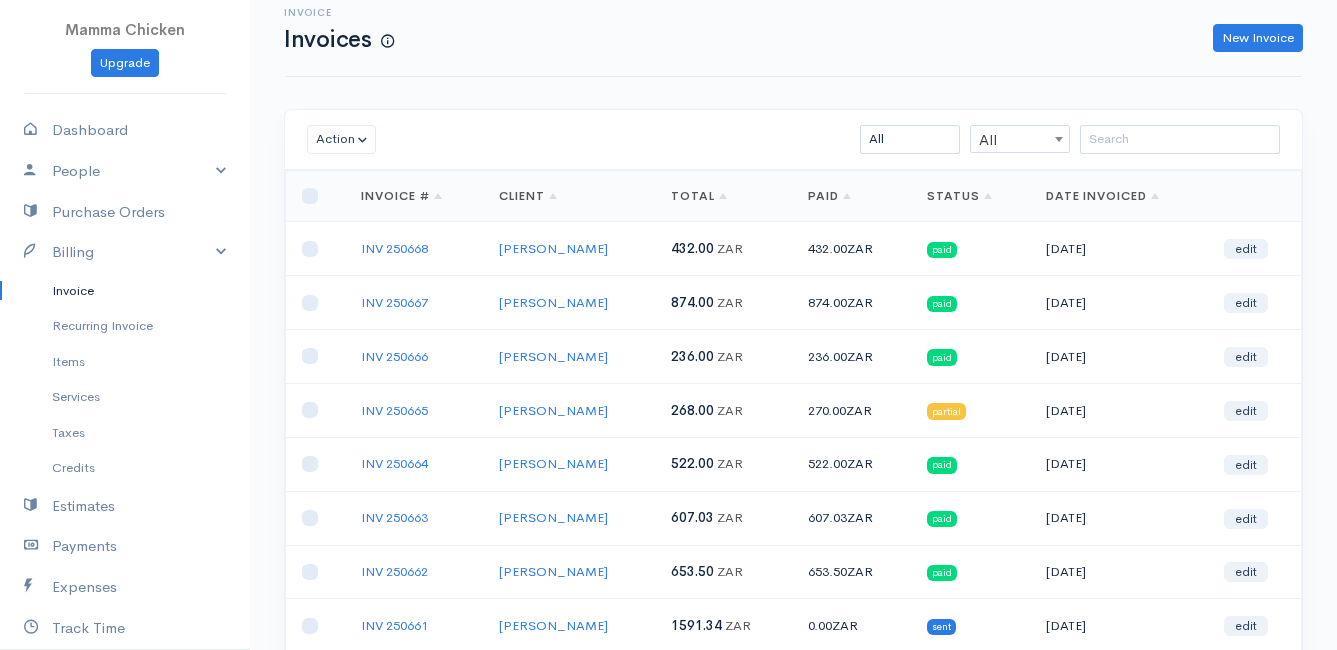 scroll, scrollTop: 0, scrollLeft: 0, axis: both 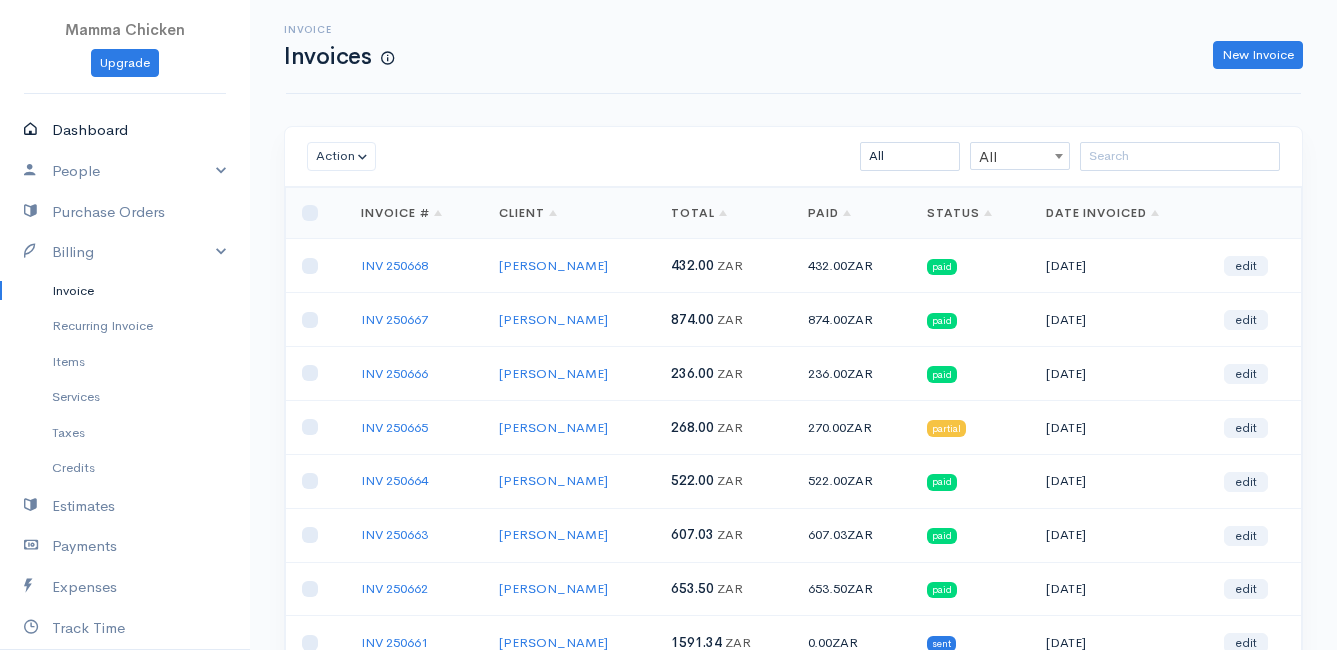 click on "Dashboard" at bounding box center (125, 130) 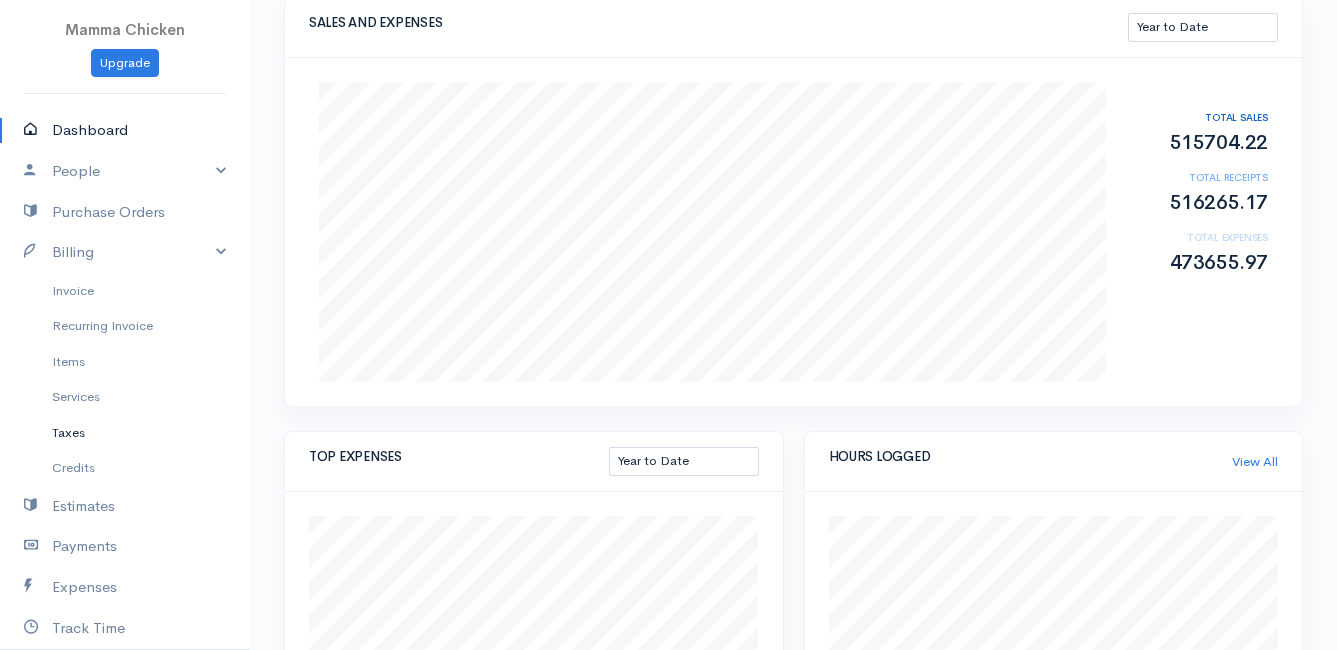 scroll, scrollTop: 0, scrollLeft: 0, axis: both 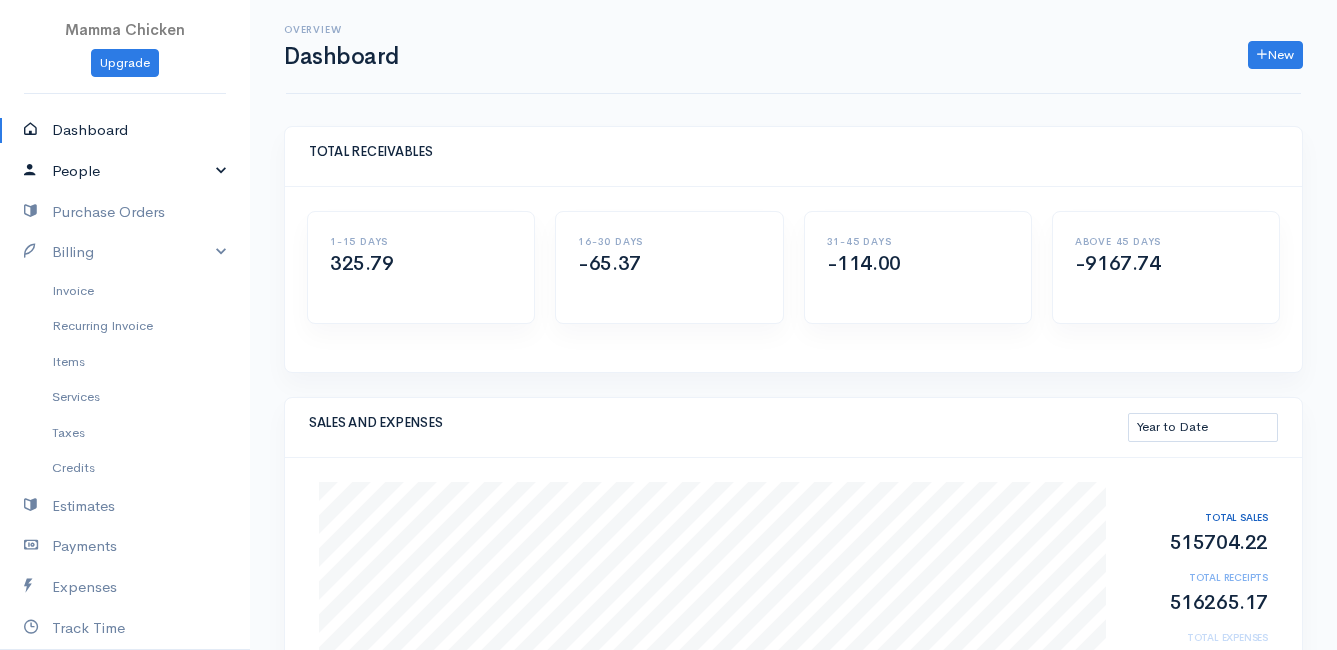 click on "People" at bounding box center (125, 171) 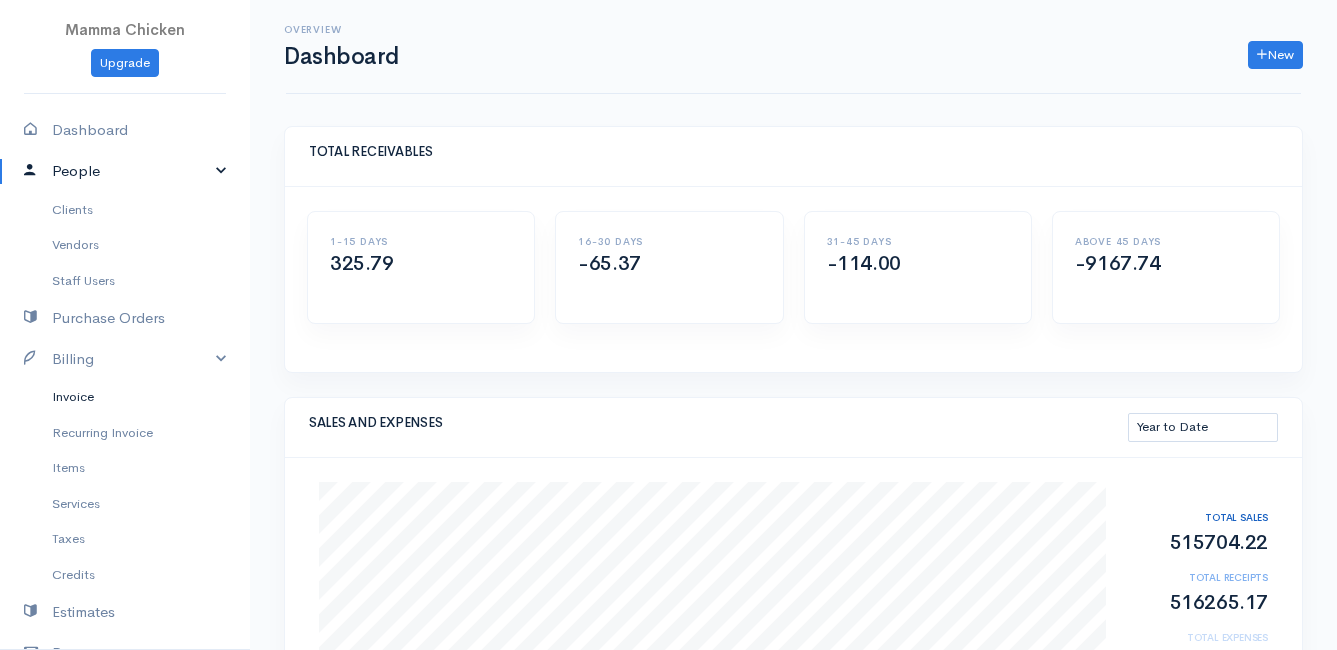 click on "Invoice" at bounding box center (125, 397) 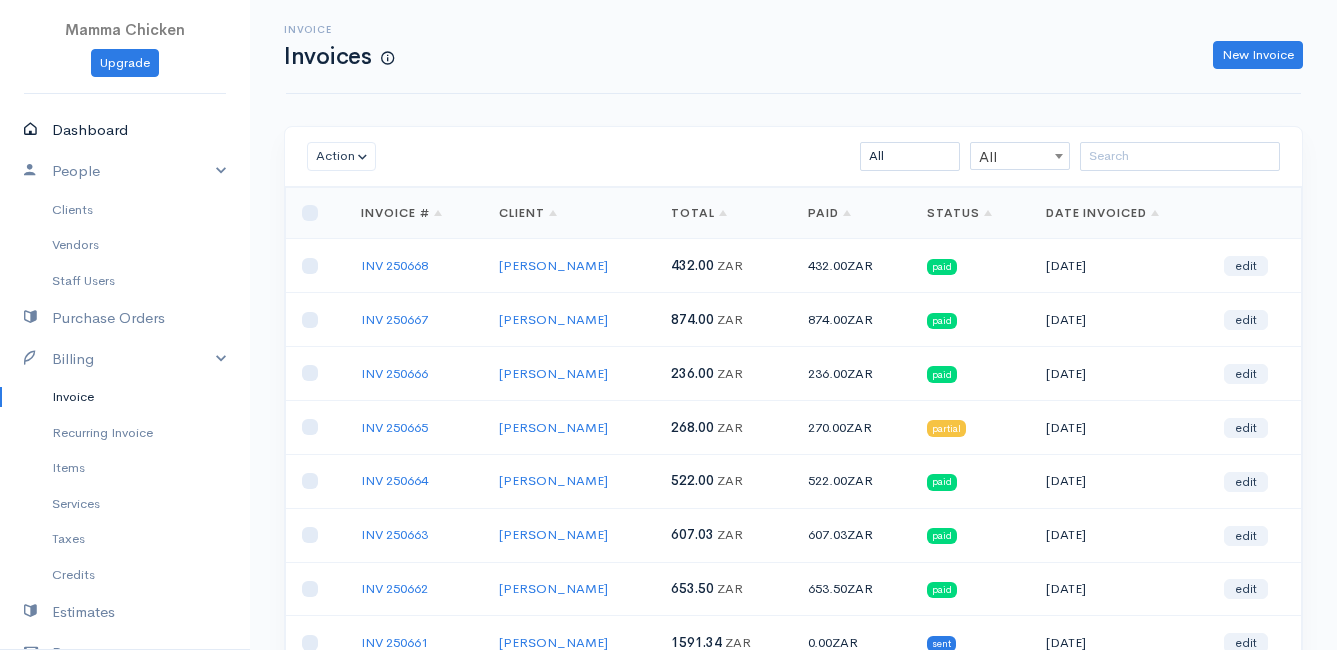 click on "Dashboard" at bounding box center (125, 130) 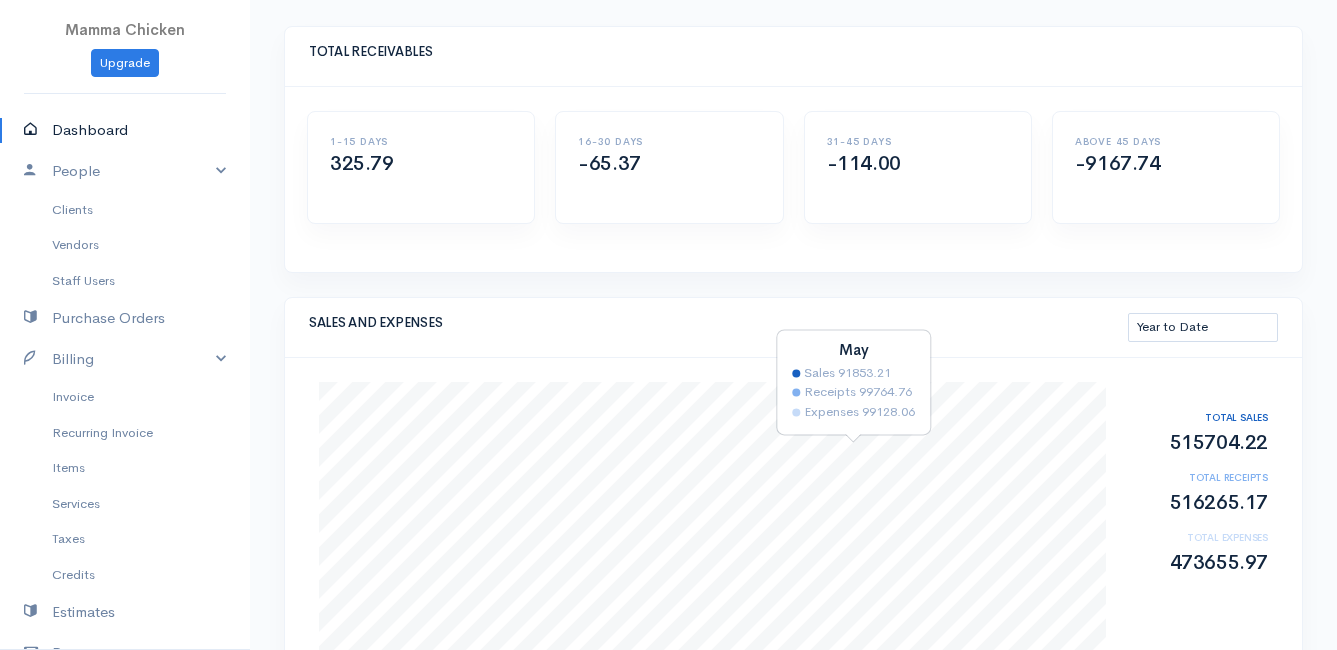 scroll, scrollTop: 200, scrollLeft: 0, axis: vertical 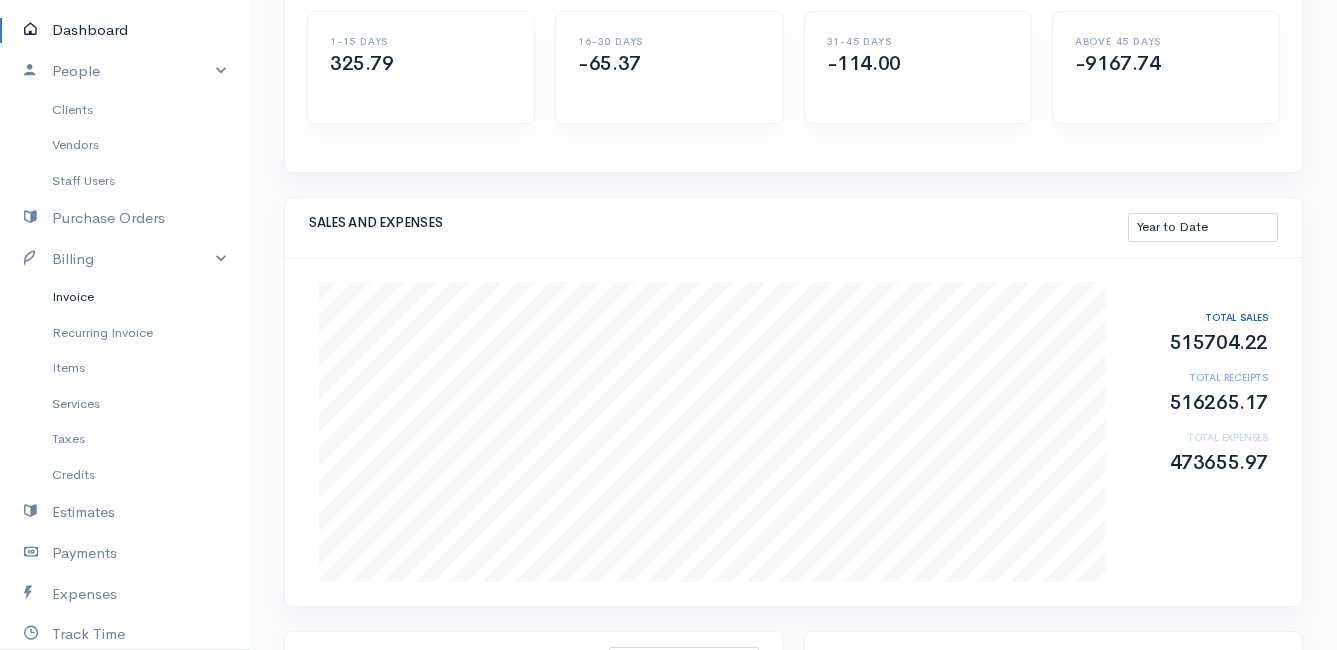 click on "Invoice" at bounding box center (125, 297) 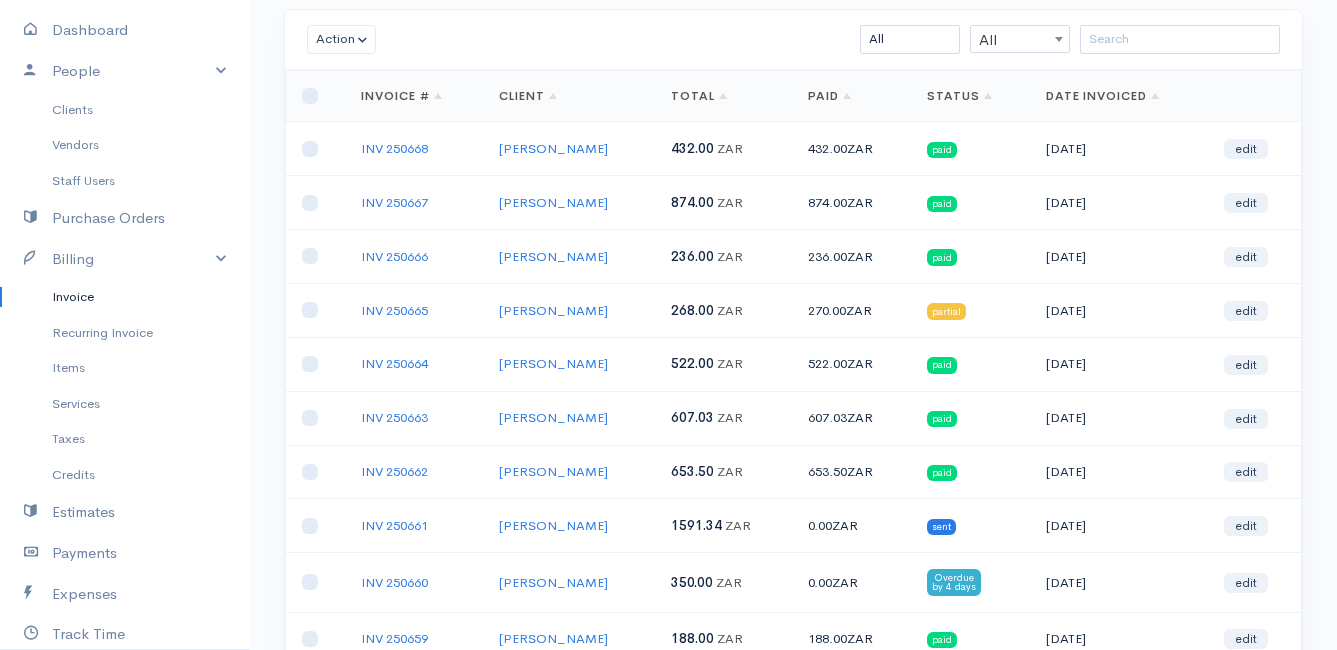 scroll, scrollTop: 0, scrollLeft: 0, axis: both 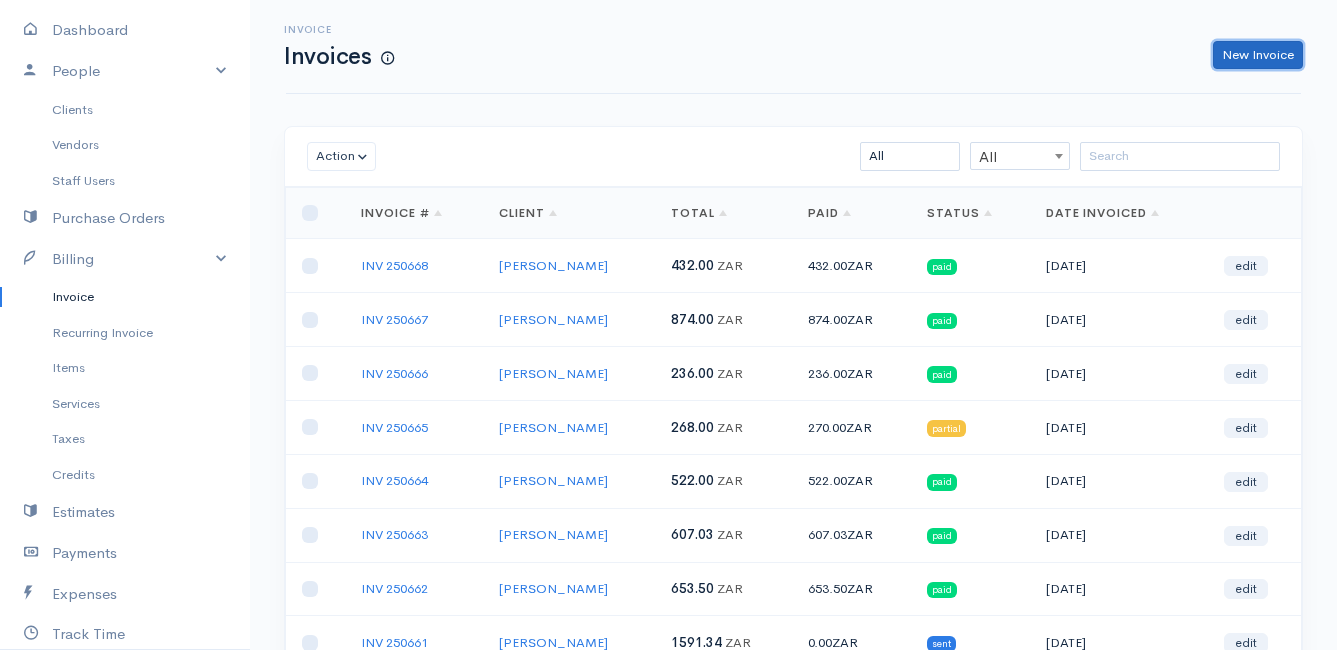 click on "New Invoice" at bounding box center (1258, 55) 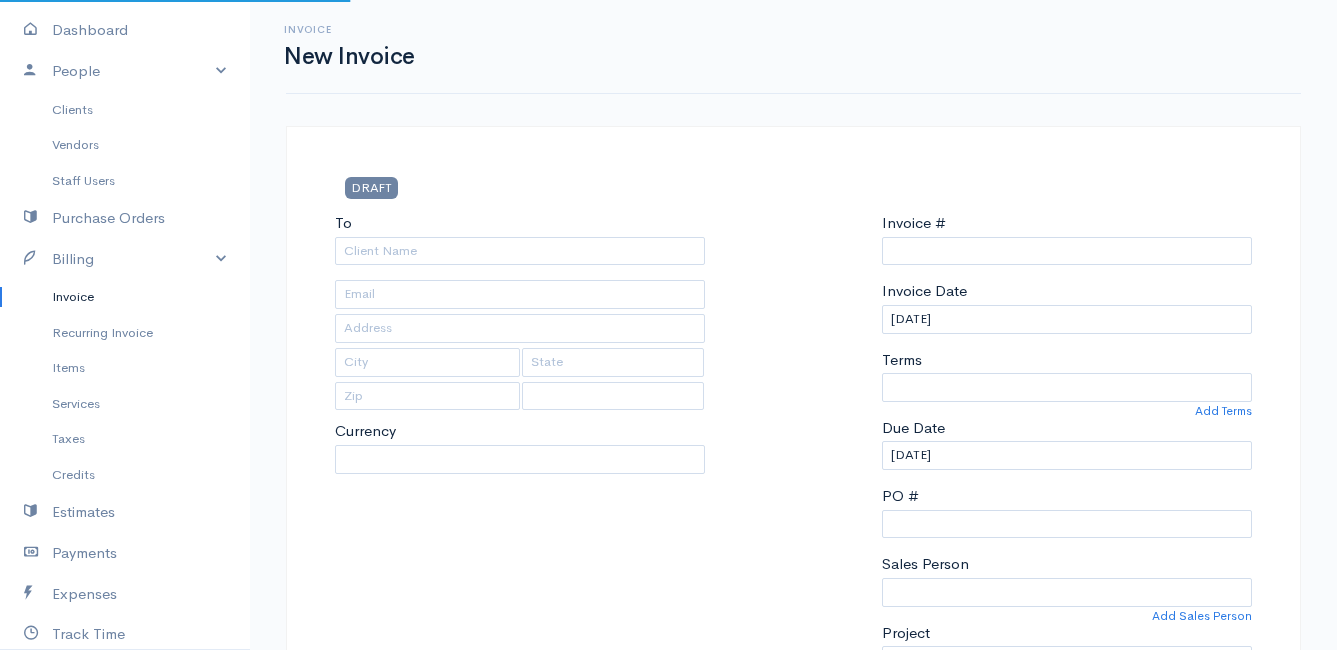 select on "[GEOGRAPHIC_DATA]" 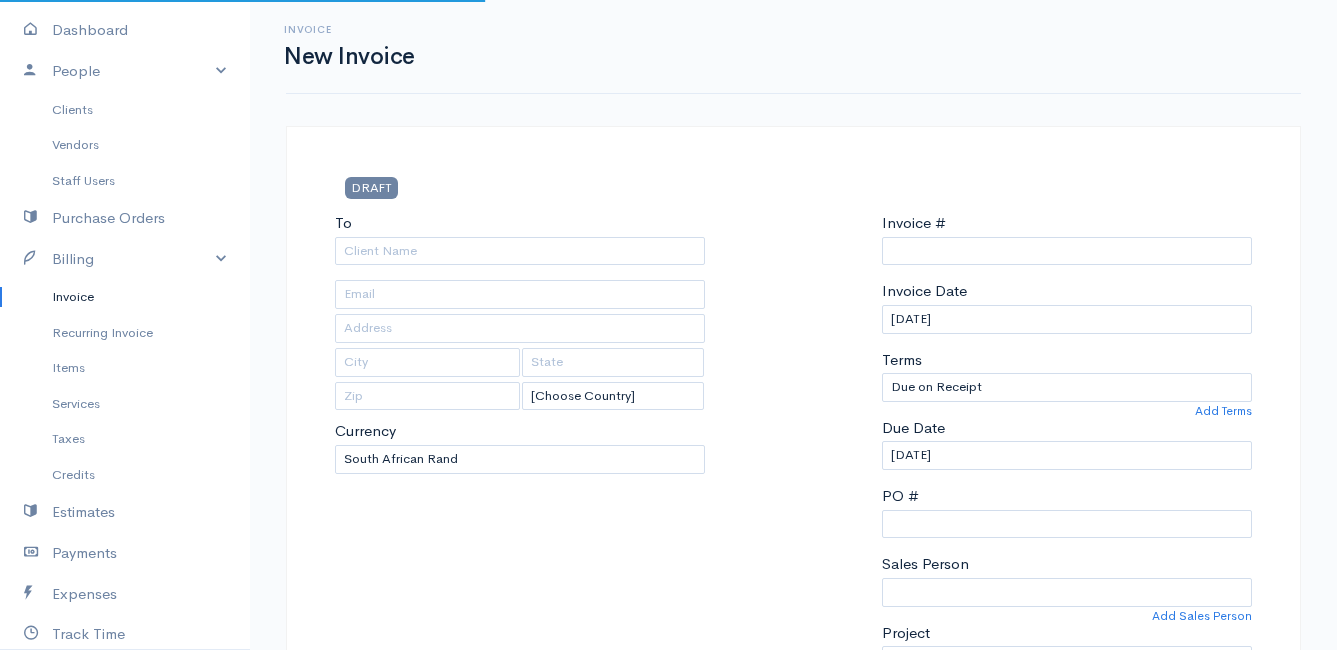 type on "INV 250669" 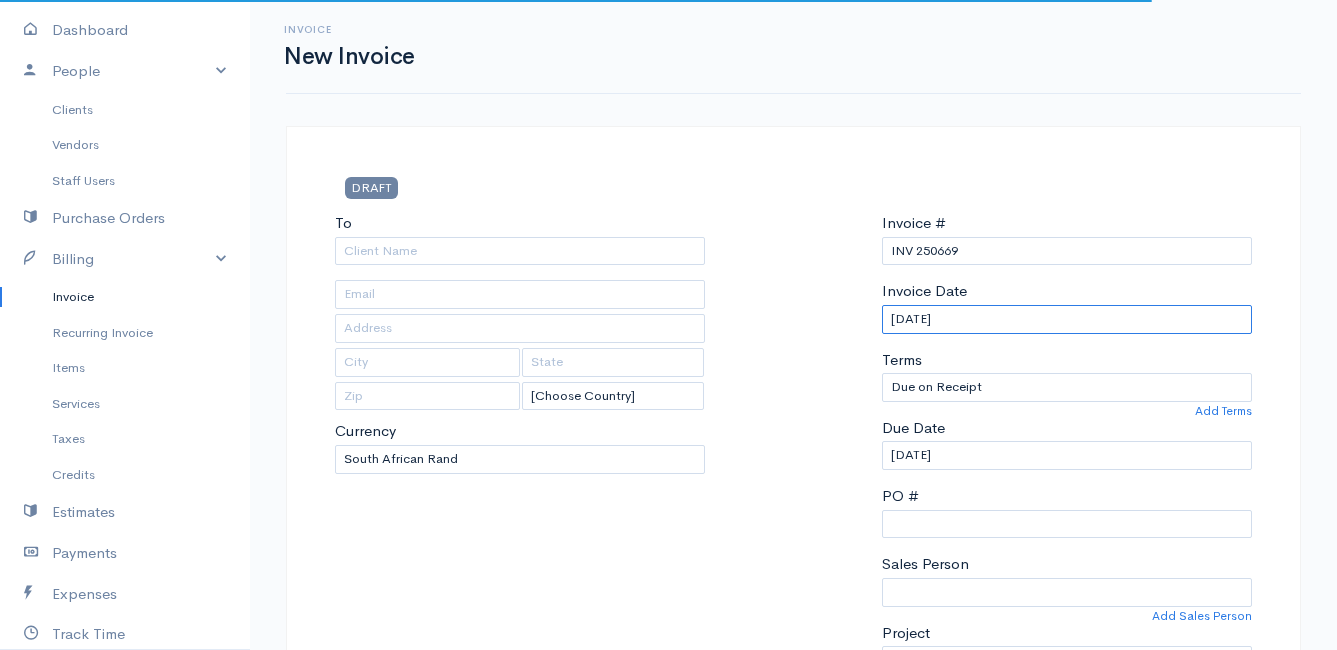 click on "[DATE]" at bounding box center [1067, 319] 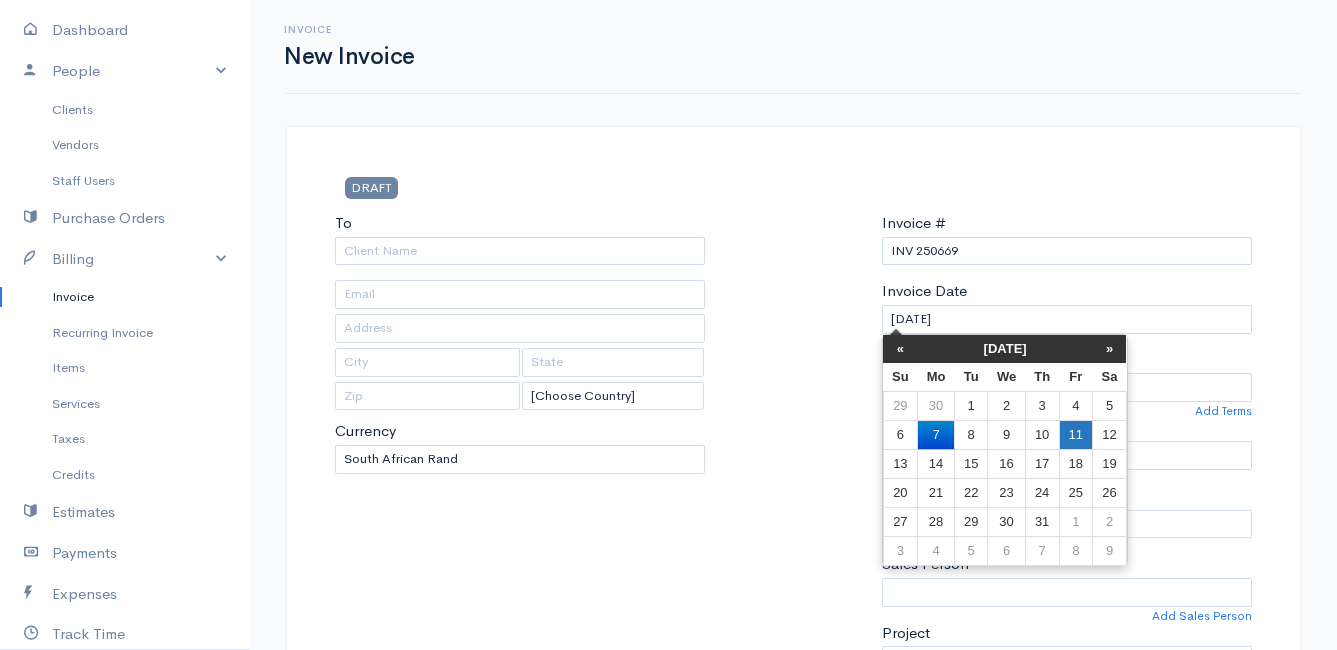 click on "11" at bounding box center [1075, 434] 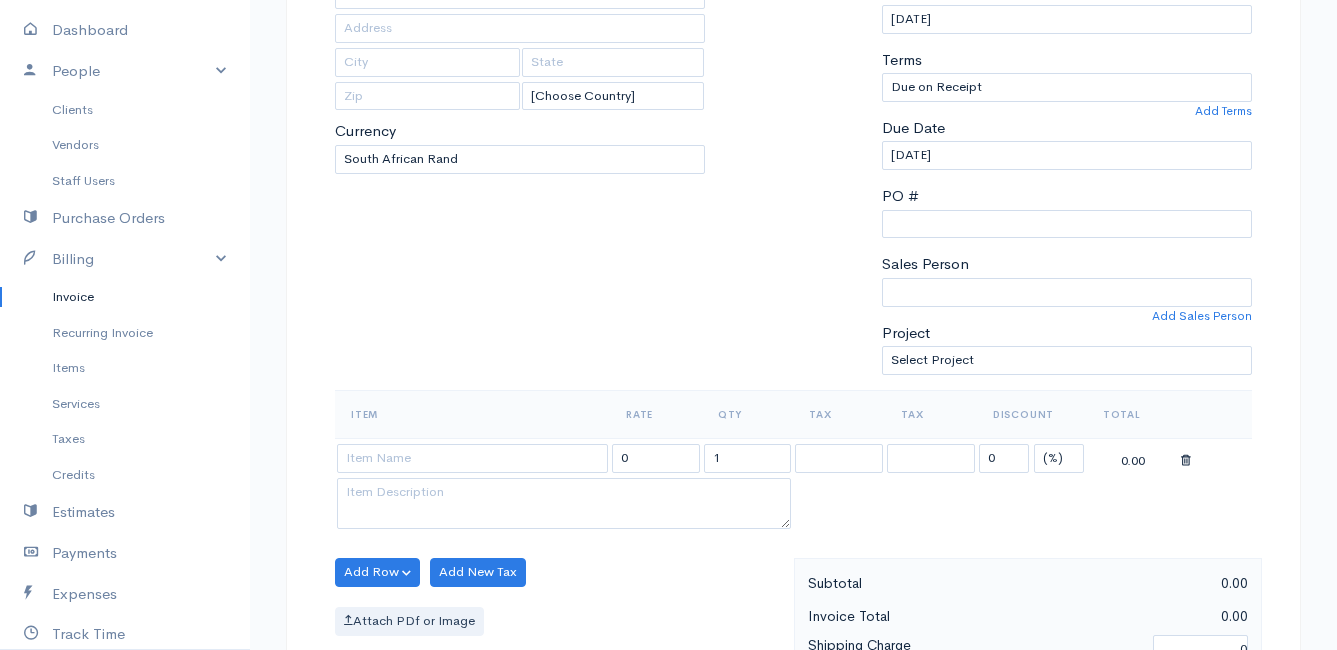 scroll, scrollTop: 100, scrollLeft: 0, axis: vertical 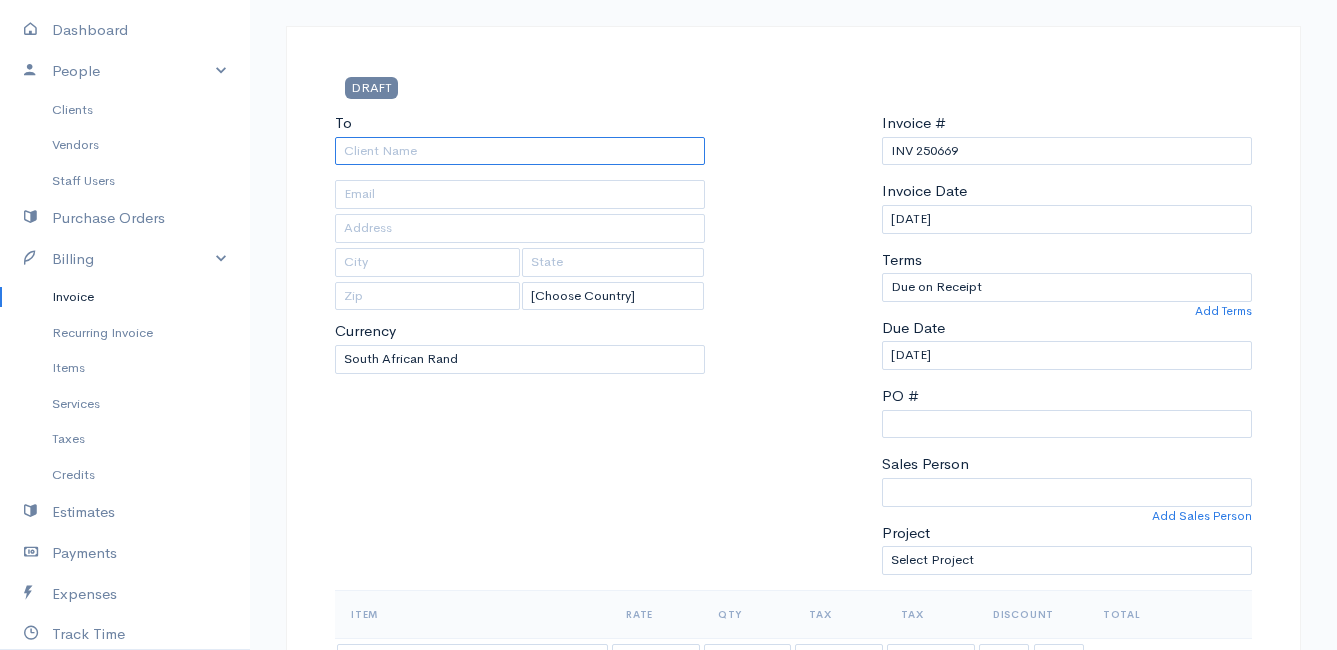 click on "To" at bounding box center [520, 151] 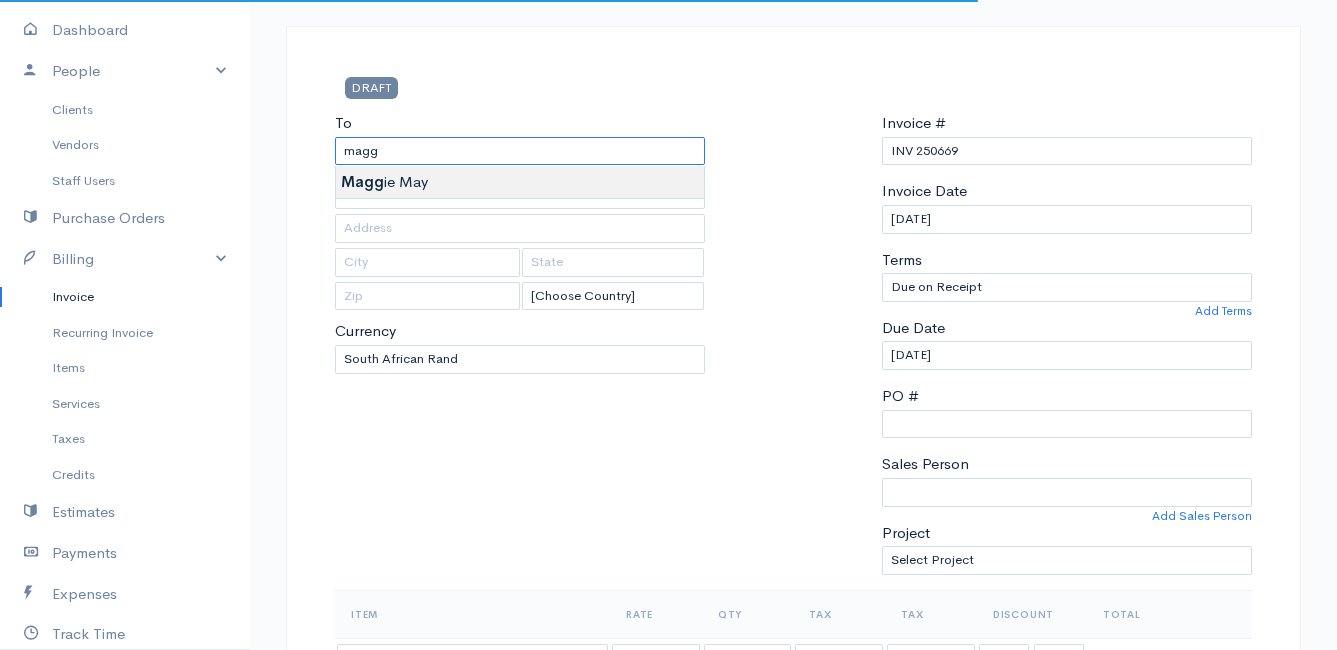 type on "[PERSON_NAME]" 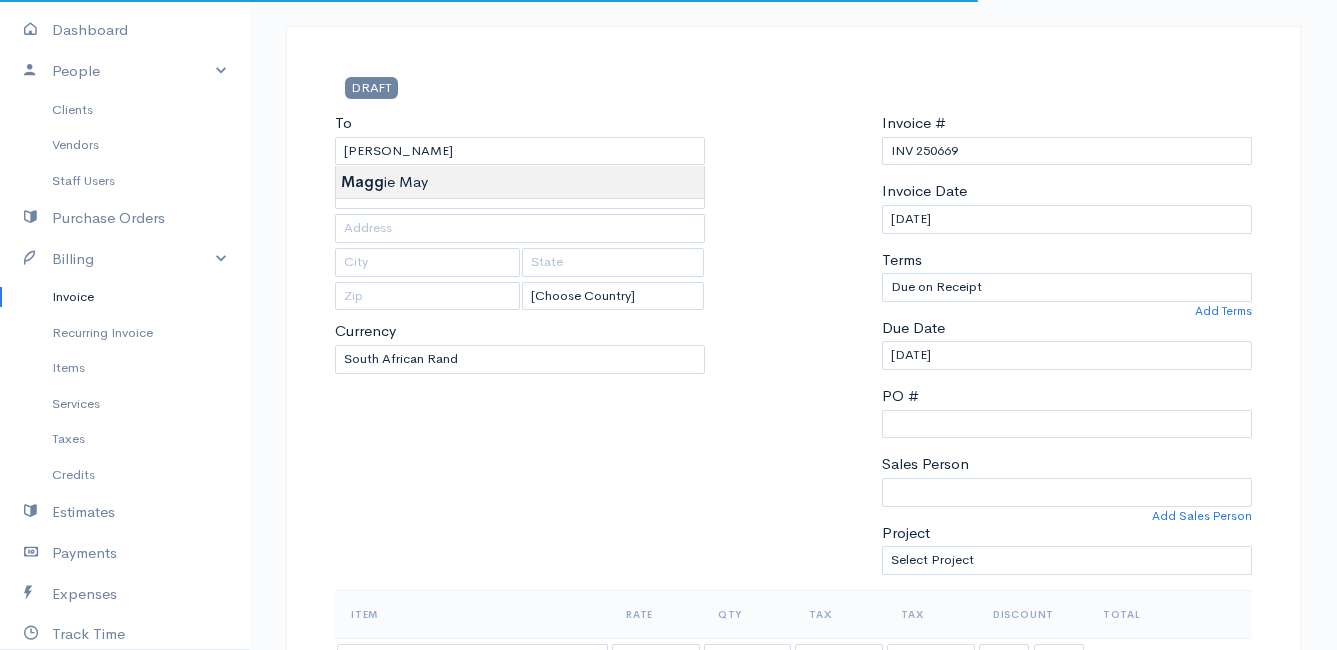click on "Mamma Chicken
Upgrade
Dashboard
People
Clients
Vendors
Staff Users
Purchase Orders
Billing
Invoice
Recurring Invoice
Items
Services
Taxes
Credits
Estimates
Payments
Expenses
Track Time
Projects
Reports
Settings
My Organizations
Logout
Help
@CloudBooksApp 2022
Invoice
New Invoice
DRAFT To [PERSON_NAME] [Choose Country] [GEOGRAPHIC_DATA] [GEOGRAPHIC_DATA] [GEOGRAPHIC_DATA] [GEOGRAPHIC_DATA] [GEOGRAPHIC_DATA] [GEOGRAPHIC_DATA] [US_STATE] [GEOGRAPHIC_DATA] [GEOGRAPHIC_DATA] [GEOGRAPHIC_DATA] [GEOGRAPHIC_DATA] [GEOGRAPHIC_DATA] [GEOGRAPHIC_DATA] [GEOGRAPHIC_DATA] [GEOGRAPHIC_DATA] 0" at bounding box center (668, 764) 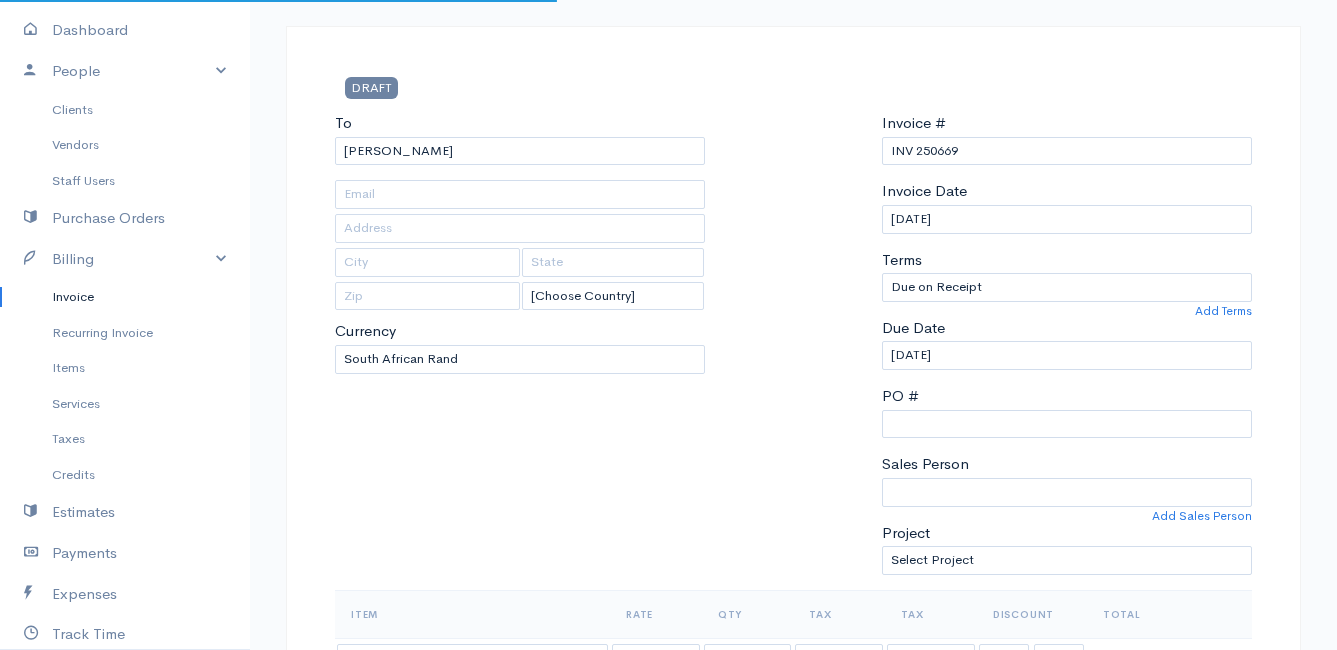 type on "[STREET_ADDRESS]" 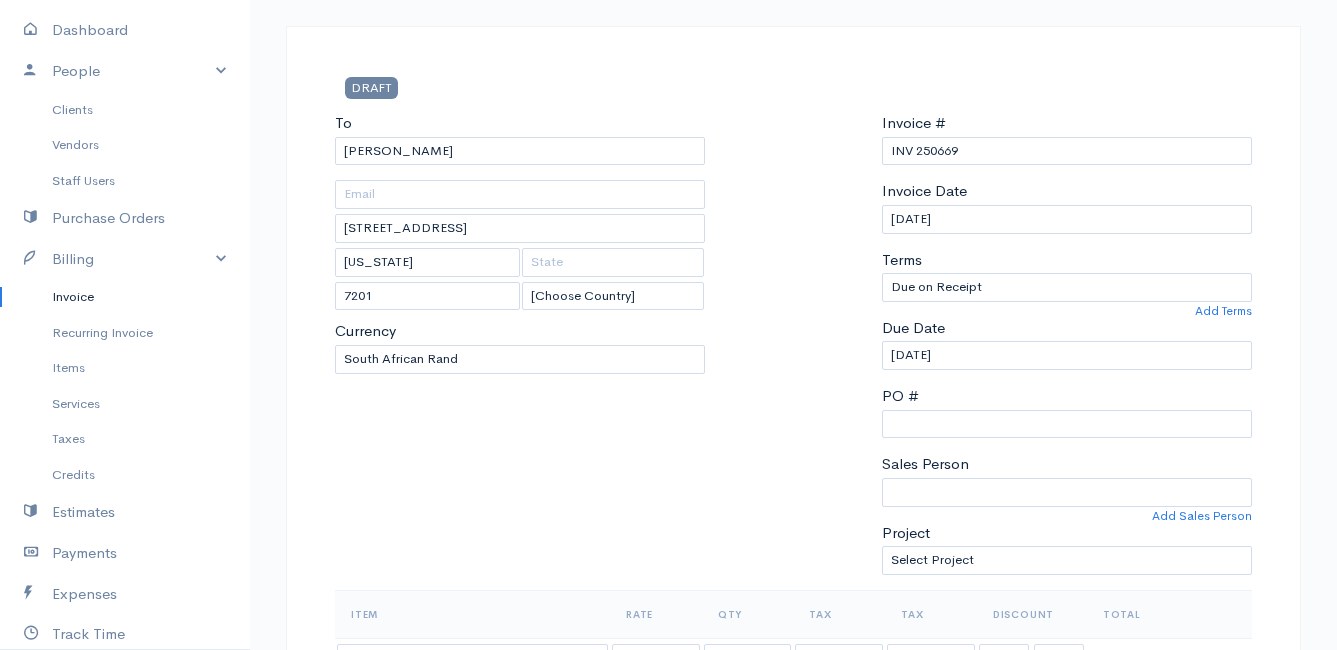 scroll, scrollTop: 500, scrollLeft: 0, axis: vertical 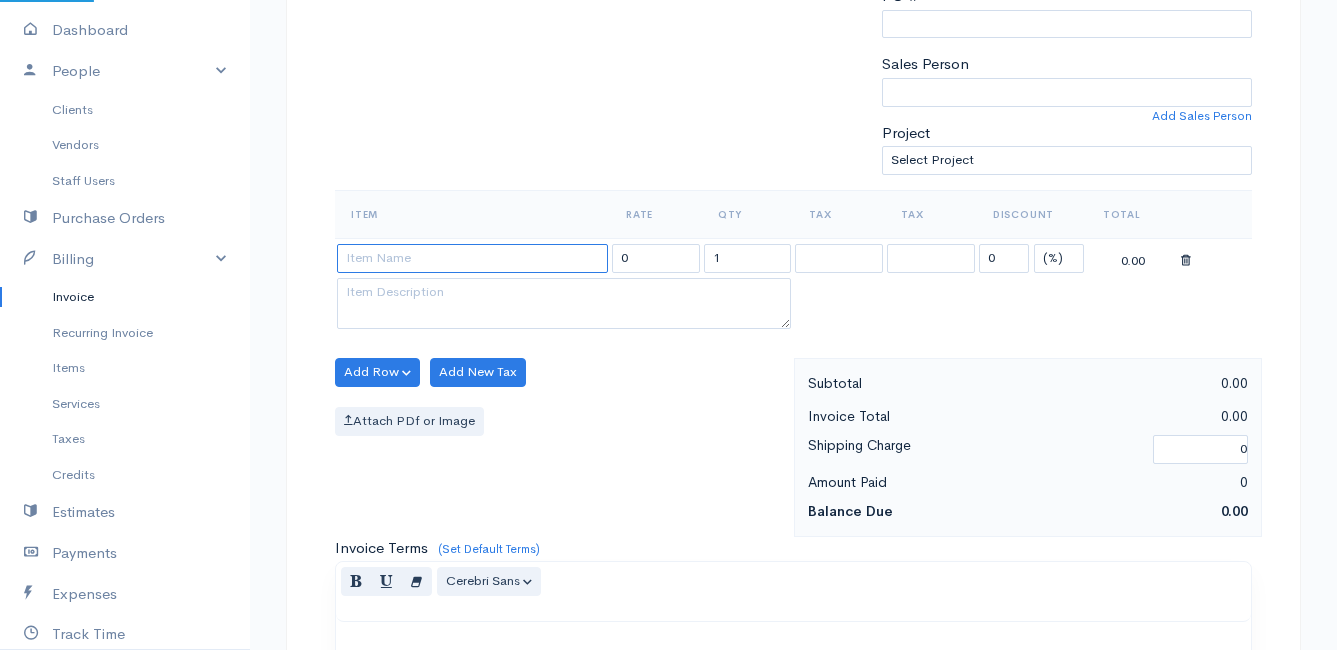 click at bounding box center (472, 258) 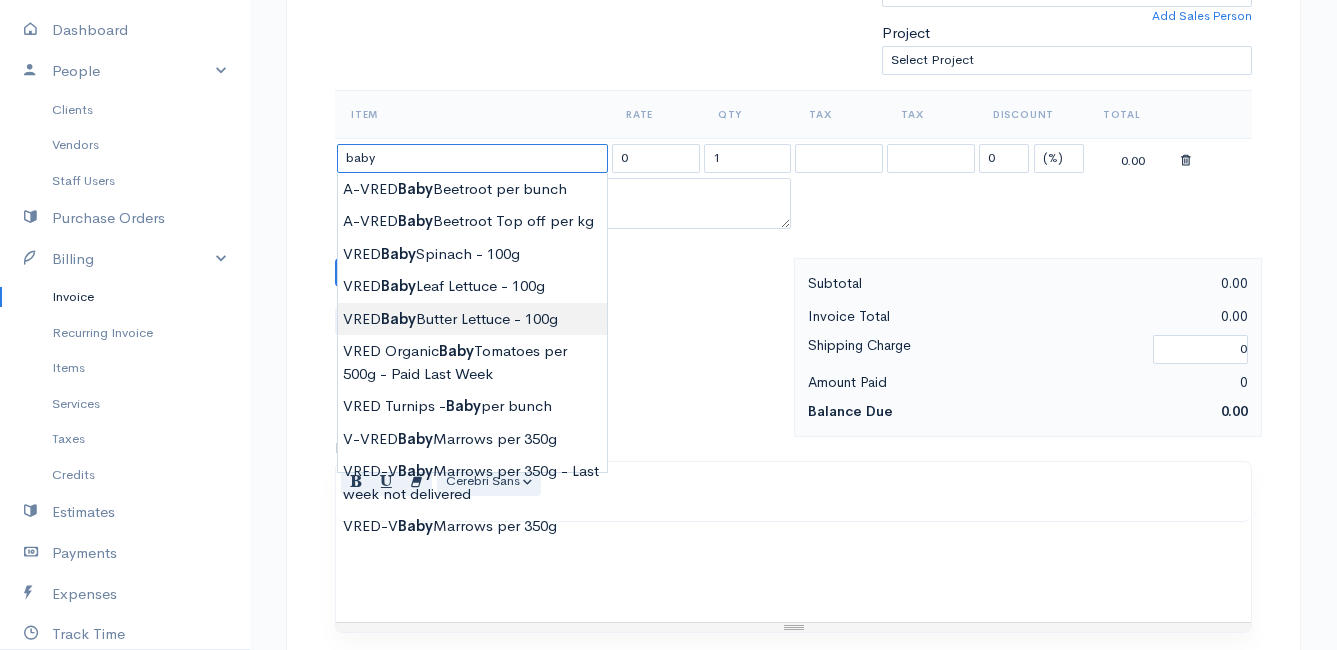 scroll, scrollTop: 500, scrollLeft: 0, axis: vertical 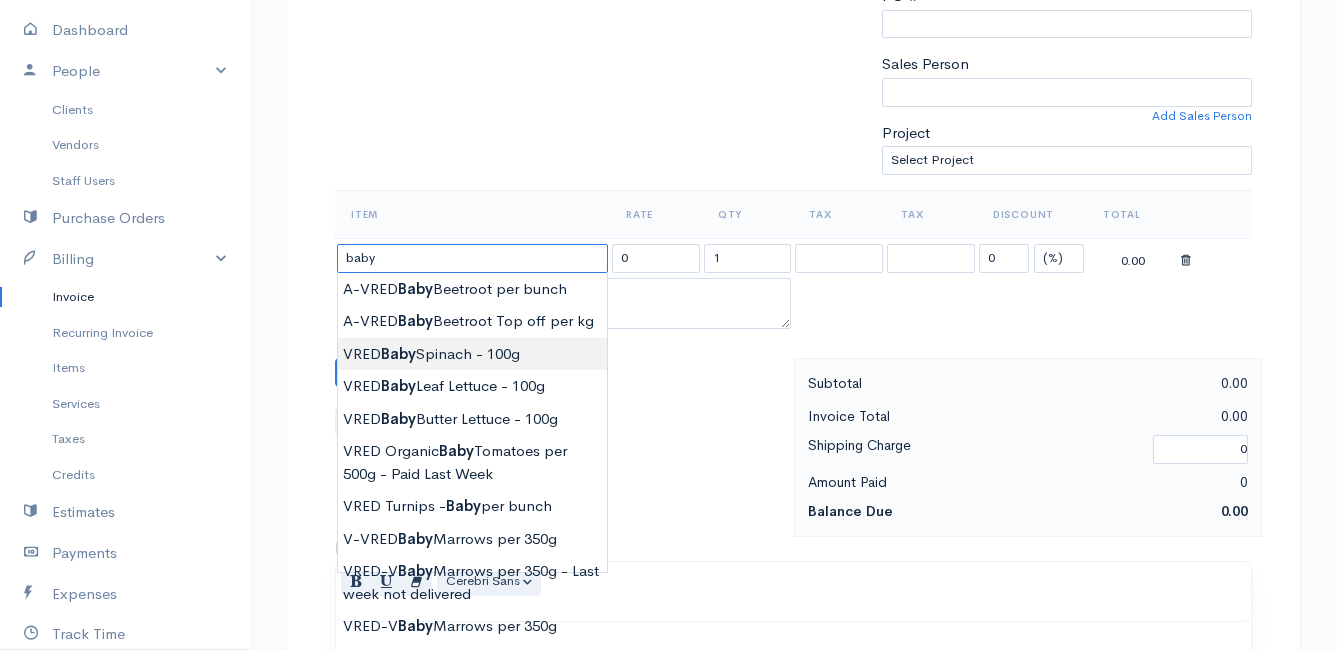 type on "VRED Baby Spinach - 100g" 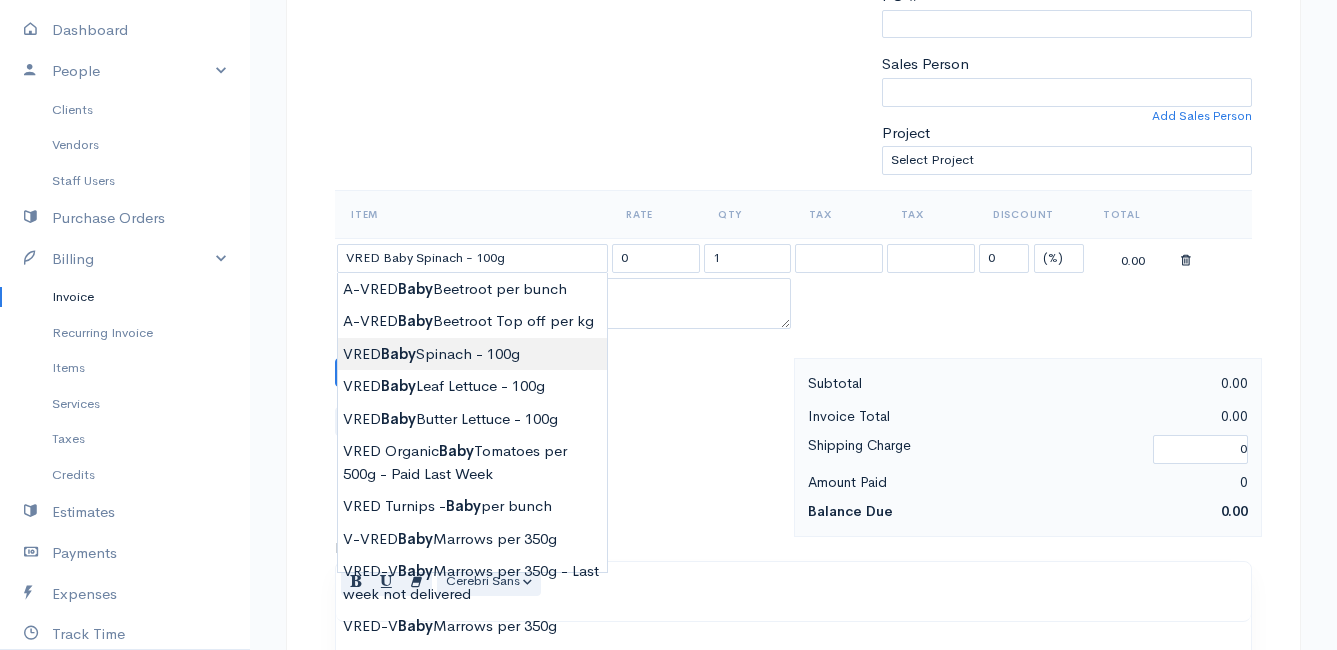 type on "28.00" 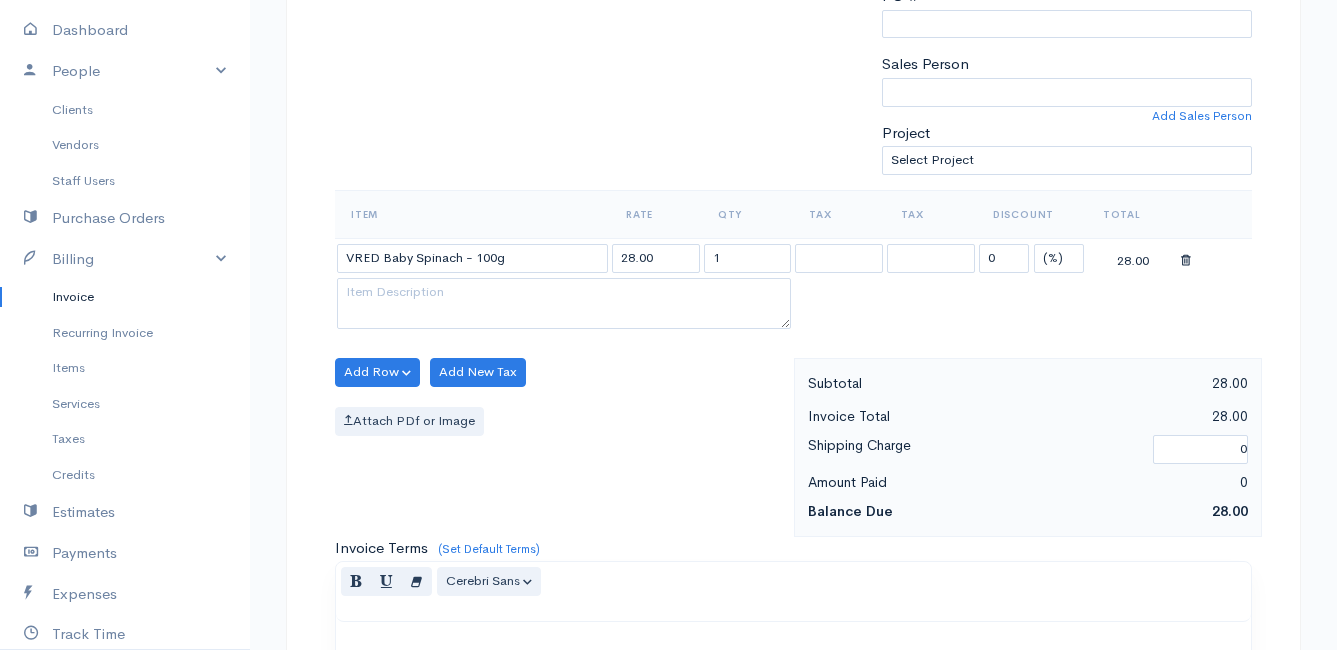 click on "Mamma Chicken
Upgrade
Dashboard
People
Clients
Vendors
Staff Users
Purchase Orders
Billing
Invoice
Recurring Invoice
Items
Services
Taxes
Credits
Estimates
Payments
Expenses
Track Time
Projects
Reports
Settings
My Organizations
Logout
Help
@CloudBooksApp 2022
Invoice
New Invoice
DRAFT To [PERSON_NAME] May 32 [GEOGRAPHIC_DATA][US_STATE] [Choose Country] [GEOGRAPHIC_DATA] [GEOGRAPHIC_DATA] [GEOGRAPHIC_DATA] [GEOGRAPHIC_DATA] [GEOGRAPHIC_DATA] [GEOGRAPHIC_DATA] [US_STATE] [GEOGRAPHIC_DATA] [GEOGRAPHIC_DATA] [GEOGRAPHIC_DATA] [GEOGRAPHIC_DATA] [GEOGRAPHIC_DATA] [GEOGRAPHIC_DATA]" at bounding box center (668, 364) 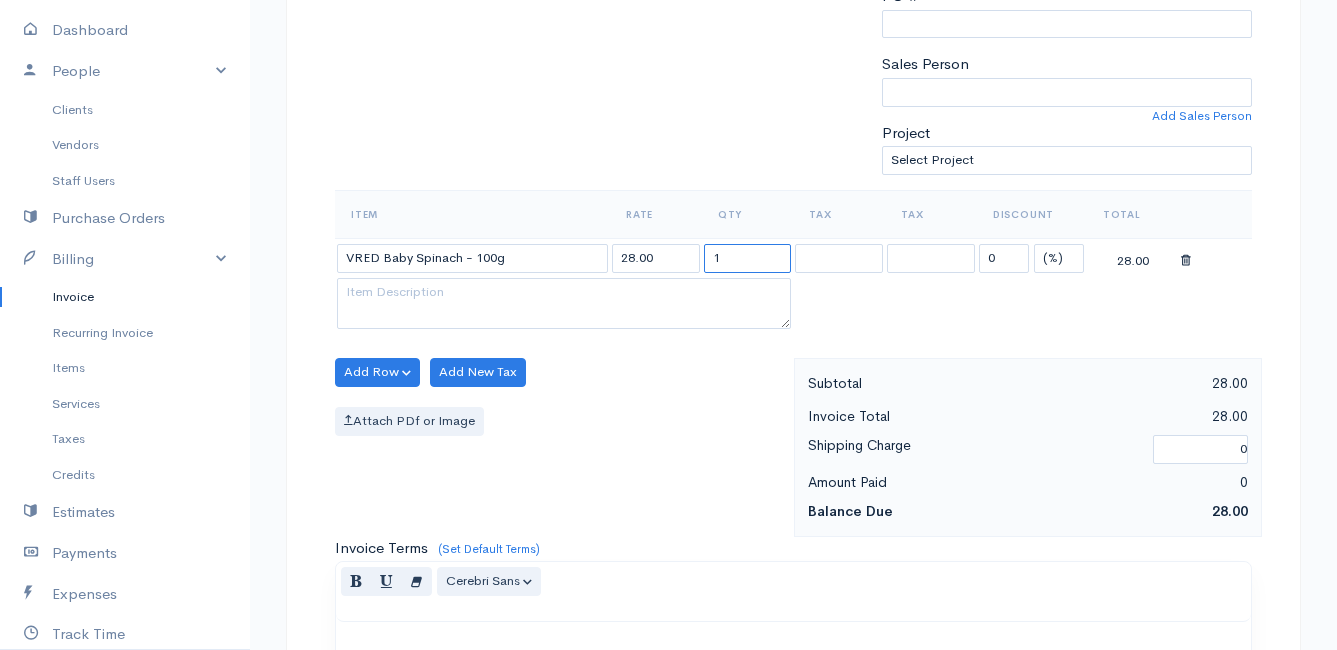drag, startPoint x: 731, startPoint y: 265, endPoint x: 697, endPoint y: 261, distance: 34.234486 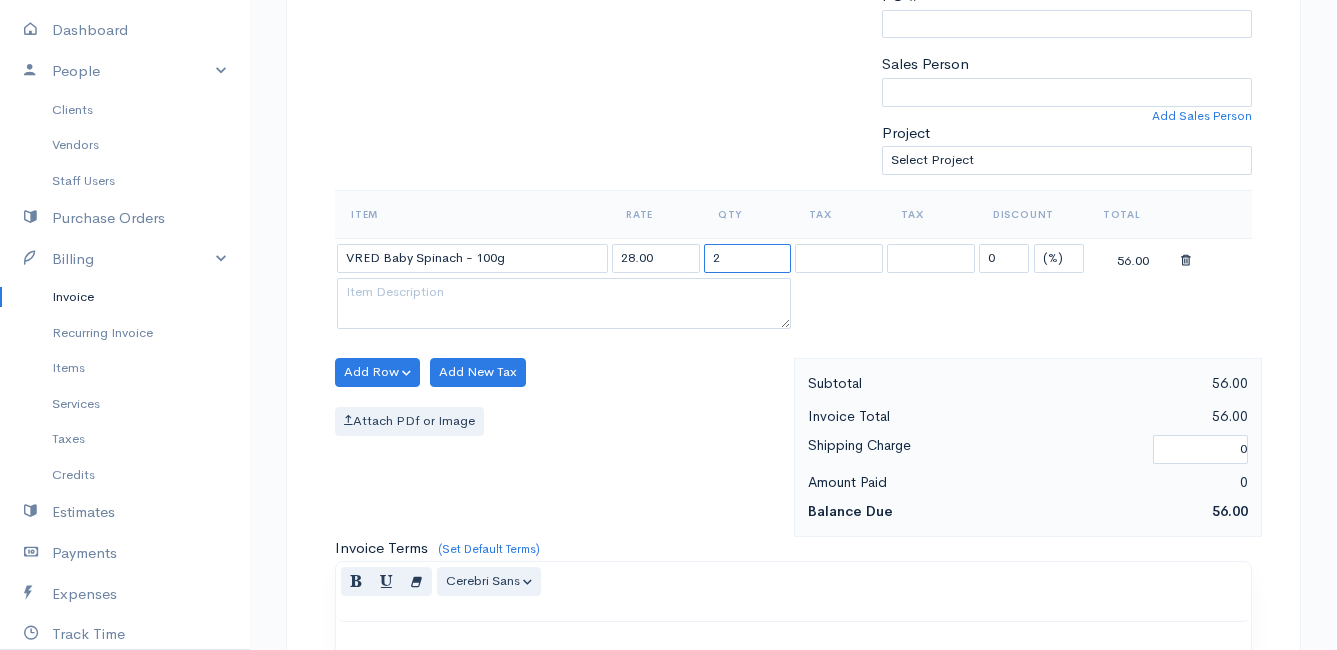 type on "2" 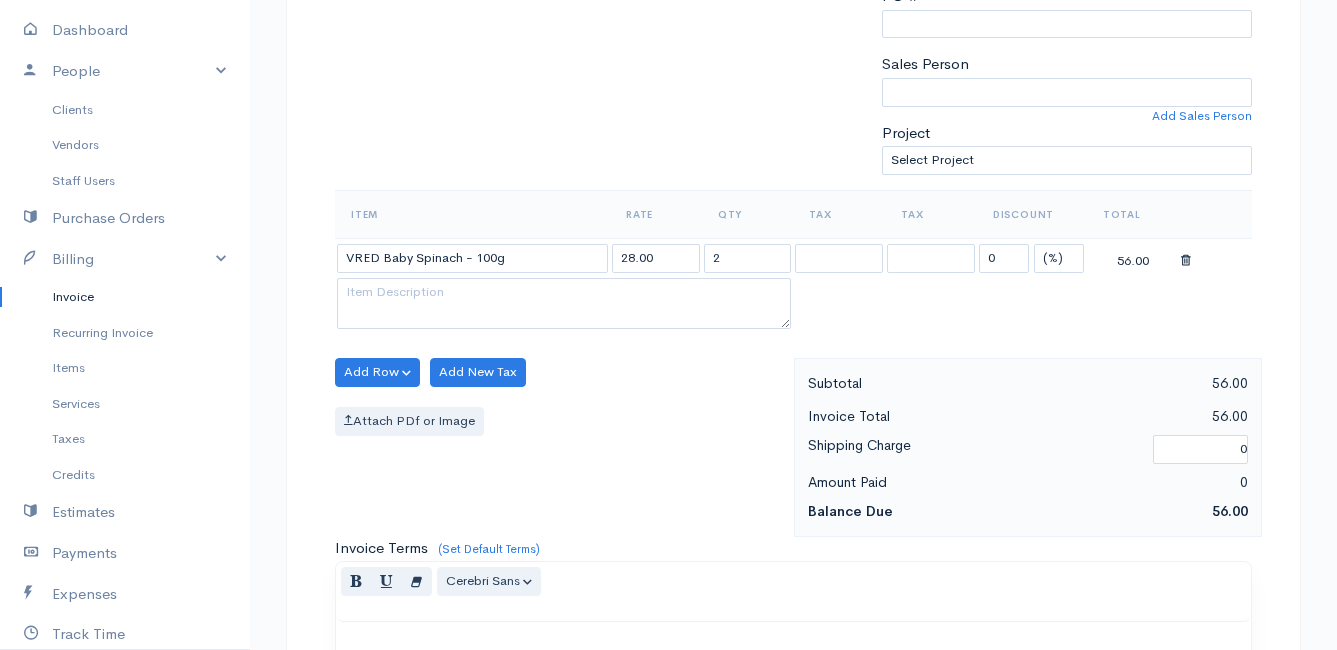 click on "Add Row Add Item Row Add Time Row Add New Tax                          Attach PDf or Image" at bounding box center (559, 447) 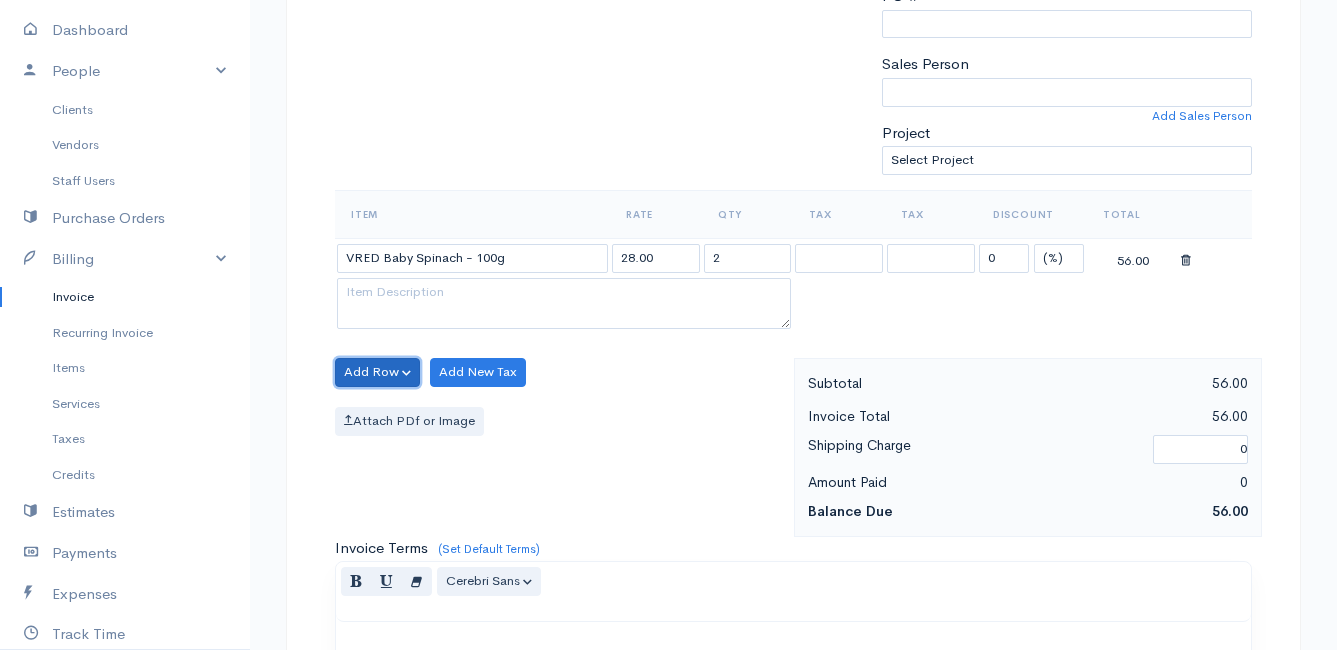 click on "Add Row" at bounding box center (377, 372) 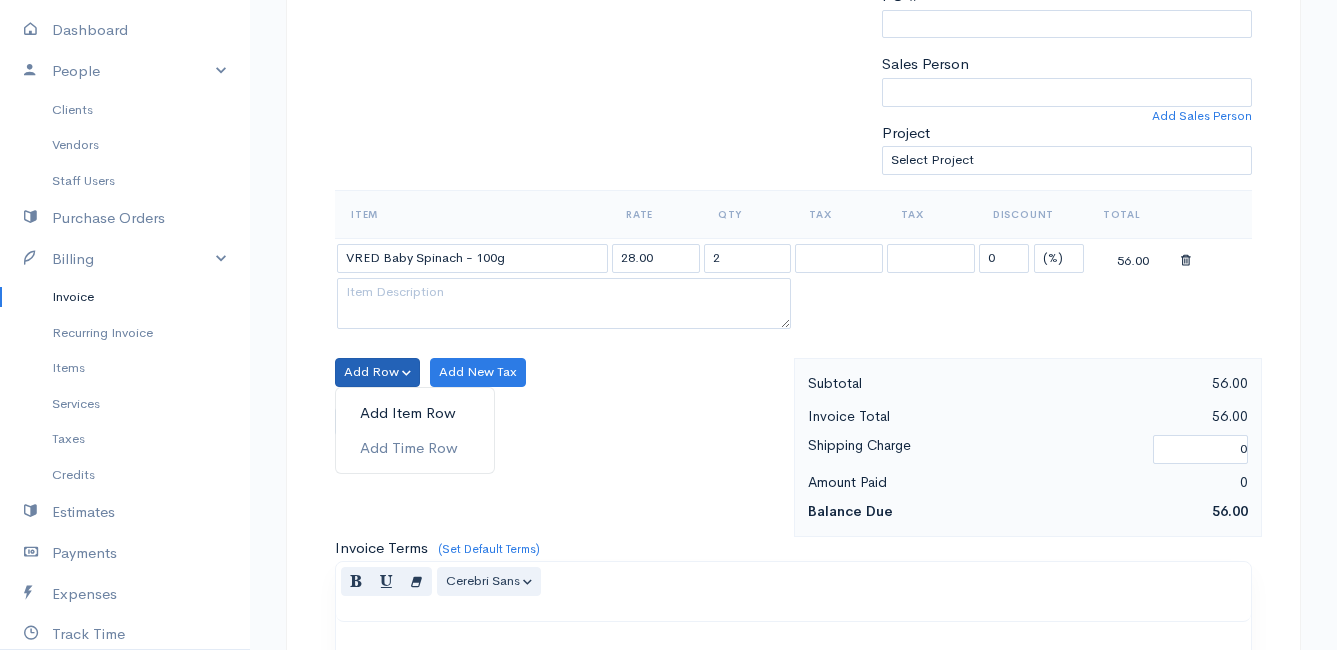 click on "Add Item Row" at bounding box center (415, 413) 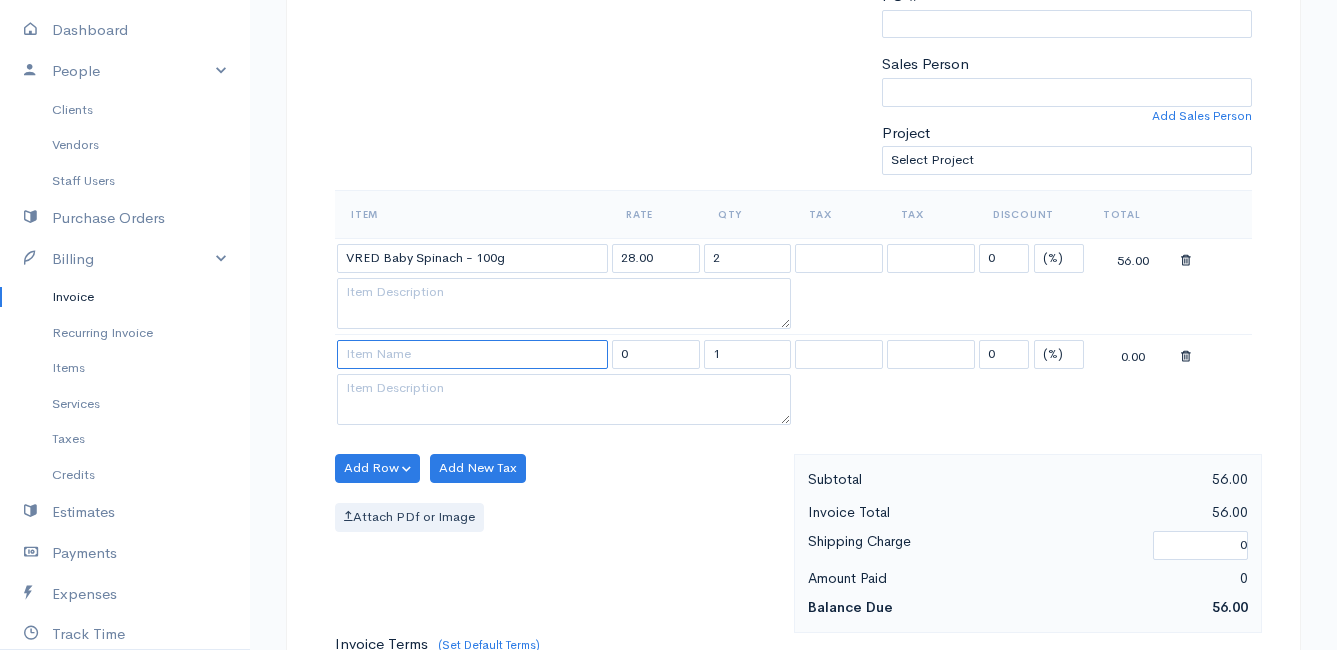 click at bounding box center (472, 354) 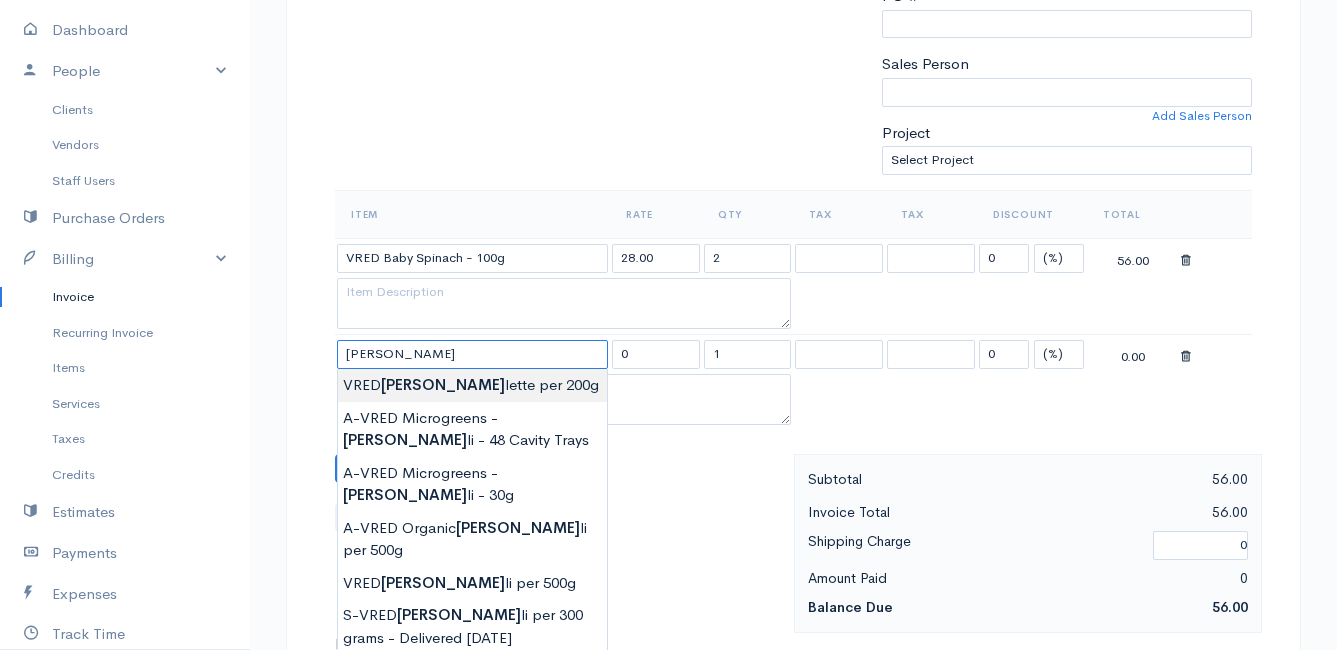 type on "VRED Broccolette per 200g" 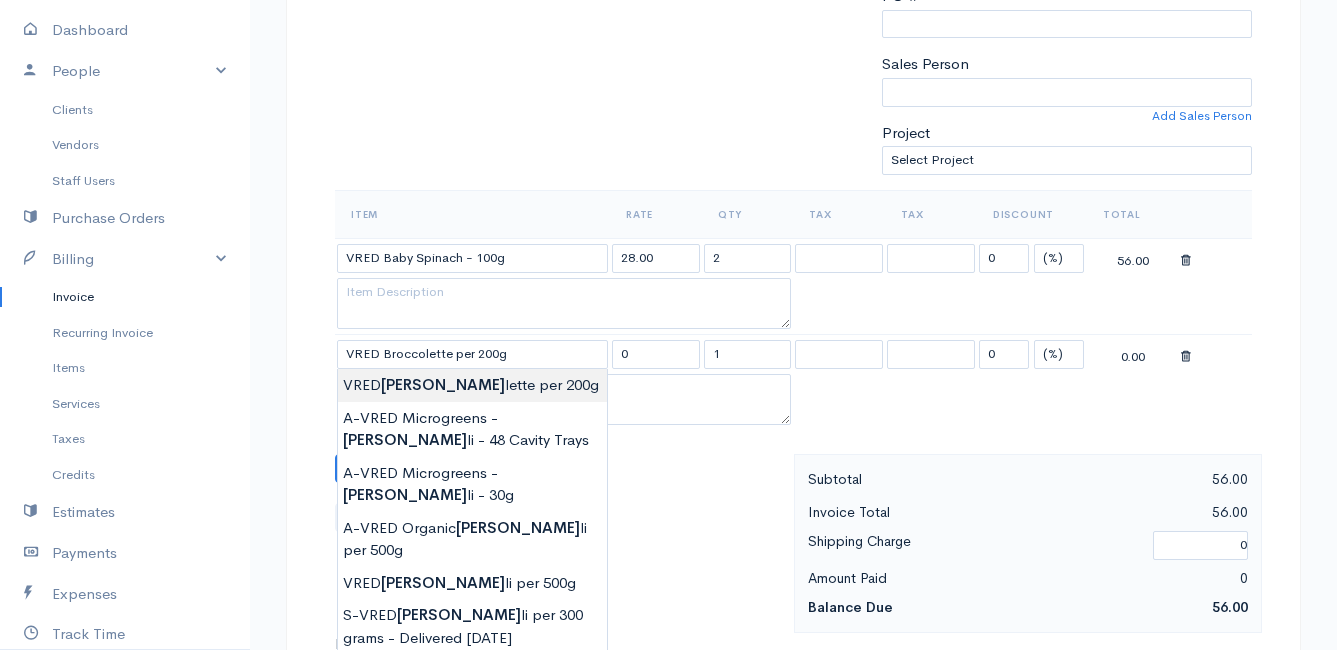 type on "44.00" 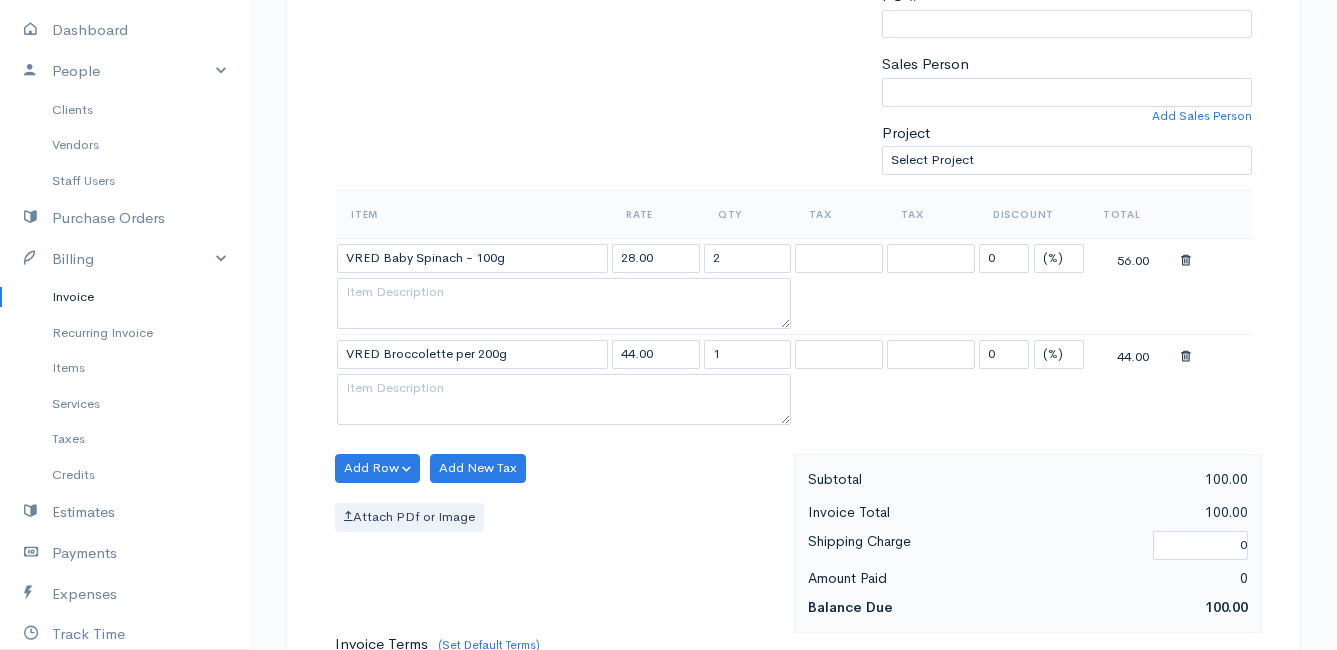 click on "Mamma Chicken
Upgrade
Dashboard
People
Clients
Vendors
Staff Users
Purchase Orders
Billing
Invoice
Recurring Invoice
Items
Services
Taxes
Credits
Estimates
Payments
Expenses
Track Time
Projects
Reports
Settings
My Organizations
Logout
Help
@CloudBooksApp 2022
Invoice
New Invoice
DRAFT To [PERSON_NAME] May 32 [GEOGRAPHIC_DATA][US_STATE] [Choose Country] [GEOGRAPHIC_DATA] [GEOGRAPHIC_DATA] [GEOGRAPHIC_DATA] [GEOGRAPHIC_DATA] [GEOGRAPHIC_DATA] [GEOGRAPHIC_DATA] [US_STATE] [GEOGRAPHIC_DATA] [GEOGRAPHIC_DATA] [GEOGRAPHIC_DATA] [GEOGRAPHIC_DATA] [GEOGRAPHIC_DATA] [GEOGRAPHIC_DATA]" at bounding box center [668, 412] 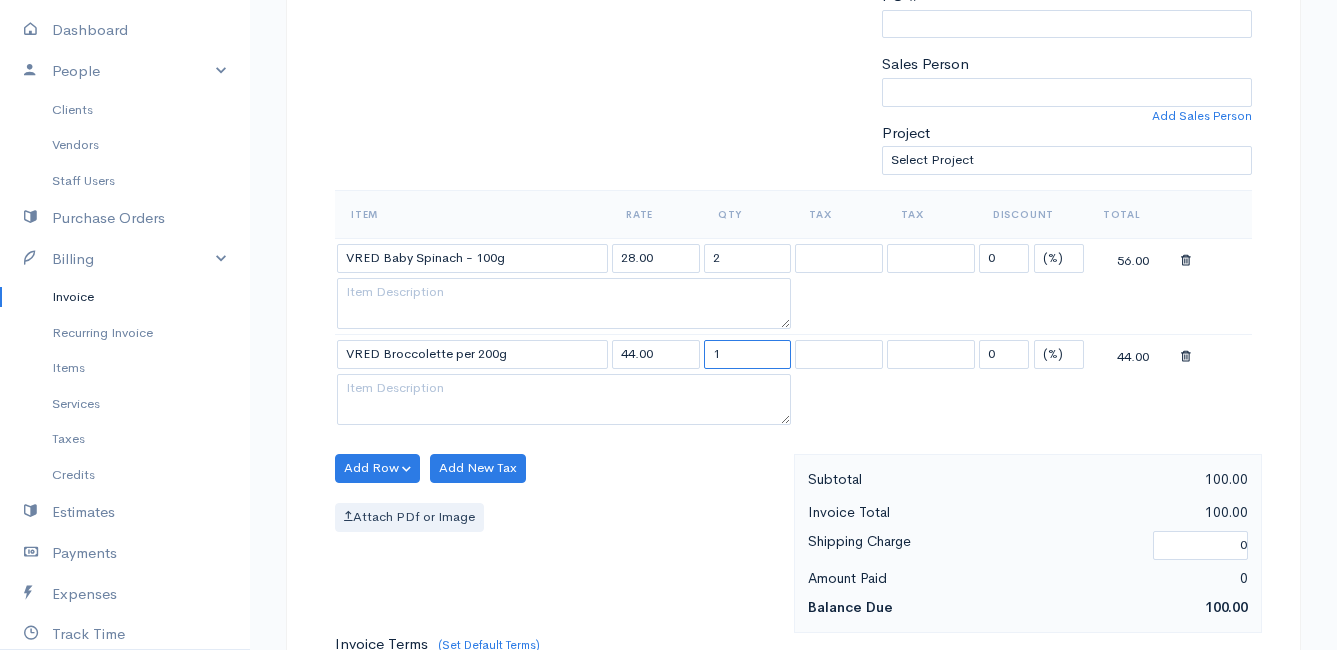 drag, startPoint x: 761, startPoint y: 357, endPoint x: 698, endPoint y: 359, distance: 63.03174 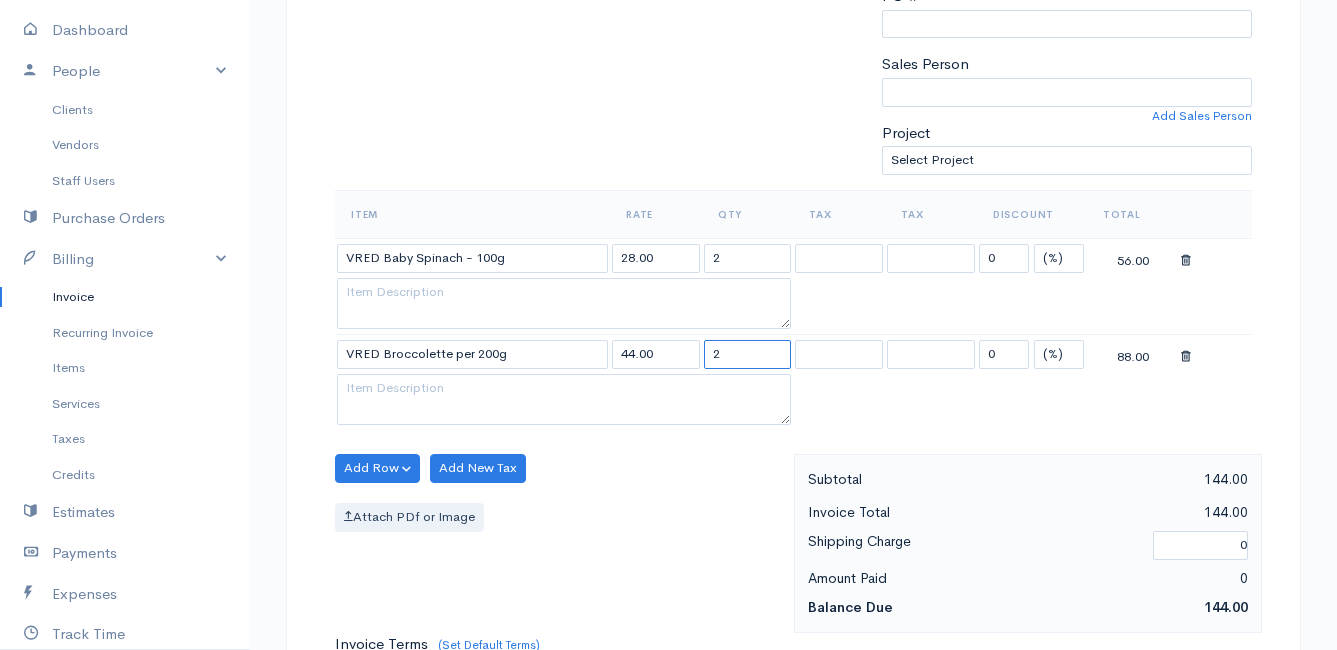 type on "2" 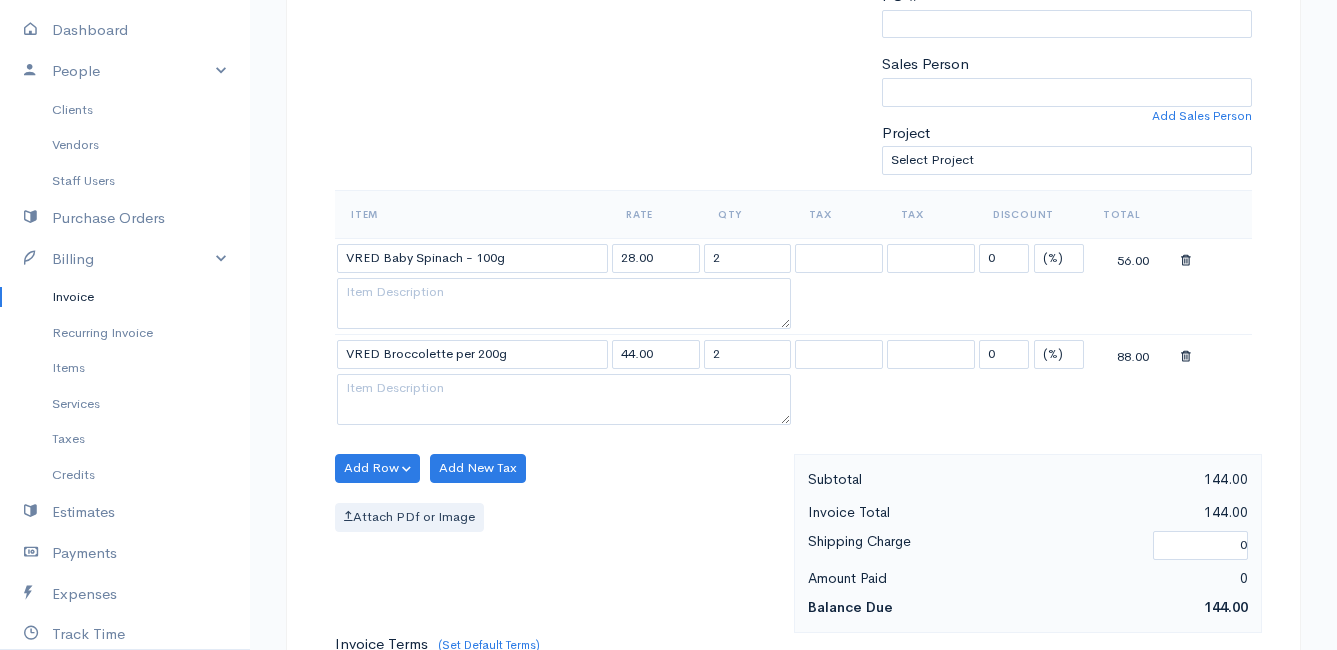click on "Add Row Add Item Row Add Time Row Add New Tax                          Attach PDf or Image" at bounding box center (559, 543) 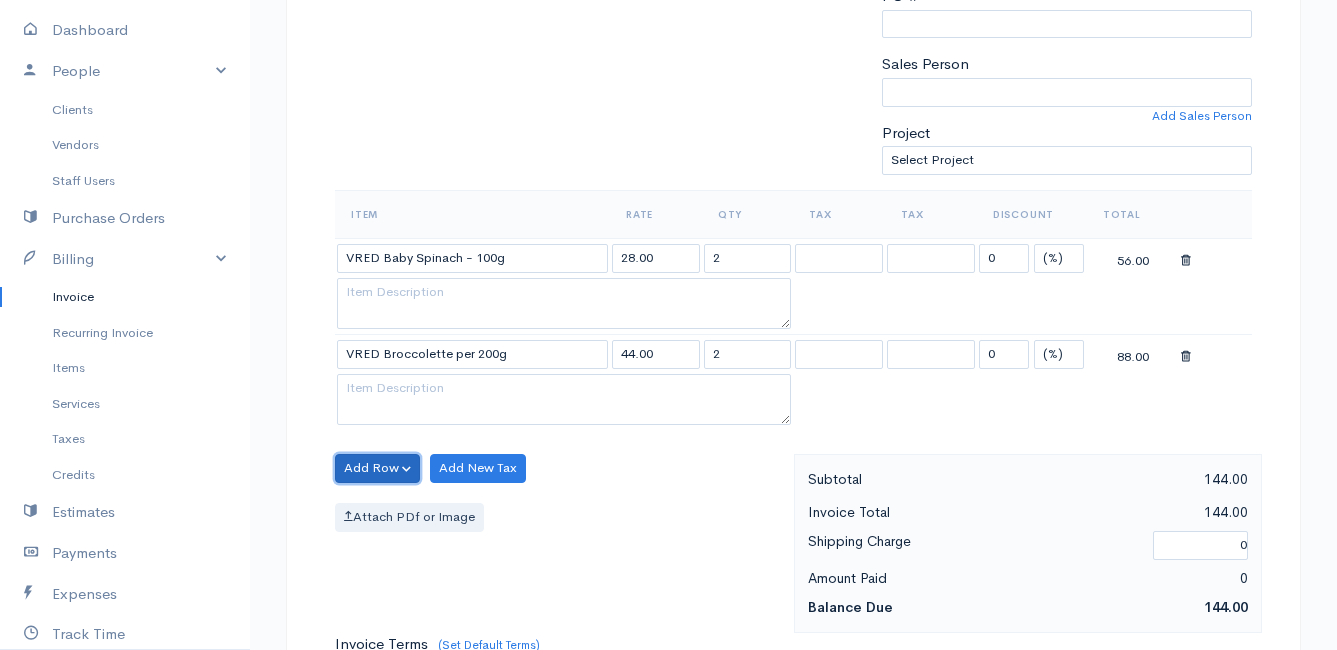 click on "Add Row" at bounding box center (377, 468) 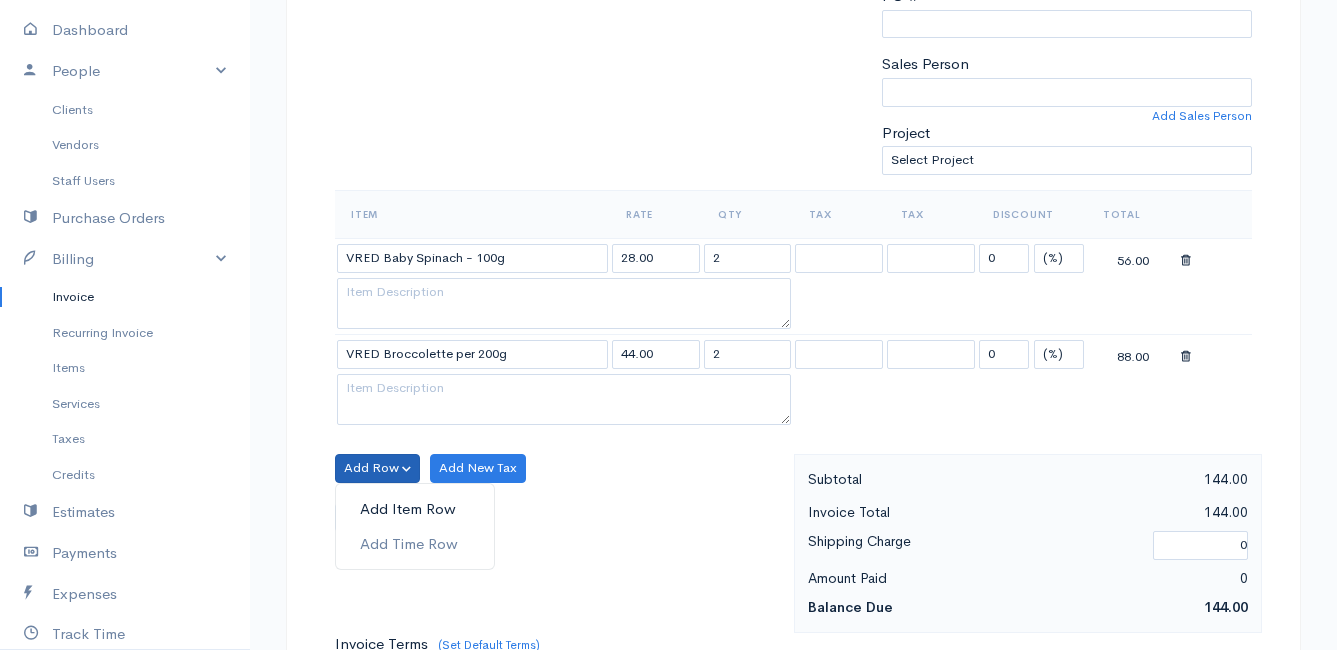 click on "Add Item Row" at bounding box center (415, 509) 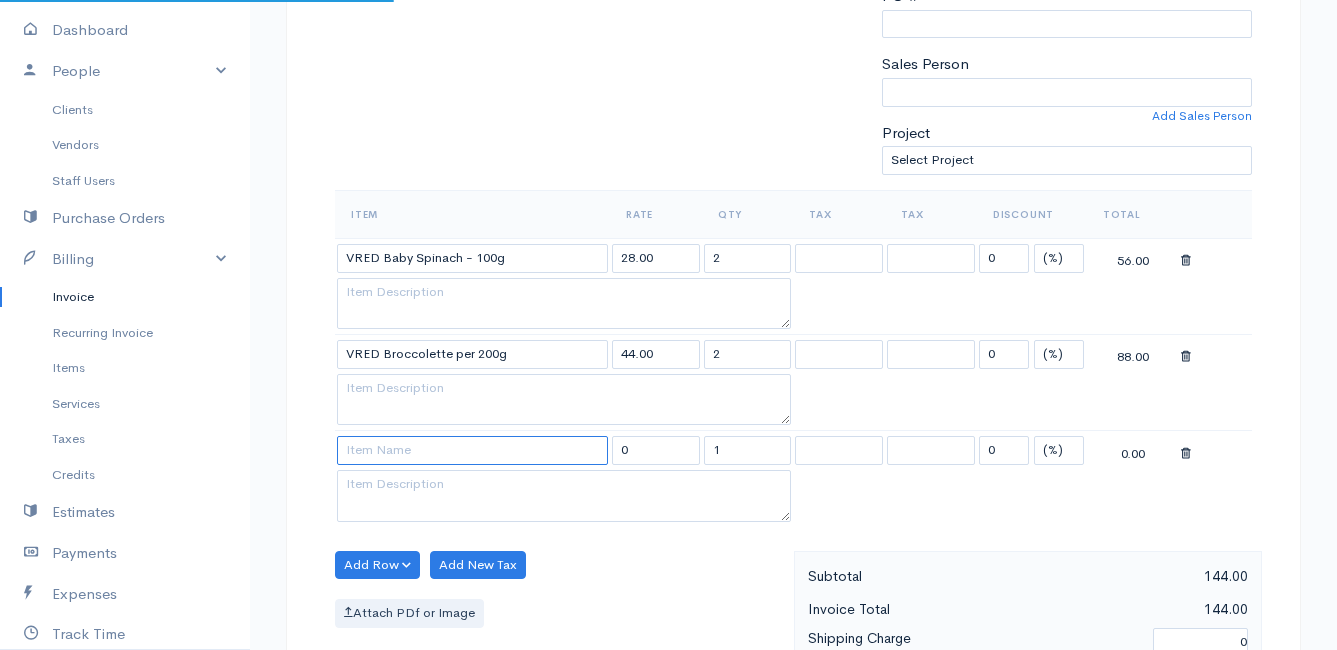 click at bounding box center (472, 450) 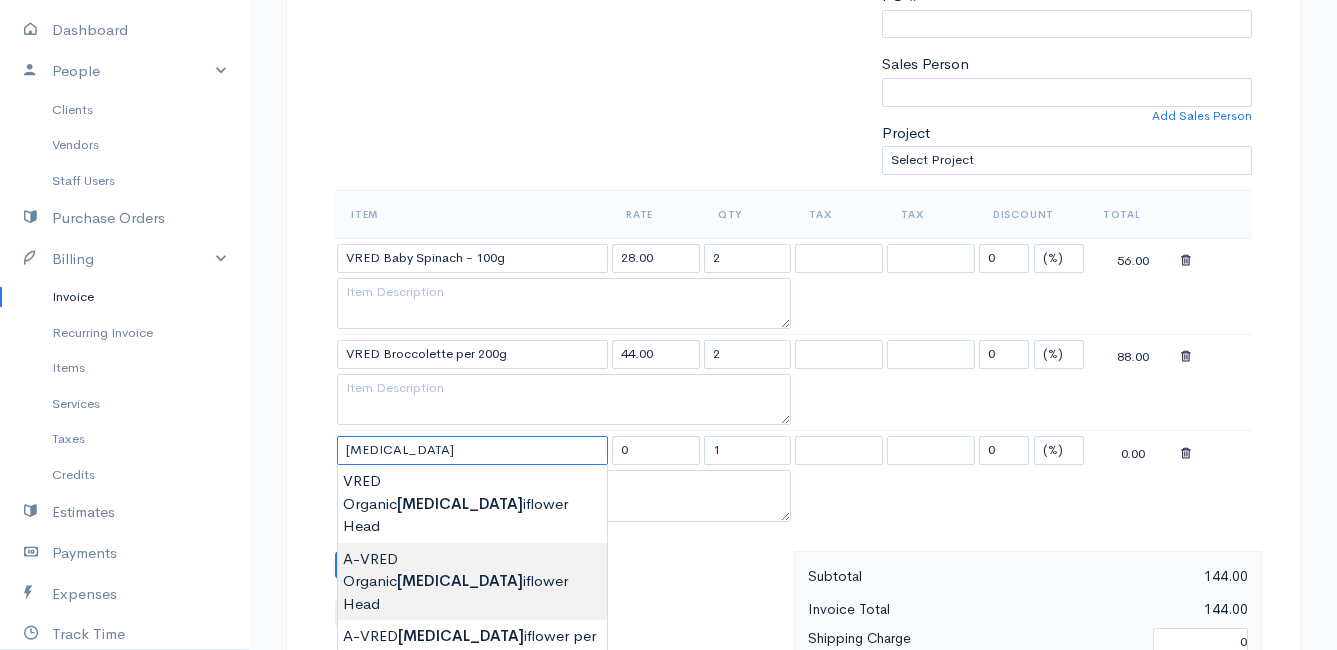 type on "A-VRED Organic Cauliflower Head" 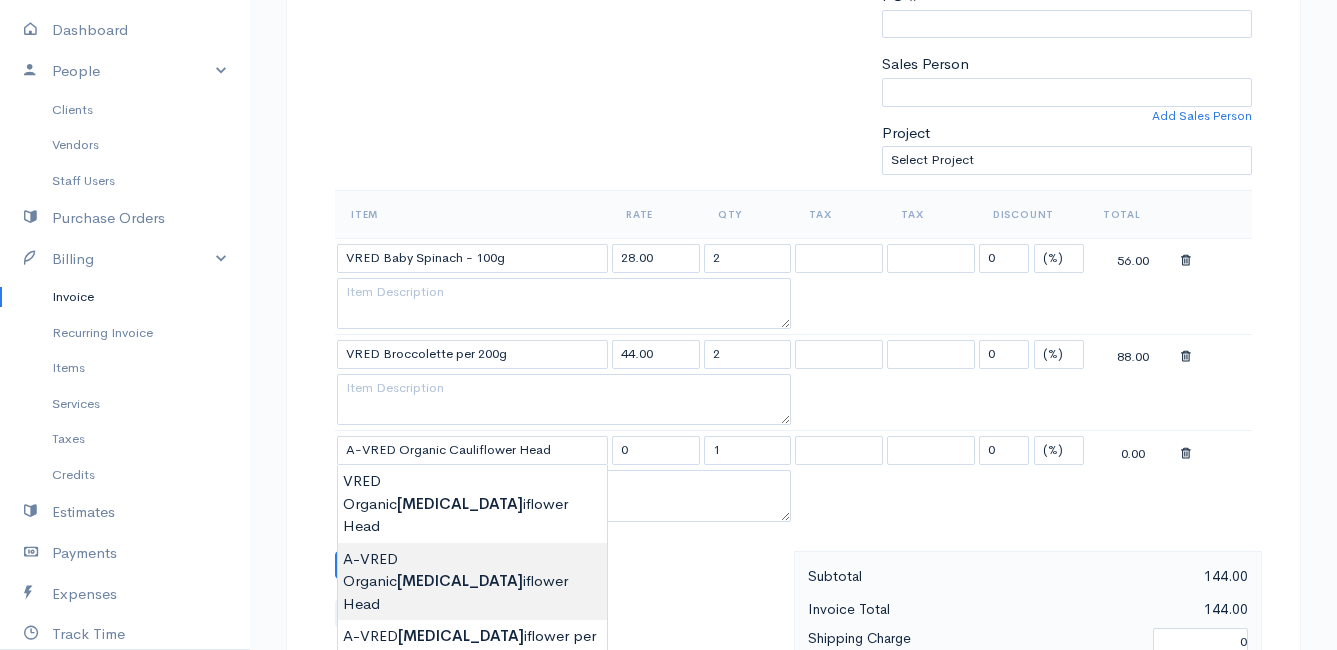 type on "45.00" 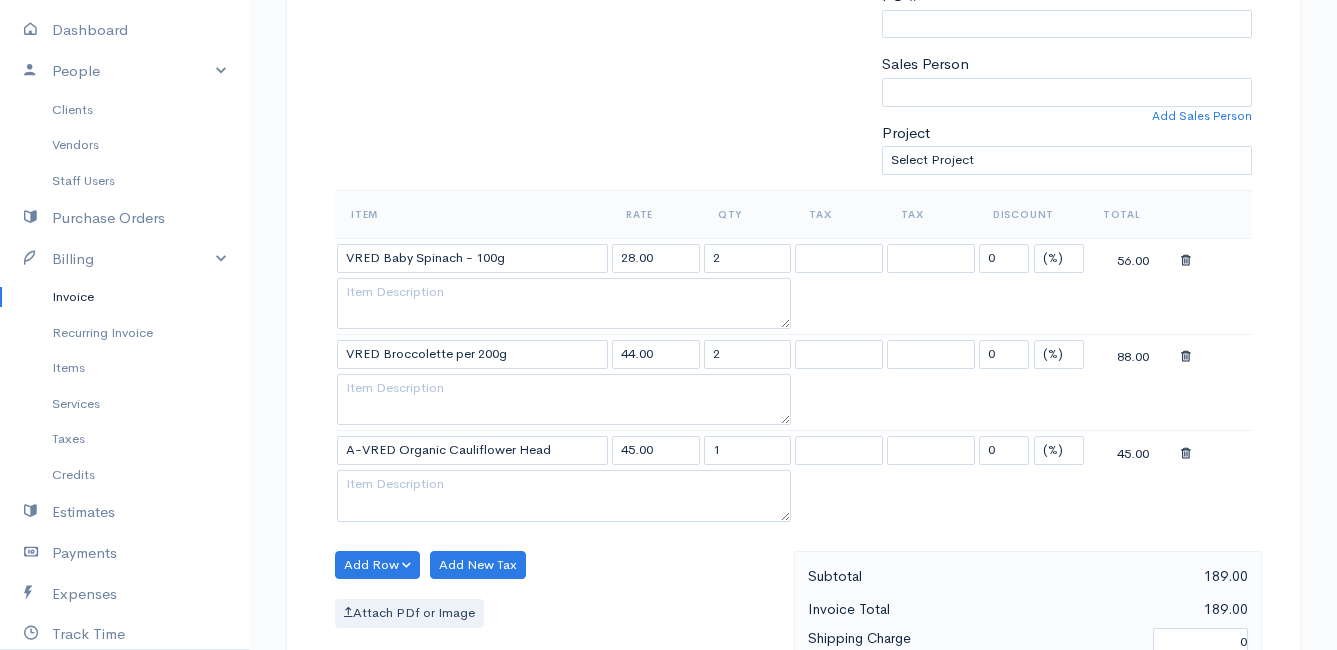 click on "Mamma Chicken
Upgrade
Dashboard
People
Clients
Vendors
Staff Users
Purchase Orders
Billing
Invoice
Recurring Invoice
Items
Services
Taxes
Credits
Estimates
Payments
Expenses
Track Time
Projects
Reports
Settings
My Organizations
Logout
Help
@CloudBooksApp 2022
Invoice
New Invoice
DRAFT To [PERSON_NAME] May 32 [GEOGRAPHIC_DATA][US_STATE] [Choose Country] [GEOGRAPHIC_DATA] [GEOGRAPHIC_DATA] [GEOGRAPHIC_DATA] [GEOGRAPHIC_DATA] [GEOGRAPHIC_DATA] [GEOGRAPHIC_DATA] [US_STATE] [GEOGRAPHIC_DATA] [GEOGRAPHIC_DATA] [GEOGRAPHIC_DATA] [GEOGRAPHIC_DATA] [GEOGRAPHIC_DATA] [GEOGRAPHIC_DATA]" at bounding box center [668, 460] 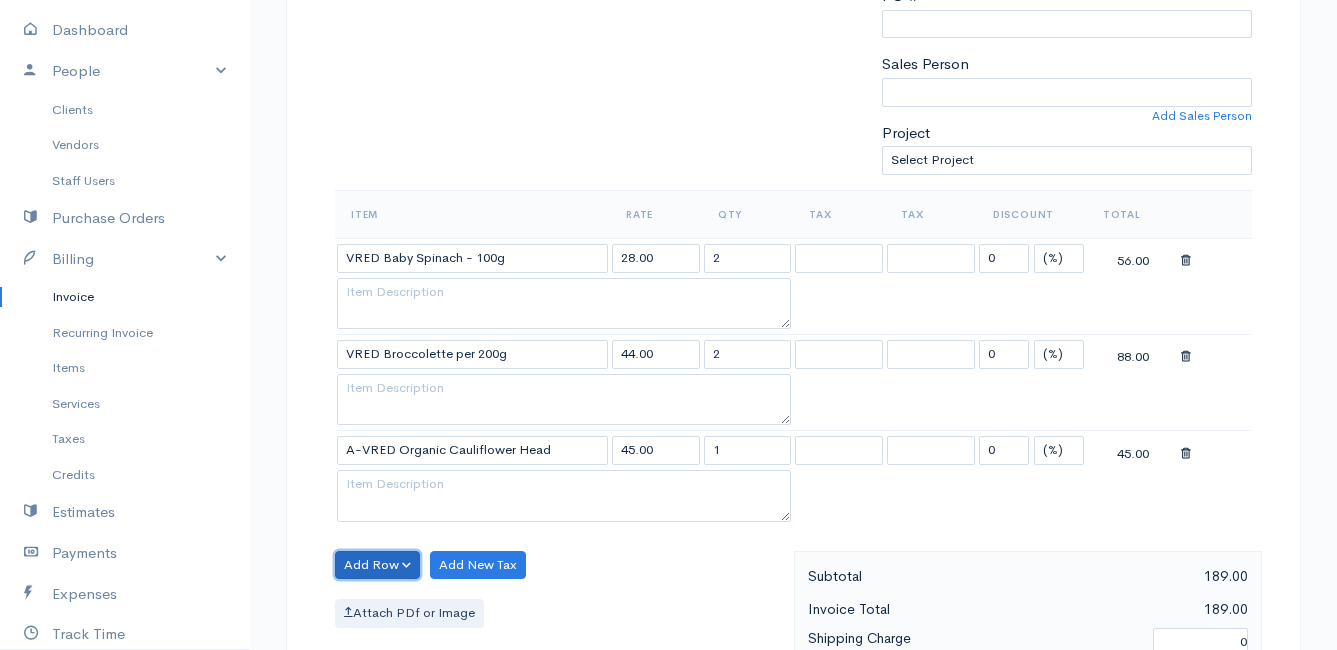 click on "Add Row" at bounding box center (377, 565) 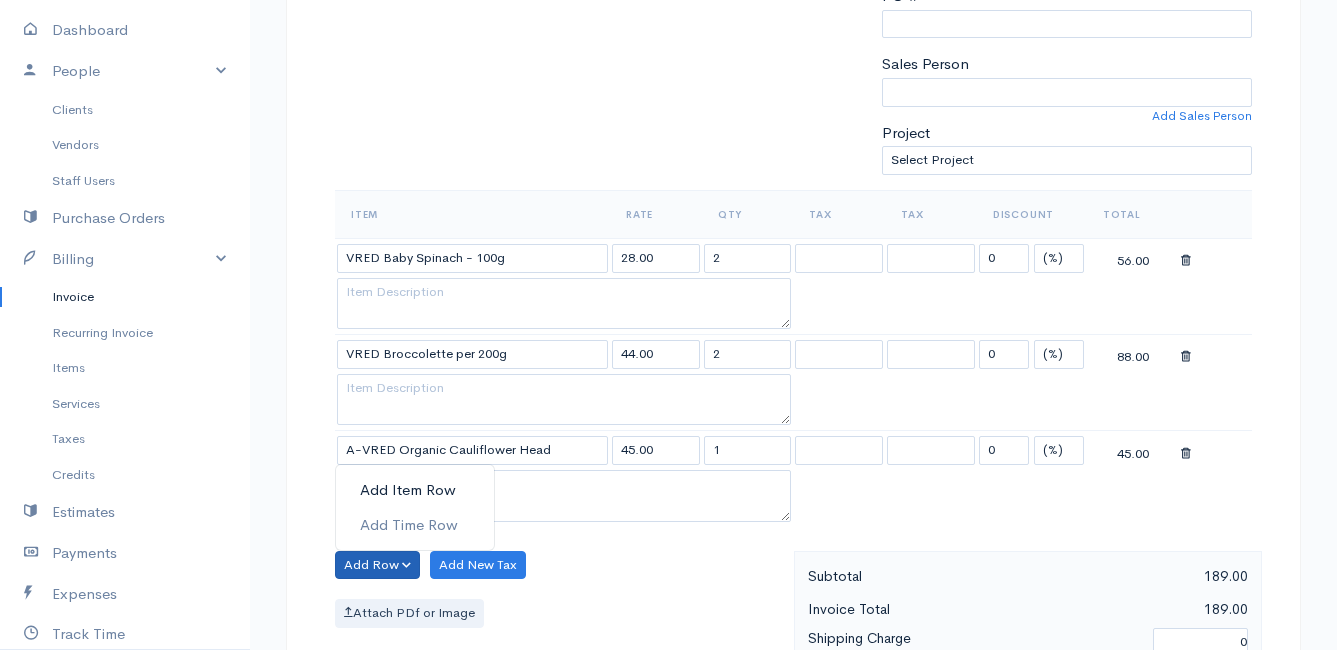 click on "Add Item Row" at bounding box center (415, 490) 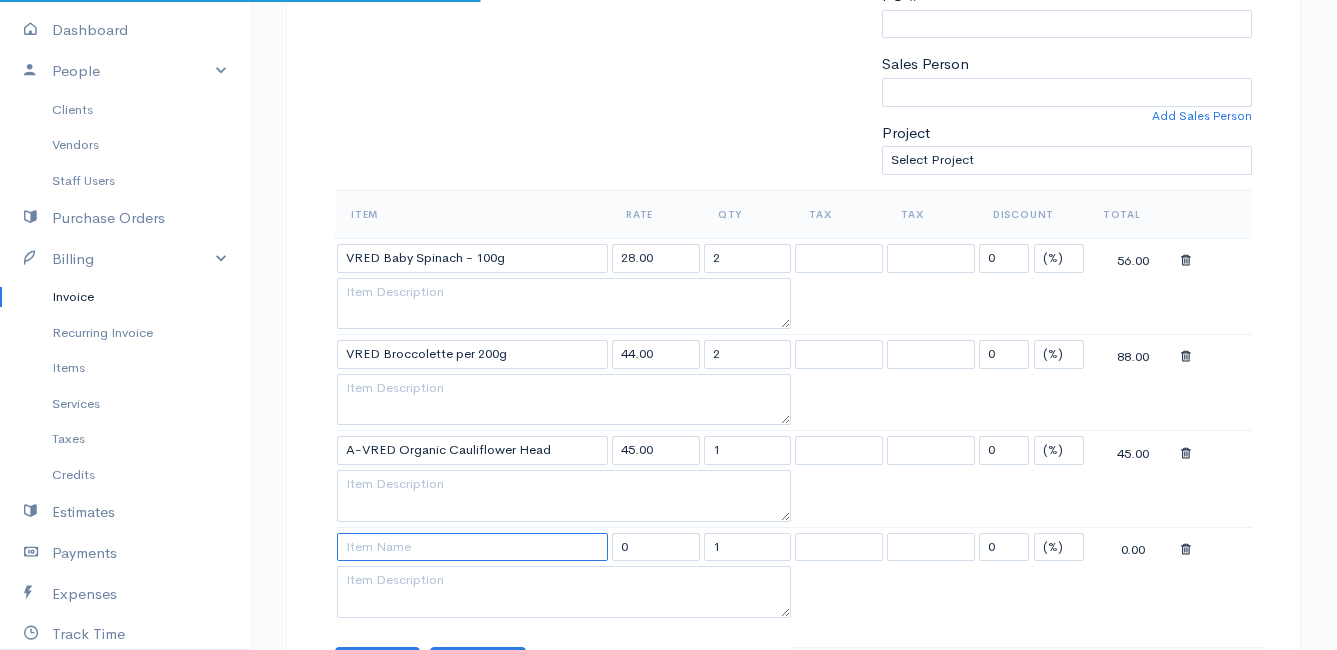 click at bounding box center [472, 547] 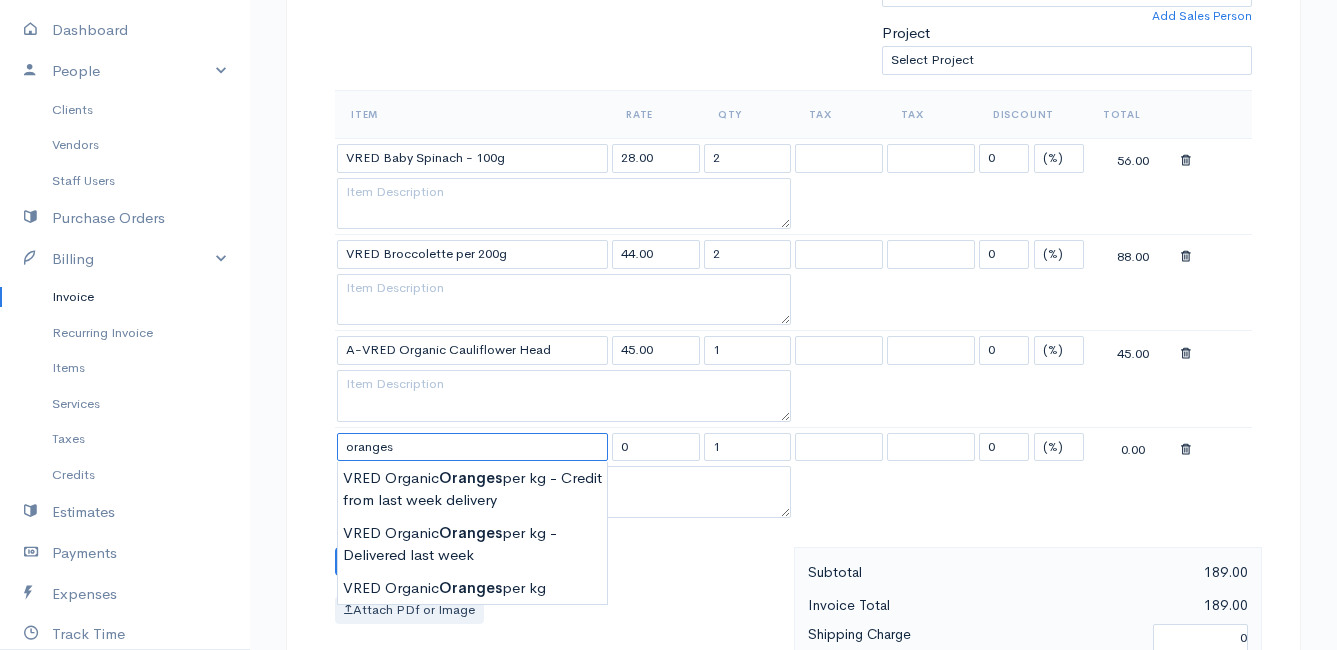 scroll, scrollTop: 700, scrollLeft: 0, axis: vertical 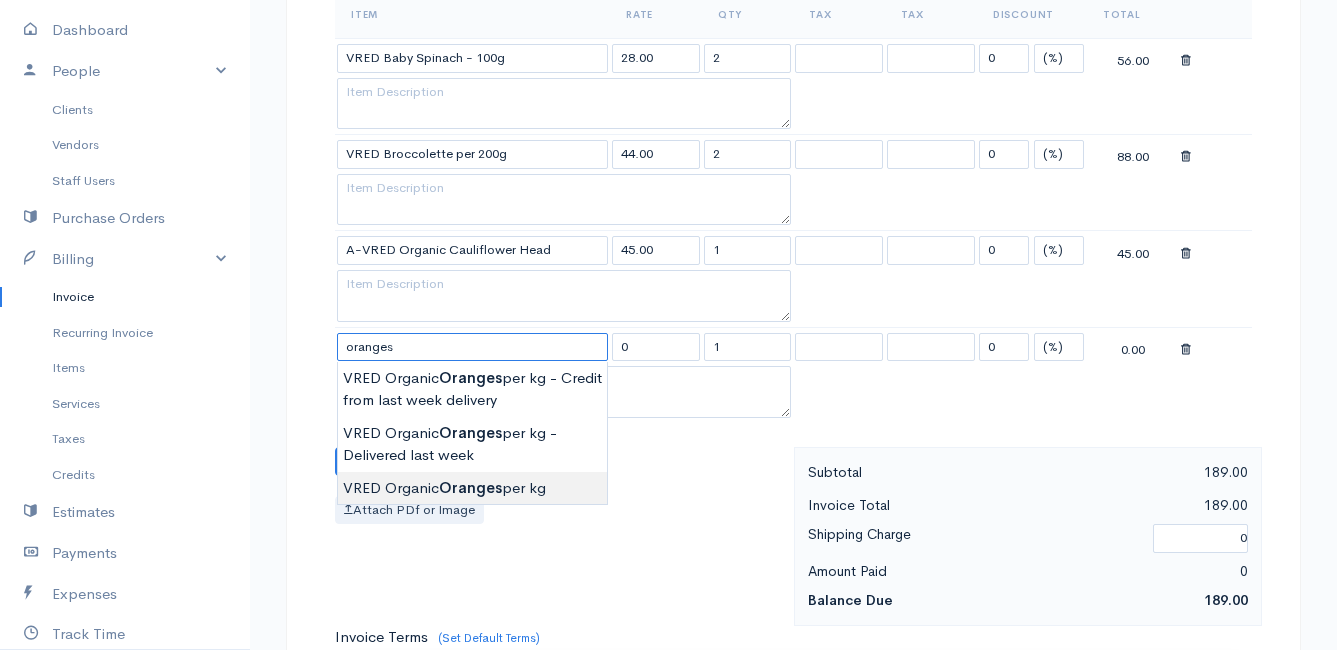 type on "VRED Organic Oranges per kg" 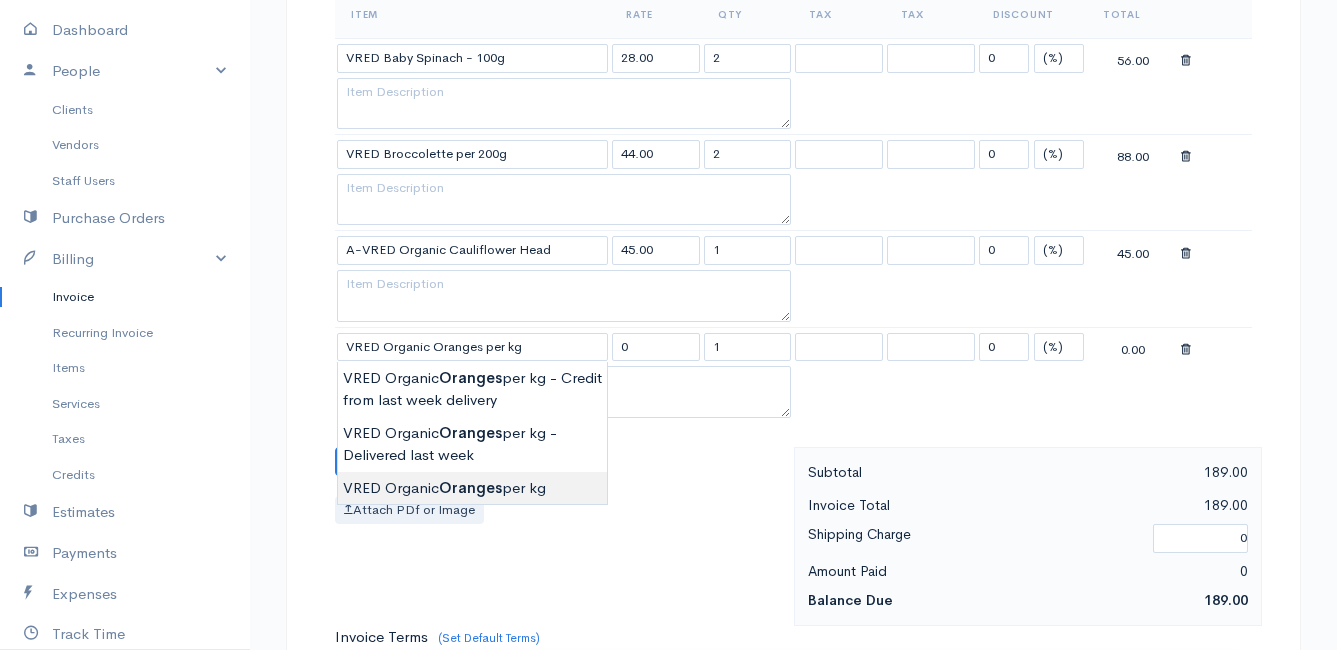 type on "40.00" 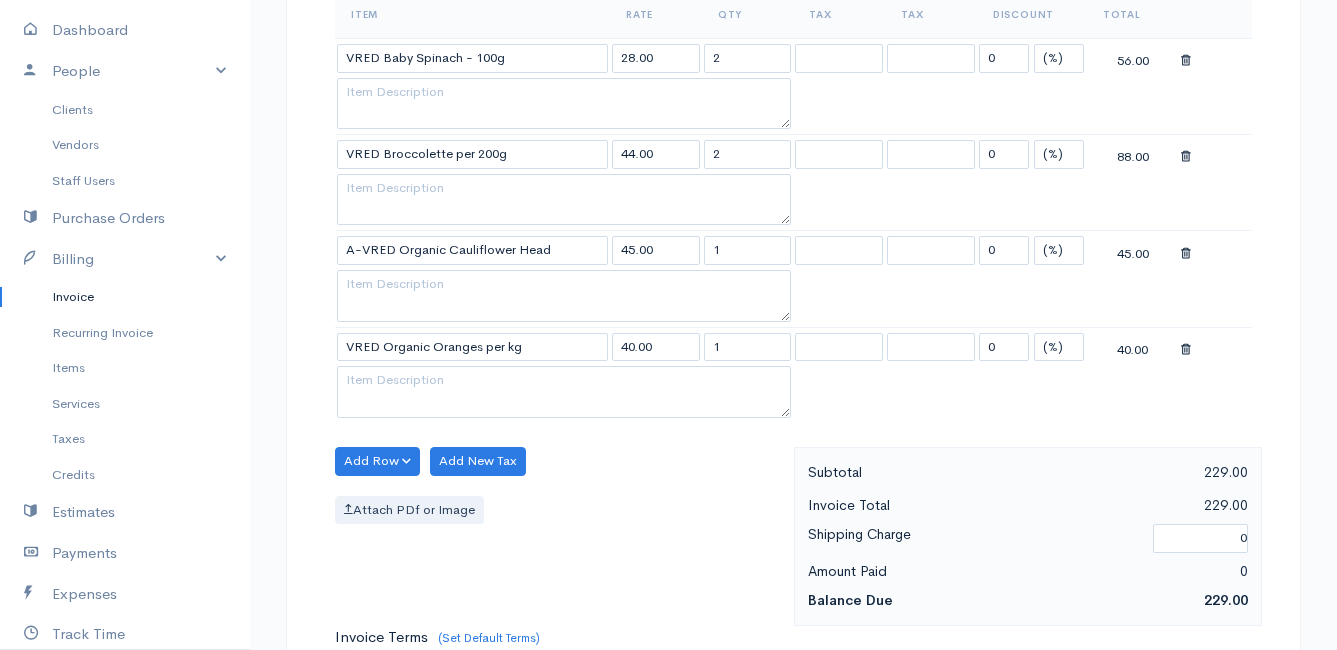 click on "Mamma Chicken
Upgrade
Dashboard
People
Clients
Vendors
Staff Users
Purchase Orders
Billing
Invoice
Recurring Invoice
Items
Services
Taxes
Credits
Estimates
Payments
Expenses
Track Time
Projects
Reports
Settings
My Organizations
Logout
Help
@CloudBooksApp 2022
Invoice
New Invoice
DRAFT To [PERSON_NAME] May 32 [GEOGRAPHIC_DATA][US_STATE] [Choose Country] [GEOGRAPHIC_DATA] [GEOGRAPHIC_DATA] [GEOGRAPHIC_DATA] [GEOGRAPHIC_DATA] [GEOGRAPHIC_DATA] [GEOGRAPHIC_DATA] [US_STATE] [GEOGRAPHIC_DATA] [GEOGRAPHIC_DATA] [GEOGRAPHIC_DATA] [GEOGRAPHIC_DATA] [GEOGRAPHIC_DATA] [GEOGRAPHIC_DATA]" at bounding box center [668, 308] 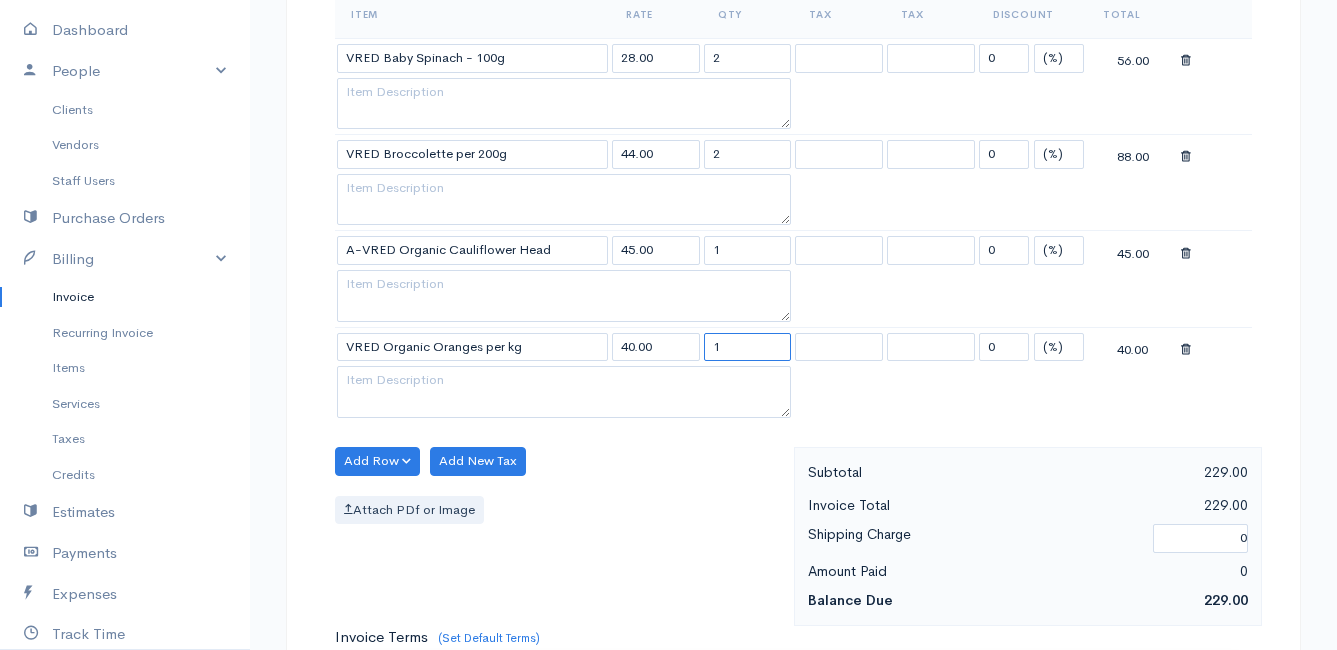drag, startPoint x: 742, startPoint y: 347, endPoint x: 688, endPoint y: 347, distance: 54 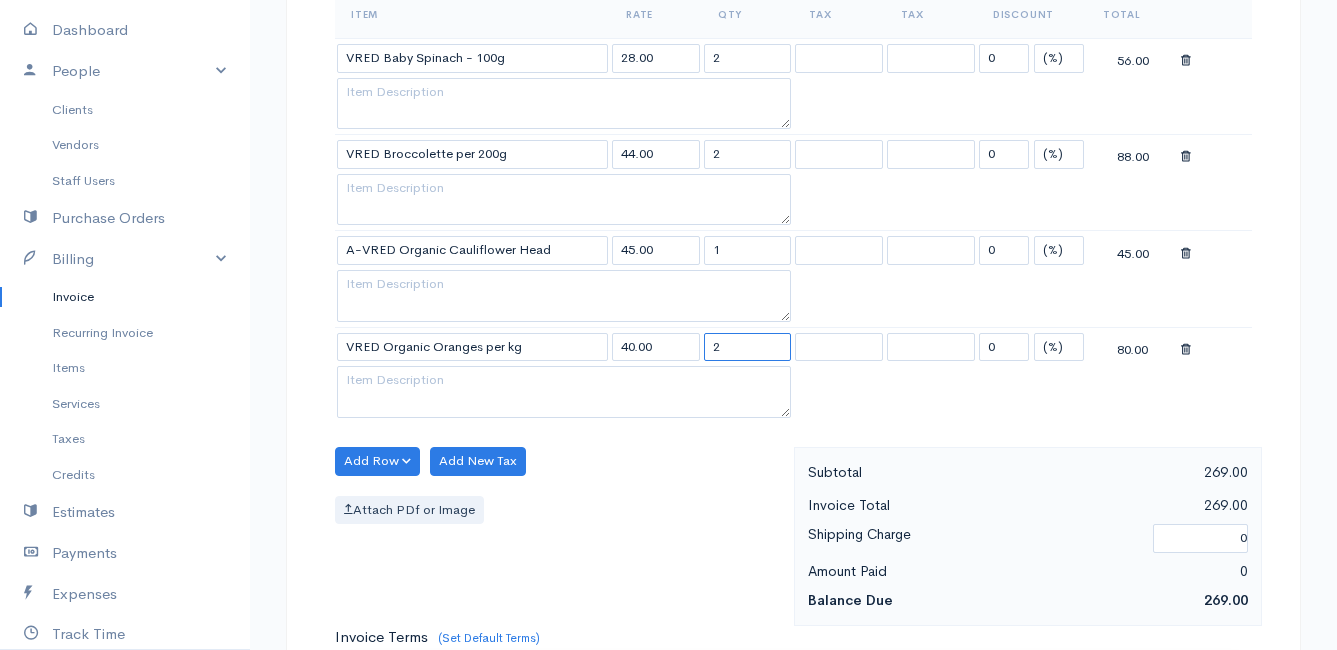 type on "2" 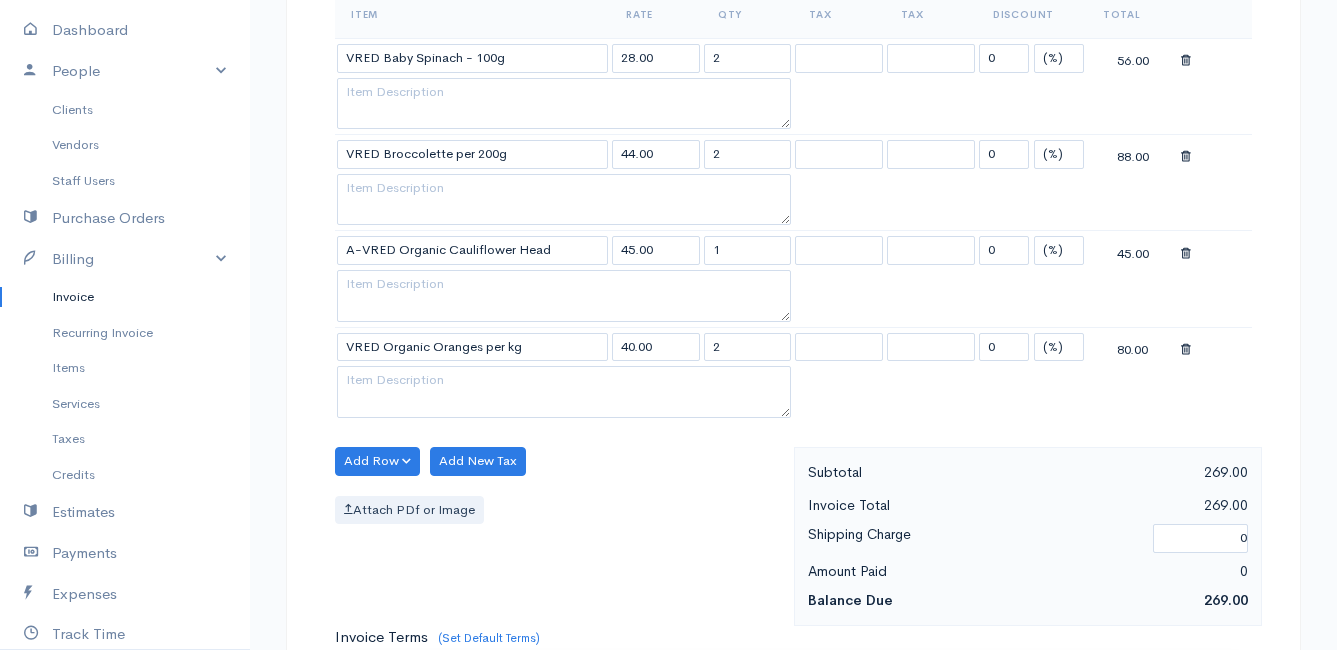click on "Add Row Add Item Row Add Time Row Add New Tax                          Attach PDf or Image" at bounding box center [559, 536] 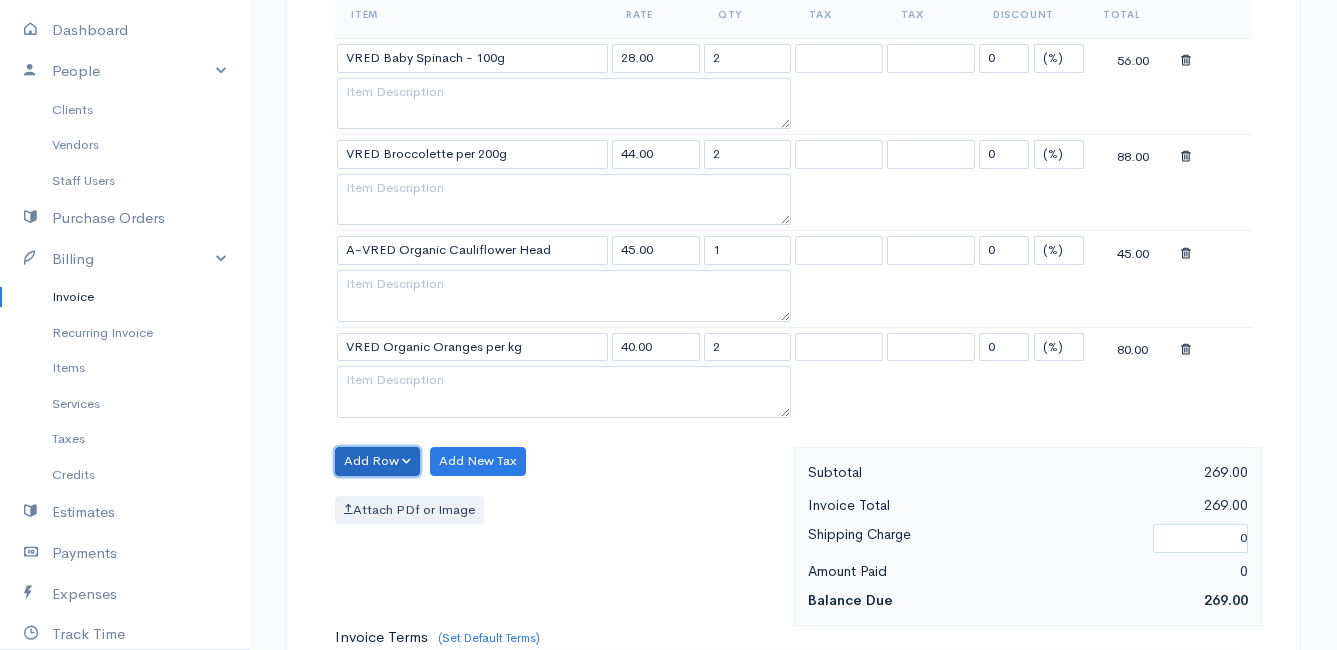 click on "Add Row" at bounding box center (377, 461) 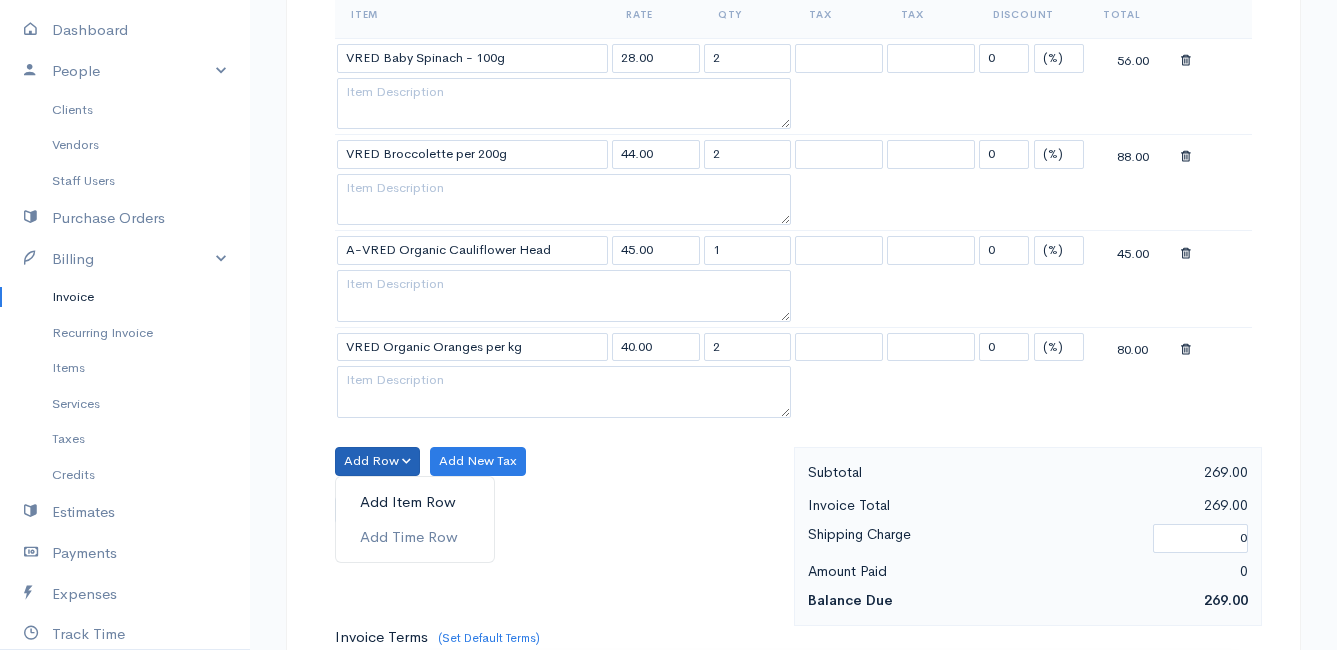 click on "Add Item Row" at bounding box center (415, 502) 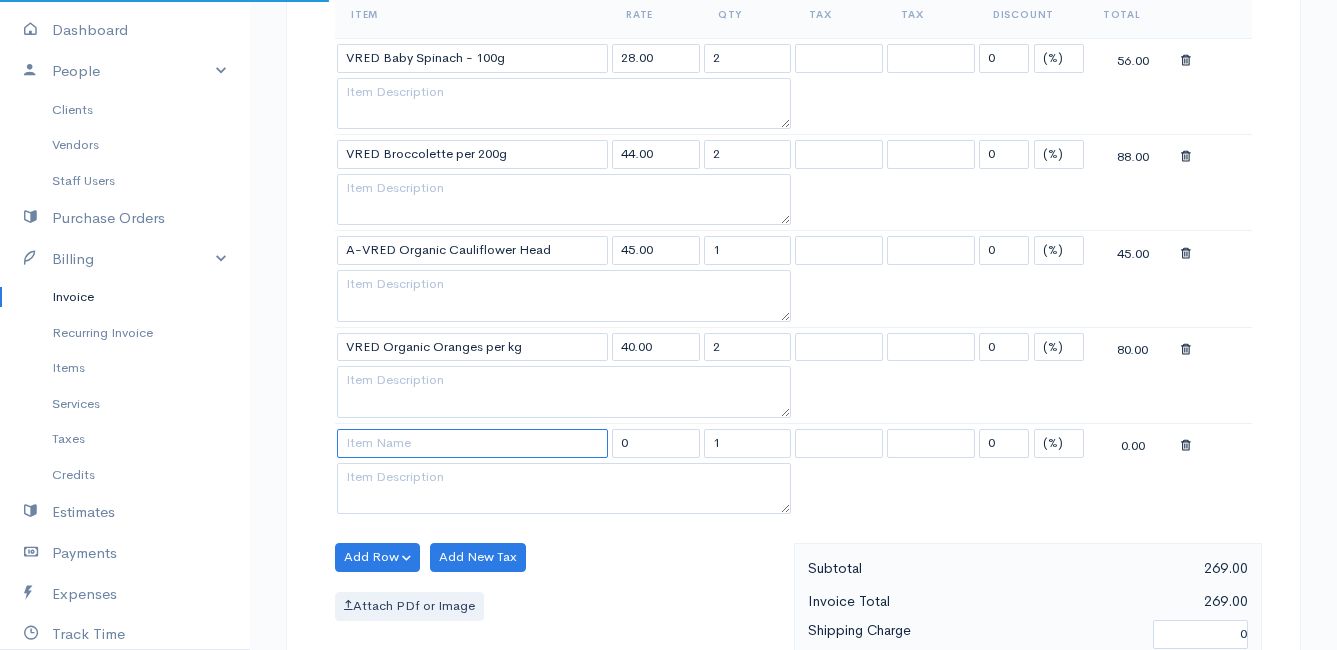 click at bounding box center [472, 443] 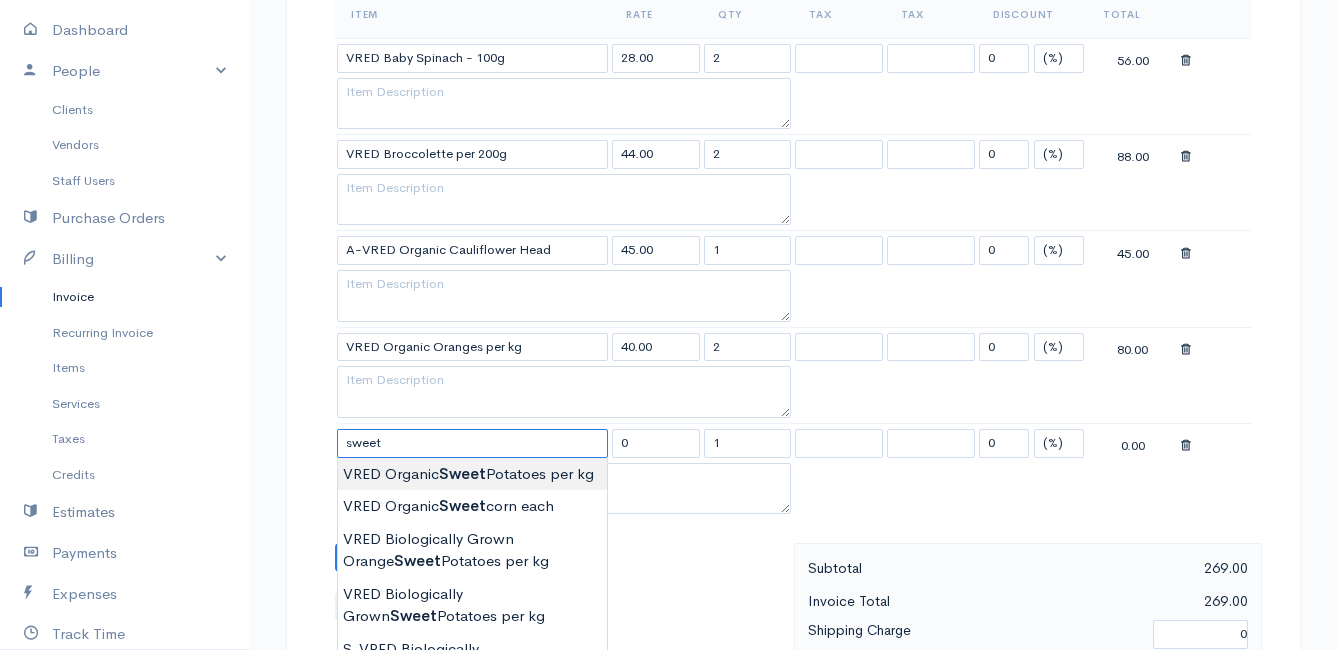 type on "VRED Organic Sweet Potatoes per kg" 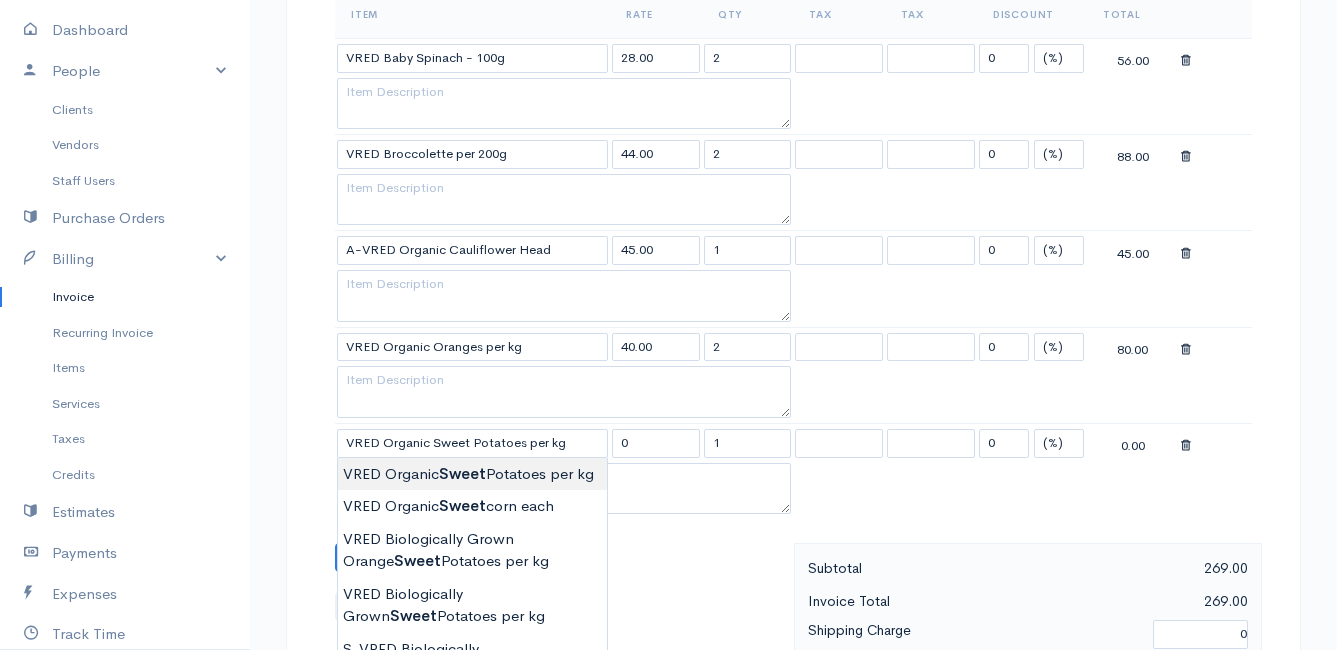 type on "49.00" 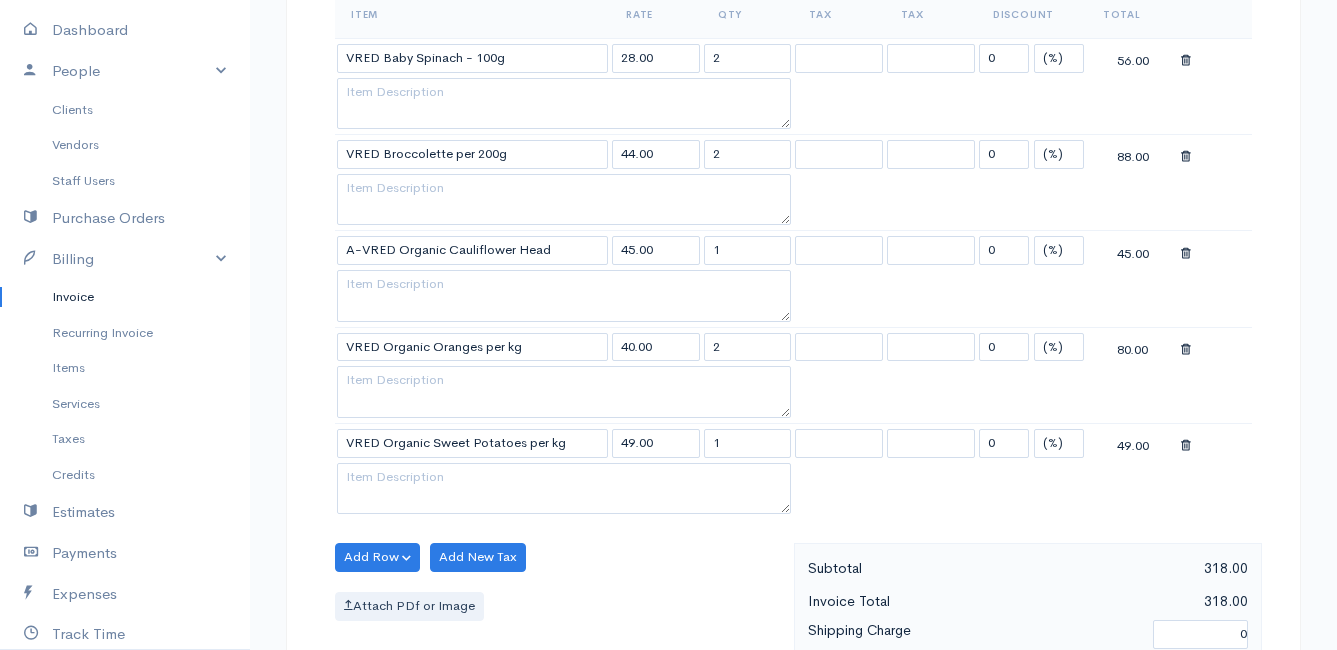 click on "Mamma Chicken
Upgrade
Dashboard
People
Clients
Vendors
Staff Users
Purchase Orders
Billing
Invoice
Recurring Invoice
Items
Services
Taxes
Credits
Estimates
Payments
Expenses
Track Time
Projects
Reports
Settings
My Organizations
Logout
Help
@CloudBooksApp 2022
Invoice
New Invoice
DRAFT To [PERSON_NAME] May 32 [GEOGRAPHIC_DATA][US_STATE] [Choose Country] [GEOGRAPHIC_DATA] [GEOGRAPHIC_DATA] [GEOGRAPHIC_DATA] [GEOGRAPHIC_DATA] [GEOGRAPHIC_DATA] [GEOGRAPHIC_DATA] [US_STATE] [GEOGRAPHIC_DATA] [GEOGRAPHIC_DATA] [GEOGRAPHIC_DATA] [GEOGRAPHIC_DATA] [GEOGRAPHIC_DATA] [GEOGRAPHIC_DATA]" at bounding box center (668, 357) 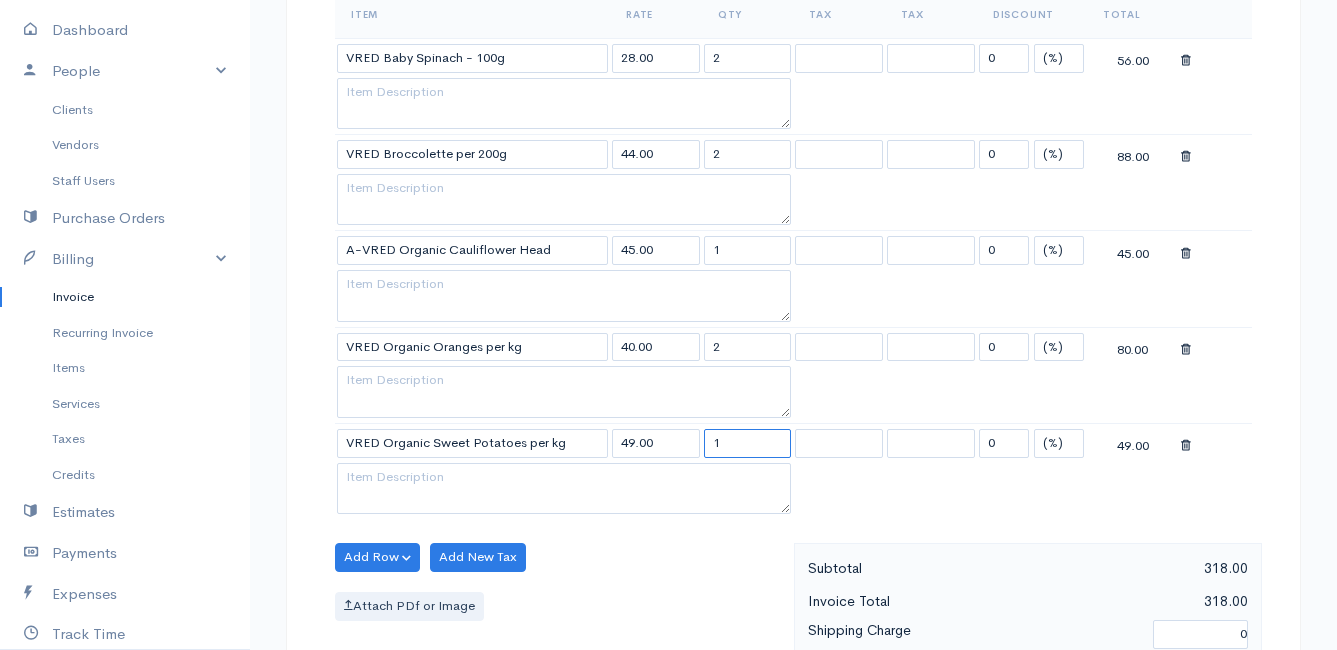 click on "1" at bounding box center (748, 443) 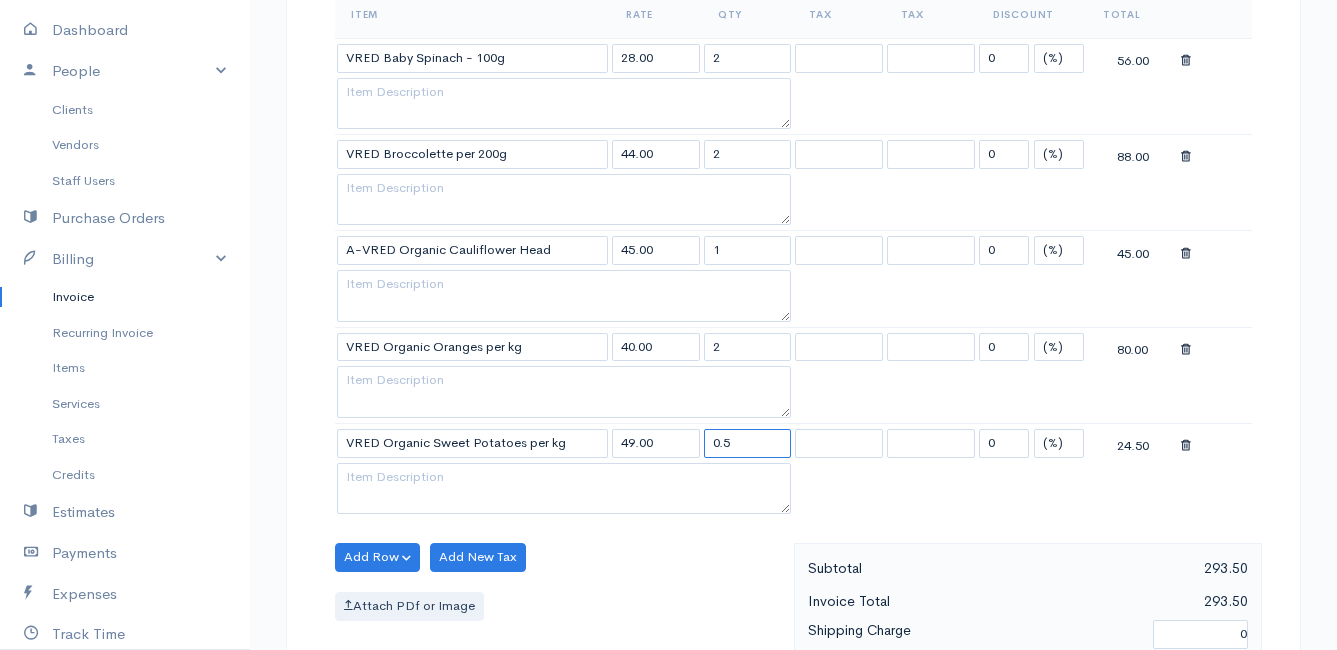 type on "0.5" 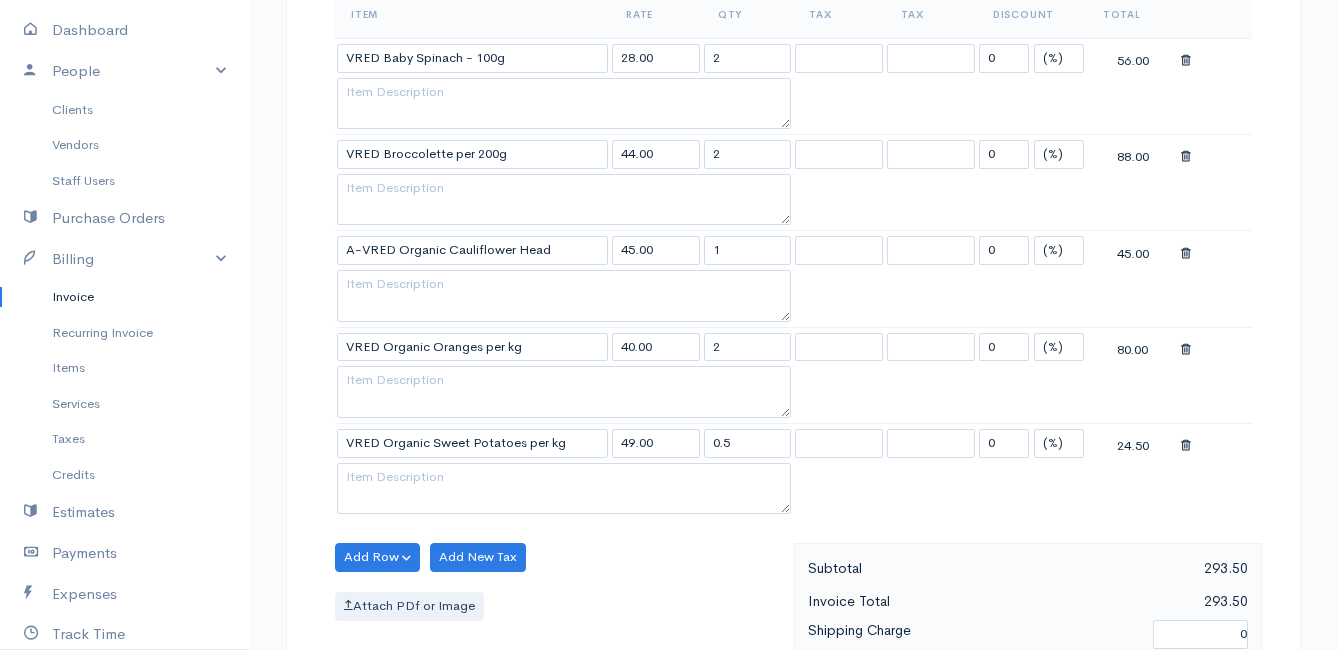 click on "Add Row Add Item Row Add Time Row Add New Tax                          Attach PDf or Image" at bounding box center (559, 632) 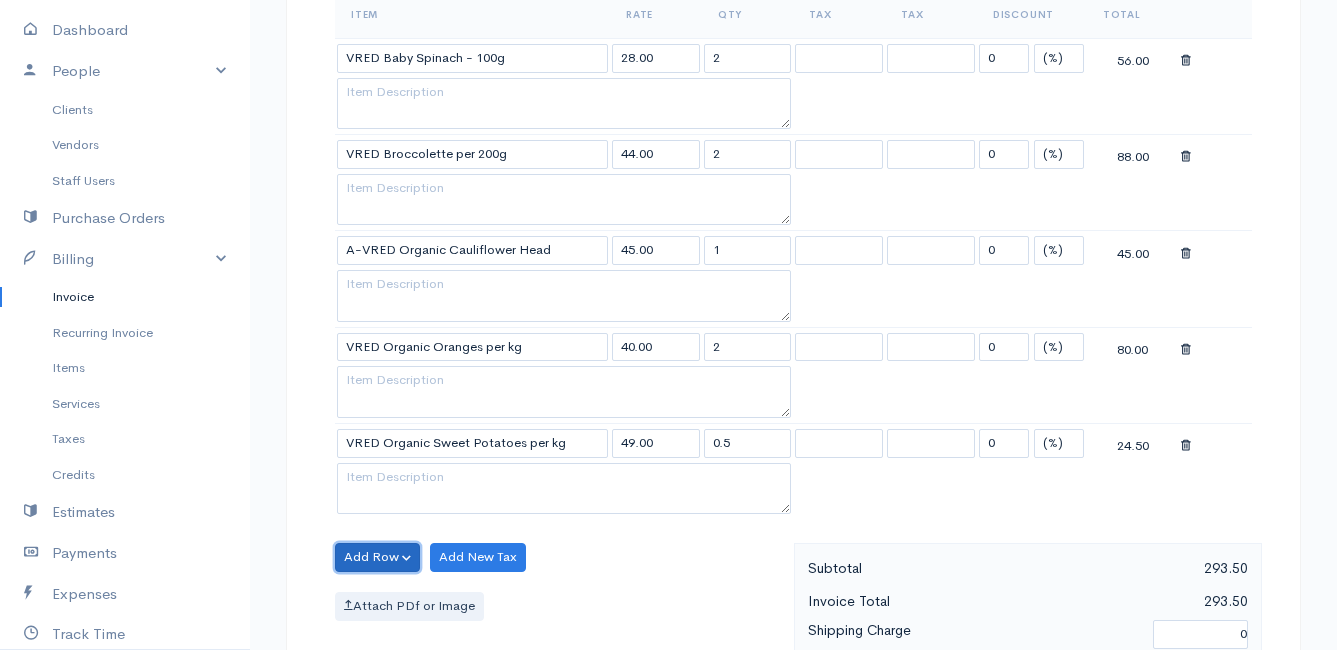 click on "Add Row" at bounding box center [377, 557] 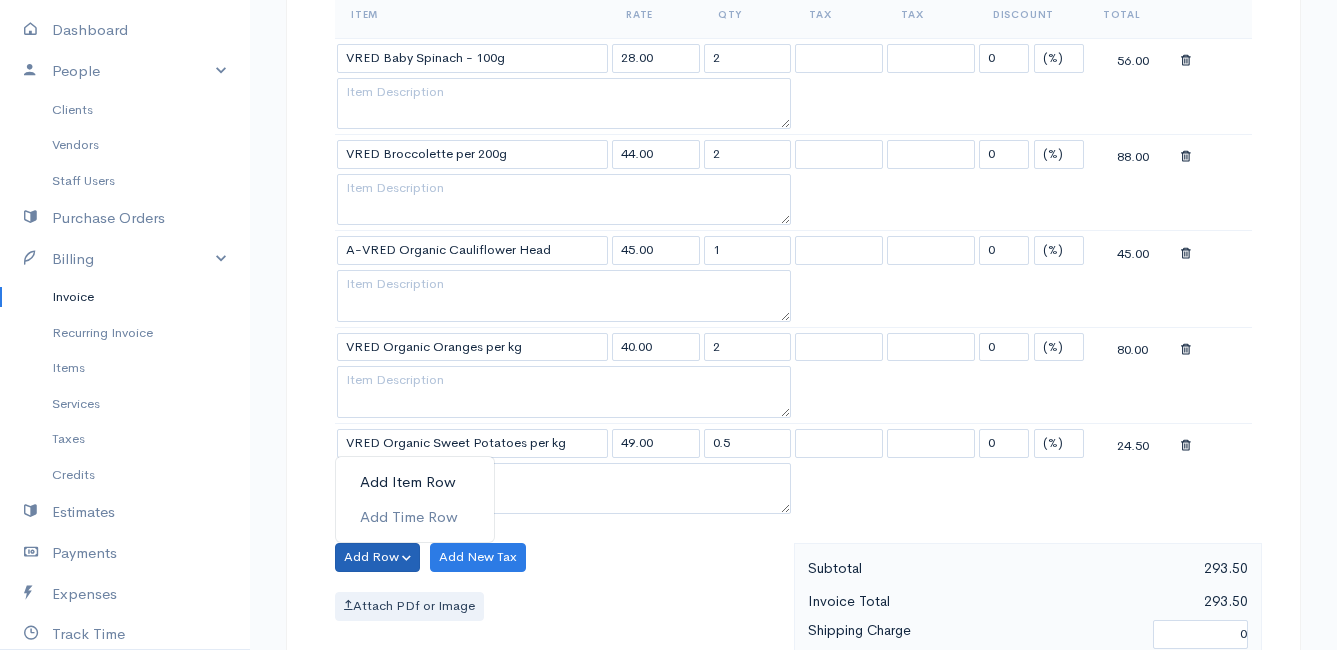 click on "Add Item Row" at bounding box center (415, 482) 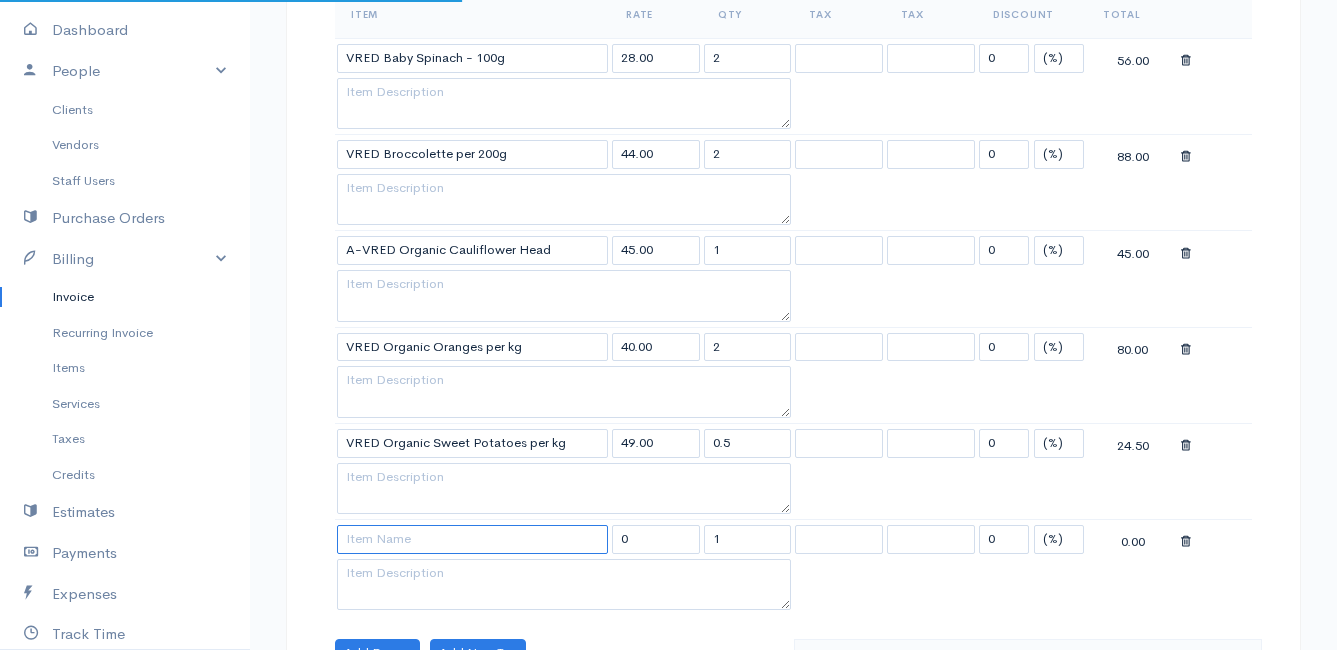 click at bounding box center (472, 539) 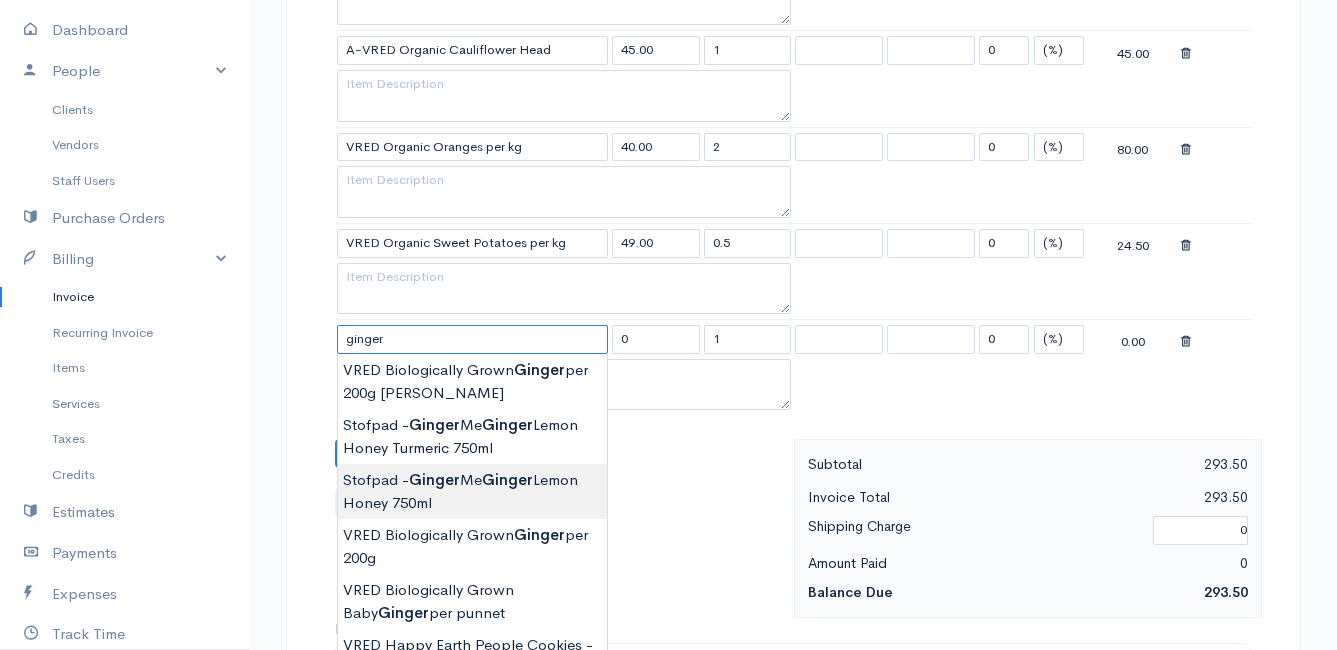 scroll, scrollTop: 1000, scrollLeft: 0, axis: vertical 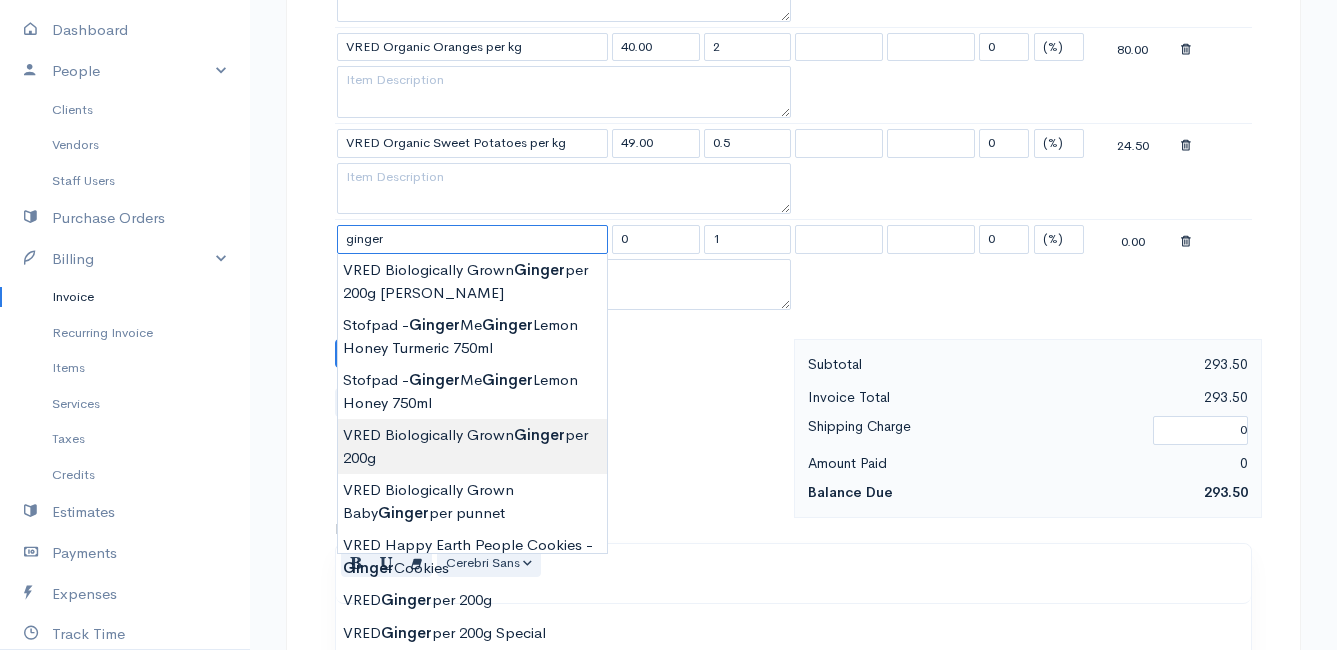 type on "VRED Biologically Grown Ginger per 200g" 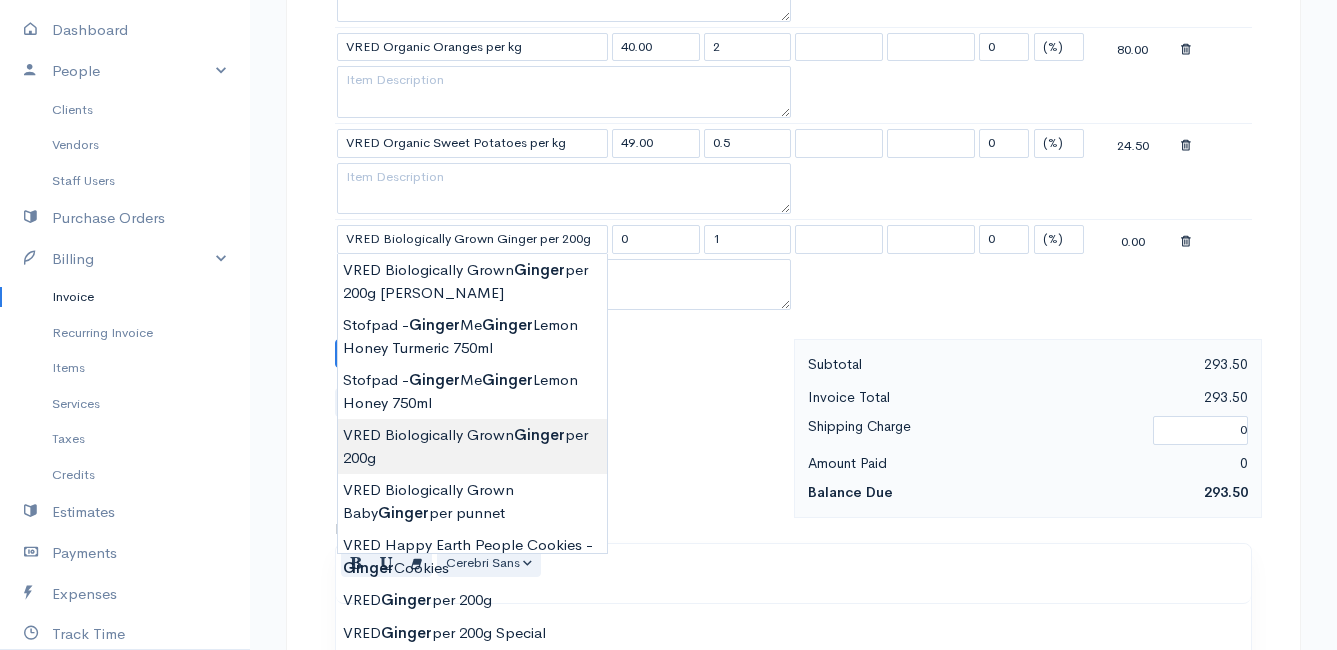 type on "58.00" 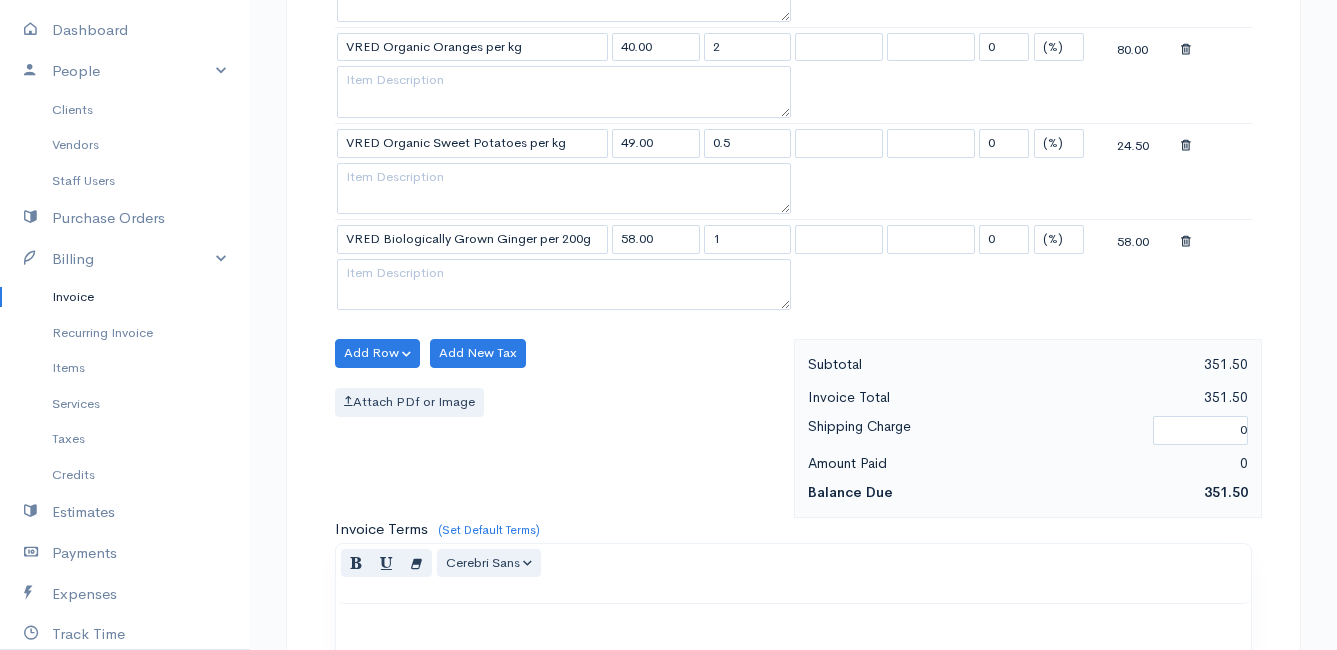 click on "Mamma Chicken
Upgrade
Dashboard
People
Clients
Vendors
Staff Users
Purchase Orders
Billing
Invoice
Recurring Invoice
Items
Services
Taxes
Credits
Estimates
Payments
Expenses
Track Time
Projects
Reports
Settings
My Organizations
Logout
Help
@CloudBooksApp 2022
Invoice
New Invoice
DRAFT To [PERSON_NAME] May 32 [GEOGRAPHIC_DATA][US_STATE] [Choose Country] [GEOGRAPHIC_DATA] [GEOGRAPHIC_DATA] [GEOGRAPHIC_DATA] [GEOGRAPHIC_DATA] [GEOGRAPHIC_DATA] [GEOGRAPHIC_DATA] [US_STATE] [GEOGRAPHIC_DATA] [GEOGRAPHIC_DATA] [GEOGRAPHIC_DATA] [GEOGRAPHIC_DATA] [GEOGRAPHIC_DATA] [GEOGRAPHIC_DATA]" at bounding box center [668, 105] 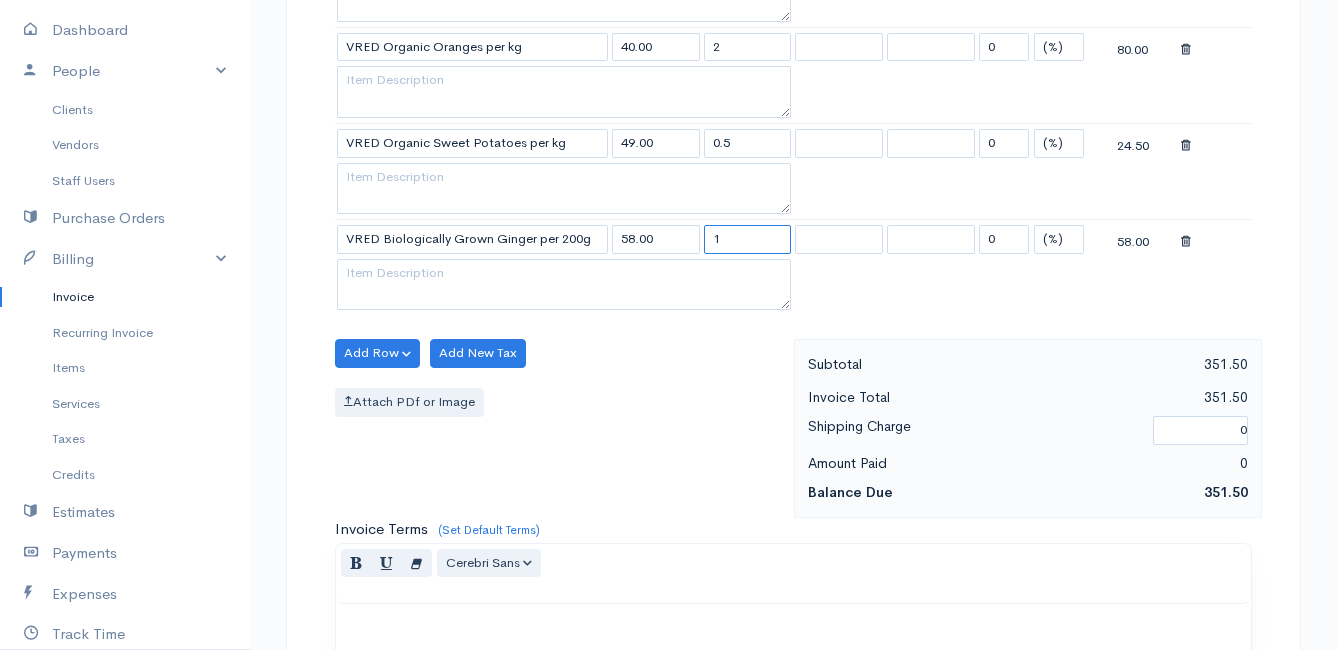 drag, startPoint x: 739, startPoint y: 240, endPoint x: 678, endPoint y: 240, distance: 61 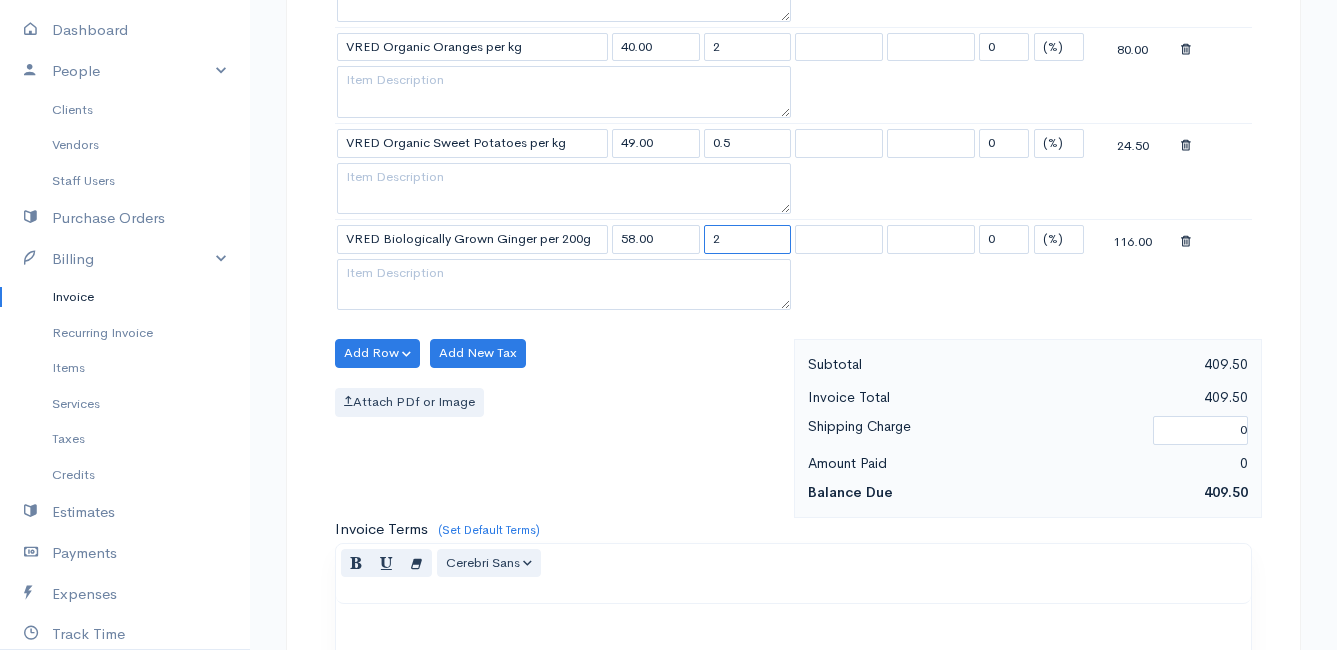 type on "2" 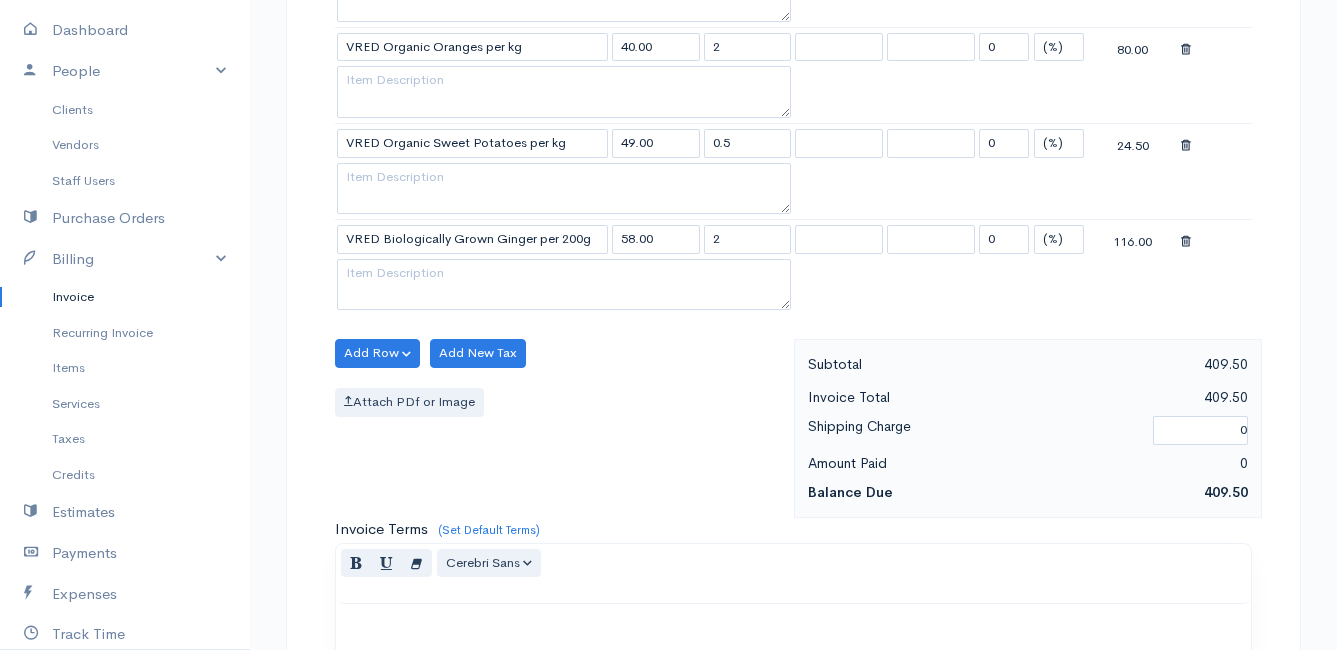 click on "Add Row Add Item Row Add Time Row Add New Tax                          Attach PDf or Image" at bounding box center [559, 428] 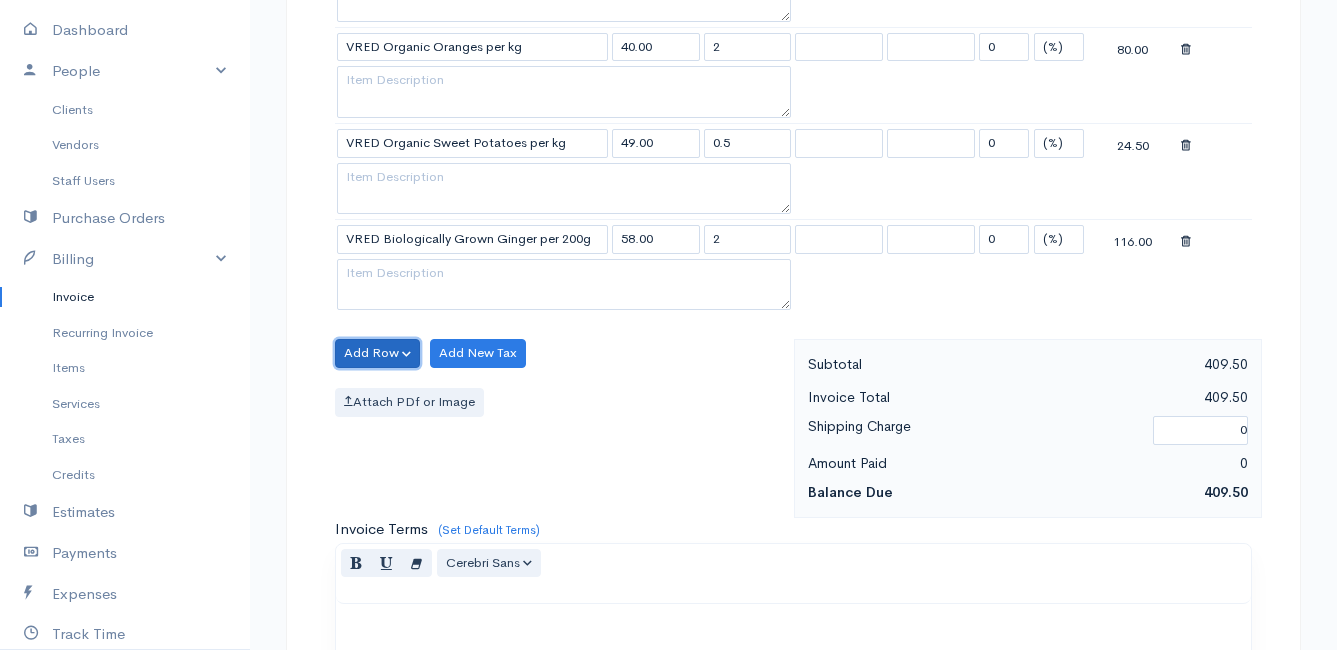 click on "Add Row" at bounding box center [377, 353] 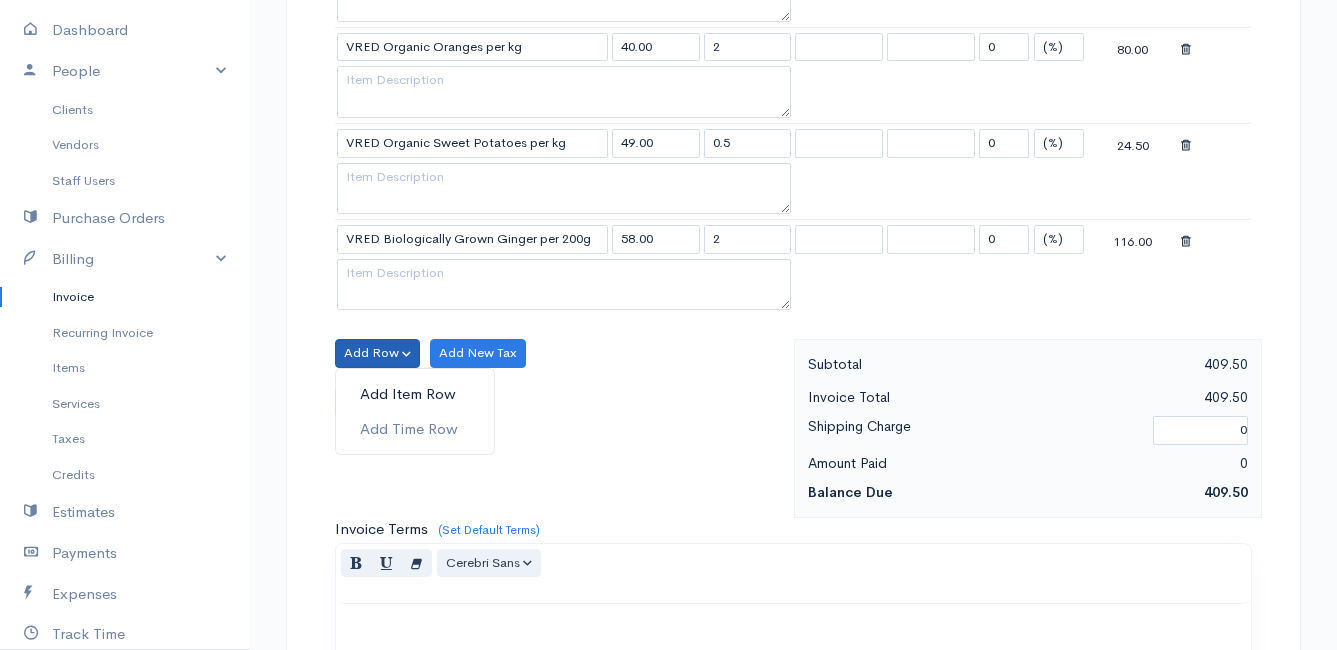click on "Add Item Row" at bounding box center (415, 394) 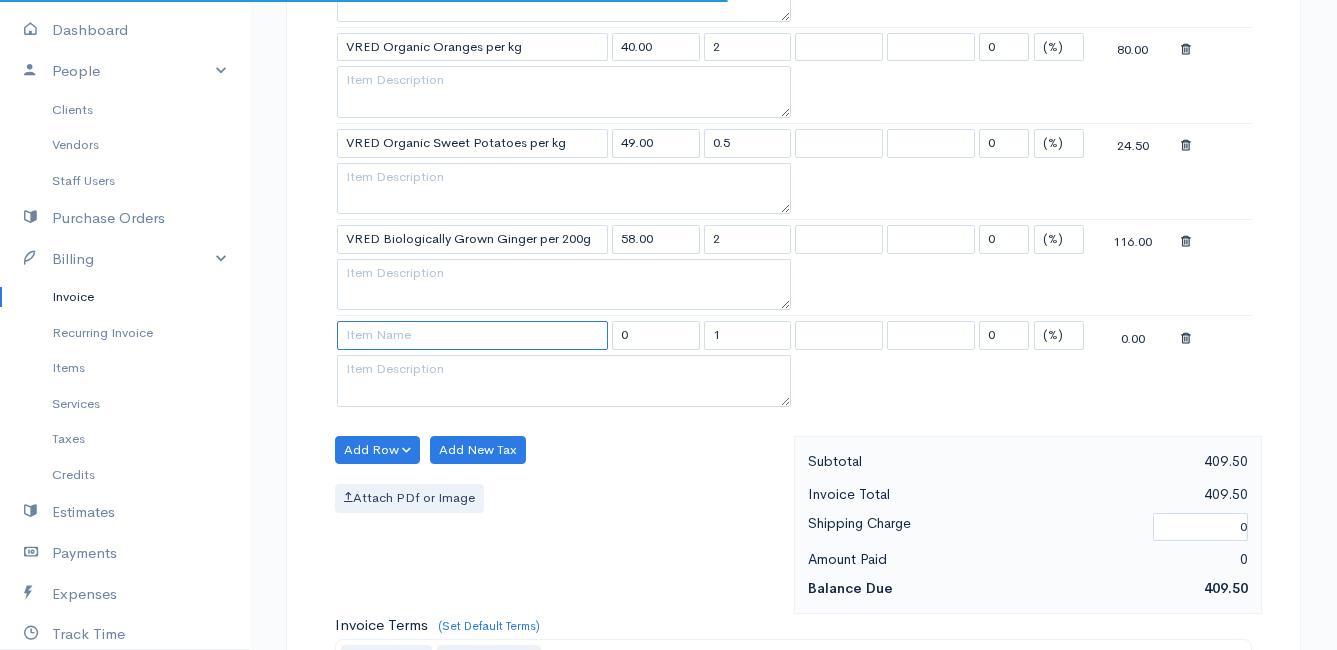 click at bounding box center [472, 335] 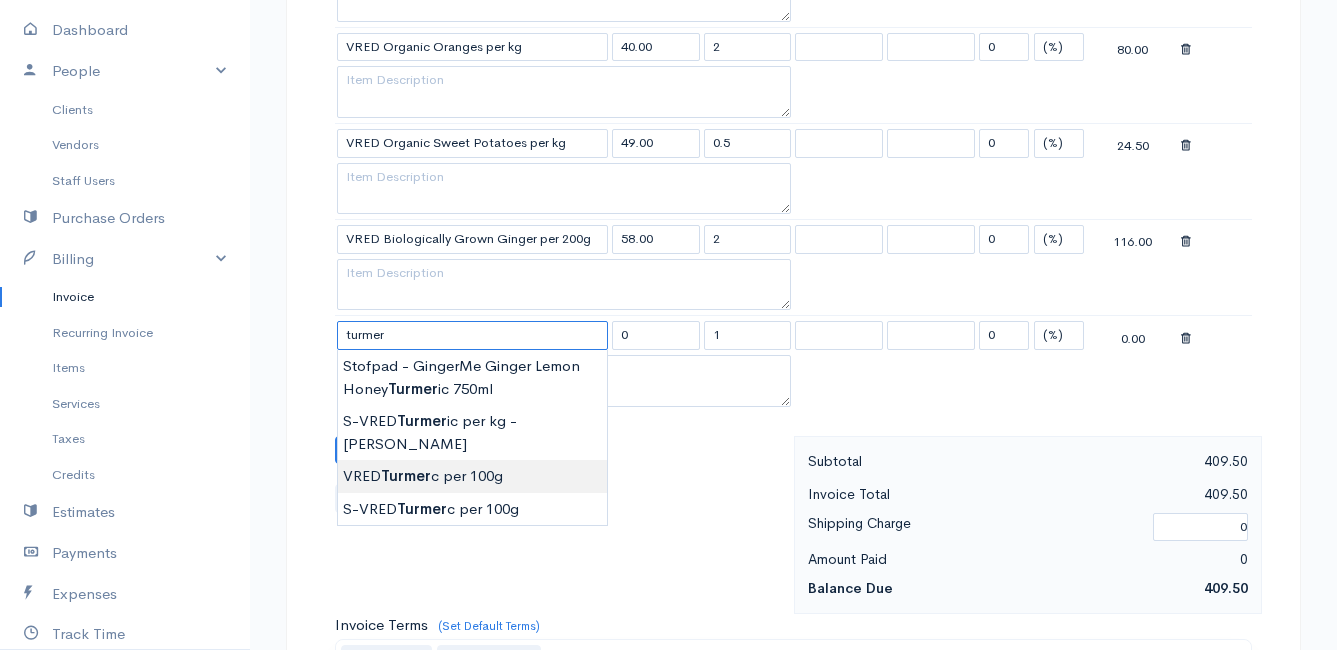 type on "VRED Turmerc per 100g" 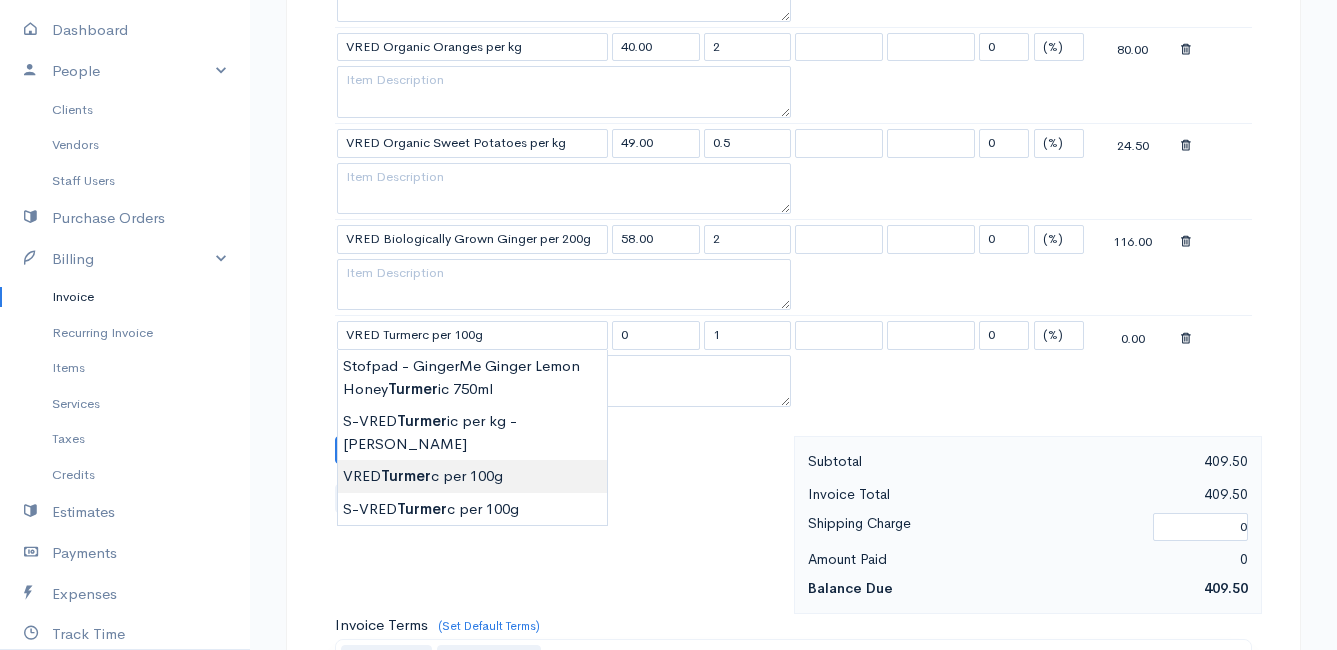 type on "35.00" 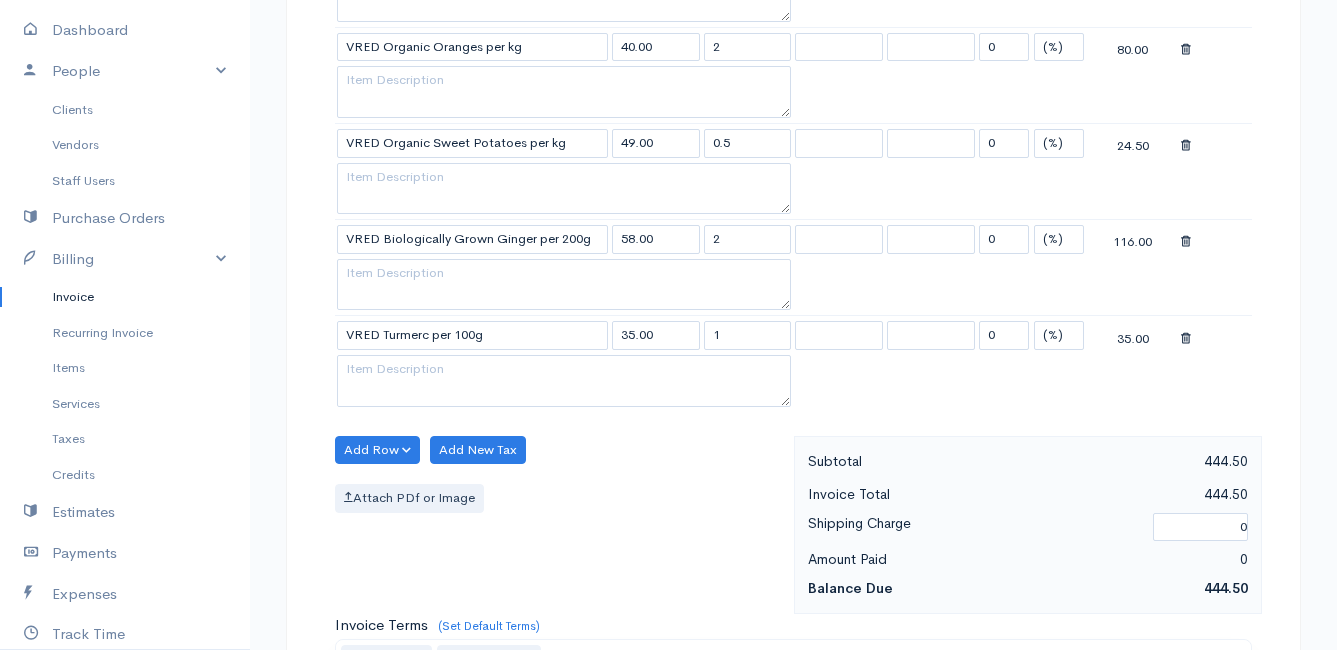 click on "Mamma Chicken
Upgrade
Dashboard
People
Clients
Vendors
Staff Users
Purchase Orders
Billing
Invoice
Recurring Invoice
Items
Services
Taxes
Credits
Estimates
Payments
Expenses
Track Time
Projects
Reports
Settings
My Organizations
Logout
Help
@CloudBooksApp 2022
Invoice
New Invoice
DRAFT To [PERSON_NAME] May 32 [GEOGRAPHIC_DATA][US_STATE] [Choose Country] [GEOGRAPHIC_DATA] [GEOGRAPHIC_DATA] [GEOGRAPHIC_DATA] [GEOGRAPHIC_DATA] [GEOGRAPHIC_DATA] [GEOGRAPHIC_DATA] [US_STATE] [GEOGRAPHIC_DATA] [GEOGRAPHIC_DATA] [GEOGRAPHIC_DATA] [GEOGRAPHIC_DATA] [GEOGRAPHIC_DATA] [GEOGRAPHIC_DATA]" at bounding box center [668, 153] 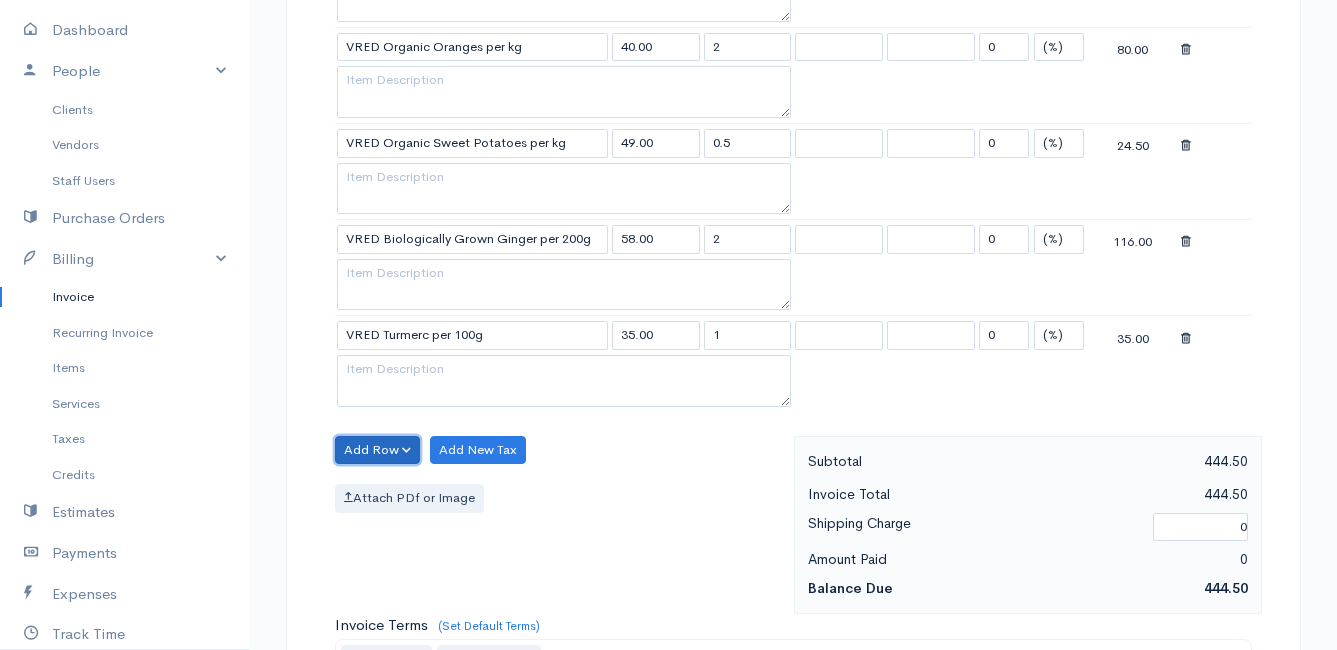 click on "Add Row" at bounding box center [377, 450] 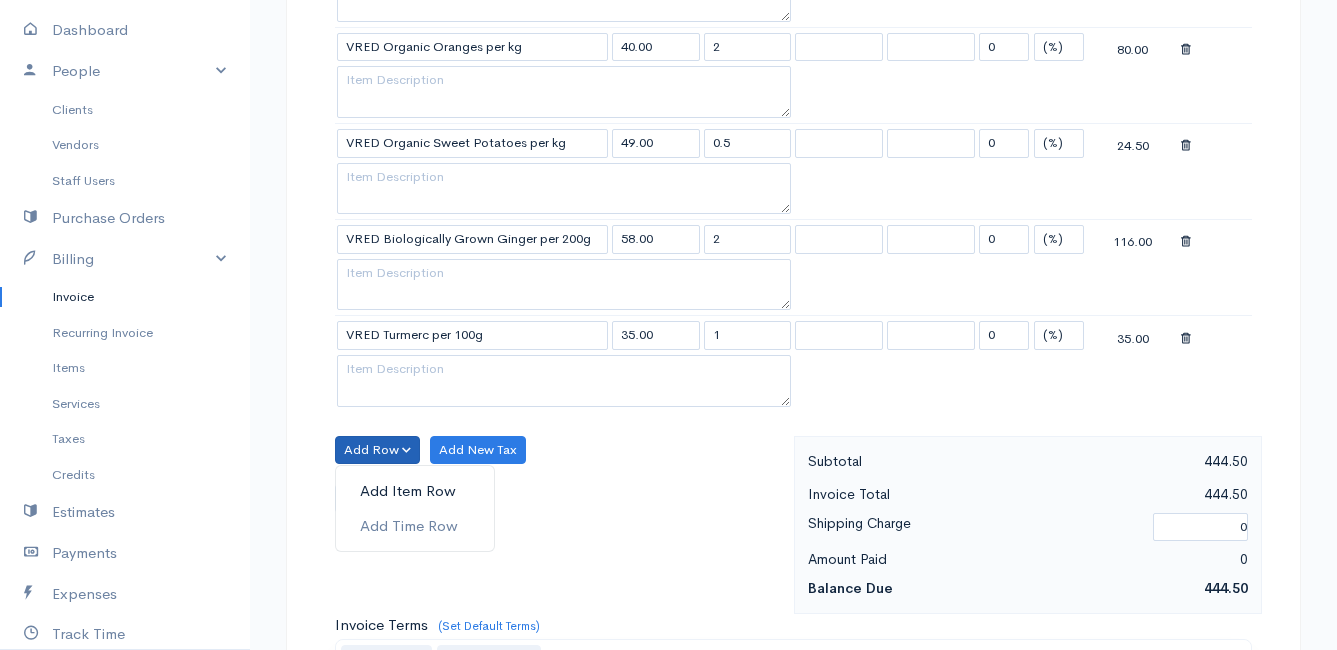 click on "Add Item Row" at bounding box center (415, 491) 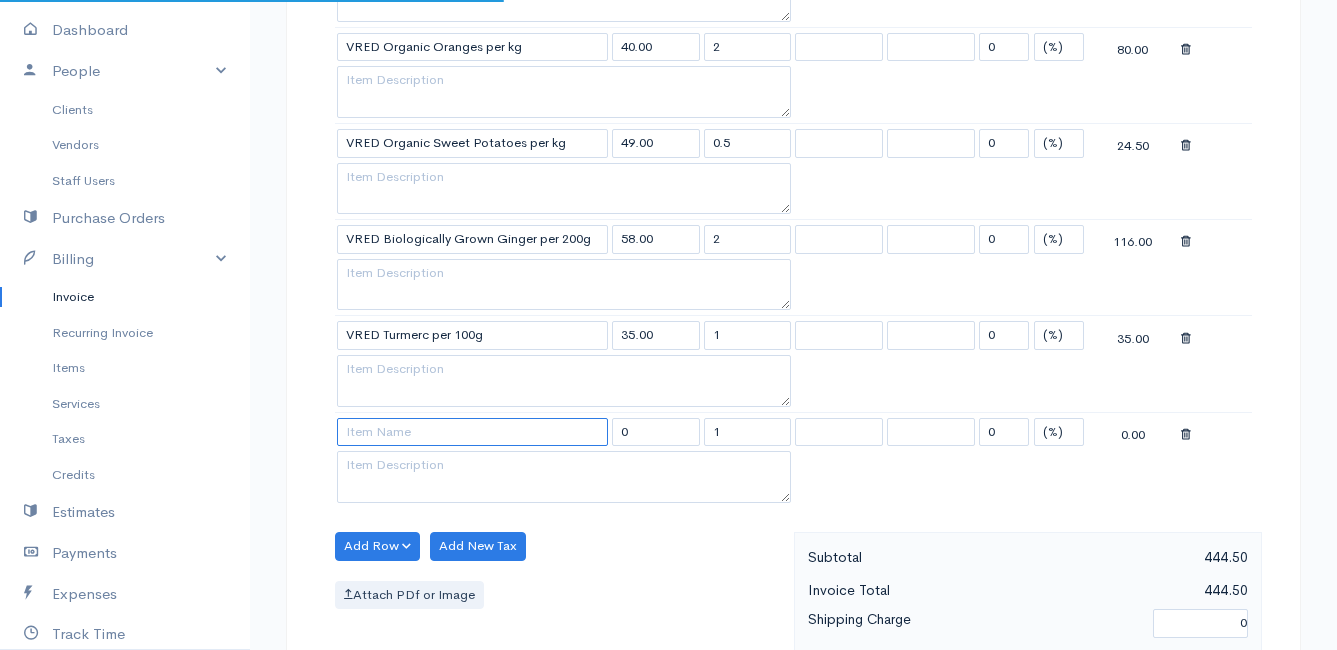 click at bounding box center (472, 432) 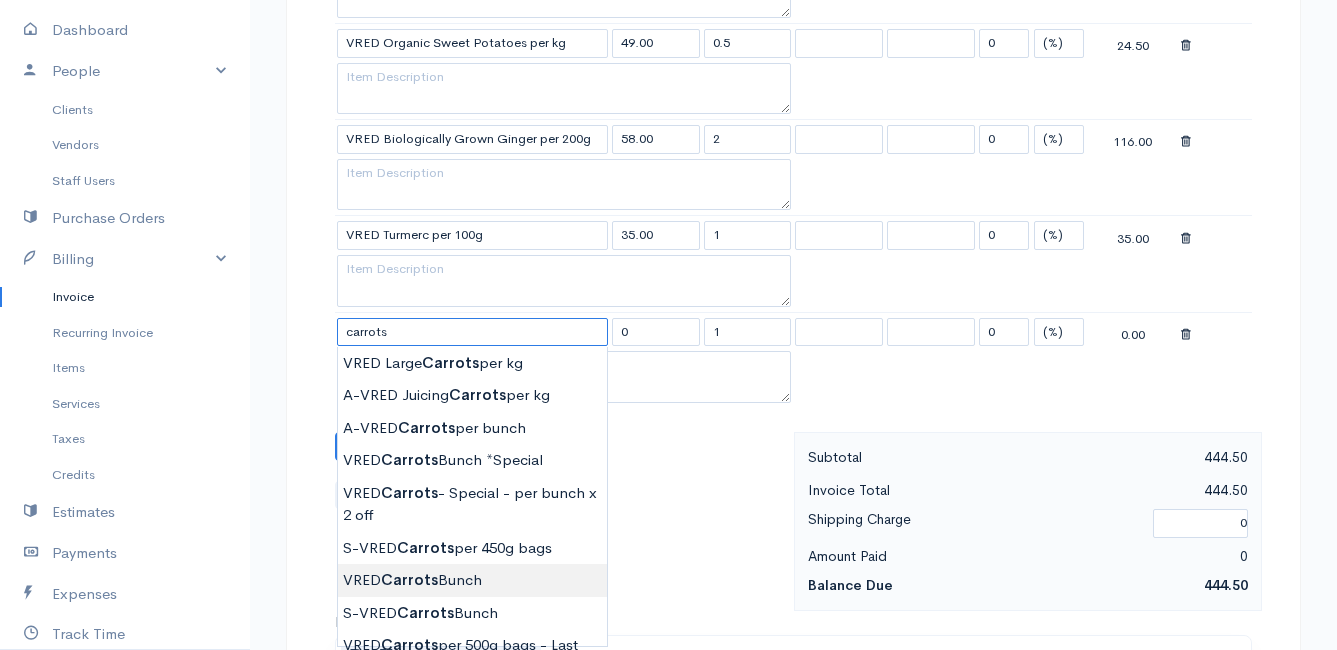 scroll, scrollTop: 1200, scrollLeft: 0, axis: vertical 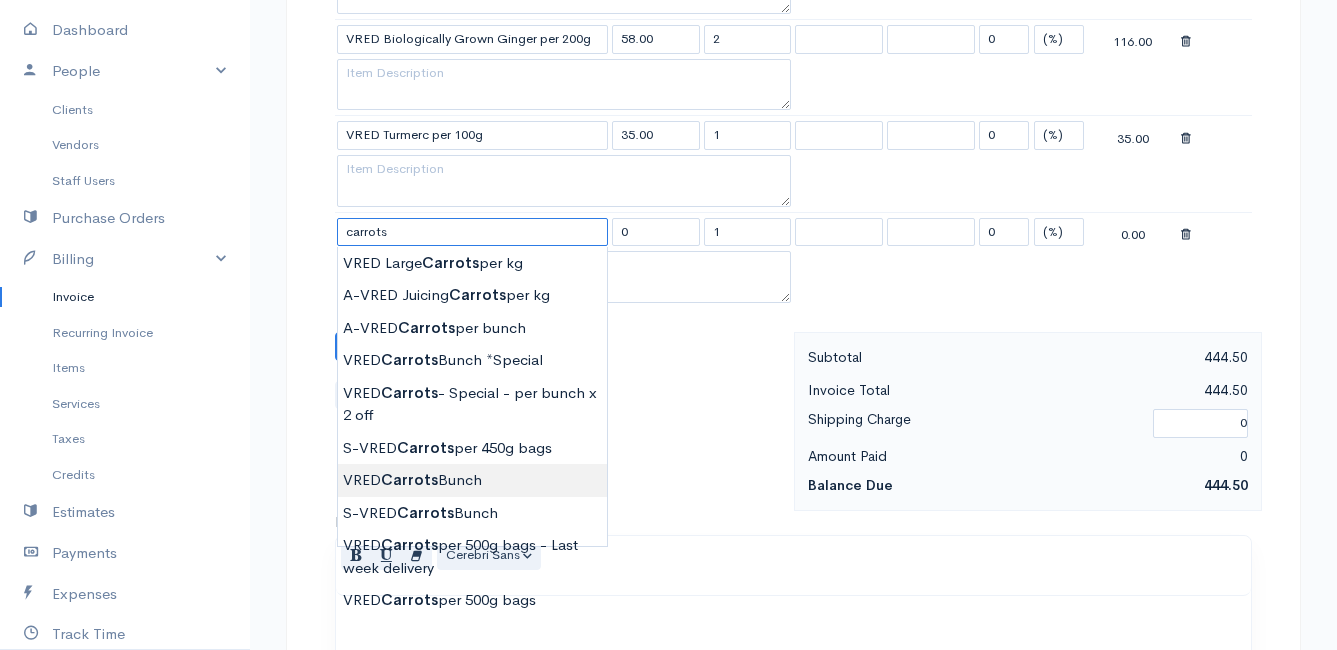 type on "VRED Carrots Bunch" 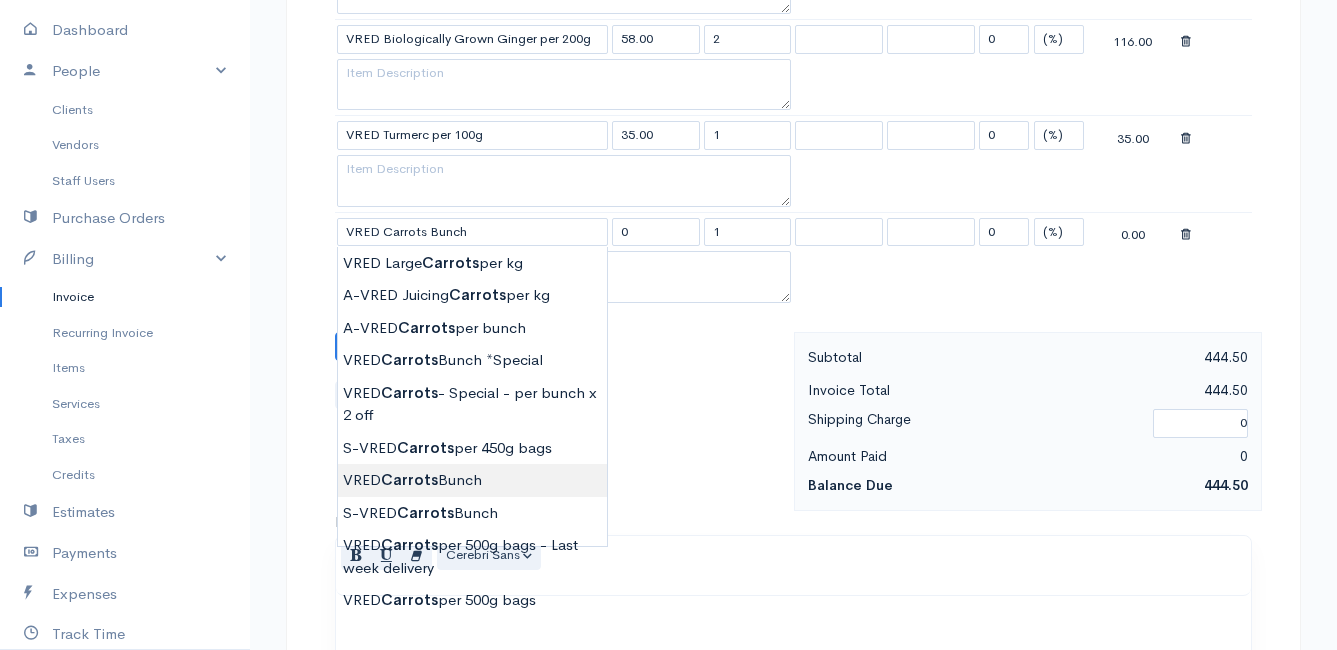 type on "23.00" 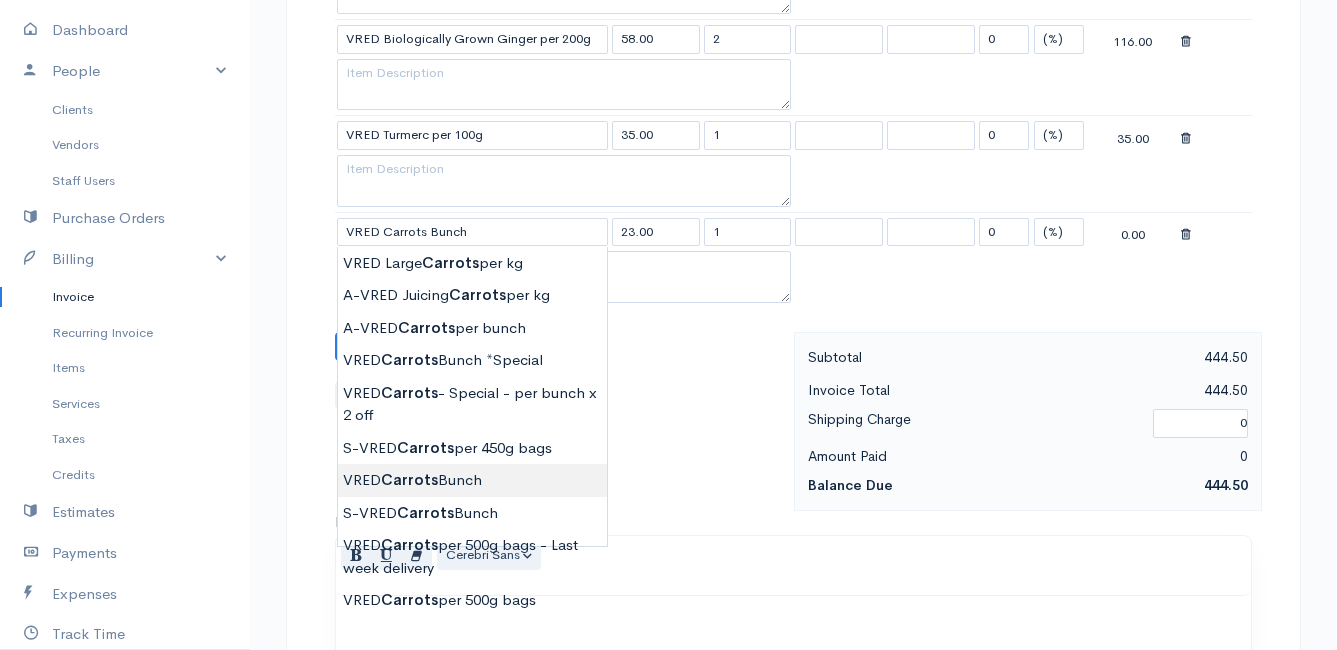 click on "Mamma Chicken
Upgrade
Dashboard
People
Clients
Vendors
Staff Users
Purchase Orders
Billing
Invoice
Recurring Invoice
Items
Services
Taxes
Credits
Estimates
Payments
Expenses
Track Time
Projects
Reports
Settings
My Organizations
Logout
Help
@CloudBooksApp 2022
Invoice
New Invoice
DRAFT To [PERSON_NAME] May 32 [GEOGRAPHIC_DATA][US_STATE] [Choose Country] [GEOGRAPHIC_DATA] [GEOGRAPHIC_DATA] [GEOGRAPHIC_DATA] [GEOGRAPHIC_DATA] [GEOGRAPHIC_DATA] [GEOGRAPHIC_DATA] [US_STATE] [GEOGRAPHIC_DATA] [GEOGRAPHIC_DATA] [GEOGRAPHIC_DATA] [GEOGRAPHIC_DATA] [GEOGRAPHIC_DATA] [GEOGRAPHIC_DATA]" at bounding box center [668, 1] 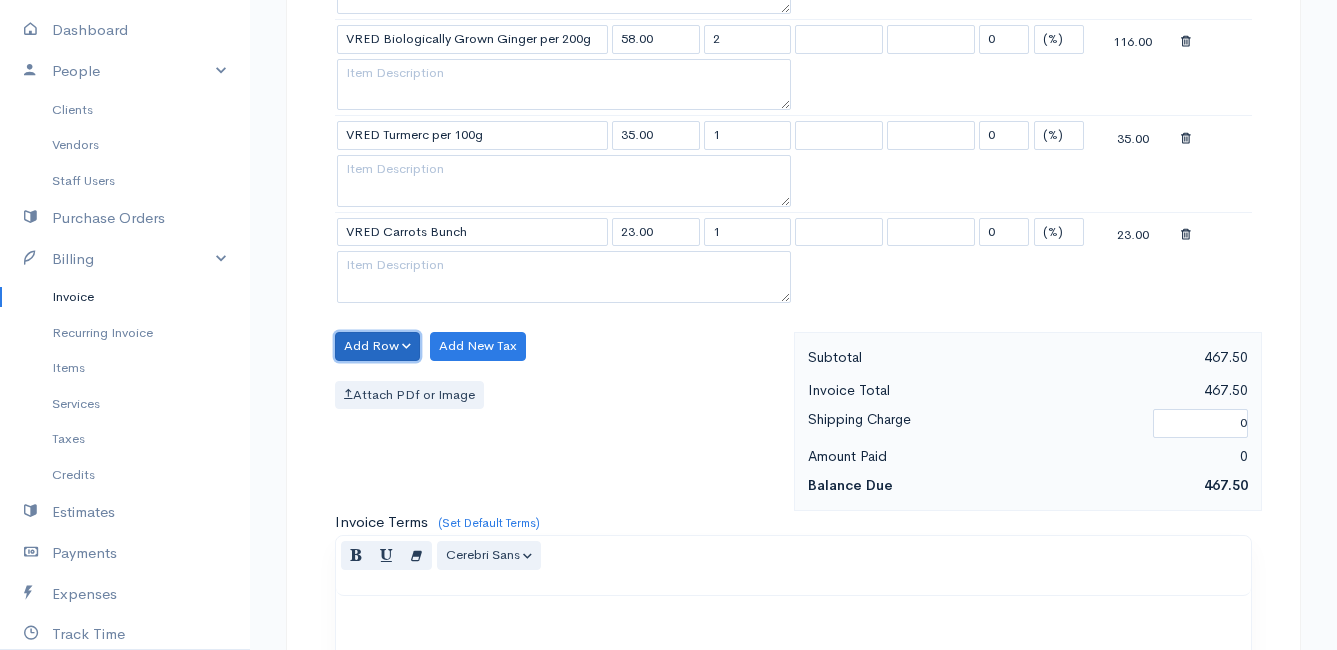 click on "Add Row" at bounding box center [377, 346] 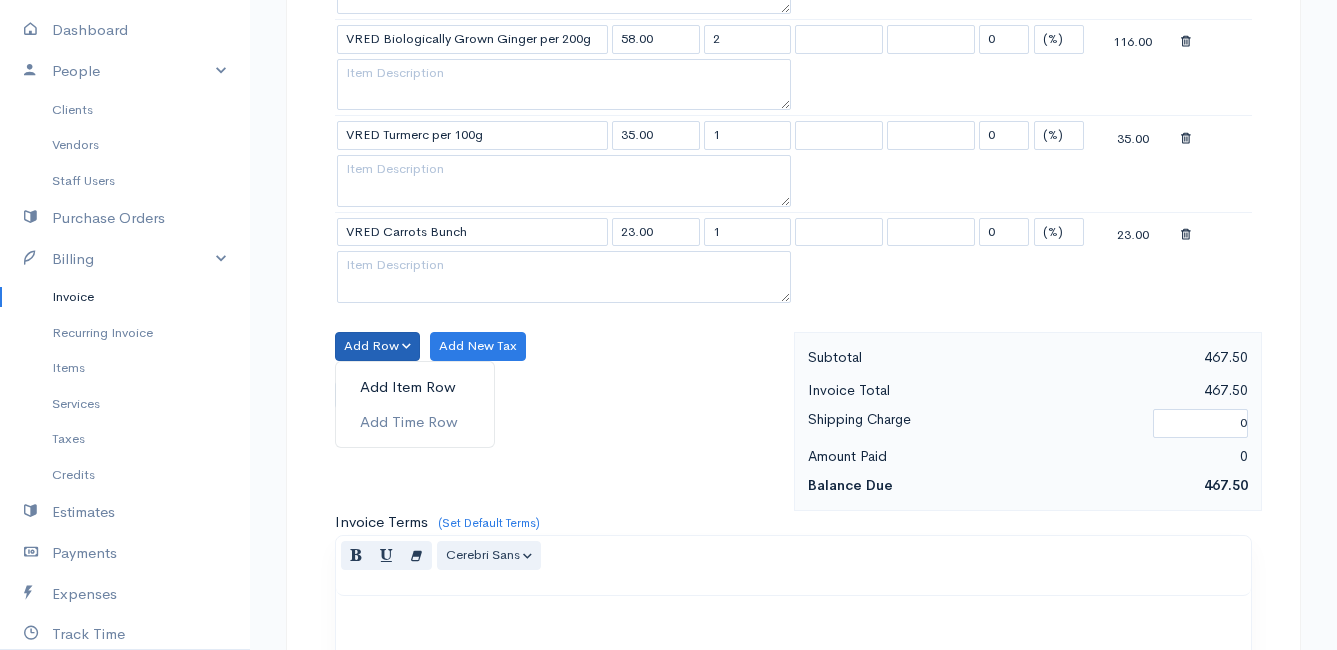click on "Add Item Row" at bounding box center [415, 387] 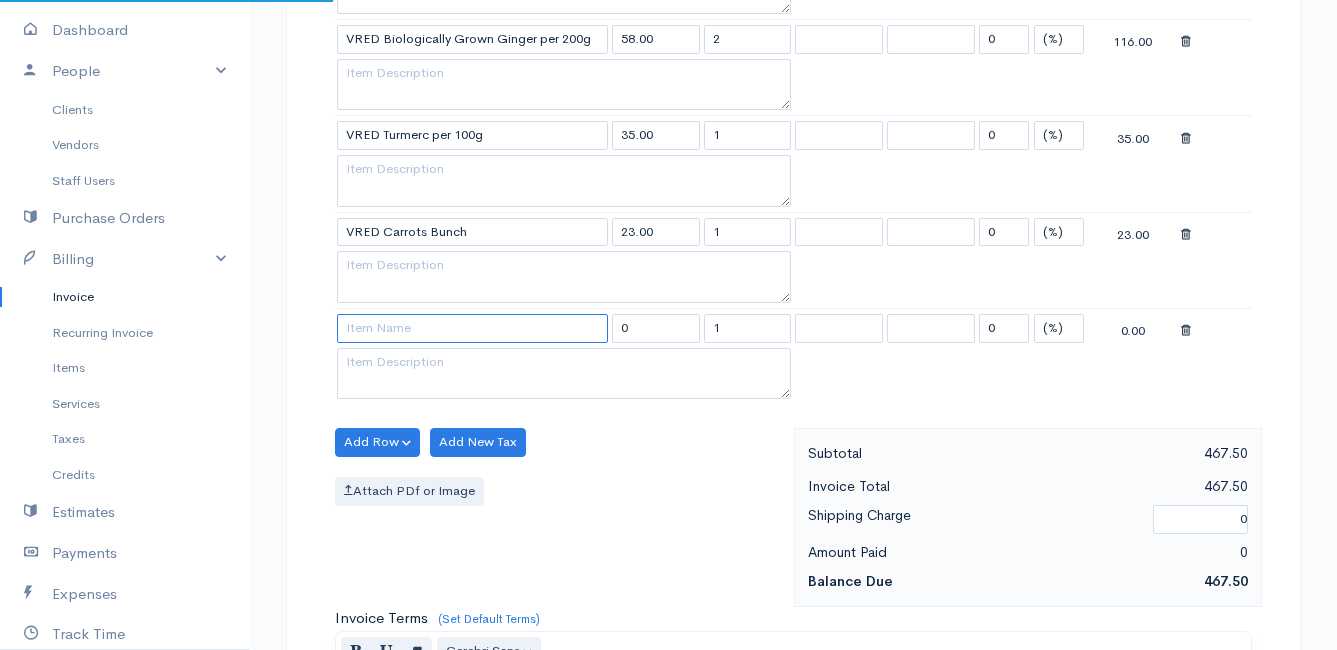 click at bounding box center [472, 328] 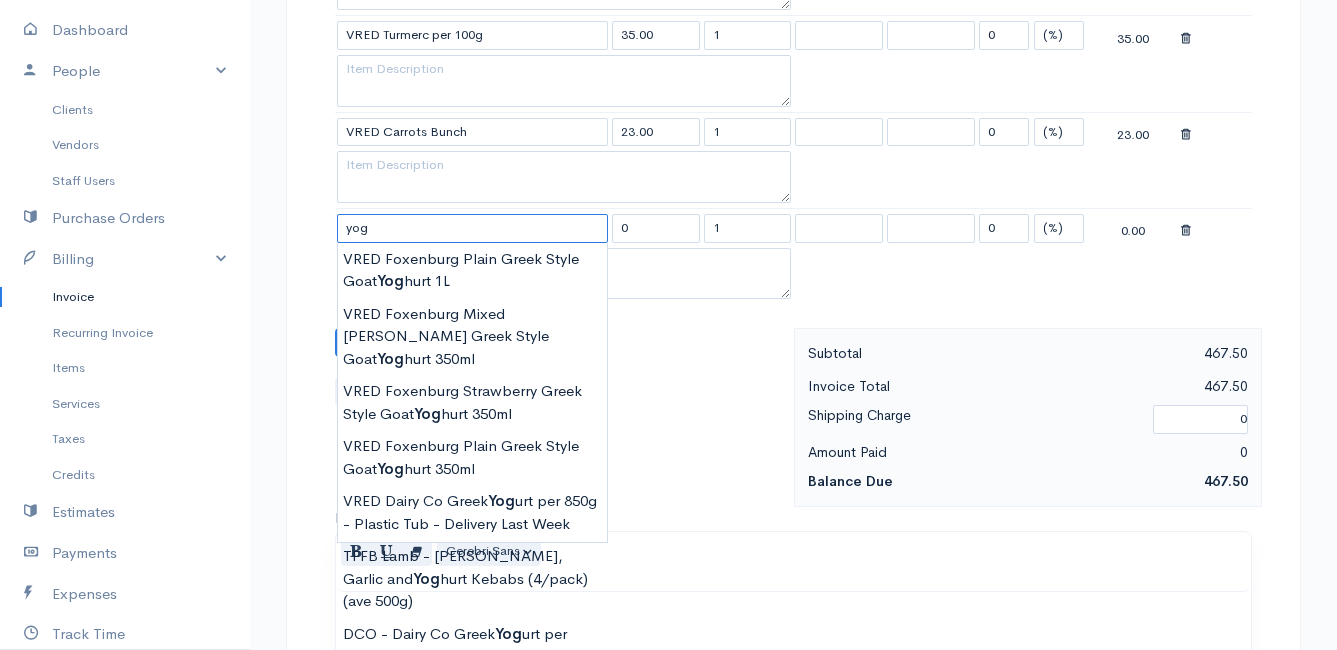 scroll, scrollTop: 1400, scrollLeft: 0, axis: vertical 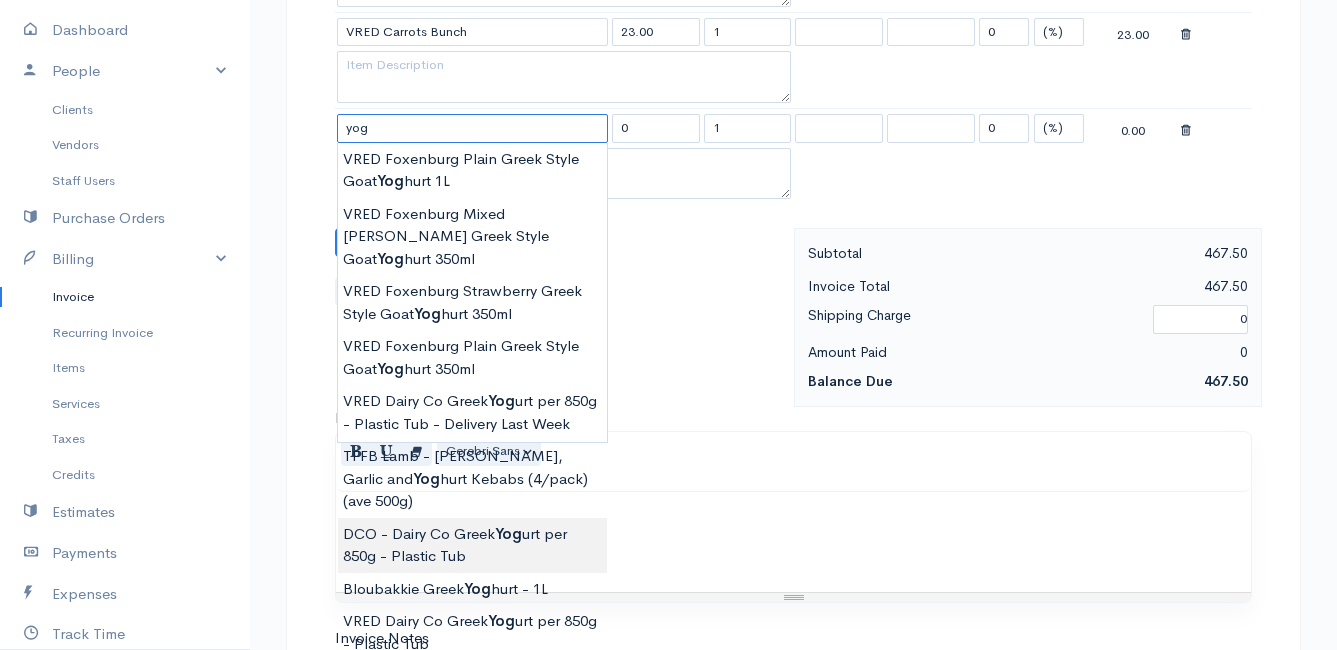 type on "DCO - Dairy Co Greek Yogurt per 850g - Plastic Tub" 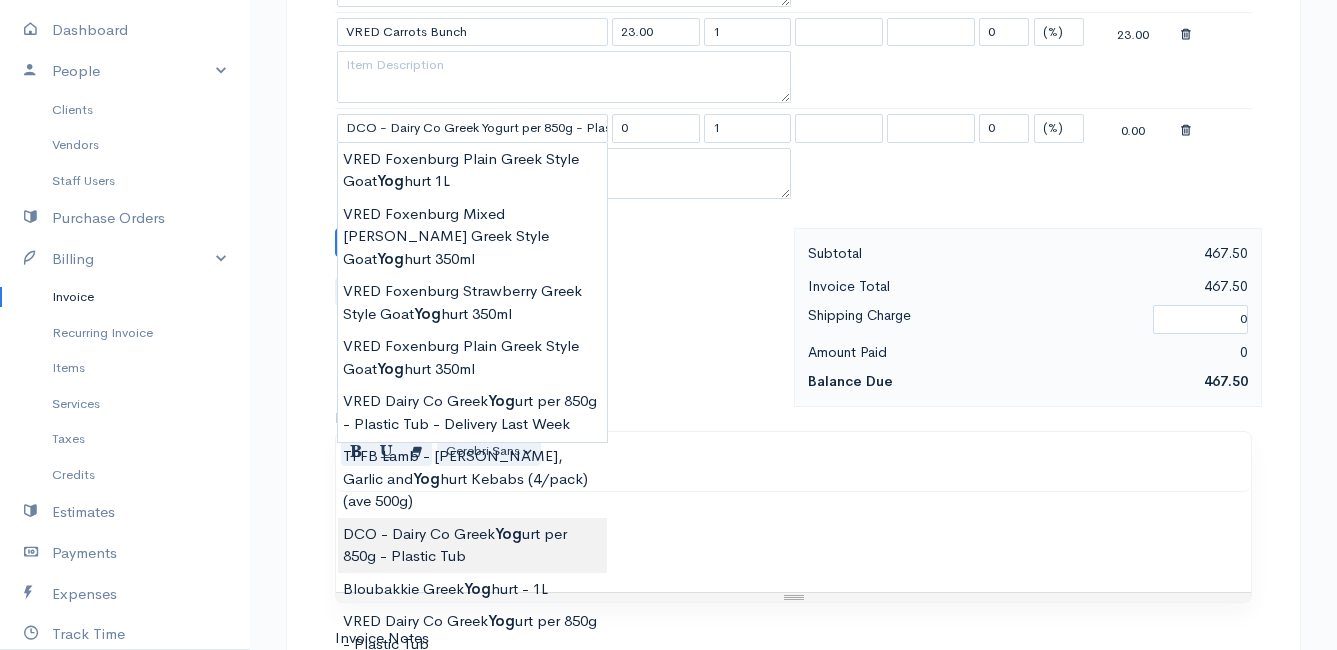 type on "82.00" 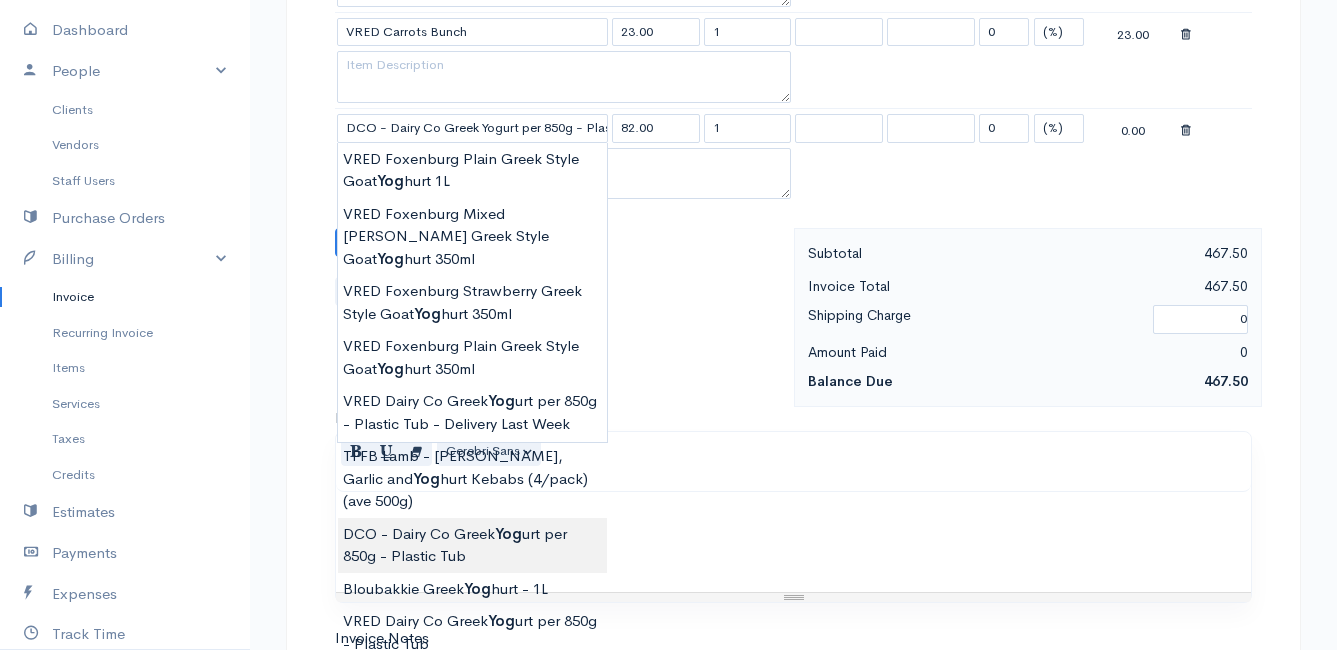 click on "Mamma Chicken
Upgrade
Dashboard
People
Clients
Vendors
Staff Users
Purchase Orders
Billing
Invoice
Recurring Invoice
Items
Services
Taxes
Credits
Estimates
Payments
Expenses
Track Time
Projects
Reports
Settings
My Organizations
Logout
Help
@CloudBooksApp 2022
Invoice
New Invoice
DRAFT To [PERSON_NAME] May 32 [GEOGRAPHIC_DATA][US_STATE] [Choose Country] [GEOGRAPHIC_DATA] [GEOGRAPHIC_DATA] [GEOGRAPHIC_DATA] [GEOGRAPHIC_DATA] [GEOGRAPHIC_DATA] [GEOGRAPHIC_DATA] [US_STATE] [GEOGRAPHIC_DATA] [GEOGRAPHIC_DATA] [GEOGRAPHIC_DATA] [GEOGRAPHIC_DATA] [GEOGRAPHIC_DATA] [GEOGRAPHIC_DATA]" at bounding box center [668, -151] 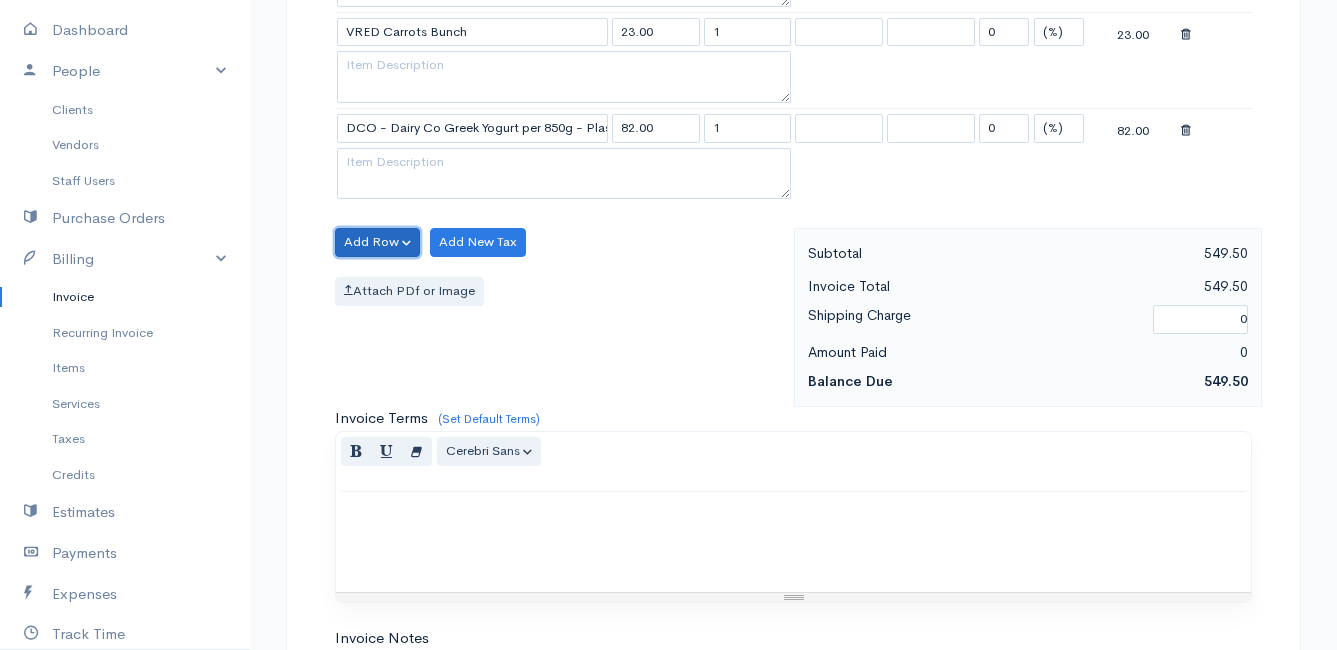 click on "Add Row" at bounding box center (377, 242) 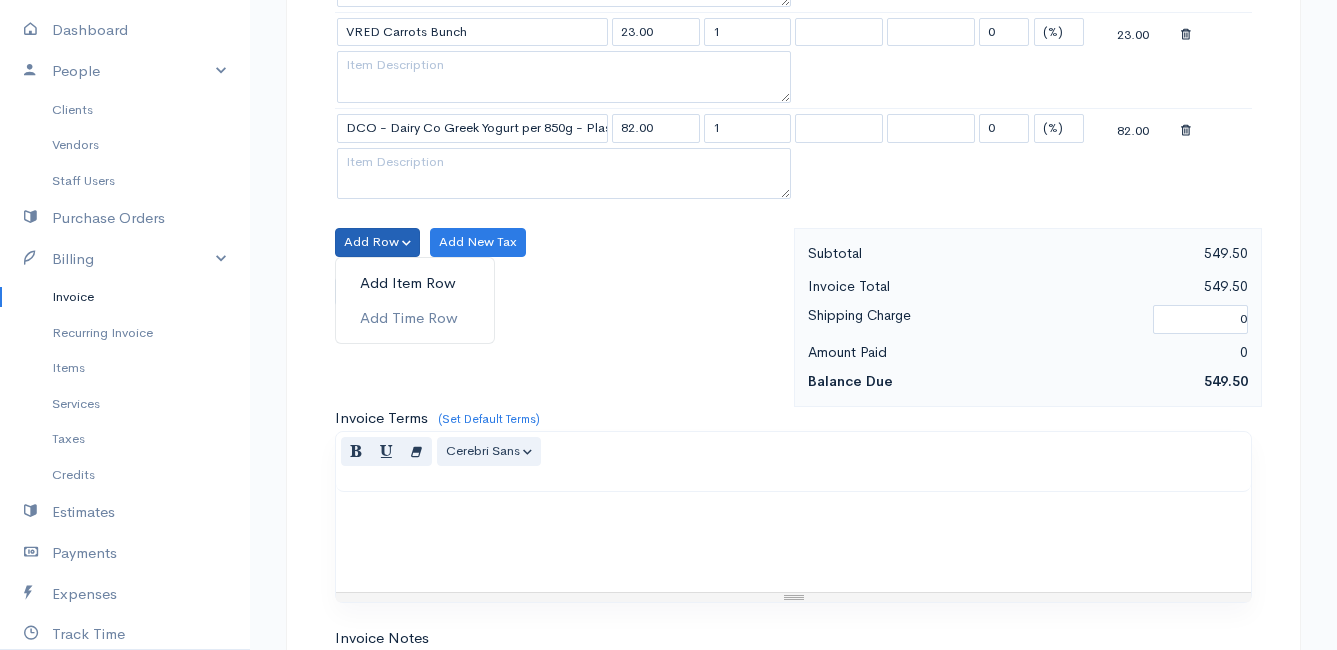 click on "Add Item Row" at bounding box center (415, 283) 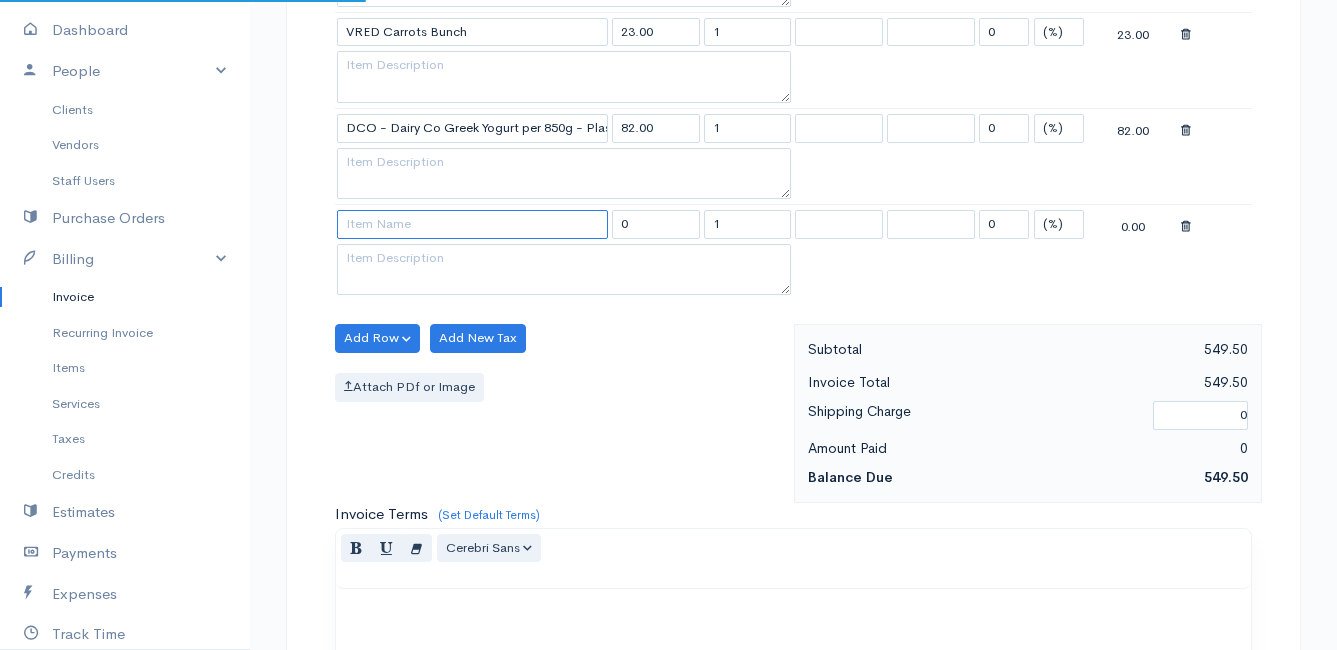 click at bounding box center (472, 224) 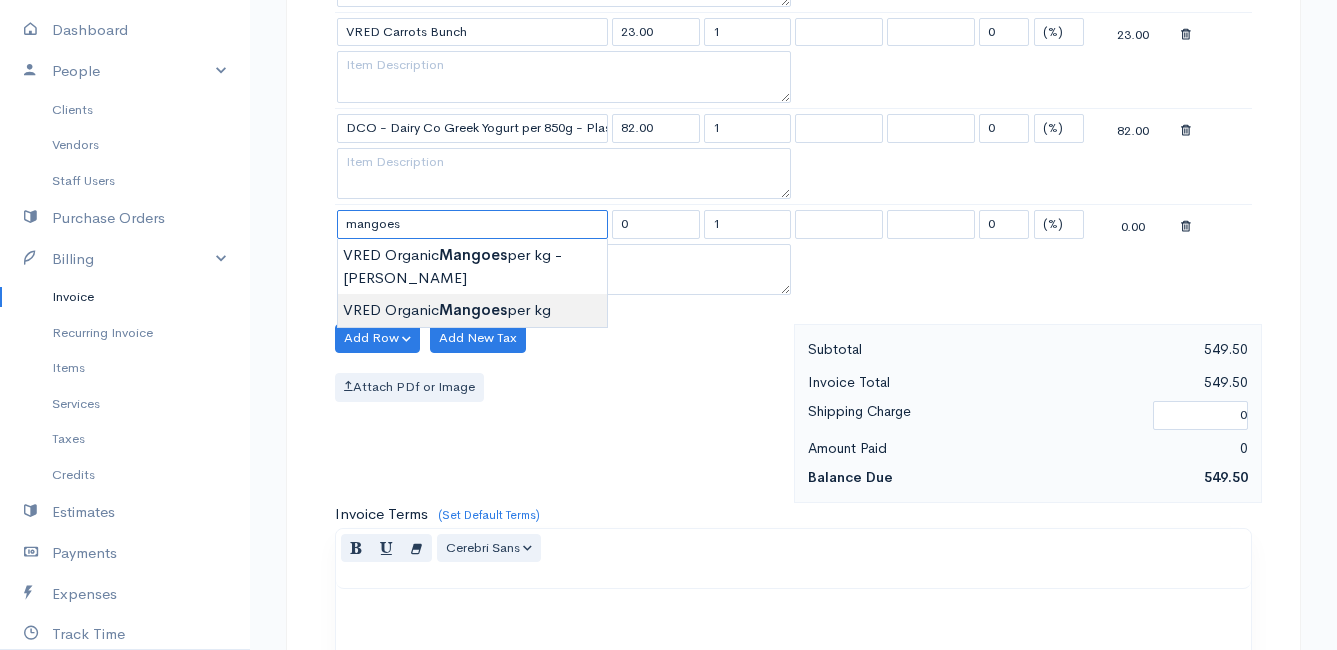 type on "VRED Organic Mangoes per kg" 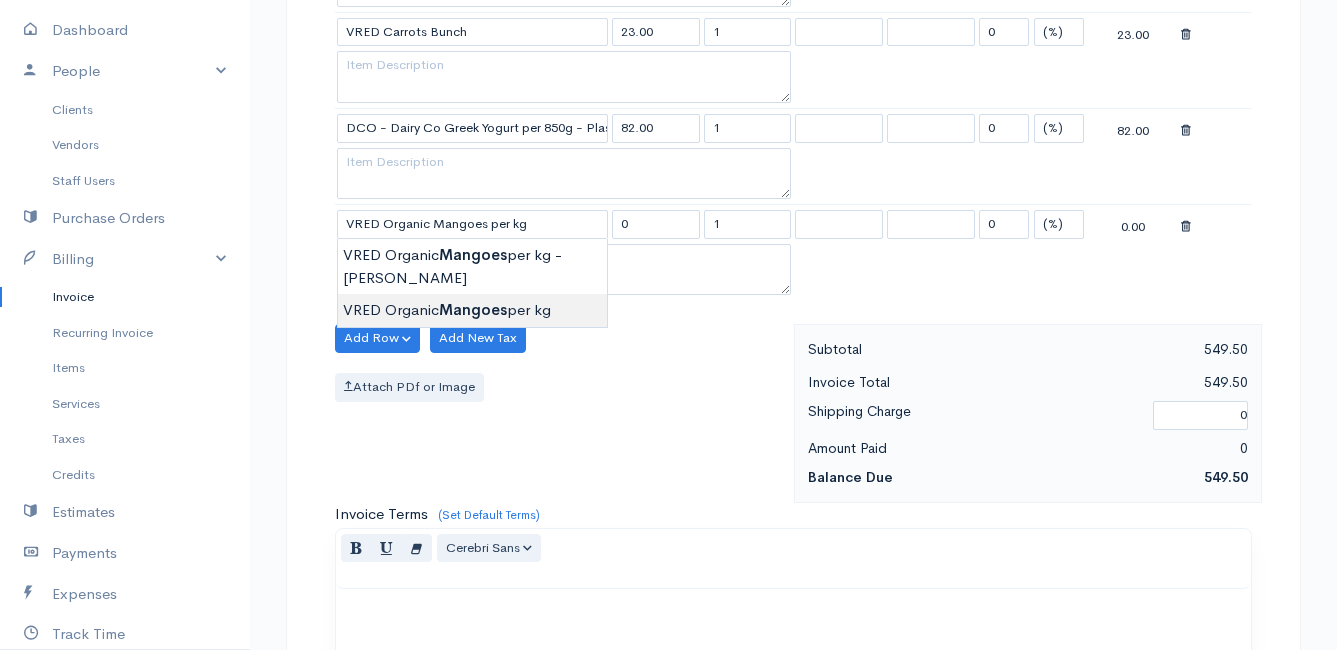 type on "58.00" 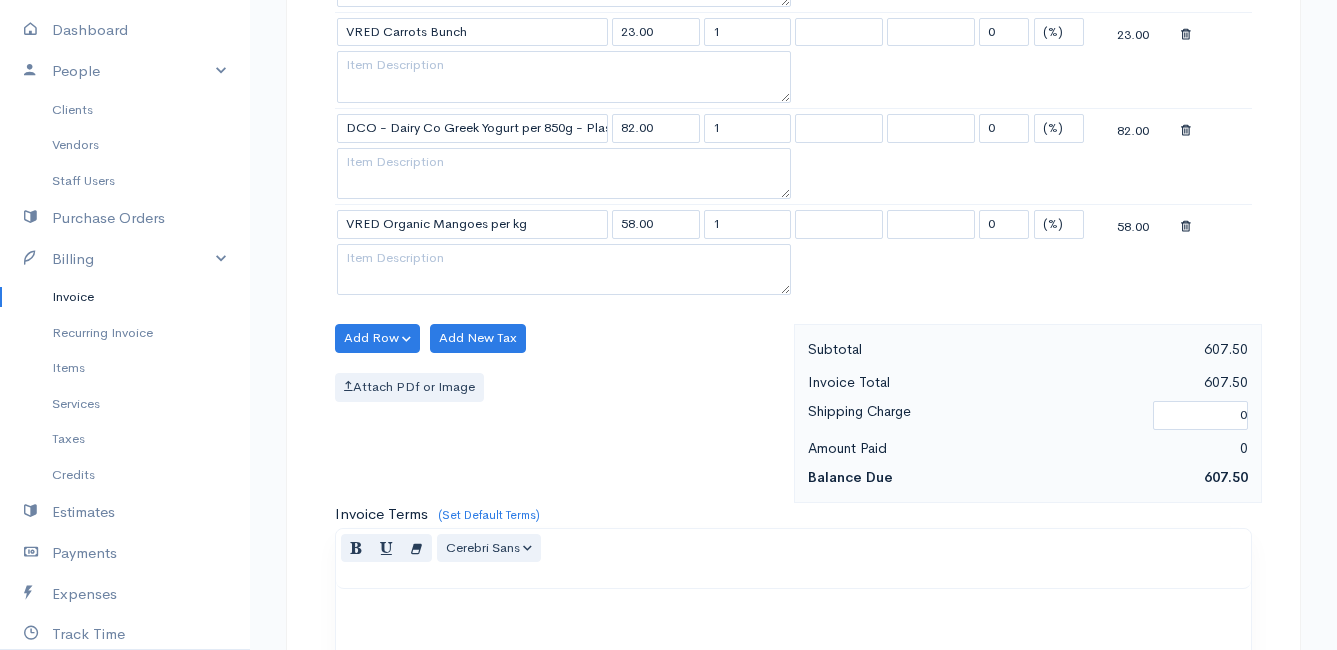 click on "Mamma Chicken
Upgrade
Dashboard
People
Clients
Vendors
Staff Users
Purchase Orders
Billing
Invoice
Recurring Invoice
Items
Services
Taxes
Credits
Estimates
Payments
Expenses
Track Time
Projects
Reports
Settings
My Organizations
Logout
Help
@CloudBooksApp 2022
Invoice
New Invoice
DRAFT To [PERSON_NAME] May 32 [GEOGRAPHIC_DATA][US_STATE] [Choose Country] [GEOGRAPHIC_DATA] [GEOGRAPHIC_DATA] [GEOGRAPHIC_DATA] [GEOGRAPHIC_DATA] [GEOGRAPHIC_DATA] [GEOGRAPHIC_DATA] [US_STATE] [GEOGRAPHIC_DATA] [GEOGRAPHIC_DATA] [GEOGRAPHIC_DATA] [GEOGRAPHIC_DATA] [GEOGRAPHIC_DATA] [GEOGRAPHIC_DATA]" at bounding box center [668, -103] 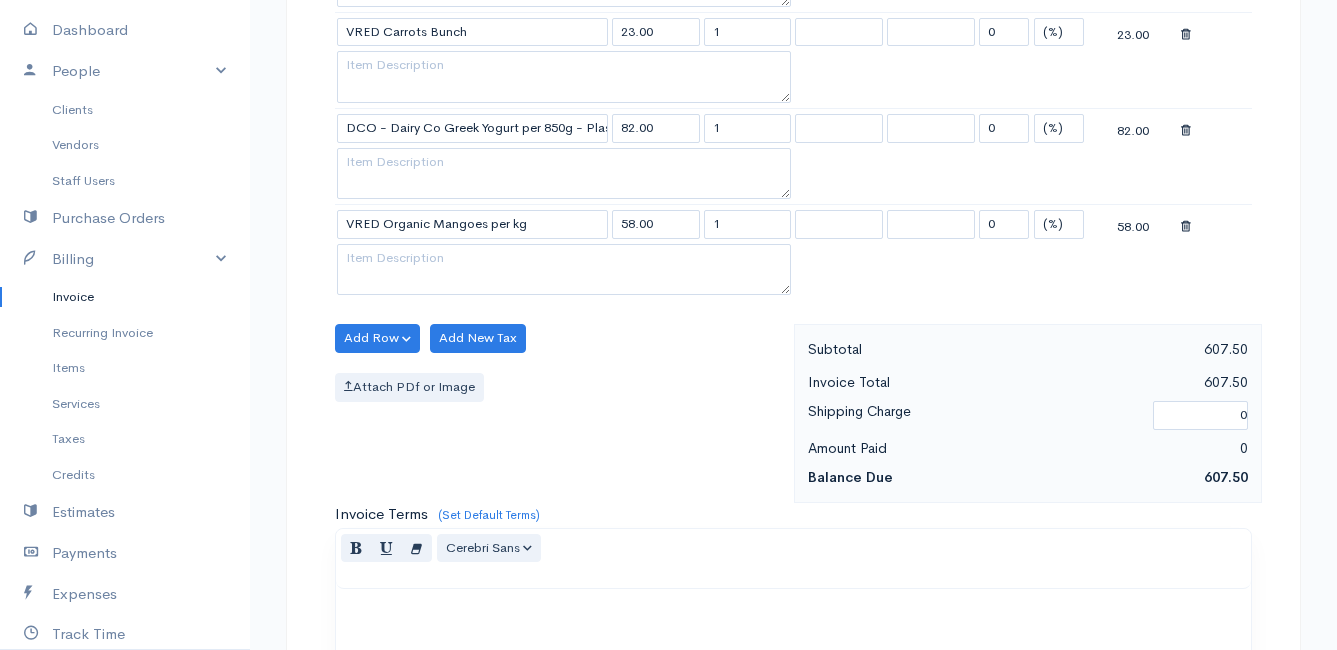 scroll, scrollTop: 1500, scrollLeft: 0, axis: vertical 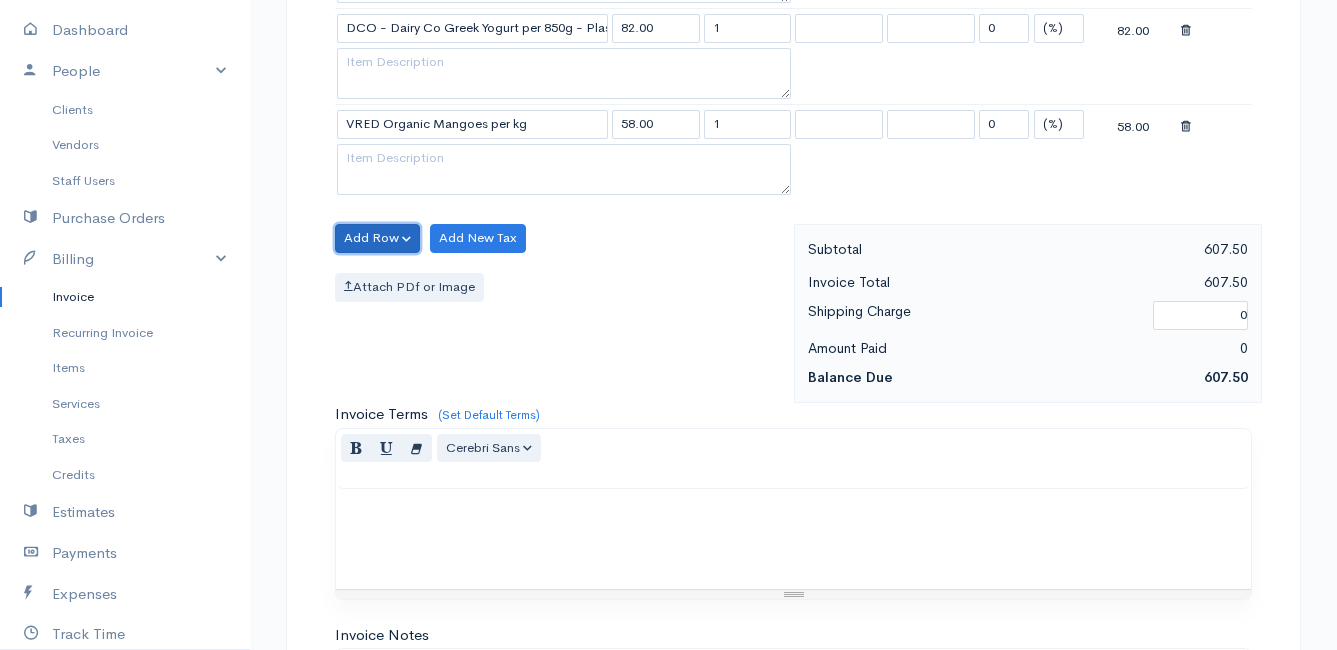 click on "Add Row" at bounding box center (377, 238) 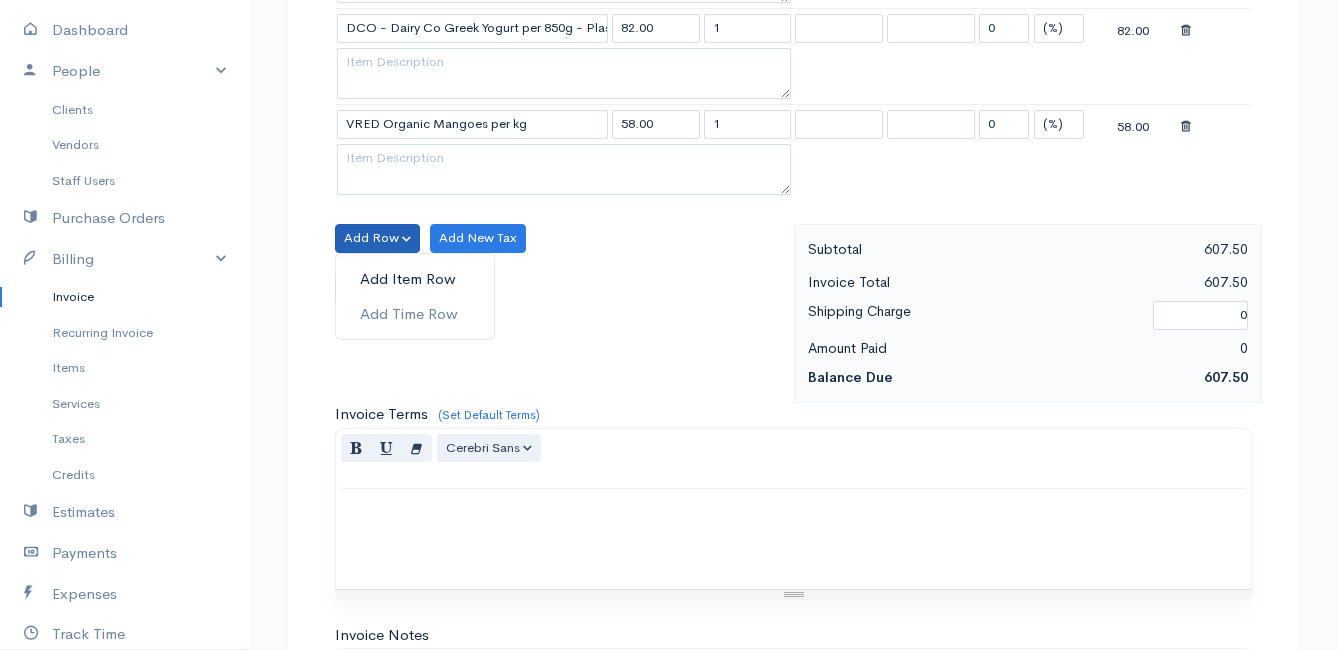 click on "Add Item Row" at bounding box center [415, 279] 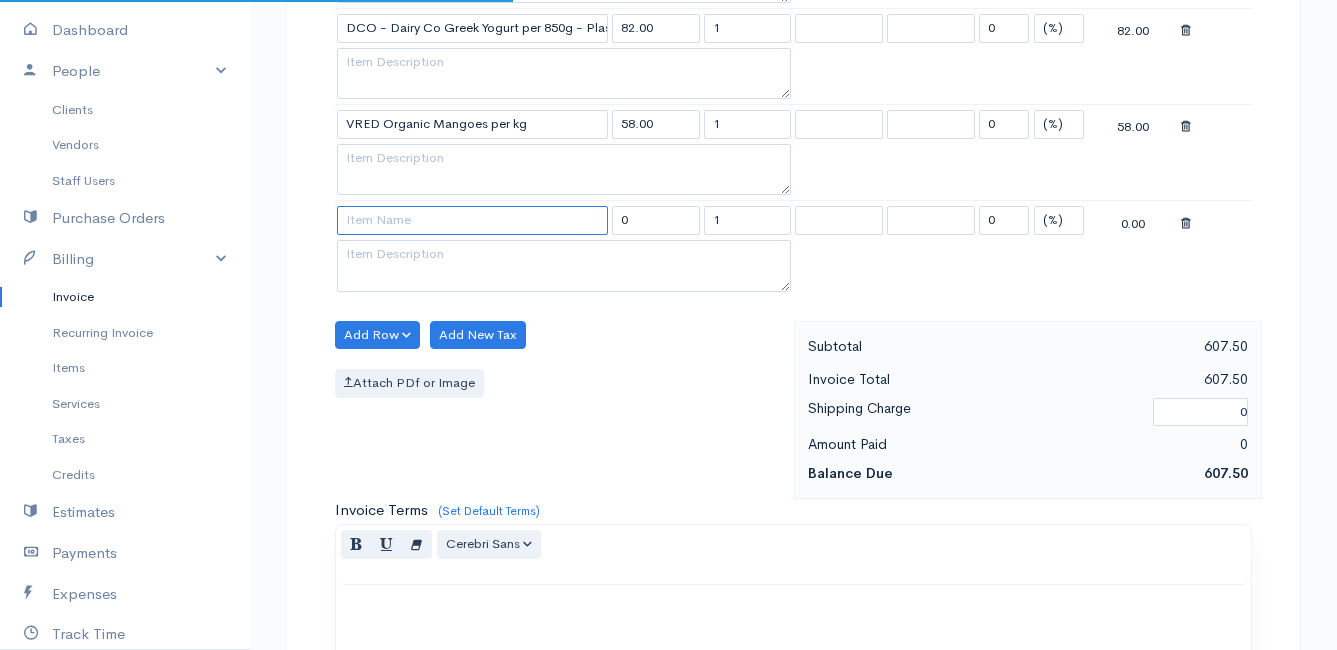 click at bounding box center [472, 220] 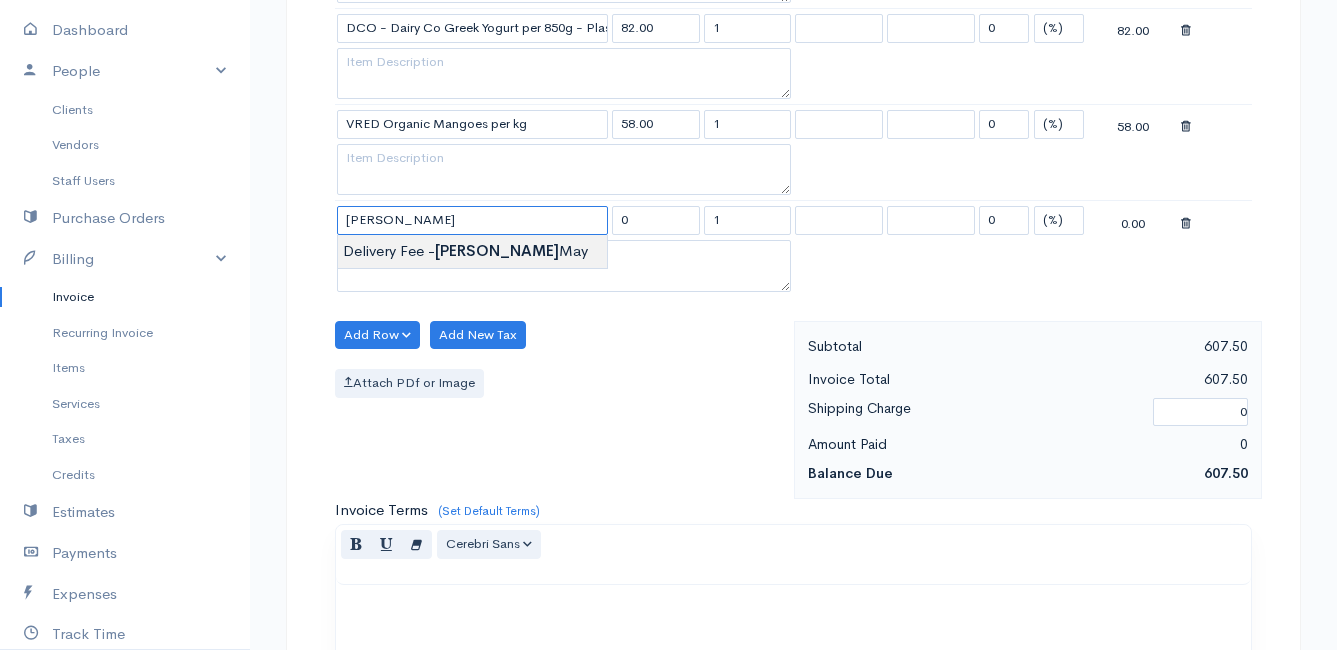 type on "Delivery Fee - [PERSON_NAME]" 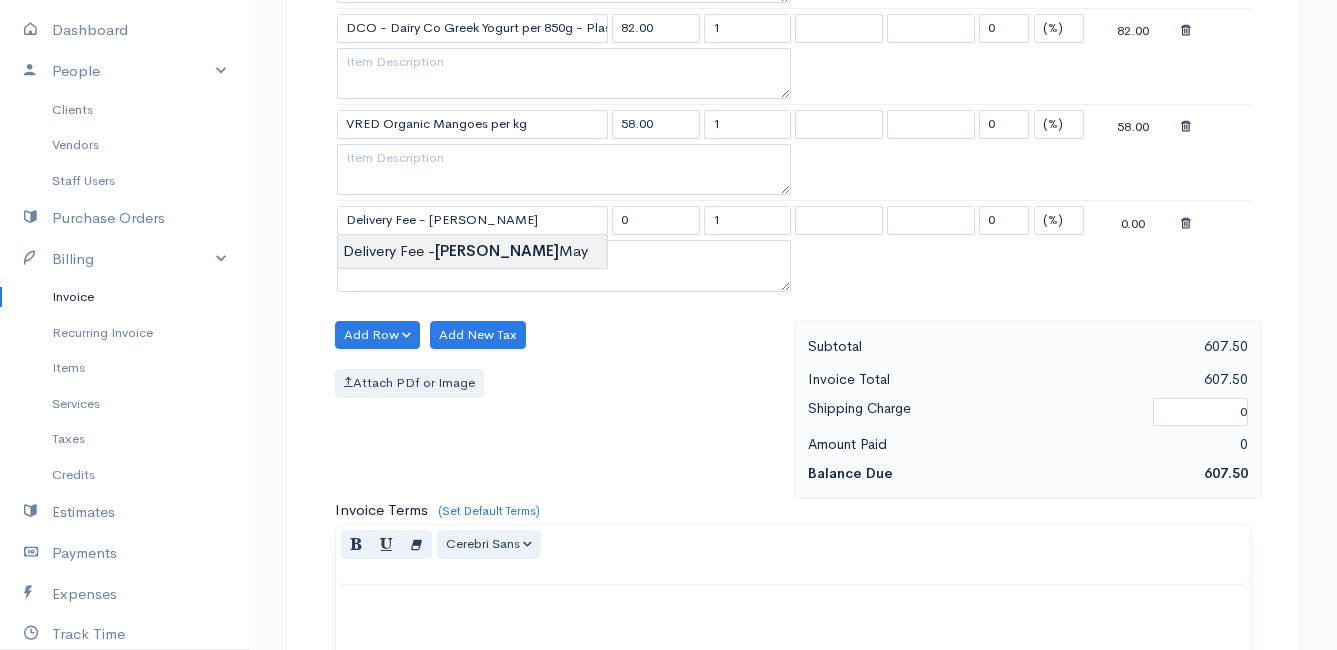 type on "50.00" 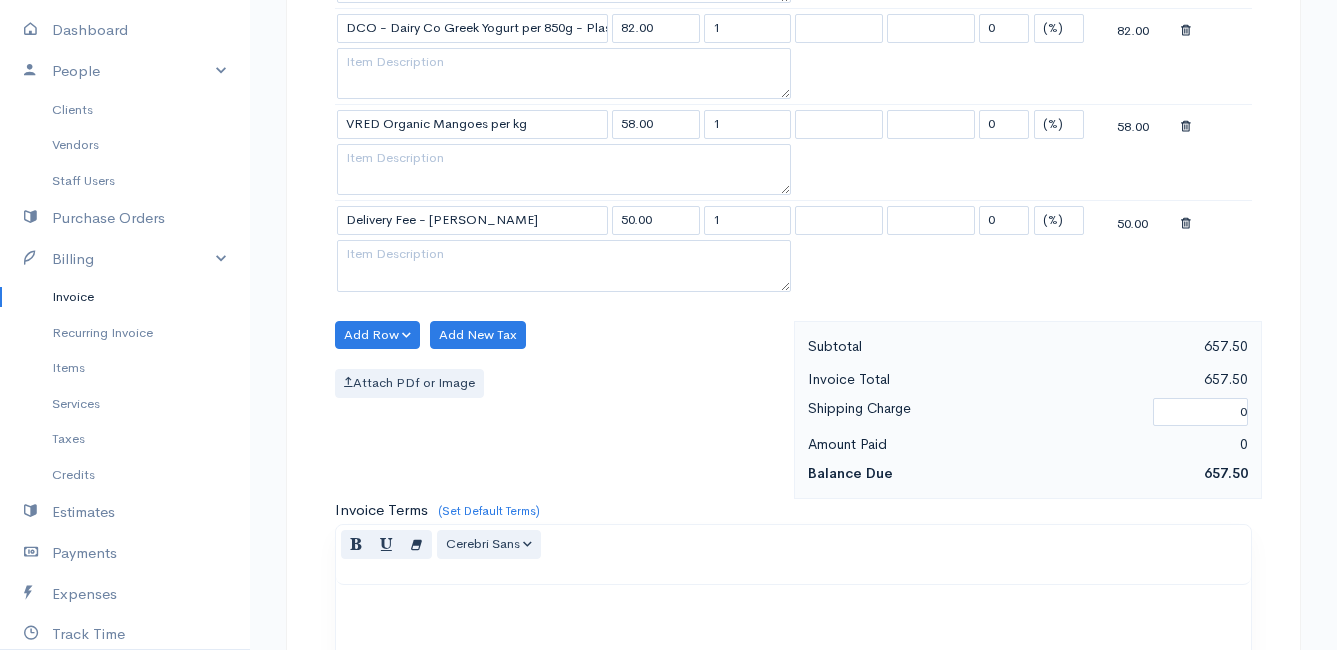 click on "Mamma Chicken
Upgrade
Dashboard
People
Clients
Vendors
Staff Users
Purchase Orders
Billing
Invoice
Recurring Invoice
Items
Services
Taxes
Credits
Estimates
Payments
Expenses
Track Time
Projects
Reports
Settings
My Organizations
Logout
Help
@CloudBooksApp 2022
Invoice
New Invoice
DRAFT To [PERSON_NAME] May 32 [GEOGRAPHIC_DATA][US_STATE] [Choose Country] [GEOGRAPHIC_DATA] [GEOGRAPHIC_DATA] [GEOGRAPHIC_DATA] [GEOGRAPHIC_DATA] [GEOGRAPHIC_DATA] [GEOGRAPHIC_DATA] [US_STATE] [GEOGRAPHIC_DATA] [GEOGRAPHIC_DATA] [GEOGRAPHIC_DATA] [GEOGRAPHIC_DATA] [GEOGRAPHIC_DATA] [GEOGRAPHIC_DATA]" at bounding box center (668, -155) 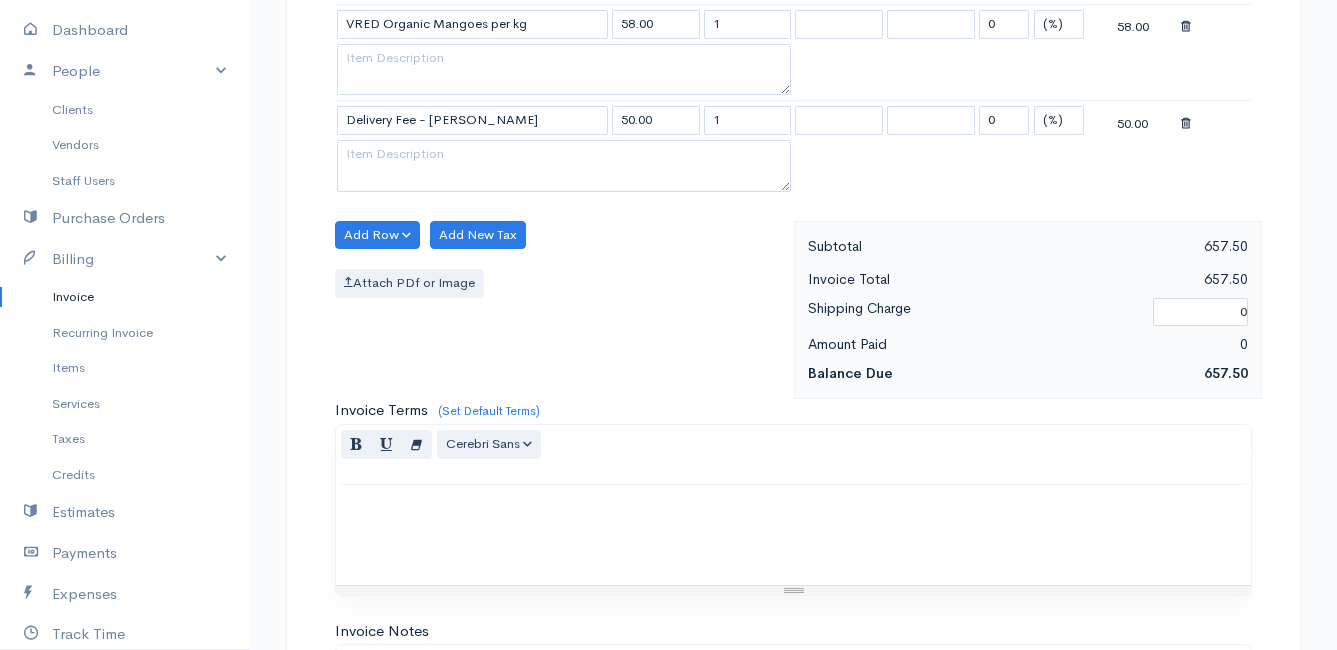 scroll, scrollTop: 2041, scrollLeft: 0, axis: vertical 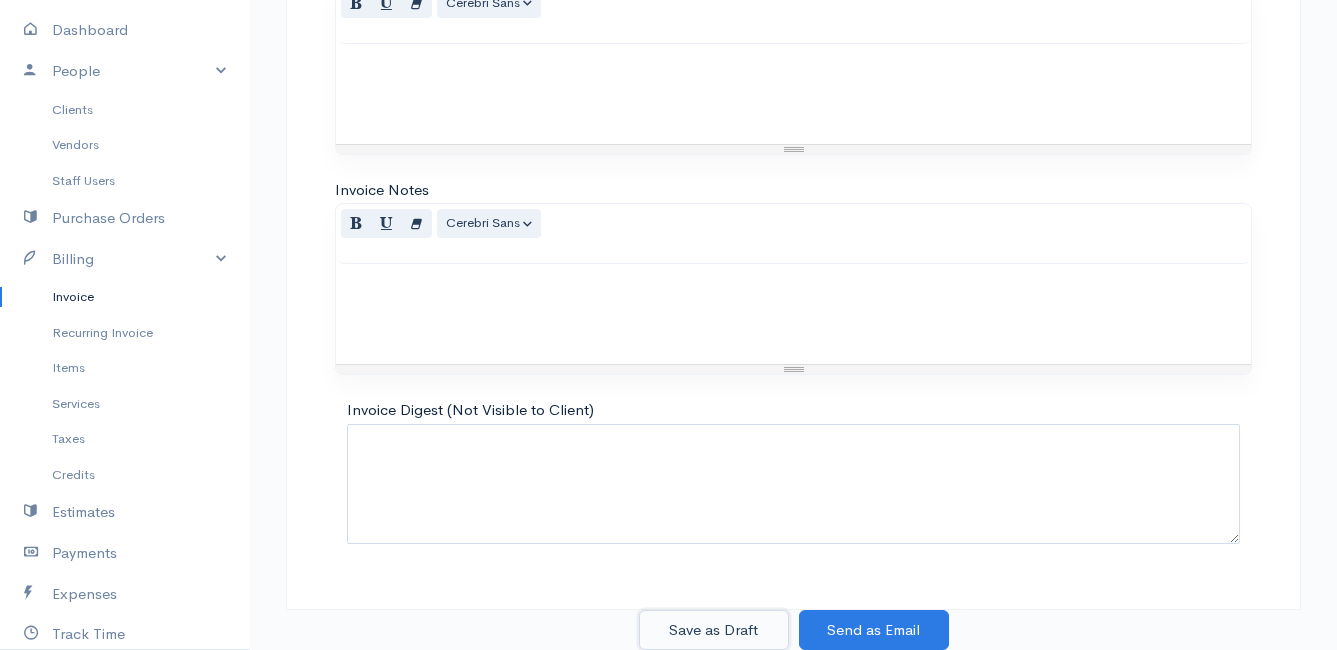 click on "Save as Draft" at bounding box center [714, 630] 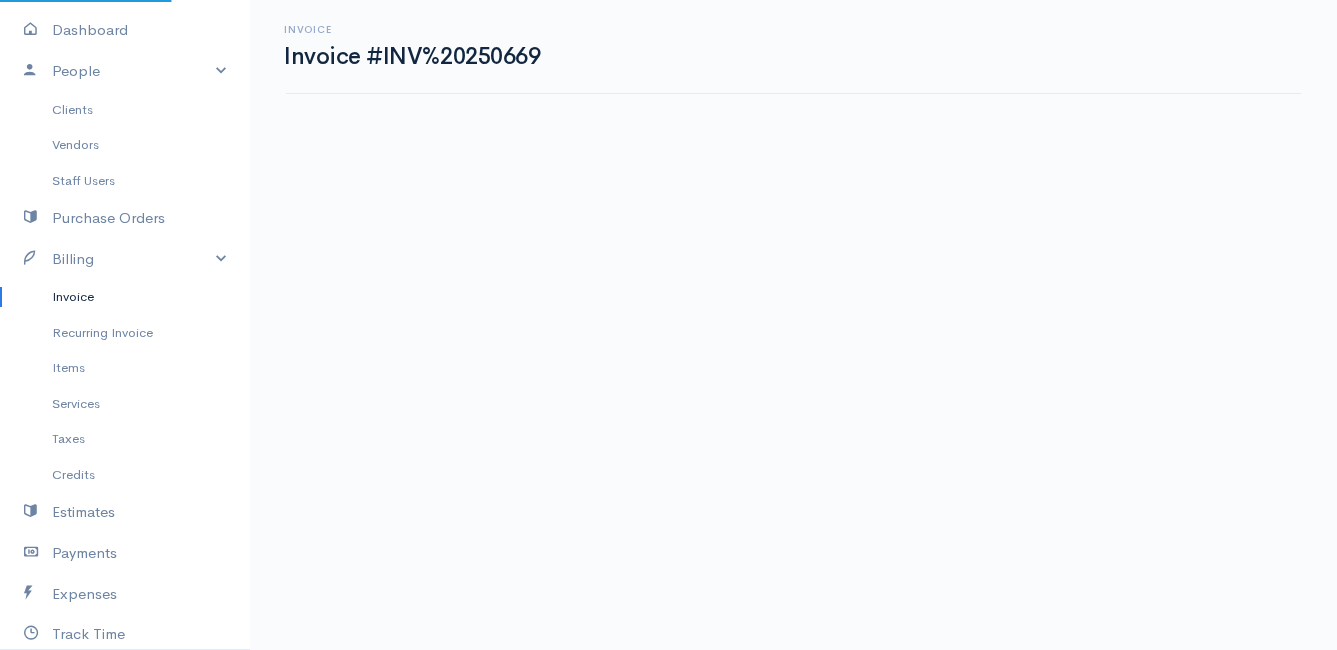 scroll, scrollTop: 0, scrollLeft: 0, axis: both 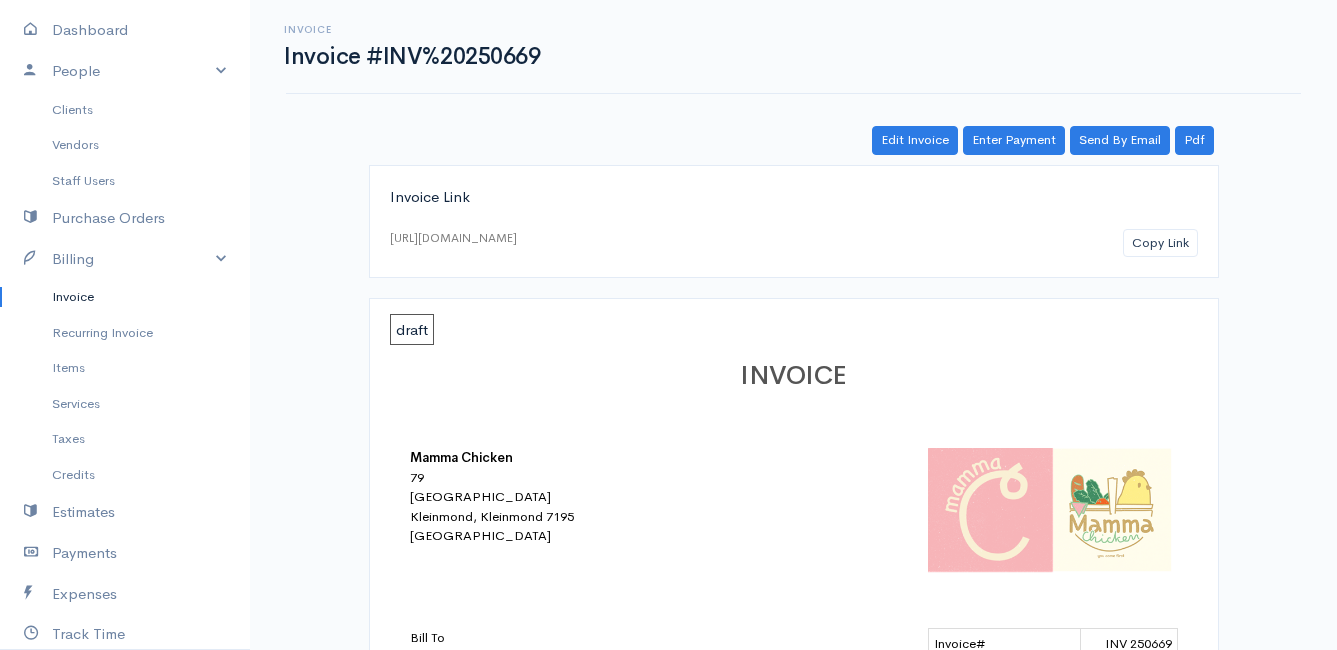 click on "Invoice" at bounding box center [125, 297] 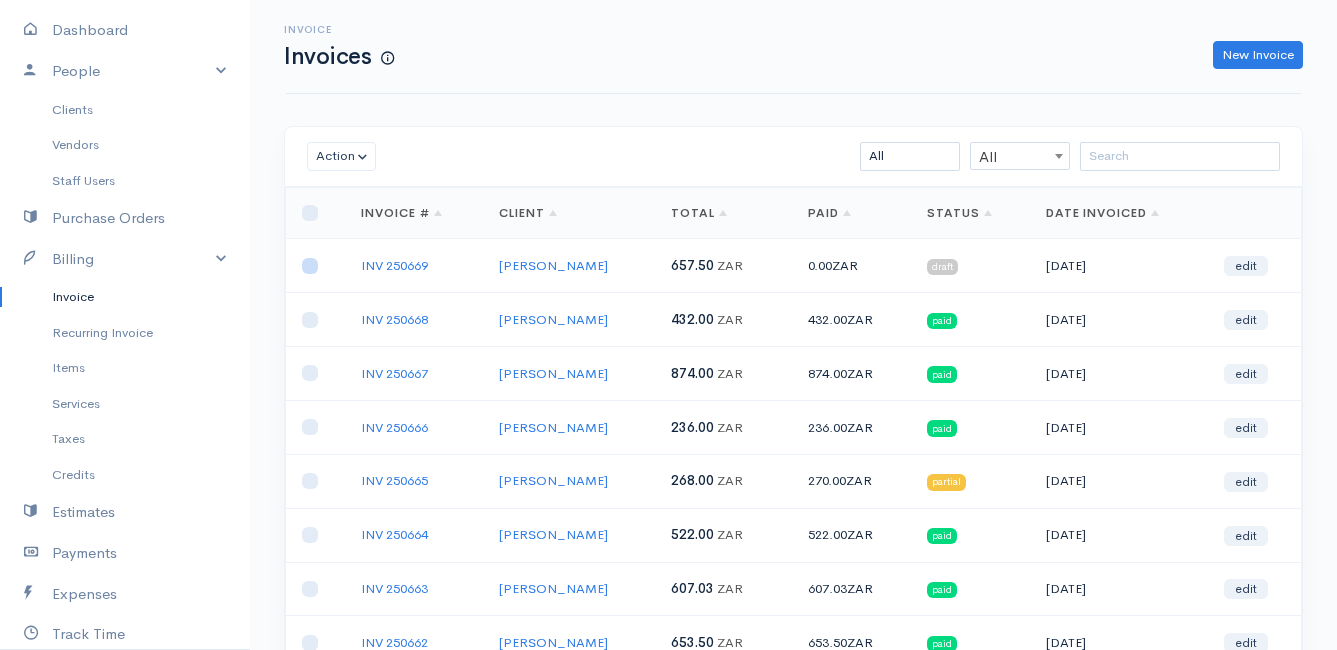 click at bounding box center [310, 266] 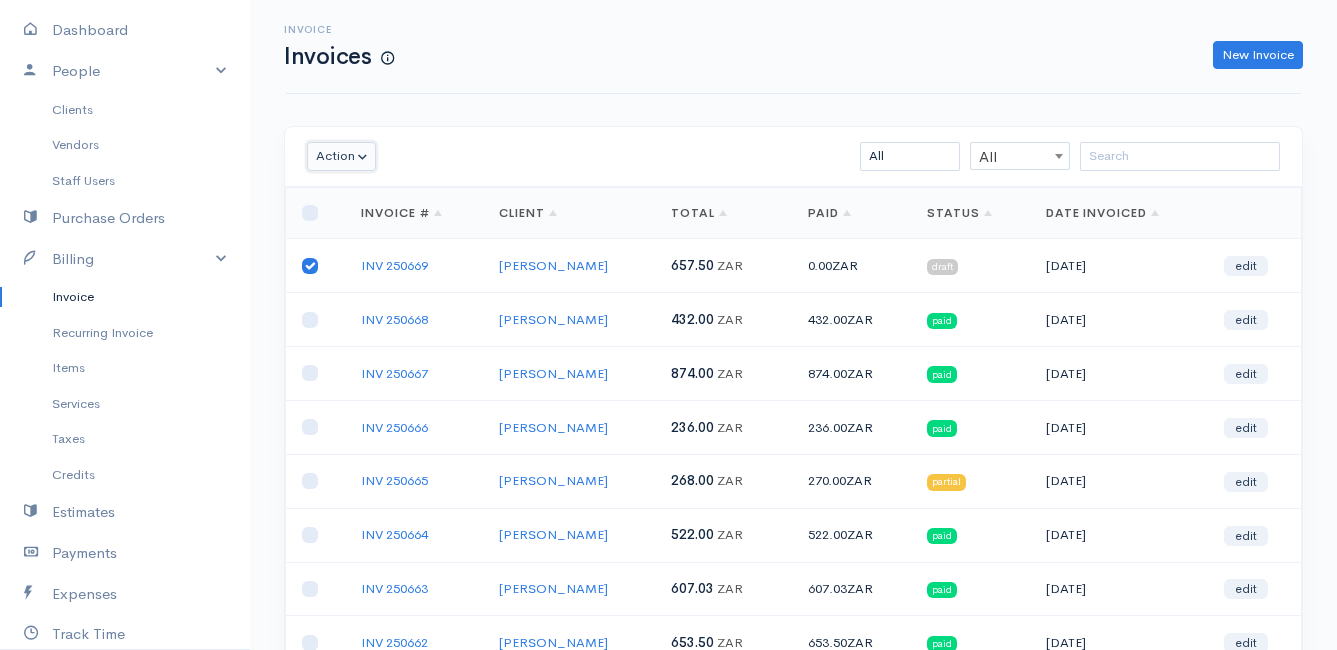 click on "Action" at bounding box center [341, 156] 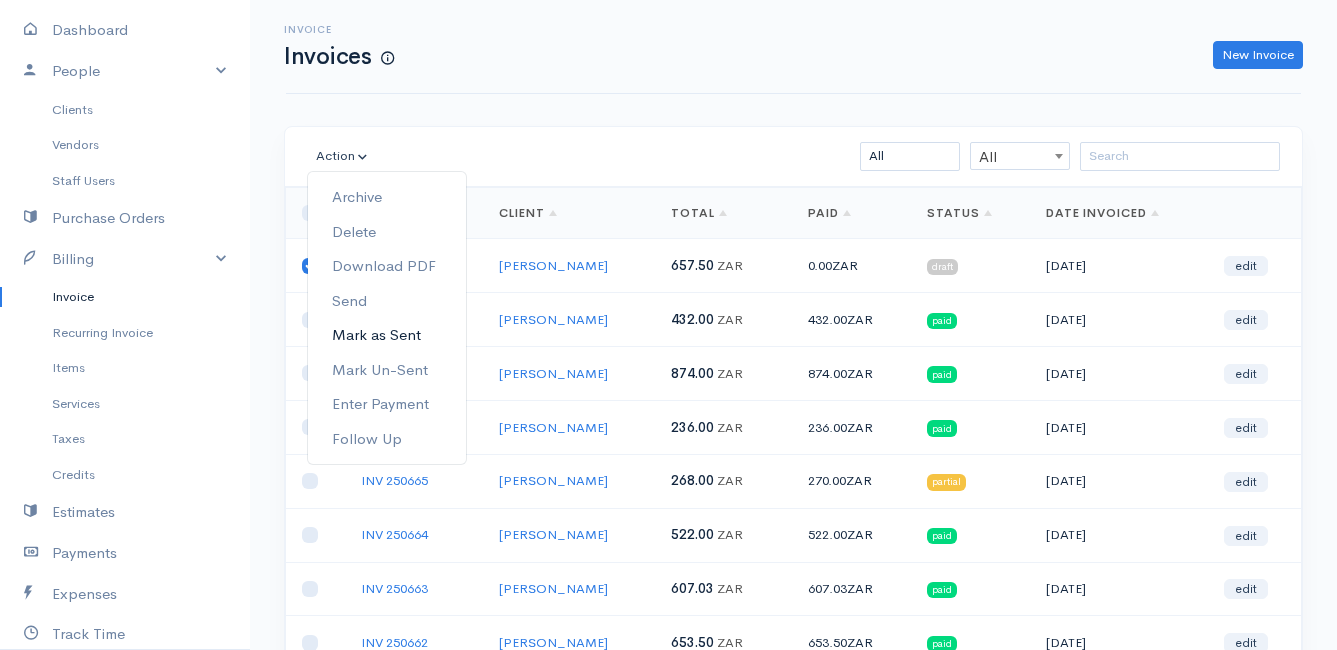 click on "Mark as Sent" at bounding box center (387, 335) 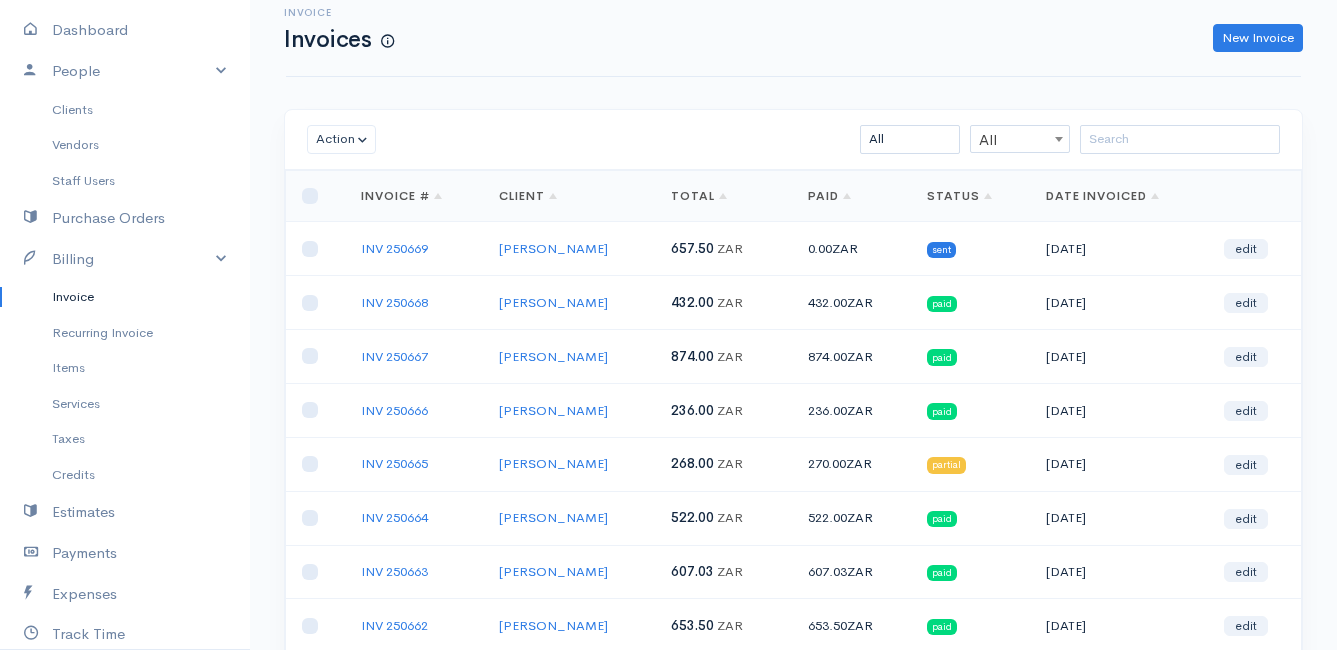 scroll, scrollTop: 0, scrollLeft: 0, axis: both 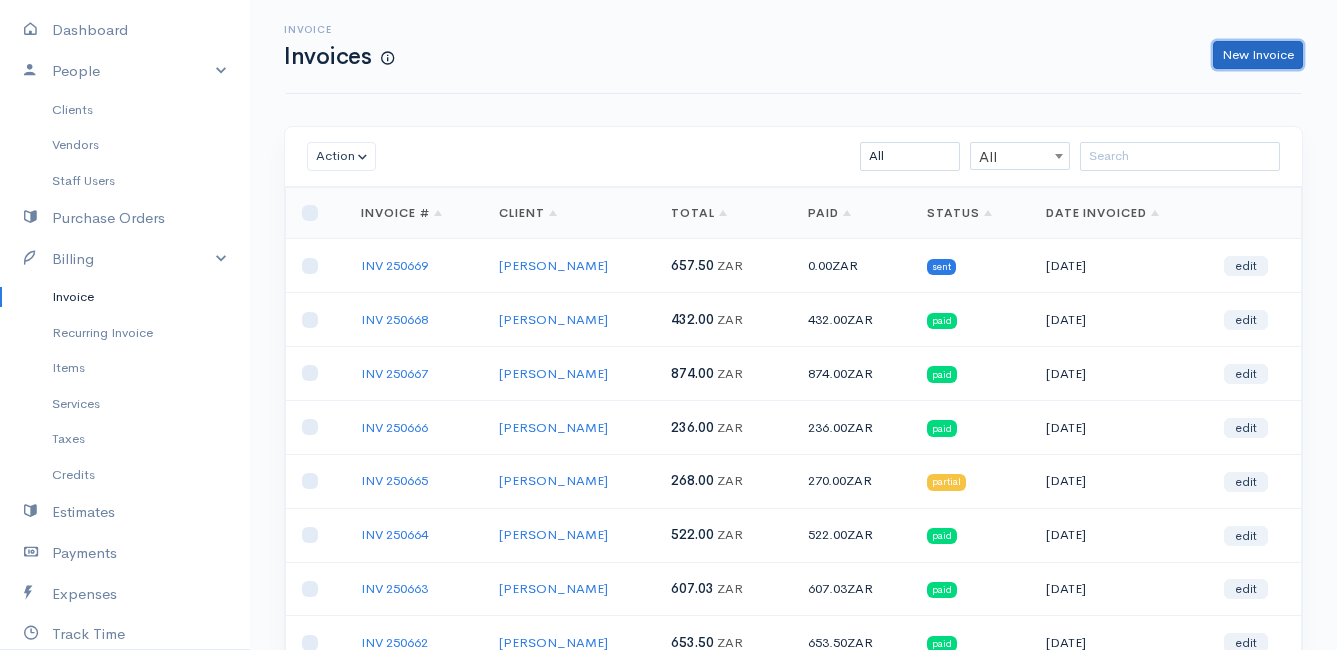 click on "New Invoice" at bounding box center (1258, 55) 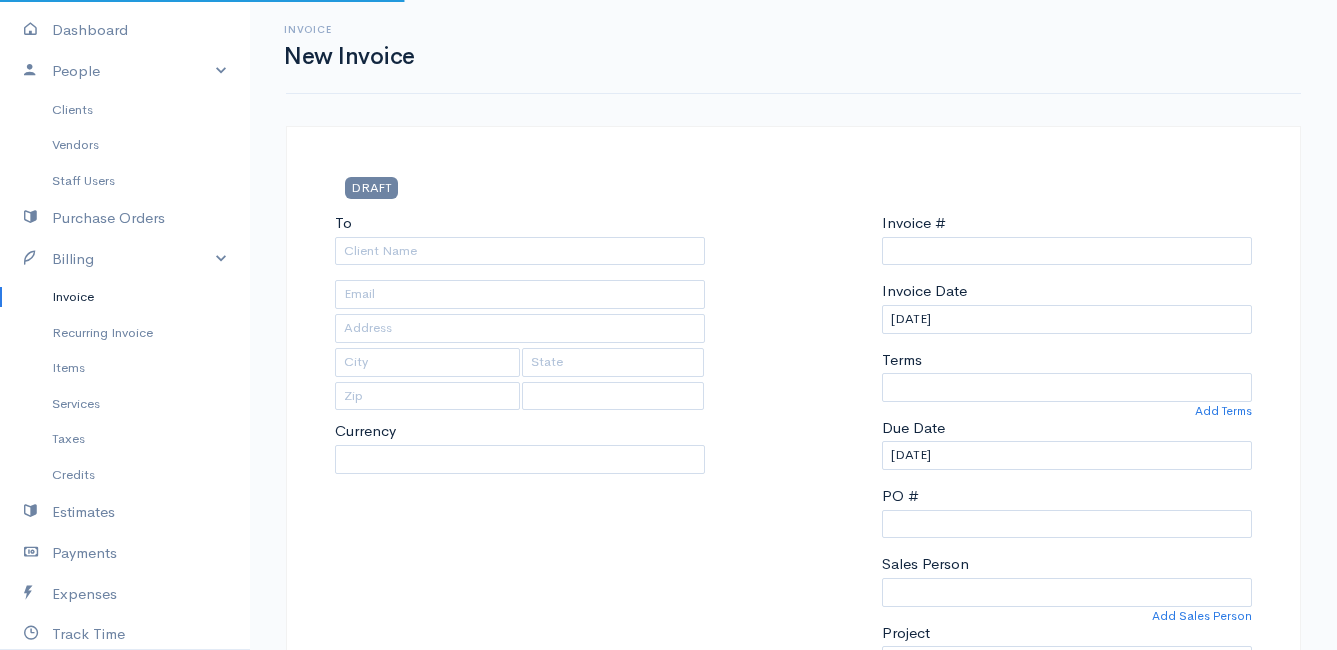 type on "INV 250670" 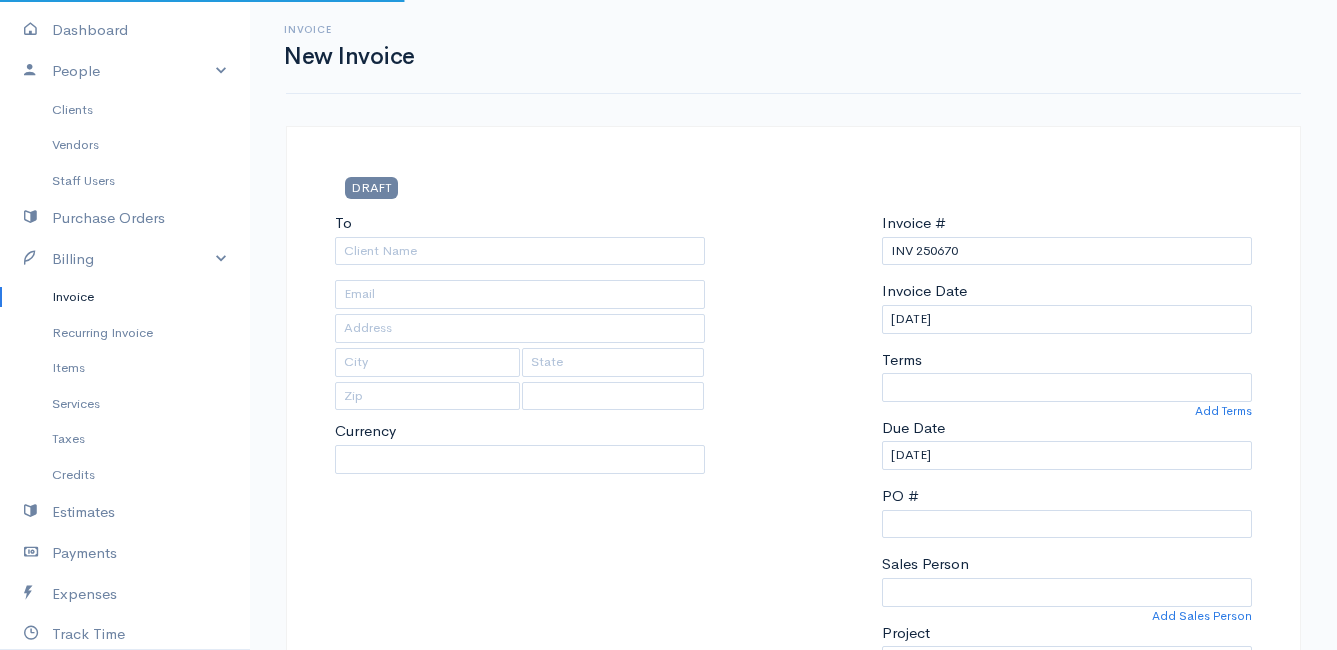 select on "[GEOGRAPHIC_DATA]" 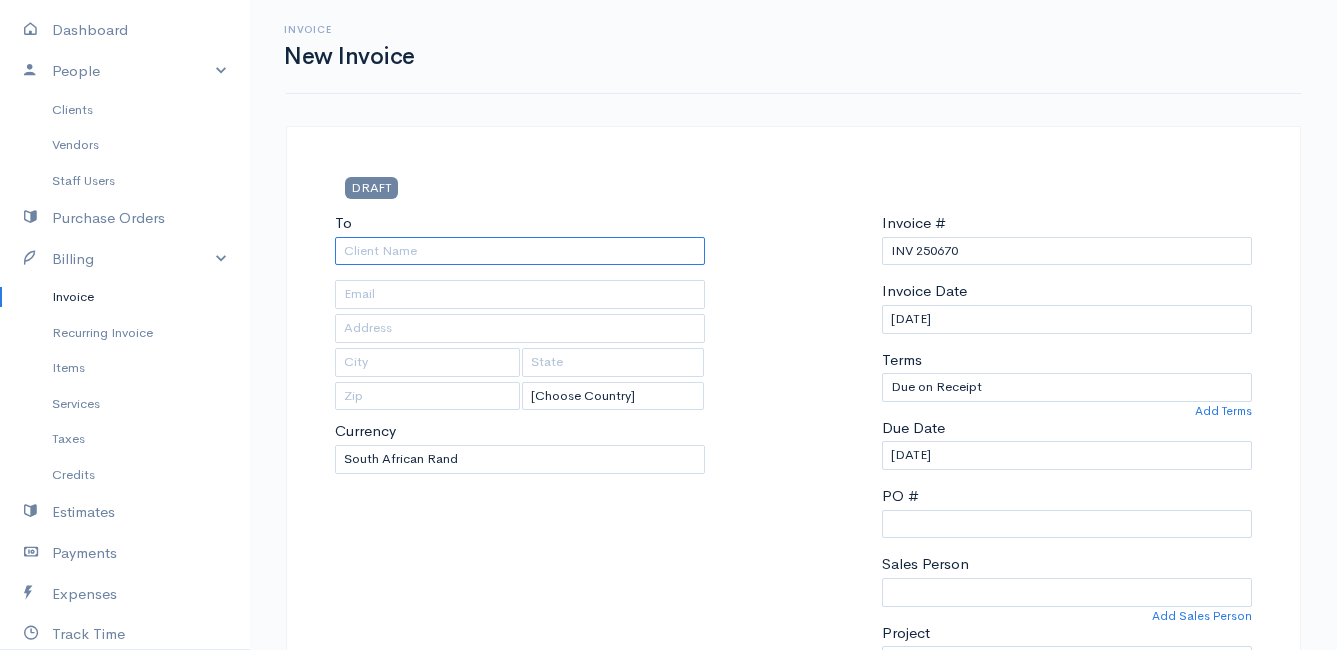 click on "To" at bounding box center [520, 251] 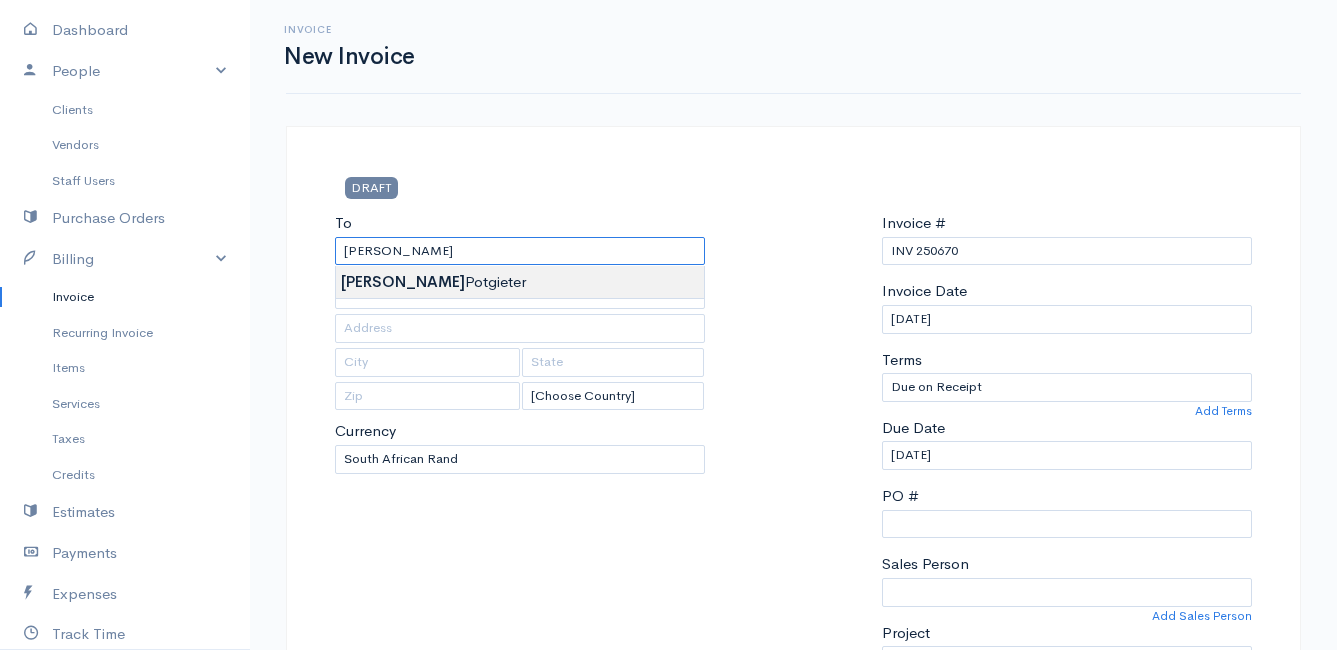 type on "[PERSON_NAME]" 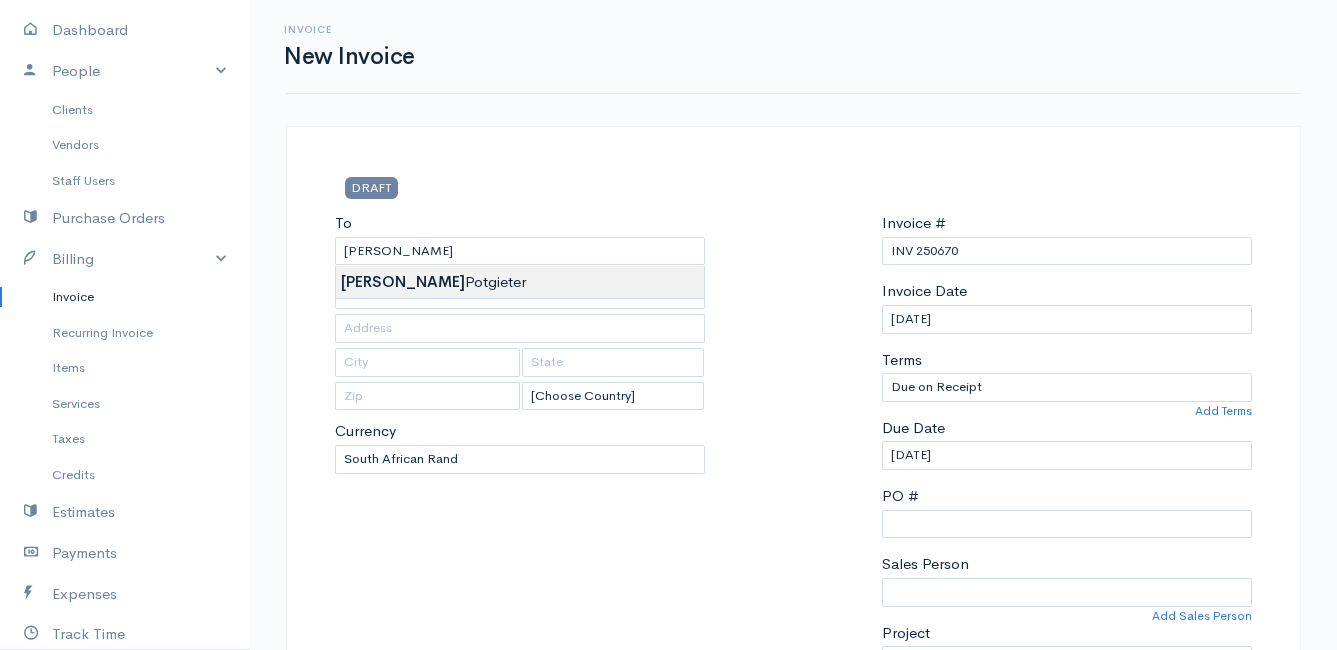 click on "Mamma Chicken
Upgrade
Dashboard
People
Clients
Vendors
Staff Users
Purchase Orders
Billing
Invoice
Recurring Invoice
Items
Services
Taxes
Credits
Estimates
Payments
Expenses
Track Time
Projects
Reports
Settings
My Organizations
Logout
Help
@CloudBooksApp 2022
Invoice
New Invoice
DRAFT To [PERSON_NAME] [Choose Country] [GEOGRAPHIC_DATA] [GEOGRAPHIC_DATA] [GEOGRAPHIC_DATA] [GEOGRAPHIC_DATA] [GEOGRAPHIC_DATA] [GEOGRAPHIC_DATA] [US_STATE] [GEOGRAPHIC_DATA] [GEOGRAPHIC_DATA] [GEOGRAPHIC_DATA] [GEOGRAPHIC_DATA] [GEOGRAPHIC_DATA] [GEOGRAPHIC_DATA] [GEOGRAPHIC_DATA] 0" at bounding box center (668, 864) 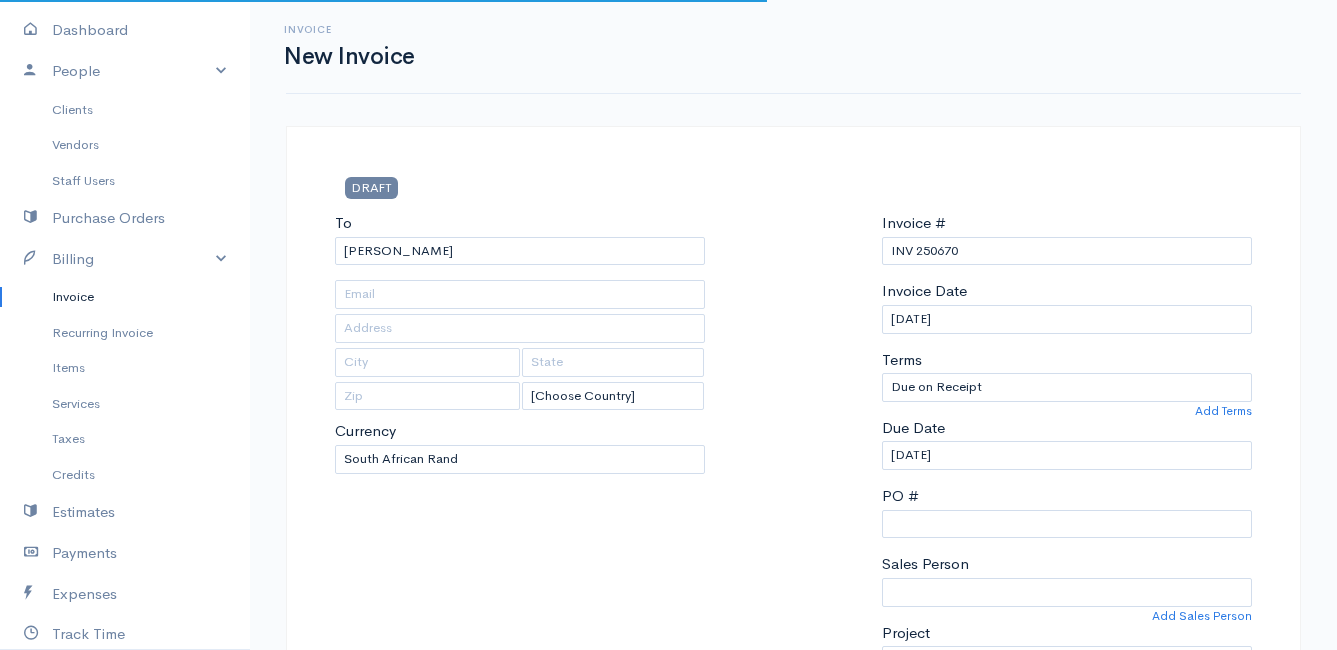 type on "4502 Ixia [PERSON_NAME]" 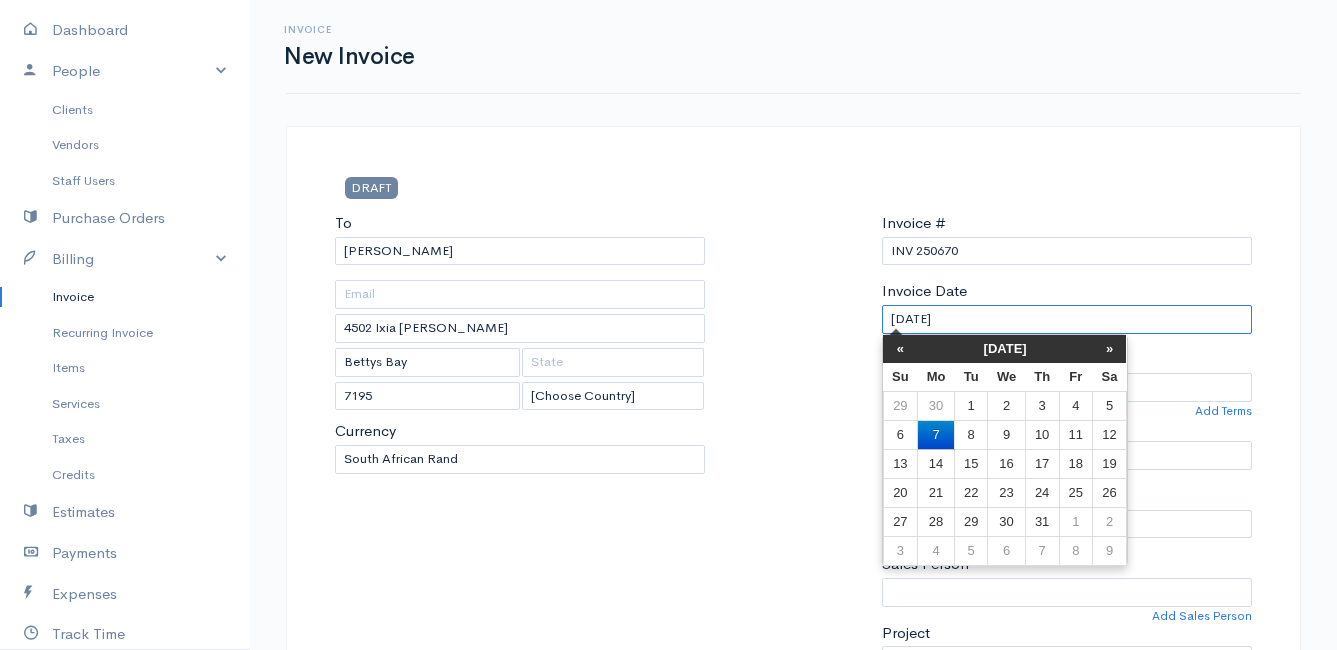 click on "[DATE]" at bounding box center [1067, 319] 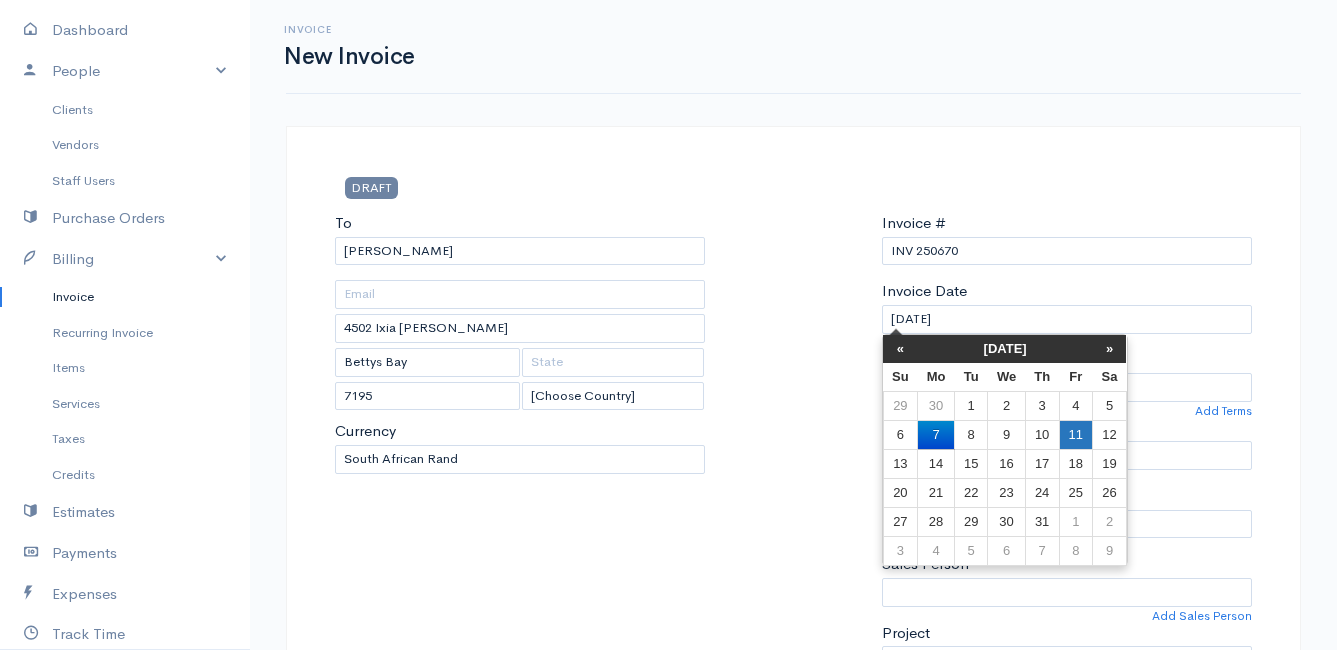 click on "11" at bounding box center [1075, 434] 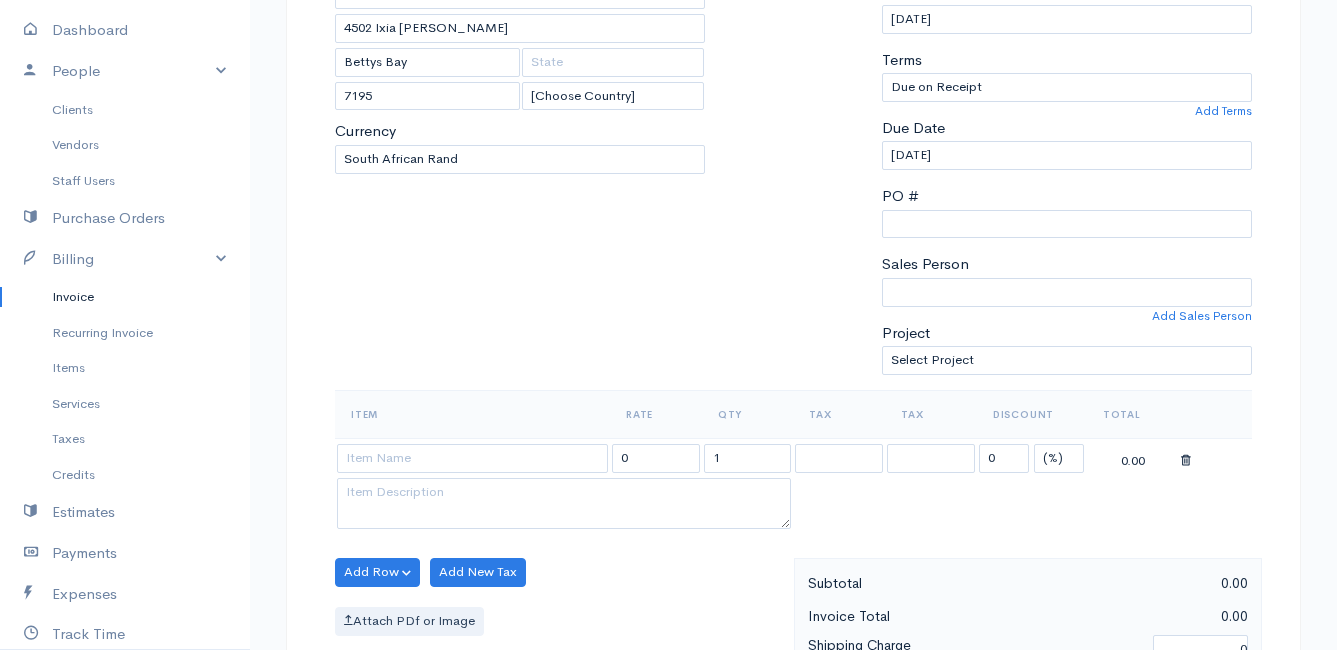 scroll, scrollTop: 400, scrollLeft: 0, axis: vertical 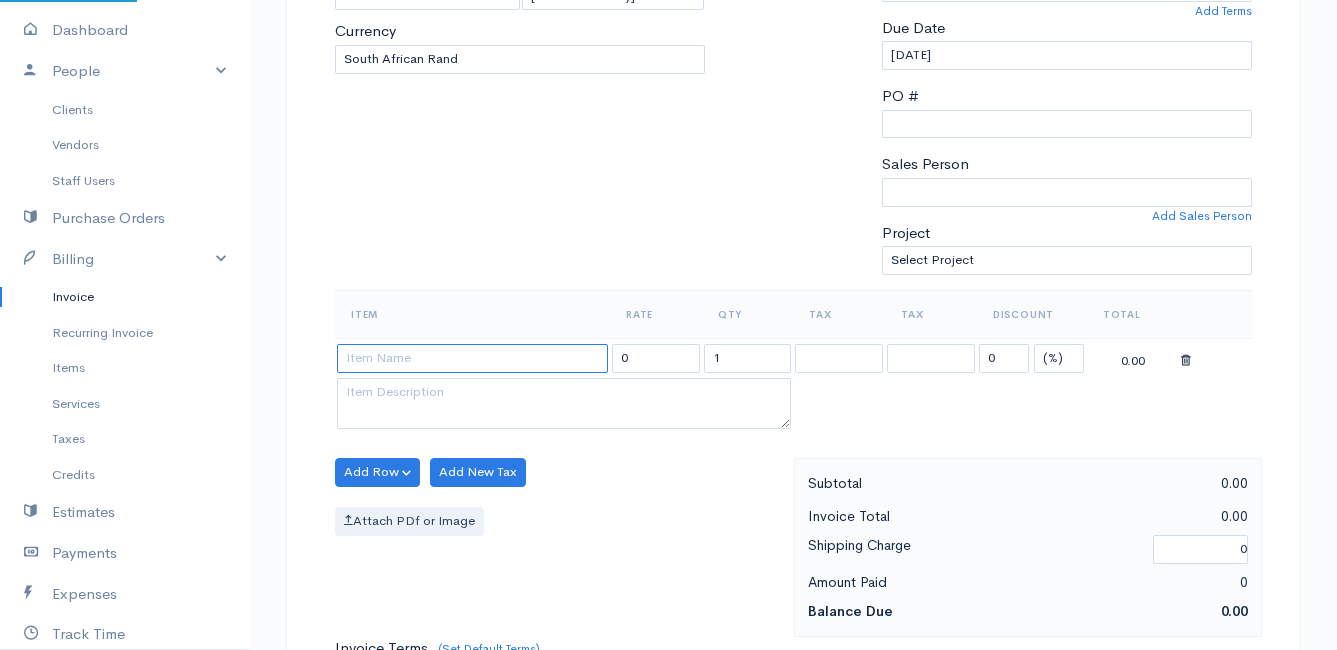 click at bounding box center [472, 358] 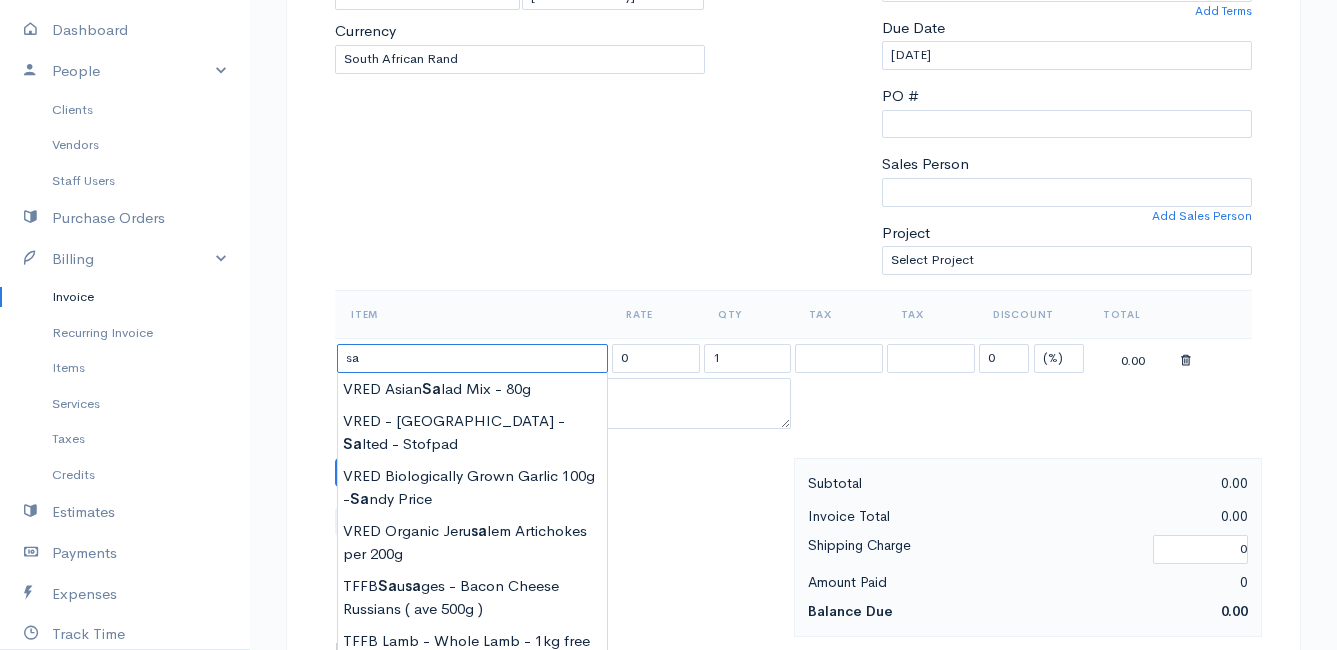 type on "s" 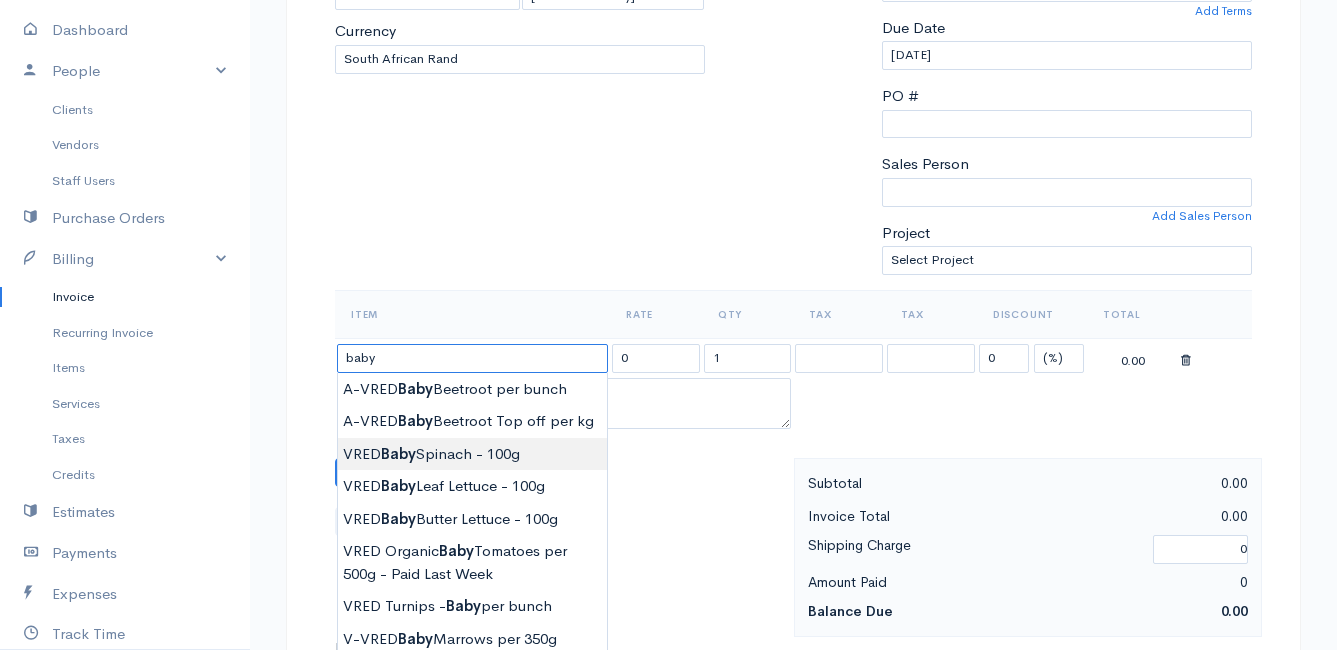 type on "VRED Baby Spinach - 100g" 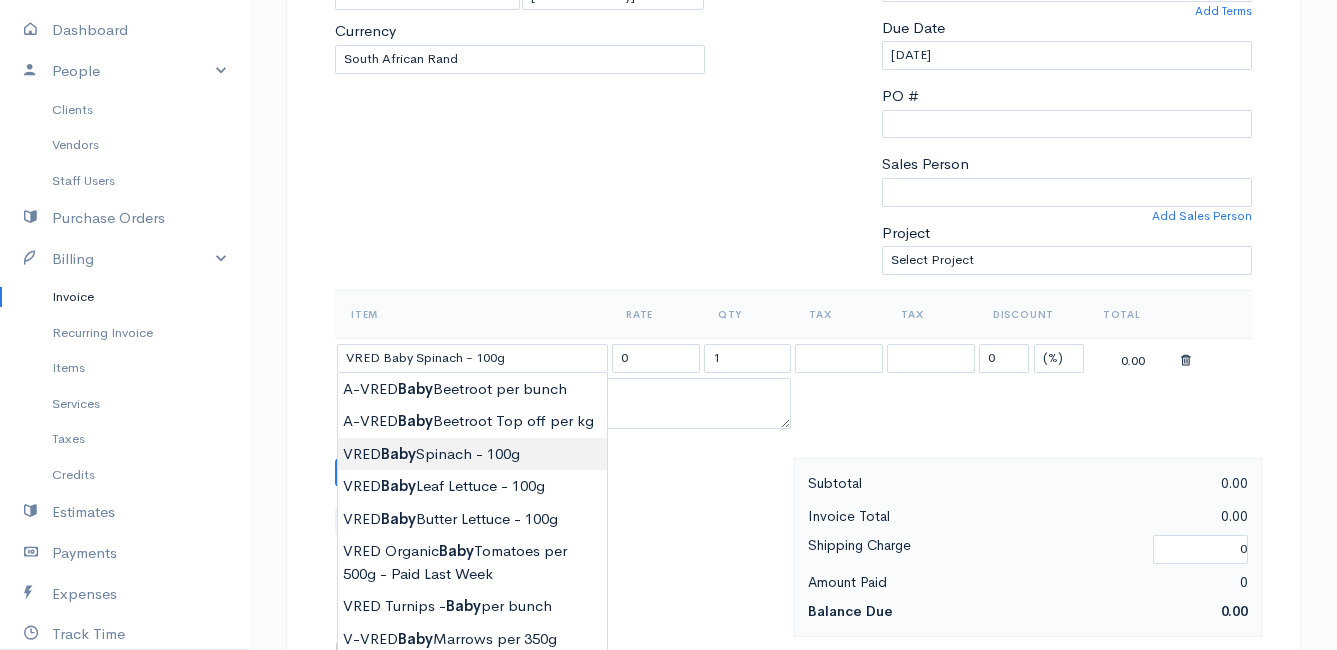 type on "28.00" 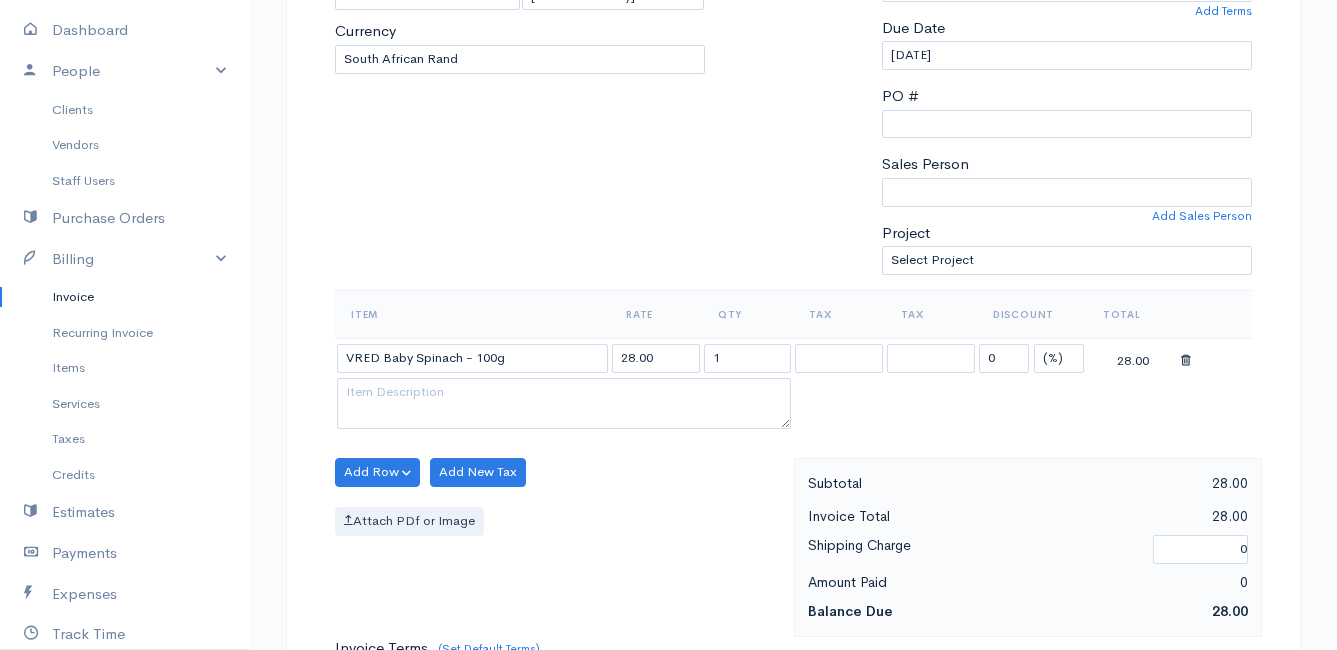 click on "Mamma Chicken
Upgrade
Dashboard
People
Clients
Vendors
Staff Users
Purchase Orders
Billing
Invoice
Recurring Invoice
Items
Services
Taxes
Credits
Estimates
Payments
Expenses
Track Time
Projects
Reports
Settings
My Organizations
Logout
Help
@CloudBooksApp 2022
Invoice
New Invoice
DRAFT To [PERSON_NAME] 4502 Ixia [PERSON_NAME] Bettys Bay 7195 [Choose Country] [GEOGRAPHIC_DATA] [GEOGRAPHIC_DATA] [GEOGRAPHIC_DATA] [GEOGRAPHIC_DATA] [GEOGRAPHIC_DATA] [GEOGRAPHIC_DATA] [US_STATE] [GEOGRAPHIC_DATA] [GEOGRAPHIC_DATA] [GEOGRAPHIC_DATA] [GEOGRAPHIC_DATA] [GEOGRAPHIC_DATA]" at bounding box center [668, 464] 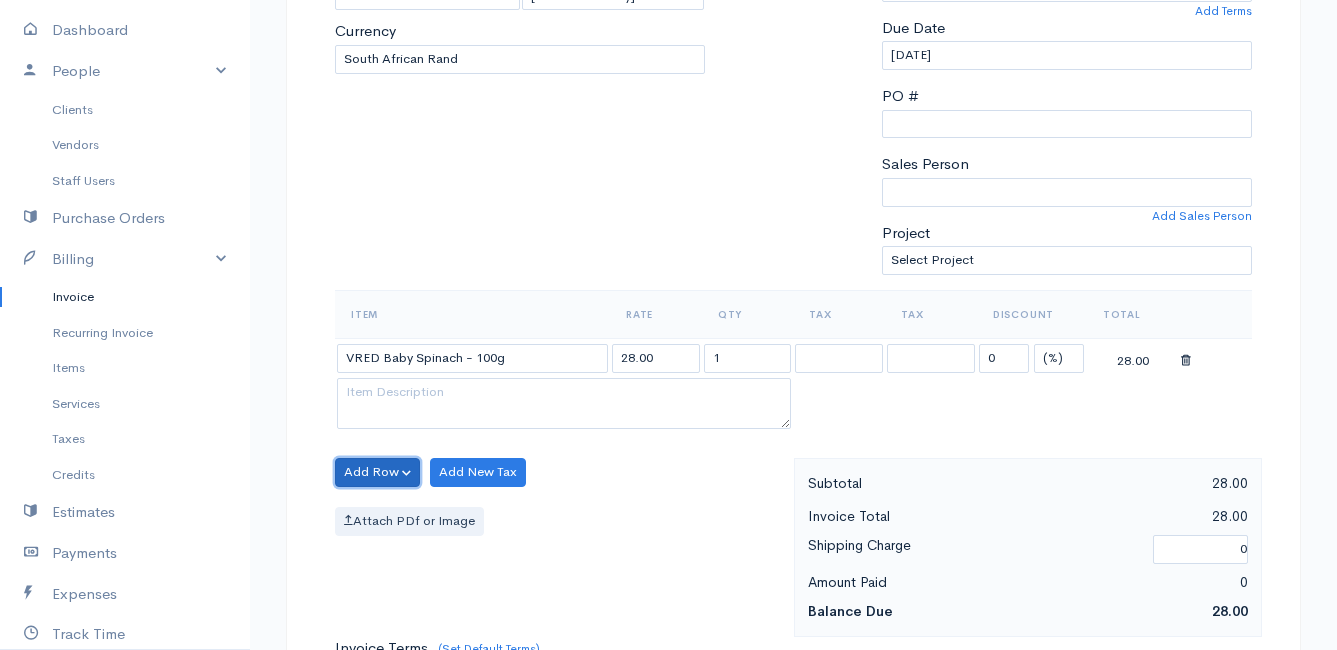 click on "Add Row" at bounding box center [377, 472] 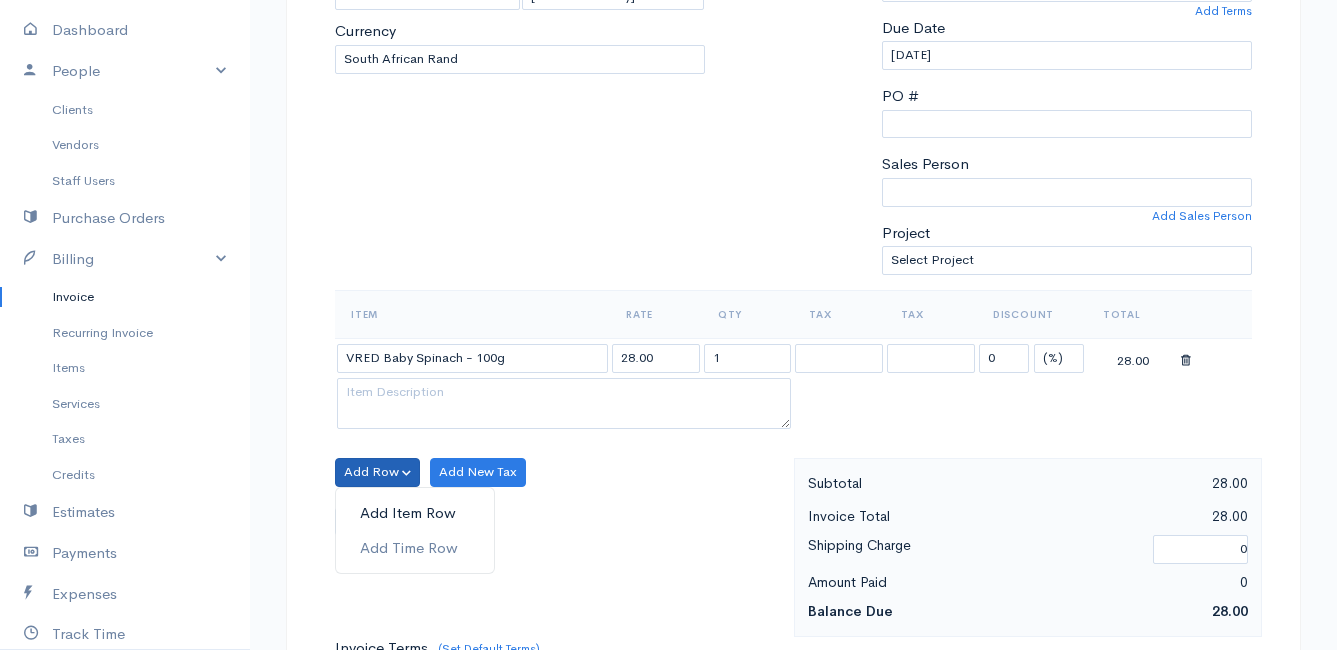 click on "Add Item Row" at bounding box center [415, 513] 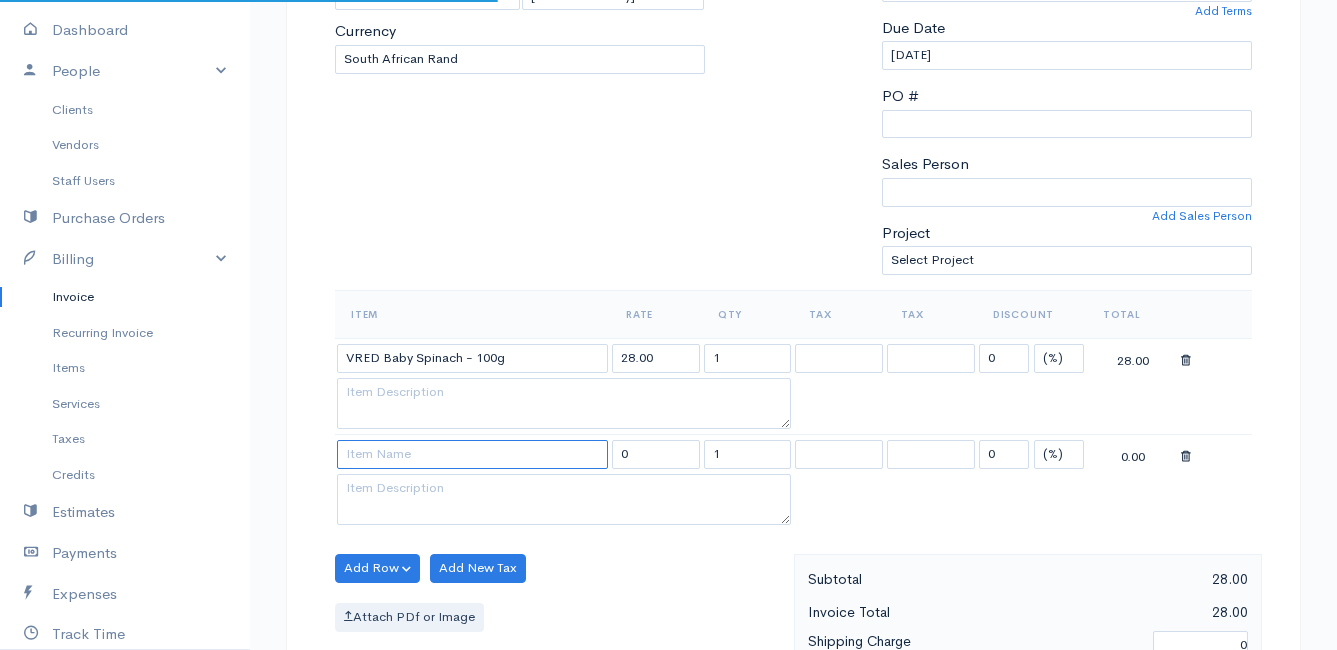 click at bounding box center (472, 454) 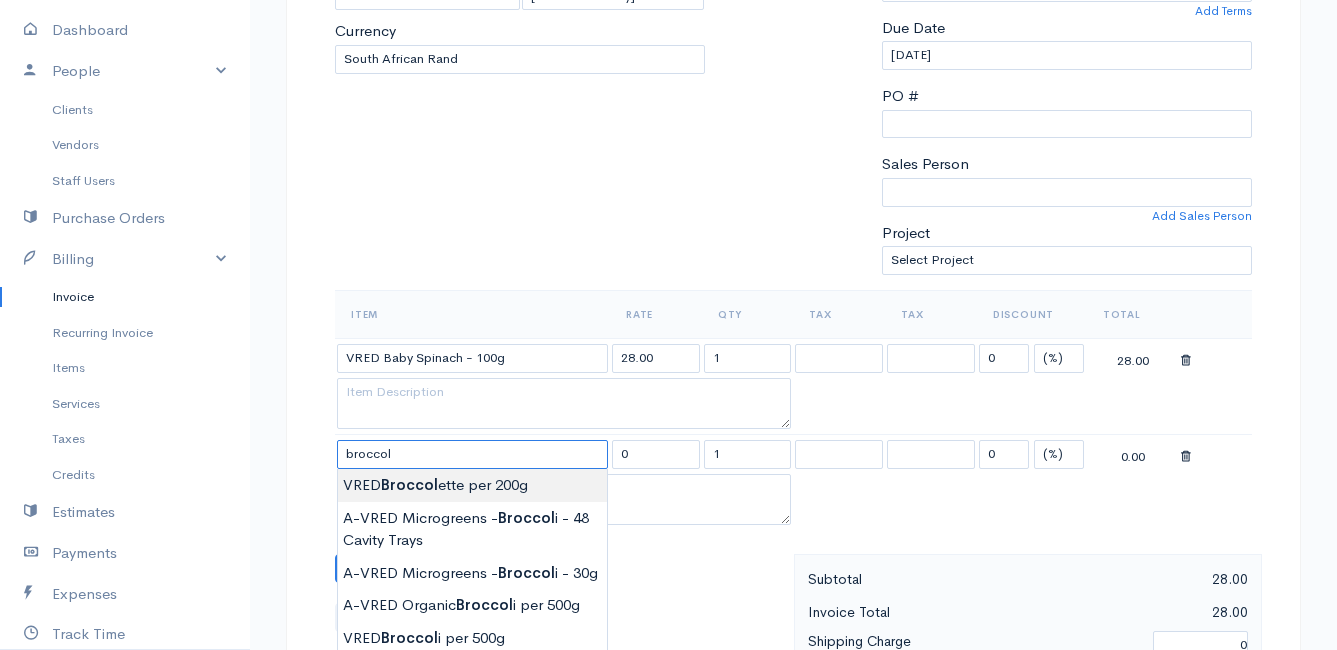 type on "VRED Broccolette per 200g" 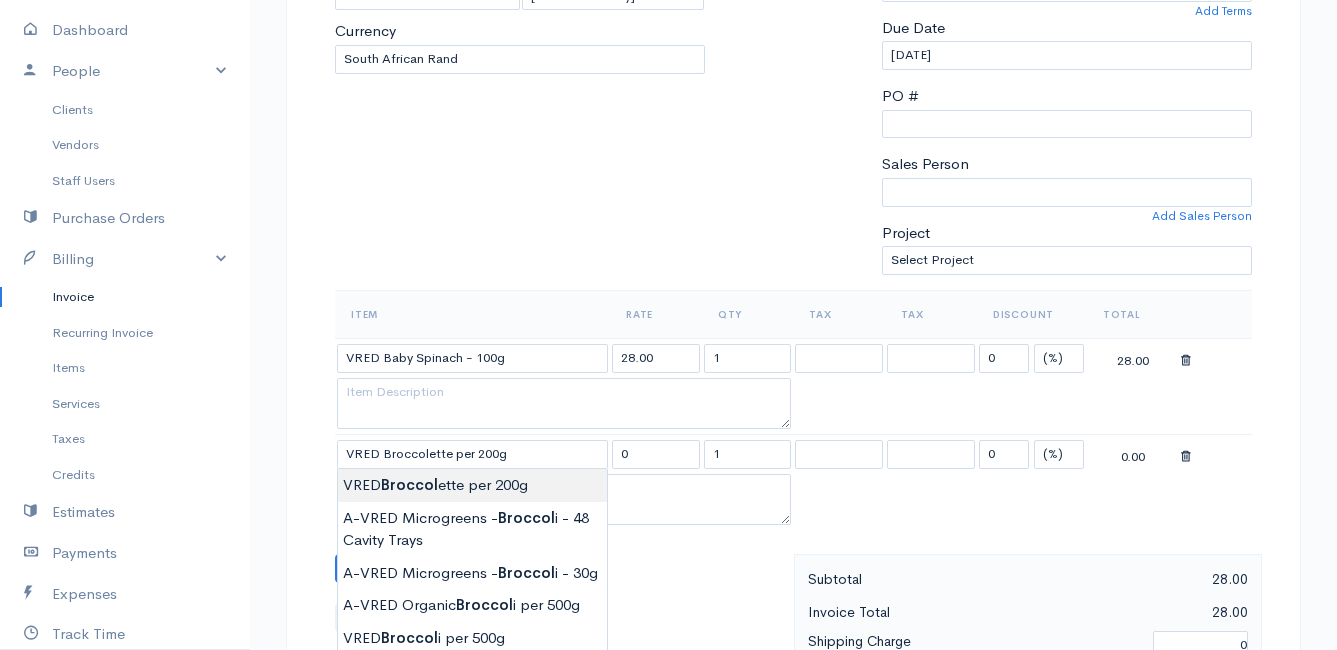 type on "44.00" 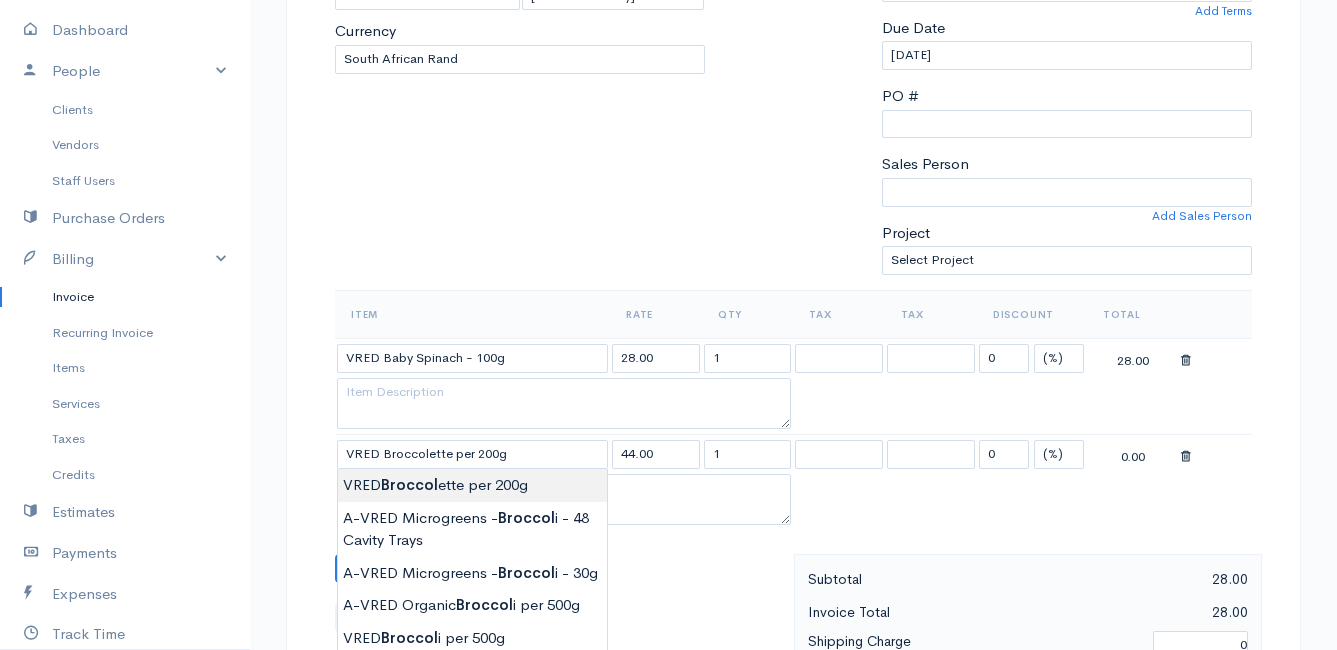 click on "Mamma Chicken
Upgrade
Dashboard
People
Clients
Vendors
Staff Users
Purchase Orders
Billing
Invoice
Recurring Invoice
Items
Services
Taxes
Credits
Estimates
Payments
Expenses
Track Time
Projects
Reports
Settings
My Organizations
Logout
Help
@CloudBooksApp 2022
Invoice
New Invoice
DRAFT To [PERSON_NAME] 4502 Ixia [PERSON_NAME] Bettys Bay 7195 [Choose Country] [GEOGRAPHIC_DATA] [GEOGRAPHIC_DATA] [GEOGRAPHIC_DATA] [GEOGRAPHIC_DATA] [GEOGRAPHIC_DATA] [GEOGRAPHIC_DATA] [US_STATE] [GEOGRAPHIC_DATA] [GEOGRAPHIC_DATA] [GEOGRAPHIC_DATA] [GEOGRAPHIC_DATA] [GEOGRAPHIC_DATA]" at bounding box center (668, 512) 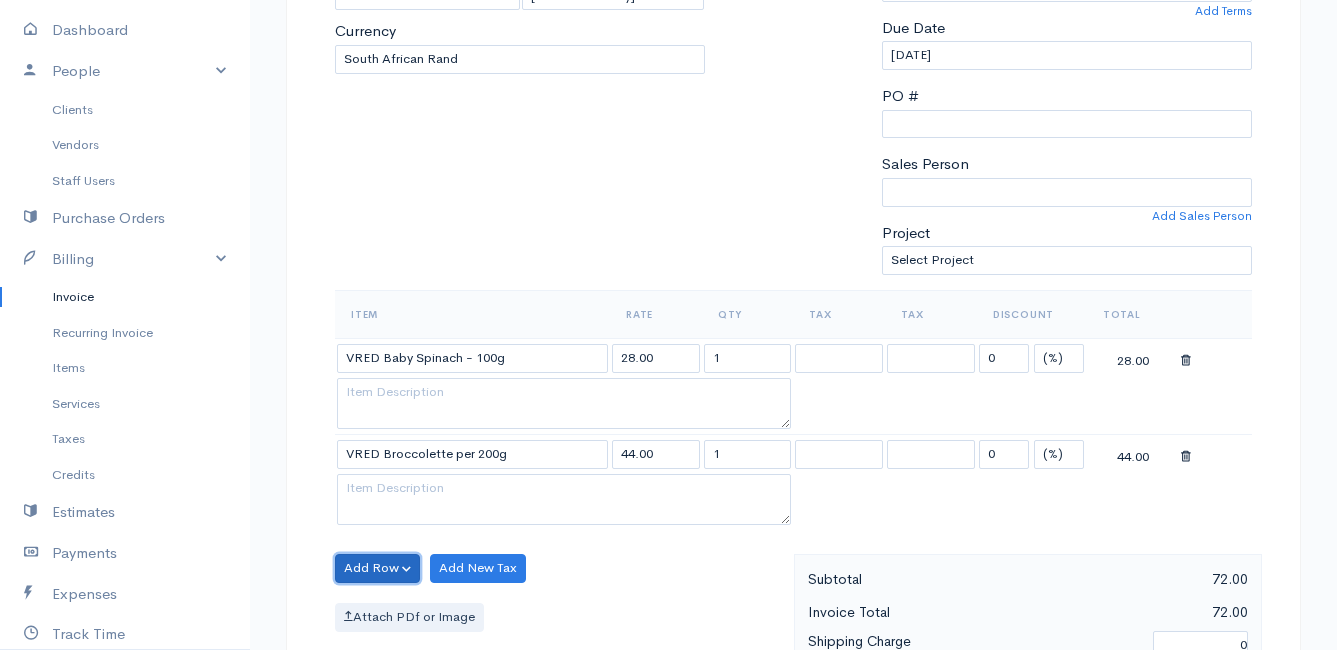 click on "Add Row" at bounding box center (377, 568) 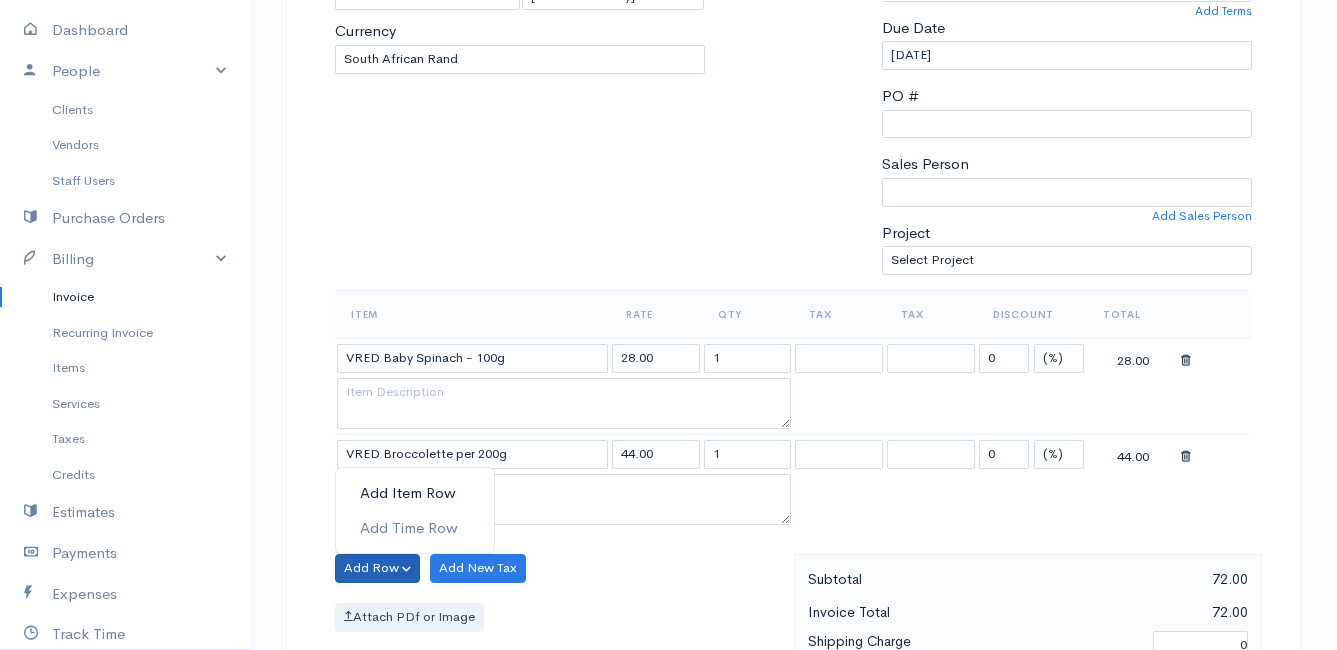 click on "Add Item Row" at bounding box center (415, 493) 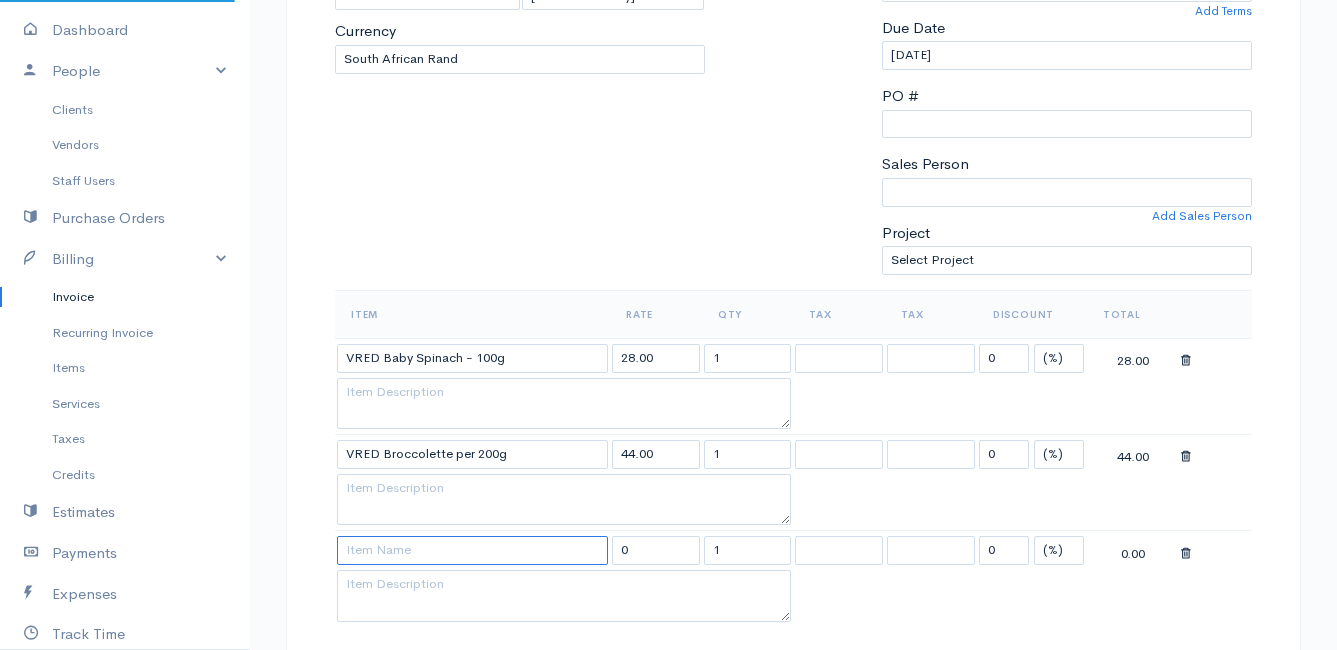 click at bounding box center (472, 550) 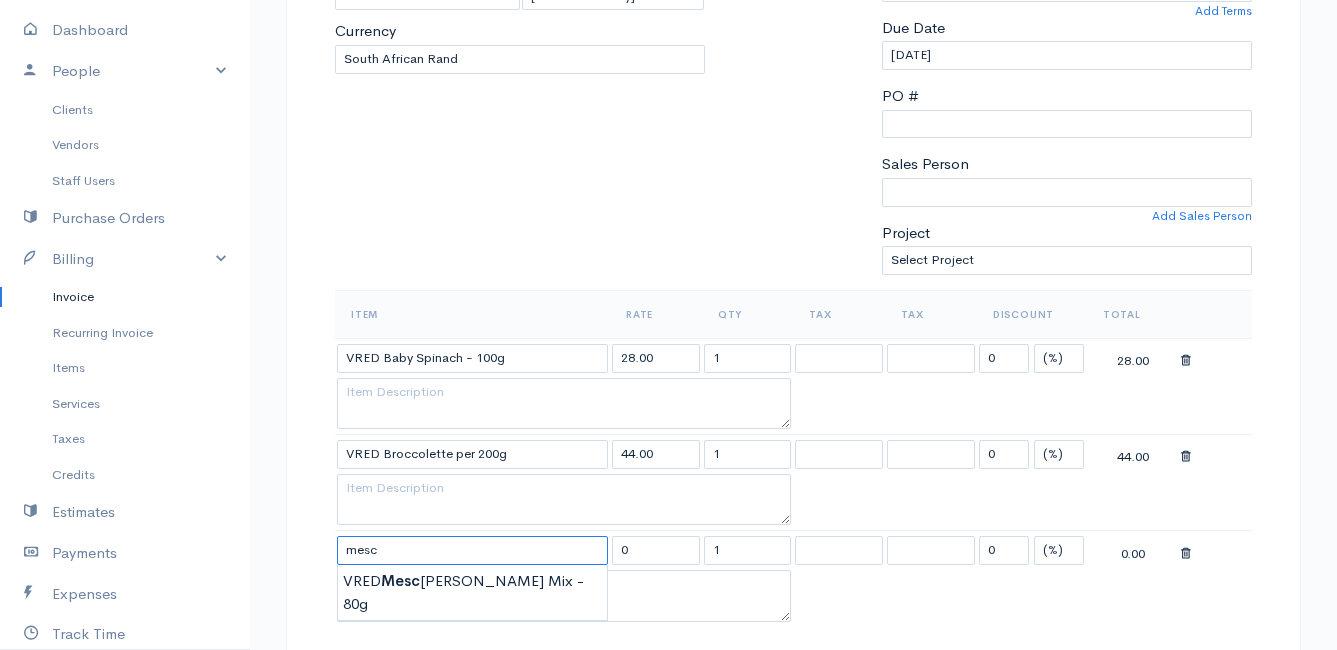 scroll, scrollTop: 500, scrollLeft: 0, axis: vertical 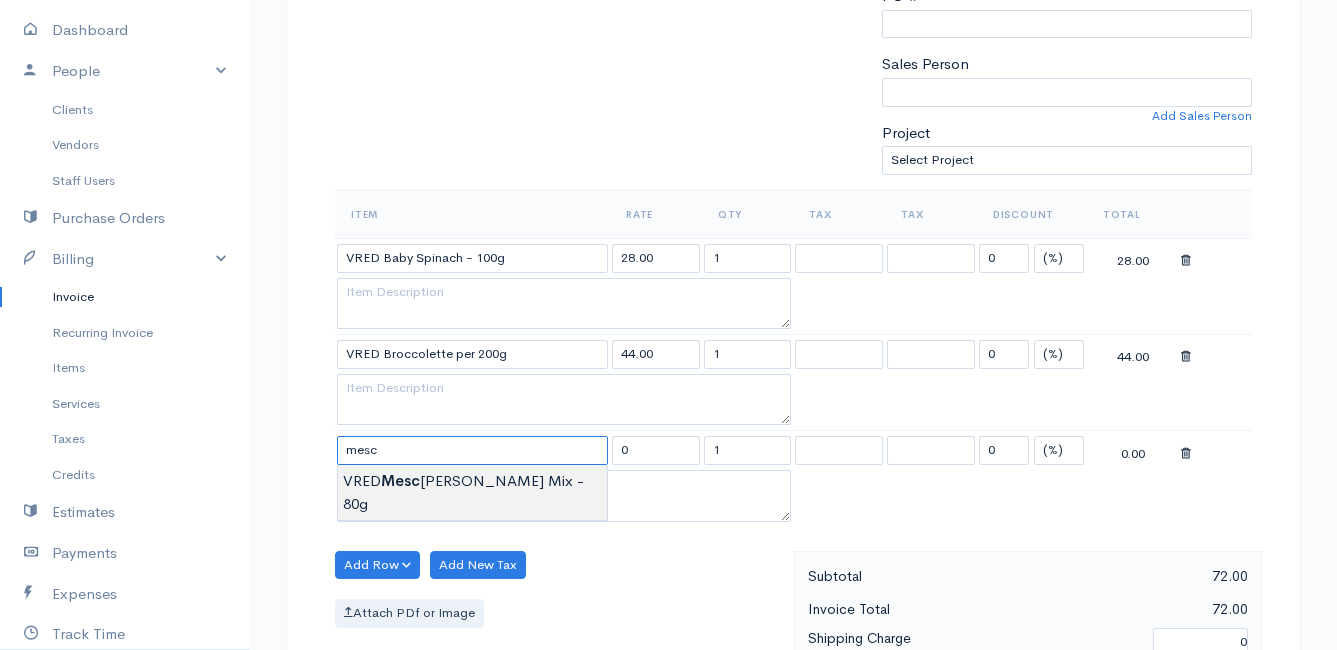 type on "VRED Mesclum Mix - 80g" 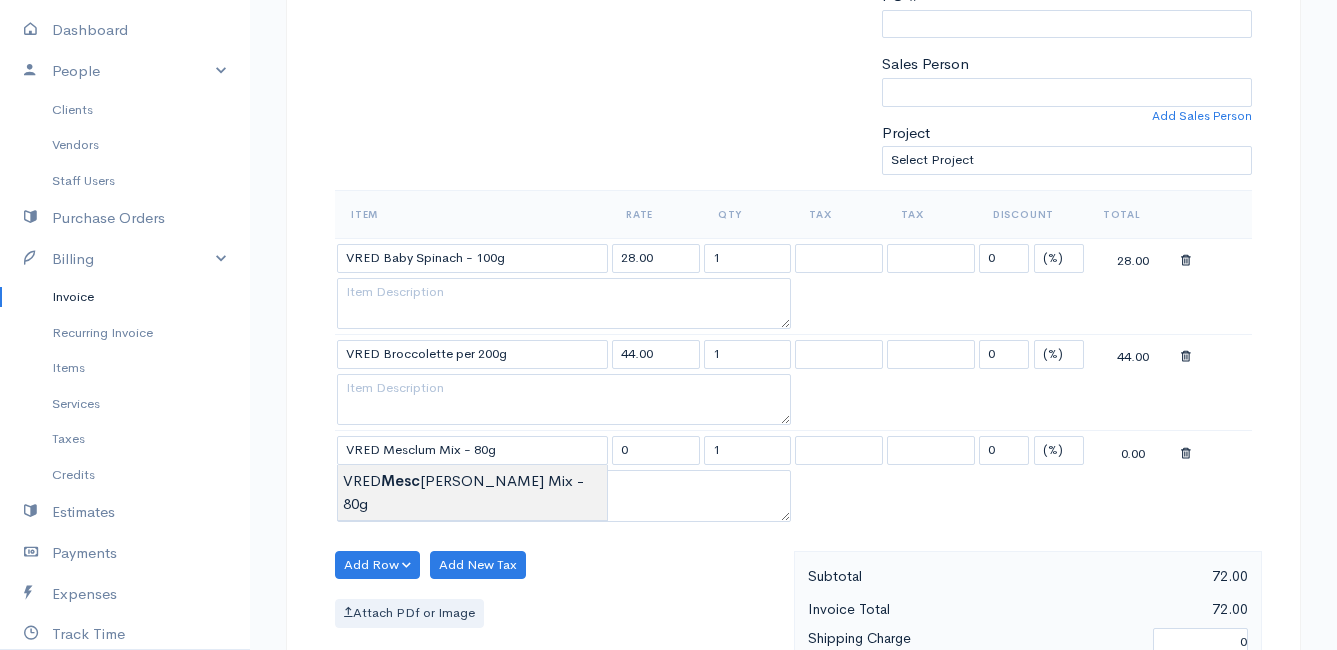 type on "24.00" 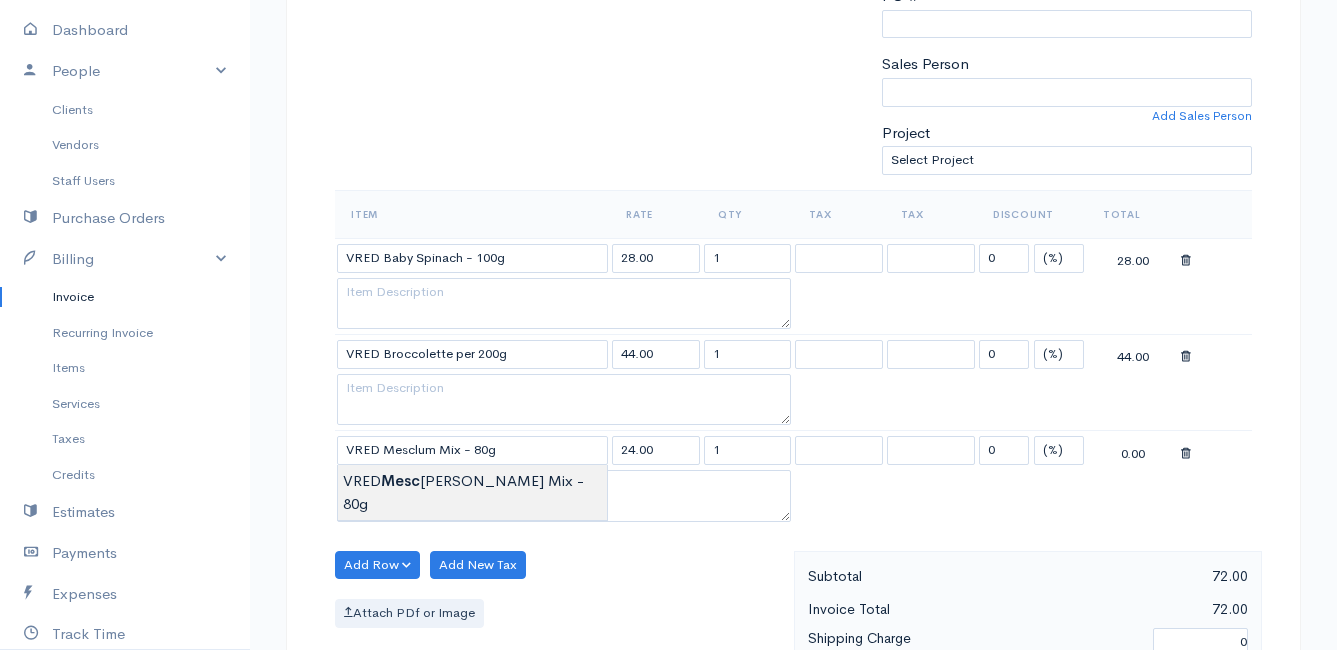 click on "Mamma Chicken
Upgrade
Dashboard
People
Clients
Vendors
Staff Users
Purchase Orders
Billing
Invoice
Recurring Invoice
Items
Services
Taxes
Credits
Estimates
Payments
Expenses
Track Time
Projects
Reports
Settings
My Organizations
Logout
Help
@CloudBooksApp 2022
Invoice
New Invoice
DRAFT To [PERSON_NAME] 4502 Ixia [PERSON_NAME] Bettys Bay 7195 [Choose Country] [GEOGRAPHIC_DATA] [GEOGRAPHIC_DATA] [GEOGRAPHIC_DATA] [GEOGRAPHIC_DATA] [GEOGRAPHIC_DATA] [GEOGRAPHIC_DATA] [US_STATE] [GEOGRAPHIC_DATA] [GEOGRAPHIC_DATA] [GEOGRAPHIC_DATA] [GEOGRAPHIC_DATA] [GEOGRAPHIC_DATA]" at bounding box center [668, 460] 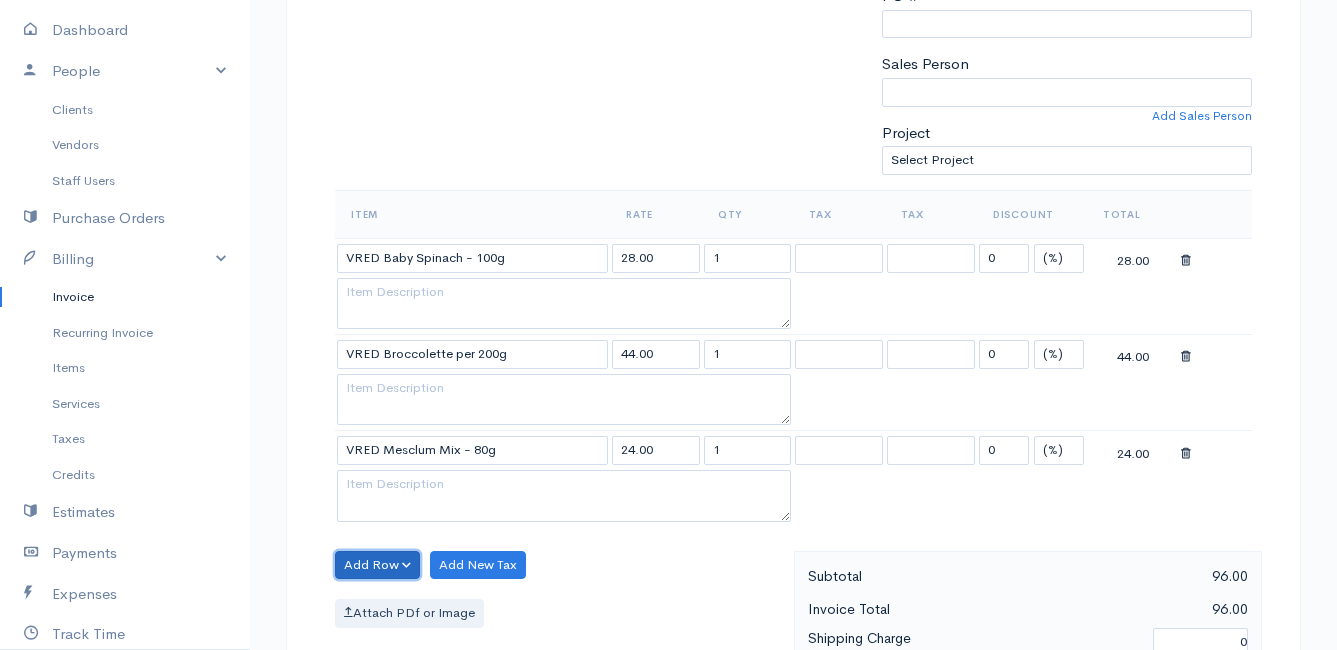click on "Add Row" at bounding box center (377, 565) 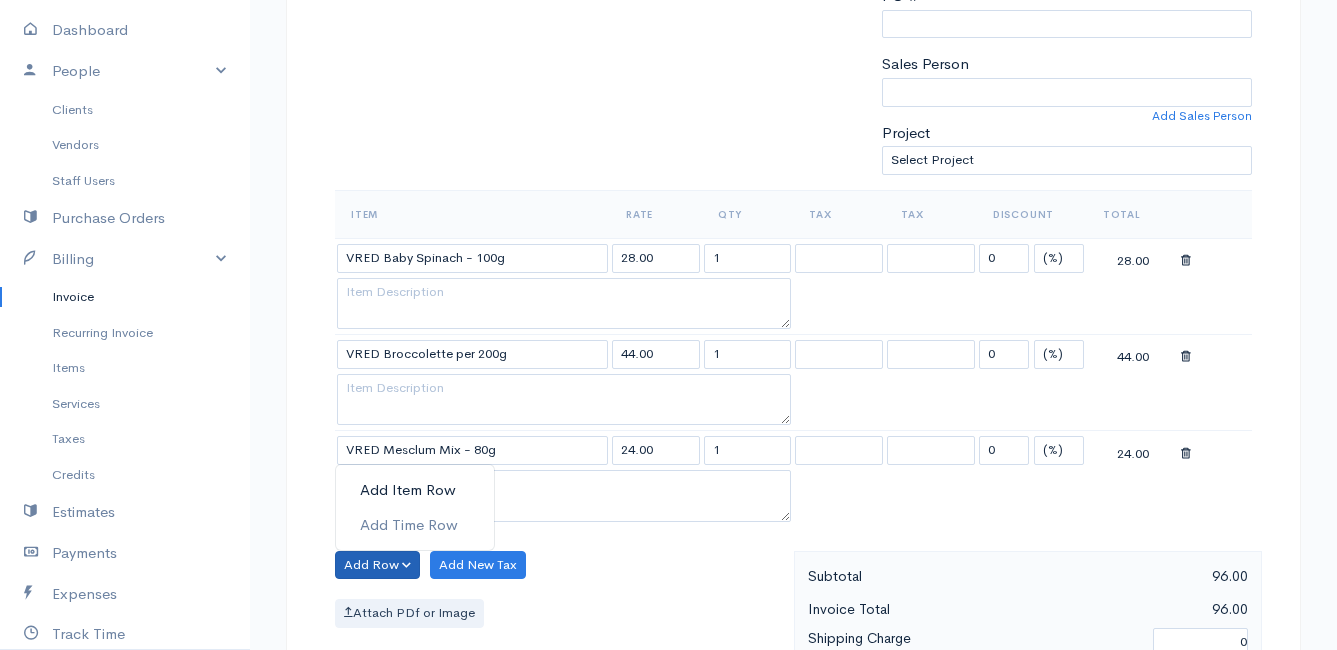 click on "Add Item Row" at bounding box center (415, 490) 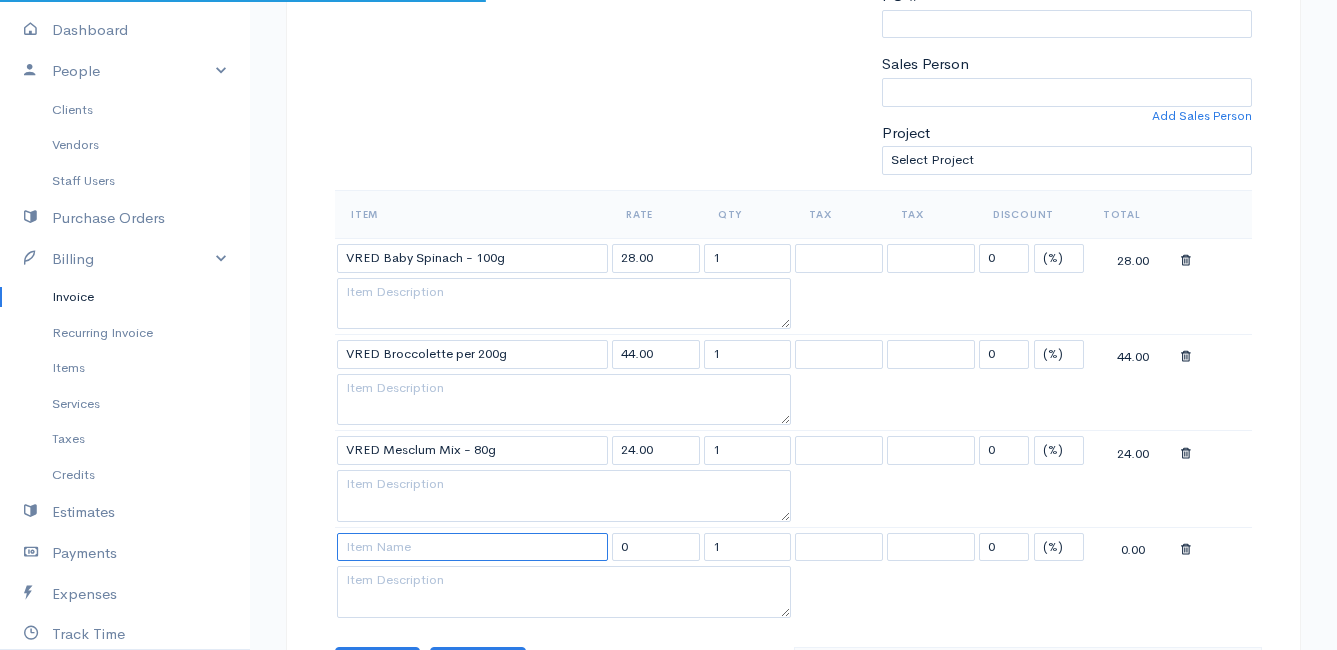 click at bounding box center (472, 547) 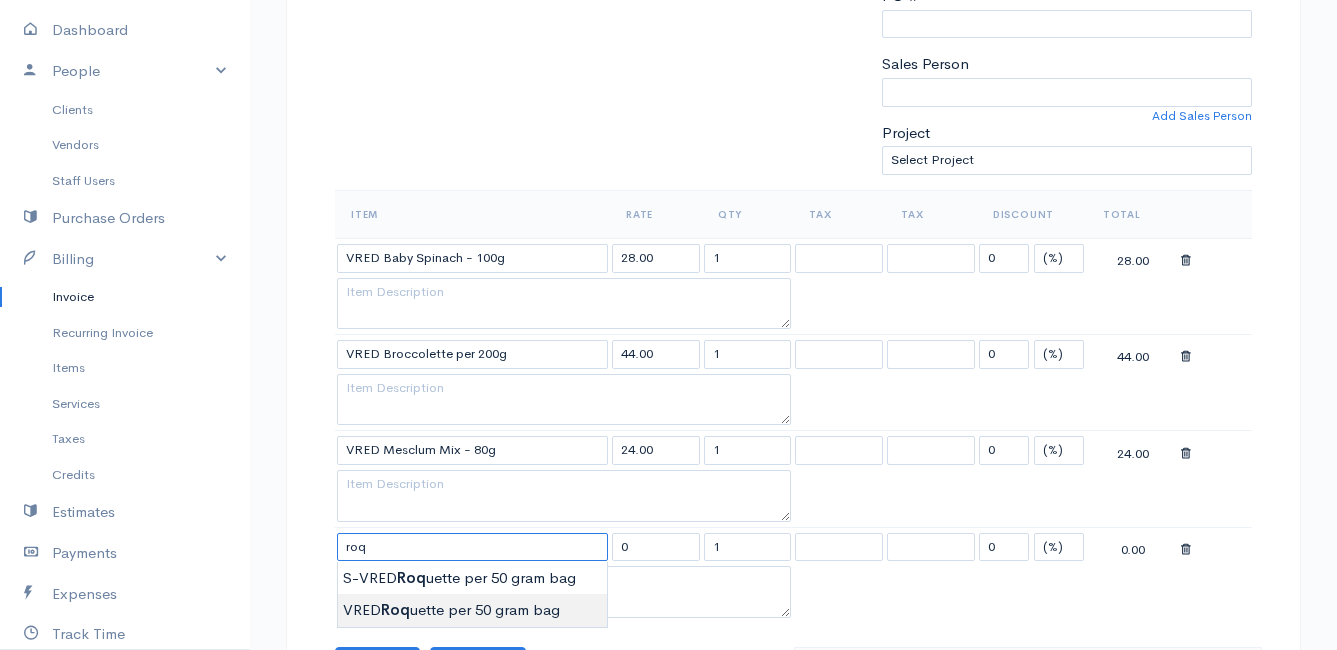 type on "VRED Roquette per 50 gram bag" 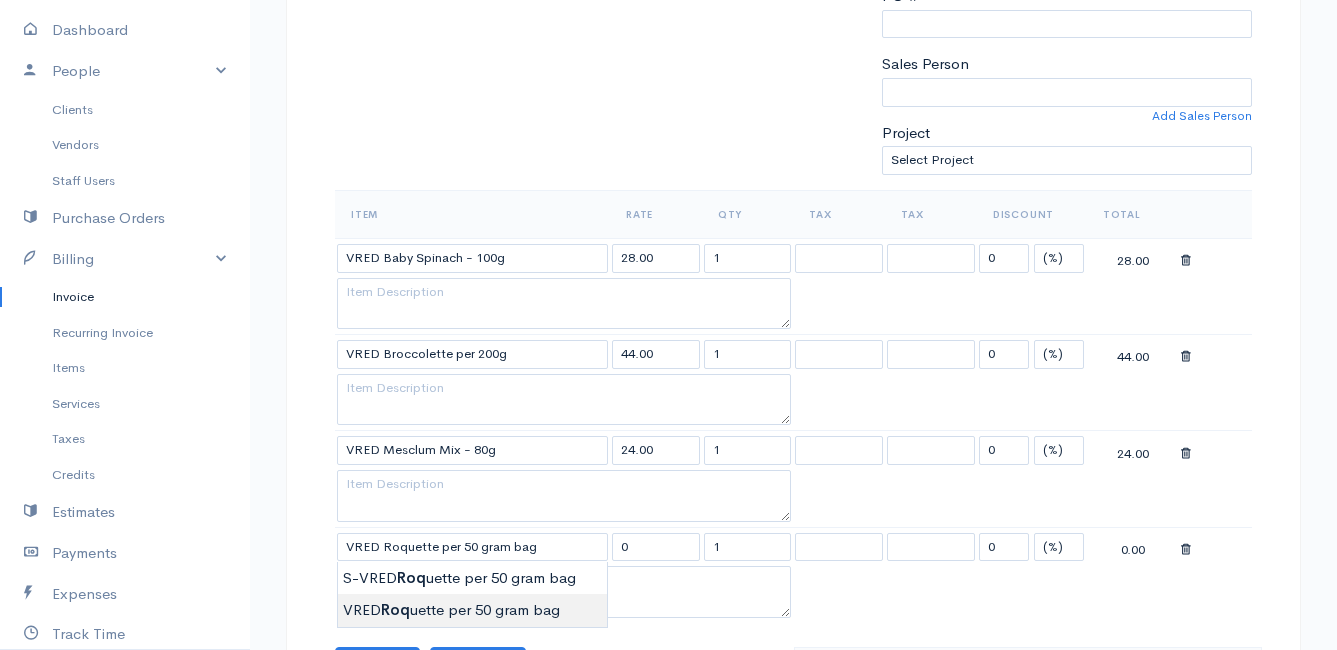 type on "22.00" 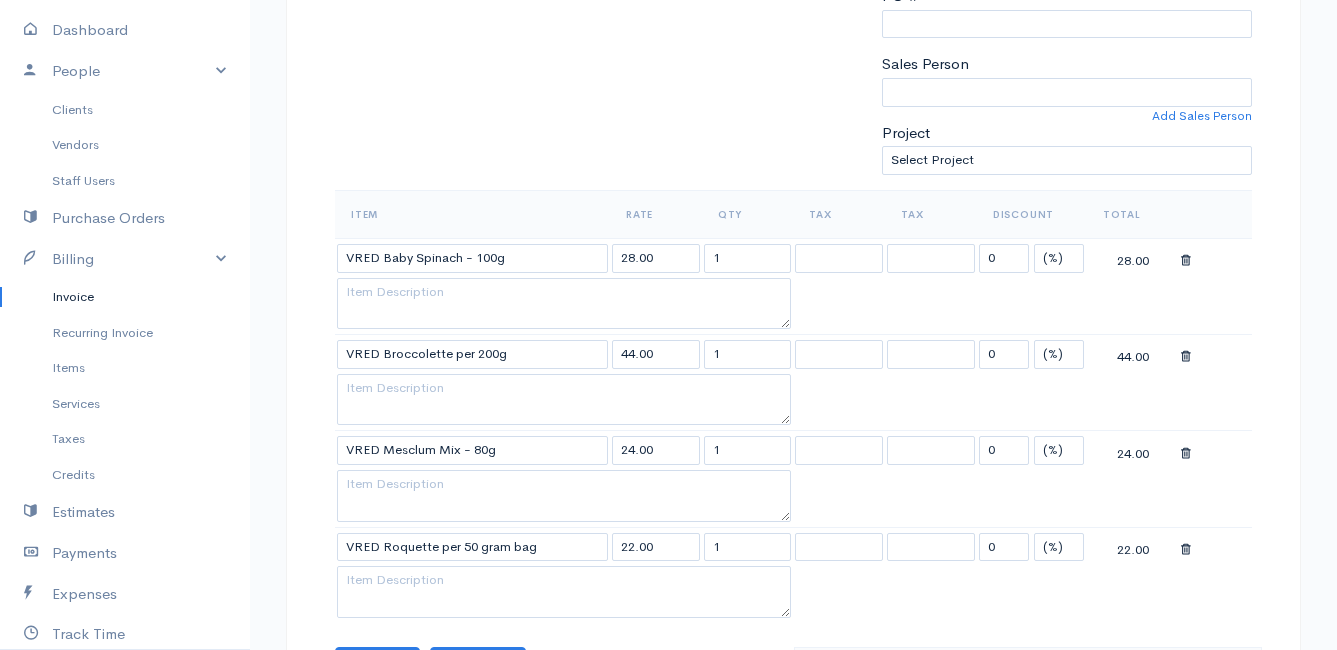 click on "Mamma Chicken
Upgrade
Dashboard
People
Clients
Vendors
Staff Users
Purchase Orders
Billing
Invoice
Recurring Invoice
Items
Services
Taxes
Credits
Estimates
Payments
Expenses
Track Time
Projects
Reports
Settings
My Organizations
Logout
Help
@CloudBooksApp 2022
Invoice
New Invoice
DRAFT To [PERSON_NAME] 4502 Ixia [PERSON_NAME] Bettys Bay 7195 [Choose Country] [GEOGRAPHIC_DATA] [GEOGRAPHIC_DATA] [GEOGRAPHIC_DATA] [GEOGRAPHIC_DATA] [GEOGRAPHIC_DATA] [GEOGRAPHIC_DATA] [US_STATE] [GEOGRAPHIC_DATA] [GEOGRAPHIC_DATA] [GEOGRAPHIC_DATA] [GEOGRAPHIC_DATA] [GEOGRAPHIC_DATA]" at bounding box center (668, 508) 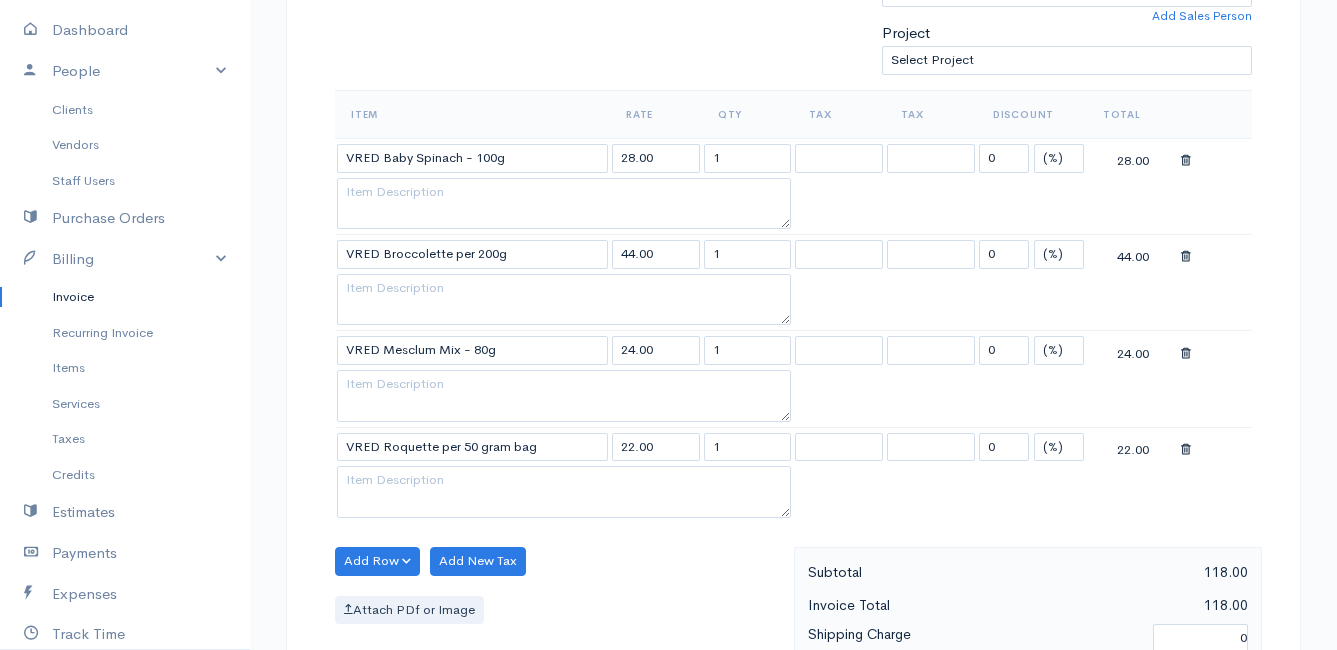 scroll, scrollTop: 700, scrollLeft: 0, axis: vertical 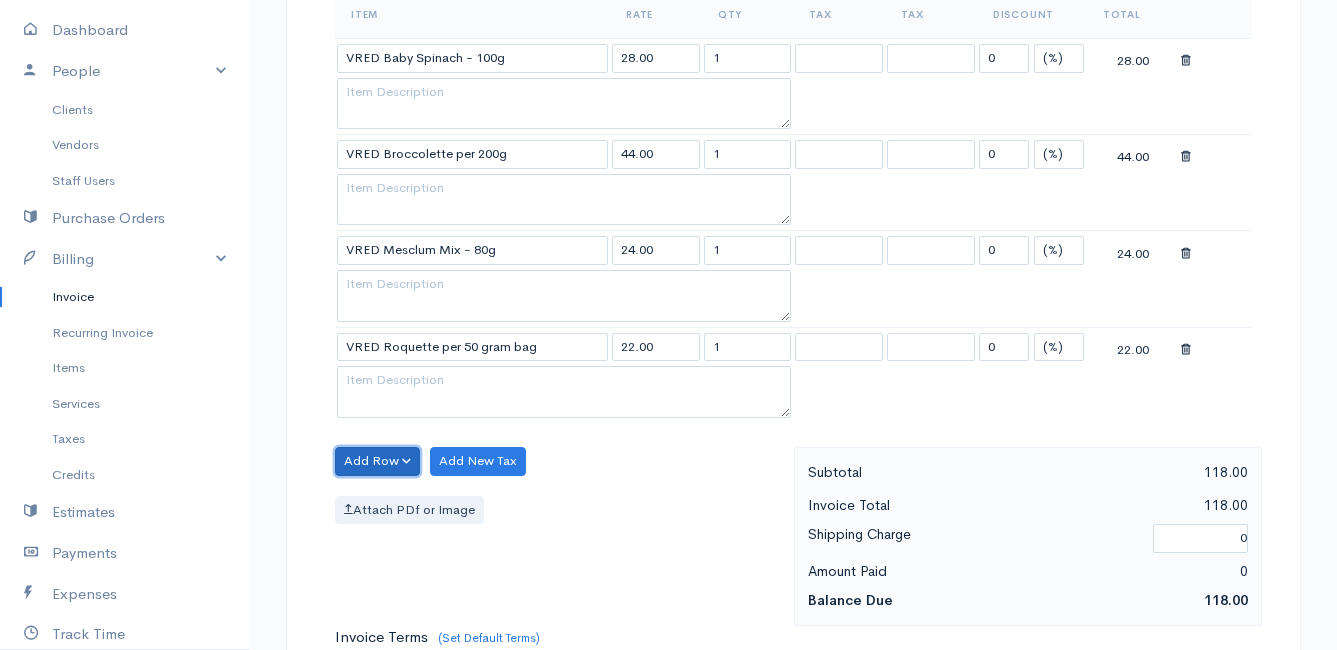 click on "Add Row" at bounding box center [377, 461] 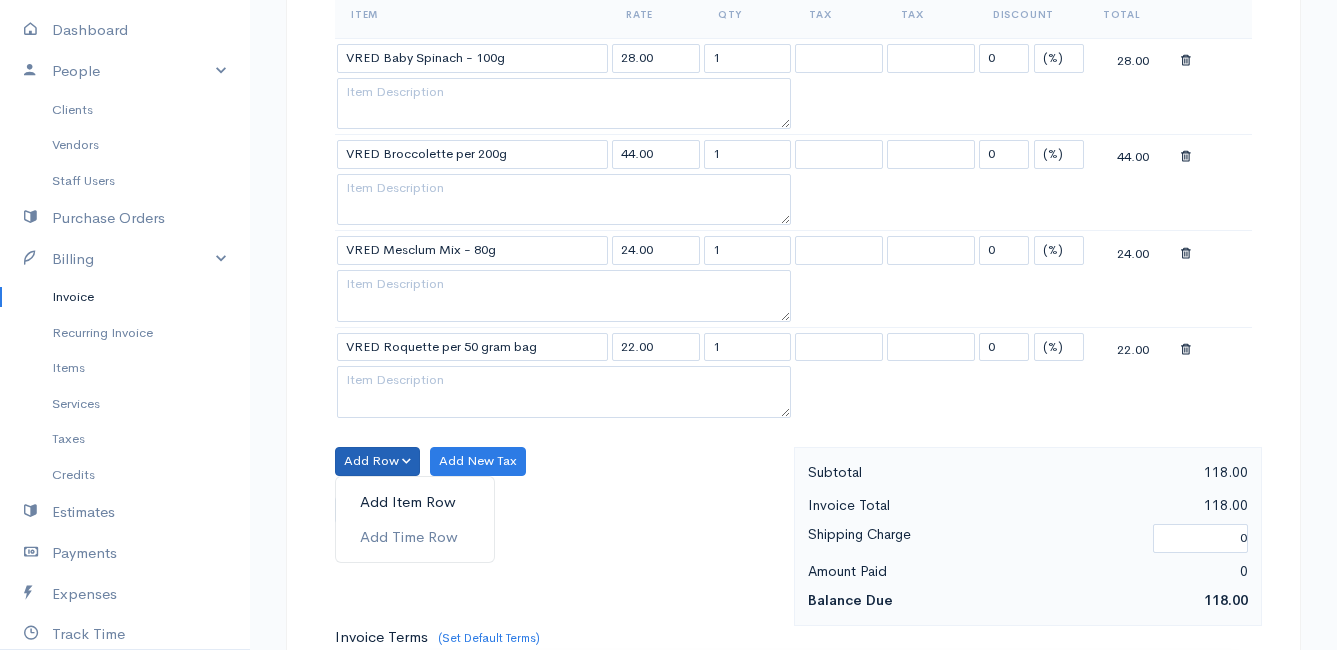click on "Add Item Row" at bounding box center [415, 502] 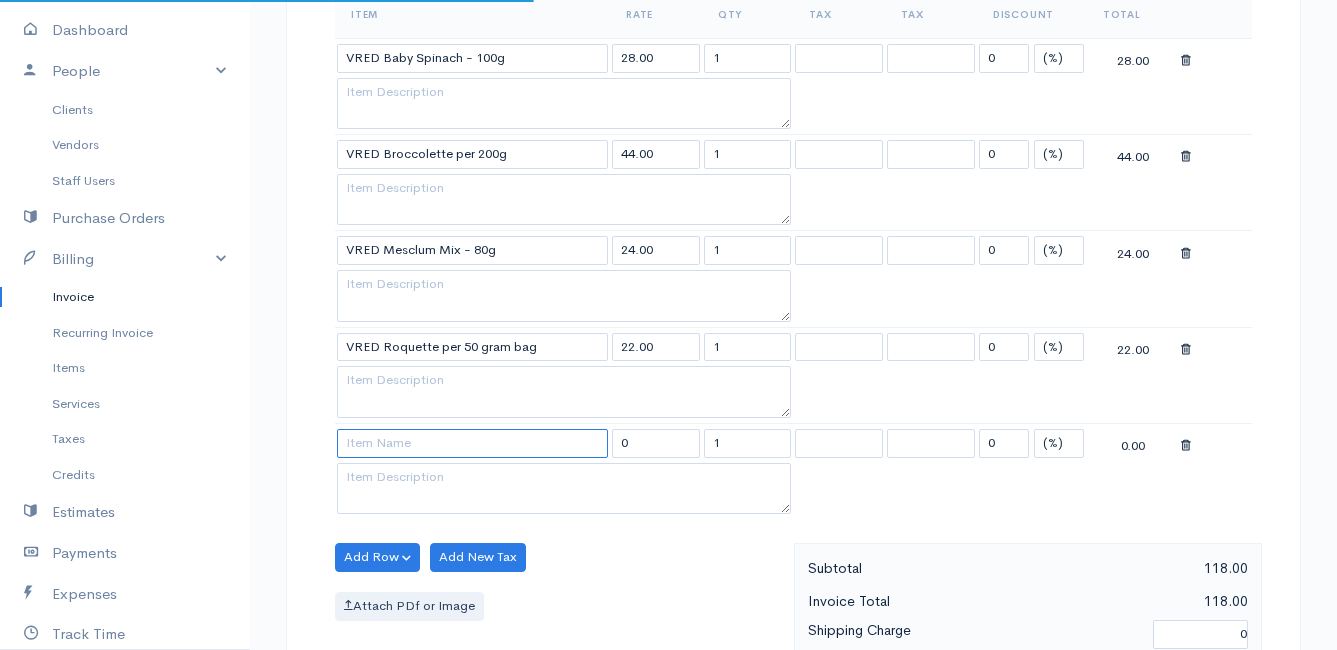 click at bounding box center [472, 443] 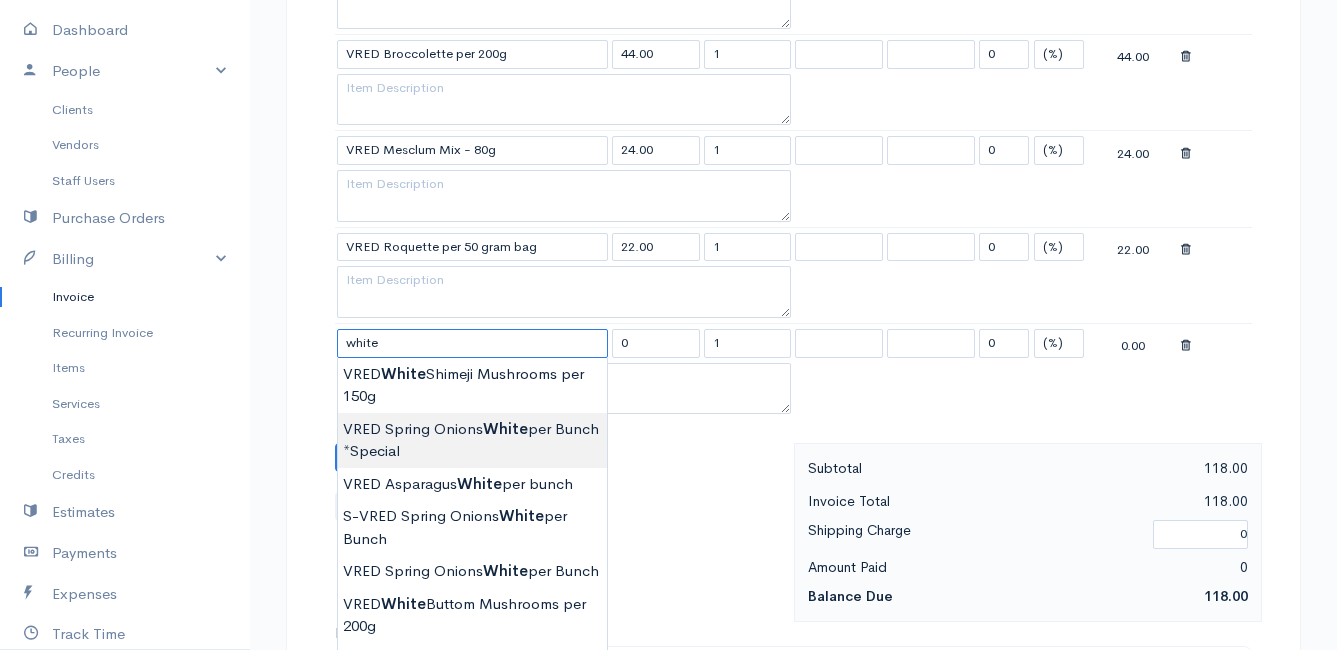 scroll, scrollTop: 900, scrollLeft: 0, axis: vertical 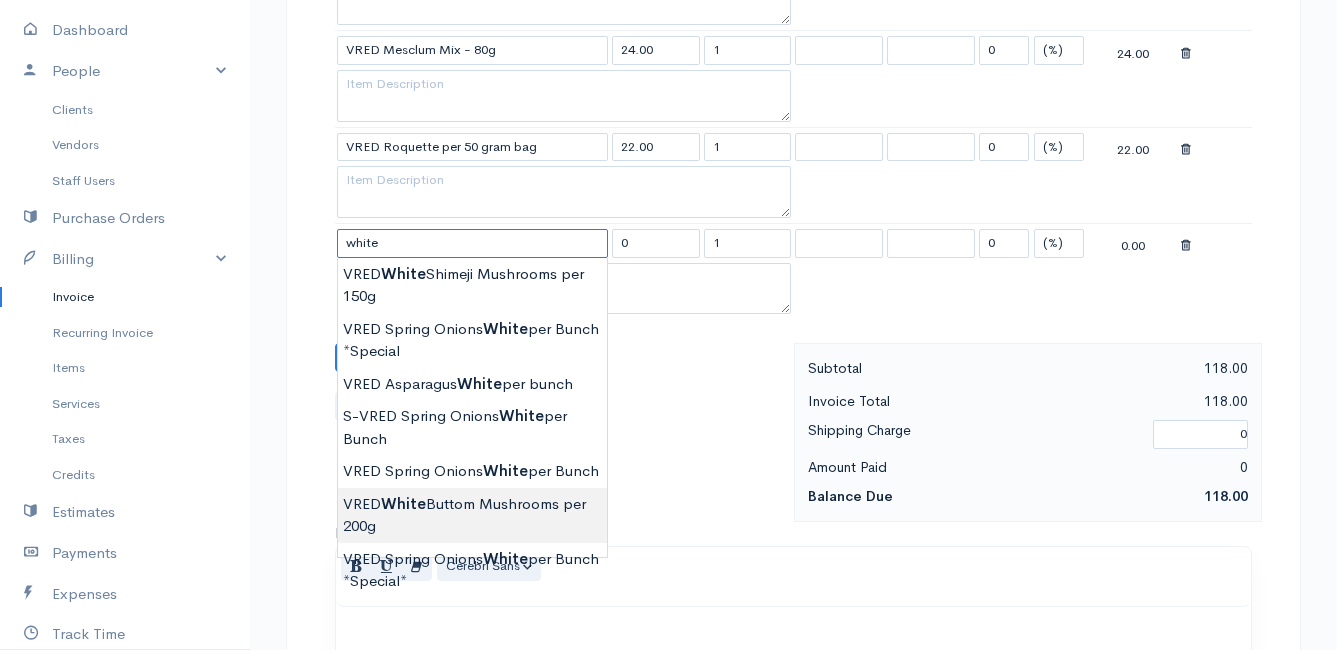 type on "VRED White Buttom Mushrooms per 200g" 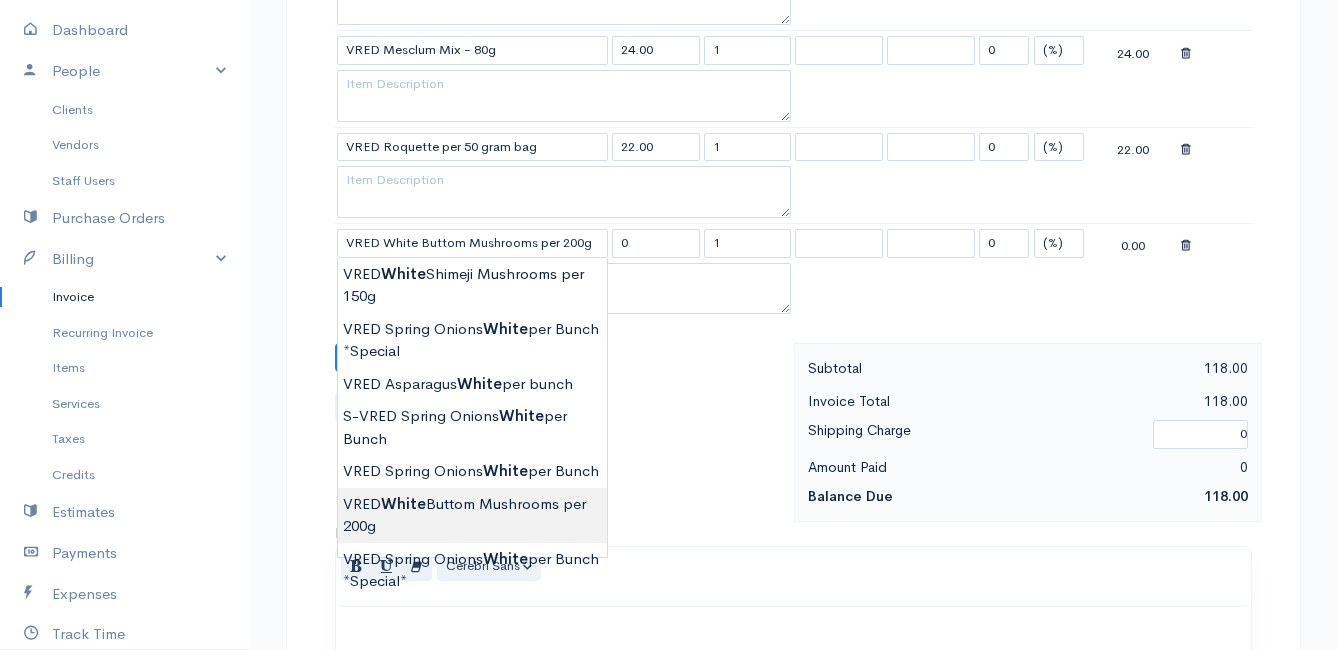 type on "31.00" 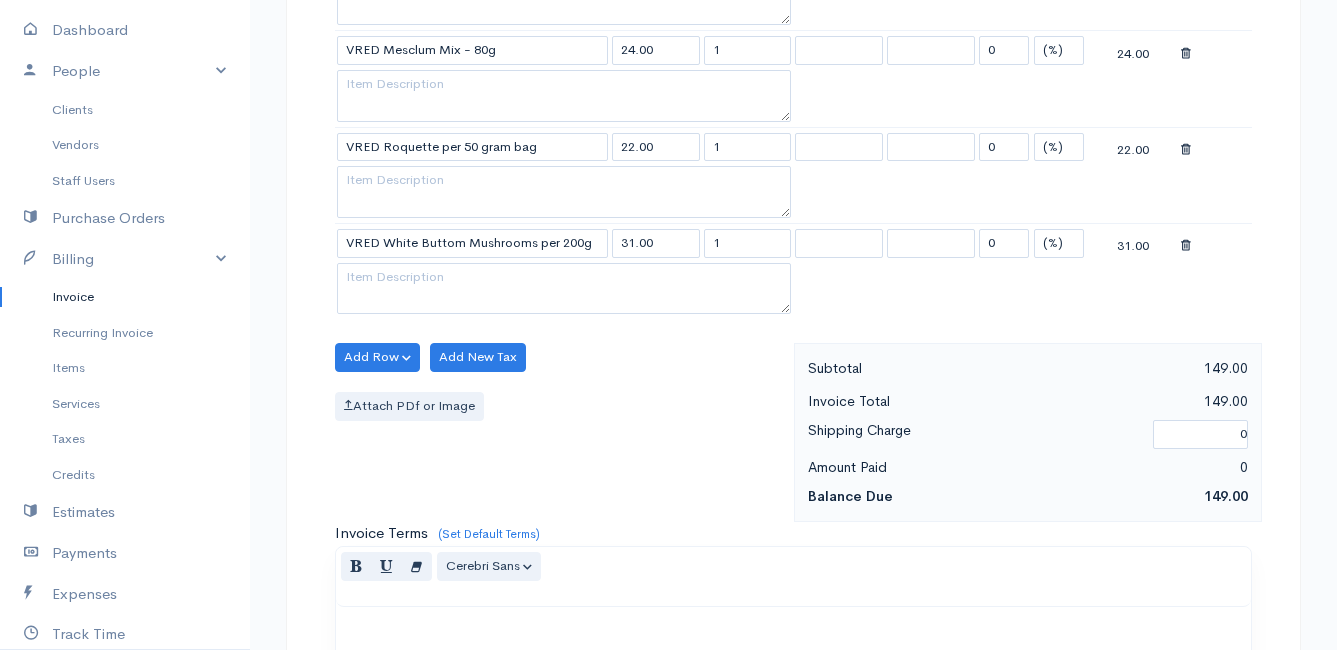 click on "Mamma Chicken
Upgrade
Dashboard
People
Clients
Vendors
Staff Users
Purchase Orders
Billing
Invoice
Recurring Invoice
Items
Services
Taxes
Credits
Estimates
Payments
Expenses
Track Time
Projects
Reports
Settings
My Organizations
Logout
Help
@CloudBooksApp 2022
Invoice
New Invoice
DRAFT To [PERSON_NAME] 4502 Ixia [PERSON_NAME] Bettys Bay 7195 [Choose Country] [GEOGRAPHIC_DATA] [GEOGRAPHIC_DATA] [GEOGRAPHIC_DATA] [GEOGRAPHIC_DATA] [GEOGRAPHIC_DATA] [GEOGRAPHIC_DATA] [US_STATE] [GEOGRAPHIC_DATA] [GEOGRAPHIC_DATA] [GEOGRAPHIC_DATA] [GEOGRAPHIC_DATA] [GEOGRAPHIC_DATA]" at bounding box center [668, 157] 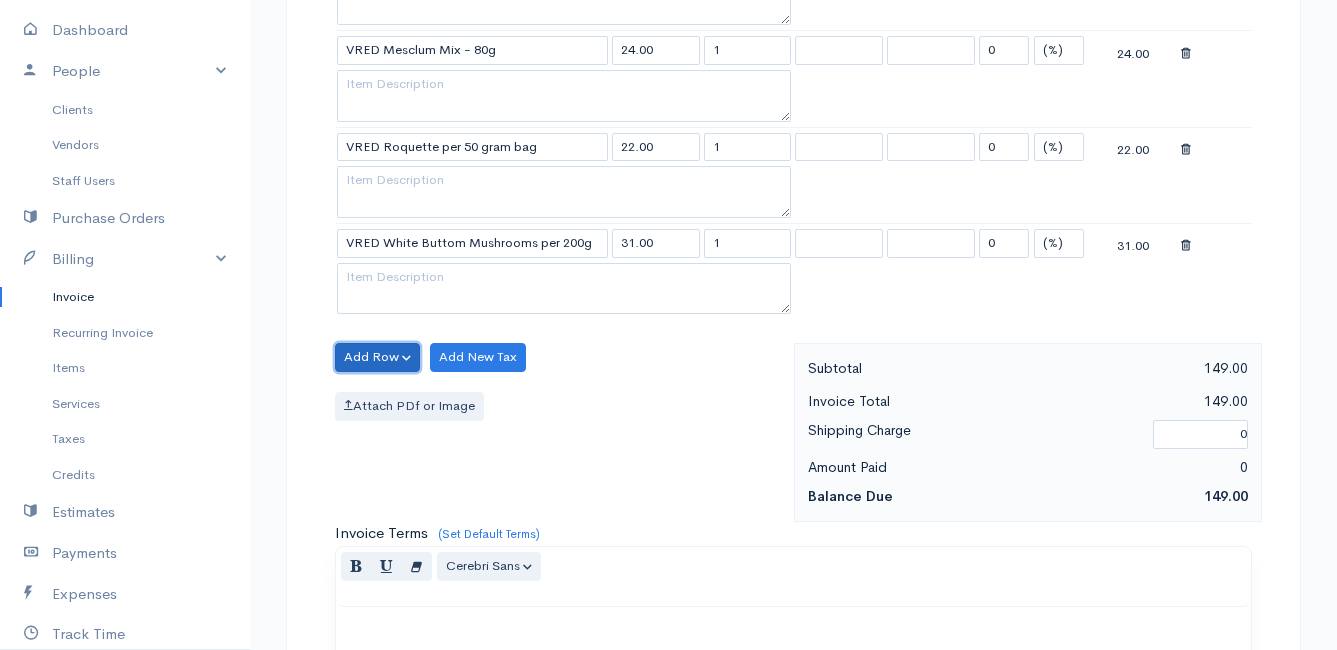 click on "Add Row" at bounding box center [377, 357] 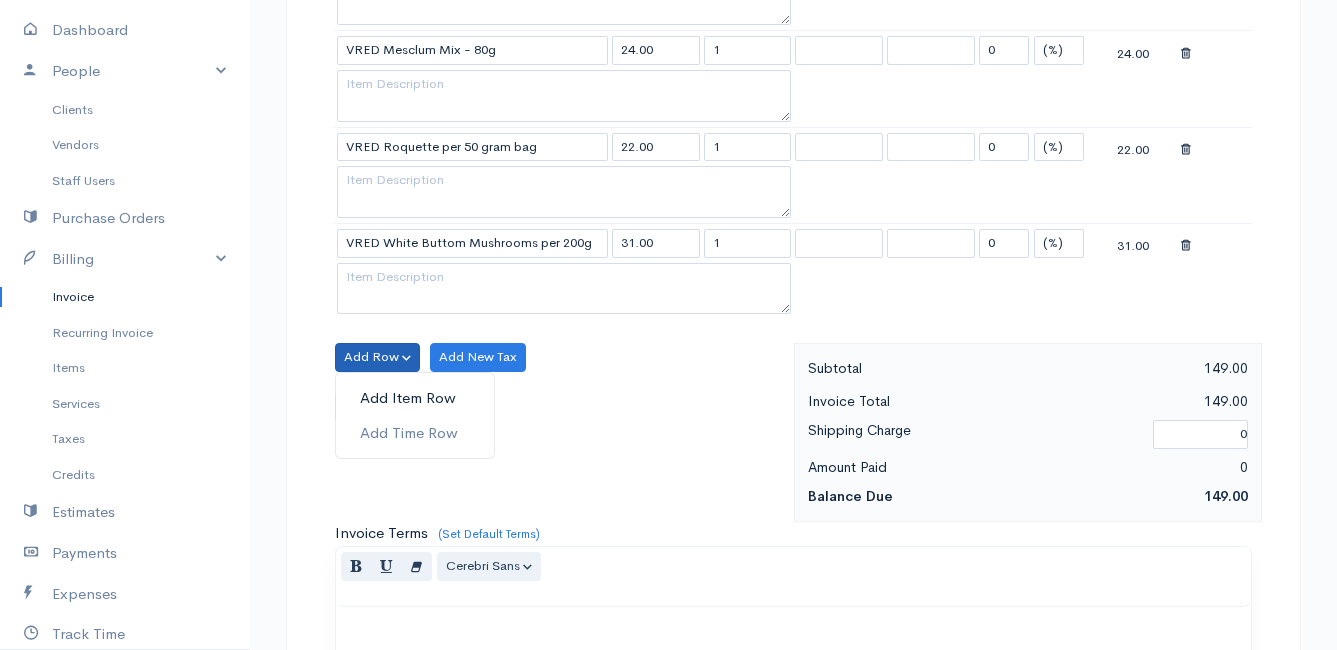 click on "Add Item Row" at bounding box center (415, 398) 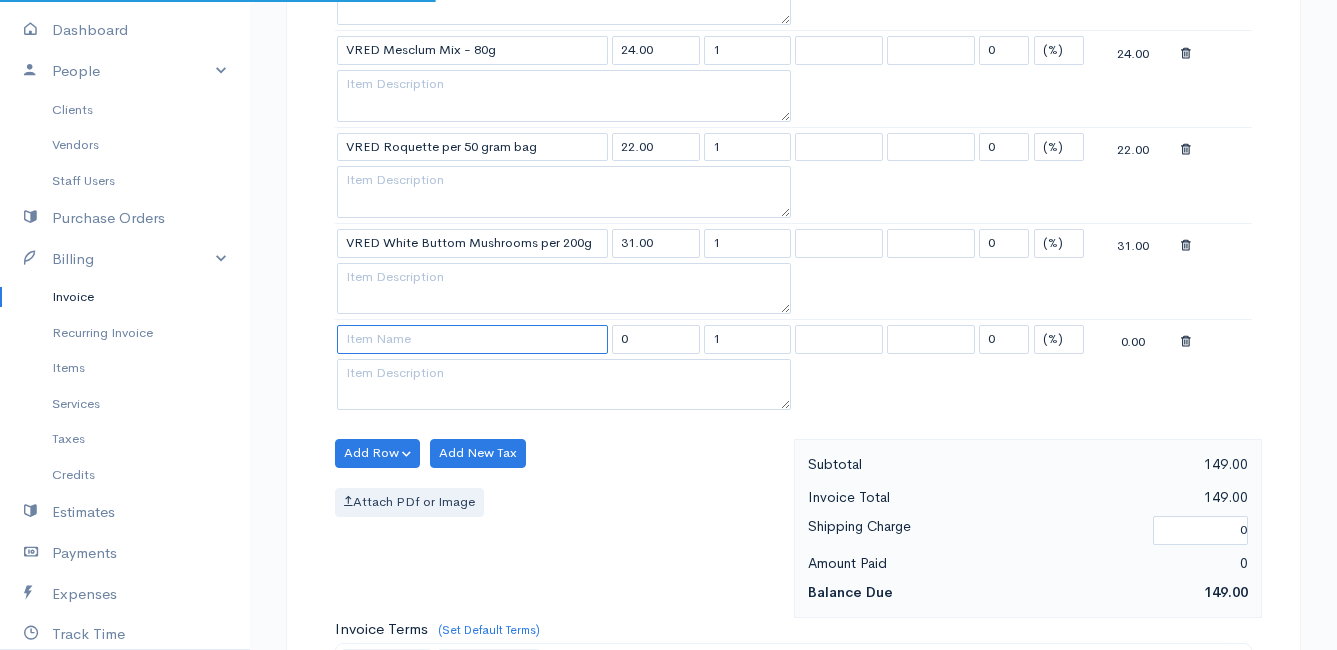 click at bounding box center [472, 339] 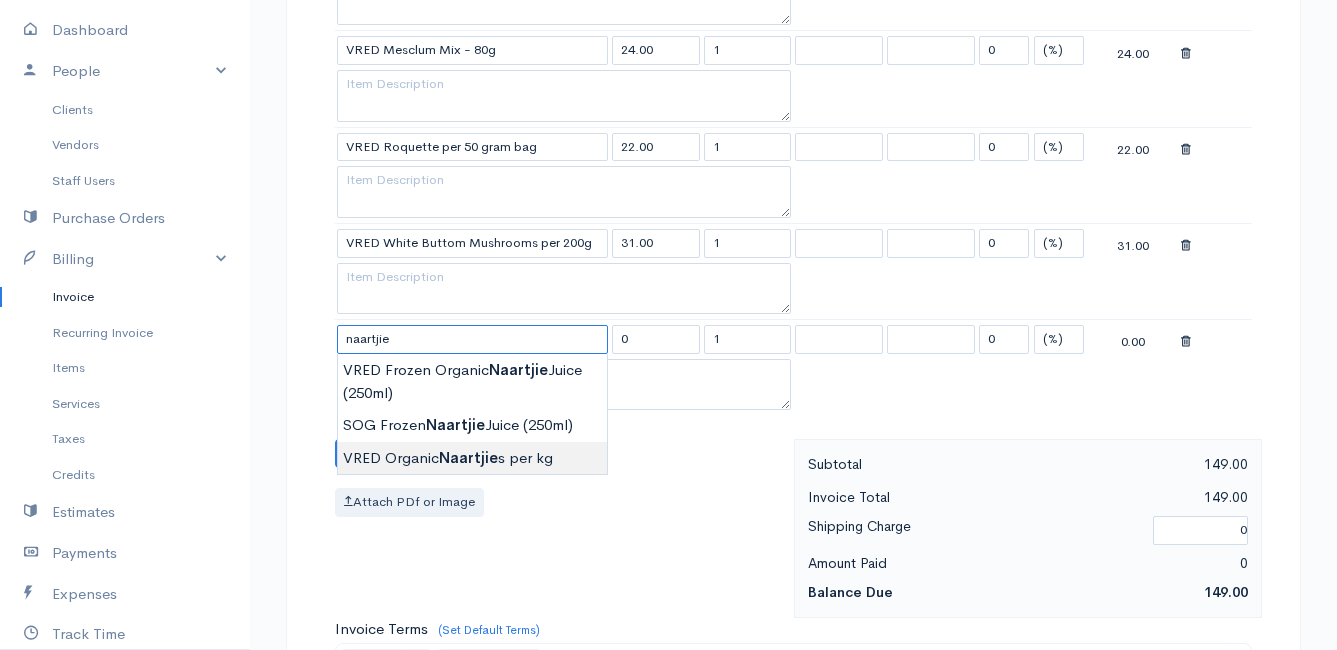 type on "VRED Organic Naartjies per kg" 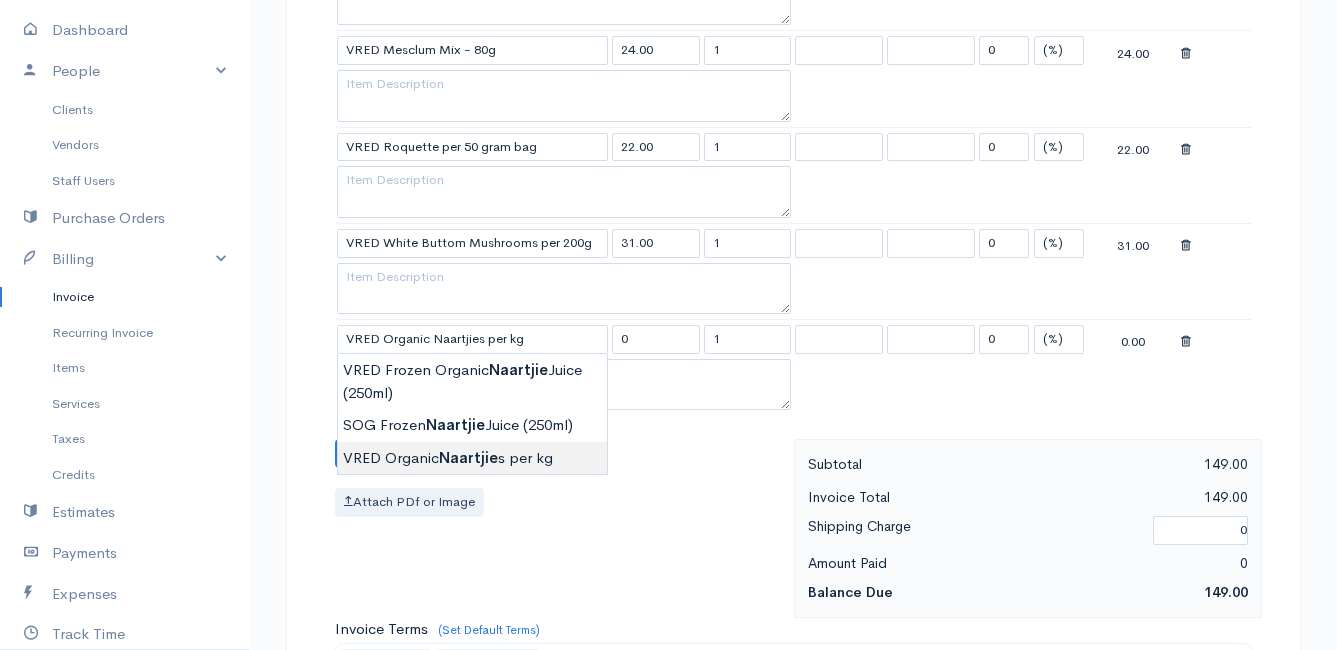 type on "42.00" 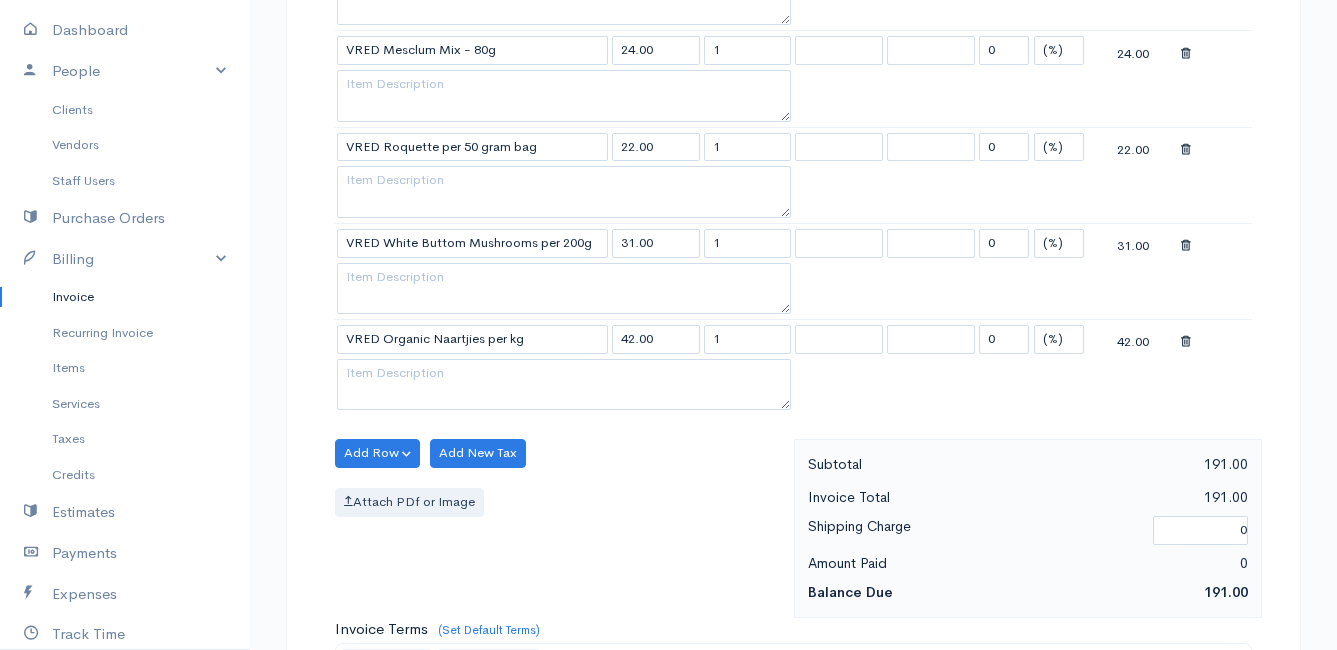 click on "Mamma Chicken
Upgrade
Dashboard
People
Clients
Vendors
Staff Users
Purchase Orders
Billing
Invoice
Recurring Invoice
Items
Services
Taxes
Credits
Estimates
Payments
Expenses
Track Time
Projects
Reports
Settings
My Organizations
Logout
Help
@CloudBooksApp 2022
Invoice
New Invoice
DRAFT To [PERSON_NAME] 4502 Ixia [PERSON_NAME] Bettys Bay 7195 [Choose Country] [GEOGRAPHIC_DATA] [GEOGRAPHIC_DATA] [GEOGRAPHIC_DATA] [GEOGRAPHIC_DATA] [GEOGRAPHIC_DATA] [GEOGRAPHIC_DATA] [US_STATE] [GEOGRAPHIC_DATA] [GEOGRAPHIC_DATA] [GEOGRAPHIC_DATA] [GEOGRAPHIC_DATA] [GEOGRAPHIC_DATA]" at bounding box center (668, 205) 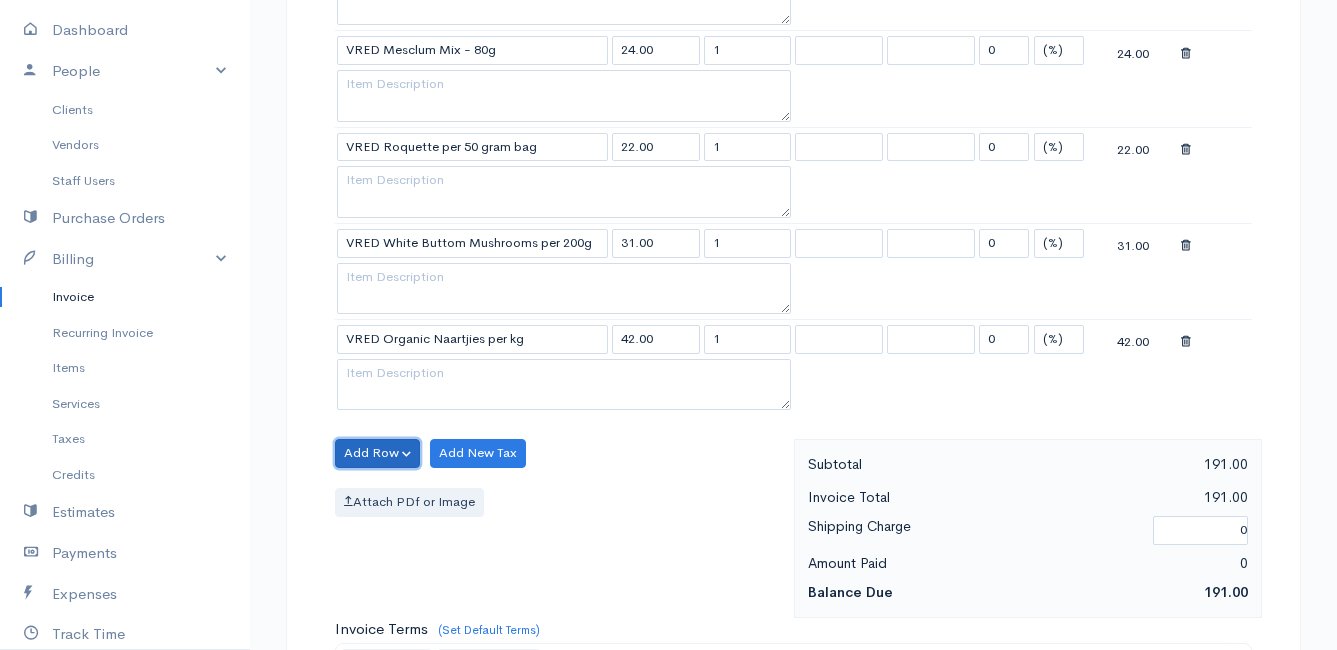 click on "Add Row" at bounding box center (377, 453) 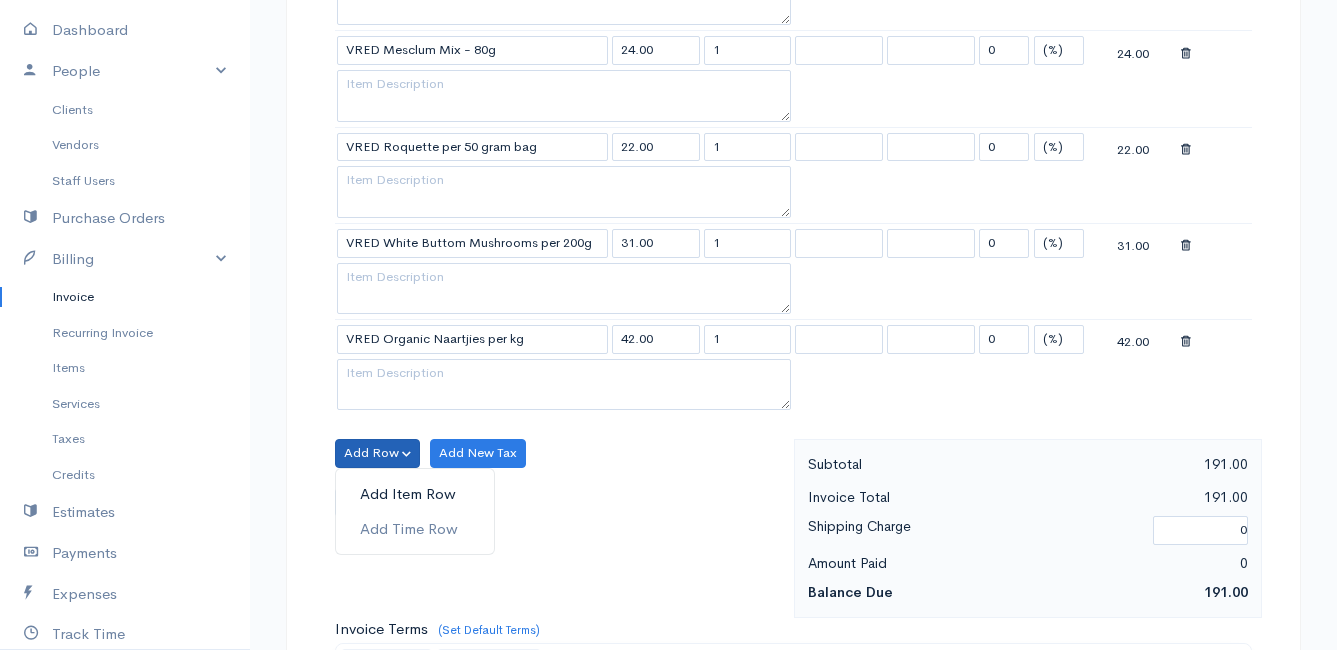click on "Add Item Row" at bounding box center [415, 494] 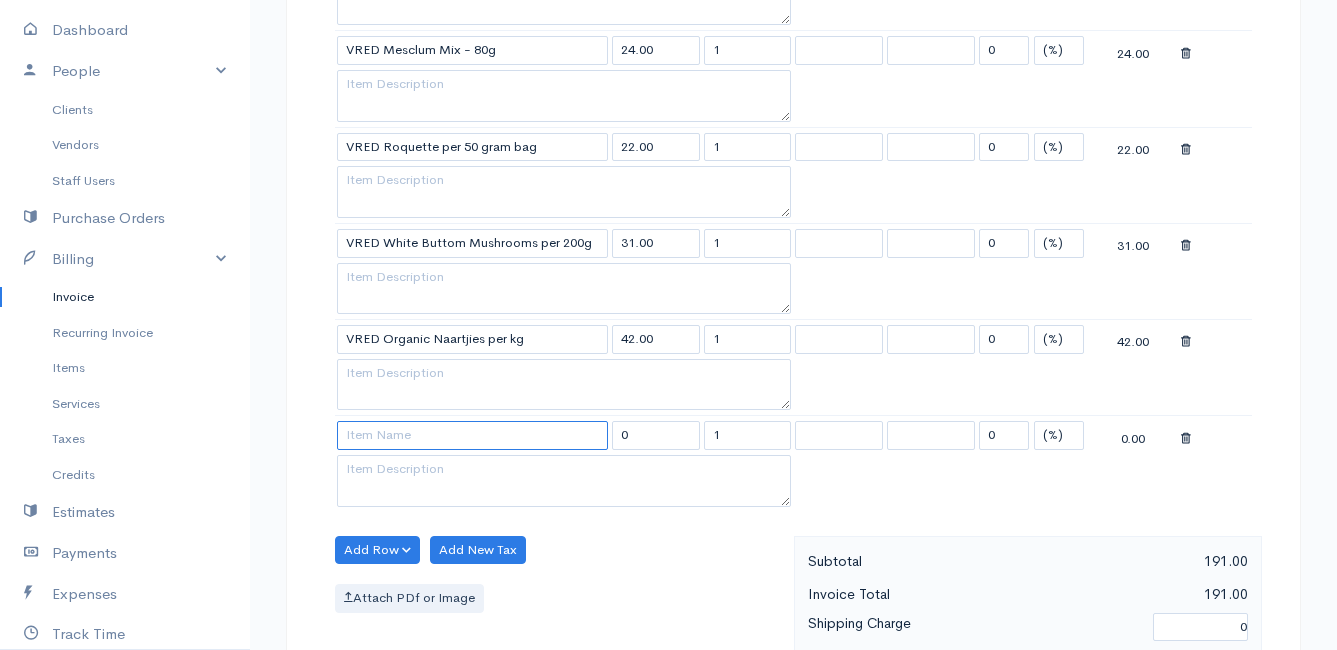 click at bounding box center [472, 435] 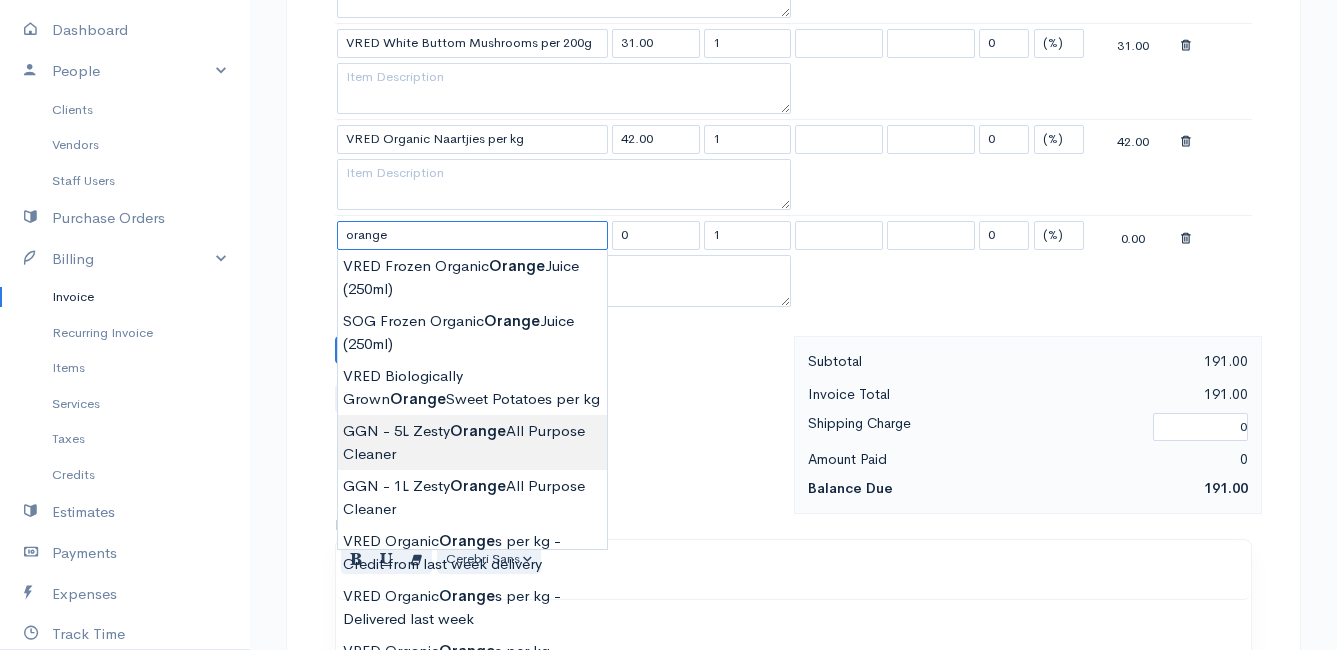 scroll, scrollTop: 1300, scrollLeft: 0, axis: vertical 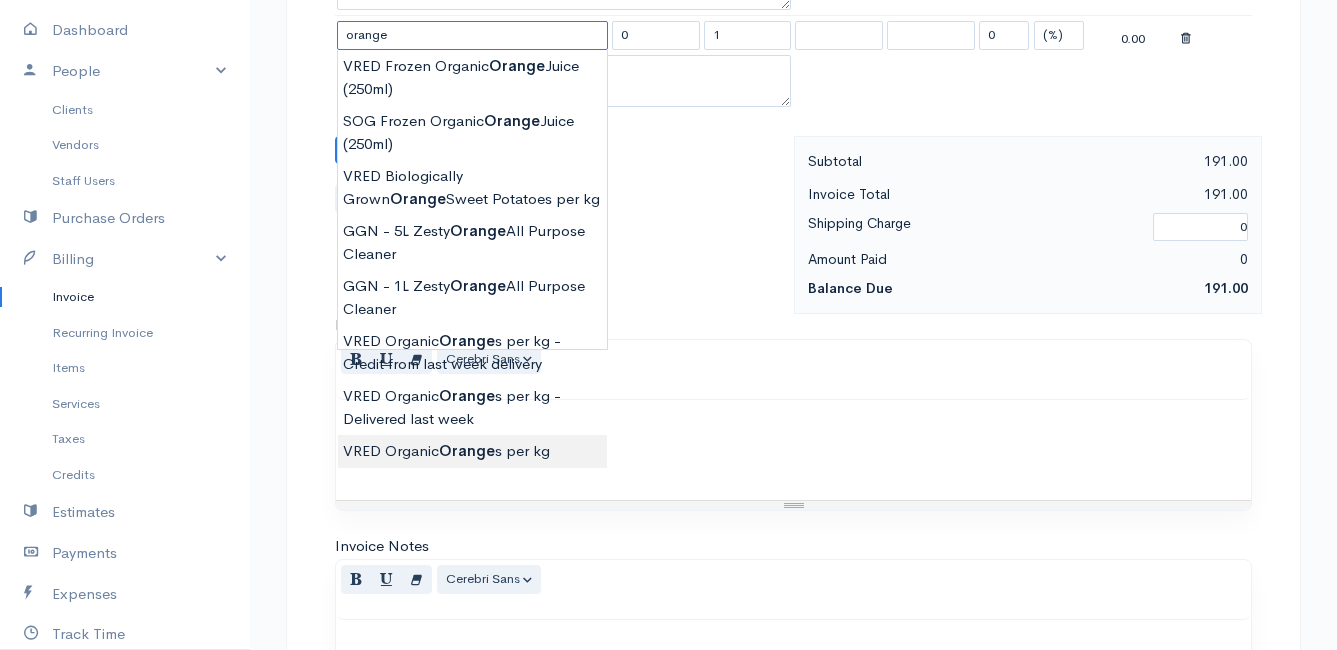 type on "VRED Organic Oranges per kg" 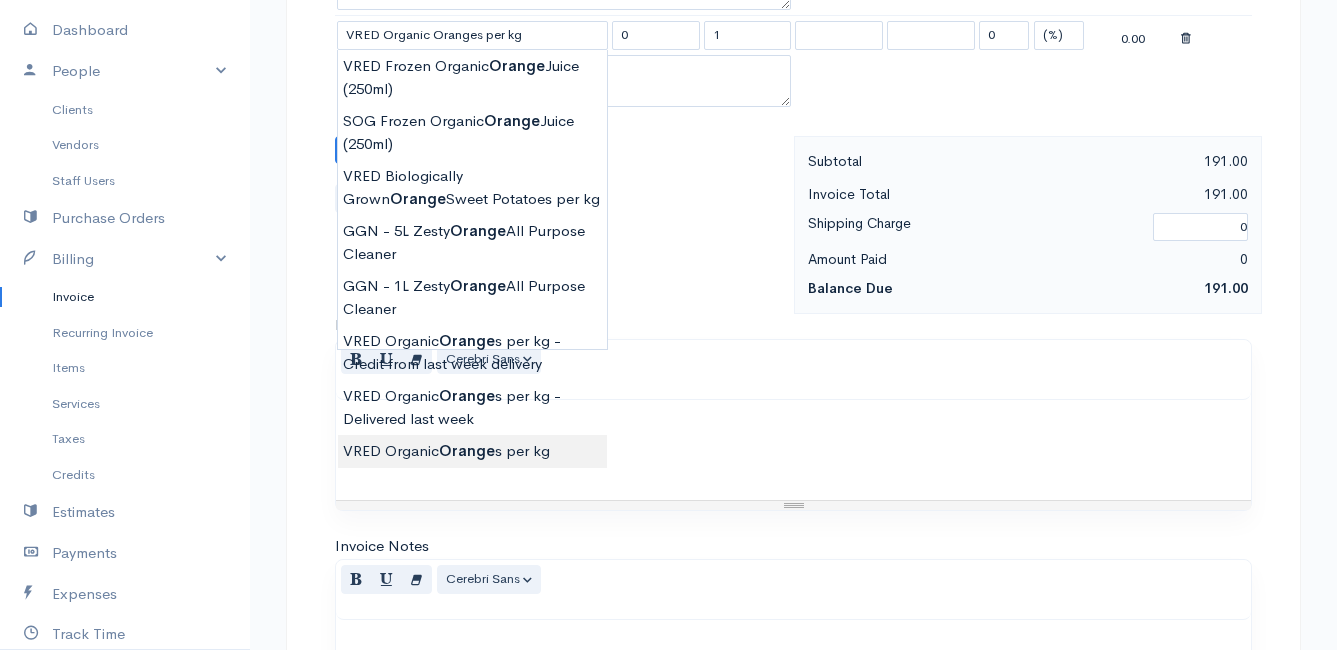 type on "40.00" 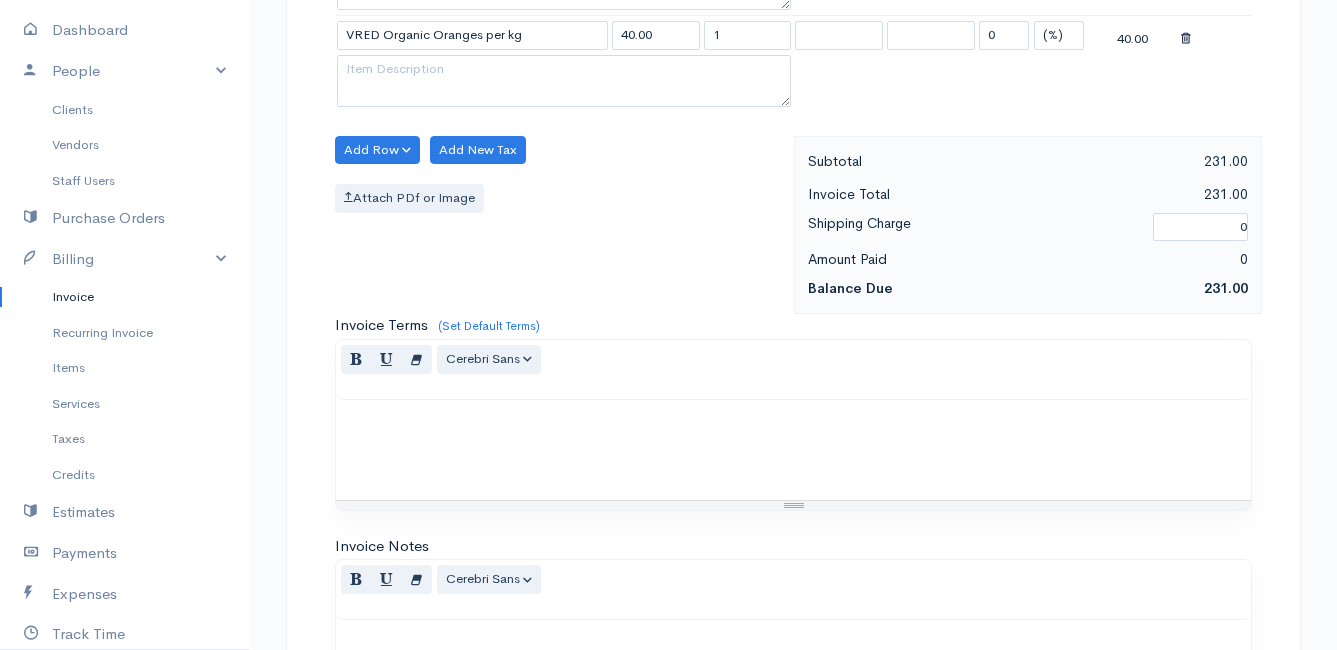 click on "Mamma Chicken
Upgrade
Dashboard
People
Clients
Vendors
Staff Users
Purchase Orders
Billing
Invoice
Recurring Invoice
Items
Services
Taxes
Credits
Estimates
Payments
Expenses
Track Time
Projects
Reports
Settings
My Organizations
Logout
Help
@CloudBooksApp 2022
Invoice
New Invoice
DRAFT To [PERSON_NAME] 4502 Ixia [PERSON_NAME] Bettys Bay 7195 [Choose Country] [GEOGRAPHIC_DATA] [GEOGRAPHIC_DATA] [GEOGRAPHIC_DATA] [GEOGRAPHIC_DATA] [GEOGRAPHIC_DATA] [GEOGRAPHIC_DATA] [US_STATE] [GEOGRAPHIC_DATA] [GEOGRAPHIC_DATA] [GEOGRAPHIC_DATA] [GEOGRAPHIC_DATA] [GEOGRAPHIC_DATA]" at bounding box center (668, -147) 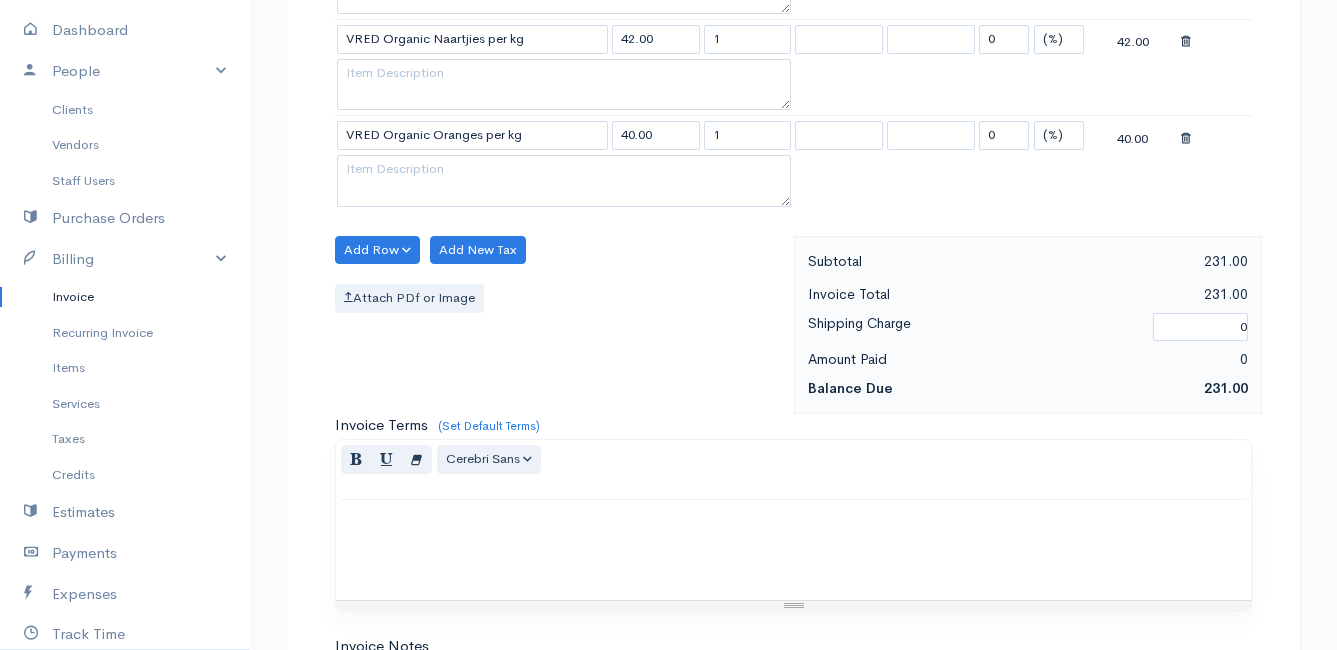 scroll, scrollTop: 1100, scrollLeft: 0, axis: vertical 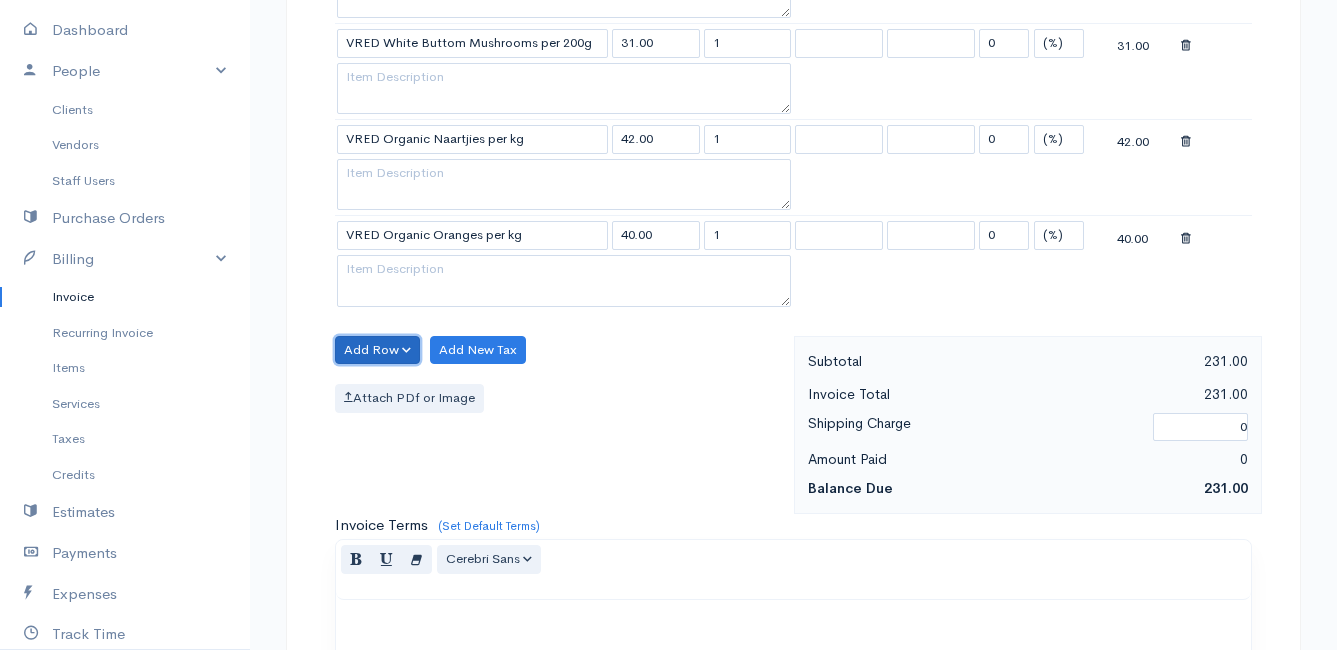 click on "Add Row" at bounding box center (377, 350) 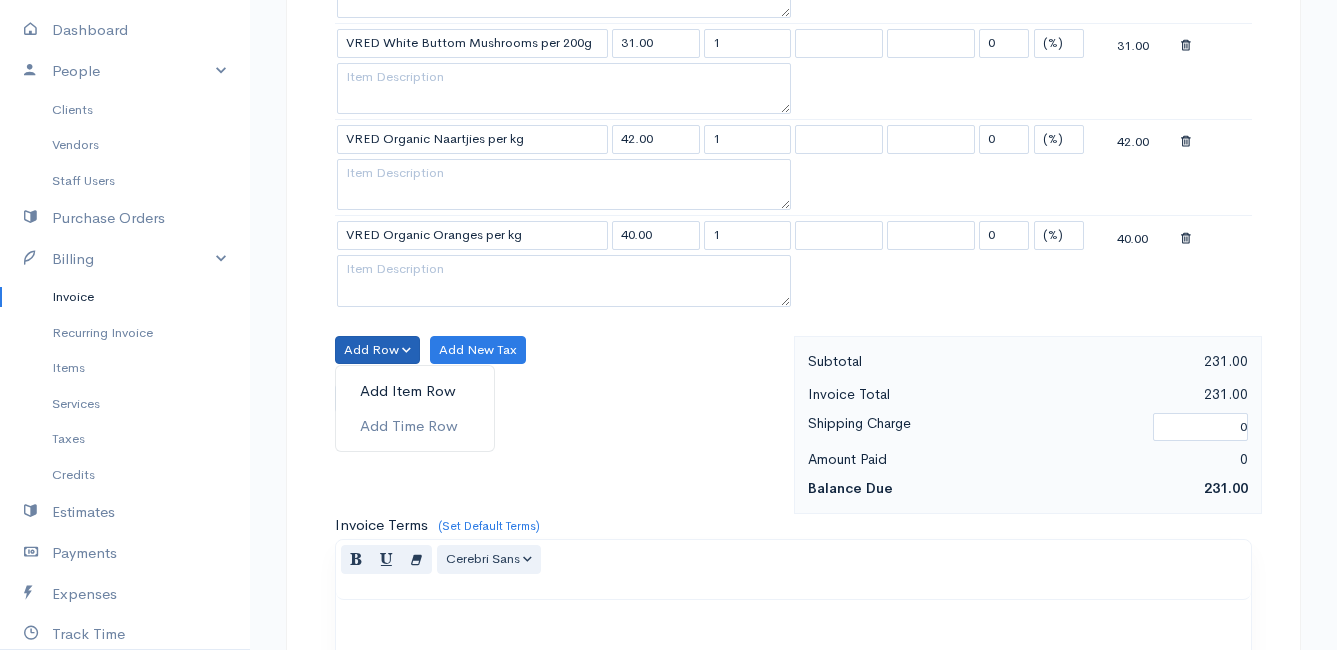 click on "Add Item Row" at bounding box center [415, 391] 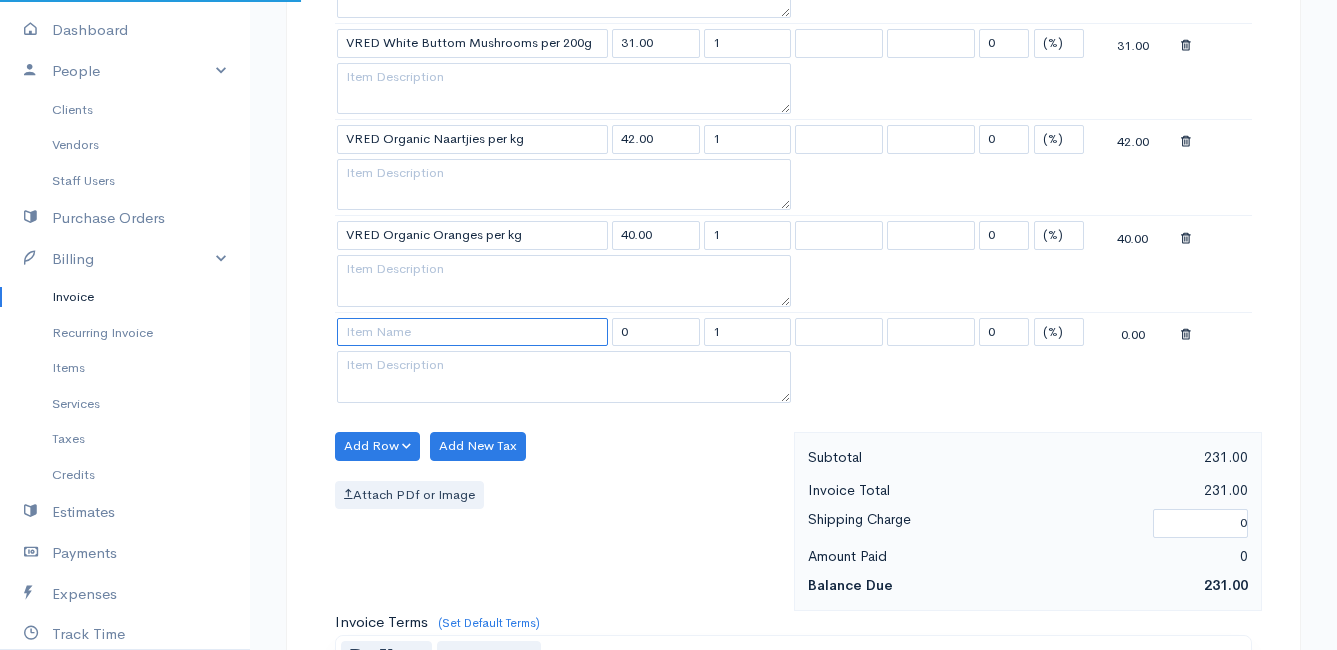 click at bounding box center [472, 332] 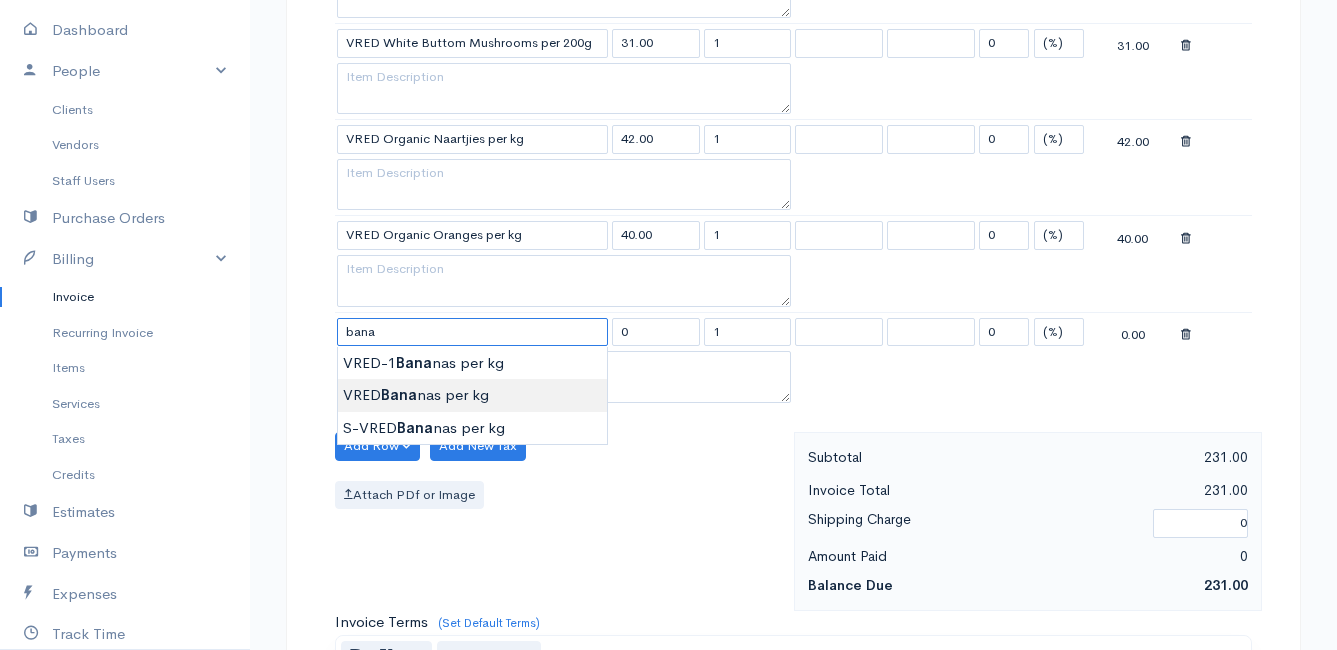 type on "VRED Bananas per kg" 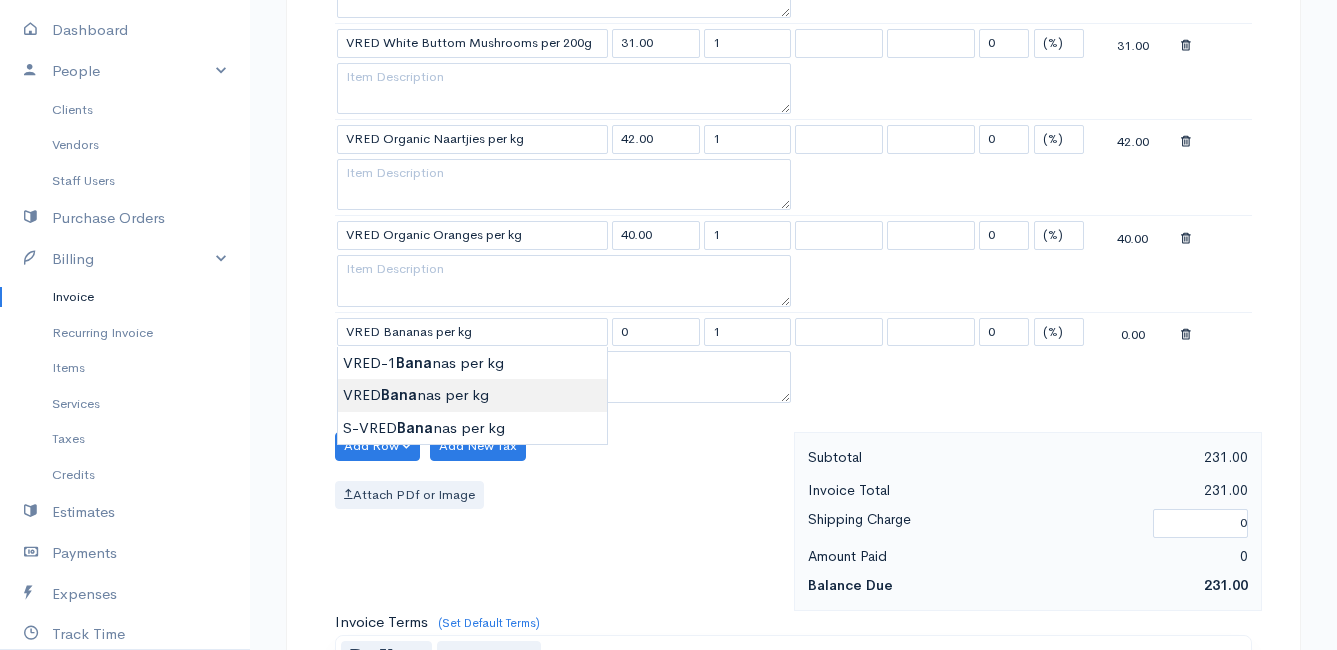 type on "46.00" 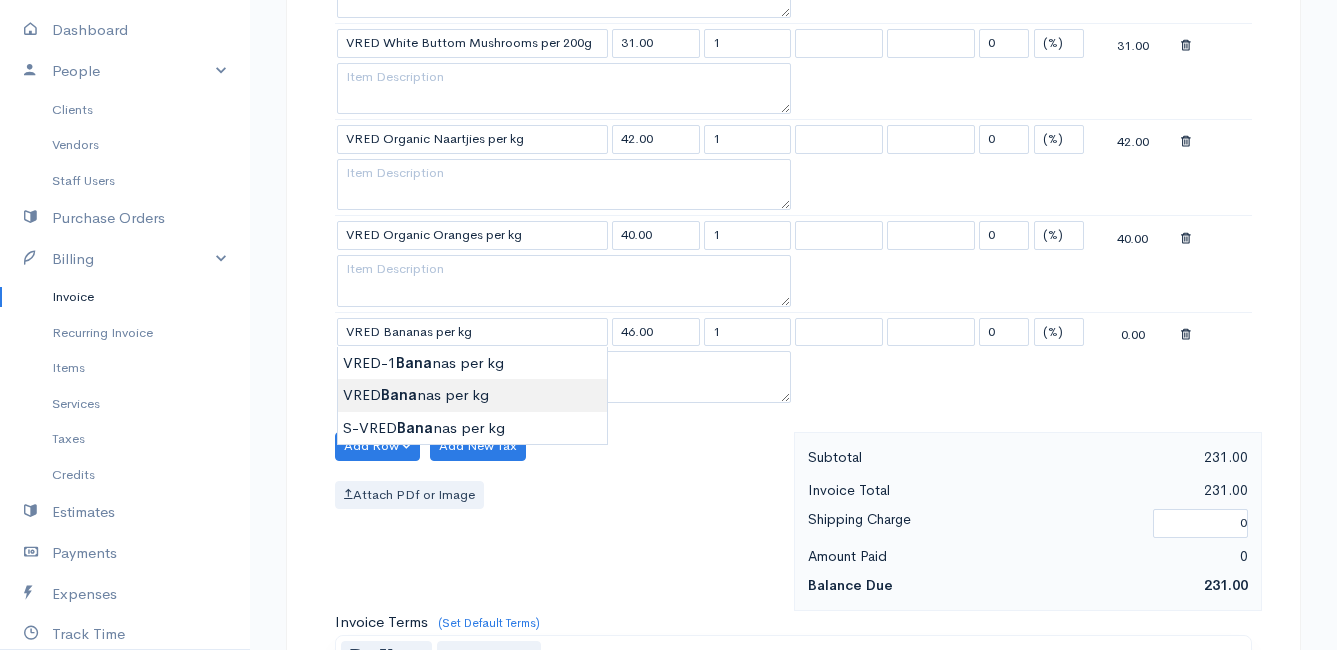 click on "Mamma Chicken
Upgrade
Dashboard
People
Clients
Vendors
Staff Users
Purchase Orders
Billing
Invoice
Recurring Invoice
Items
Services
Taxes
Credits
Estimates
Payments
Expenses
Track Time
Projects
Reports
Settings
My Organizations
Logout
Help
@CloudBooksApp 2022
Invoice
New Invoice
DRAFT To [PERSON_NAME] 4502 Ixia [PERSON_NAME] Bettys Bay 7195 [Choose Country] [GEOGRAPHIC_DATA] [GEOGRAPHIC_DATA] [GEOGRAPHIC_DATA] [GEOGRAPHIC_DATA] [GEOGRAPHIC_DATA] [GEOGRAPHIC_DATA] [US_STATE] [GEOGRAPHIC_DATA] [GEOGRAPHIC_DATA] [GEOGRAPHIC_DATA] [GEOGRAPHIC_DATA] [GEOGRAPHIC_DATA]" at bounding box center [668, 101] 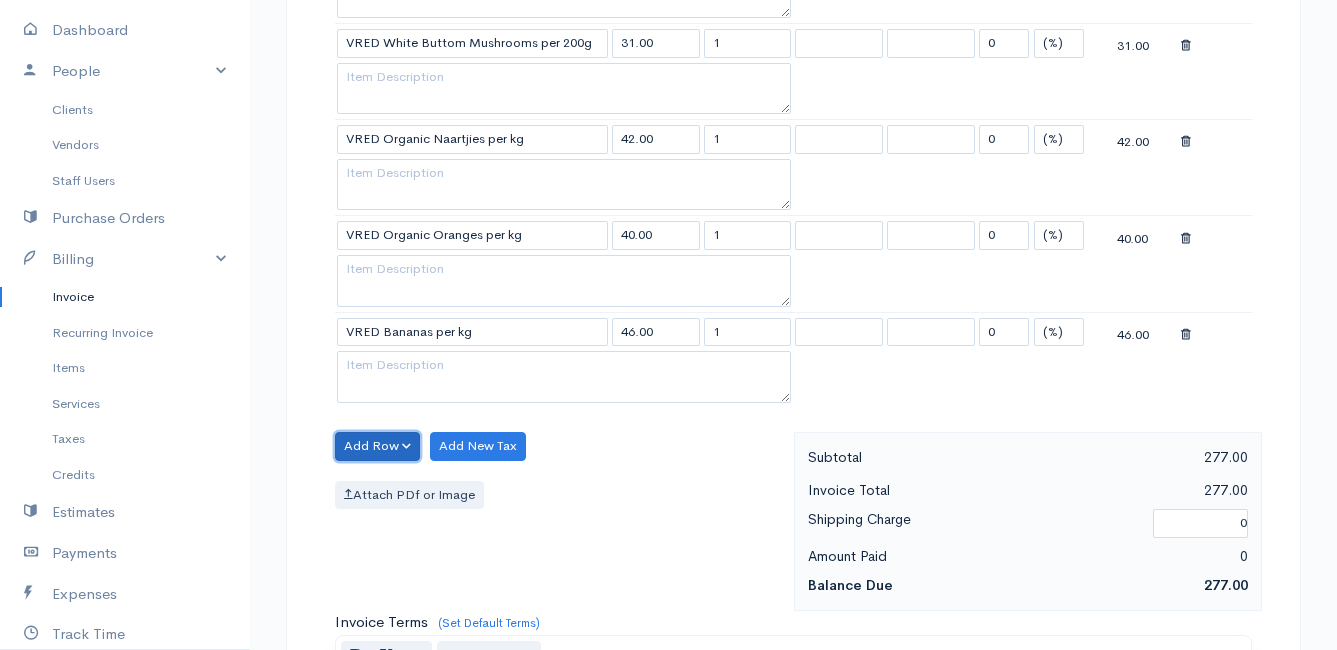 click on "Add Row" at bounding box center [377, 446] 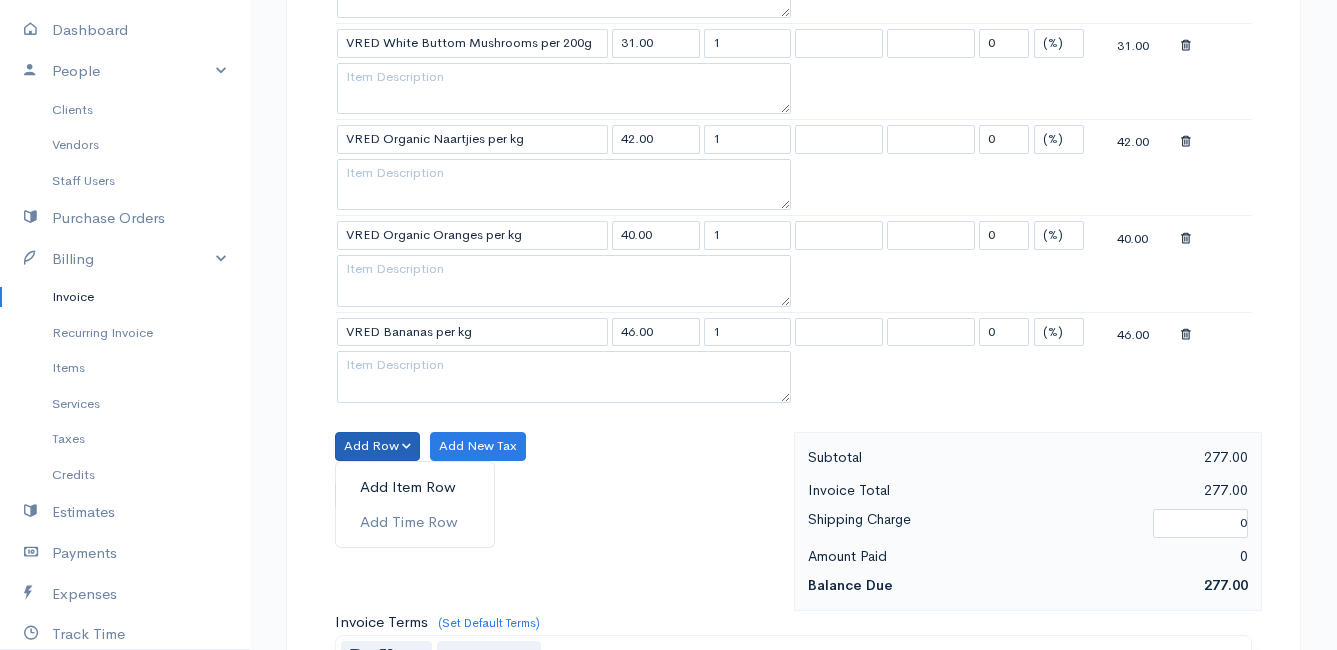 click on "Add Item Row" at bounding box center (415, 487) 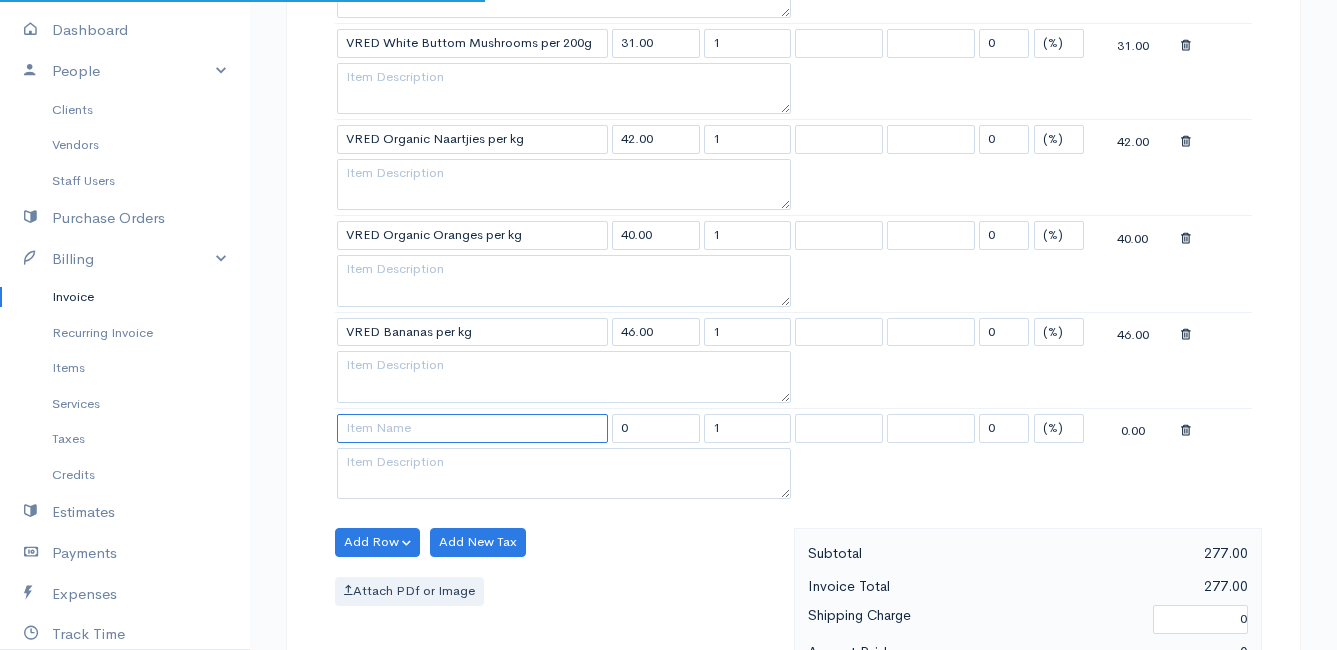 click at bounding box center [472, 428] 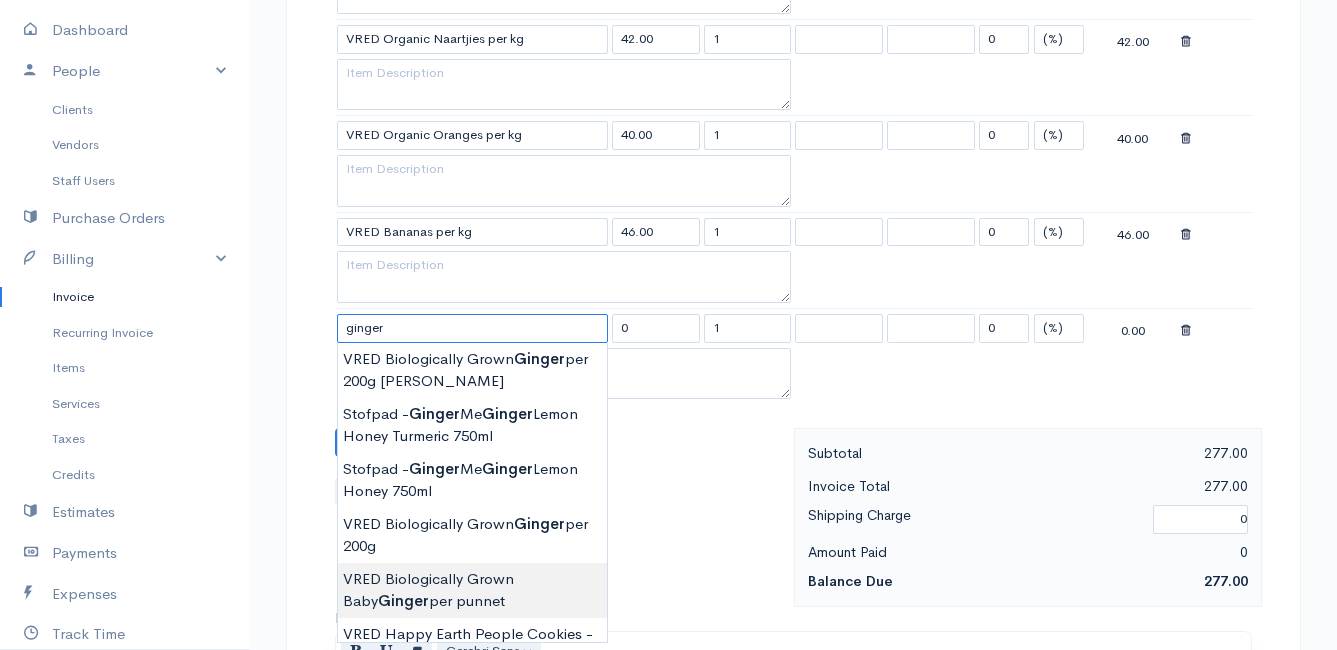 scroll, scrollTop: 1300, scrollLeft: 0, axis: vertical 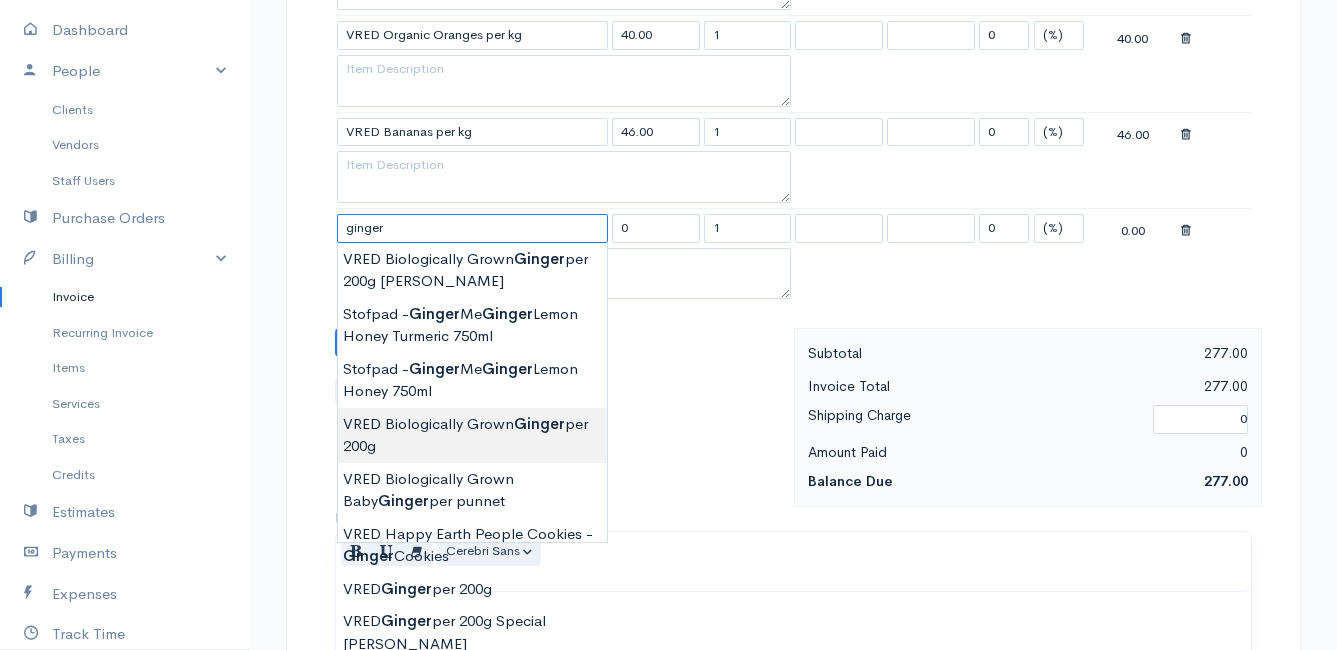 type on "VRED Biologically Grown Ginger per 200g" 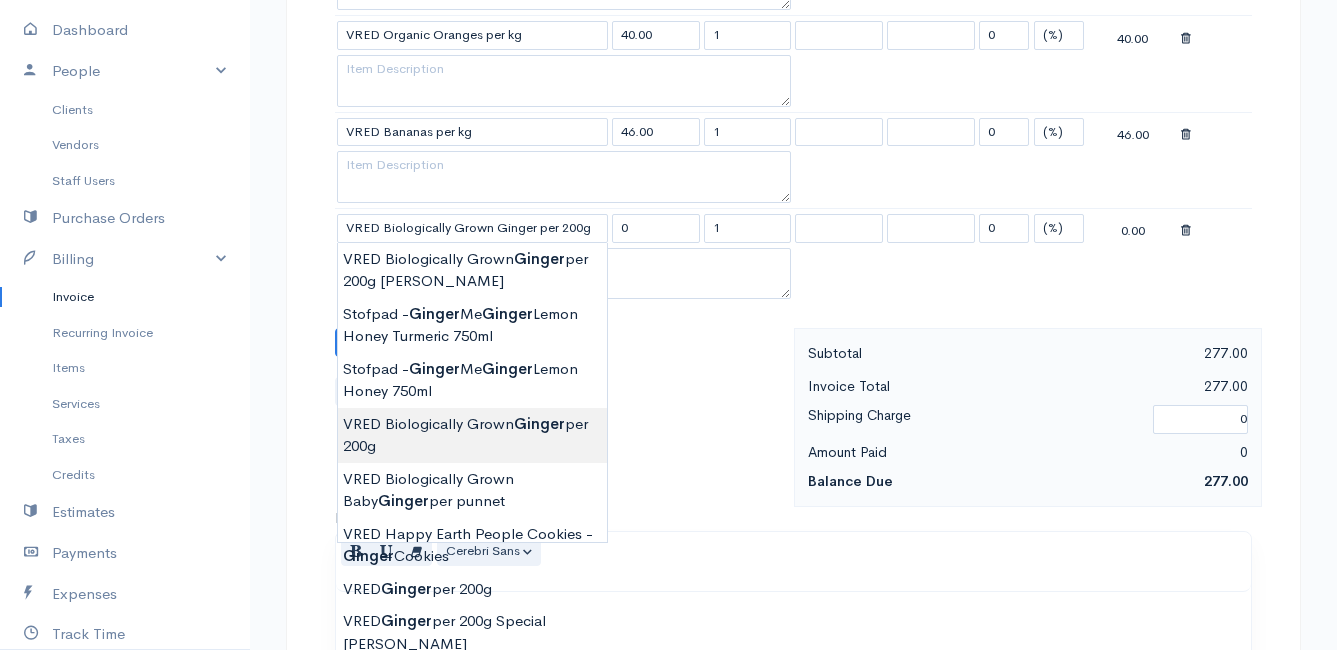 type on "58.00" 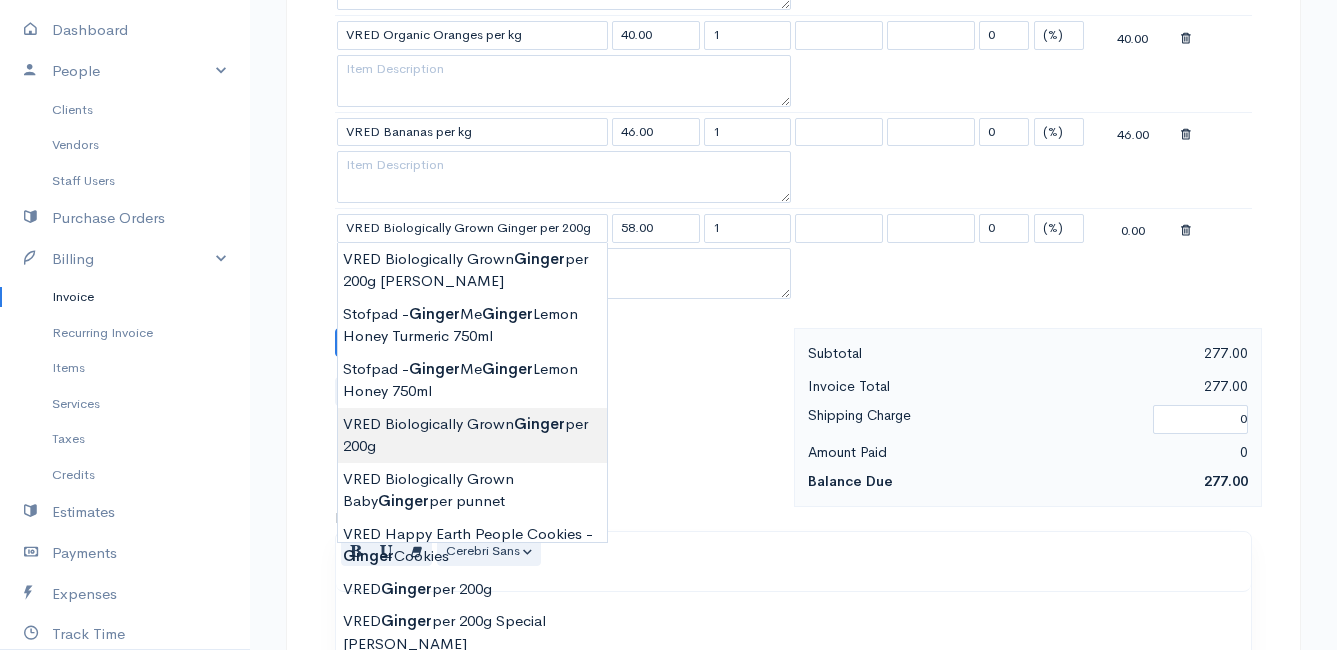 click on "Mamma Chicken
Upgrade
Dashboard
People
Clients
Vendors
Staff Users
Purchase Orders
Billing
Invoice
Recurring Invoice
Items
Services
Taxes
Credits
Estimates
Payments
Expenses
Track Time
Projects
Reports
Settings
My Organizations
Logout
Help
@CloudBooksApp 2022
Invoice
New Invoice
DRAFT To [PERSON_NAME] 4502 Ixia [PERSON_NAME] Bettys Bay 7195 [Choose Country] [GEOGRAPHIC_DATA] [GEOGRAPHIC_DATA] [GEOGRAPHIC_DATA] [GEOGRAPHIC_DATA] [GEOGRAPHIC_DATA] [GEOGRAPHIC_DATA] [US_STATE] [GEOGRAPHIC_DATA] [GEOGRAPHIC_DATA] [GEOGRAPHIC_DATA] [GEOGRAPHIC_DATA] [GEOGRAPHIC_DATA]" at bounding box center (668, -51) 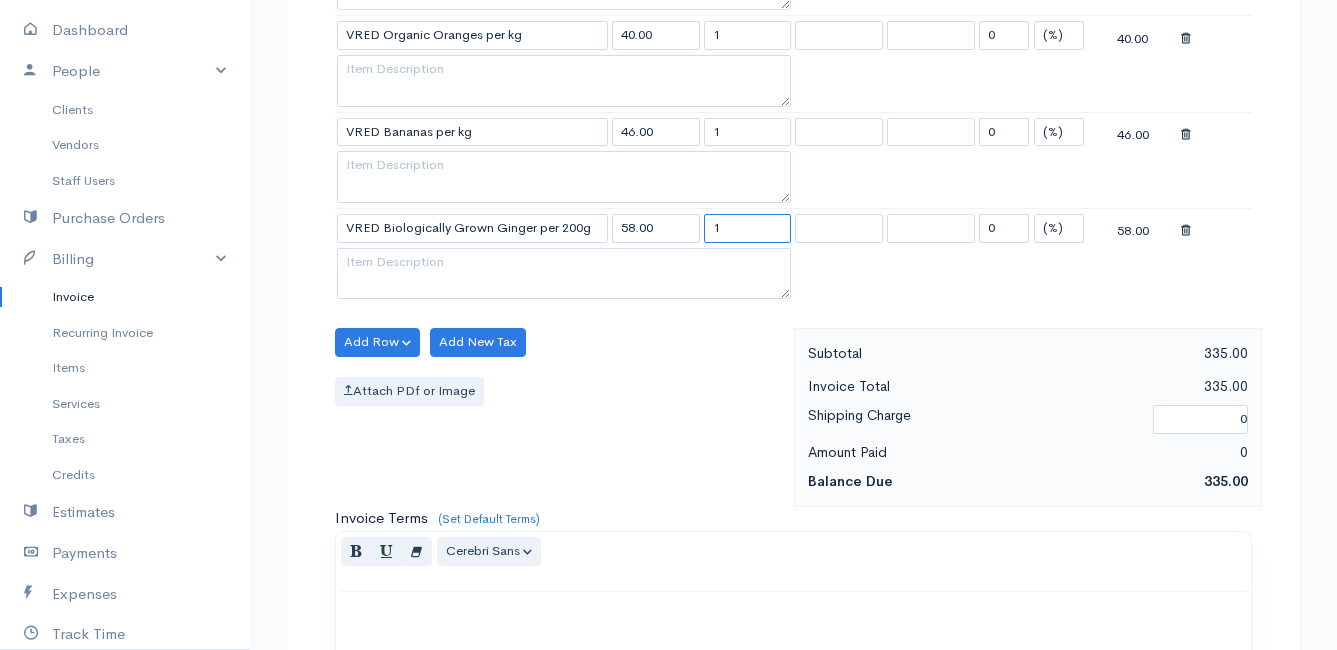 drag, startPoint x: 754, startPoint y: 226, endPoint x: 668, endPoint y: 231, distance: 86.145226 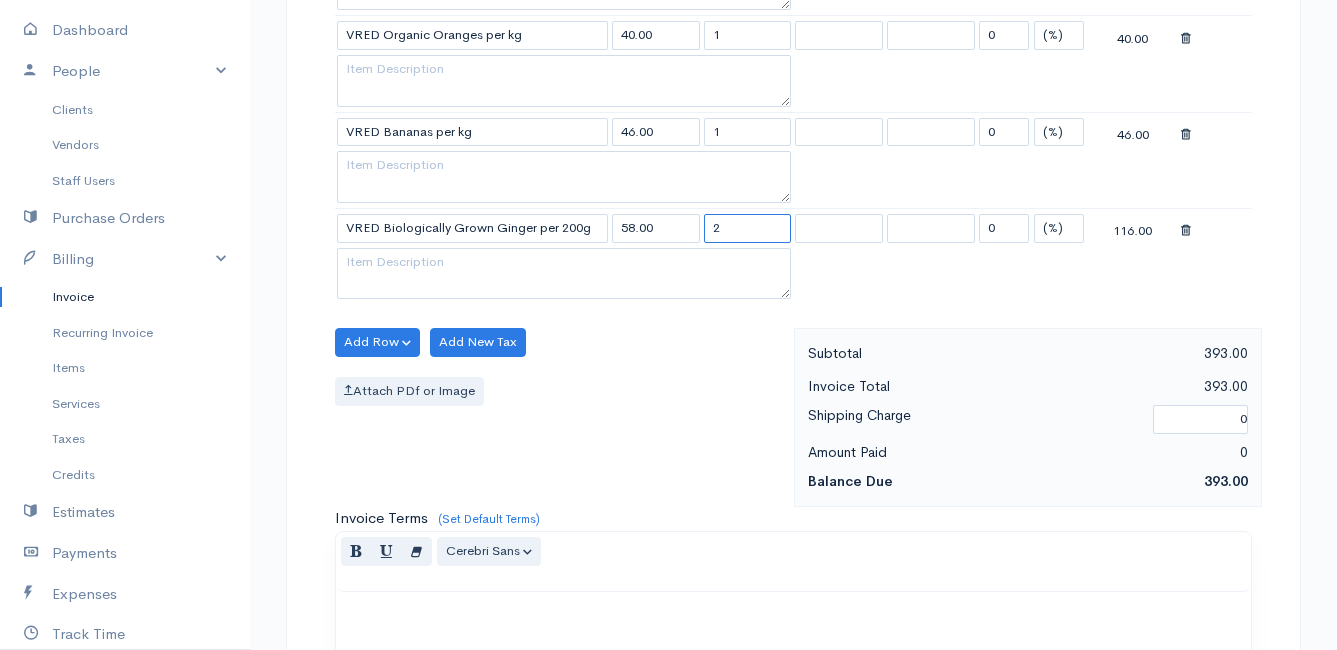 type on "2" 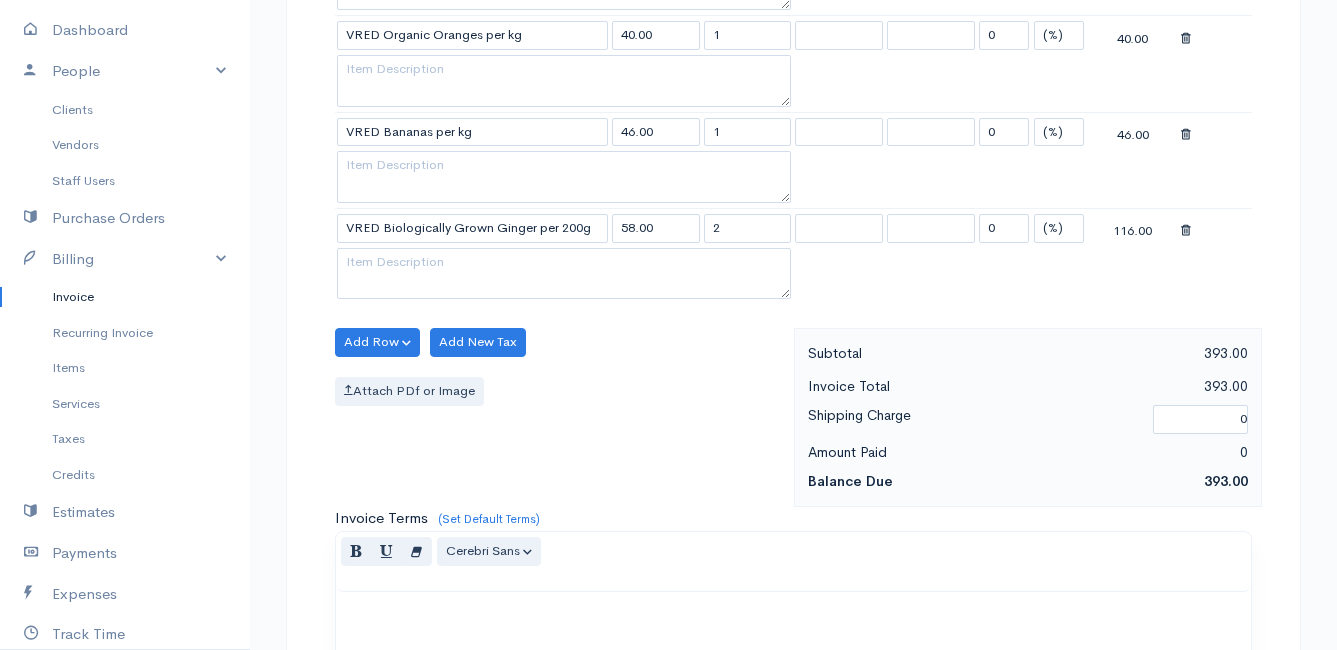 click on "Attach PDf or Image" at bounding box center [559, 391] 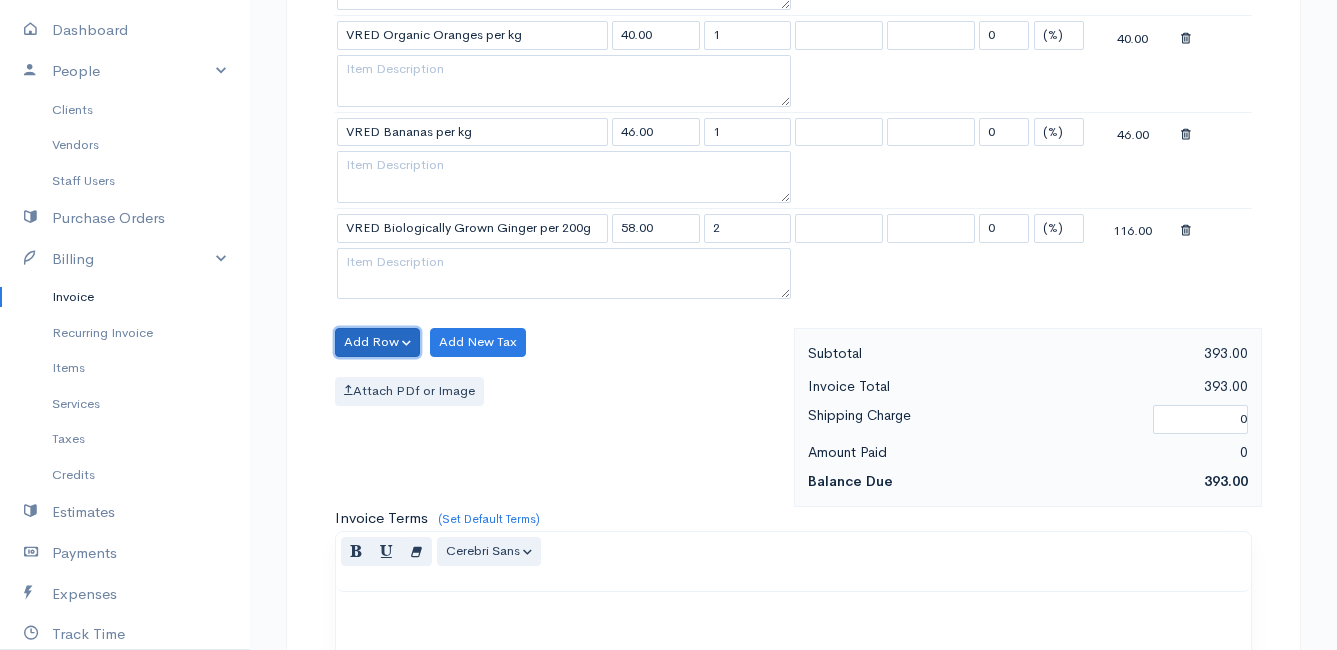 click on "Add Row" at bounding box center [377, 342] 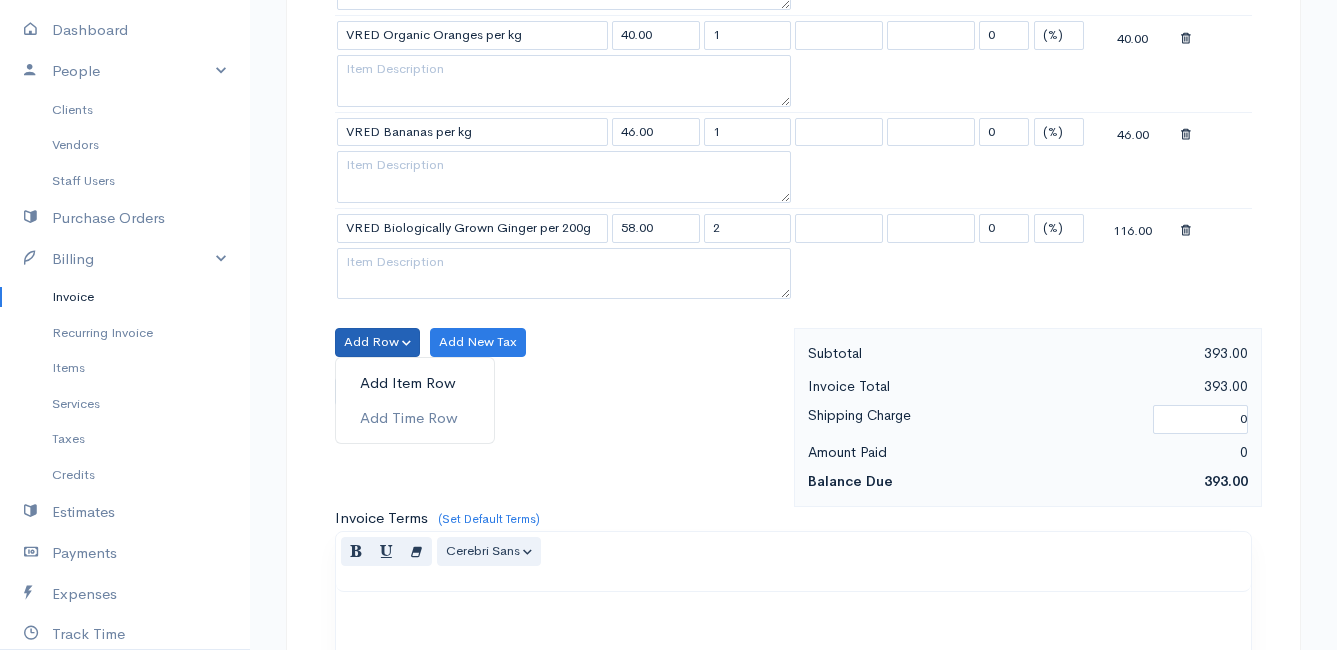 click on "Add Item Row" at bounding box center [415, 383] 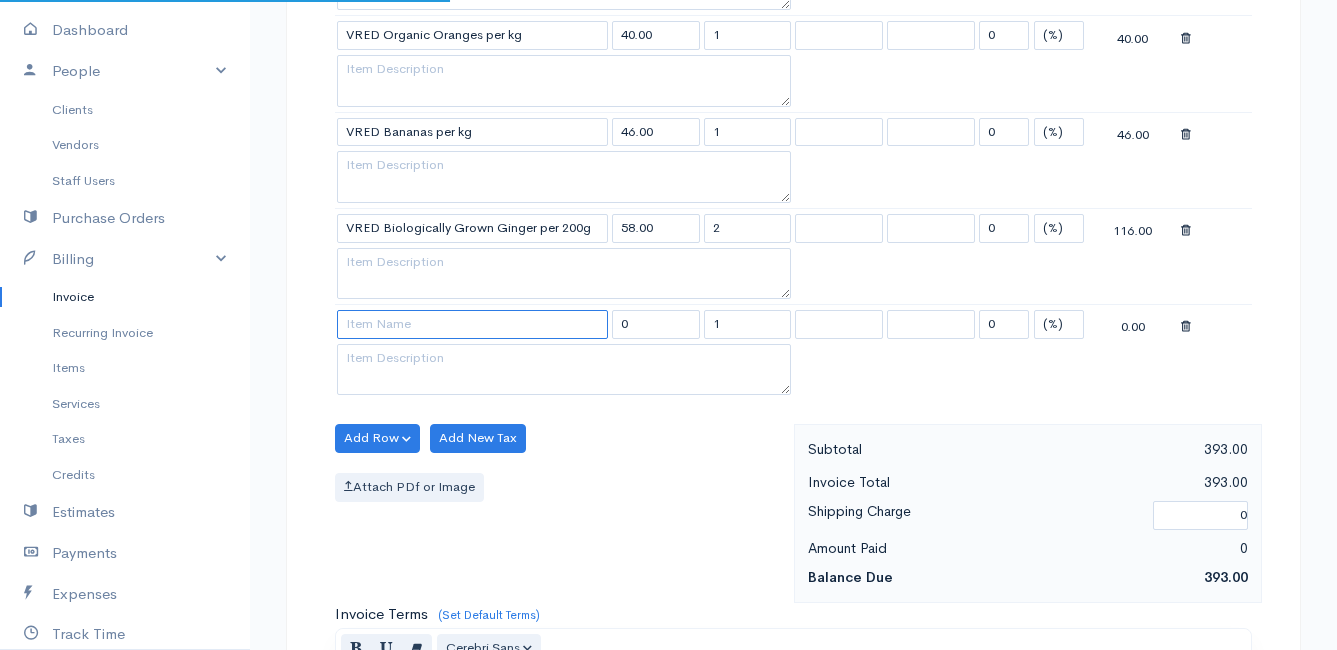 click at bounding box center [472, 324] 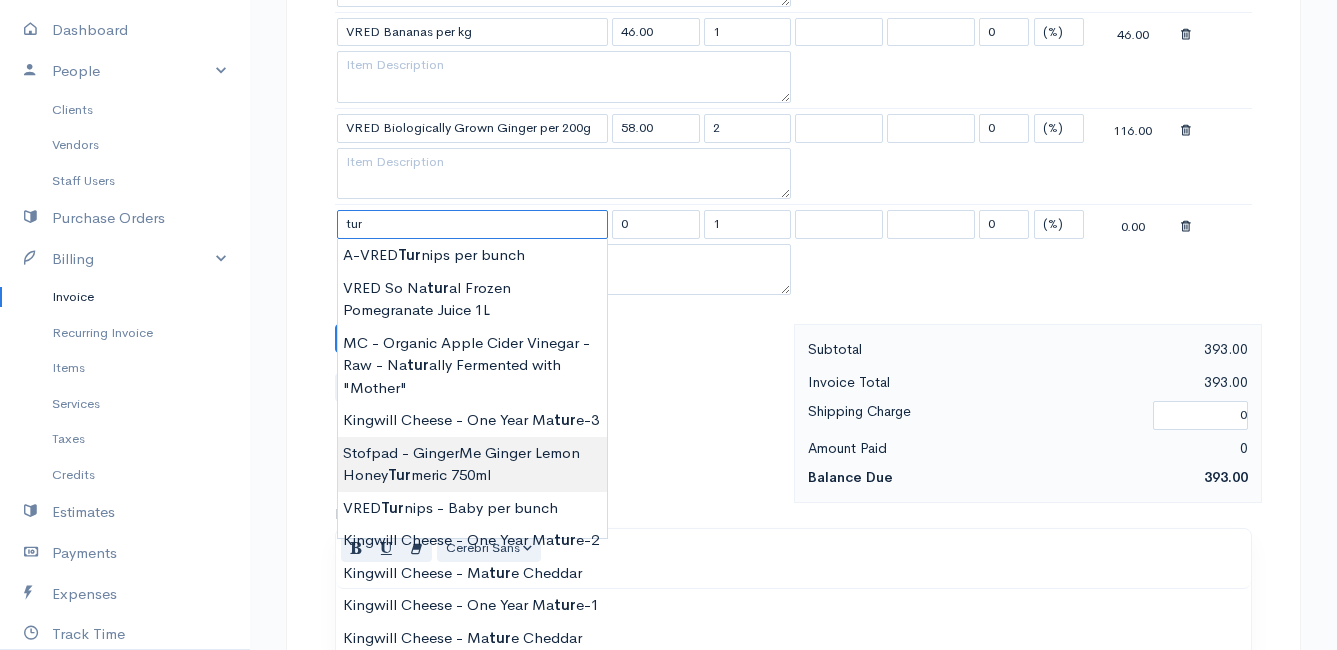 scroll, scrollTop: 1500, scrollLeft: 0, axis: vertical 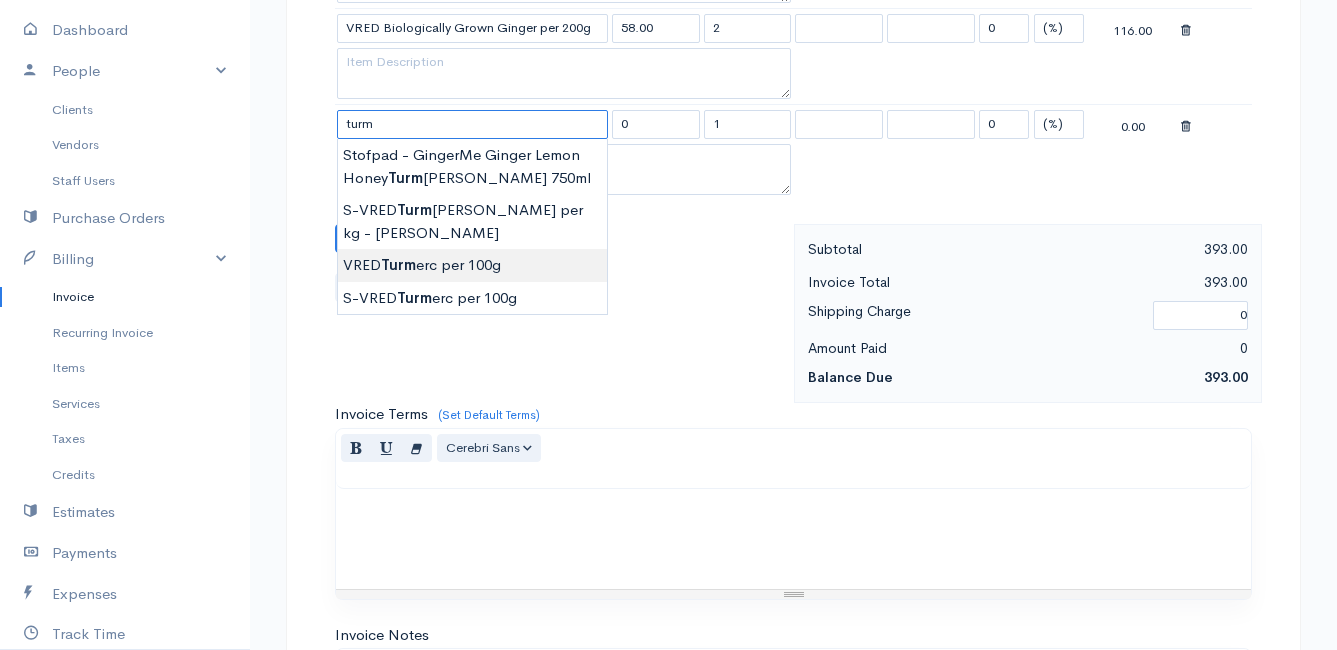 type on "VRED Turmerc per 100g" 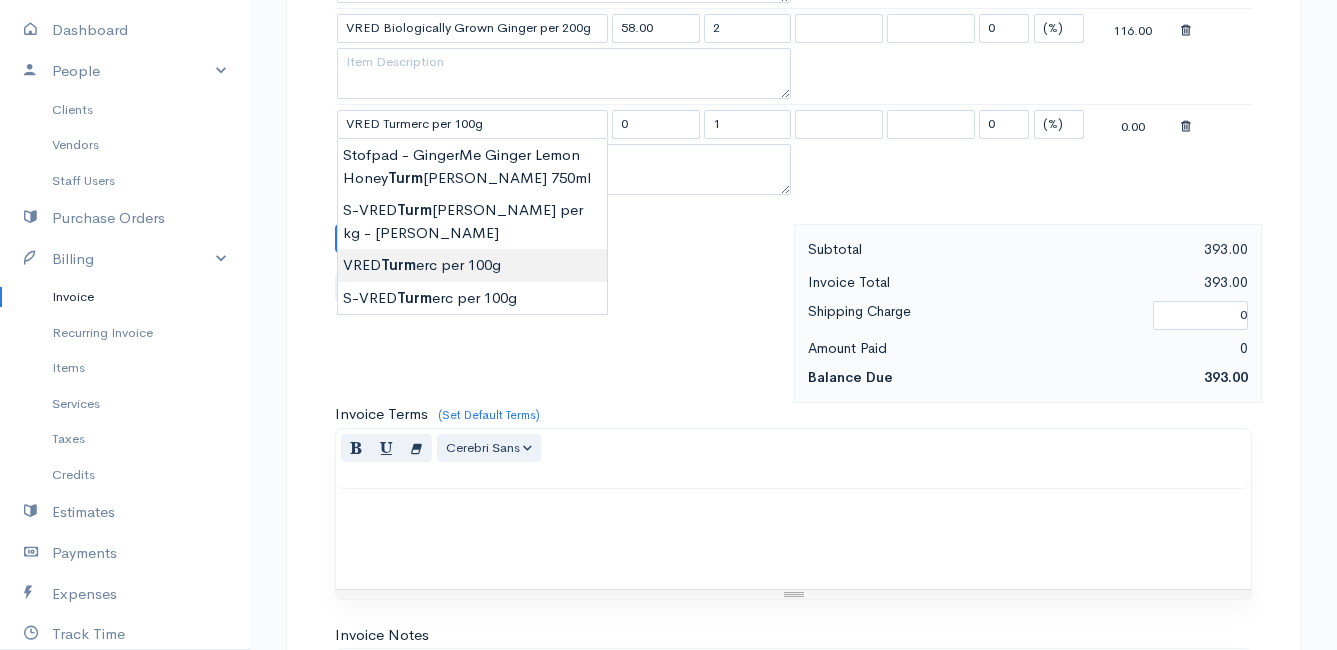 type on "35.00" 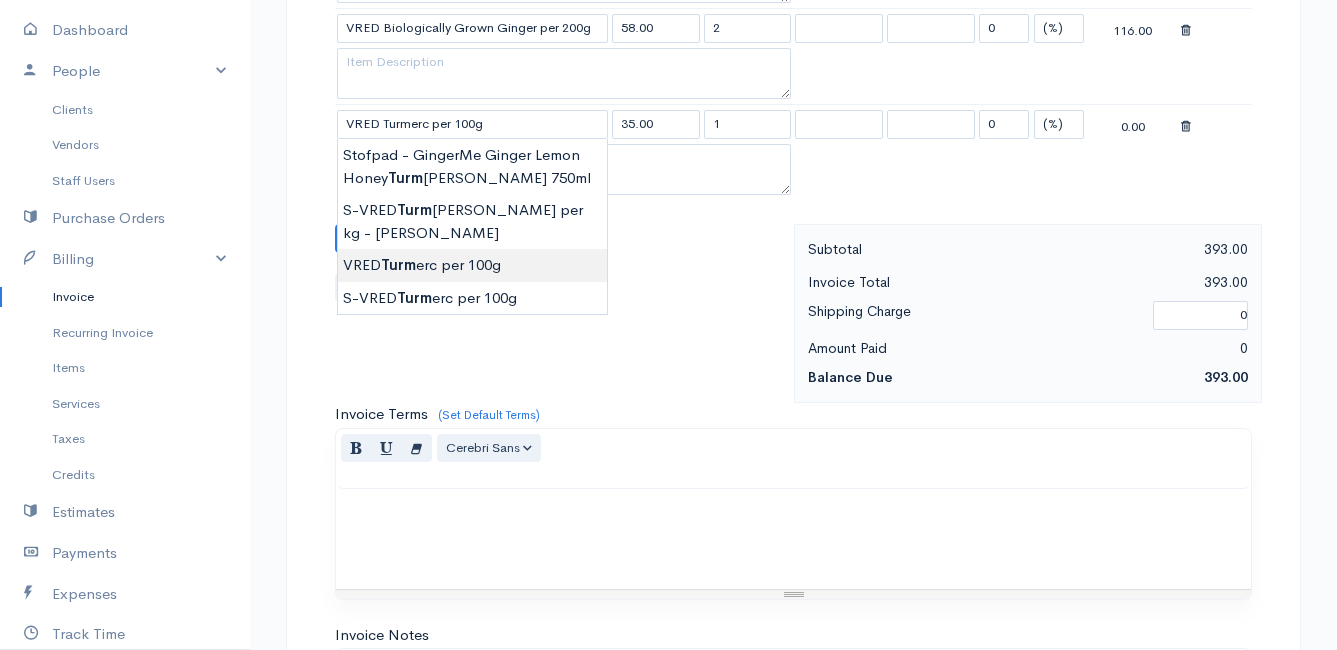 click on "Mamma Chicken
Upgrade
Dashboard
People
Clients
Vendors
Staff Users
Purchase Orders
Billing
Invoice
Recurring Invoice
Items
Services
Taxes
Credits
Estimates
Payments
Expenses
Track Time
Projects
Reports
Settings
My Organizations
Logout
Help
@CloudBooksApp 2022
Invoice
New Invoice
DRAFT To [PERSON_NAME] 4502 Ixia [PERSON_NAME] Bettys Bay 7195 [Choose Country] [GEOGRAPHIC_DATA] [GEOGRAPHIC_DATA] [GEOGRAPHIC_DATA] [GEOGRAPHIC_DATA] [GEOGRAPHIC_DATA] [GEOGRAPHIC_DATA] [US_STATE] [GEOGRAPHIC_DATA] [GEOGRAPHIC_DATA] [GEOGRAPHIC_DATA] [GEOGRAPHIC_DATA] [GEOGRAPHIC_DATA]" at bounding box center (668, -203) 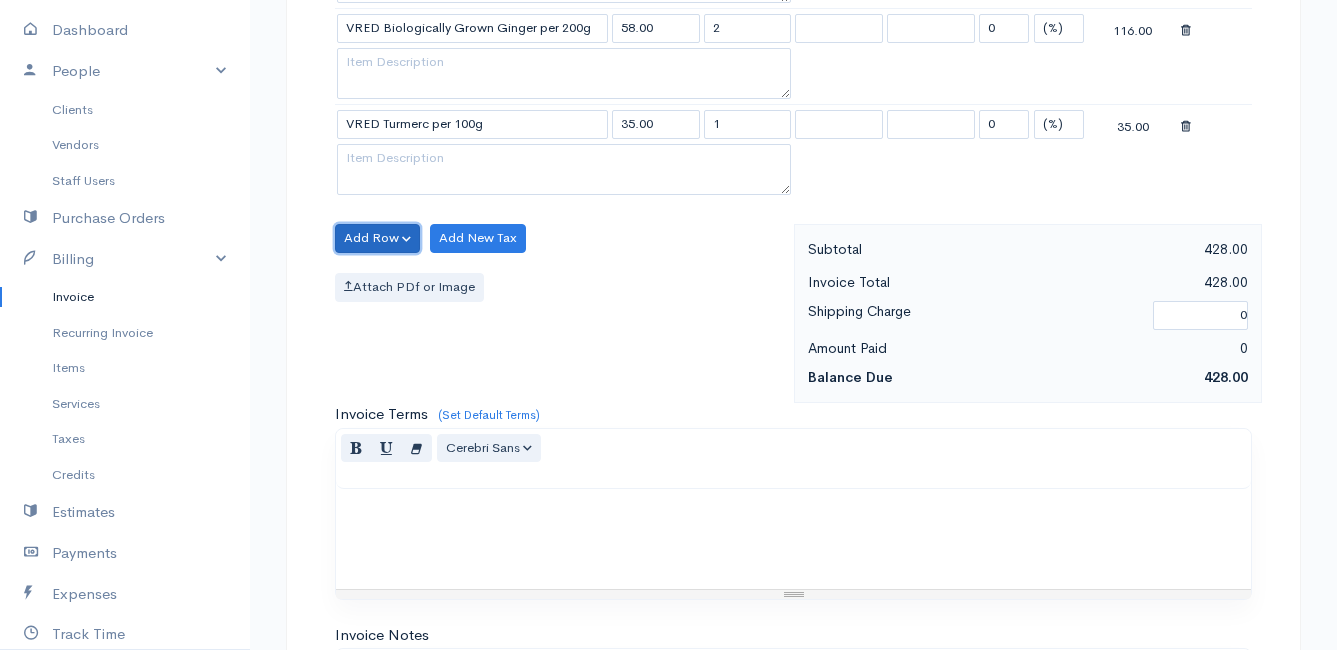 click on "Add Row" at bounding box center [377, 238] 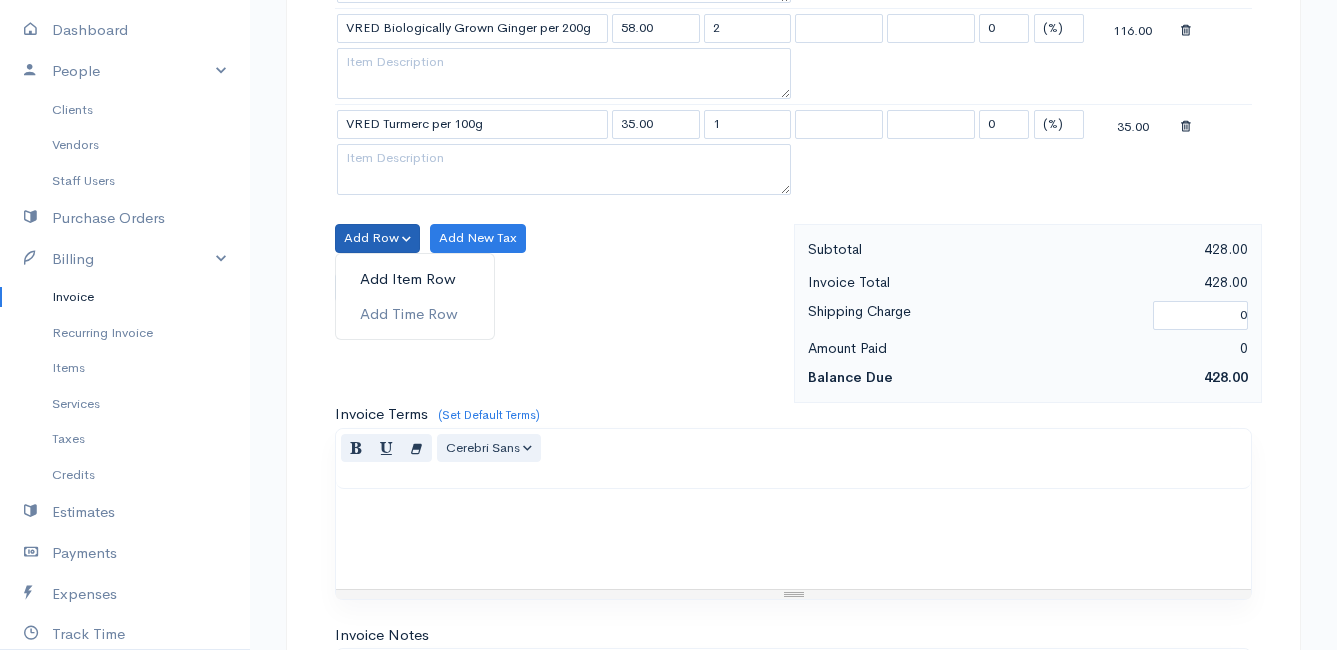 click on "Add Item Row" at bounding box center [415, 279] 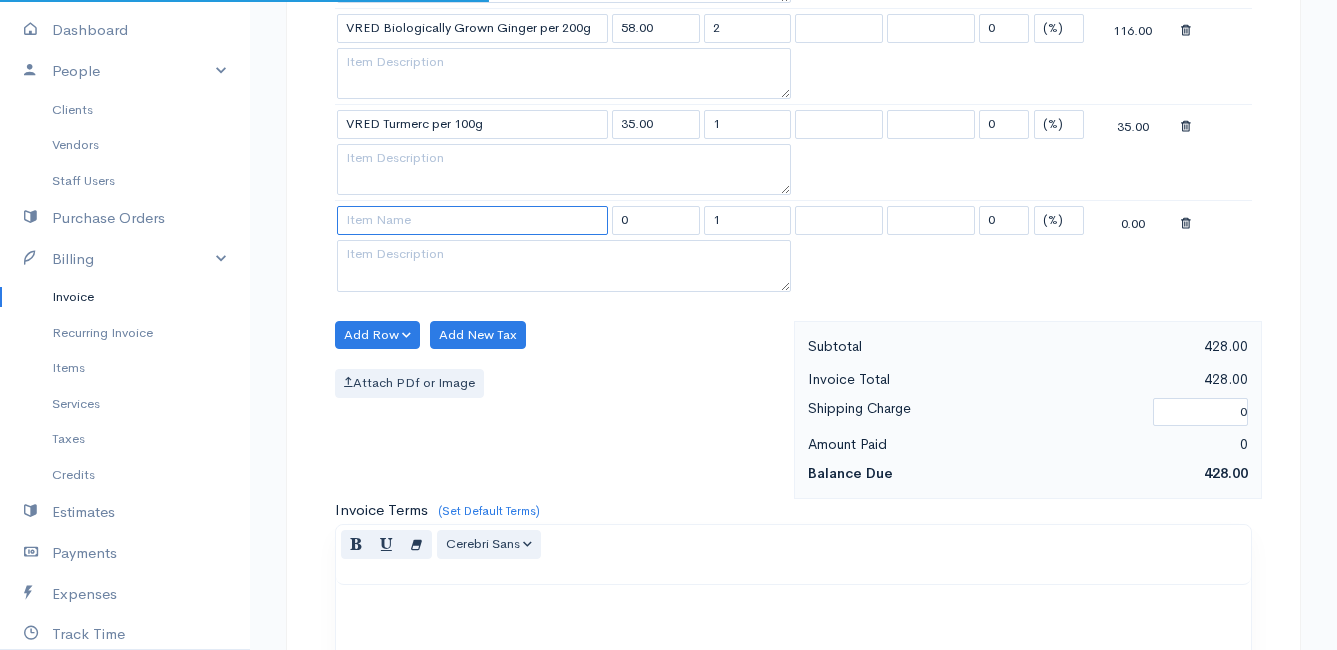 click at bounding box center (472, 220) 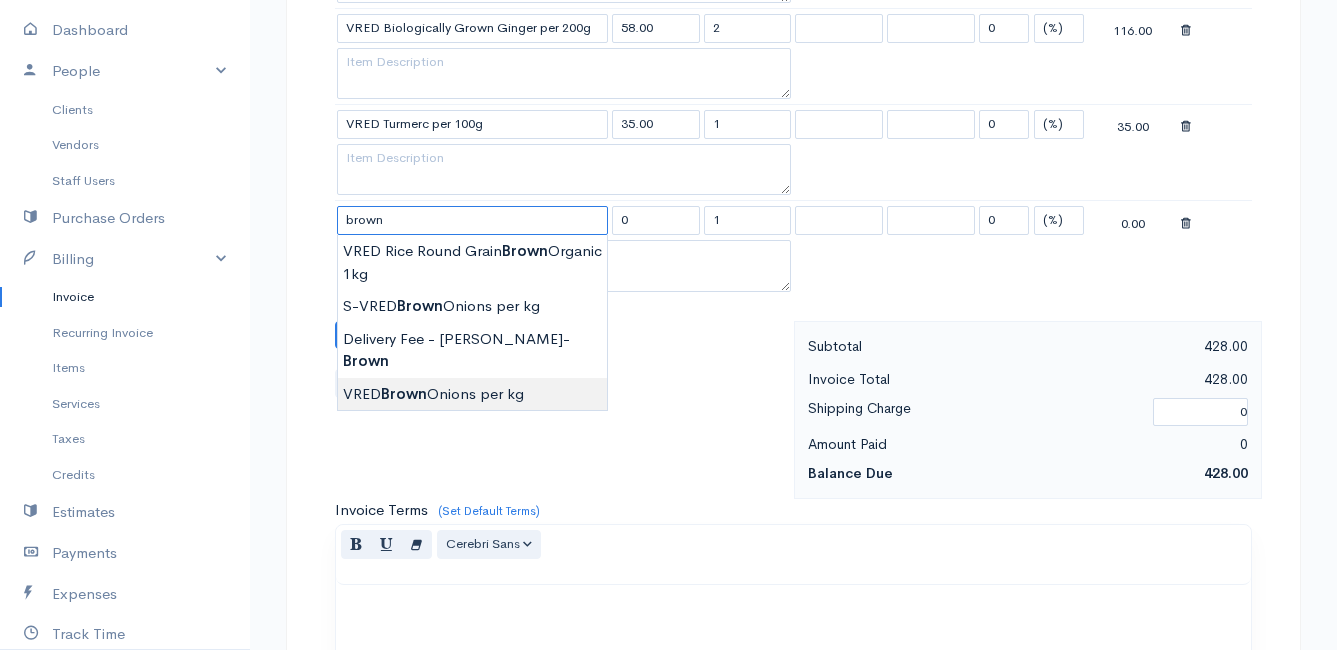 type on "VRED Brown Onions per kg" 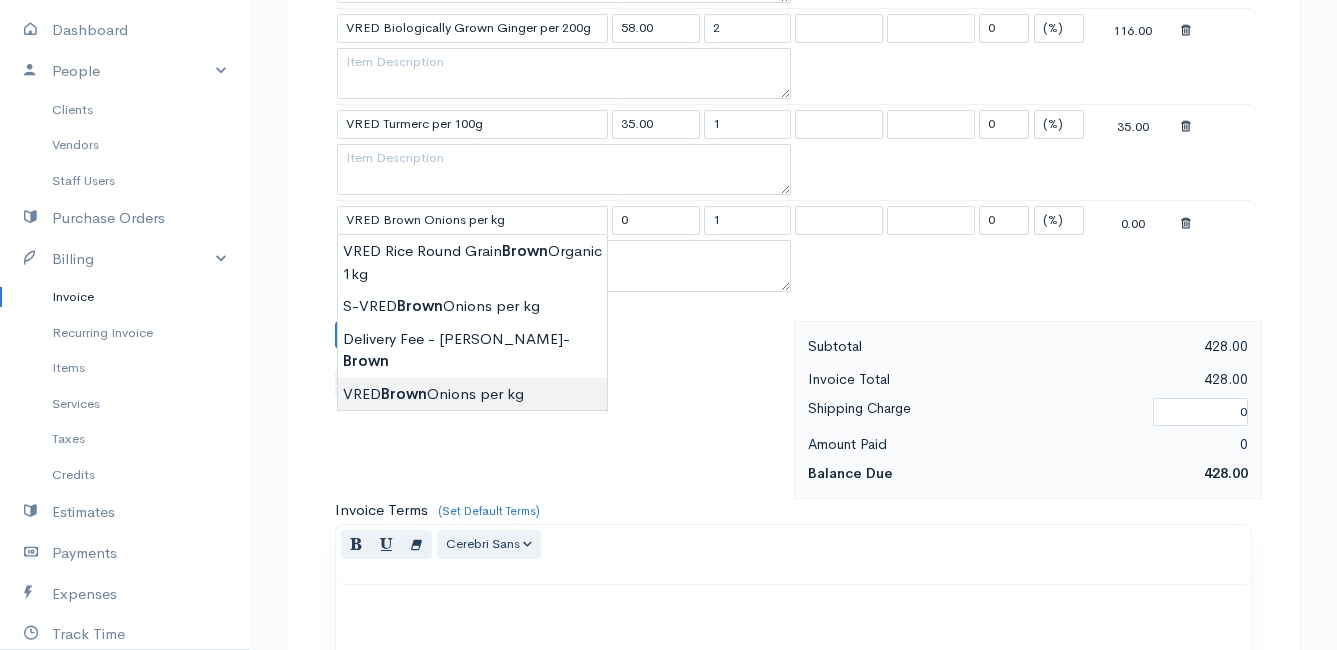 type on "29.00" 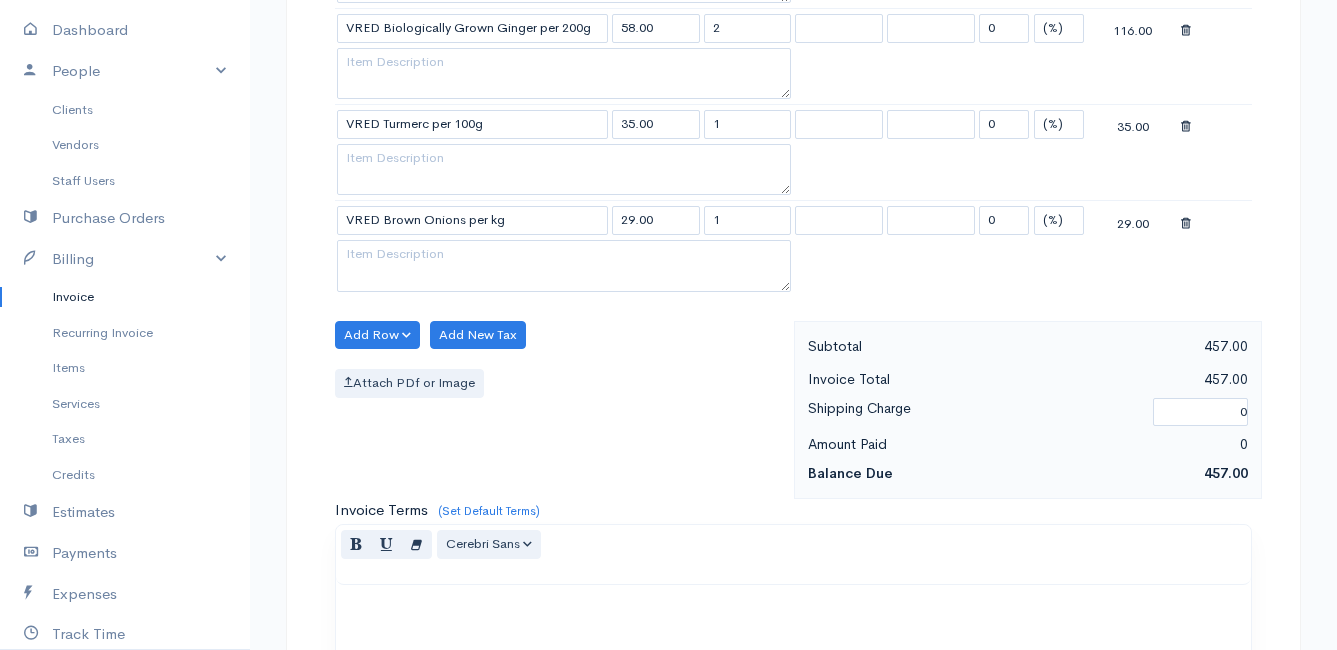 click on "Mamma Chicken
Upgrade
Dashboard
People
Clients
Vendors
Staff Users
Purchase Orders
Billing
Invoice
Recurring Invoice
Items
Services
Taxes
Credits
Estimates
Payments
Expenses
Track Time
Projects
Reports
Settings
My Organizations
Logout
Help
@CloudBooksApp 2022
Invoice
New Invoice
DRAFT To [PERSON_NAME] 4502 Ixia [PERSON_NAME] Bettys Bay 7195 [Choose Country] [GEOGRAPHIC_DATA] [GEOGRAPHIC_DATA] [GEOGRAPHIC_DATA] [GEOGRAPHIC_DATA] [GEOGRAPHIC_DATA] [GEOGRAPHIC_DATA] [US_STATE] [GEOGRAPHIC_DATA] [GEOGRAPHIC_DATA] [GEOGRAPHIC_DATA] [GEOGRAPHIC_DATA] [GEOGRAPHIC_DATA]" at bounding box center [668, -155] 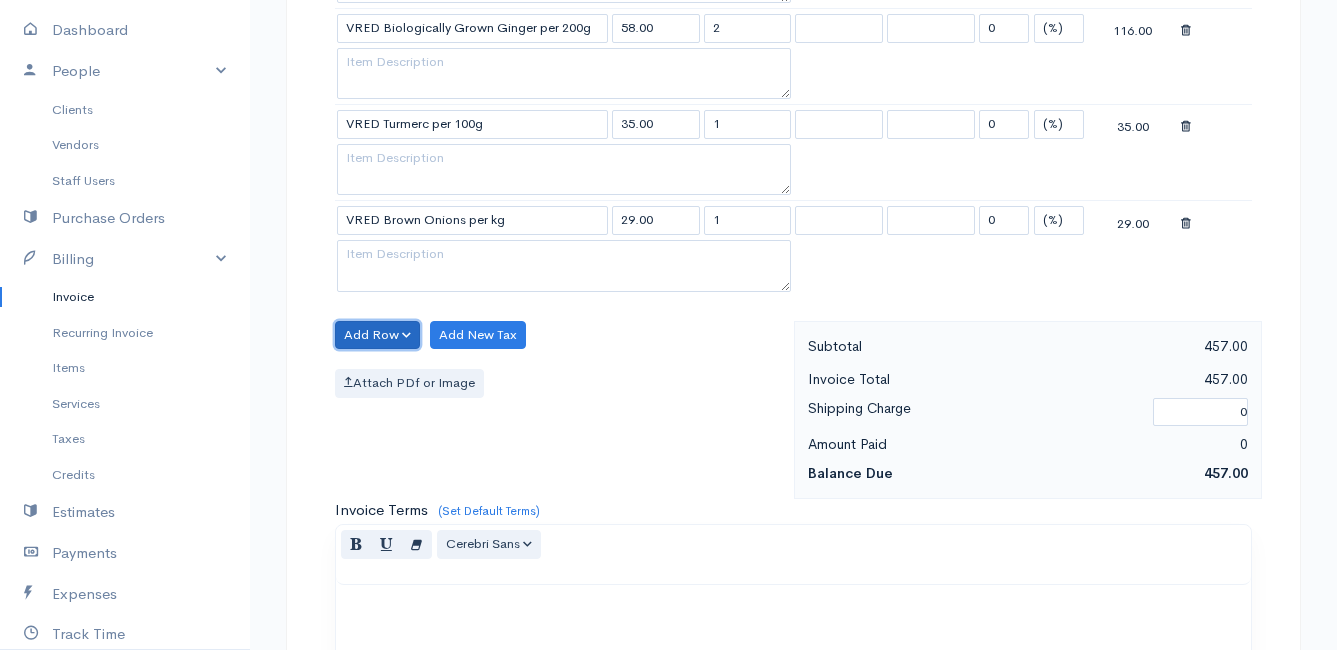 click on "Add Row" at bounding box center (377, 335) 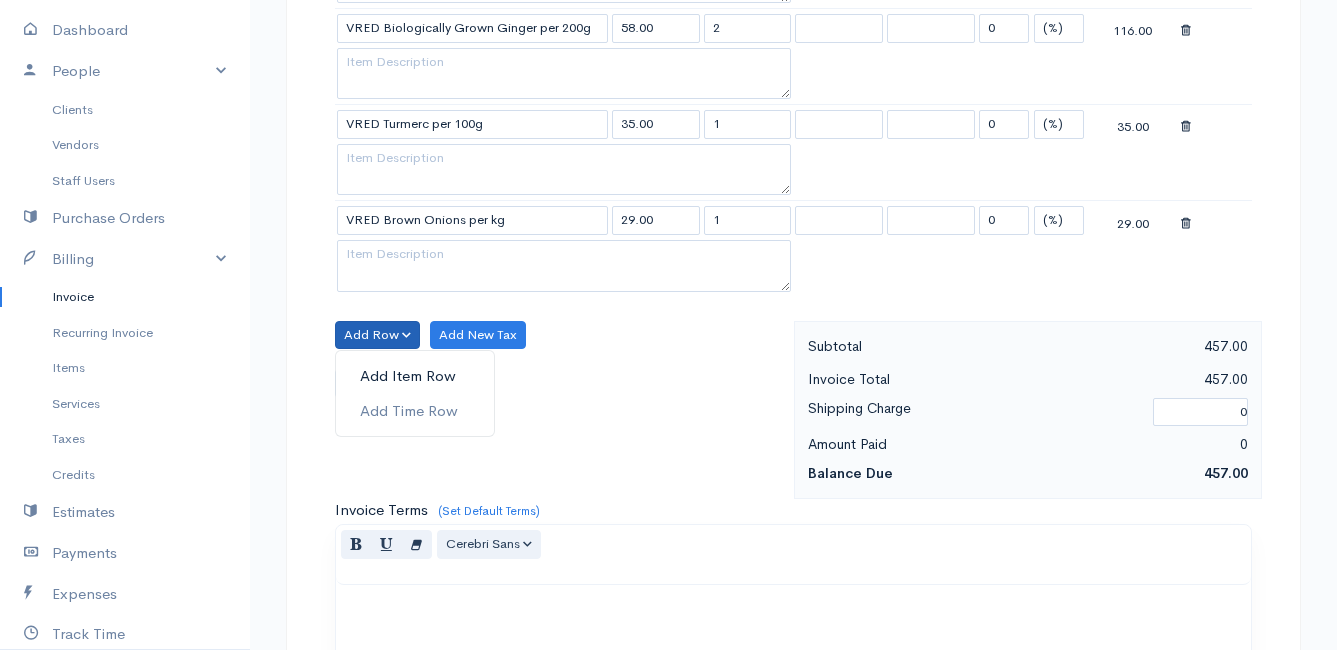 click on "Add Item Row" at bounding box center [415, 376] 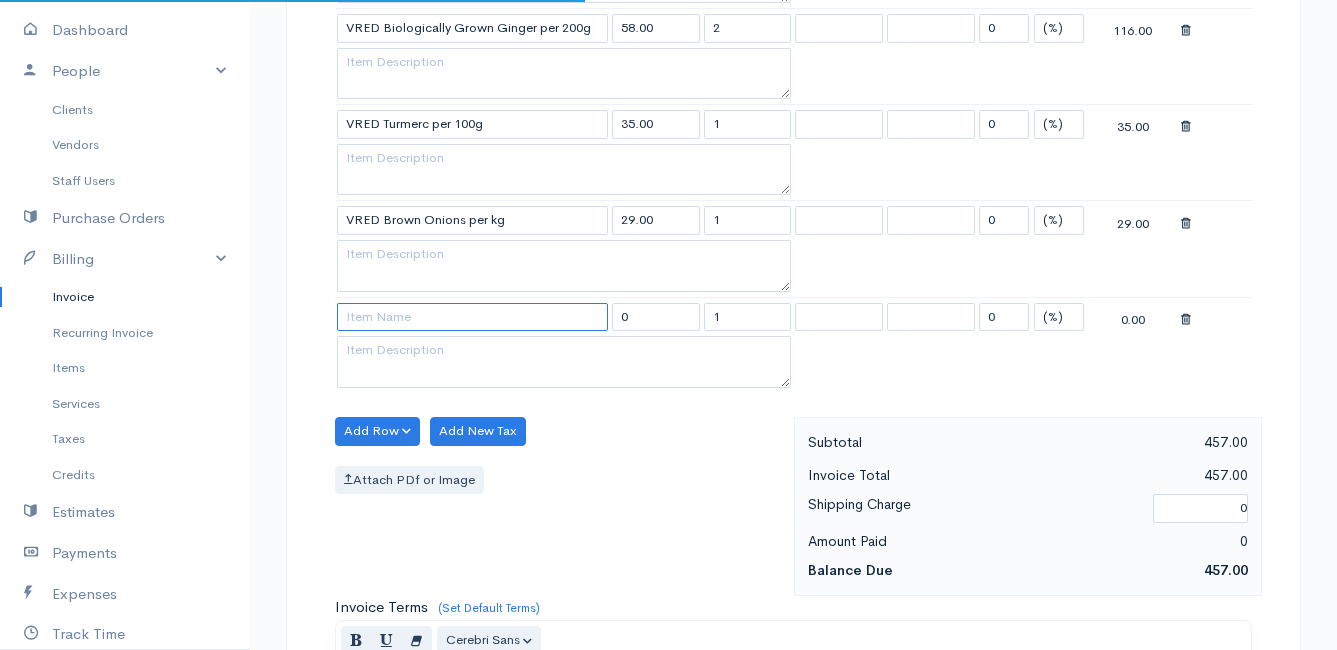 click at bounding box center (472, 317) 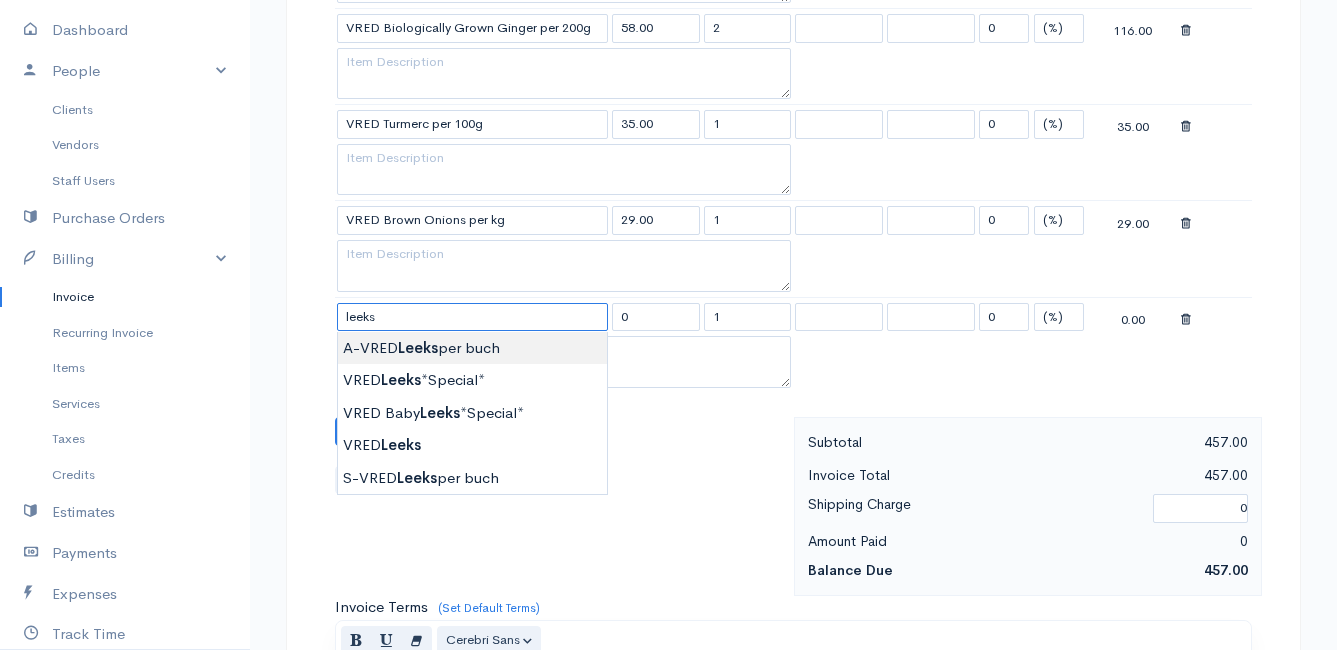 type on "A-VRED Leeks per buch" 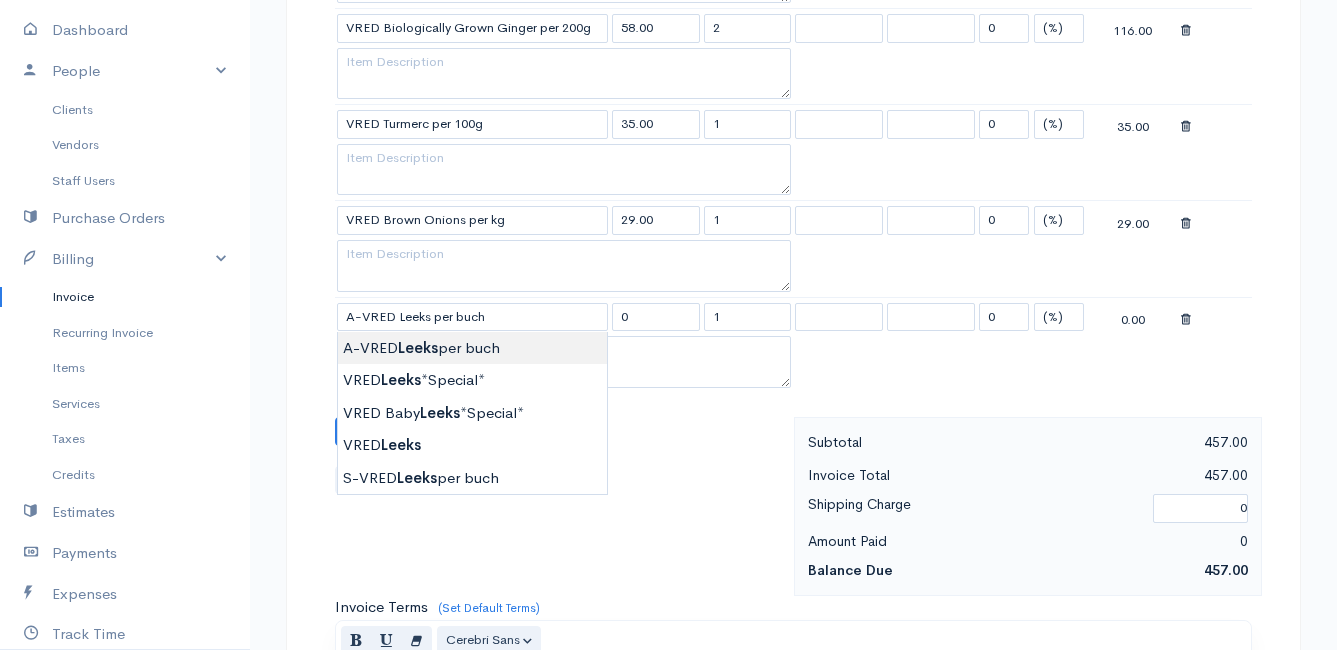type on "28.00" 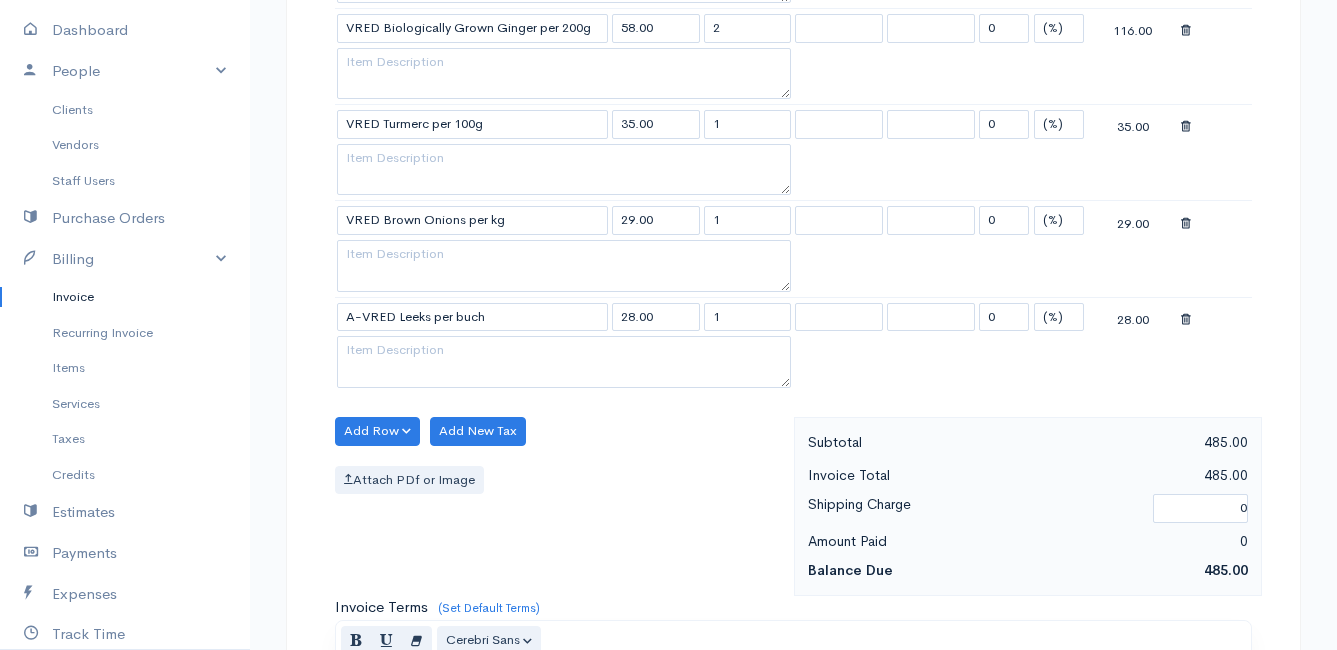 click on "Mamma Chicken
Upgrade
Dashboard
People
Clients
Vendors
Staff Users
Purchase Orders
Billing
Invoice
Recurring Invoice
Items
Services
Taxes
Credits
Estimates
Payments
Expenses
Track Time
Projects
Reports
Settings
My Organizations
Logout
Help
@CloudBooksApp 2022
Invoice
New Invoice
DRAFT To [PERSON_NAME] 4502 Ixia [PERSON_NAME] Bettys Bay 7195 [Choose Country] [GEOGRAPHIC_DATA] [GEOGRAPHIC_DATA] [GEOGRAPHIC_DATA] [GEOGRAPHIC_DATA] [GEOGRAPHIC_DATA] [GEOGRAPHIC_DATA] [US_STATE] [GEOGRAPHIC_DATA] [GEOGRAPHIC_DATA] [GEOGRAPHIC_DATA] [GEOGRAPHIC_DATA] [GEOGRAPHIC_DATA]" at bounding box center [668, -107] 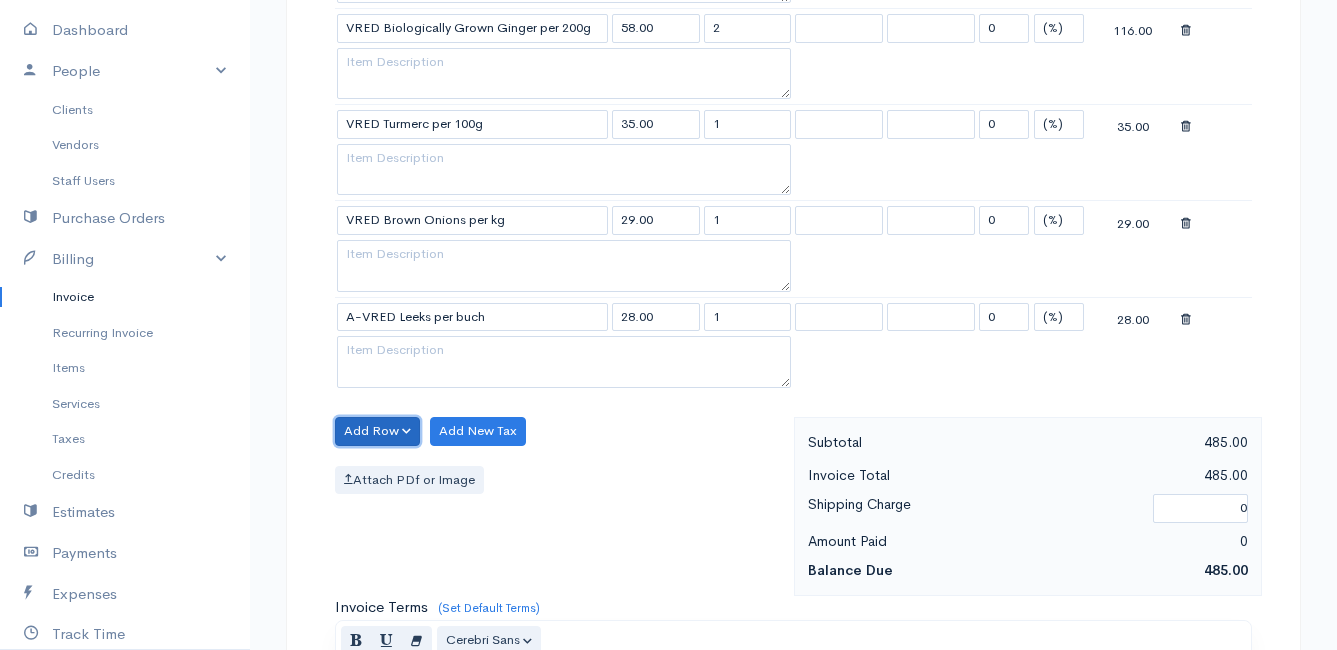 click on "Add Row" at bounding box center [377, 431] 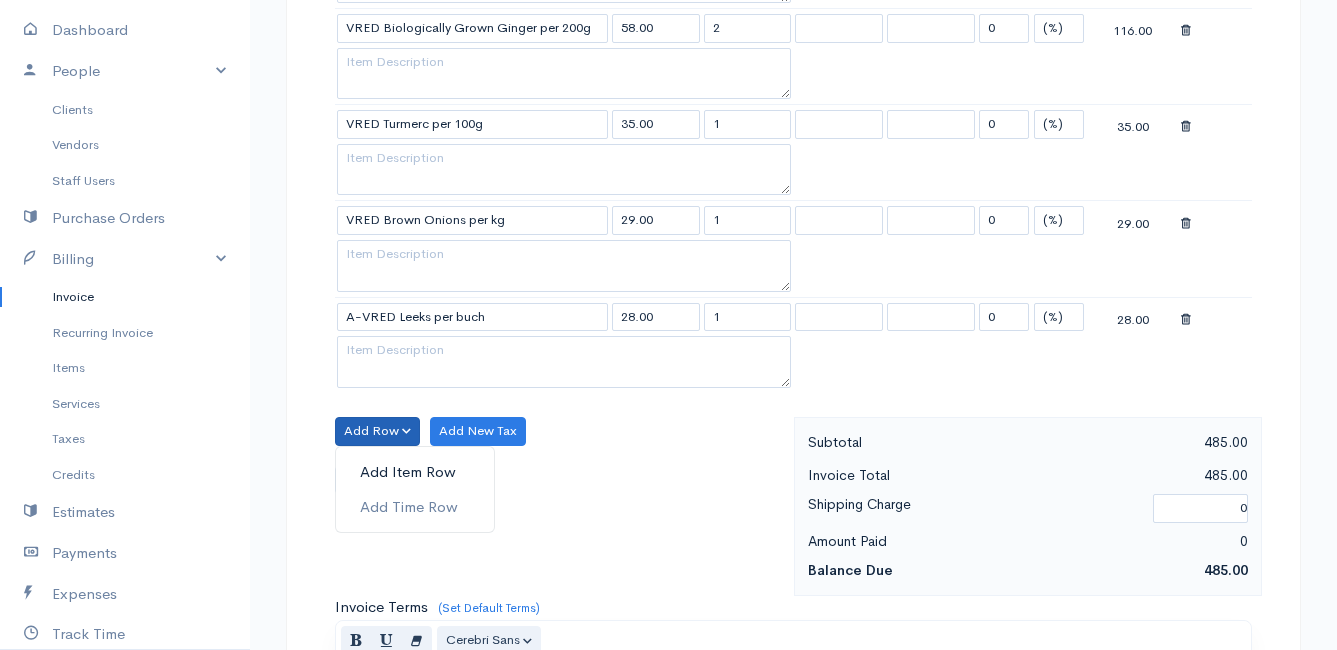 click on "Add Item Row" at bounding box center (415, 472) 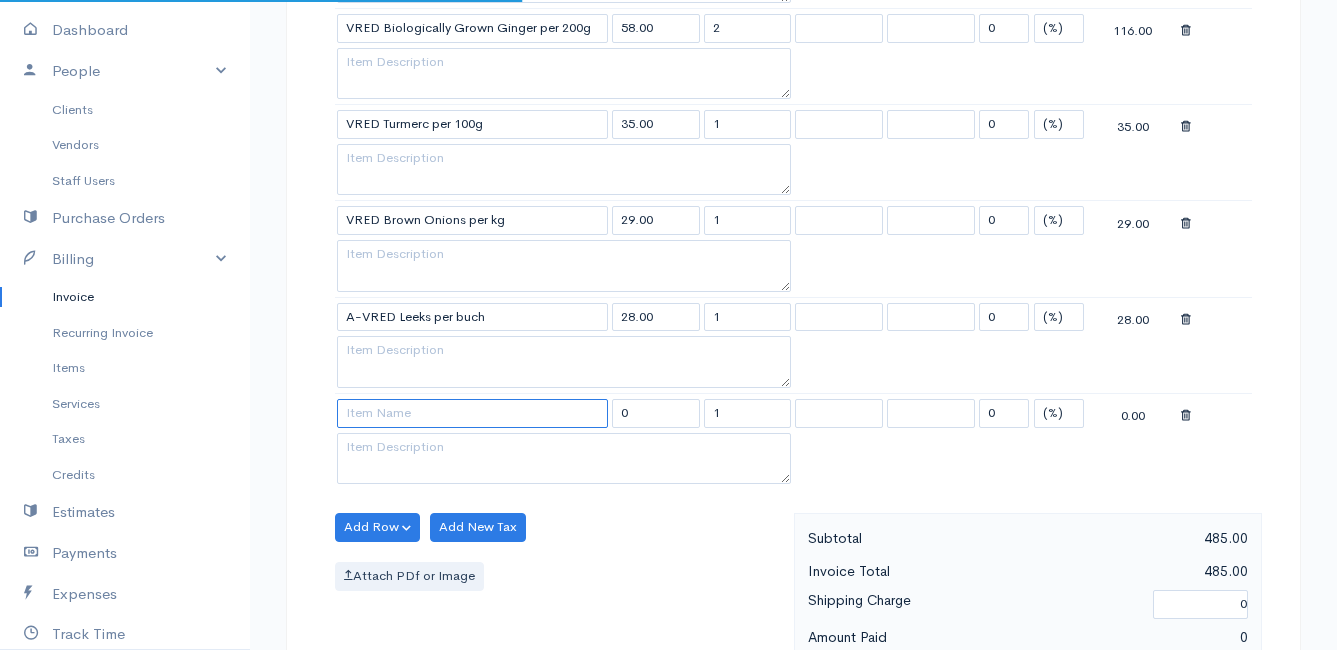 click at bounding box center [472, 413] 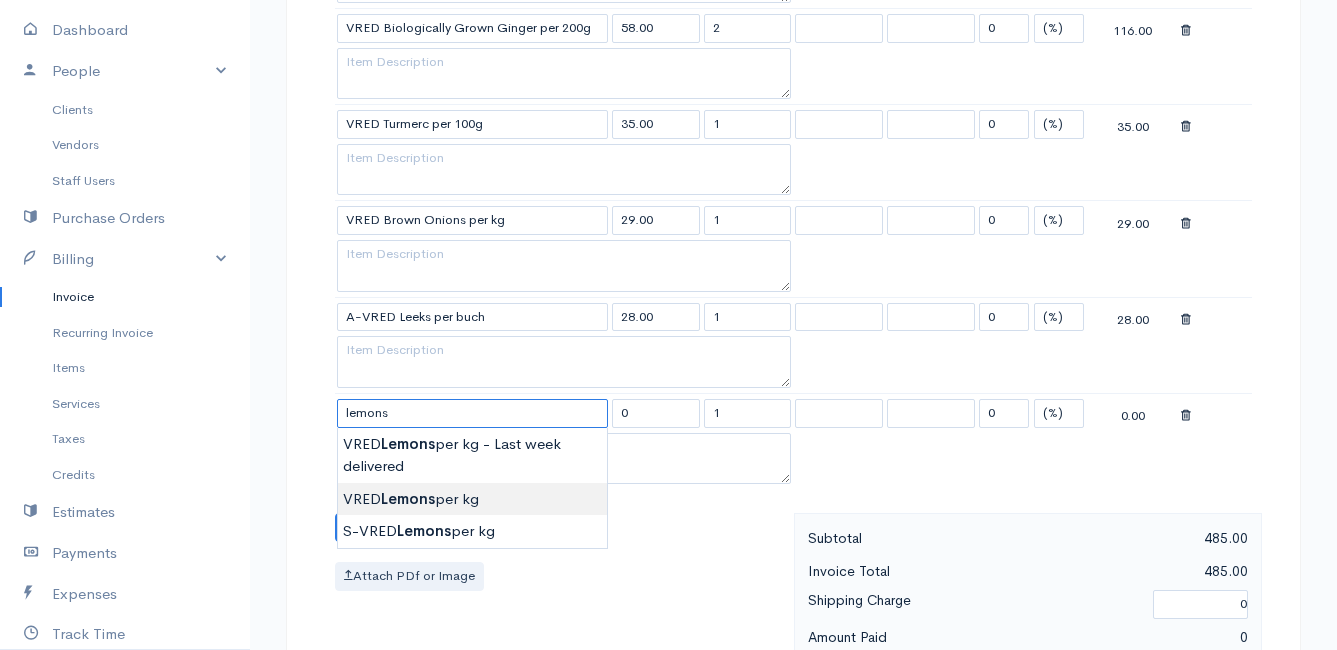 type on "VRED Lemons per kg" 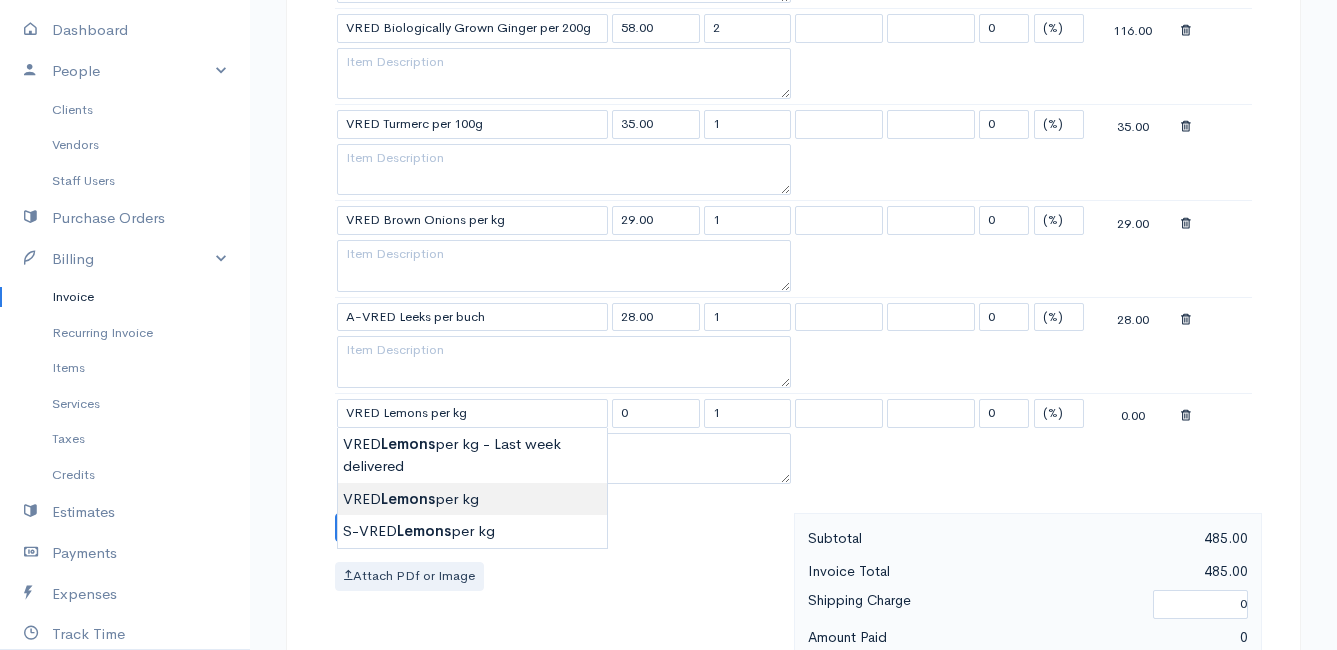 type on "29.00" 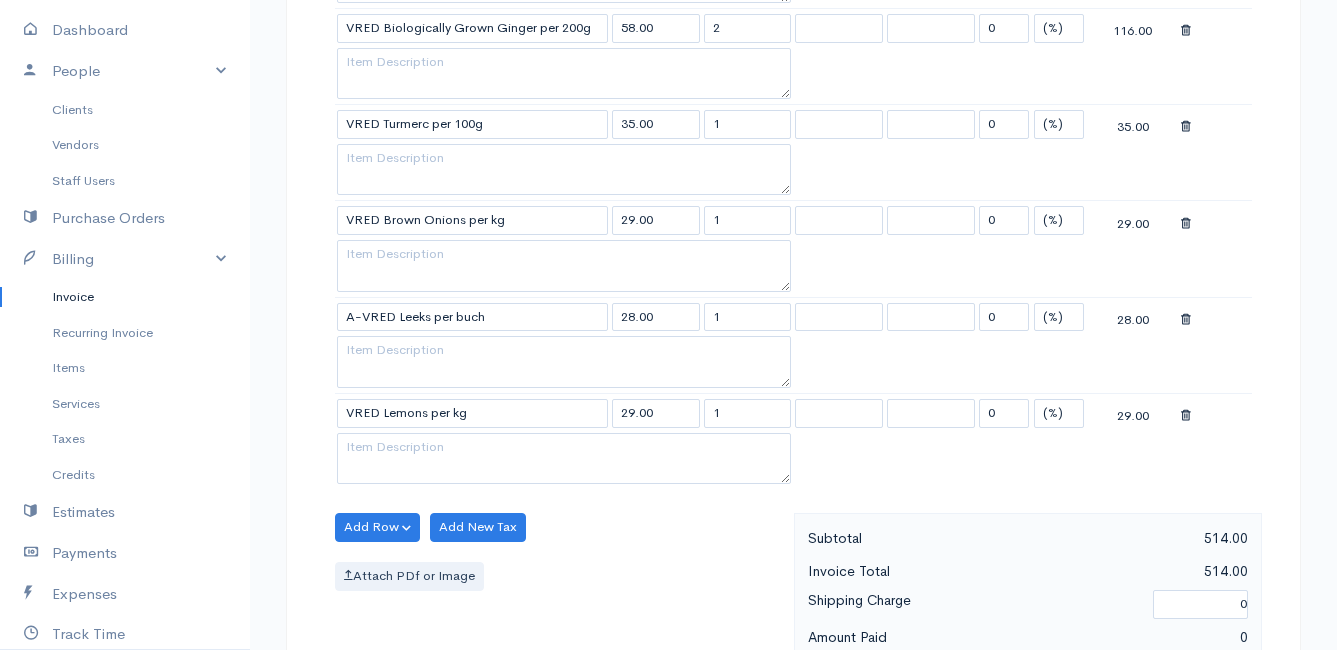 click on "Mamma Chicken
Upgrade
Dashboard
People
Clients
Vendors
Staff Users
Purchase Orders
Billing
Invoice
Recurring Invoice
Items
Services
Taxes
Credits
Estimates
Payments
Expenses
Track Time
Projects
Reports
Settings
My Organizations
Logout
Help
@CloudBooksApp 2022
Invoice
New Invoice
DRAFT To [PERSON_NAME] 4502 Ixia [PERSON_NAME] Bettys Bay 7195 [Choose Country] [GEOGRAPHIC_DATA] [GEOGRAPHIC_DATA] [GEOGRAPHIC_DATA] [GEOGRAPHIC_DATA] [GEOGRAPHIC_DATA] [GEOGRAPHIC_DATA] [US_STATE] [GEOGRAPHIC_DATA] [GEOGRAPHIC_DATA] [GEOGRAPHIC_DATA] [GEOGRAPHIC_DATA] [GEOGRAPHIC_DATA]" at bounding box center [668, -58] 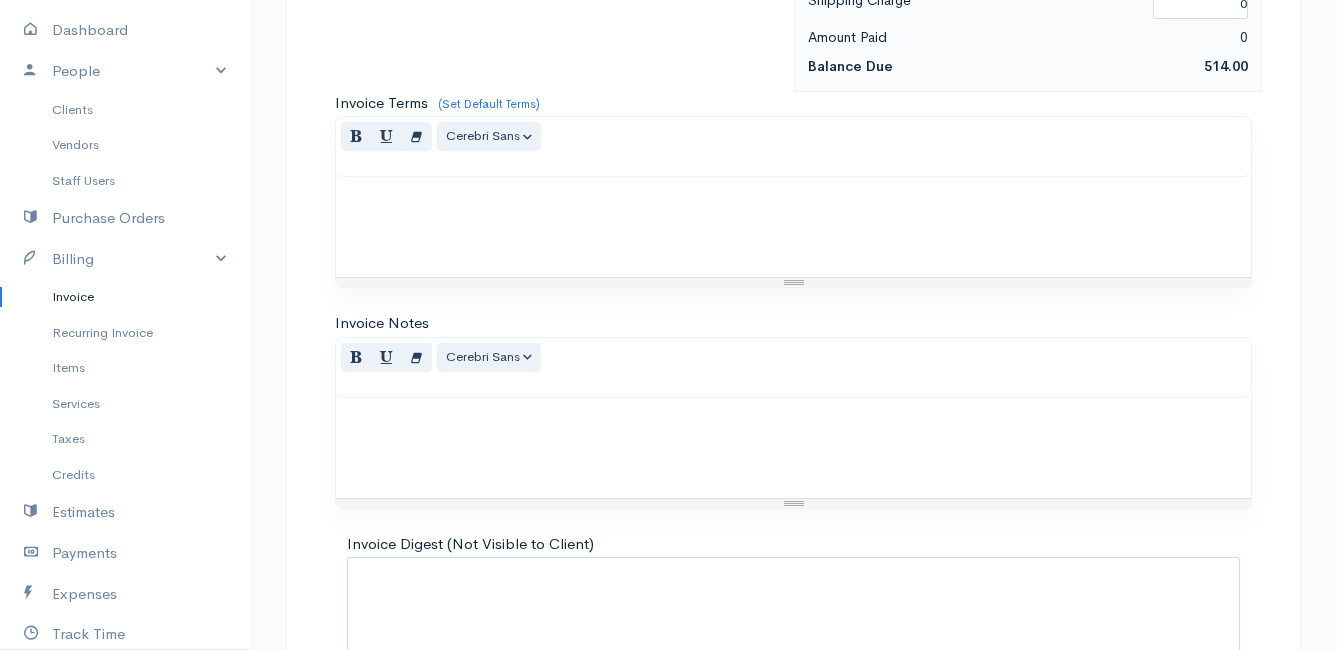 scroll, scrollTop: 2234, scrollLeft: 0, axis: vertical 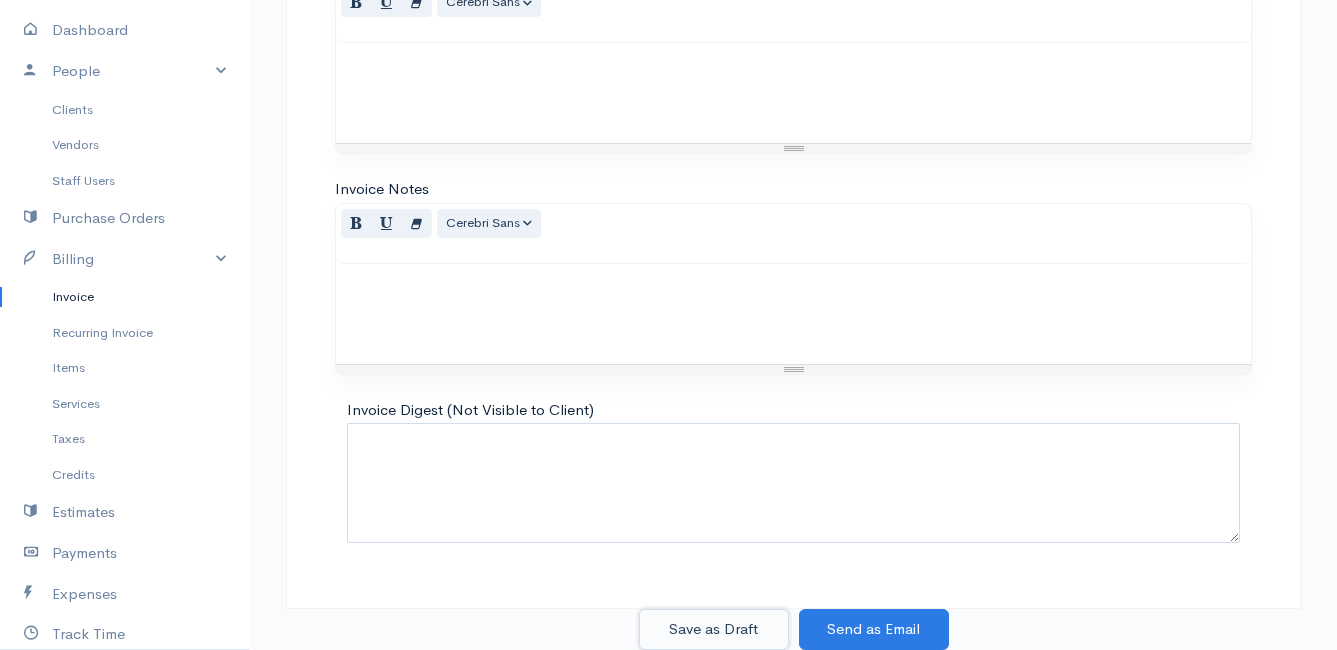 click on "Save as Draft" at bounding box center [714, 629] 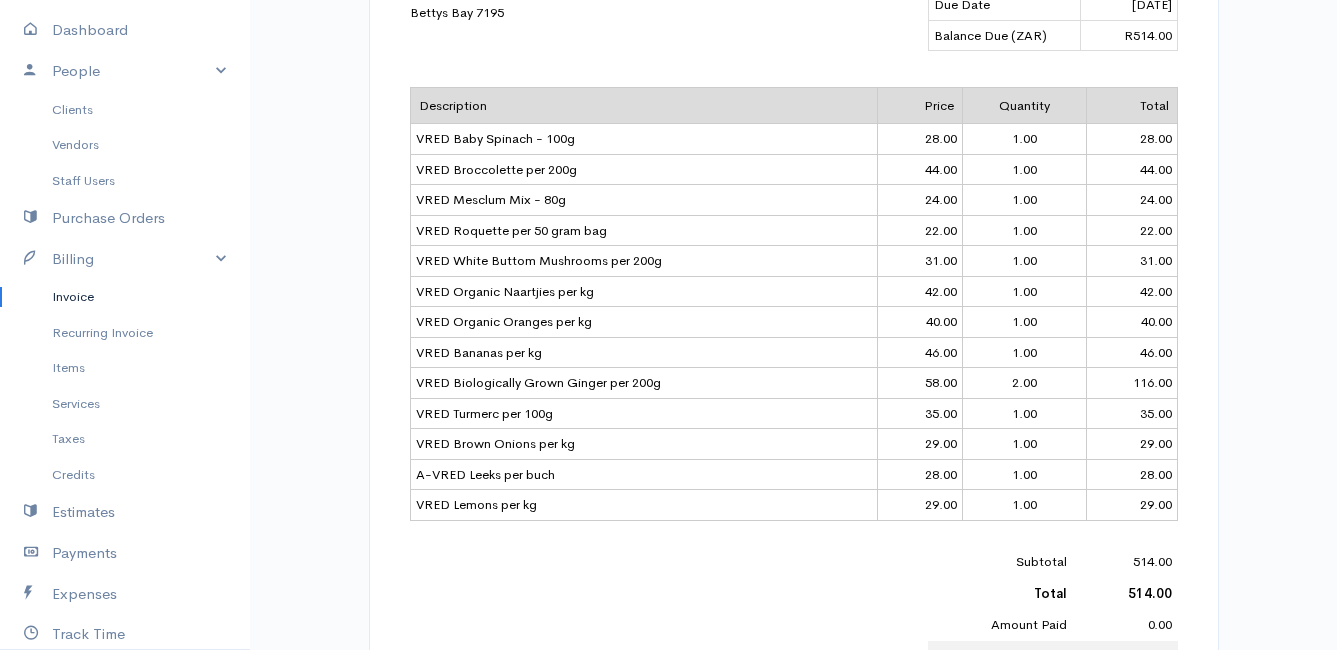 scroll, scrollTop: 500, scrollLeft: 0, axis: vertical 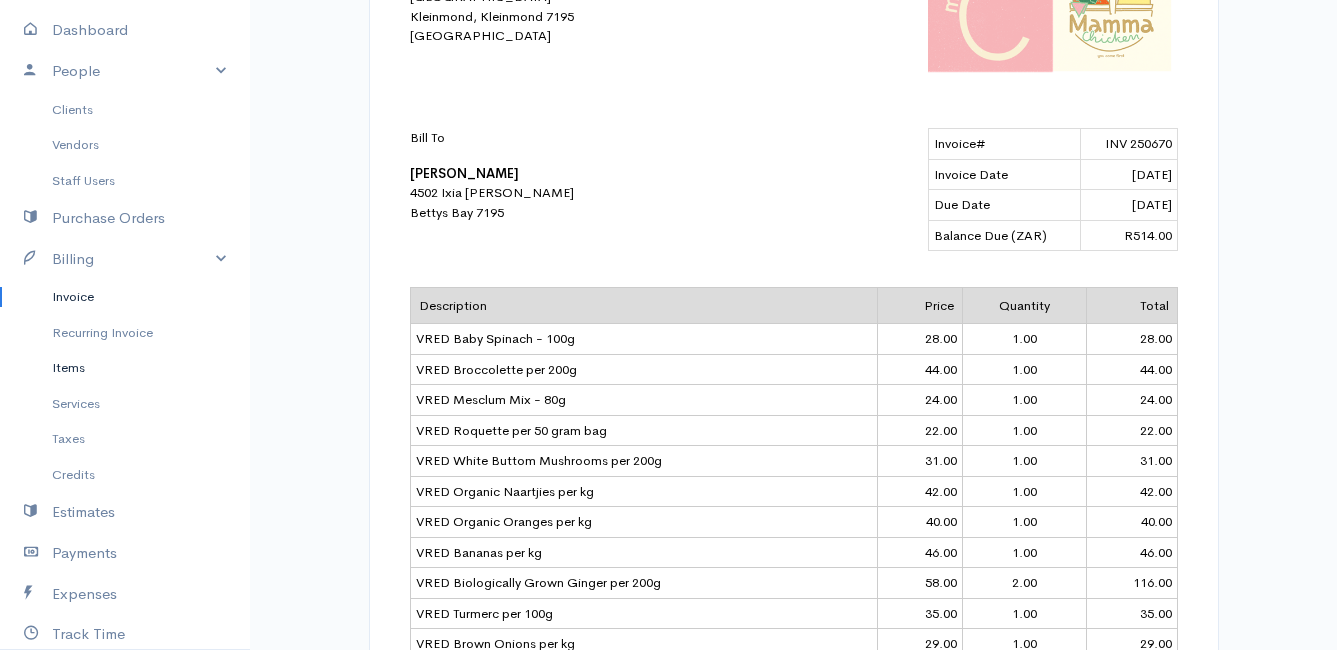 click on "Items" at bounding box center (125, 368) 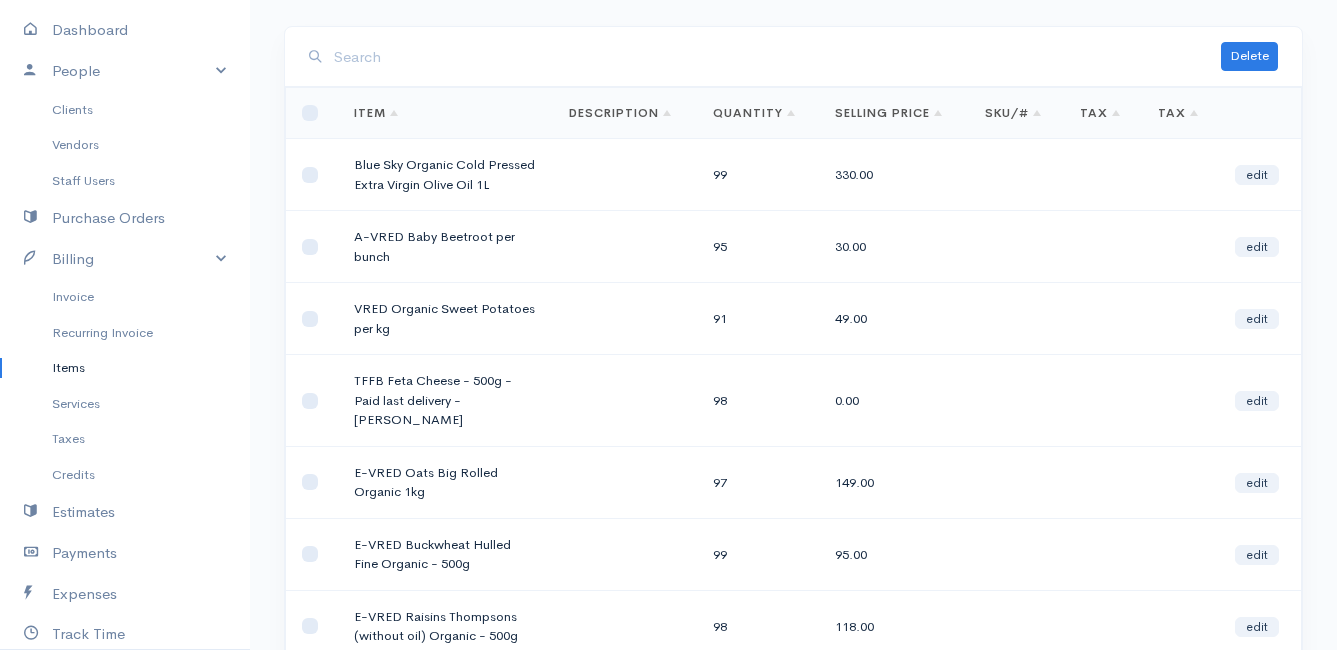 scroll, scrollTop: 200, scrollLeft: 0, axis: vertical 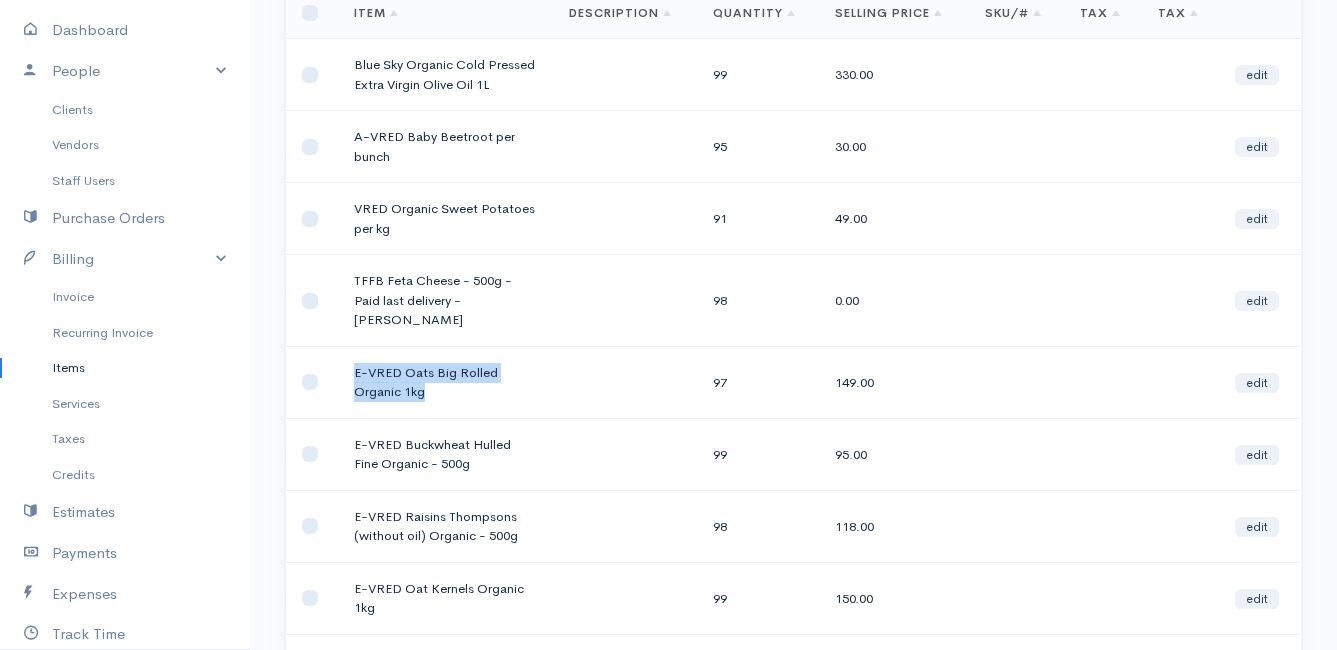 drag, startPoint x: 425, startPoint y: 373, endPoint x: 351, endPoint y: 348, distance: 78.1089 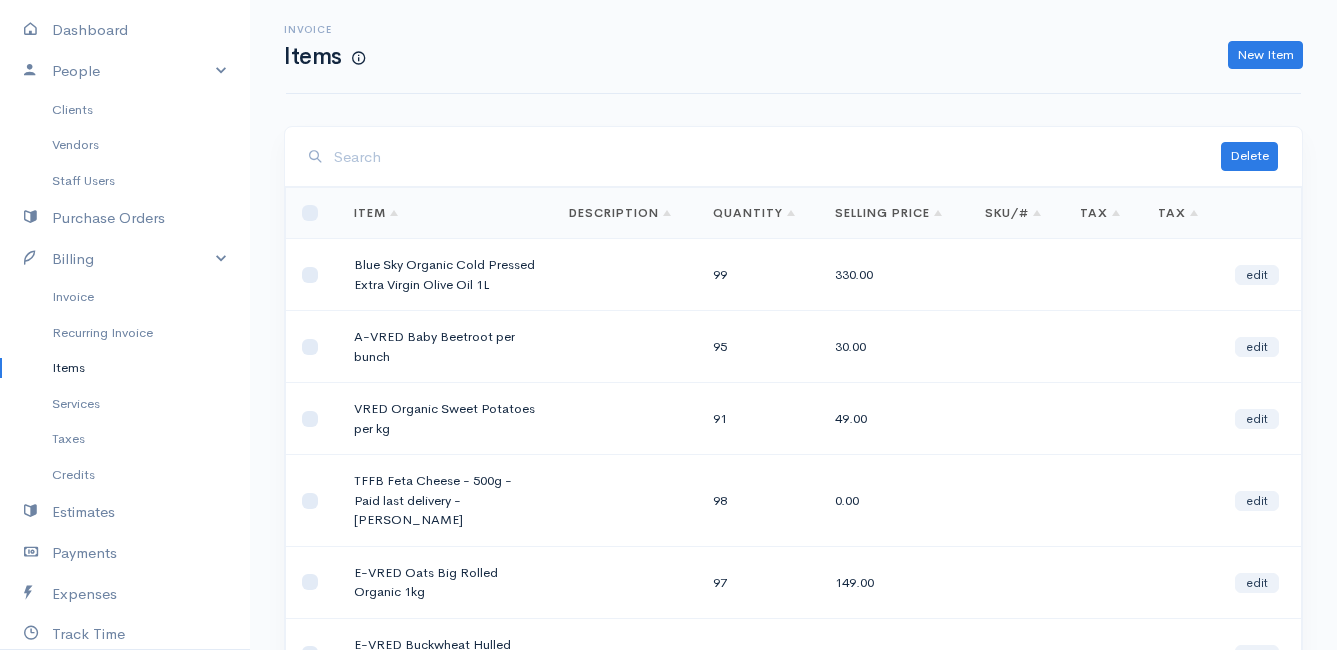 click at bounding box center [777, 157] 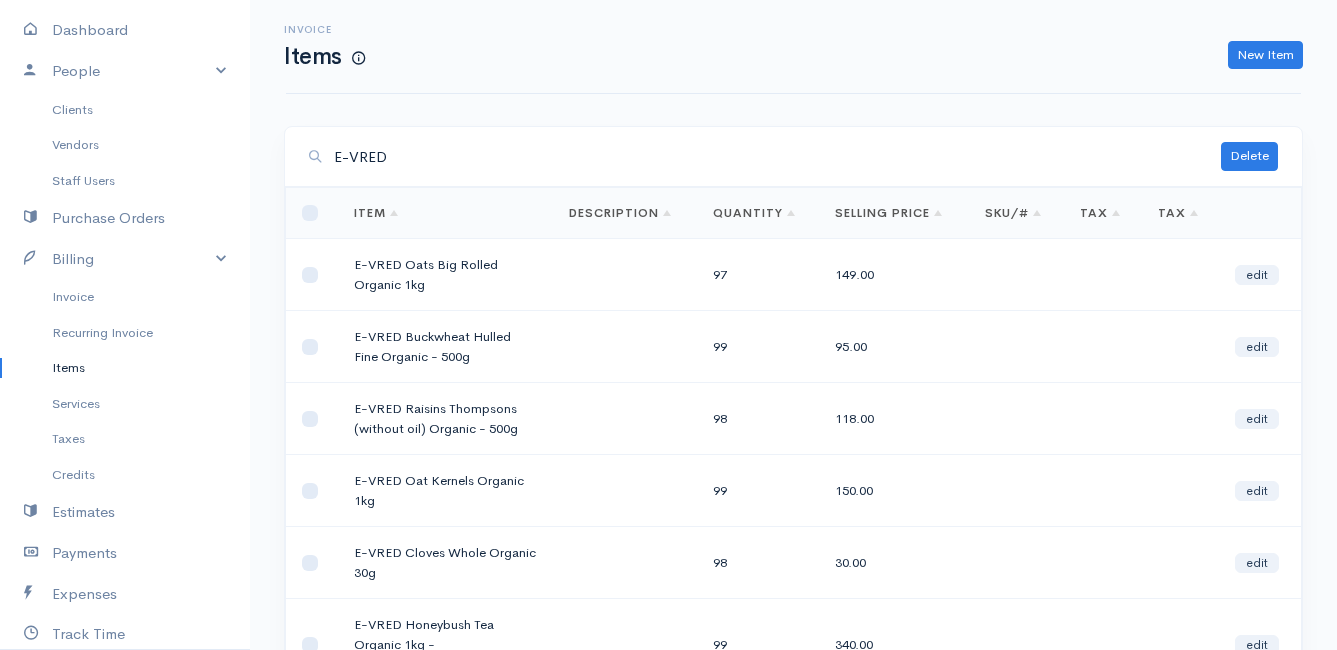 click on "E-VRED" at bounding box center (777, 157) 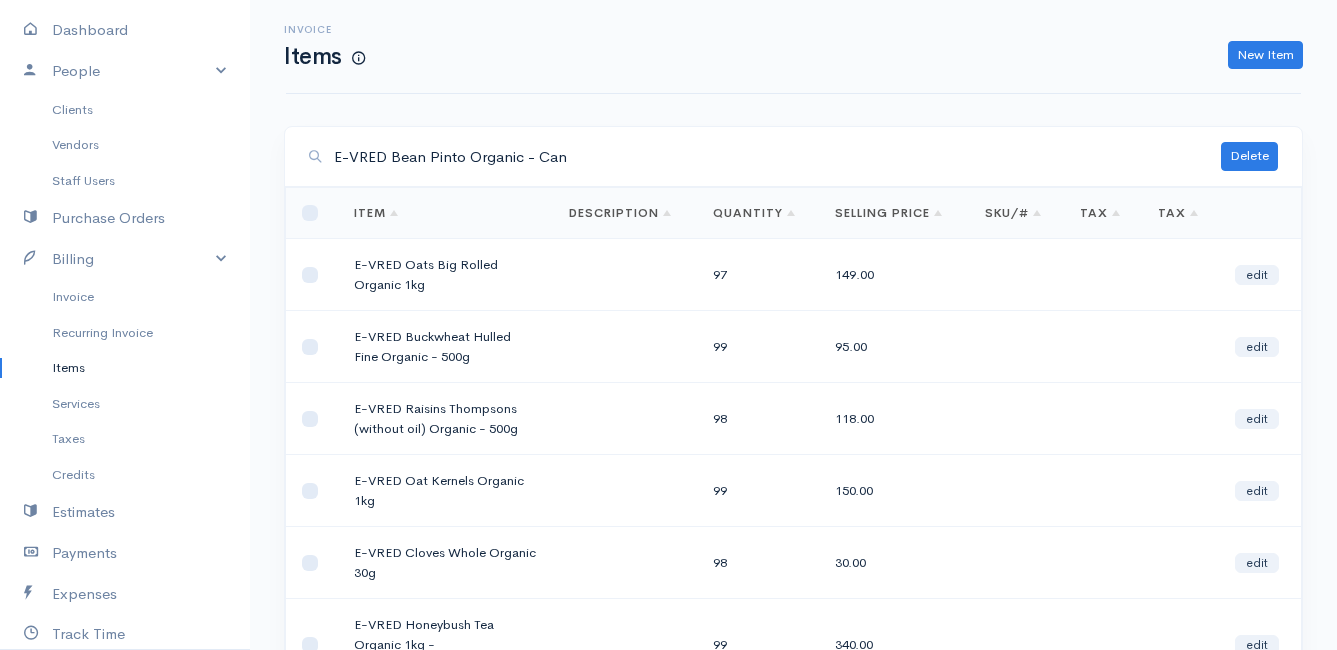 click on "E-VRED Bean Pinto Organic - Can" at bounding box center (777, 157) 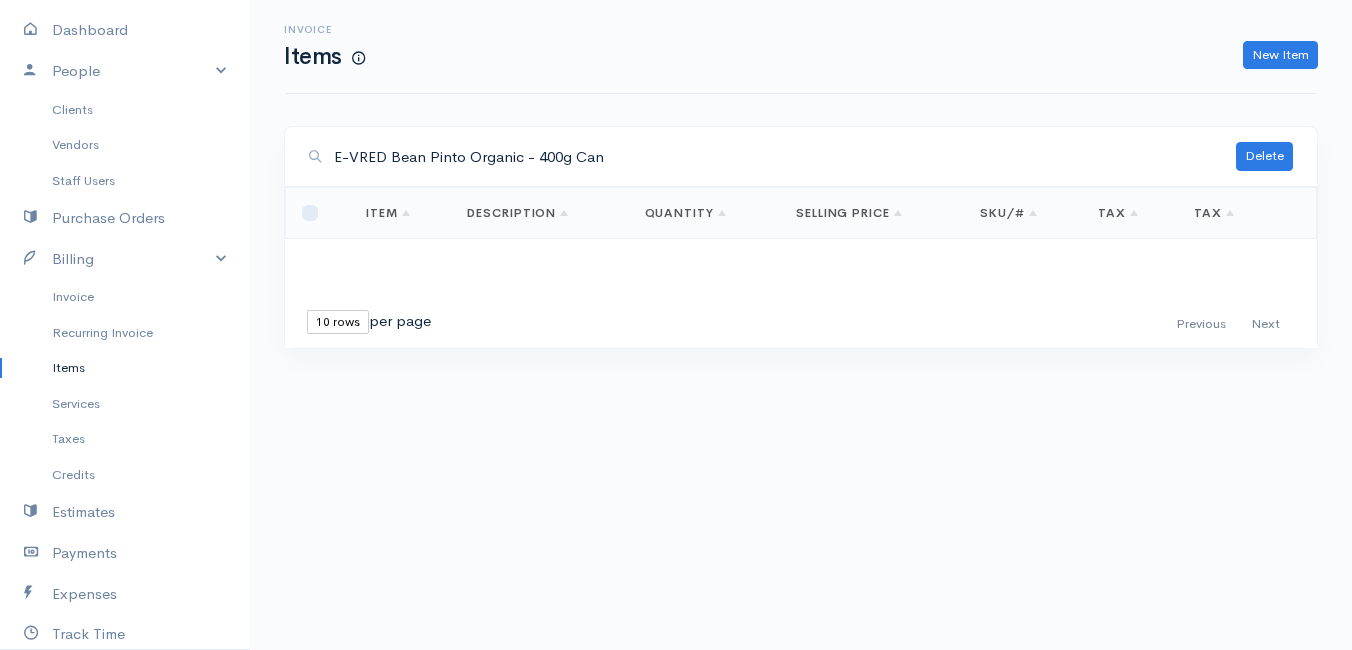 drag, startPoint x: 648, startPoint y: 156, endPoint x: 306, endPoint y: 155, distance: 342.00146 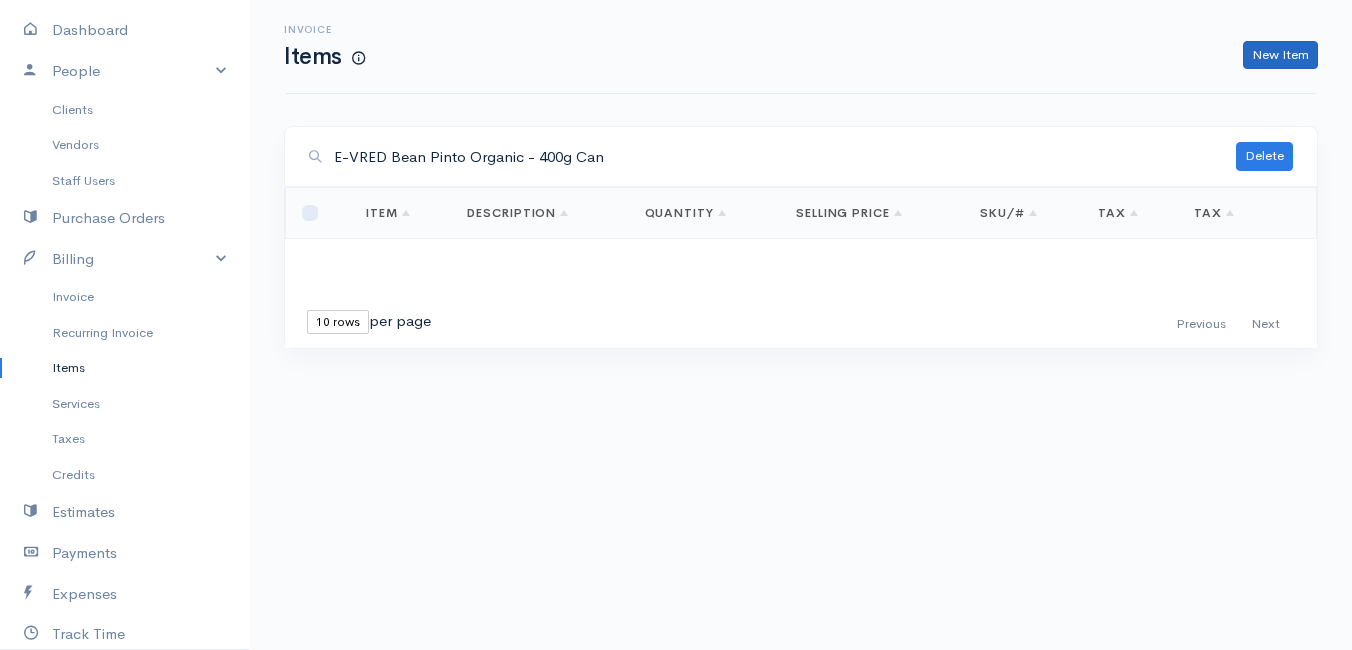 type on "E-VRED Bean Pinto Organic - 400g Can" 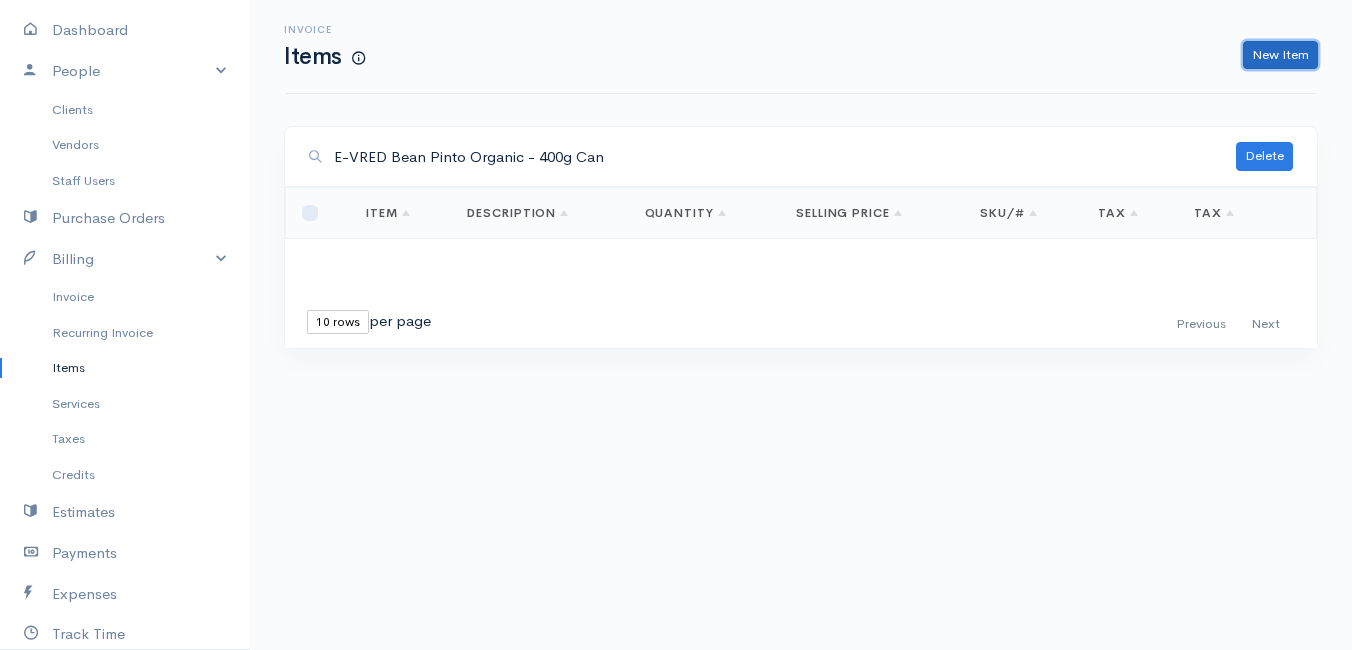 click on "New Item" at bounding box center (1280, 55) 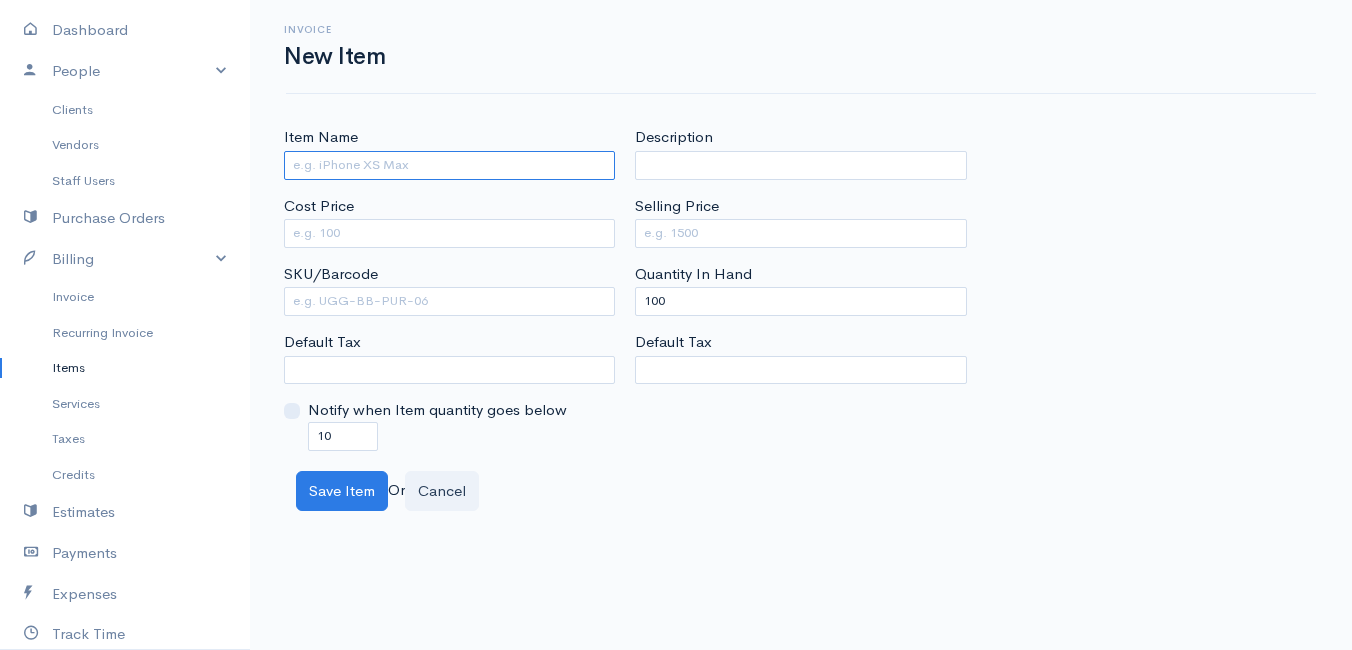 paste on "E-VRED Bean Pinto Organic - 400g Can" 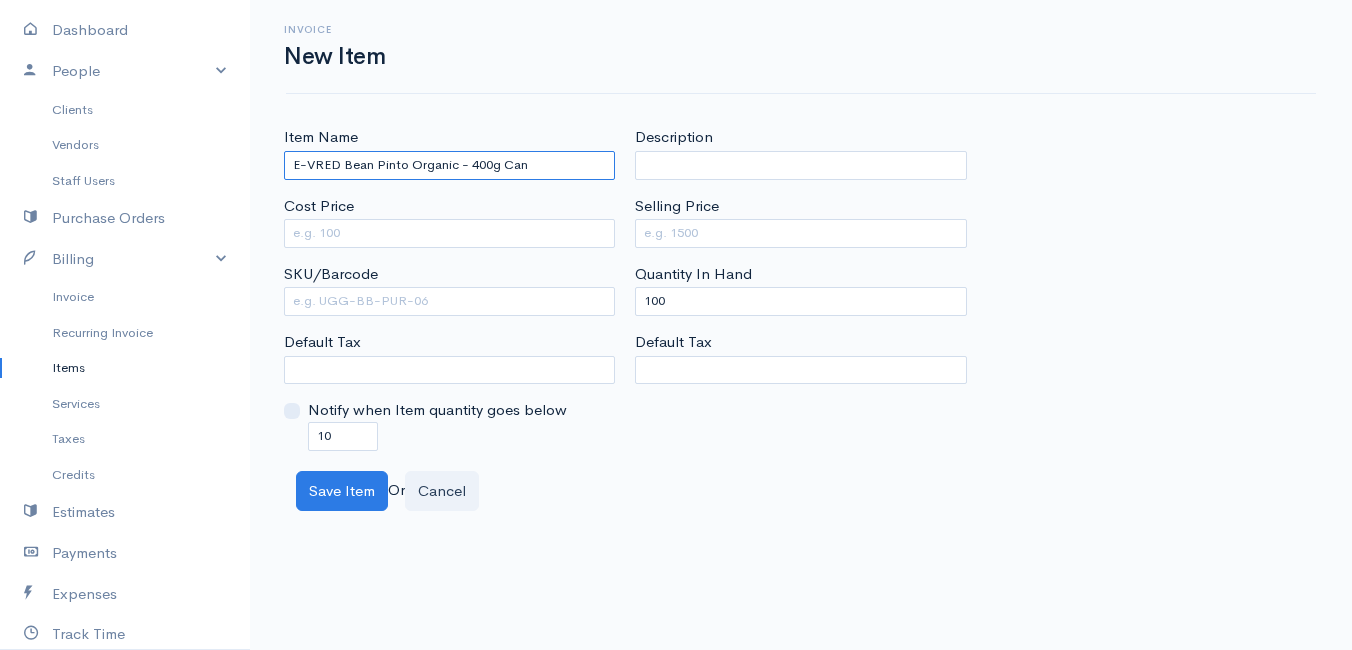 type on "E-VRED Bean Pinto Organic - 400g Can" 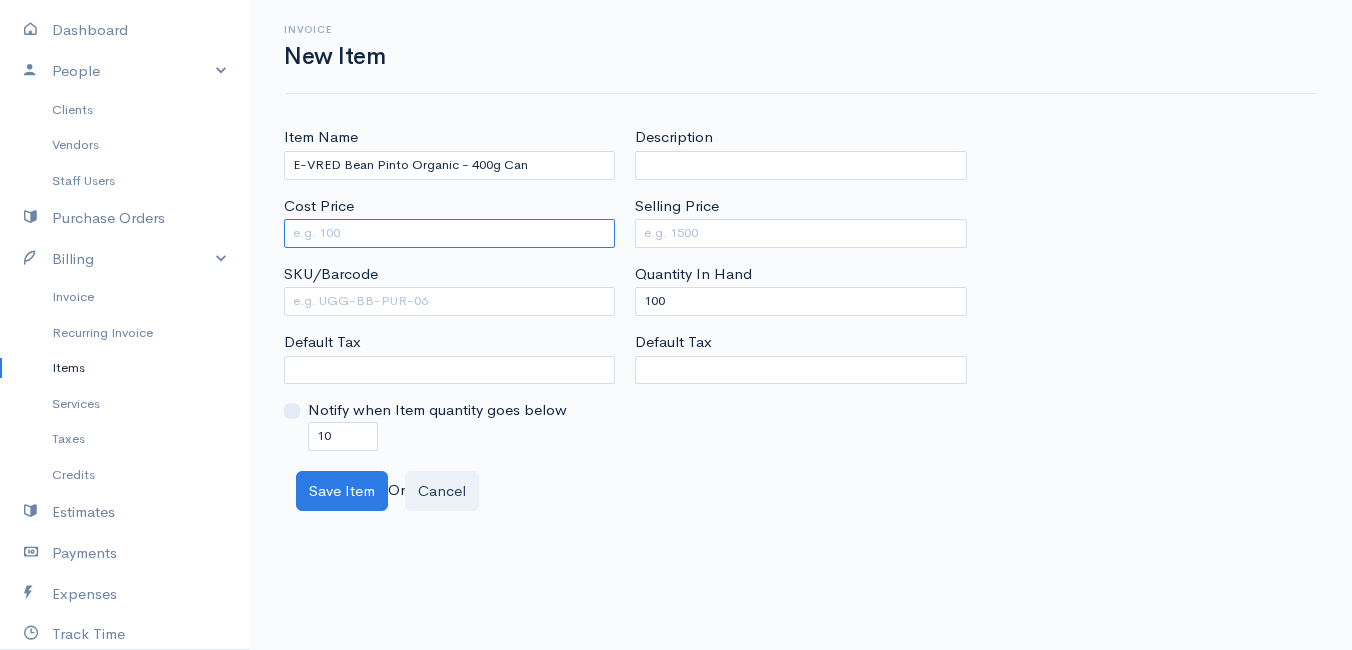 click on "Cost Price" at bounding box center [449, 233] 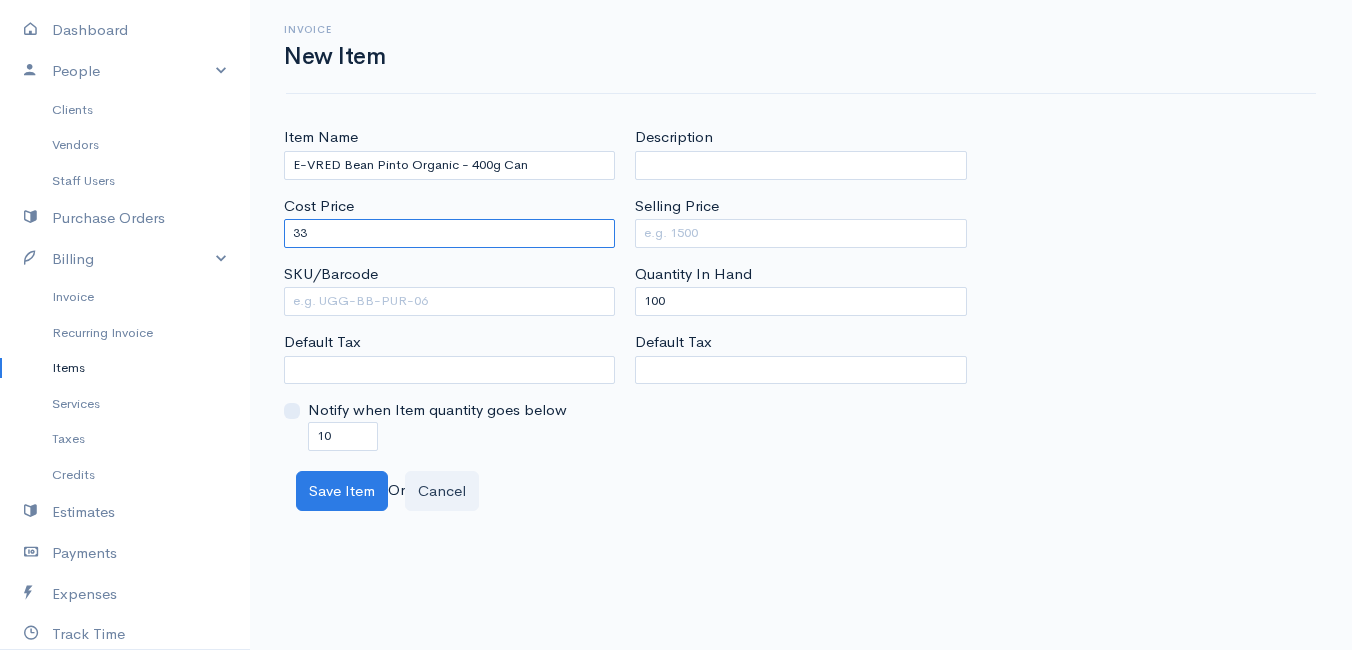 type on "33" 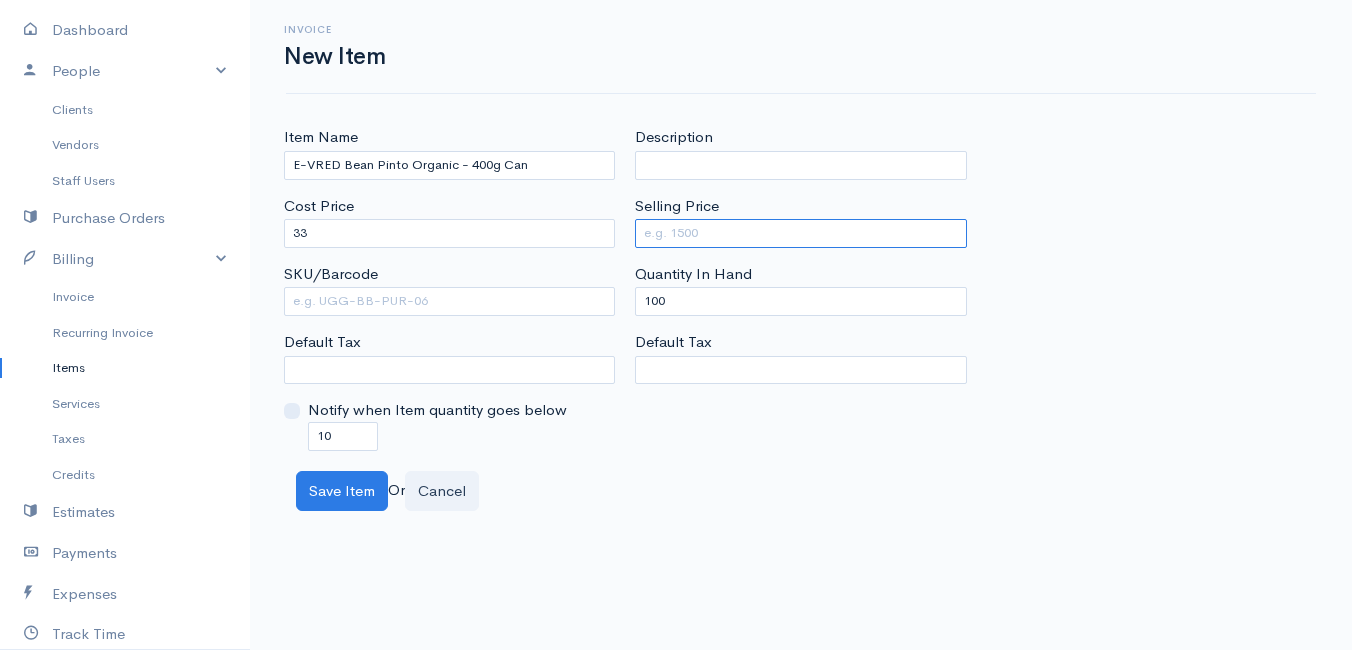 click on "Selling Price" at bounding box center [800, 233] 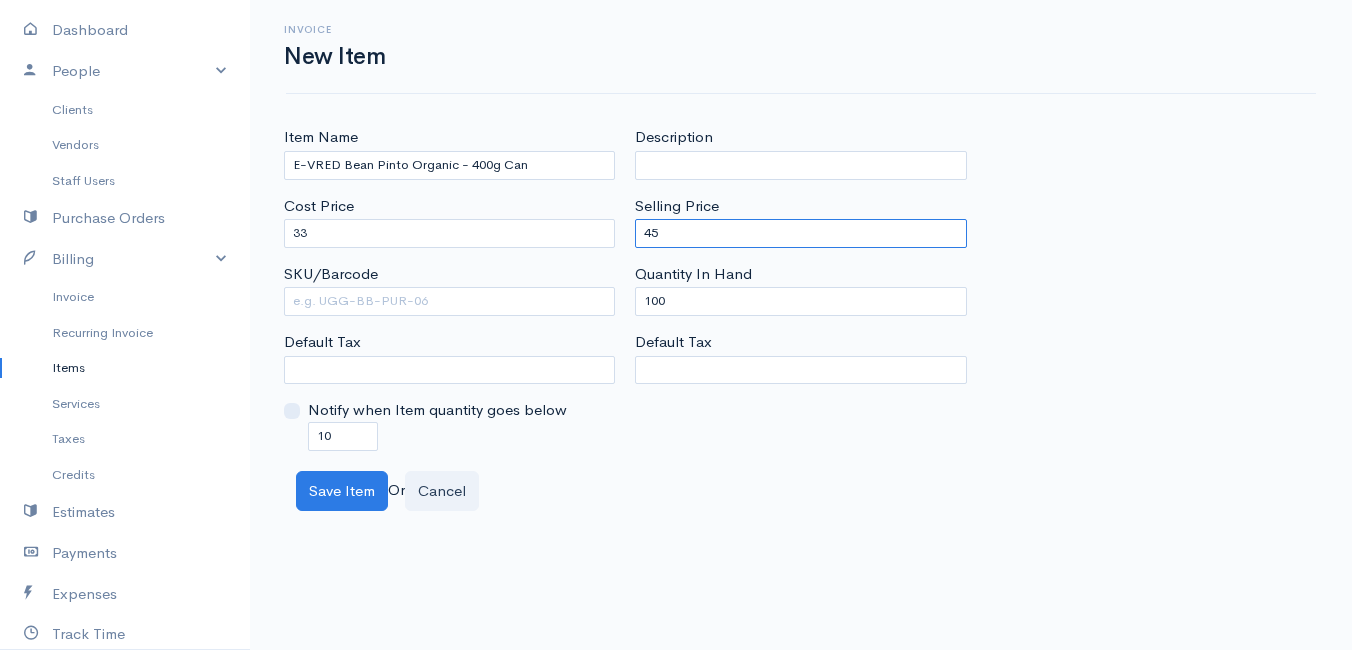 type on "45" 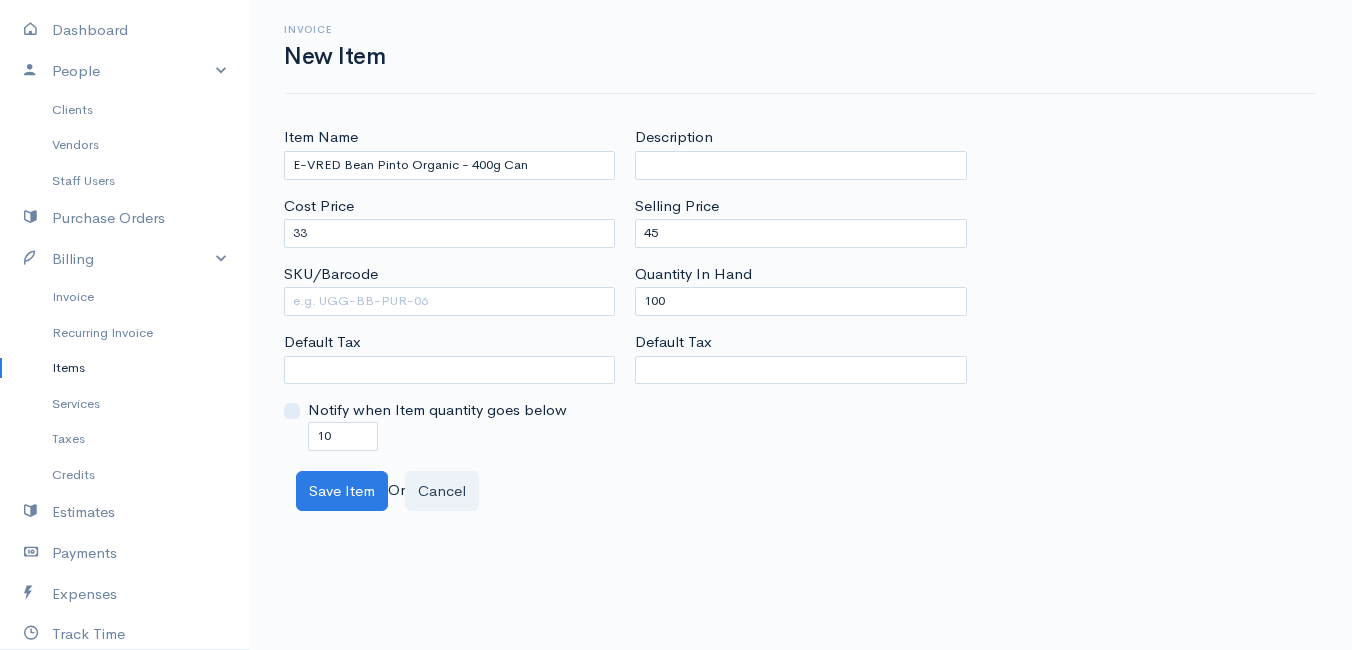 click on "Save Item   Or   Cancel" at bounding box center [801, 491] 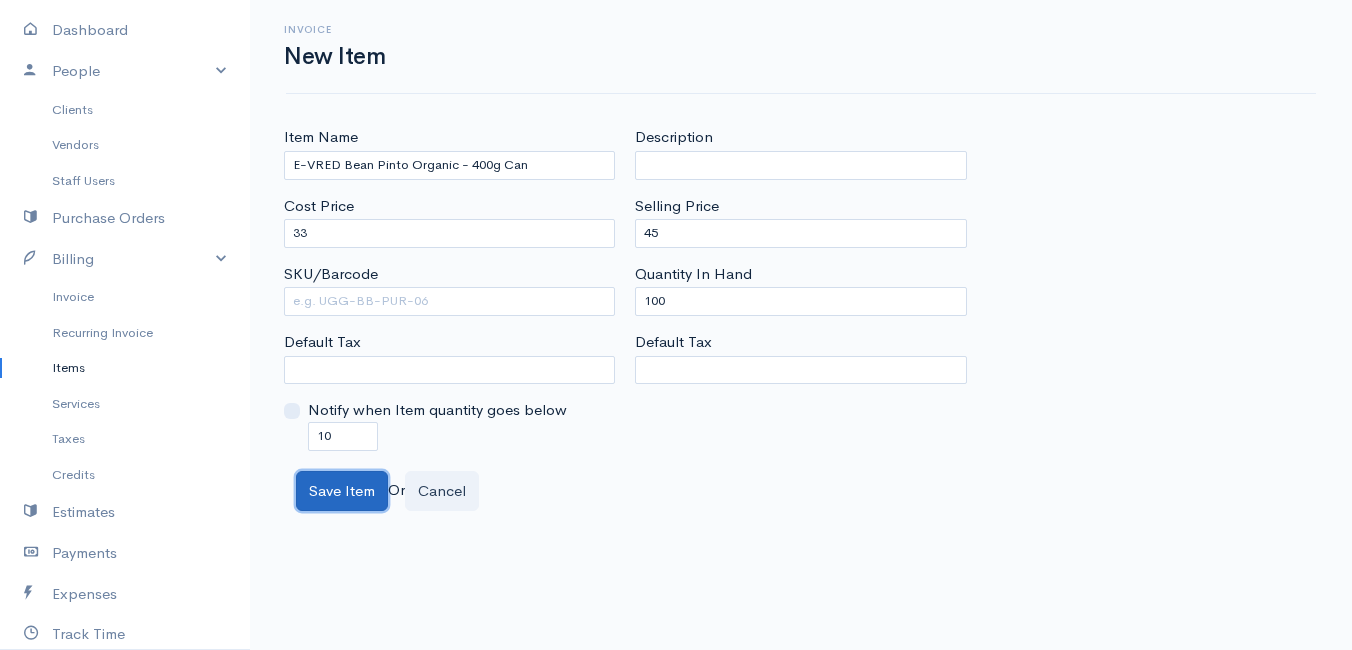 click on "Save Item" at bounding box center (342, 491) 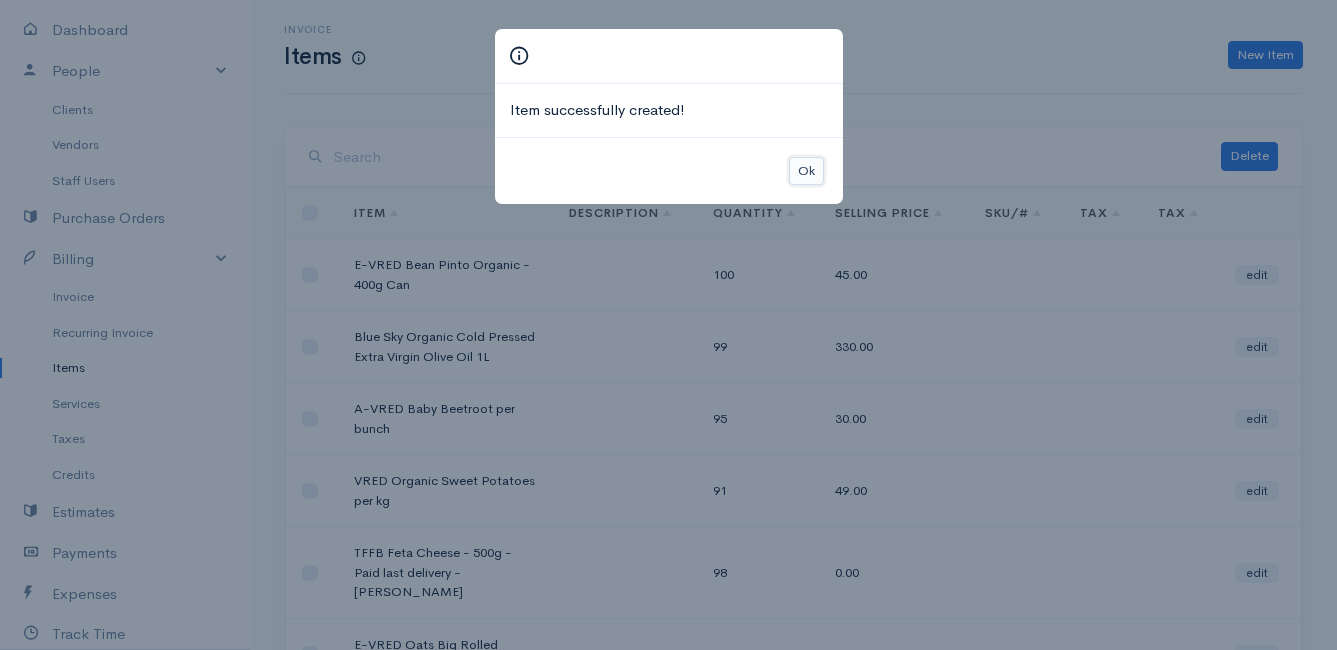 click on "Ok" at bounding box center (806, 171) 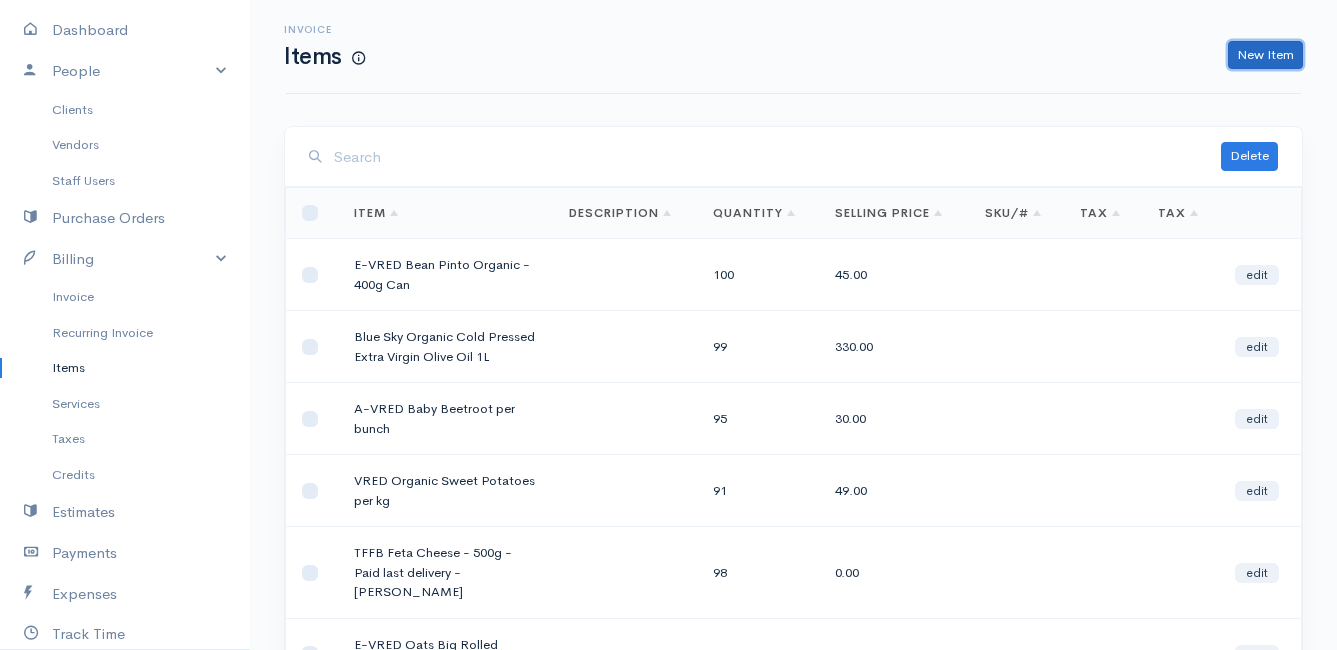 click on "New Item" at bounding box center (1265, 55) 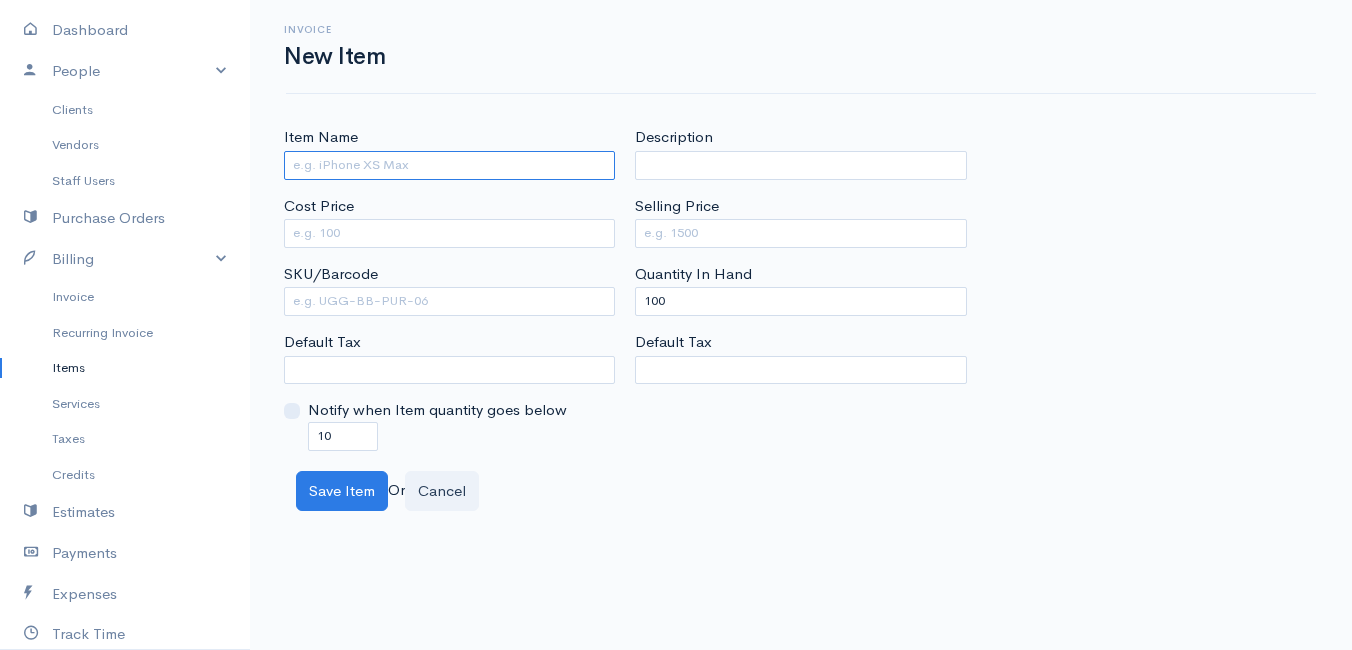 paste on "E-VRED Bean Pinto Organic - 400g Can" 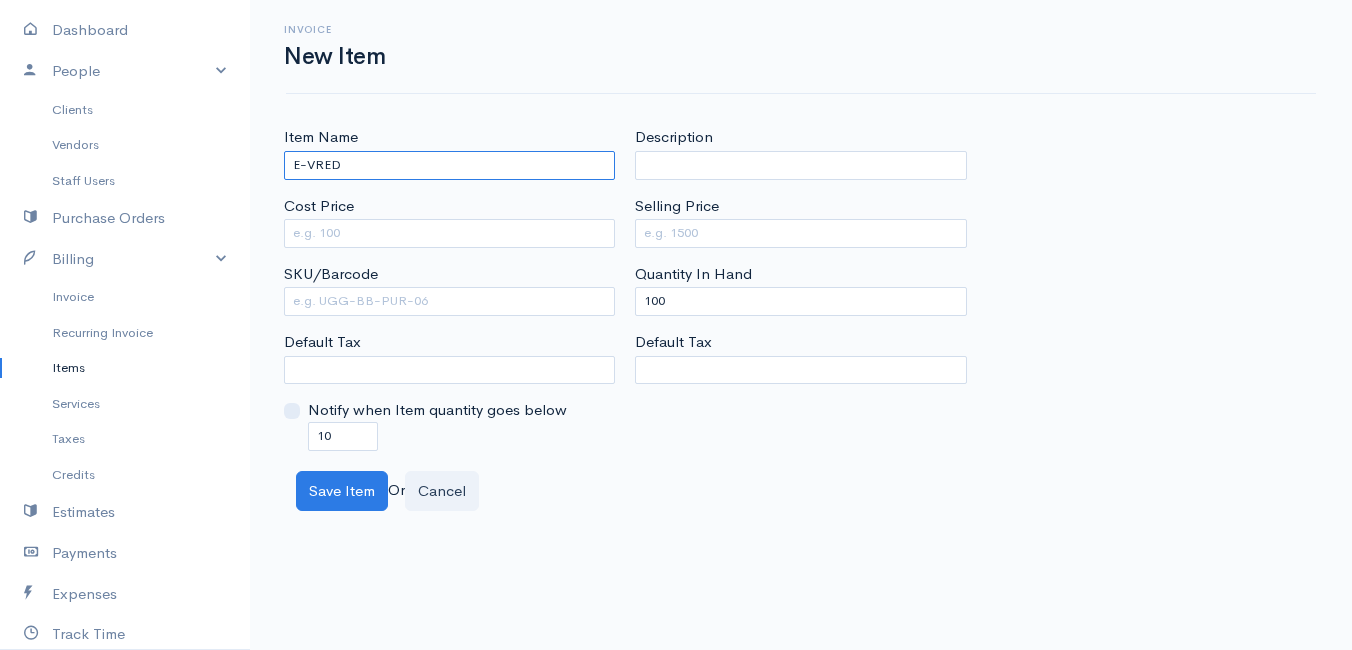 click on "E-VRED" at bounding box center (449, 165) 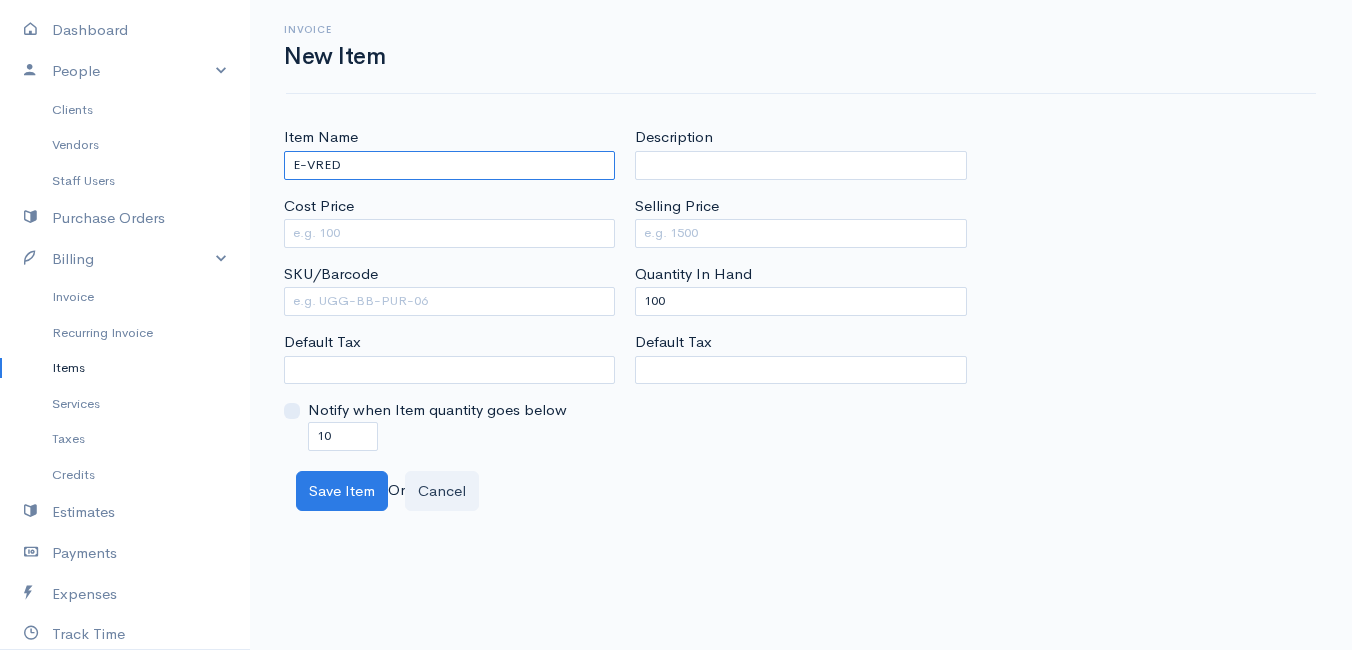 paste on "Pasta Macaroni Organic" 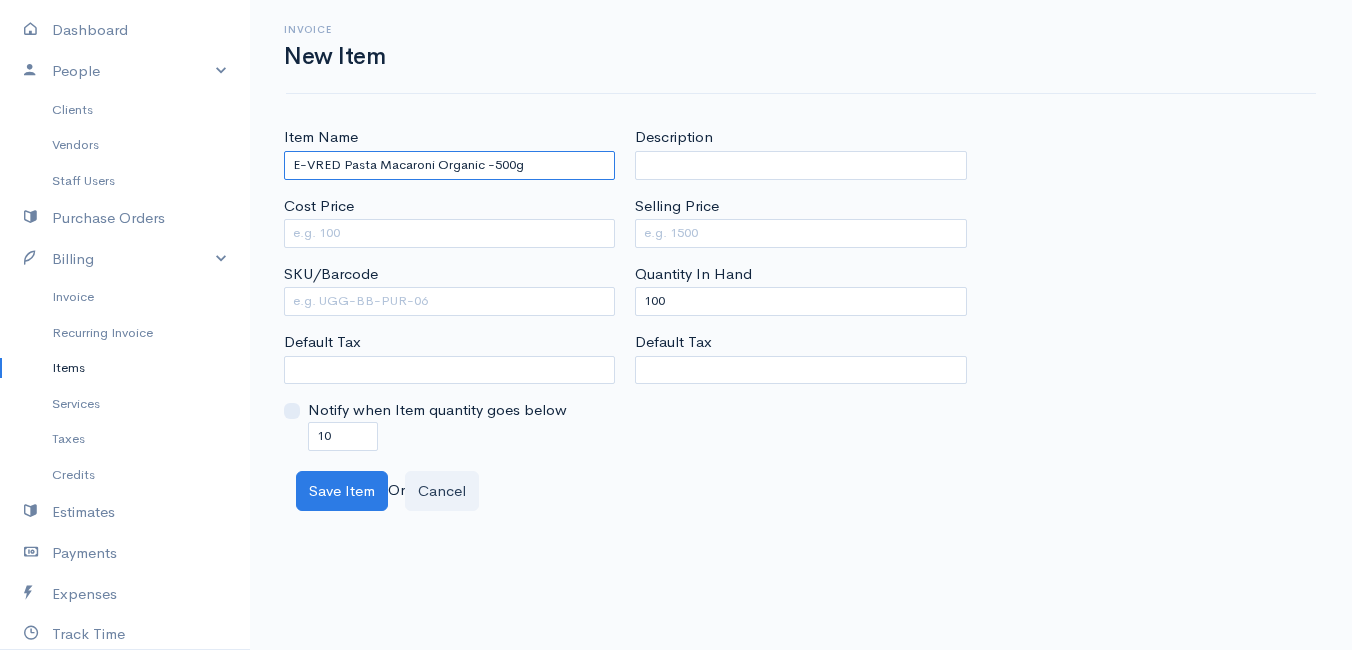 type on "E-VRED Pasta Macaroni Organic -500g" 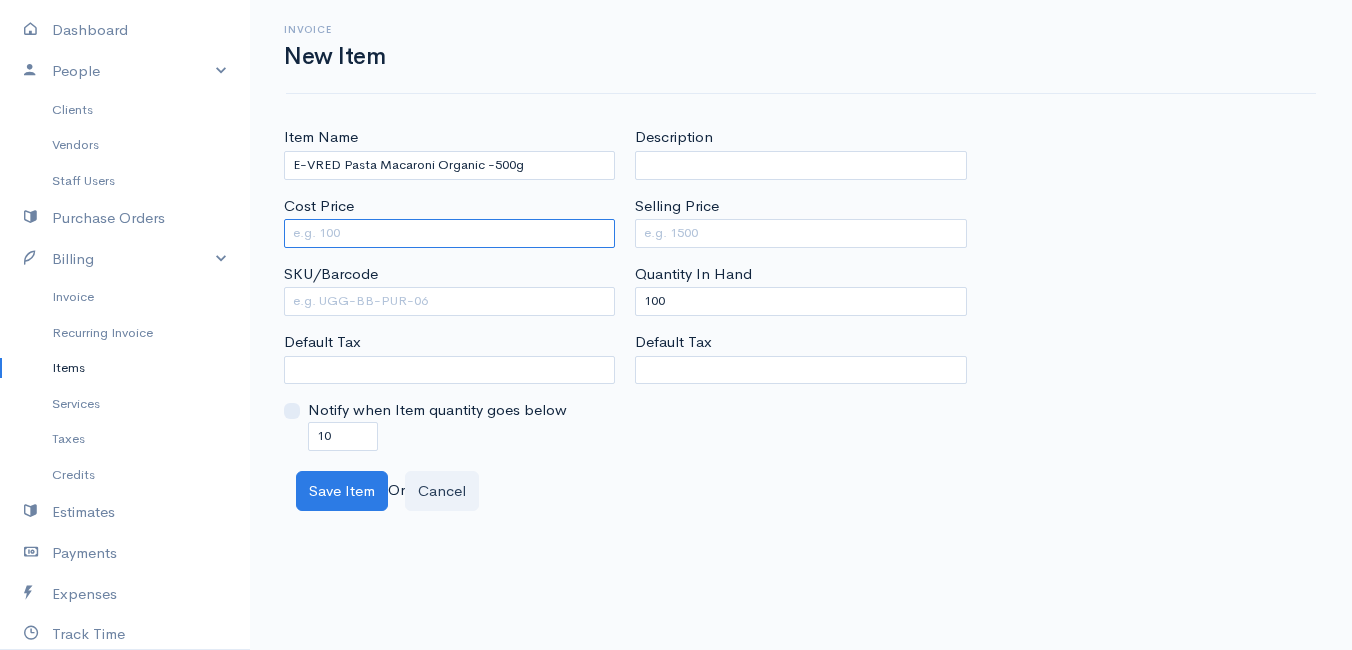 click on "Cost Price" at bounding box center (449, 233) 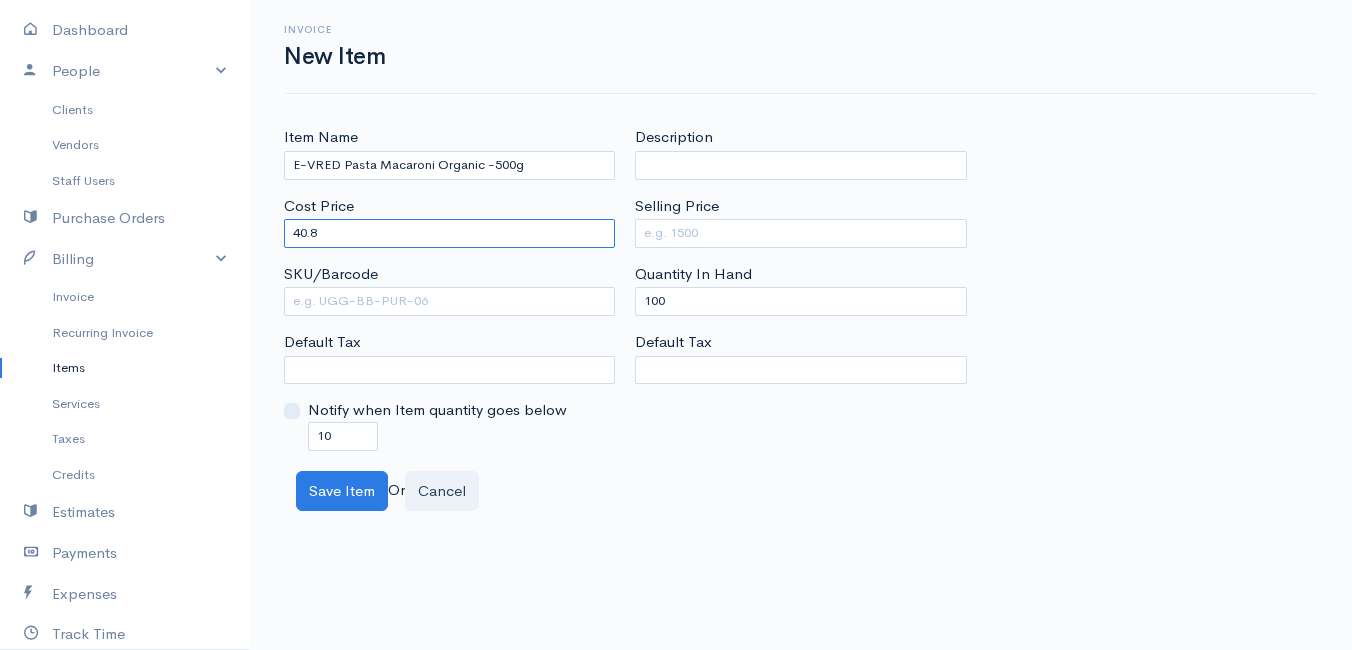 type on "40.8" 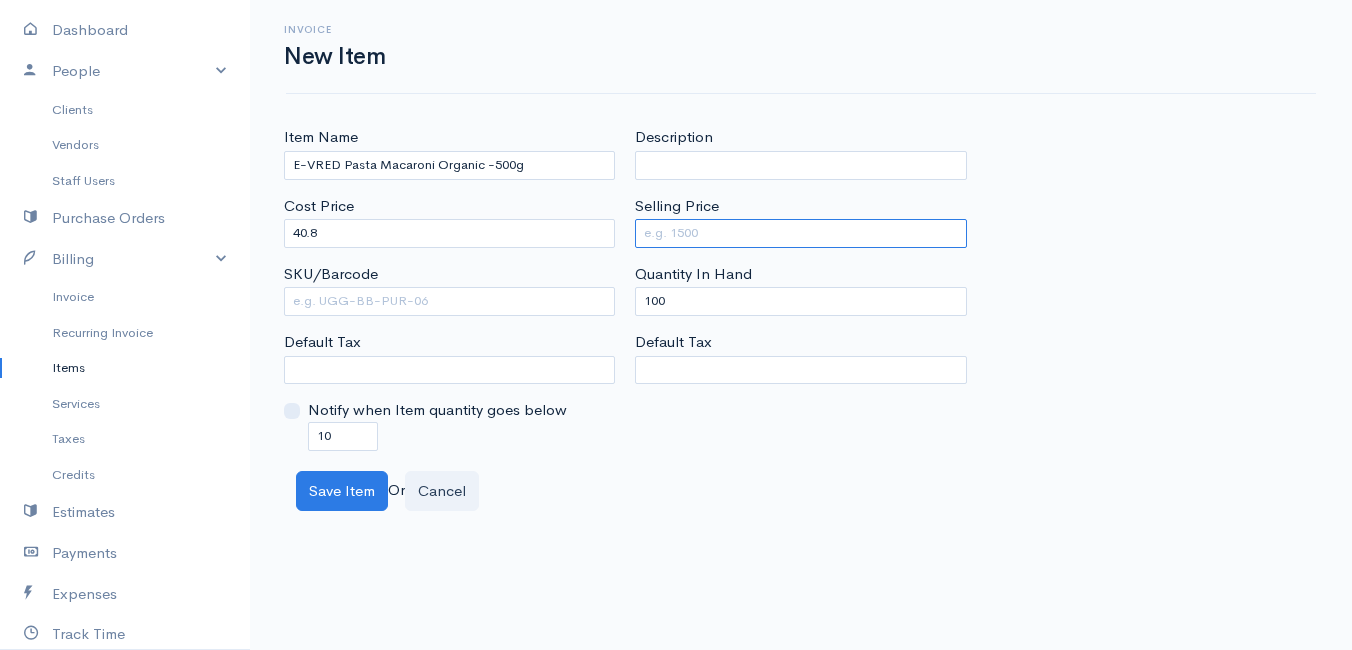 click on "Selling Price" at bounding box center (800, 233) 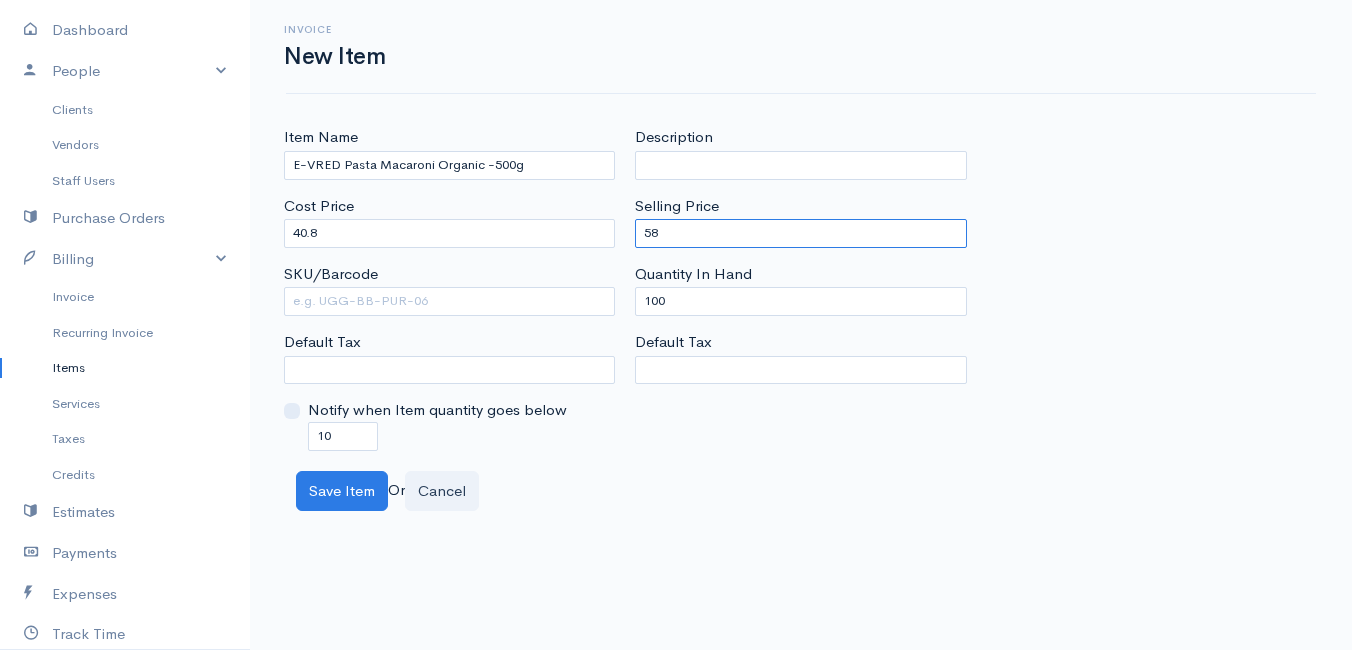 type on "58" 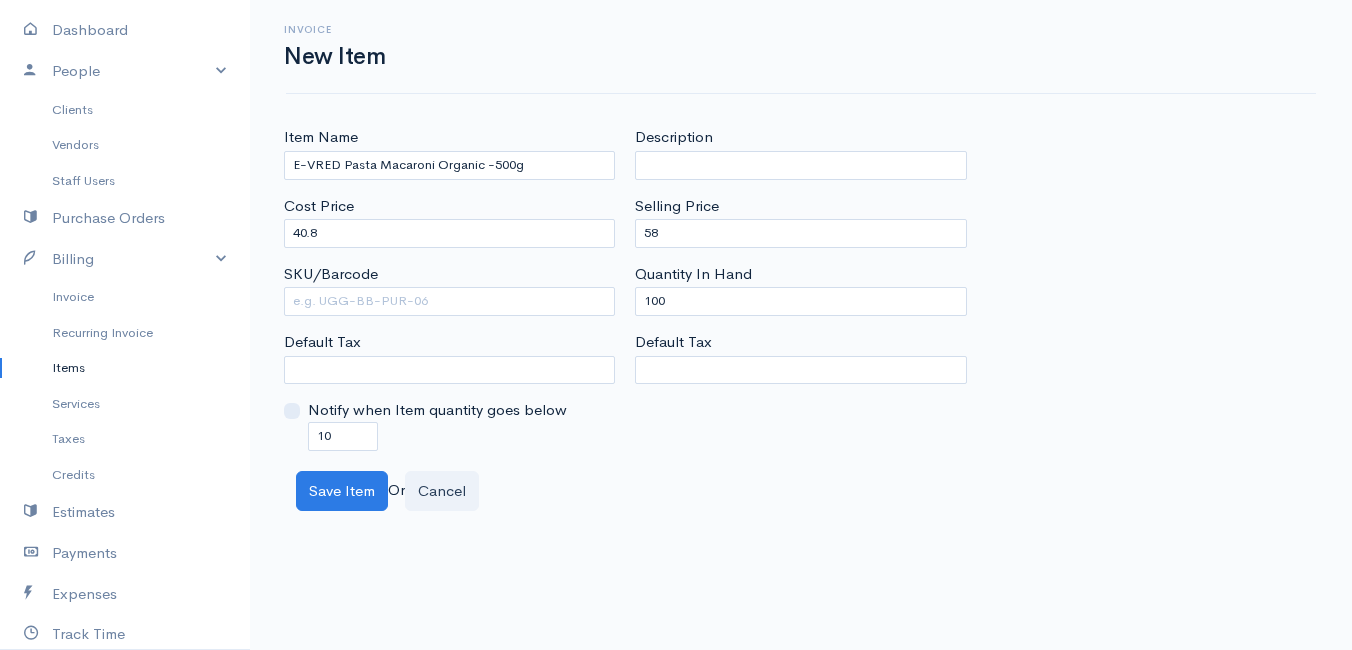 click on "Save Item   Or   Cancel" at bounding box center (801, 491) 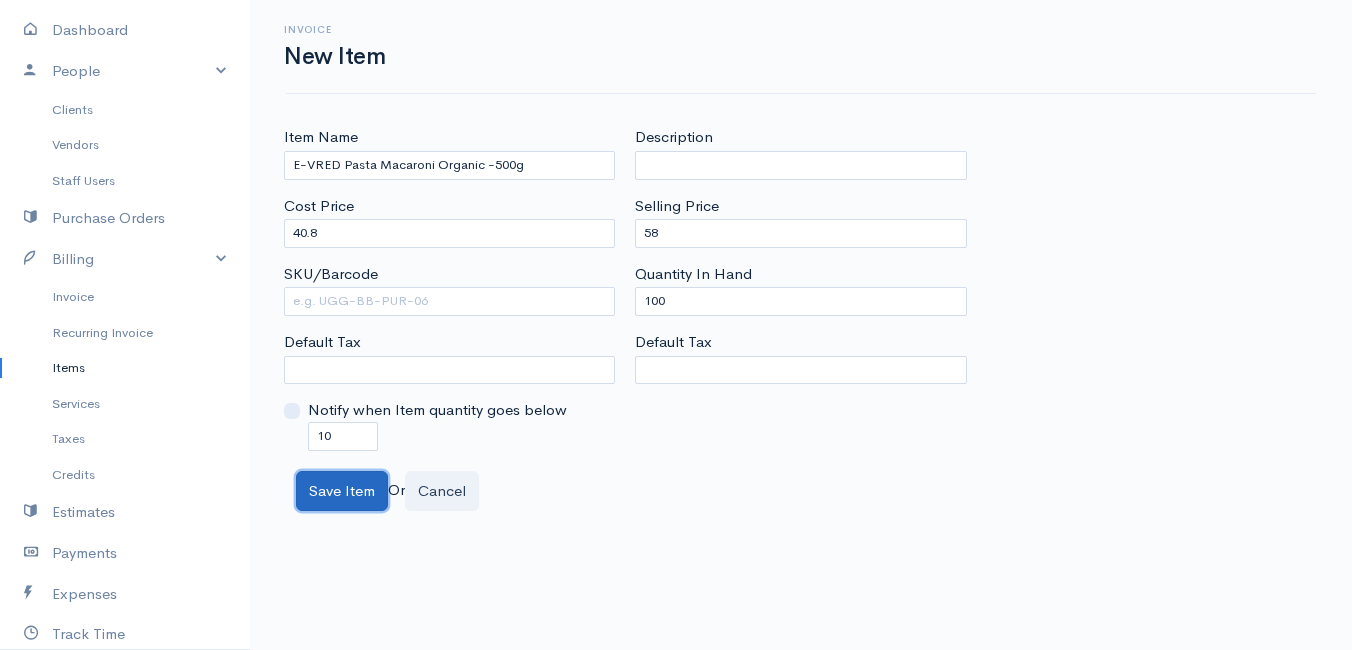click on "Save Item" at bounding box center (342, 491) 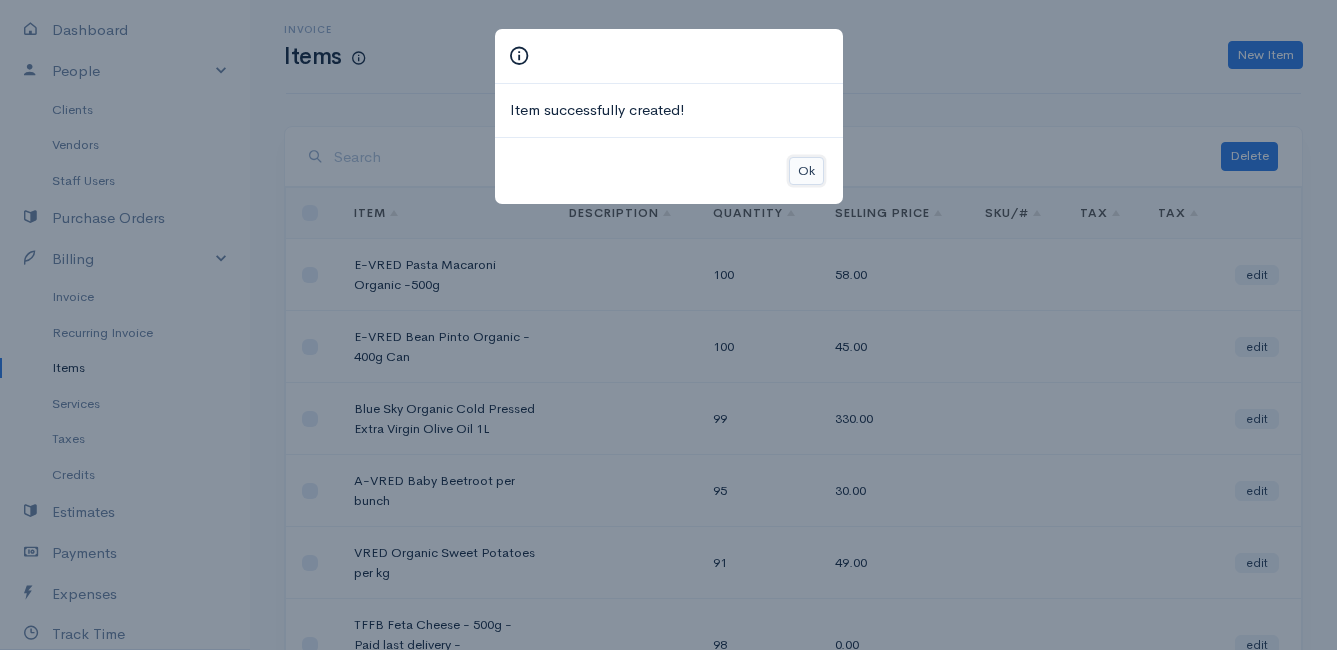 click on "Ok" at bounding box center [806, 171] 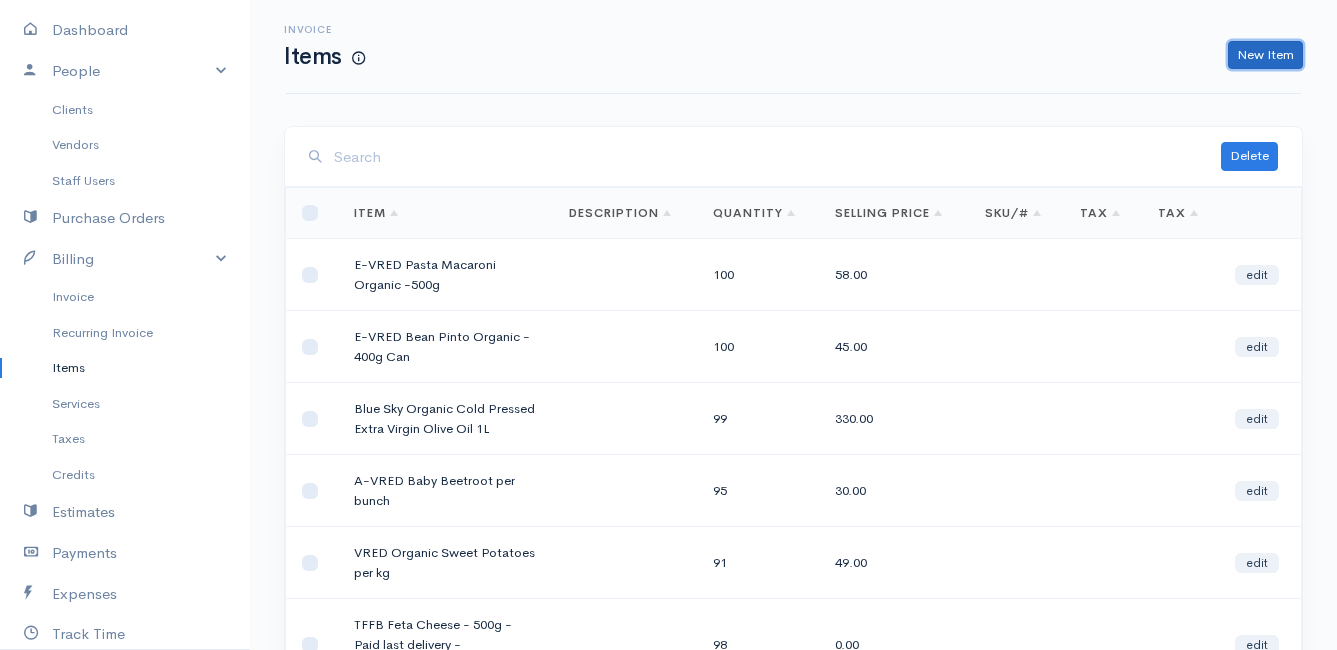 click on "New Item" at bounding box center (1265, 55) 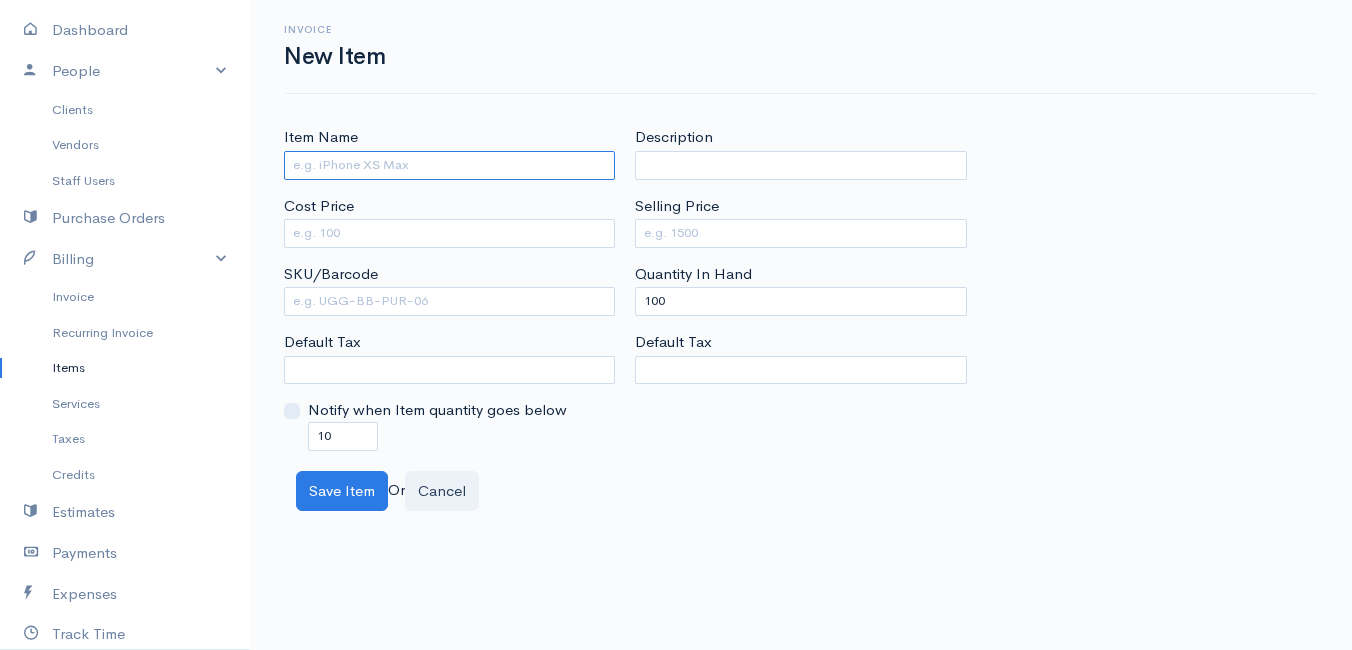 paste on "Pasta Macaroni Organic" 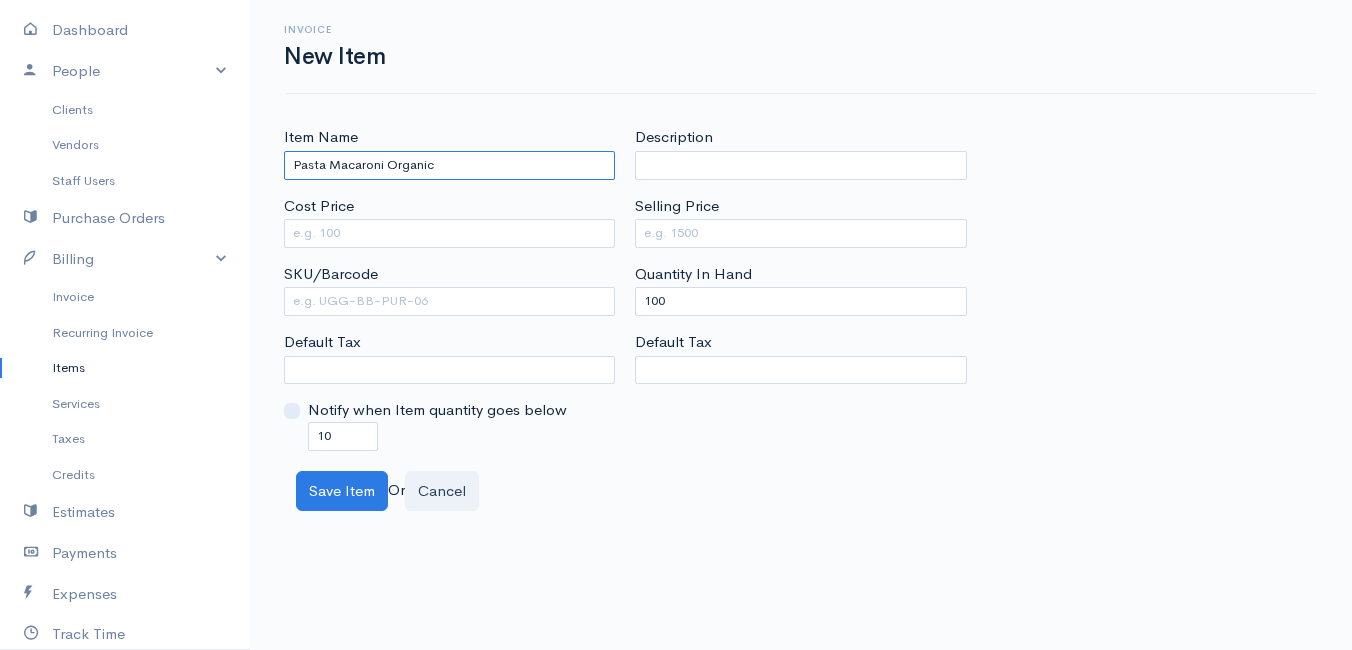 type on "Pasta Macaroni Organic" 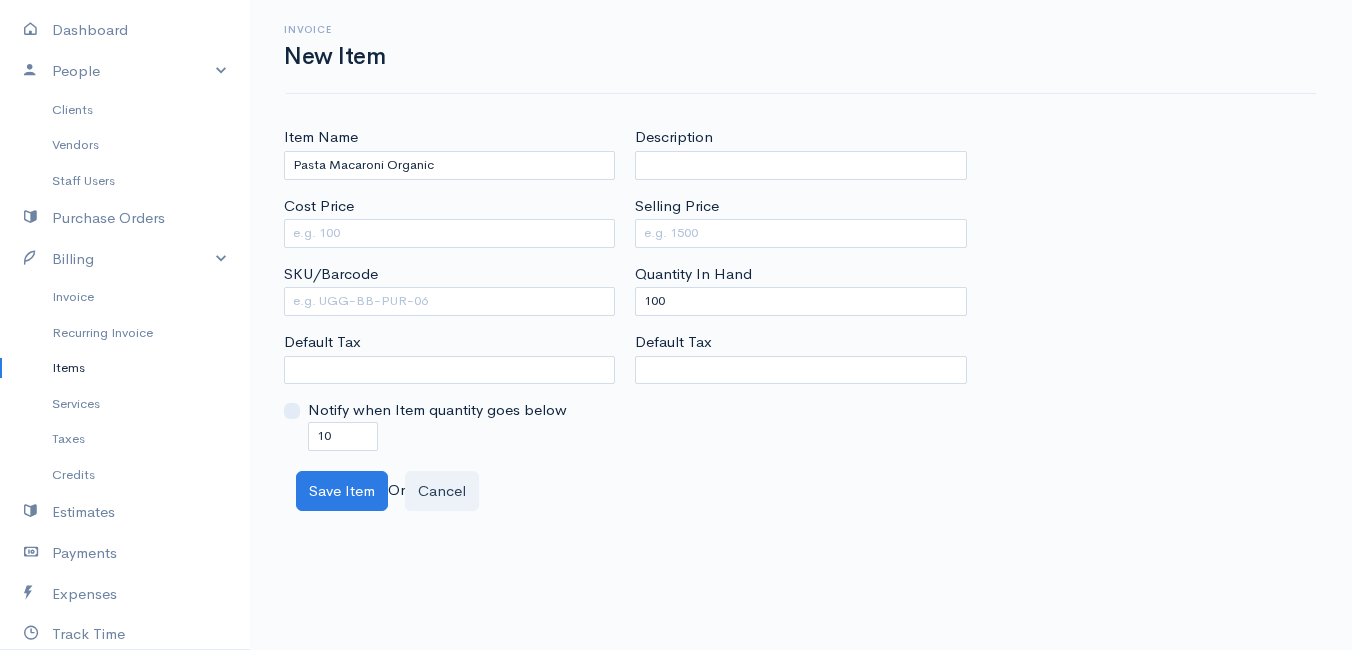 click on "Items" at bounding box center (125, 368) 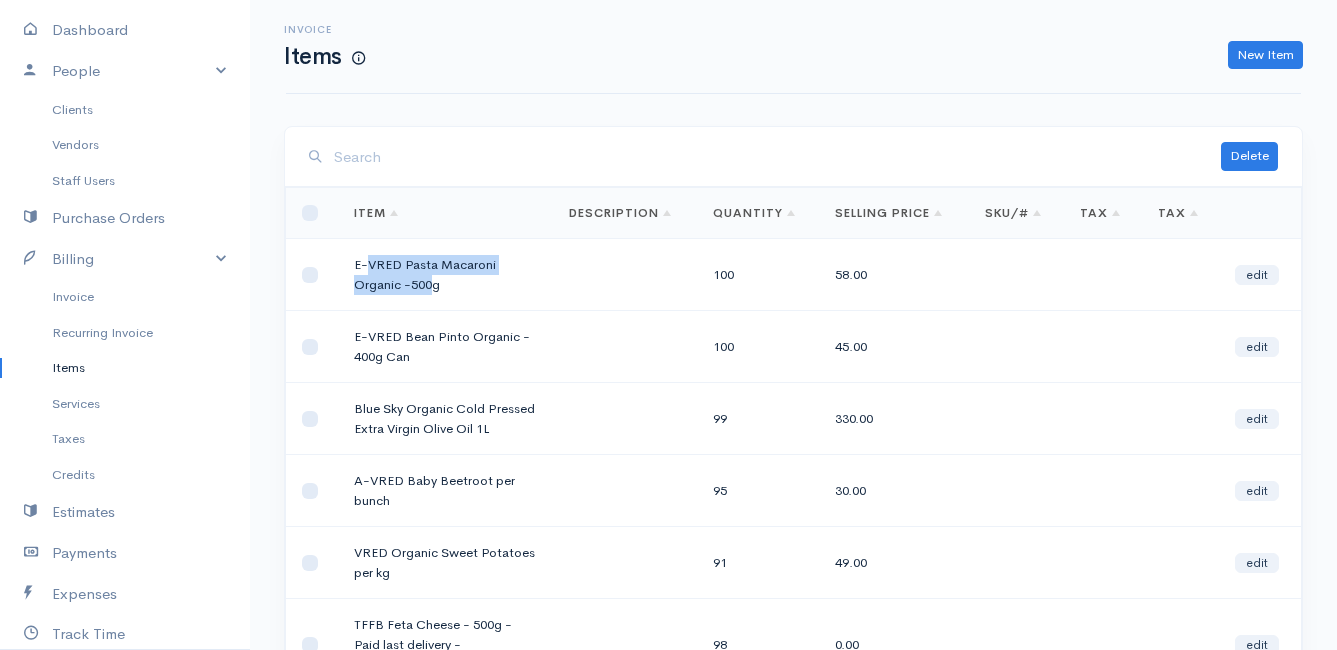 drag, startPoint x: 436, startPoint y: 285, endPoint x: 370, endPoint y: 264, distance: 69.260376 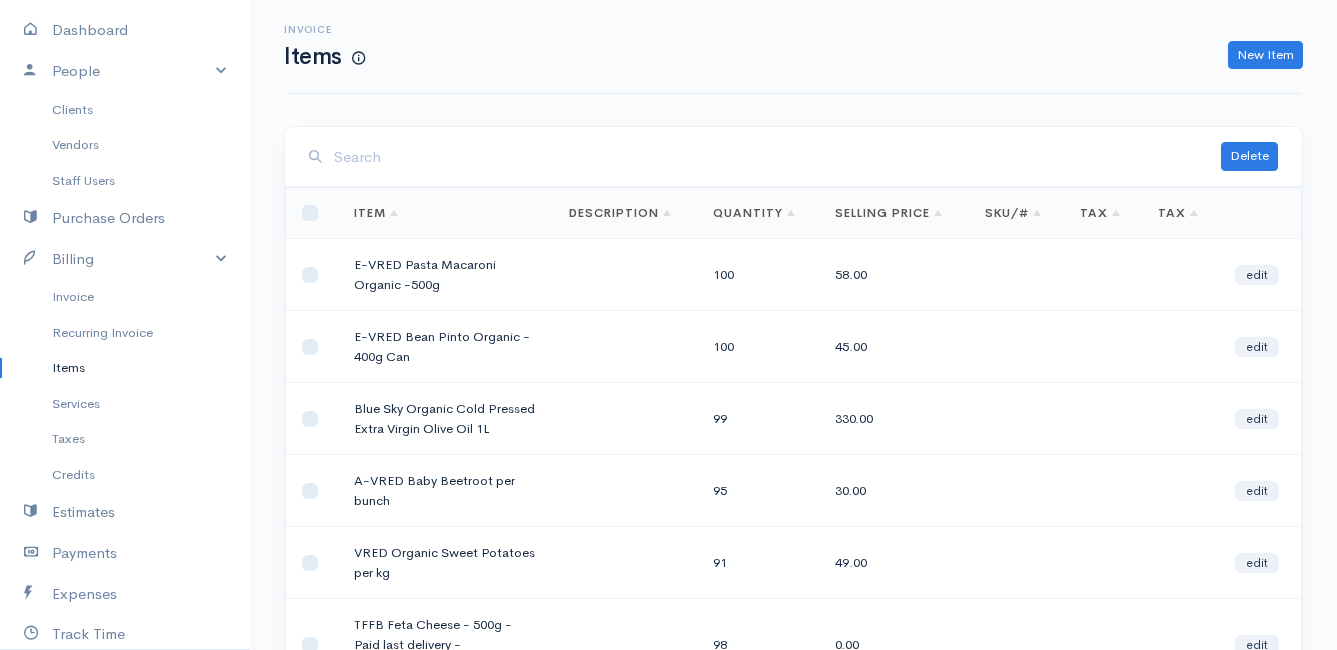 drag, startPoint x: 370, startPoint y: 264, endPoint x: 354, endPoint y: 264, distance: 16 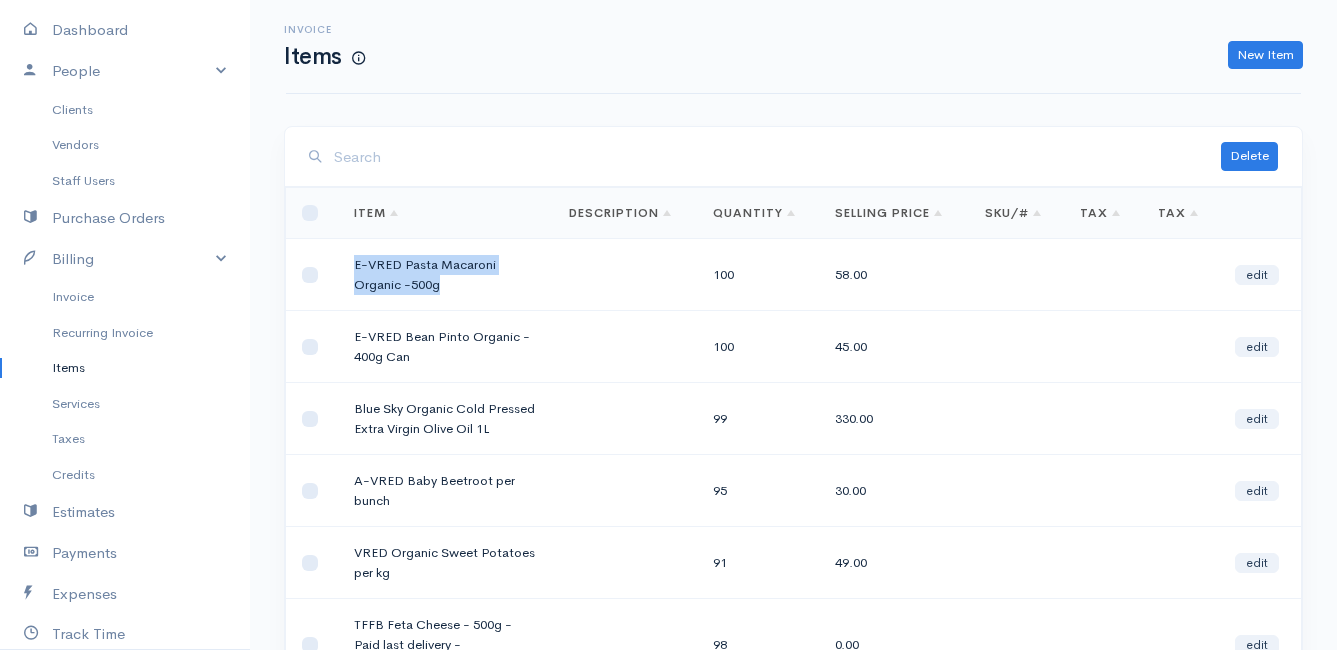 drag, startPoint x: 354, startPoint y: 264, endPoint x: 448, endPoint y: 282, distance: 95.707886 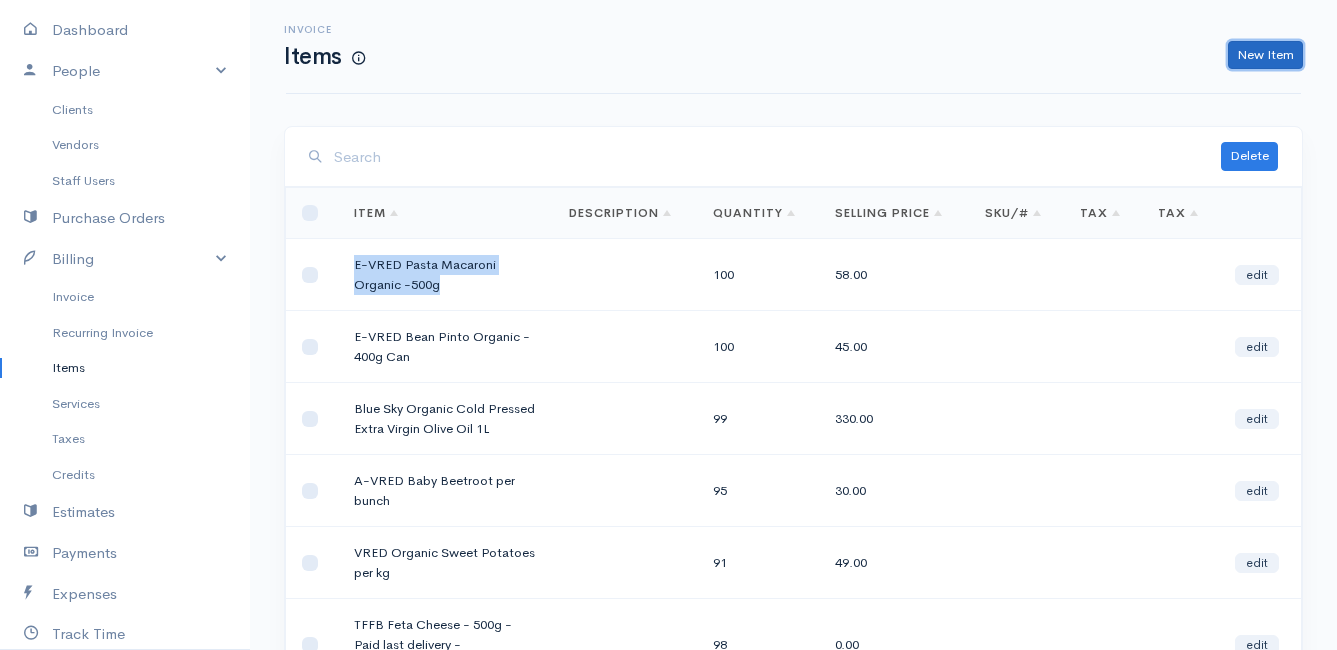 click on "New Item" at bounding box center [1265, 55] 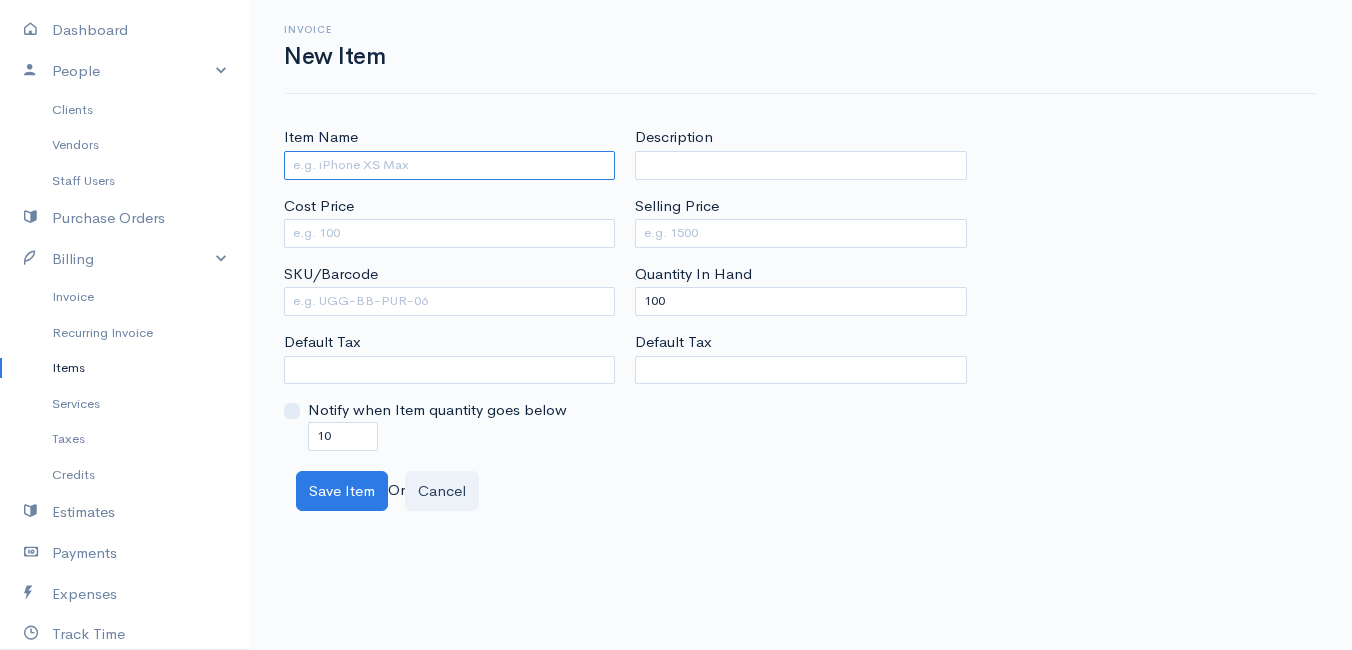 click on "Item Name" at bounding box center (449, 165) 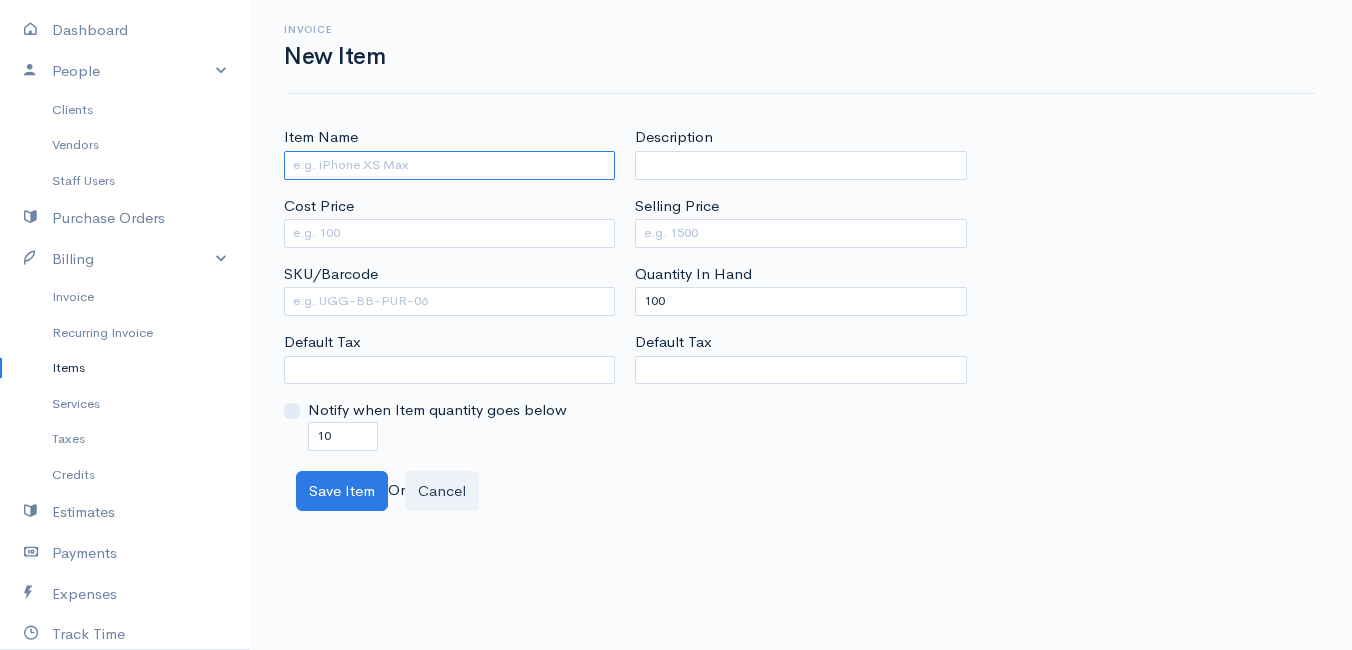paste on "E-VRED Pasta Macaroni Organic -500g" 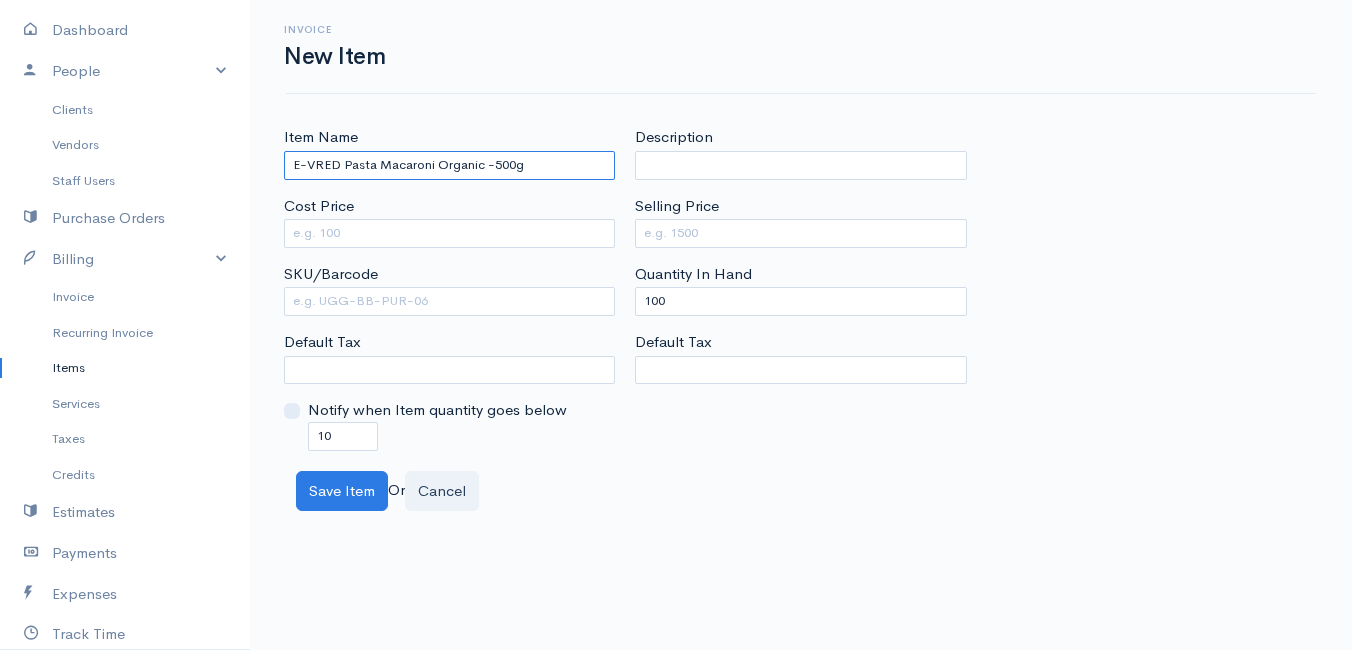 drag, startPoint x: 376, startPoint y: 165, endPoint x: 431, endPoint y: 164, distance: 55.00909 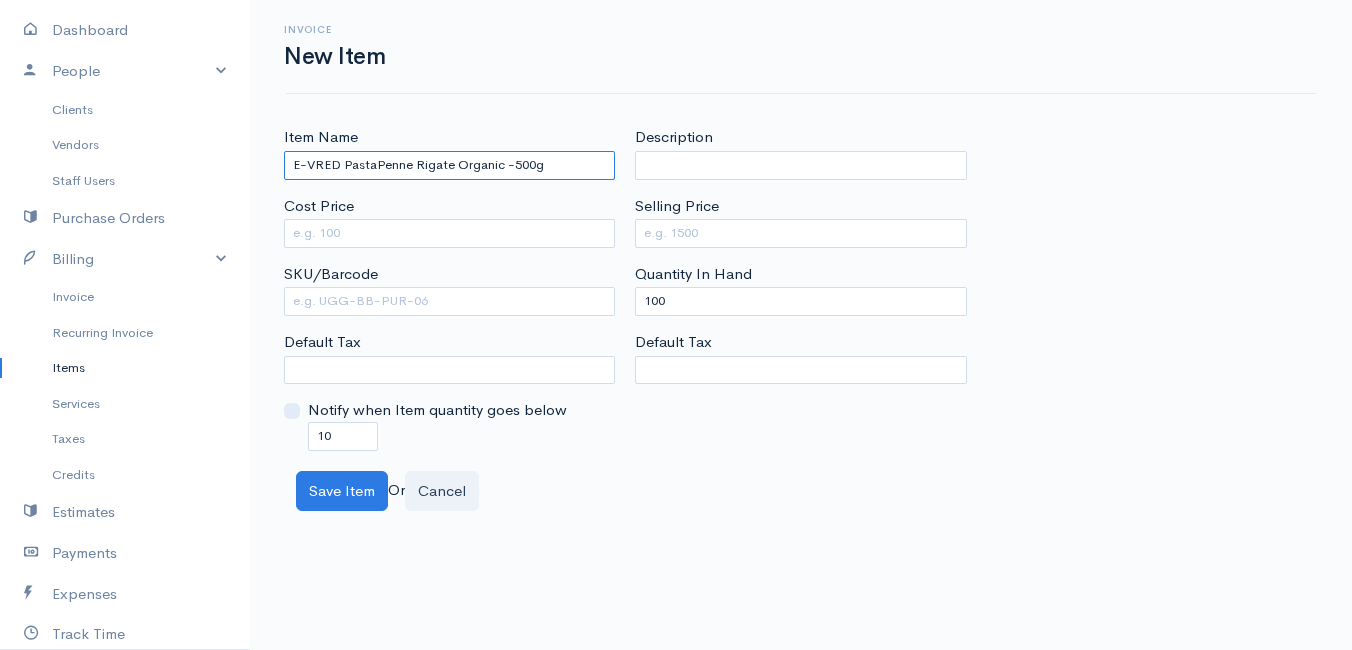 drag, startPoint x: 523, startPoint y: 189, endPoint x: 374, endPoint y: 159, distance: 151.99013 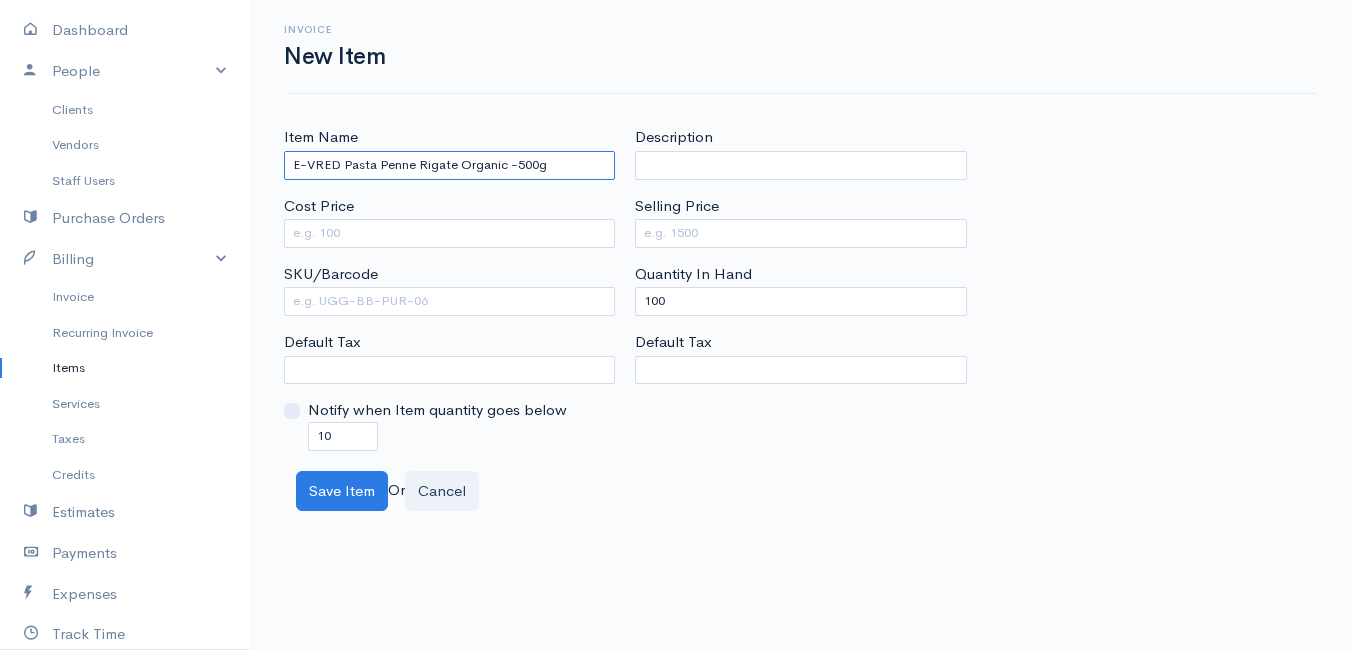 type on "E-VRED Pasta Penne Rigate Organic -500g" 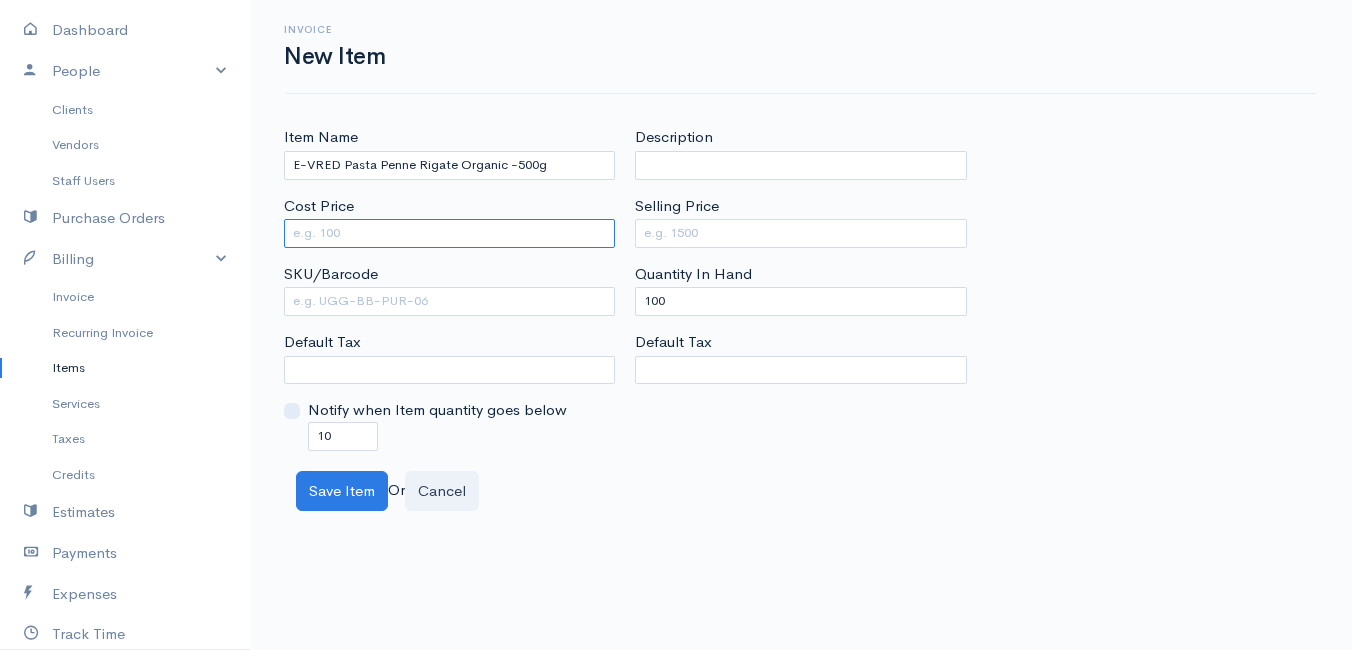 click on "Cost Price" at bounding box center [449, 233] 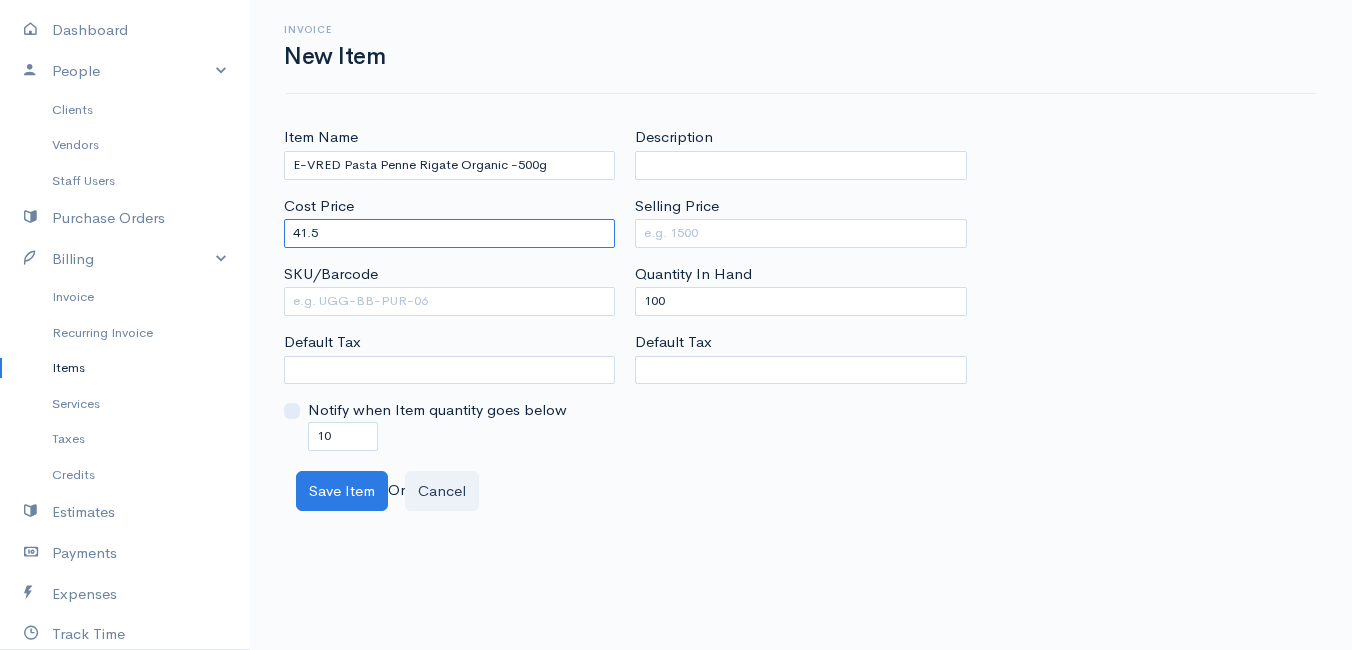 type on "41.5" 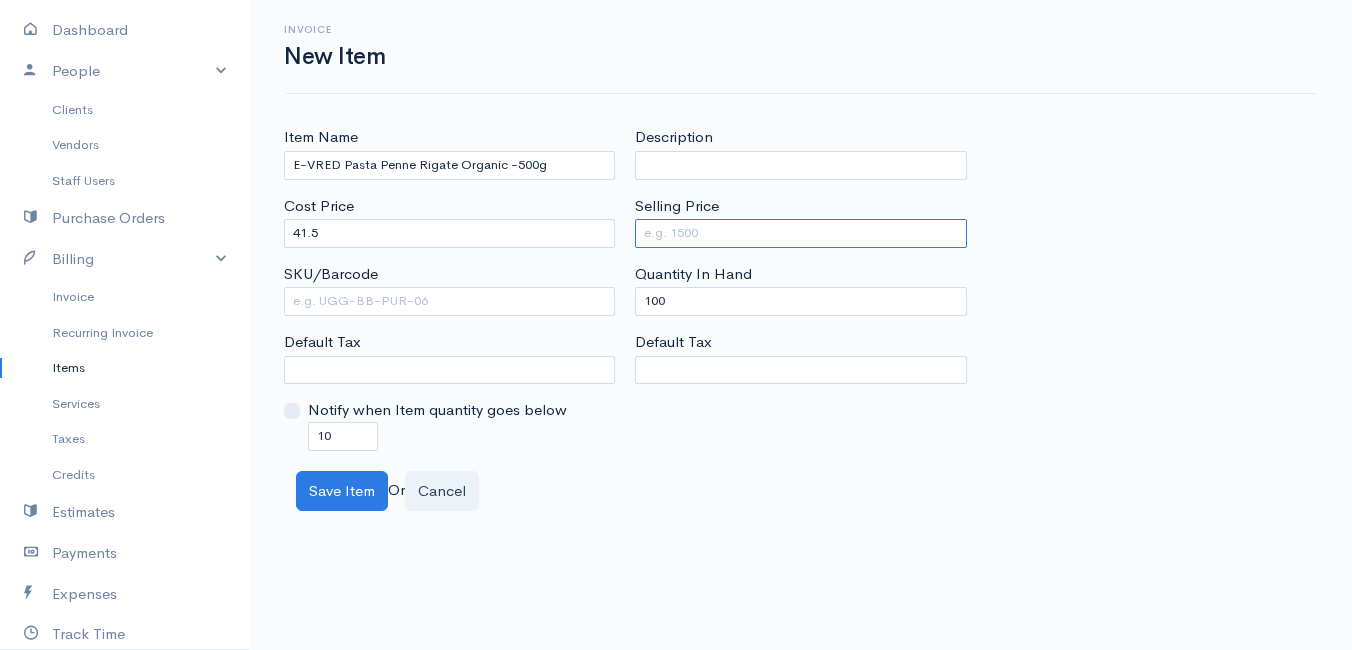 click on "Selling Price" at bounding box center (800, 233) 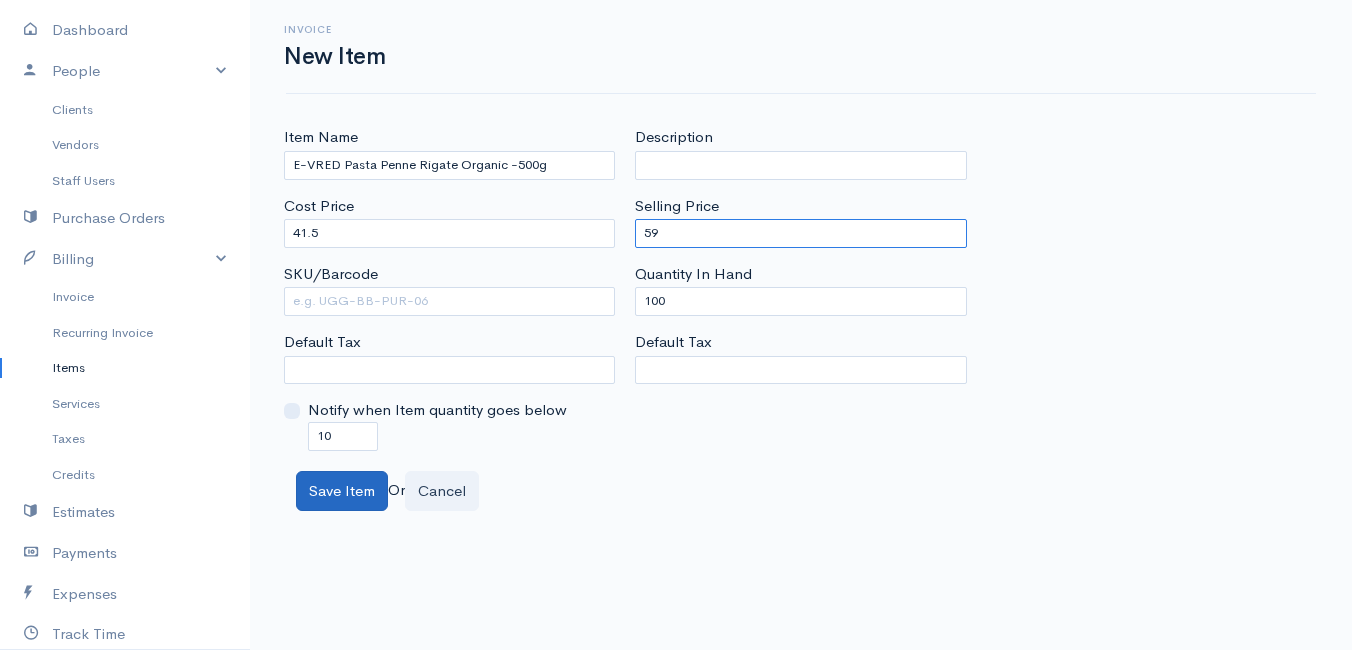 type on "59" 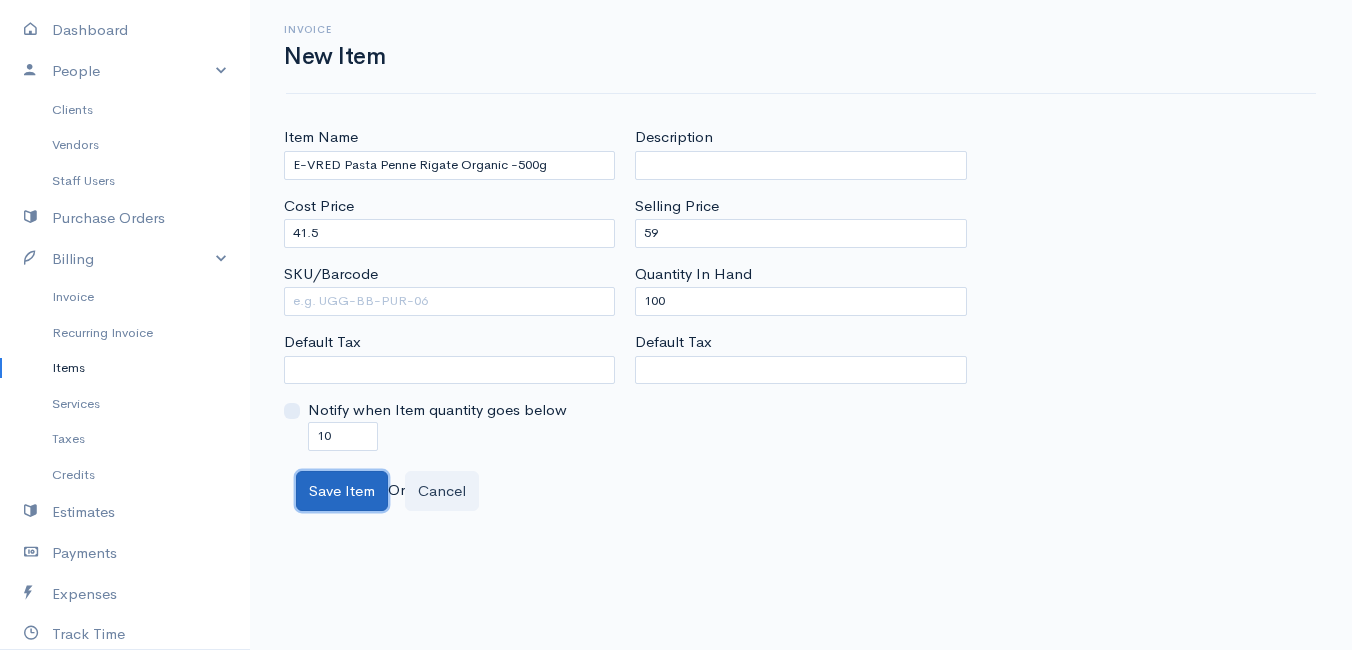 click on "Save Item" at bounding box center [342, 491] 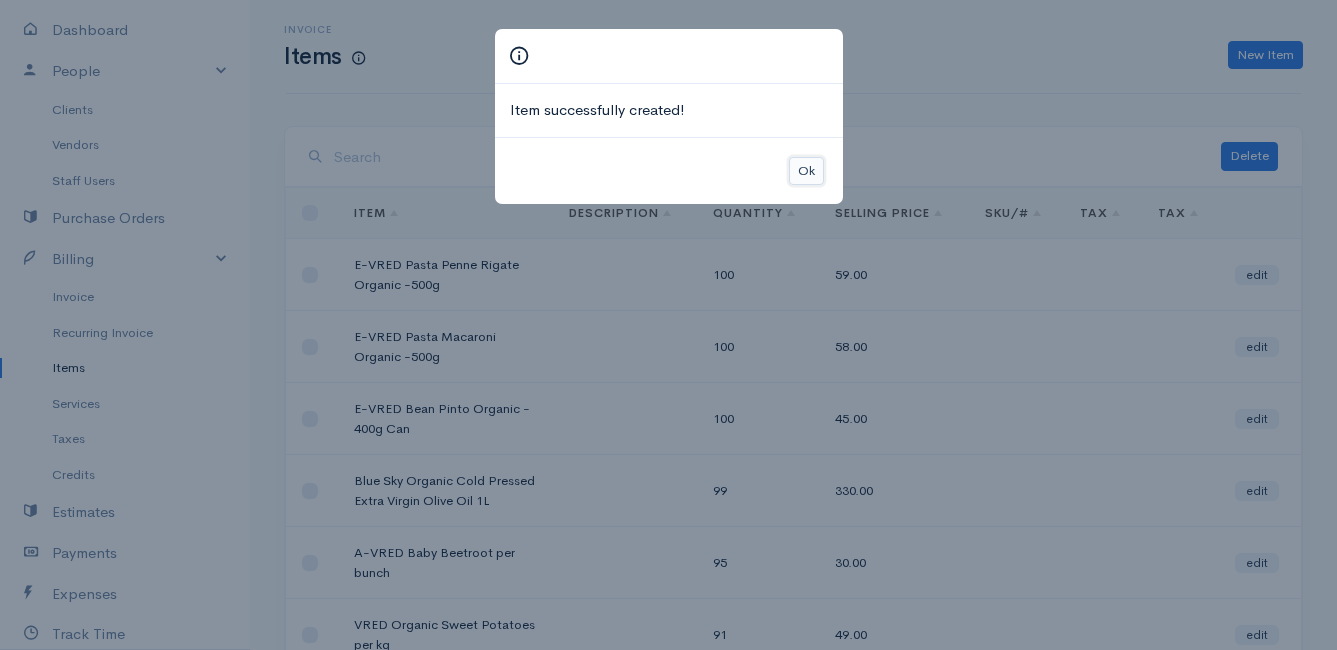 click on "Ok" at bounding box center (806, 171) 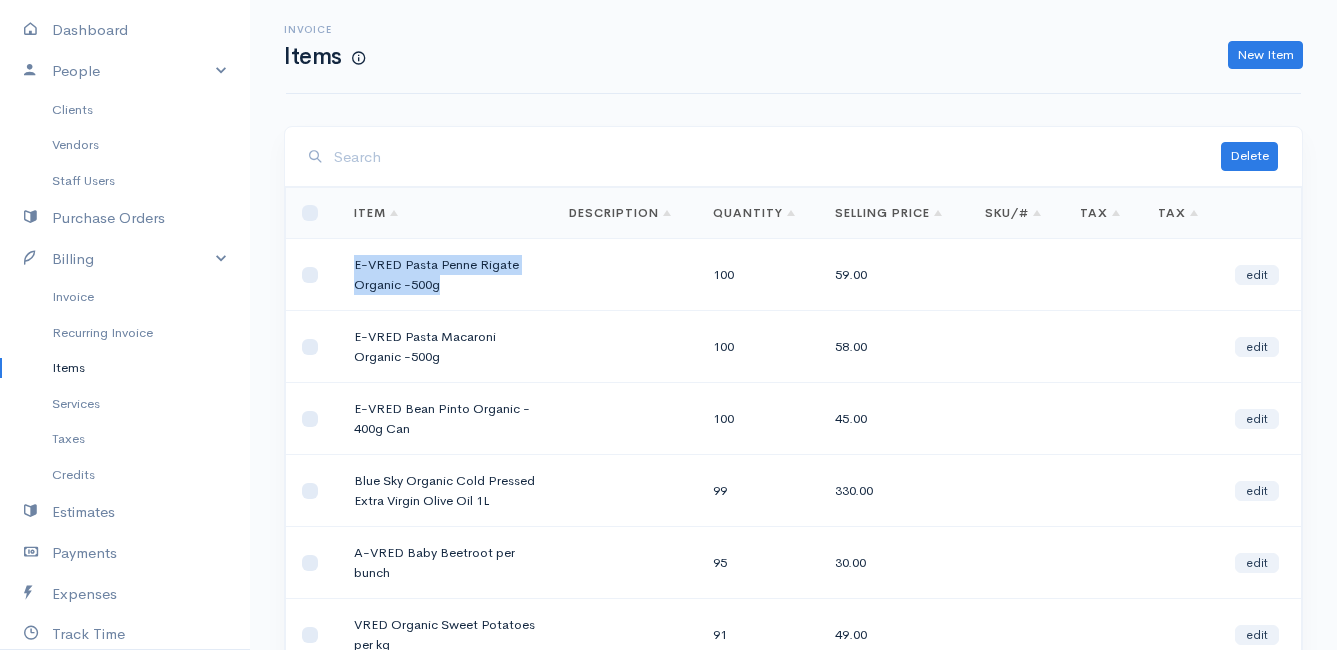 drag, startPoint x: 440, startPoint y: 285, endPoint x: 348, endPoint y: 260, distance: 95.33625 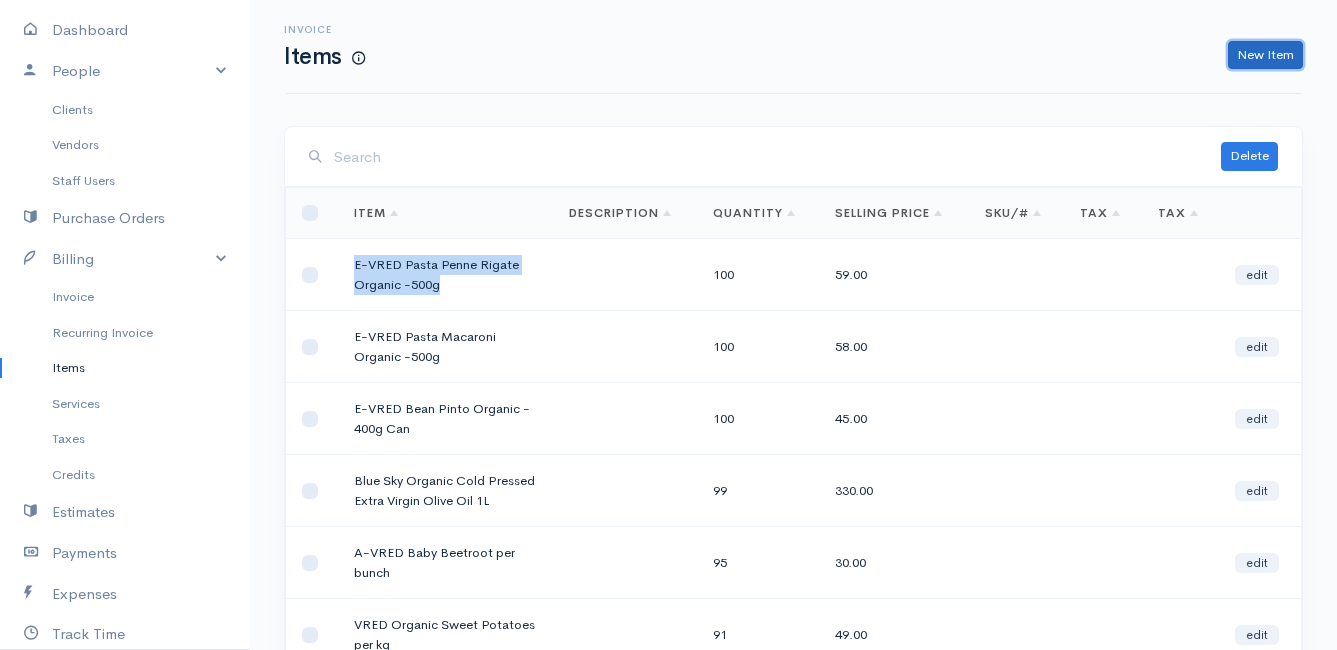 click on "New Item" at bounding box center [1265, 55] 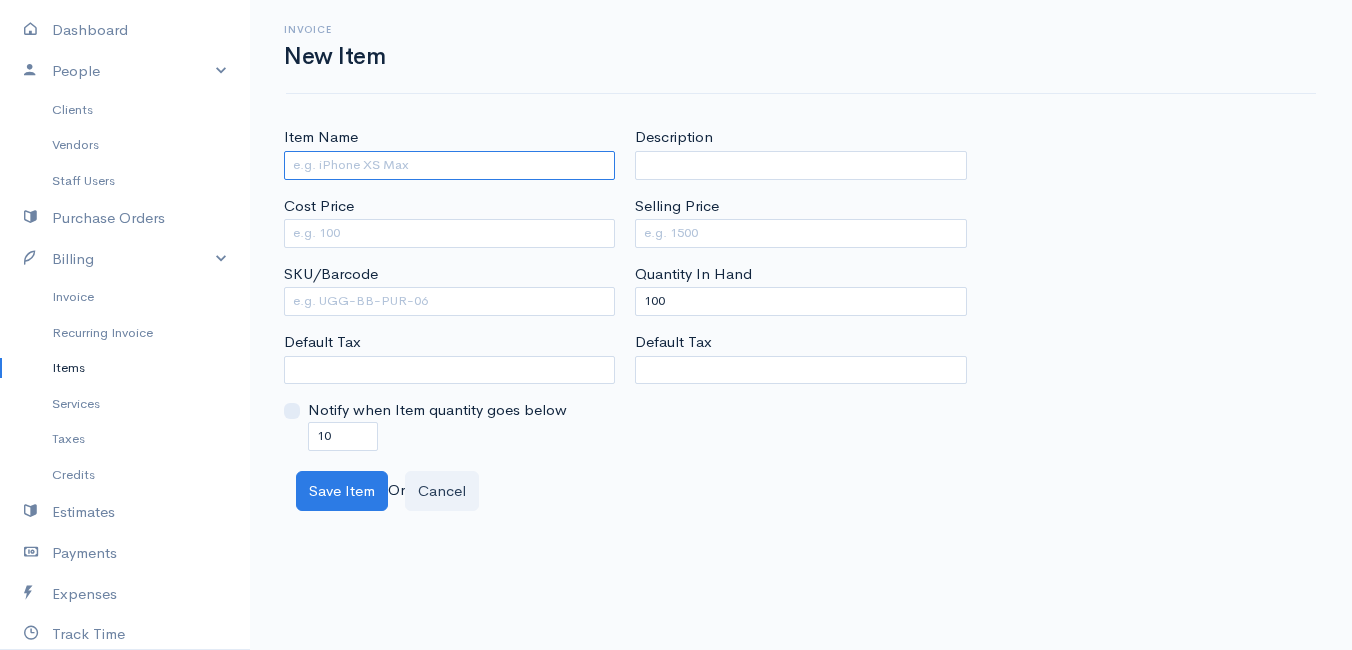 paste on "E-VRED Pasta Penne Rigate Organic -500g" 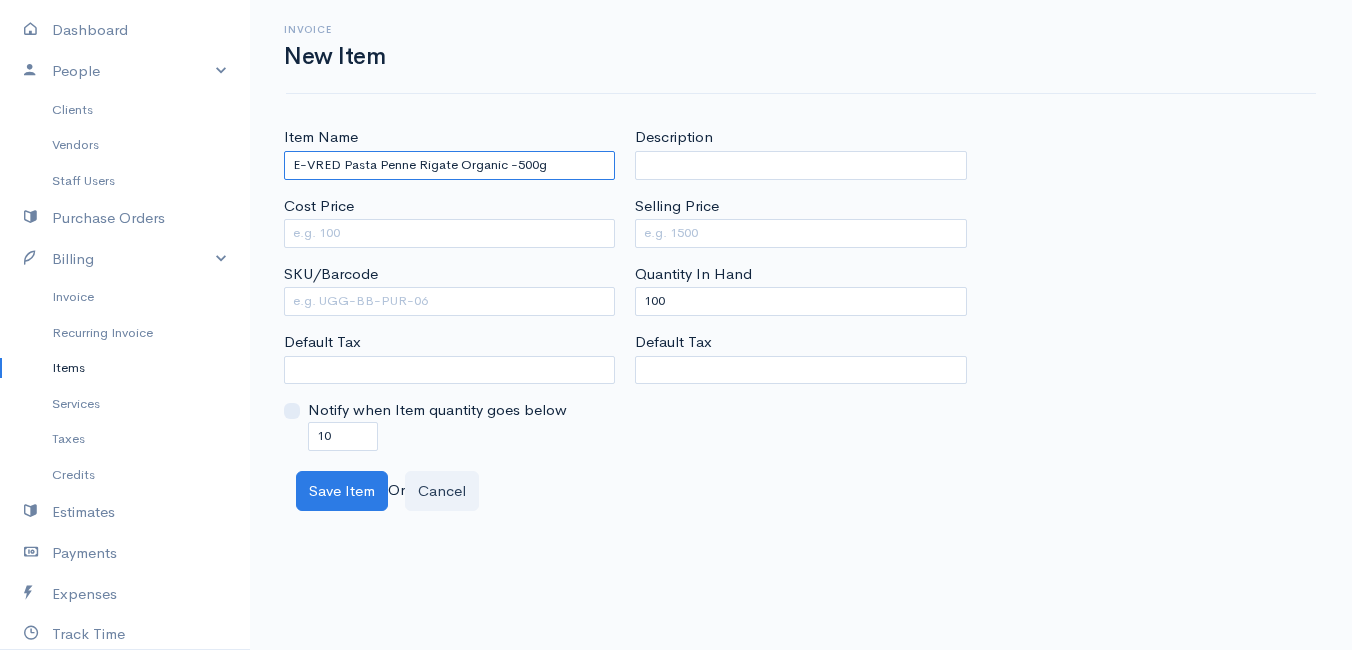 drag, startPoint x: 342, startPoint y: 164, endPoint x: 506, endPoint y: 167, distance: 164.02744 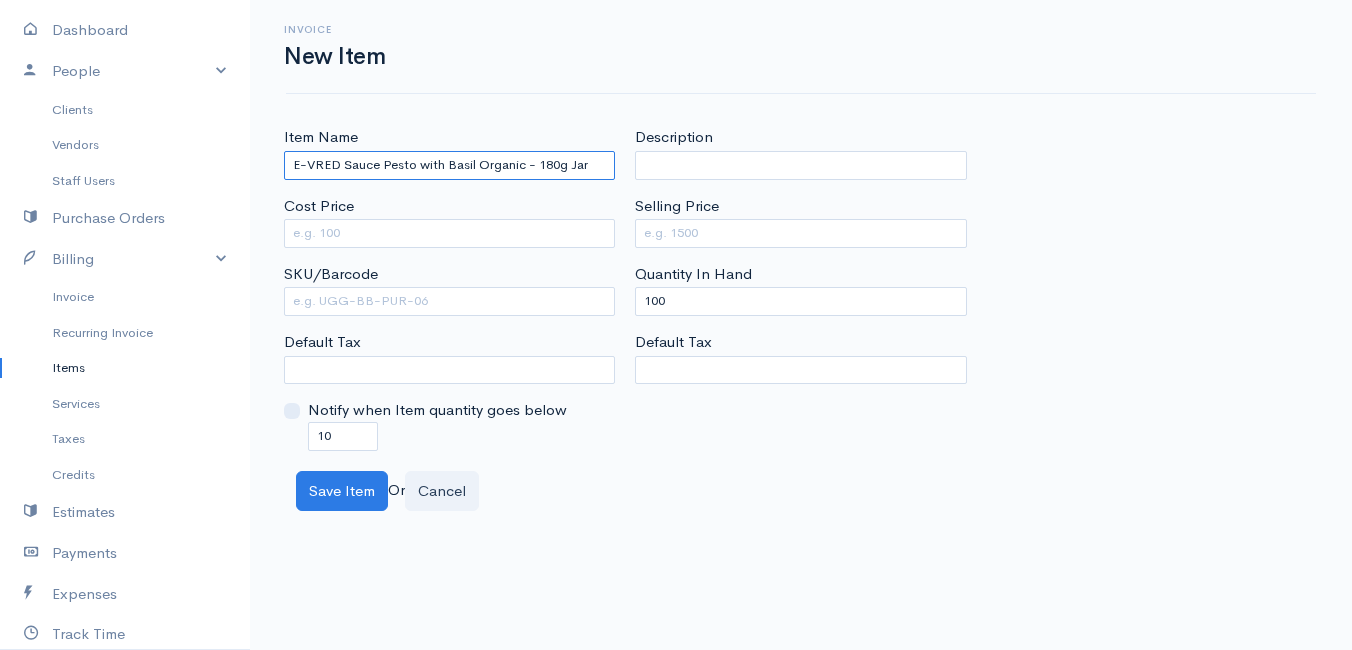 type on "E-VRED Sauce Pesto with Basil Organic - 180g Jar" 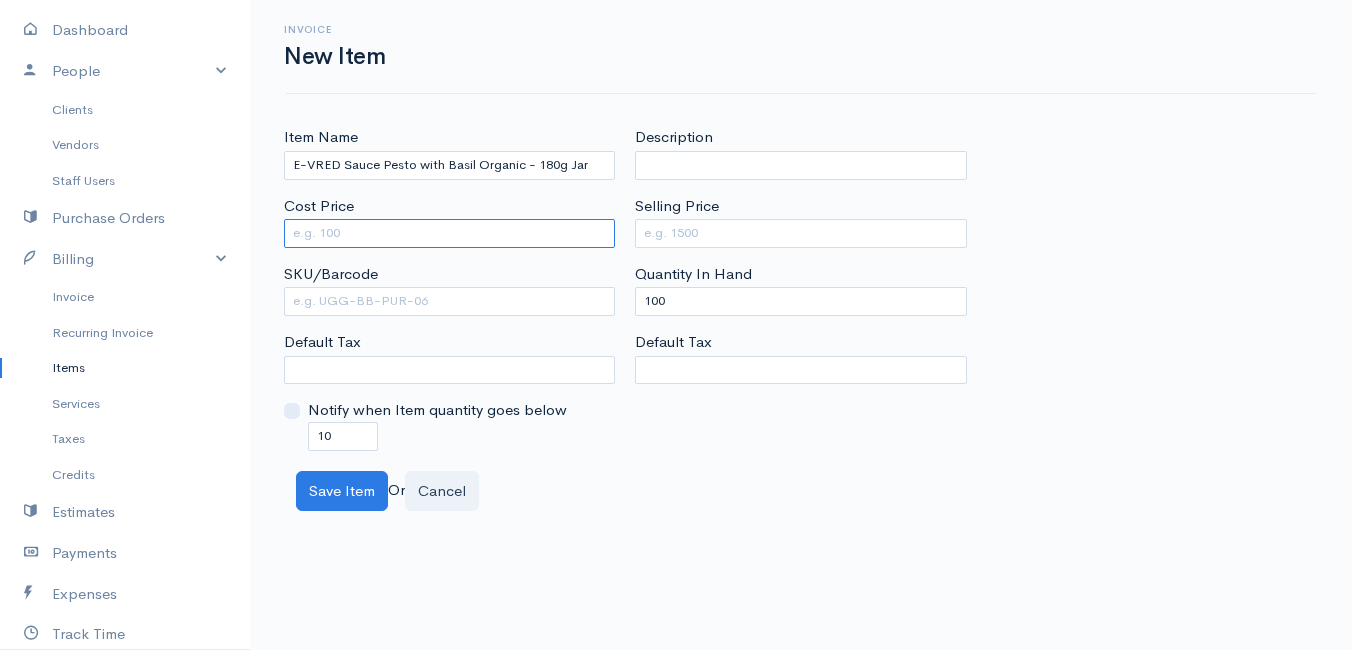click on "Cost Price" at bounding box center [449, 233] 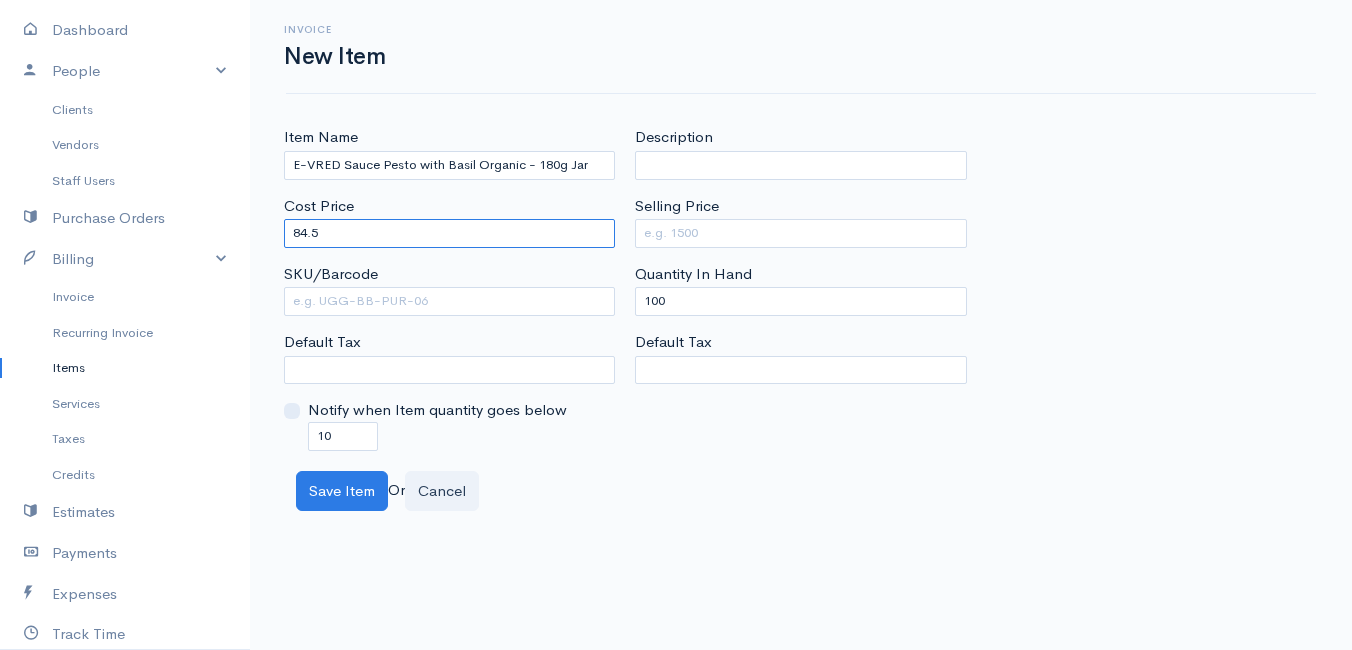 type on "84.5" 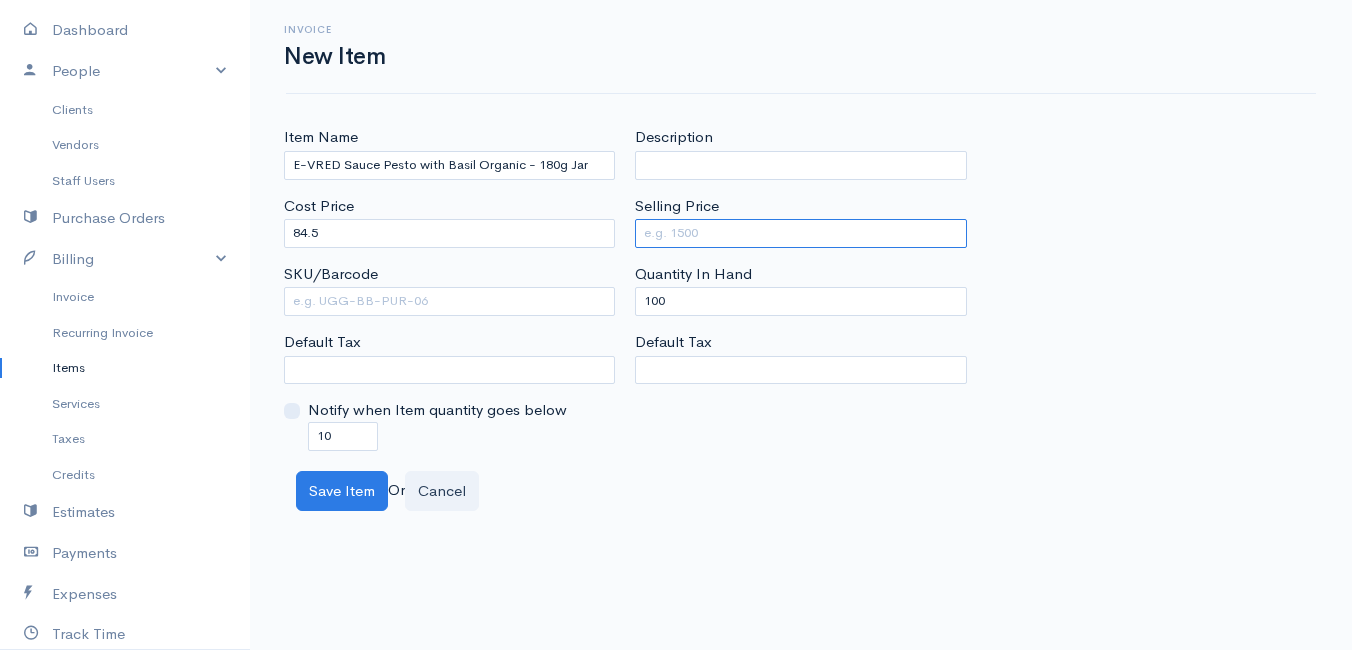 click on "Selling Price" at bounding box center (800, 233) 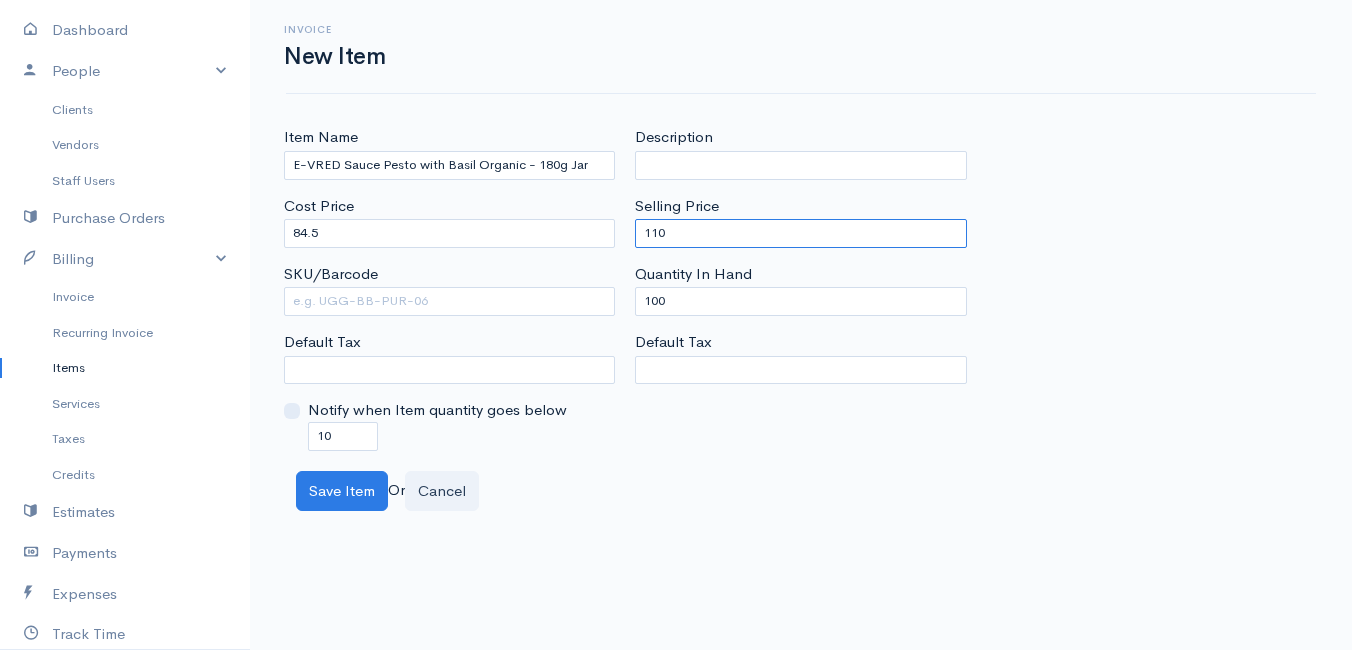 type on "110" 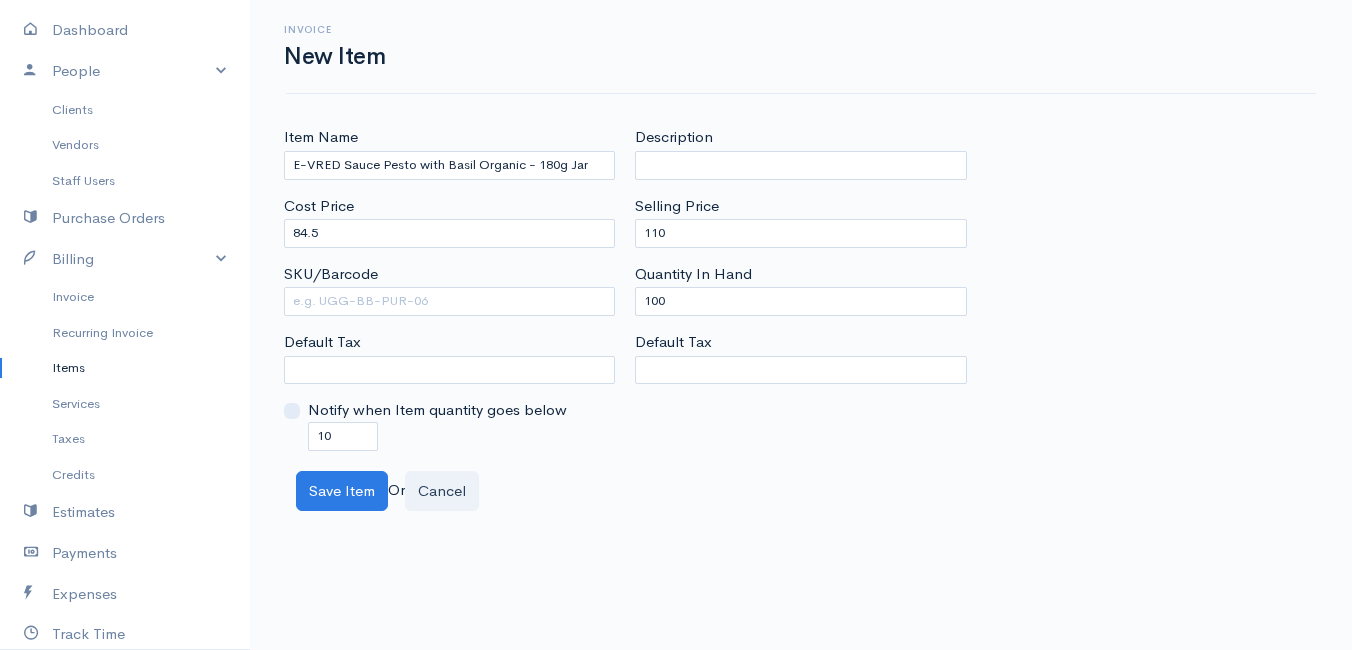 click on "Save Item   Or   Cancel" at bounding box center (801, 491) 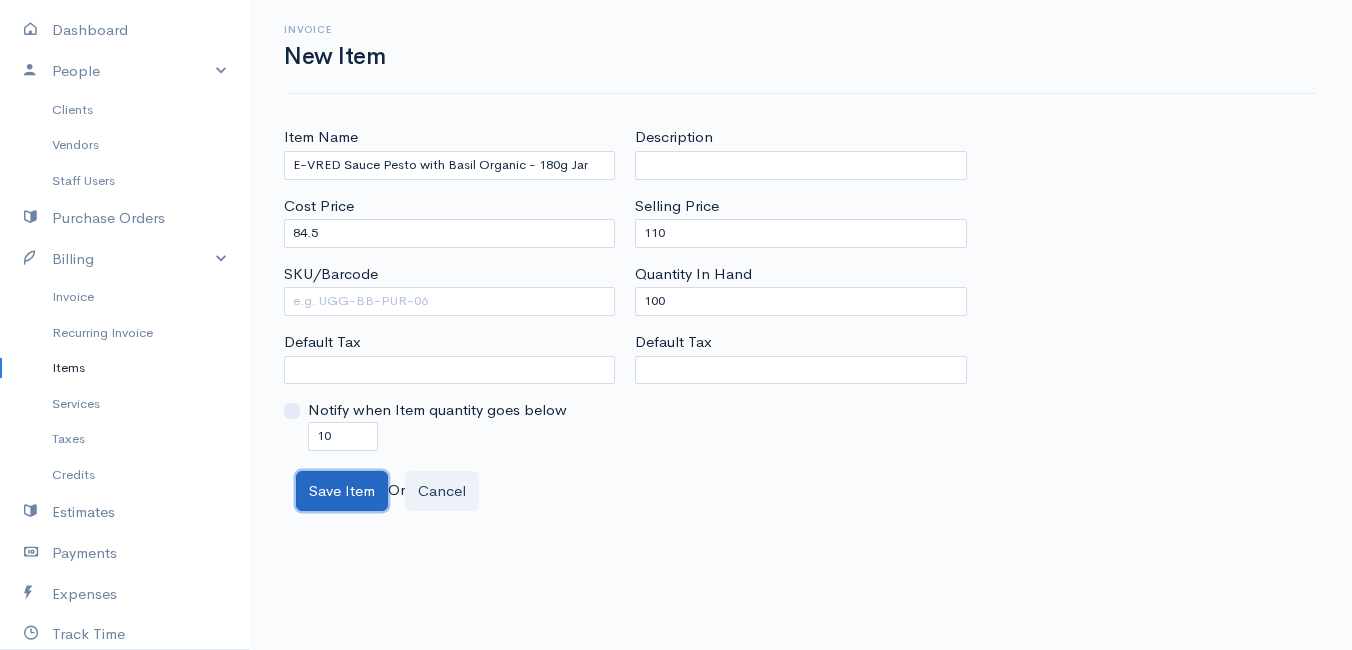 click on "Save Item" at bounding box center [342, 491] 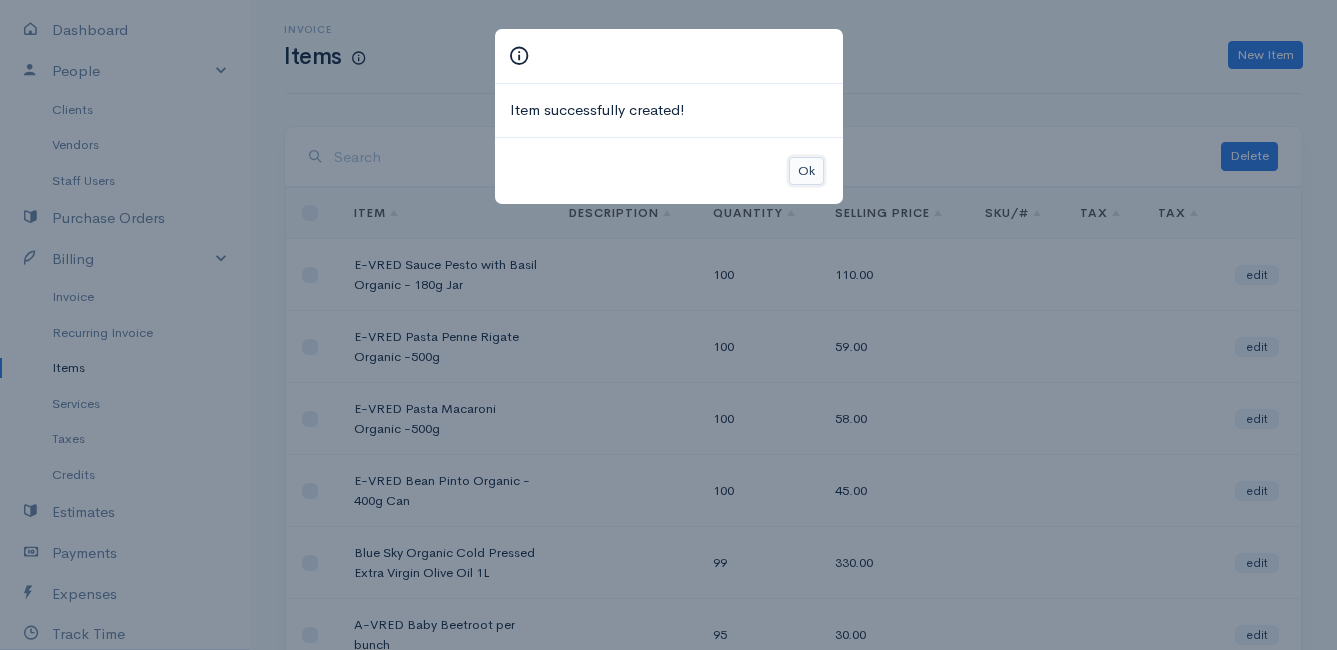 click on "Ok" at bounding box center [806, 171] 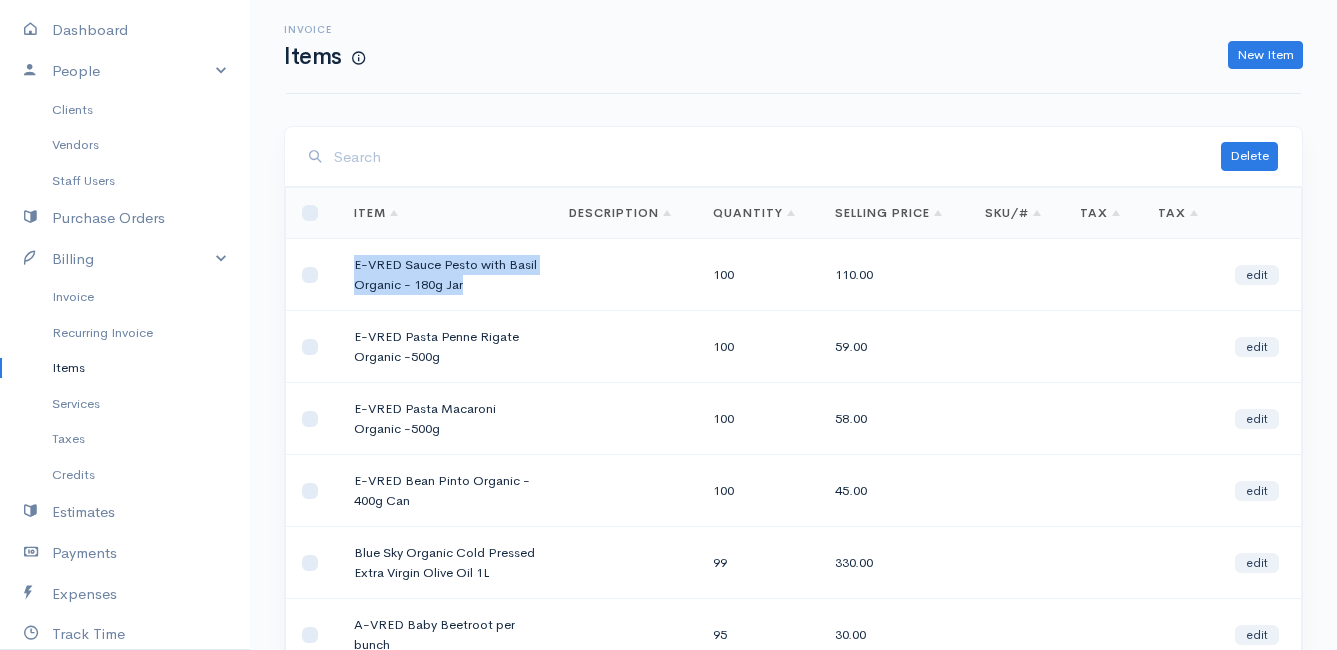 drag, startPoint x: 464, startPoint y: 286, endPoint x: 346, endPoint y: 256, distance: 121.75385 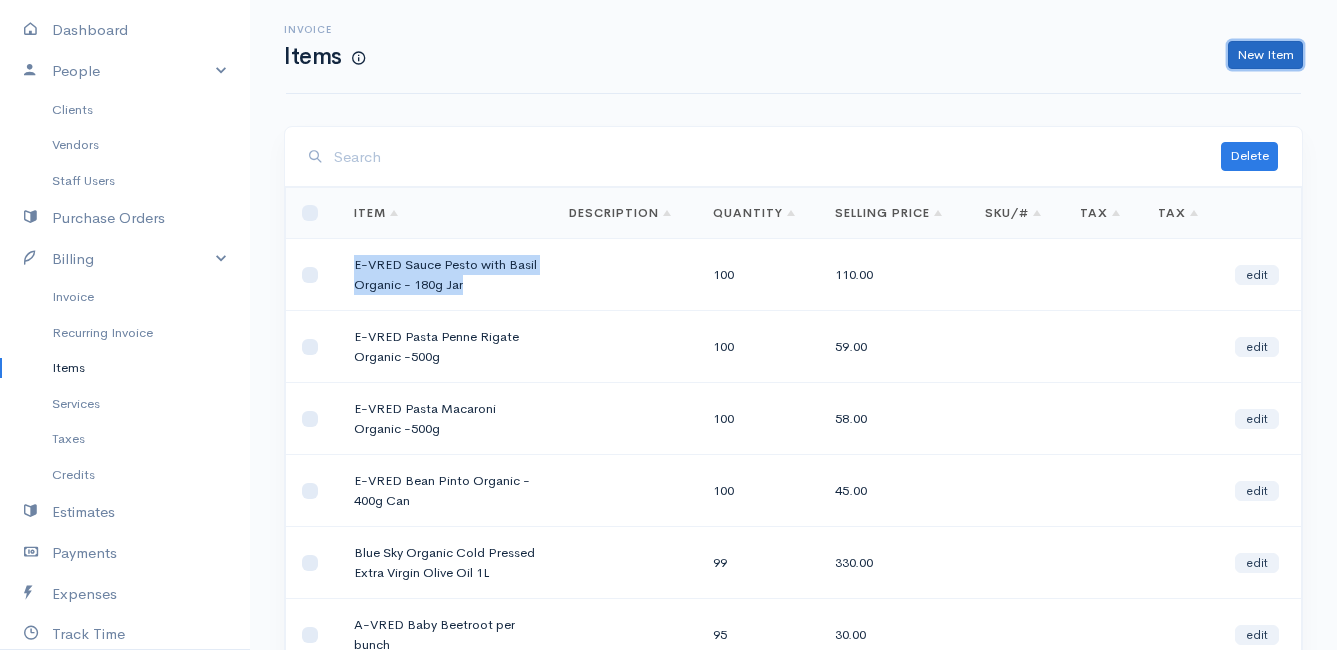 click on "New Item" at bounding box center [1265, 55] 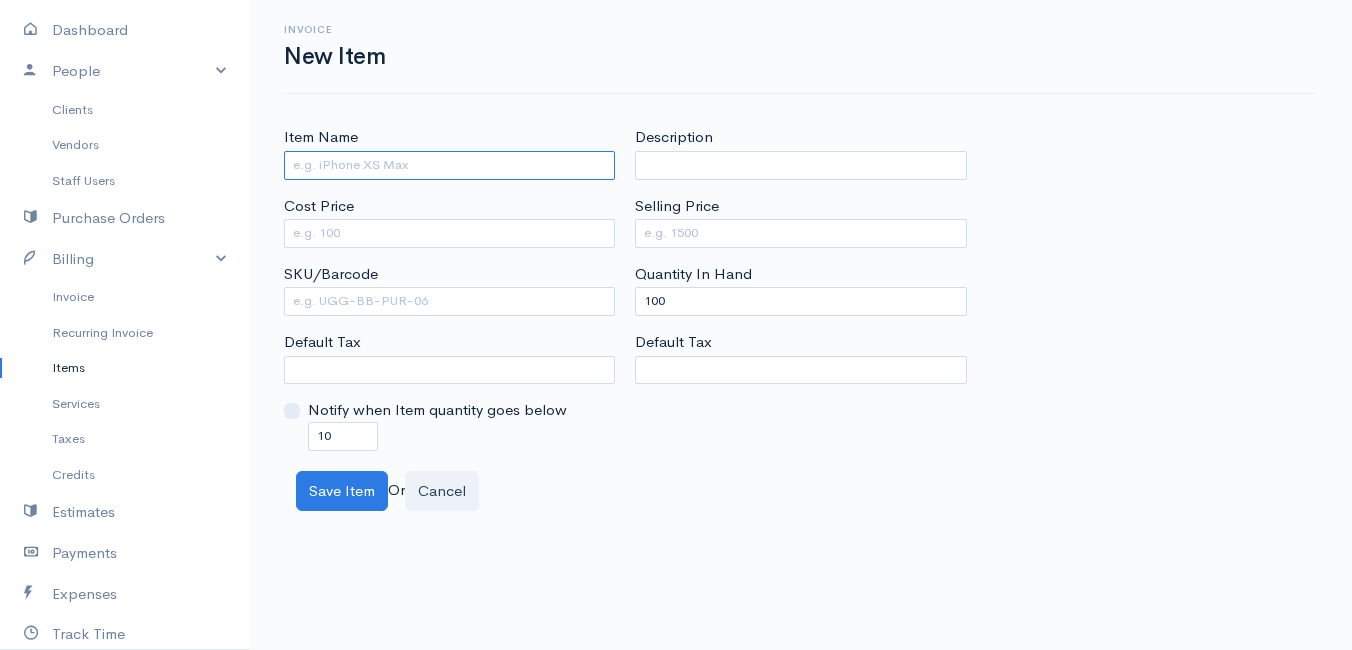 paste on "E-VRED Sauce Pesto with Basil Organic - 180g Jar" 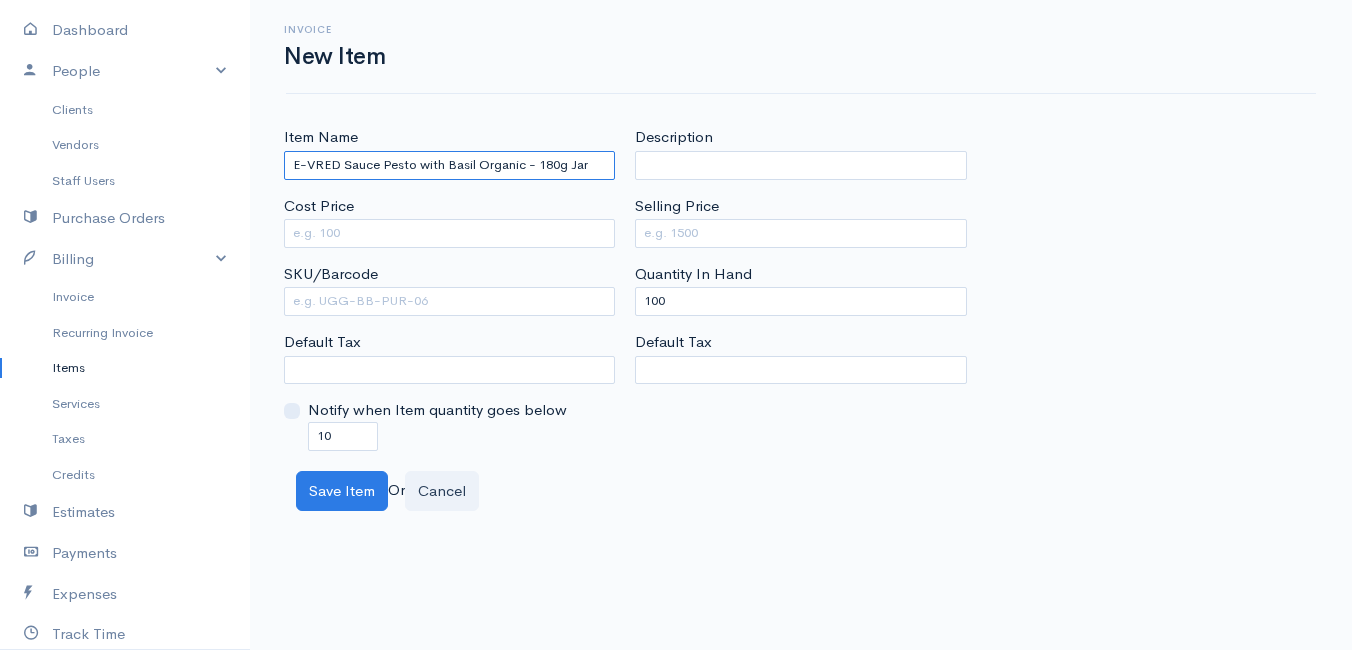 drag, startPoint x: 384, startPoint y: 164, endPoint x: 476, endPoint y: 172, distance: 92.34717 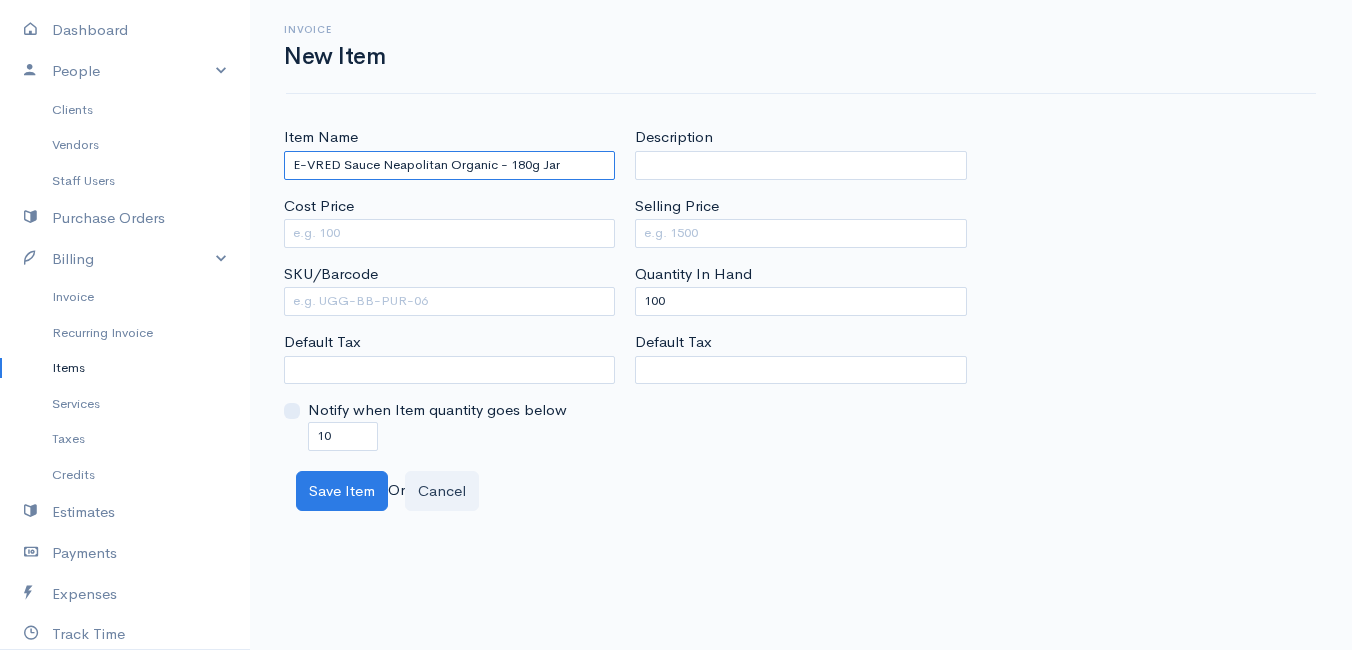 click on "E-VRED Sauce Neapolitan Organic - 180g Jar" at bounding box center (449, 165) 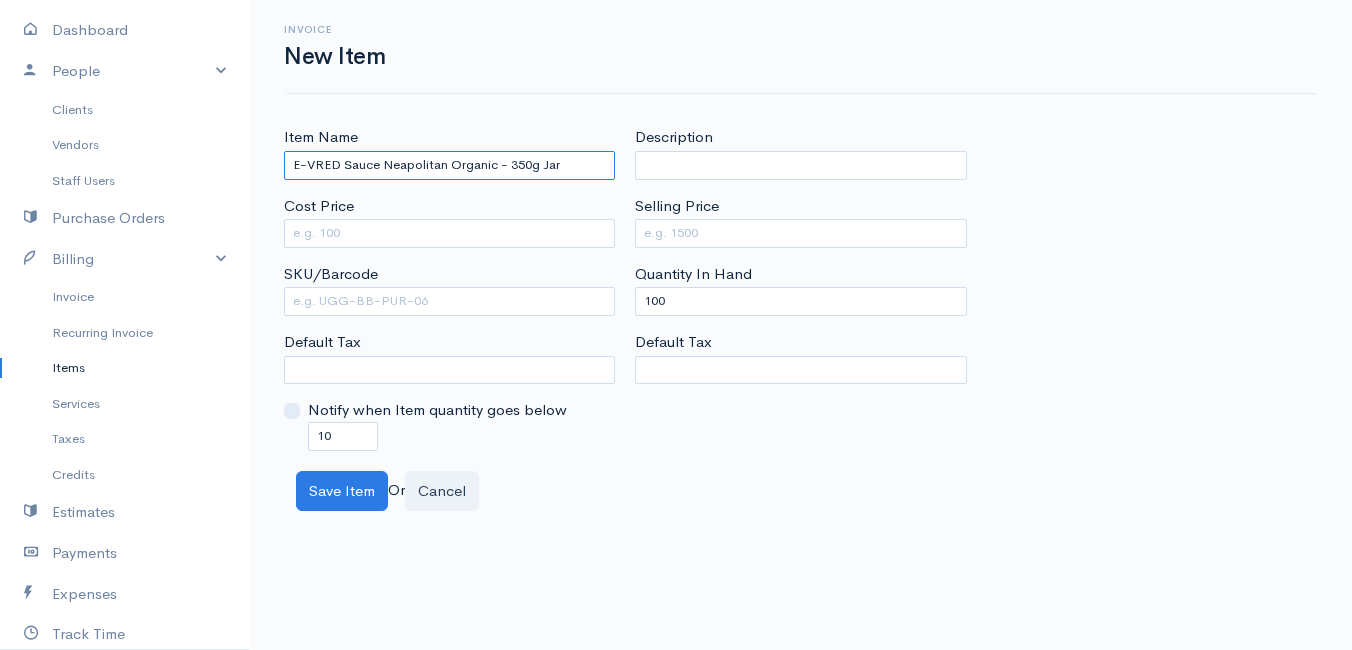 type on "E-VRED Sauce Neapolitan Organic - 350g Jar" 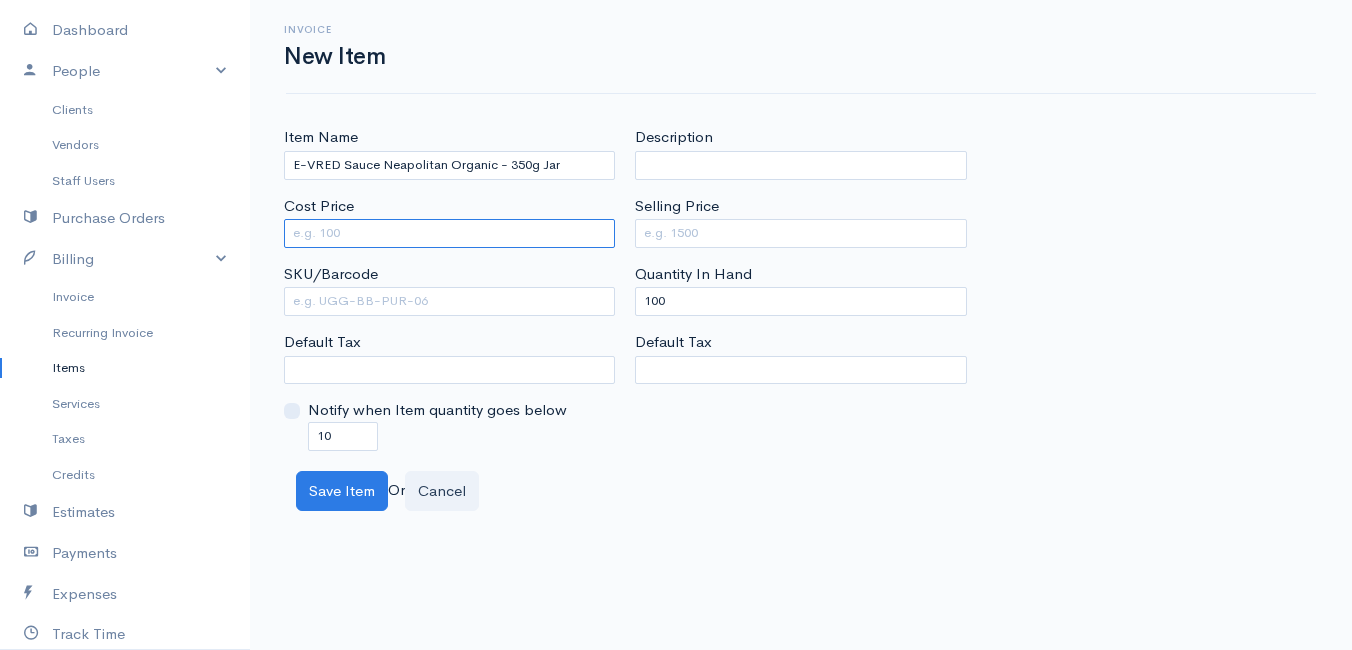 click on "Cost Price" at bounding box center (449, 233) 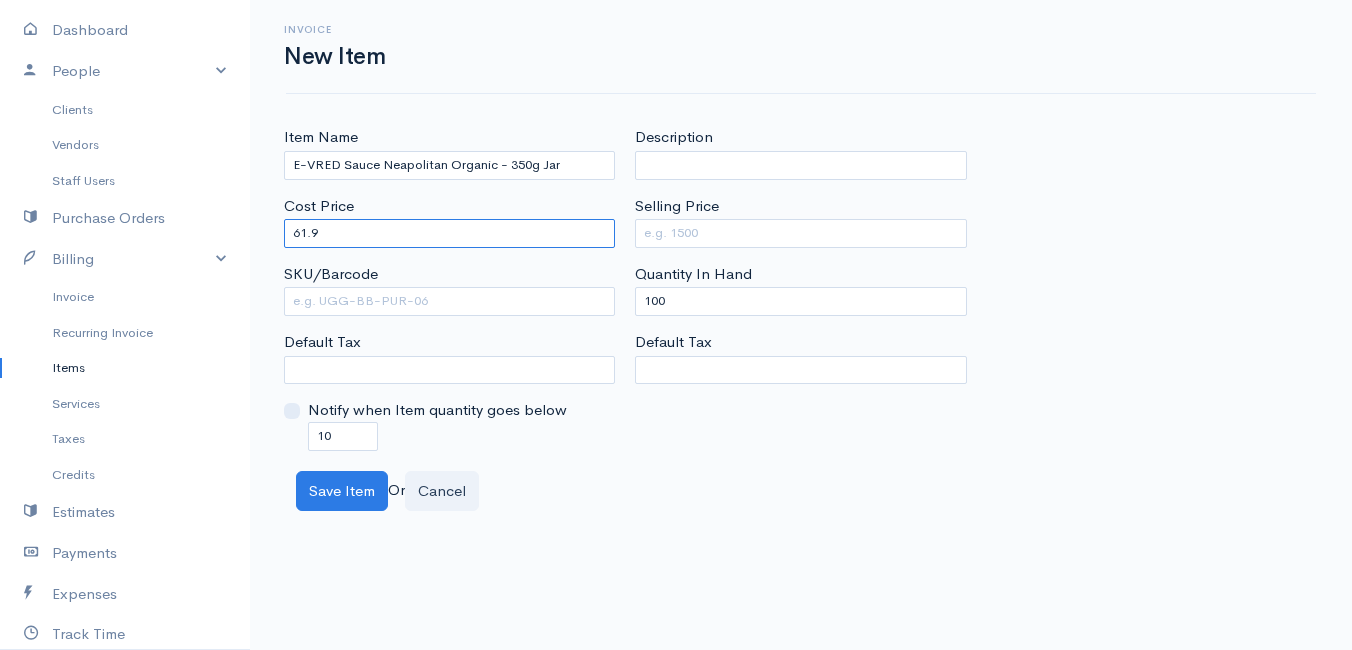 type on "61.9" 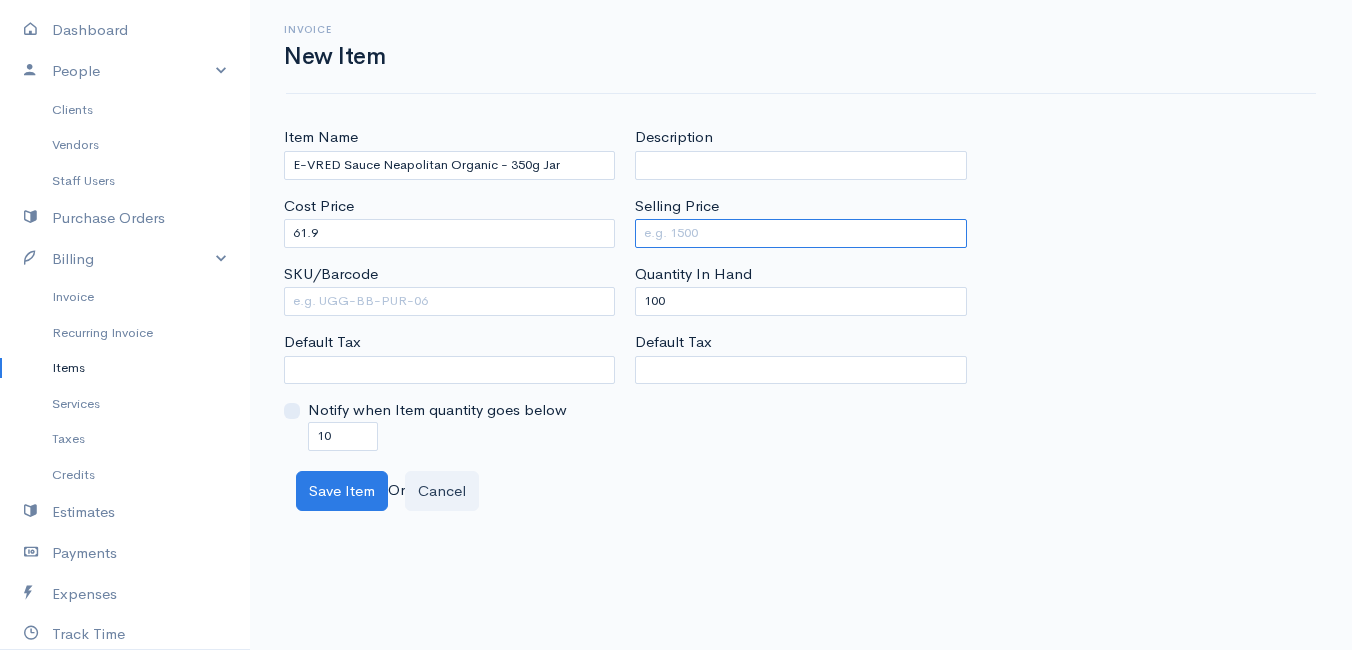 click on "Selling Price" at bounding box center [800, 233] 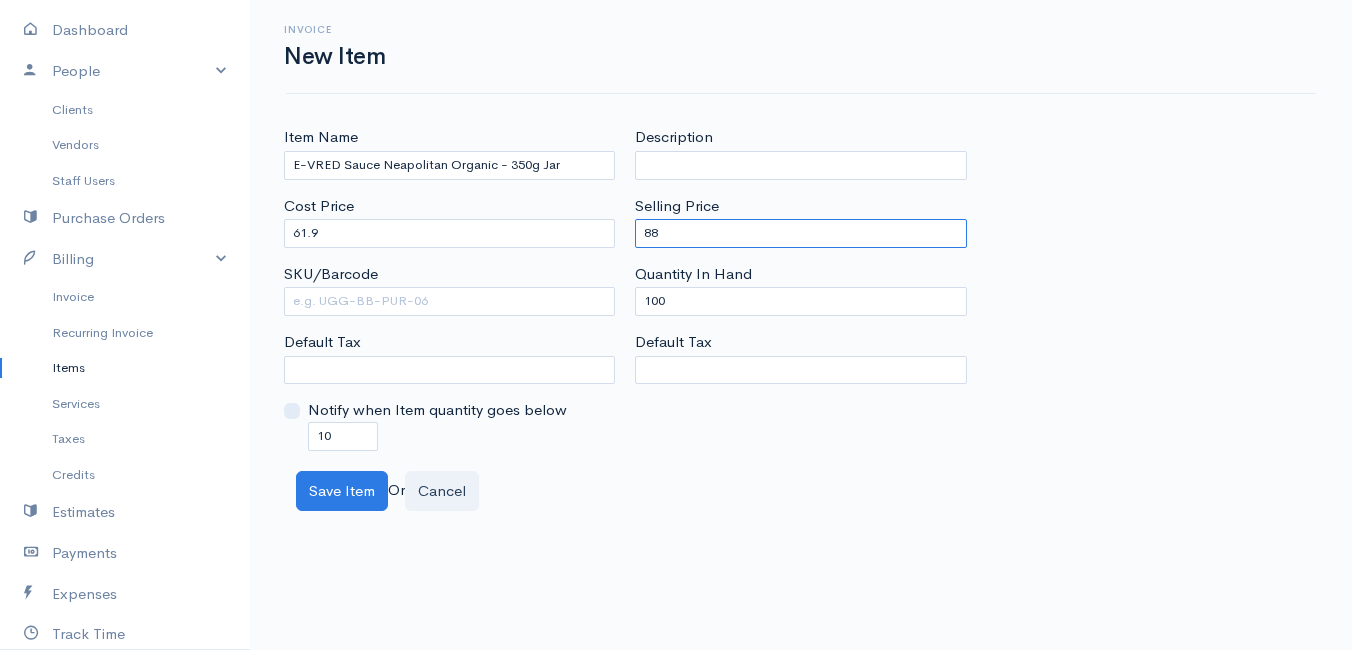type on "88" 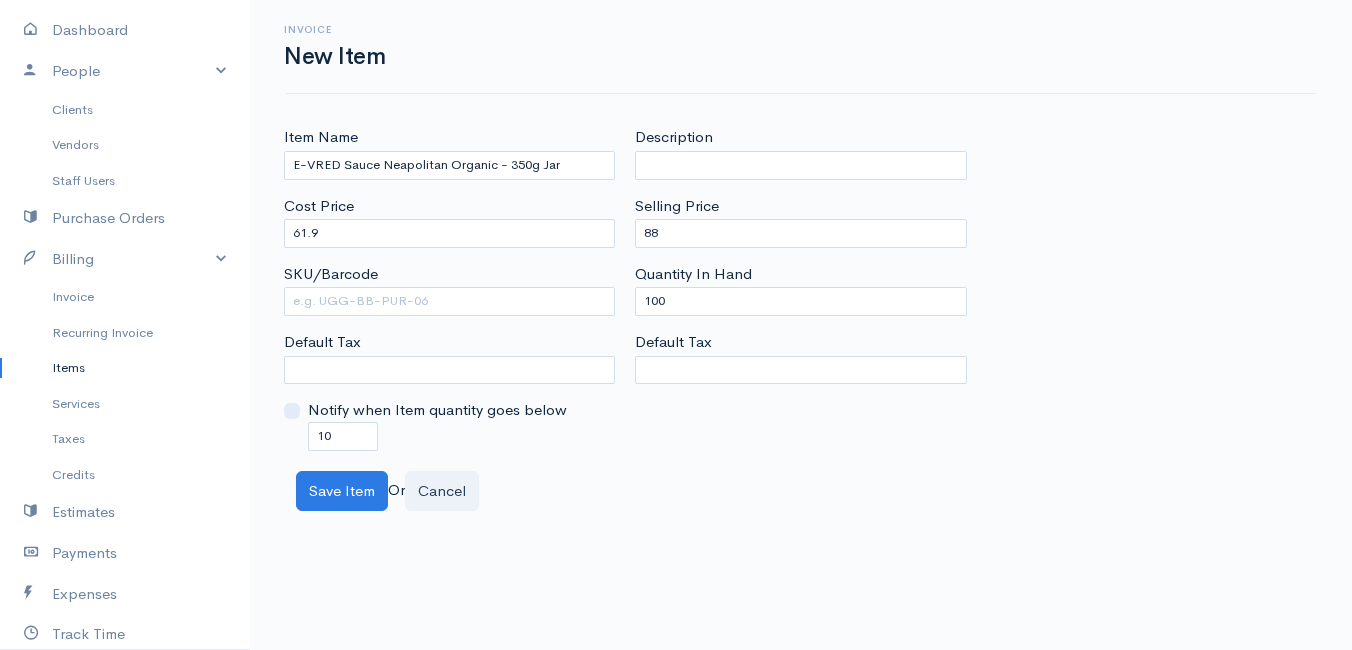 click on "Save Item   Or   Cancel" at bounding box center (801, 491) 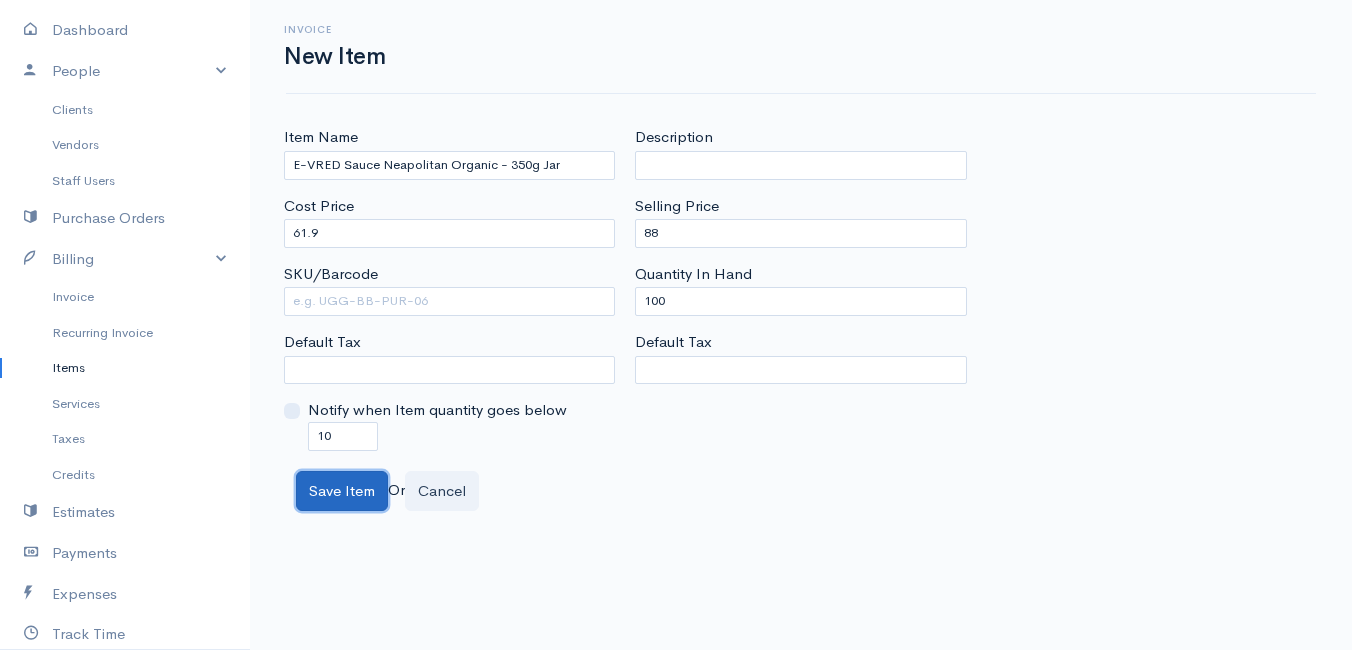 click on "Save Item" at bounding box center (342, 491) 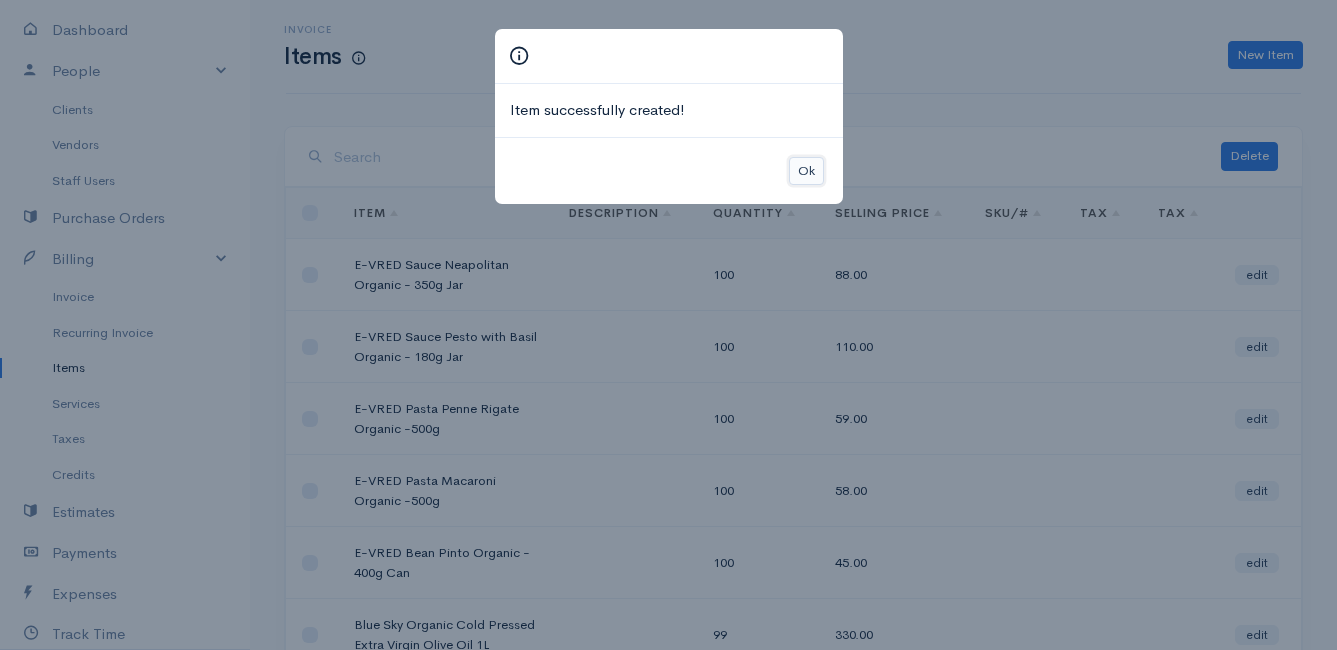 click on "Ok" at bounding box center [806, 171] 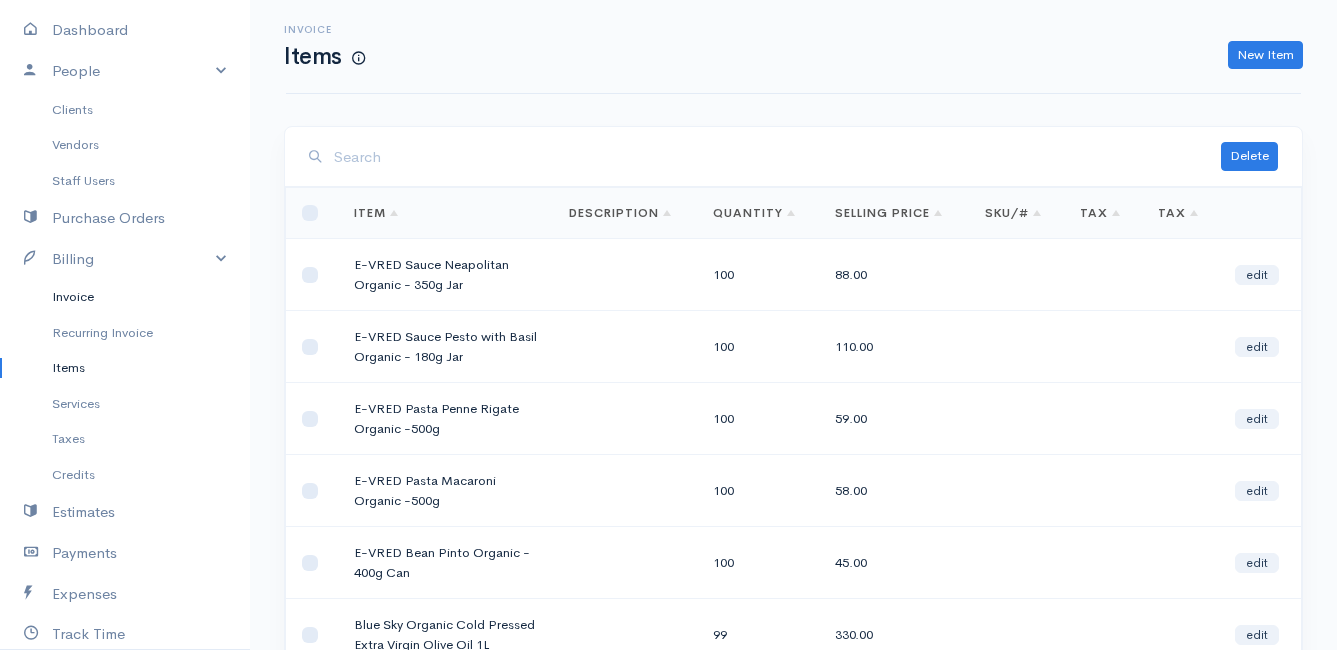 click on "Invoice" at bounding box center (125, 297) 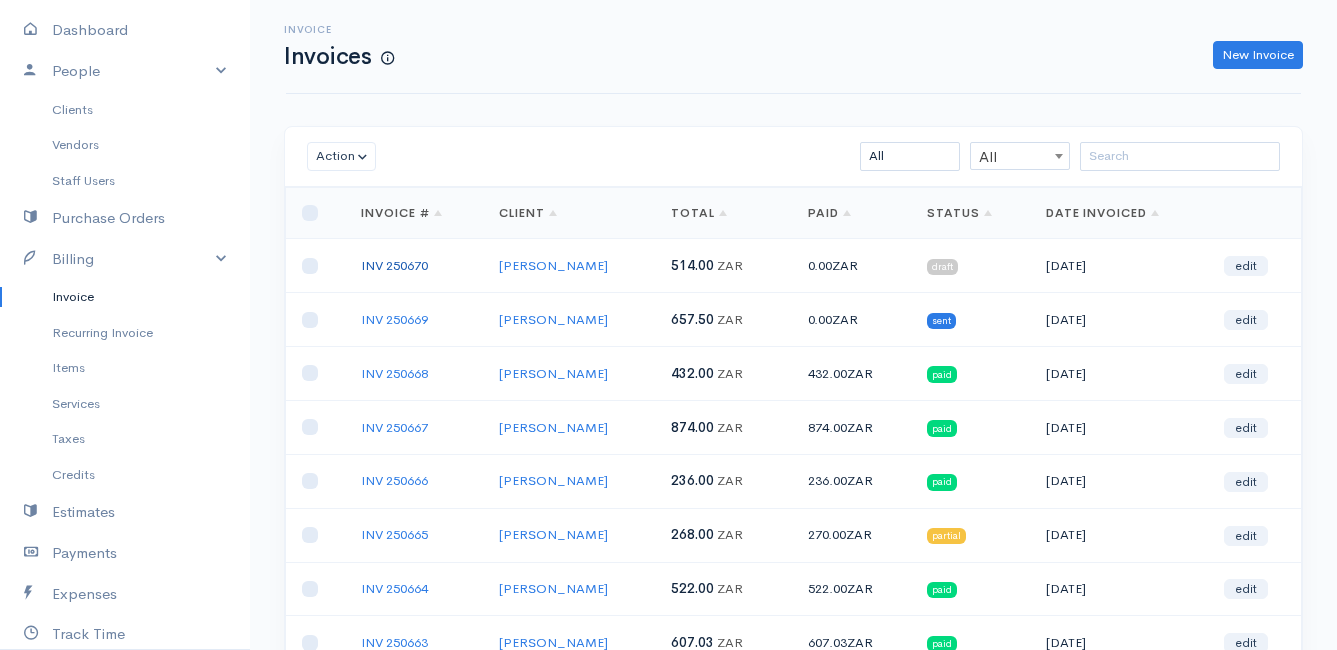 click on "INV 250670" at bounding box center (394, 265) 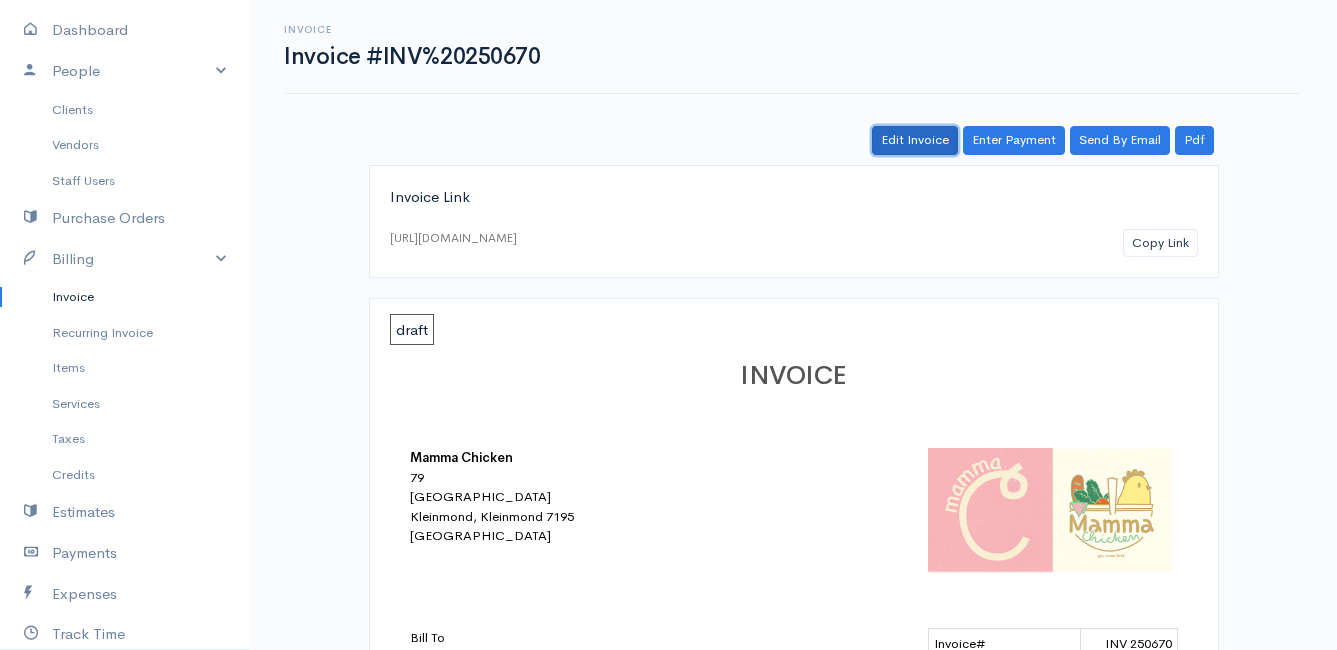 click on "Edit Invoice" at bounding box center (915, 140) 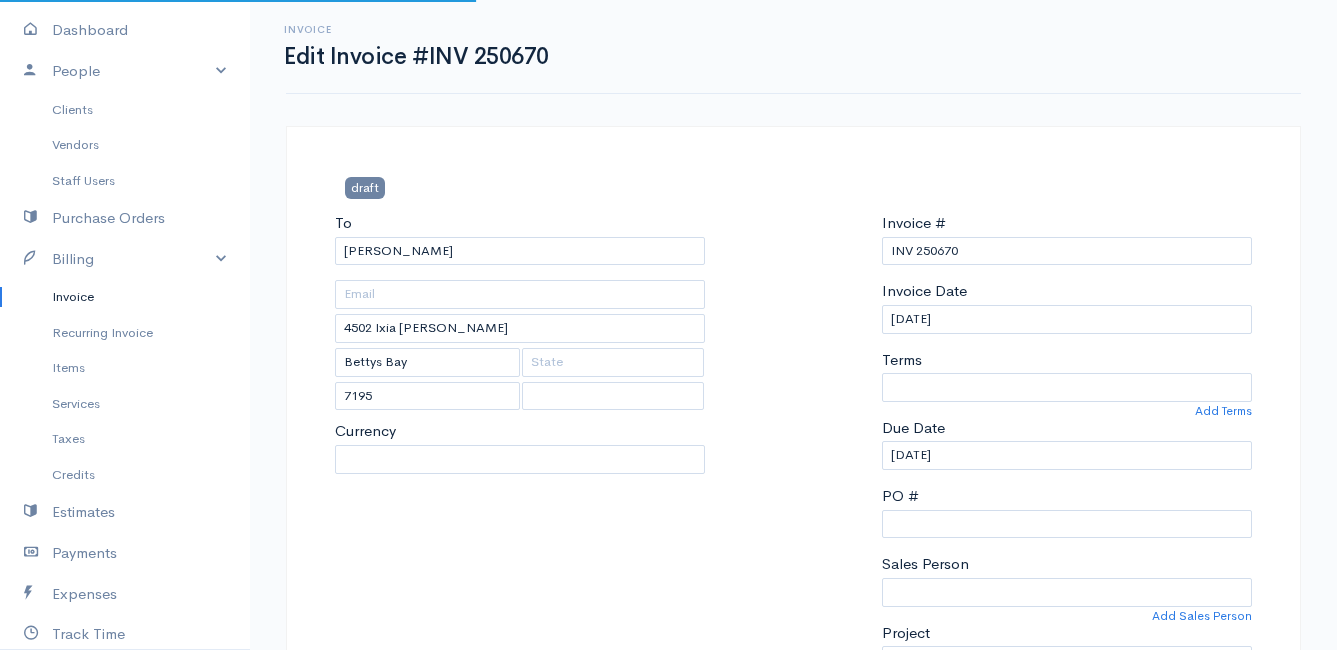 select on "0" 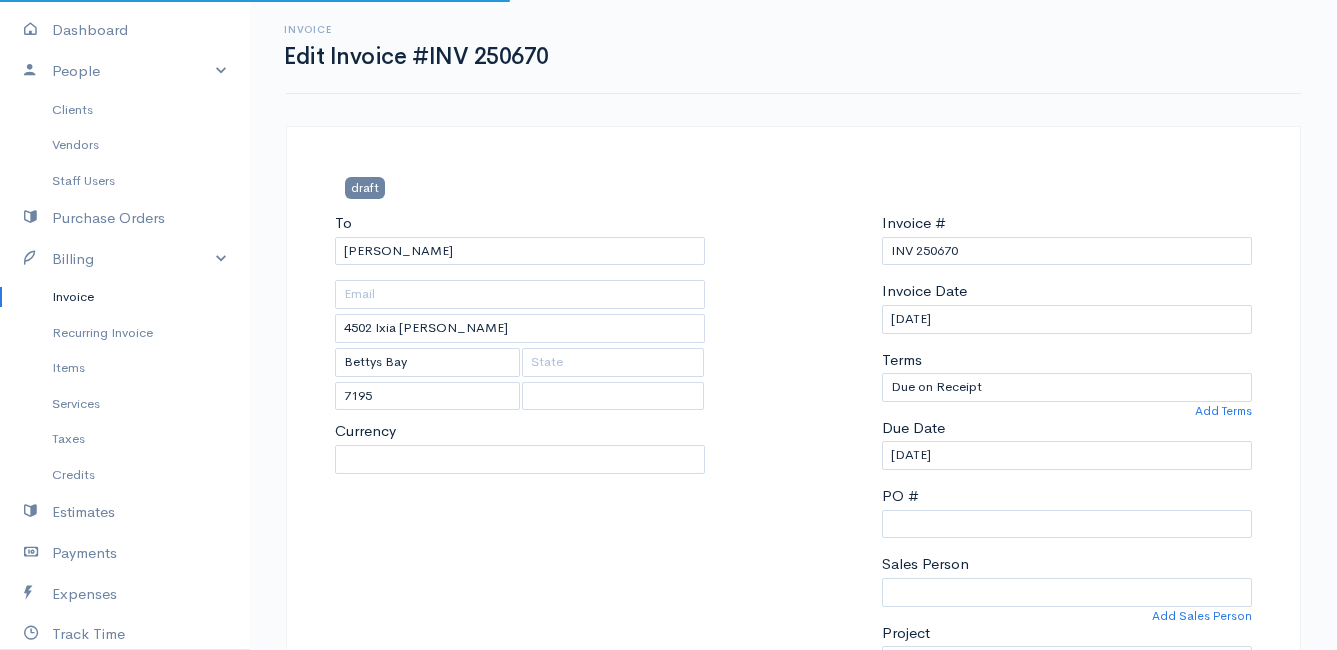 select on "[GEOGRAPHIC_DATA]" 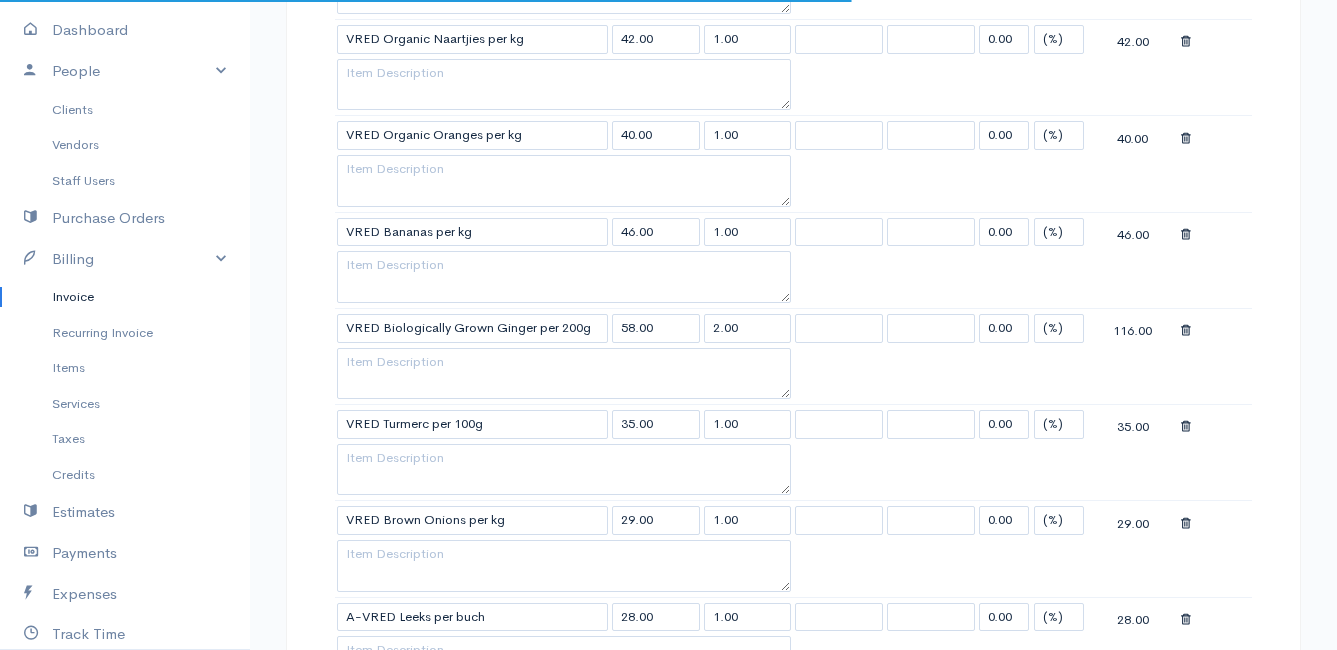scroll, scrollTop: 1700, scrollLeft: 0, axis: vertical 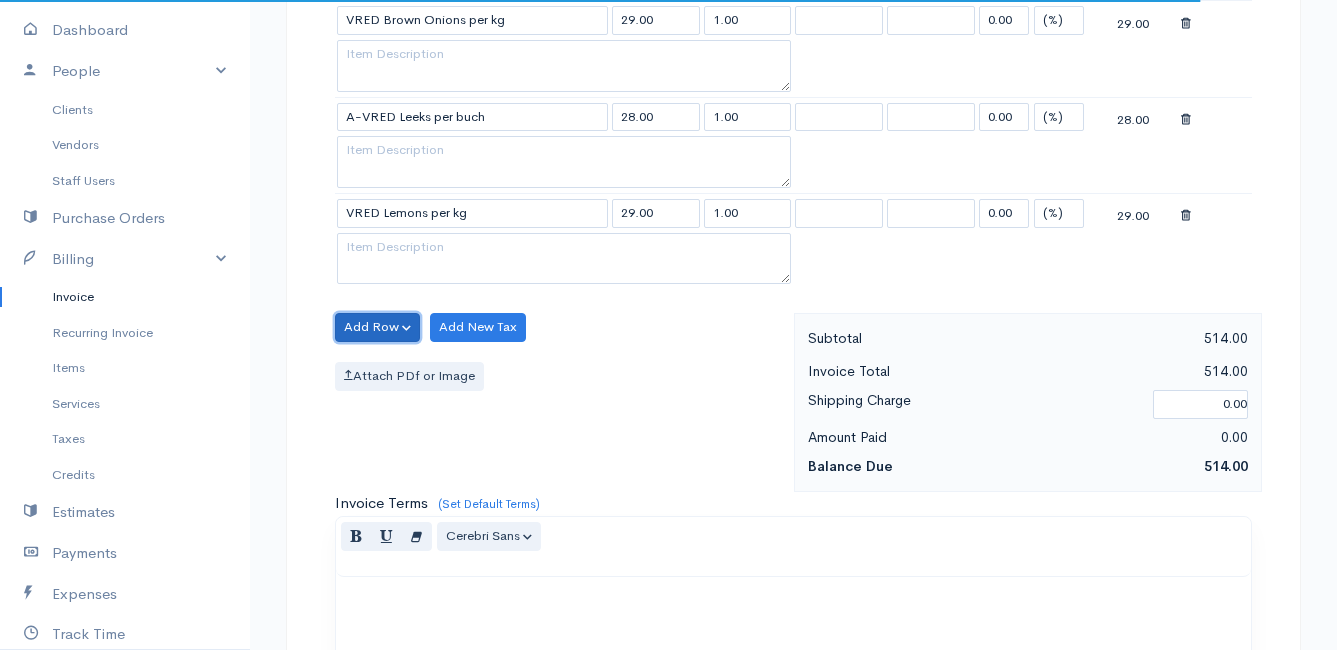 click on "Add Row" at bounding box center [377, 327] 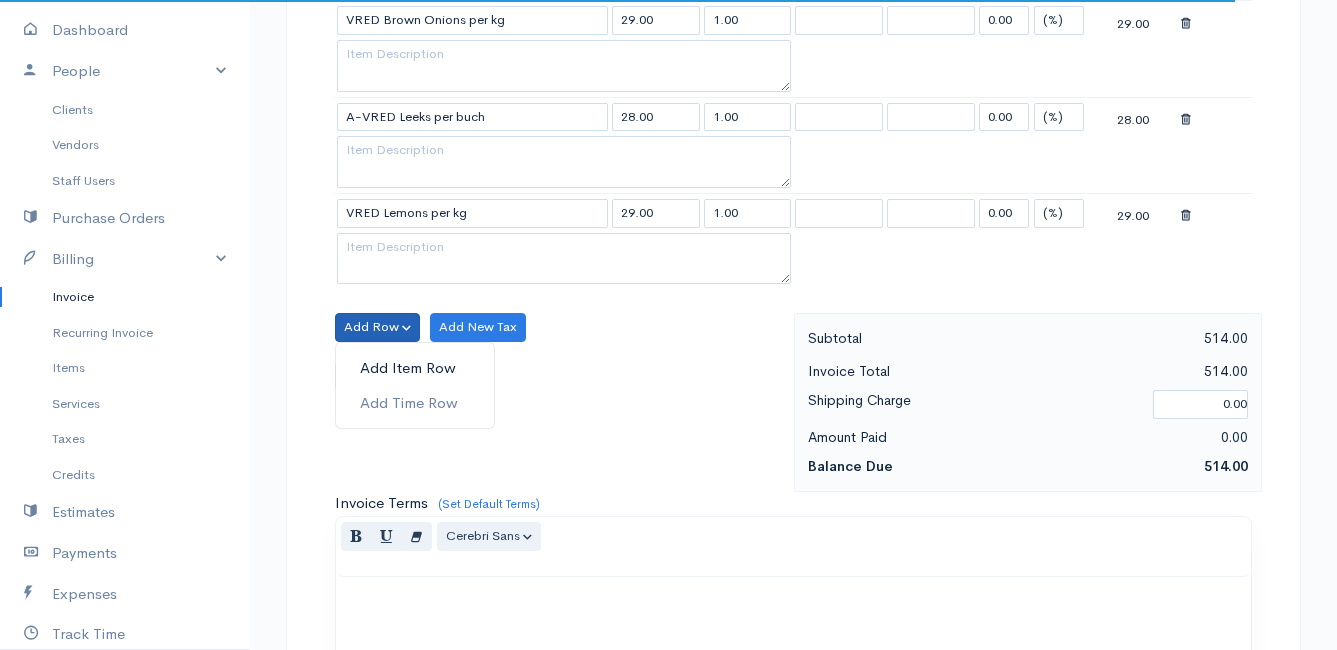 click on "Add Item Row" at bounding box center [415, 368] 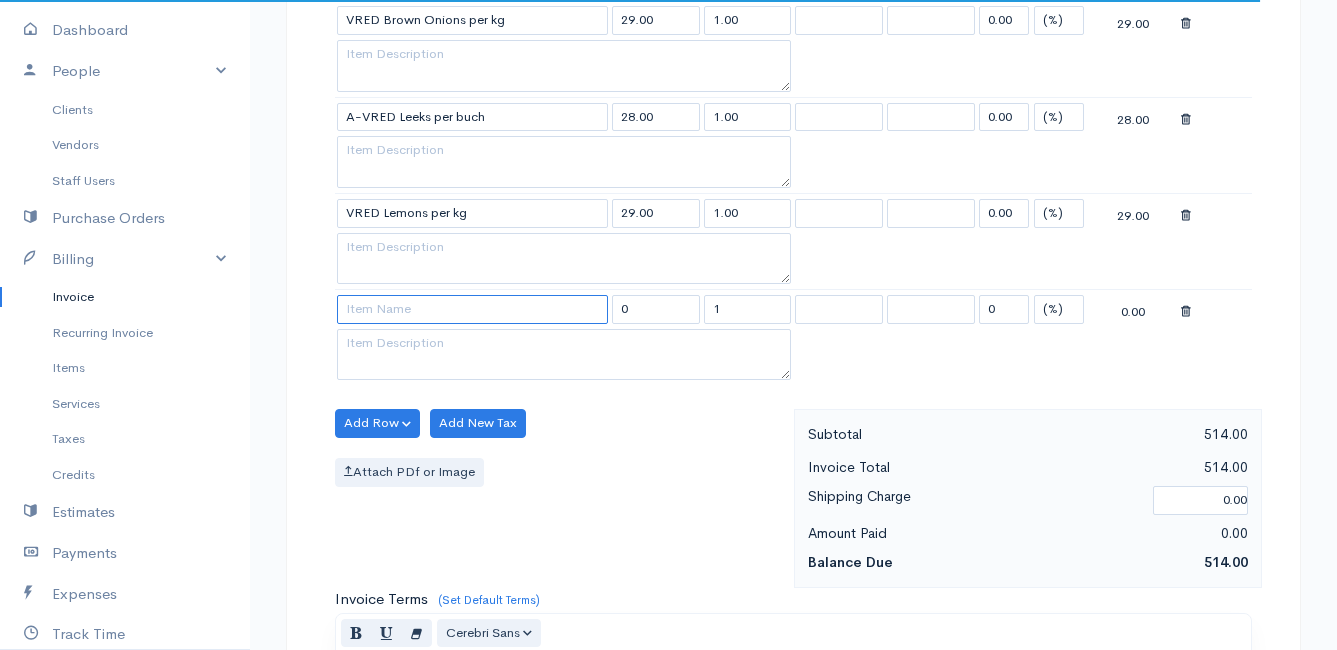 click at bounding box center [472, 309] 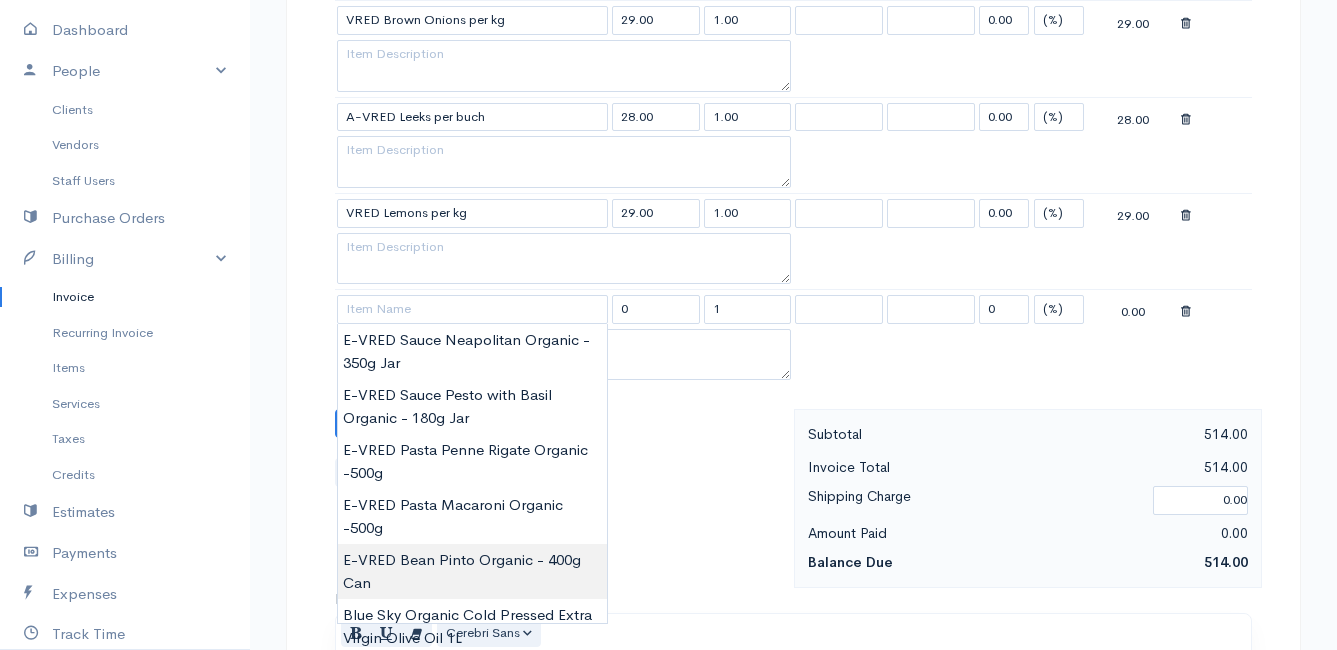 type on "E-VRED Bean Pinto Organic - 400g Can" 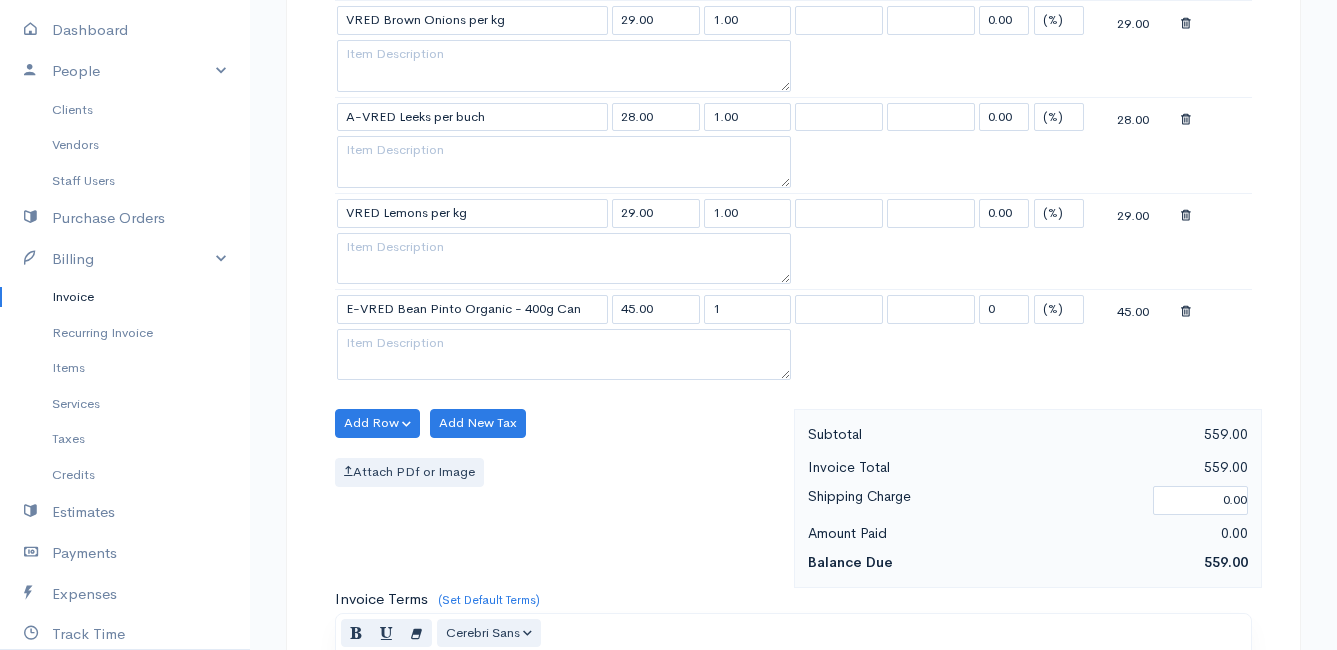 click on "Mamma Chicken
Upgrade
Dashboard
People
Clients
Vendors
Staff Users
Purchase Orders
Billing
Invoice
Recurring Invoice
Items
Services
Taxes
Credits
Estimates
Payments
Expenses
Track Time
Projects
Reports
Settings
My Organizations
Logout
Help
@CloudBooksApp 2022
Invoice
Edit Invoice #INV 250670
draft To [PERSON_NAME] 4502 Ixia [PERSON_NAME] Bettys Bay 7195 [Choose Country] [GEOGRAPHIC_DATA] [GEOGRAPHIC_DATA] [GEOGRAPHIC_DATA] [GEOGRAPHIC_DATA] [GEOGRAPHIC_DATA] [GEOGRAPHIC_DATA] [US_STATE] [GEOGRAPHIC_DATA] [GEOGRAPHIC_DATA] [GEOGRAPHIC_DATA] [GEOGRAPHIC_DATA]" at bounding box center [668, -210] 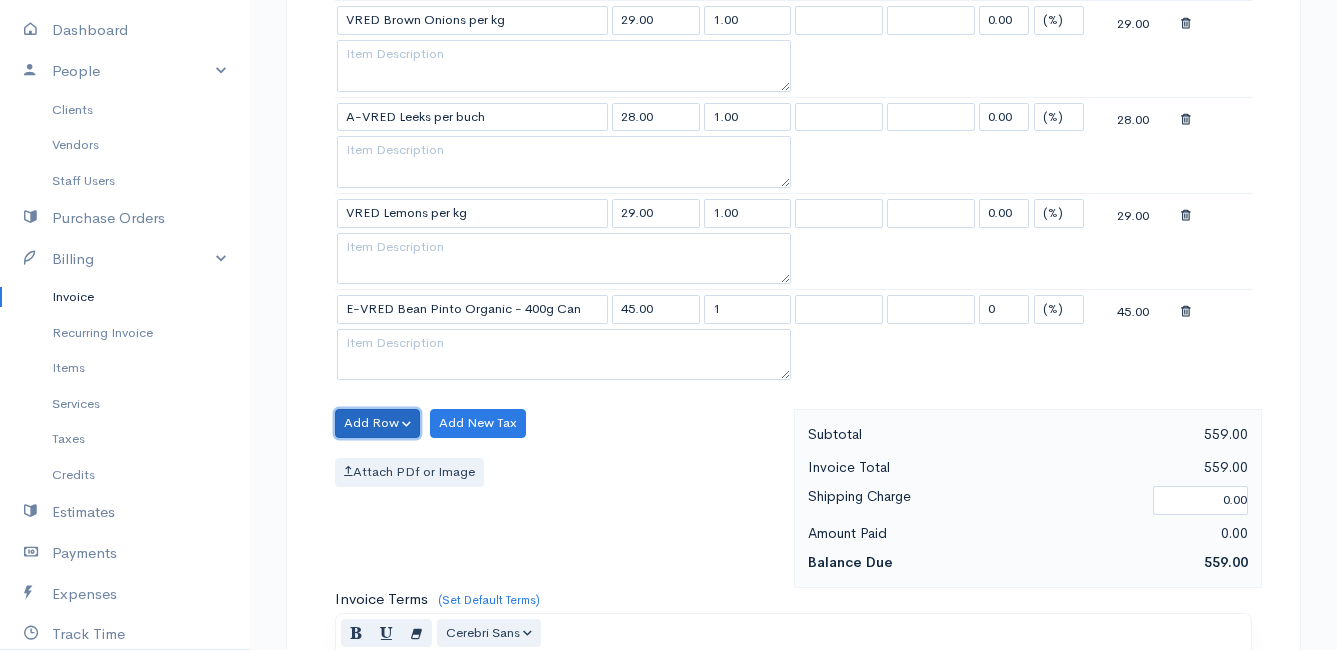 click on "Add Row" at bounding box center [377, 423] 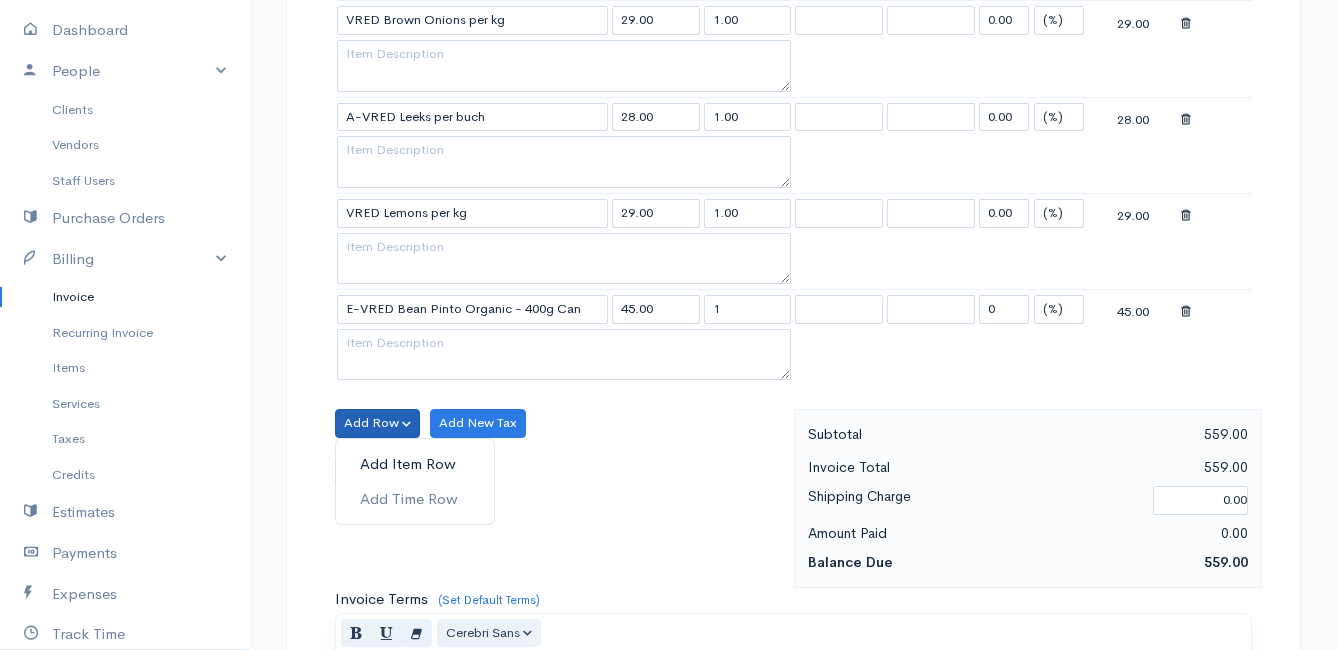 click on "Add Item Row" at bounding box center (415, 464) 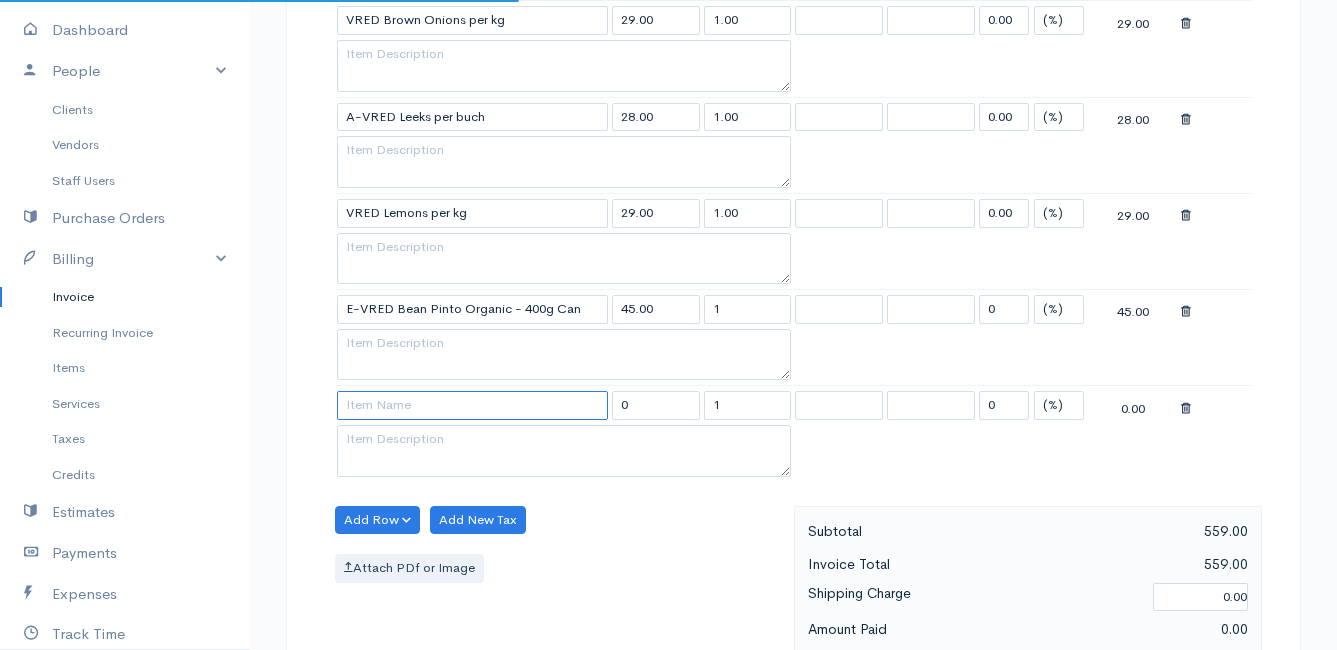 click at bounding box center (472, 405) 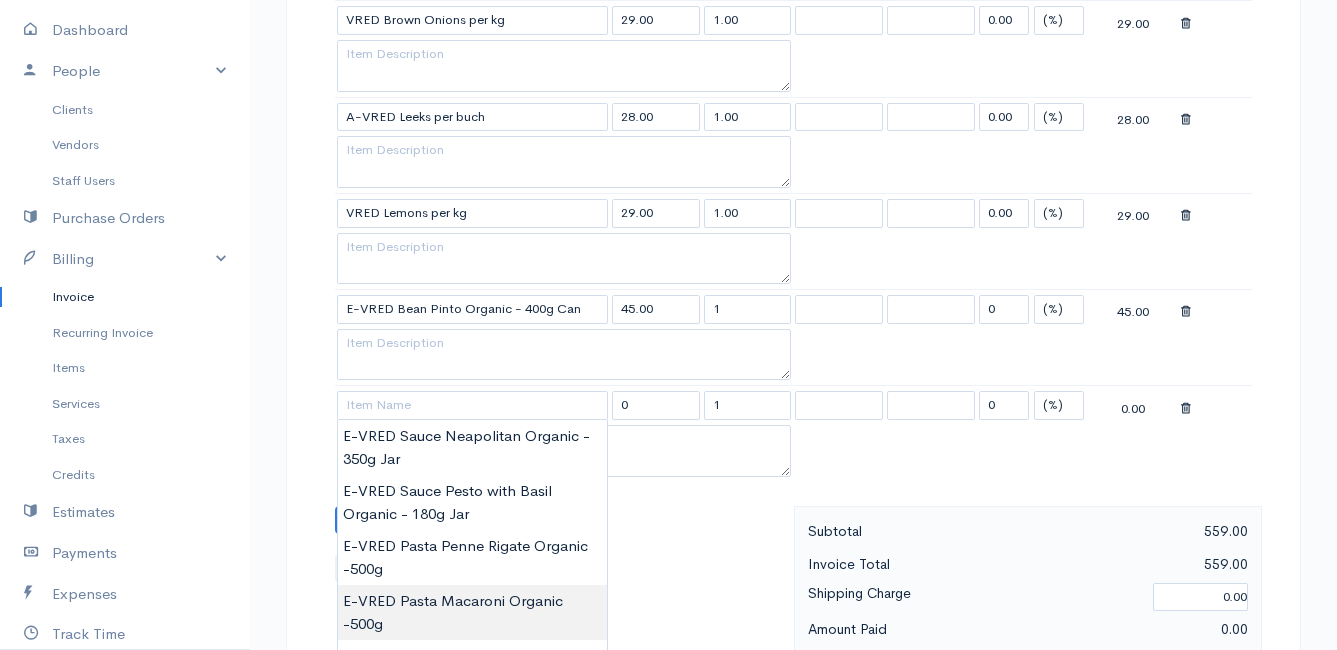 type on "E-VRED Pasta Macaroni Organic -500g" 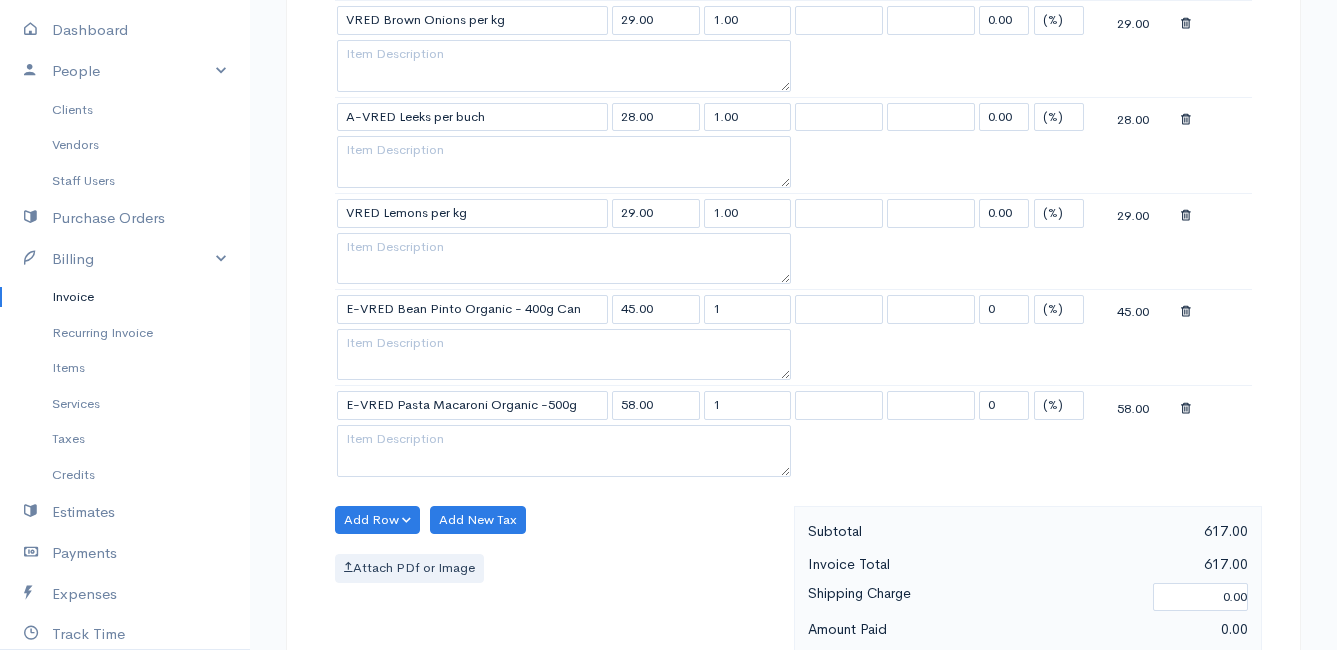 click on "Mamma Chicken
Upgrade
Dashboard
People
Clients
Vendors
Staff Users
Purchase Orders
Billing
Invoice
Recurring Invoice
Items
Services
Taxes
Credits
Estimates
Payments
Expenses
Track Time
Projects
Reports
Settings
My Organizations
Logout
Help
@CloudBooksApp 2022
Invoice
Edit Invoice #INV 250670
draft To [PERSON_NAME] 4502 Ixia [PERSON_NAME] Bettys Bay 7195 [Choose Country] [GEOGRAPHIC_DATA] [GEOGRAPHIC_DATA] [GEOGRAPHIC_DATA] [GEOGRAPHIC_DATA] [GEOGRAPHIC_DATA] [GEOGRAPHIC_DATA] [US_STATE] [GEOGRAPHIC_DATA] [GEOGRAPHIC_DATA] [GEOGRAPHIC_DATA] [GEOGRAPHIC_DATA]" at bounding box center (668, -162) 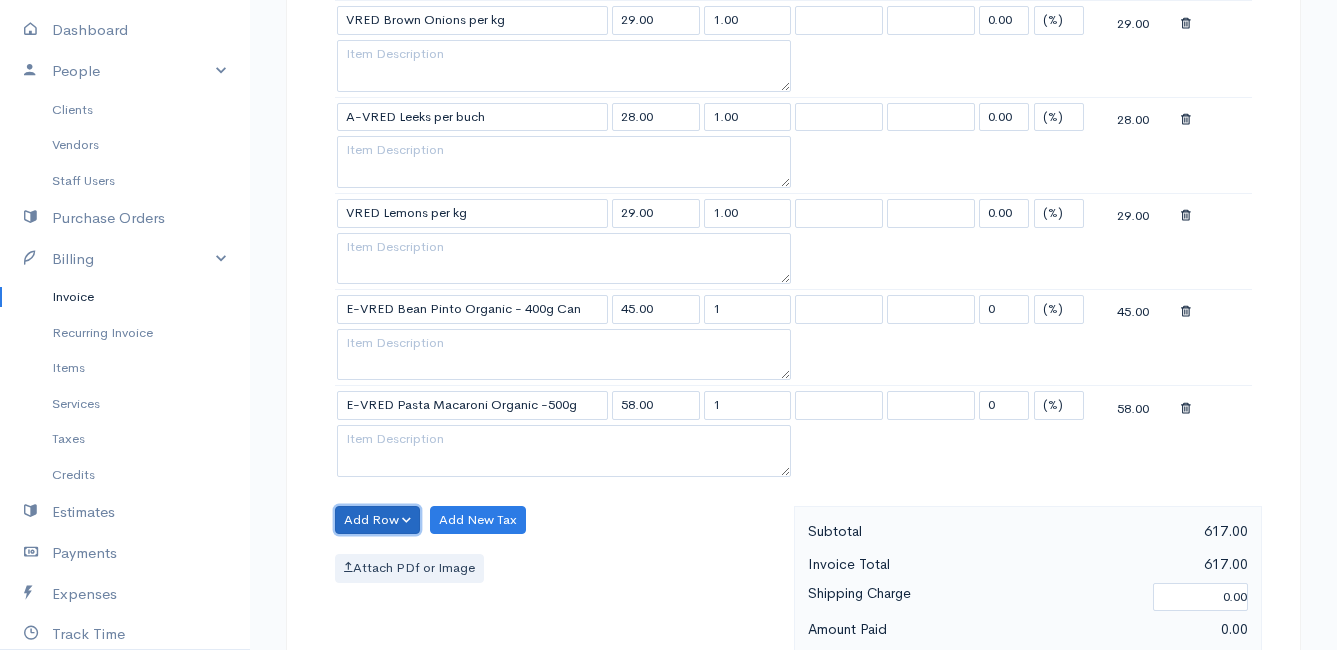 click on "Add Row" at bounding box center (377, 520) 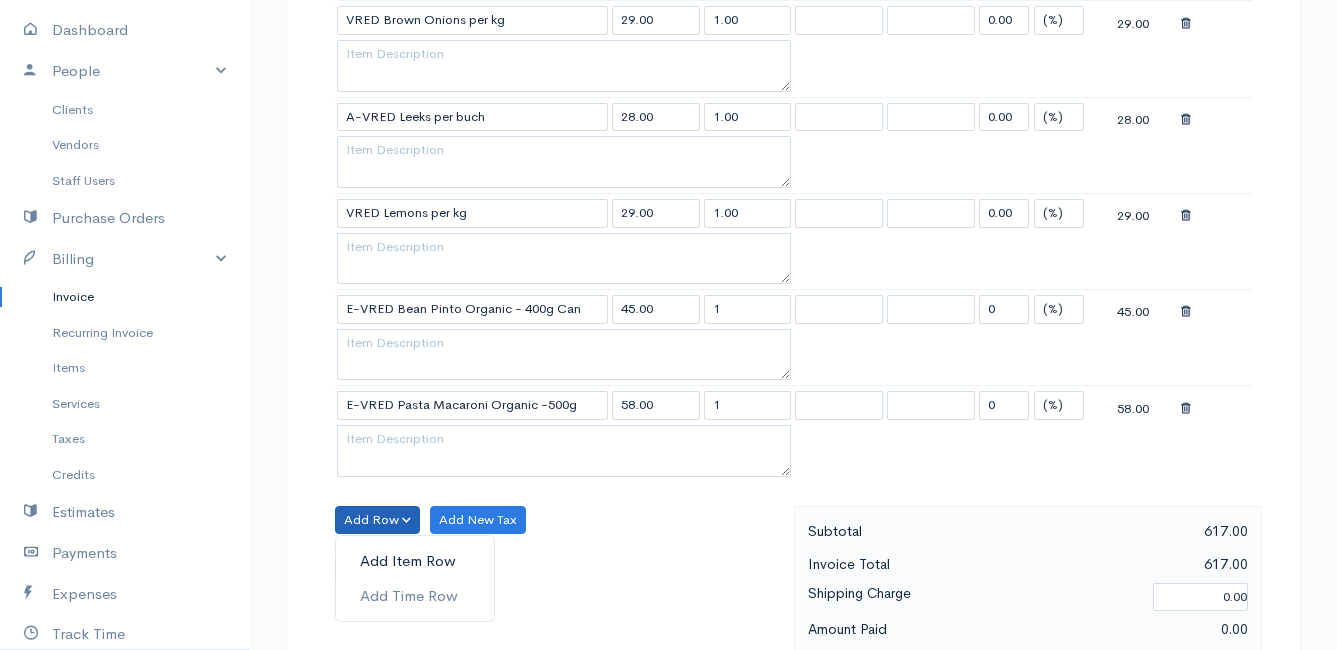 click on "Add Item Row" at bounding box center (415, 561) 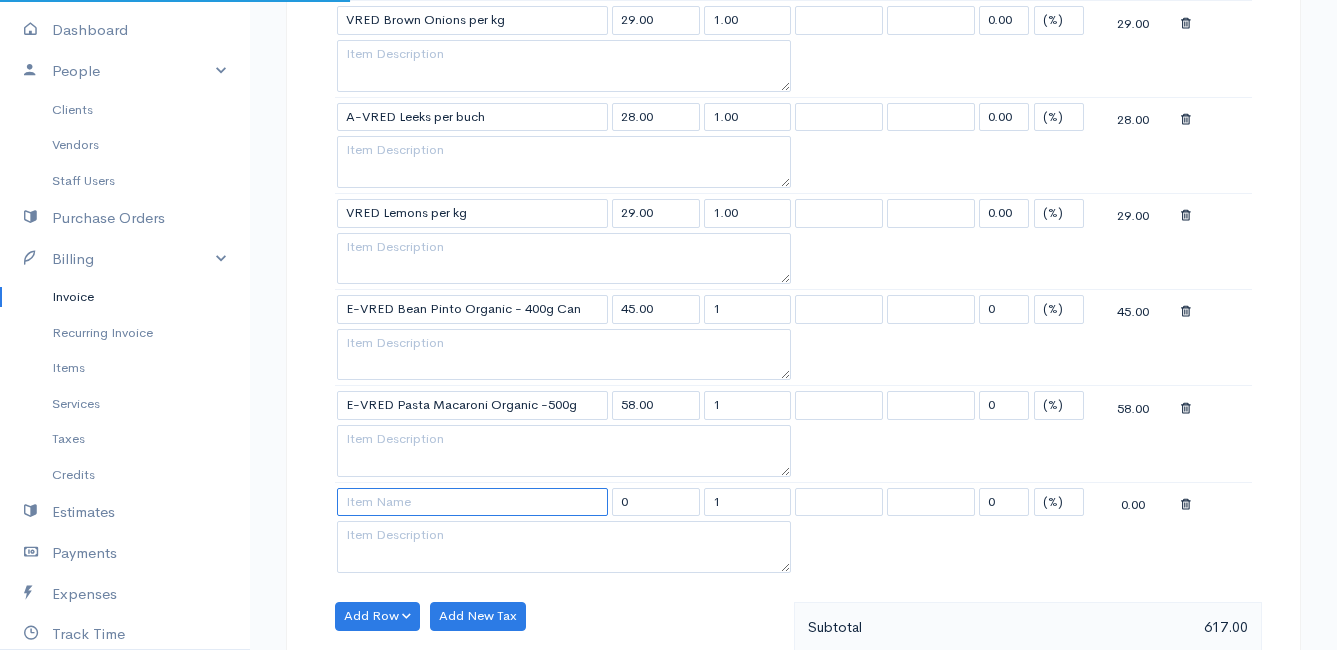 click at bounding box center (472, 502) 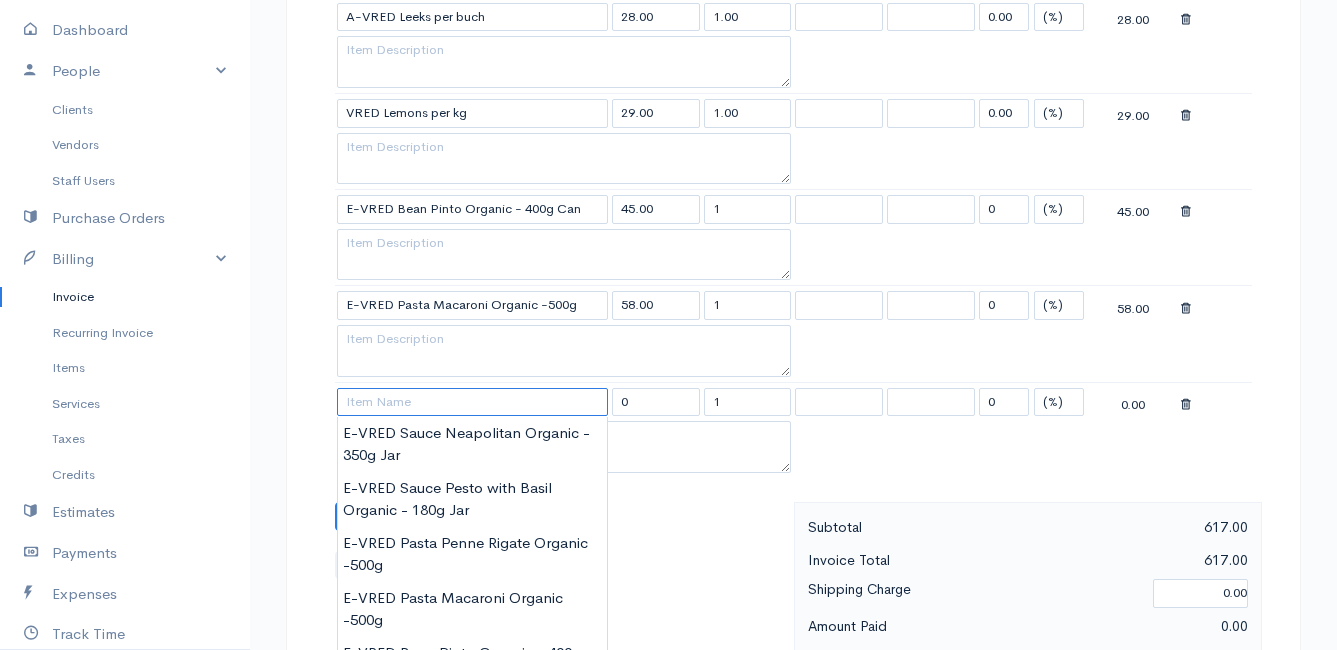 scroll, scrollTop: 1900, scrollLeft: 0, axis: vertical 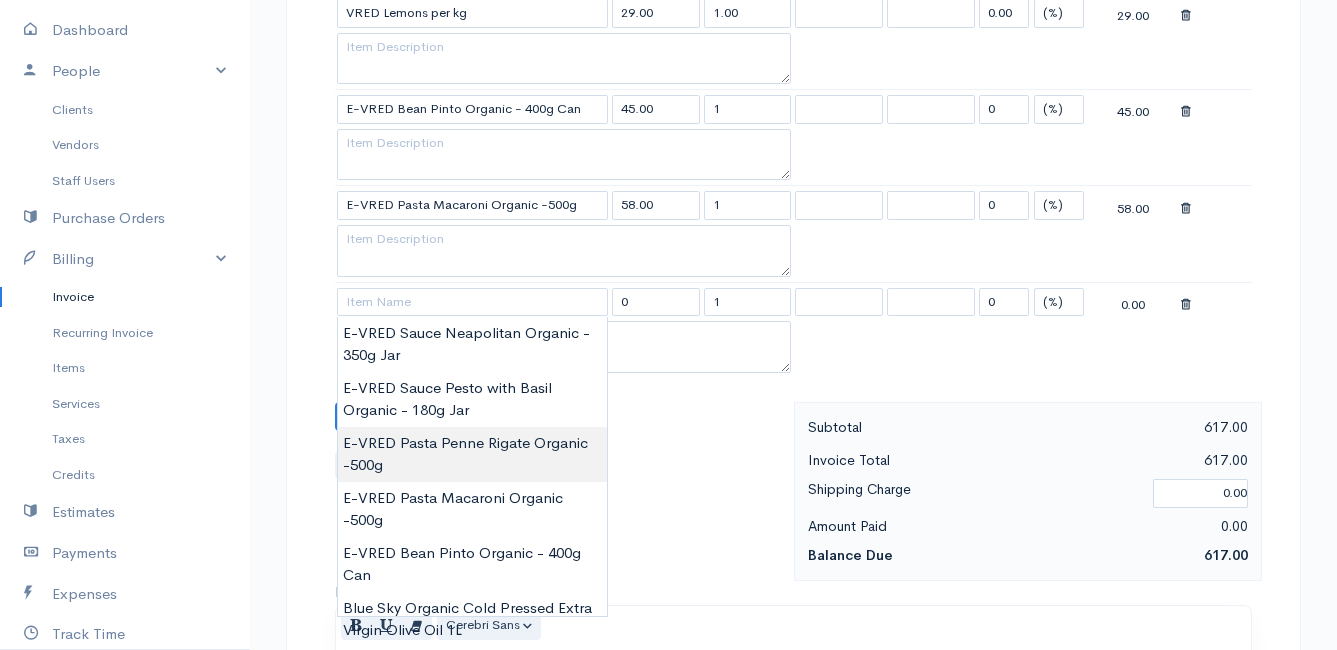 type on "E-VRED Pasta Penne Rigate Organic -500g" 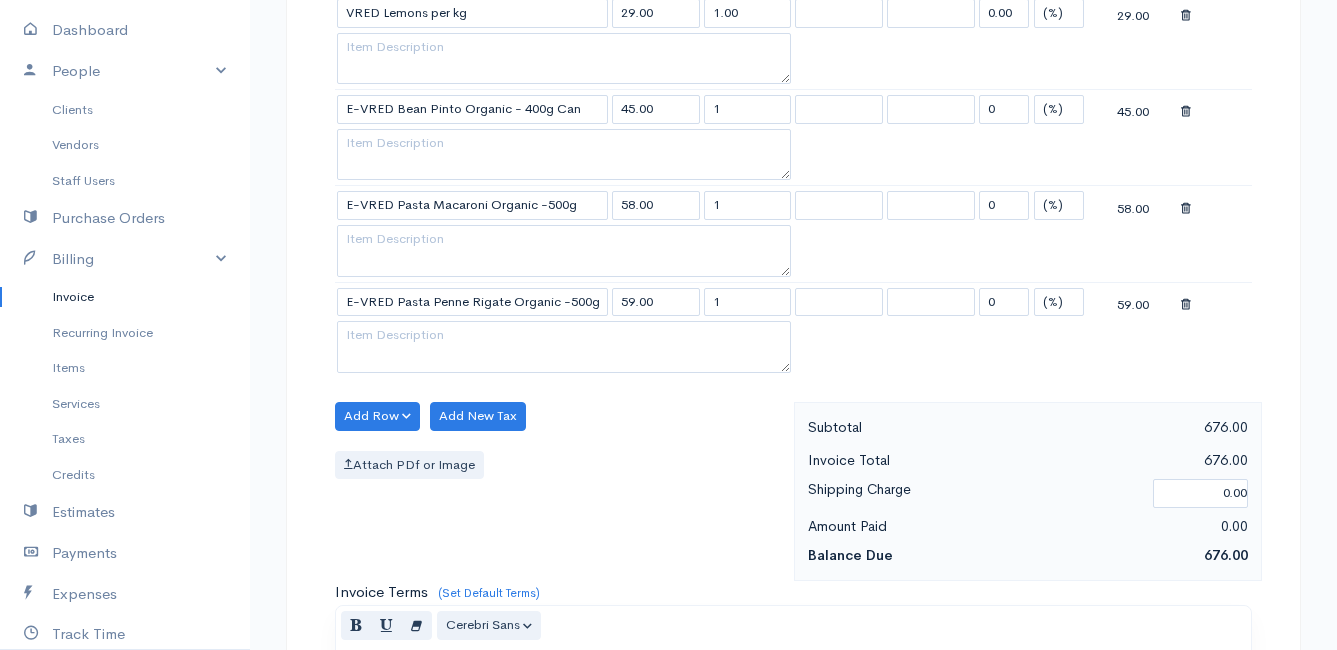 click on "Mamma Chicken
Upgrade
Dashboard
People
Clients
Vendors
Staff Users
Purchase Orders
Billing
Invoice
Recurring Invoice
Items
Services
Taxes
Credits
Estimates
Payments
Expenses
Track Time
Projects
Reports
Settings
My Organizations
Logout
Help
@CloudBooksApp 2022
Invoice
Edit Invoice #INV 250670
draft To [PERSON_NAME] 4502 Ixia [PERSON_NAME] Bettys Bay 7195 [Choose Country] [GEOGRAPHIC_DATA] [GEOGRAPHIC_DATA] [GEOGRAPHIC_DATA] [GEOGRAPHIC_DATA] [GEOGRAPHIC_DATA] [GEOGRAPHIC_DATA] [US_STATE] [GEOGRAPHIC_DATA] [GEOGRAPHIC_DATA] [GEOGRAPHIC_DATA] [GEOGRAPHIC_DATA]" at bounding box center [668, -314] 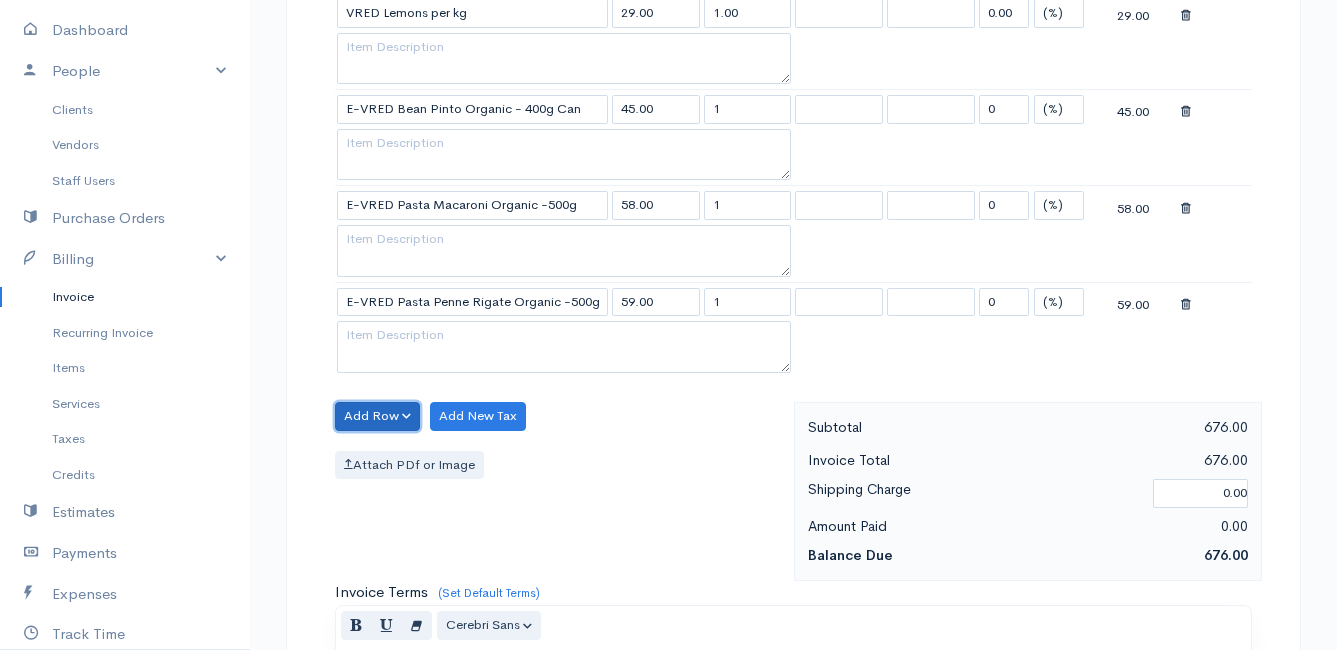 click on "Add Row" at bounding box center [377, 416] 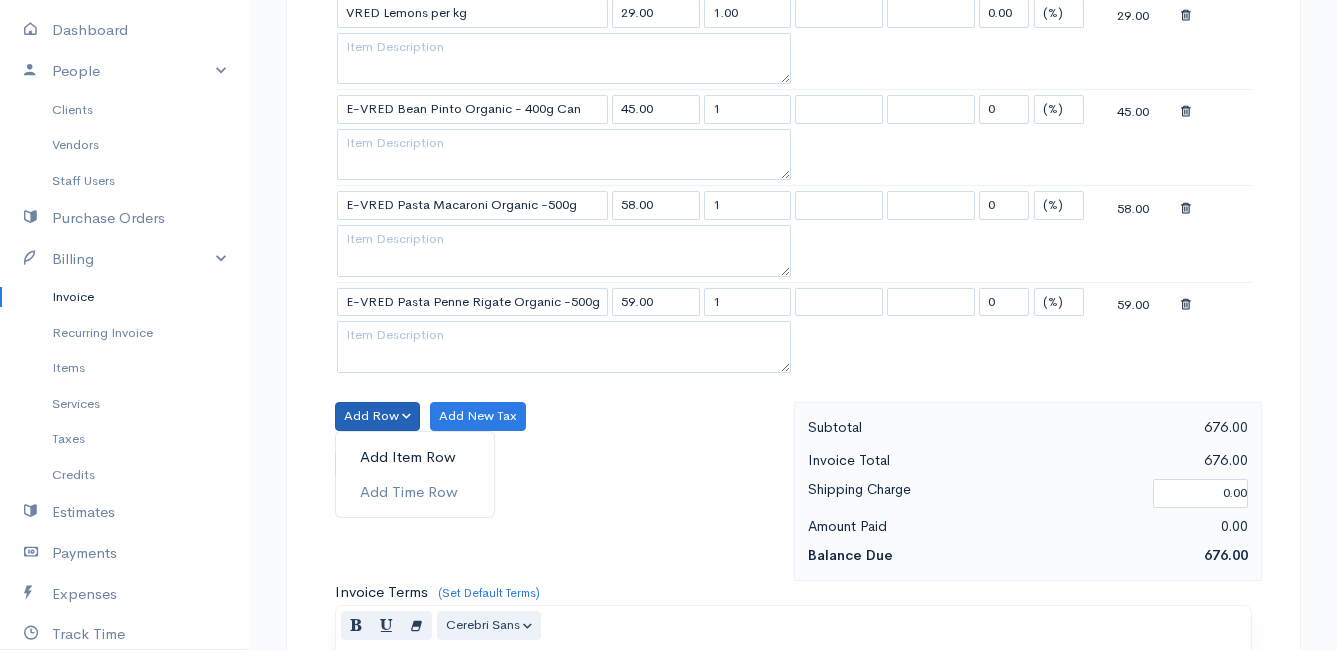 click on "Add Item Row" at bounding box center (415, 457) 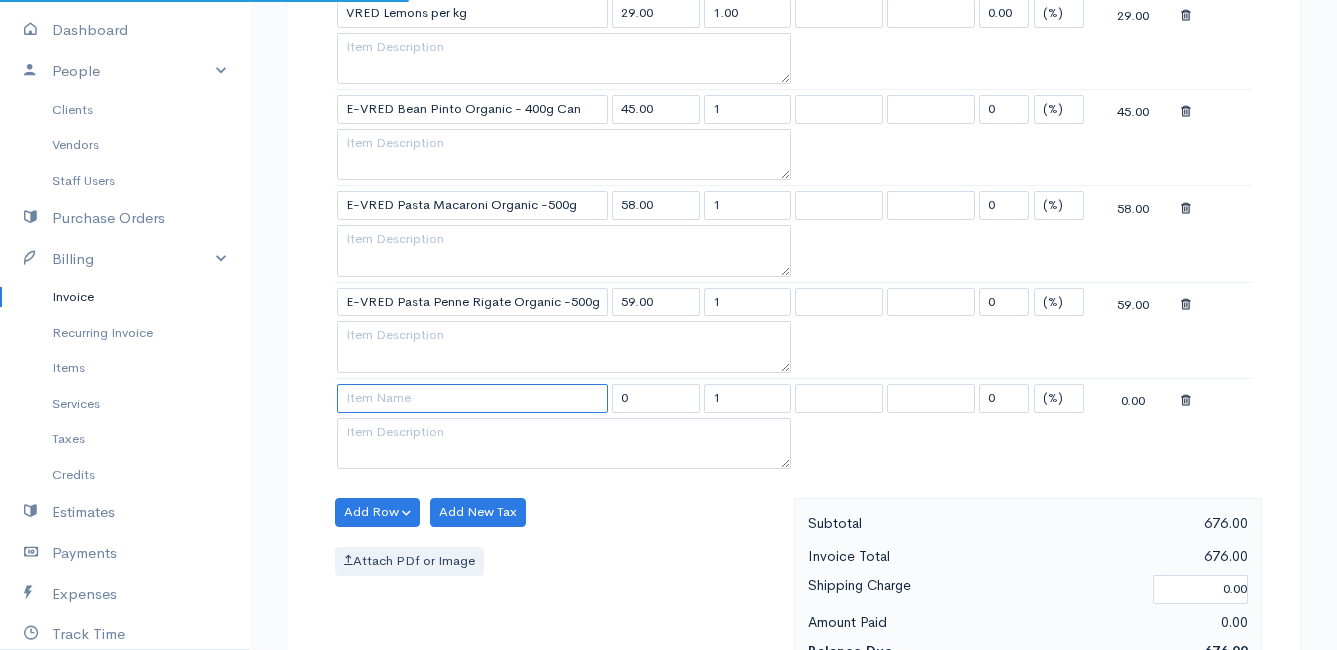 click at bounding box center [472, 398] 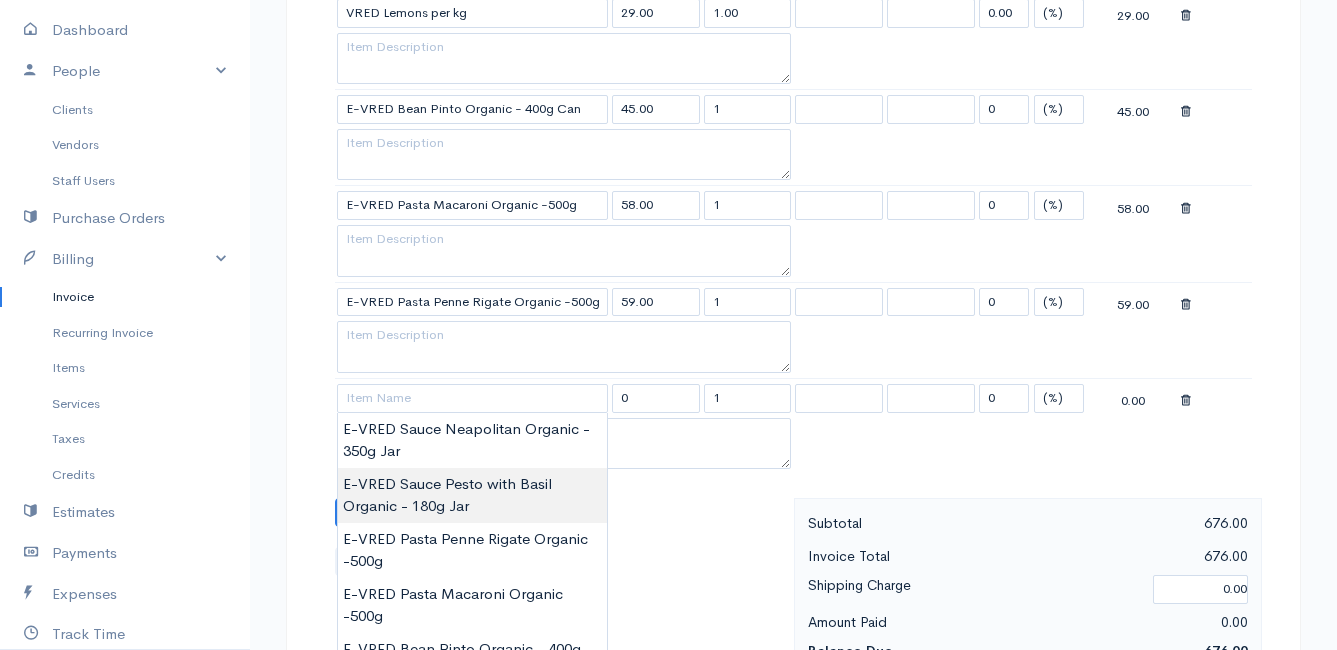 type on "E-VRED Sauce Pesto with Basil Organic - 180g Jar" 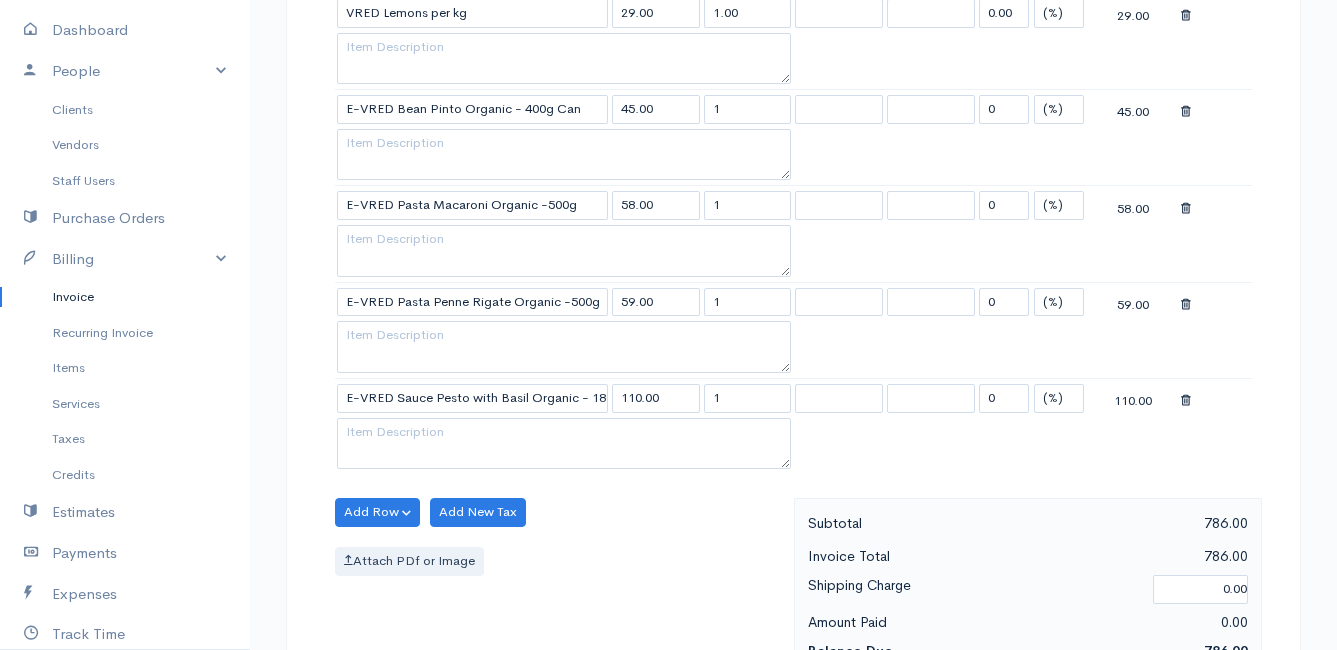 click on "Mamma Chicken
Upgrade
Dashboard
People
Clients
Vendors
Staff Users
Purchase Orders
Billing
Invoice
Recurring Invoice
Items
Services
Taxes
Credits
Estimates
Payments
Expenses
Track Time
Projects
Reports
Settings
My Organizations
Logout
Help
@CloudBooksApp 2022
Invoice
Edit Invoice #INV 250670
draft To [PERSON_NAME] 4502 Ixia [PERSON_NAME] Bettys Bay 7195 [Choose Country] [GEOGRAPHIC_DATA] [GEOGRAPHIC_DATA] [GEOGRAPHIC_DATA] [GEOGRAPHIC_DATA] [GEOGRAPHIC_DATA] [GEOGRAPHIC_DATA] [US_STATE] [GEOGRAPHIC_DATA] [GEOGRAPHIC_DATA] [GEOGRAPHIC_DATA] [GEOGRAPHIC_DATA]" at bounding box center (668, -266) 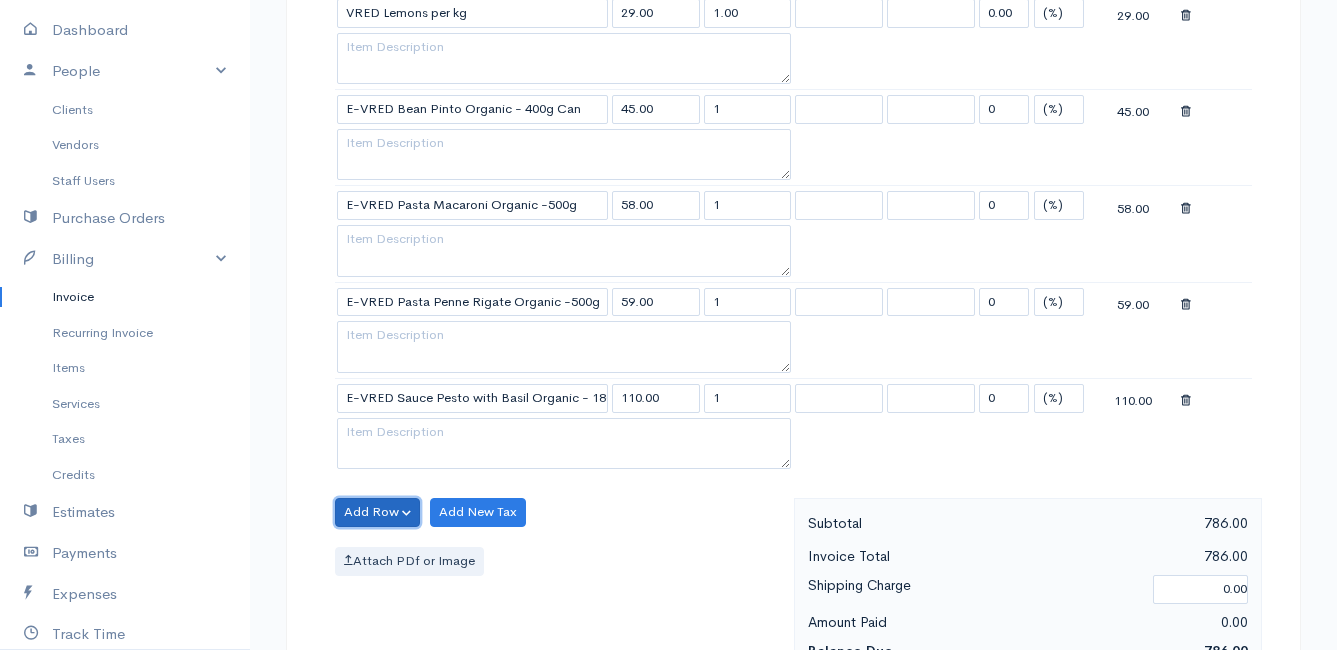 click on "Add Row" at bounding box center [377, 512] 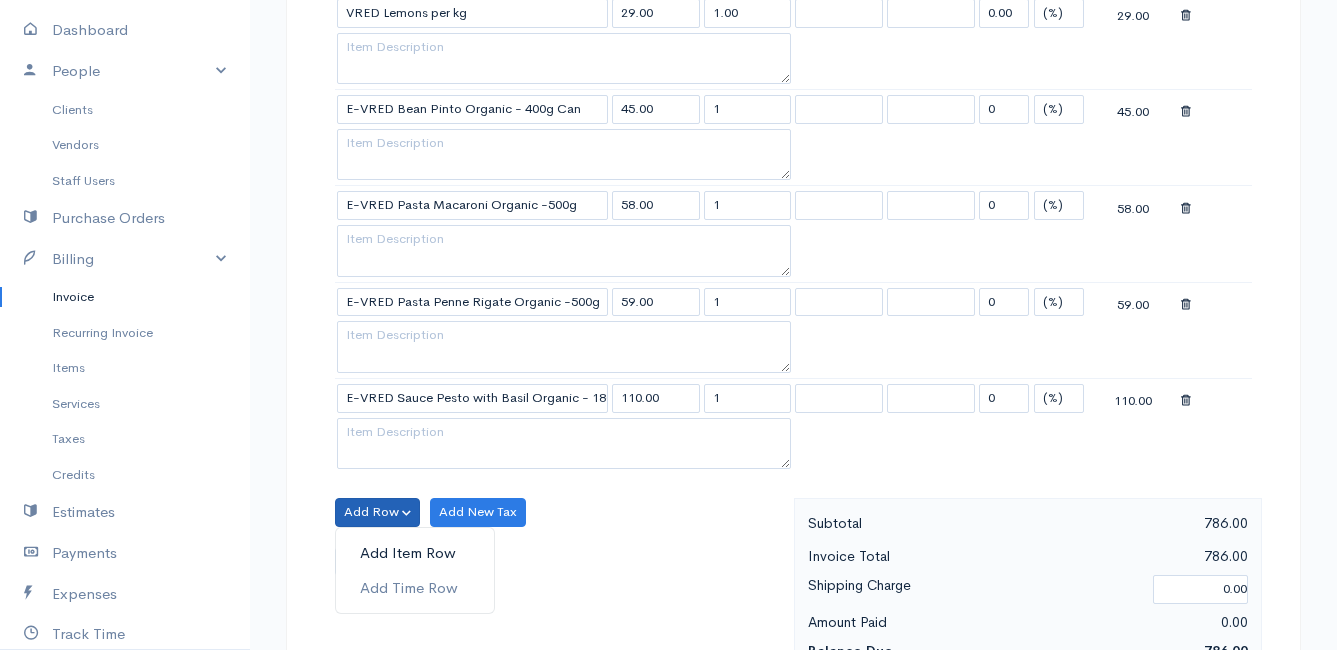 click on "Add Item Row" at bounding box center (415, 553) 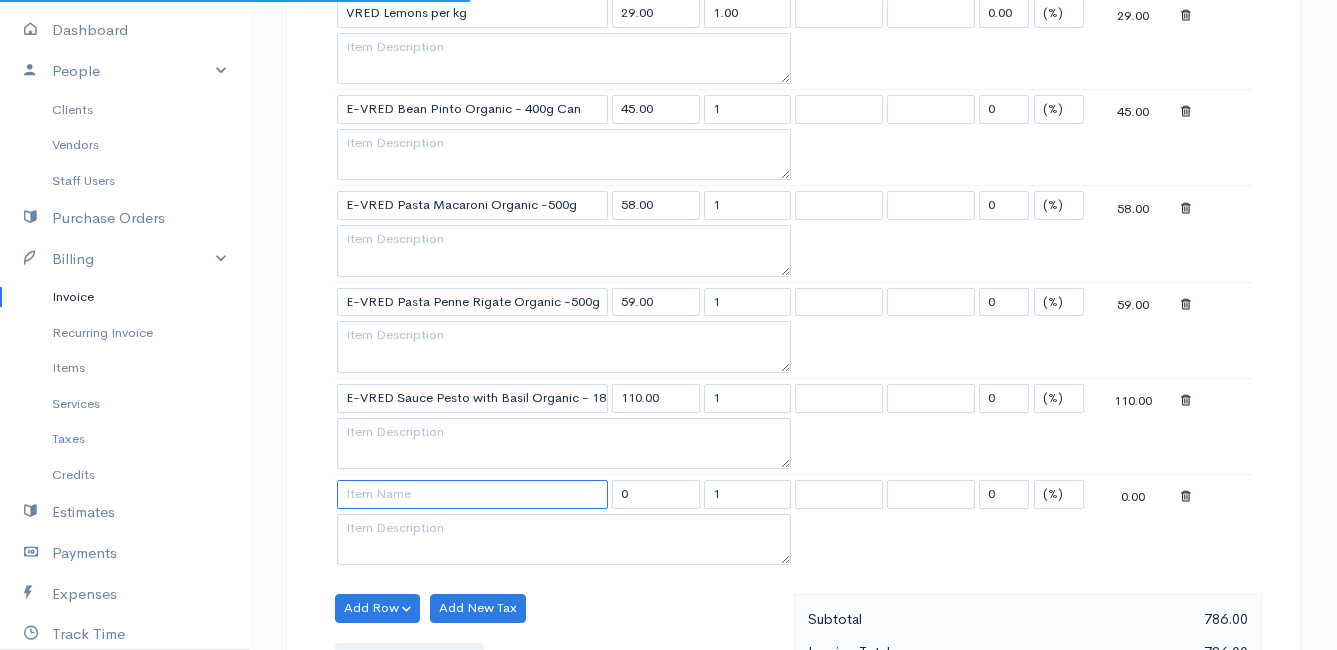 click at bounding box center (472, 494) 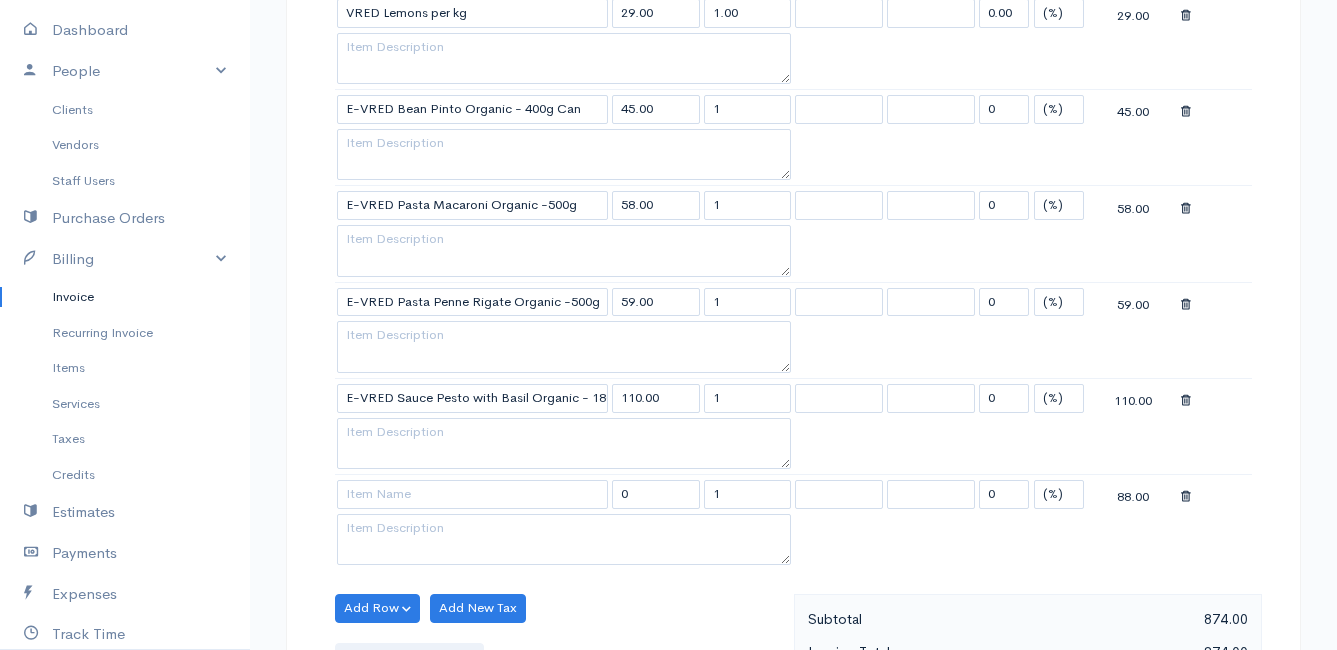 type on "E-VRED Sauce Neapolitan Organic - 350g Jar" 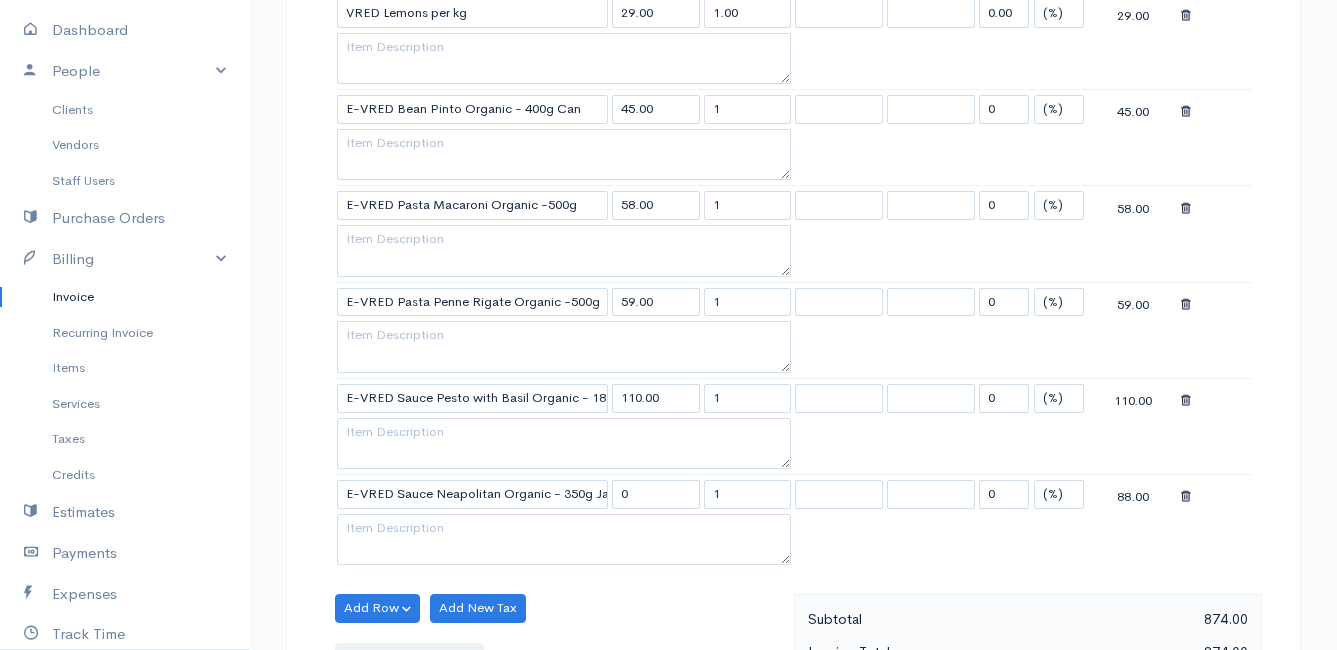 type on "88.00" 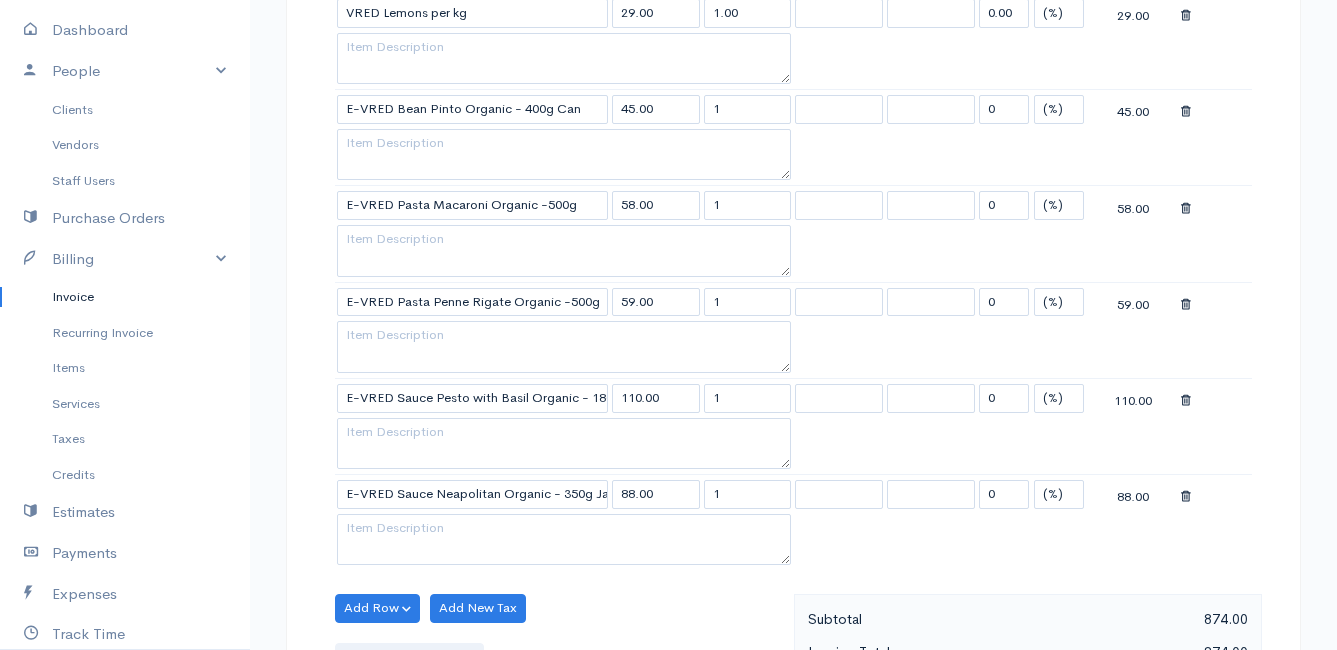 click on "Mamma Chicken
Upgrade
Dashboard
People
Clients
Vendors
Staff Users
Purchase Orders
Billing
Invoice
Recurring Invoice
Items
Services
Taxes
Credits
Estimates
Payments
Expenses
Track Time
Projects
Reports
Settings
My Organizations
Logout
Help
@CloudBooksApp 2022
Invoice
Edit Invoice #INV 250670
draft To [PERSON_NAME] 4502 Ixia [PERSON_NAME] Bettys Bay 7195 [Choose Country] [GEOGRAPHIC_DATA] [GEOGRAPHIC_DATA] [GEOGRAPHIC_DATA] [GEOGRAPHIC_DATA] [GEOGRAPHIC_DATA] [GEOGRAPHIC_DATA] [US_STATE] [GEOGRAPHIC_DATA] [GEOGRAPHIC_DATA] [GEOGRAPHIC_DATA] [GEOGRAPHIC_DATA]" at bounding box center [668, -218] 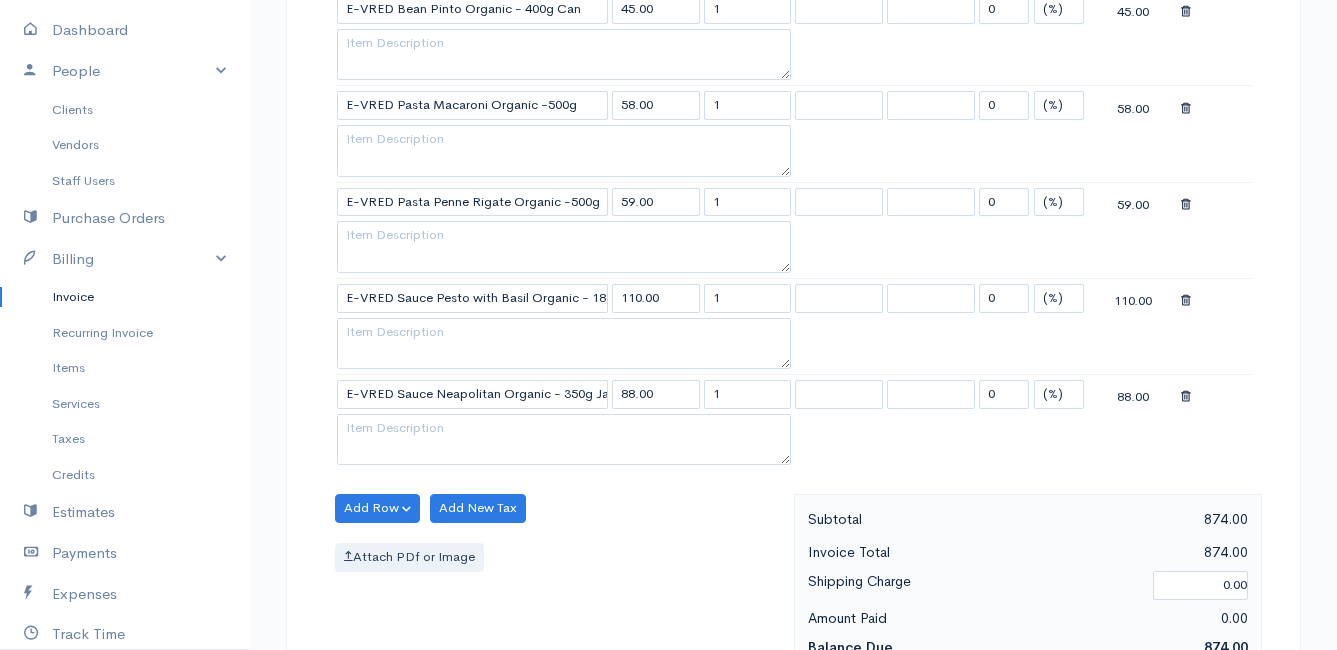 scroll, scrollTop: 2100, scrollLeft: 0, axis: vertical 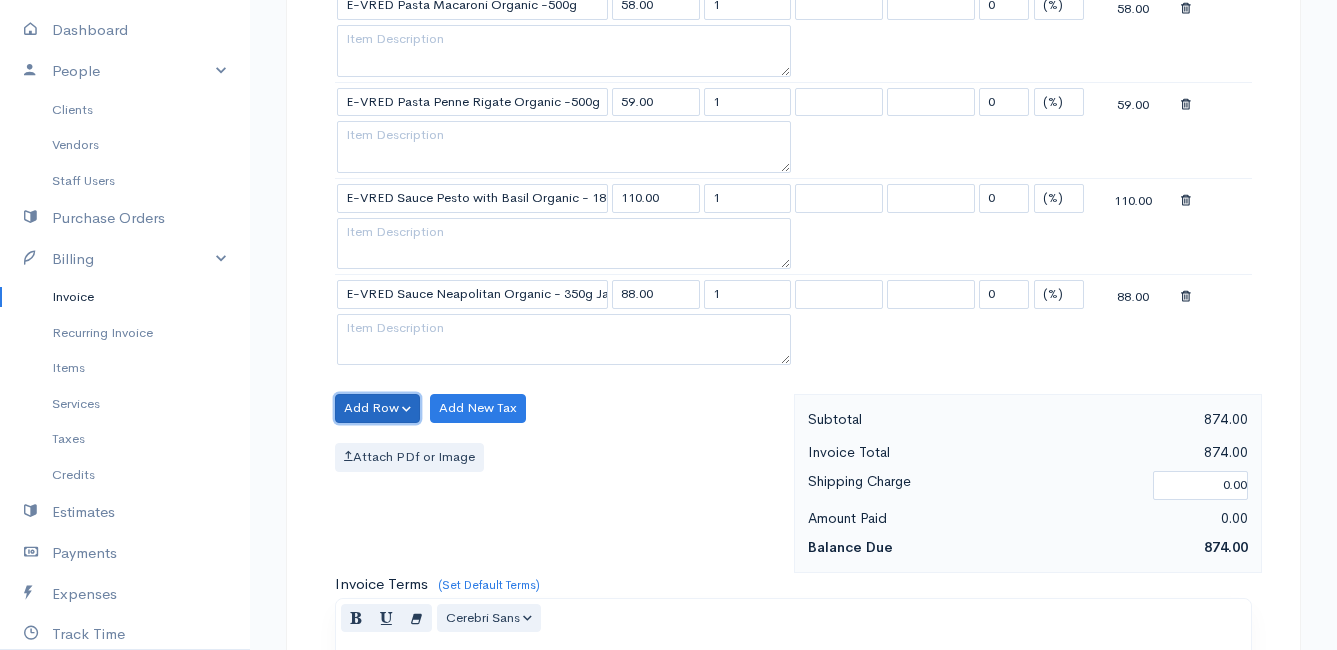 click on "Add Row" at bounding box center (377, 408) 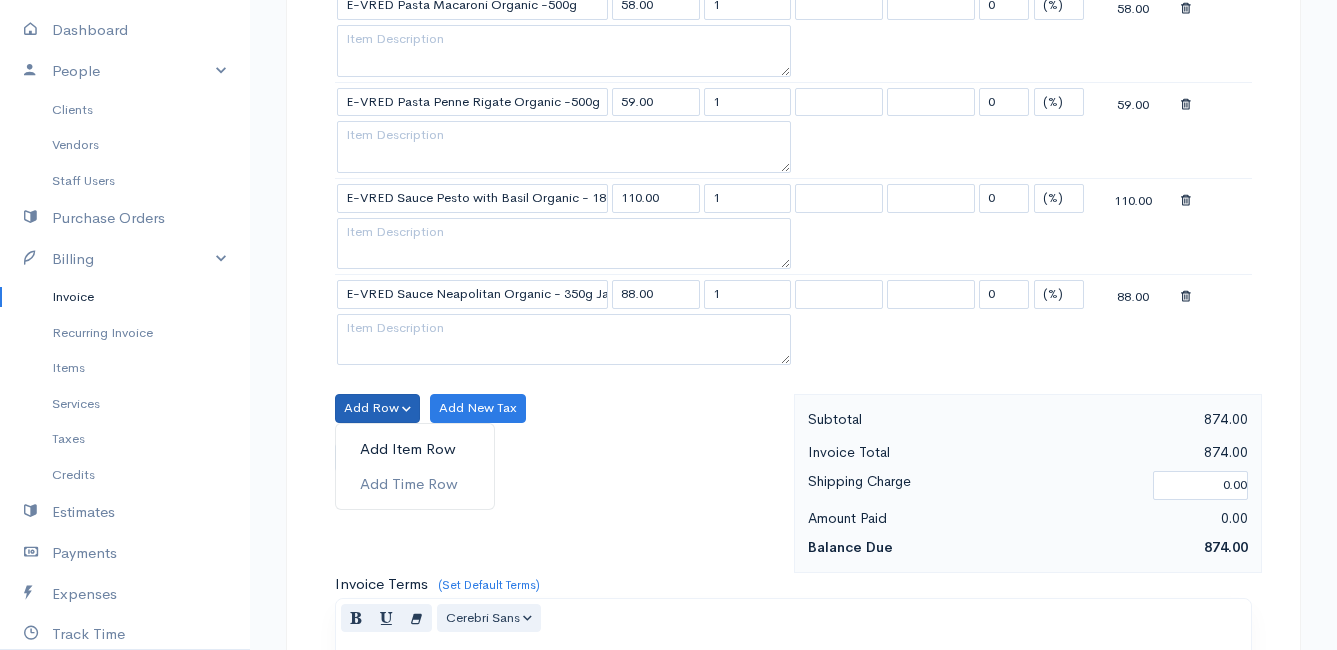 click on "Add Item Row" at bounding box center (415, 449) 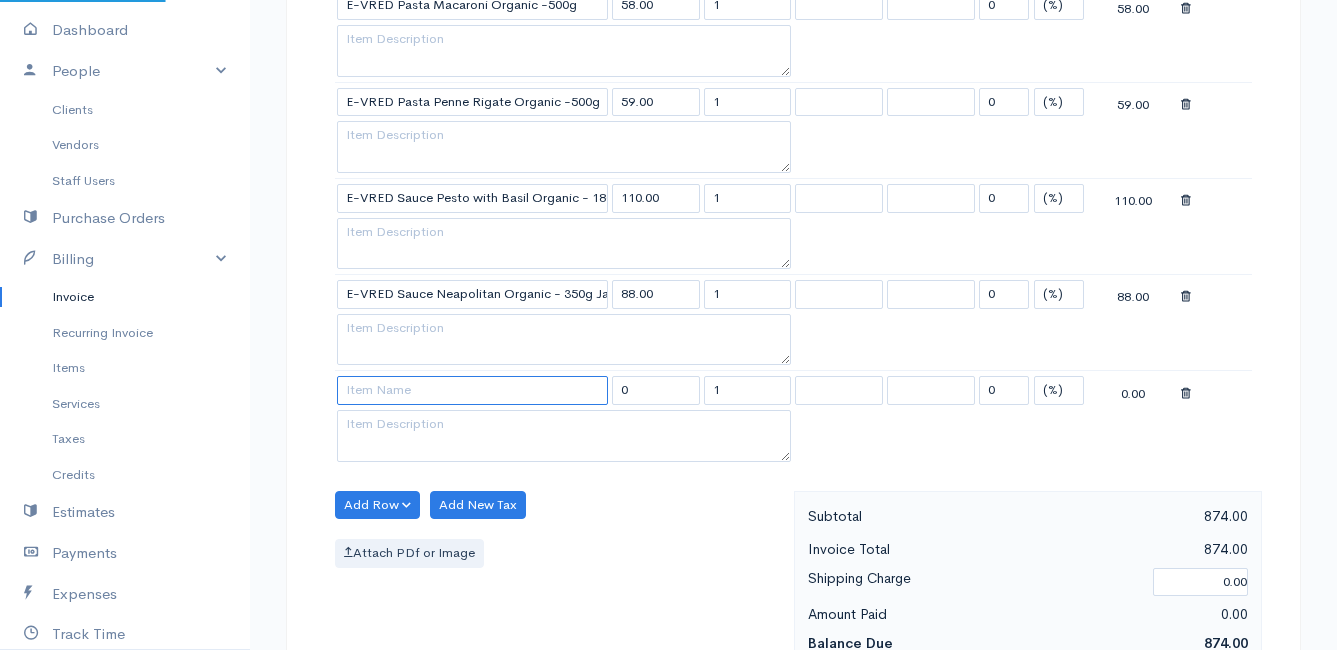 click at bounding box center [472, 390] 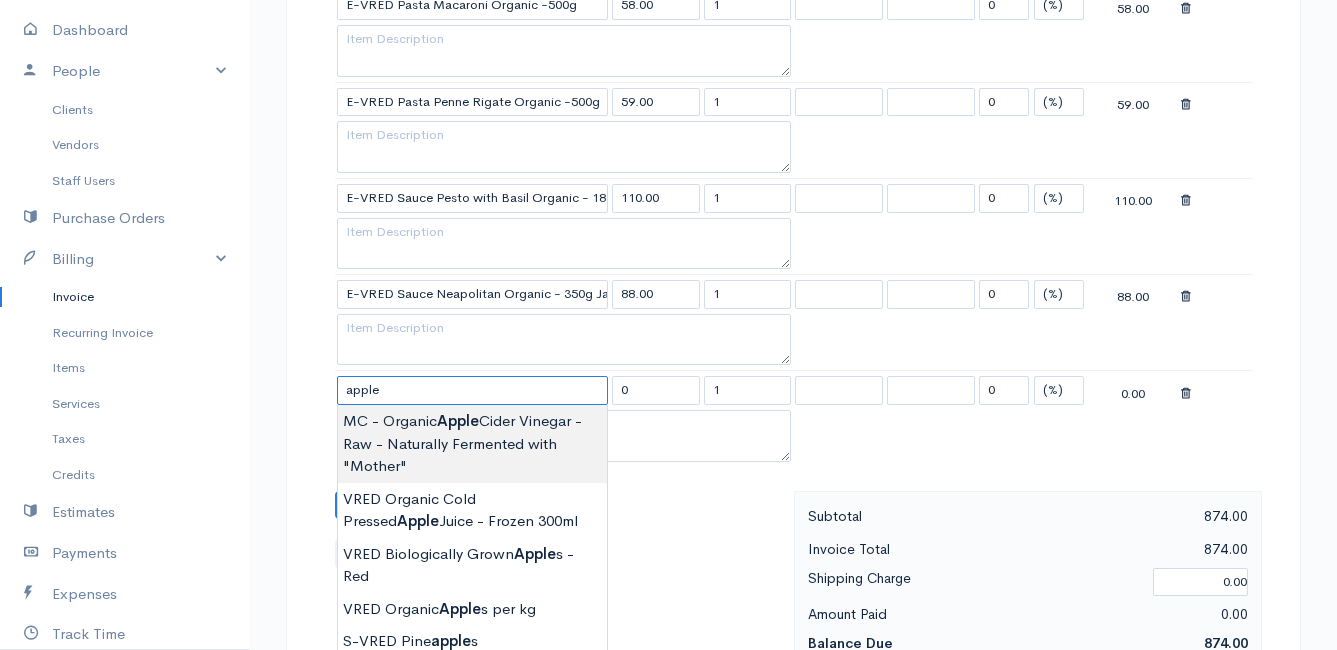 type on "MC - Organic Apple Cider Vinegar - Raw - Naturally Fermented with "Mother"" 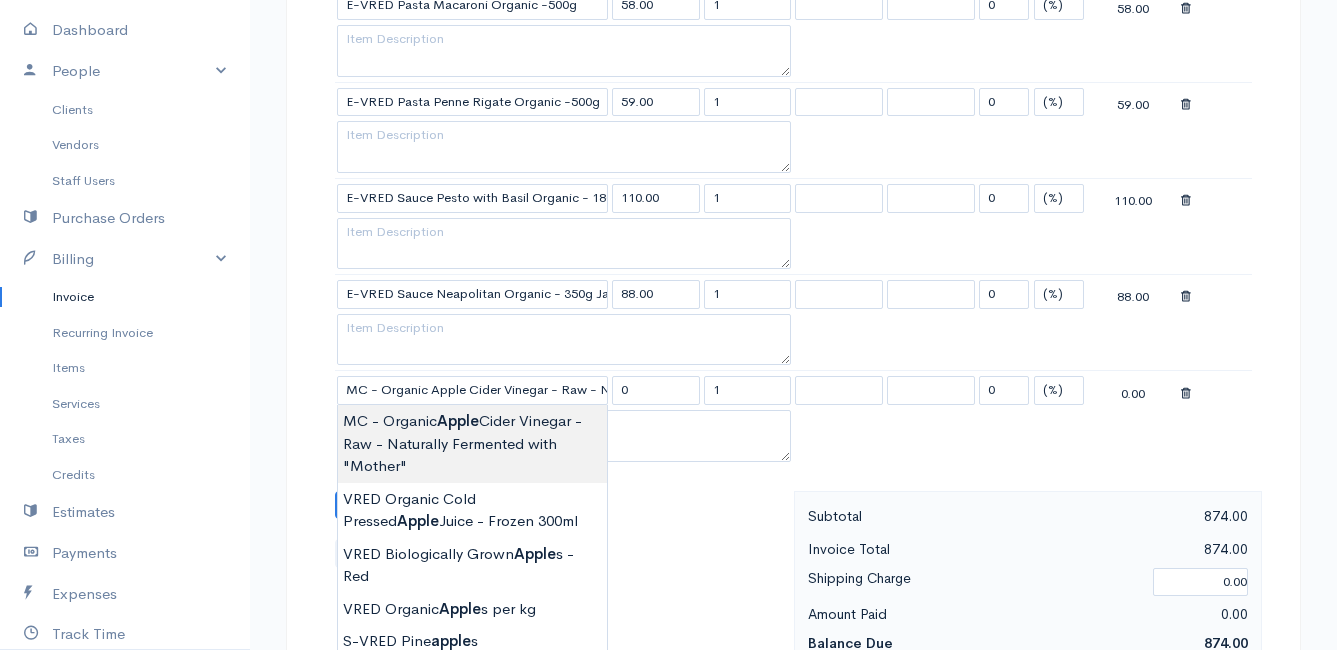 type on "115.00" 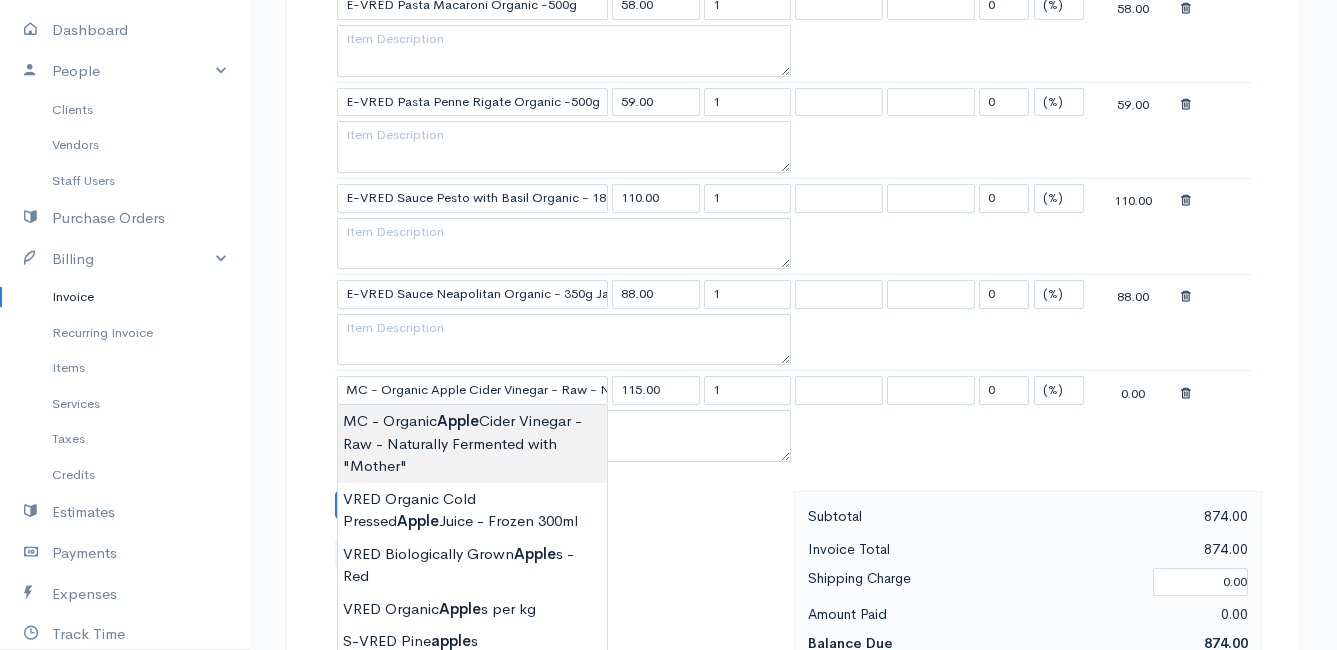 click on "Mamma Chicken
Upgrade
Dashboard
People
Clients
Vendors
Staff Users
Purchase Orders
Billing
Invoice
Recurring Invoice
Items
Services
Taxes
Credits
Estimates
Payments
Expenses
Track Time
Projects
Reports
Settings
My Organizations
Logout
Help
@CloudBooksApp 2022
Invoice
Edit Invoice #INV 250670
draft To [PERSON_NAME] 4502 Ixia [PERSON_NAME] Bettys Bay 7195 [Choose Country] [GEOGRAPHIC_DATA] [GEOGRAPHIC_DATA] [GEOGRAPHIC_DATA] [GEOGRAPHIC_DATA] [GEOGRAPHIC_DATA] [GEOGRAPHIC_DATA] [US_STATE] [GEOGRAPHIC_DATA] [GEOGRAPHIC_DATA] [GEOGRAPHIC_DATA] [GEOGRAPHIC_DATA]" at bounding box center (668, -370) 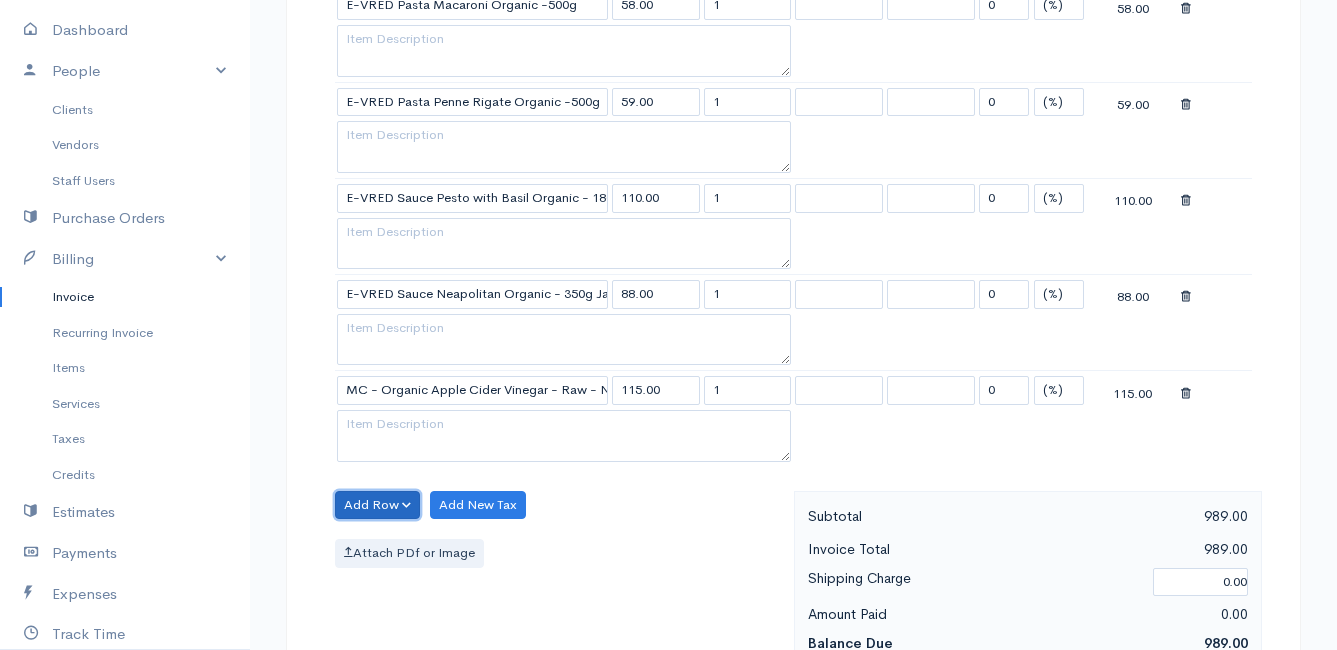 click on "Add Row" at bounding box center [377, 505] 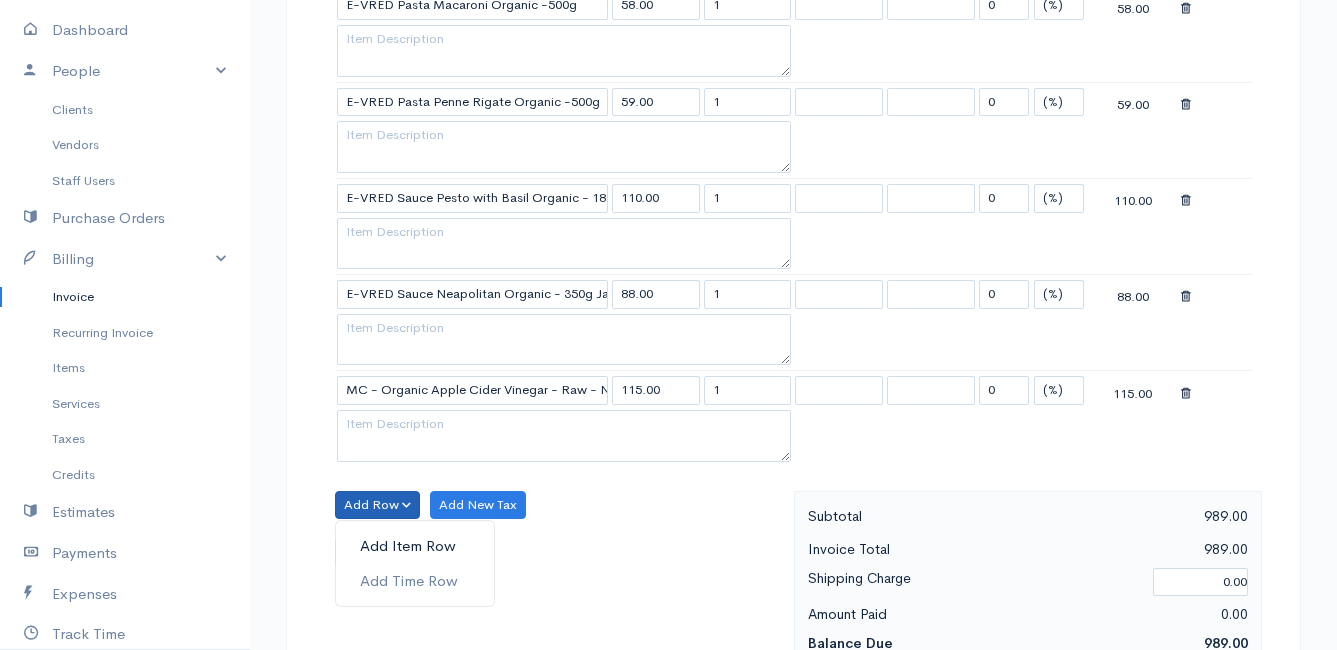 click on "Add Item Row" at bounding box center [415, 546] 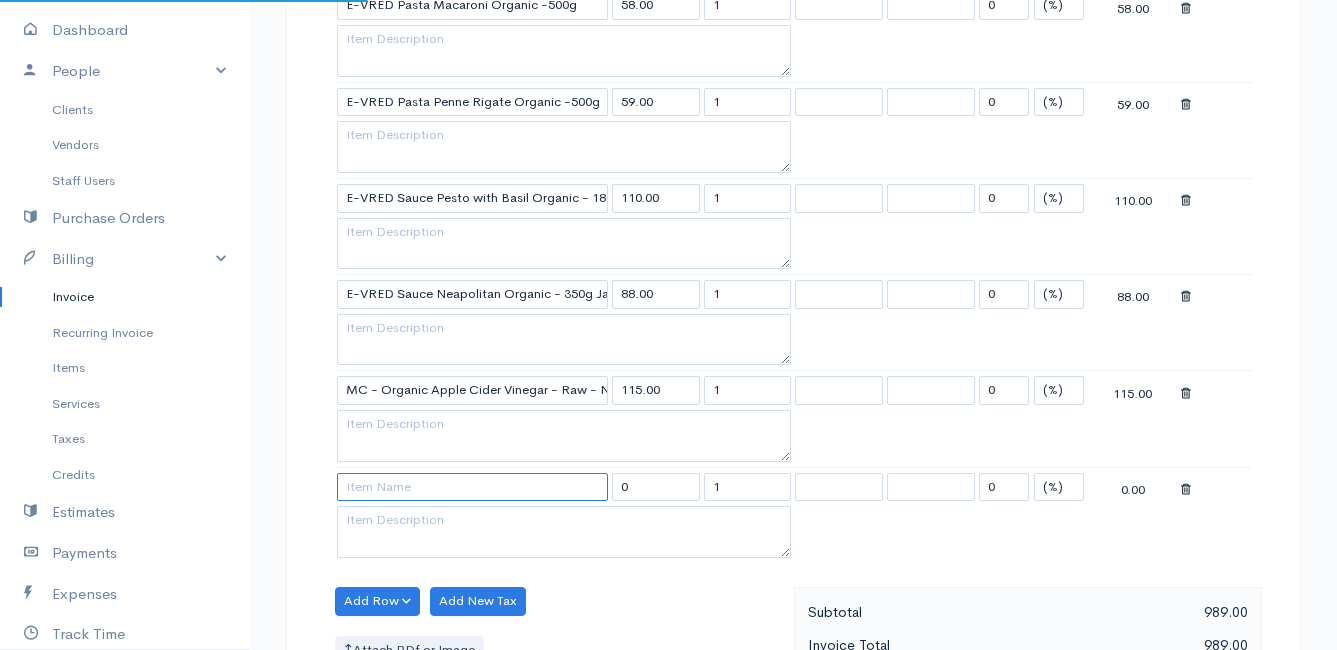 click at bounding box center [472, 487] 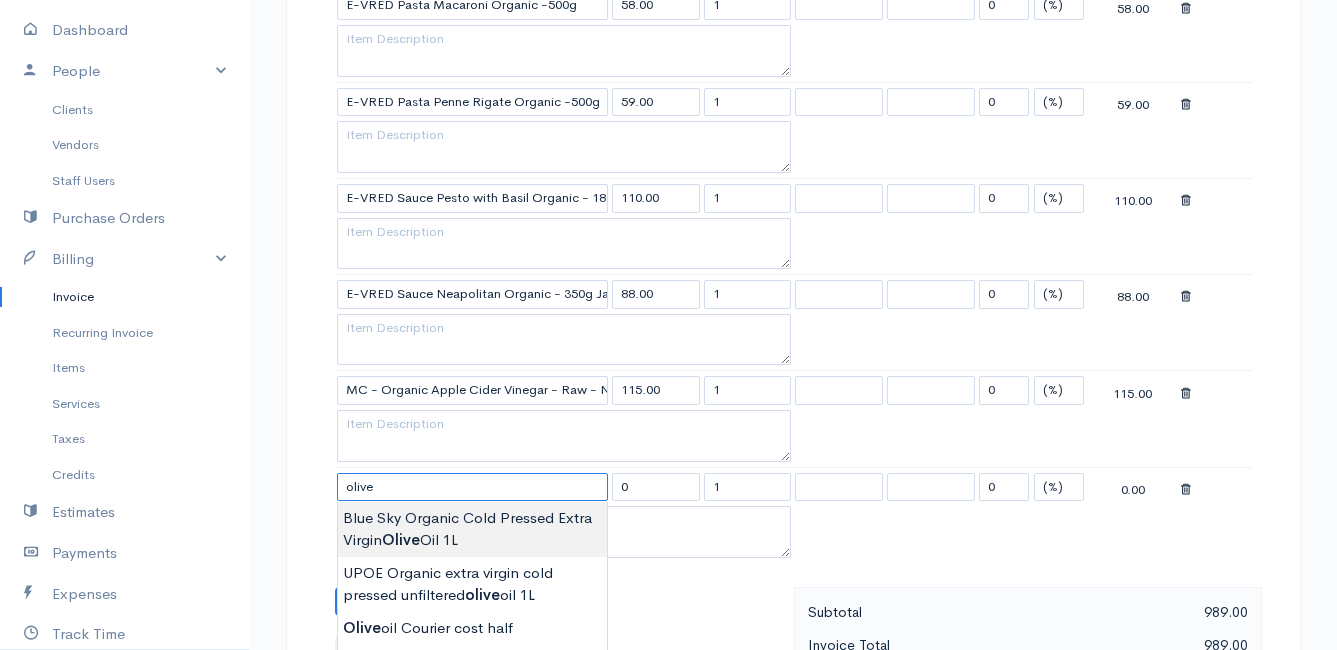 type on "Blue Sky Organic Cold Pressed Extra Virgin Olive Oil 1L" 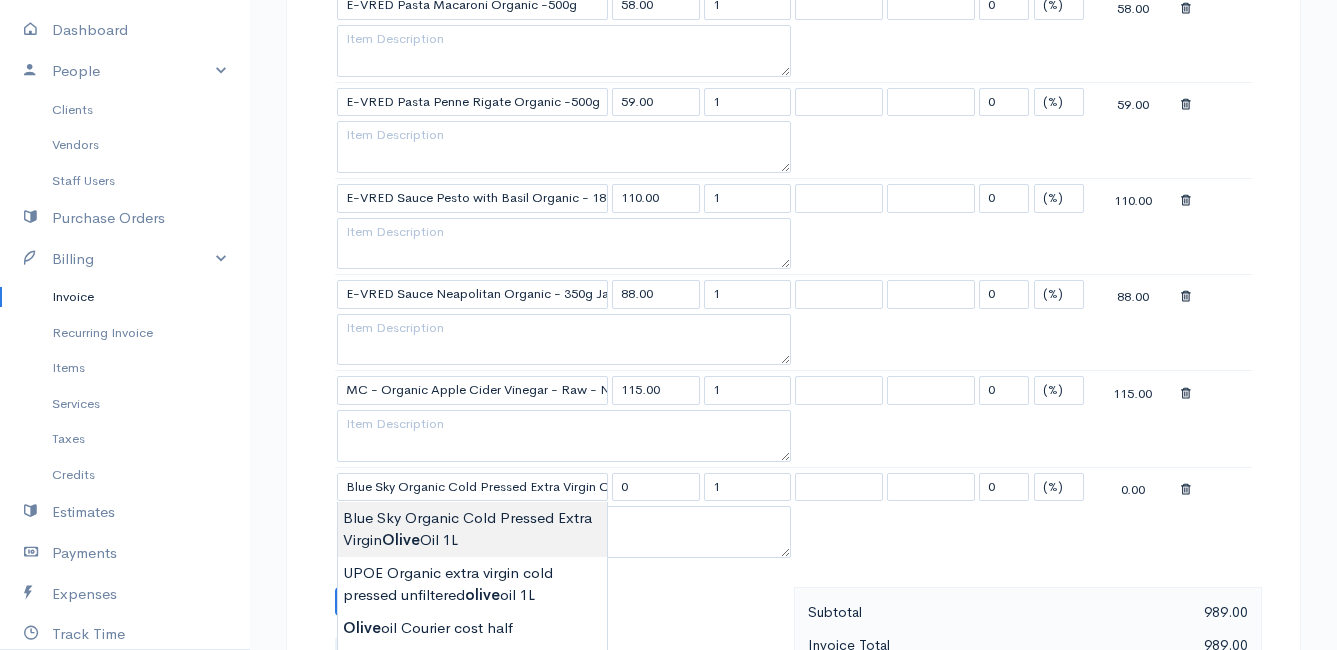 type on "330.00" 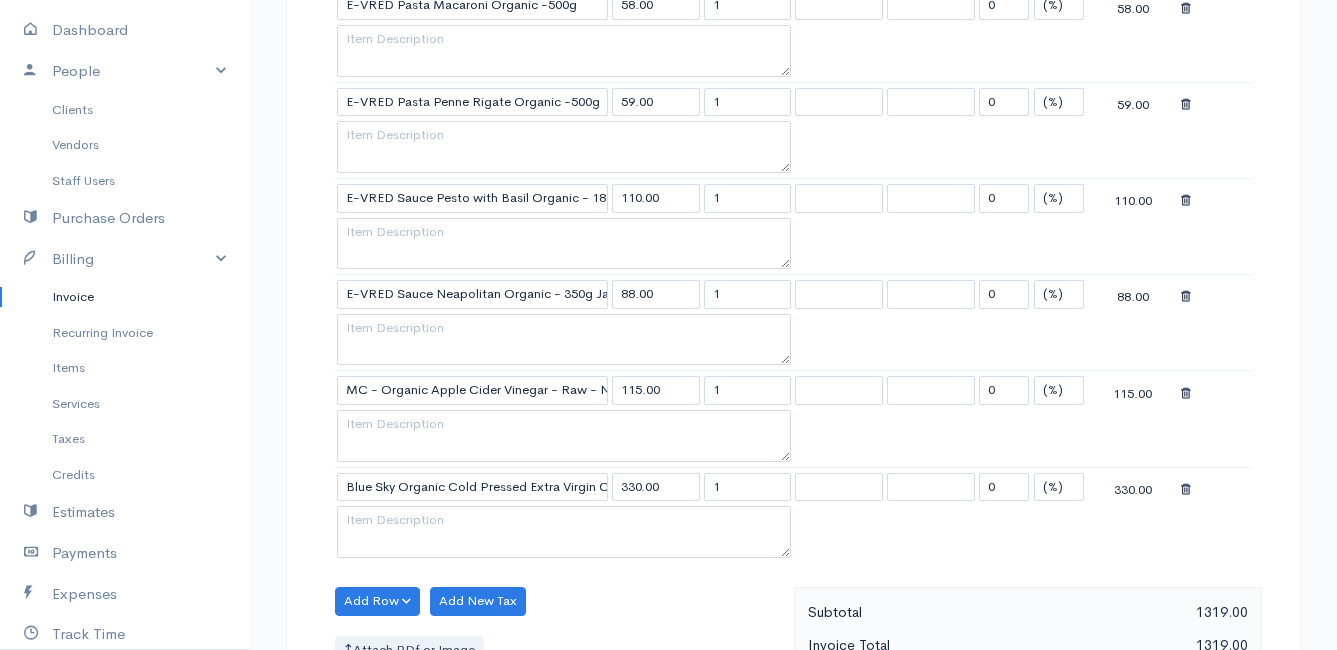 click on "Mamma Chicken
Upgrade
Dashboard
People
Clients
Vendors
Staff Users
Purchase Orders
Billing
Invoice
Recurring Invoice
Items
Services
Taxes
Credits
Estimates
Payments
Expenses
Track Time
Projects
Reports
Settings
My Organizations
Logout
Help
@CloudBooksApp 2022
Invoice
Edit Invoice #INV 250670
draft To [PERSON_NAME] 4502 Ixia [PERSON_NAME] Bettys Bay 7195 [Choose Country] [GEOGRAPHIC_DATA] [GEOGRAPHIC_DATA] [GEOGRAPHIC_DATA] [GEOGRAPHIC_DATA] [GEOGRAPHIC_DATA] [GEOGRAPHIC_DATA] [US_STATE] [GEOGRAPHIC_DATA] [GEOGRAPHIC_DATA] [GEOGRAPHIC_DATA] [GEOGRAPHIC_DATA]" at bounding box center (668, -322) 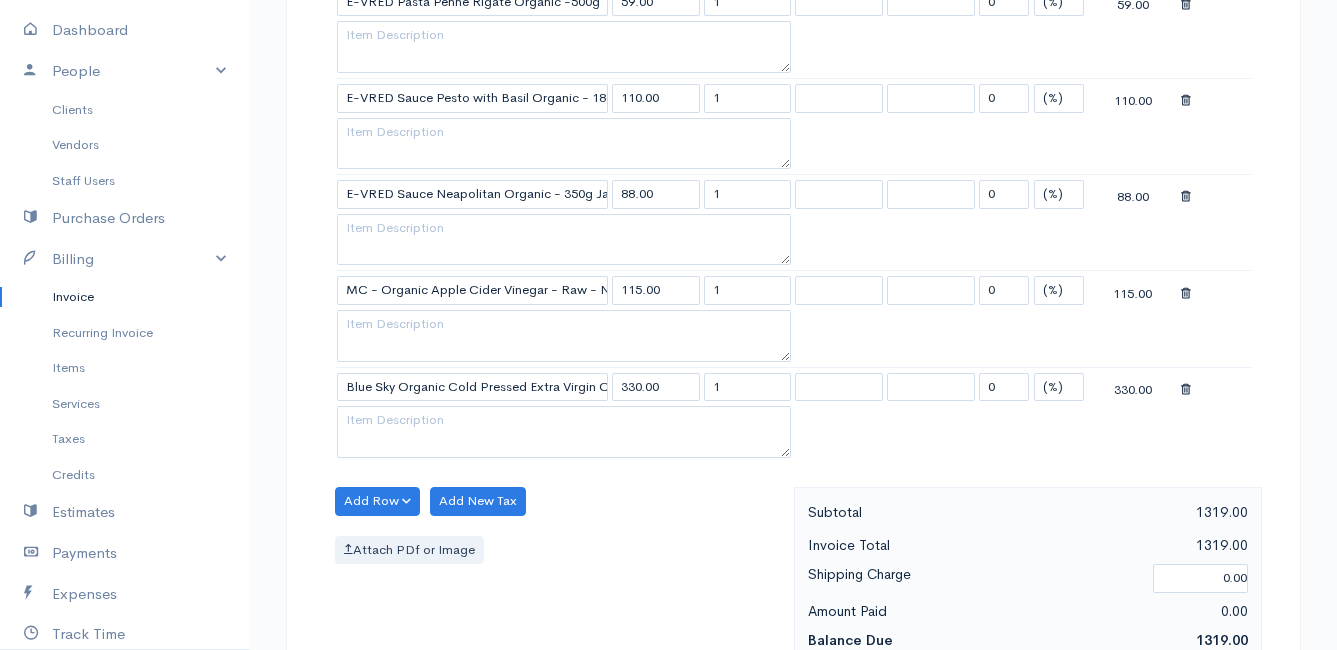 scroll, scrollTop: 2300, scrollLeft: 0, axis: vertical 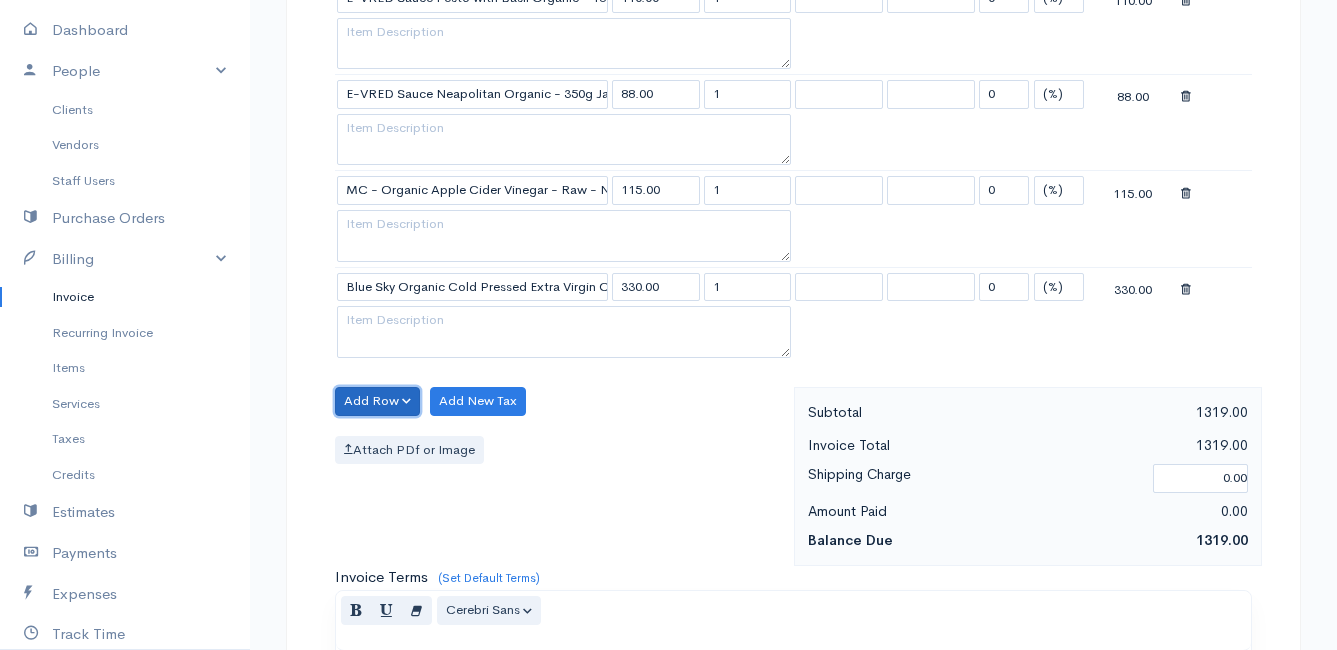 click on "Add Row" at bounding box center (377, 401) 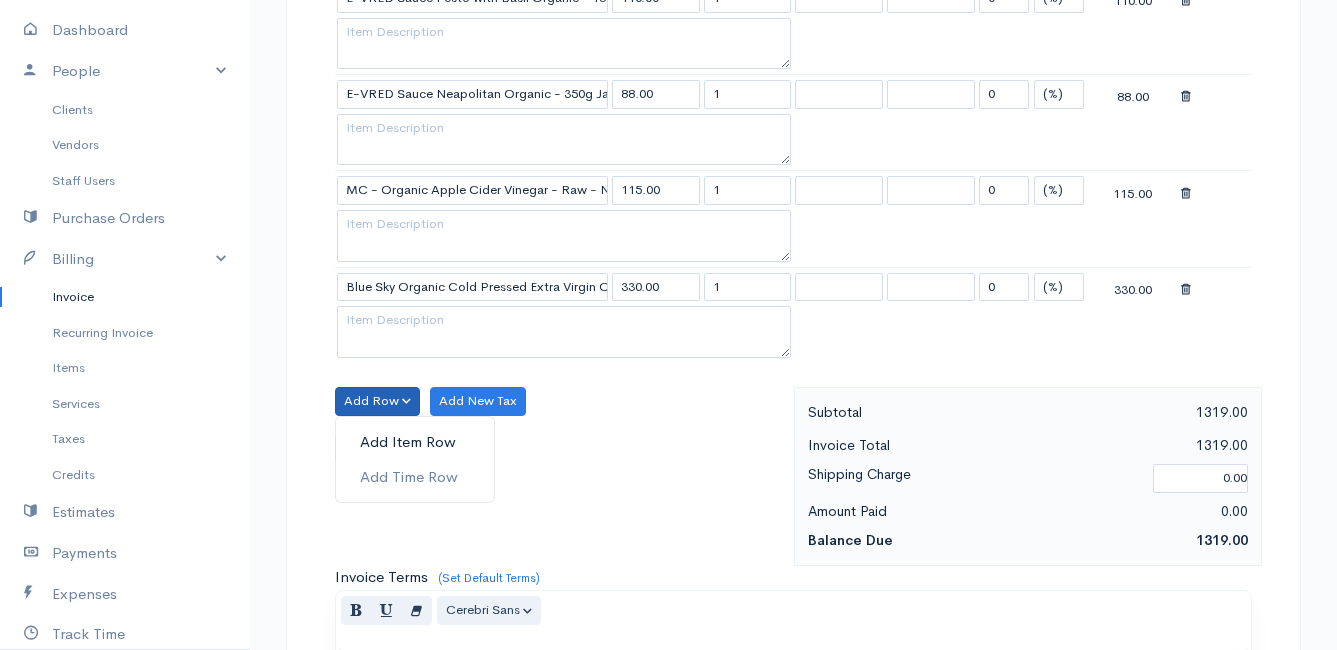 click on "Add Item Row" at bounding box center (415, 442) 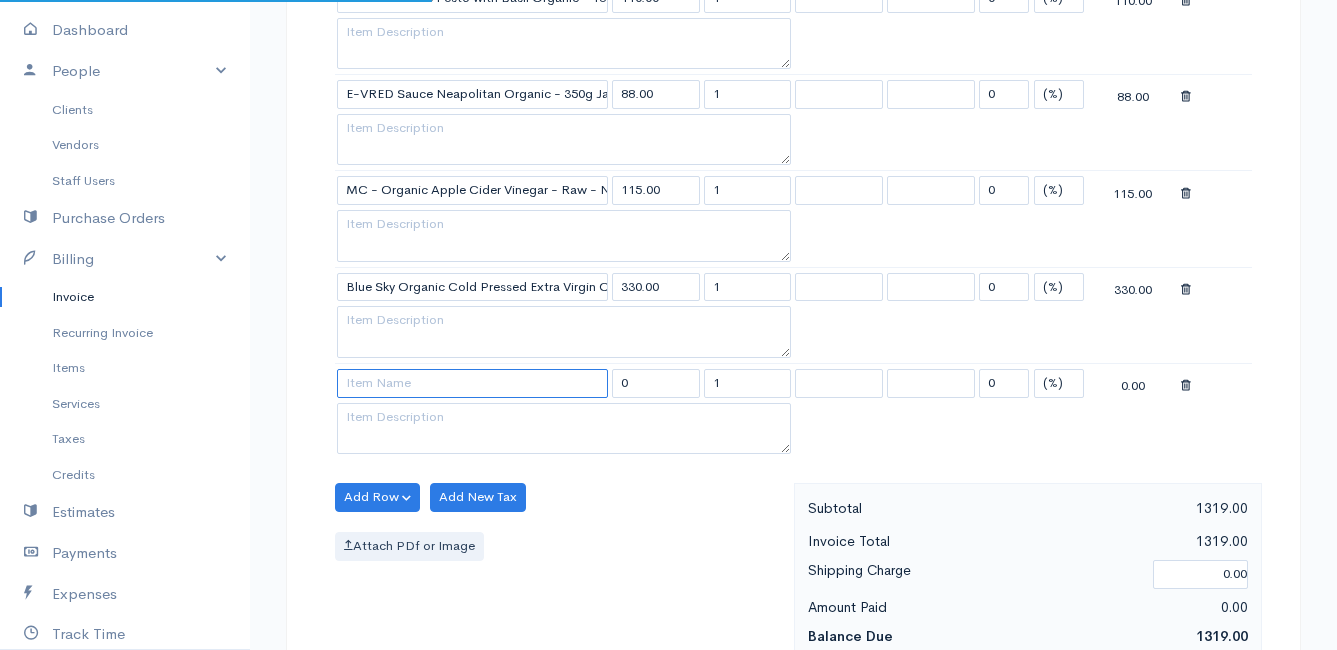 click at bounding box center [472, 383] 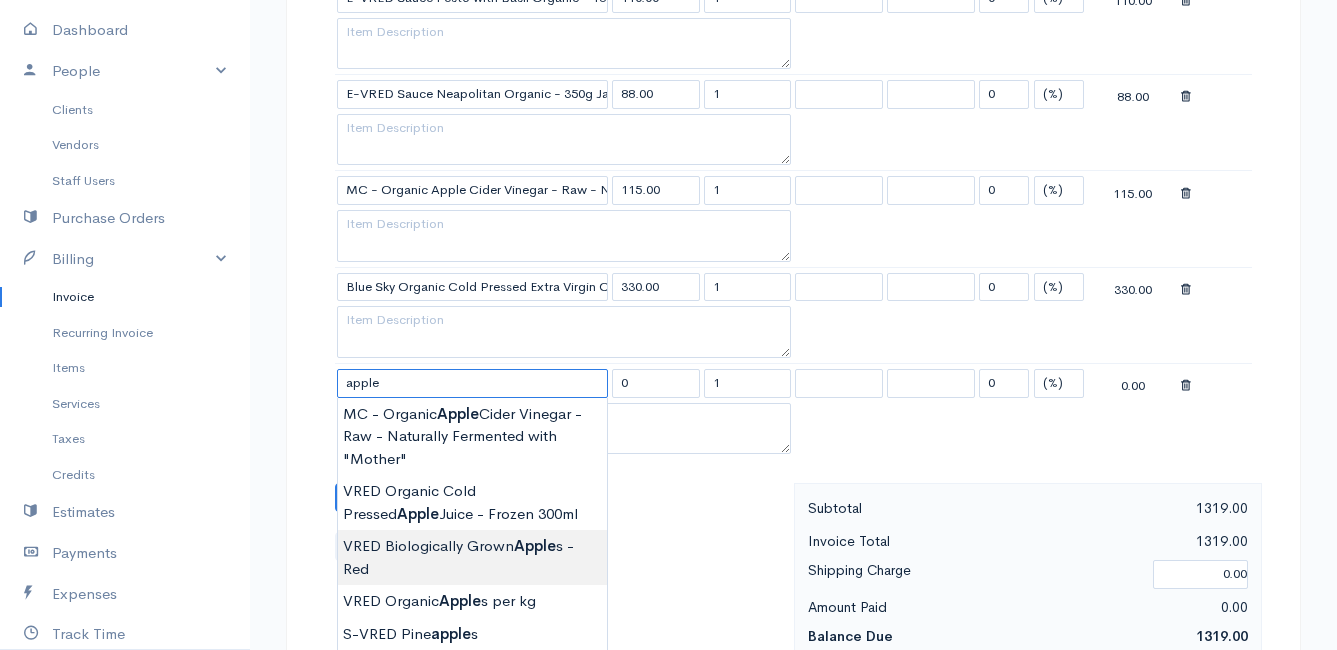 type on "VRED Biologically Grown Apples - Red" 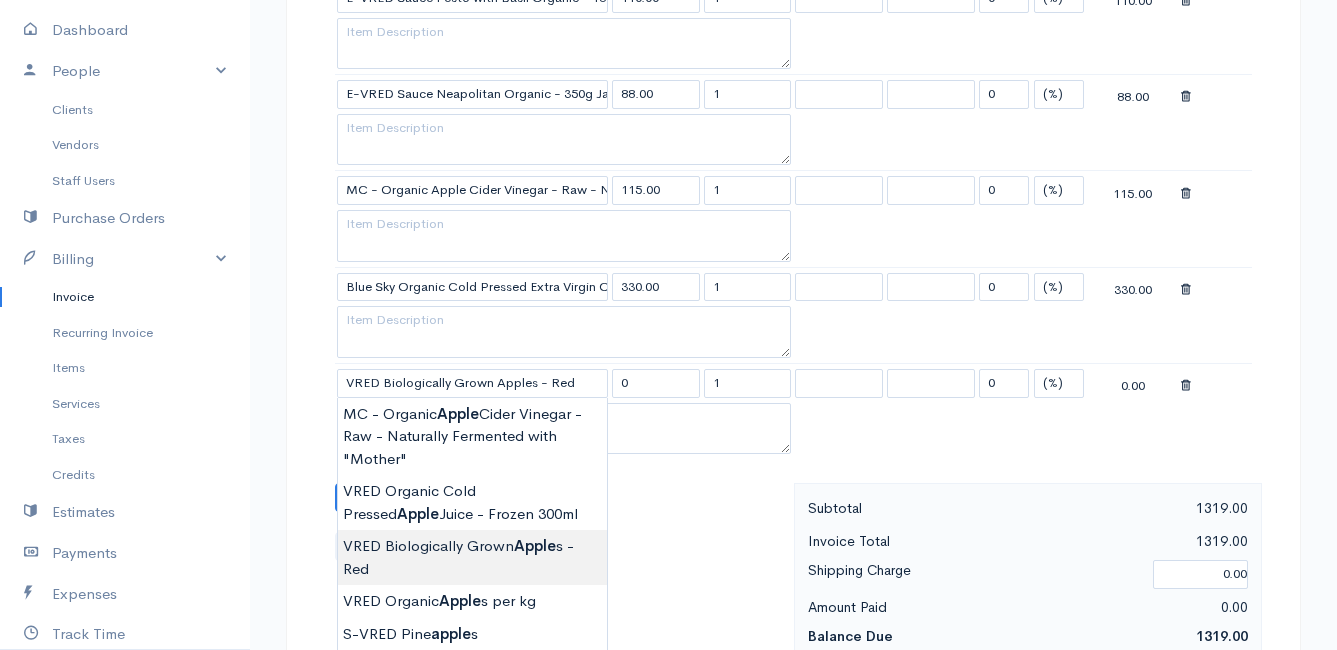 type on "40.00" 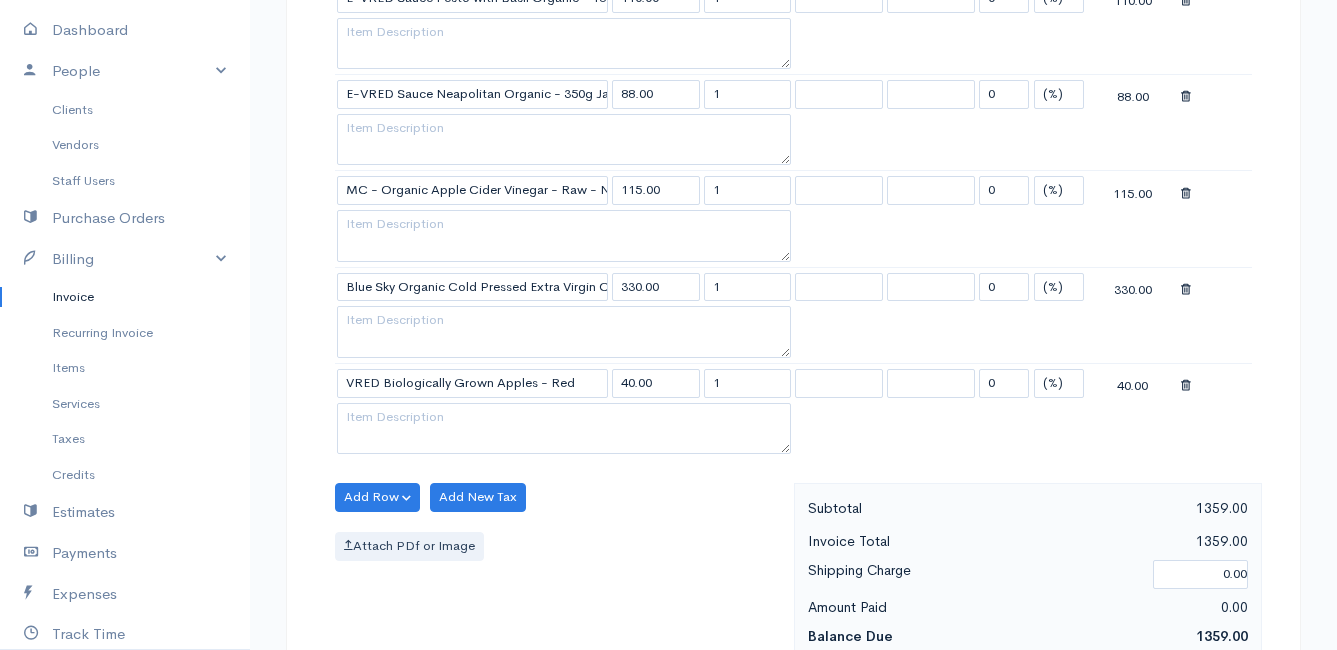 click on "Mamma Chicken
Upgrade
Dashboard
People
Clients
Vendors
Staff Users
Purchase Orders
Billing
Invoice
Recurring Invoice
Items
Services
Taxes
Credits
Estimates
Payments
Expenses
Track Time
Projects
Reports
Settings
My Organizations
Logout
Help
@CloudBooksApp 2022
Invoice
Edit Invoice #INV 250670
draft To [PERSON_NAME] 4502 Ixia [PERSON_NAME] Bettys Bay 7195 [Choose Country] [GEOGRAPHIC_DATA] [GEOGRAPHIC_DATA] [GEOGRAPHIC_DATA] [GEOGRAPHIC_DATA] [GEOGRAPHIC_DATA] [GEOGRAPHIC_DATA] [US_STATE] [GEOGRAPHIC_DATA] [GEOGRAPHIC_DATA] [GEOGRAPHIC_DATA] [GEOGRAPHIC_DATA]" at bounding box center [668, -473] 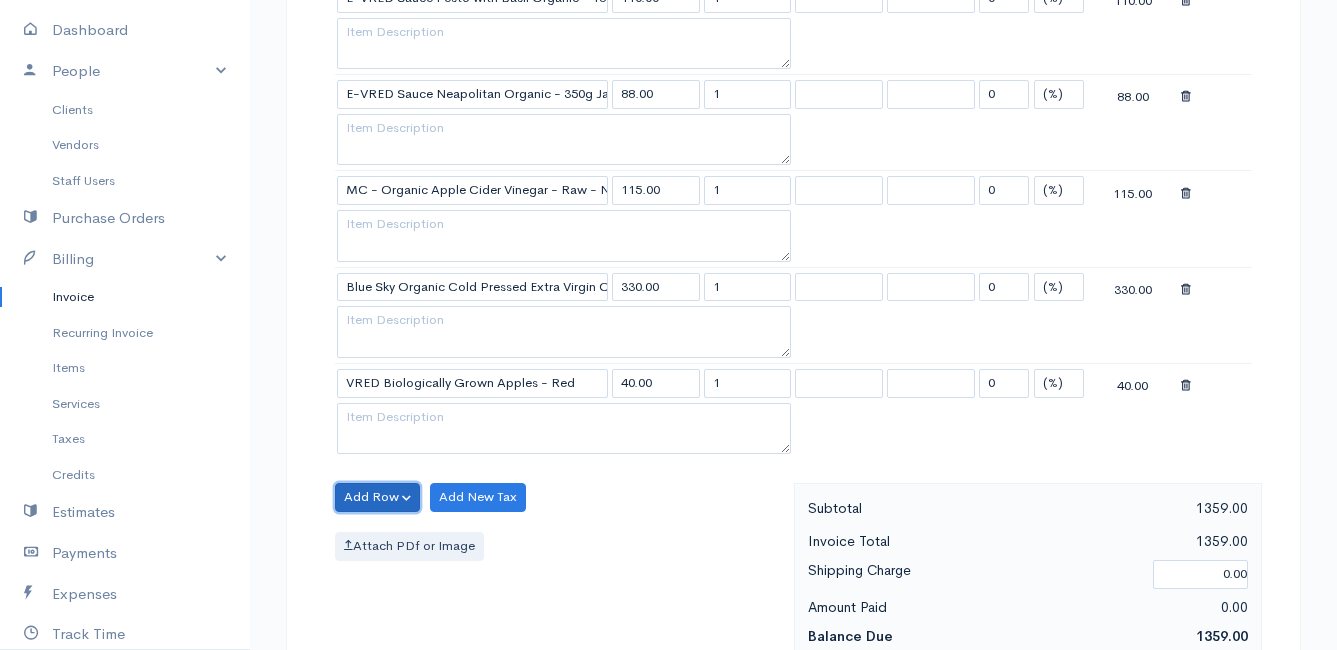 click on "Add Row" at bounding box center [377, 497] 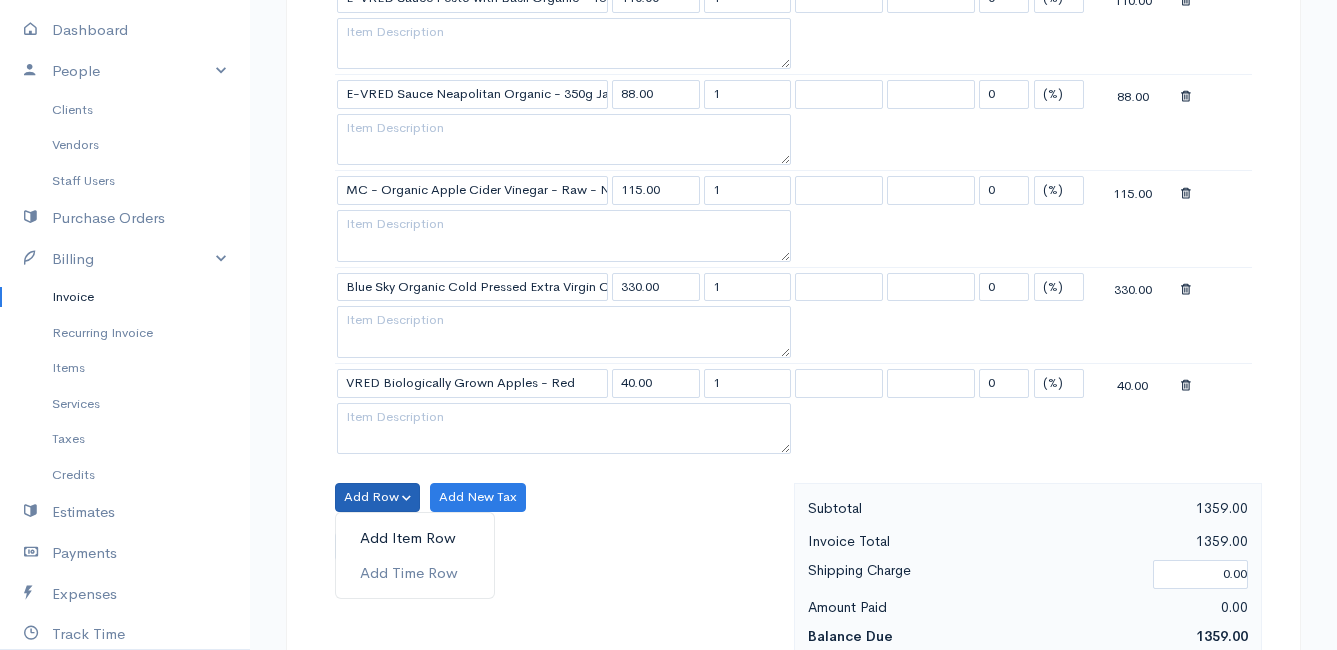 click on "Add Item Row" at bounding box center (415, 538) 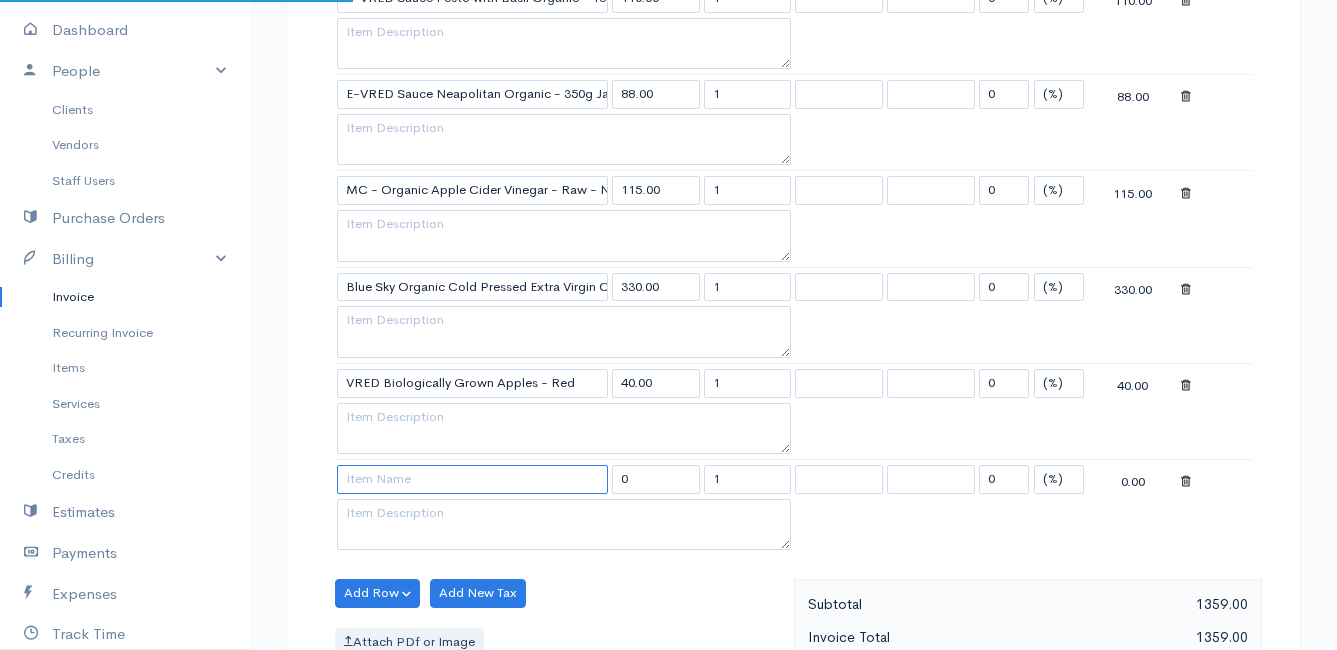 click at bounding box center (472, 479) 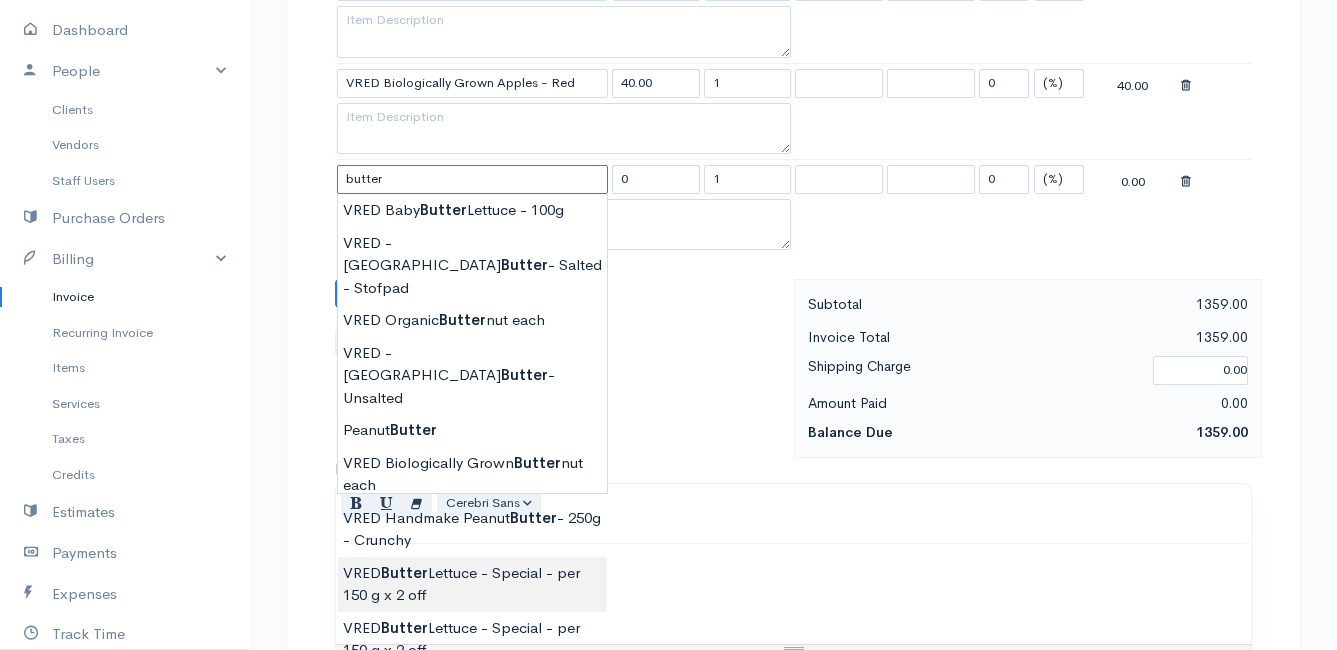 scroll, scrollTop: 2700, scrollLeft: 0, axis: vertical 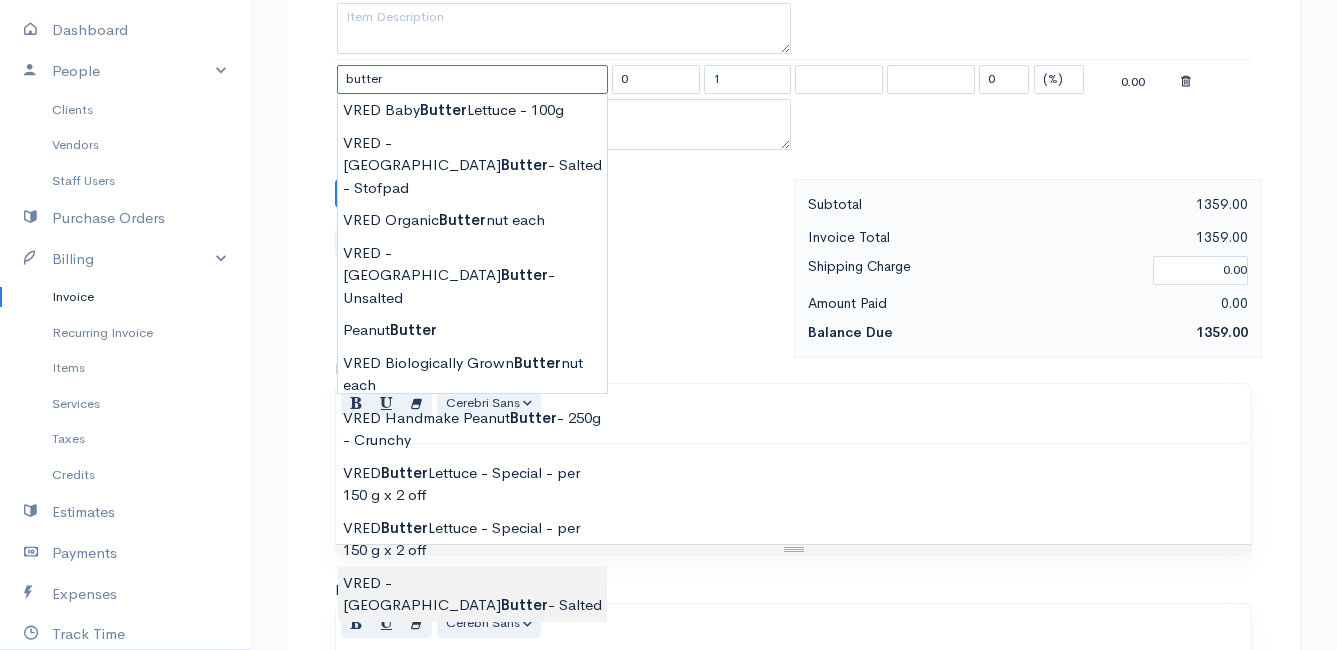 type on "VRED - [GEOGRAPHIC_DATA] Butter - Salted" 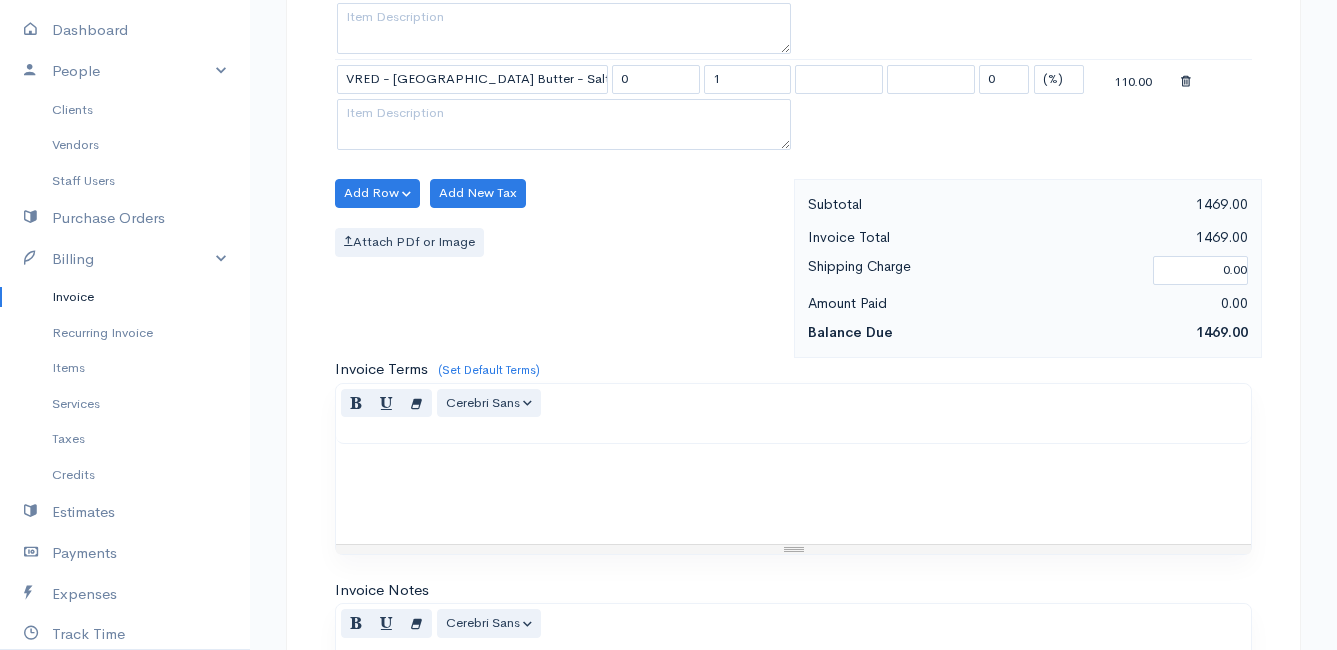 type on "110.00" 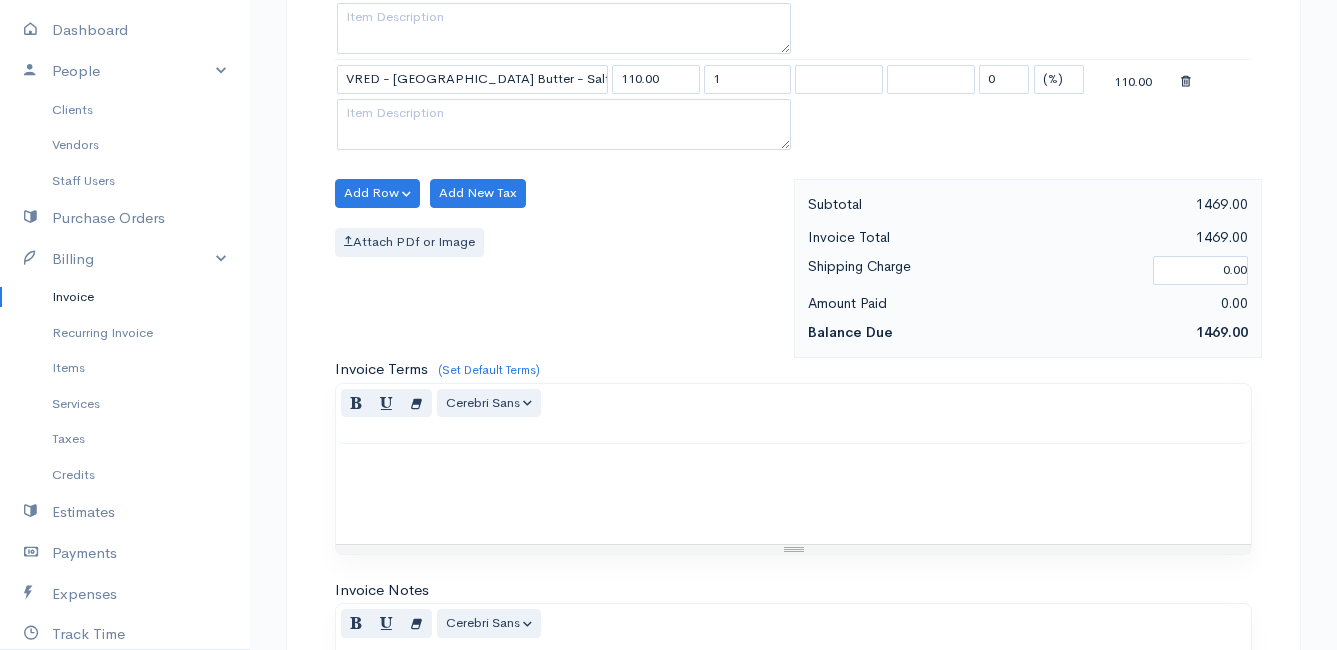 click on "Mamma Chicken
Upgrade
Dashboard
People
Clients
Vendors
Staff Users
Purchase Orders
Billing
Invoice
Recurring Invoice
Items
Services
Taxes
Credits
Estimates
Payments
Expenses
Track Time
Projects
Reports
Settings
My Organizations
Logout
Help
@CloudBooksApp 2022
Invoice
Edit Invoice #INV 250670
draft To [PERSON_NAME] 4502 Ixia [PERSON_NAME] Bettys Bay 7195 [Choose Country] [GEOGRAPHIC_DATA] [GEOGRAPHIC_DATA] [GEOGRAPHIC_DATA] [GEOGRAPHIC_DATA] [GEOGRAPHIC_DATA] [GEOGRAPHIC_DATA] [US_STATE] [GEOGRAPHIC_DATA] [GEOGRAPHIC_DATA] [GEOGRAPHIC_DATA] [GEOGRAPHIC_DATA]" at bounding box center (668, -825) 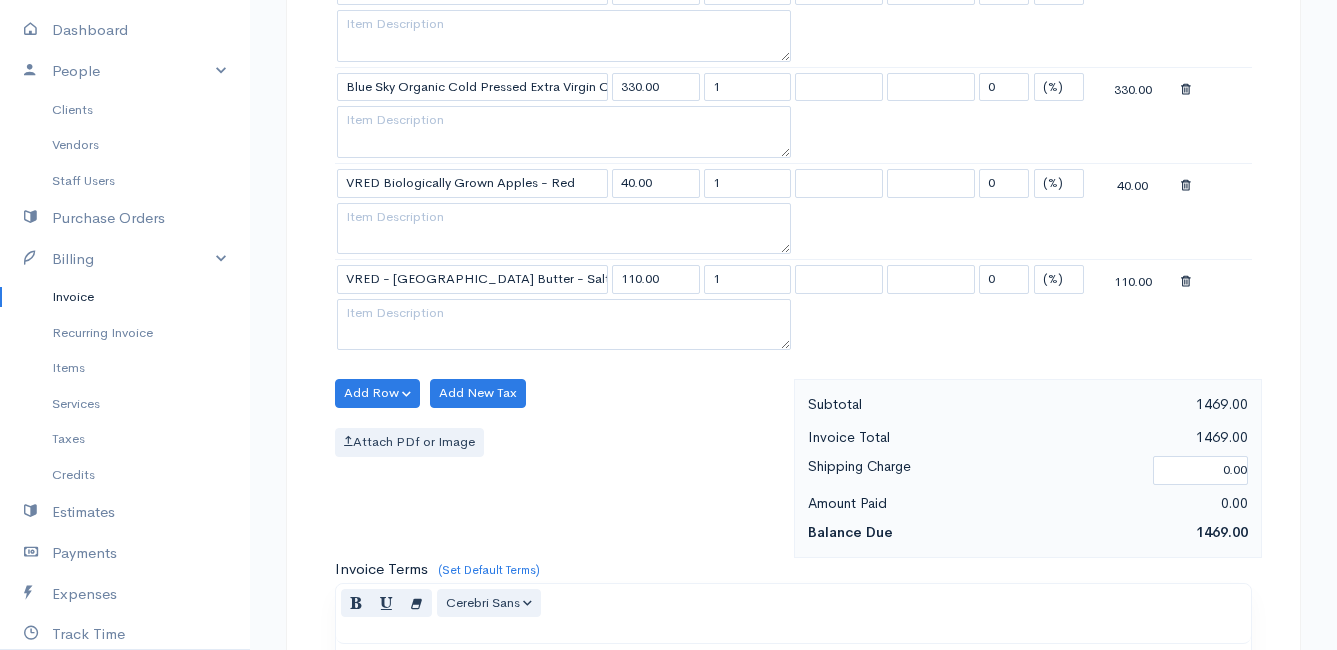 scroll, scrollTop: 2400, scrollLeft: 0, axis: vertical 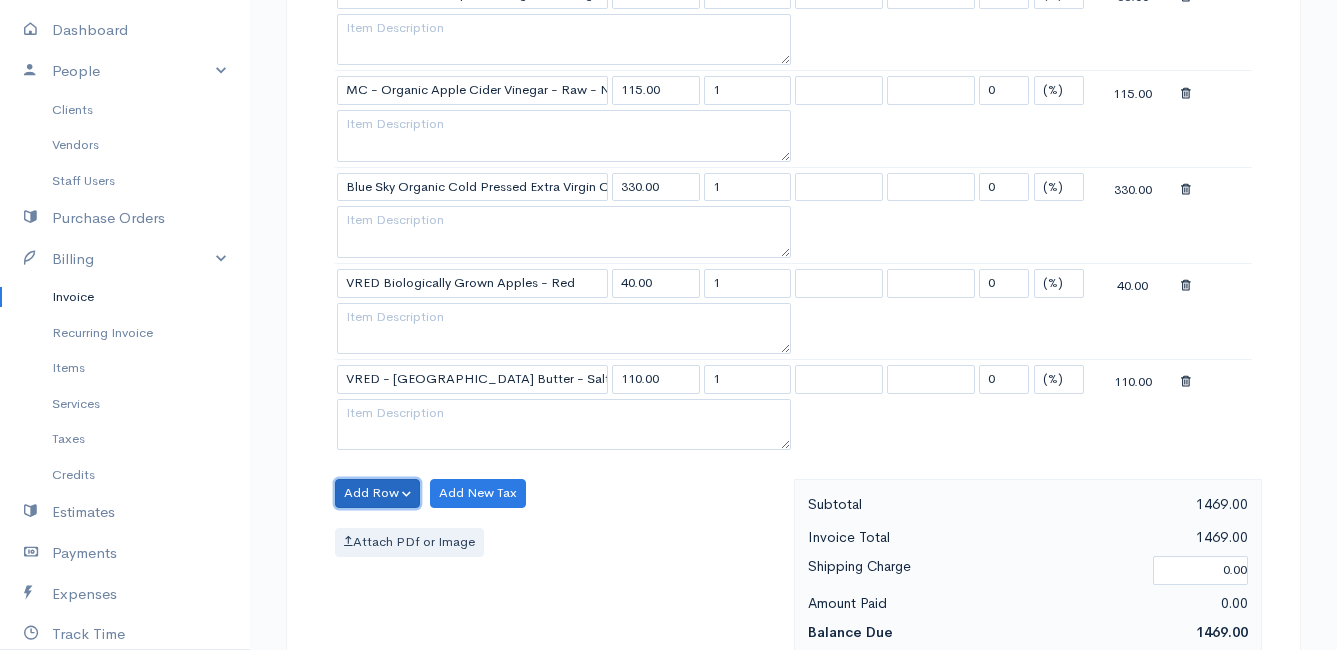 click on "Add Row" at bounding box center (377, 493) 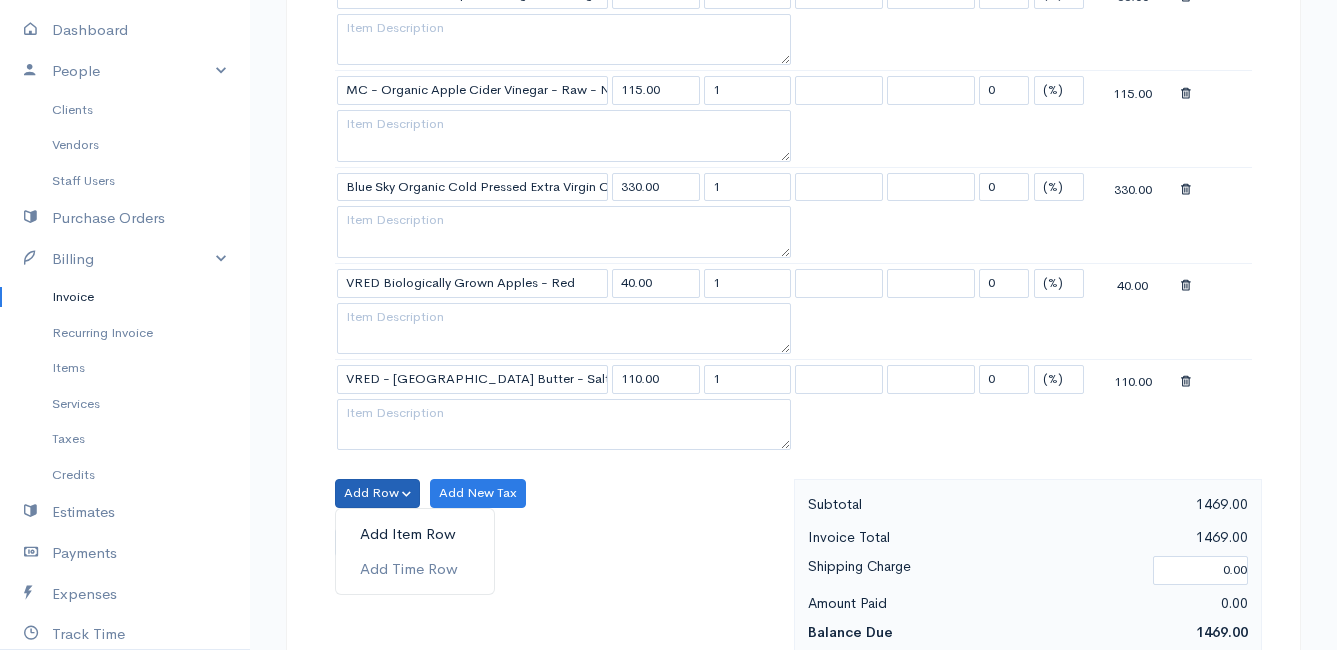 click on "Add Item Row" at bounding box center (415, 534) 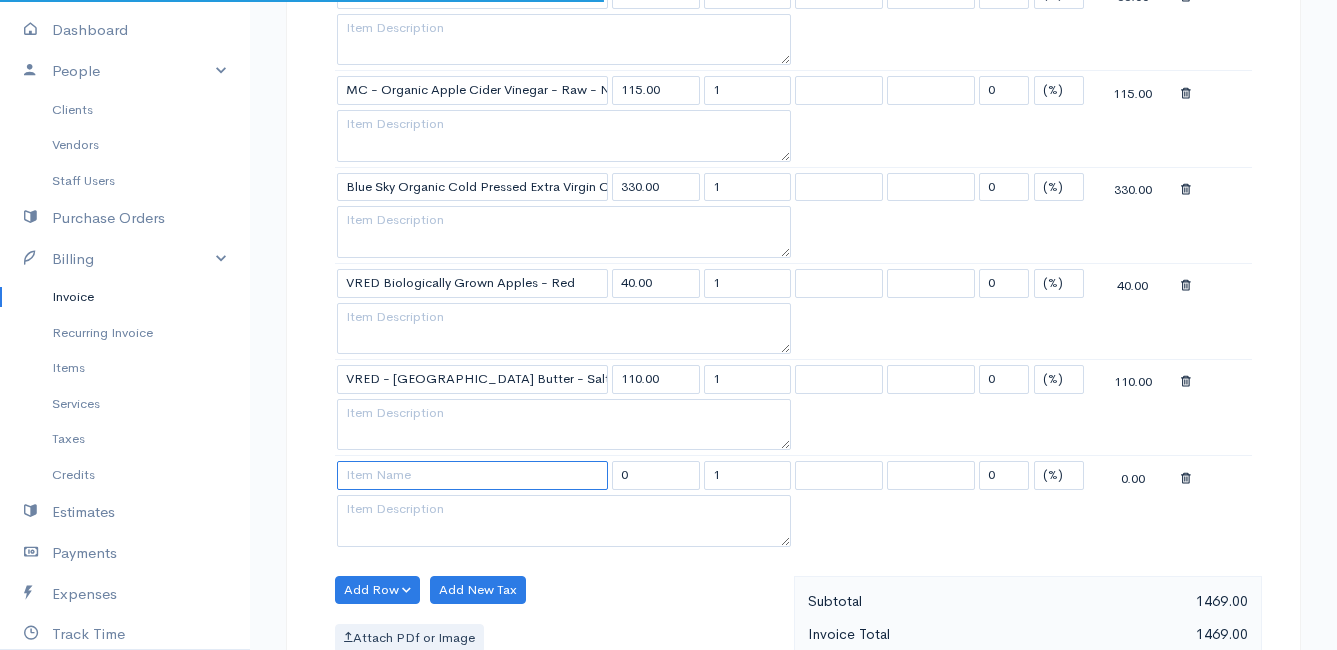 click at bounding box center [472, 475] 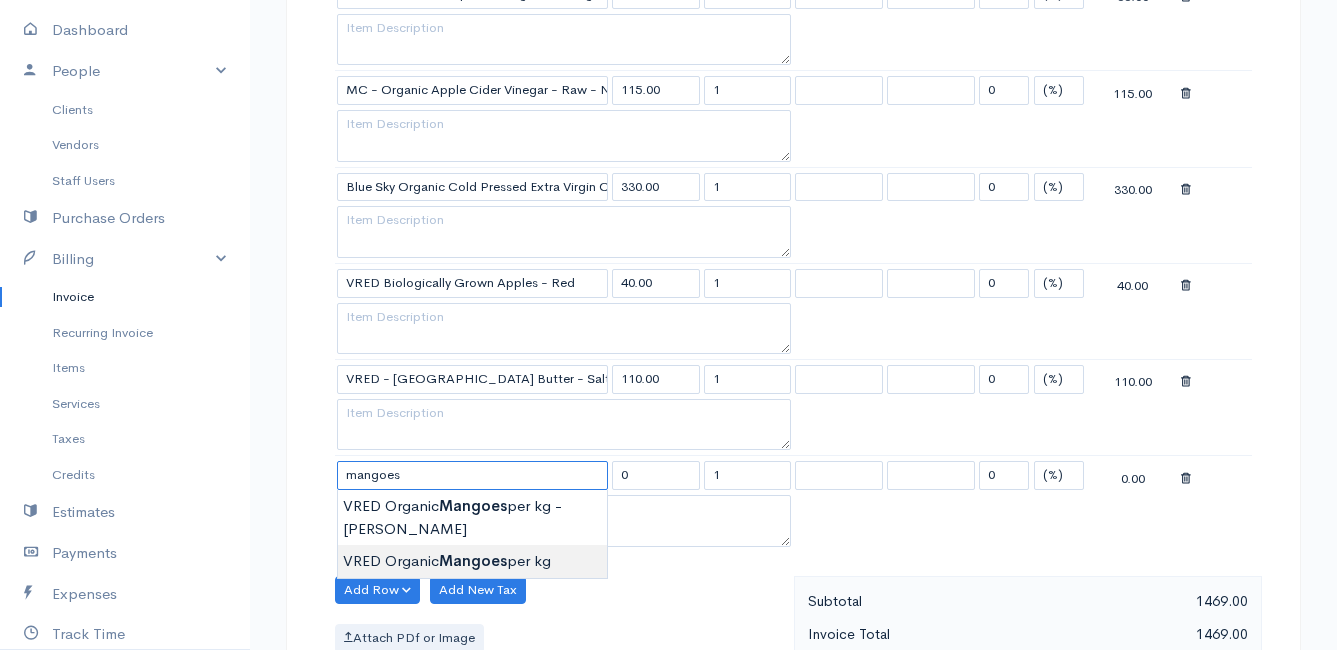 type on "VRED Organic Mangoes per kg" 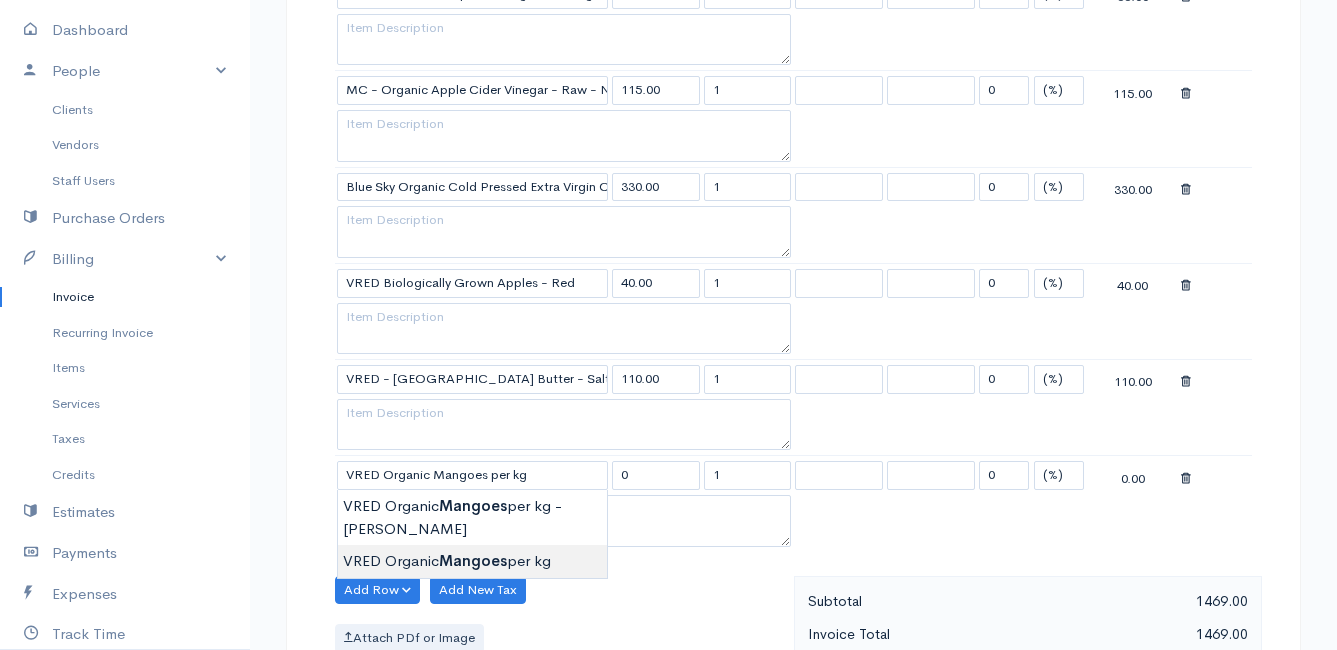 type on "58.00" 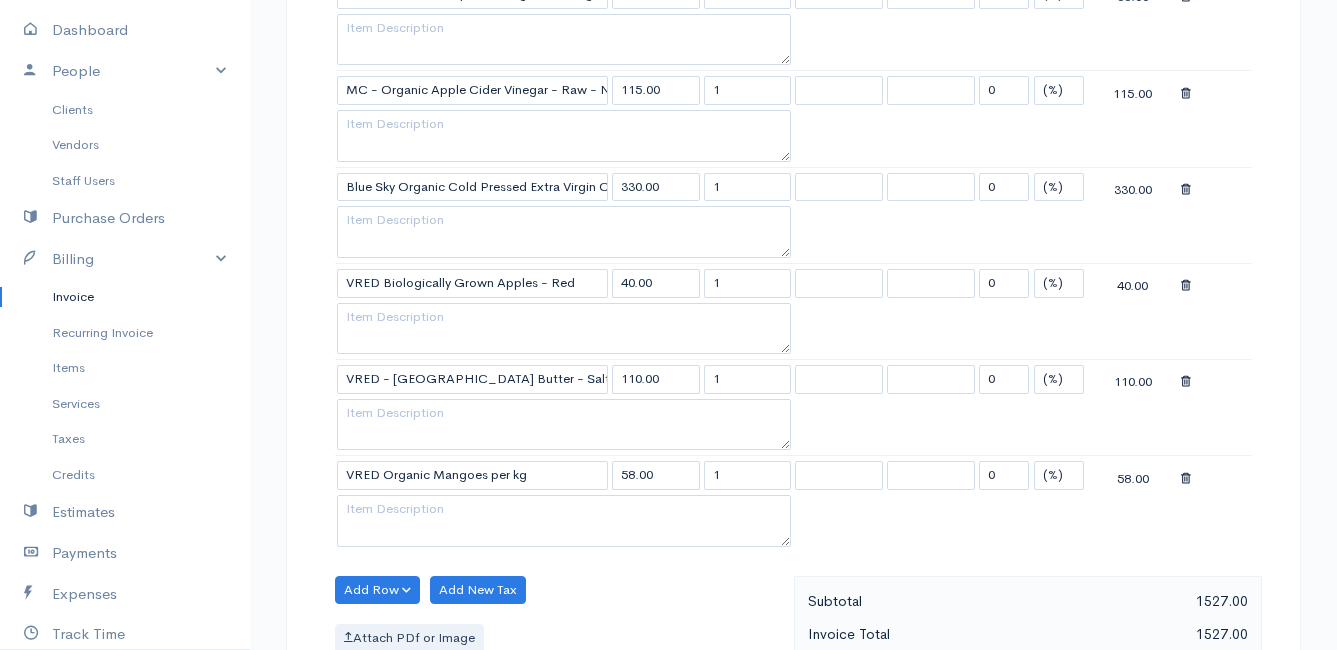 click on "Mamma Chicken
Upgrade
Dashboard
People
Clients
Vendors
Staff Users
Purchase Orders
Billing
Invoice
Recurring Invoice
Items
Services
Taxes
Credits
Estimates
Payments
Expenses
Track Time
Projects
Reports
Settings
My Organizations
Logout
Help
@CloudBooksApp 2022
Invoice
Edit Invoice #INV 250670
draft To [PERSON_NAME] 4502 Ixia [PERSON_NAME] Bettys Bay 7195 [Choose Country] [GEOGRAPHIC_DATA] [GEOGRAPHIC_DATA] [GEOGRAPHIC_DATA] [GEOGRAPHIC_DATA] [GEOGRAPHIC_DATA] [GEOGRAPHIC_DATA] [US_STATE] [GEOGRAPHIC_DATA] [GEOGRAPHIC_DATA] [GEOGRAPHIC_DATA] [GEOGRAPHIC_DATA]" at bounding box center [668, -477] 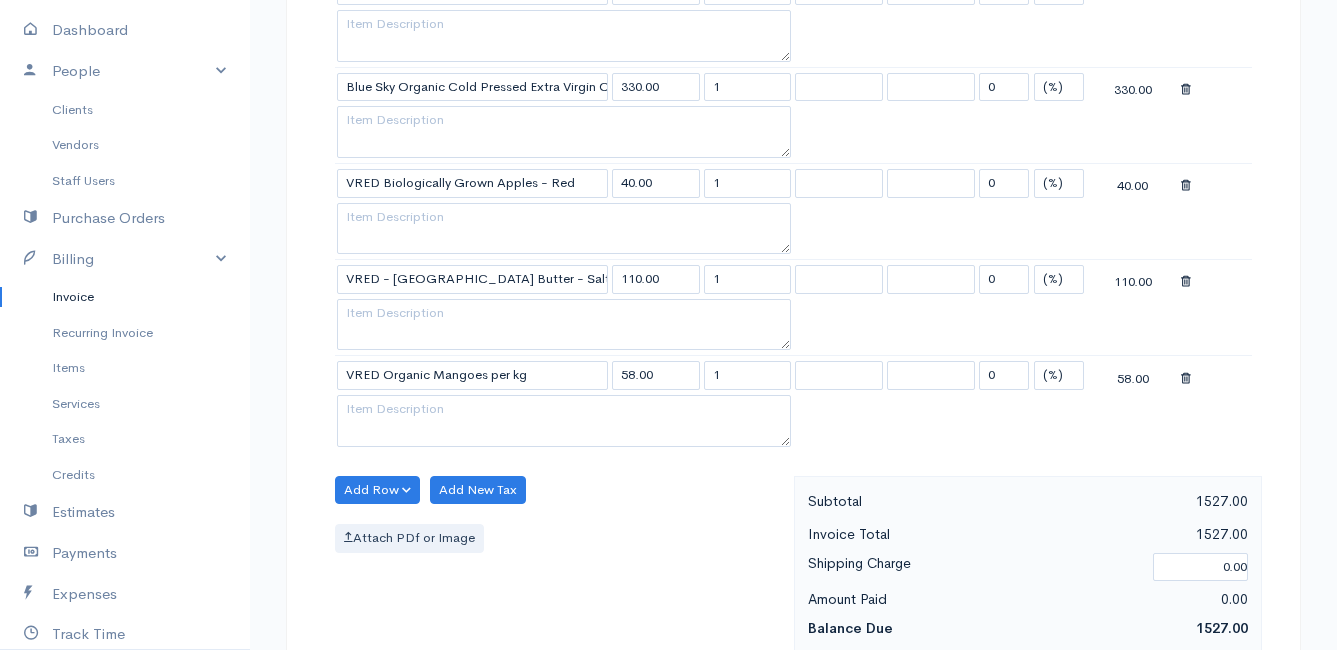 scroll, scrollTop: 2600, scrollLeft: 0, axis: vertical 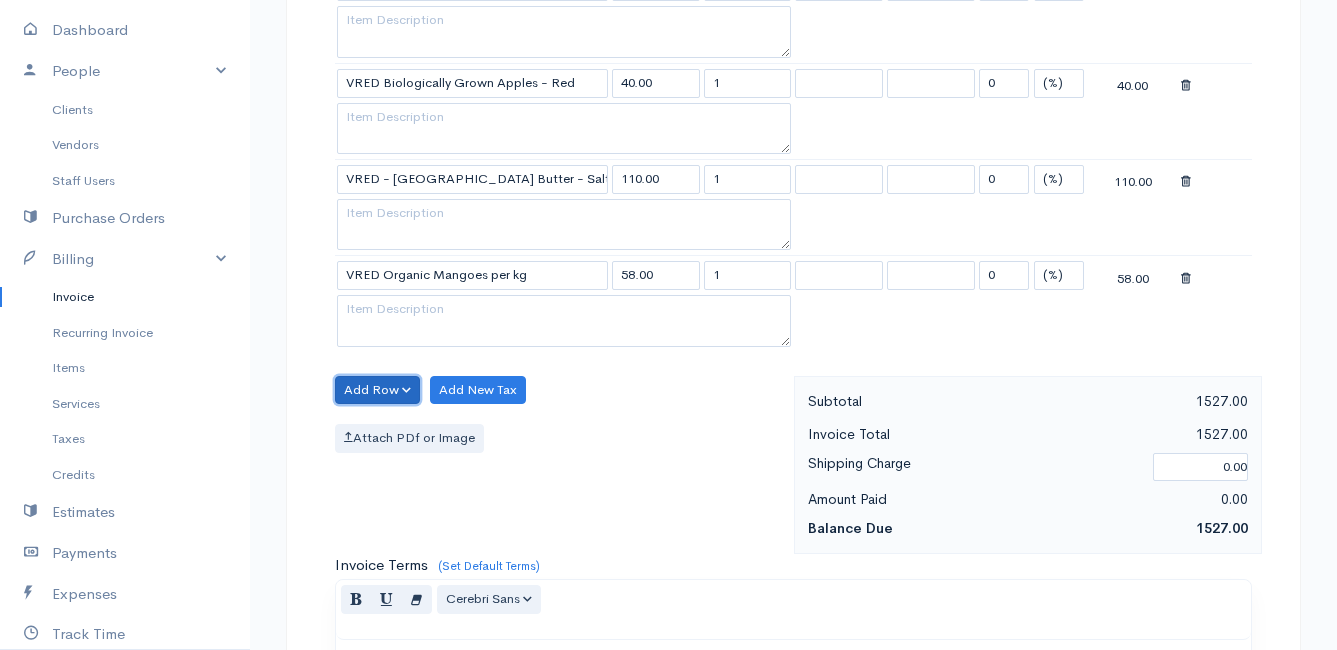 click on "Add Row" at bounding box center [377, 390] 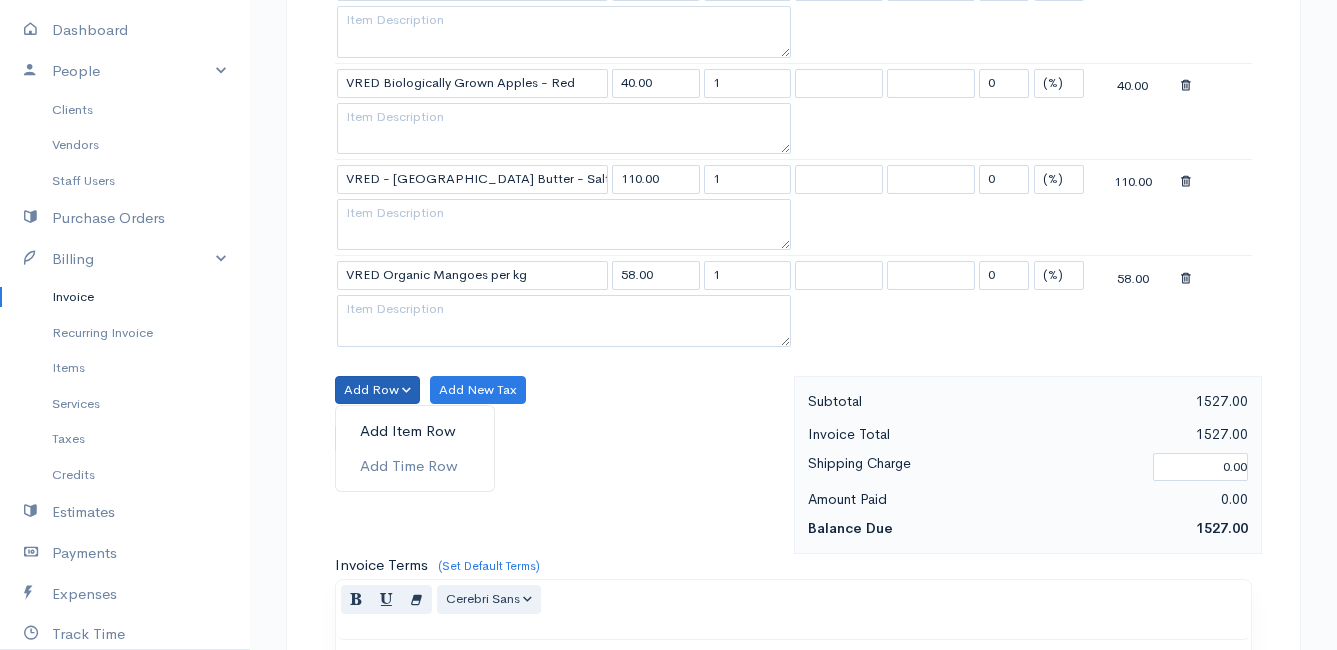 click on "Add Item Row" at bounding box center [415, 431] 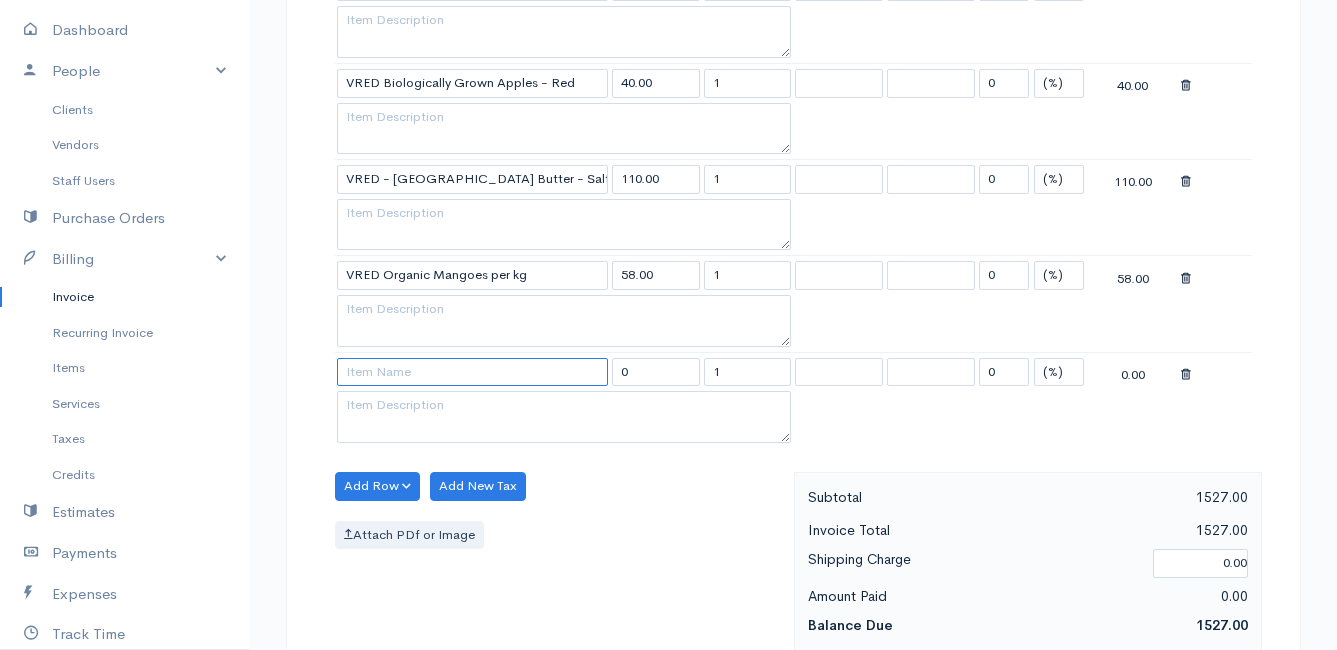 click at bounding box center (472, 372) 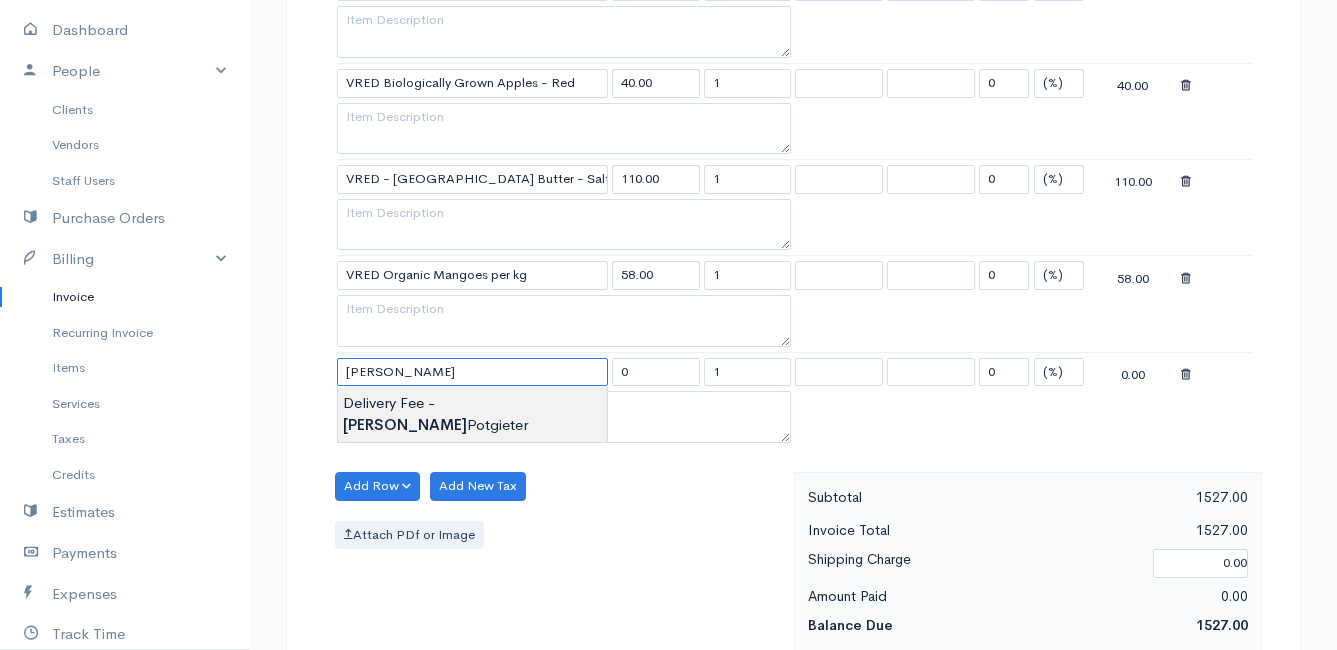 type on "Delivery Fee - [PERSON_NAME]" 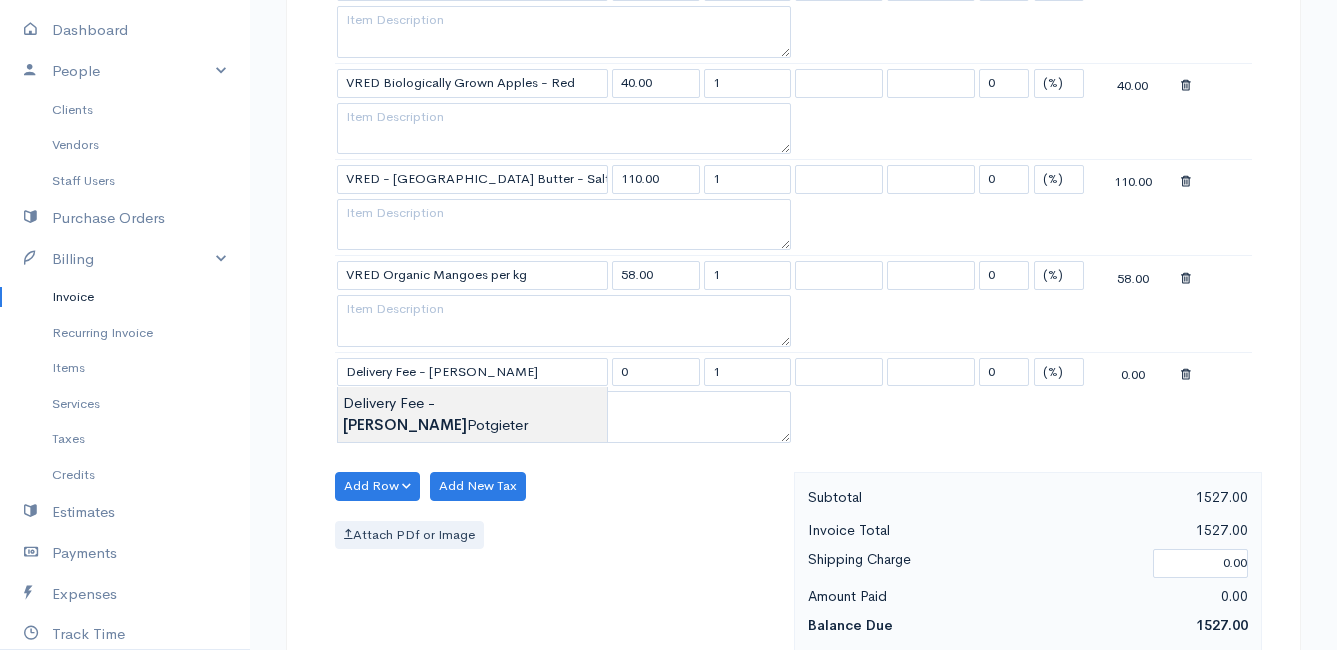 type on "25.00" 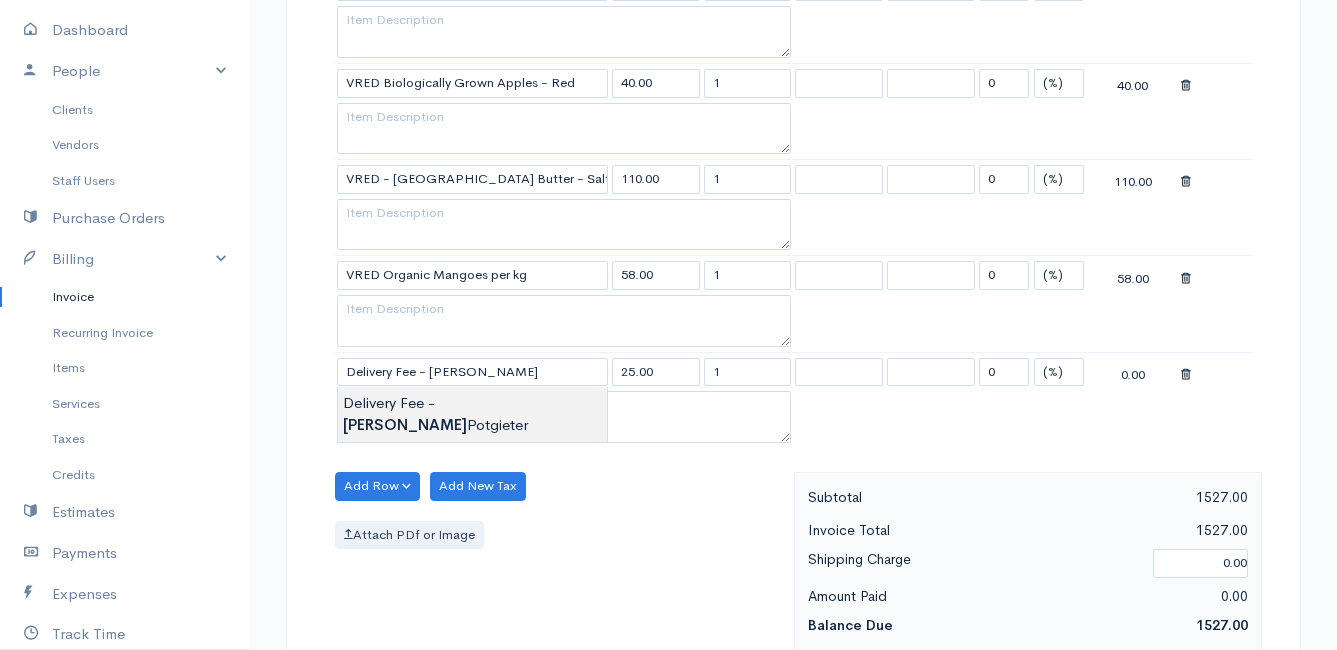 click on "Mamma Chicken
Upgrade
Dashboard
People
Clients
Vendors
Staff Users
Purchase Orders
Billing
Invoice
Recurring Invoice
Items
Services
Taxes
Credits
Estimates
Payments
Expenses
Track Time
Projects
Reports
Settings
My Organizations
Logout
Help
@CloudBooksApp 2022
Invoice
Edit Invoice #INV 250670
draft To [PERSON_NAME] 4502 Ixia [PERSON_NAME] Bettys Bay 7195 [Choose Country] [GEOGRAPHIC_DATA] [GEOGRAPHIC_DATA] [GEOGRAPHIC_DATA] [GEOGRAPHIC_DATA] [GEOGRAPHIC_DATA] [GEOGRAPHIC_DATA] [US_STATE] [GEOGRAPHIC_DATA] [GEOGRAPHIC_DATA] [GEOGRAPHIC_DATA] [GEOGRAPHIC_DATA]" at bounding box center (668, -629) 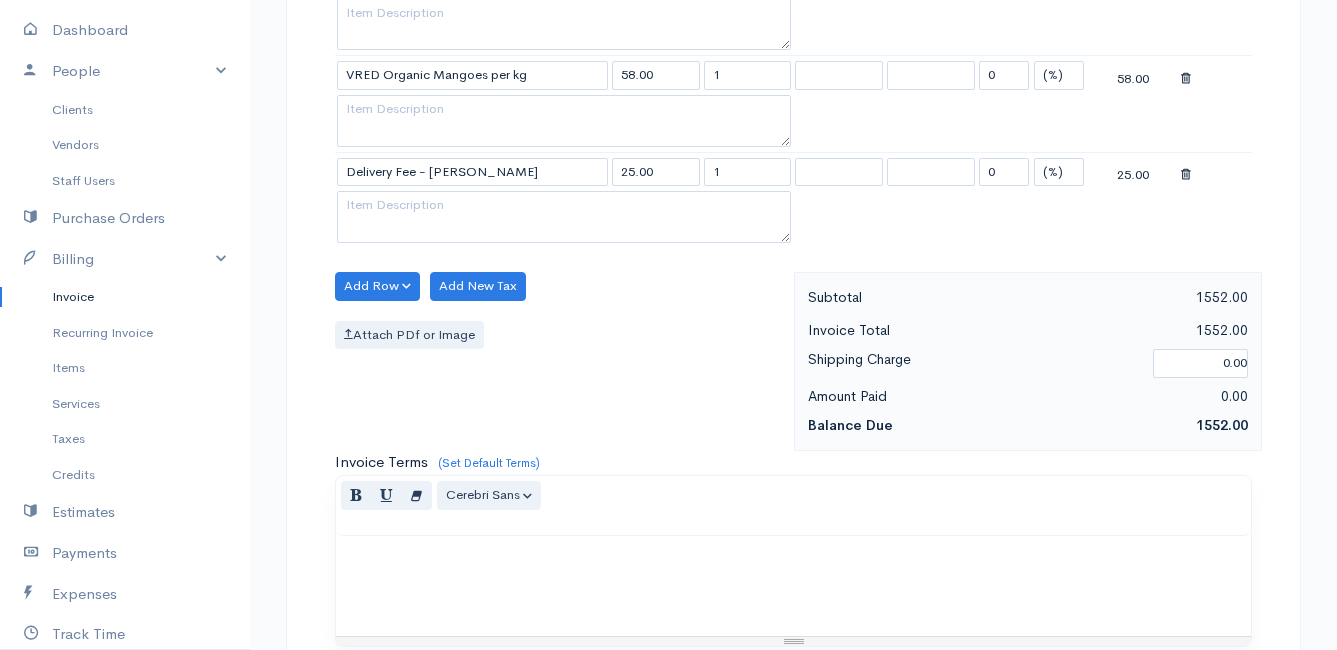 scroll, scrollTop: 3292, scrollLeft: 0, axis: vertical 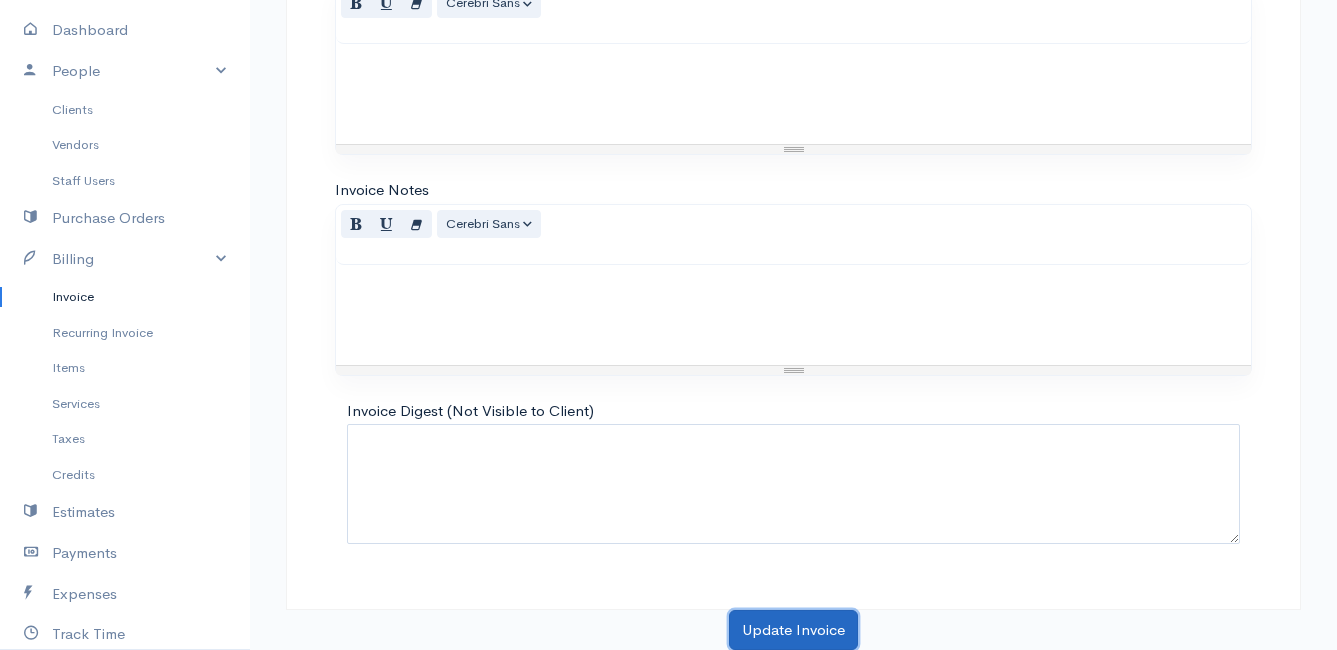 click on "Update Invoice" at bounding box center (793, 630) 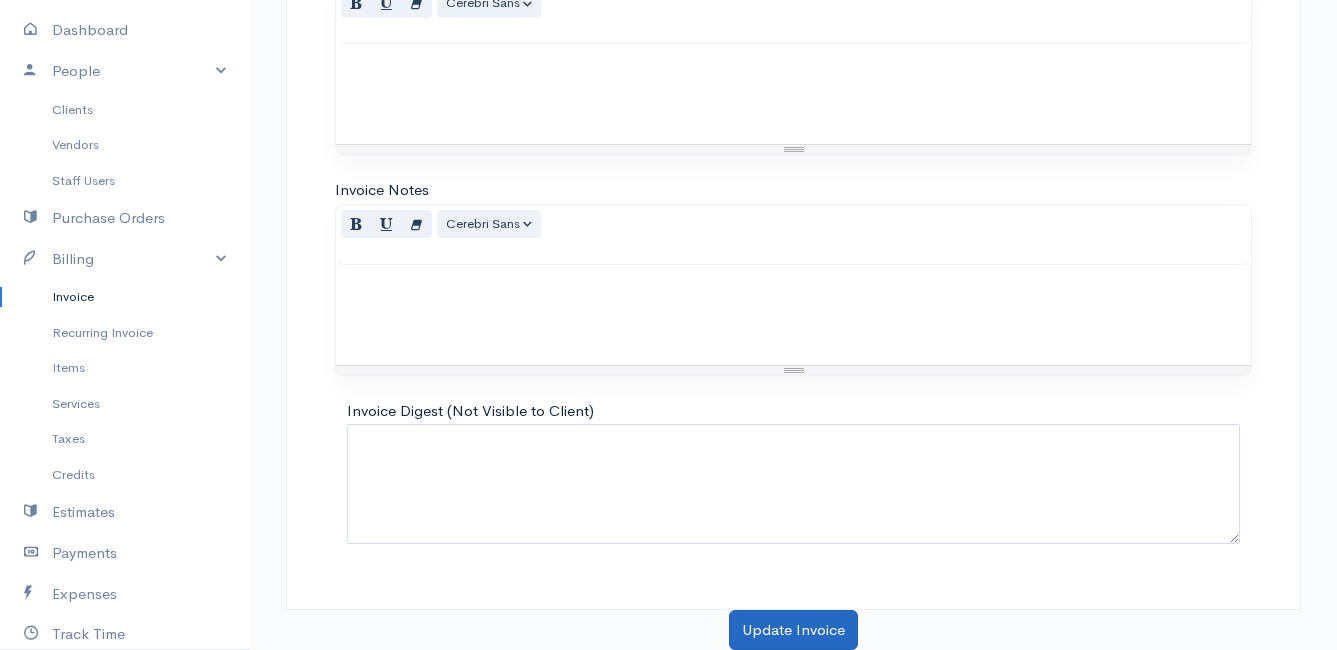 scroll, scrollTop: 0, scrollLeft: 0, axis: both 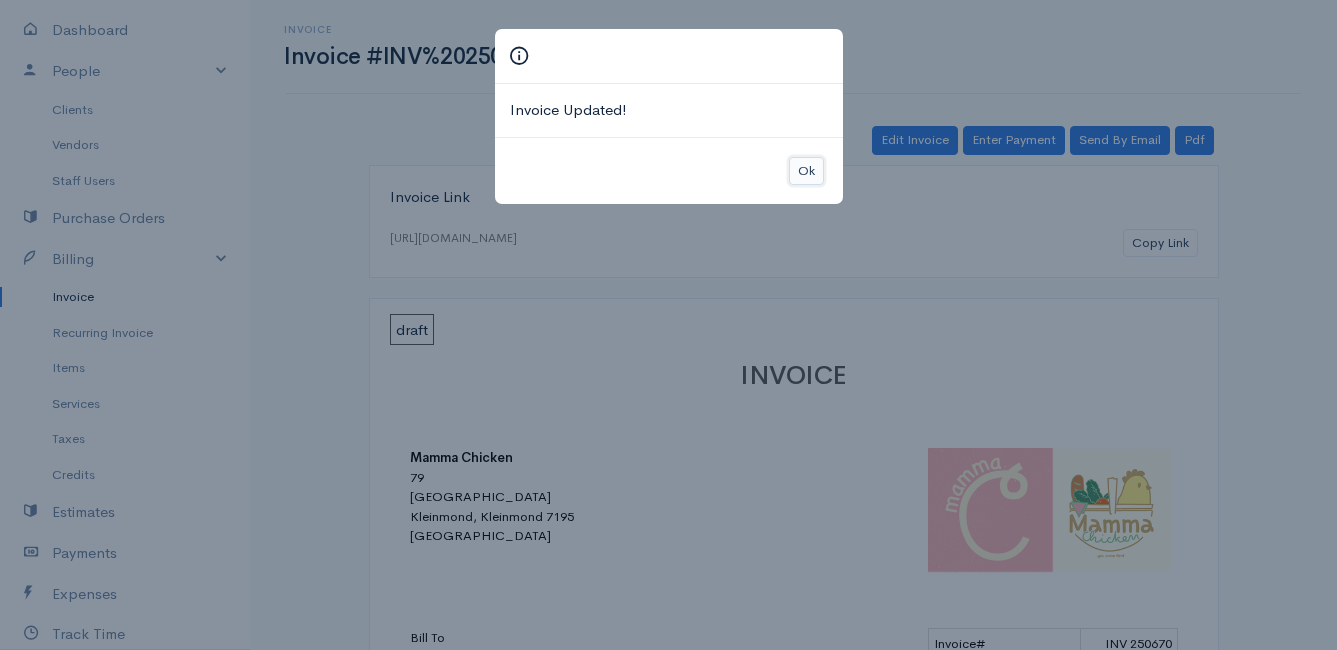click on "Ok" at bounding box center (806, 171) 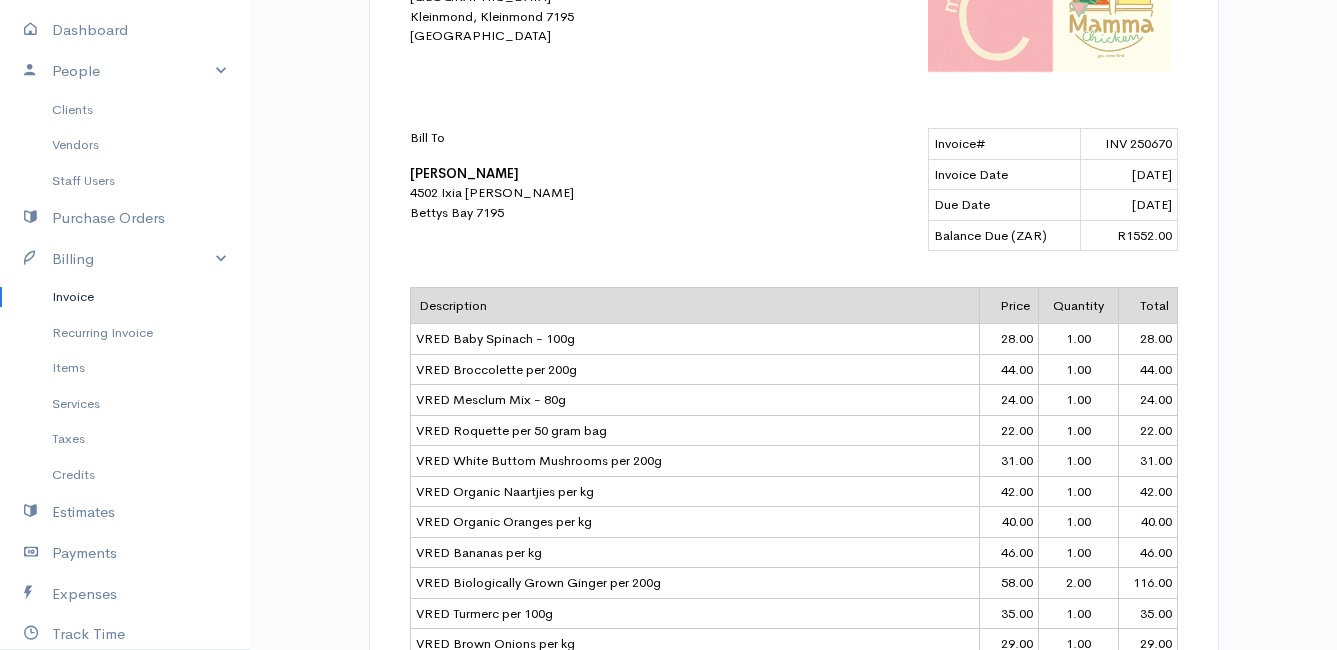 scroll, scrollTop: 0, scrollLeft: 0, axis: both 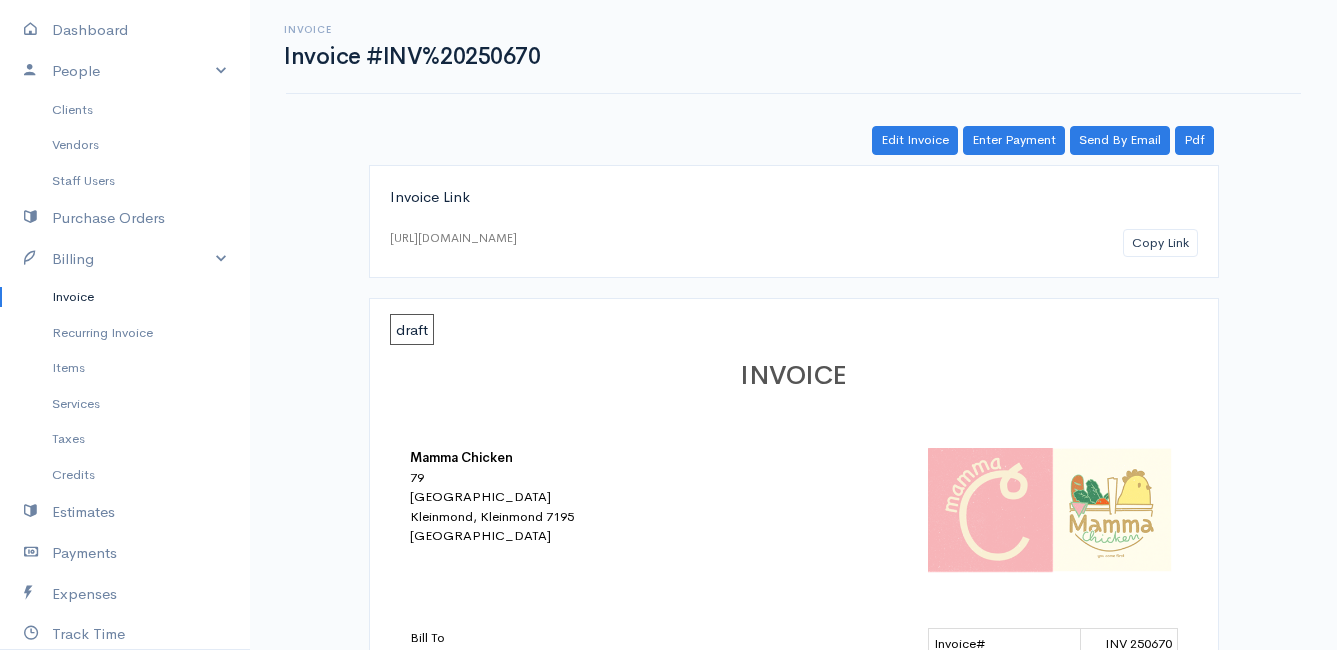 click on "Invoice" at bounding box center (125, 297) 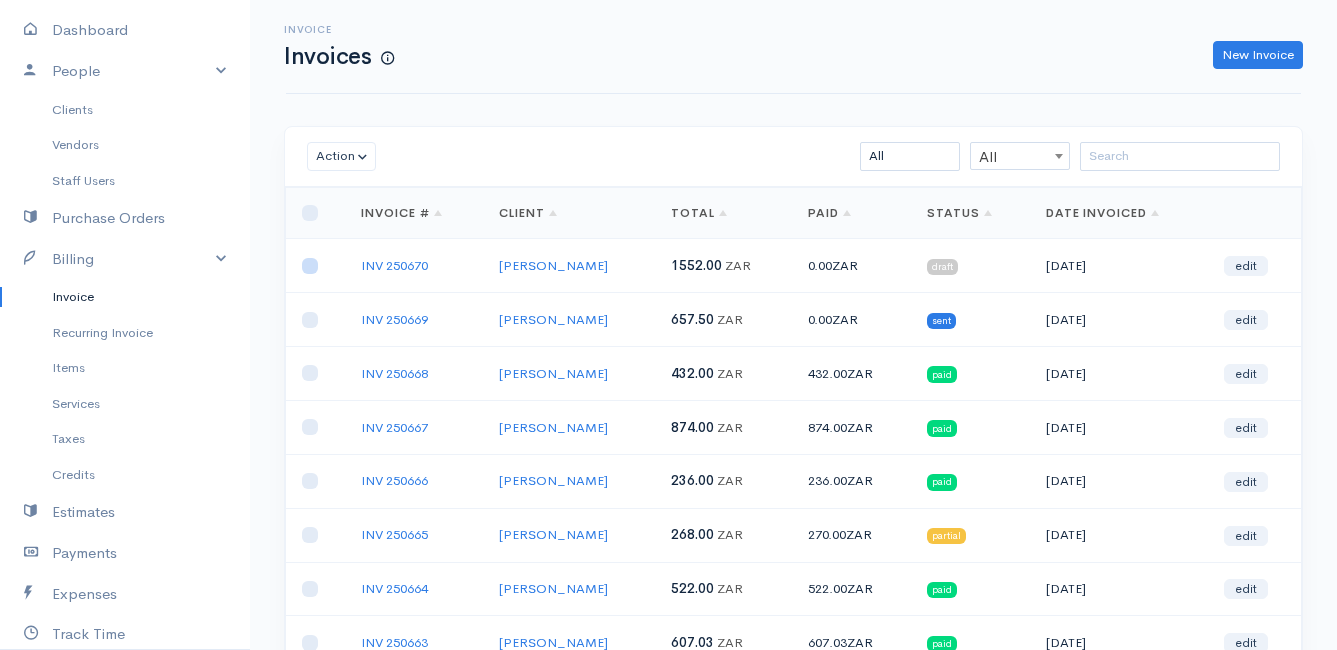 click at bounding box center [310, 266] 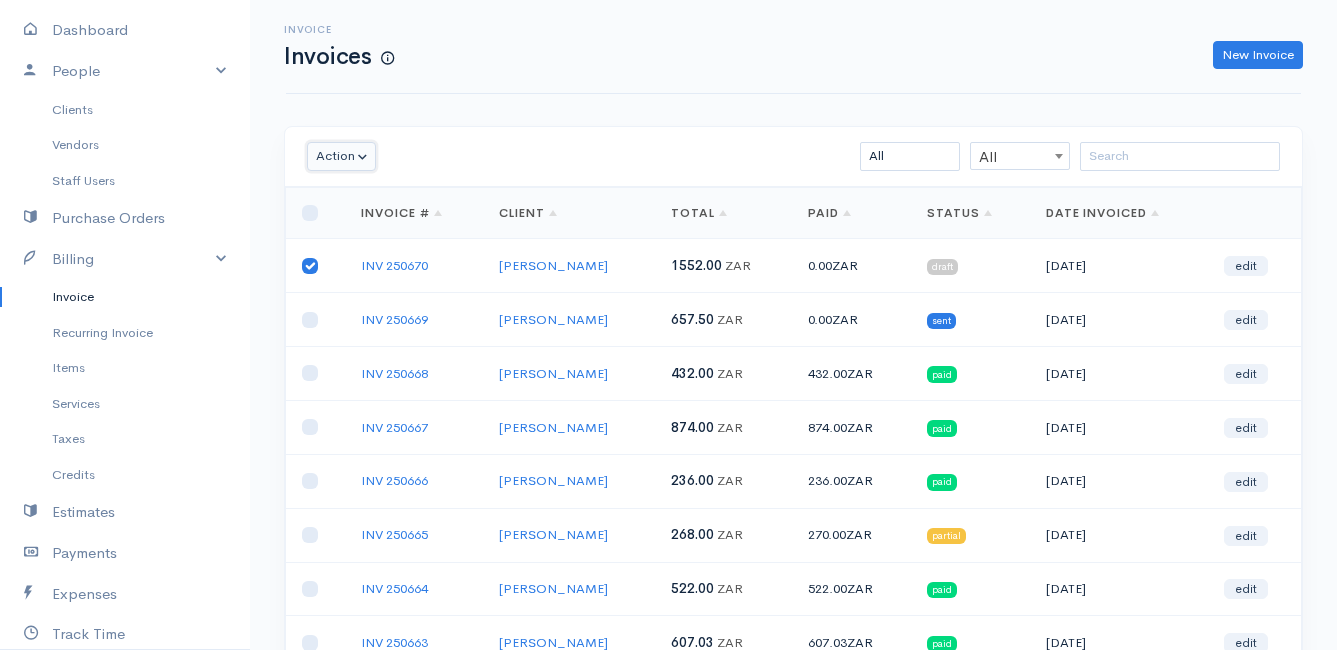 click on "Action" at bounding box center (341, 156) 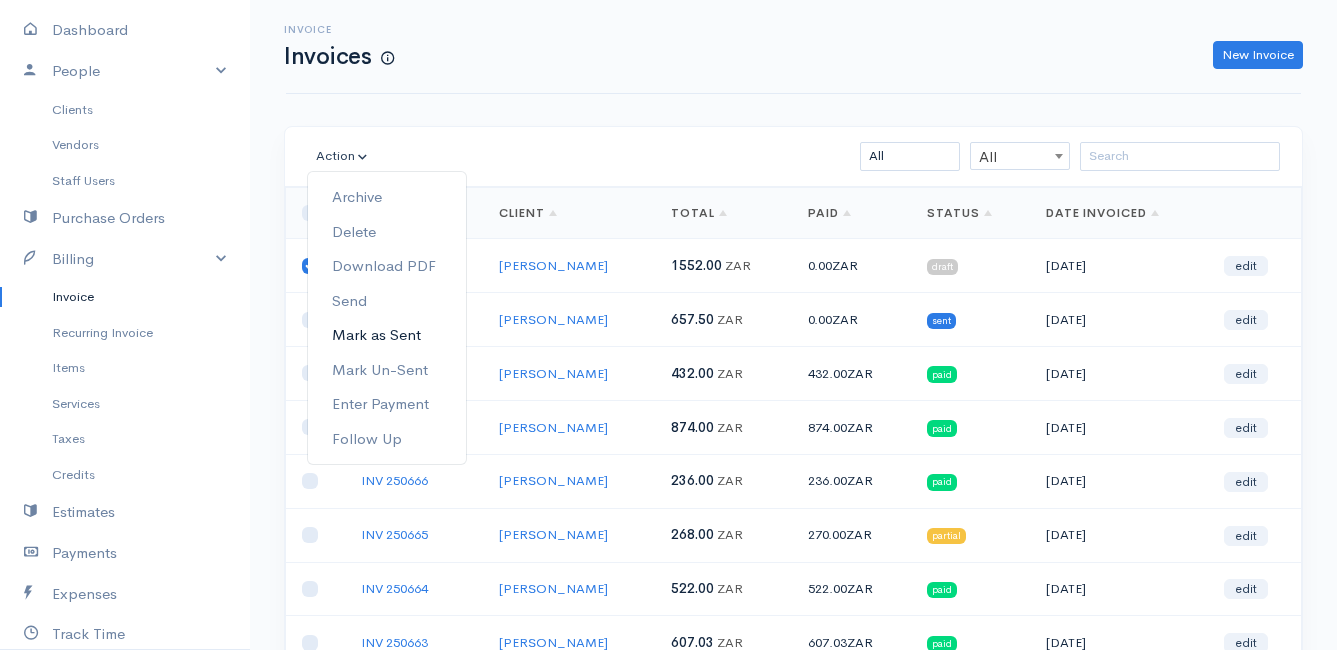 click on "Mark as Sent" at bounding box center [387, 335] 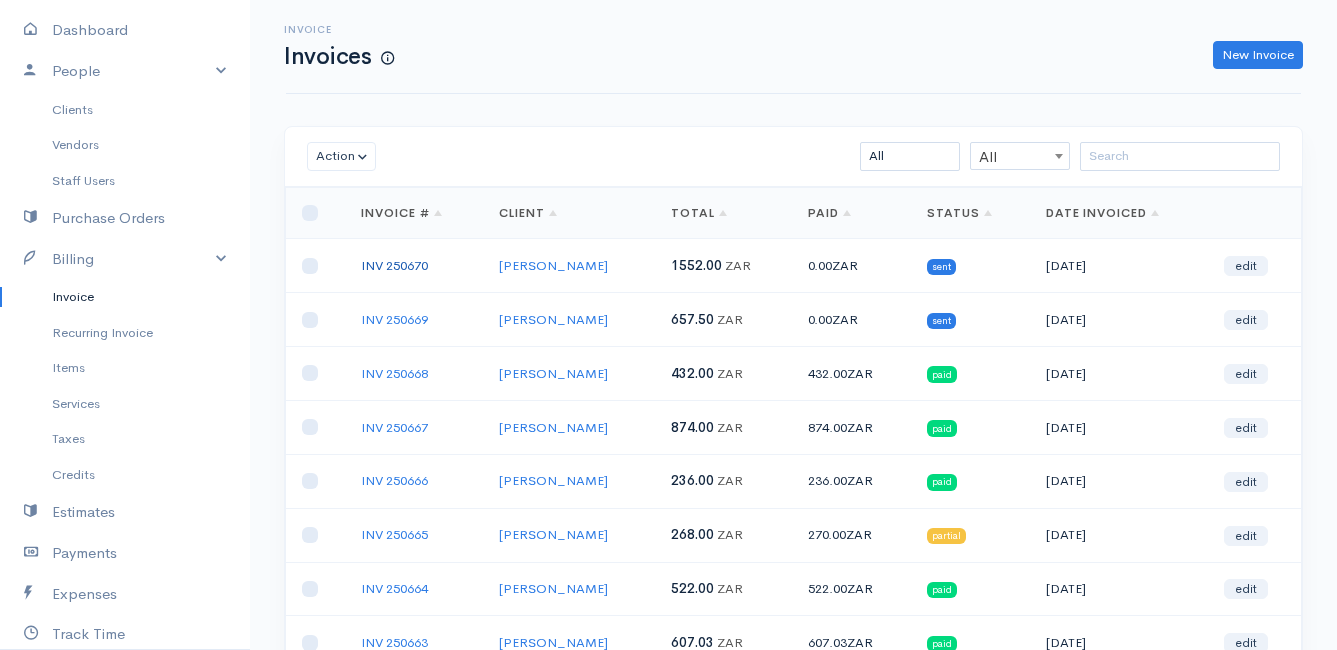 click on "INV 250670" at bounding box center [394, 265] 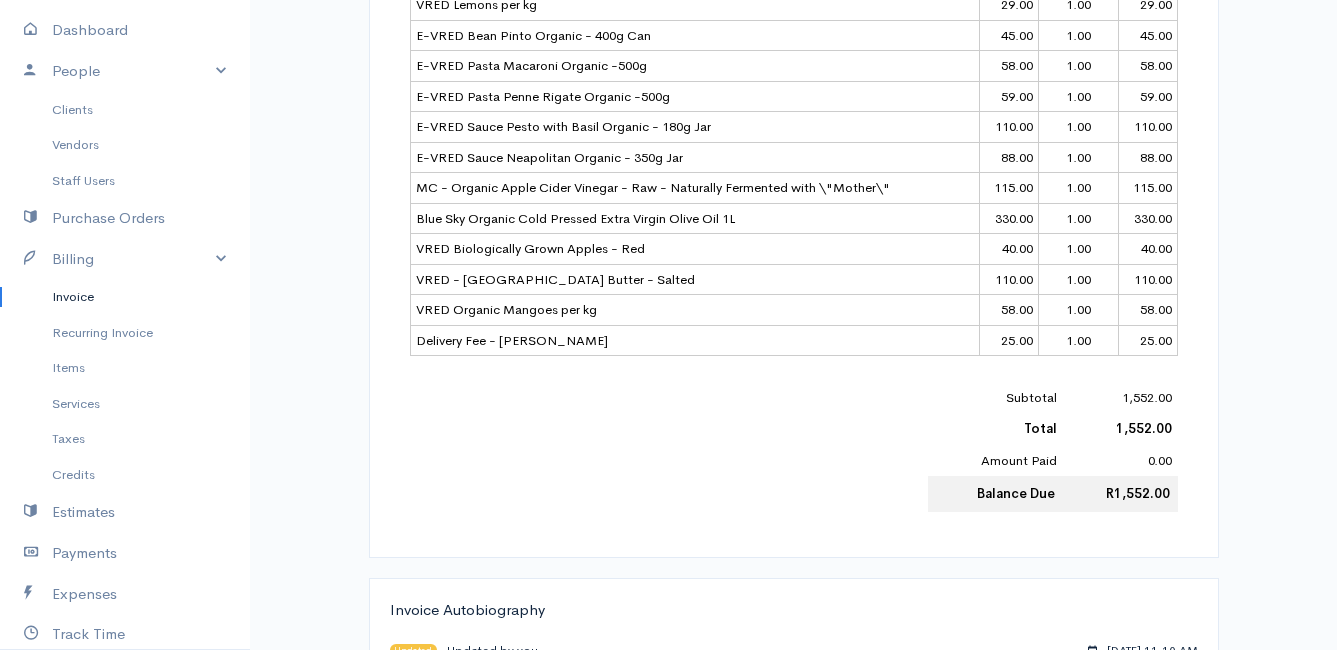 scroll, scrollTop: 1289, scrollLeft: 0, axis: vertical 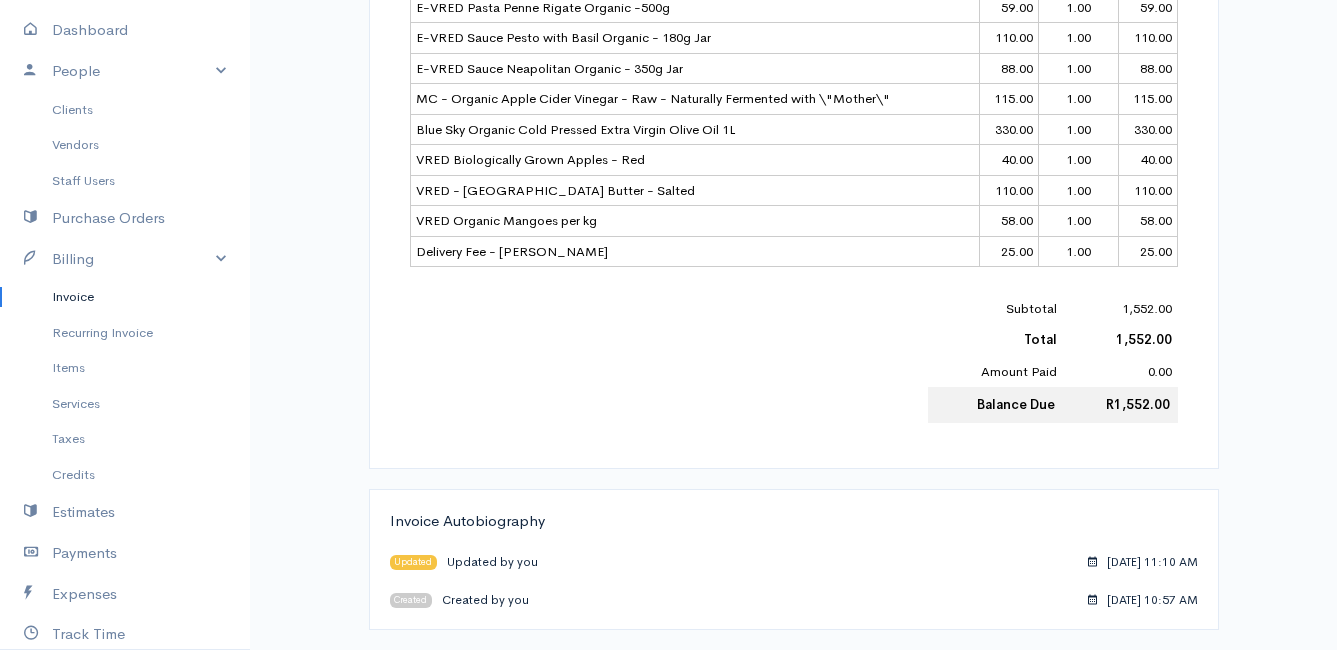 click on "Invoice" at bounding box center [125, 297] 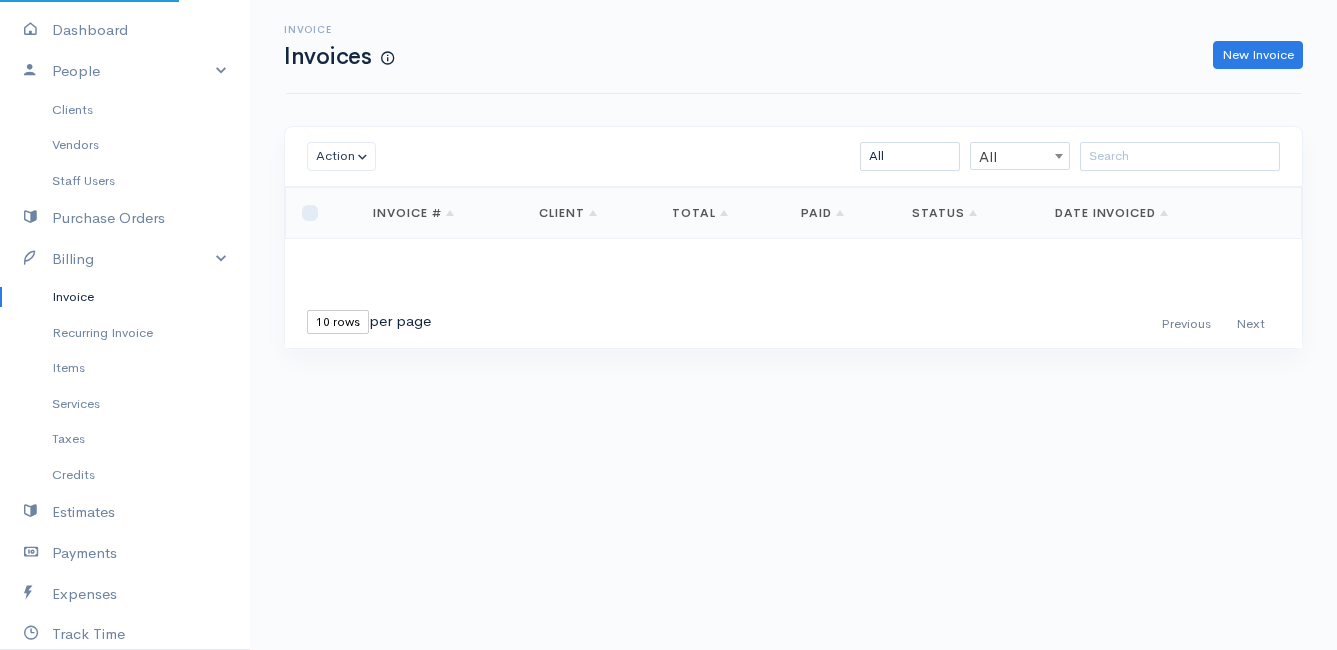 scroll, scrollTop: 0, scrollLeft: 0, axis: both 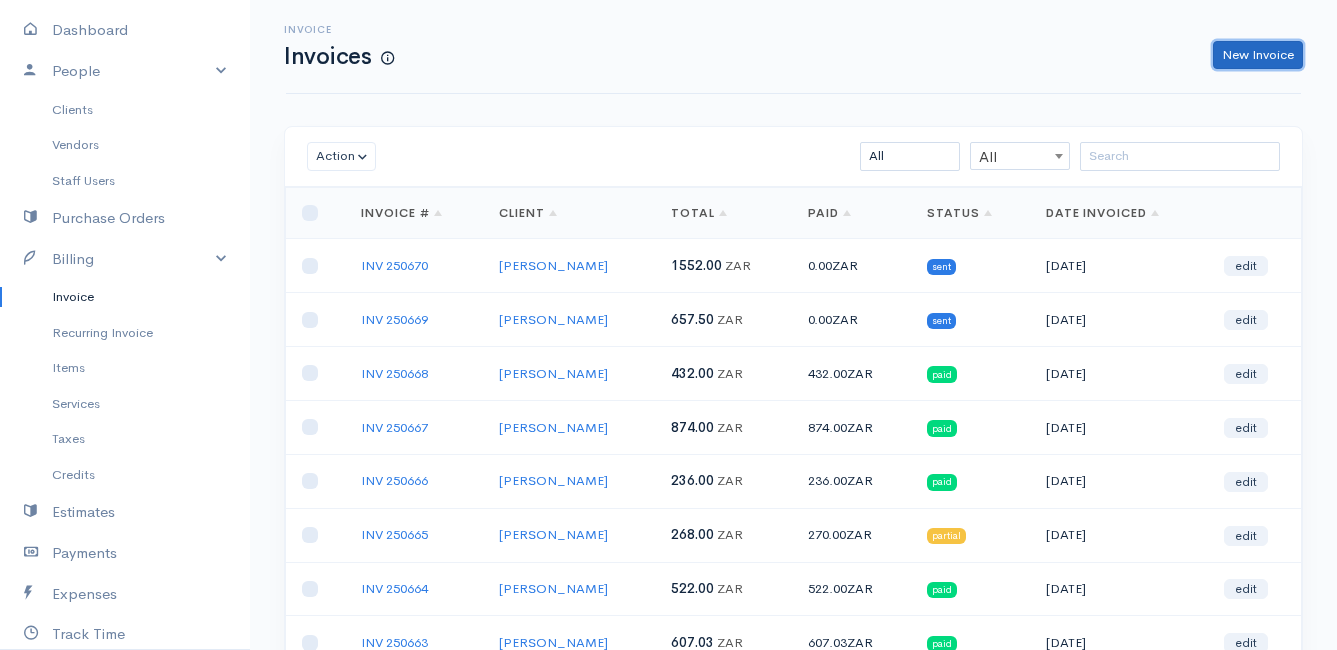 click on "New Invoice" at bounding box center (1258, 55) 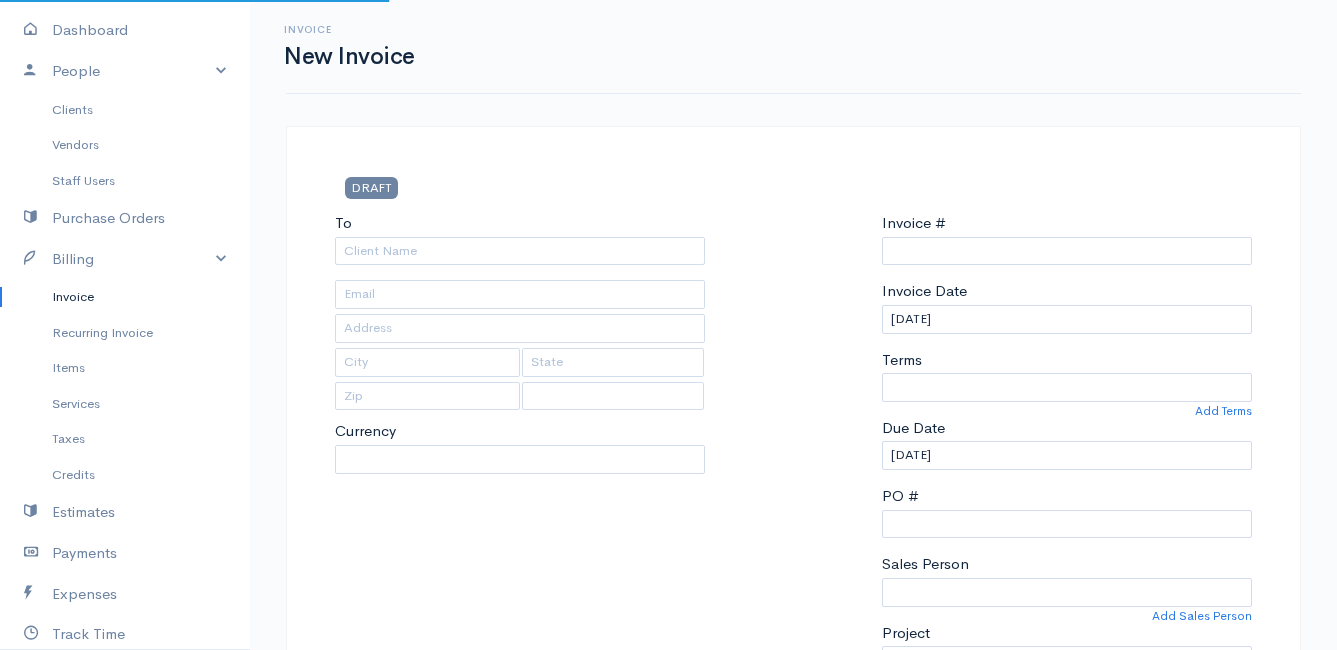 type on "INV 250671" 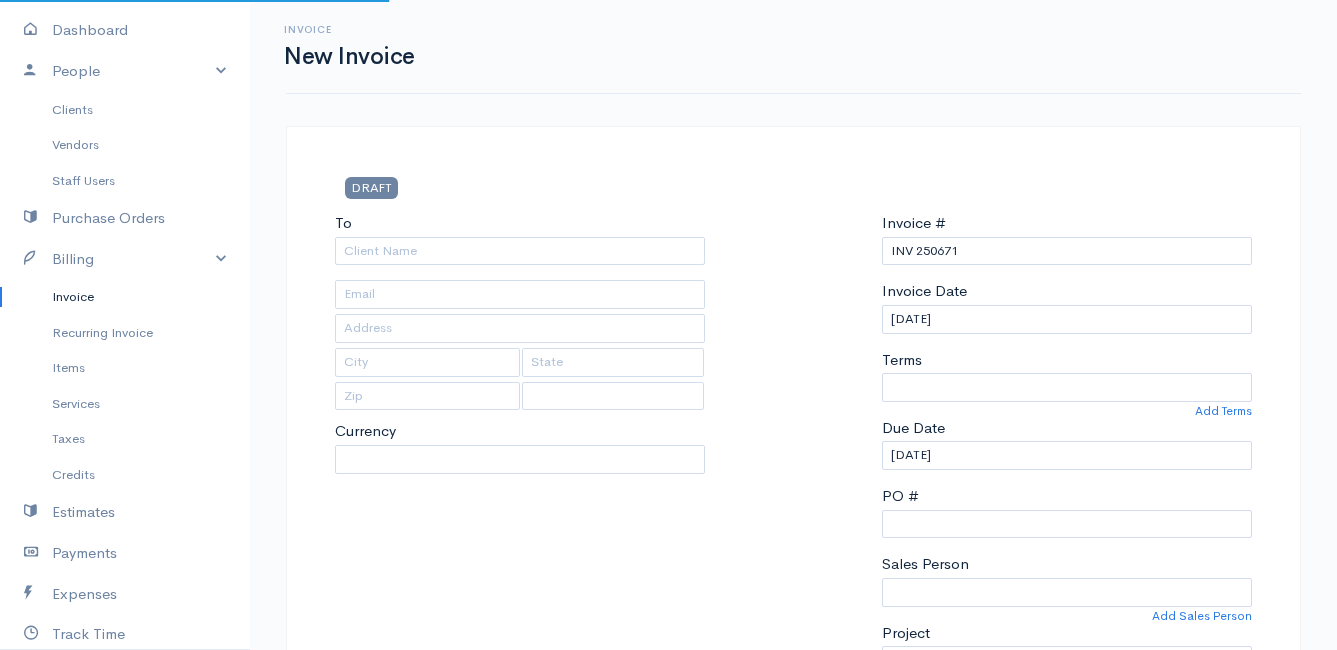 select on "[GEOGRAPHIC_DATA]" 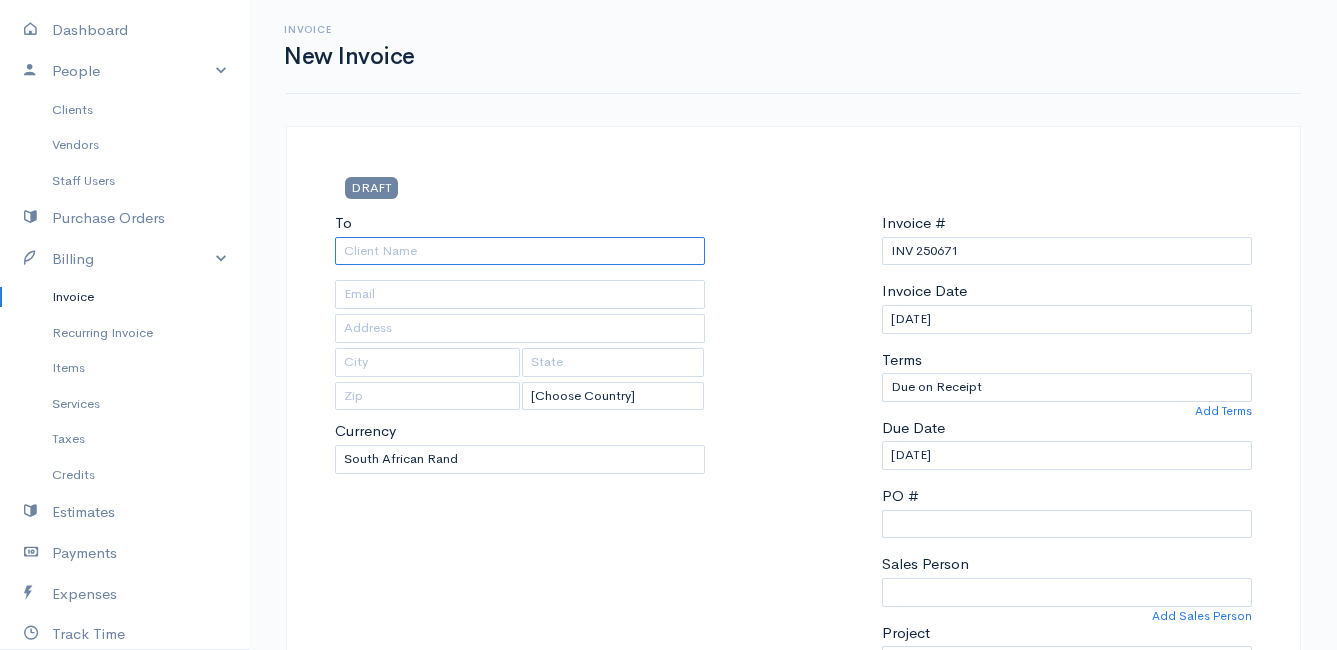 click on "To" at bounding box center (520, 251) 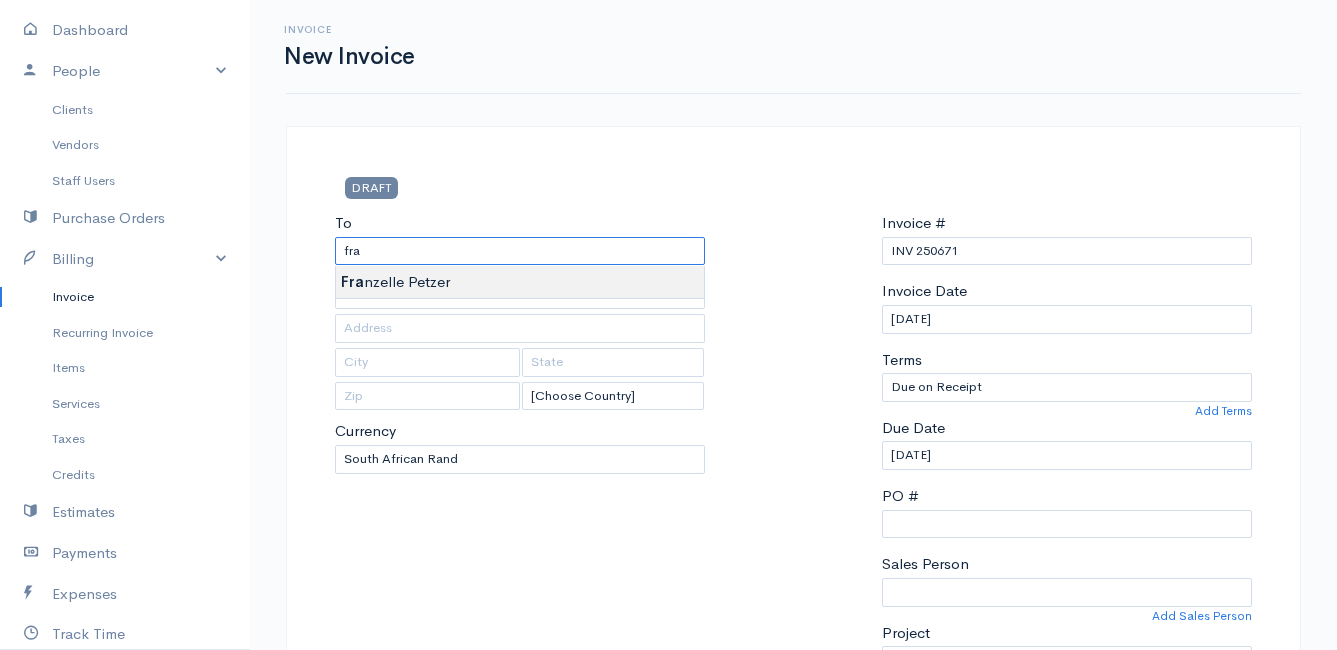 type on "[PERSON_NAME]" 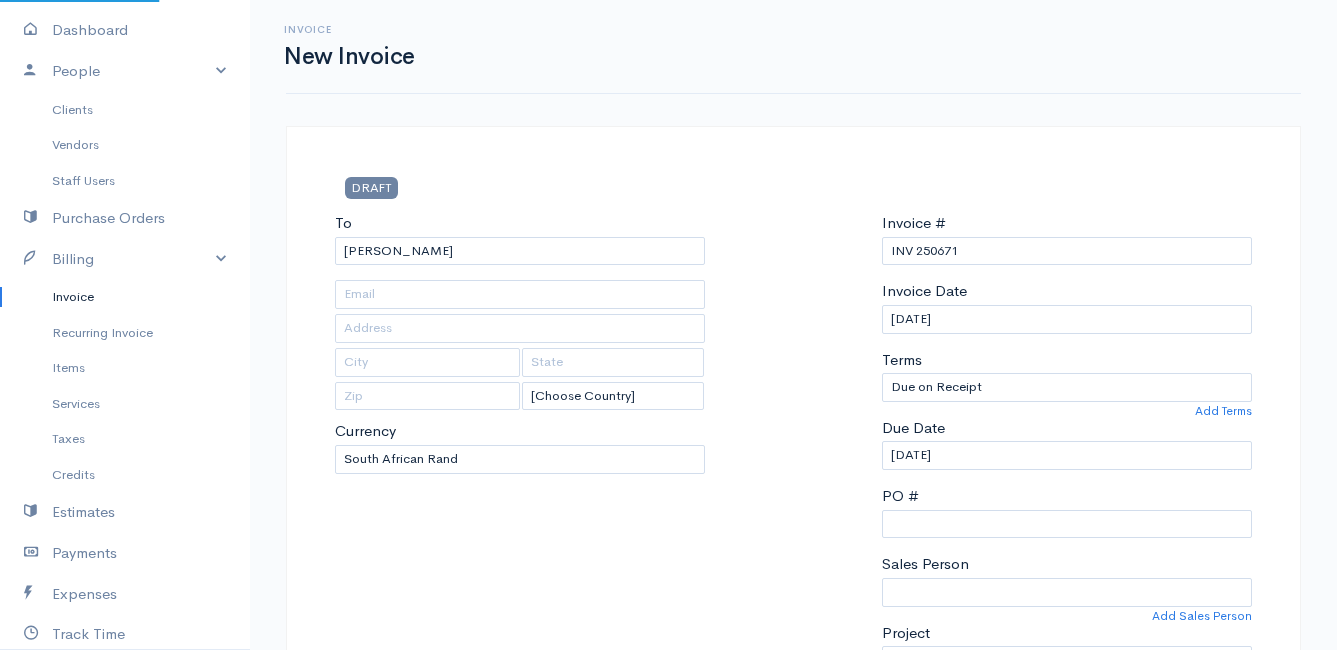 click on "Mamma Chicken
Upgrade
Dashboard
People
Clients
Vendors
Staff Users
Purchase Orders
Billing
Invoice
Recurring Invoice
Items
Services
Taxes
Credits
Estimates
Payments
Expenses
Track Time
Projects
Reports
Settings
My Organizations
Logout
Help
@CloudBooksApp 2022
Invoice
New Invoice
DRAFT To [PERSON_NAME] [Choose Country] [GEOGRAPHIC_DATA] [GEOGRAPHIC_DATA] [GEOGRAPHIC_DATA] [GEOGRAPHIC_DATA] [GEOGRAPHIC_DATA] [GEOGRAPHIC_DATA] [US_STATE] [GEOGRAPHIC_DATA] [GEOGRAPHIC_DATA] [GEOGRAPHIC_DATA] [GEOGRAPHIC_DATA] [GEOGRAPHIC_DATA] [GEOGRAPHIC_DATA] [GEOGRAPHIC_DATA] 0" at bounding box center (668, 864) 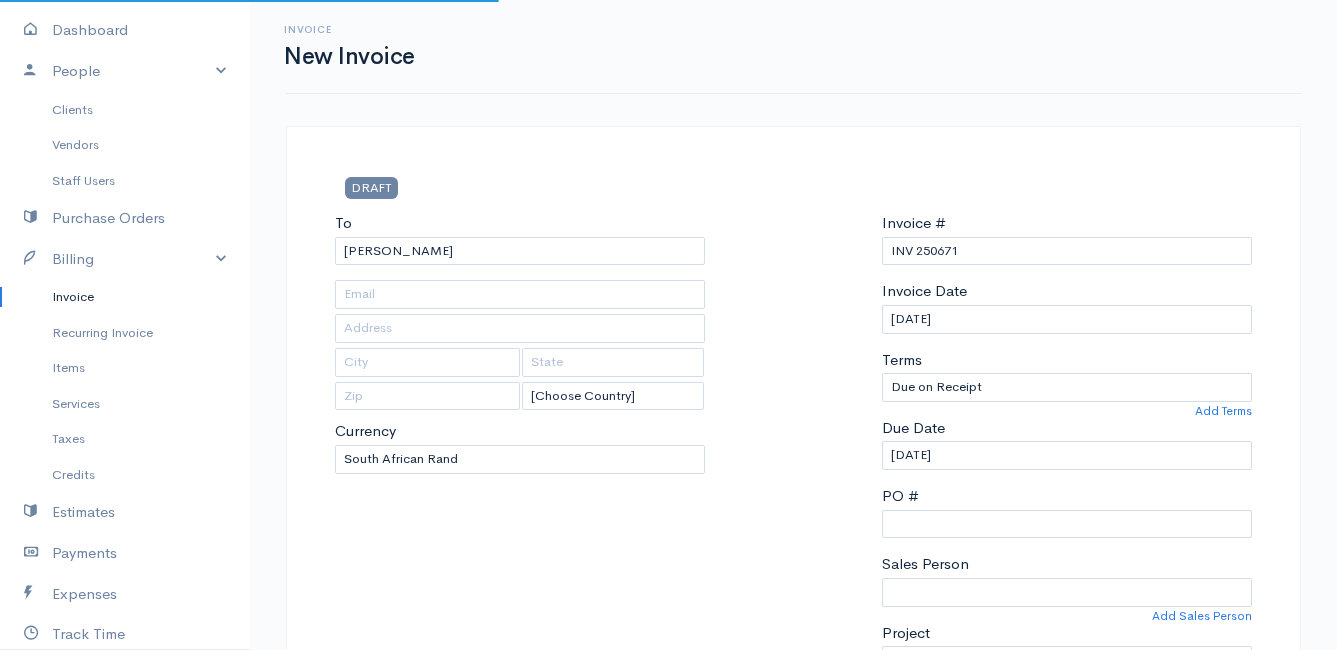 type on "[STREET_ADDRESS]" 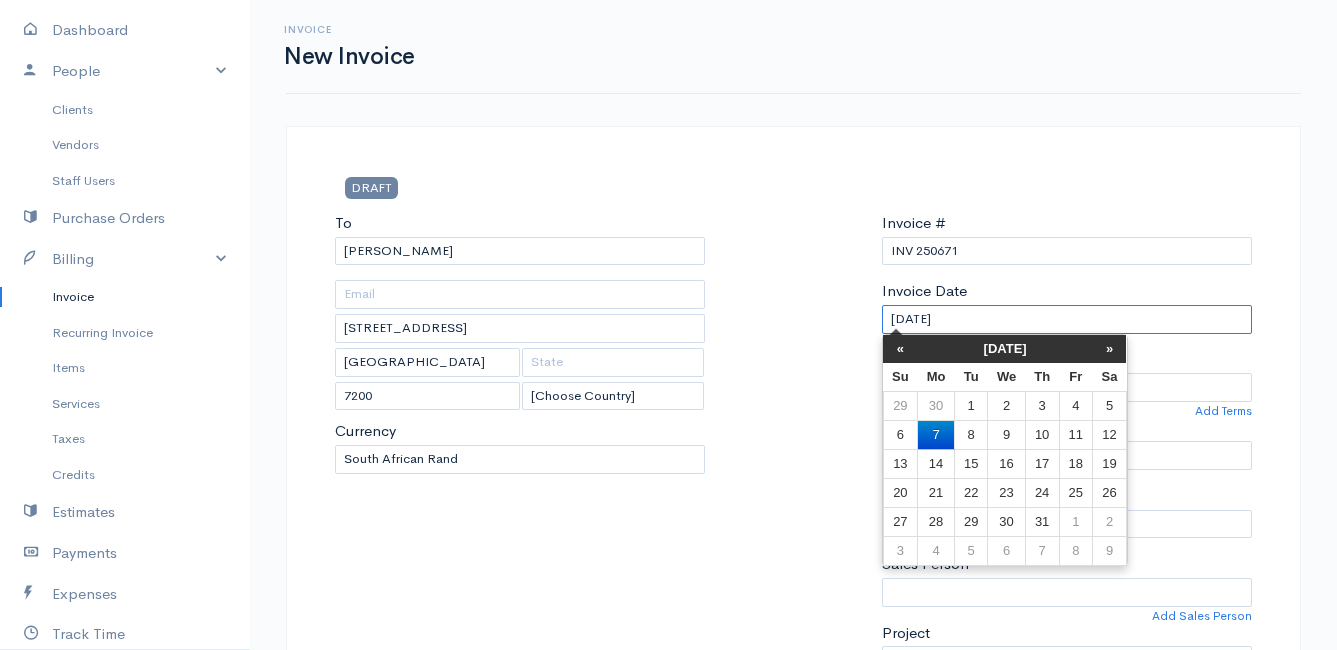 click on "[DATE]" at bounding box center [1067, 319] 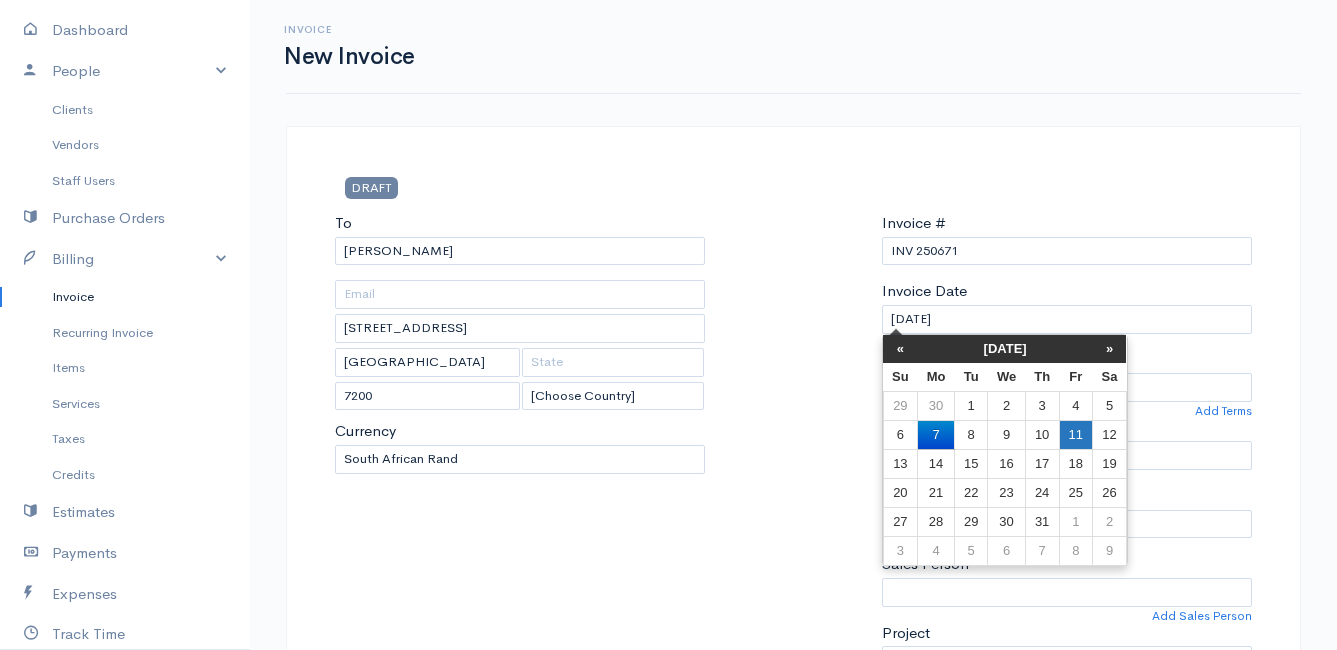 click on "11" at bounding box center [1075, 434] 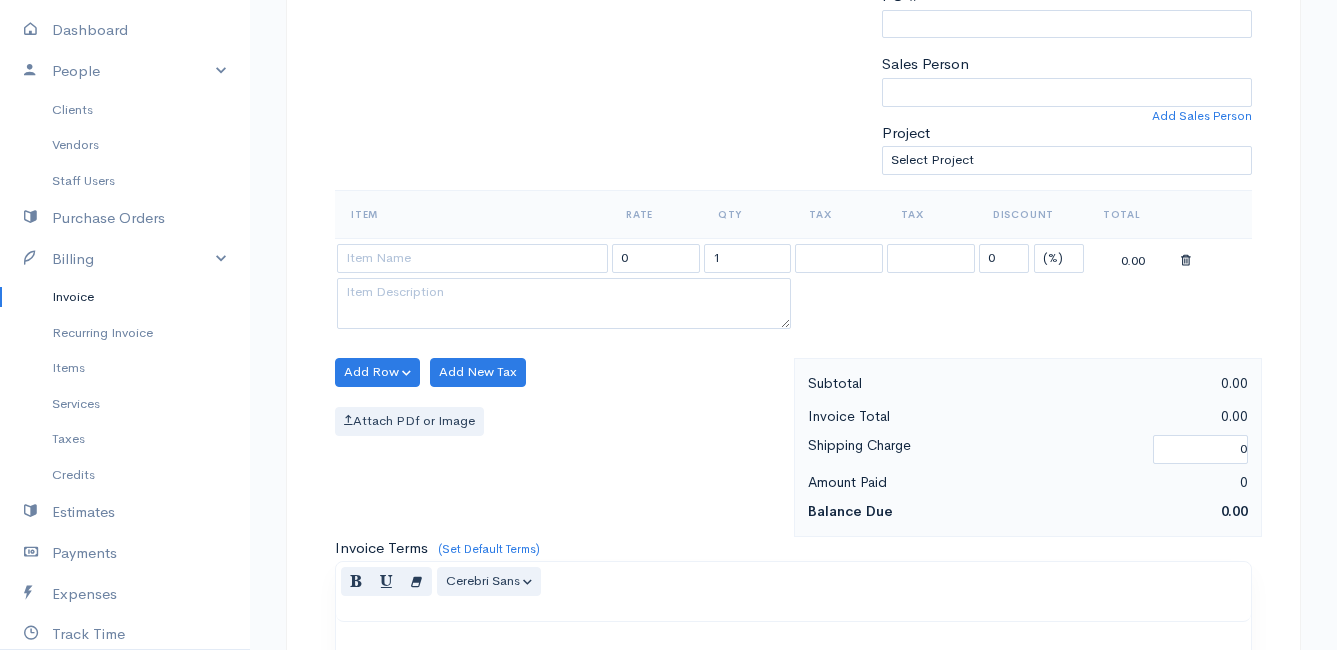 scroll, scrollTop: 400, scrollLeft: 0, axis: vertical 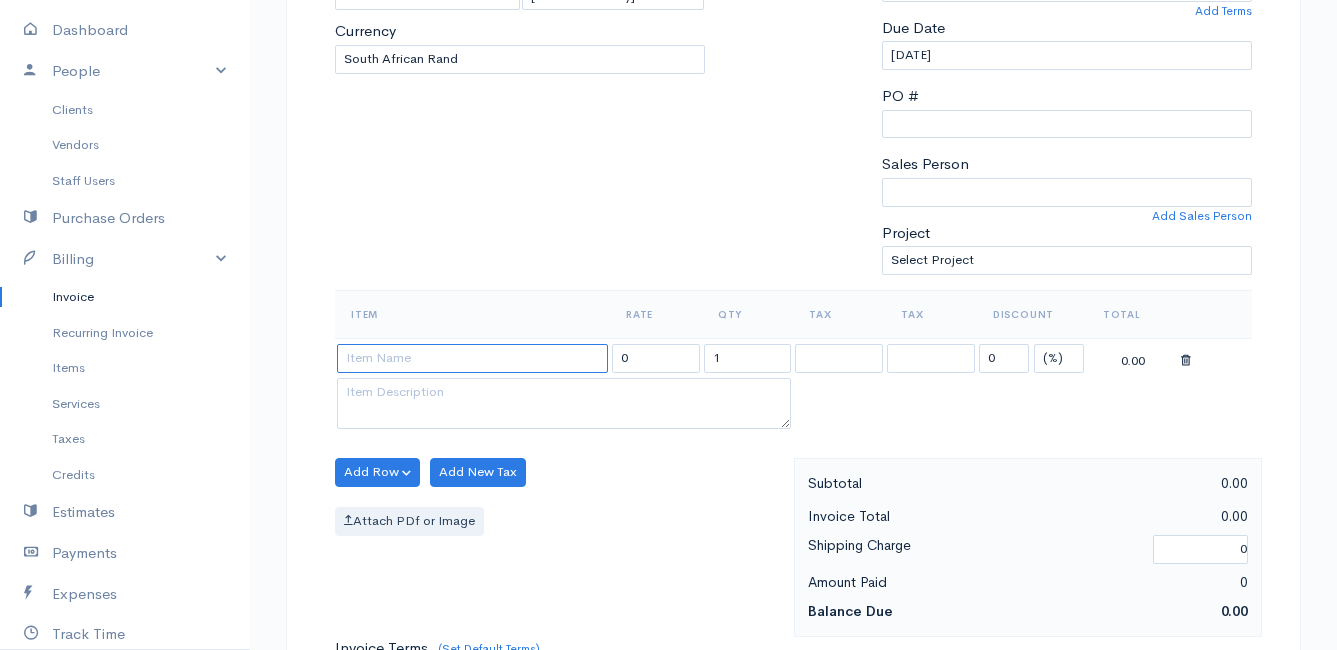 click at bounding box center (472, 358) 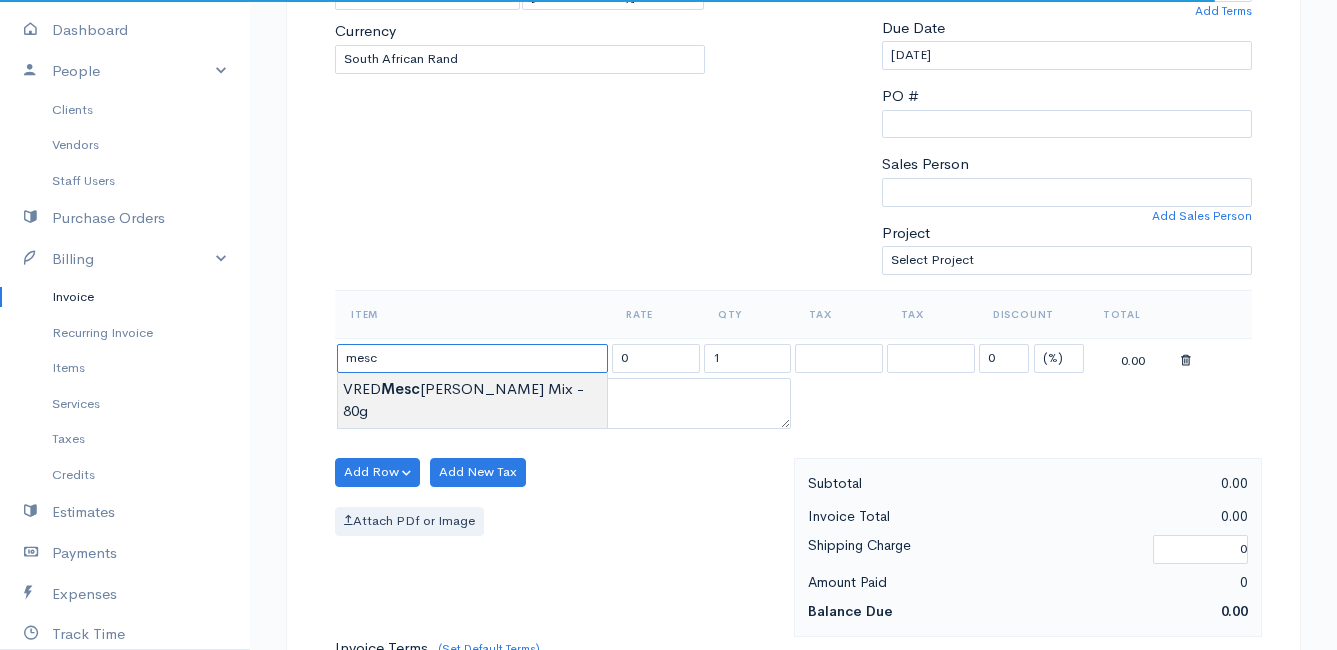 type on "VRED Mesclum Mix - 80g" 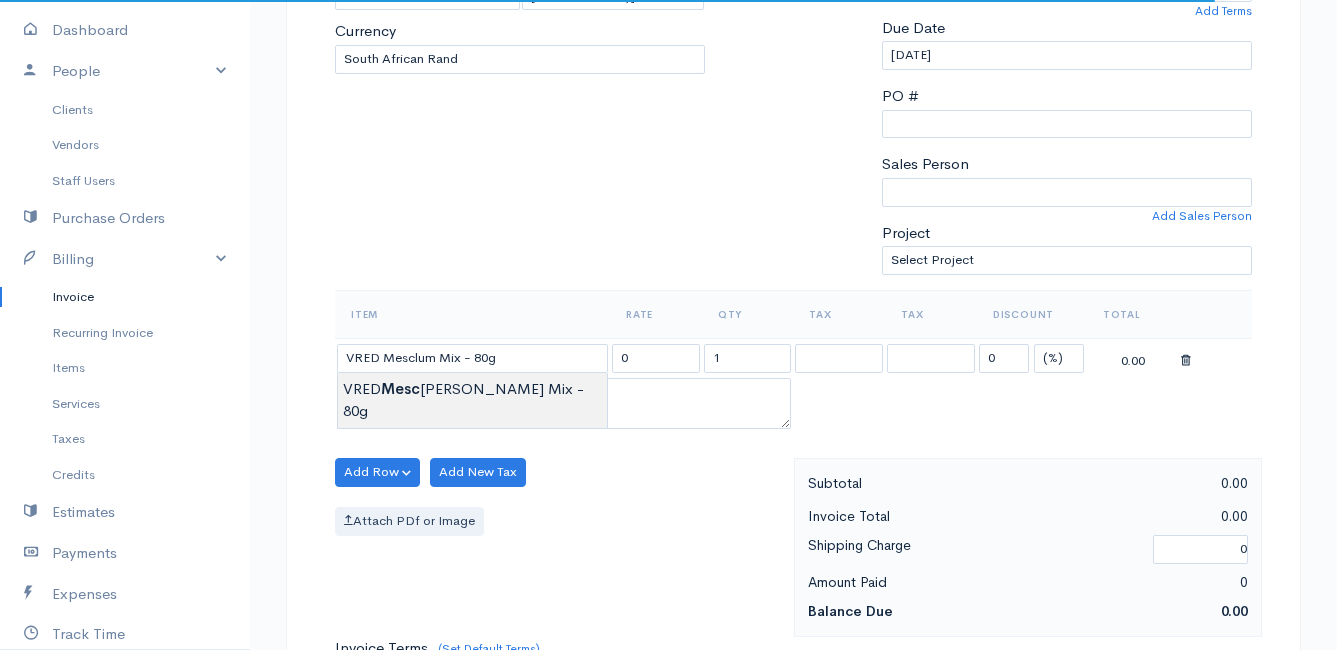 type on "24.00" 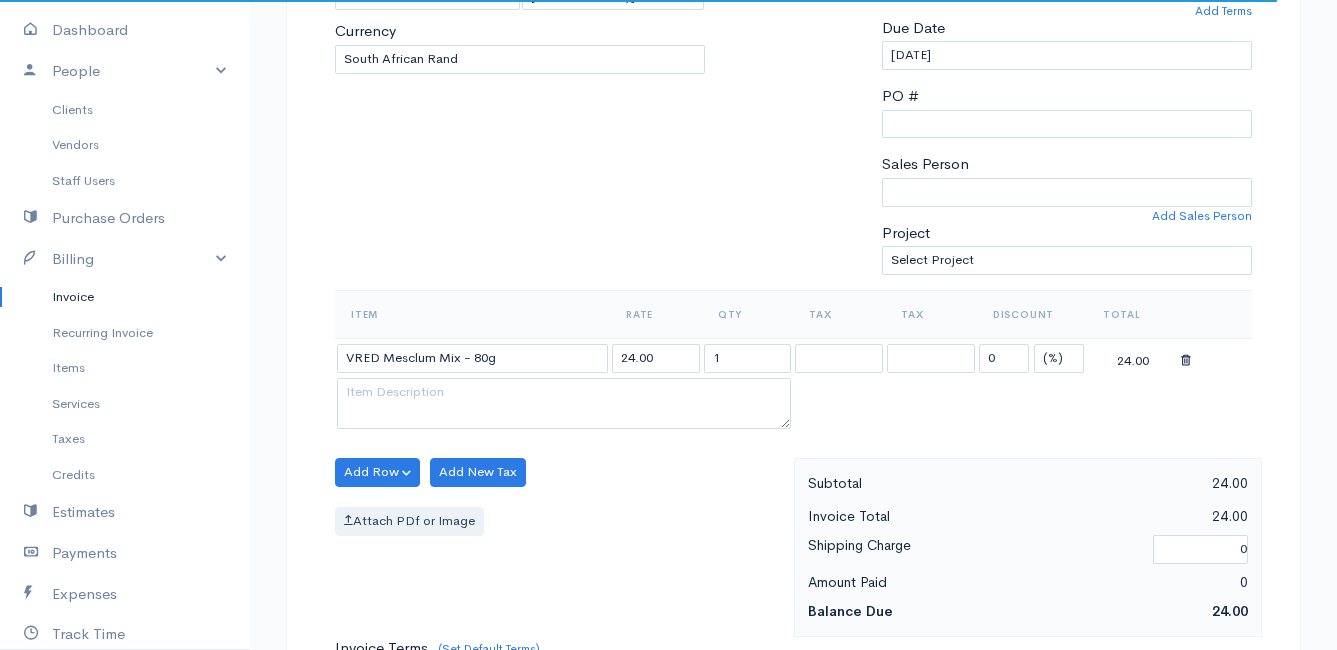 click on "Mamma Chicken
Upgrade
Dashboard
People
Clients
Vendors
Staff Users
Purchase Orders
Billing
Invoice
Recurring Invoice
Items
Services
Taxes
Credits
Estimates
Payments
Expenses
Track Time
Projects
Reports
Settings
My Organizations
Logout
Help
@CloudBooksApp 2022
Invoice
New Invoice
DRAFT To [PERSON_NAME] [GEOGRAPHIC_DATA] [Choose Country] [GEOGRAPHIC_DATA] [GEOGRAPHIC_DATA] [GEOGRAPHIC_DATA] [GEOGRAPHIC_DATA] [GEOGRAPHIC_DATA] [GEOGRAPHIC_DATA] [US_STATE] [GEOGRAPHIC_DATA] [GEOGRAPHIC_DATA] [GEOGRAPHIC_DATA] [GEOGRAPHIC_DATA] [GEOGRAPHIC_DATA]" at bounding box center [668, 464] 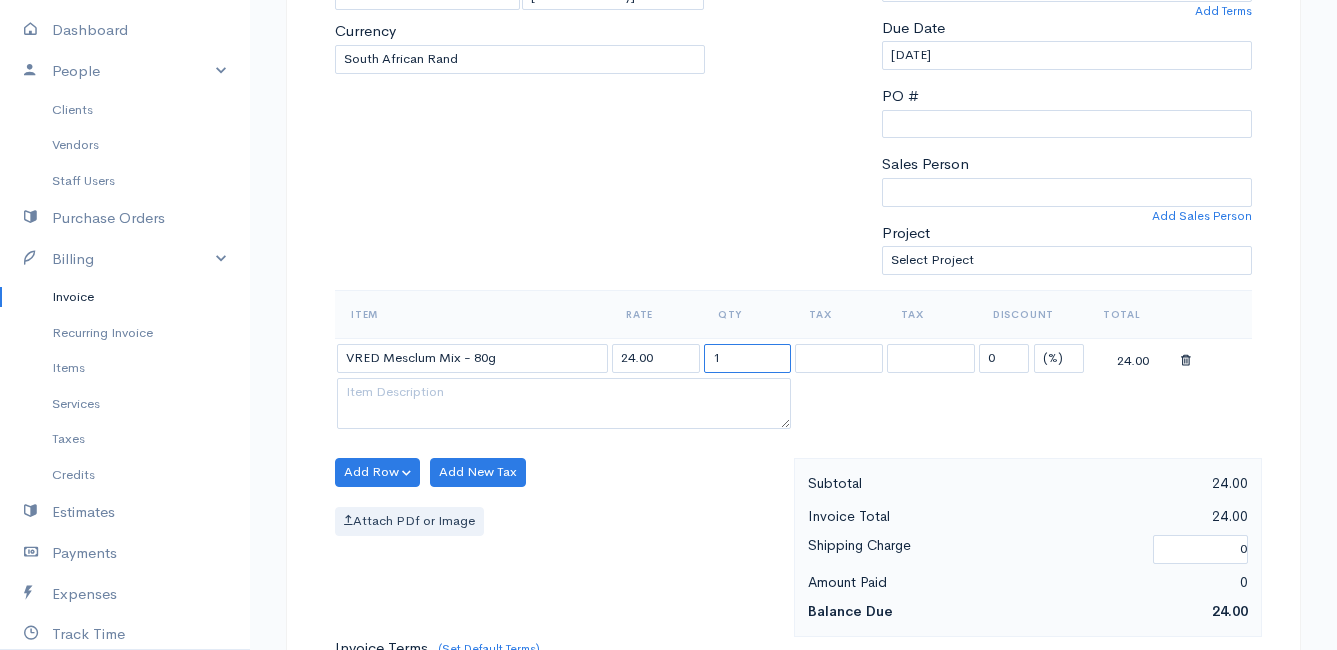drag, startPoint x: 762, startPoint y: 365, endPoint x: 689, endPoint y: 363, distance: 73.02739 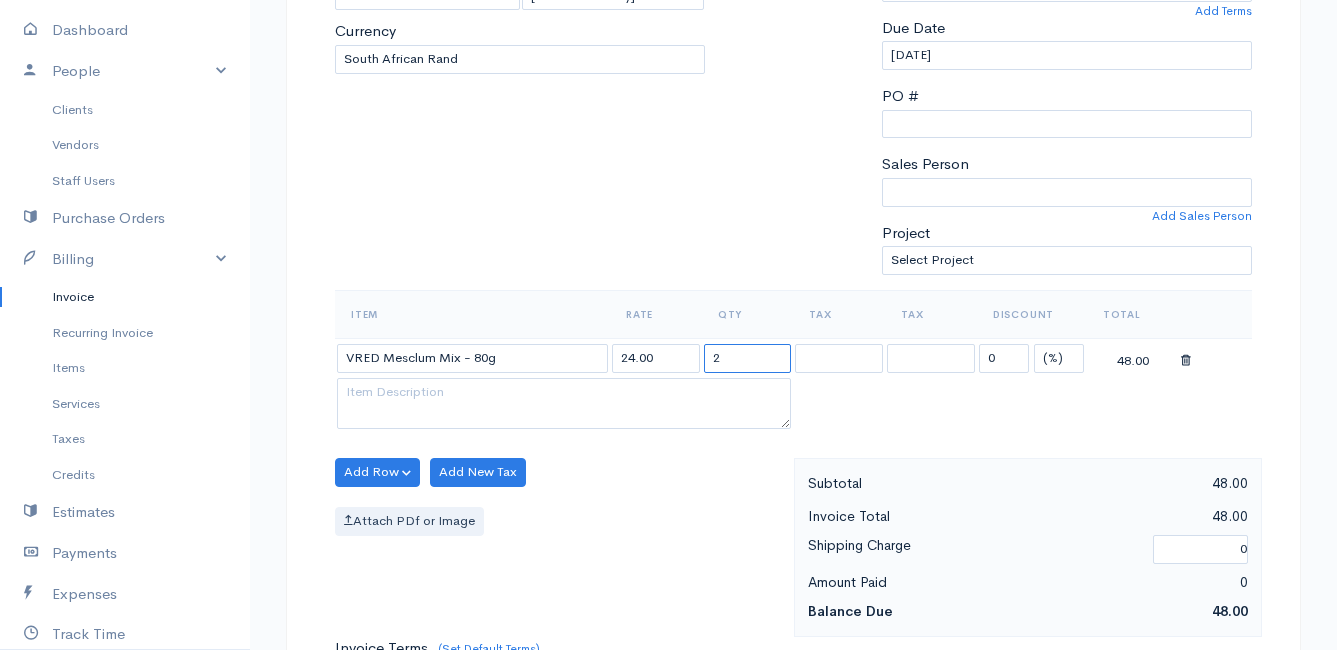 type on "2" 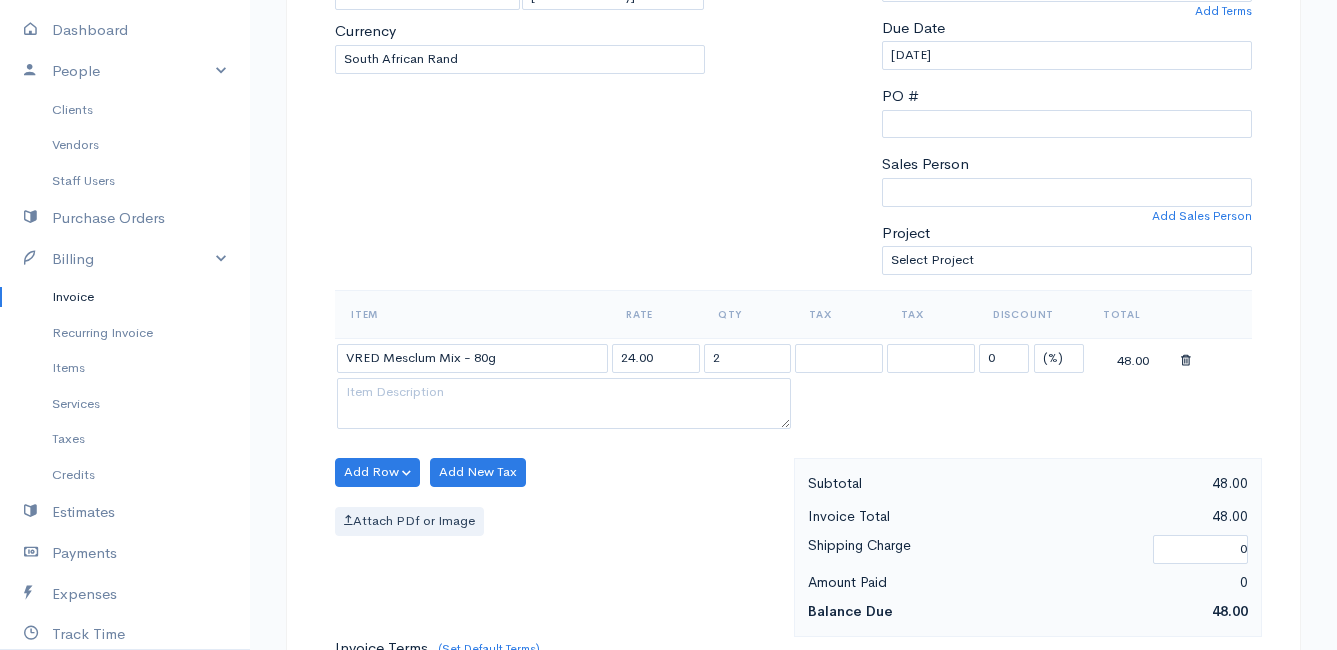 click on "Add Row Add Item Row Add Time Row Add New Tax                          Attach PDf or Image" at bounding box center [559, 547] 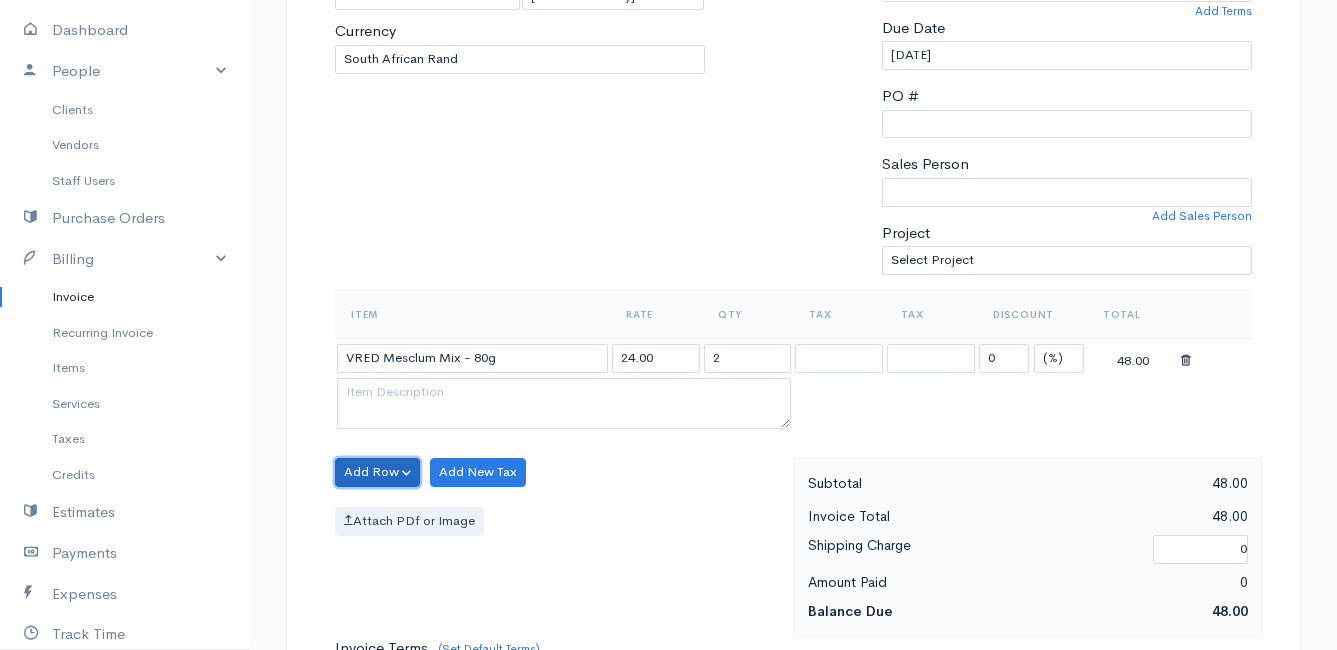 click on "Add Row" at bounding box center [377, 472] 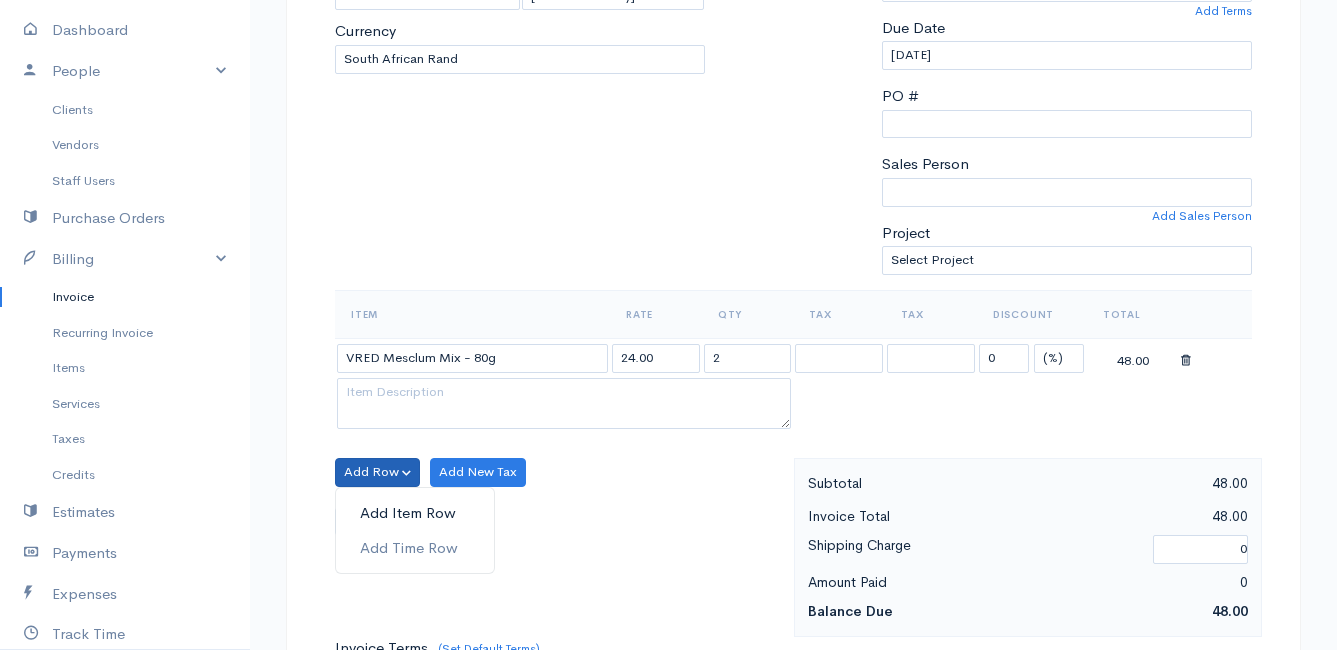 click on "Add Item Row" at bounding box center (415, 513) 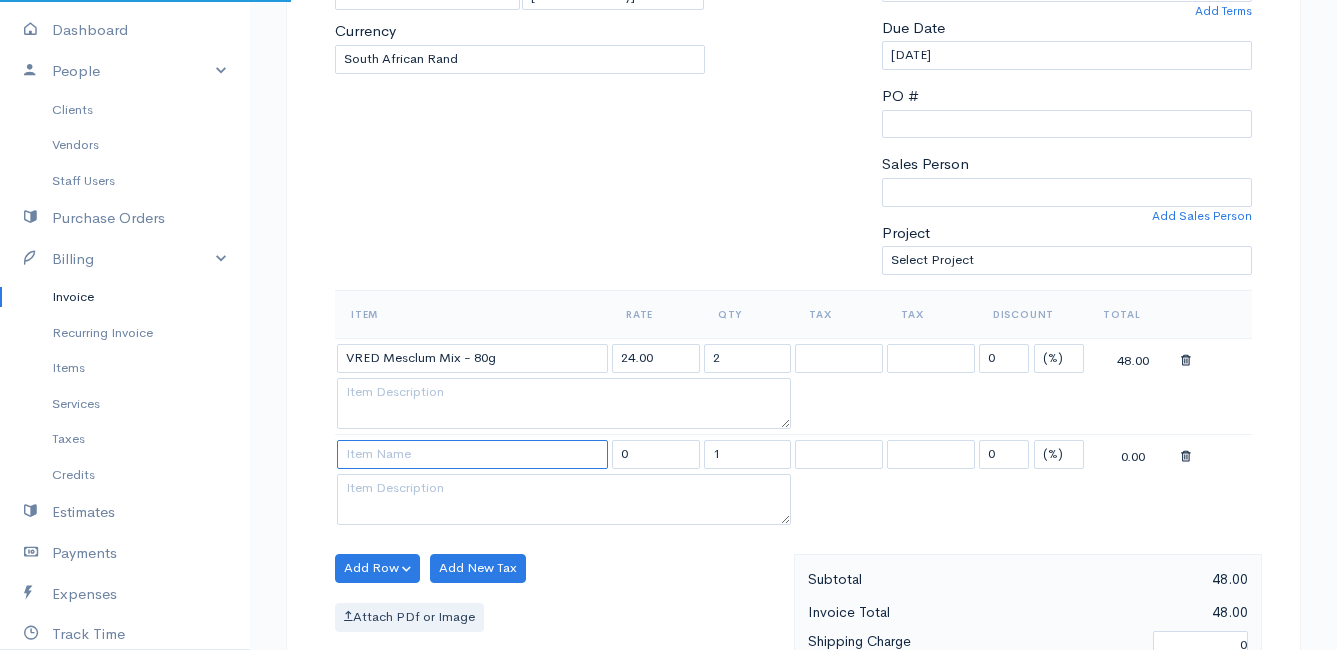 click at bounding box center [472, 454] 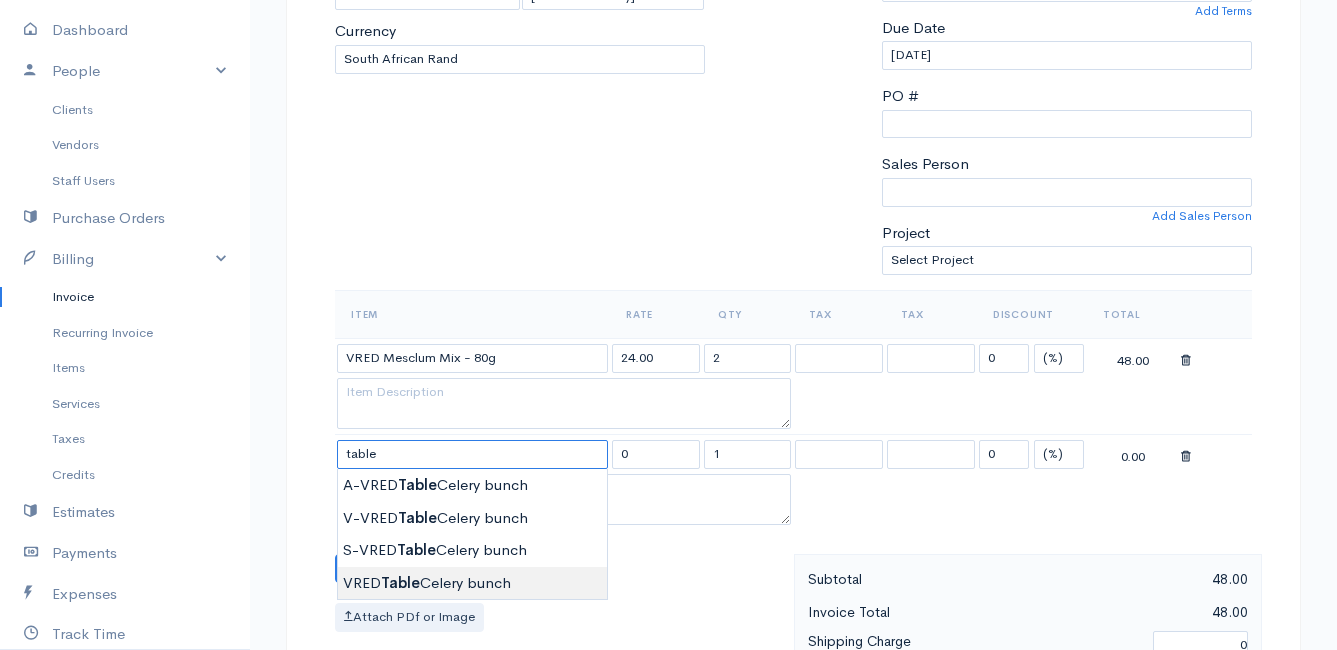 type on "VRED Table Celery  bunch" 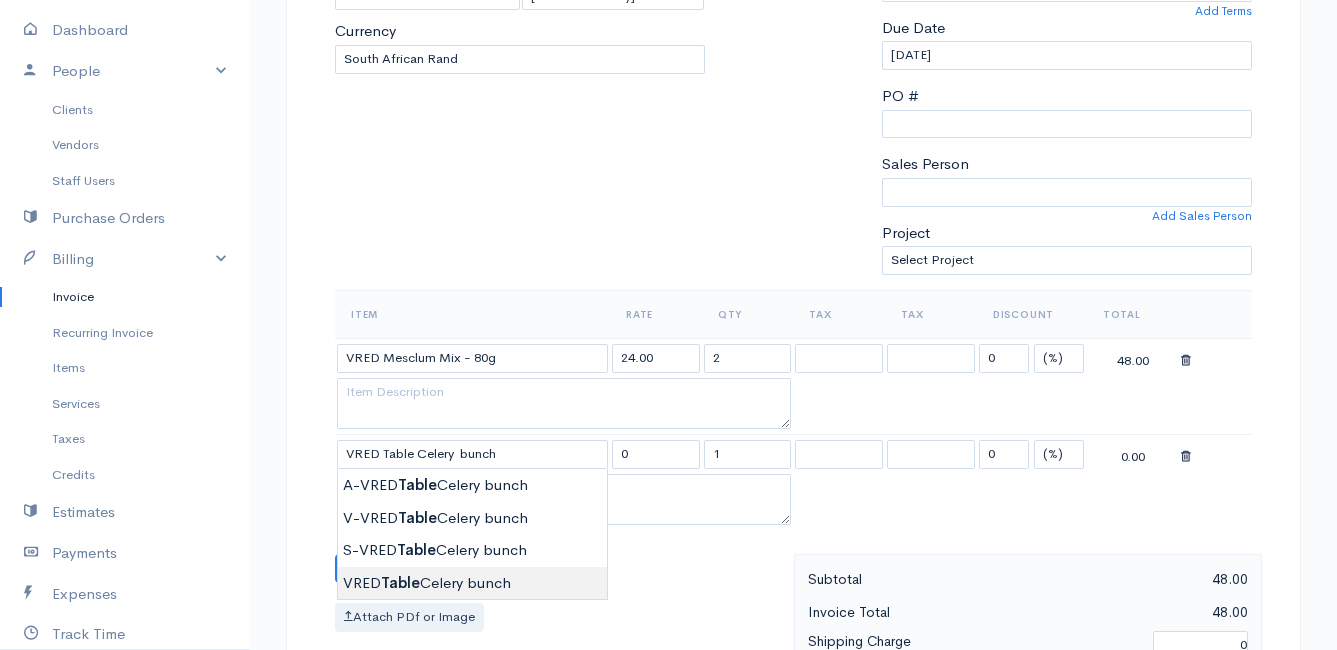 type on "28.00" 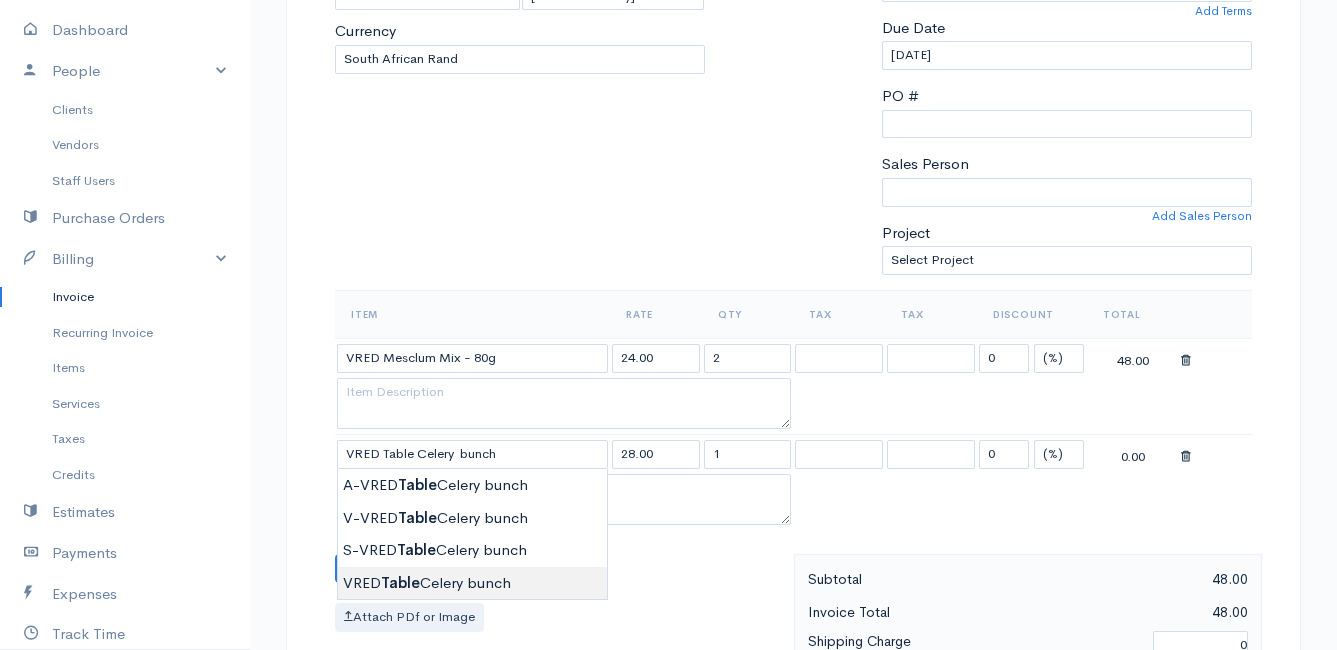 click on "Mamma Chicken
Upgrade
Dashboard
People
Clients
Vendors
Staff Users
Purchase Orders
Billing
Invoice
Recurring Invoice
Items
Services
Taxes
Credits
Estimates
Payments
Expenses
Track Time
Projects
Reports
Settings
My Organizations
Logout
Help
@CloudBooksApp 2022
Invoice
New Invoice
DRAFT To [PERSON_NAME] [GEOGRAPHIC_DATA] [Choose Country] [GEOGRAPHIC_DATA] [GEOGRAPHIC_DATA] [GEOGRAPHIC_DATA] [GEOGRAPHIC_DATA] [GEOGRAPHIC_DATA] [GEOGRAPHIC_DATA] [US_STATE] [GEOGRAPHIC_DATA] [GEOGRAPHIC_DATA] [GEOGRAPHIC_DATA] [GEOGRAPHIC_DATA] [GEOGRAPHIC_DATA]" at bounding box center [668, 512] 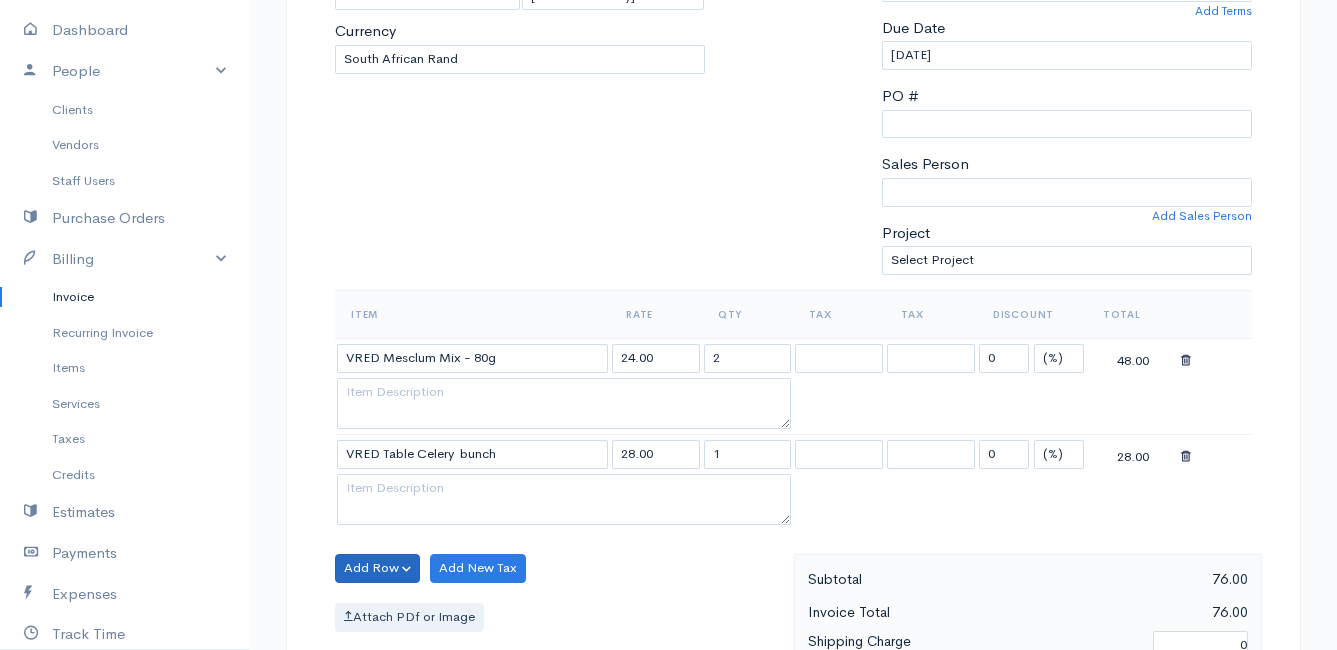 scroll, scrollTop: 500, scrollLeft: 0, axis: vertical 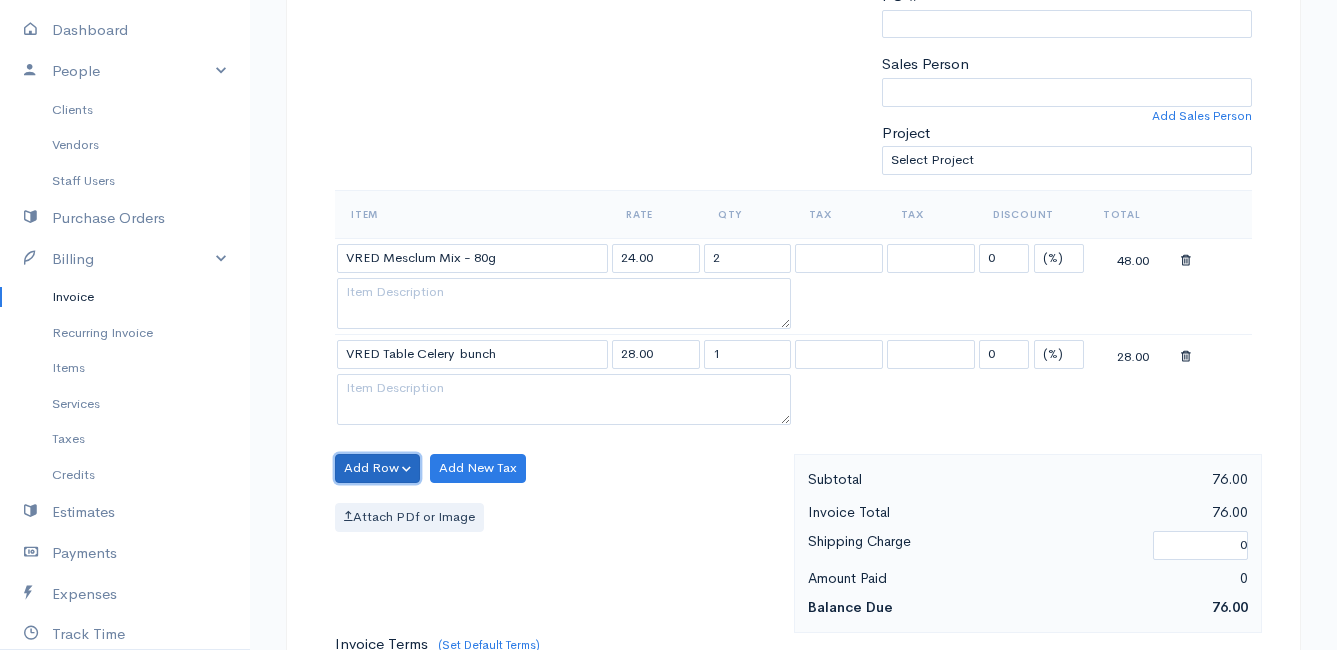 click on "Add Row" at bounding box center (377, 468) 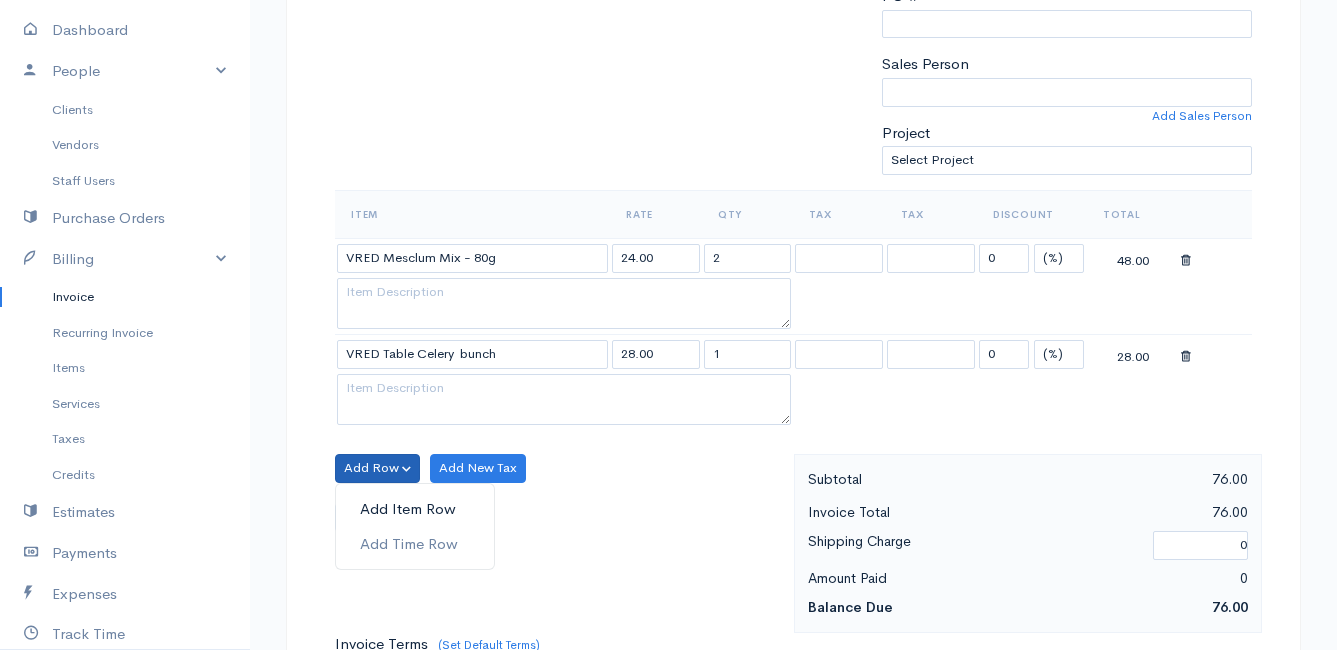 click on "Add Item Row" at bounding box center (415, 509) 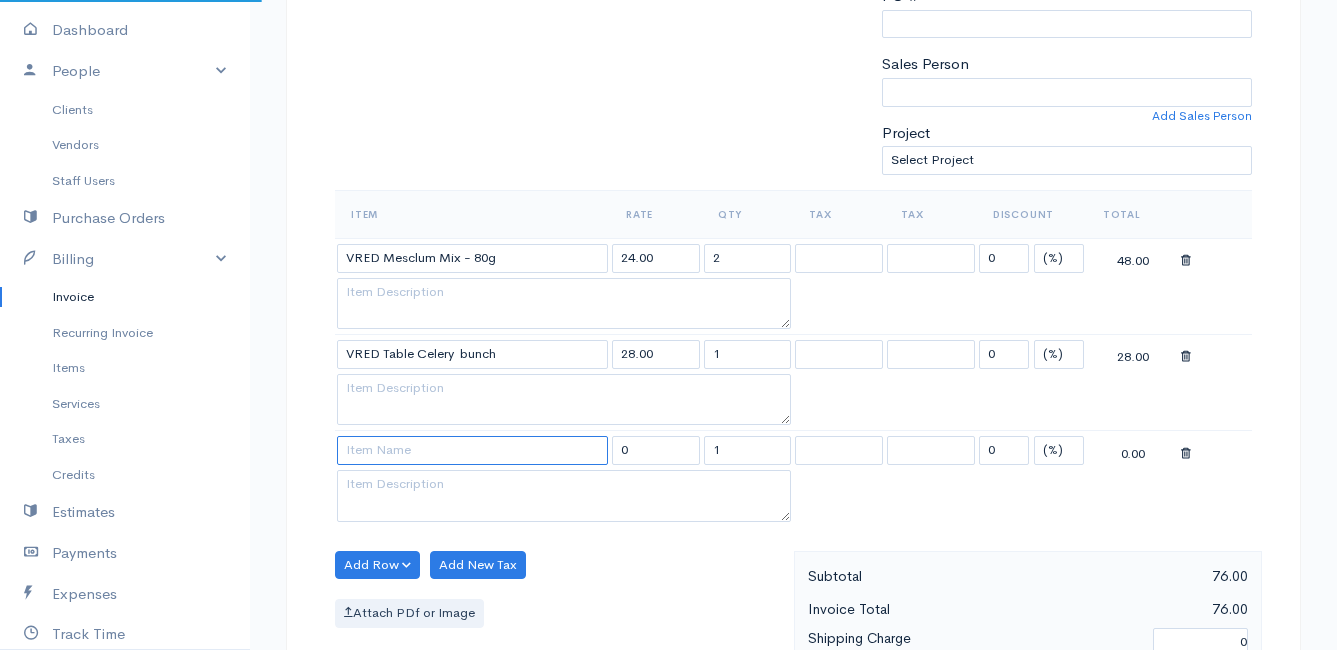 click at bounding box center (472, 450) 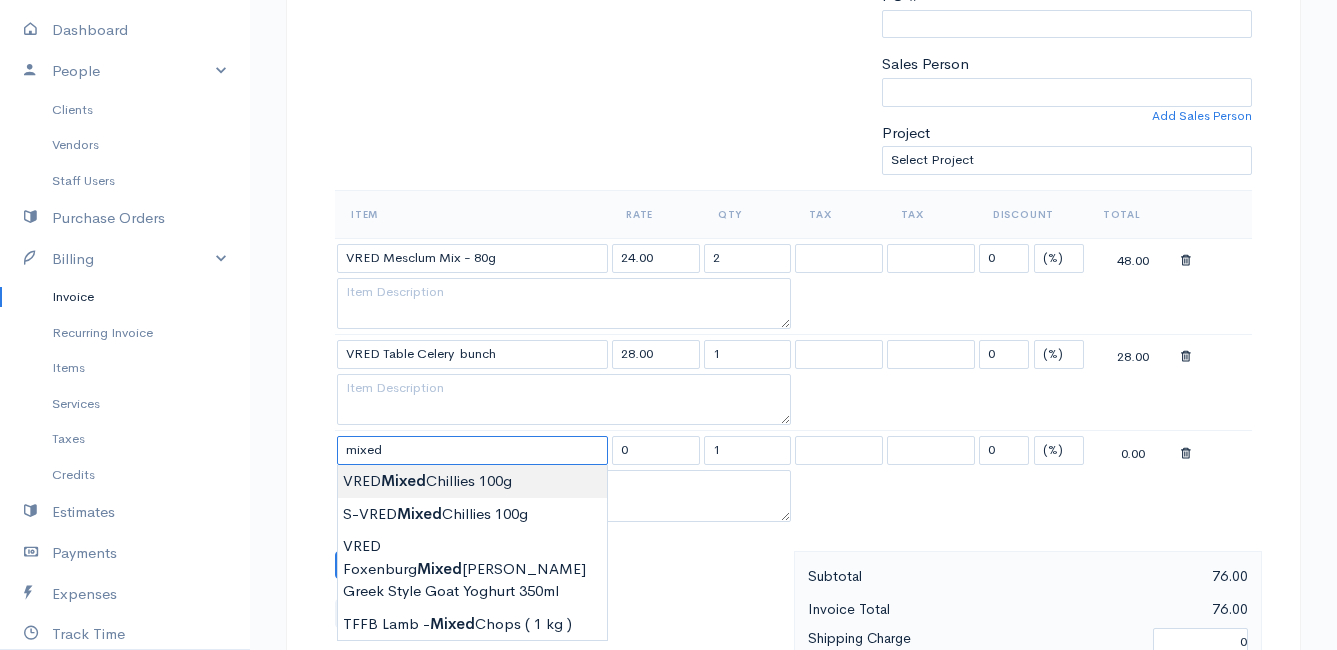 type on "VRED Mixed Chillies 100g" 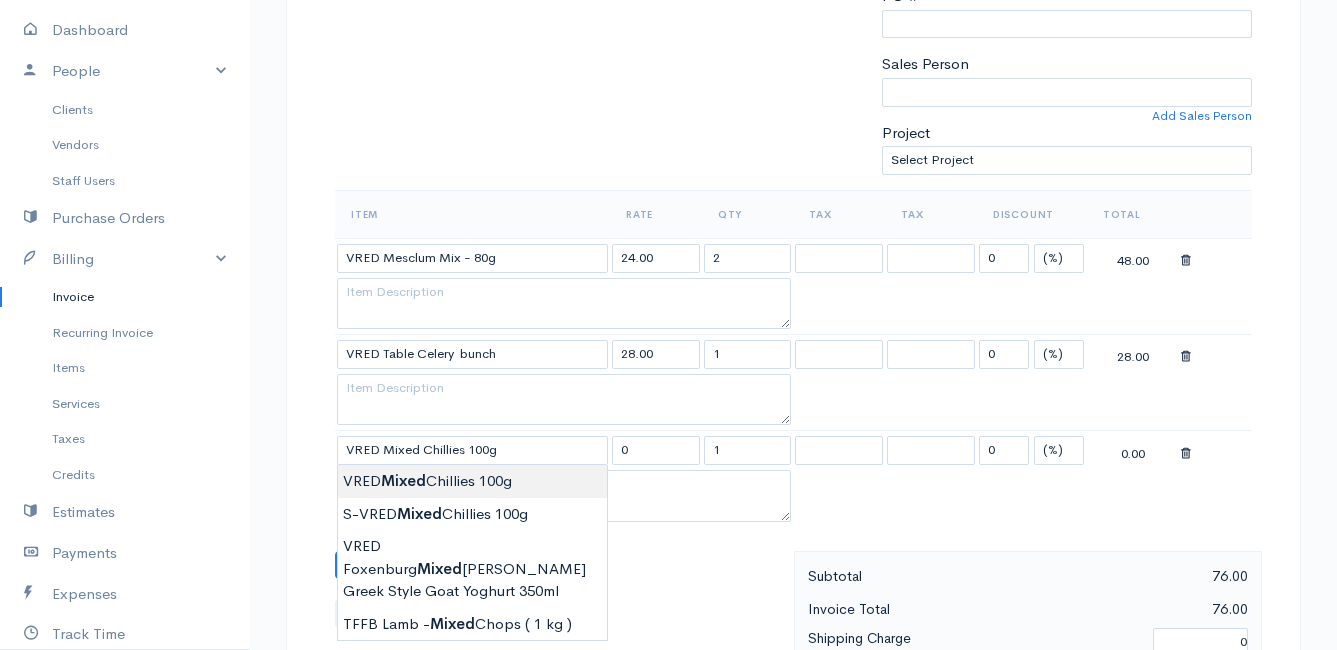type on "23.00" 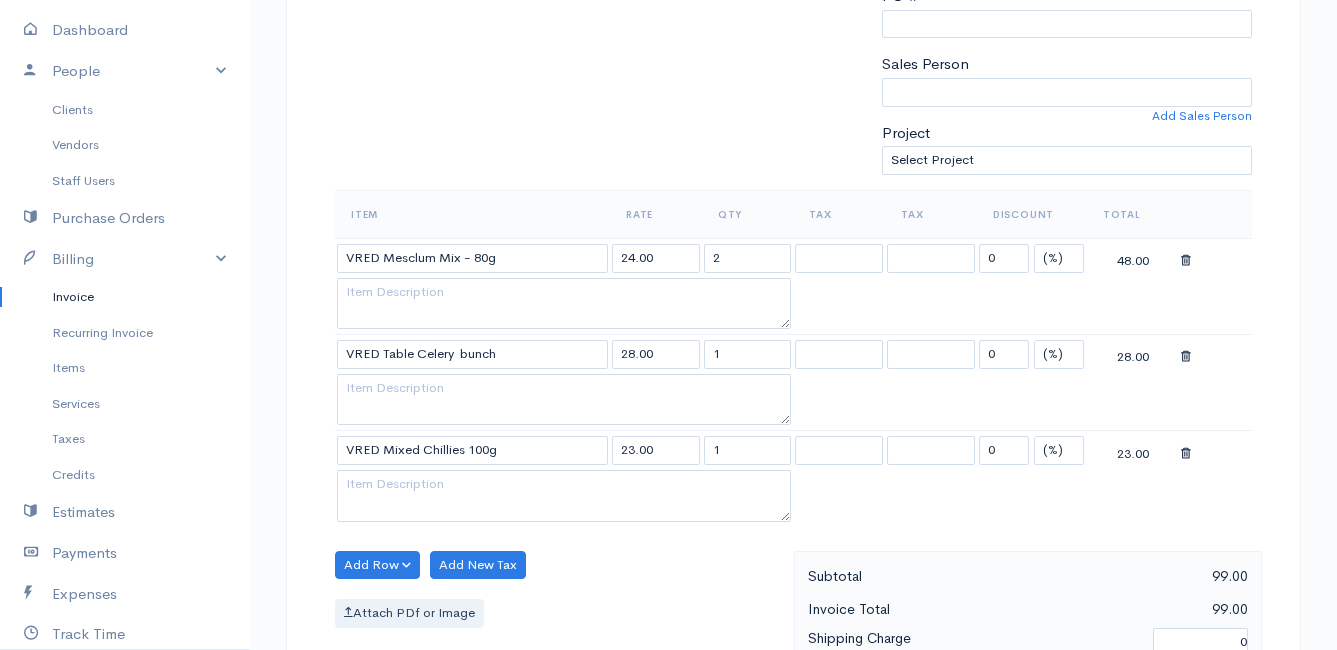 click on "Mamma Chicken
Upgrade
Dashboard
People
Clients
Vendors
Staff Users
Purchase Orders
Billing
Invoice
Recurring Invoice
Items
Services
Taxes
Credits
Estimates
Payments
Expenses
Track Time
Projects
Reports
Settings
My Organizations
Logout
Help
@CloudBooksApp 2022
Invoice
New Invoice
DRAFT To [PERSON_NAME] [GEOGRAPHIC_DATA] [Choose Country] [GEOGRAPHIC_DATA] [GEOGRAPHIC_DATA] [GEOGRAPHIC_DATA] [GEOGRAPHIC_DATA] [GEOGRAPHIC_DATA] [GEOGRAPHIC_DATA] [US_STATE] [GEOGRAPHIC_DATA] [GEOGRAPHIC_DATA] [GEOGRAPHIC_DATA] [GEOGRAPHIC_DATA] [GEOGRAPHIC_DATA]" at bounding box center [668, 460] 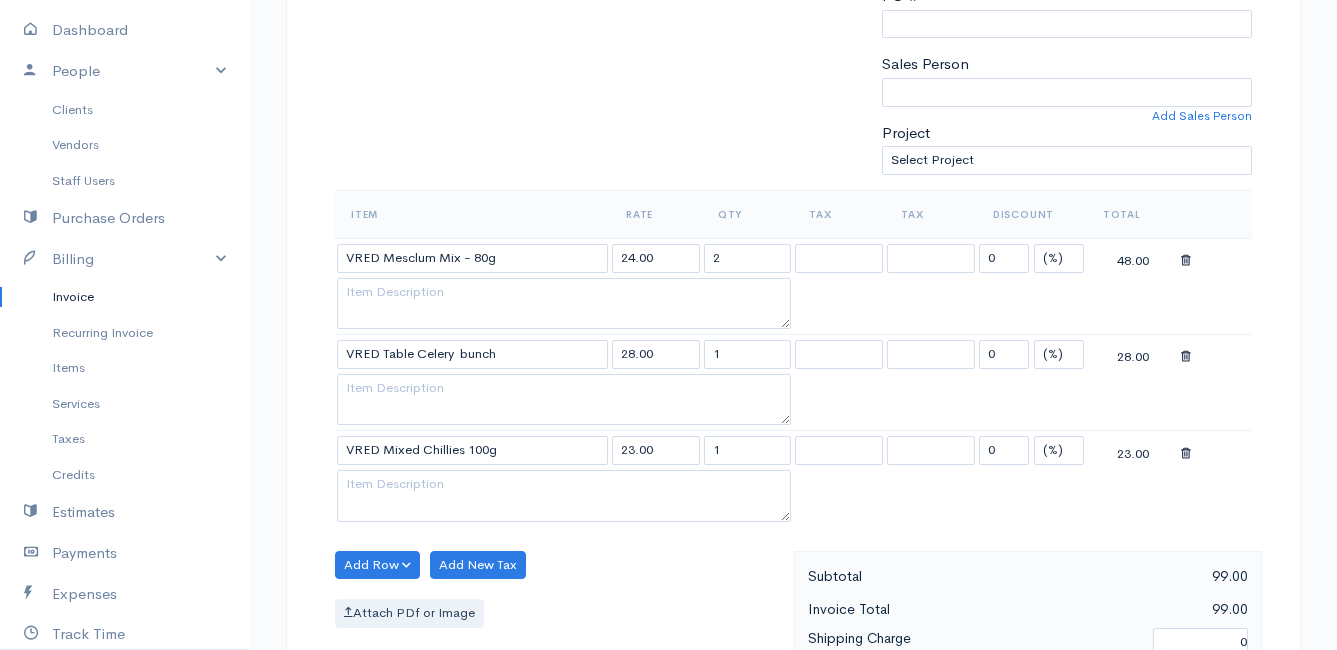 scroll, scrollTop: 600, scrollLeft: 0, axis: vertical 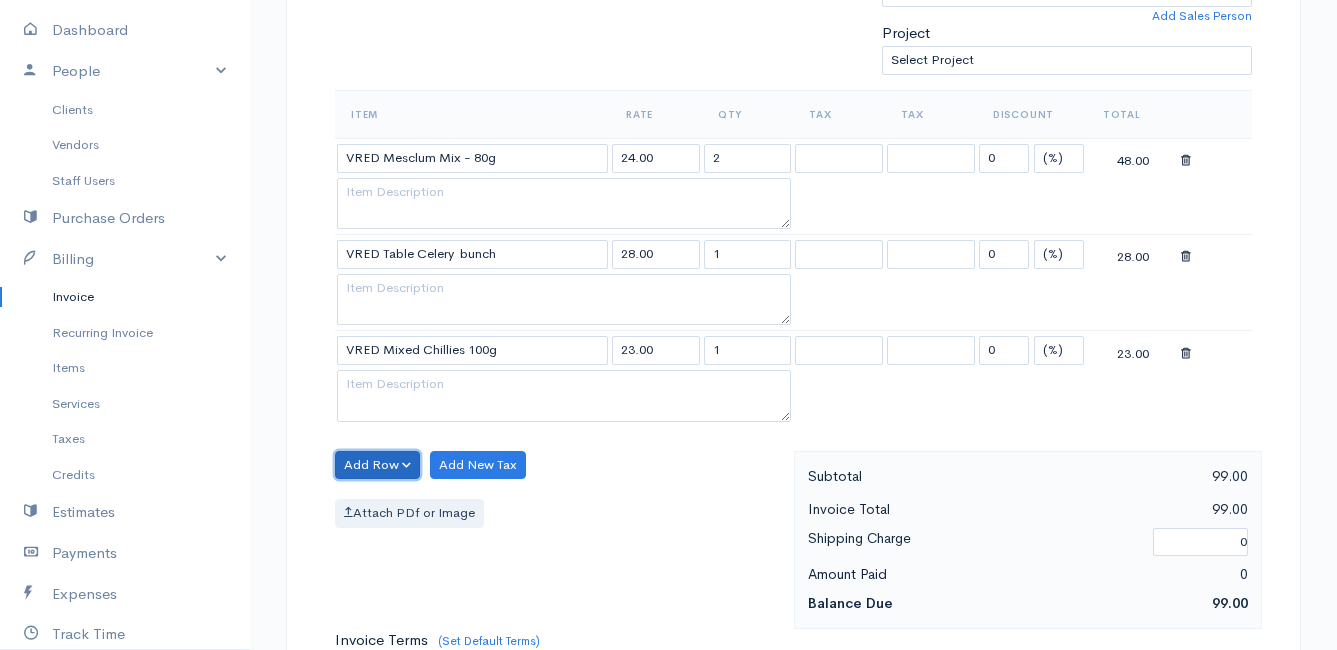 click on "Add Row" at bounding box center (377, 465) 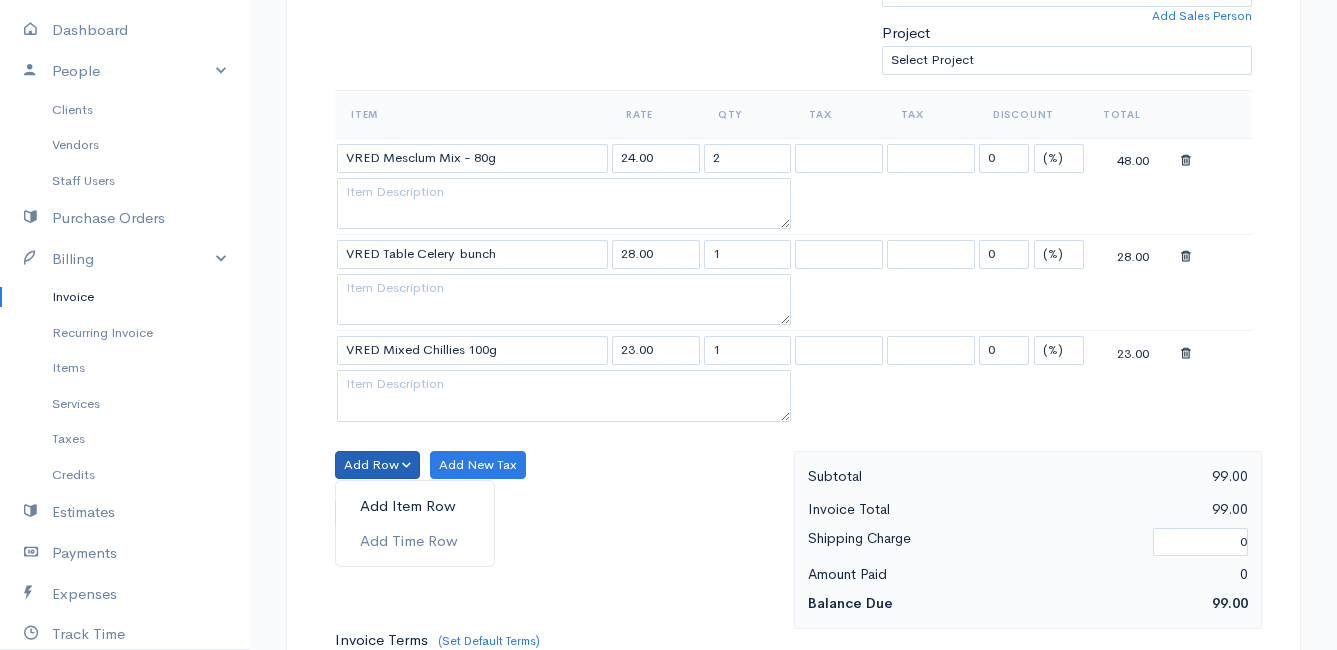 click on "Add Item Row" at bounding box center [415, 506] 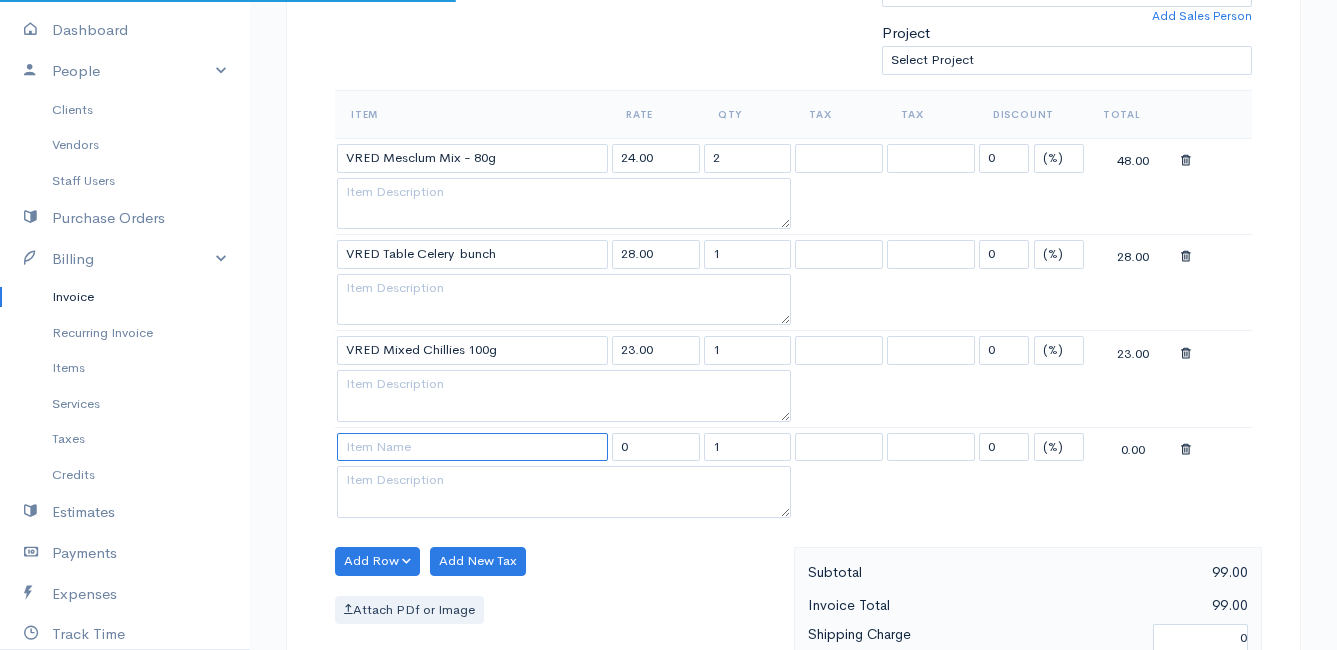 click at bounding box center [472, 447] 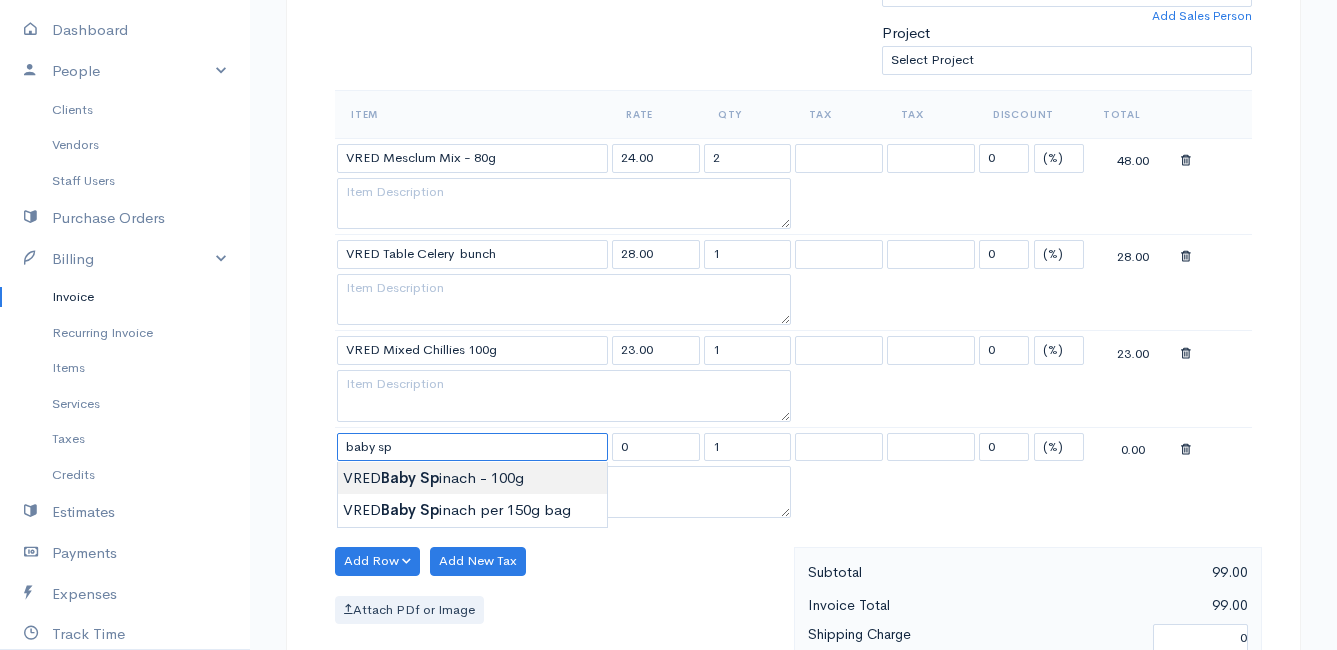 type on "VRED Baby Spinach - 100g" 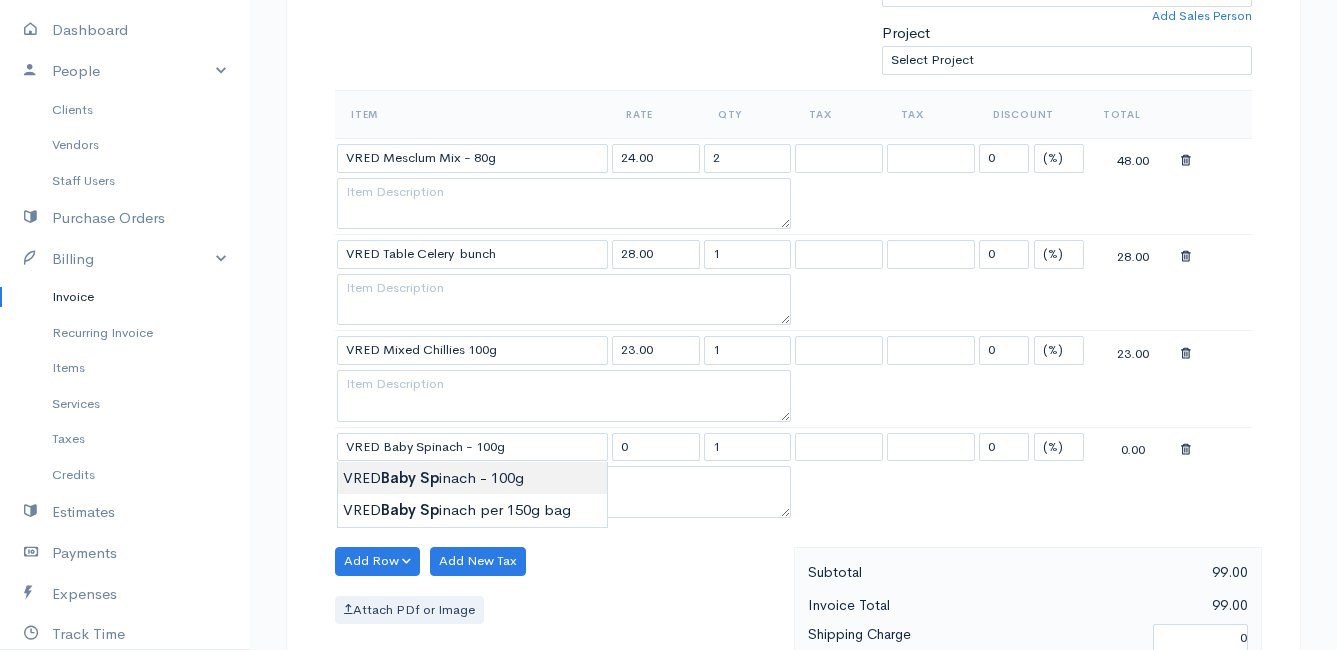 type on "28.00" 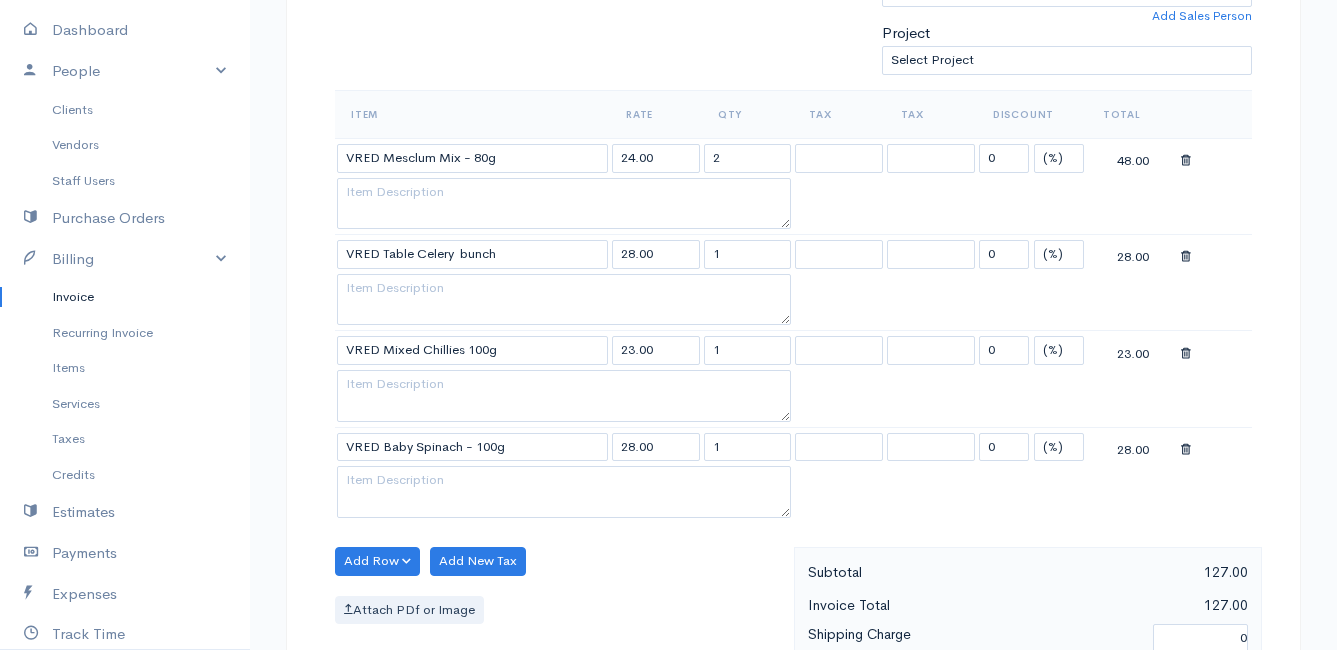 click on "Mamma Chicken
Upgrade
Dashboard
People
Clients
Vendors
Staff Users
Purchase Orders
Billing
Invoice
Recurring Invoice
Items
Services
Taxes
Credits
Estimates
Payments
Expenses
Track Time
Projects
Reports
Settings
My Organizations
Logout
Help
@CloudBooksApp 2022
Invoice
New Invoice
DRAFT To [PERSON_NAME] [GEOGRAPHIC_DATA] [Choose Country] [GEOGRAPHIC_DATA] [GEOGRAPHIC_DATA] [GEOGRAPHIC_DATA] [GEOGRAPHIC_DATA] [GEOGRAPHIC_DATA] [GEOGRAPHIC_DATA] [US_STATE] [GEOGRAPHIC_DATA] [GEOGRAPHIC_DATA] [GEOGRAPHIC_DATA] [GEOGRAPHIC_DATA] [GEOGRAPHIC_DATA]" at bounding box center [668, 408] 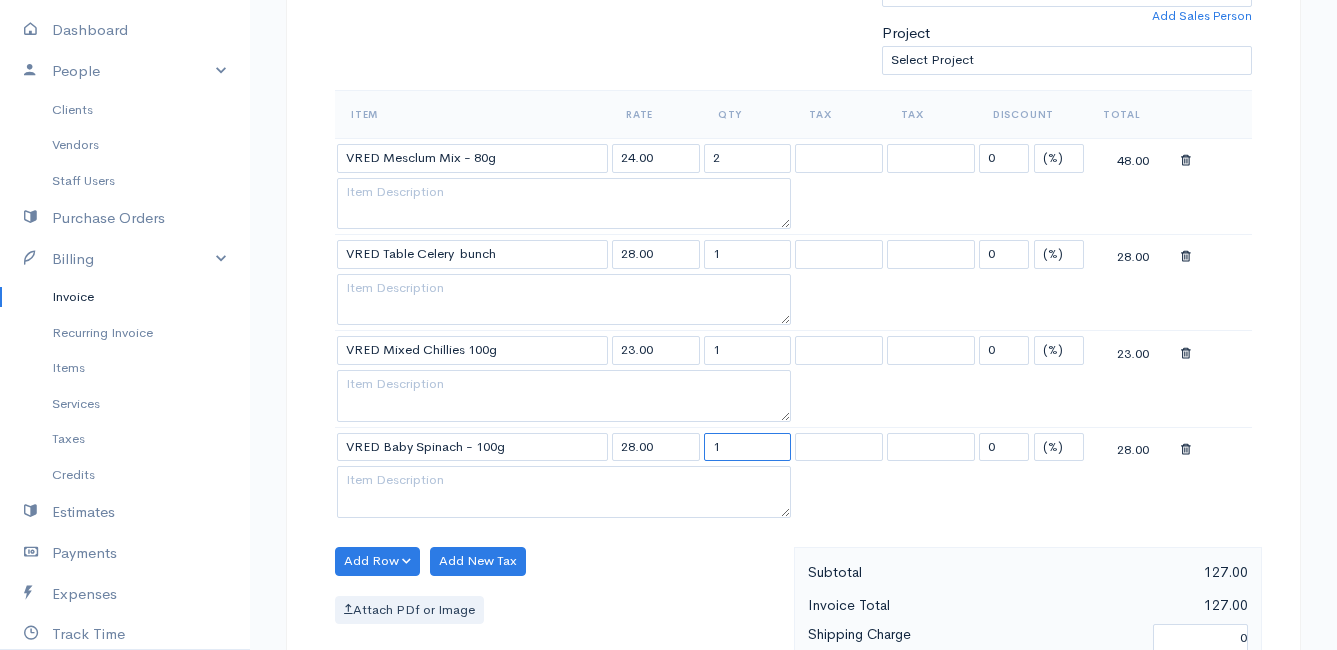 drag, startPoint x: 718, startPoint y: 448, endPoint x: 691, endPoint y: 449, distance: 27.018513 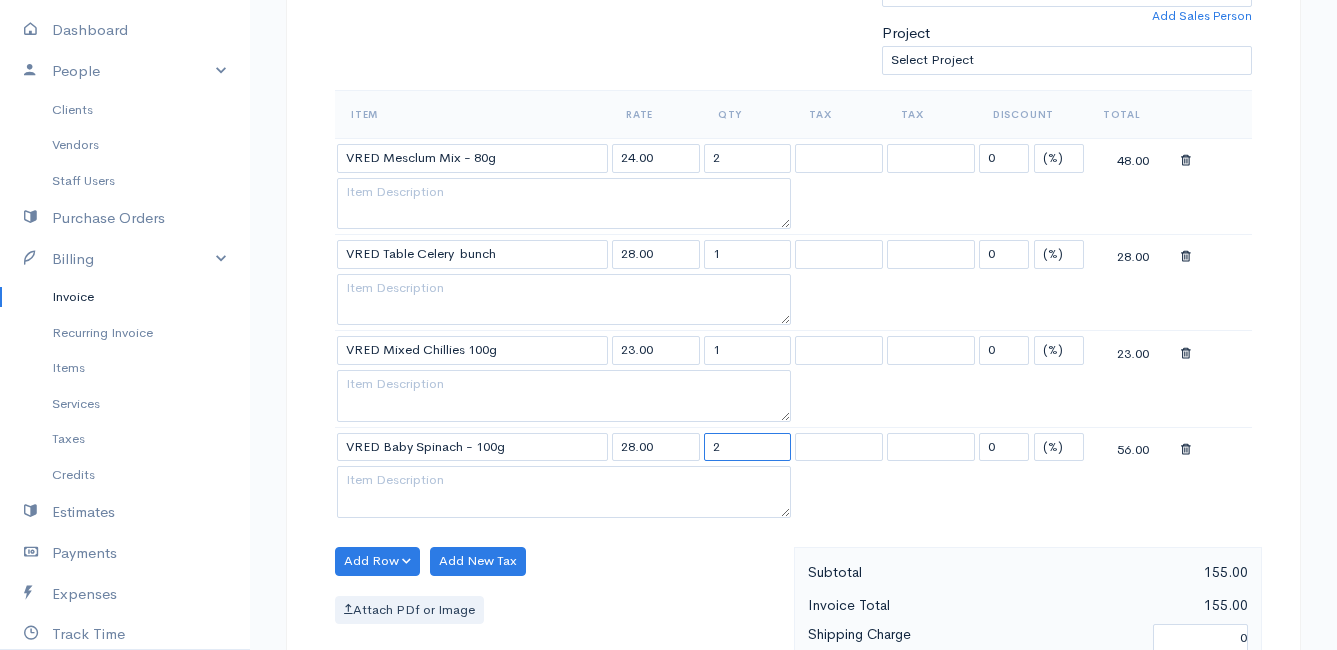type on "2" 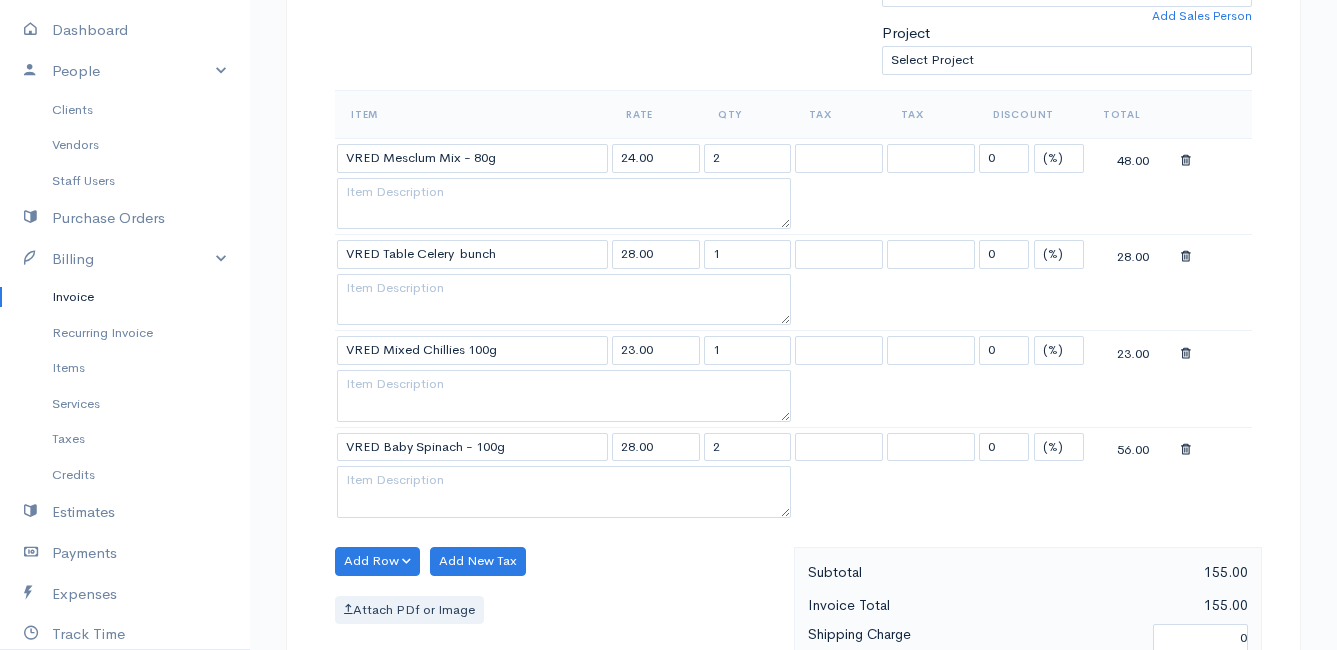 click on "Add Row Add Item Row Add Time Row Add New Tax                          Attach PDf or Image" at bounding box center [559, 636] 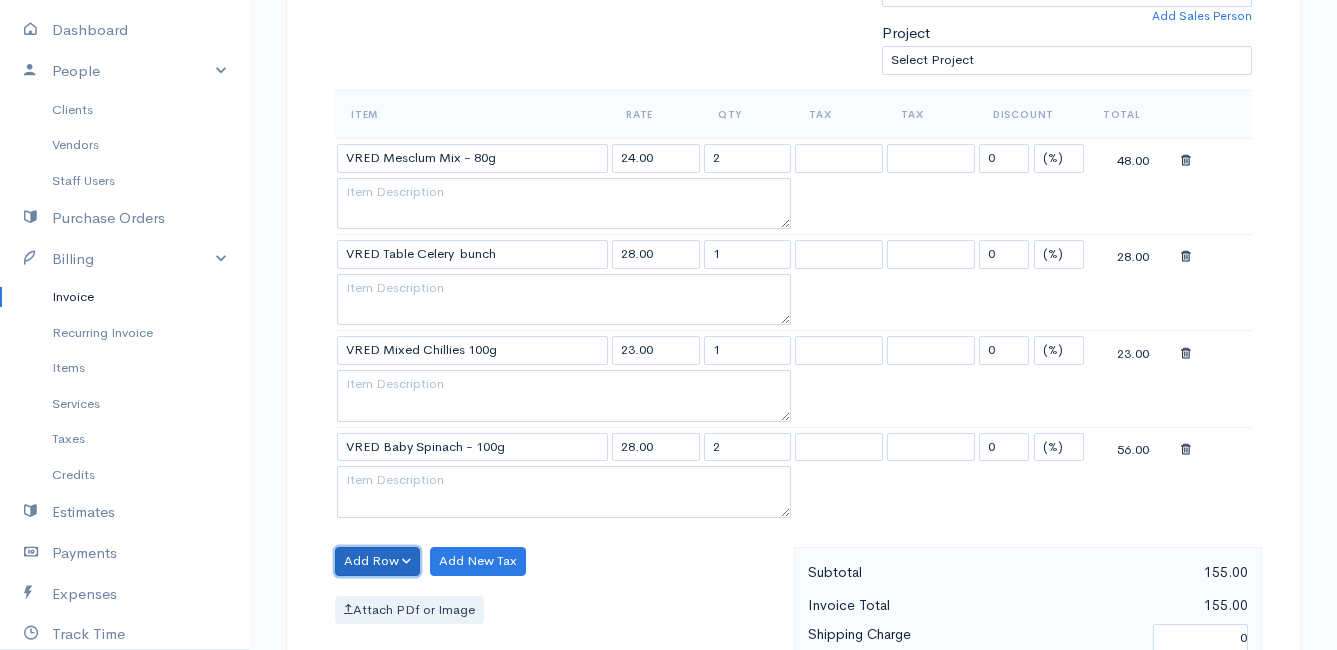 click on "Add Row" at bounding box center [377, 561] 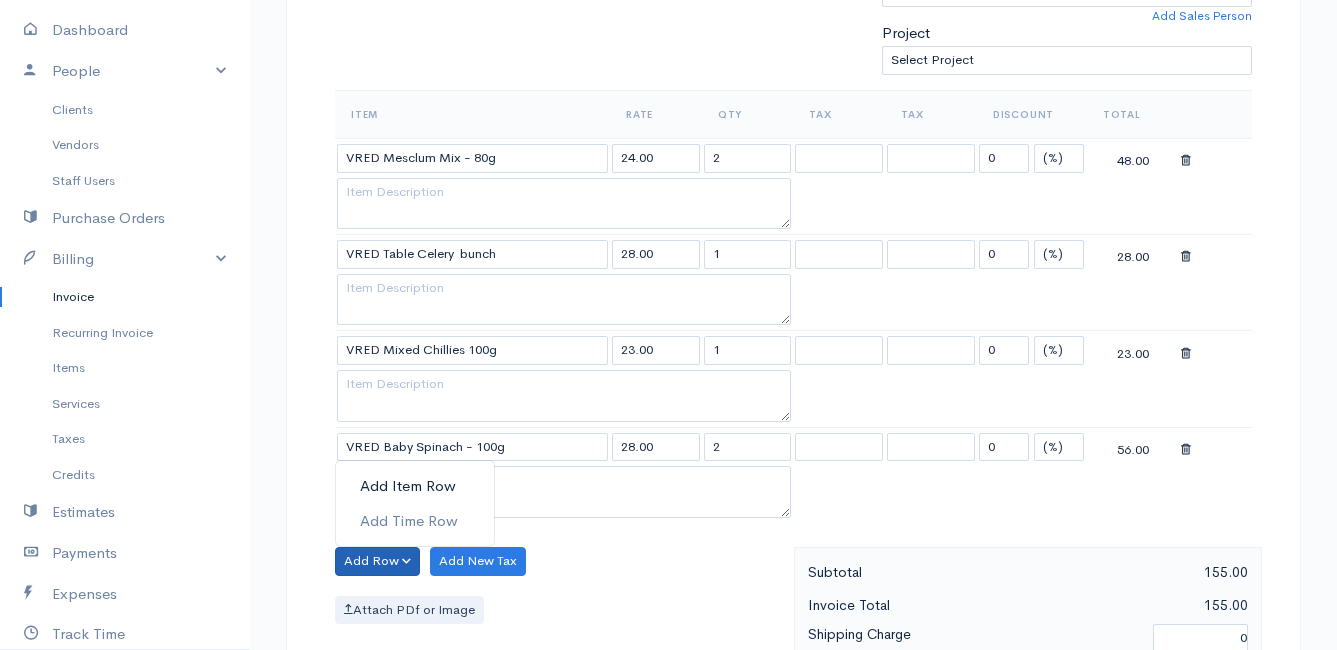 click on "Add Item Row" at bounding box center [415, 486] 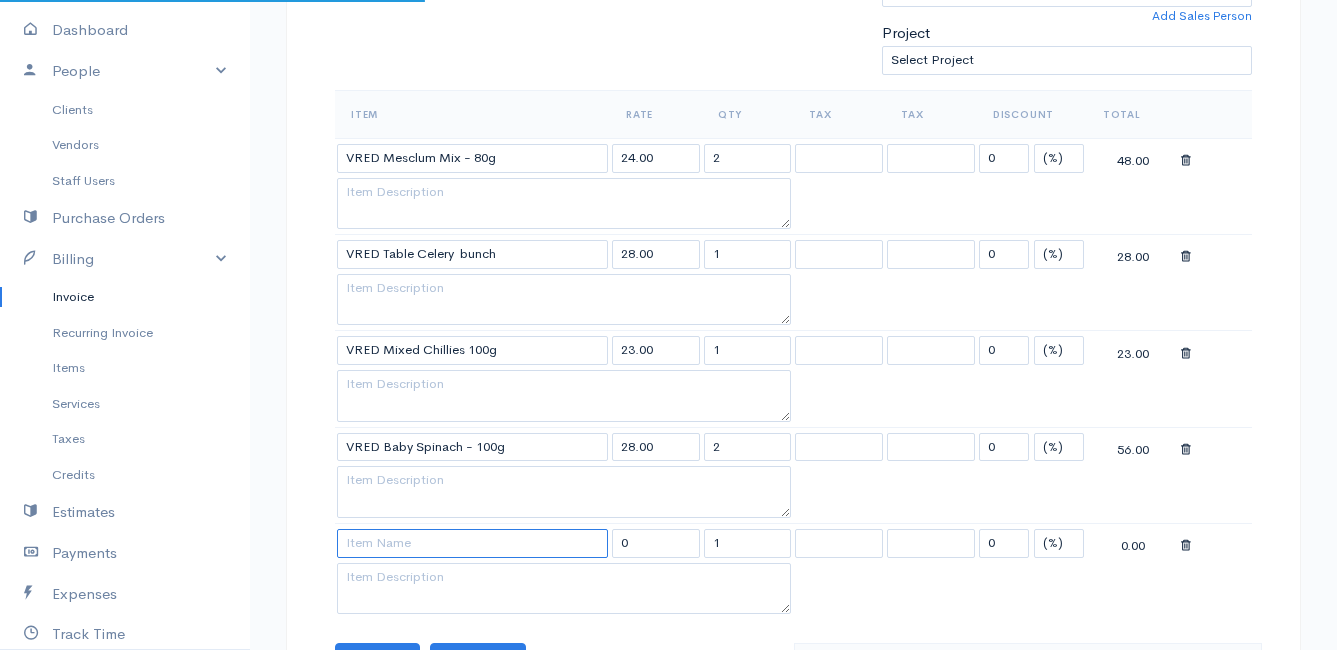 click at bounding box center [472, 543] 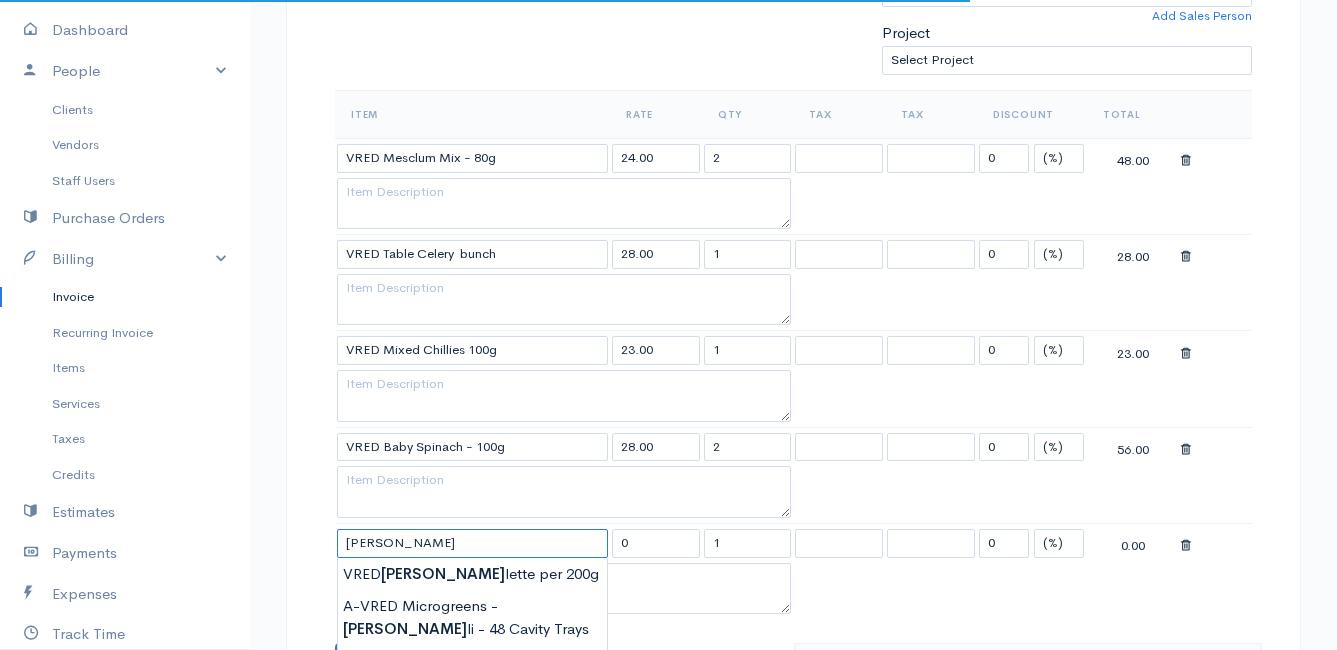 scroll, scrollTop: 700, scrollLeft: 0, axis: vertical 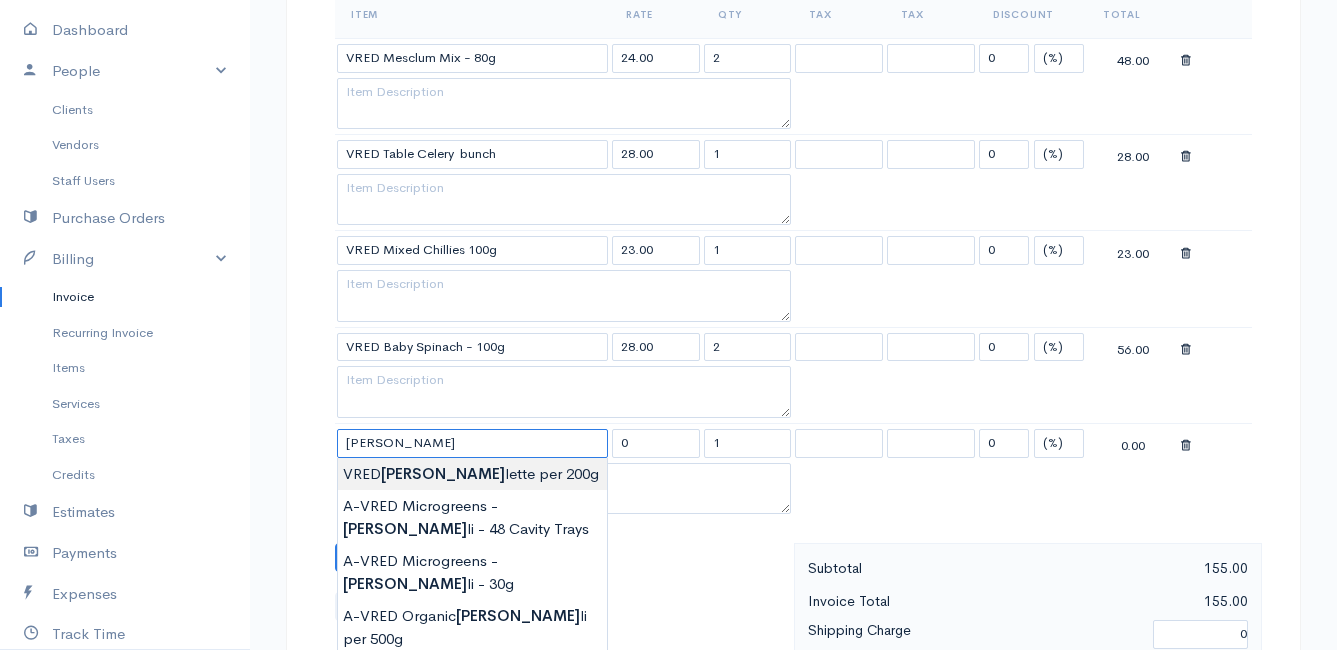 type on "VRED Broccolette per 200g" 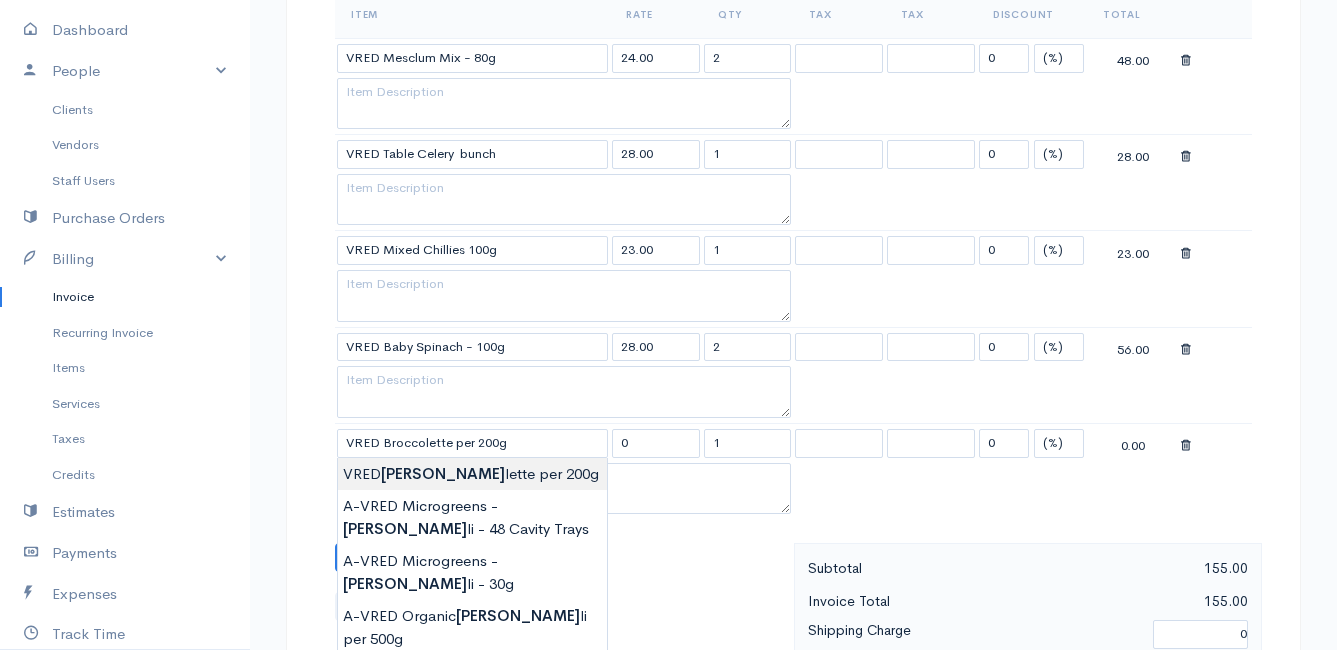 type on "44.00" 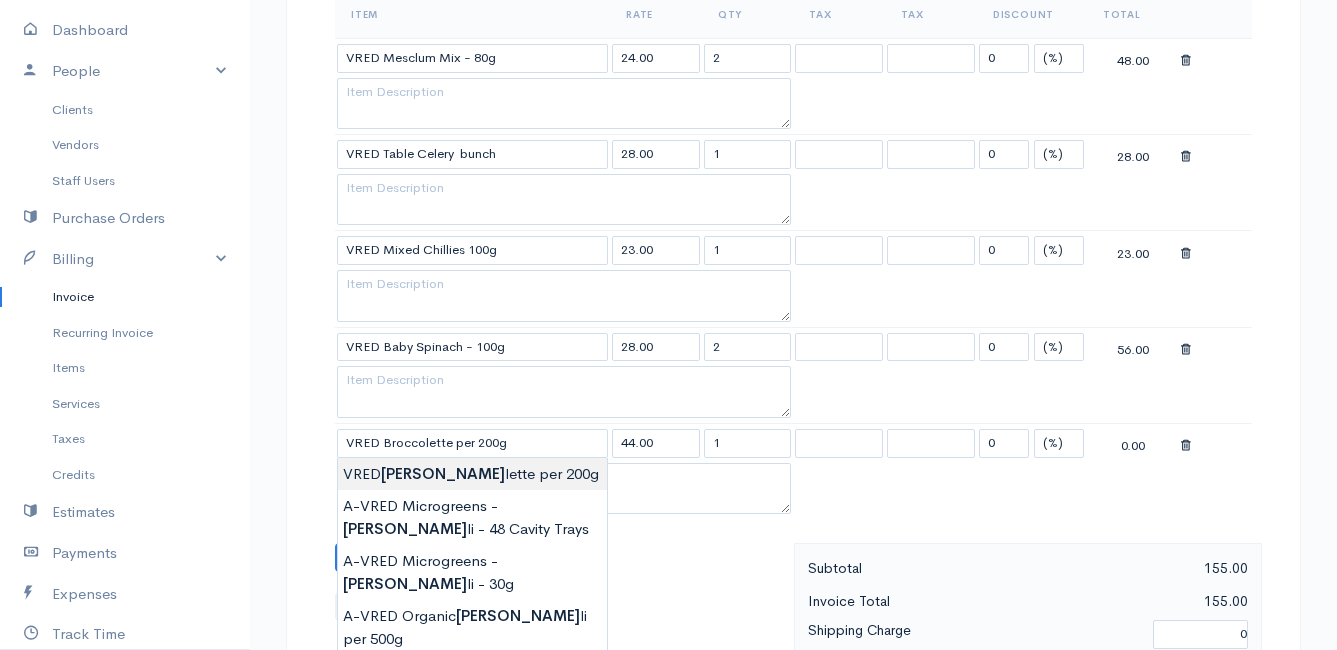 click on "Mamma Chicken
Upgrade
Dashboard
People
Clients
Vendors
Staff Users
Purchase Orders
Billing
Invoice
Recurring Invoice
Items
Services
Taxes
Credits
Estimates
Payments
Expenses
Track Time
Projects
Reports
Settings
My Organizations
Logout
Help
@CloudBooksApp 2022
Invoice
New Invoice
DRAFT To [PERSON_NAME] [GEOGRAPHIC_DATA] [Choose Country] [GEOGRAPHIC_DATA] [GEOGRAPHIC_DATA] [GEOGRAPHIC_DATA] [GEOGRAPHIC_DATA] [GEOGRAPHIC_DATA] [GEOGRAPHIC_DATA] [US_STATE] [GEOGRAPHIC_DATA] [GEOGRAPHIC_DATA] [GEOGRAPHIC_DATA] [GEOGRAPHIC_DATA] [GEOGRAPHIC_DATA]" at bounding box center (668, 357) 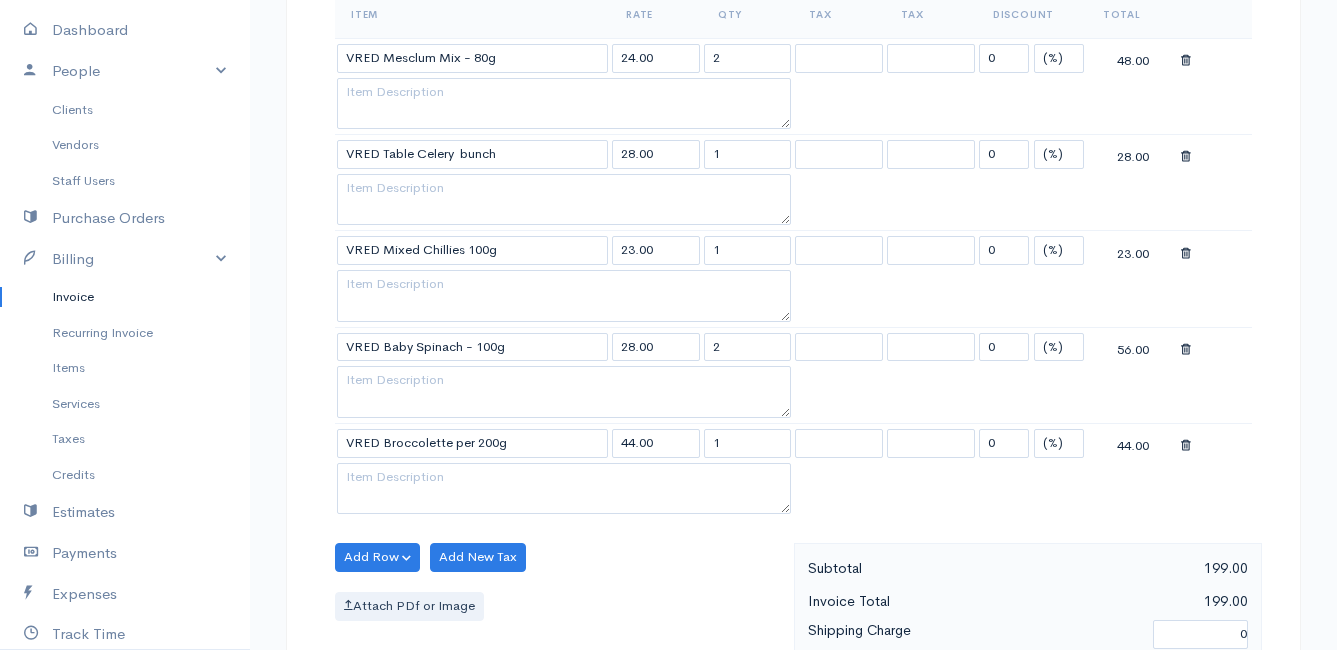 scroll, scrollTop: 800, scrollLeft: 0, axis: vertical 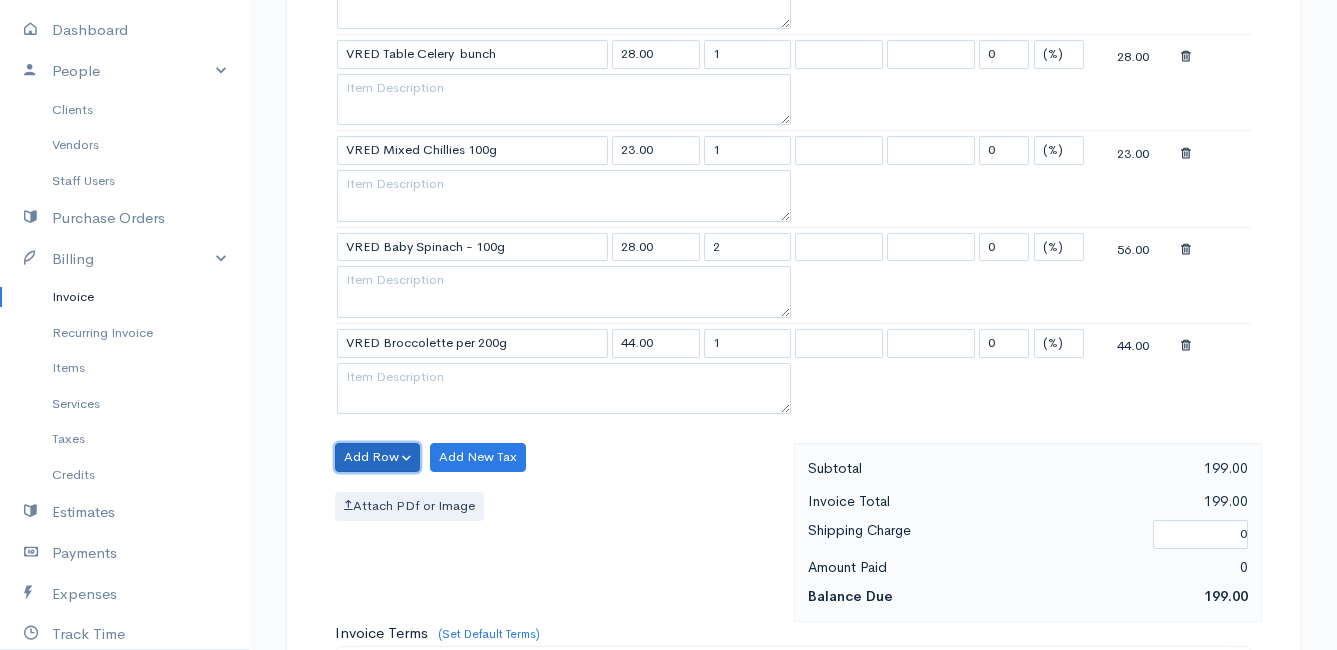 click on "Add Row" at bounding box center (377, 457) 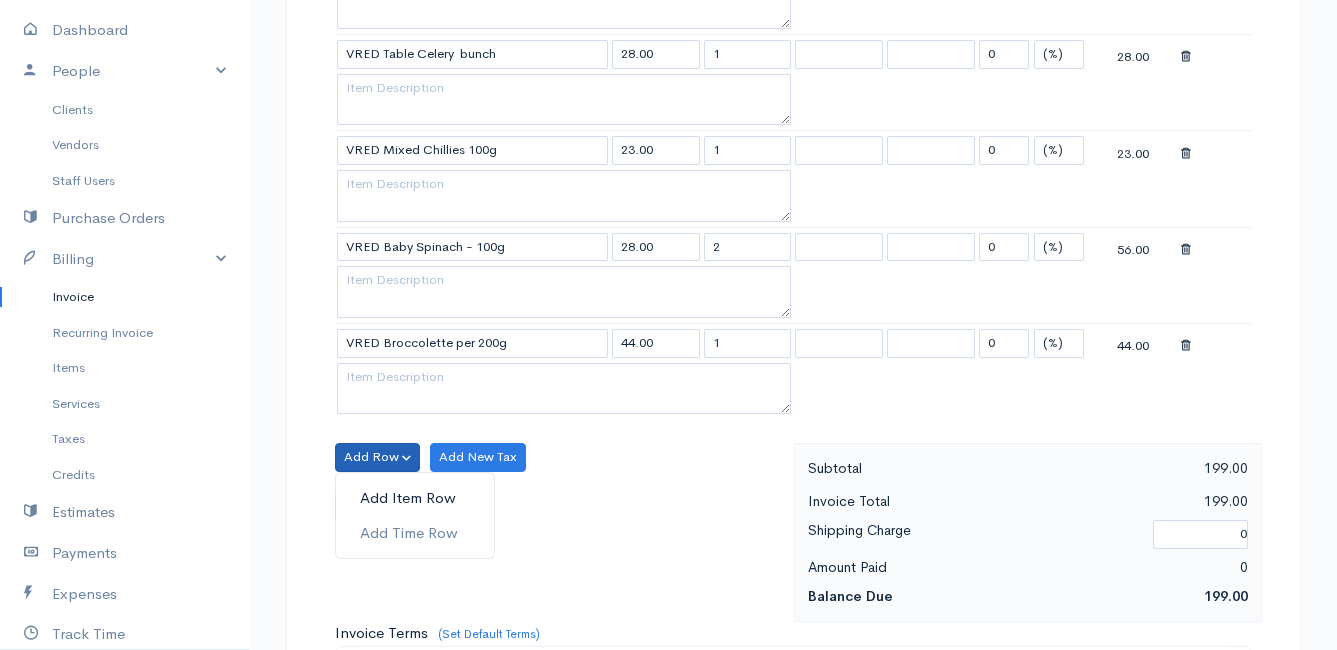 click on "Add Item Row" at bounding box center [415, 498] 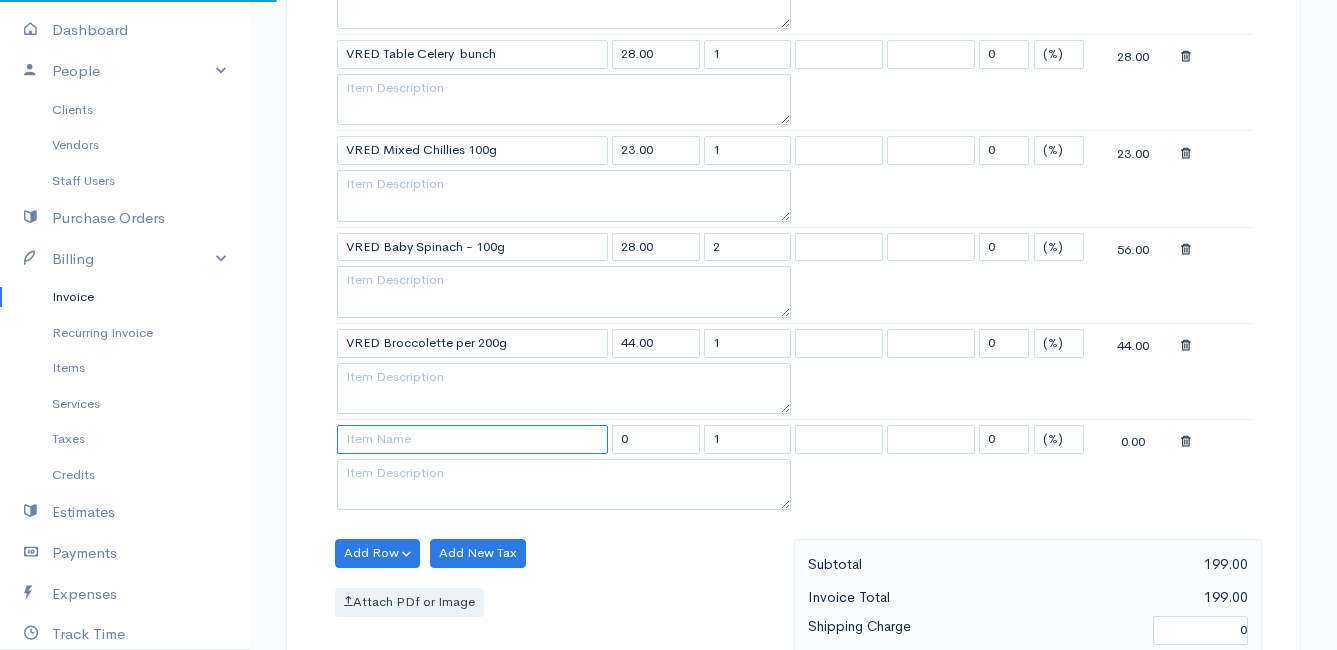 click at bounding box center [472, 439] 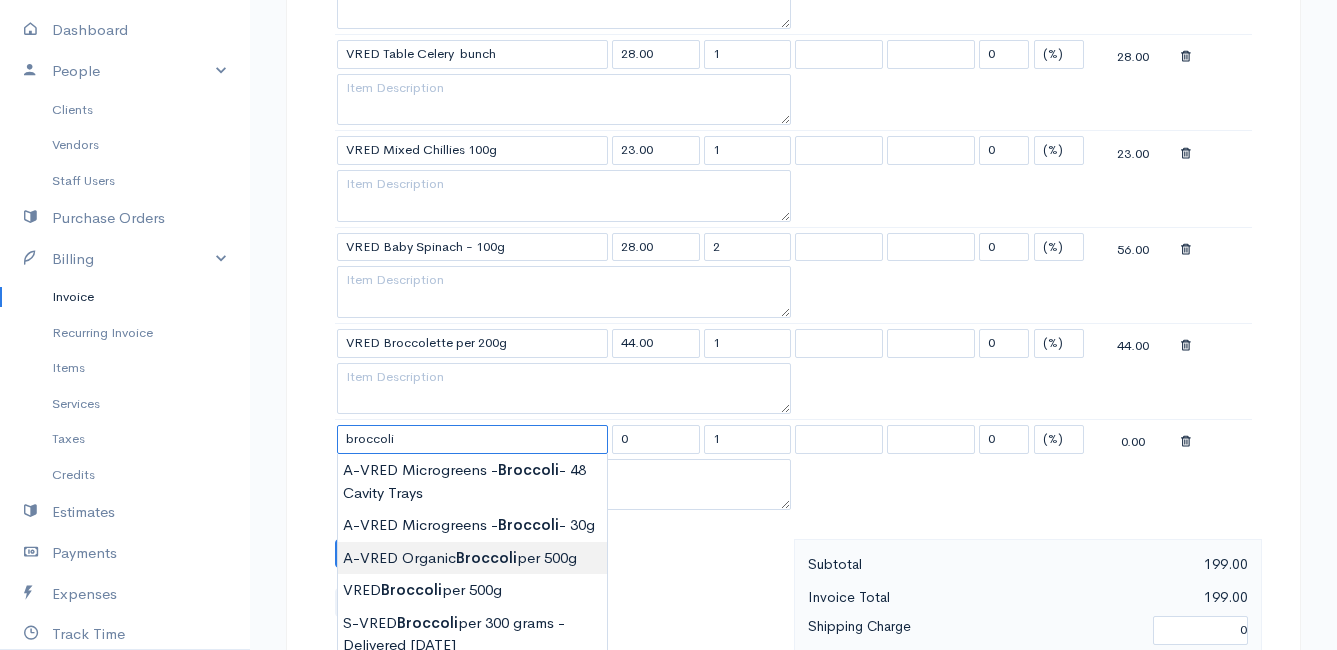 type on "A-VRED Organic Broccoli per 500g" 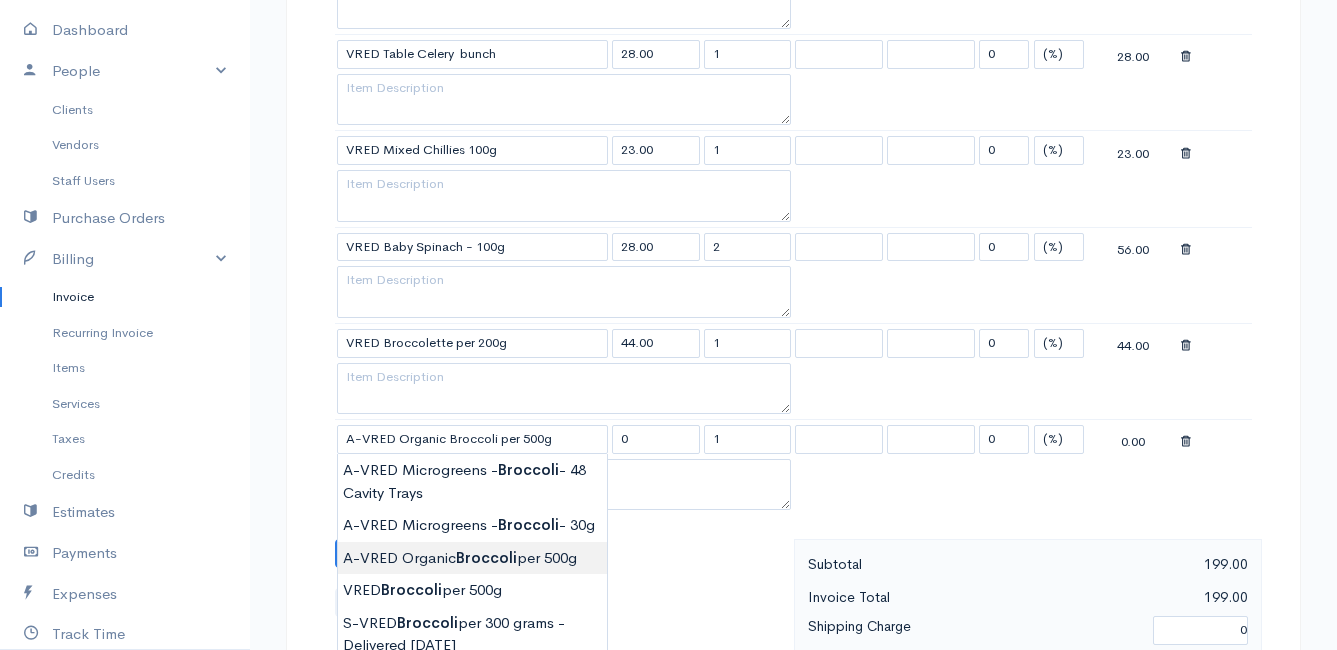 type on "45.00" 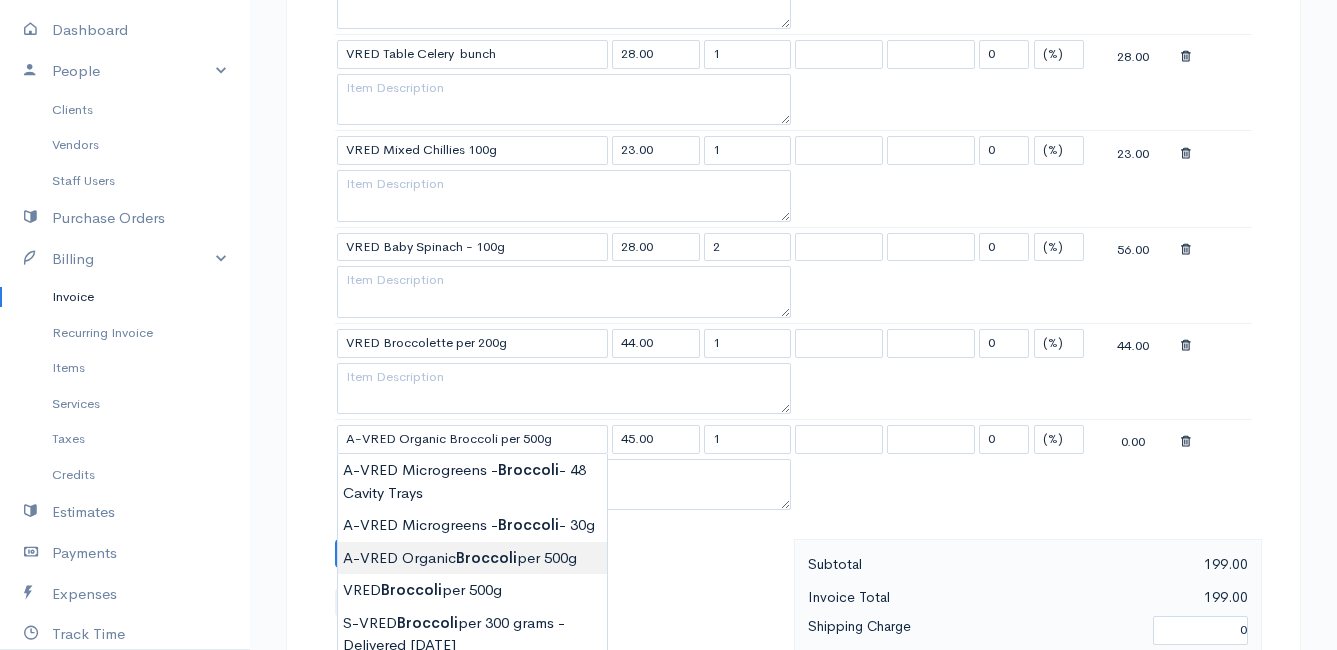 click on "Mamma Chicken
Upgrade
Dashboard
People
Clients
Vendors
Staff Users
Purchase Orders
Billing
Invoice
Recurring Invoice
Items
Services
Taxes
Credits
Estimates
Payments
Expenses
Track Time
Projects
Reports
Settings
My Organizations
Logout
Help
@CloudBooksApp 2022
Invoice
New Invoice
DRAFT To [PERSON_NAME] [GEOGRAPHIC_DATA] [Choose Country] [GEOGRAPHIC_DATA] [GEOGRAPHIC_DATA] [GEOGRAPHIC_DATA] [GEOGRAPHIC_DATA] [GEOGRAPHIC_DATA] [GEOGRAPHIC_DATA] [US_STATE] [GEOGRAPHIC_DATA] [GEOGRAPHIC_DATA] [GEOGRAPHIC_DATA] [GEOGRAPHIC_DATA] [GEOGRAPHIC_DATA]" at bounding box center [668, 305] 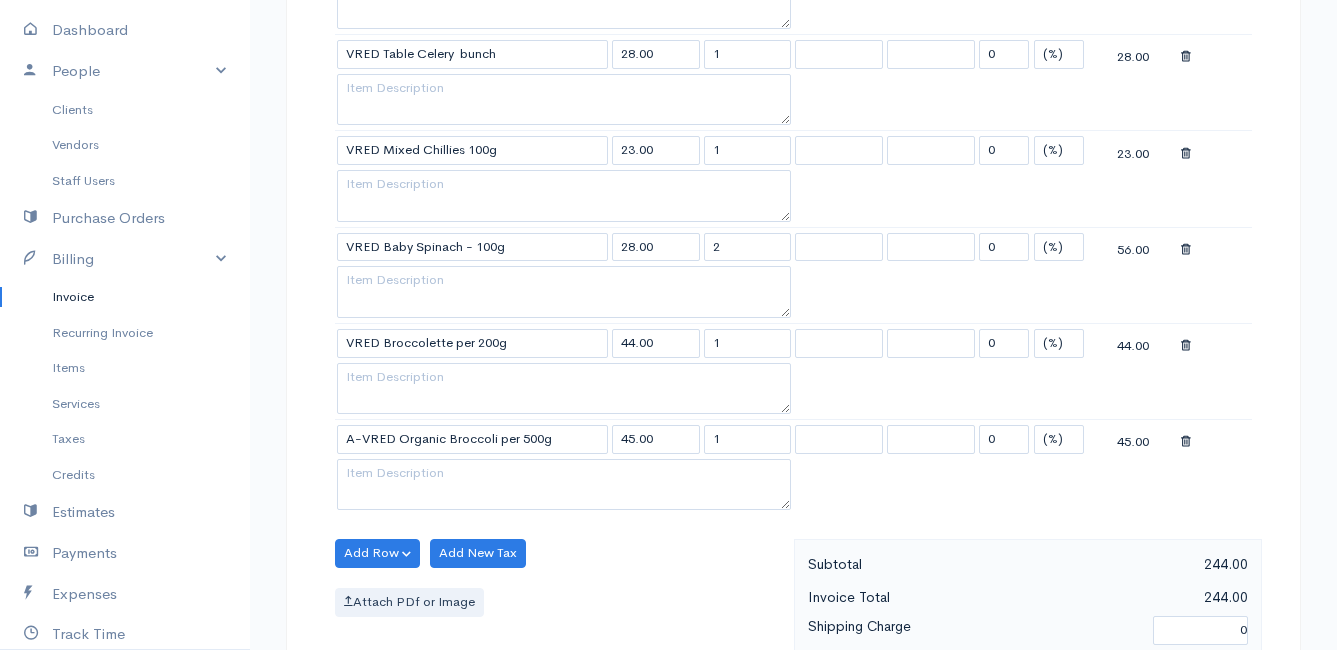 scroll, scrollTop: 1000, scrollLeft: 0, axis: vertical 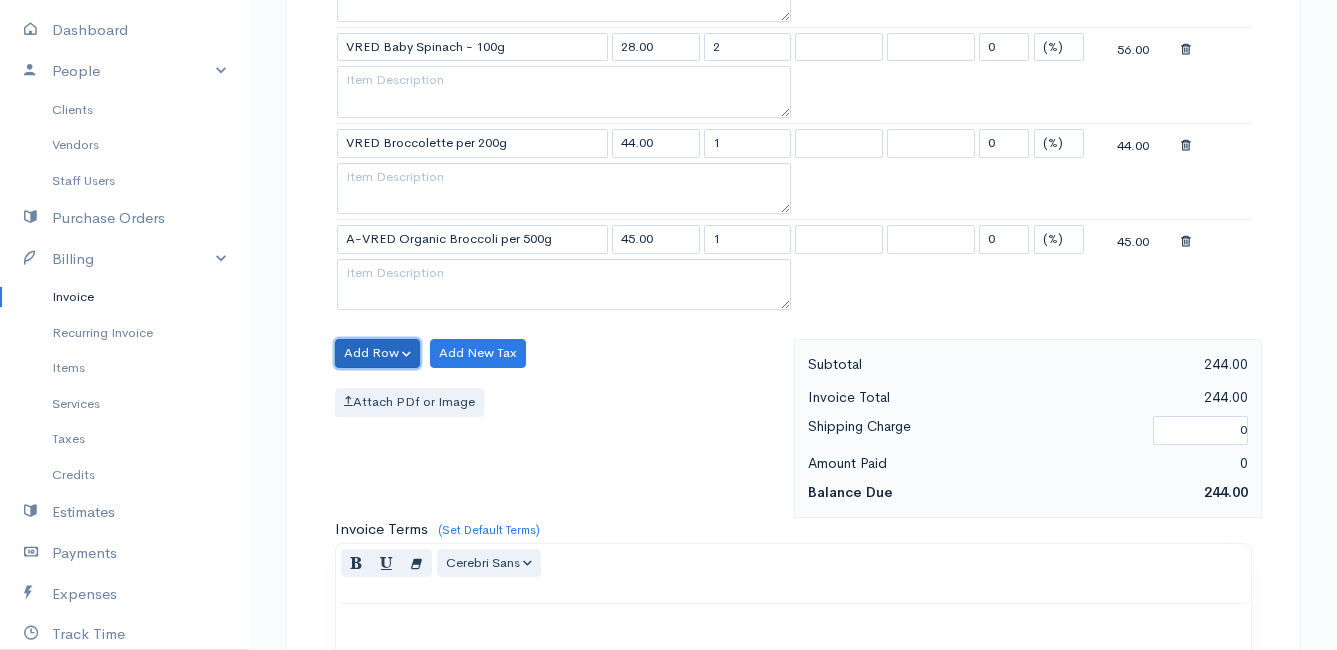 click on "Add Row" at bounding box center (377, 353) 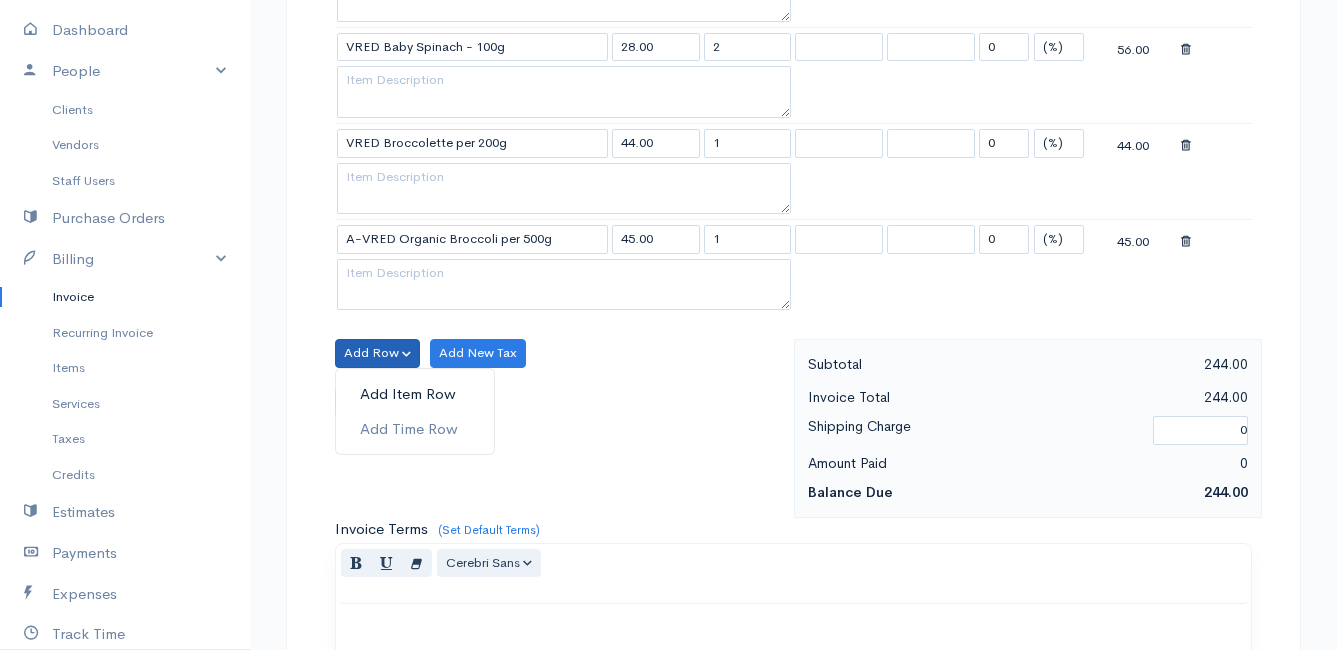 click on "Add Item Row" at bounding box center (415, 394) 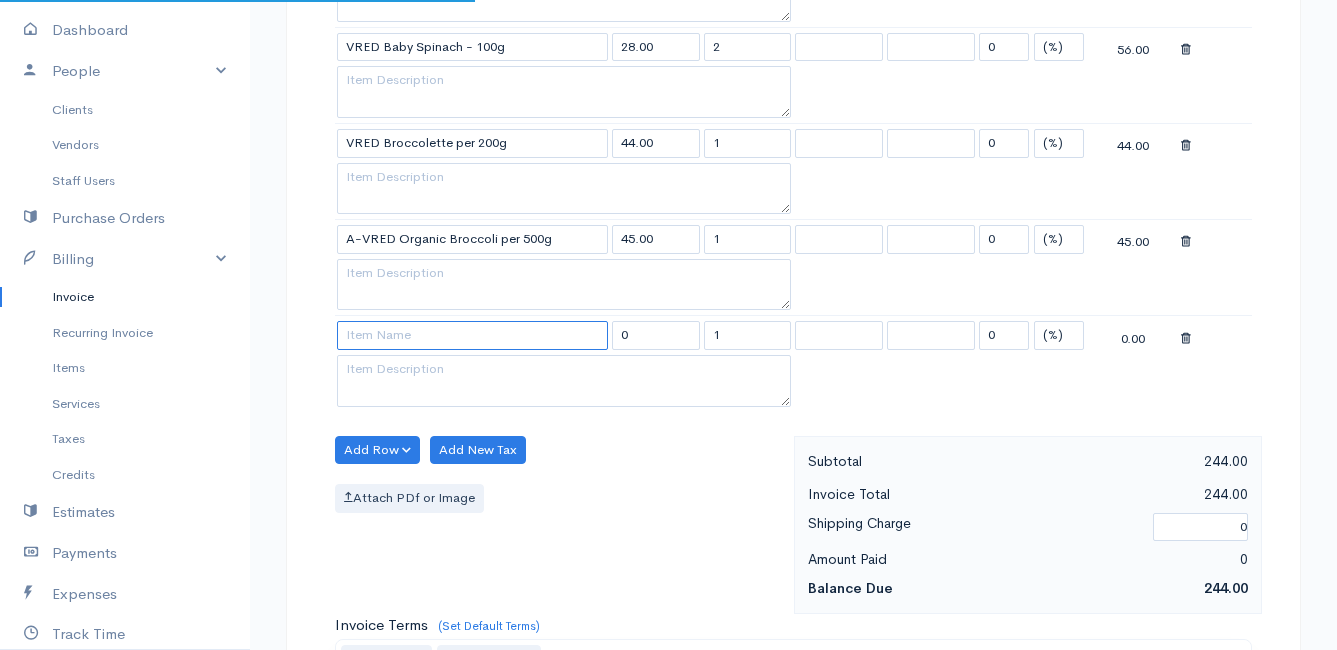 click at bounding box center [472, 335] 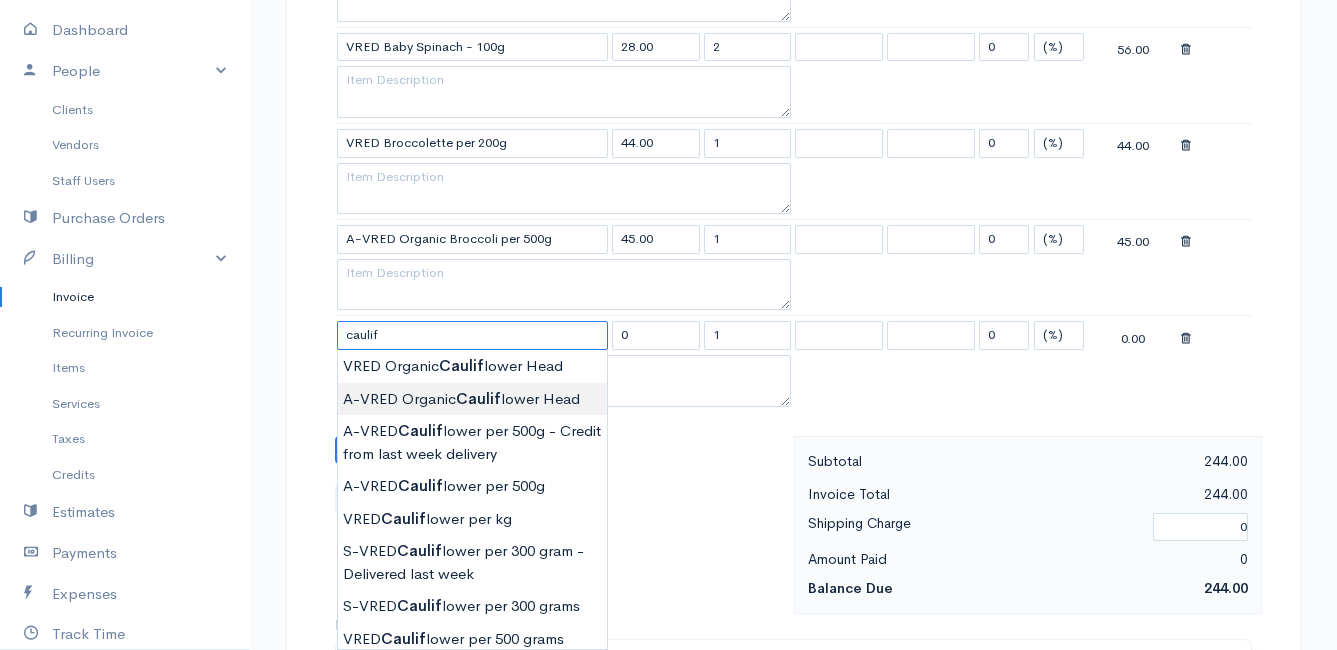 type on "A-VRED Organic Cauliflower Head" 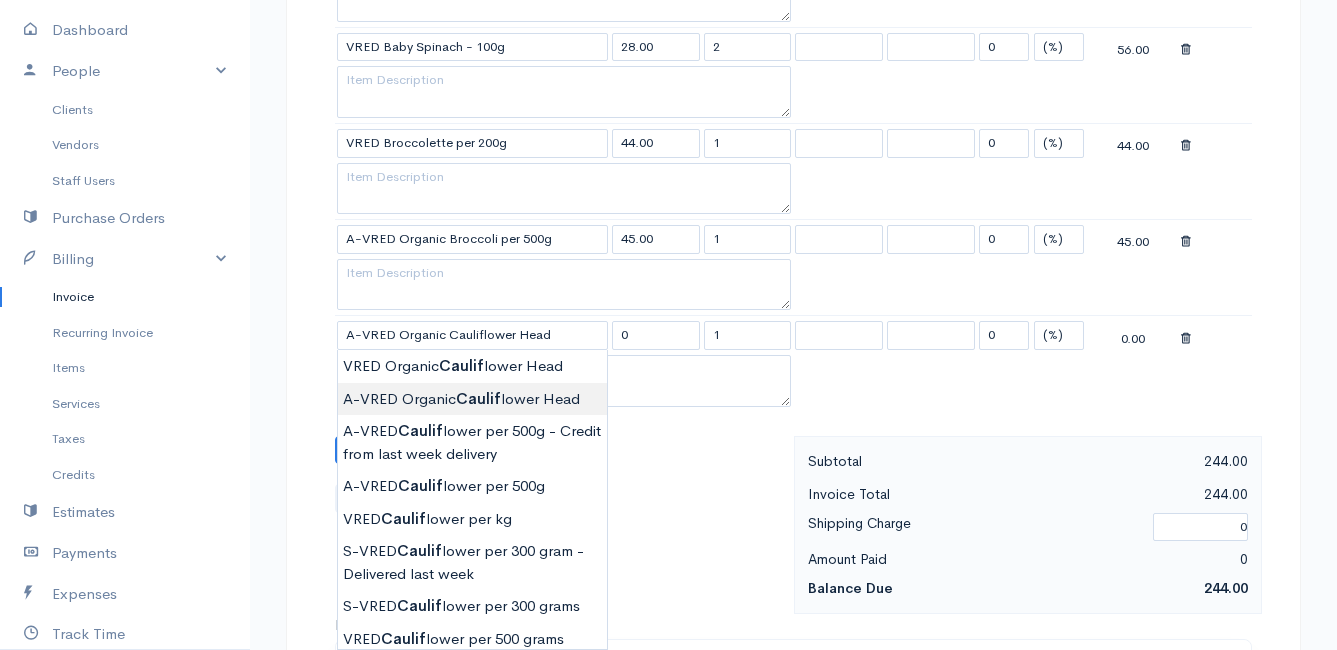type on "45.00" 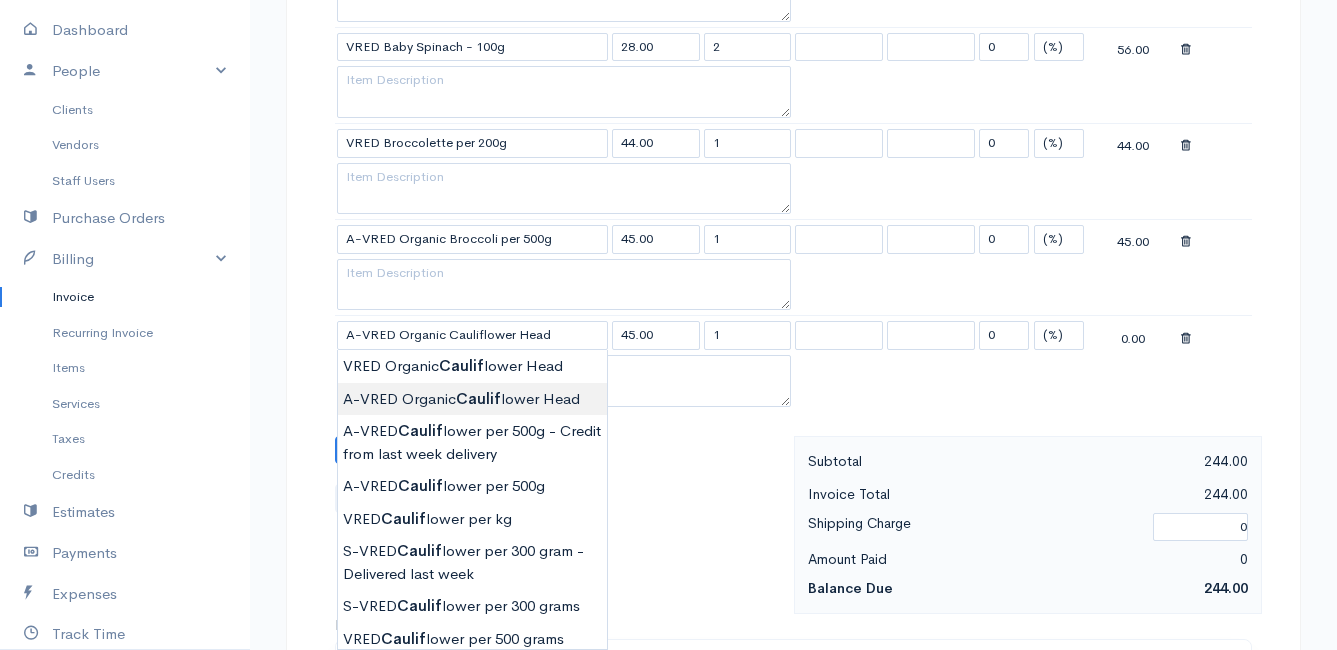click on "Mamma Chicken
Upgrade
Dashboard
People
Clients
Vendors
Staff Users
Purchase Orders
Billing
Invoice
Recurring Invoice
Items
Services
Taxes
Credits
Estimates
Payments
Expenses
Track Time
Projects
Reports
Settings
My Organizations
Logout
Help
@CloudBooksApp 2022
Invoice
New Invoice
DRAFT To [PERSON_NAME] [GEOGRAPHIC_DATA] [Choose Country] [GEOGRAPHIC_DATA] [GEOGRAPHIC_DATA] [GEOGRAPHIC_DATA] [GEOGRAPHIC_DATA] [GEOGRAPHIC_DATA] [GEOGRAPHIC_DATA] [US_STATE] [GEOGRAPHIC_DATA] [GEOGRAPHIC_DATA] [GEOGRAPHIC_DATA] [GEOGRAPHIC_DATA] [GEOGRAPHIC_DATA]" at bounding box center [668, 153] 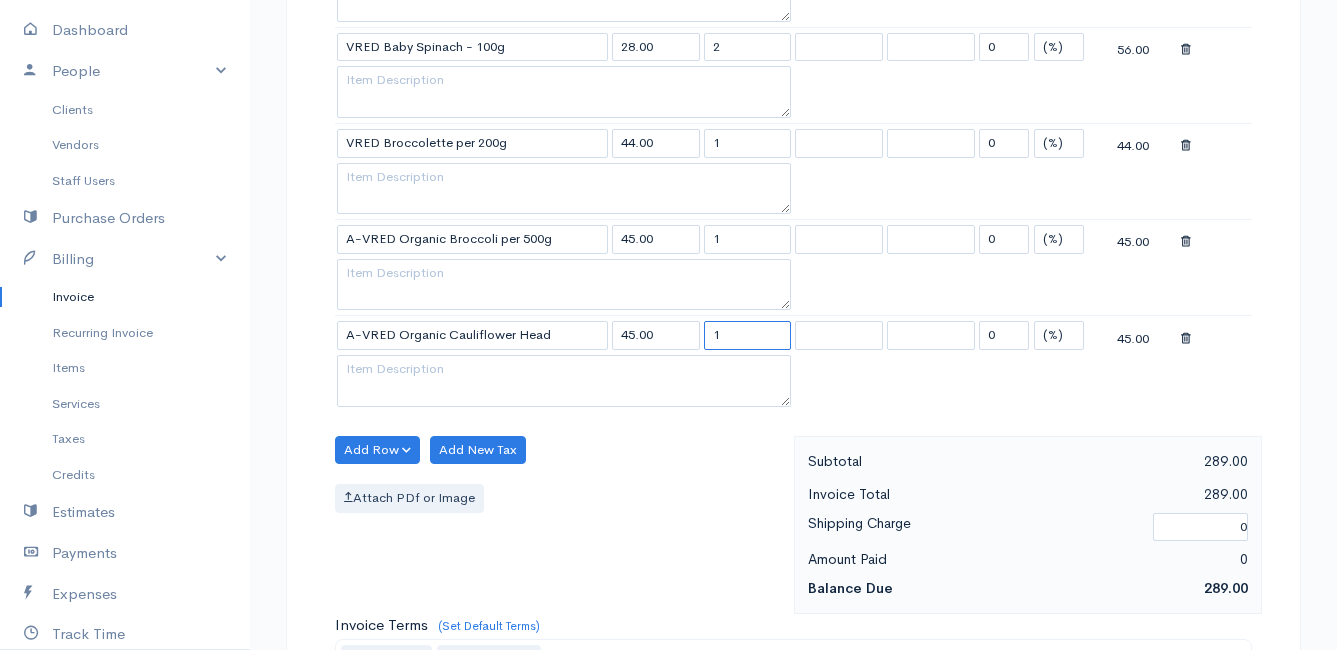 drag, startPoint x: 739, startPoint y: 338, endPoint x: 688, endPoint y: 336, distance: 51.0392 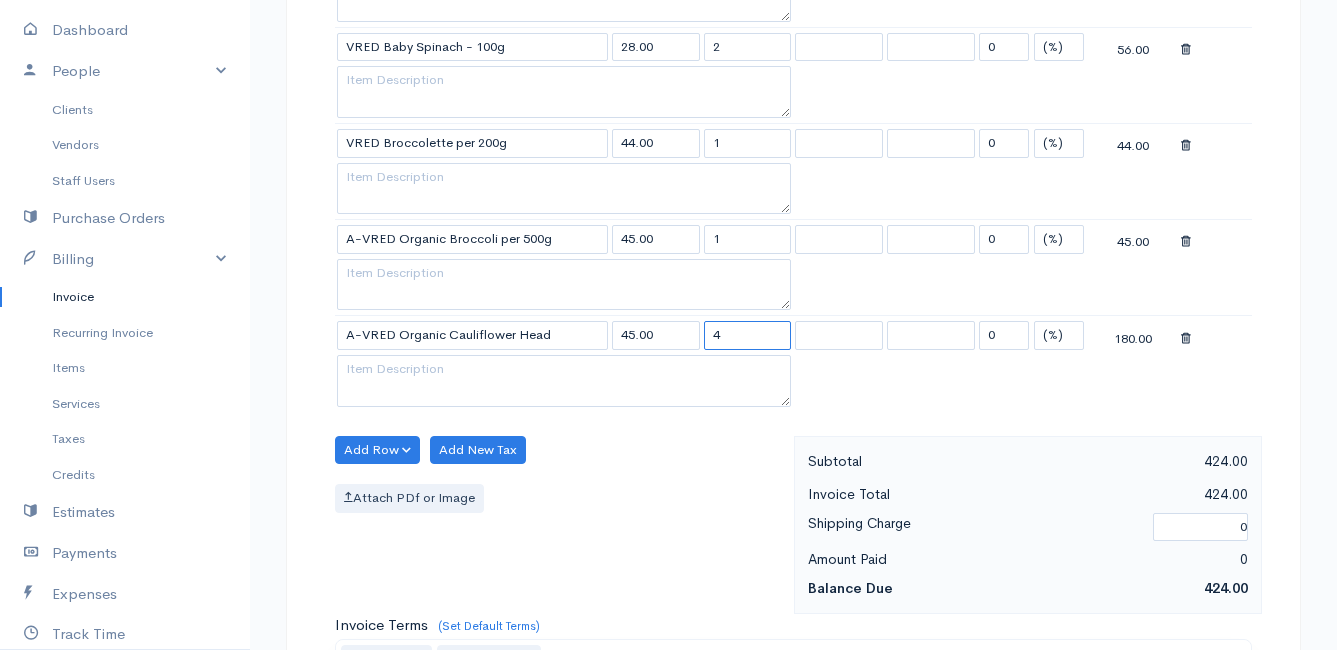 type on "4" 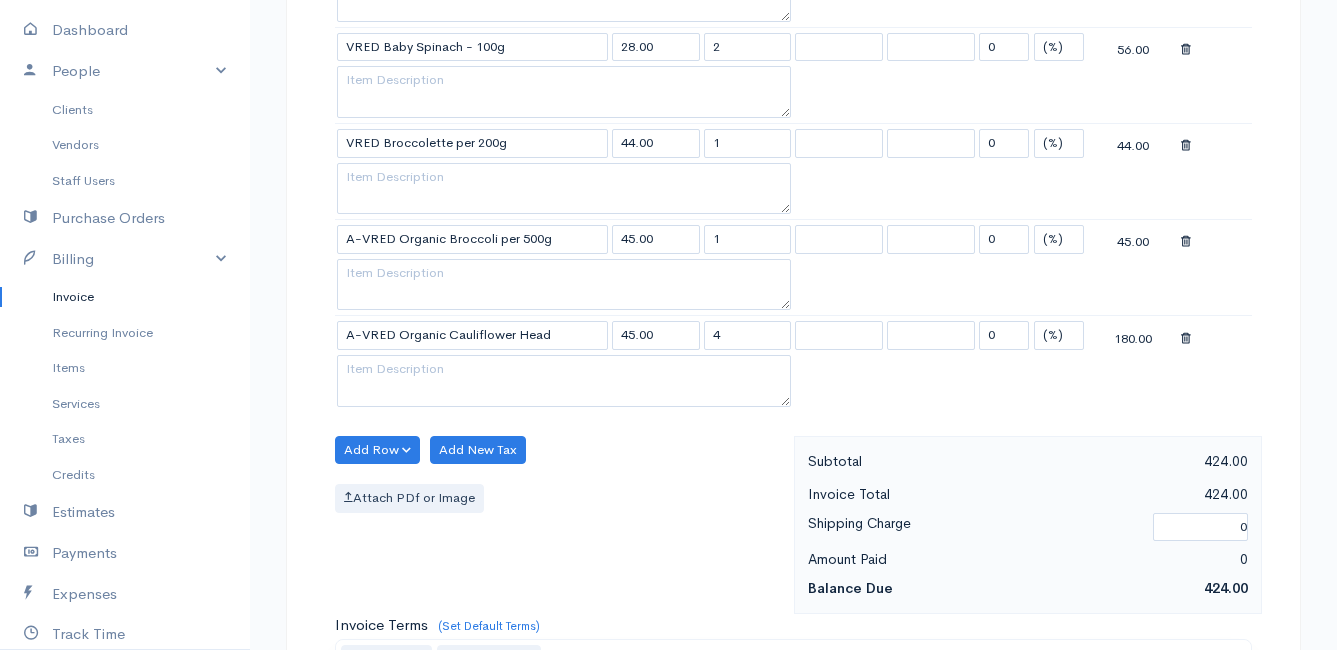 click on "Add Row Add Item Row Add Time Row Add New Tax                          Attach PDf or Image" at bounding box center [559, 525] 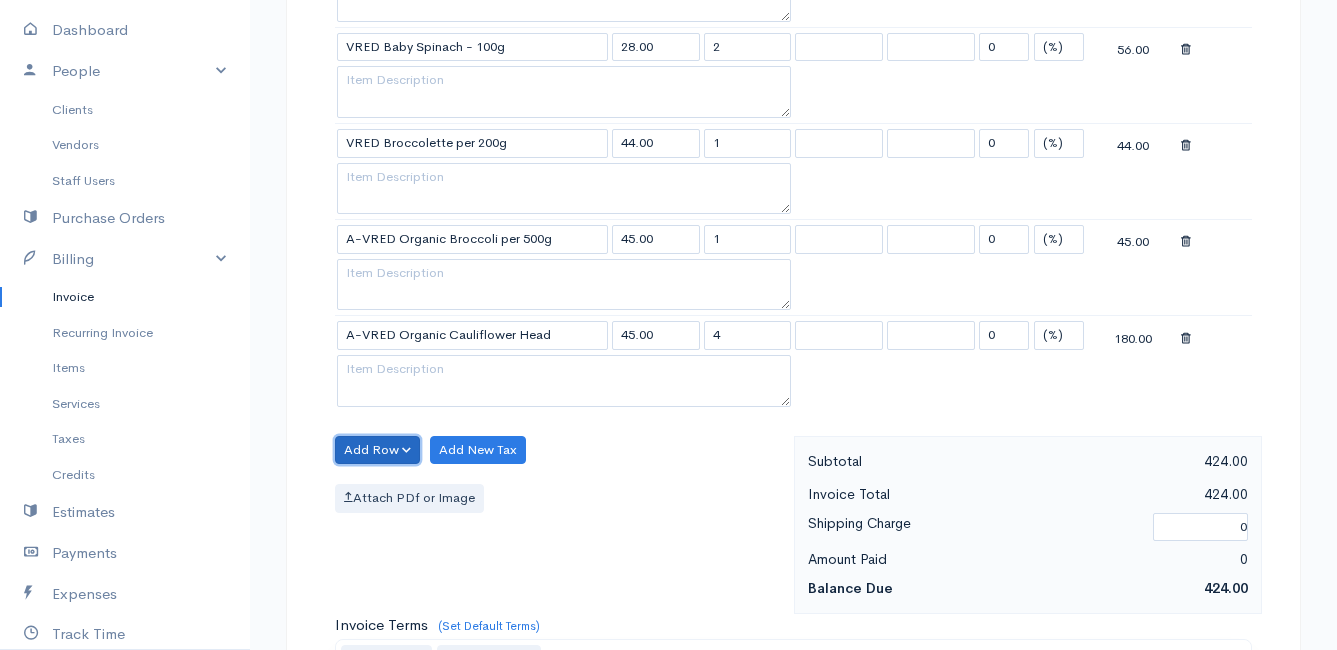 click on "Add Row" at bounding box center (377, 450) 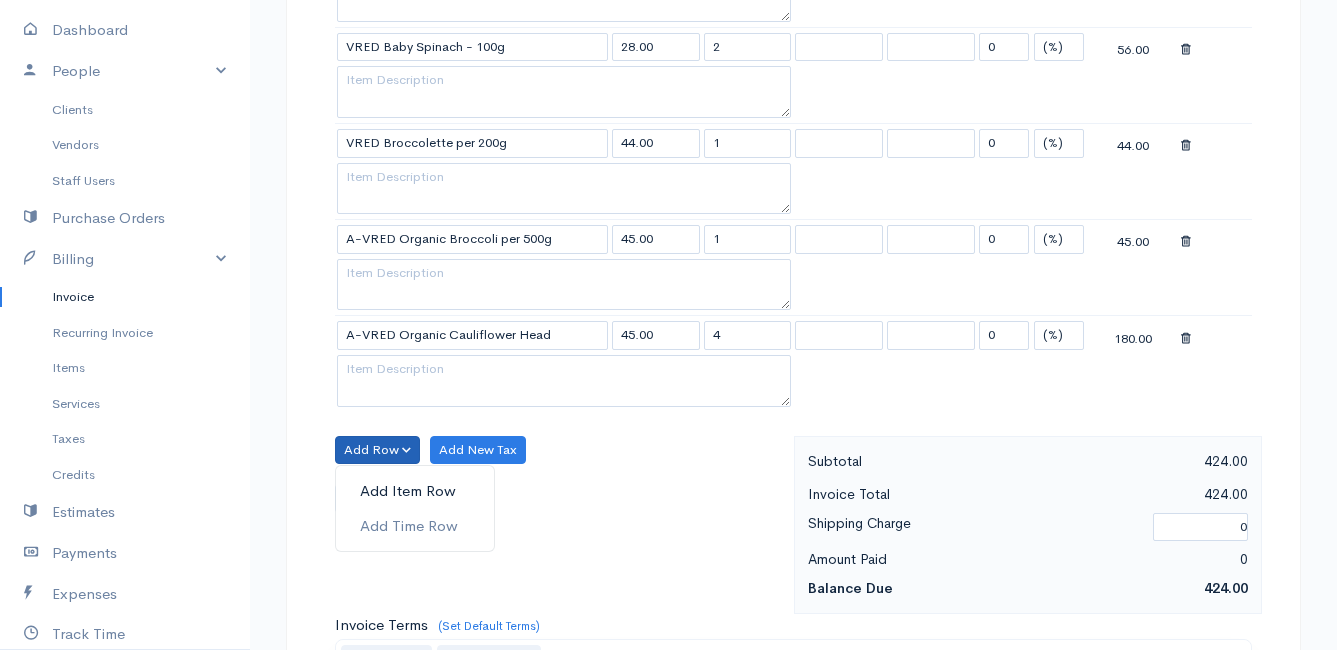 click on "Add Item Row" at bounding box center [415, 491] 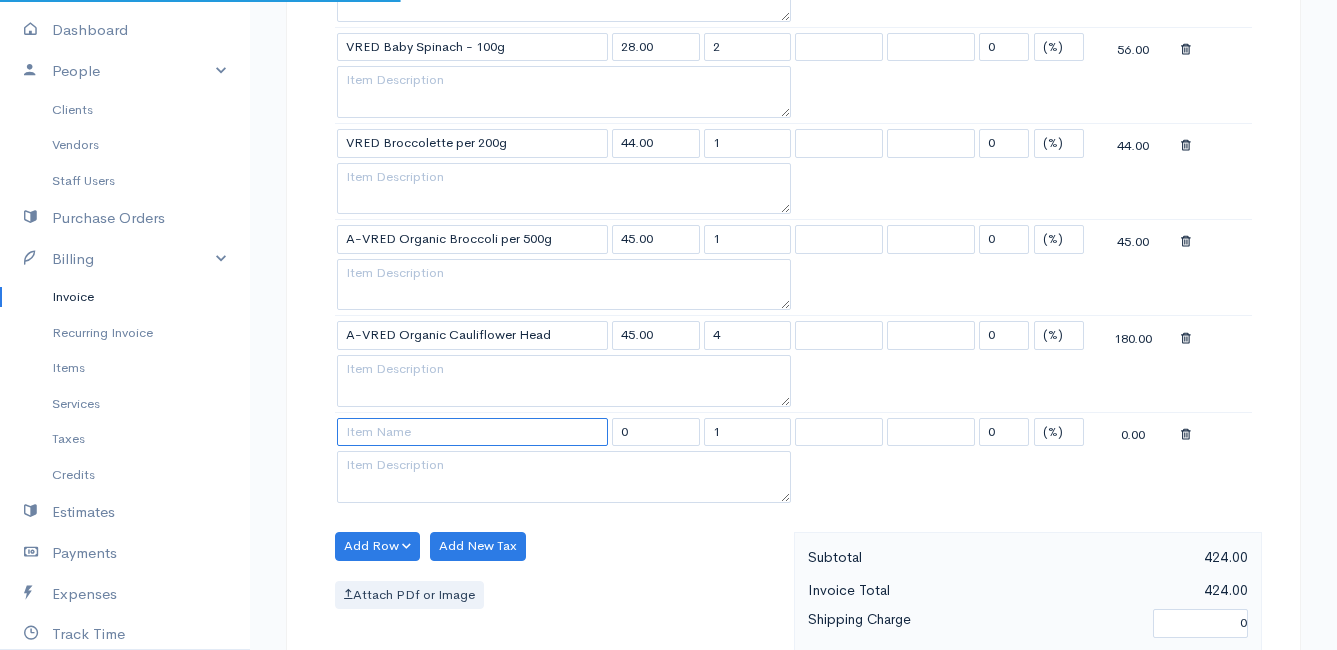 click at bounding box center [472, 432] 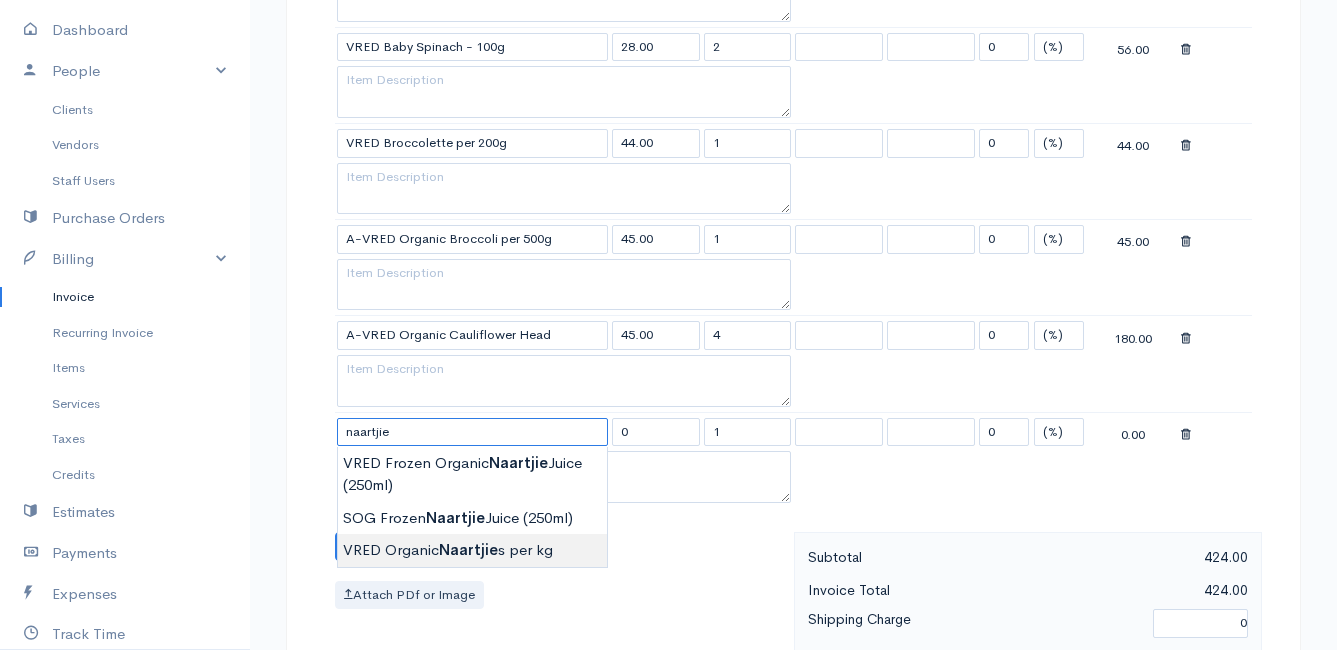 type on "VRED Organic Naartjies per kg" 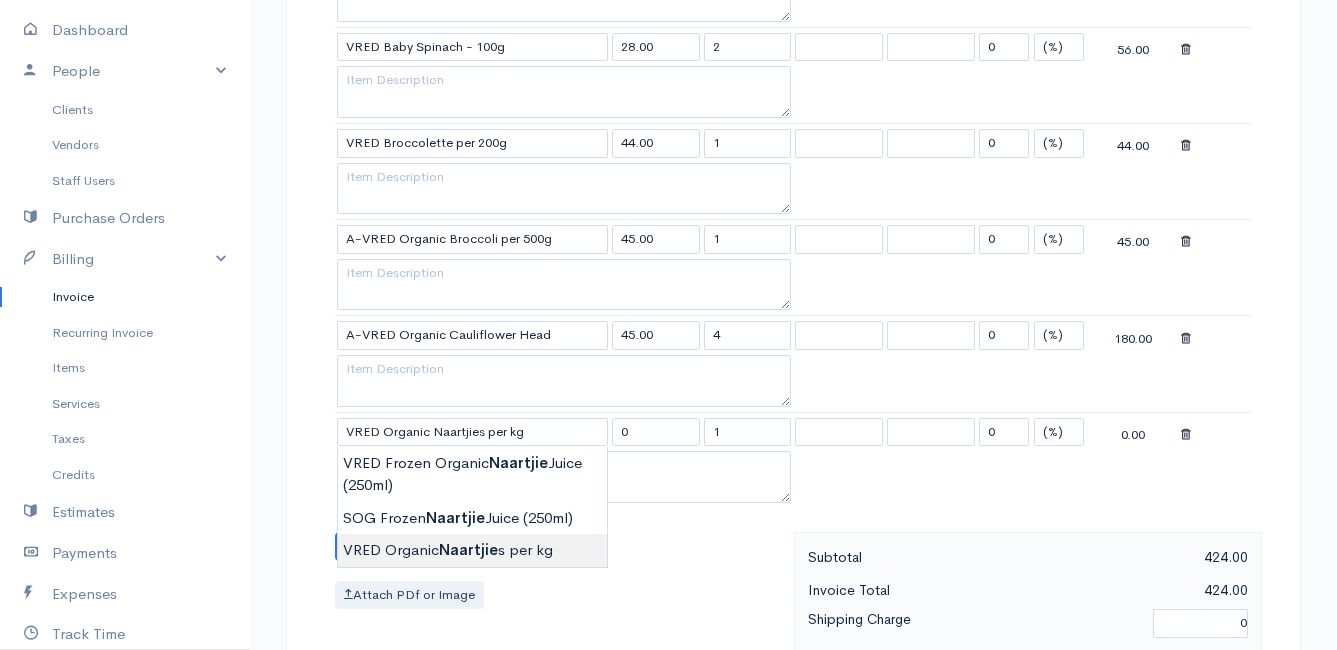 type on "42.00" 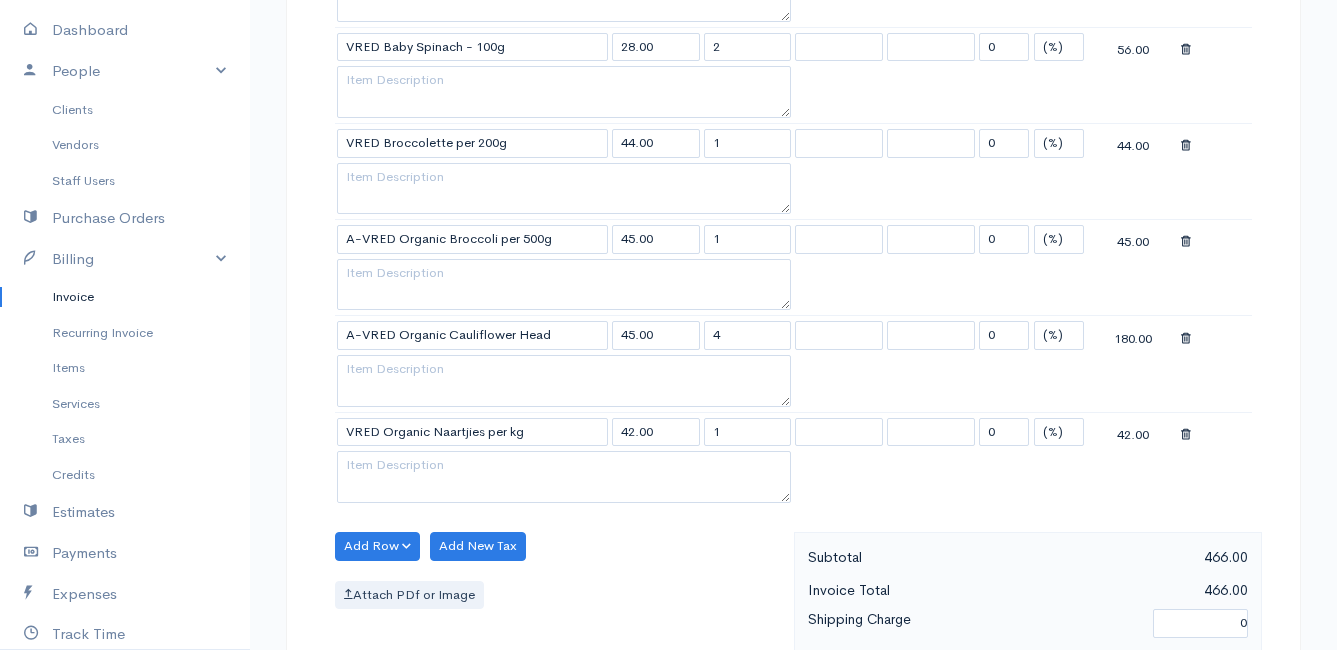 click on "Mamma Chicken
Upgrade
Dashboard
People
Clients
Vendors
Staff Users
Purchase Orders
Billing
Invoice
Recurring Invoice
Items
Services
Taxes
Credits
Estimates
Payments
Expenses
Track Time
Projects
Reports
Settings
My Organizations
Logout
Help
@CloudBooksApp 2022
Invoice
New Invoice
DRAFT To [PERSON_NAME] [GEOGRAPHIC_DATA] [Choose Country] [GEOGRAPHIC_DATA] [GEOGRAPHIC_DATA] [GEOGRAPHIC_DATA] [GEOGRAPHIC_DATA] [GEOGRAPHIC_DATA] [GEOGRAPHIC_DATA] [US_STATE] [GEOGRAPHIC_DATA] [GEOGRAPHIC_DATA] [GEOGRAPHIC_DATA] [GEOGRAPHIC_DATA] [GEOGRAPHIC_DATA]" at bounding box center [668, 201] 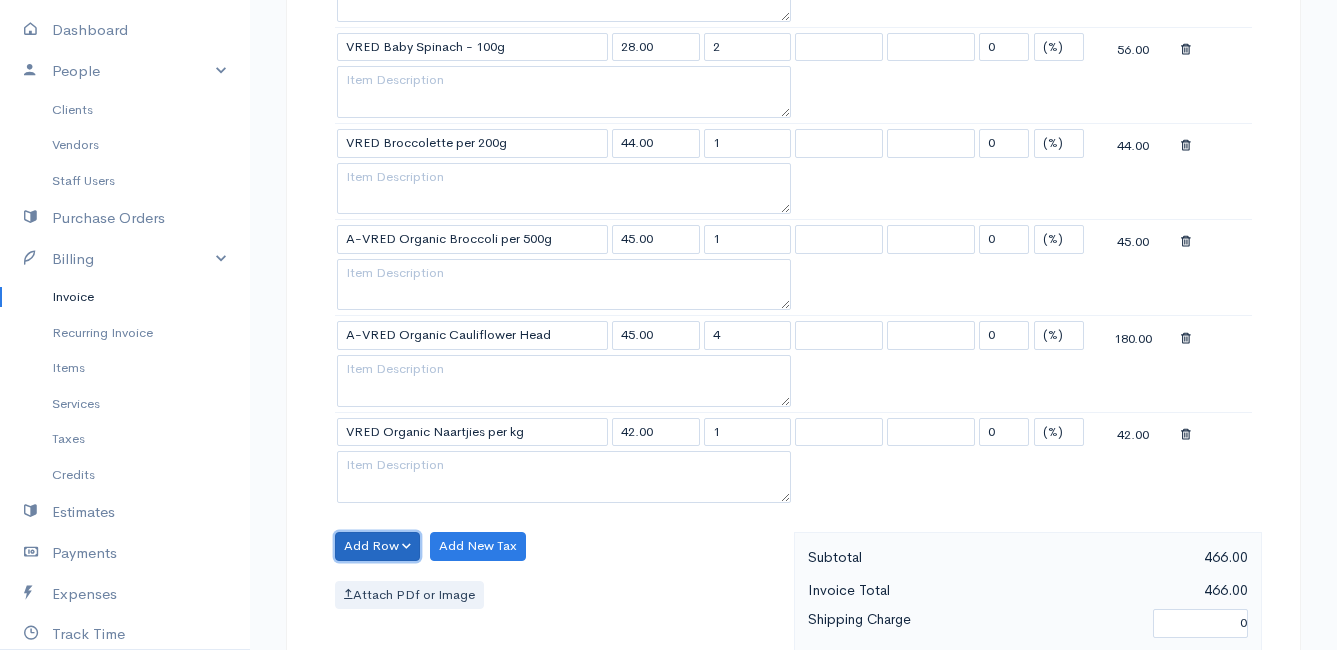 click on "Add Row" at bounding box center (377, 546) 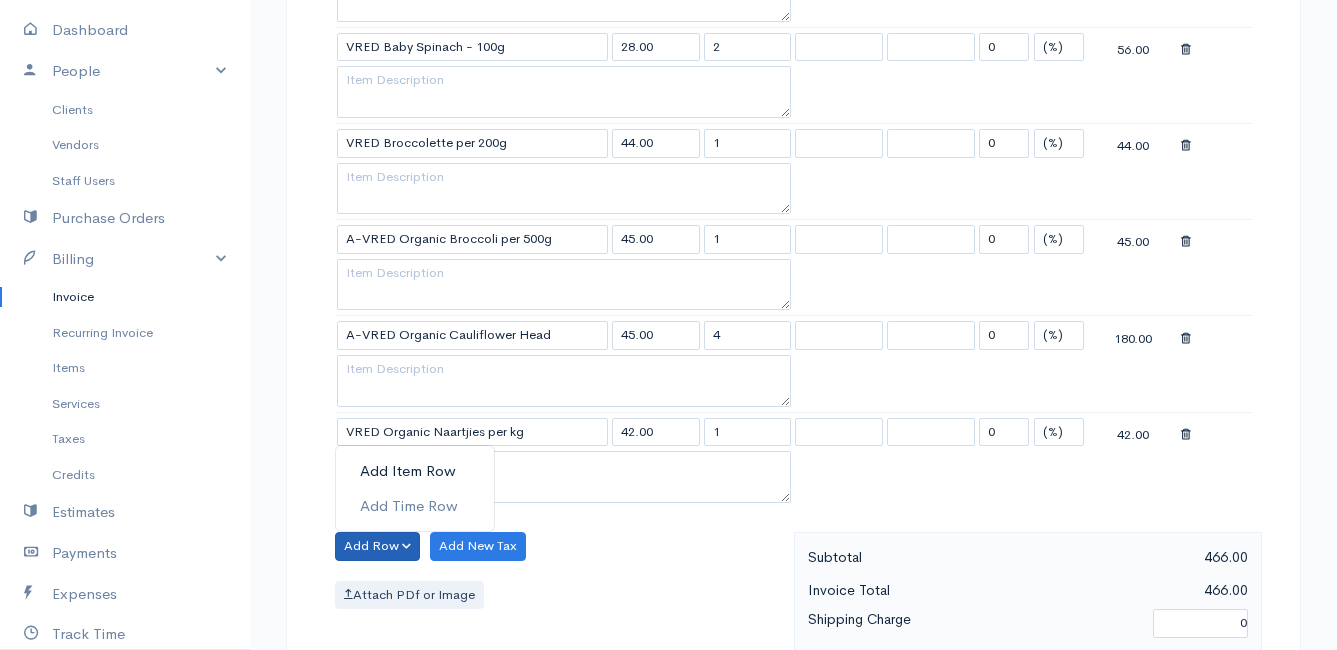 click on "Add Item Row" at bounding box center [415, 471] 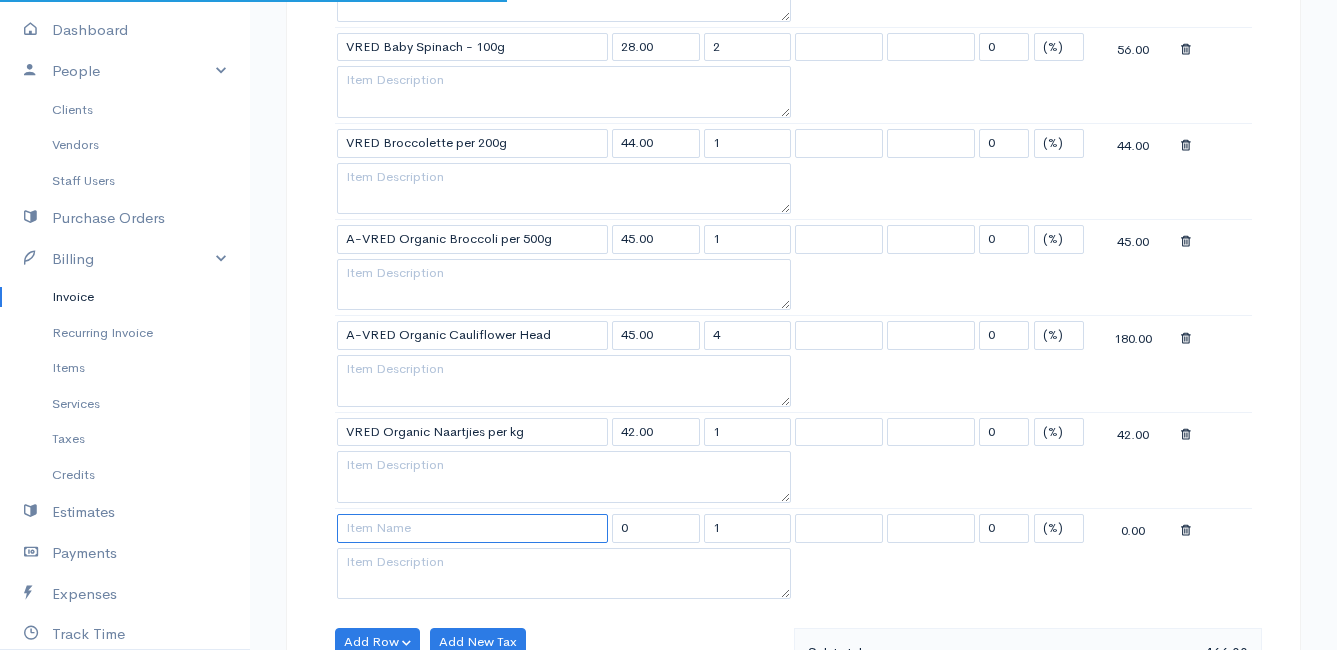 click at bounding box center [472, 528] 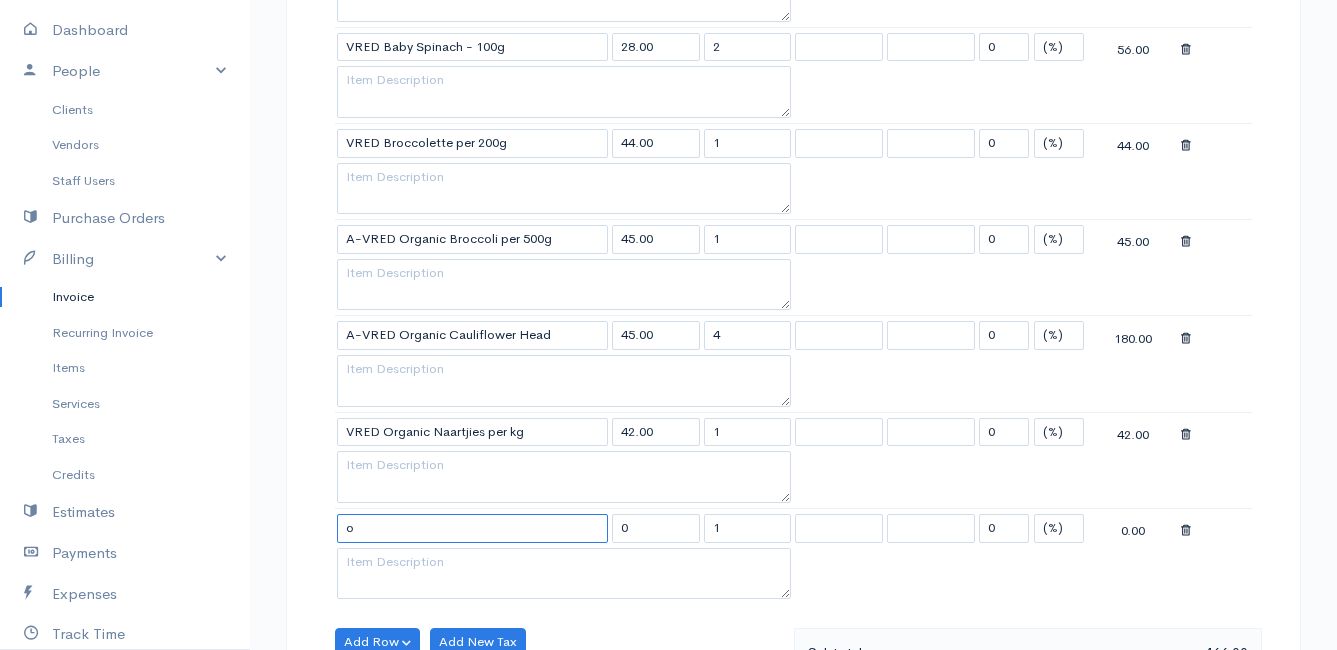 click on "o" at bounding box center [472, 528] 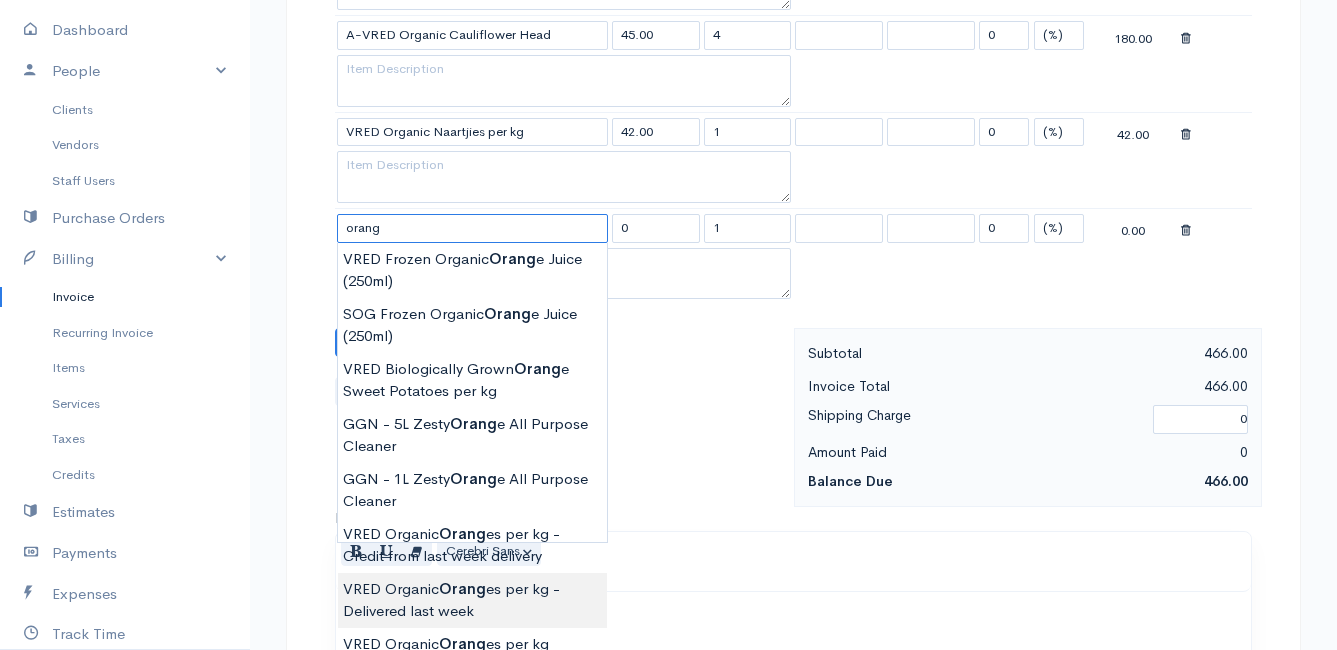 scroll, scrollTop: 1400, scrollLeft: 0, axis: vertical 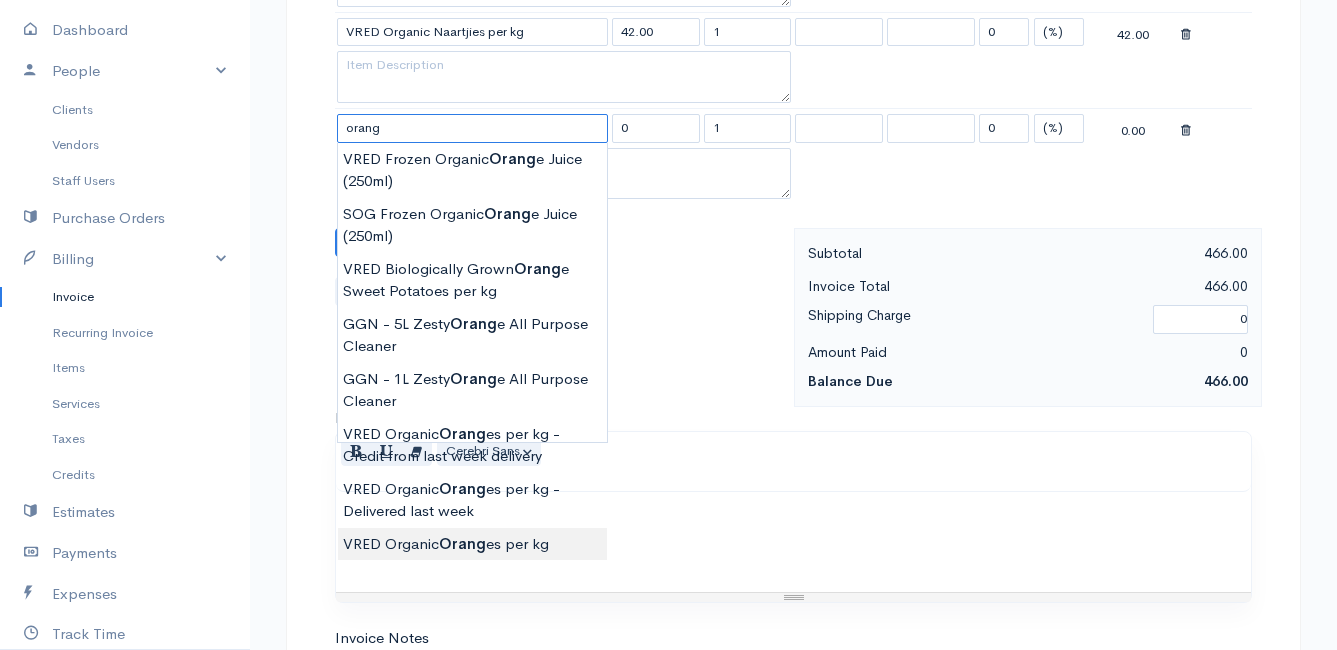 type on "VRED Organic Oranges per kg" 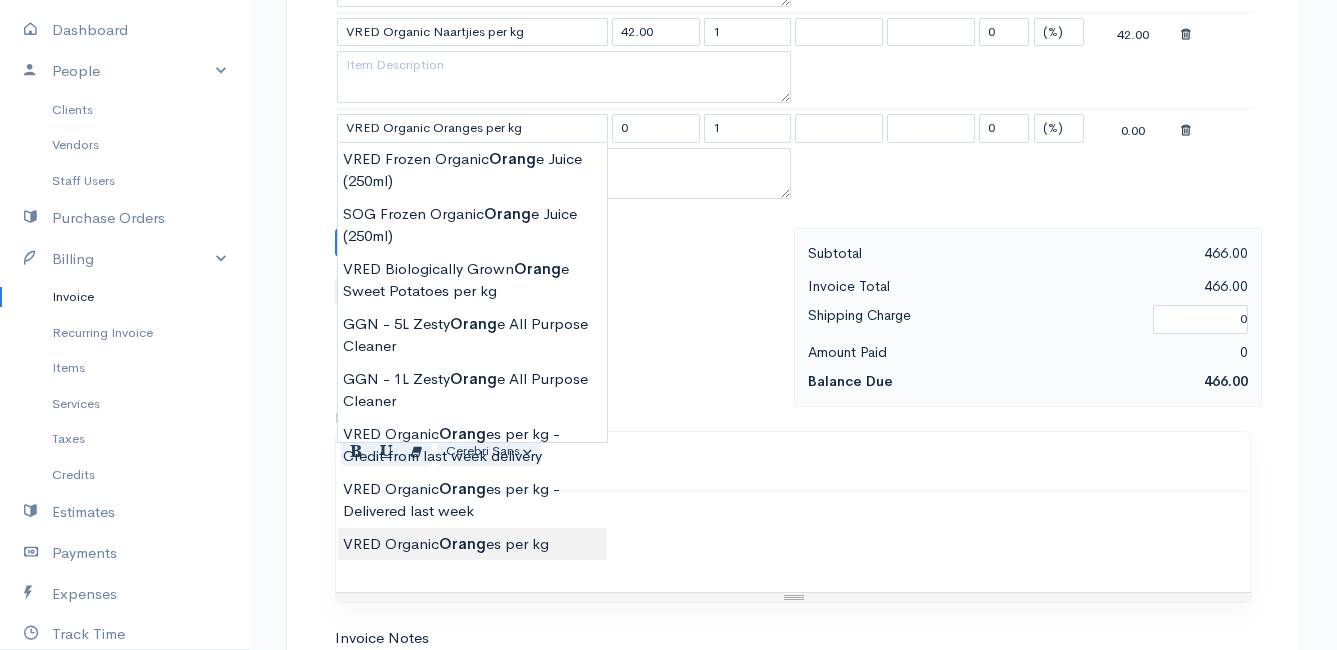type on "40.00" 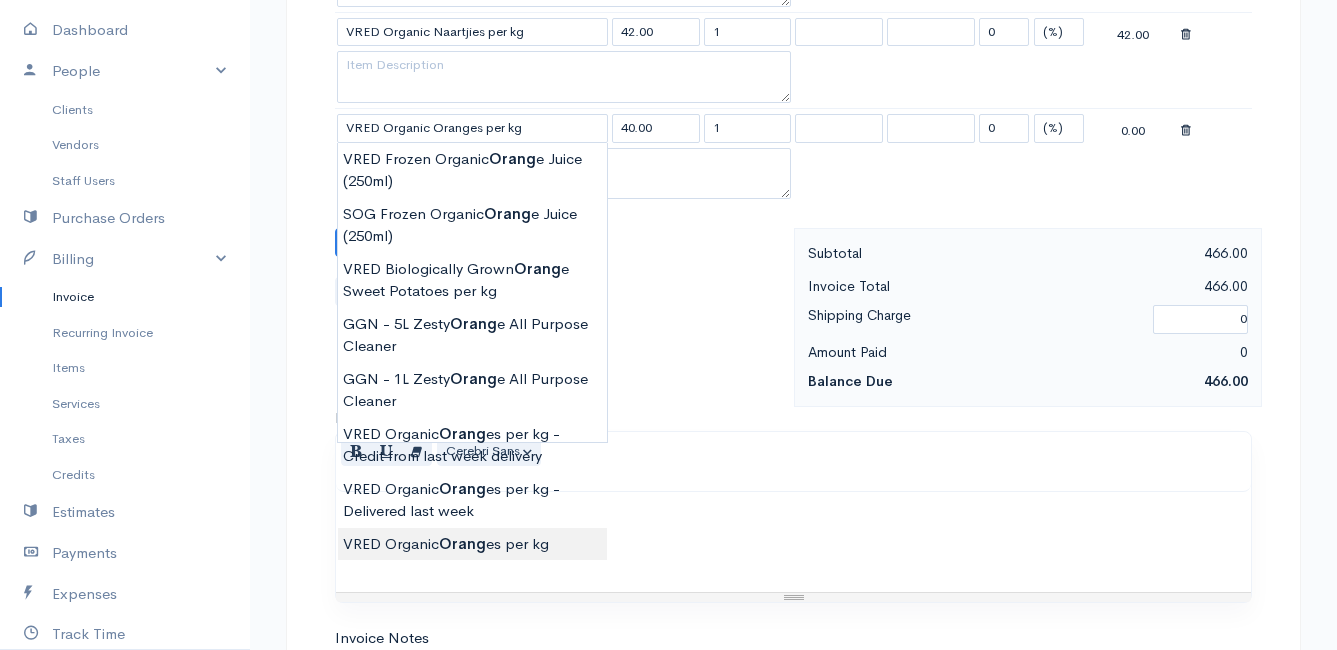 click on "Mamma Chicken
Upgrade
Dashboard
People
Clients
Vendors
Staff Users
Purchase Orders
Billing
Invoice
Recurring Invoice
Items
Services
Taxes
Credits
Estimates
Payments
Expenses
Track Time
Projects
Reports
Settings
My Organizations
Logout
Help
@CloudBooksApp 2022
Invoice
New Invoice
DRAFT To [PERSON_NAME] [GEOGRAPHIC_DATA] [Choose Country] [GEOGRAPHIC_DATA] [GEOGRAPHIC_DATA] [GEOGRAPHIC_DATA] [GEOGRAPHIC_DATA] [GEOGRAPHIC_DATA] [GEOGRAPHIC_DATA] [US_STATE] [GEOGRAPHIC_DATA] [GEOGRAPHIC_DATA] [GEOGRAPHIC_DATA] [GEOGRAPHIC_DATA] [GEOGRAPHIC_DATA]" at bounding box center [668, -151] 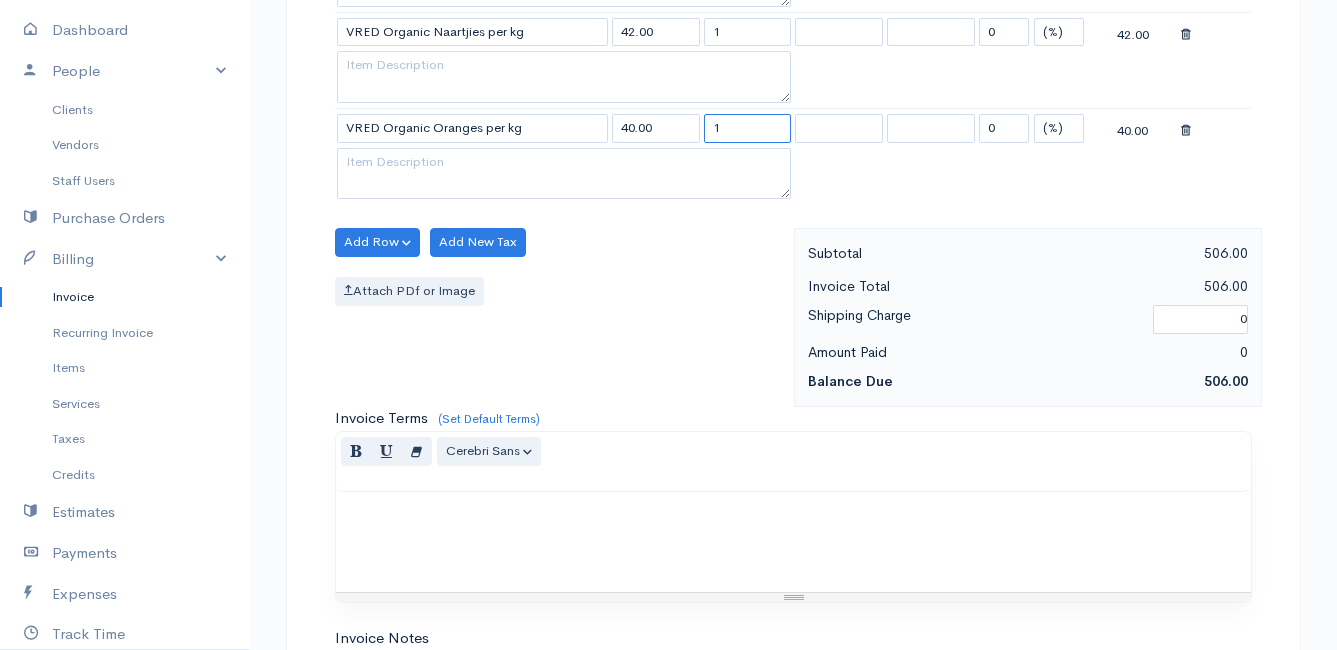 drag, startPoint x: 728, startPoint y: 126, endPoint x: 680, endPoint y: 126, distance: 48 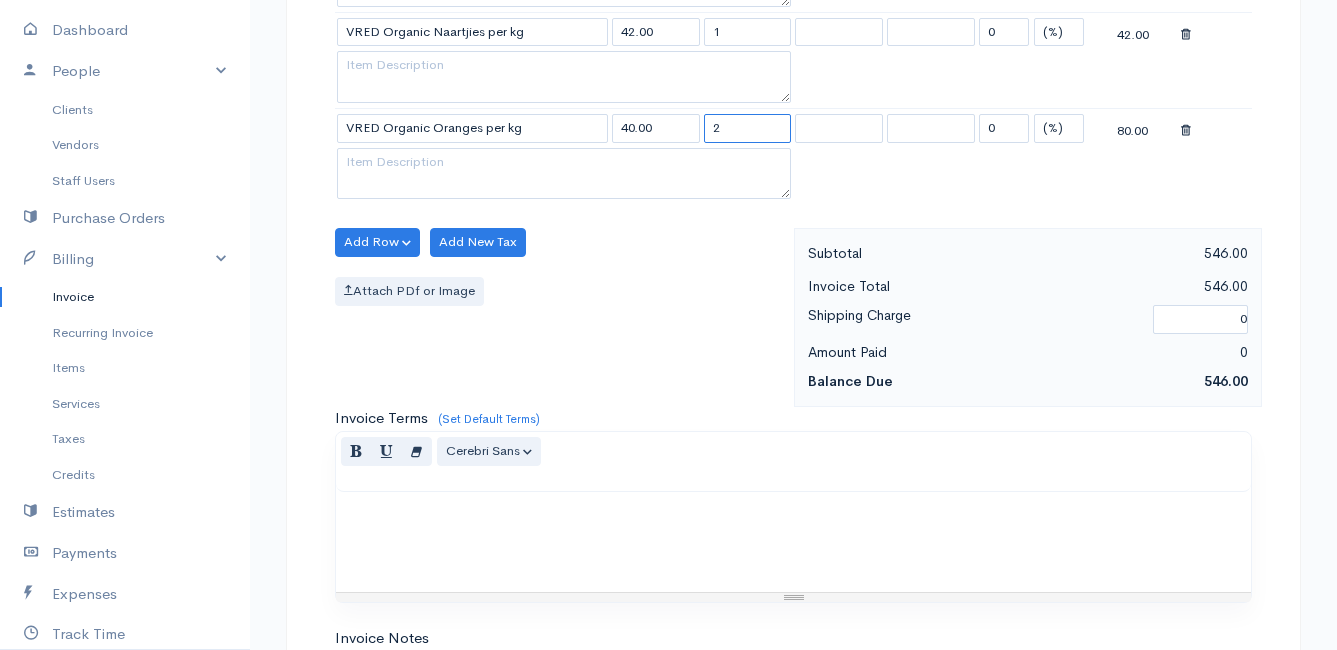 type on "2" 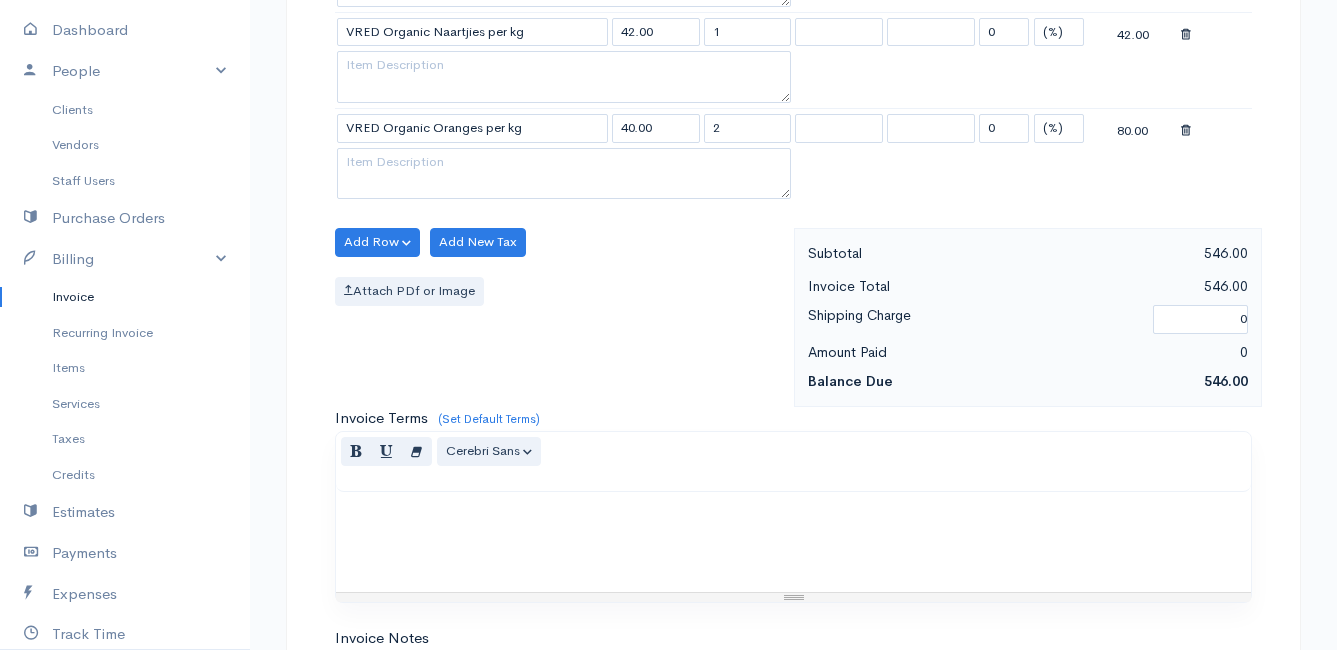 click on "Attach PDf or Image" at bounding box center (559, 291) 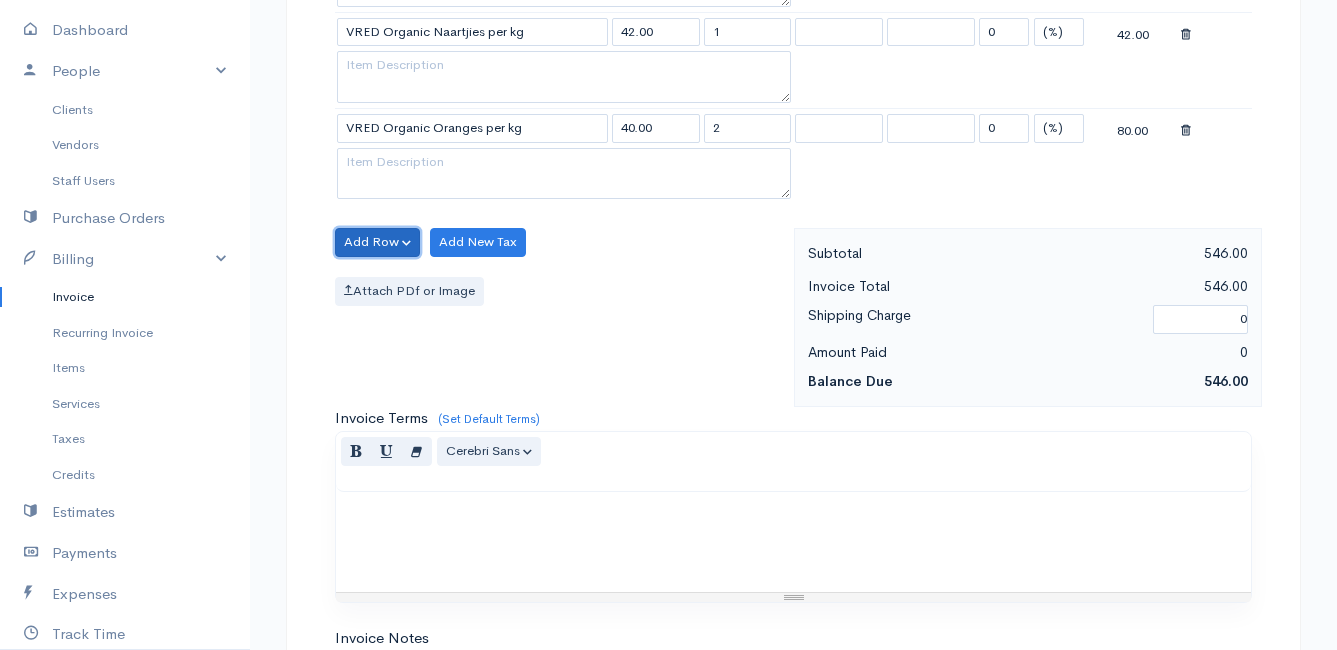 click on "Add Row" at bounding box center [377, 242] 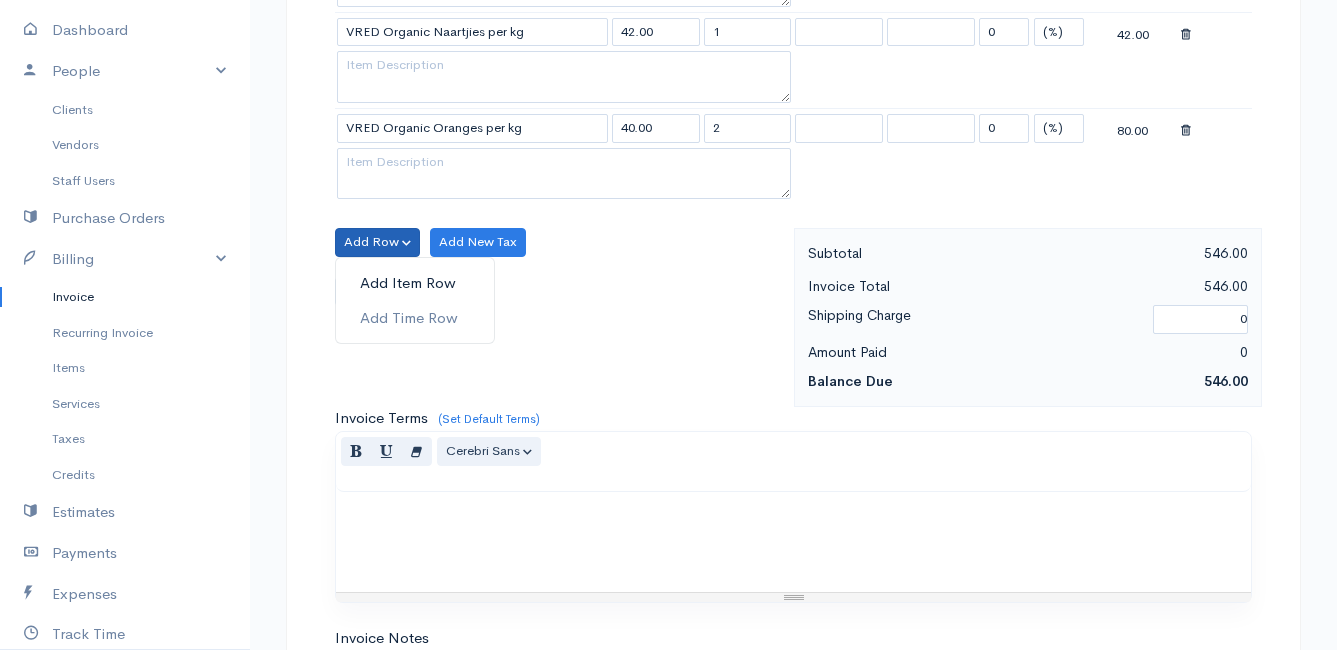 click on "Add Item Row" at bounding box center (415, 283) 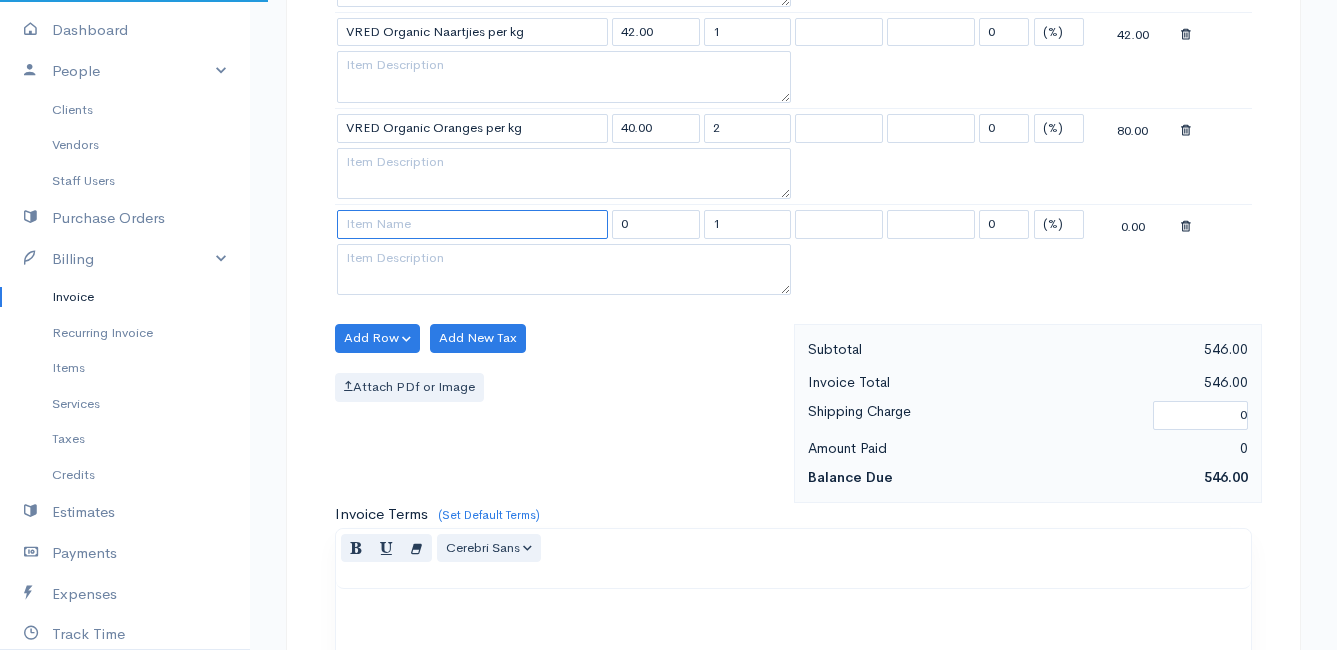 click at bounding box center [472, 224] 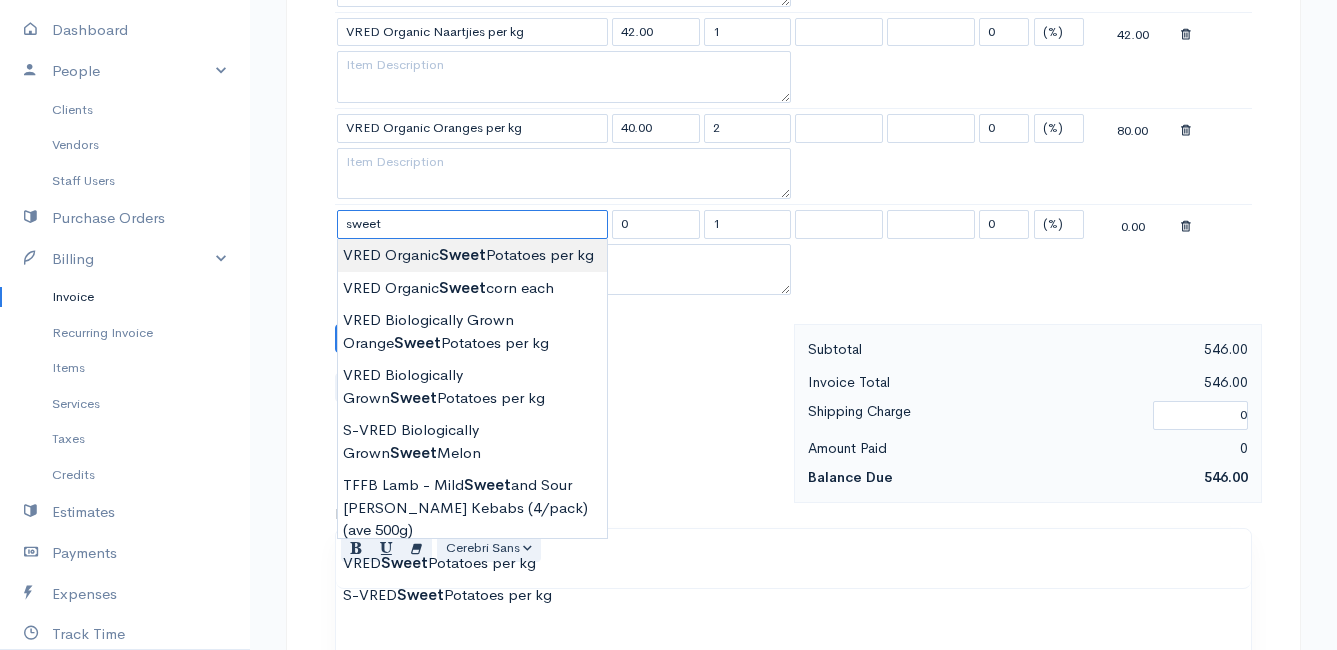 type on "VRED Organic Sweet Potatoes per kg" 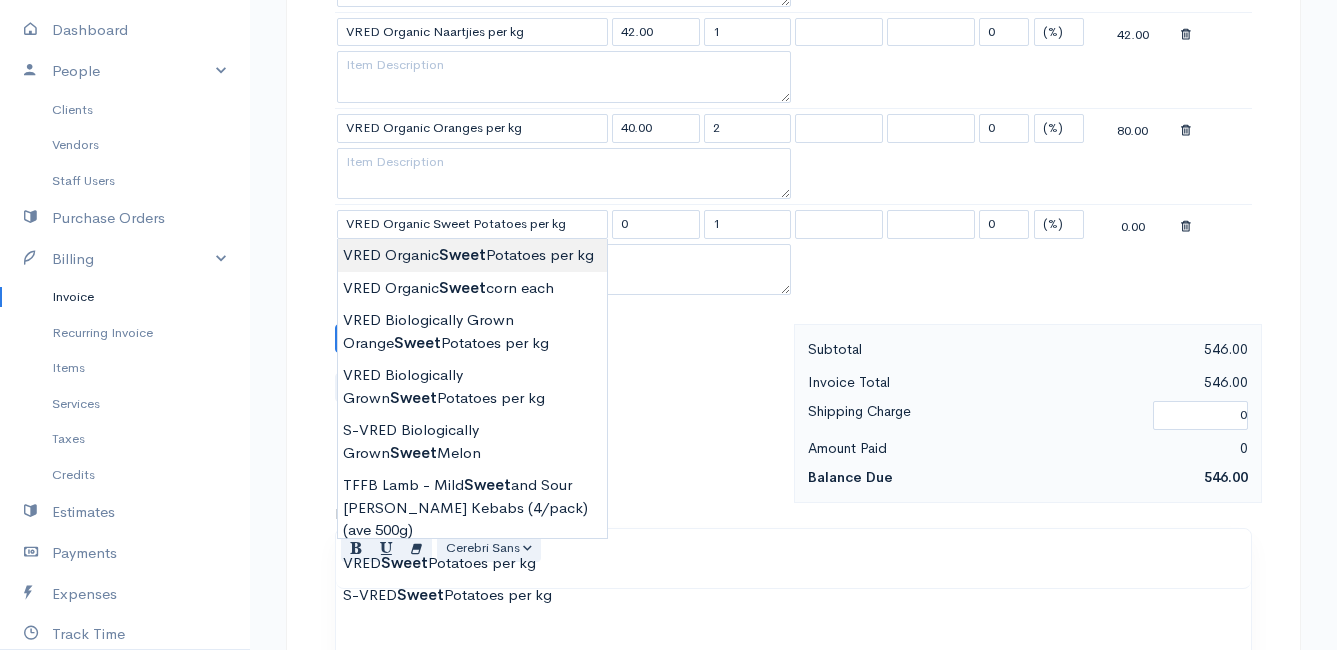 type on "49.00" 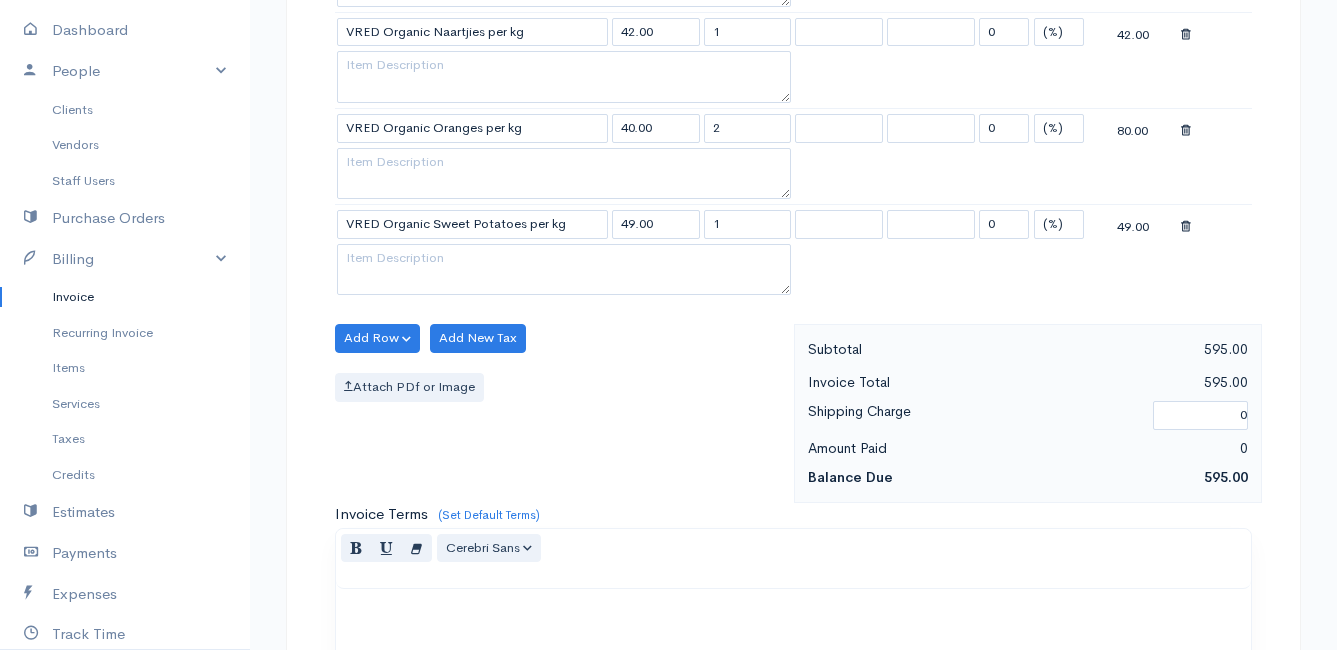 click on "Mamma Chicken
Upgrade
Dashboard
People
Clients
Vendors
Staff Users
Purchase Orders
Billing
Invoice
Recurring Invoice
Items
Services
Taxes
Credits
Estimates
Payments
Expenses
Track Time
Projects
Reports
Settings
My Organizations
Logout
Help
@CloudBooksApp 2022
Invoice
New Invoice
DRAFT To [PERSON_NAME] [GEOGRAPHIC_DATA] [Choose Country] [GEOGRAPHIC_DATA] [GEOGRAPHIC_DATA] [GEOGRAPHIC_DATA] [GEOGRAPHIC_DATA] [GEOGRAPHIC_DATA] [GEOGRAPHIC_DATA] [US_STATE] [GEOGRAPHIC_DATA] [GEOGRAPHIC_DATA] [GEOGRAPHIC_DATA] [GEOGRAPHIC_DATA] [GEOGRAPHIC_DATA]" at bounding box center (668, -103) 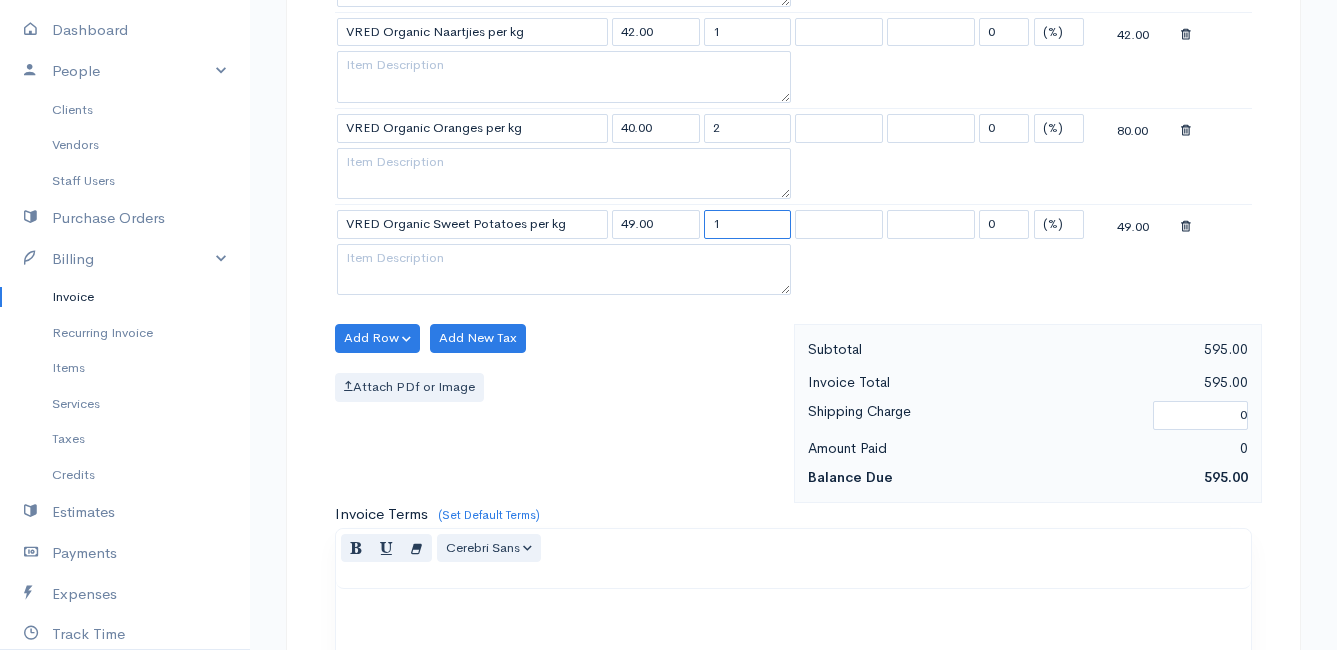 drag, startPoint x: 747, startPoint y: 218, endPoint x: 684, endPoint y: 220, distance: 63.03174 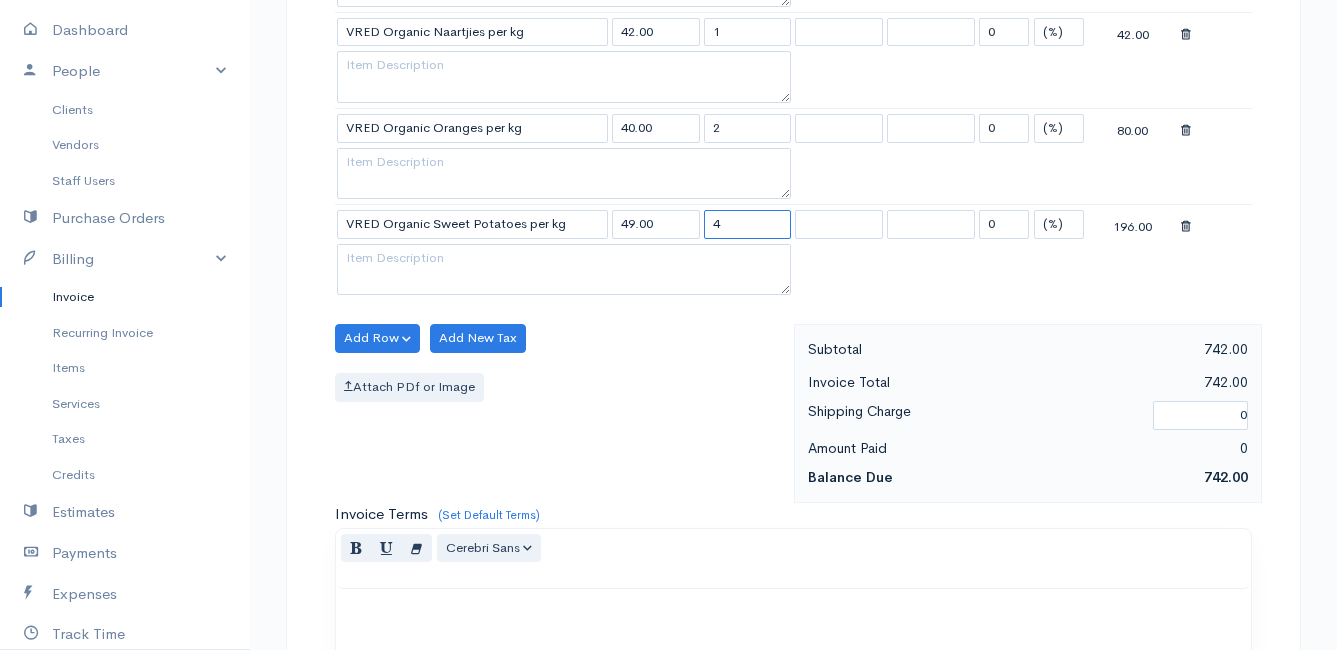 type on "4" 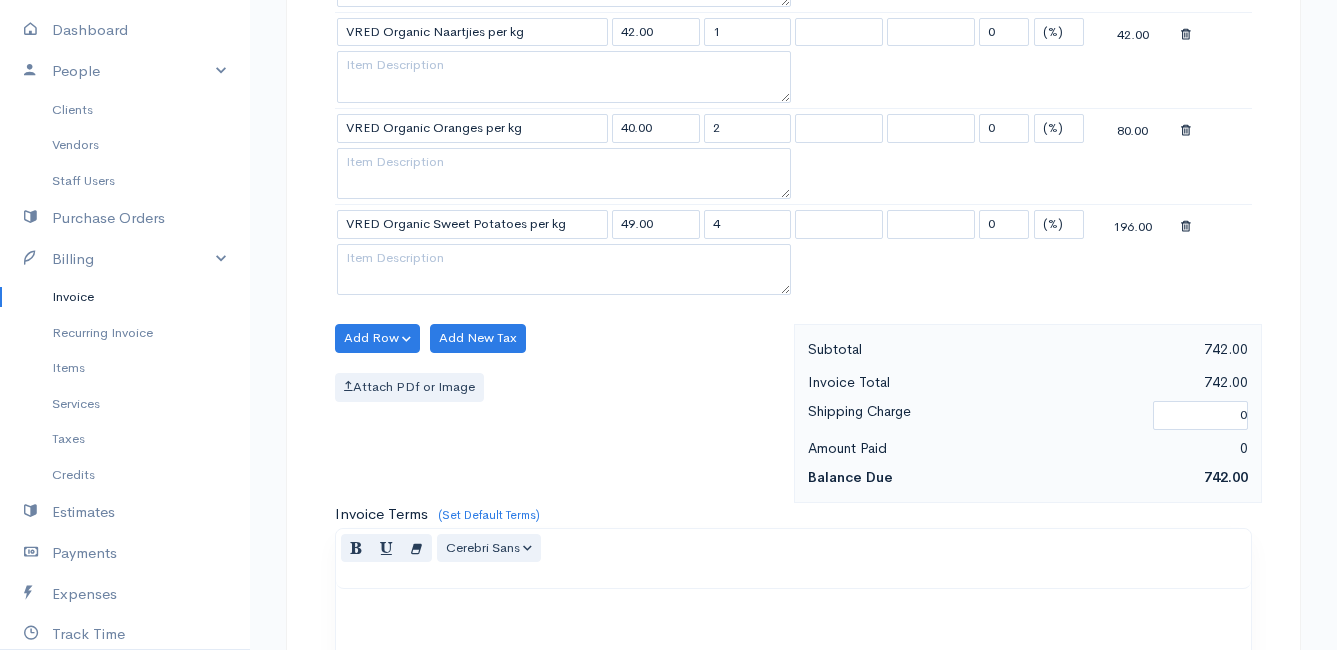 click on "Attach PDf or Image" at bounding box center [559, 387] 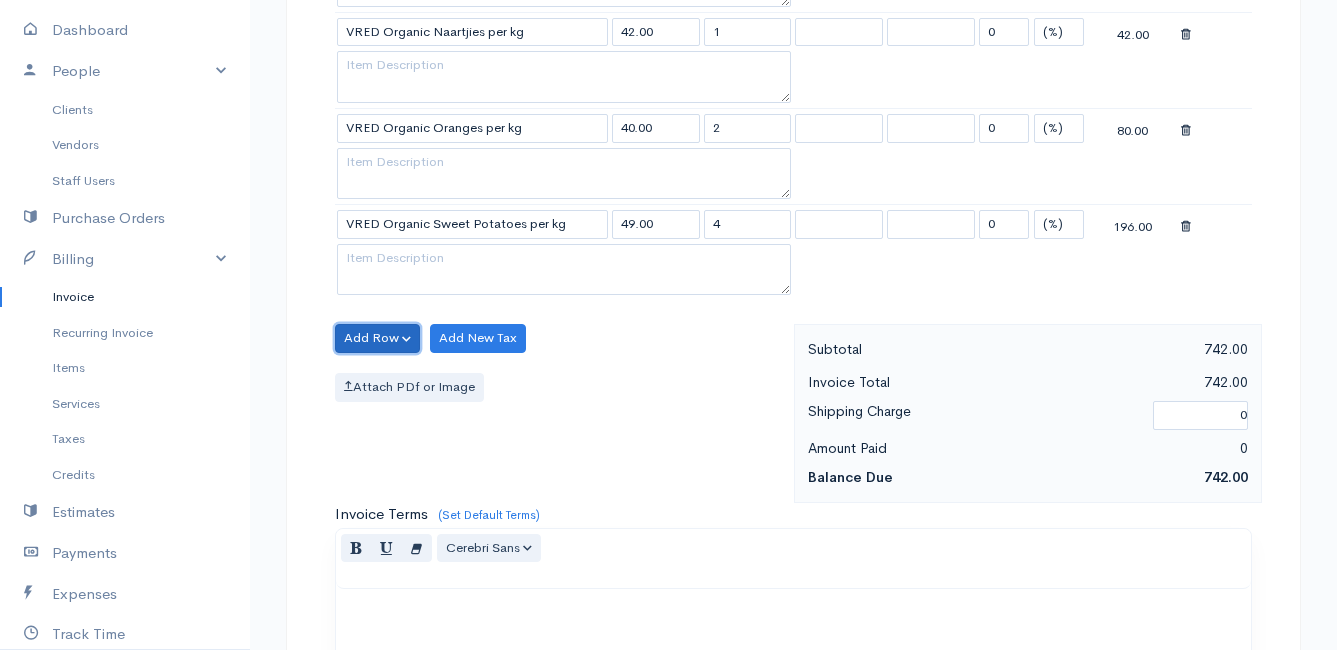 click on "Add Row" at bounding box center (377, 338) 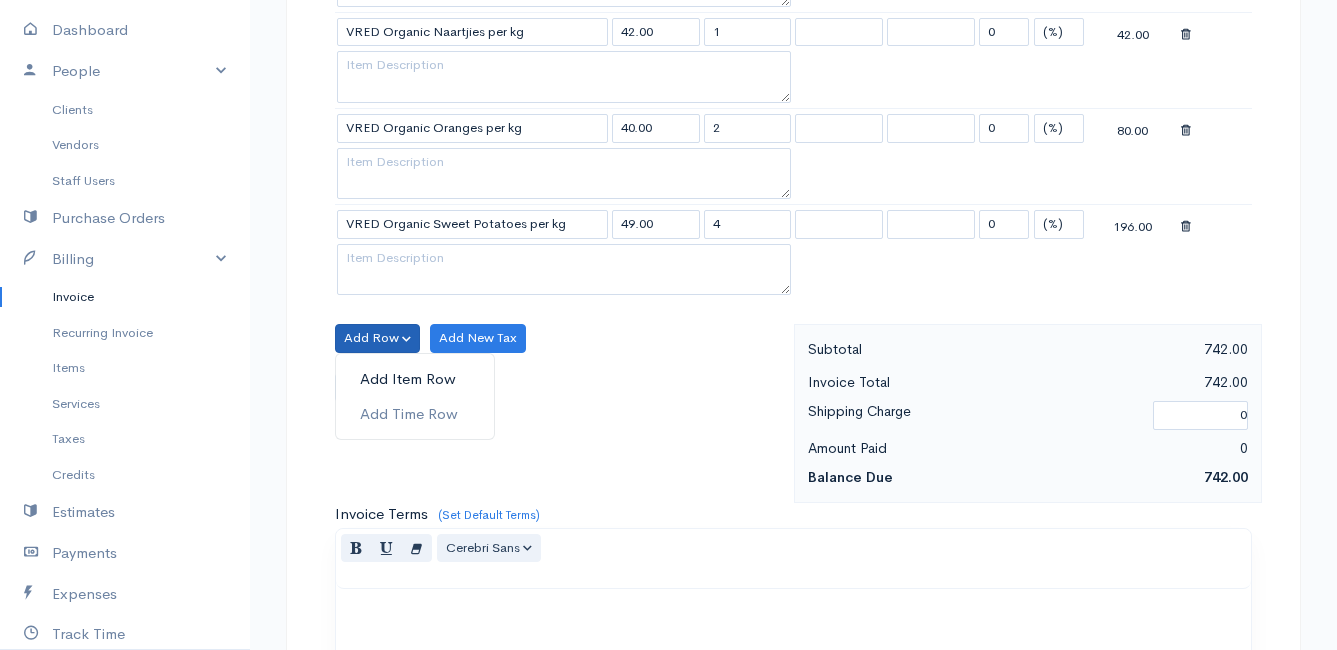 click on "Add Item Row" at bounding box center (415, 379) 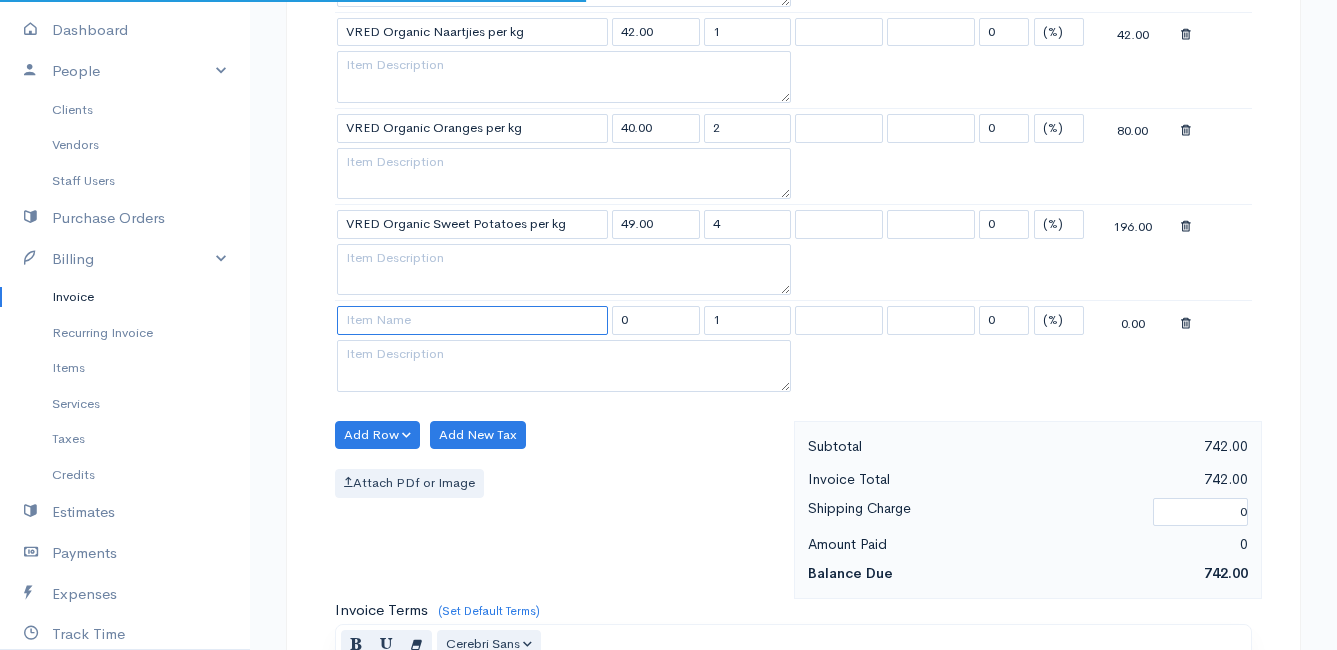 click at bounding box center [472, 320] 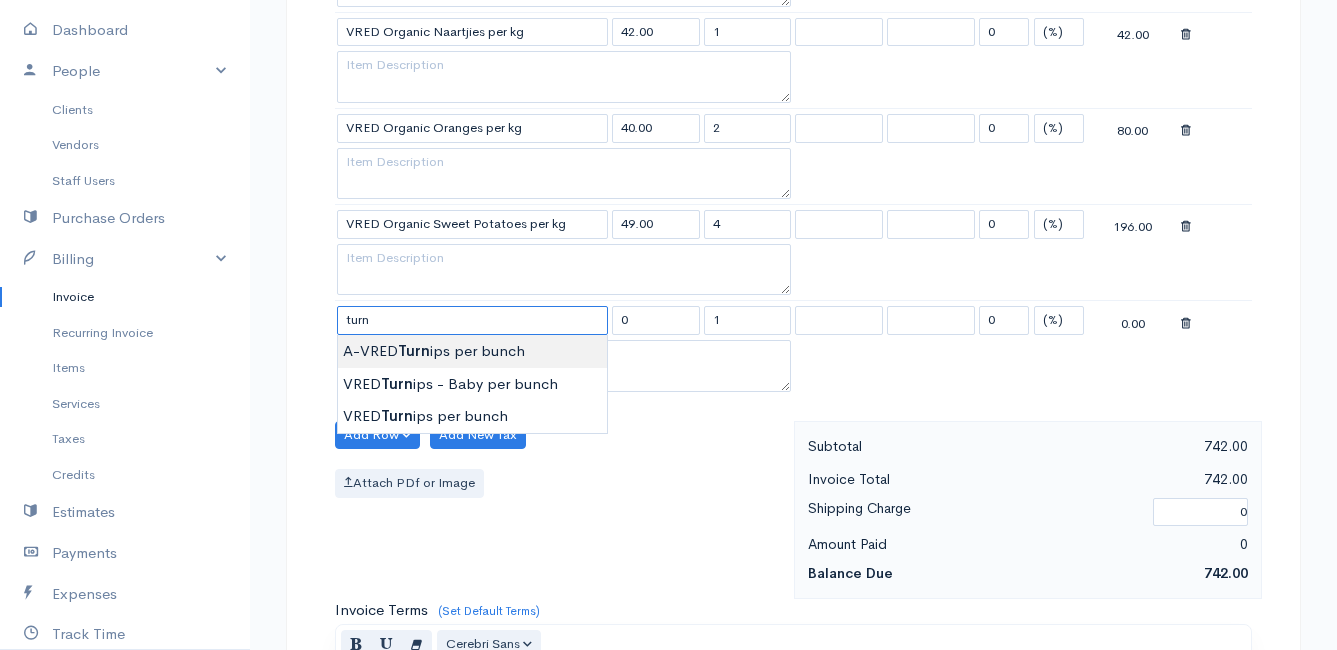 type on "A-VRED Turnips per bunch" 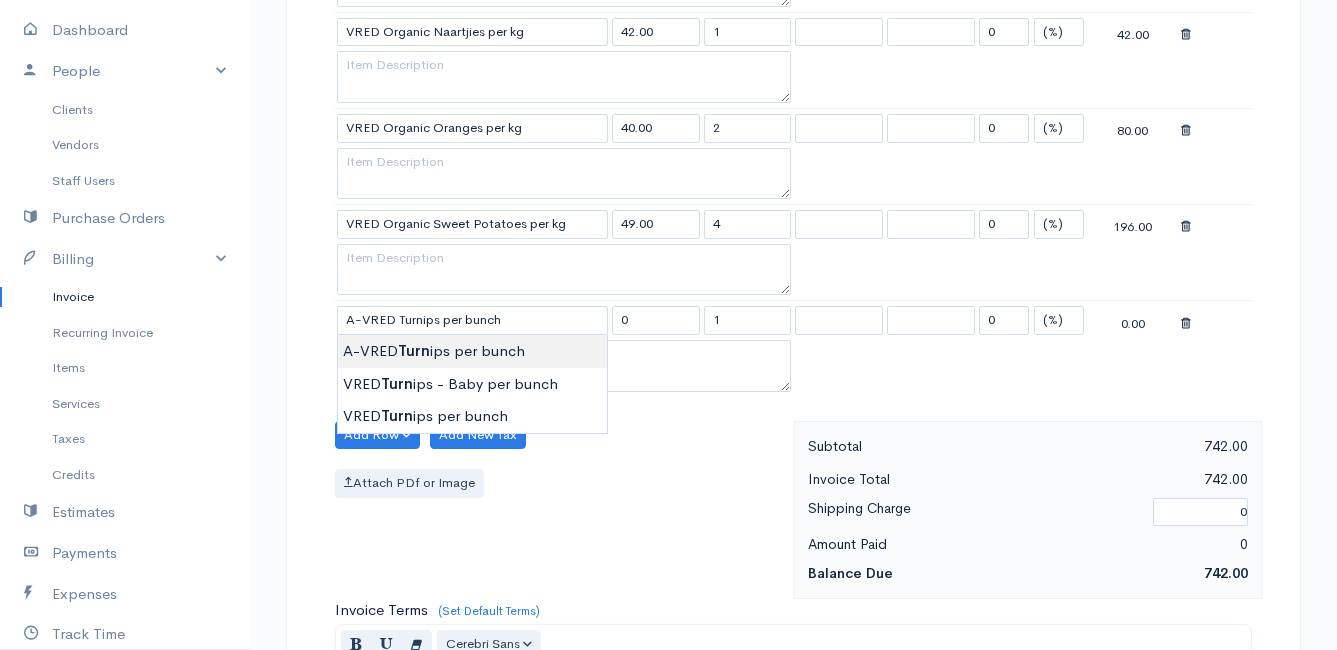 type on "29.00" 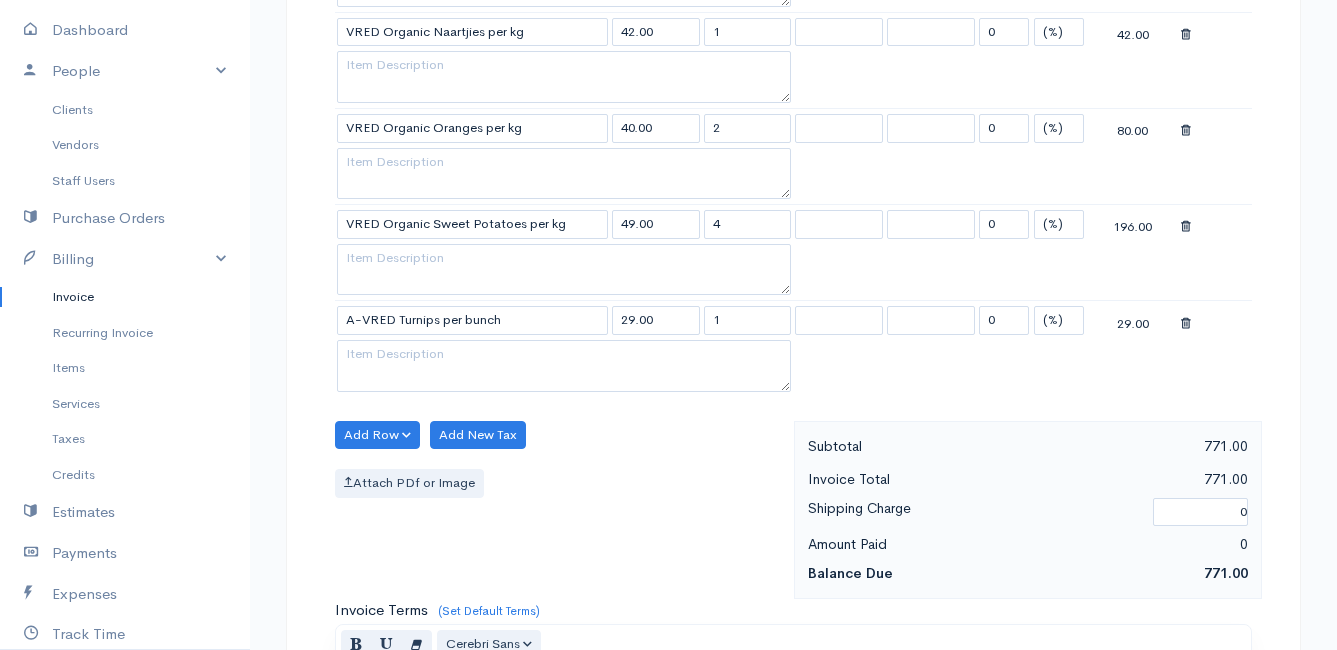 click on "Mamma Chicken
Upgrade
Dashboard
People
Clients
Vendors
Staff Users
Purchase Orders
Billing
Invoice
Recurring Invoice
Items
Services
Taxes
Credits
Estimates
Payments
Expenses
Track Time
Projects
Reports
Settings
My Organizations
Logout
Help
@CloudBooksApp 2022
Invoice
New Invoice
DRAFT To [PERSON_NAME] [GEOGRAPHIC_DATA] [Choose Country] [GEOGRAPHIC_DATA] [GEOGRAPHIC_DATA] [GEOGRAPHIC_DATA] [GEOGRAPHIC_DATA] [GEOGRAPHIC_DATA] [GEOGRAPHIC_DATA] [US_STATE] [GEOGRAPHIC_DATA] [GEOGRAPHIC_DATA] [GEOGRAPHIC_DATA] [GEOGRAPHIC_DATA] [GEOGRAPHIC_DATA]" at bounding box center (668, -55) 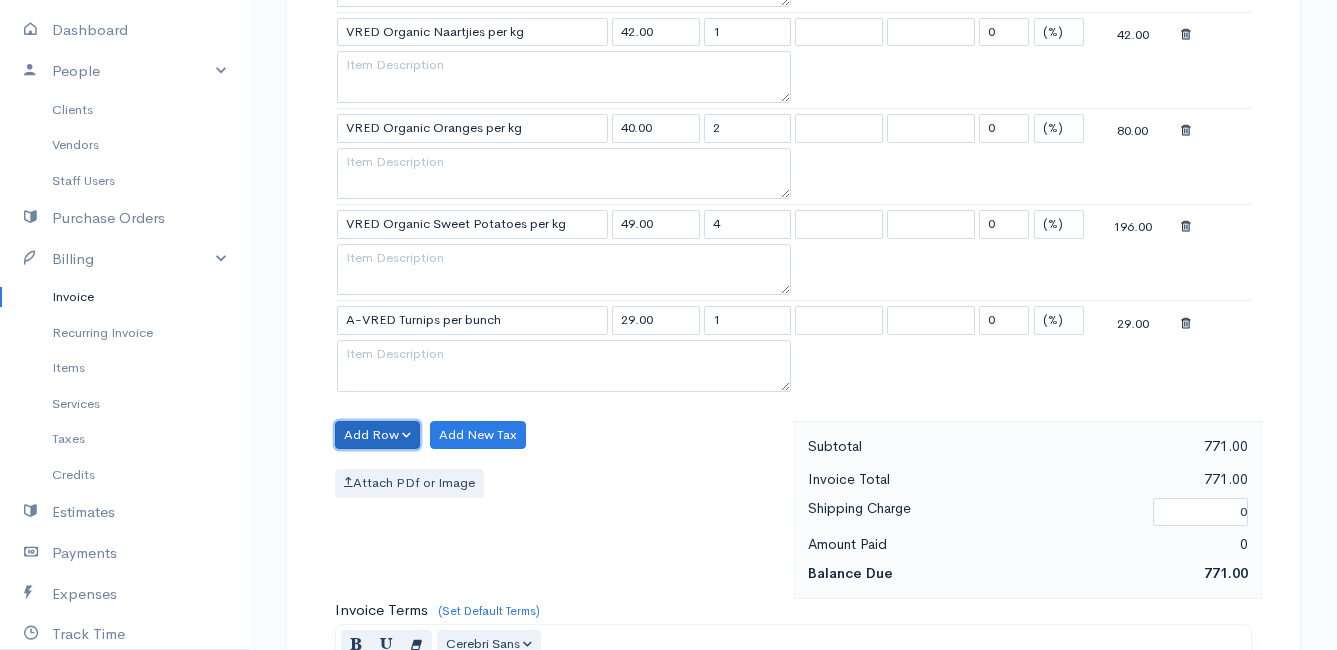 click on "Add Row" at bounding box center (377, 435) 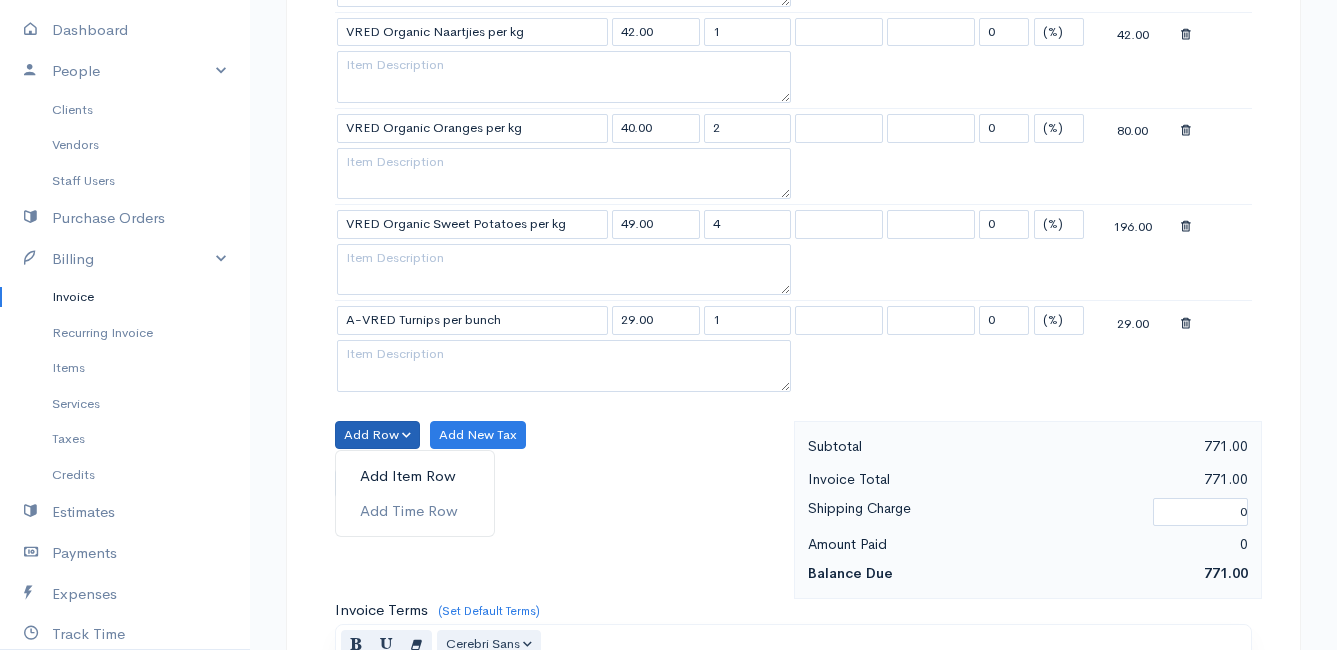 click on "Add Item Row" at bounding box center (415, 476) 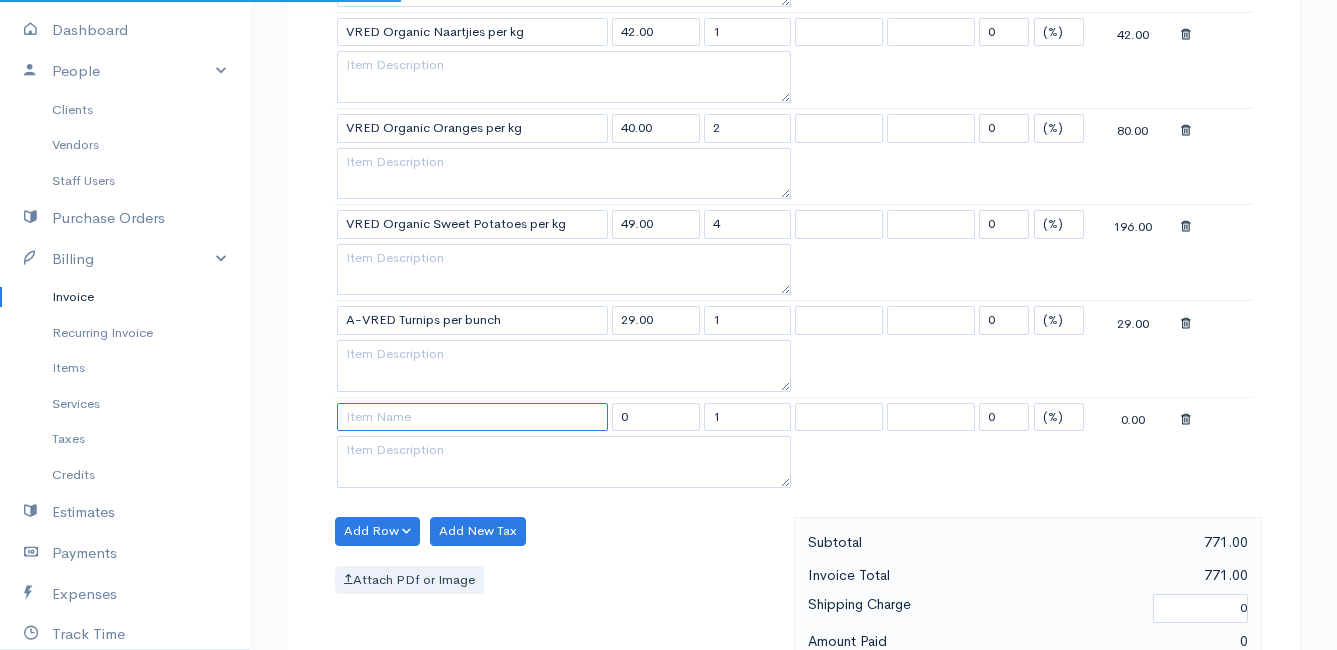 click at bounding box center [472, 417] 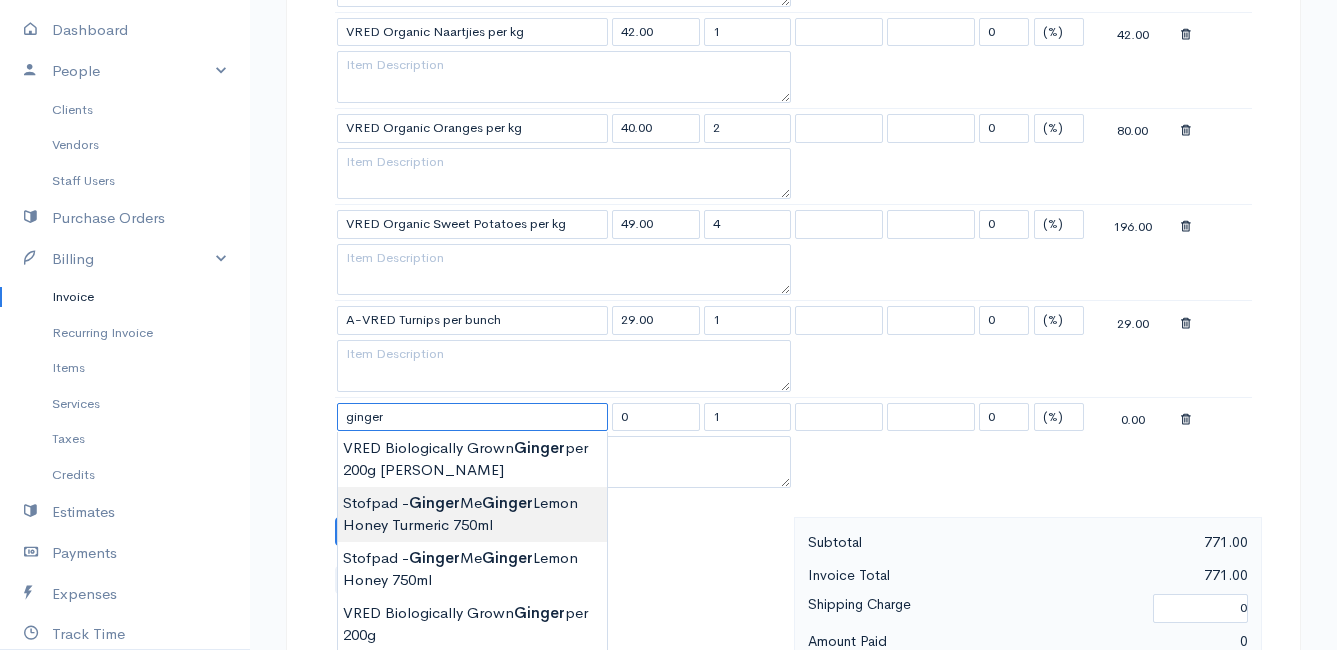 scroll, scrollTop: 1500, scrollLeft: 0, axis: vertical 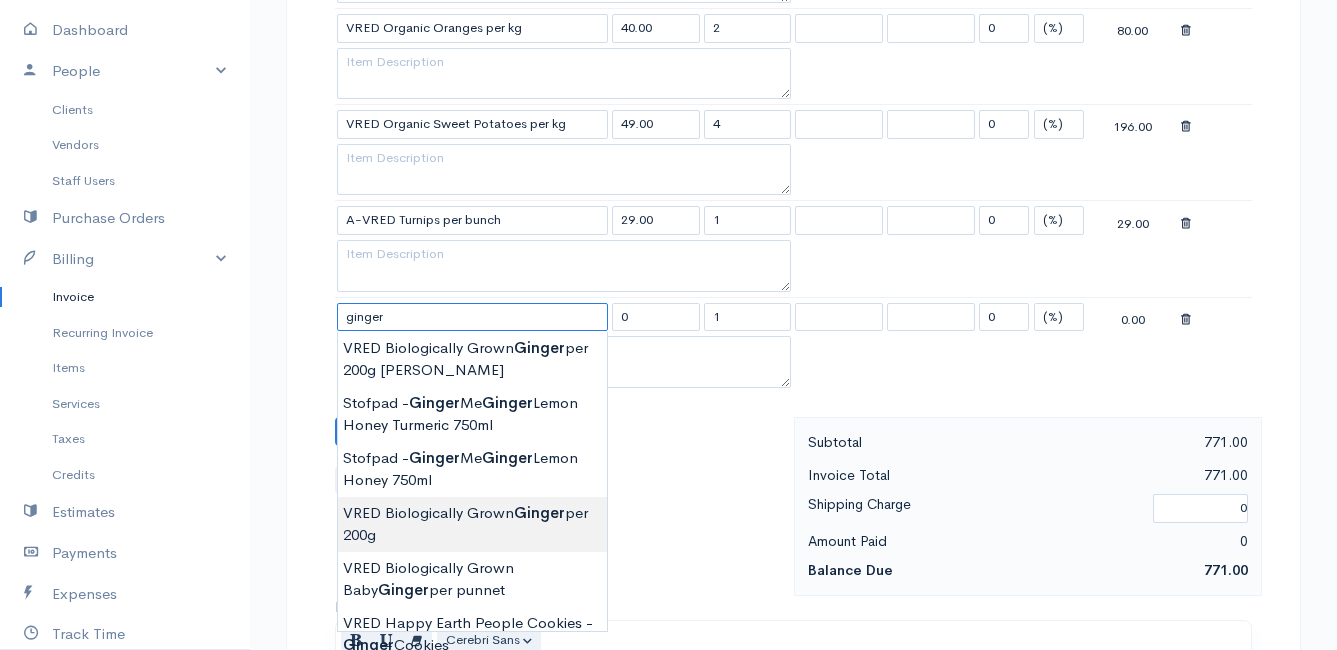 type on "VRED Biologically Grown Ginger per 200g" 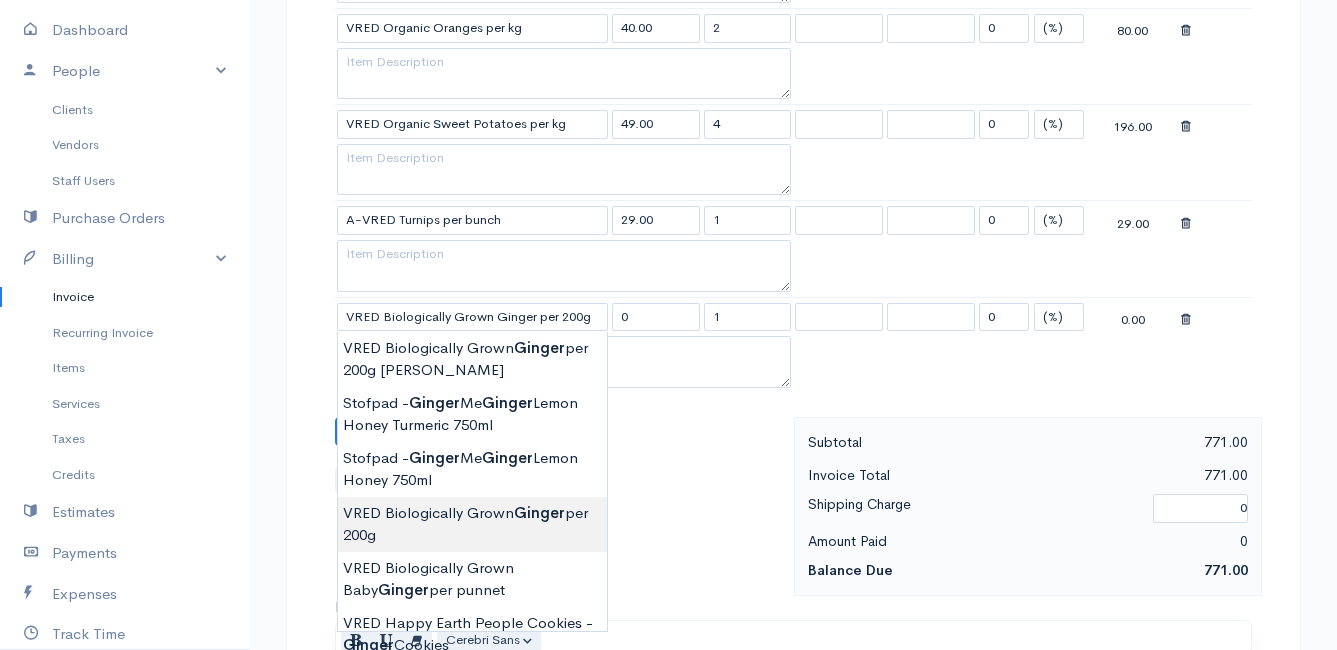 type on "58.00" 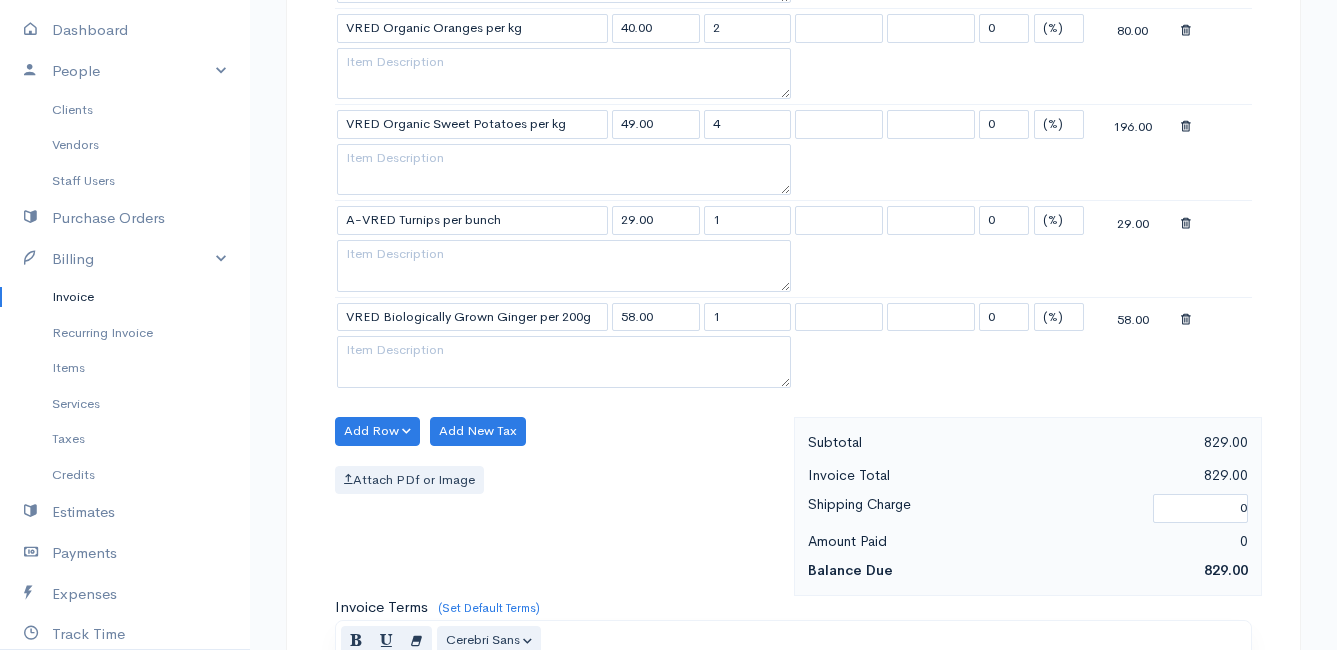 click on "Mamma Chicken
Upgrade
Dashboard
People
Clients
Vendors
Staff Users
Purchase Orders
Billing
Invoice
Recurring Invoice
Items
Services
Taxes
Credits
Estimates
Payments
Expenses
Track Time
Projects
Reports
Settings
My Organizations
Logout
Help
@CloudBooksApp 2022
Invoice
New Invoice
DRAFT To [PERSON_NAME] [GEOGRAPHIC_DATA] [Choose Country] [GEOGRAPHIC_DATA] [GEOGRAPHIC_DATA] [GEOGRAPHIC_DATA] [GEOGRAPHIC_DATA] [GEOGRAPHIC_DATA] [GEOGRAPHIC_DATA] [US_STATE] [GEOGRAPHIC_DATA] [GEOGRAPHIC_DATA] [GEOGRAPHIC_DATA] [GEOGRAPHIC_DATA] [GEOGRAPHIC_DATA]" at bounding box center [668, -107] 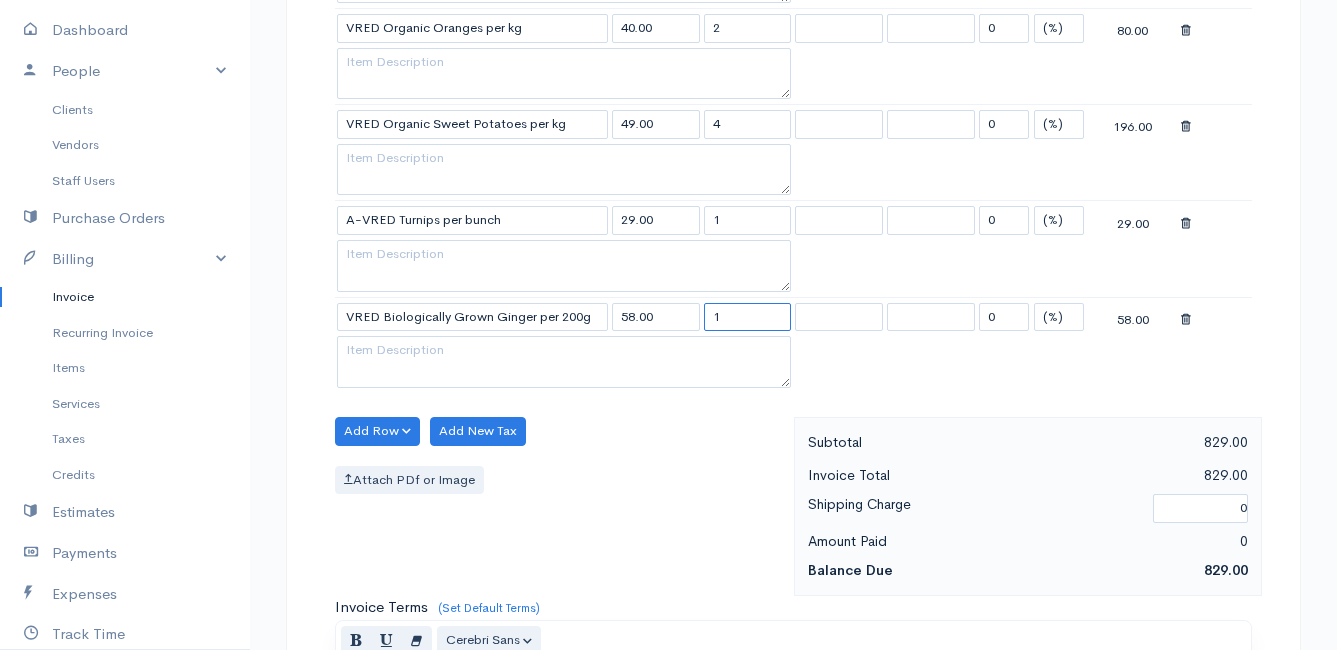 drag, startPoint x: 730, startPoint y: 319, endPoint x: 689, endPoint y: 320, distance: 41.01219 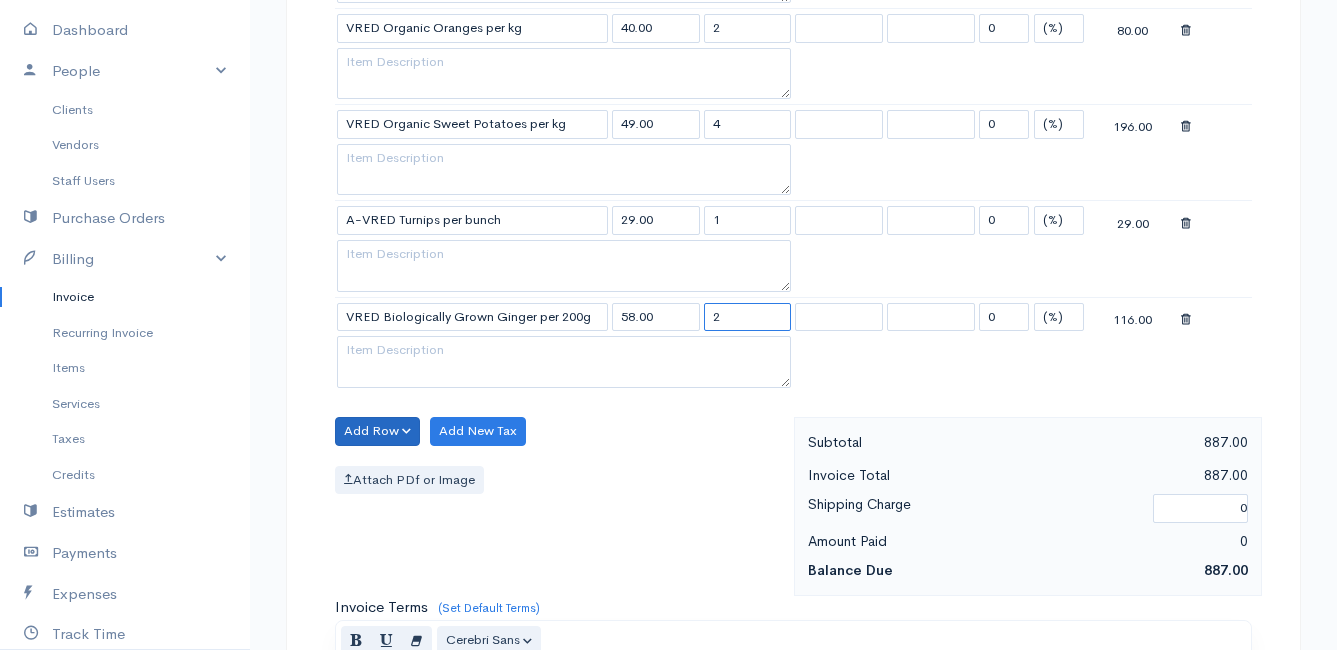 type on "2" 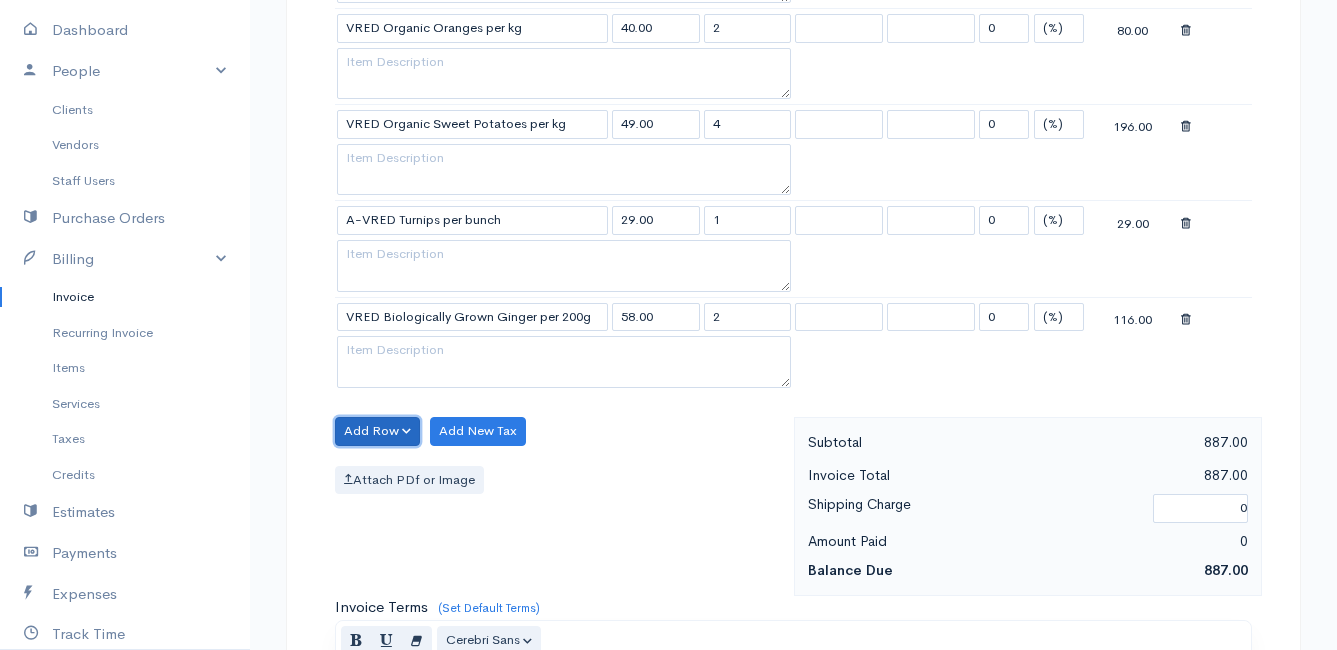 click on "Add Row" at bounding box center (377, 431) 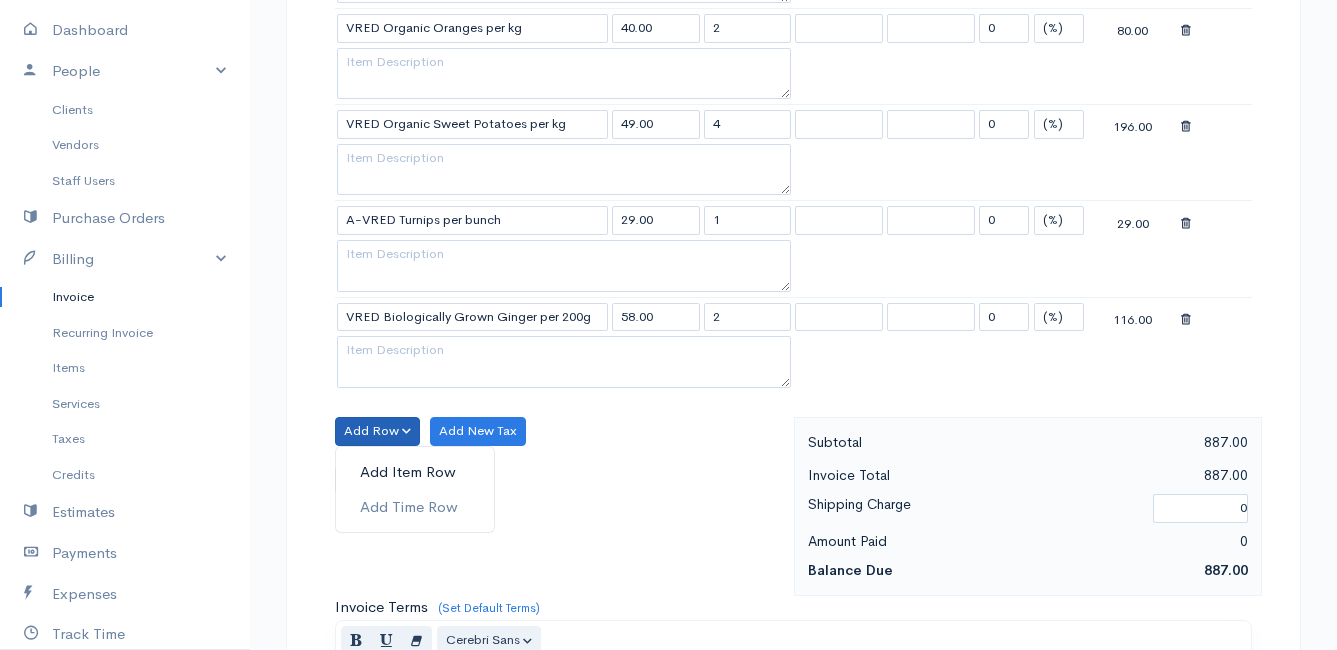 click on "Add Item Row" at bounding box center (415, 472) 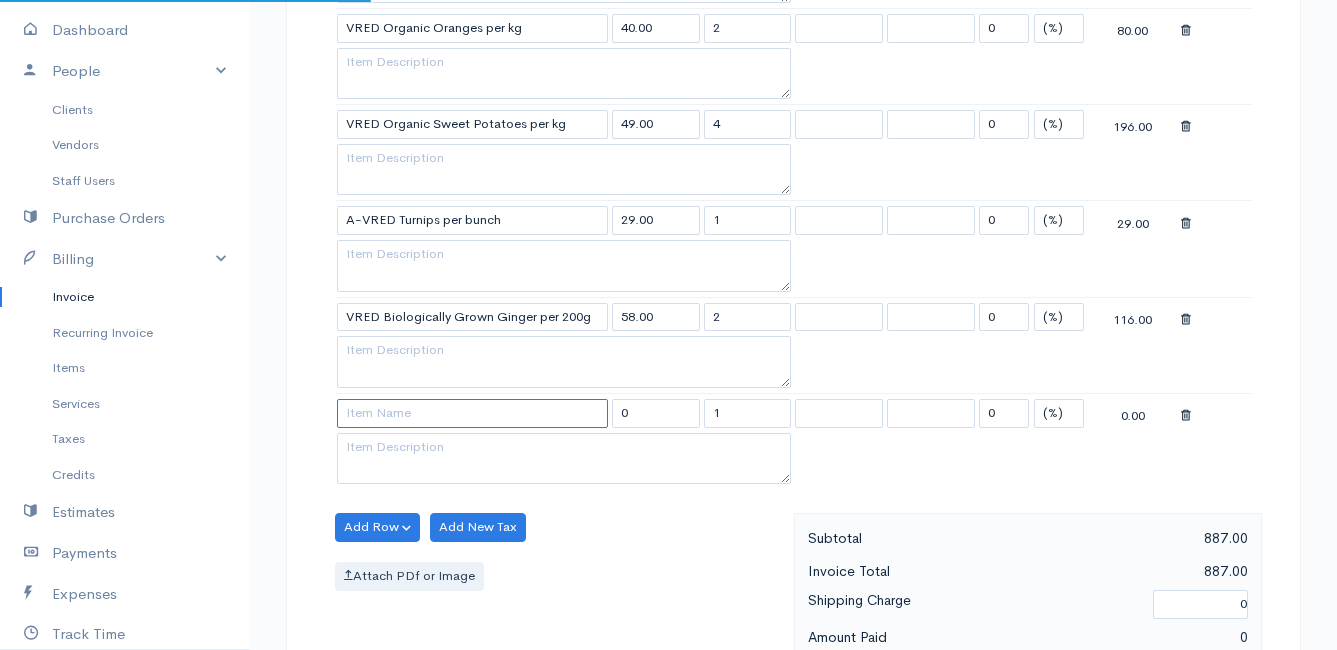 click at bounding box center [472, 413] 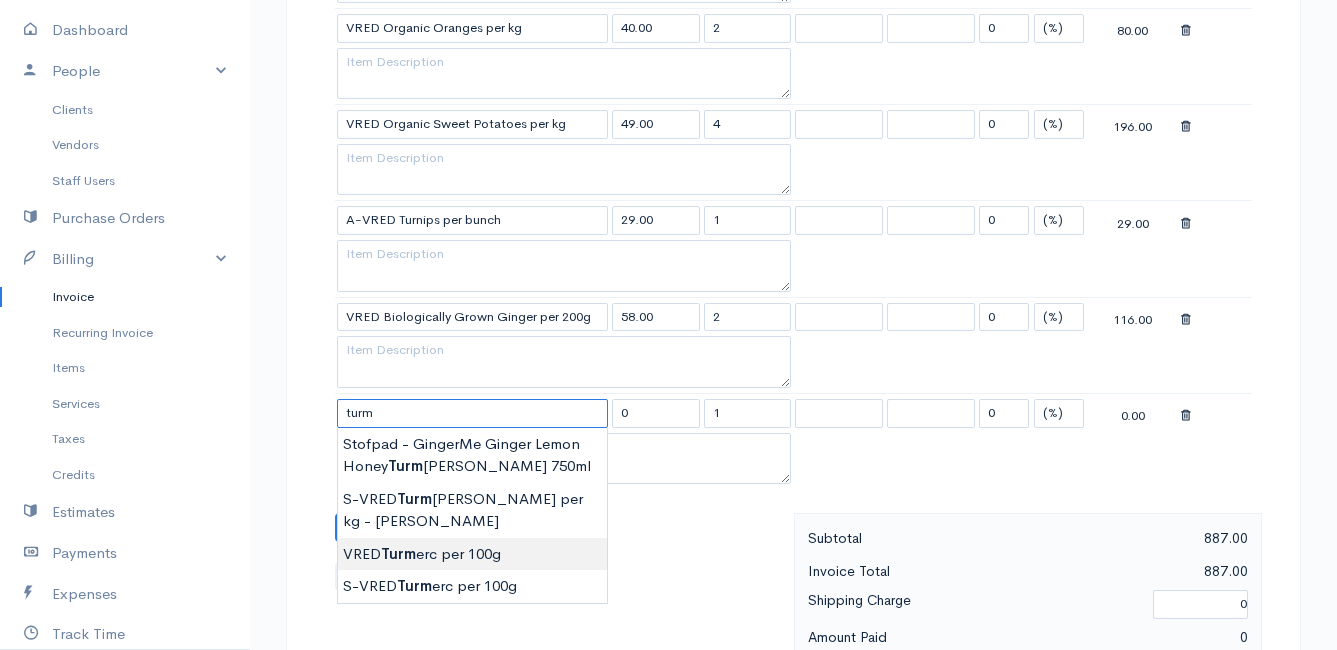 type on "VRED Turmerc per 100g" 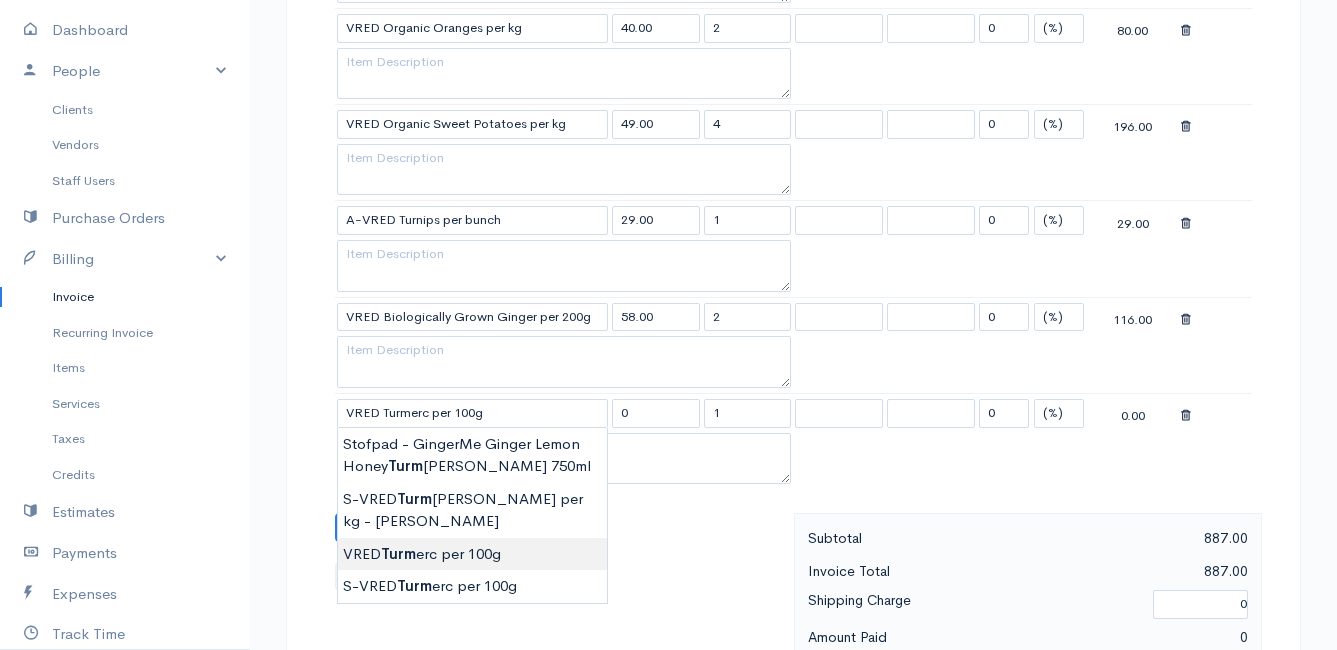type on "35.00" 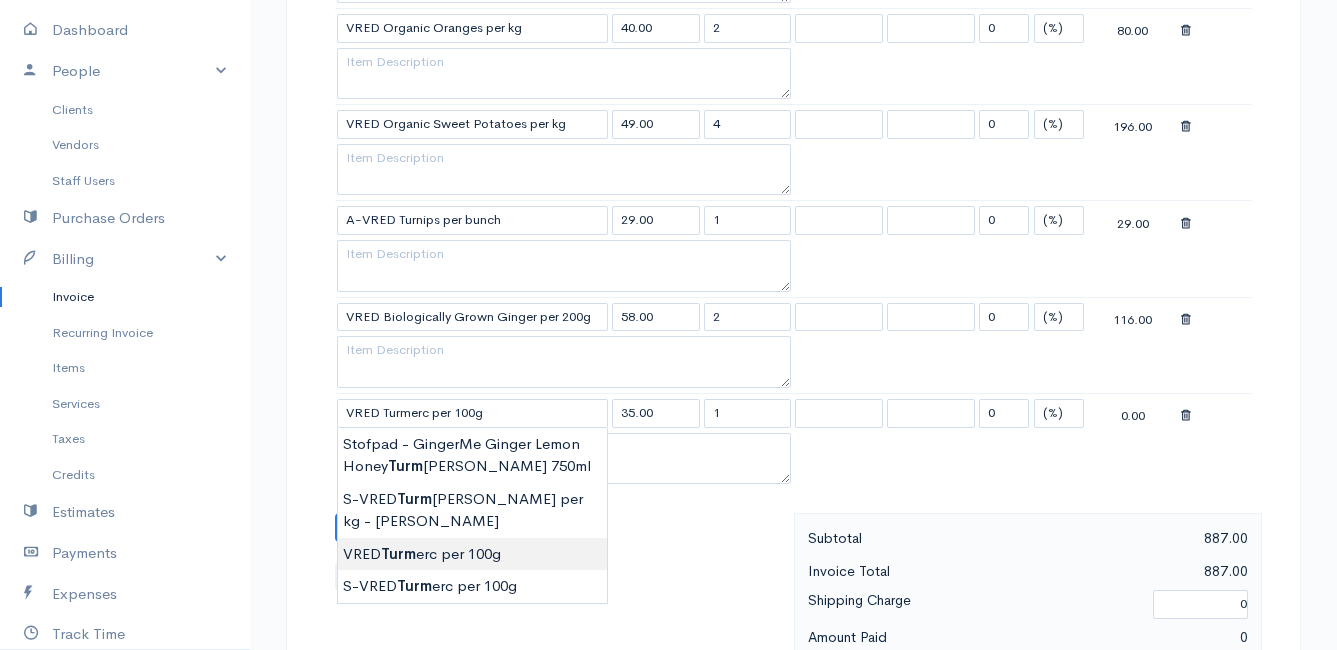 click on "Mamma Chicken
Upgrade
Dashboard
People
Clients
Vendors
Staff Users
Purchase Orders
Billing
Invoice
Recurring Invoice
Items
Services
Taxes
Credits
Estimates
Payments
Expenses
Track Time
Projects
Reports
Settings
My Organizations
Logout
Help
@CloudBooksApp 2022
Invoice
New Invoice
DRAFT To [PERSON_NAME] [GEOGRAPHIC_DATA] [Choose Country] [GEOGRAPHIC_DATA] [GEOGRAPHIC_DATA] [GEOGRAPHIC_DATA] [GEOGRAPHIC_DATA] [GEOGRAPHIC_DATA] [GEOGRAPHIC_DATA] [US_STATE] [GEOGRAPHIC_DATA] [GEOGRAPHIC_DATA] [GEOGRAPHIC_DATA] [GEOGRAPHIC_DATA] [GEOGRAPHIC_DATA]" at bounding box center [668, -58] 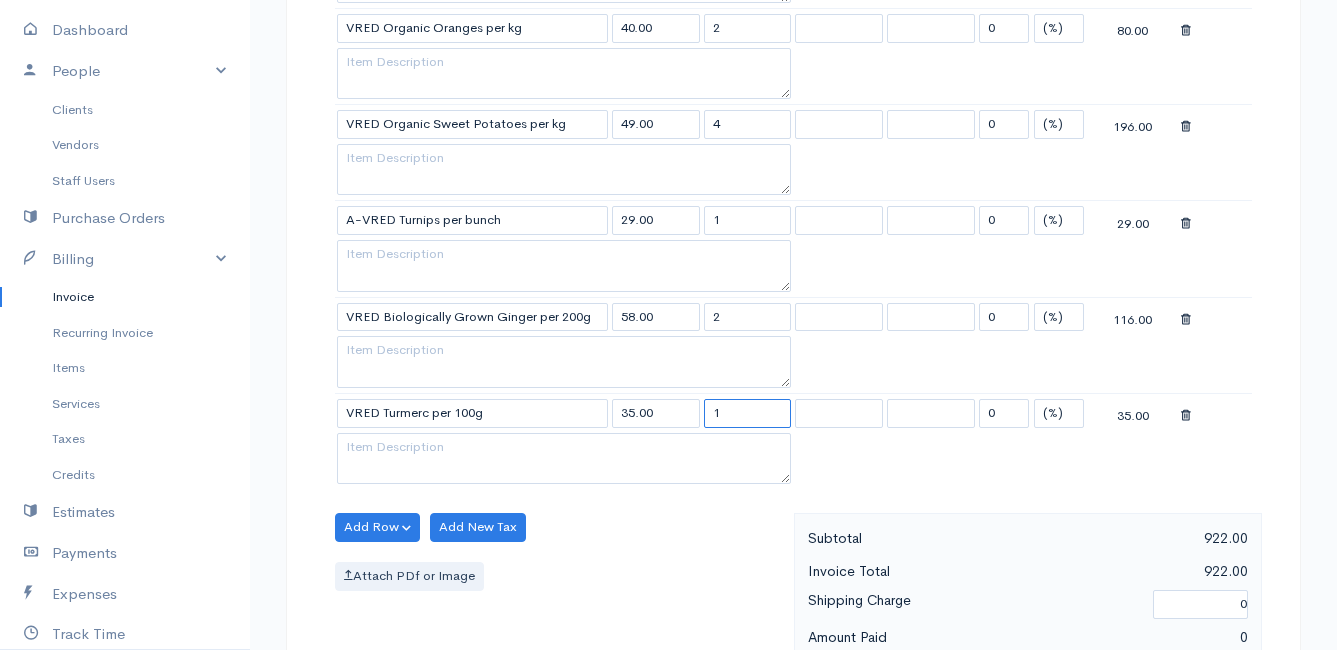 drag, startPoint x: 769, startPoint y: 415, endPoint x: 673, endPoint y: 416, distance: 96.00521 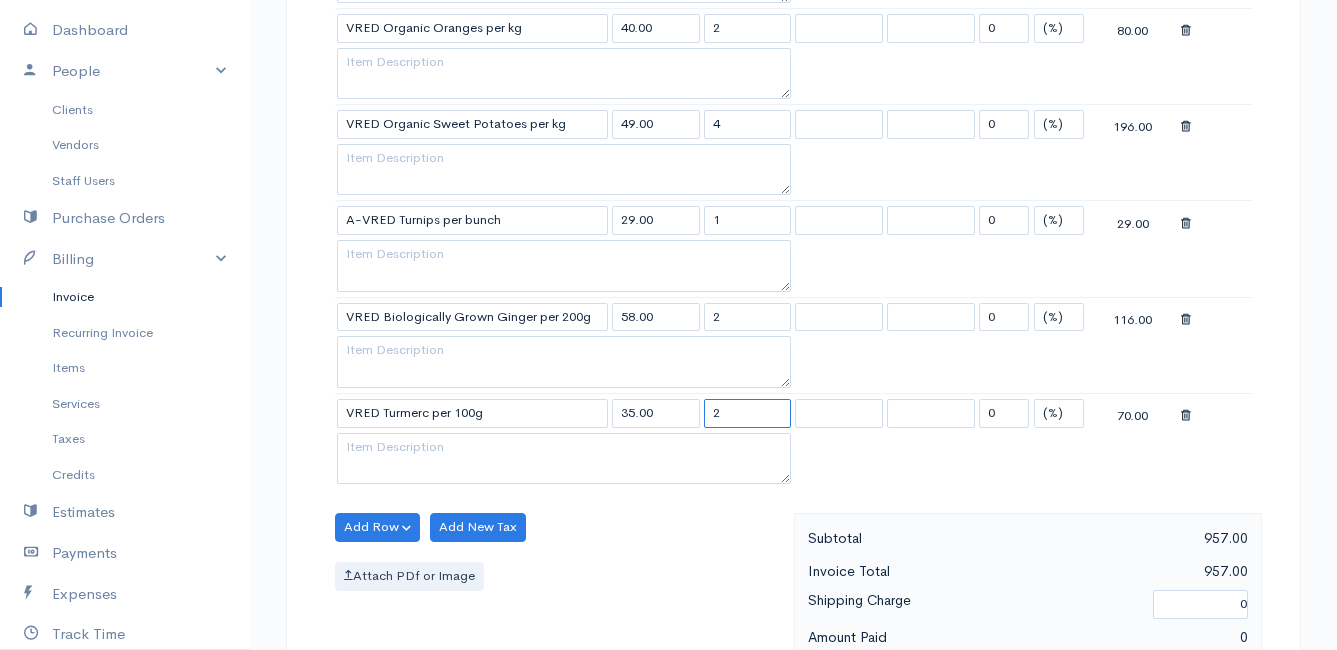 type on "2" 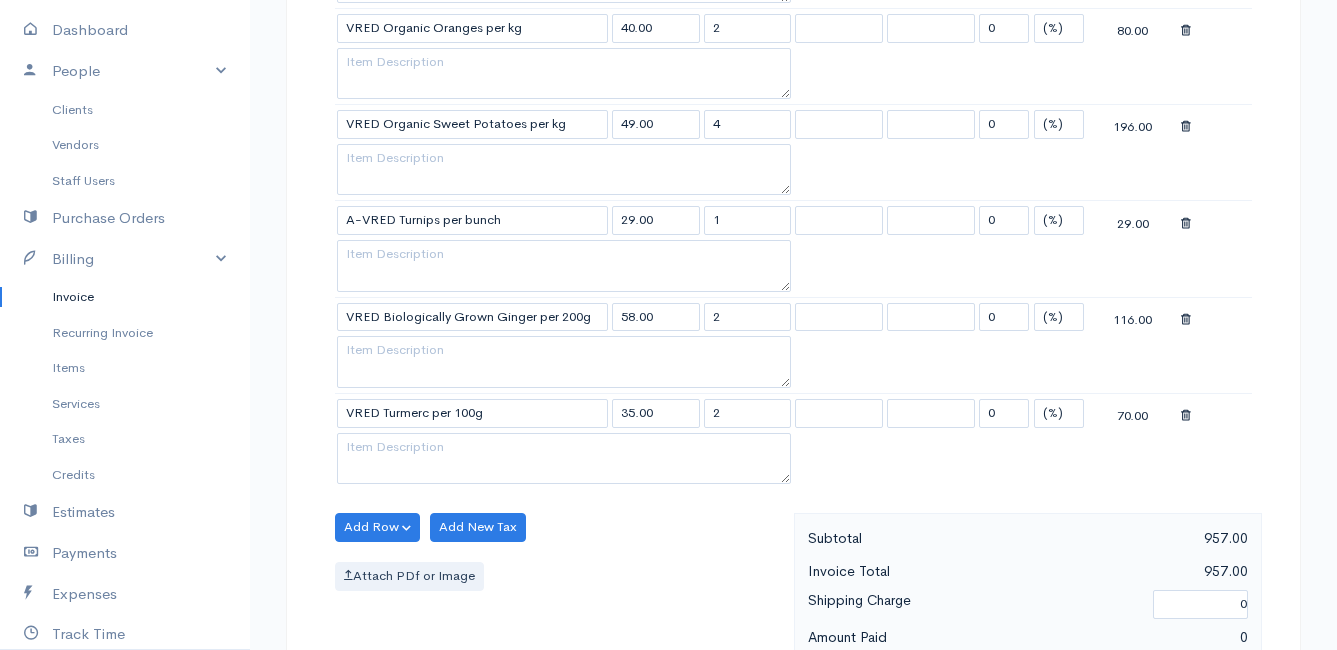 click on "Add Row Add Item Row Add Time Row Add New Tax                          Attach PDf or Image" at bounding box center (559, 602) 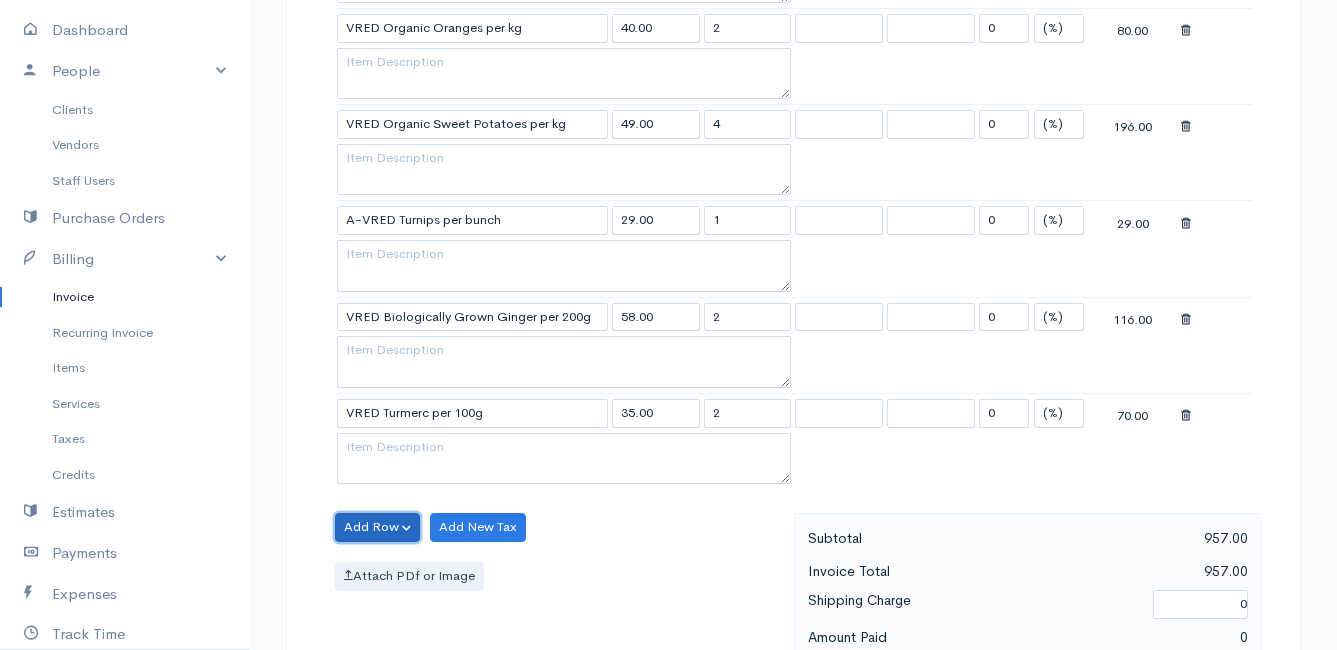 click on "Add Row" at bounding box center (377, 527) 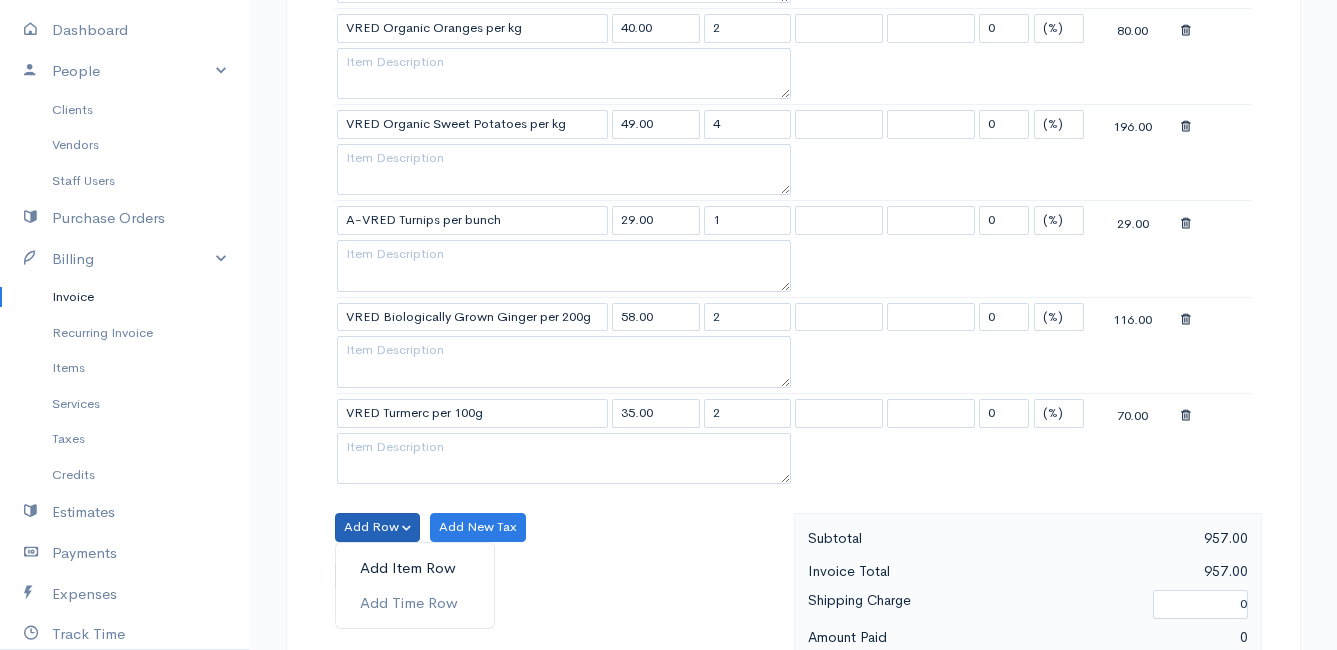 click on "Add Item Row" at bounding box center [415, 568] 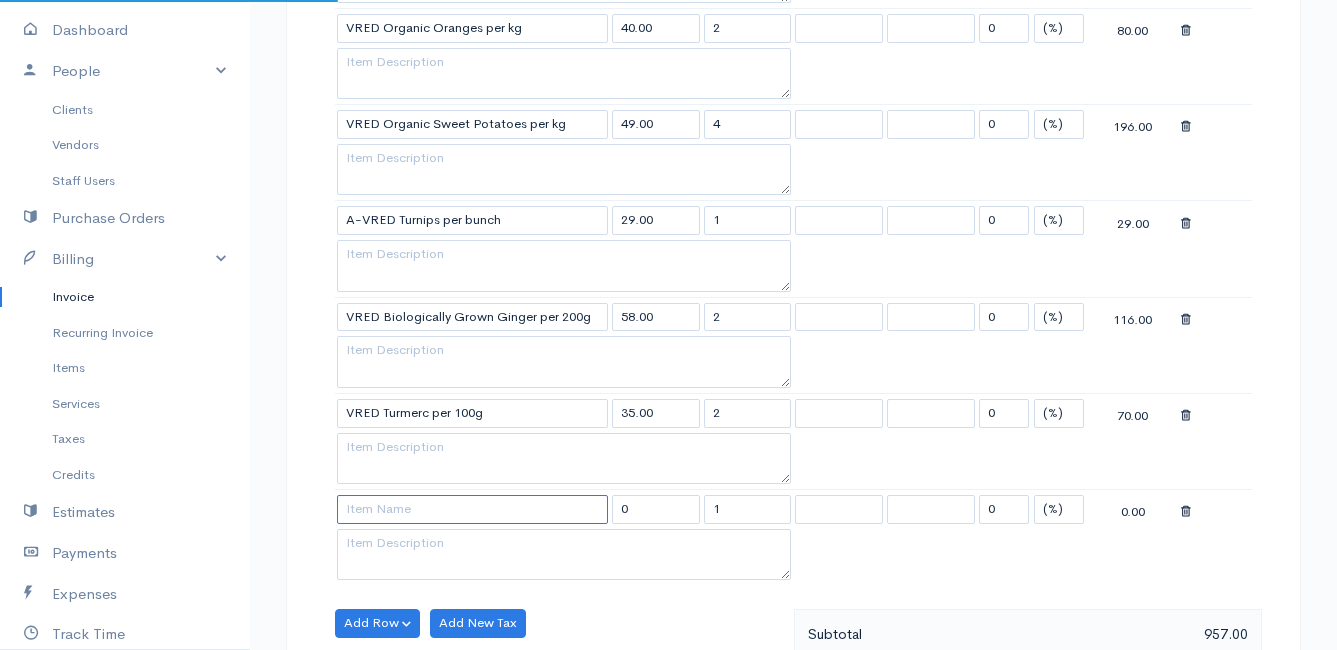 click at bounding box center [472, 509] 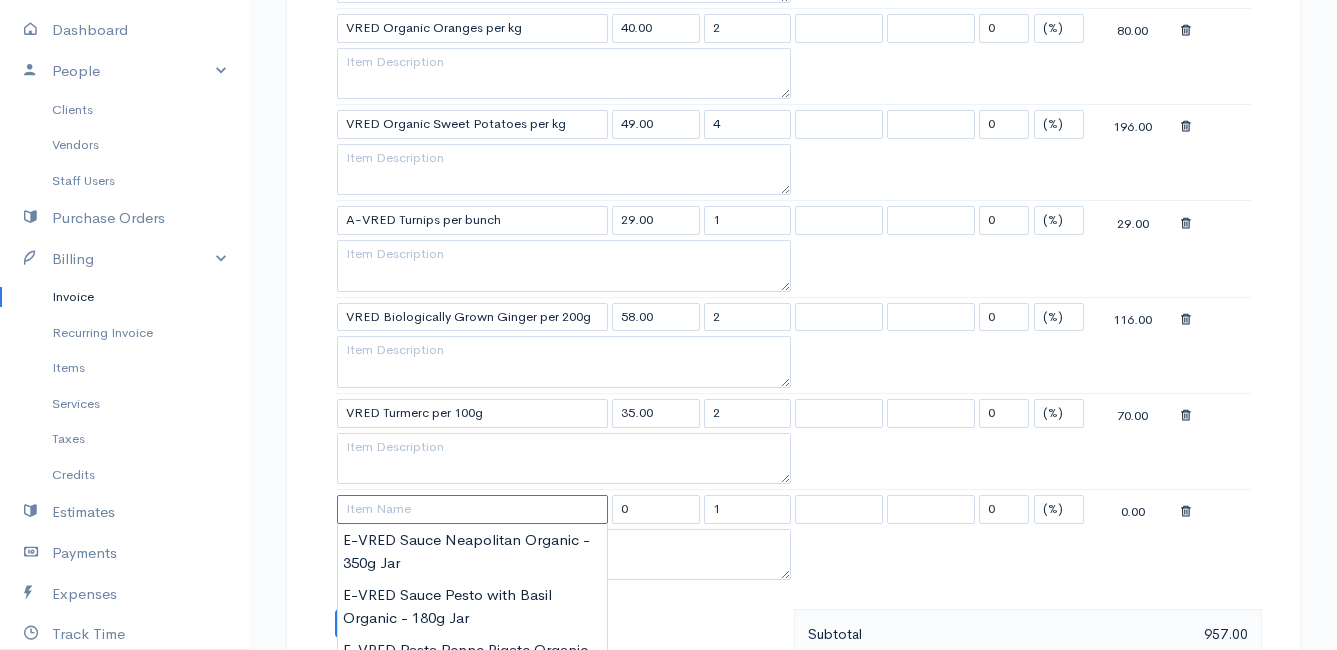 type on "o" 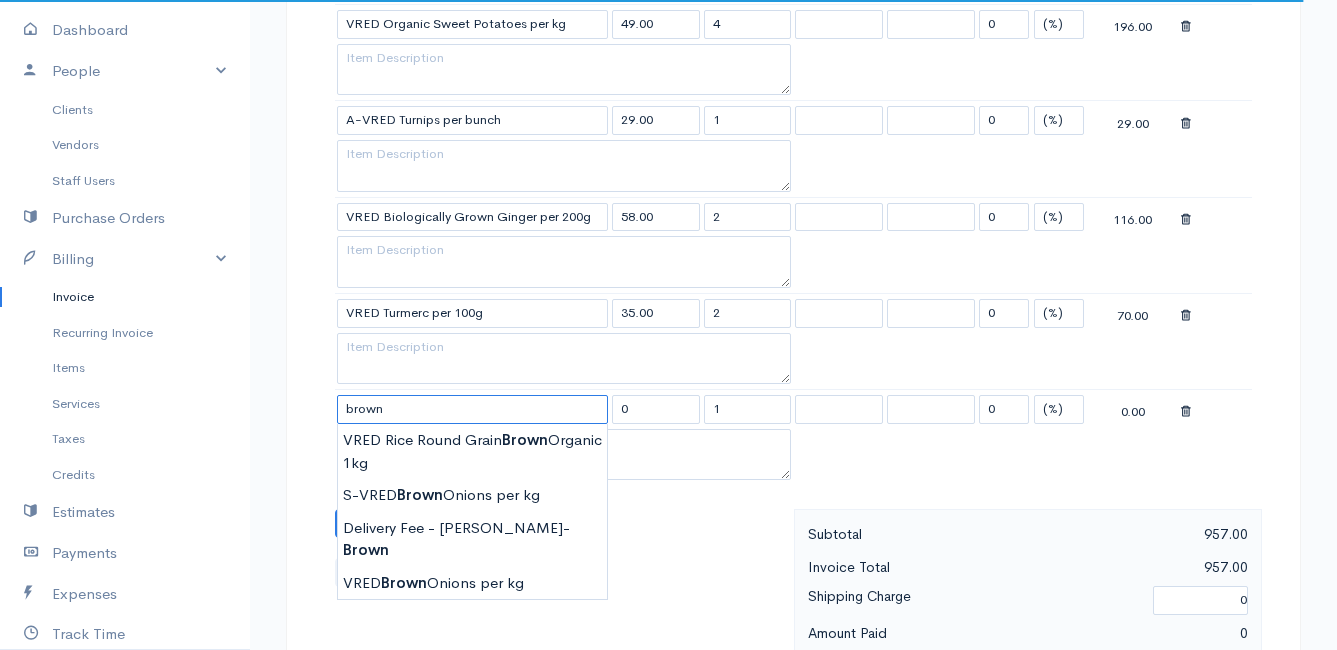 scroll, scrollTop: 1700, scrollLeft: 0, axis: vertical 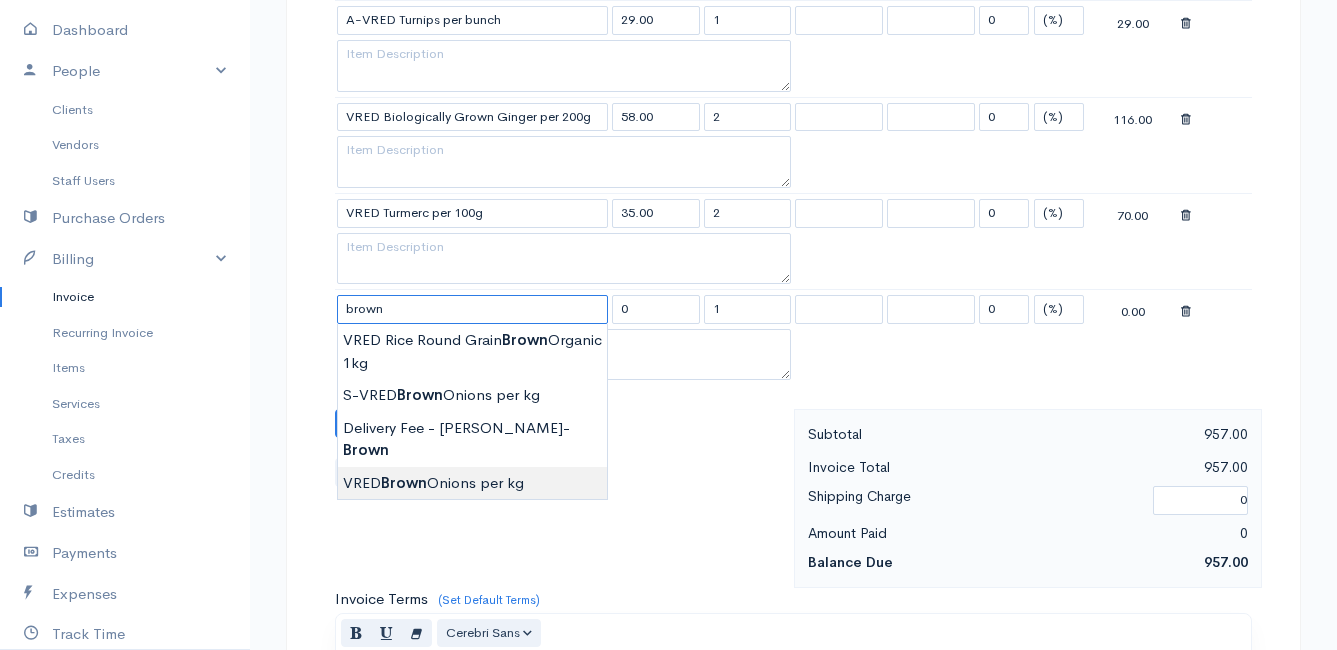 type on "VRED Brown Onions per kg" 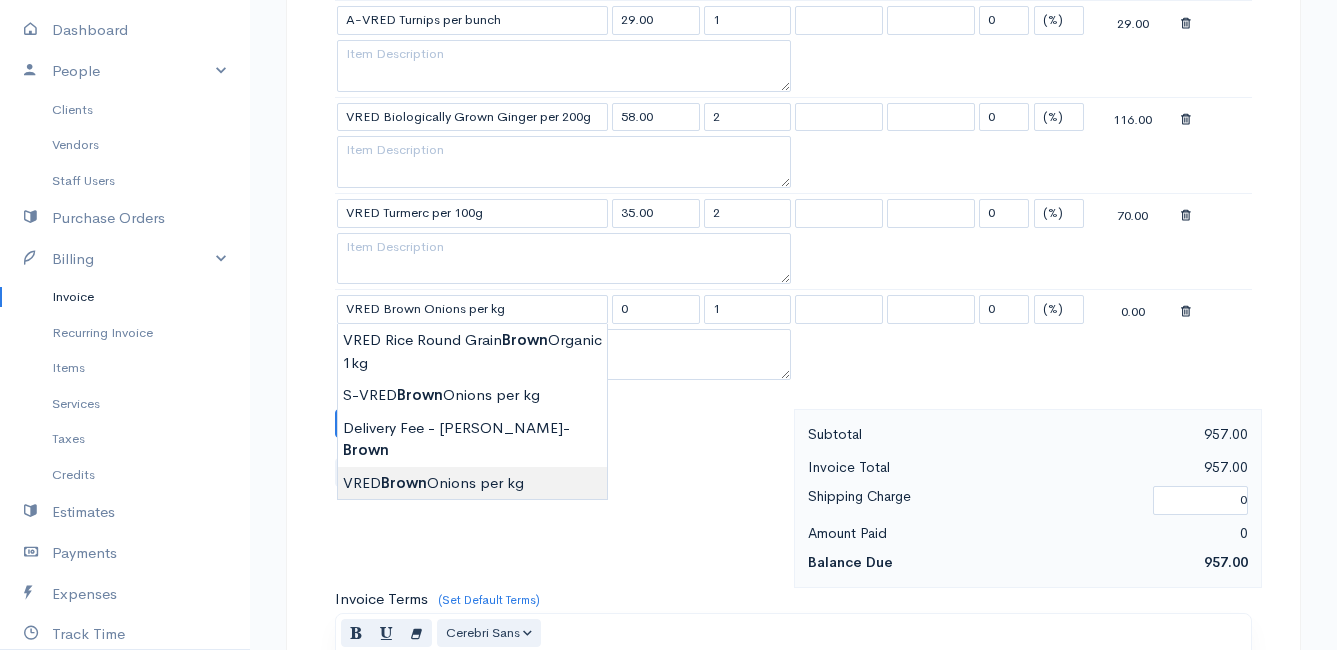 type on "29.00" 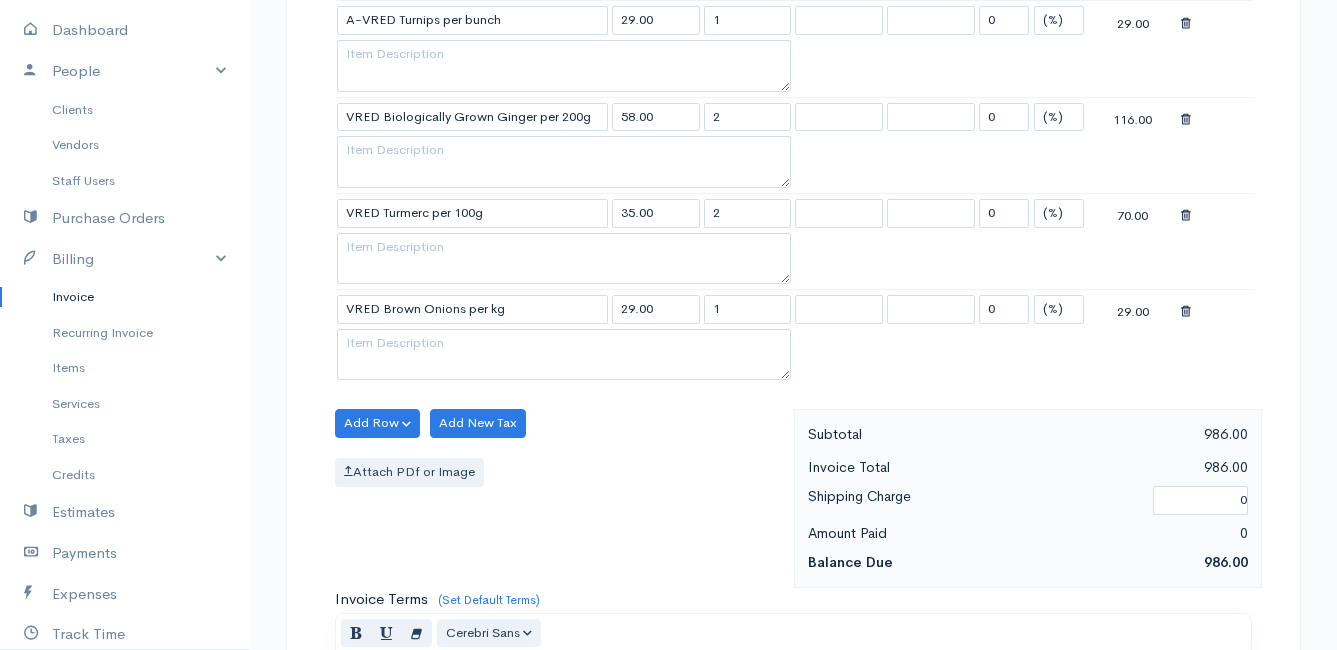 click on "Mamma Chicken
Upgrade
Dashboard
People
Clients
Vendors
Staff Users
Purchase Orders
Billing
Invoice
Recurring Invoice
Items
Services
Taxes
Credits
Estimates
Payments
Expenses
Track Time
Projects
Reports
Settings
My Organizations
Logout
Help
@CloudBooksApp 2022
Invoice
New Invoice
DRAFT To [PERSON_NAME] [GEOGRAPHIC_DATA] [Choose Country] [GEOGRAPHIC_DATA] [GEOGRAPHIC_DATA] [GEOGRAPHIC_DATA] [GEOGRAPHIC_DATA] [GEOGRAPHIC_DATA] [GEOGRAPHIC_DATA] [US_STATE] [GEOGRAPHIC_DATA] [GEOGRAPHIC_DATA] [GEOGRAPHIC_DATA] [GEOGRAPHIC_DATA] [GEOGRAPHIC_DATA]" at bounding box center (668, -210) 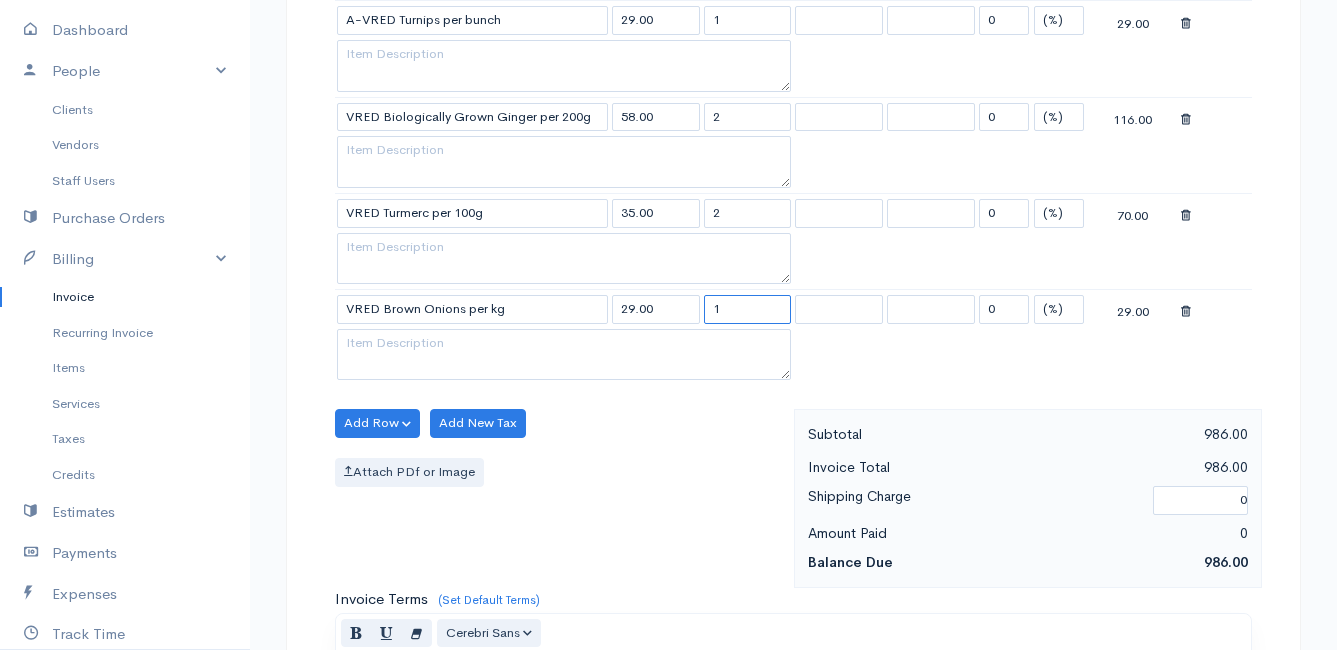 drag, startPoint x: 725, startPoint y: 311, endPoint x: 687, endPoint y: 312, distance: 38.013157 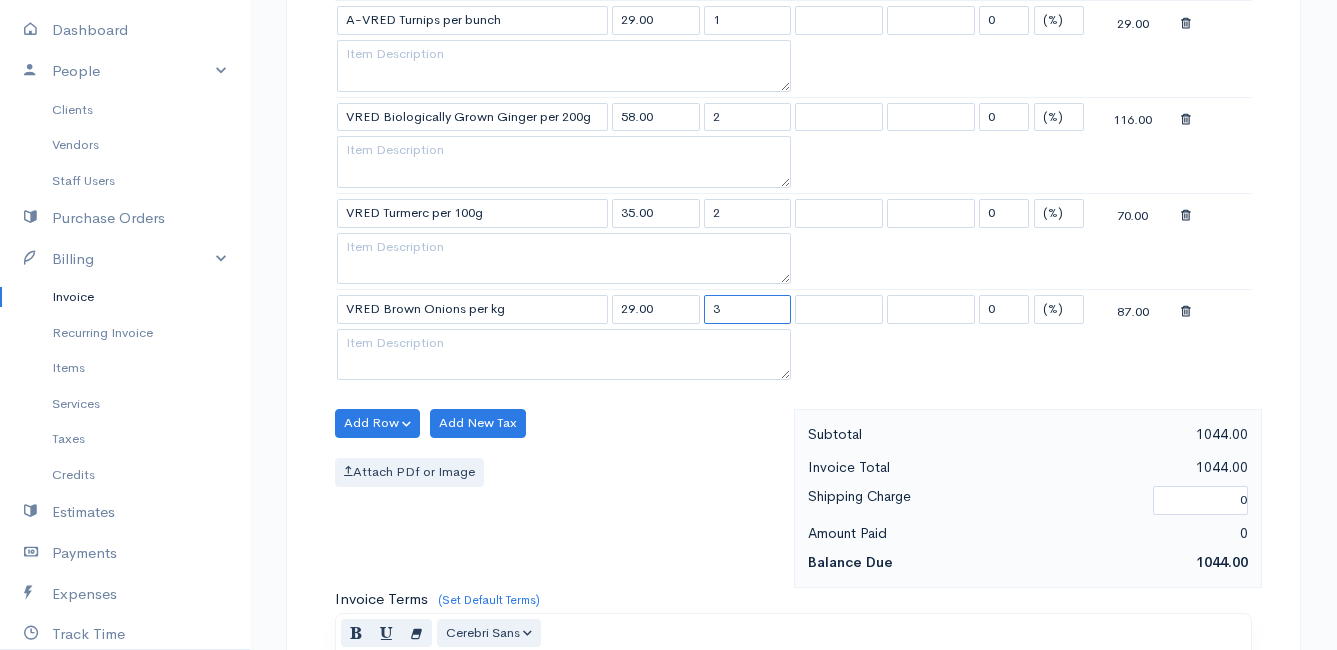 type on "3" 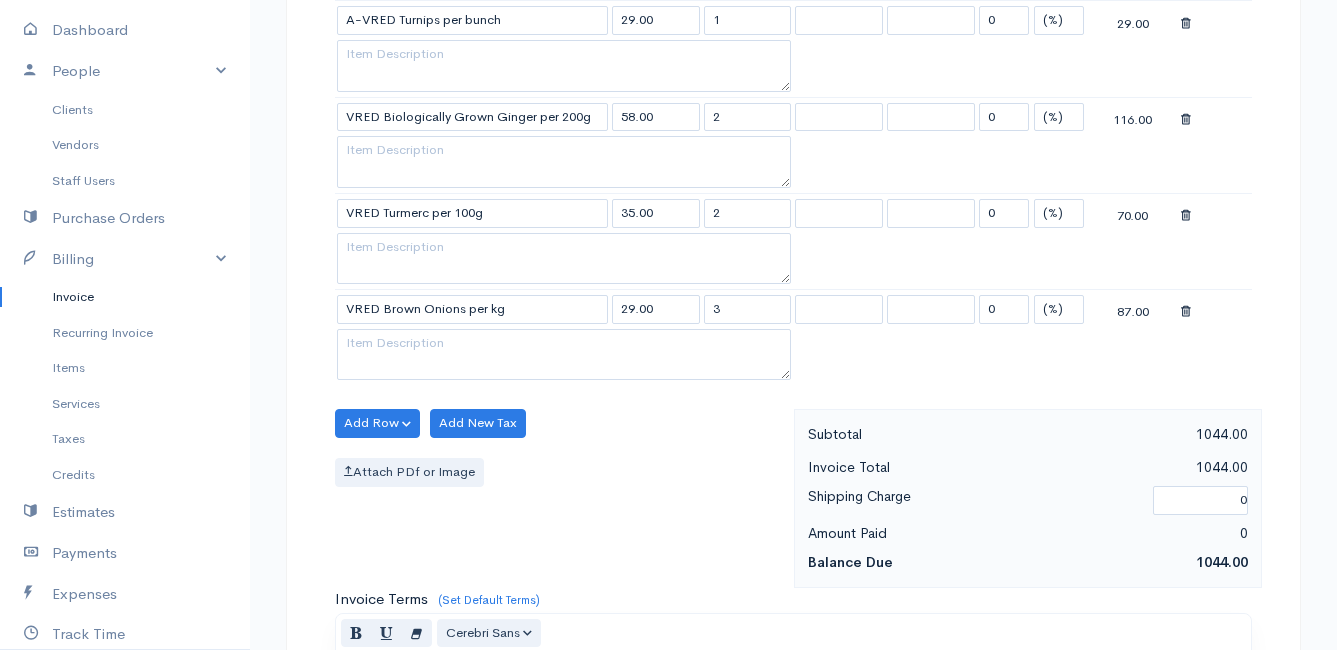 click on "Attach PDf or Image" at bounding box center (559, 472) 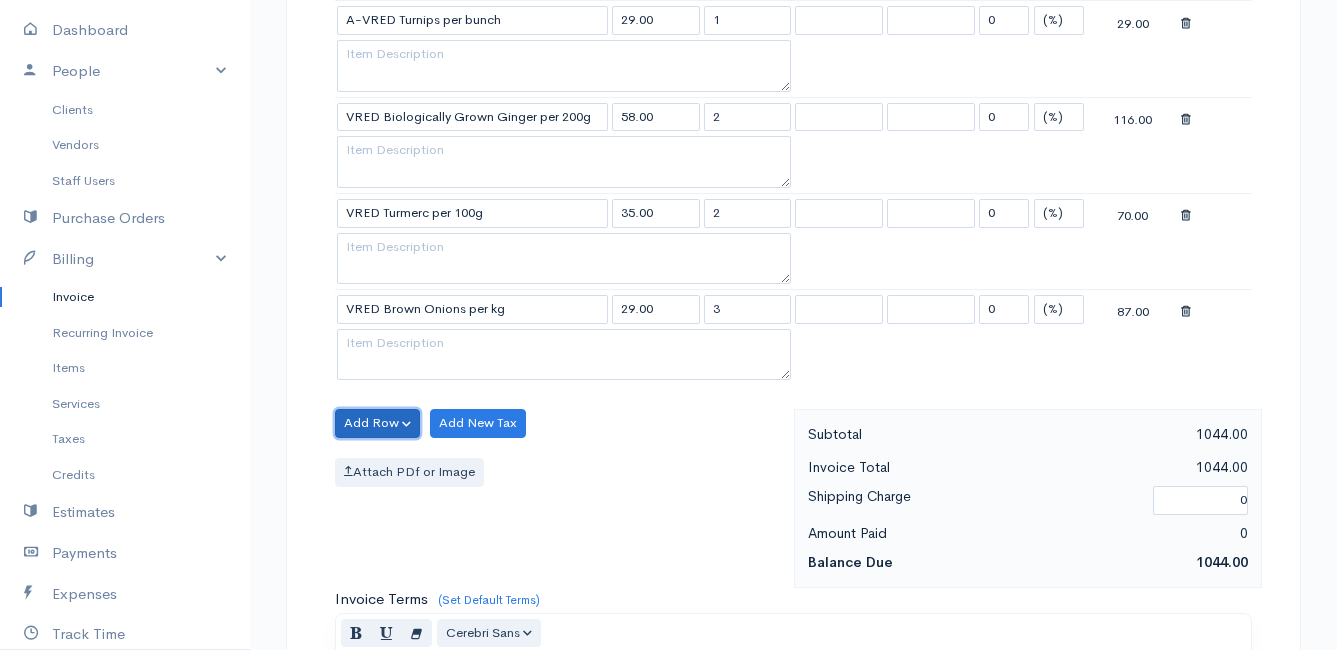 click on "Add Row" at bounding box center (377, 423) 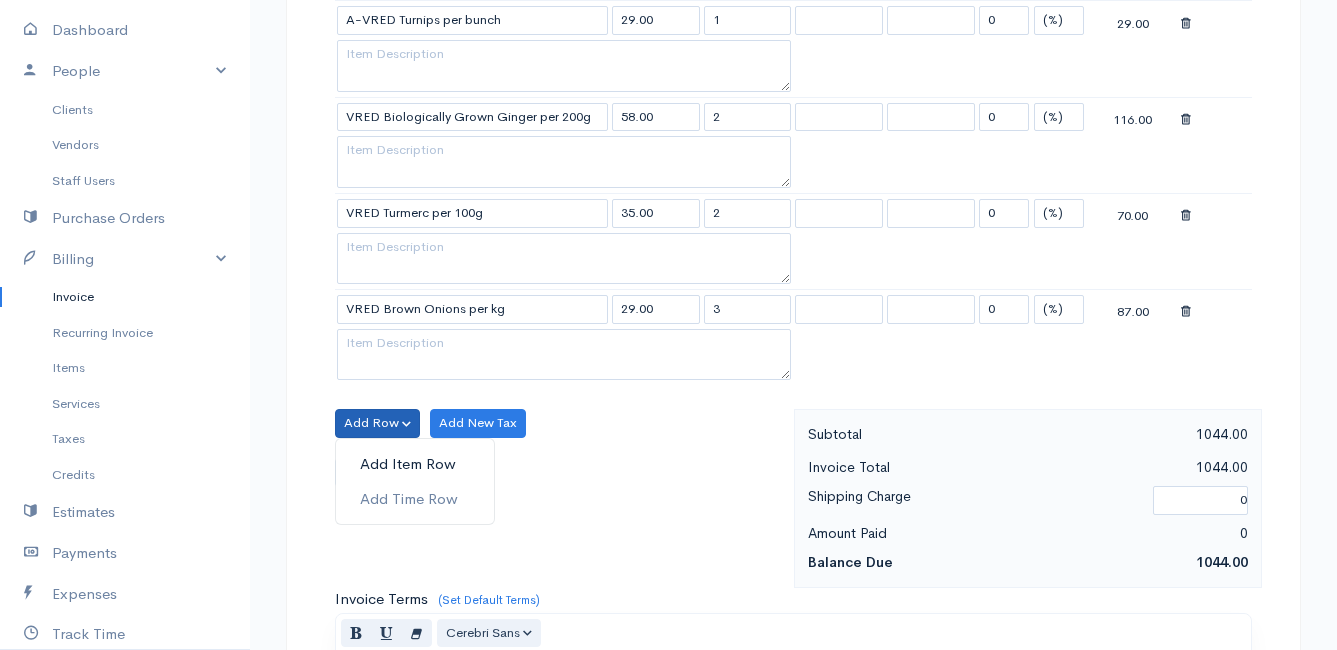 click on "Add Item Row" at bounding box center (415, 464) 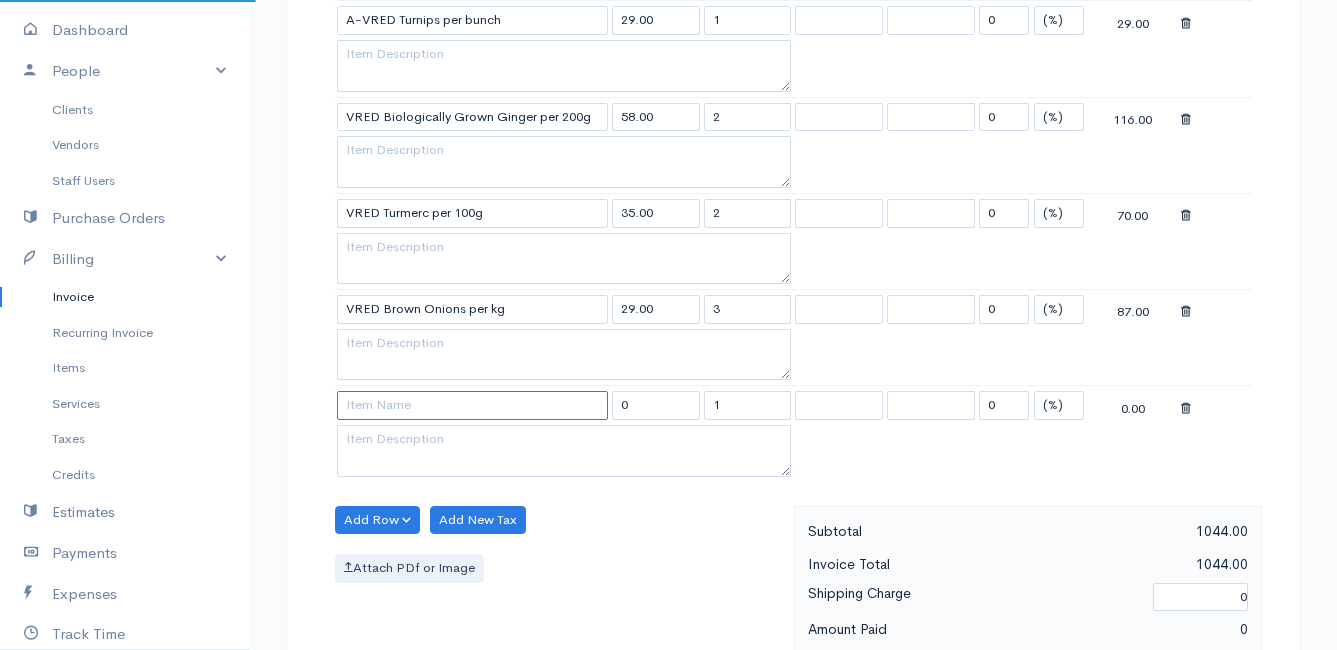 click at bounding box center [472, 405] 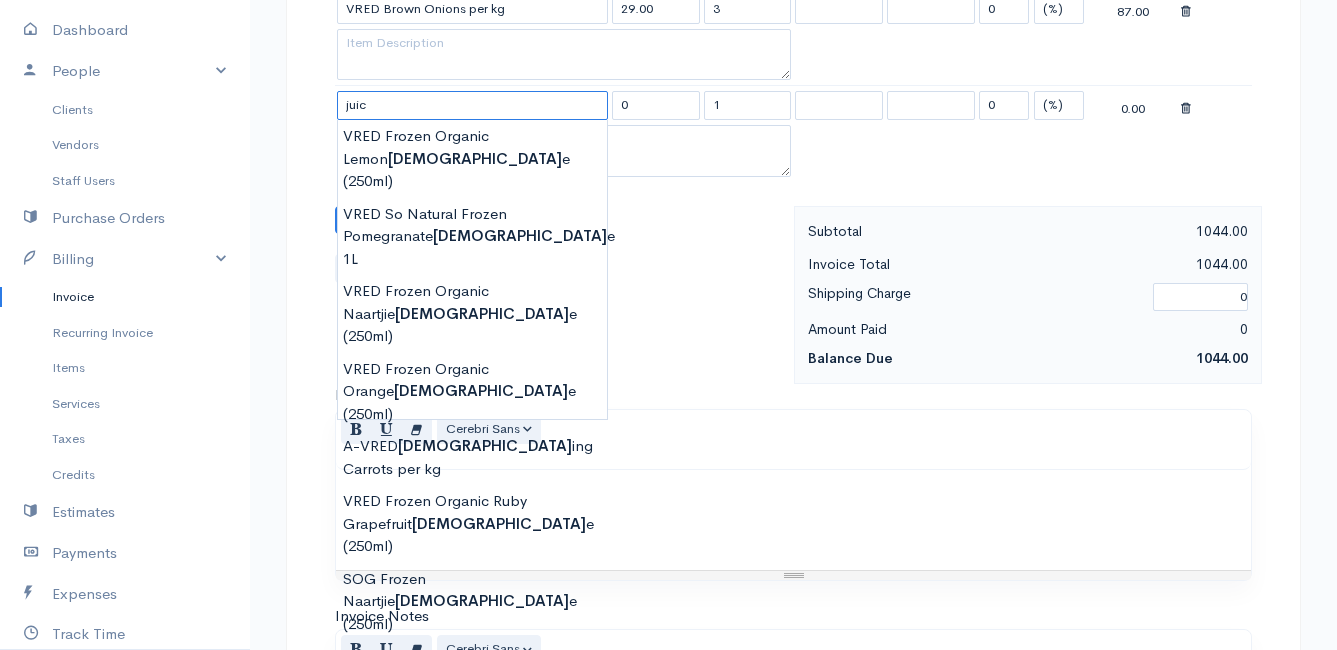 scroll, scrollTop: 1900, scrollLeft: 0, axis: vertical 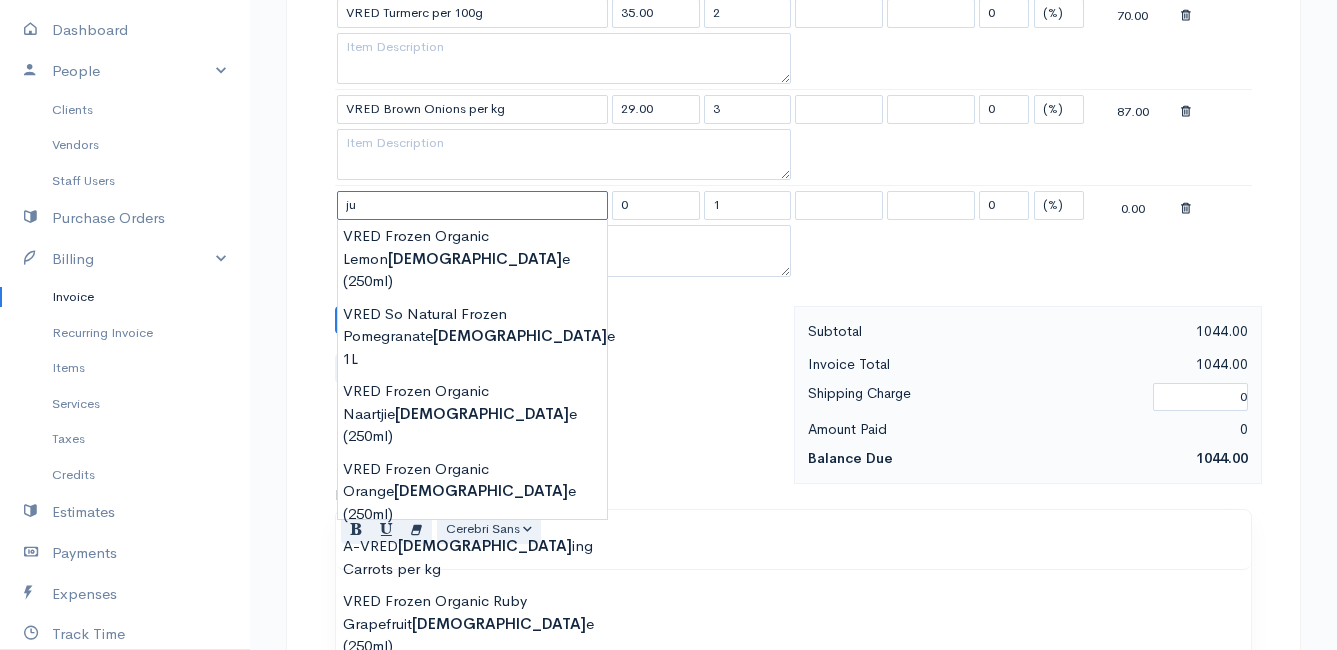 type on "j" 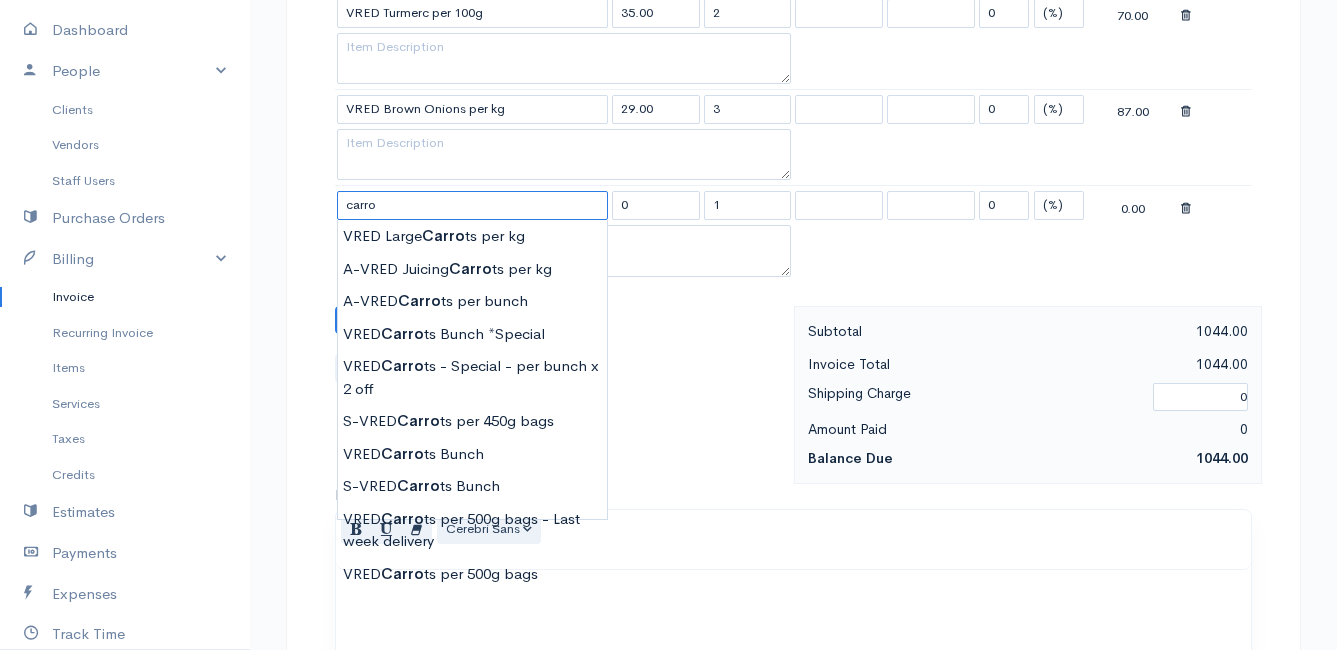 click on "carro" at bounding box center [472, 205] 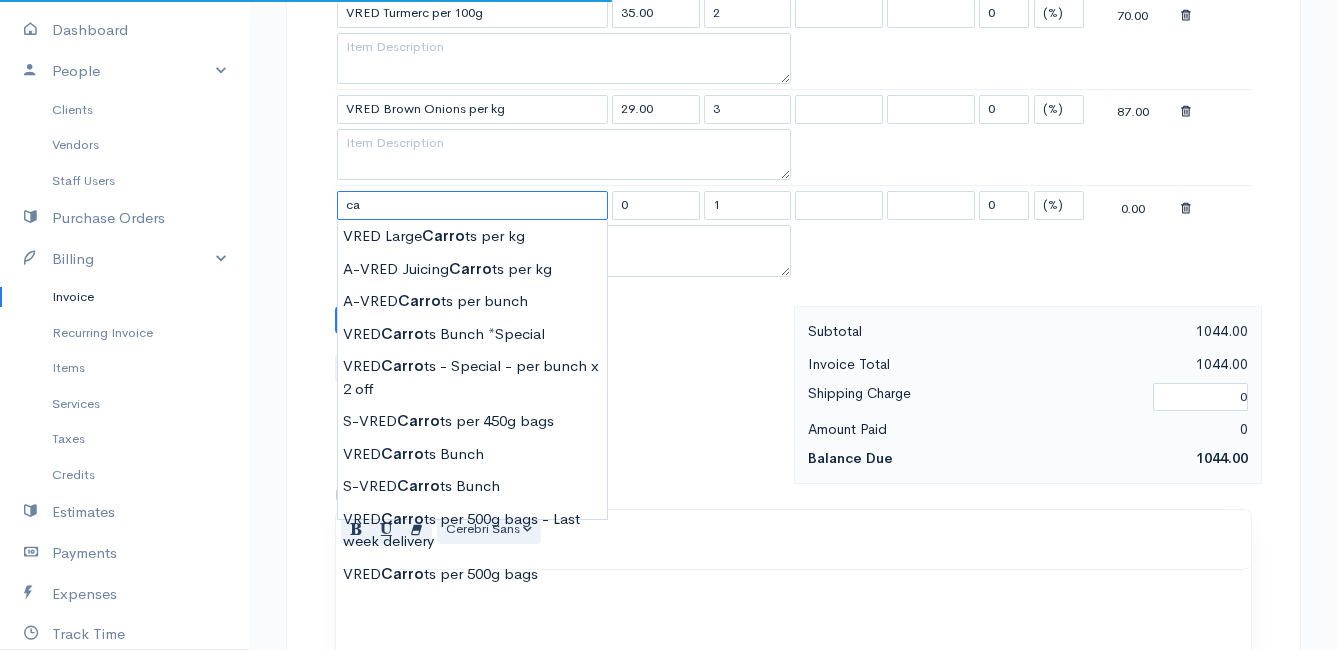 type on "c" 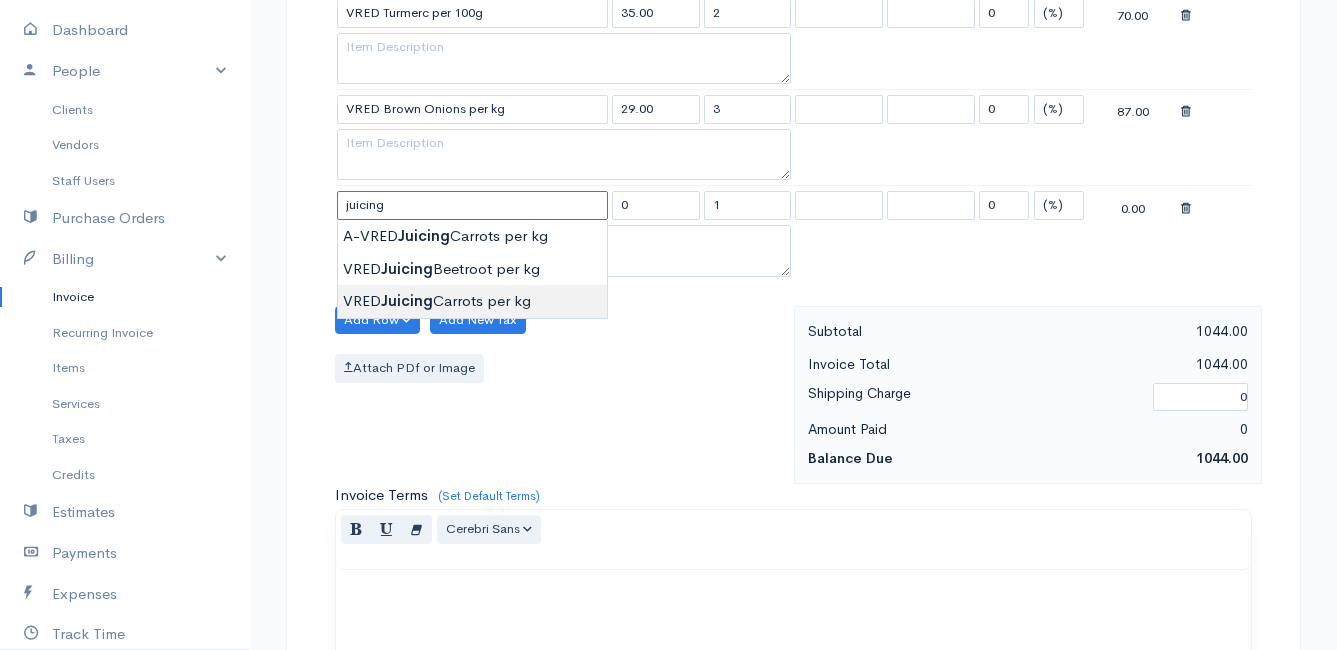 type on "VRED Juicing Carrots per kg" 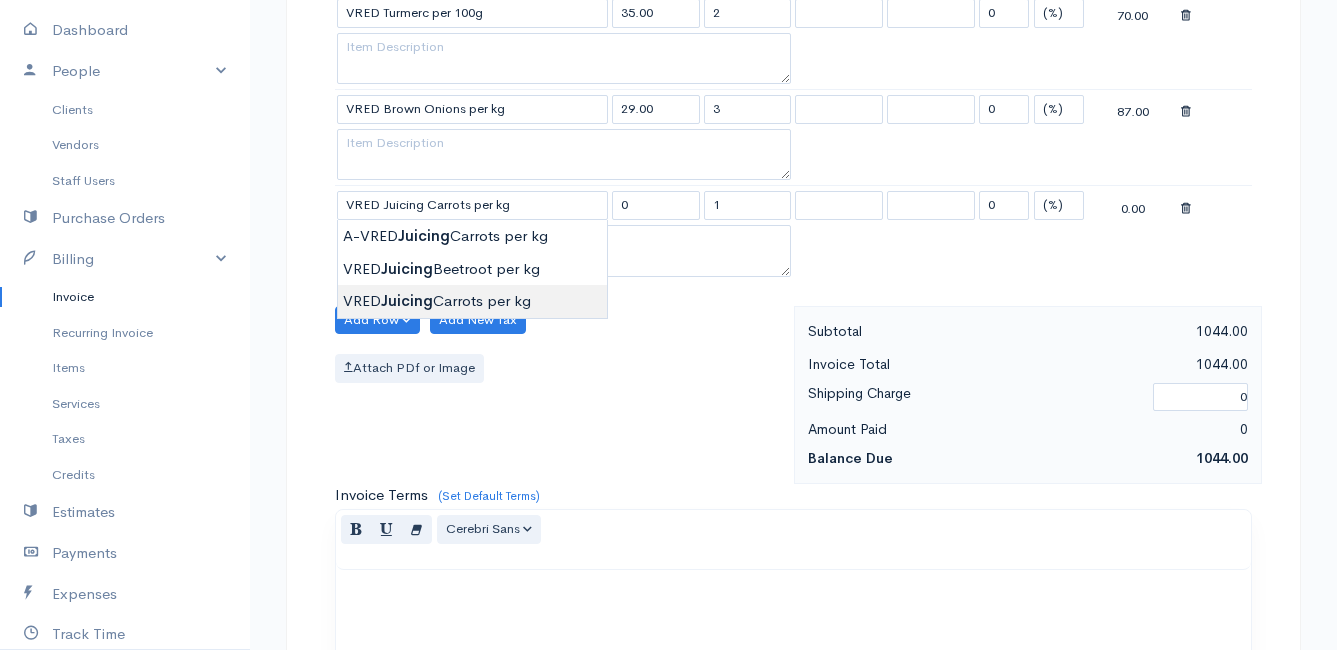 type on "23.00" 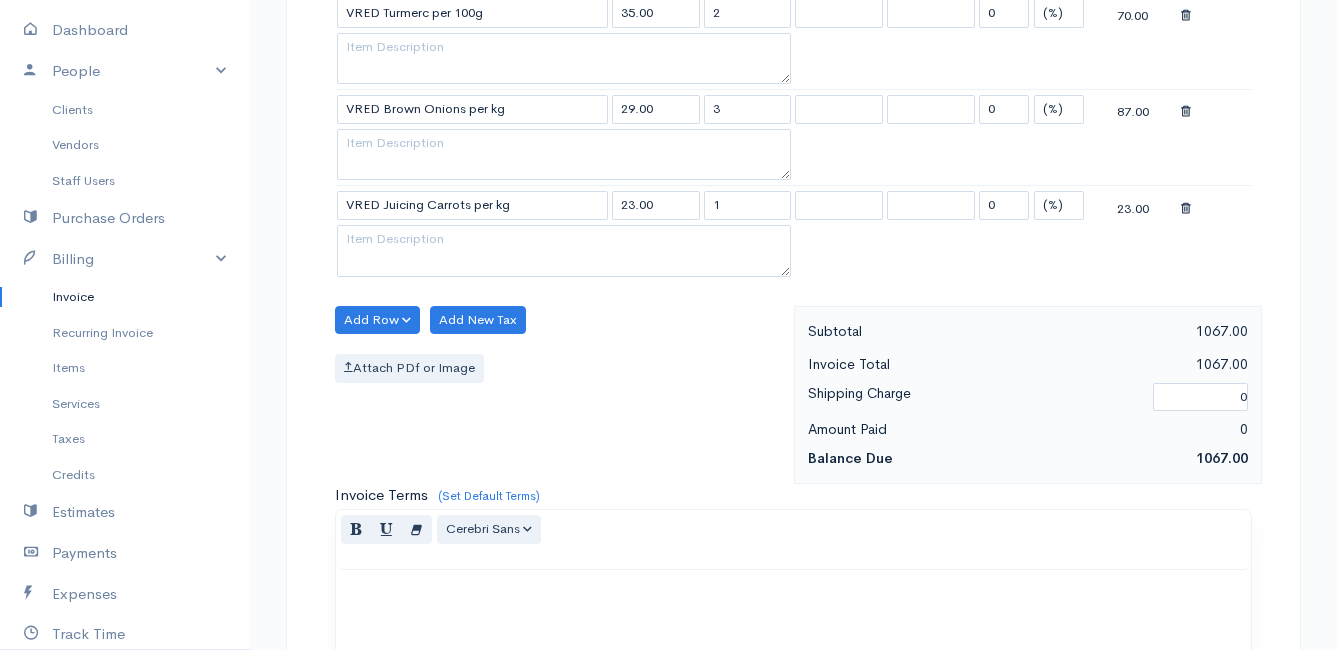 click on "Mamma Chicken
Upgrade
Dashboard
People
Clients
Vendors
Staff Users
Purchase Orders
Billing
Invoice
Recurring Invoice
Items
Services
Taxes
Credits
Estimates
Payments
Expenses
Track Time
Projects
Reports
Settings
My Organizations
Logout
Help
@CloudBooksApp 2022
Invoice
New Invoice
DRAFT To [PERSON_NAME] [GEOGRAPHIC_DATA] [Choose Country] [GEOGRAPHIC_DATA] [GEOGRAPHIC_DATA] [GEOGRAPHIC_DATA] [GEOGRAPHIC_DATA] [GEOGRAPHIC_DATA] [GEOGRAPHIC_DATA] [US_STATE] [GEOGRAPHIC_DATA] [GEOGRAPHIC_DATA] [GEOGRAPHIC_DATA] [GEOGRAPHIC_DATA] [GEOGRAPHIC_DATA]" at bounding box center (668, -362) 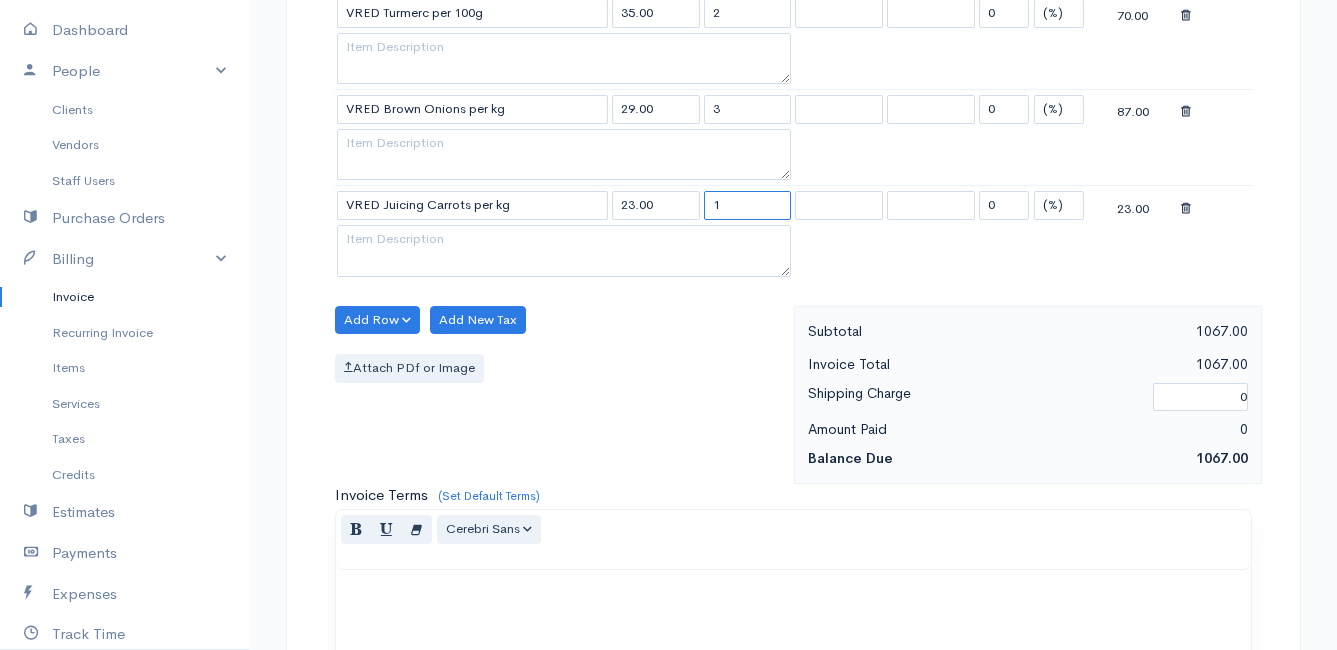 drag, startPoint x: 740, startPoint y: 205, endPoint x: 693, endPoint y: 211, distance: 47.38143 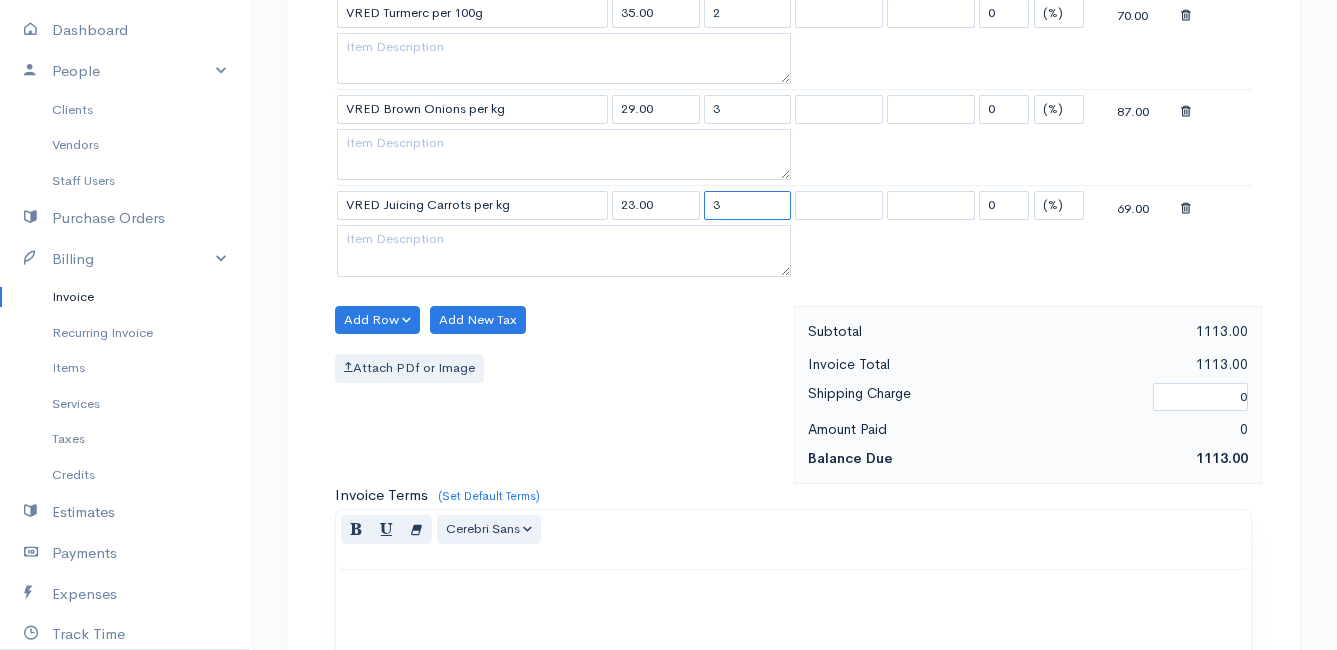 type on "3" 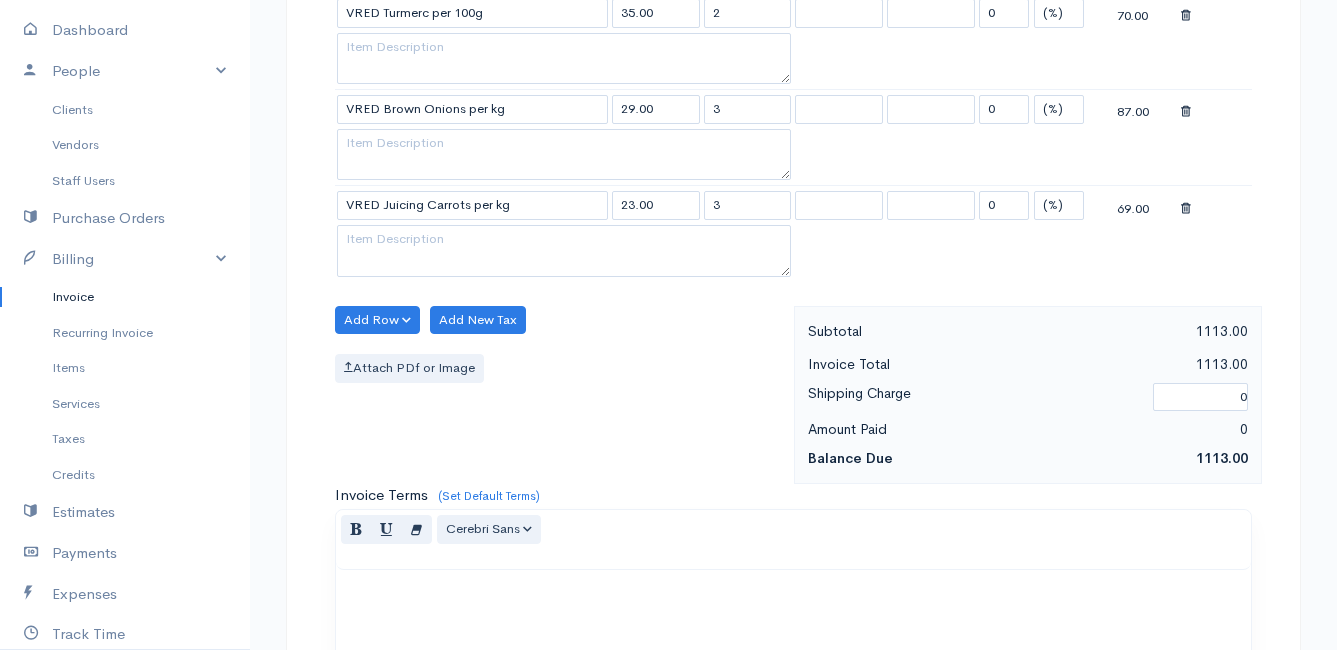 click on "Add Row Add Item Row Add Time Row Add New Tax                          Attach PDf or Image" at bounding box center [559, 395] 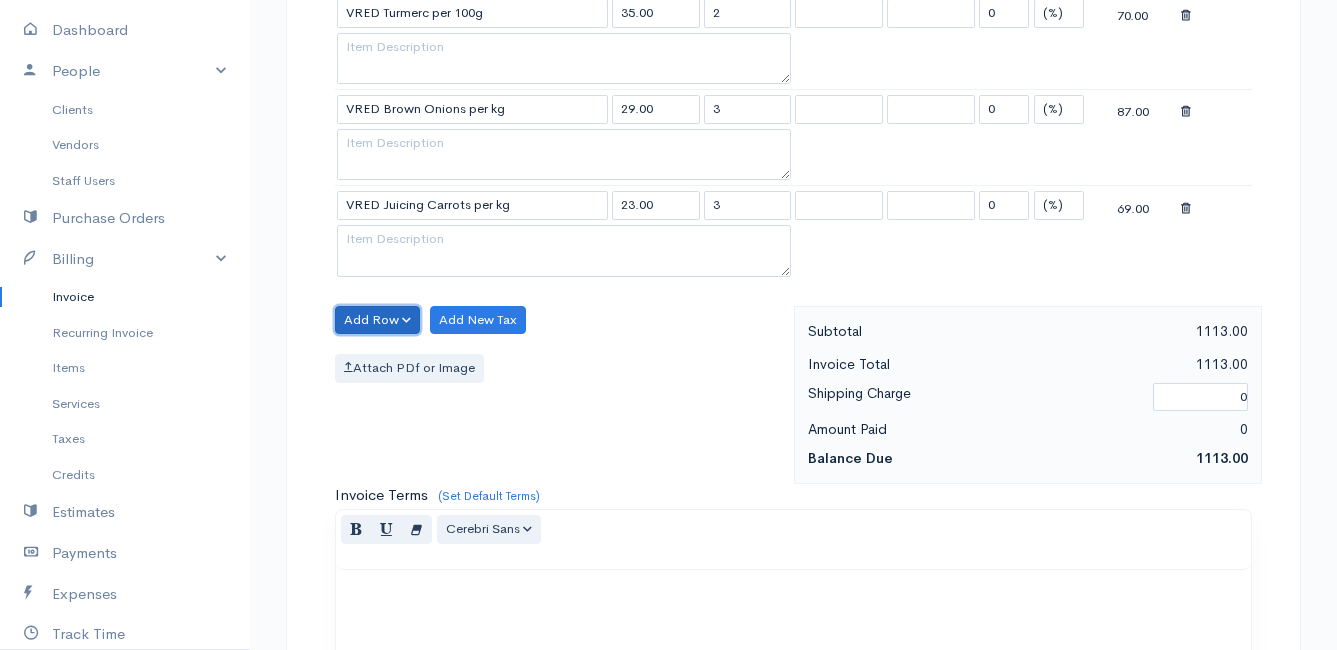 click on "Add Row" at bounding box center (377, 320) 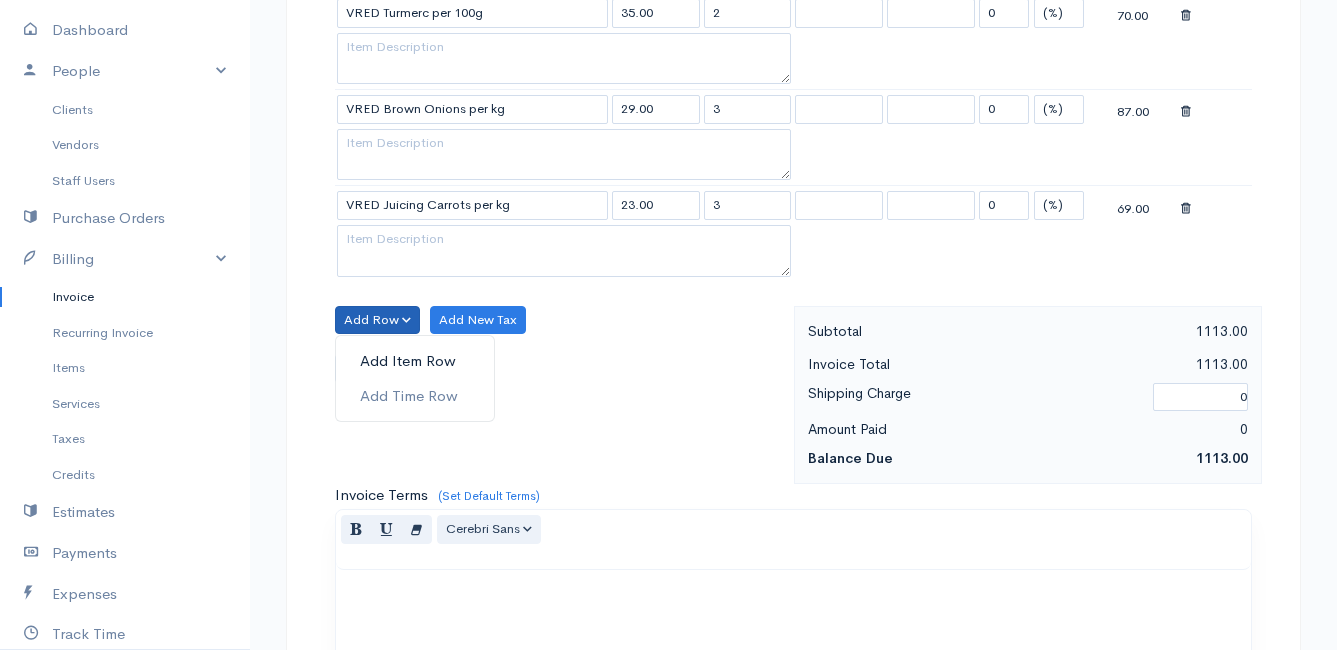 click on "Add Item Row" at bounding box center (415, 361) 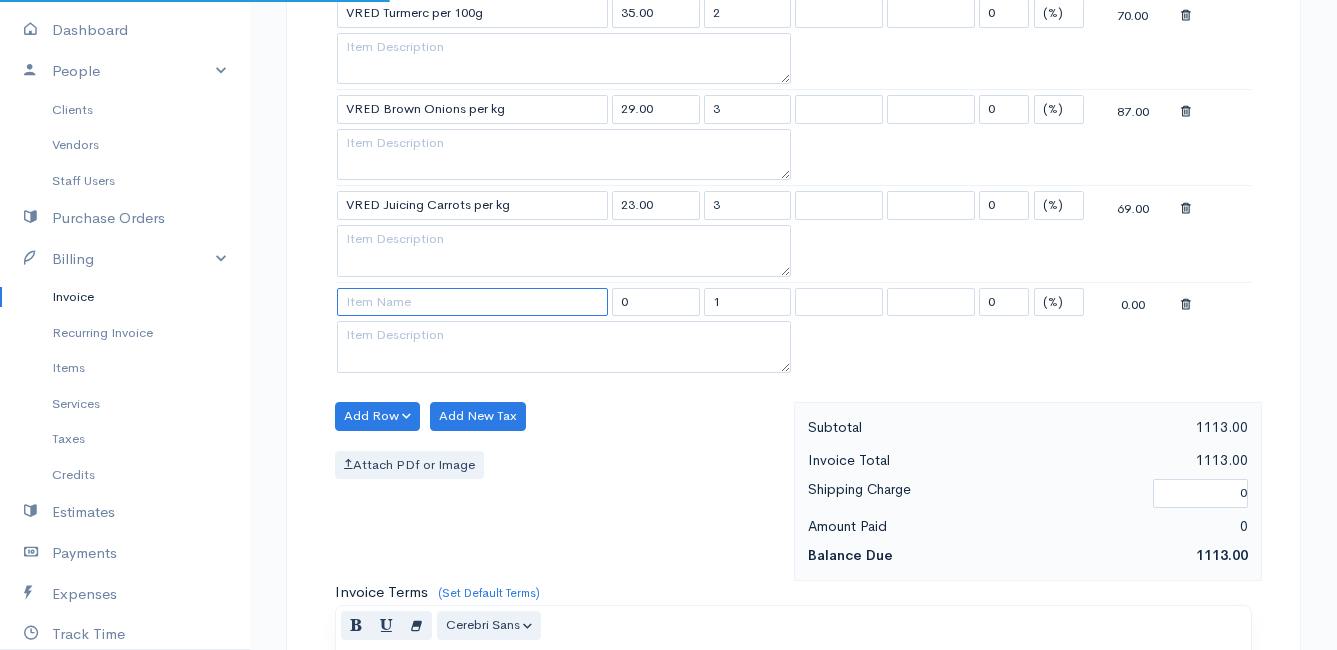 click at bounding box center (472, 302) 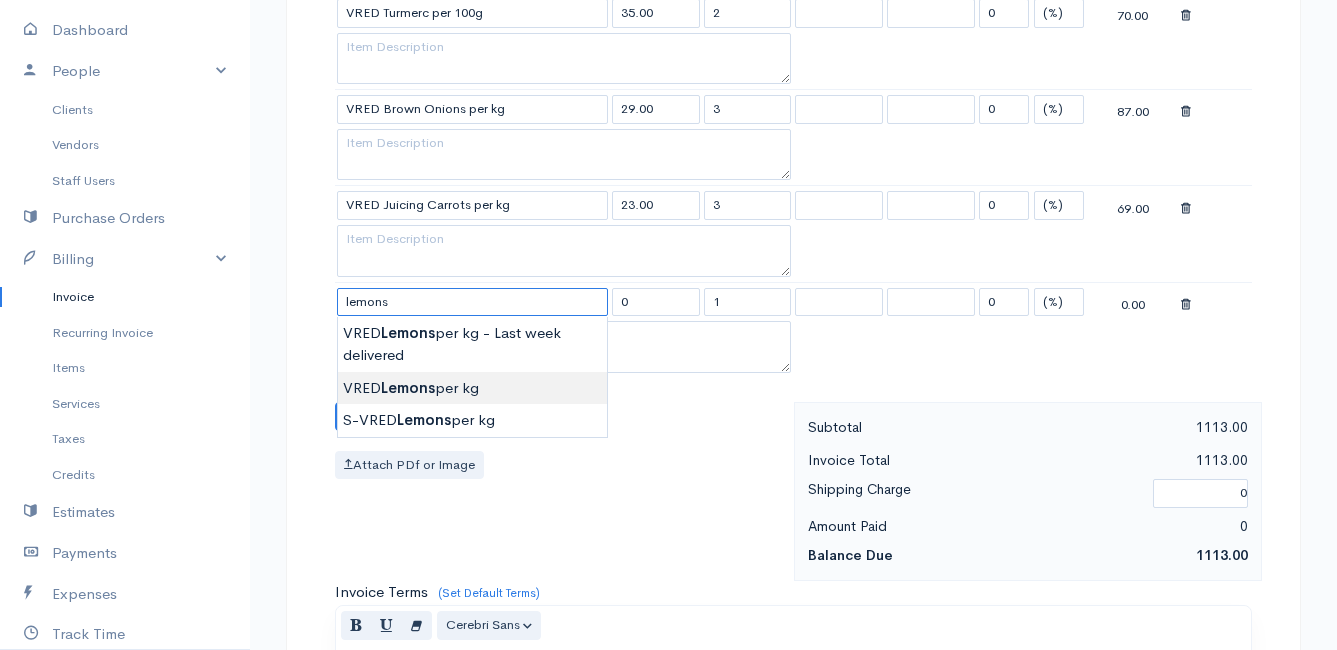 type on "VRED Lemons per kg" 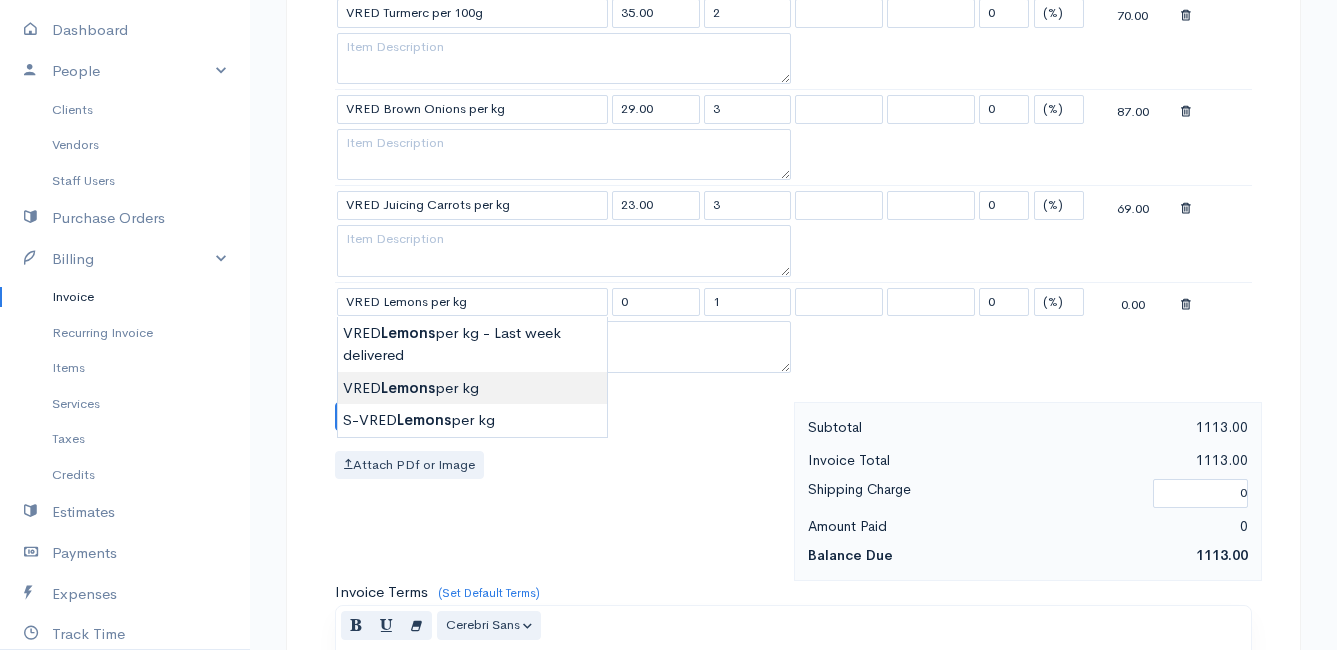 type on "29.00" 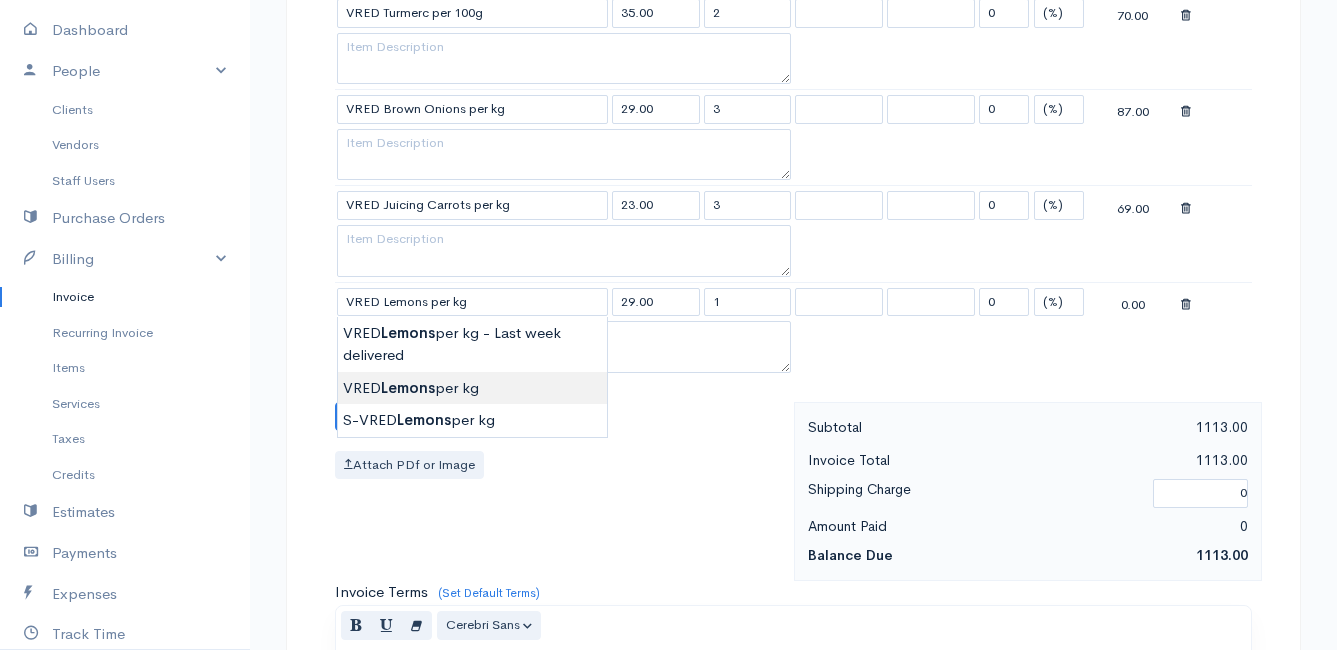 click on "Mamma Chicken
Upgrade
Dashboard
People
Clients
Vendors
Staff Users
Purchase Orders
Billing
Invoice
Recurring Invoice
Items
Services
Taxes
Credits
Estimates
Payments
Expenses
Track Time
Projects
Reports
Settings
My Organizations
Logout
Help
@CloudBooksApp 2022
Invoice
New Invoice
DRAFT To [PERSON_NAME] [GEOGRAPHIC_DATA] [Choose Country] [GEOGRAPHIC_DATA] [GEOGRAPHIC_DATA] [GEOGRAPHIC_DATA] [GEOGRAPHIC_DATA] [GEOGRAPHIC_DATA] [GEOGRAPHIC_DATA] [US_STATE] [GEOGRAPHIC_DATA] [GEOGRAPHIC_DATA] [GEOGRAPHIC_DATA] [GEOGRAPHIC_DATA] [GEOGRAPHIC_DATA]" at bounding box center [668, -314] 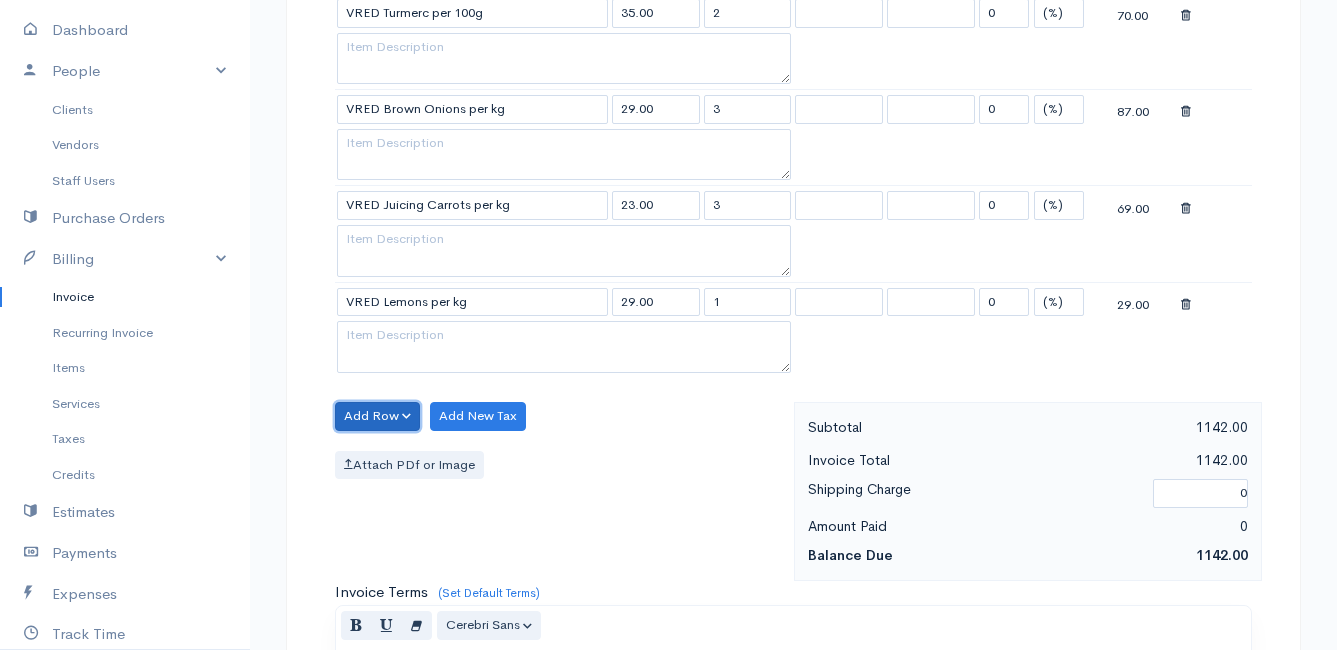 click on "Add Row" at bounding box center (377, 416) 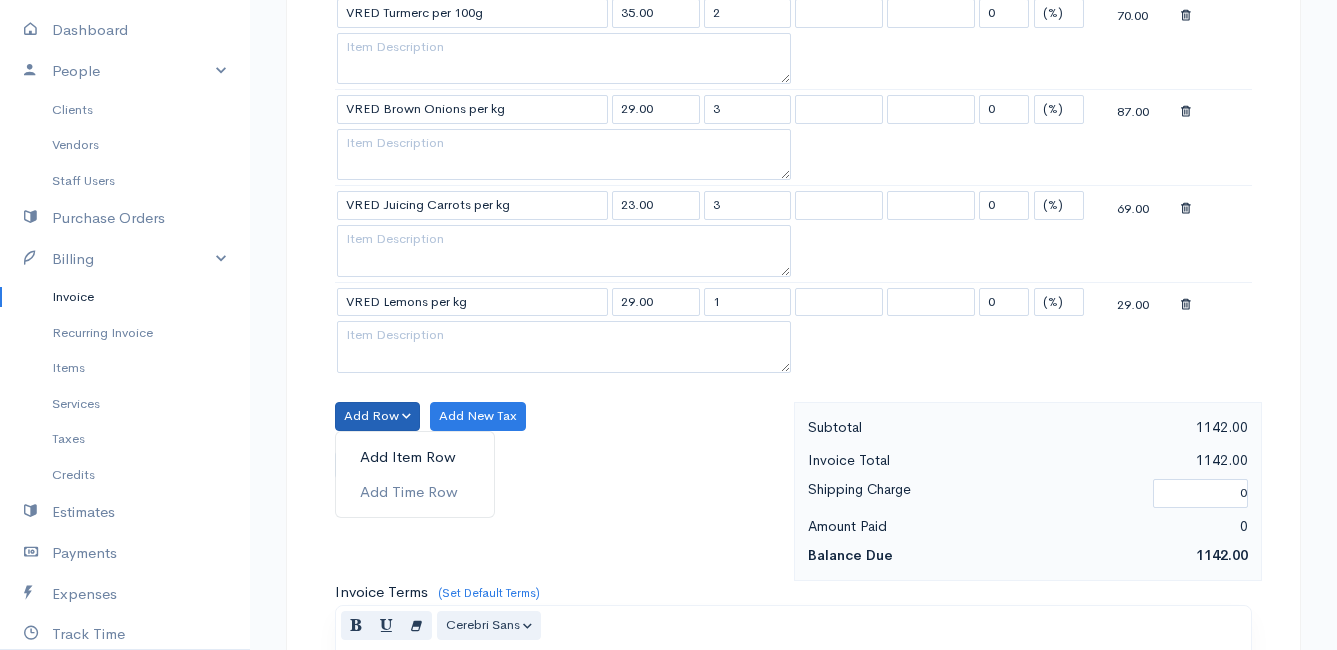 click on "Add Item Row" at bounding box center (415, 457) 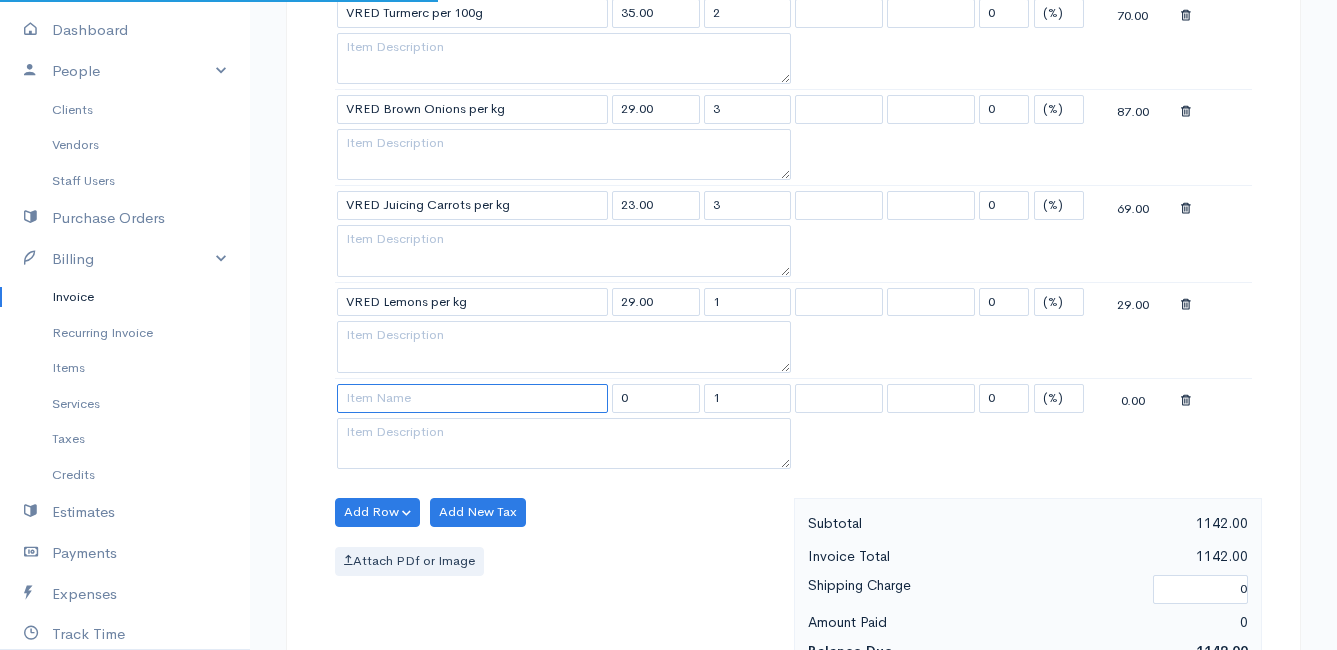 click at bounding box center (472, 398) 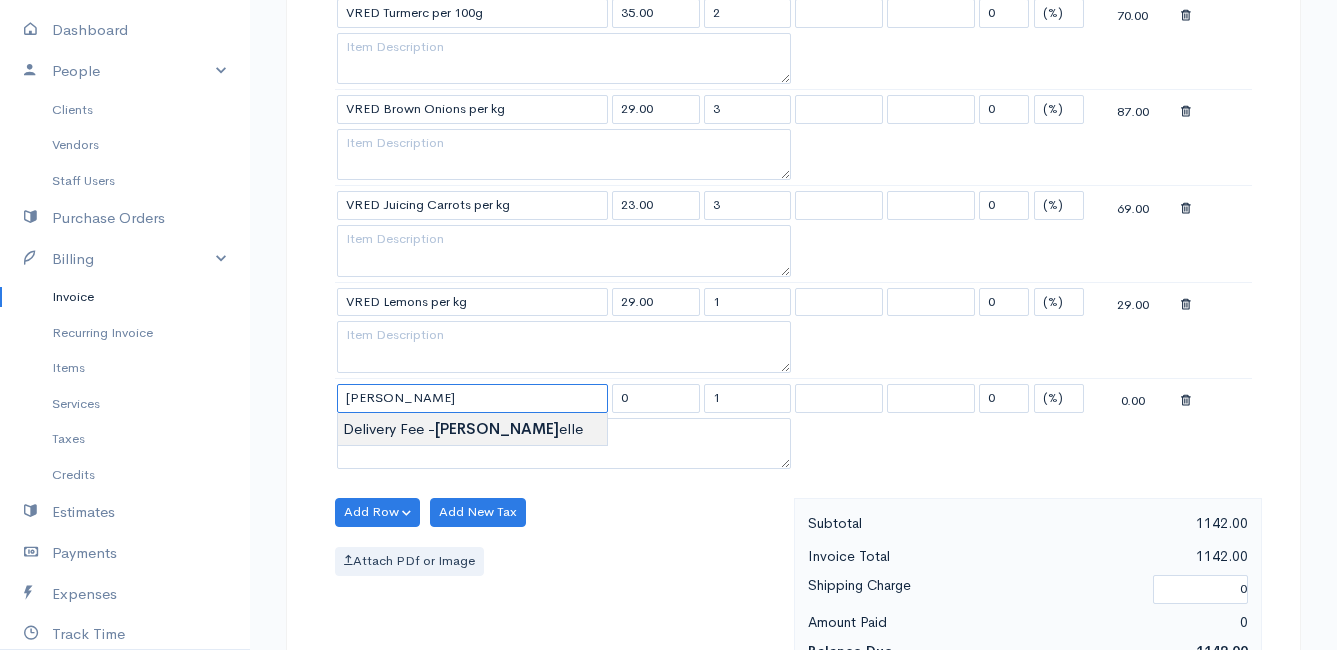 type on "Delivery Fee - Franzelle" 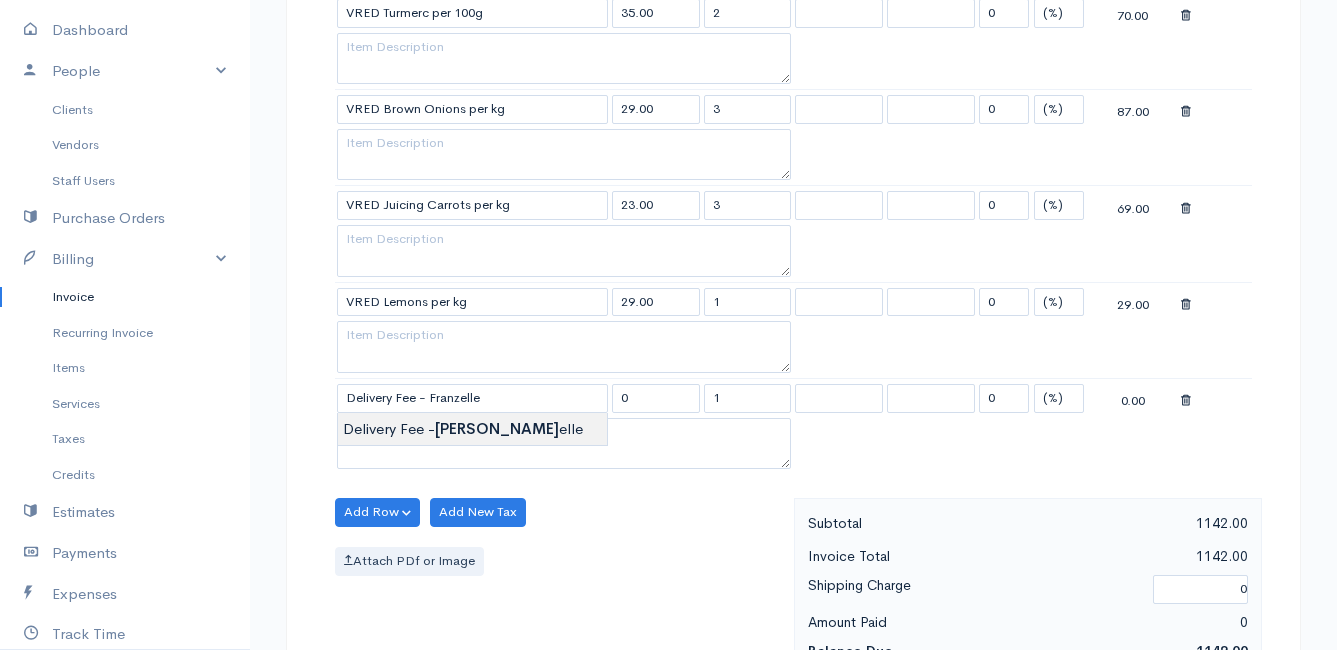 type on "50.00" 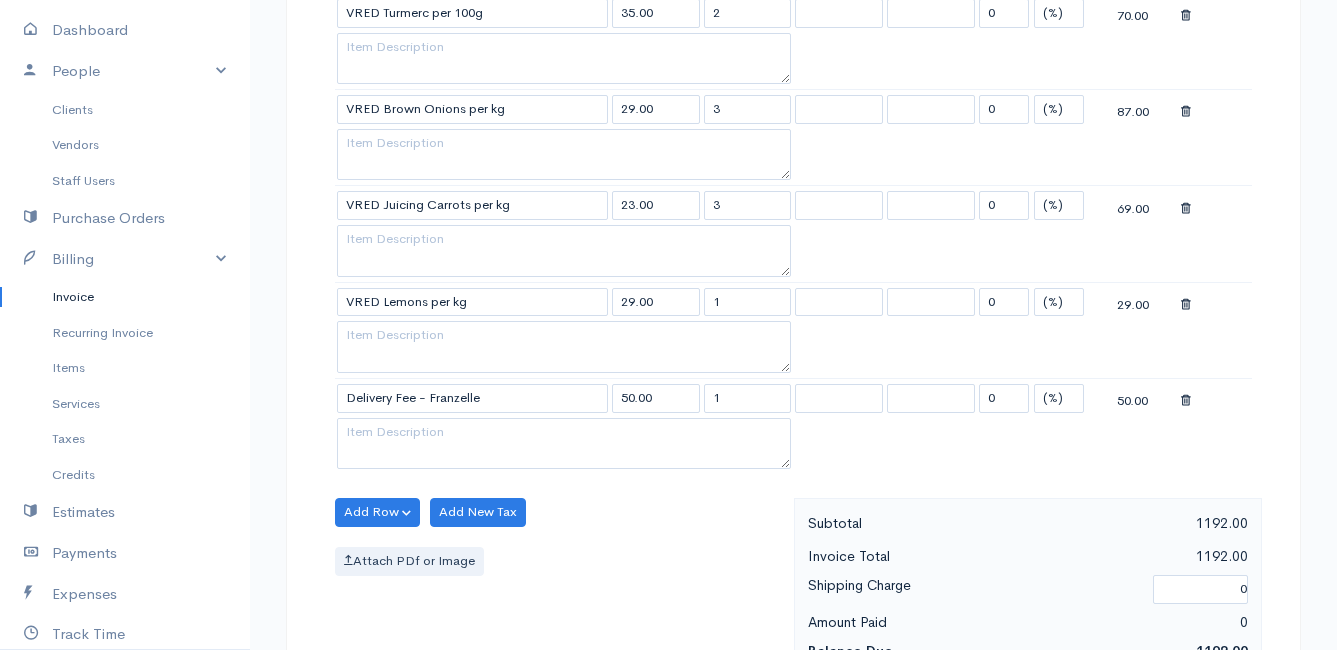 click on "Mamma Chicken
Upgrade
Dashboard
People
Clients
Vendors
Staff Users
Purchase Orders
Billing
Invoice
Recurring Invoice
Items
Services
Taxes
Credits
Estimates
Payments
Expenses
Track Time
Projects
Reports
Settings
My Organizations
Logout
Help
@CloudBooksApp 2022
Invoice
New Invoice
DRAFT To [PERSON_NAME] [GEOGRAPHIC_DATA] [Choose Country] [GEOGRAPHIC_DATA] [GEOGRAPHIC_DATA] [GEOGRAPHIC_DATA] [GEOGRAPHIC_DATA] [GEOGRAPHIC_DATA] [GEOGRAPHIC_DATA] [US_STATE] [GEOGRAPHIC_DATA] [GEOGRAPHIC_DATA] [GEOGRAPHIC_DATA] [GEOGRAPHIC_DATA] [GEOGRAPHIC_DATA]" at bounding box center (668, -266) 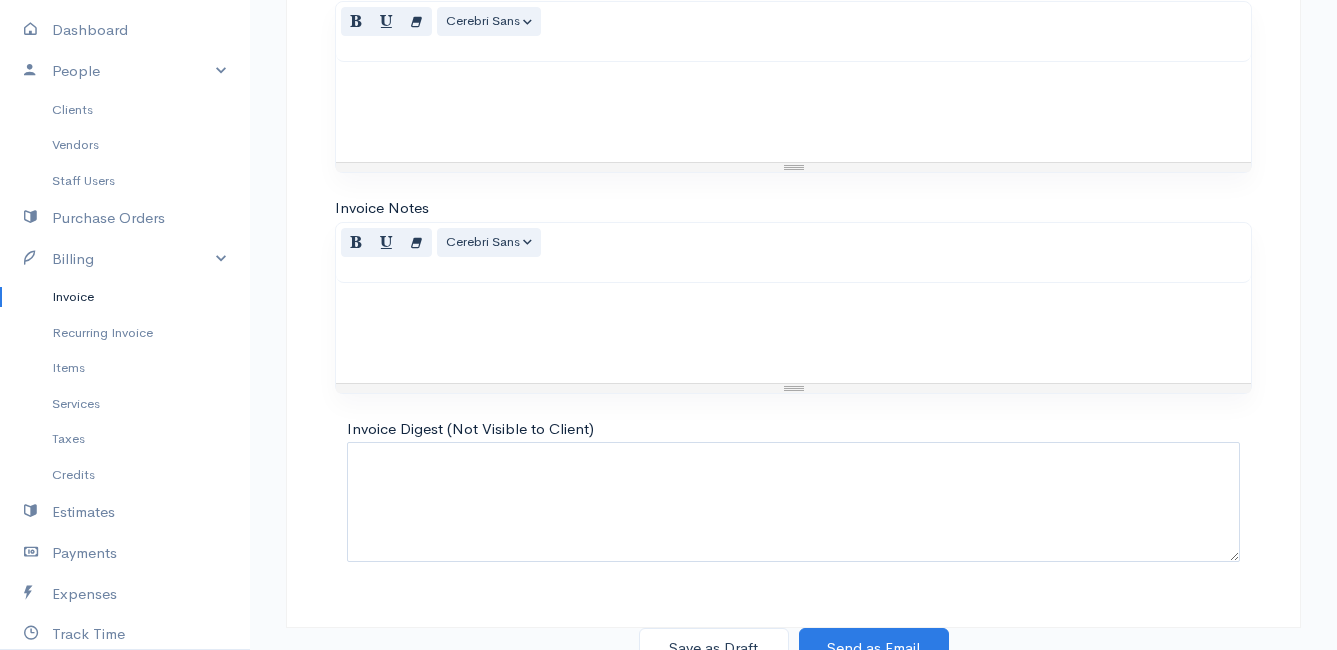 scroll, scrollTop: 2619, scrollLeft: 0, axis: vertical 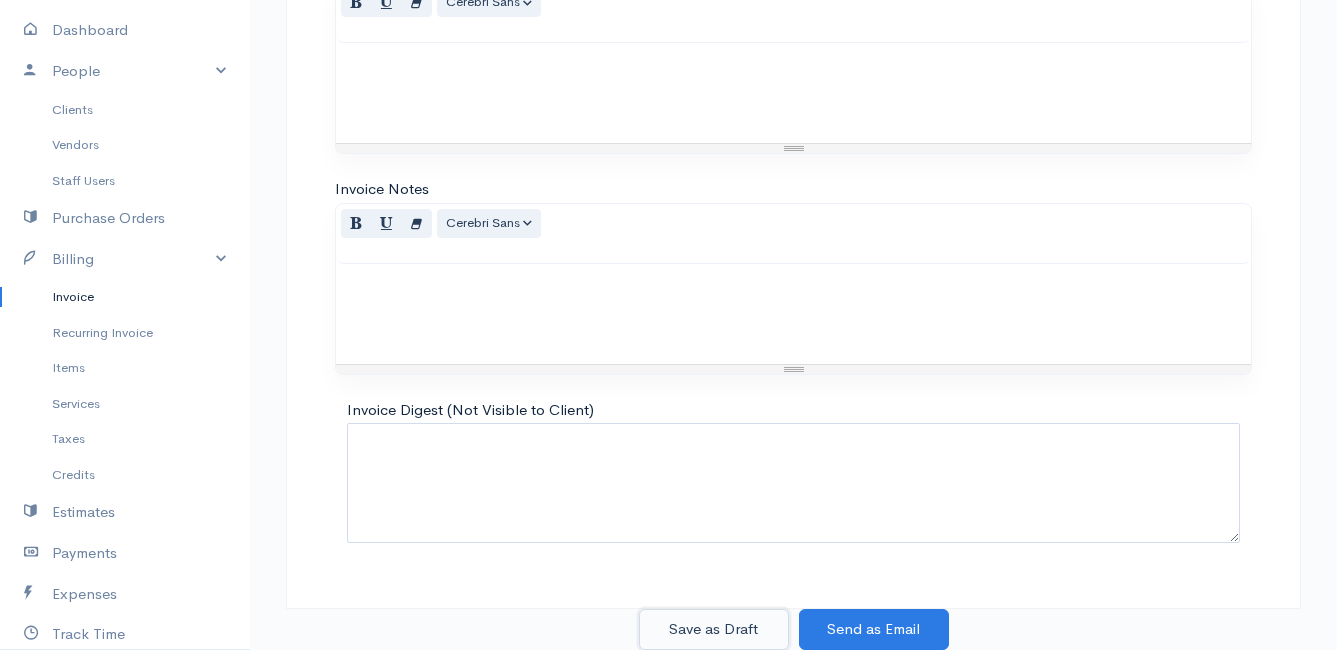 click on "Save as Draft" at bounding box center [714, 629] 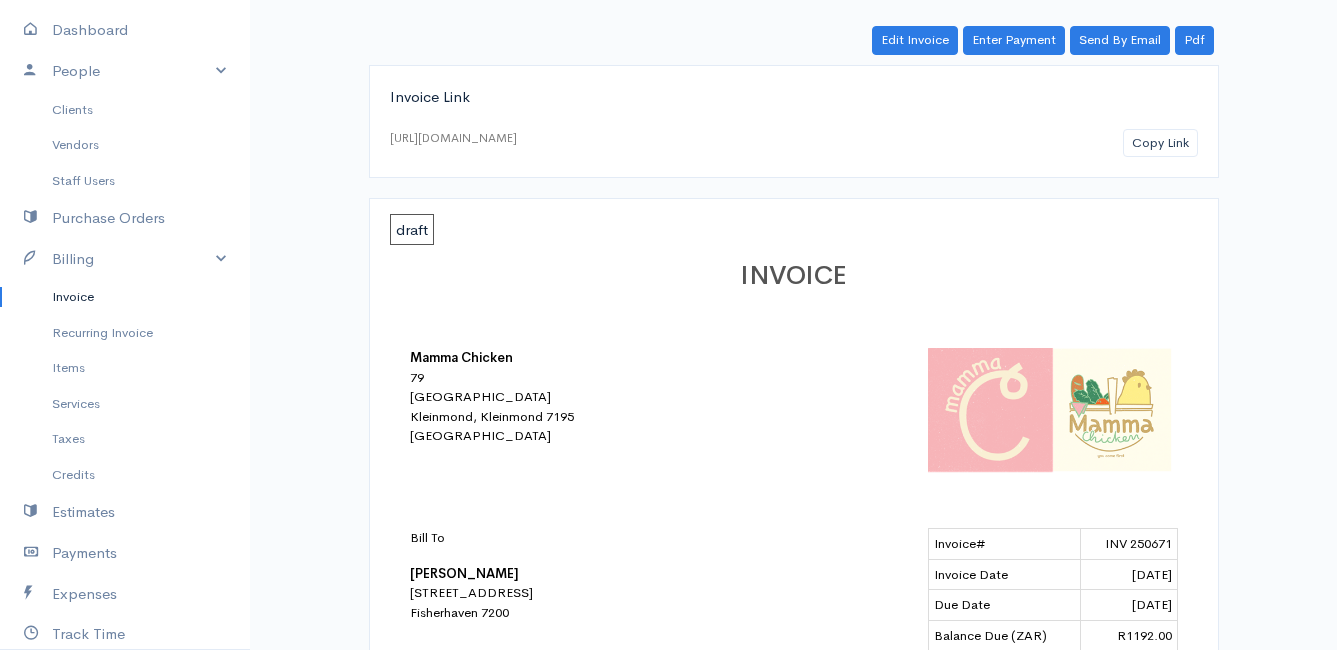 scroll, scrollTop: 0, scrollLeft: 0, axis: both 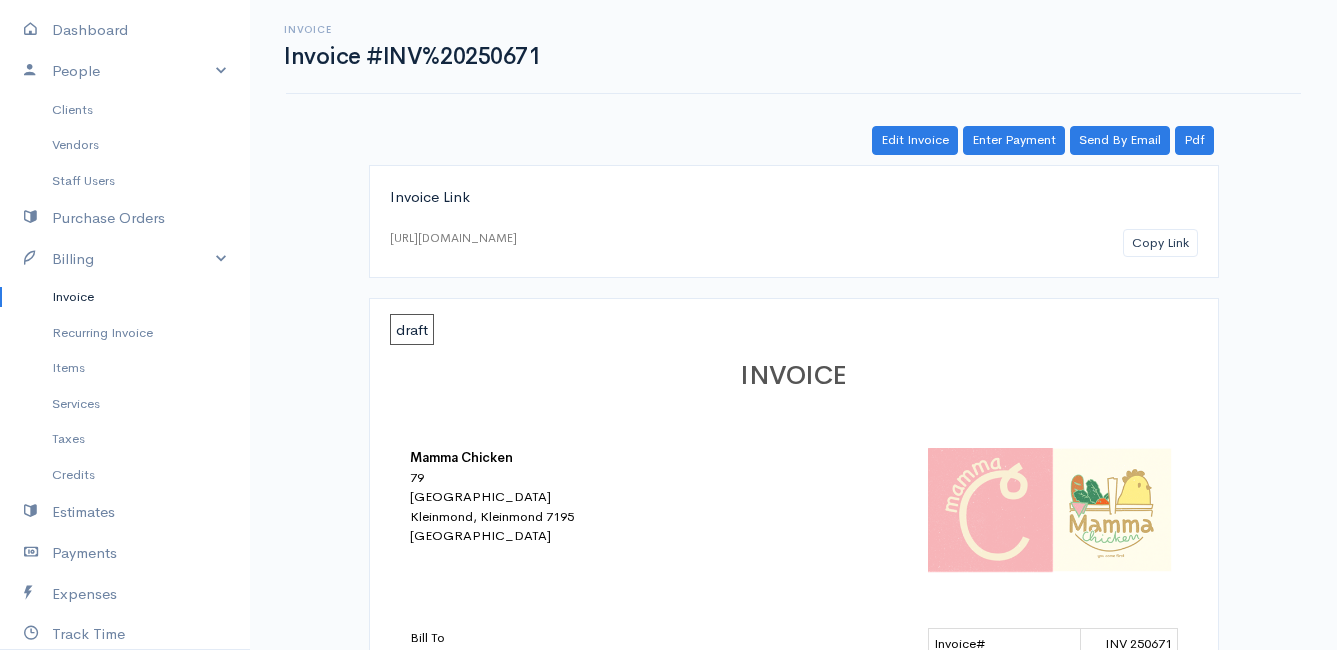 click on "Invoice" at bounding box center (125, 297) 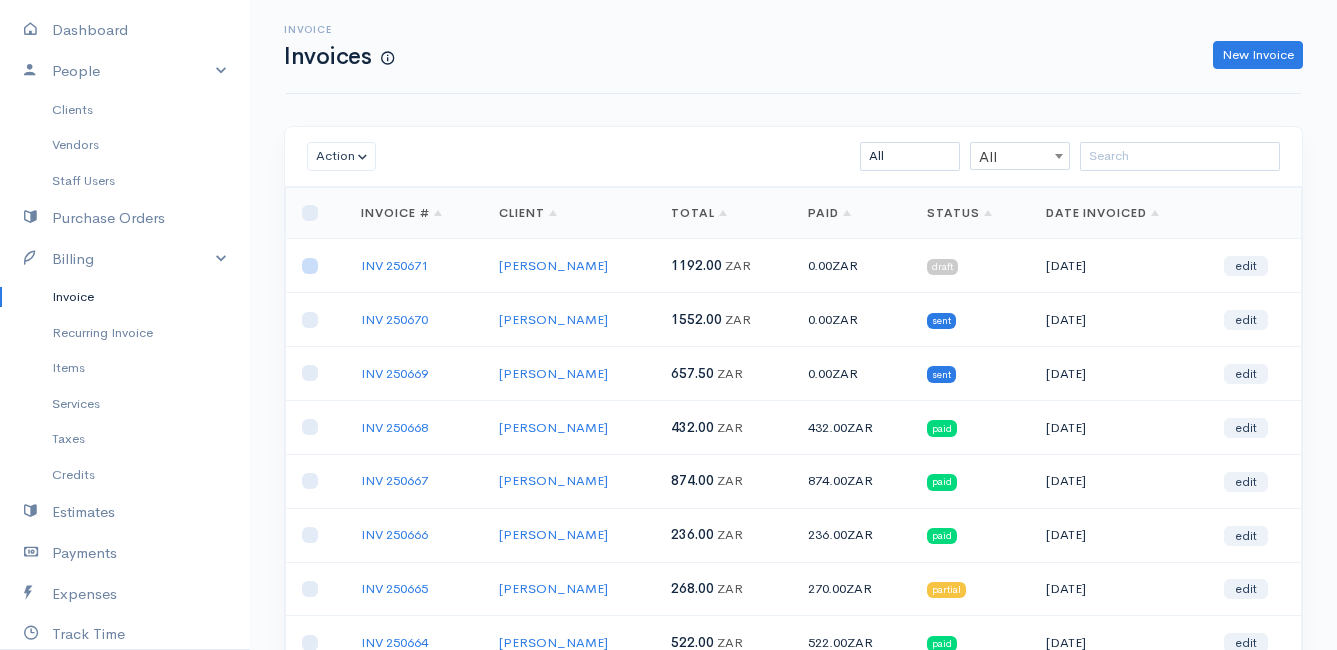 click at bounding box center (310, 266) 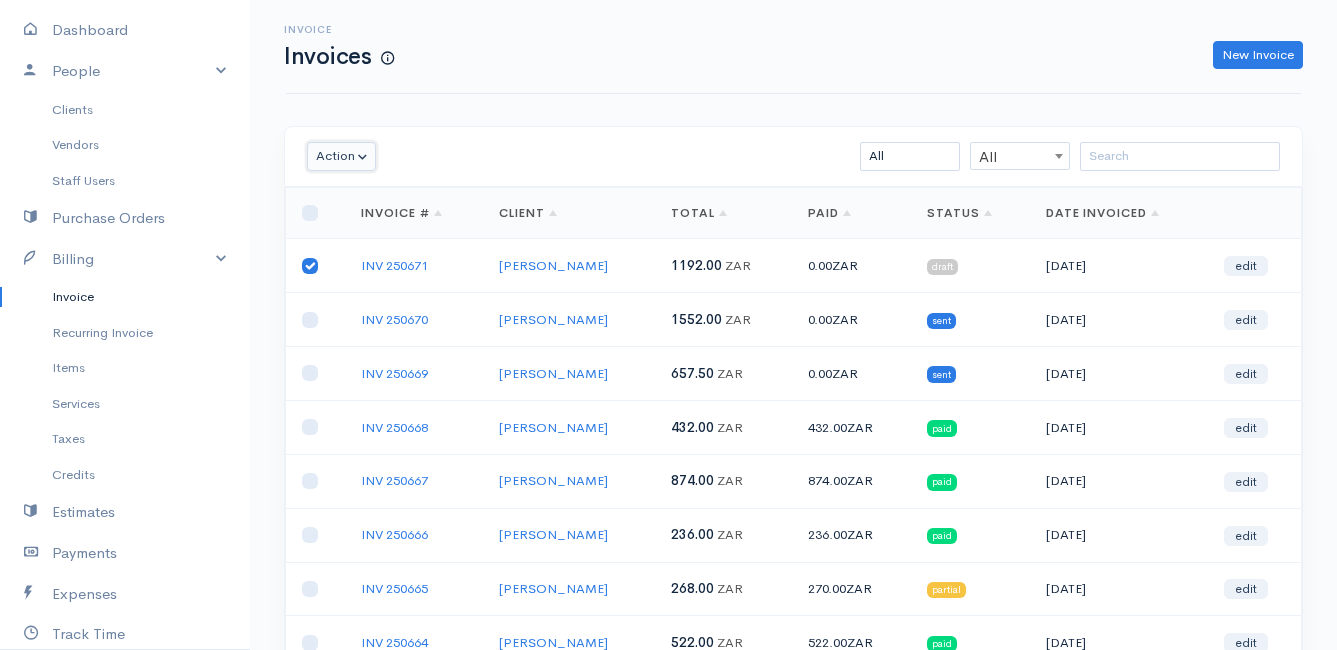 click on "Action" at bounding box center [341, 156] 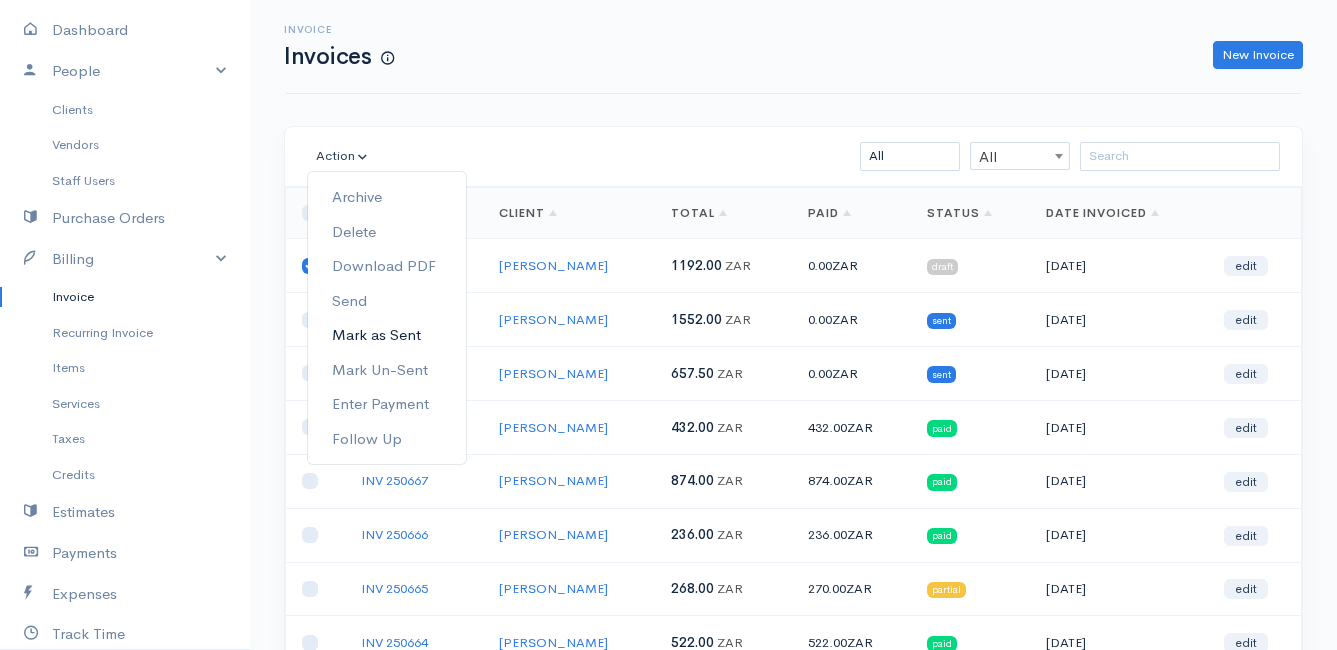 click on "Mark as Sent" at bounding box center [387, 335] 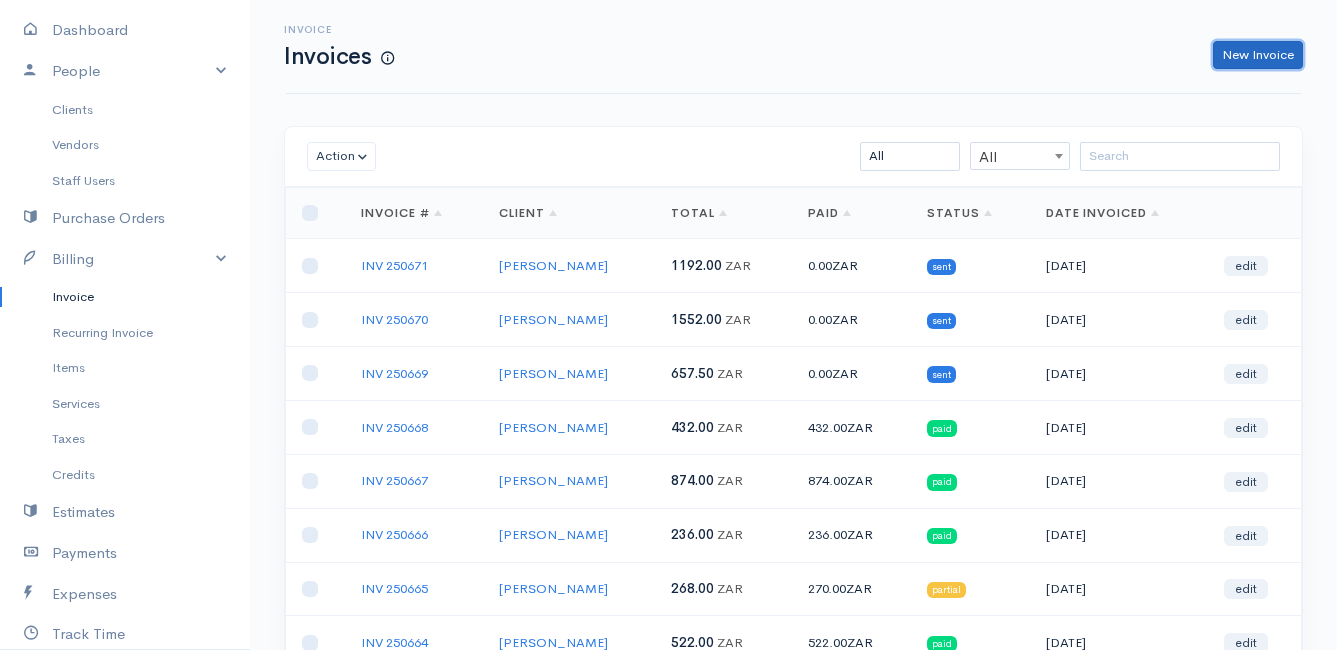 click on "New Invoice" at bounding box center (1258, 55) 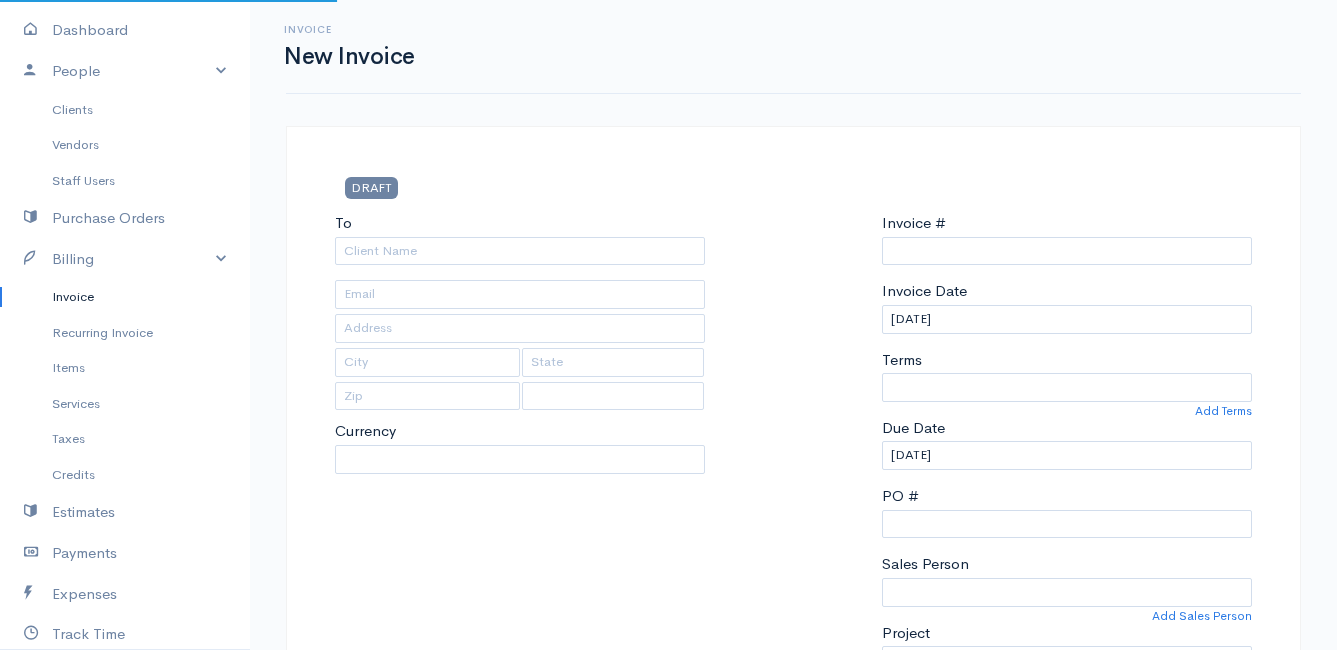 type on "INV 250672" 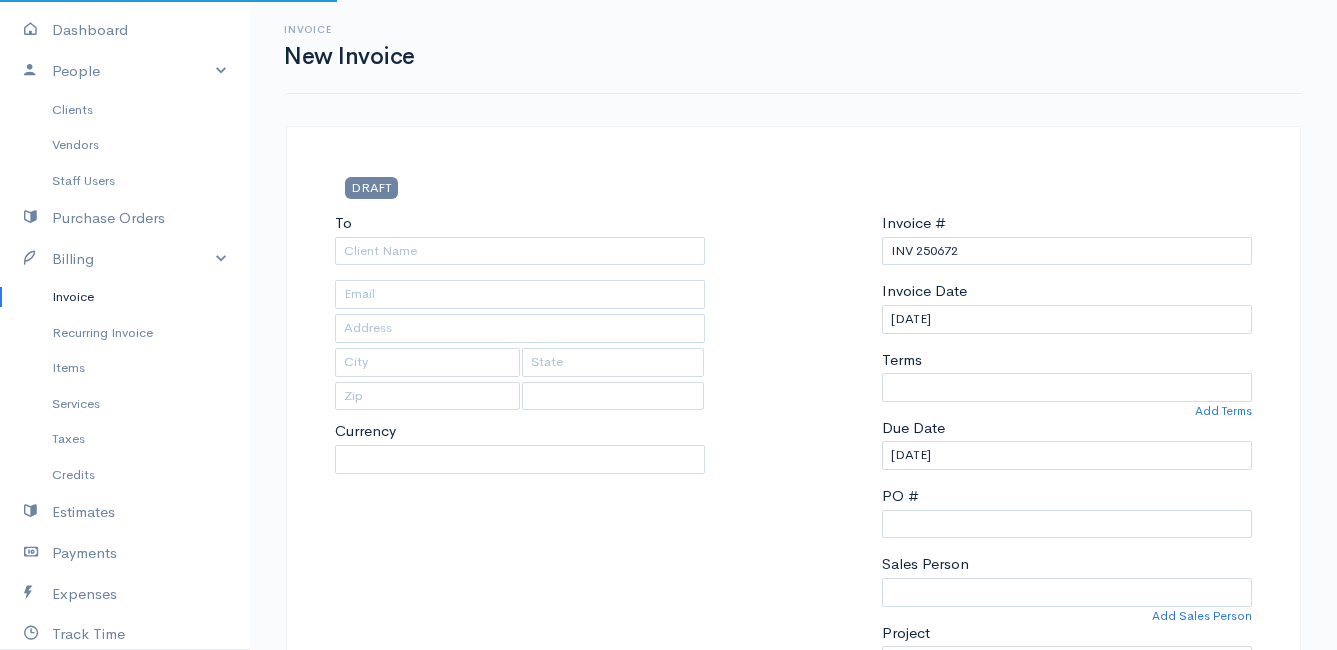 select on "[GEOGRAPHIC_DATA]" 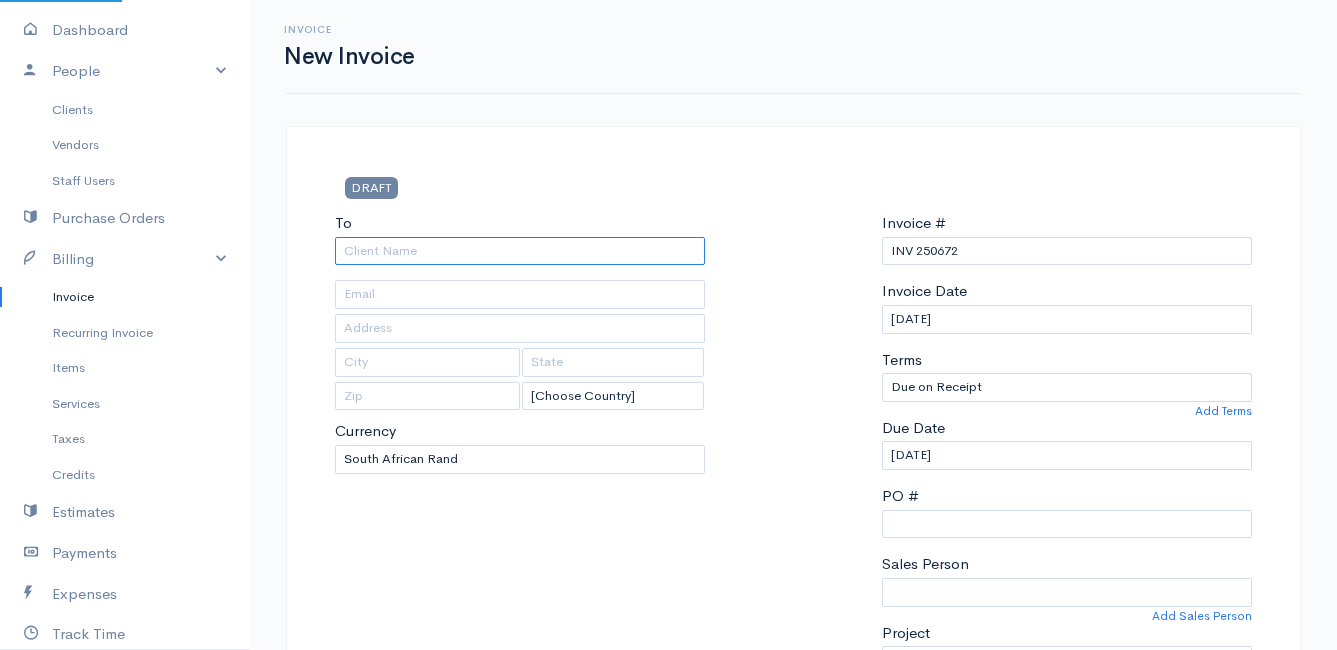 click on "To" at bounding box center [520, 251] 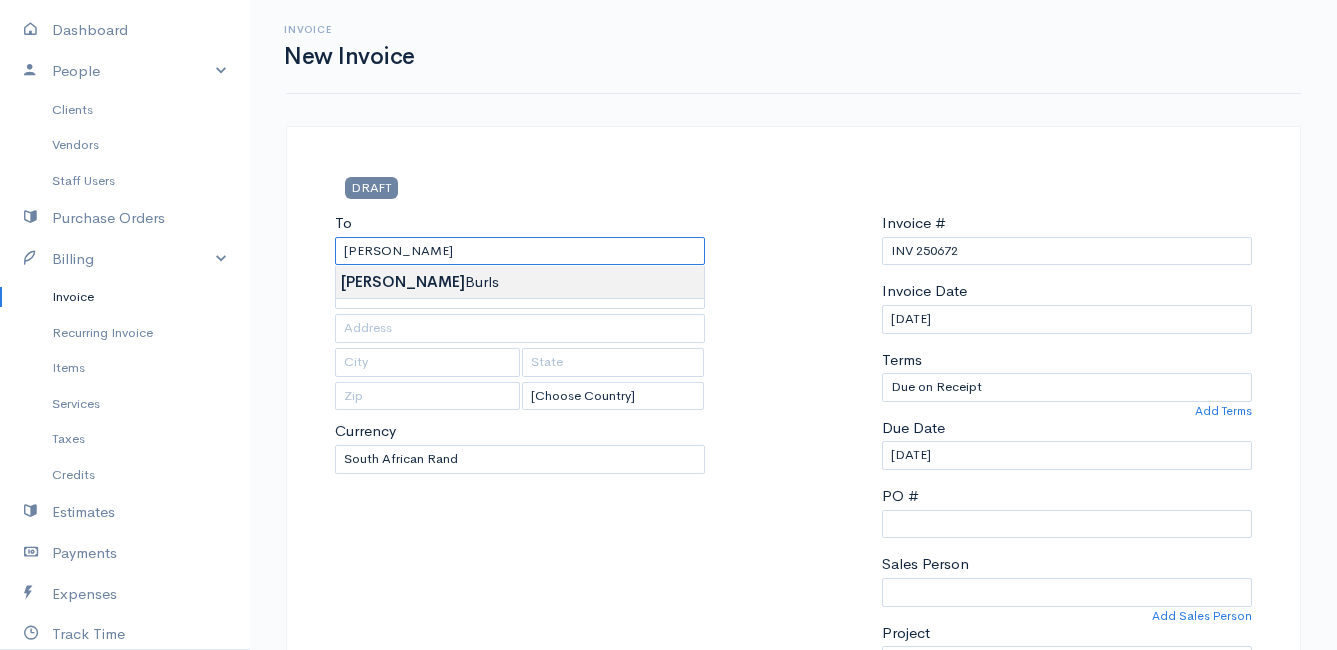 type on "[PERSON_NAME]" 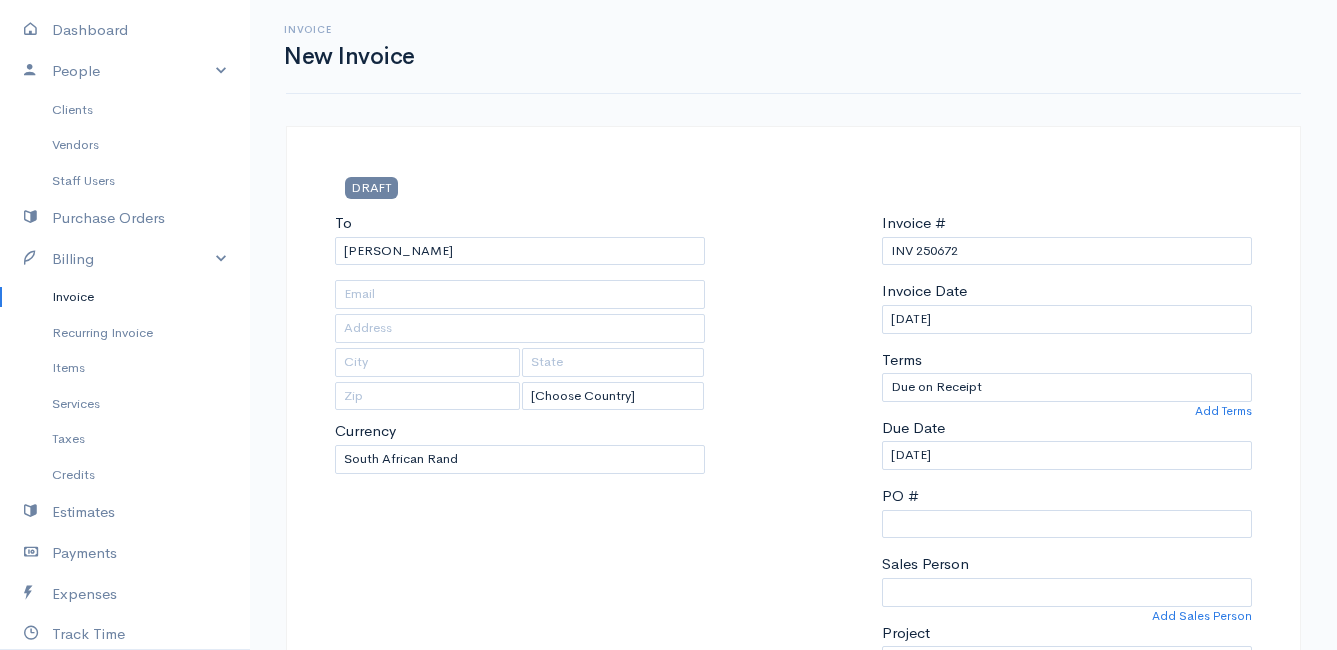 click on "Mamma Chicken
Upgrade
Dashboard
People
Clients
Vendors
Staff Users
Purchase Orders
Billing
Invoice
Recurring Invoice
Items
Services
Taxes
Credits
Estimates
Payments
Expenses
Track Time
Projects
Reports
Settings
My Organizations
Logout
Help
@CloudBooksApp 2022
Invoice
New Invoice
DRAFT To [PERSON_NAME] [Choose Country] [GEOGRAPHIC_DATA] [GEOGRAPHIC_DATA] [GEOGRAPHIC_DATA] [GEOGRAPHIC_DATA] [GEOGRAPHIC_DATA] [GEOGRAPHIC_DATA] [US_STATE] [GEOGRAPHIC_DATA] [GEOGRAPHIC_DATA] [GEOGRAPHIC_DATA] [GEOGRAPHIC_DATA] [GEOGRAPHIC_DATA] [GEOGRAPHIC_DATA] [GEOGRAPHIC_DATA] [GEOGRAPHIC_DATA]" at bounding box center [668, 864] 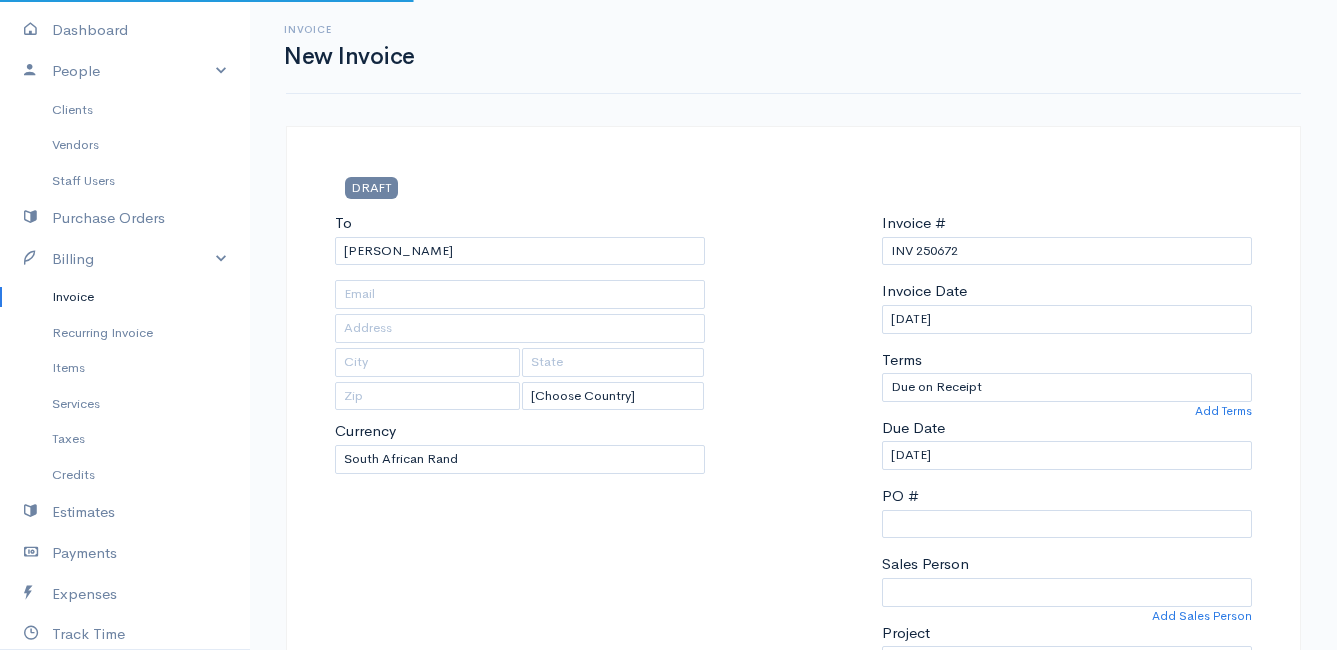 type on "[STREET_ADDRESS]" 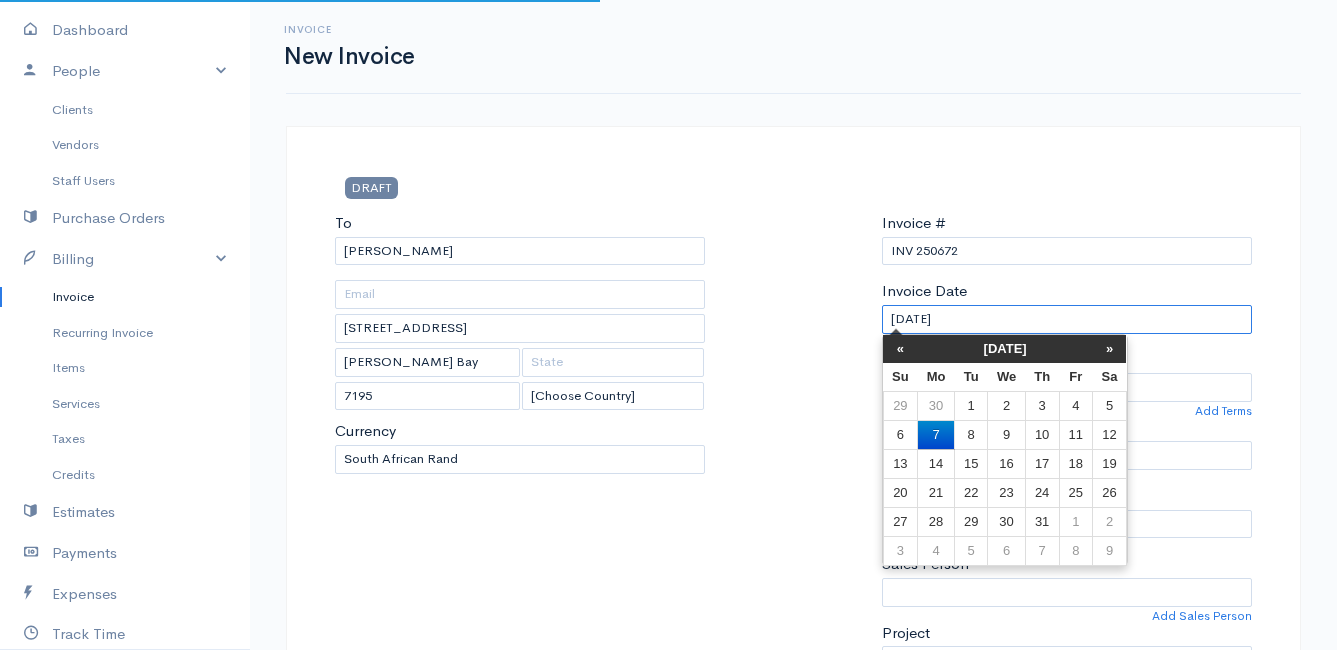 click on "[DATE]" at bounding box center [1067, 319] 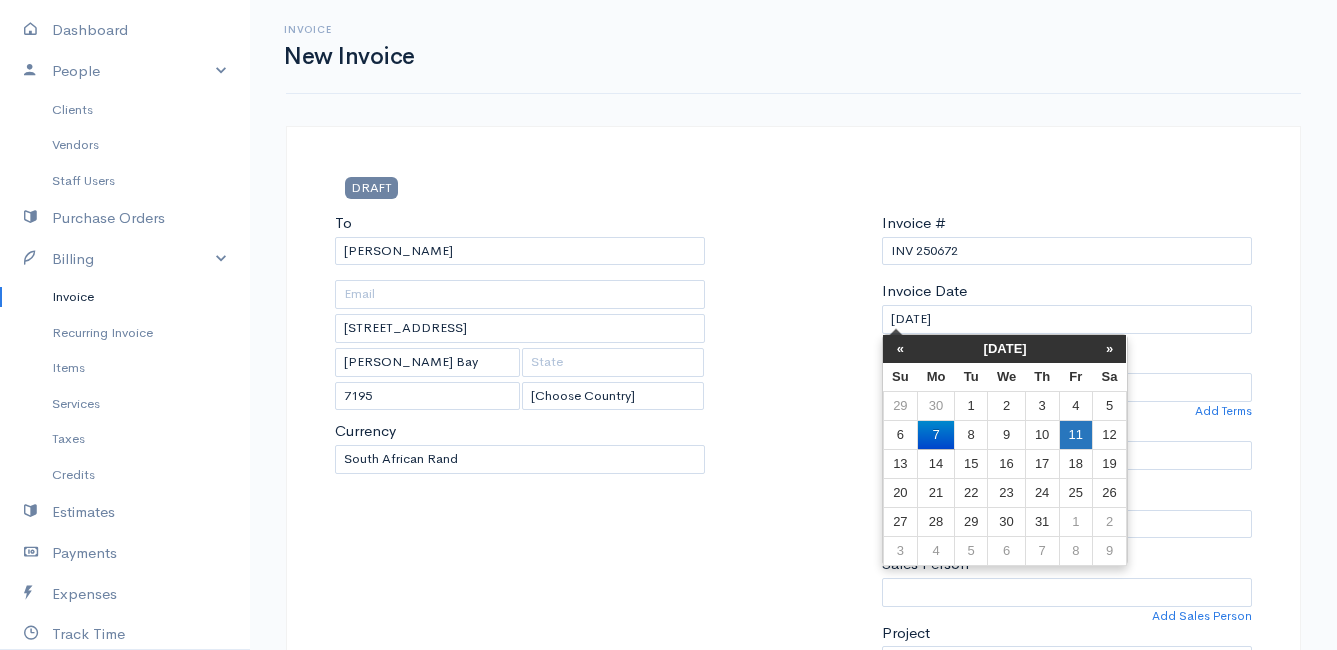 click on "11" at bounding box center (1075, 434) 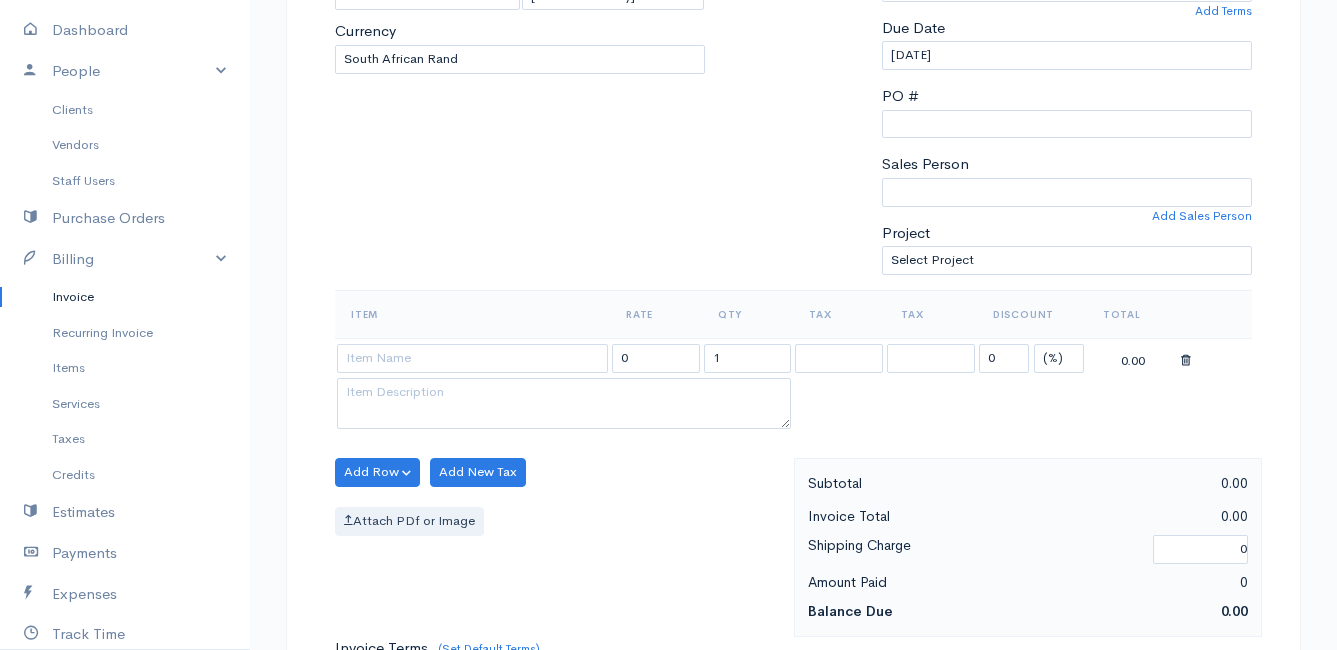 scroll, scrollTop: 500, scrollLeft: 0, axis: vertical 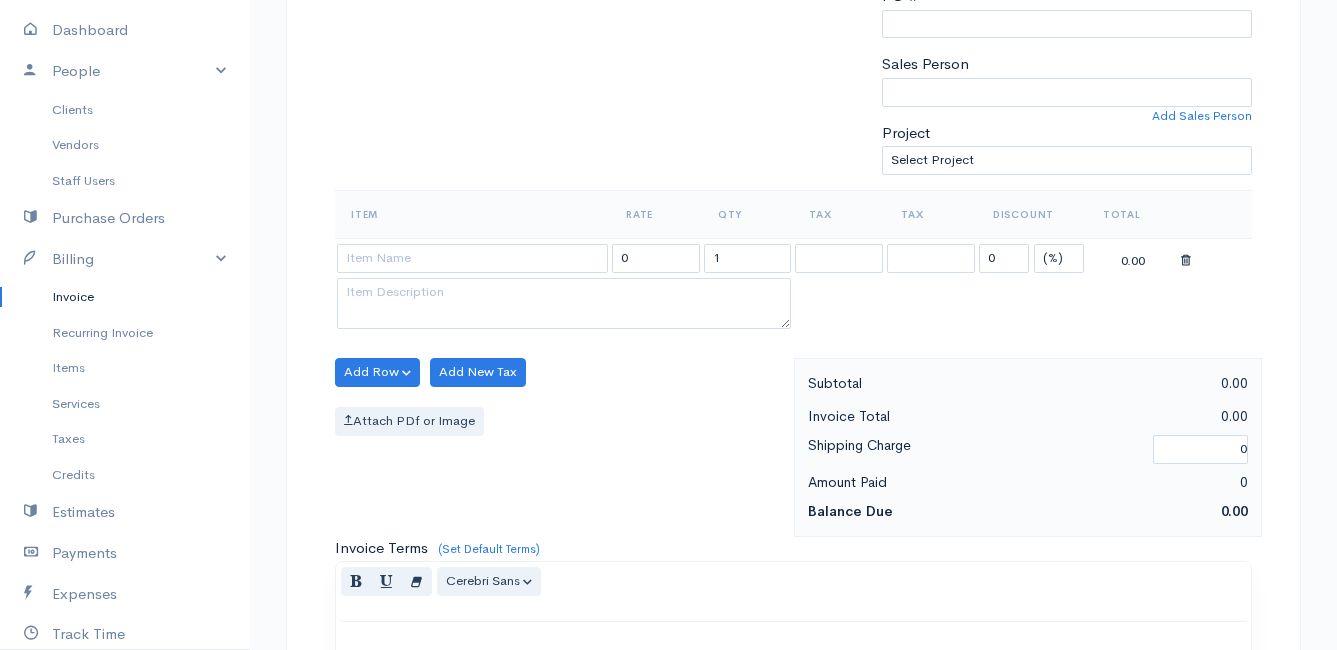 click at bounding box center [472, 257] 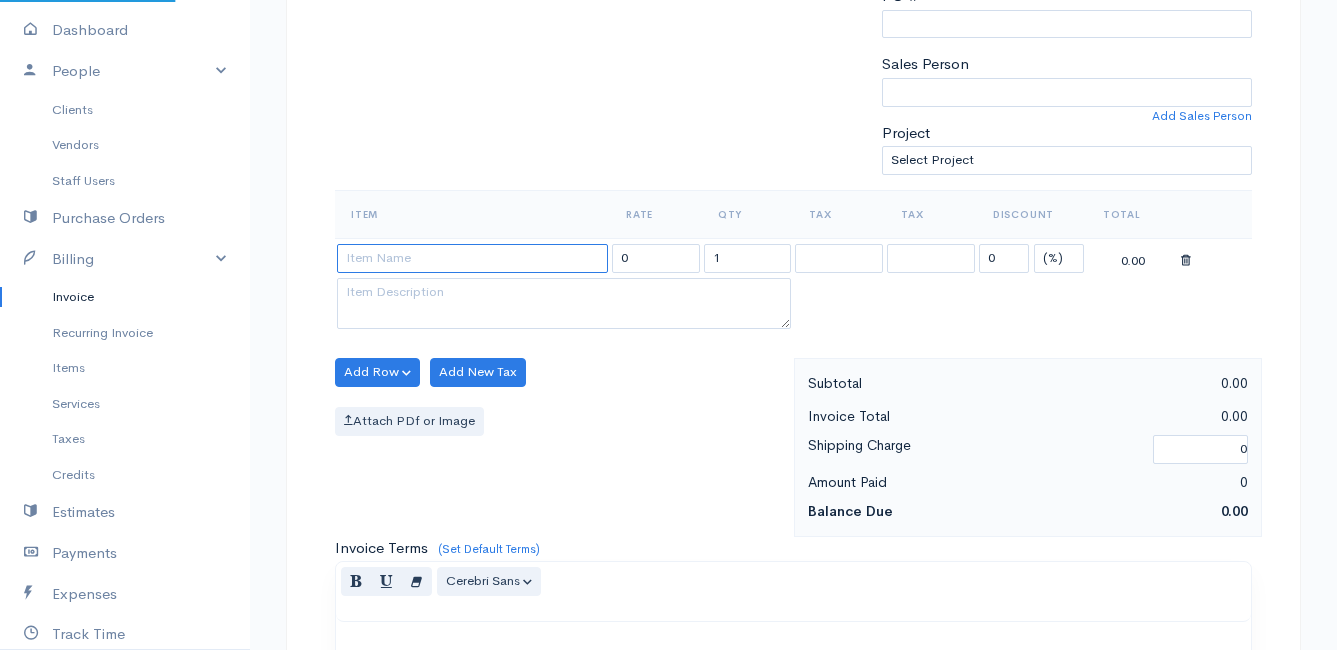click at bounding box center [472, 258] 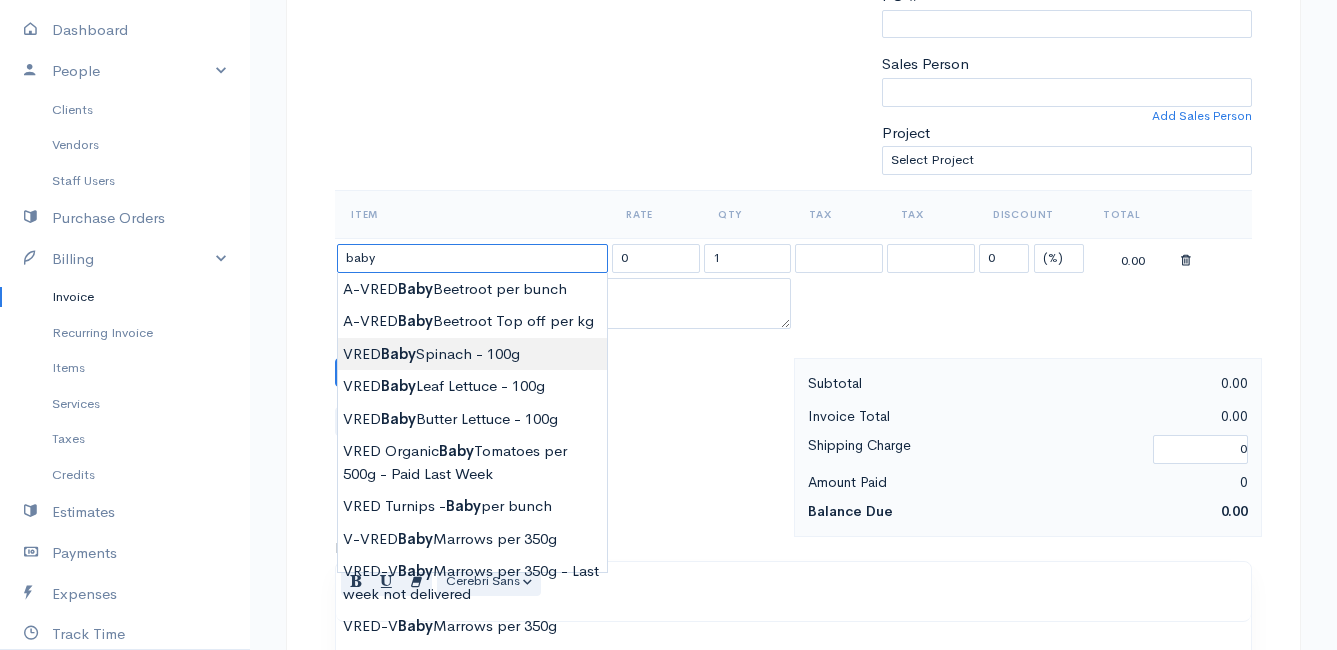 type on "VRED Baby Spinach - 100g" 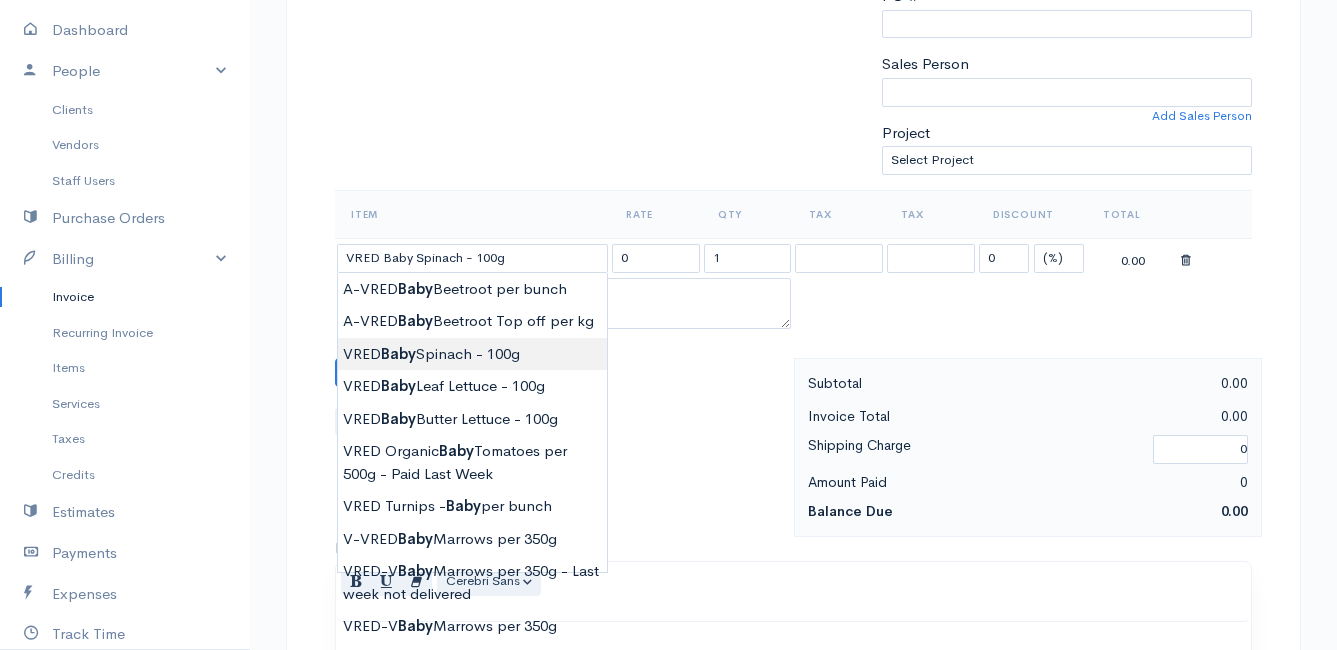 type on "28.00" 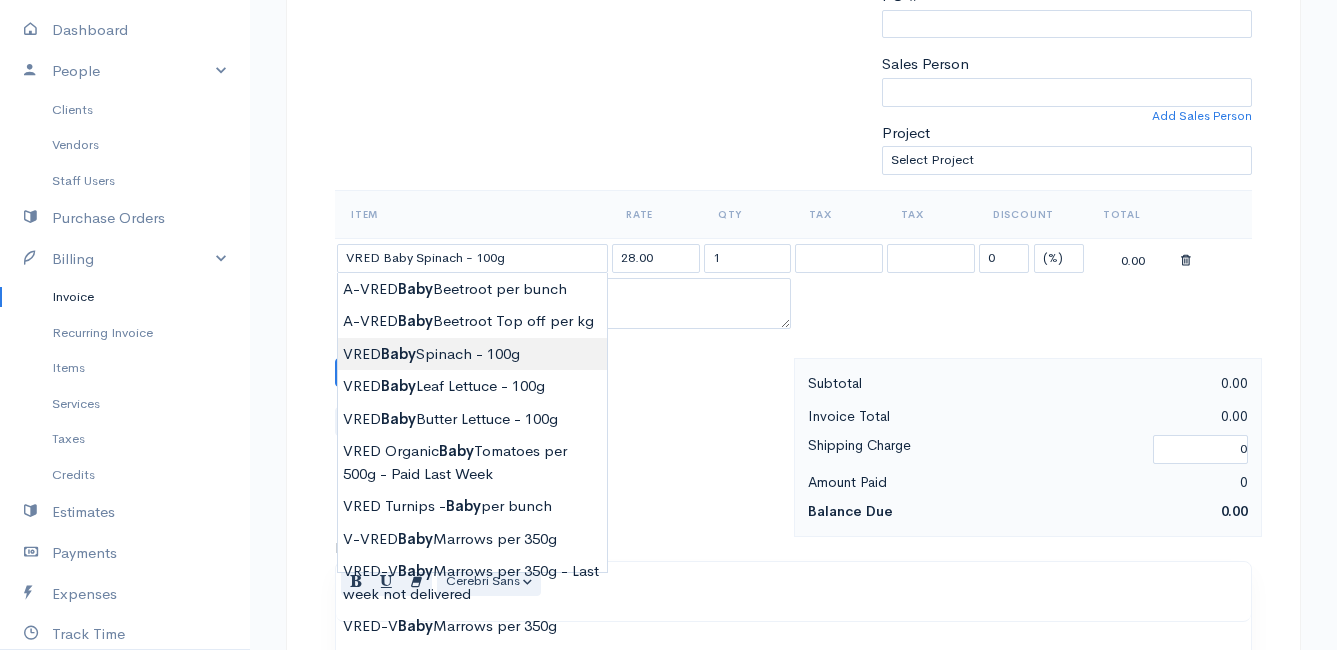 click on "Mamma Chicken
Upgrade
Dashboard
People
Clients
Vendors
Staff Users
Purchase Orders
Billing
Invoice
Recurring Invoice
Items
Services
Taxes
Credits
Estimates
Payments
Expenses
Track Time
Projects
Reports
Settings
My Organizations
Logout
Help
@CloudBooksApp 2022
Invoice
New Invoice
DRAFT To [PERSON_NAME] [STREET_ADDRESS][PERSON_NAME] [Choose Country] [GEOGRAPHIC_DATA] [GEOGRAPHIC_DATA] [GEOGRAPHIC_DATA] [GEOGRAPHIC_DATA] [GEOGRAPHIC_DATA] [GEOGRAPHIC_DATA] [US_STATE] [GEOGRAPHIC_DATA] [GEOGRAPHIC_DATA] [GEOGRAPHIC_DATA] [GEOGRAPHIC_DATA] [GEOGRAPHIC_DATA]" at bounding box center (668, 364) 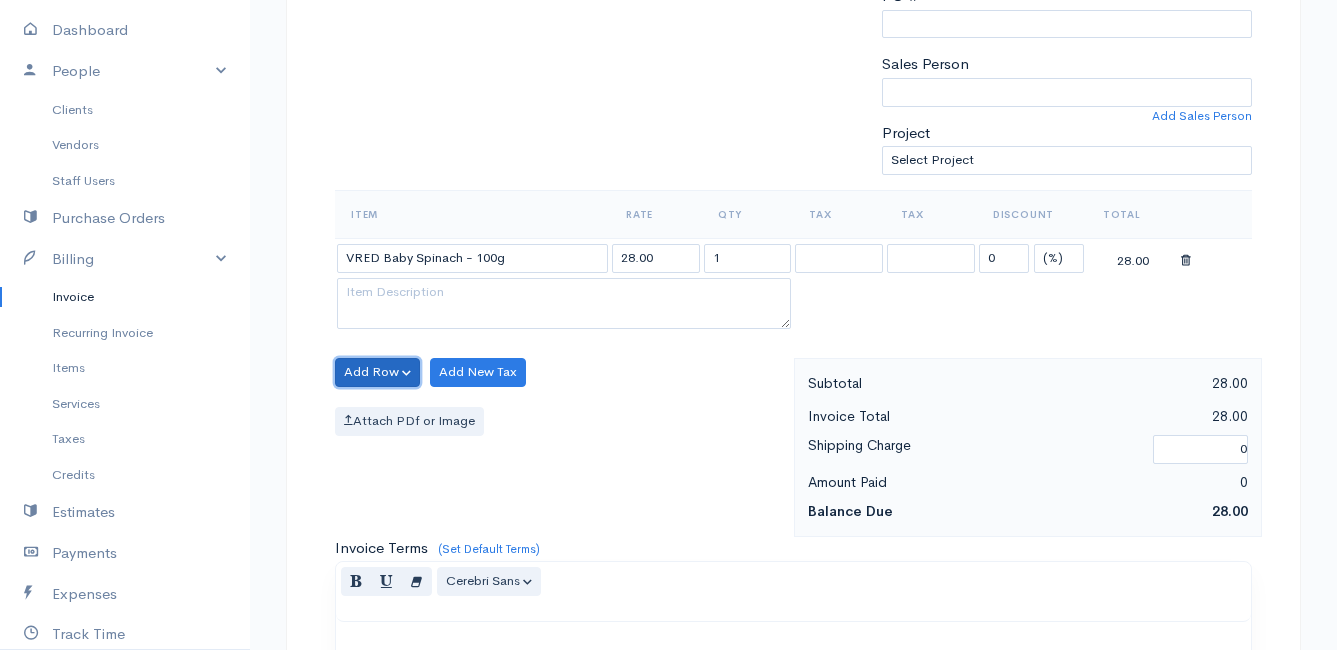 click on "Add Row" at bounding box center [377, 372] 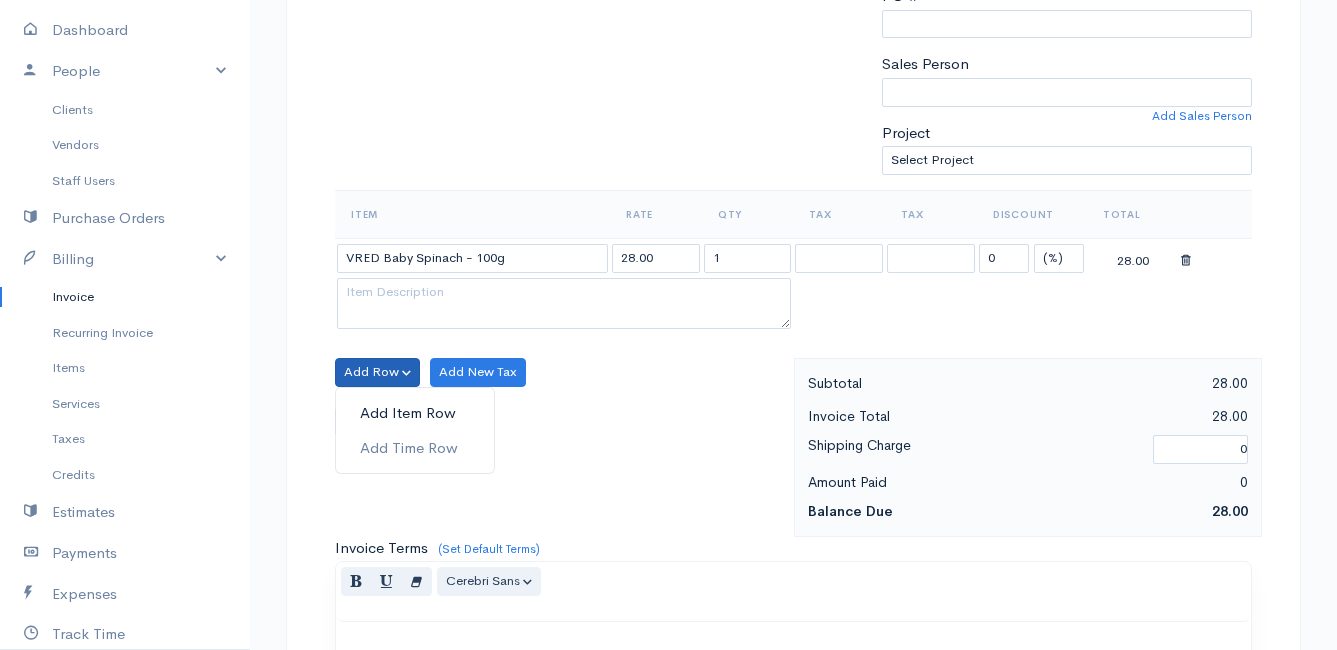 click on "Add Item Row" at bounding box center (415, 413) 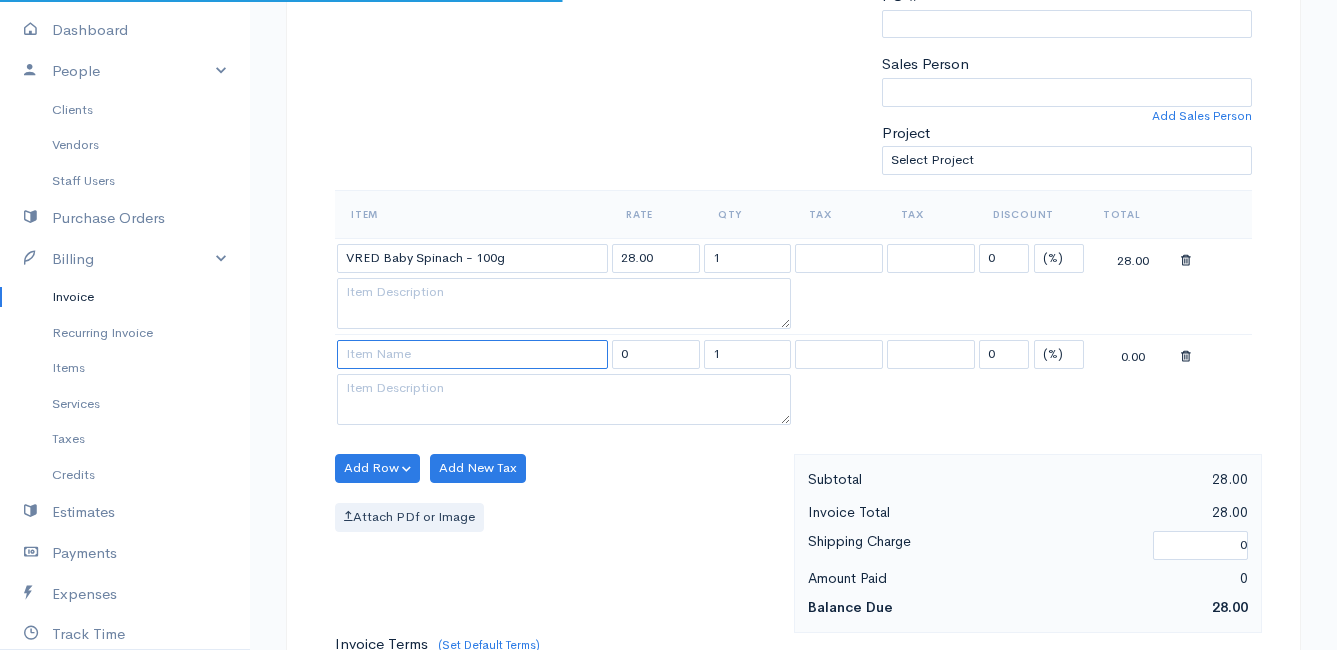 click at bounding box center (472, 354) 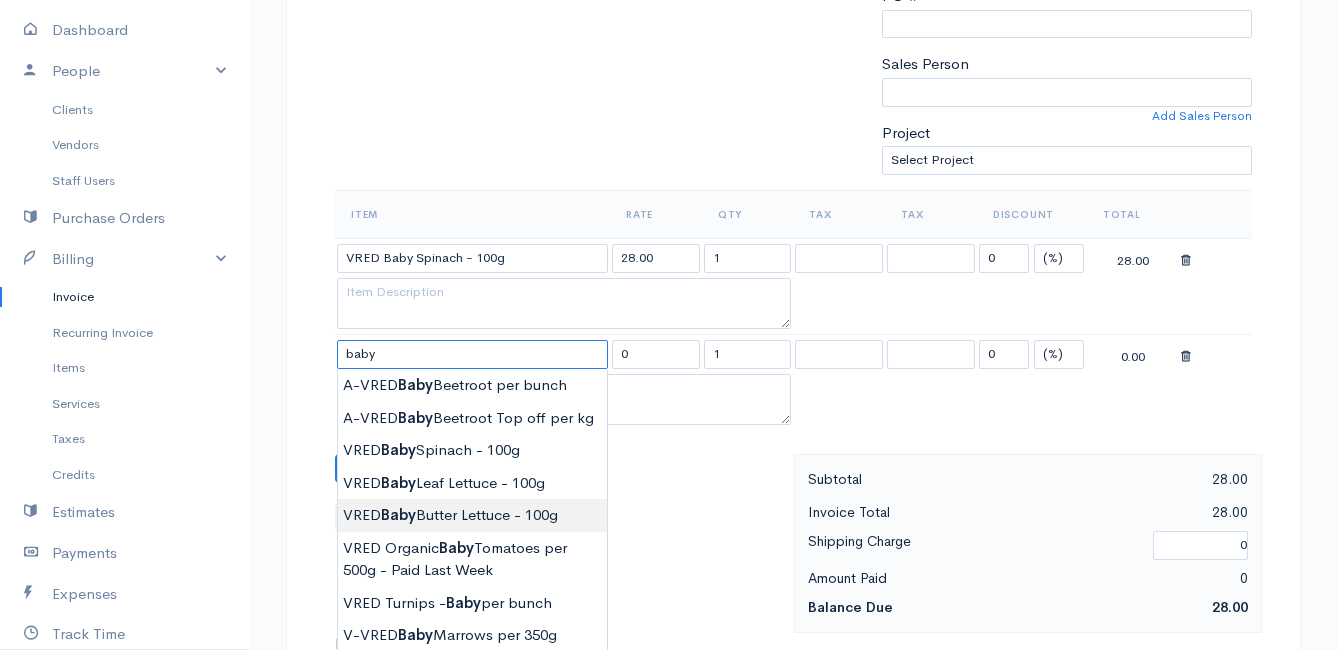 type on "VRED Baby Butter Lettuce - 100g" 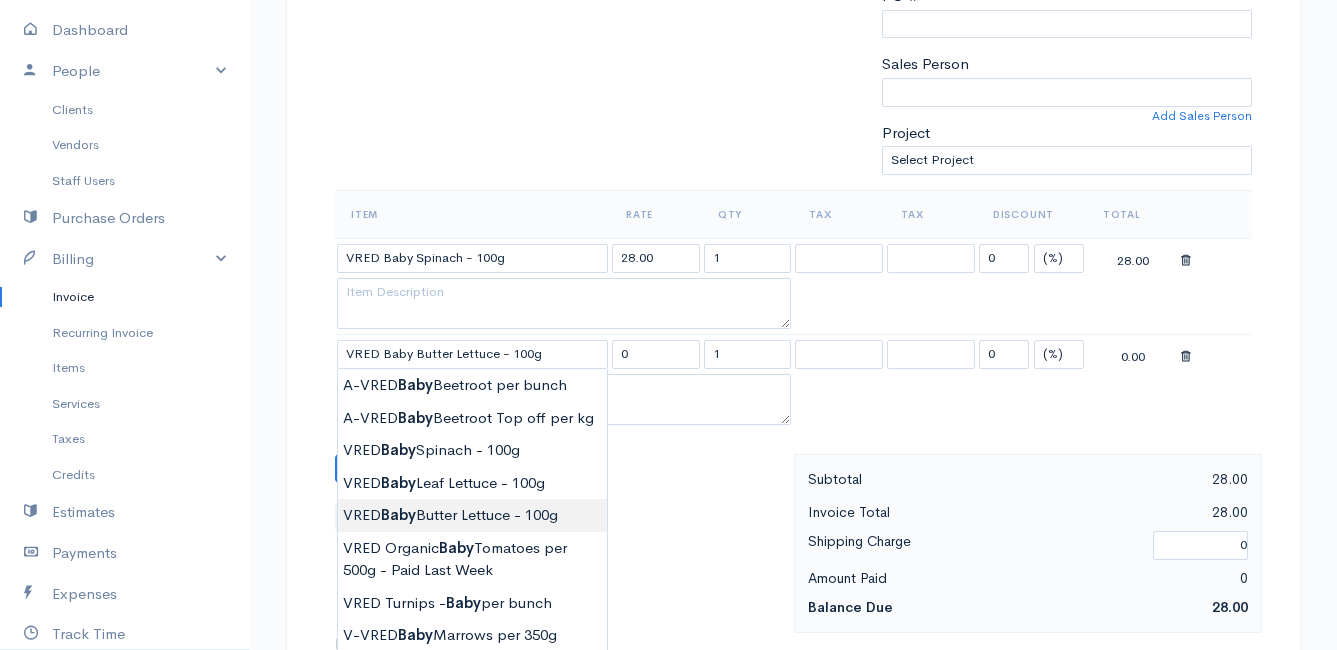 type on "24.00" 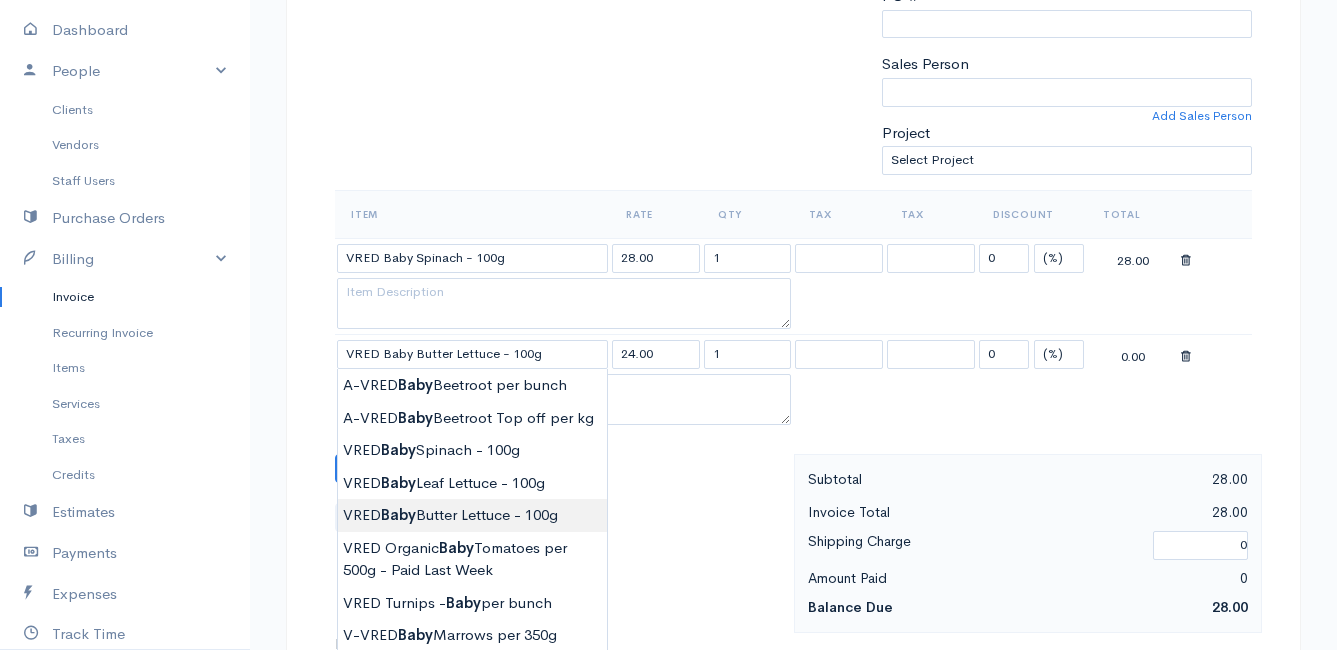 click on "Mamma Chicken
Upgrade
Dashboard
People
Clients
Vendors
Staff Users
Purchase Orders
Billing
Invoice
Recurring Invoice
Items
Services
Taxes
Credits
Estimates
Payments
Expenses
Track Time
Projects
Reports
Settings
My Organizations
Logout
Help
@CloudBooksApp 2022
Invoice
New Invoice
DRAFT To [PERSON_NAME] [STREET_ADDRESS][PERSON_NAME] [Choose Country] [GEOGRAPHIC_DATA] [GEOGRAPHIC_DATA] [GEOGRAPHIC_DATA] [GEOGRAPHIC_DATA] [GEOGRAPHIC_DATA] [GEOGRAPHIC_DATA] [US_STATE] [GEOGRAPHIC_DATA] [GEOGRAPHIC_DATA] [GEOGRAPHIC_DATA] [GEOGRAPHIC_DATA] [GEOGRAPHIC_DATA]" at bounding box center [668, 412] 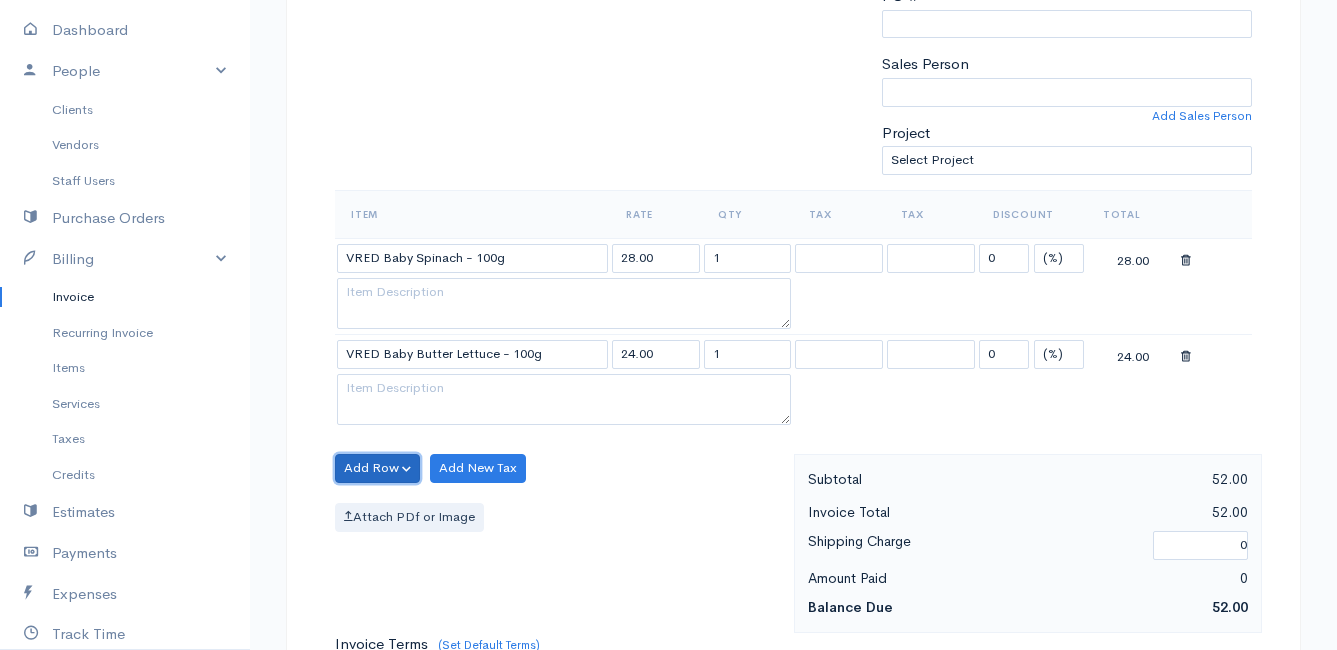 click on "Add Row" at bounding box center (377, 468) 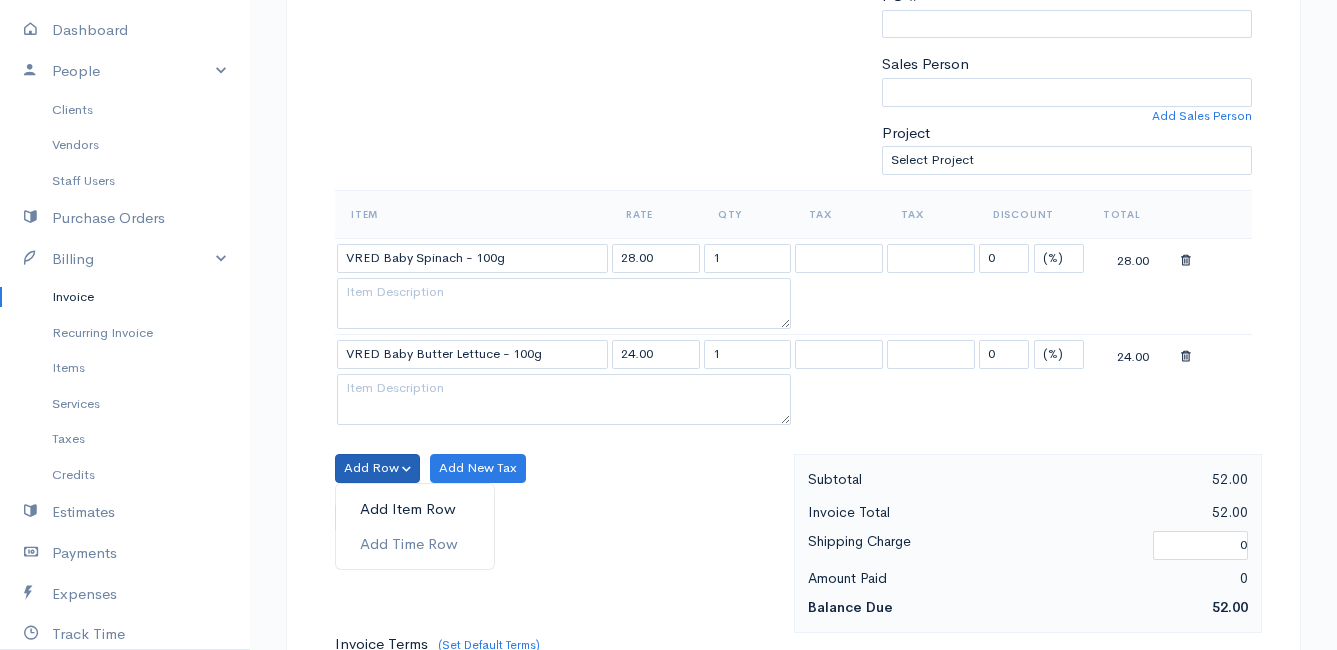 click on "Add Item Row" at bounding box center (415, 509) 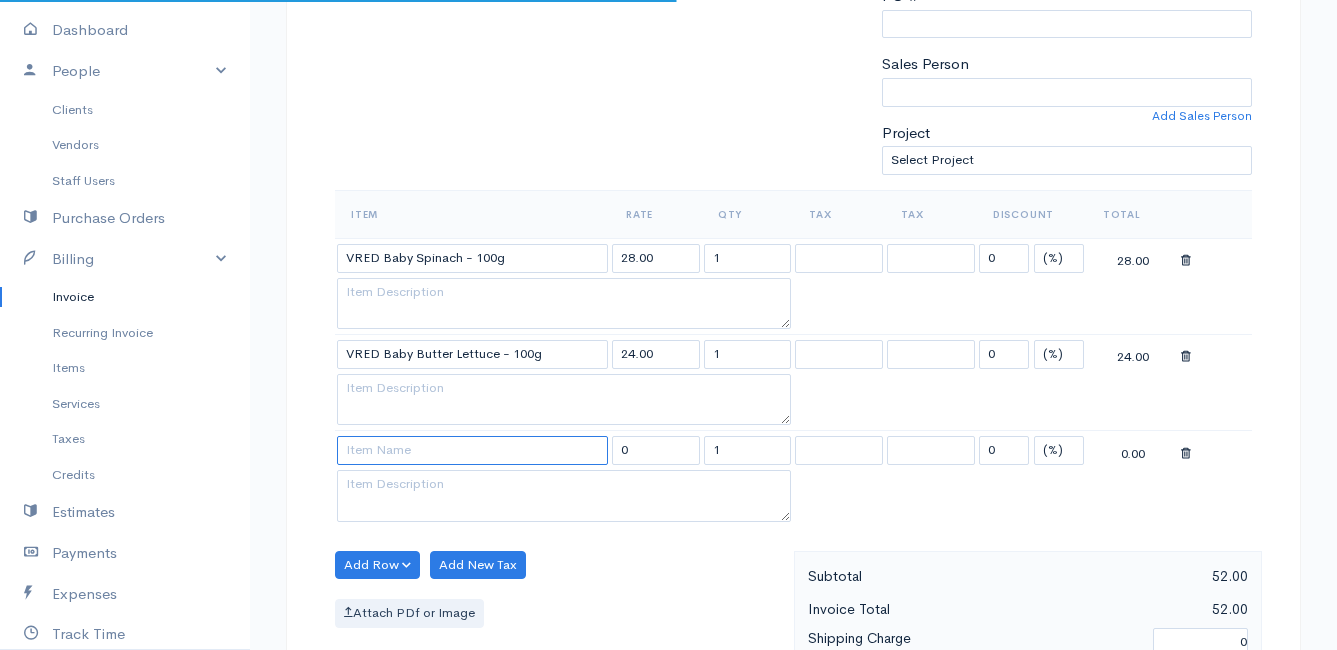 click at bounding box center [472, 450] 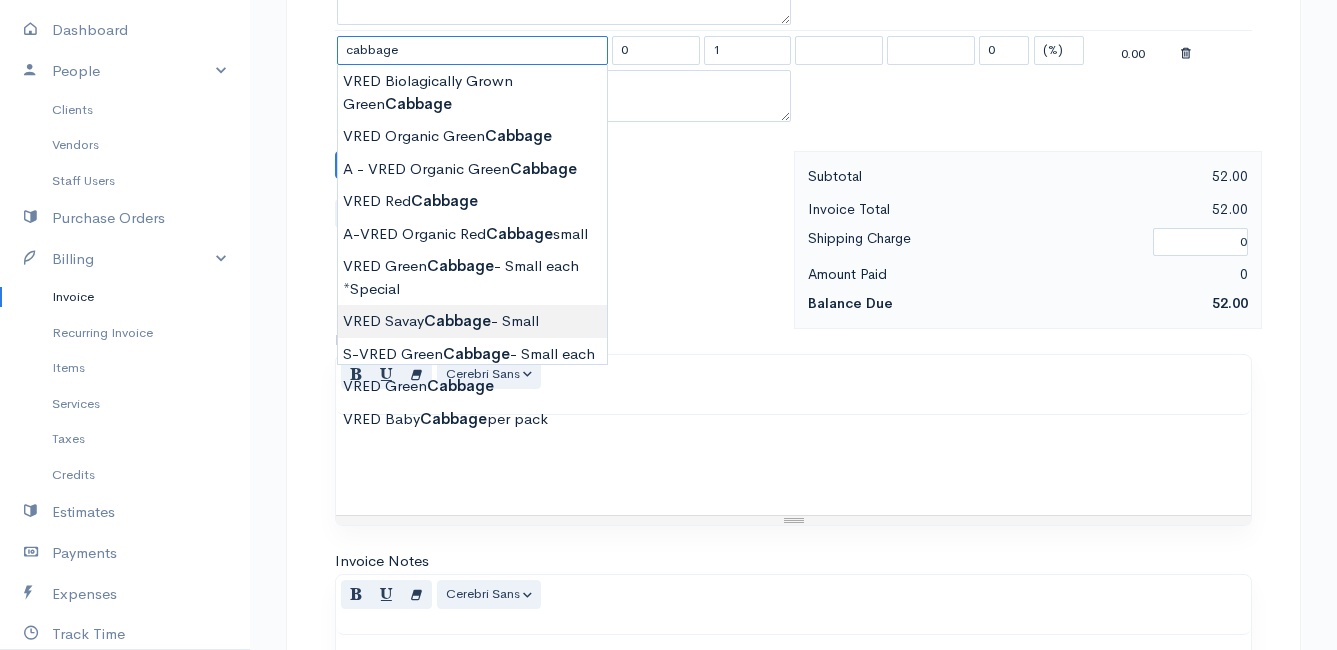 scroll, scrollTop: 800, scrollLeft: 0, axis: vertical 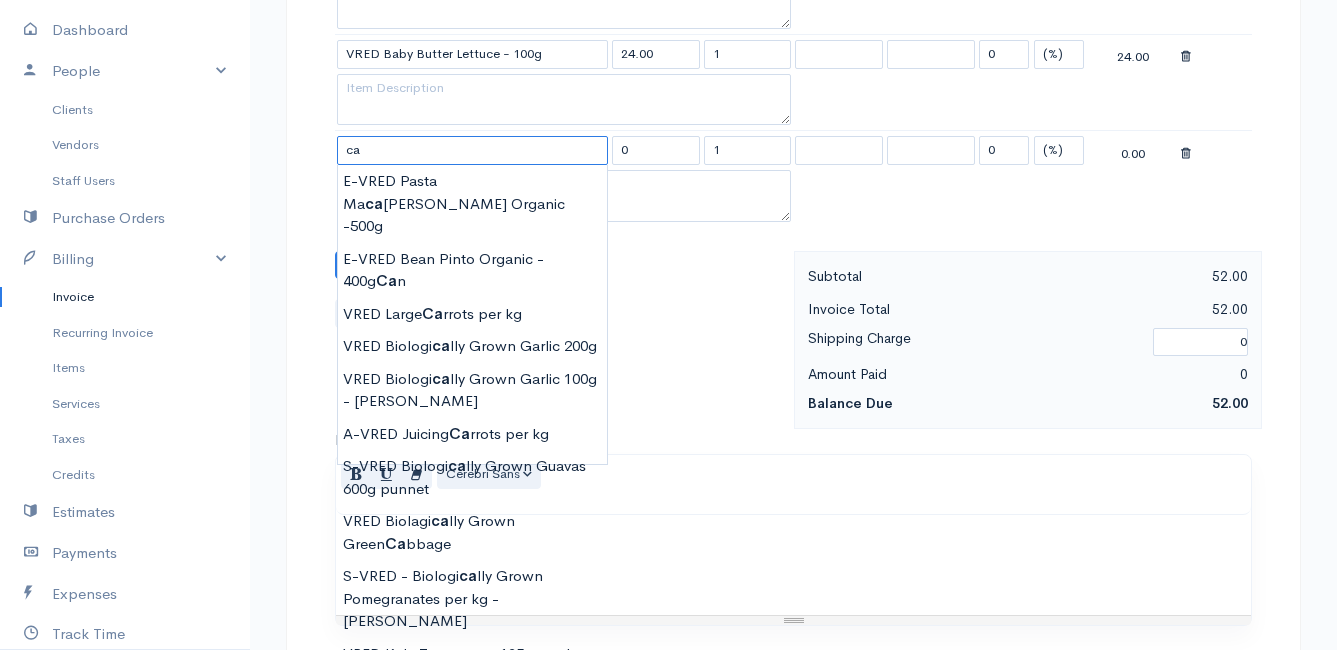 type on "c" 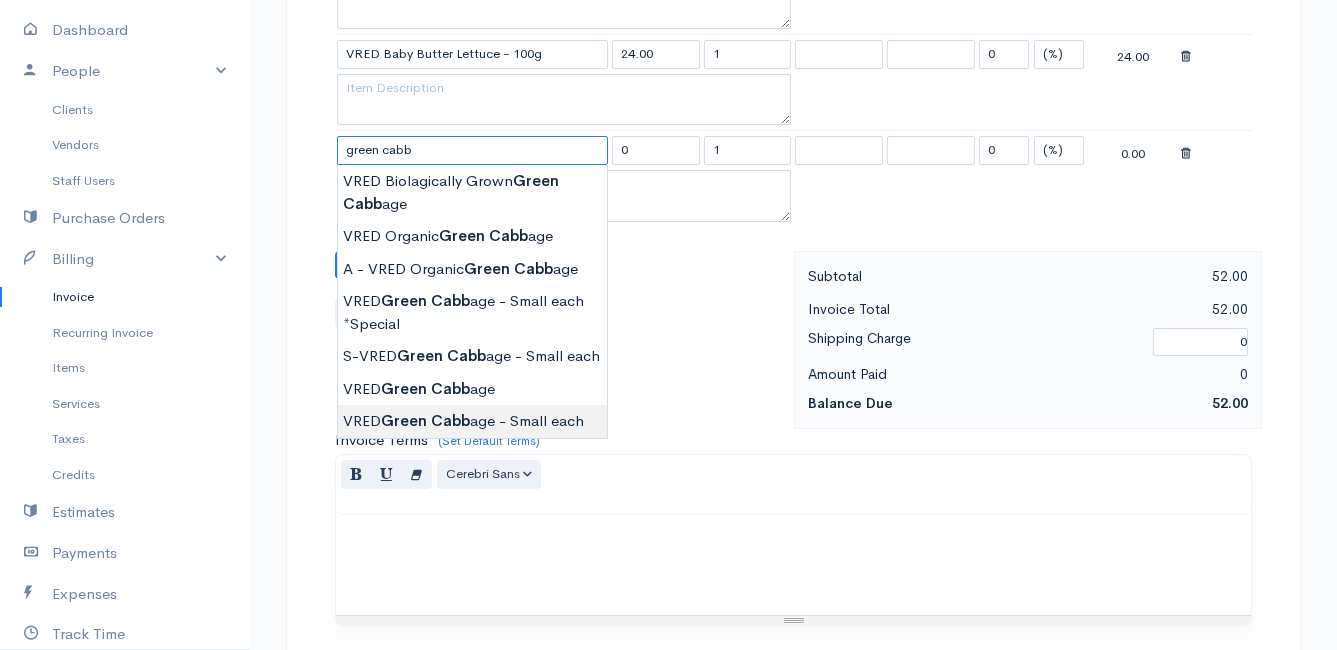 type on "VRED Green Cabbage - Small each" 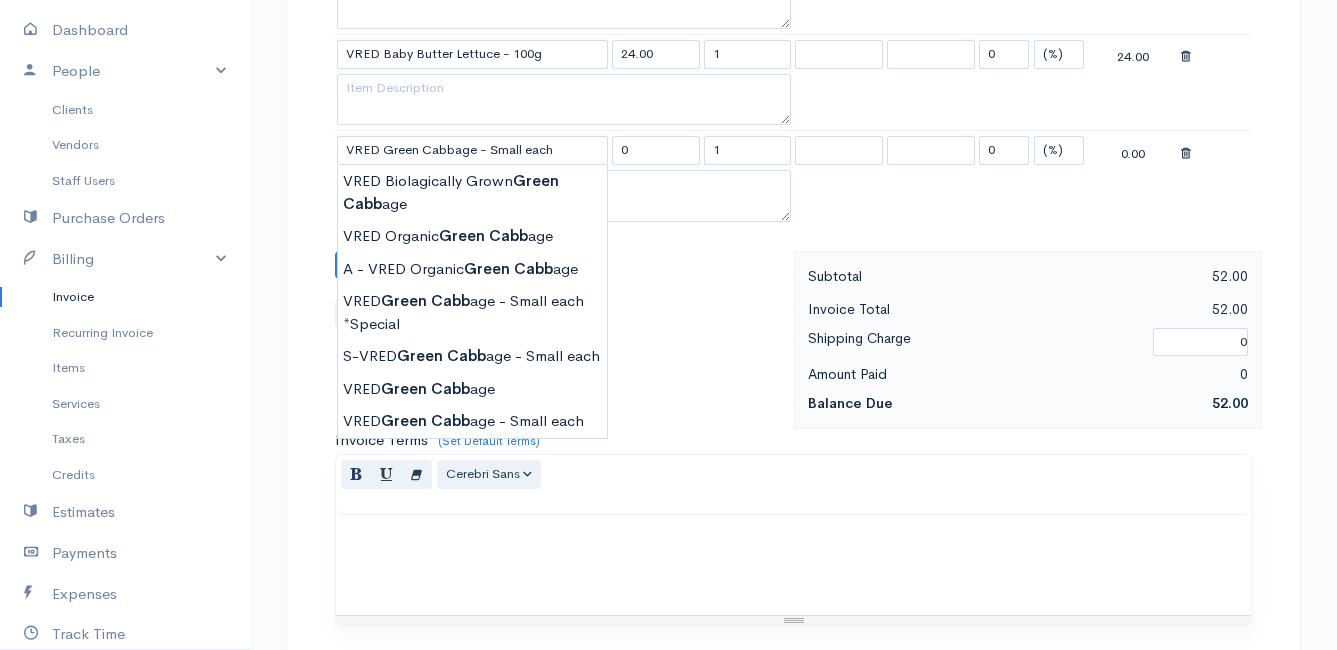 type on "30.00" 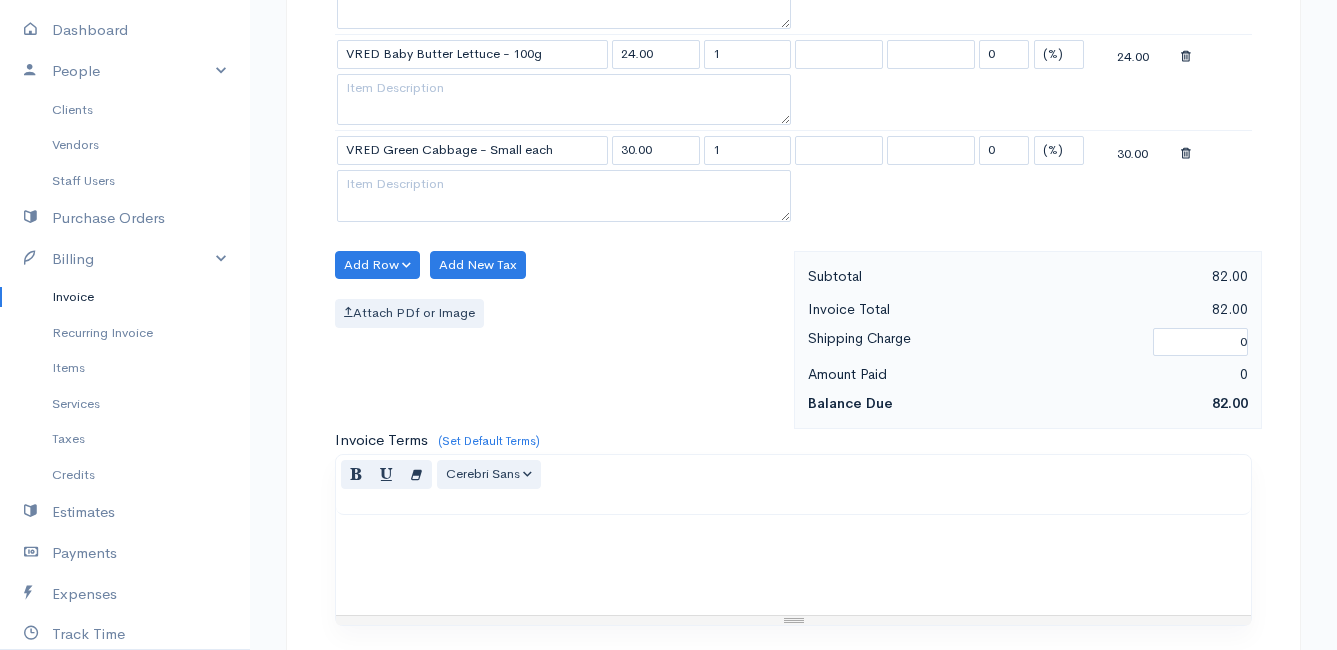 click on "Mamma Chicken
Upgrade
Dashboard
People
Clients
Vendors
Staff Users
Purchase Orders
Billing
Invoice
Recurring Invoice
Items
Services
Taxes
Credits
Estimates
Payments
Expenses
Track Time
Projects
Reports
Settings
My Organizations
Logout
Help
@CloudBooksApp 2022
Invoice
New Invoice
DRAFT To [PERSON_NAME] [STREET_ADDRESS][PERSON_NAME] [Choose Country] [GEOGRAPHIC_DATA] [GEOGRAPHIC_DATA] [GEOGRAPHIC_DATA] [GEOGRAPHIC_DATA] [GEOGRAPHIC_DATA] [GEOGRAPHIC_DATA] [US_STATE] [GEOGRAPHIC_DATA] [GEOGRAPHIC_DATA] [GEOGRAPHIC_DATA] [GEOGRAPHIC_DATA] [GEOGRAPHIC_DATA]" at bounding box center (668, 160) 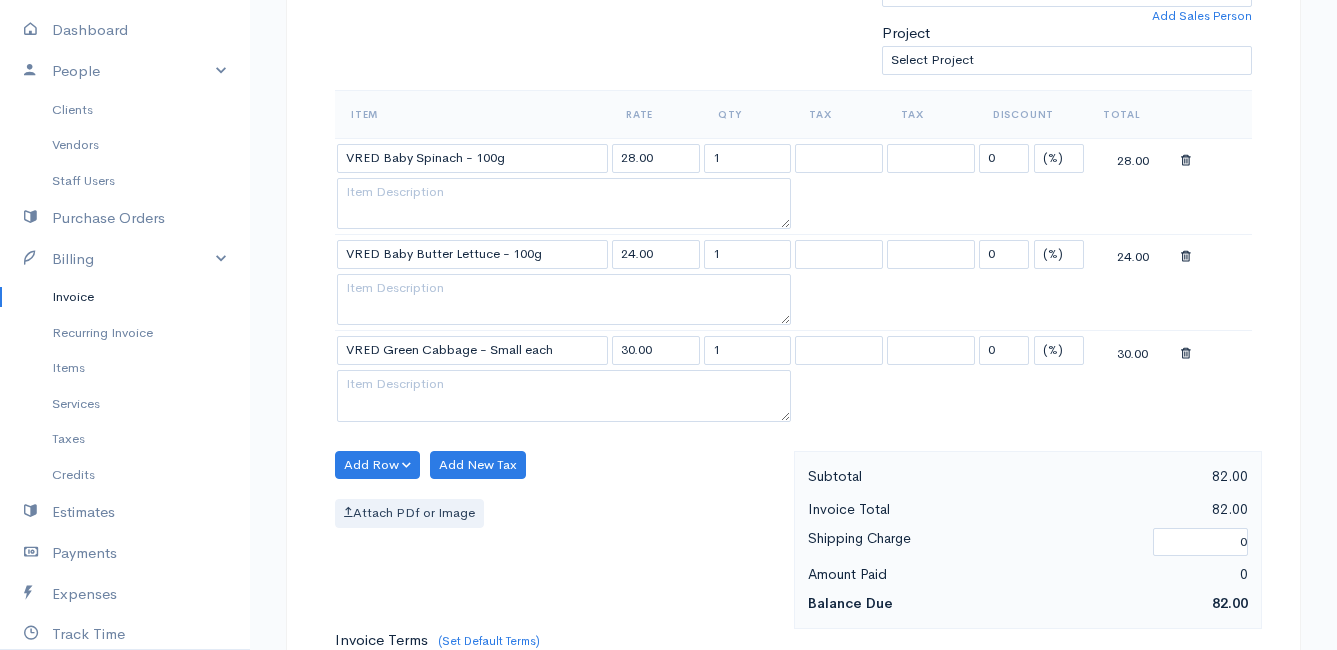 scroll, scrollTop: 700, scrollLeft: 0, axis: vertical 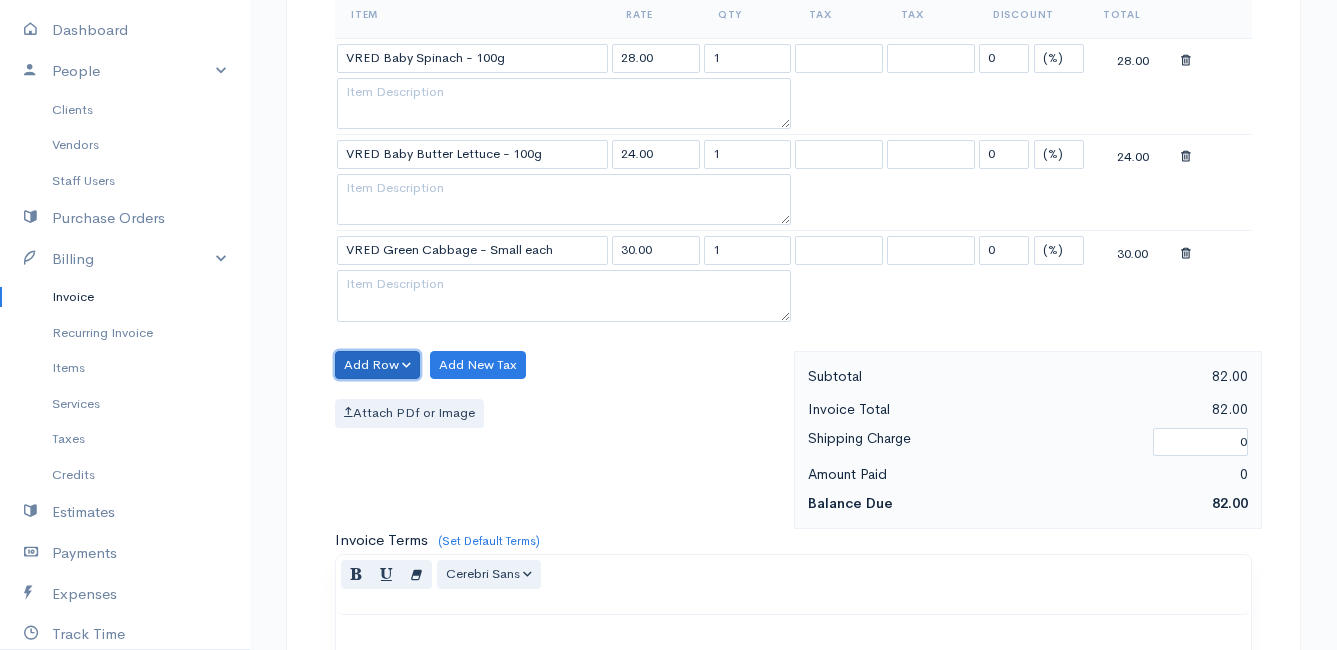 click on "Add Row" at bounding box center [377, 365] 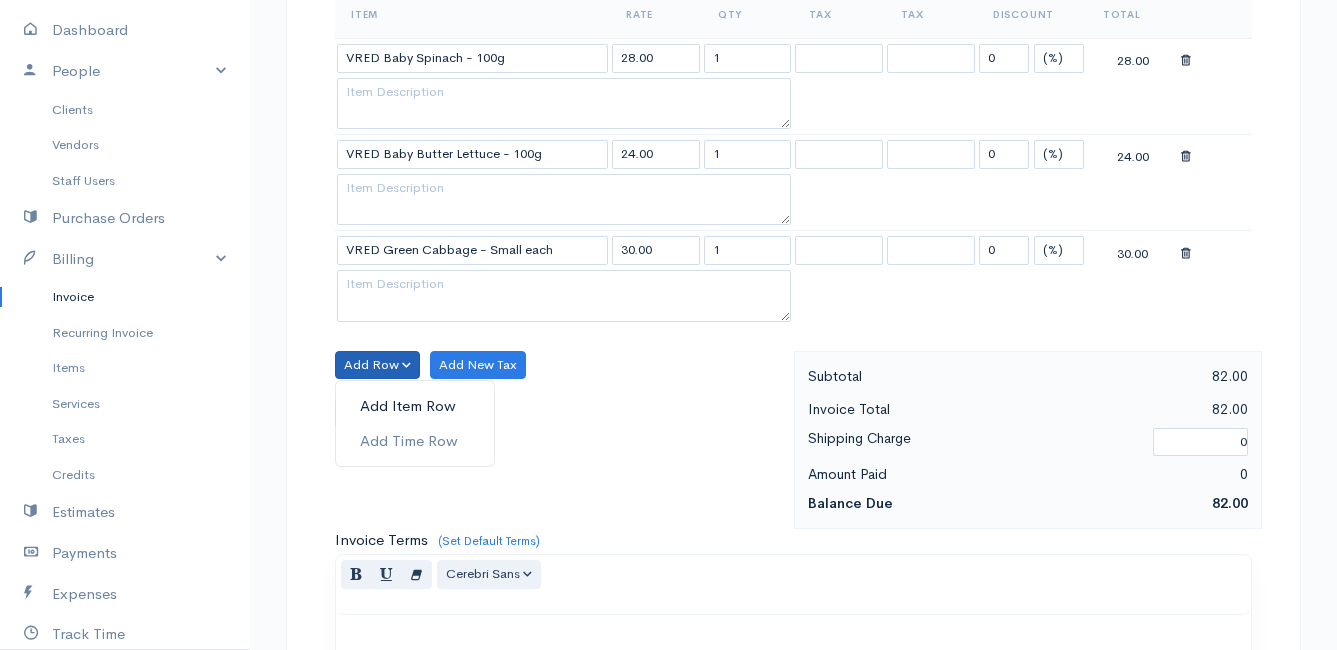 click on "Add Item Row" at bounding box center [415, 406] 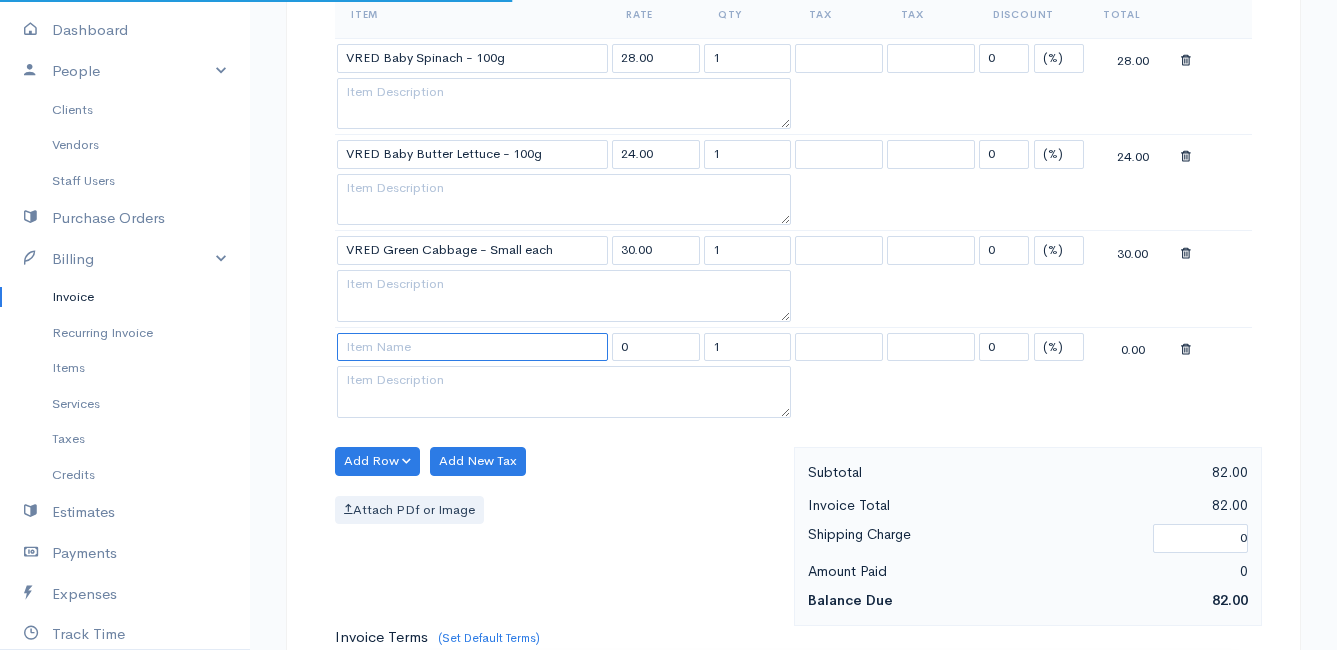 click at bounding box center [472, 347] 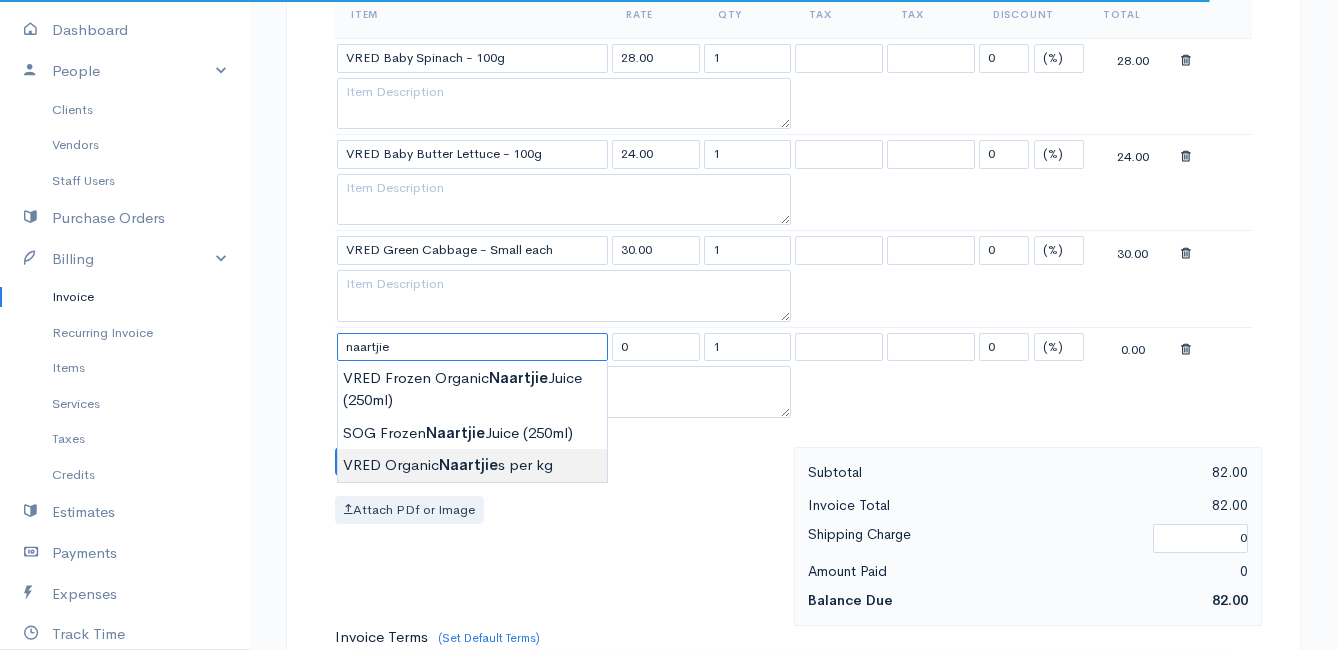type on "VRED Organic Naartjies per kg" 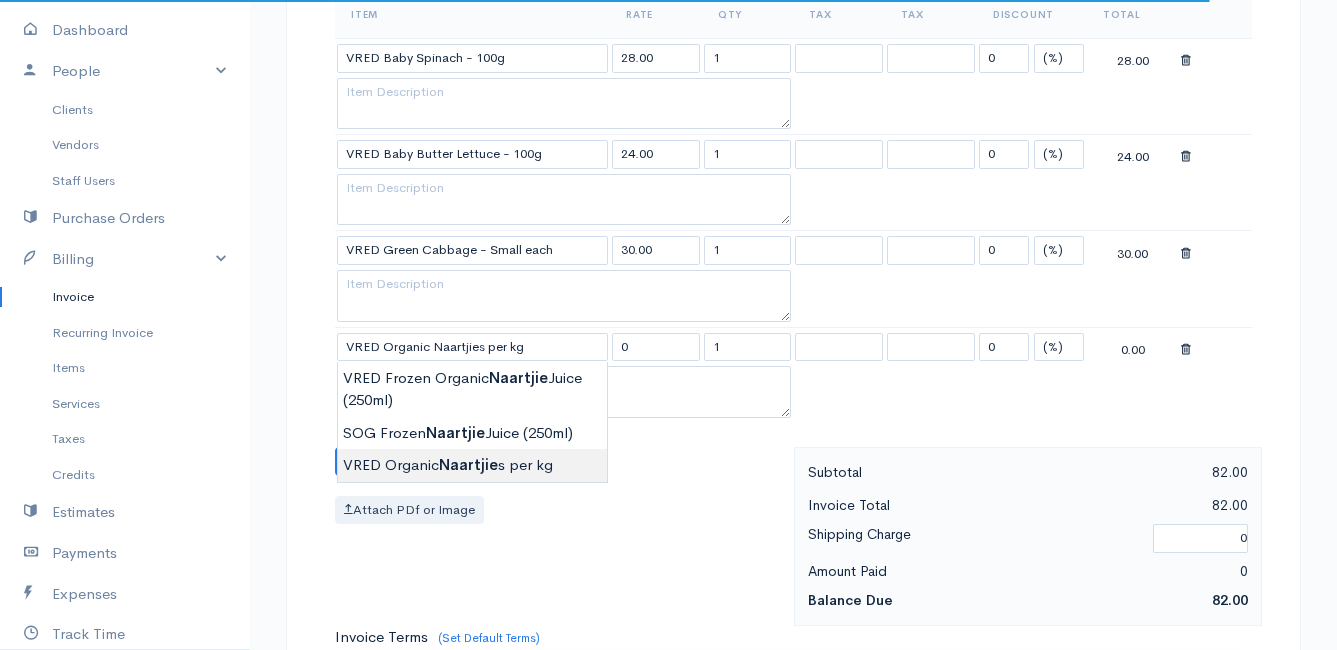 type on "42.00" 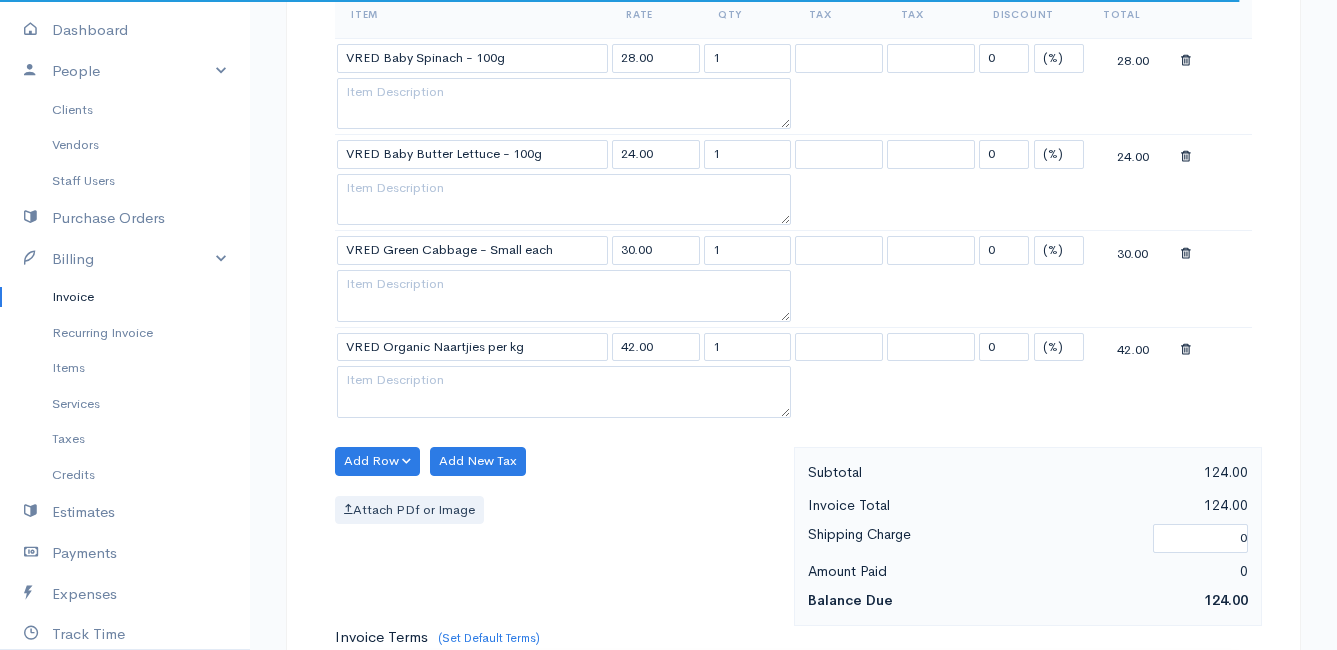 click on "Mamma Chicken
Upgrade
Dashboard
People
Clients
Vendors
Staff Users
Purchase Orders
Billing
Invoice
Recurring Invoice
Items
Services
Taxes
Credits
Estimates
Payments
Expenses
Track Time
Projects
Reports
Settings
My Organizations
Logout
Help
@CloudBooksApp 2022
Invoice
New Invoice
DRAFT To [PERSON_NAME] [STREET_ADDRESS][PERSON_NAME] [Choose Country] [GEOGRAPHIC_DATA] [GEOGRAPHIC_DATA] [GEOGRAPHIC_DATA] [GEOGRAPHIC_DATA] [GEOGRAPHIC_DATA] [GEOGRAPHIC_DATA] [US_STATE] [GEOGRAPHIC_DATA] [GEOGRAPHIC_DATA] [GEOGRAPHIC_DATA] [GEOGRAPHIC_DATA] [GEOGRAPHIC_DATA]" at bounding box center [668, 308] 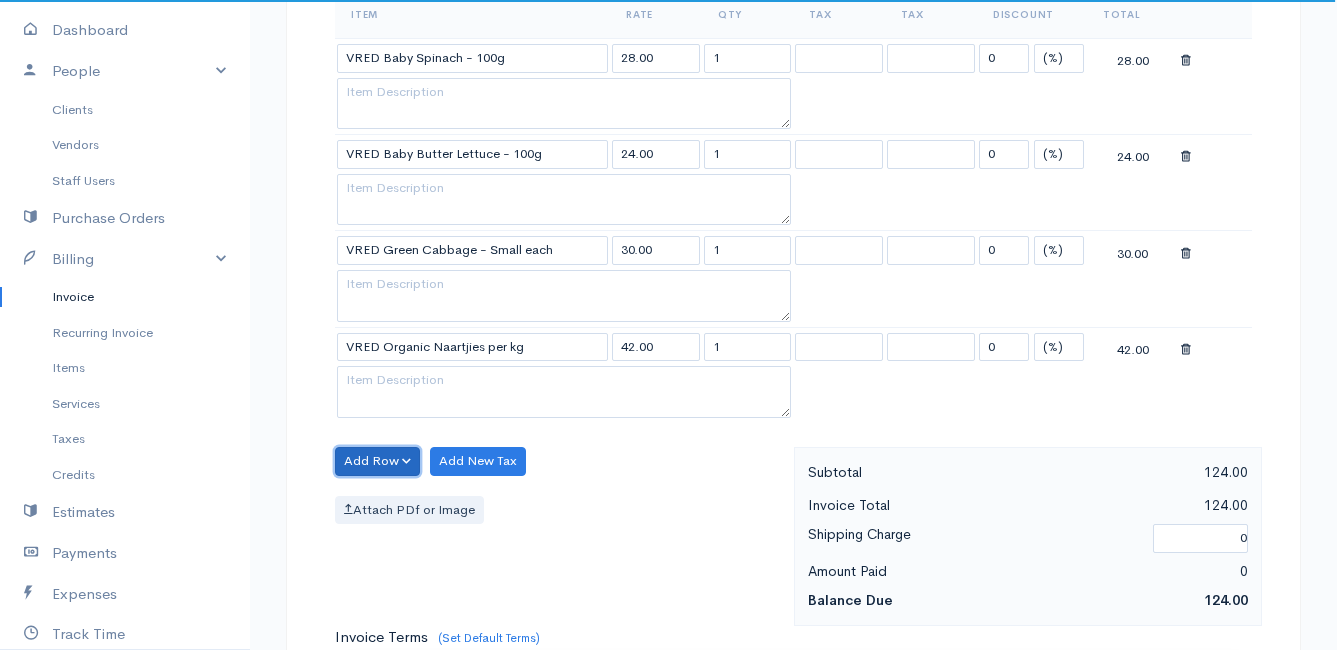 click on "Add Row" at bounding box center [377, 461] 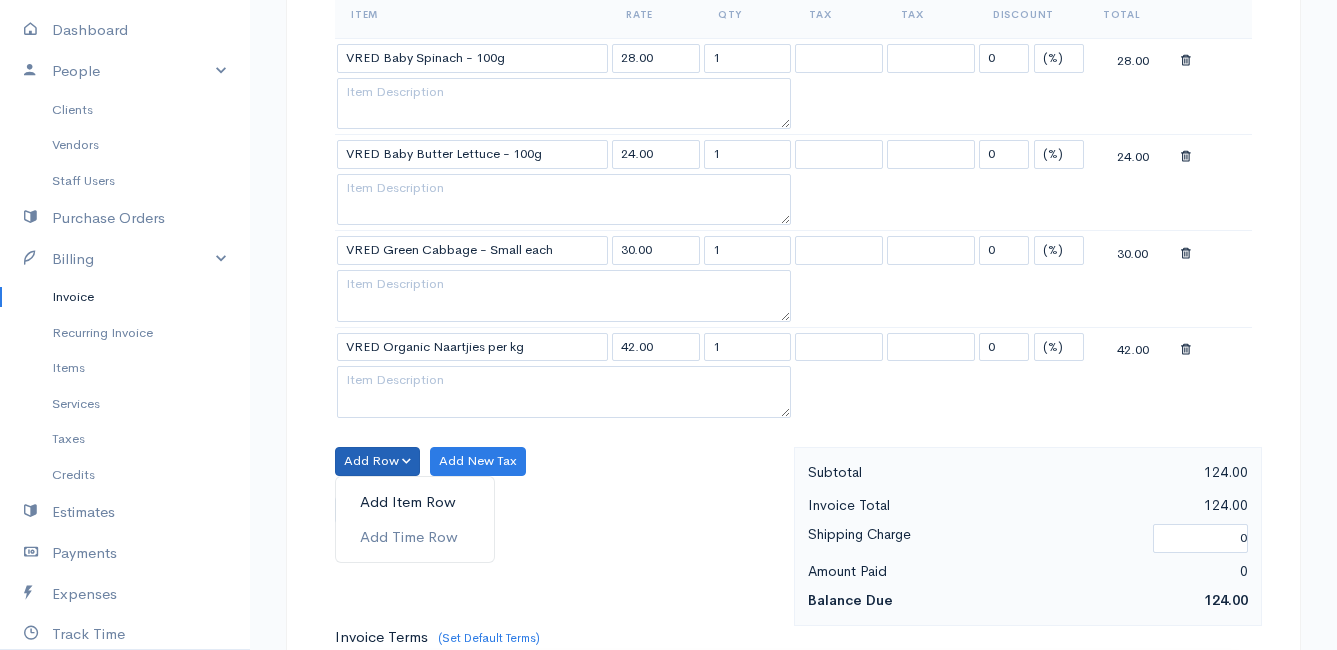 click on "Add Item Row" at bounding box center (415, 502) 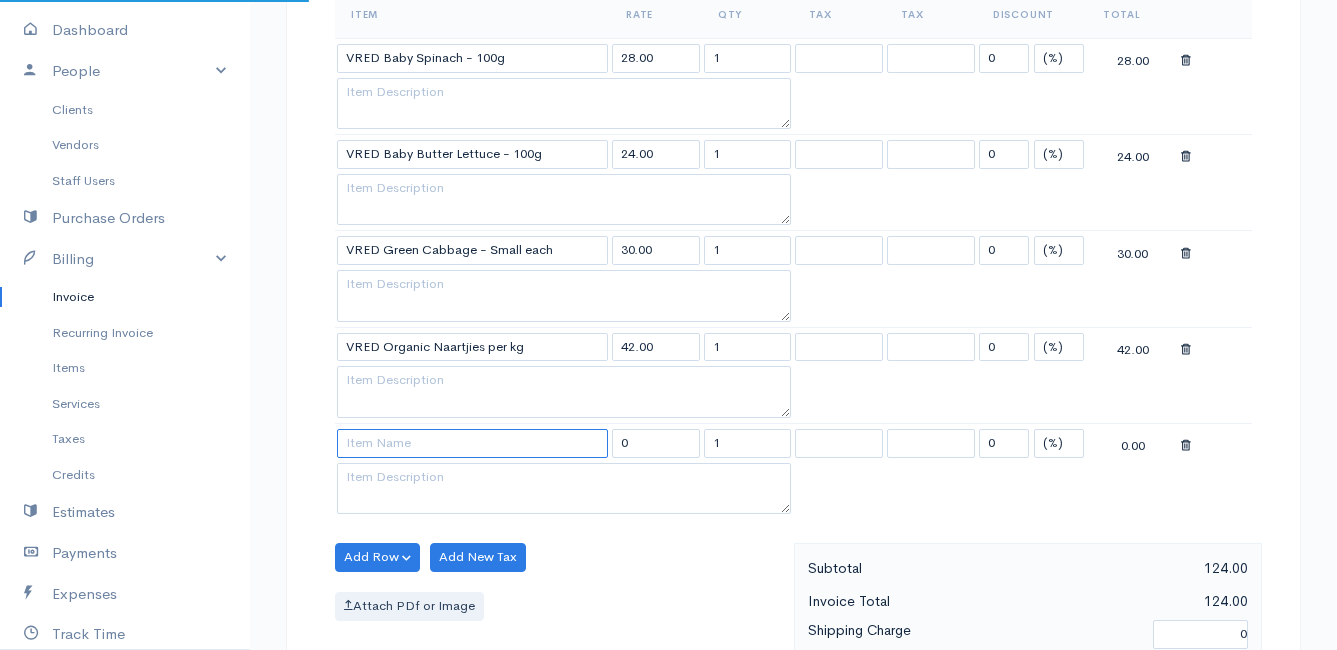 click at bounding box center [472, 443] 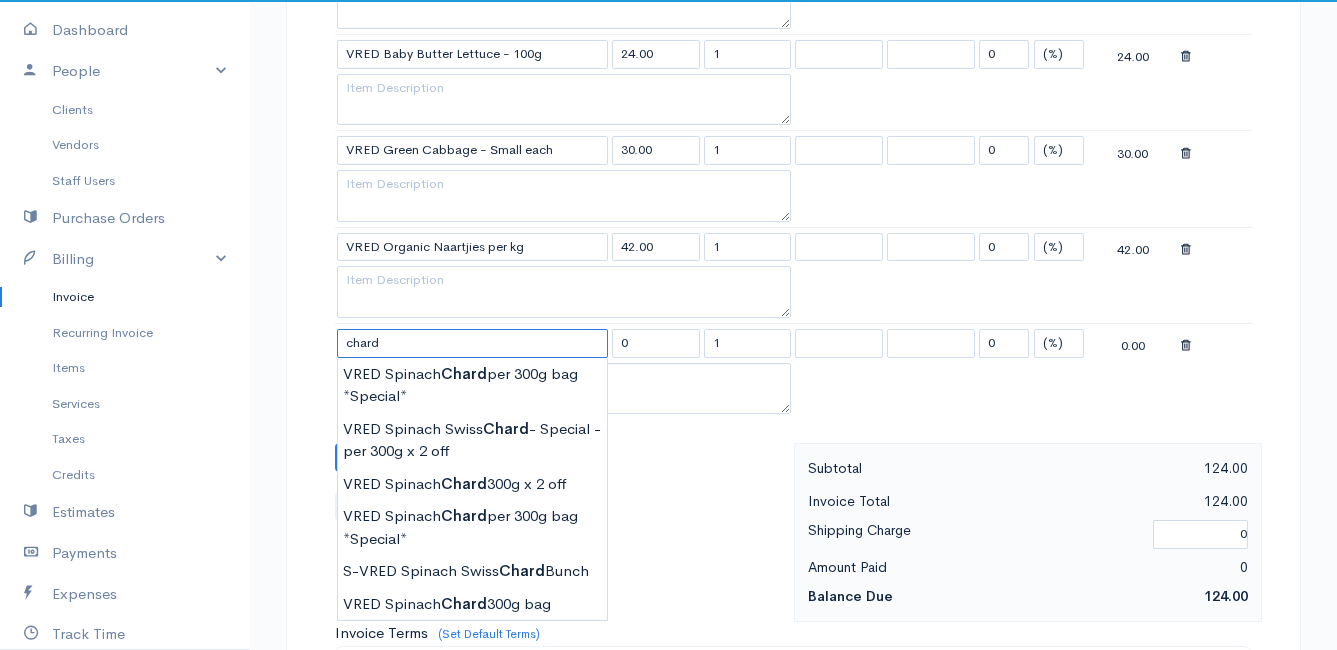 scroll, scrollTop: 900, scrollLeft: 0, axis: vertical 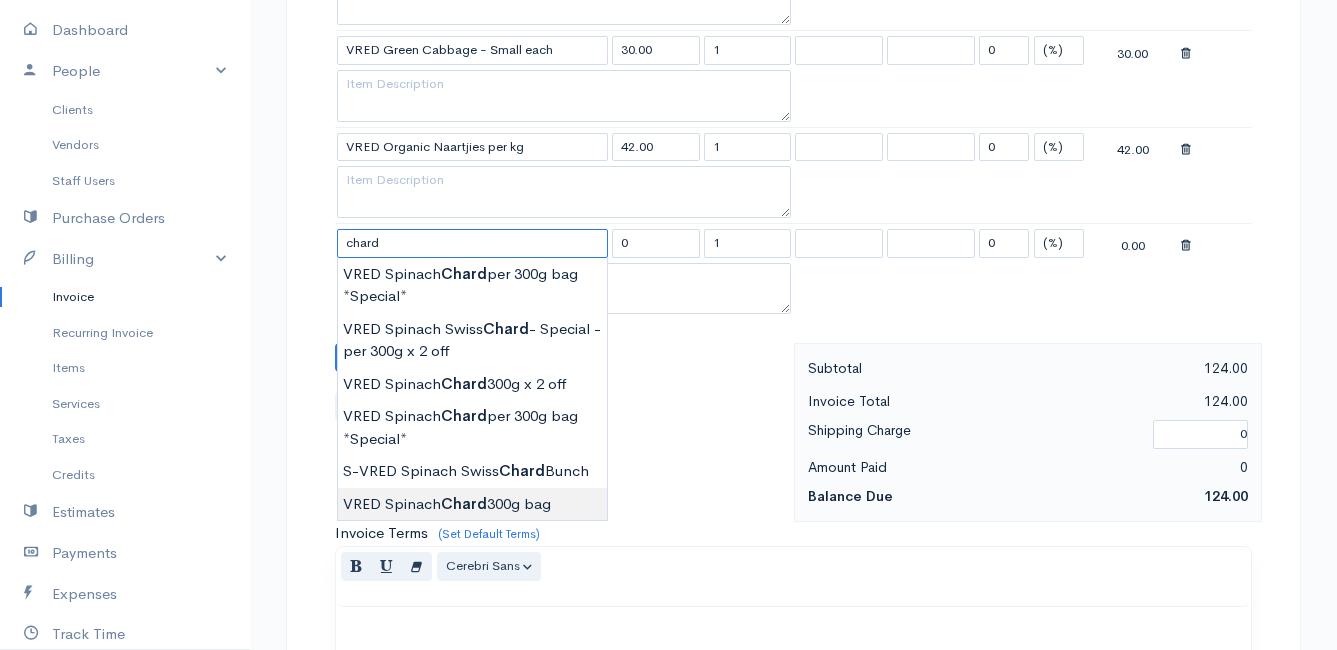 type on "VRED Spinach Chard 300g bag" 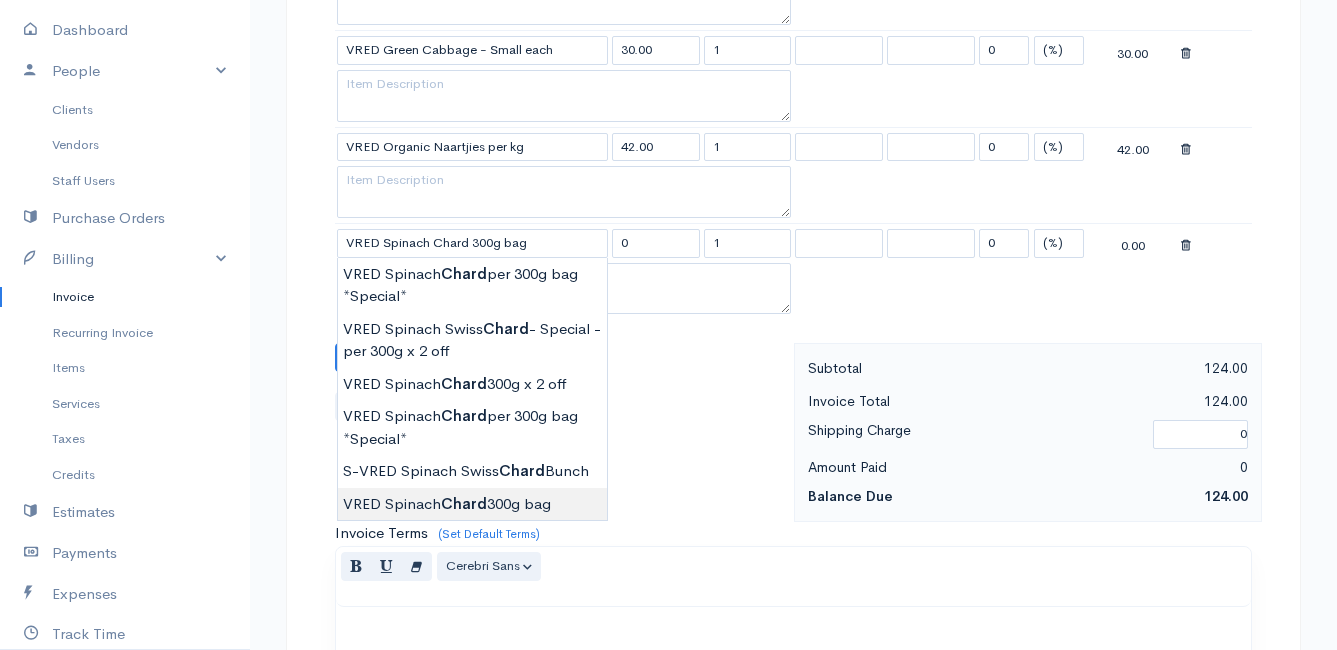 type on "30.00" 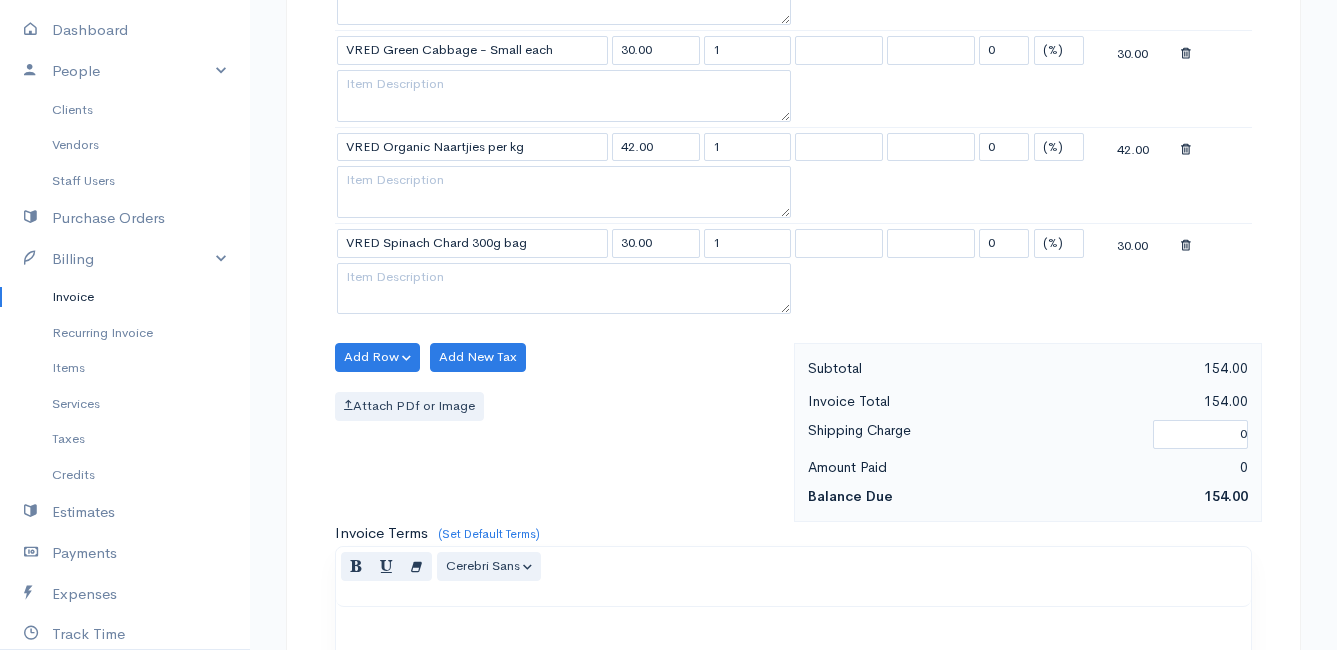 click on "Mamma Chicken
Upgrade
Dashboard
People
Clients
Vendors
Staff Users
Purchase Orders
Billing
Invoice
Recurring Invoice
Items
Services
Taxes
Credits
Estimates
Payments
Expenses
Track Time
Projects
Reports
Settings
My Organizations
Logout
Help
@CloudBooksApp 2022
Invoice
New Invoice
DRAFT To [PERSON_NAME] [STREET_ADDRESS][PERSON_NAME] [Choose Country] [GEOGRAPHIC_DATA] [GEOGRAPHIC_DATA] [GEOGRAPHIC_DATA] [GEOGRAPHIC_DATA] [GEOGRAPHIC_DATA] [GEOGRAPHIC_DATA] [US_STATE] [GEOGRAPHIC_DATA] [GEOGRAPHIC_DATA] [GEOGRAPHIC_DATA] [GEOGRAPHIC_DATA] [GEOGRAPHIC_DATA]" at bounding box center [668, 157] 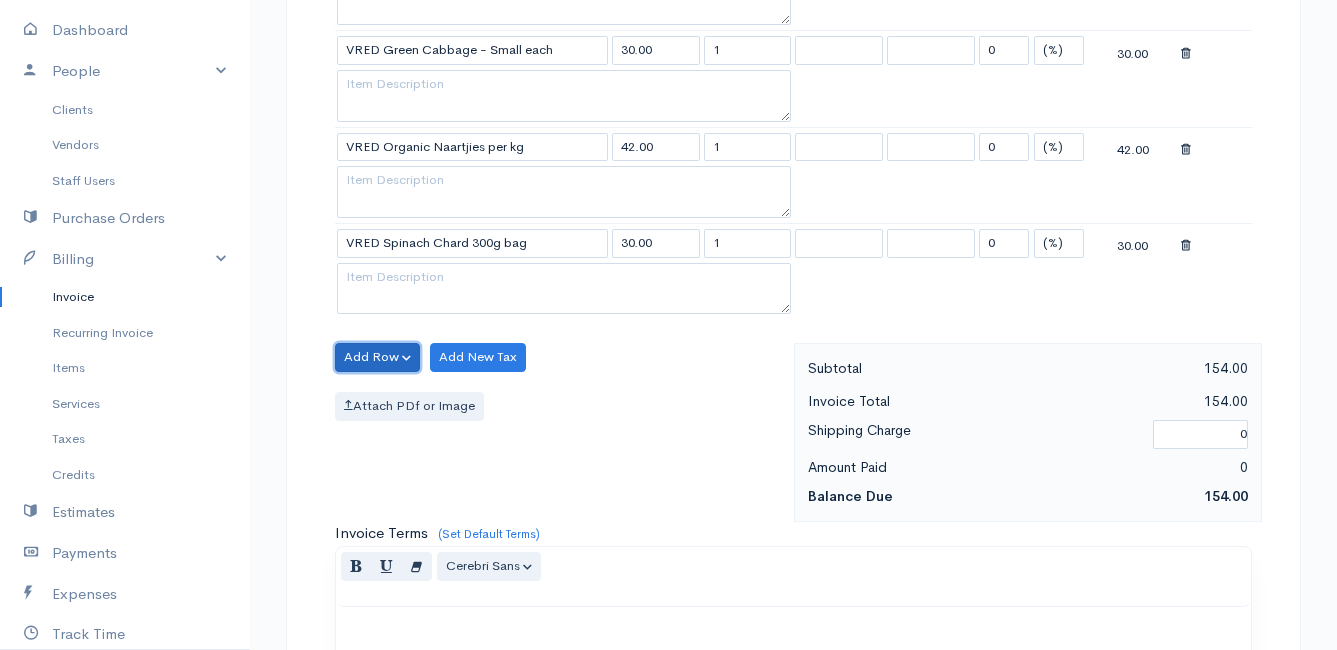 click on "Add Row" at bounding box center (377, 357) 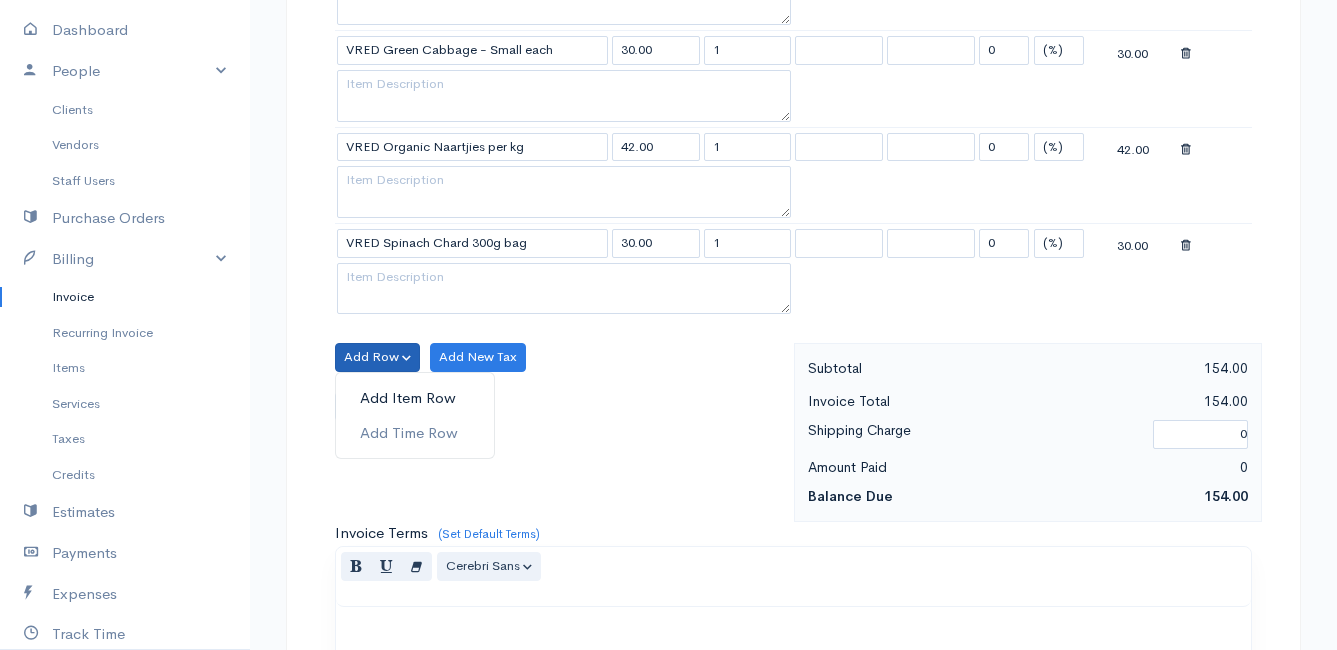 click on "Add Item Row" at bounding box center [415, 398] 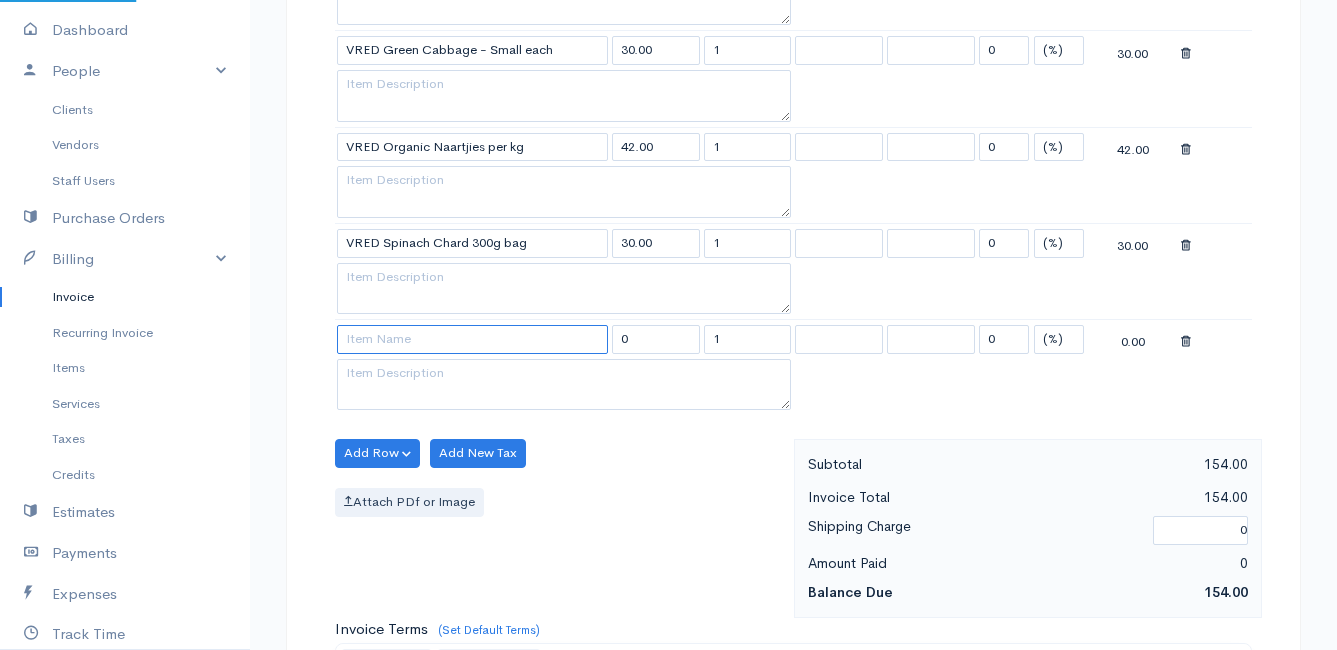 click at bounding box center [472, 339] 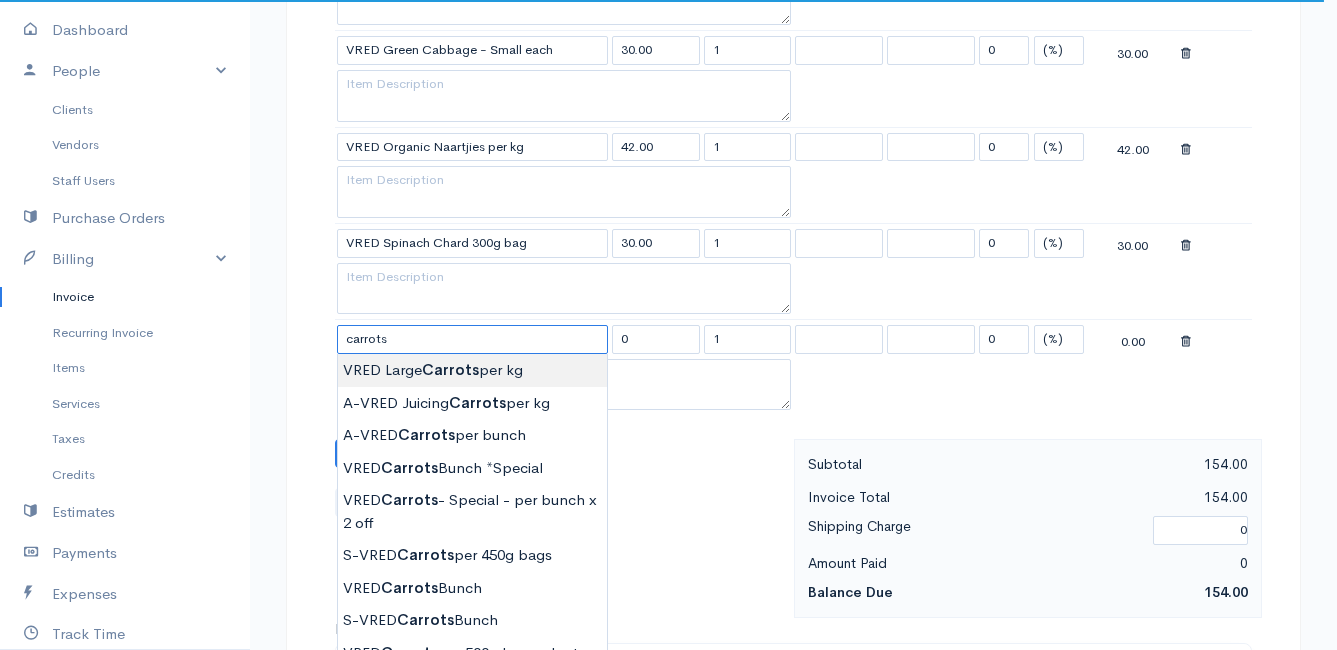 scroll, scrollTop: 1000, scrollLeft: 0, axis: vertical 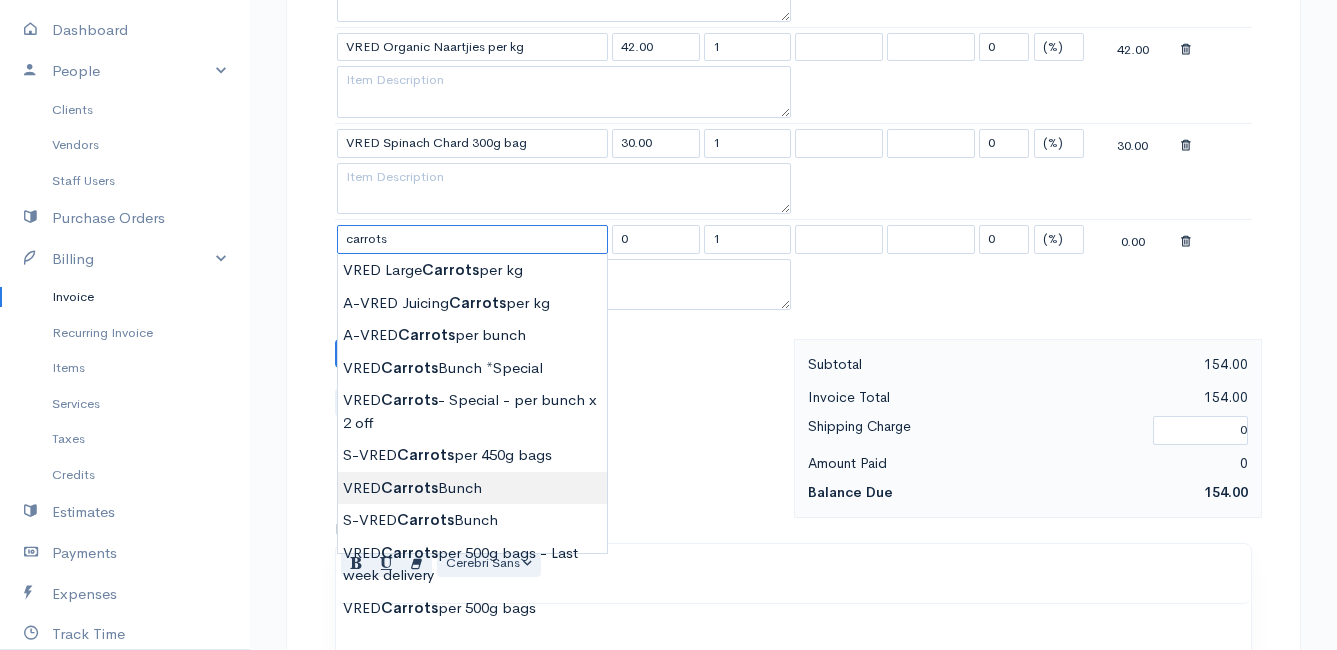 type on "VRED Carrots Bunch" 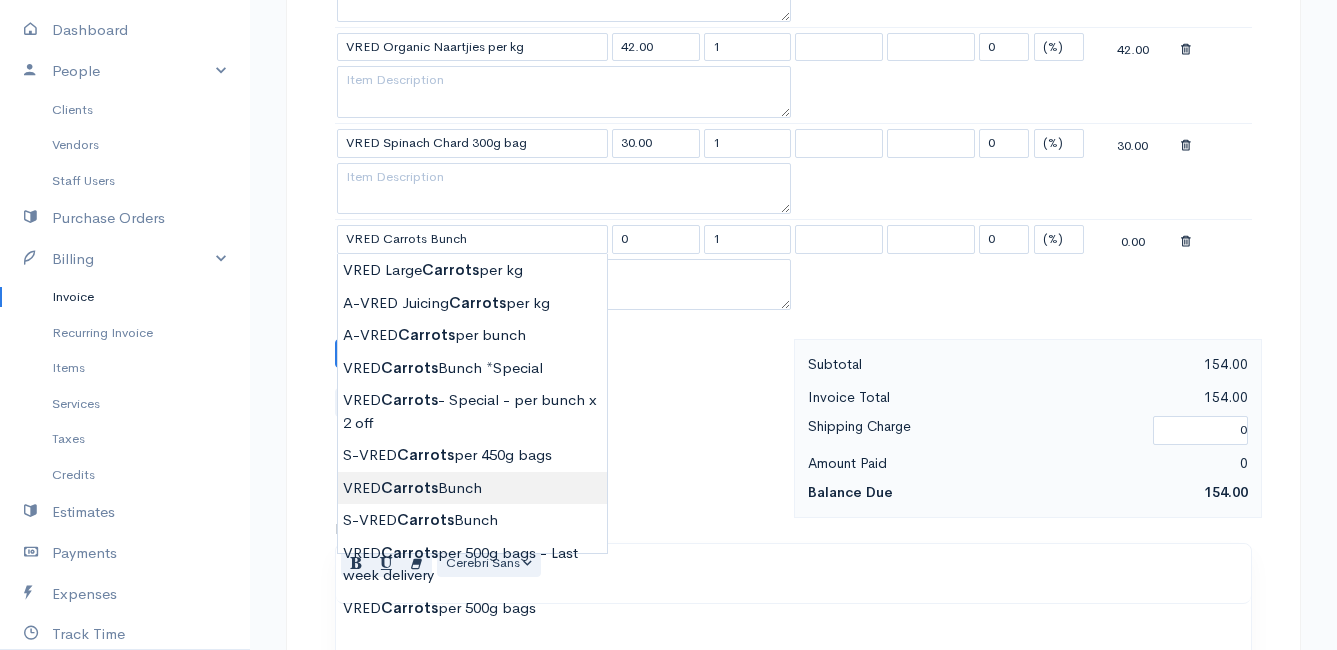 type on "23.00" 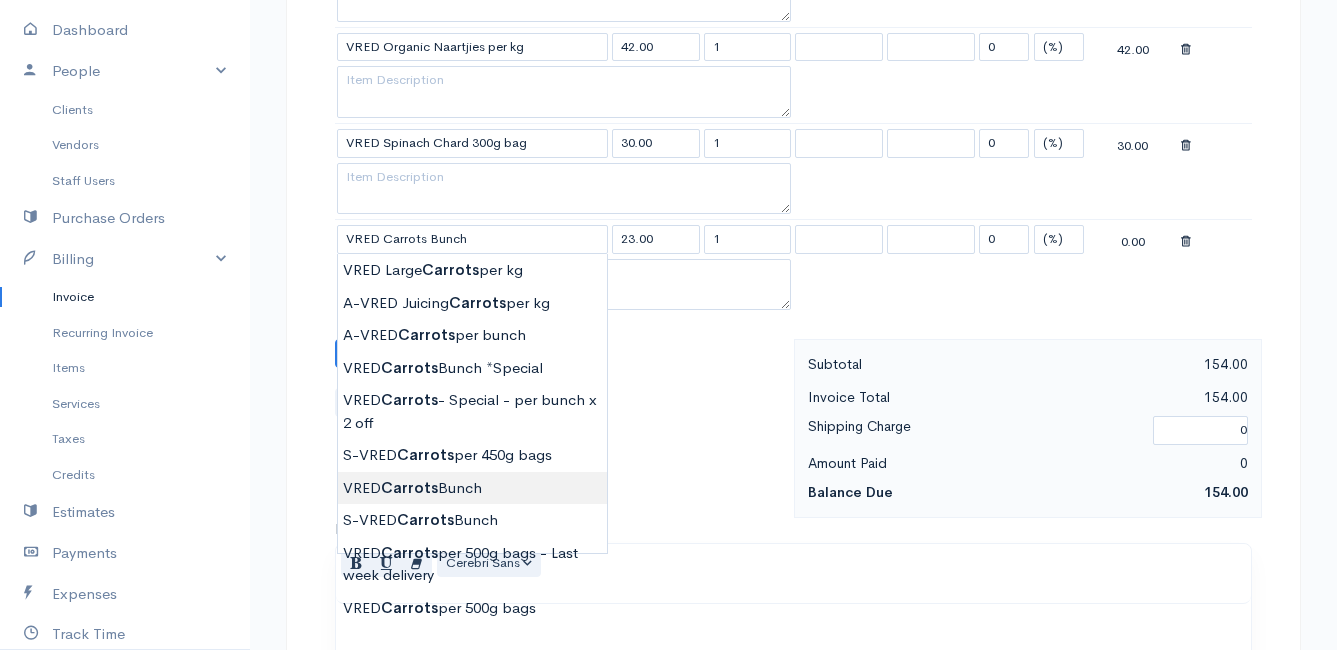 click on "Mamma Chicken
Upgrade
Dashboard
People
Clients
Vendors
Staff Users
Purchase Orders
Billing
Invoice
Recurring Invoice
Items
Services
Taxes
Credits
Estimates
Payments
Expenses
Track Time
Projects
Reports
Settings
My Organizations
Logout
Help
@CloudBooksApp 2022
Invoice
New Invoice
DRAFT To [PERSON_NAME] [STREET_ADDRESS][PERSON_NAME] [Choose Country] [GEOGRAPHIC_DATA] [GEOGRAPHIC_DATA] [GEOGRAPHIC_DATA] [GEOGRAPHIC_DATA] [GEOGRAPHIC_DATA] [GEOGRAPHIC_DATA] [US_STATE] [GEOGRAPHIC_DATA] [GEOGRAPHIC_DATA] [GEOGRAPHIC_DATA] [GEOGRAPHIC_DATA] [GEOGRAPHIC_DATA]" at bounding box center (668, 105) 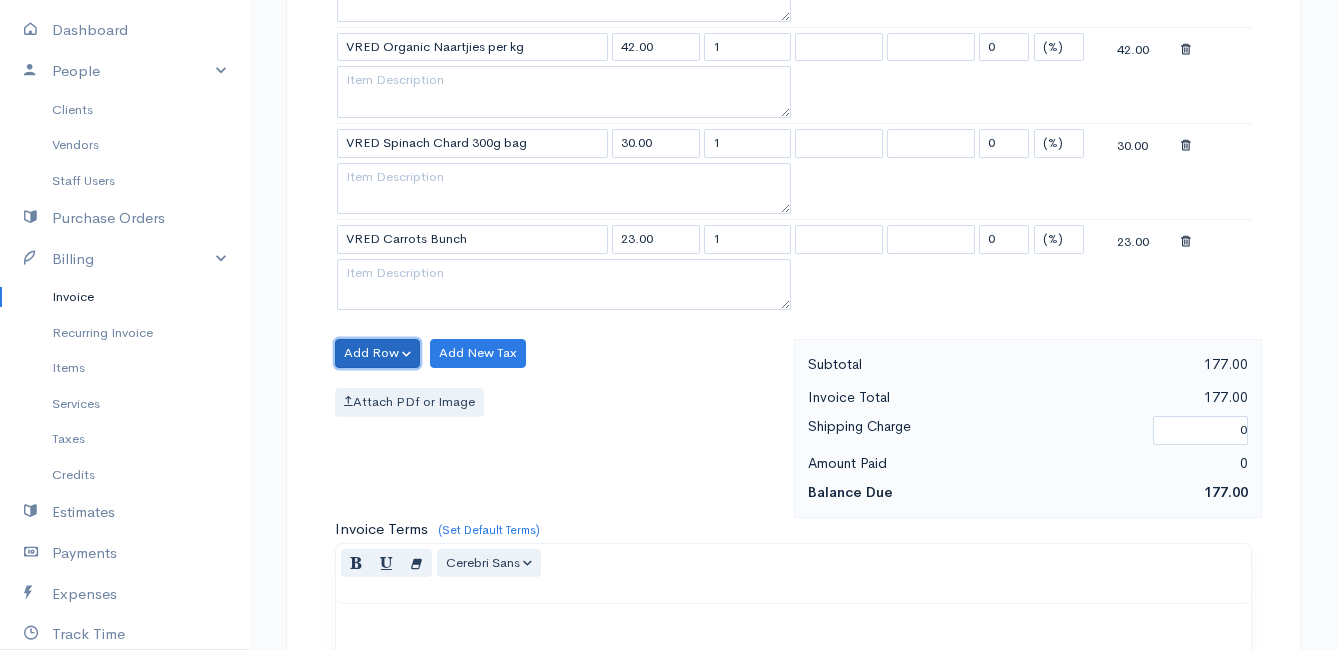 click on "Add Row" at bounding box center [377, 353] 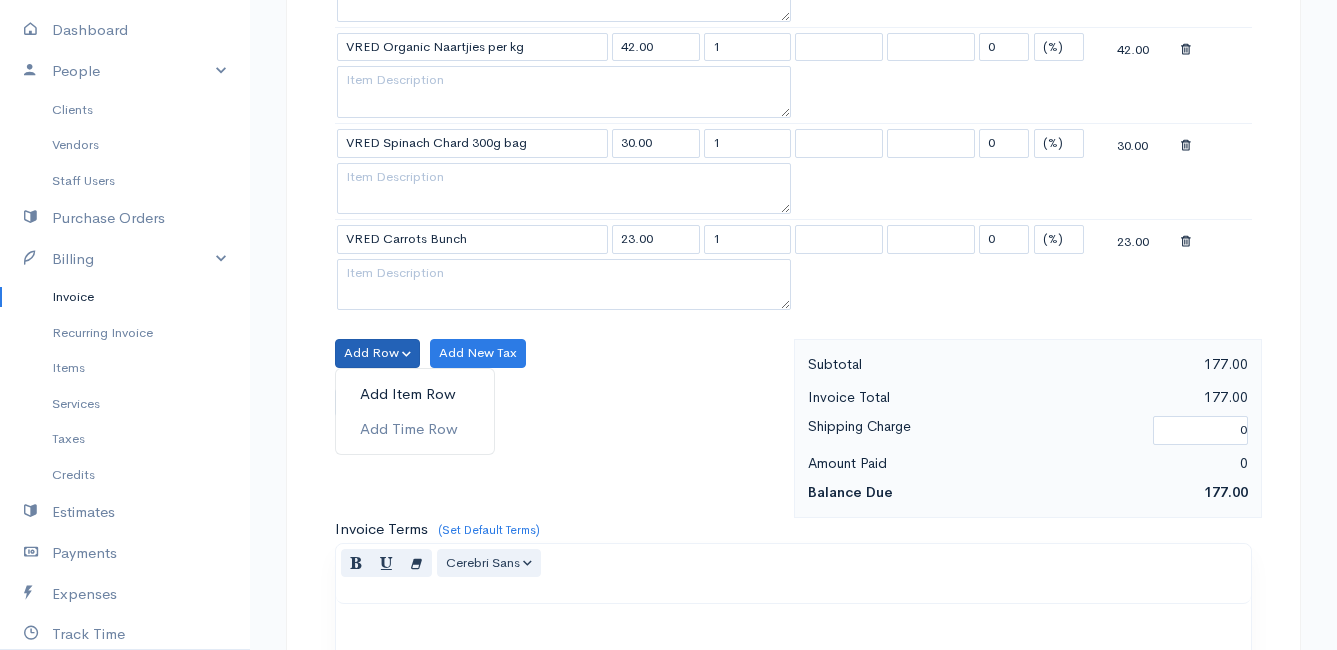 click on "Add Item Row" at bounding box center (415, 394) 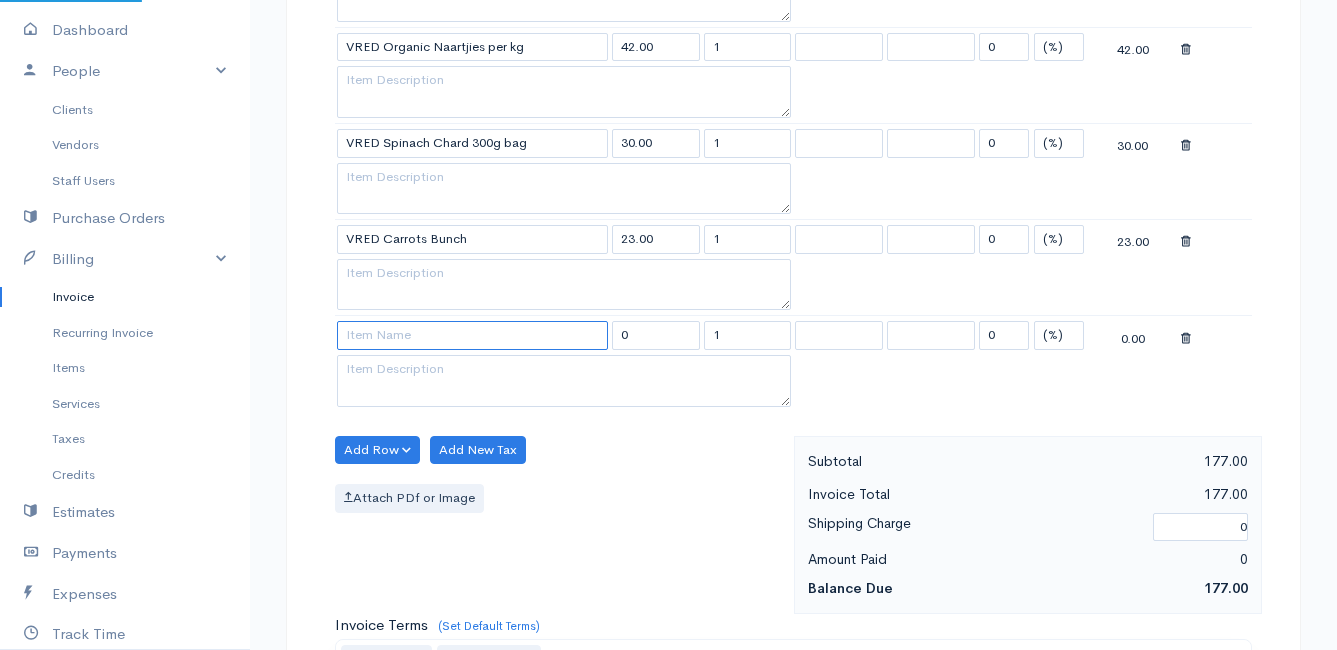 click at bounding box center (472, 335) 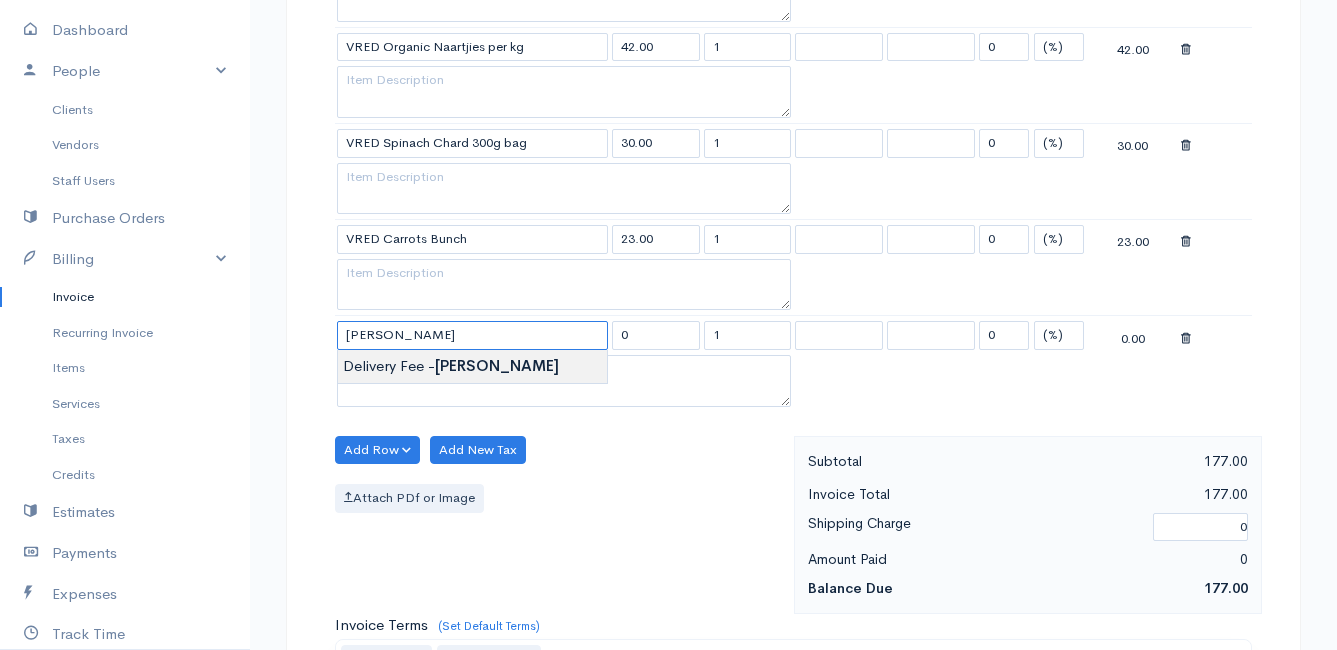 type 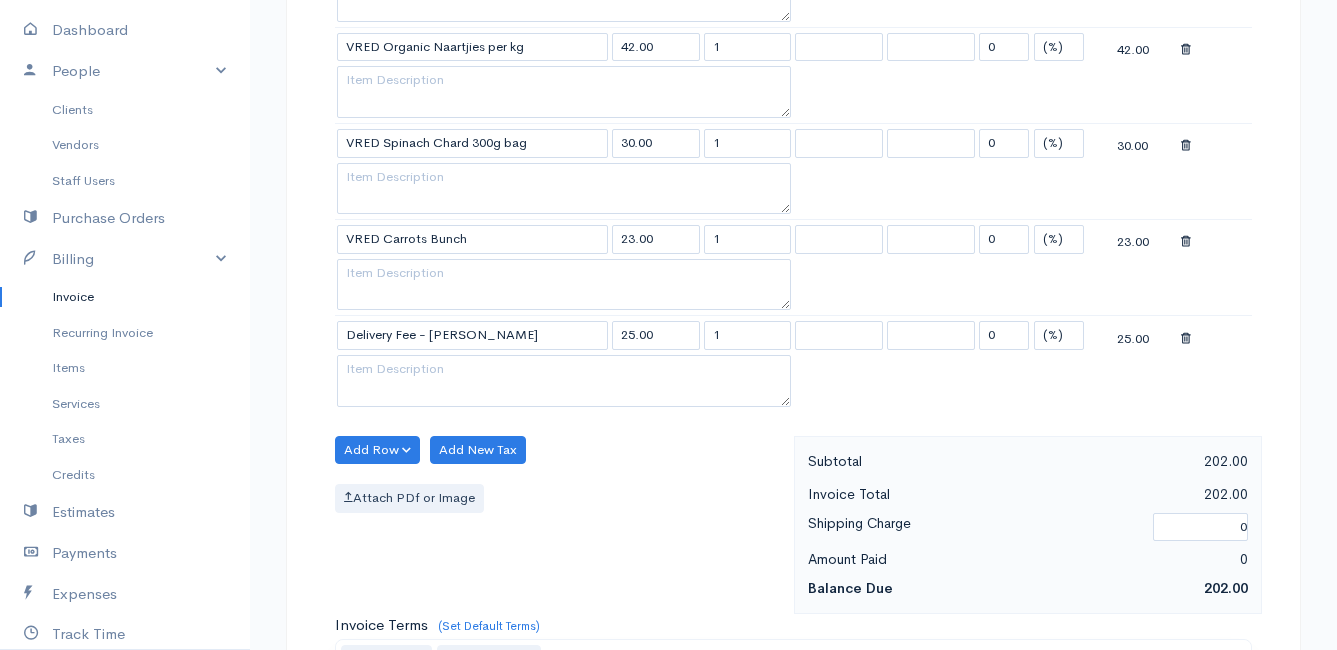 click on "Mamma Chicken
Upgrade
Dashboard
People
Clients
Vendors
Staff Users
Purchase Orders
Billing
Invoice
Recurring Invoice
Items
Services
Taxes
Credits
Estimates
Payments
Expenses
Track Time
Projects
Reports
Settings
My Organizations
Logout
Help
@CloudBooksApp 2022
Invoice
New Invoice
DRAFT To [PERSON_NAME] [STREET_ADDRESS][PERSON_NAME] [Choose Country] [GEOGRAPHIC_DATA] [GEOGRAPHIC_DATA] [GEOGRAPHIC_DATA] [GEOGRAPHIC_DATA] [GEOGRAPHIC_DATA] [GEOGRAPHIC_DATA] [US_STATE] [GEOGRAPHIC_DATA] [GEOGRAPHIC_DATA] [GEOGRAPHIC_DATA] [GEOGRAPHIC_DATA] [GEOGRAPHIC_DATA]" at bounding box center (668, 153) 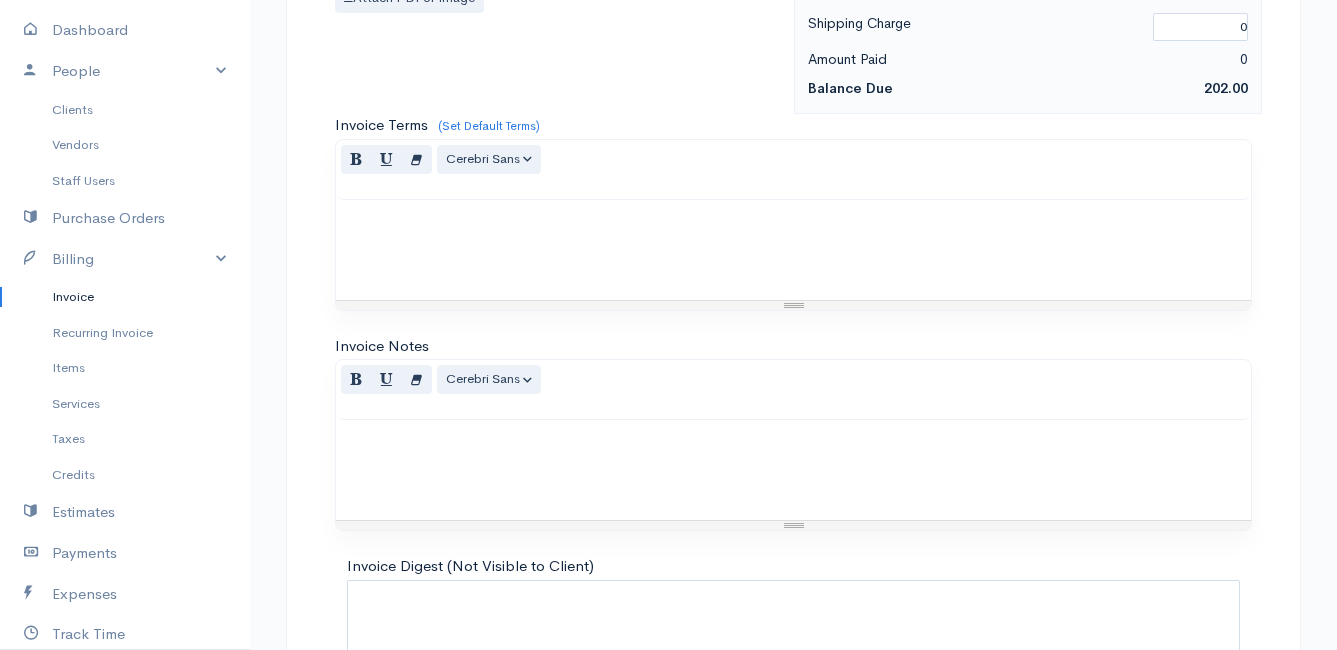 scroll, scrollTop: 1656, scrollLeft: 0, axis: vertical 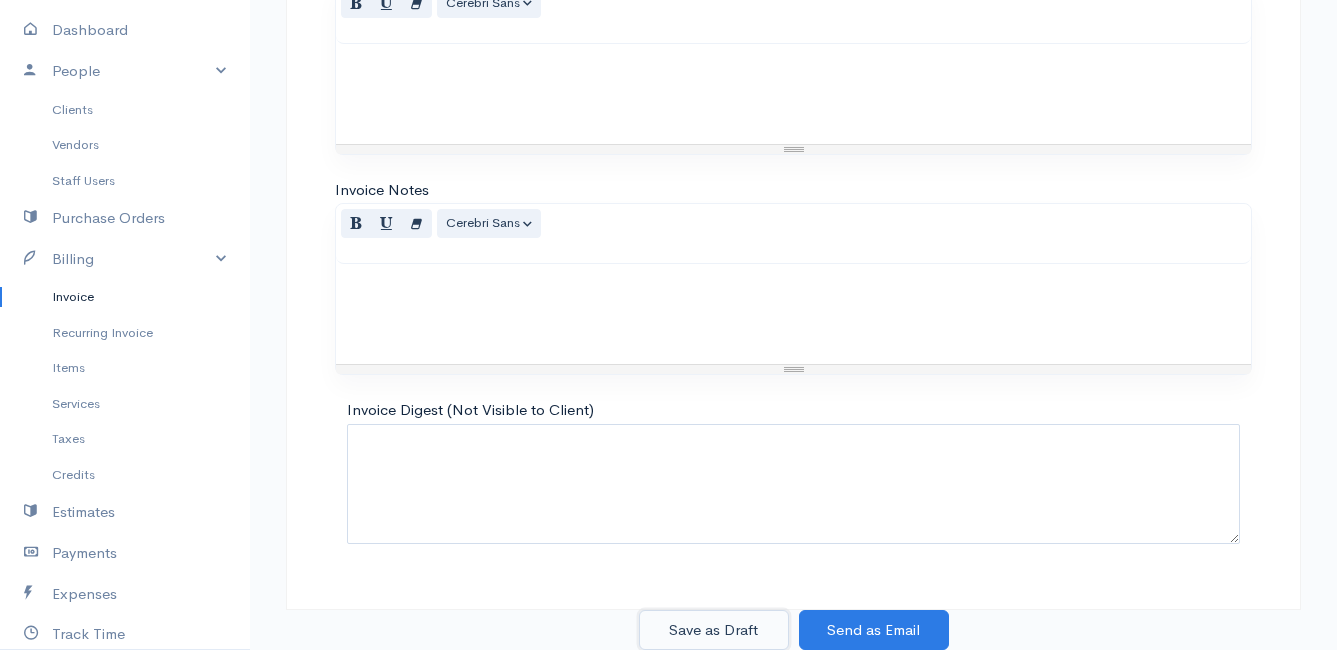 click on "Save as Draft" at bounding box center (714, 630) 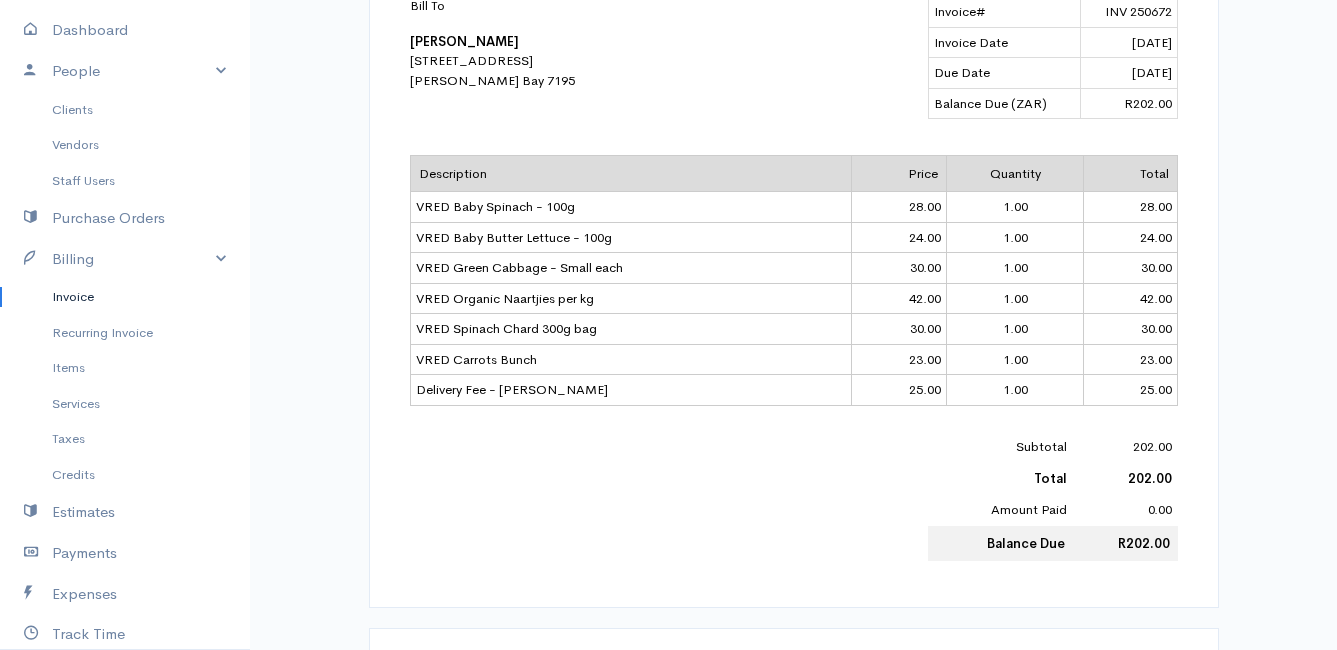 scroll, scrollTop: 132, scrollLeft: 0, axis: vertical 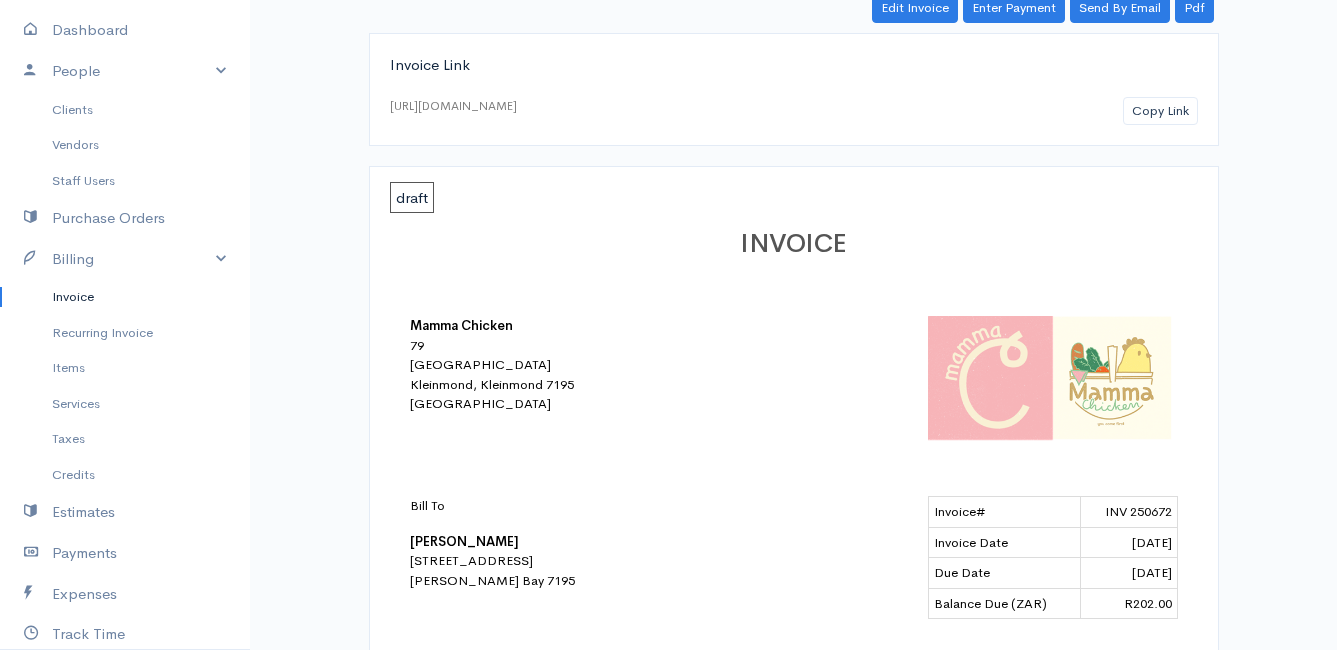 click on "Invoice" at bounding box center [125, 297] 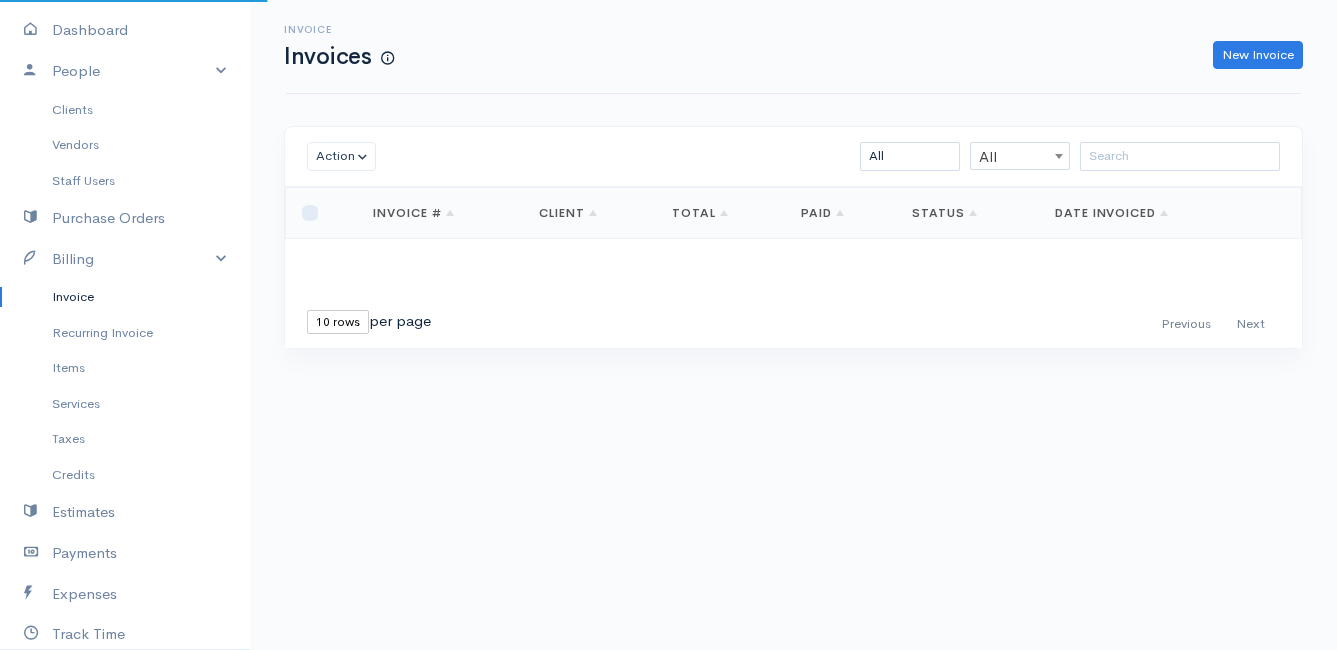 scroll, scrollTop: 0, scrollLeft: 0, axis: both 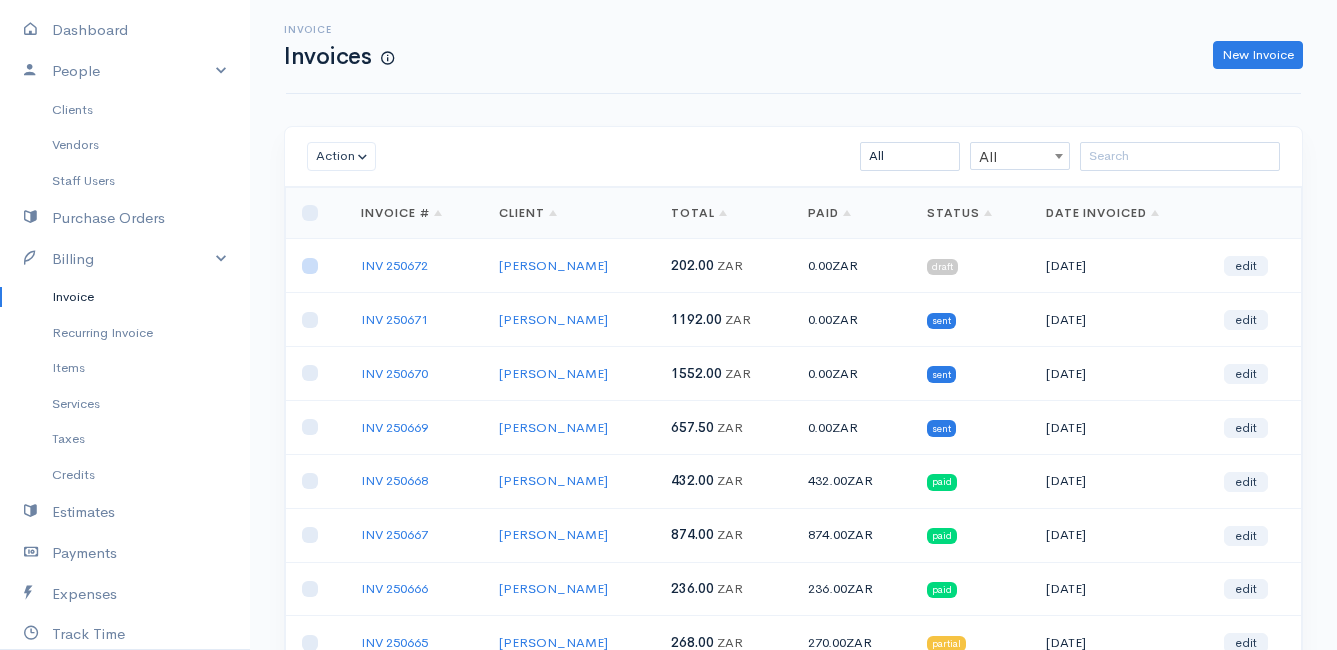 click at bounding box center (310, 266) 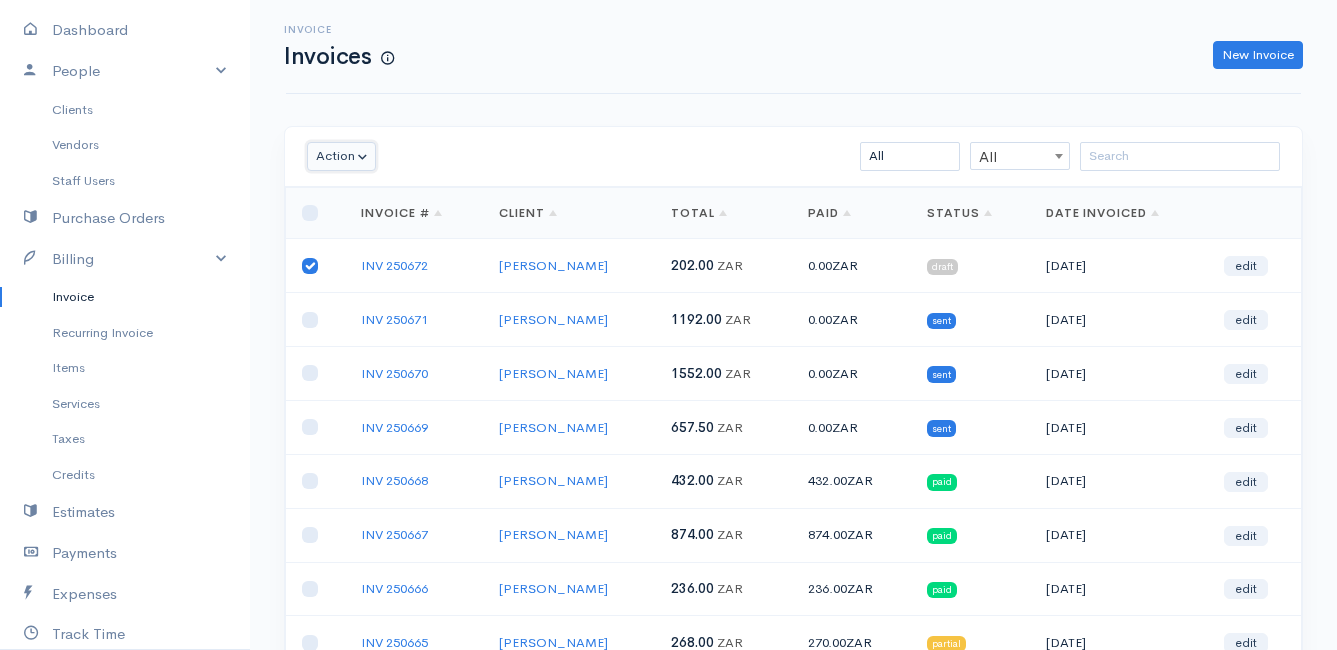 click on "Action" at bounding box center [341, 156] 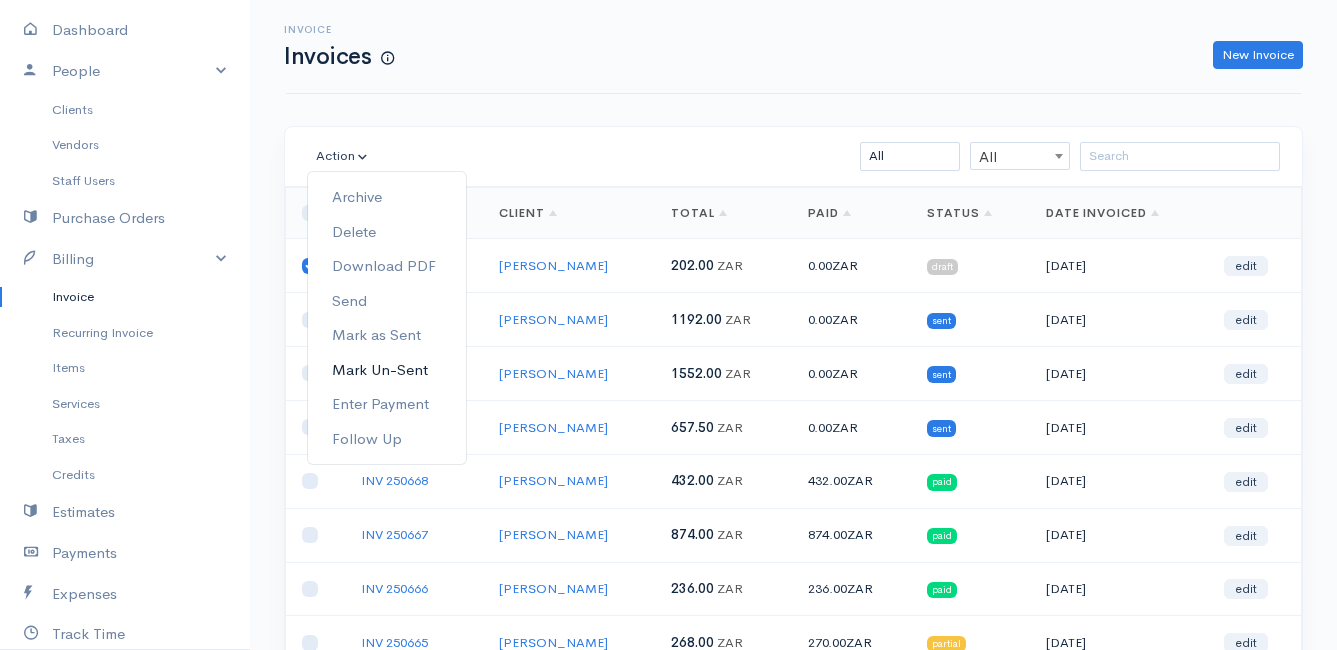 click on "Mark Un-Sent" at bounding box center [387, 370] 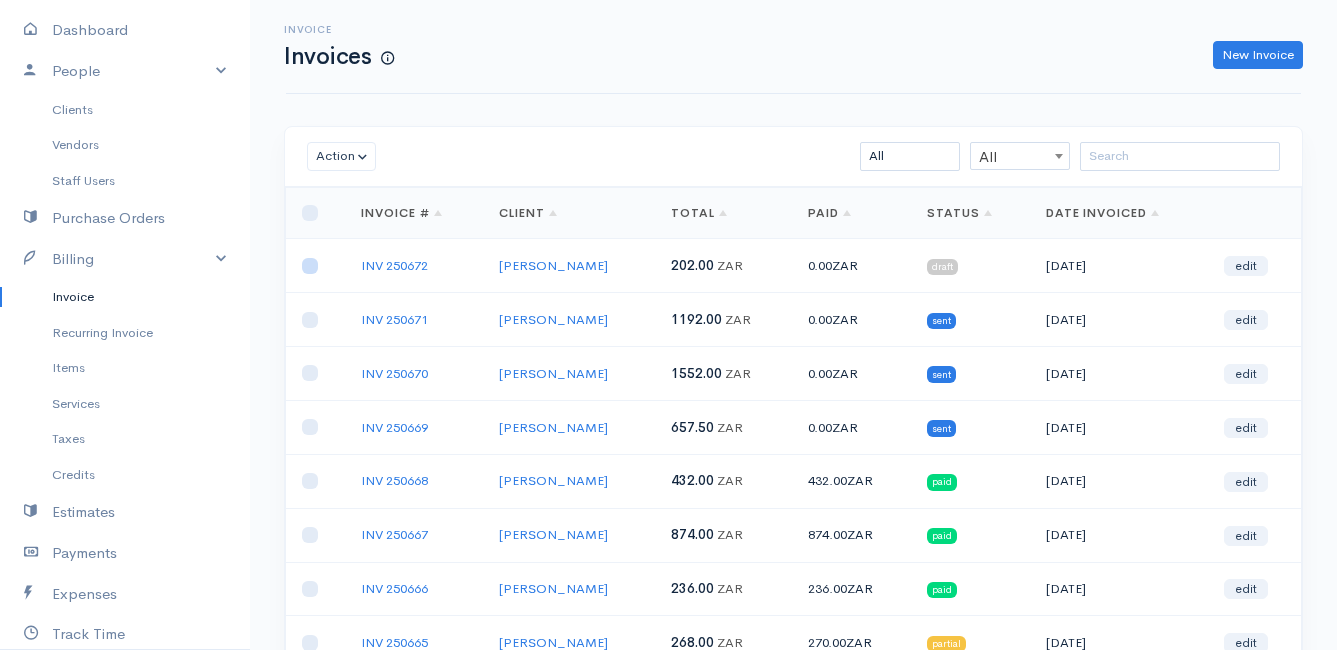 click at bounding box center [310, 266] 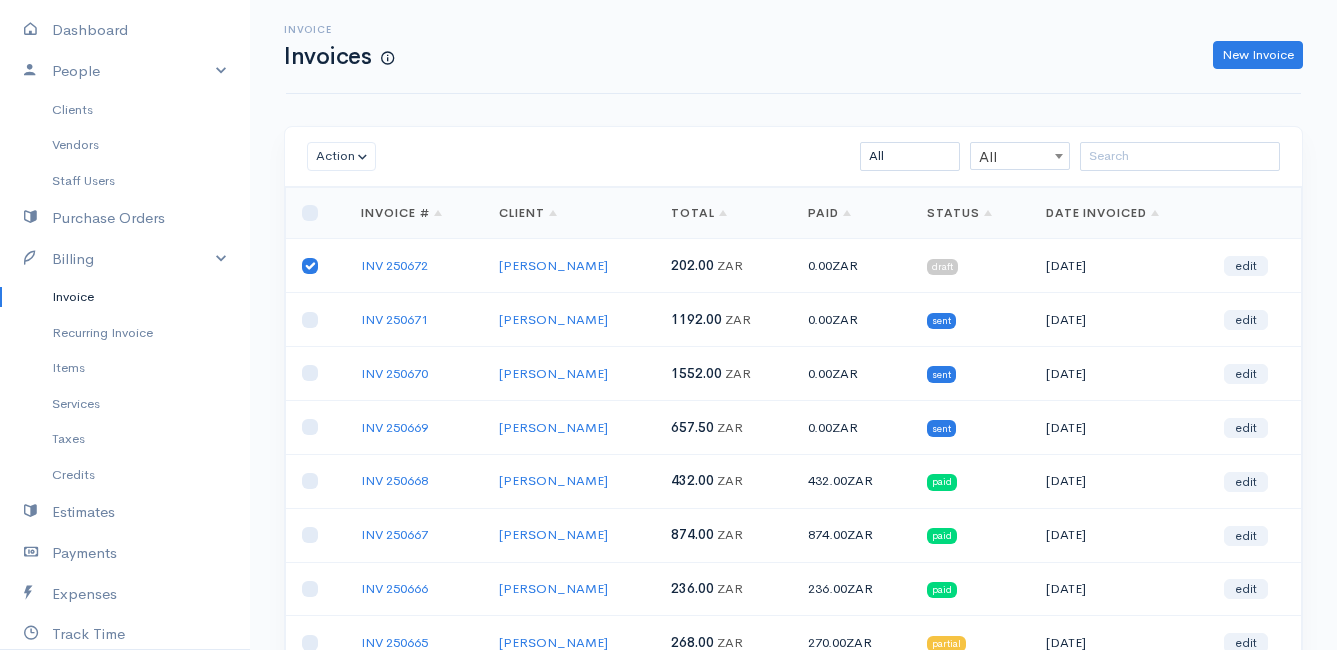 click on "Action Archive Delete Download PDF Send Mark as Sent Mark Un-Sent Enter Payment Follow Up All All All Draft Viewed Sent Paid Partial Overdue Unpaid/Open" at bounding box center (793, 157) 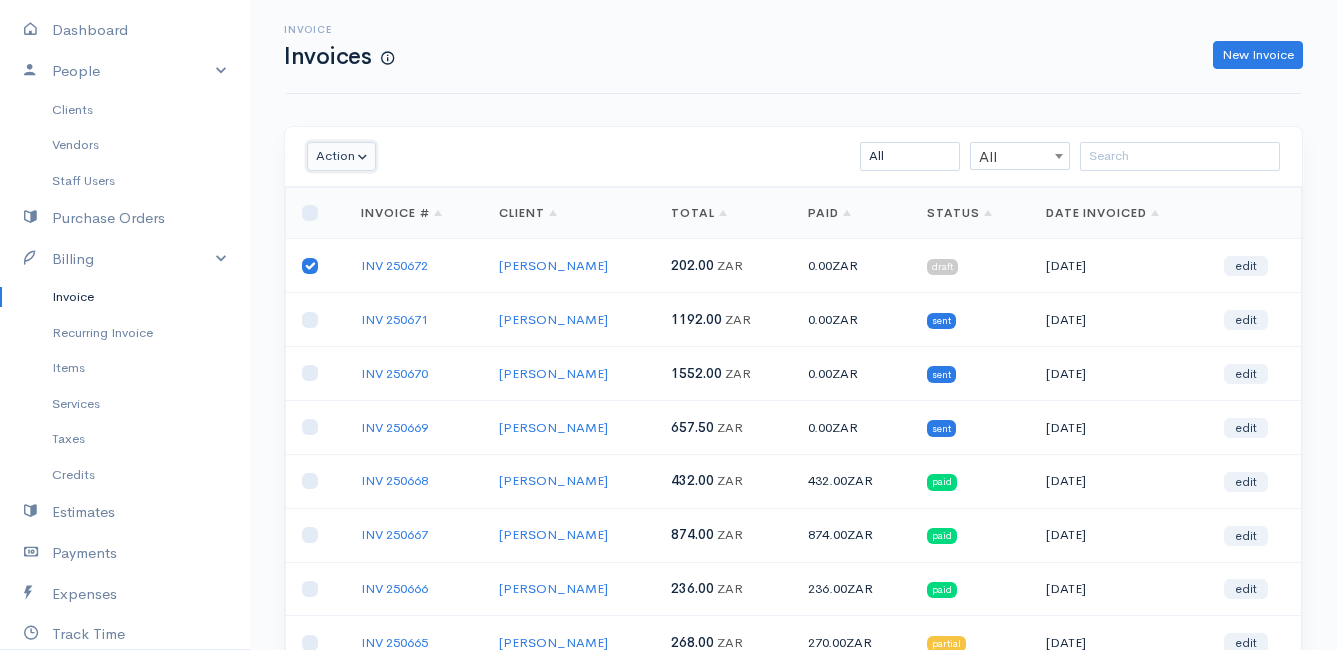 click on "Action" at bounding box center [341, 156] 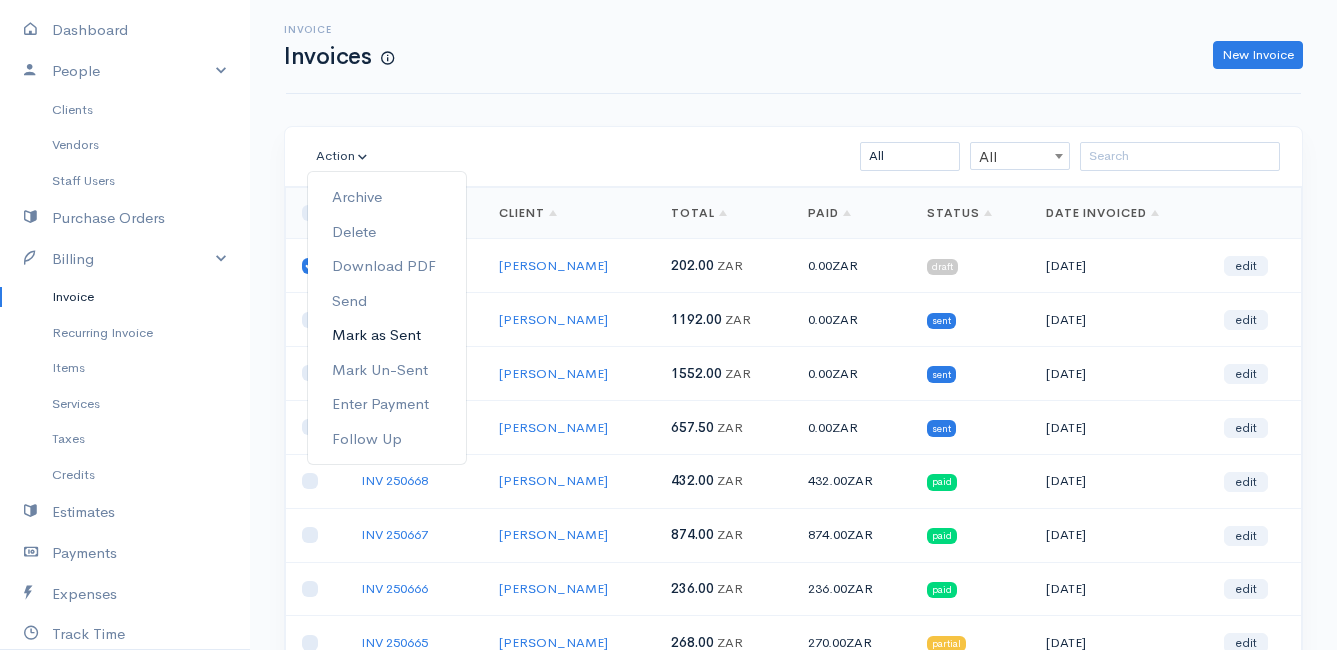 click on "Mark as Sent" at bounding box center [387, 335] 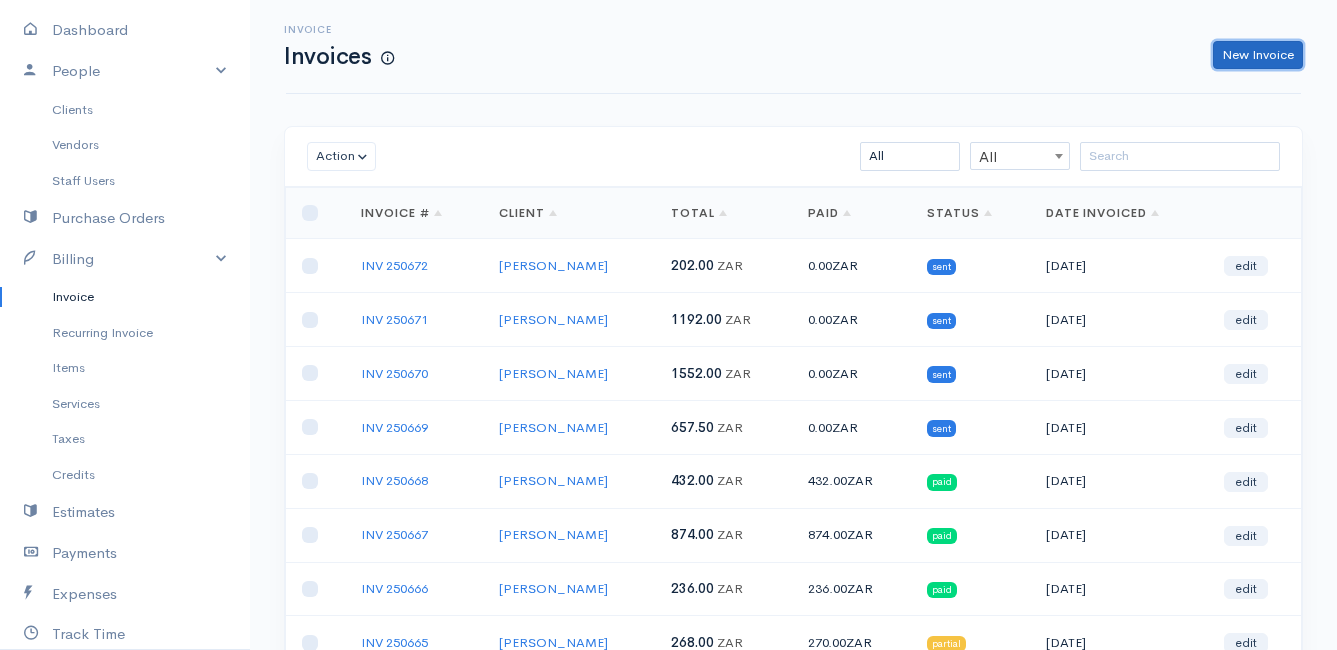 click on "New Invoice" at bounding box center (1258, 55) 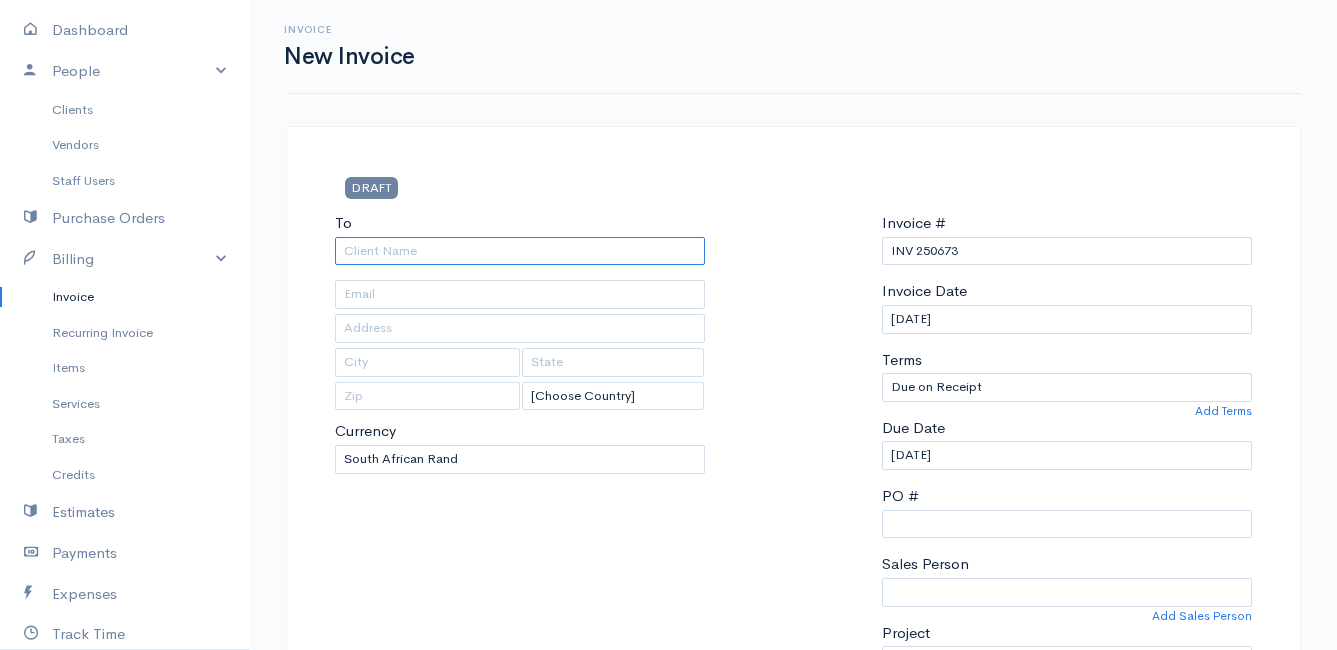click on "To" at bounding box center (520, 251) 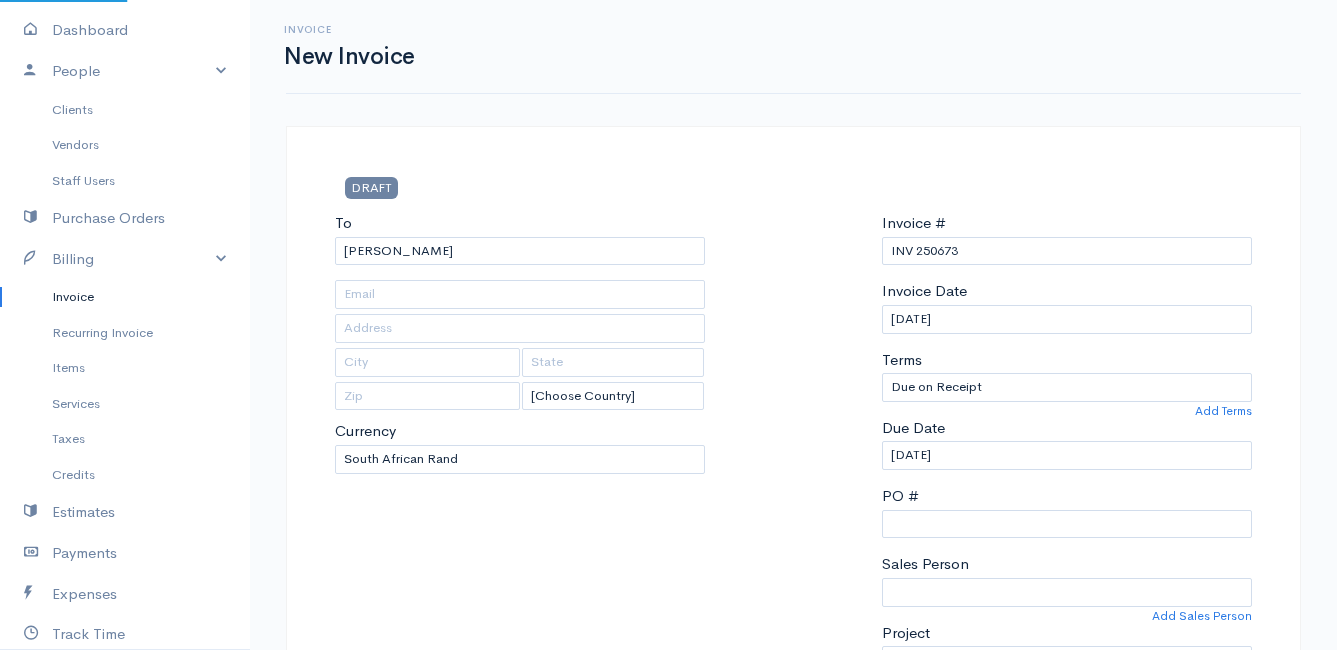 click on "Mamma Chicken
Upgrade
Dashboard
People
Clients
Vendors
Staff Users
Purchase Orders
Billing
Invoice
Recurring Invoice
Items
Services
Taxes
Credits
Estimates
Payments
Expenses
Track Time
Projects
Reports
Settings
My Organizations
Logout
Help
@CloudBooksApp 2022
Invoice
New Invoice
DRAFT To [PERSON_NAME] [Choose Country] [GEOGRAPHIC_DATA] [GEOGRAPHIC_DATA] [GEOGRAPHIC_DATA] [GEOGRAPHIC_DATA] [GEOGRAPHIC_DATA] [GEOGRAPHIC_DATA] [US_STATE] [GEOGRAPHIC_DATA] [GEOGRAPHIC_DATA] [GEOGRAPHIC_DATA] [GEOGRAPHIC_DATA] [GEOGRAPHIC_DATA] [GEOGRAPHIC_DATA] [GEOGRAPHIC_DATA] [PERSON_NAME]" at bounding box center (668, 864) 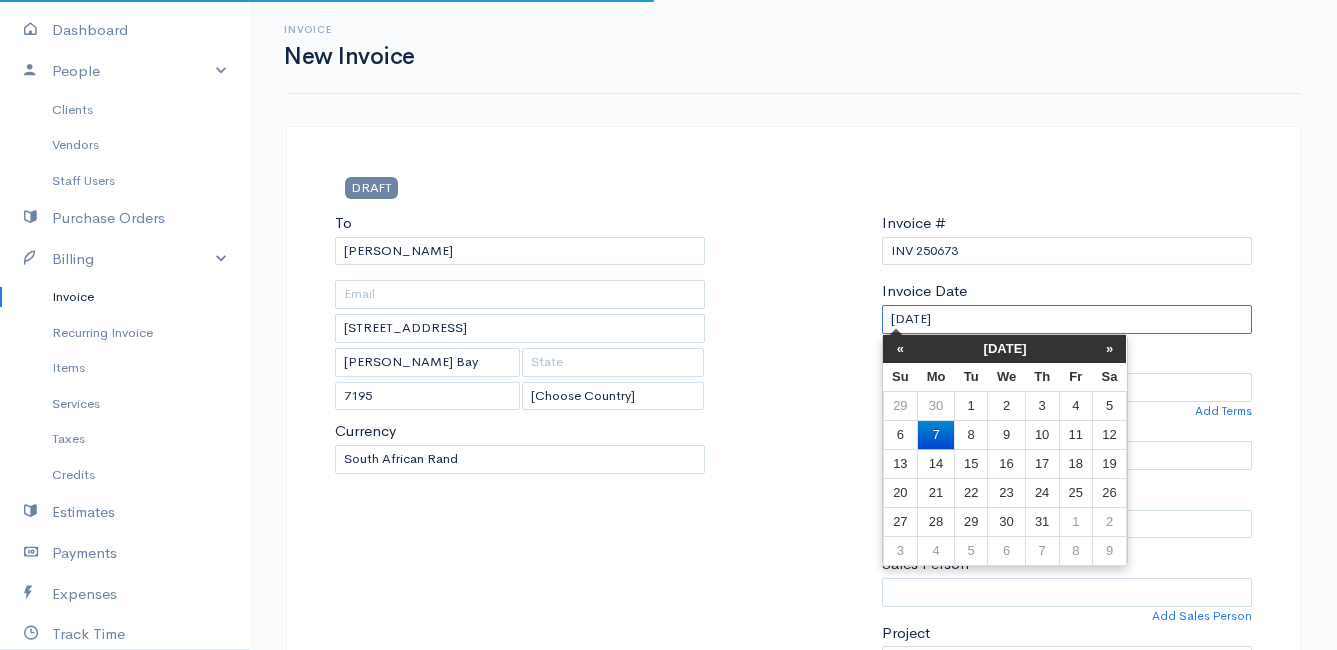 click on "[DATE]" at bounding box center [1067, 319] 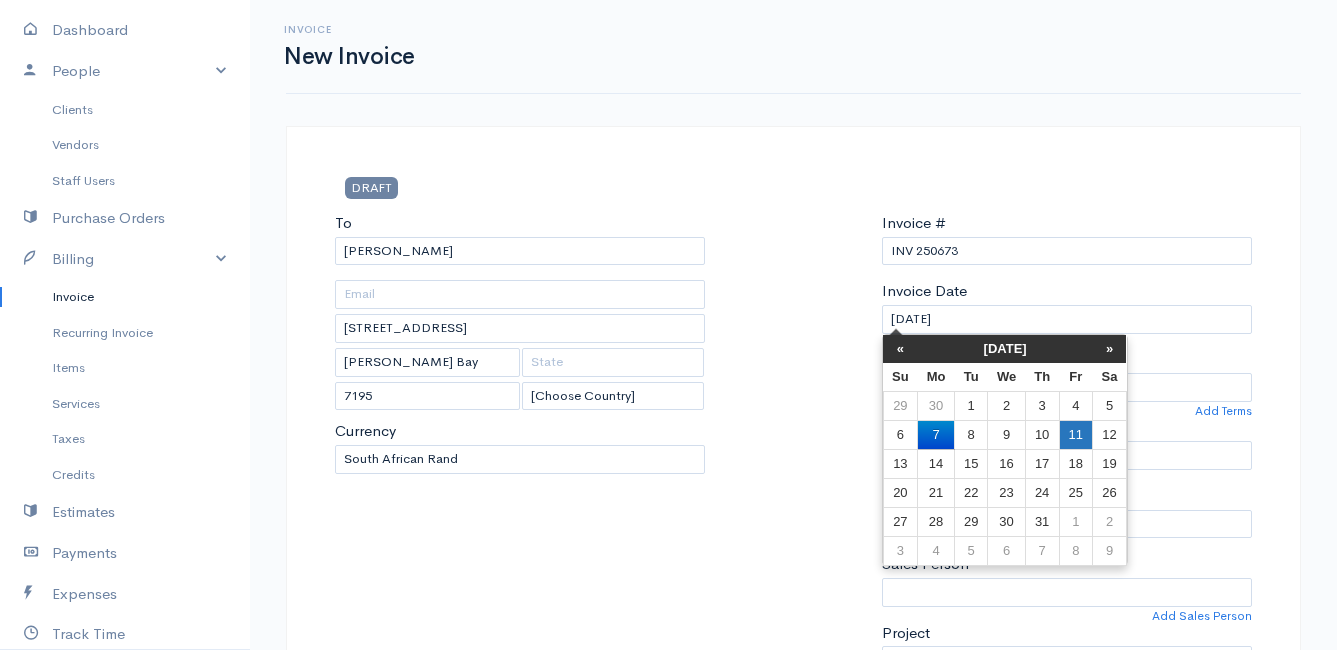 click on "11" at bounding box center (1075, 434) 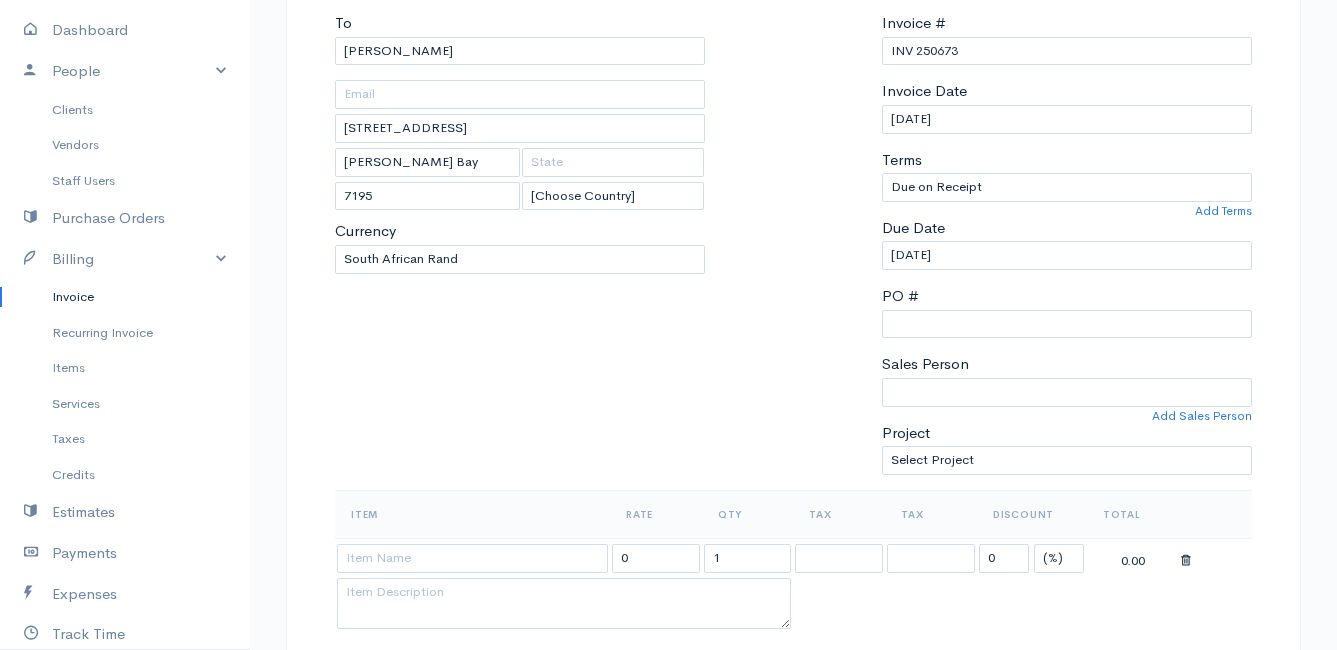 scroll, scrollTop: 400, scrollLeft: 0, axis: vertical 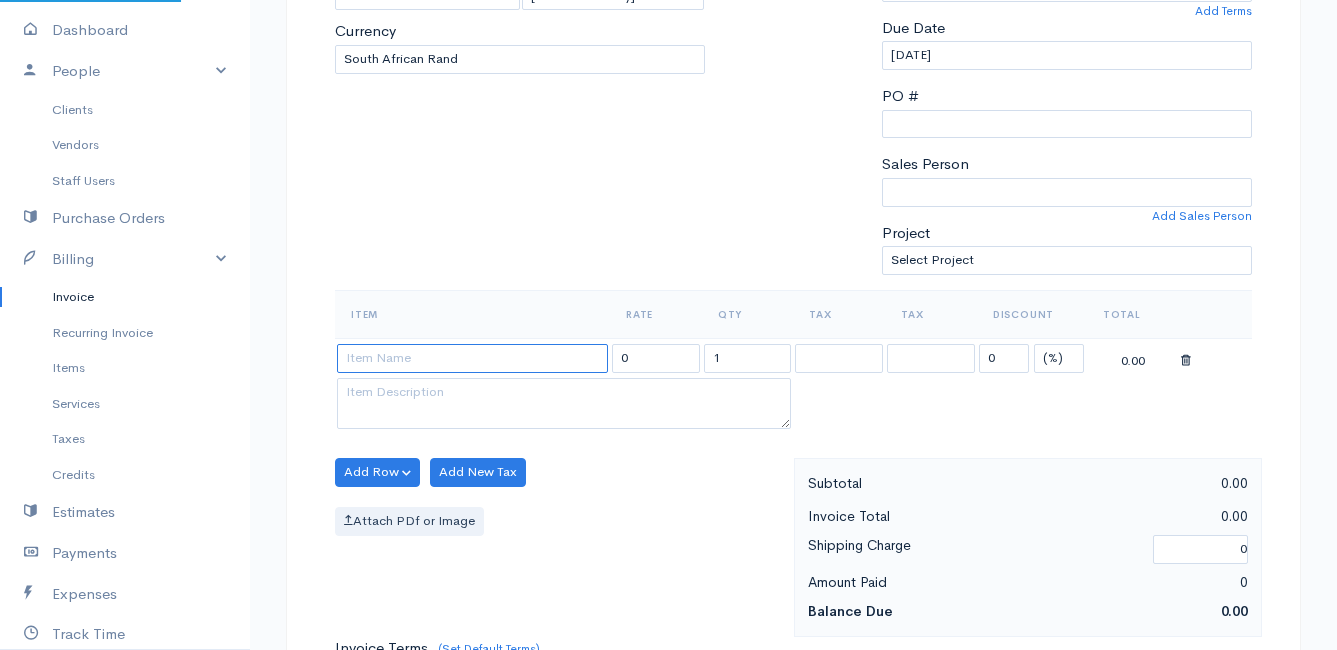 click at bounding box center (472, 358) 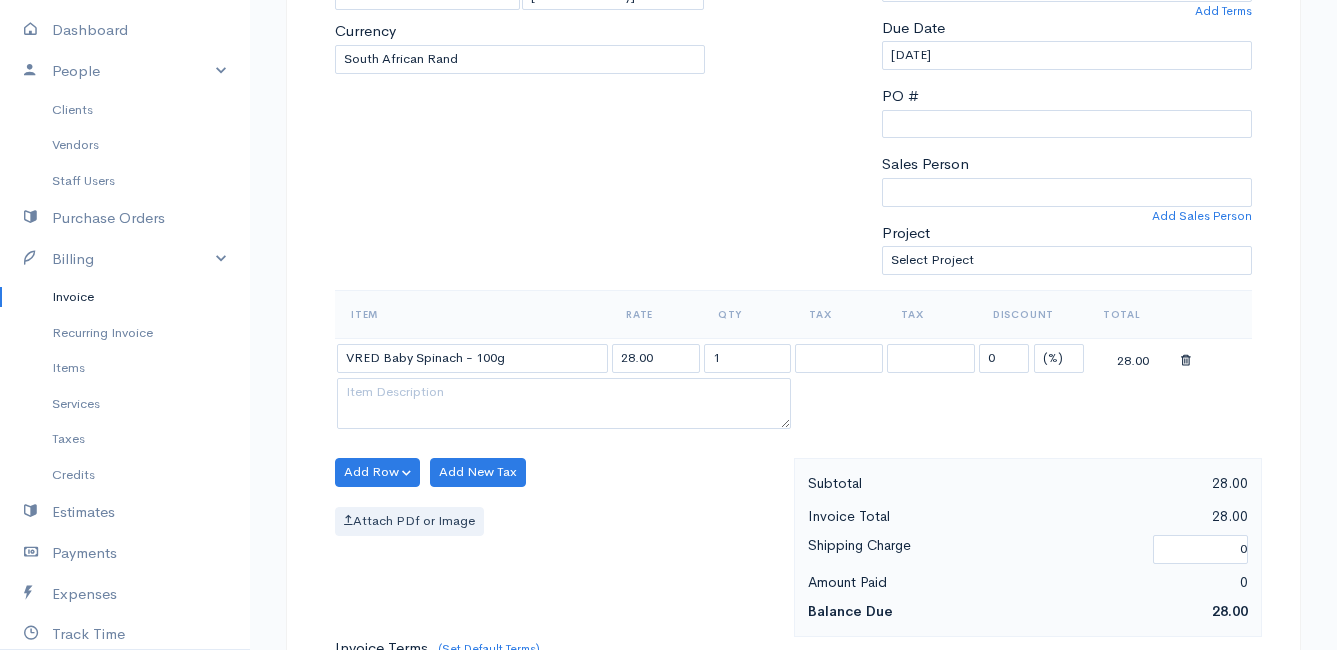 click on "Mamma Chicken
Upgrade
Dashboard
People
Clients
Vendors
Staff Users
Purchase Orders
Billing
Invoice
Recurring Invoice
Items
Services
Taxes
Credits
Estimates
Payments
Expenses
Track Time
Projects
Reports
Settings
My Organizations
Logout
Help
@CloudBooksApp 2022
Invoice
New Invoice
DRAFT To [PERSON_NAME] [STREET_ADDRESS][PERSON_NAME] [Choose Country] [GEOGRAPHIC_DATA] [GEOGRAPHIC_DATA] [GEOGRAPHIC_DATA] [GEOGRAPHIC_DATA] [GEOGRAPHIC_DATA] [GEOGRAPHIC_DATA] [US_STATE] [GEOGRAPHIC_DATA] [GEOGRAPHIC_DATA] [GEOGRAPHIC_DATA] [GEOGRAPHIC_DATA] [GEOGRAPHIC_DATA]" at bounding box center (668, 464) 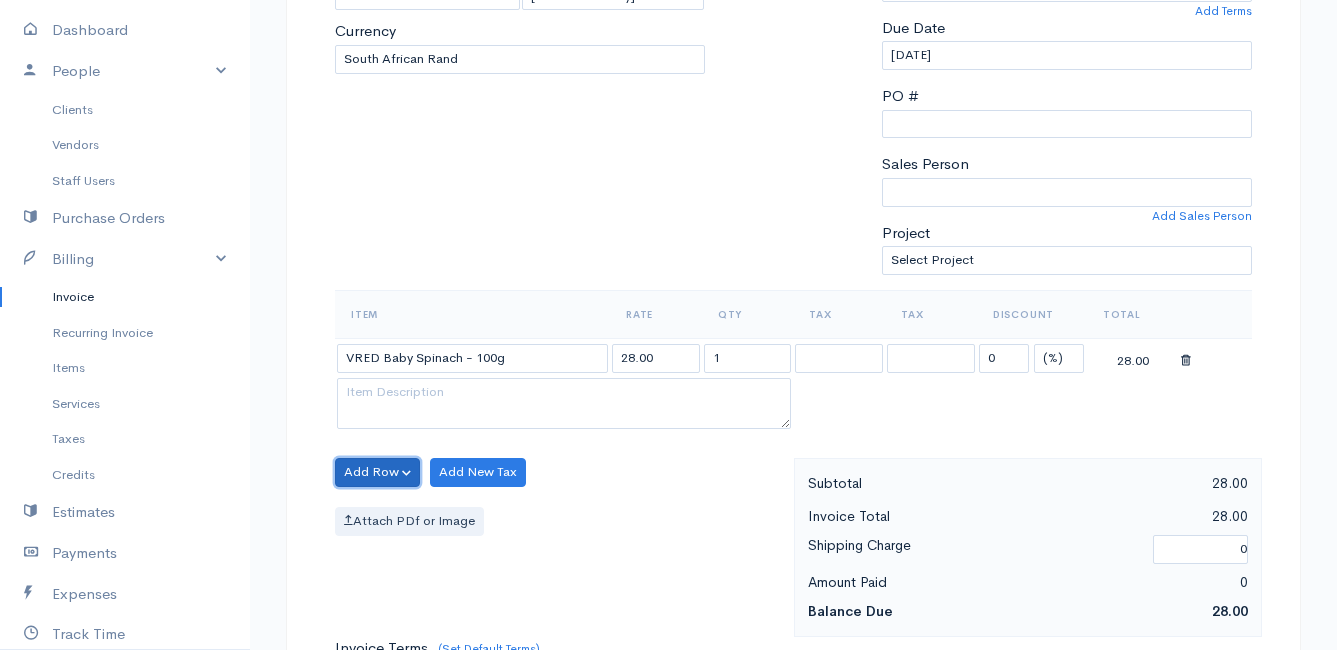 click on "Add Row" at bounding box center [377, 472] 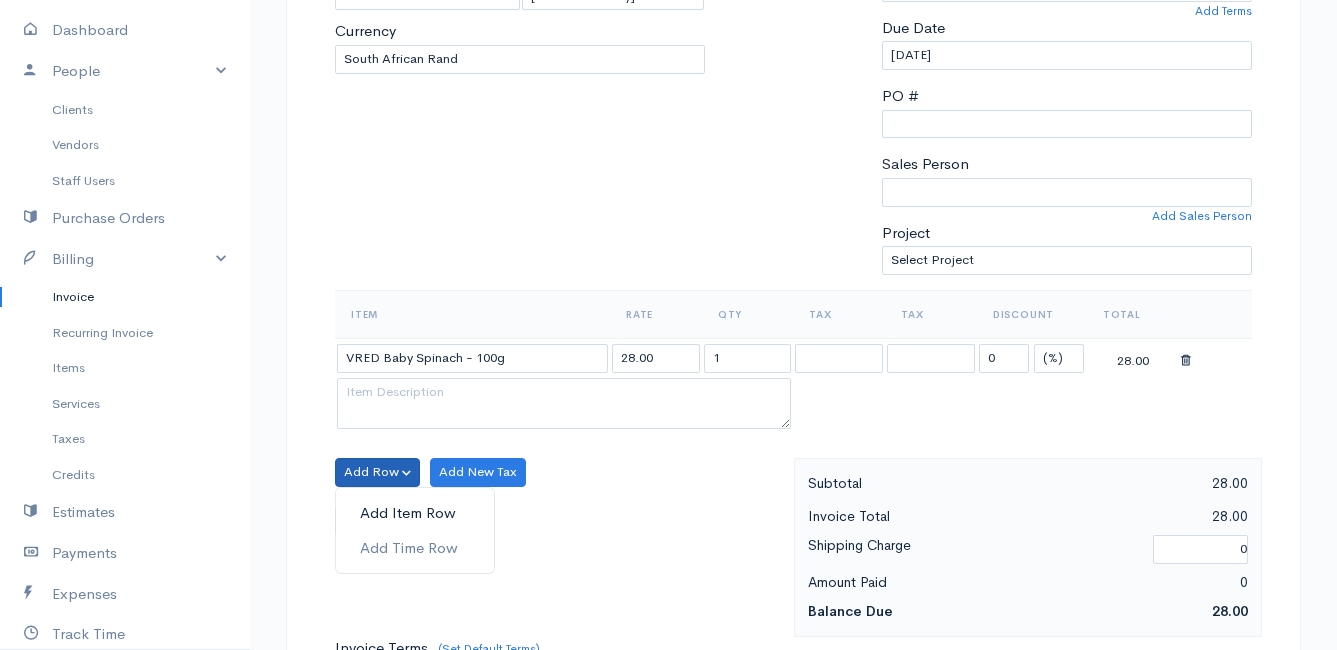 click on "Add Item Row" at bounding box center (415, 513) 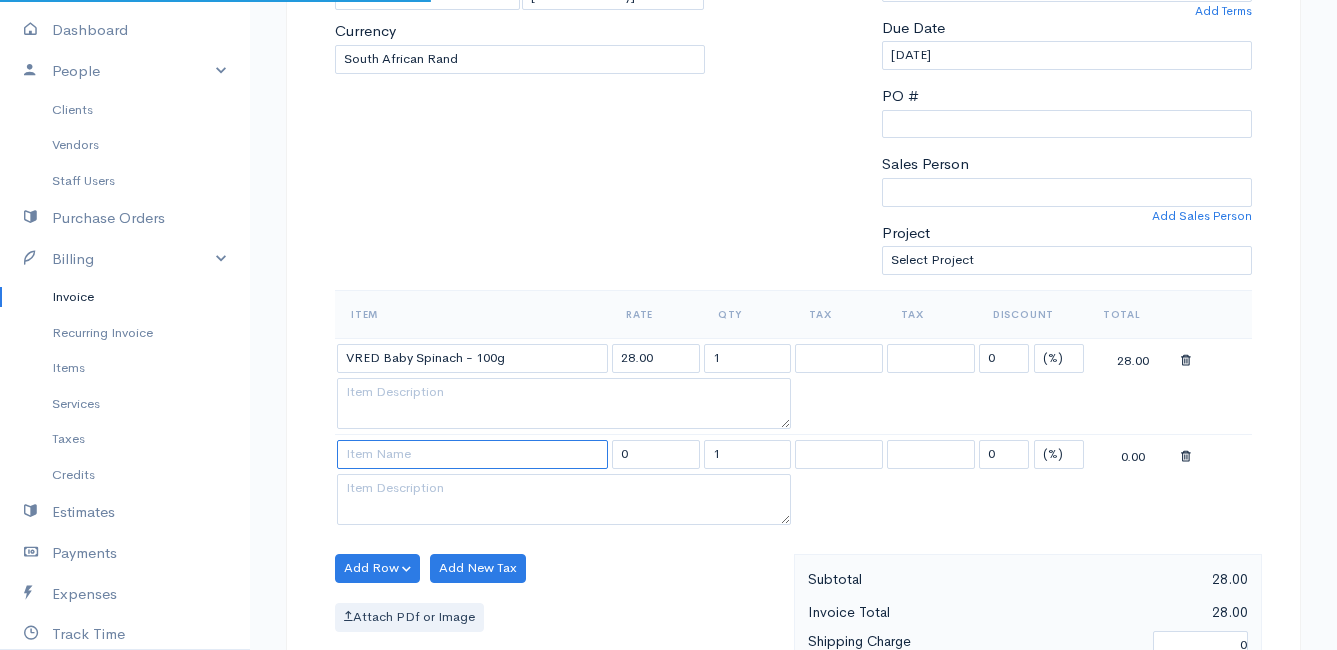 click at bounding box center (472, 454) 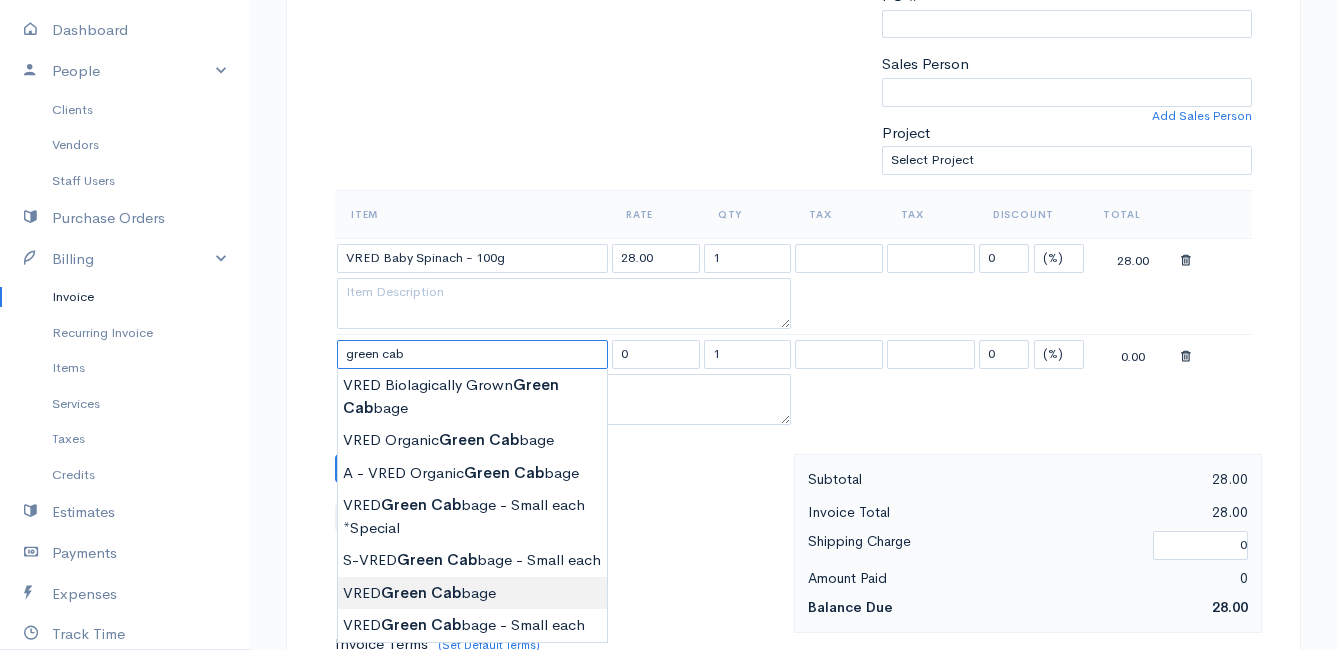 scroll, scrollTop: 600, scrollLeft: 0, axis: vertical 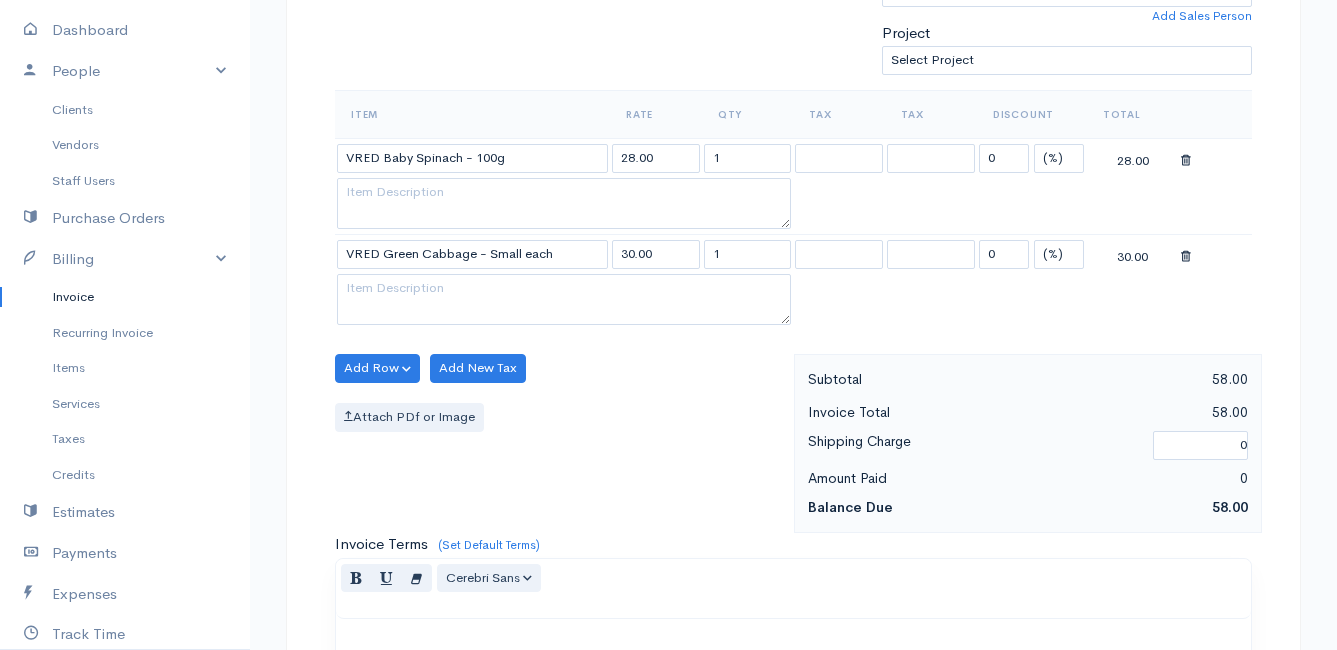click on "Mamma Chicken
Upgrade
Dashboard
People
Clients
Vendors
Staff Users
Purchase Orders
Billing
Invoice
Recurring Invoice
Items
Services
Taxes
Credits
Estimates
Payments
Expenses
Track Time
Projects
Reports
Settings
My Organizations
Logout
Help
@CloudBooksApp 2022
Invoice
New Invoice
DRAFT To [PERSON_NAME] [STREET_ADDRESS][PERSON_NAME] [Choose Country] [GEOGRAPHIC_DATA] [GEOGRAPHIC_DATA] [GEOGRAPHIC_DATA] [GEOGRAPHIC_DATA] [GEOGRAPHIC_DATA] [GEOGRAPHIC_DATA] [US_STATE] [GEOGRAPHIC_DATA] [GEOGRAPHIC_DATA] [GEOGRAPHIC_DATA] [GEOGRAPHIC_DATA] [GEOGRAPHIC_DATA]" at bounding box center [668, 312] 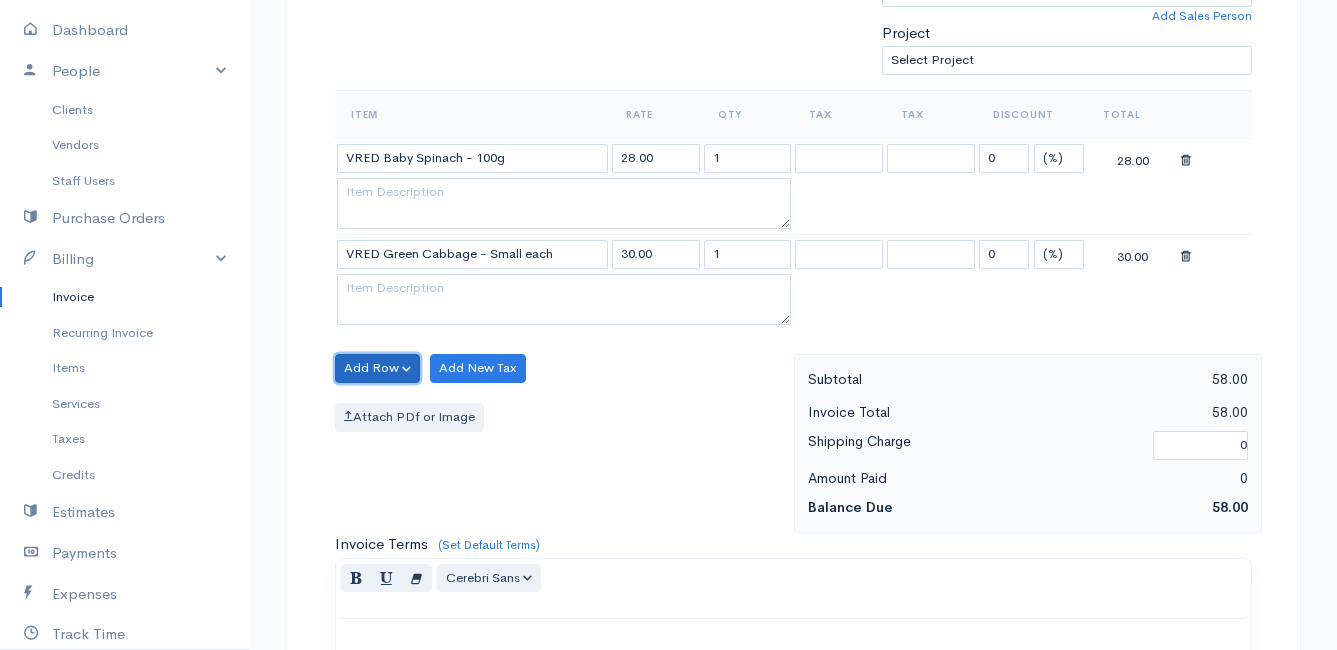 click on "Add Row" at bounding box center (377, 368) 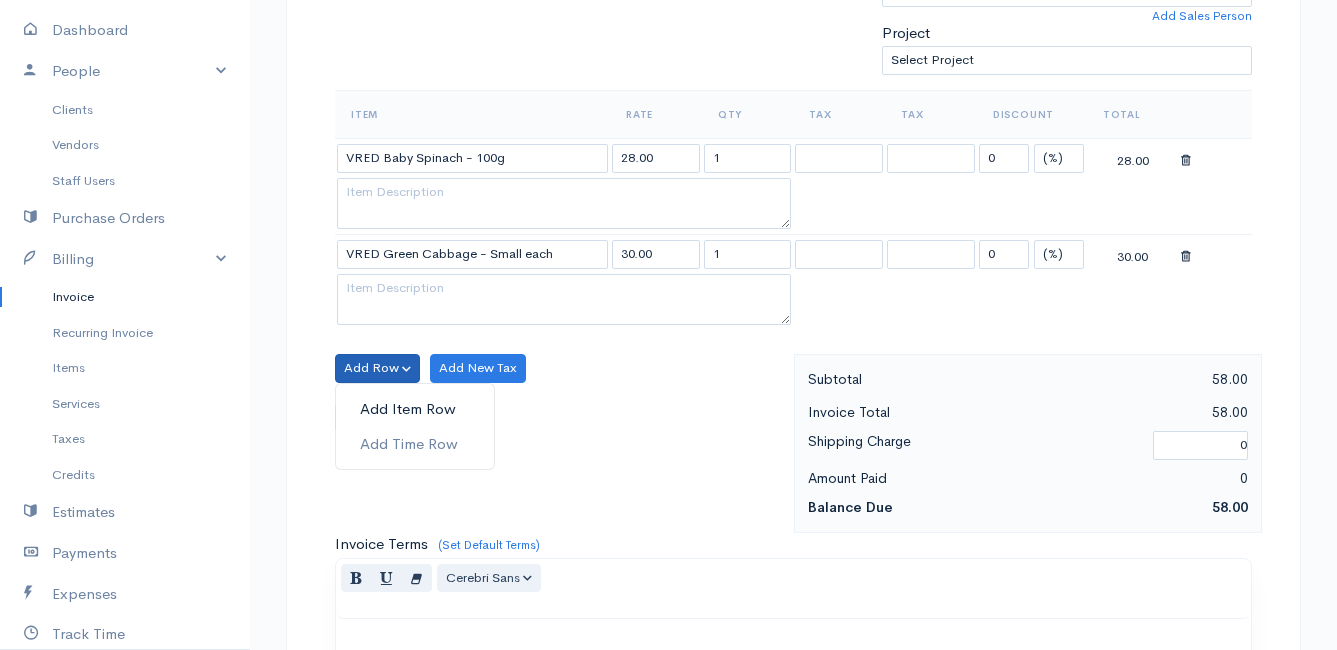 click on "Add Item Row" at bounding box center [415, 409] 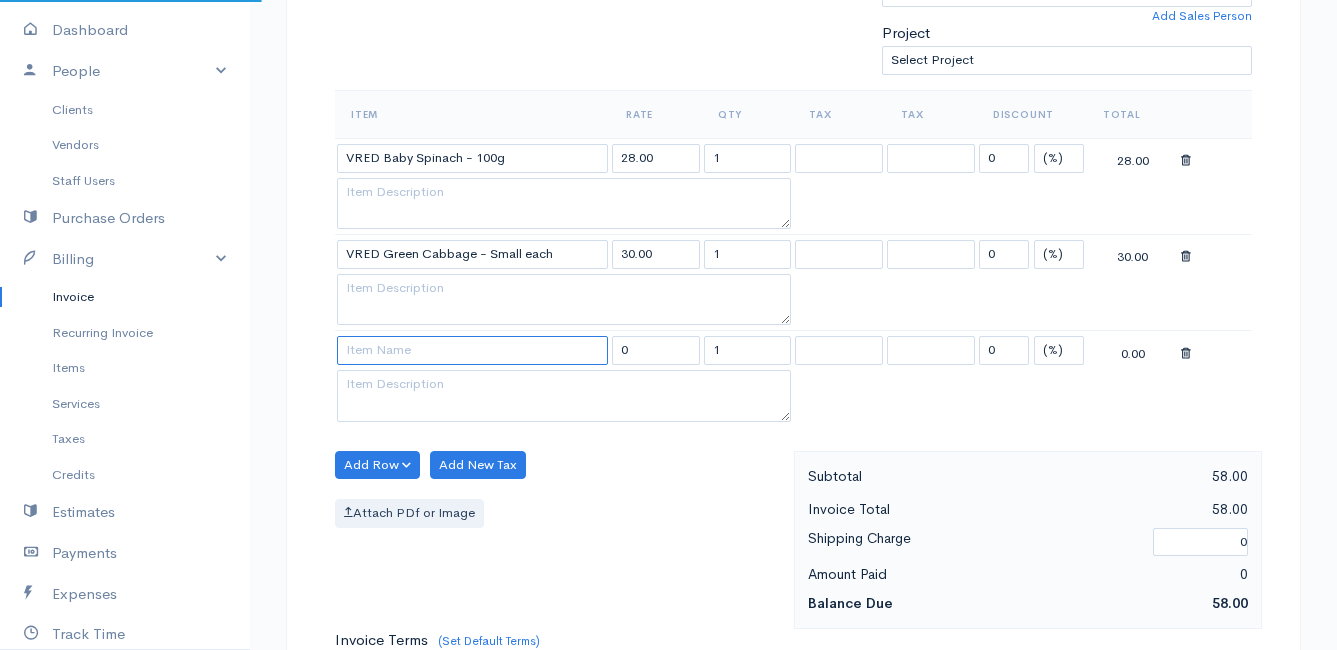 click at bounding box center [472, 350] 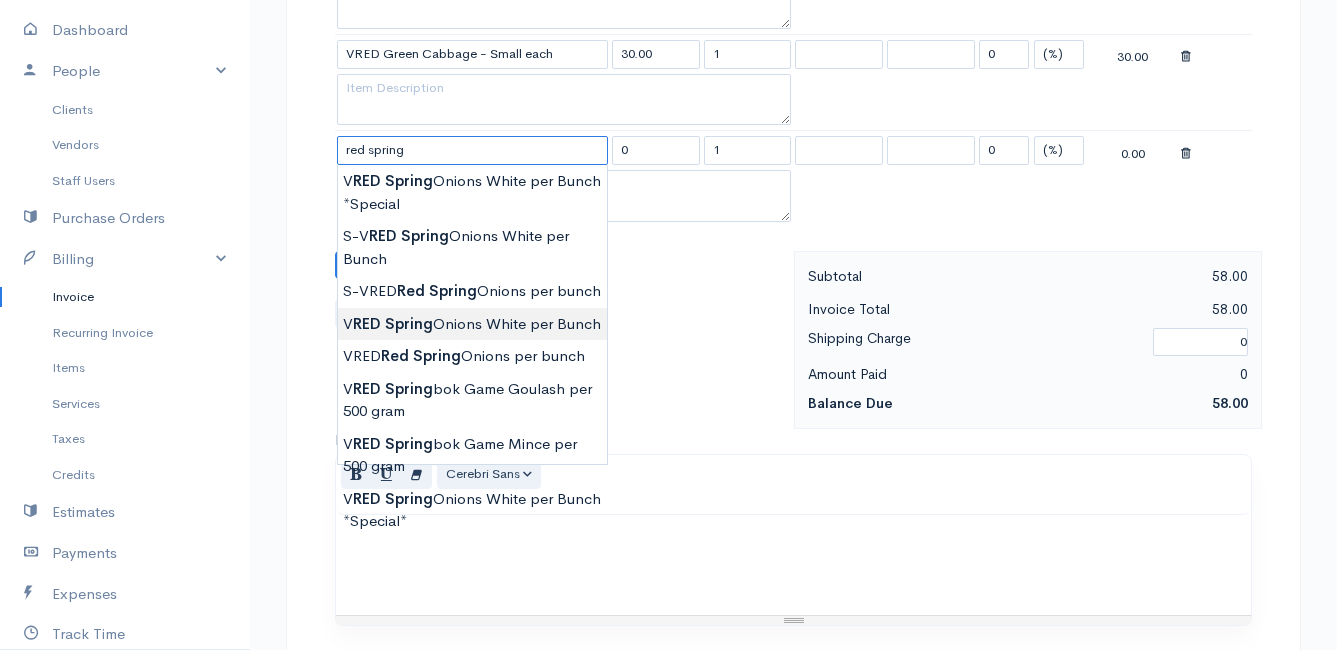 scroll, scrollTop: 700, scrollLeft: 0, axis: vertical 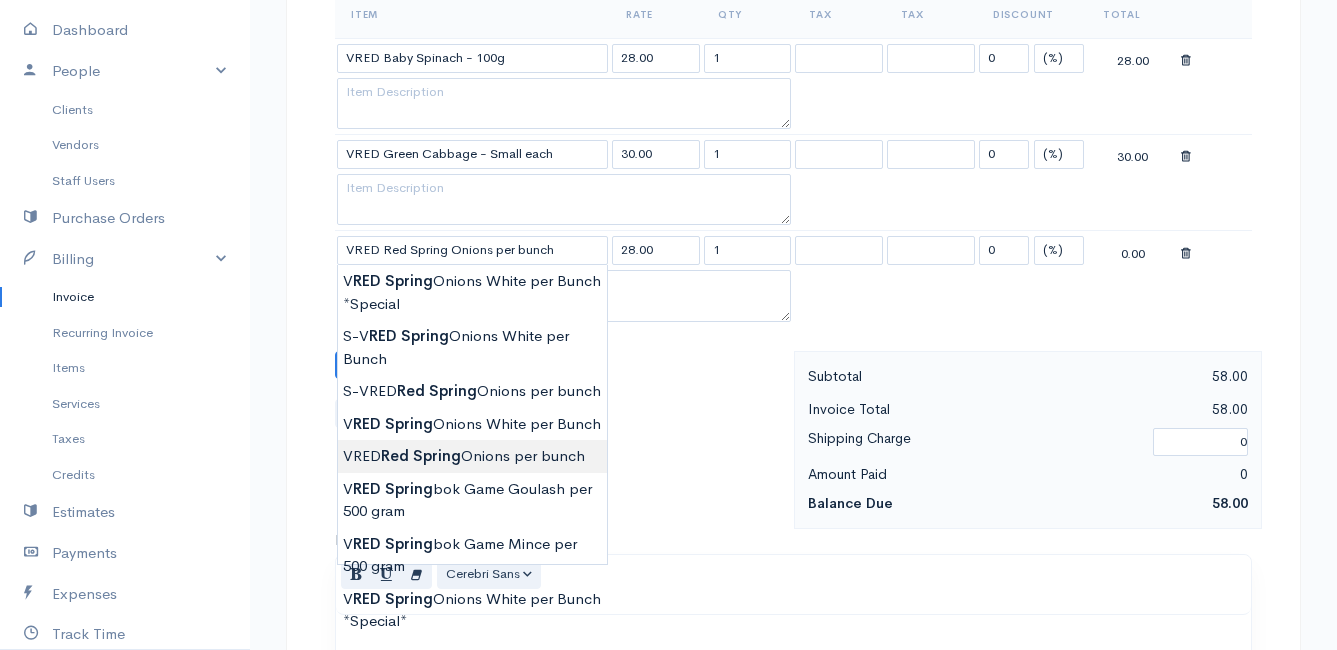 click on "Mamma Chicken
Upgrade
Dashboard
People
Clients
Vendors
Staff Users
Purchase Orders
Billing
Invoice
Recurring Invoice
Items
Services
Taxes
Credits
Estimates
Payments
Expenses
Track Time
Projects
Reports
Settings
My Organizations
Logout
Help
@CloudBooksApp 2022
Invoice
New Invoice
DRAFT To [PERSON_NAME] [STREET_ADDRESS][PERSON_NAME] [Choose Country] [GEOGRAPHIC_DATA] [GEOGRAPHIC_DATA] [GEOGRAPHIC_DATA] [GEOGRAPHIC_DATA] [GEOGRAPHIC_DATA] [GEOGRAPHIC_DATA] [US_STATE] [GEOGRAPHIC_DATA] [GEOGRAPHIC_DATA] [GEOGRAPHIC_DATA] [GEOGRAPHIC_DATA] [GEOGRAPHIC_DATA]" at bounding box center [668, 260] 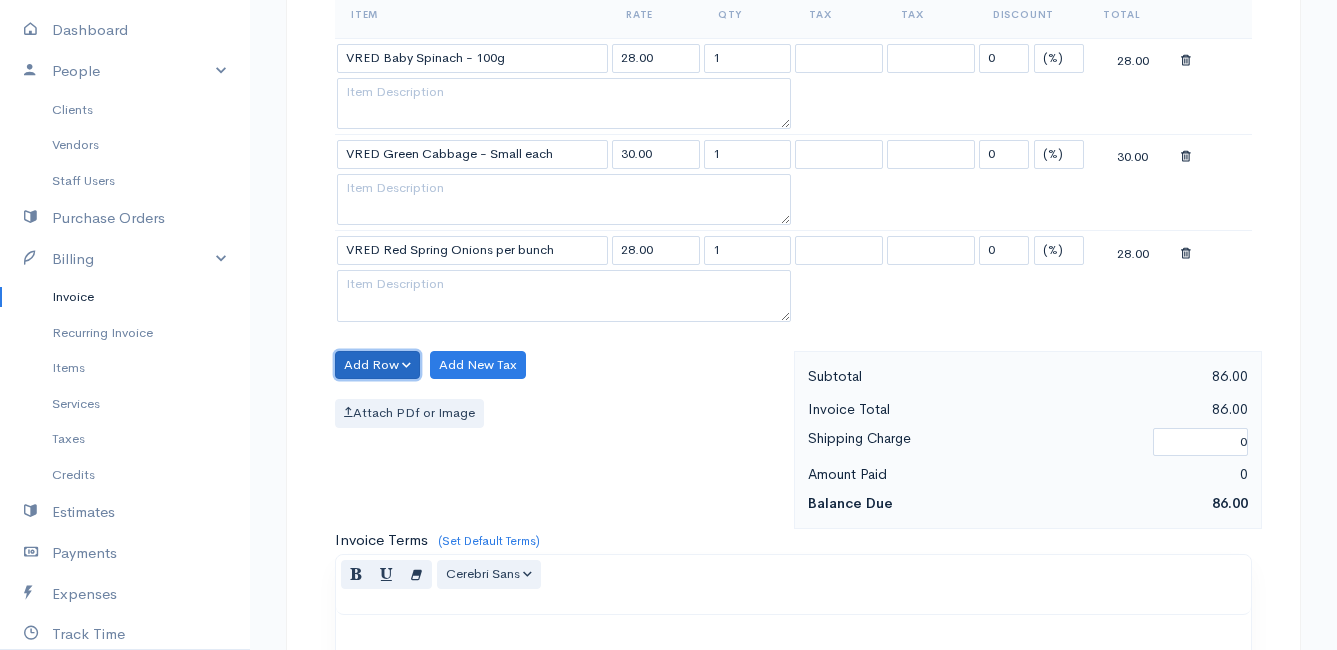 click on "Add Row" at bounding box center [377, 365] 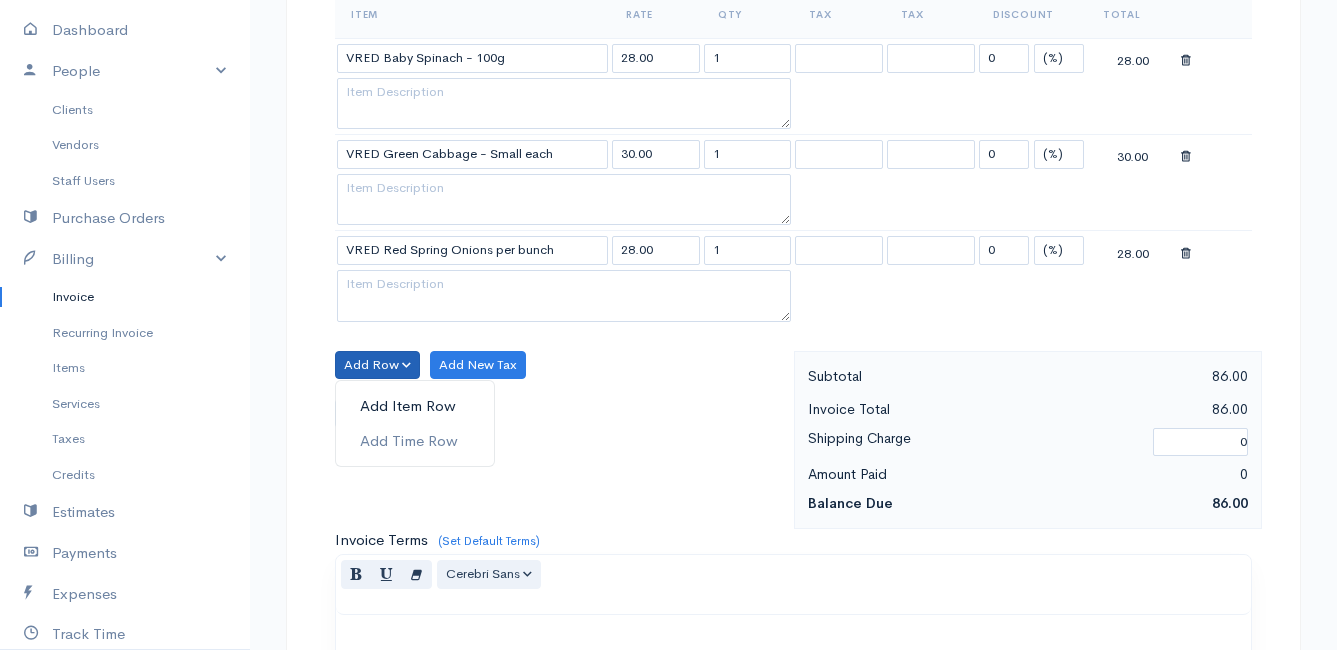 click on "Add Item Row" at bounding box center [415, 406] 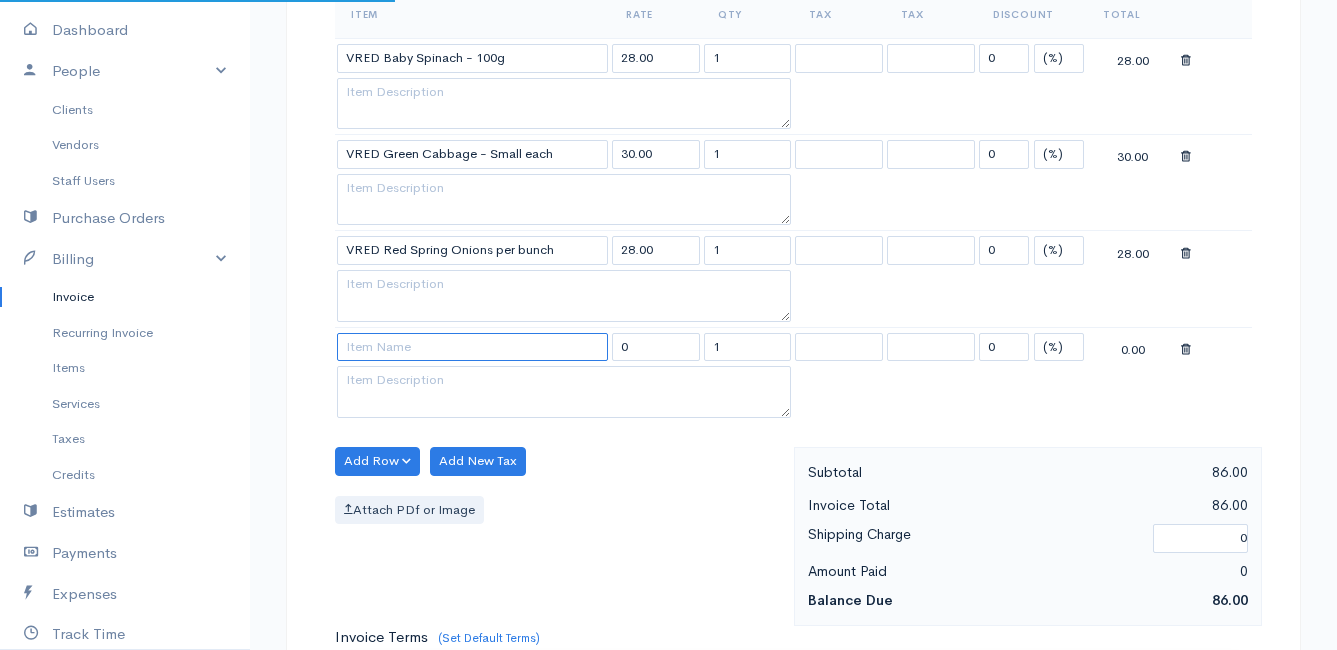 click at bounding box center [472, 347] 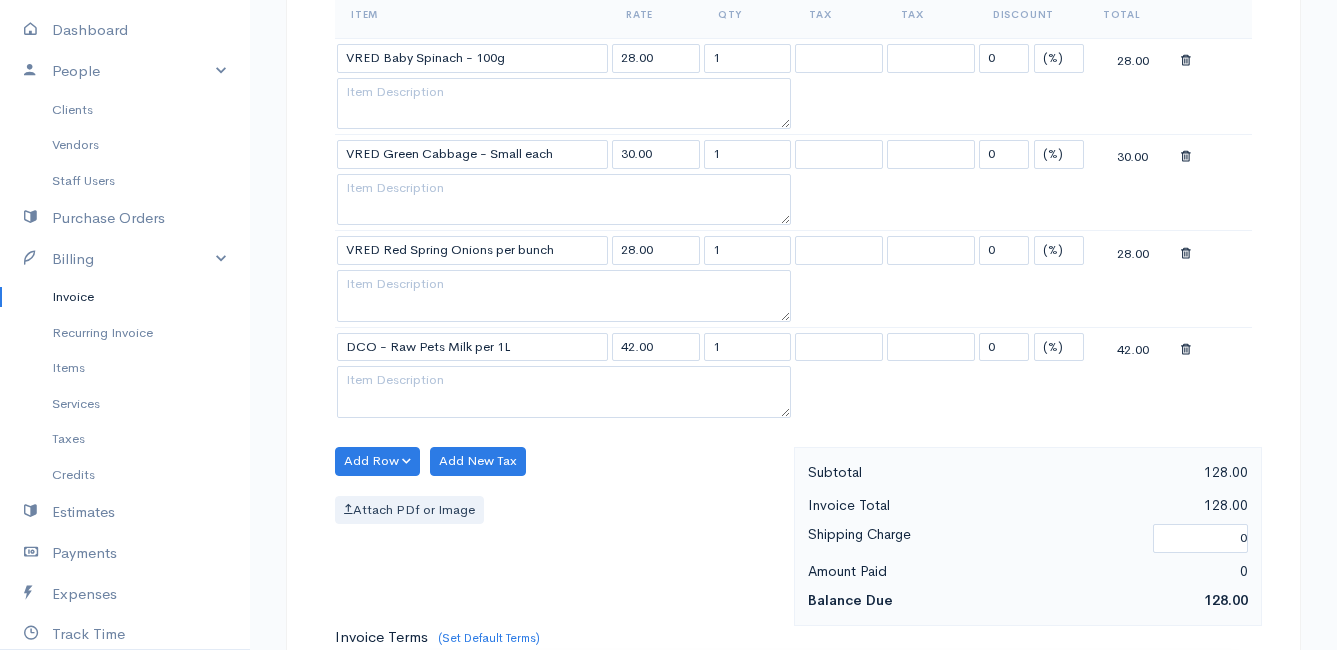 click on "Mamma Chicken
Upgrade
Dashboard
People
Clients
Vendors
Staff Users
Purchase Orders
Billing
Invoice
Recurring Invoice
Items
Services
Taxes
Credits
Estimates
Payments
Expenses
Track Time
Projects
Reports
Settings
My Organizations
Logout
Help
@CloudBooksApp 2022
Invoice
New Invoice
DRAFT To [PERSON_NAME] [STREET_ADDRESS][PERSON_NAME] [Choose Country] [GEOGRAPHIC_DATA] [GEOGRAPHIC_DATA] [GEOGRAPHIC_DATA] [GEOGRAPHIC_DATA] [GEOGRAPHIC_DATA] [GEOGRAPHIC_DATA] [US_STATE] [GEOGRAPHIC_DATA] [GEOGRAPHIC_DATA] [GEOGRAPHIC_DATA] [GEOGRAPHIC_DATA] [GEOGRAPHIC_DATA]" at bounding box center (668, 308) 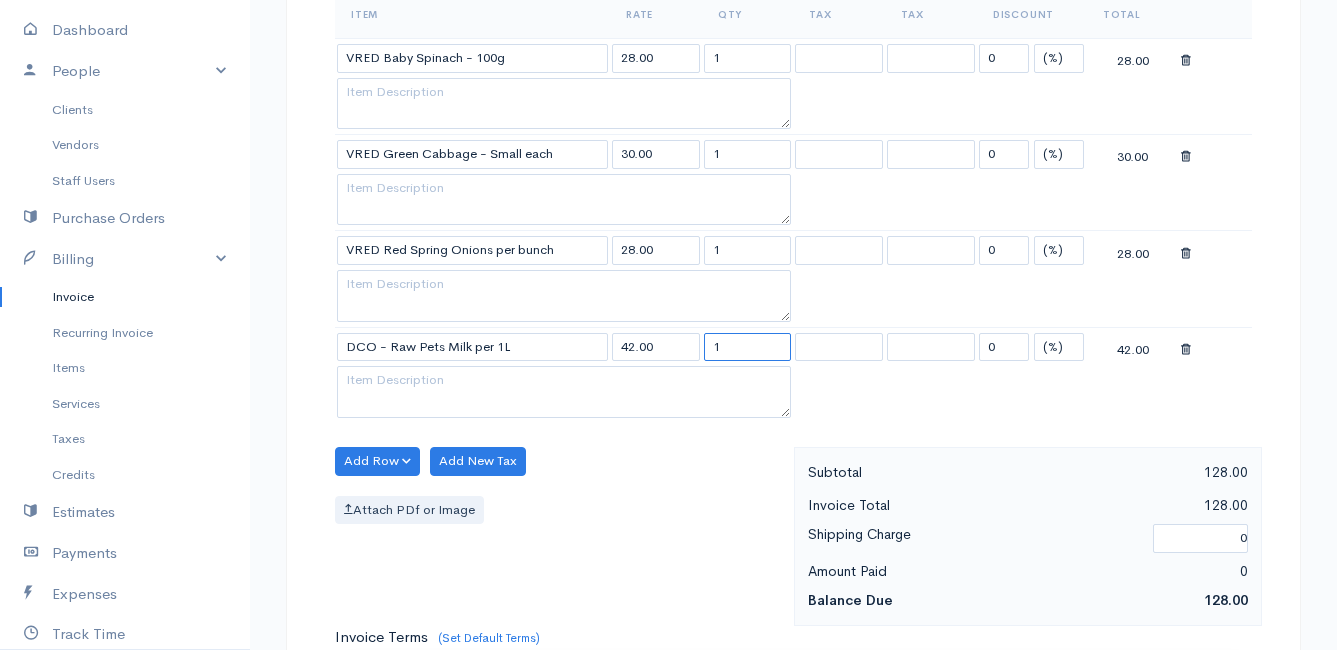 drag, startPoint x: 746, startPoint y: 348, endPoint x: 684, endPoint y: 349, distance: 62.008064 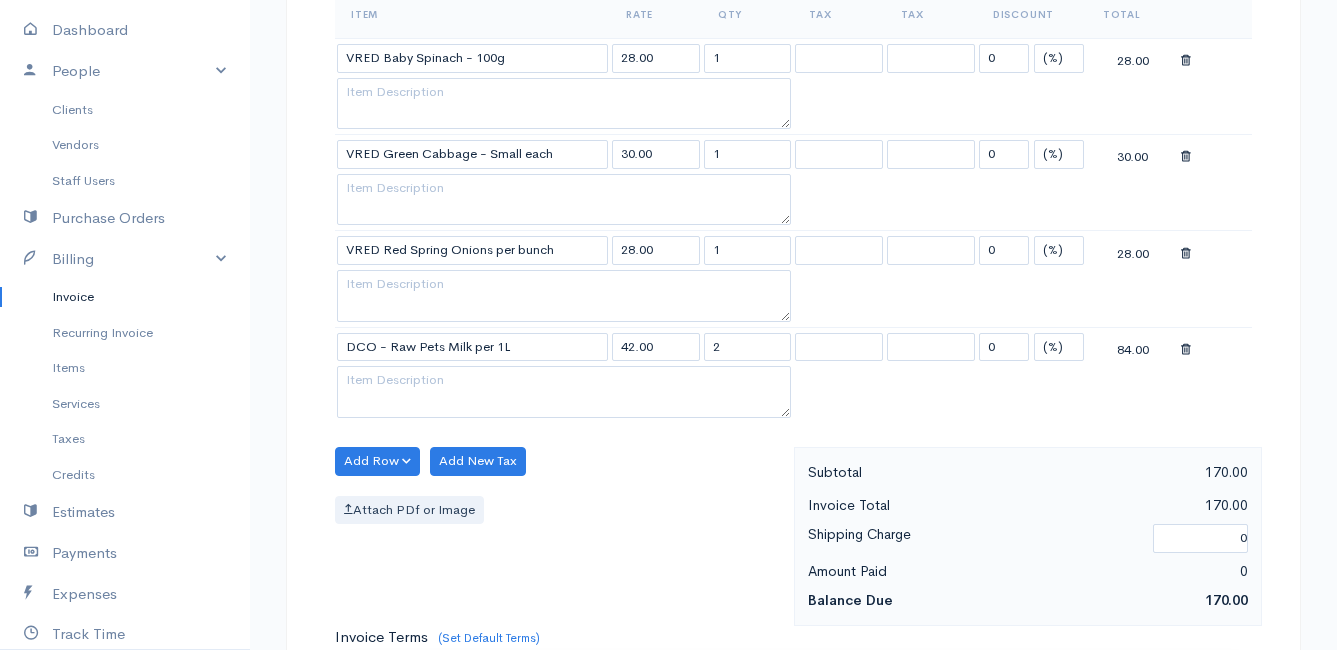 click on "Add Row Add Item Row Add Time Row Add New Tax                          Attach PDf or Image" at bounding box center (559, 536) 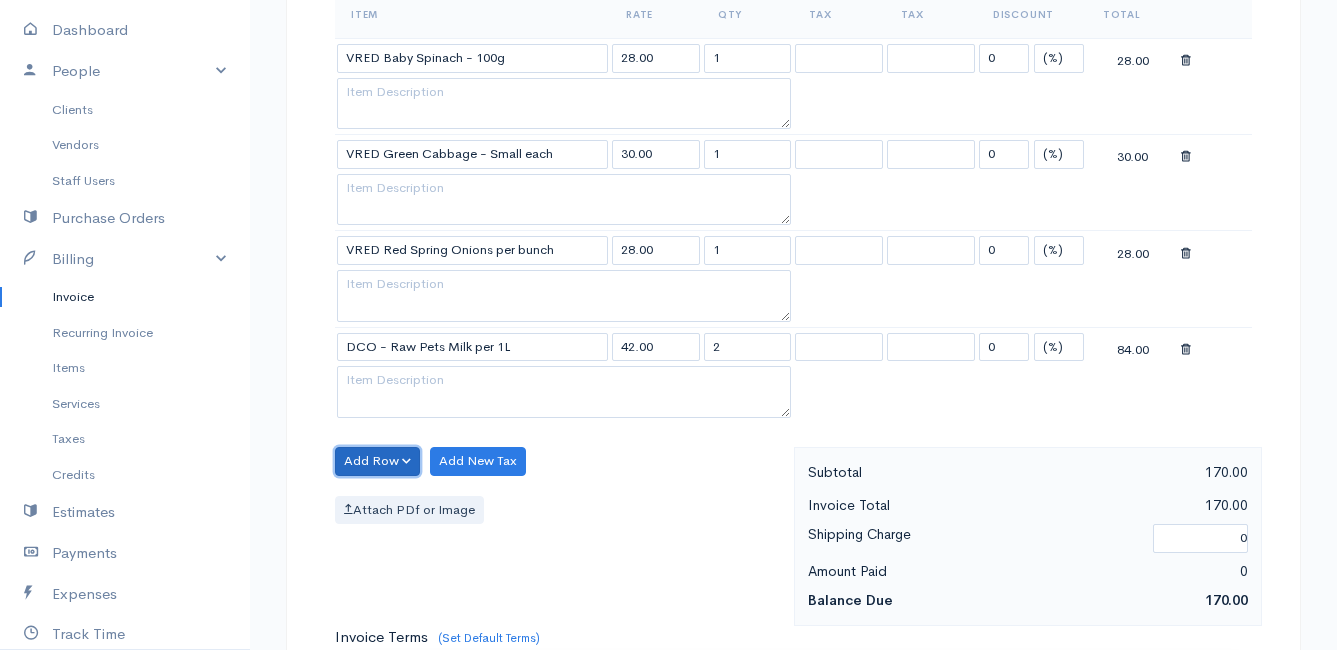 click on "Add Row" at bounding box center (377, 461) 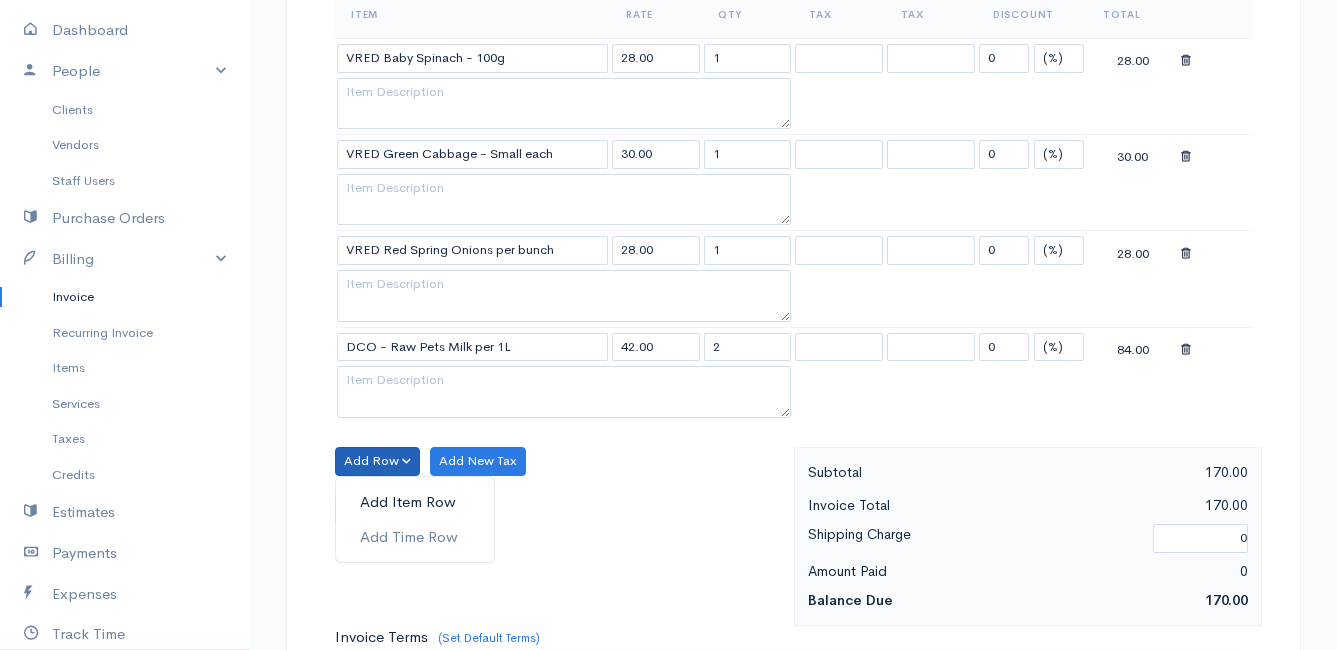 click on "Add Item Row" at bounding box center [415, 502] 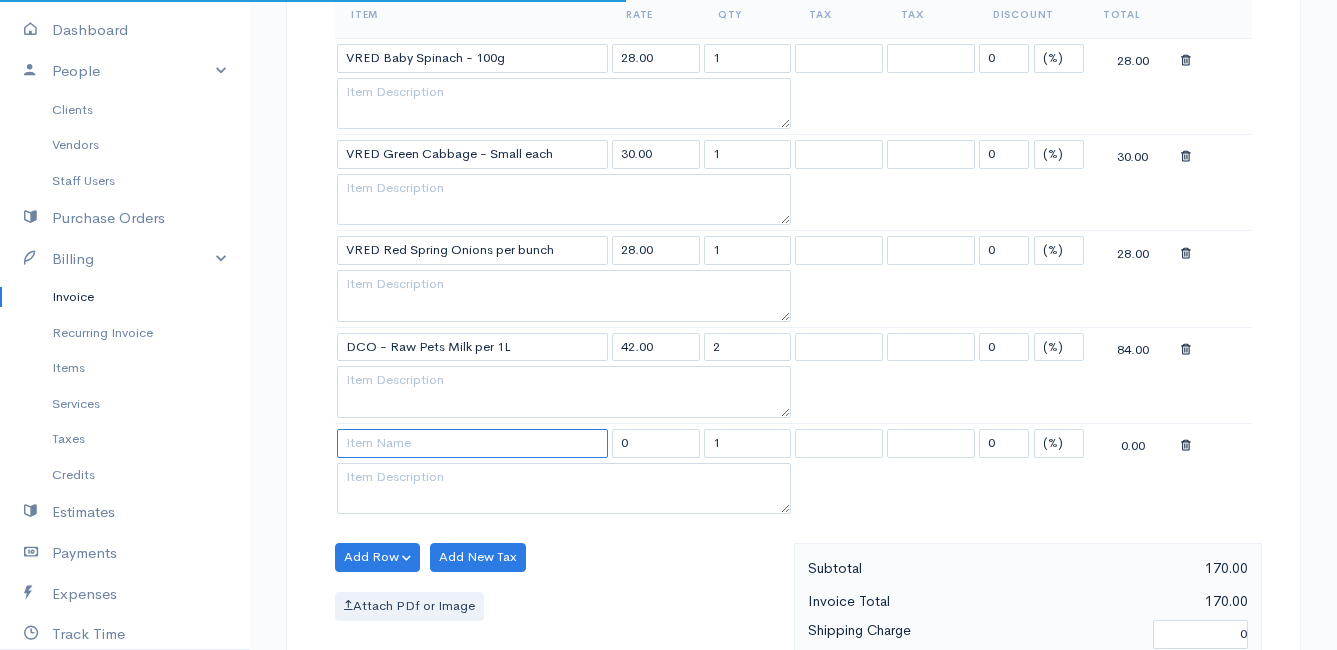 click at bounding box center (472, 443) 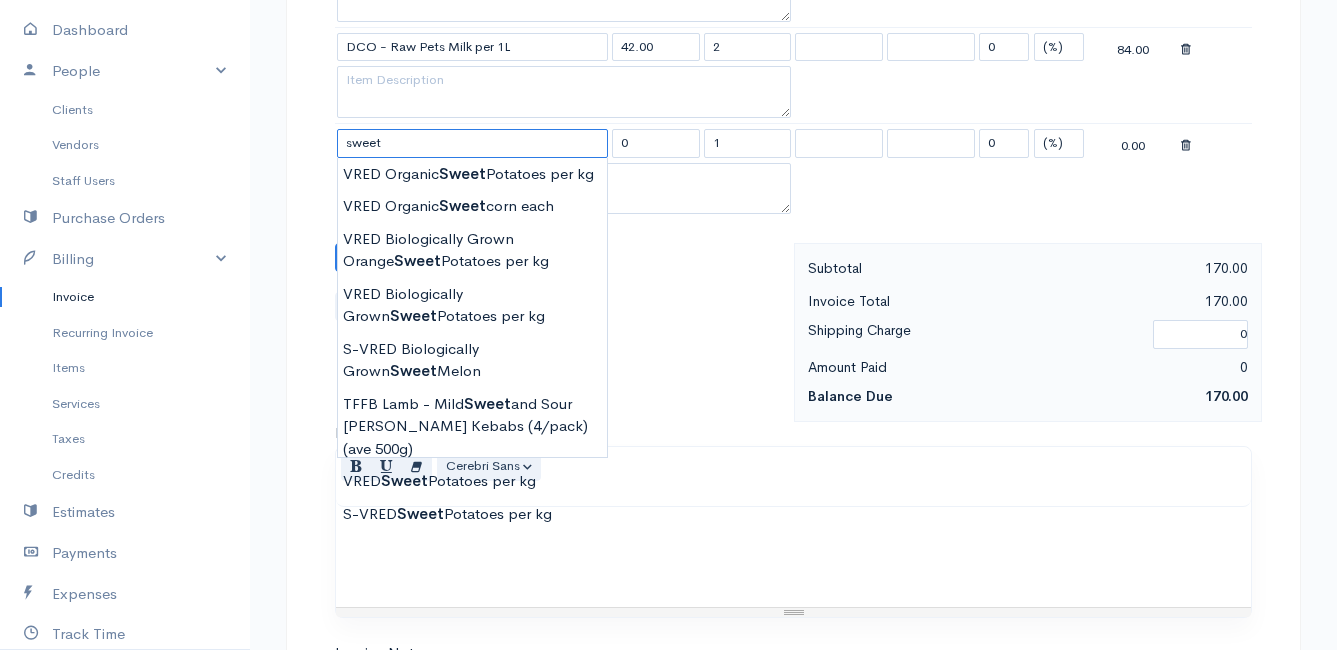 scroll, scrollTop: 900, scrollLeft: 0, axis: vertical 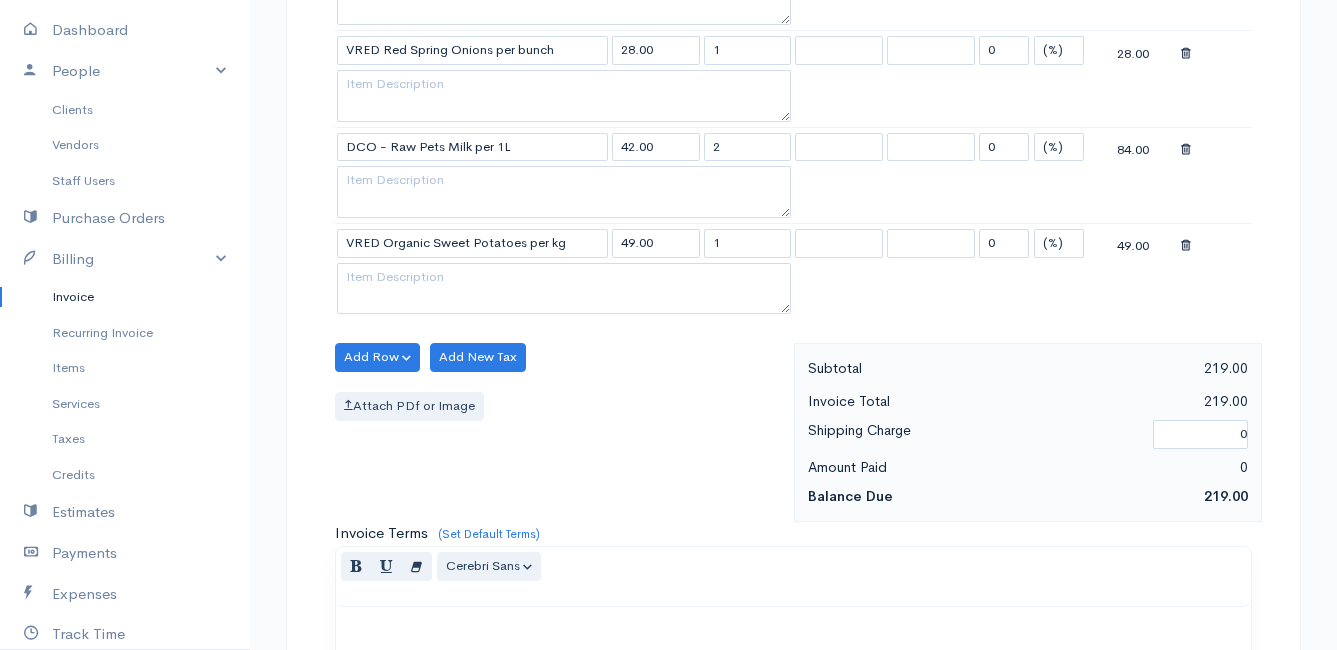 click on "Mamma Chicken
Upgrade
Dashboard
People
Clients
Vendors
Staff Users
Purchase Orders
Billing
Invoice
Recurring Invoice
Items
Services
Taxes
Credits
Estimates
Payments
Expenses
Track Time
Projects
Reports
Settings
My Organizations
Logout
Help
@CloudBooksApp 2022
Invoice
New Invoice
DRAFT To [PERSON_NAME] [STREET_ADDRESS][PERSON_NAME] [Choose Country] [GEOGRAPHIC_DATA] [GEOGRAPHIC_DATA] [GEOGRAPHIC_DATA] [GEOGRAPHIC_DATA] [GEOGRAPHIC_DATA] [GEOGRAPHIC_DATA] [US_STATE] [GEOGRAPHIC_DATA] [GEOGRAPHIC_DATA] [GEOGRAPHIC_DATA] [GEOGRAPHIC_DATA] [GEOGRAPHIC_DATA]" at bounding box center (668, 157) 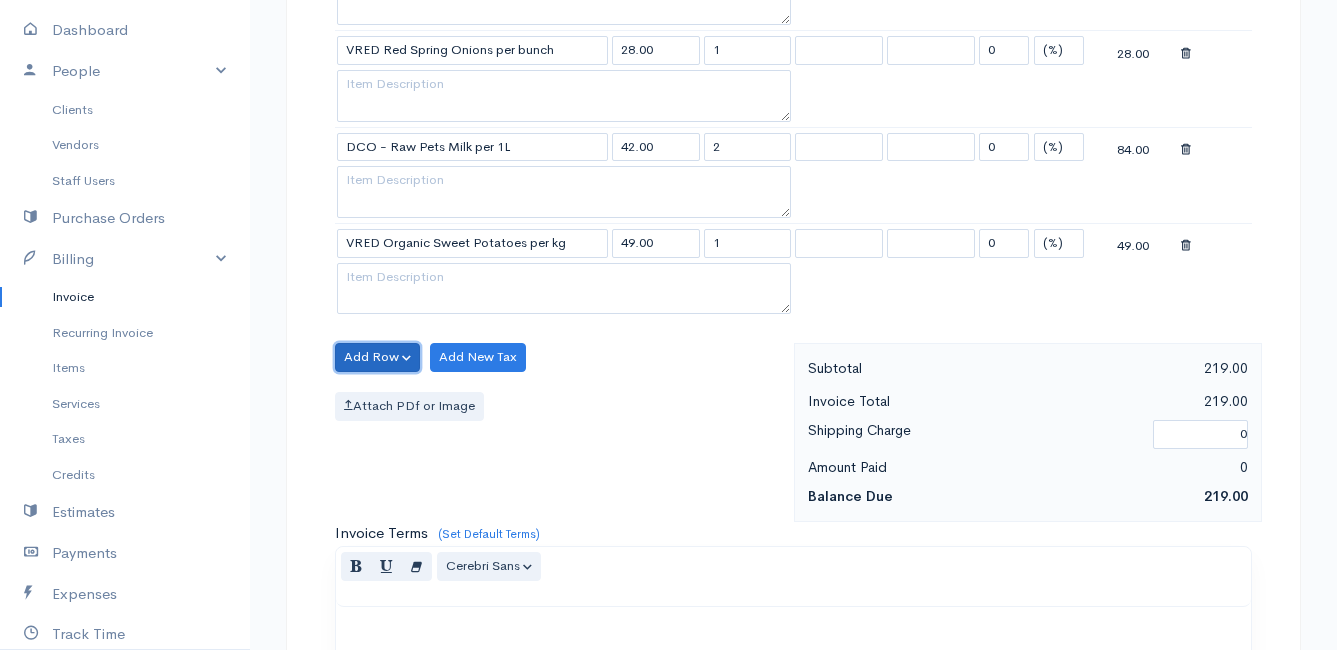 click on "Add Row" at bounding box center (377, 357) 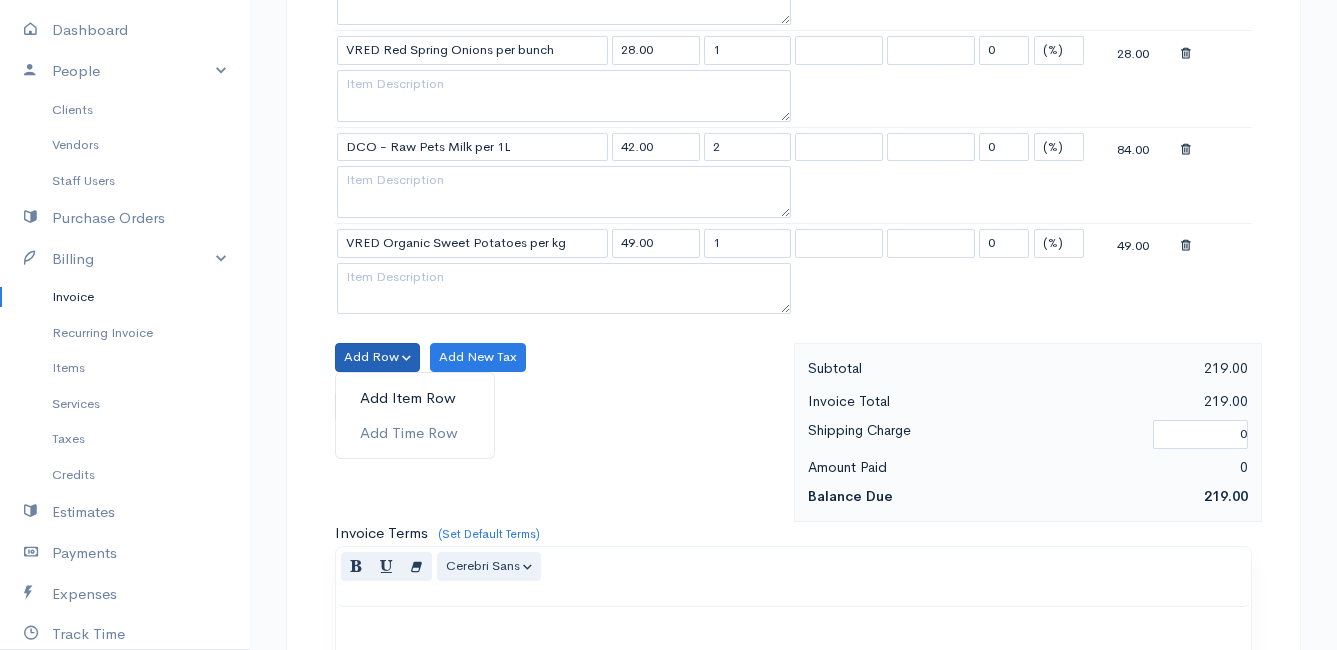 click on "Add Item Row" at bounding box center [415, 398] 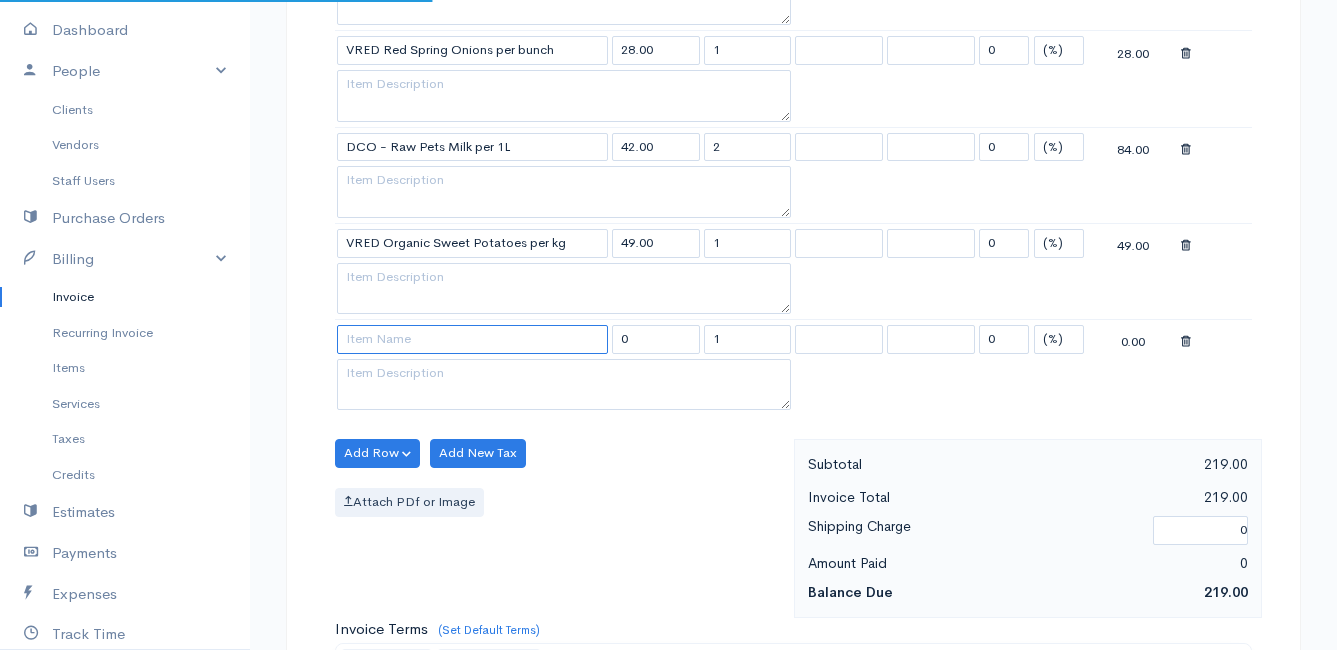 click at bounding box center (472, 339) 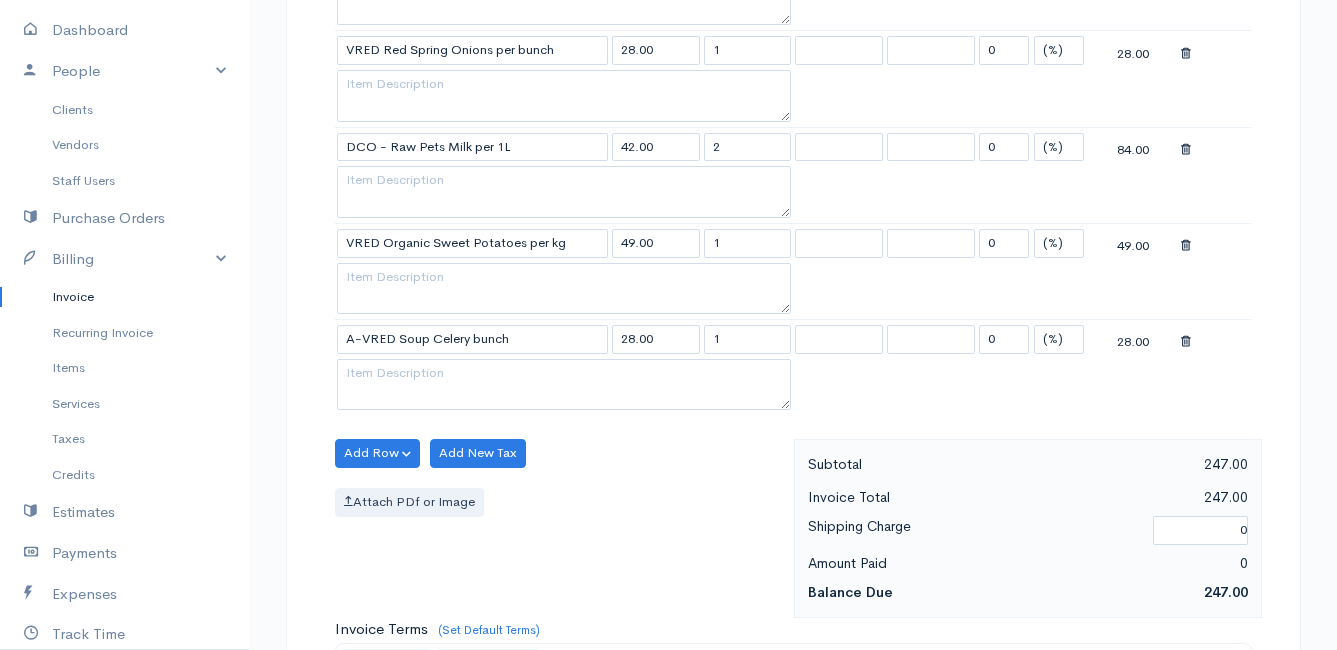click on "Mamma Chicken
Upgrade
Dashboard
People
Clients
Vendors
Staff Users
Purchase Orders
Billing
Invoice
Recurring Invoice
Items
Services
Taxes
Credits
Estimates
Payments
Expenses
Track Time
Projects
Reports
Settings
My Organizations
Logout
Help
@CloudBooksApp 2022
Invoice
New Invoice
DRAFT To [PERSON_NAME] [STREET_ADDRESS][PERSON_NAME] [Choose Country] [GEOGRAPHIC_DATA] [GEOGRAPHIC_DATA] [GEOGRAPHIC_DATA] [GEOGRAPHIC_DATA] [GEOGRAPHIC_DATA] [GEOGRAPHIC_DATA] [US_STATE] [GEOGRAPHIC_DATA] [GEOGRAPHIC_DATA] [GEOGRAPHIC_DATA] [GEOGRAPHIC_DATA] [GEOGRAPHIC_DATA]" at bounding box center [668, 205] 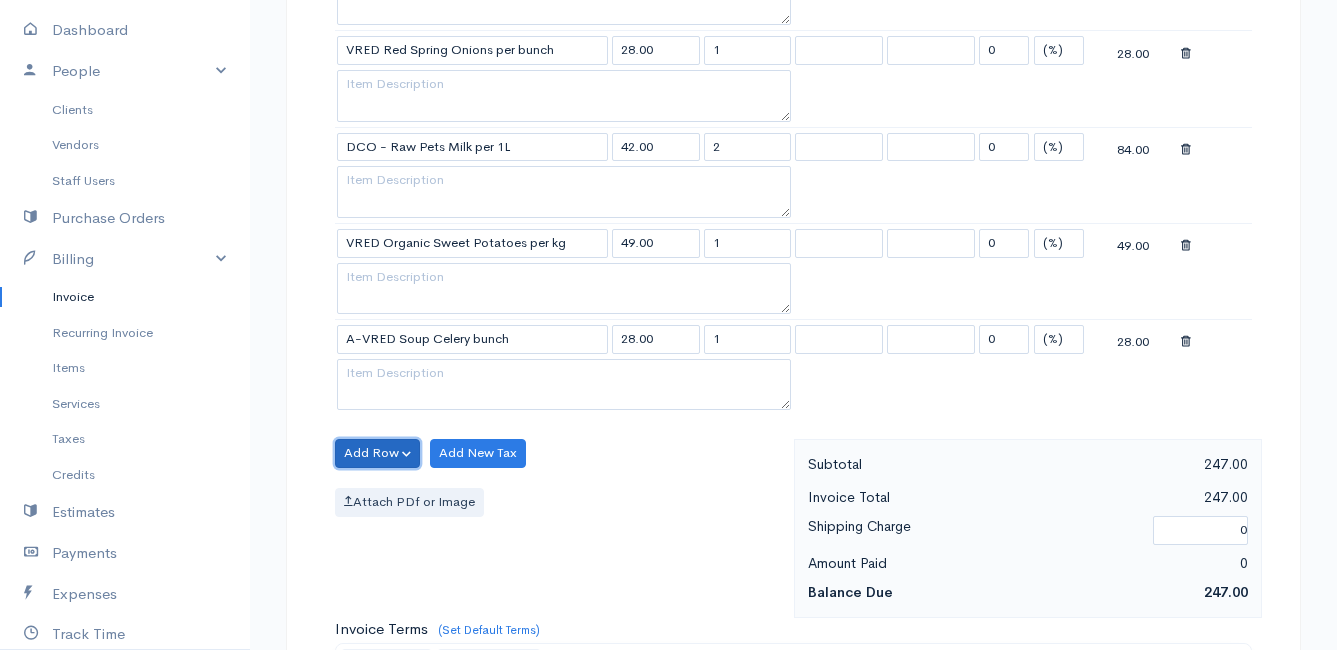 click on "Add Row" at bounding box center (377, 453) 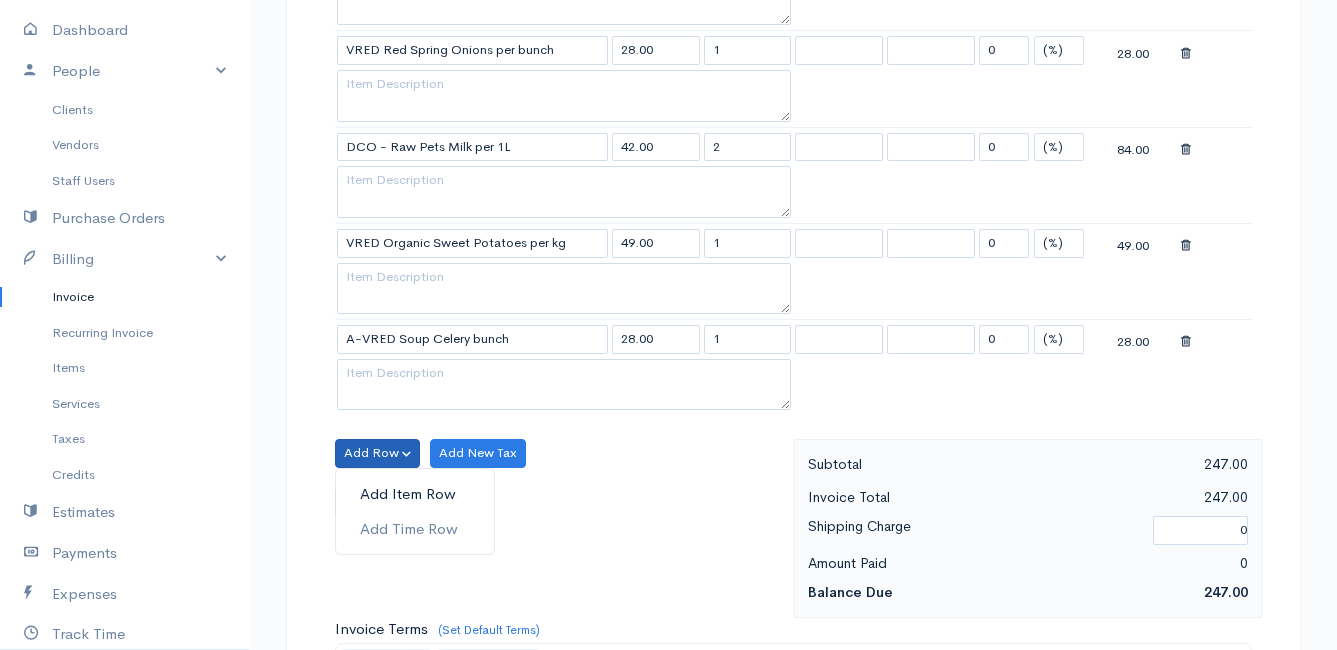 click on "Add Item Row" at bounding box center (415, 494) 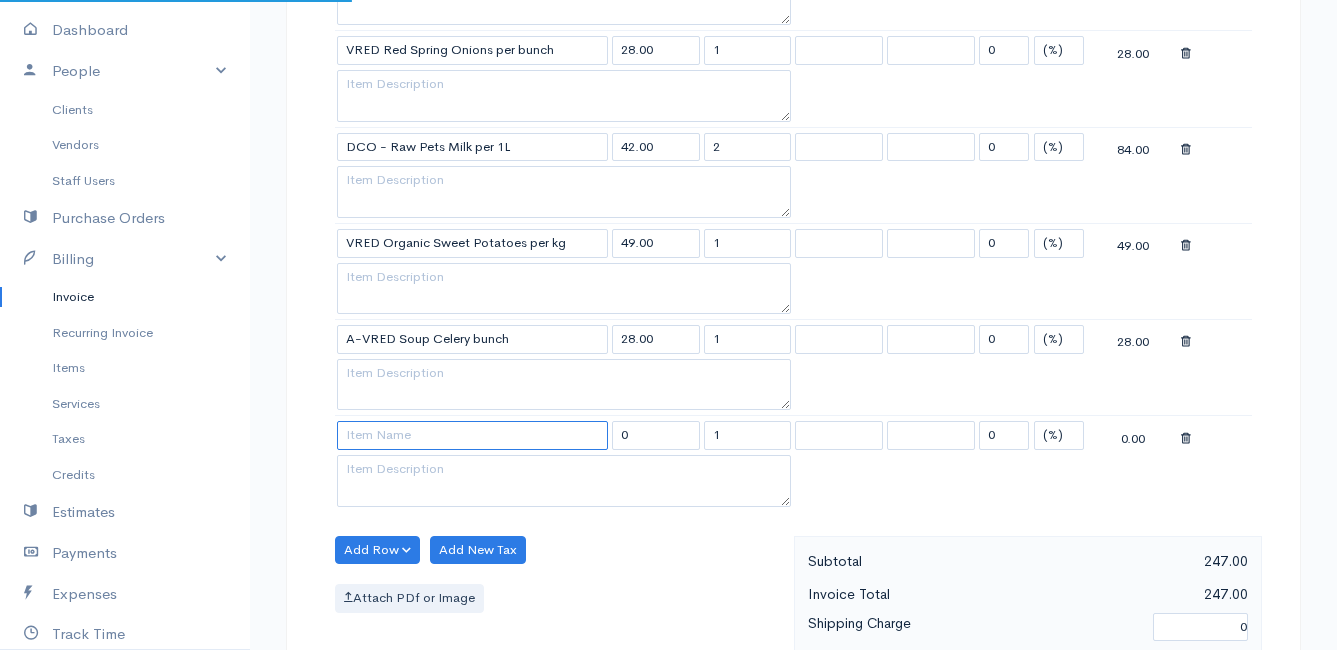 click at bounding box center [472, 435] 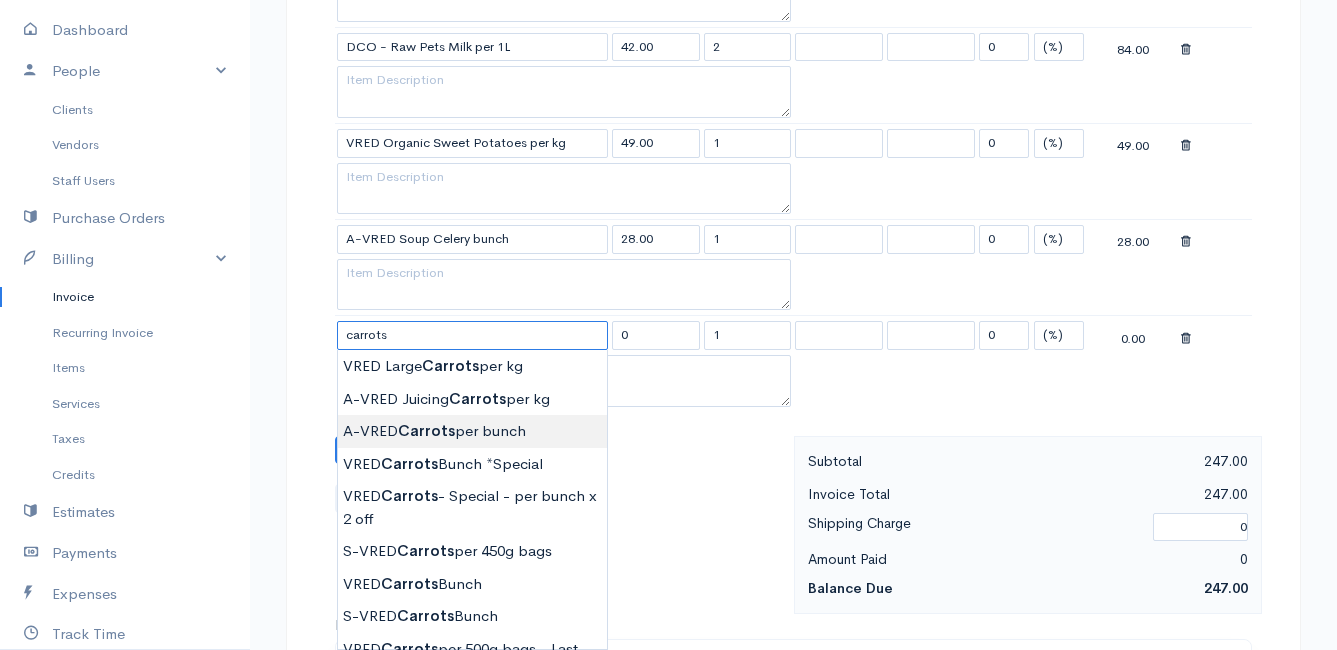 scroll, scrollTop: 1100, scrollLeft: 0, axis: vertical 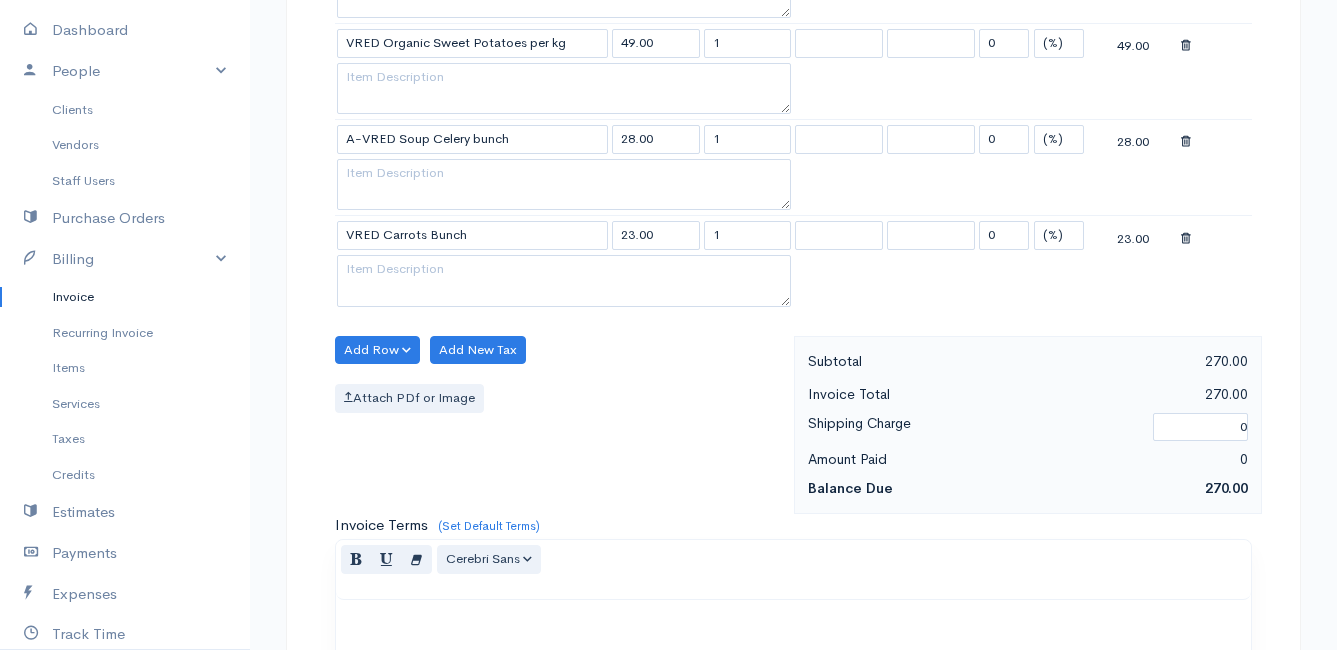 click on "Mamma Chicken
Upgrade
Dashboard
People
Clients
Vendors
Staff Users
Purchase Orders
Billing
Invoice
Recurring Invoice
Items
Services
Taxes
Credits
Estimates
Payments
Expenses
Track Time
Projects
Reports
Settings
My Organizations
Logout
Help
@CloudBooksApp 2022
Invoice
New Invoice
DRAFT To [PERSON_NAME] [STREET_ADDRESS][PERSON_NAME] [Choose Country] [GEOGRAPHIC_DATA] [GEOGRAPHIC_DATA] [GEOGRAPHIC_DATA] [GEOGRAPHIC_DATA] [GEOGRAPHIC_DATA] [GEOGRAPHIC_DATA] [US_STATE] [GEOGRAPHIC_DATA] [GEOGRAPHIC_DATA] [GEOGRAPHIC_DATA] [GEOGRAPHIC_DATA] [GEOGRAPHIC_DATA]" at bounding box center [668, 53] 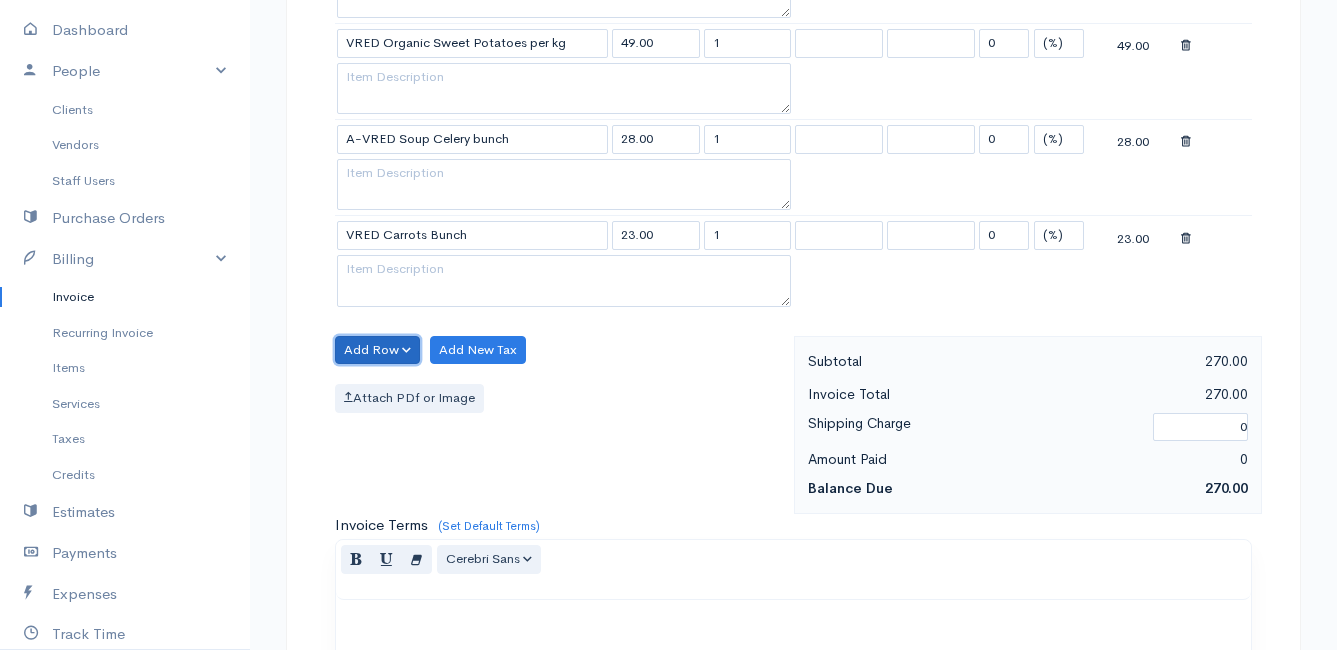 click on "Add Row" at bounding box center (377, 350) 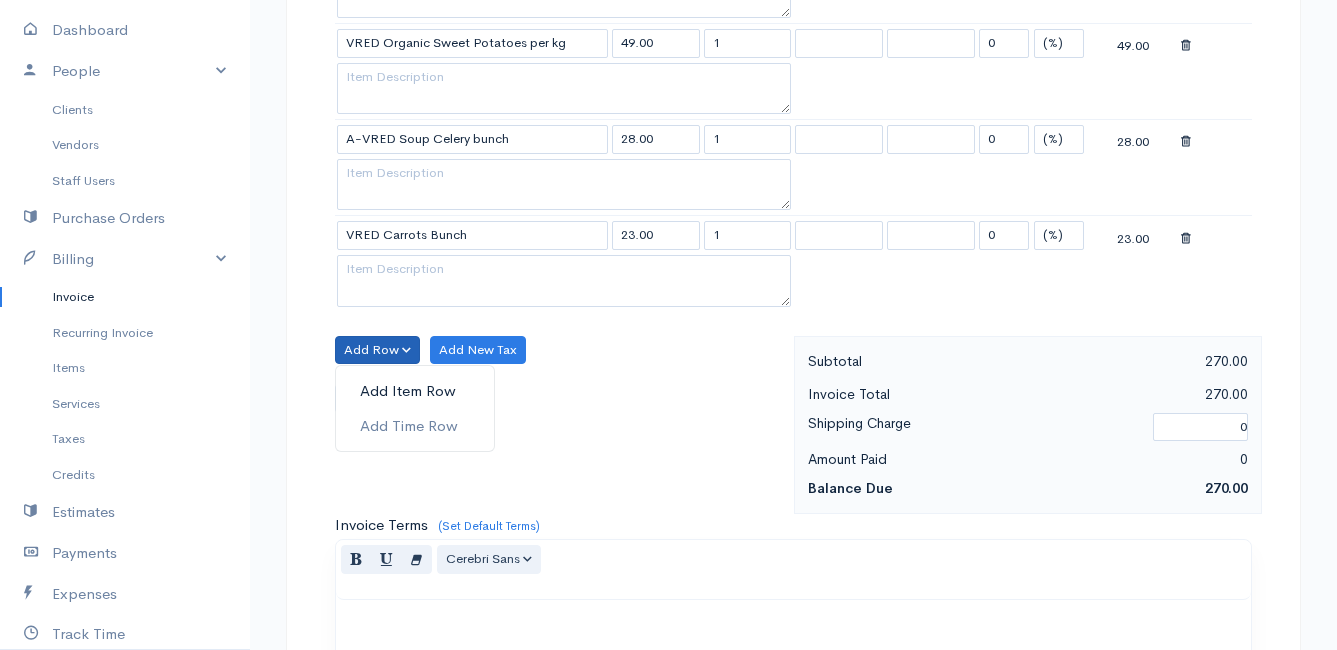 click on "Add Item Row" at bounding box center (415, 391) 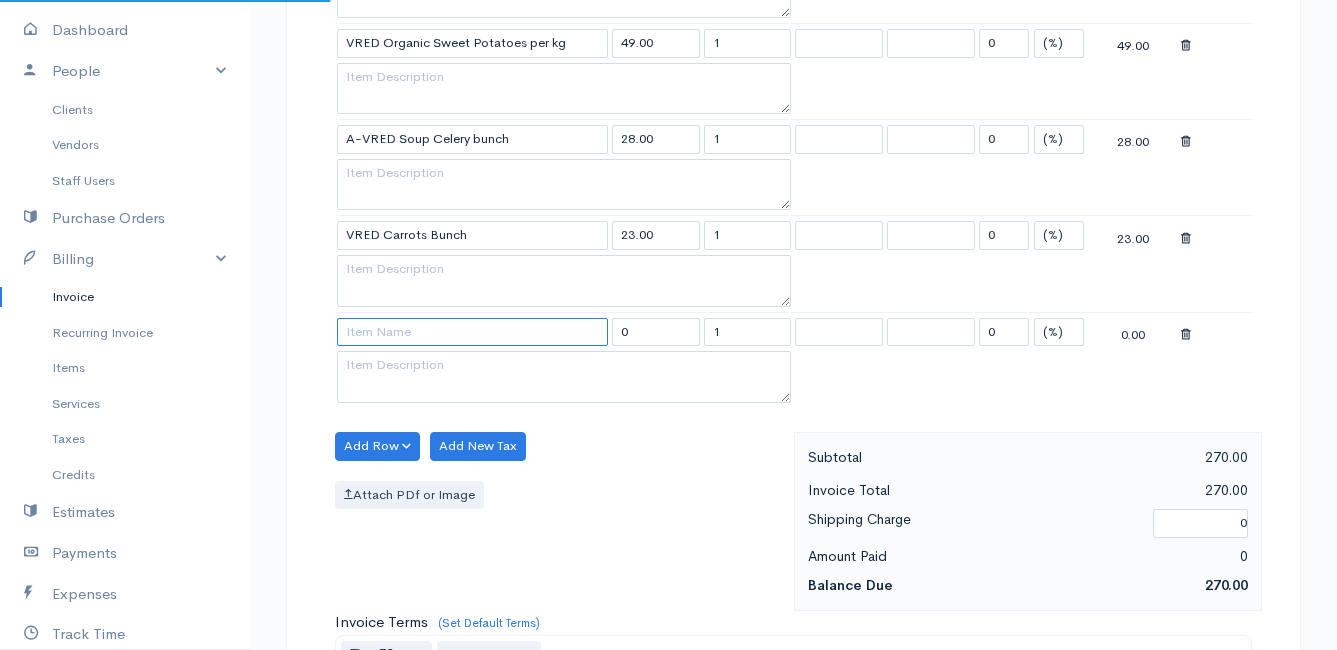 click at bounding box center (472, 332) 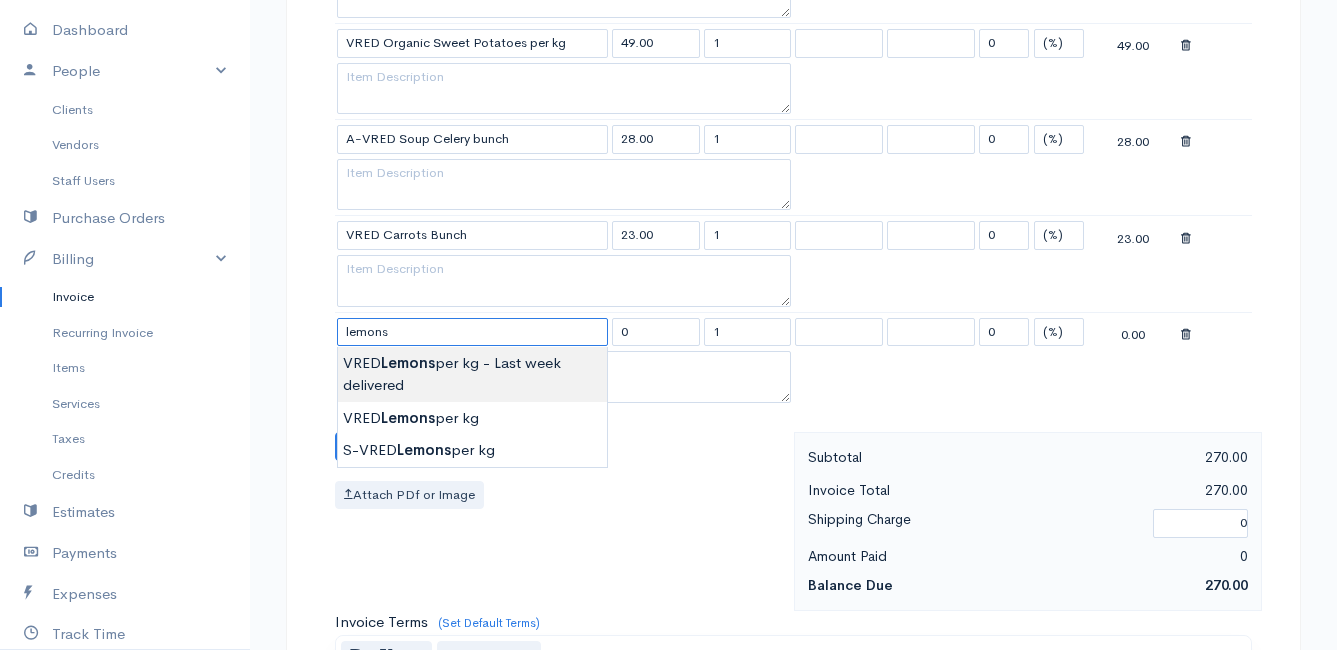 scroll, scrollTop: 1200, scrollLeft: 0, axis: vertical 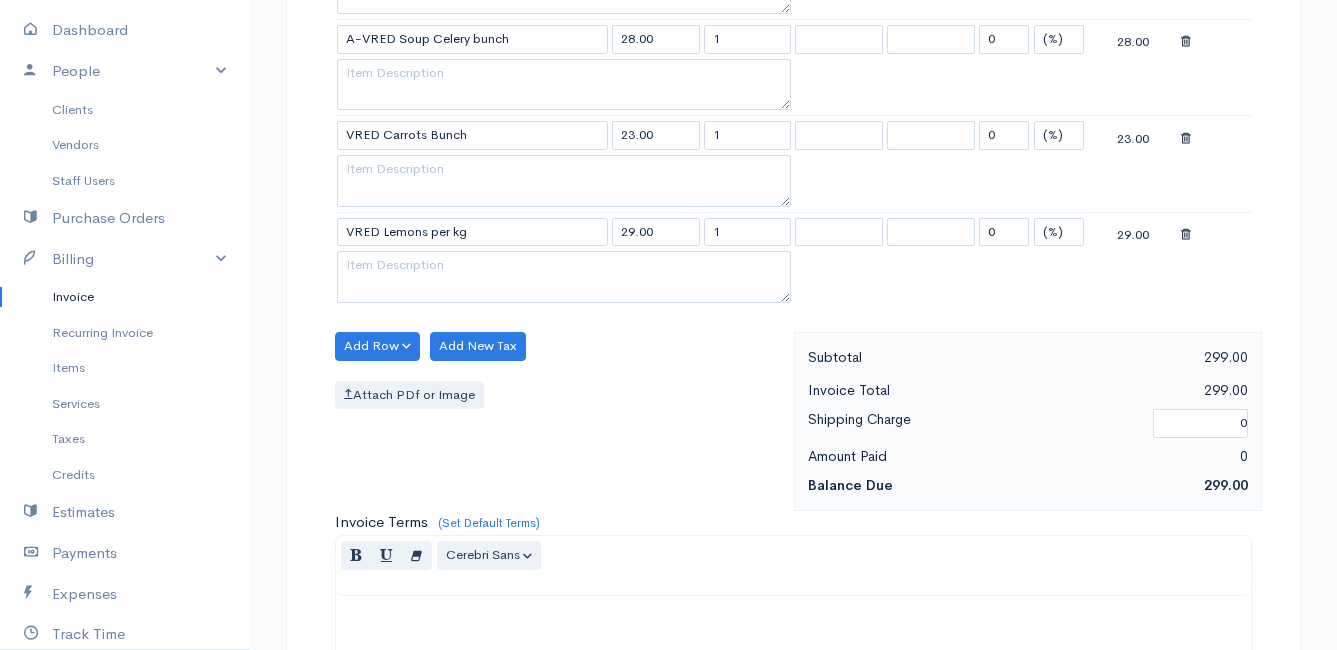 click on "Mamma Chicken
Upgrade
Dashboard
People
Clients
Vendors
Staff Users
Purchase Orders
Billing
Invoice
Recurring Invoice
Items
Services
Taxes
Credits
Estimates
Payments
Expenses
Track Time
Projects
Reports
Settings
My Organizations
Logout
Help
@CloudBooksApp 2022
Invoice
New Invoice
DRAFT To [PERSON_NAME] [STREET_ADDRESS][PERSON_NAME] [Choose Country] [GEOGRAPHIC_DATA] [GEOGRAPHIC_DATA] [GEOGRAPHIC_DATA] [GEOGRAPHIC_DATA] [GEOGRAPHIC_DATA] [GEOGRAPHIC_DATA] [US_STATE] [GEOGRAPHIC_DATA] [GEOGRAPHIC_DATA] [GEOGRAPHIC_DATA] [GEOGRAPHIC_DATA] [GEOGRAPHIC_DATA]" at bounding box center [668, 1] 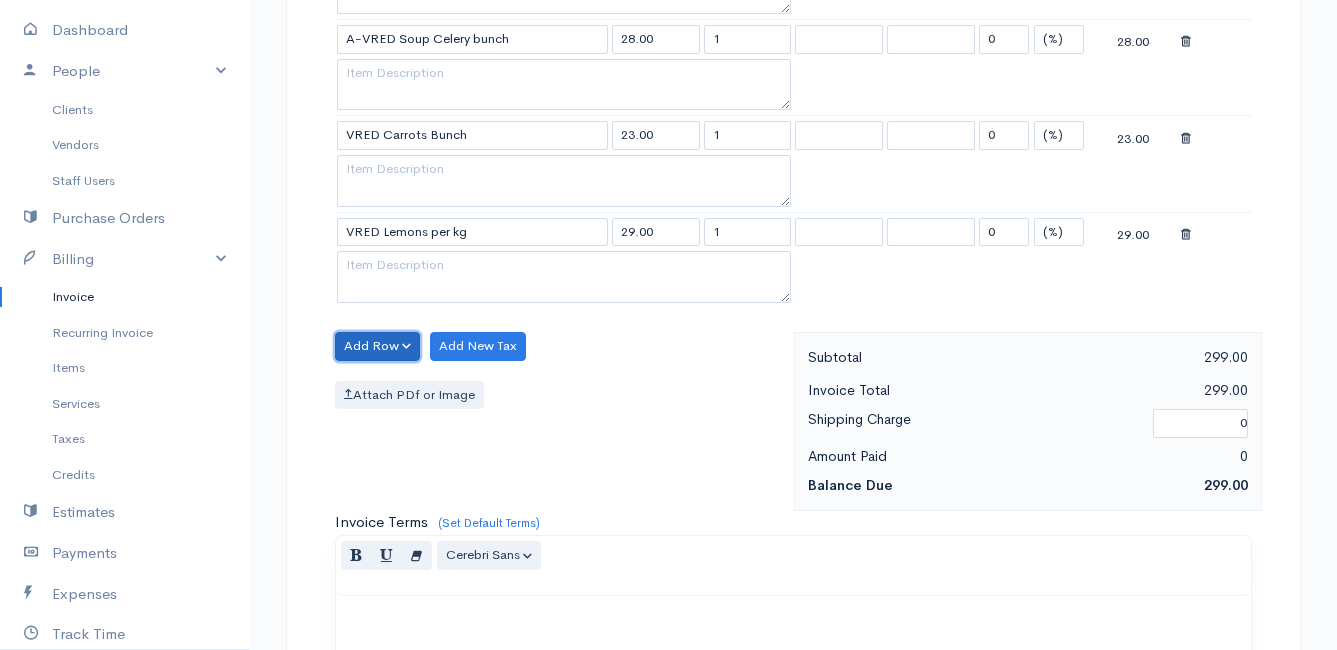 click on "Add Row" at bounding box center (377, 346) 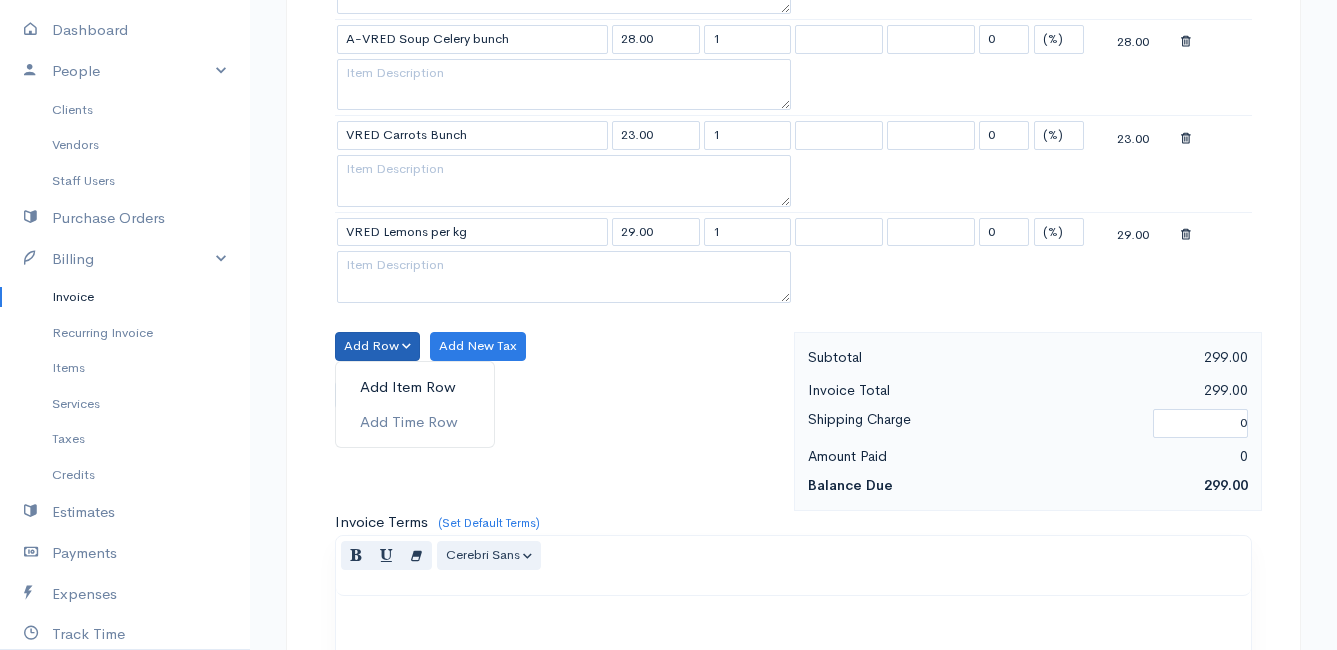 click on "Add Item Row" at bounding box center (415, 387) 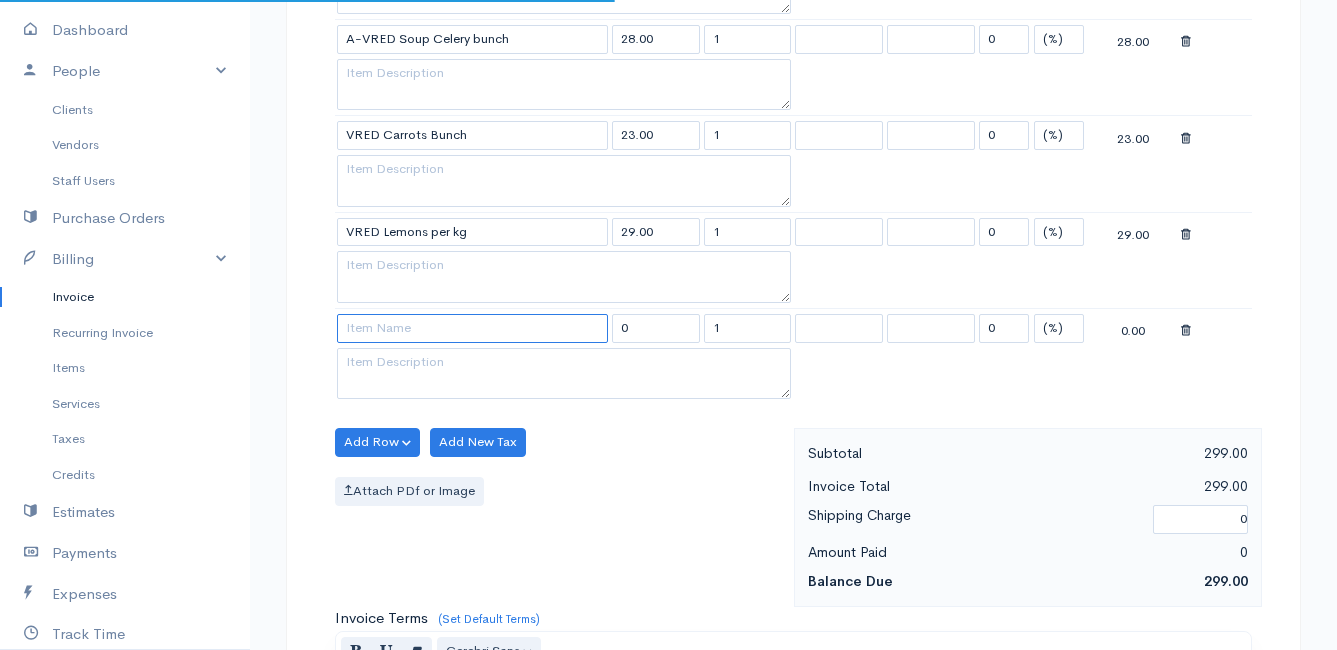 click at bounding box center [472, 328] 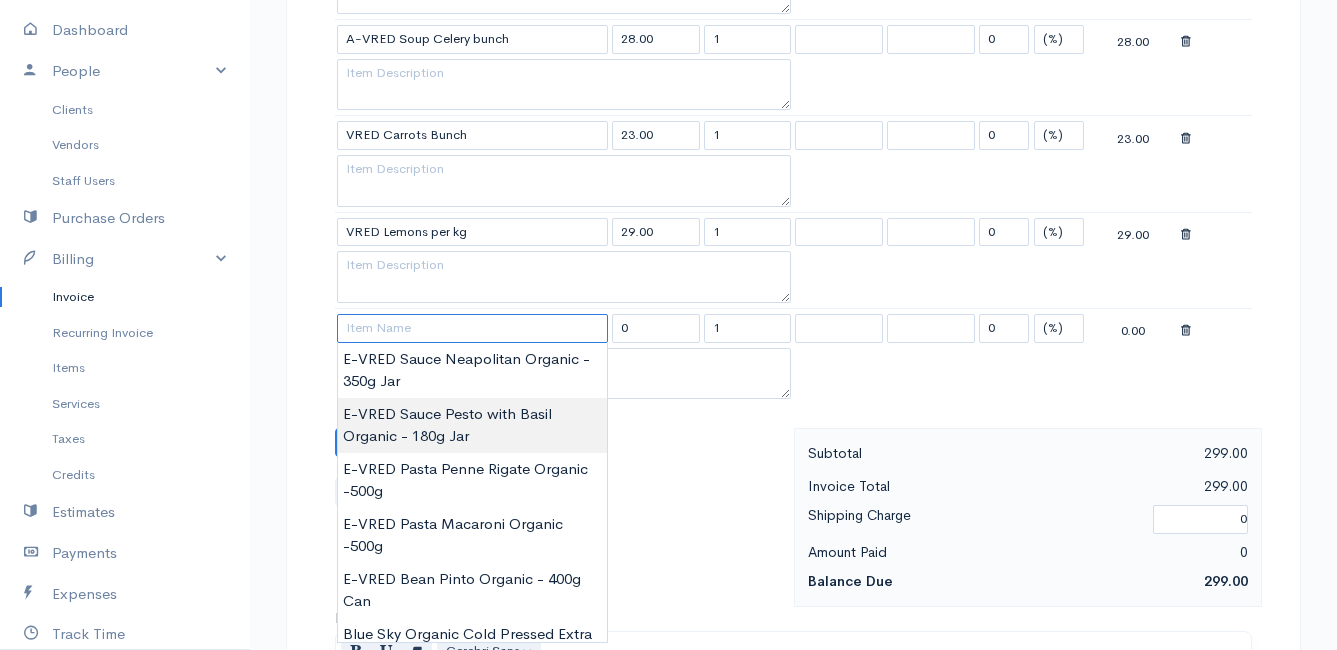 scroll, scrollTop: 1300, scrollLeft: 0, axis: vertical 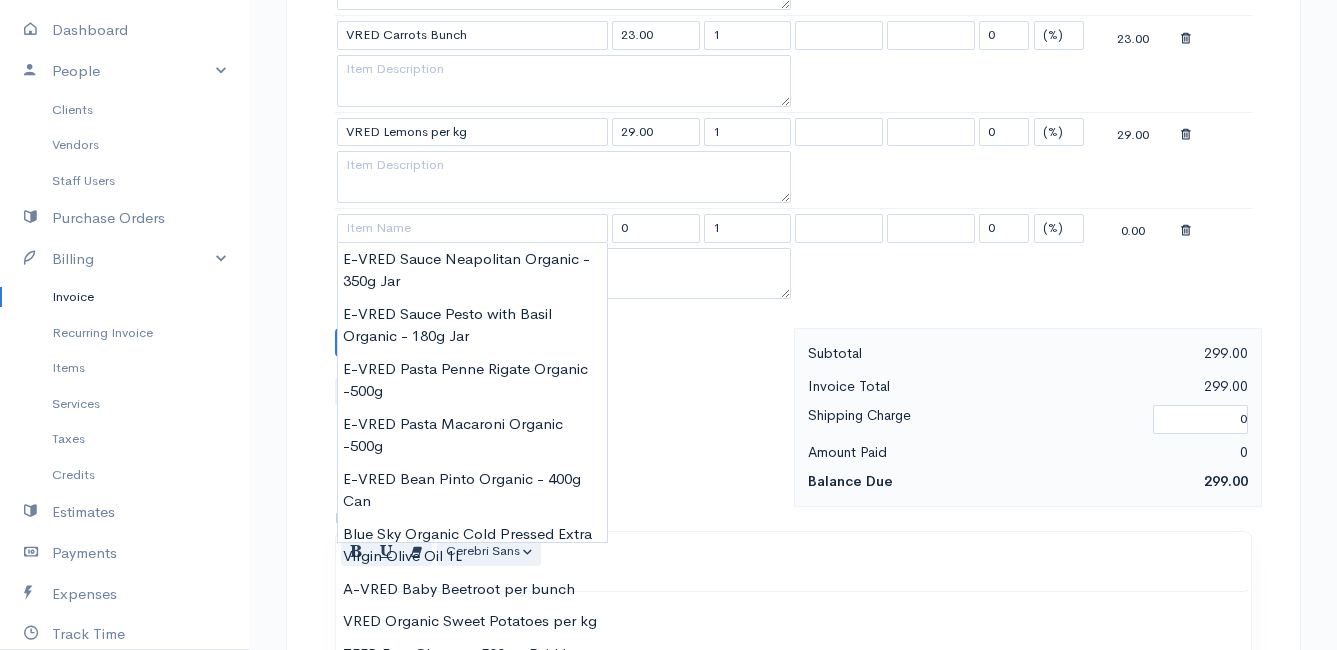 click on "Add Row Add Item Row Add Time Row Add New Tax                          Attach PDf or Image" at bounding box center [559, 417] 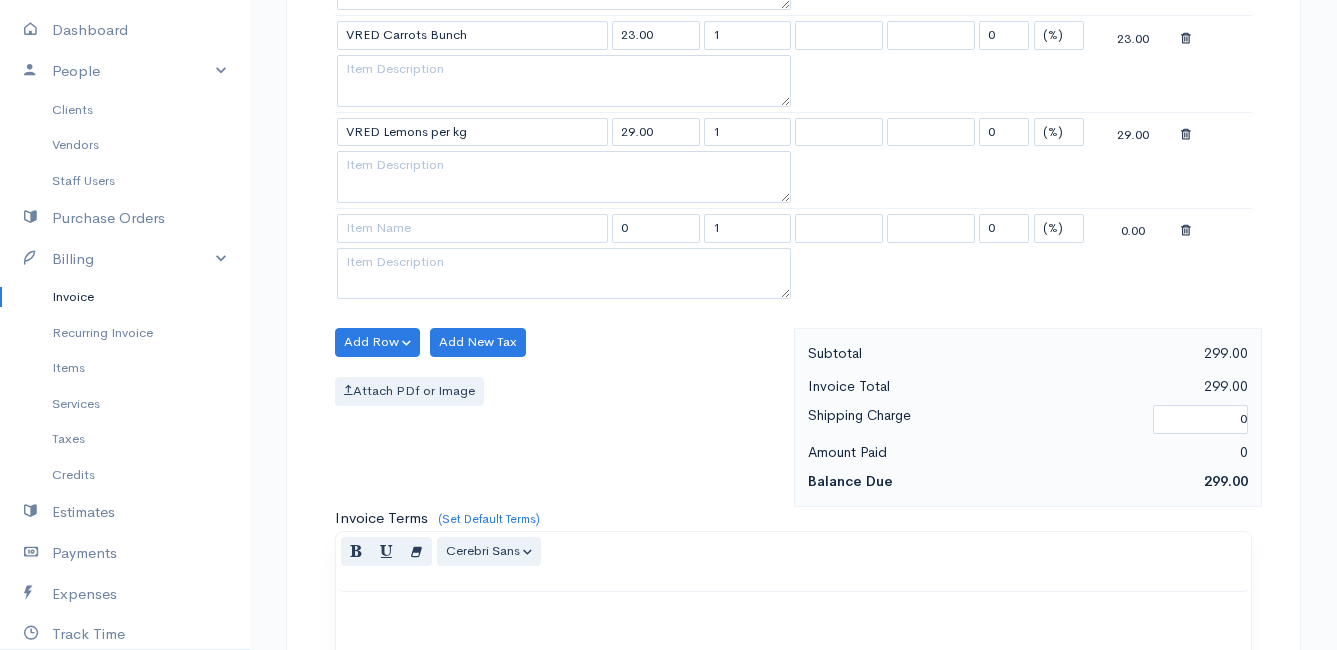 click at bounding box center [1186, 231] 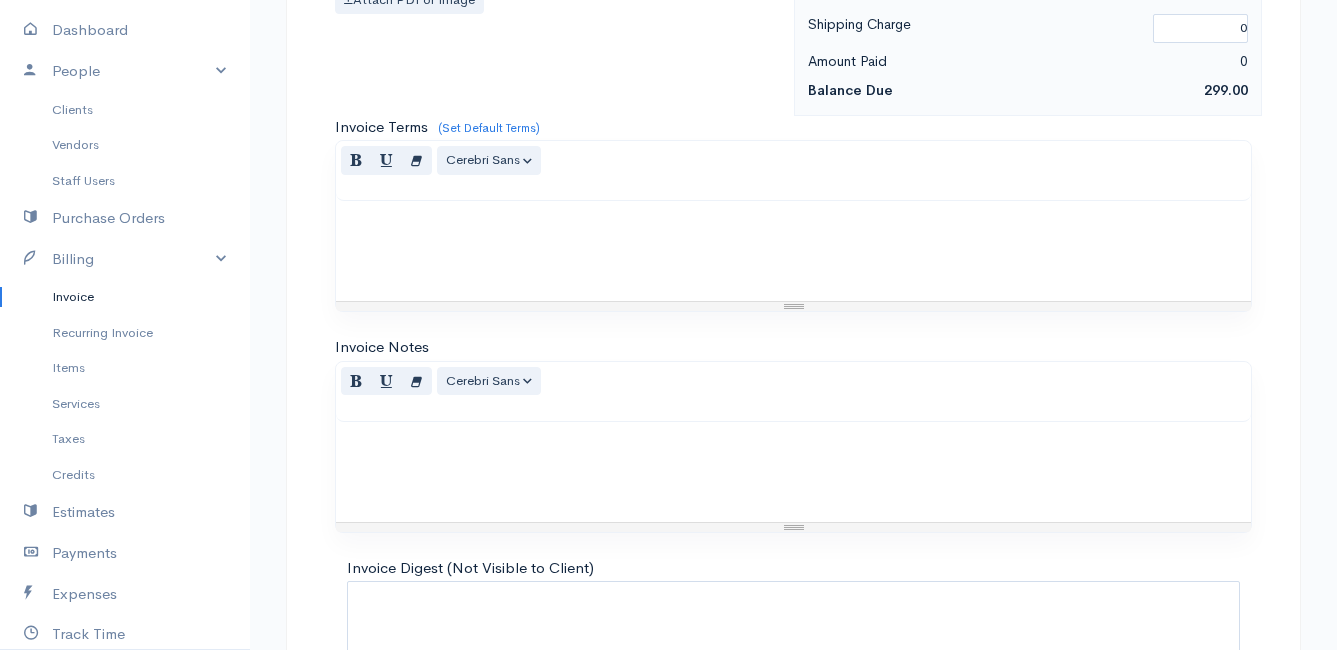 scroll, scrollTop: 1757, scrollLeft: 0, axis: vertical 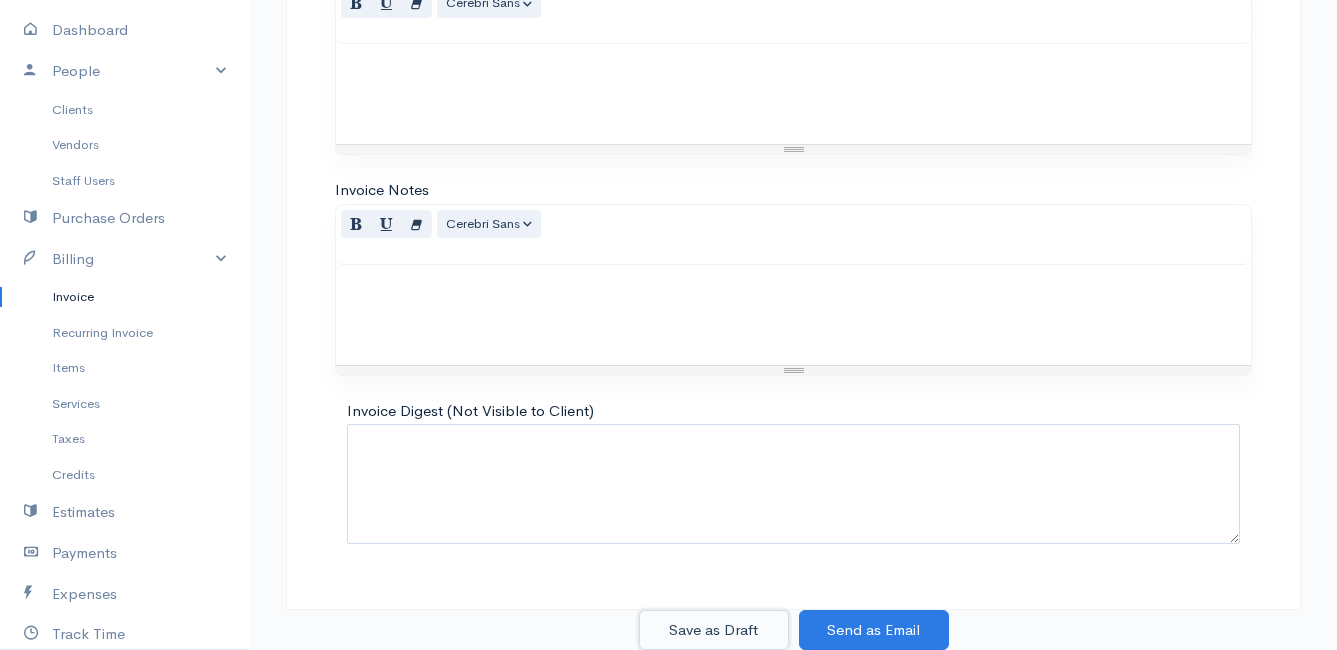 click on "Save as Draft" at bounding box center [714, 630] 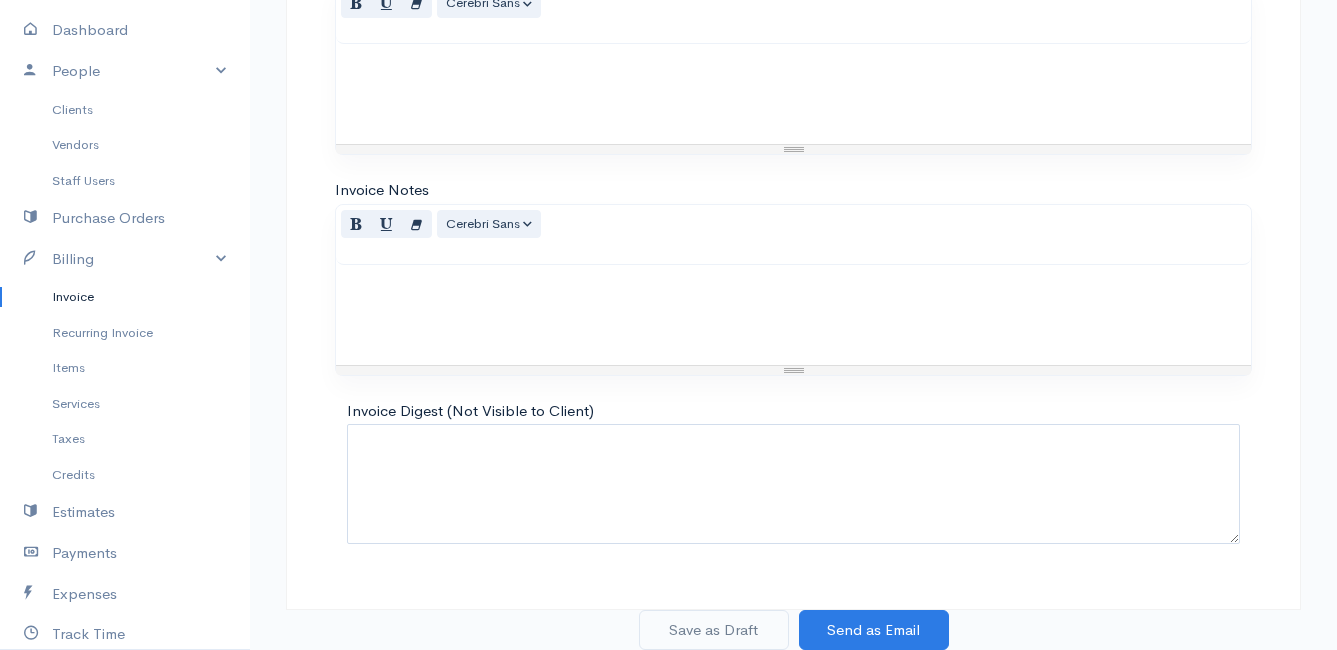scroll, scrollTop: 0, scrollLeft: 0, axis: both 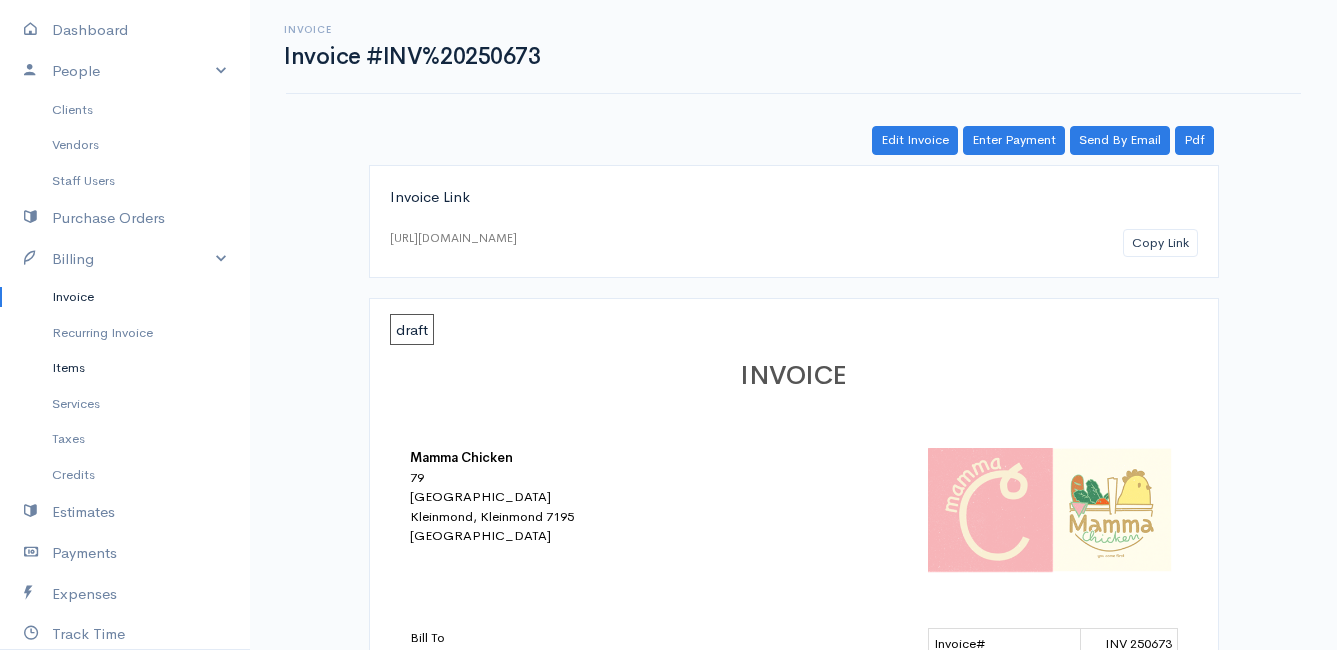 click on "Items" at bounding box center (125, 368) 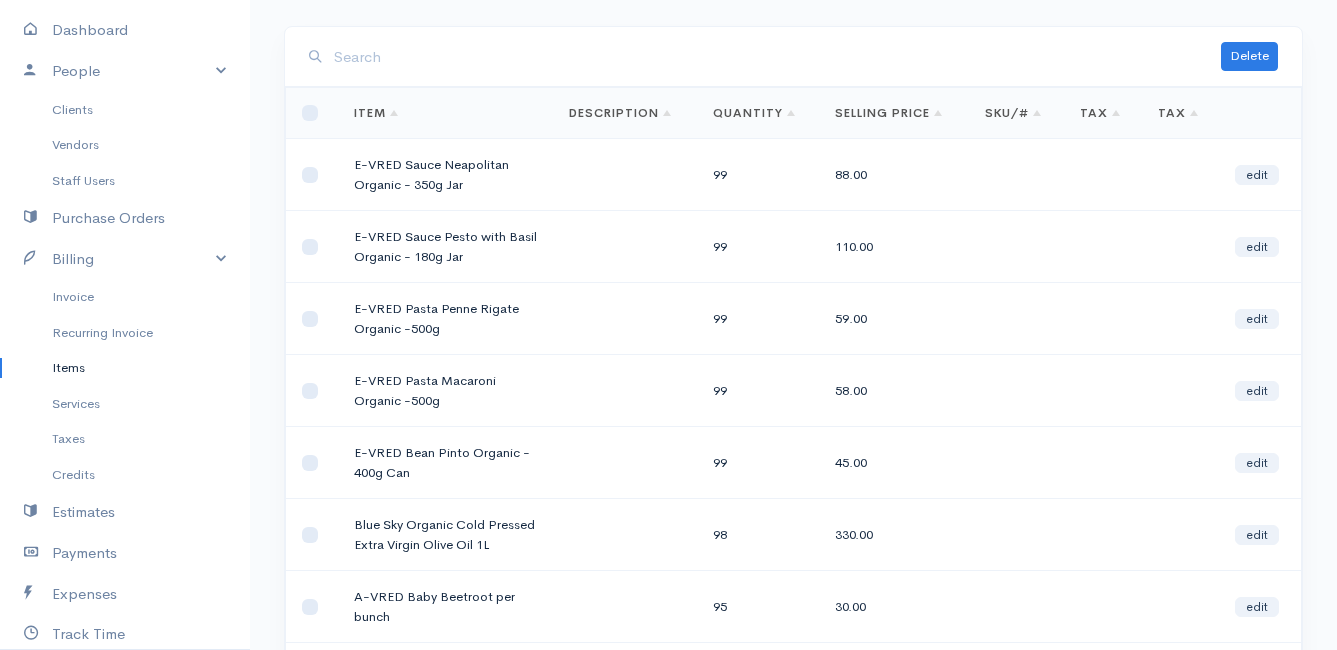 scroll, scrollTop: 0, scrollLeft: 0, axis: both 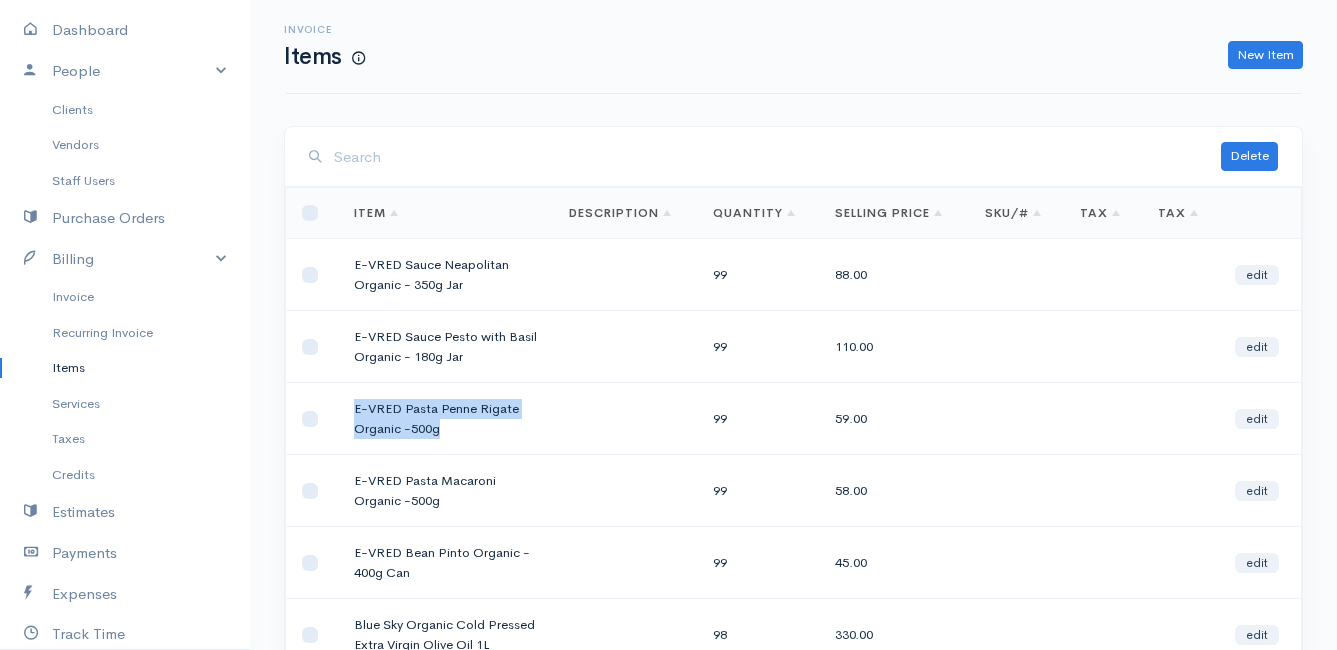 drag, startPoint x: 439, startPoint y: 431, endPoint x: 346, endPoint y: 402, distance: 97.41663 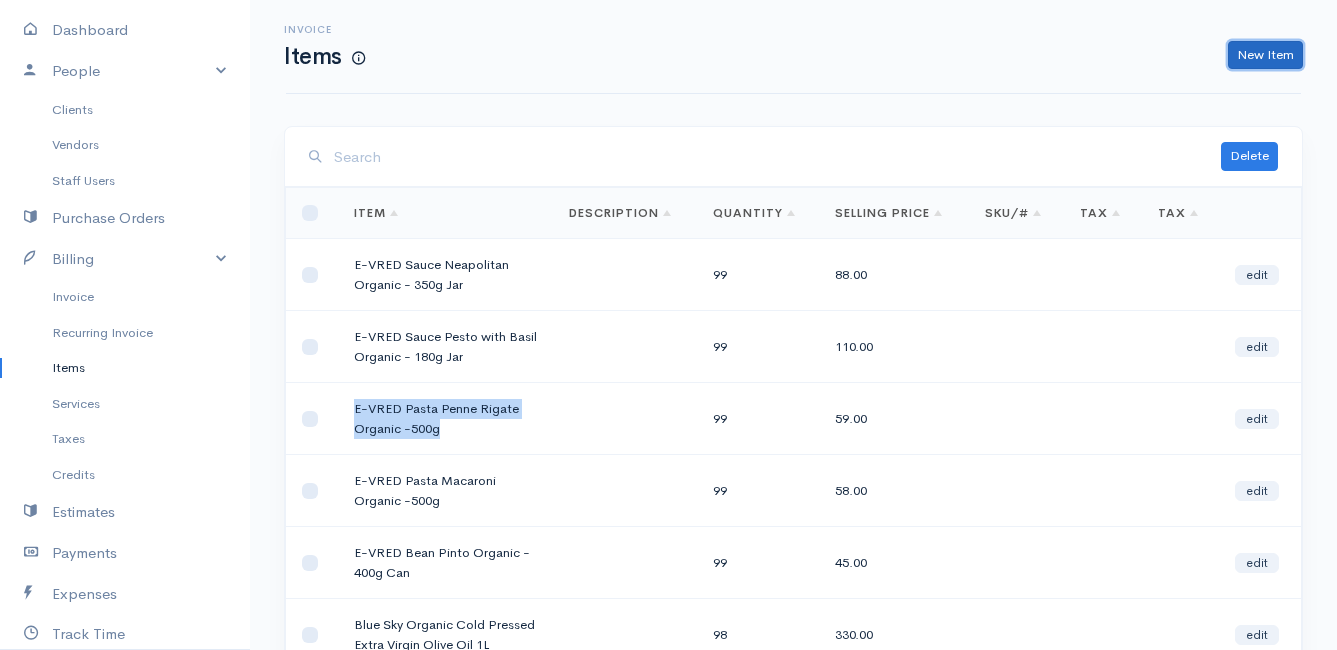 drag, startPoint x: 1262, startPoint y: 49, endPoint x: 1243, endPoint y: 58, distance: 21.023796 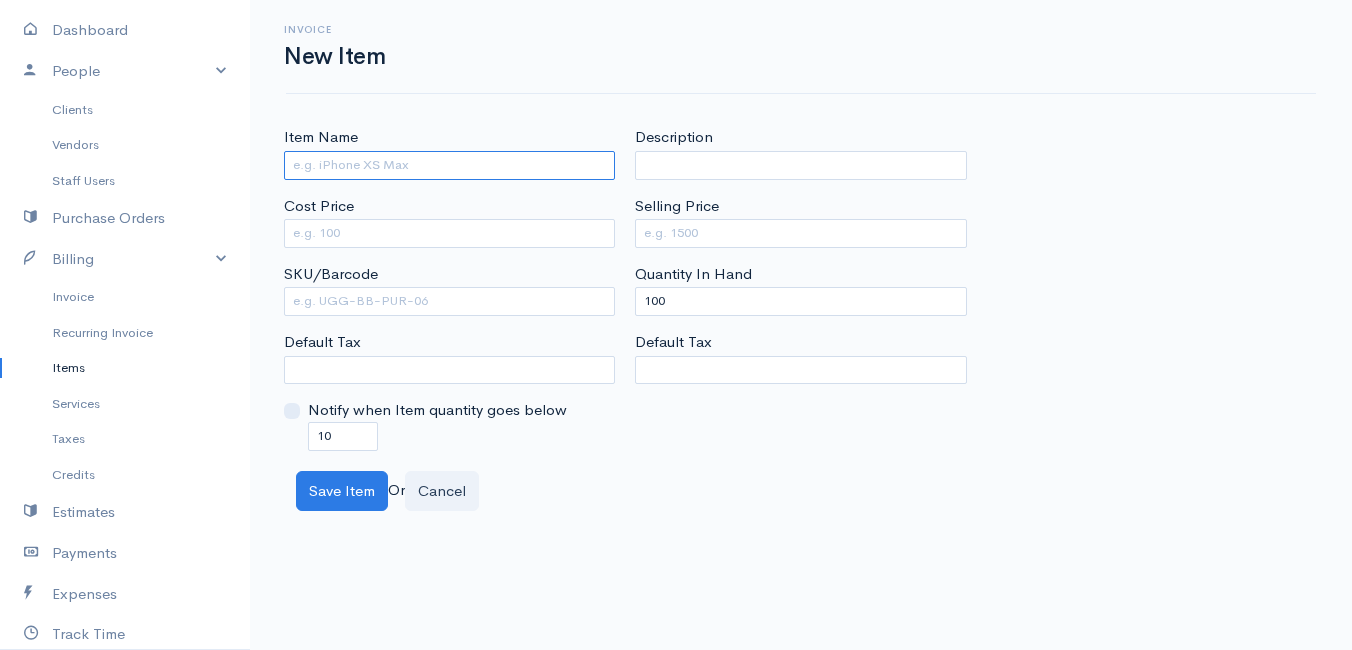 paste on "E-VRED Pasta Penne Rigate Organic -500g" 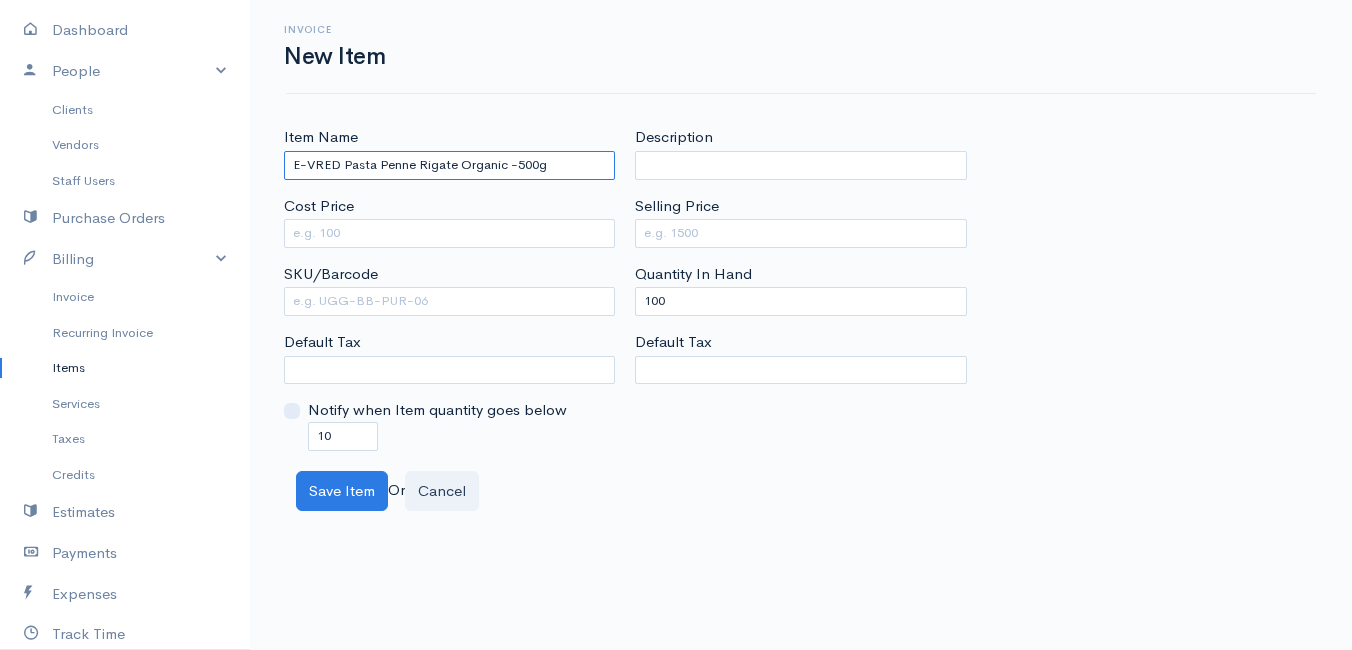 drag, startPoint x: 382, startPoint y: 165, endPoint x: 453, endPoint y: 169, distance: 71.11259 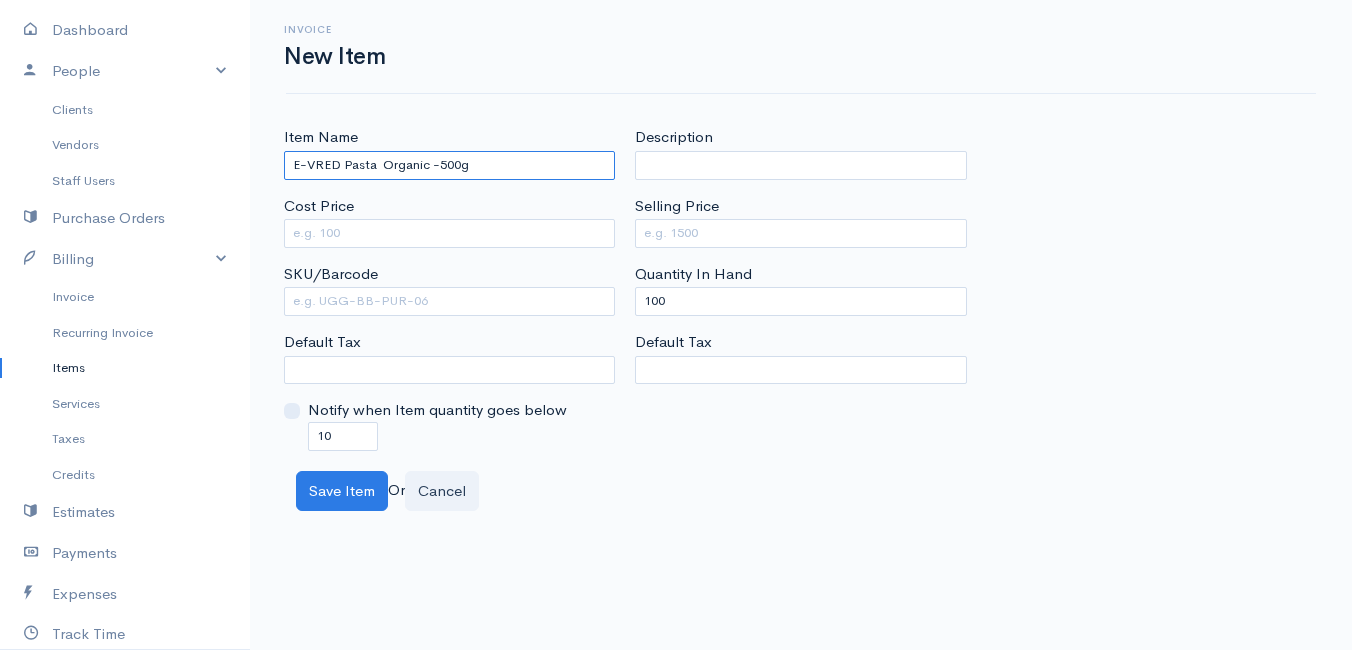 paste on "Spaghetti" 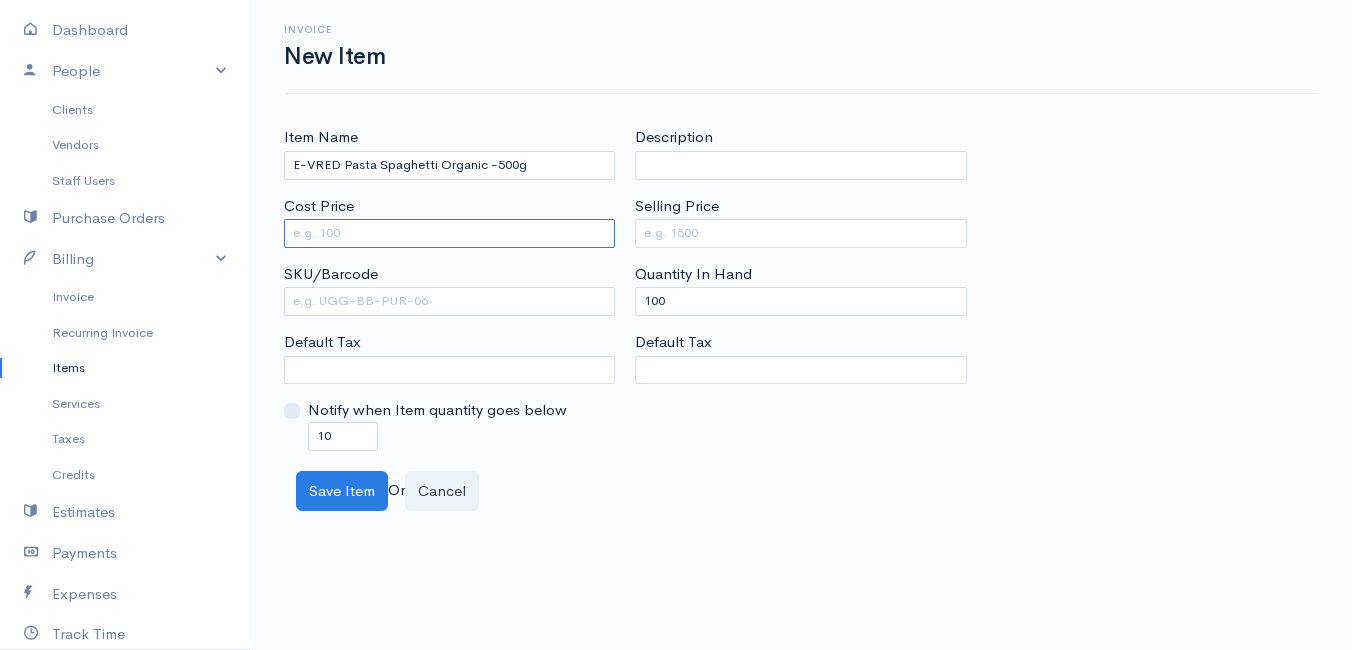 click on "Cost Price" at bounding box center (449, 233) 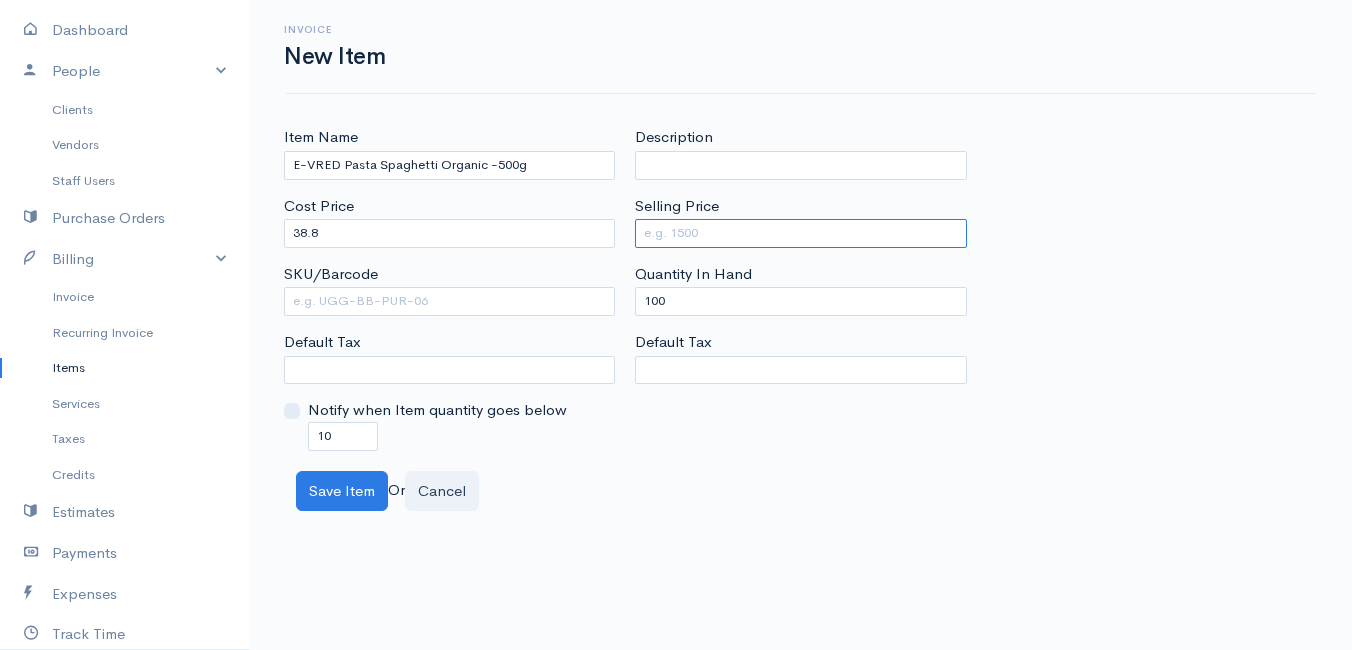 click on "Selling Price" at bounding box center [800, 233] 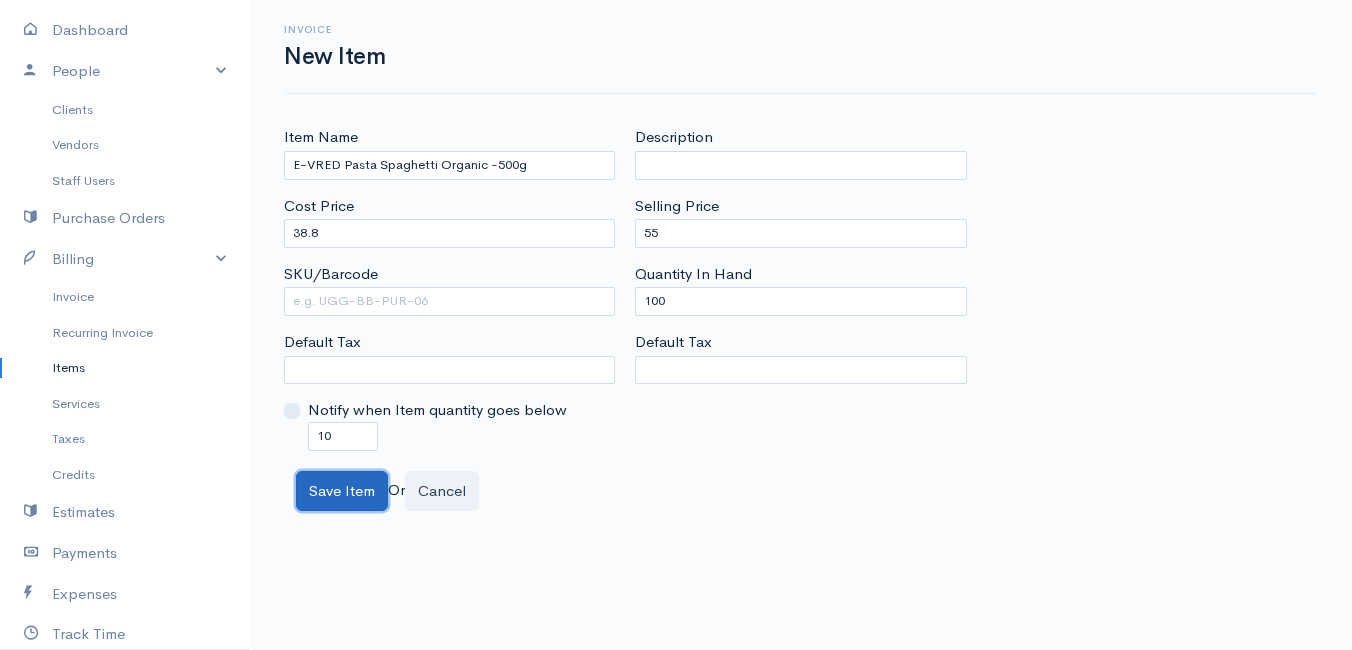 click on "Save Item" at bounding box center [342, 491] 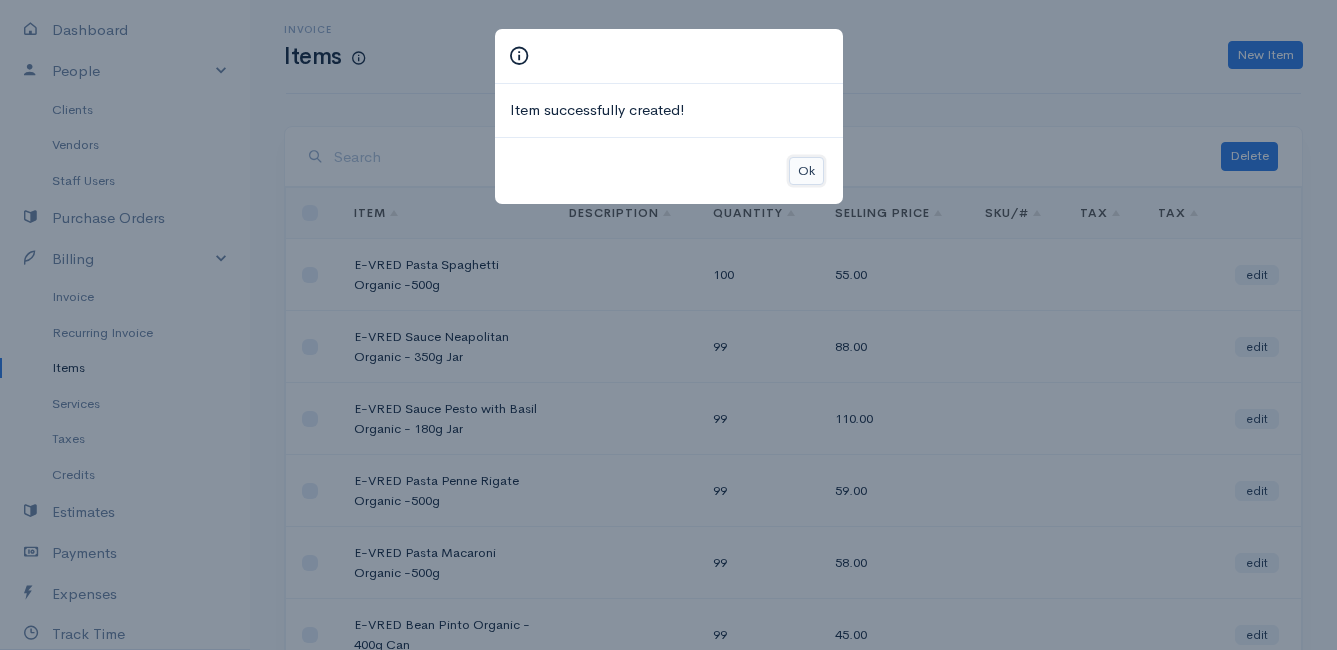 click on "Ok" at bounding box center [806, 171] 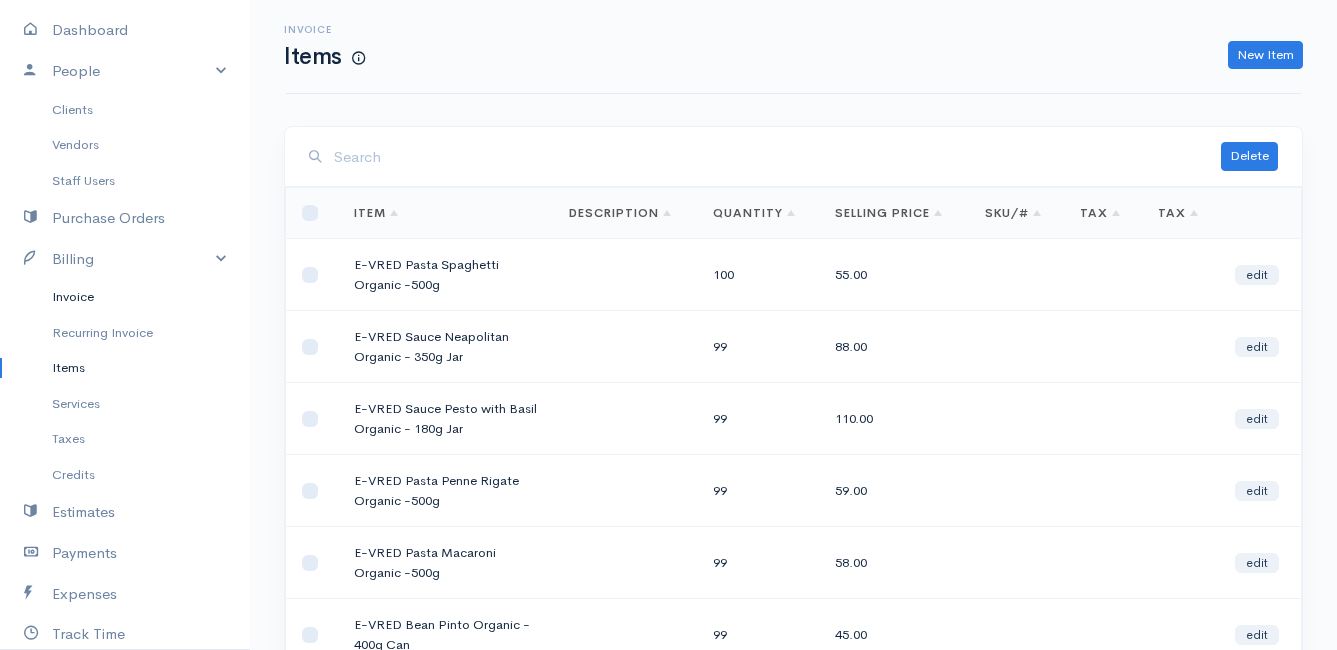click on "Invoice" at bounding box center (125, 297) 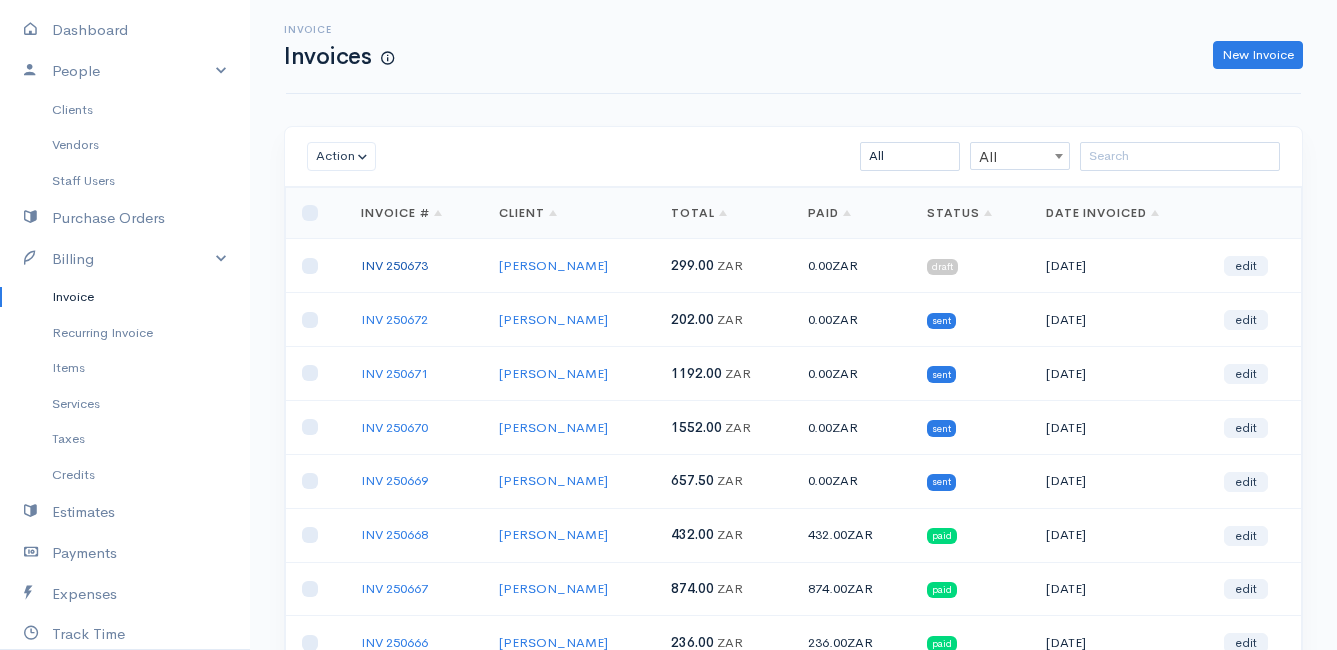 click on "INV 250673" at bounding box center (394, 265) 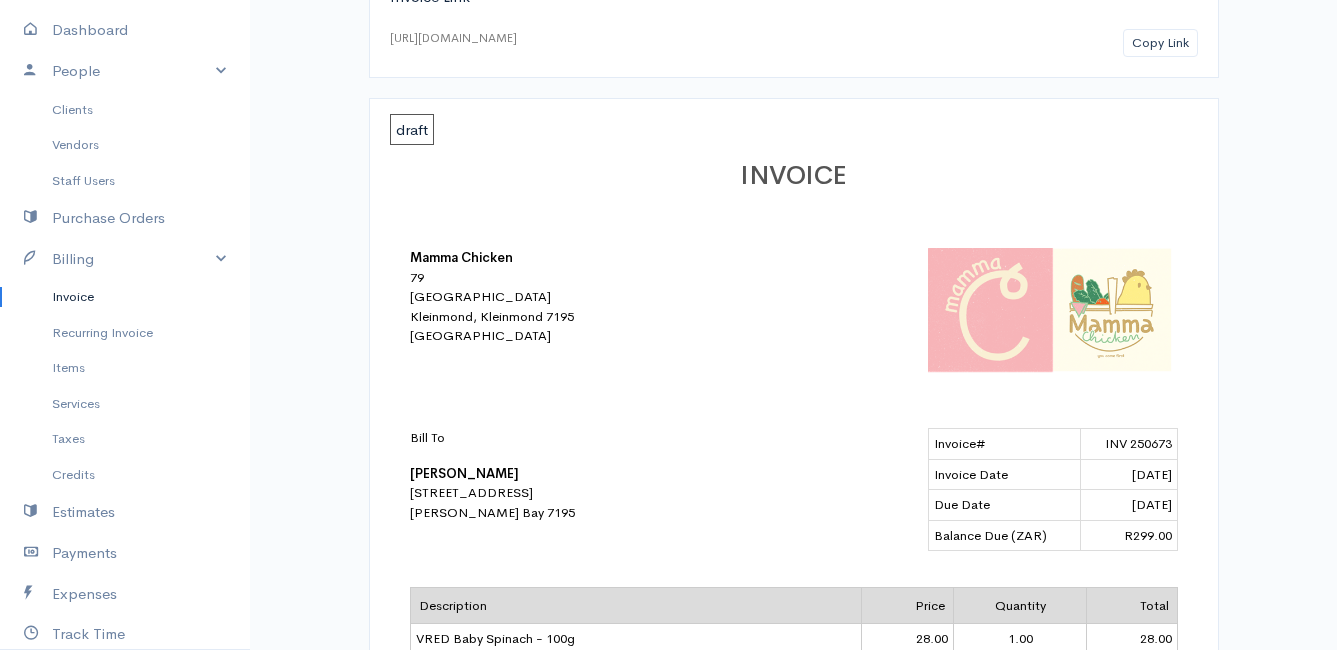 scroll, scrollTop: 0, scrollLeft: 0, axis: both 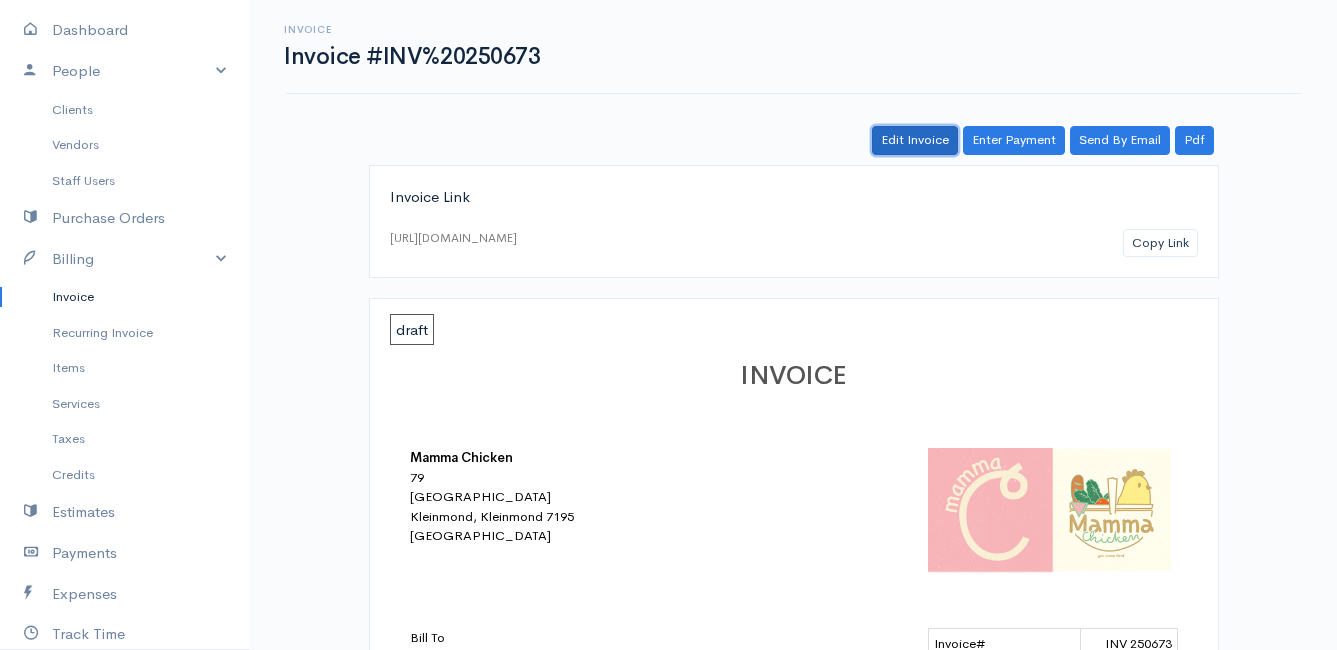 click on "Edit Invoice" at bounding box center [915, 140] 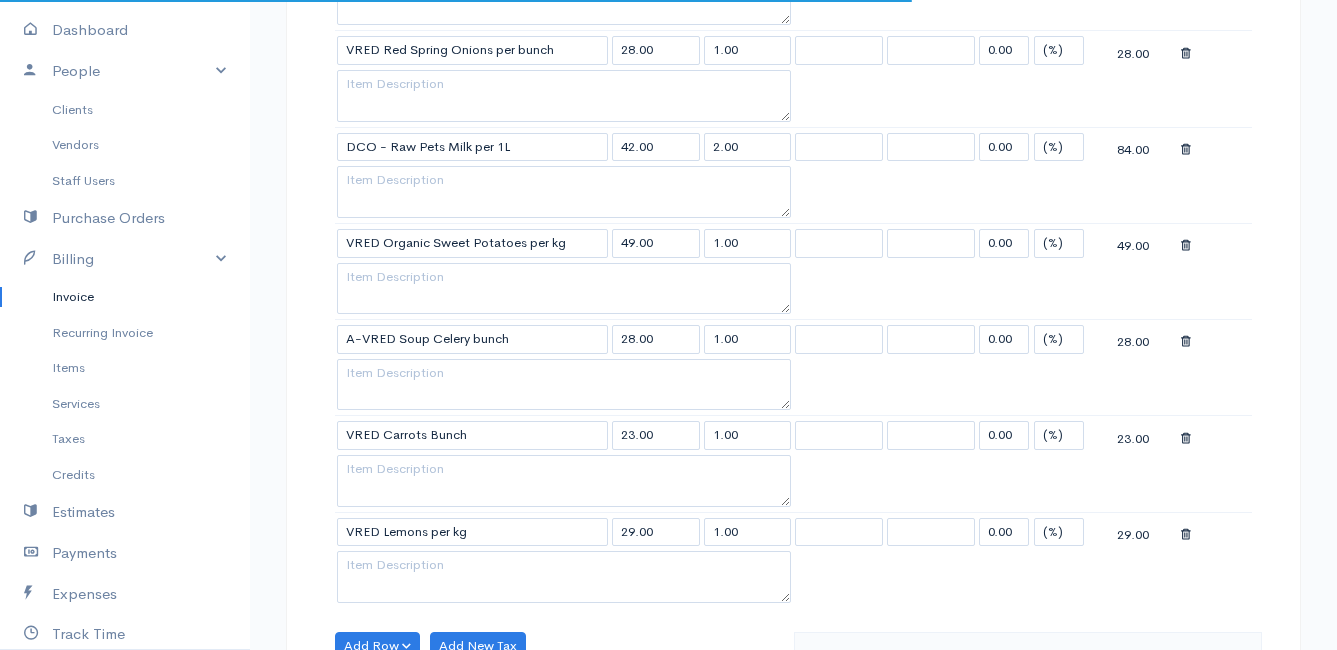 scroll, scrollTop: 1000, scrollLeft: 0, axis: vertical 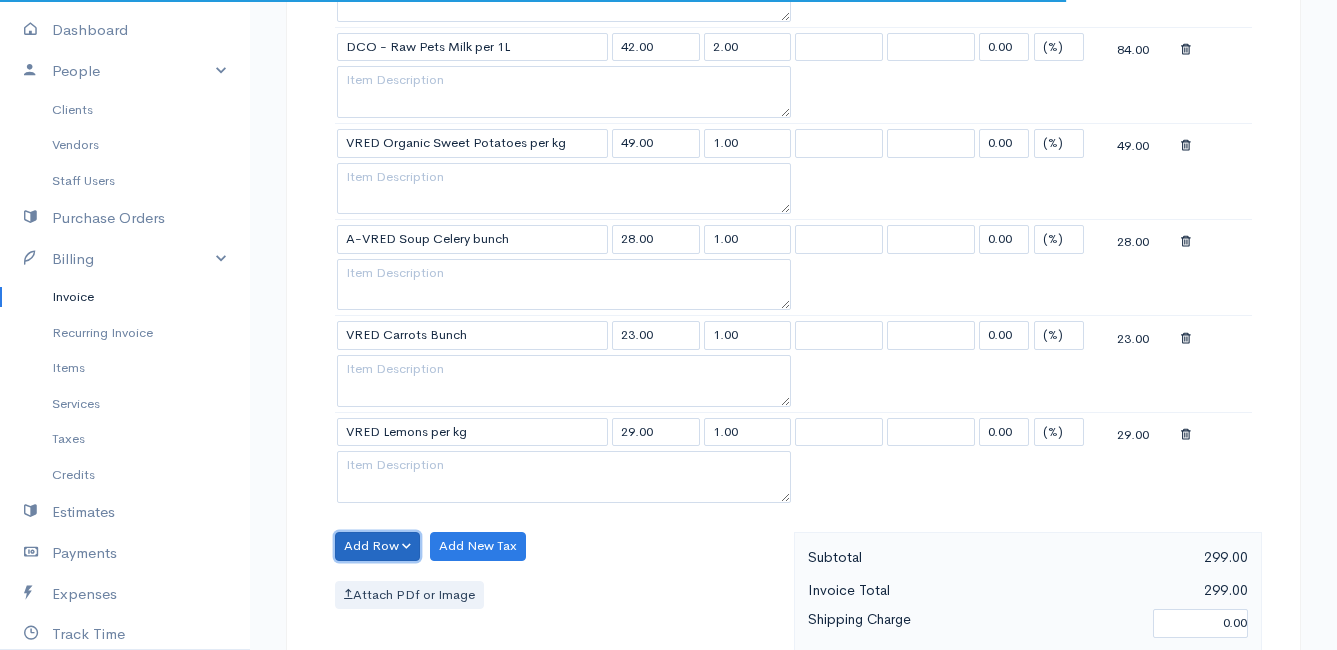 click on "Add Row" at bounding box center [377, 546] 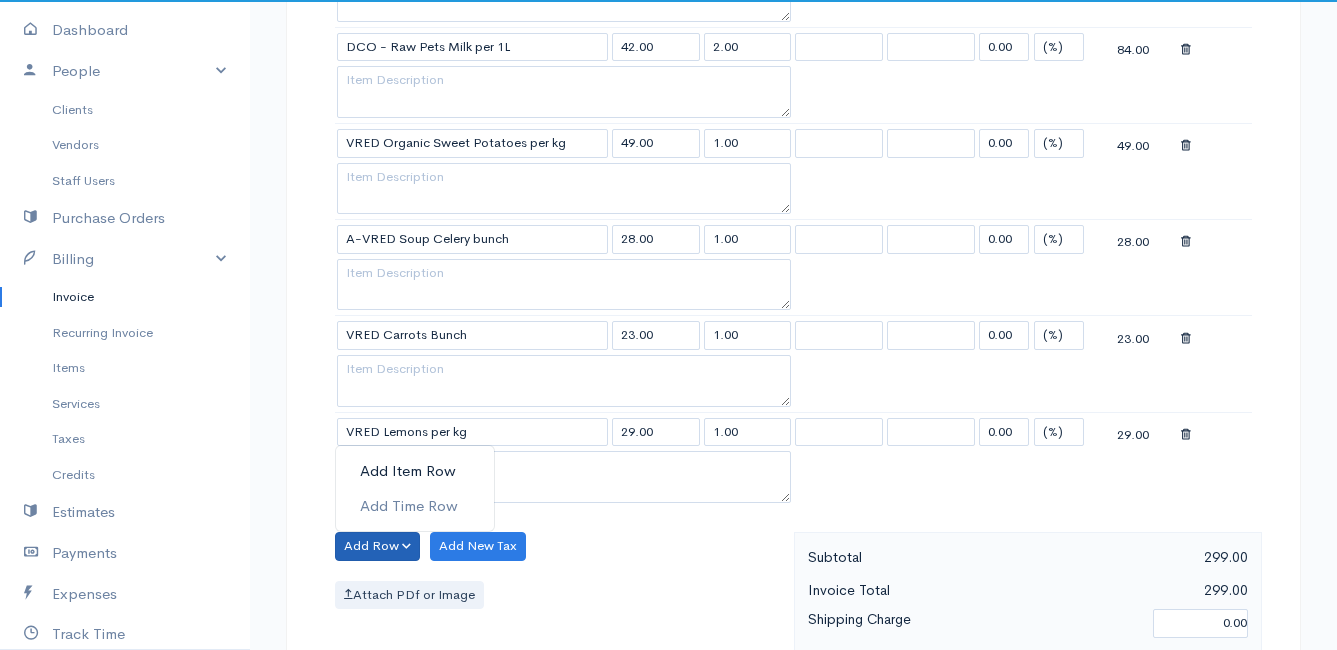 click on "Add Item Row" at bounding box center [415, 471] 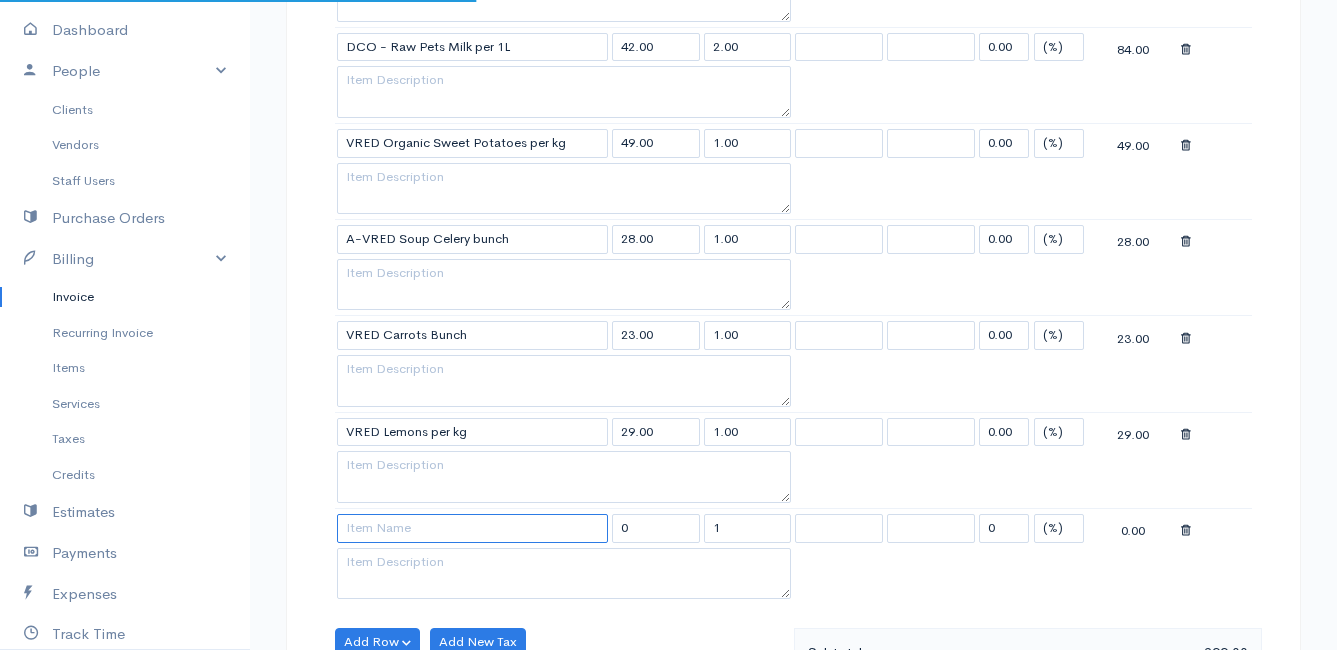 click at bounding box center (472, 528) 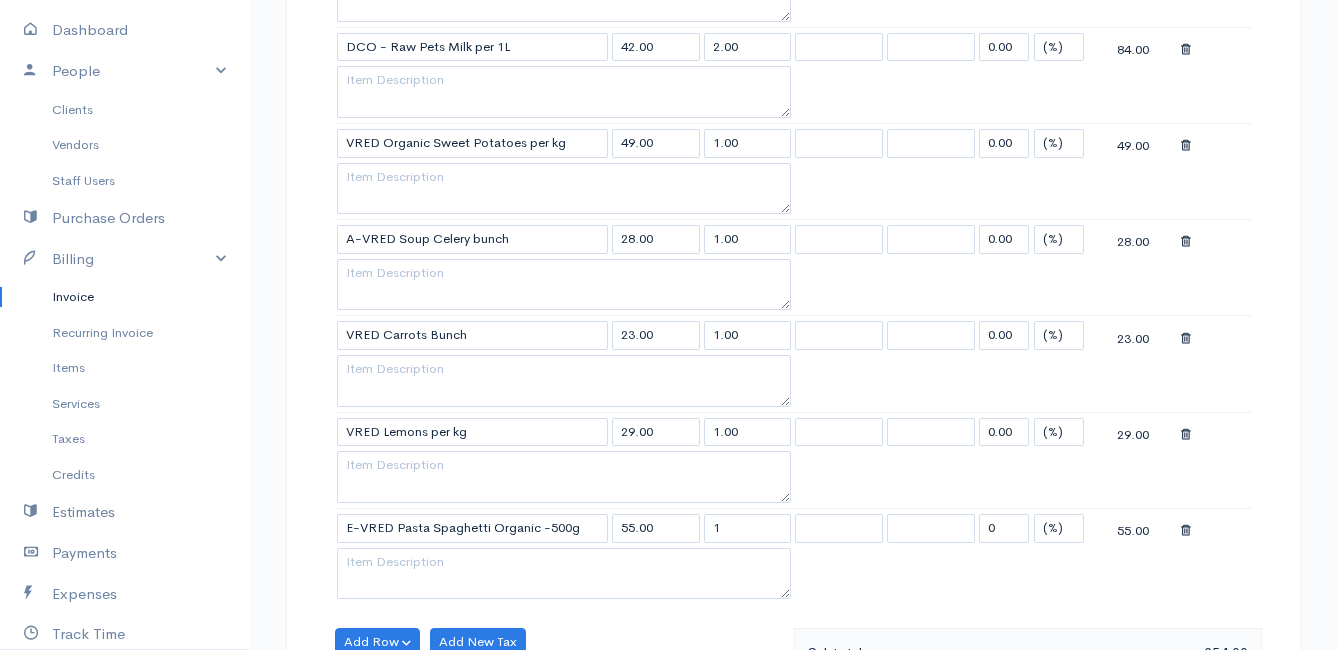 click on "Mamma Chicken
Upgrade
Dashboard
People
Clients
Vendors
Staff Users
Purchase Orders
Billing
Invoice
Recurring Invoice
Items
Services
Taxes
Credits
Estimates
Payments
Expenses
Track Time
Projects
Reports
Settings
My Organizations
Logout
Help
@CloudBooksApp 2022
Invoice
Edit Invoice #INV 250673
draft To [PERSON_NAME] [STREET_ADDRESS][PERSON_NAME] [Choose Country] [GEOGRAPHIC_DATA] [GEOGRAPHIC_DATA] [GEOGRAPHIC_DATA] [GEOGRAPHIC_DATA] [GEOGRAPHIC_DATA] [GEOGRAPHIC_DATA] [US_STATE] [GEOGRAPHIC_DATA] [GEOGRAPHIC_DATA] [GEOGRAPHIC_DATA] [GEOGRAPHIC_DATA]" at bounding box center [668, 249] 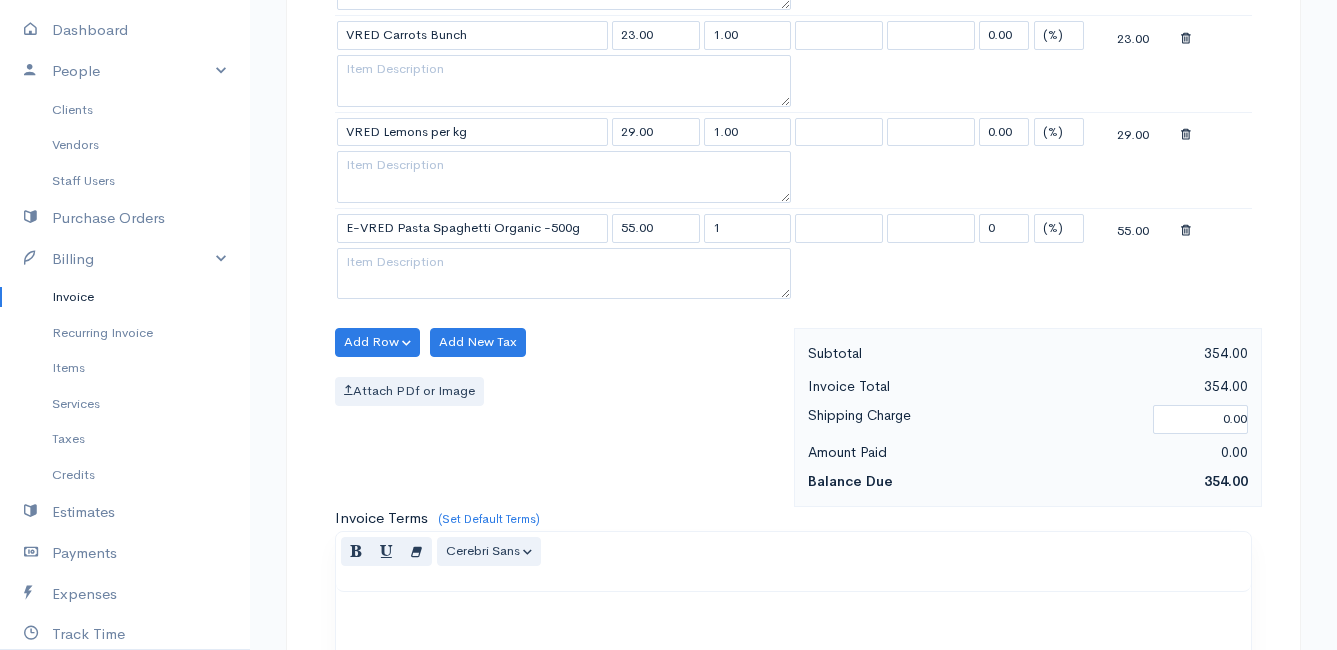scroll, scrollTop: 1200, scrollLeft: 0, axis: vertical 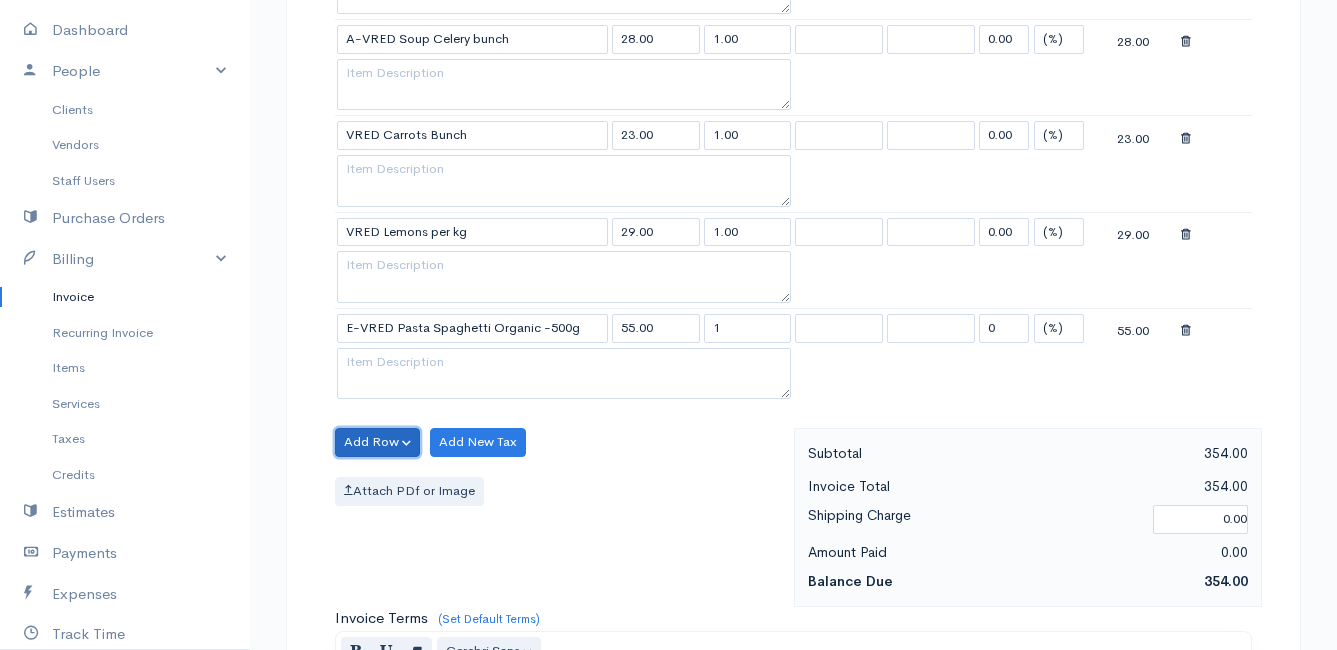 click on "Add Row" at bounding box center (377, 442) 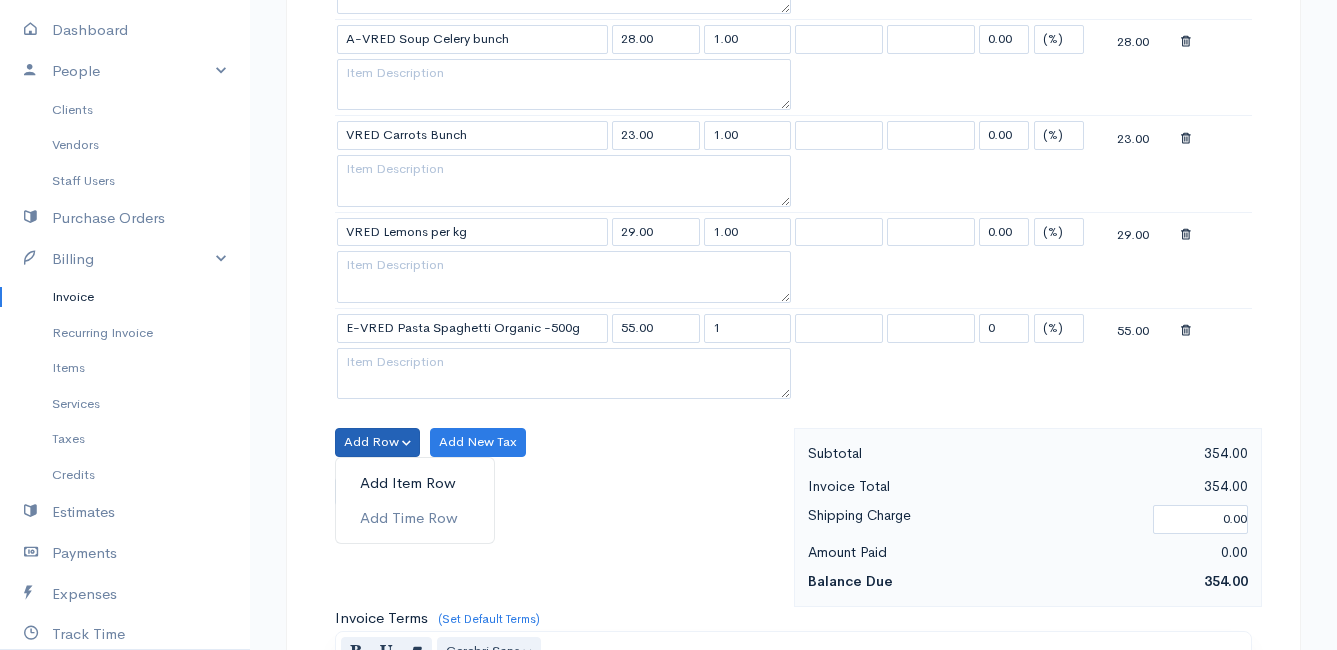 click on "Add Item Row" at bounding box center (415, 483) 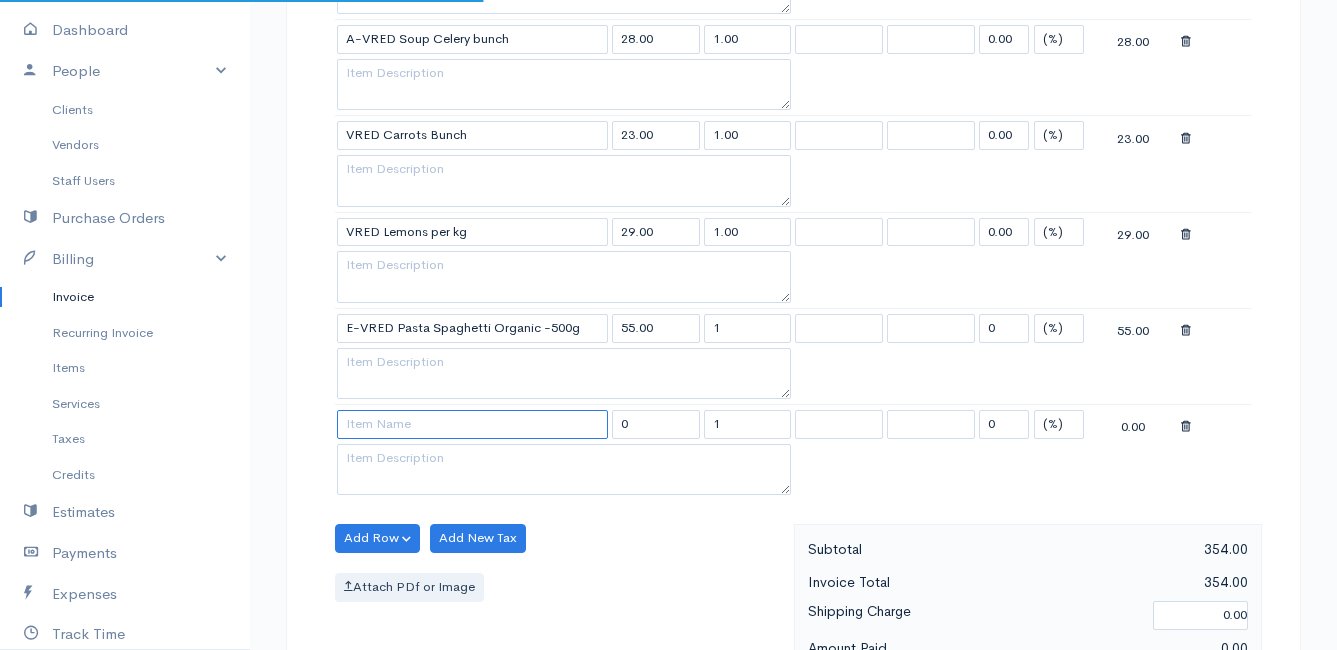 click at bounding box center [472, 424] 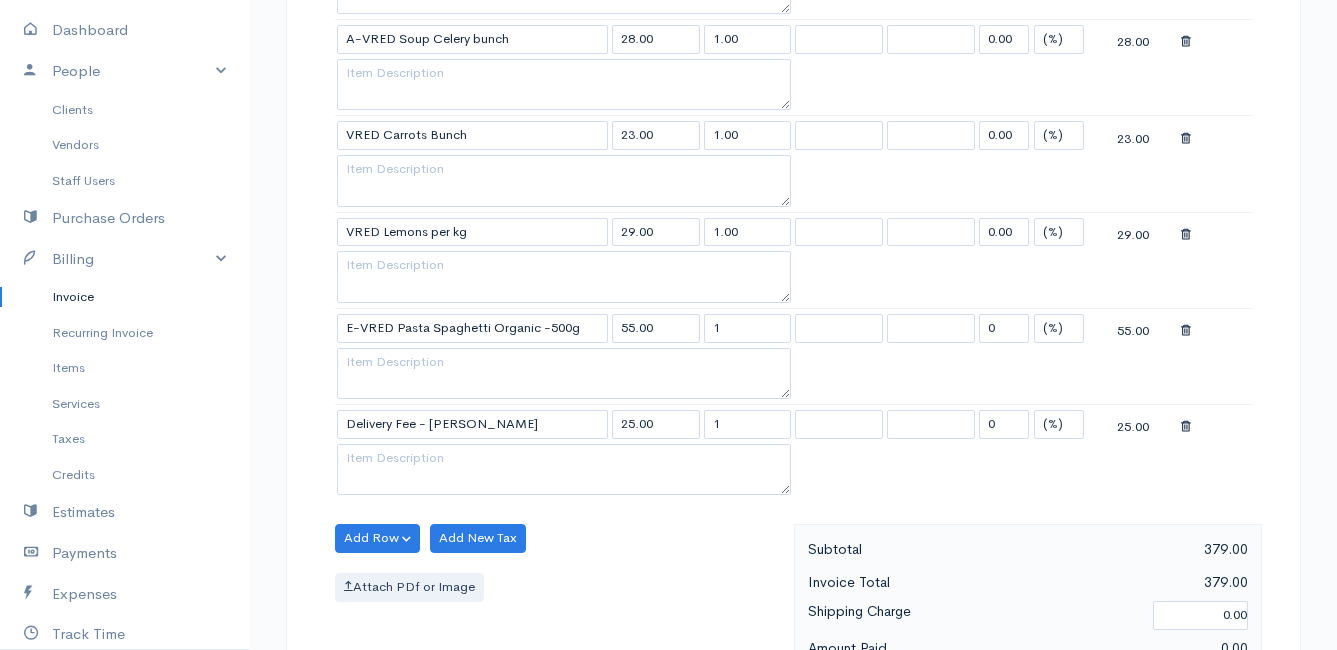 click on "Mamma Chicken
Upgrade
Dashboard
People
Clients
Vendors
Staff Users
Purchase Orders
Billing
Invoice
Recurring Invoice
Items
Services
Taxes
Credits
Estimates
Payments
Expenses
Track Time
Projects
Reports
Settings
My Organizations
Logout
Help
@CloudBooksApp 2022
Invoice
Edit Invoice #INV 250673
draft To [PERSON_NAME] [STREET_ADDRESS][PERSON_NAME] [Choose Country] [GEOGRAPHIC_DATA] [GEOGRAPHIC_DATA] [GEOGRAPHIC_DATA] [GEOGRAPHIC_DATA] [GEOGRAPHIC_DATA] [GEOGRAPHIC_DATA] [US_STATE] [GEOGRAPHIC_DATA] [GEOGRAPHIC_DATA] [GEOGRAPHIC_DATA] [GEOGRAPHIC_DATA]" at bounding box center [668, 97] 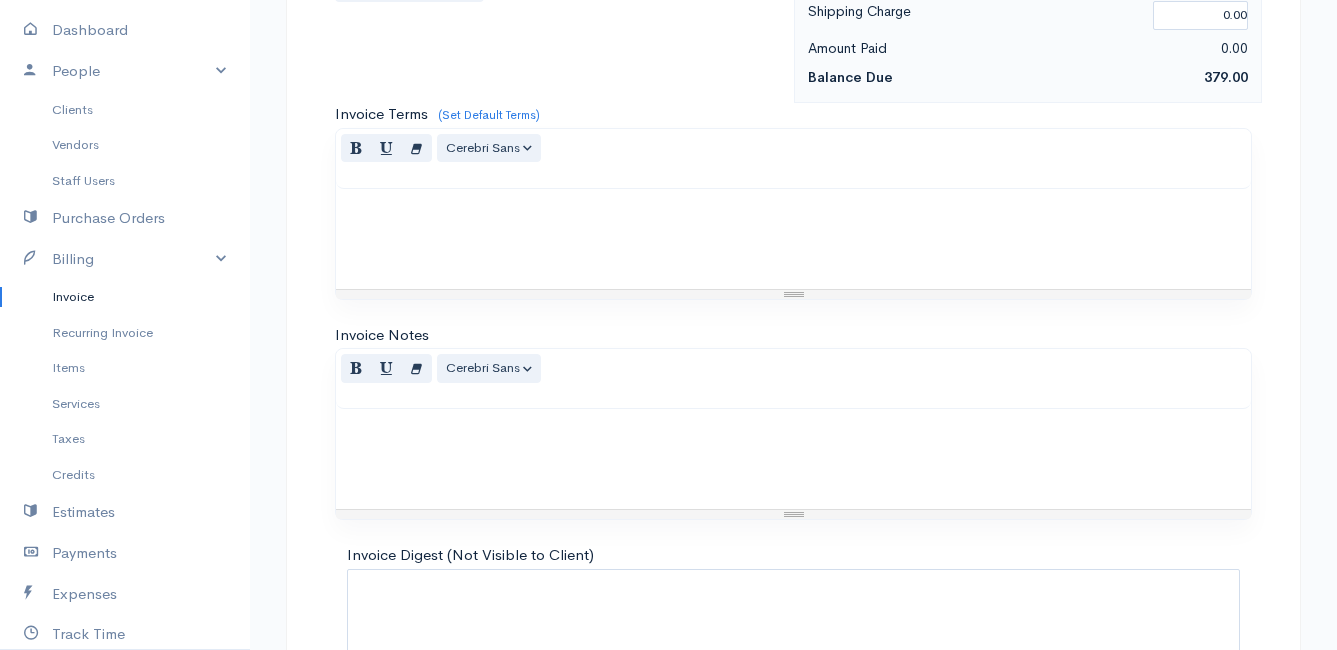 scroll, scrollTop: 1945, scrollLeft: 0, axis: vertical 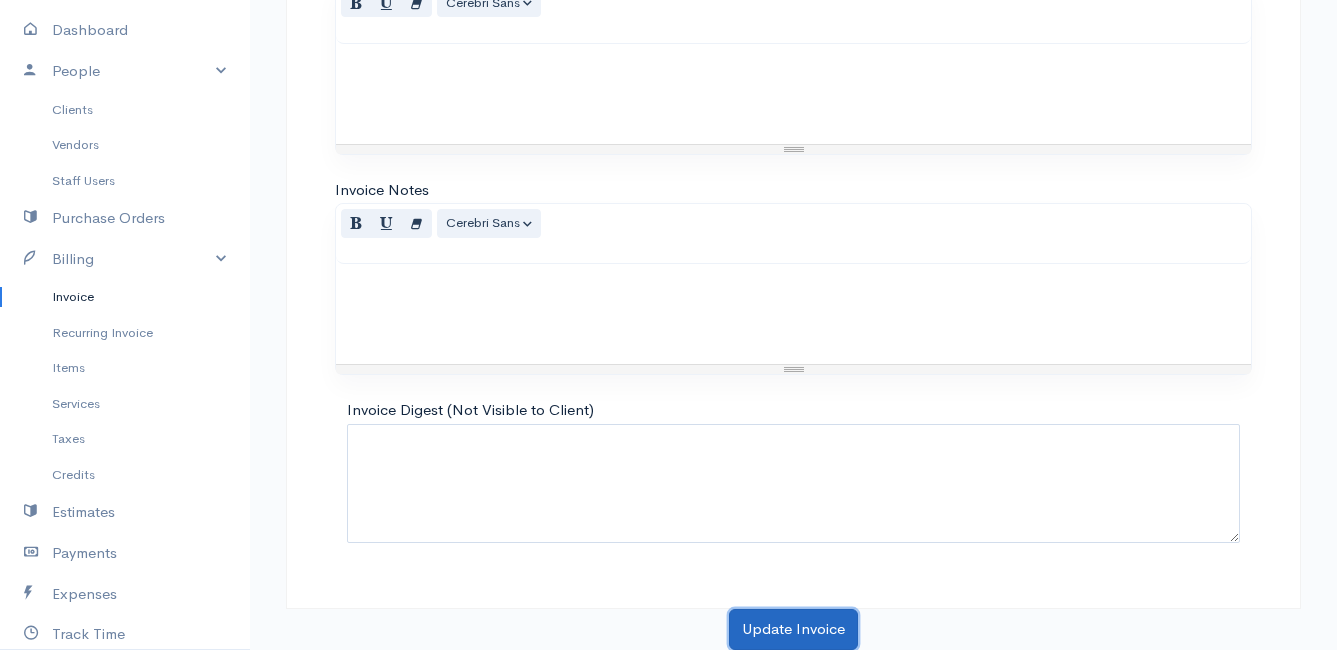 click on "Update Invoice" at bounding box center [793, 629] 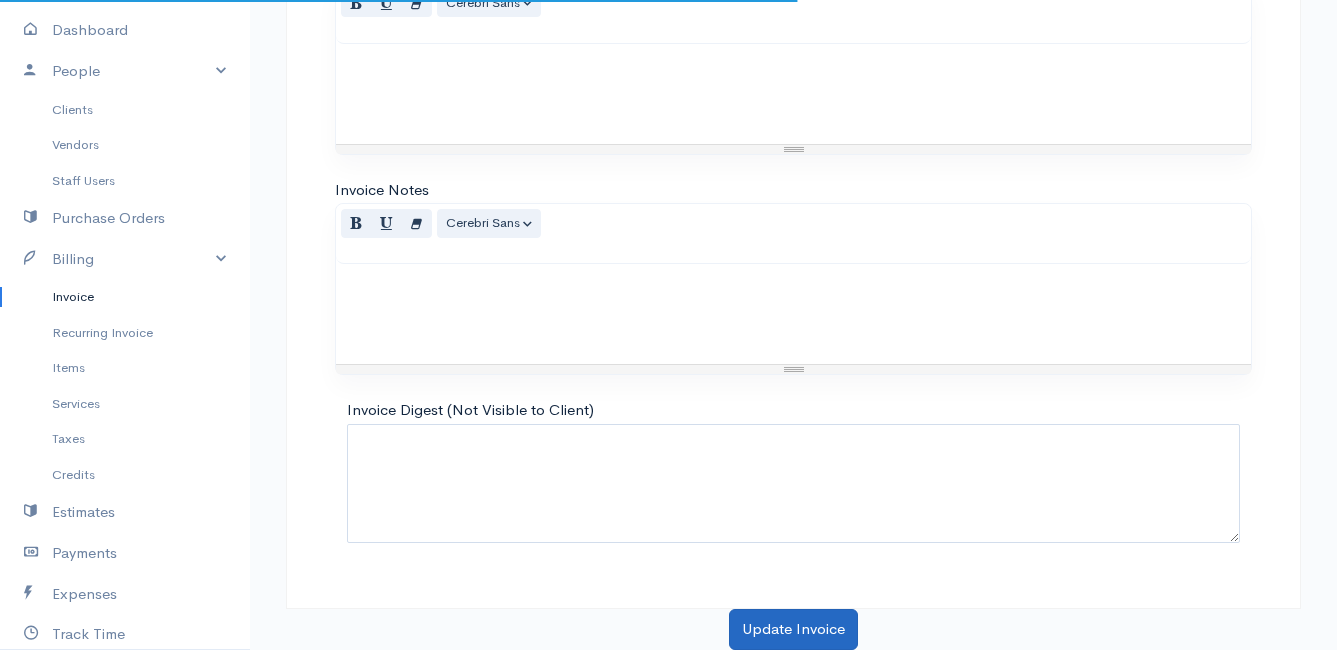 scroll, scrollTop: 0, scrollLeft: 0, axis: both 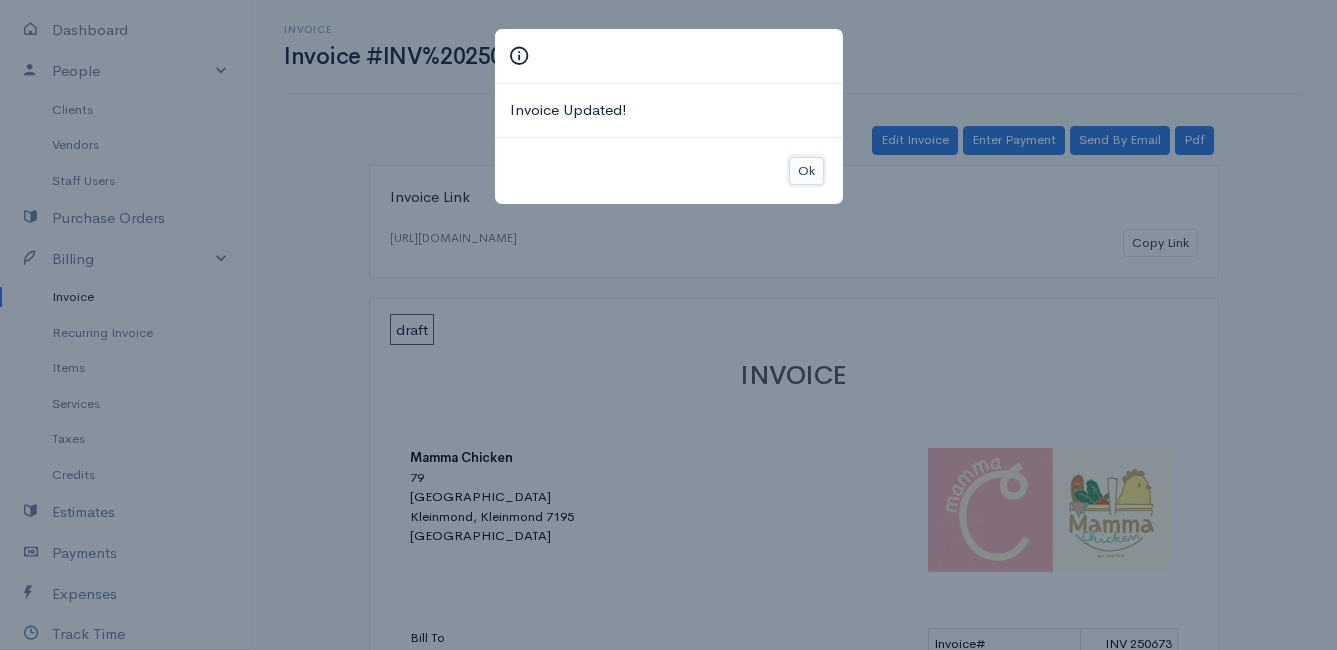 click on "Ok" at bounding box center [806, 171] 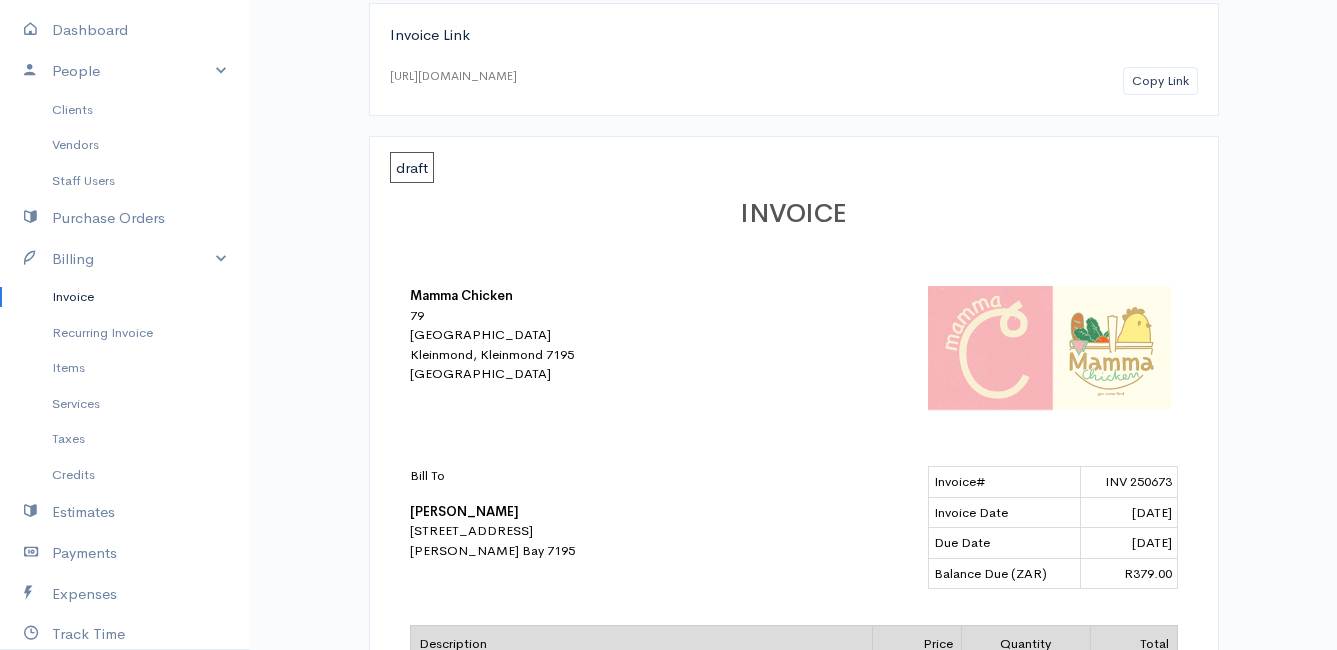 scroll, scrollTop: 0, scrollLeft: 0, axis: both 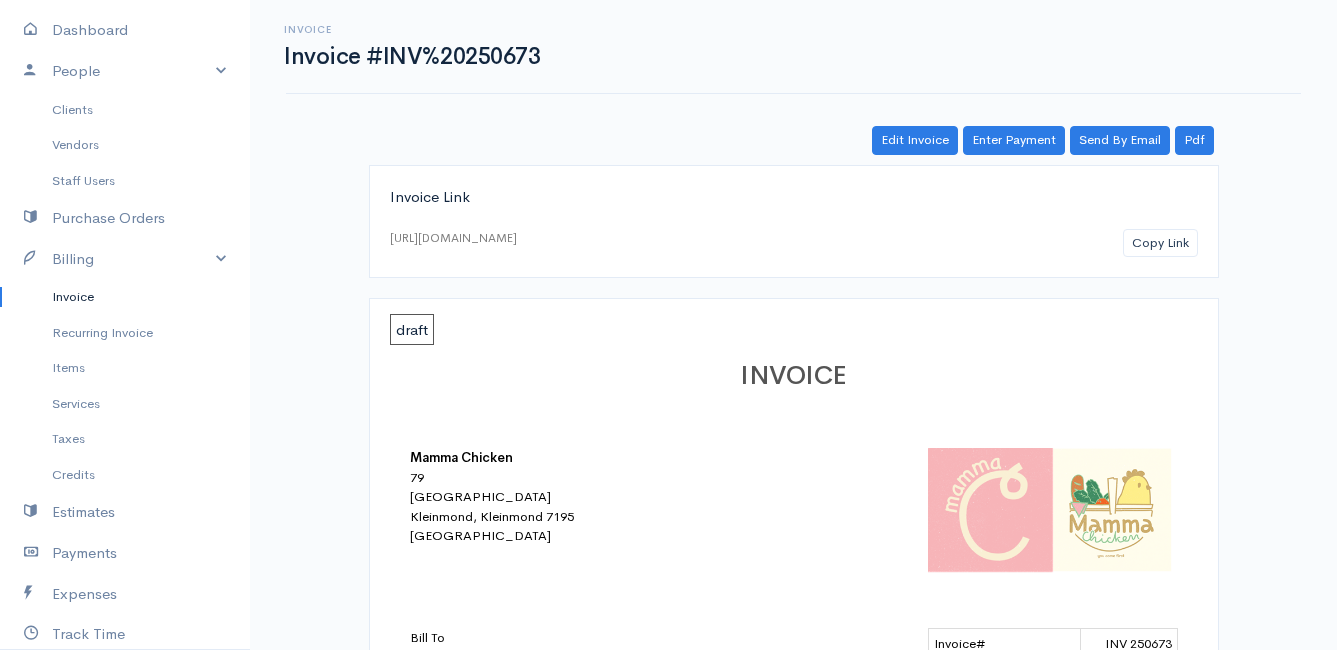click on "Invoice" at bounding box center (125, 297) 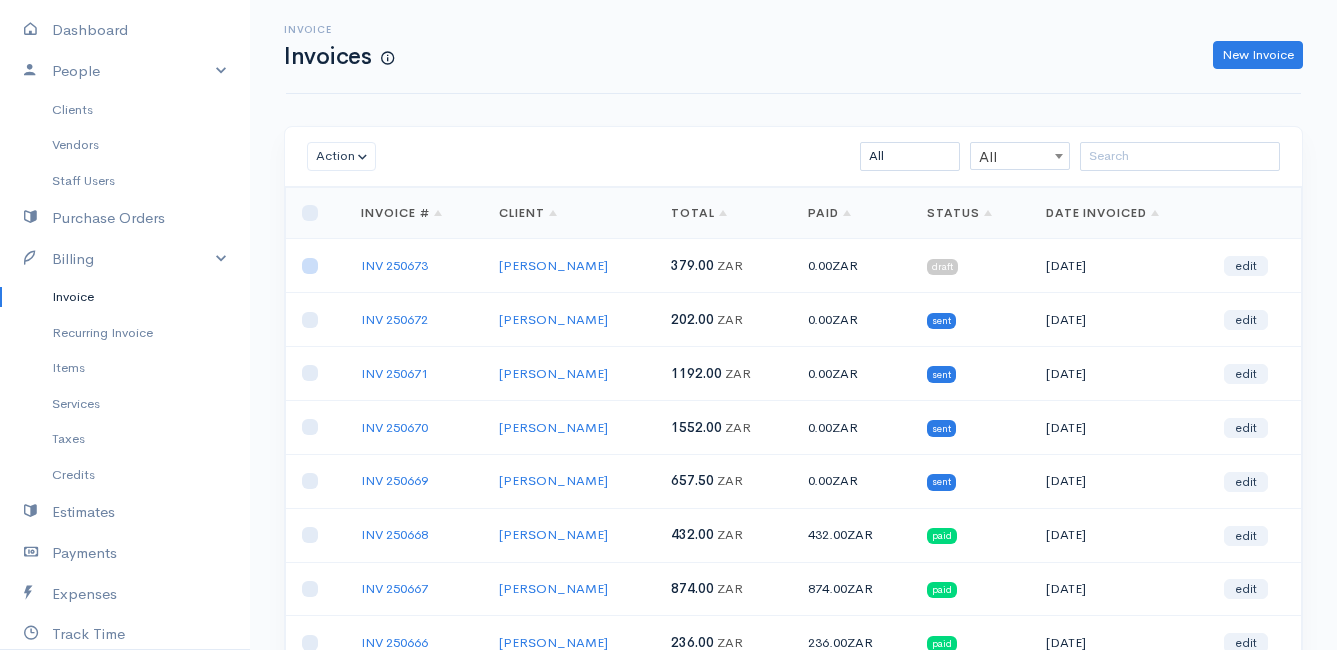 click at bounding box center [310, 266] 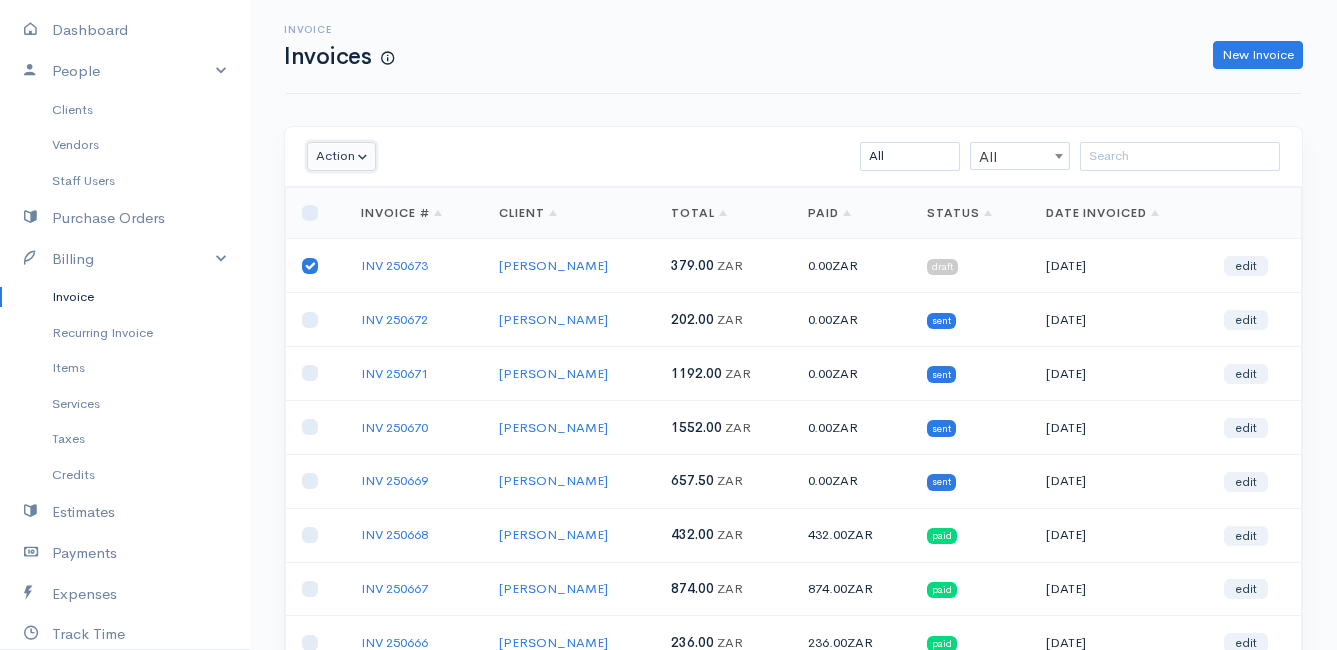 click on "Action" at bounding box center [341, 156] 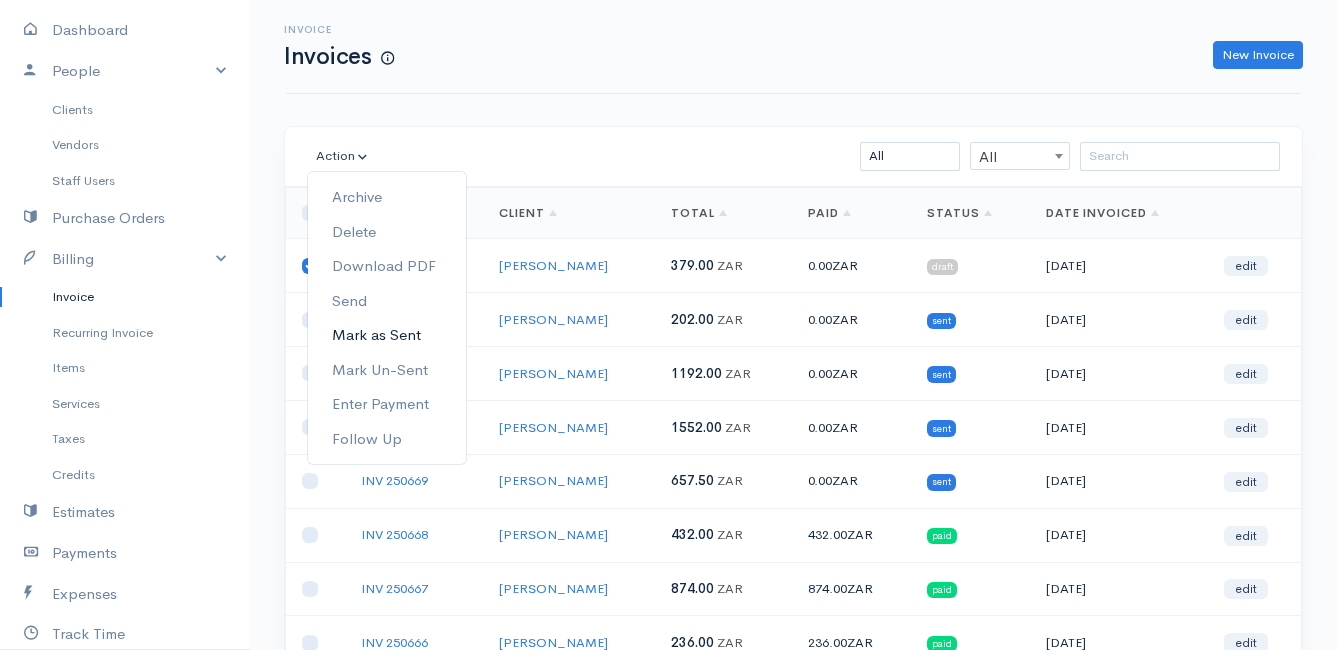 click on "Mark as Sent" at bounding box center [387, 335] 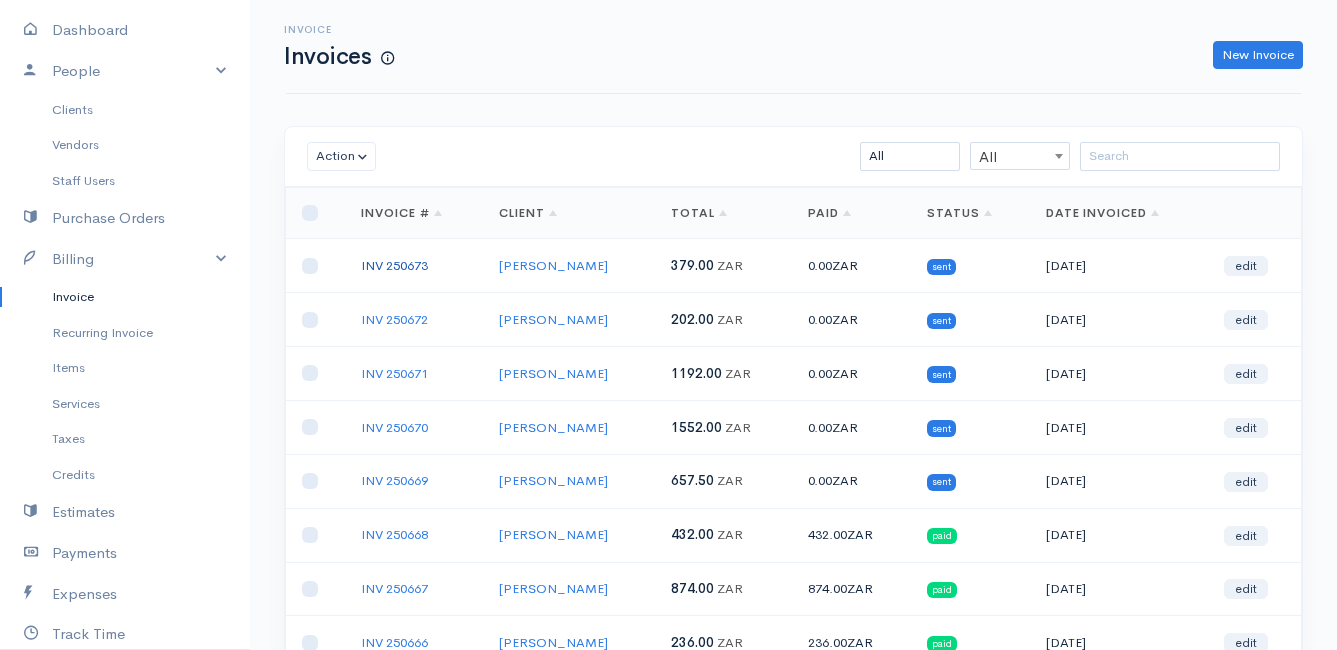 click on "INV 250673" at bounding box center [394, 265] 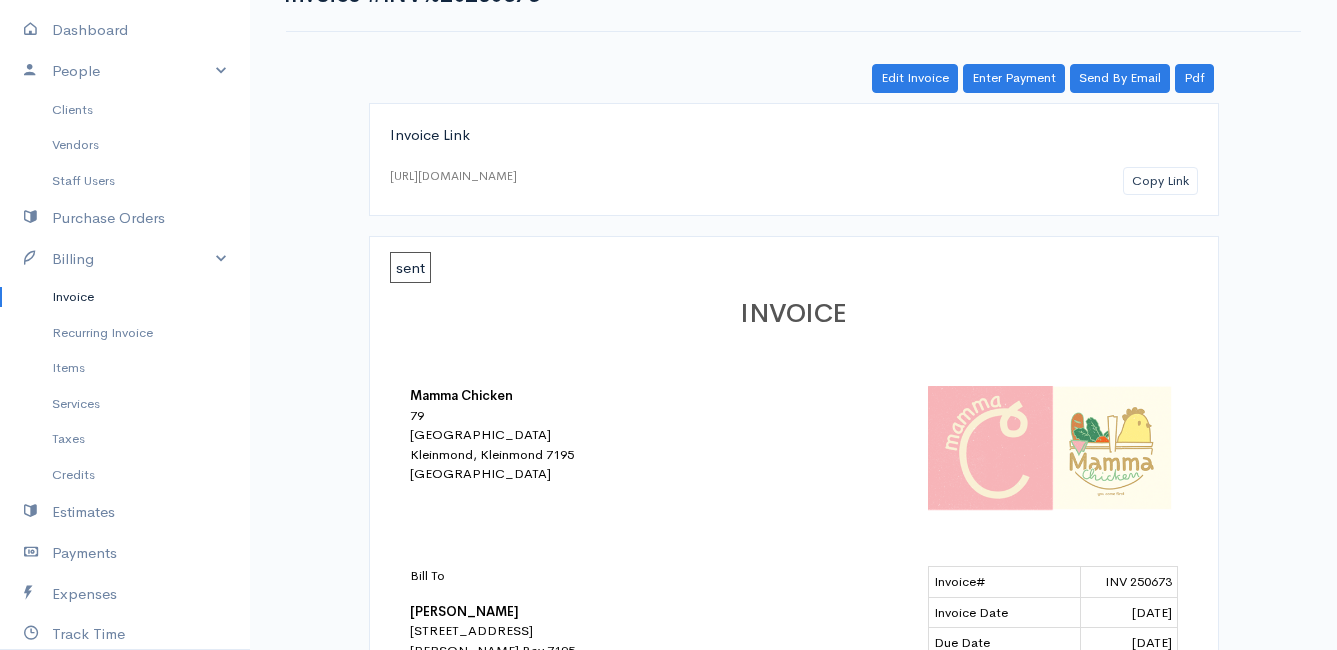 scroll, scrollTop: 0, scrollLeft: 0, axis: both 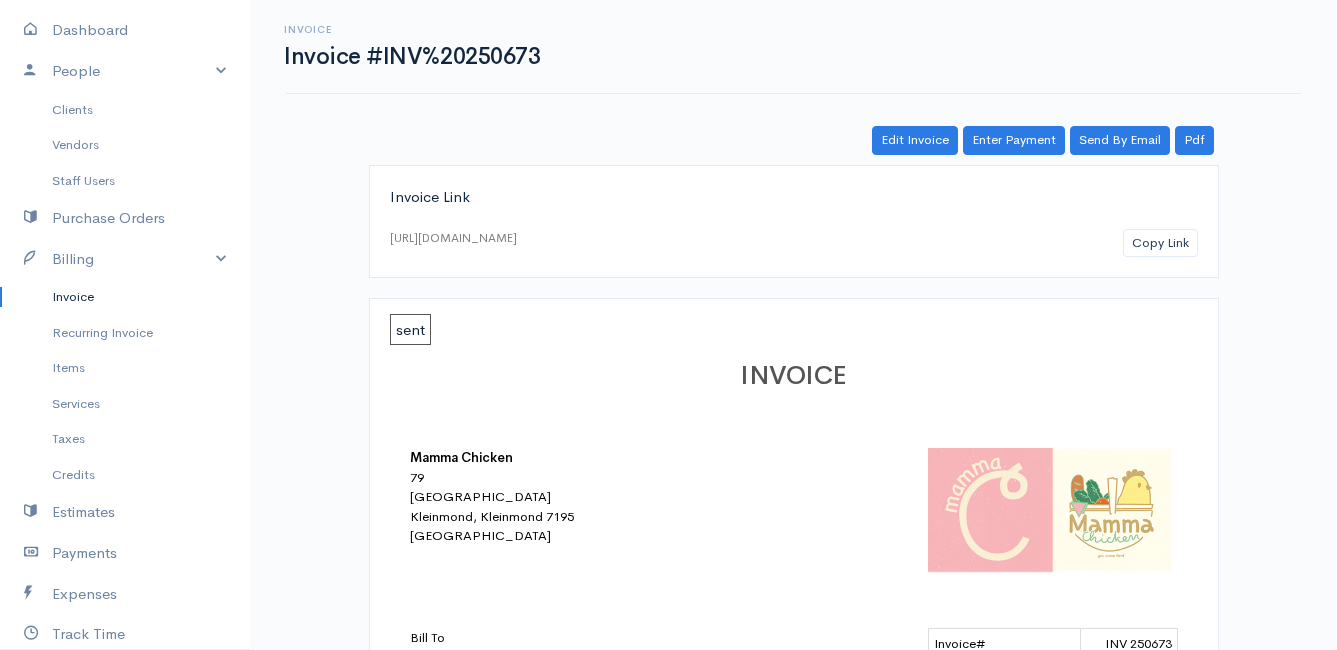 click on "Invoice" at bounding box center [125, 297] 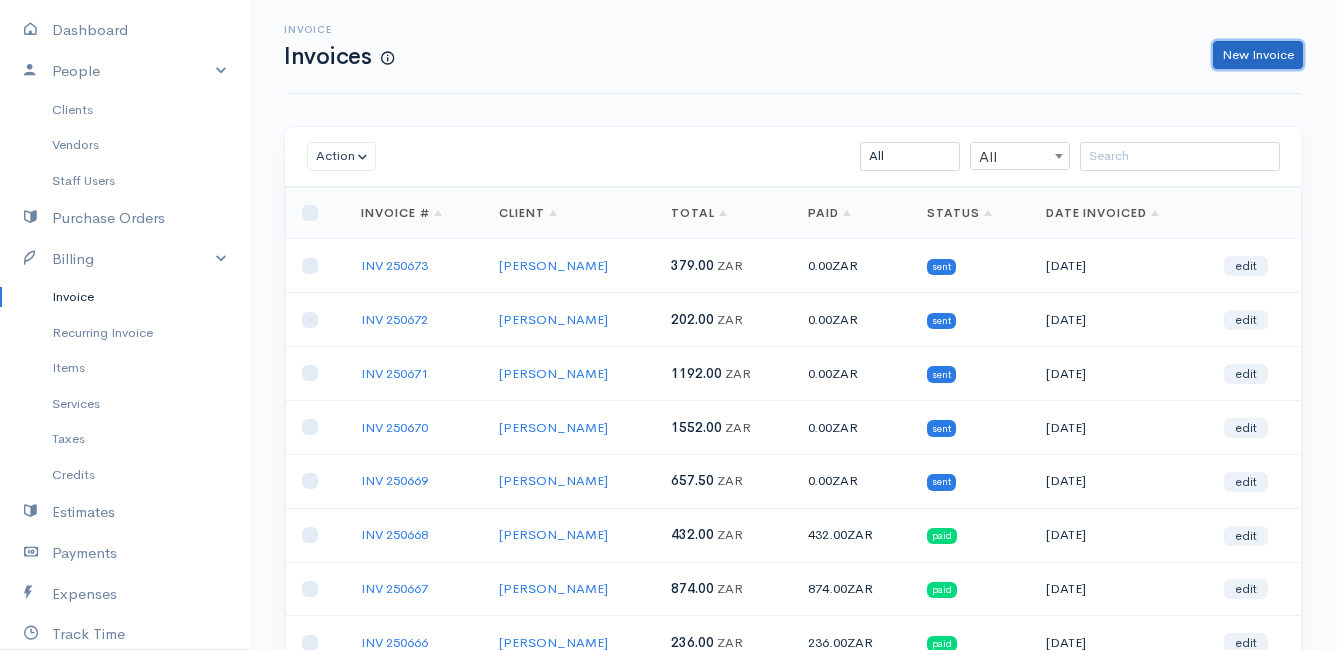 click on "New Invoice" at bounding box center (1258, 55) 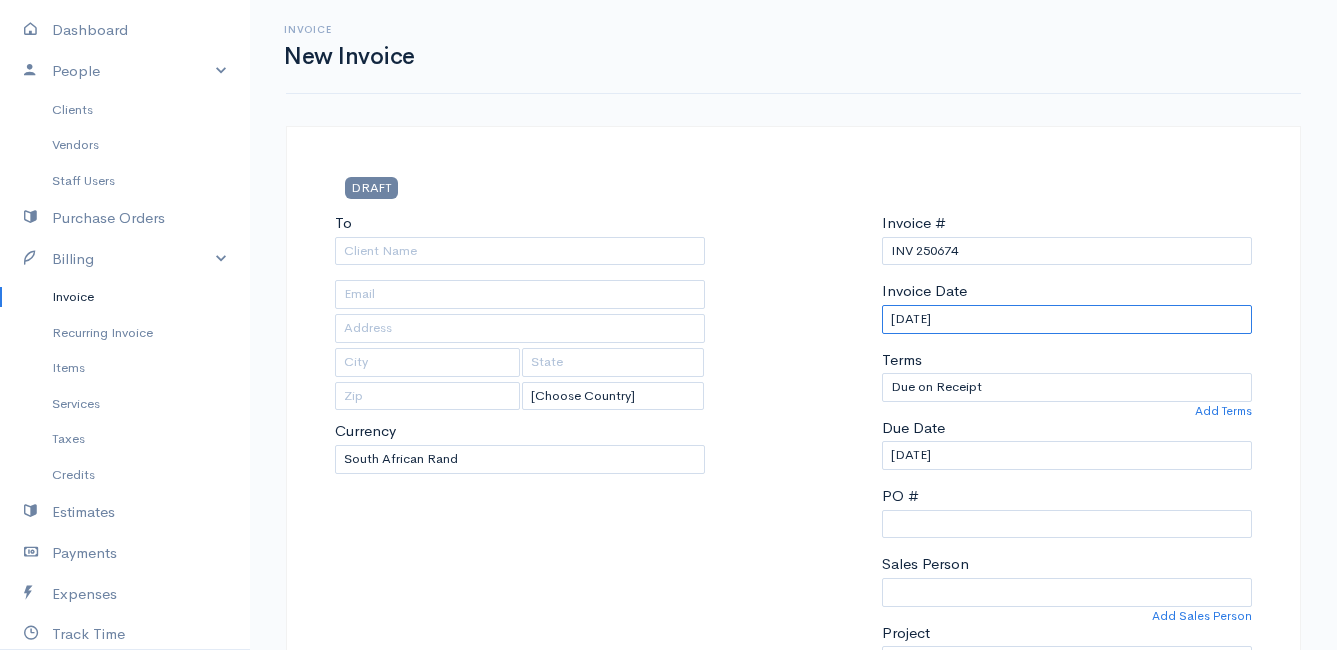 click on "[DATE]" at bounding box center (1067, 319) 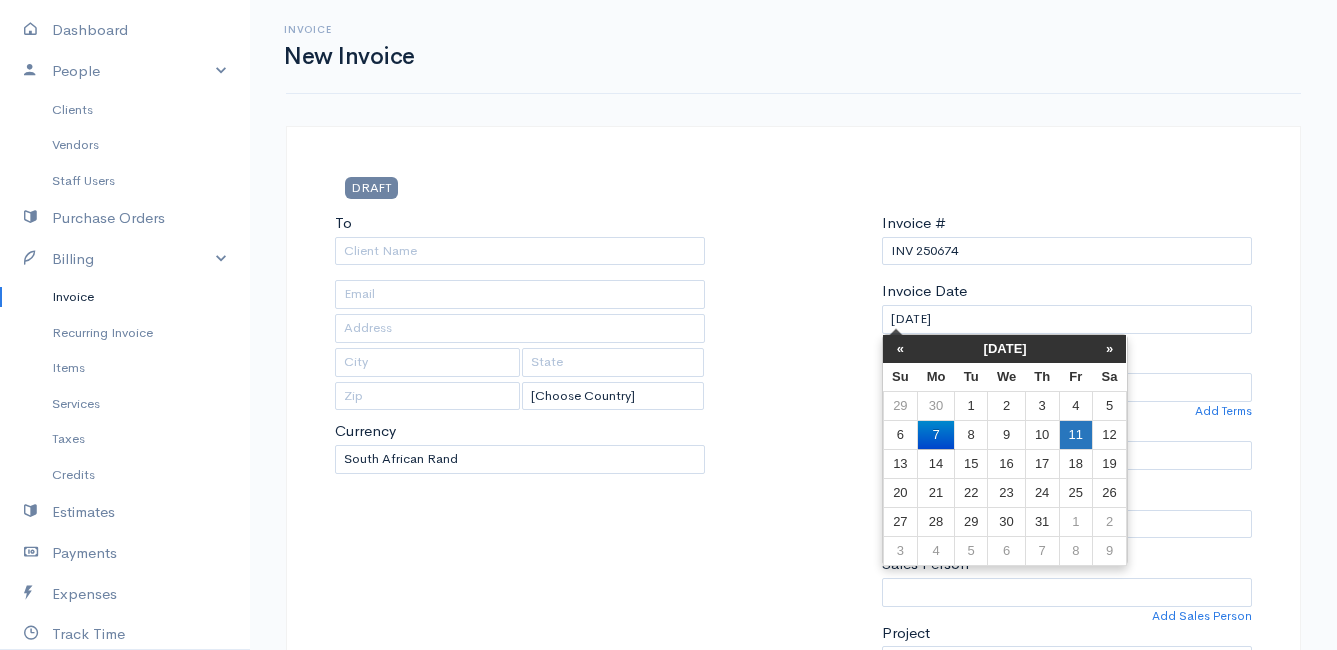 click on "11" at bounding box center [1075, 434] 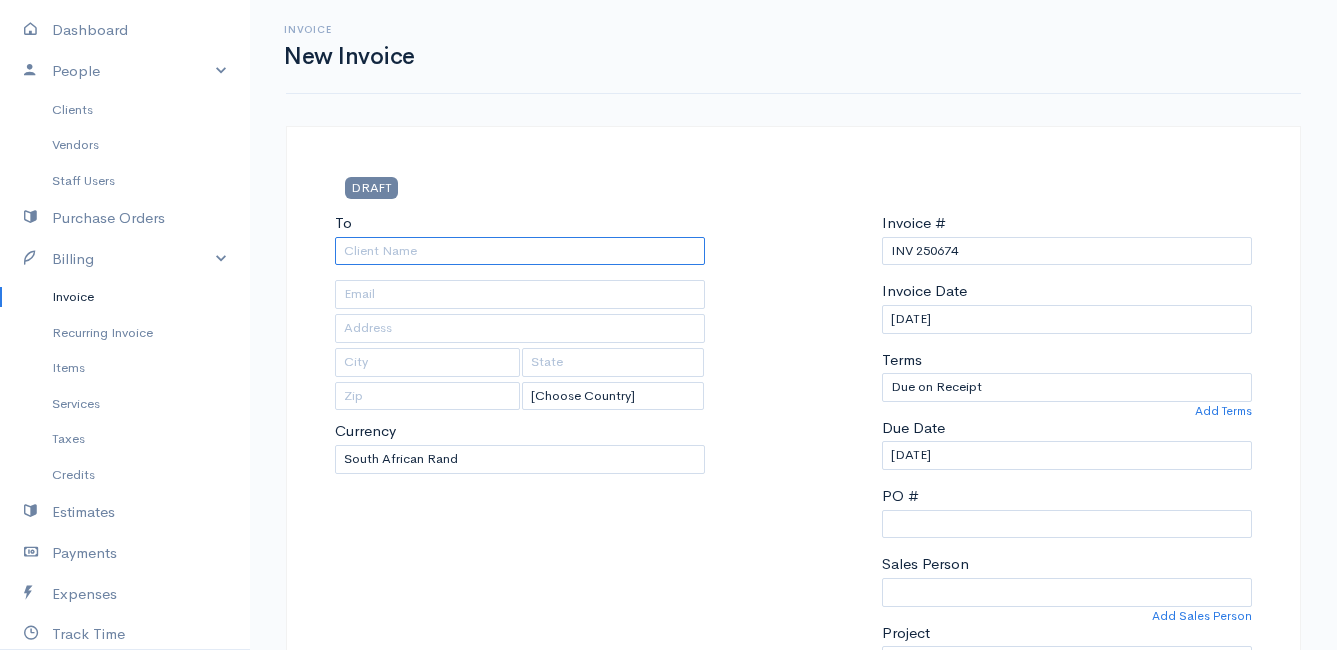 click on "To" at bounding box center [520, 251] 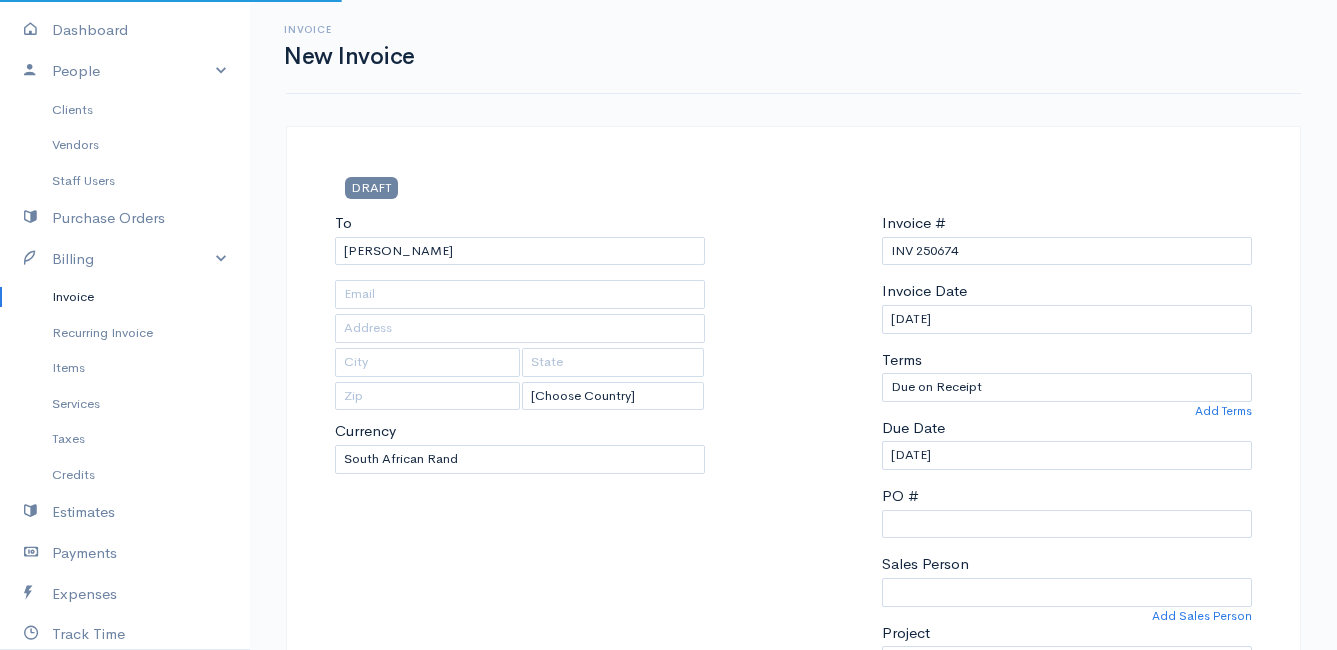click on "Mamma Chicken
Upgrade
Dashboard
People
Clients
Vendors
Staff Users
Purchase Orders
Billing
Invoice
Recurring Invoice
Items
Services
Taxes
Credits
Estimates
Payments
Expenses
Track Time
Projects
Reports
Settings
My Organizations
Logout
Help
@CloudBooksApp 2022
Invoice
New Invoice
DRAFT To [PERSON_NAME] [Choose Country] [GEOGRAPHIC_DATA] [GEOGRAPHIC_DATA] [GEOGRAPHIC_DATA] [GEOGRAPHIC_DATA] [GEOGRAPHIC_DATA] [GEOGRAPHIC_DATA] [US_STATE] [GEOGRAPHIC_DATA] [GEOGRAPHIC_DATA] [GEOGRAPHIC_DATA] [GEOGRAPHIC_DATA] [GEOGRAPHIC_DATA] [GEOGRAPHIC_DATA] [GEOGRAPHIC_DATA] [GEOGRAPHIC_DATA]" at bounding box center [668, 864] 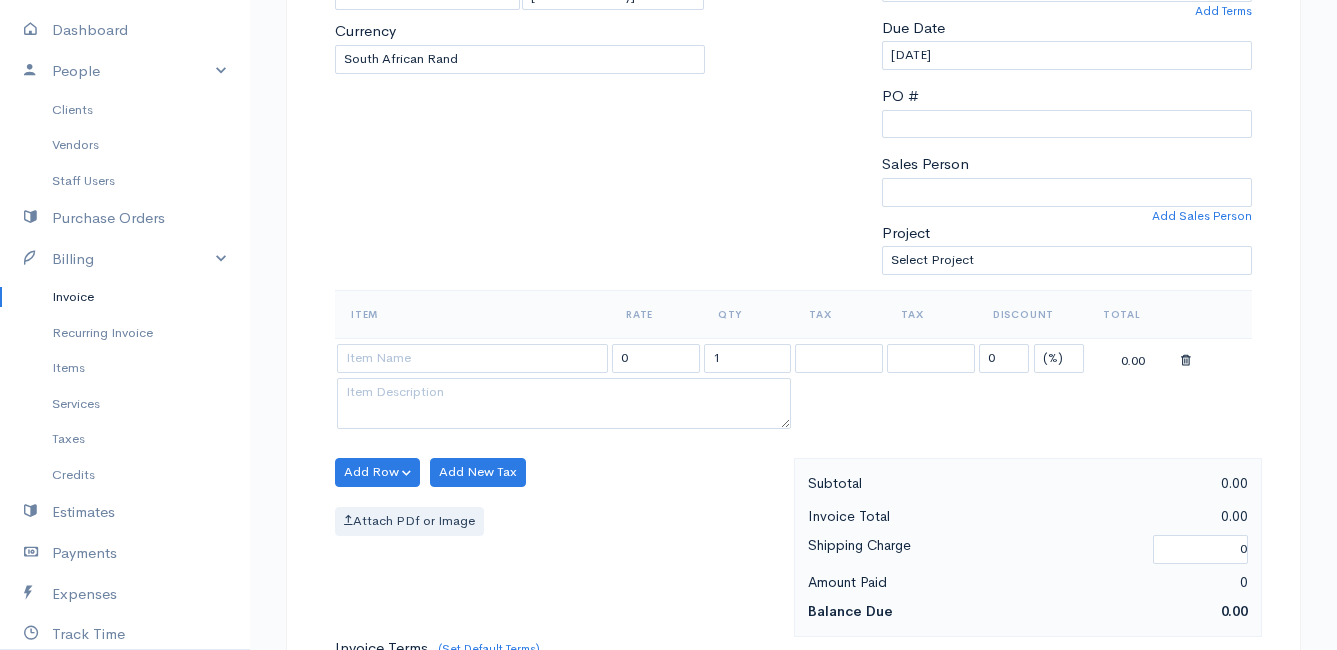 scroll, scrollTop: 500, scrollLeft: 0, axis: vertical 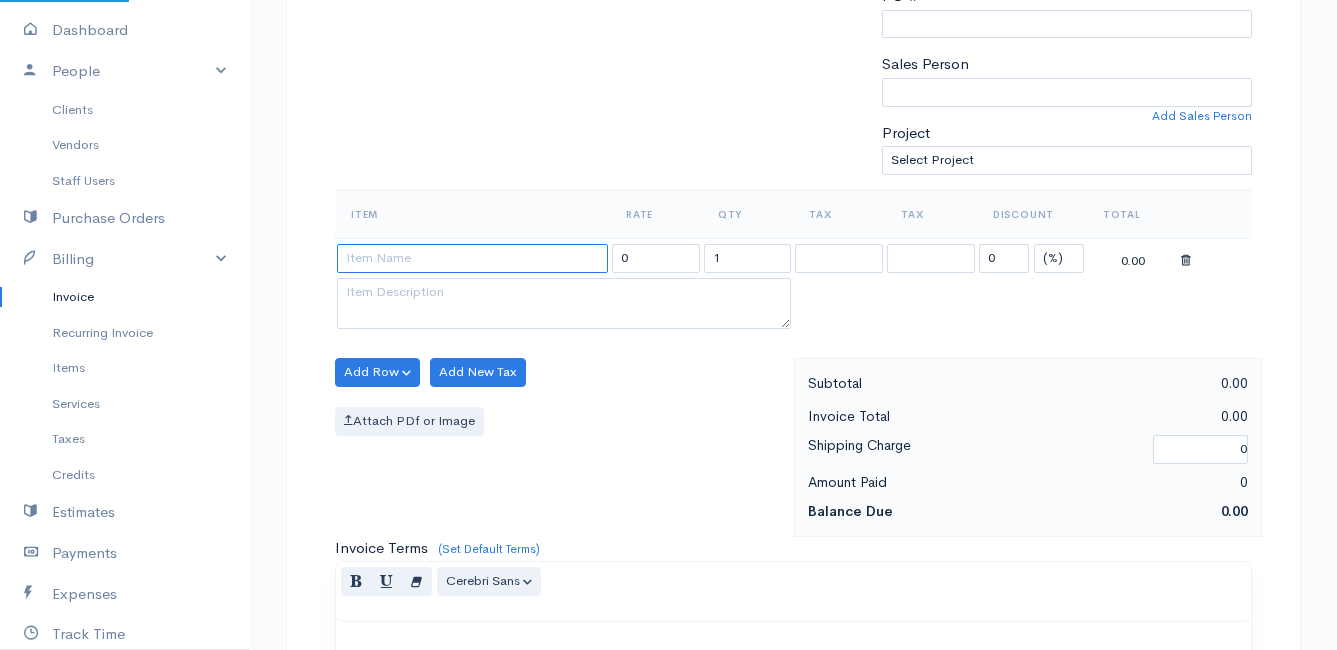 click at bounding box center (472, 258) 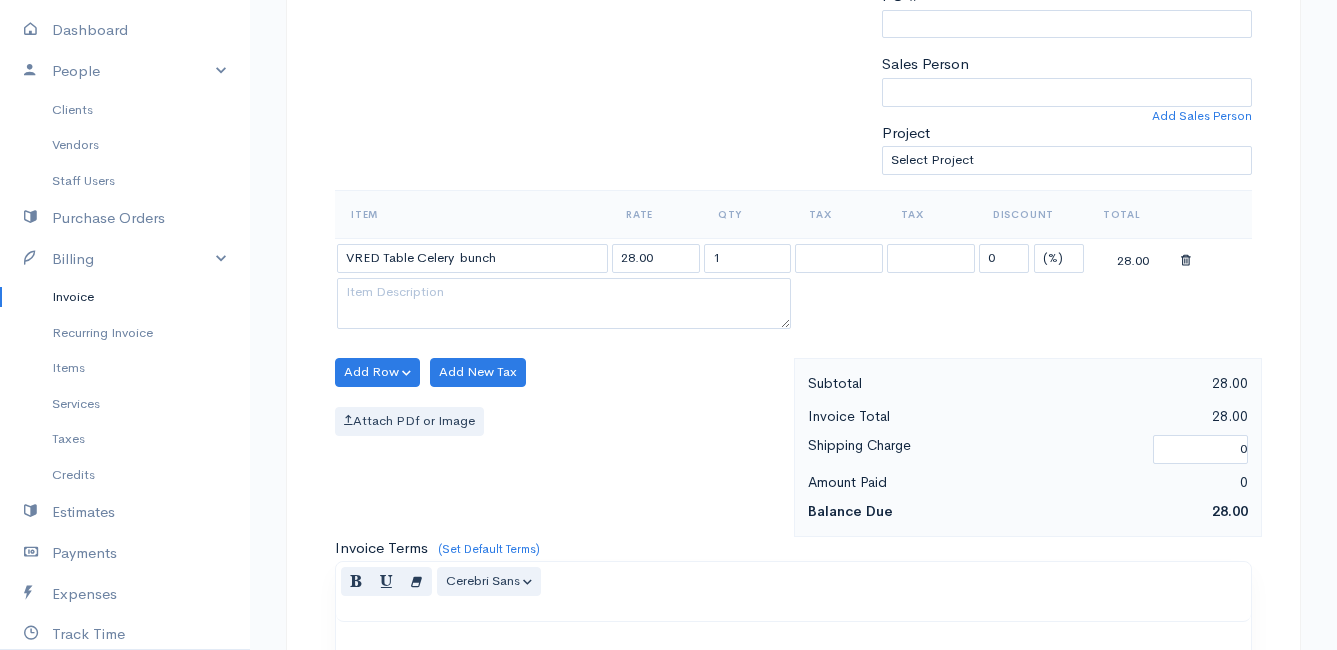 click on "Mamma Chicken
Upgrade
Dashboard
People
Clients
Vendors
Staff Users
Purchase Orders
Billing
Invoice
Recurring Invoice
Items
Services
Taxes
Credits
Estimates
Payments
Expenses
Track Time
Projects
Reports
Settings
My Organizations
Logout
Help
@CloudBooksApp 2022
Invoice
New Invoice
DRAFT To [PERSON_NAME] [STREET_ADDRESS] [Choose Country] [GEOGRAPHIC_DATA] [GEOGRAPHIC_DATA] [GEOGRAPHIC_DATA] [GEOGRAPHIC_DATA] [GEOGRAPHIC_DATA] [GEOGRAPHIC_DATA] [US_STATE] [GEOGRAPHIC_DATA] [GEOGRAPHIC_DATA] [GEOGRAPHIC_DATA] [GEOGRAPHIC_DATA] [GEOGRAPHIC_DATA]" at bounding box center [668, 364] 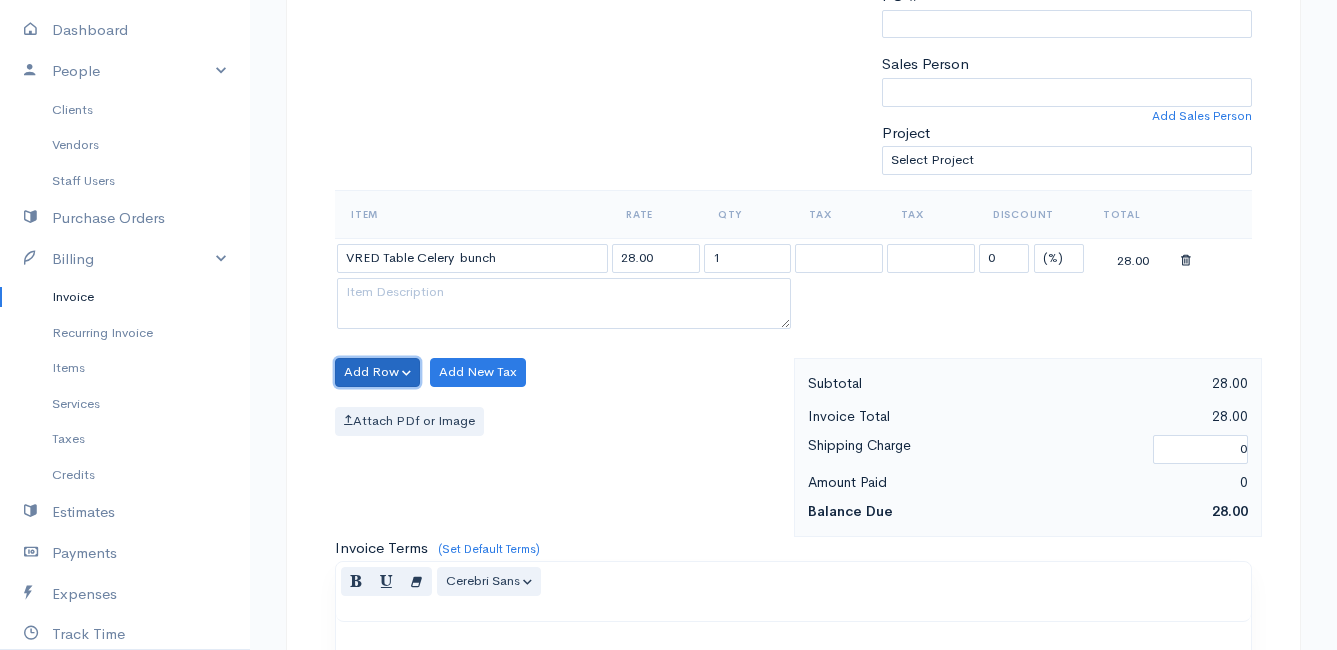 click on "Add Row" at bounding box center (377, 372) 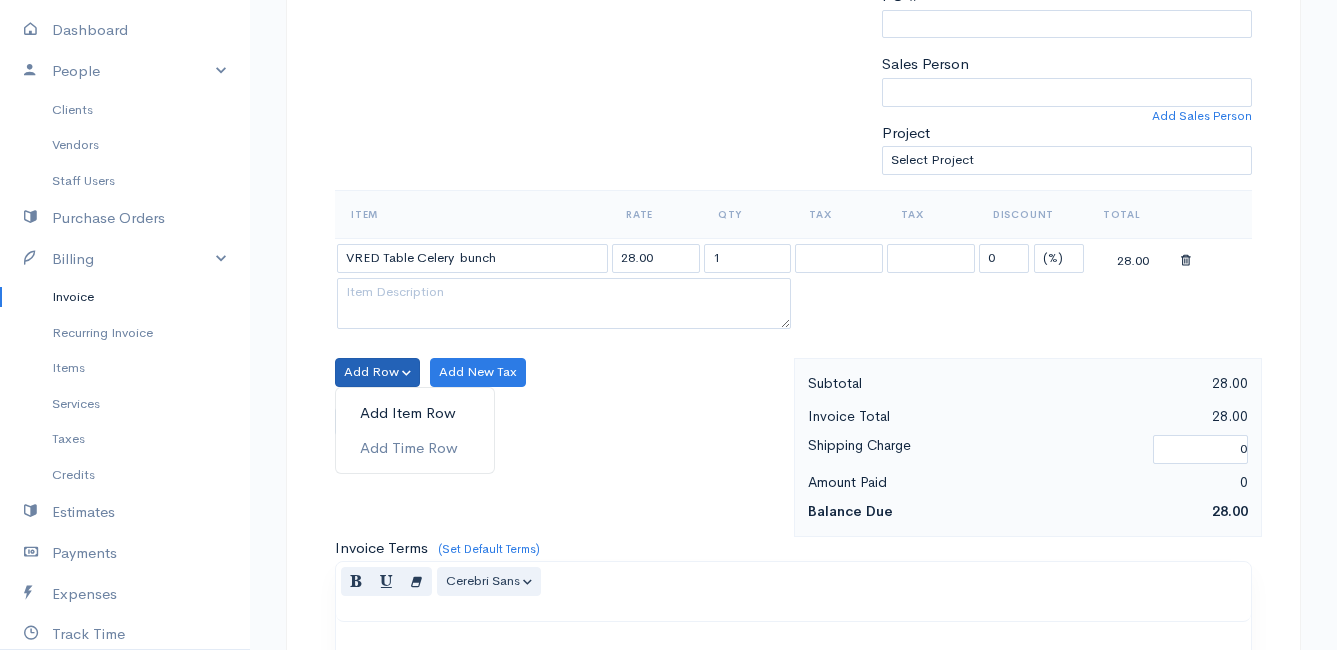 click on "Add Item Row" at bounding box center (415, 413) 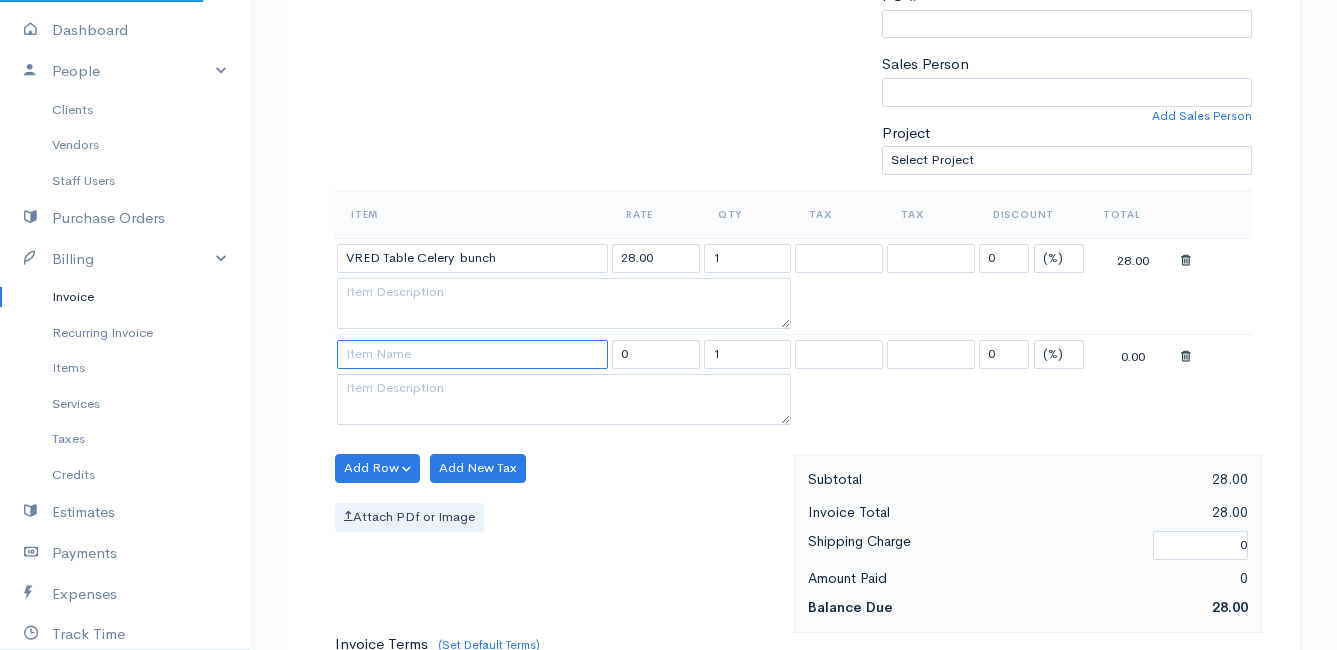 click at bounding box center [472, 354] 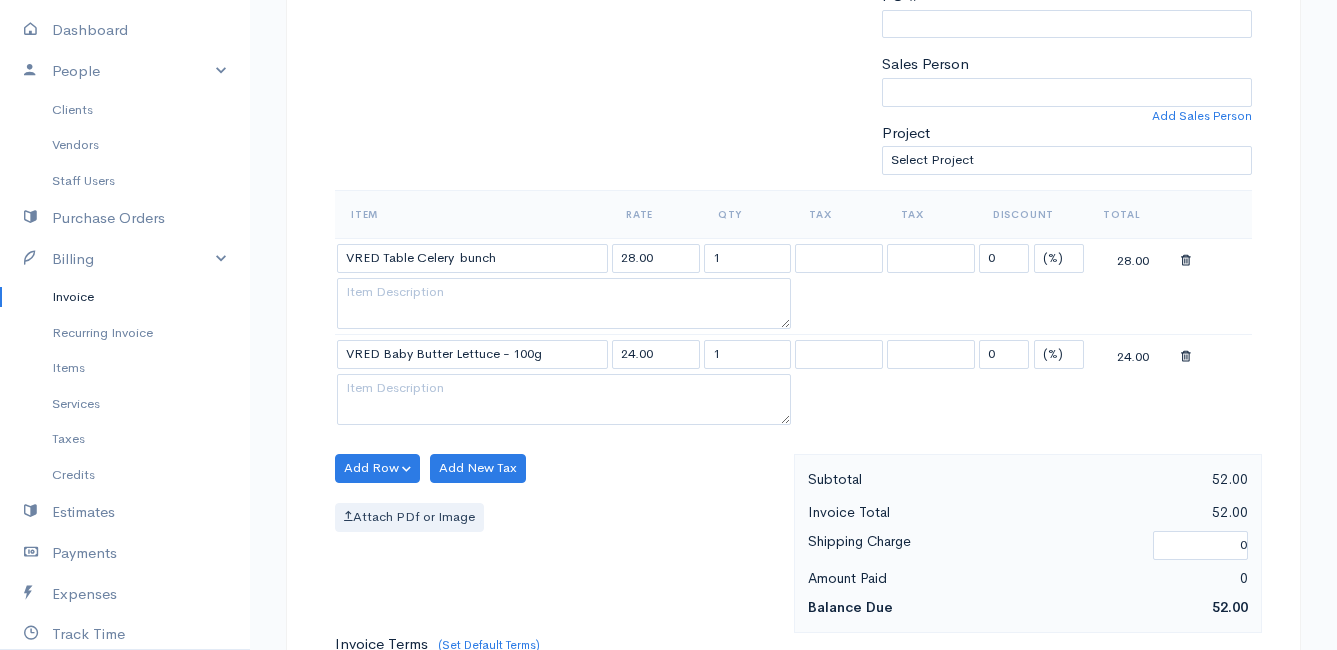 click on "Mamma Chicken
Upgrade
Dashboard
People
Clients
Vendors
Staff Users
Purchase Orders
Billing
Invoice
Recurring Invoice
Items
Services
Taxes
Credits
Estimates
Payments
Expenses
Track Time
Projects
Reports
Settings
My Organizations
Logout
Help
@CloudBooksApp 2022
Invoice
New Invoice
DRAFT To [PERSON_NAME] [STREET_ADDRESS] [Choose Country] [GEOGRAPHIC_DATA] [GEOGRAPHIC_DATA] [GEOGRAPHIC_DATA] [GEOGRAPHIC_DATA] [GEOGRAPHIC_DATA] [GEOGRAPHIC_DATA] [US_STATE] [GEOGRAPHIC_DATA] [GEOGRAPHIC_DATA] [GEOGRAPHIC_DATA] [GEOGRAPHIC_DATA] [GEOGRAPHIC_DATA]" at bounding box center [668, 412] 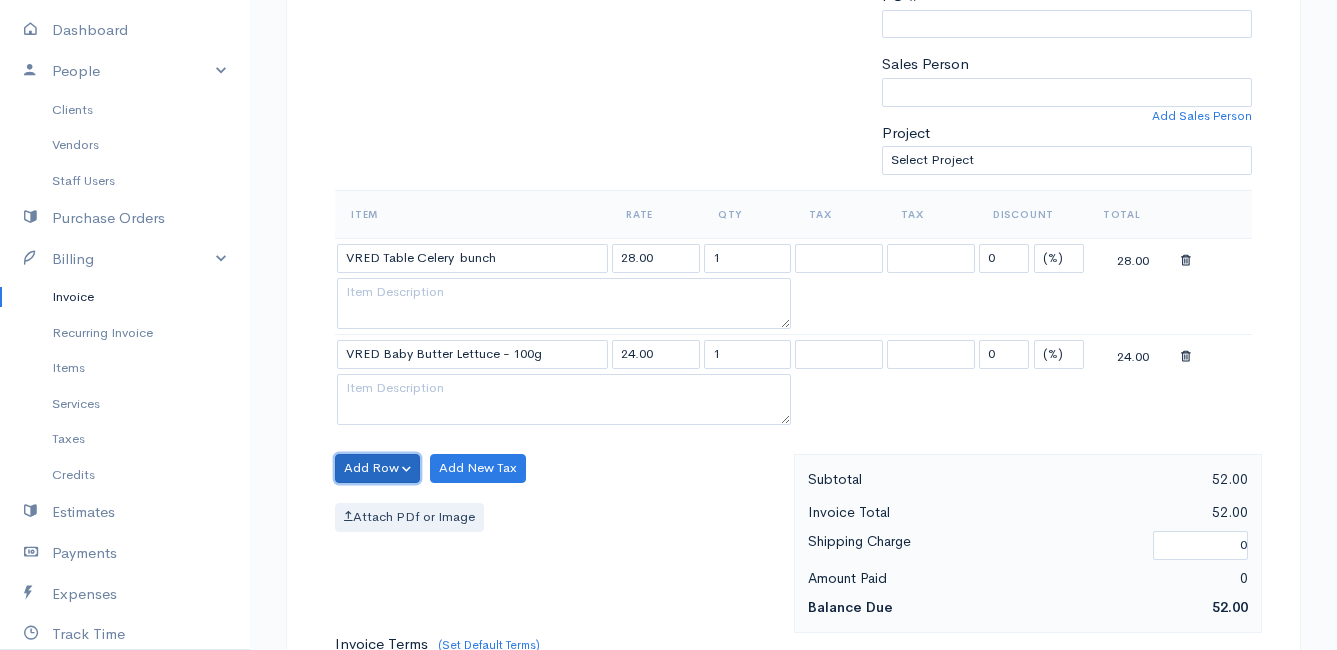 click on "Add Row" at bounding box center [377, 468] 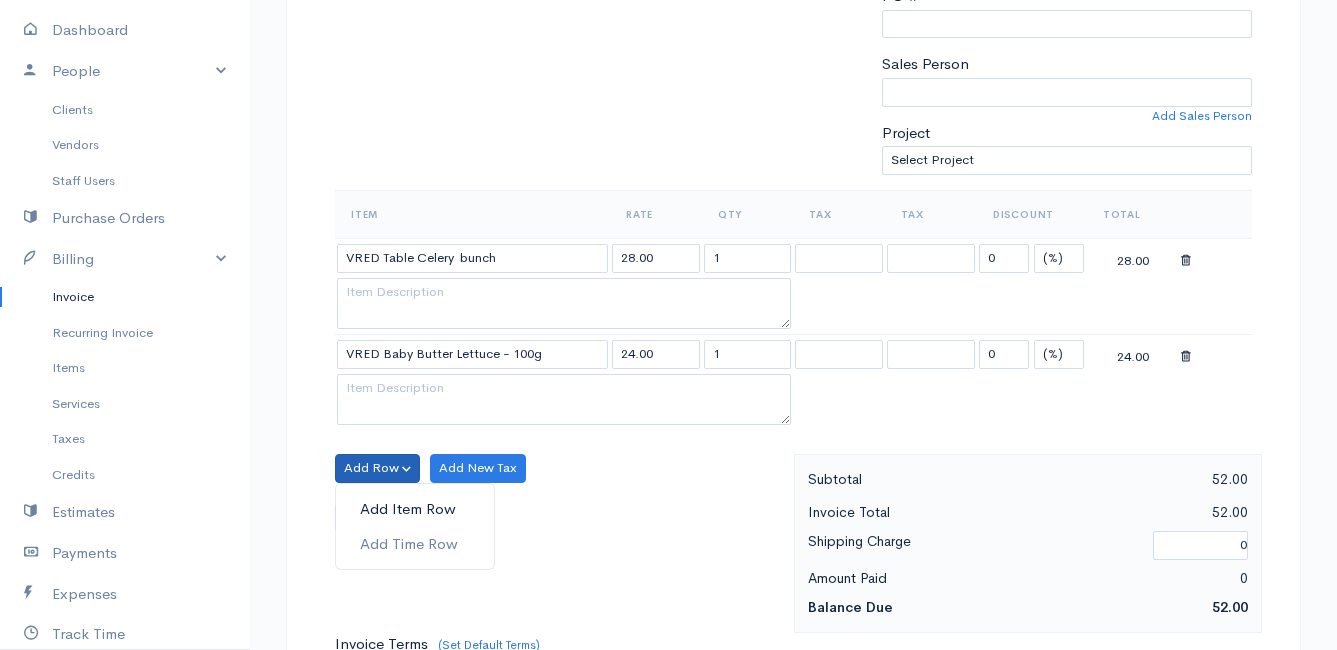 click on "Add Item Row" at bounding box center (415, 509) 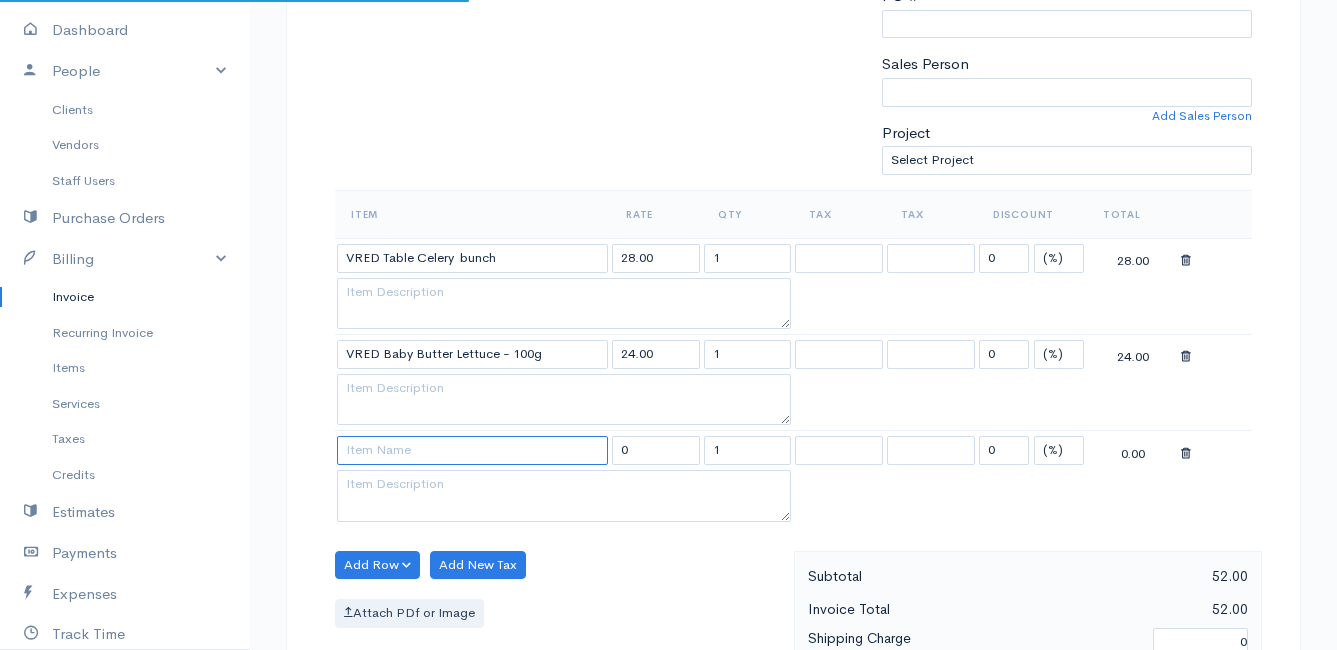 click at bounding box center (472, 450) 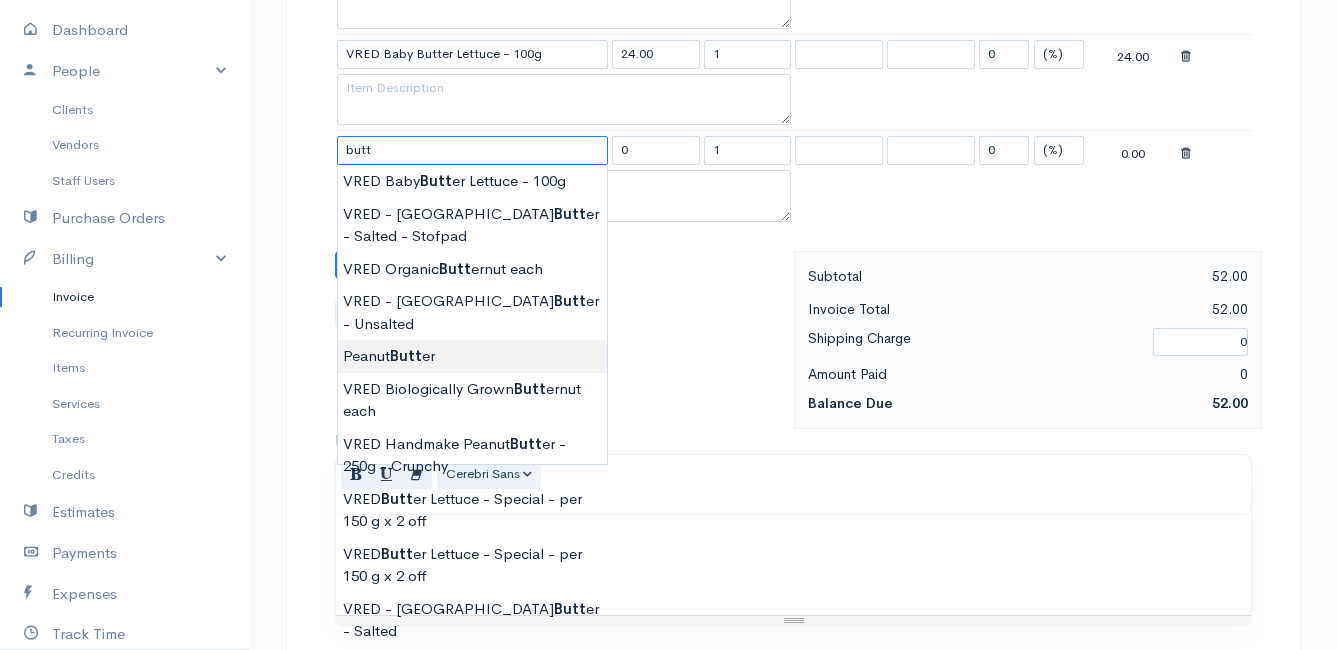 scroll, scrollTop: 900, scrollLeft: 0, axis: vertical 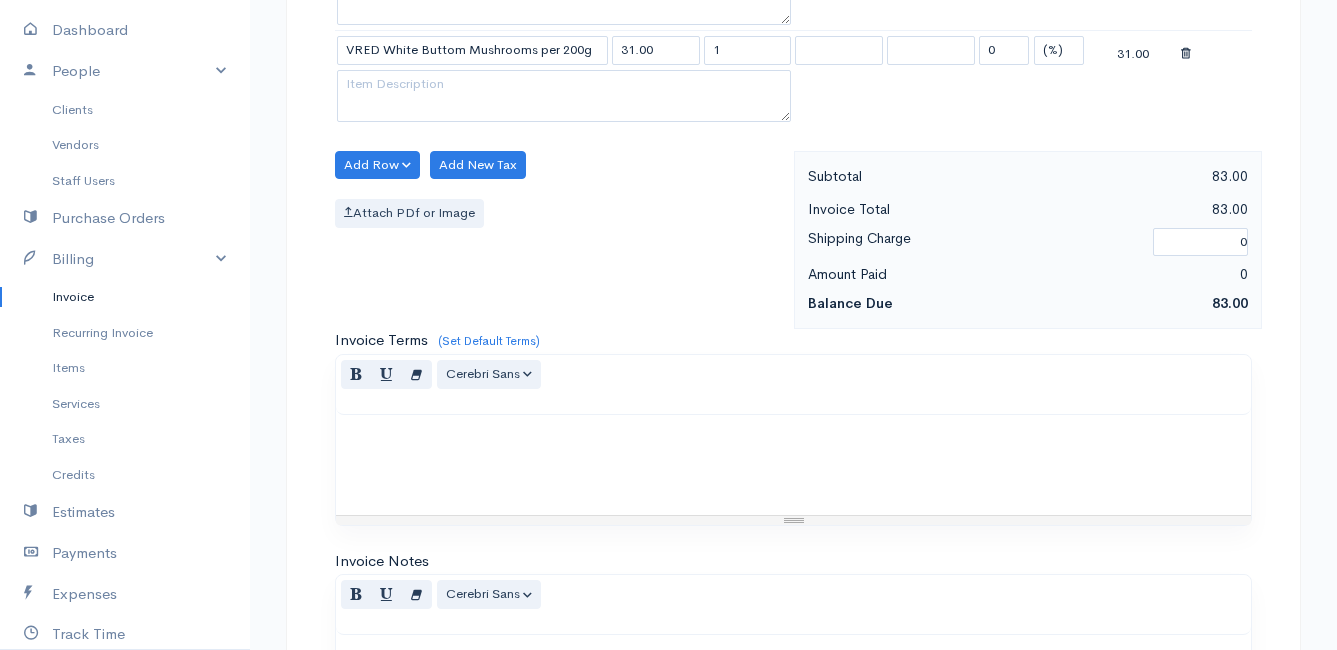 click on "Mamma Chicken
Upgrade
Dashboard
People
Clients
Vendors
Staff Users
Purchase Orders
Billing
Invoice
Recurring Invoice
Items
Services
Taxes
Credits
Estimates
Payments
Expenses
Track Time
Projects
Reports
Settings
My Organizations
Logout
Help
@CloudBooksApp 2022
Invoice
New Invoice
DRAFT To [PERSON_NAME] [STREET_ADDRESS] [Choose Country] [GEOGRAPHIC_DATA] [GEOGRAPHIC_DATA] [GEOGRAPHIC_DATA] [GEOGRAPHIC_DATA] [GEOGRAPHIC_DATA] [GEOGRAPHIC_DATA] [US_STATE] [GEOGRAPHIC_DATA] [GEOGRAPHIC_DATA] [GEOGRAPHIC_DATA] [GEOGRAPHIC_DATA] [GEOGRAPHIC_DATA]" at bounding box center [668, 60] 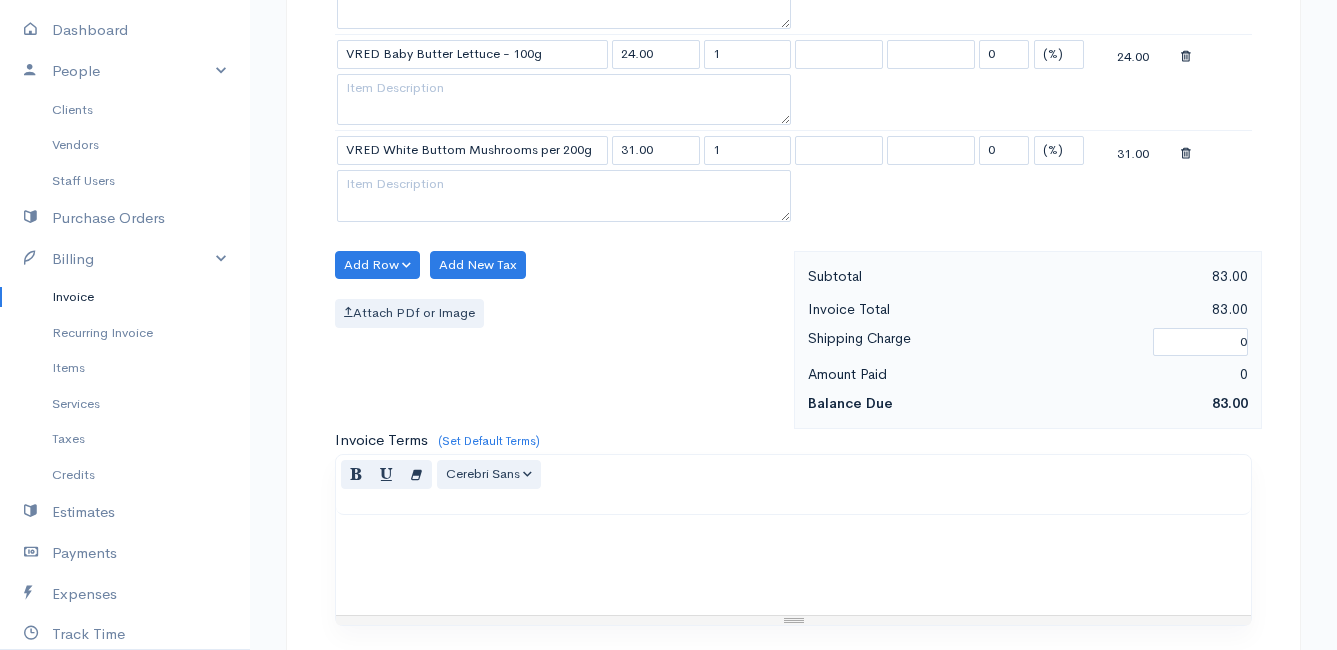 scroll, scrollTop: 700, scrollLeft: 0, axis: vertical 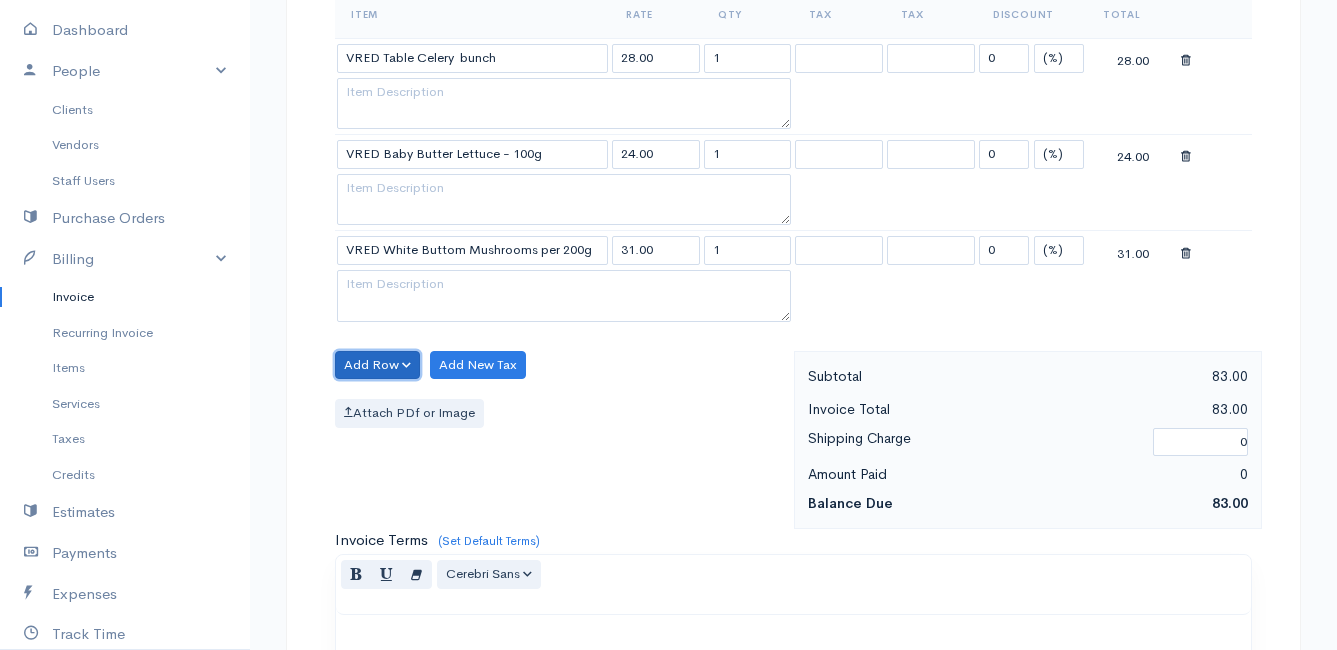click on "Add Row" at bounding box center (377, 365) 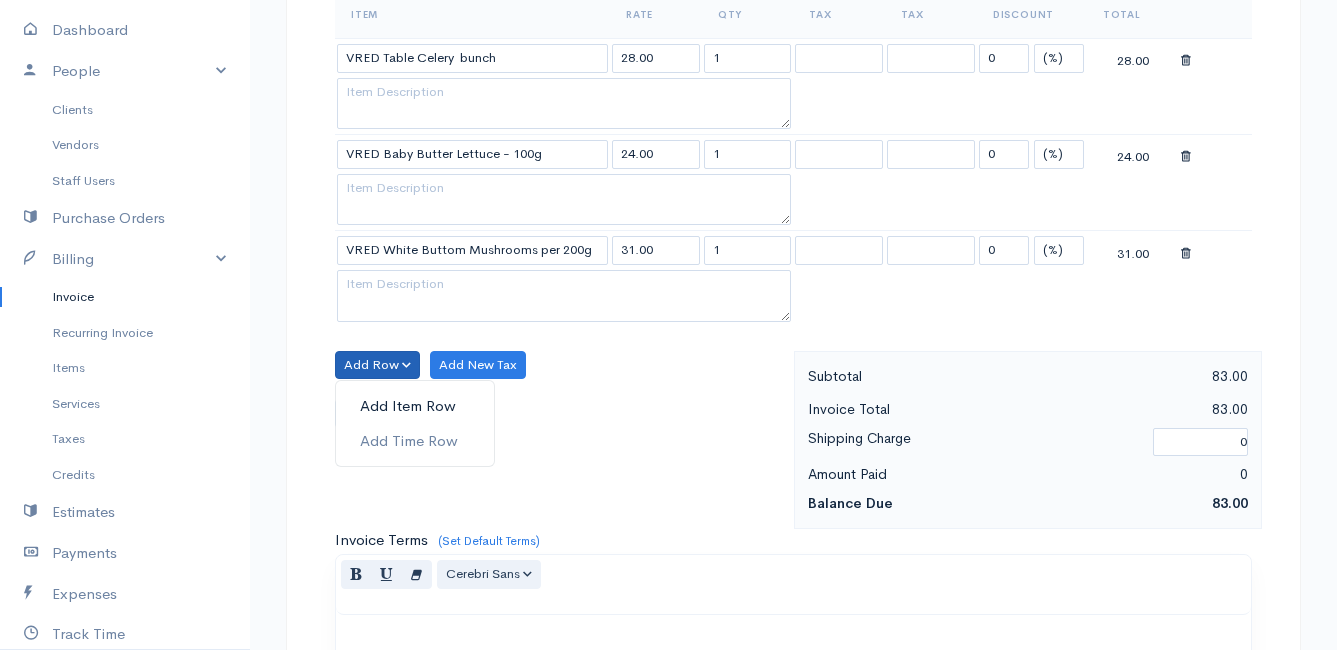 click on "Add Item Row" at bounding box center [415, 406] 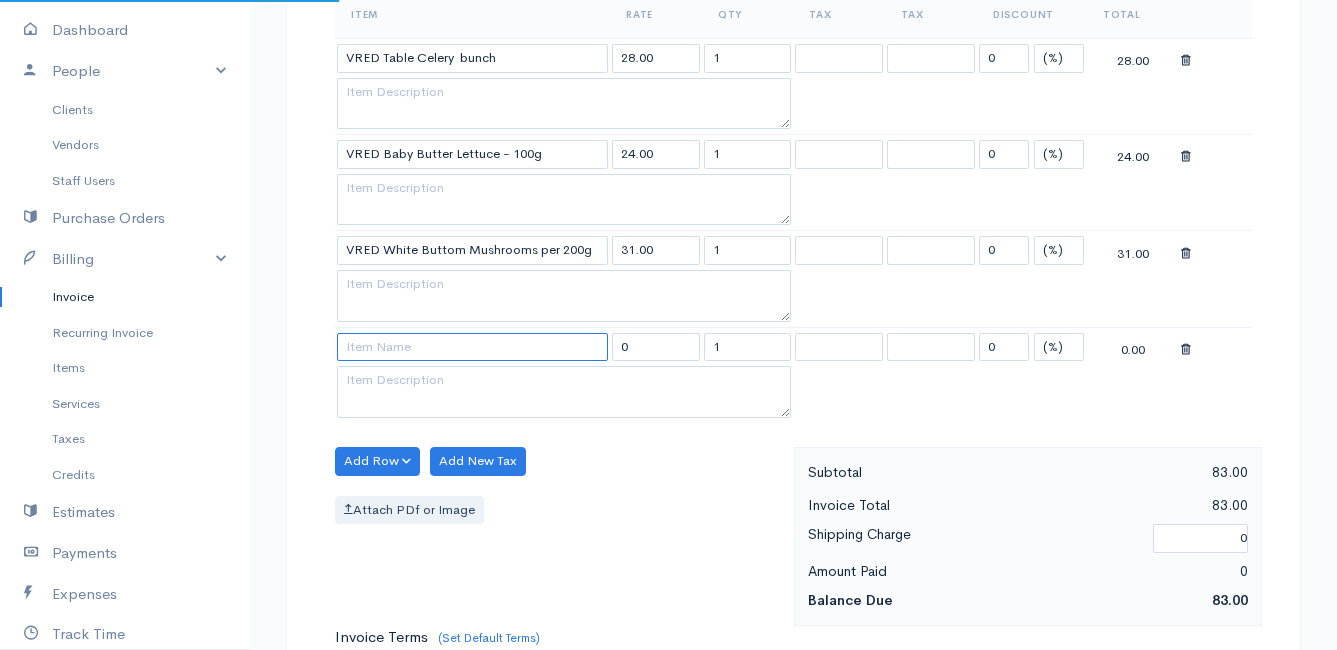 click at bounding box center [472, 347] 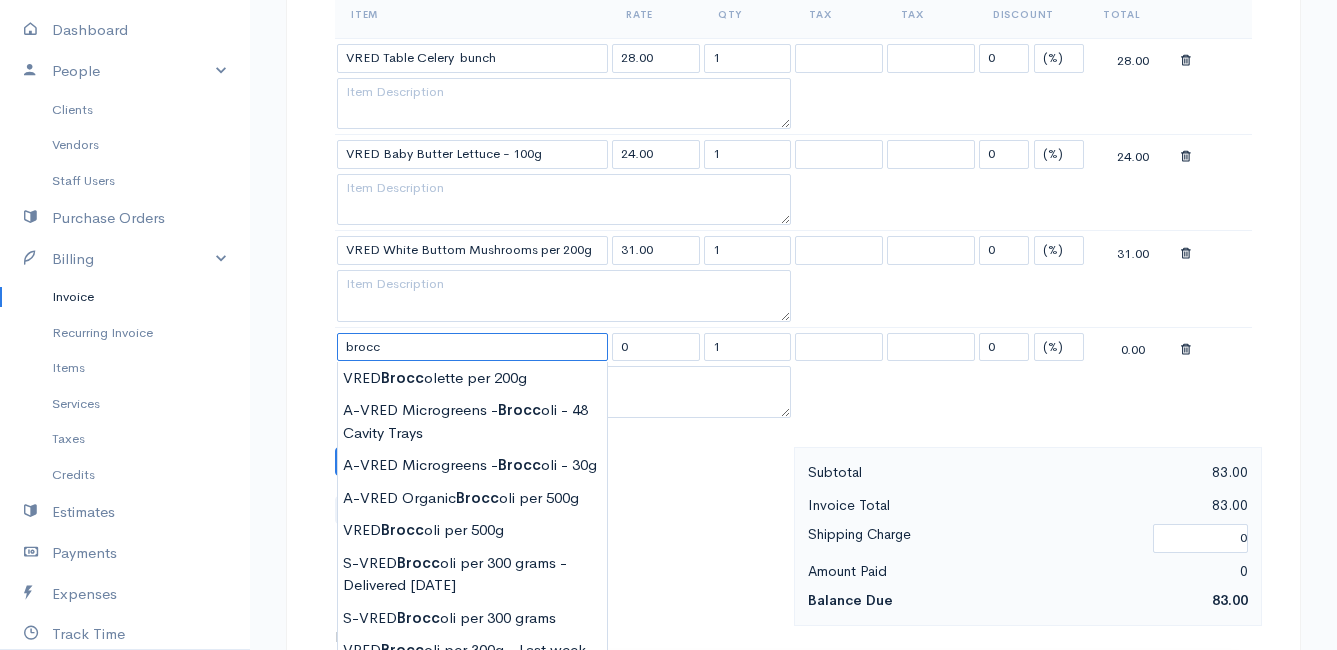 scroll, scrollTop: 800, scrollLeft: 0, axis: vertical 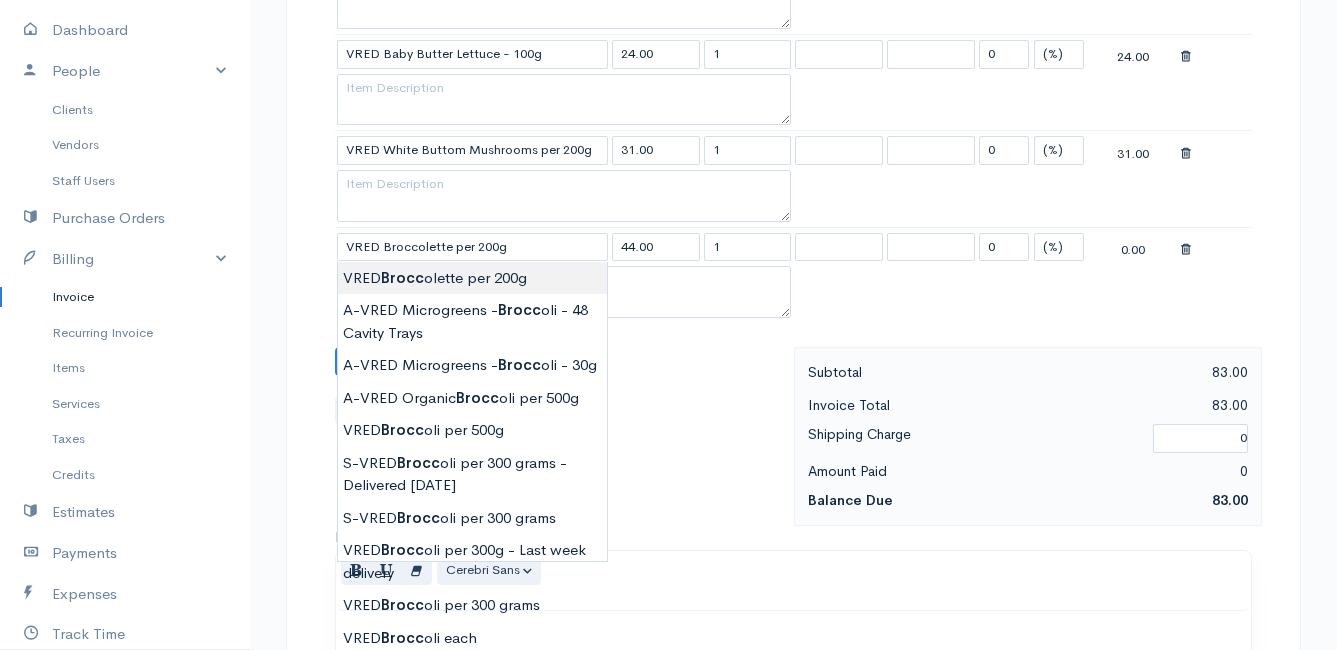 click on "Mamma Chicken
Upgrade
Dashboard
People
Clients
Vendors
Staff Users
Purchase Orders
Billing
Invoice
Recurring Invoice
Items
Services
Taxes
Credits
Estimates
Payments
Expenses
Track Time
Projects
Reports
Settings
My Organizations
Logout
Help
@CloudBooksApp 2022
Invoice
New Invoice
DRAFT To [PERSON_NAME] [STREET_ADDRESS] [Choose Country] [GEOGRAPHIC_DATA] [GEOGRAPHIC_DATA] [GEOGRAPHIC_DATA] [GEOGRAPHIC_DATA] [GEOGRAPHIC_DATA] [GEOGRAPHIC_DATA] [US_STATE] [GEOGRAPHIC_DATA] [GEOGRAPHIC_DATA] [GEOGRAPHIC_DATA] [GEOGRAPHIC_DATA] [GEOGRAPHIC_DATA]" at bounding box center [668, 208] 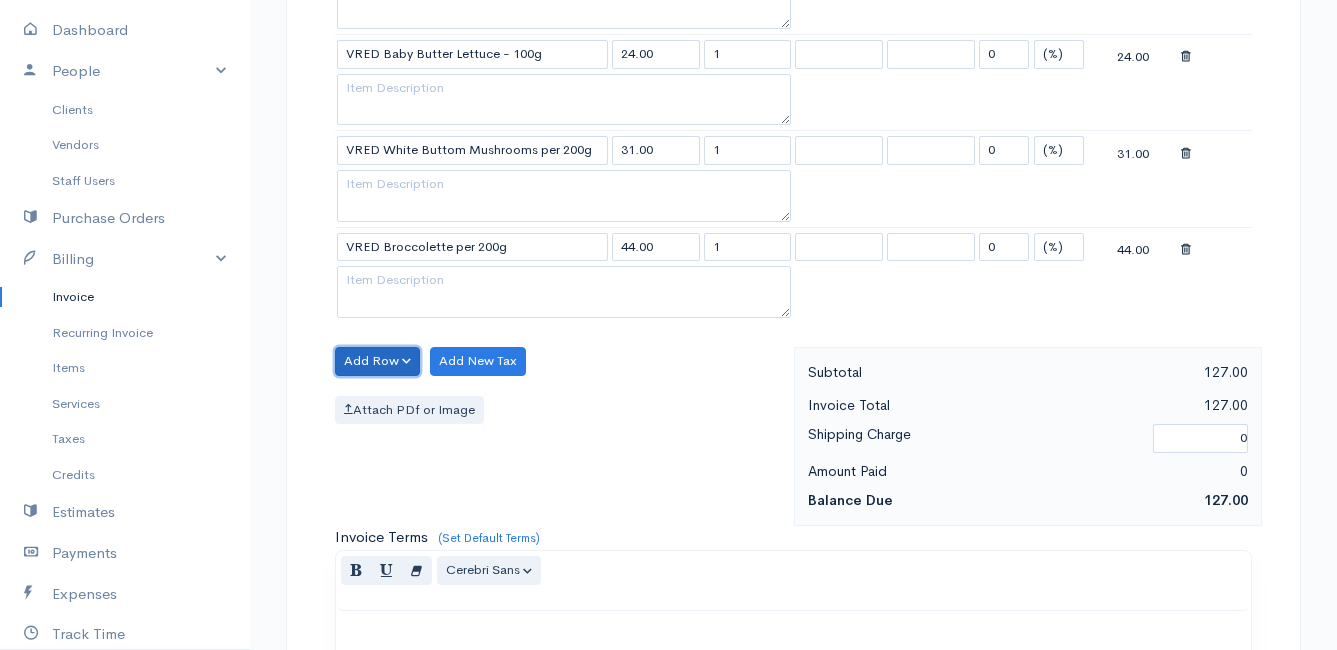 click on "Add Row" at bounding box center (377, 361) 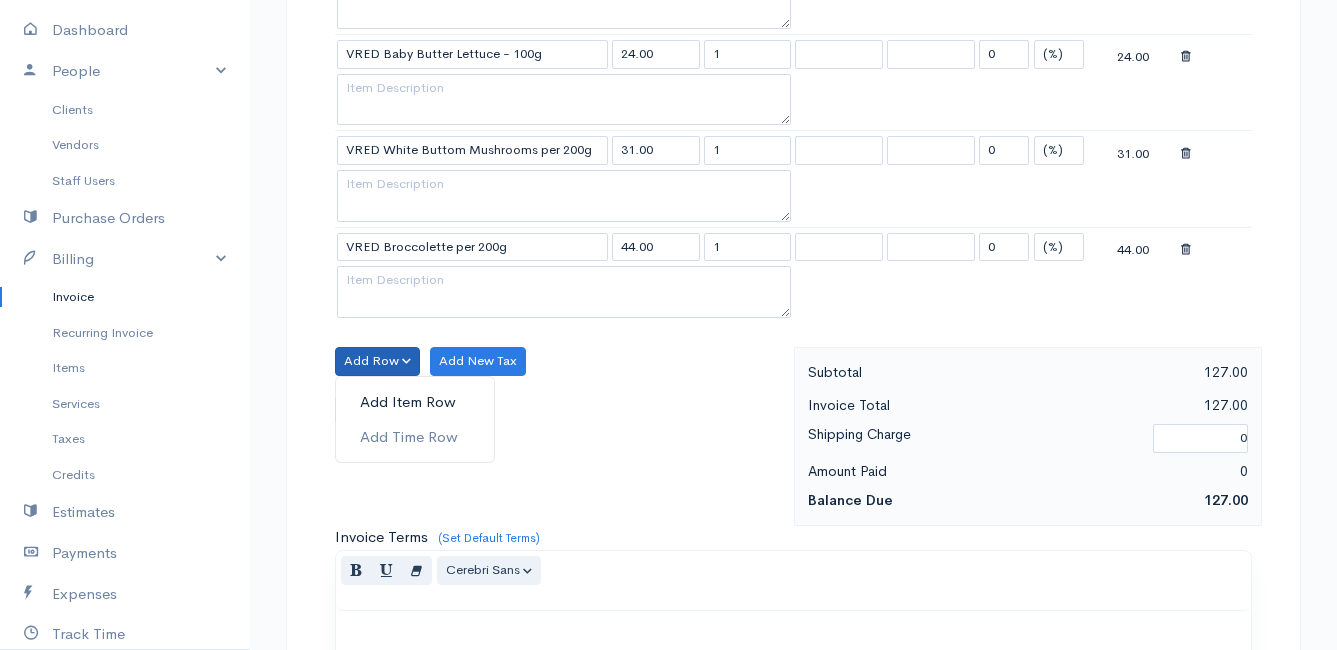click on "Add Item Row" at bounding box center (415, 402) 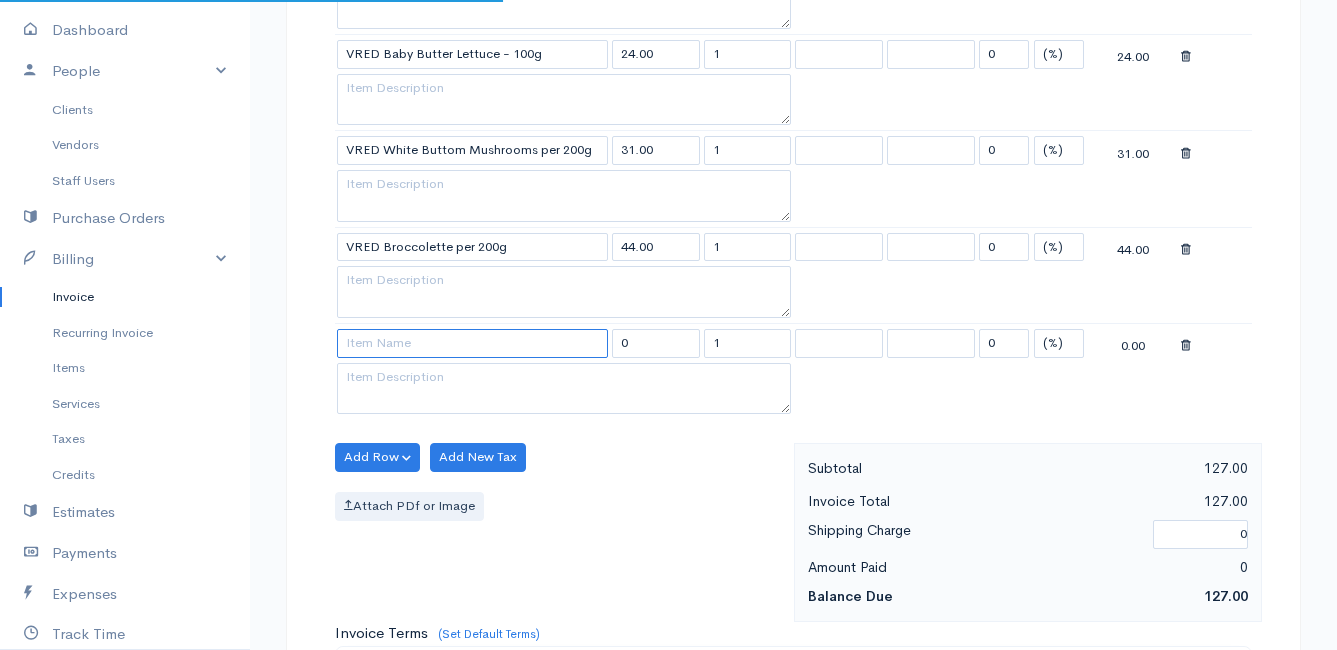 click at bounding box center [472, 343] 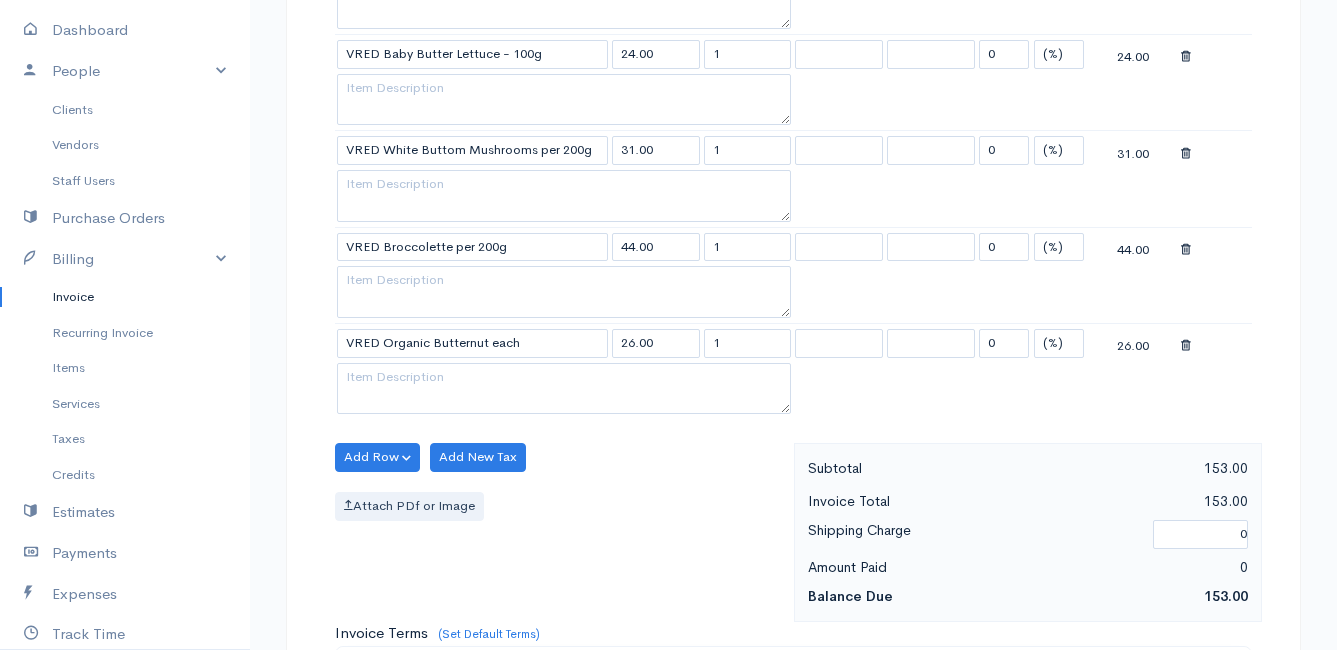 click on "Mamma Chicken
Upgrade
Dashboard
People
Clients
Vendors
Staff Users
Purchase Orders
Billing
Invoice
Recurring Invoice
Items
Services
Taxes
Credits
Estimates
Payments
Expenses
Track Time
Projects
Reports
Settings
My Organizations
Logout
Help
@CloudBooksApp 2022
Invoice
New Invoice
DRAFT To [PERSON_NAME] [STREET_ADDRESS] [Choose Country] [GEOGRAPHIC_DATA] [GEOGRAPHIC_DATA] [GEOGRAPHIC_DATA] [GEOGRAPHIC_DATA] [GEOGRAPHIC_DATA] [GEOGRAPHIC_DATA] [US_STATE] [GEOGRAPHIC_DATA] [GEOGRAPHIC_DATA] [GEOGRAPHIC_DATA] [GEOGRAPHIC_DATA] [GEOGRAPHIC_DATA]" at bounding box center [668, 257] 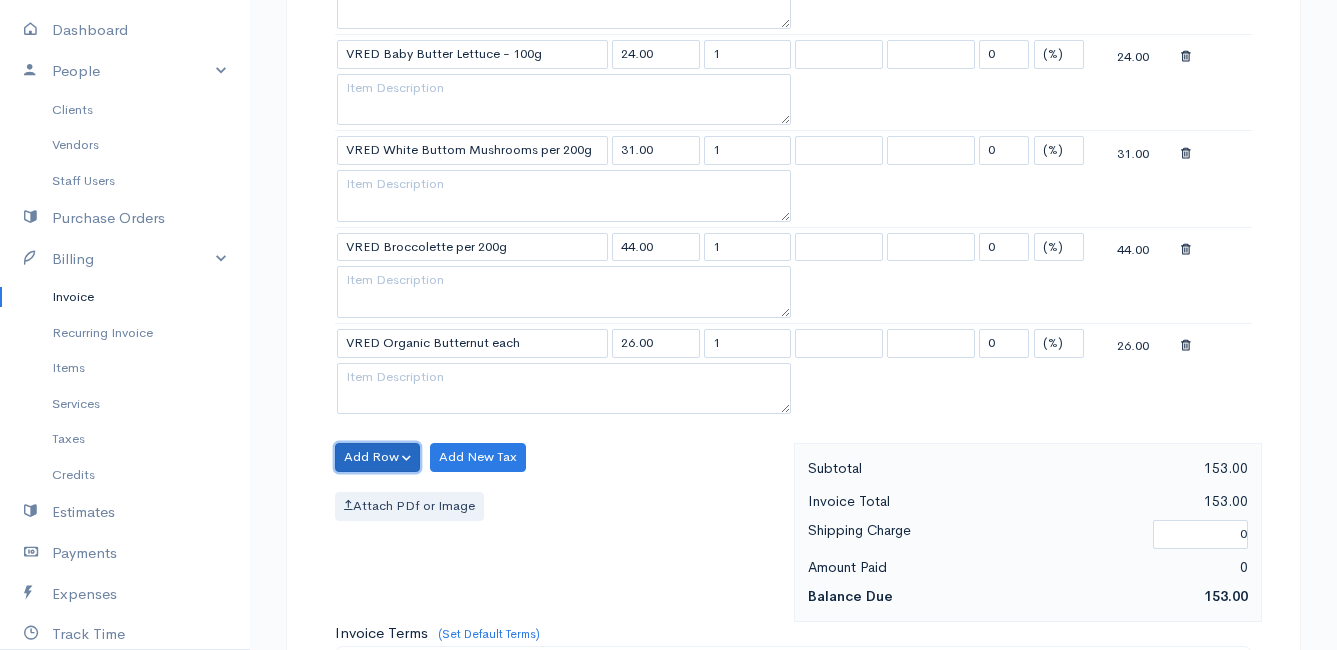 click on "Add Row" at bounding box center (377, 457) 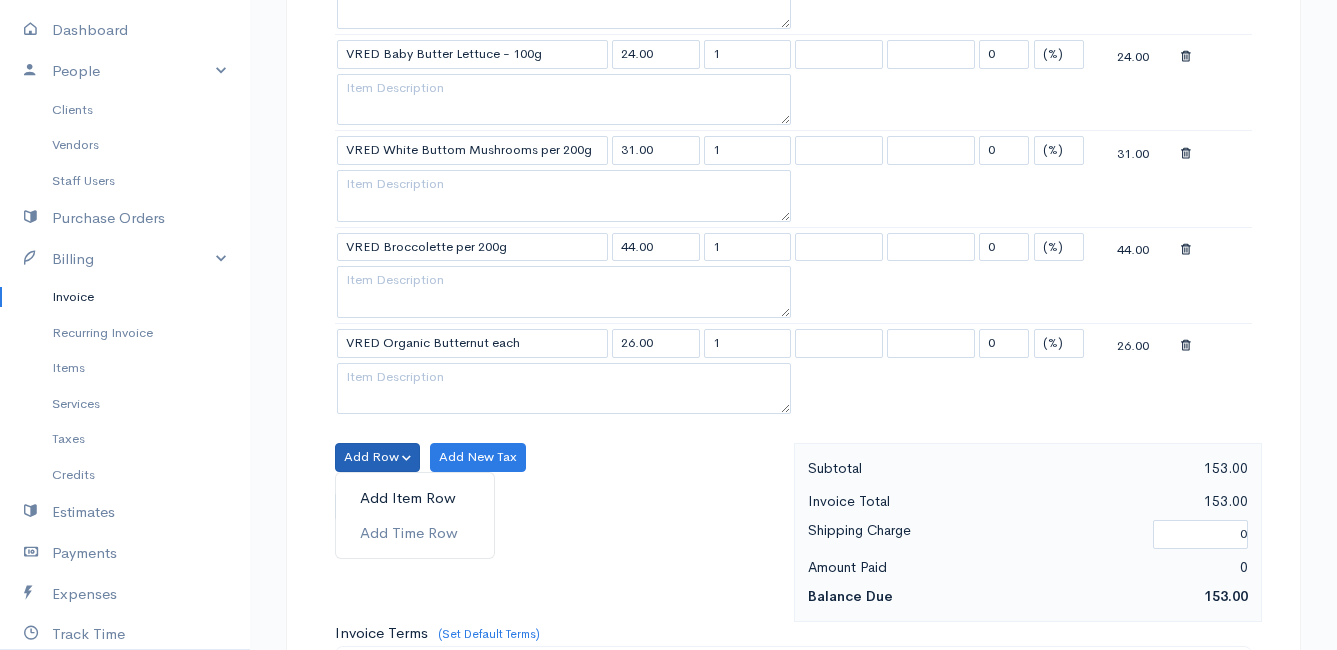 click on "Add Item Row" at bounding box center (415, 498) 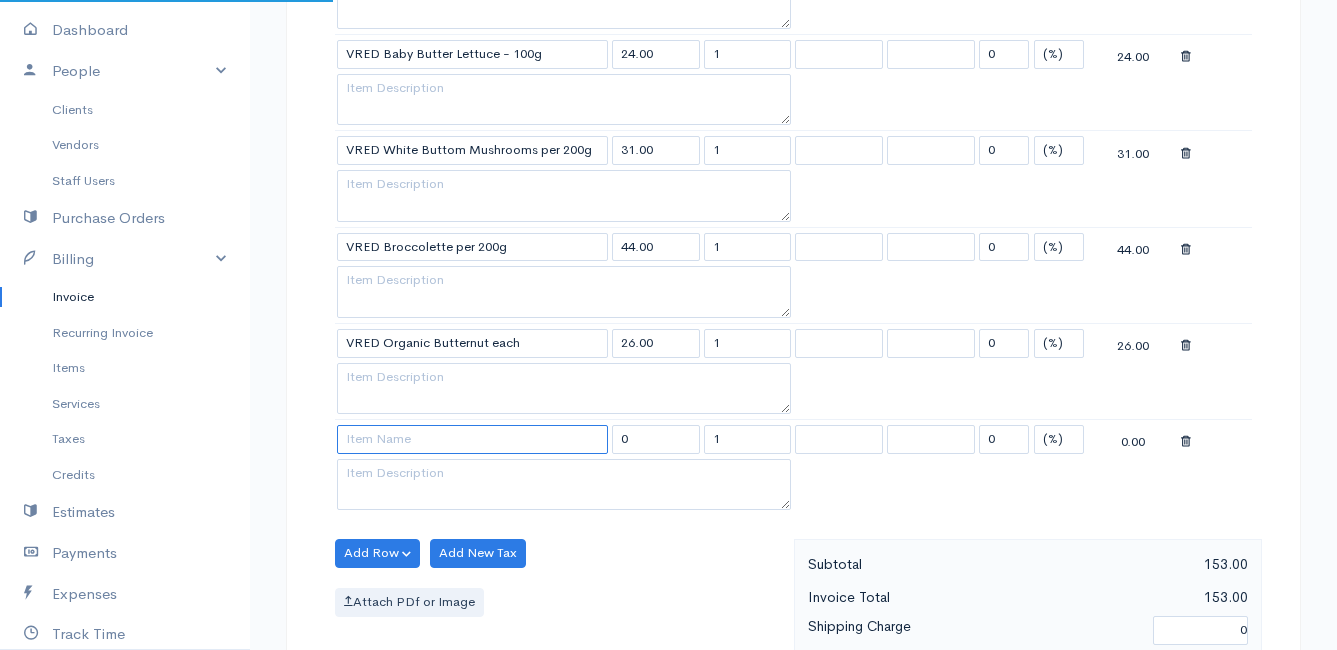 click at bounding box center [472, 439] 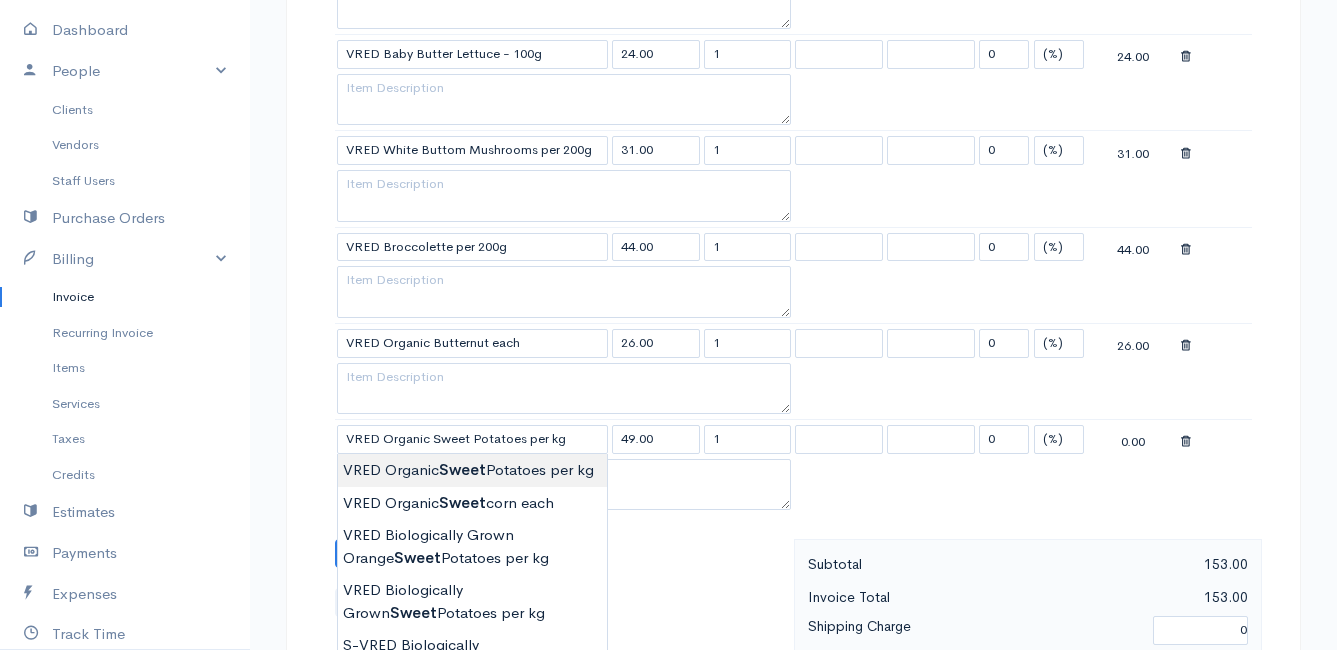 click on "Mamma Chicken
Upgrade
Dashboard
People
Clients
Vendors
Staff Users
Purchase Orders
Billing
Invoice
Recurring Invoice
Items
Services
Taxes
Credits
Estimates
Payments
Expenses
Track Time
Projects
Reports
Settings
My Organizations
Logout
Help
@CloudBooksApp 2022
Invoice
New Invoice
DRAFT To [PERSON_NAME] [STREET_ADDRESS] [Choose Country] [GEOGRAPHIC_DATA] [GEOGRAPHIC_DATA] [GEOGRAPHIC_DATA] [GEOGRAPHIC_DATA] [GEOGRAPHIC_DATA] [GEOGRAPHIC_DATA] [US_STATE] [GEOGRAPHIC_DATA] [GEOGRAPHIC_DATA] [GEOGRAPHIC_DATA] [GEOGRAPHIC_DATA] [GEOGRAPHIC_DATA]" at bounding box center [668, 305] 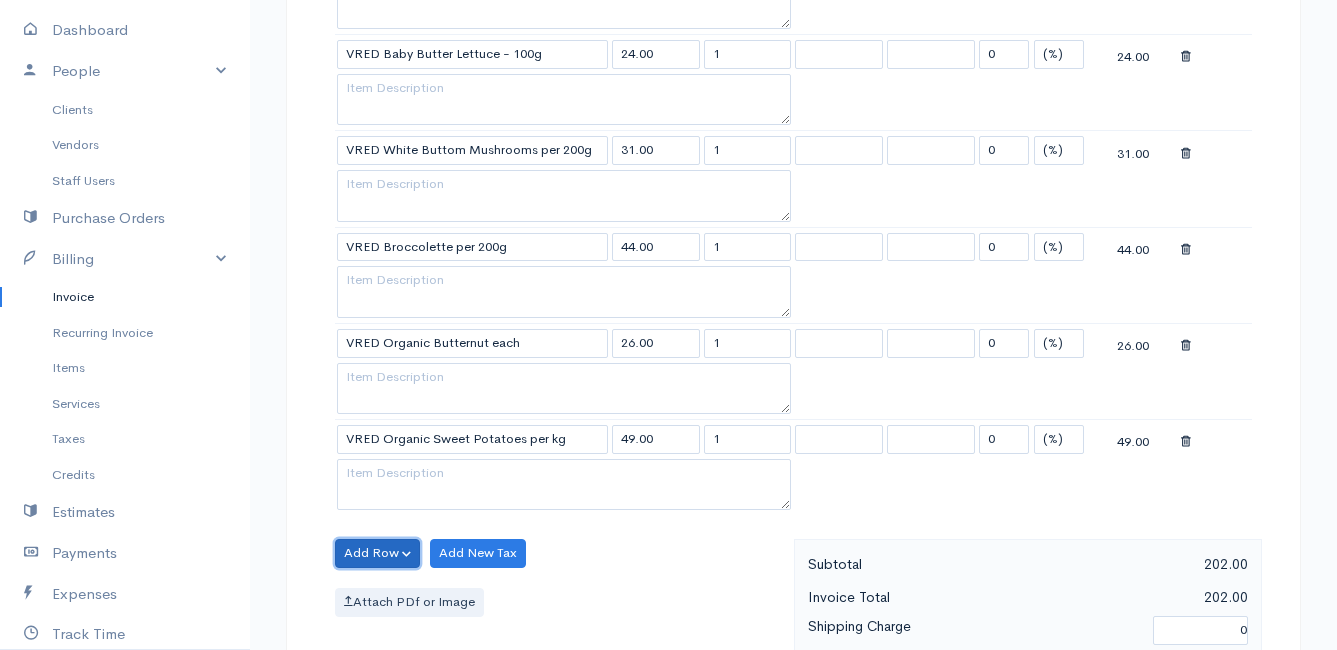 click on "Add Row" at bounding box center (377, 553) 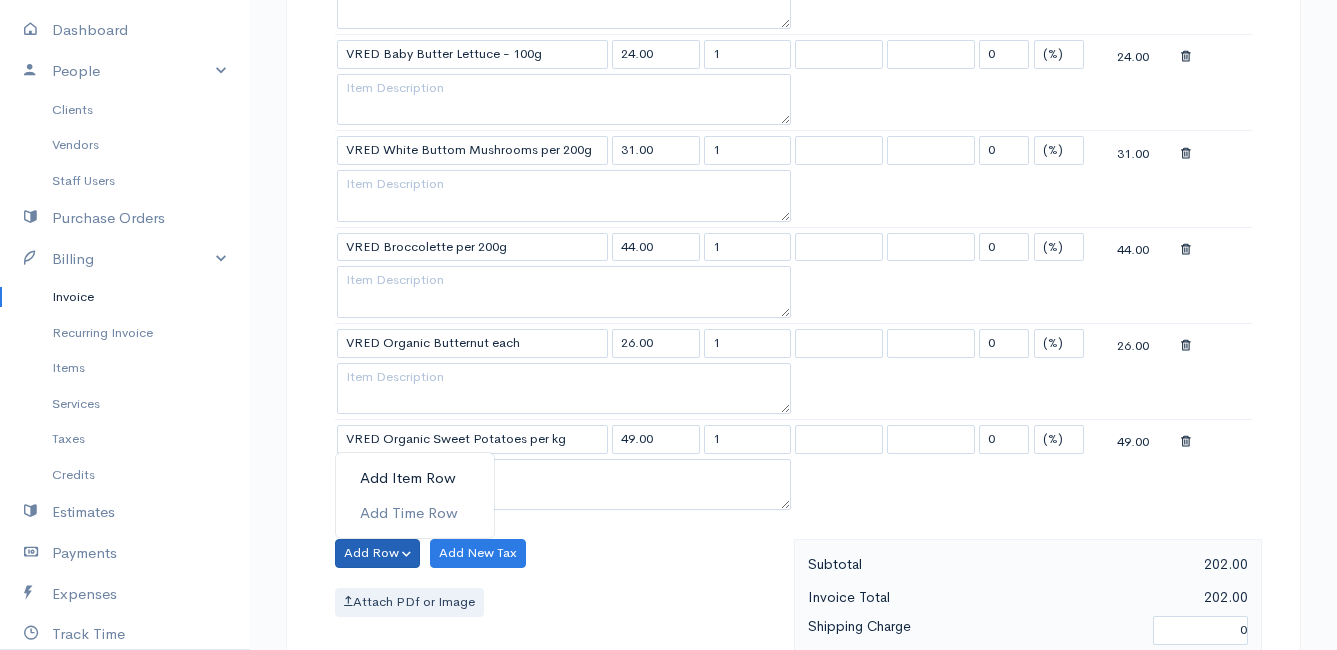click on "Add Item Row" at bounding box center [415, 478] 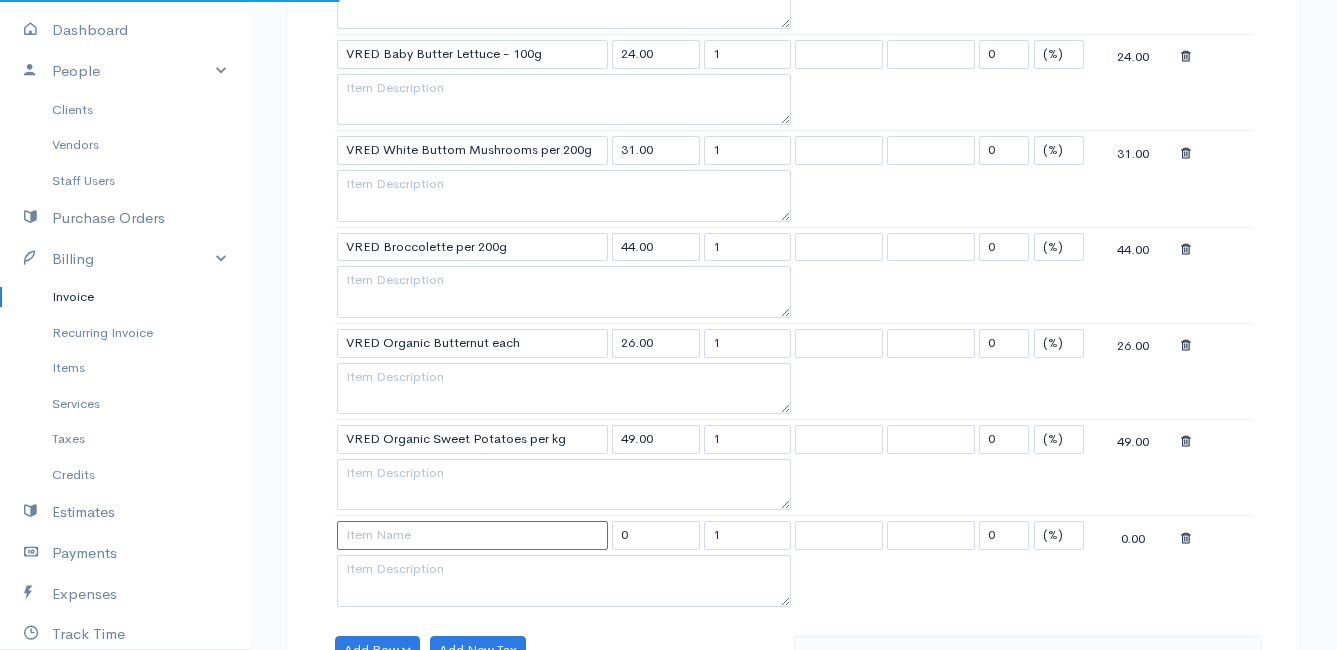 click at bounding box center (472, 535) 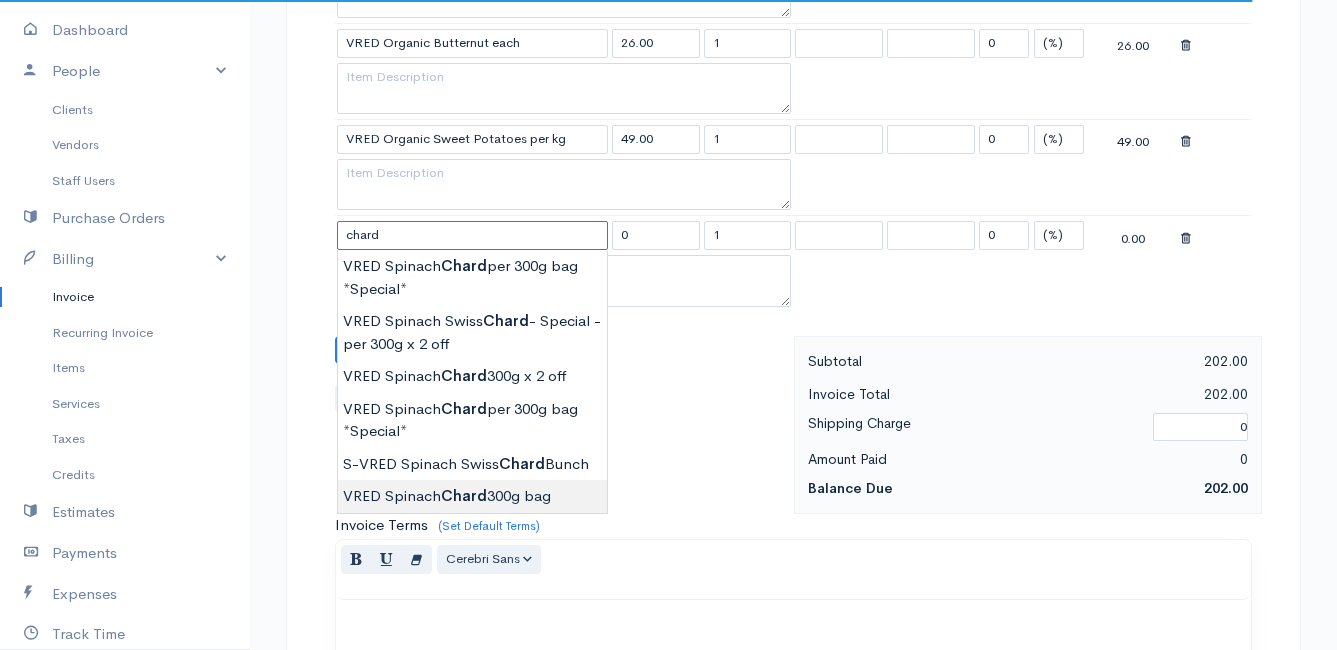 scroll, scrollTop: 1200, scrollLeft: 0, axis: vertical 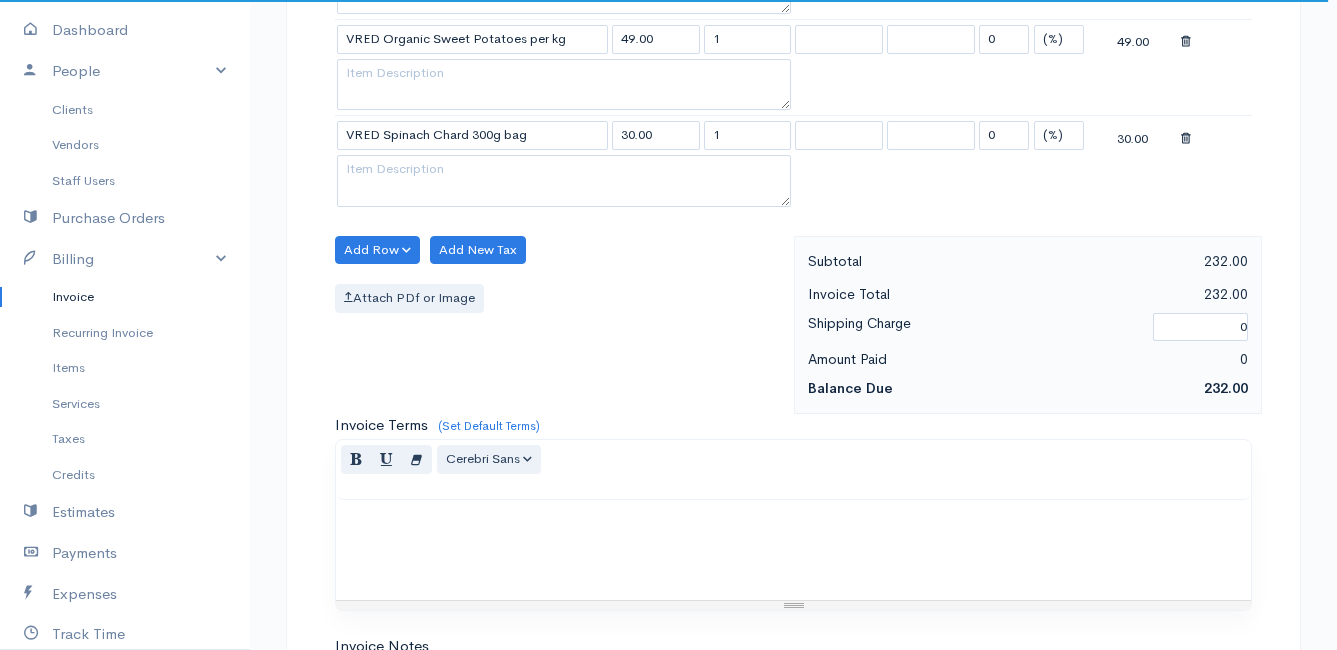 click on "Mamma Chicken
Upgrade
Dashboard
People
Clients
Vendors
Staff Users
Purchase Orders
Billing
Invoice
Recurring Invoice
Items
Services
Taxes
Credits
Estimates
Payments
Expenses
Track Time
Projects
Reports
Settings
My Organizations
Logout
Help
@CloudBooksApp 2022
Invoice
New Invoice
DRAFT To [PERSON_NAME] [STREET_ADDRESS] [Choose Country] [GEOGRAPHIC_DATA] [GEOGRAPHIC_DATA] [GEOGRAPHIC_DATA] [GEOGRAPHIC_DATA] [GEOGRAPHIC_DATA] [GEOGRAPHIC_DATA] [US_STATE] [GEOGRAPHIC_DATA] [GEOGRAPHIC_DATA] [GEOGRAPHIC_DATA] [GEOGRAPHIC_DATA] [GEOGRAPHIC_DATA]" at bounding box center (668, -47) 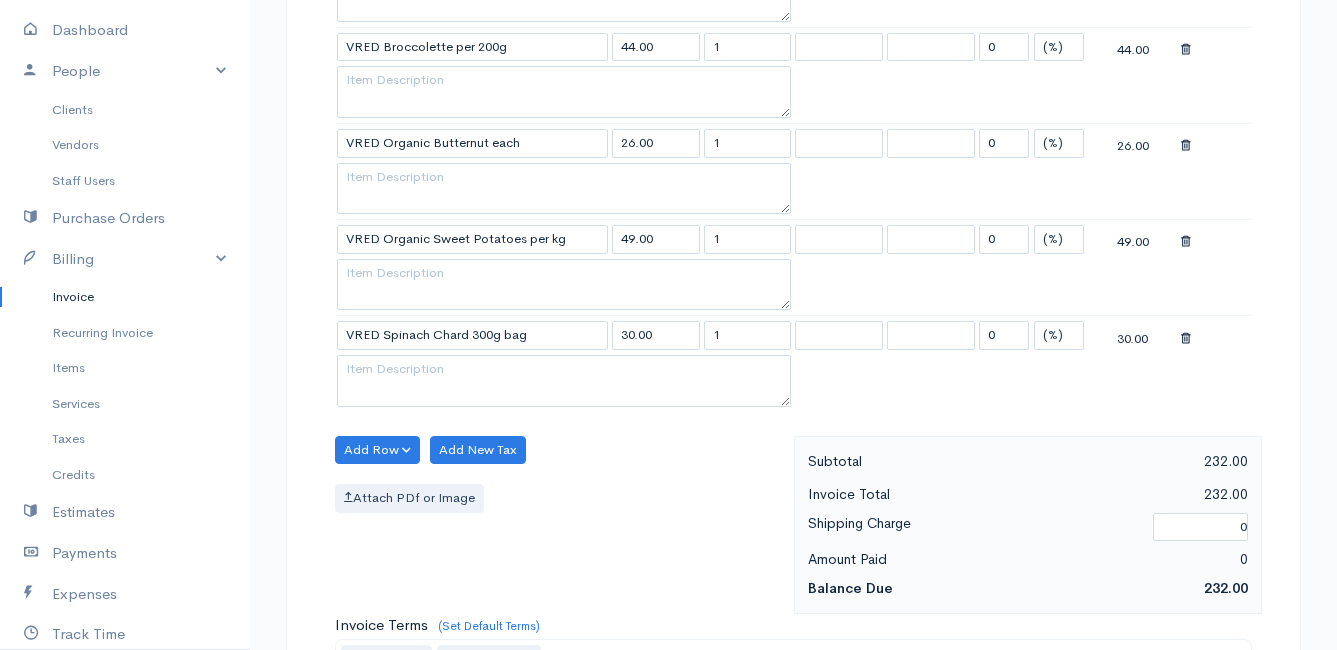 scroll, scrollTop: 1100, scrollLeft: 0, axis: vertical 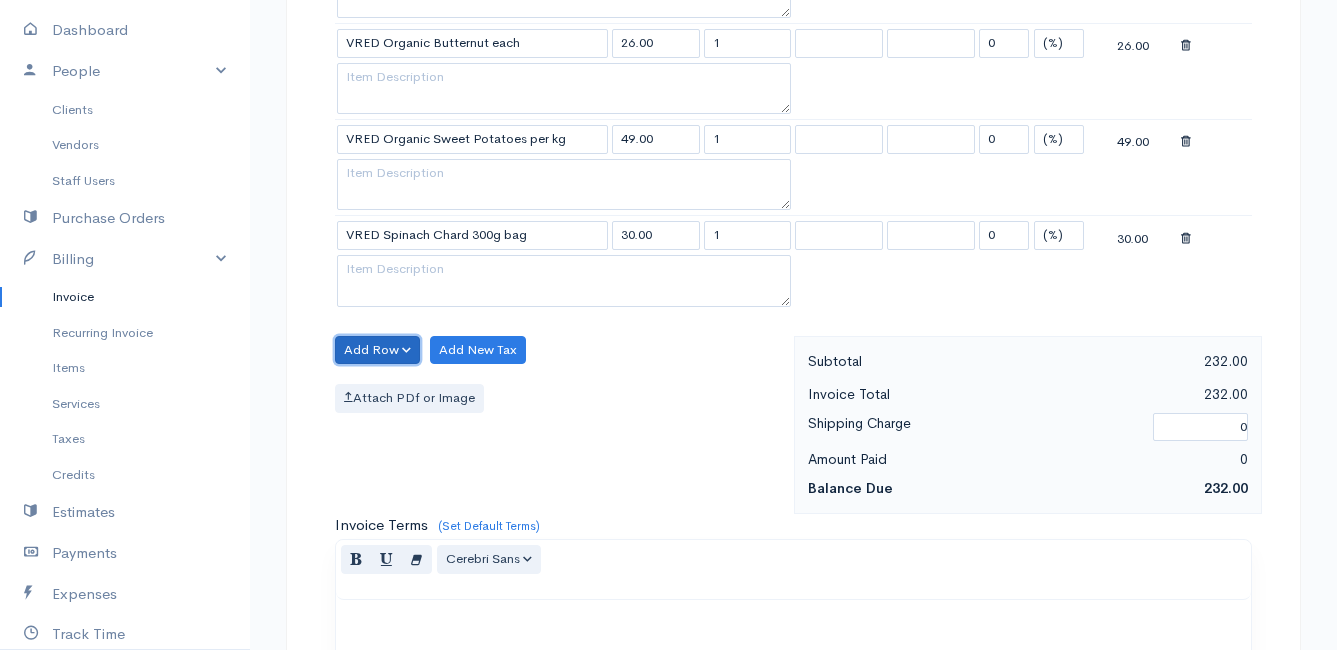 click on "Add Row" at bounding box center (377, 350) 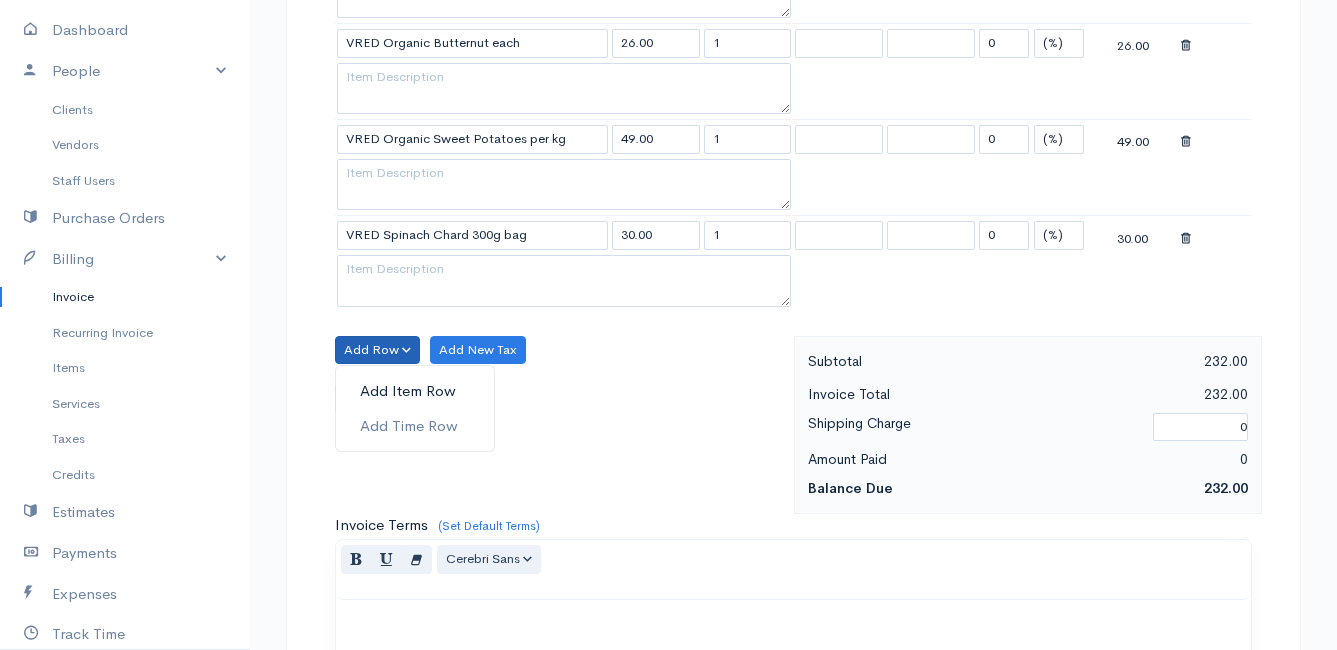click on "Add Item Row" at bounding box center [415, 391] 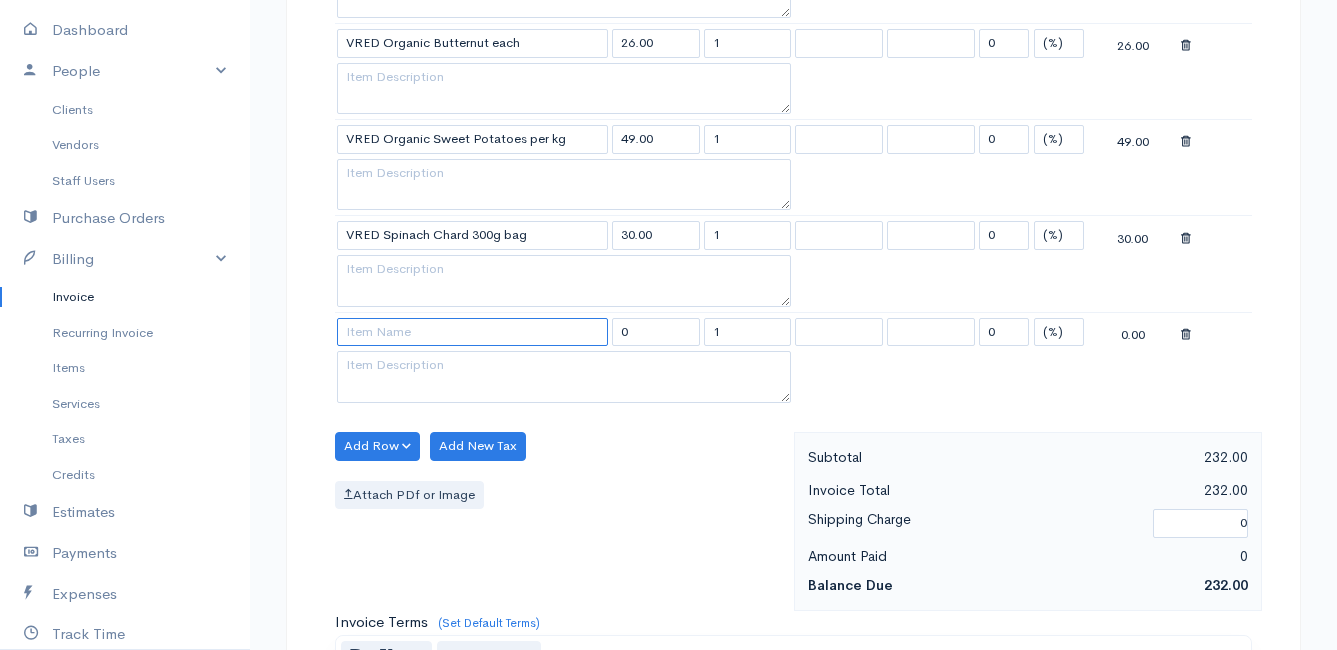 click at bounding box center [472, 332] 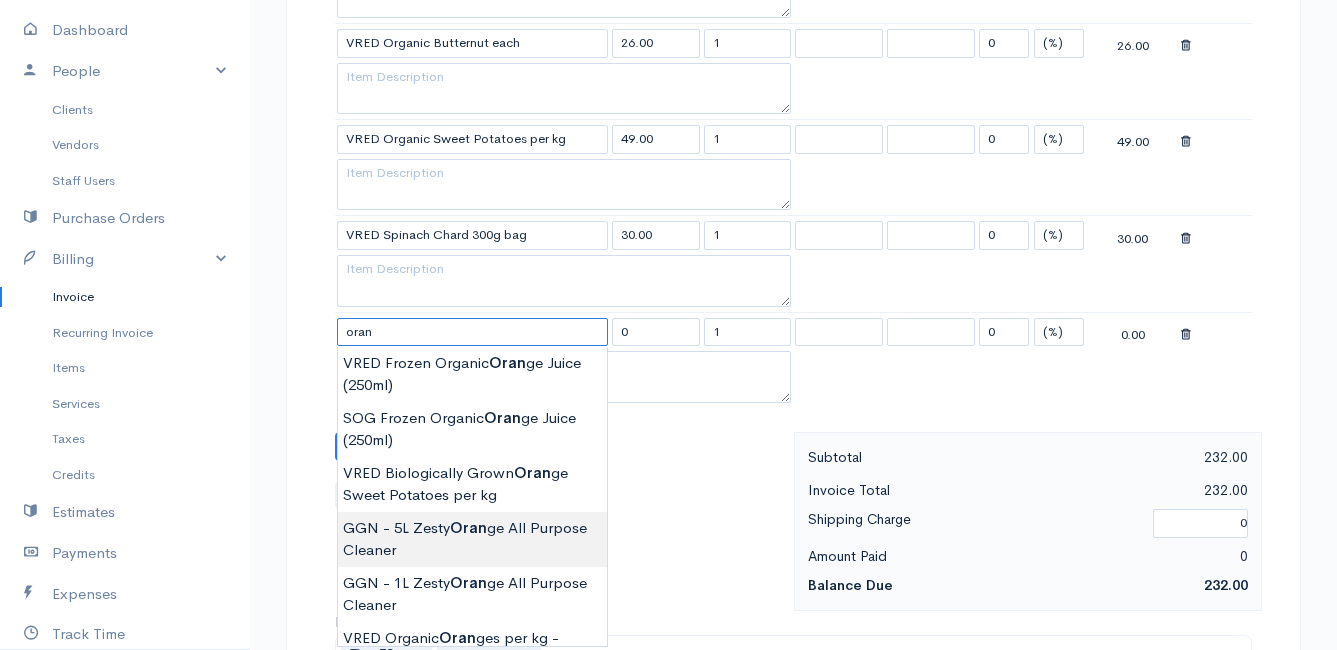 scroll, scrollTop: 1300, scrollLeft: 0, axis: vertical 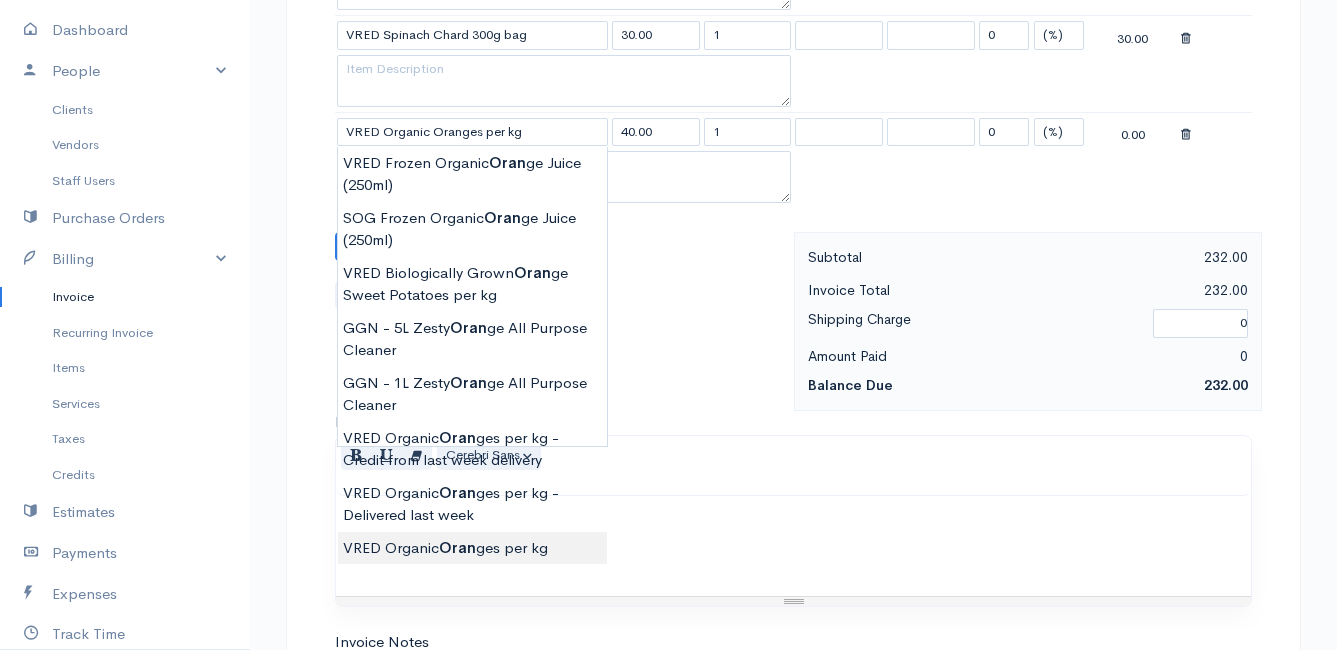 click on "Mamma Chicken
Upgrade
Dashboard
People
Clients
Vendors
Staff Users
Purchase Orders
Billing
Invoice
Recurring Invoice
Items
Services
Taxes
Credits
Estimates
Payments
Expenses
Track Time
Projects
Reports
Settings
My Organizations
Logout
Help
@CloudBooksApp 2022
Invoice
New Invoice
DRAFT To [PERSON_NAME] [STREET_ADDRESS] [Choose Country] [GEOGRAPHIC_DATA] [GEOGRAPHIC_DATA] [GEOGRAPHIC_DATA] [GEOGRAPHIC_DATA] [GEOGRAPHIC_DATA] [GEOGRAPHIC_DATA] [US_STATE] [GEOGRAPHIC_DATA] [GEOGRAPHIC_DATA] [GEOGRAPHIC_DATA] [GEOGRAPHIC_DATA] [GEOGRAPHIC_DATA]" at bounding box center (668, -99) 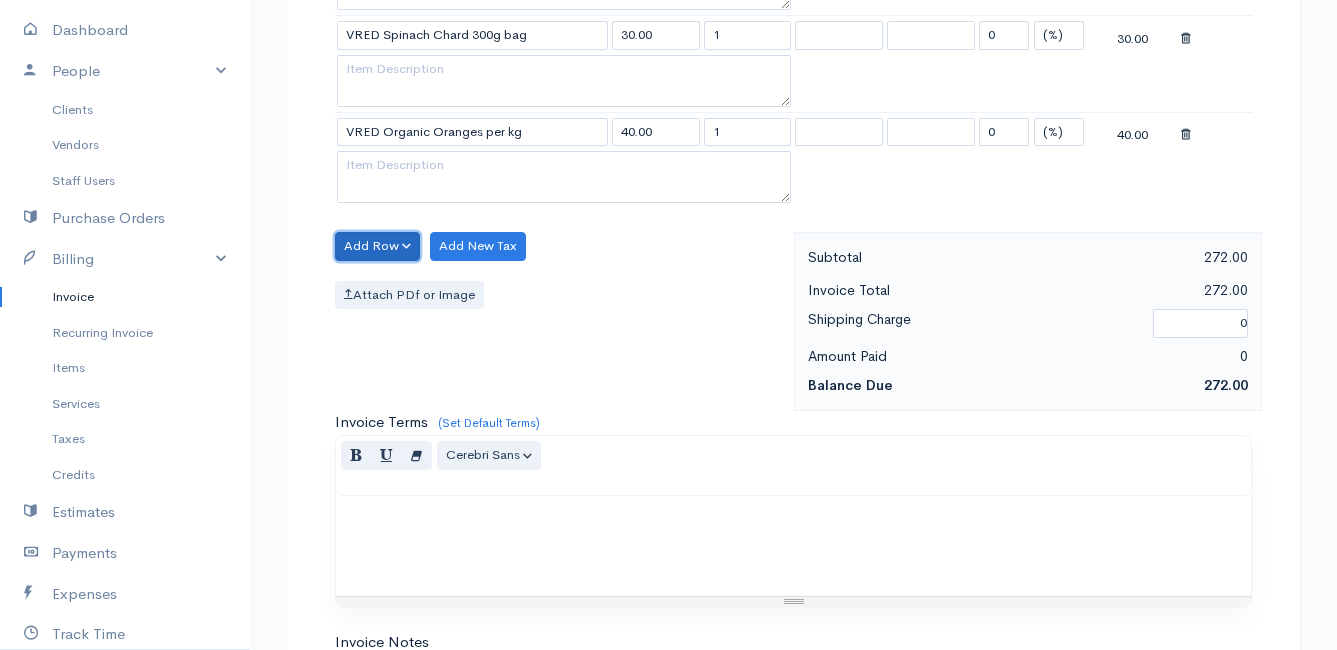 click on "Add Row" at bounding box center (377, 246) 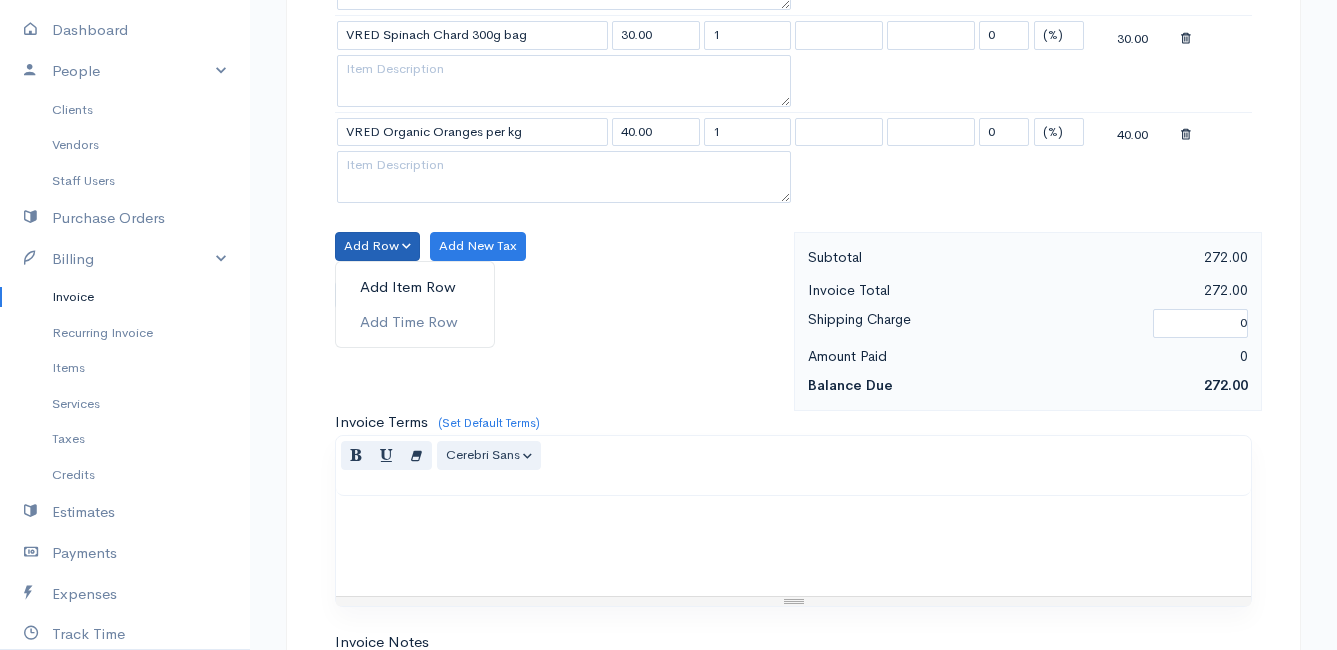 click on "Add Item Row" at bounding box center (415, 287) 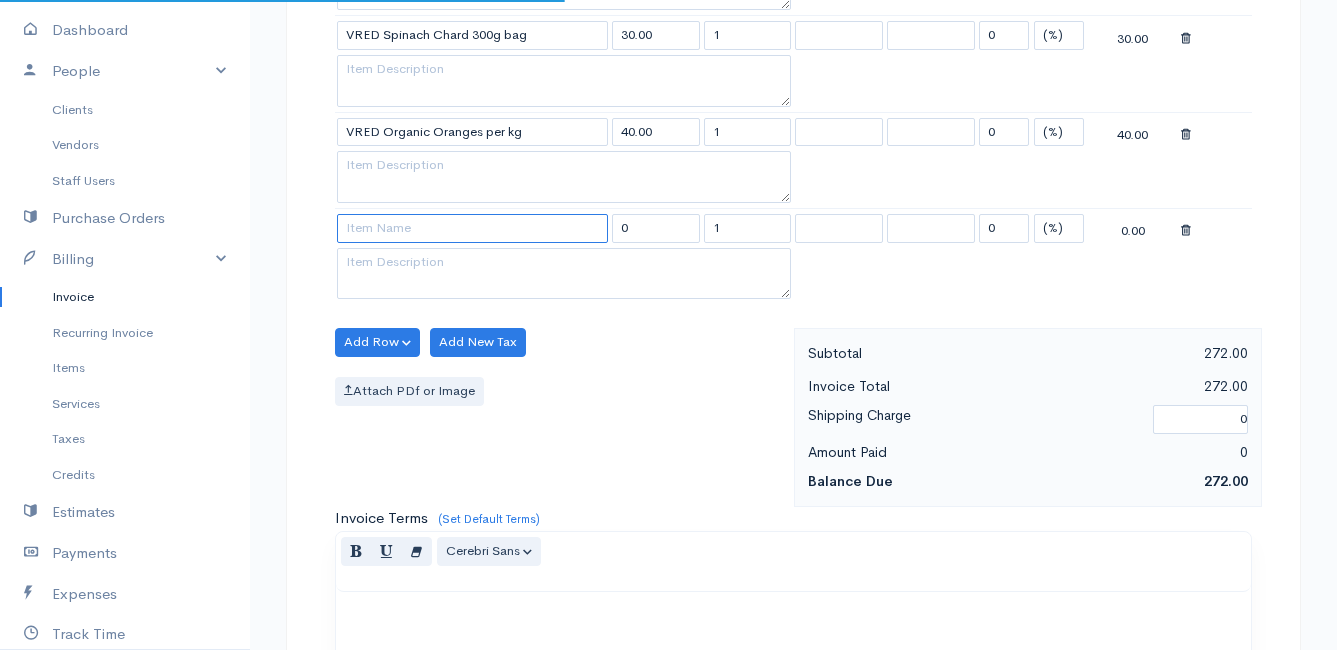 click at bounding box center (472, 228) 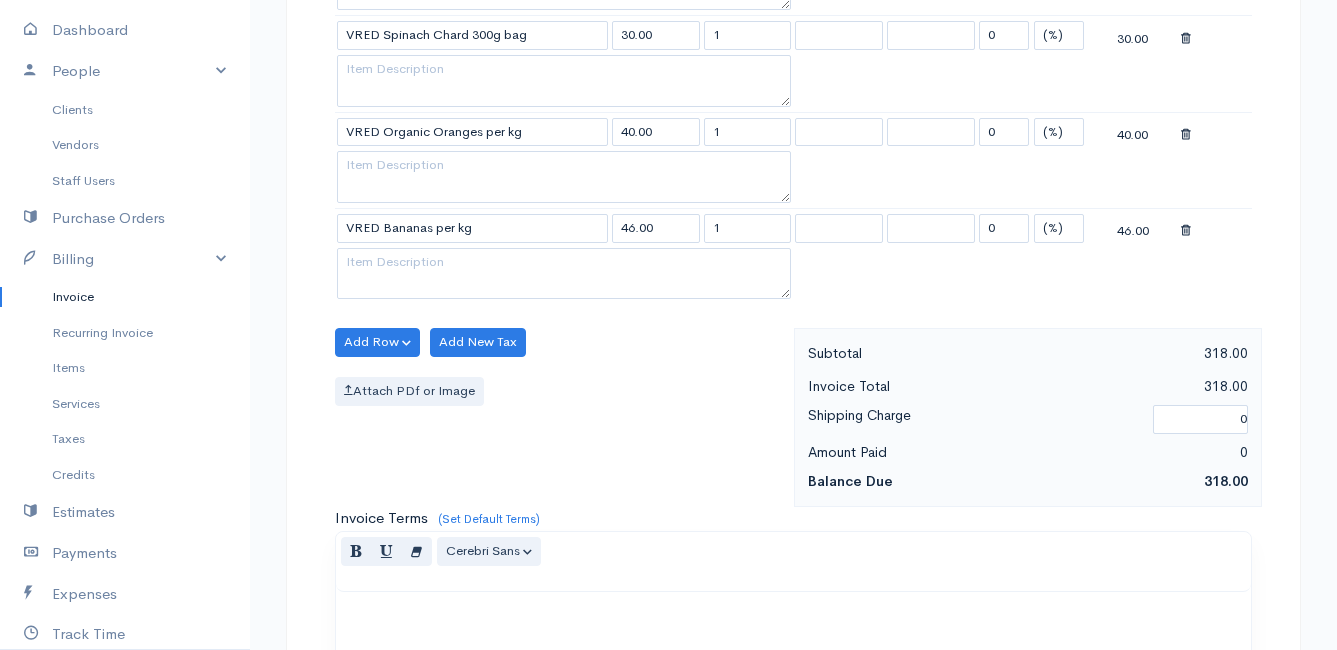 click on "Mamma Chicken
Upgrade
Dashboard
People
Clients
Vendors
Staff Users
Purchase Orders
Billing
Invoice
Recurring Invoice
Items
Services
Taxes
Credits
Estimates
Payments
Expenses
Track Time
Projects
Reports
Settings
My Organizations
Logout
Help
@CloudBooksApp 2022
Invoice
New Invoice
DRAFT To [PERSON_NAME] [STREET_ADDRESS] [Choose Country] [GEOGRAPHIC_DATA] [GEOGRAPHIC_DATA] [GEOGRAPHIC_DATA] [GEOGRAPHIC_DATA] [GEOGRAPHIC_DATA] [GEOGRAPHIC_DATA] [US_STATE] [GEOGRAPHIC_DATA] [GEOGRAPHIC_DATA] [GEOGRAPHIC_DATA] [GEOGRAPHIC_DATA] [GEOGRAPHIC_DATA]" at bounding box center (668, -51) 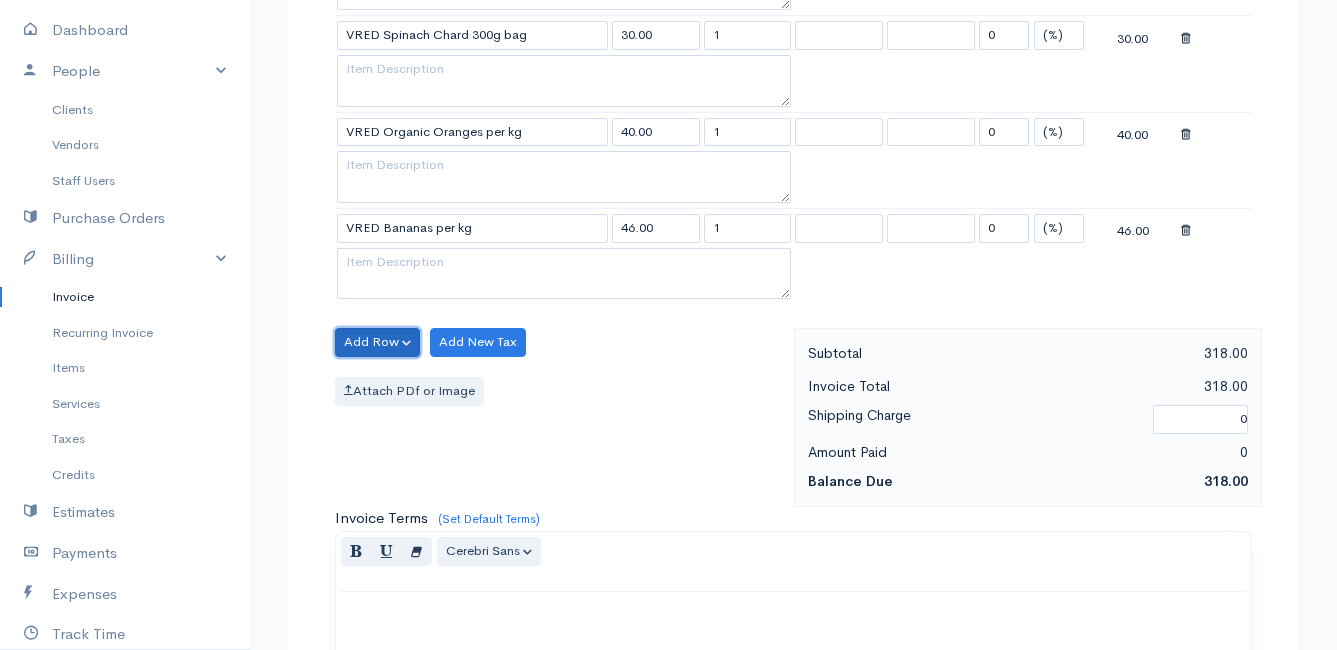 click on "Add Row" at bounding box center [377, 342] 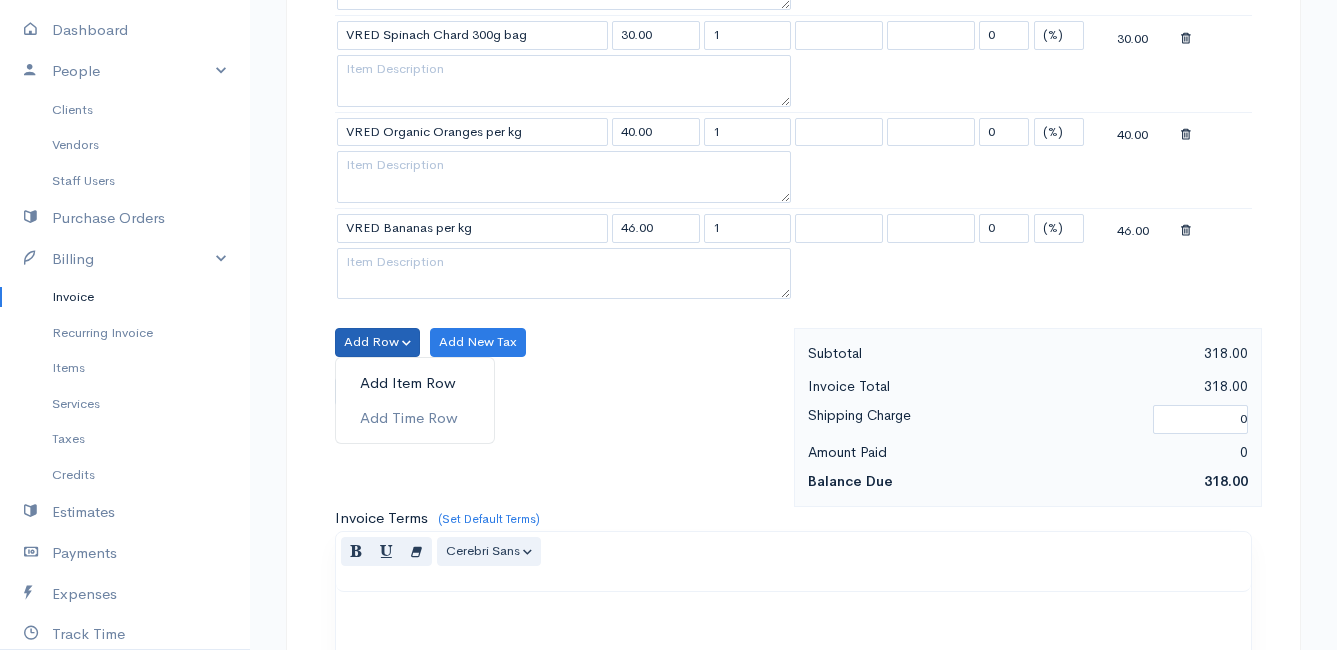 click on "Add Item Row" at bounding box center (415, 383) 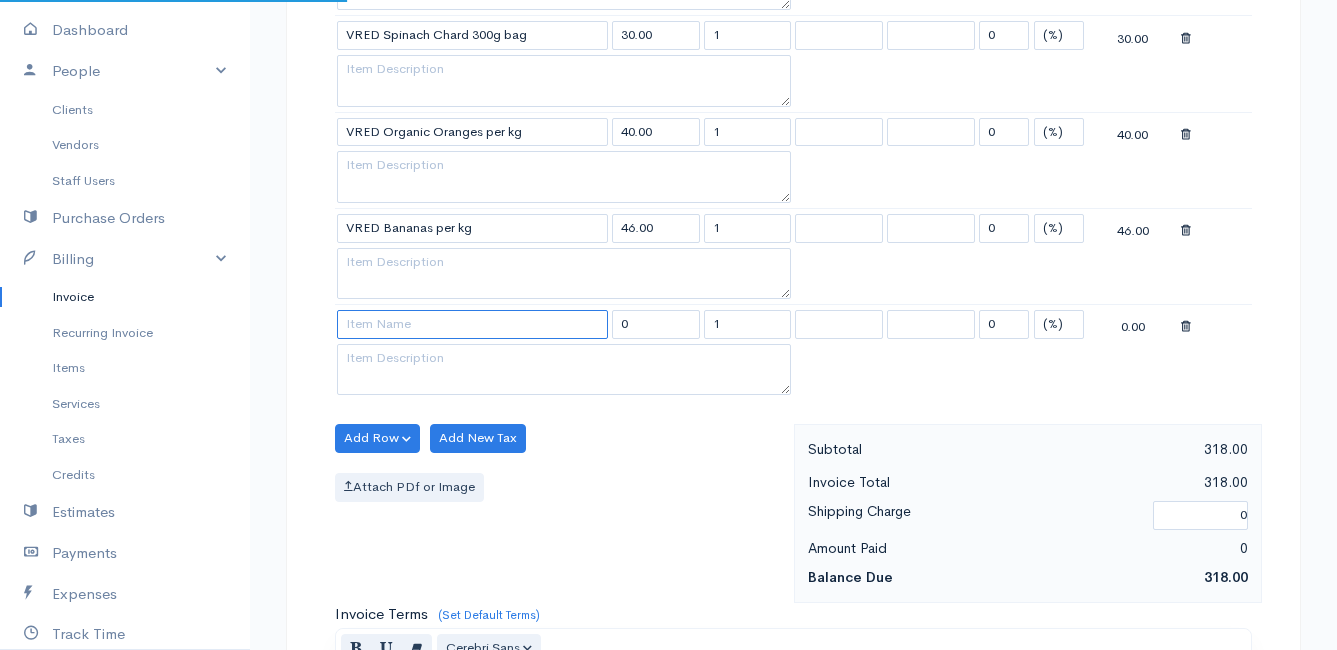 click at bounding box center (472, 324) 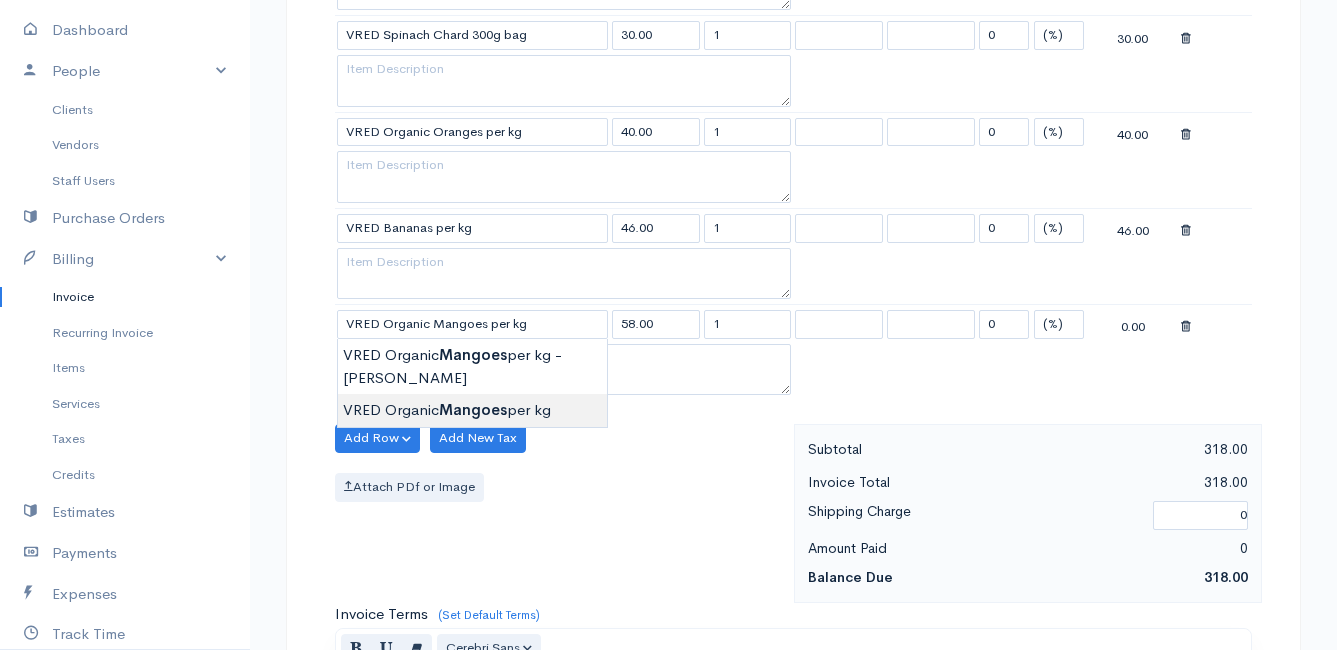 click on "Mamma Chicken
Upgrade
Dashboard
People
Clients
Vendors
Staff Users
Purchase Orders
Billing
Invoice
Recurring Invoice
Items
Services
Taxes
Credits
Estimates
Payments
Expenses
Track Time
Projects
Reports
Settings
My Organizations
Logout
Help
@CloudBooksApp 2022
Invoice
New Invoice
DRAFT To [PERSON_NAME] [STREET_ADDRESS] [Choose Country] [GEOGRAPHIC_DATA] [GEOGRAPHIC_DATA] [GEOGRAPHIC_DATA] [GEOGRAPHIC_DATA] [GEOGRAPHIC_DATA] [GEOGRAPHIC_DATA] [US_STATE] [GEOGRAPHIC_DATA] [GEOGRAPHIC_DATA] [GEOGRAPHIC_DATA] [GEOGRAPHIC_DATA] [GEOGRAPHIC_DATA]" at bounding box center (668, -3) 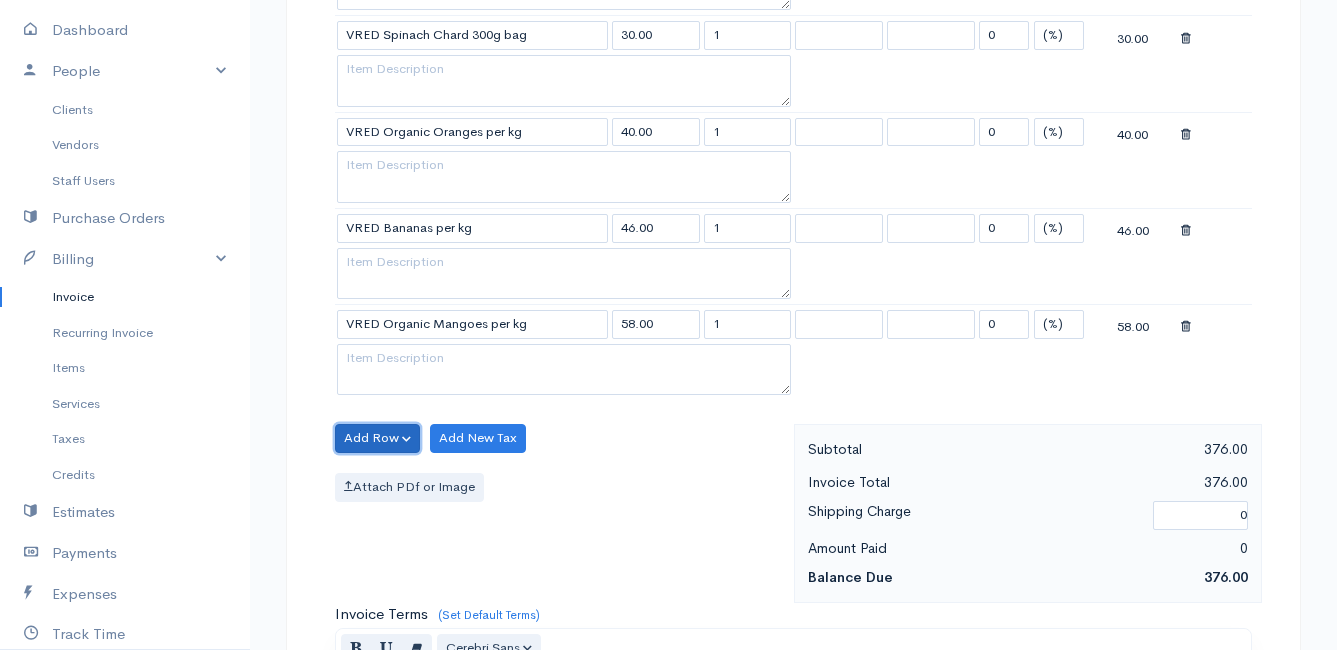 click on "Add Row" at bounding box center [377, 438] 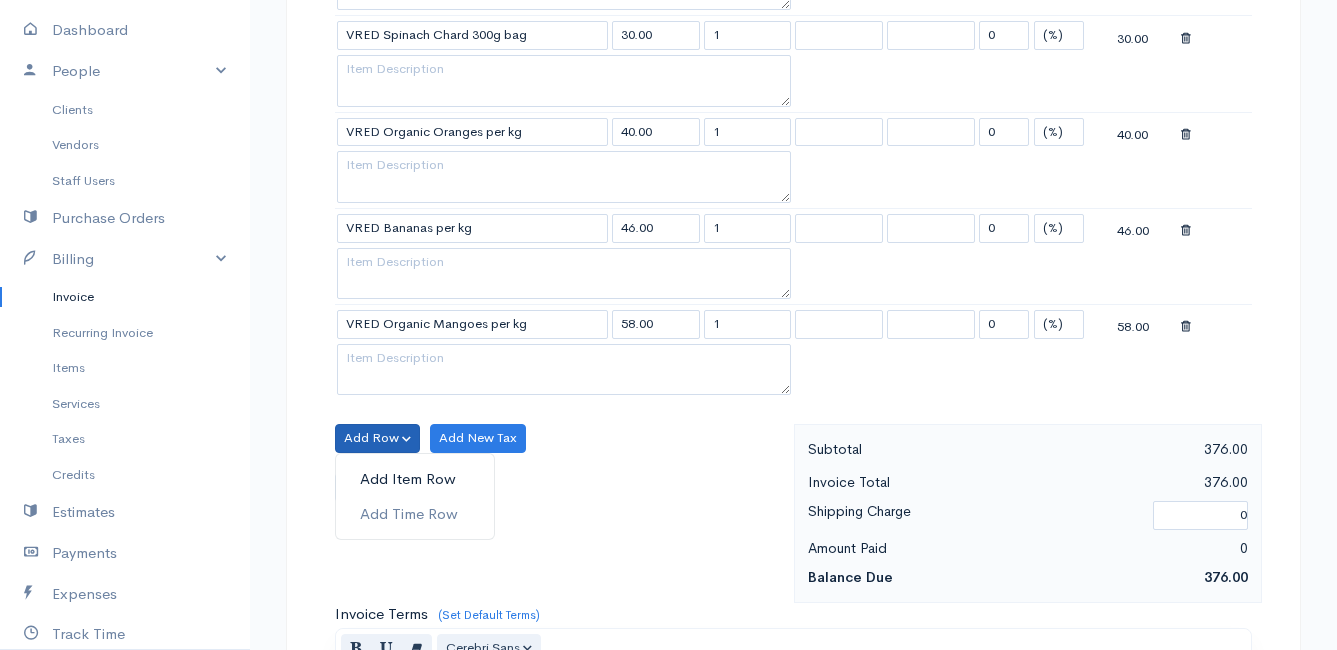 click on "Add Item Row" at bounding box center [415, 479] 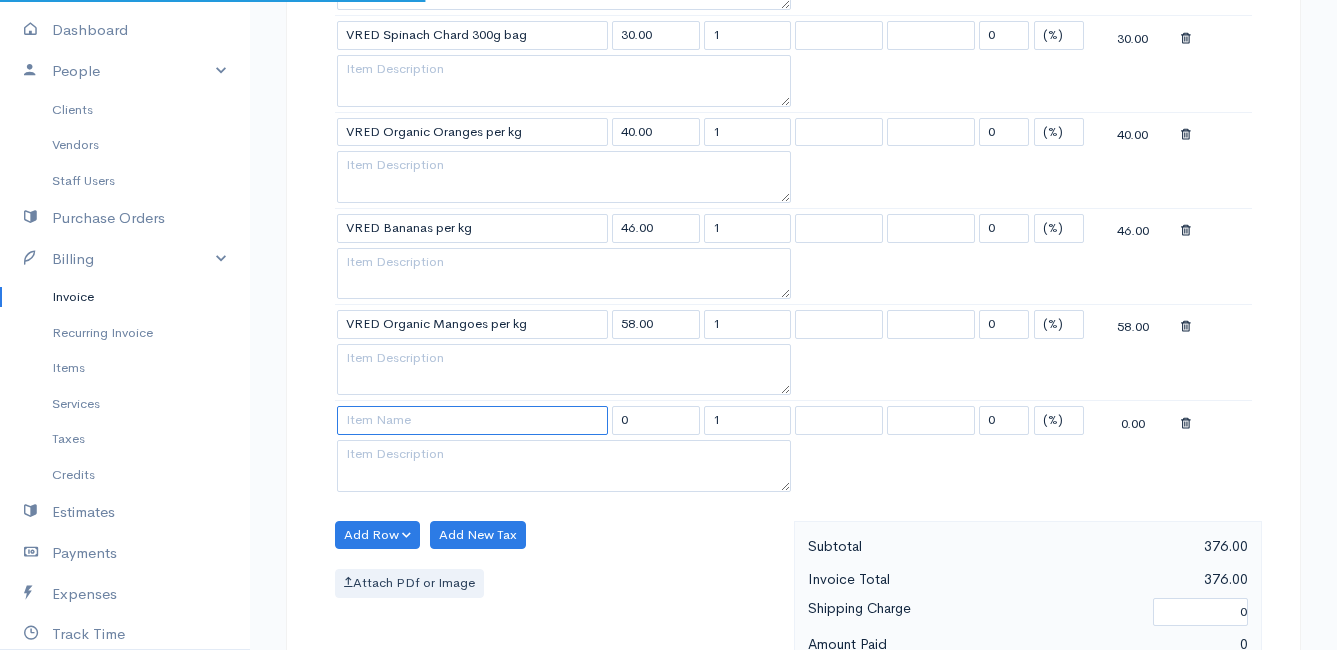 click at bounding box center (472, 420) 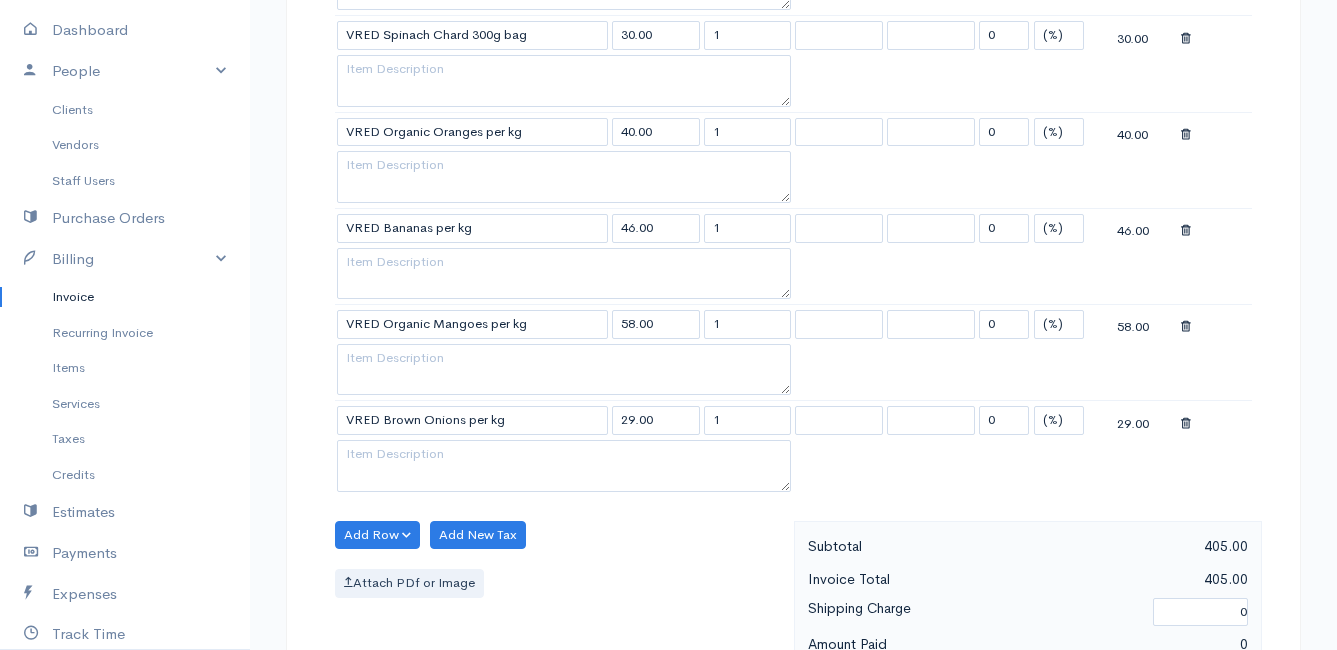 click on "Mamma Chicken
Upgrade
Dashboard
People
Clients
Vendors
Staff Users
Purchase Orders
Billing
Invoice
Recurring Invoice
Items
Services
Taxes
Credits
Estimates
Payments
Expenses
Track Time
Projects
Reports
Settings
My Organizations
Logout
Help
@CloudBooksApp 2022
Invoice
New Invoice
DRAFT To [PERSON_NAME] [STREET_ADDRESS] [Choose Country] [GEOGRAPHIC_DATA] [GEOGRAPHIC_DATA] [GEOGRAPHIC_DATA] [GEOGRAPHIC_DATA] [GEOGRAPHIC_DATA] [GEOGRAPHIC_DATA] [US_STATE] [GEOGRAPHIC_DATA] [GEOGRAPHIC_DATA] [GEOGRAPHIC_DATA] [GEOGRAPHIC_DATA] [GEOGRAPHIC_DATA]" at bounding box center [668, 45] 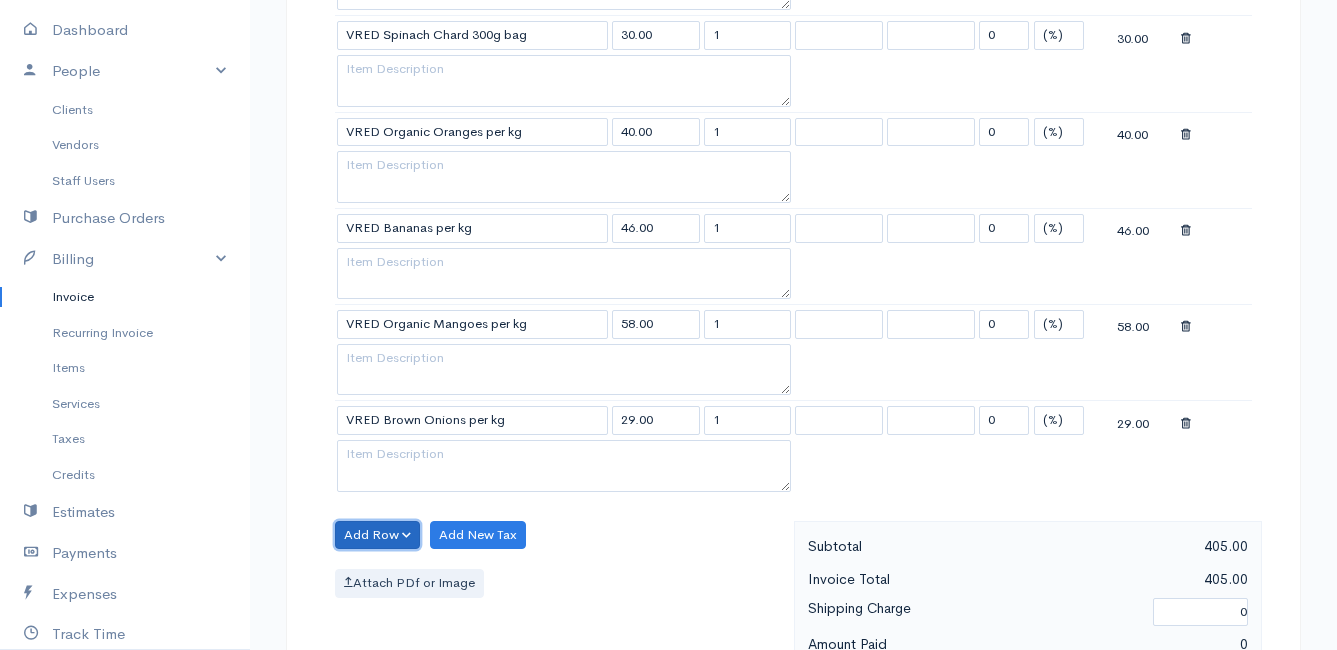 click on "Add Row" at bounding box center [377, 535] 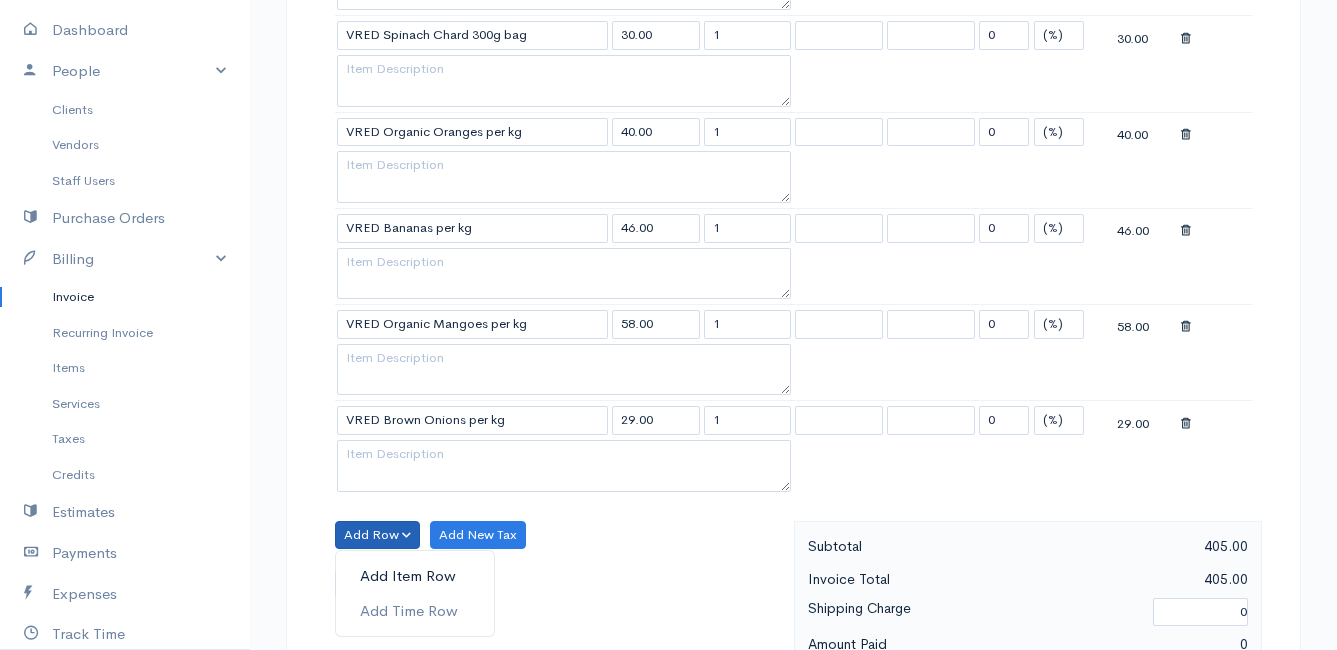 click on "Add Item Row" at bounding box center (415, 576) 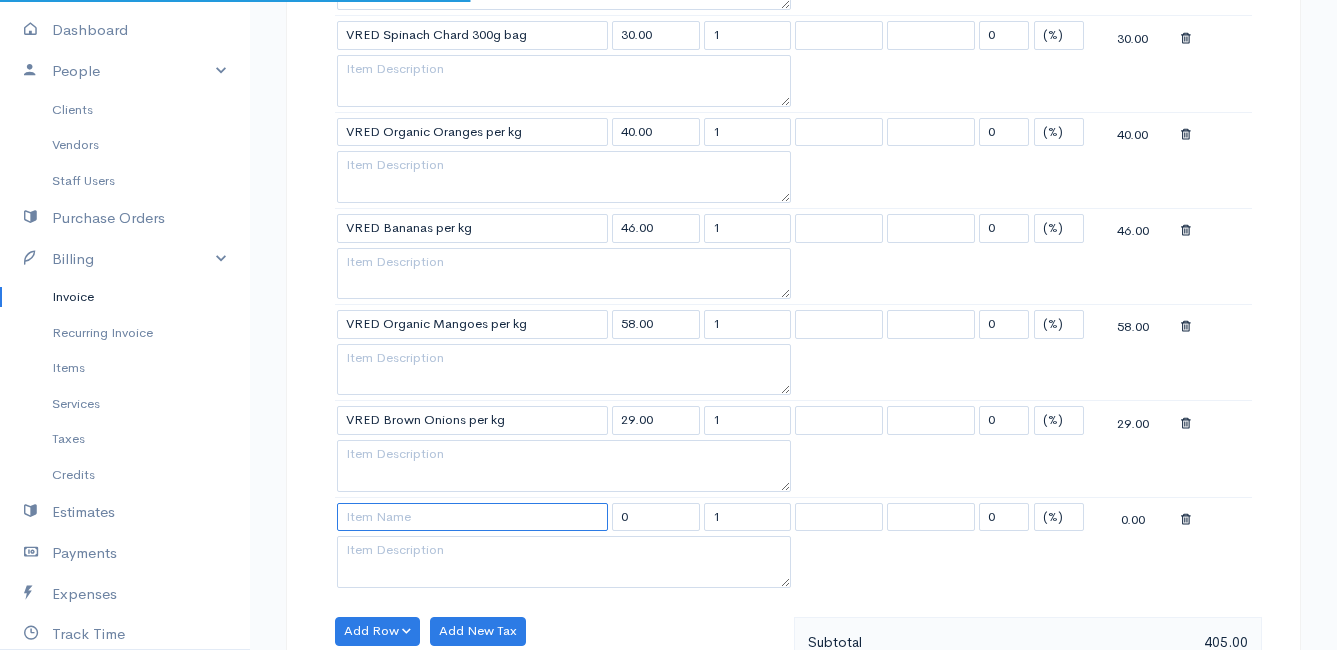 click at bounding box center [472, 517] 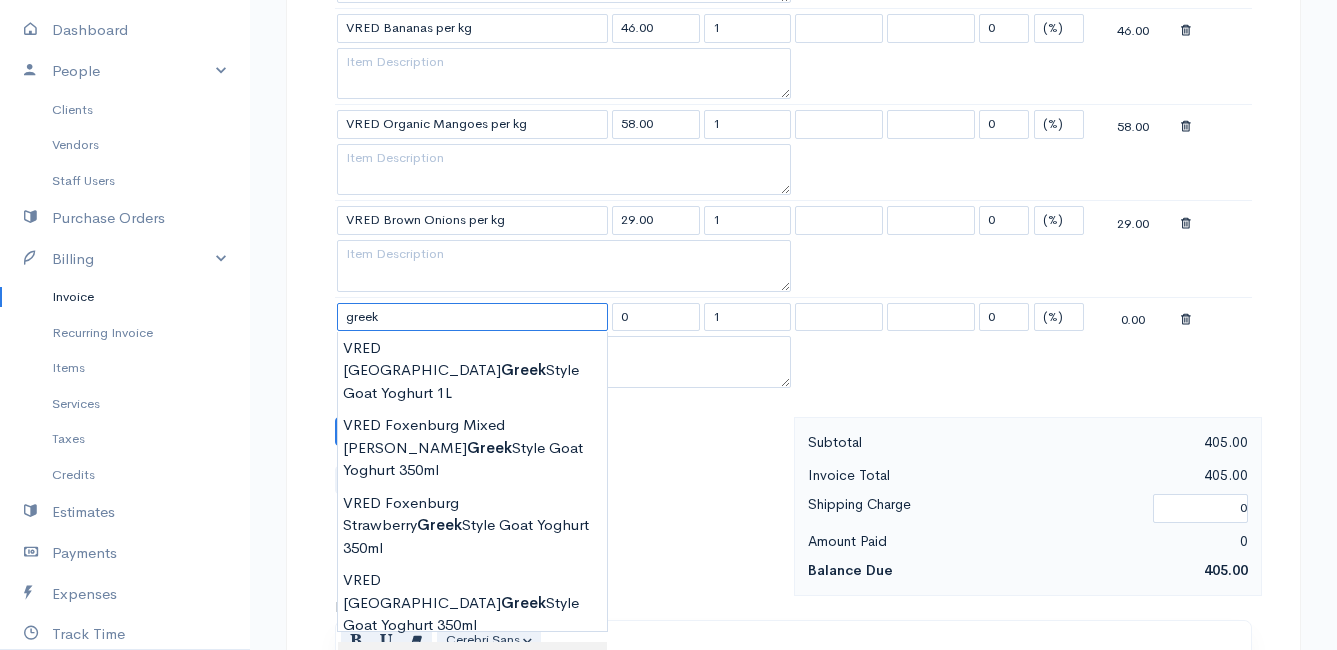 scroll, scrollTop: 1600, scrollLeft: 0, axis: vertical 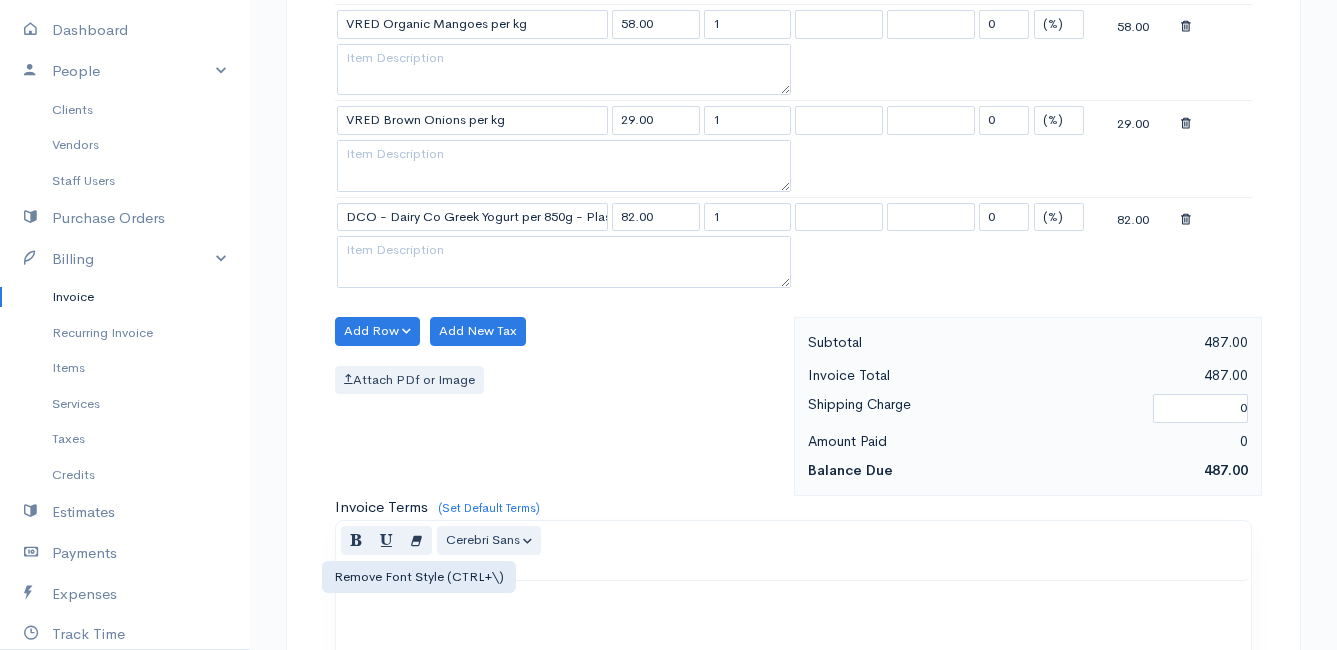 click on "Mamma Chicken
Upgrade
Dashboard
People
Clients
Vendors
Staff Users
Purchase Orders
Billing
Invoice
Recurring Invoice
Items
Services
Taxes
Credits
Estimates
Payments
Expenses
Track Time
Projects
Reports
Settings
My Organizations
Logout
Help
@CloudBooksApp 2022
Invoice
New Invoice
DRAFT To [PERSON_NAME] [STREET_ADDRESS] [Choose Country] [GEOGRAPHIC_DATA] [GEOGRAPHIC_DATA] [GEOGRAPHIC_DATA] [GEOGRAPHIC_DATA] [GEOGRAPHIC_DATA] [GEOGRAPHIC_DATA] [US_STATE] [GEOGRAPHIC_DATA] [GEOGRAPHIC_DATA] [GEOGRAPHIC_DATA] [GEOGRAPHIC_DATA] [GEOGRAPHIC_DATA]" at bounding box center (668, -207) 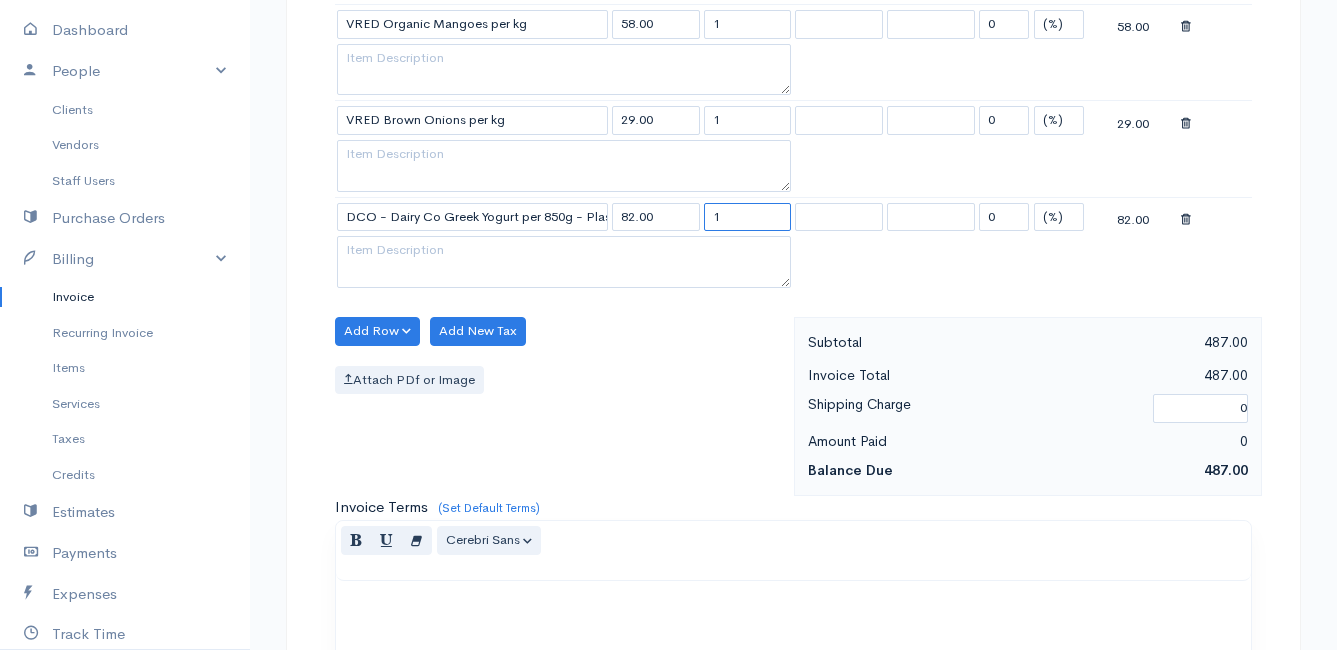 drag, startPoint x: 747, startPoint y: 217, endPoint x: 688, endPoint y: 218, distance: 59.008472 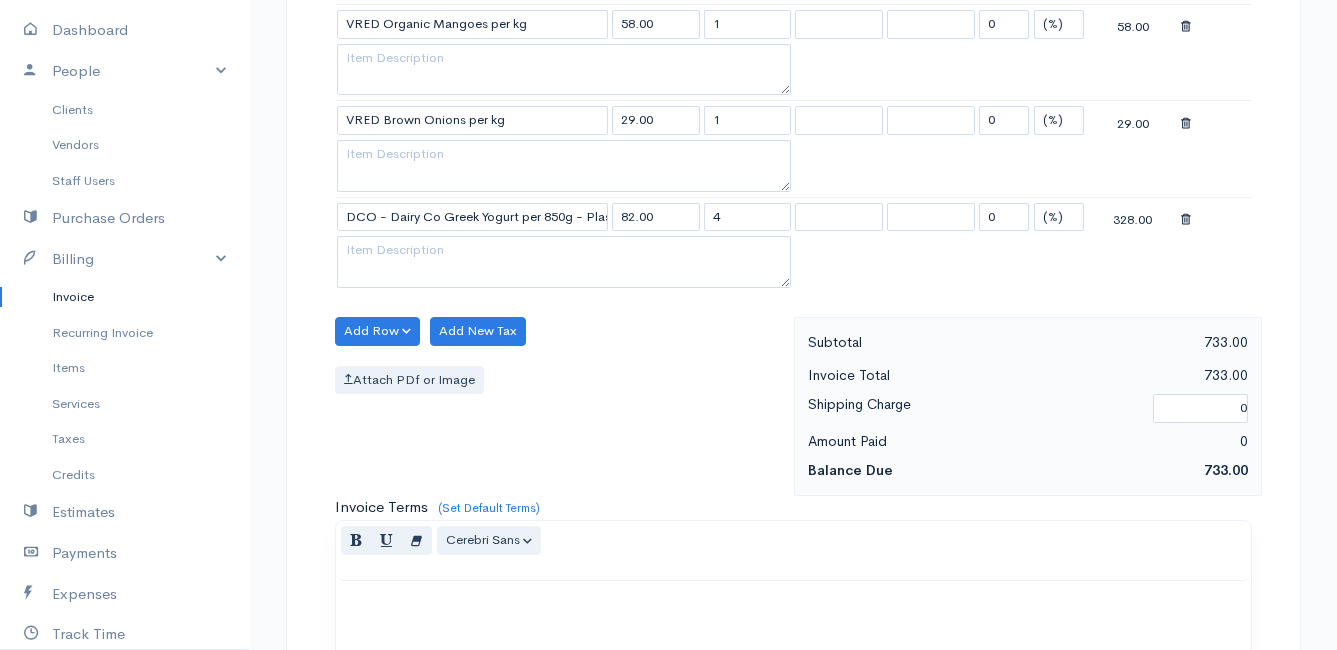 click on "Attach PDf or Image" at bounding box center [559, 380] 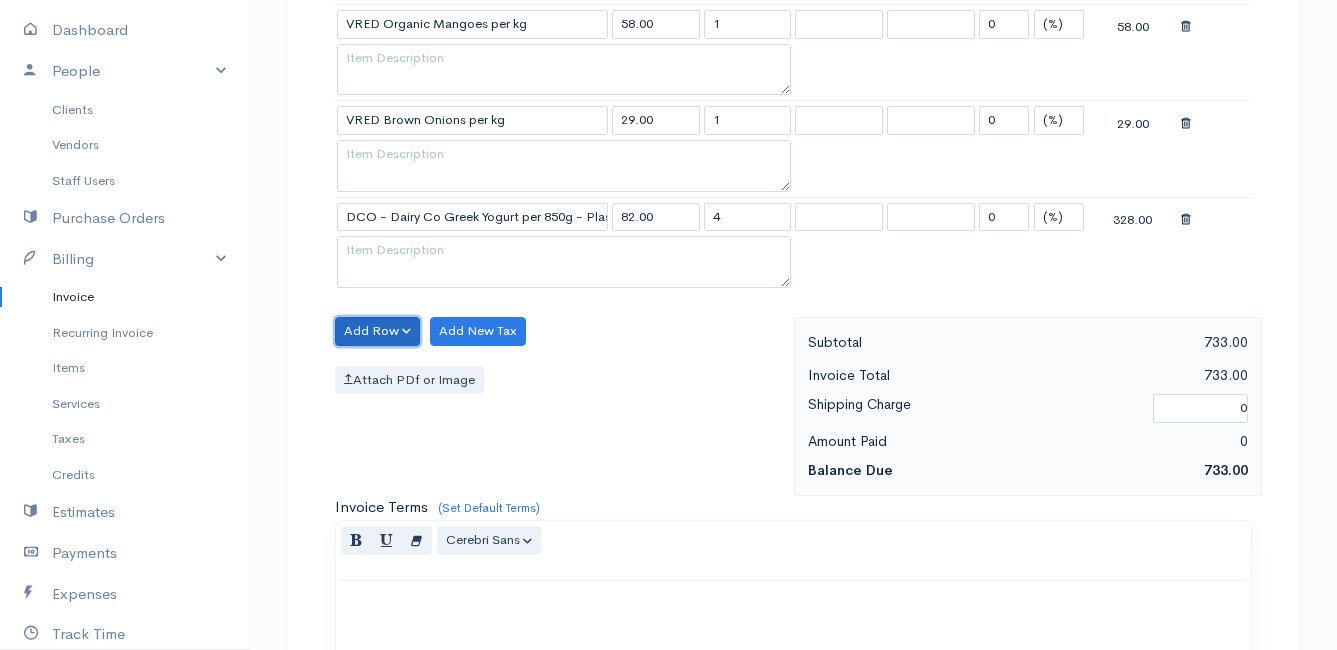 click on "Add Row" at bounding box center (377, 331) 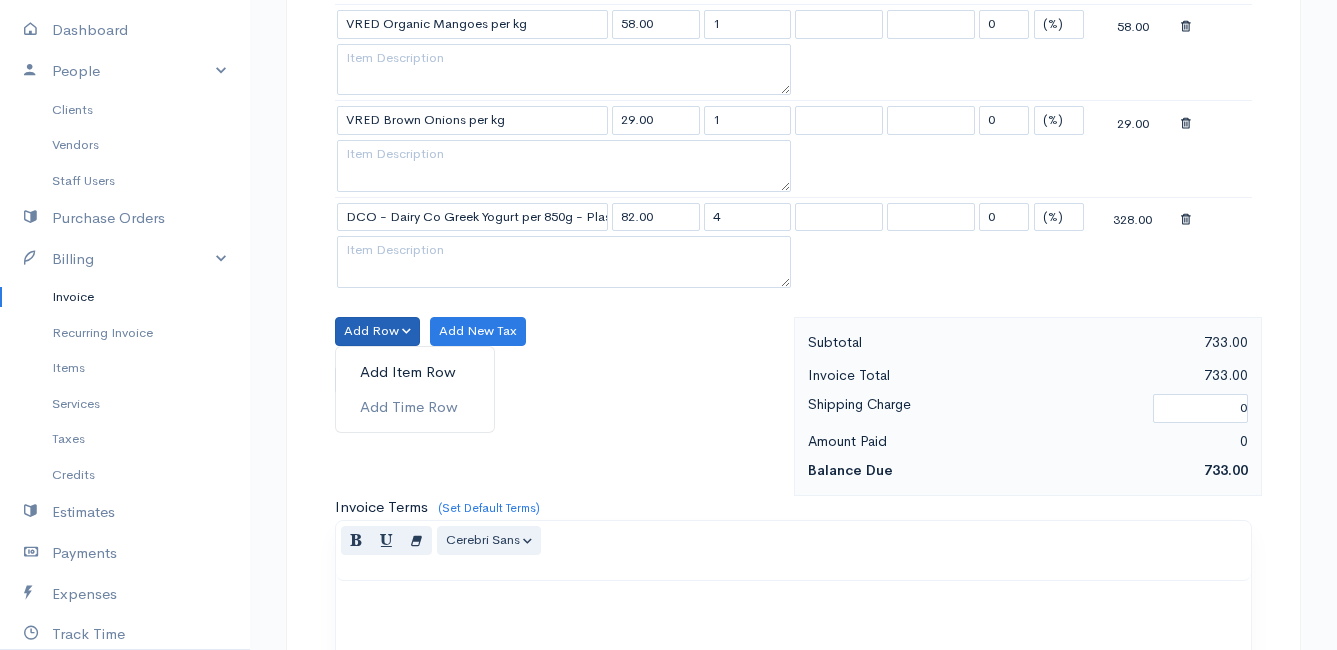 click on "Add Item Row" at bounding box center [415, 372] 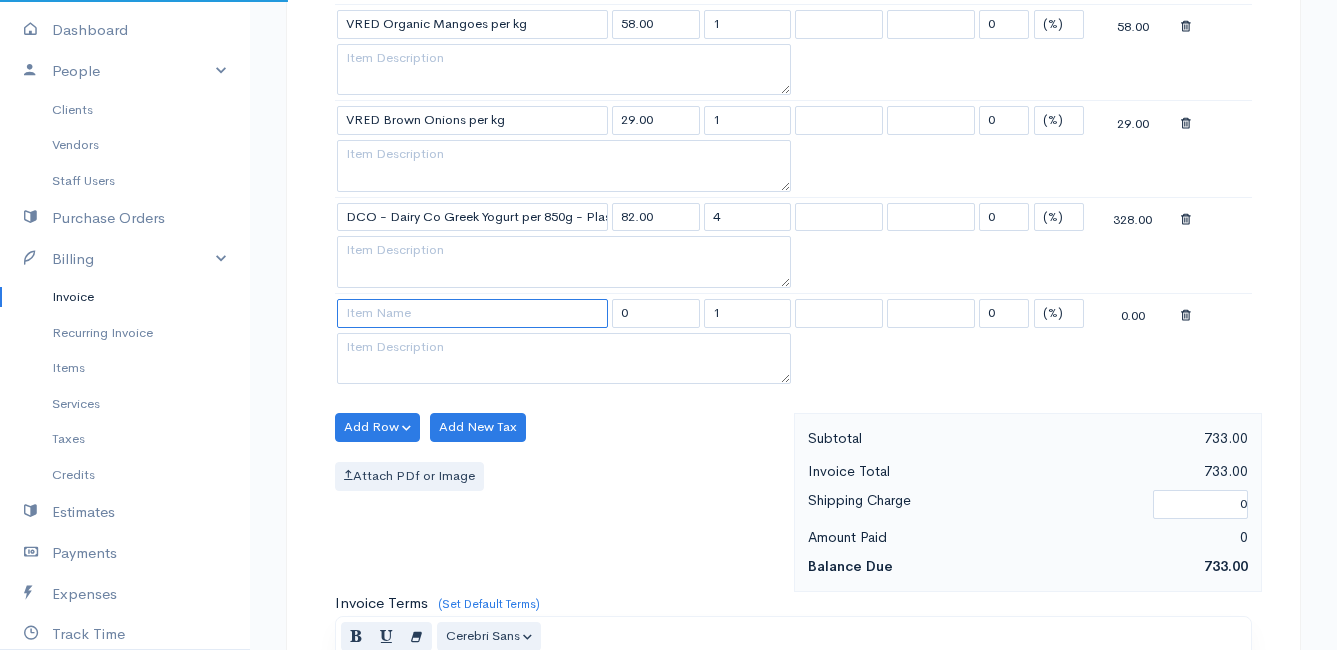 click at bounding box center [472, 313] 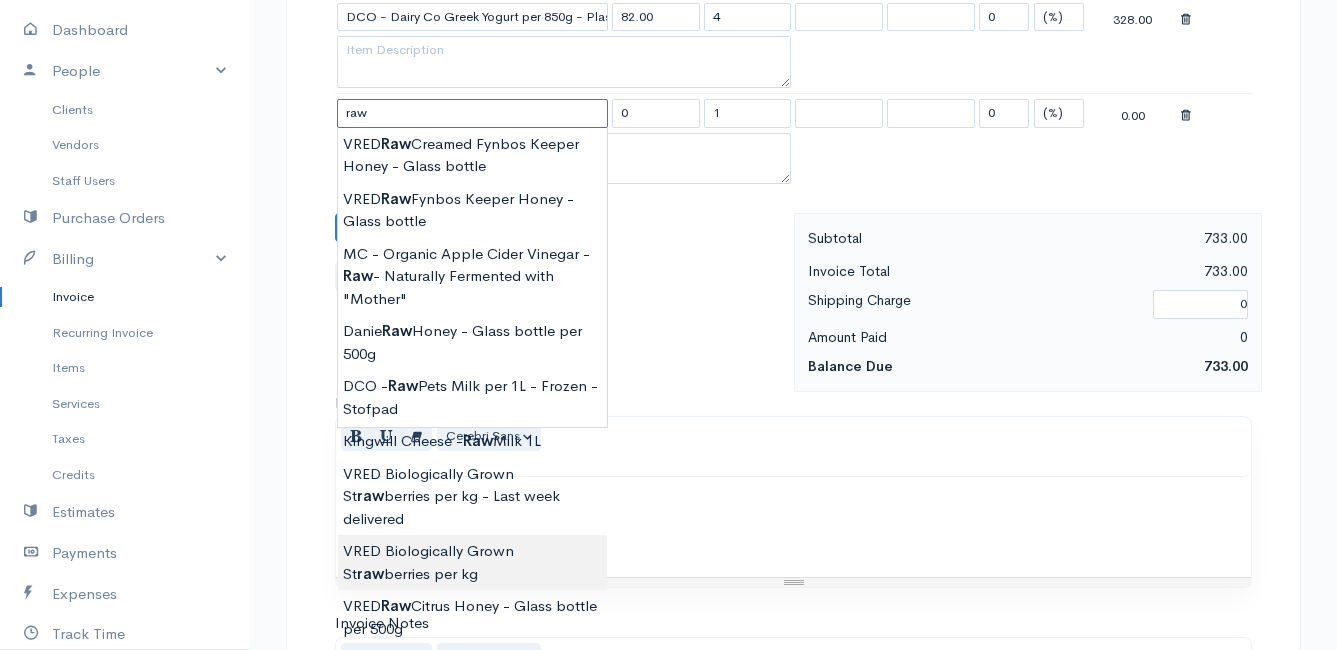 scroll, scrollTop: 1900, scrollLeft: 0, axis: vertical 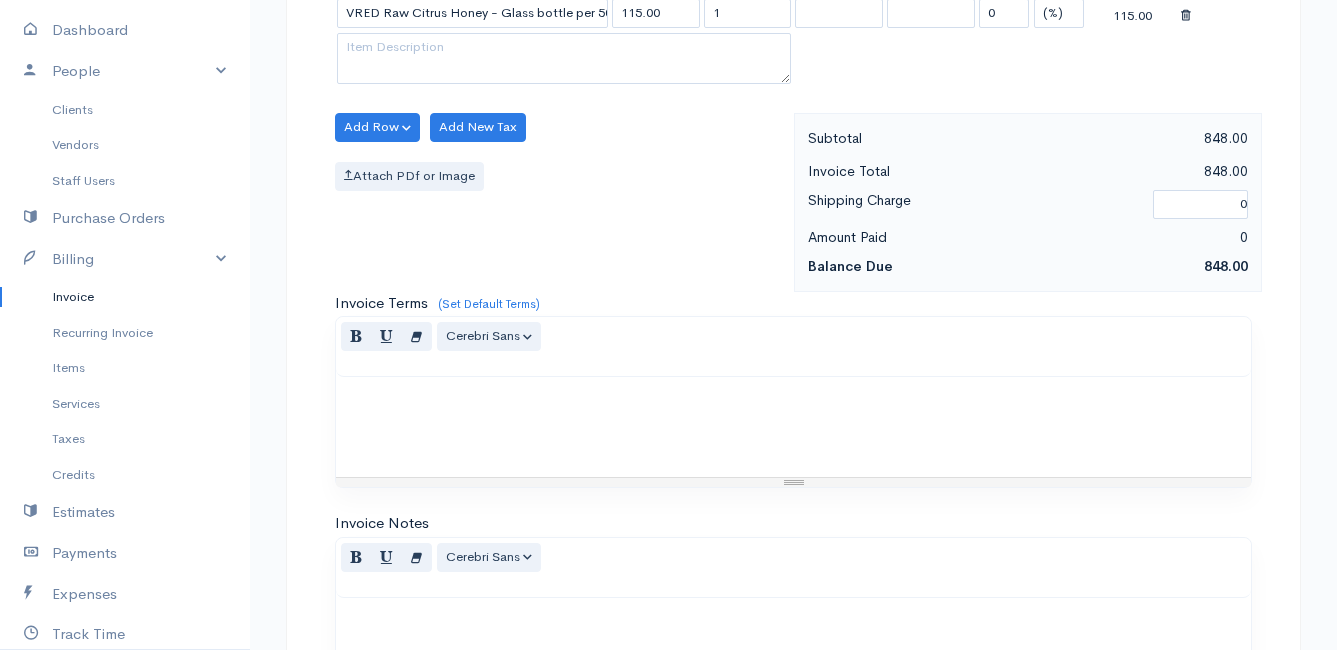 click on "Mamma Chicken
Upgrade
Dashboard
People
Clients
Vendors
Staff Users
Purchase Orders
Billing
Invoice
Recurring Invoice
Items
Services
Taxes
Credits
Estimates
Payments
Expenses
Track Time
Projects
Reports
Settings
My Organizations
Logout
Help
@CloudBooksApp 2022
Invoice
New Invoice
DRAFT To [PERSON_NAME] [STREET_ADDRESS] [Choose Country] [GEOGRAPHIC_DATA] [GEOGRAPHIC_DATA] [GEOGRAPHIC_DATA] [GEOGRAPHIC_DATA] [GEOGRAPHIC_DATA] [GEOGRAPHIC_DATA] [US_STATE] [GEOGRAPHIC_DATA] [GEOGRAPHIC_DATA] [GEOGRAPHIC_DATA] [GEOGRAPHIC_DATA] [GEOGRAPHIC_DATA]" at bounding box center [668, -458] 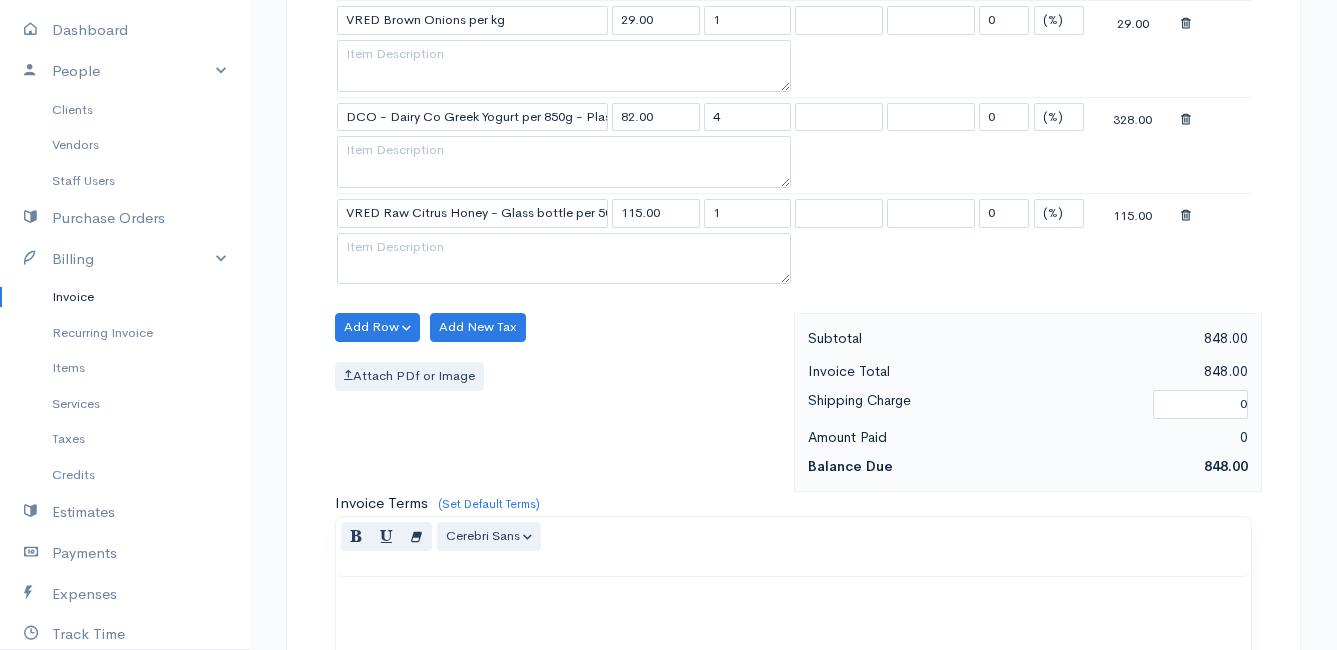 scroll, scrollTop: 1600, scrollLeft: 0, axis: vertical 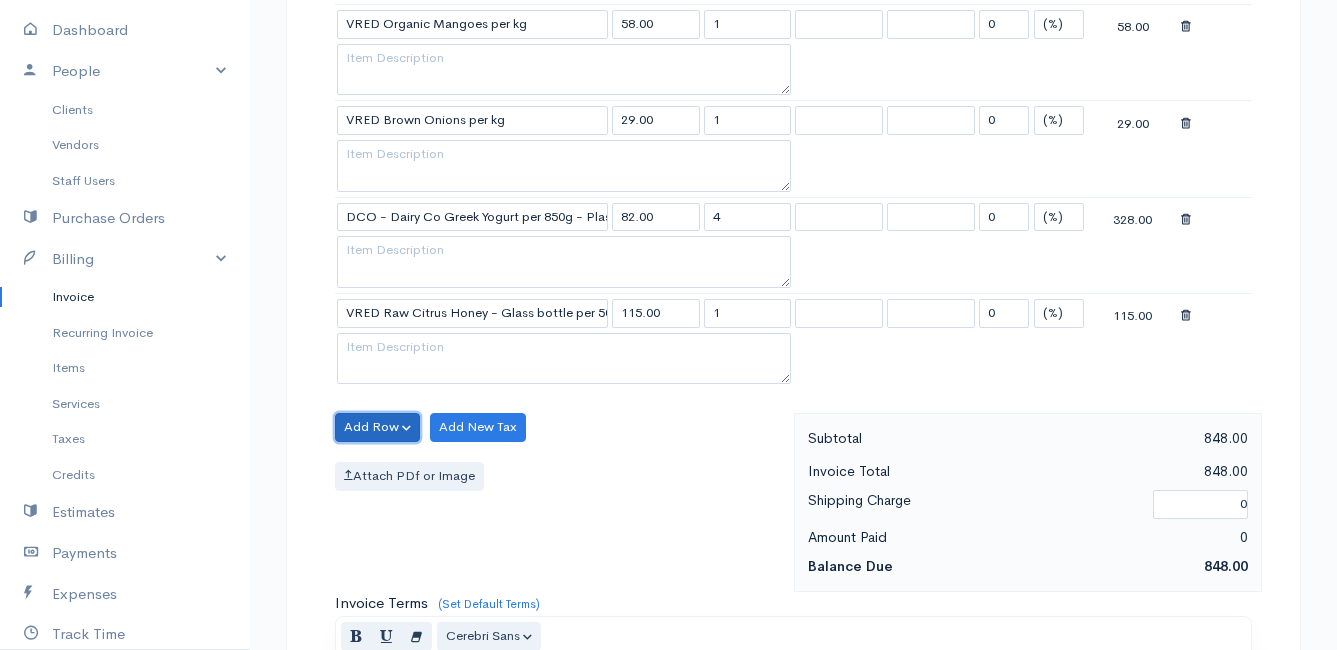 click on "Add Row" at bounding box center (377, 427) 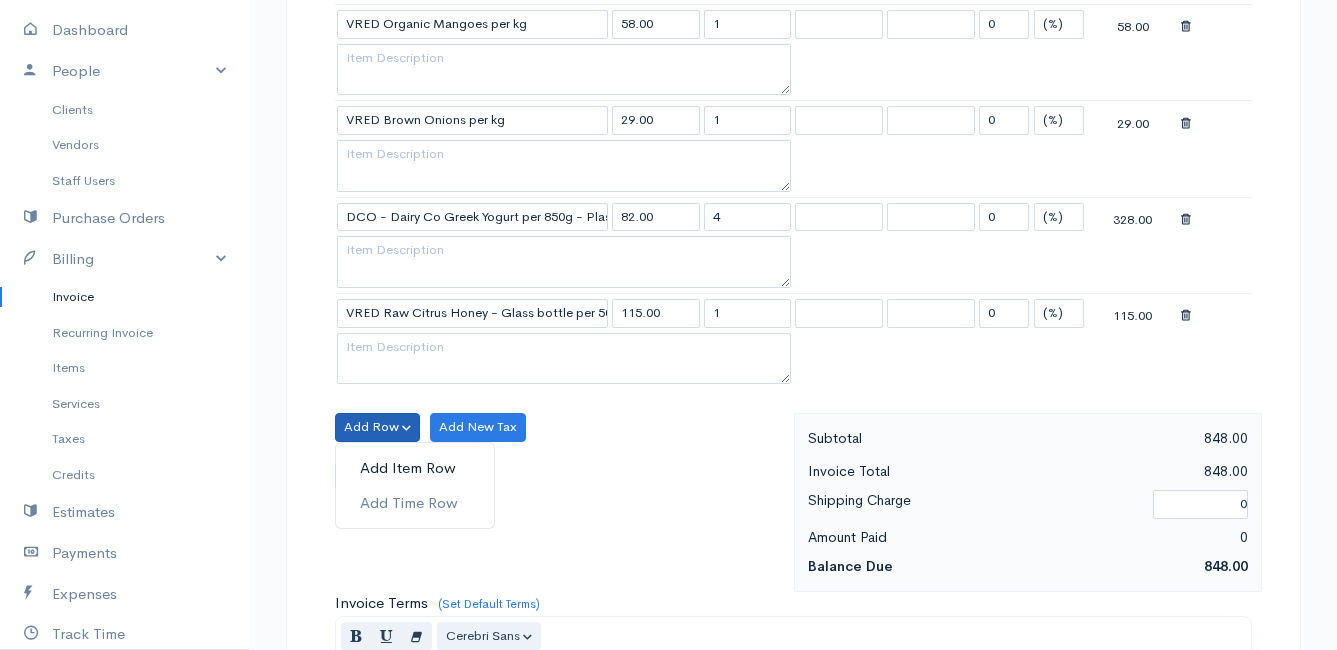 click on "Add Item Row" at bounding box center [415, 468] 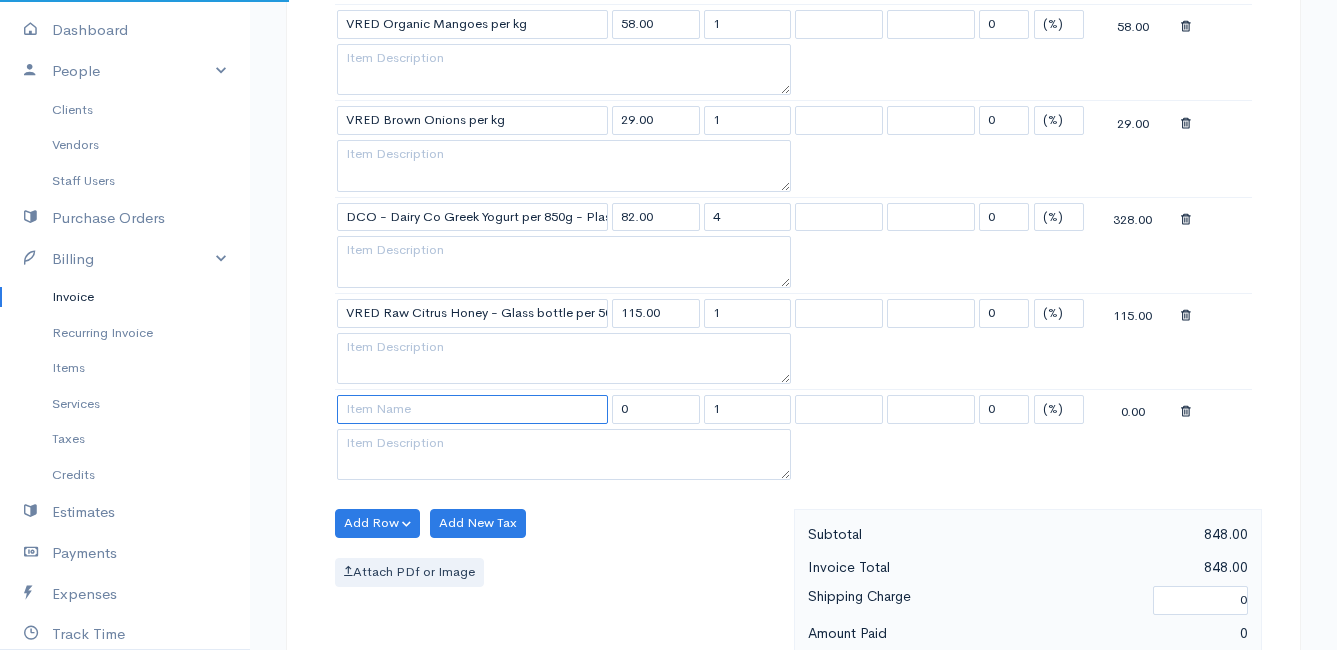 click at bounding box center [472, 409] 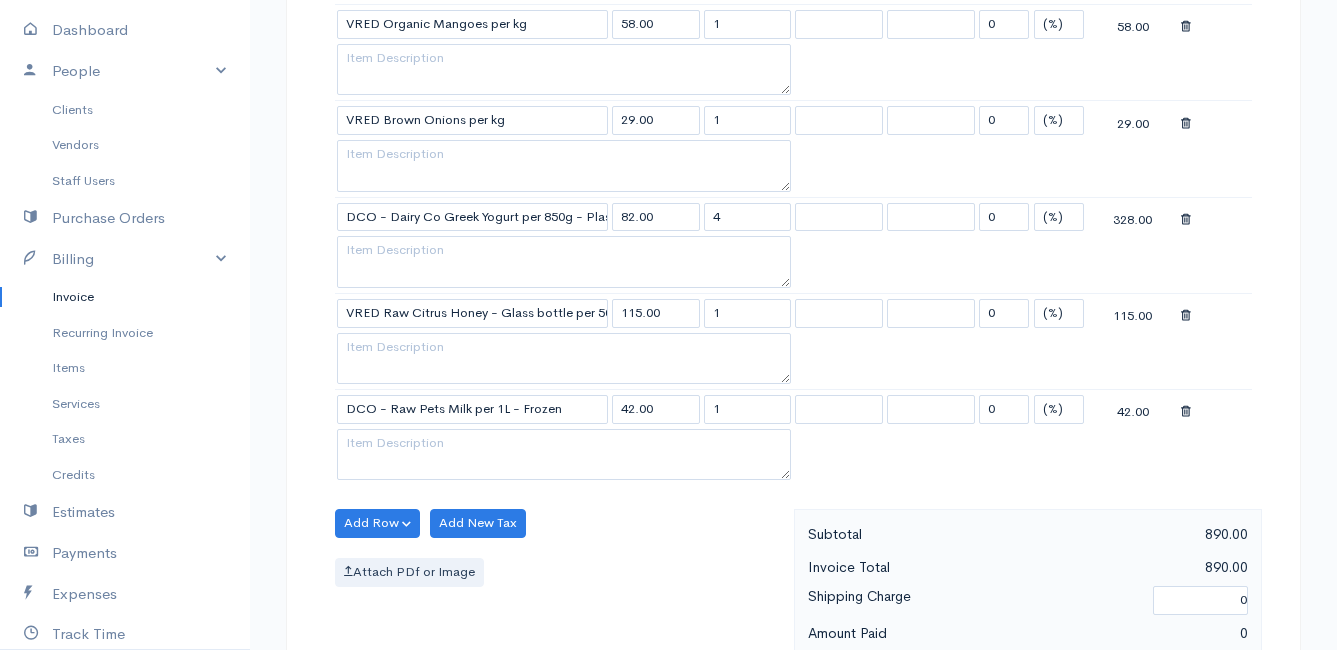 click on "Mamma Chicken
Upgrade
Dashboard
People
Clients
Vendors
Staff Users
Purchase Orders
Billing
Invoice
Recurring Invoice
Items
Services
Taxes
Credits
Estimates
Payments
Expenses
Track Time
Projects
Reports
Settings
My Organizations
Logout
Help
@CloudBooksApp 2022
Invoice
New Invoice
DRAFT To [PERSON_NAME] [STREET_ADDRESS] [Choose Country] [GEOGRAPHIC_DATA] [GEOGRAPHIC_DATA] [GEOGRAPHIC_DATA] [GEOGRAPHIC_DATA] [GEOGRAPHIC_DATA] [GEOGRAPHIC_DATA] [US_STATE] [GEOGRAPHIC_DATA] [GEOGRAPHIC_DATA] [GEOGRAPHIC_DATA] [GEOGRAPHIC_DATA] [GEOGRAPHIC_DATA]" at bounding box center [668, -110] 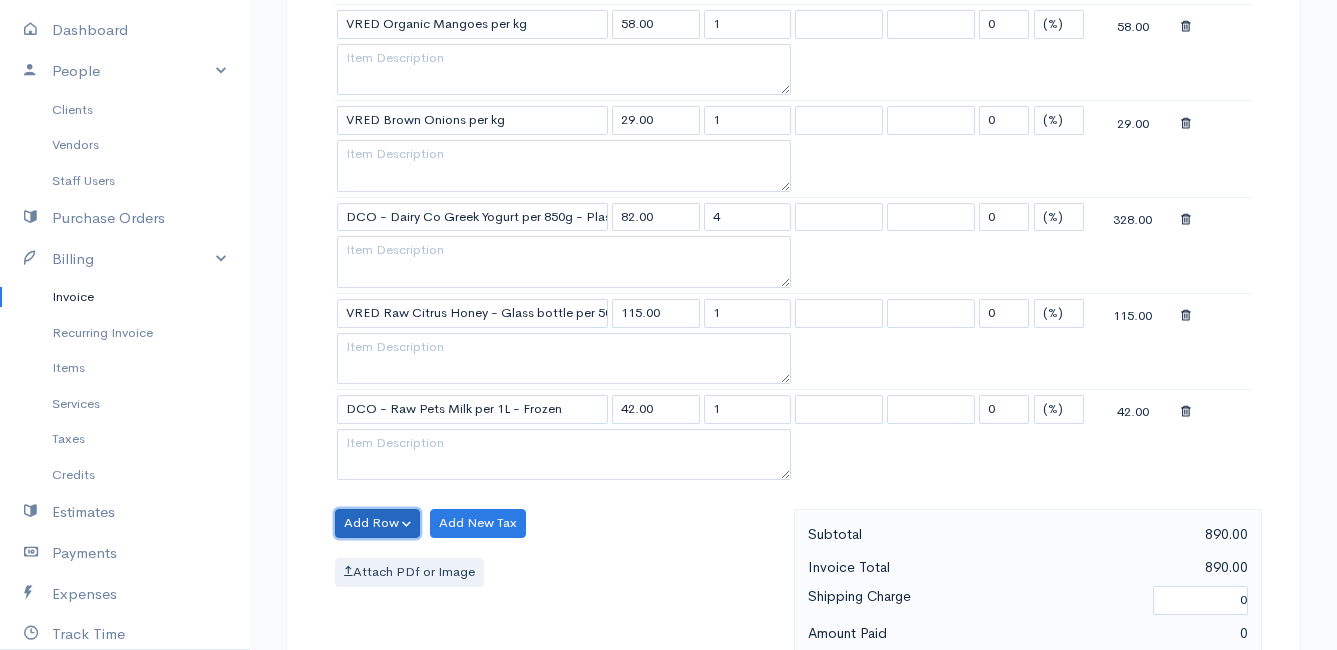 click on "Add Row" at bounding box center [377, 523] 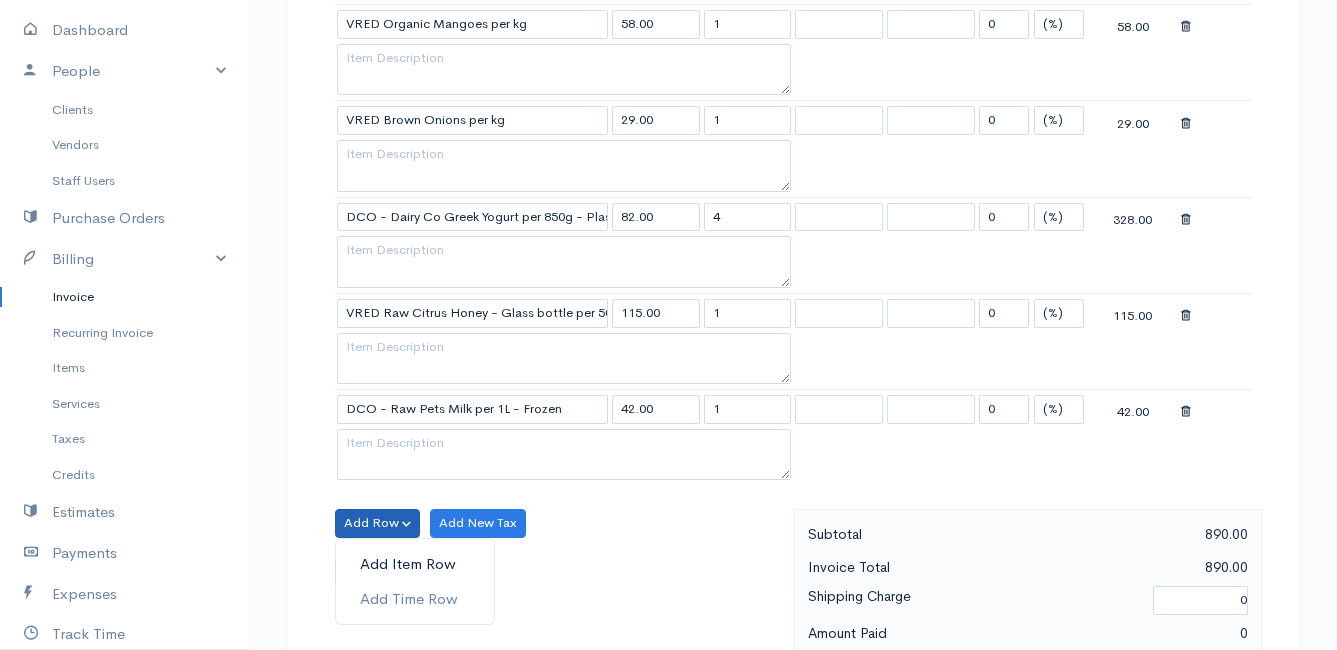 click on "Add Item Row" at bounding box center (415, 564) 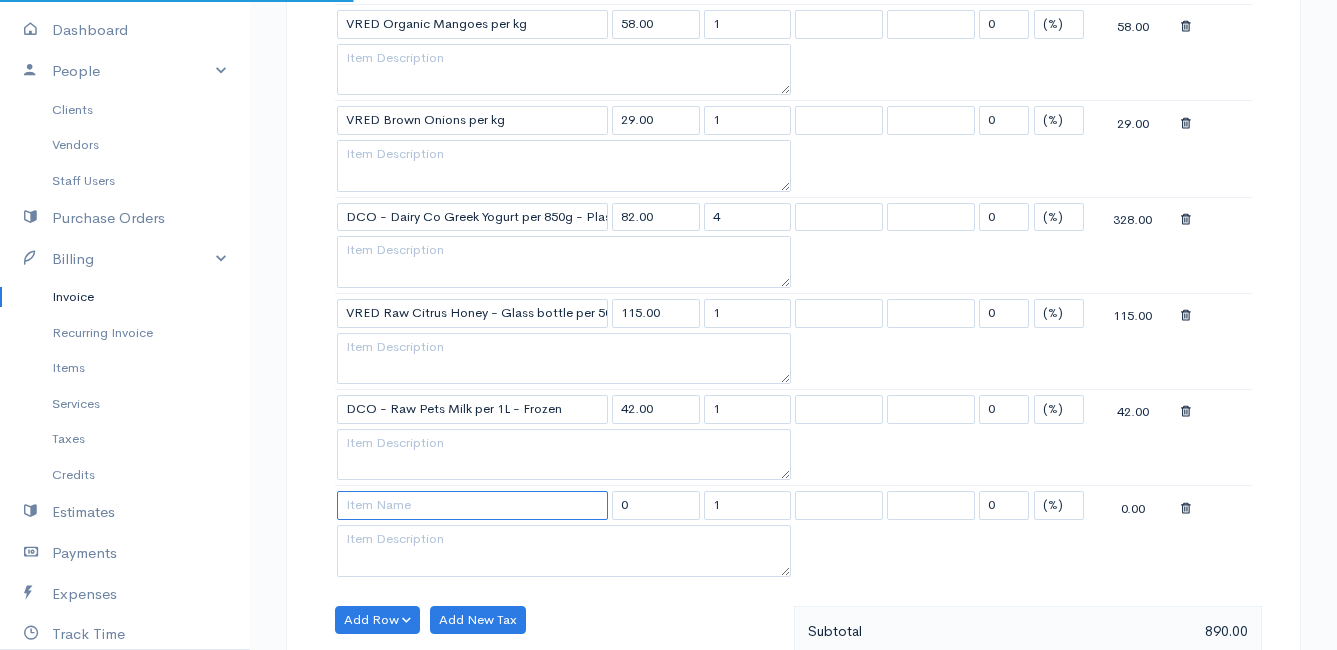click at bounding box center [472, 505] 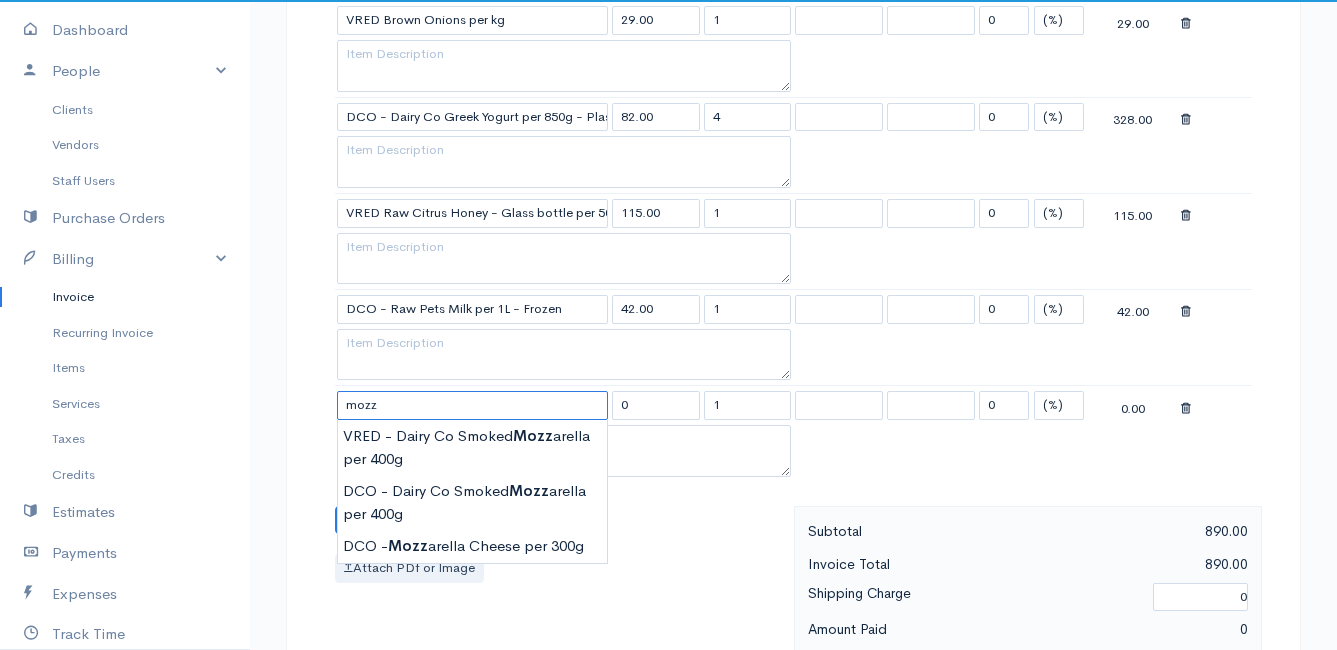 scroll, scrollTop: 1800, scrollLeft: 0, axis: vertical 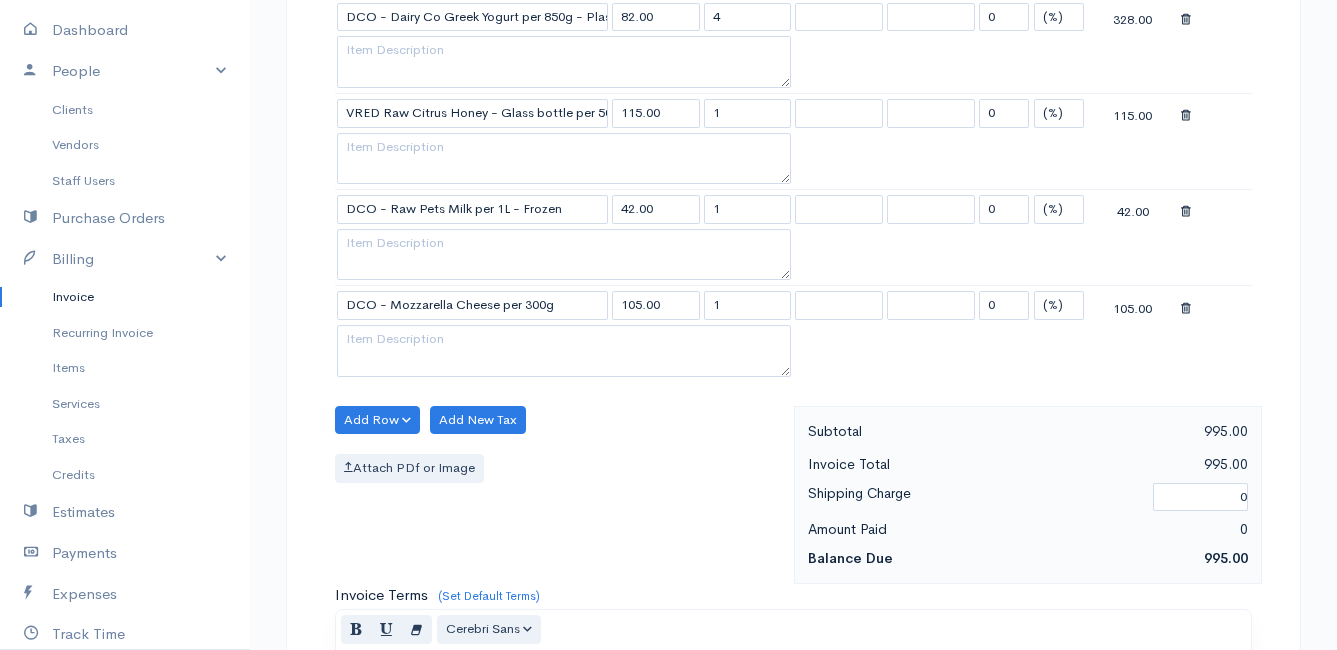 click on "Mamma Chicken
Upgrade
Dashboard
People
Clients
Vendors
Staff Users
Purchase Orders
Billing
Invoice
Recurring Invoice
Items
Services
Taxes
Credits
Estimates
Payments
Expenses
Track Time
Projects
Reports
Settings
My Organizations
Logout
Help
@CloudBooksApp 2022
Invoice
New Invoice
DRAFT To [PERSON_NAME] [STREET_ADDRESS] [Choose Country] [GEOGRAPHIC_DATA] [GEOGRAPHIC_DATA] [GEOGRAPHIC_DATA] [GEOGRAPHIC_DATA] [GEOGRAPHIC_DATA] [GEOGRAPHIC_DATA] [US_STATE] [GEOGRAPHIC_DATA] [GEOGRAPHIC_DATA] [GEOGRAPHIC_DATA] [GEOGRAPHIC_DATA] [GEOGRAPHIC_DATA]" at bounding box center [668, -262] 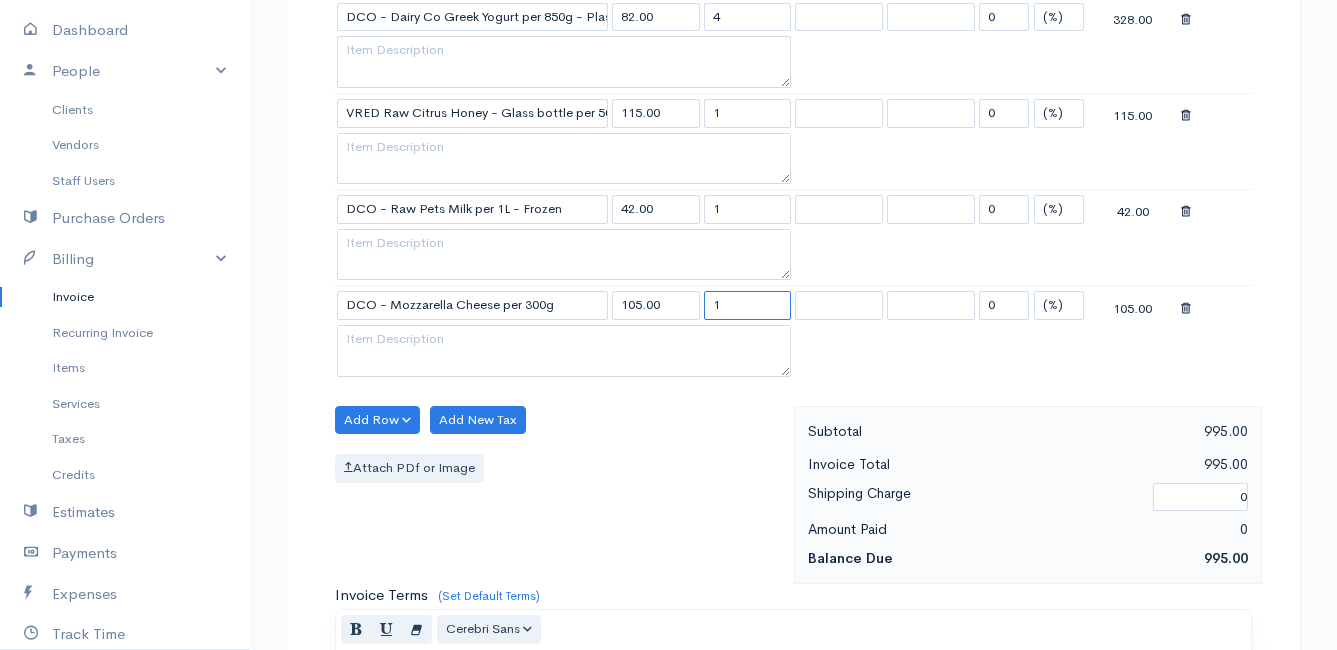 drag, startPoint x: 732, startPoint y: 307, endPoint x: 695, endPoint y: 308, distance: 37.01351 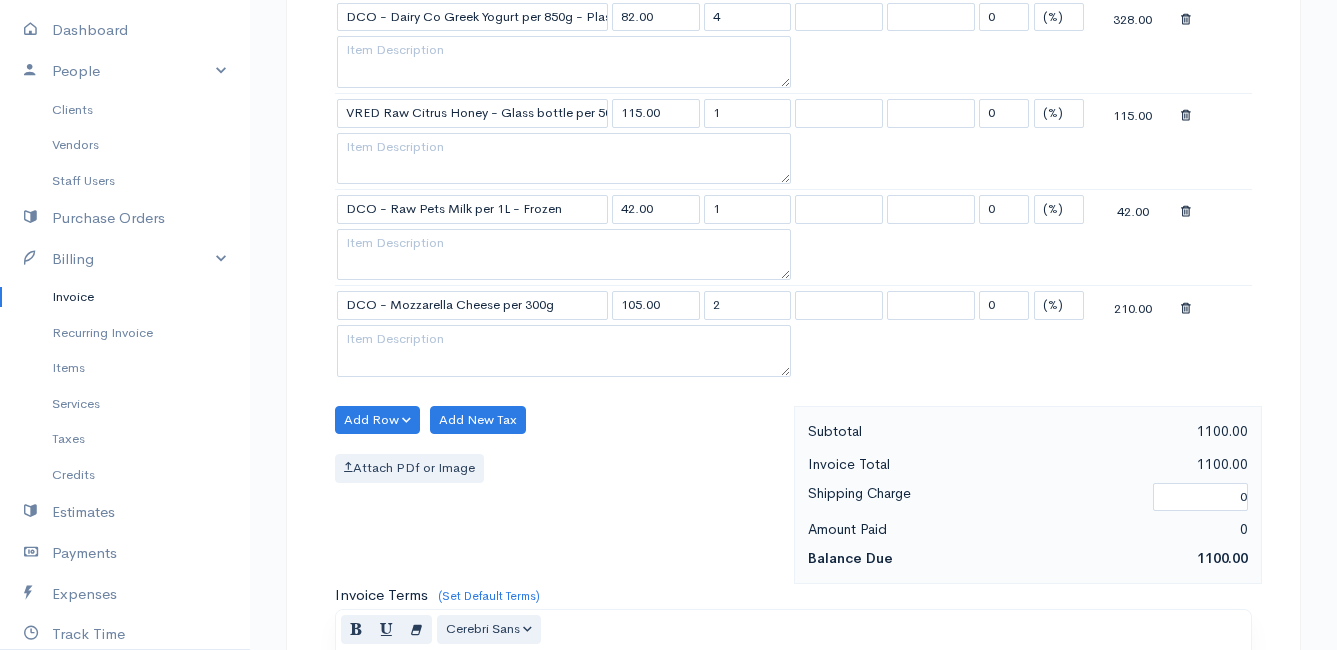 click on "Attach PDf or Image" at bounding box center (559, 468) 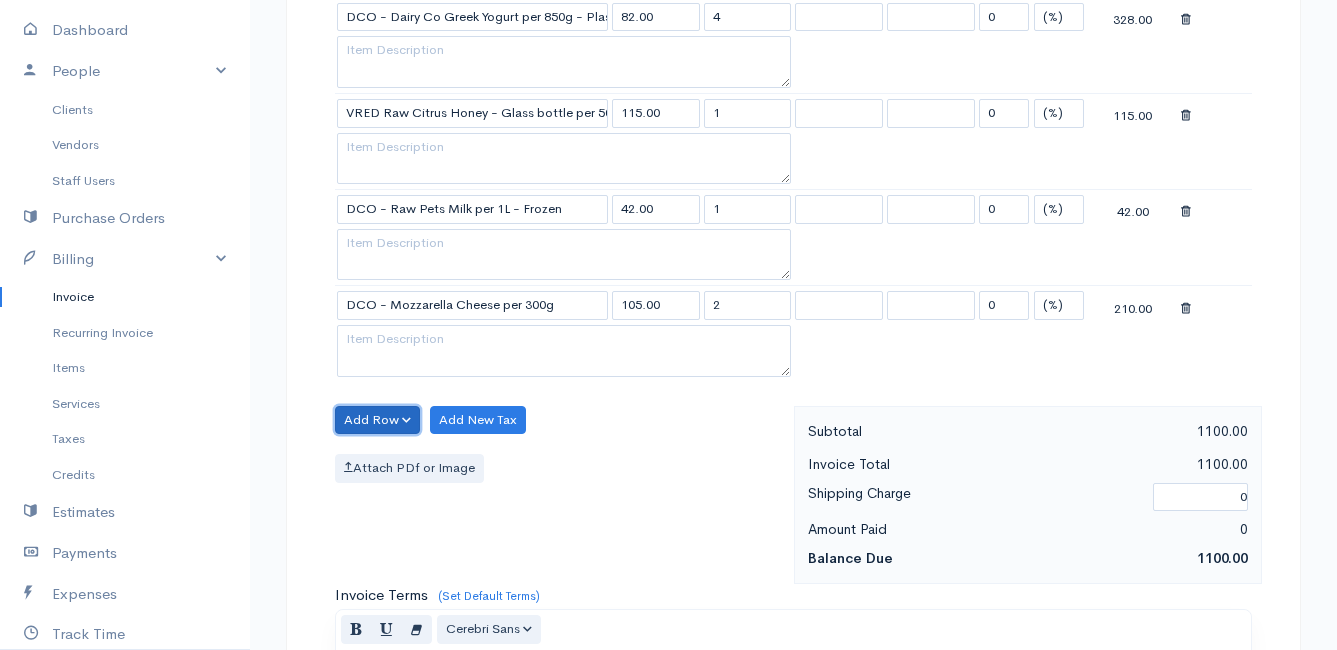 click on "Add Row" at bounding box center (377, 420) 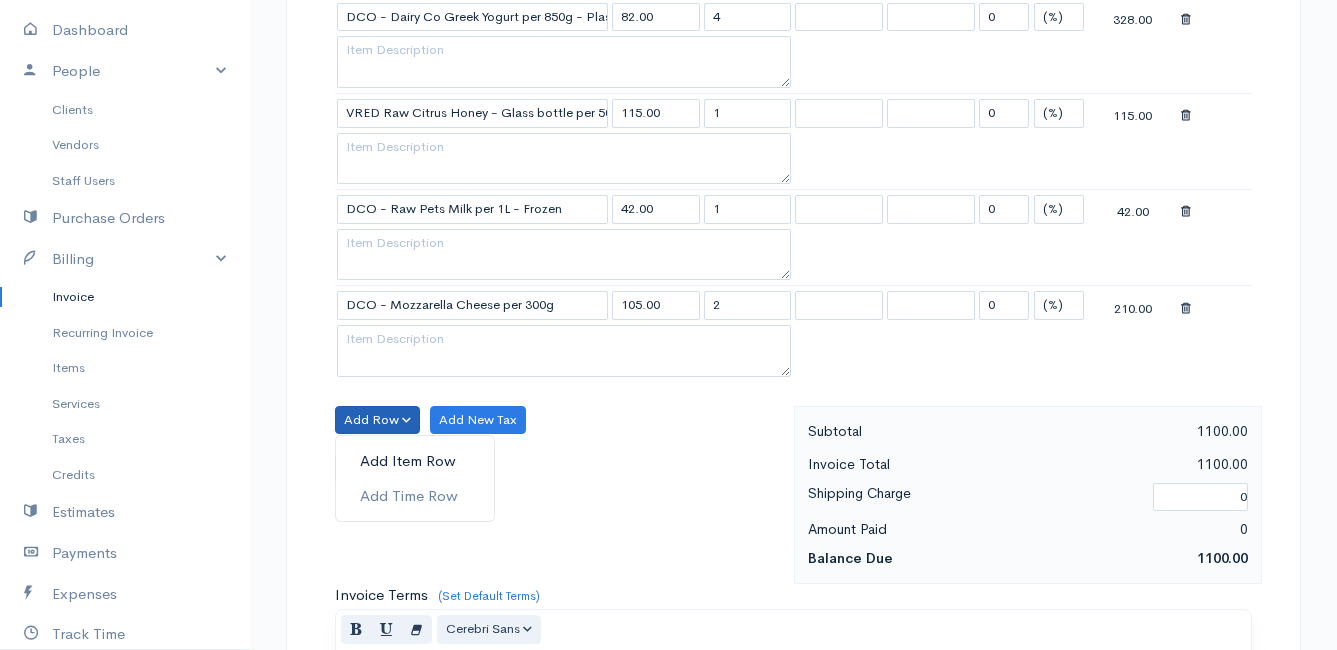 click on "Add Item Row" at bounding box center [415, 461] 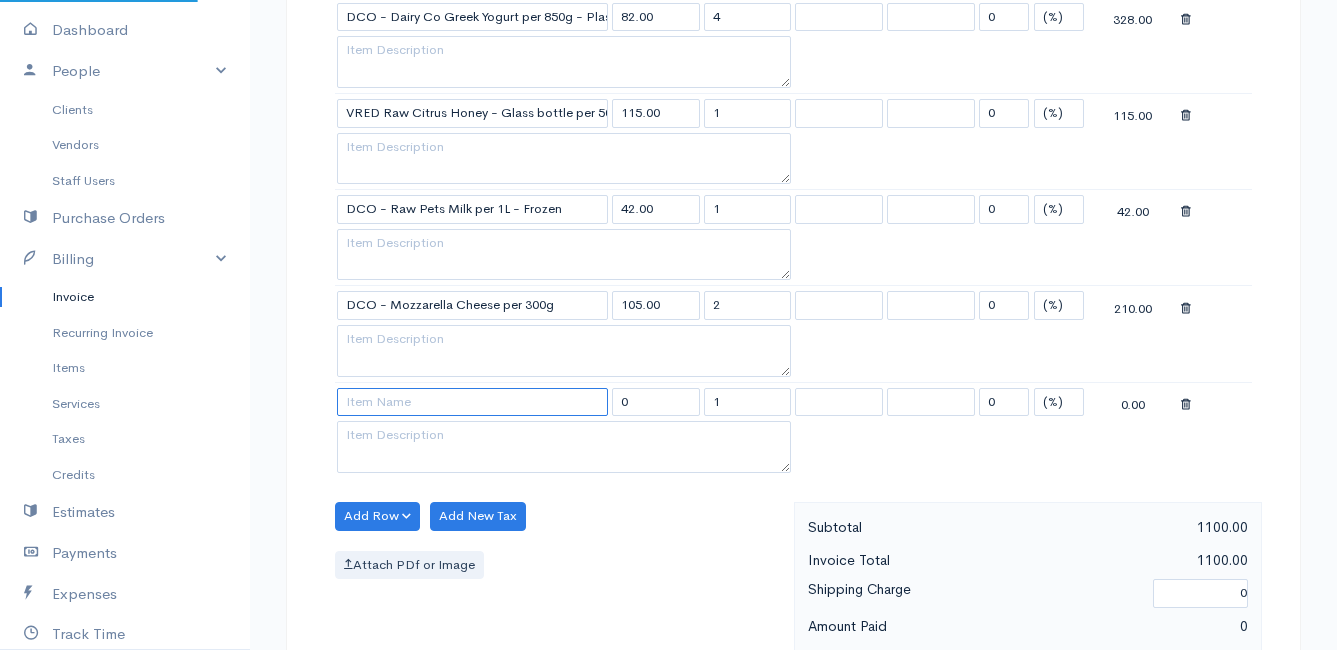 click at bounding box center [472, 402] 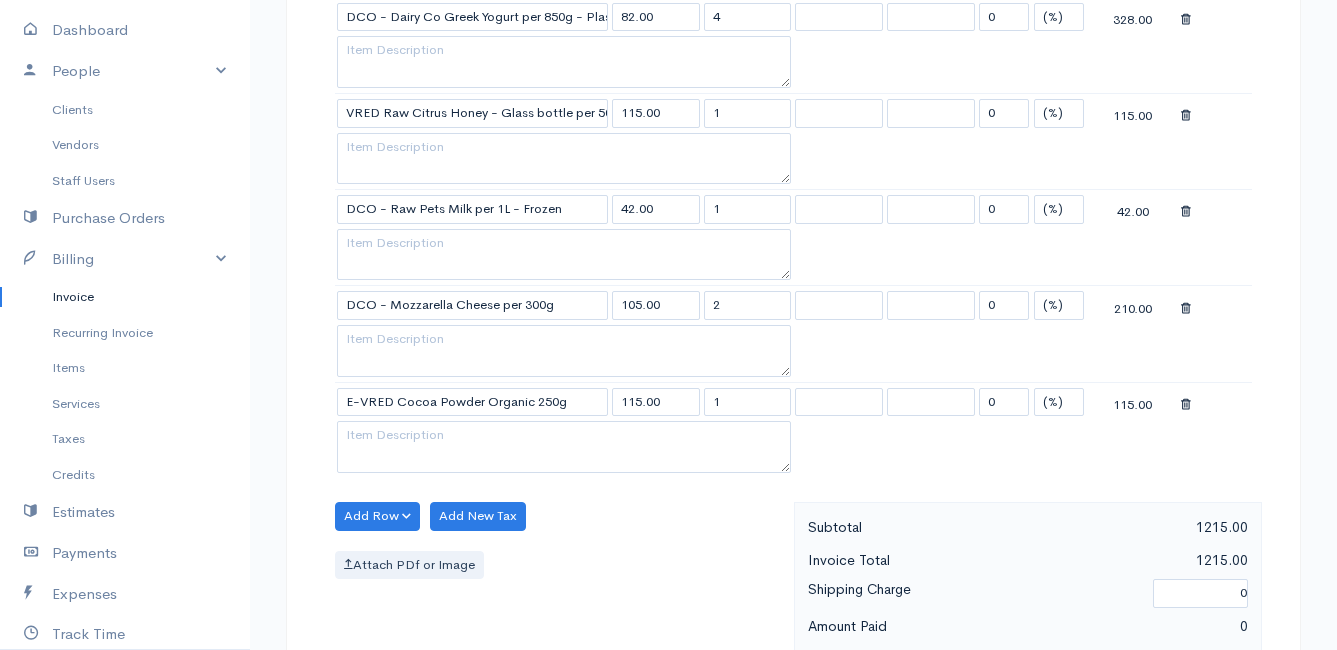 click on "Mamma Chicken
Upgrade
Dashboard
People
Clients
Vendors
Staff Users
Purchase Orders
Billing
Invoice
Recurring Invoice
Items
Services
Taxes
Credits
Estimates
Payments
Expenses
Track Time
Projects
Reports
Settings
My Organizations
Logout
Help
@CloudBooksApp 2022
Invoice
New Invoice
DRAFT To [PERSON_NAME] [STREET_ADDRESS] [Choose Country] [GEOGRAPHIC_DATA] [GEOGRAPHIC_DATA] [GEOGRAPHIC_DATA] [GEOGRAPHIC_DATA] [GEOGRAPHIC_DATA] [GEOGRAPHIC_DATA] [US_STATE] [GEOGRAPHIC_DATA] [GEOGRAPHIC_DATA] [GEOGRAPHIC_DATA] [GEOGRAPHIC_DATA] [GEOGRAPHIC_DATA]" at bounding box center (668, -214) 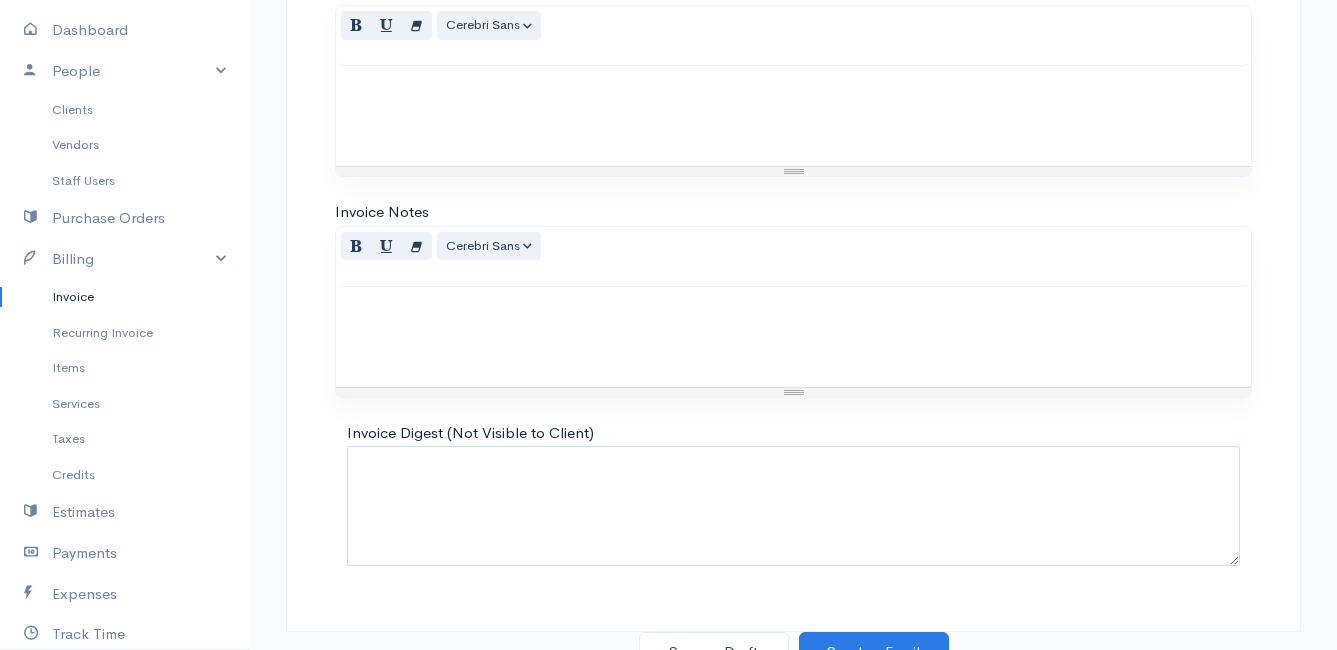 scroll, scrollTop: 2522, scrollLeft: 0, axis: vertical 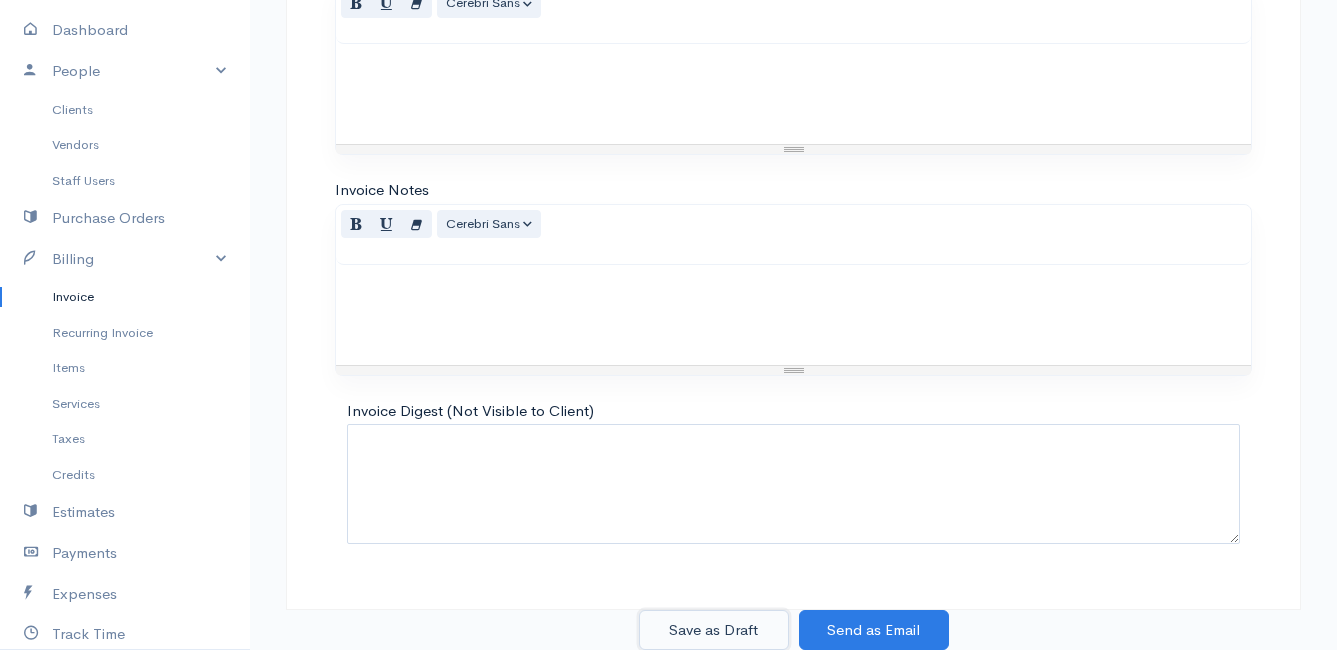 click on "Save as Draft" at bounding box center (714, 630) 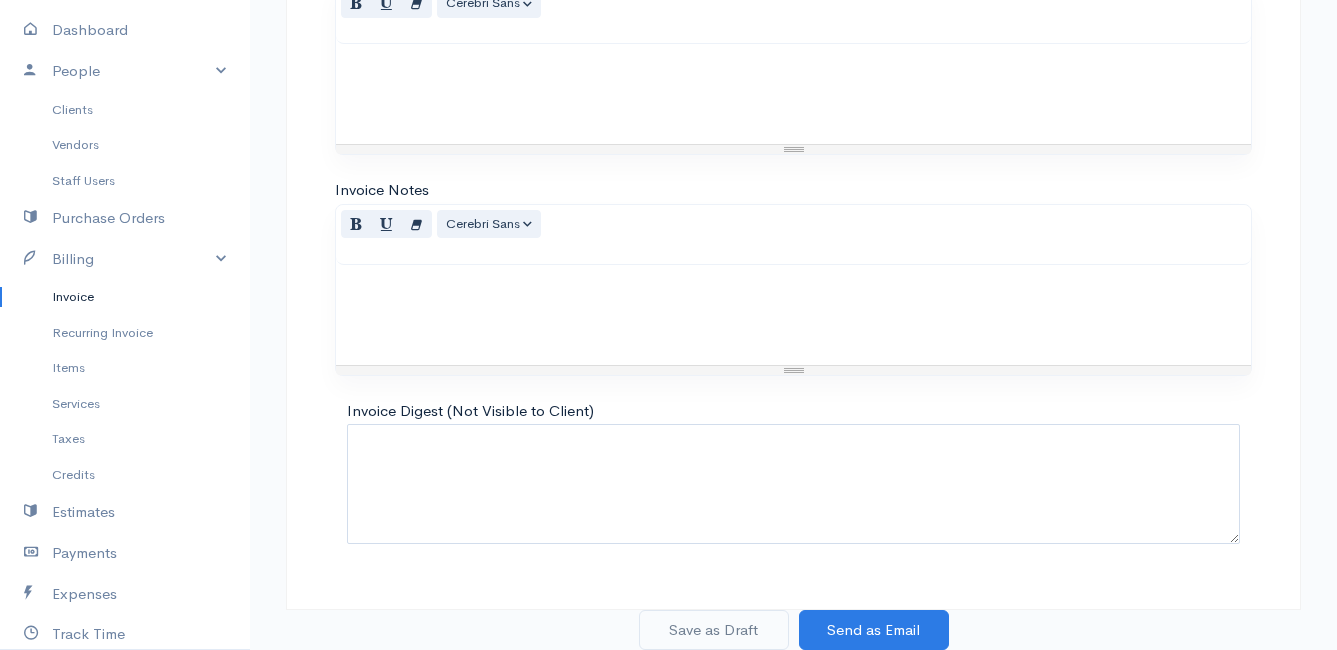 scroll, scrollTop: 0, scrollLeft: 0, axis: both 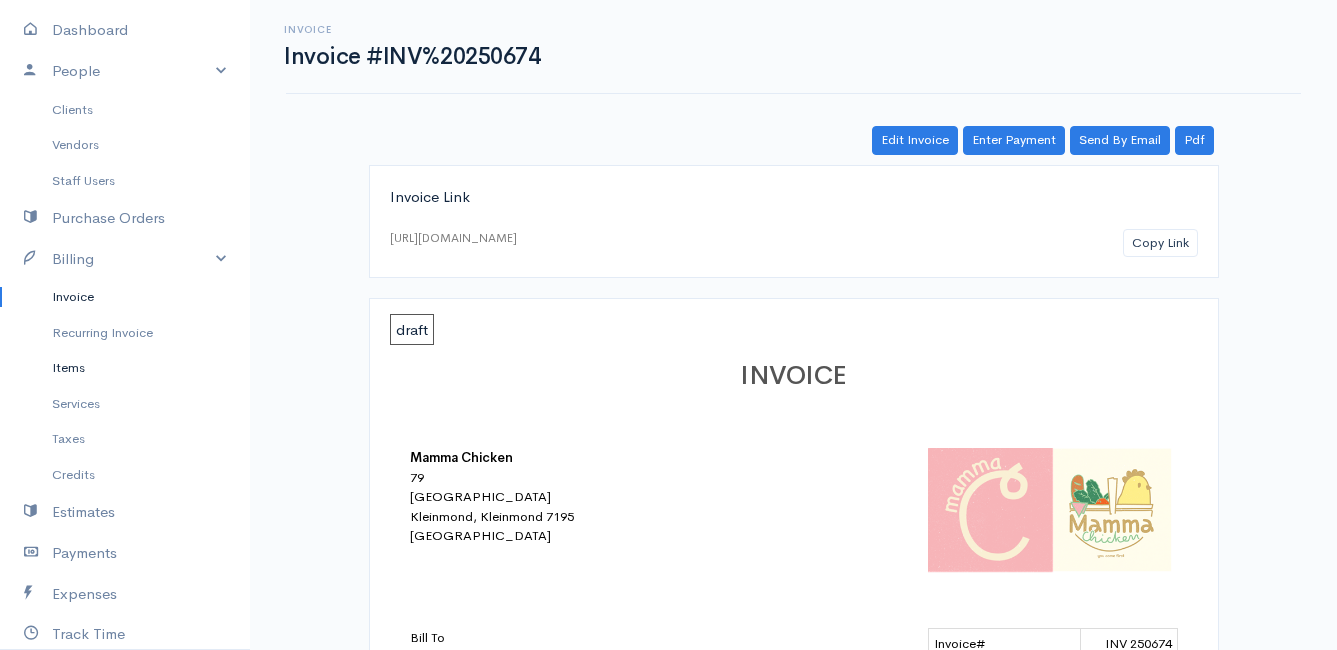 click on "Items" at bounding box center [125, 368] 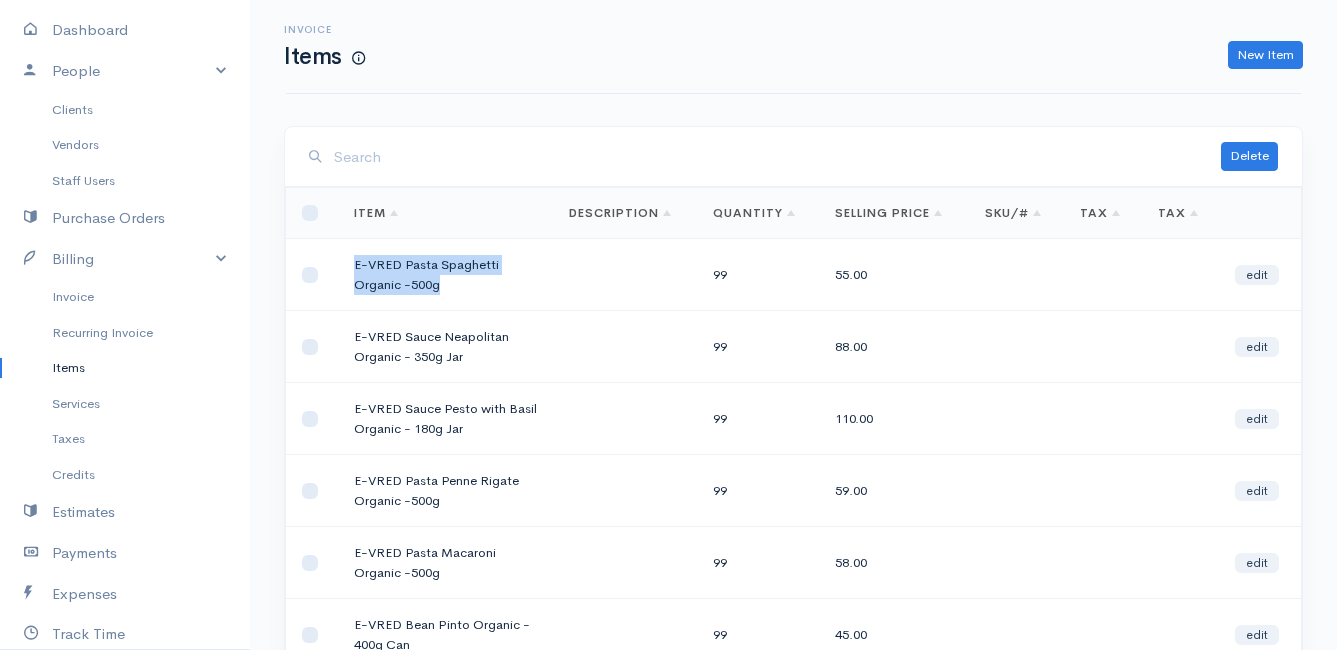 drag, startPoint x: 438, startPoint y: 285, endPoint x: 350, endPoint y: 261, distance: 91.214035 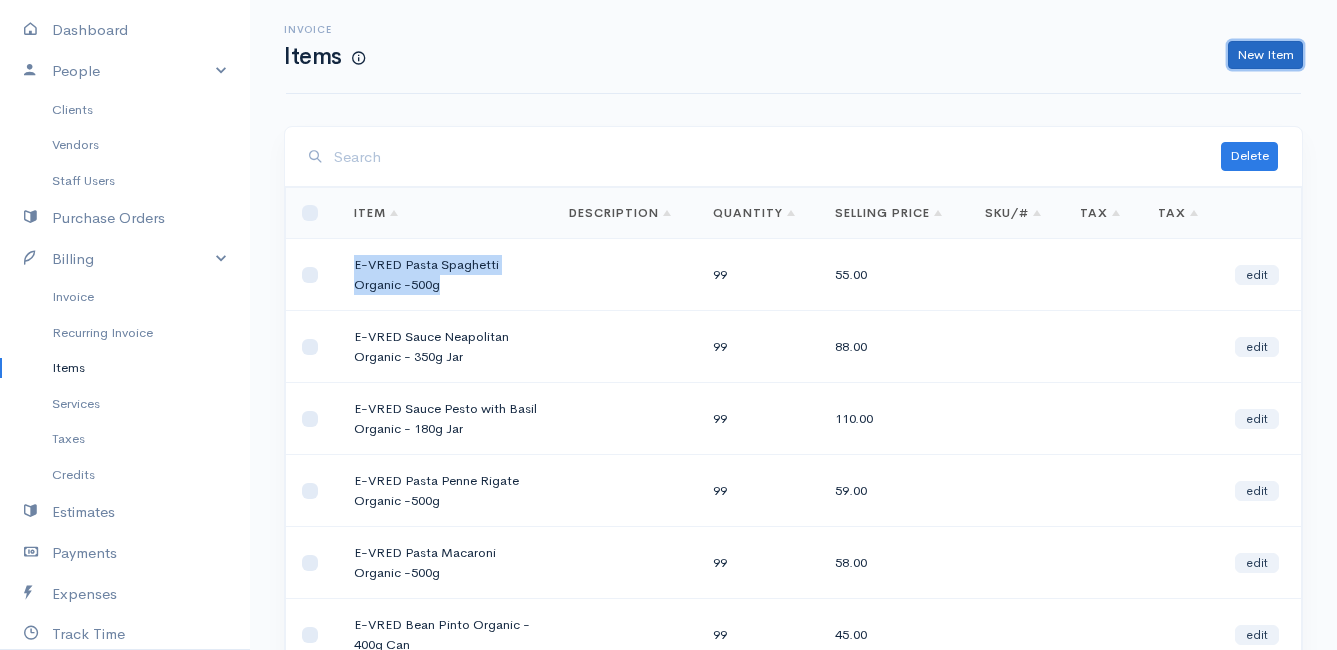 click on "New Item" at bounding box center [1265, 55] 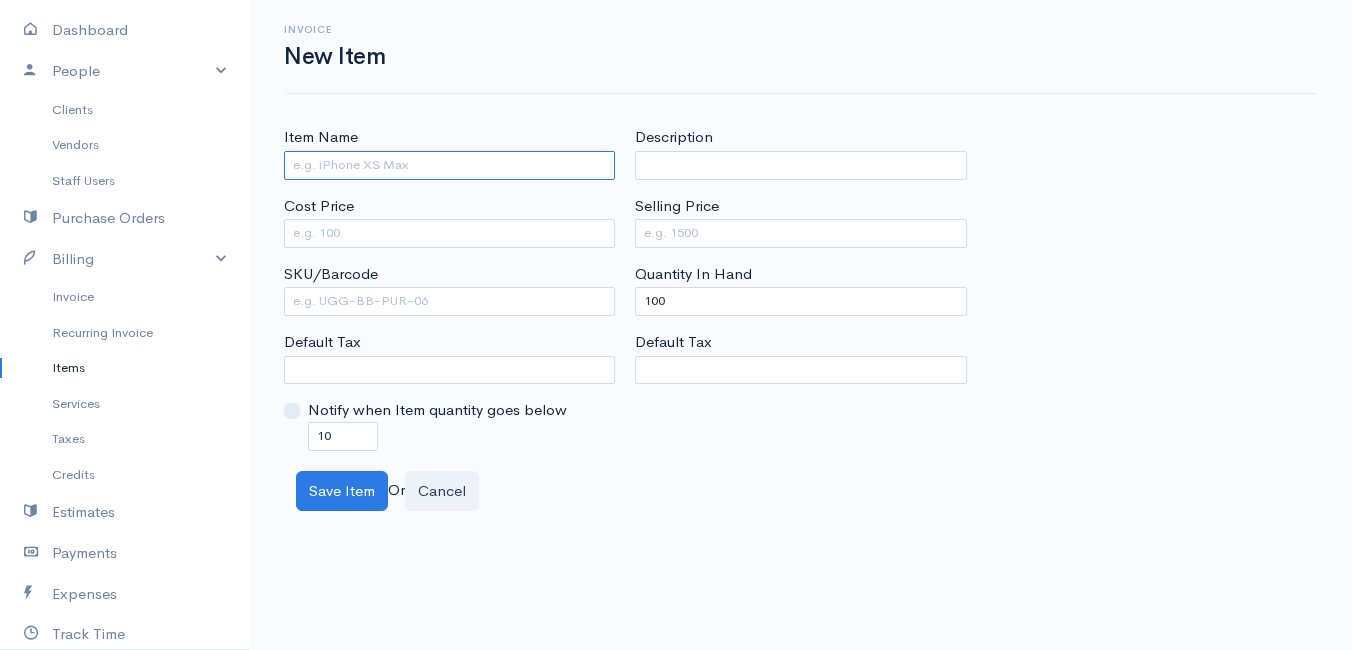 paste on "E-VRED Pasta Spaghetti Organic -500g" 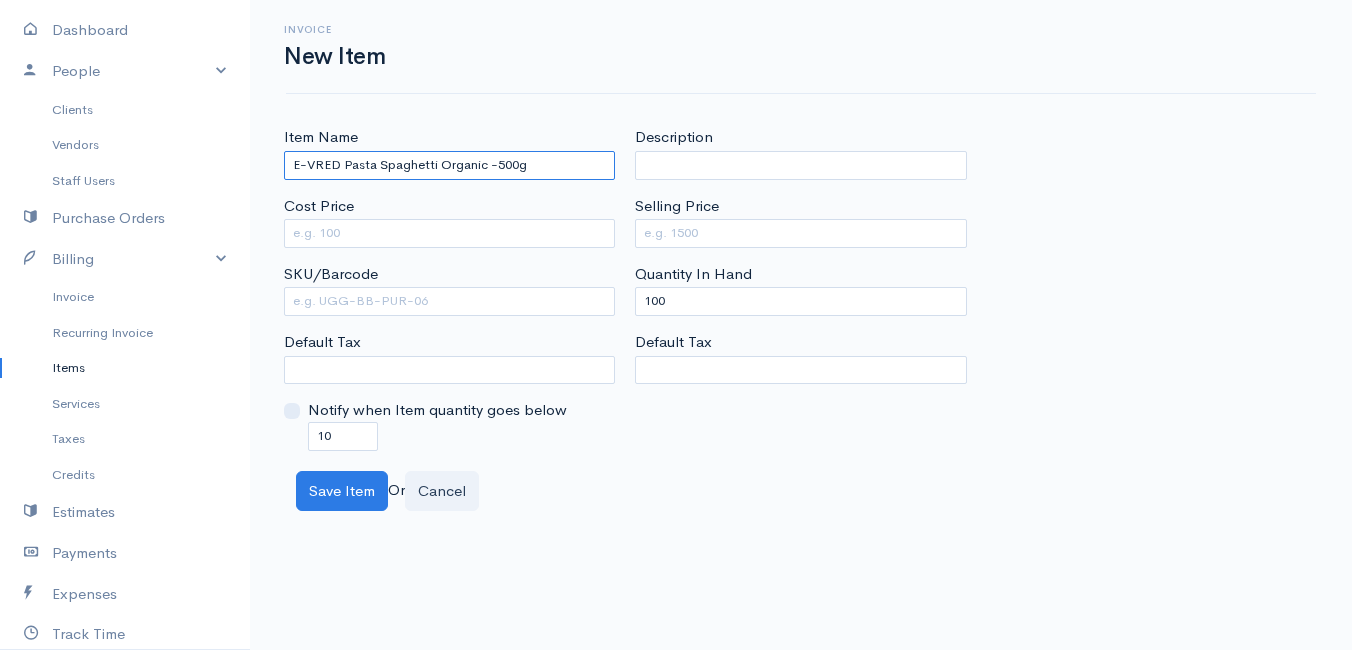 drag, startPoint x: 485, startPoint y: 166, endPoint x: 346, endPoint y: 172, distance: 139.12944 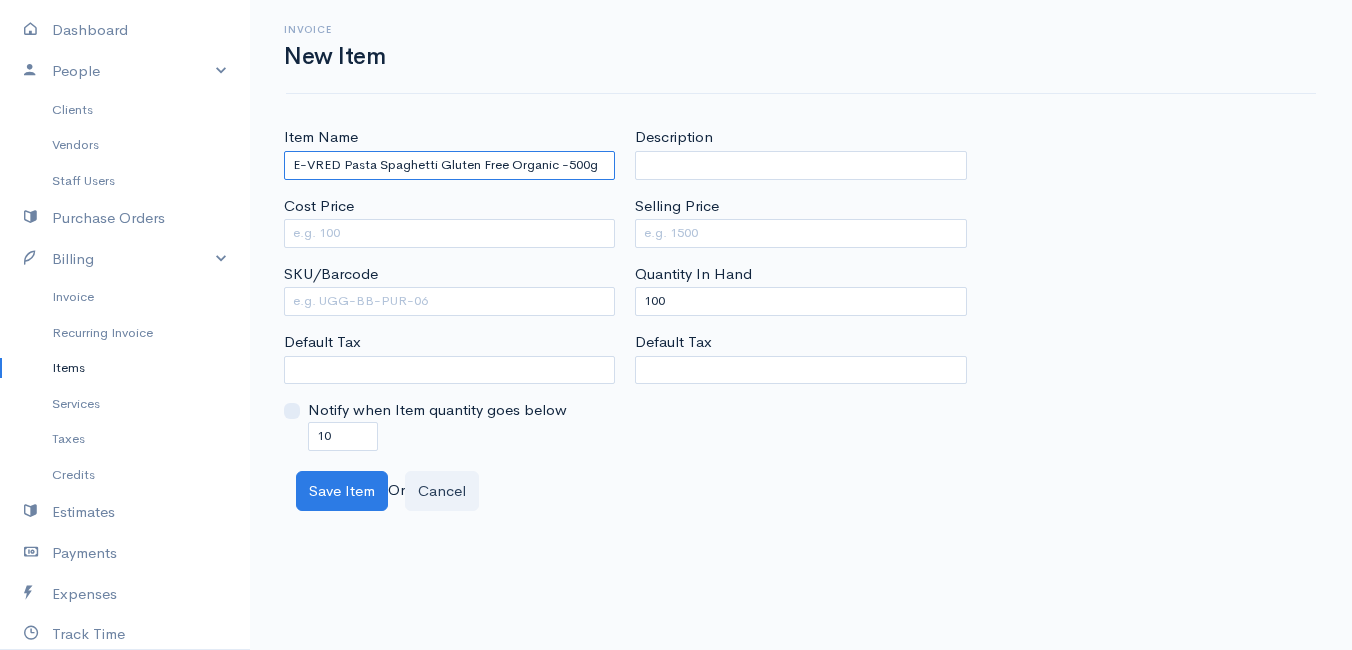 click on "E-VRED Pasta Spaghetti Gluten Free Organic -500g" at bounding box center (449, 165) 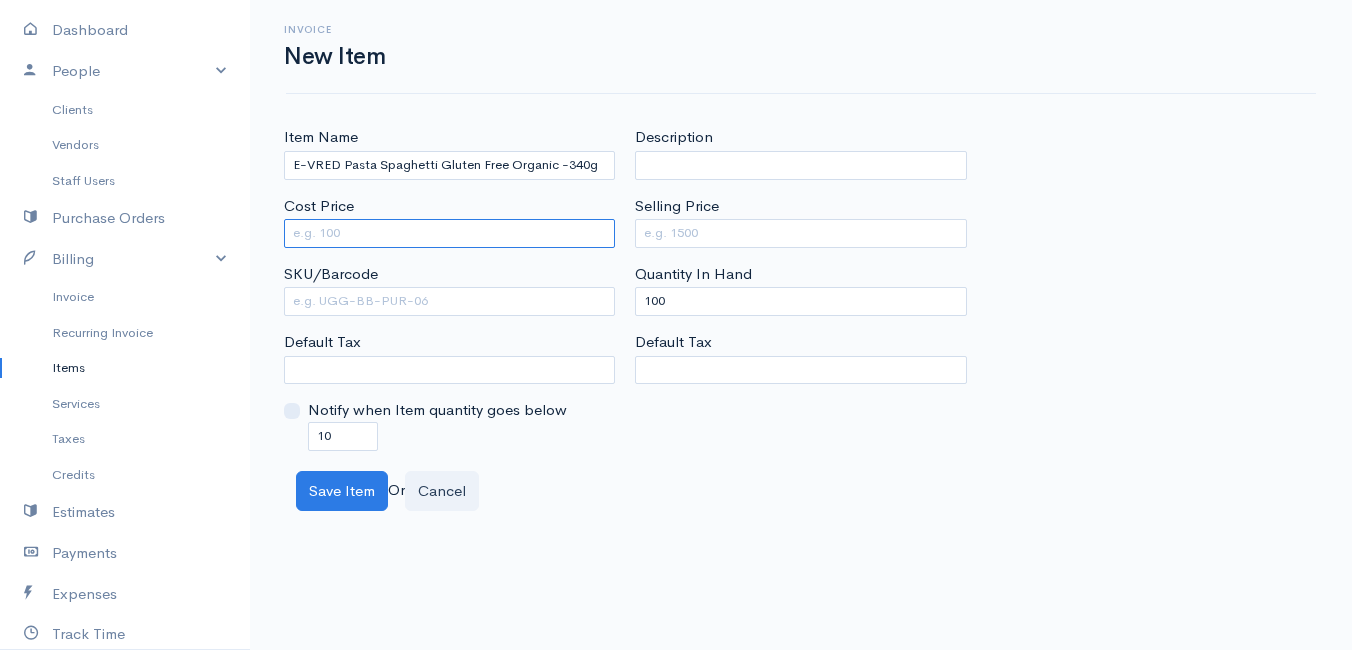click on "Cost Price" at bounding box center (449, 233) 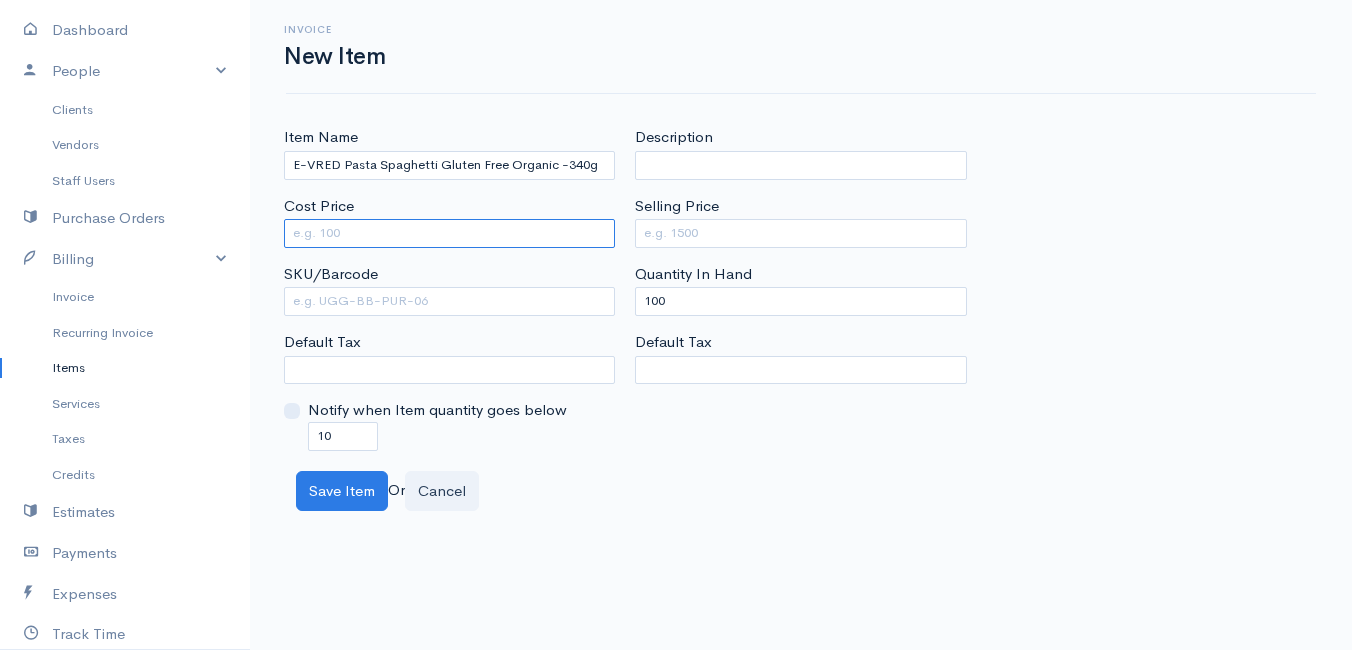 click on "Cost Price" at bounding box center (449, 233) 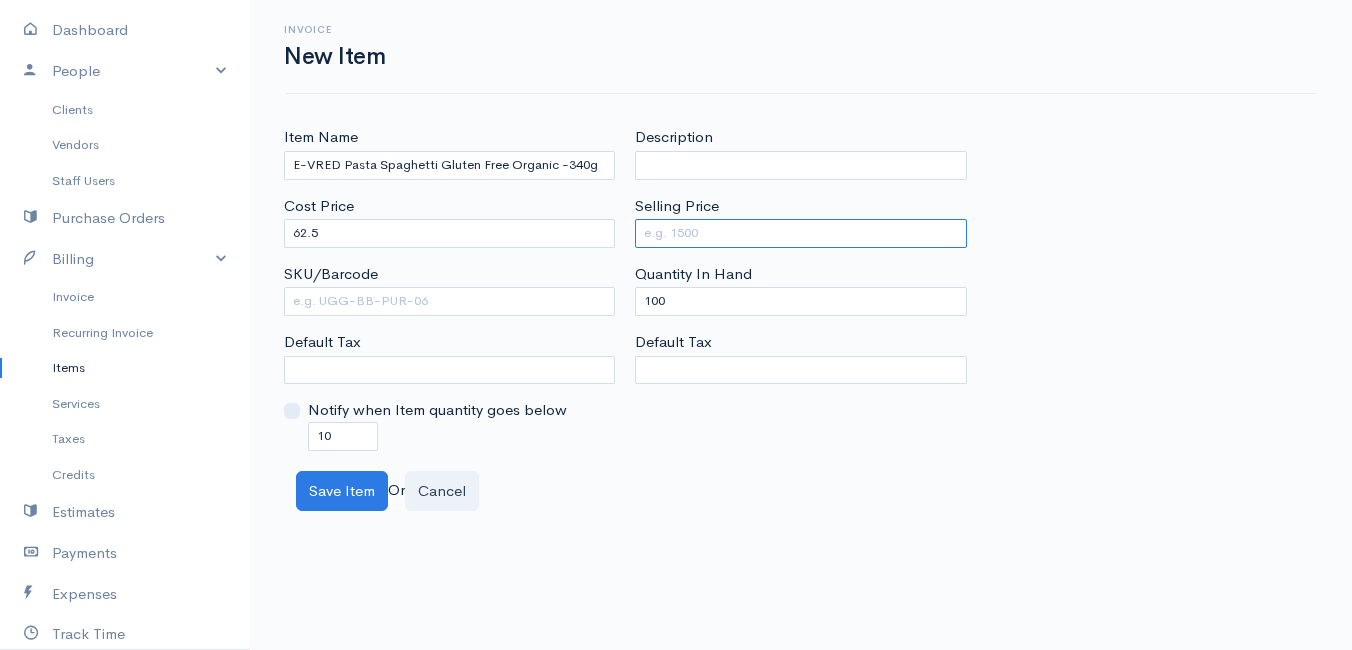 click on "Selling Price" at bounding box center [800, 233] 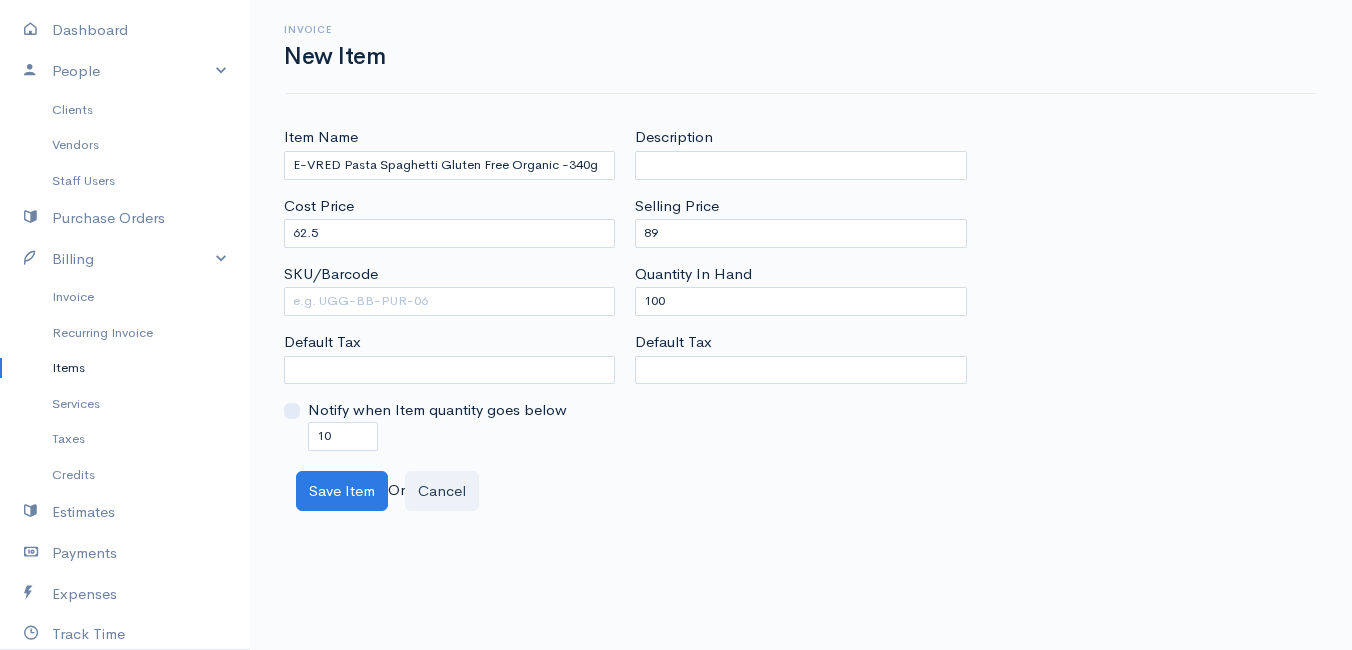 click on "Description Selling Price 89 Quantity In Hand 100 Default Tax" at bounding box center [800, 288] 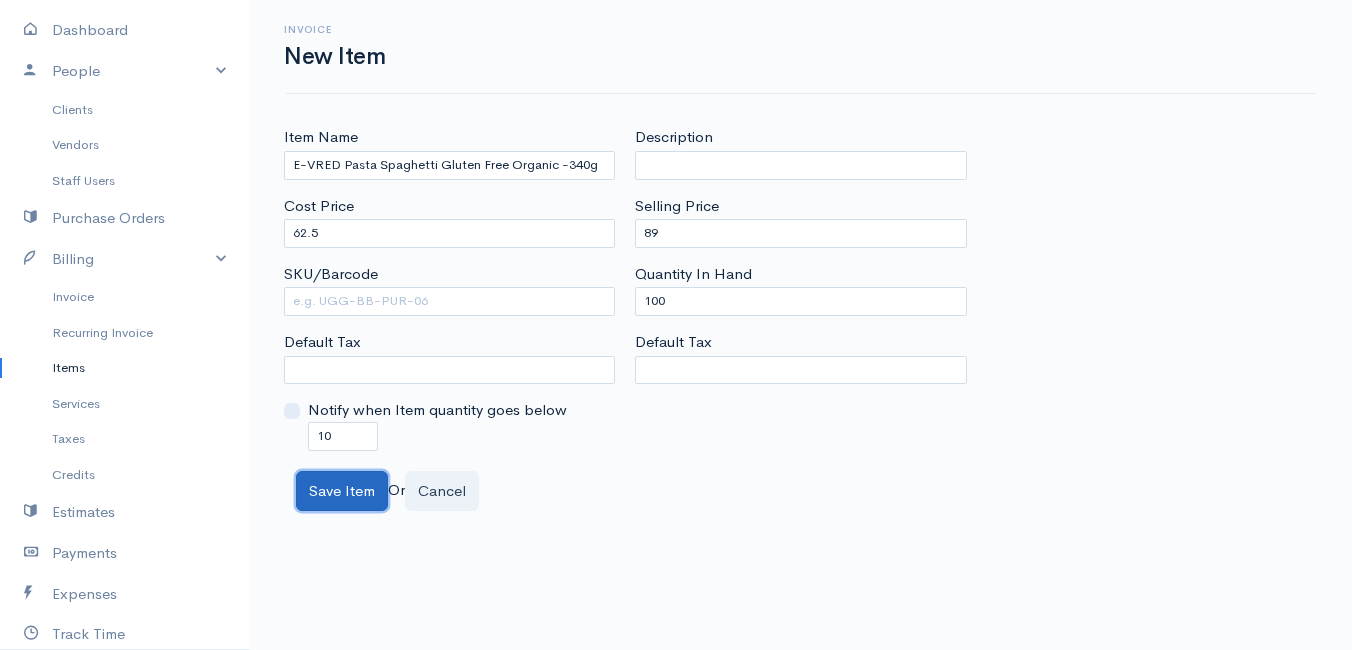 click on "Save Item" at bounding box center (342, 491) 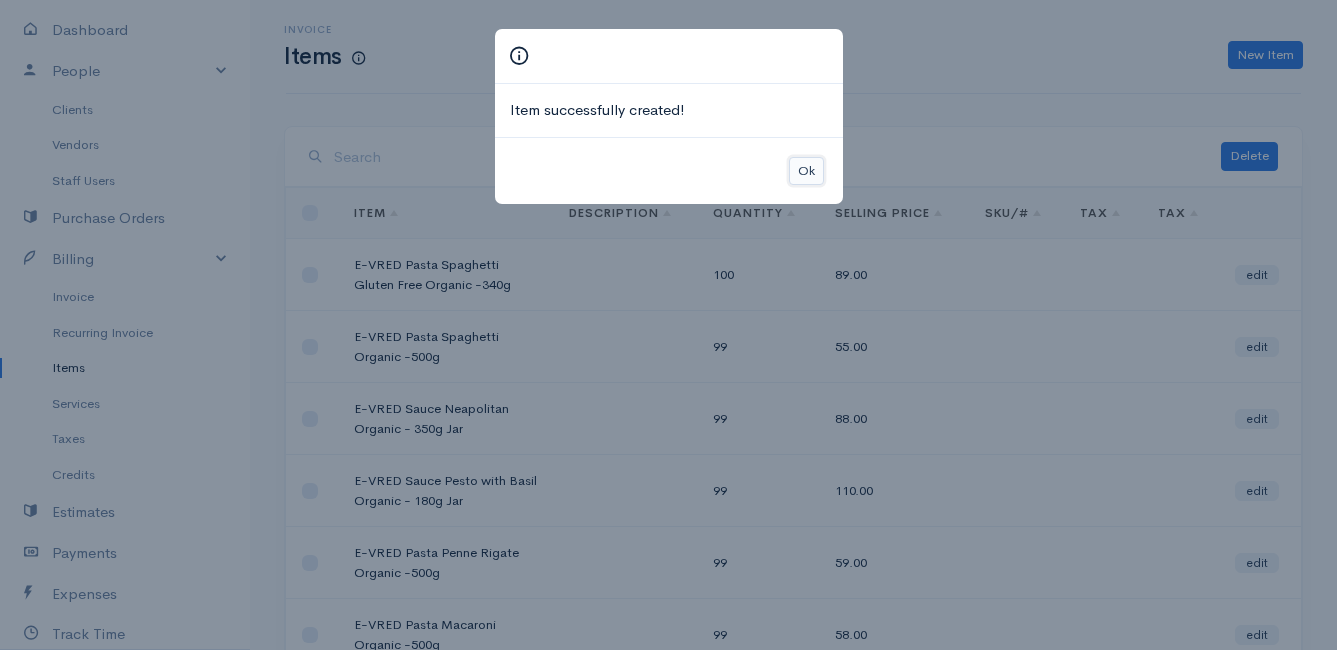 click on "Ok" at bounding box center [806, 171] 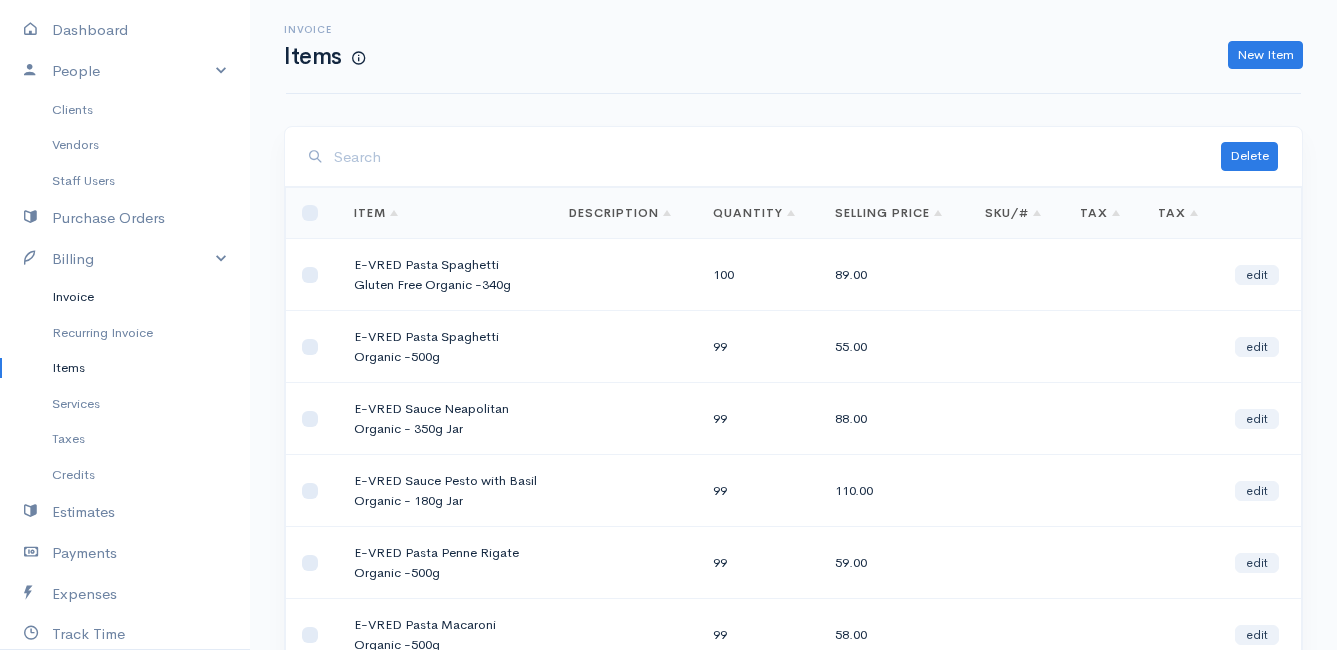 click on "Invoice" at bounding box center [125, 297] 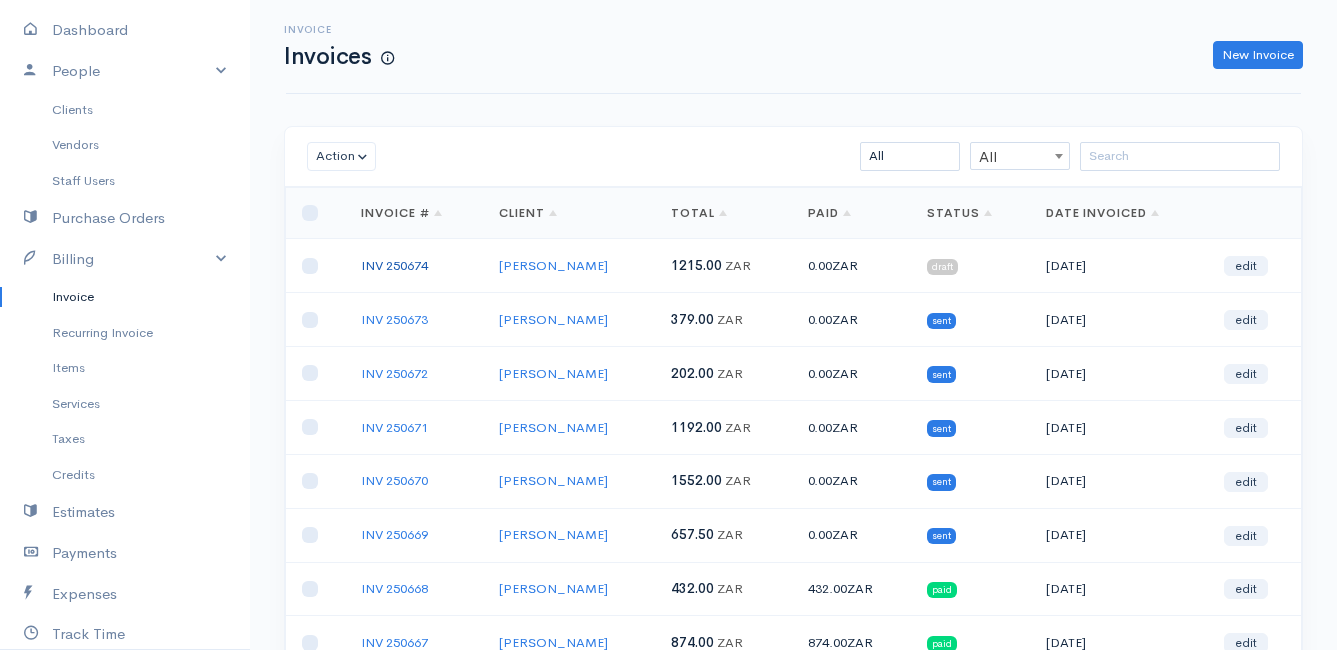 click on "INV 250674" at bounding box center [394, 265] 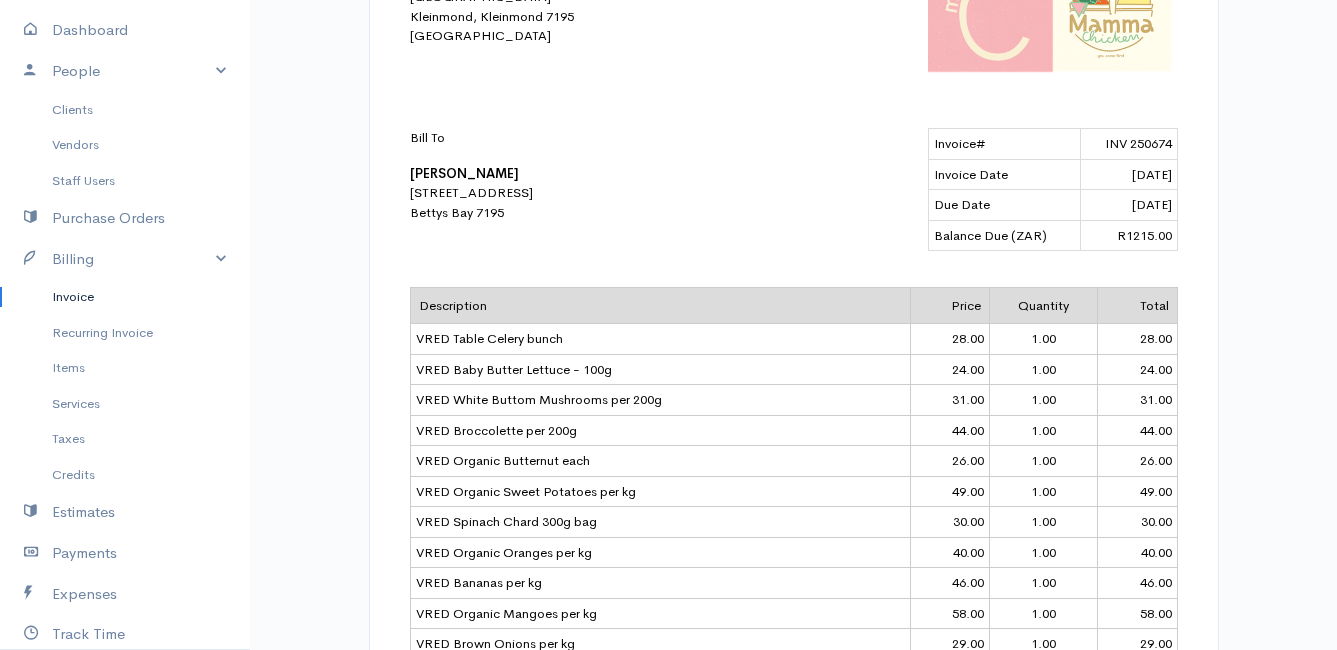 scroll, scrollTop: 0, scrollLeft: 0, axis: both 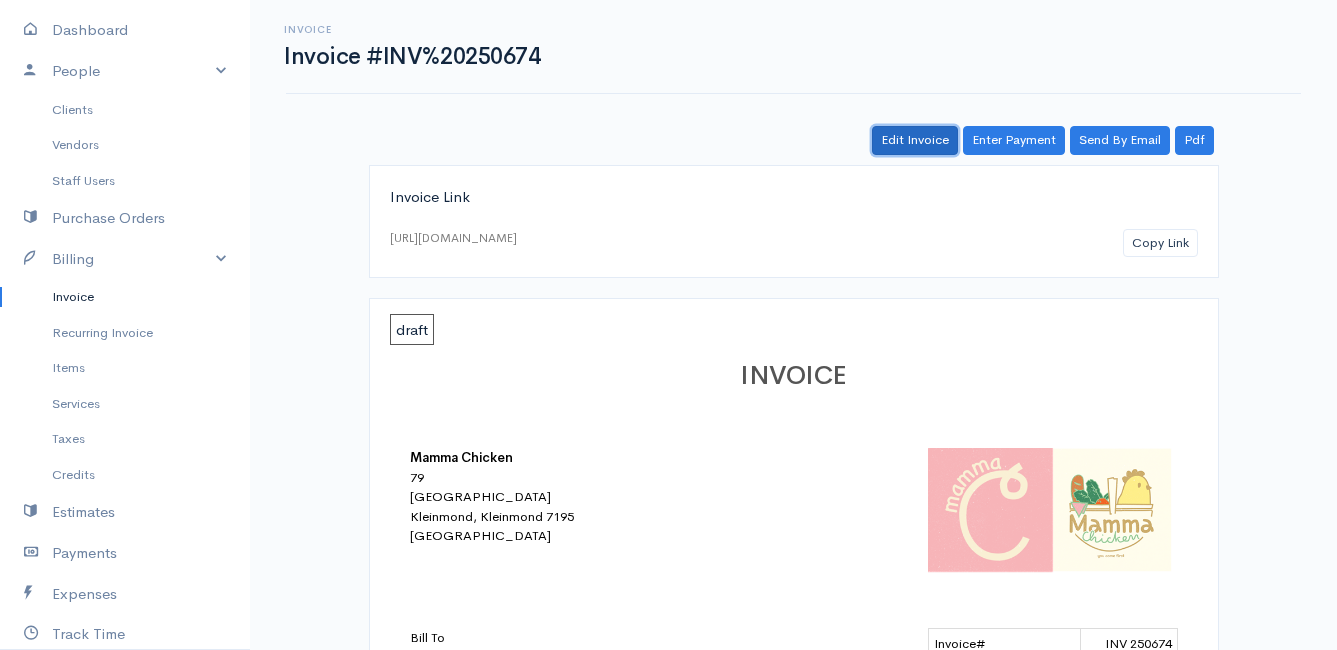 click on "Edit Invoice" at bounding box center (915, 140) 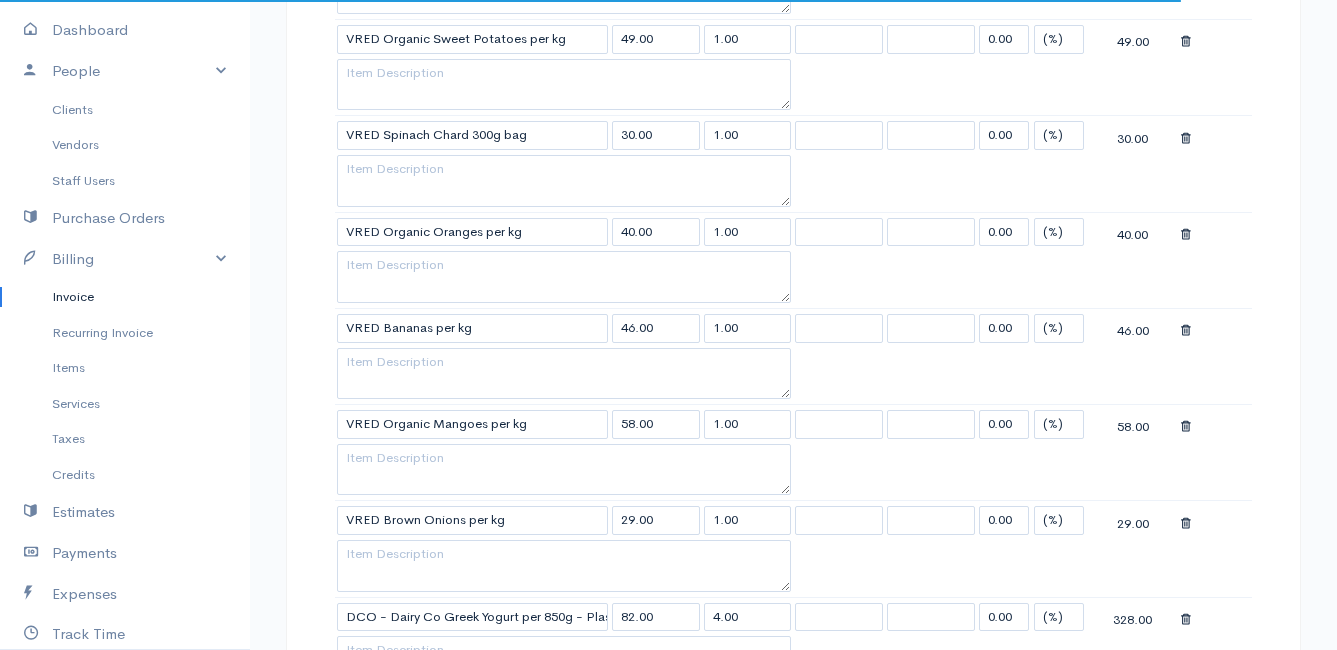 scroll, scrollTop: 1900, scrollLeft: 0, axis: vertical 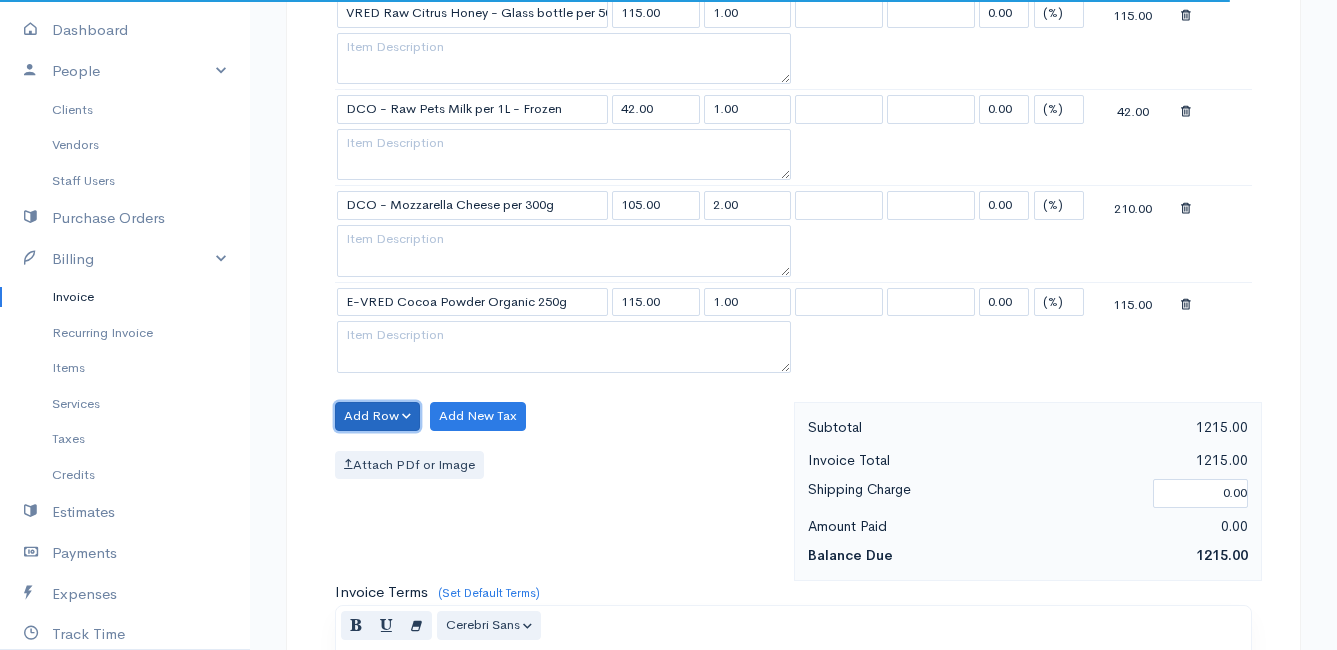 click on "Add Row" at bounding box center (377, 416) 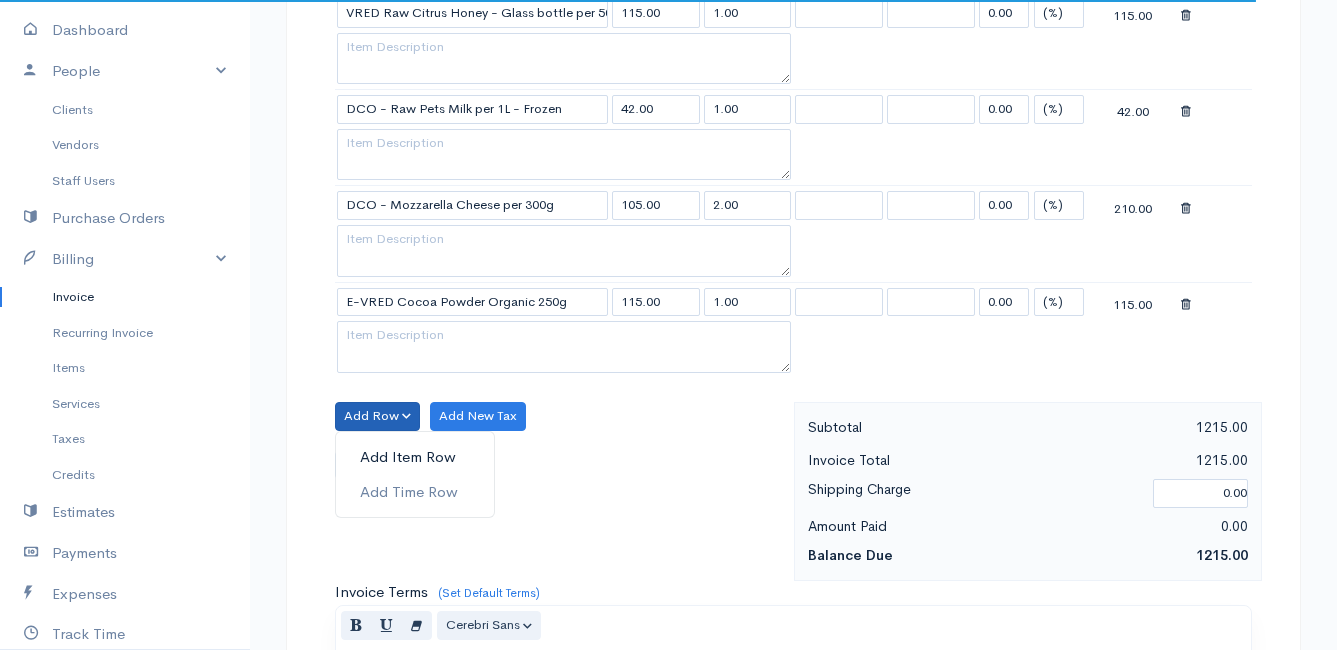 click on "Add Item Row" at bounding box center (415, 457) 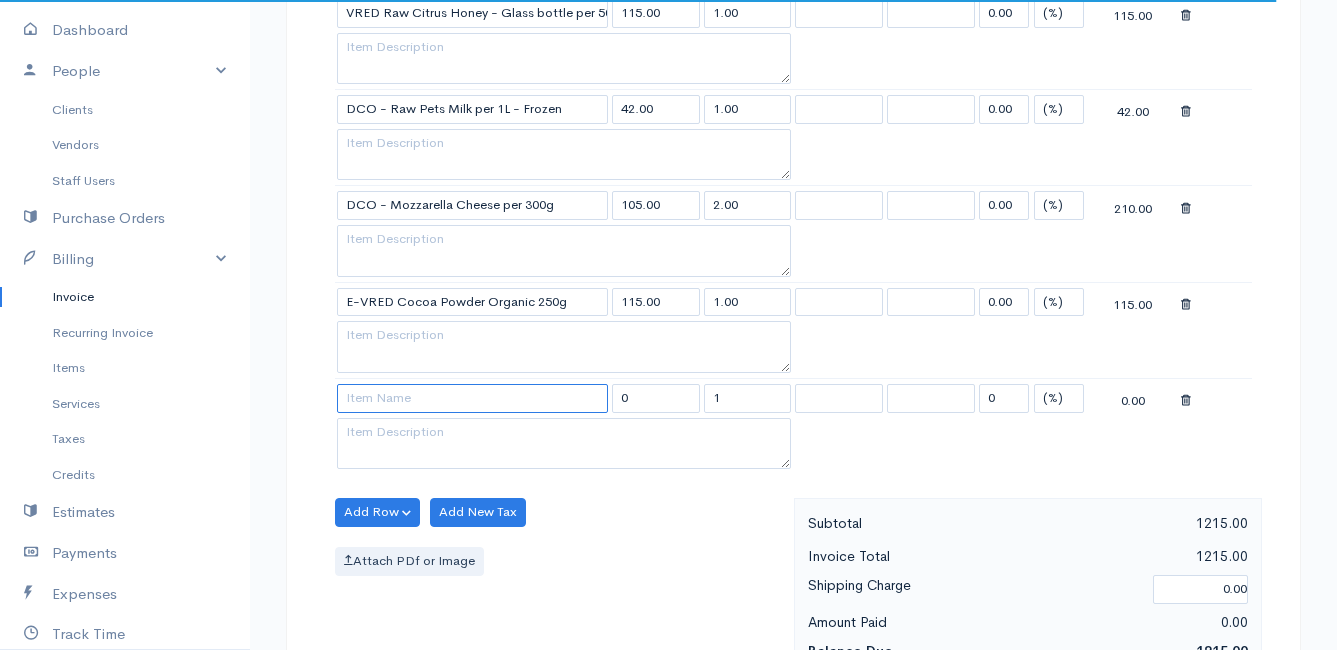 click at bounding box center [472, 398] 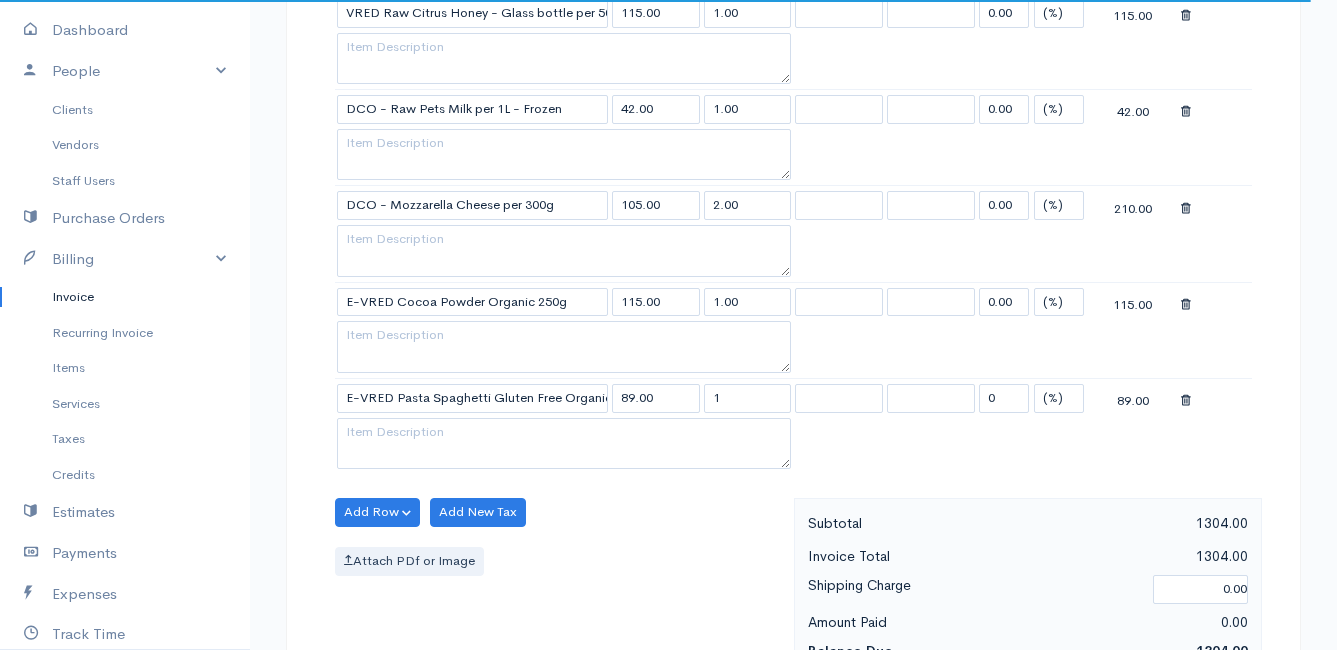 click on "Mamma Chicken
Upgrade
Dashboard
People
Clients
Vendors
Staff Users
Purchase Orders
Billing
Invoice
Recurring Invoice
Items
Services
Taxes
Credits
Estimates
Payments
Expenses
Track Time
Projects
Reports
Settings
My Organizations
Logout
Help
@CloudBooksApp 2022
Invoice
Edit Invoice #INV 250674
draft To [PERSON_NAME] [STREET_ADDRESS] [Choose Country] [GEOGRAPHIC_DATA] [GEOGRAPHIC_DATA] [GEOGRAPHIC_DATA] [GEOGRAPHIC_DATA] [GEOGRAPHIC_DATA] [GEOGRAPHIC_DATA] [US_STATE] [GEOGRAPHIC_DATA] [GEOGRAPHIC_DATA] [GEOGRAPHIC_DATA] [GEOGRAPHIC_DATA]" at bounding box center (668, -266) 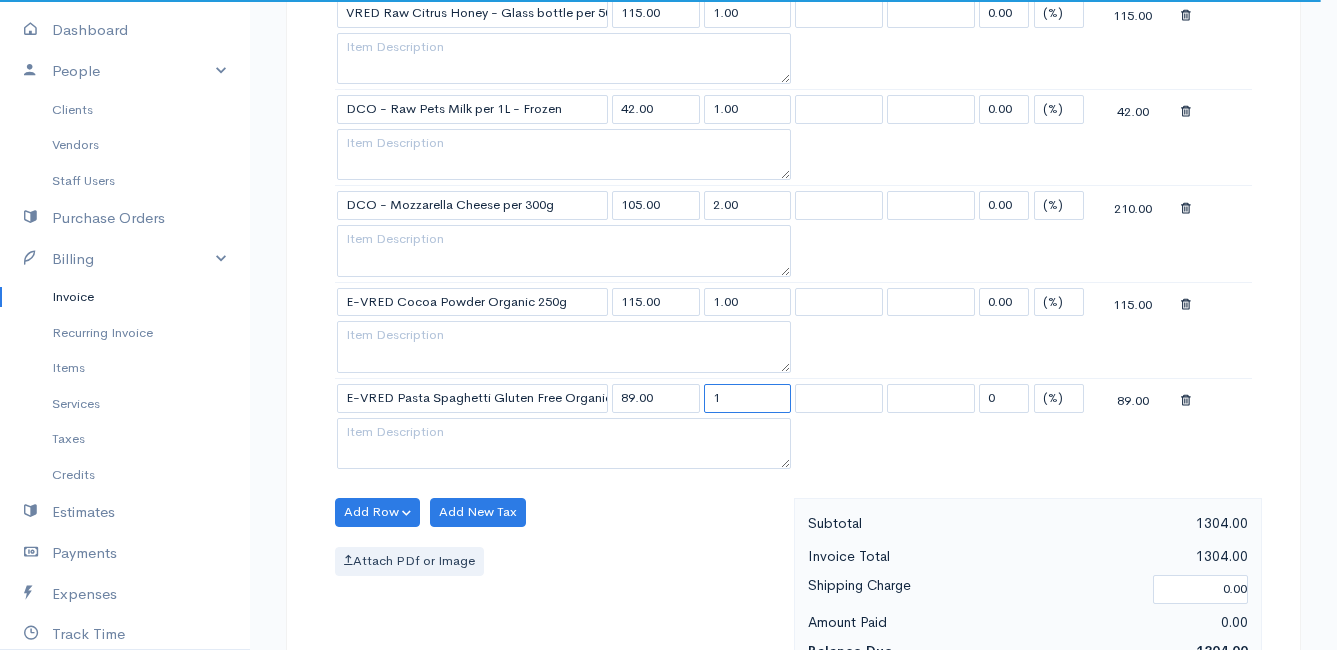 drag, startPoint x: 747, startPoint y: 395, endPoint x: 704, endPoint y: 395, distance: 43 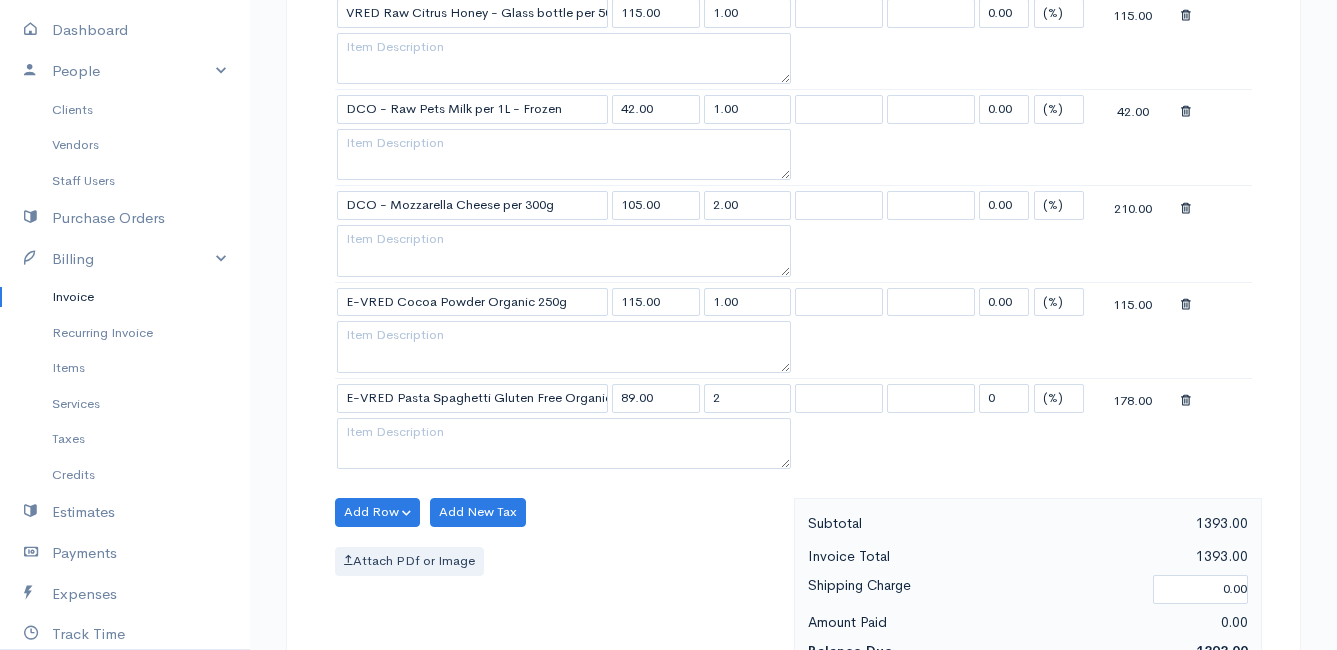 click on "Add Row Add Item Row Add Time Row Add New Tax                          Attach PDf or Image" at bounding box center (559, 587) 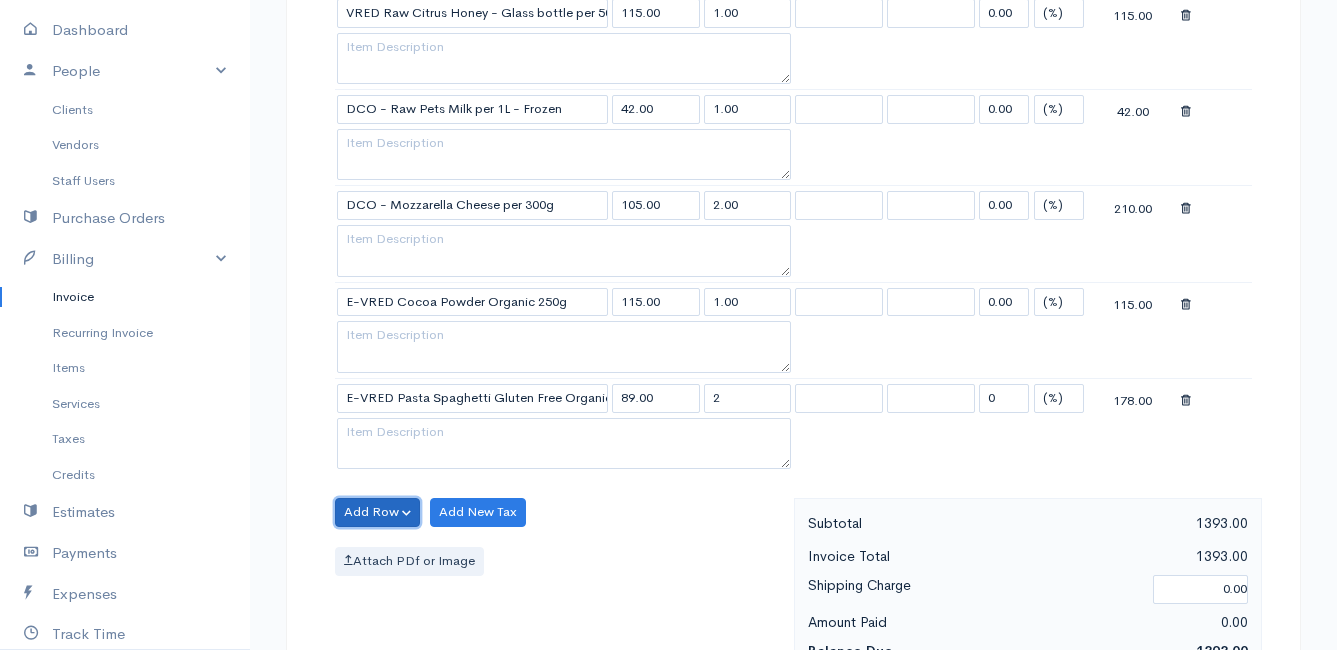 click on "Add Row" at bounding box center [377, 512] 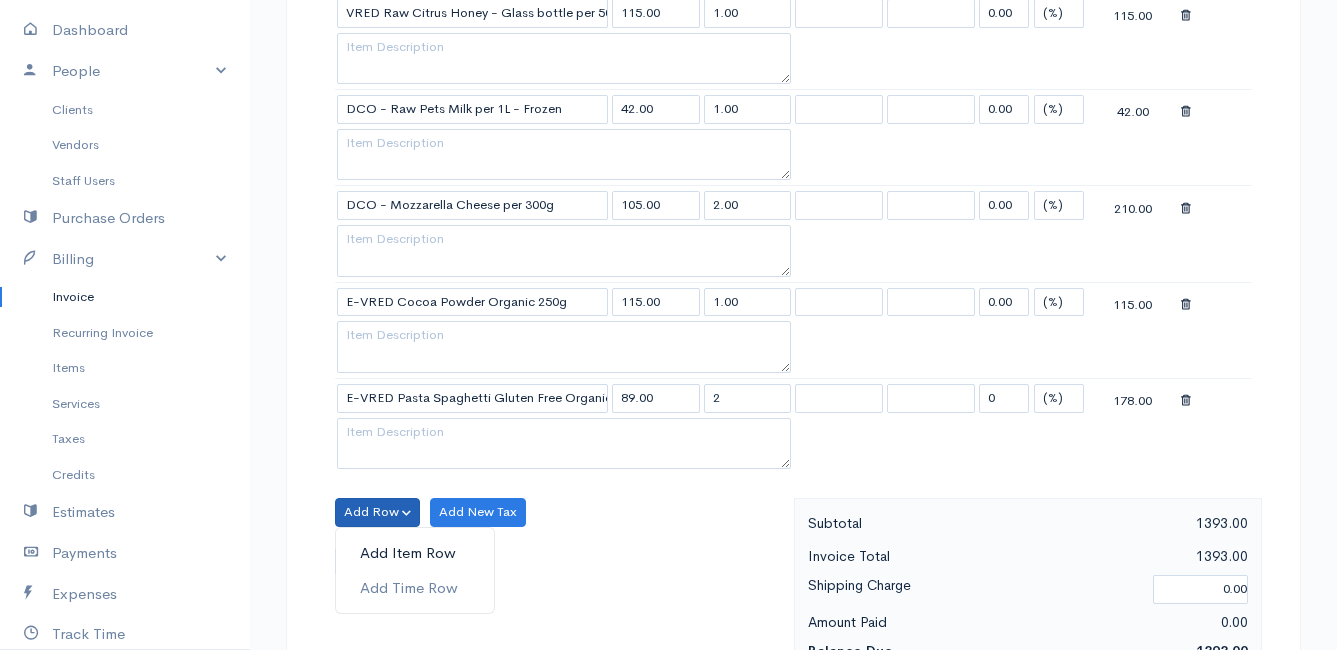 click on "Add Item Row" at bounding box center (415, 553) 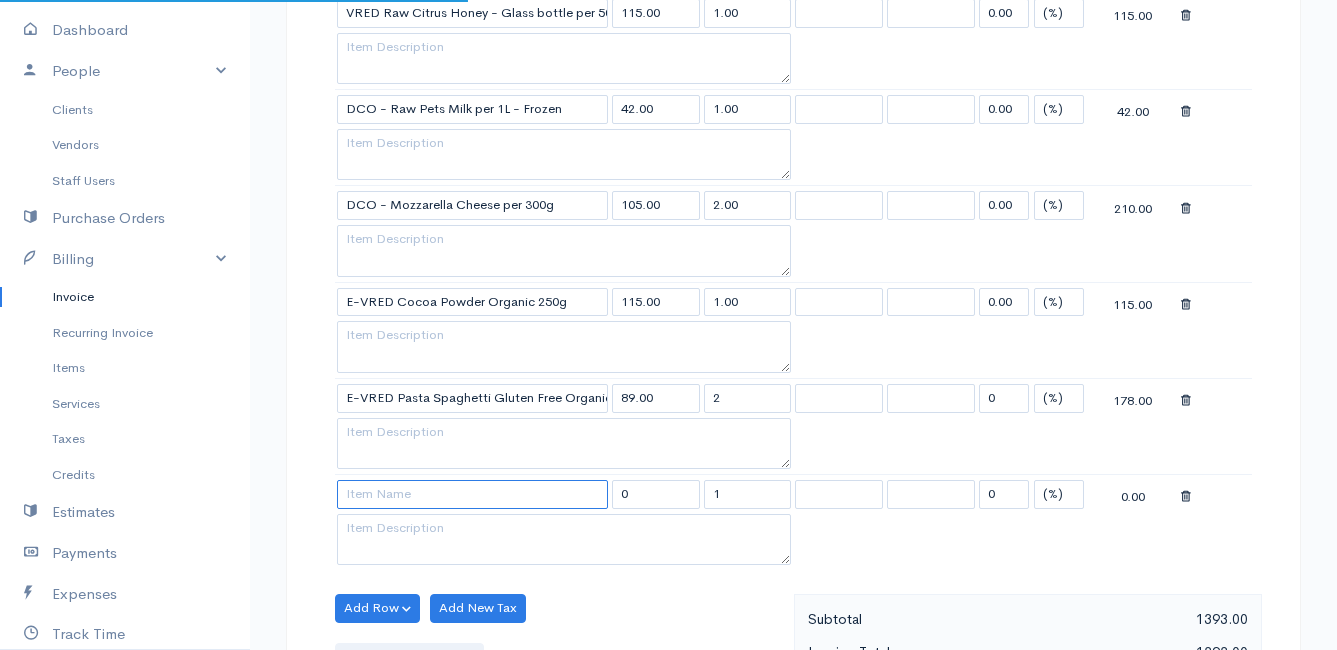 click at bounding box center (472, 494) 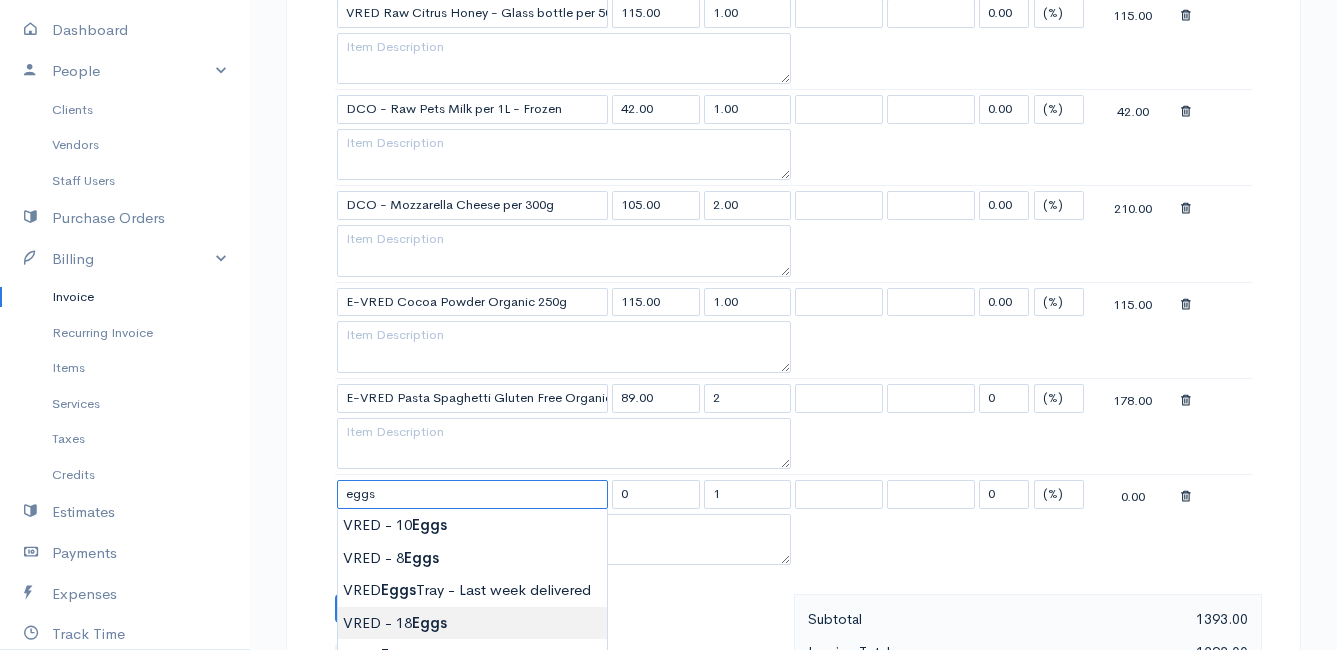 scroll, scrollTop: 2000, scrollLeft: 0, axis: vertical 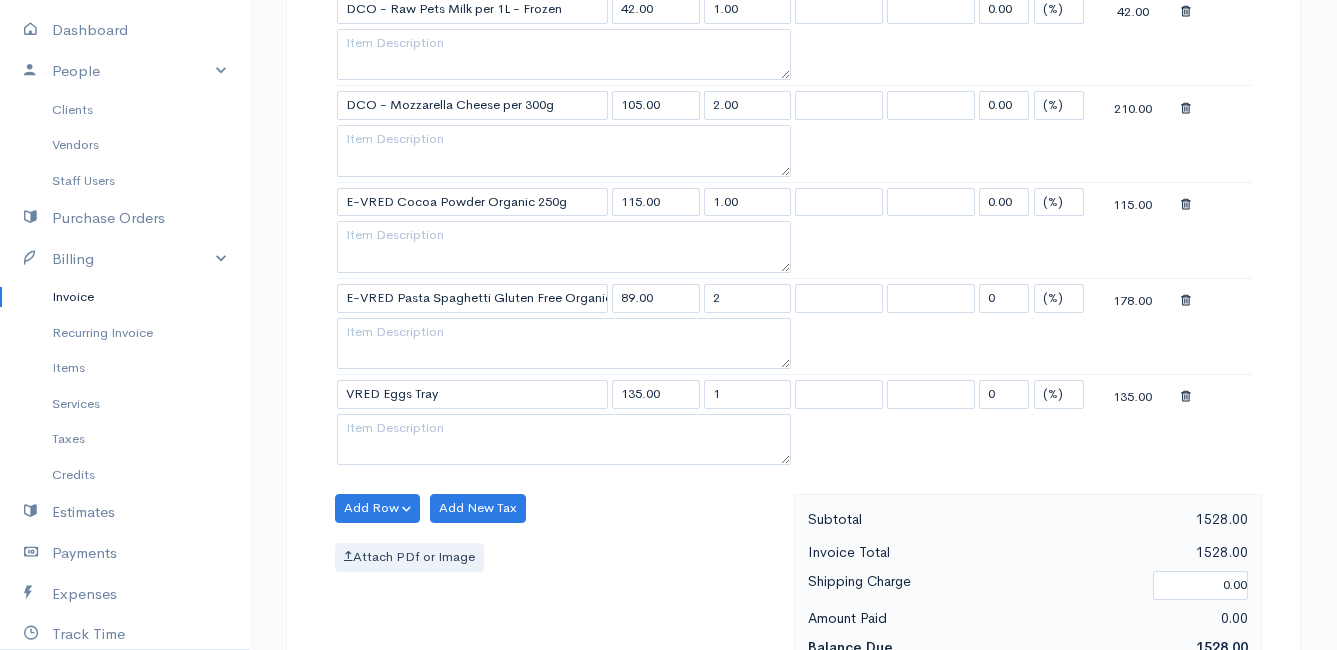 click on "Mamma Chicken
Upgrade
Dashboard
People
Clients
Vendors
Staff Users
Purchase Orders
Billing
Invoice
Recurring Invoice
Items
Services
Taxes
Credits
Estimates
Payments
Expenses
Track Time
Projects
Reports
Settings
My Organizations
Logout
Help
@CloudBooksApp 2022
Invoice
Edit Invoice #INV 250674
draft To [PERSON_NAME] [STREET_ADDRESS] [Choose Country] [GEOGRAPHIC_DATA] [GEOGRAPHIC_DATA] [GEOGRAPHIC_DATA] [GEOGRAPHIC_DATA] [GEOGRAPHIC_DATA] [GEOGRAPHIC_DATA] [US_STATE] [GEOGRAPHIC_DATA] [GEOGRAPHIC_DATA] [GEOGRAPHIC_DATA] [GEOGRAPHIC_DATA]" at bounding box center [668, -318] 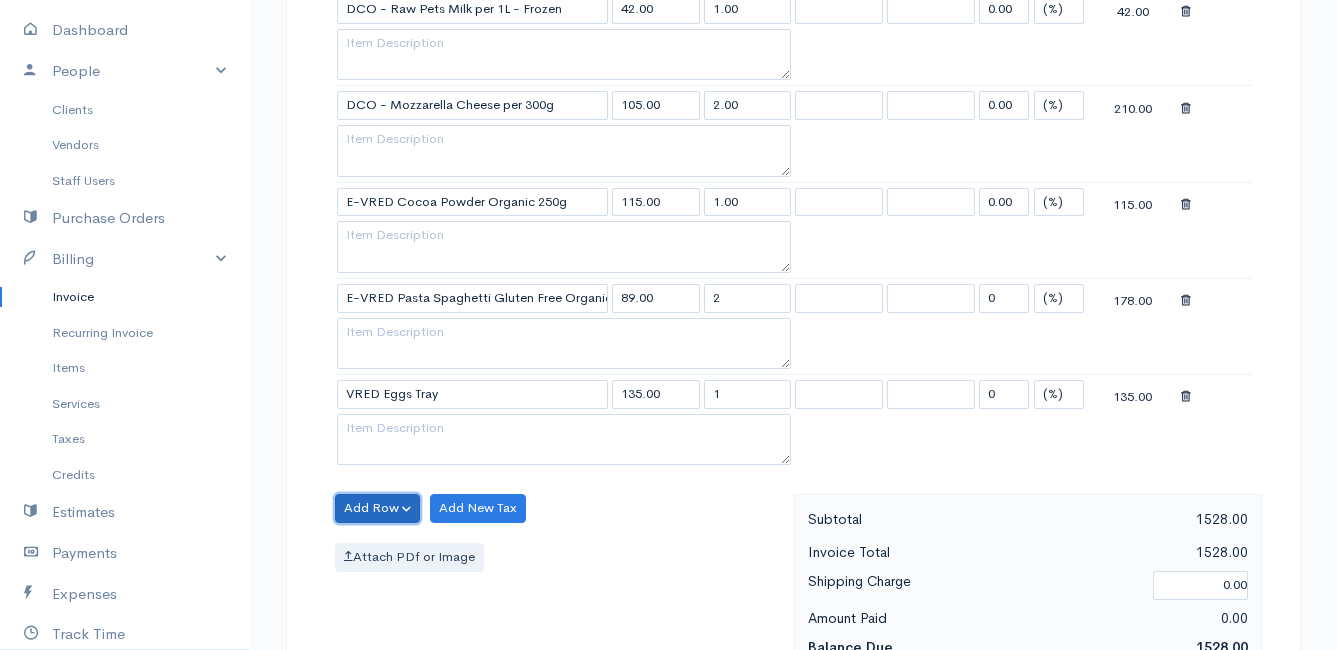 click on "Add Row" at bounding box center (377, 508) 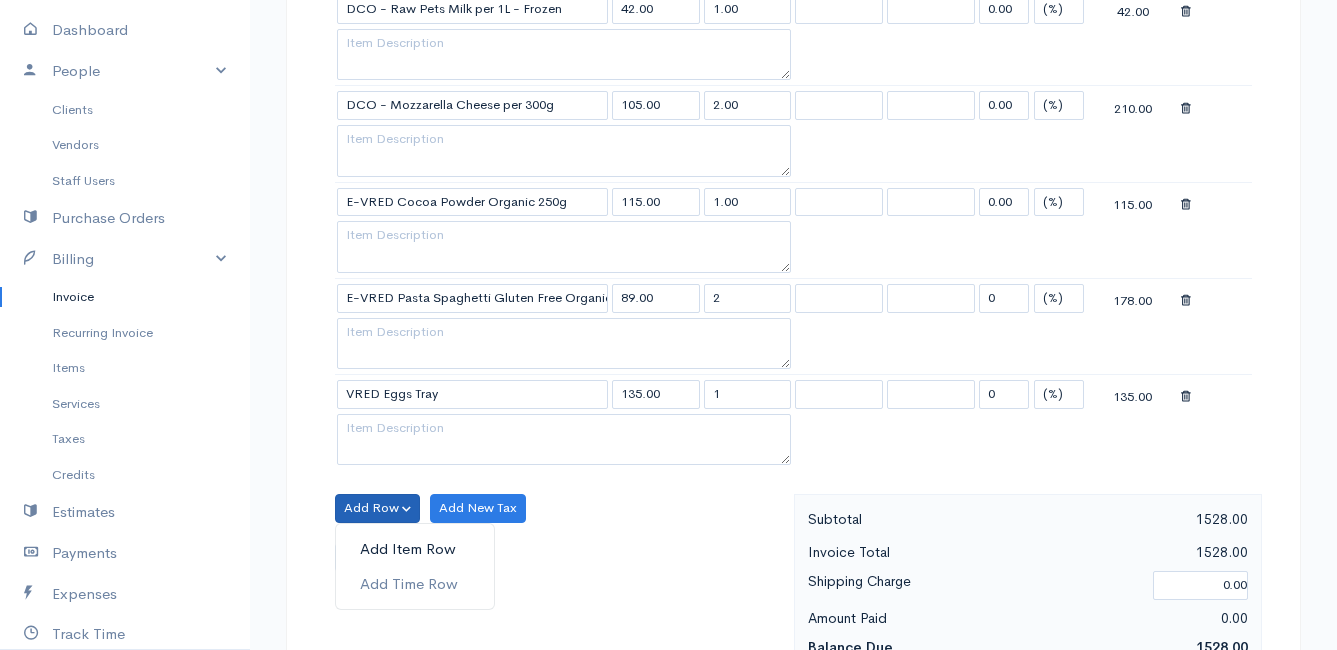 click on "Add Item Row" at bounding box center [415, 549] 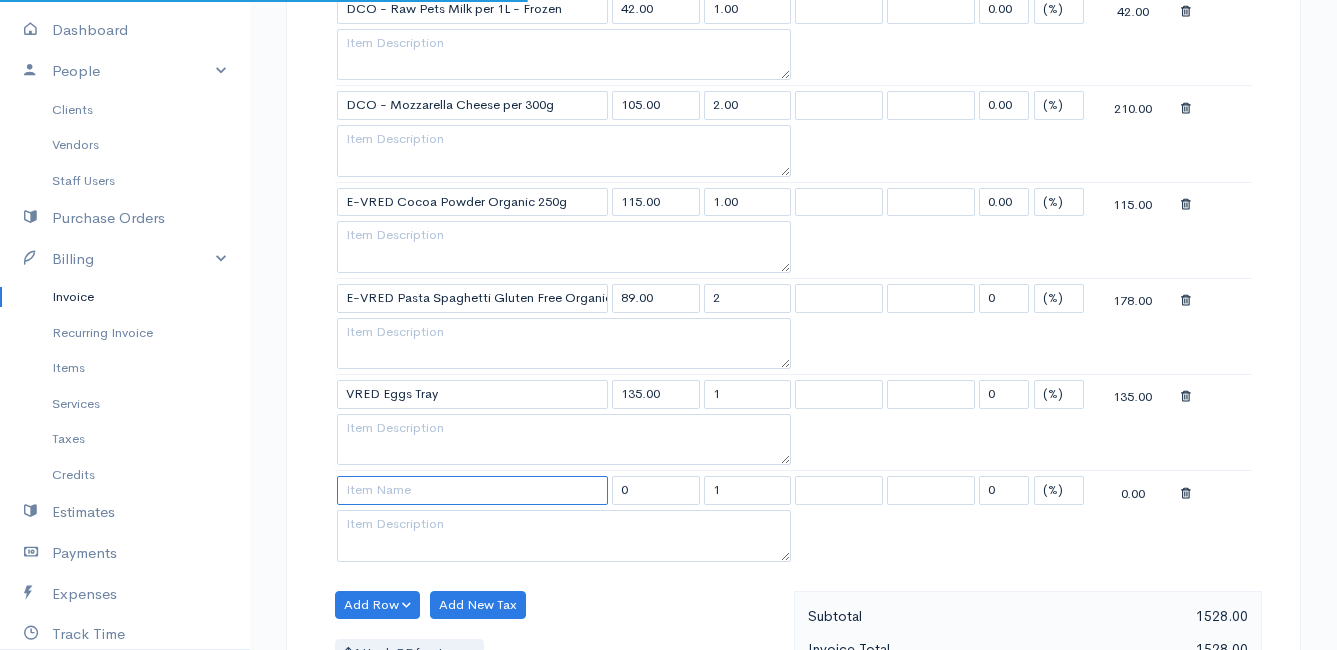 click at bounding box center [472, 490] 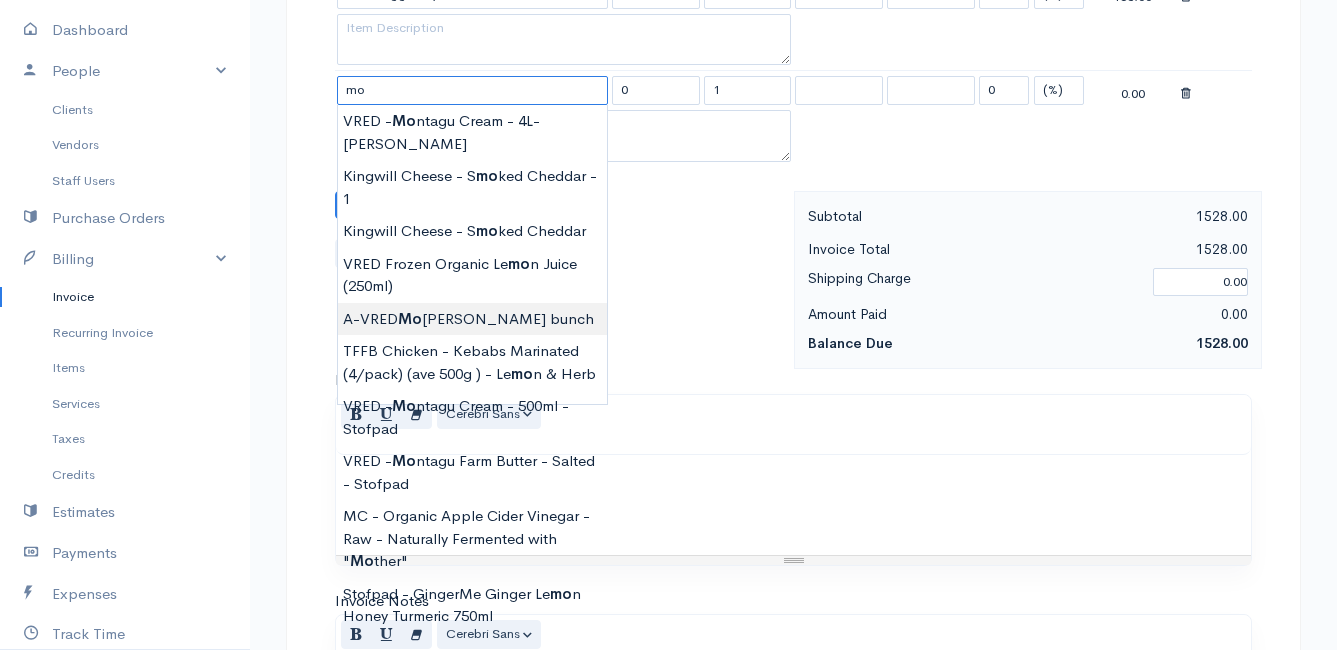 scroll, scrollTop: 2300, scrollLeft: 0, axis: vertical 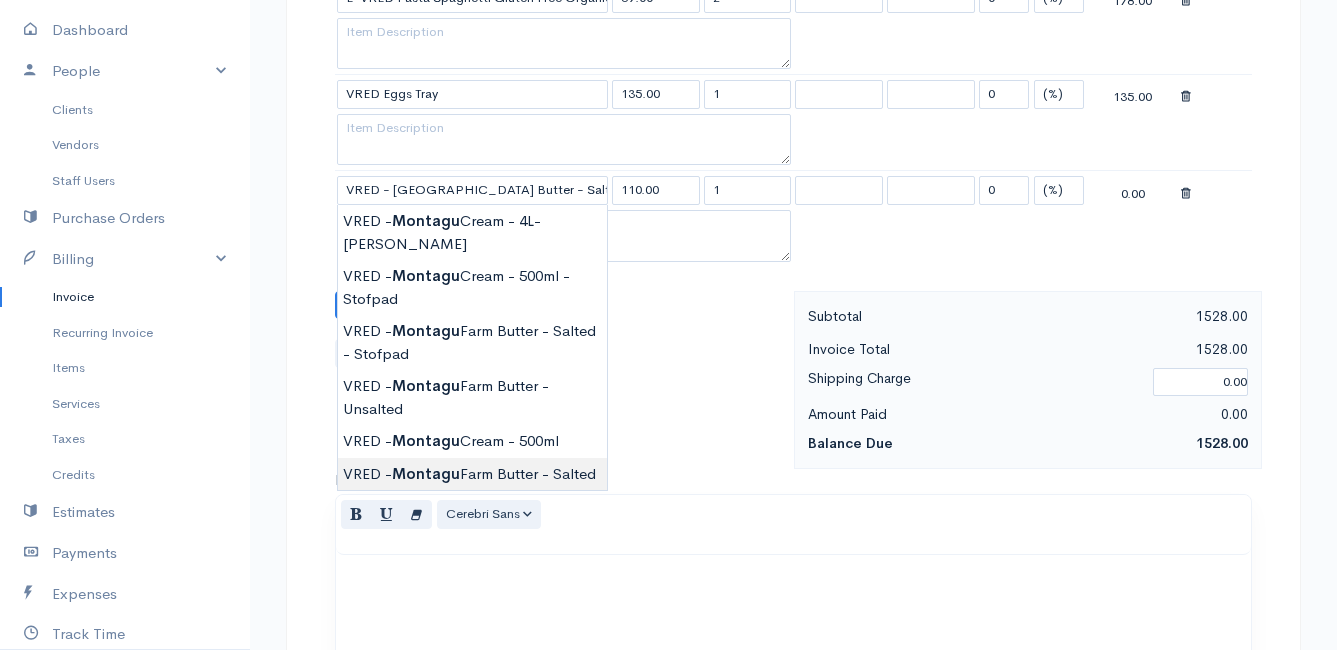 click on "Mamma Chicken
Upgrade
Dashboard
People
Clients
Vendors
Staff Users
Purchase Orders
Billing
Invoice
Recurring Invoice
Items
Services
Taxes
Credits
Estimates
Payments
Expenses
Track Time
Projects
Reports
Settings
My Organizations
Logout
Help
@CloudBooksApp 2022
Invoice
Edit Invoice #INV 250674
draft To [PERSON_NAME] [STREET_ADDRESS] [Choose Country] [GEOGRAPHIC_DATA] [GEOGRAPHIC_DATA] [GEOGRAPHIC_DATA] [GEOGRAPHIC_DATA] [GEOGRAPHIC_DATA] [GEOGRAPHIC_DATA] [US_STATE] [GEOGRAPHIC_DATA] [GEOGRAPHIC_DATA] [GEOGRAPHIC_DATA] [GEOGRAPHIC_DATA]" at bounding box center [668, -570] 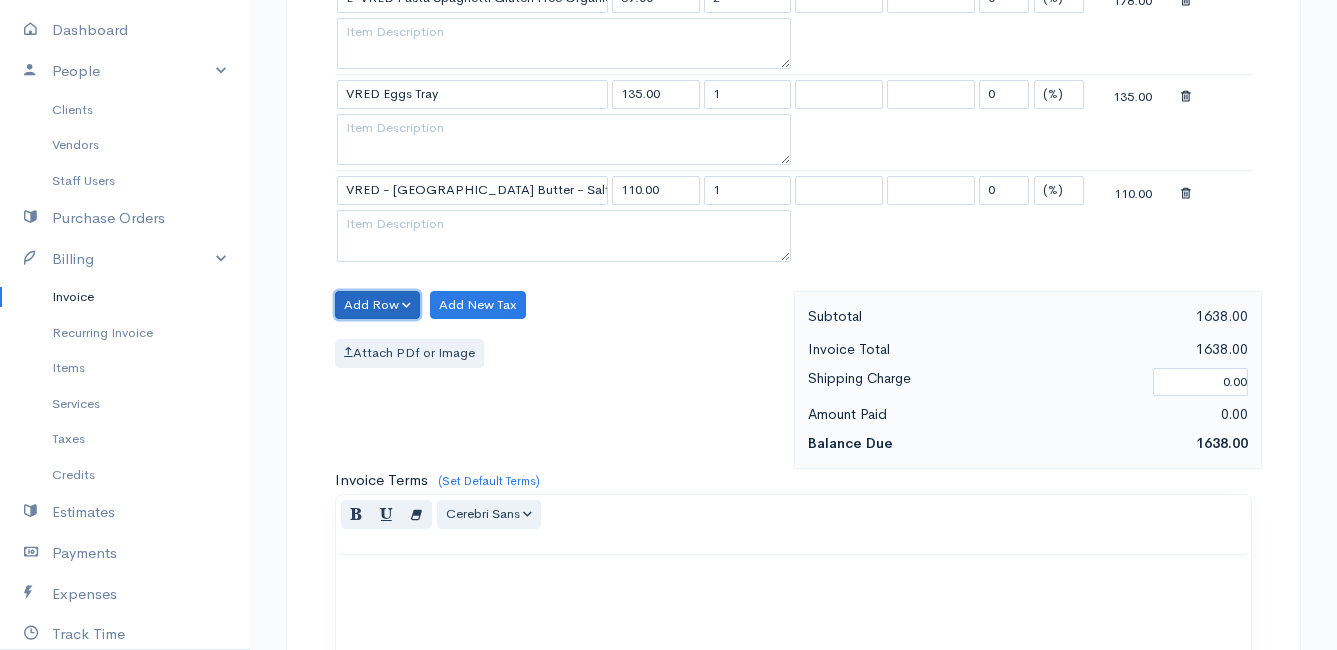click on "Add Row" at bounding box center [377, 305] 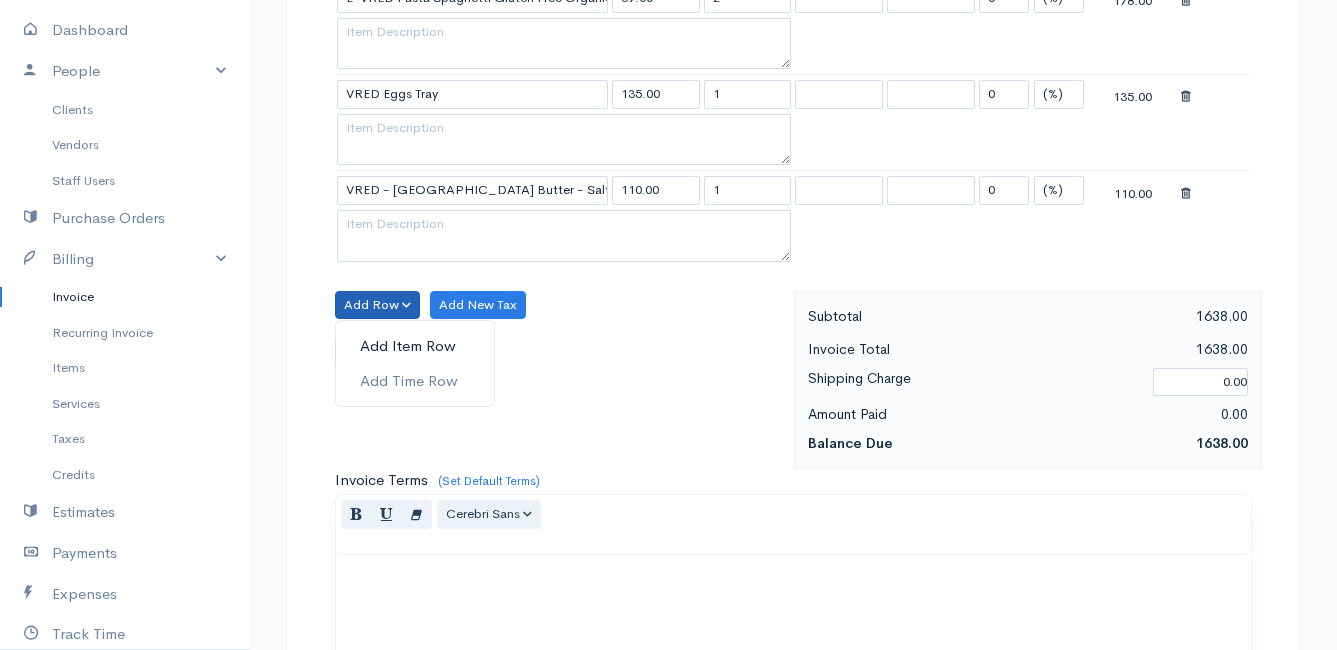 click on "Add Item Row" at bounding box center [415, 346] 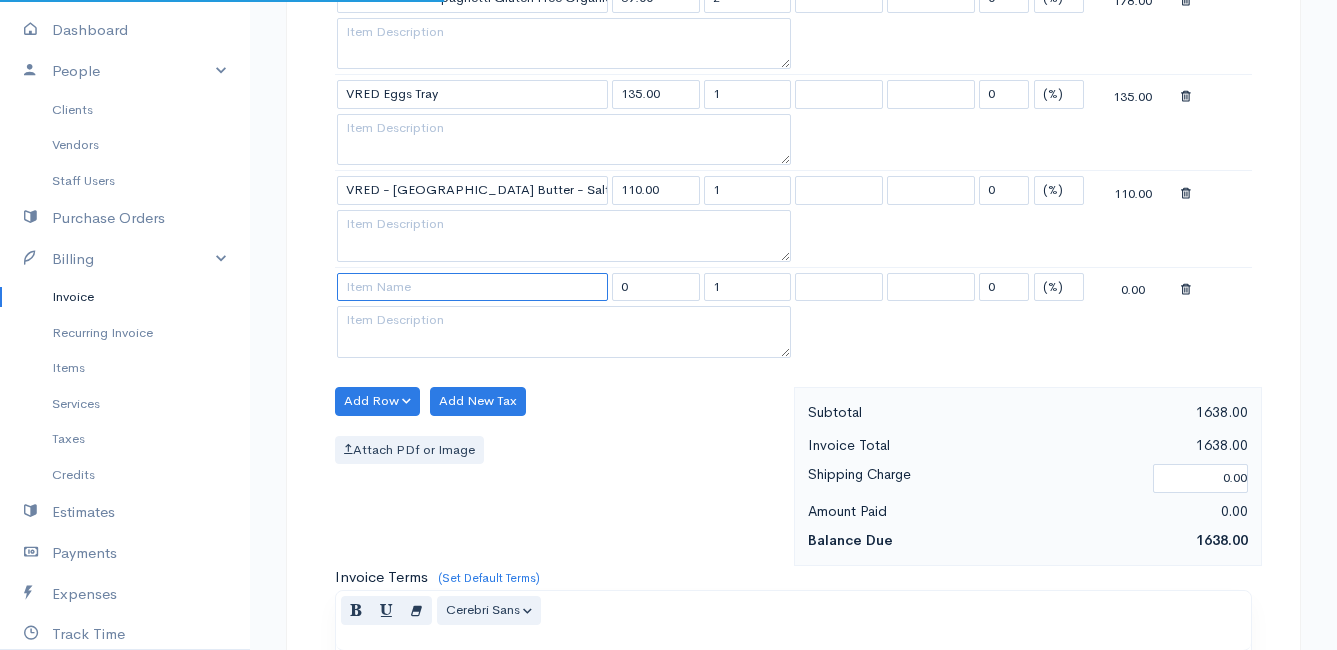 click at bounding box center [472, 287] 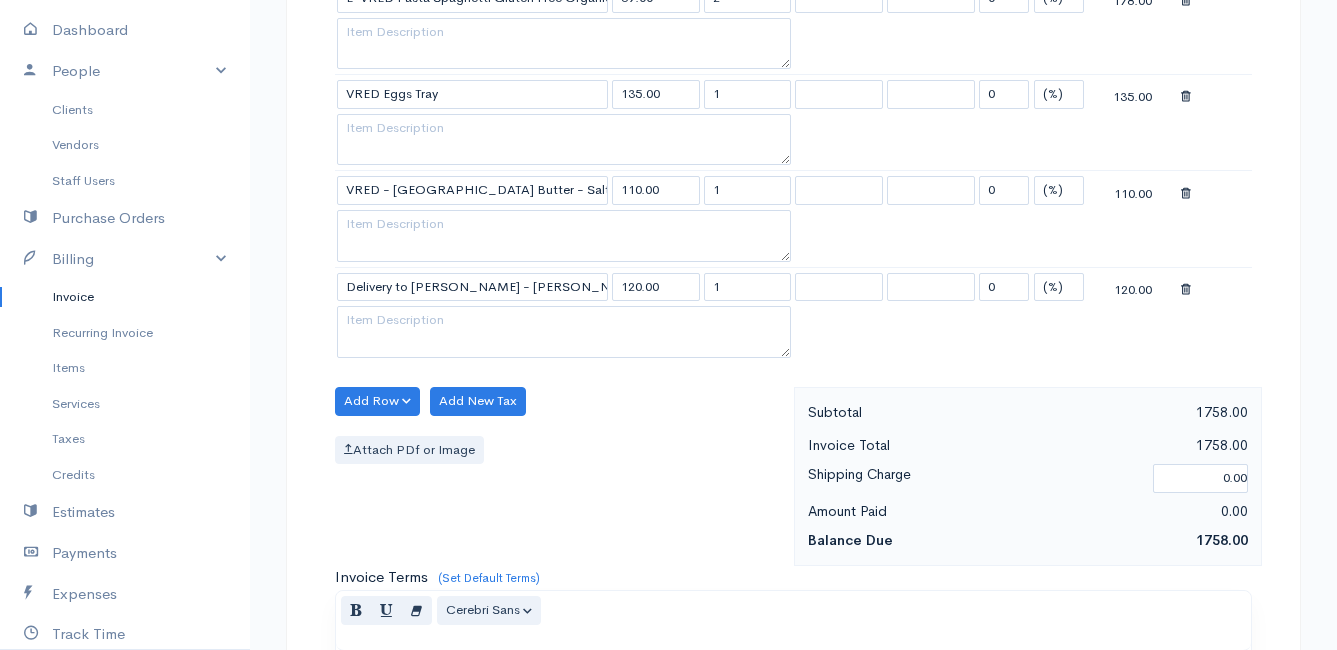 click on "Mamma Chicken
Upgrade
Dashboard
People
Clients
Vendors
Staff Users
Purchase Orders
Billing
Invoice
Recurring Invoice
Items
Services
Taxes
Credits
Estimates
Payments
Expenses
Track Time
Projects
Reports
Settings
My Organizations
Logout
Help
@CloudBooksApp 2022
Invoice
Edit Invoice #INV 250674
draft To [PERSON_NAME] [STREET_ADDRESS] [Choose Country] [GEOGRAPHIC_DATA] [GEOGRAPHIC_DATA] [GEOGRAPHIC_DATA] [GEOGRAPHIC_DATA] [GEOGRAPHIC_DATA] [GEOGRAPHIC_DATA] [US_STATE] [GEOGRAPHIC_DATA] [GEOGRAPHIC_DATA] [GEOGRAPHIC_DATA] [GEOGRAPHIC_DATA]" at bounding box center (668, -522) 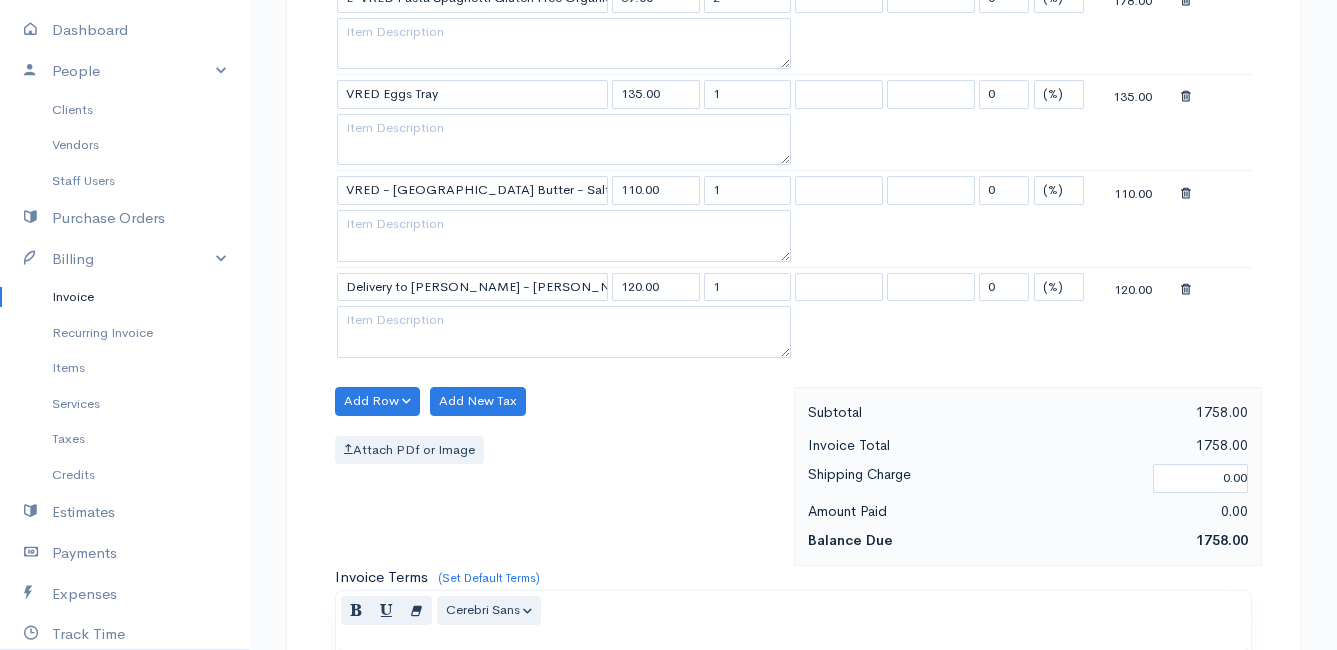 scroll, scrollTop: 2907, scrollLeft: 0, axis: vertical 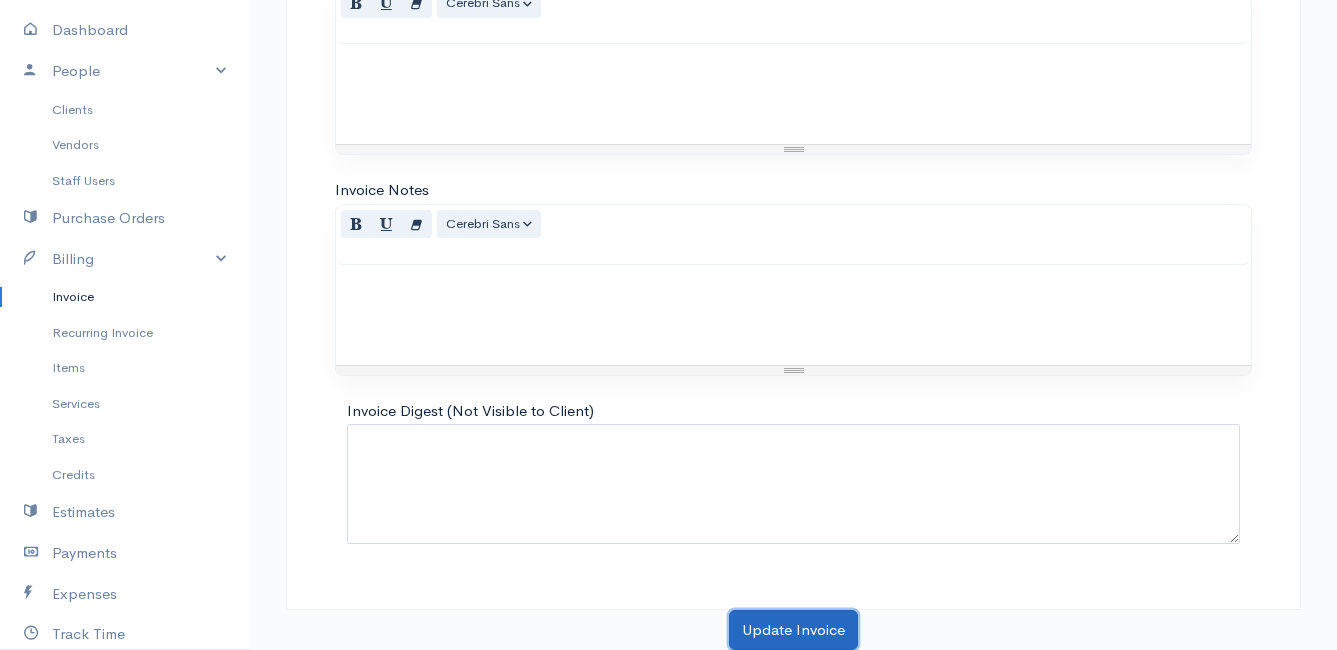 click on "Update Invoice" at bounding box center (793, 630) 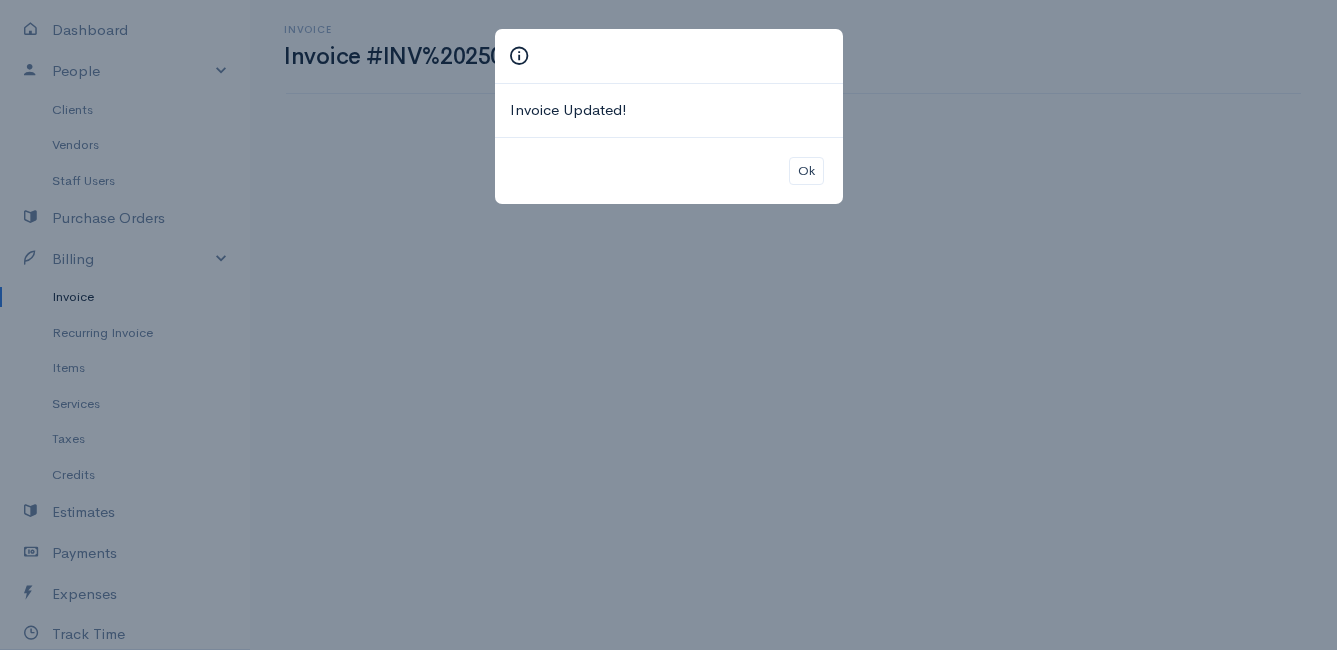 scroll, scrollTop: 0, scrollLeft: 0, axis: both 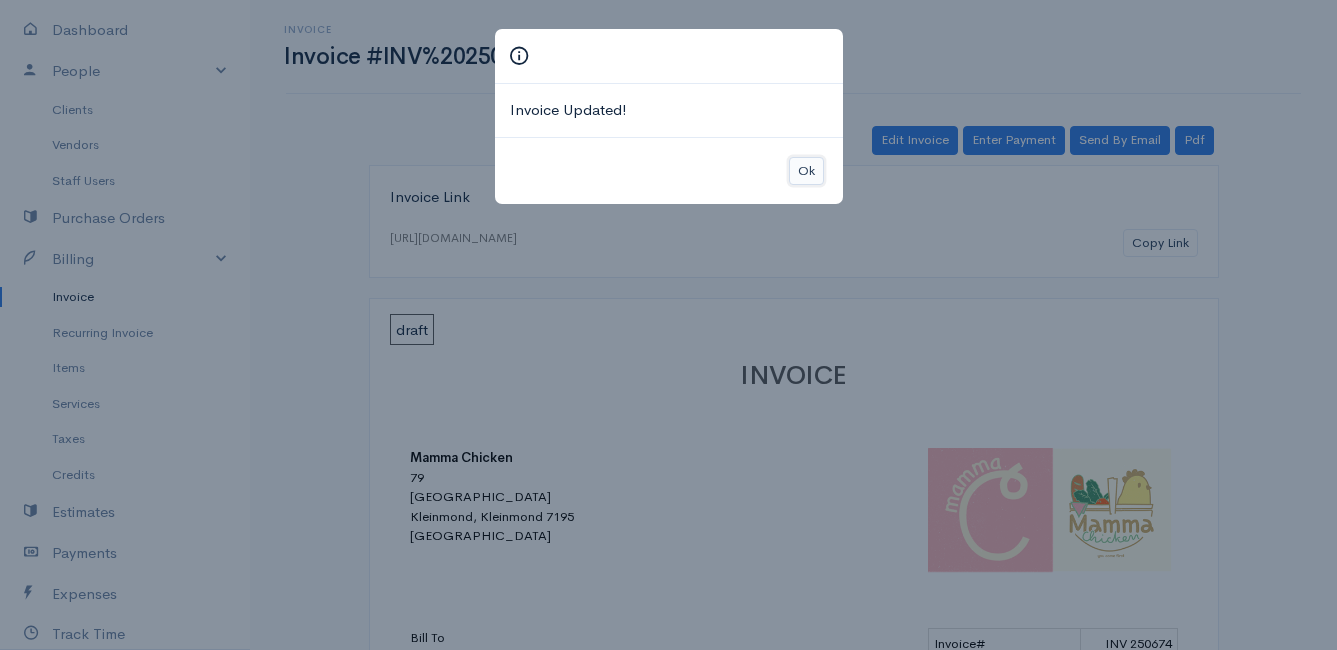 click on "Ok" at bounding box center [806, 171] 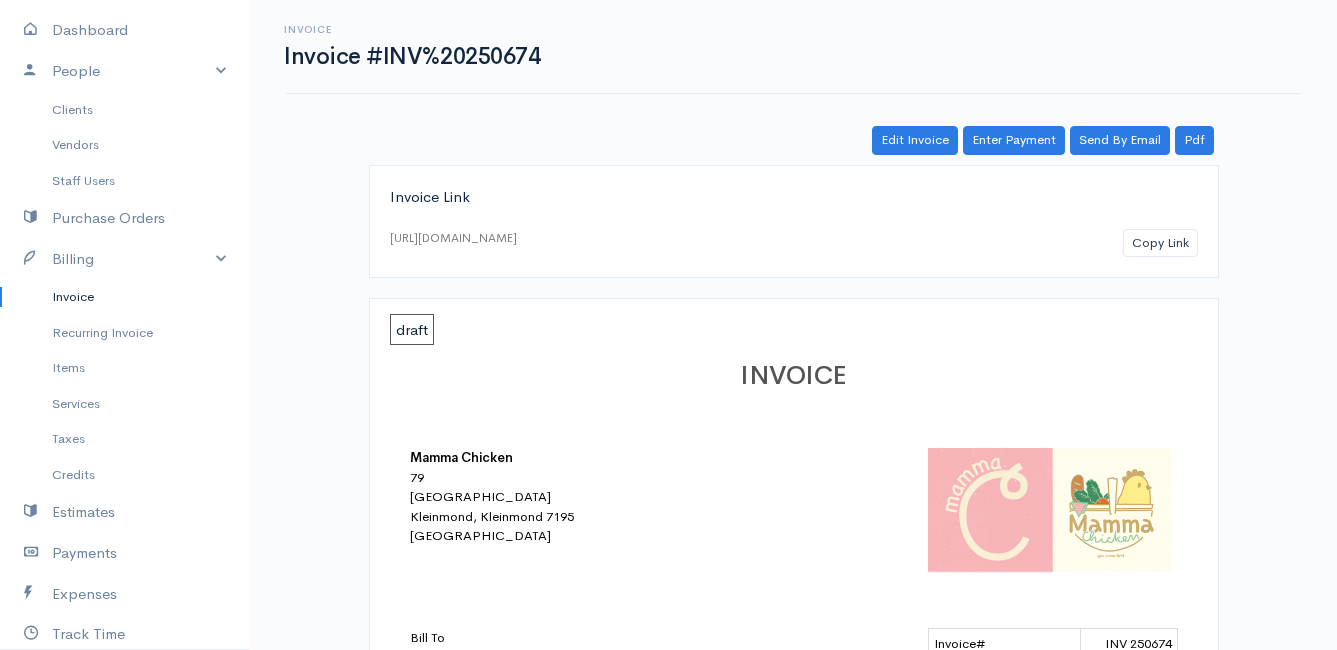 click on "Invoice" at bounding box center (125, 297) 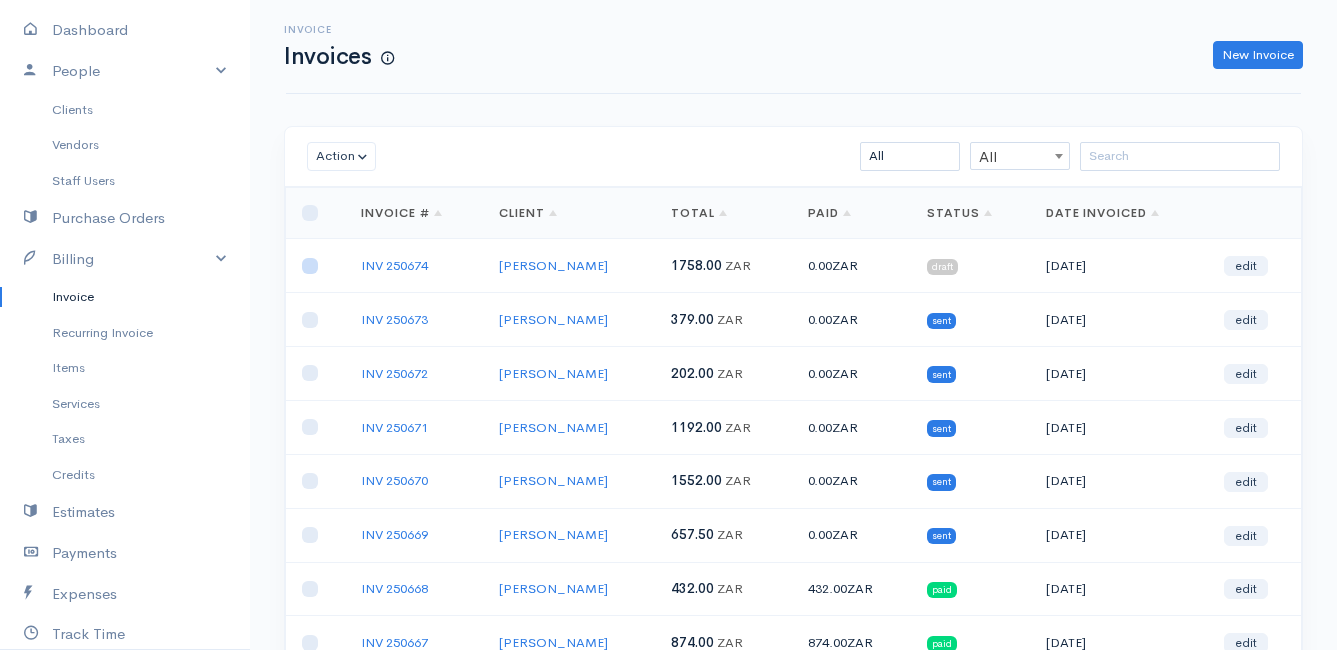 click at bounding box center [310, 266] 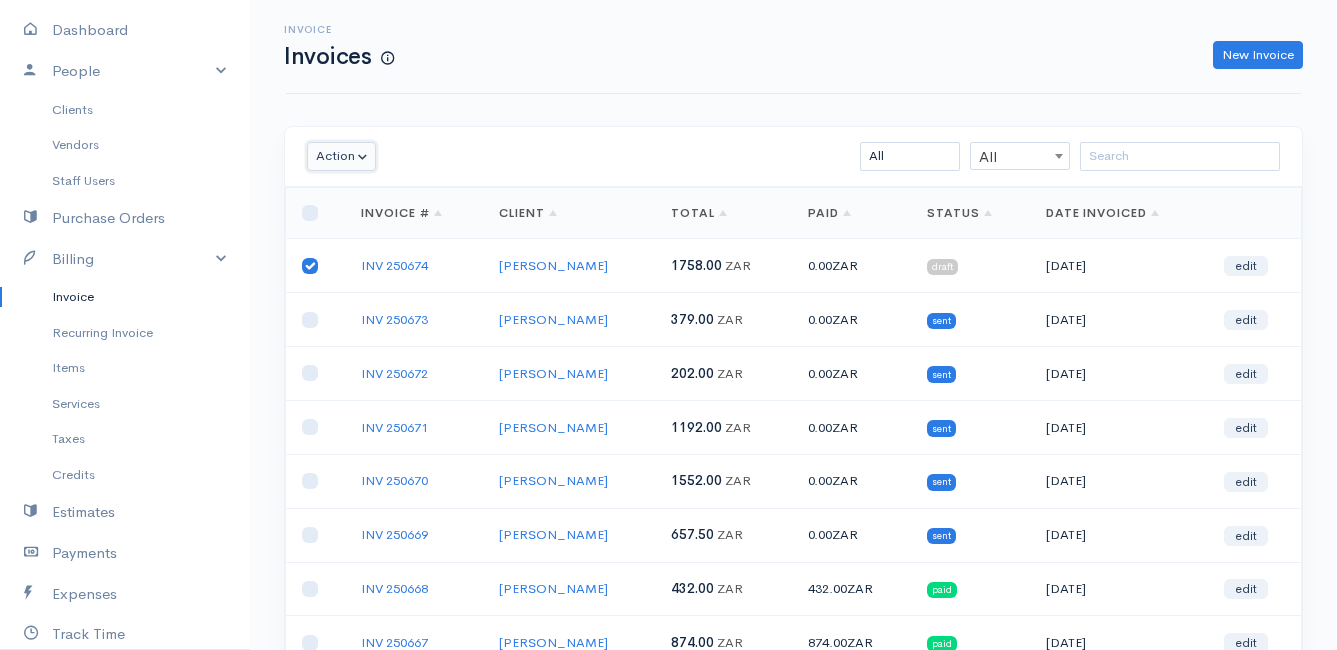 click on "Action" at bounding box center [341, 156] 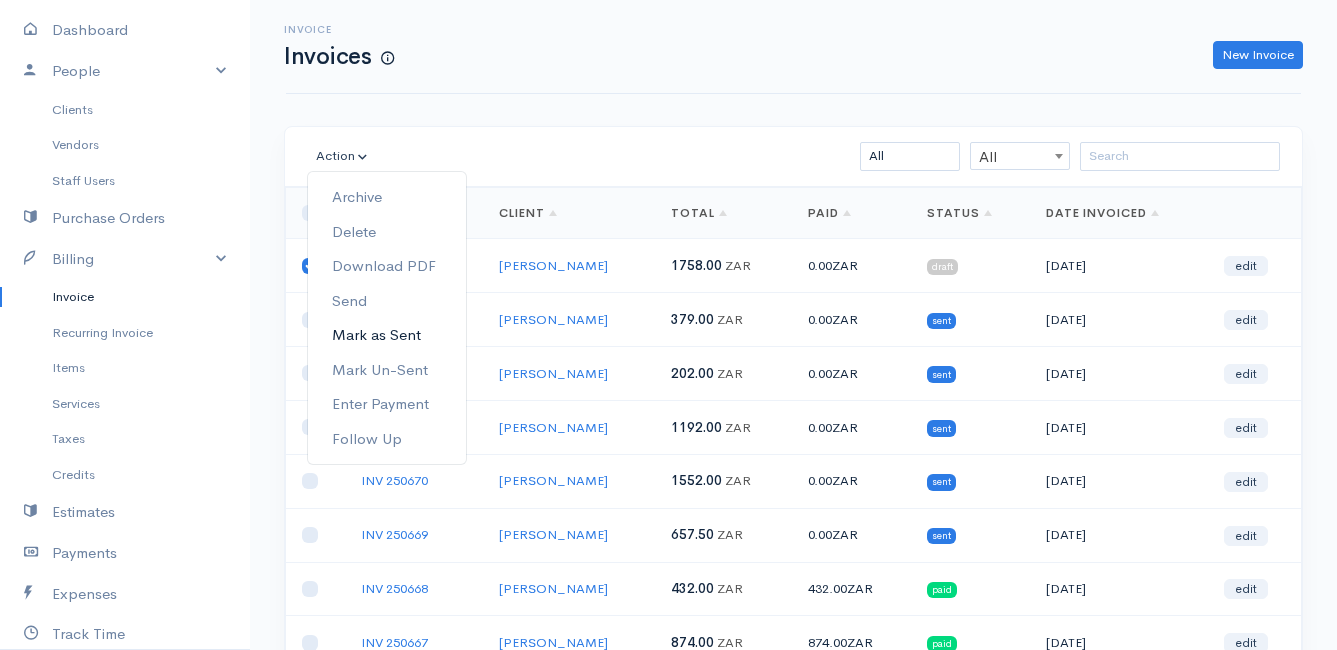 click on "Mark as Sent" at bounding box center [387, 335] 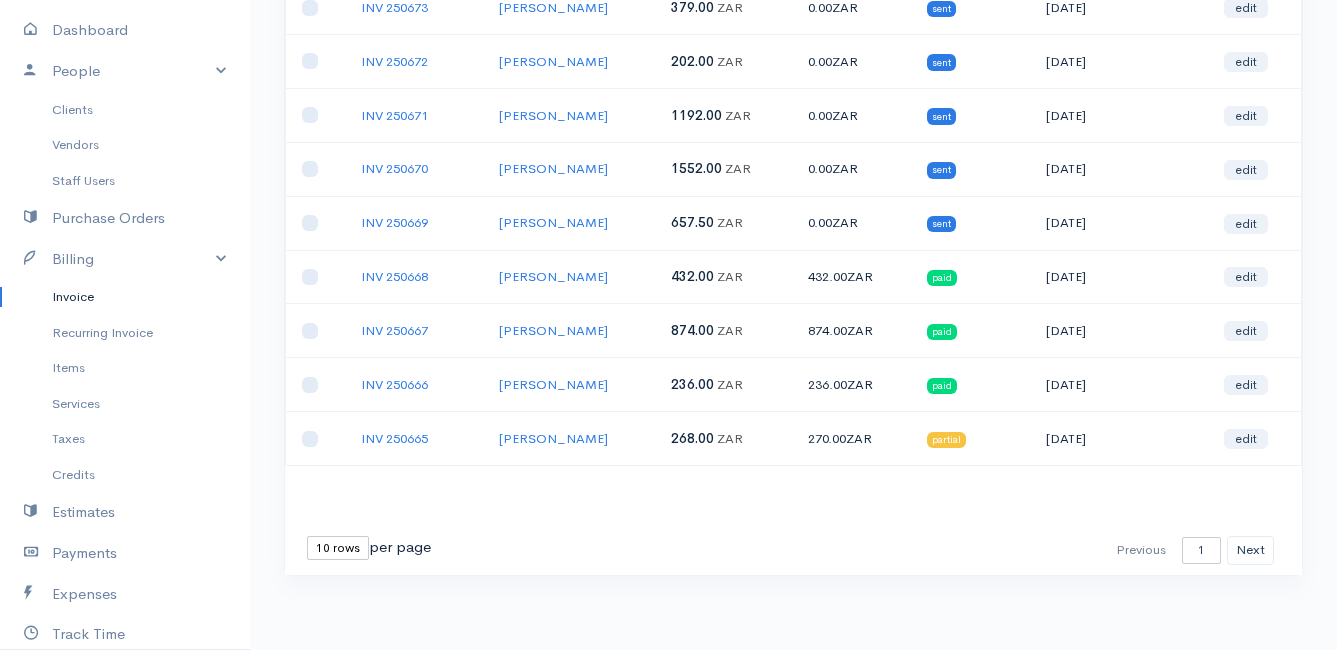 scroll, scrollTop: 0, scrollLeft: 0, axis: both 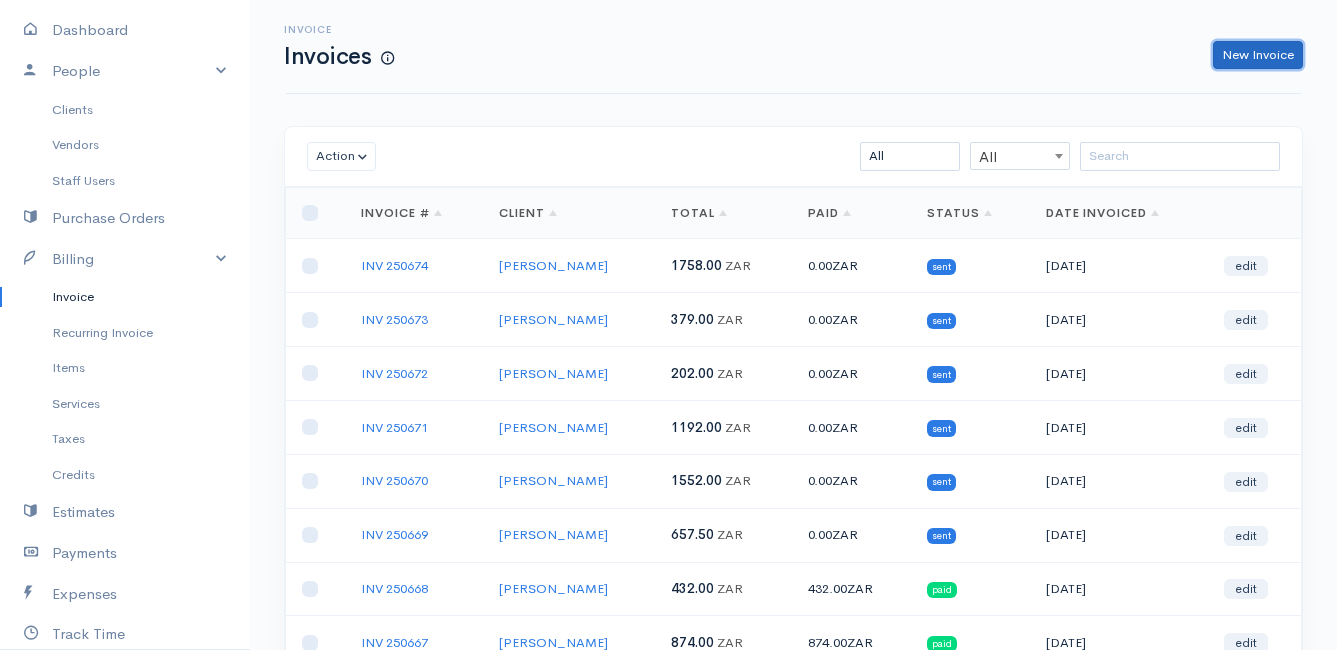 click on "New Invoice" at bounding box center [1258, 55] 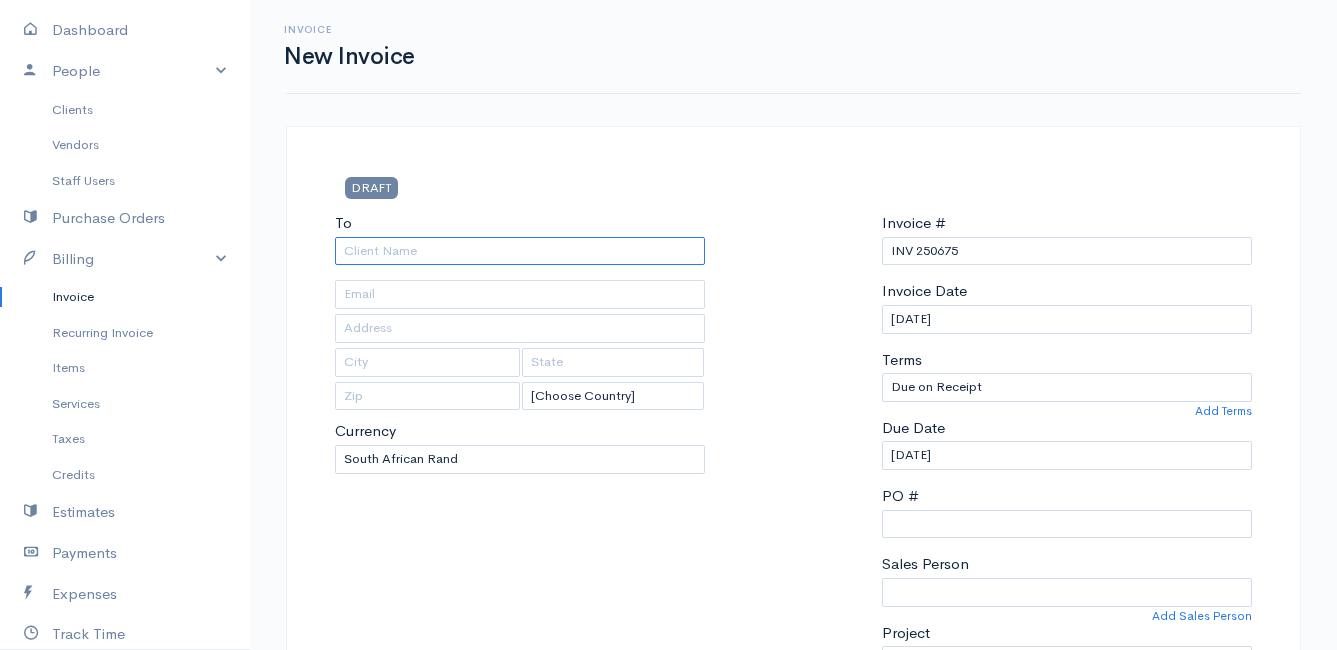 click on "To" at bounding box center (520, 251) 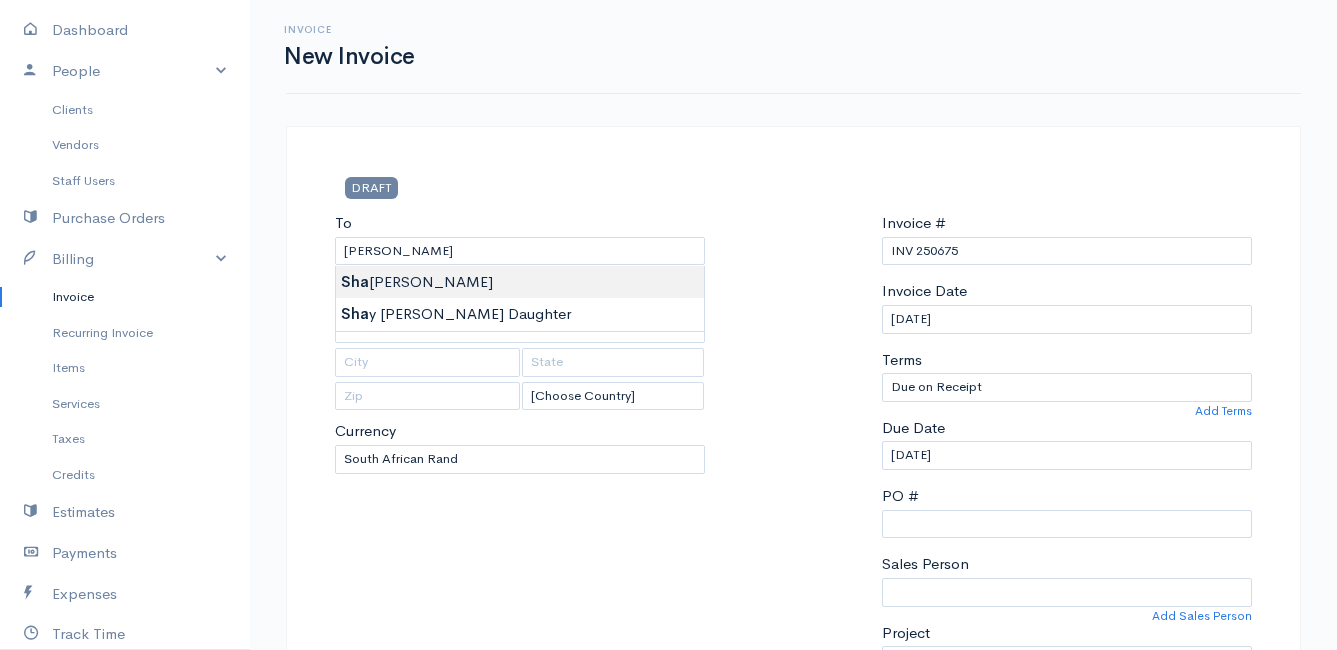 click on "Mamma Chicken
Upgrade
Dashboard
People
Clients
Vendors
Staff Users
Purchase Orders
Billing
Invoice
Recurring Invoice
Items
Services
Taxes
Credits
Estimates
Payments
Expenses
Track Time
Projects
Reports
Settings
My Organizations
Logout
Help
@CloudBooksApp 2022
Invoice
New Invoice
DRAFT To [PERSON_NAME] [Choose Country] [GEOGRAPHIC_DATA] [GEOGRAPHIC_DATA] [GEOGRAPHIC_DATA] [GEOGRAPHIC_DATA] [GEOGRAPHIC_DATA] [GEOGRAPHIC_DATA] [US_STATE] [GEOGRAPHIC_DATA] [GEOGRAPHIC_DATA] [GEOGRAPHIC_DATA] [GEOGRAPHIC_DATA] [GEOGRAPHIC_DATA] [GEOGRAPHIC_DATA] [GEOGRAPHIC_DATA] [PERSON_NAME]" at bounding box center [668, 864] 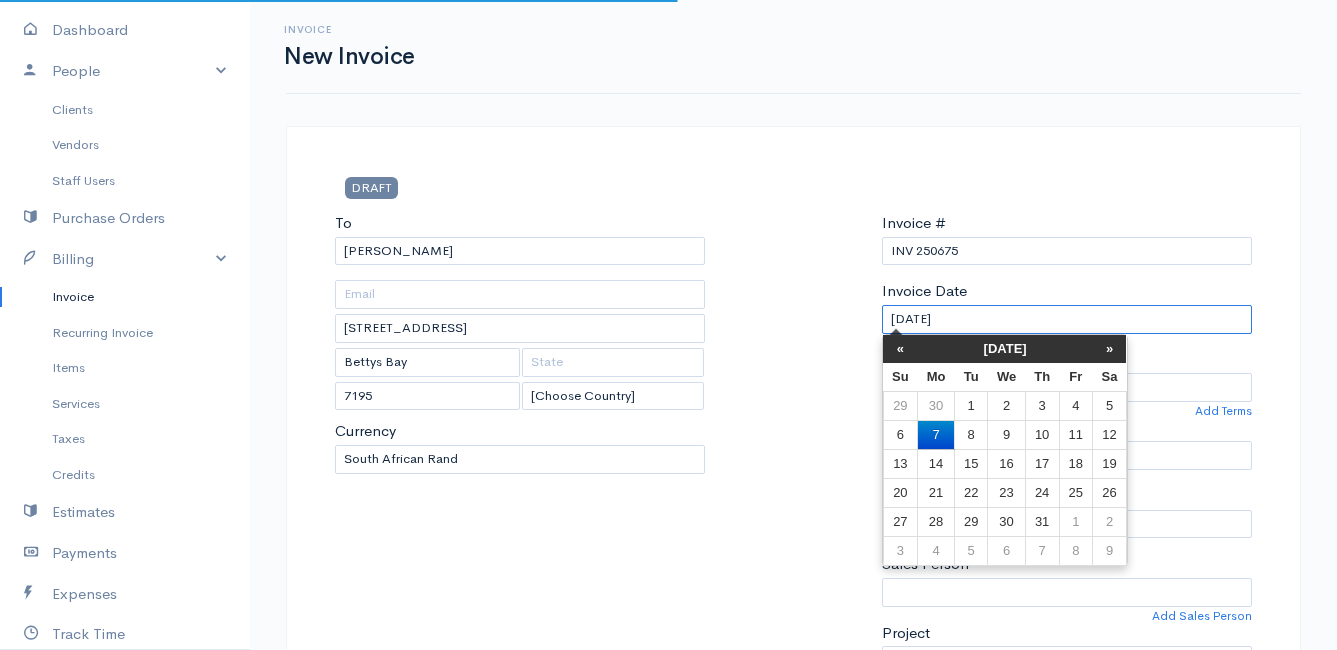 click on "[DATE]" at bounding box center [1067, 319] 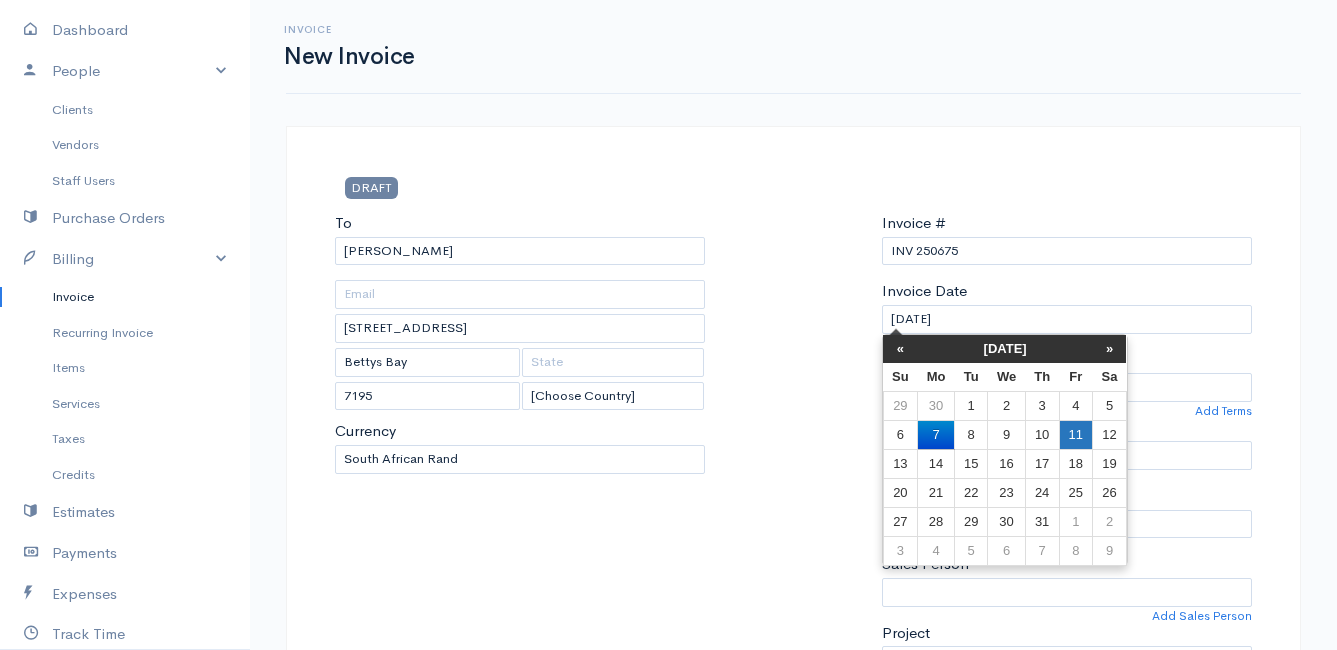 click on "11" at bounding box center (1075, 434) 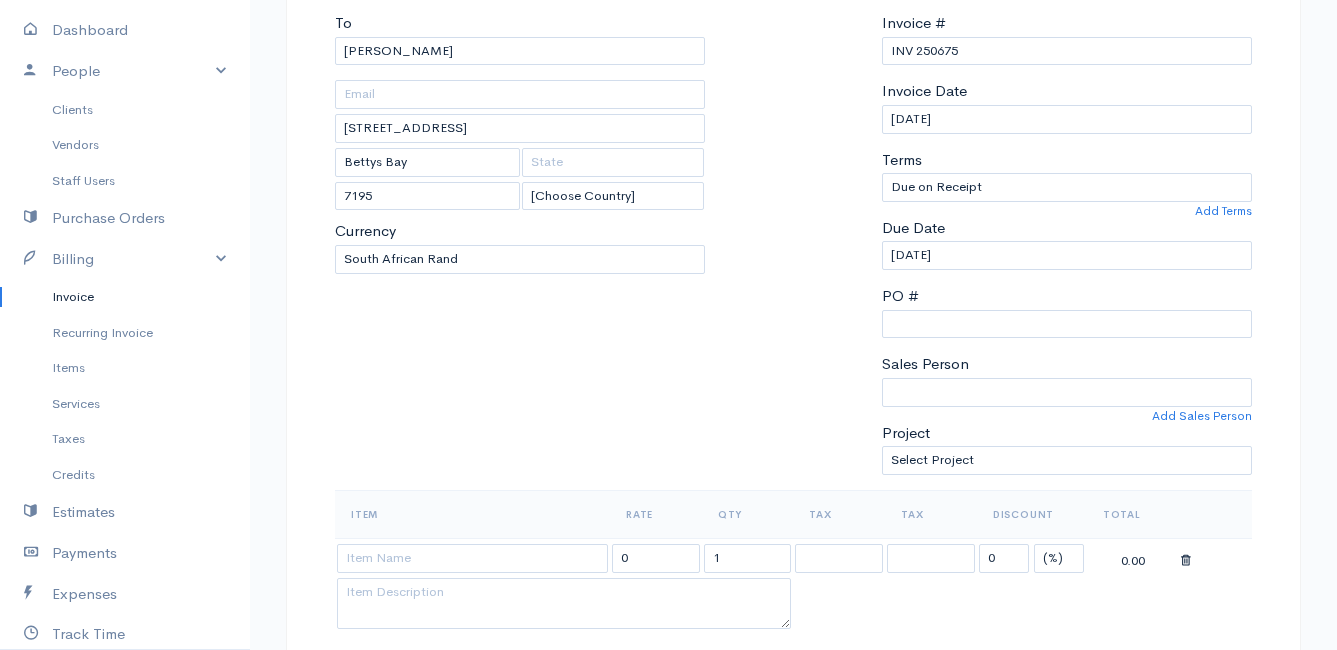 scroll, scrollTop: 400, scrollLeft: 0, axis: vertical 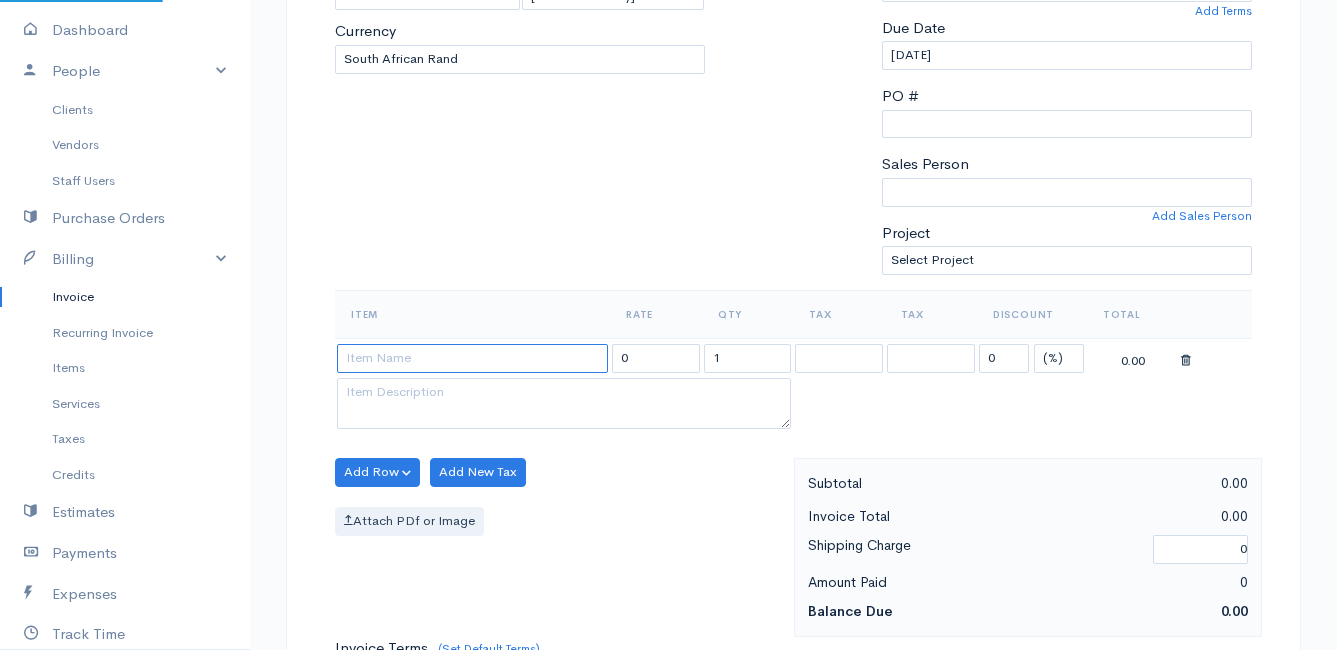 click at bounding box center [472, 358] 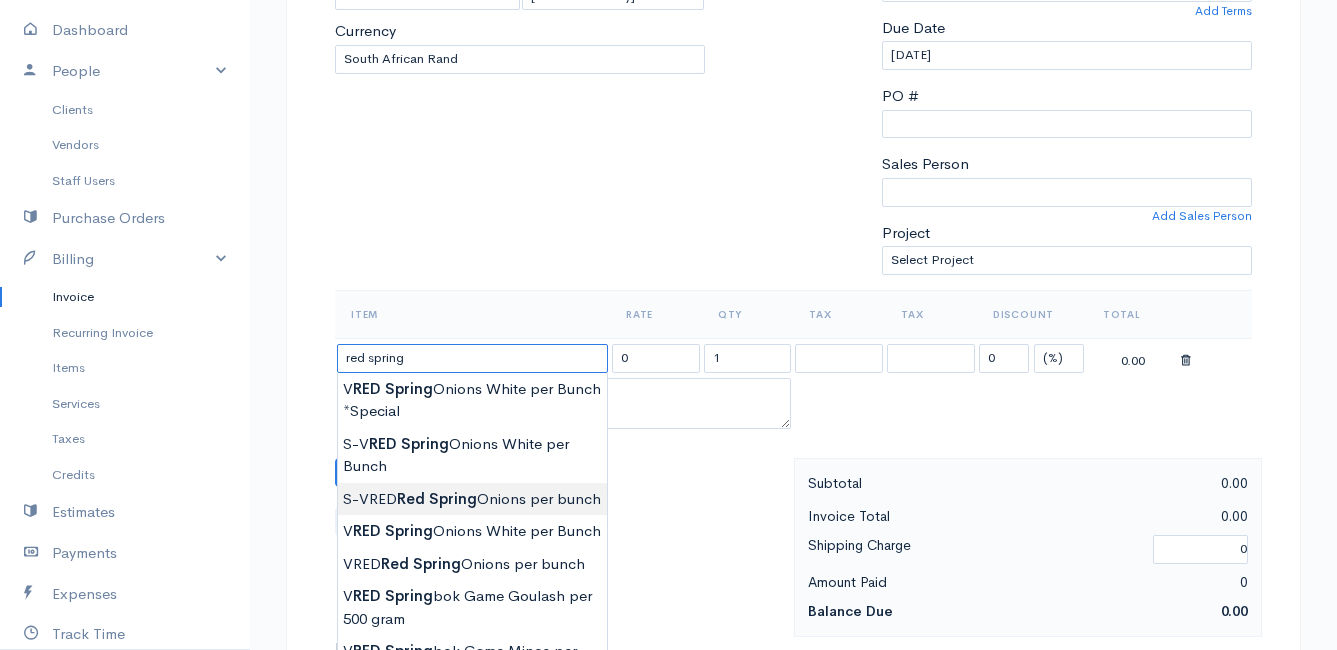 scroll, scrollTop: 500, scrollLeft: 0, axis: vertical 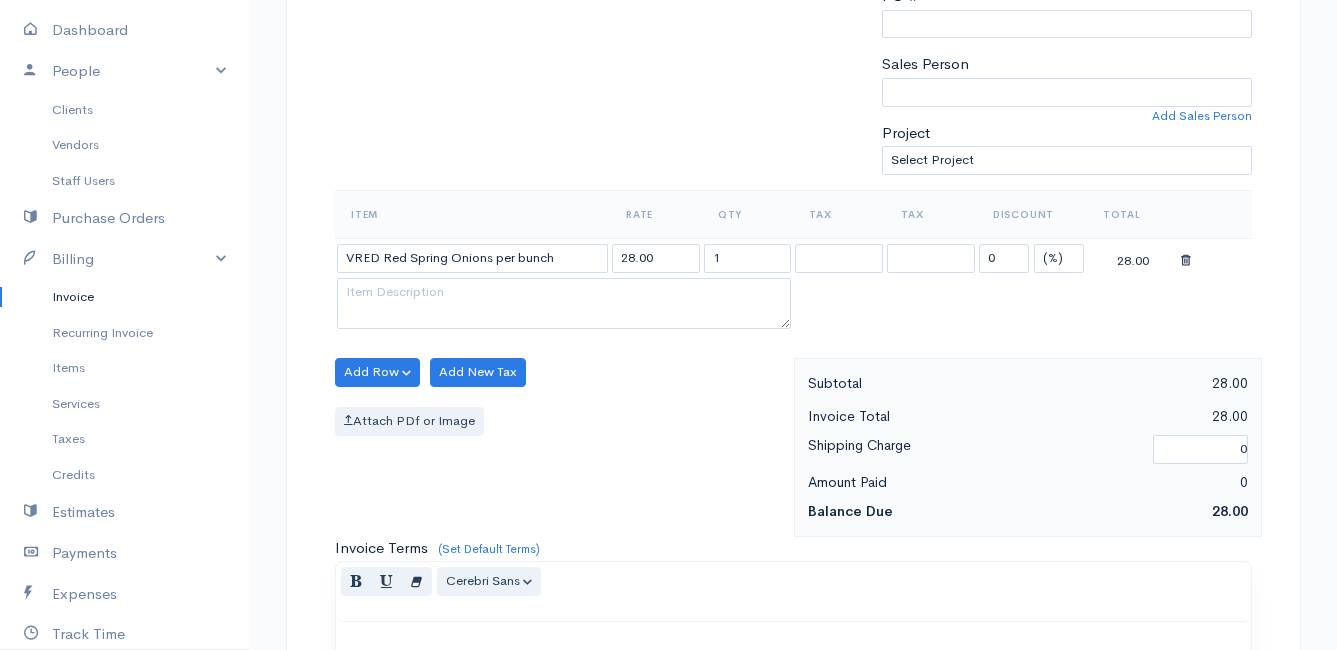 click on "Mamma Chicken
Upgrade
Dashboard
People
Clients
Vendors
Staff Users
Purchase Orders
Billing
Invoice
Recurring Invoice
Items
Services
Taxes
Credits
Estimates
Payments
Expenses
Track Time
Projects
Reports
Settings
My Organizations
Logout
Help
@CloudBooksApp 2022
Invoice
New Invoice
DRAFT To [PERSON_NAME] [STREET_ADDRESS] [Choose Country] [GEOGRAPHIC_DATA] [GEOGRAPHIC_DATA] [GEOGRAPHIC_DATA] [GEOGRAPHIC_DATA] [GEOGRAPHIC_DATA] [GEOGRAPHIC_DATA] [US_STATE] [GEOGRAPHIC_DATA] [GEOGRAPHIC_DATA] [GEOGRAPHIC_DATA] [GEOGRAPHIC_DATA] 1" at bounding box center [668, 364] 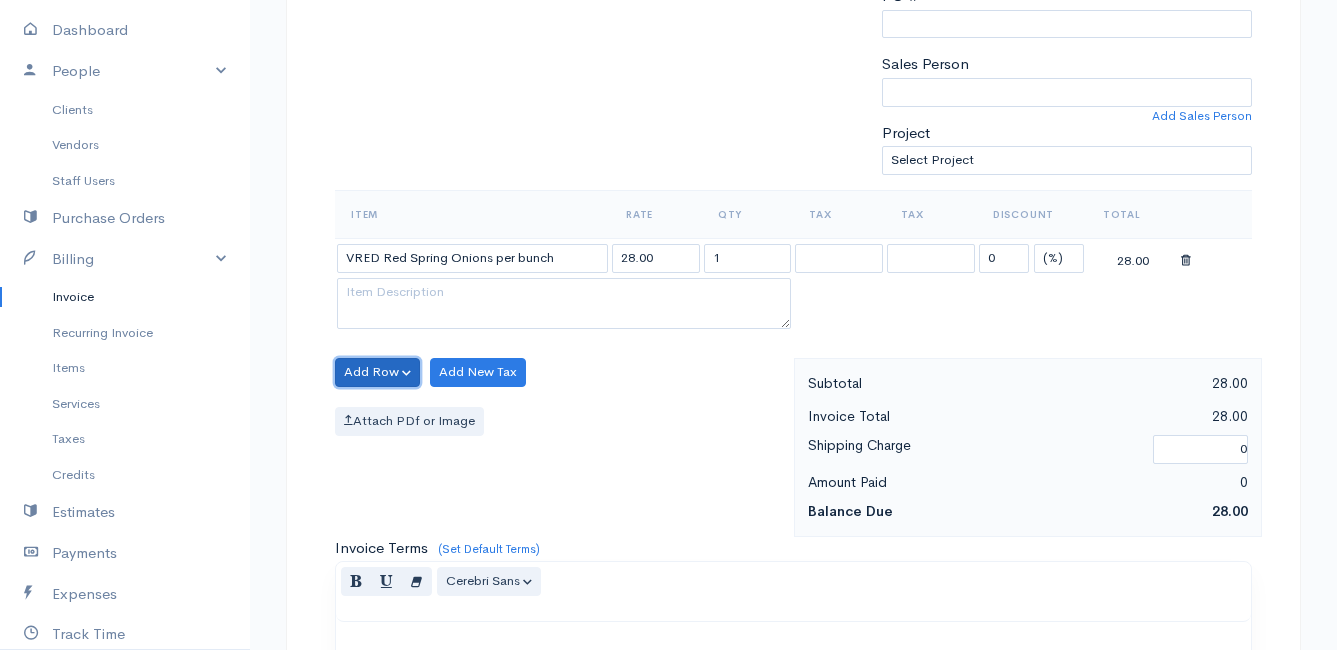 click on "Add Row" at bounding box center (377, 372) 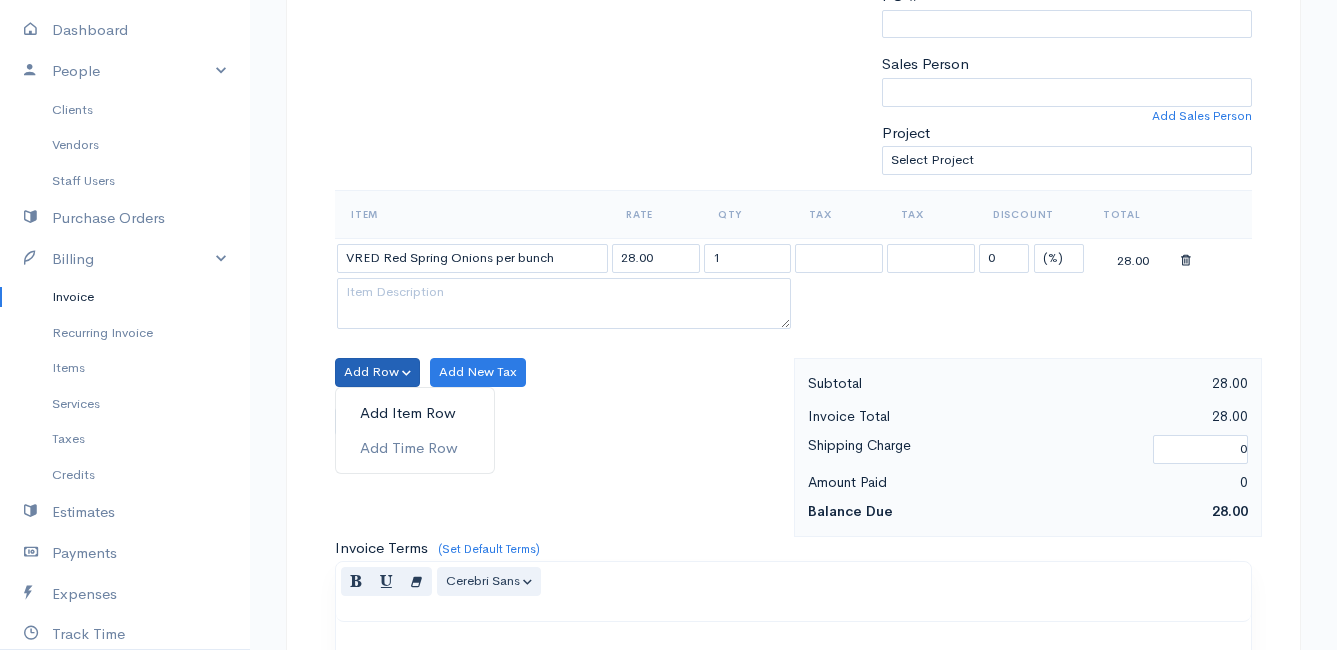 click on "Add Item Row" at bounding box center (415, 413) 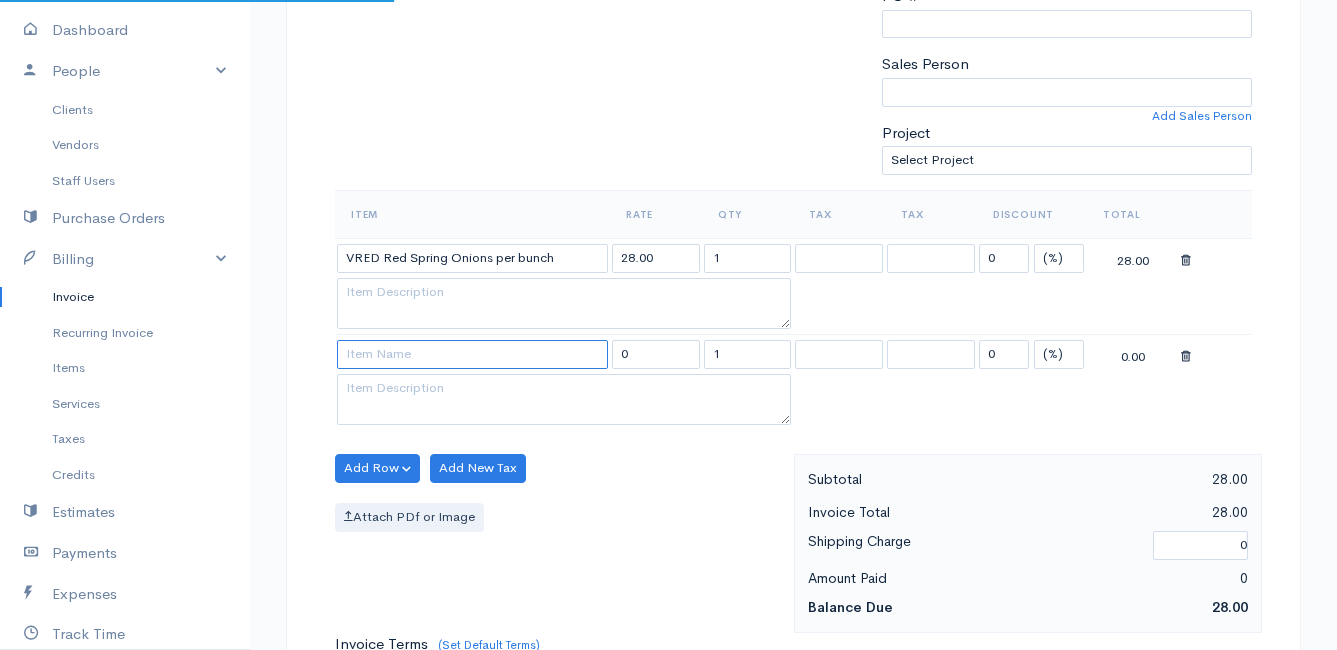 click at bounding box center (472, 354) 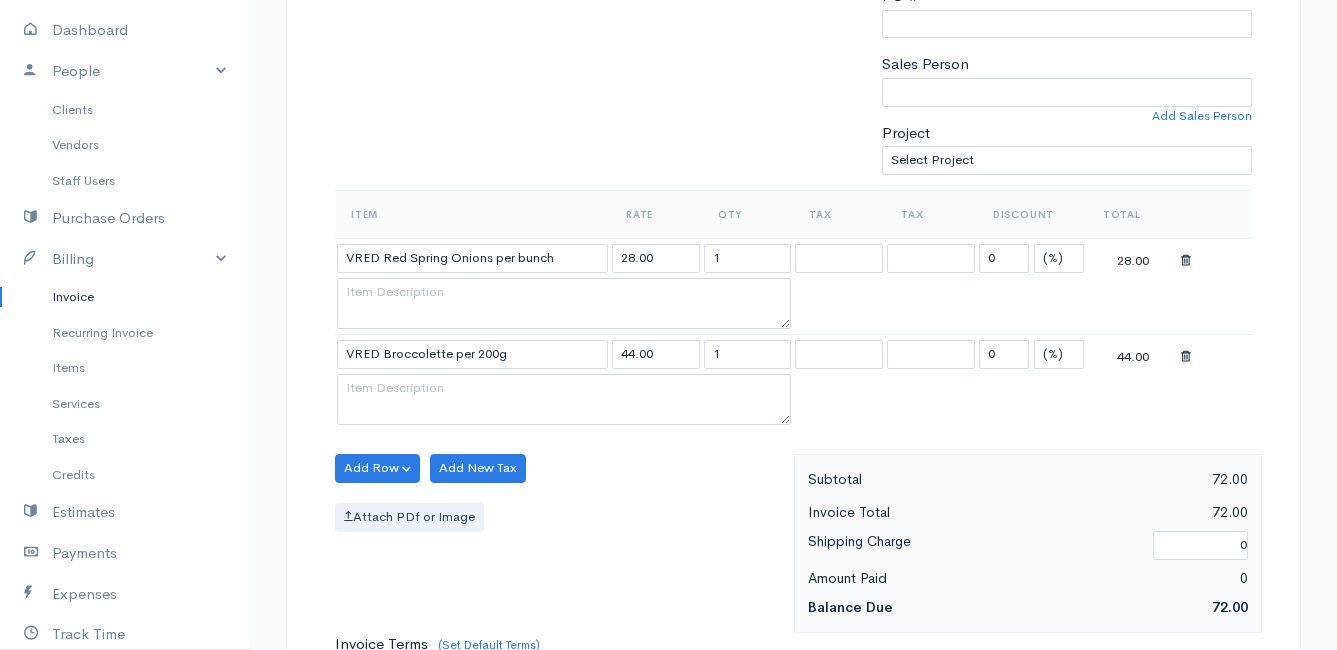 click on "Mamma Chicken
Upgrade
Dashboard
People
Clients
Vendors
Staff Users
Purchase Orders
Billing
Invoice
Recurring Invoice
Items
Services
Taxes
Credits
Estimates
Payments
Expenses
Track Time
Projects
Reports
Settings
My Organizations
Logout
Help
@CloudBooksApp 2022
Invoice
New Invoice
DRAFT To [PERSON_NAME] [STREET_ADDRESS] [Choose Country] [GEOGRAPHIC_DATA] [GEOGRAPHIC_DATA] [GEOGRAPHIC_DATA] [GEOGRAPHIC_DATA] [GEOGRAPHIC_DATA] [GEOGRAPHIC_DATA] [US_STATE] [GEOGRAPHIC_DATA] [GEOGRAPHIC_DATA] [GEOGRAPHIC_DATA] [GEOGRAPHIC_DATA] 1" at bounding box center (668, 412) 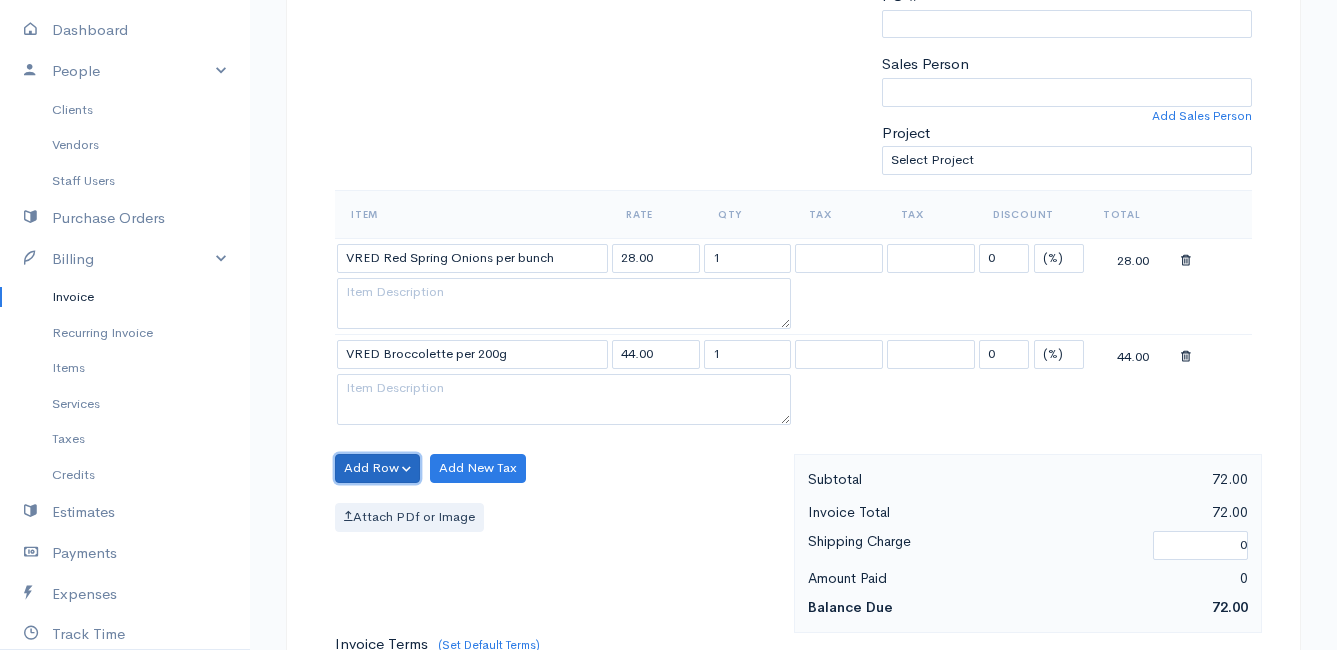 click on "Add Row" at bounding box center (377, 468) 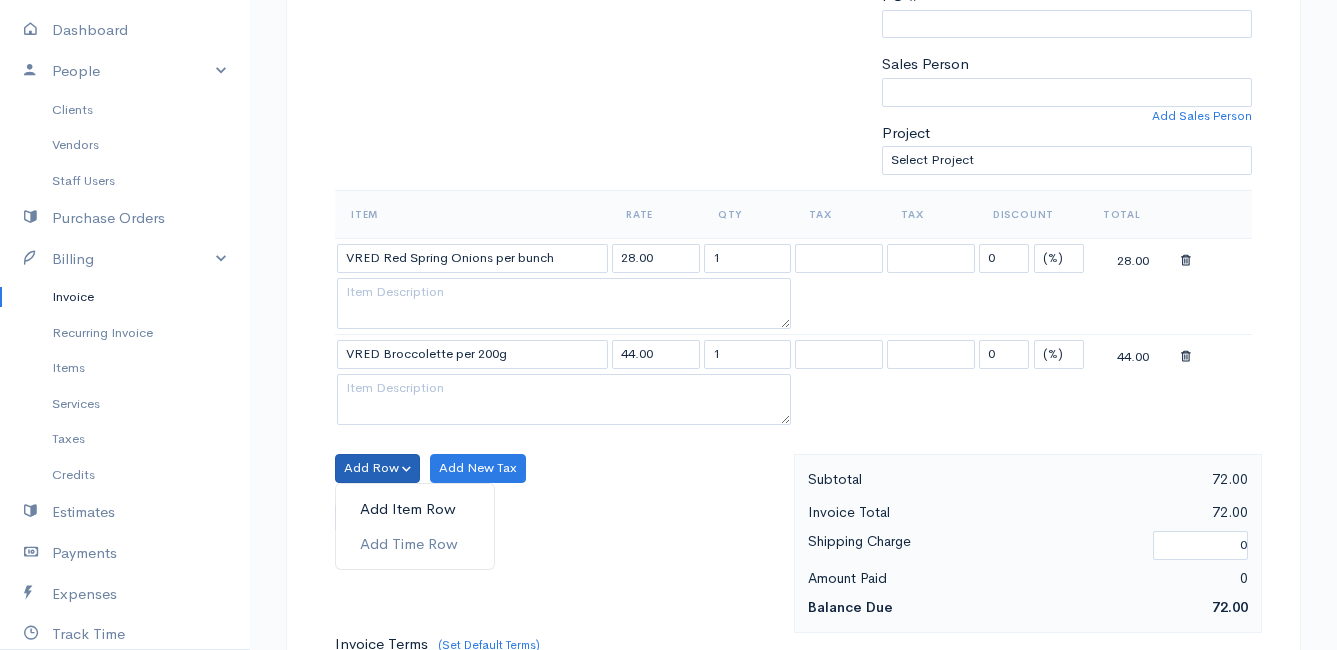 click on "Add Item Row" at bounding box center (415, 509) 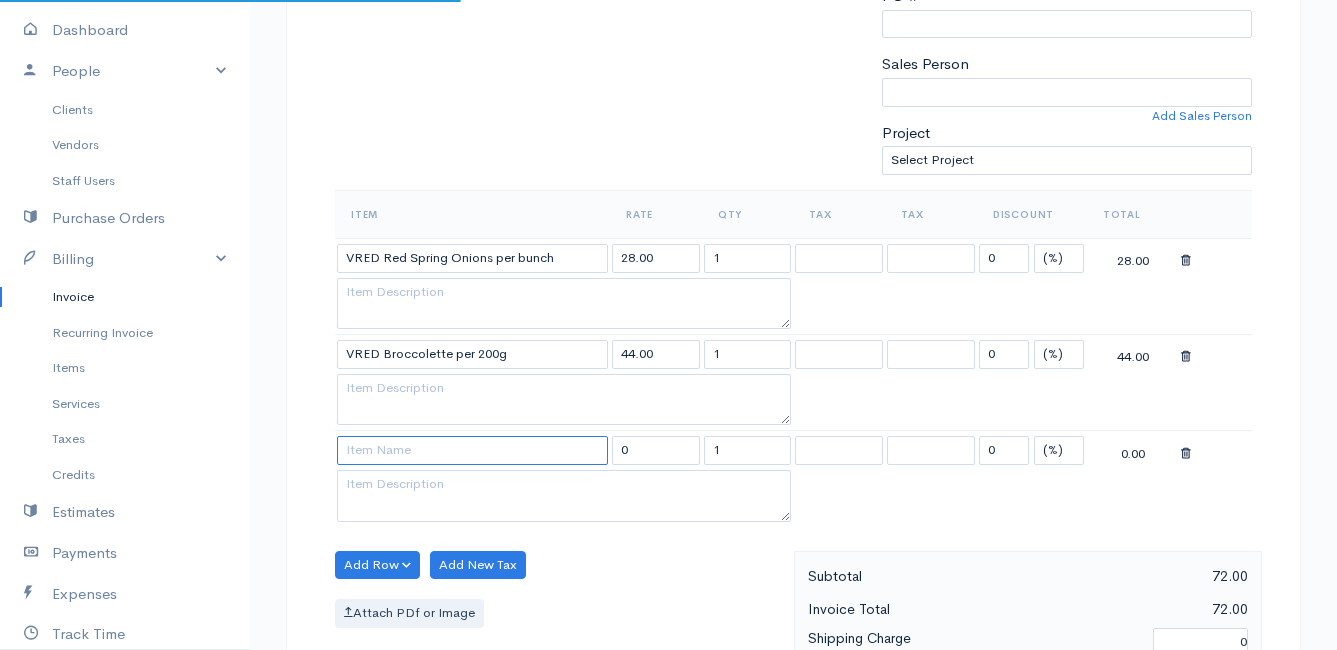 click at bounding box center [472, 450] 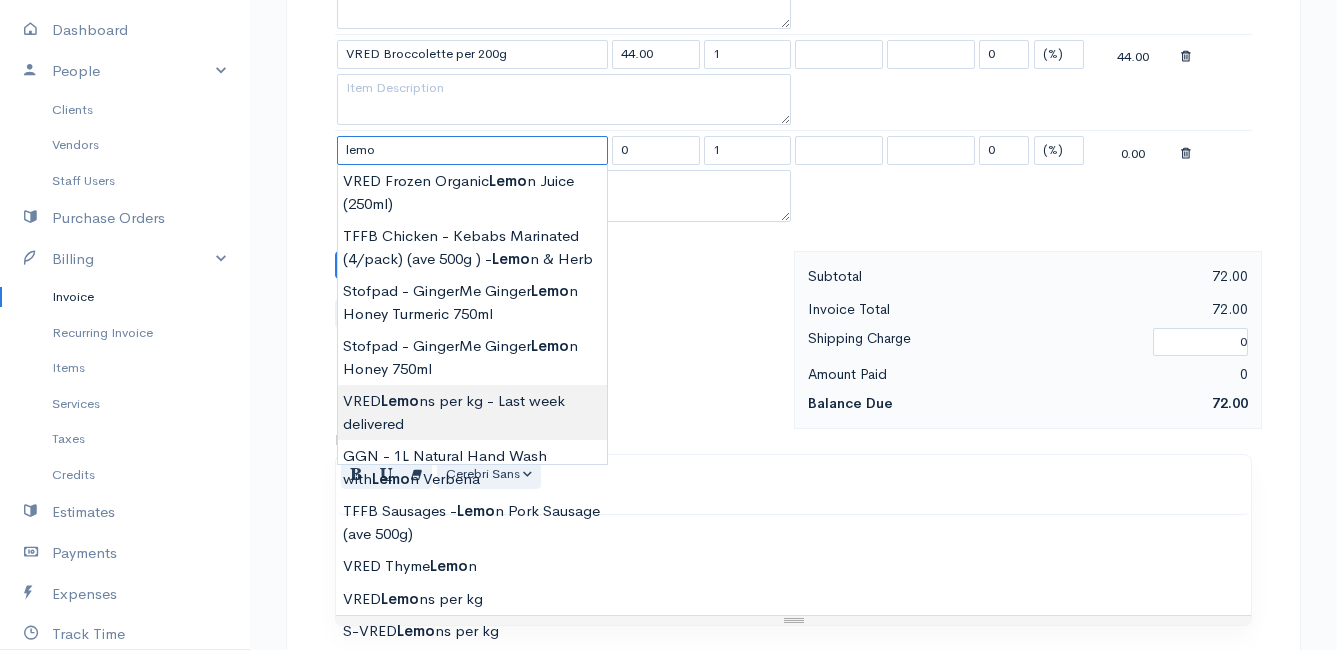 scroll, scrollTop: 900, scrollLeft: 0, axis: vertical 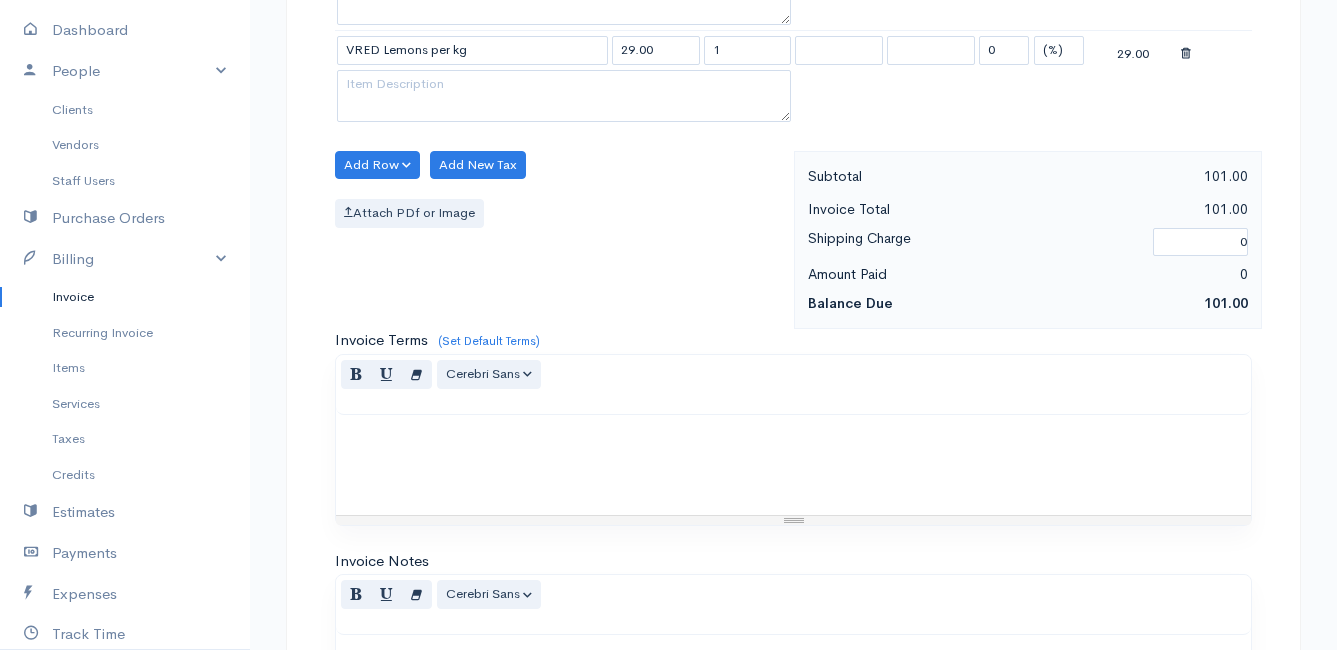 click on "Mamma Chicken
Upgrade
Dashboard
People
Clients
Vendors
Staff Users
Purchase Orders
Billing
Invoice
Recurring Invoice
Items
Services
Taxes
Credits
Estimates
Payments
Expenses
Track Time
Projects
Reports
Settings
My Organizations
Logout
Help
@CloudBooksApp 2022
Invoice
New Invoice
DRAFT To [PERSON_NAME] [STREET_ADDRESS] [Choose Country] [GEOGRAPHIC_DATA] [GEOGRAPHIC_DATA] [GEOGRAPHIC_DATA] [GEOGRAPHIC_DATA] [GEOGRAPHIC_DATA] [GEOGRAPHIC_DATA] [US_STATE] [GEOGRAPHIC_DATA] [GEOGRAPHIC_DATA] [GEOGRAPHIC_DATA] [GEOGRAPHIC_DATA] 1" at bounding box center [668, 60] 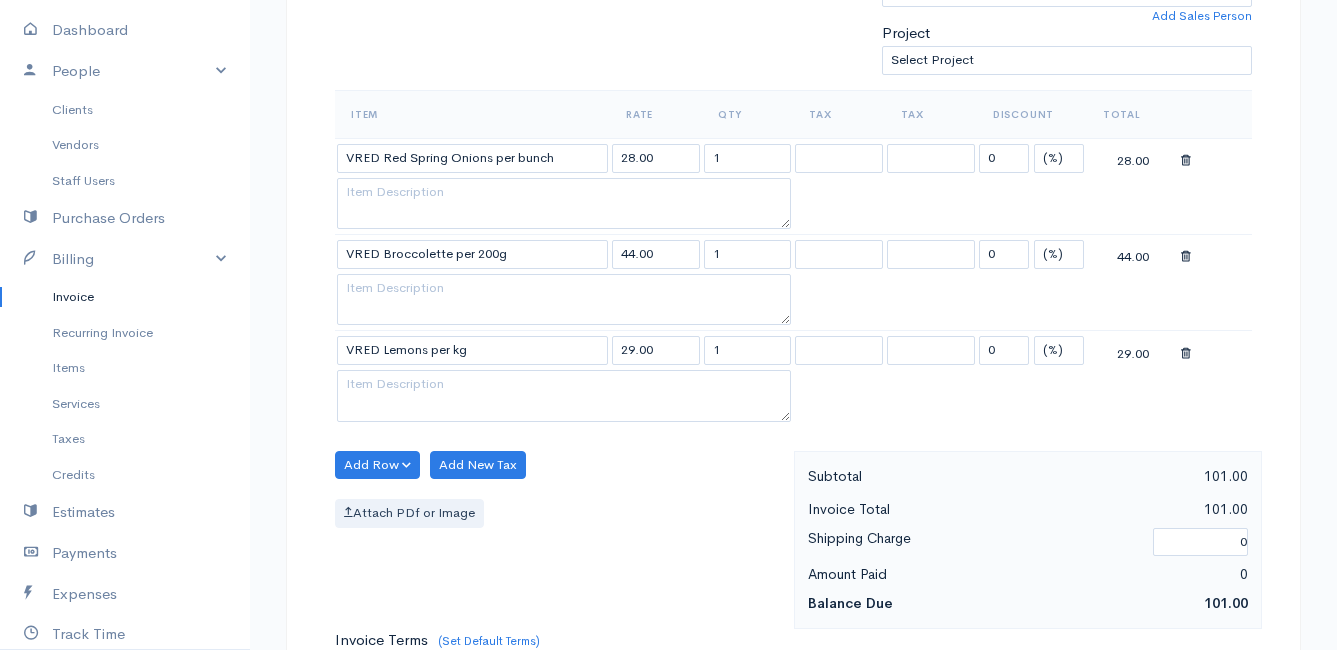 scroll, scrollTop: 700, scrollLeft: 0, axis: vertical 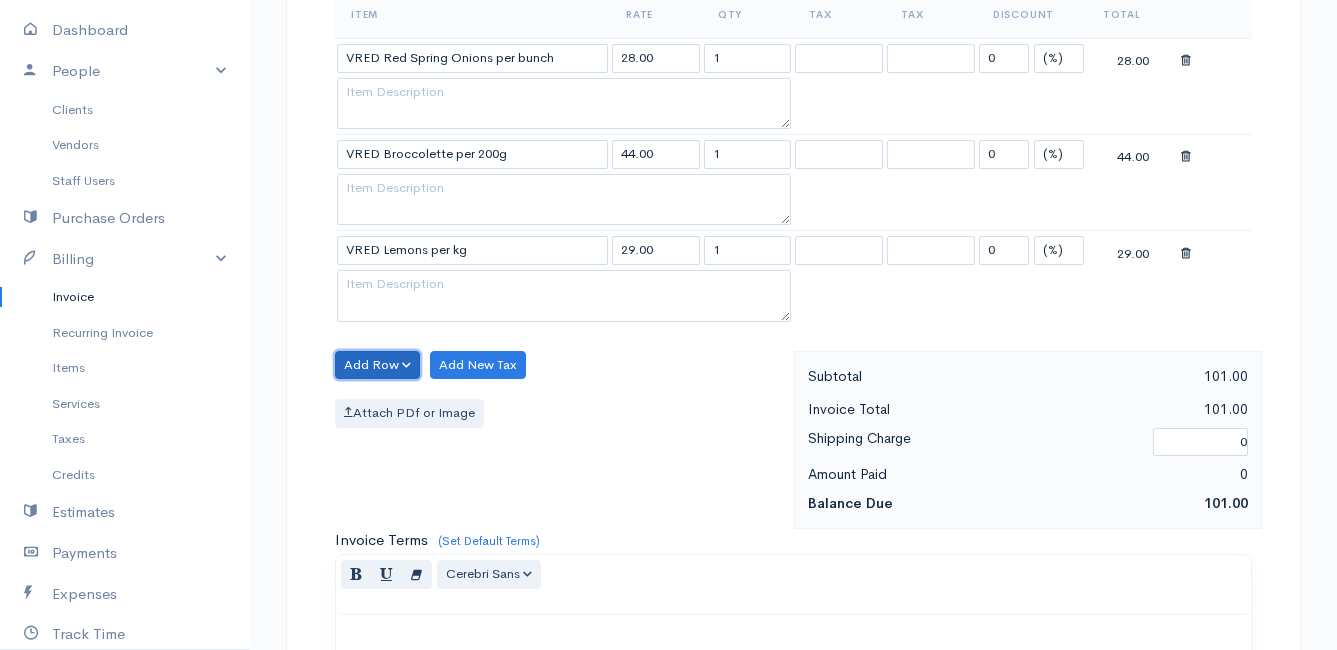 click on "Add Row" at bounding box center [377, 365] 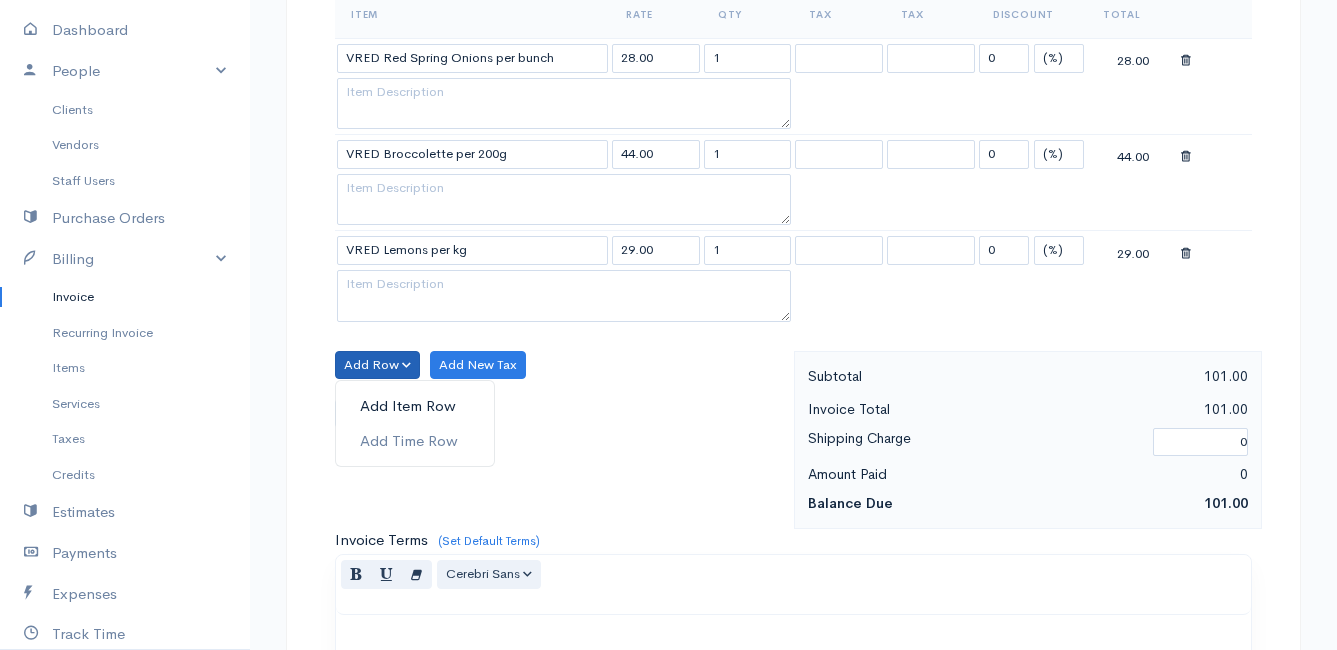 click on "Add Item Row" at bounding box center (415, 406) 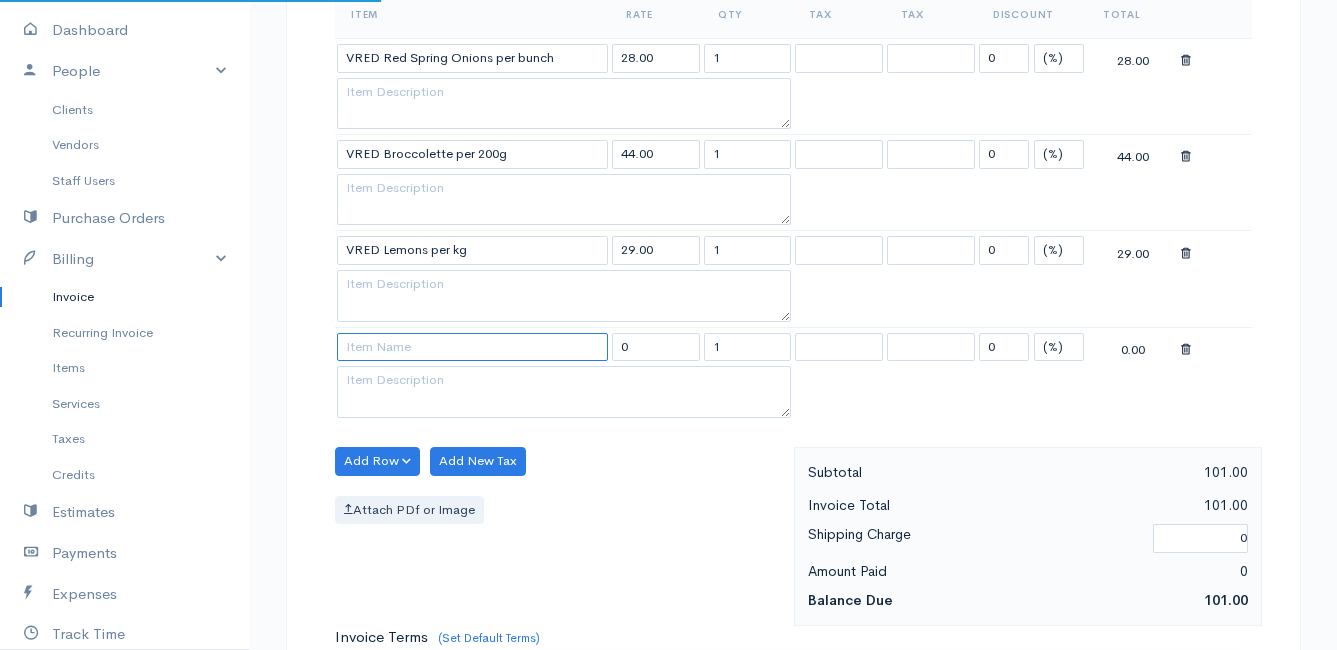 click at bounding box center (472, 347) 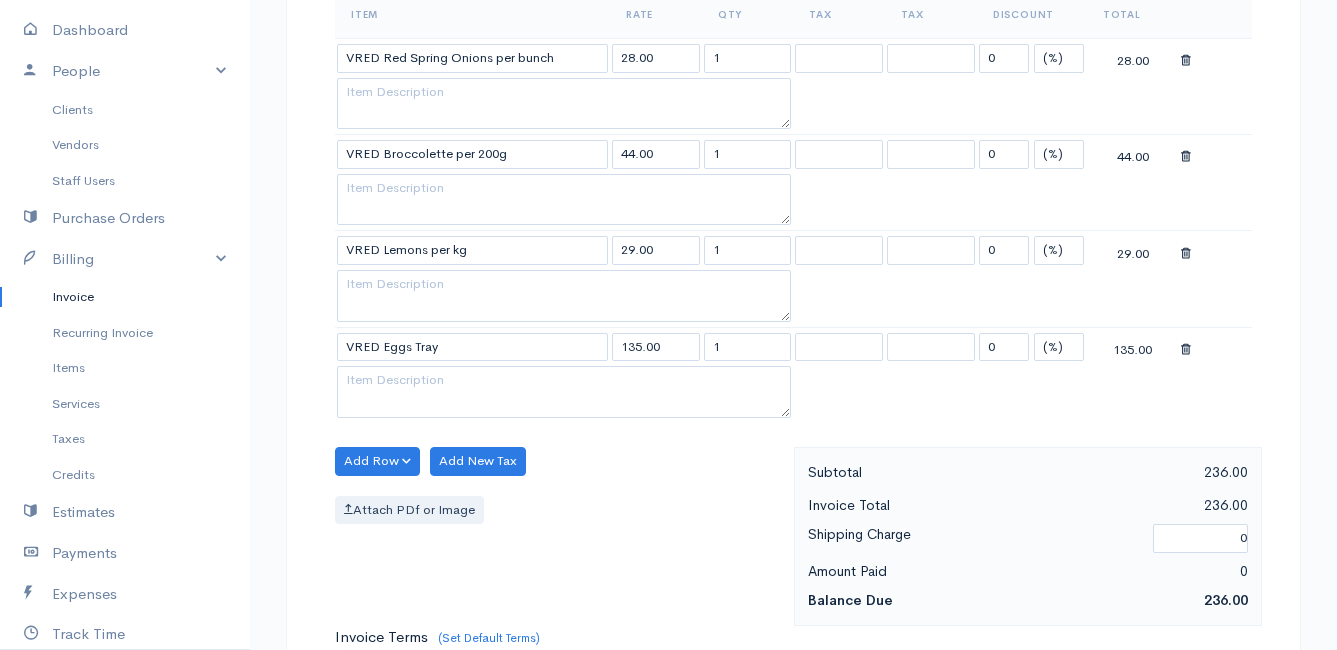 click on "Mamma Chicken
Upgrade
Dashboard
People
Clients
Vendors
Staff Users
Purchase Orders
Billing
Invoice
Recurring Invoice
Items
Services
Taxes
Credits
Estimates
Payments
Expenses
Track Time
Projects
Reports
Settings
My Organizations
Logout
Help
@CloudBooksApp 2022
Invoice
New Invoice
DRAFT To [PERSON_NAME] [STREET_ADDRESS] [Choose Country] [GEOGRAPHIC_DATA] [GEOGRAPHIC_DATA] [GEOGRAPHIC_DATA] [GEOGRAPHIC_DATA] [GEOGRAPHIC_DATA] [GEOGRAPHIC_DATA] [US_STATE] [GEOGRAPHIC_DATA] [GEOGRAPHIC_DATA] [GEOGRAPHIC_DATA] [GEOGRAPHIC_DATA] 1" at bounding box center [668, 308] 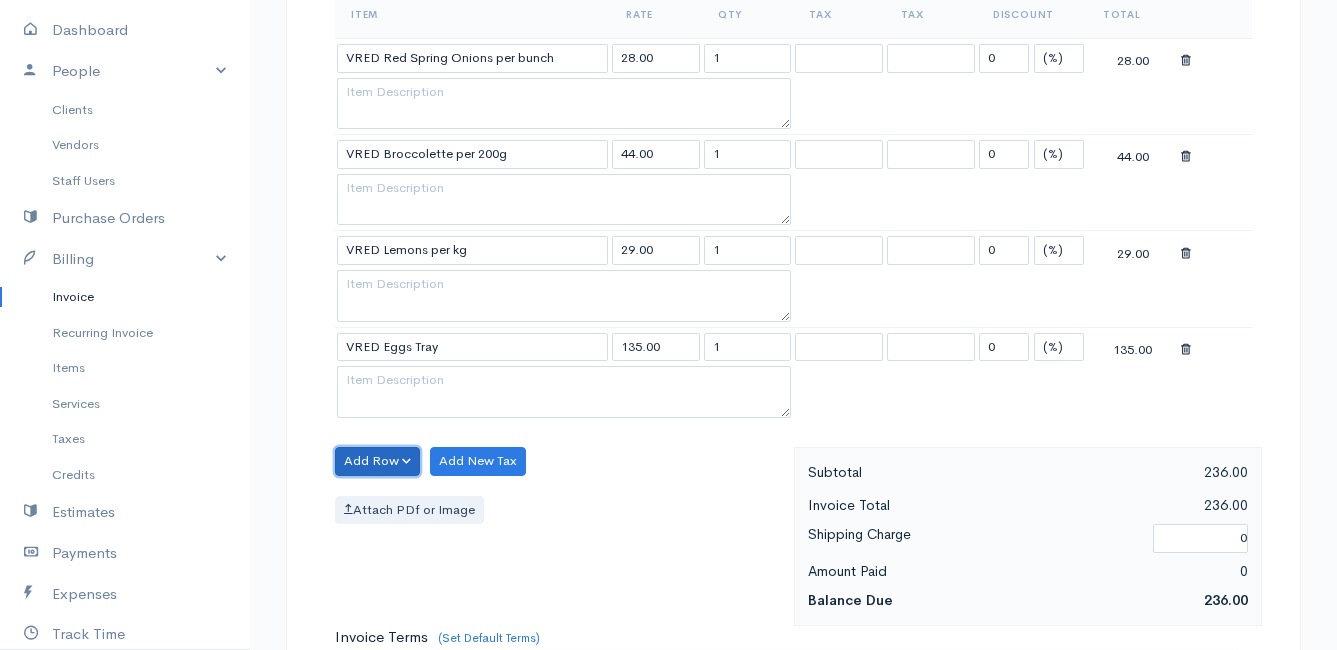 click on "Add Row" at bounding box center [377, 461] 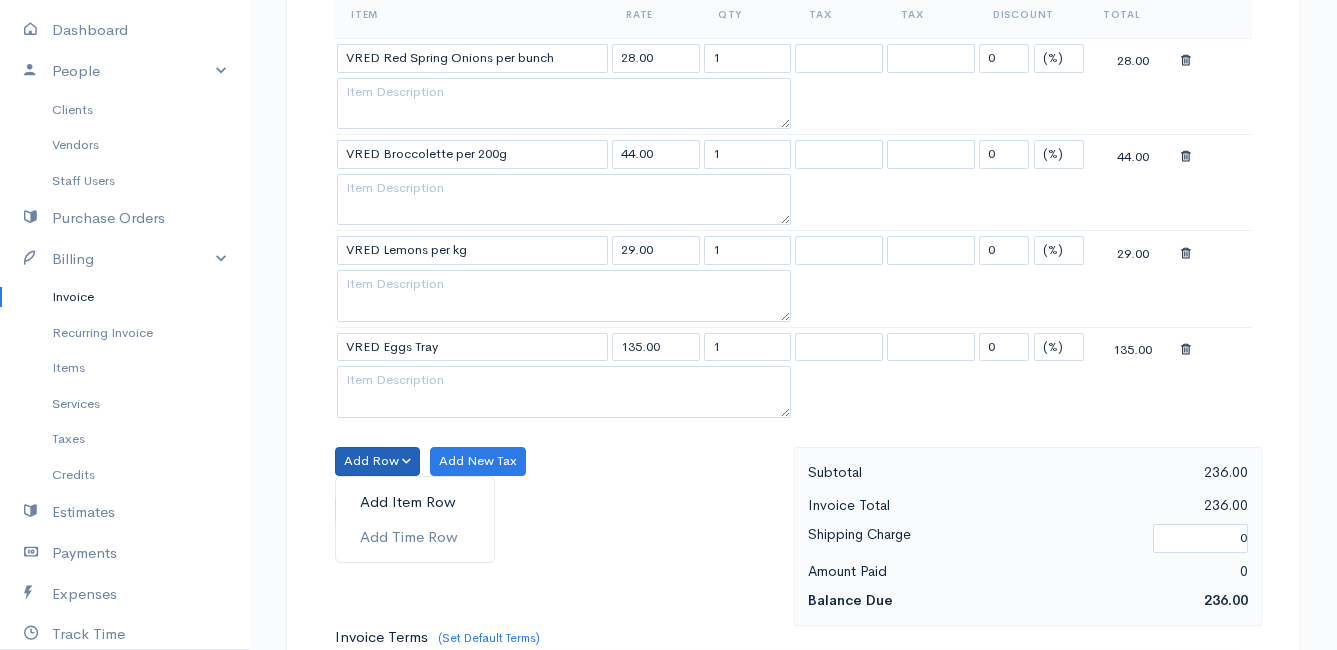 click on "Add Item Row" at bounding box center [415, 502] 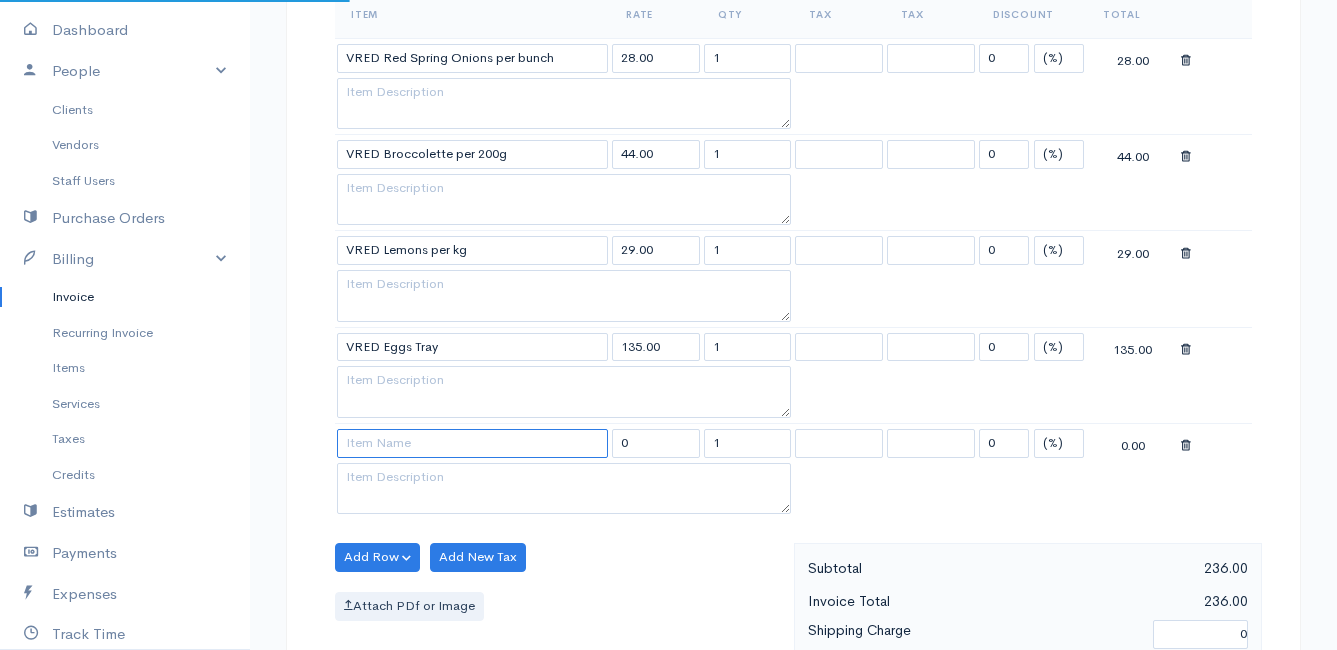 click at bounding box center (472, 443) 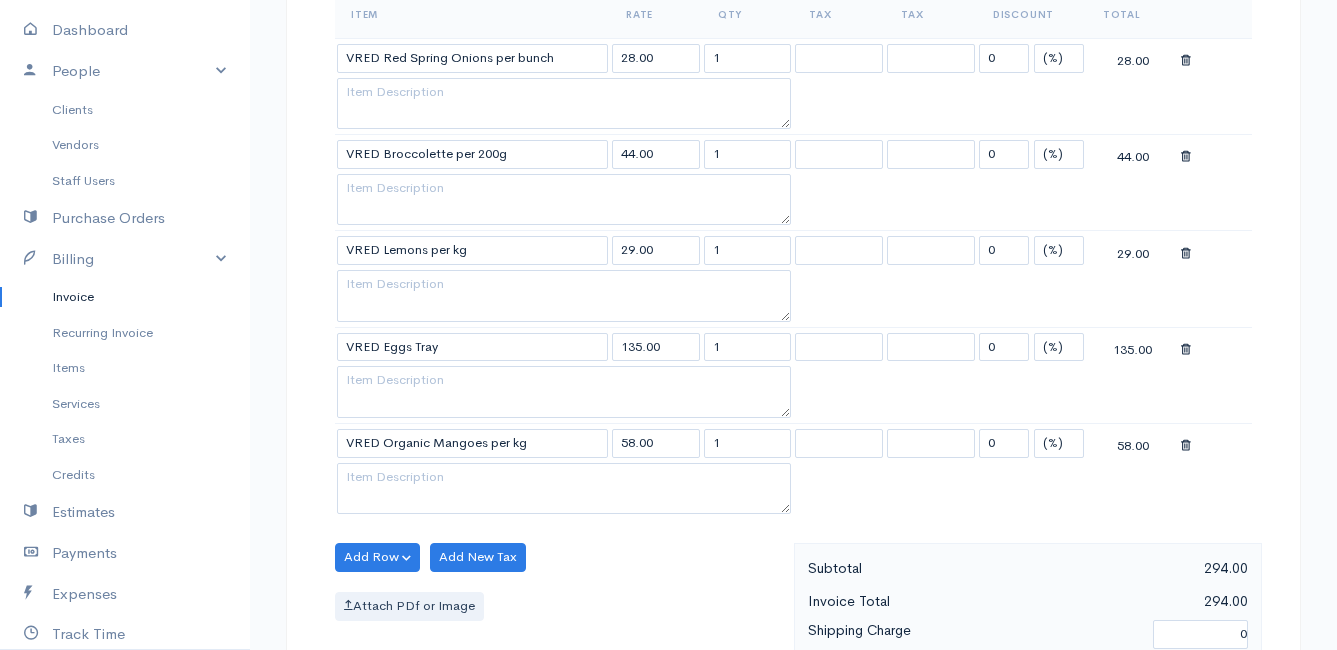 click on "Mamma Chicken
Upgrade
Dashboard
People
Clients
Vendors
Staff Users
Purchase Orders
Billing
Invoice
Recurring Invoice
Items
Services
Taxes
Credits
Estimates
Payments
Expenses
Track Time
Projects
Reports
Settings
My Organizations
Logout
Help
@CloudBooksApp 2022
Invoice
New Invoice
DRAFT To [PERSON_NAME] [STREET_ADDRESS] [Choose Country] [GEOGRAPHIC_DATA] [GEOGRAPHIC_DATA] [GEOGRAPHIC_DATA] [GEOGRAPHIC_DATA] [GEOGRAPHIC_DATA] [GEOGRAPHIC_DATA] [US_STATE] [GEOGRAPHIC_DATA] [GEOGRAPHIC_DATA] [GEOGRAPHIC_DATA] [GEOGRAPHIC_DATA] 1" at bounding box center [668, 357] 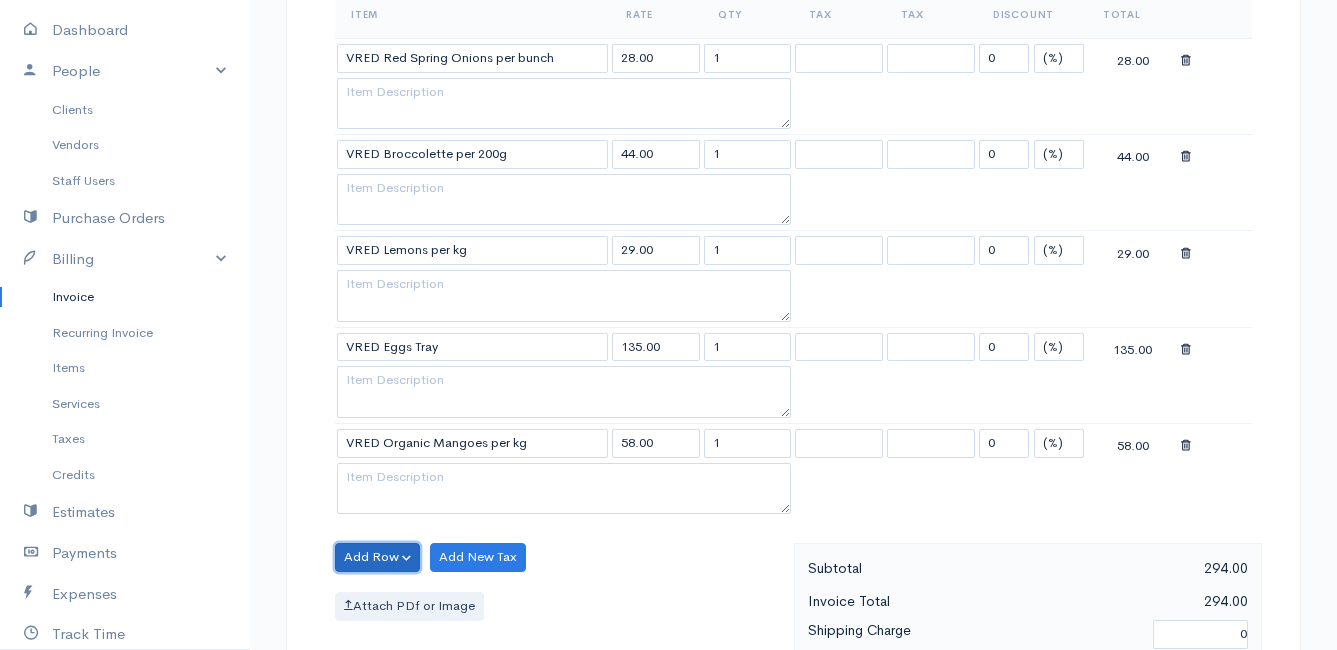 click on "Add Row" at bounding box center [377, 557] 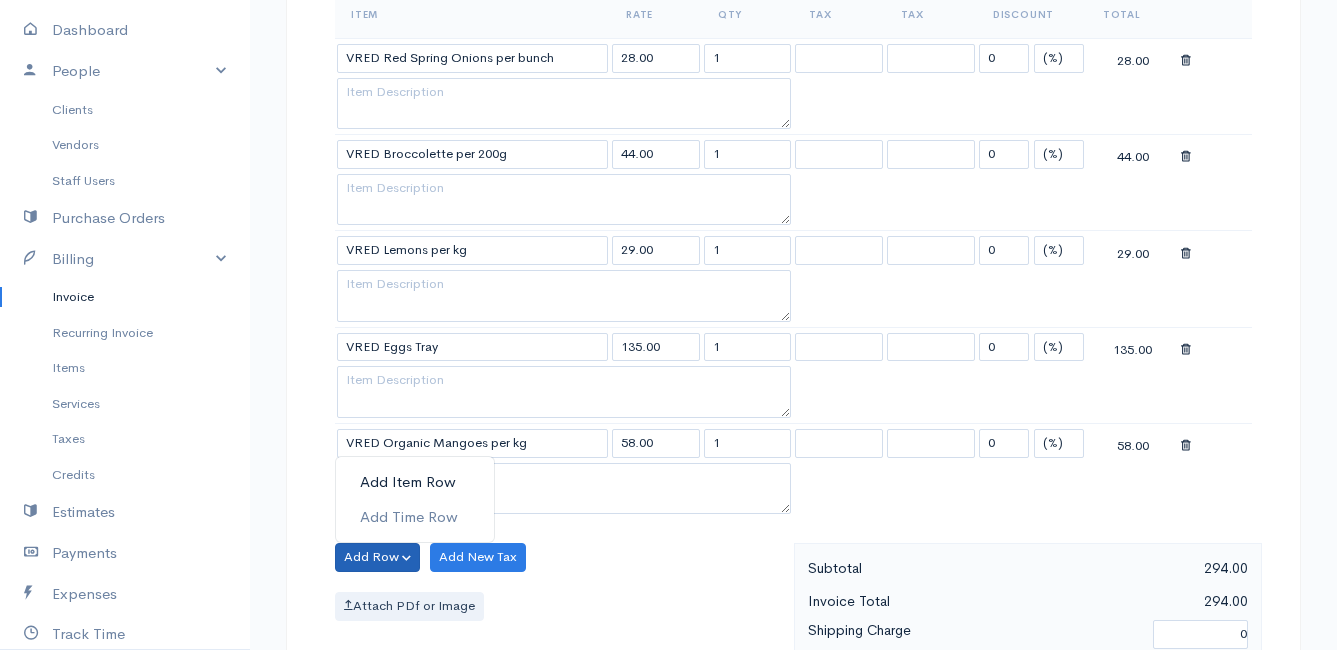 click on "Add Item Row" at bounding box center (415, 482) 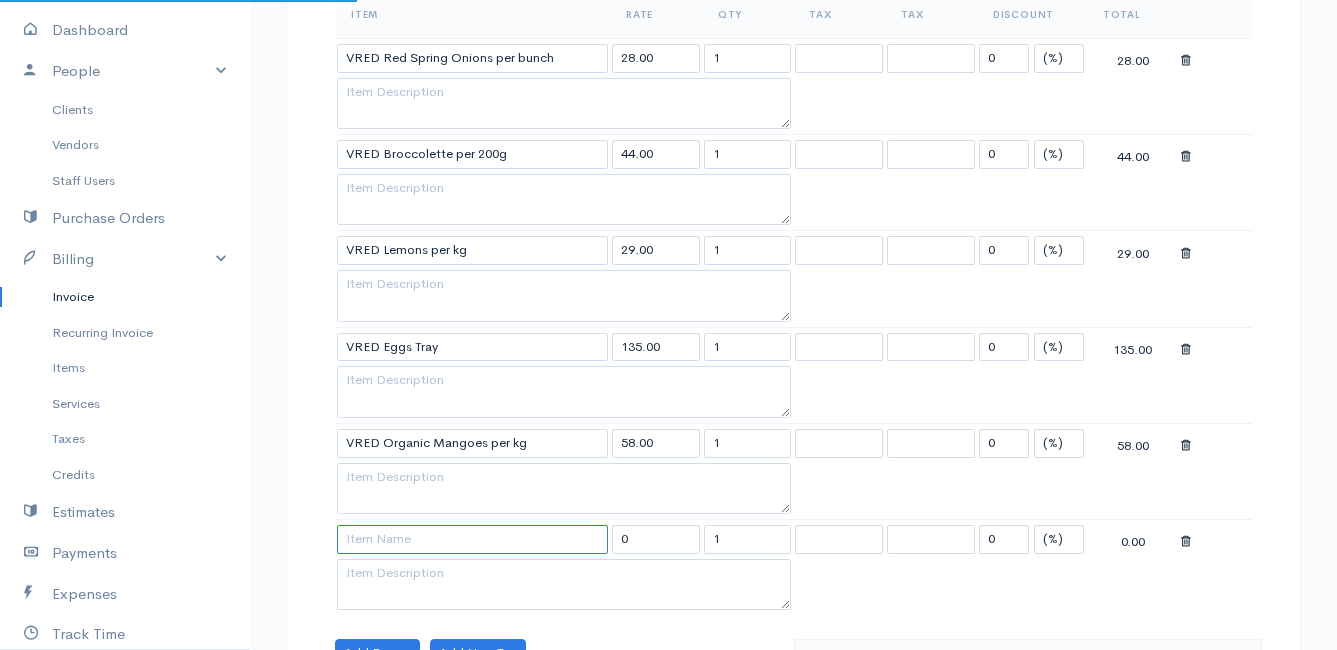 click at bounding box center (472, 539) 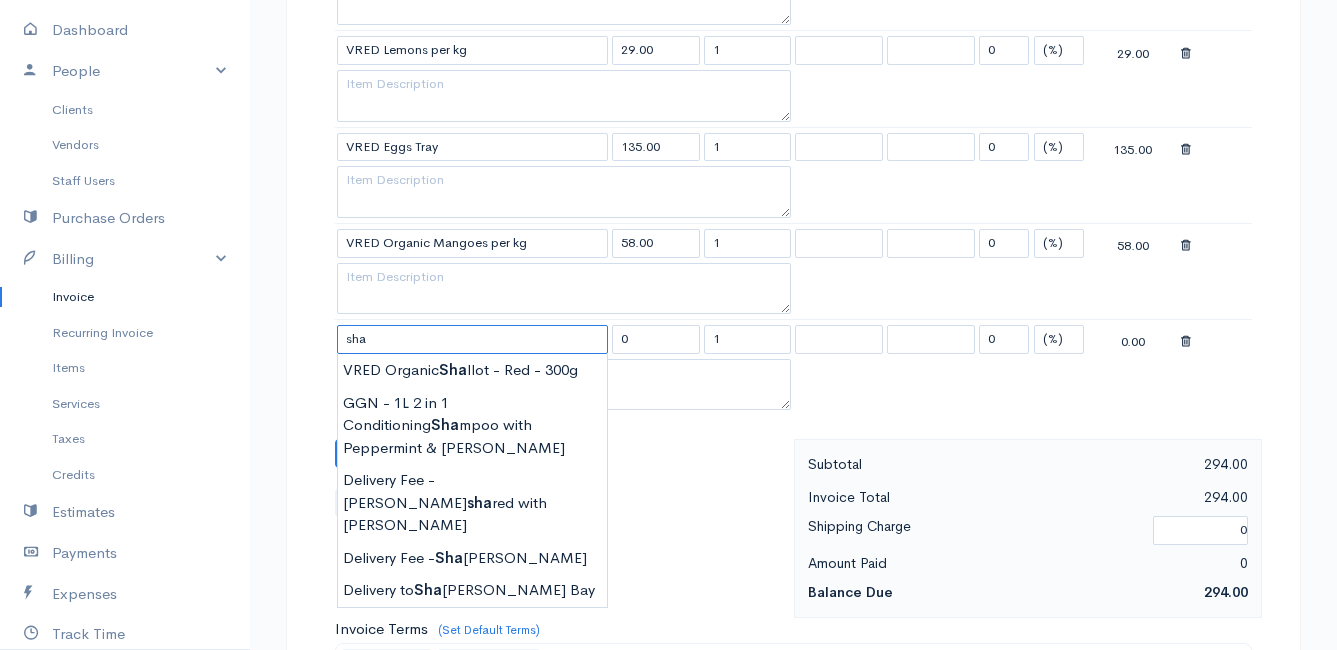scroll, scrollTop: 1000, scrollLeft: 0, axis: vertical 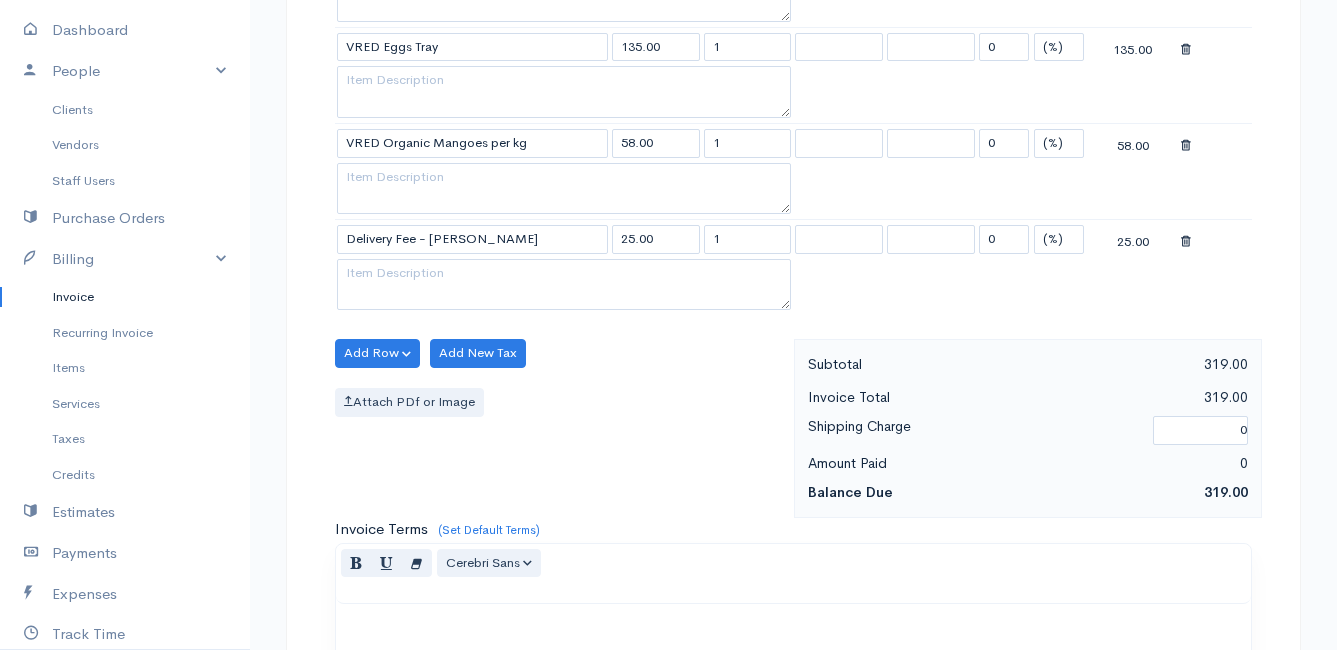 click on "Mamma Chicken
Upgrade
Dashboard
People
Clients
Vendors
Staff Users
Purchase Orders
Billing
Invoice
Recurring Invoice
Items
Services
Taxes
Credits
Estimates
Payments
Expenses
Track Time
Projects
Reports
Settings
My Organizations
Logout
Help
@CloudBooksApp 2022
Invoice
New Invoice
DRAFT To [PERSON_NAME] [STREET_ADDRESS] [Choose Country] [GEOGRAPHIC_DATA] [GEOGRAPHIC_DATA] [GEOGRAPHIC_DATA] [GEOGRAPHIC_DATA] [GEOGRAPHIC_DATA] [GEOGRAPHIC_DATA] [US_STATE] [GEOGRAPHIC_DATA] [GEOGRAPHIC_DATA] [GEOGRAPHIC_DATA] [GEOGRAPHIC_DATA] 1" at bounding box center [668, 105] 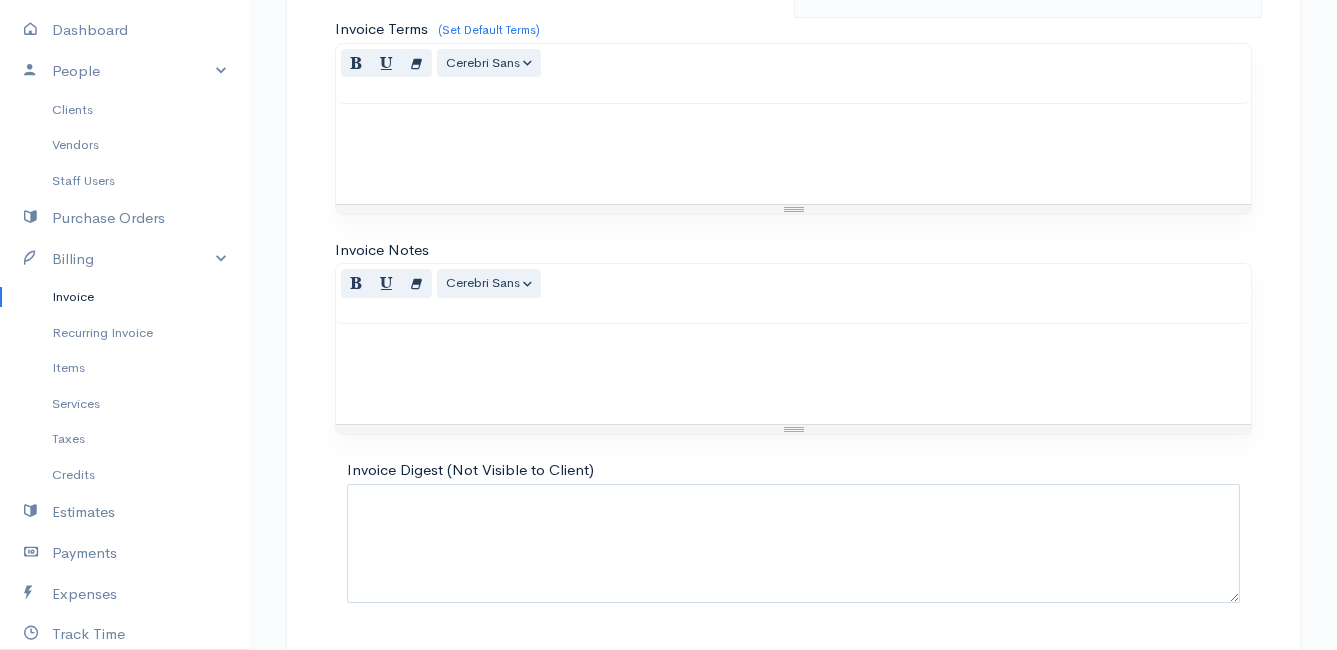 scroll, scrollTop: 1560, scrollLeft: 0, axis: vertical 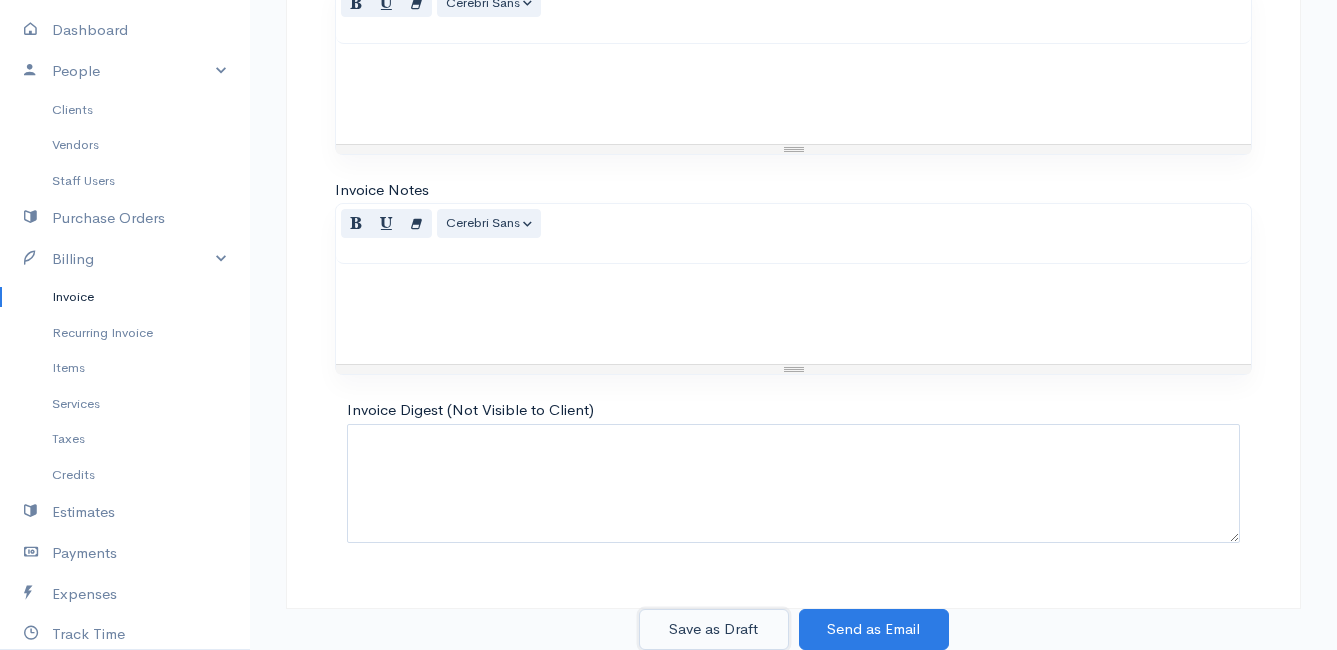 click on "Save as Draft" at bounding box center (714, 629) 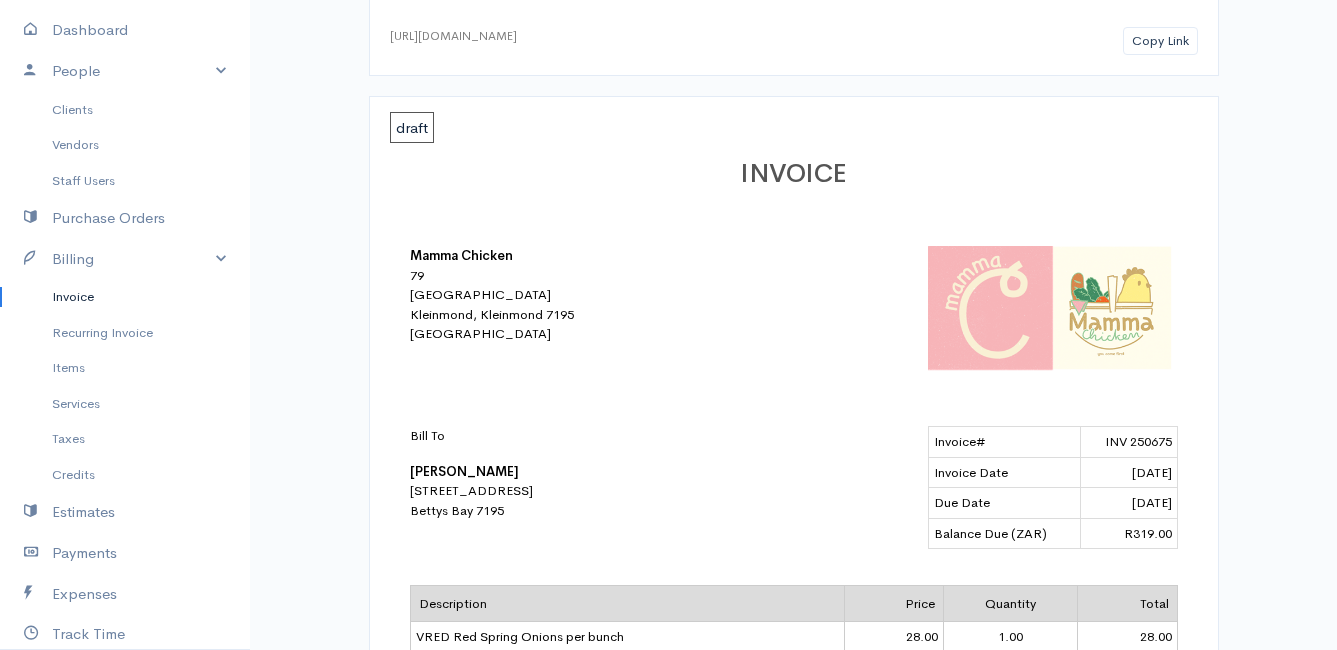 scroll, scrollTop: 0, scrollLeft: 0, axis: both 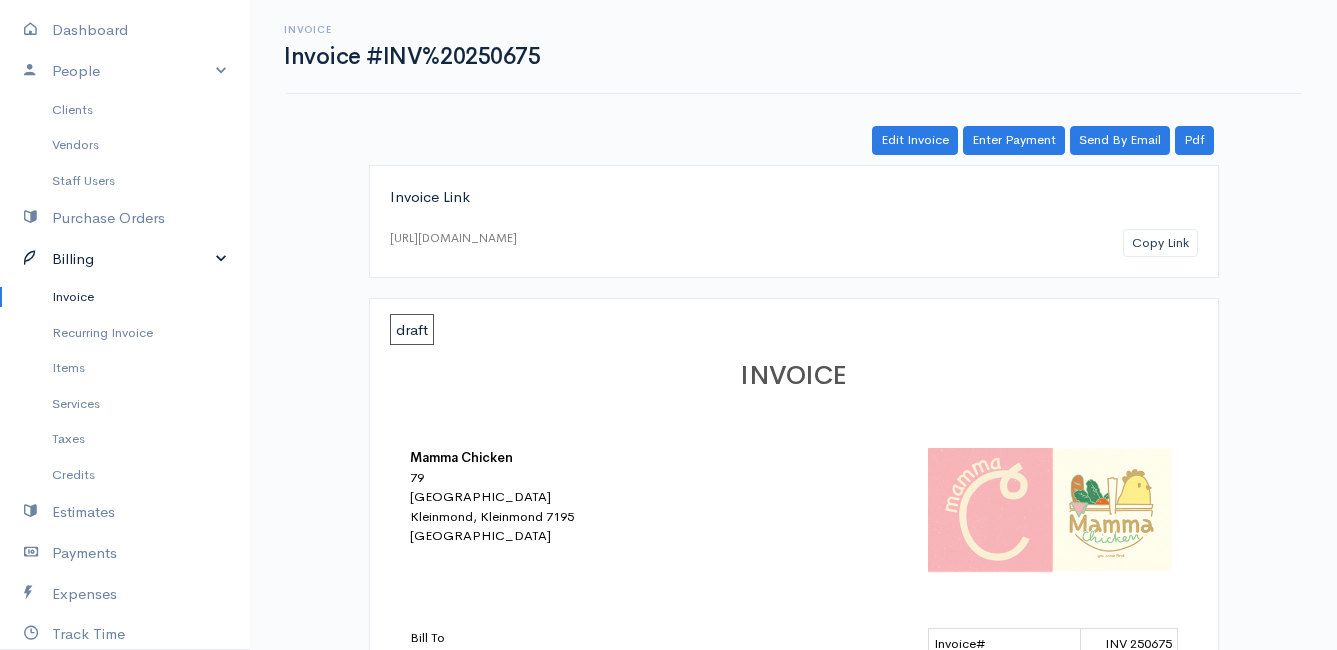 click on "Billing" at bounding box center [125, 259] 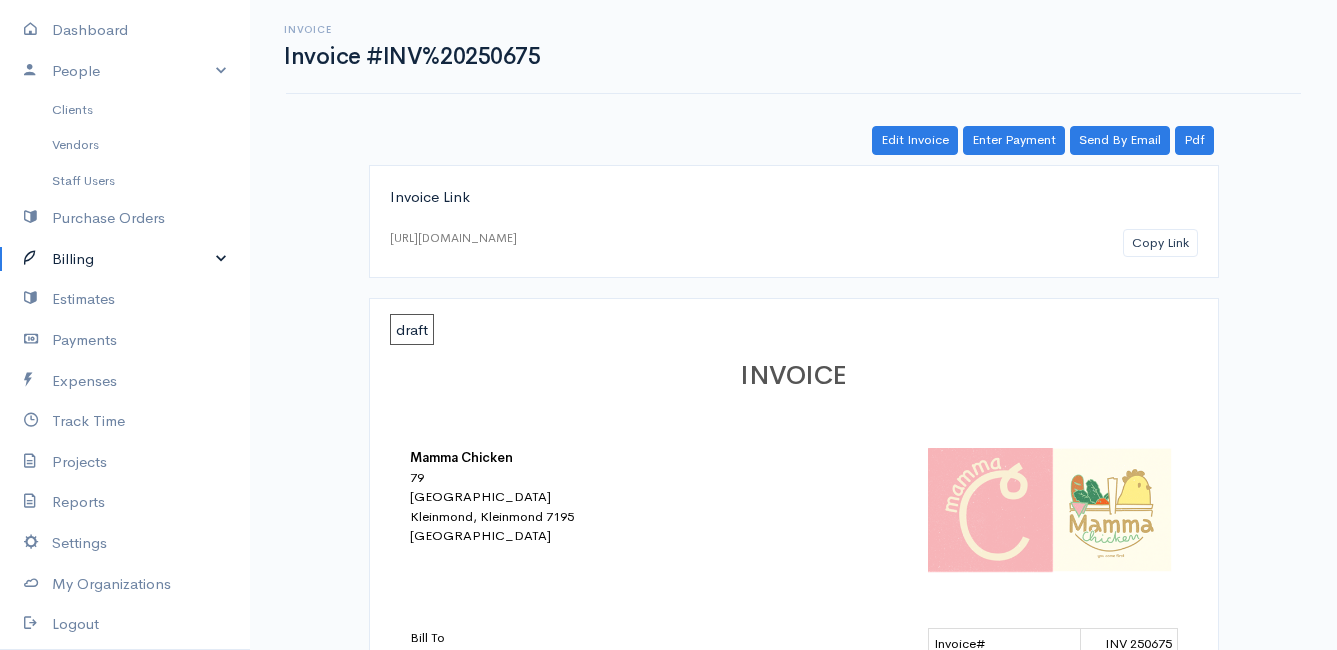 click on "Billing" at bounding box center [125, 259] 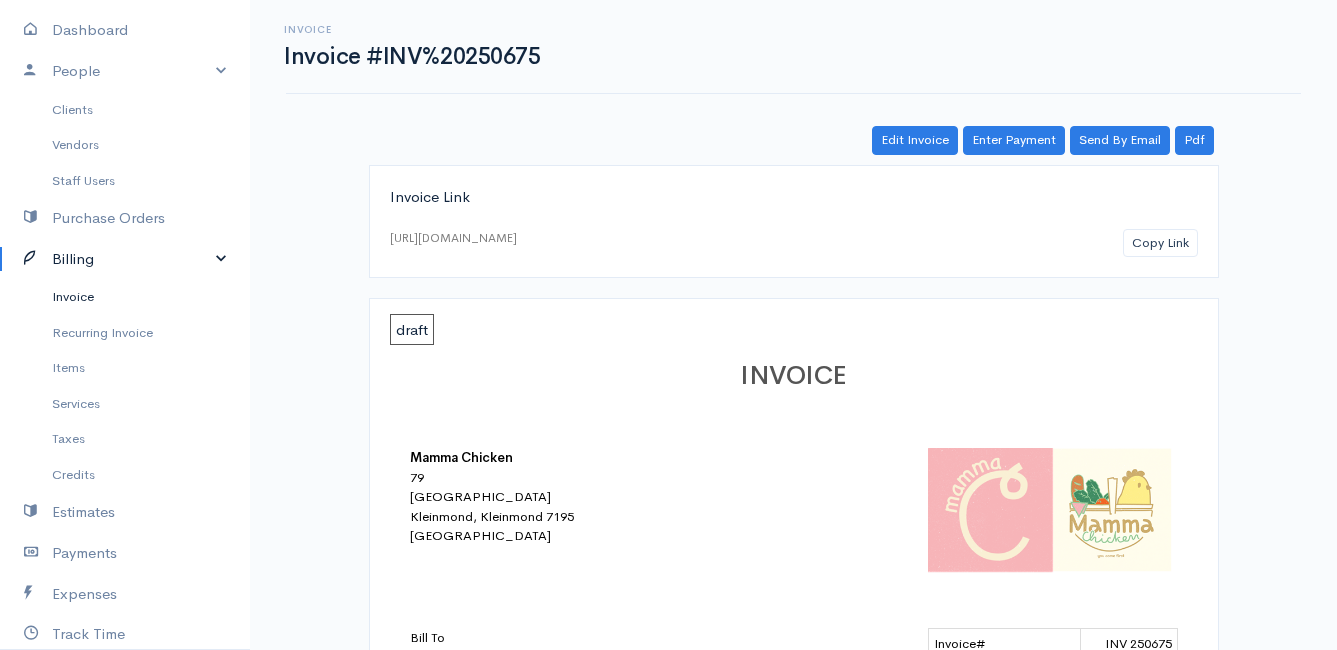 click on "Invoice" at bounding box center (125, 297) 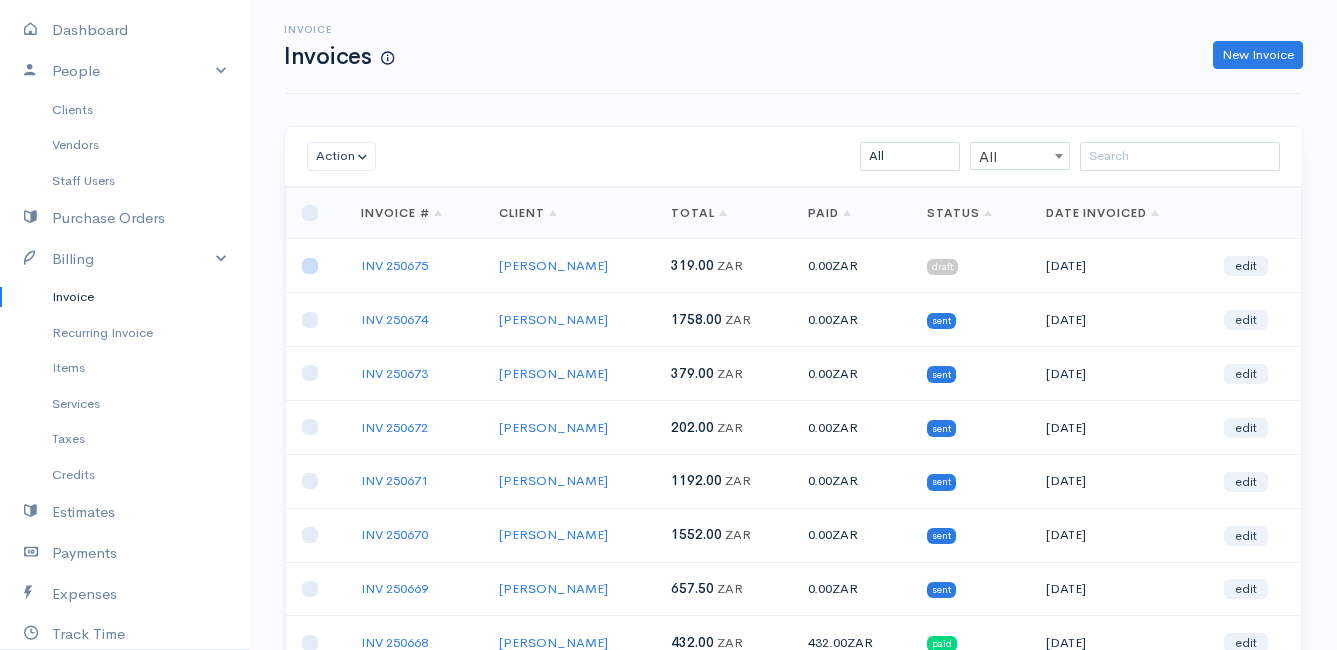 click at bounding box center [310, 266] 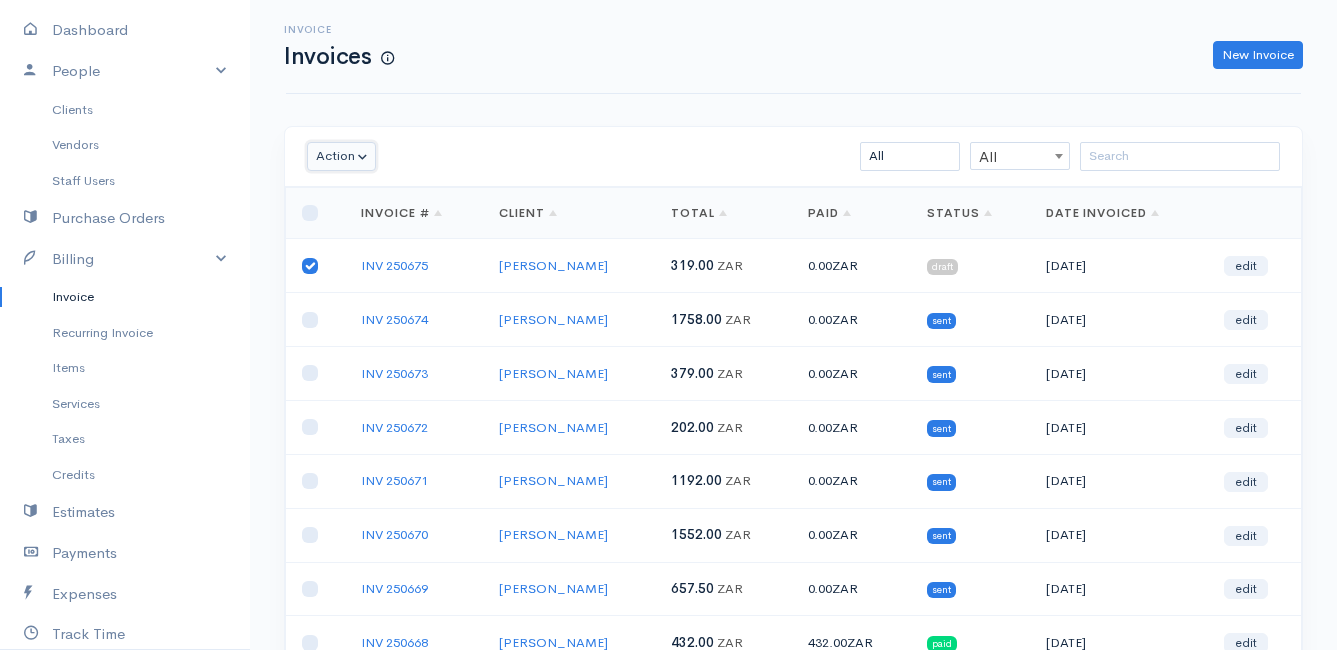 click on "Action" at bounding box center [341, 156] 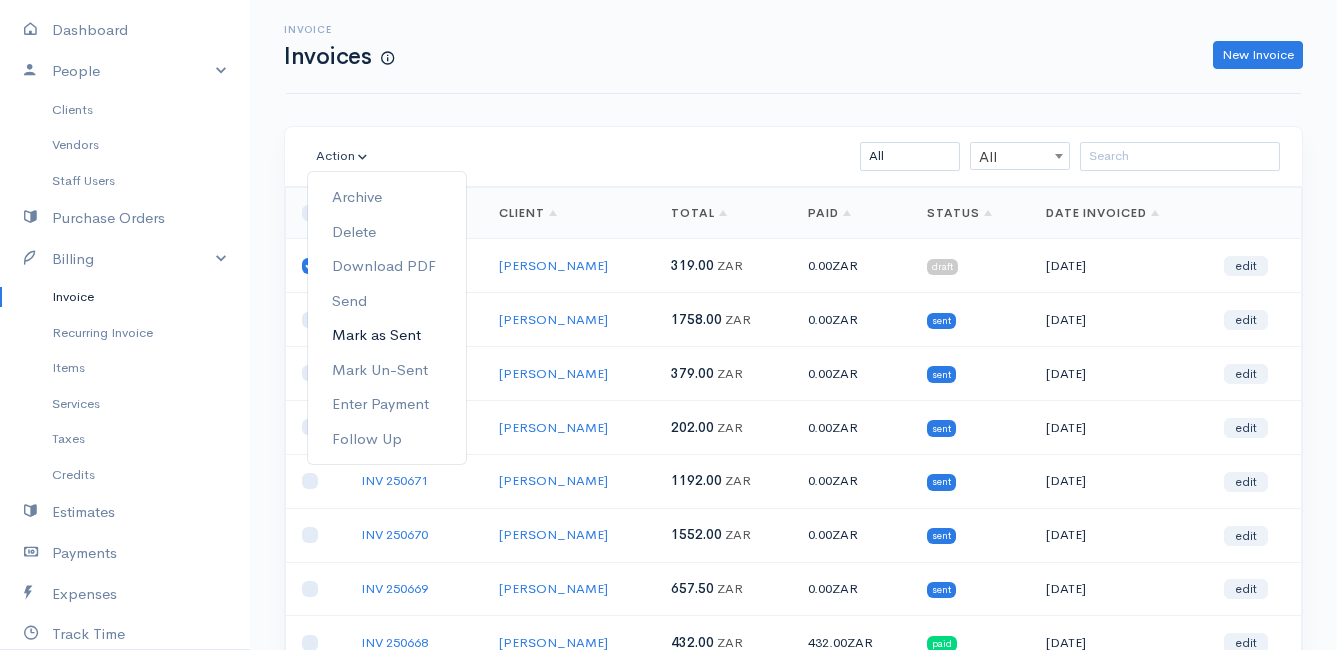 click on "Mark as Sent" at bounding box center (387, 335) 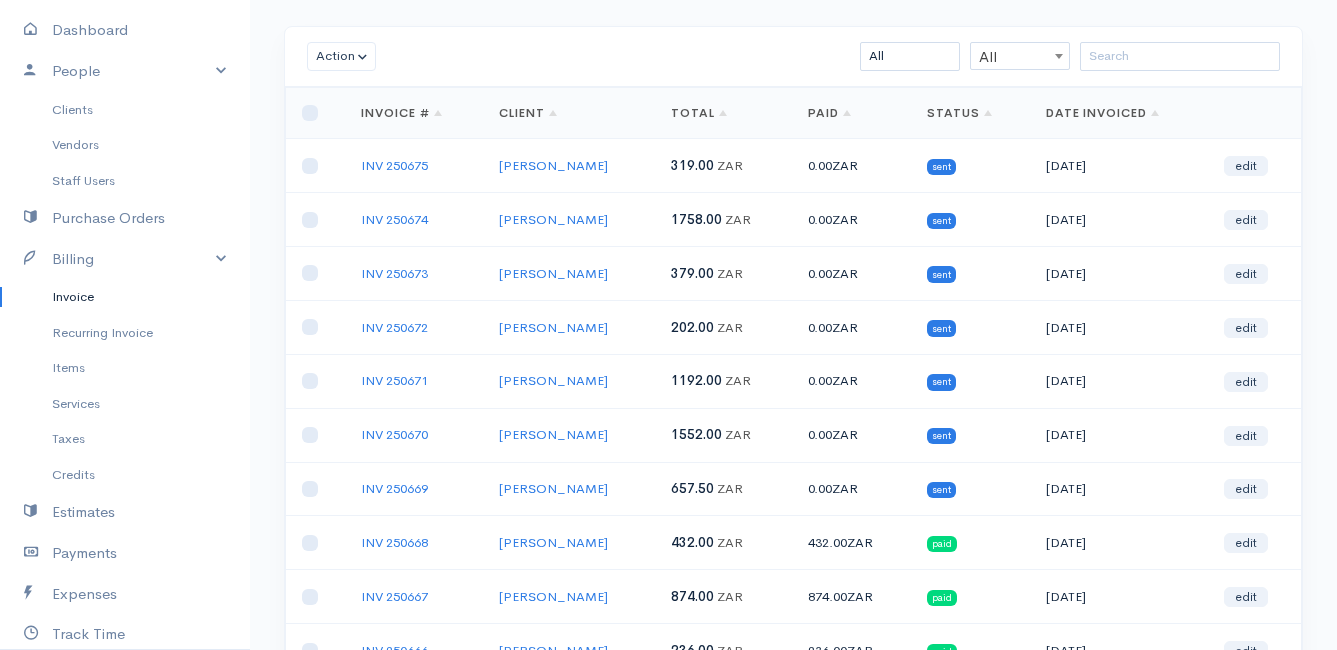 scroll, scrollTop: 0, scrollLeft: 0, axis: both 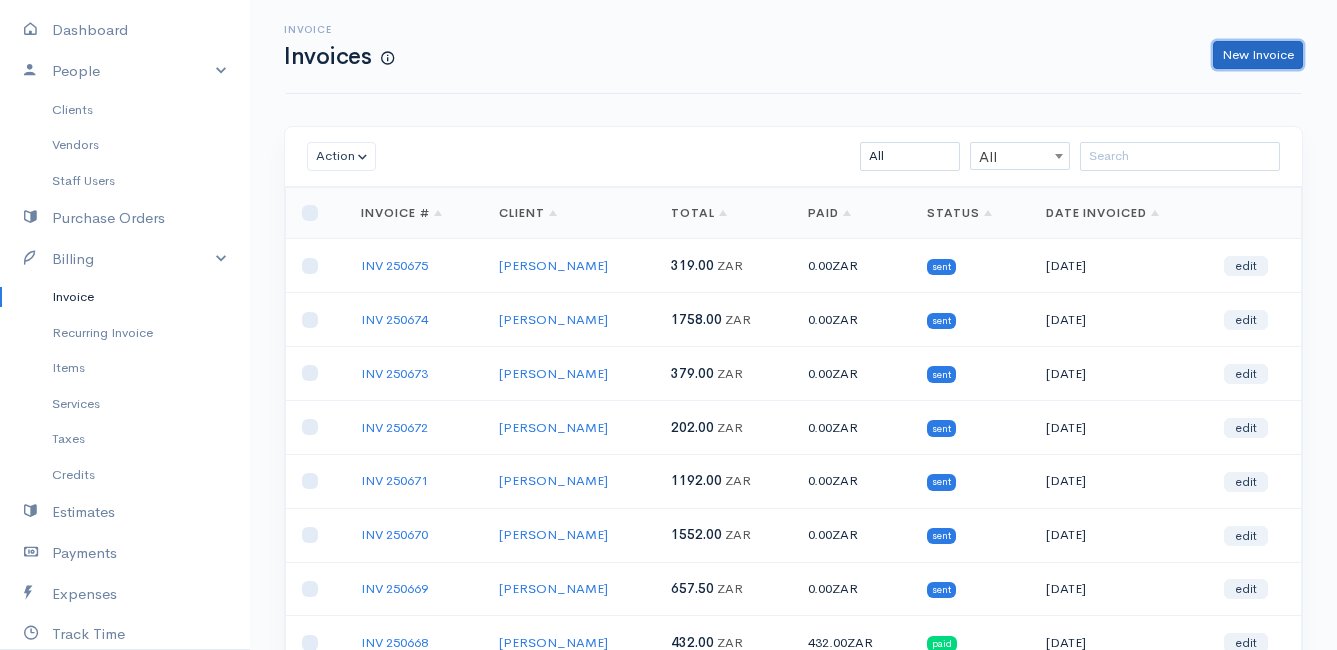 click on "New Invoice" at bounding box center (1258, 55) 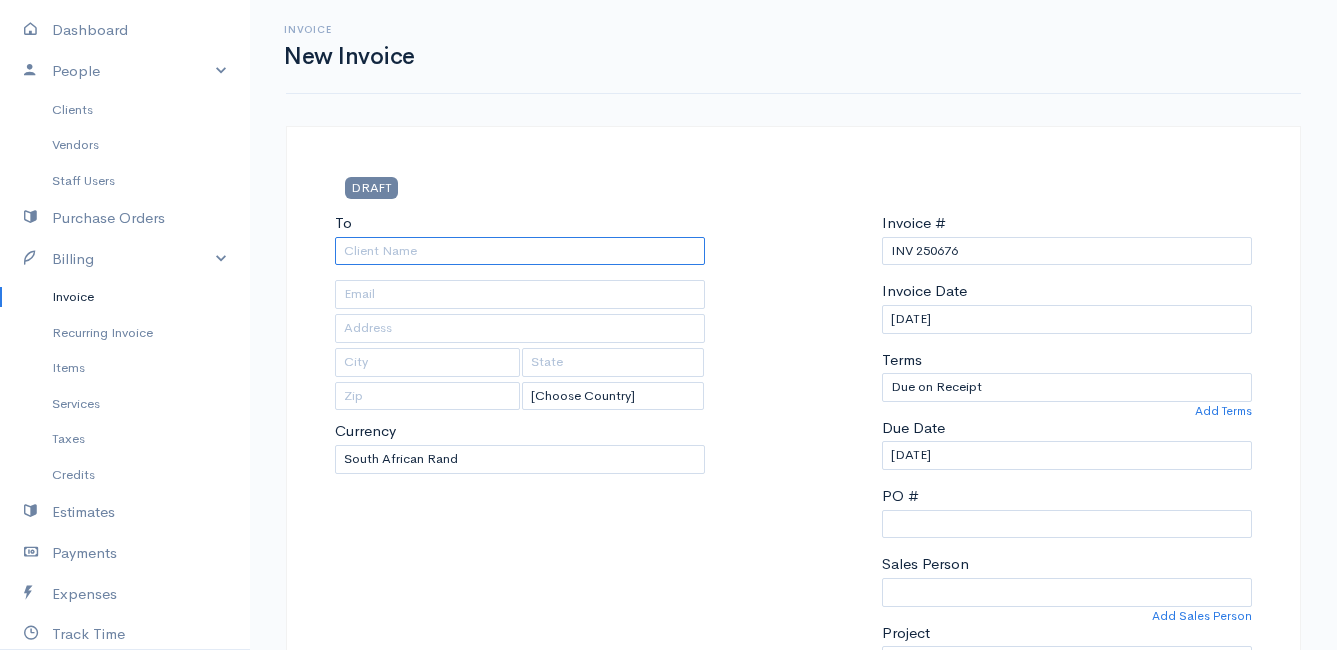 click on "To" at bounding box center (520, 251) 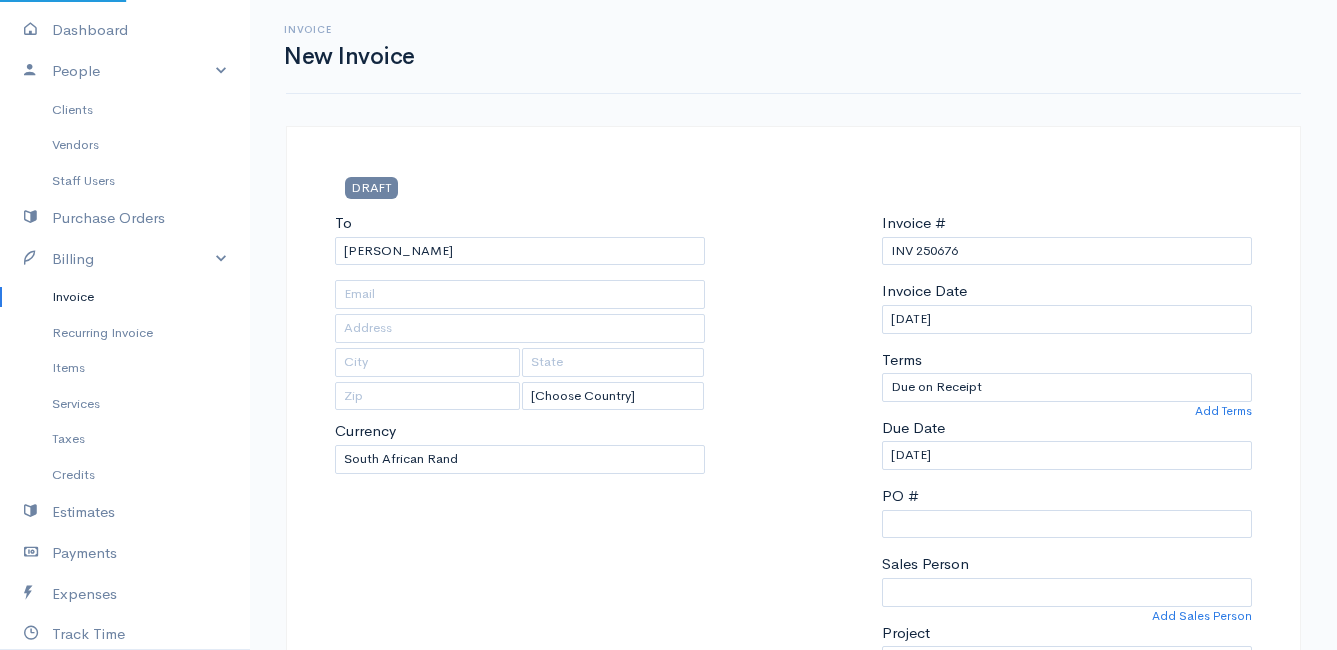 click on "Mamma Chicken
Upgrade
Dashboard
People
Clients
Vendors
Staff Users
Purchase Orders
Billing
Invoice
Recurring Invoice
Items
Services
Taxes
Credits
Estimates
Payments
Expenses
Track Time
Projects
Reports
Settings
My Organizations
Logout
Help
@CloudBooksApp 2022
Invoice
New Invoice
DRAFT To [PERSON_NAME] [Choose Country] [GEOGRAPHIC_DATA] [GEOGRAPHIC_DATA] [GEOGRAPHIC_DATA] [GEOGRAPHIC_DATA] [GEOGRAPHIC_DATA] [GEOGRAPHIC_DATA] [US_STATE] [GEOGRAPHIC_DATA] [GEOGRAPHIC_DATA] [GEOGRAPHIC_DATA] [GEOGRAPHIC_DATA] [GEOGRAPHIC_DATA] [GEOGRAPHIC_DATA] [GEOGRAPHIC_DATA] [GEOGRAPHIC_DATA]" at bounding box center [668, 864] 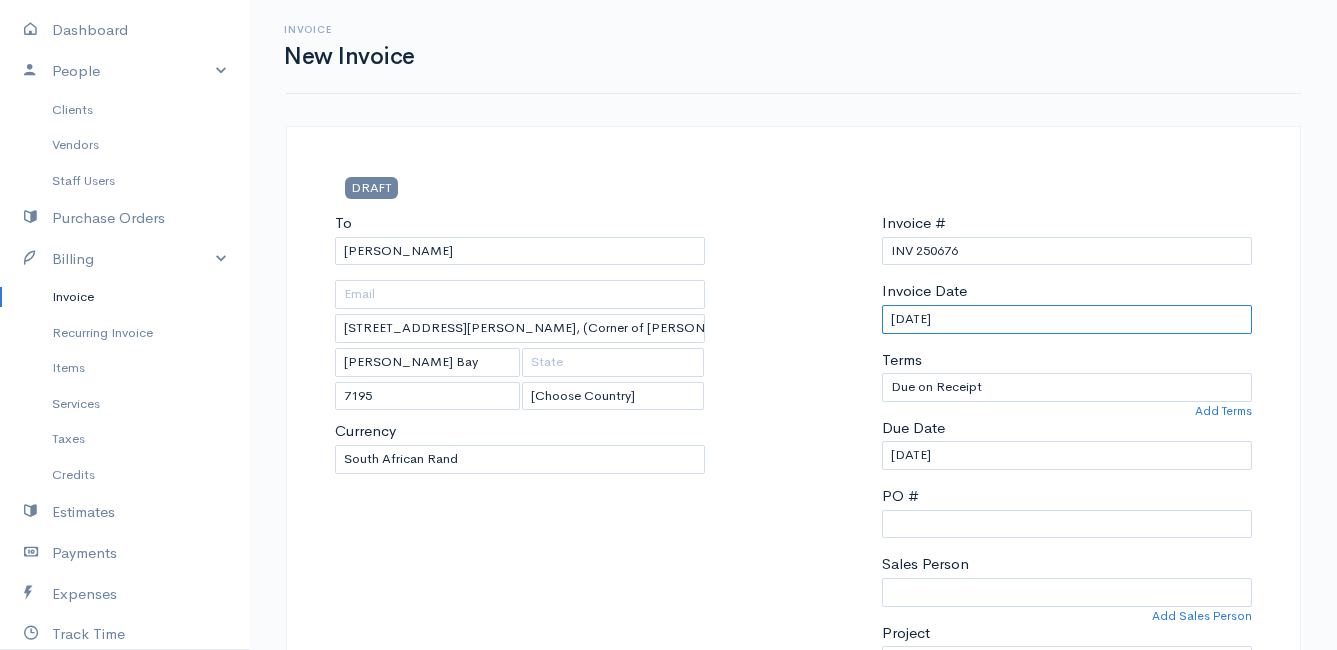click on "[DATE]" at bounding box center (1067, 319) 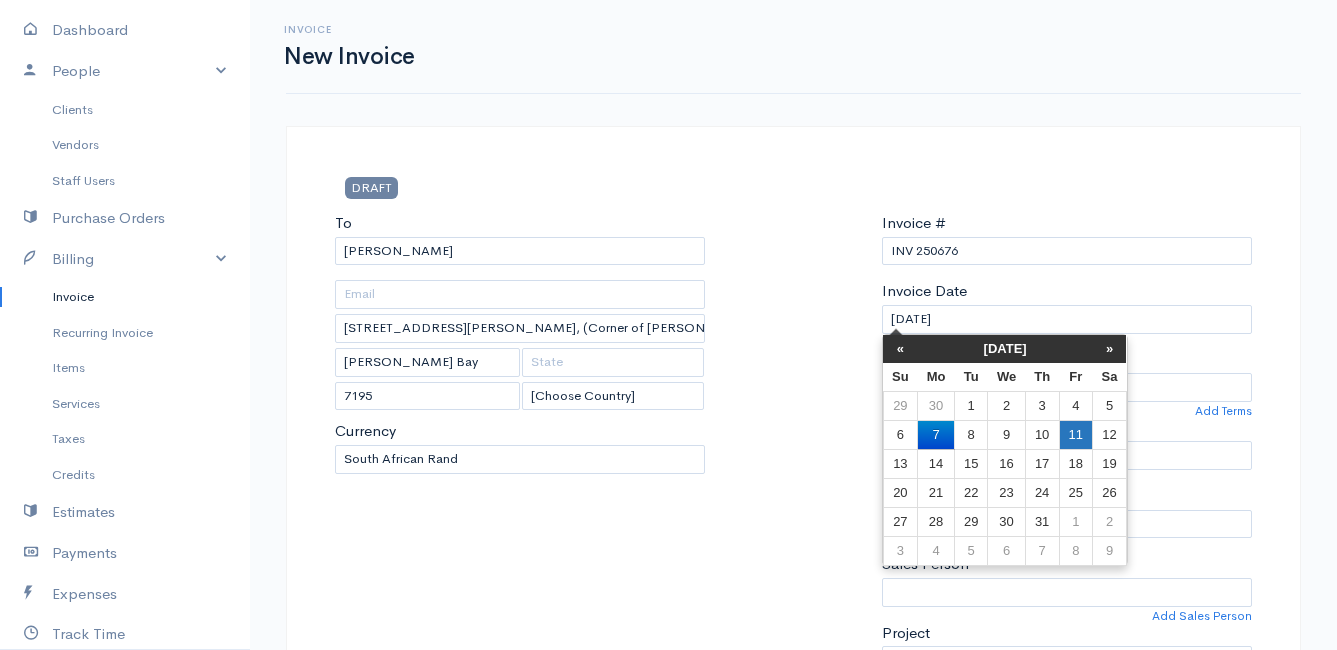 click on "11" at bounding box center (1075, 434) 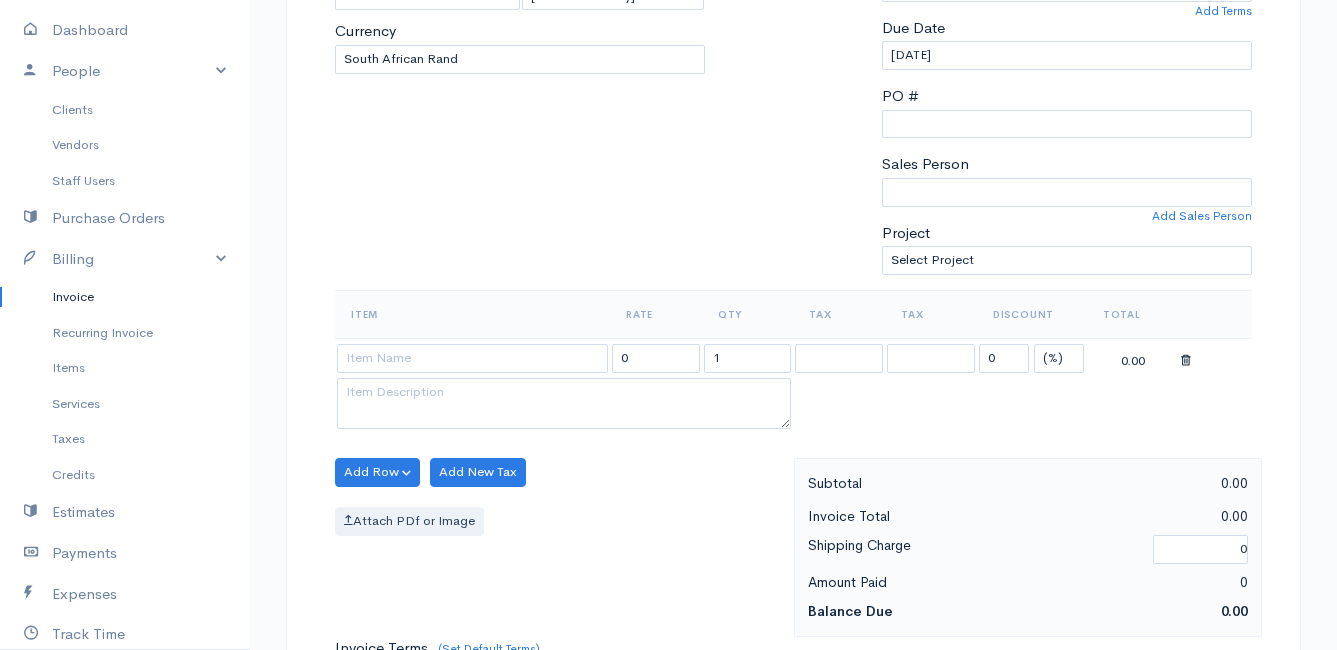 scroll, scrollTop: 500, scrollLeft: 0, axis: vertical 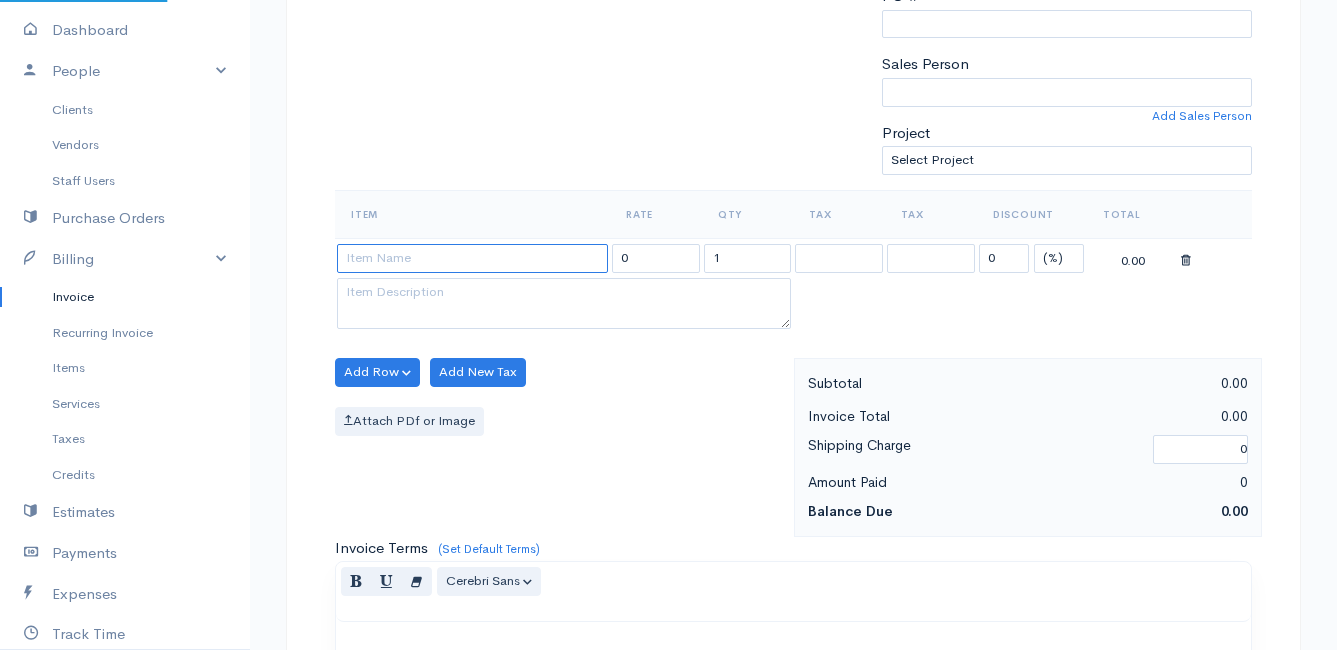 click at bounding box center [472, 258] 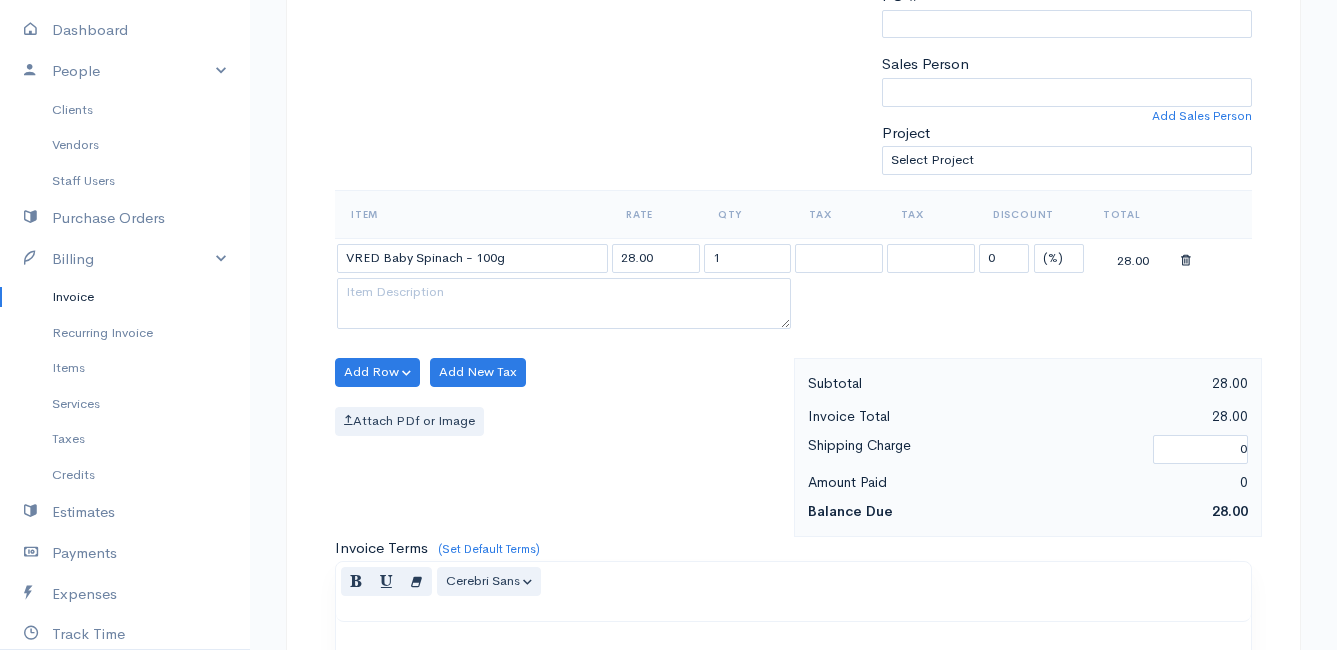 click on "Mamma Chicken
Upgrade
Dashboard
People
Clients
Vendors
Staff Users
Purchase Orders
Billing
Invoice
Recurring Invoice
Items
Services
Taxes
Credits
Estimates
Payments
Expenses
Track Time
Projects
Reports
Settings
My Organizations
Logout
Help
@CloudBooksApp 2022
Invoice
New Invoice
DRAFT To [PERSON_NAME] [STREET_ADDRESS][PERSON_NAME], (Corner of [PERSON_NAME] and [PERSON_NAME] ~ stand 1062), [PERSON_NAME] Bay [PERSON_NAME][GEOGRAPHIC_DATA] 7195 [Choose Country] [GEOGRAPHIC_DATA] [GEOGRAPHIC_DATA] [GEOGRAPHIC_DATA] [GEOGRAPHIC_DATA] [GEOGRAPHIC_DATA] [GEOGRAPHIC_DATA]" at bounding box center (668, 364) 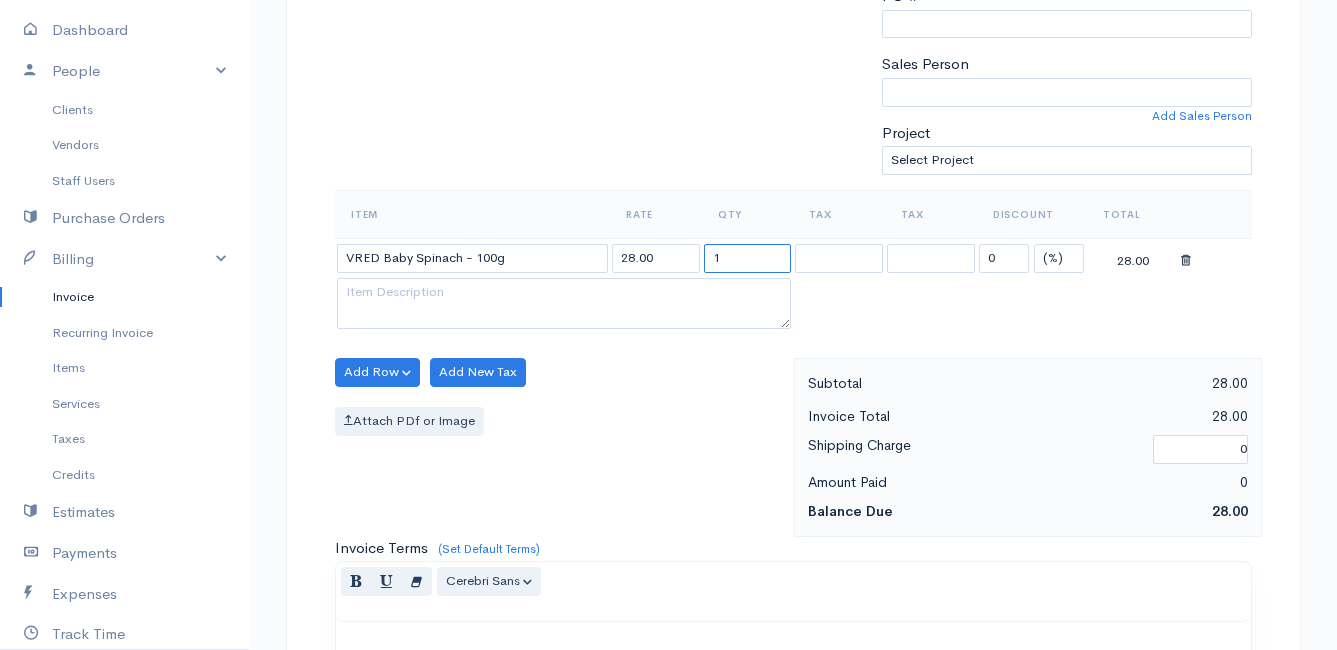drag, startPoint x: 746, startPoint y: 258, endPoint x: 688, endPoint y: 260, distance: 58.034473 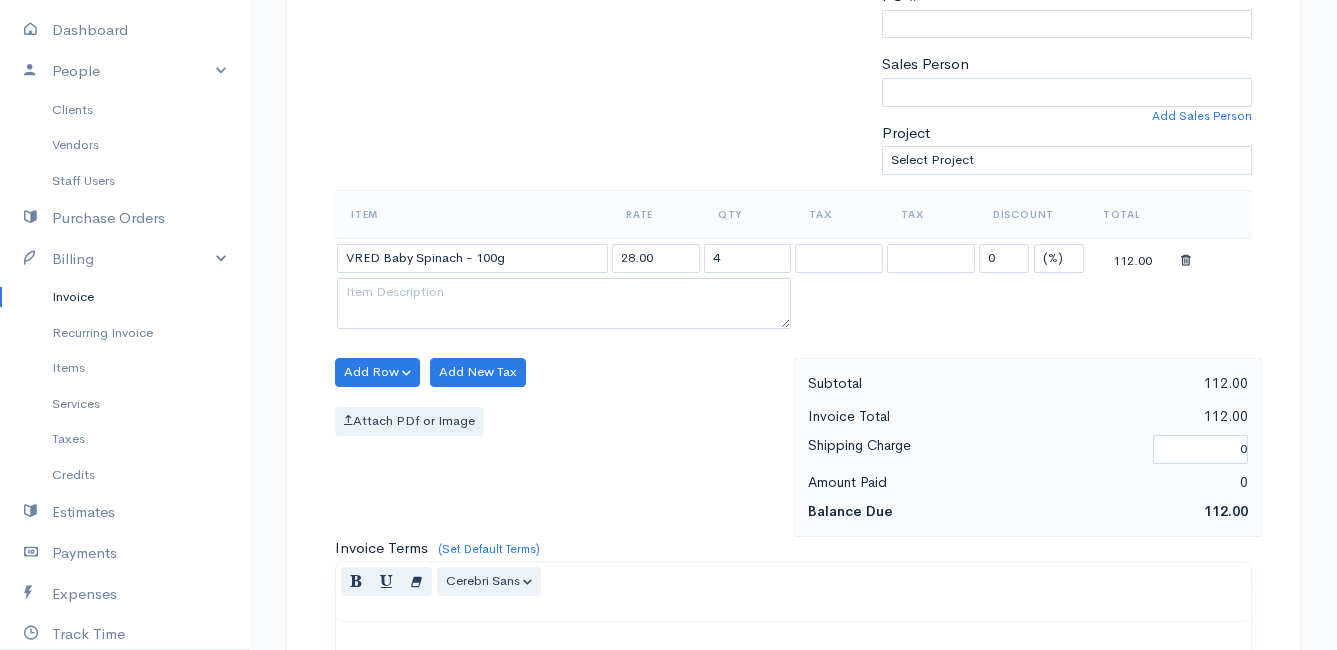 click on "Attach PDf or Image" at bounding box center [559, 421] 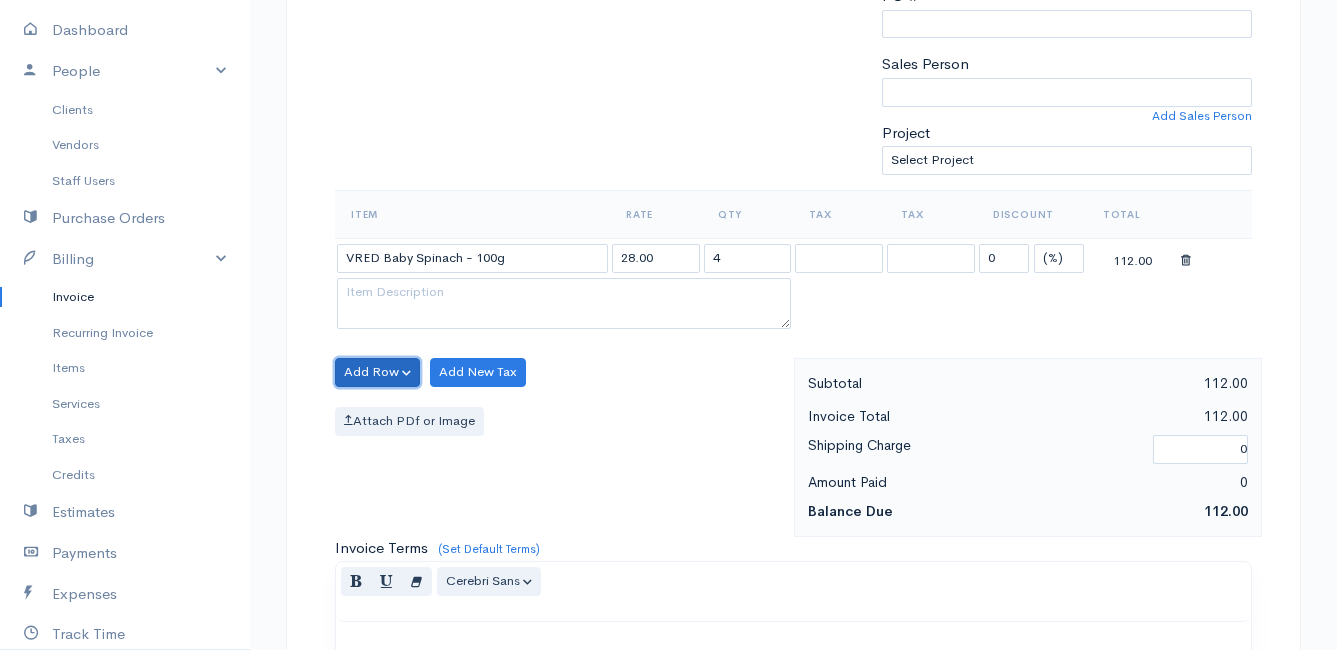 click on "Add Row" at bounding box center (377, 372) 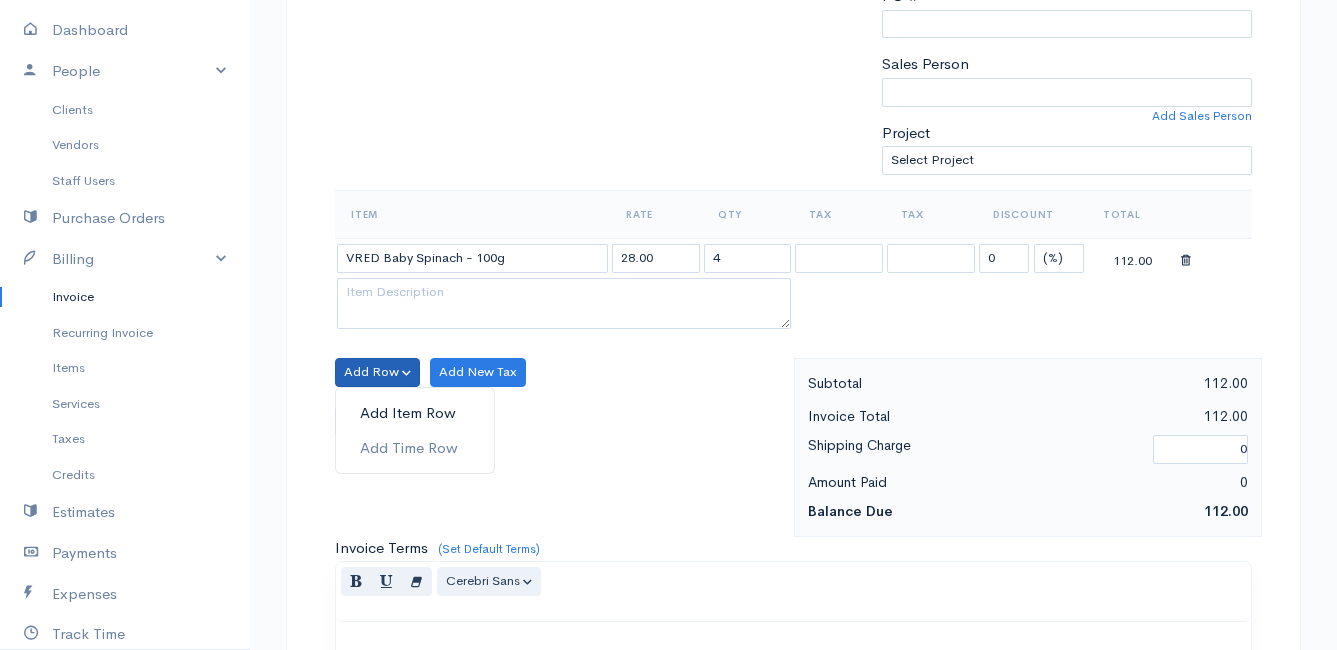 click on "Add Item Row" at bounding box center [415, 413] 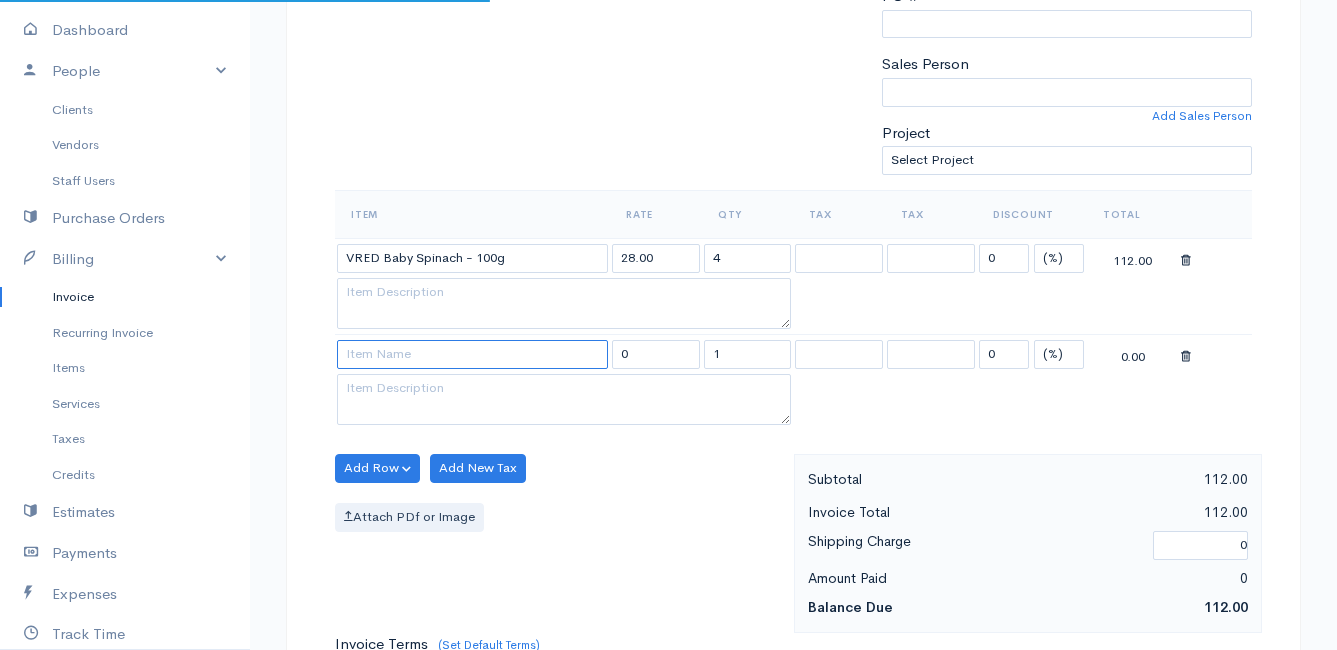click at bounding box center [472, 354] 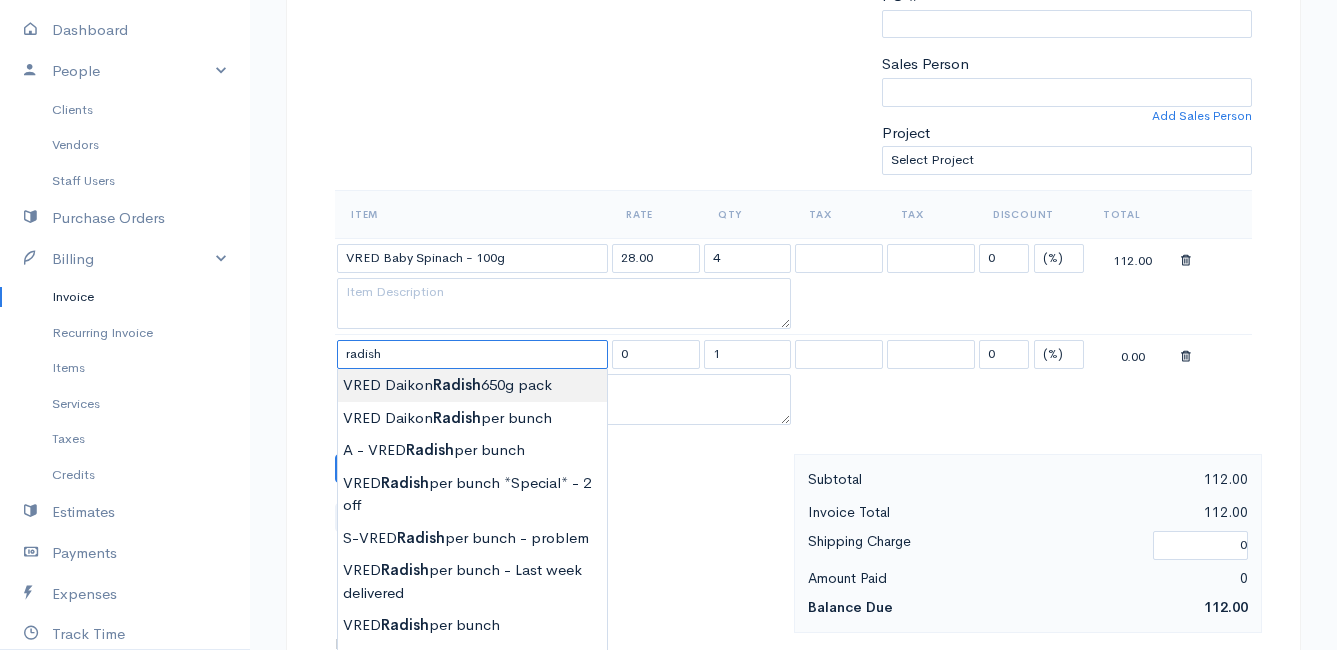 scroll, scrollTop: 600, scrollLeft: 0, axis: vertical 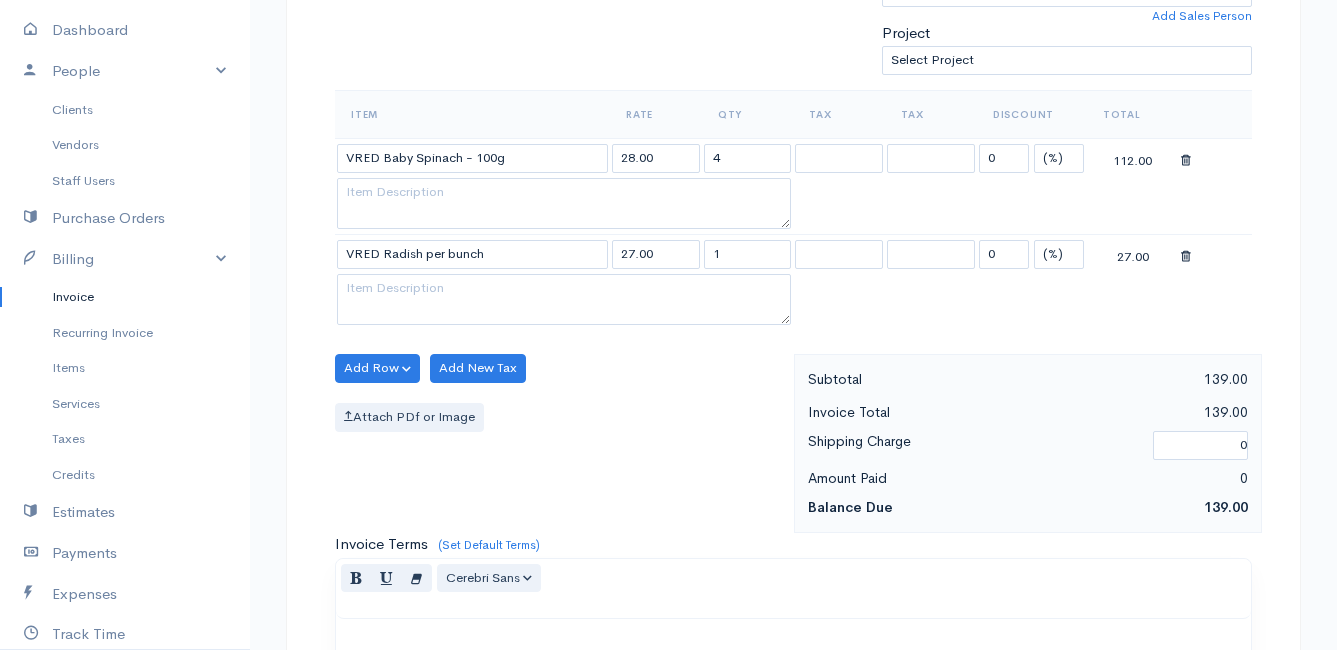 click on "Mamma Chicken
Upgrade
Dashboard
People
Clients
Vendors
Staff Users
Purchase Orders
Billing
Invoice
Recurring Invoice
Items
Services
Taxes
Credits
Estimates
Payments
Expenses
Track Time
Projects
Reports
Settings
My Organizations
Logout
Help
@CloudBooksApp 2022
Invoice
New Invoice
DRAFT To [PERSON_NAME] [STREET_ADDRESS][PERSON_NAME], (Corner of [PERSON_NAME] and [PERSON_NAME] ~ stand 1062), [PERSON_NAME] Bay [PERSON_NAME][GEOGRAPHIC_DATA] 7195 [Choose Country] [GEOGRAPHIC_DATA] [GEOGRAPHIC_DATA] [GEOGRAPHIC_DATA] [GEOGRAPHIC_DATA] [GEOGRAPHIC_DATA] [GEOGRAPHIC_DATA]" at bounding box center (668, 312) 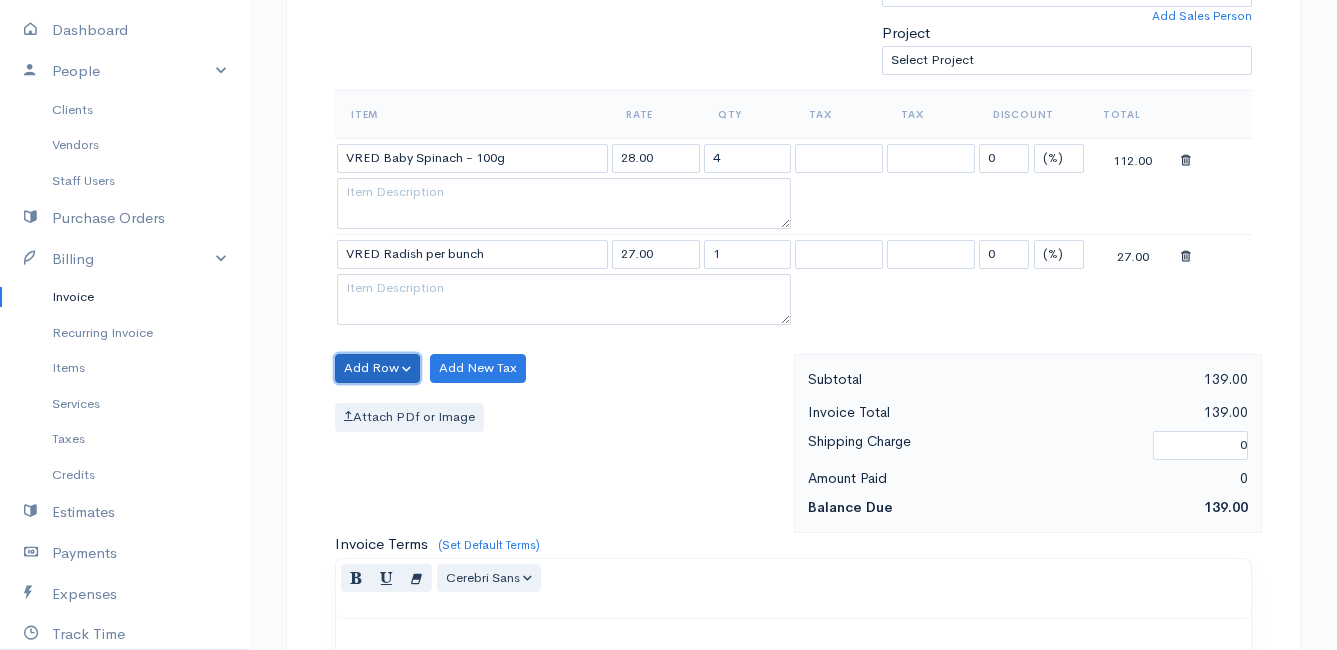 click on "Add Row" at bounding box center [377, 368] 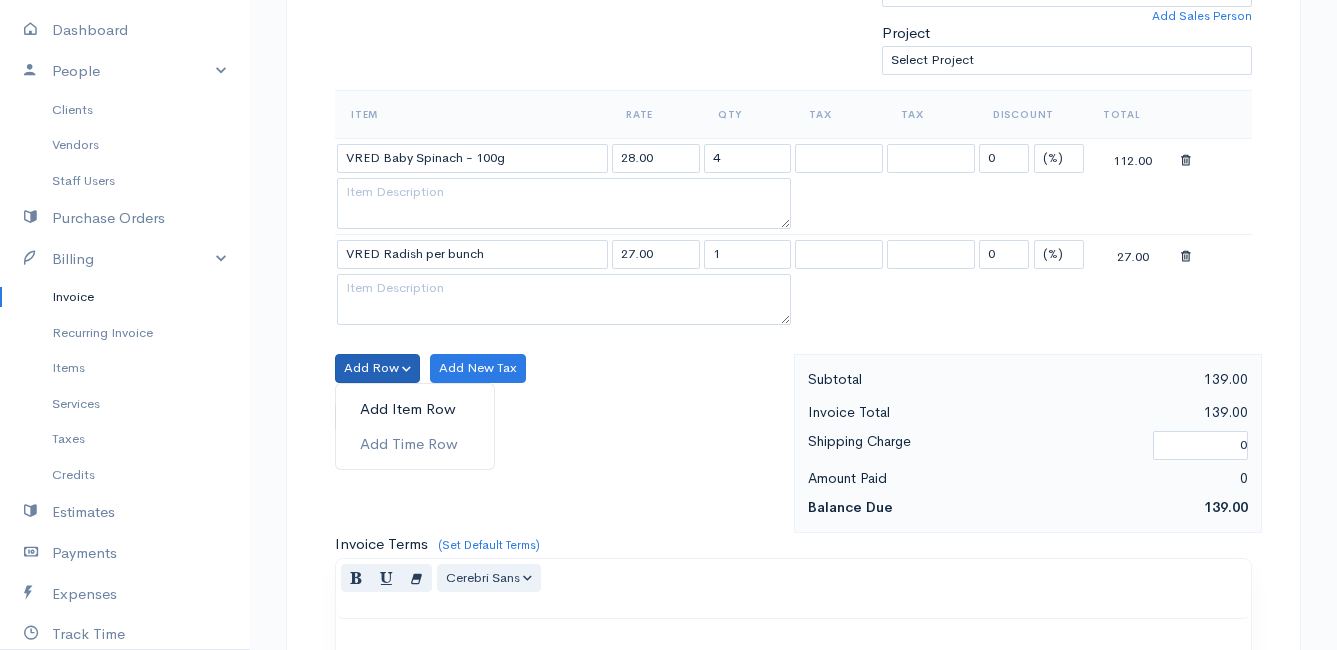 click on "Add Item Row" at bounding box center (415, 409) 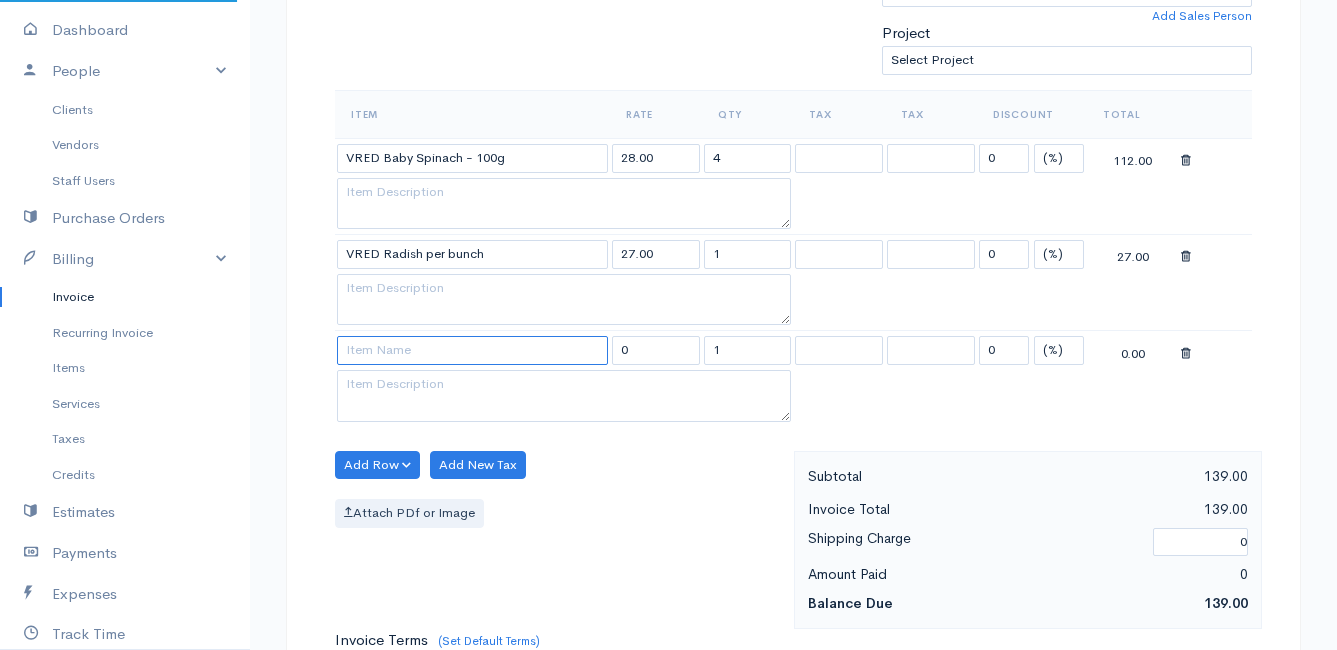 click at bounding box center [472, 350] 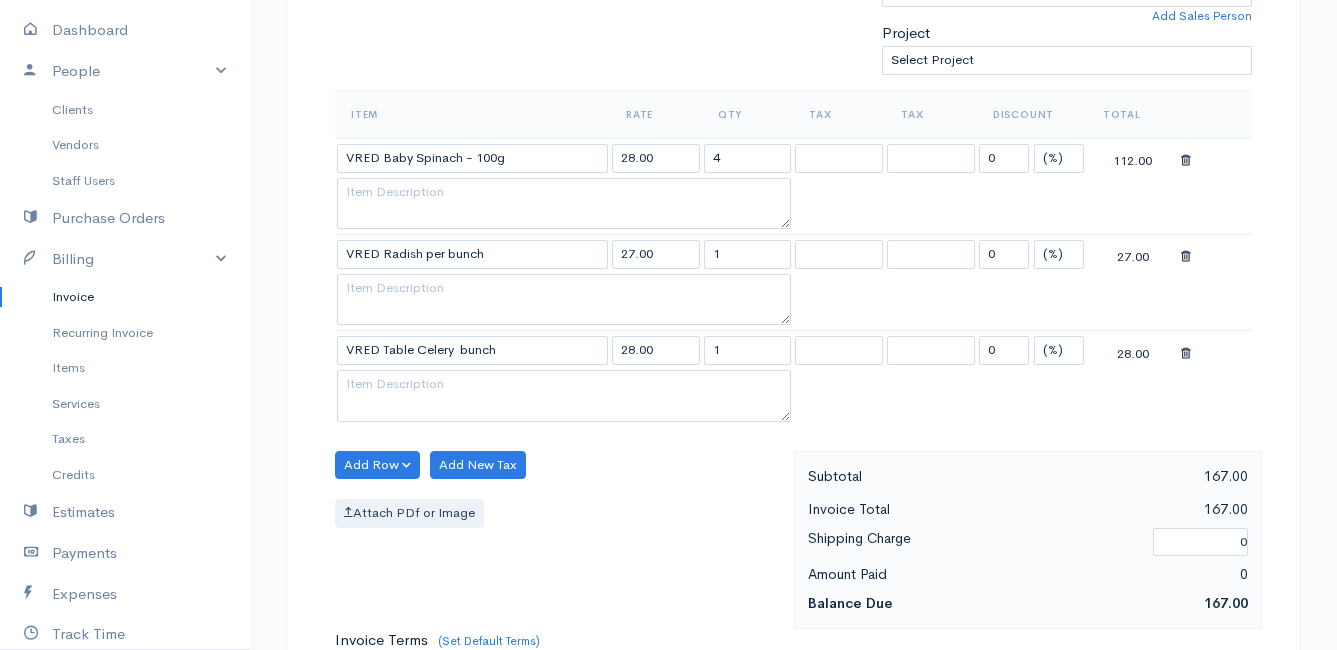 click on "Mamma Chicken
Upgrade
Dashboard
People
Clients
Vendors
Staff Users
Purchase Orders
Billing
Invoice
Recurring Invoice
Items
Services
Taxes
Credits
Estimates
Payments
Expenses
Track Time
Projects
Reports
Settings
My Organizations
Logout
Help
@CloudBooksApp 2022
Invoice
New Invoice
DRAFT To [PERSON_NAME] [STREET_ADDRESS][PERSON_NAME], (Corner of [PERSON_NAME] and [PERSON_NAME] ~ stand 1062), [PERSON_NAME] Bay [PERSON_NAME][GEOGRAPHIC_DATA] 7195 [Choose Country] [GEOGRAPHIC_DATA] [GEOGRAPHIC_DATA] [GEOGRAPHIC_DATA] [GEOGRAPHIC_DATA] [GEOGRAPHIC_DATA] [GEOGRAPHIC_DATA]" at bounding box center (668, 360) 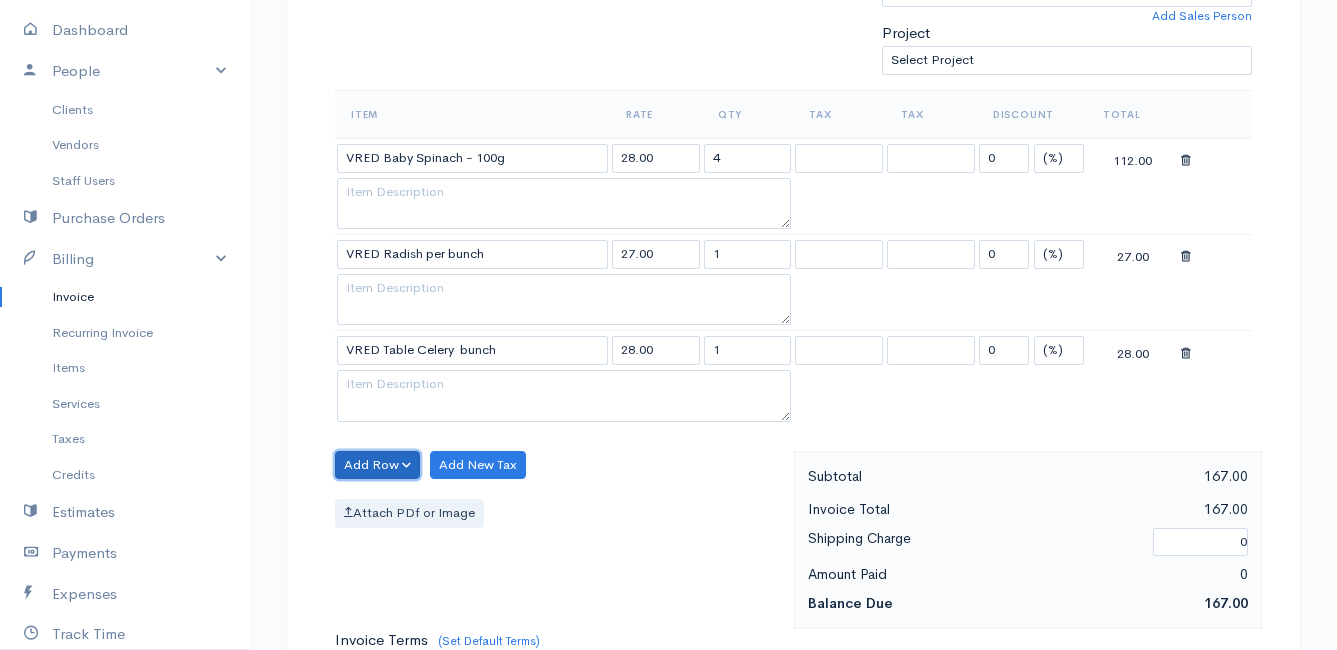 click on "Add Row" at bounding box center (377, 465) 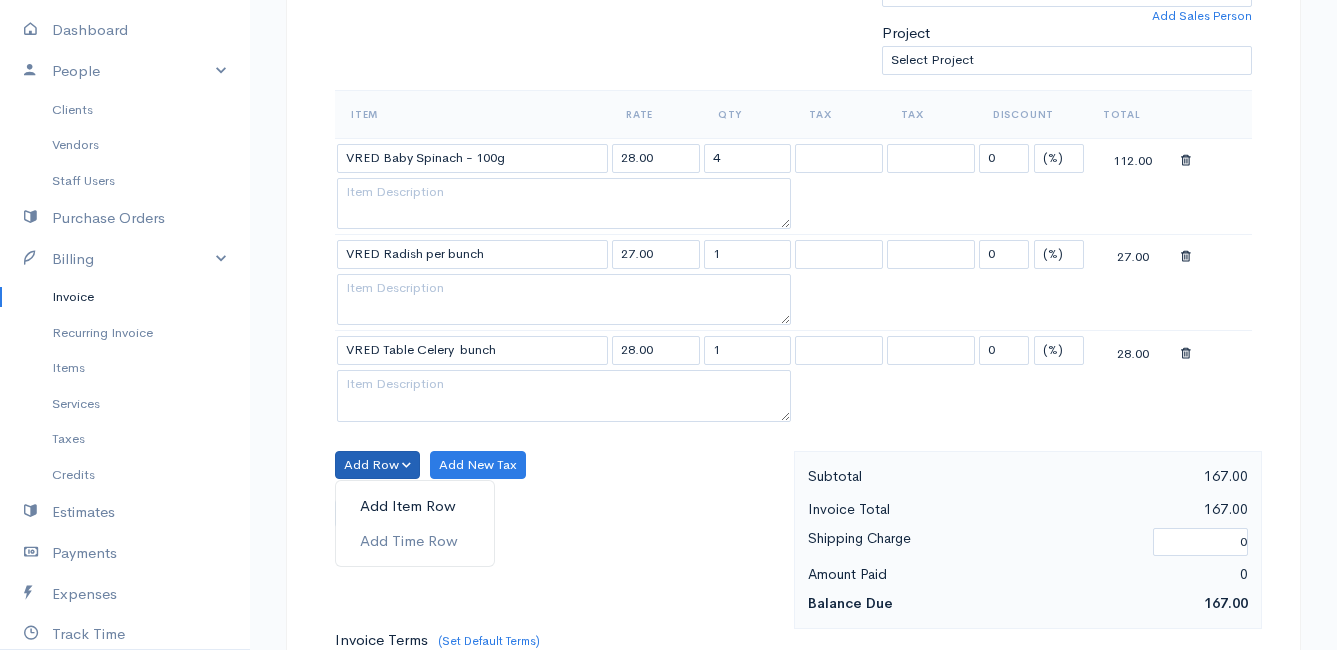 click on "Add Item Row" at bounding box center (415, 506) 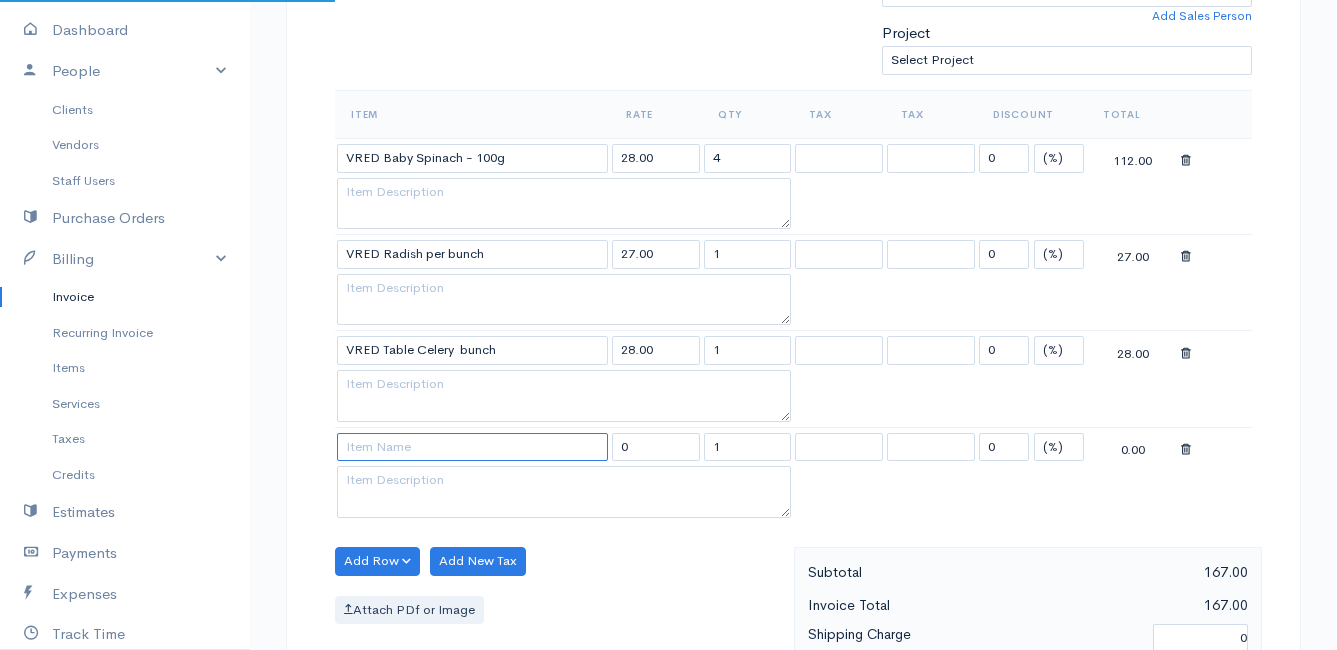 click at bounding box center (472, 447) 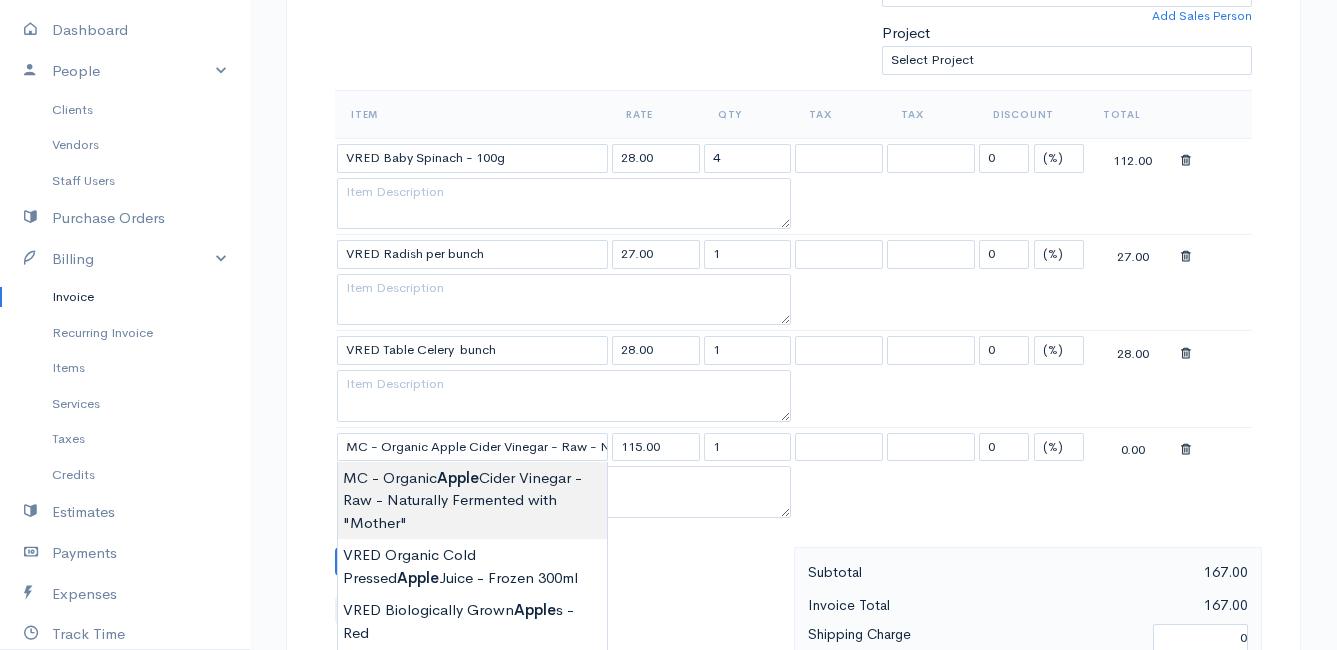 click on "Mamma Chicken
Upgrade
Dashboard
People
Clients
Vendors
Staff Users
Purchase Orders
Billing
Invoice
Recurring Invoice
Items
Services
Taxes
Credits
Estimates
Payments
Expenses
Track Time
Projects
Reports
Settings
My Organizations
Logout
Help
@CloudBooksApp 2022
Invoice
New Invoice
DRAFT To [PERSON_NAME] [STREET_ADDRESS][PERSON_NAME], (Corner of [PERSON_NAME] and [PERSON_NAME] ~ stand 1062), [PERSON_NAME] Bay [PERSON_NAME][GEOGRAPHIC_DATA] 7195 [Choose Country] [GEOGRAPHIC_DATA] [GEOGRAPHIC_DATA] [GEOGRAPHIC_DATA] [GEOGRAPHIC_DATA] [GEOGRAPHIC_DATA] [GEOGRAPHIC_DATA]" at bounding box center (668, 408) 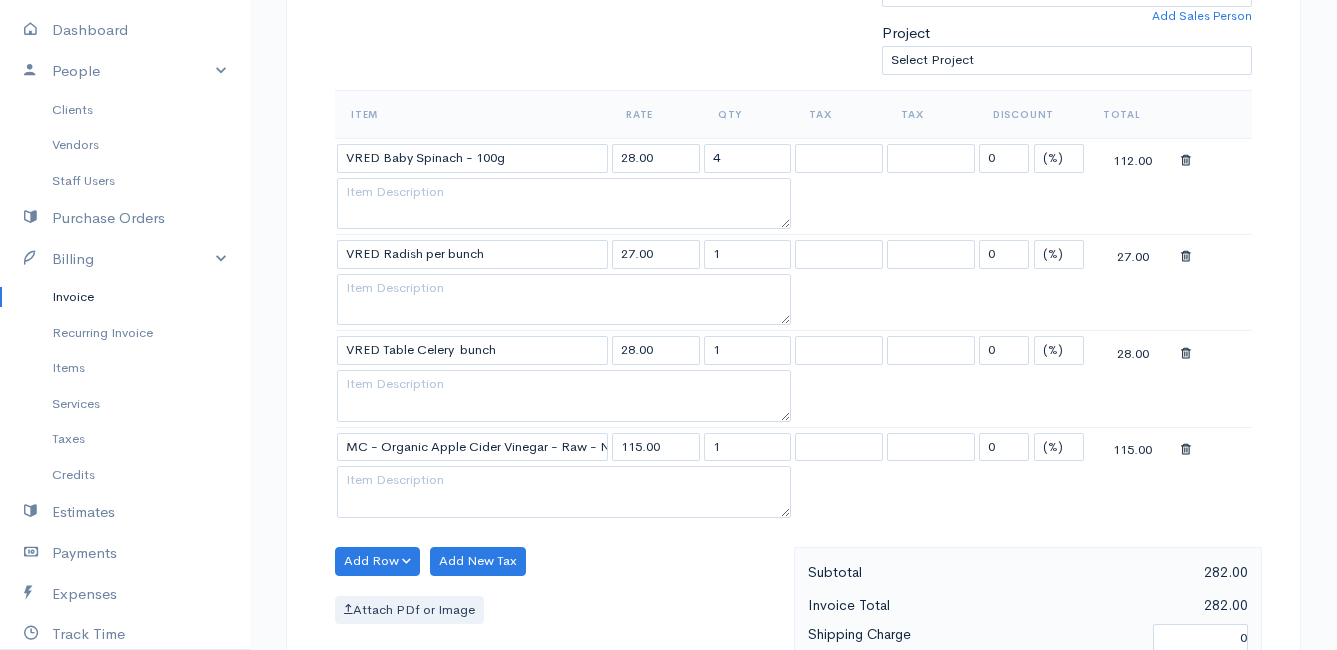 scroll, scrollTop: 500, scrollLeft: 0, axis: vertical 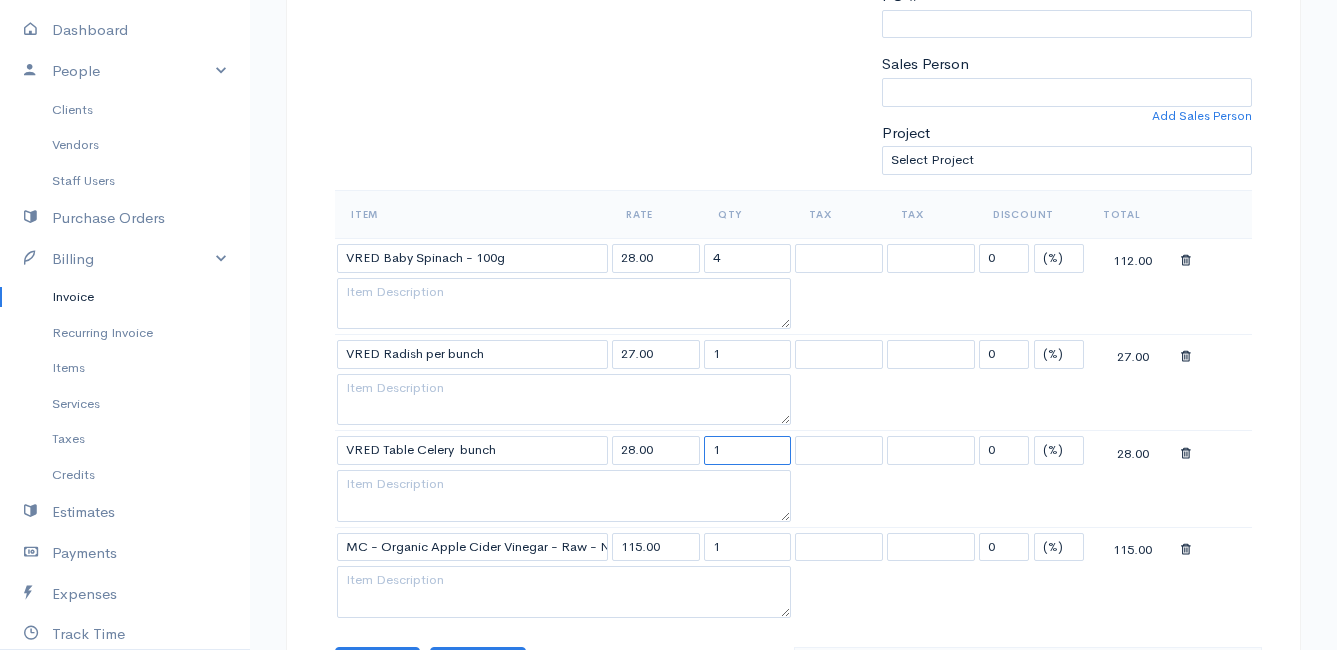 drag, startPoint x: 751, startPoint y: 453, endPoint x: 676, endPoint y: 443, distance: 75.66373 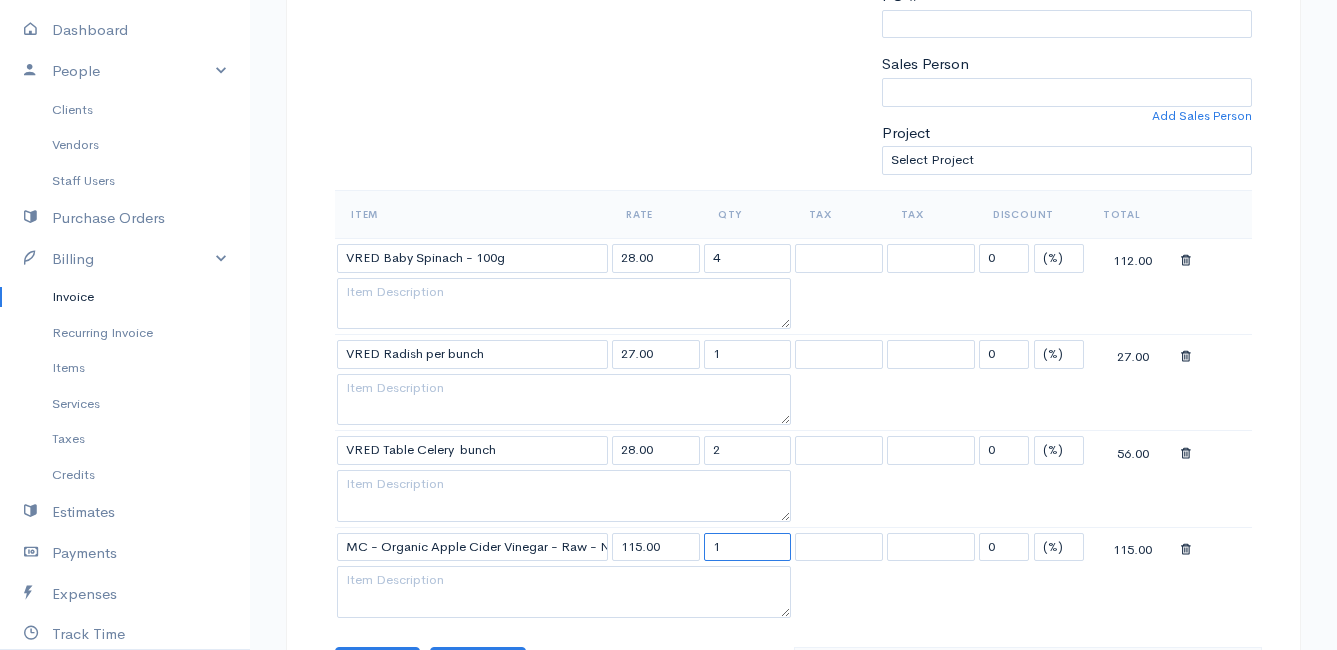 drag, startPoint x: 726, startPoint y: 545, endPoint x: 691, endPoint y: 545, distance: 35 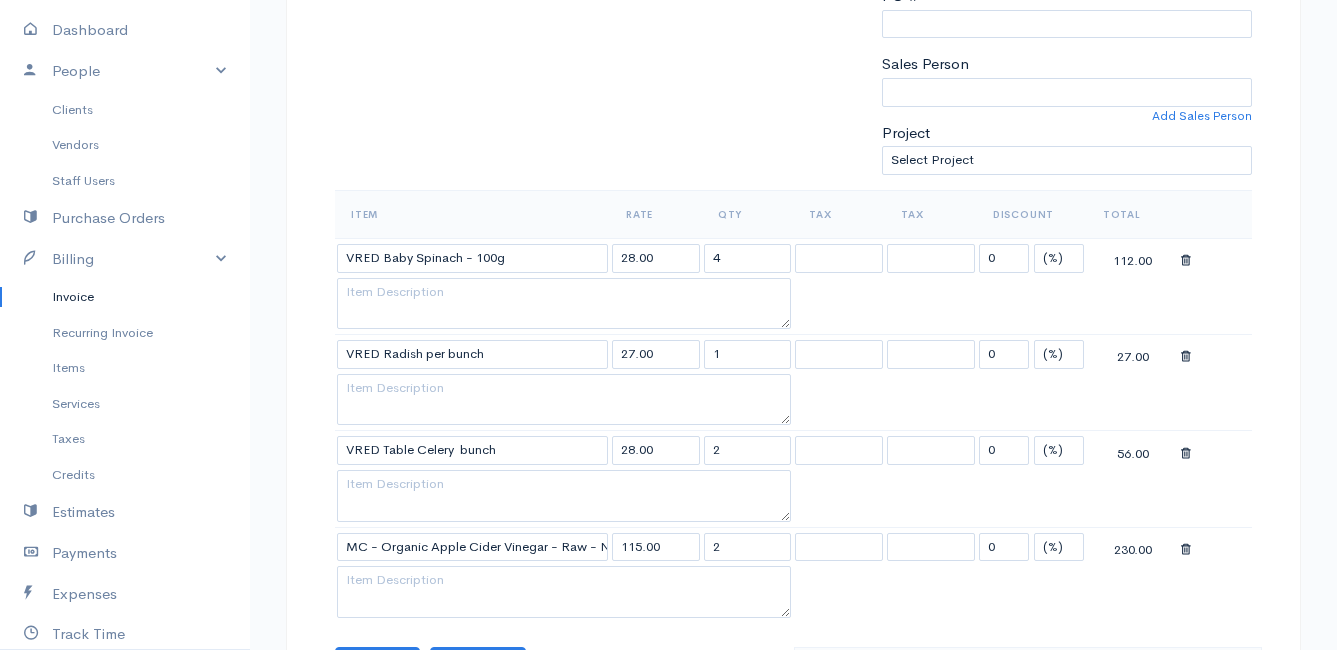click on "Item Rate Qty Tax Tax Discount Total VRED Baby Spinach - 100g 28.00 4 0 (%) Flat 112.00 VRED Radish per bunch 27.00 1 0 (%) Flat 27.00 VRED Table Celery  bunch 28.00 2 0 (%) Flat 56.00 MC - Organic Apple Cider Vinegar - Raw - Naturally Fermented with "Mother" 115.00 2 0 (%) Flat 230.00" at bounding box center (793, 406) 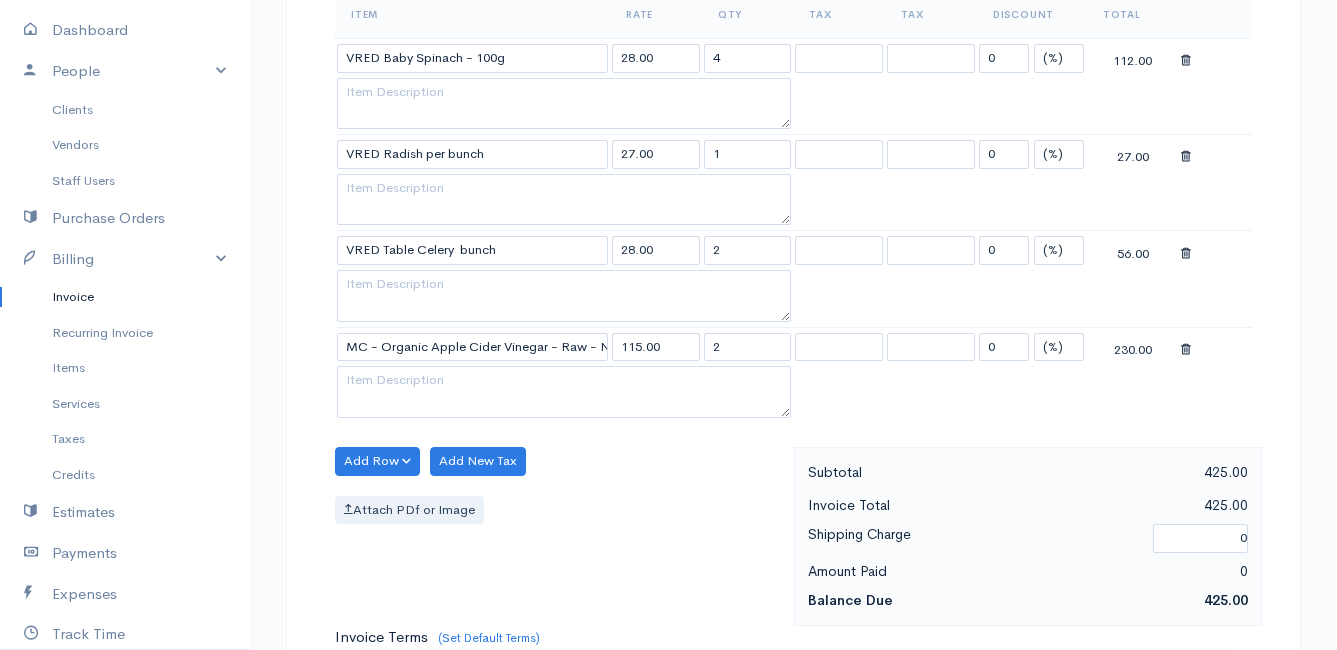 scroll, scrollTop: 800, scrollLeft: 0, axis: vertical 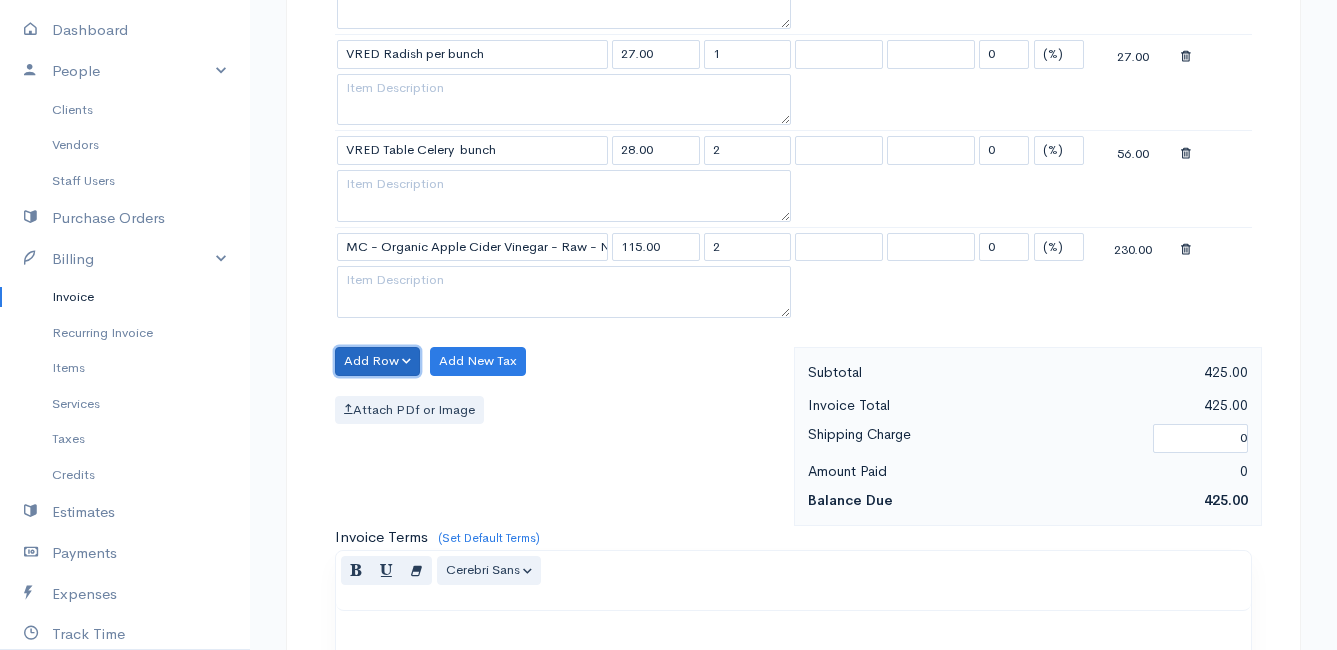 click on "Add Row" at bounding box center [377, 361] 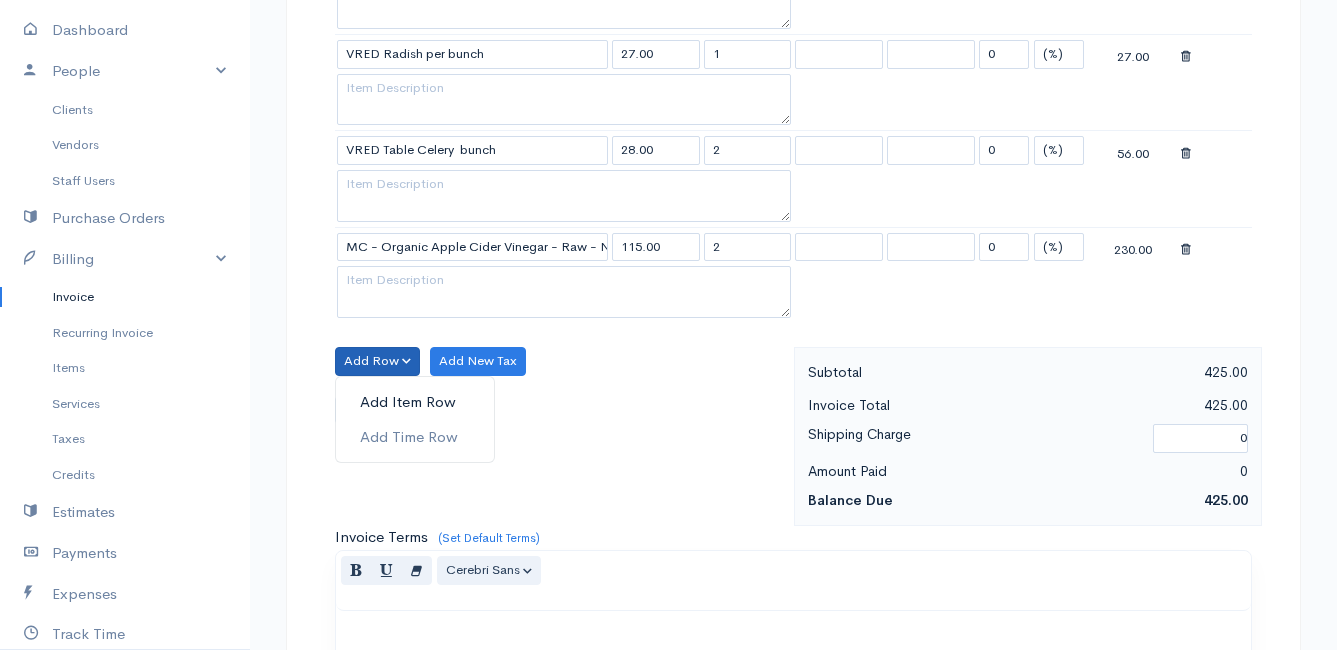 click on "Add Item Row" at bounding box center (415, 402) 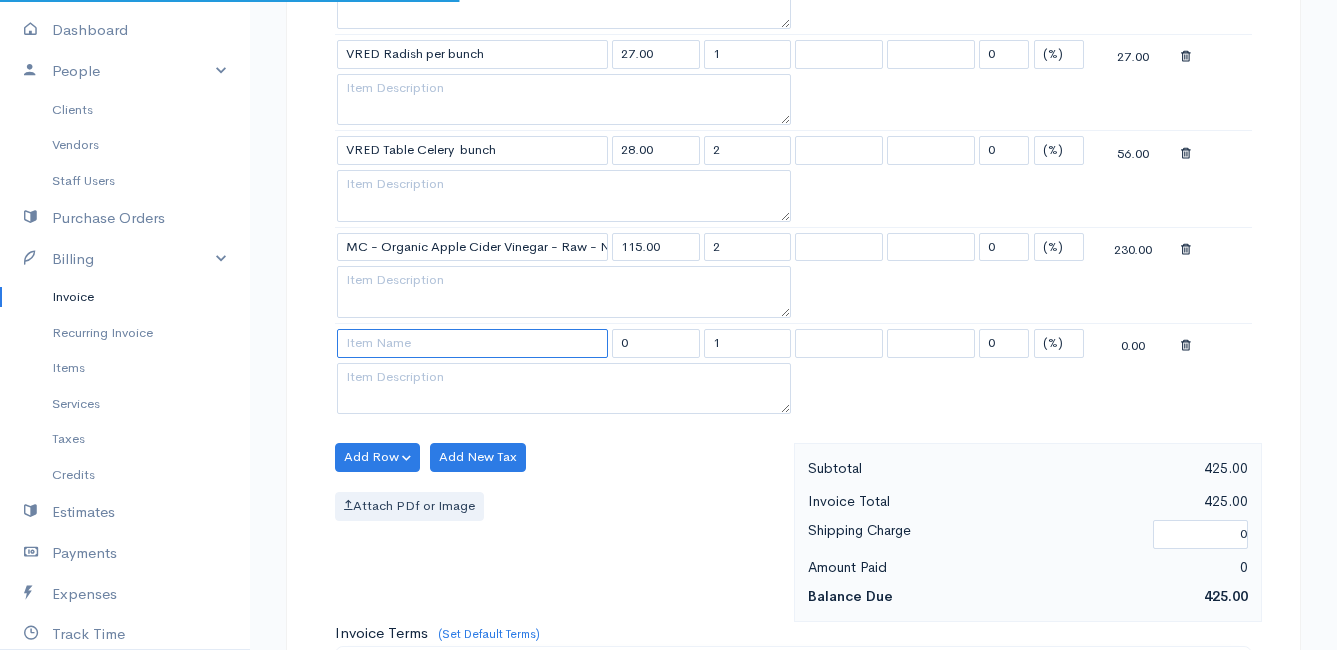 click at bounding box center (472, 343) 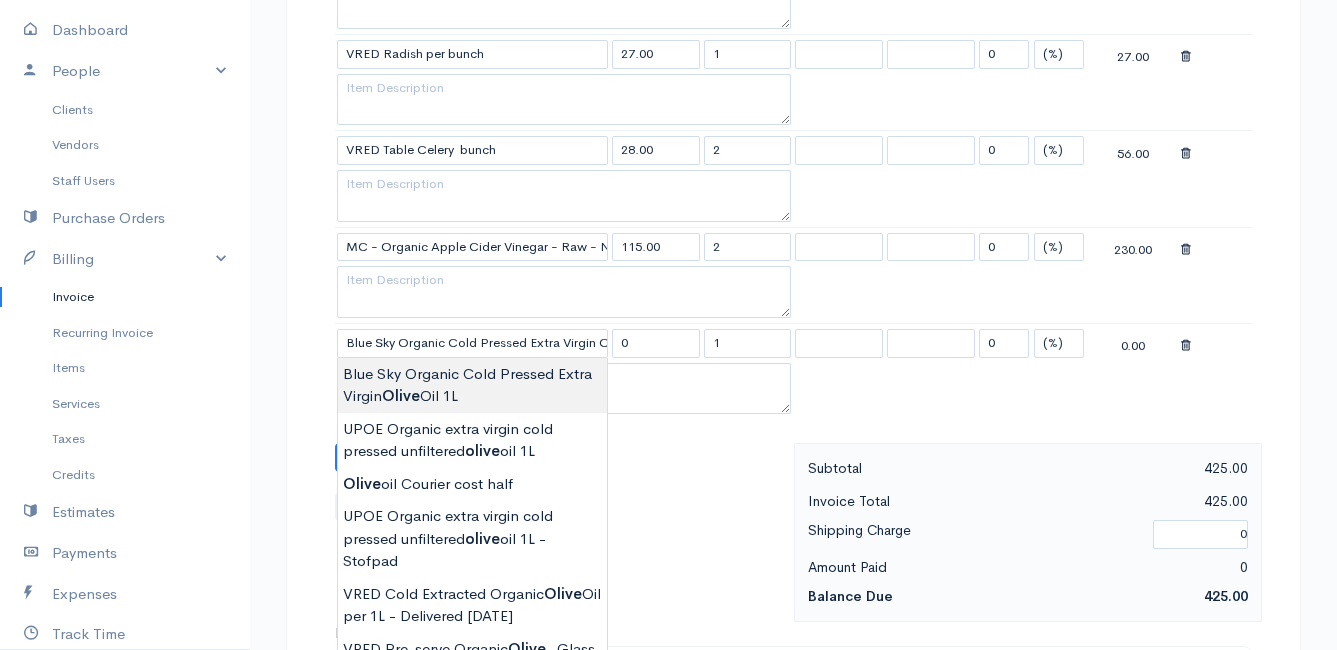 click on "Mamma Chicken
Upgrade
Dashboard
People
Clients
Vendors
Staff Users
Purchase Orders
Billing
Invoice
Recurring Invoice
Items
Services
Taxes
Credits
Estimates
Payments
Expenses
Track Time
Projects
Reports
Settings
My Organizations
Logout
Help
@CloudBooksApp 2022
Invoice
New Invoice
DRAFT To [PERSON_NAME] [STREET_ADDRESS][PERSON_NAME], (Corner of [PERSON_NAME] and [PERSON_NAME] ~ stand 1062), [PERSON_NAME] Bay [PERSON_NAME][GEOGRAPHIC_DATA] 7195 [Choose Country] [GEOGRAPHIC_DATA] [GEOGRAPHIC_DATA] [GEOGRAPHIC_DATA] [GEOGRAPHIC_DATA] [GEOGRAPHIC_DATA] [GEOGRAPHIC_DATA]" at bounding box center [668, 257] 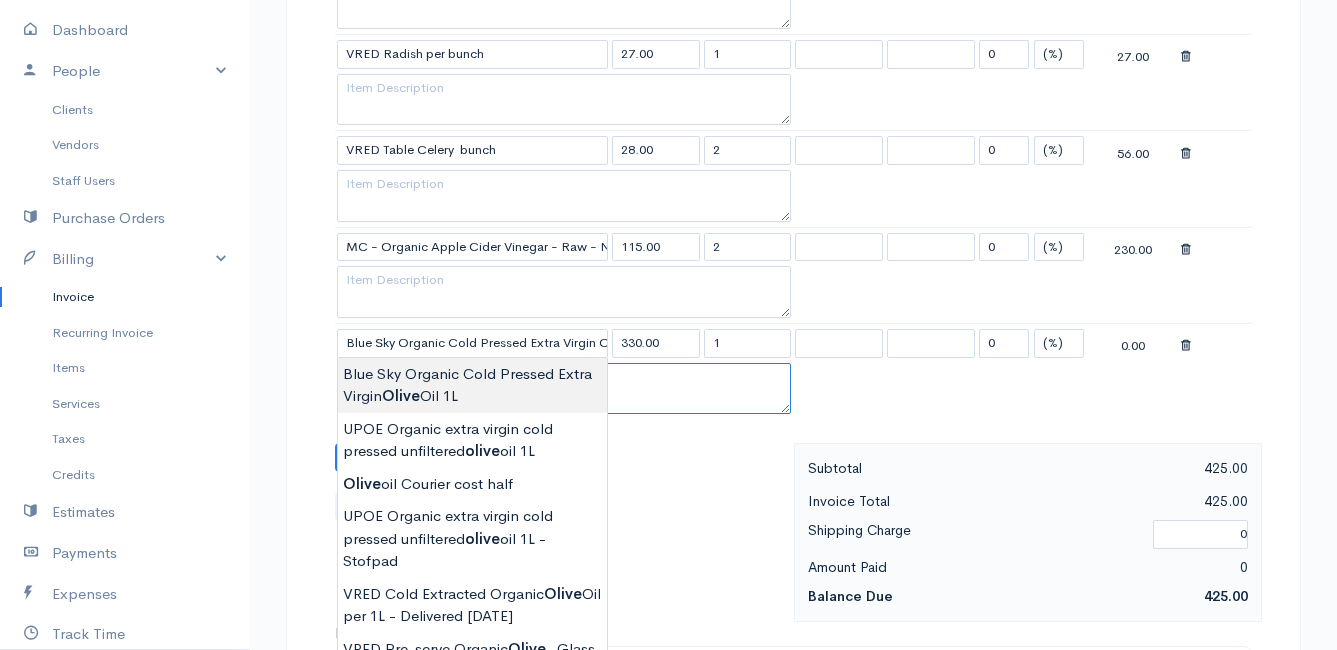 click at bounding box center (564, 389) 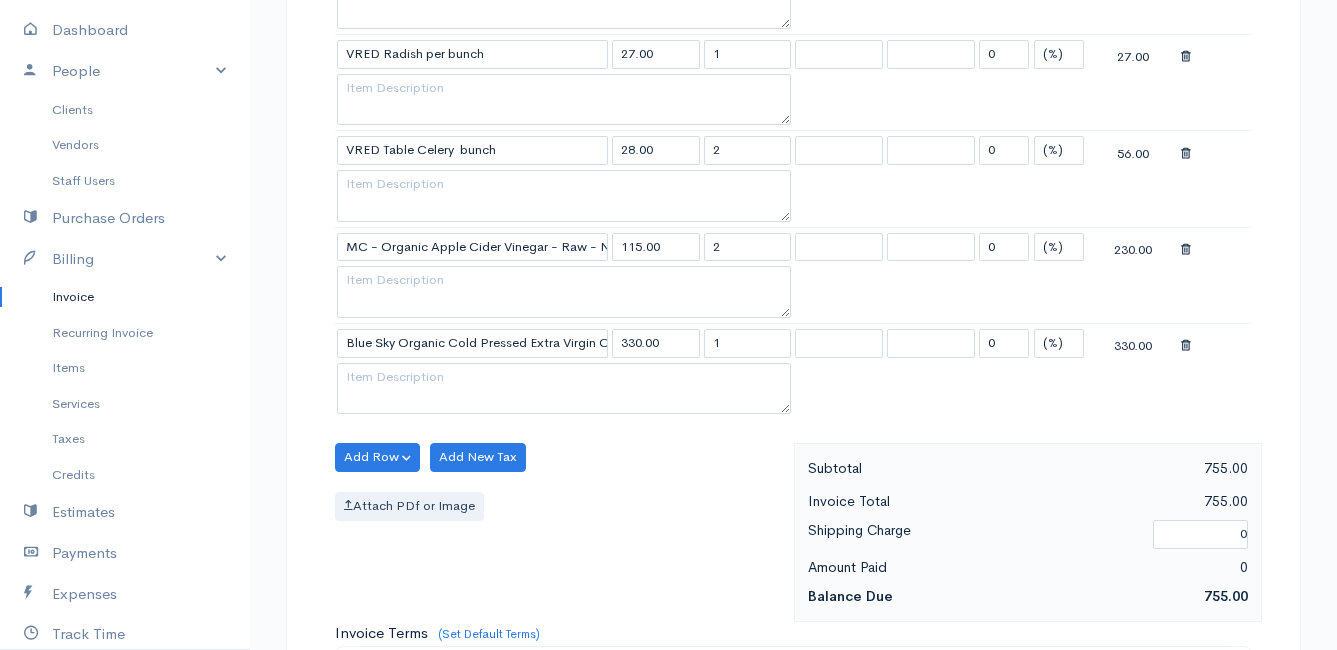 click on "Add Row Add Item Row Add Time Row Add New Tax                          Attach PDf or Image" at bounding box center [559, 532] 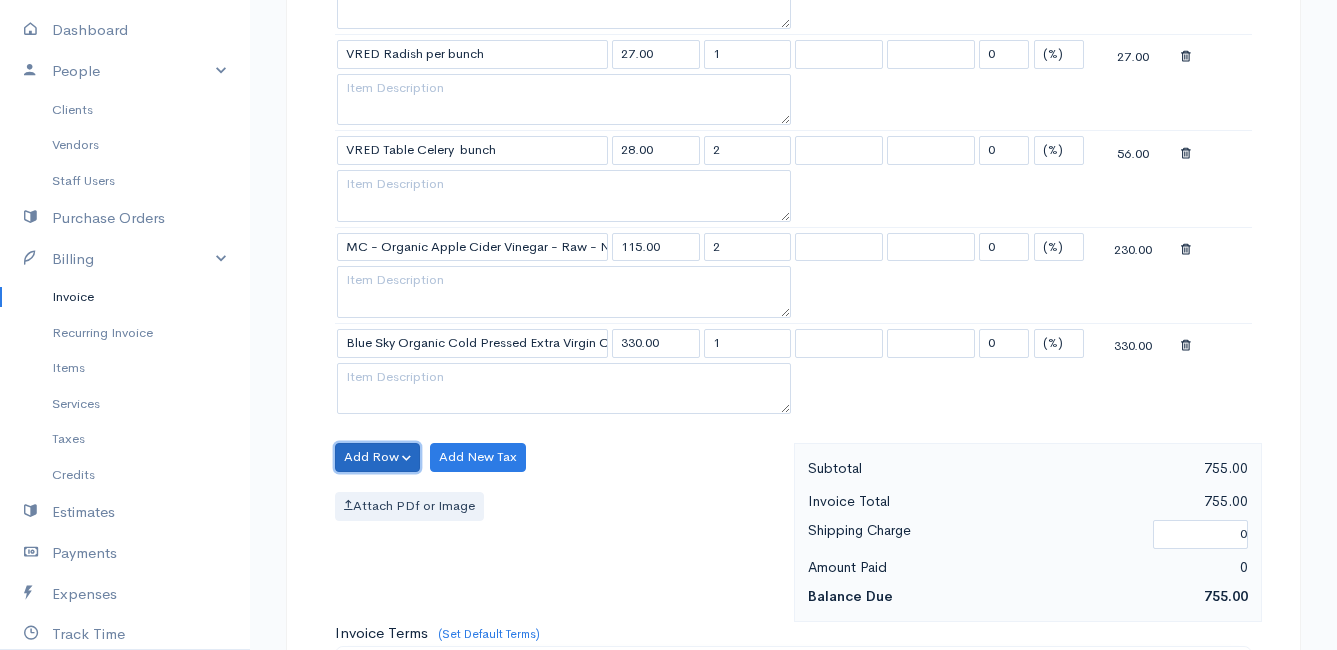click on "Add Row" at bounding box center [377, 457] 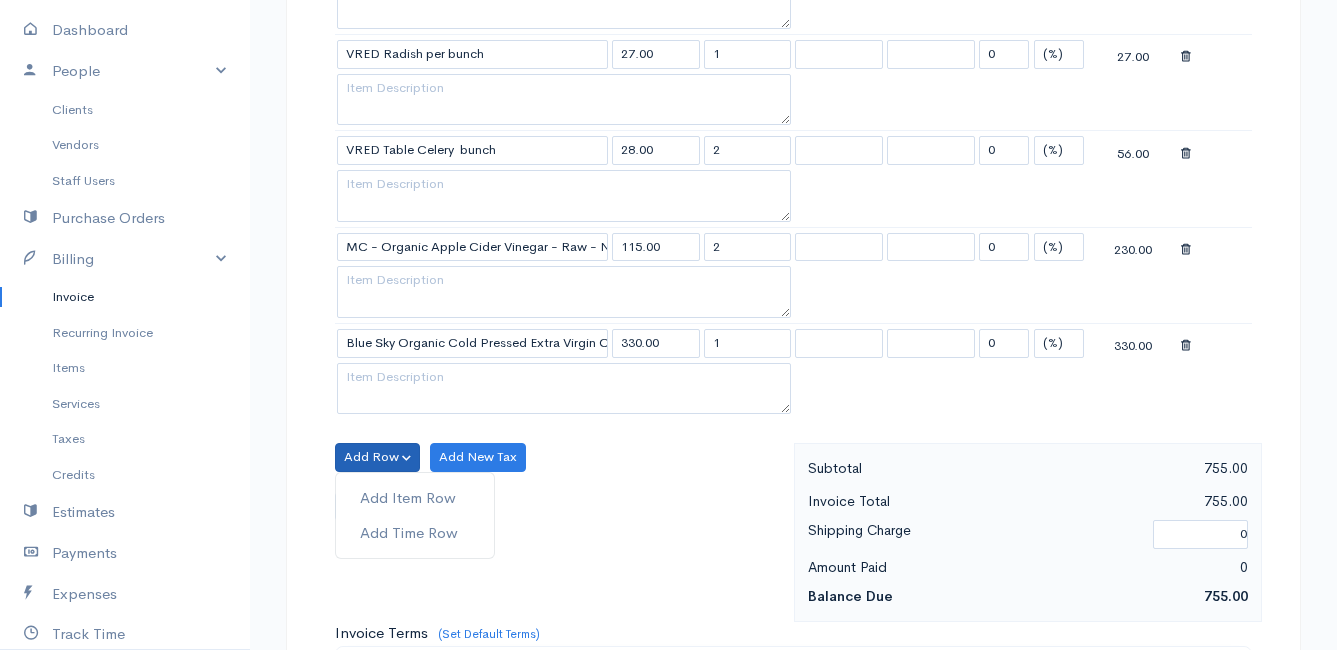 click at bounding box center (1186, 346) 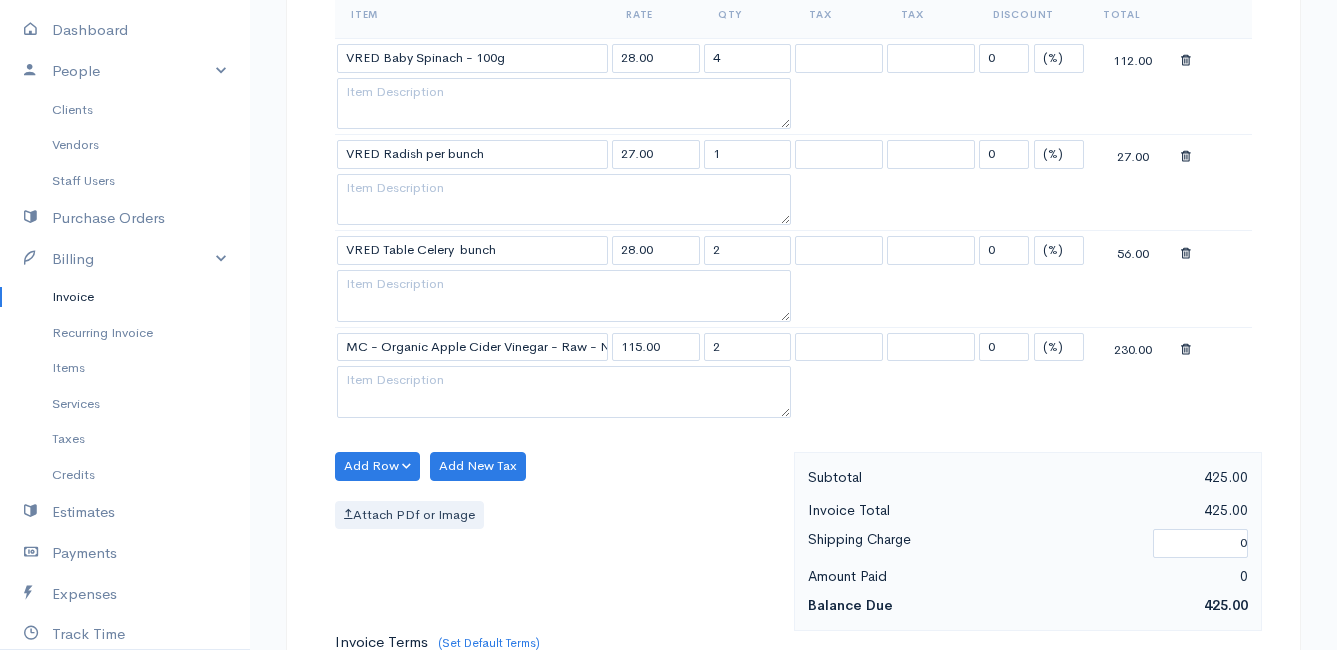 scroll, scrollTop: 1372, scrollLeft: 0, axis: vertical 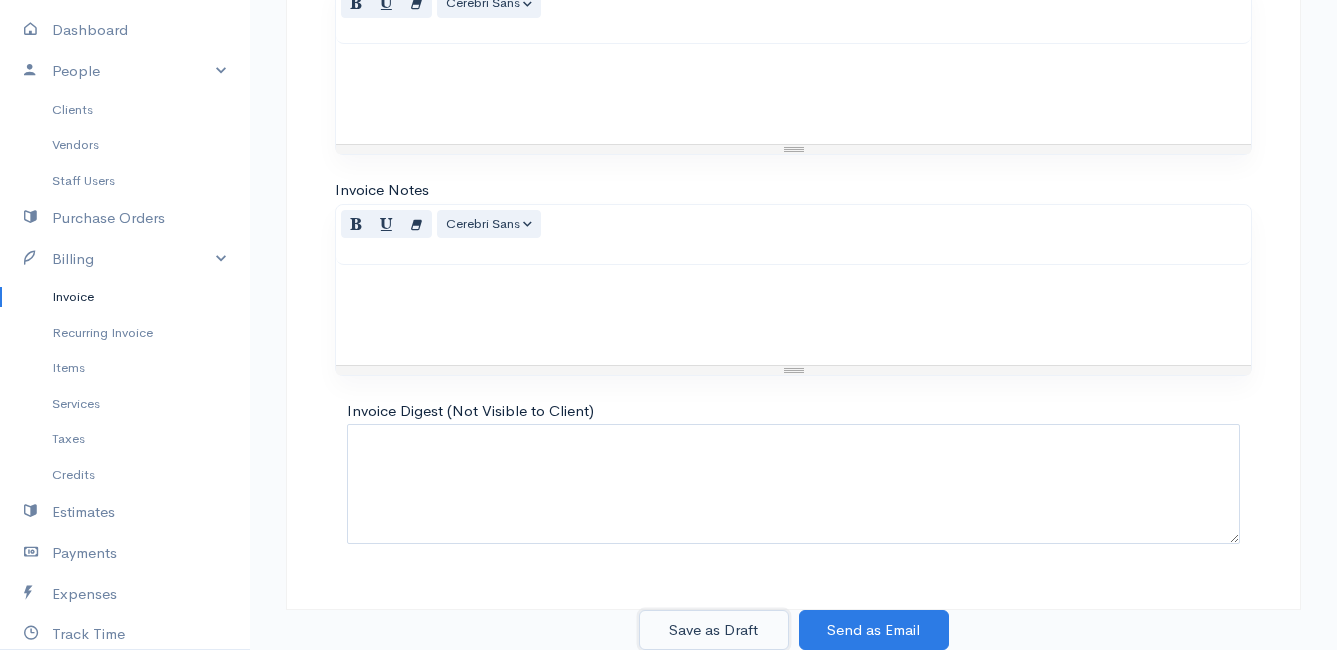 click on "Save as Draft" at bounding box center [714, 630] 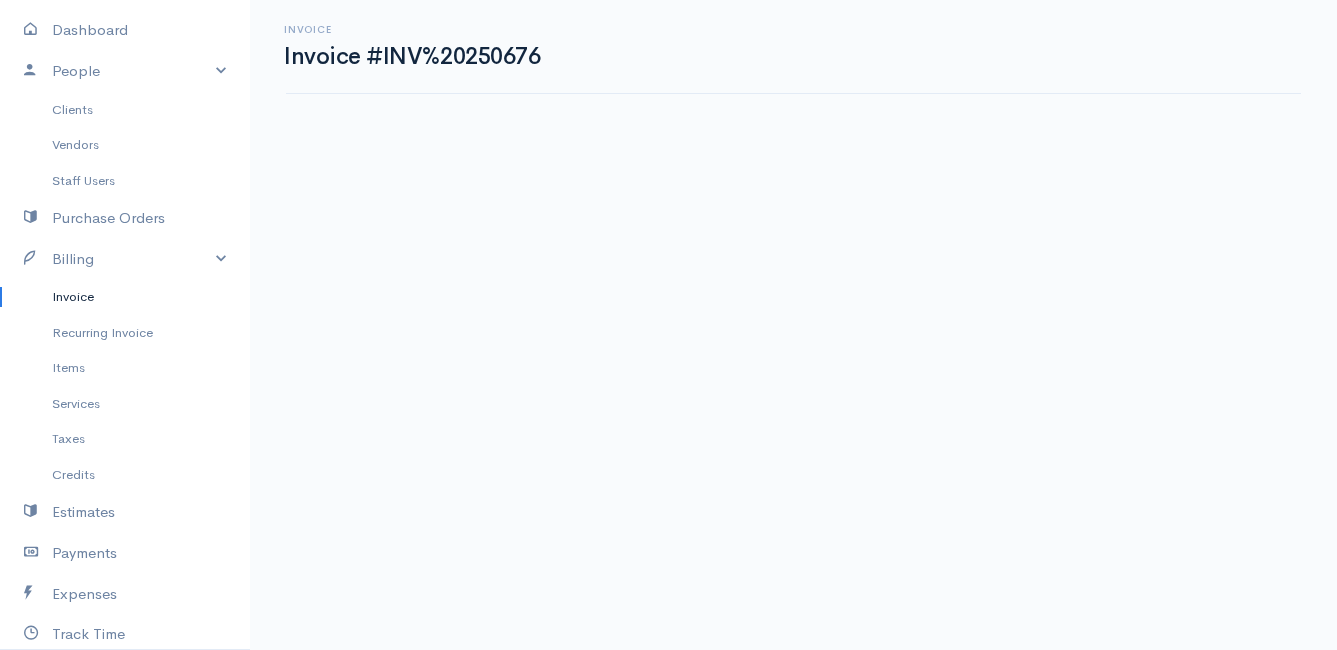 scroll, scrollTop: 0, scrollLeft: 0, axis: both 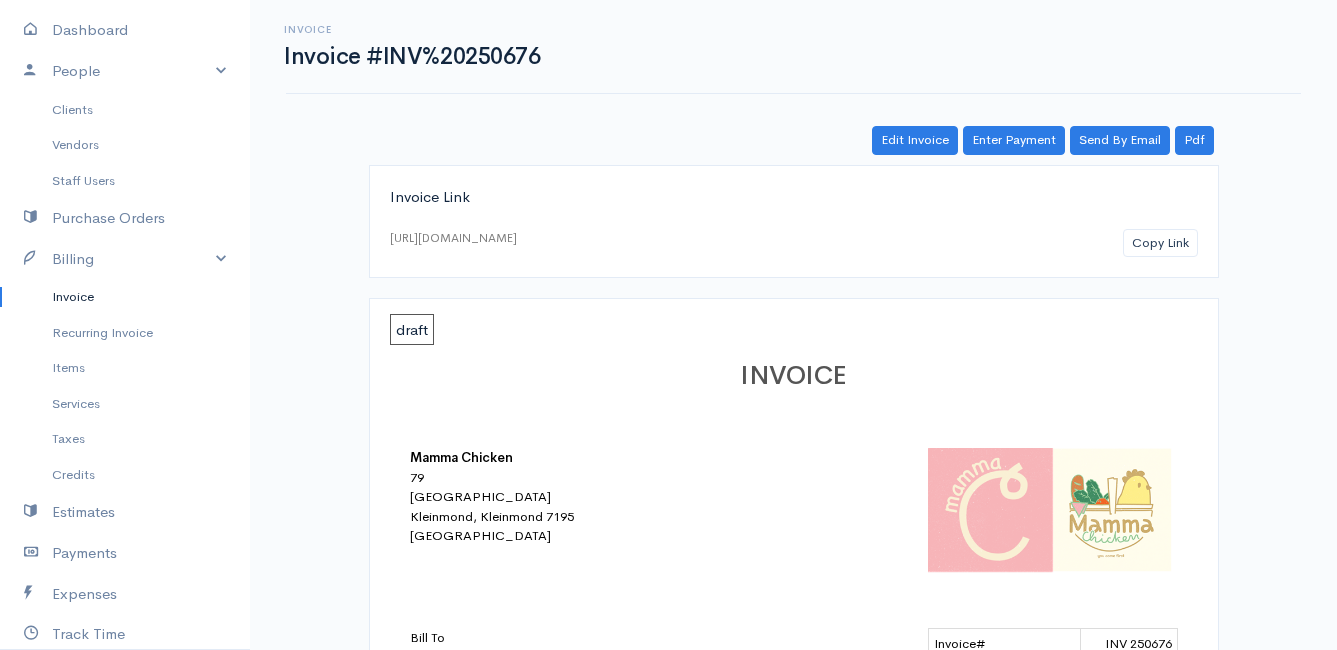click on "Invoice" at bounding box center (125, 297) 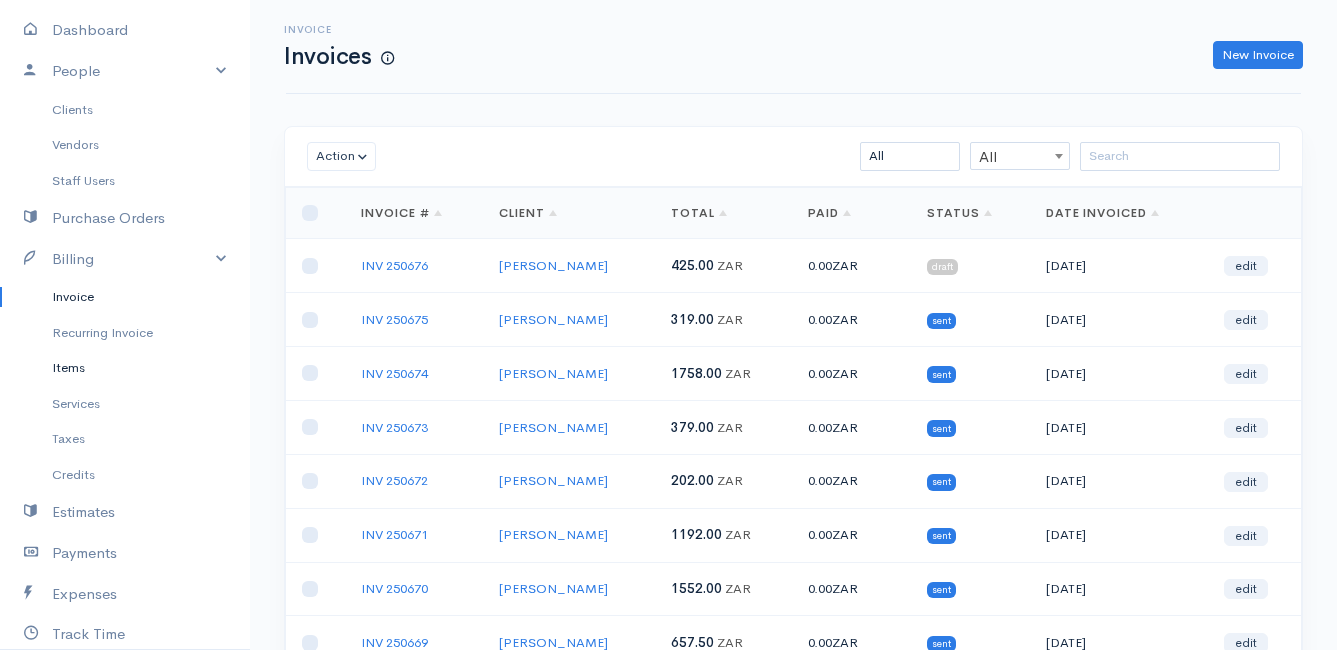 click on "Items" at bounding box center (125, 368) 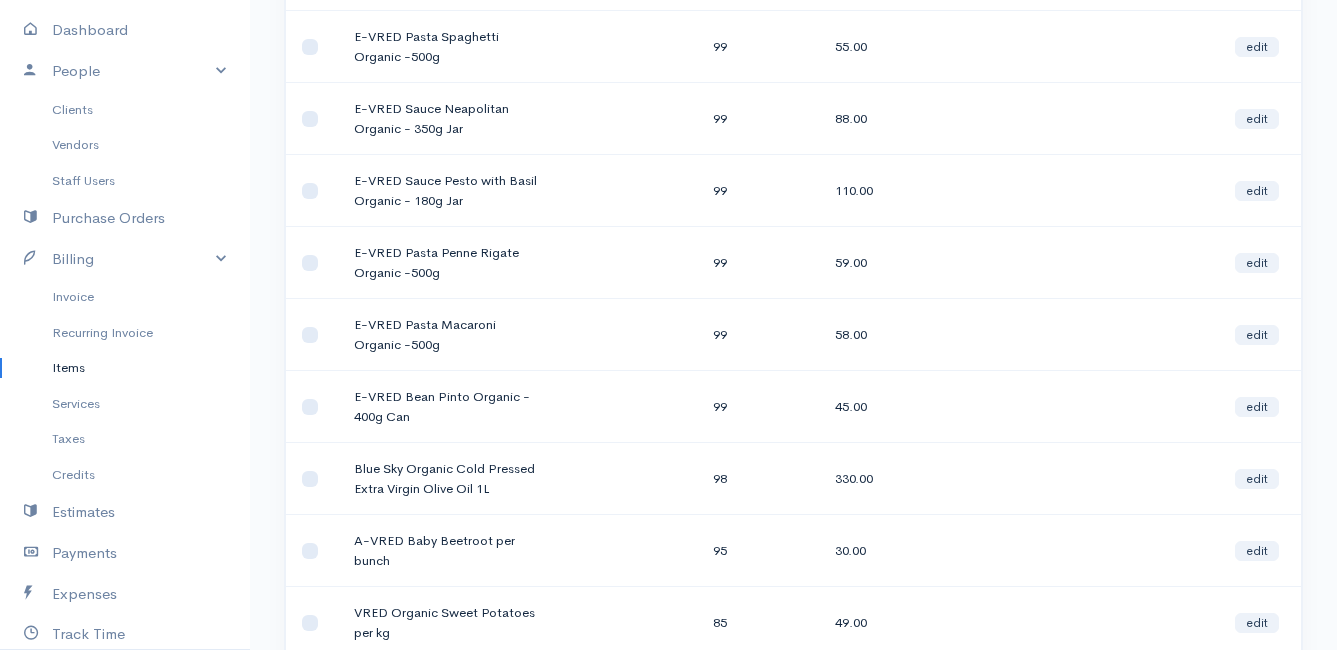 scroll, scrollTop: 400, scrollLeft: 0, axis: vertical 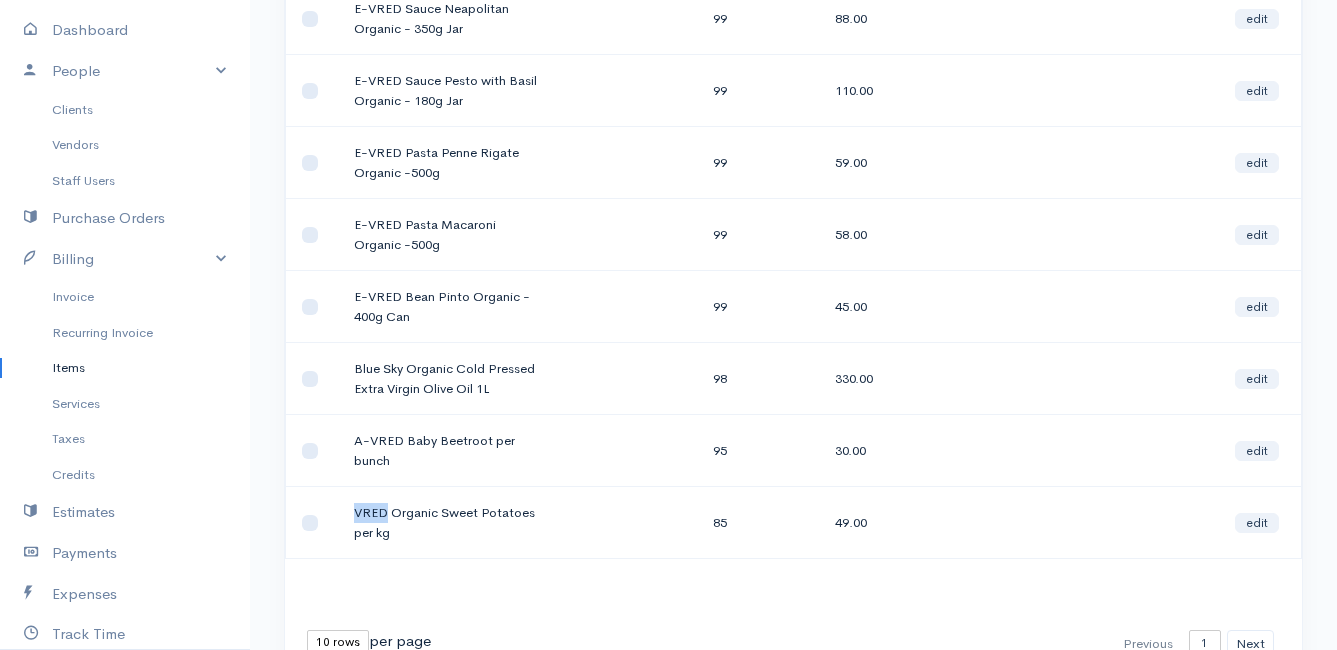 drag, startPoint x: 357, startPoint y: 512, endPoint x: 384, endPoint y: 516, distance: 27.294687 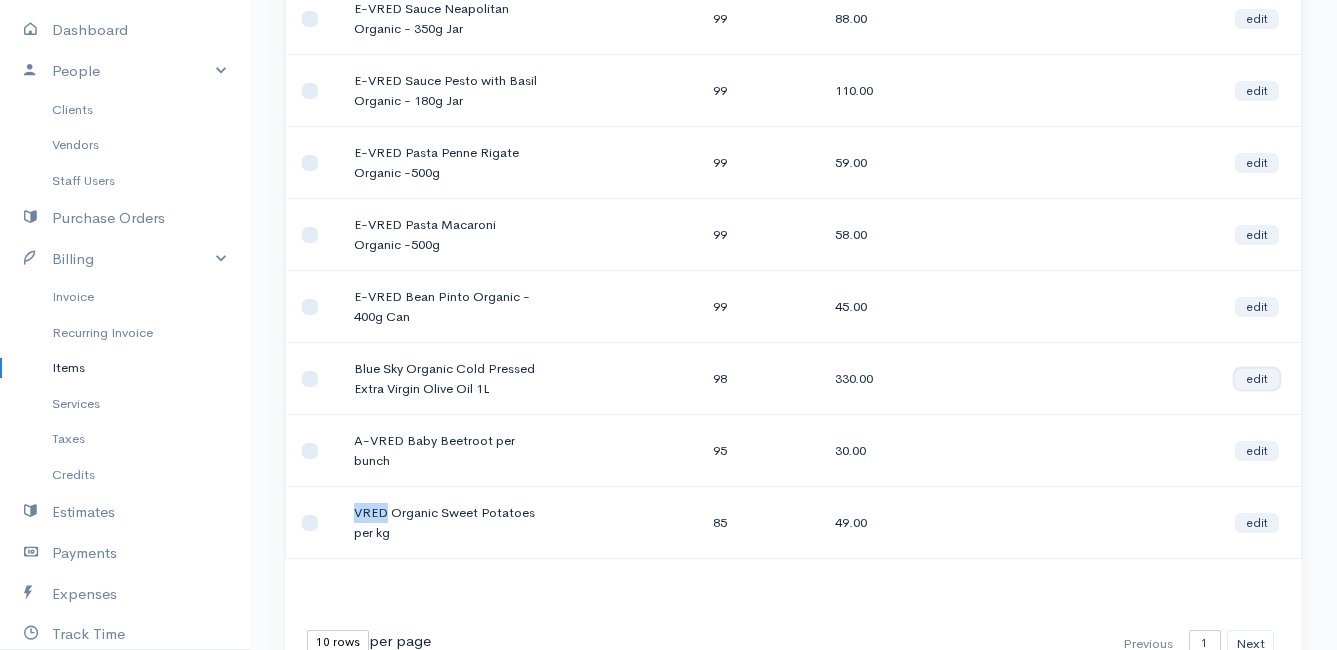 click on "edit" at bounding box center (1257, 379) 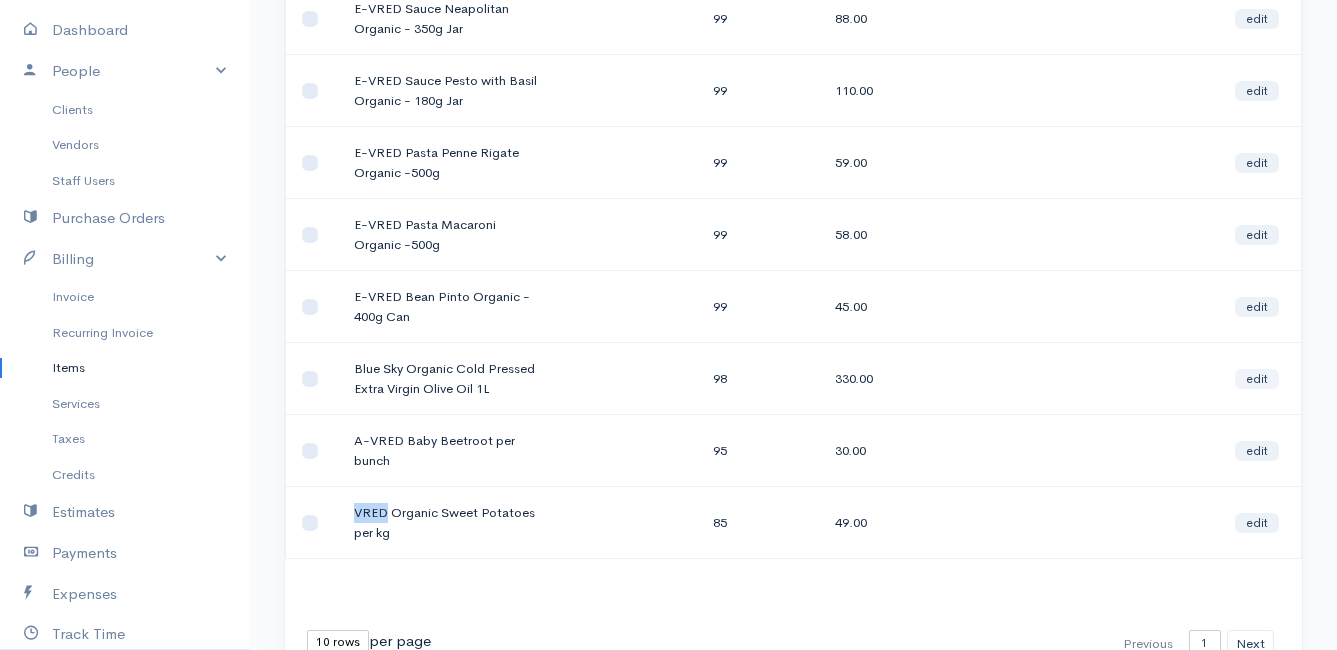 scroll, scrollTop: 0, scrollLeft: 0, axis: both 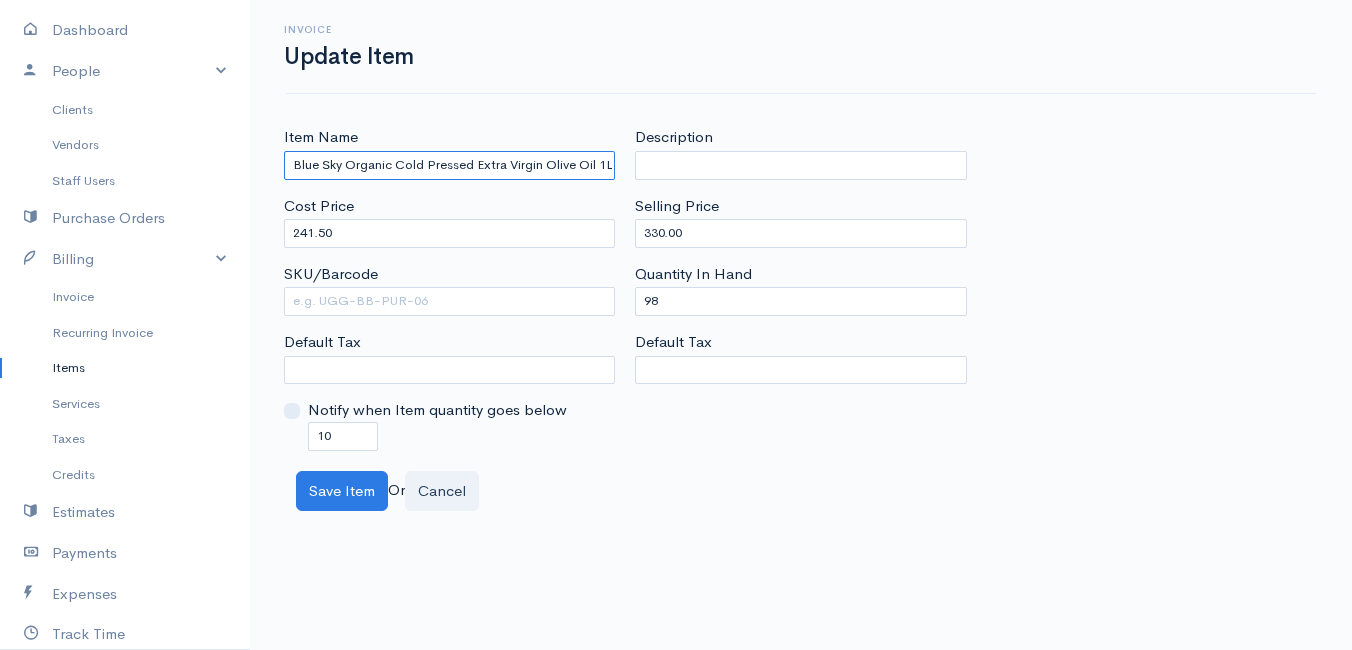 paste on "VRED" 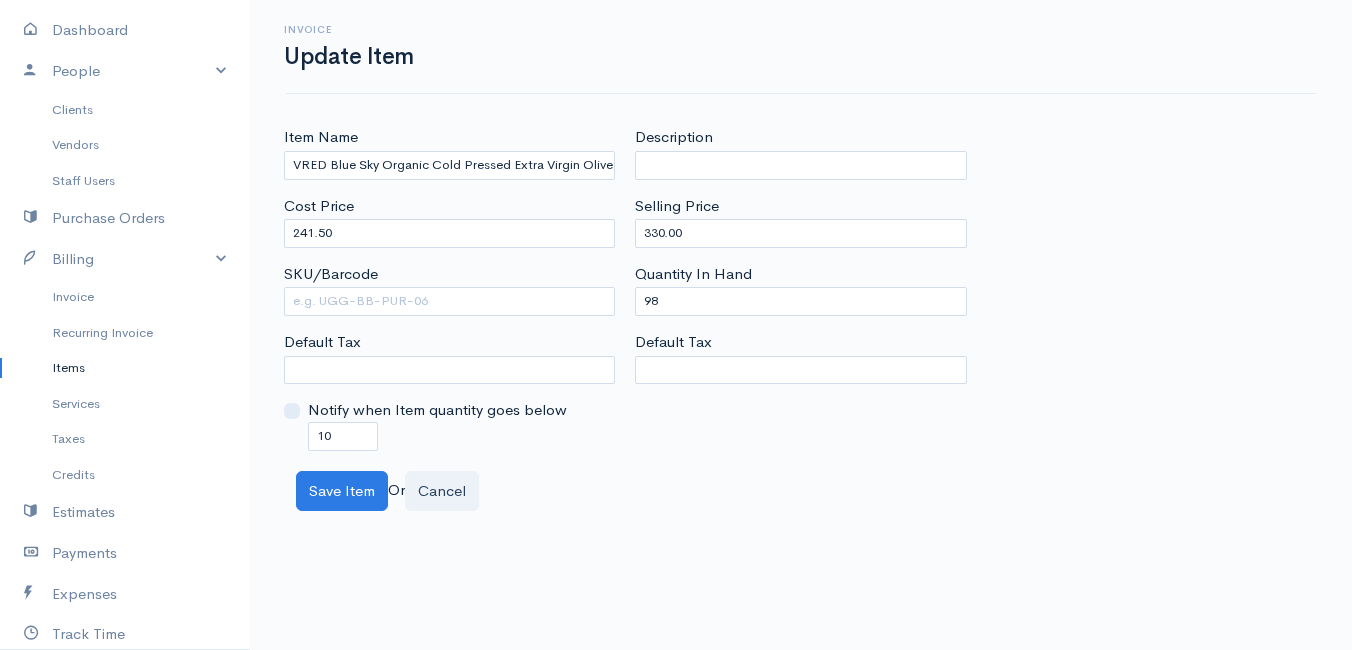 click on "Mamma Chicken
Upgrade
Dashboard
People
Clients
Vendors
Staff Users
Purchase Orders
Billing
Invoice
Recurring Invoice
Items
Services
Taxes
Credits
Estimates
Payments
Expenses
Track Time
Projects
Reports
Settings
My Organizations
Logout
Help
@CloudBooksApp 2022
Invoice
Update Item
Item Name VRED Blue Sky Organic Cold Pressed Extra Virgin Olive Oil 1L Cost Price 241.50 SKU/Barcode Default Tax Notify when Item quantity goes below 10 Description Selling Price 330.00 98 Cancel" at bounding box center (676, 325) 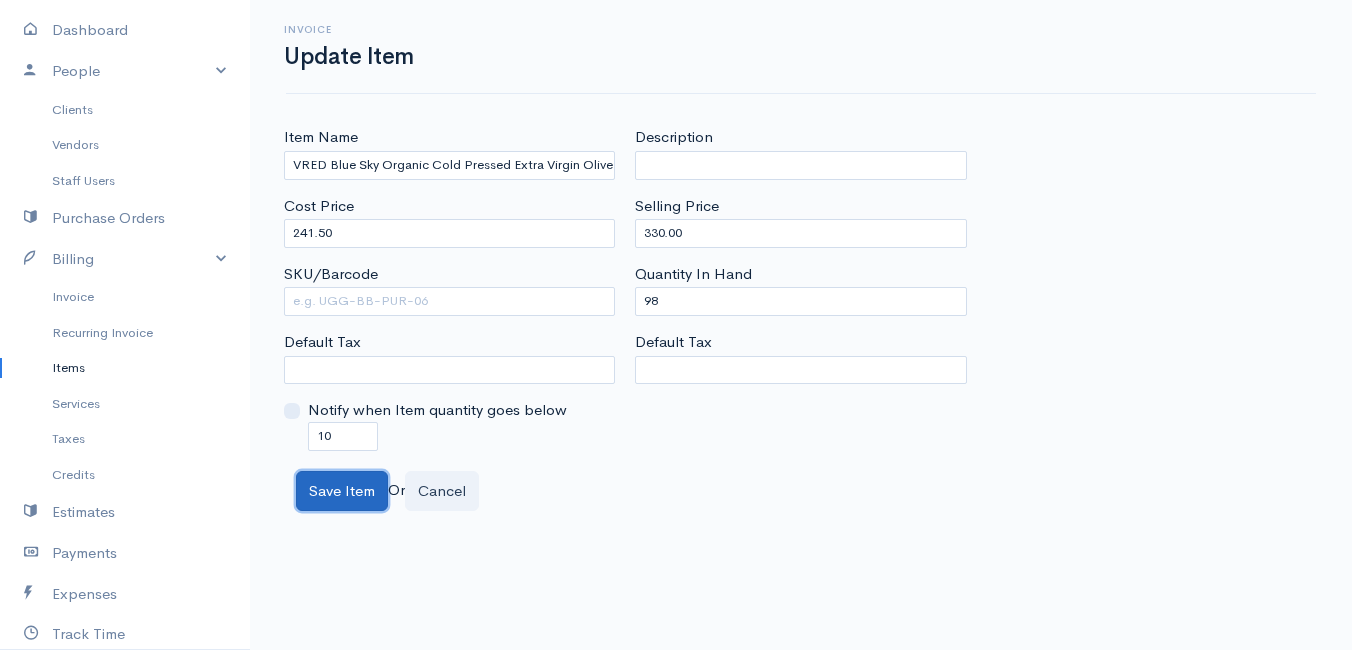 click on "Save Item" at bounding box center (342, 491) 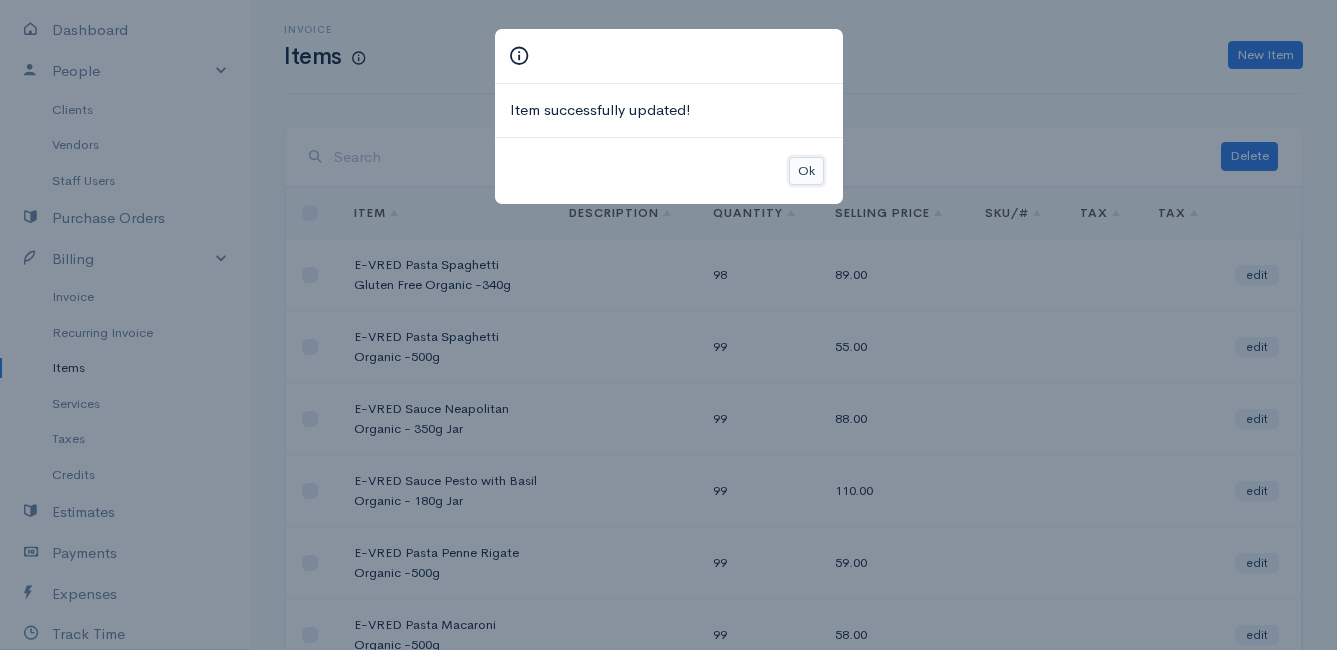 click on "Ok" at bounding box center (806, 171) 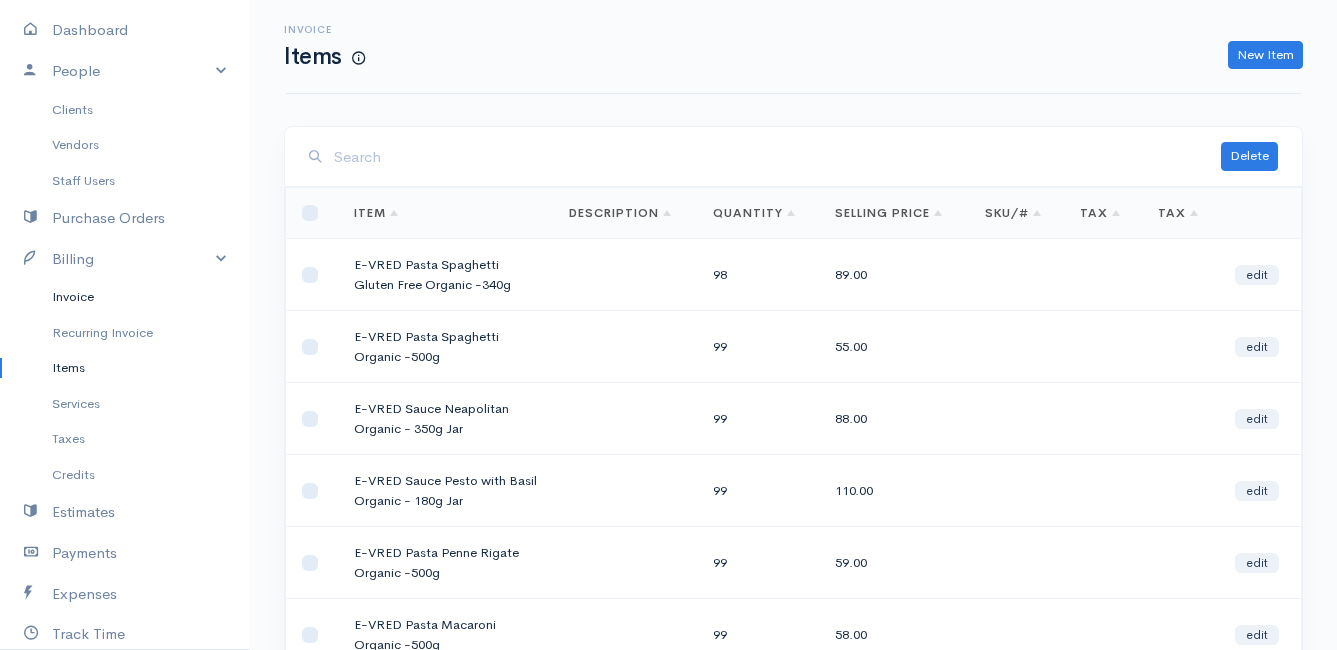 click on "Invoice" at bounding box center (125, 297) 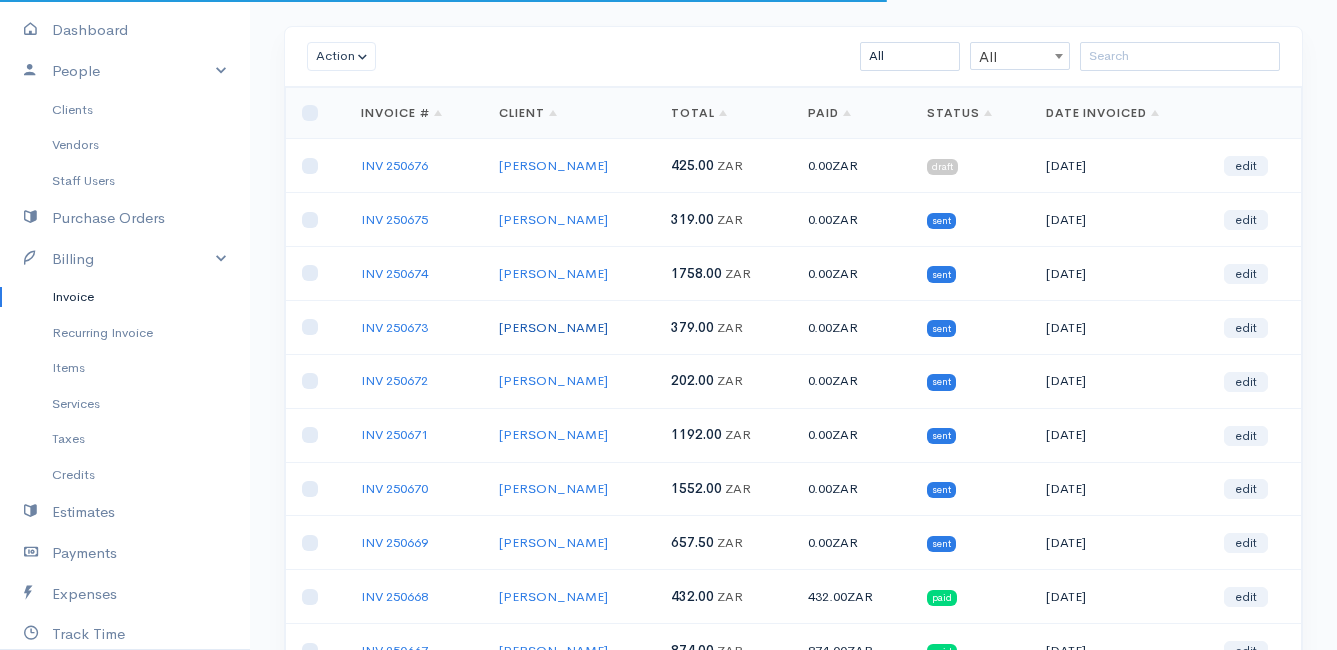 scroll, scrollTop: 200, scrollLeft: 0, axis: vertical 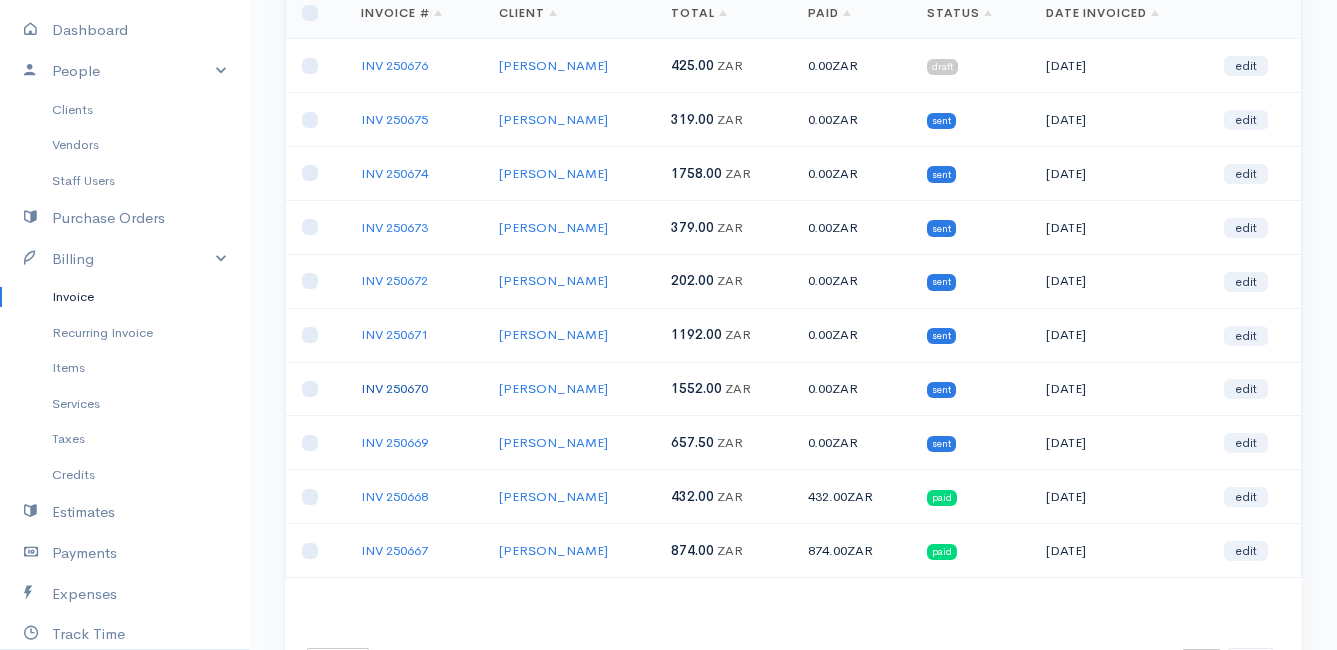 click on "INV 250670" at bounding box center [394, 388] 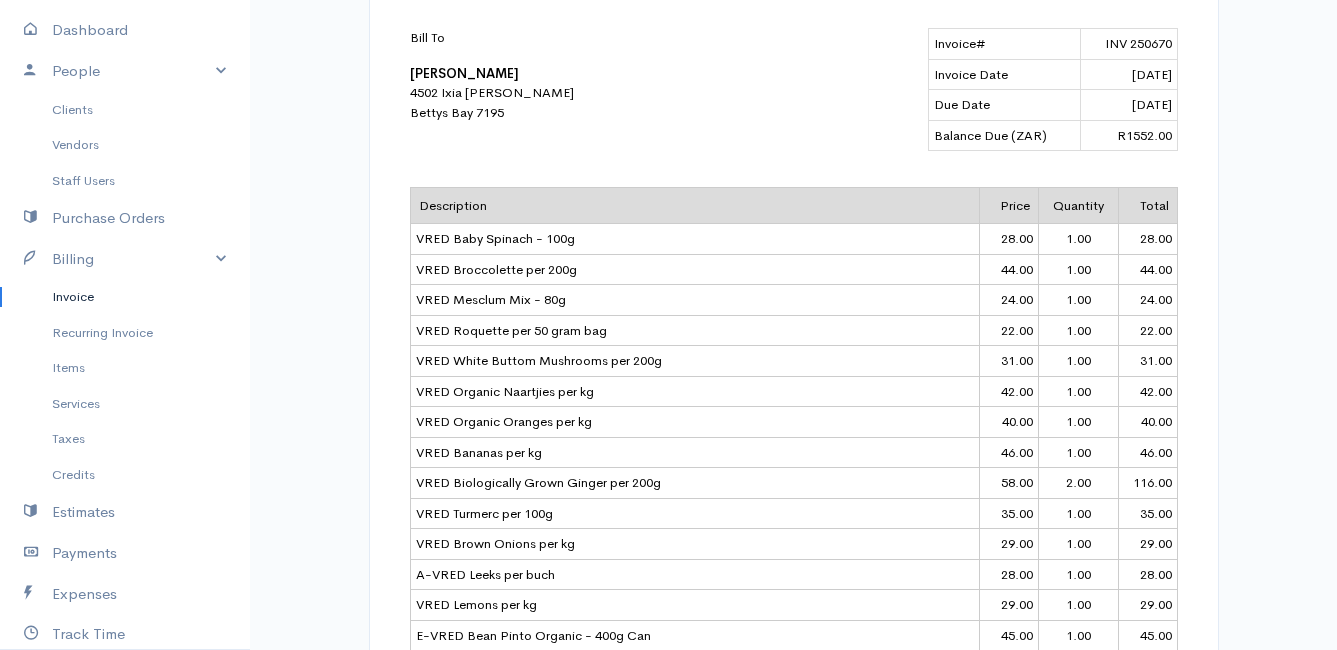 scroll, scrollTop: 0, scrollLeft: 0, axis: both 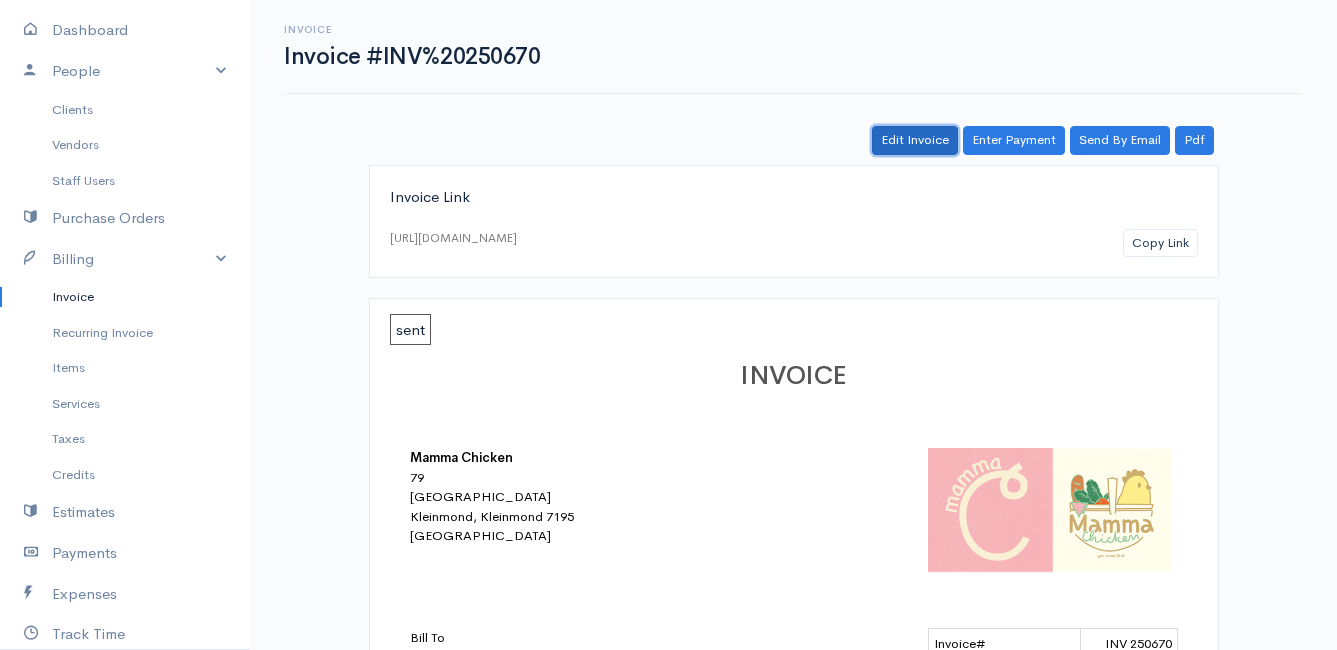 click on "Edit Invoice" at bounding box center (915, 140) 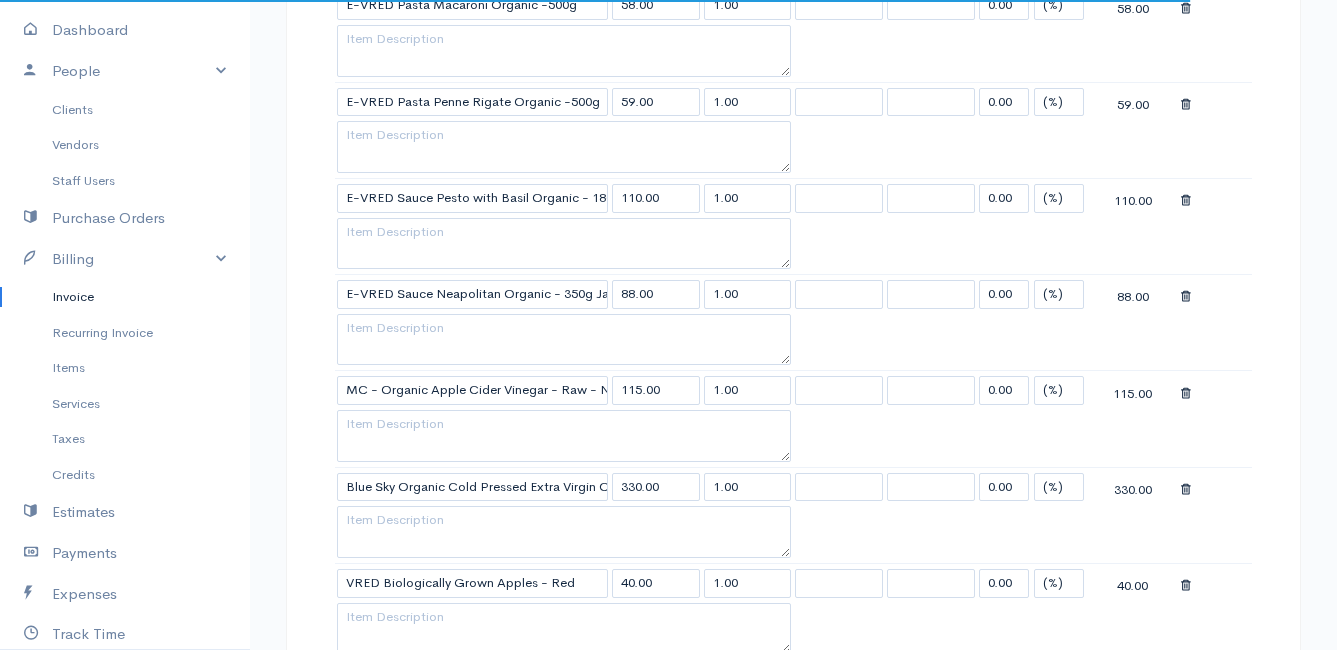 scroll, scrollTop: 2200, scrollLeft: 0, axis: vertical 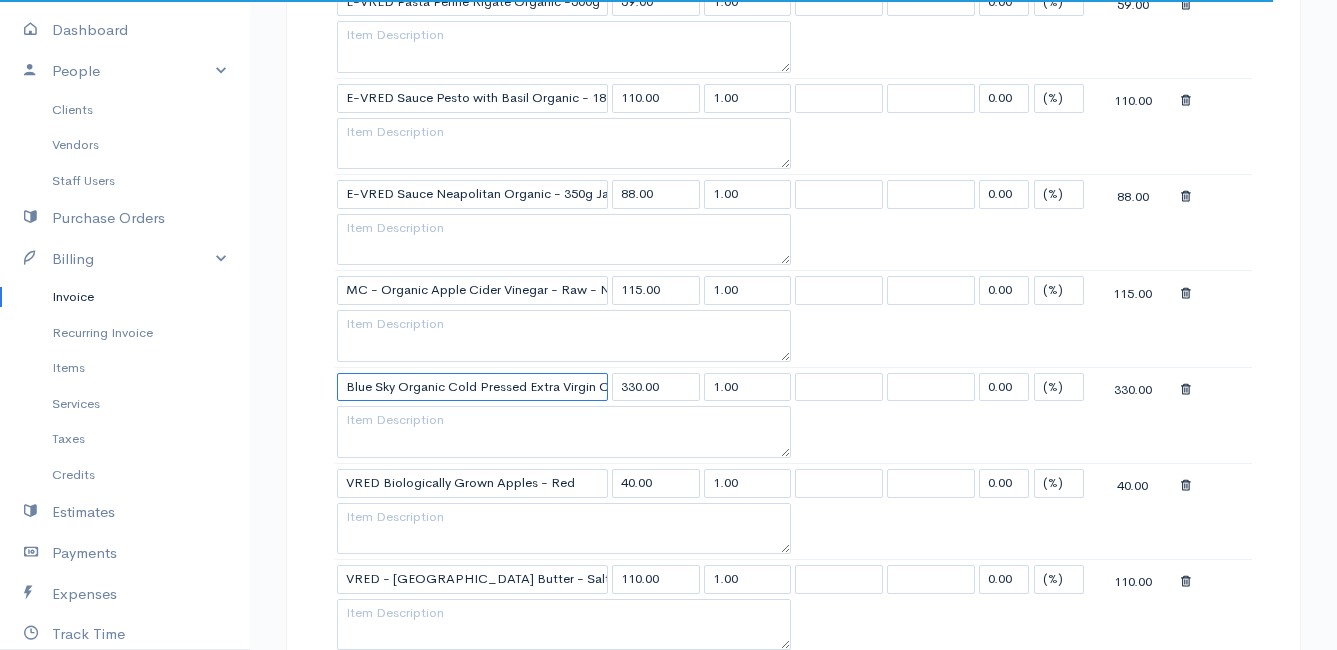 click on "Blue Sky Organic Cold Pressed Extra Virgin Olive Oil 1L" at bounding box center [472, 387] 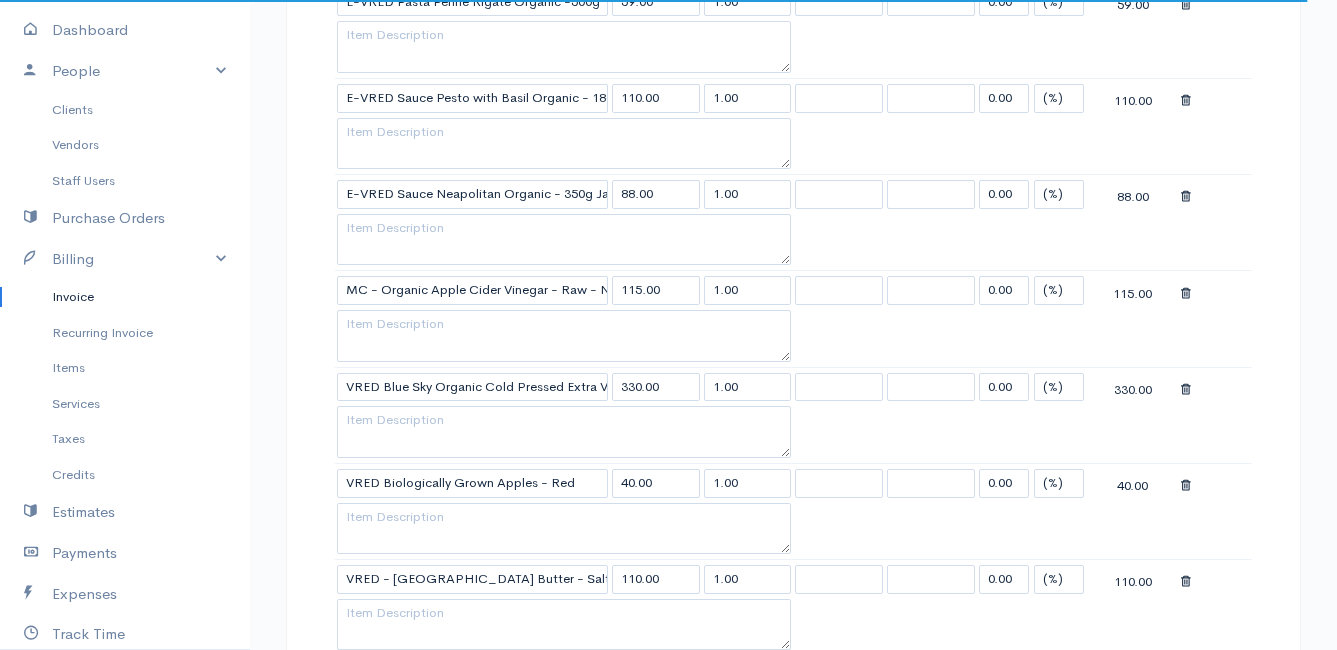 click on "Mamma Chicken
Upgrade
Dashboard
People
Clients
Vendors
Staff Users
Purchase Orders
Billing
Invoice
Recurring Invoice
Items
Services
Taxes
Credits
Estimates
Payments
Expenses
Track Time
Projects
Reports
Settings
My Organizations
Logout
Help
@CloudBooksApp 2022
Invoice
Edit Invoice #INV 250670
sent To [PERSON_NAME] 4502 Ixia [PERSON_NAME] Bettys Bay 7195 [Choose Country] [GEOGRAPHIC_DATA] [GEOGRAPHIC_DATA] [GEOGRAPHIC_DATA] [GEOGRAPHIC_DATA] [GEOGRAPHIC_DATA] [GEOGRAPHIC_DATA] [US_STATE] [GEOGRAPHIC_DATA] [GEOGRAPHIC_DATA] [GEOGRAPHIC_DATA] [GEOGRAPHIC_DATA]" at bounding box center [668, -229] 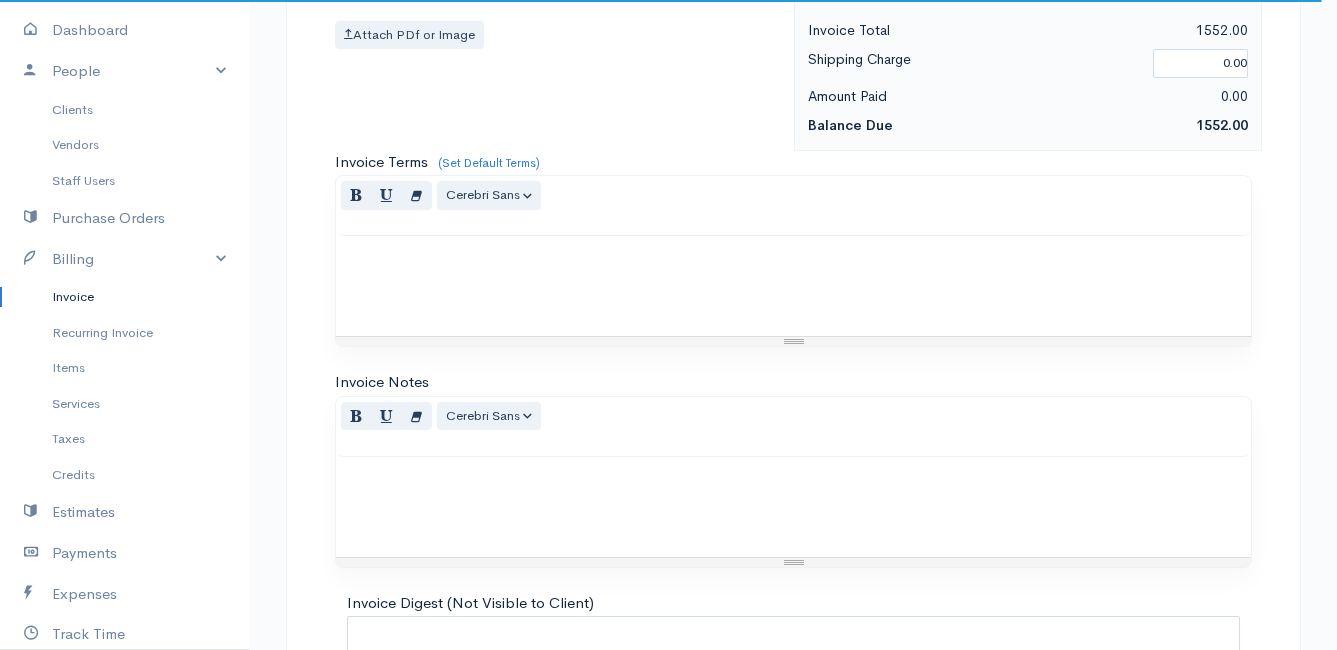 scroll, scrollTop: 3292, scrollLeft: 0, axis: vertical 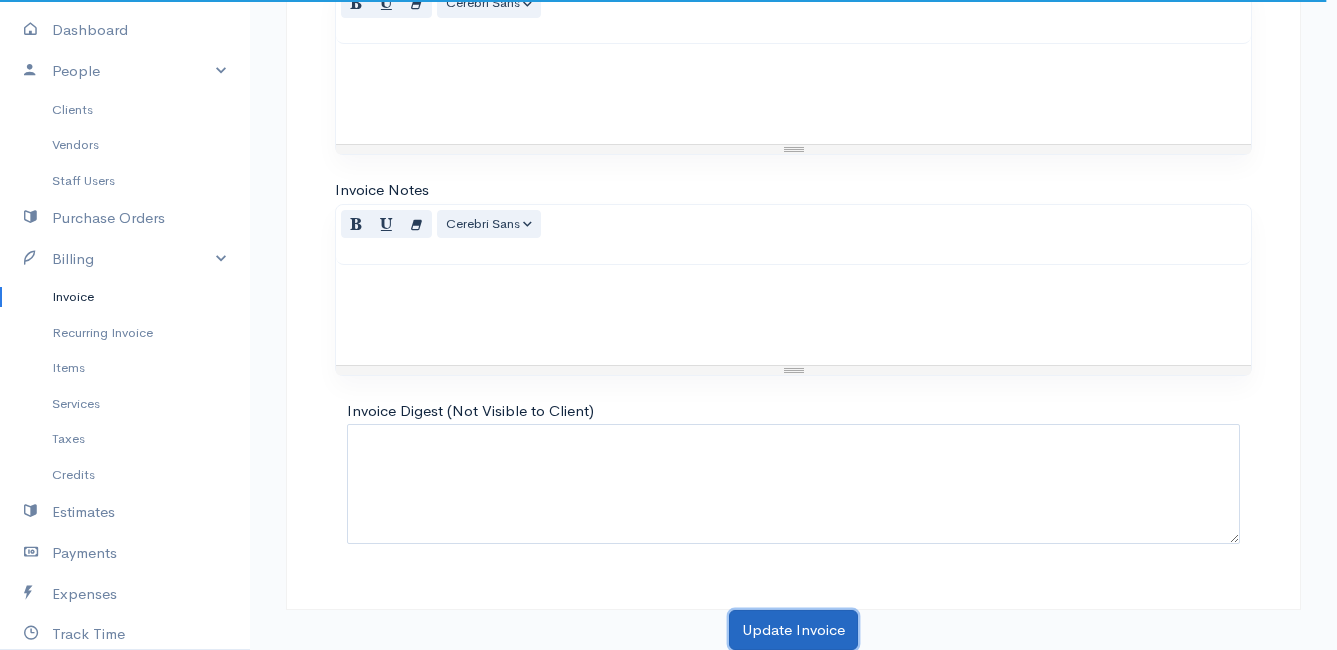 click on "Update Invoice" at bounding box center [793, 630] 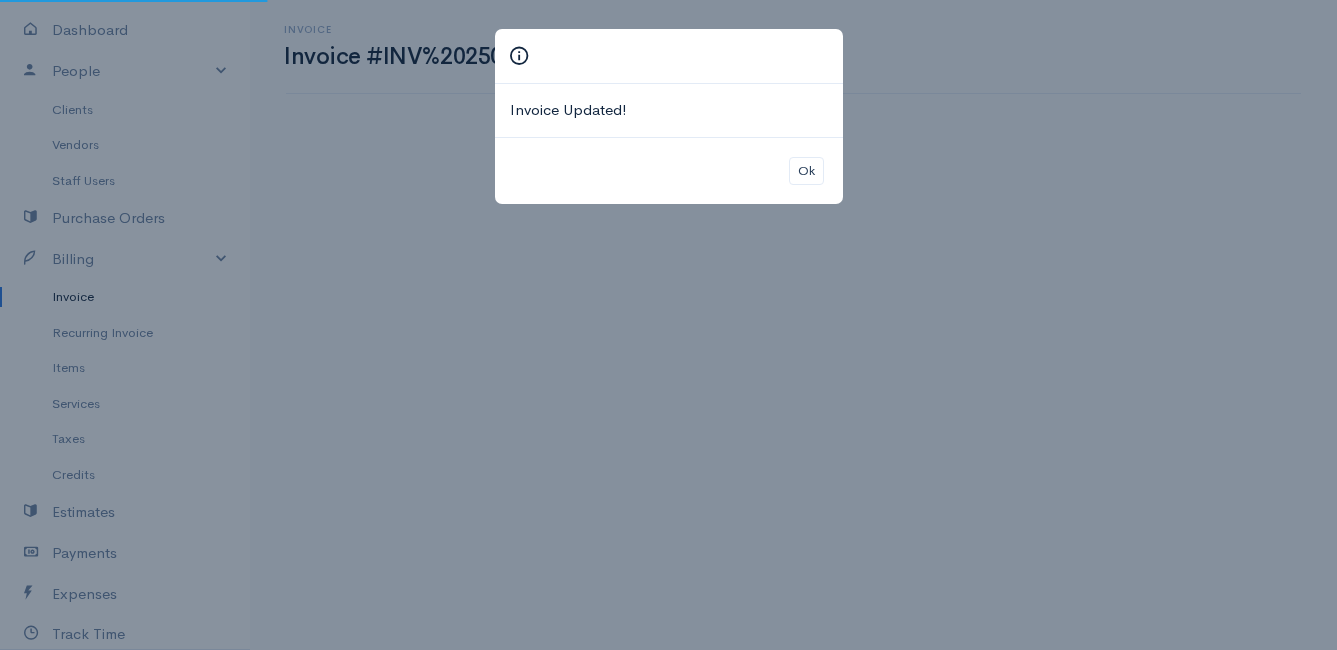 scroll, scrollTop: 0, scrollLeft: 0, axis: both 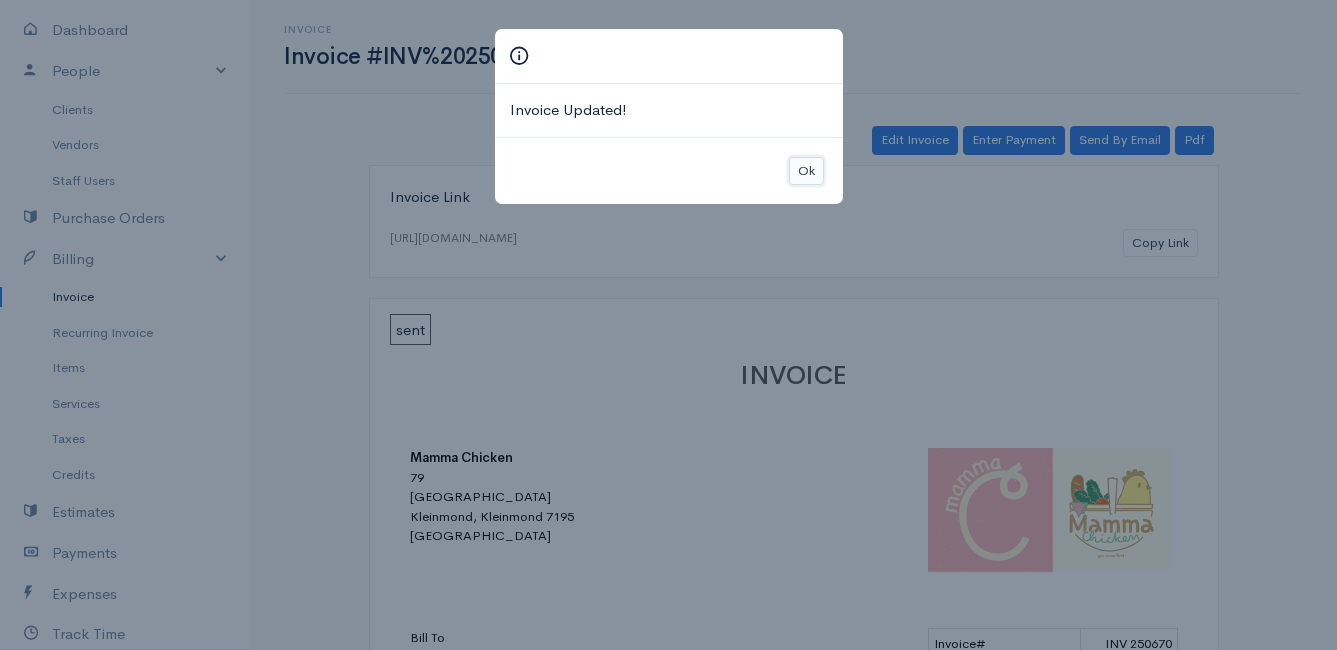 click on "Ok" at bounding box center (806, 171) 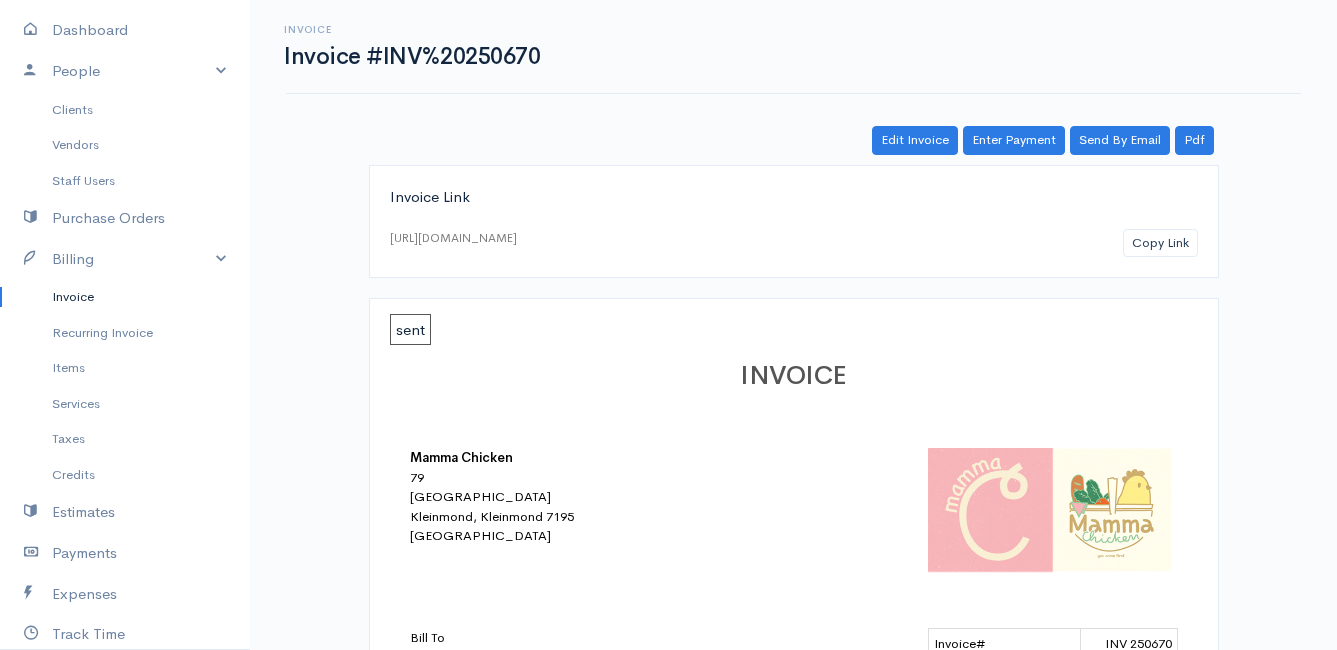 click on "Invoice" at bounding box center [125, 297] 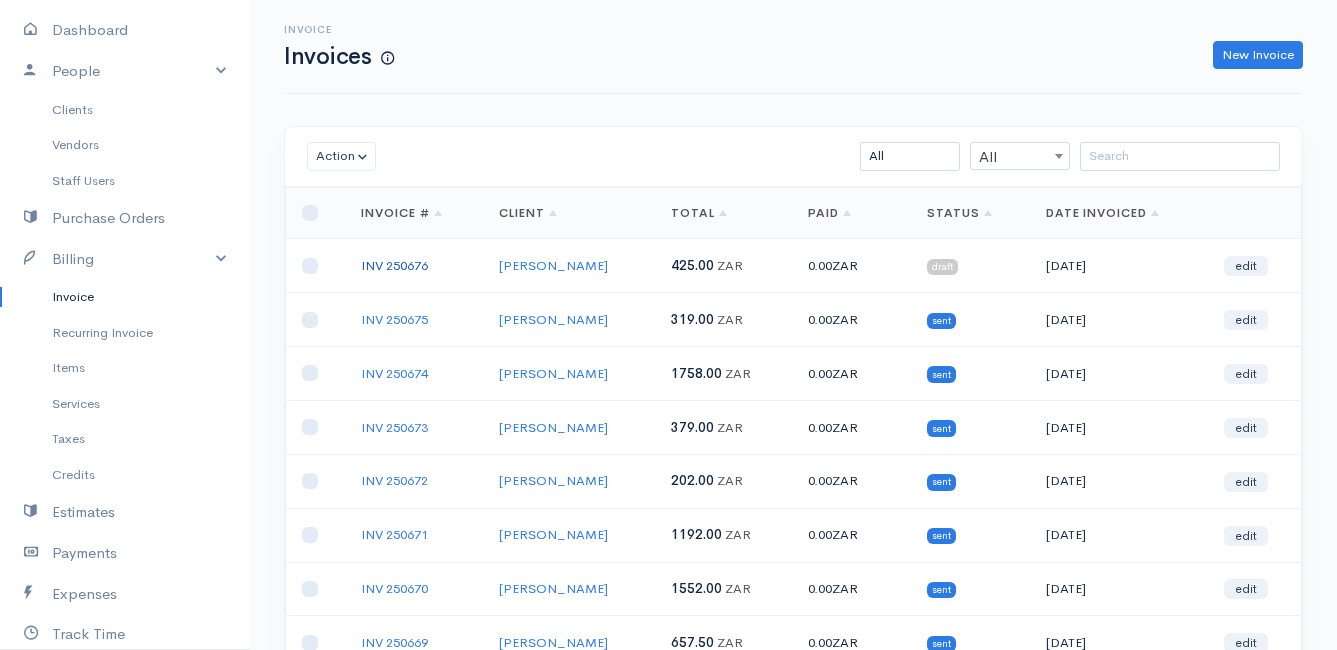 click on "INV 250676" at bounding box center [394, 265] 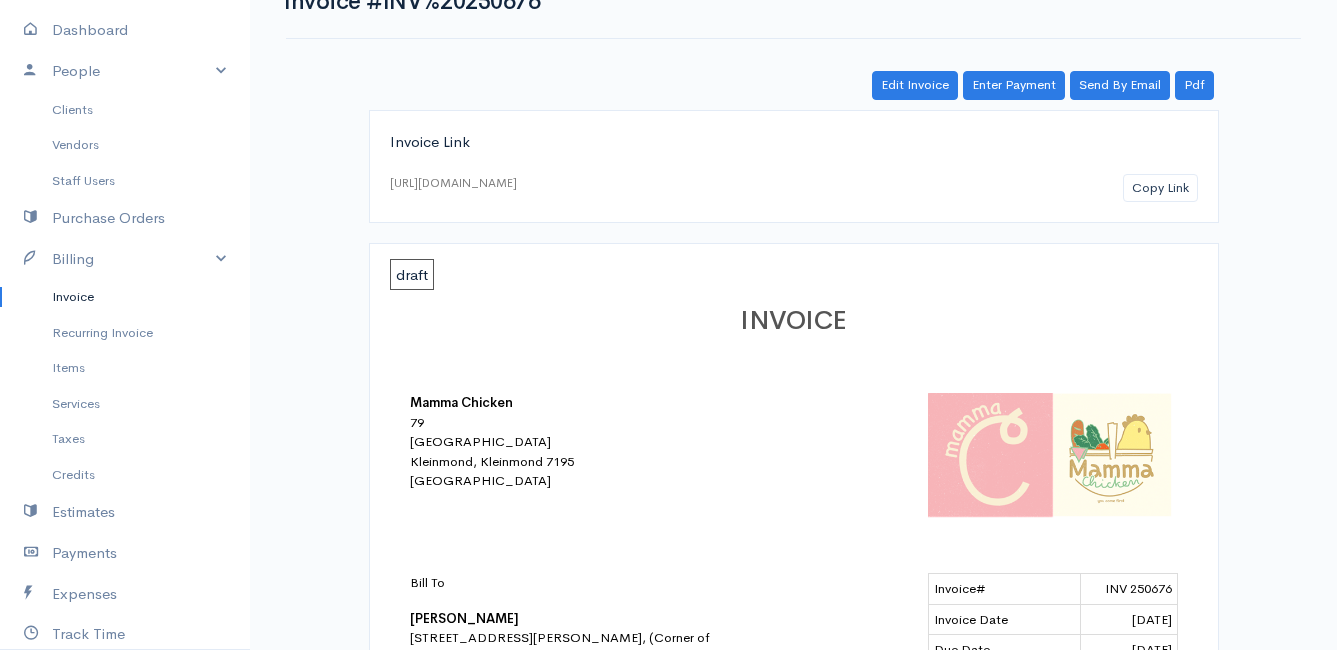 scroll, scrollTop: 0, scrollLeft: 0, axis: both 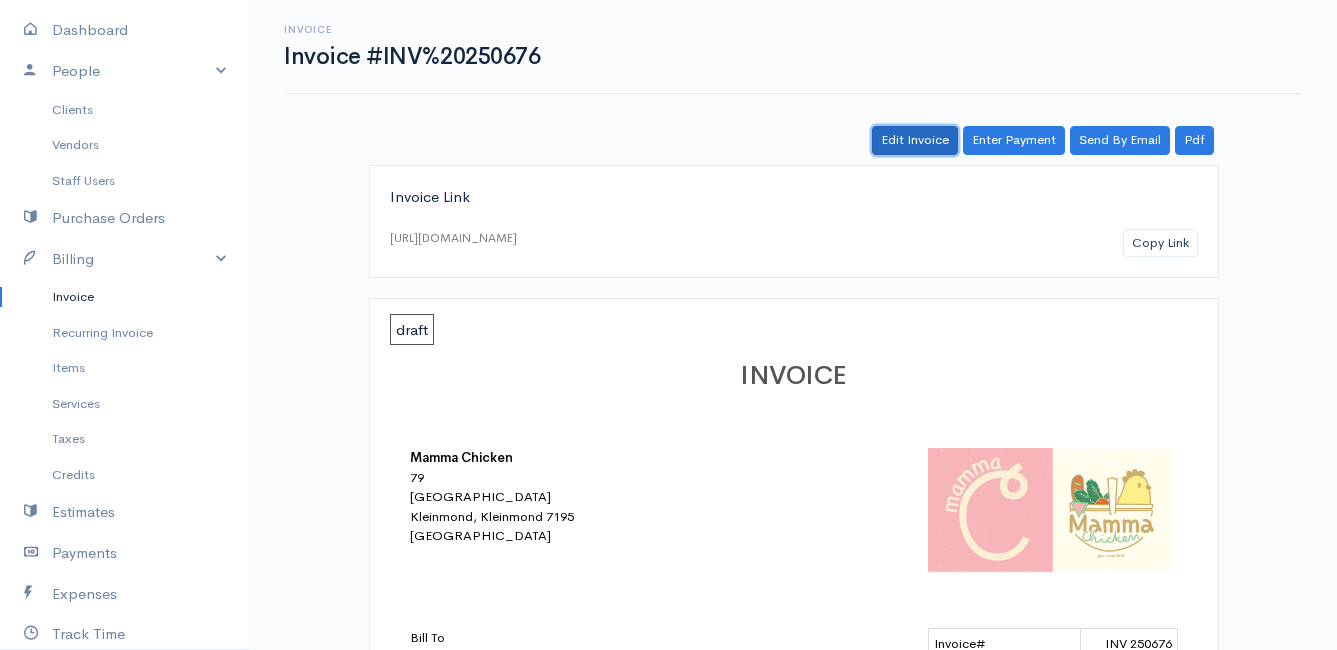 click on "Edit Invoice" at bounding box center [915, 140] 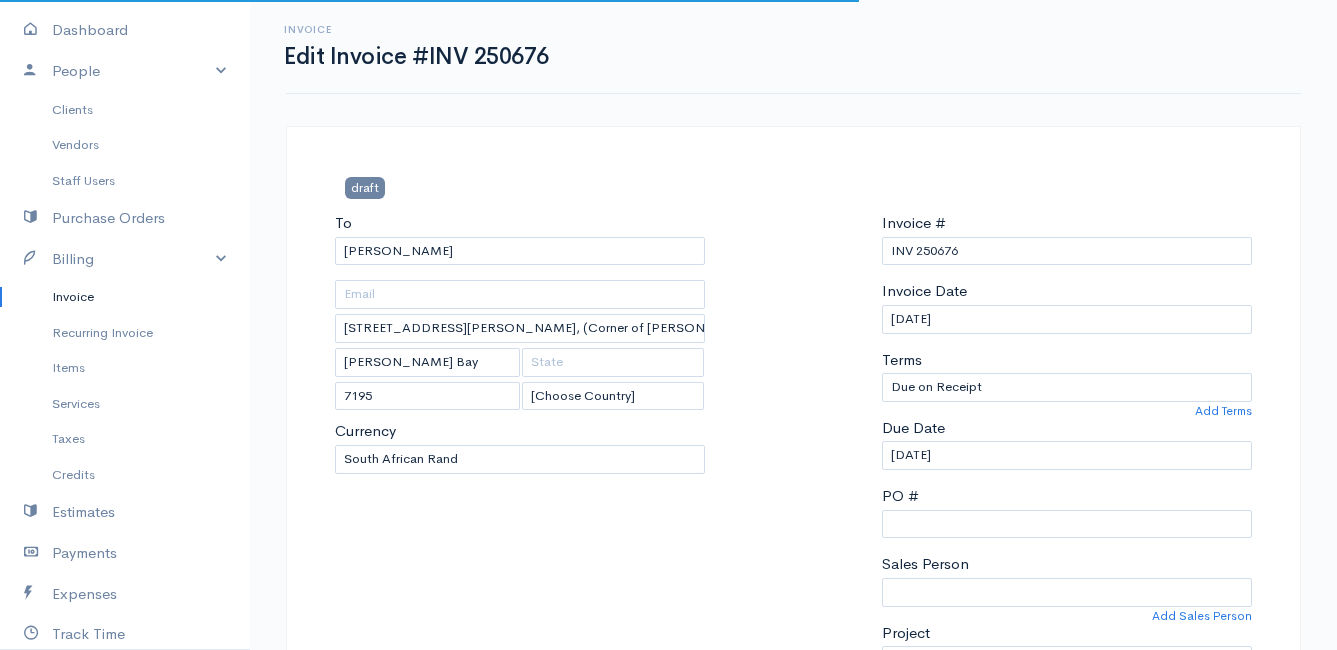 scroll, scrollTop: 700, scrollLeft: 0, axis: vertical 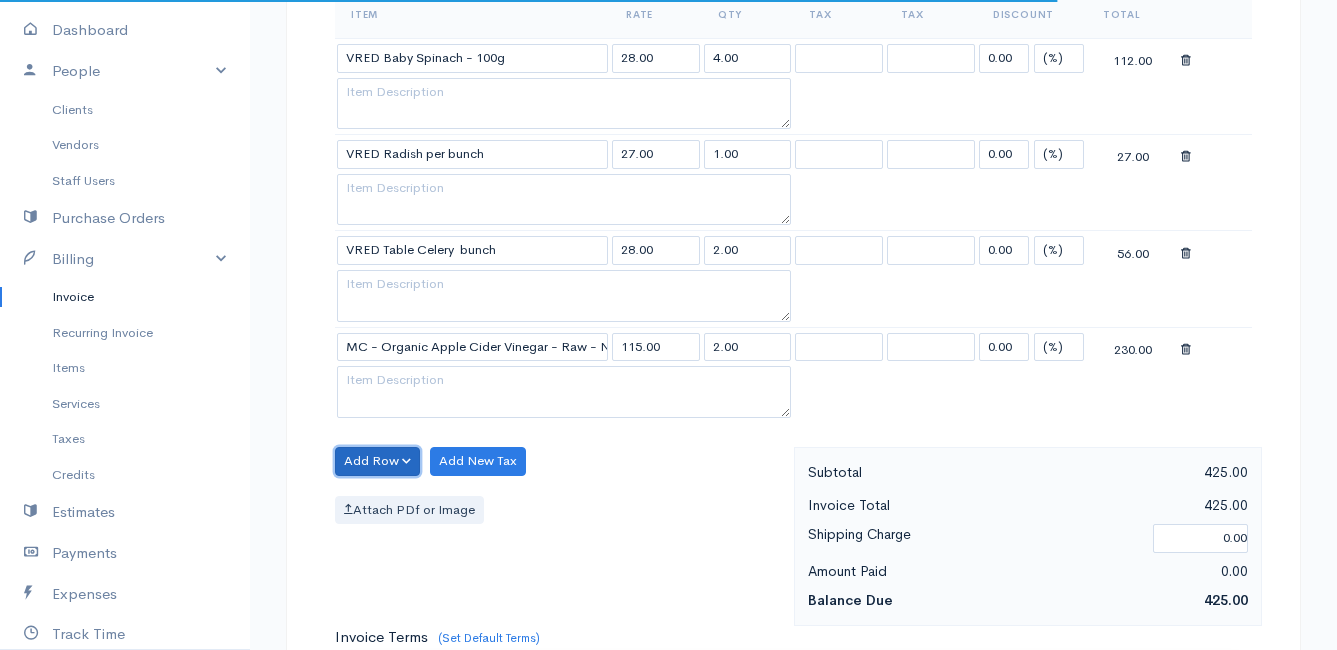 click on "Add Row" at bounding box center (377, 461) 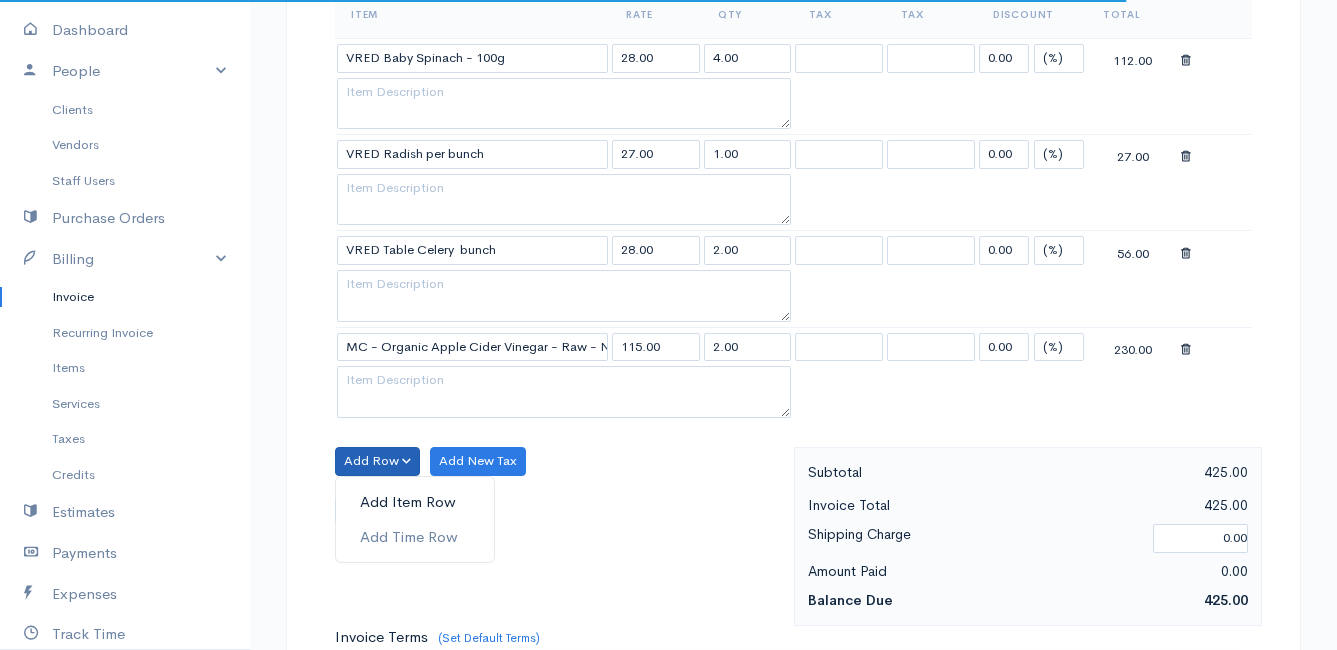 click on "Add Item Row" at bounding box center (415, 502) 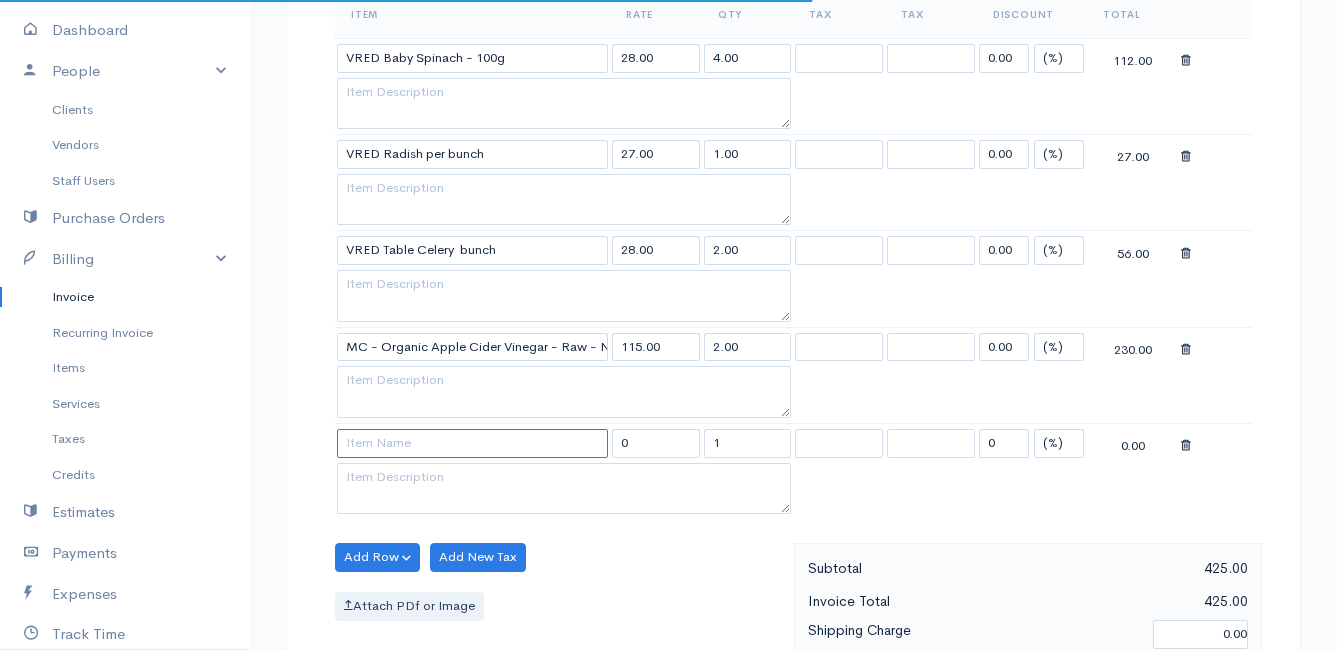 click at bounding box center [472, 443] 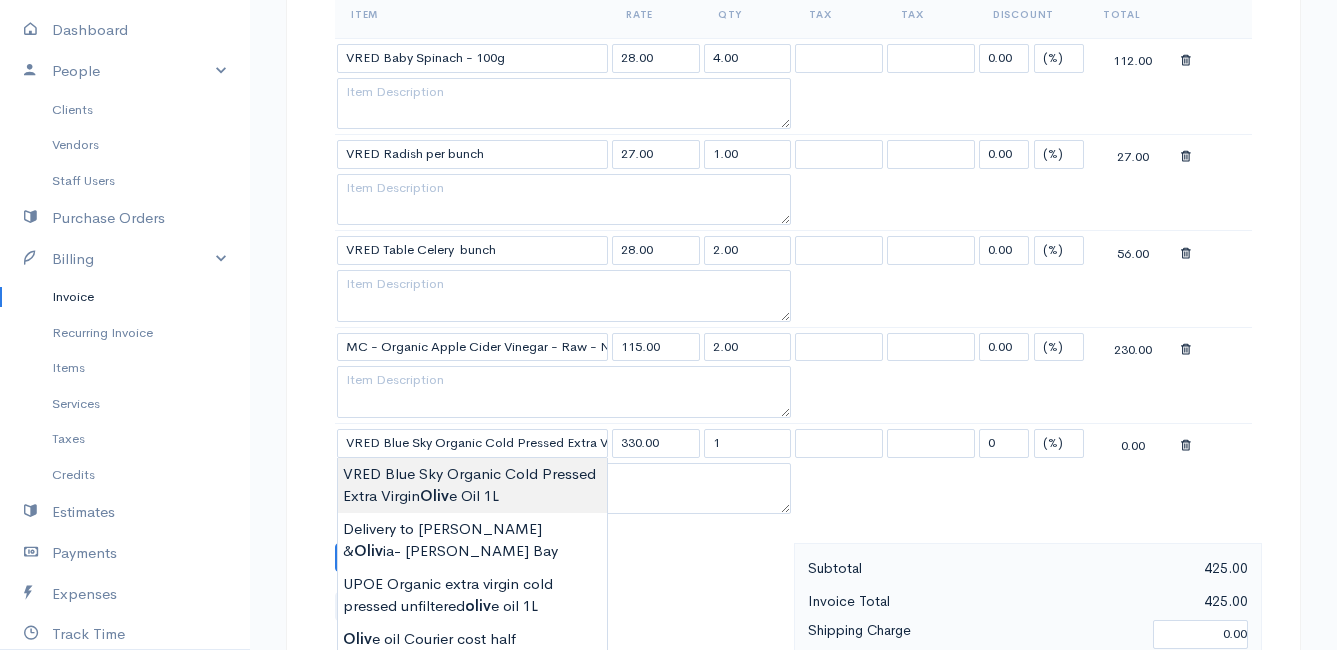 click on "Mamma Chicken
Upgrade
Dashboard
People
Clients
Vendors
Staff Users
Purchase Orders
Billing
Invoice
Recurring Invoice
Items
Services
Taxes
Credits
Estimates
Payments
Expenses
Track Time
Projects
Reports
Settings
My Organizations
Logout
Help
@CloudBooksApp 2022
Invoice
Edit Invoice #INV 250676
draft To [PERSON_NAME] [STREET_ADDRESS][PERSON_NAME], (Corner of [PERSON_NAME] and [PERSON_NAME] ~ stand 1062), [PERSON_NAME] Bay [PERSON_NAME][GEOGRAPHIC_DATA] 7195 [Choose Country] [GEOGRAPHIC_DATA] [GEOGRAPHIC_DATA] [GEOGRAPHIC_DATA] [GEOGRAPHIC_DATA] [PERSON_NAME]" at bounding box center (668, 357) 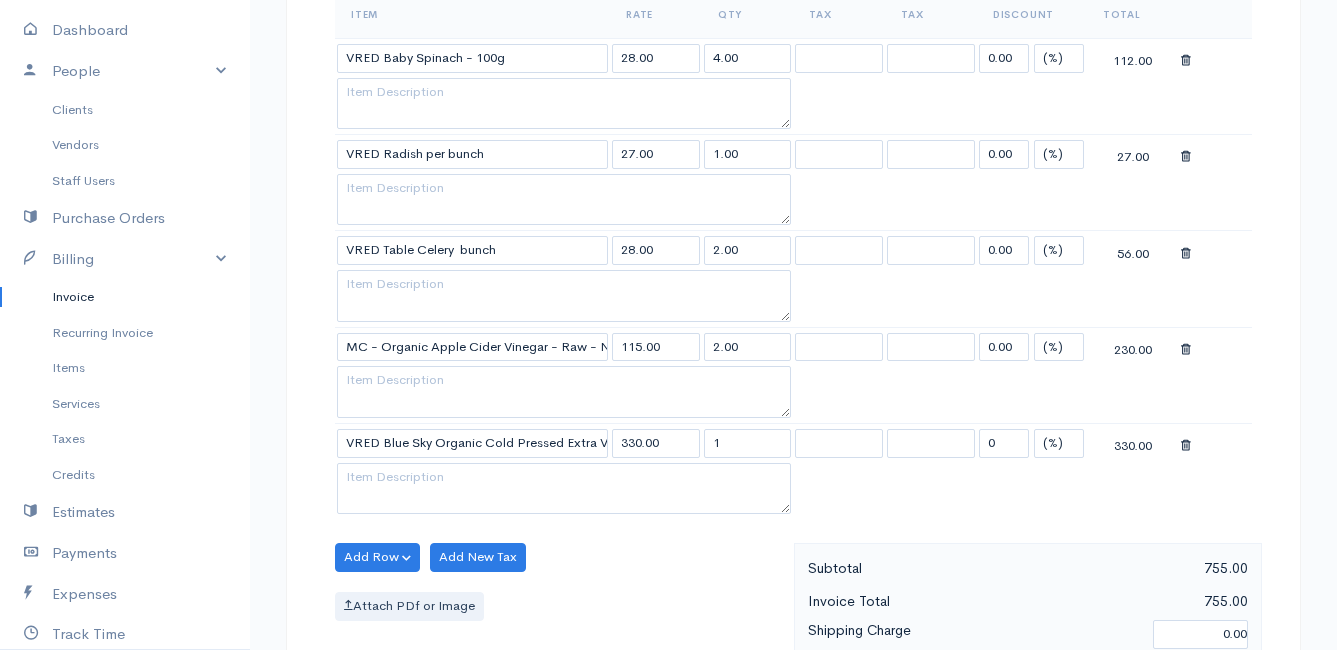 scroll, scrollTop: 800, scrollLeft: 0, axis: vertical 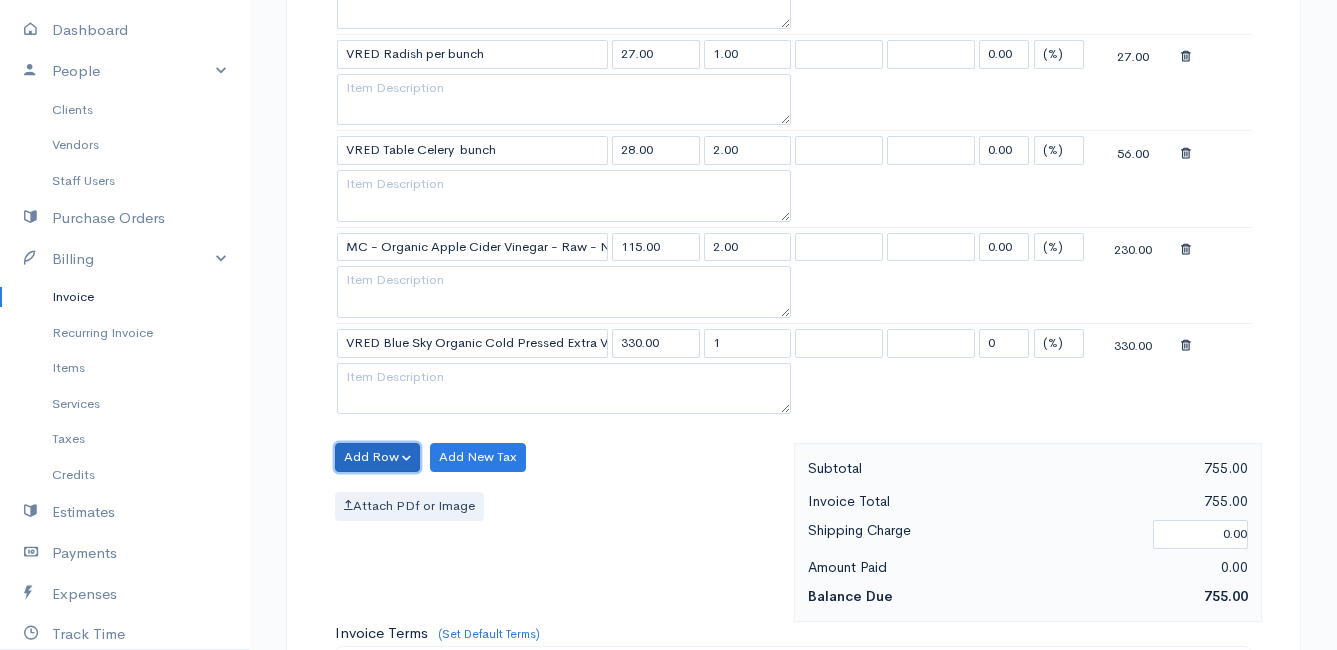 click on "Add Row" at bounding box center [377, 457] 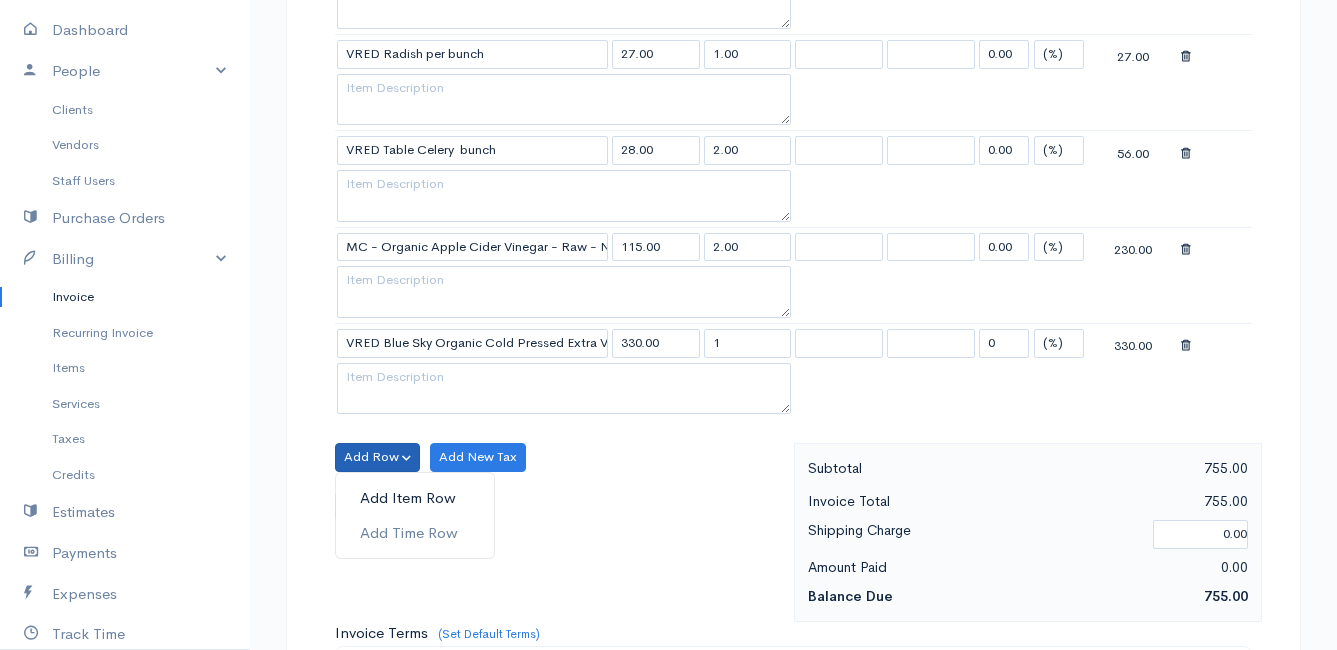 click on "Add Item Row" at bounding box center [415, 498] 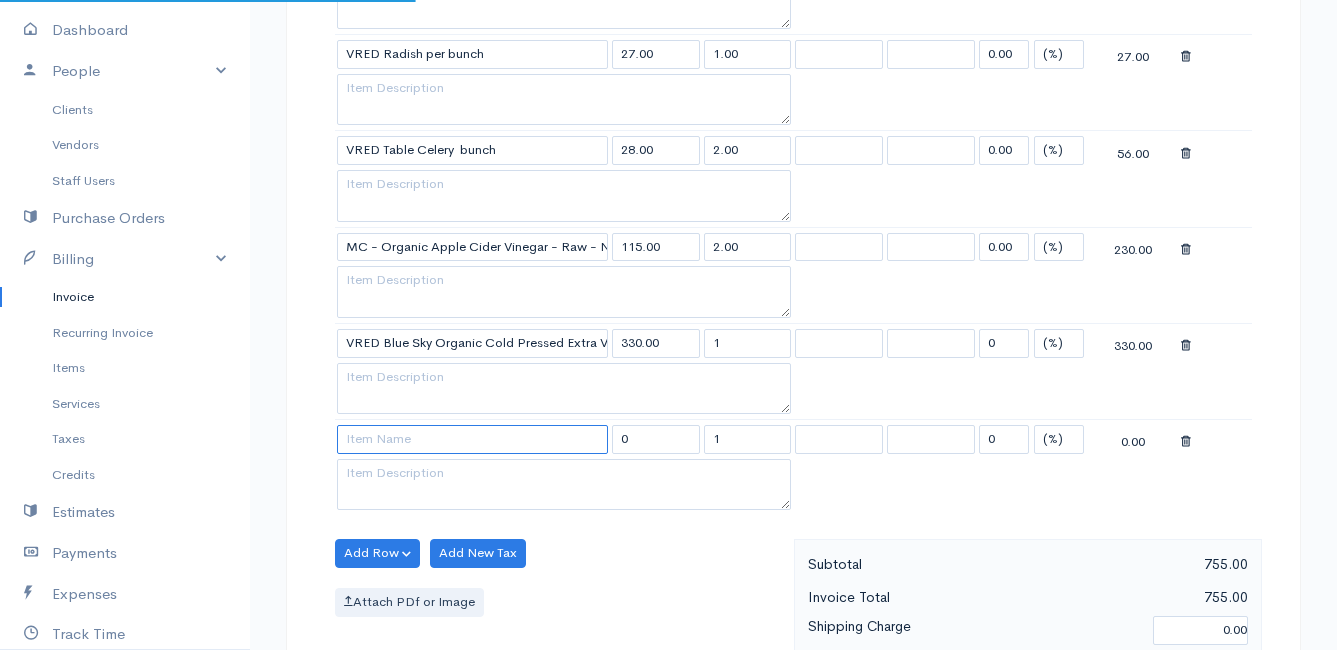 click at bounding box center [472, 439] 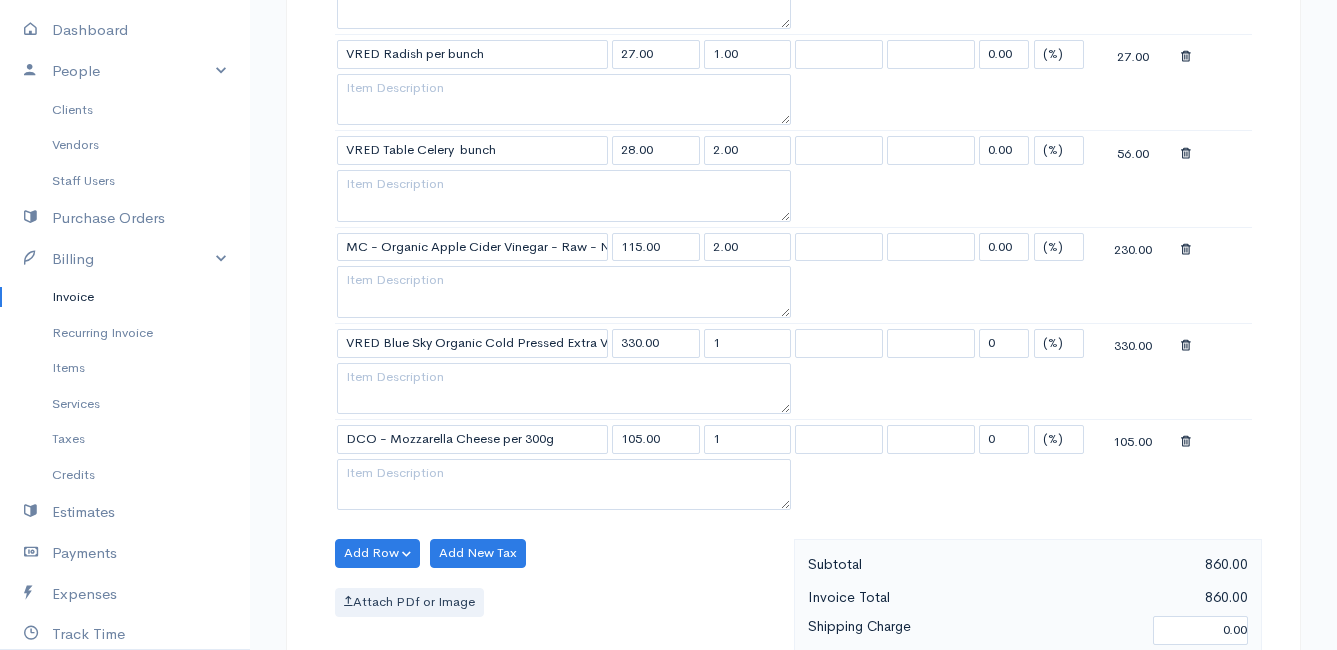 click on "Mamma Chicken
Upgrade
Dashboard
People
Clients
Vendors
Staff Users
Purchase Orders
Billing
Invoice
Recurring Invoice
Items
Services
Taxes
Credits
Estimates
Payments
Expenses
Track Time
Projects
Reports
Settings
My Organizations
Logout
Help
@CloudBooksApp 2022
Invoice
Edit Invoice #INV 250676
draft To [PERSON_NAME] [STREET_ADDRESS][PERSON_NAME], (Corner of [PERSON_NAME] and [PERSON_NAME] ~ stand 1062), [PERSON_NAME] Bay [PERSON_NAME][GEOGRAPHIC_DATA] 7195 [Choose Country] [GEOGRAPHIC_DATA] [GEOGRAPHIC_DATA] [GEOGRAPHIC_DATA] [GEOGRAPHIC_DATA] [PERSON_NAME]" at bounding box center [668, 305] 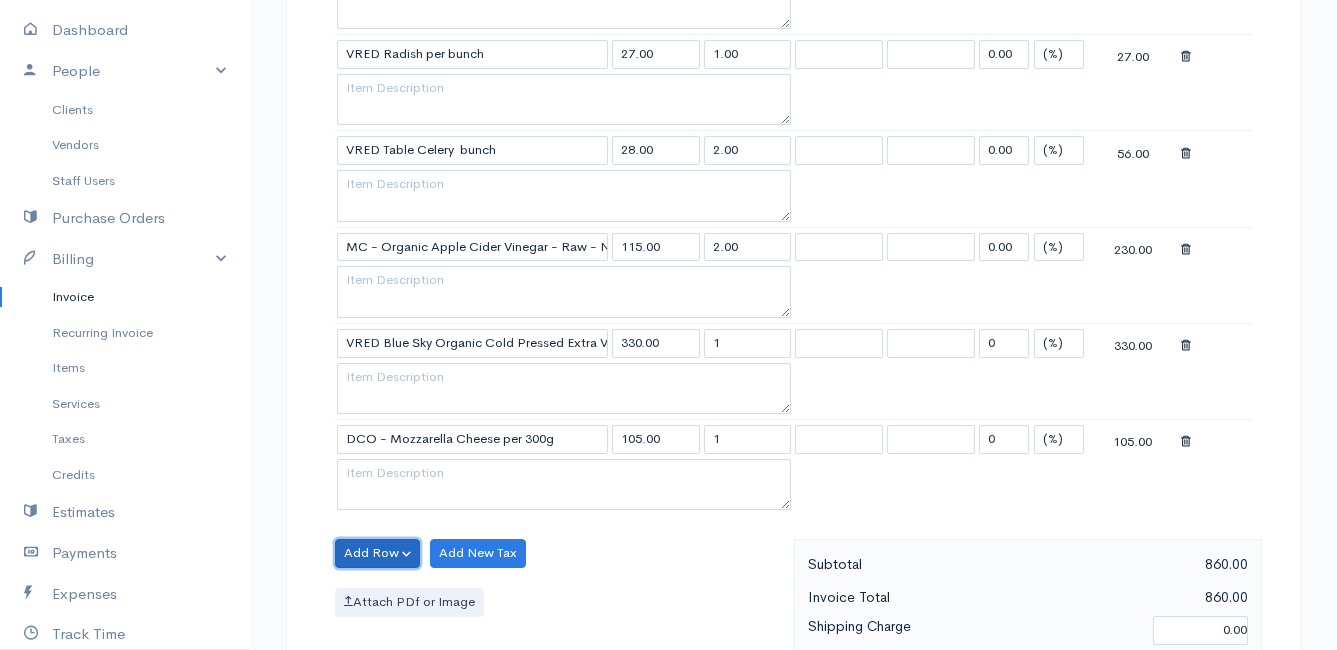 click on "Add Row" at bounding box center [377, 553] 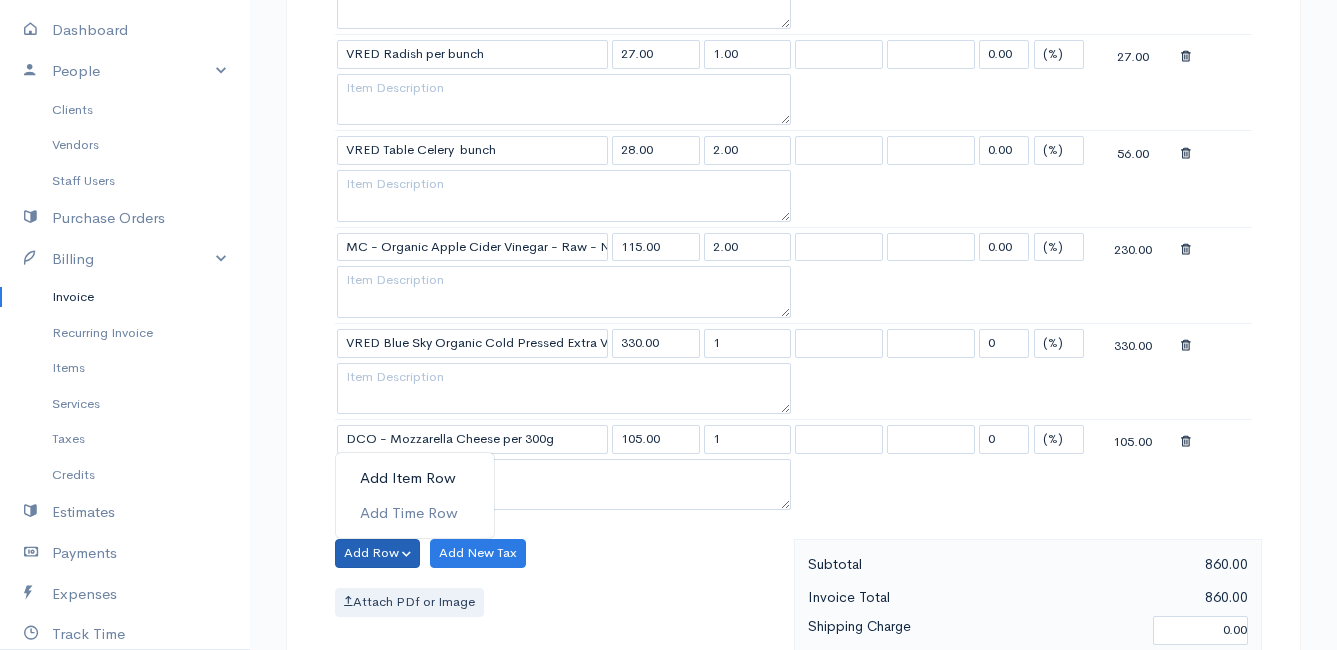 click on "Add Item Row" at bounding box center [415, 478] 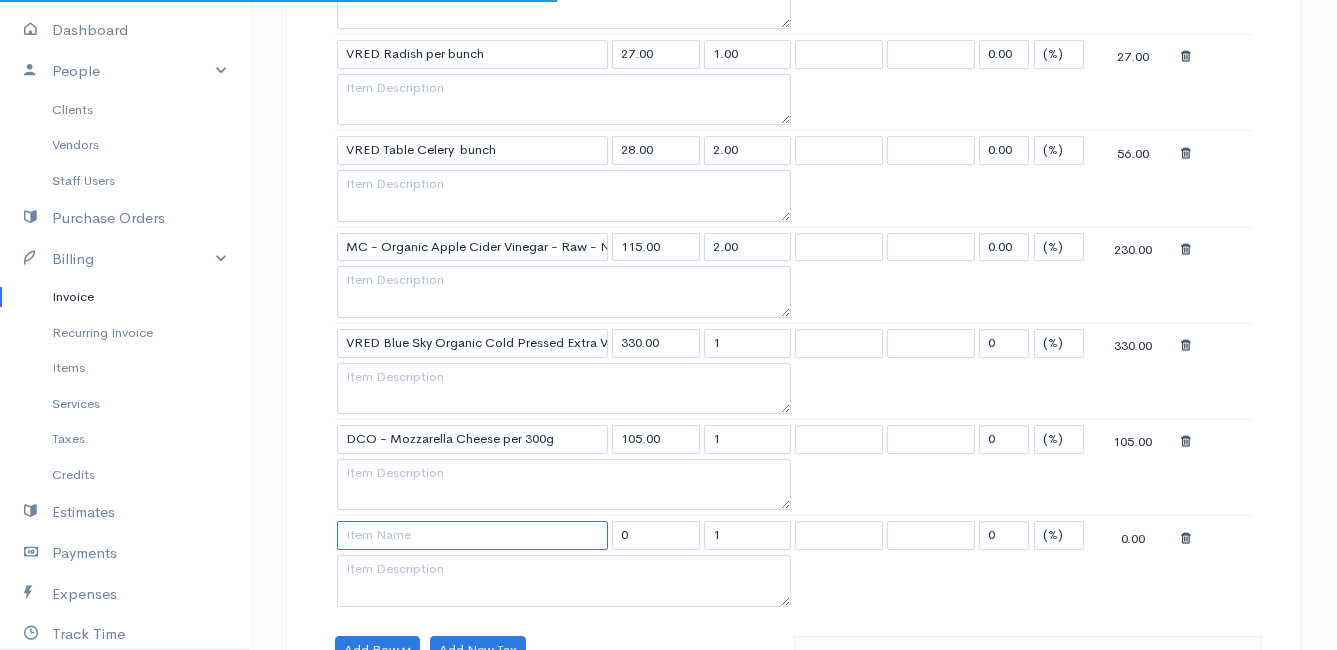 click at bounding box center (472, 535) 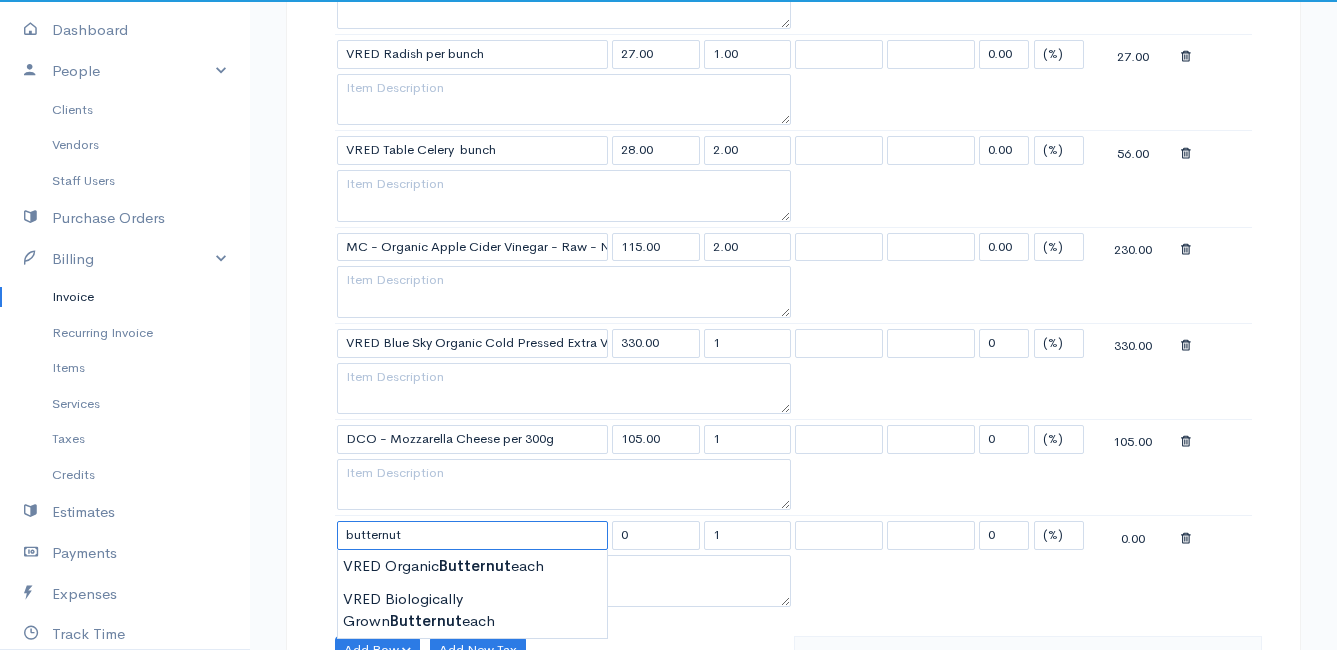 scroll, scrollTop: 900, scrollLeft: 0, axis: vertical 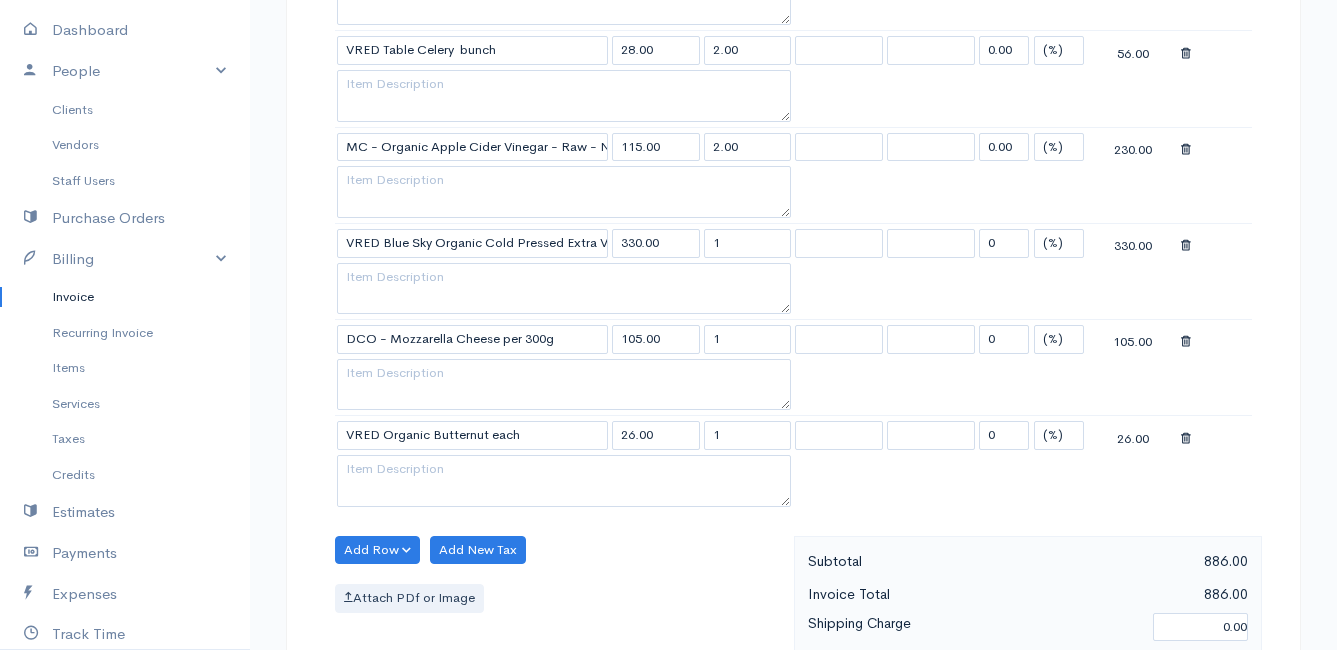 click on "Mamma Chicken
Upgrade
Dashboard
People
Clients
Vendors
Staff Users
Purchase Orders
Billing
Invoice
Recurring Invoice
Items
Services
Taxes
Credits
Estimates
Payments
Expenses
Track Time
Projects
Reports
Settings
My Organizations
Logout
Help
@CloudBooksApp 2022
Invoice
Edit Invoice #INV 250676
draft To [PERSON_NAME] [STREET_ADDRESS][PERSON_NAME], (Corner of [PERSON_NAME] and [PERSON_NAME] ~ stand 1062), [PERSON_NAME] Bay [PERSON_NAME][GEOGRAPHIC_DATA] 7195 [Choose Country] [GEOGRAPHIC_DATA] [GEOGRAPHIC_DATA] [GEOGRAPHIC_DATA] [GEOGRAPHIC_DATA] [PERSON_NAME]" at bounding box center (668, 253) 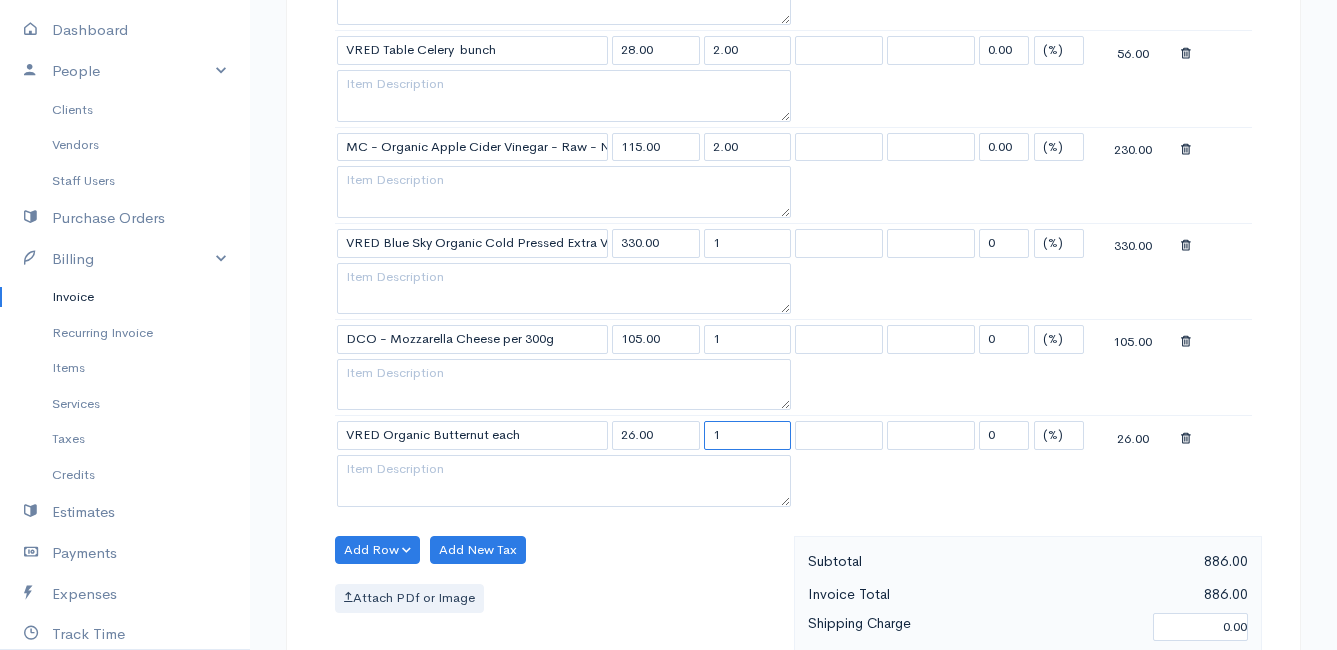 drag, startPoint x: 736, startPoint y: 434, endPoint x: 706, endPoint y: 438, distance: 30.265491 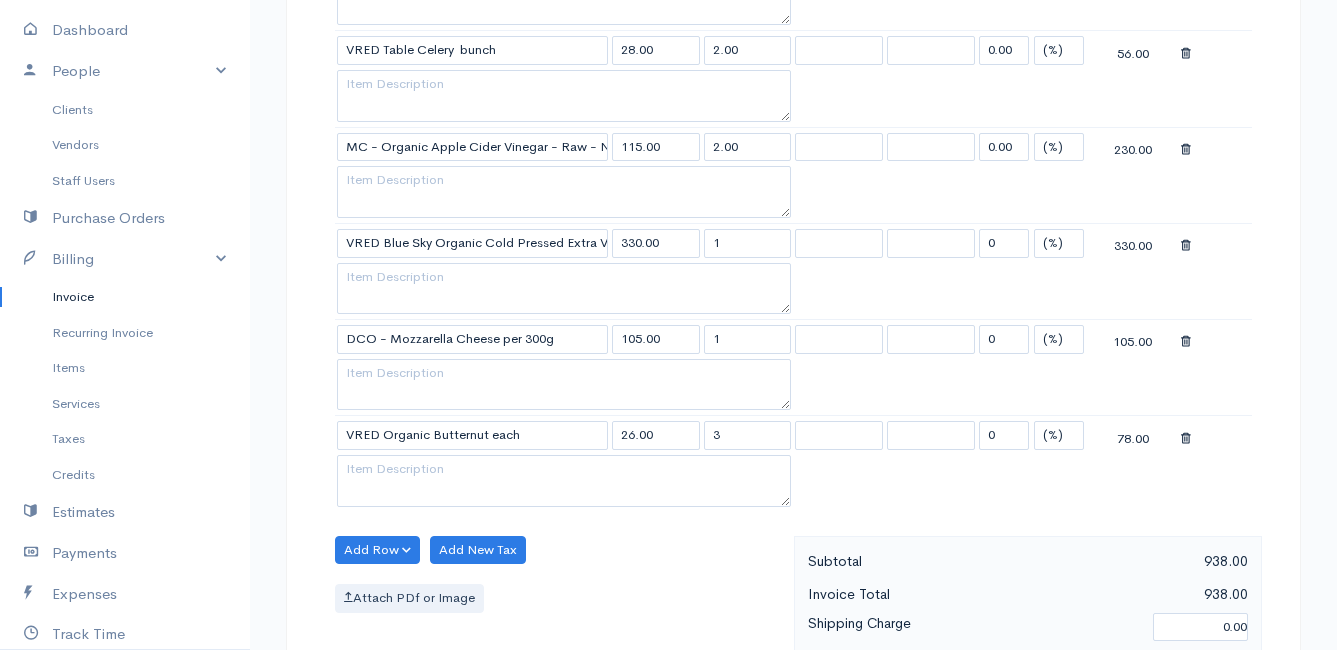 click on "Attach PDf or Image" at bounding box center [559, 598] 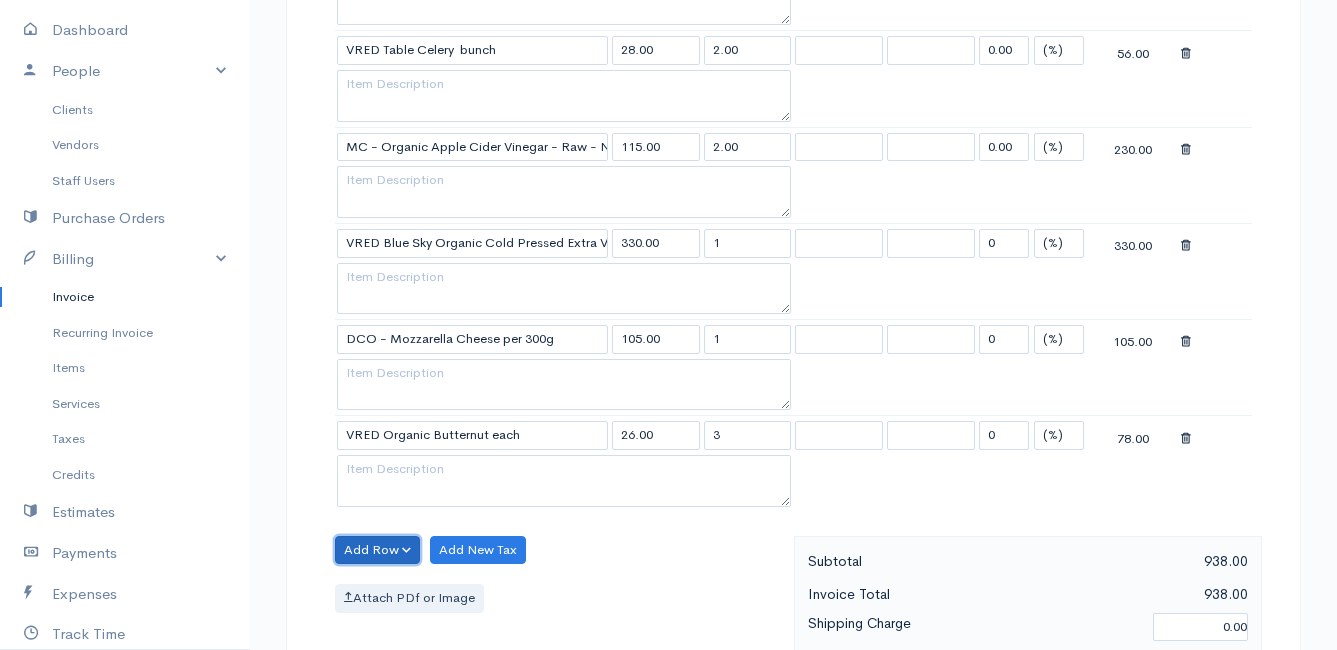 click on "Add Row" at bounding box center (377, 550) 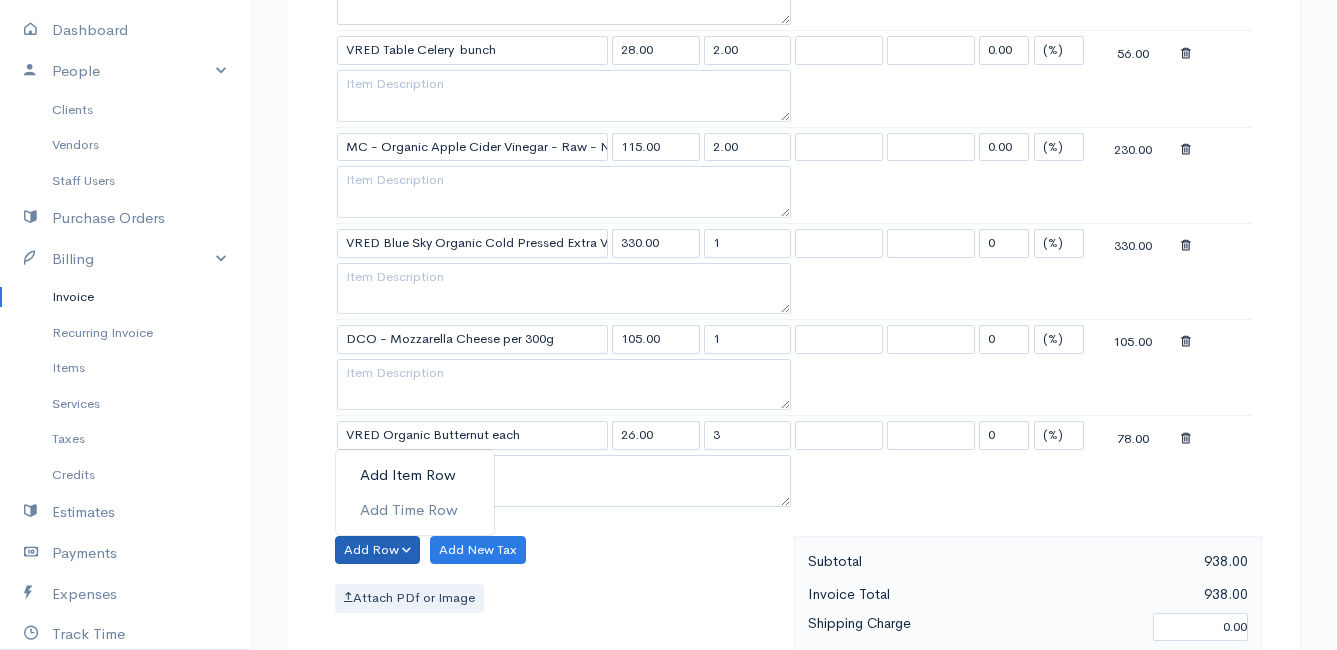 drag, startPoint x: 385, startPoint y: 469, endPoint x: 384, endPoint y: 504, distance: 35.014282 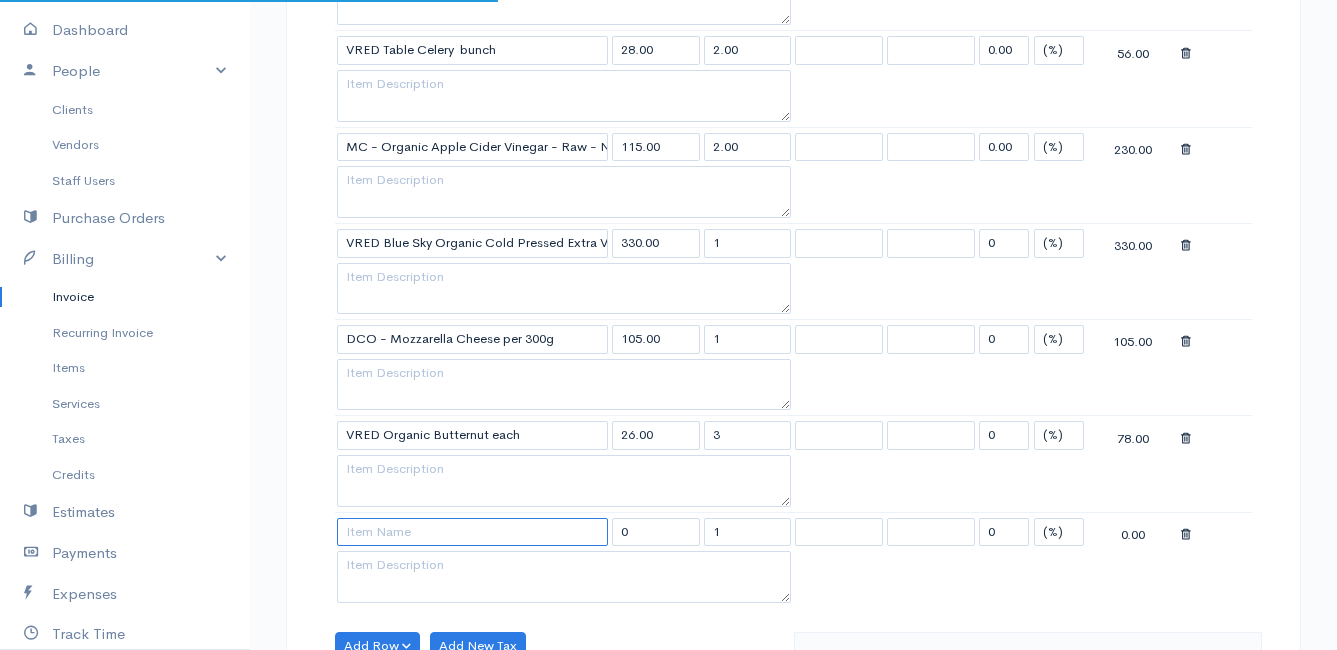 click at bounding box center (472, 532) 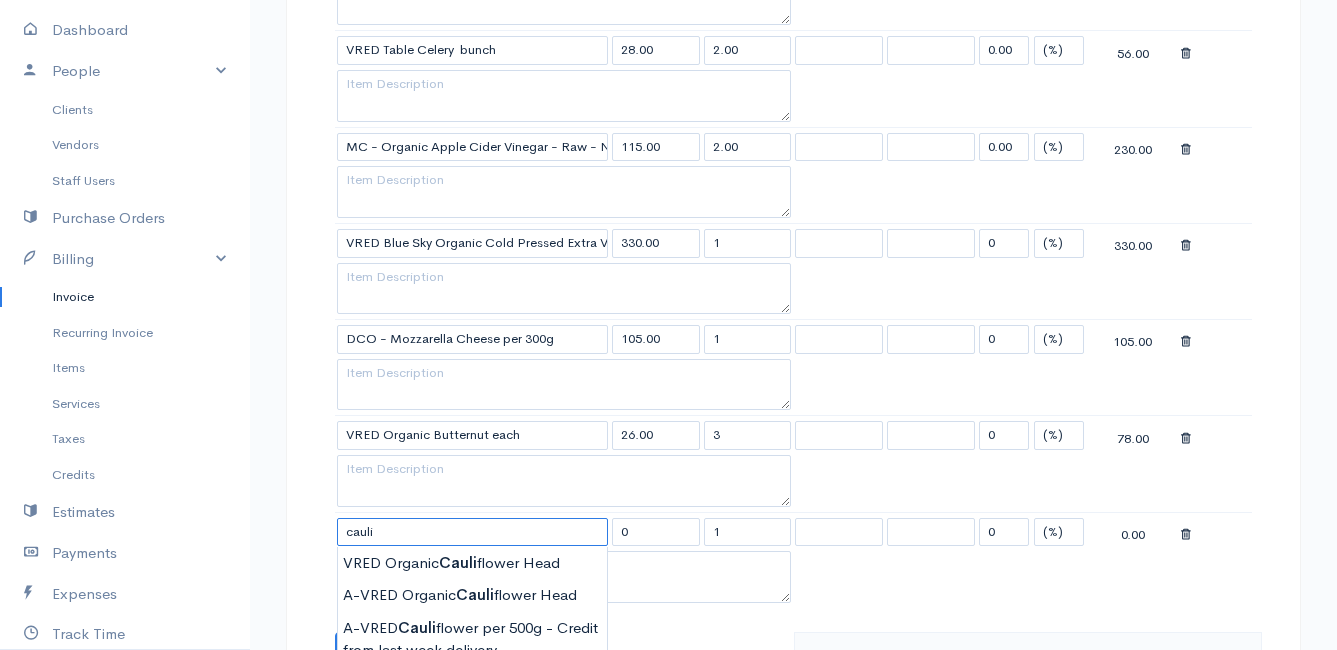 scroll, scrollTop: 1000, scrollLeft: 0, axis: vertical 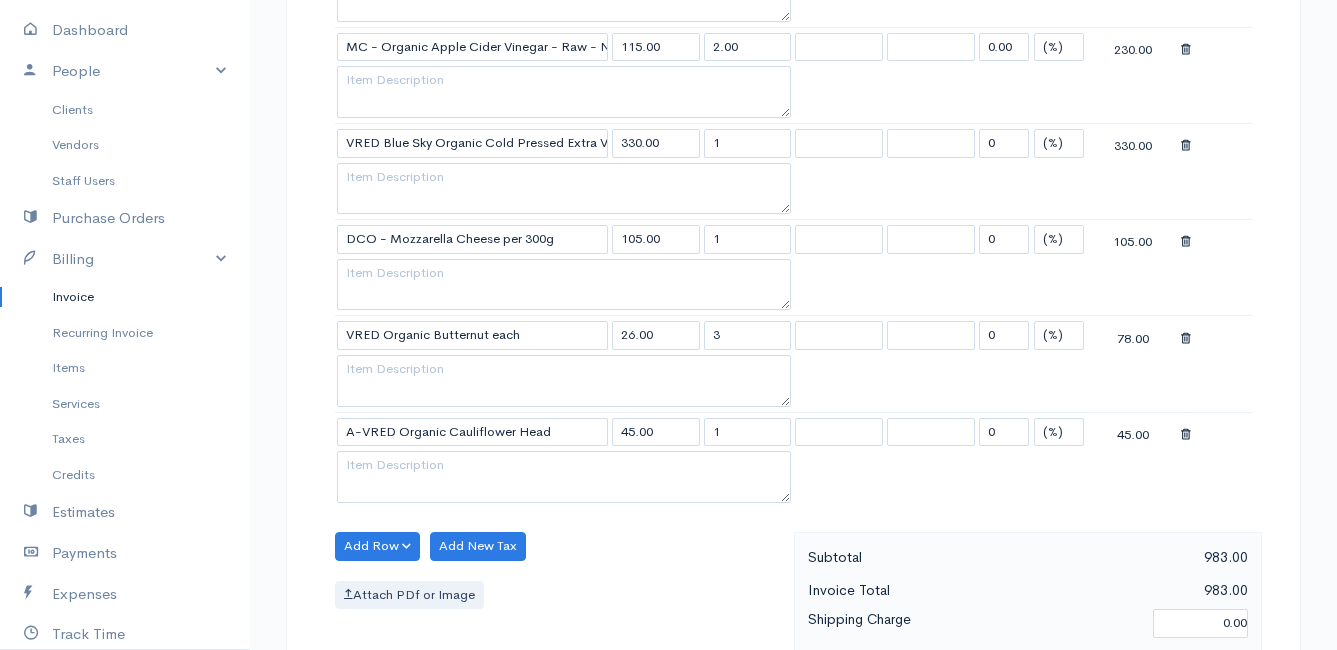 click on "Mamma Chicken
Upgrade
Dashboard
People
Clients
Vendors
Staff Users
Purchase Orders
Billing
Invoice
Recurring Invoice
Items
Services
Taxes
Credits
Estimates
Payments
Expenses
Track Time
Projects
Reports
Settings
My Organizations
Logout
Help
@CloudBooksApp 2022
Invoice
Edit Invoice #INV 250676
draft To [PERSON_NAME] [STREET_ADDRESS][PERSON_NAME], (Corner of [PERSON_NAME] and [PERSON_NAME] ~ stand 1062), [PERSON_NAME] Bay [PERSON_NAME][GEOGRAPHIC_DATA] 7195 [Choose Country] [GEOGRAPHIC_DATA] [GEOGRAPHIC_DATA] [GEOGRAPHIC_DATA] [GEOGRAPHIC_DATA] [PERSON_NAME]" at bounding box center (668, 201) 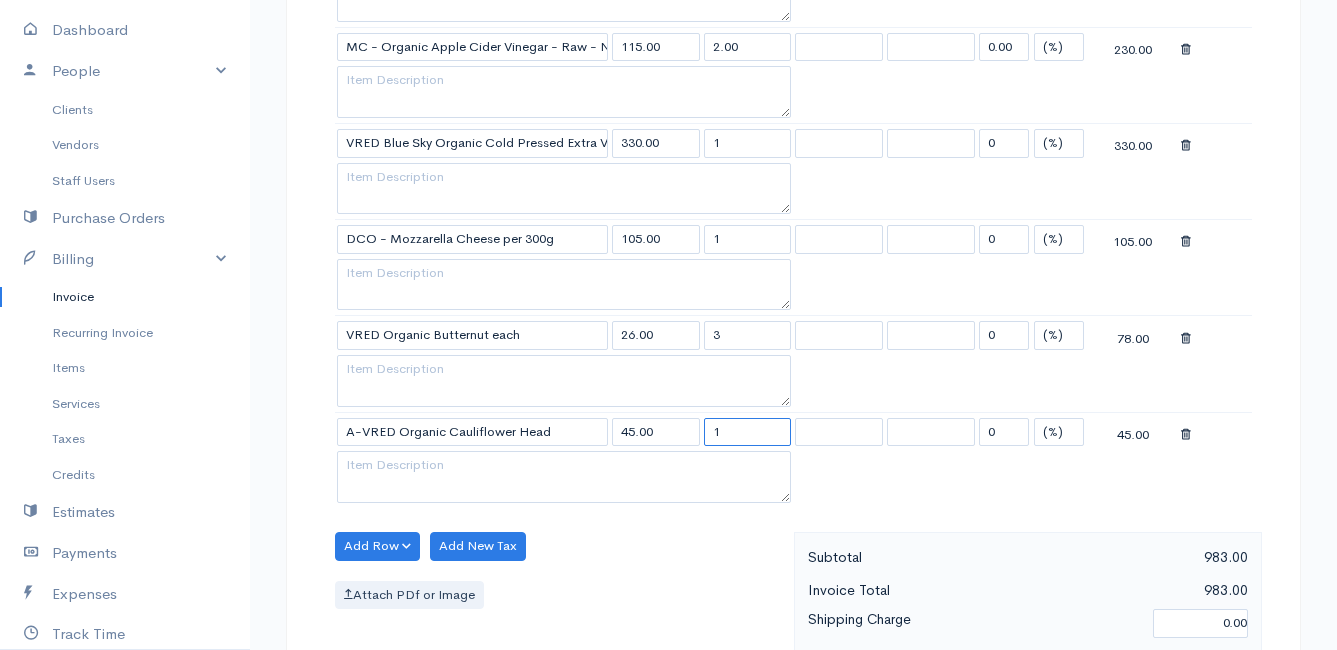 drag, startPoint x: 748, startPoint y: 433, endPoint x: 696, endPoint y: 435, distance: 52.03845 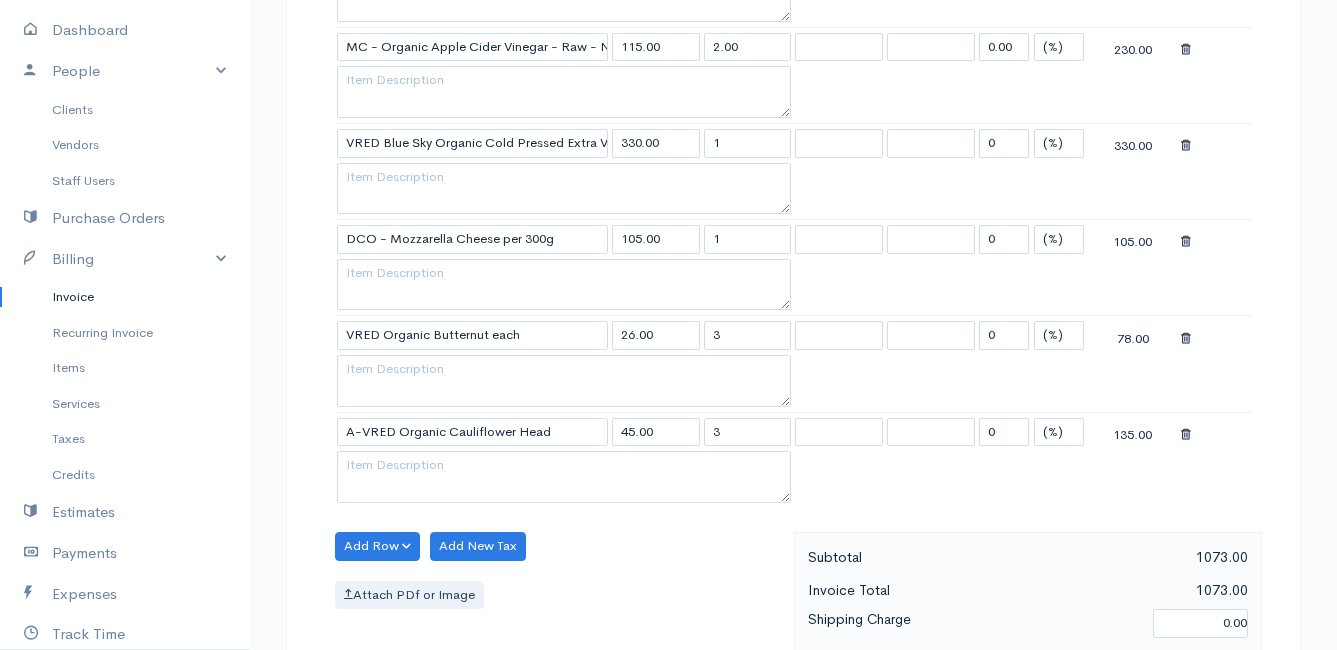 click on "Attach PDf or Image" at bounding box center (559, 595) 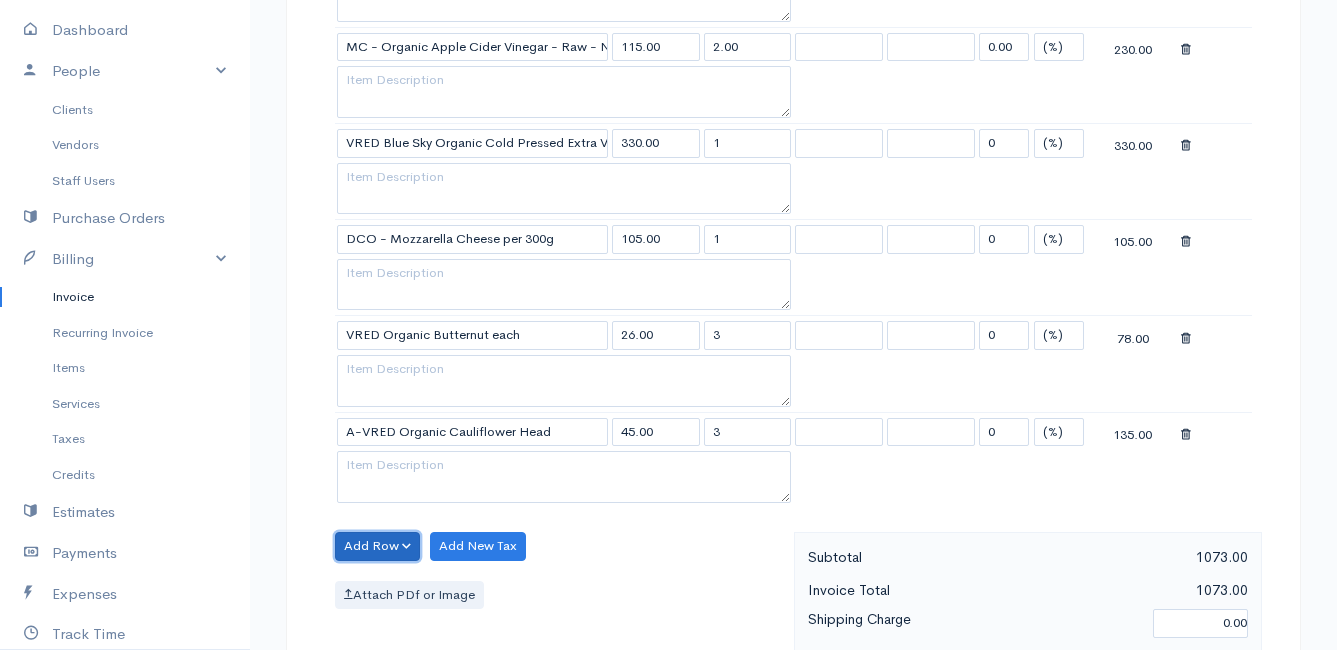 click on "Add Row" at bounding box center [377, 546] 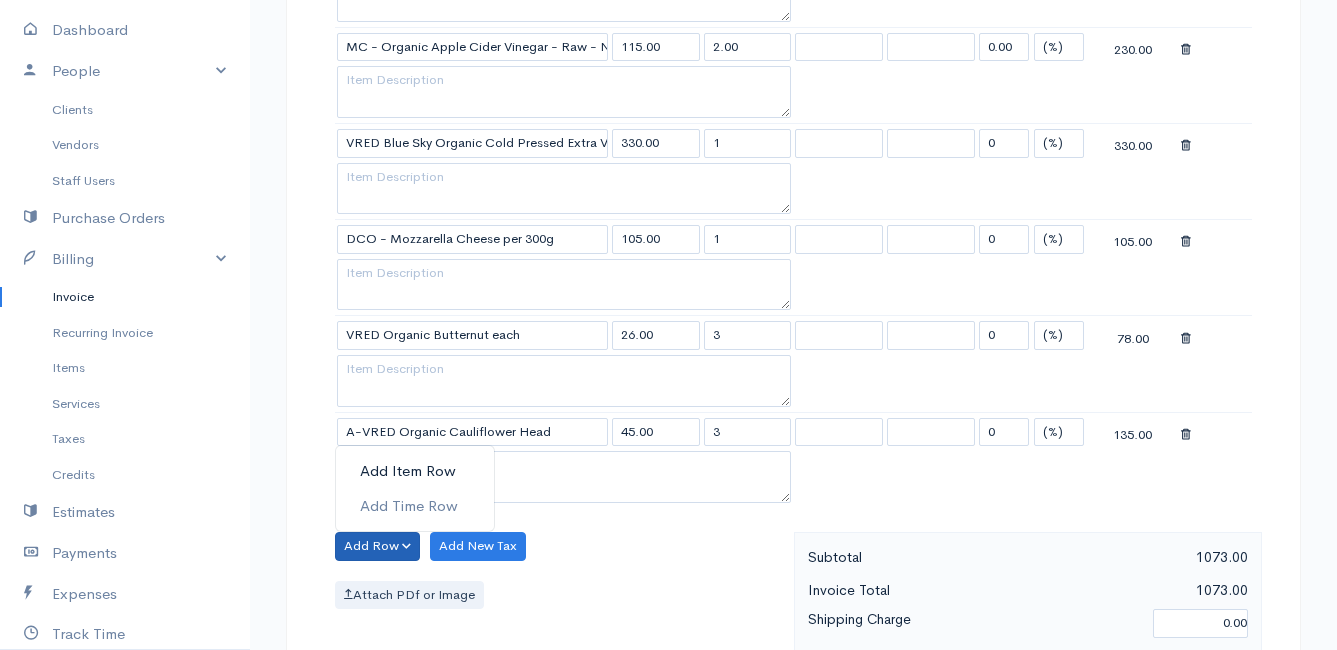 click on "Add Item Row" at bounding box center [415, 471] 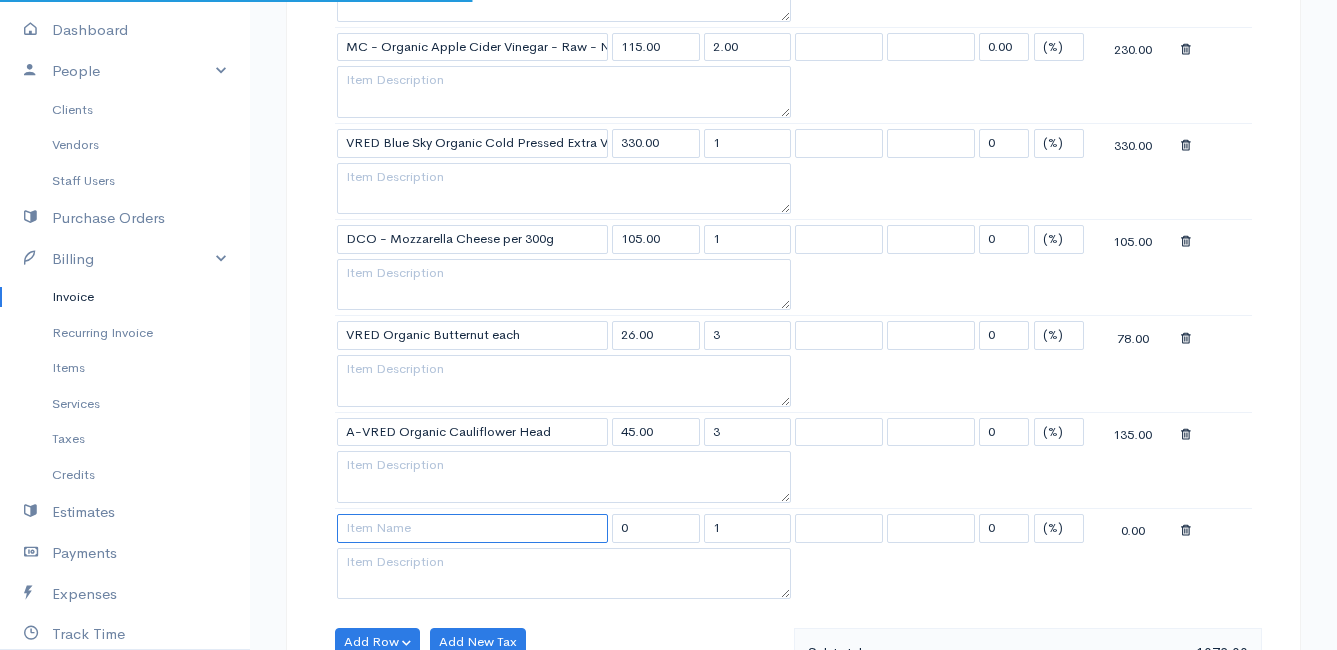 click at bounding box center (472, 528) 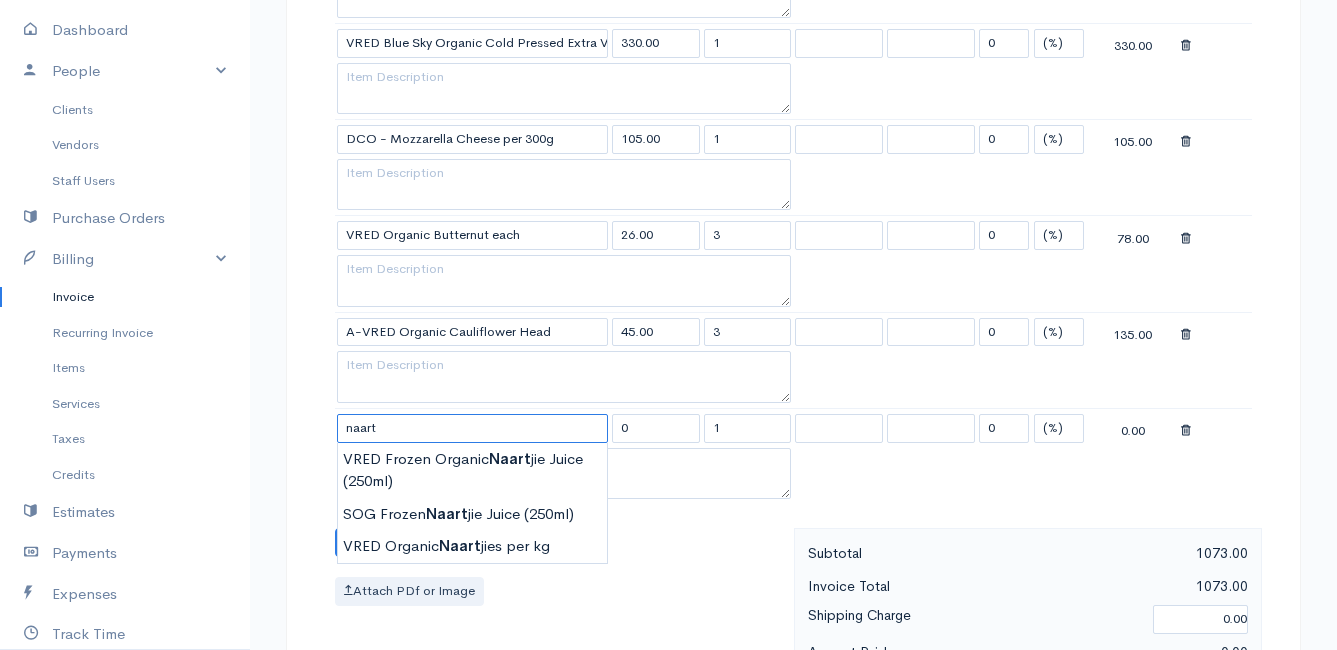 scroll, scrollTop: 1200, scrollLeft: 0, axis: vertical 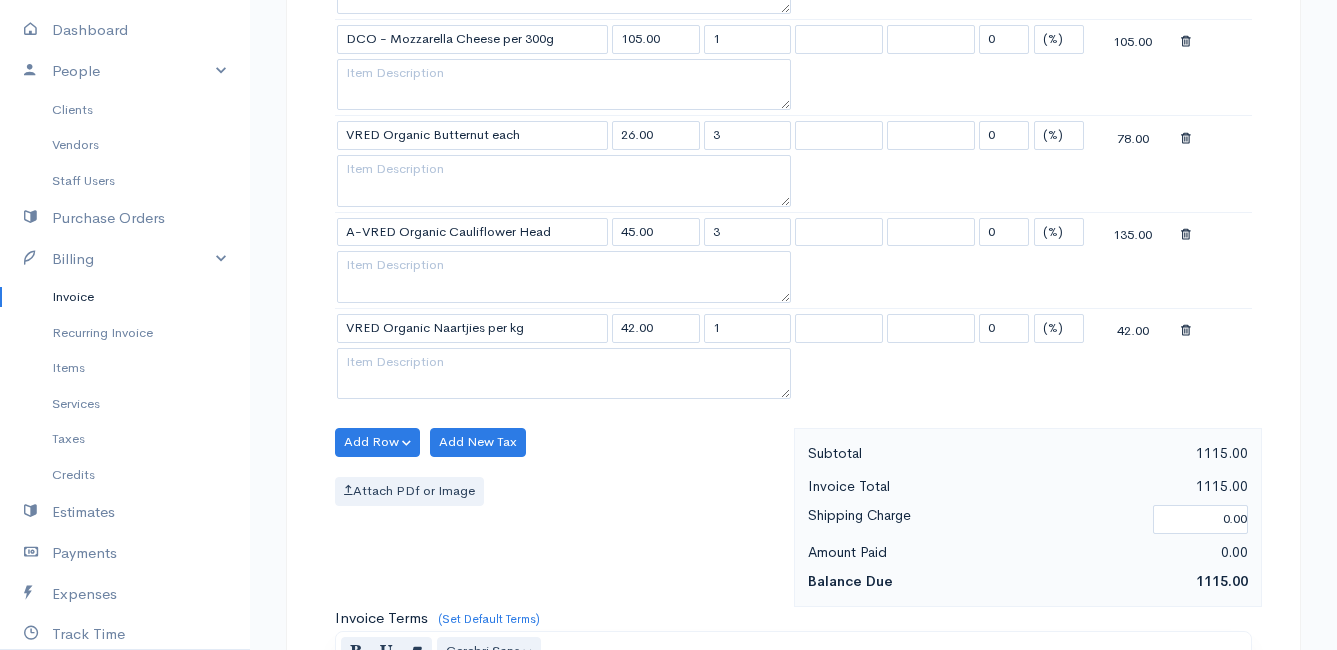 click on "Mamma Chicken
Upgrade
Dashboard
People
Clients
Vendors
Staff Users
Purchase Orders
Billing
Invoice
Recurring Invoice
Items
Services
Taxes
Credits
Estimates
Payments
Expenses
Track Time
Projects
Reports
Settings
My Organizations
Logout
Help
@CloudBooksApp 2022
Invoice
Edit Invoice #INV 250676
draft To [PERSON_NAME] [STREET_ADDRESS][PERSON_NAME], (Corner of [PERSON_NAME] and [PERSON_NAME] ~ stand 1062), [PERSON_NAME] Bay [PERSON_NAME][GEOGRAPHIC_DATA] 7195 [Choose Country] [GEOGRAPHIC_DATA] [GEOGRAPHIC_DATA] [GEOGRAPHIC_DATA] [GEOGRAPHIC_DATA] [PERSON_NAME]" at bounding box center [668, 49] 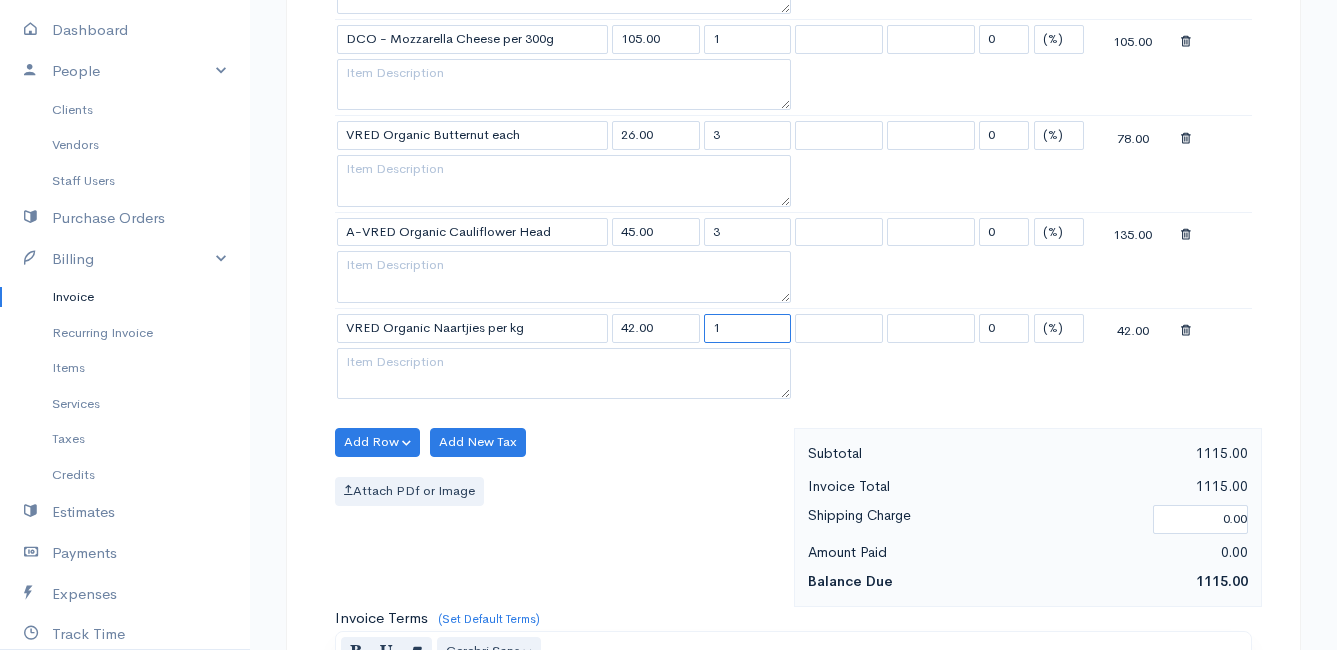 drag, startPoint x: 732, startPoint y: 326, endPoint x: 698, endPoint y: 329, distance: 34.132095 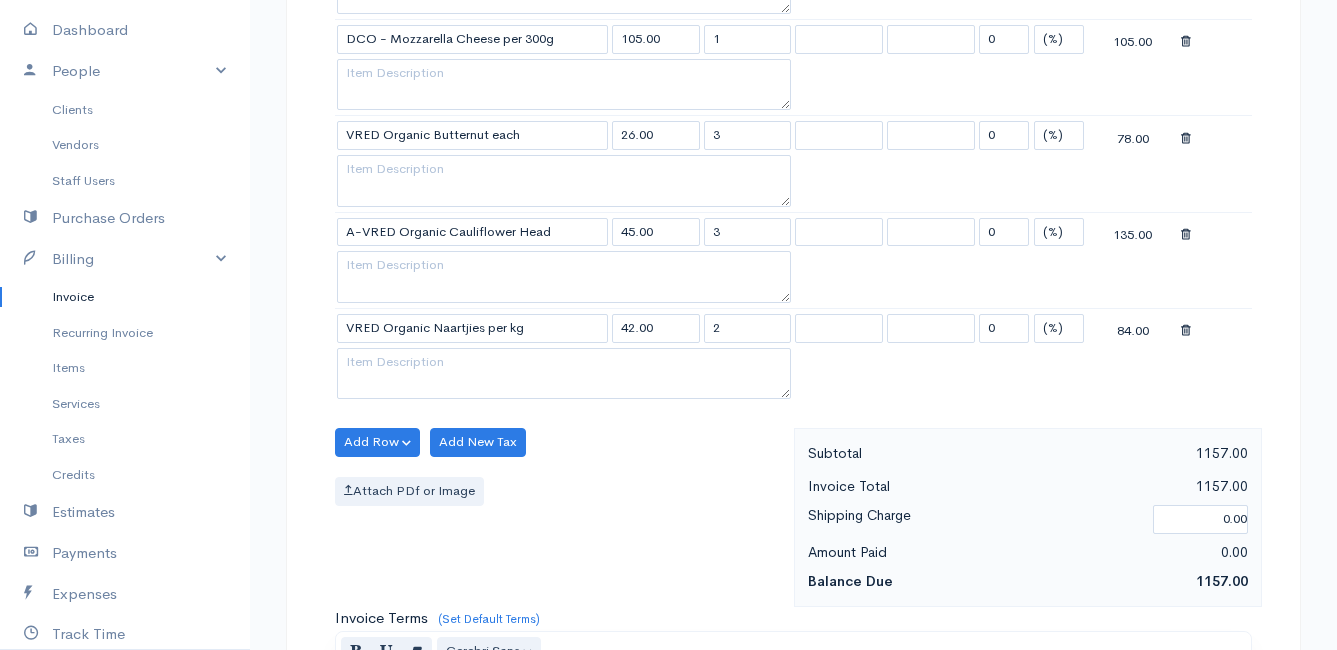 click on "Add Row Add Item Row Add Time Row Add New Tax                          Attach PDf or Image" at bounding box center [559, 517] 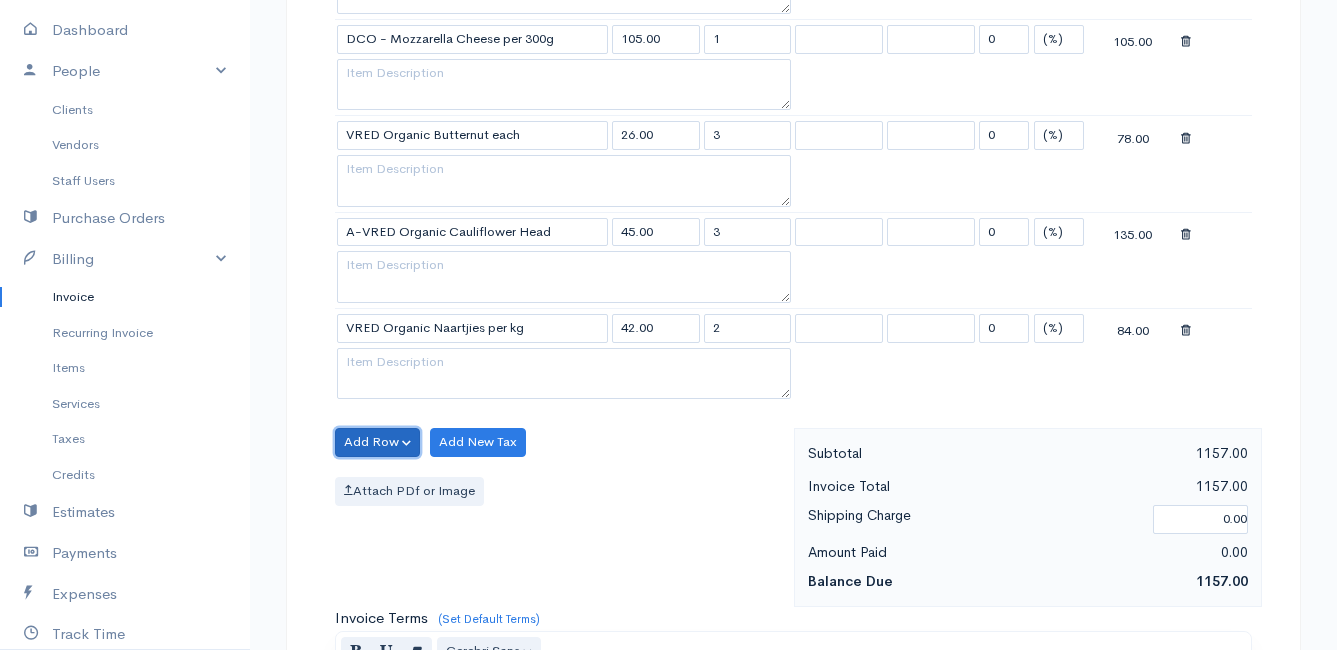 click on "Add Row" at bounding box center (377, 442) 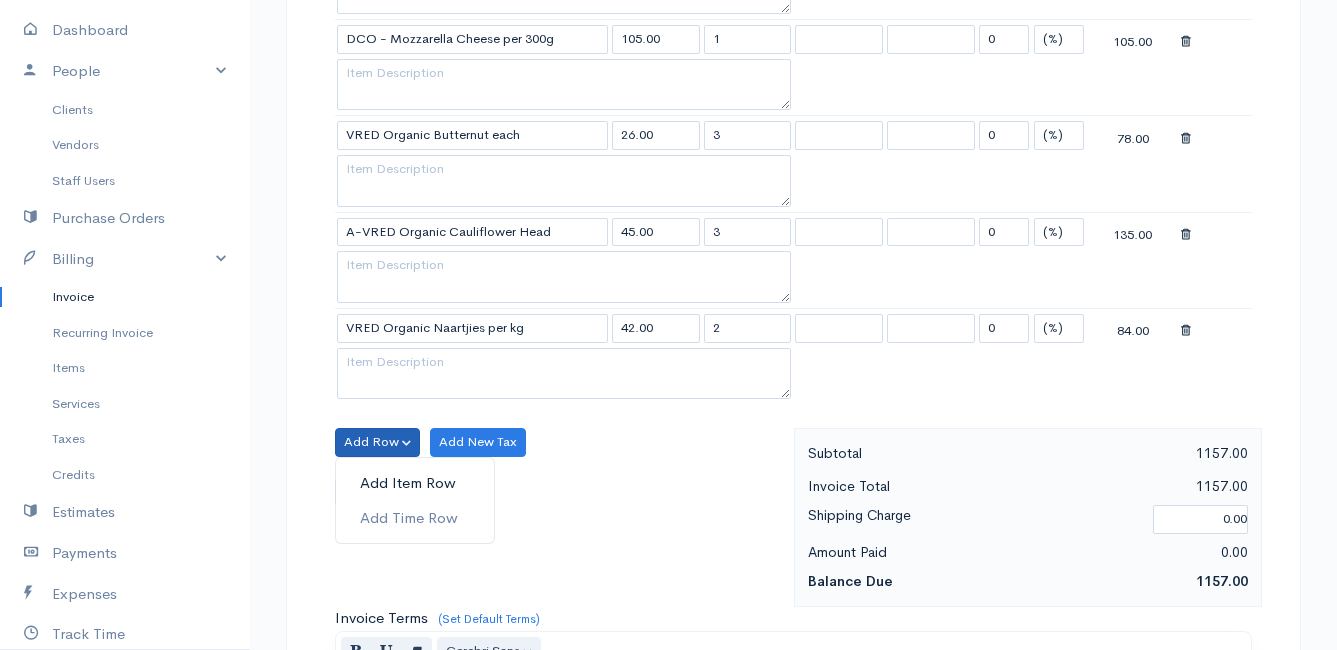 click on "Add Item Row" at bounding box center [415, 483] 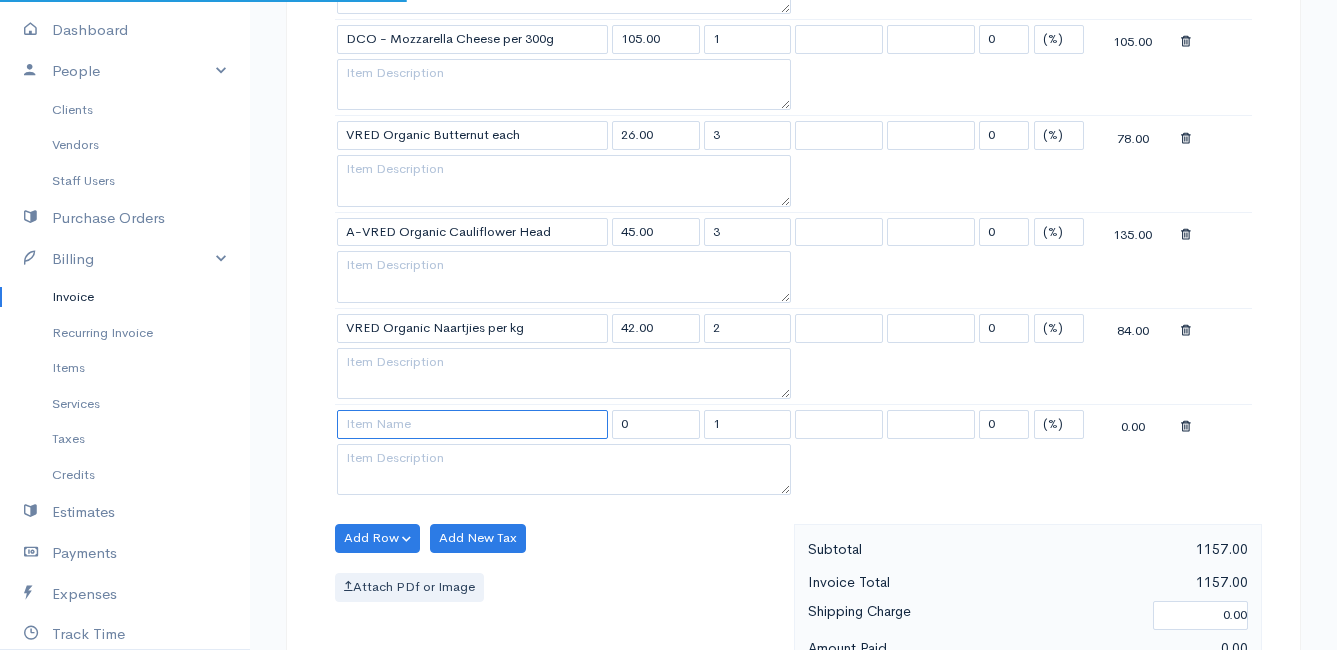 click at bounding box center [472, 424] 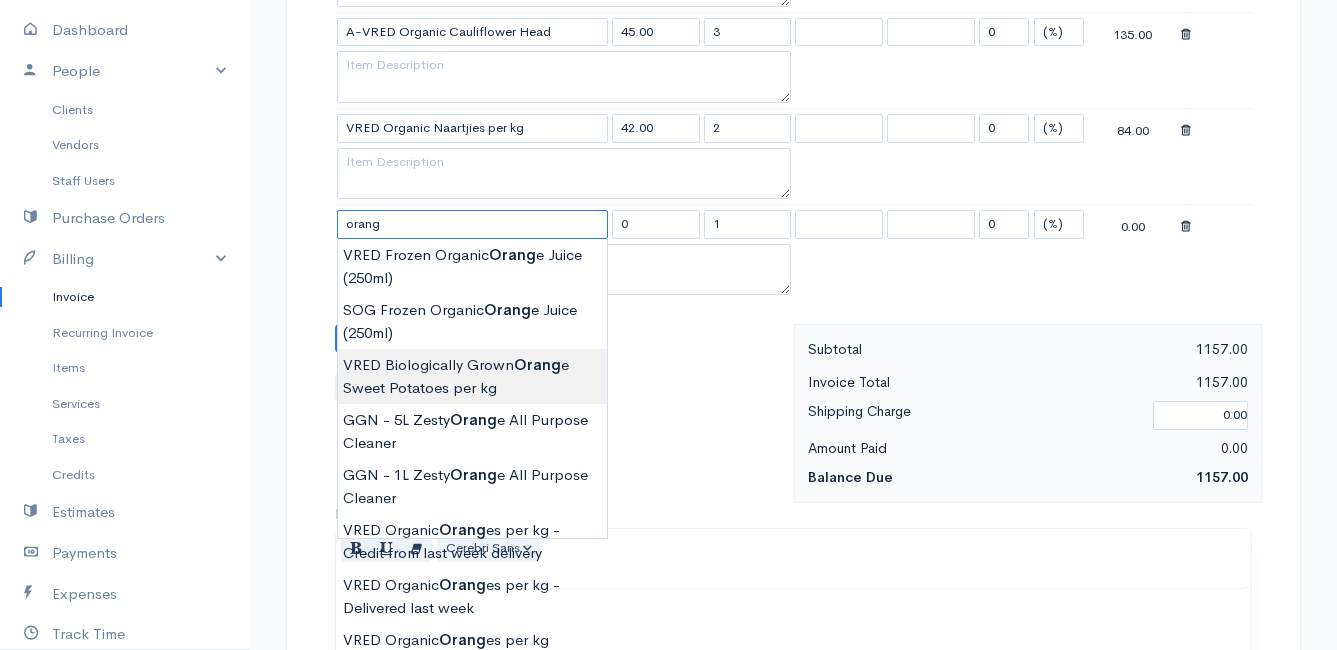 scroll, scrollTop: 1500, scrollLeft: 0, axis: vertical 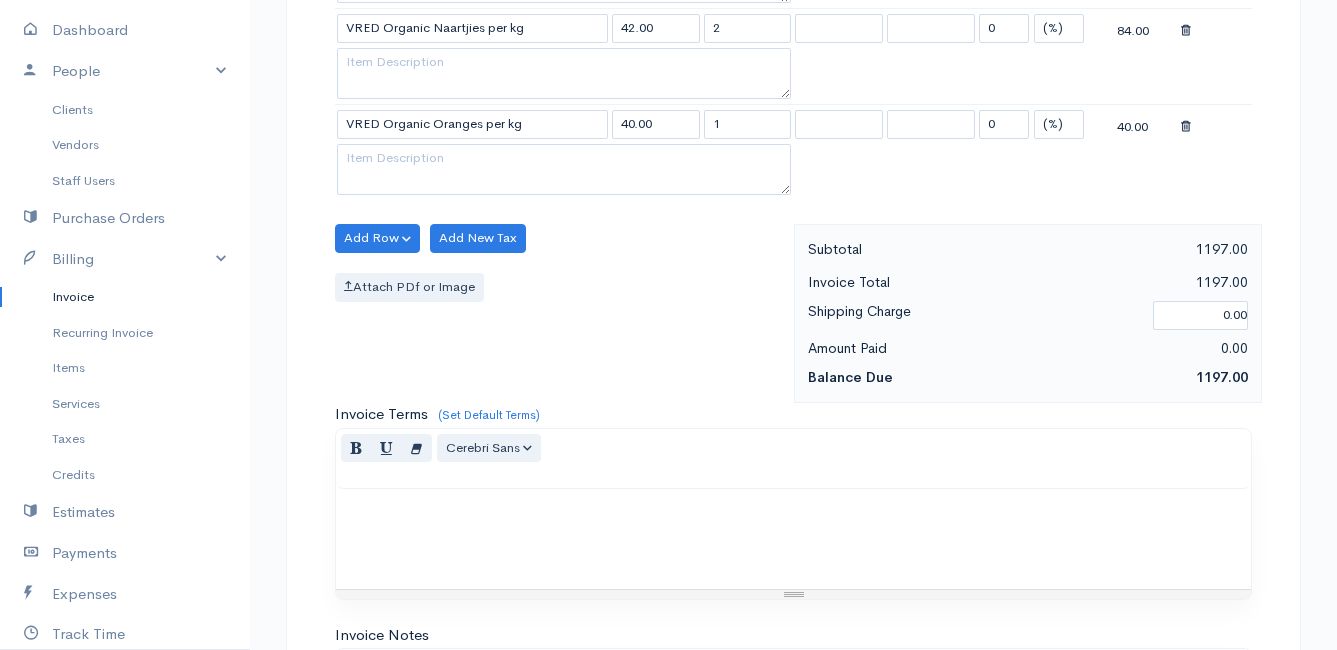 click on "Mamma Chicken
Upgrade
Dashboard
People
Clients
Vendors
Staff Users
Purchase Orders
Billing
Invoice
Recurring Invoice
Items
Services
Taxes
Credits
Estimates
Payments
Expenses
Track Time
Projects
Reports
Settings
My Organizations
Logout
Help
@CloudBooksApp 2022
Invoice
Edit Invoice #INV 250676
draft To [PERSON_NAME] [STREET_ADDRESS][PERSON_NAME], (Corner of [PERSON_NAME] and [PERSON_NAME] ~ stand 1062), [PERSON_NAME] Bay [PERSON_NAME][GEOGRAPHIC_DATA] 7195 [Choose Country] [GEOGRAPHIC_DATA] [GEOGRAPHIC_DATA] [GEOGRAPHIC_DATA] [GEOGRAPHIC_DATA] [PERSON_NAME]" at bounding box center (668, -203) 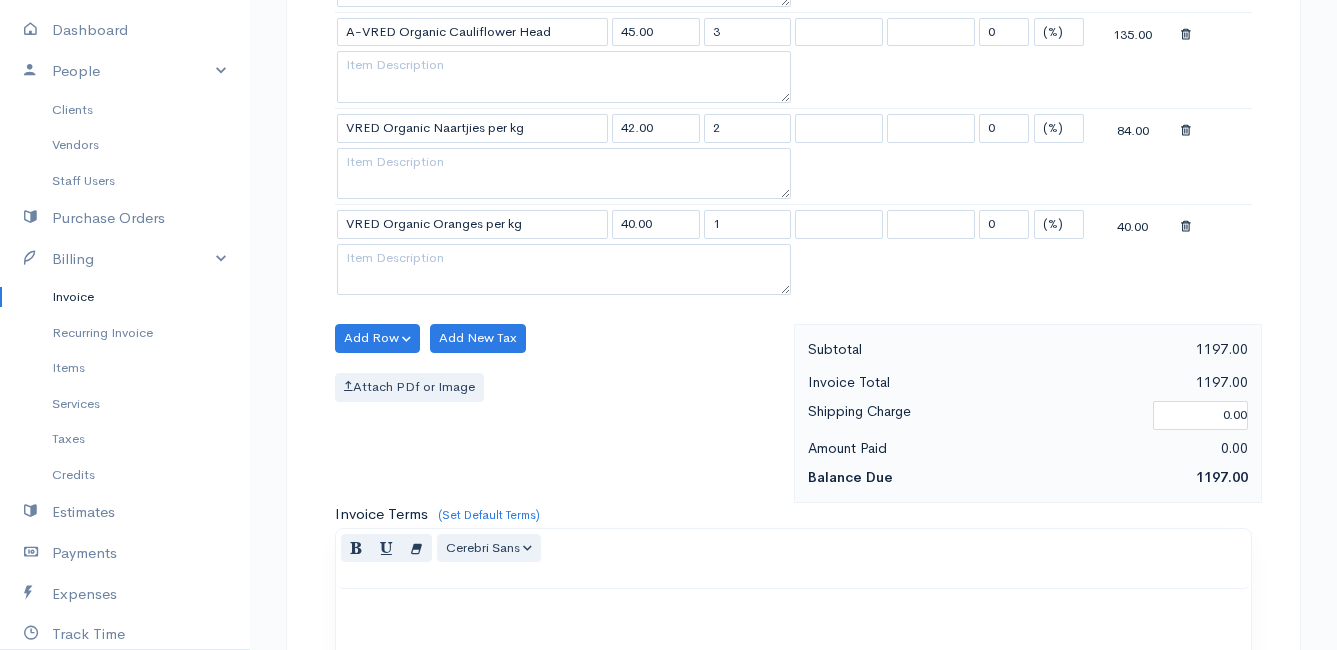 scroll, scrollTop: 1300, scrollLeft: 0, axis: vertical 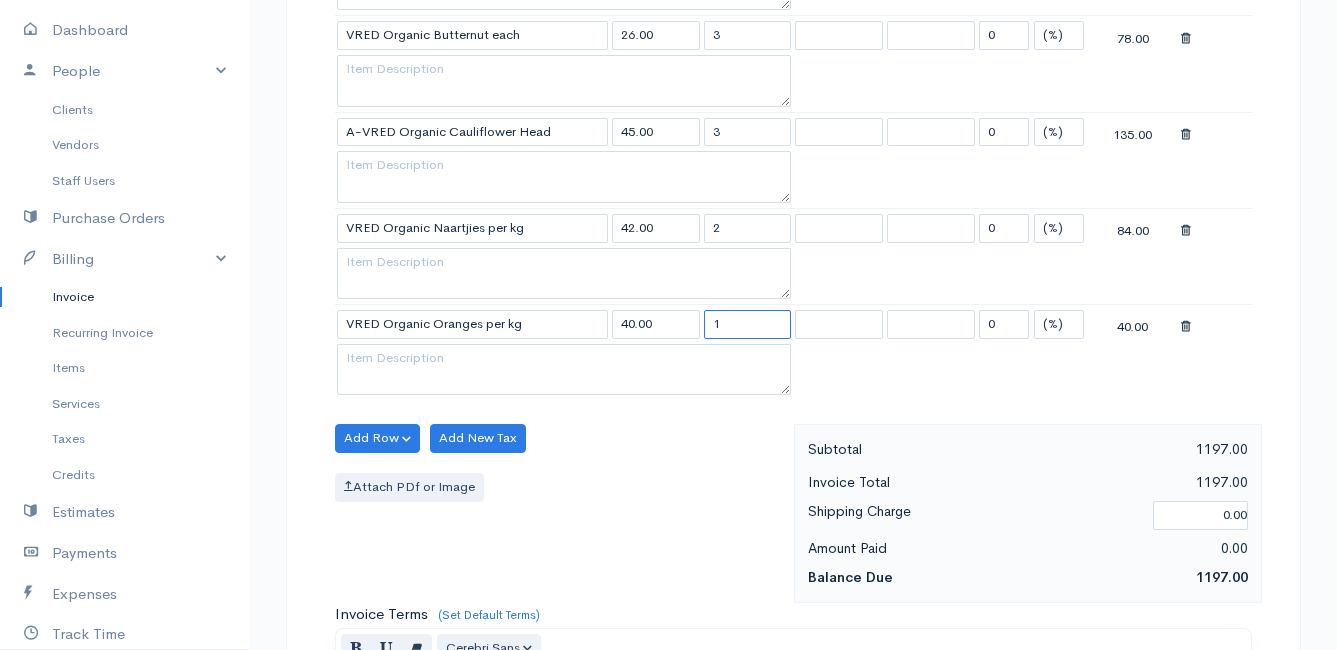 drag, startPoint x: 731, startPoint y: 325, endPoint x: 683, endPoint y: 325, distance: 48 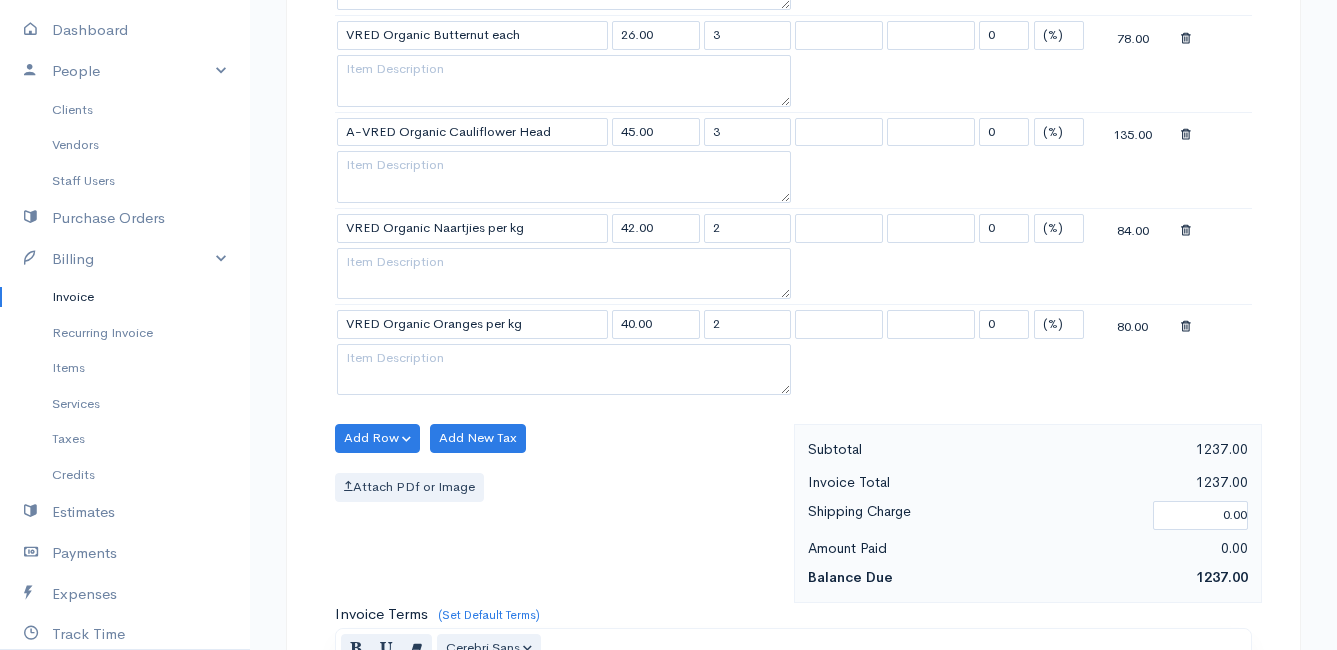 click on "Attach PDf or Image" at bounding box center (559, 487) 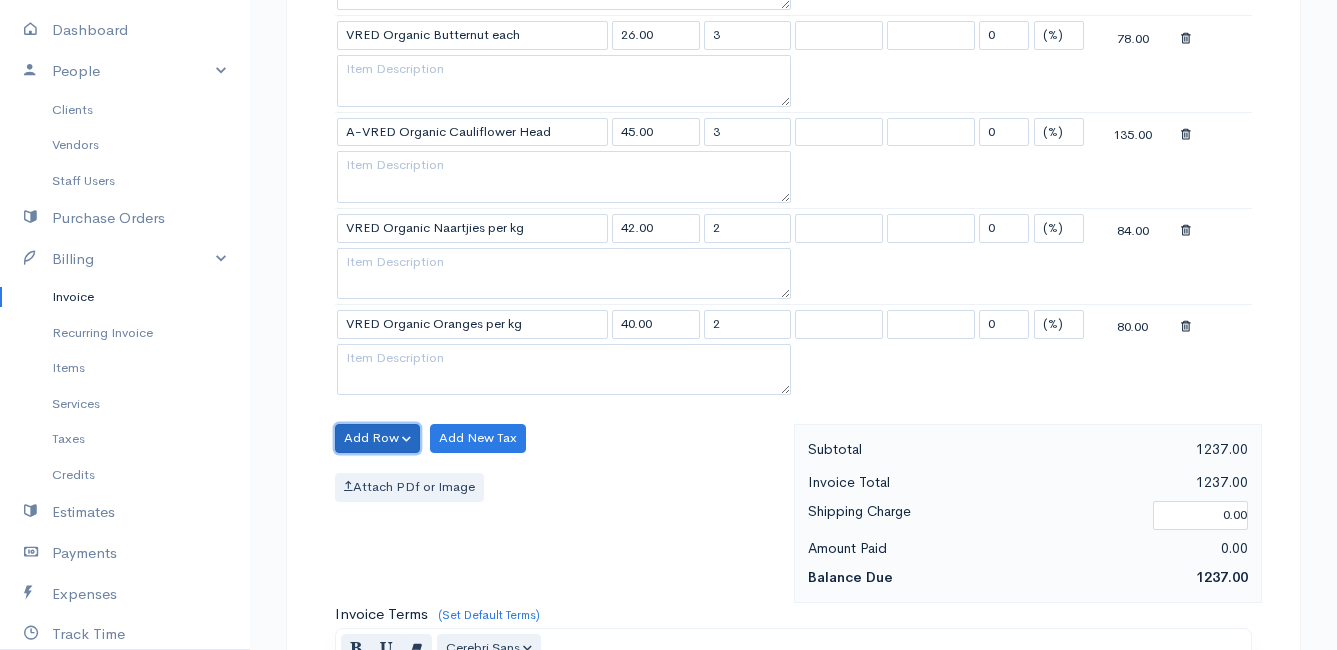 click on "Add Row" at bounding box center [377, 438] 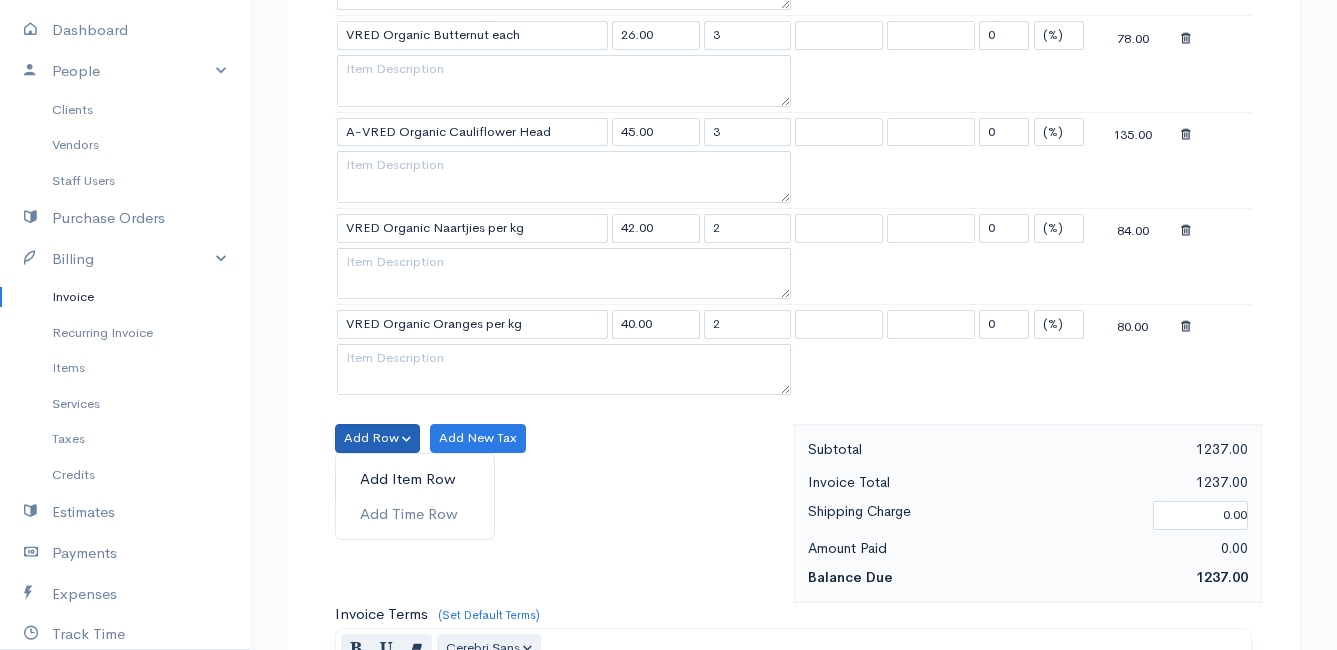 click on "Add Item Row" at bounding box center [415, 479] 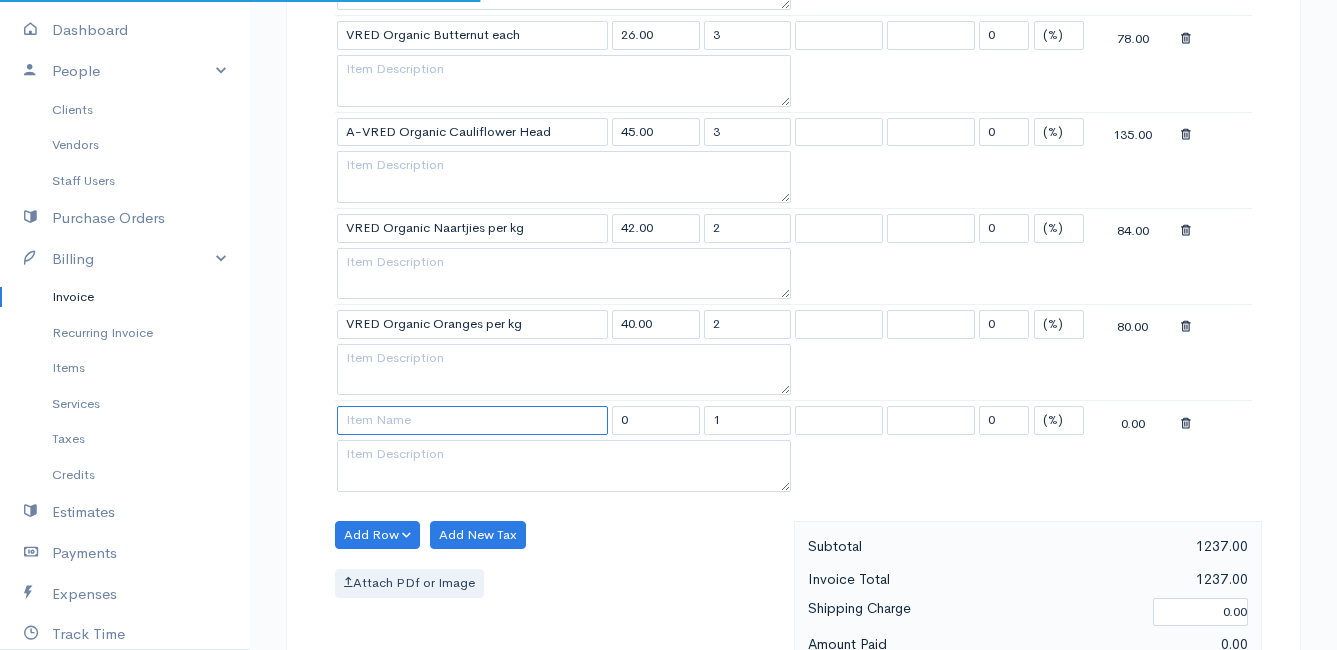 click at bounding box center [472, 420] 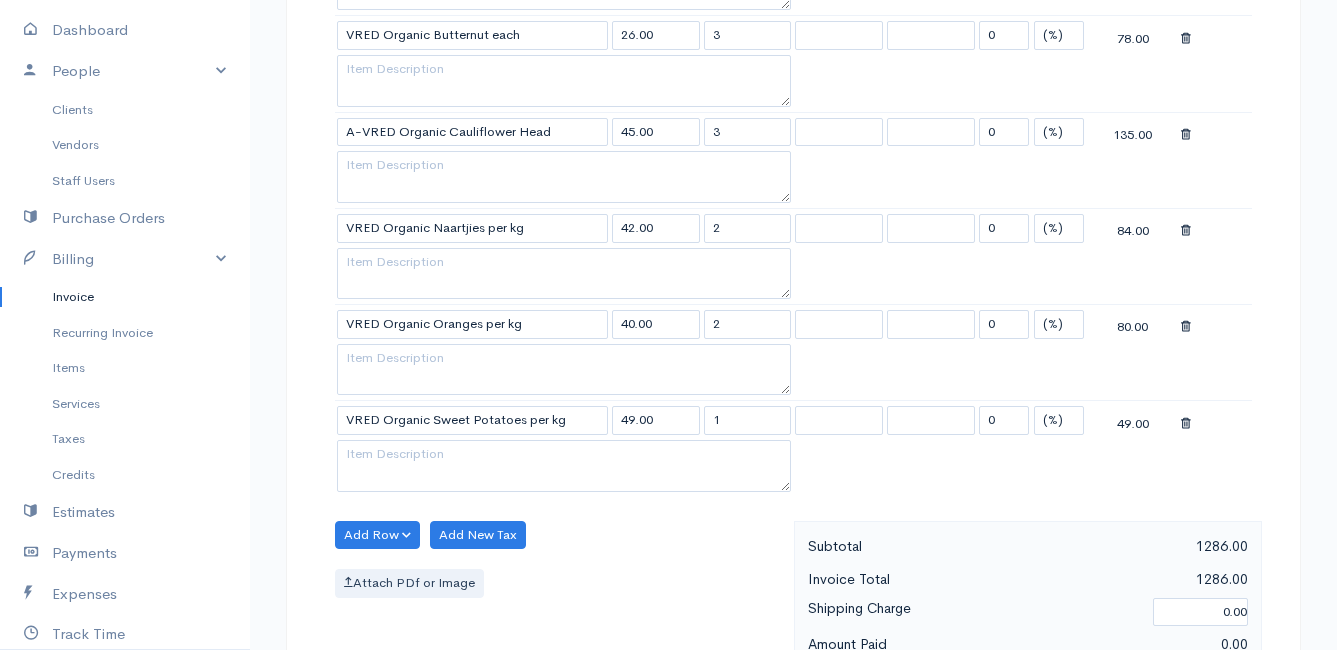 click on "Mamma Chicken
Upgrade
Dashboard
People
Clients
Vendors
Staff Users
Purchase Orders
Billing
Invoice
Recurring Invoice
Items
Services
Taxes
Credits
Estimates
Payments
Expenses
Track Time
Projects
Reports
Settings
My Organizations
Logout
Help
@CloudBooksApp 2022
Invoice
Edit Invoice #INV 250676
draft To [PERSON_NAME] [STREET_ADDRESS][PERSON_NAME], (Corner of [PERSON_NAME] and [PERSON_NAME] ~ stand 1062), [PERSON_NAME] Bay [PERSON_NAME][GEOGRAPHIC_DATA] 7195 [Choose Country] [GEOGRAPHIC_DATA] [GEOGRAPHIC_DATA] [GEOGRAPHIC_DATA] [GEOGRAPHIC_DATA] [PERSON_NAME]" at bounding box center (668, 45) 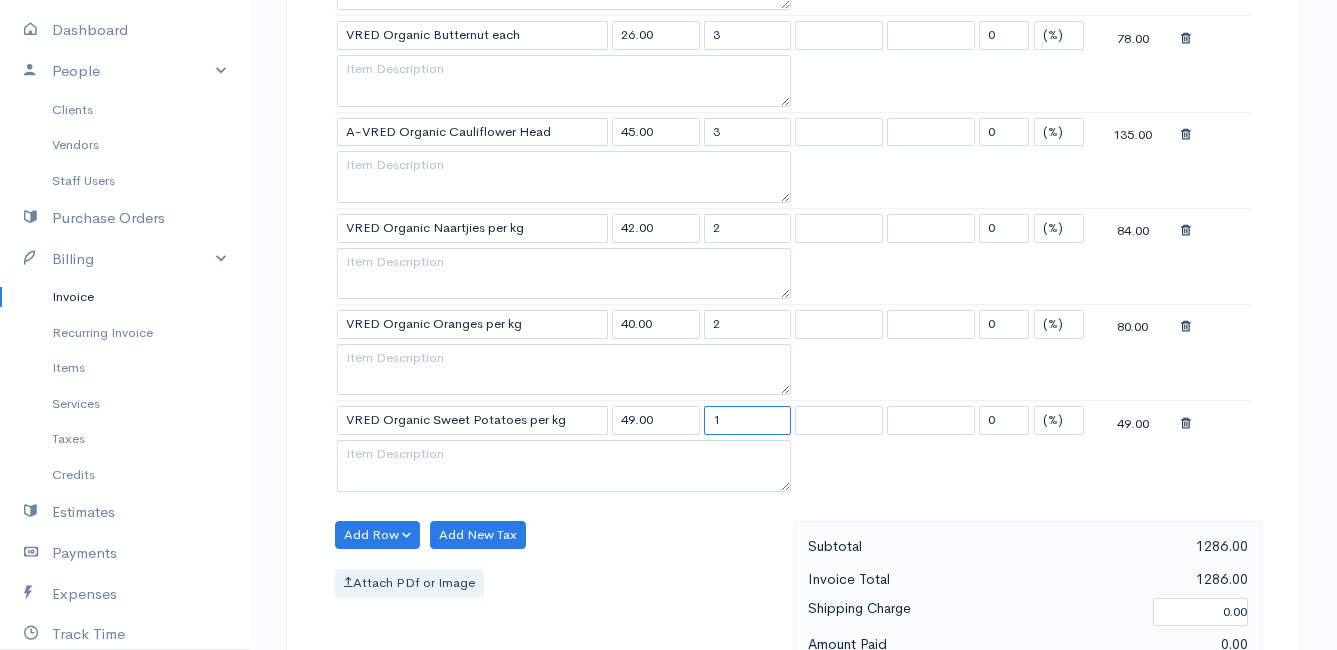 drag, startPoint x: 733, startPoint y: 420, endPoint x: 697, endPoint y: 422, distance: 36.05551 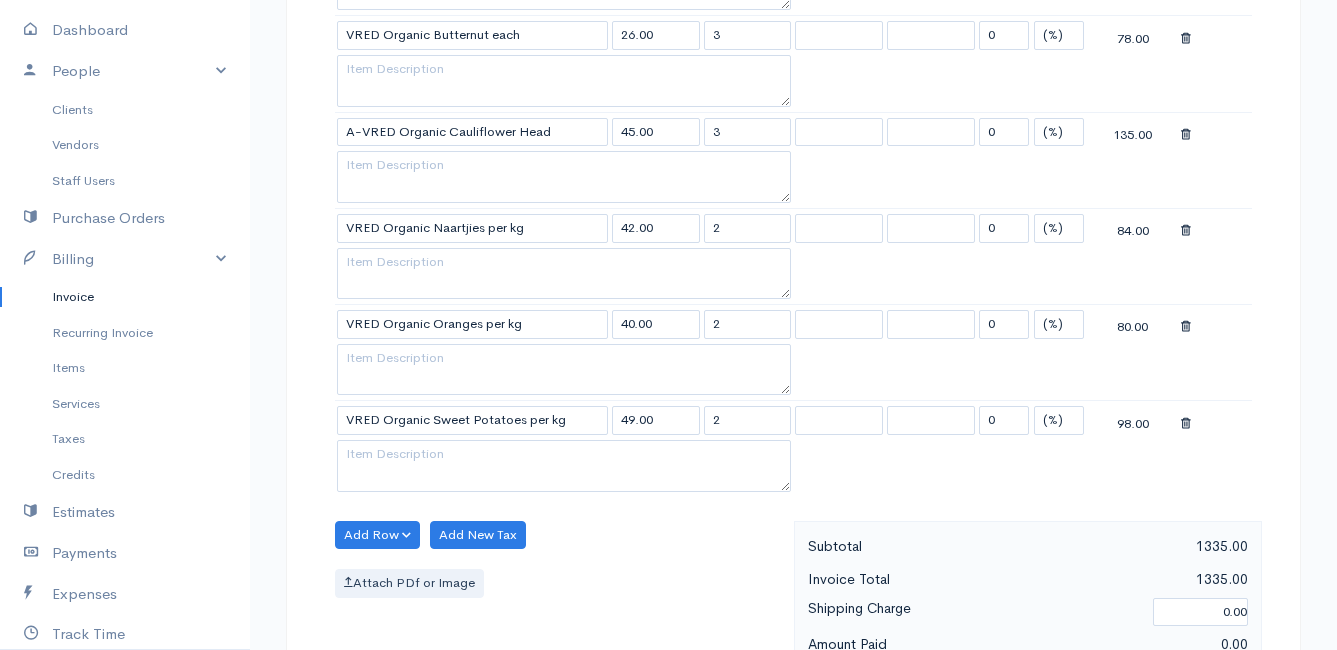 click on "Add Row Add Item Row Add Time Row Add New Tax                          Attach PDf or Image" at bounding box center [559, 610] 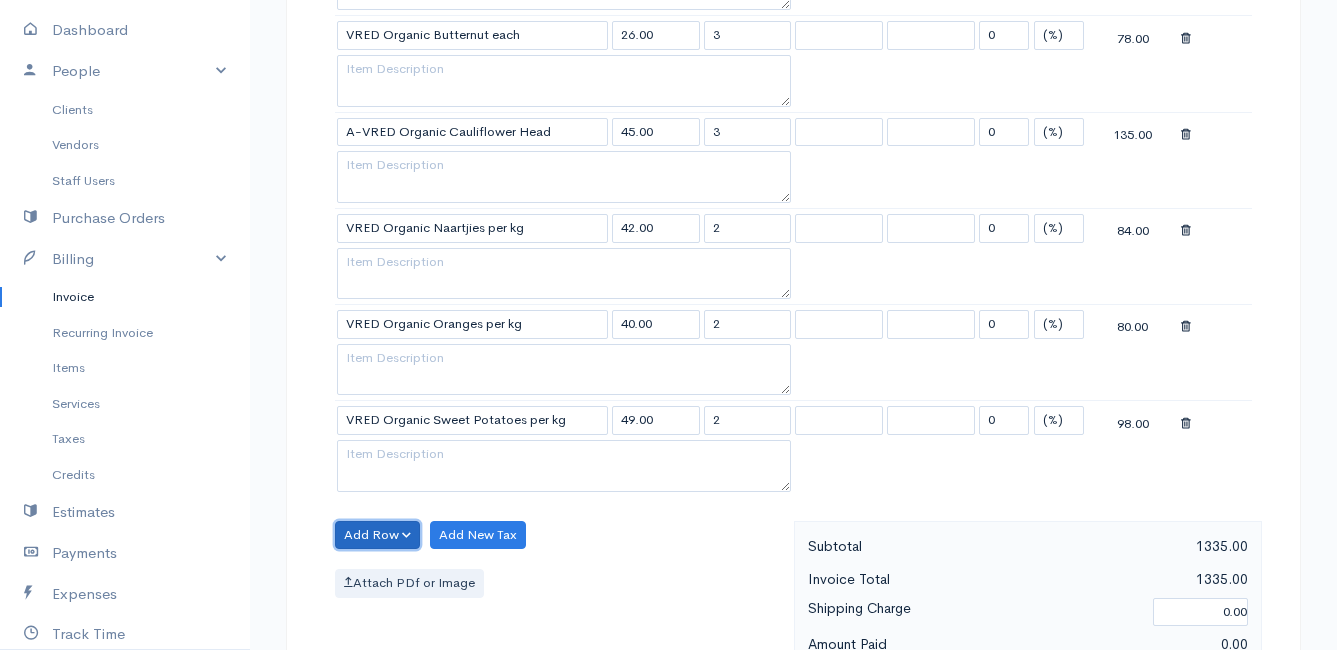 click on "Add Row" at bounding box center (377, 535) 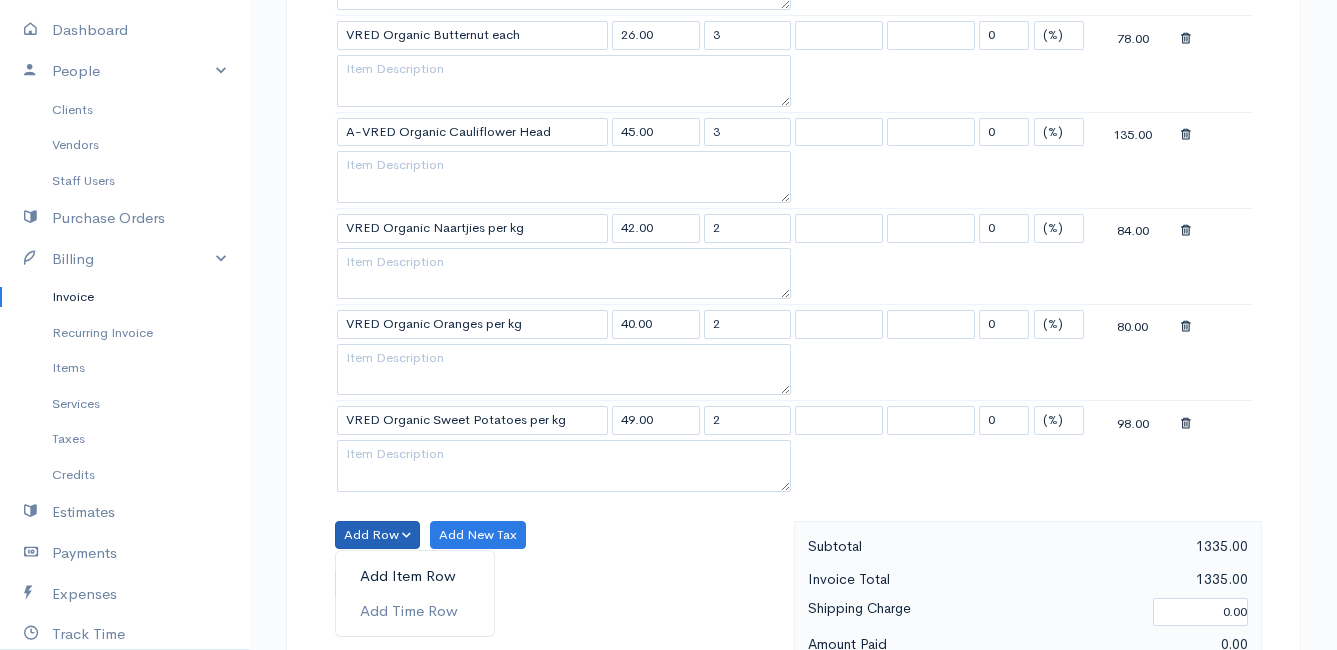 click on "Add Item Row" at bounding box center [415, 576] 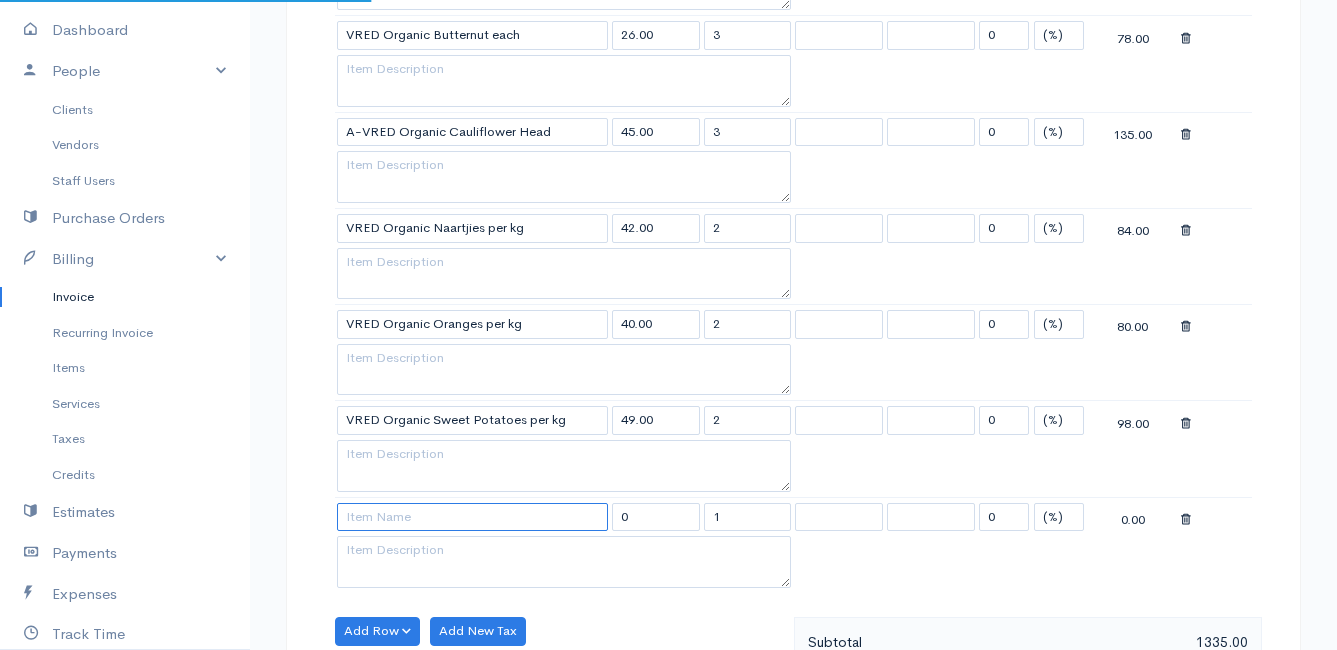 click at bounding box center (472, 517) 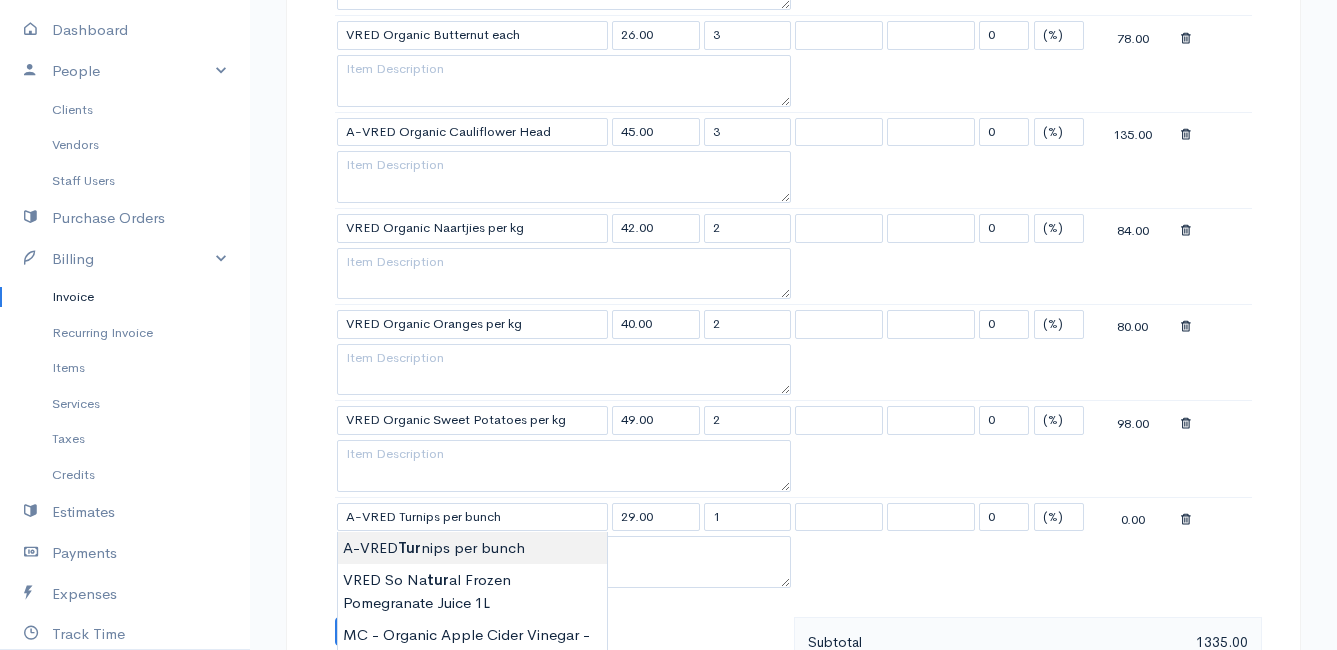 click on "Mamma Chicken
Upgrade
Dashboard
People
Clients
Vendors
Staff Users
Purchase Orders
Billing
Invoice
Recurring Invoice
Items
Services
Taxes
Credits
Estimates
Payments
Expenses
Track Time
Projects
Reports
Settings
My Organizations
Logout
Help
@CloudBooksApp 2022
Invoice
Edit Invoice #INV 250676
draft To [PERSON_NAME] [STREET_ADDRESS][PERSON_NAME], (Corner of [PERSON_NAME] and [PERSON_NAME] ~ stand 1062), [PERSON_NAME] Bay [PERSON_NAME][GEOGRAPHIC_DATA] 7195 [Choose Country] [GEOGRAPHIC_DATA] [GEOGRAPHIC_DATA] [GEOGRAPHIC_DATA] [GEOGRAPHIC_DATA] [PERSON_NAME]" at bounding box center [668, 93] 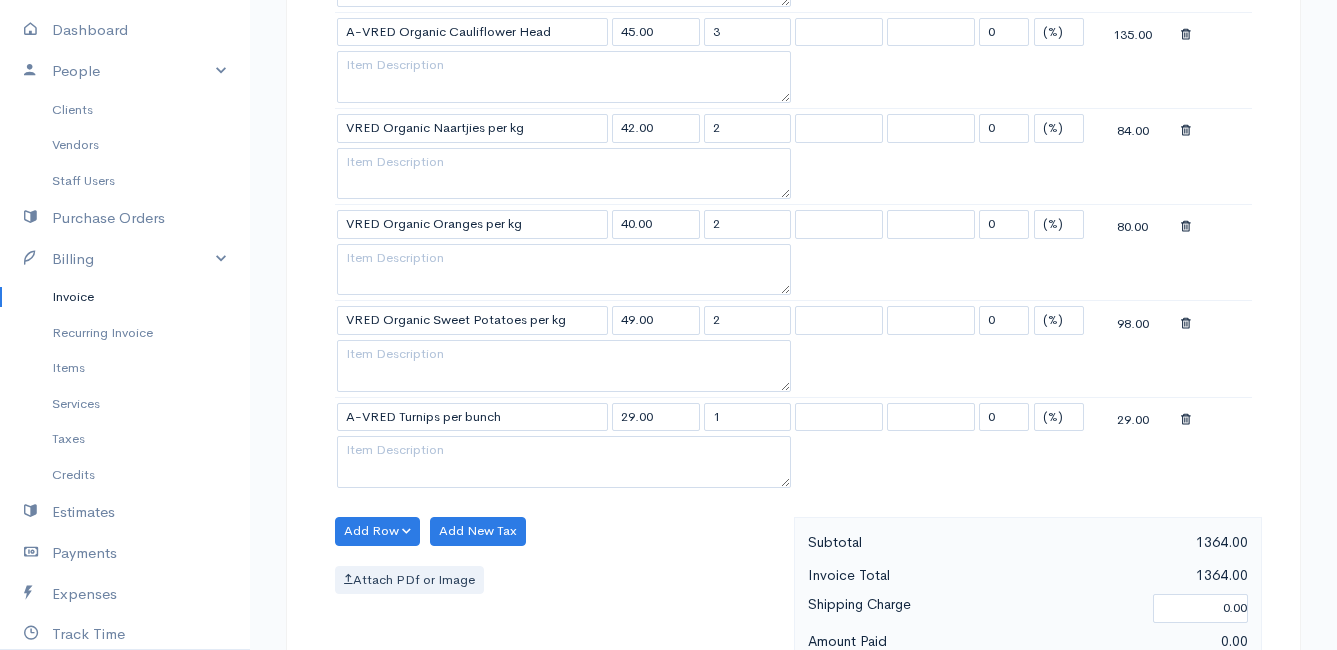 scroll, scrollTop: 1500, scrollLeft: 0, axis: vertical 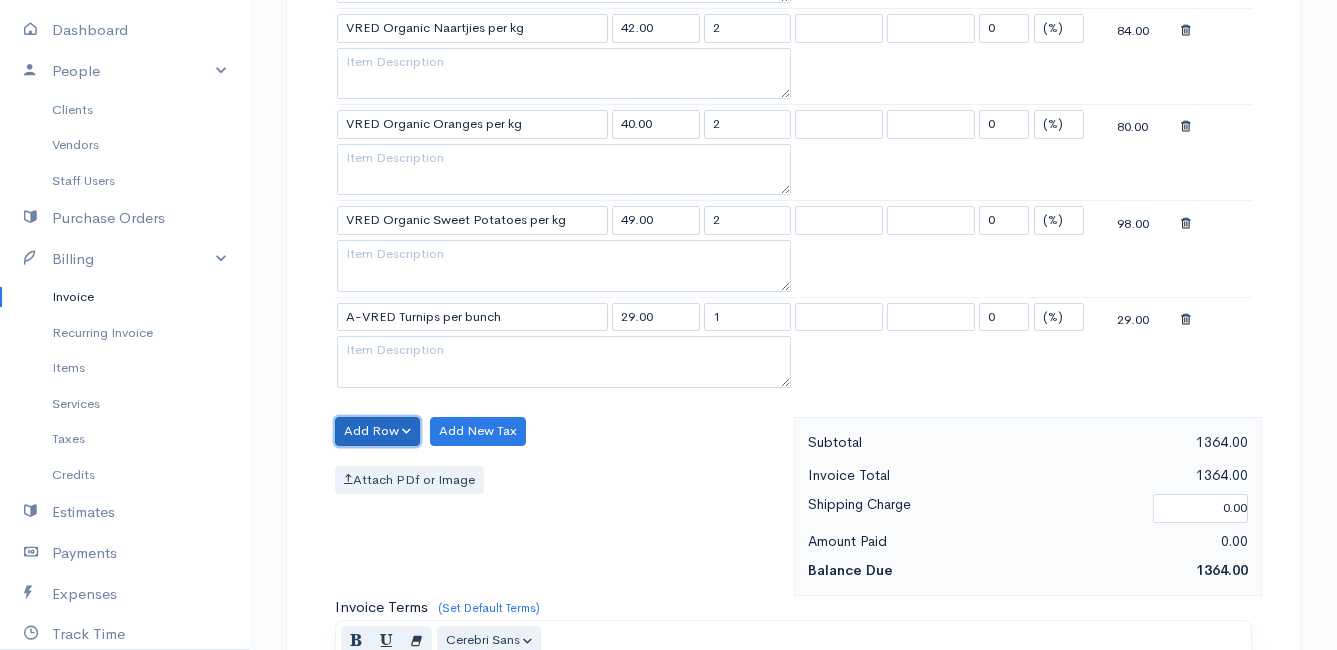 click on "Add Row" at bounding box center (377, 431) 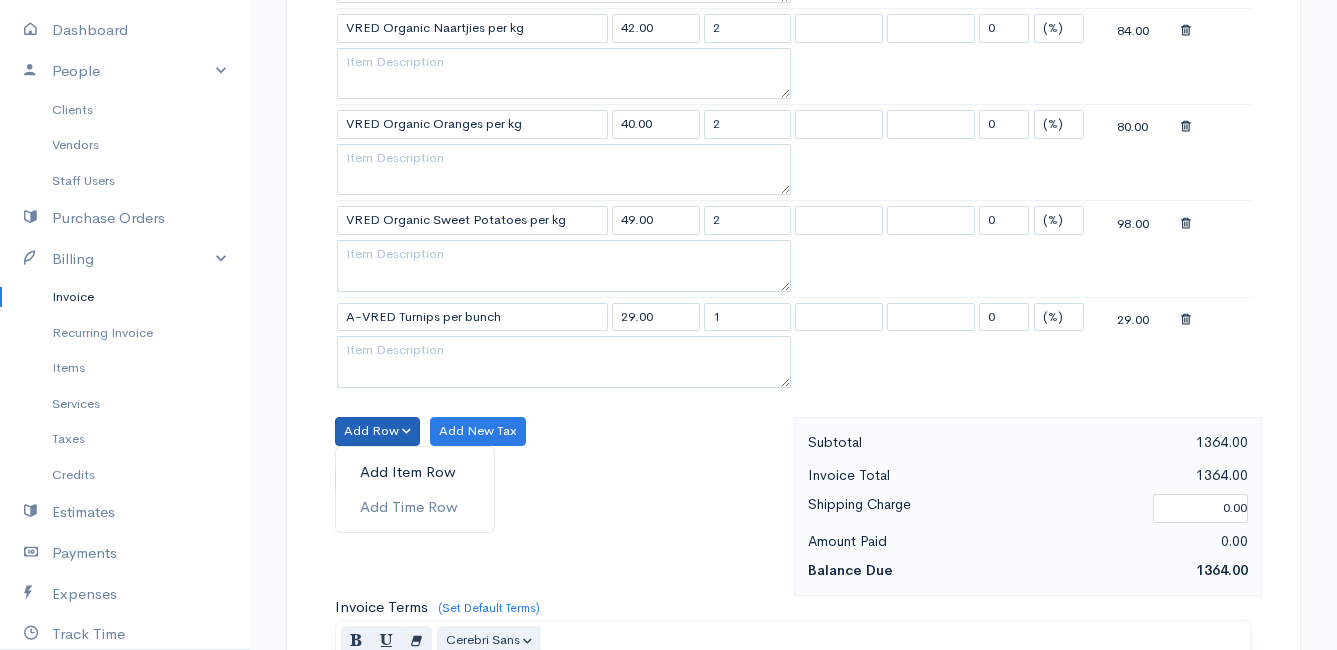click on "Add Item Row" at bounding box center (415, 472) 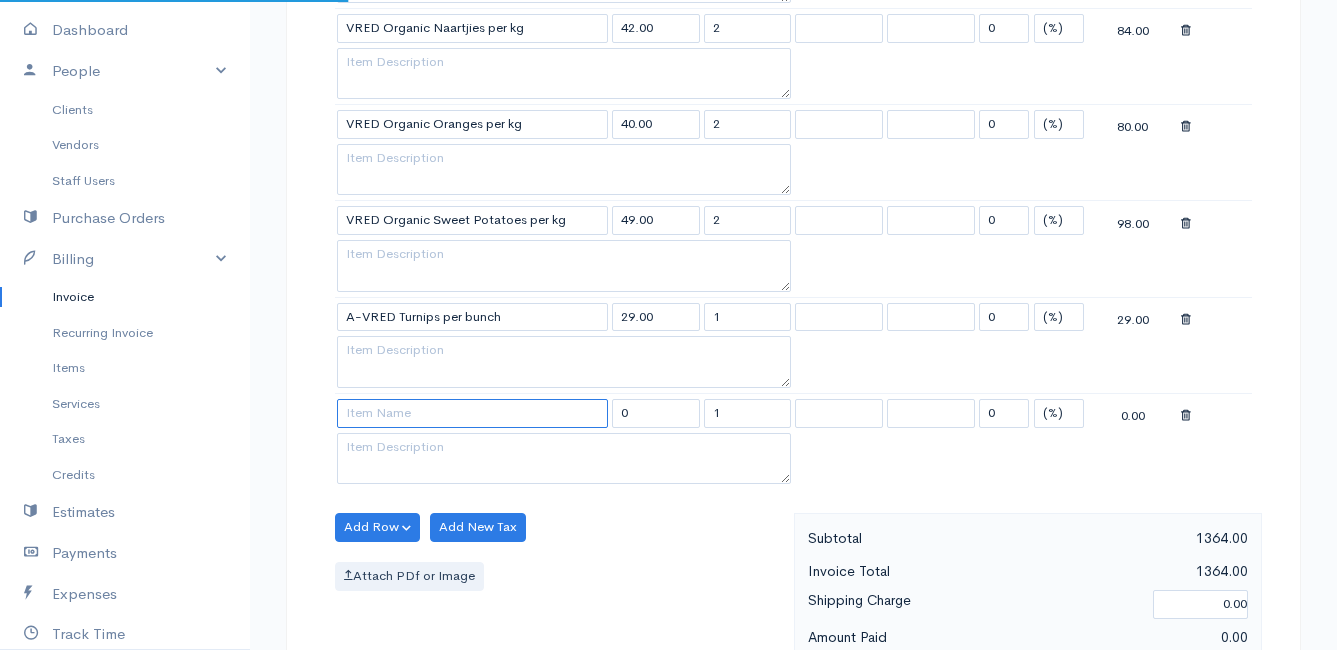 click at bounding box center (472, 413) 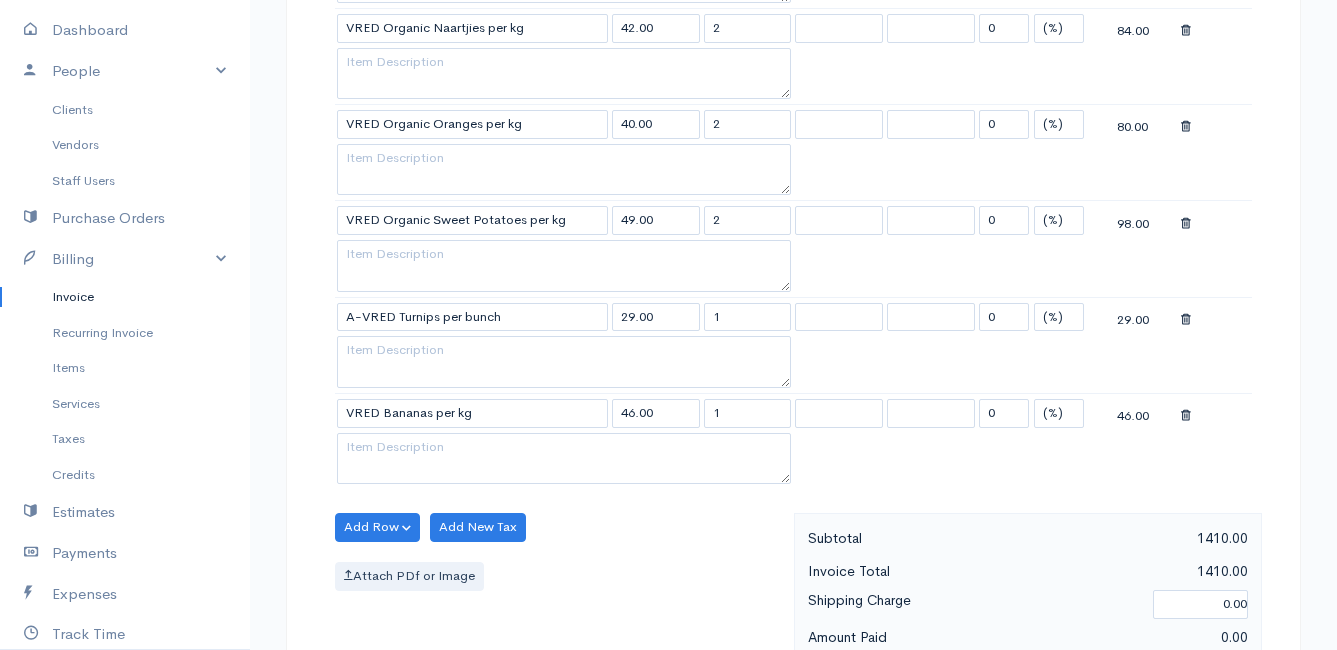 click on "Mamma Chicken
Upgrade
Dashboard
People
Clients
Vendors
Staff Users
Purchase Orders
Billing
Invoice
Recurring Invoice
Items
Services
Taxes
Credits
Estimates
Payments
Expenses
Track Time
Projects
Reports
Settings
My Organizations
Logout
Help
@CloudBooksApp 2022
Invoice
Edit Invoice #INV 250676
draft To [PERSON_NAME] [STREET_ADDRESS][PERSON_NAME], (Corner of [PERSON_NAME] and [PERSON_NAME] ~ stand 1062), [PERSON_NAME] Bay [PERSON_NAME][GEOGRAPHIC_DATA] 7195 [Choose Country] [GEOGRAPHIC_DATA] [GEOGRAPHIC_DATA] [GEOGRAPHIC_DATA] [GEOGRAPHIC_DATA] [PERSON_NAME]" at bounding box center [668, -58] 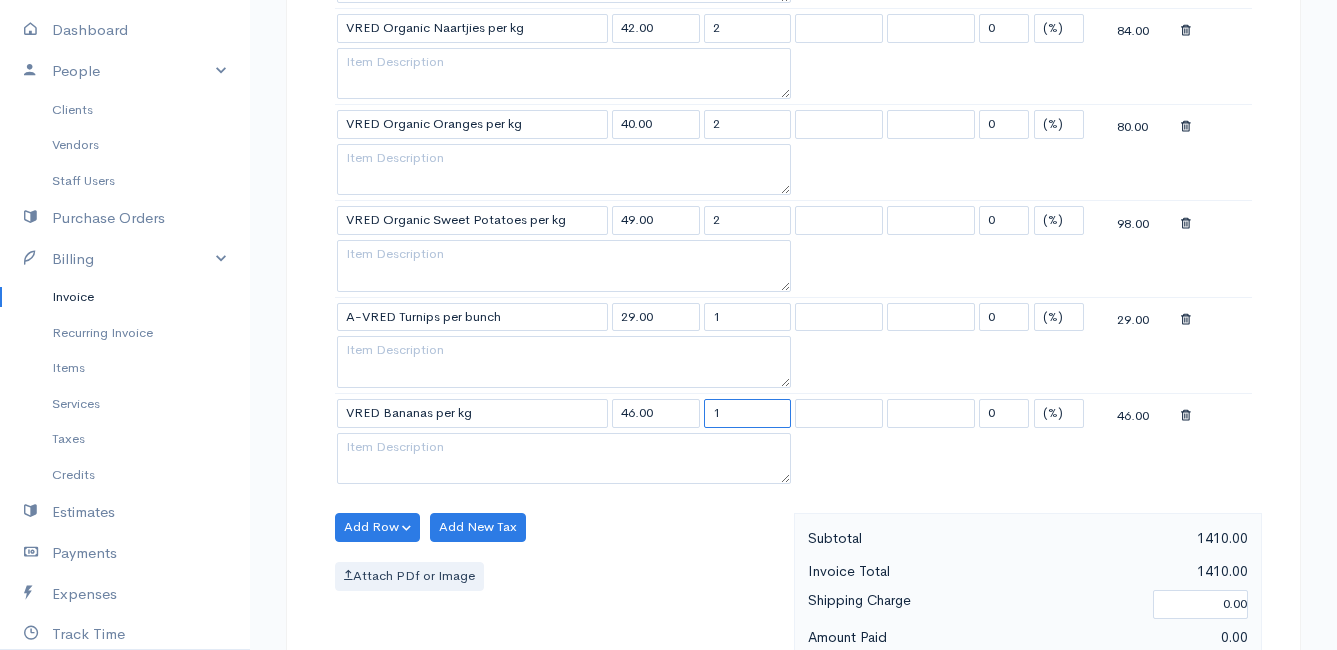 drag, startPoint x: 738, startPoint y: 409, endPoint x: 684, endPoint y: 411, distance: 54.037025 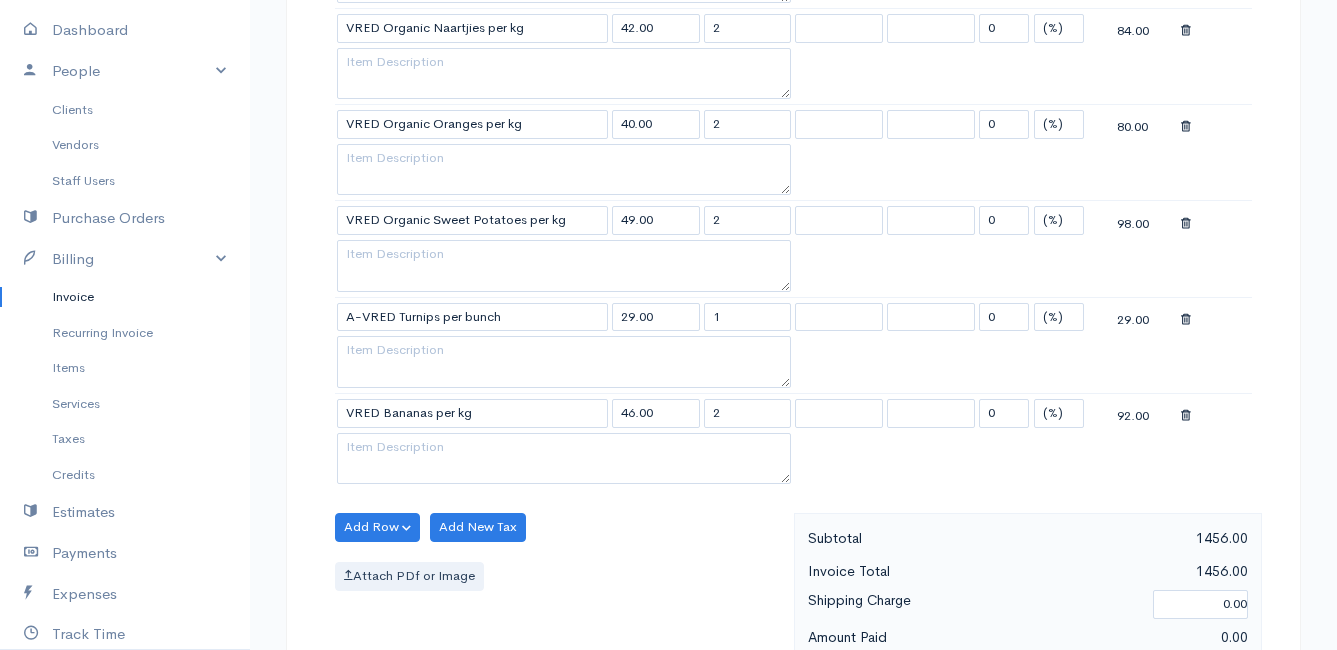 click on "Add Row Add Item Row Add Time Row Add New Tax                          Attach PDf or Image" at bounding box center (559, 602) 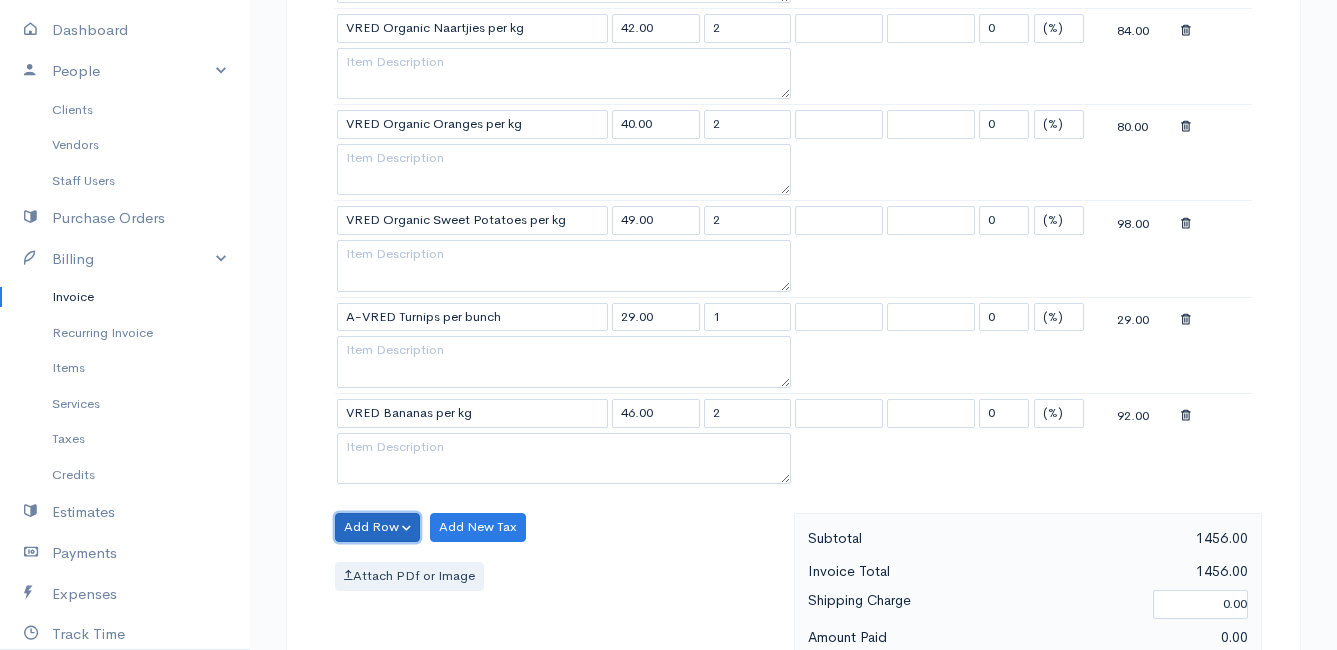 click on "Add Row" at bounding box center (377, 527) 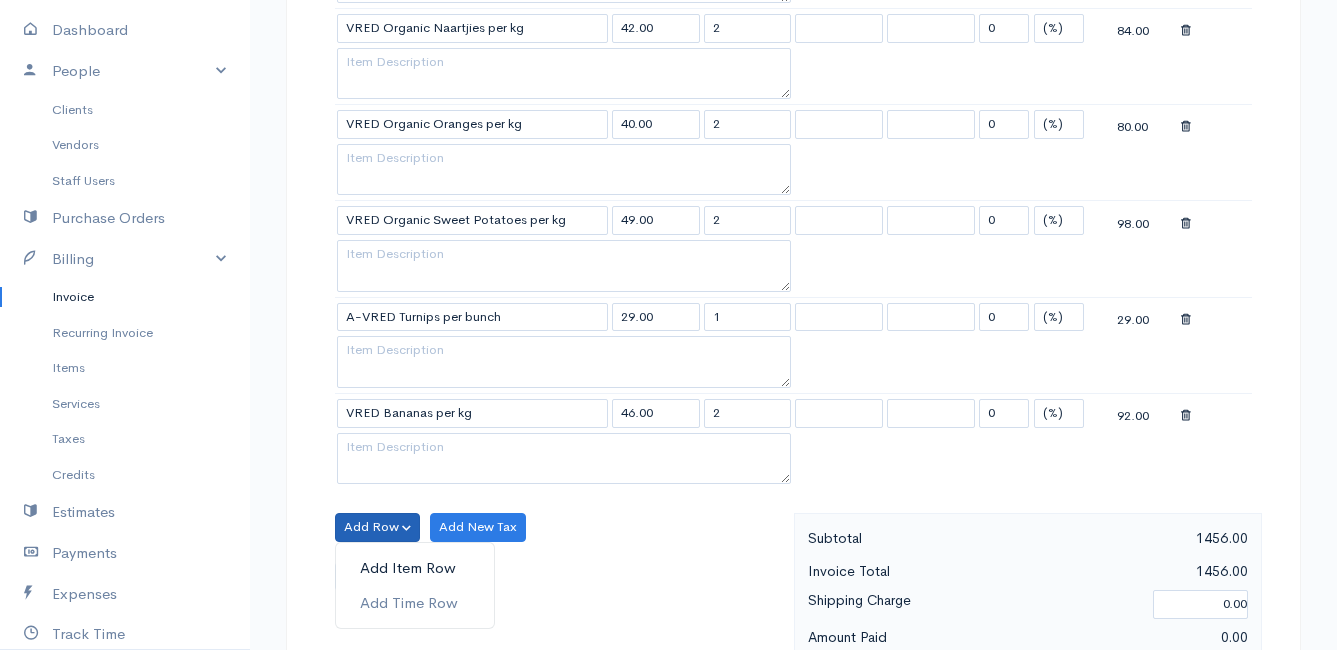 click on "Add Item Row" at bounding box center (415, 568) 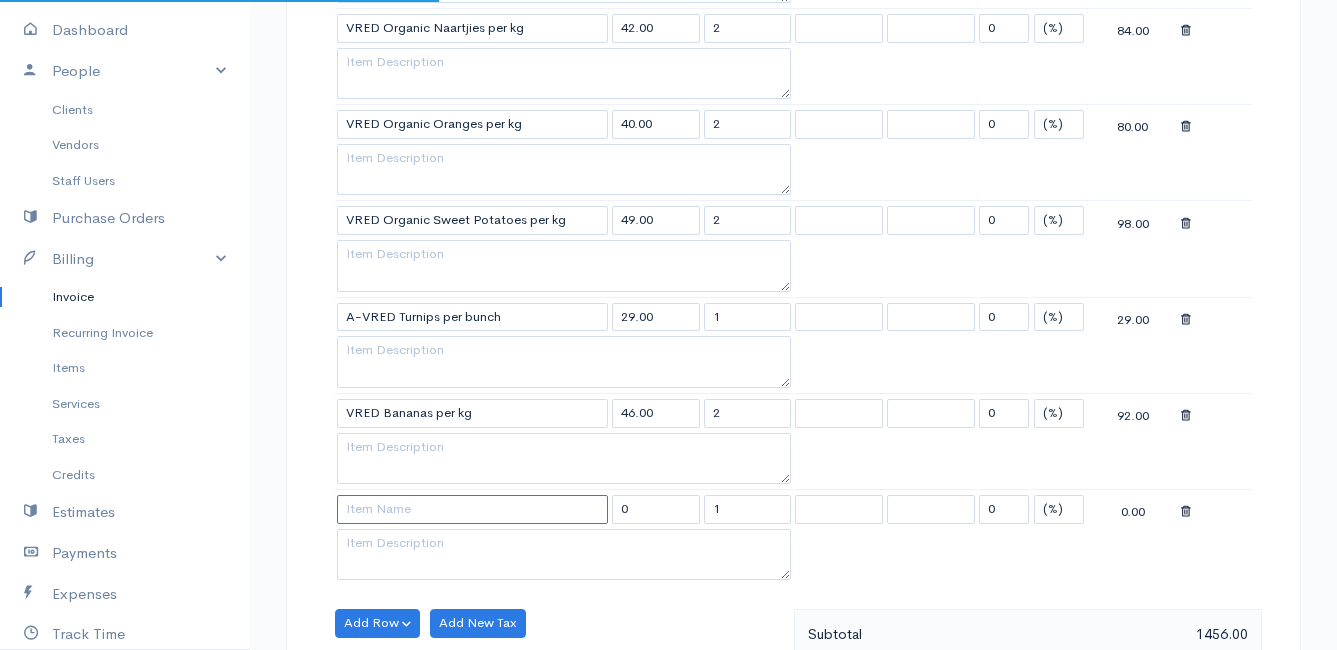 click at bounding box center [472, 509] 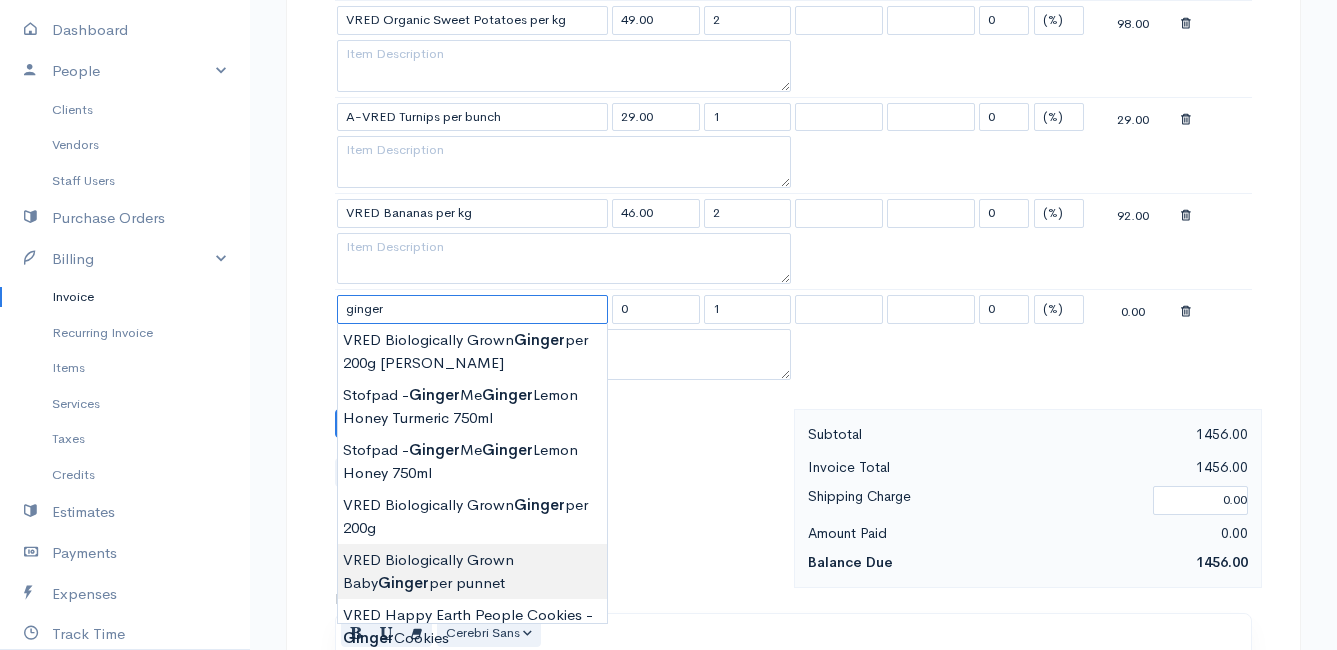 scroll, scrollTop: 1800, scrollLeft: 0, axis: vertical 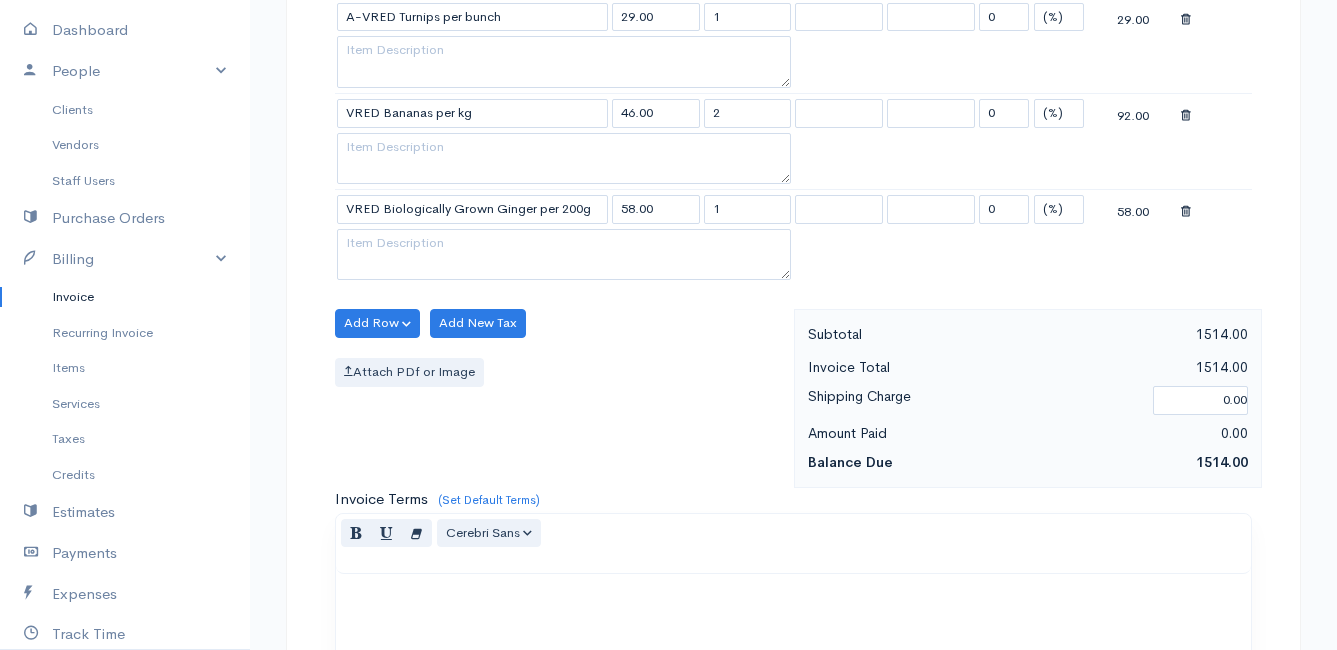 click on "Mamma Chicken
Upgrade
Dashboard
People
Clients
Vendors
Staff Users
Purchase Orders
Billing
Invoice
Recurring Invoice
Items
Services
Taxes
Credits
Estimates
Payments
Expenses
Track Time
Projects
Reports
Settings
My Organizations
Logout
Help
@CloudBooksApp 2022
Invoice
Edit Invoice #INV 250676
draft To [PERSON_NAME] [STREET_ADDRESS][PERSON_NAME], (Corner of [PERSON_NAME] and [PERSON_NAME] ~ stand 1062), [PERSON_NAME] Bay [PERSON_NAME][GEOGRAPHIC_DATA] 7195 [Choose Country] [GEOGRAPHIC_DATA] [GEOGRAPHIC_DATA] [GEOGRAPHIC_DATA] [GEOGRAPHIC_DATA] [PERSON_NAME]" at bounding box center (668, -310) 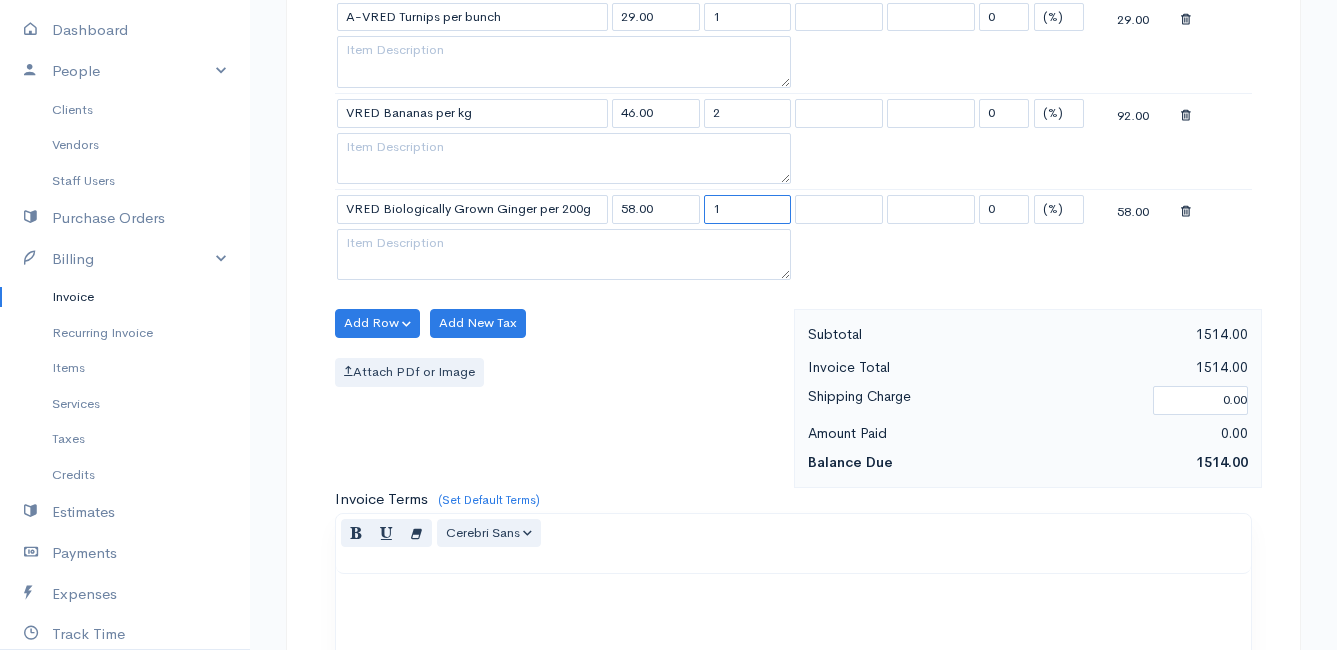 drag, startPoint x: 731, startPoint y: 213, endPoint x: 693, endPoint y: 214, distance: 38.013157 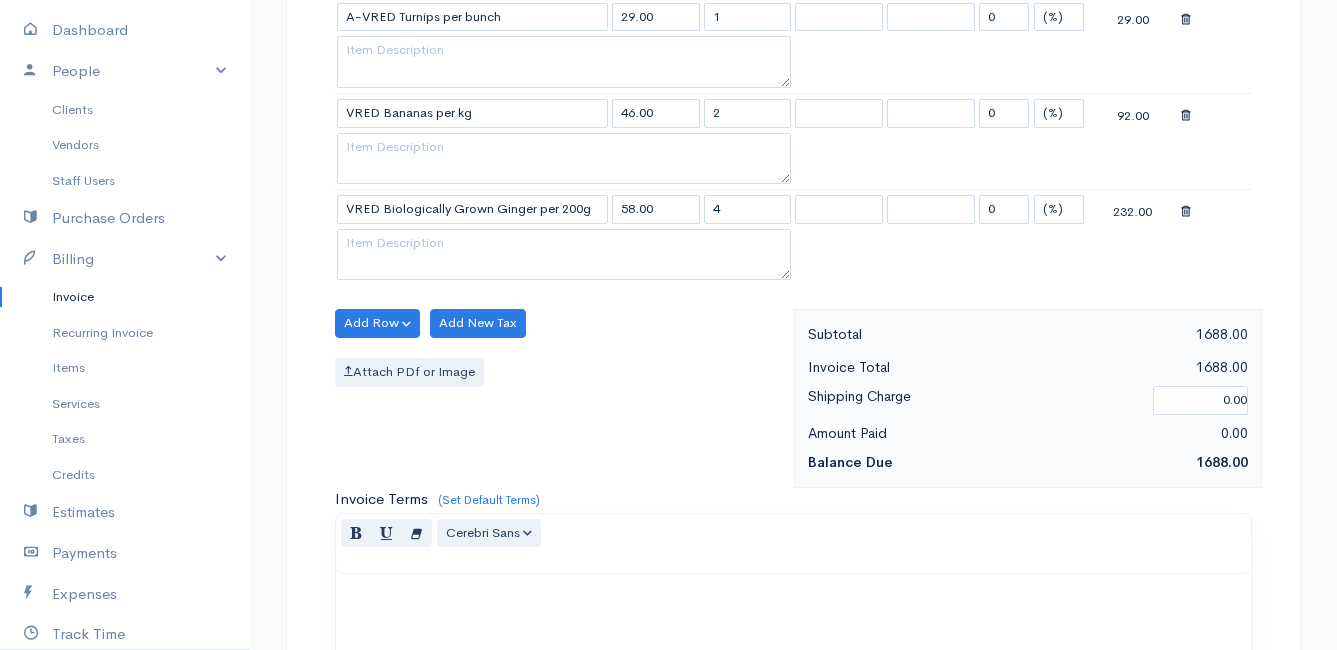 click on "Attach PDf or Image" at bounding box center [559, 372] 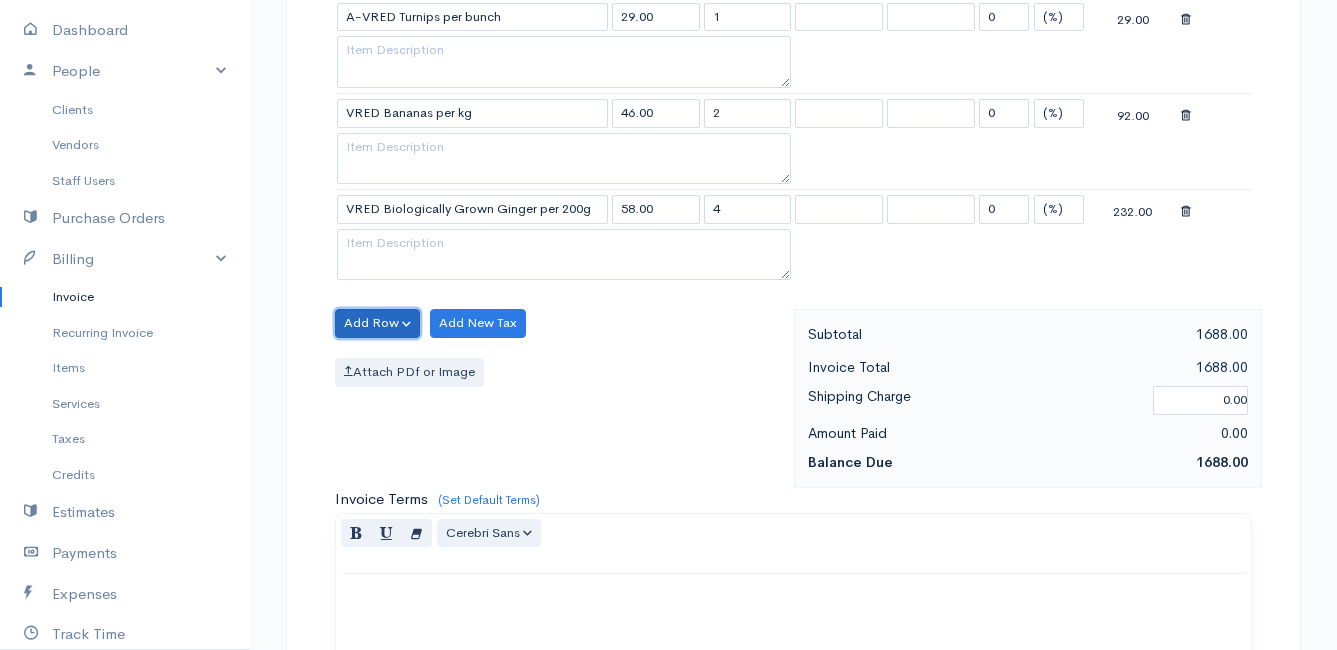 click on "Add Row" at bounding box center [377, 323] 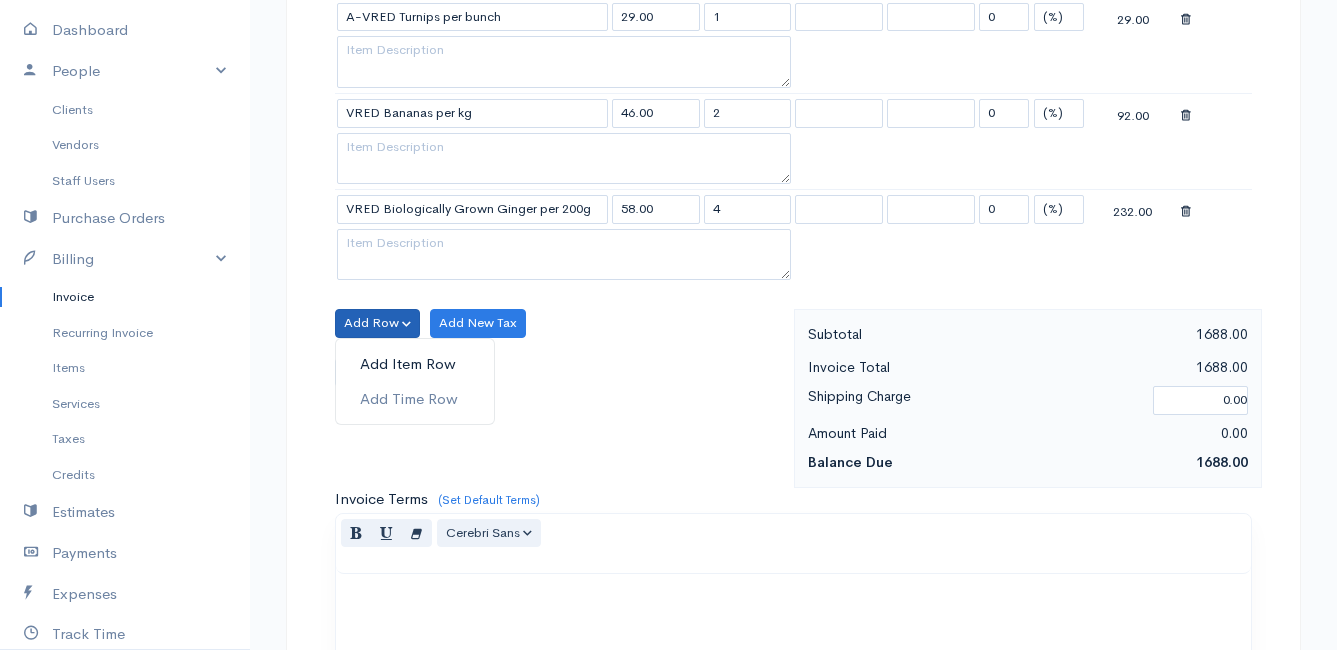 click on "Add Item Row" at bounding box center (415, 364) 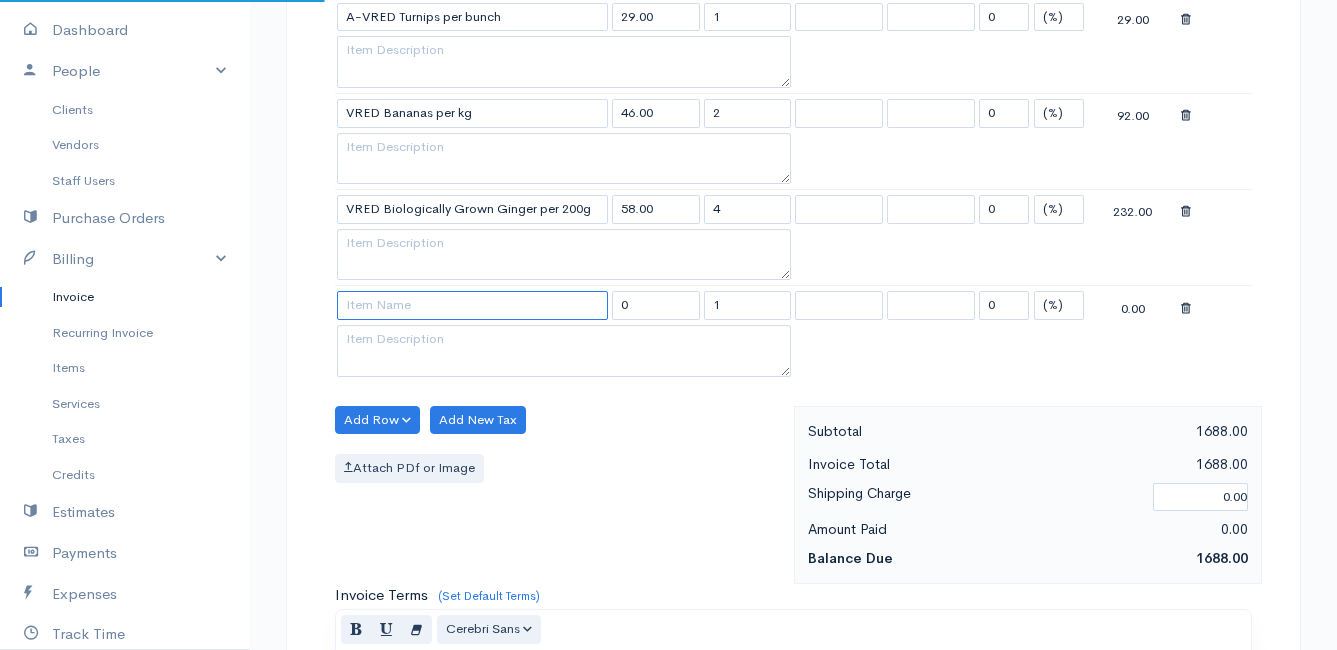 click at bounding box center (472, 305) 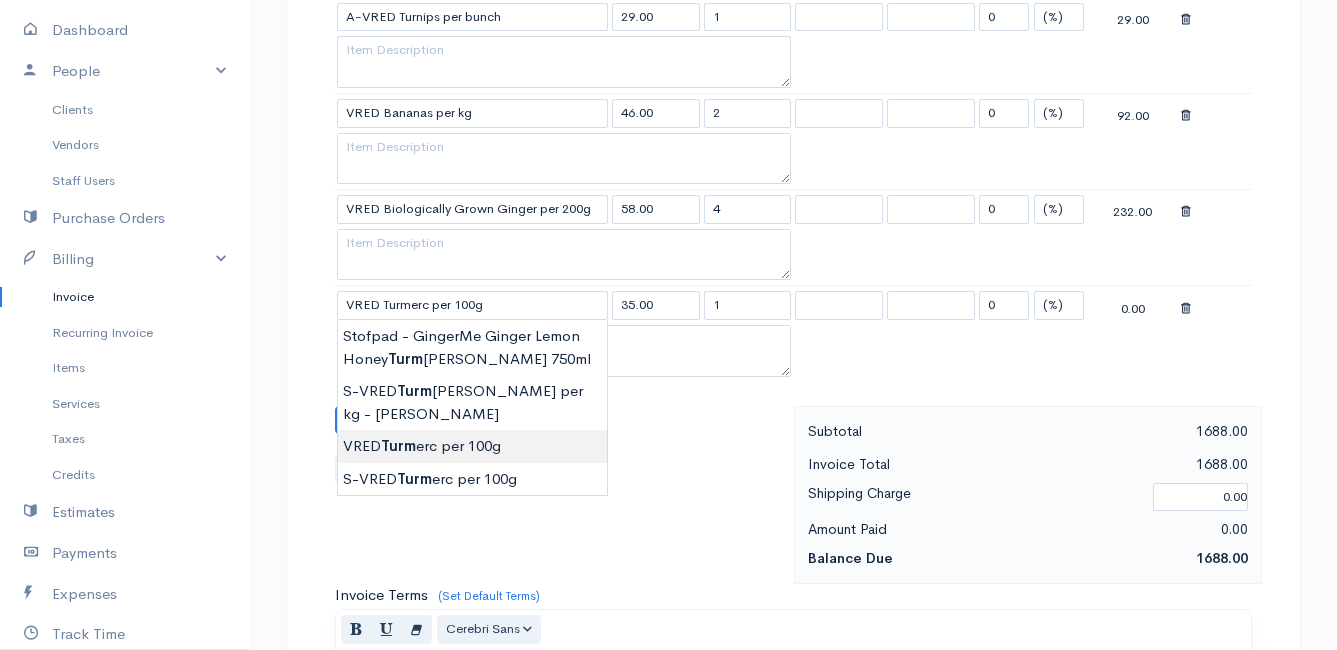 click on "Mamma Chicken
Upgrade
Dashboard
People
Clients
Vendors
Staff Users
Purchase Orders
Billing
Invoice
Recurring Invoice
Items
Services
Taxes
Credits
Estimates
Payments
Expenses
Track Time
Projects
Reports
Settings
My Organizations
Logout
Help
@CloudBooksApp 2022
Invoice
Edit Invoice #INV 250676
draft To [PERSON_NAME] [STREET_ADDRESS][PERSON_NAME], (Corner of [PERSON_NAME] and [PERSON_NAME] ~ stand 1062), [PERSON_NAME] Bay [PERSON_NAME][GEOGRAPHIC_DATA] 7195 [Choose Country] [GEOGRAPHIC_DATA] [GEOGRAPHIC_DATA] [GEOGRAPHIC_DATA] [GEOGRAPHIC_DATA] [PERSON_NAME]" at bounding box center [668, -262] 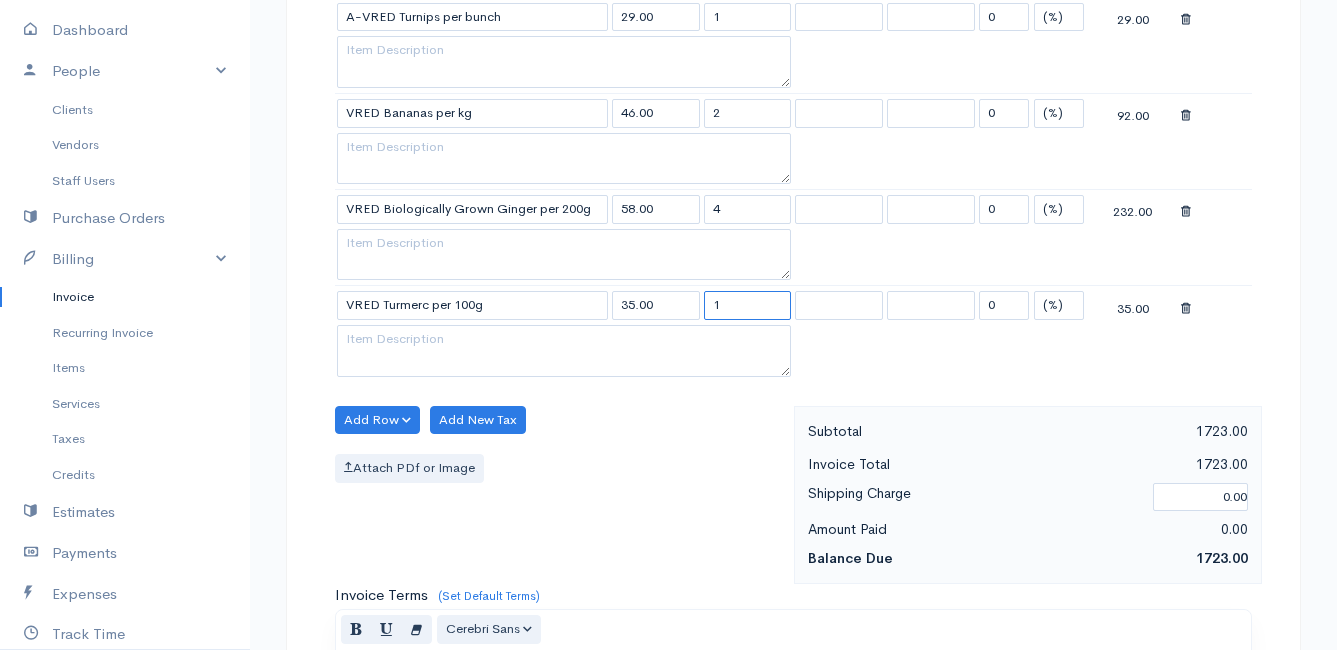 drag, startPoint x: 752, startPoint y: 304, endPoint x: 696, endPoint y: 310, distance: 56.32051 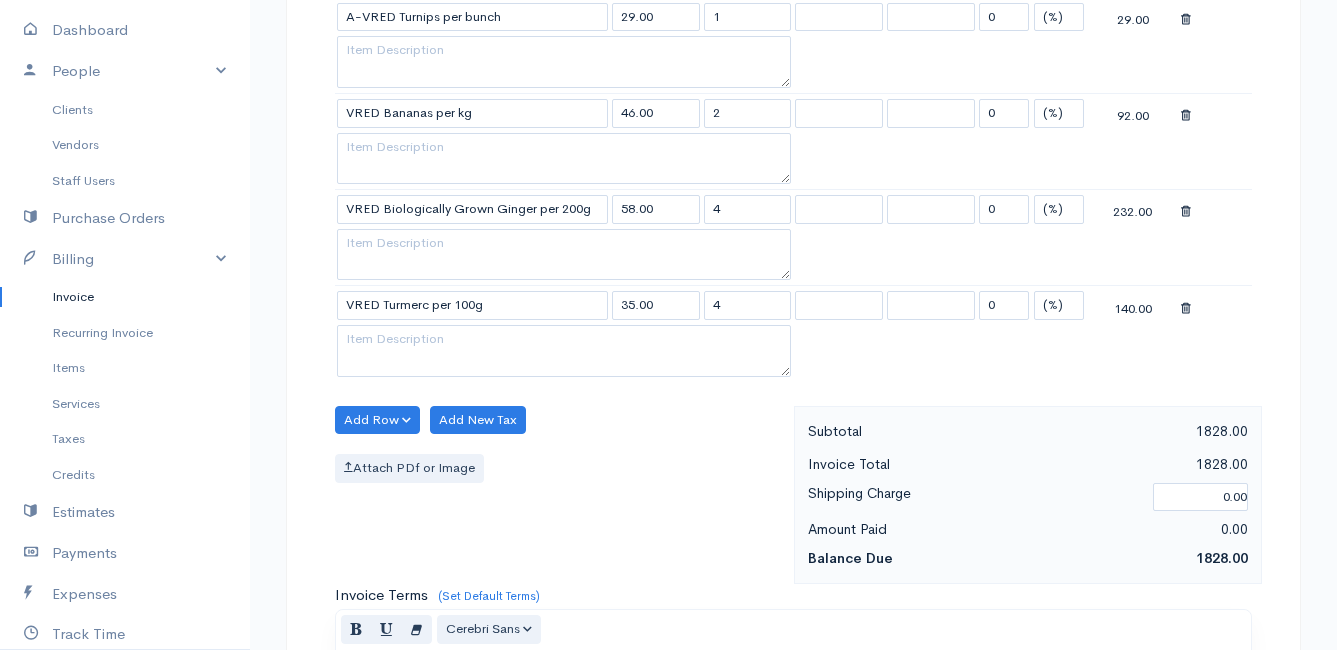 click on "Attach PDf or Image" at bounding box center [559, 468] 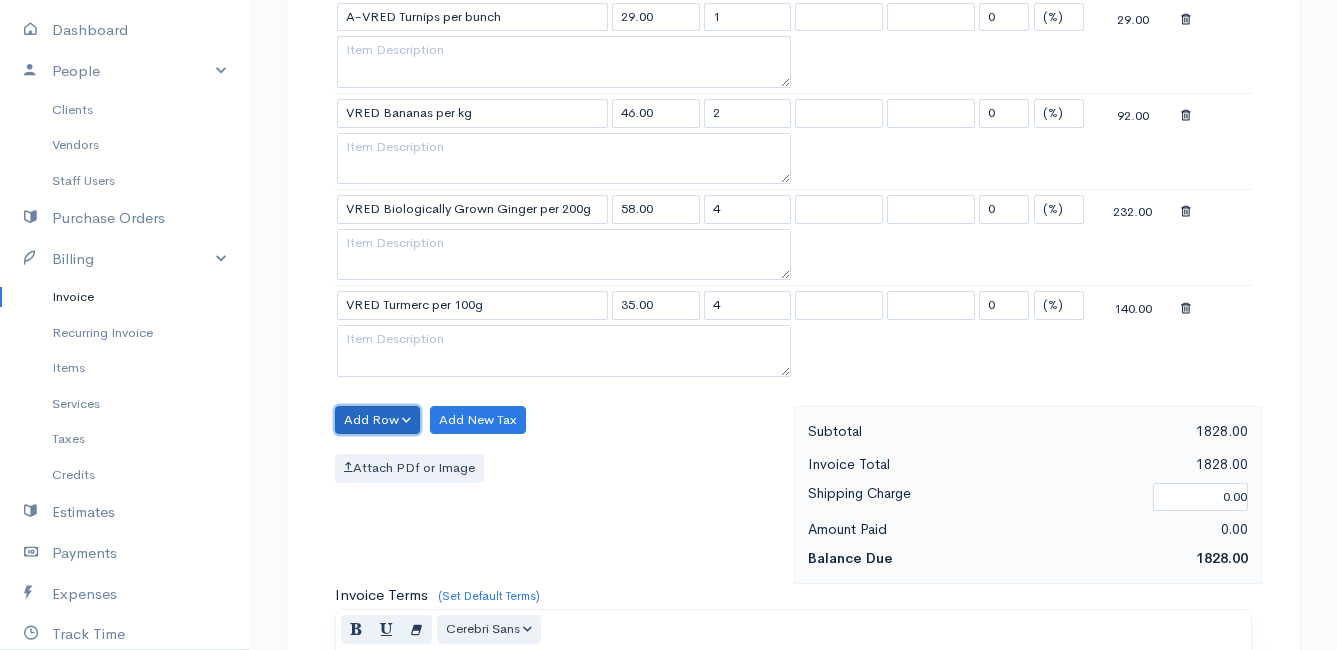 click on "Add Row" at bounding box center [377, 420] 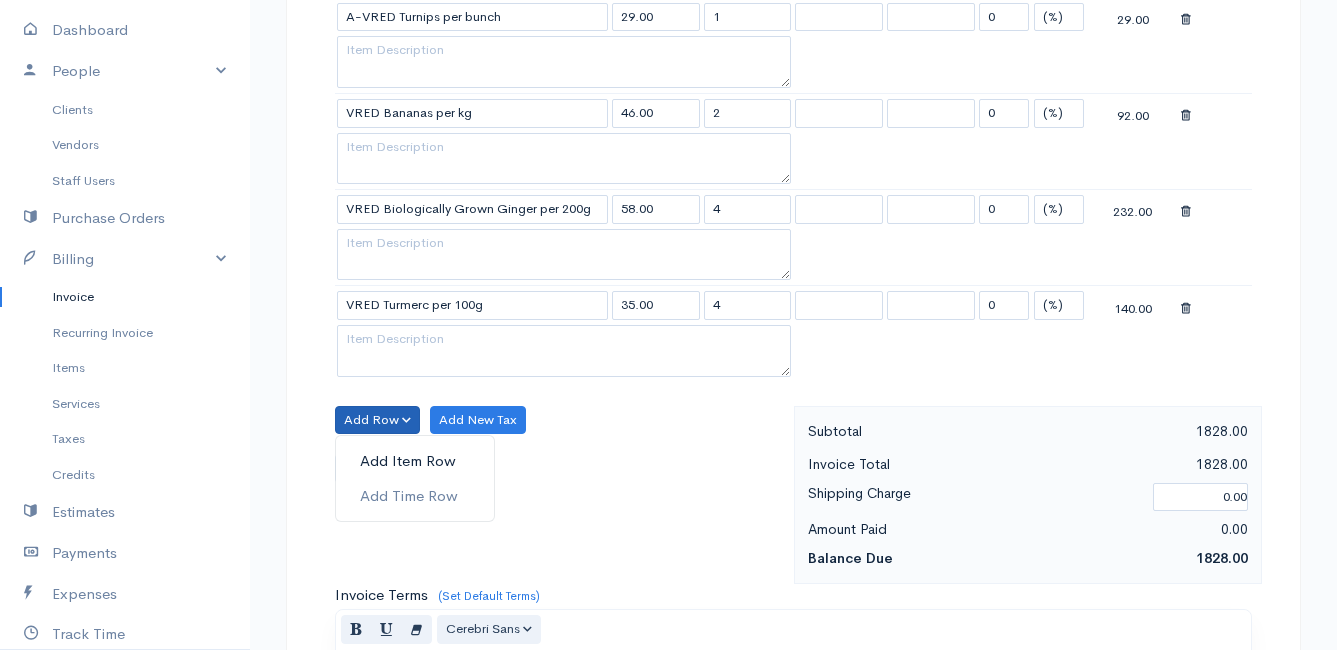 click on "Add Item Row" at bounding box center (415, 461) 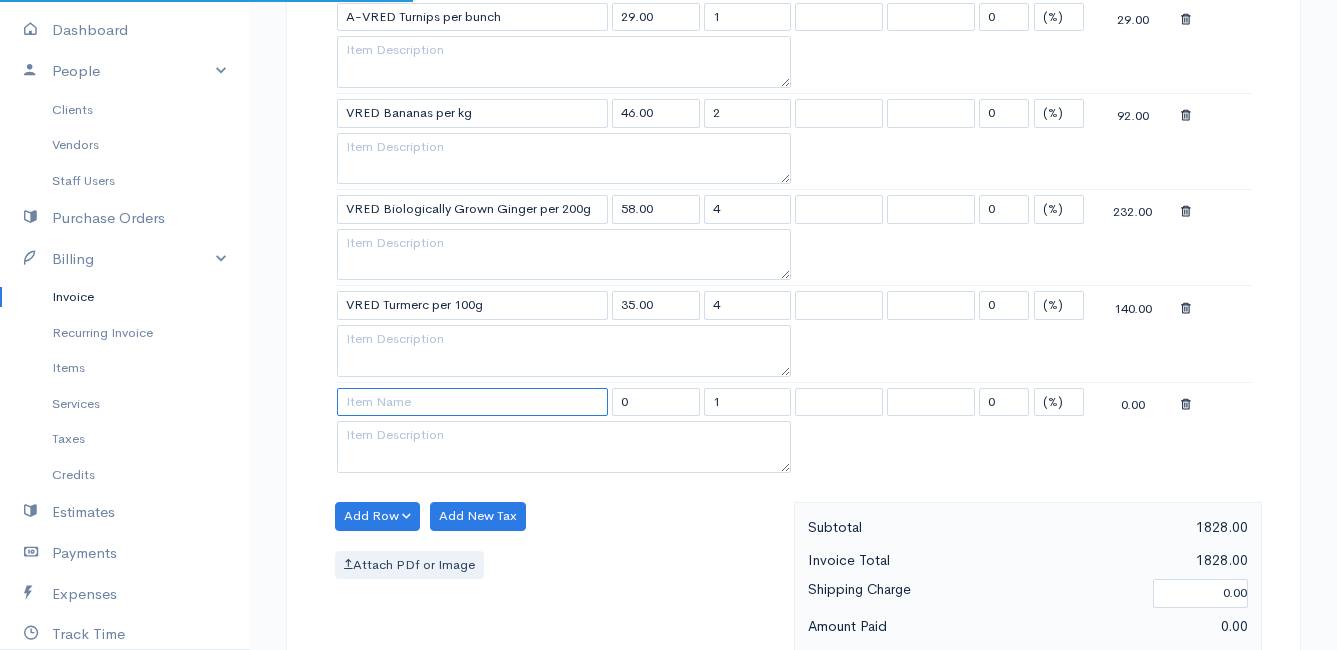 click at bounding box center (472, 402) 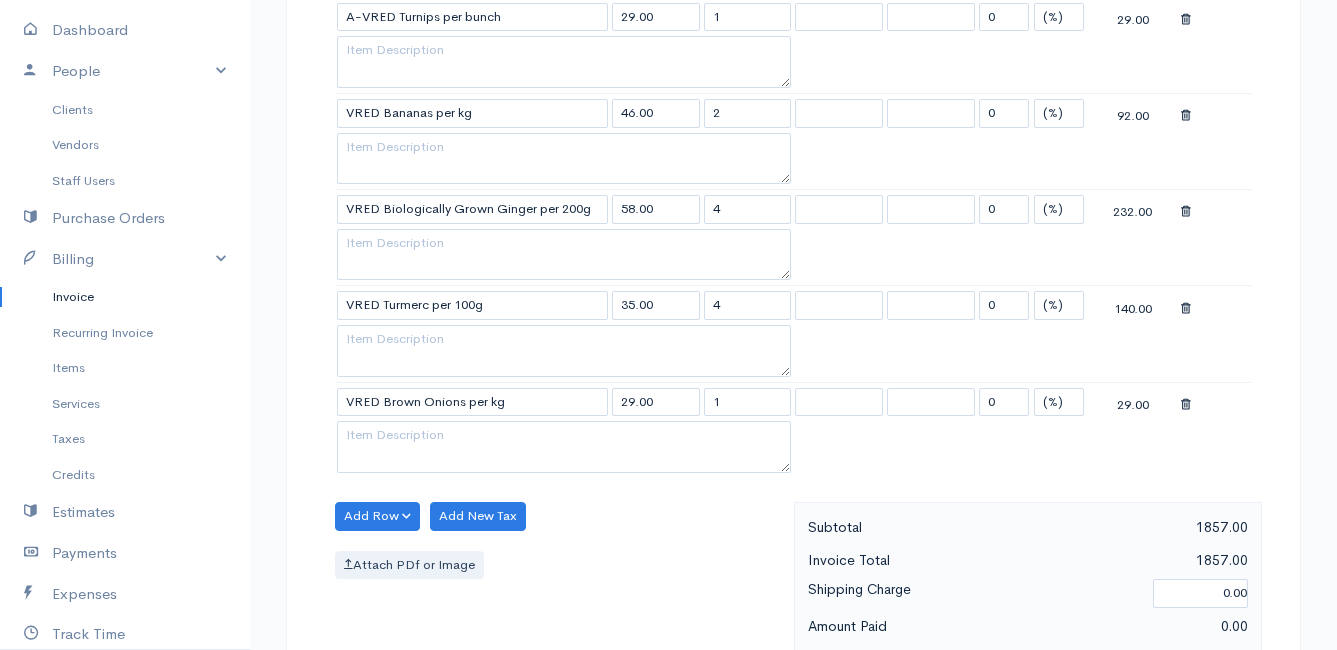 click on "Mamma Chicken
Upgrade
Dashboard
People
Clients
Vendors
Staff Users
Purchase Orders
Billing
Invoice
Recurring Invoice
Items
Services
Taxes
Credits
Estimates
Payments
Expenses
Track Time
Projects
Reports
Settings
My Organizations
Logout
Help
@CloudBooksApp 2022
Invoice
Edit Invoice #INV 250676
draft To [PERSON_NAME] [STREET_ADDRESS][PERSON_NAME], (Corner of [PERSON_NAME] and [PERSON_NAME] ~ stand 1062), [PERSON_NAME] Bay [PERSON_NAME][GEOGRAPHIC_DATA] 7195 [Choose Country] [GEOGRAPHIC_DATA] [GEOGRAPHIC_DATA] [GEOGRAPHIC_DATA] [GEOGRAPHIC_DATA] [PERSON_NAME]" at bounding box center [668, -214] 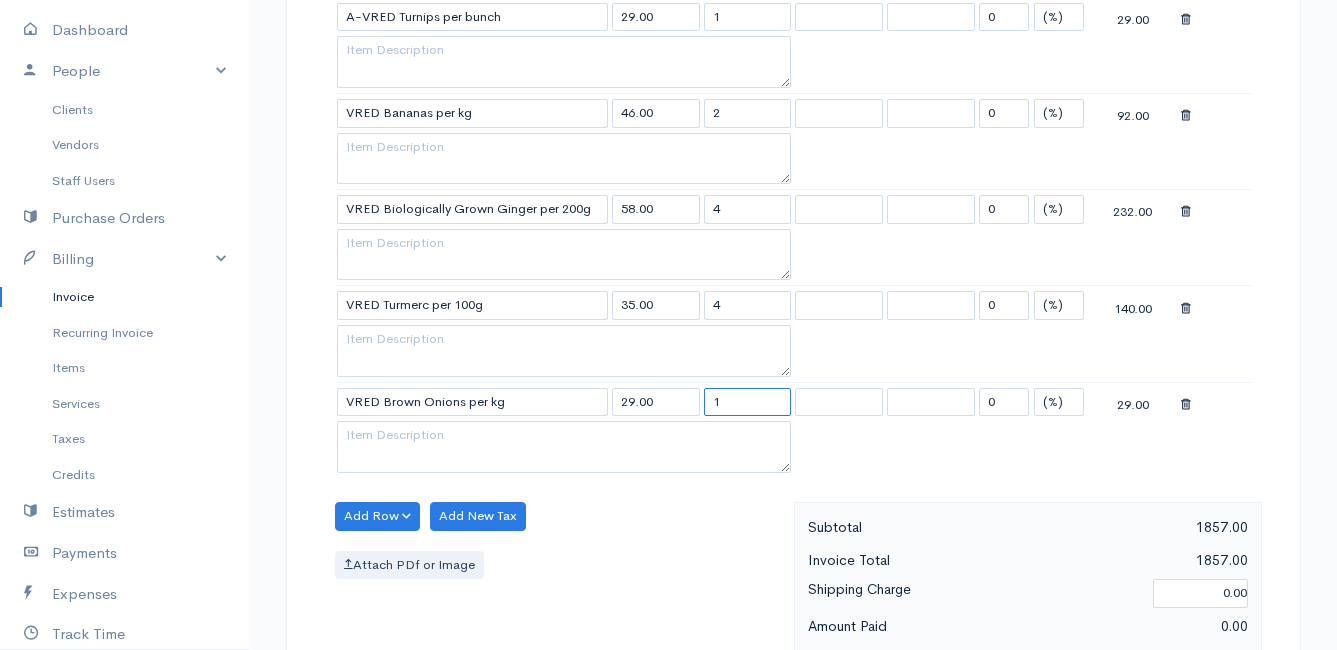 drag, startPoint x: 745, startPoint y: 401, endPoint x: 653, endPoint y: 407, distance: 92.19544 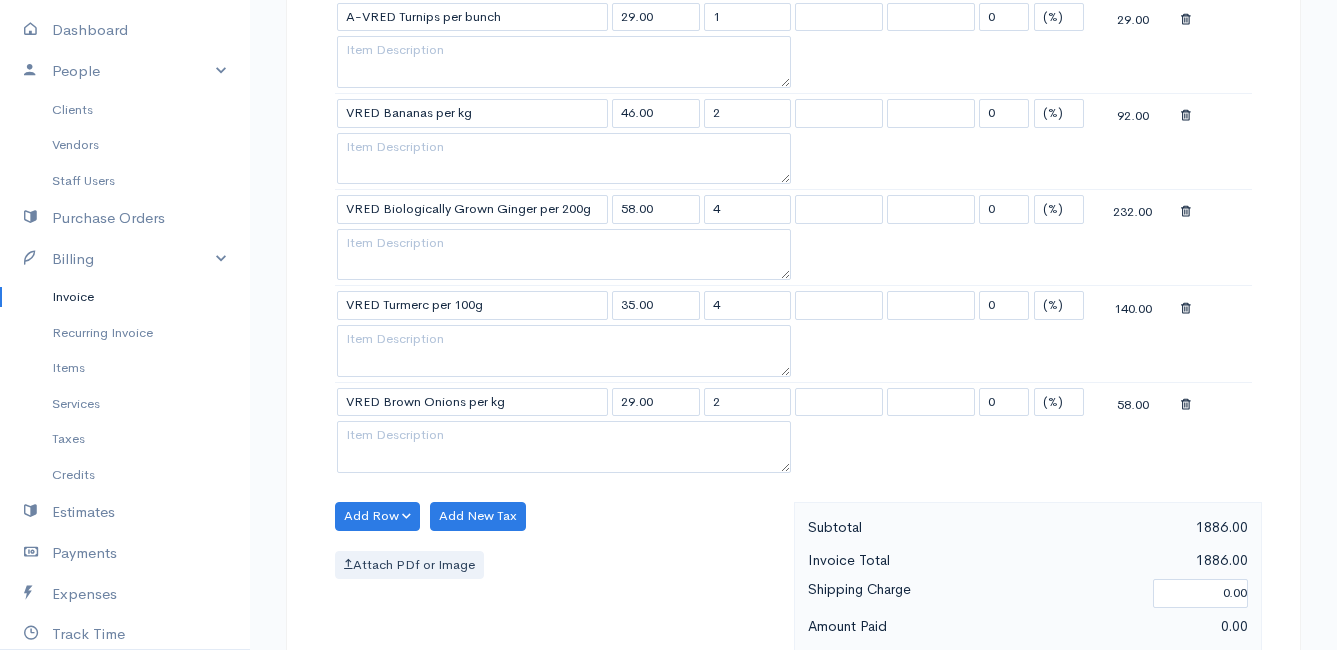 click on "Attach PDf or Image" at bounding box center [559, 565] 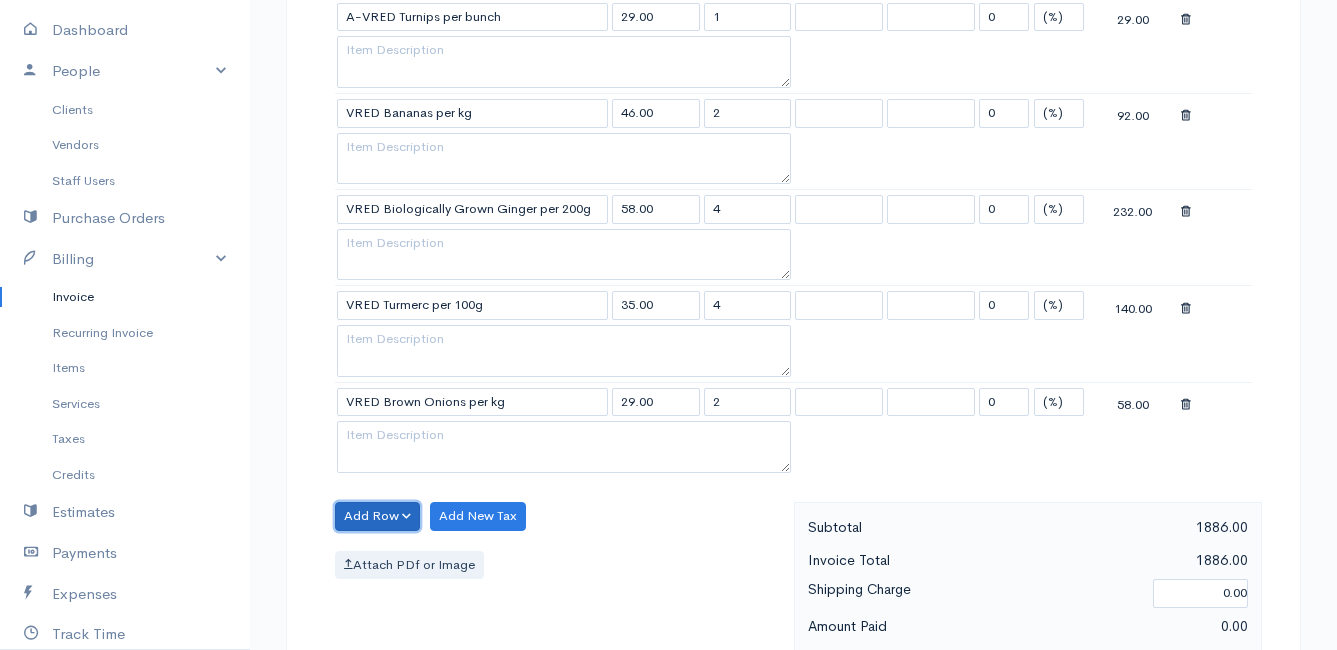 click on "Add Row" at bounding box center [377, 516] 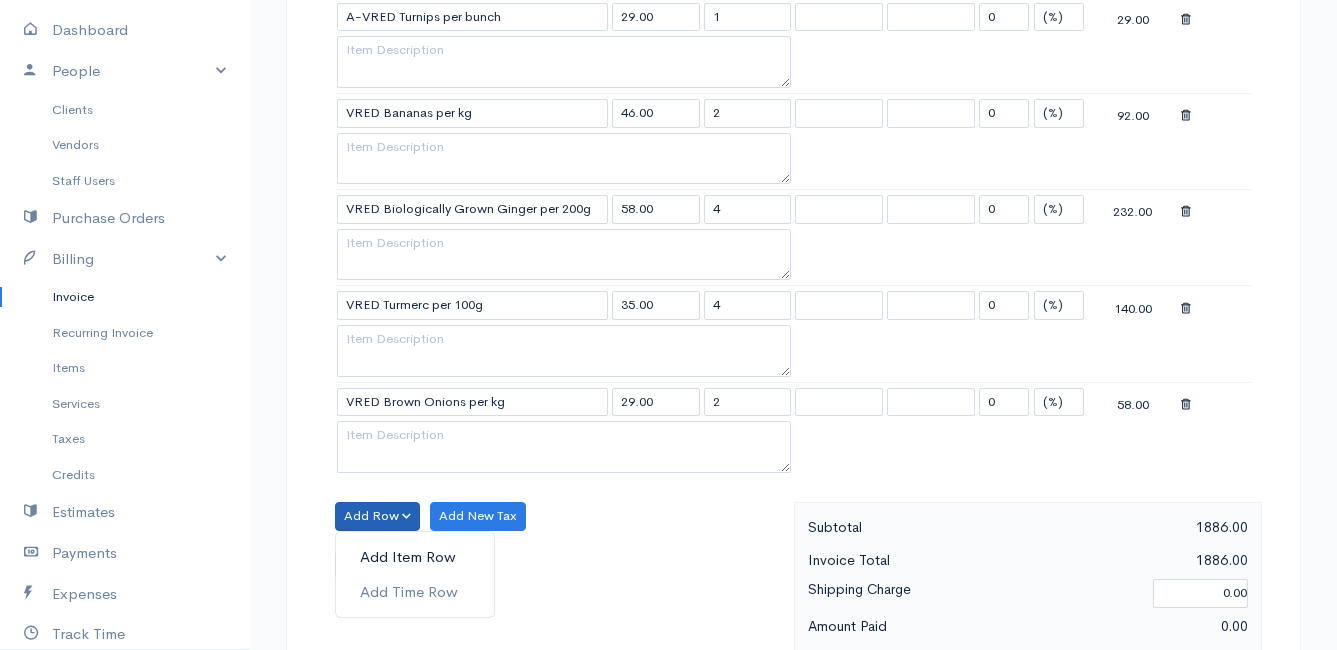 click on "Add Item Row" at bounding box center (415, 557) 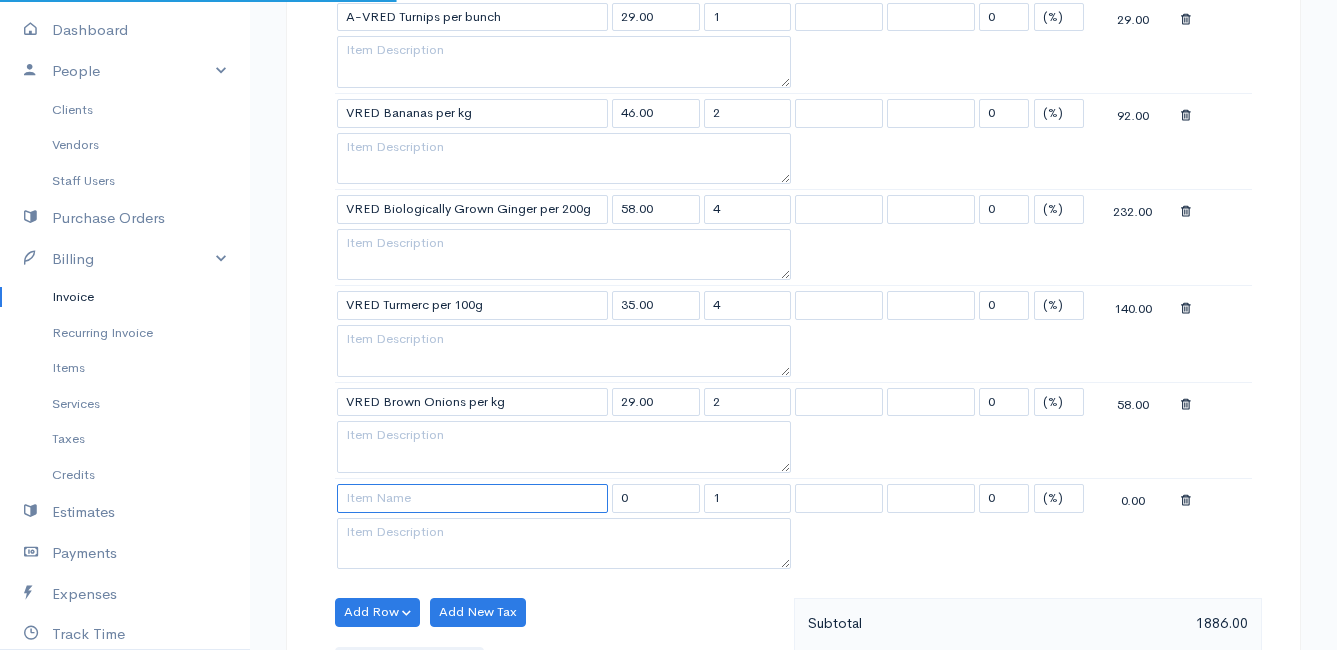 click at bounding box center [472, 498] 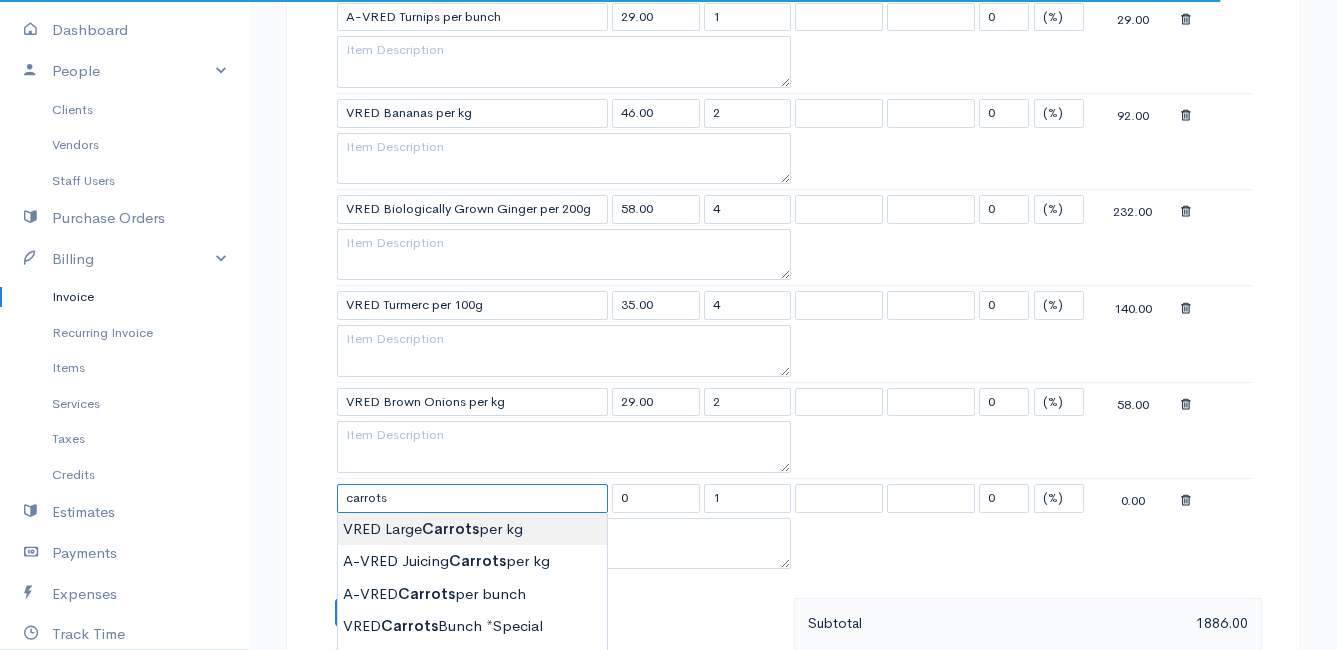 scroll, scrollTop: 2000, scrollLeft: 0, axis: vertical 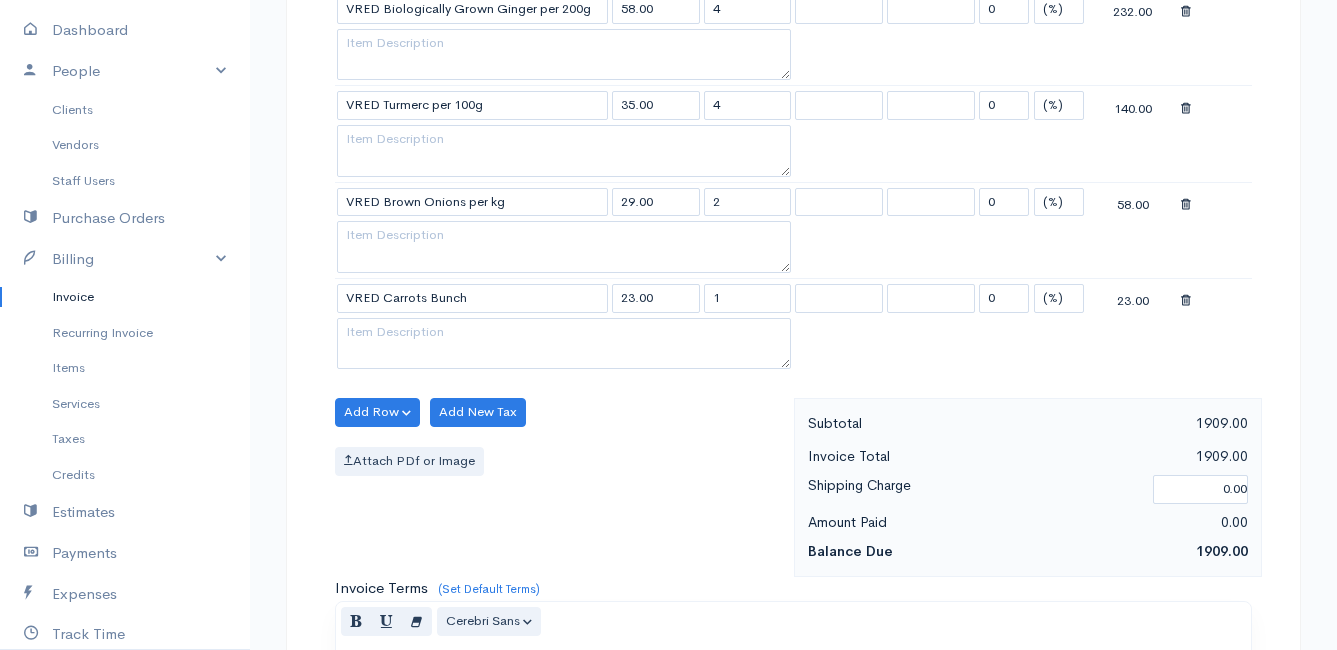 click on "Mamma Chicken
Upgrade
Dashboard
People
Clients
Vendors
Staff Users
Purchase Orders
Billing
Invoice
Recurring Invoice
Items
Services
Taxes
Credits
Estimates
Payments
Expenses
Track Time
Projects
Reports
Settings
My Organizations
Logout
Help
@CloudBooksApp 2022
Invoice
Edit Invoice #INV 250676
draft To [PERSON_NAME] [STREET_ADDRESS][PERSON_NAME], (Corner of [PERSON_NAME] and [PERSON_NAME] ~ stand 1062), [PERSON_NAME] Bay [PERSON_NAME][GEOGRAPHIC_DATA] 7195 [Choose Country] [GEOGRAPHIC_DATA] [GEOGRAPHIC_DATA] [GEOGRAPHIC_DATA] [GEOGRAPHIC_DATA] [PERSON_NAME]" at bounding box center (668, -366) 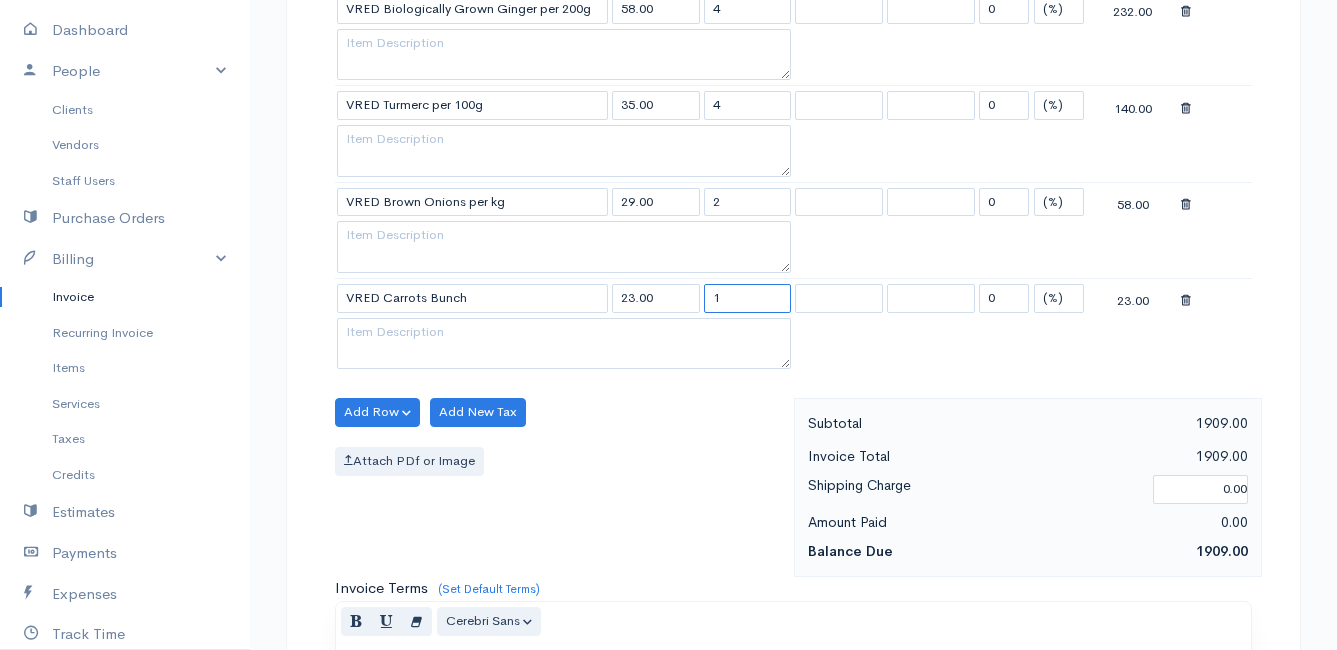 drag, startPoint x: 728, startPoint y: 299, endPoint x: 657, endPoint y: 302, distance: 71.063354 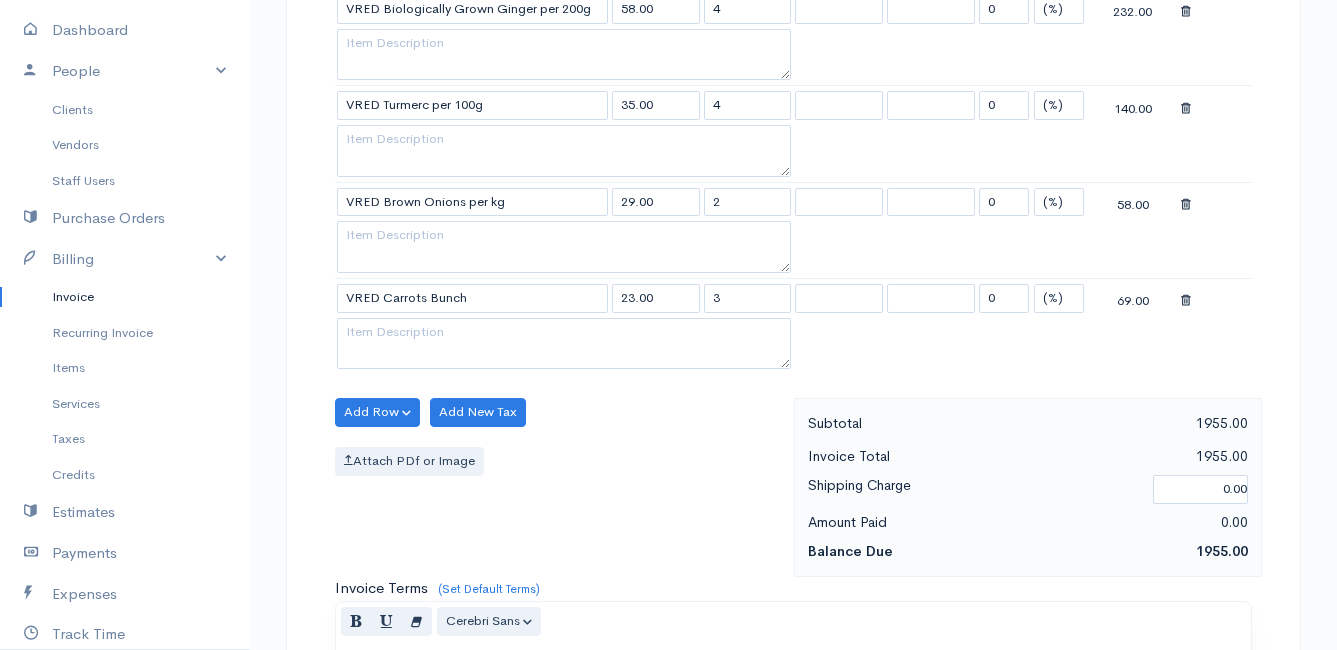 click on "Add Row Add Item Row Add Time Row Add New Tax                          Attach PDf or Image" at bounding box center (559, 487) 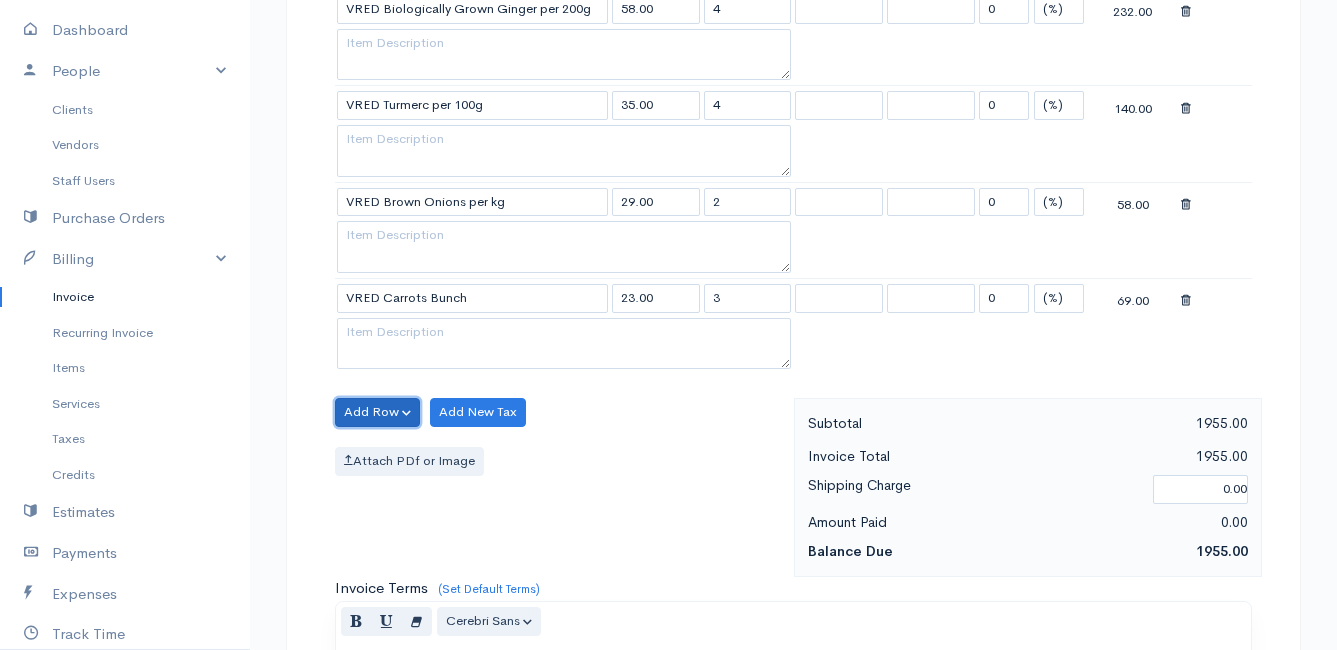 click on "Add Row" at bounding box center (377, 412) 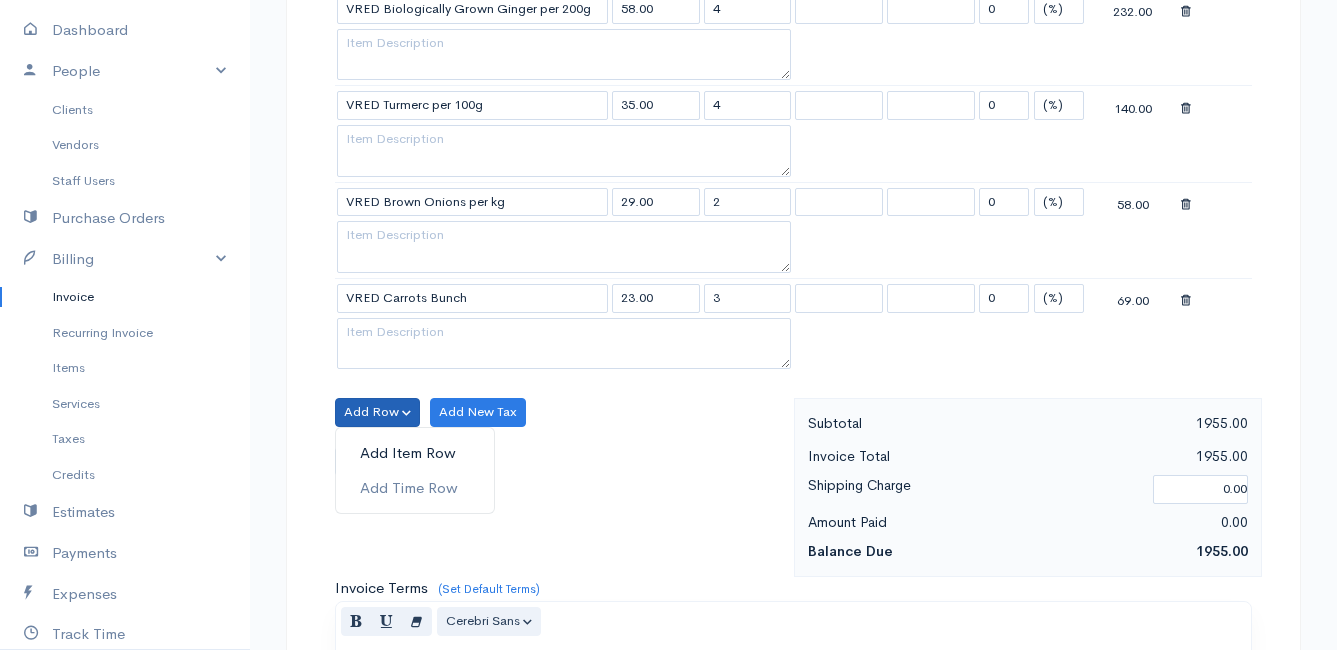 click on "Add Item Row" at bounding box center (415, 453) 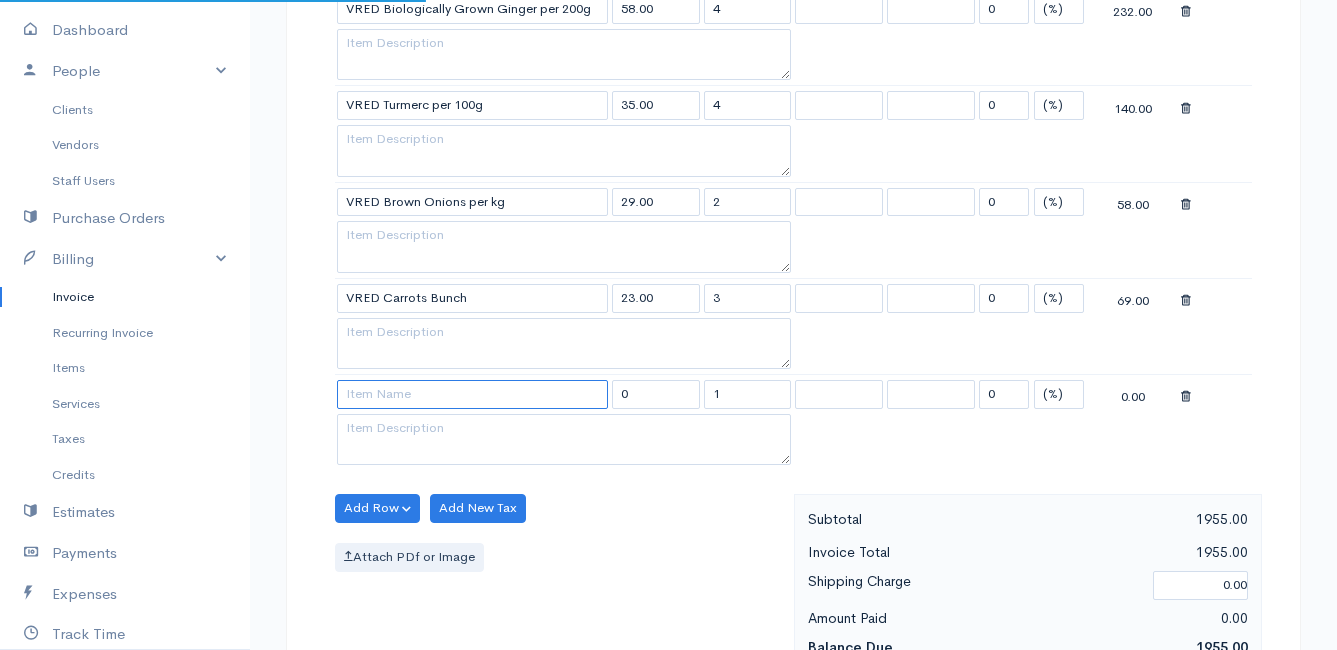 click at bounding box center (472, 394) 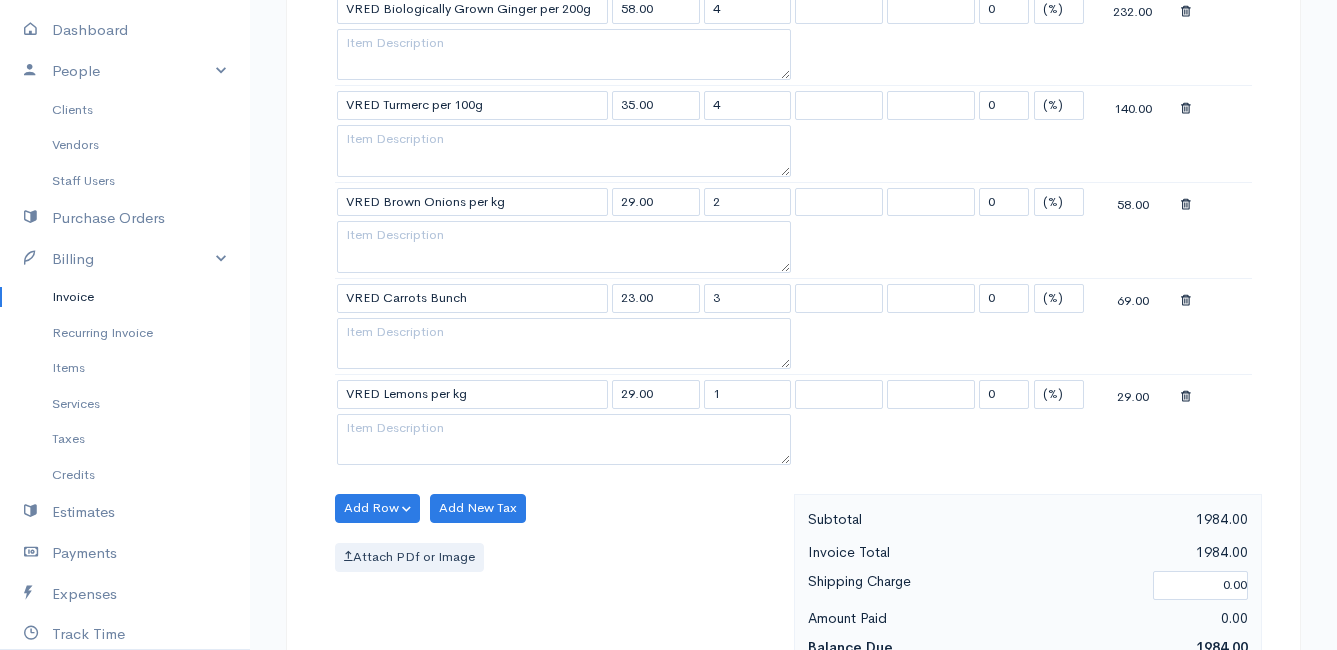 click on "Mamma Chicken
Upgrade
Dashboard
People
Clients
Vendors
Staff Users
Purchase Orders
Billing
Invoice
Recurring Invoice
Items
Services
Taxes
Credits
Estimates
Payments
Expenses
Track Time
Projects
Reports
Settings
My Organizations
Logout
Help
@CloudBooksApp 2022
Invoice
Edit Invoice #INV 250676
draft To [PERSON_NAME] [STREET_ADDRESS][PERSON_NAME], (Corner of [PERSON_NAME] and [PERSON_NAME] ~ stand 1062), [PERSON_NAME] Bay [PERSON_NAME][GEOGRAPHIC_DATA] 7195 [Choose Country] [GEOGRAPHIC_DATA] [GEOGRAPHIC_DATA] [GEOGRAPHIC_DATA] [GEOGRAPHIC_DATA] [PERSON_NAME]" at bounding box center (668, -318) 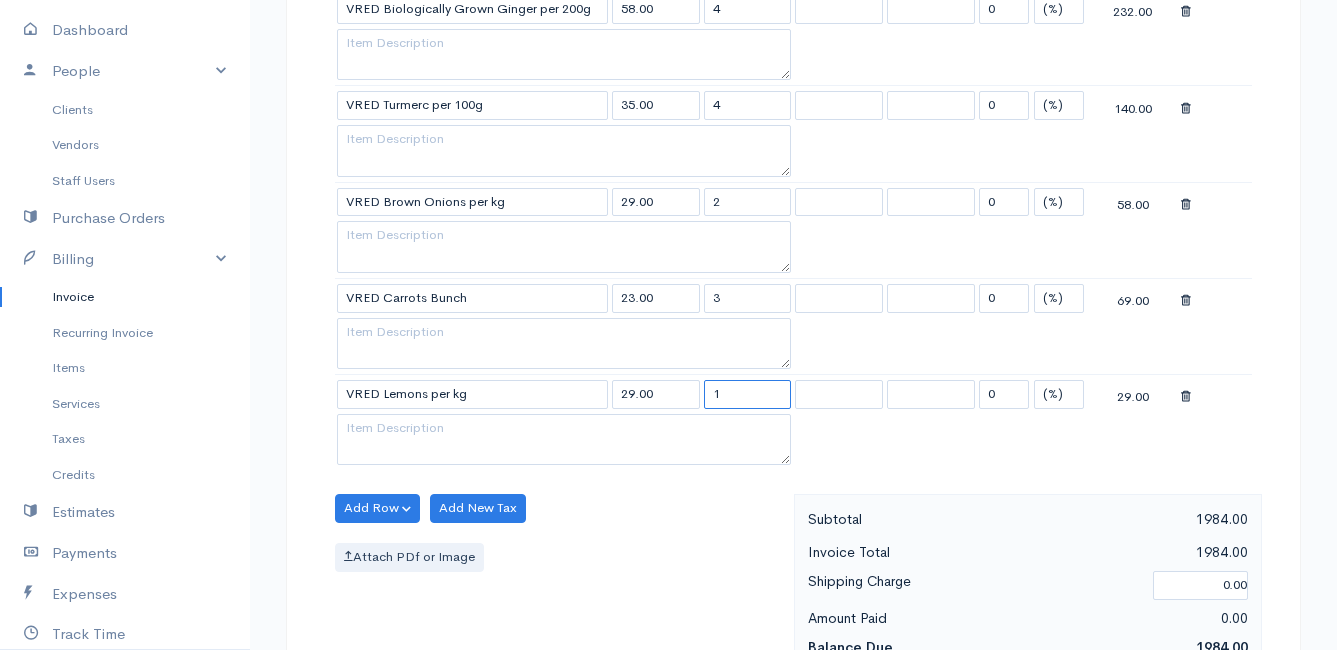 drag, startPoint x: 740, startPoint y: 395, endPoint x: 666, endPoint y: 396, distance: 74.00676 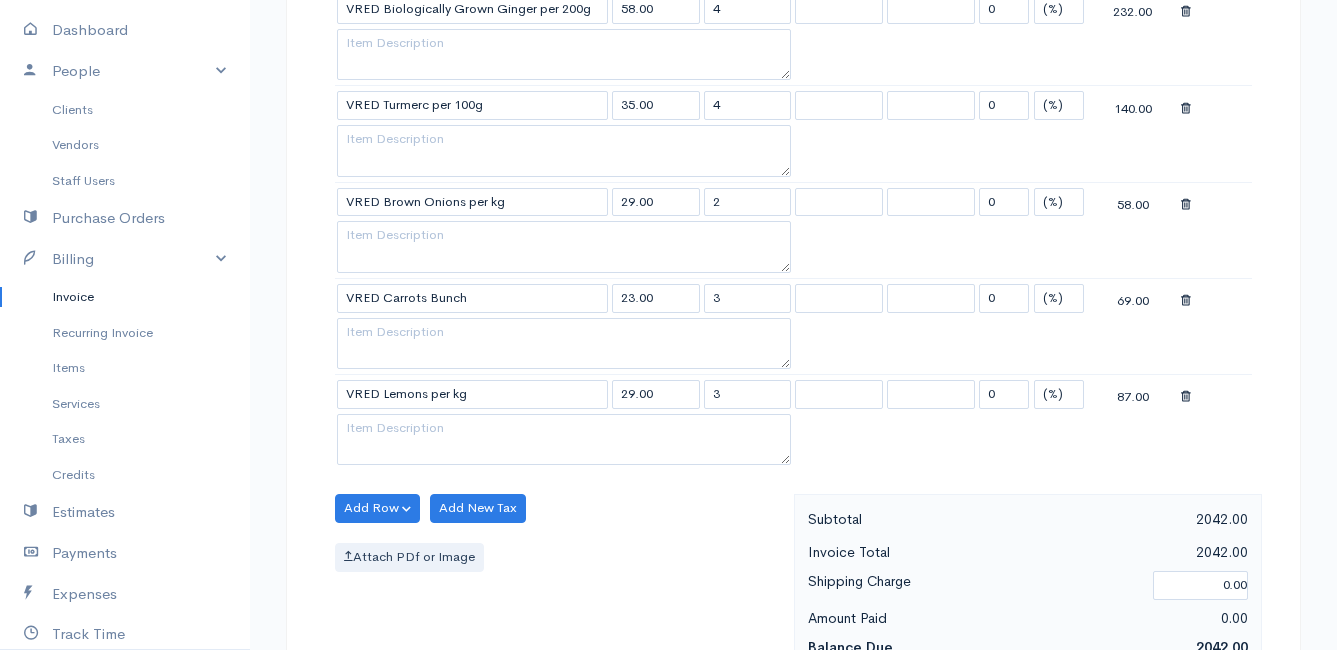 click on "Add Row Add Item Row Add Time Row Add New Tax                          Attach PDf or Image" at bounding box center [559, 583] 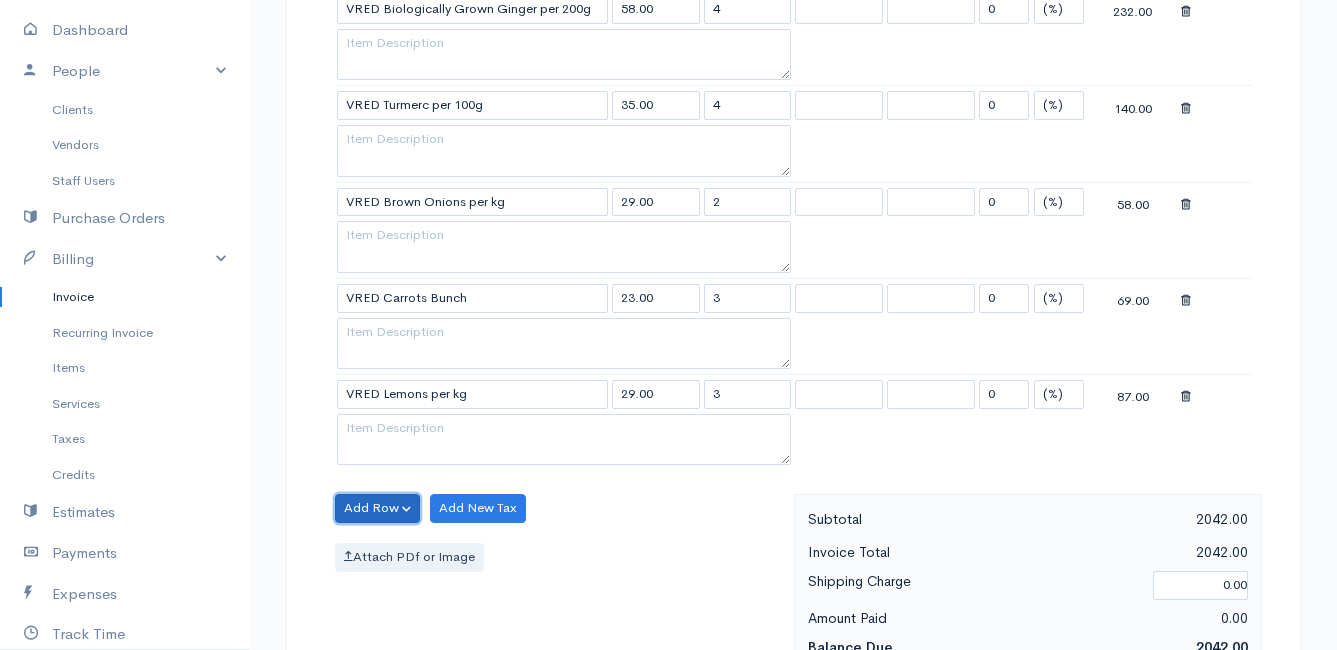 click on "Add Row" at bounding box center (377, 508) 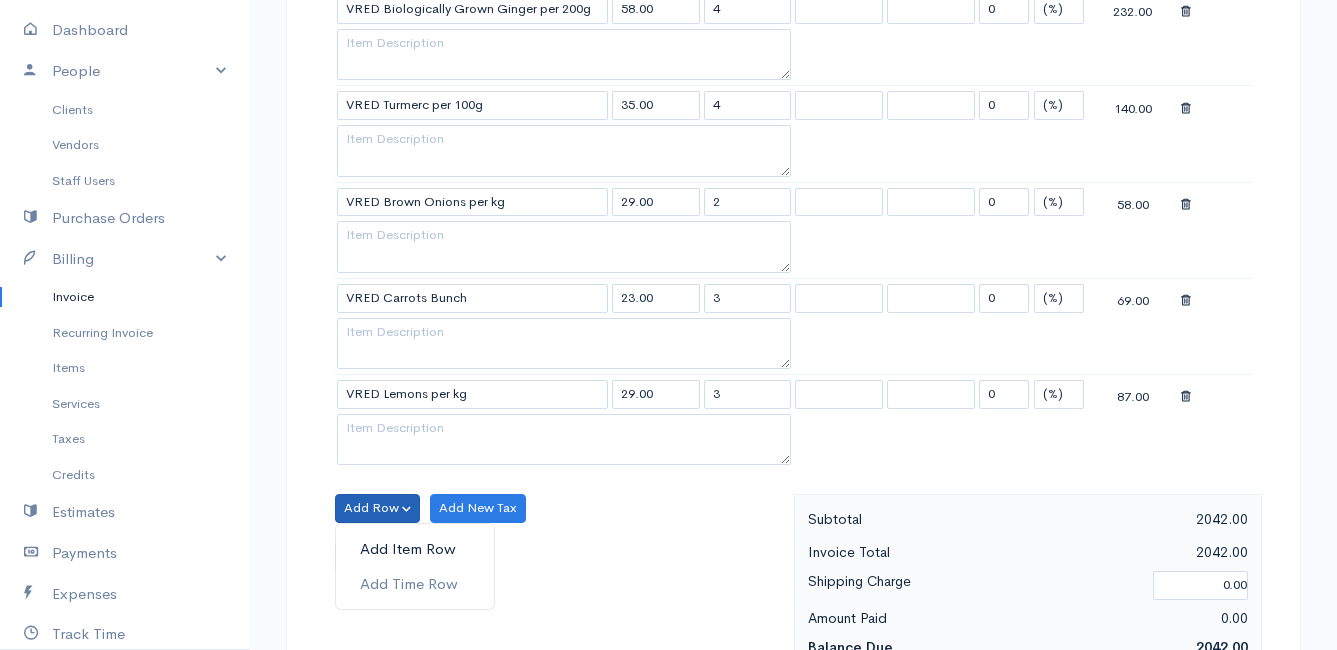 click on "Add Item Row" at bounding box center (415, 549) 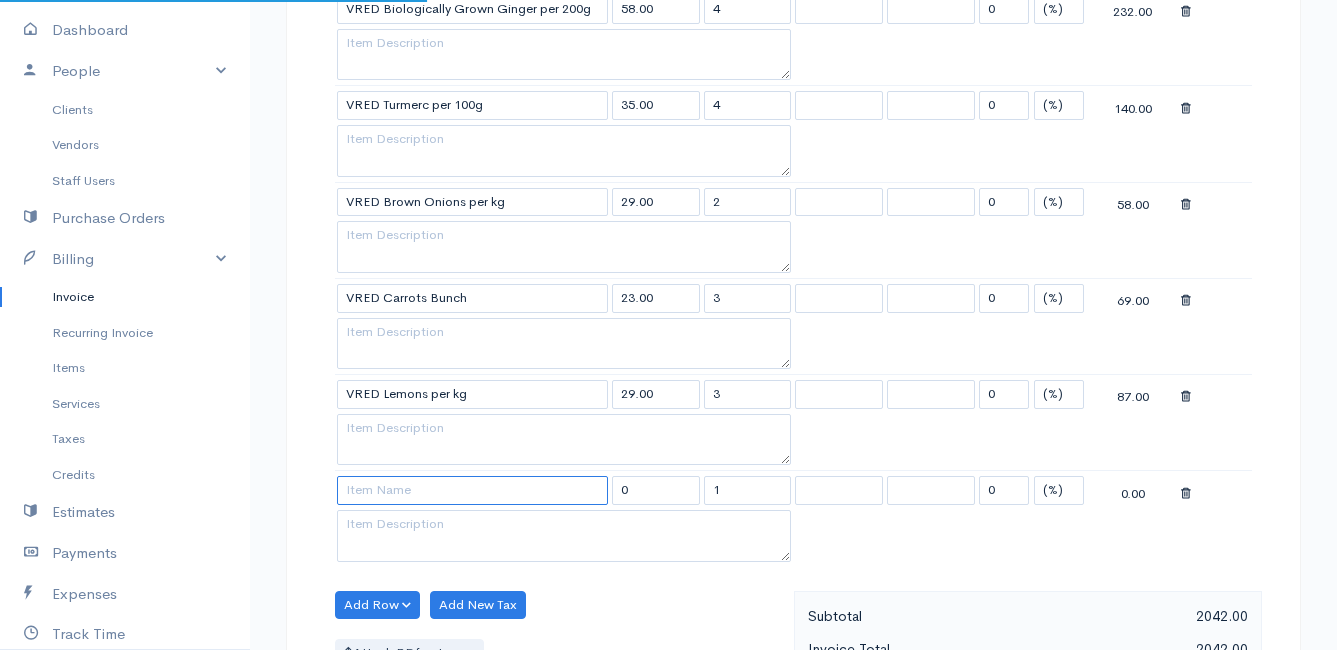 click at bounding box center [472, 490] 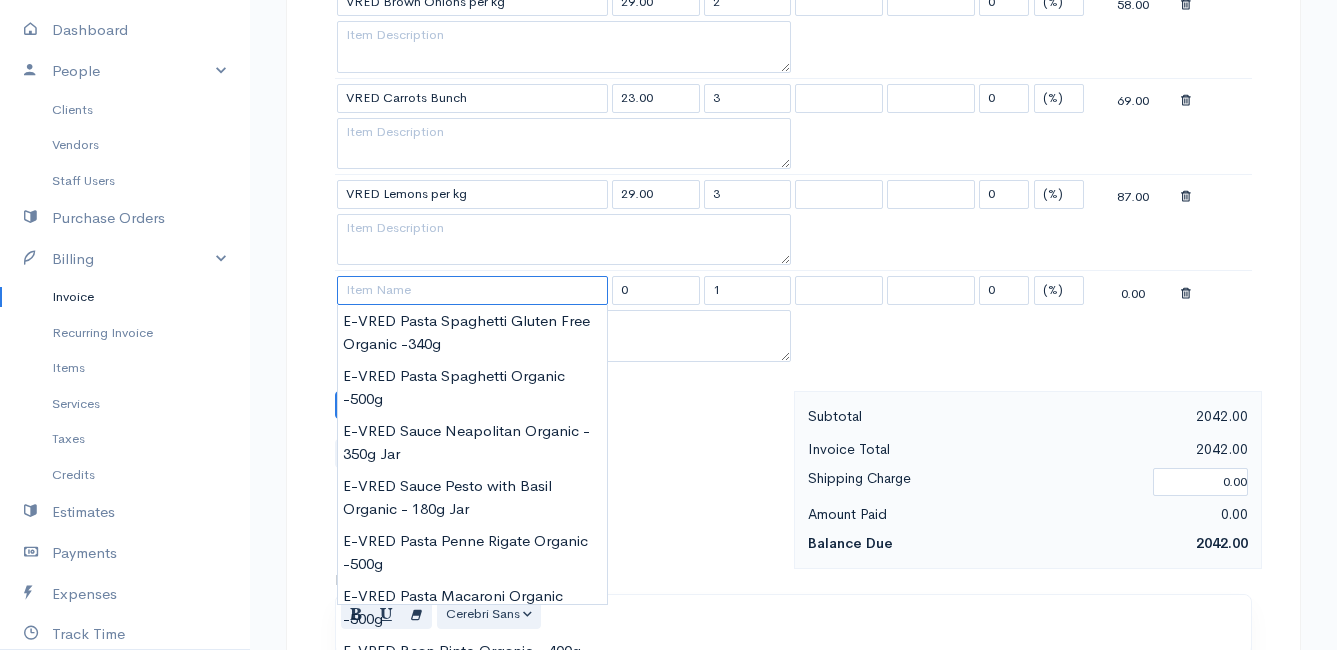 scroll, scrollTop: 2300, scrollLeft: 0, axis: vertical 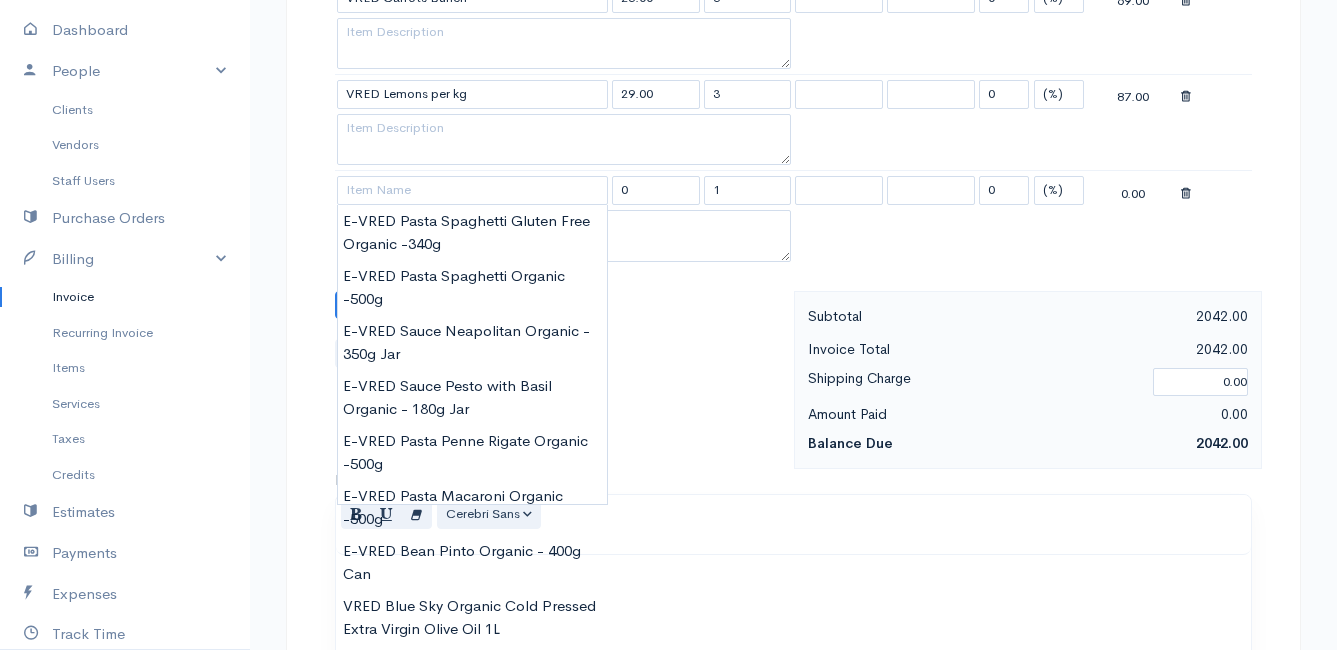 click on "Item Rate Qty Tax Tax Discount Total VRED Baby Spinach - 100g 28.00 4.00 0.00 (%) Flat 112.00 VRED Radish per bunch 27.00 1.00 0.00 (%) Flat 27.00 VRED Table Celery  bunch 28.00 2.00 0.00 (%) Flat 56.00 MC - Organic Apple Cider Vinegar - Raw - Naturally Fermented with \"Mother\" 115.00 2.00 0.00 (%) Flat 230.00 VRED Blue Sky Organic Cold Pressed Extra Virgin Olive Oil 1L 330.00 1 0 (%) Flat 330.00 DCO - Mozzarella Cheese per 300g 105.00 1 0 (%) Flat 105.00 VRED Organic Butternut each 26.00 3 0 (%) Flat 78.00 A-VRED Organic Cauliflower Head 45.00 3 0 (%) Flat 135.00 VRED Organic Naartjies per kg 42.00 2 0 (%) Flat 84.00 VRED Organic Oranges per kg 40.00 2 0 (%) Flat 80.00 VRED Organic Sweet Potatoes per kg 49.00 2 0 (%) Flat 98.00 A-VRED Turnips per bunch 29.00 1 0 (%) Flat 29.00 VRED Bananas per kg 46.00 2 0 (%) Flat 92.00 VRED Biologically Grown Ginger per 200g 58.00 4 0 (%) Flat 232.00 VRED Turmerc per 100g 35.00 4 0 (%) Flat 140.00 VRED Brown Onions per kg 29.00 2 0 (%) Flat 58.00 VRED Carrots Bunch 23.00" at bounding box center (793, -660) 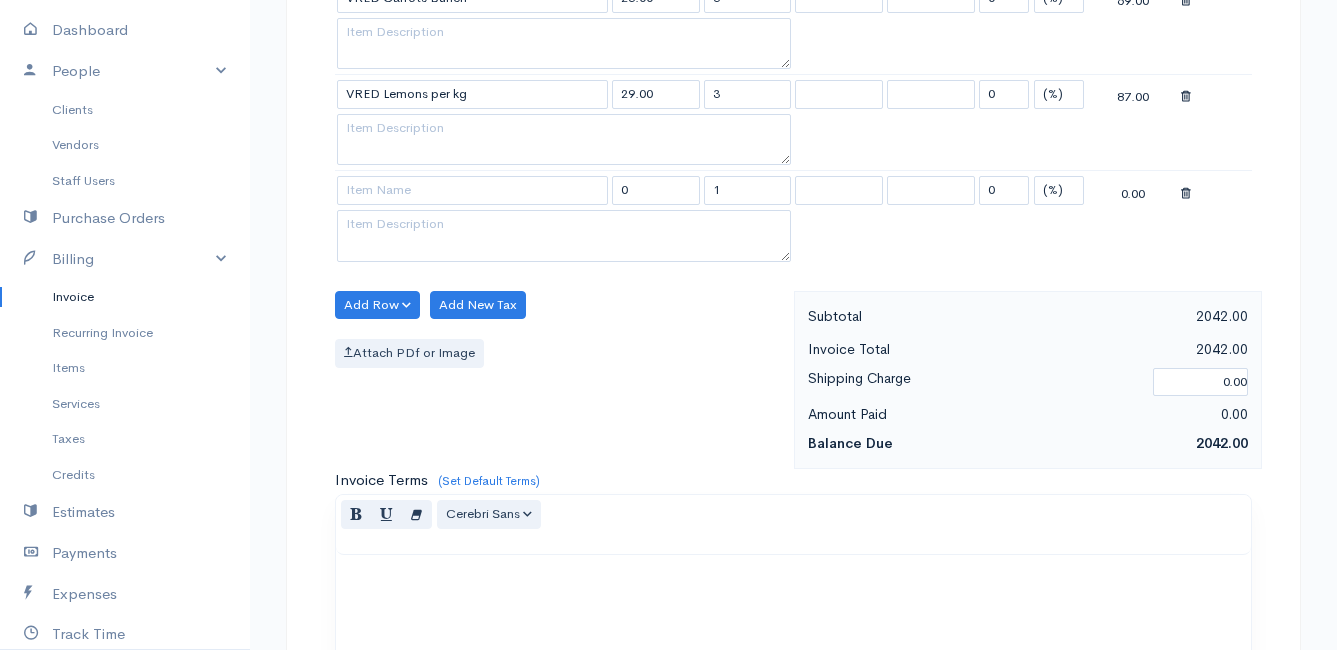 click at bounding box center [1215, 191] 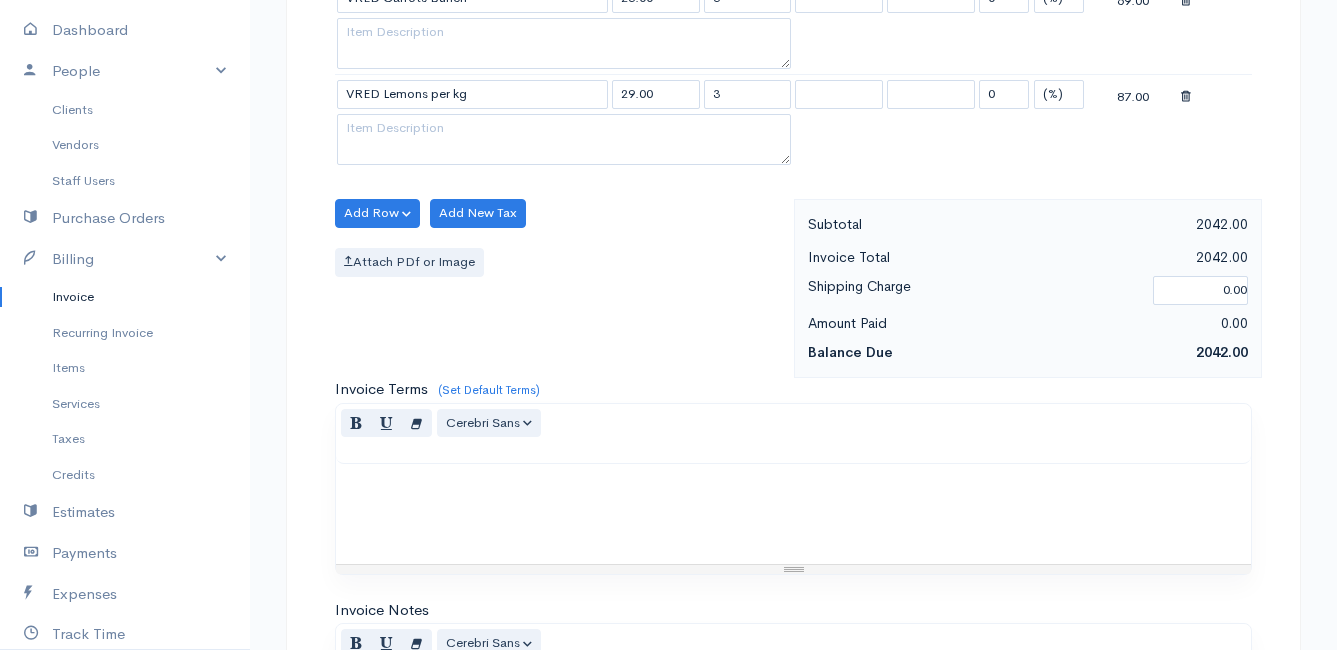 scroll, scrollTop: 2720, scrollLeft: 0, axis: vertical 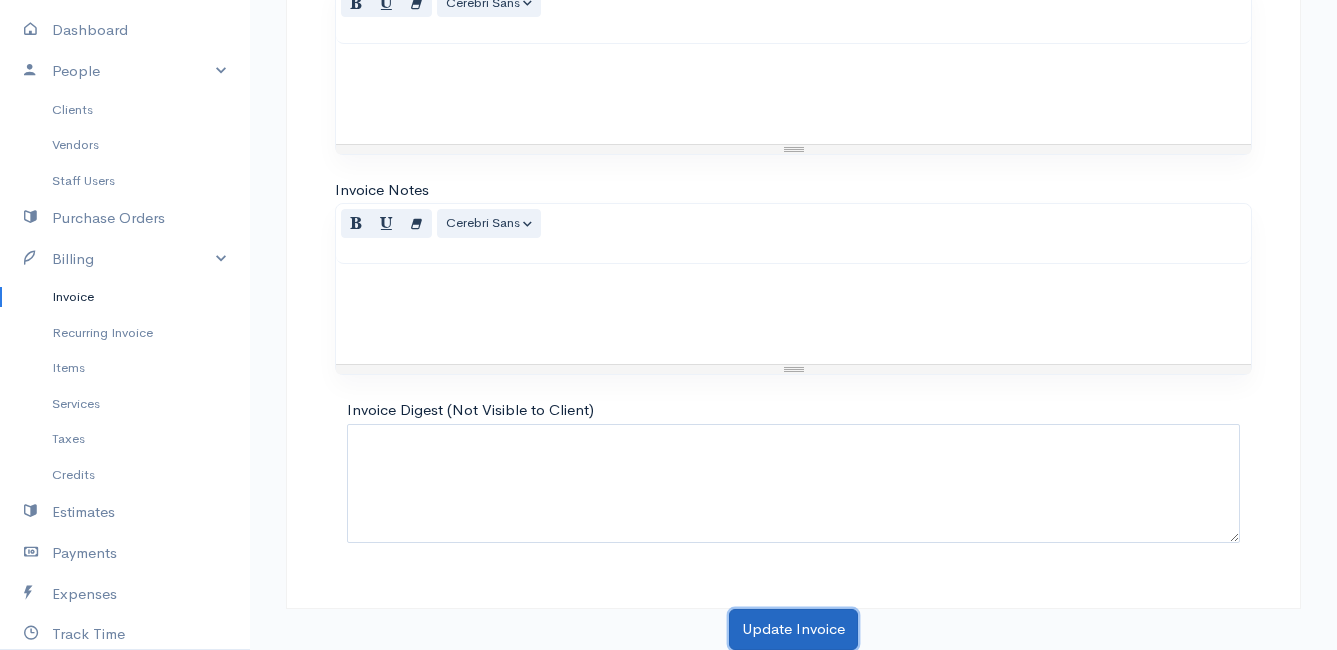 click on "Update Invoice" at bounding box center (793, 629) 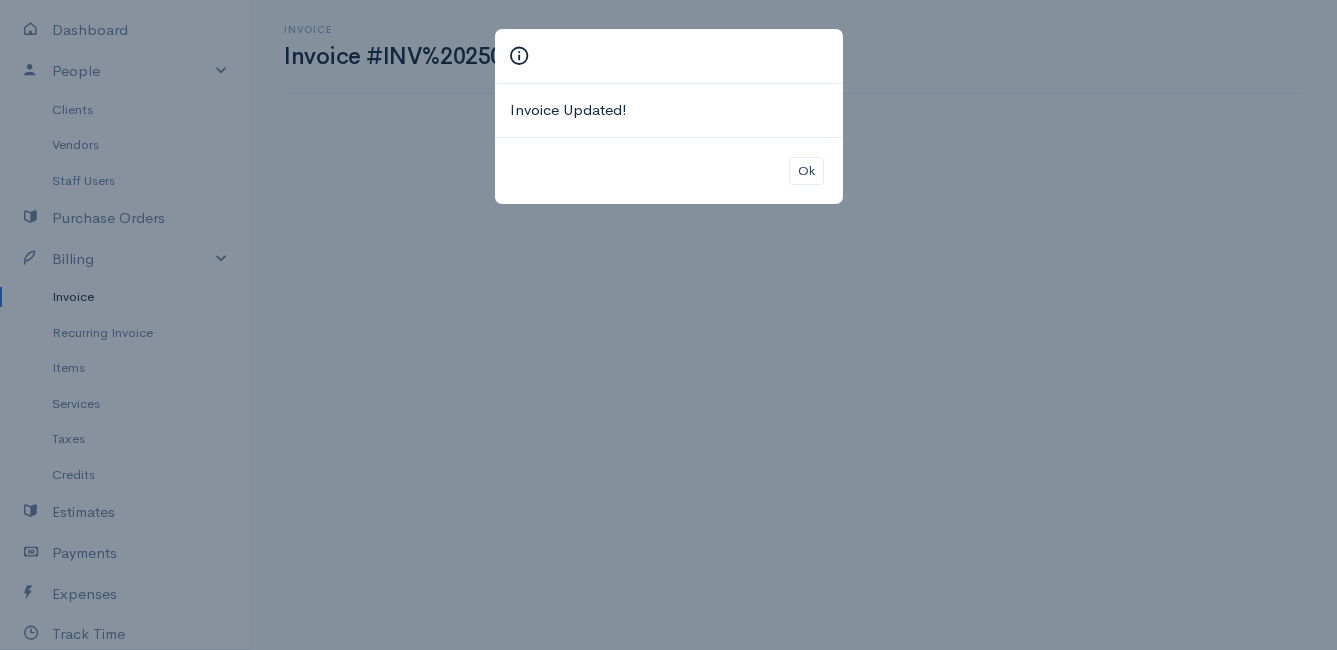 scroll, scrollTop: 0, scrollLeft: 0, axis: both 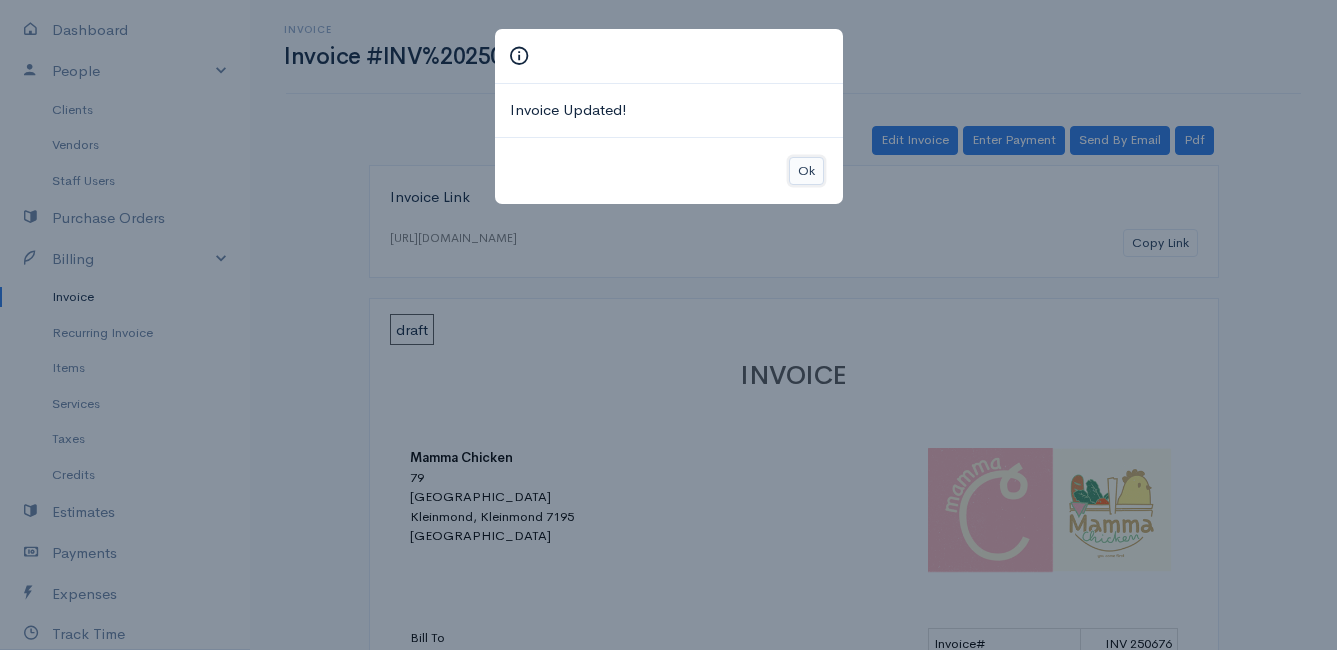 click on "Ok" at bounding box center [806, 171] 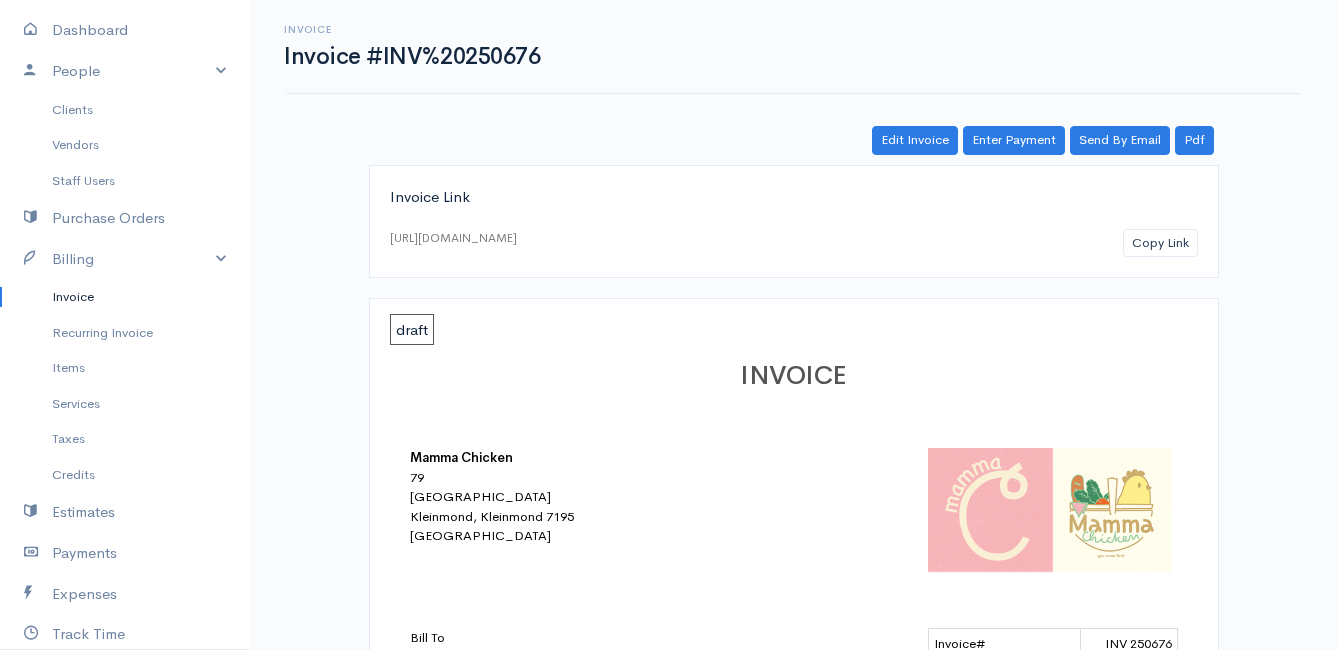 click on "Invoice" at bounding box center (125, 297) 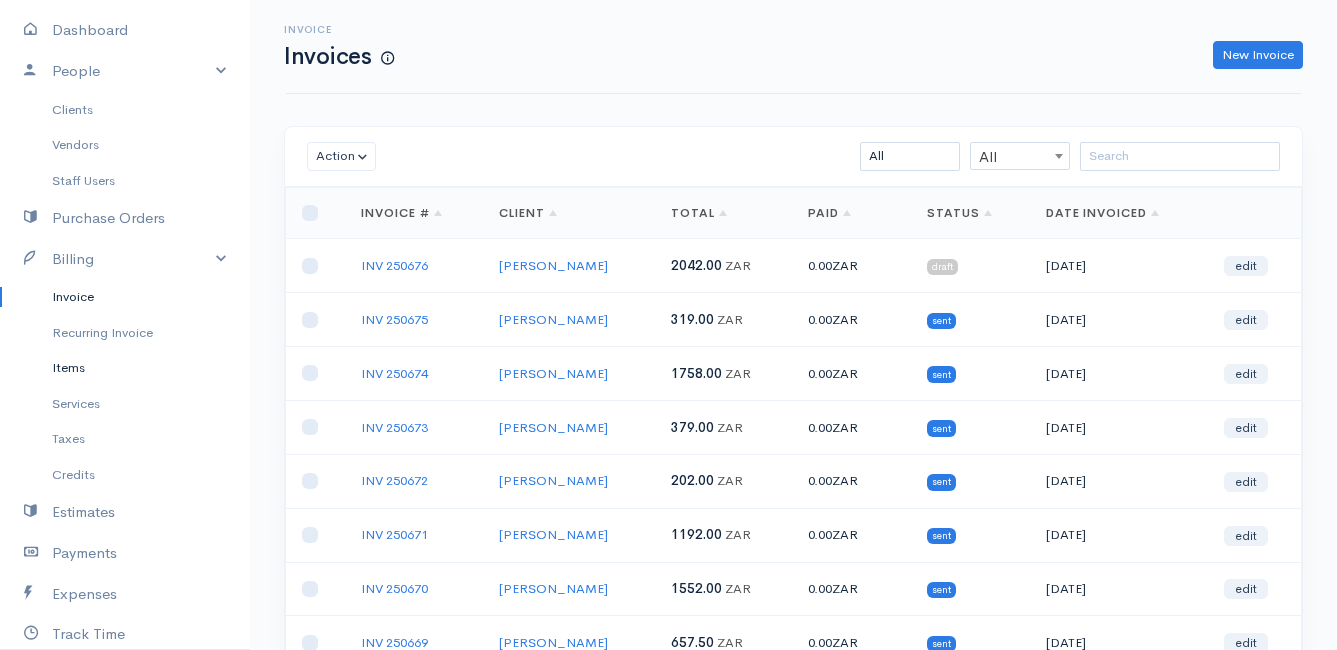 click on "Items" at bounding box center [125, 368] 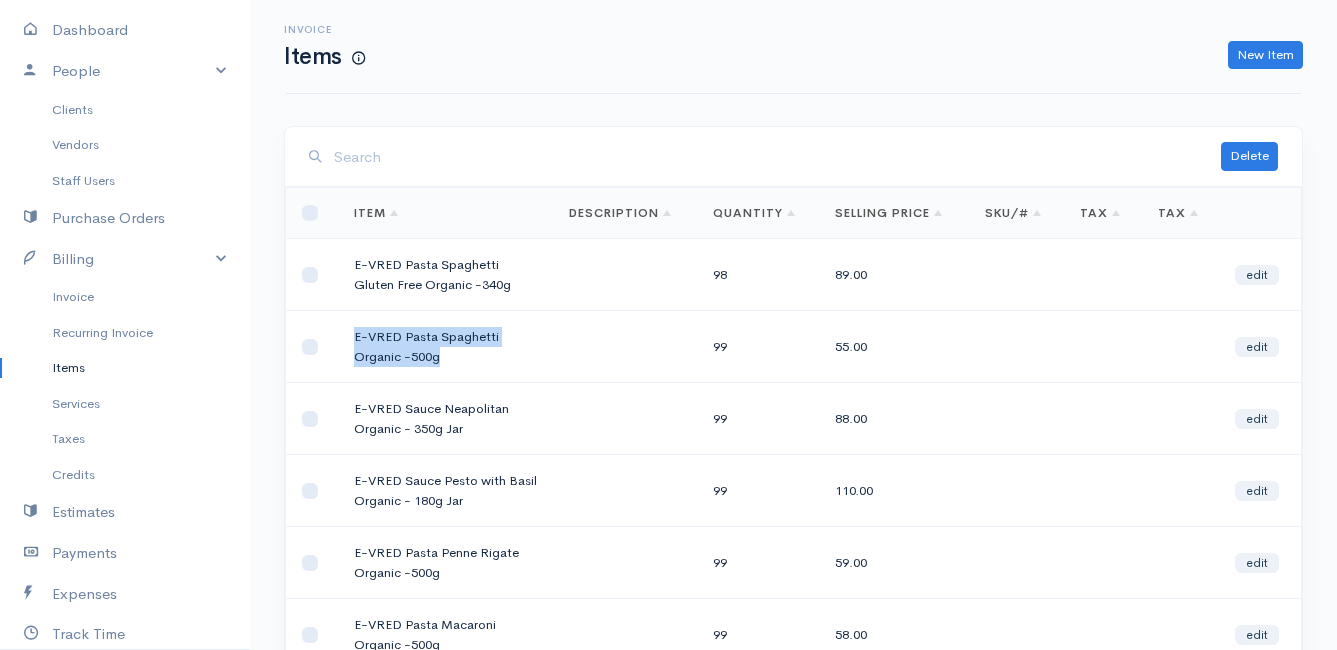 drag, startPoint x: 438, startPoint y: 357, endPoint x: 345, endPoint y: 335, distance: 95.566734 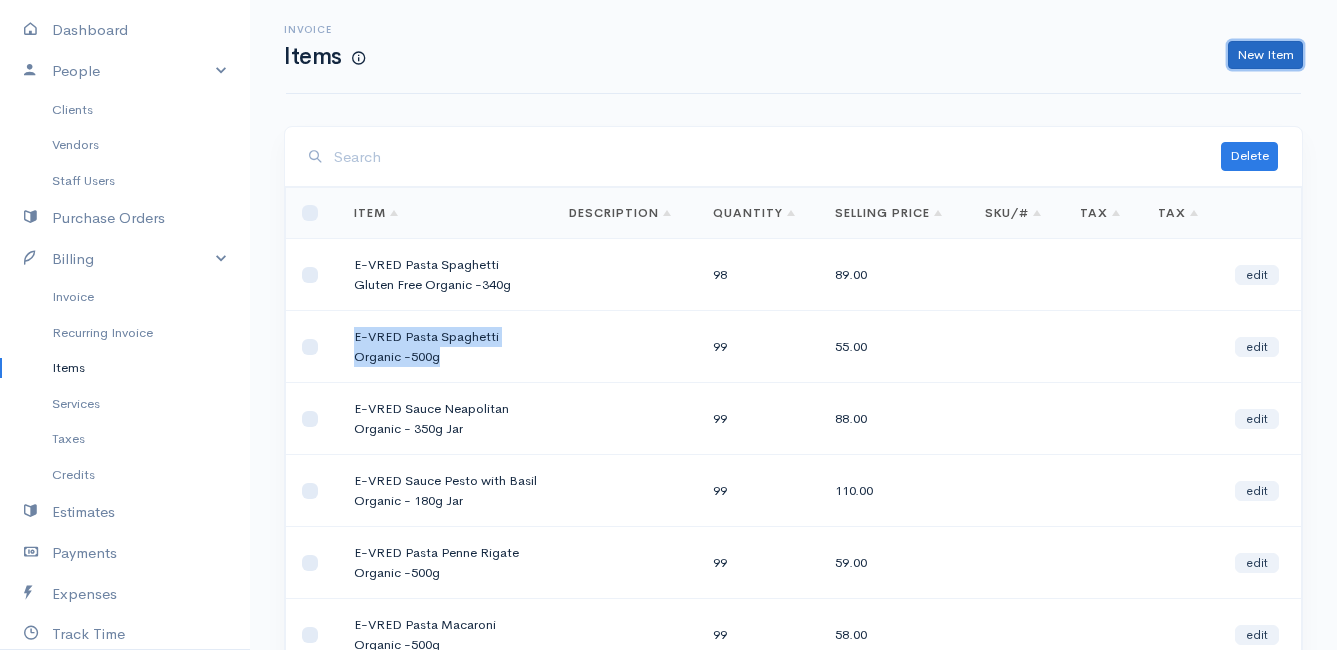 click on "New Item" at bounding box center [1265, 55] 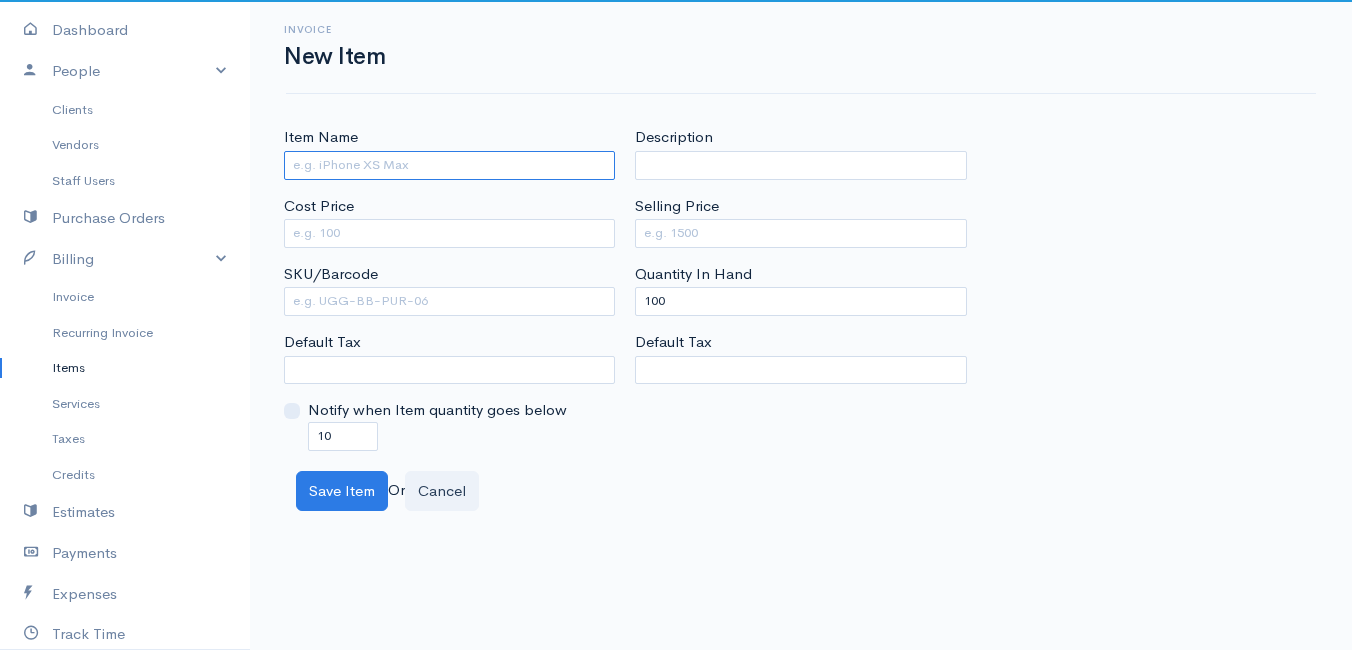 click on "Item Name" at bounding box center [449, 165] 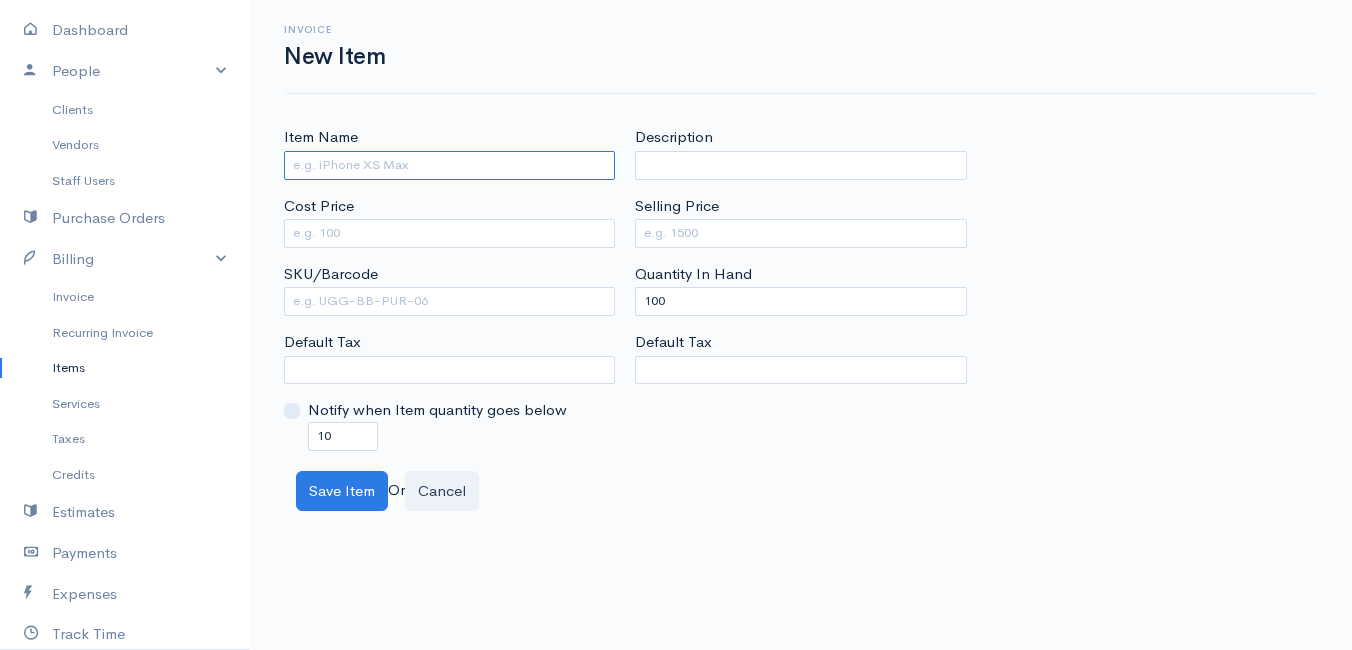 paste on "E-VRED Pasta Spaghetti Organic -500g" 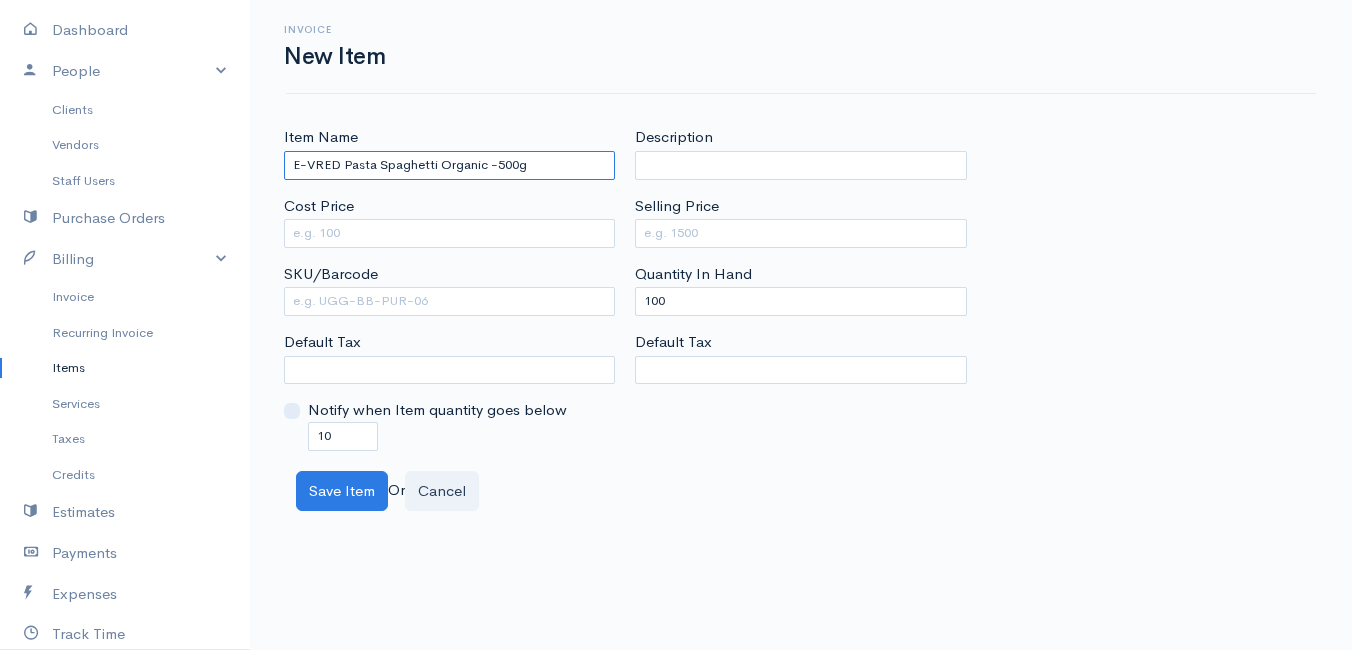 drag, startPoint x: 434, startPoint y: 164, endPoint x: 380, endPoint y: 164, distance: 54 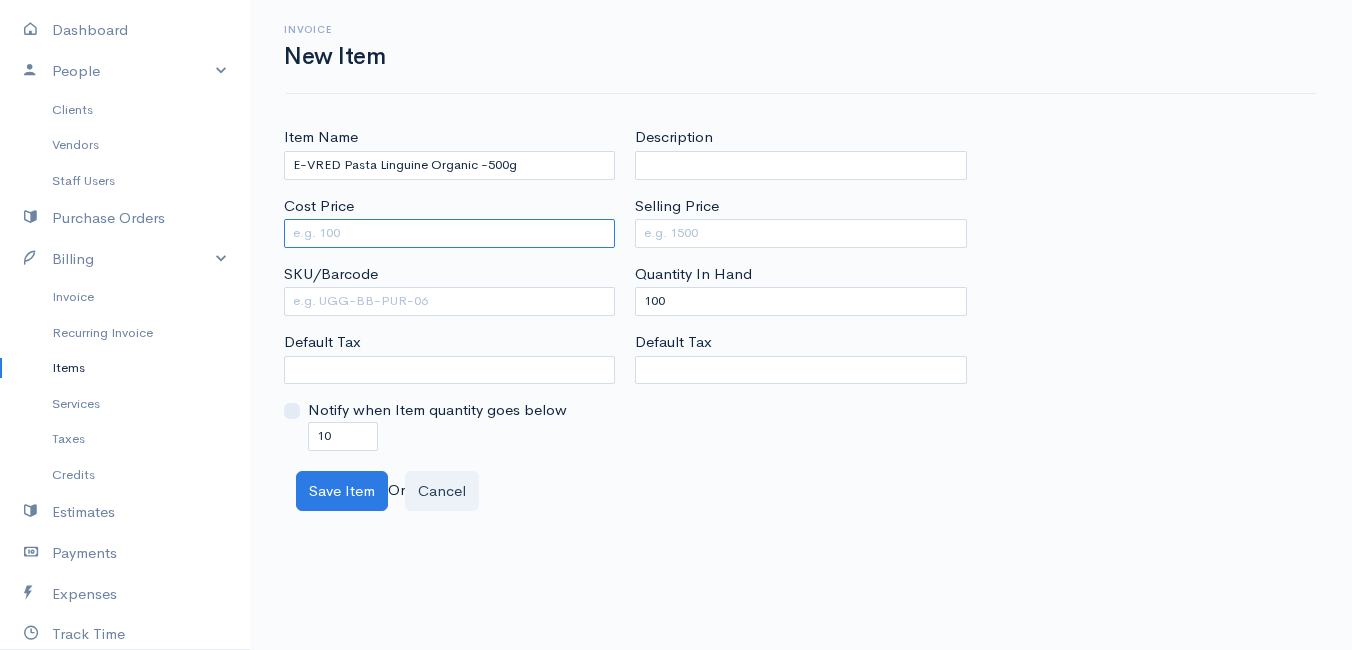 click on "Cost Price" at bounding box center (449, 233) 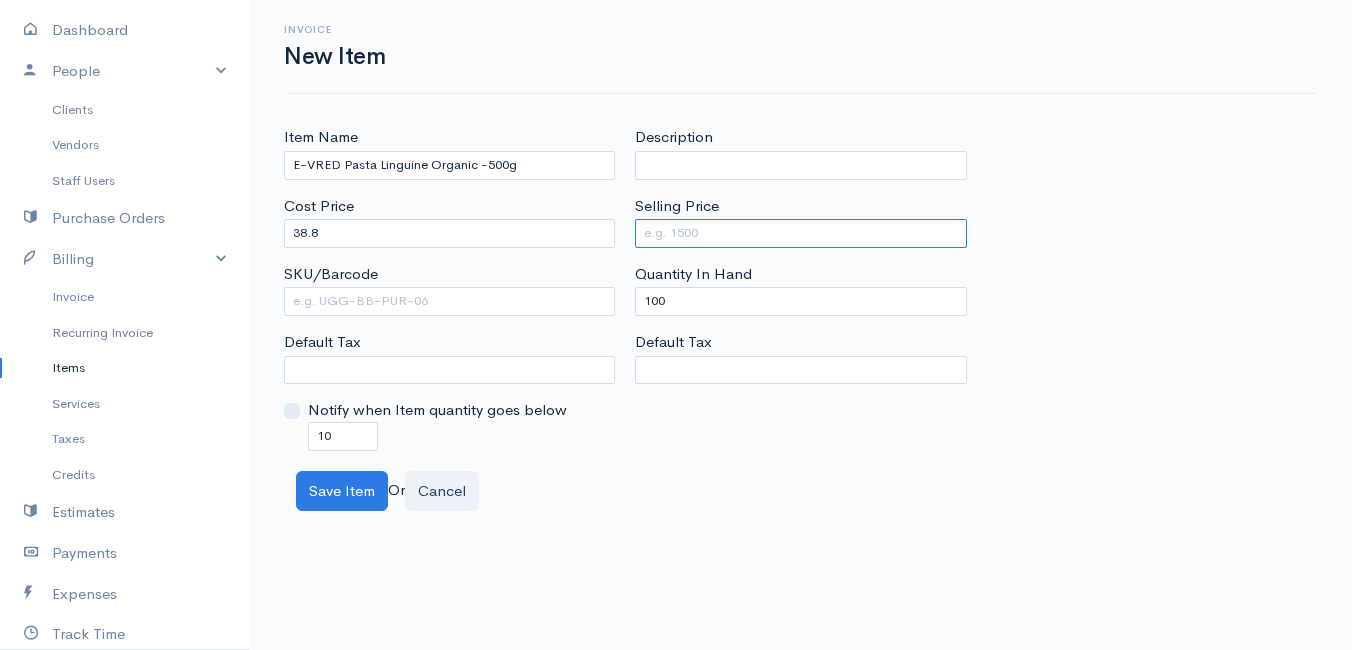 click on "Selling Price" at bounding box center (800, 233) 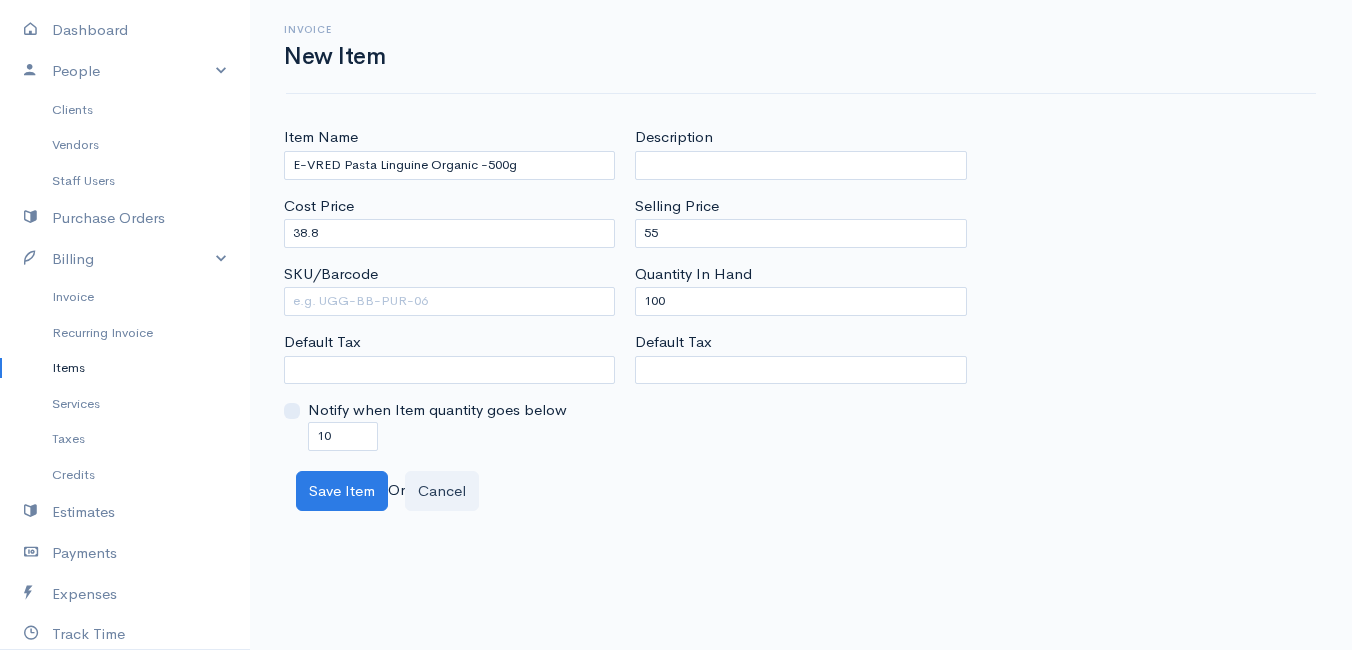 click on "Mamma Chicken
Upgrade
Dashboard
People
Clients
Vendors
Staff Users
Purchase Orders
Billing
Invoice
Recurring Invoice
Items
Services
Taxes
Credits
Estimates
Payments
Expenses
Track Time
Projects
Reports
Settings
My Organizations
Logout
Help
@CloudBooksApp 2022
Invoice
New Item
Item Name E-VRED Pasta Linguine Organic -500g Cost Price 38.8 SKU/Barcode Default Tax Notify when Item quantity goes below 10 Description Selling Price 55 Quantity In Hand 100 Default Tax Save Item s" at bounding box center [676, 325] 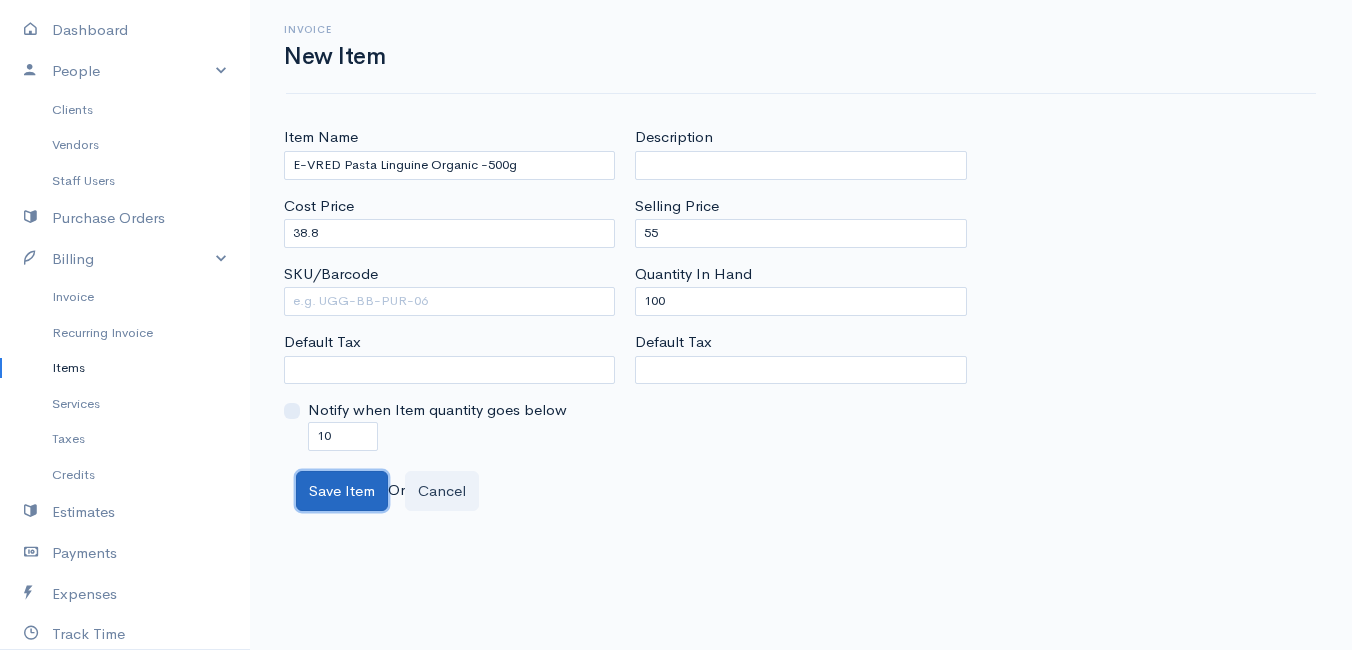 click on "Save Item" at bounding box center (342, 491) 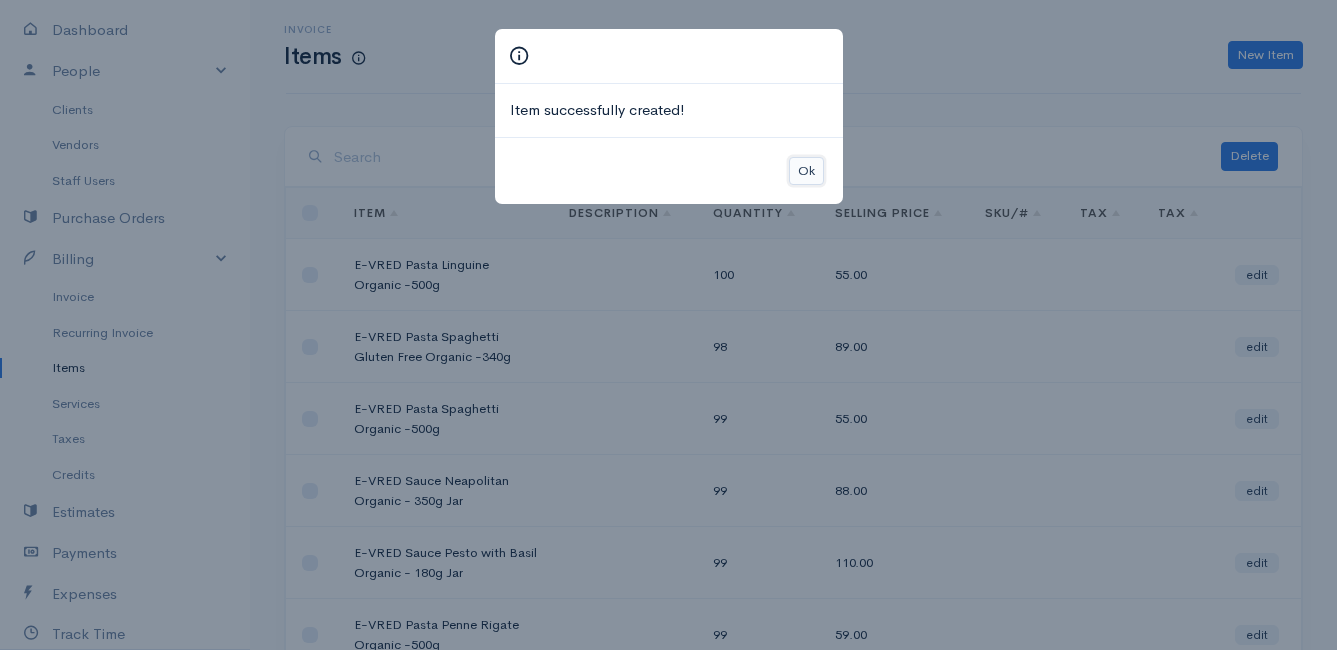 drag, startPoint x: 801, startPoint y: 170, endPoint x: 787, endPoint y: 173, distance: 14.3178215 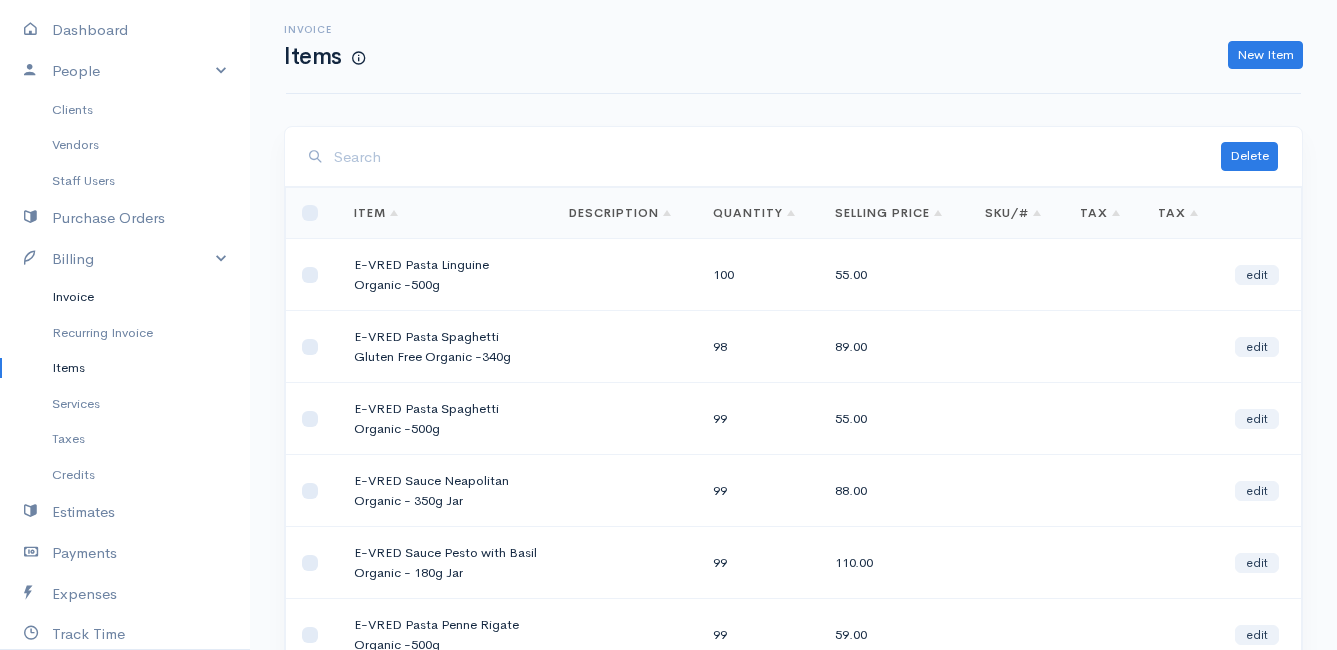 click on "Invoice" at bounding box center [125, 297] 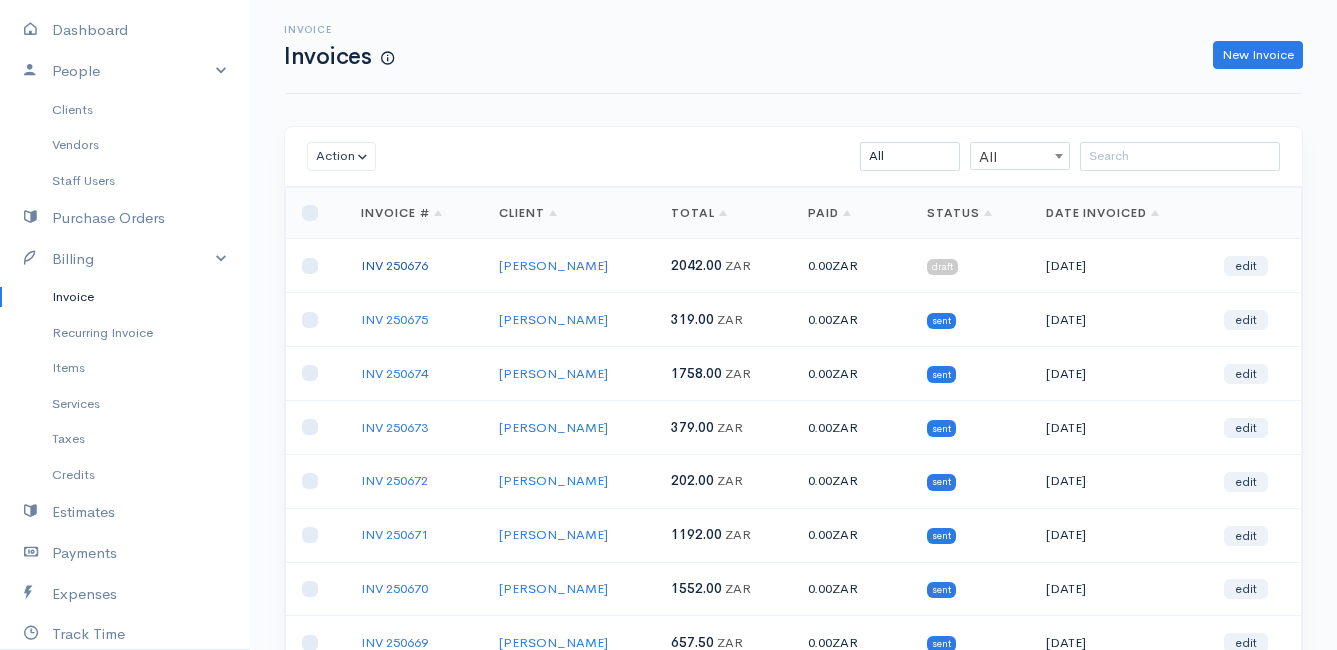 click on "INV 250676" at bounding box center (394, 265) 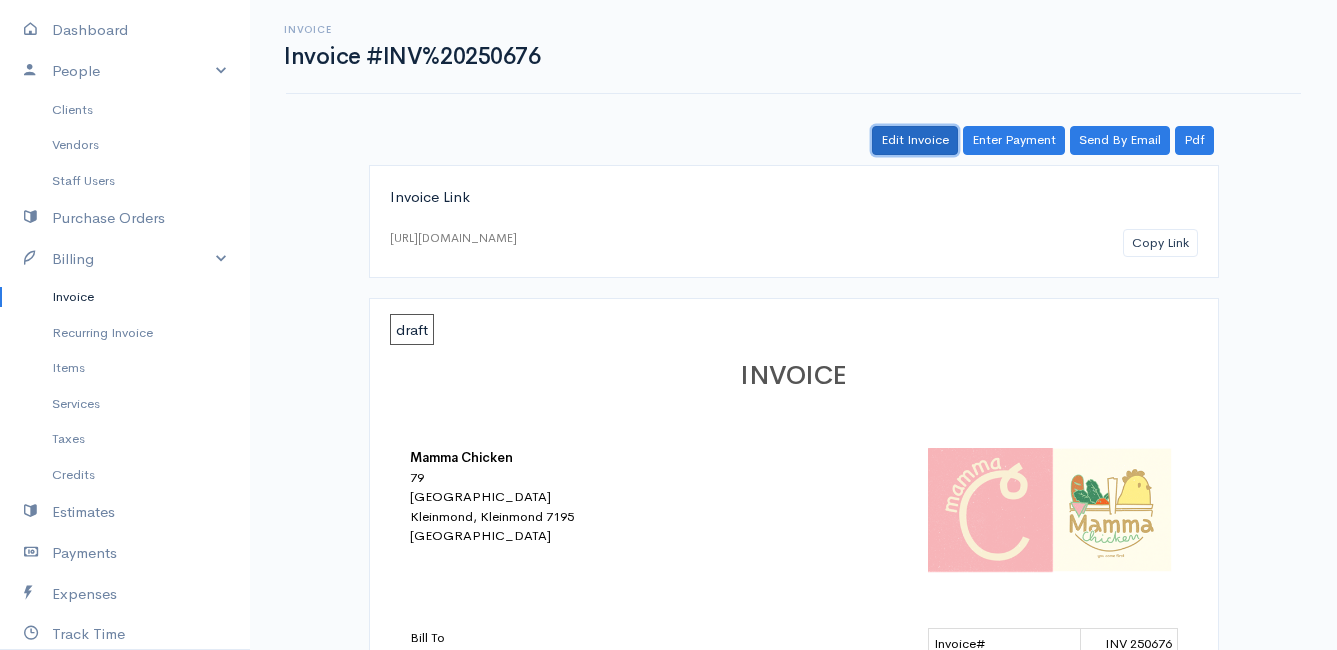 click on "Edit Invoice" at bounding box center (915, 140) 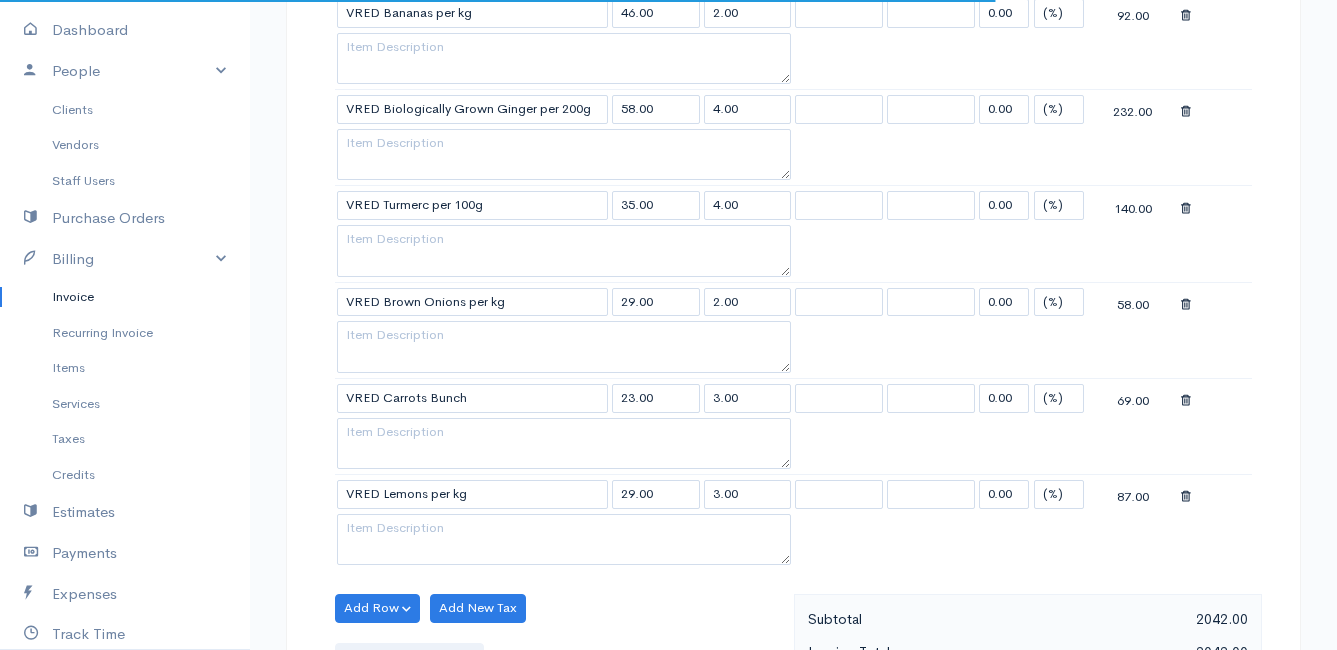 scroll, scrollTop: 2100, scrollLeft: 0, axis: vertical 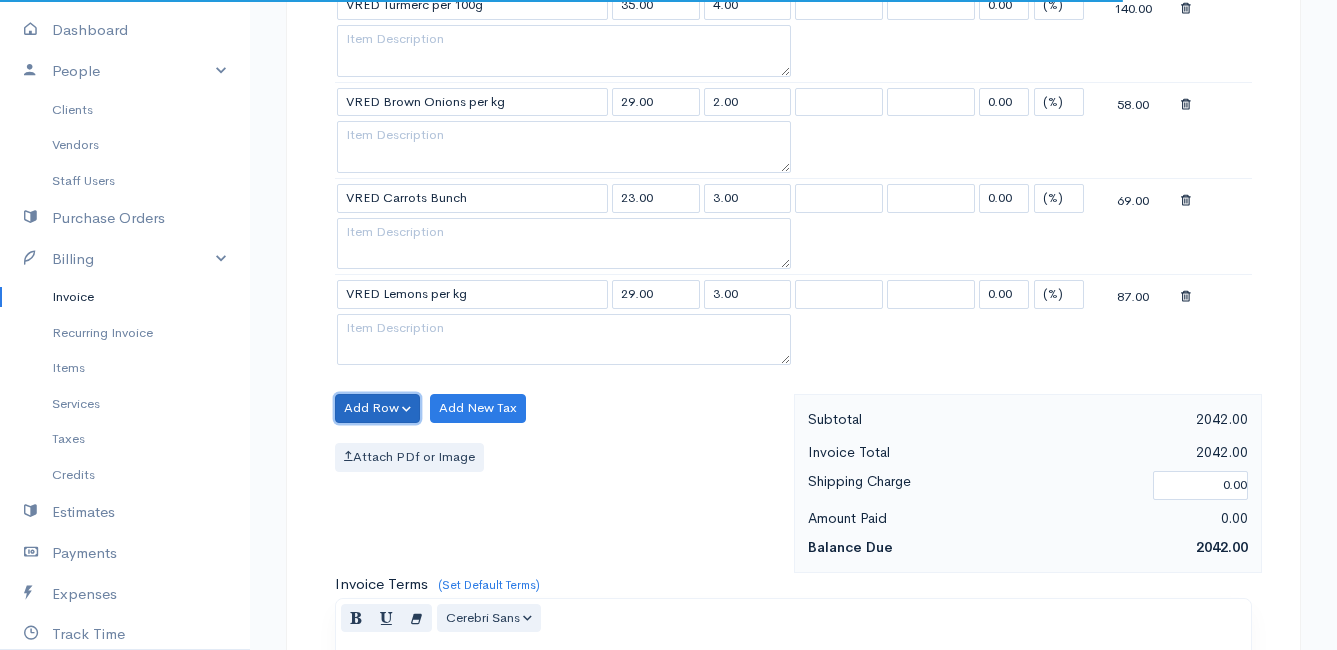 click on "Add Row" at bounding box center (377, 408) 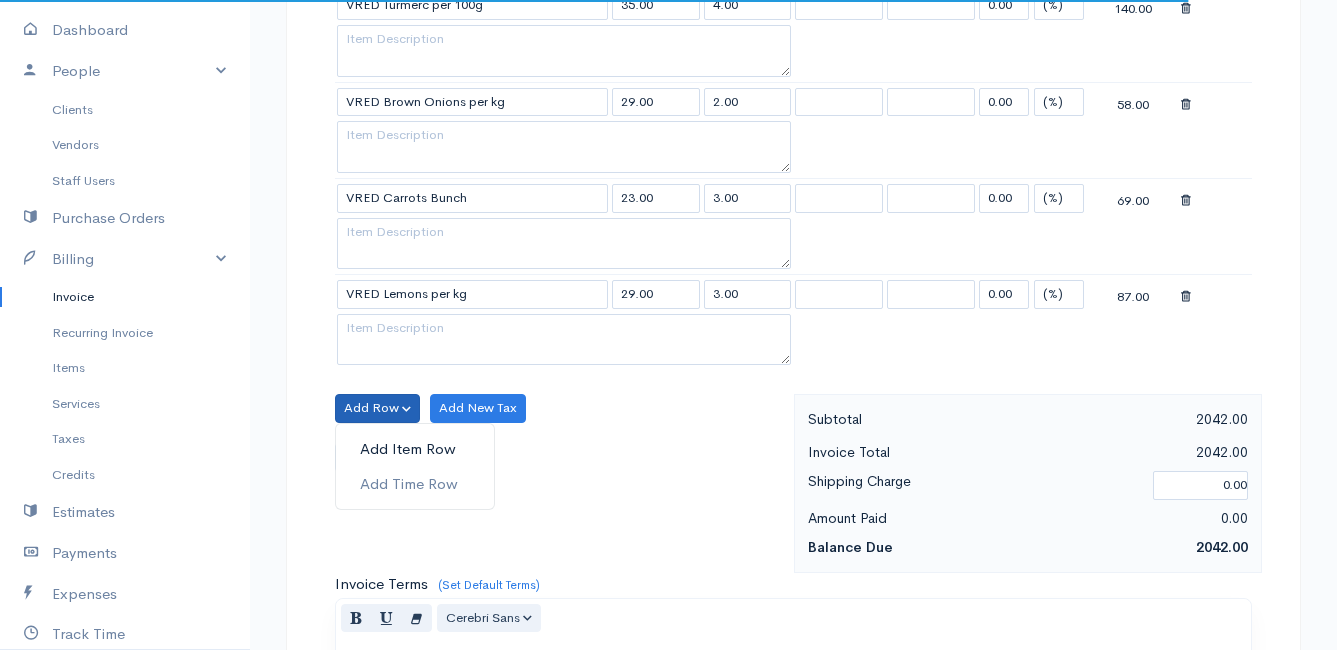 click on "Add Item Row" at bounding box center [415, 449] 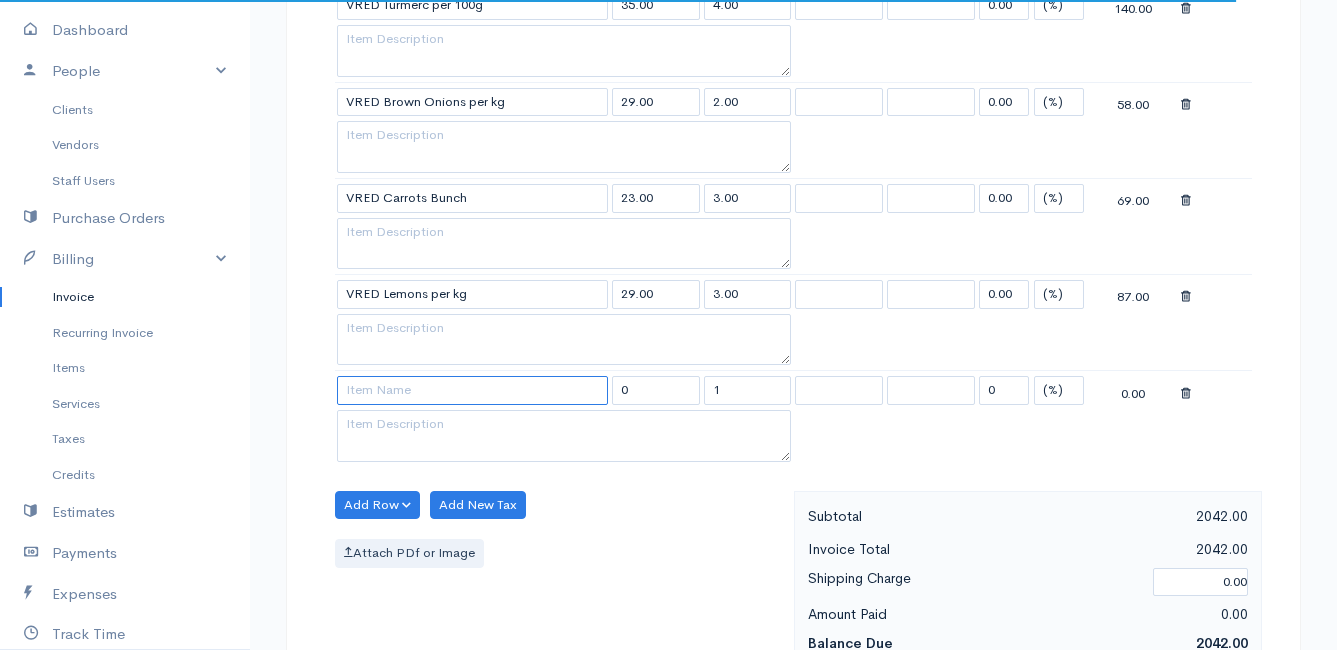 click at bounding box center [472, 390] 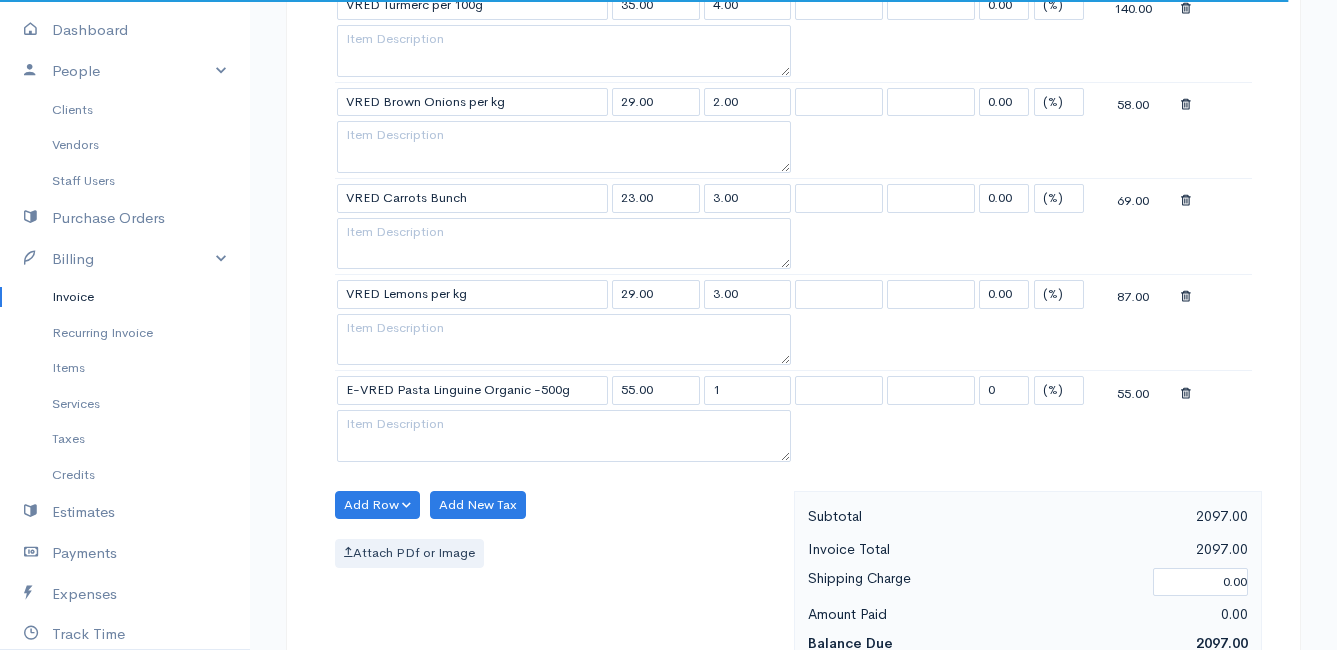 click on "Mamma Chicken
Upgrade
Dashboard
People
Clients
Vendors
Staff Users
Purchase Orders
Billing
Invoice
Recurring Invoice
Items
Services
Taxes
Credits
Estimates
Payments
Expenses
Track Time
Projects
Reports
Settings
My Organizations
Logout
Help
@CloudBooksApp 2022
Invoice
Edit Invoice #INV 250676
draft To [PERSON_NAME] [STREET_ADDRESS][PERSON_NAME], (Corner of [PERSON_NAME] and [PERSON_NAME] ~ stand 1062), [PERSON_NAME] Bay [PERSON_NAME][GEOGRAPHIC_DATA] 7195 [Choose Country] [GEOGRAPHIC_DATA] [GEOGRAPHIC_DATA] [GEOGRAPHIC_DATA] [GEOGRAPHIC_DATA] [PERSON_NAME]" at bounding box center (668, -370) 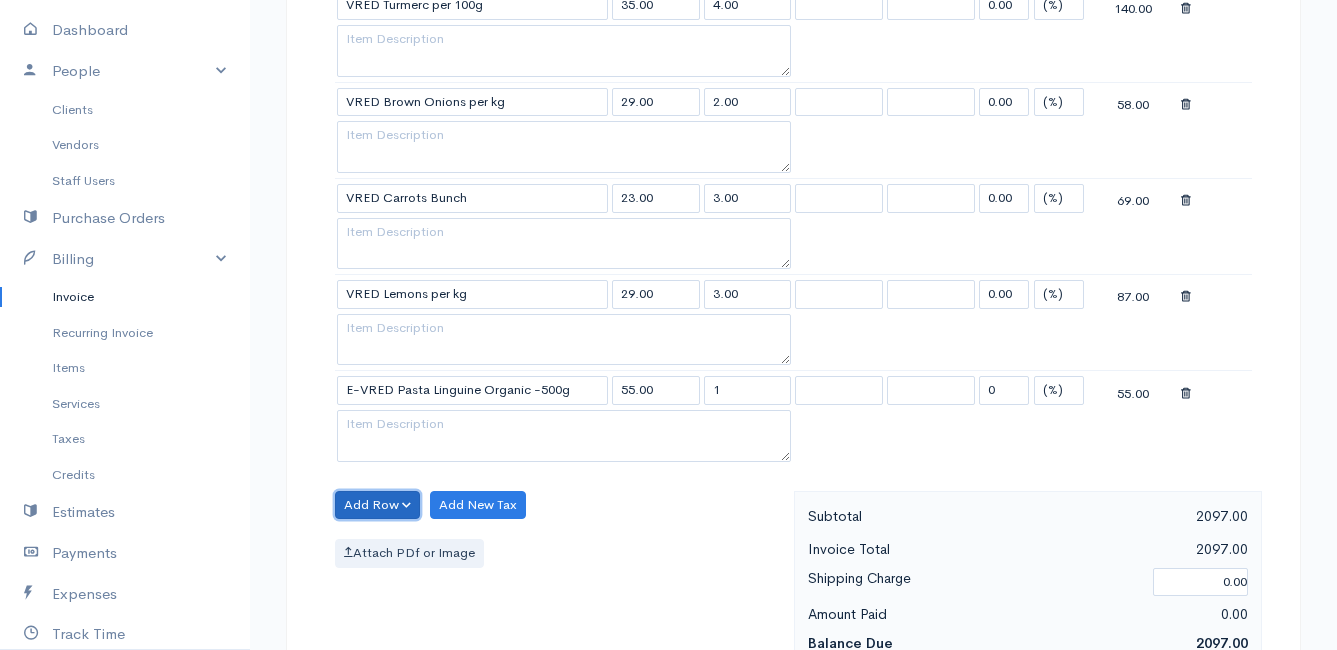 click on "Add Row" at bounding box center (377, 505) 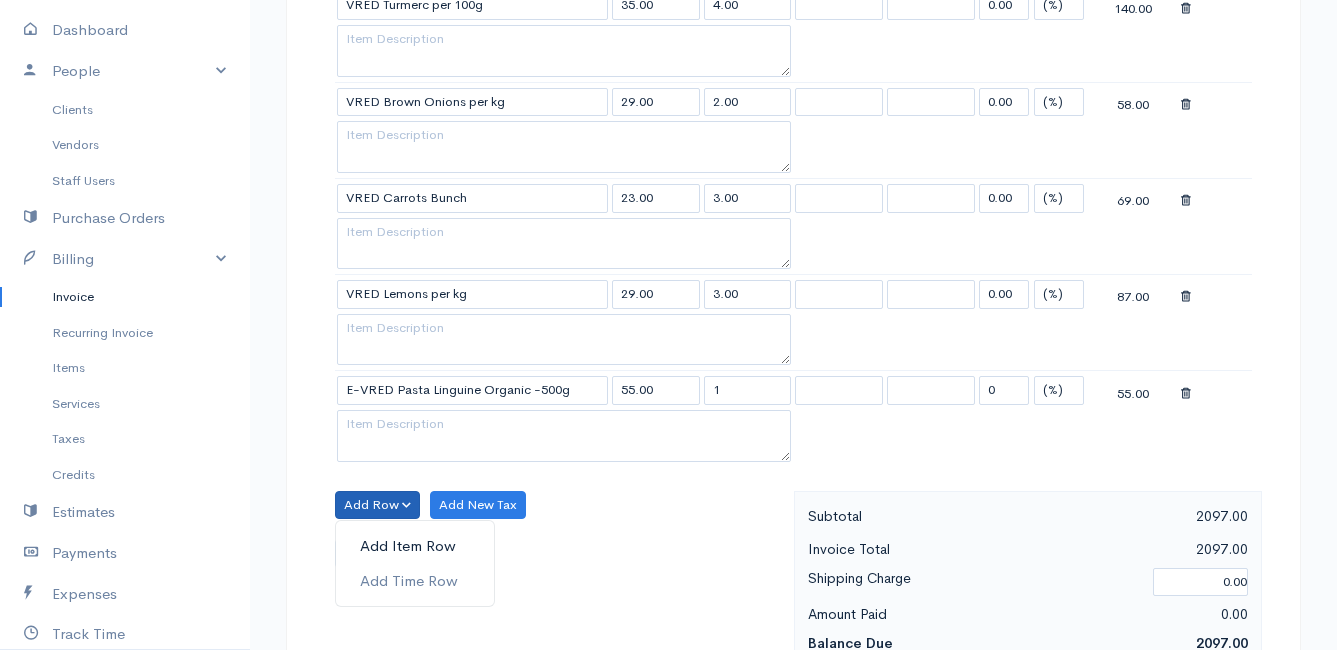 click on "Add Item Row" at bounding box center [415, 546] 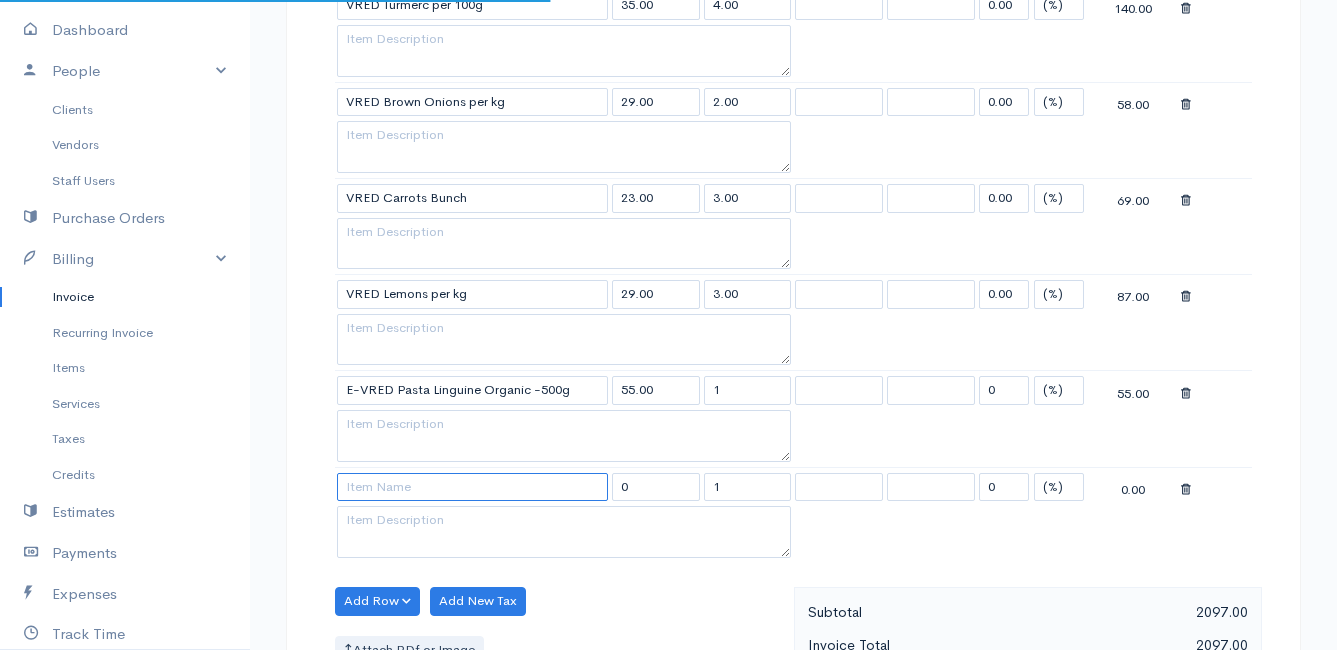 click at bounding box center [472, 487] 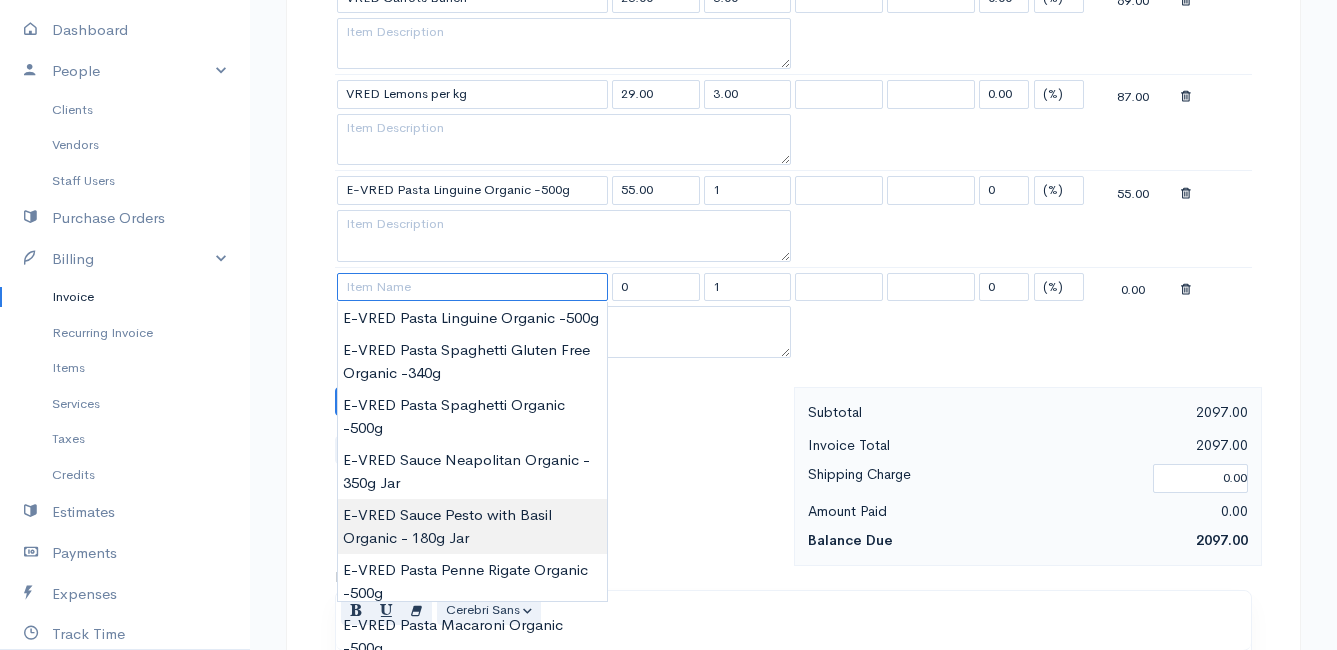 scroll, scrollTop: 2400, scrollLeft: 0, axis: vertical 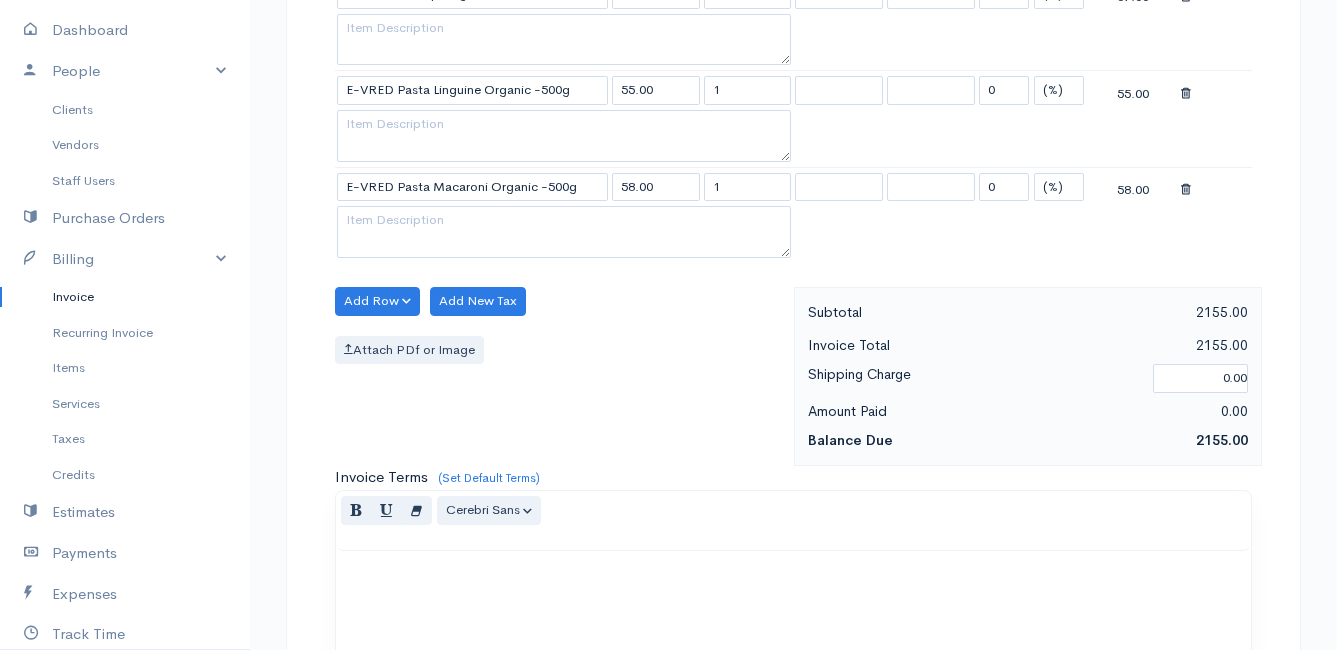 click on "Mamma Chicken
Upgrade
Dashboard
People
Clients
Vendors
Staff Users
Purchase Orders
Billing
Invoice
Recurring Invoice
Items
Services
Taxes
Credits
Estimates
Payments
Expenses
Track Time
Projects
Reports
Settings
My Organizations
Logout
Help
@CloudBooksApp 2022
Invoice
Edit Invoice #INV 250676
draft To [PERSON_NAME] [STREET_ADDRESS][PERSON_NAME], (Corner of [PERSON_NAME] and [PERSON_NAME] ~ stand 1062), [PERSON_NAME] Bay [PERSON_NAME][GEOGRAPHIC_DATA] 7195 [Choose Country] [GEOGRAPHIC_DATA] [GEOGRAPHIC_DATA] [GEOGRAPHIC_DATA] [GEOGRAPHIC_DATA] [PERSON_NAME]" at bounding box center (668, -622) 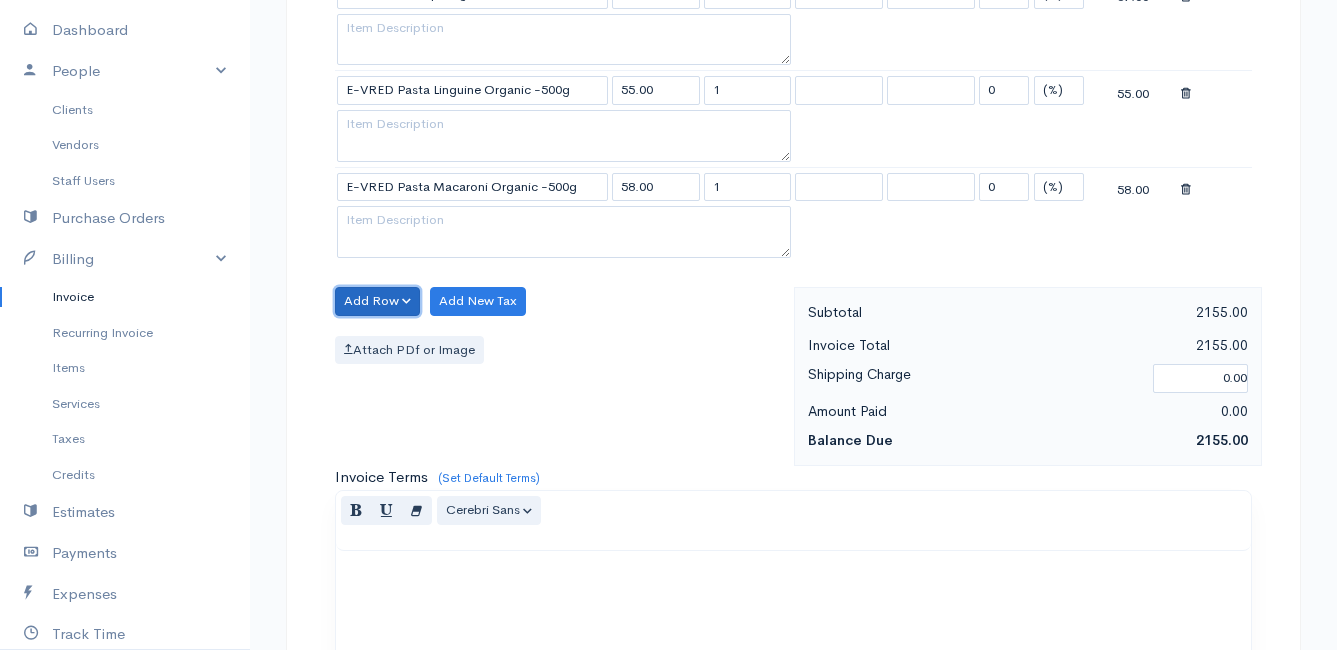 click on "Add Row" at bounding box center [377, 301] 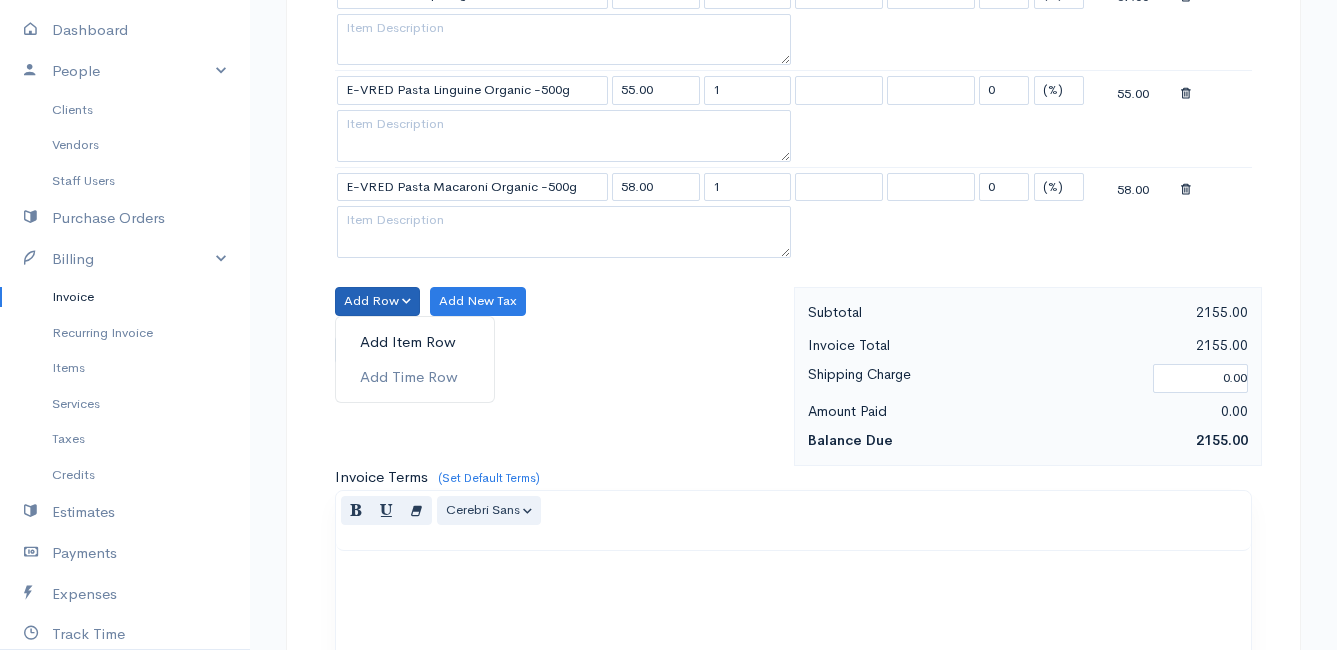click on "Add Item Row" at bounding box center [415, 342] 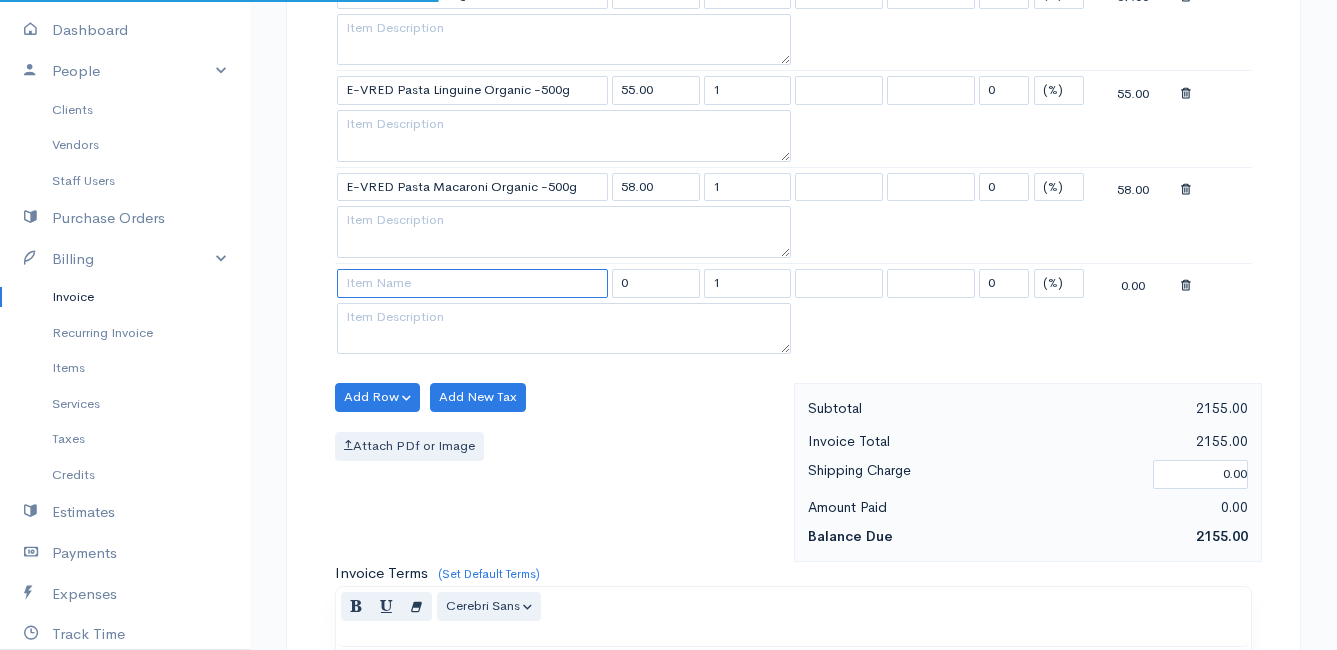 click at bounding box center [472, 283] 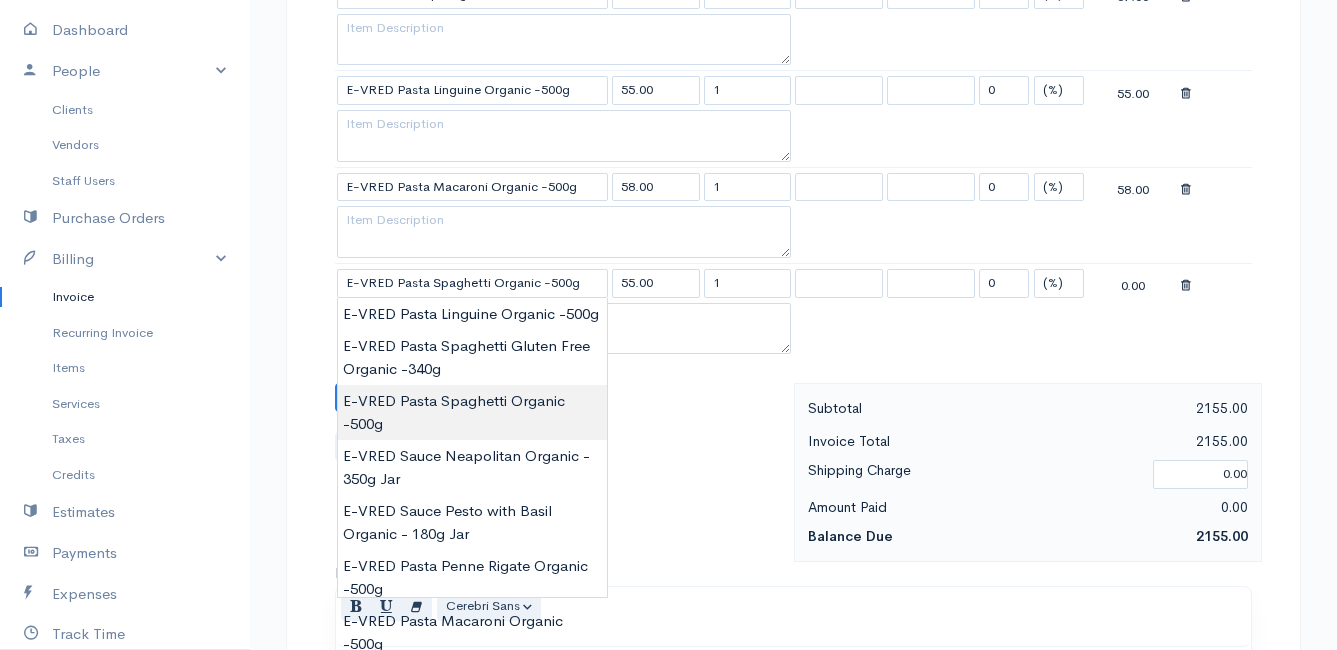 click on "Mamma Chicken
Upgrade
Dashboard
People
Clients
Vendors
Staff Users
Purchase Orders
Billing
Invoice
Recurring Invoice
Items
Services
Taxes
Credits
Estimates
Payments
Expenses
Track Time
Projects
Reports
Settings
My Organizations
Logout
Help
@CloudBooksApp 2022
Invoice
Edit Invoice #INV 250676
draft To [PERSON_NAME] [STREET_ADDRESS][PERSON_NAME], (Corner of [PERSON_NAME] and [PERSON_NAME] ~ stand 1062), [PERSON_NAME] Bay [PERSON_NAME][GEOGRAPHIC_DATA] 7195 [Choose Country] [GEOGRAPHIC_DATA] [GEOGRAPHIC_DATA] [GEOGRAPHIC_DATA] [GEOGRAPHIC_DATA] [PERSON_NAME]" at bounding box center (668, -573) 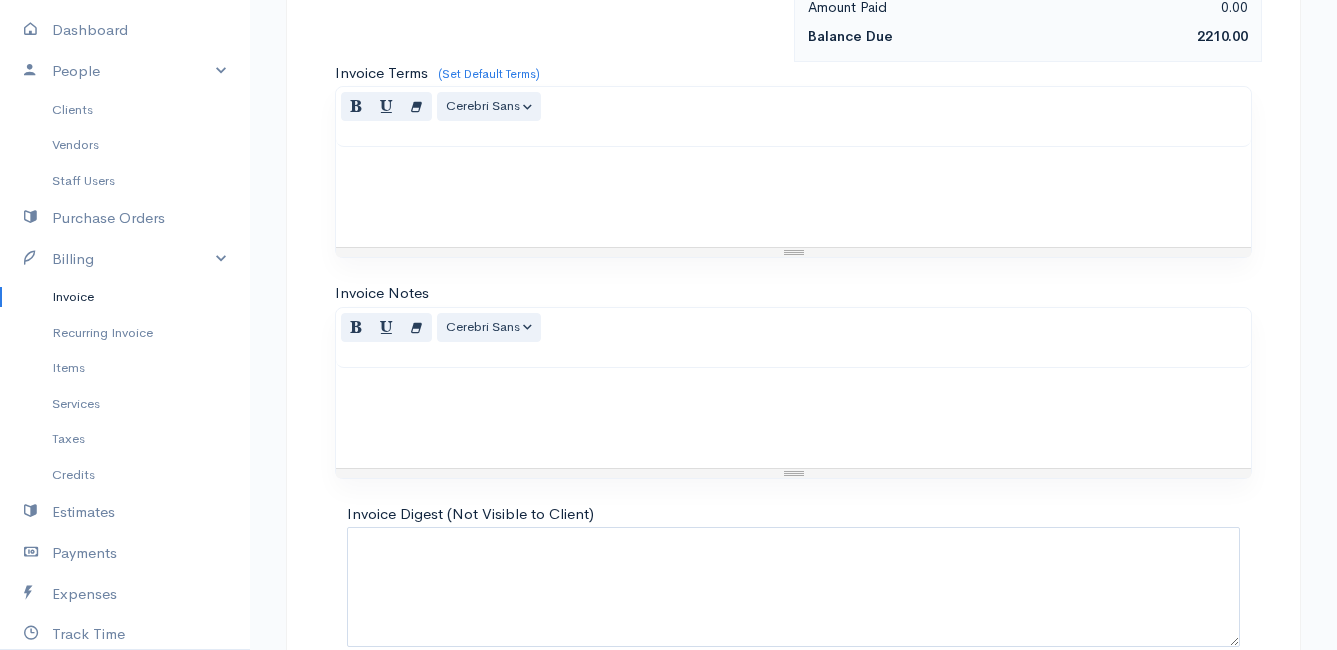 scroll, scrollTop: 3004, scrollLeft: 0, axis: vertical 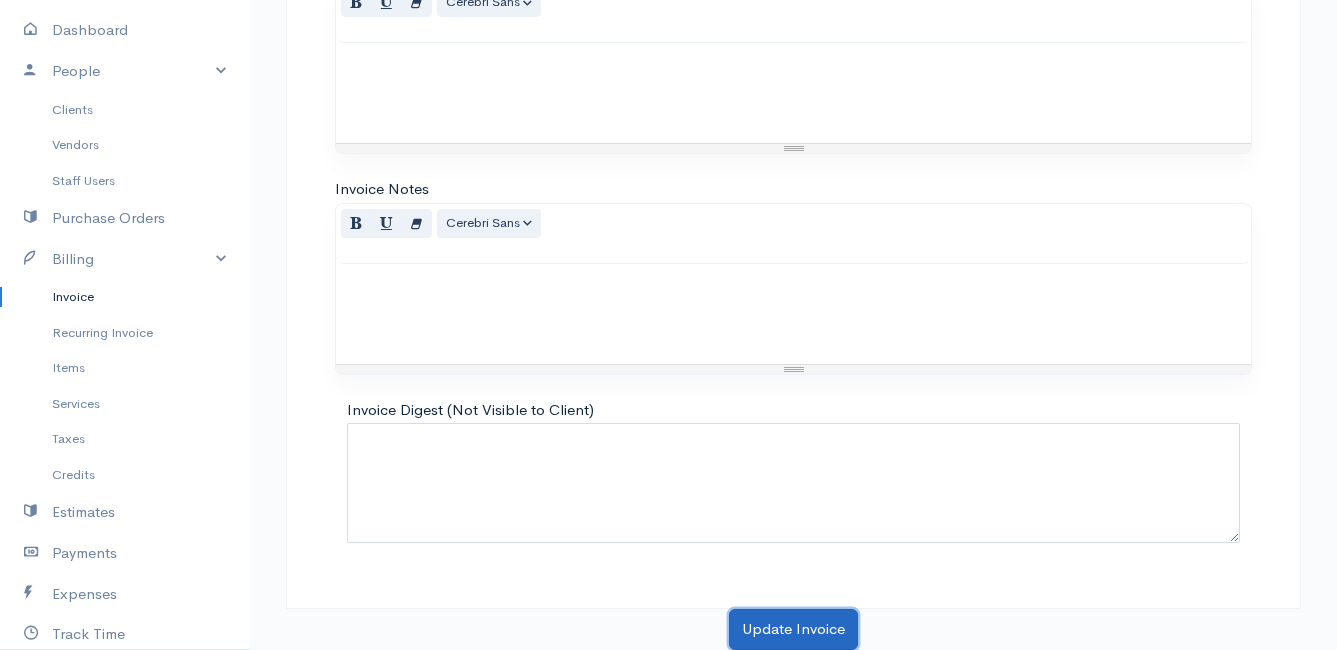 click on "Update Invoice" at bounding box center (793, 629) 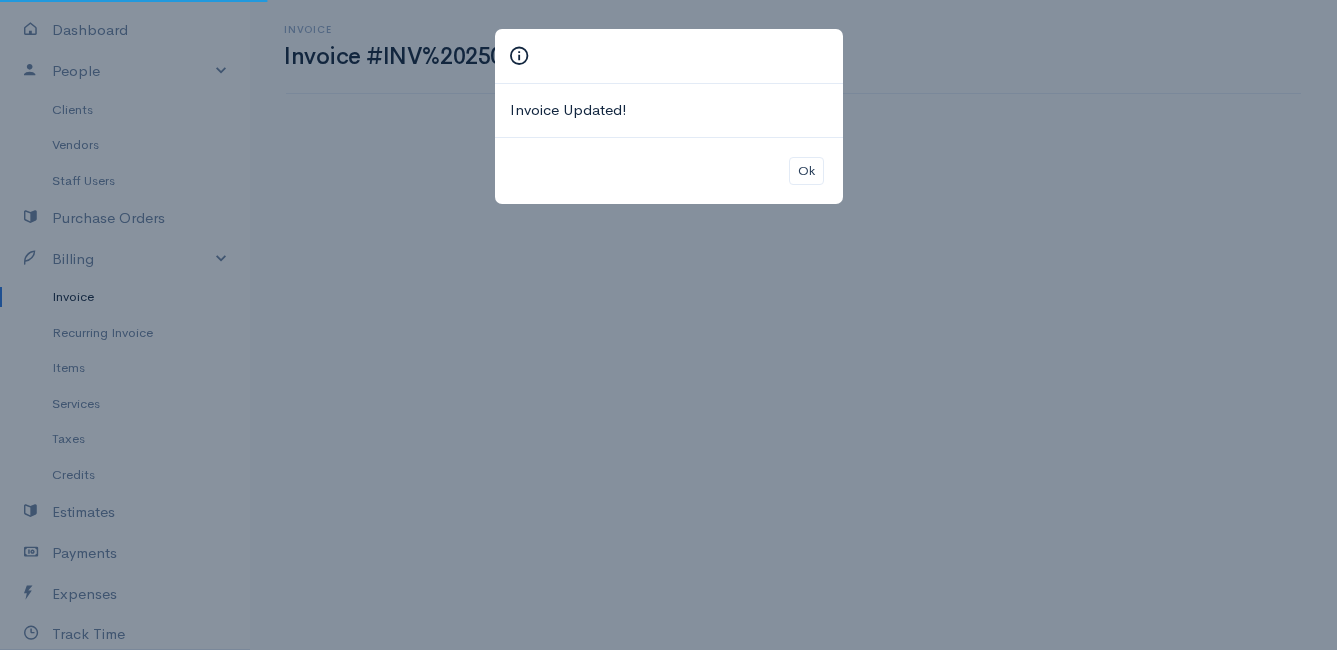 scroll, scrollTop: 0, scrollLeft: 0, axis: both 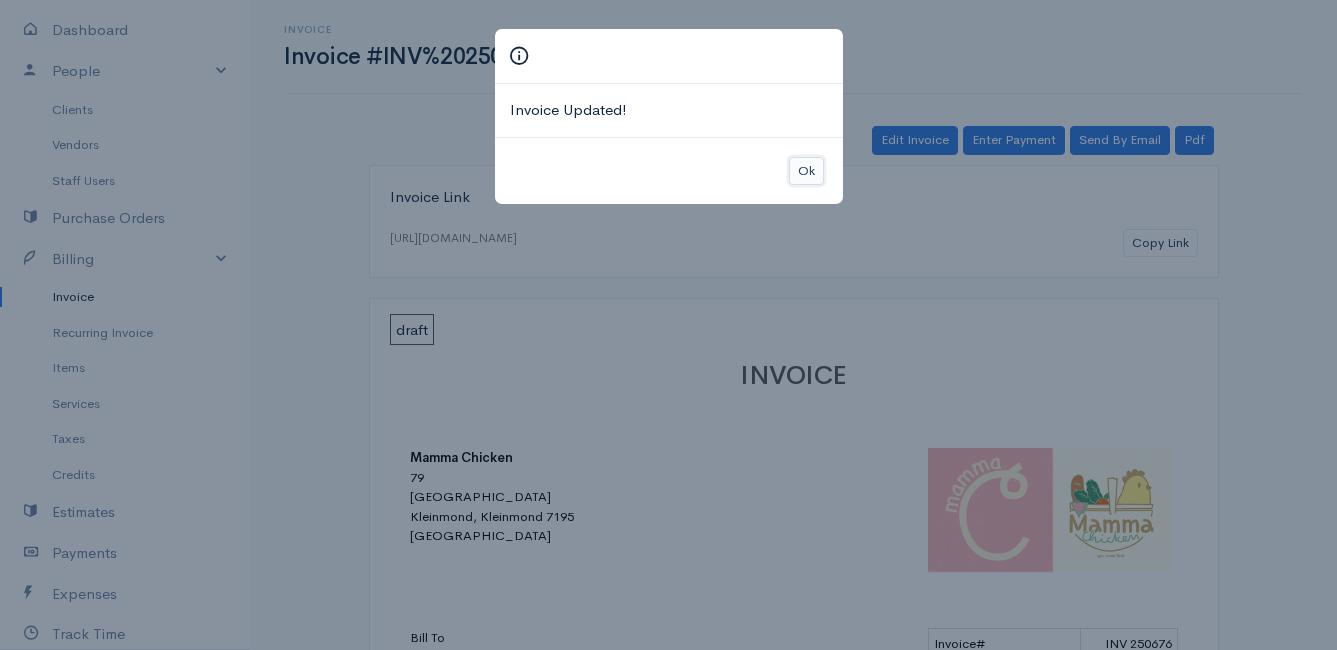 click on "Ok" at bounding box center (806, 171) 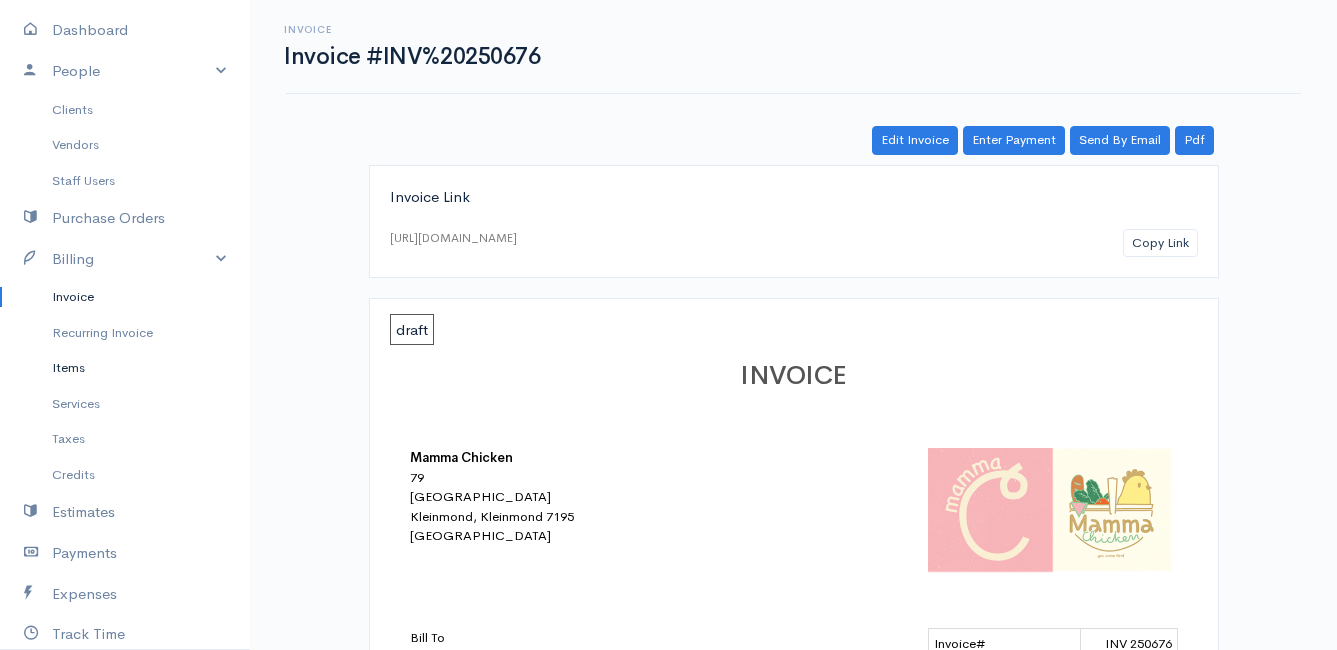 click on "Items" at bounding box center [125, 368] 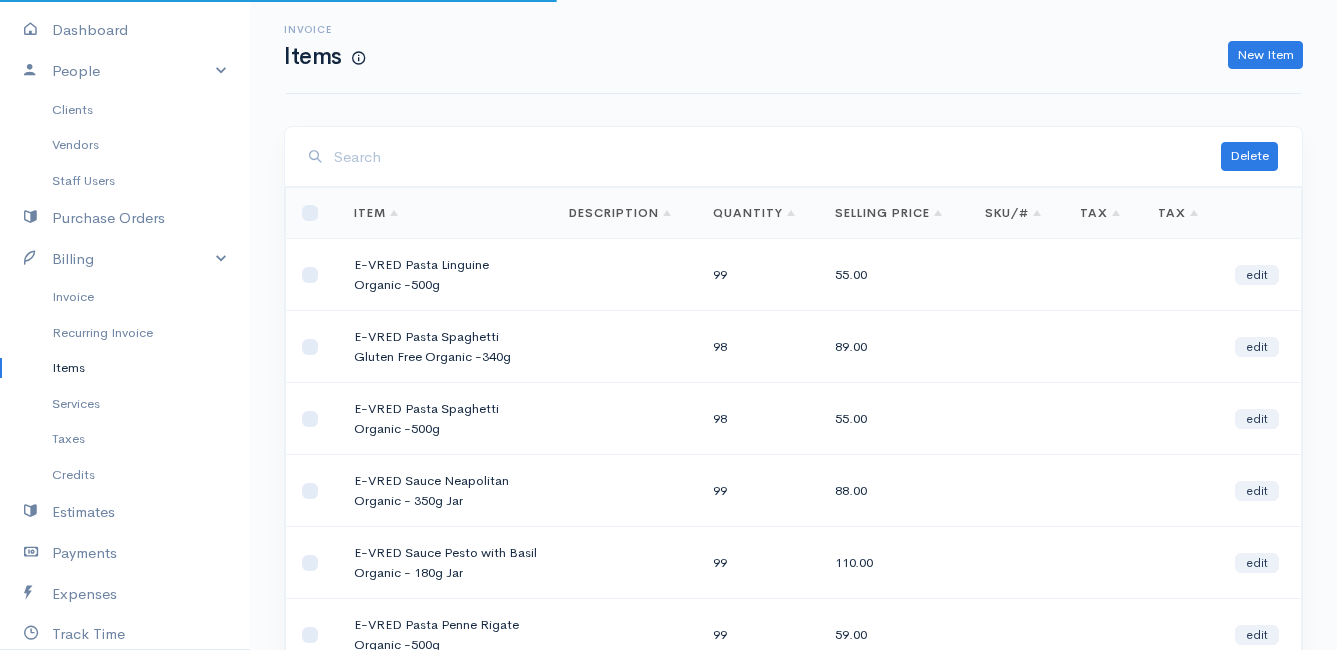click at bounding box center [777, 157] 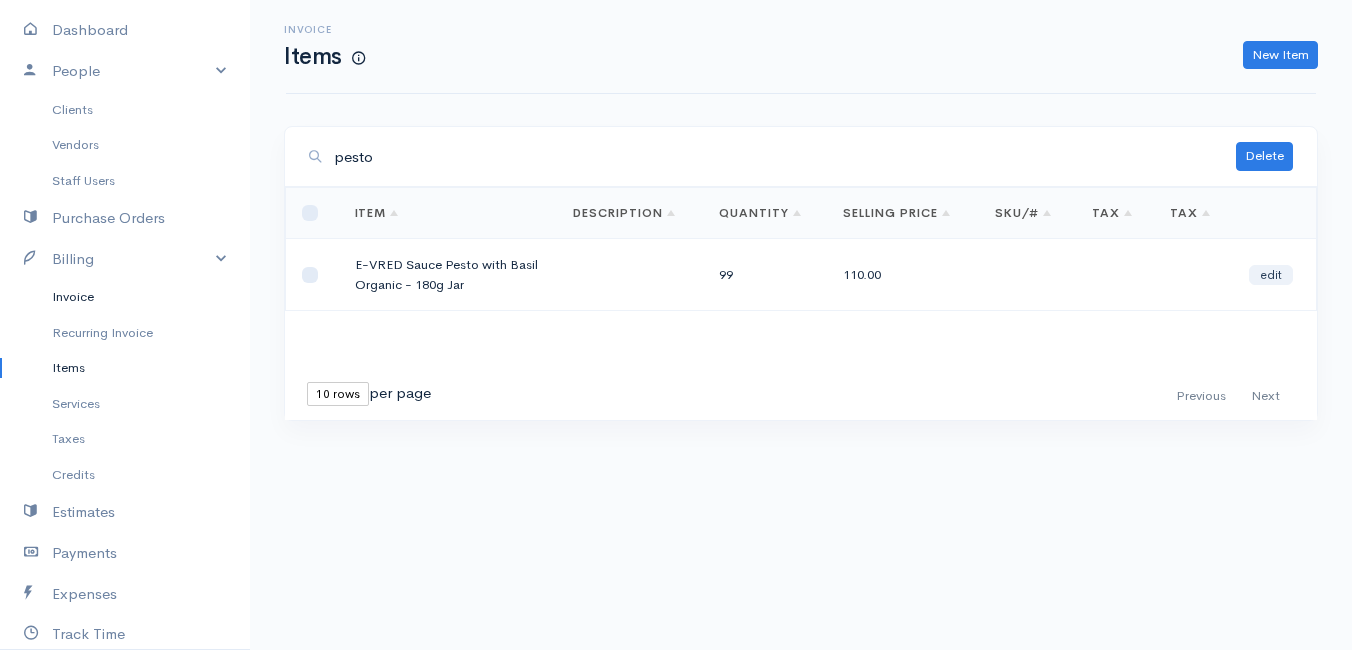 click on "Invoice" at bounding box center [125, 297] 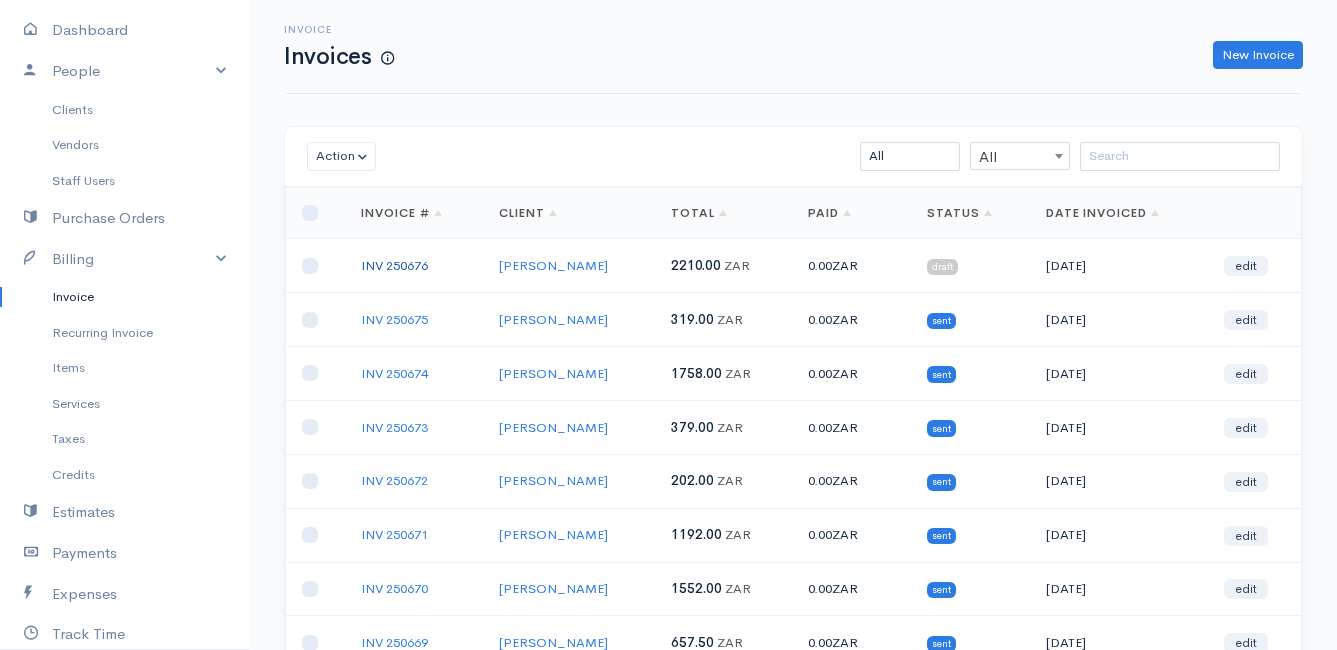 click on "INV 250676" at bounding box center (394, 265) 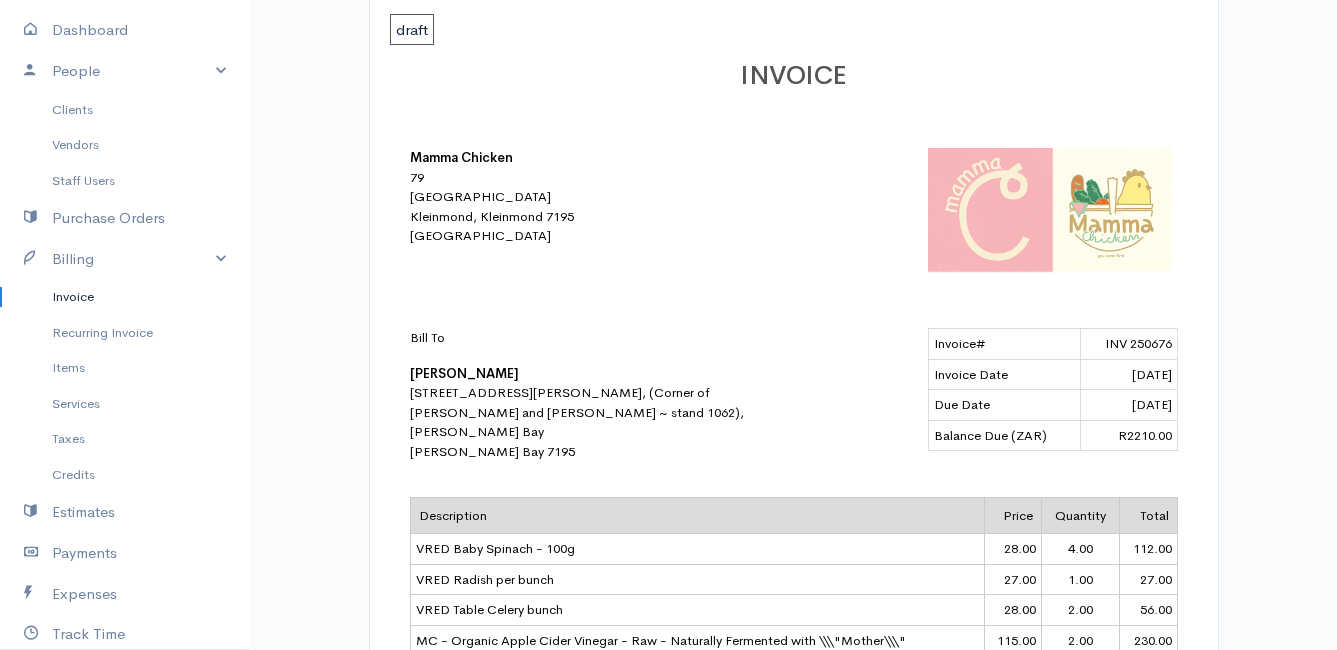 scroll, scrollTop: 0, scrollLeft: 0, axis: both 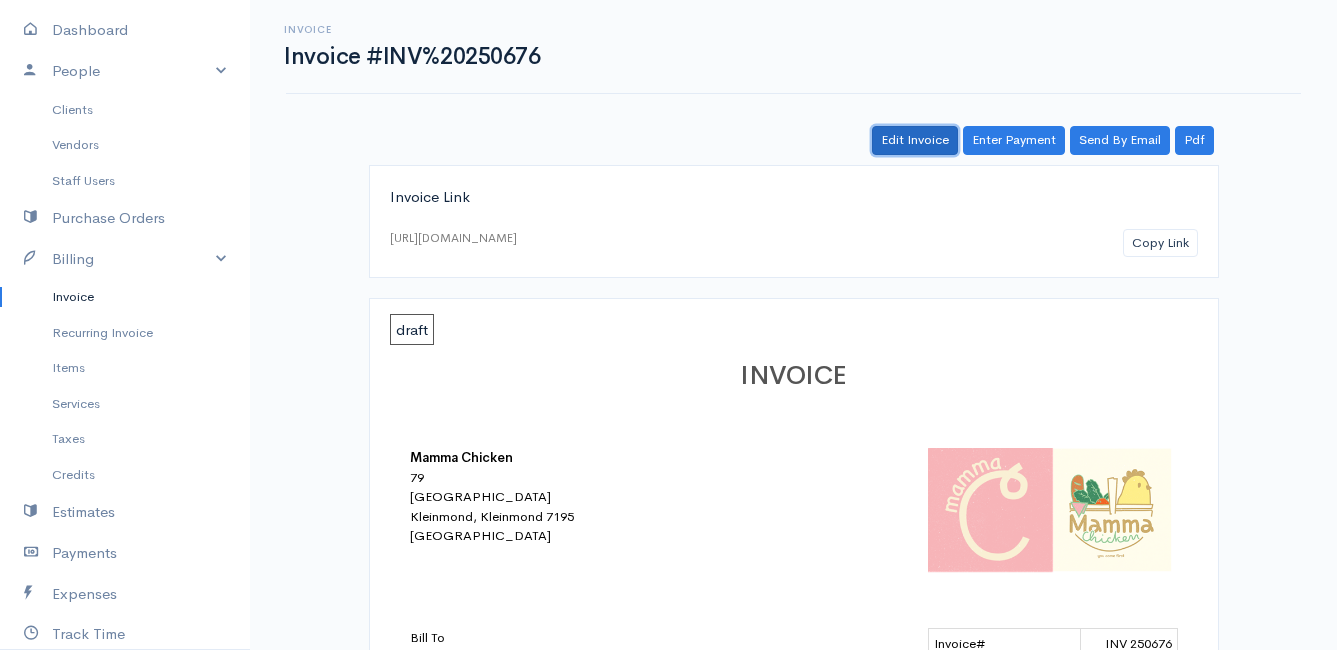 click on "Edit Invoice" at bounding box center [915, 140] 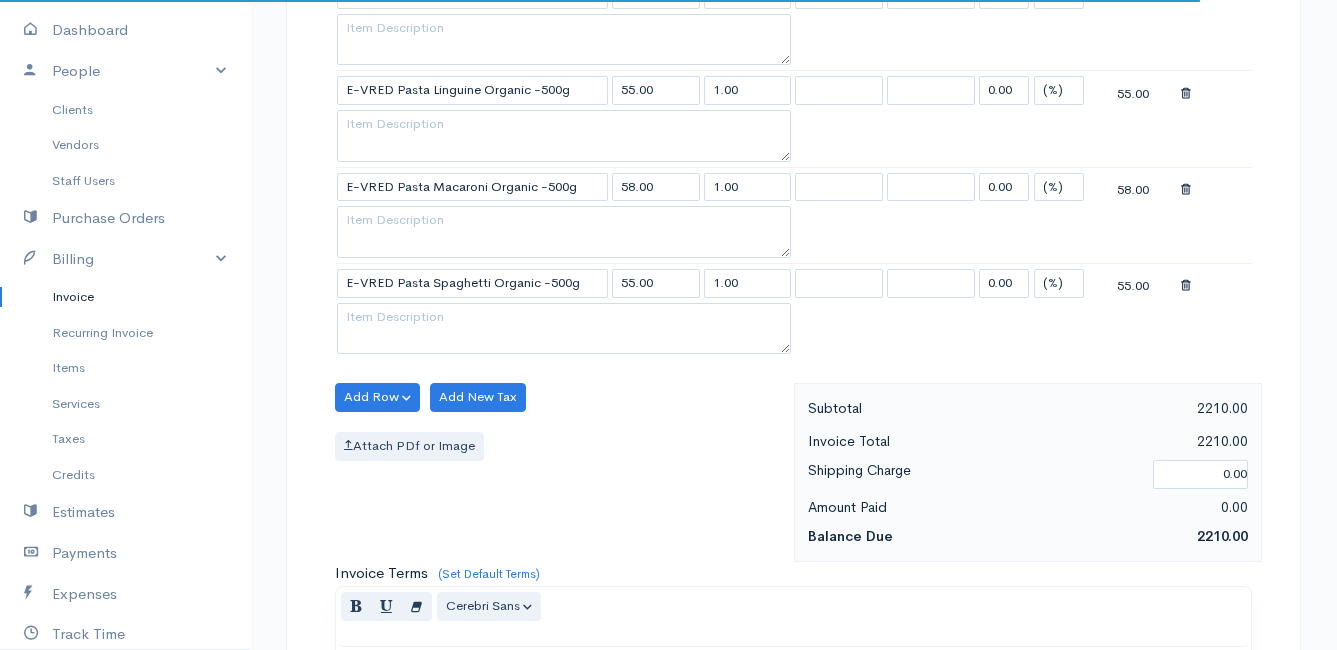 scroll, scrollTop: 2500, scrollLeft: 0, axis: vertical 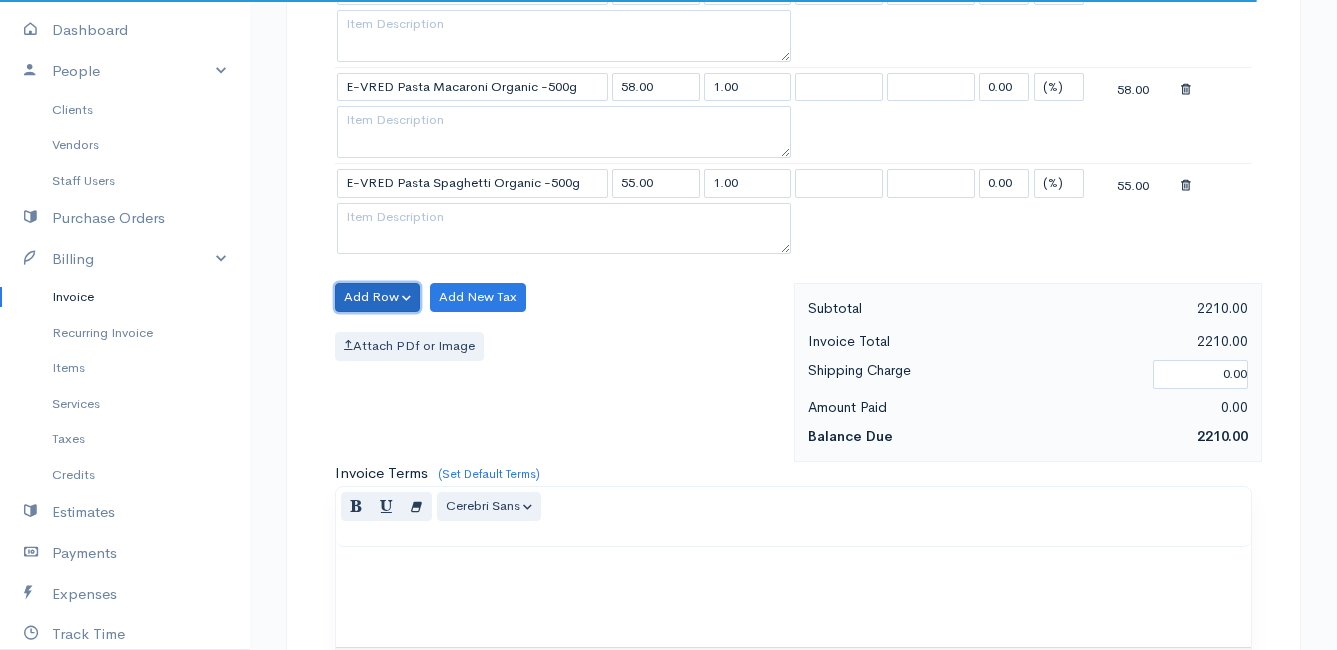 click on "Add Row" at bounding box center [377, 297] 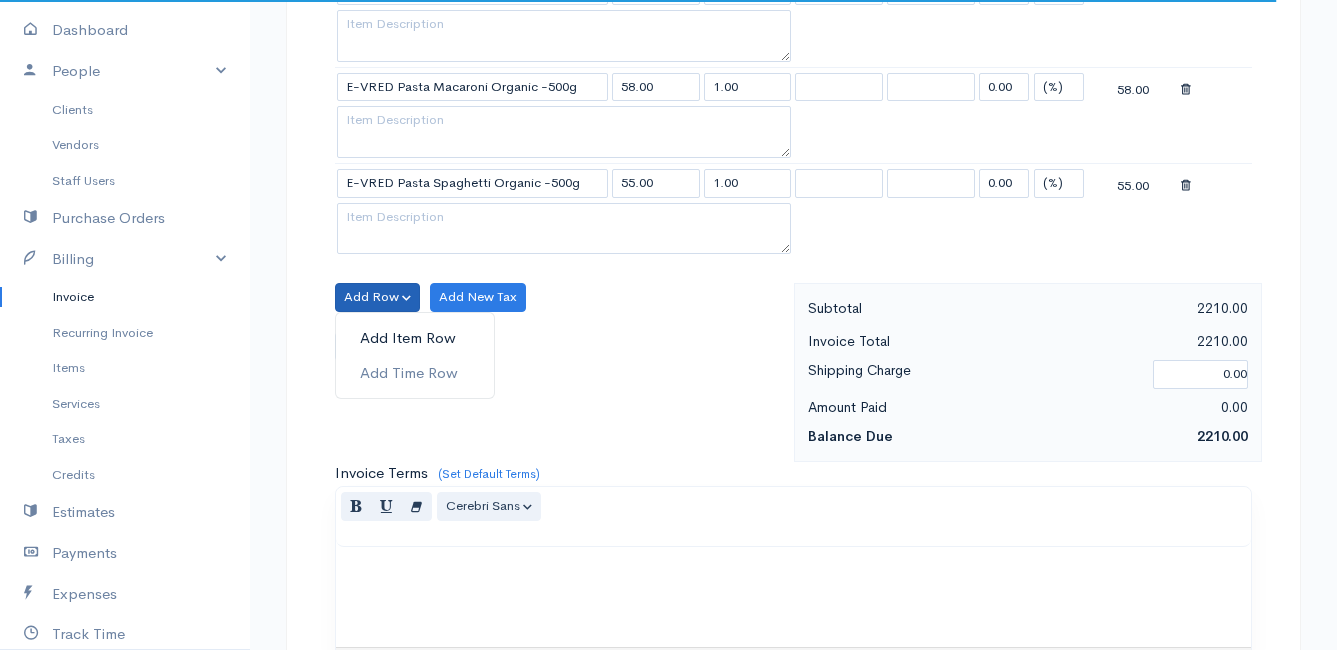 click on "Add Item Row" at bounding box center [415, 338] 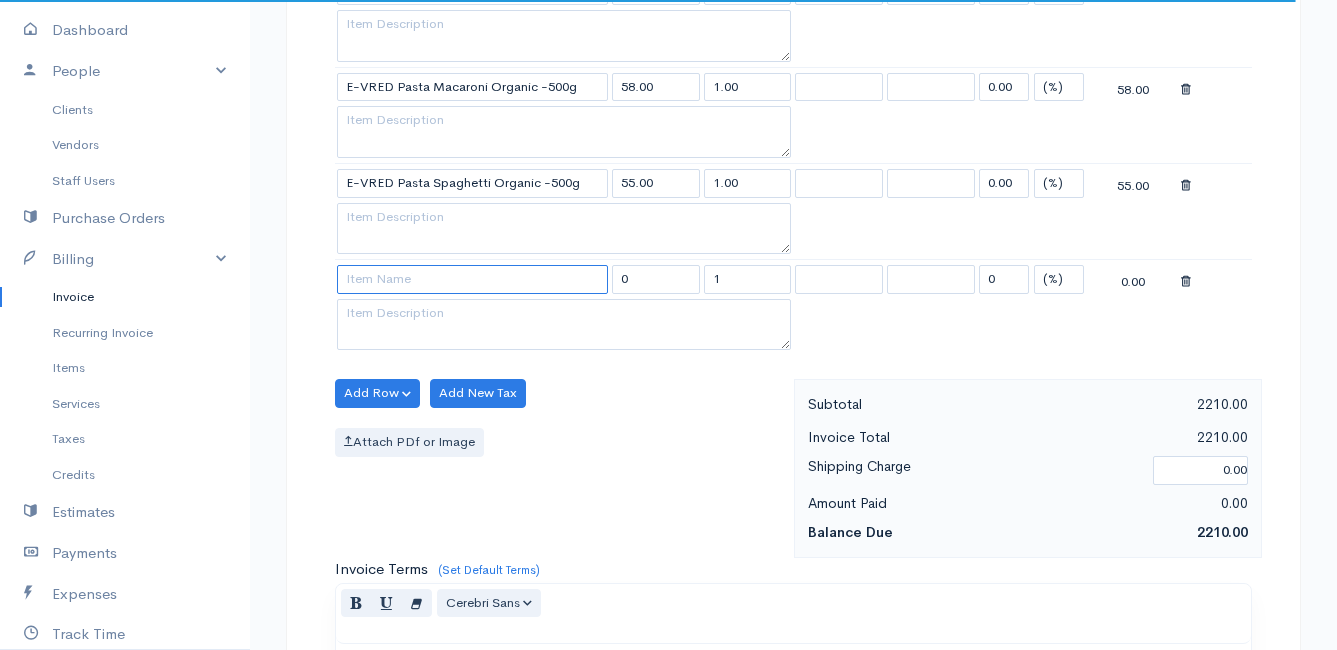 click at bounding box center (472, 279) 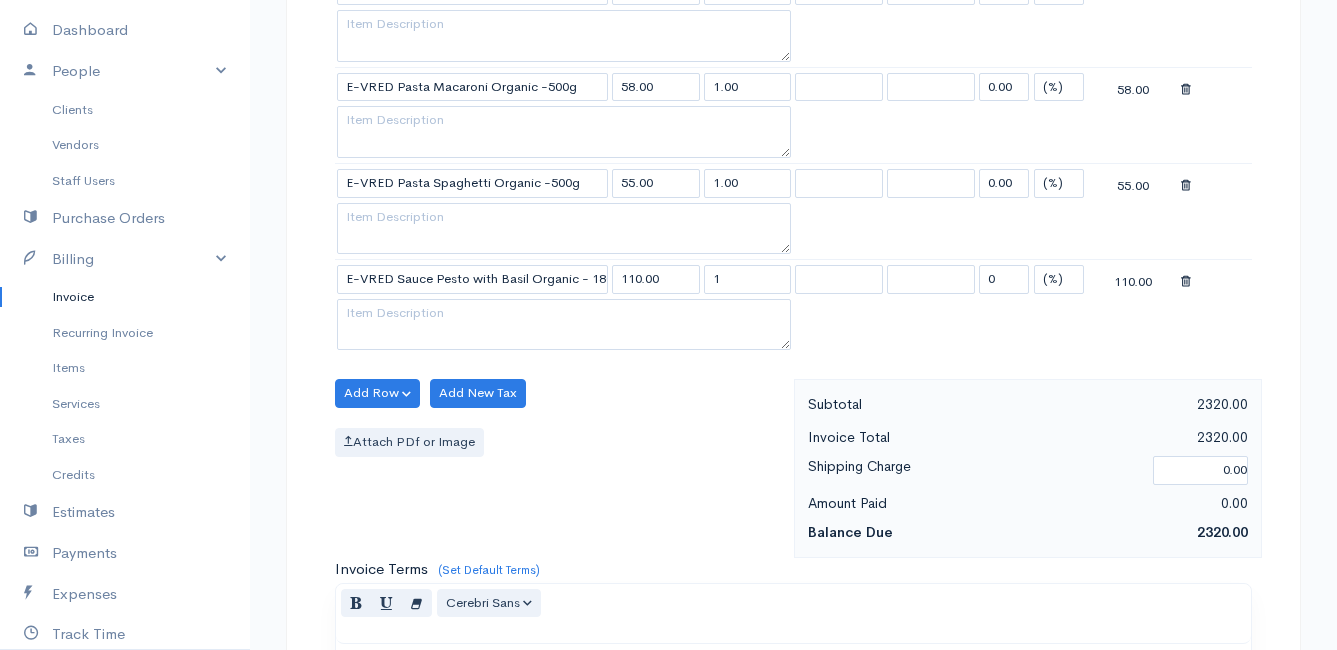 click on "Mamma Chicken
Upgrade
Dashboard
People
Clients
Vendors
Staff Users
Purchase Orders
Billing
Invoice
Recurring Invoice
Items
Services
Taxes
Credits
Estimates
Payments
Expenses
Track Time
Projects
Reports
Settings
My Organizations
Logout
Help
@CloudBooksApp 2022
Invoice
Edit Invoice #INV 250676
draft To [PERSON_NAME] [STREET_ADDRESS][PERSON_NAME], (Corner of [PERSON_NAME] and [PERSON_NAME] ~ stand 1062), [PERSON_NAME] Bay [PERSON_NAME][GEOGRAPHIC_DATA] 7195 [Choose Country] [GEOGRAPHIC_DATA] [GEOGRAPHIC_DATA] [GEOGRAPHIC_DATA] [GEOGRAPHIC_DATA] [PERSON_NAME]" at bounding box center [668, -625] 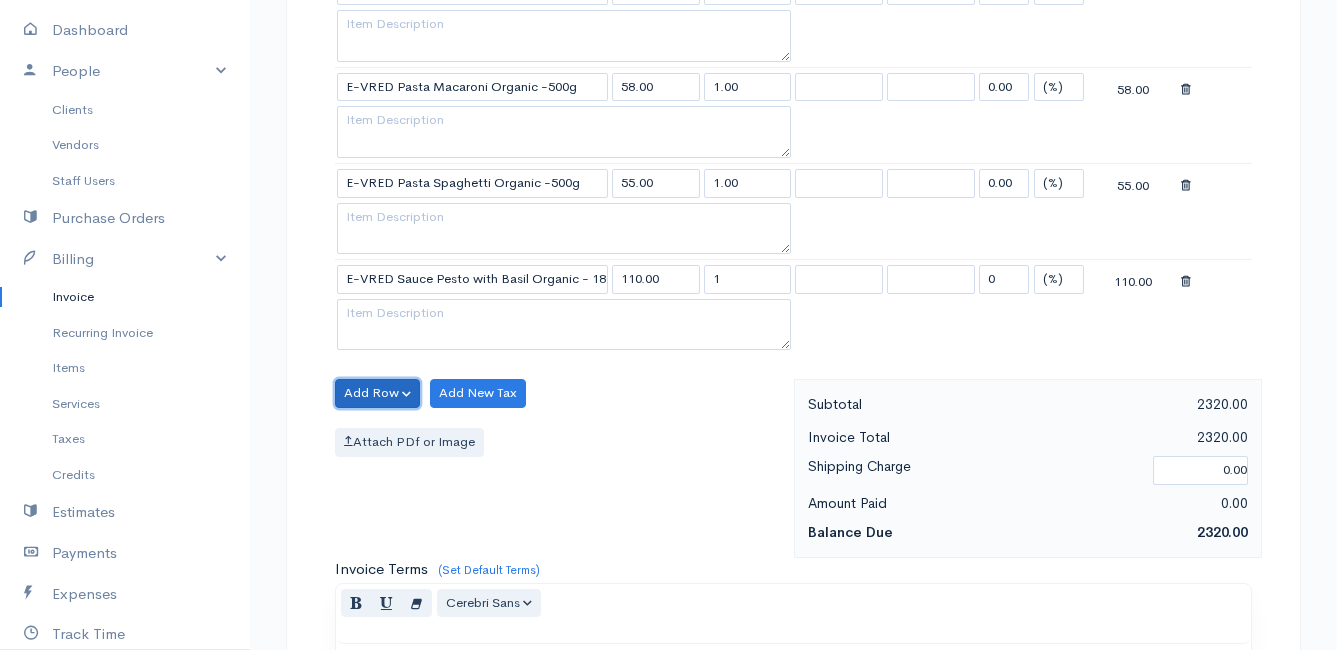 click on "Add Row" at bounding box center [377, 393] 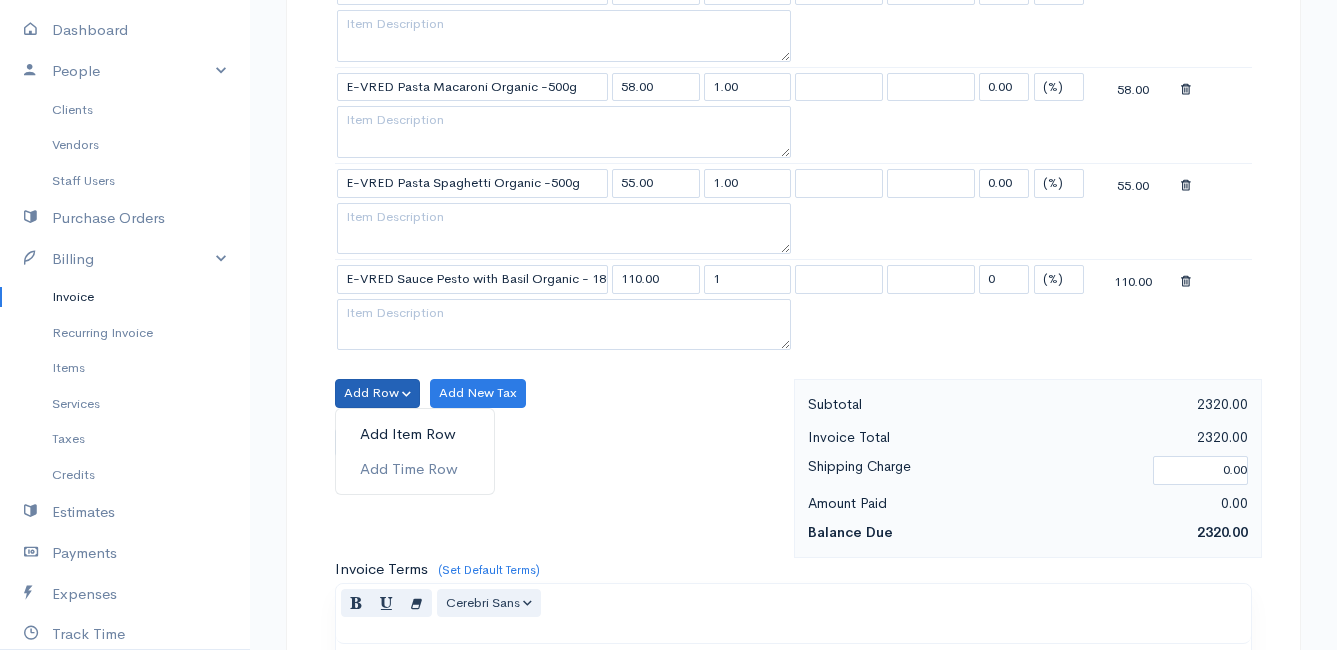 click on "Add Item Row" at bounding box center (415, 434) 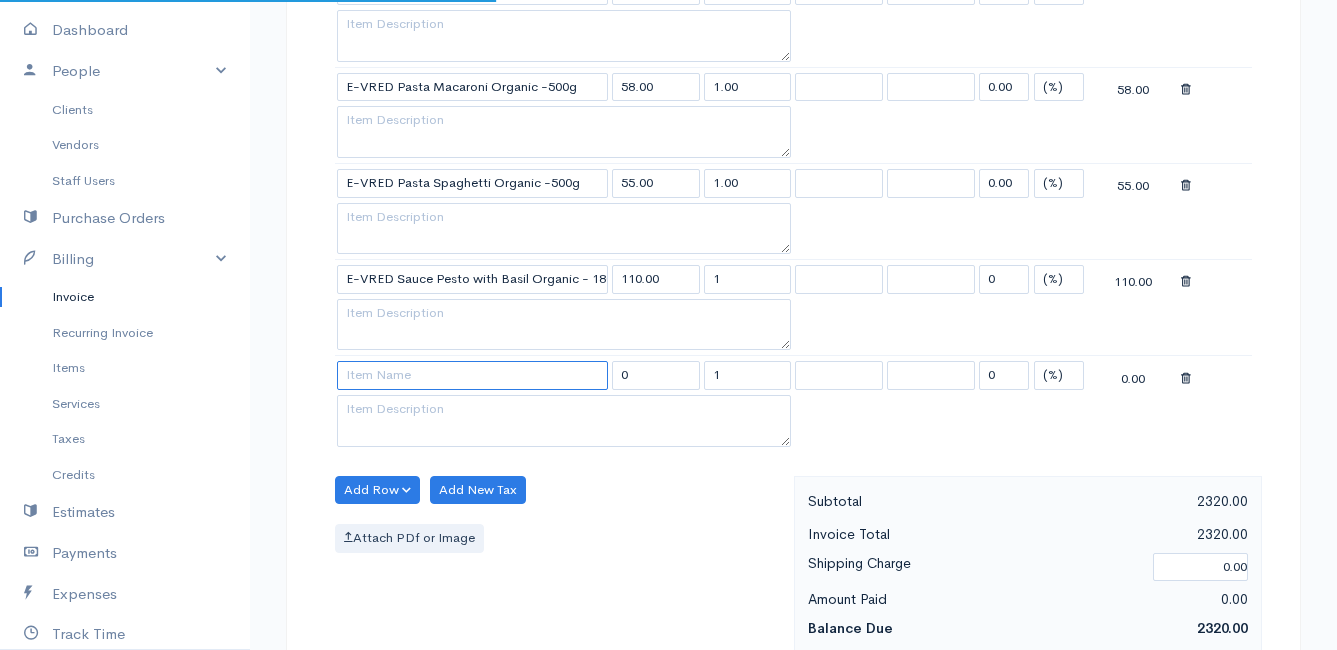click at bounding box center (472, 375) 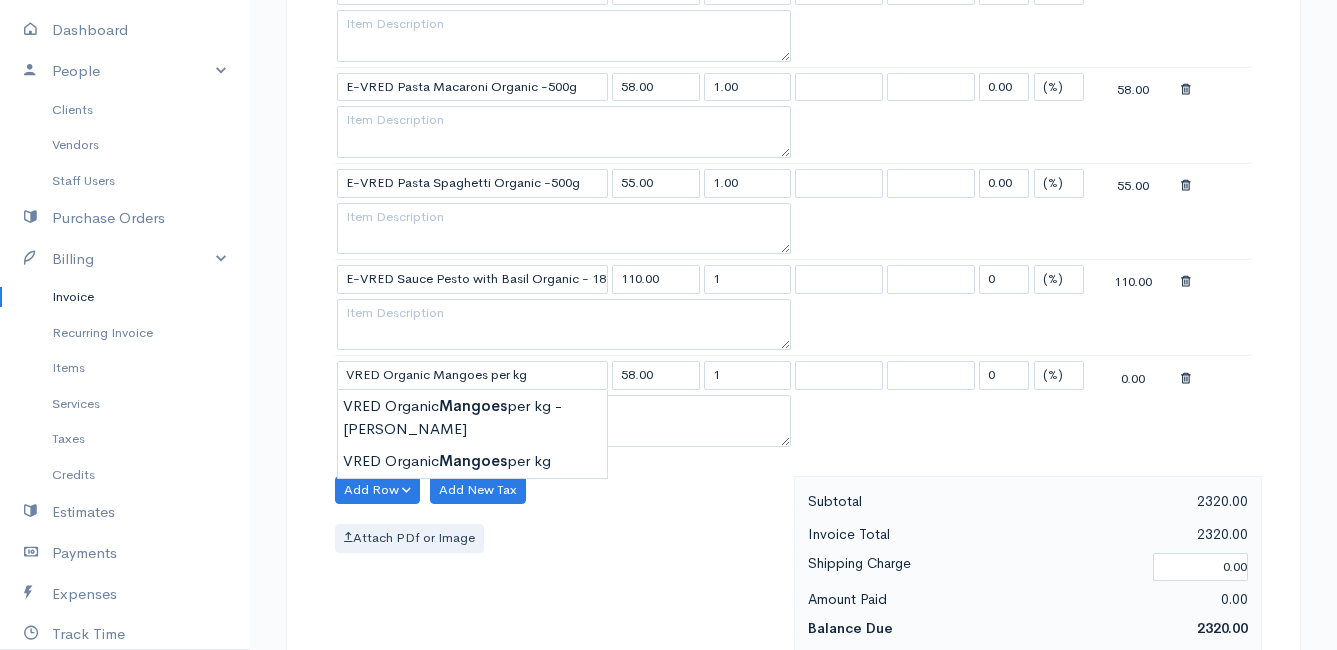 click on "Mamma Chicken
Upgrade
Dashboard
People
Clients
Vendors
Staff Users
Purchase Orders
Billing
Invoice
Recurring Invoice
Items
Services
Taxes
Credits
Estimates
Payments
Expenses
Track Time
Projects
Reports
Settings
My Organizations
Logout
Help
@CloudBooksApp 2022
Invoice
Edit Invoice #INV 250676
draft To [PERSON_NAME] [STREET_ADDRESS][PERSON_NAME], (Corner of [PERSON_NAME] and [PERSON_NAME] ~ stand 1062), [PERSON_NAME] Bay [PERSON_NAME][GEOGRAPHIC_DATA] 7195 [Choose Country] [GEOGRAPHIC_DATA] [GEOGRAPHIC_DATA] [GEOGRAPHIC_DATA] [GEOGRAPHIC_DATA] [PERSON_NAME]" at bounding box center [668, -577] 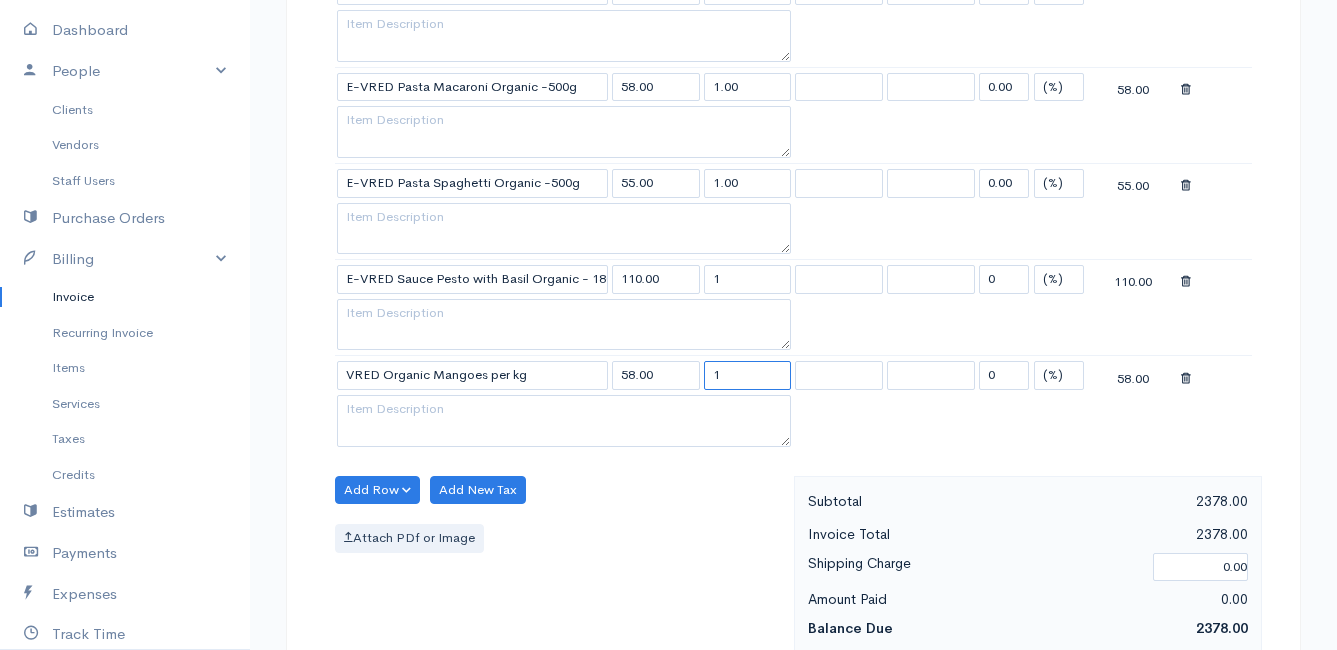 drag, startPoint x: 747, startPoint y: 375, endPoint x: 672, endPoint y: 375, distance: 75 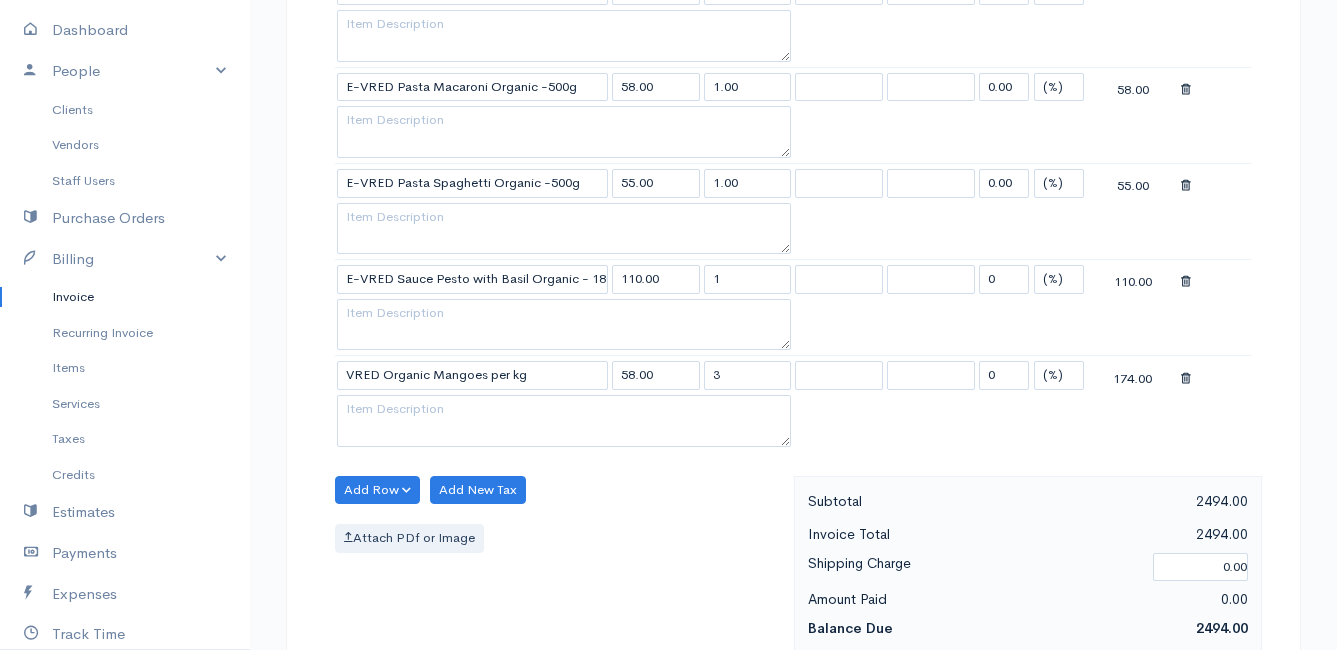 click on "Add Row Add Item Row Add Time Row Add New Tax                          Attach PDf or Image" at bounding box center [559, 565] 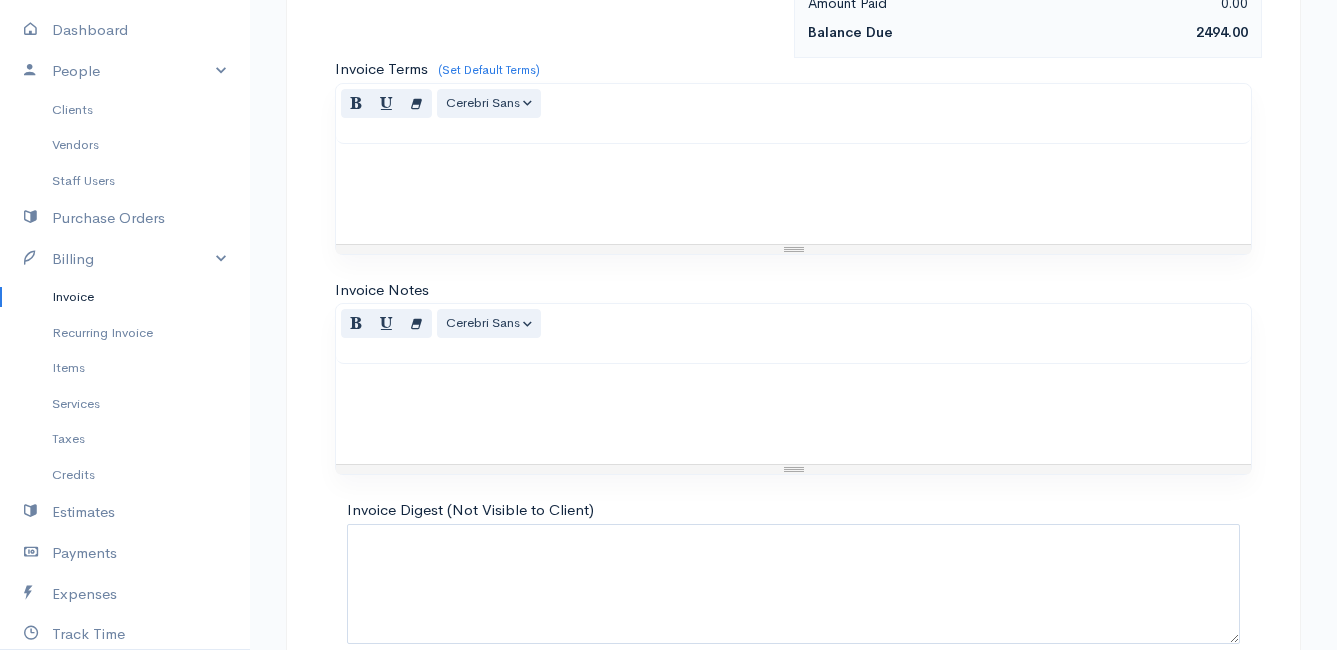 scroll, scrollTop: 3196, scrollLeft: 0, axis: vertical 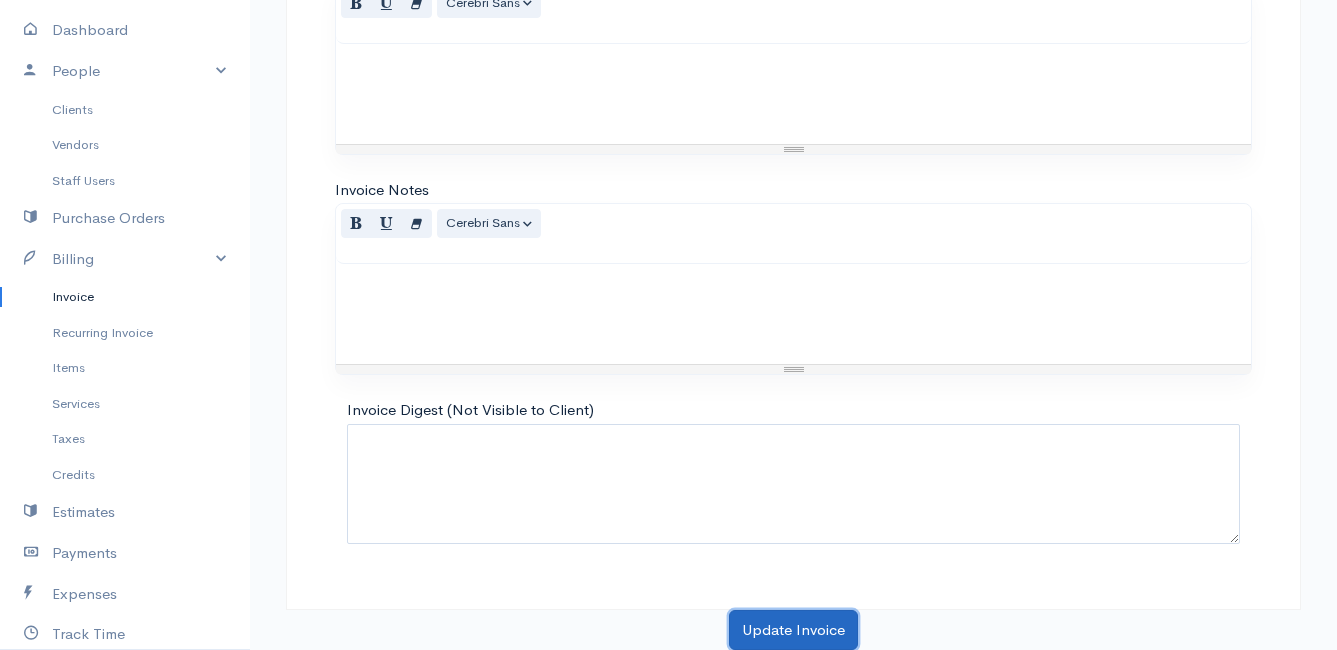 click on "Update Invoice" at bounding box center [793, 630] 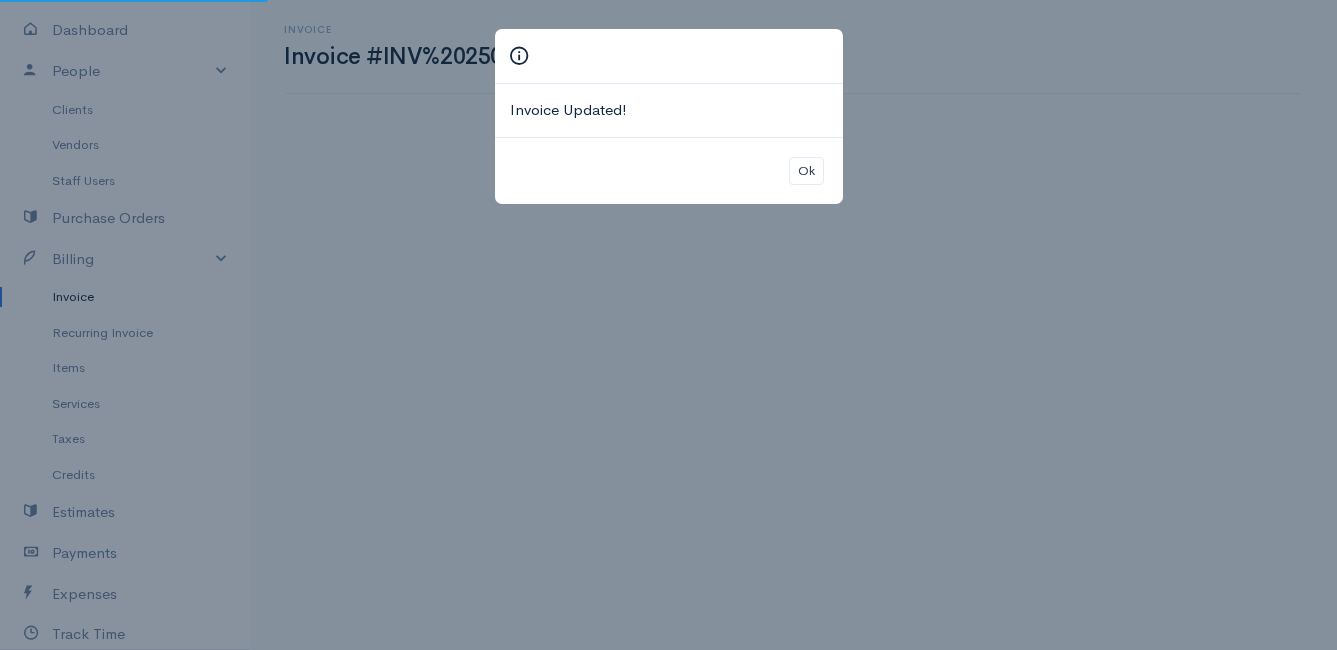 scroll, scrollTop: 0, scrollLeft: 0, axis: both 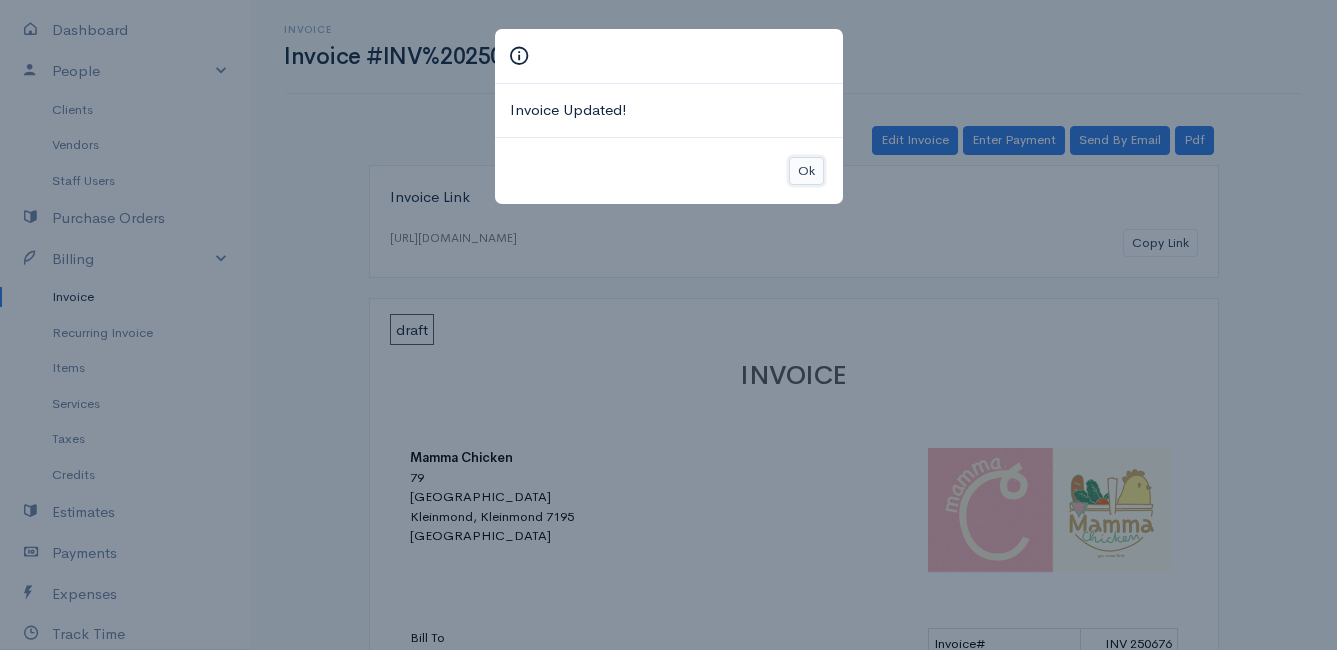 click on "Ok" at bounding box center [806, 171] 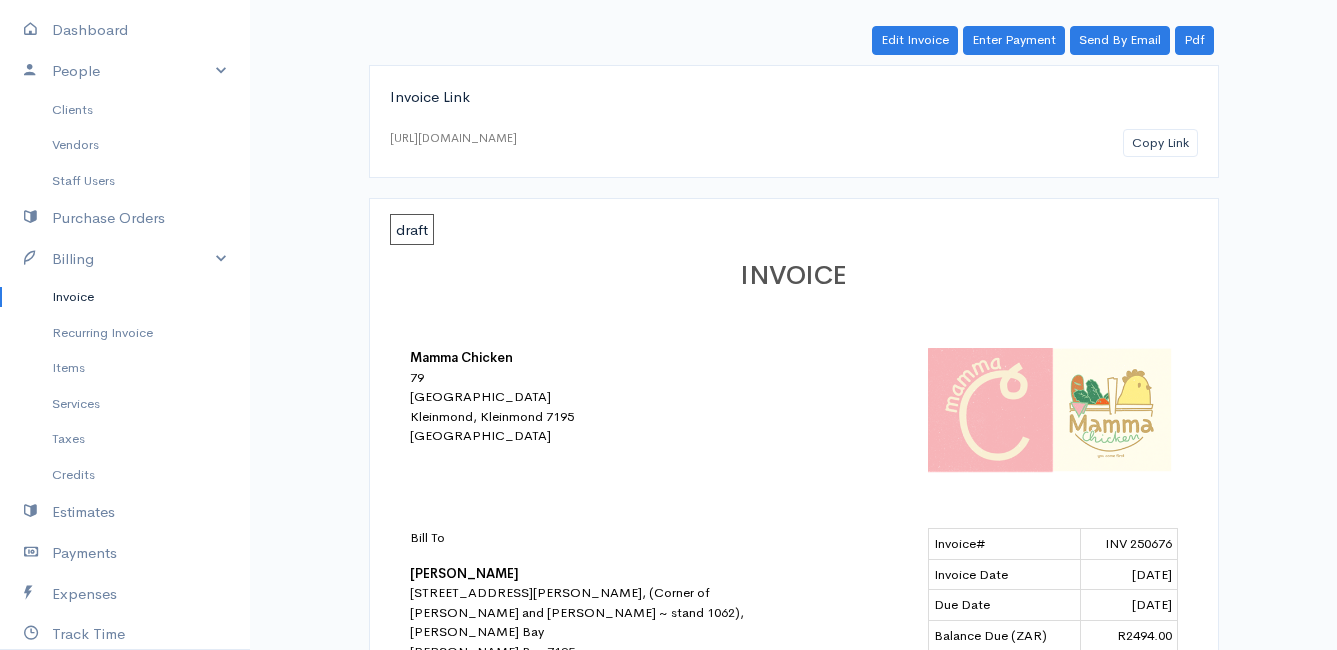 scroll, scrollTop: 0, scrollLeft: 0, axis: both 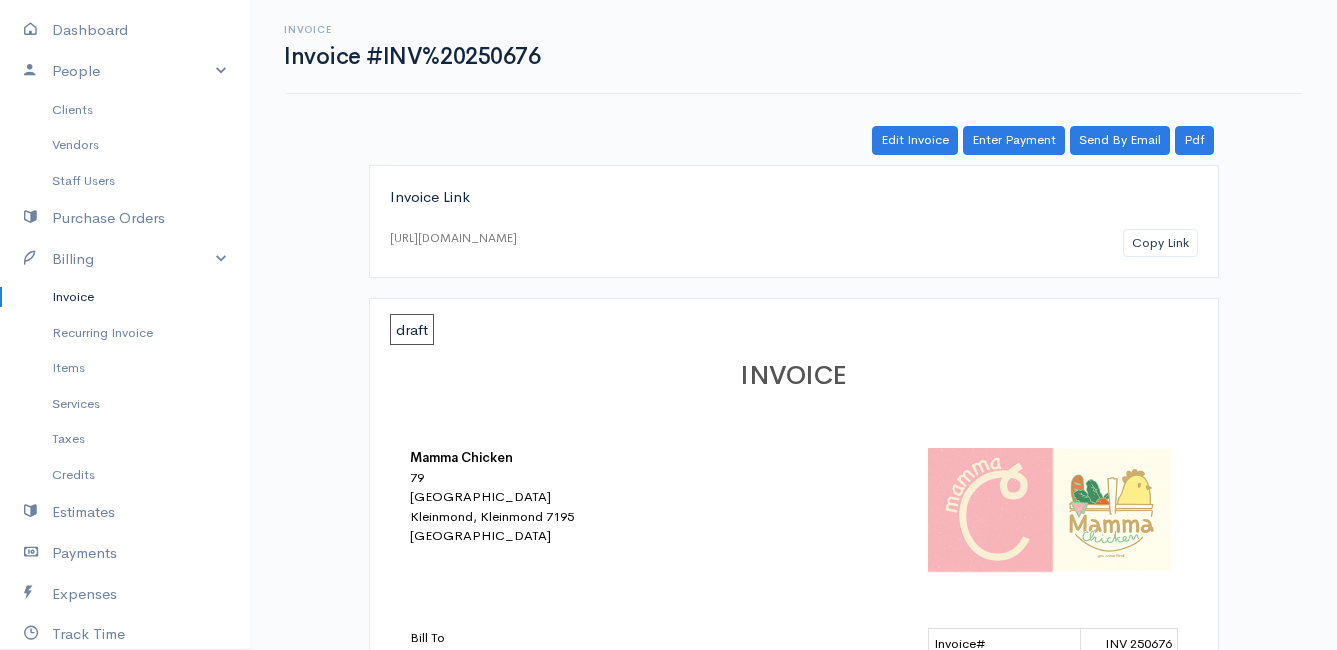 click on "Invoice" at bounding box center (125, 297) 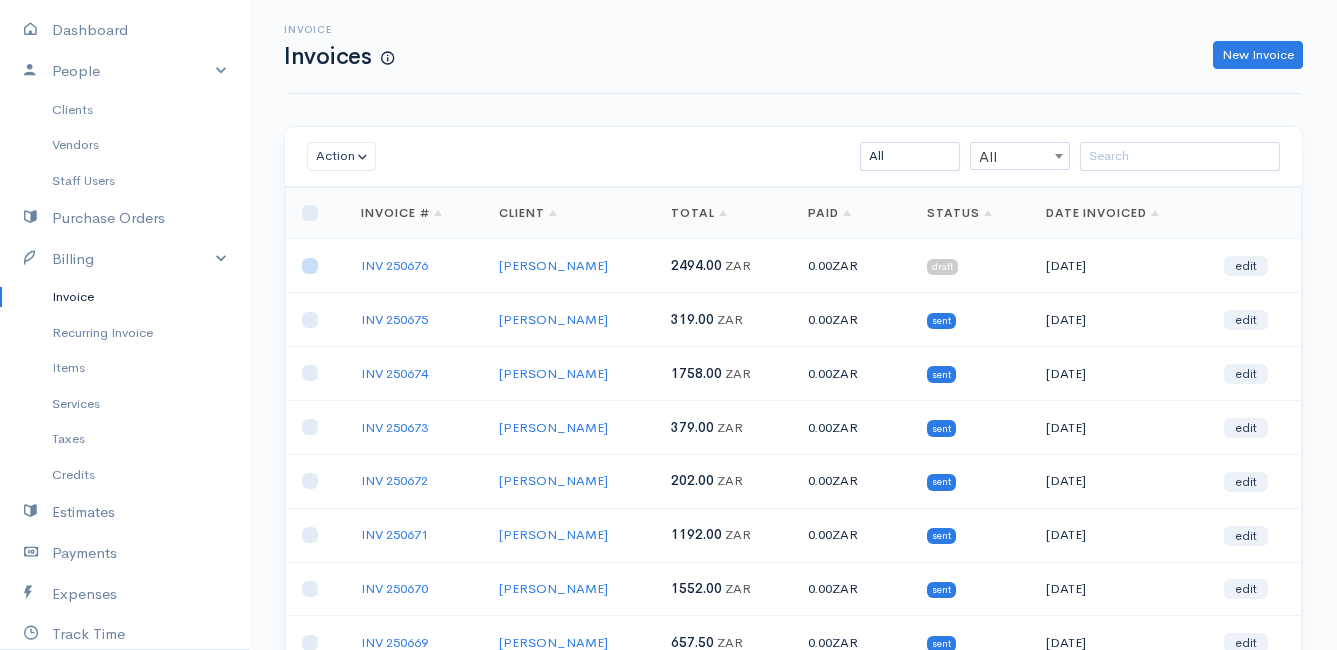 click at bounding box center [310, 266] 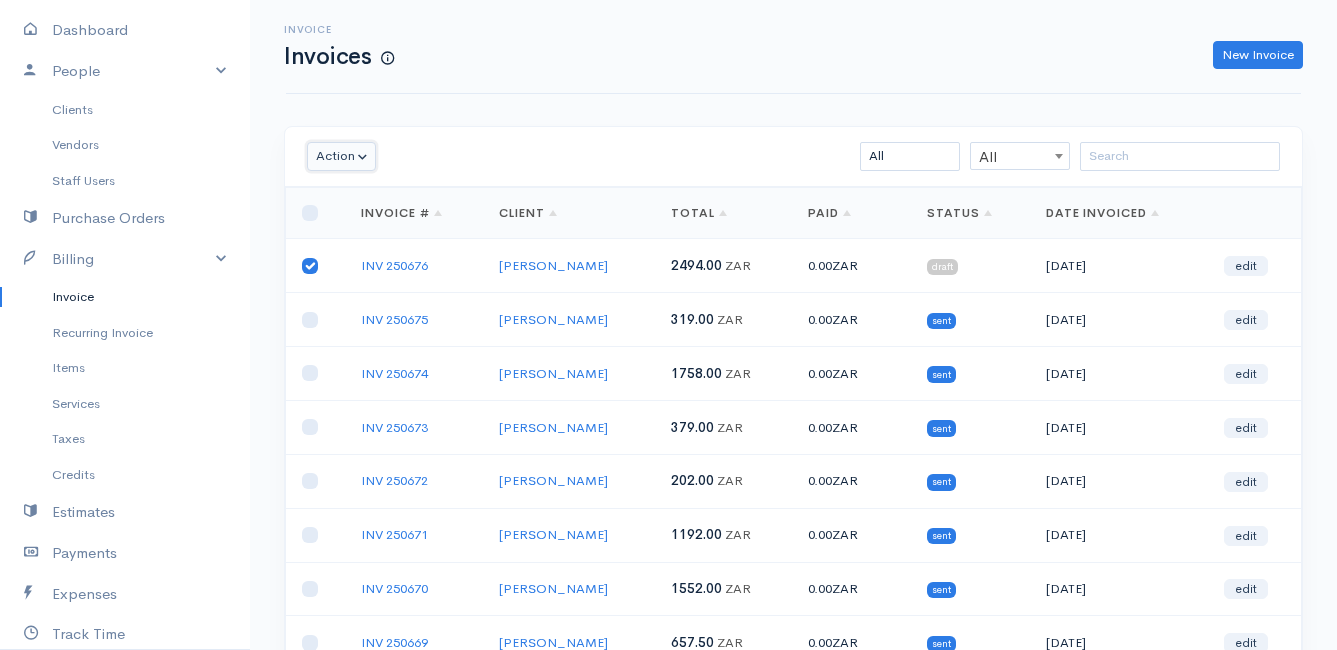 click on "Action" at bounding box center [341, 156] 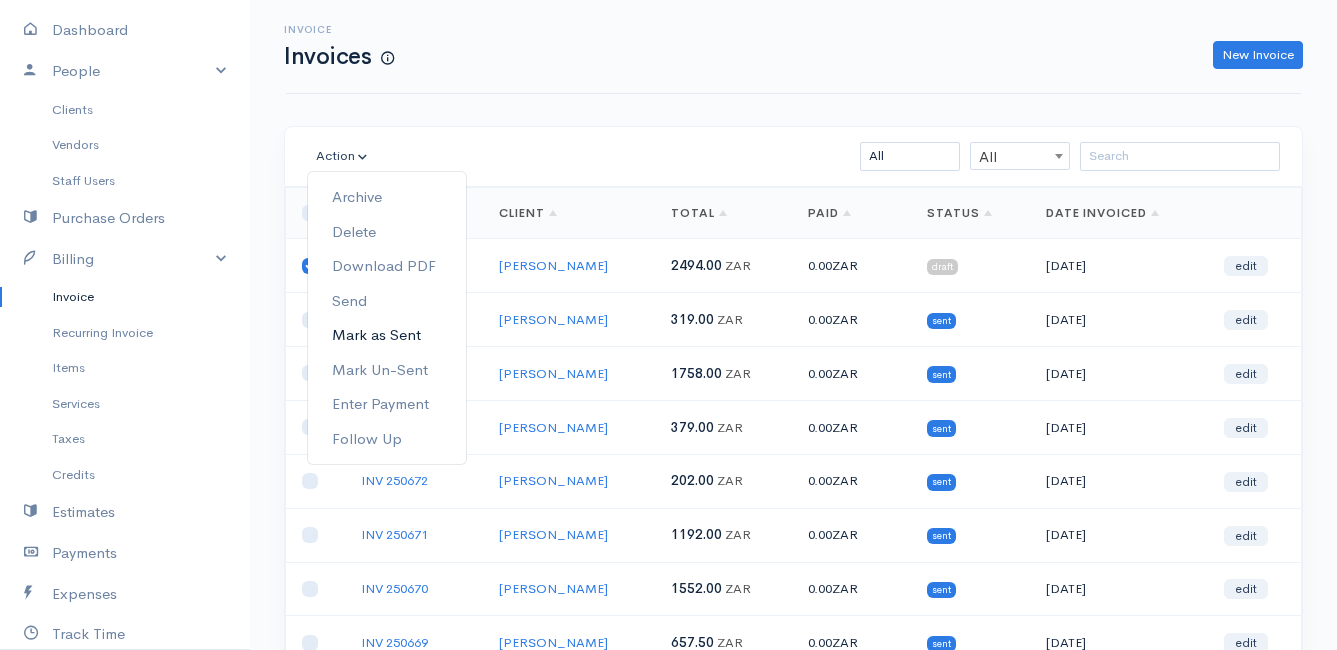 click on "Mark as Sent" at bounding box center [387, 335] 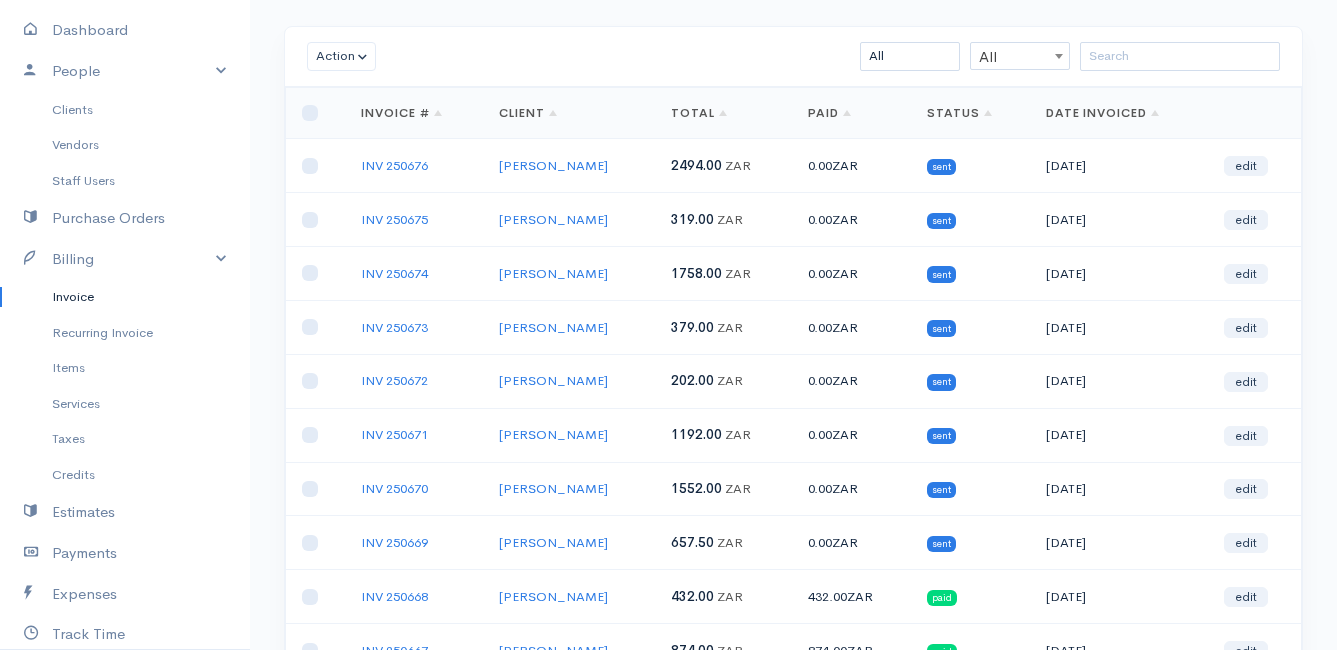 scroll, scrollTop: 0, scrollLeft: 0, axis: both 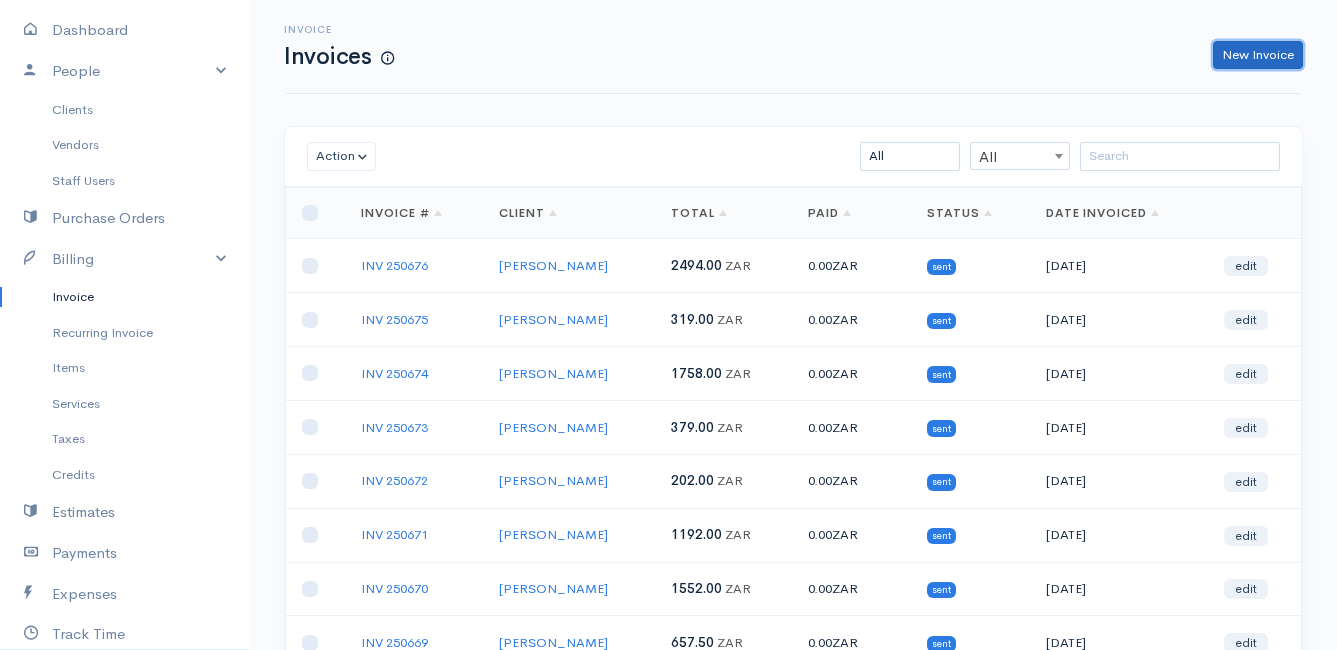 click on "New Invoice" at bounding box center [1258, 55] 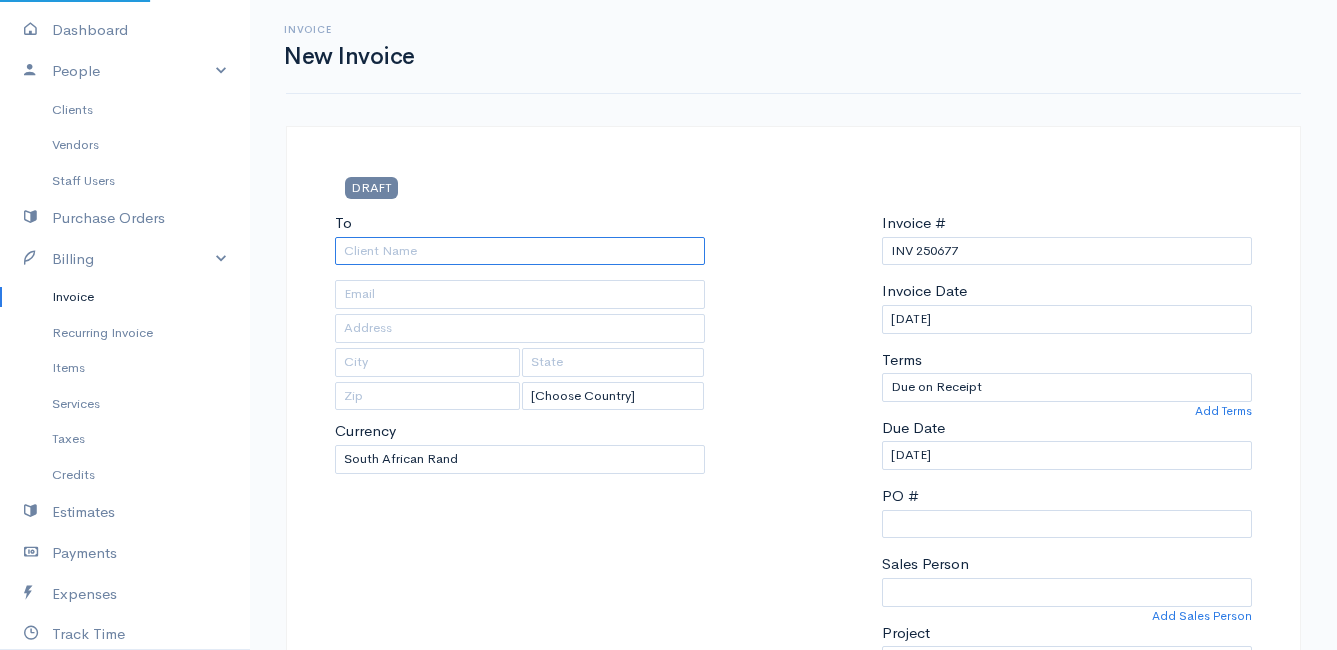 click on "To" at bounding box center [520, 251] 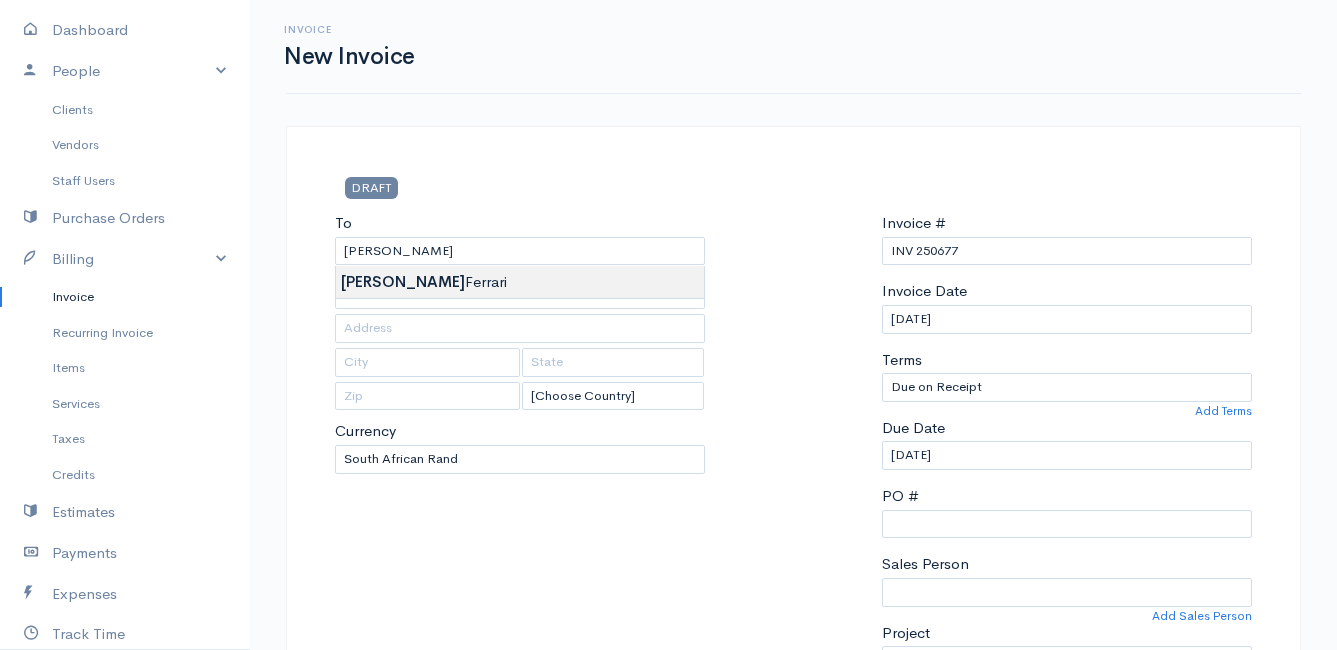 click on "Mamma Chicken
Upgrade
Dashboard
People
Clients
Vendors
Staff Users
Purchase Orders
Billing
Invoice
Recurring Invoice
Items
Services
Taxes
Credits
Estimates
Payments
Expenses
Track Time
Projects
Reports
Settings
My Organizations
Logout
Help
@CloudBooksApp 2022
Invoice
New Invoice
DRAFT To [PERSON_NAME] [Choose Country] [GEOGRAPHIC_DATA] [GEOGRAPHIC_DATA] [GEOGRAPHIC_DATA] [GEOGRAPHIC_DATA] [GEOGRAPHIC_DATA] [GEOGRAPHIC_DATA] [US_STATE] [GEOGRAPHIC_DATA] [GEOGRAPHIC_DATA] [GEOGRAPHIC_DATA] [GEOGRAPHIC_DATA] [GEOGRAPHIC_DATA] [GEOGRAPHIC_DATA] [GEOGRAPHIC_DATA] [GEOGRAPHIC_DATA]" at bounding box center [668, 864] 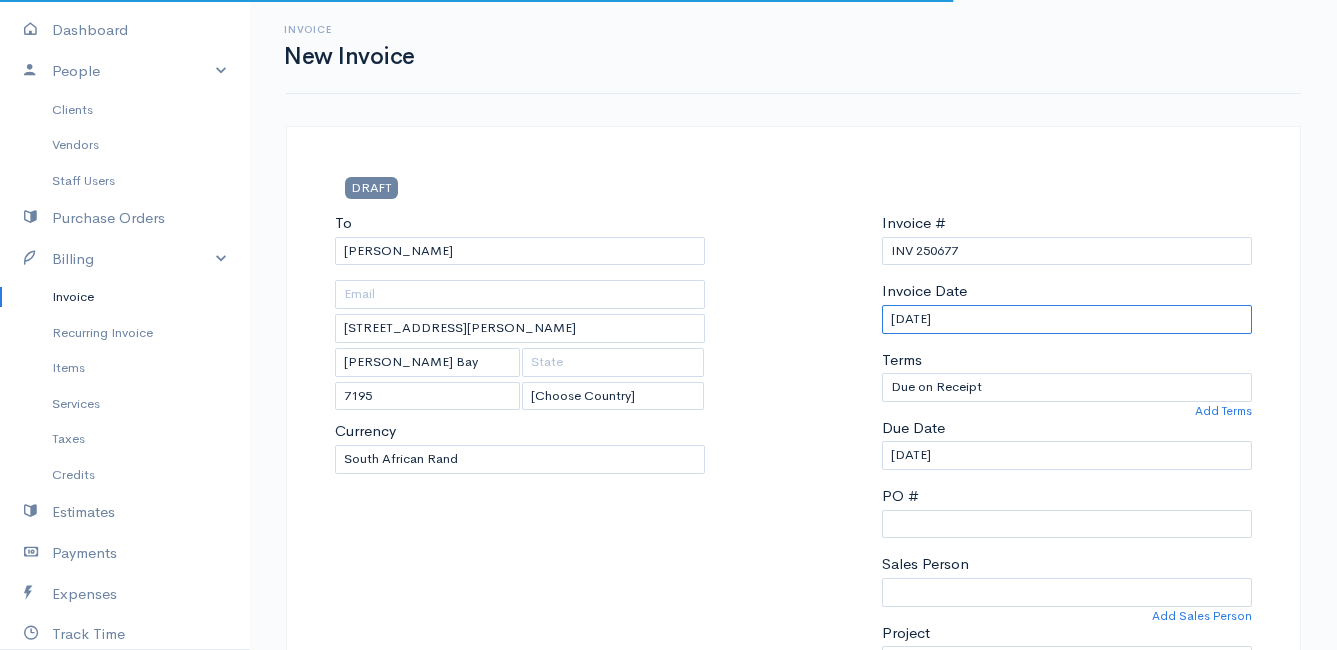click on "[DATE]" at bounding box center [1067, 319] 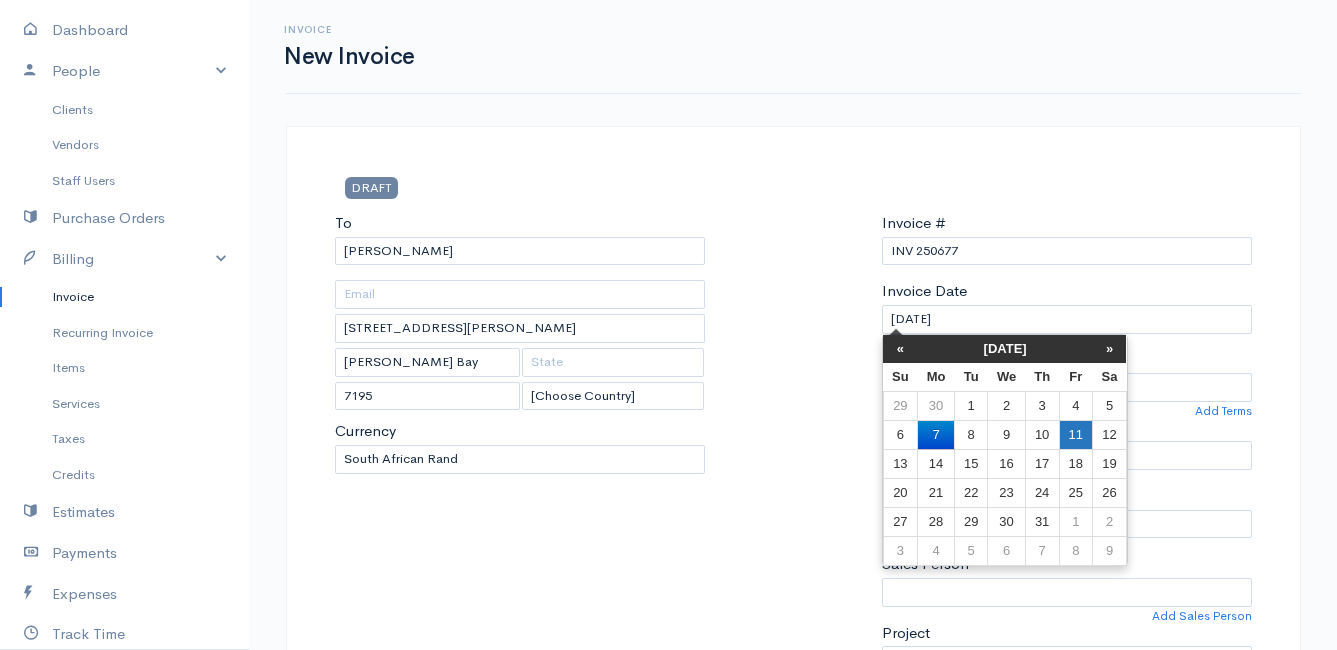 click on "11" at bounding box center [1075, 434] 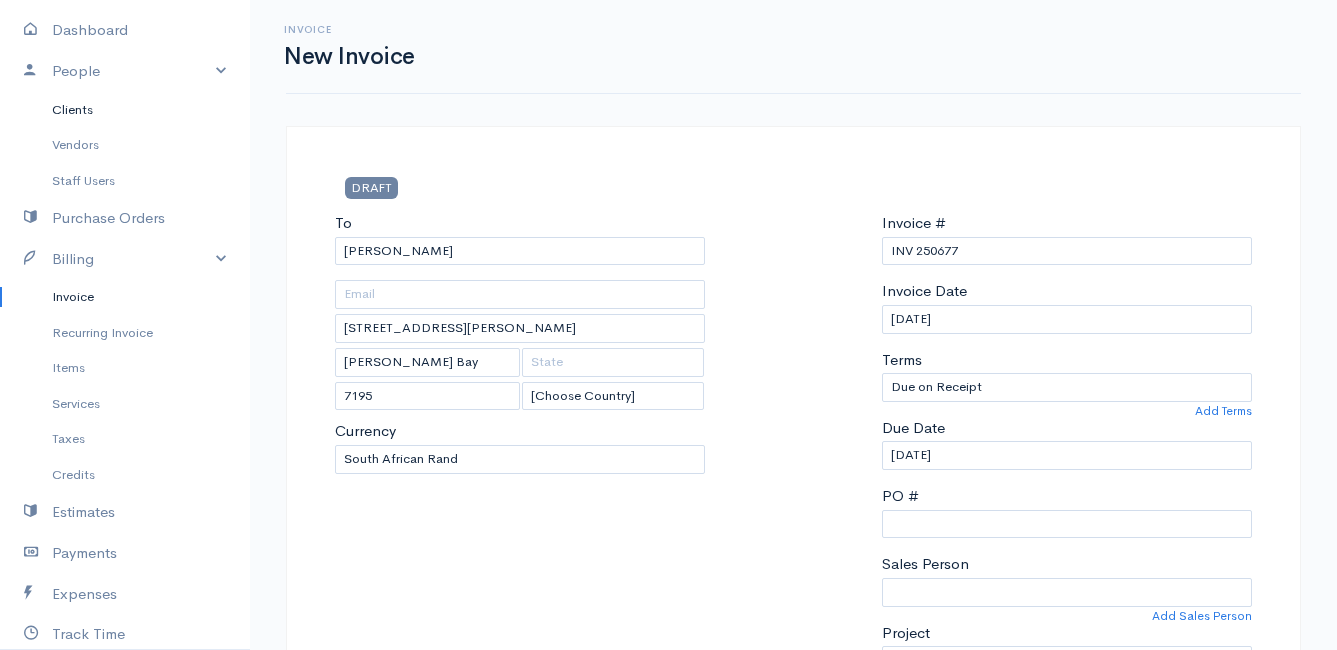 scroll, scrollTop: 0, scrollLeft: 0, axis: both 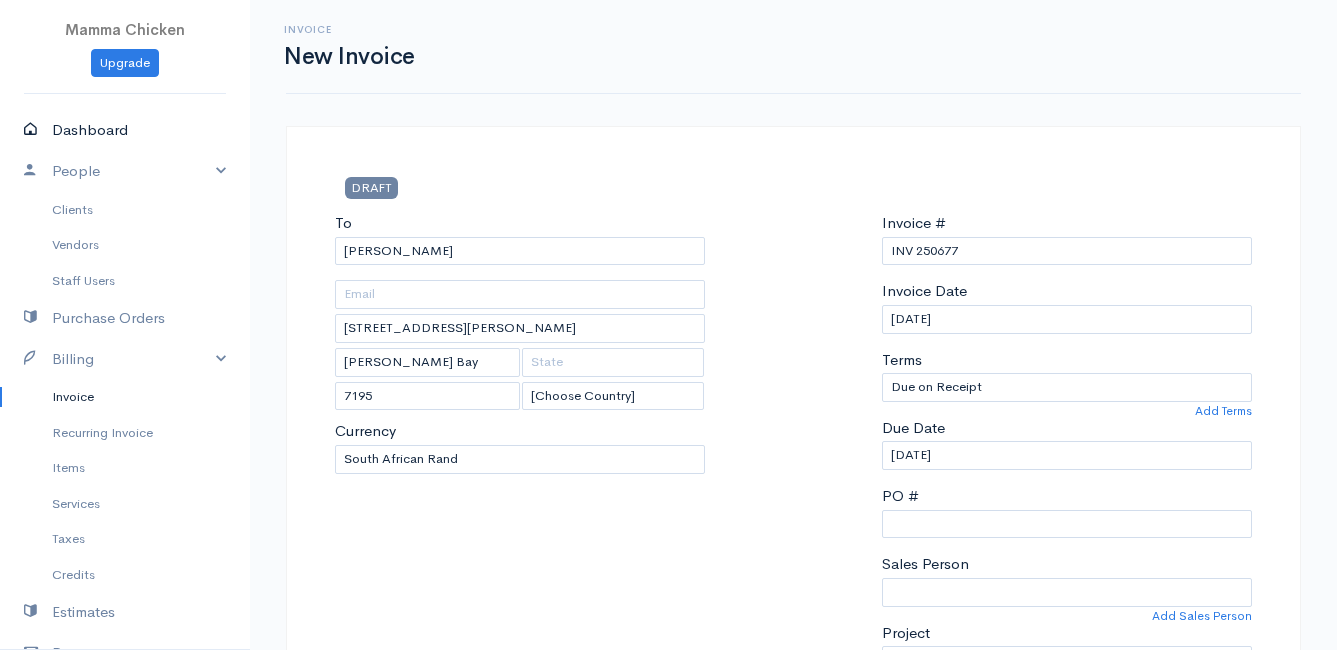 click on "Dashboard" at bounding box center (125, 130) 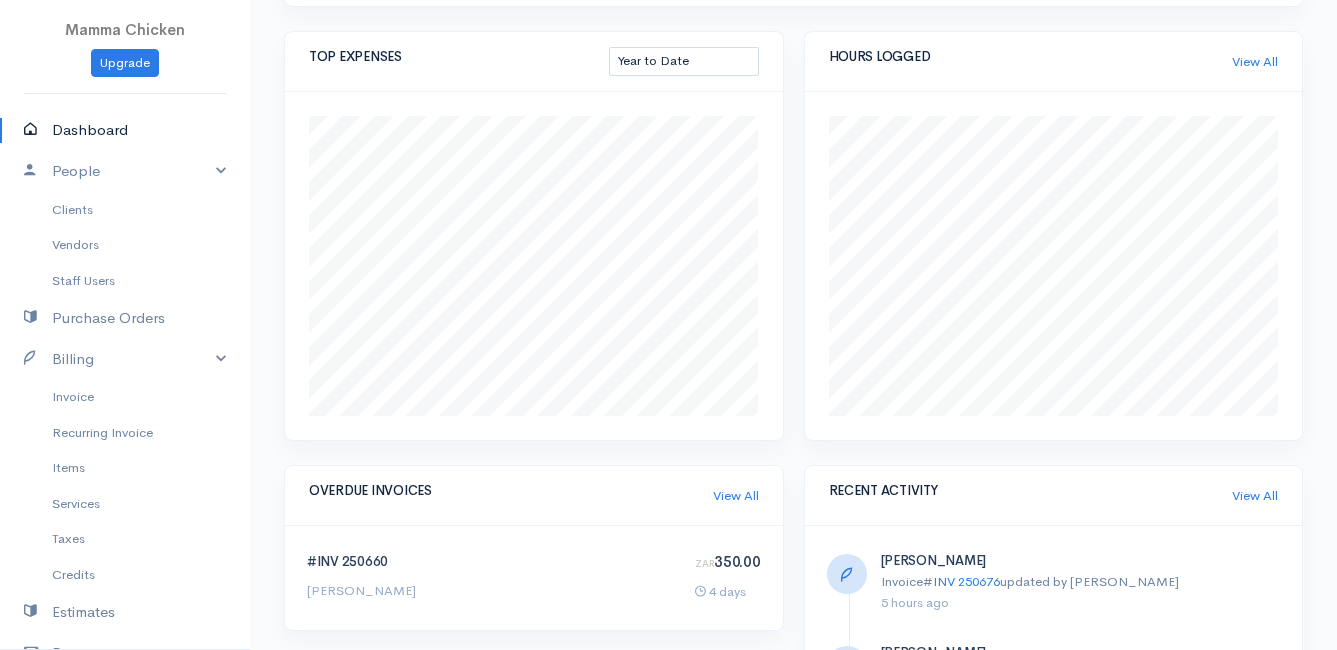 scroll, scrollTop: 1100, scrollLeft: 0, axis: vertical 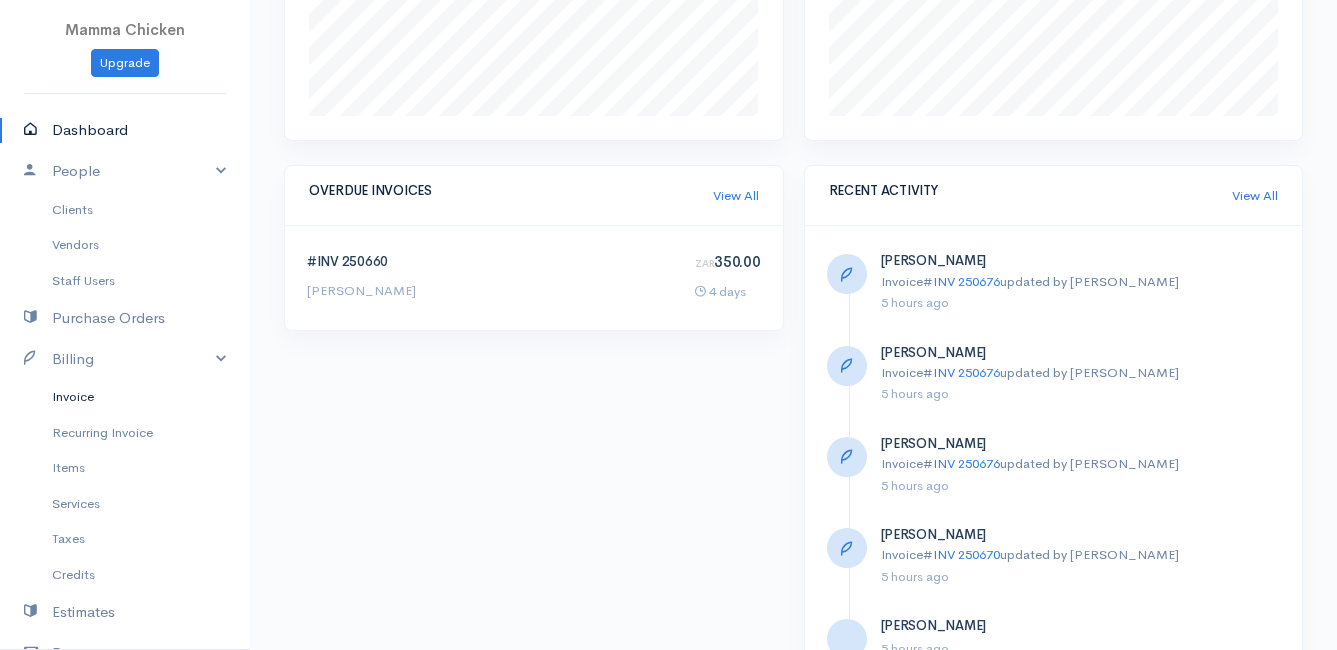 click on "Invoice" at bounding box center (125, 397) 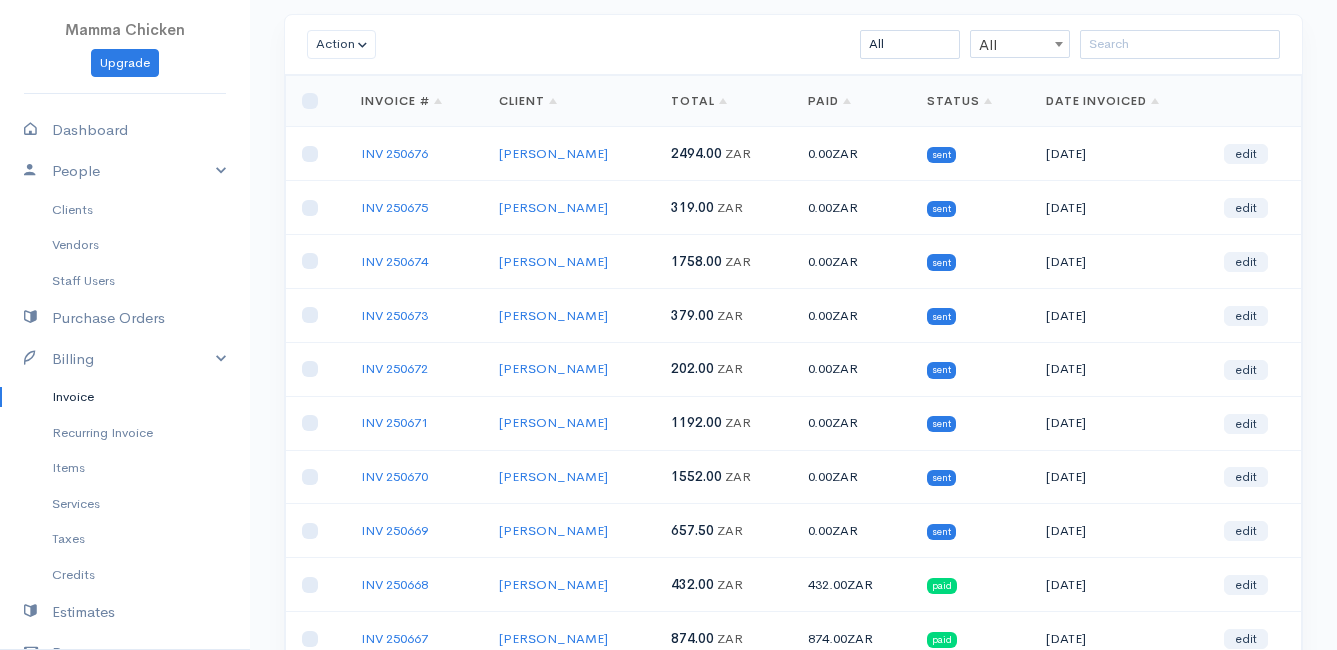 scroll, scrollTop: 12, scrollLeft: 0, axis: vertical 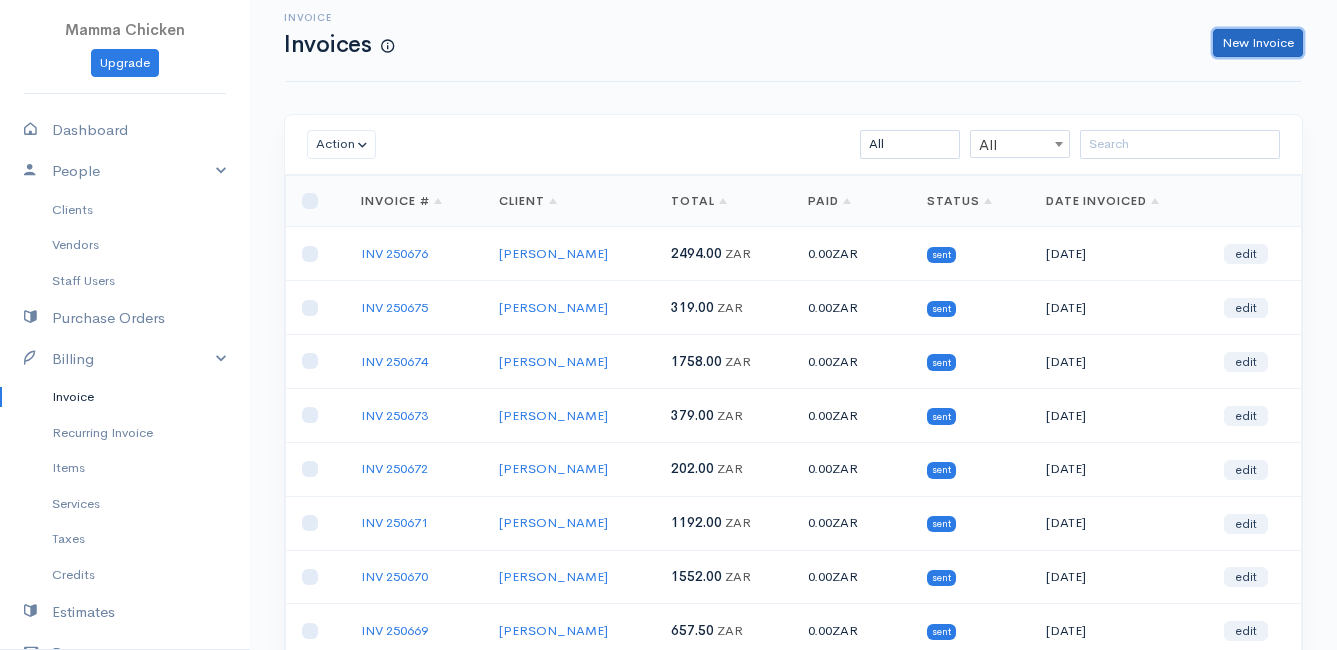 click on "New Invoice" at bounding box center (1258, 43) 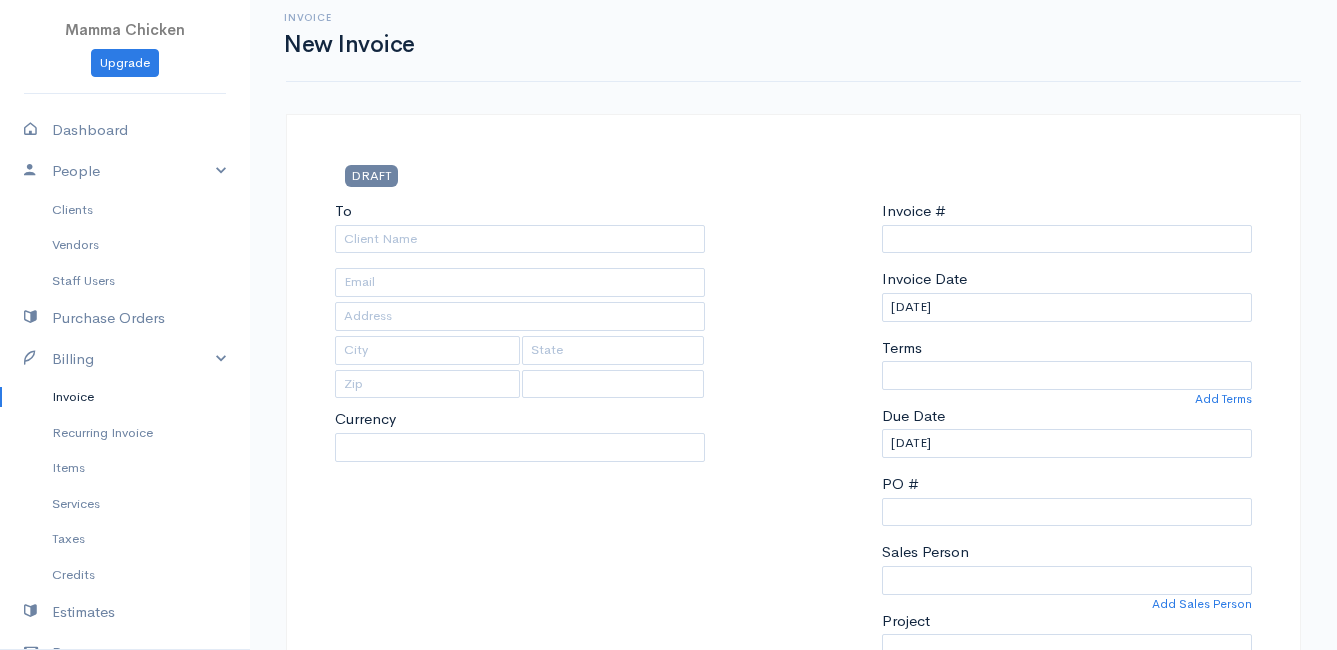 scroll, scrollTop: 0, scrollLeft: 0, axis: both 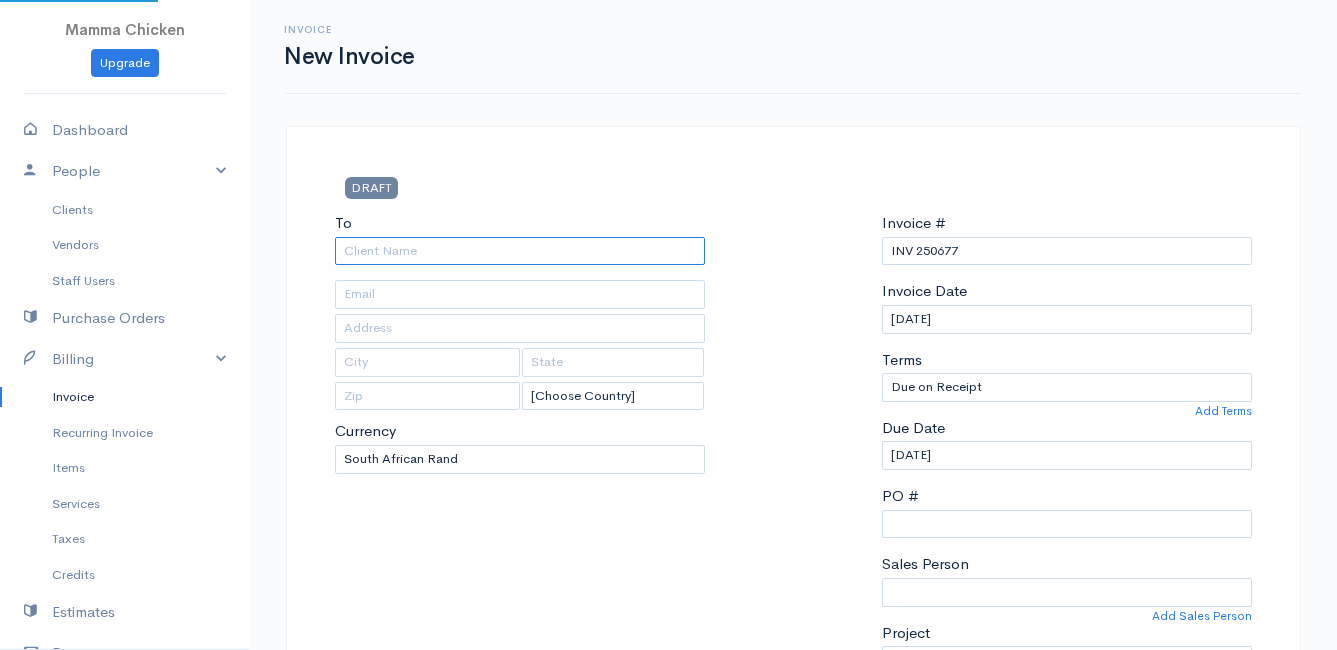 click on "To" at bounding box center [520, 251] 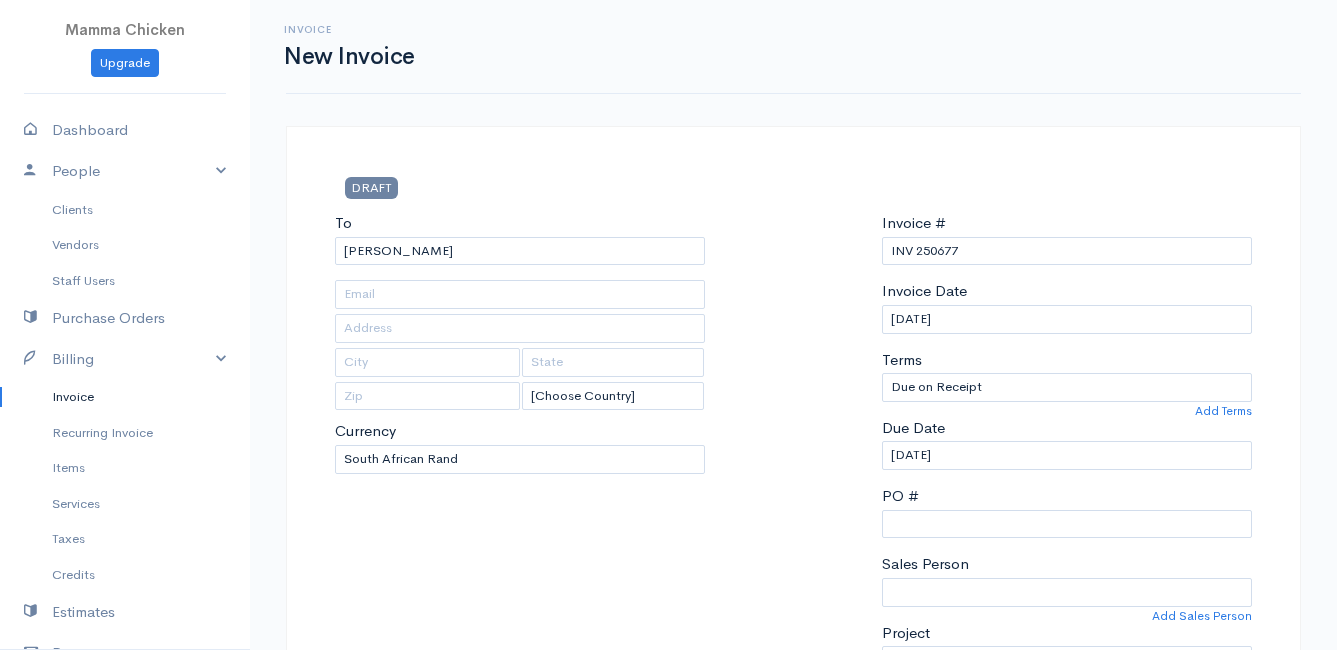 click on "Mamma Chicken
Upgrade
Dashboard
People
Clients
Vendors
Staff Users
Purchase Orders
Billing
Invoice
Recurring Invoice
Items
Services
Taxes
Credits
Estimates
Payments
Expenses
Track Time
Projects
Reports
Settings
My Organizations
Logout
Help
@CloudBooksApp 2022
Invoice
New Invoice
DRAFT To [PERSON_NAME] [Choose Country] [GEOGRAPHIC_DATA] [GEOGRAPHIC_DATA] [GEOGRAPHIC_DATA] [GEOGRAPHIC_DATA] [GEOGRAPHIC_DATA] [GEOGRAPHIC_DATA] [US_STATE] [GEOGRAPHIC_DATA] [GEOGRAPHIC_DATA] [GEOGRAPHIC_DATA] [GEOGRAPHIC_DATA] [GEOGRAPHIC_DATA] [GEOGRAPHIC_DATA] [GEOGRAPHIC_DATA] [GEOGRAPHIC_DATA]" at bounding box center [668, 864] 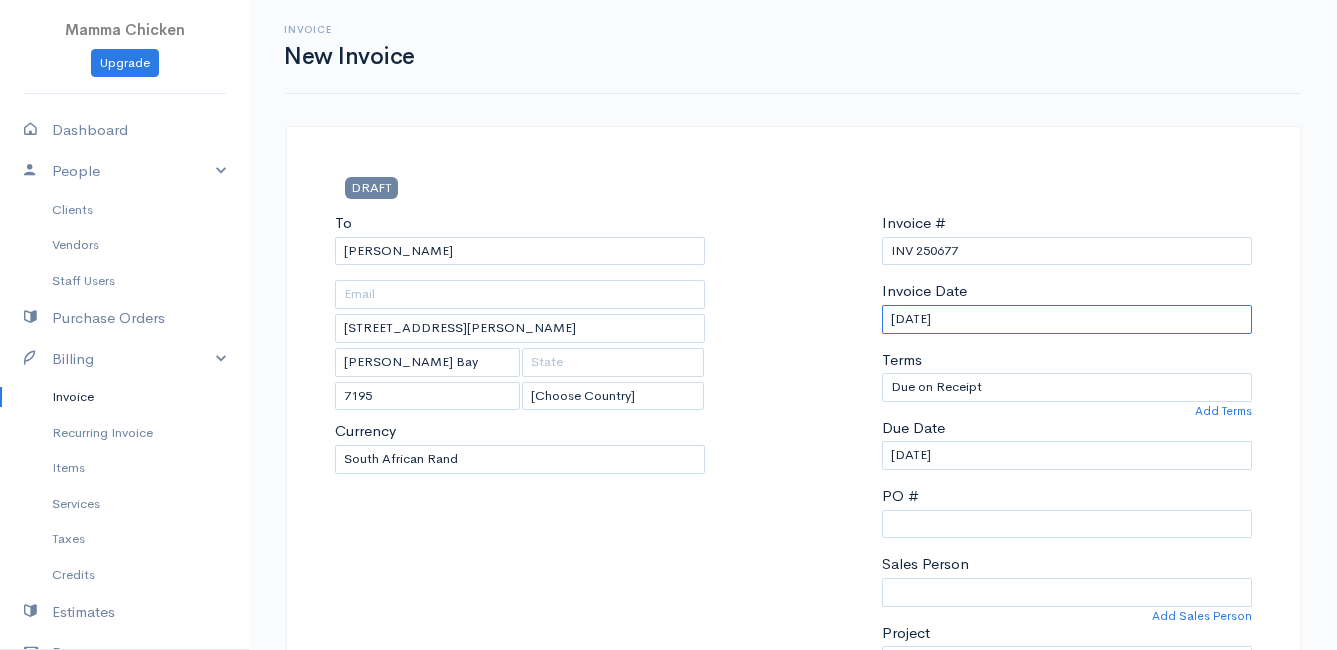 click on "[DATE]" at bounding box center [1067, 319] 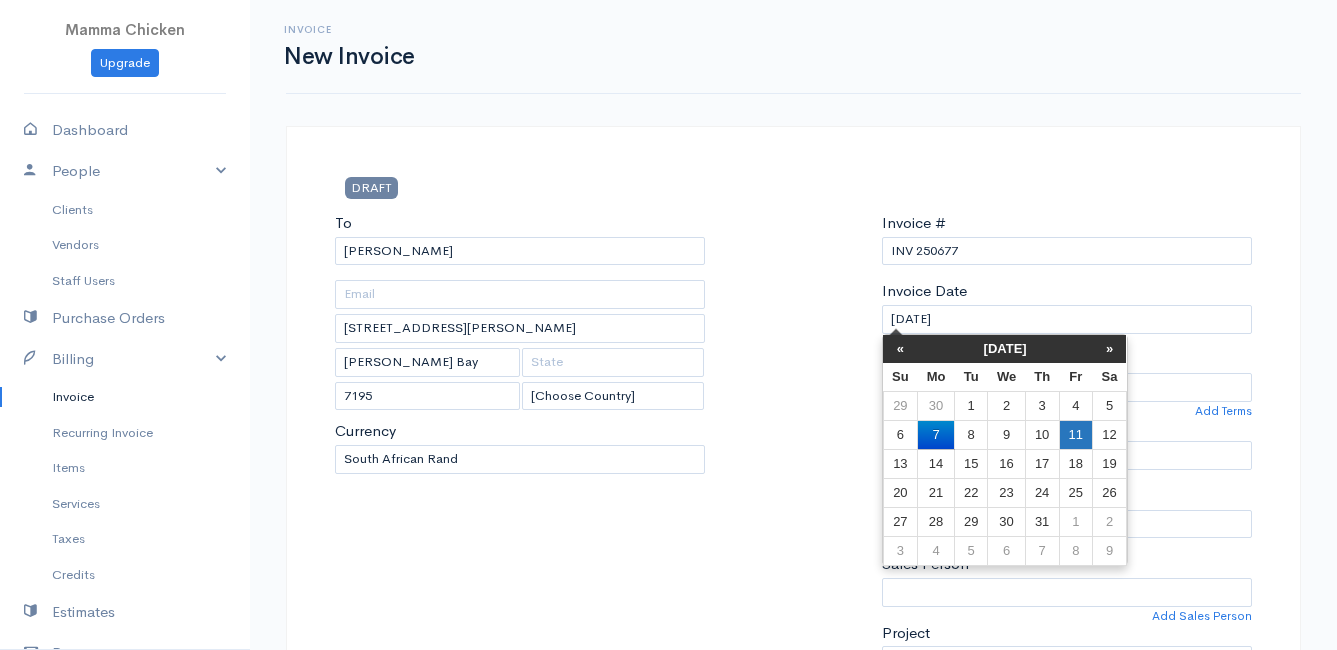 click on "11" at bounding box center (1075, 434) 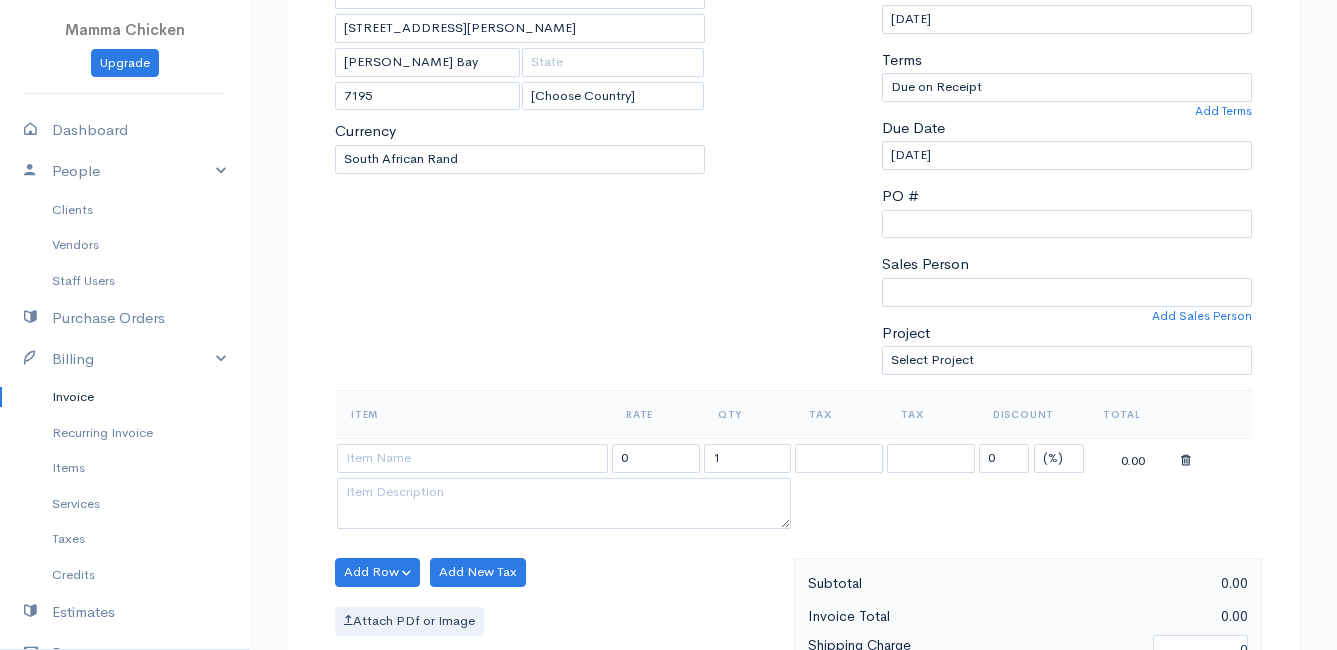 scroll, scrollTop: 500, scrollLeft: 0, axis: vertical 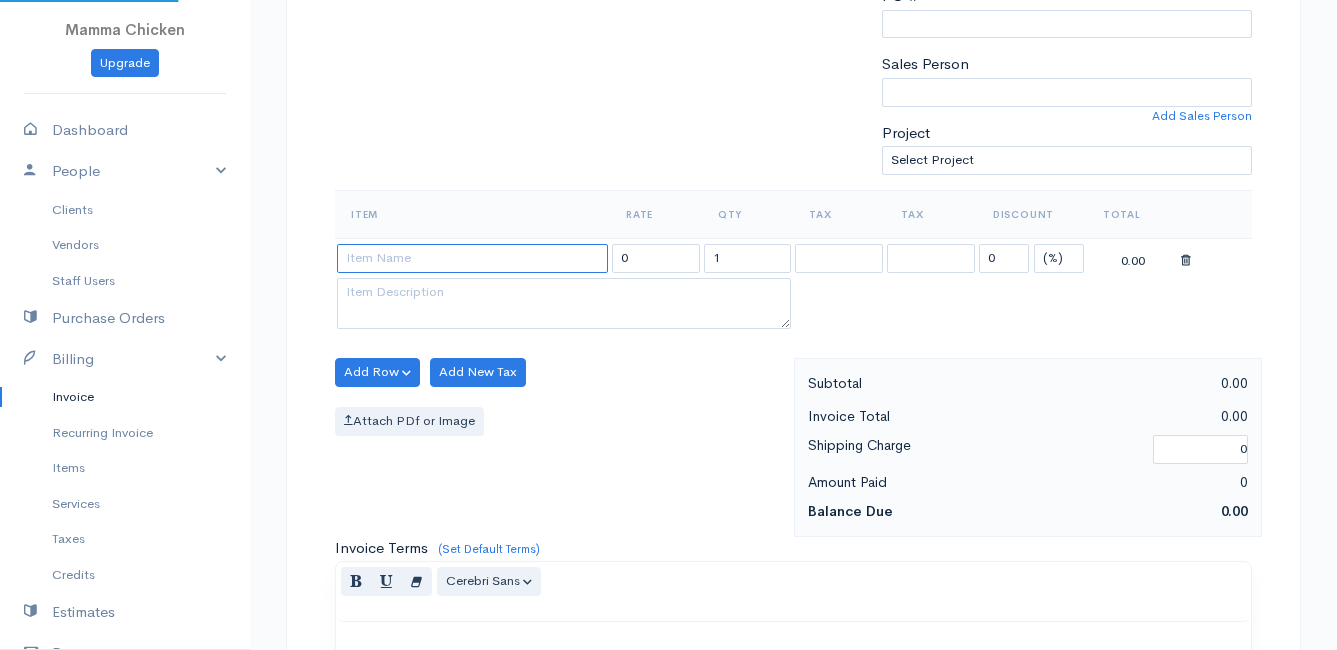 click at bounding box center [472, 258] 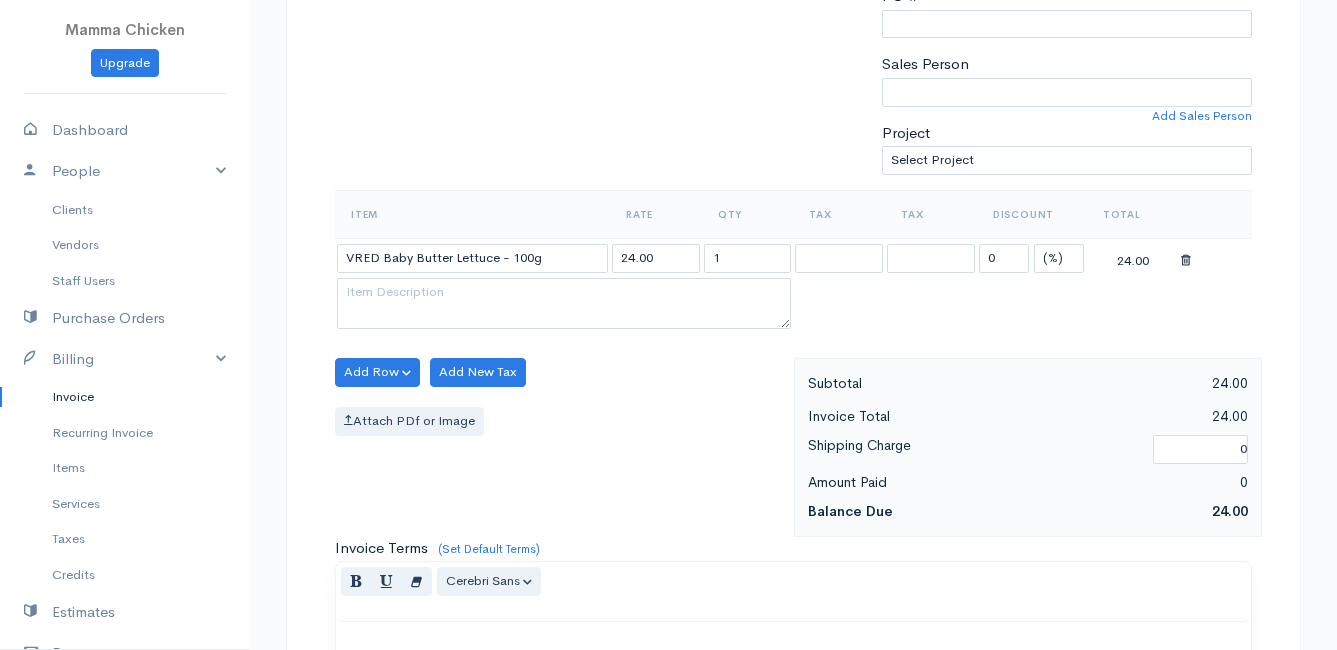 click on "Mamma Chicken
Upgrade
Dashboard
People
Clients
Vendors
Staff Users
Purchase Orders
Billing
Invoice
Recurring Invoice
Items
Services
Taxes
Credits
Estimates
Payments
Expenses
Track Time
Projects
Reports
Settings
My Organizations
Logout
Help
@CloudBooksApp 2022
Invoice
New Invoice
DRAFT To [PERSON_NAME] [STREET_ADDRESS][PERSON_NAME][PERSON_NAME] [Choose Country] [GEOGRAPHIC_DATA] [GEOGRAPHIC_DATA] [GEOGRAPHIC_DATA] [GEOGRAPHIC_DATA] [GEOGRAPHIC_DATA] [GEOGRAPHIC_DATA] [US_STATE] [GEOGRAPHIC_DATA] [GEOGRAPHIC_DATA] [GEOGRAPHIC_DATA] [GEOGRAPHIC_DATA] [GEOGRAPHIC_DATA]" at bounding box center [668, 364] 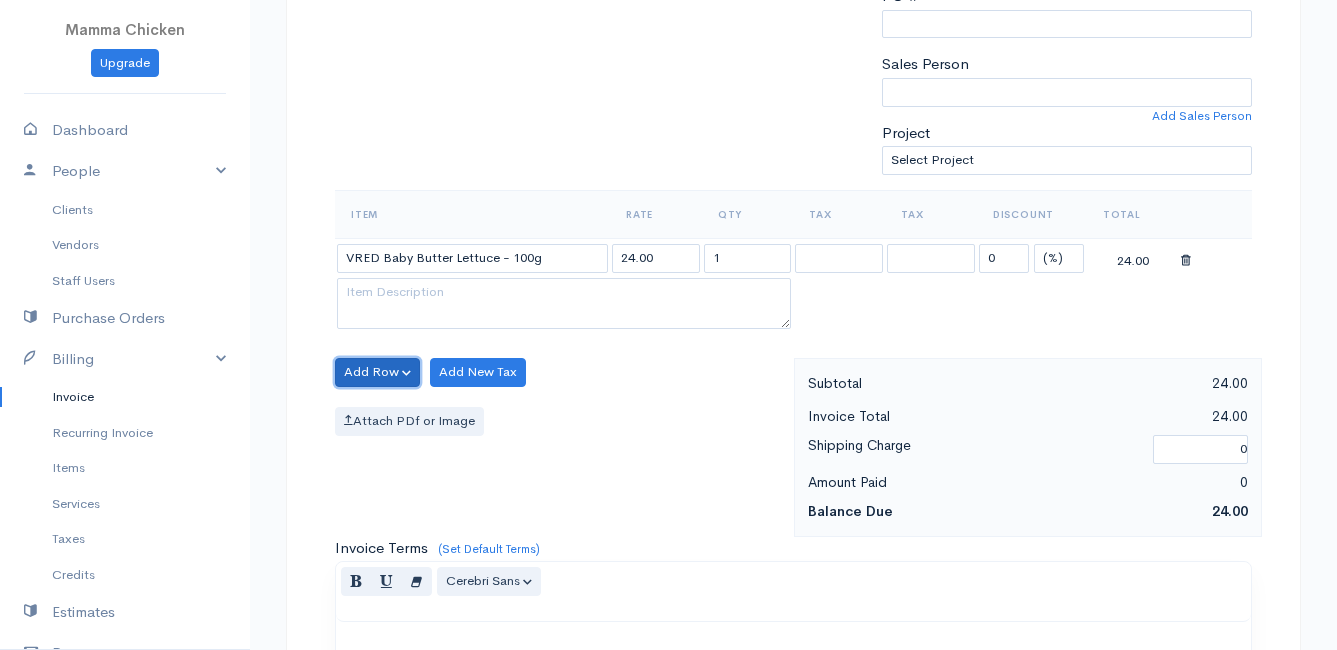 click on "Add Row" at bounding box center (377, 372) 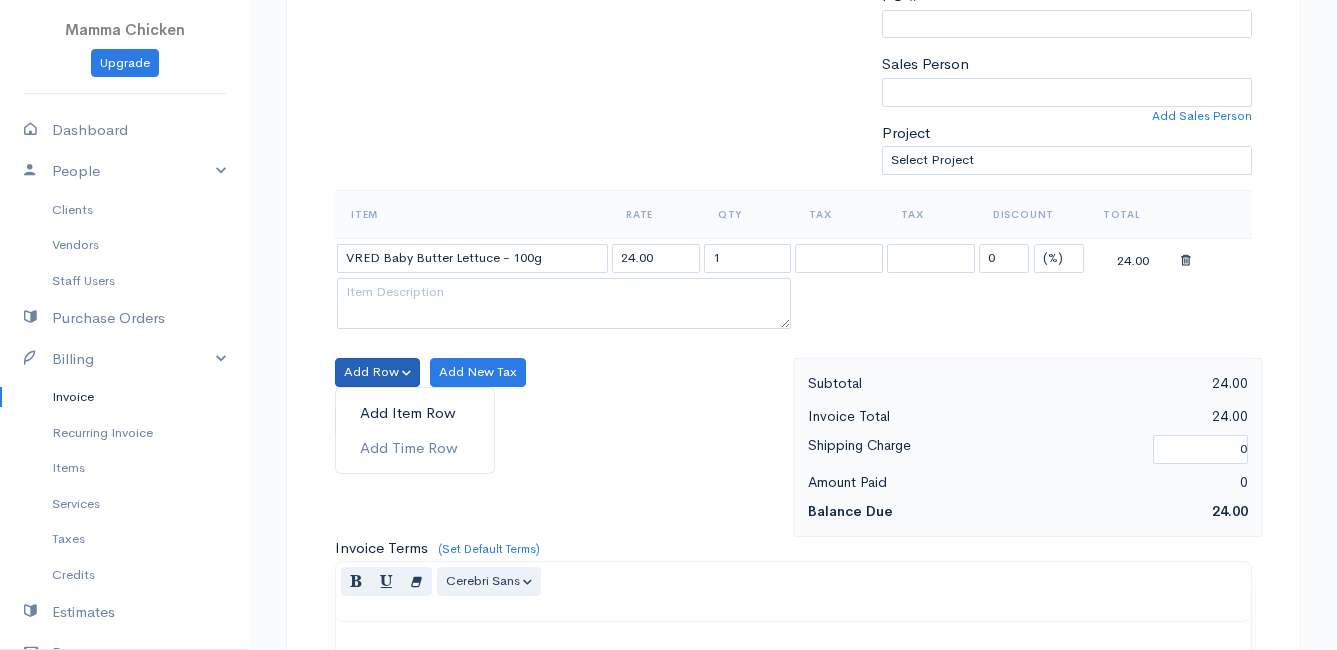 click on "Add Item Row" at bounding box center [415, 413] 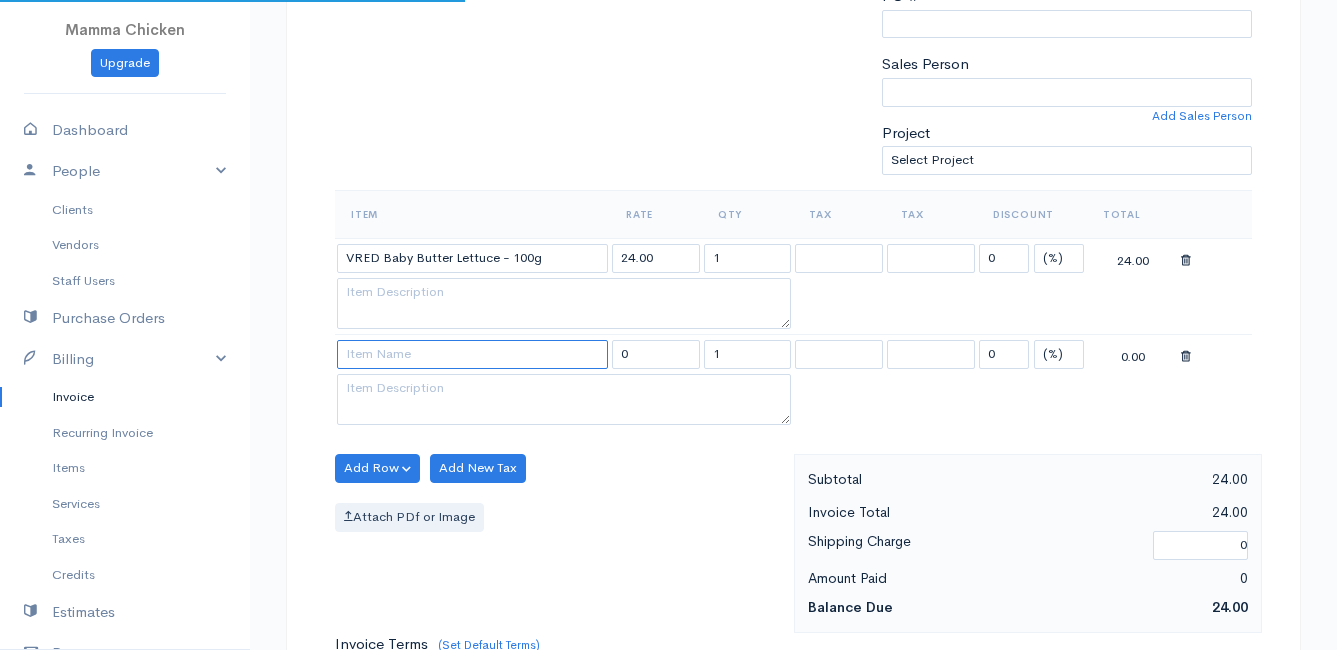 click at bounding box center (472, 354) 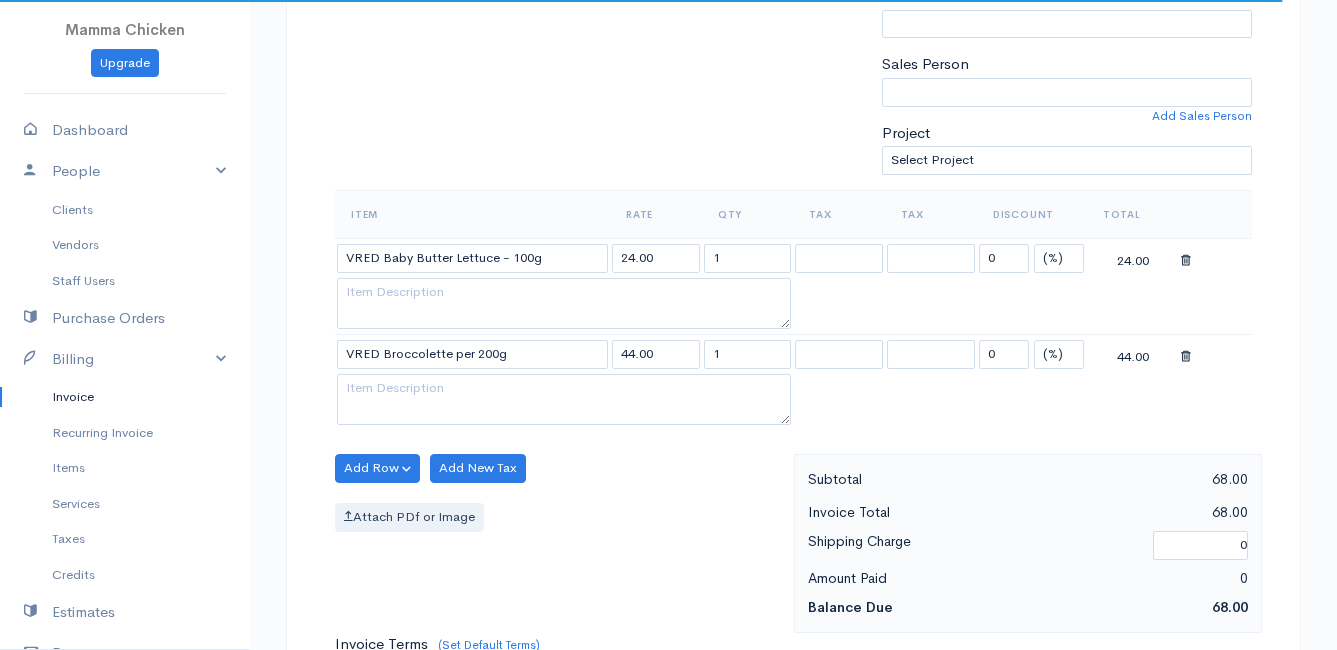 click on "Mamma Chicken
Upgrade
Dashboard
People
Clients
Vendors
Staff Users
Purchase Orders
Billing
Invoice
Recurring Invoice
Items
Services
Taxes
Credits
Estimates
Payments
Expenses
Track Time
Projects
Reports
Settings
My Organizations
Logout
Help
@CloudBooksApp 2022
Invoice
New Invoice
DRAFT To [PERSON_NAME] [STREET_ADDRESS][PERSON_NAME][PERSON_NAME] [Choose Country] [GEOGRAPHIC_DATA] [GEOGRAPHIC_DATA] [GEOGRAPHIC_DATA] [GEOGRAPHIC_DATA] [GEOGRAPHIC_DATA] [GEOGRAPHIC_DATA] [US_STATE] [GEOGRAPHIC_DATA] [GEOGRAPHIC_DATA] [GEOGRAPHIC_DATA] [GEOGRAPHIC_DATA] [GEOGRAPHIC_DATA]" at bounding box center [668, 412] 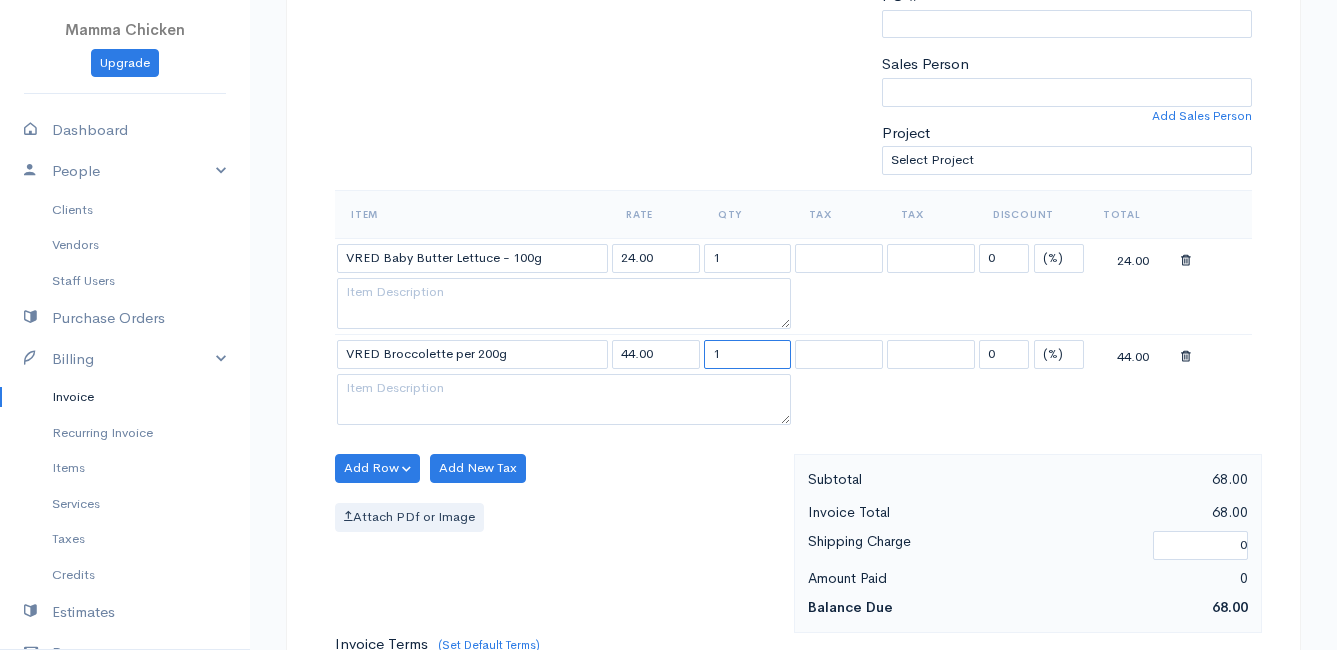 drag, startPoint x: 743, startPoint y: 359, endPoint x: 679, endPoint y: 357, distance: 64.03124 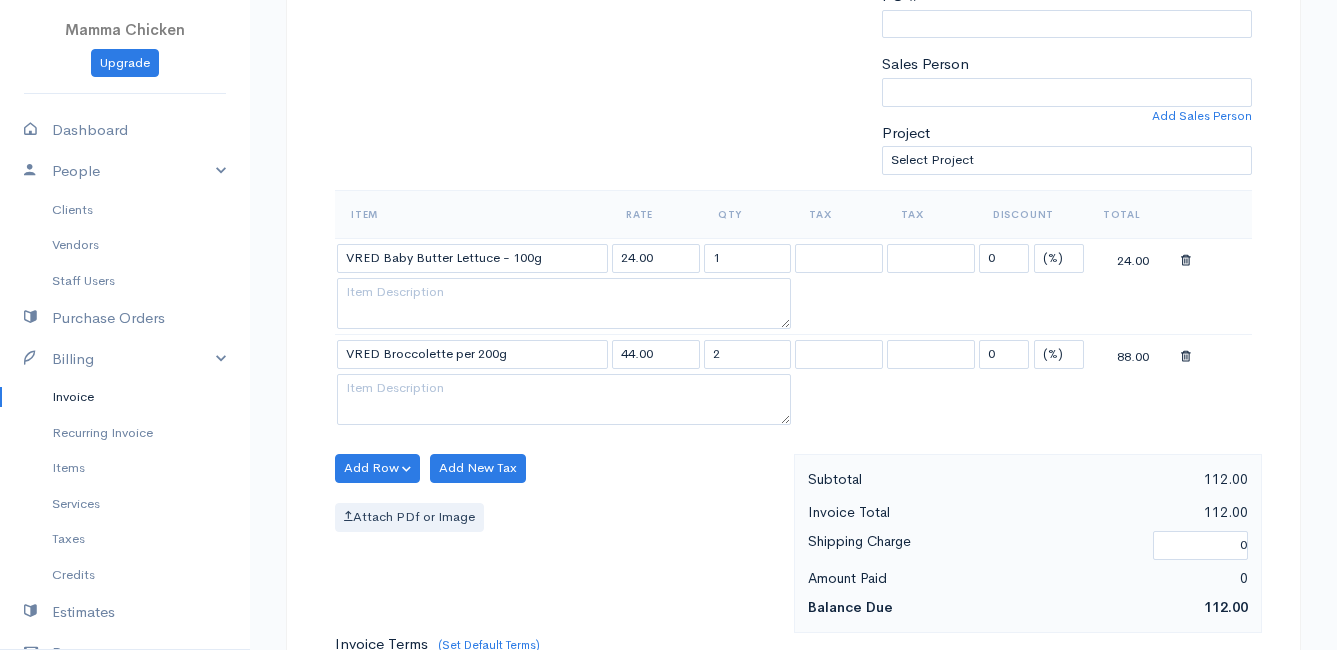click on "Add Row Add Item Row Add Time Row Add New Tax                          Attach PDf or Image" at bounding box center (559, 543) 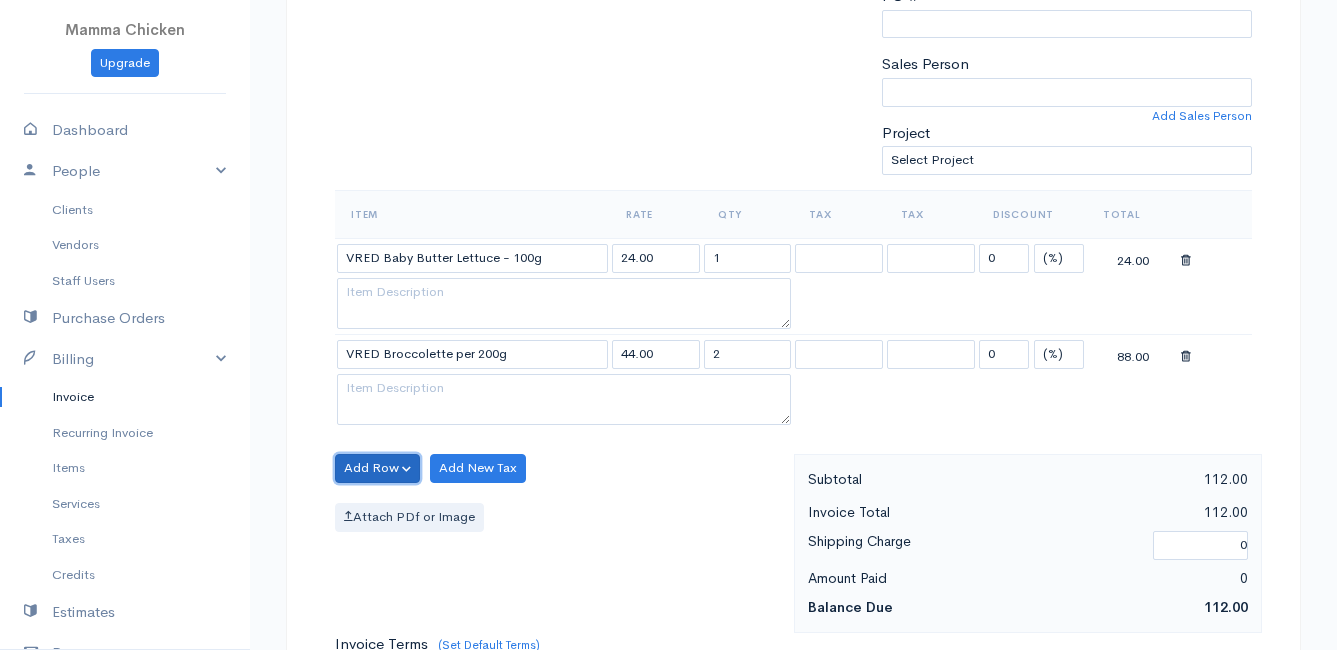 click on "Add Row" at bounding box center [377, 468] 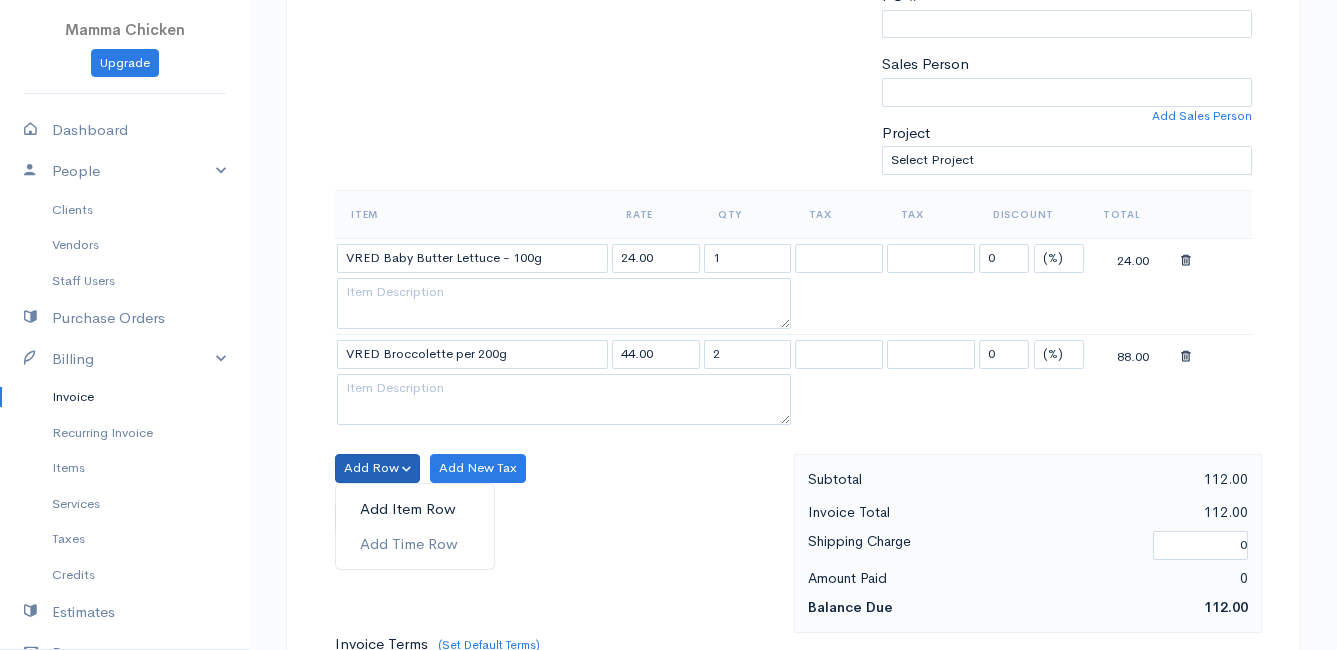 click on "Add Item Row" at bounding box center (415, 509) 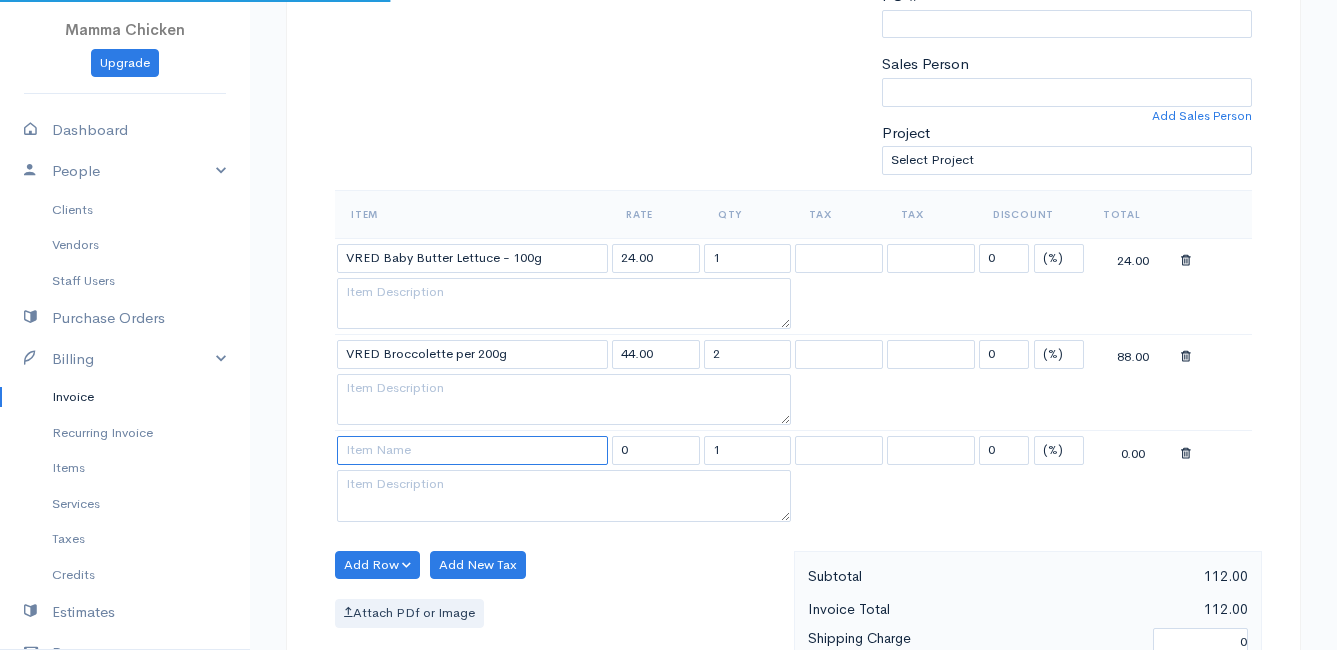 click at bounding box center [472, 450] 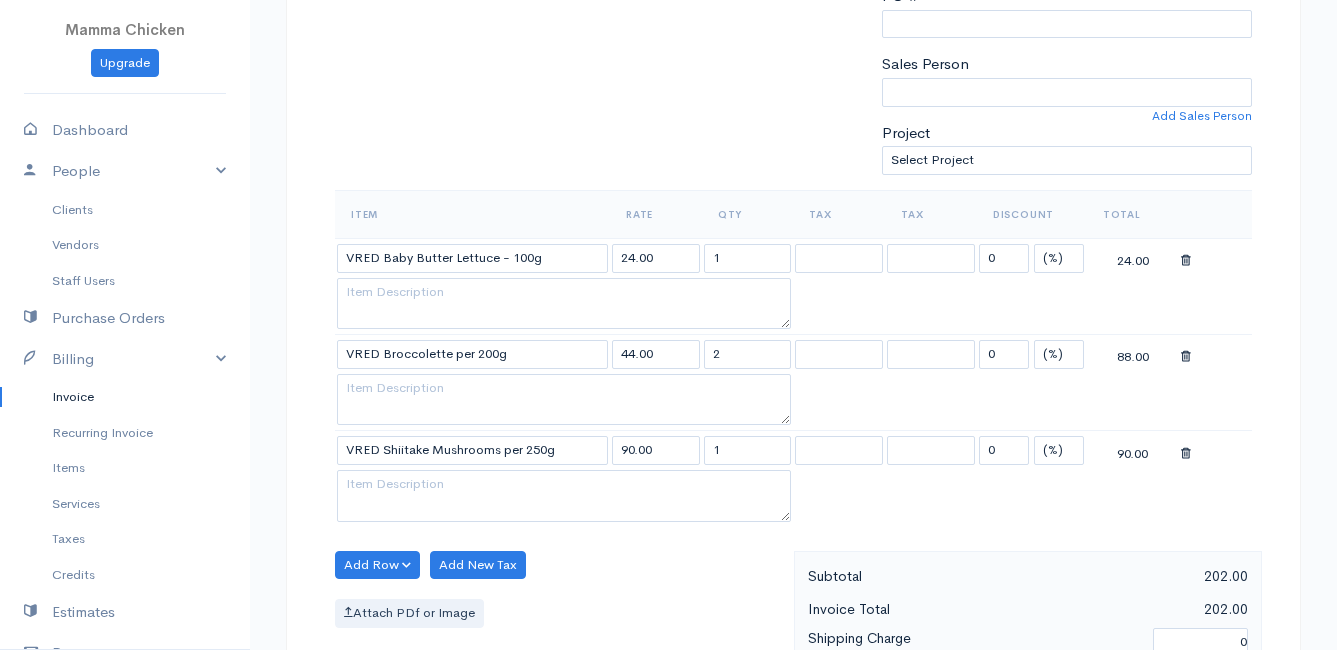 click on "Mamma Chicken
Upgrade
Dashboard
People
Clients
Vendors
Staff Users
Purchase Orders
Billing
Invoice
Recurring Invoice
Items
Services
Taxes
Credits
Estimates
Payments
Expenses
Track Time
Projects
Reports
Settings
My Organizations
Logout
Help
@CloudBooksApp 2022
Invoice
New Invoice
DRAFT To [PERSON_NAME] [STREET_ADDRESS][PERSON_NAME][PERSON_NAME] [Choose Country] [GEOGRAPHIC_DATA] [GEOGRAPHIC_DATA] [GEOGRAPHIC_DATA] [GEOGRAPHIC_DATA] [GEOGRAPHIC_DATA] [GEOGRAPHIC_DATA] [US_STATE] [GEOGRAPHIC_DATA] [GEOGRAPHIC_DATA] [GEOGRAPHIC_DATA] [GEOGRAPHIC_DATA] [GEOGRAPHIC_DATA]" at bounding box center (668, 460) 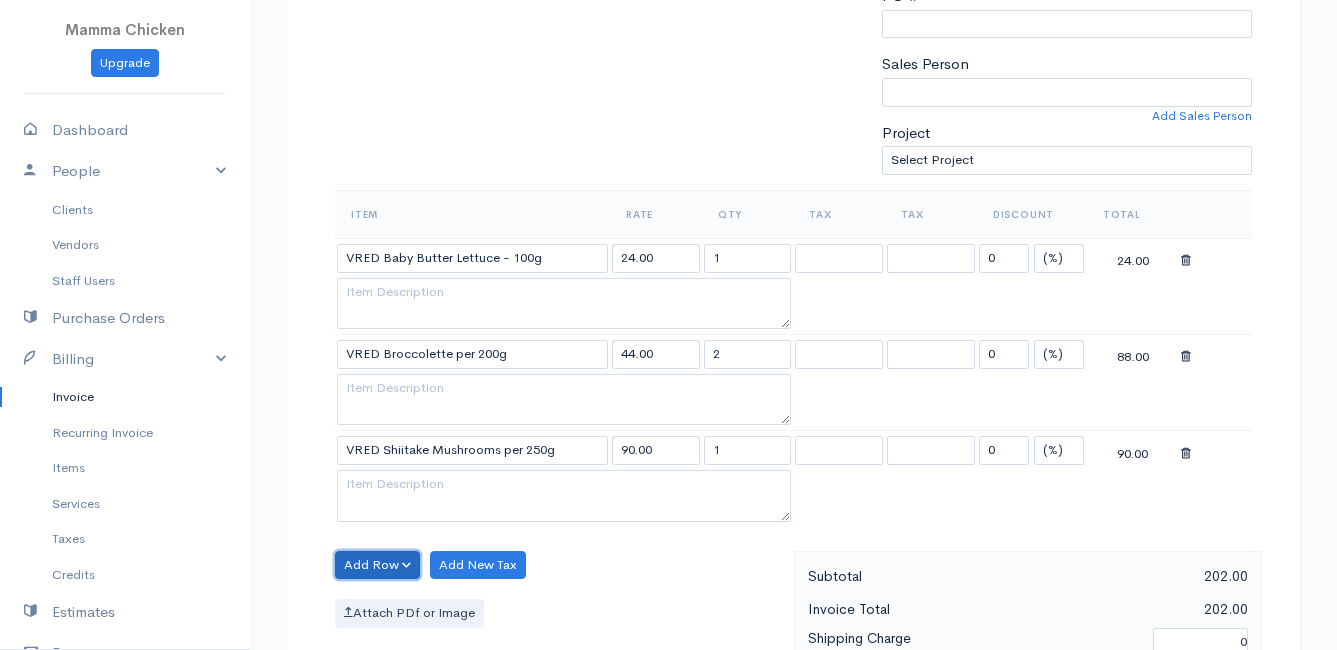 click on "Add Row" at bounding box center (377, 565) 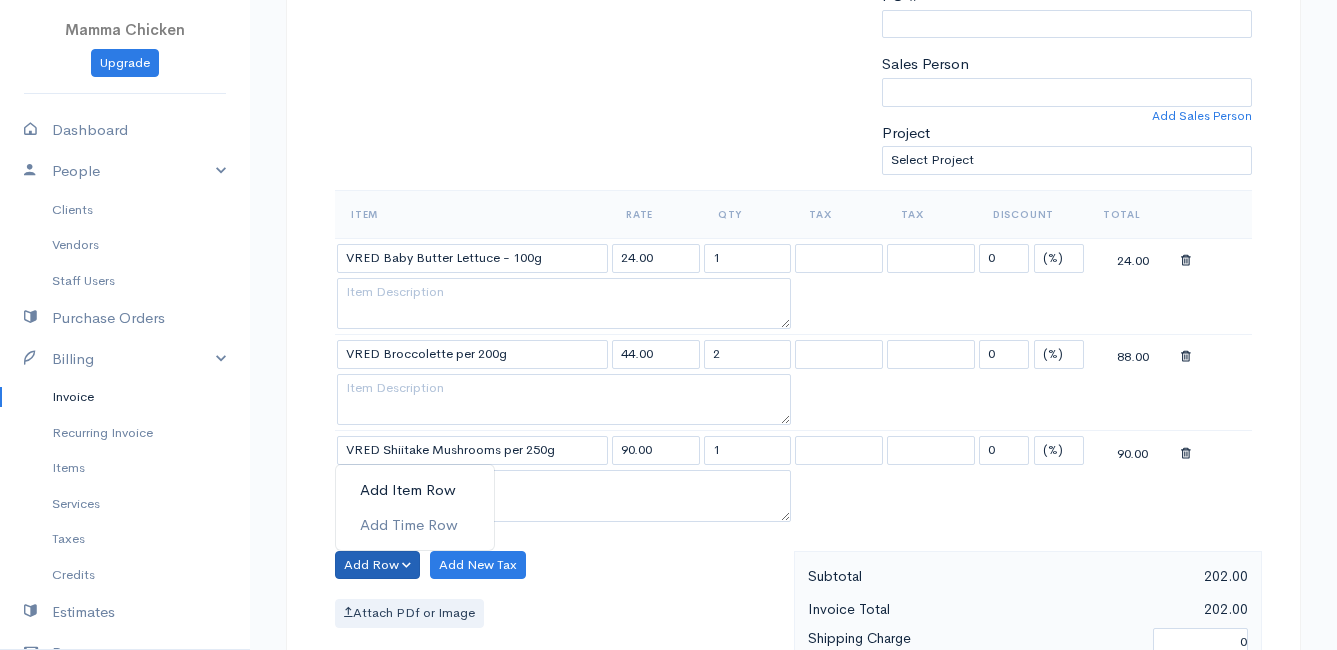 click on "Add Item Row" at bounding box center [415, 490] 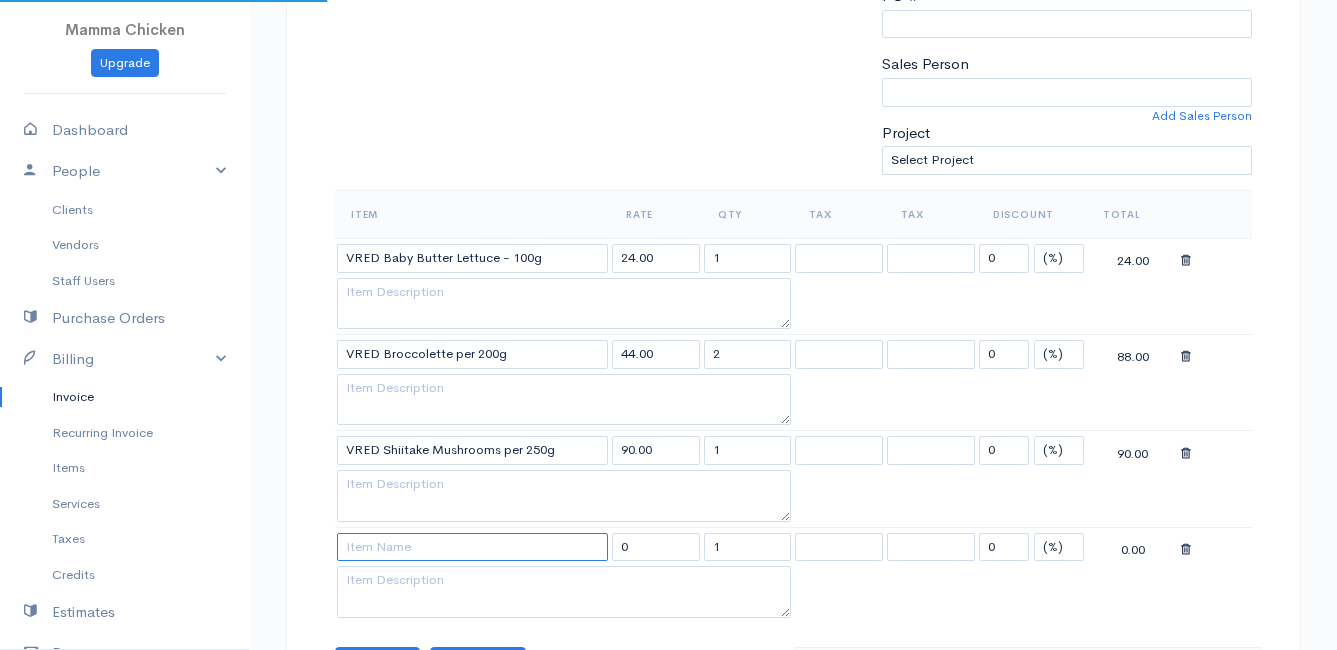 click at bounding box center (472, 547) 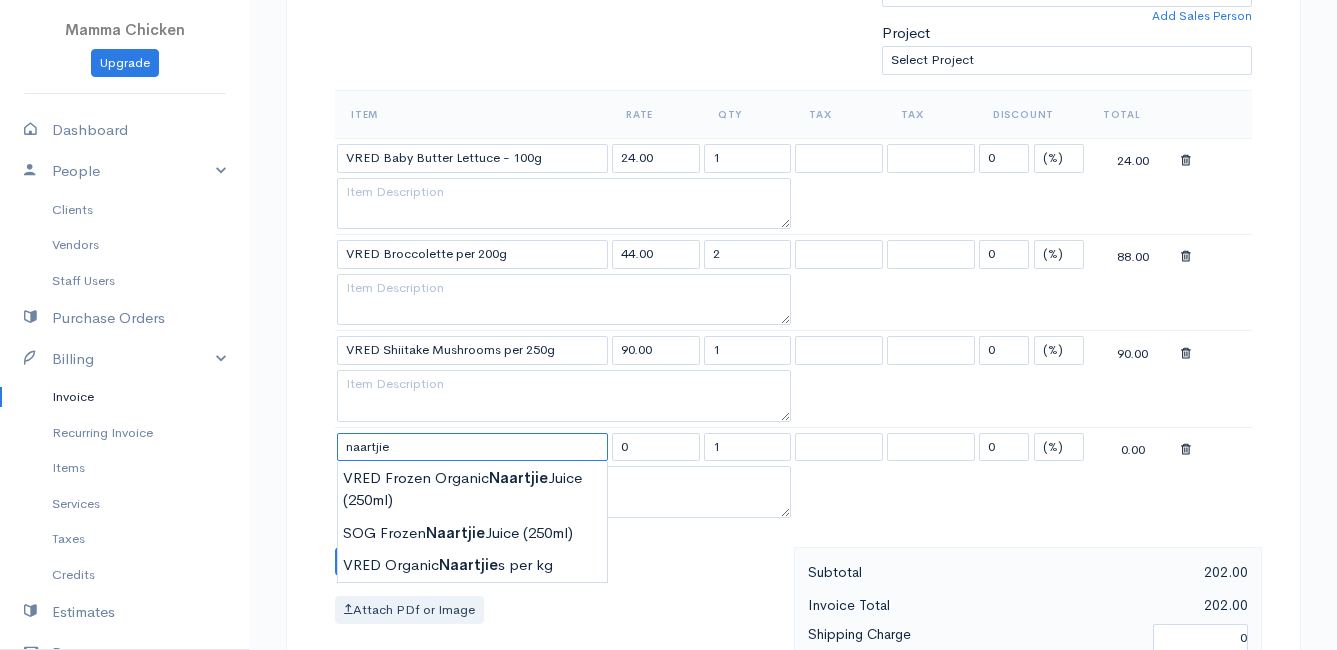 scroll, scrollTop: 700, scrollLeft: 0, axis: vertical 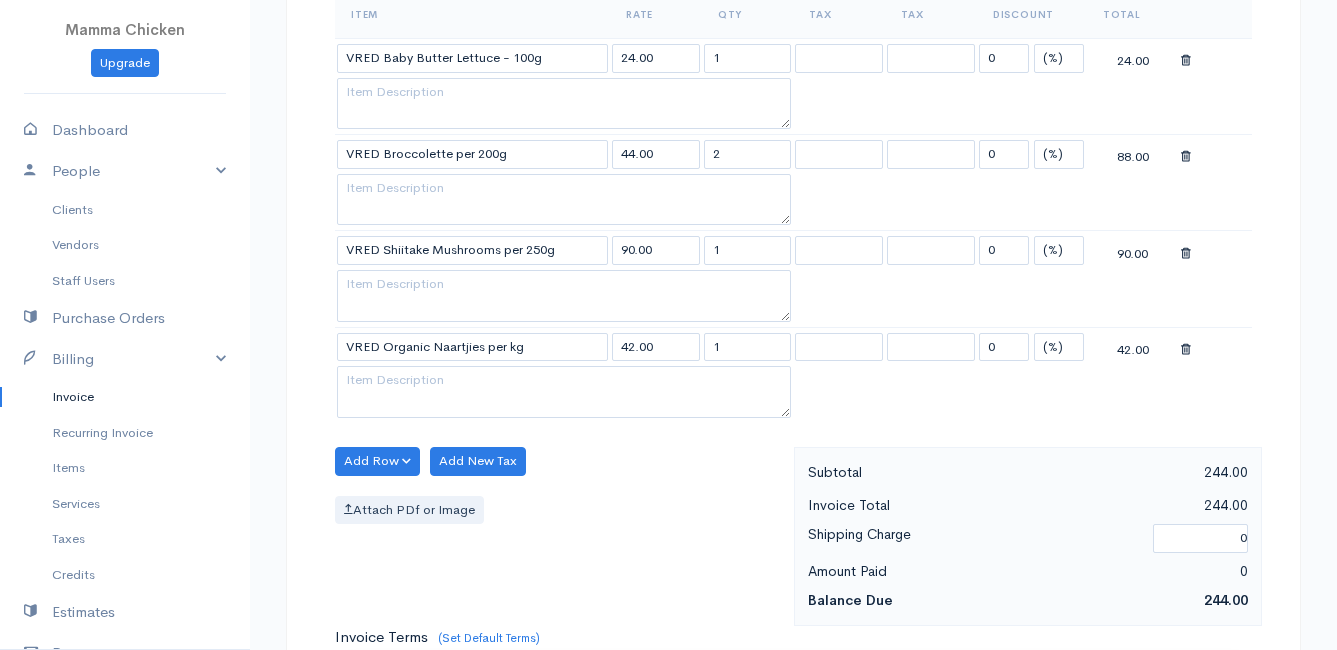 click on "Mamma Chicken
Upgrade
Dashboard
People
Clients
Vendors
Staff Users
Purchase Orders
Billing
Invoice
Recurring Invoice
Items
Services
Taxes
Credits
Estimates
Payments
Expenses
Track Time
Projects
Reports
Settings
My Organizations
Logout
Help
@CloudBooksApp 2022
Invoice
New Invoice
DRAFT To [PERSON_NAME] [STREET_ADDRESS][PERSON_NAME][PERSON_NAME] [Choose Country] [GEOGRAPHIC_DATA] [GEOGRAPHIC_DATA] [GEOGRAPHIC_DATA] [GEOGRAPHIC_DATA] [GEOGRAPHIC_DATA] [GEOGRAPHIC_DATA] [US_STATE] [GEOGRAPHIC_DATA] [GEOGRAPHIC_DATA] [GEOGRAPHIC_DATA] [GEOGRAPHIC_DATA] [GEOGRAPHIC_DATA]" at bounding box center [668, 308] 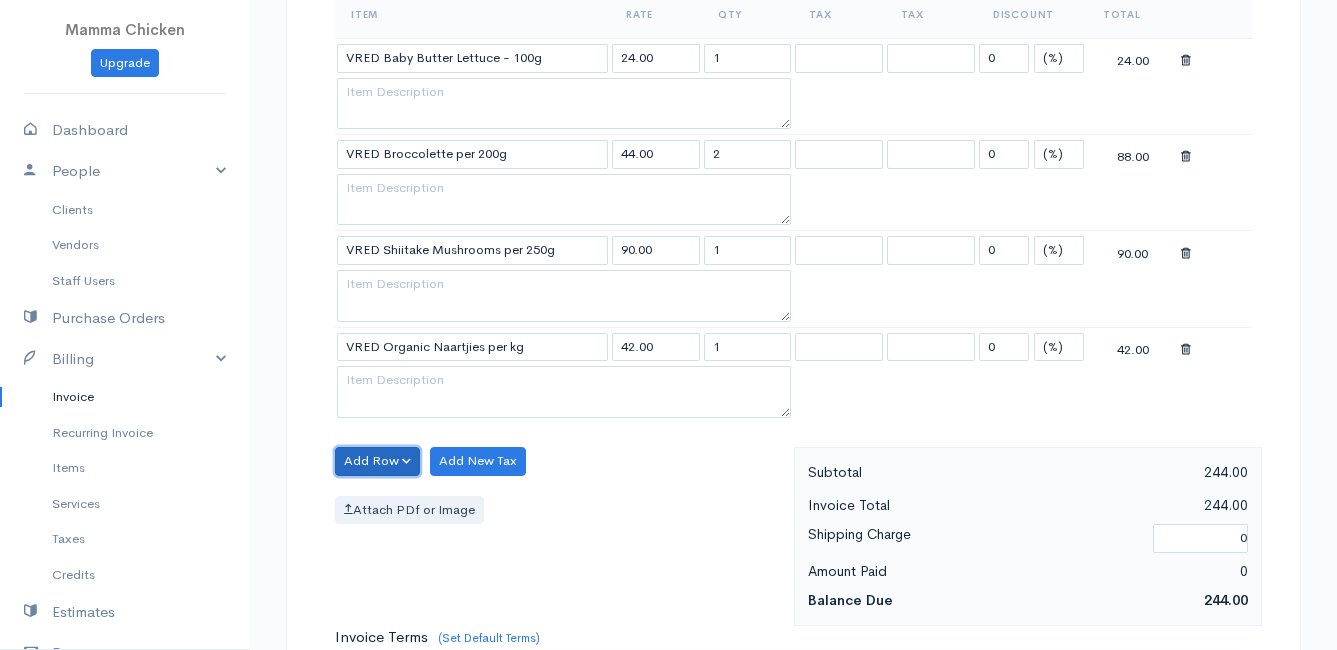 drag, startPoint x: 349, startPoint y: 461, endPoint x: 378, endPoint y: 463, distance: 29.068884 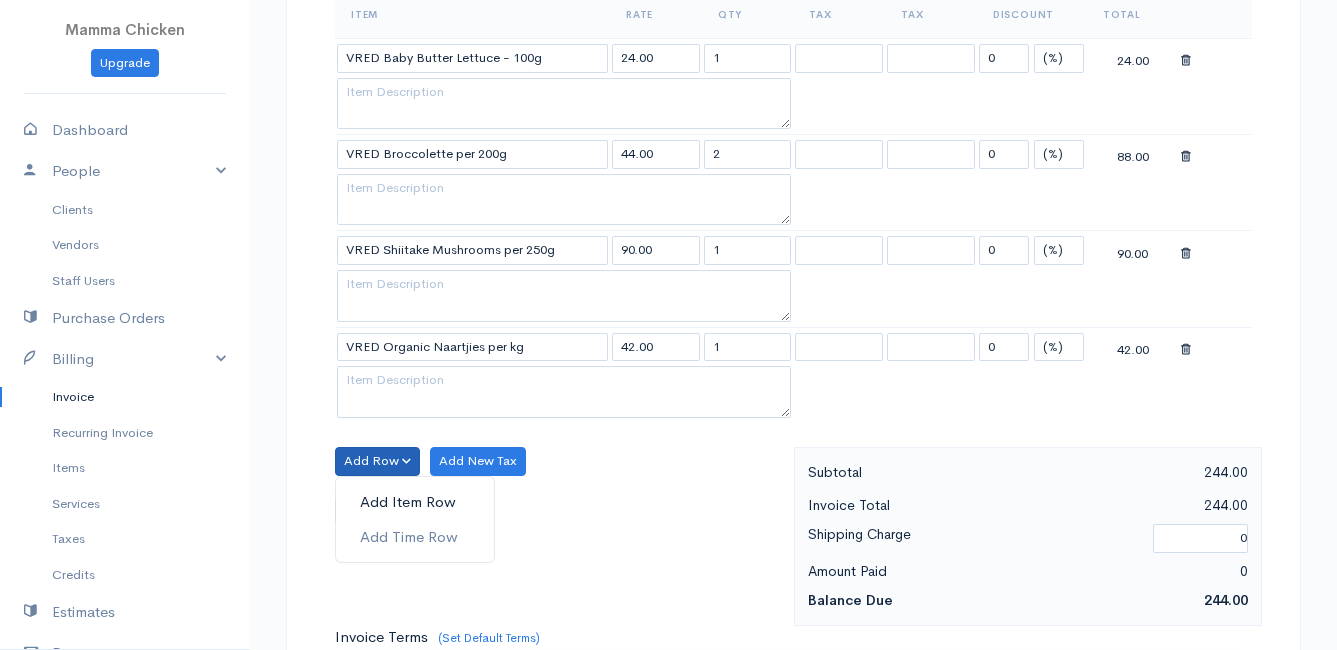 click on "Add Item Row" at bounding box center [415, 502] 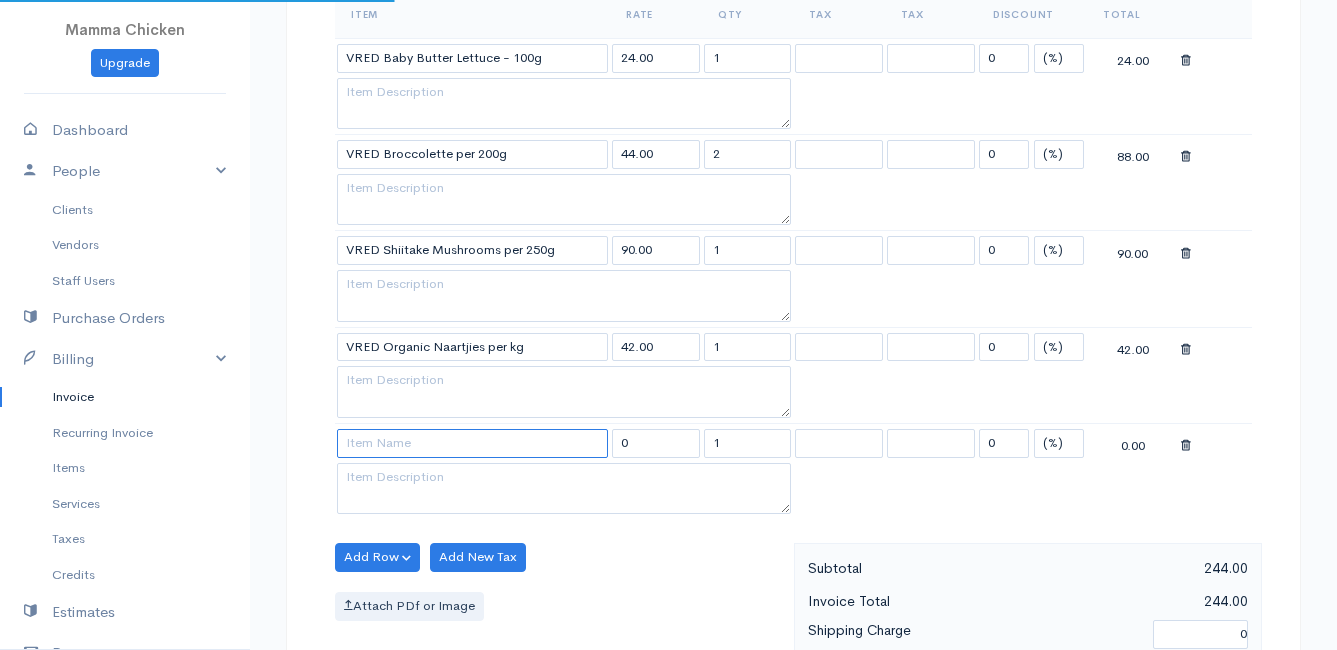click at bounding box center (472, 443) 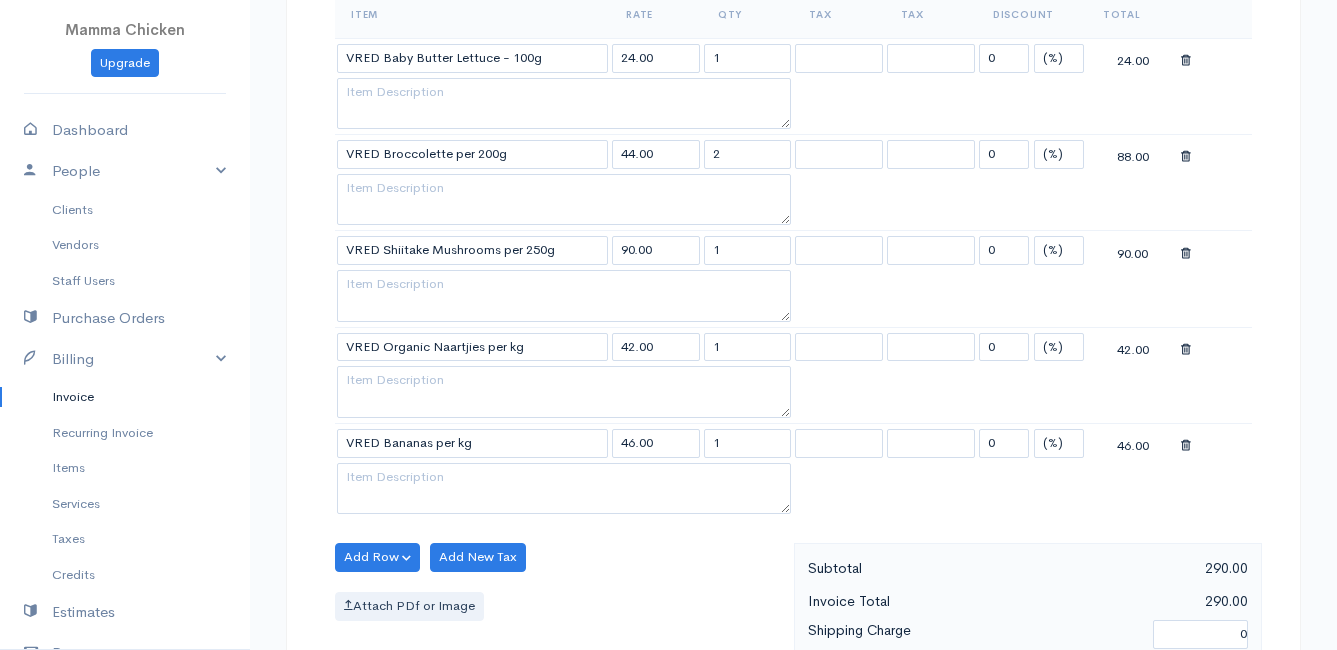 click on "Mamma Chicken
Upgrade
Dashboard
People
Clients
Vendors
Staff Users
Purchase Orders
Billing
Invoice
Recurring Invoice
Items
Services
Taxes
Credits
Estimates
Payments
Expenses
Track Time
Projects
Reports
Settings
My Organizations
Logout
Help
@CloudBooksApp 2022
Invoice
New Invoice
DRAFT To [PERSON_NAME] [STREET_ADDRESS][PERSON_NAME][PERSON_NAME] [Choose Country] [GEOGRAPHIC_DATA] [GEOGRAPHIC_DATA] [GEOGRAPHIC_DATA] [GEOGRAPHIC_DATA] [GEOGRAPHIC_DATA] [GEOGRAPHIC_DATA] [US_STATE] [GEOGRAPHIC_DATA] [GEOGRAPHIC_DATA] [GEOGRAPHIC_DATA] [GEOGRAPHIC_DATA] [GEOGRAPHIC_DATA]" at bounding box center (668, 357) 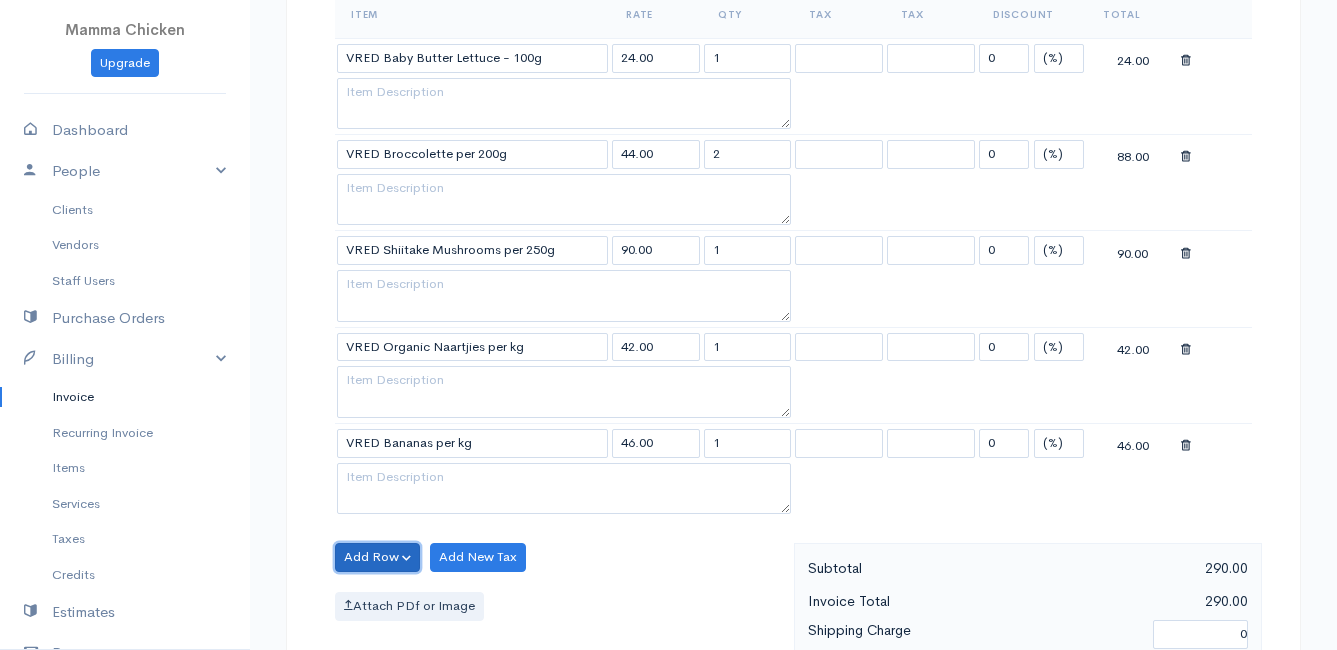 click on "Add Row" at bounding box center (377, 557) 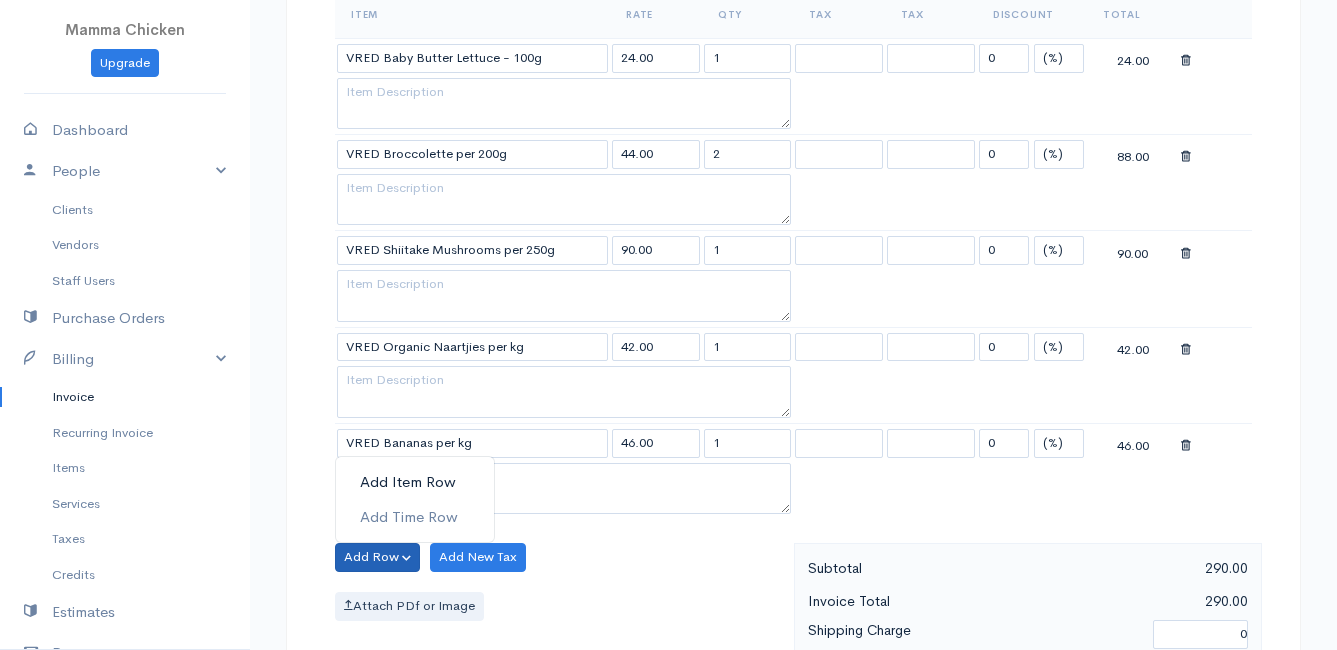click on "Add Item Row" at bounding box center [415, 482] 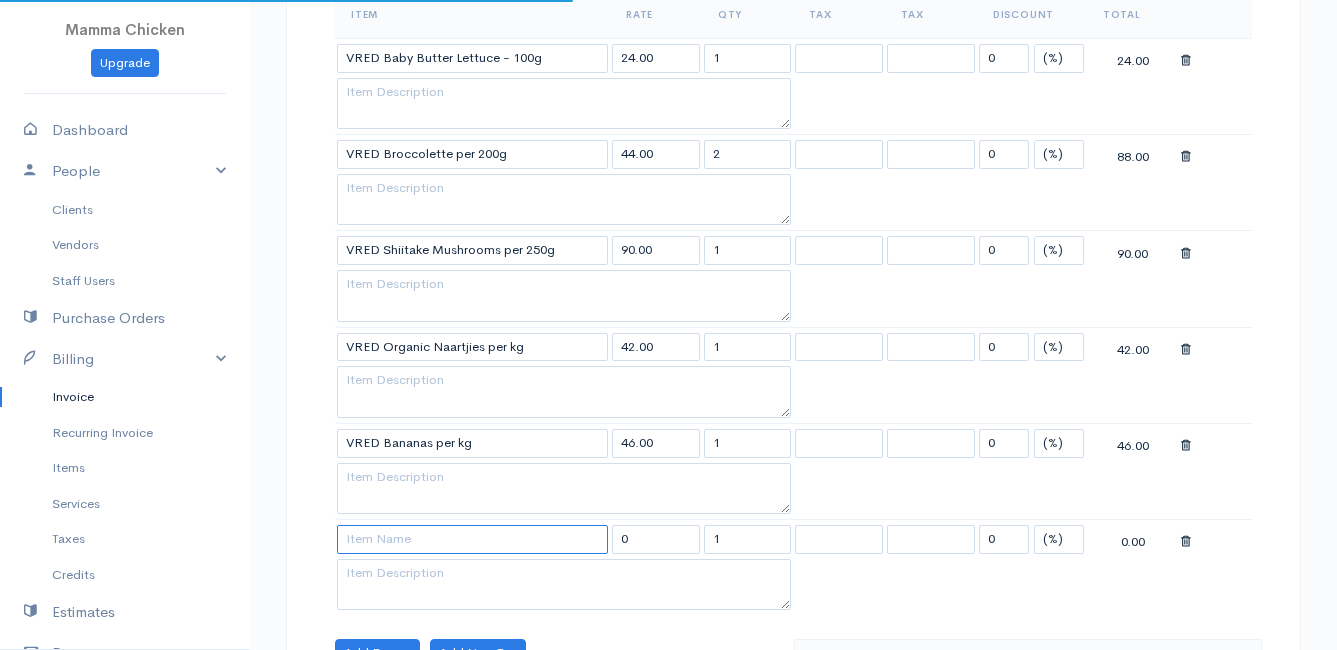 click at bounding box center (472, 539) 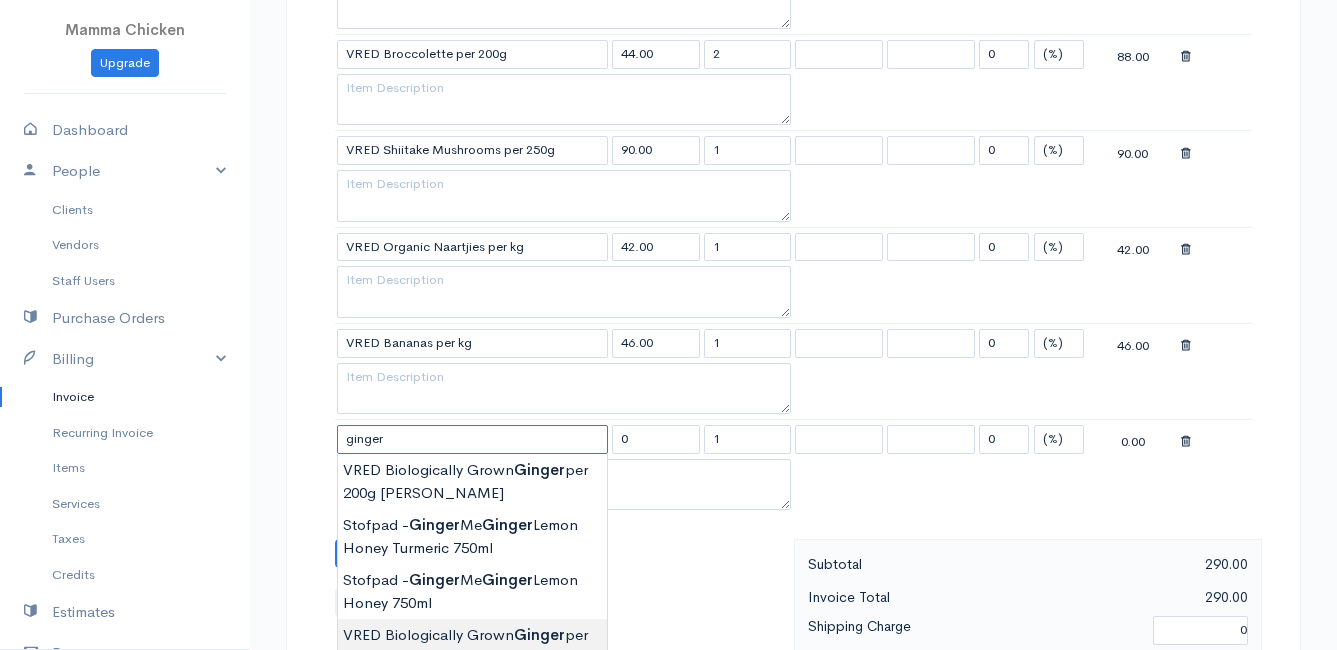 scroll, scrollTop: 900, scrollLeft: 0, axis: vertical 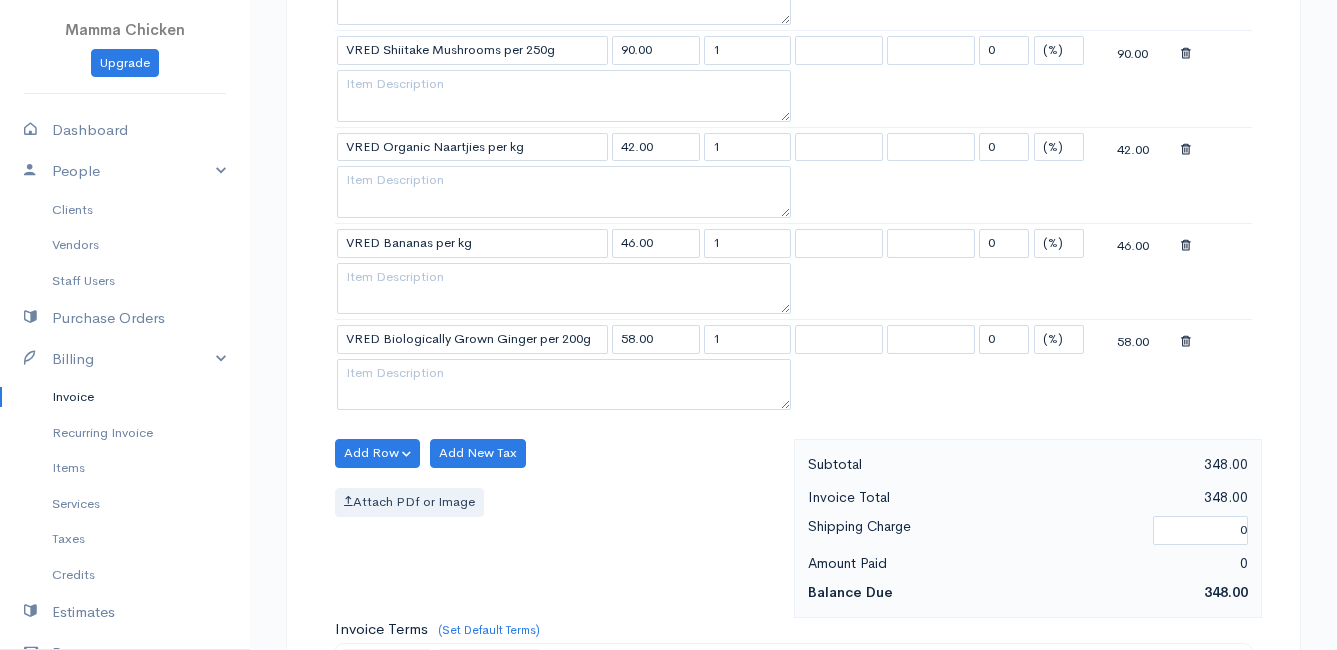 click on "Mamma Chicken
Upgrade
Dashboard
People
Clients
Vendors
Staff Users
Purchase Orders
Billing
Invoice
Recurring Invoice
Items
Services
Taxes
Credits
Estimates
Payments
Expenses
Track Time
Projects
Reports
Settings
My Organizations
Logout
Help
@CloudBooksApp 2022
Invoice
New Invoice
DRAFT To [PERSON_NAME] [STREET_ADDRESS][PERSON_NAME][PERSON_NAME] [Choose Country] [GEOGRAPHIC_DATA] [GEOGRAPHIC_DATA] [GEOGRAPHIC_DATA] [GEOGRAPHIC_DATA] [GEOGRAPHIC_DATA] [GEOGRAPHIC_DATA] [US_STATE] [GEOGRAPHIC_DATA] [GEOGRAPHIC_DATA] [GEOGRAPHIC_DATA] [GEOGRAPHIC_DATA] [GEOGRAPHIC_DATA]" at bounding box center [668, 205] 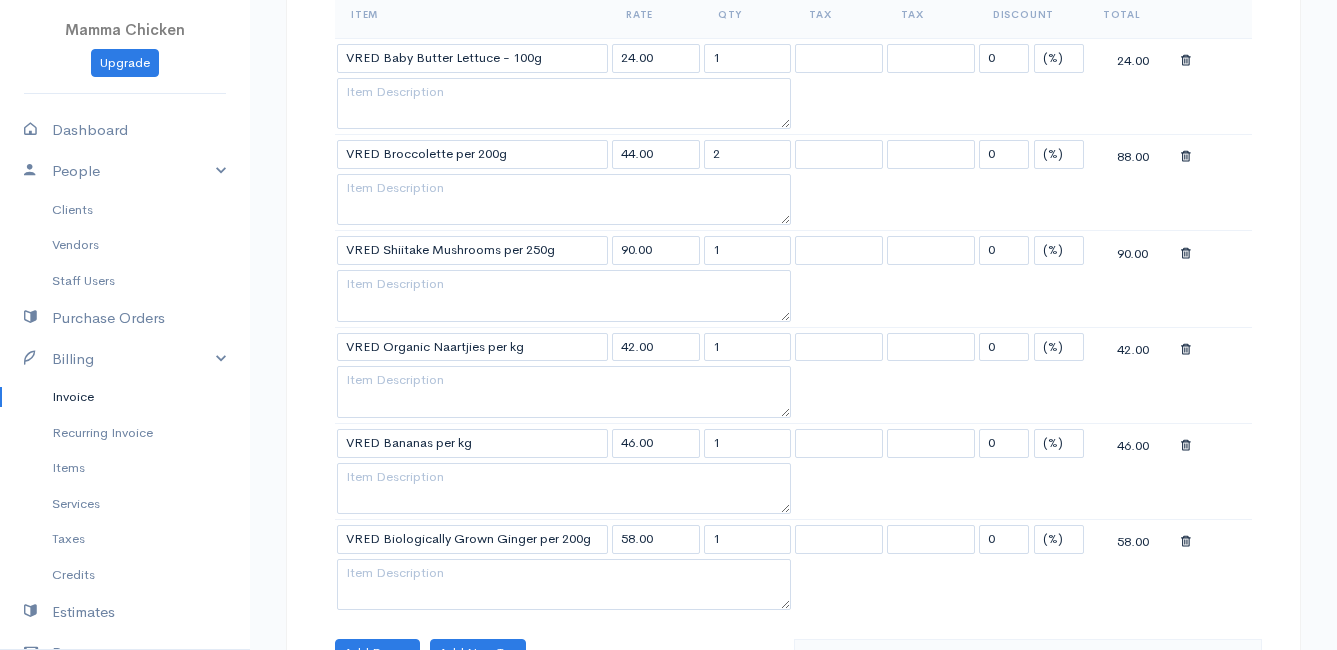 scroll, scrollTop: 900, scrollLeft: 0, axis: vertical 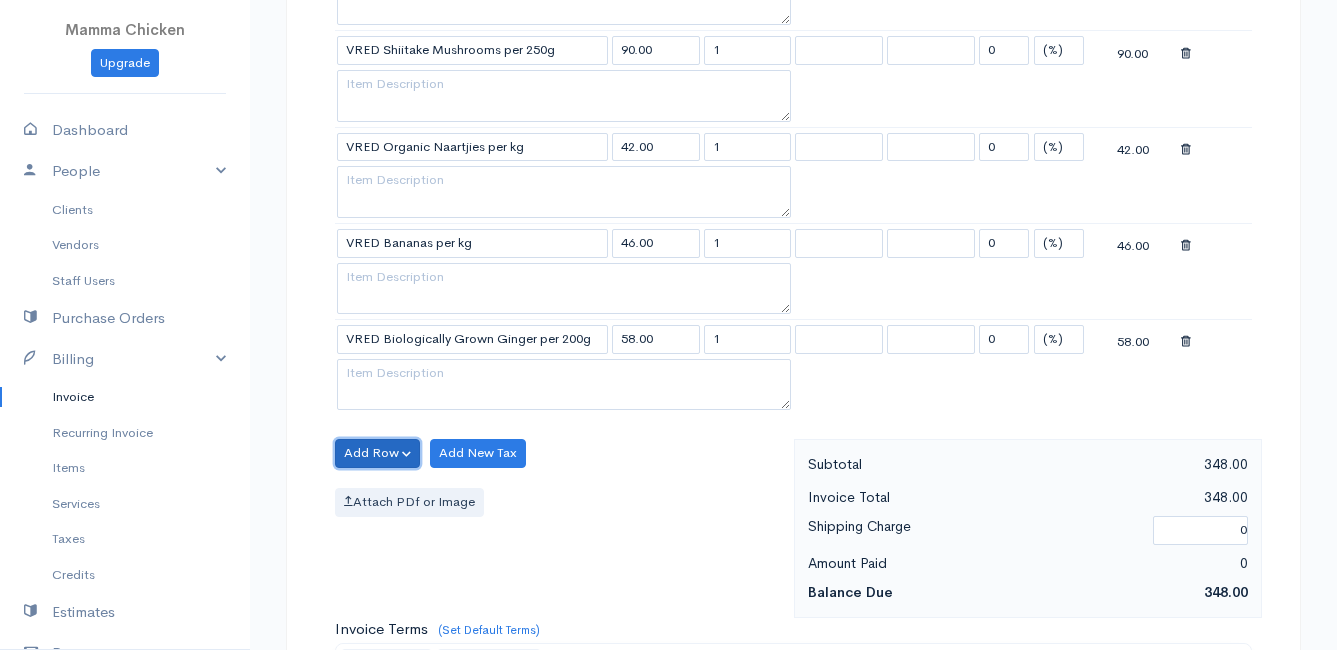 click on "Add Row" at bounding box center [377, 453] 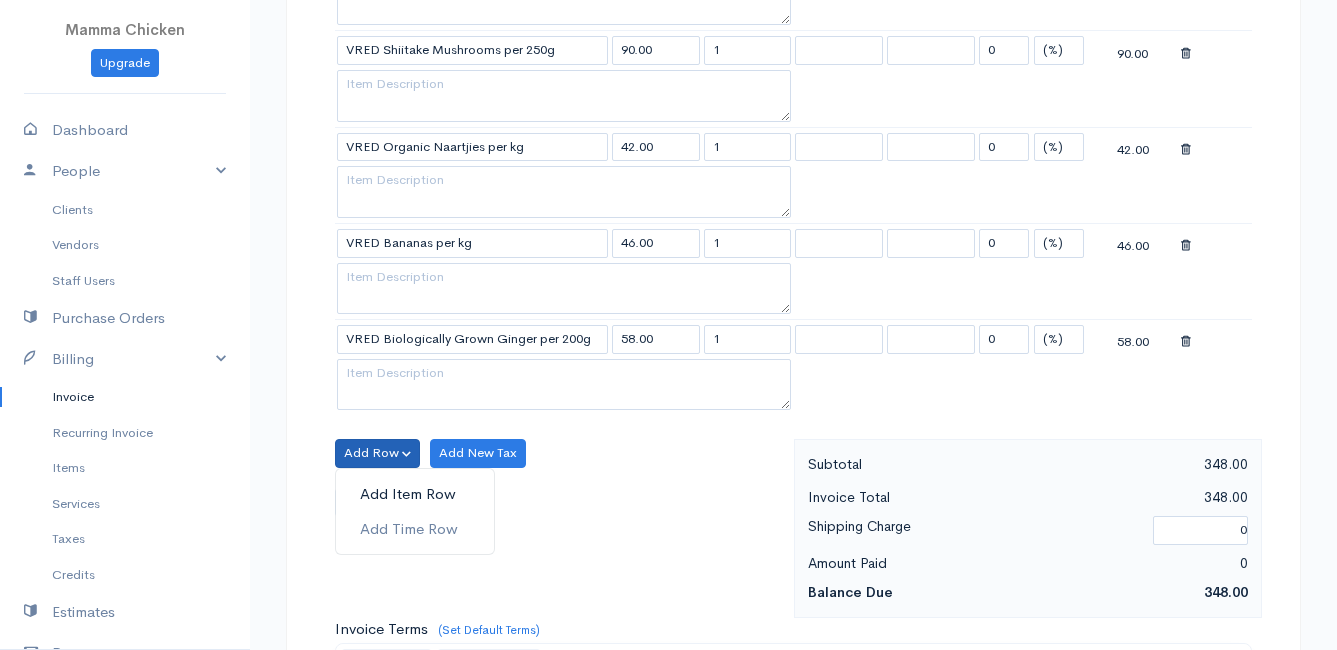 click on "Add Item Row" at bounding box center (415, 494) 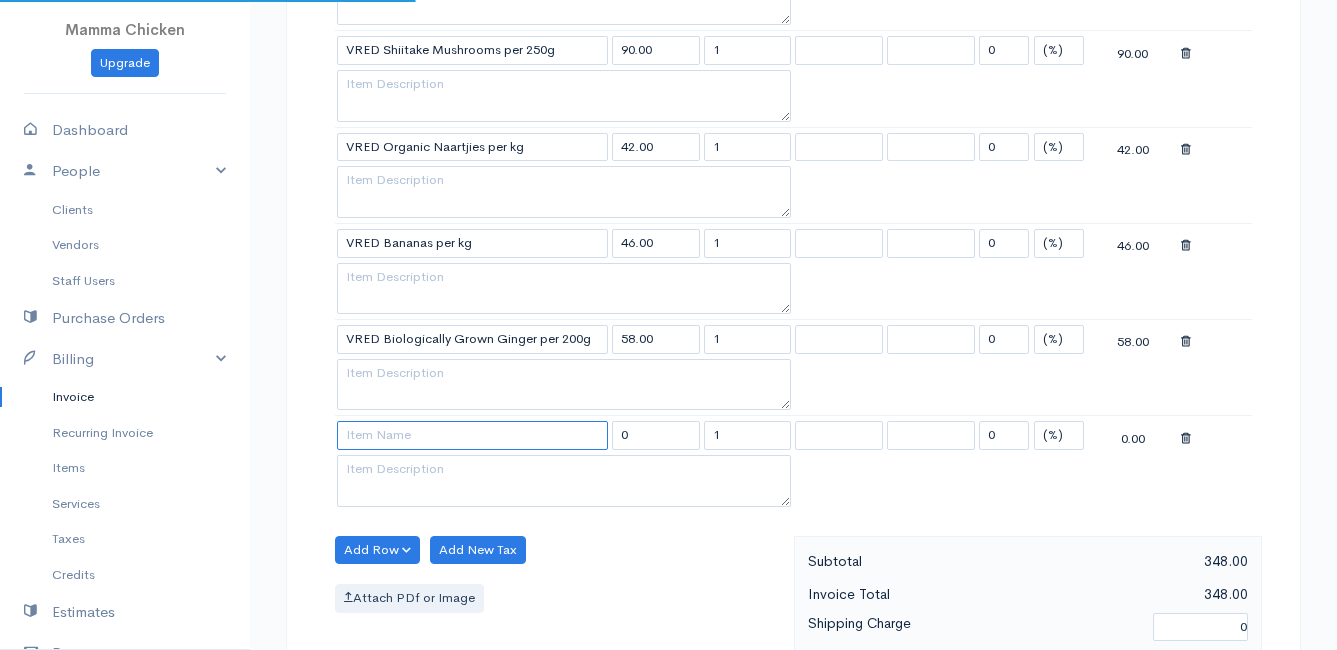 click at bounding box center (472, 435) 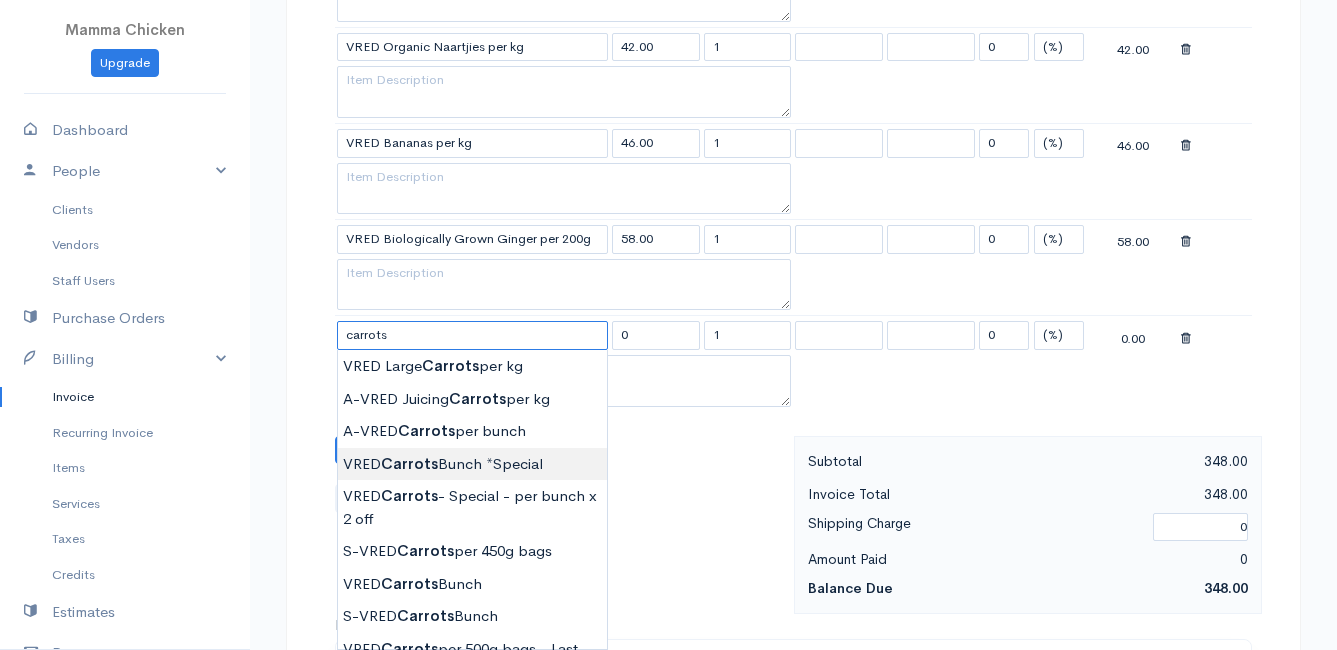 scroll, scrollTop: 1100, scrollLeft: 0, axis: vertical 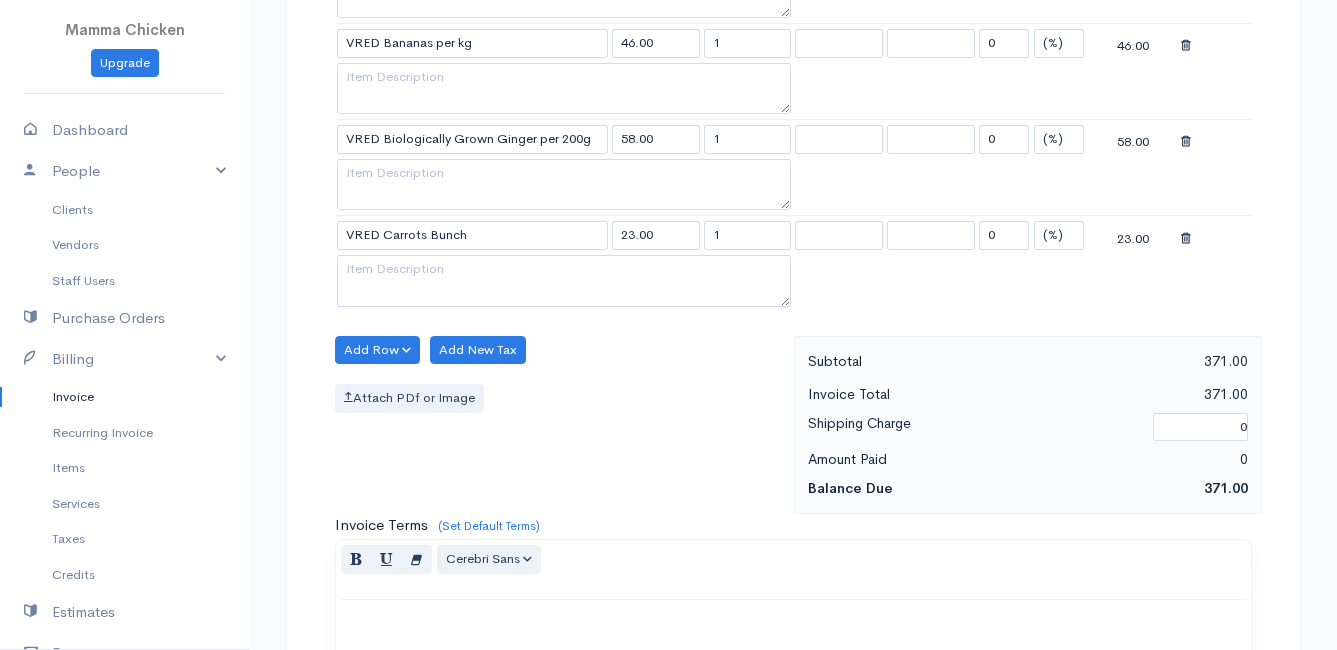 click on "Mamma Chicken
Upgrade
Dashboard
People
Clients
Vendors
Staff Users
Purchase Orders
Billing
Invoice
Recurring Invoice
Items
Services
Taxes
Credits
Estimates
Payments
Expenses
Track Time
Projects
Reports
Settings
My Organizations
Logout
Help
@CloudBooksApp 2022
Invoice
New Invoice
DRAFT To [PERSON_NAME] [STREET_ADDRESS][PERSON_NAME][PERSON_NAME] [Choose Country] [GEOGRAPHIC_DATA] [GEOGRAPHIC_DATA] [GEOGRAPHIC_DATA] [GEOGRAPHIC_DATA] [GEOGRAPHIC_DATA] [GEOGRAPHIC_DATA] [US_STATE] [GEOGRAPHIC_DATA] [GEOGRAPHIC_DATA] [GEOGRAPHIC_DATA] [GEOGRAPHIC_DATA] [GEOGRAPHIC_DATA]" at bounding box center [668, 53] 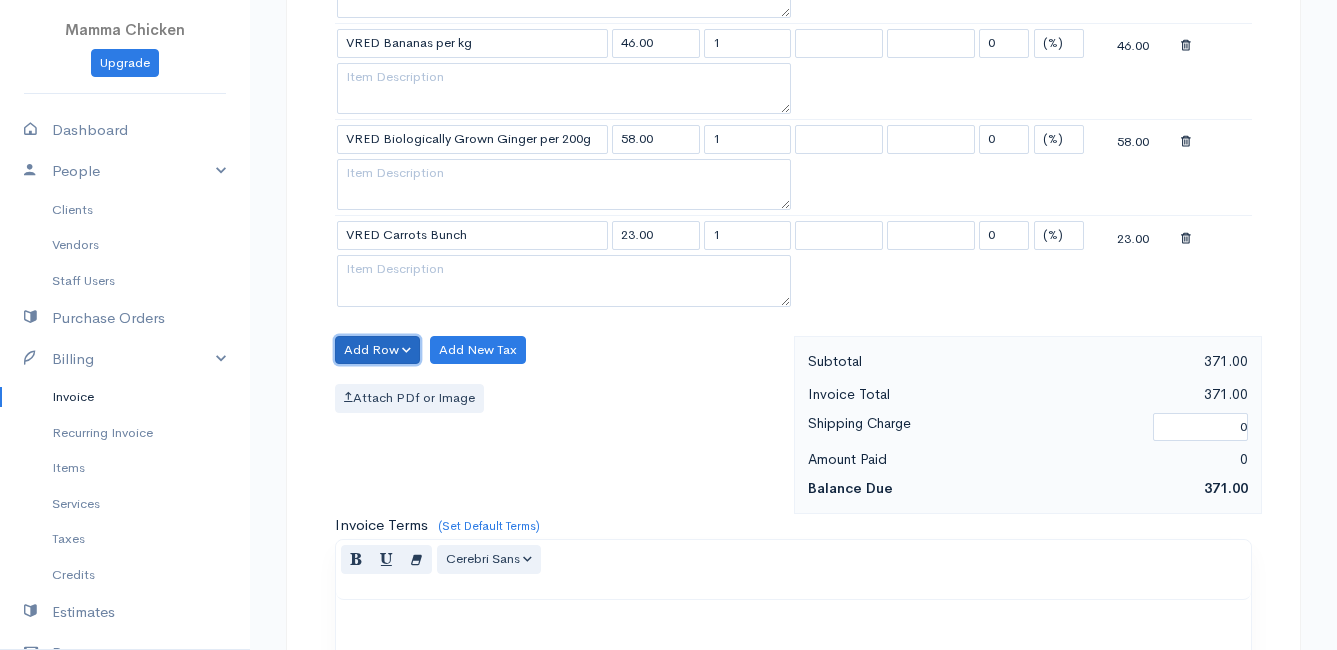 click on "Add Row" at bounding box center (377, 350) 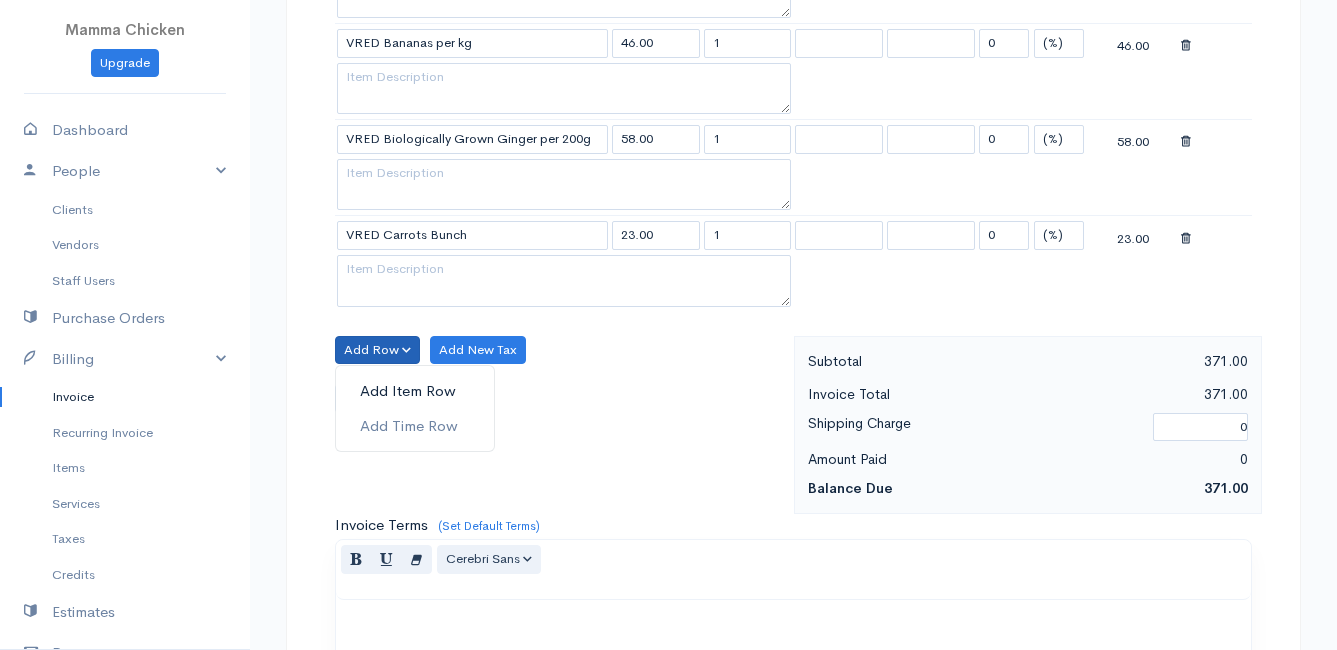 click on "Add Item Row" at bounding box center (415, 391) 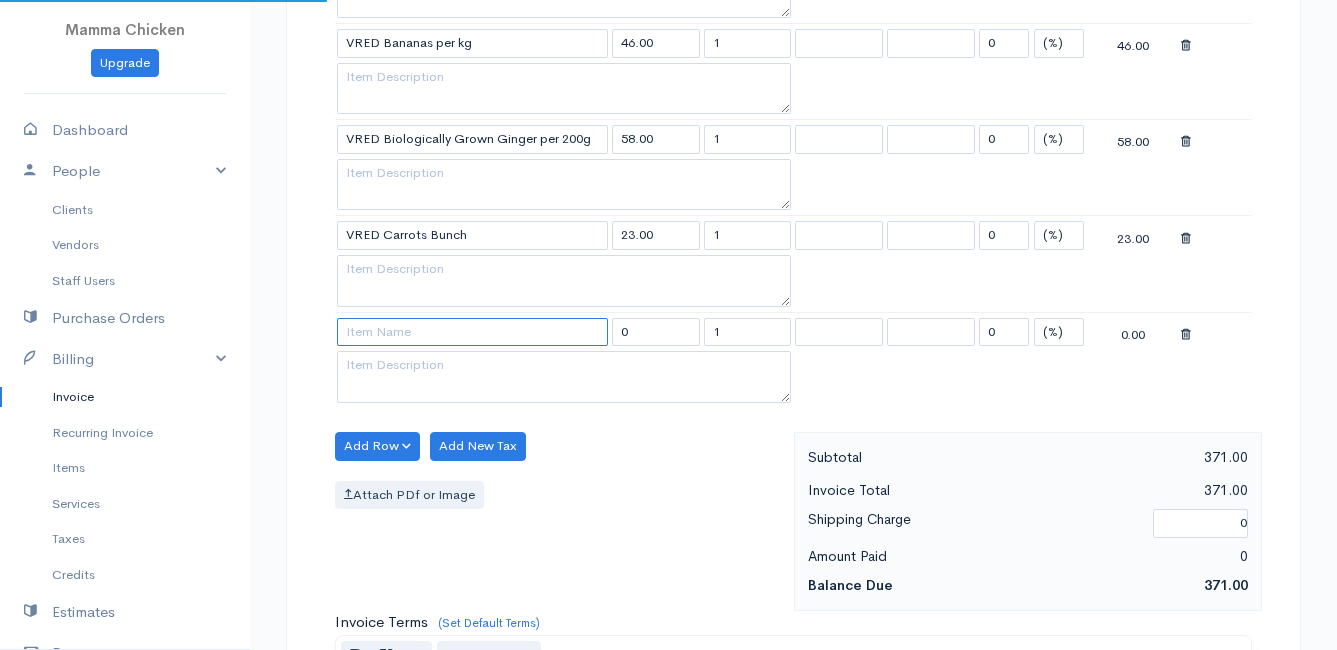 click at bounding box center [472, 332] 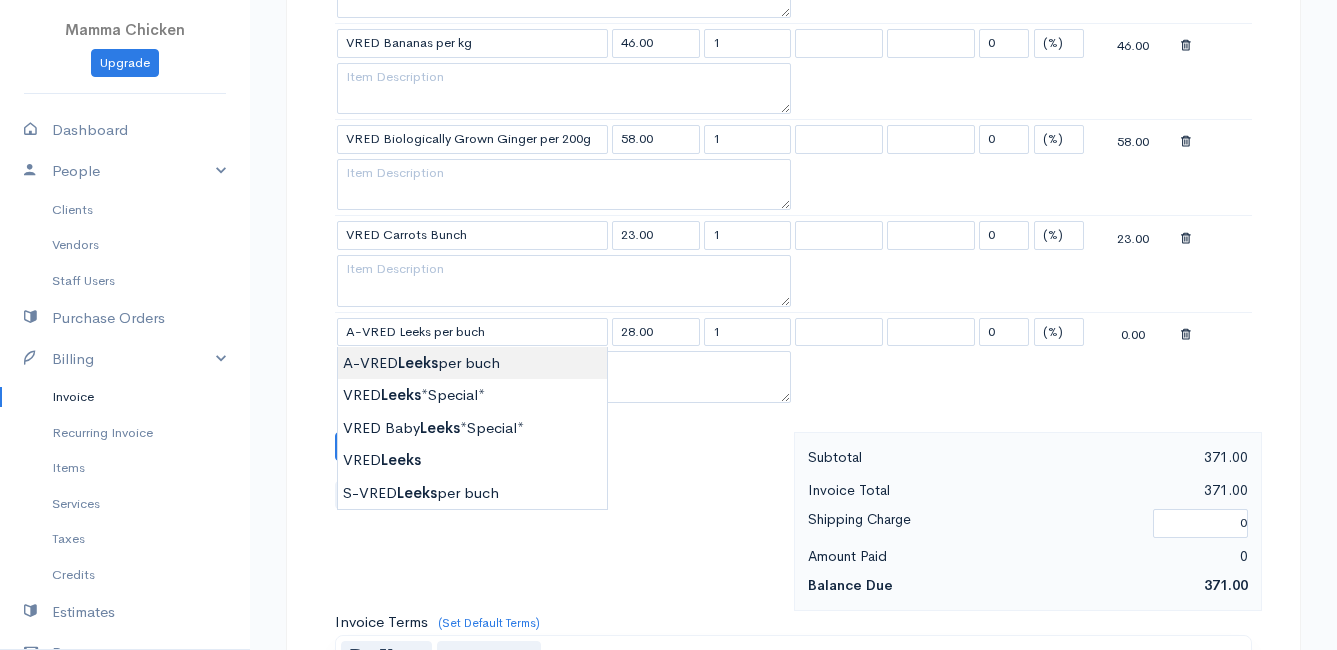 click on "Mamma Chicken
Upgrade
Dashboard
People
Clients
Vendors
Staff Users
Purchase Orders
Billing
Invoice
Recurring Invoice
Items
Services
Taxes
Credits
Estimates
Payments
Expenses
Track Time
Projects
Reports
Settings
My Organizations
Logout
Help
@CloudBooksApp 2022
Invoice
New Invoice
DRAFT To [PERSON_NAME] [STREET_ADDRESS][PERSON_NAME][PERSON_NAME] [Choose Country] [GEOGRAPHIC_DATA] [GEOGRAPHIC_DATA] [GEOGRAPHIC_DATA] [GEOGRAPHIC_DATA] [GEOGRAPHIC_DATA] [GEOGRAPHIC_DATA] [US_STATE] [GEOGRAPHIC_DATA] [GEOGRAPHIC_DATA] [GEOGRAPHIC_DATA] [GEOGRAPHIC_DATA] [GEOGRAPHIC_DATA]" at bounding box center [668, 101] 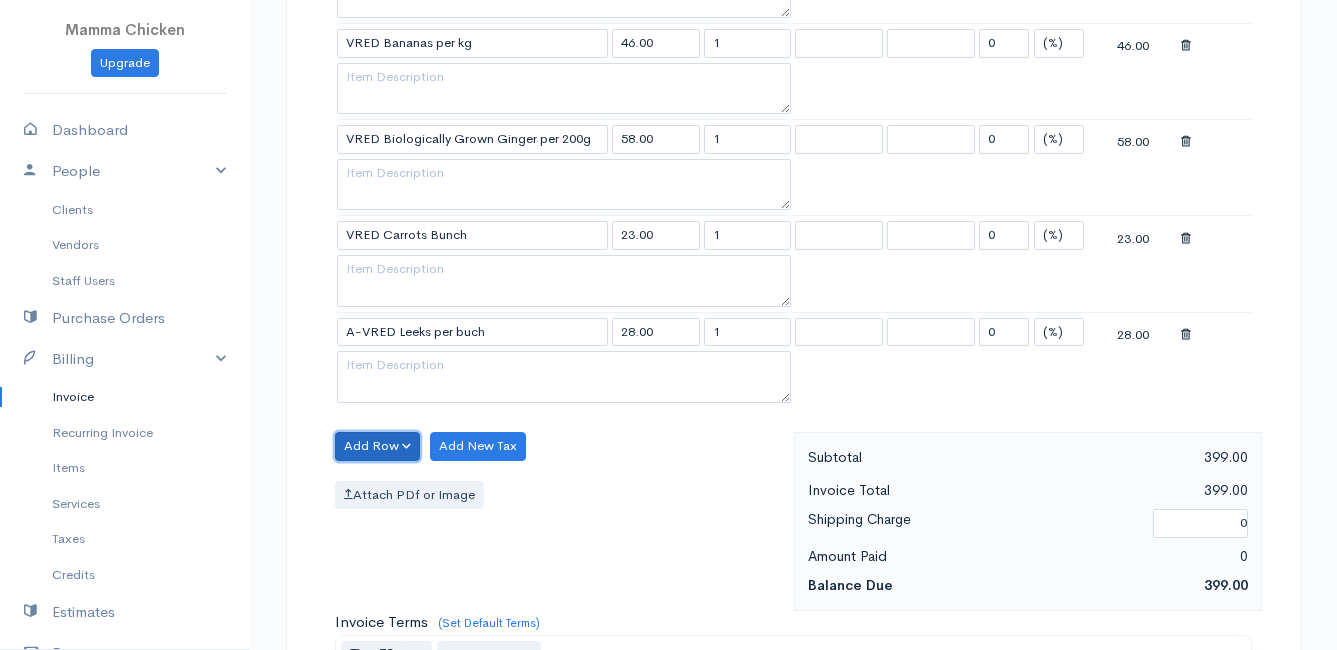 click on "Add Row" at bounding box center (377, 446) 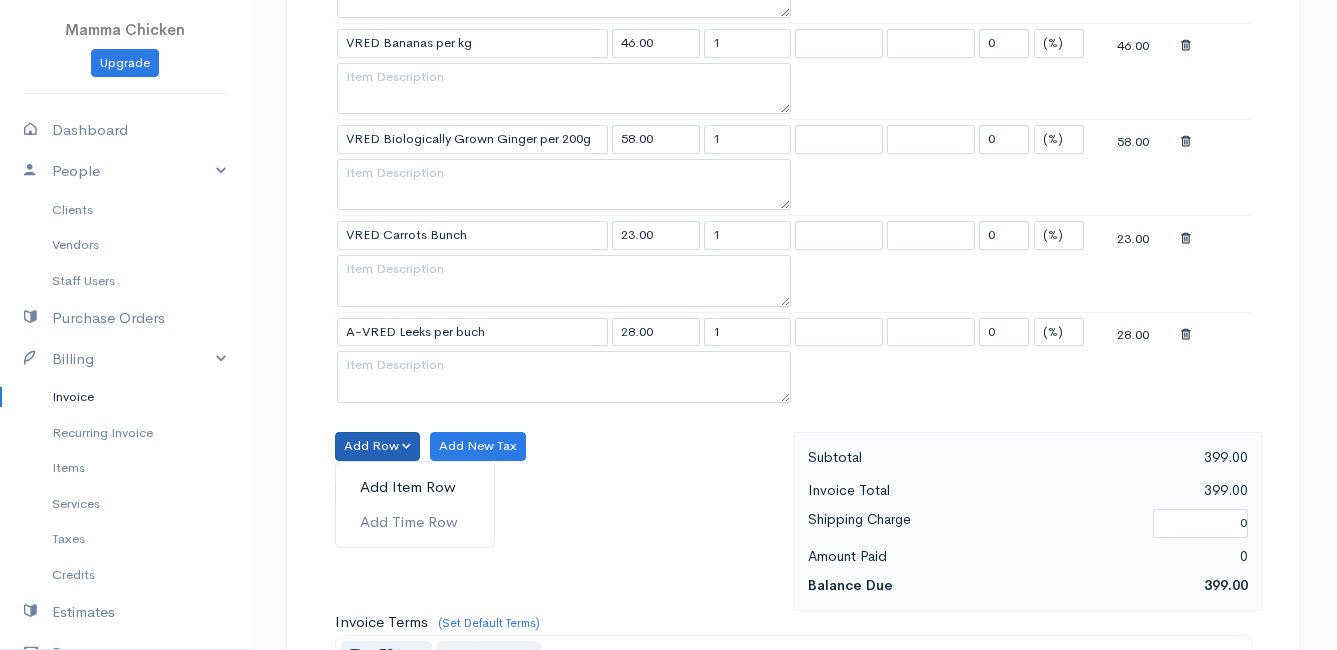 click on "Add Item Row" at bounding box center [415, 487] 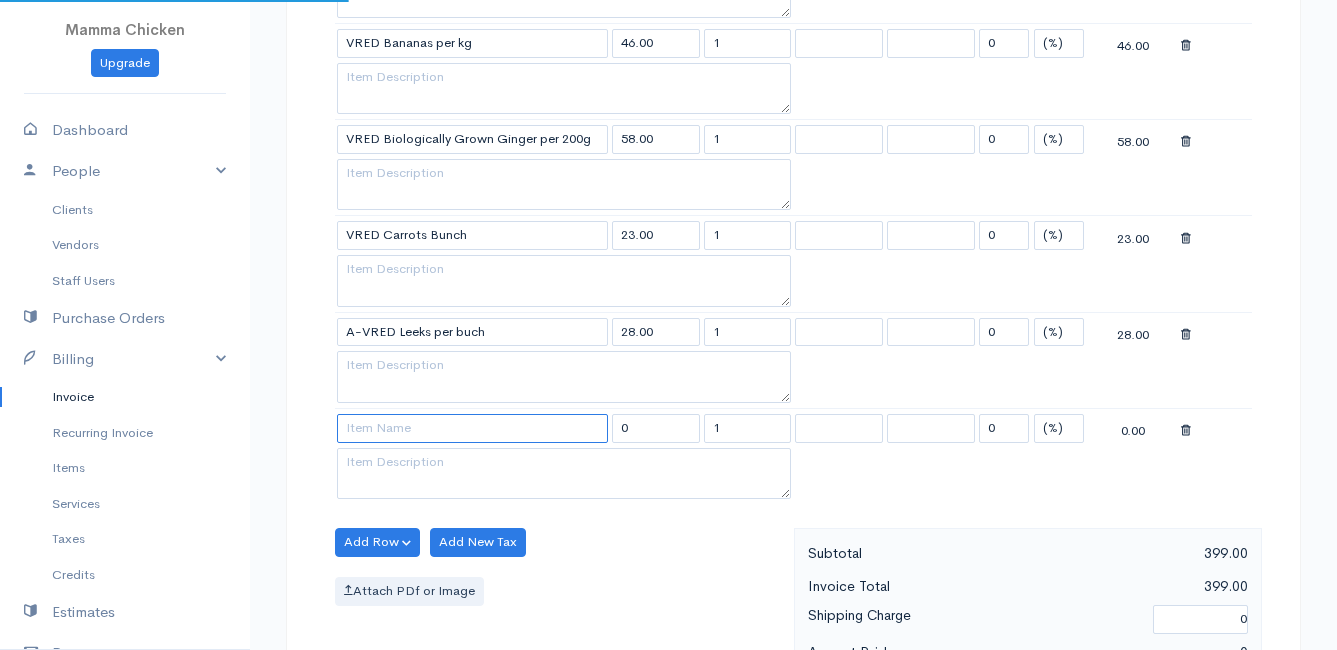 click at bounding box center (472, 428) 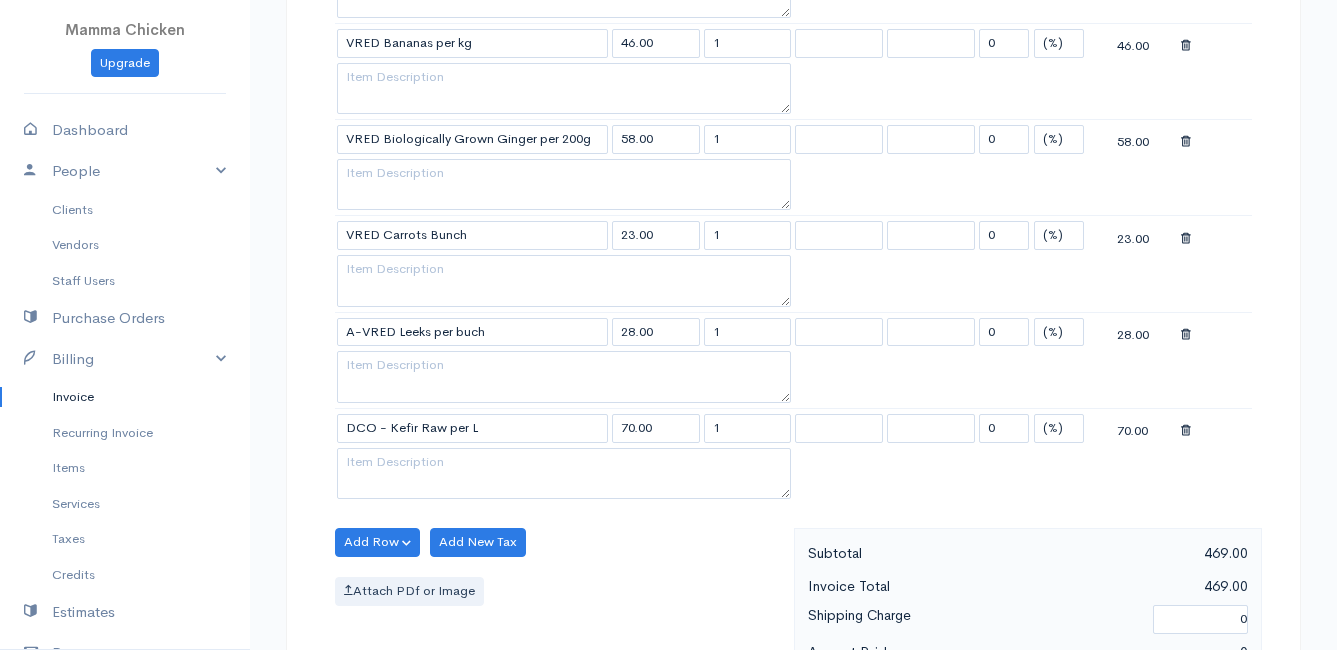 click on "Mamma Chicken
Upgrade
Dashboard
People
Clients
Vendors
Staff Users
Purchase Orders
Billing
Invoice
Recurring Invoice
Items
Services
Taxes
Credits
Estimates
Payments
Expenses
Track Time
Projects
Reports
Settings
My Organizations
Logout
Help
@CloudBooksApp 2022
Invoice
New Invoice
DRAFT To [PERSON_NAME] [STREET_ADDRESS][PERSON_NAME][PERSON_NAME] [Choose Country] [GEOGRAPHIC_DATA] [GEOGRAPHIC_DATA] [GEOGRAPHIC_DATA] [GEOGRAPHIC_DATA] [GEOGRAPHIC_DATA] [GEOGRAPHIC_DATA] [US_STATE] [GEOGRAPHIC_DATA] [GEOGRAPHIC_DATA] [GEOGRAPHIC_DATA] [GEOGRAPHIC_DATA] [GEOGRAPHIC_DATA]" at bounding box center [668, 149] 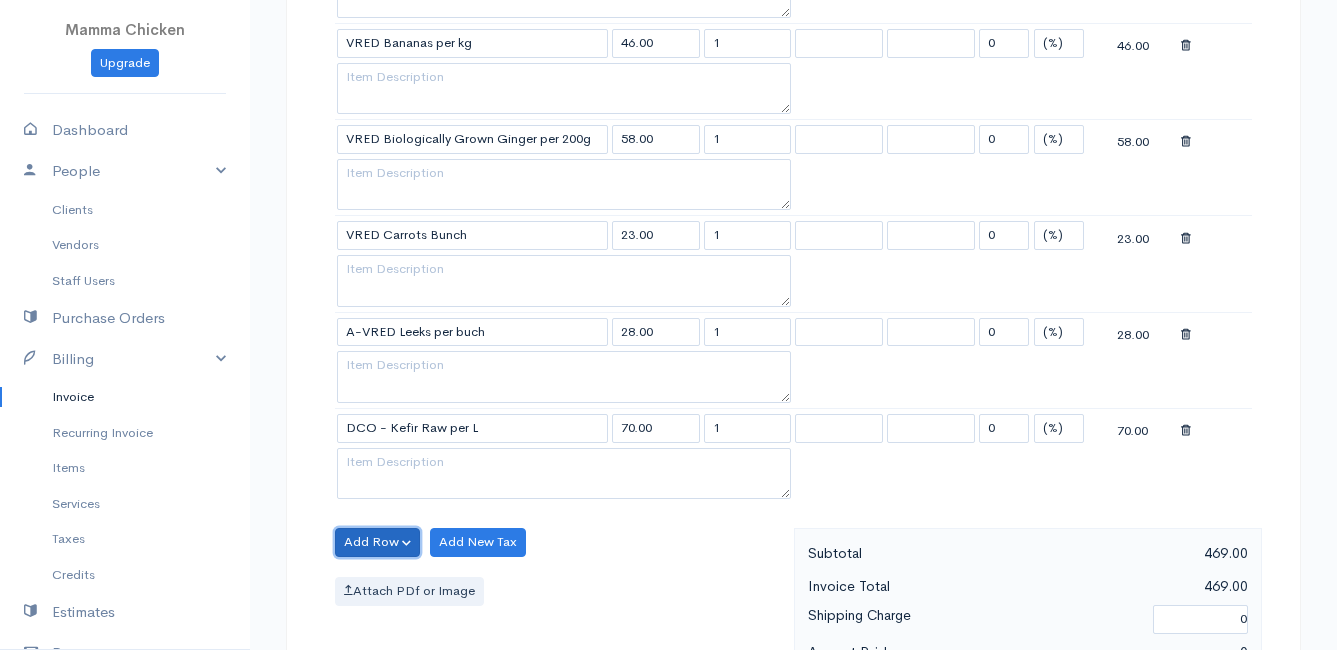 click on "Add Row" at bounding box center (377, 542) 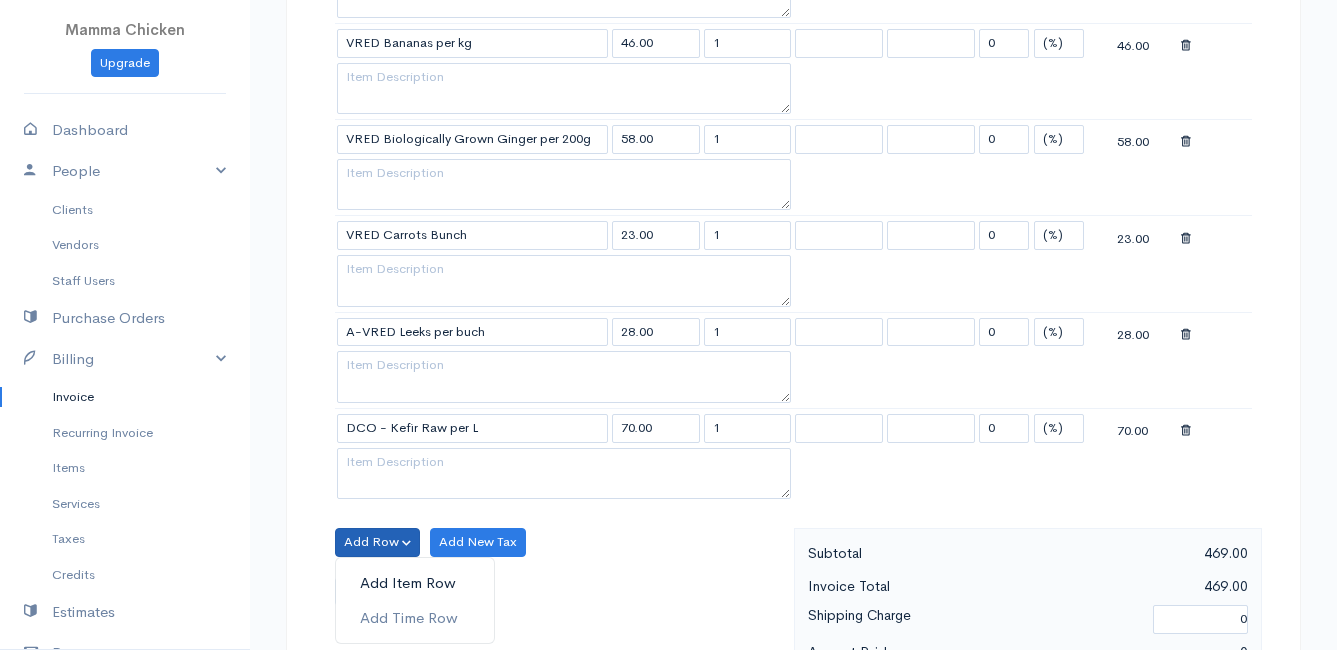 click on "Add Item Row" at bounding box center [415, 583] 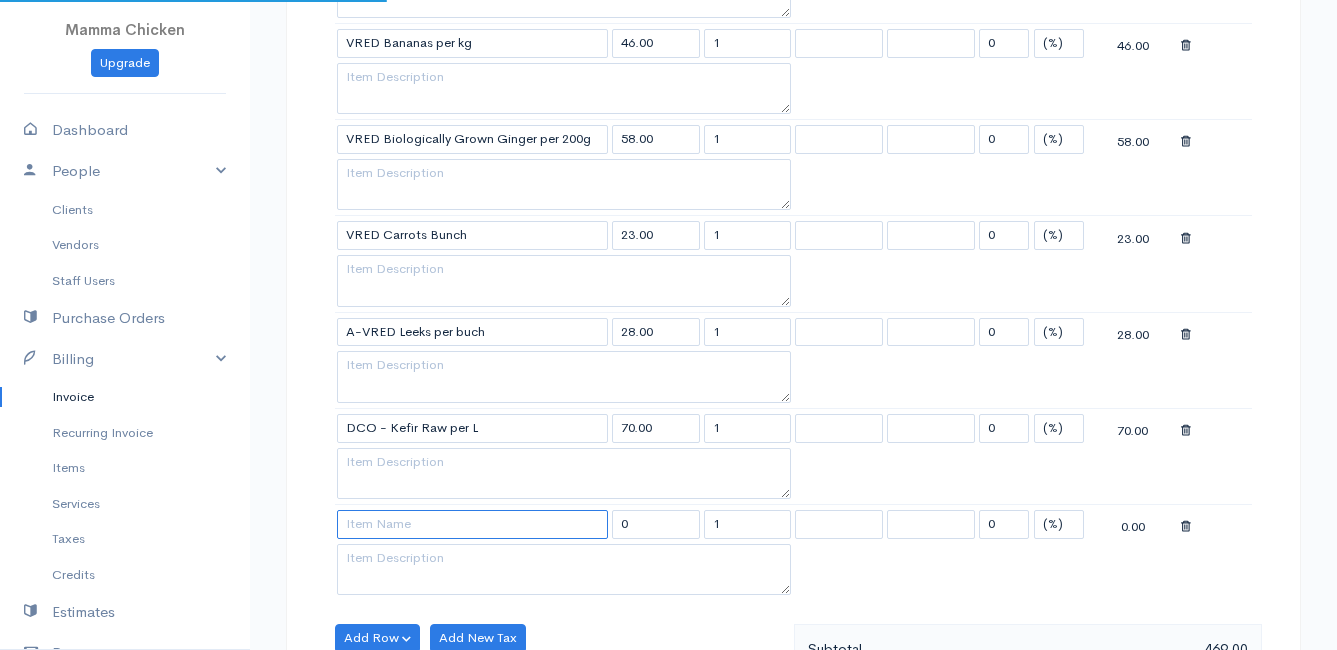 click at bounding box center (472, 524) 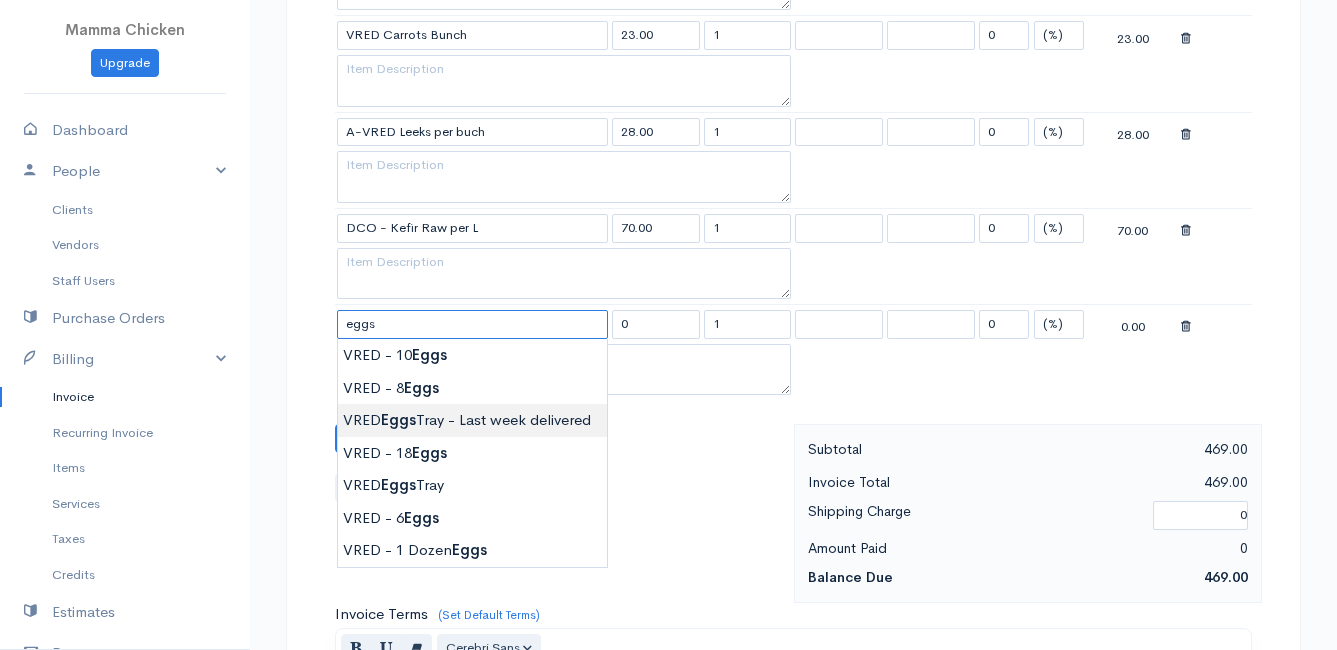 scroll, scrollTop: 1400, scrollLeft: 0, axis: vertical 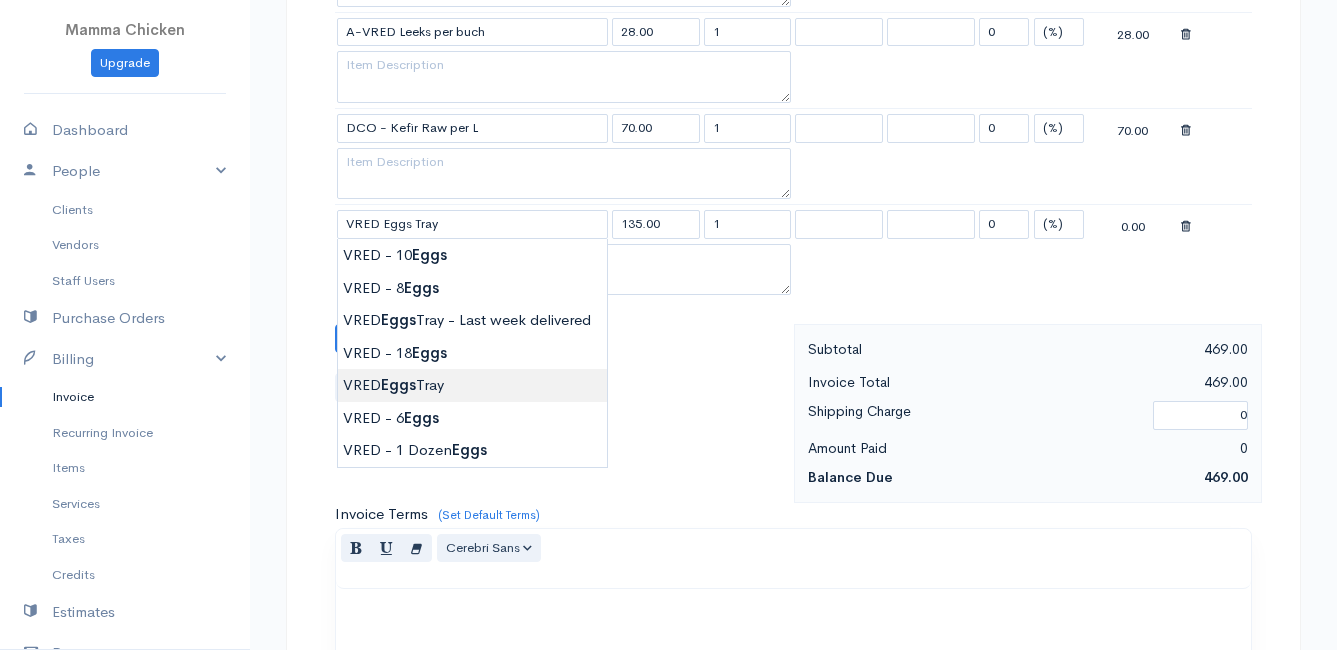 click on "Mamma Chicken
Upgrade
Dashboard
People
Clients
Vendors
Staff Users
Purchase Orders
Billing
Invoice
Recurring Invoice
Items
Services
Taxes
Credits
Estimates
Payments
Expenses
Track Time
Projects
Reports
Settings
My Organizations
Logout
Help
@CloudBooksApp 2022
Invoice
New Invoice
DRAFT To [PERSON_NAME] [STREET_ADDRESS][PERSON_NAME][PERSON_NAME] [Choose Country] [GEOGRAPHIC_DATA] [GEOGRAPHIC_DATA] [GEOGRAPHIC_DATA] [GEOGRAPHIC_DATA] [GEOGRAPHIC_DATA] [GEOGRAPHIC_DATA] [US_STATE] [GEOGRAPHIC_DATA] [GEOGRAPHIC_DATA] [GEOGRAPHIC_DATA] [GEOGRAPHIC_DATA] [GEOGRAPHIC_DATA]" at bounding box center (668, -103) 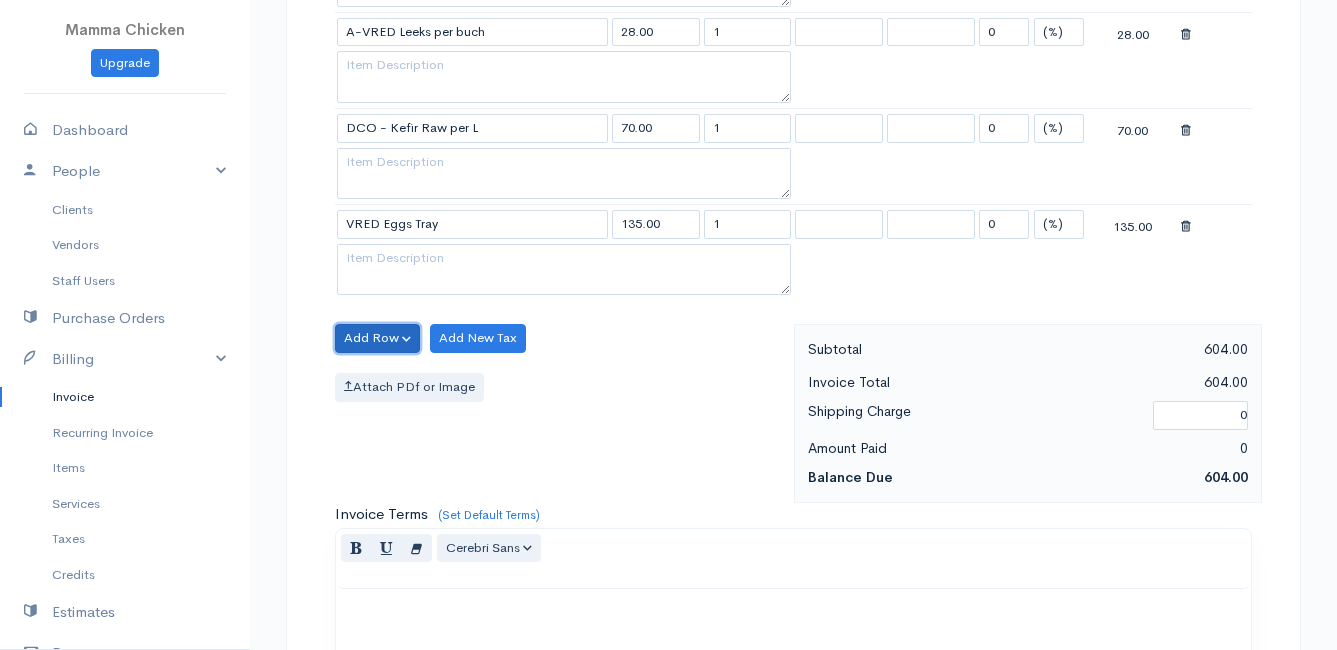 click on "Add Row" at bounding box center (377, 338) 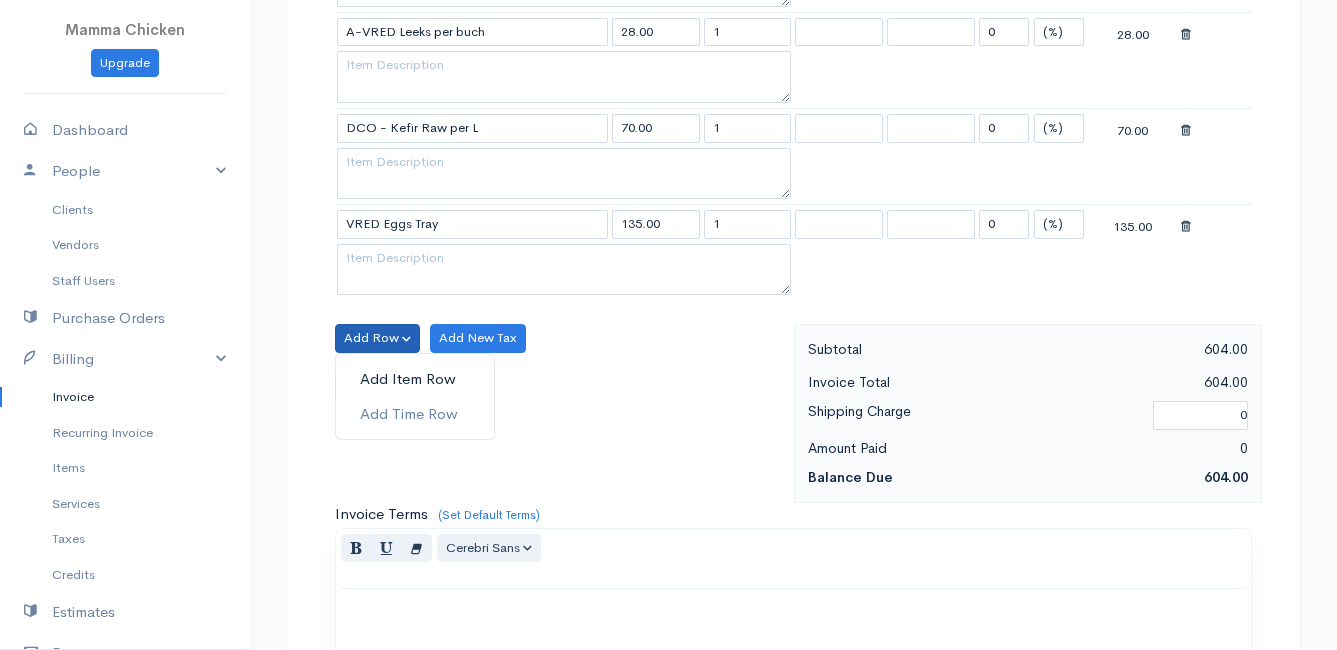 click on "Add Item Row" at bounding box center (415, 379) 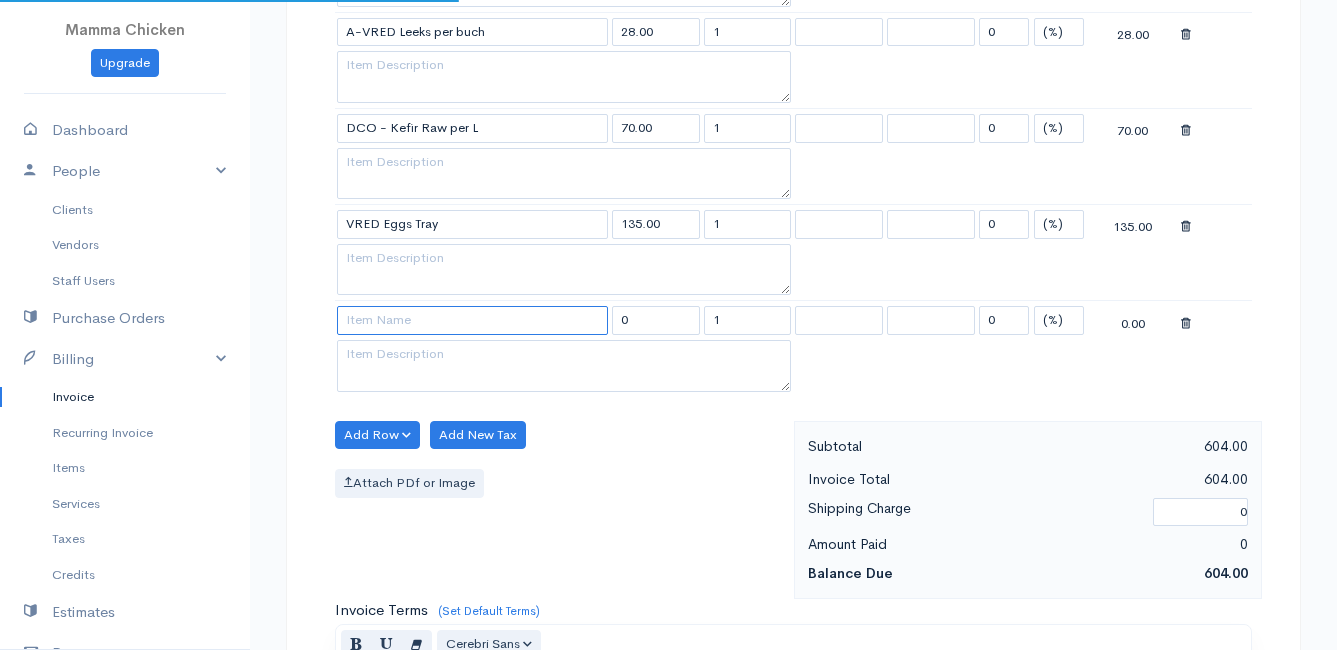 click at bounding box center (472, 320) 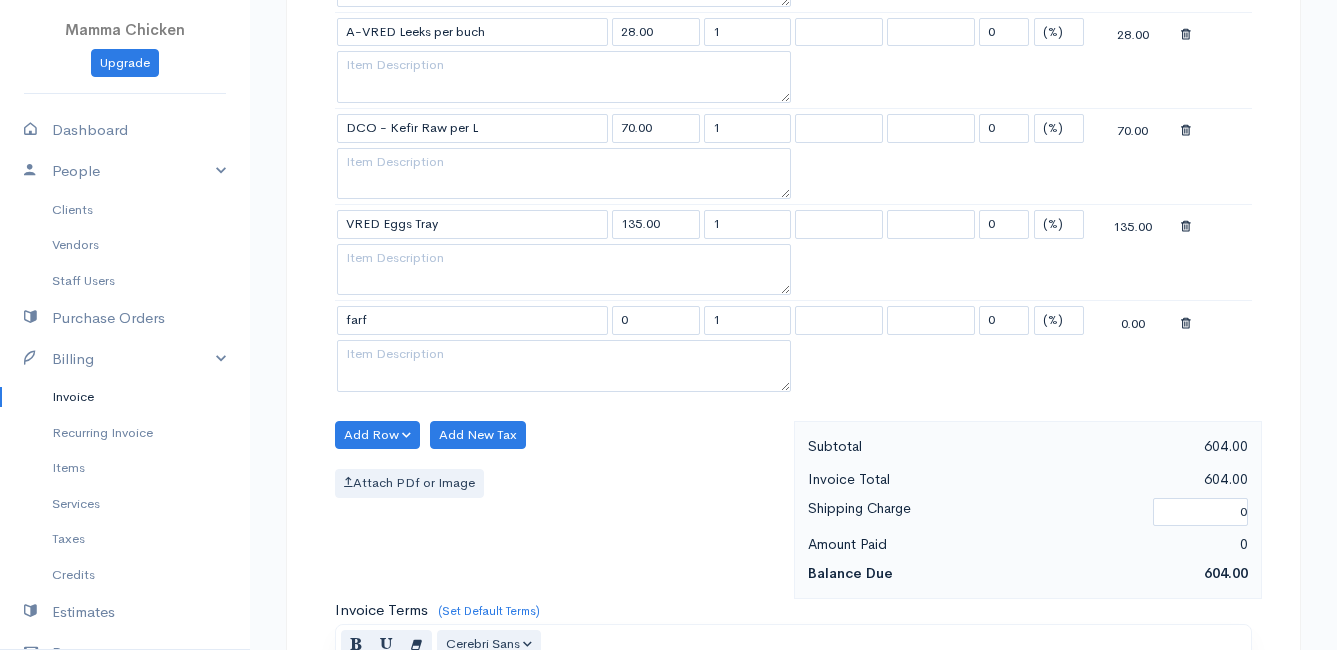 click at bounding box center [1186, 324] 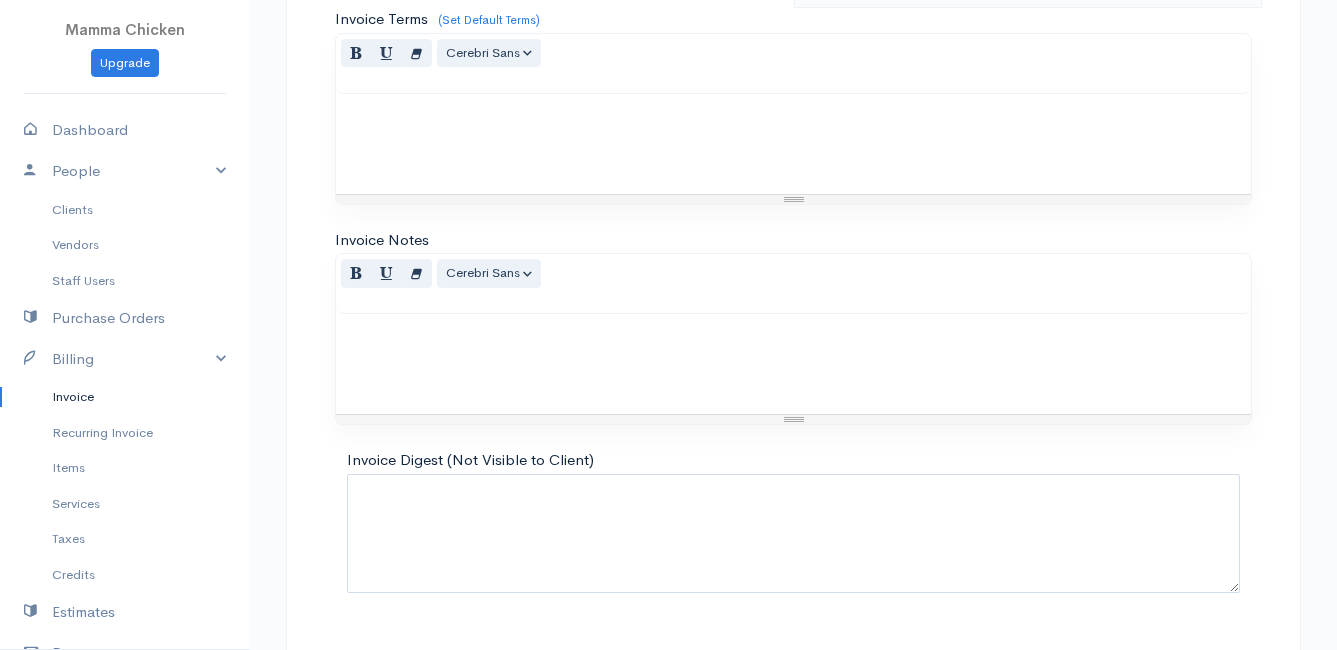 scroll, scrollTop: 1950, scrollLeft: 0, axis: vertical 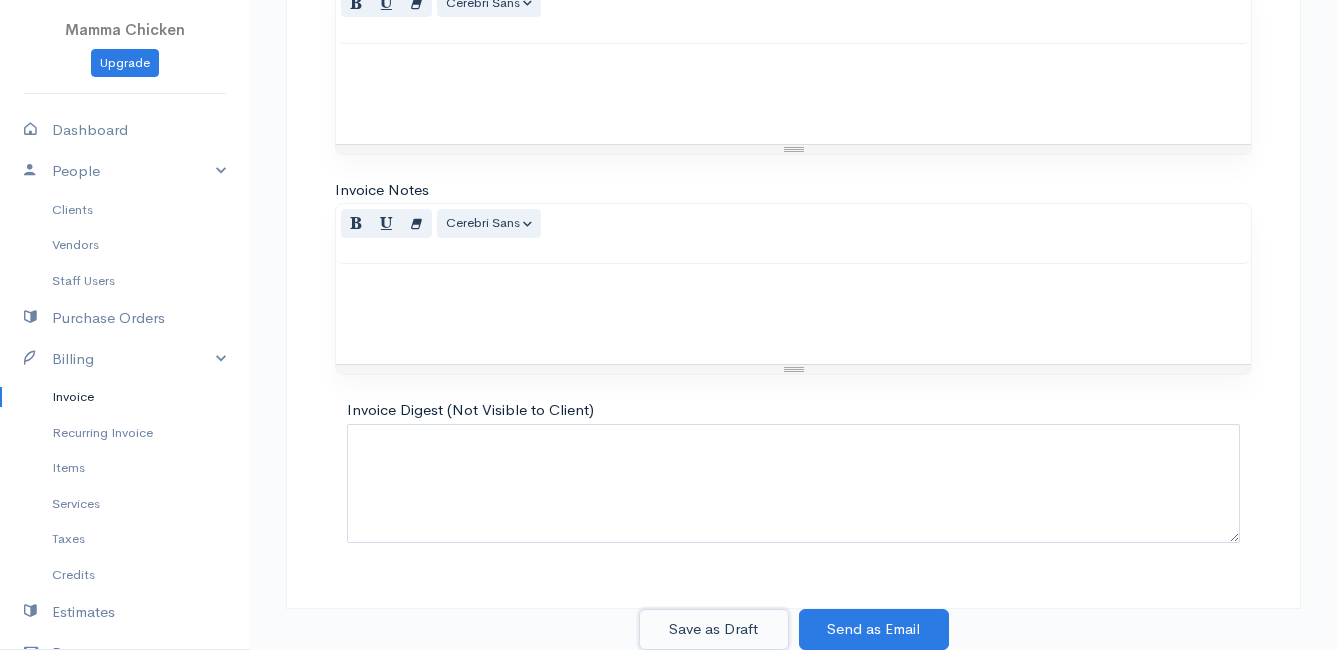 click on "Save as Draft" at bounding box center [714, 629] 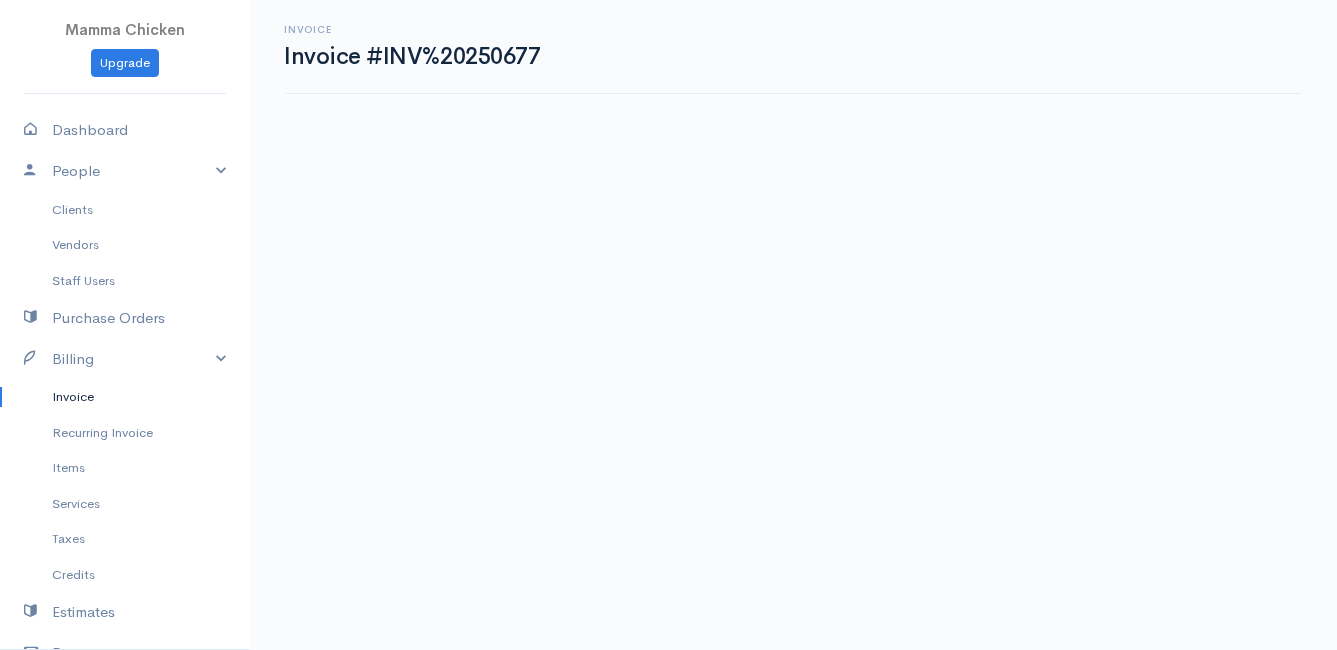 scroll, scrollTop: 0, scrollLeft: 0, axis: both 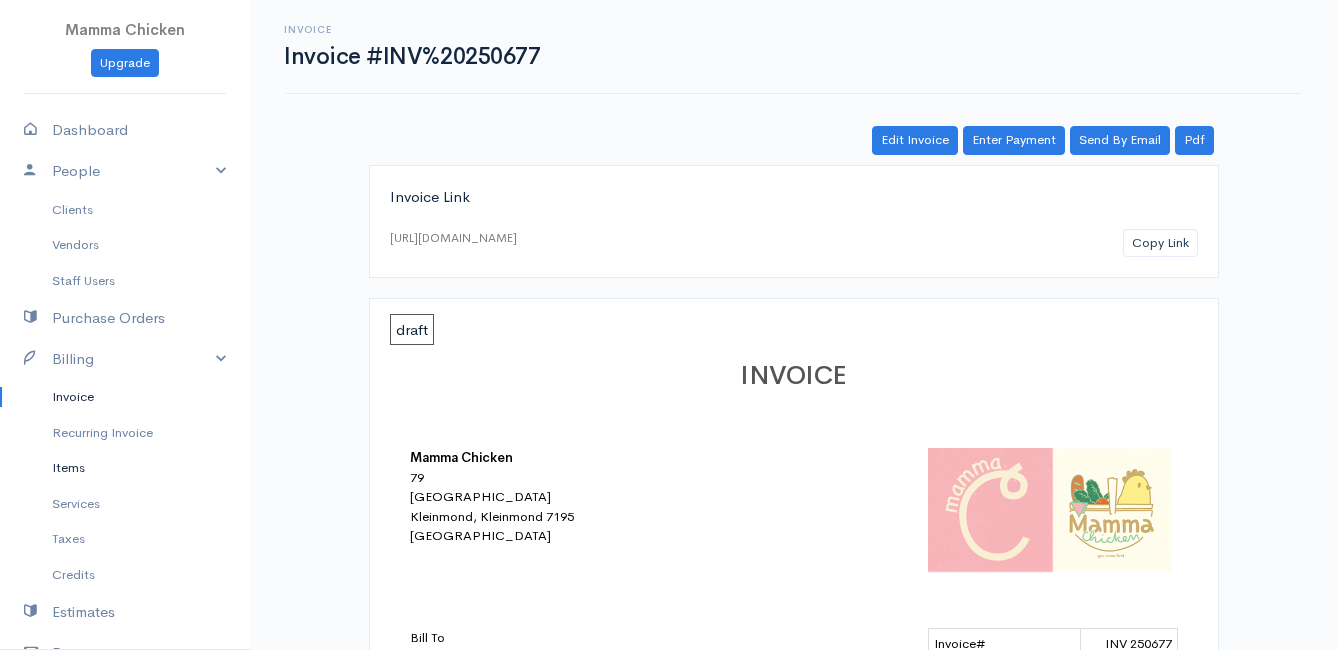 click on "Items" at bounding box center (125, 468) 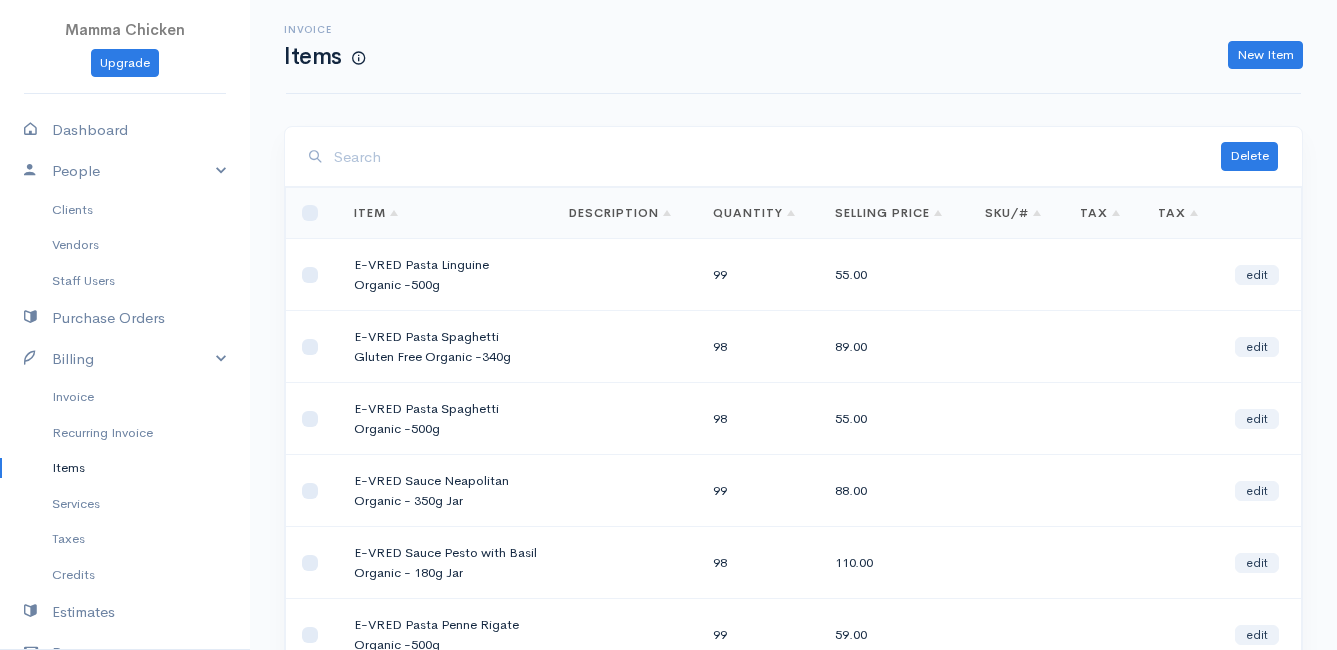 click at bounding box center [777, 157] 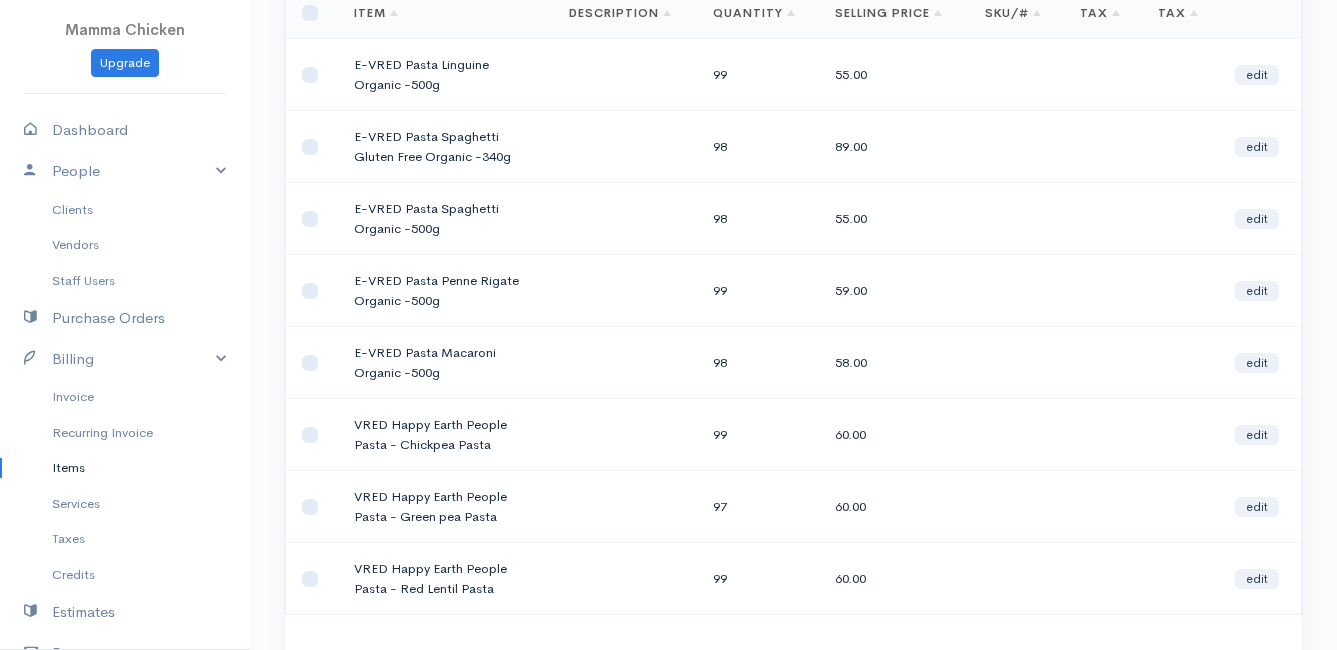scroll, scrollTop: 0, scrollLeft: 0, axis: both 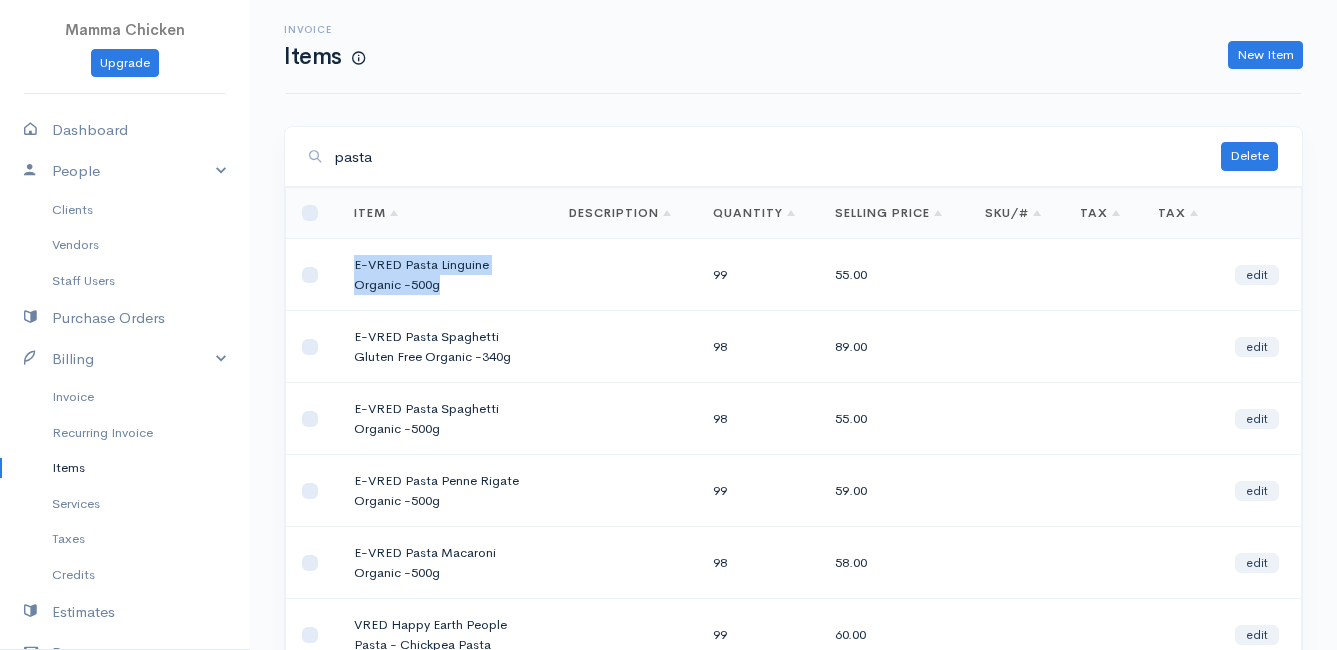 drag, startPoint x: 439, startPoint y: 285, endPoint x: 349, endPoint y: 263, distance: 92.64988 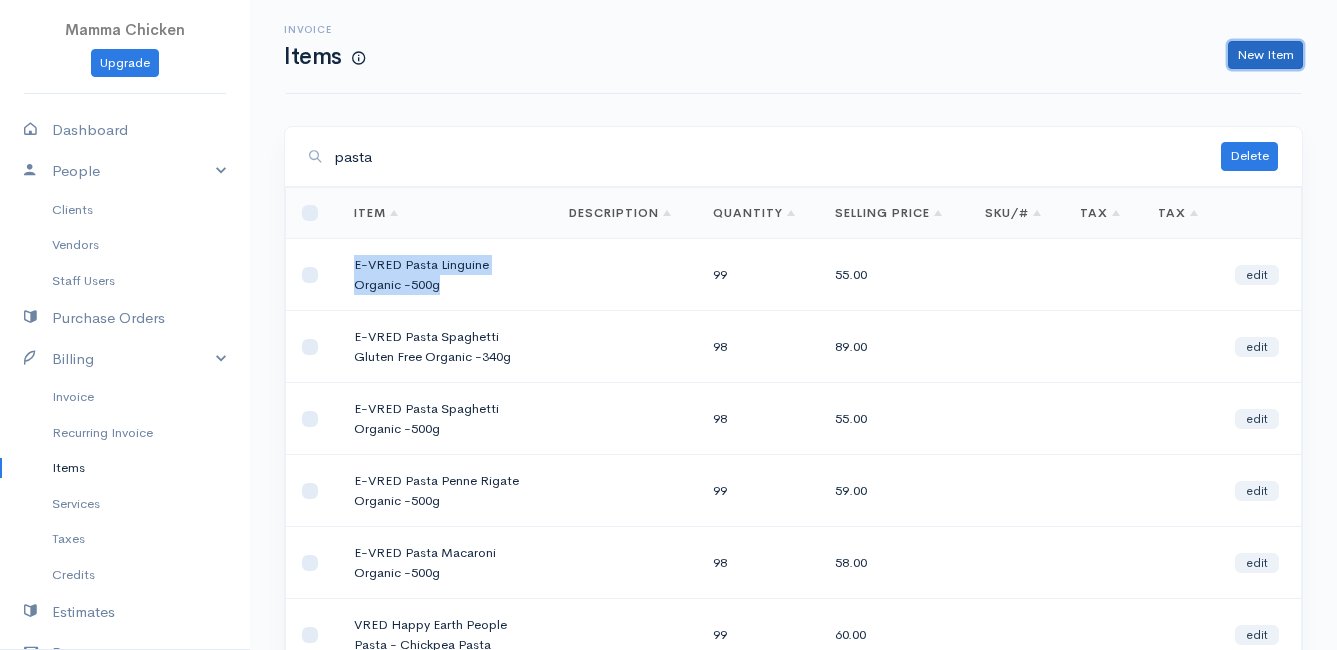 click on "New Item" at bounding box center (1265, 55) 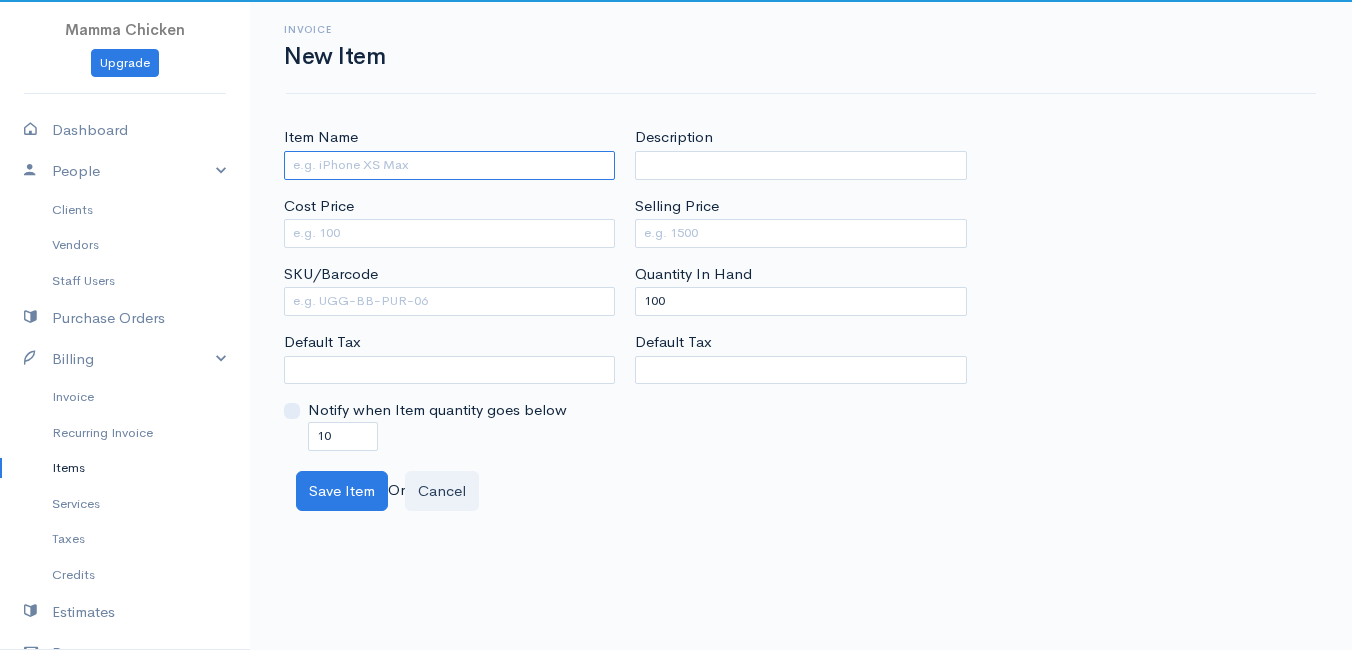 click on "Item Name" at bounding box center (449, 165) 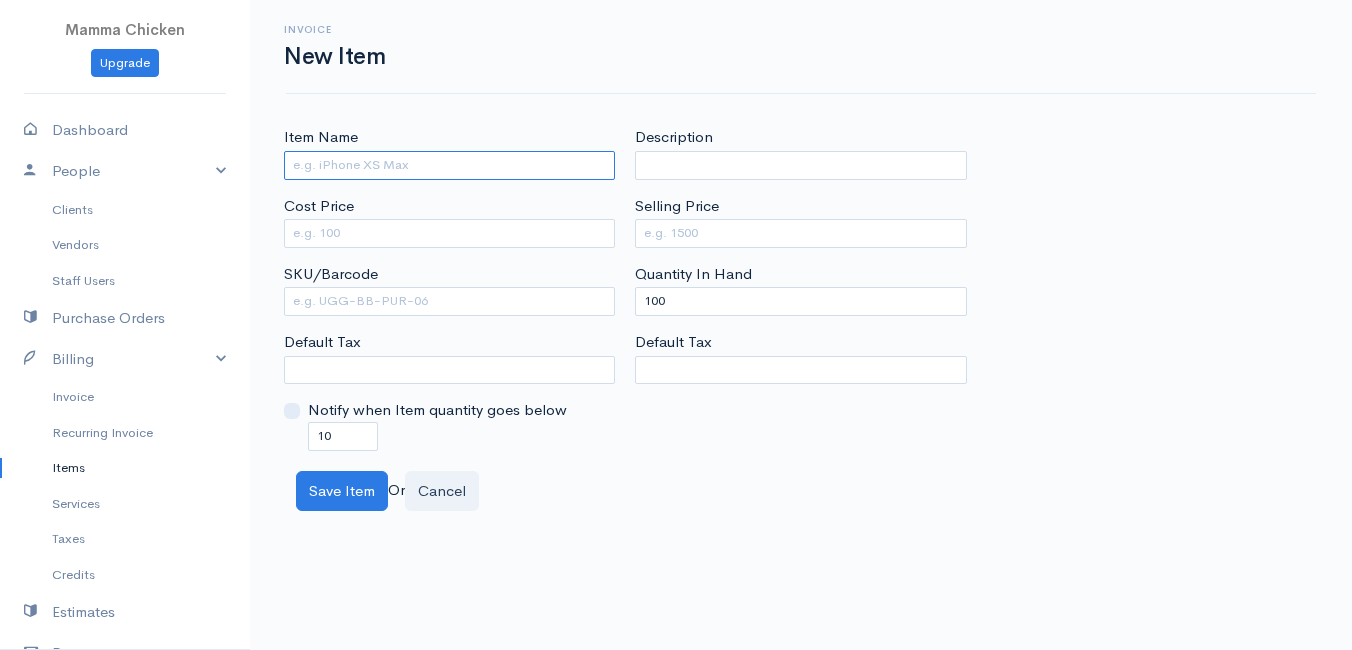 paste on "E-VRED Pasta Linguine Organic -500g" 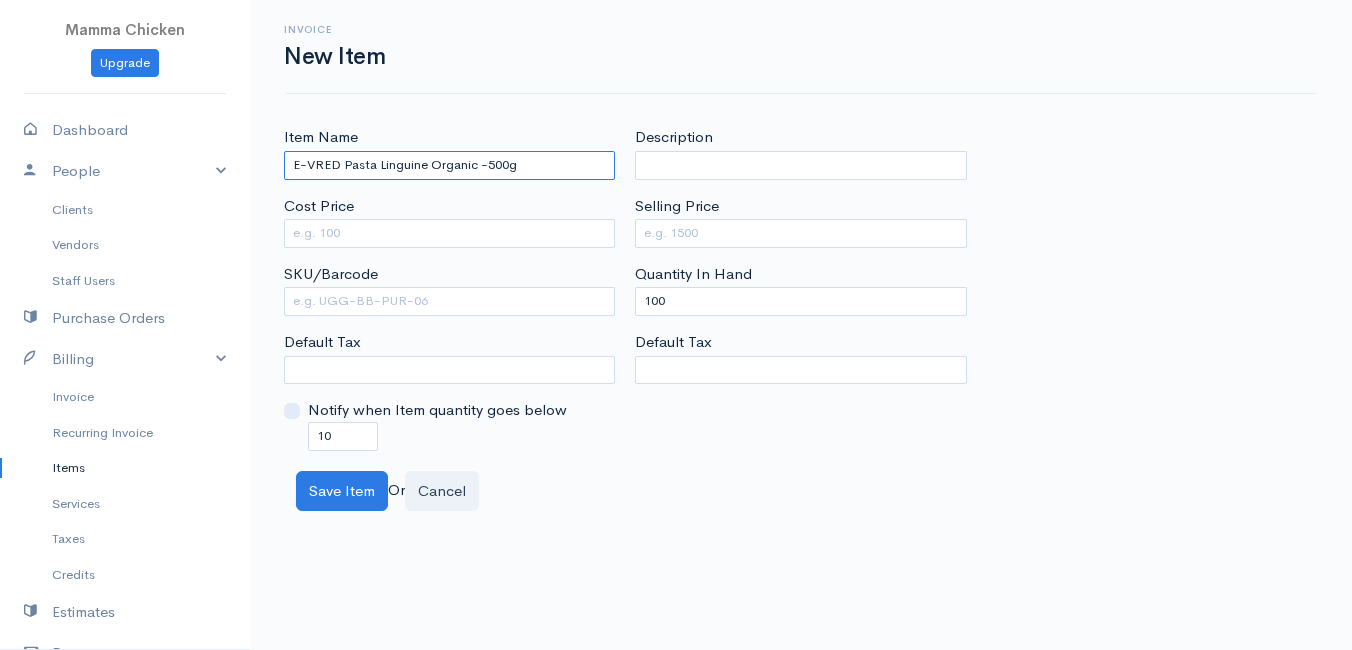 drag, startPoint x: 380, startPoint y: 162, endPoint x: 426, endPoint y: 168, distance: 46.389652 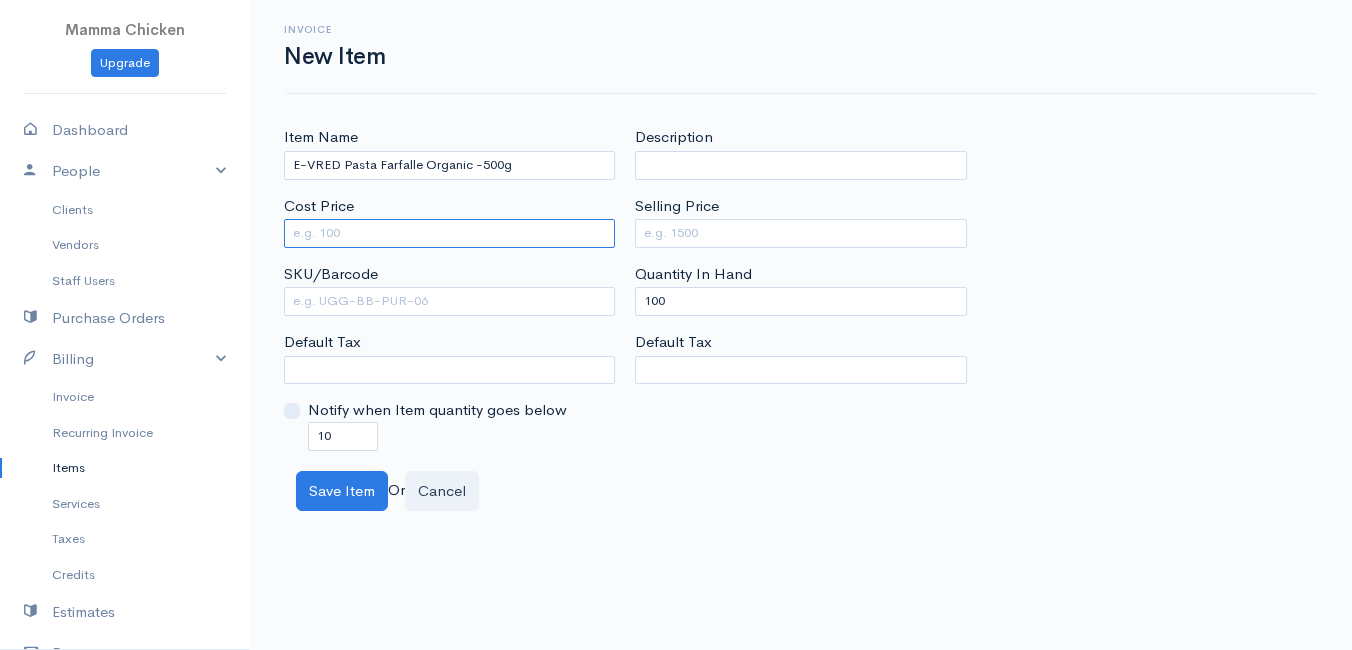 click on "Cost Price" at bounding box center (449, 233) 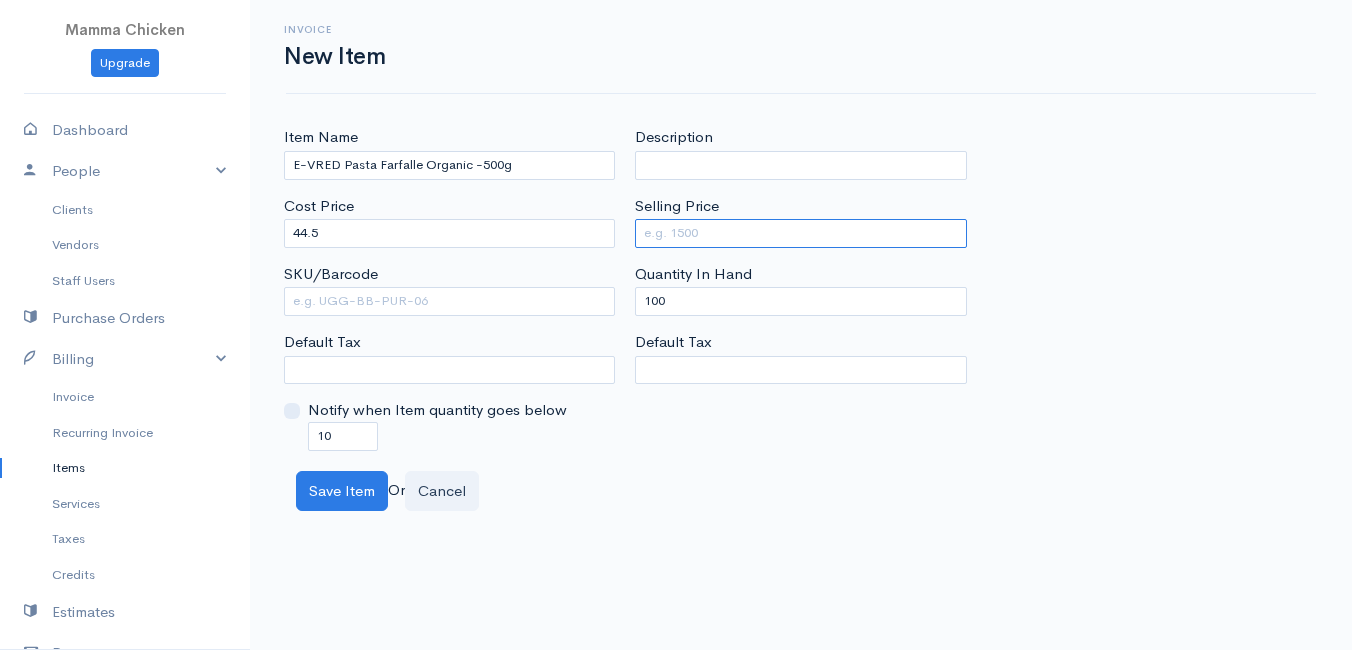 click on "Selling Price" at bounding box center (800, 233) 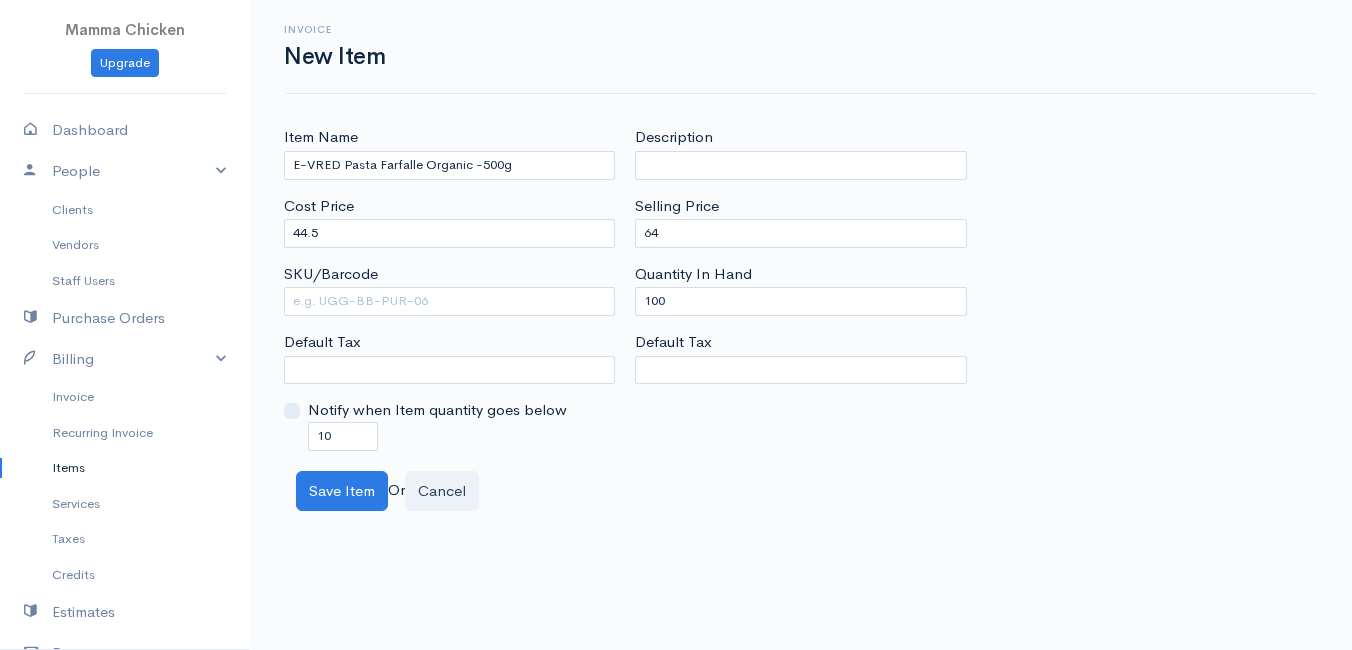 click on "Mamma Chicken
Upgrade
Dashboard
People
Clients
Vendors
Staff Users
Purchase Orders
Billing
Invoice
Recurring Invoice
Items
Services
Taxes
Credits
Estimates
Payments
Expenses
Track Time
Projects
Reports
Settings
My Organizations
Logout
Help
@CloudBooksApp 2022
Invoice
New Item
Item Name E-VRED Pasta Farfalle Organic -500g Cost Price 44.5 SKU/Barcode Default Tax Notify when Item quantity goes below 10 Description Selling Price 64 Quantity In Hand 100 Default Tax Save Item s" at bounding box center [676, 325] 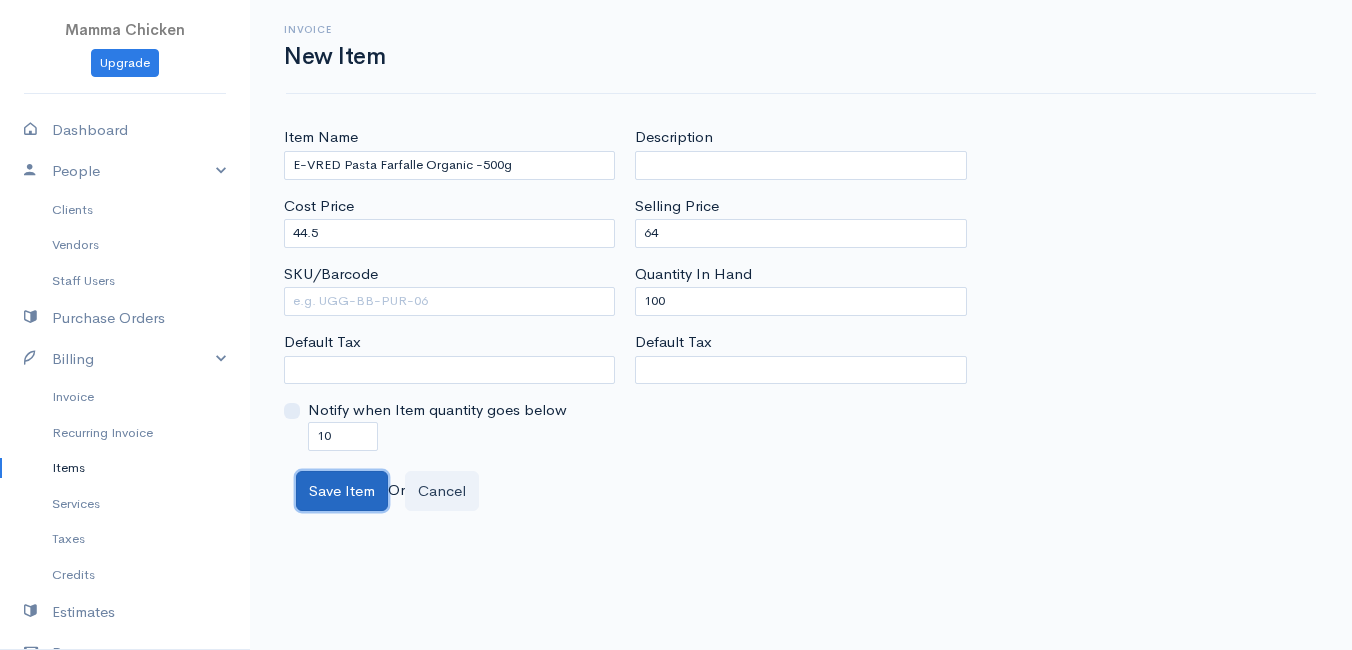 click on "Save Item" at bounding box center (342, 491) 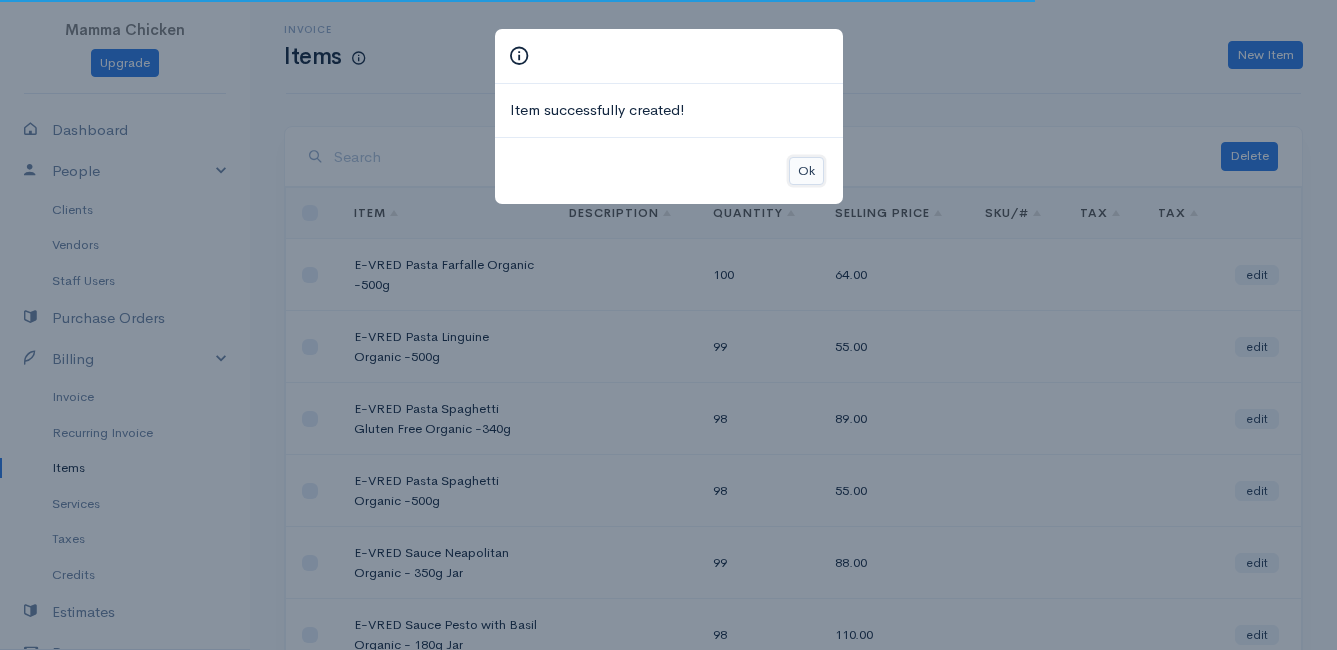 click on "Ok" at bounding box center (806, 171) 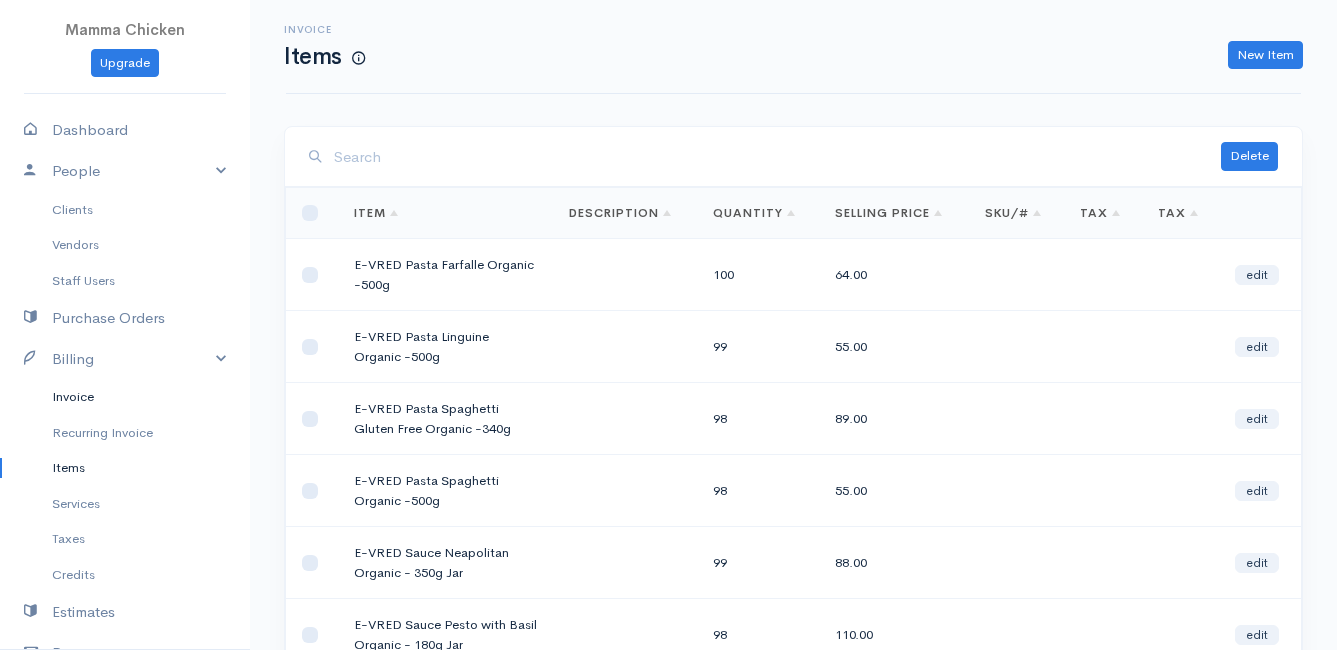 click on "Invoice" at bounding box center (125, 397) 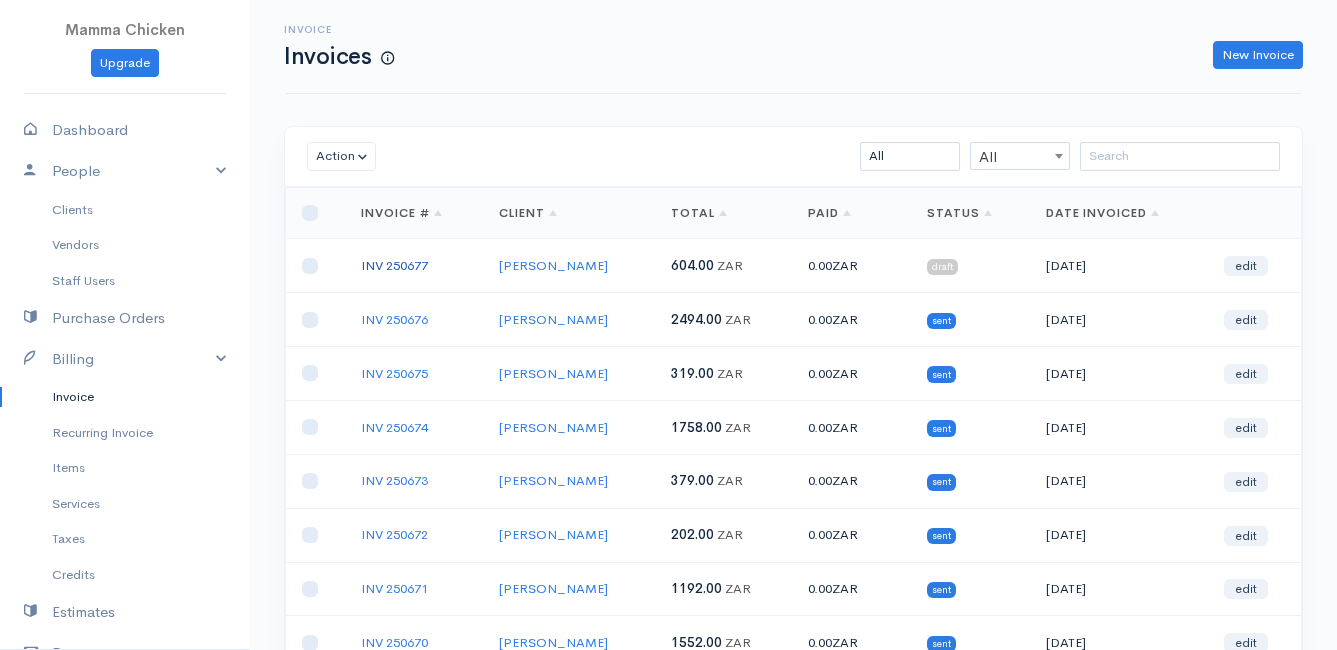 click on "INV 250677" at bounding box center [394, 265] 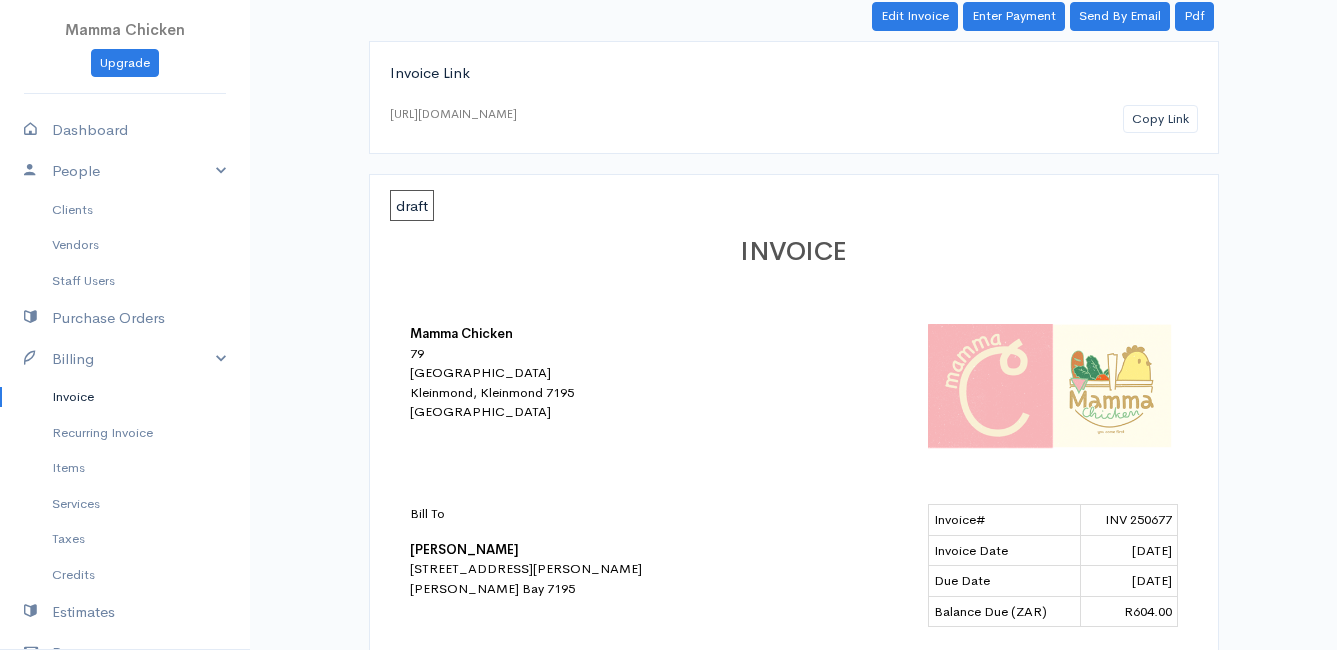 scroll, scrollTop: 0, scrollLeft: 0, axis: both 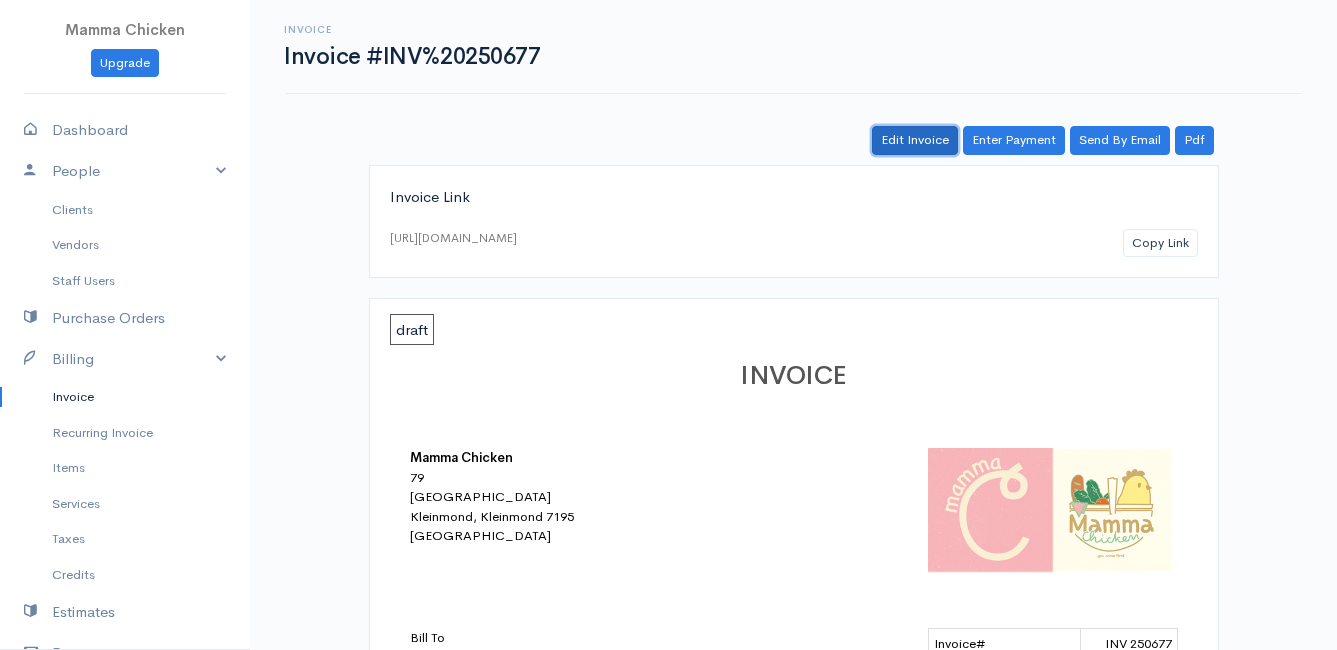 click on "Edit Invoice" at bounding box center (915, 140) 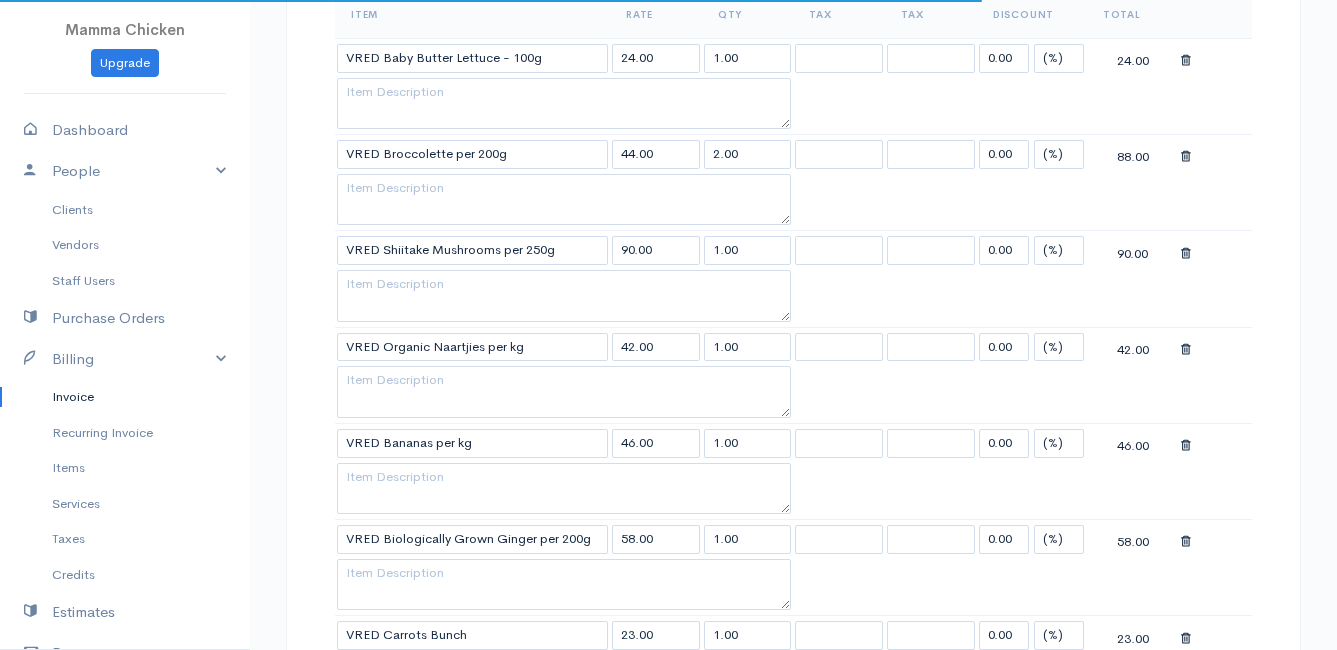 scroll, scrollTop: 1200, scrollLeft: 0, axis: vertical 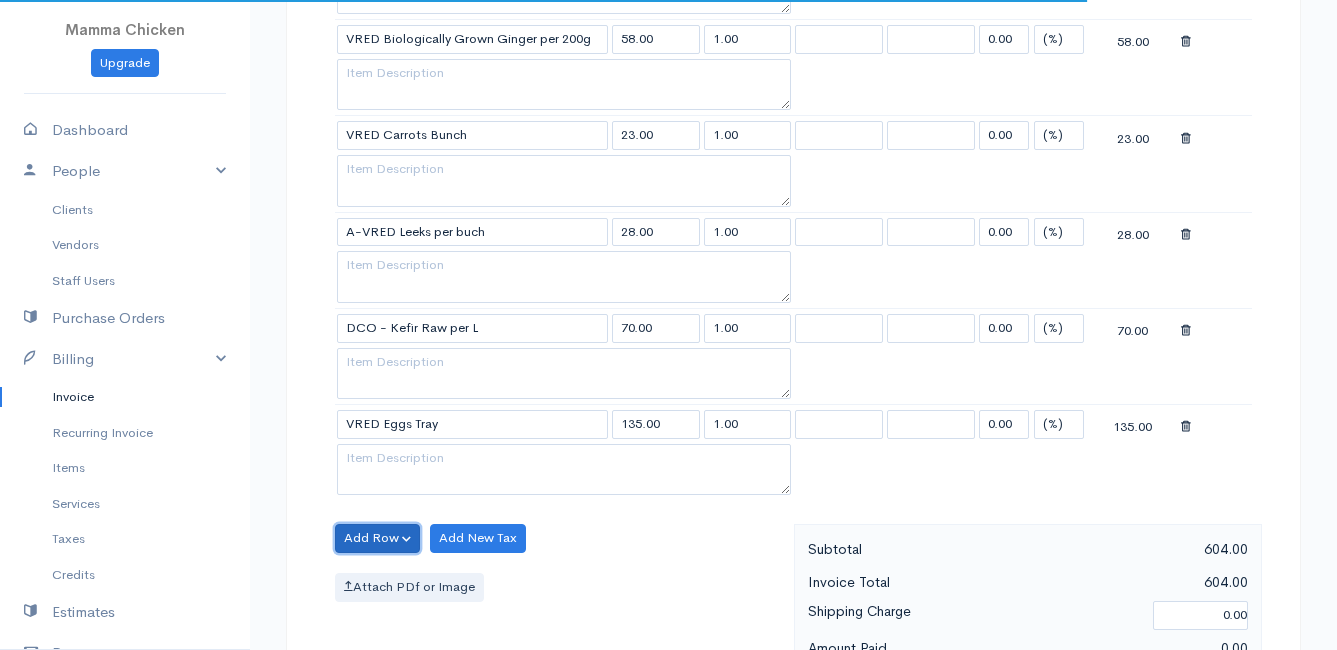 click on "Add Row" at bounding box center (377, 538) 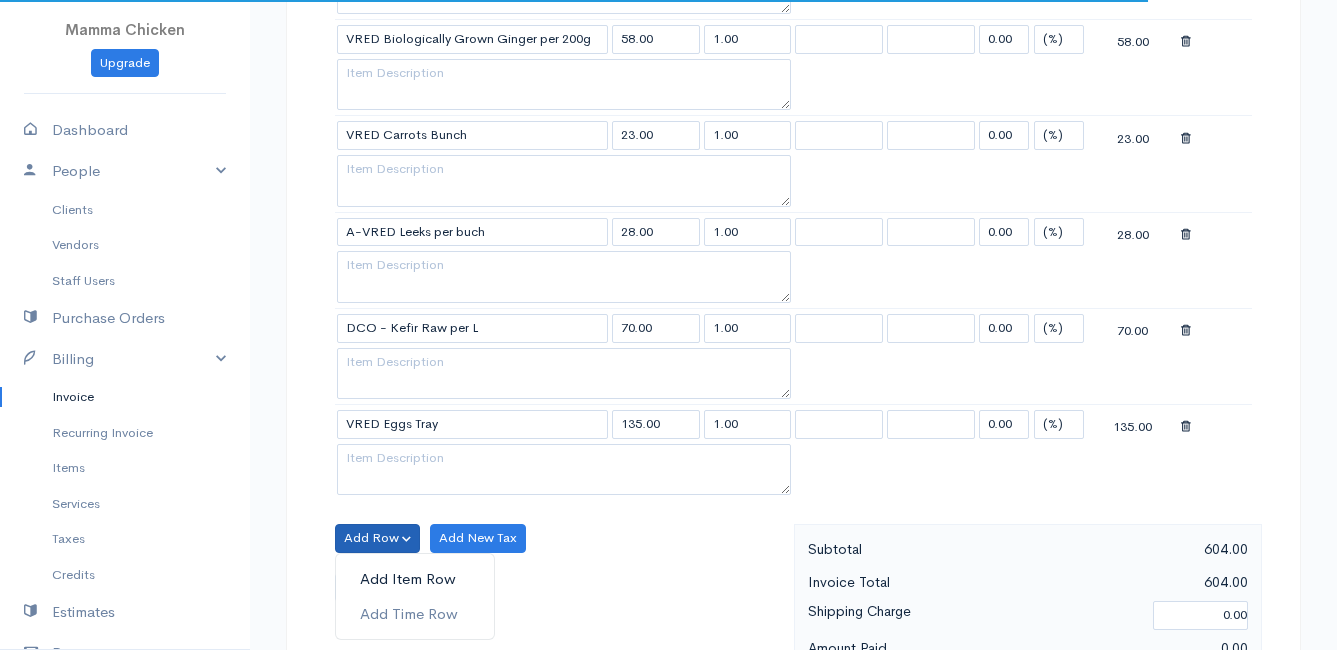 click on "Add Item Row" at bounding box center (415, 579) 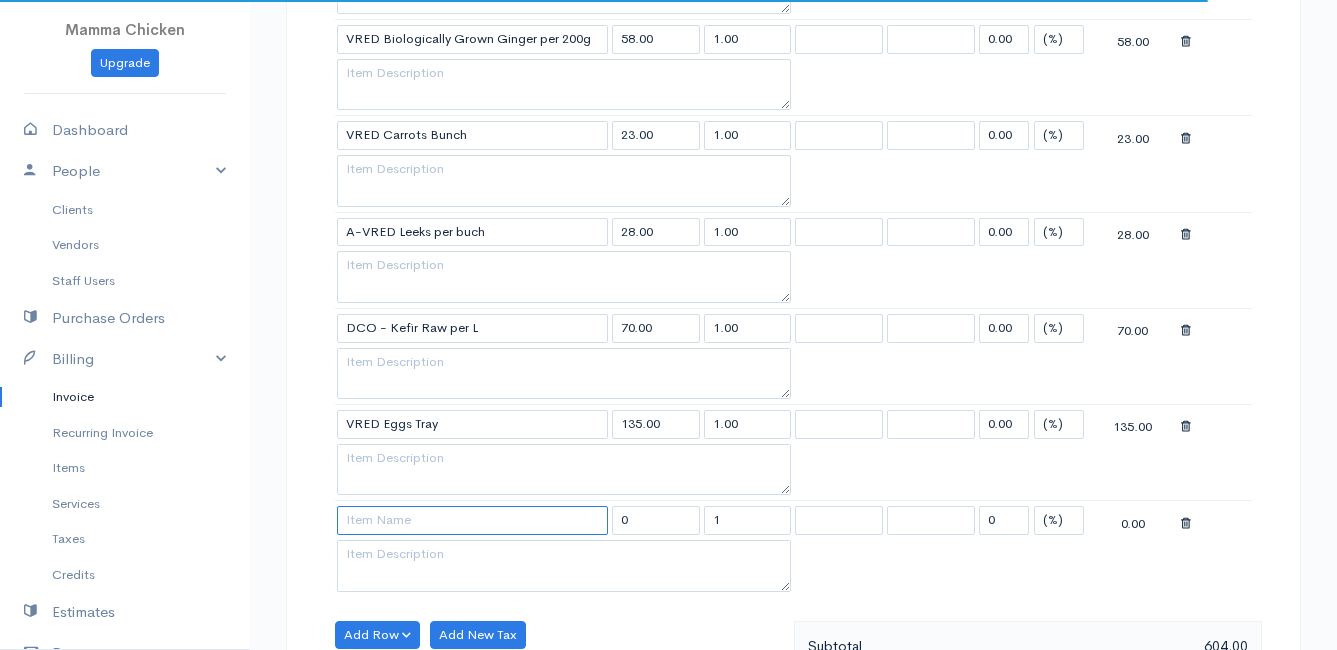 click at bounding box center (472, 520) 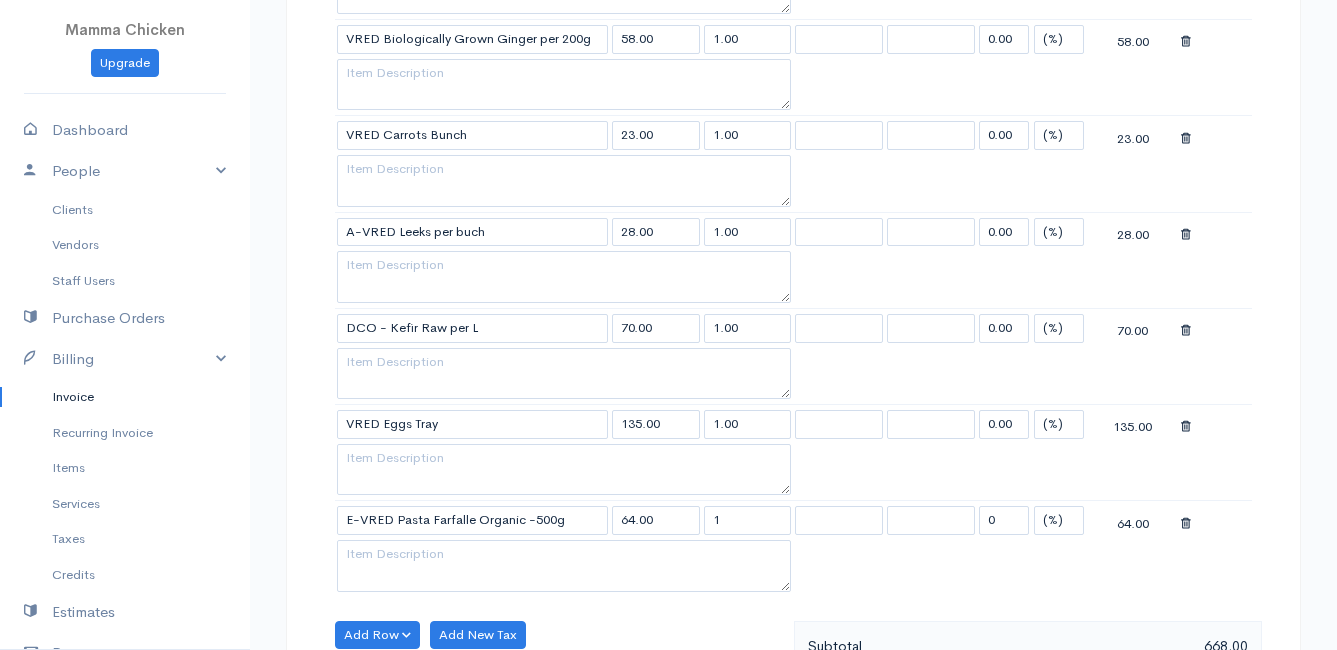 click on "Mamma Chicken
Upgrade
Dashboard
People
Clients
Vendors
Staff Users
Purchase Orders
Billing
Invoice
Recurring Invoice
Items
Services
Taxes
Credits
Estimates
Payments
Expenses
Track Time
Projects
Reports
Settings
My Organizations
Logout
Help
@CloudBooksApp 2022
Invoice
Edit Invoice #INV 250677
draft To [PERSON_NAME] [STREET_ADDRESS][PERSON_NAME][PERSON_NAME] [Choose Country] [GEOGRAPHIC_DATA] [GEOGRAPHIC_DATA] [GEOGRAPHIC_DATA] [GEOGRAPHIC_DATA] [GEOGRAPHIC_DATA] [GEOGRAPHIC_DATA] [US_STATE] [GEOGRAPHIC_DATA] [GEOGRAPHIC_DATA] [GEOGRAPHIC_DATA] [GEOGRAPHIC_DATA]" at bounding box center [668, 145] 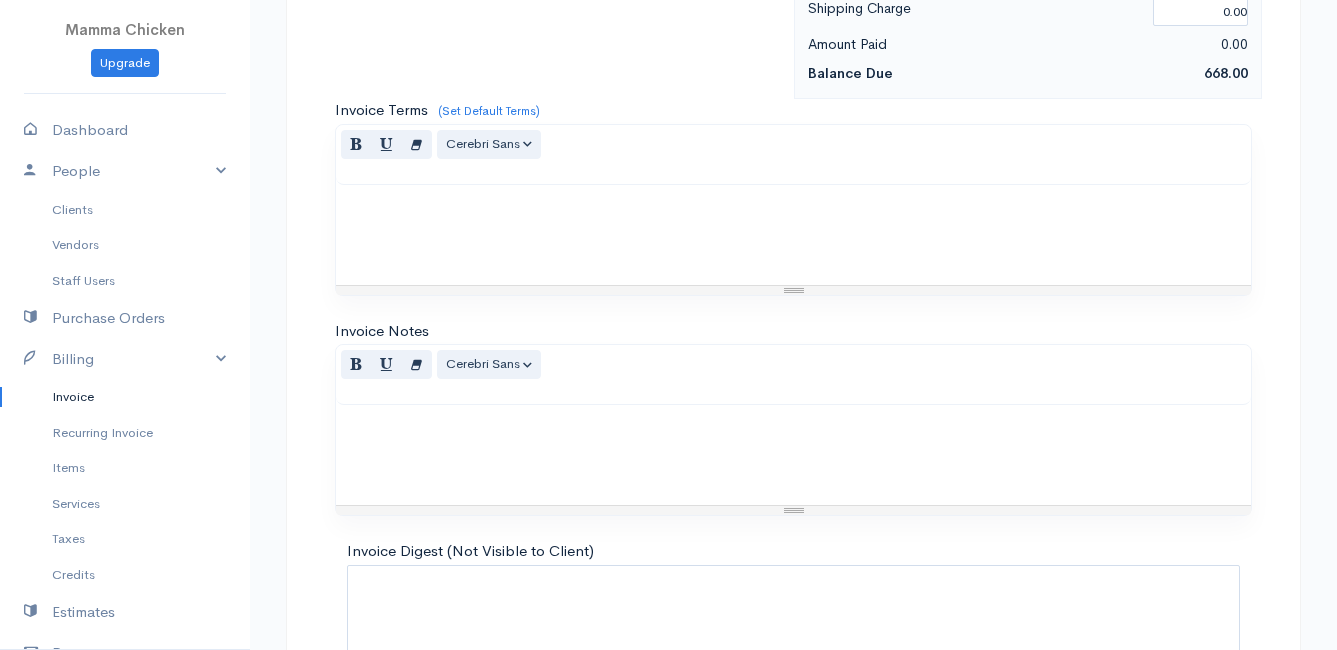 scroll, scrollTop: 2041, scrollLeft: 0, axis: vertical 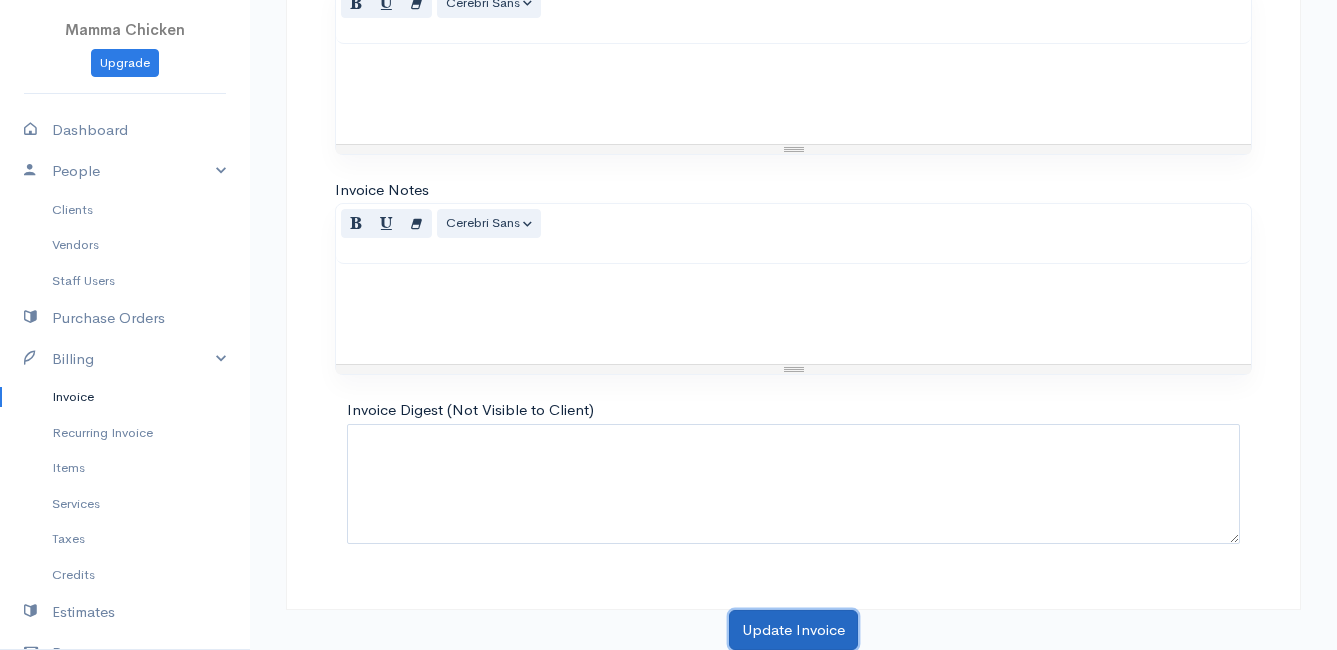 click on "Update Invoice" at bounding box center [793, 630] 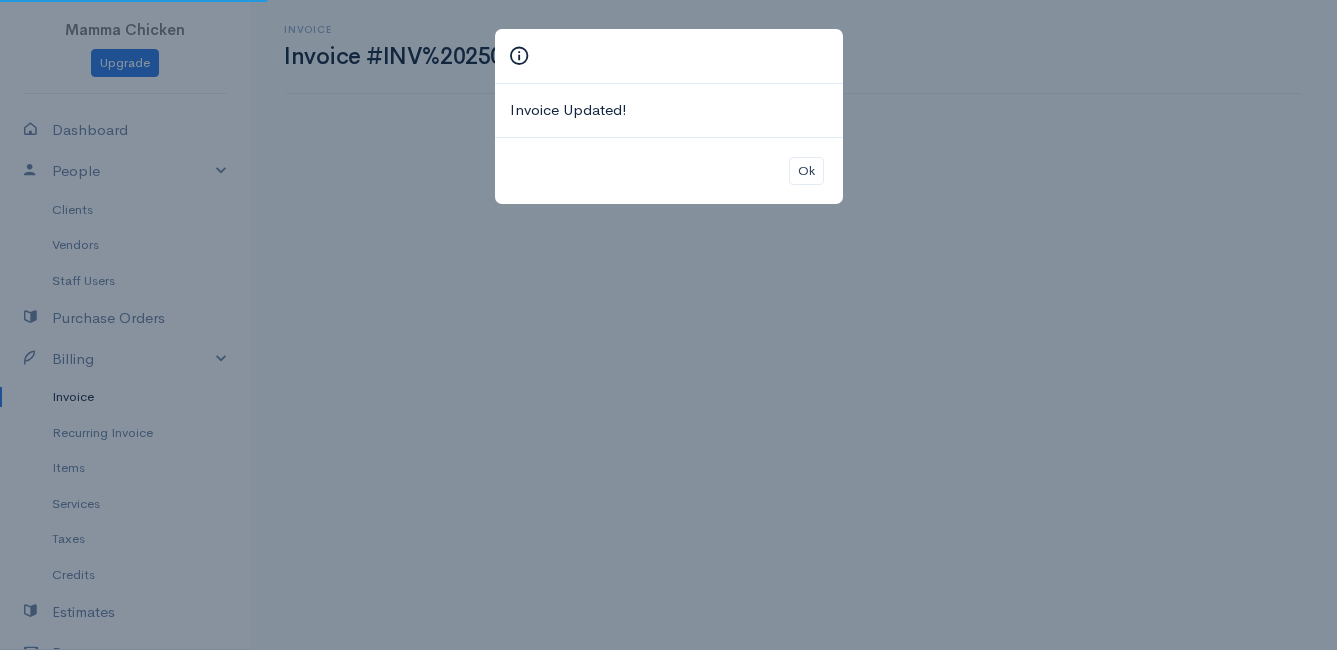 scroll, scrollTop: 0, scrollLeft: 0, axis: both 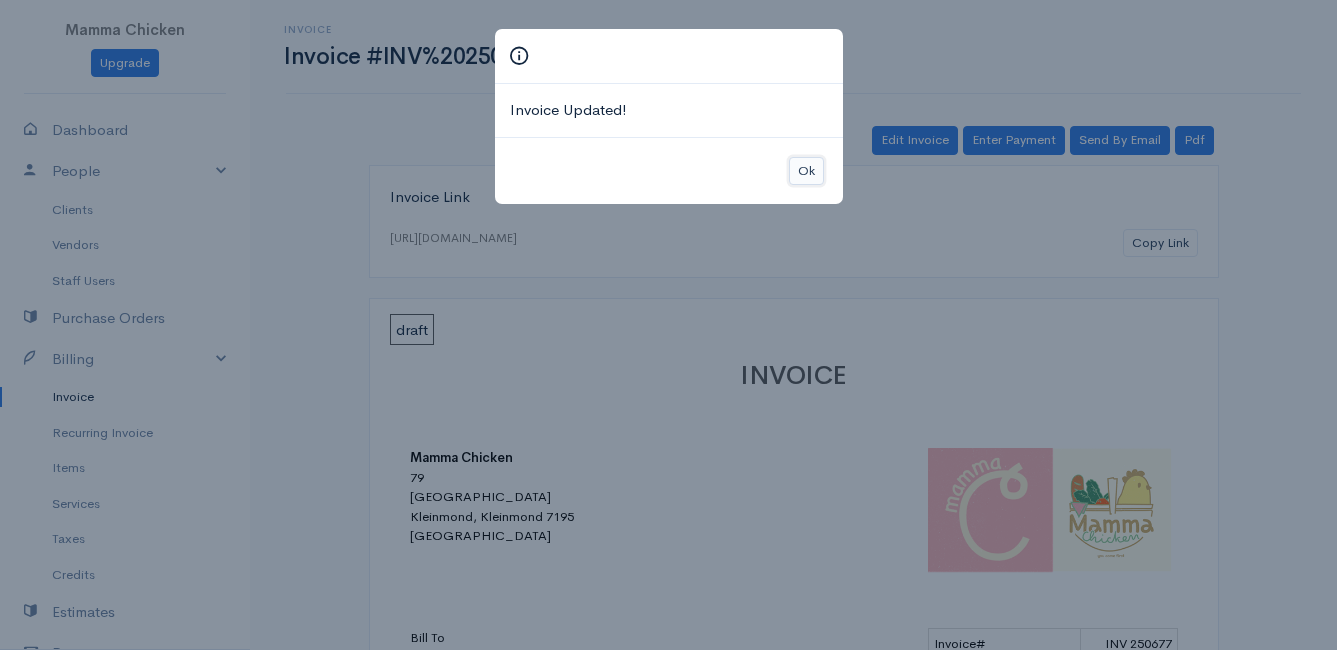 click on "Ok" at bounding box center [806, 171] 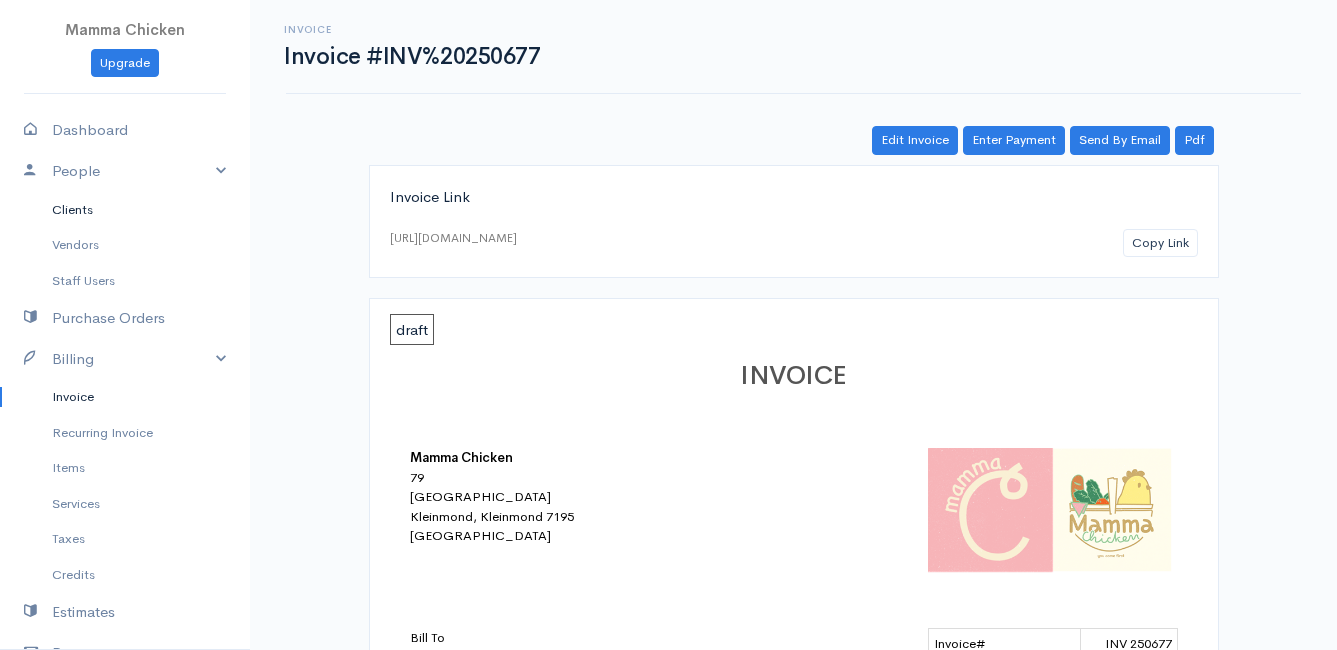 click on "Clients" at bounding box center [125, 210] 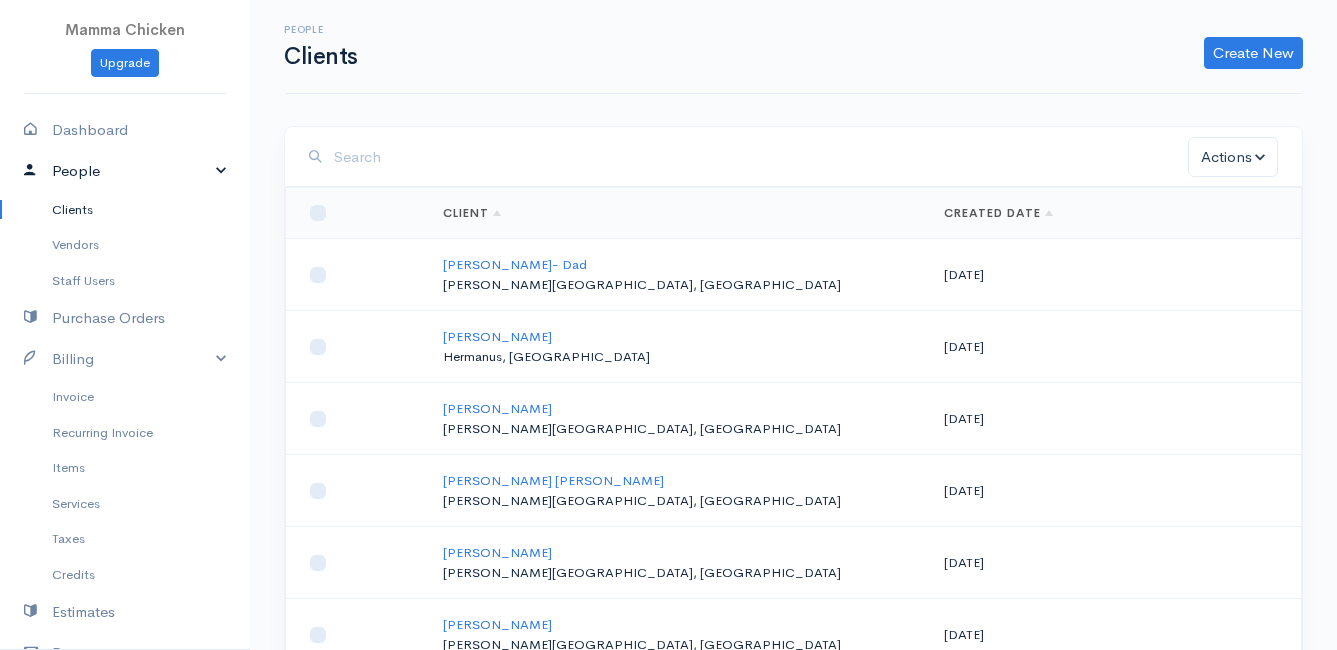 click on "People" at bounding box center (125, 171) 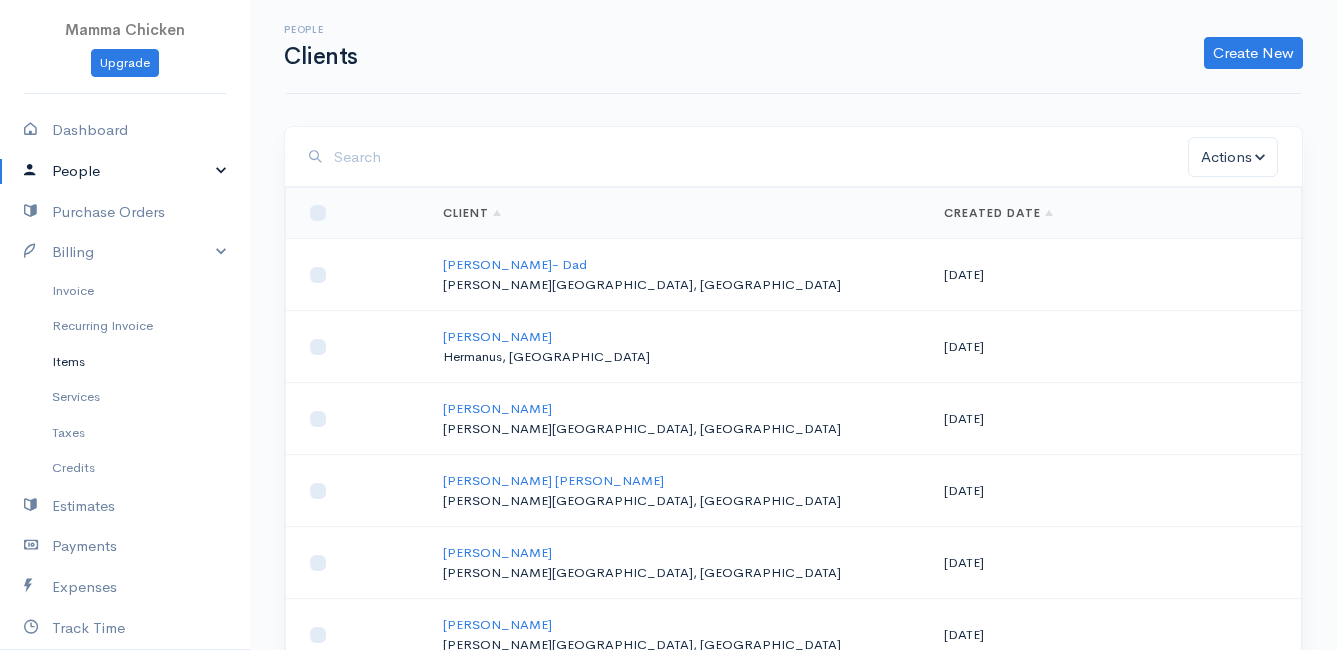 click on "Items" at bounding box center [125, 362] 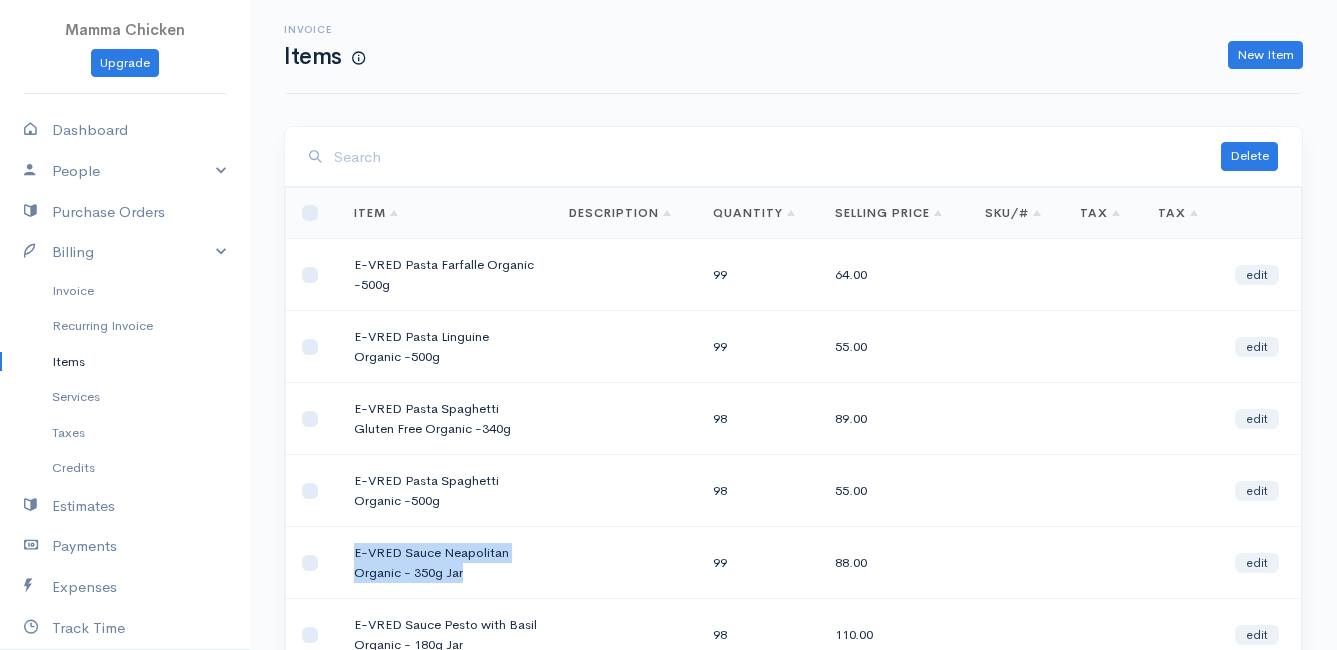 drag, startPoint x: 463, startPoint y: 572, endPoint x: 347, endPoint y: 554, distance: 117.388245 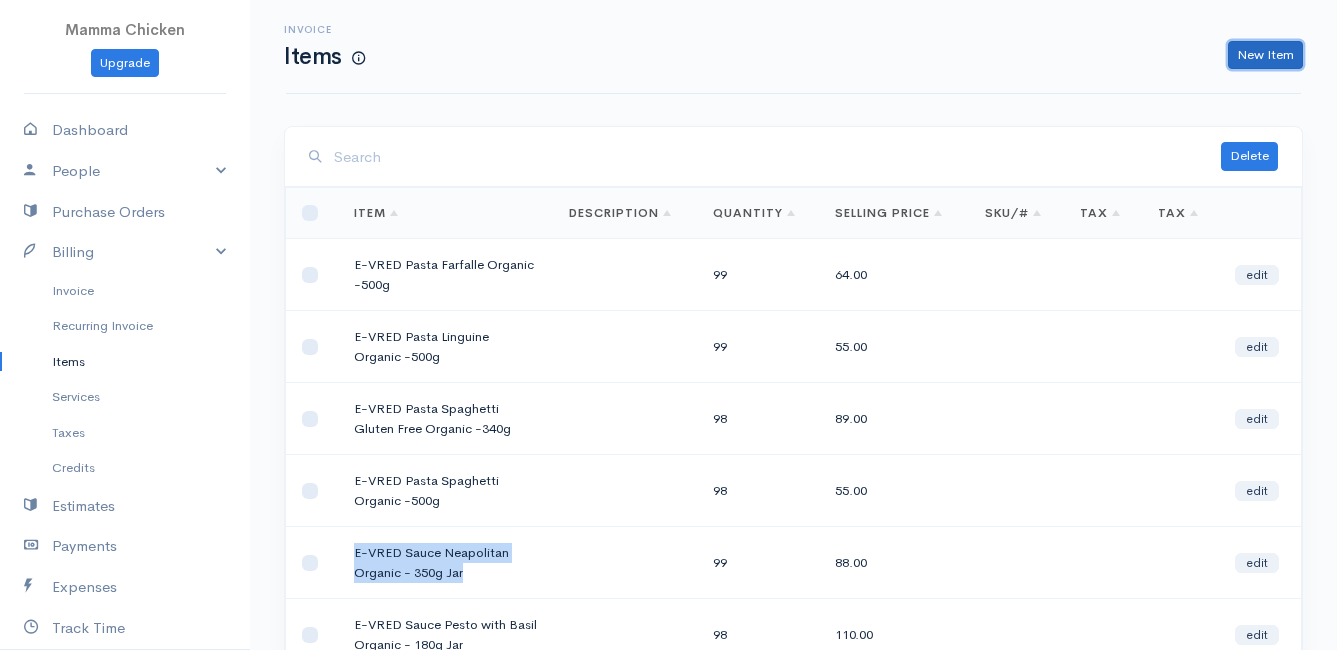 click on "New Item" at bounding box center [1265, 55] 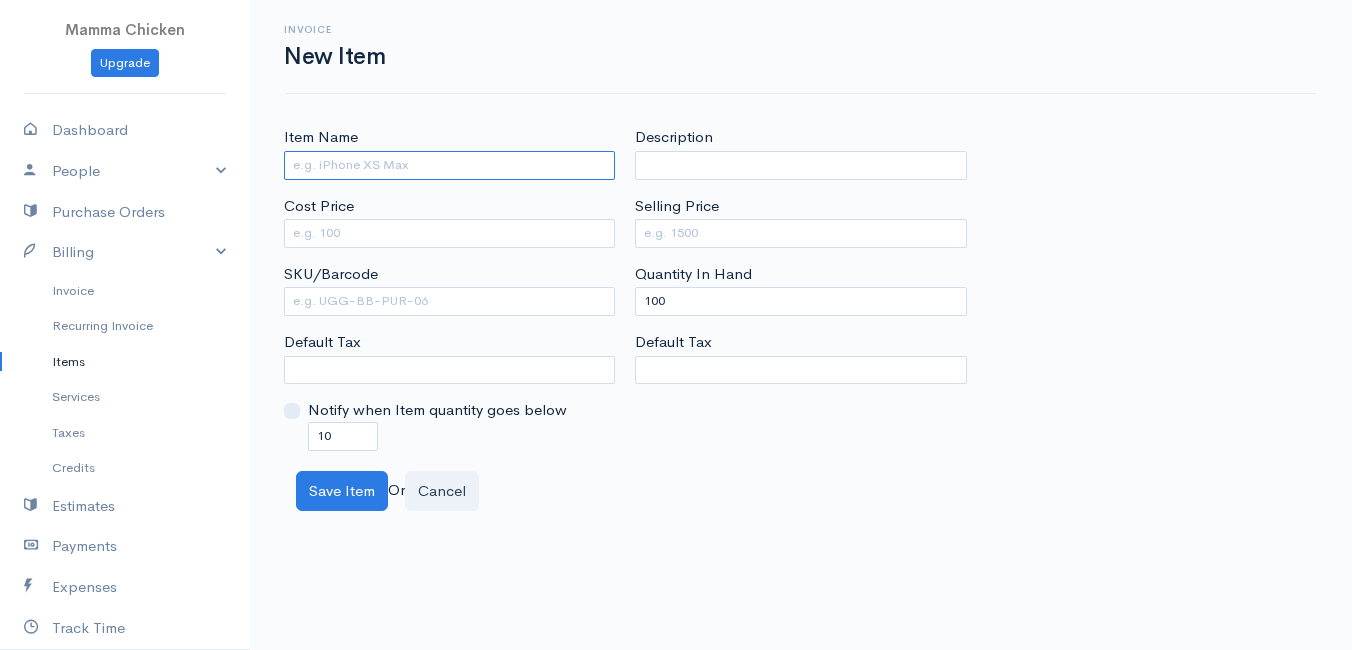 click on "Item Name" at bounding box center (449, 165) 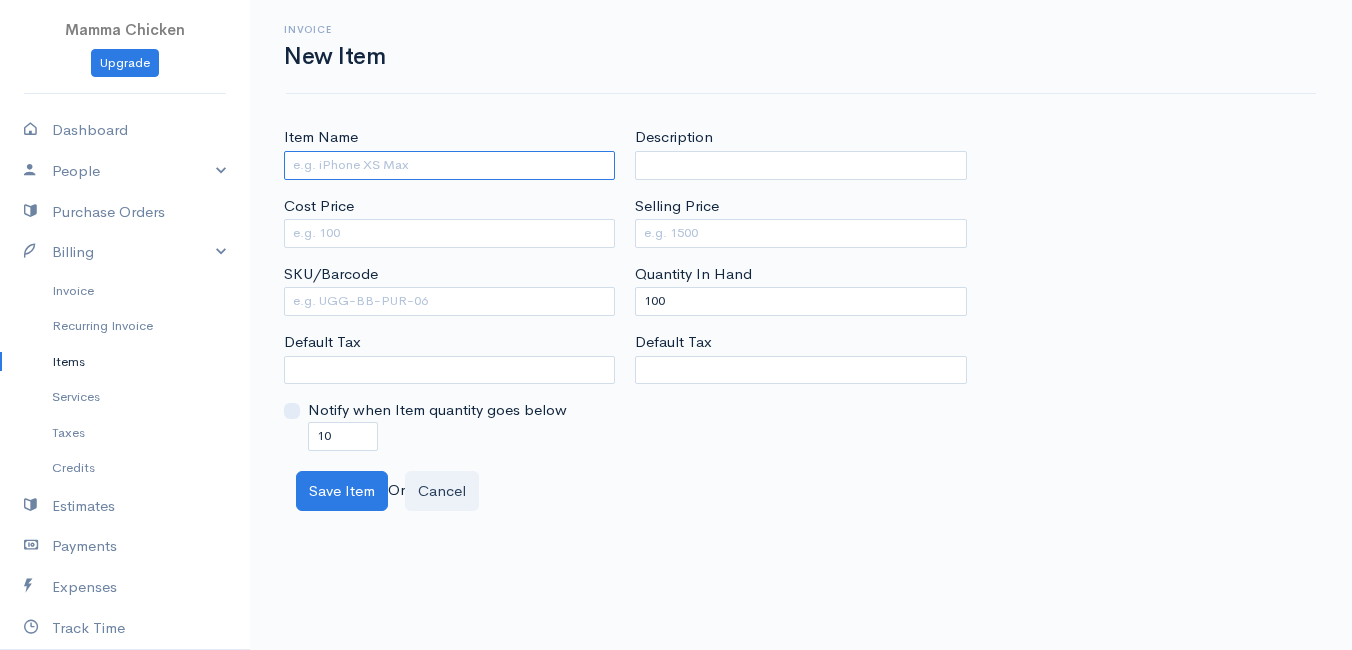 paste on "E-VRED Sauce Neapolitan Organic - 350g Jar" 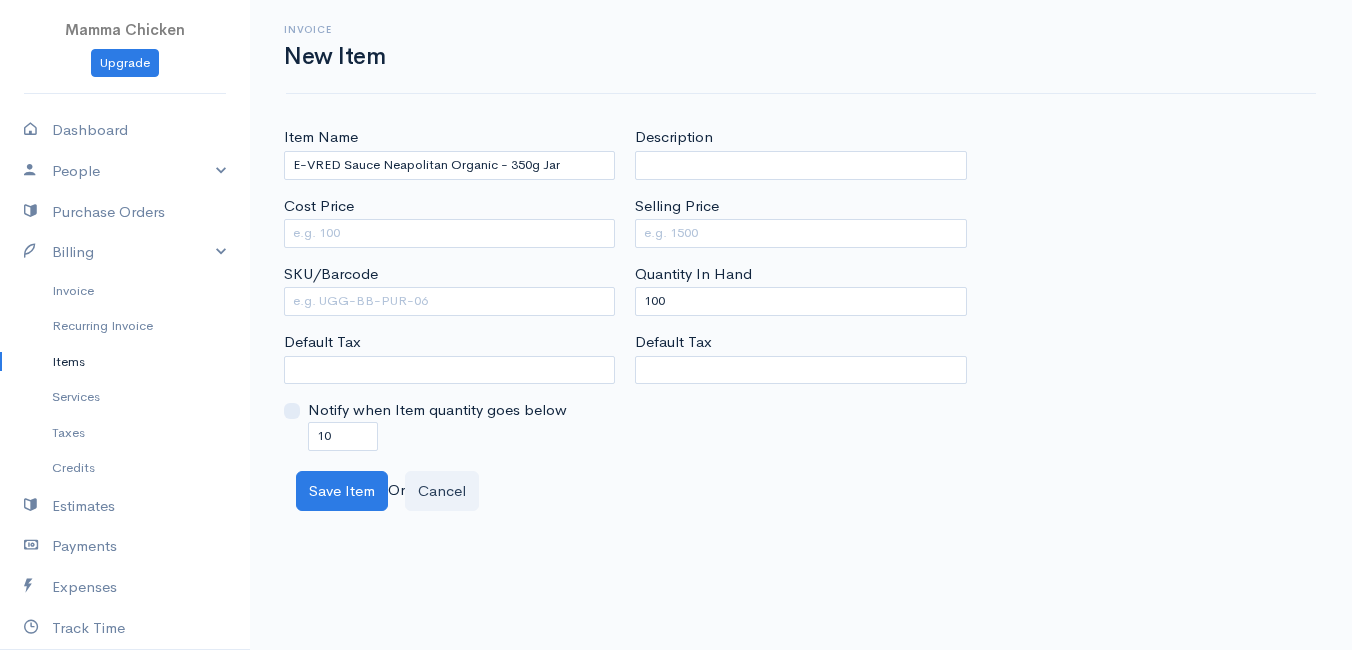 click on "Save Item   Or   Cancel" at bounding box center (801, 491) 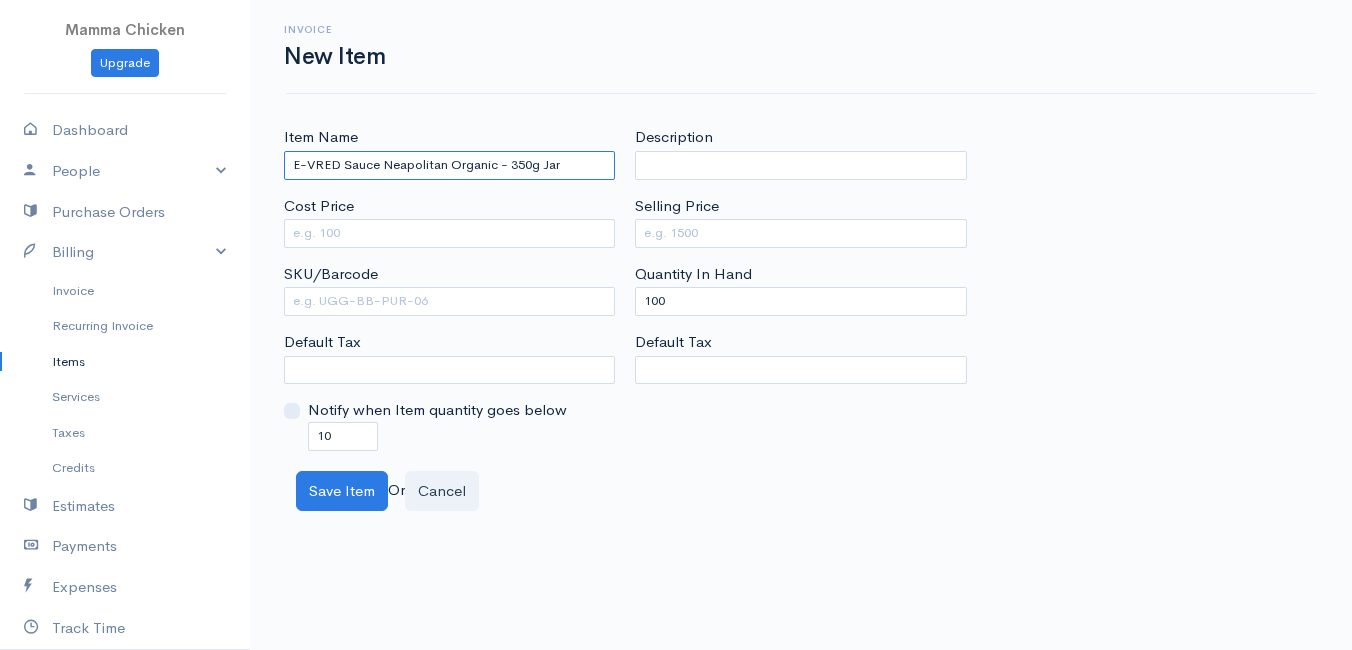 drag, startPoint x: 349, startPoint y: 167, endPoint x: 571, endPoint y: 173, distance: 222.08107 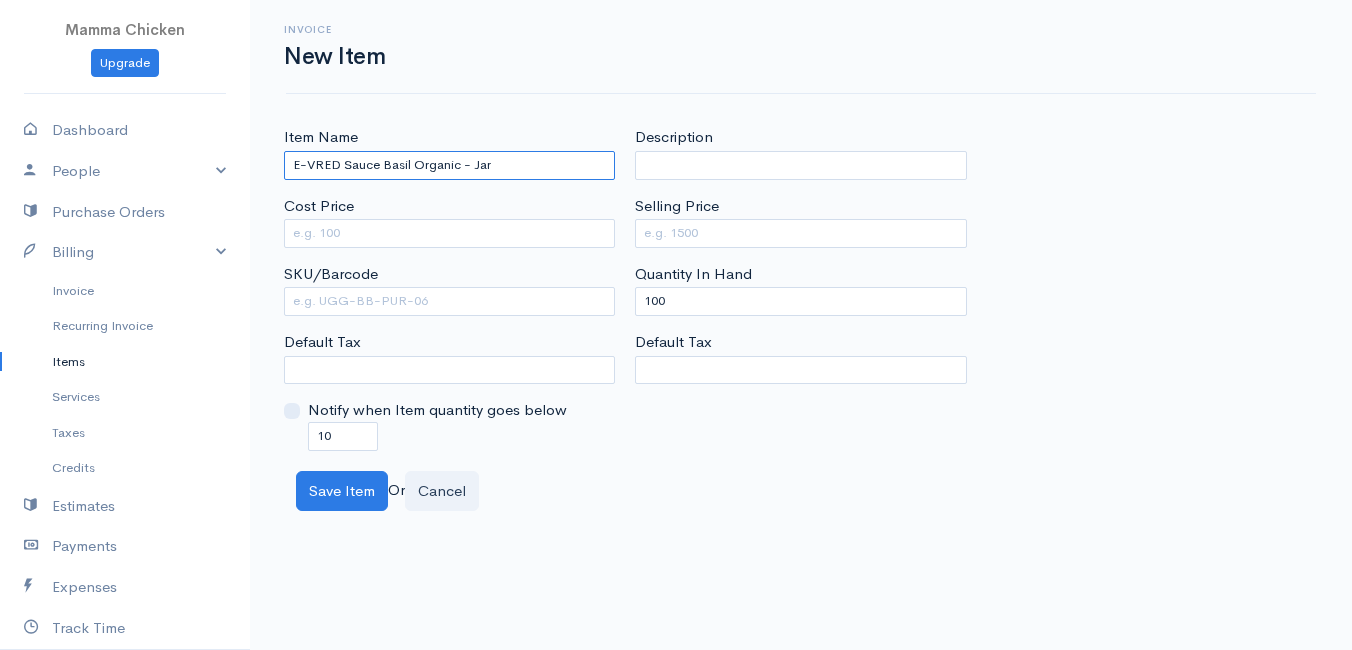 click on "E-VRED Sauce Basil Organic - Jar" at bounding box center [449, 165] 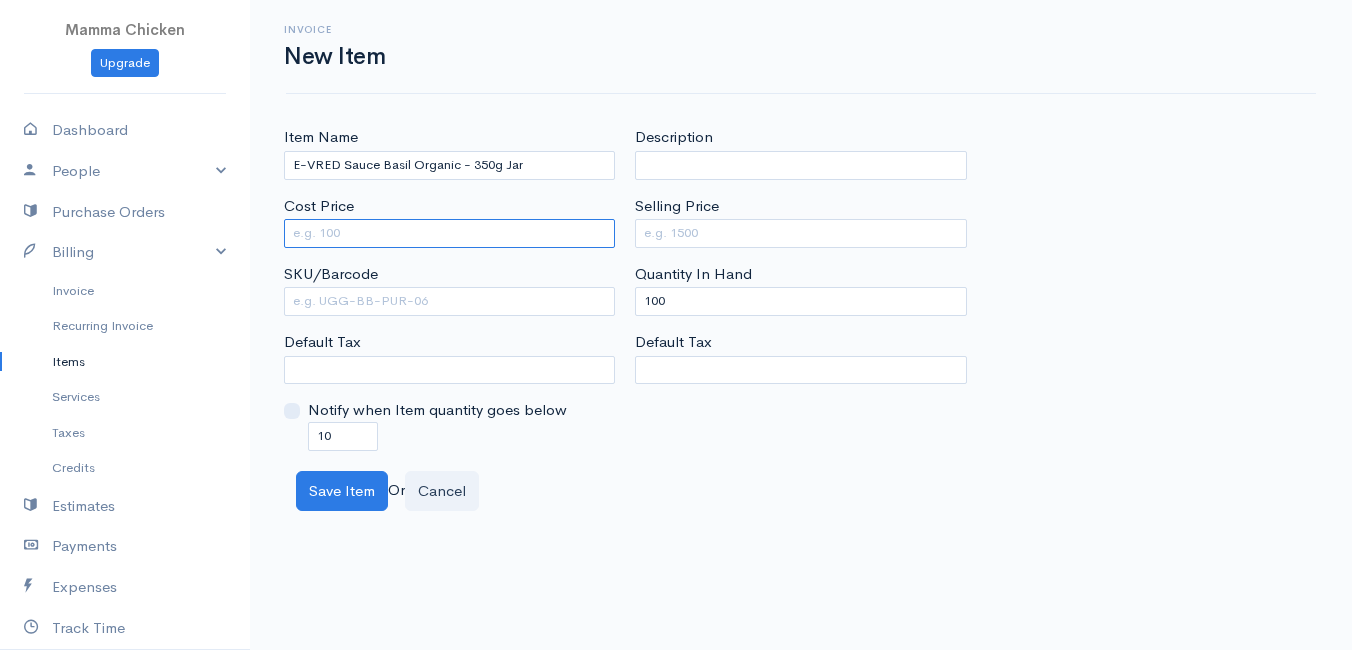 click on "Cost Price" at bounding box center [449, 233] 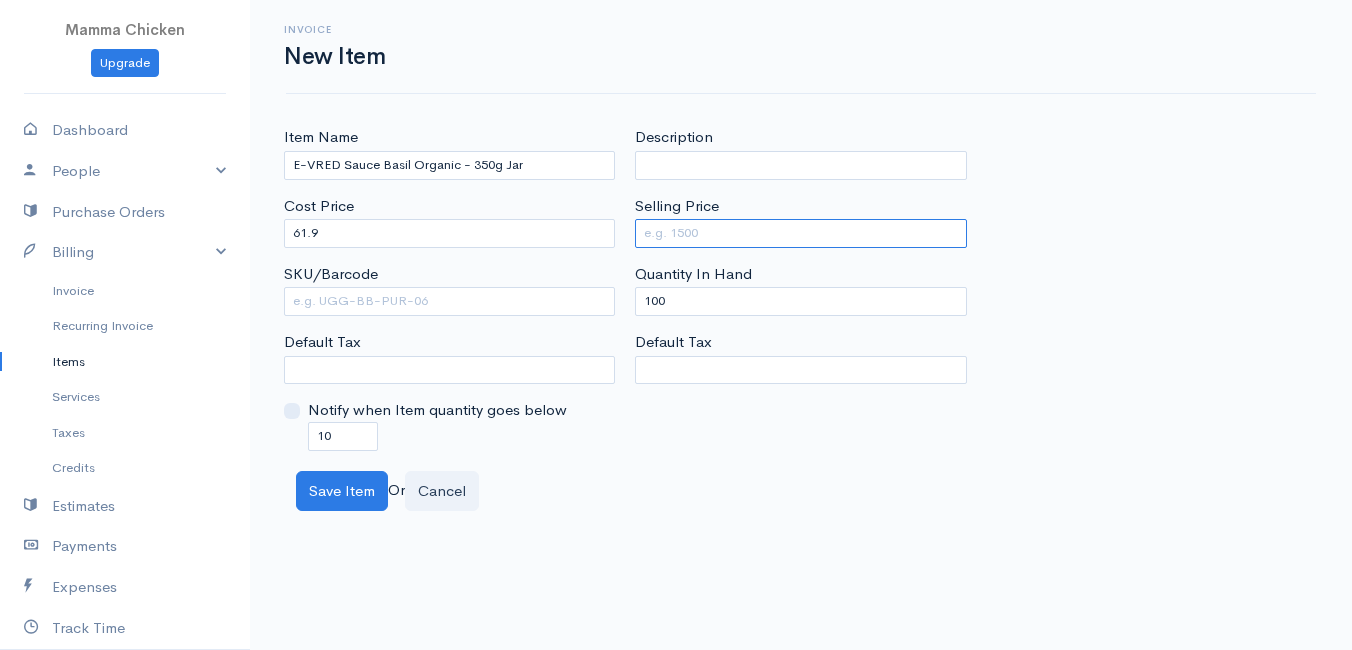 click on "Selling Price" at bounding box center [800, 233] 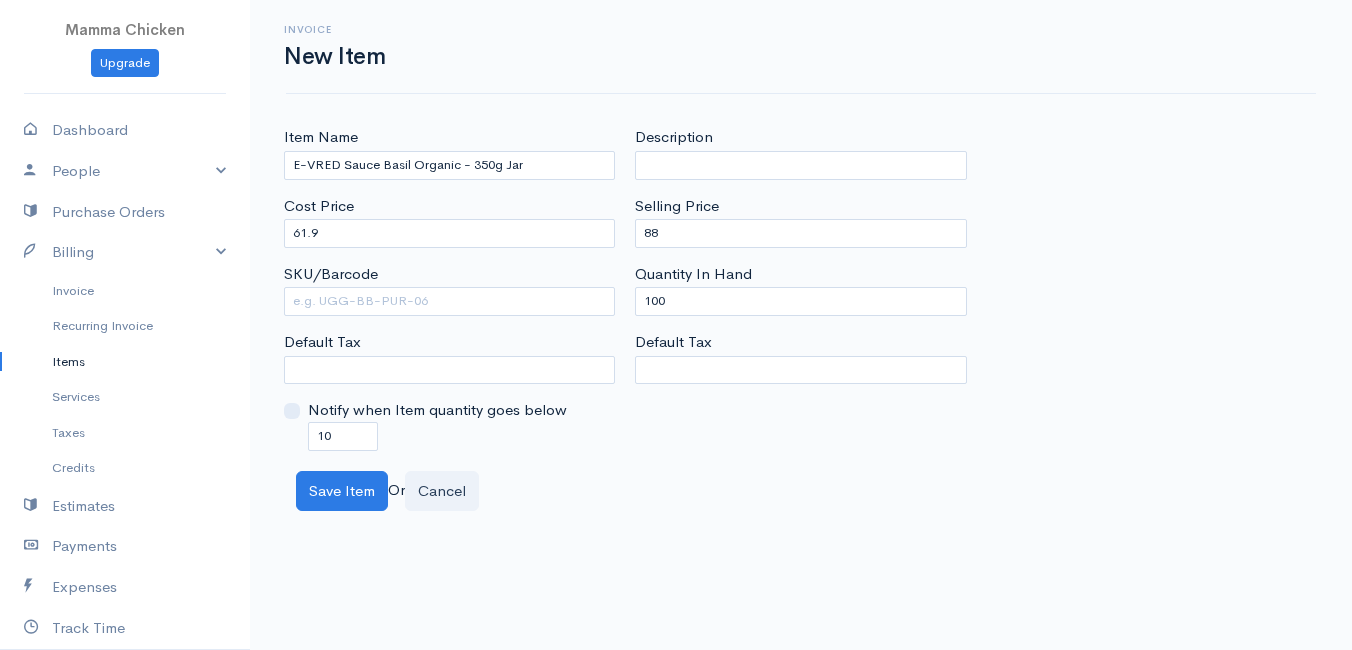click on "Save Item   Or   Cancel" at bounding box center (801, 491) 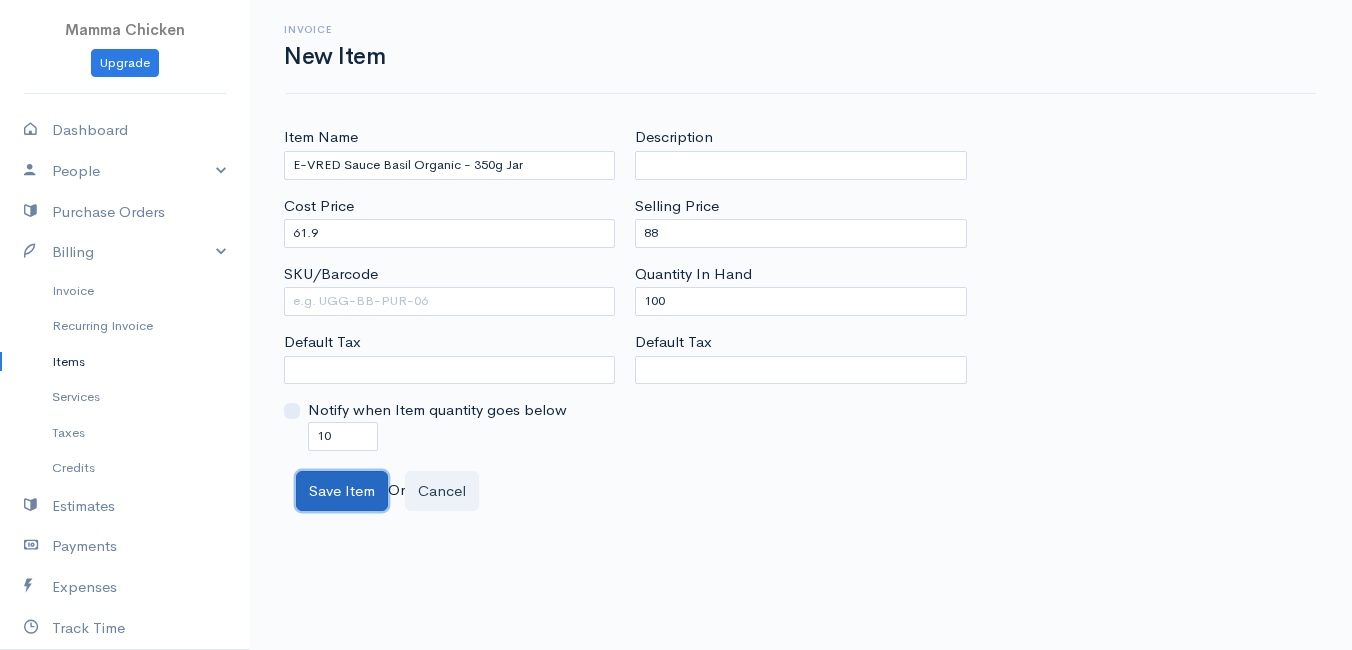 click on "Save Item" at bounding box center (342, 491) 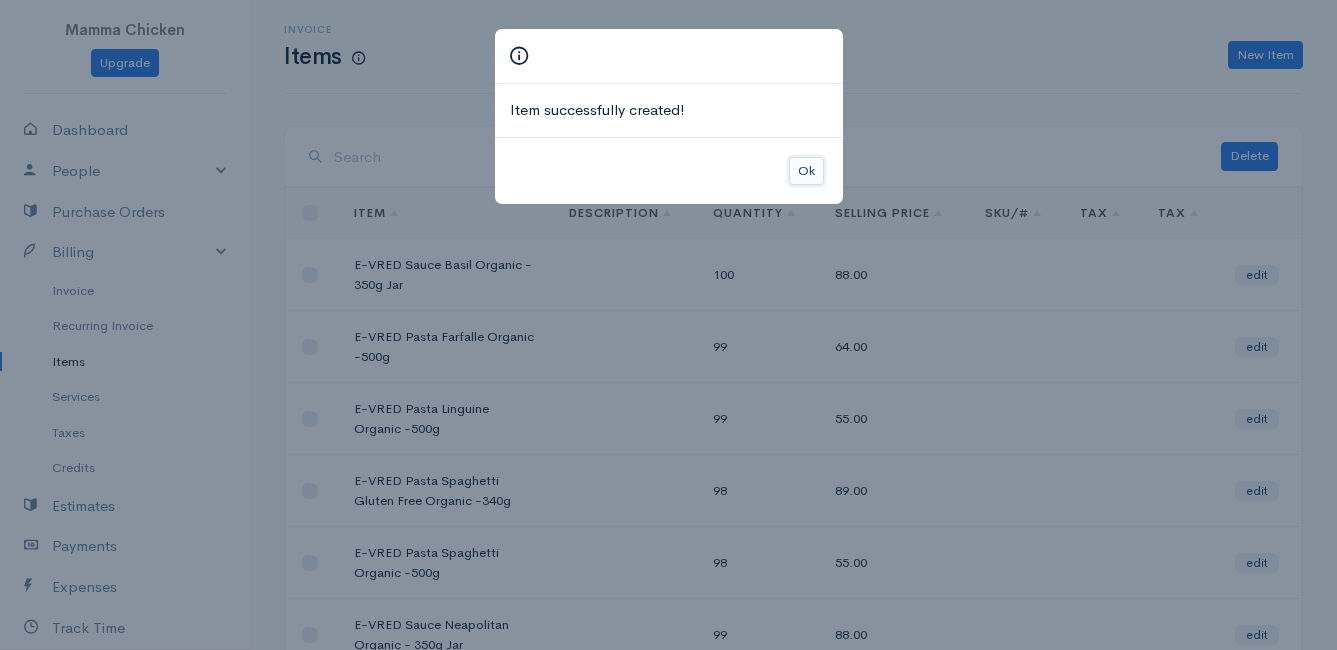 click on "Ok" at bounding box center [806, 171] 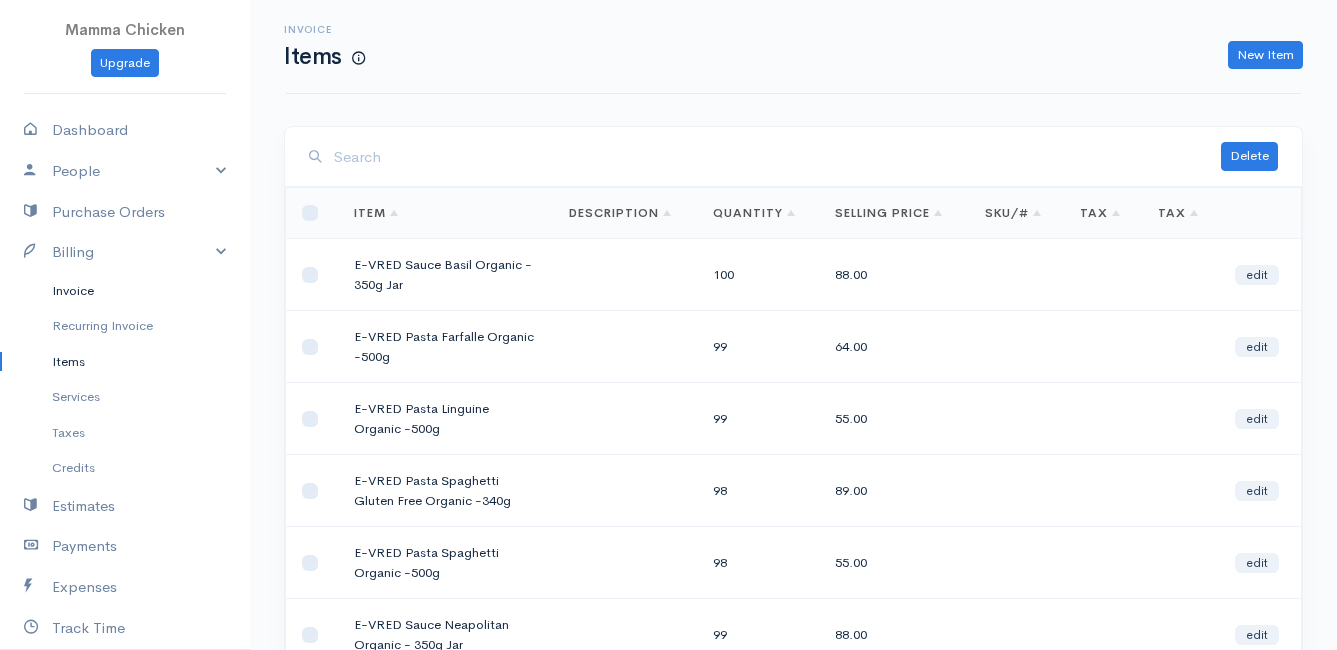 click on "Invoice" at bounding box center (125, 291) 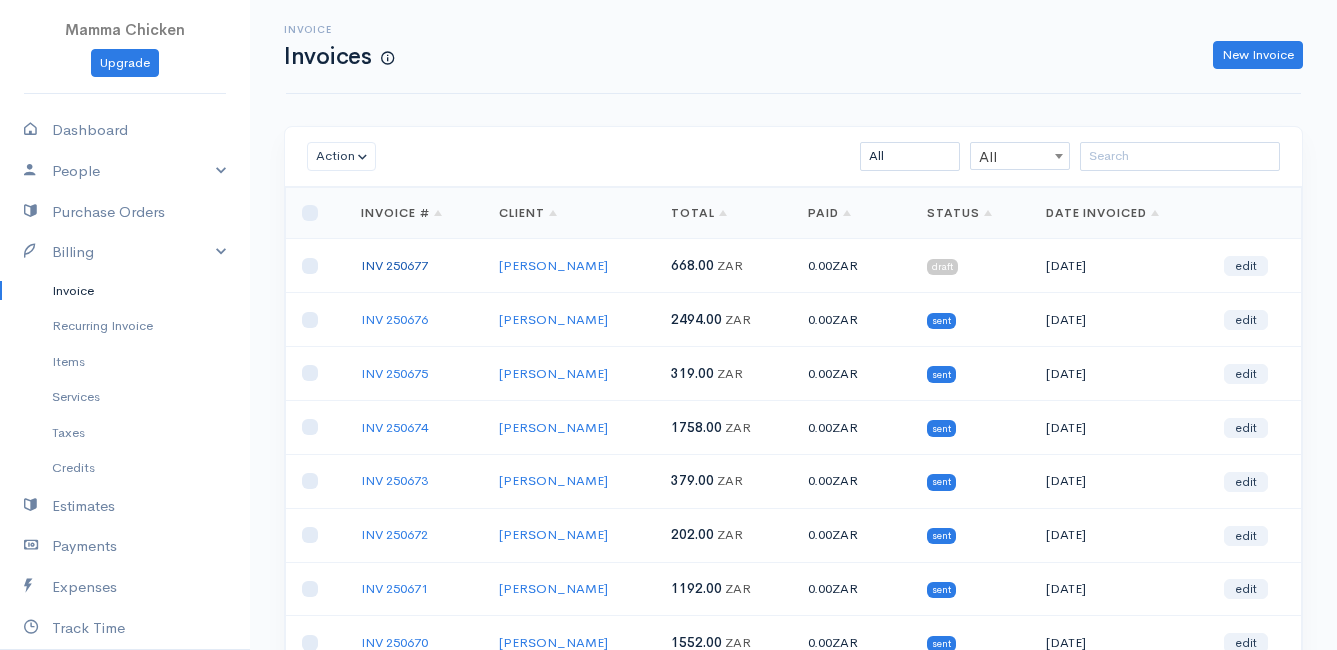 click on "INV 250677" at bounding box center (394, 265) 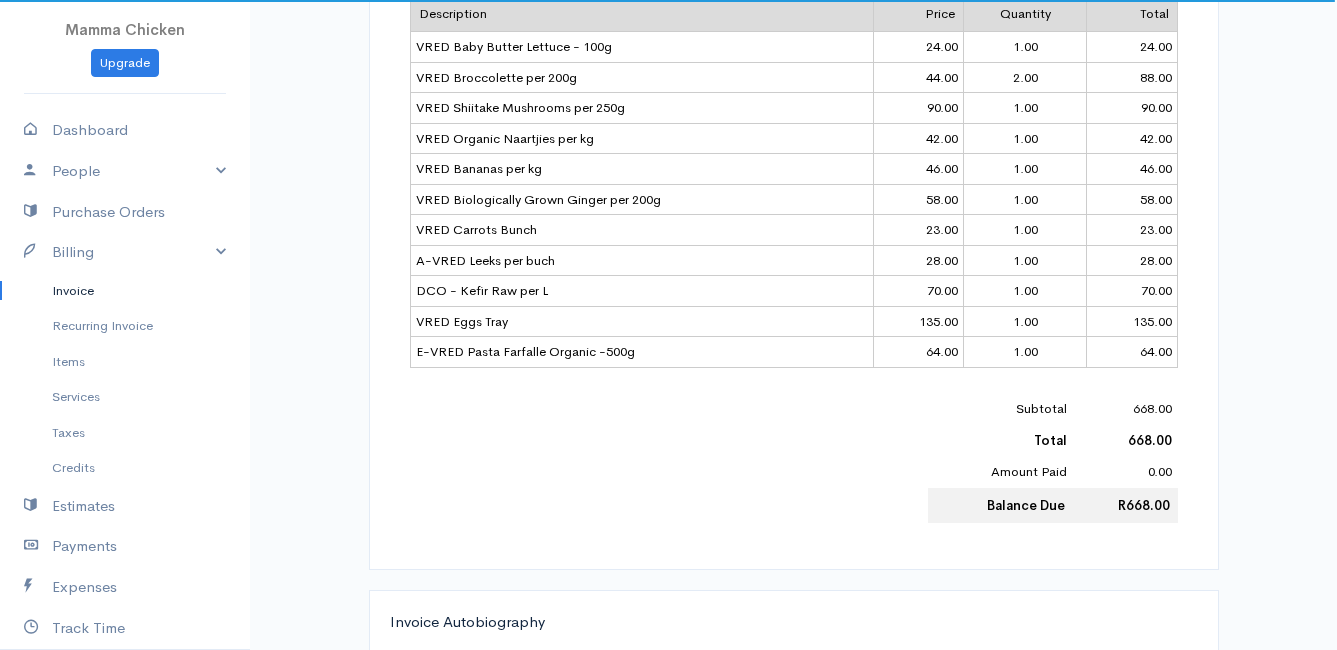 scroll, scrollTop: 0, scrollLeft: 0, axis: both 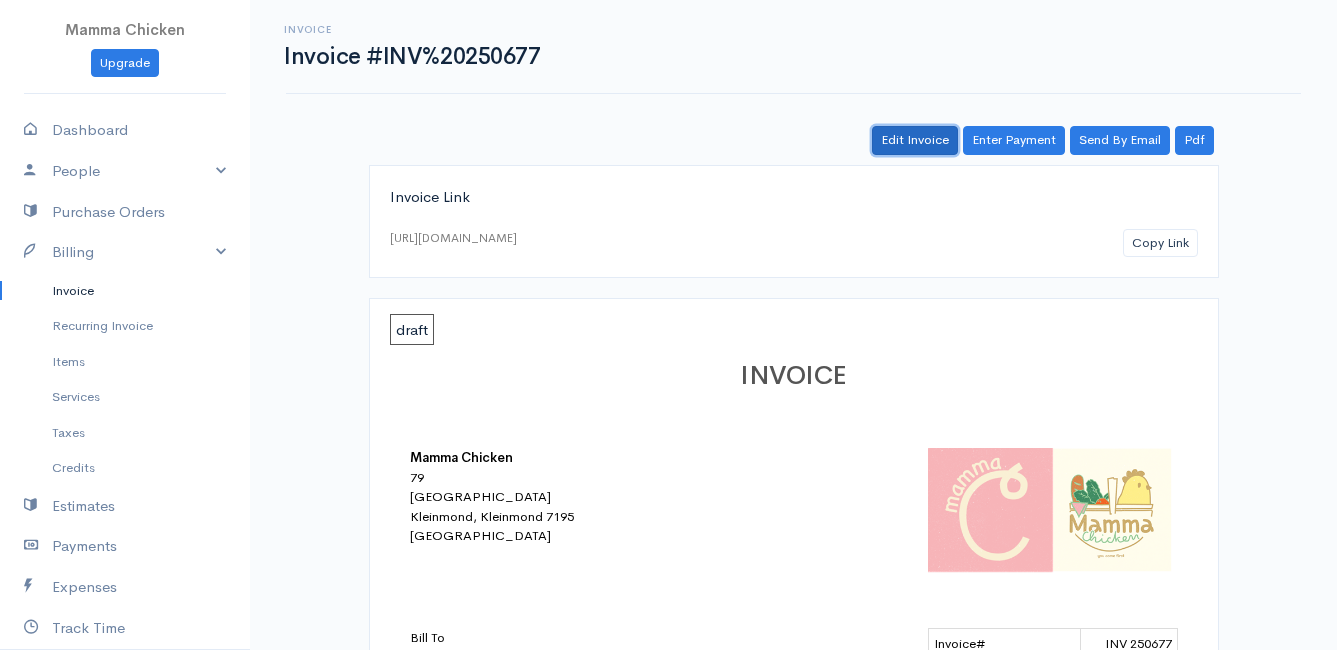 click on "Edit Invoice" at bounding box center (915, 140) 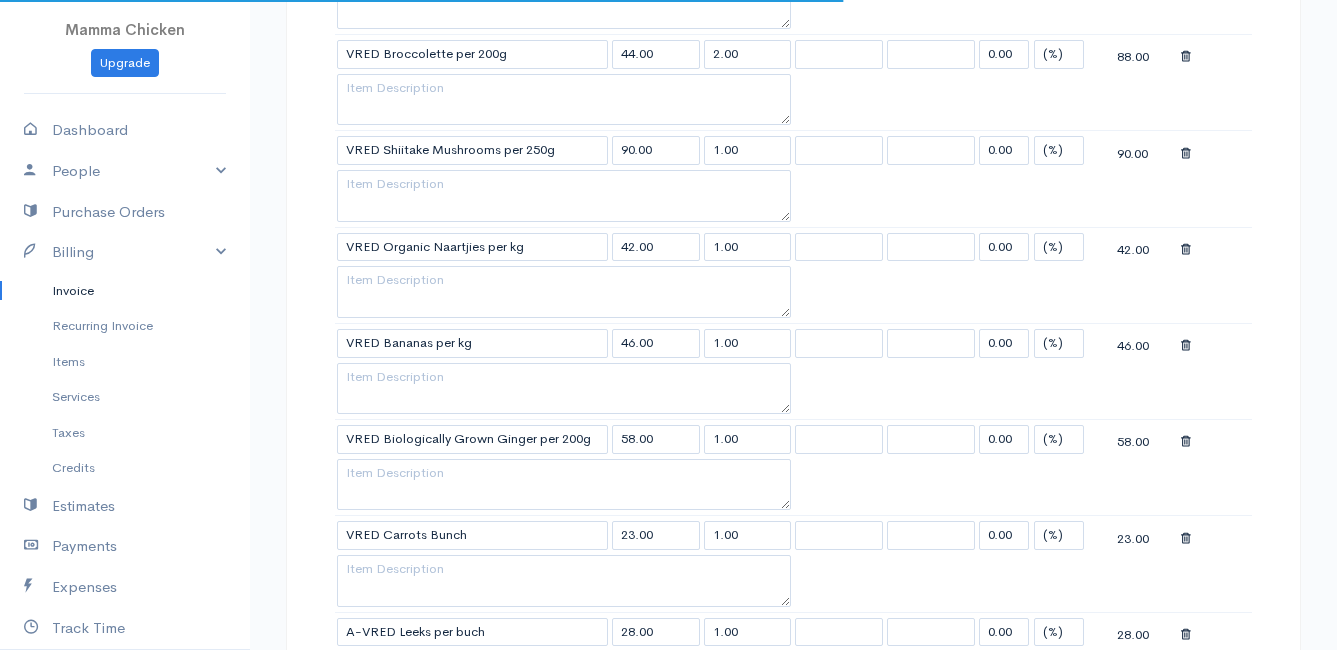scroll, scrollTop: 1600, scrollLeft: 0, axis: vertical 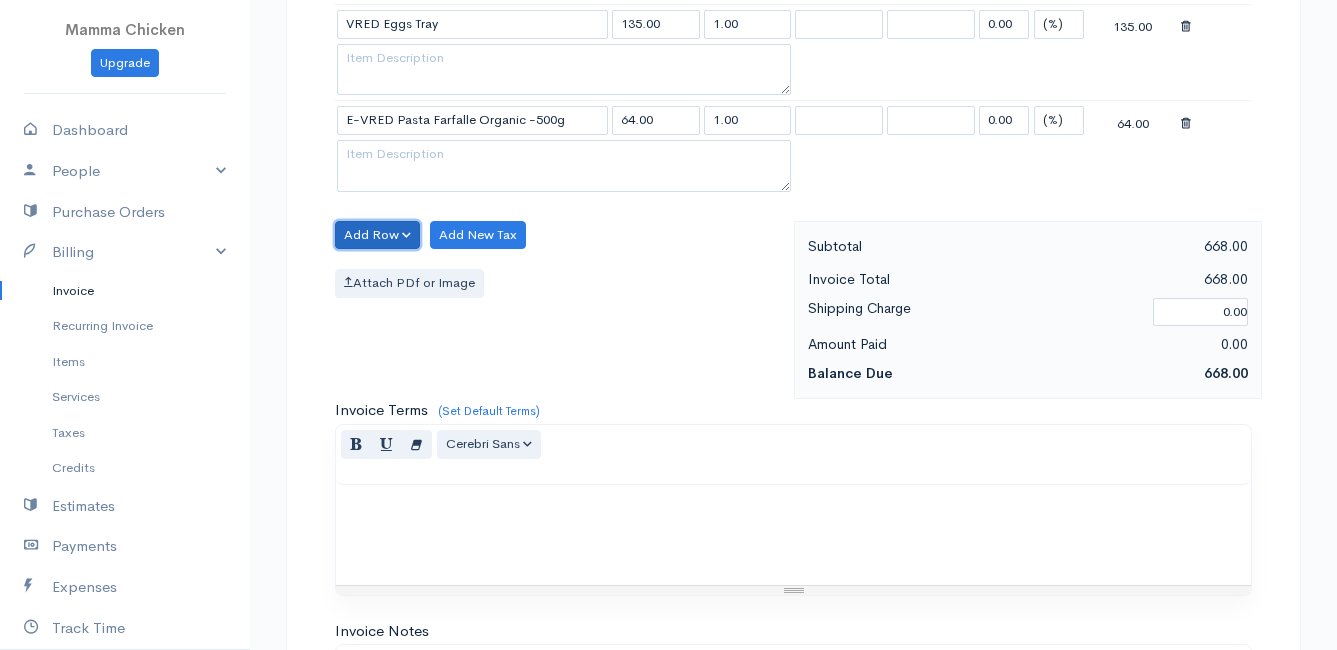 click on "Add Row" at bounding box center [377, 235] 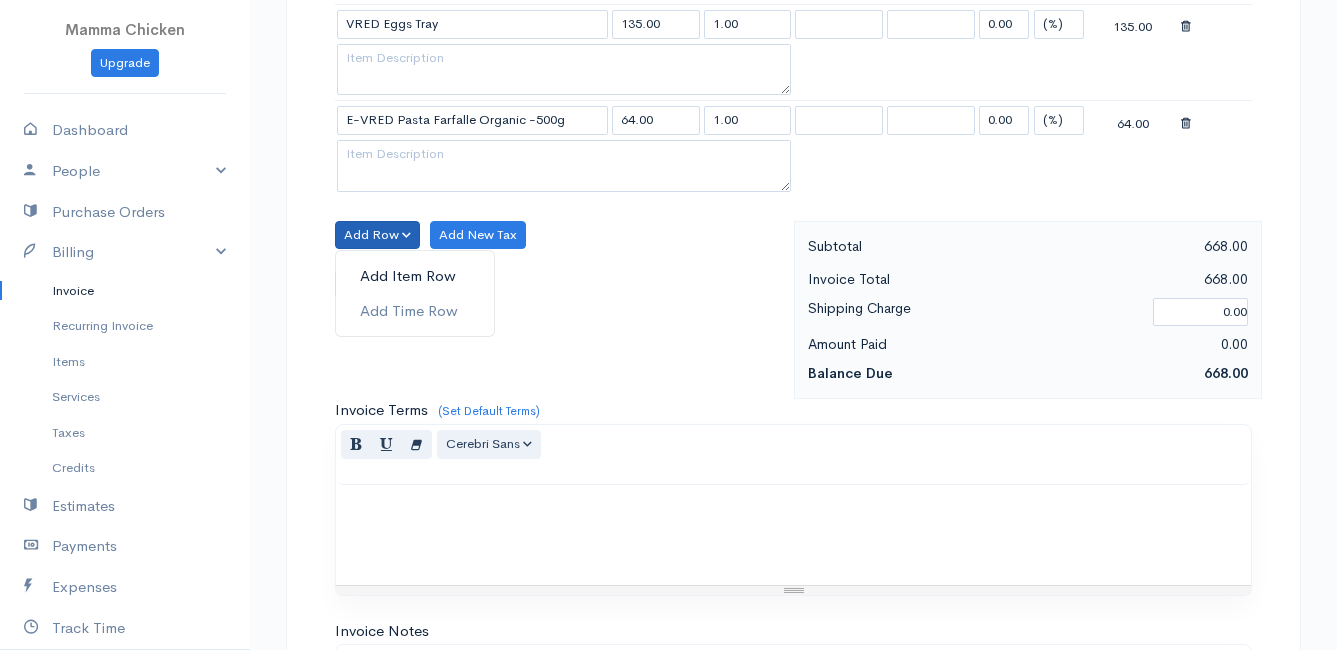 click on "Add Item Row" at bounding box center [415, 276] 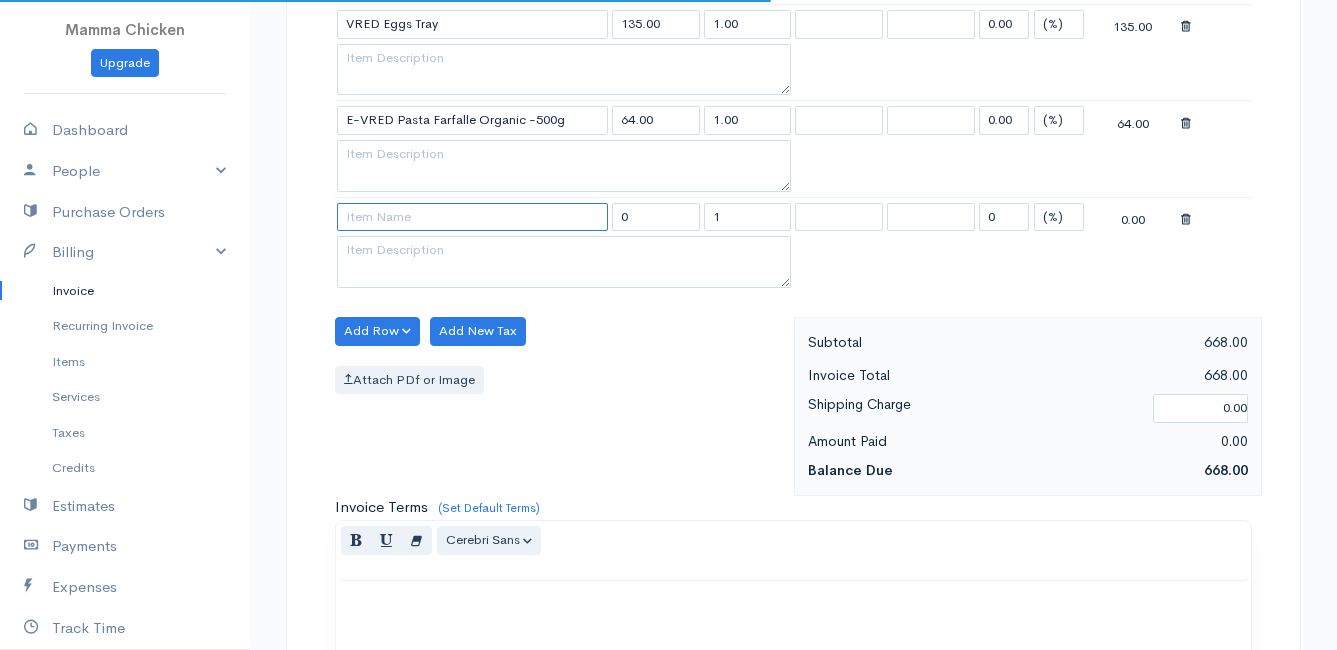 click at bounding box center [472, 217] 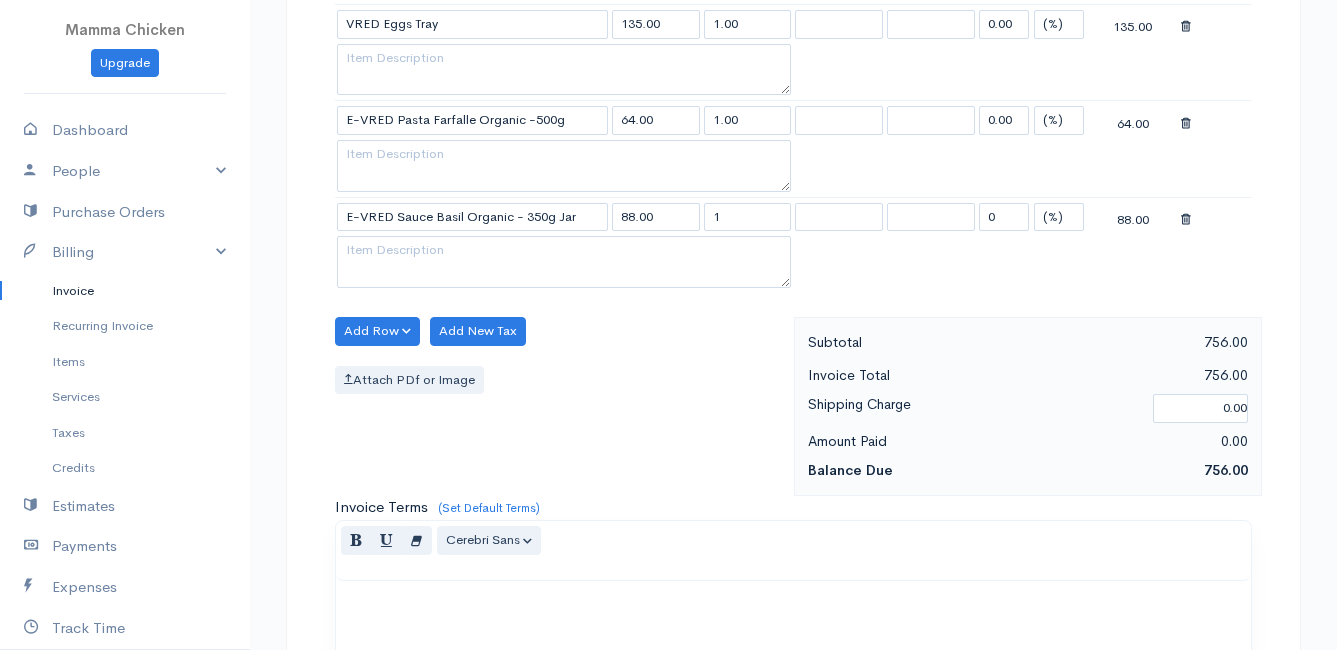 click on "Mamma Chicken
Upgrade
Dashboard
People
Clients
Vendors
Staff Users
Purchase Orders
Billing
Invoice
Recurring Invoice
Items
Services
Taxes
Credits
Estimates
Payments
Expenses
Track Time
Projects
Reports
Settings
My Organizations
Logout
Help
@CloudBooksApp 2022
Invoice
Edit Invoice #INV 250677
draft To [PERSON_NAME] [STREET_ADDRESS][PERSON_NAME][PERSON_NAME] [Choose Country] [GEOGRAPHIC_DATA] [GEOGRAPHIC_DATA] [GEOGRAPHIC_DATA] [GEOGRAPHIC_DATA] [GEOGRAPHIC_DATA] [GEOGRAPHIC_DATA] [US_STATE] [GEOGRAPHIC_DATA] [GEOGRAPHIC_DATA] [GEOGRAPHIC_DATA] [GEOGRAPHIC_DATA]" at bounding box center (668, -207) 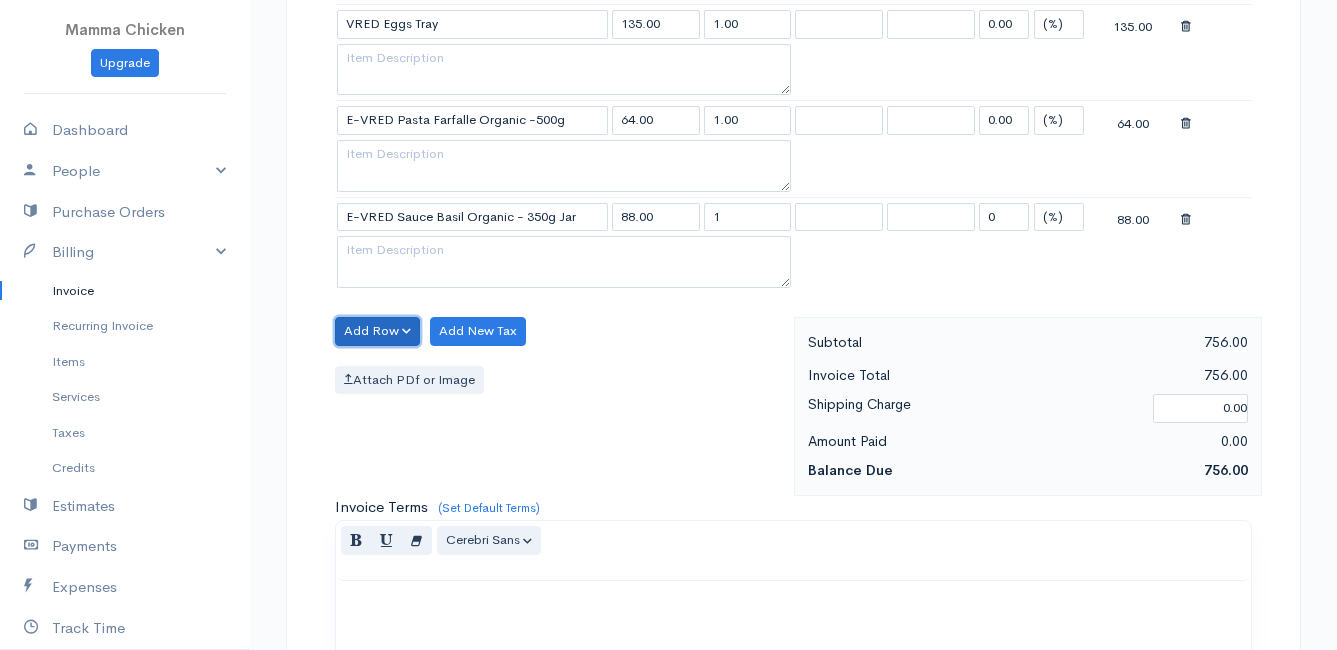 click on "Add Row" at bounding box center (377, 331) 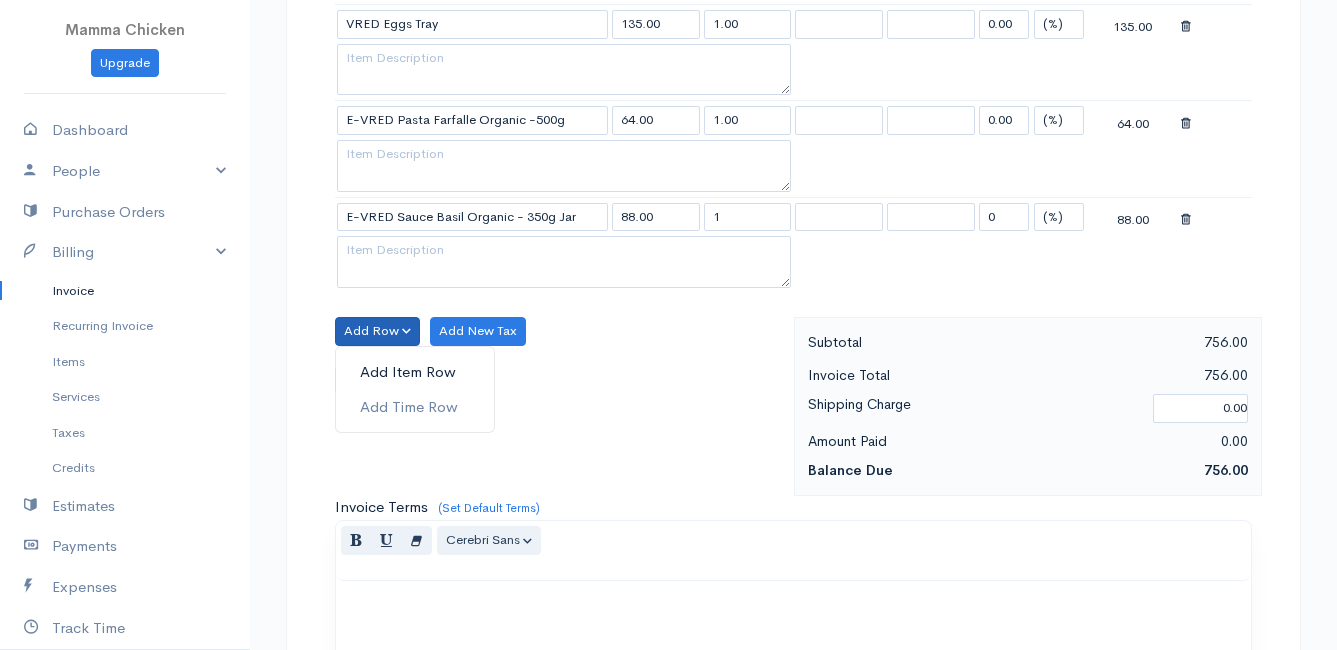 click on "Add Item Row" at bounding box center (415, 372) 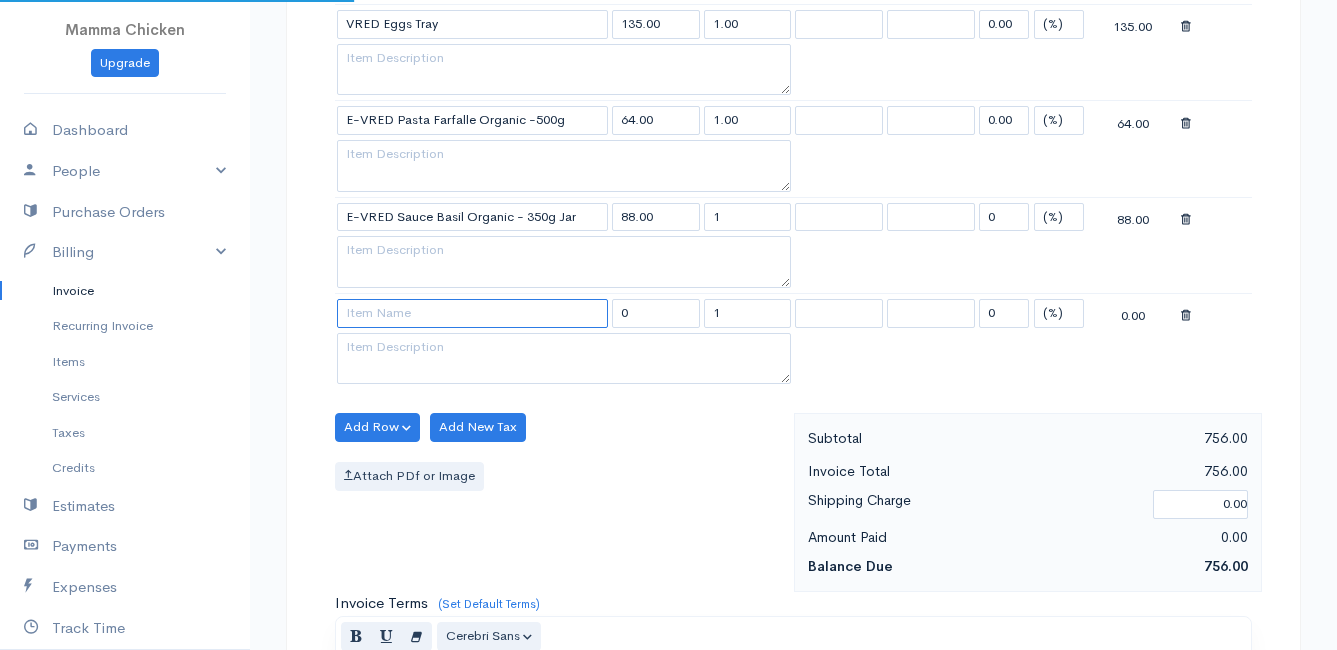 click at bounding box center [472, 313] 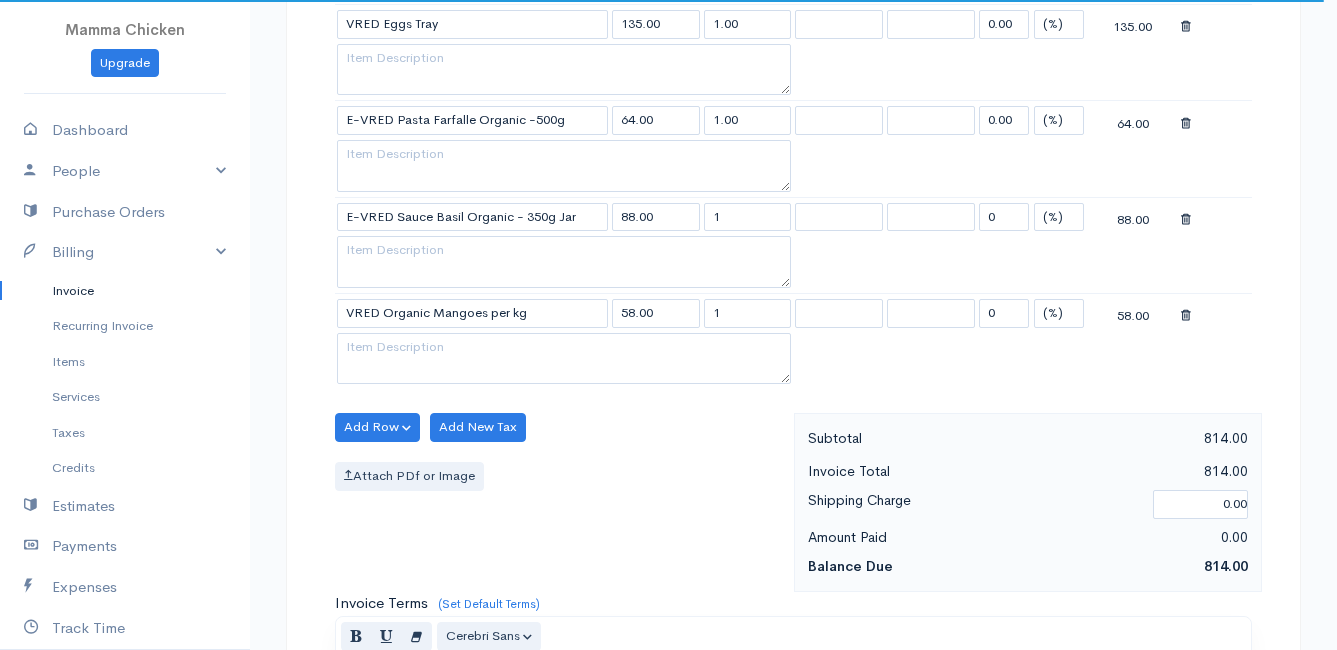 click on "Mamma Chicken
Upgrade
Dashboard
People
Clients
Vendors
Staff Users
Purchase Orders
Billing
Invoice
Recurring Invoice
Items
Services
Taxes
Credits
Estimates
Payments
Expenses
Track Time
Projects
Reports
Settings
My Organizations
Logout
Help
@CloudBooksApp 2022
Invoice
Edit Invoice #INV 250677
draft To [PERSON_NAME] [STREET_ADDRESS][PERSON_NAME][PERSON_NAME] [Choose Country] [GEOGRAPHIC_DATA] [GEOGRAPHIC_DATA] [GEOGRAPHIC_DATA] [GEOGRAPHIC_DATA] [GEOGRAPHIC_DATA] [GEOGRAPHIC_DATA] [US_STATE] [GEOGRAPHIC_DATA] [GEOGRAPHIC_DATA] [GEOGRAPHIC_DATA] [GEOGRAPHIC_DATA]" at bounding box center [668, -158] 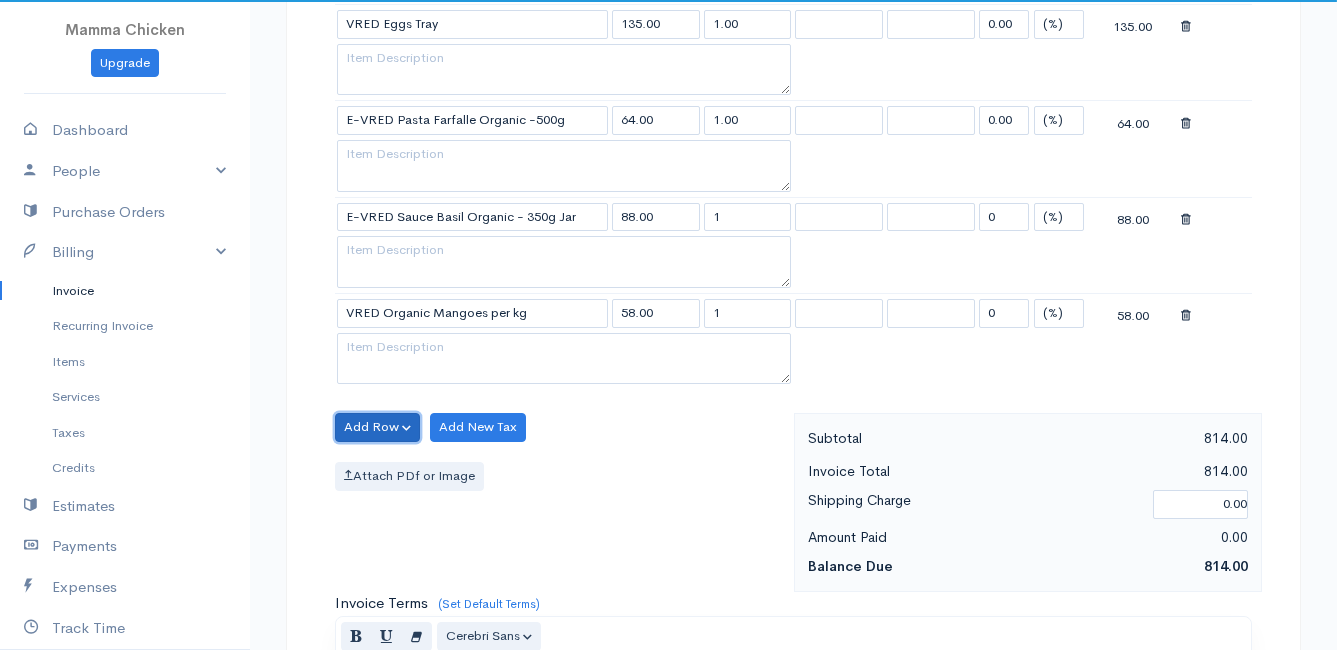 click on "Add Row" at bounding box center [377, 427] 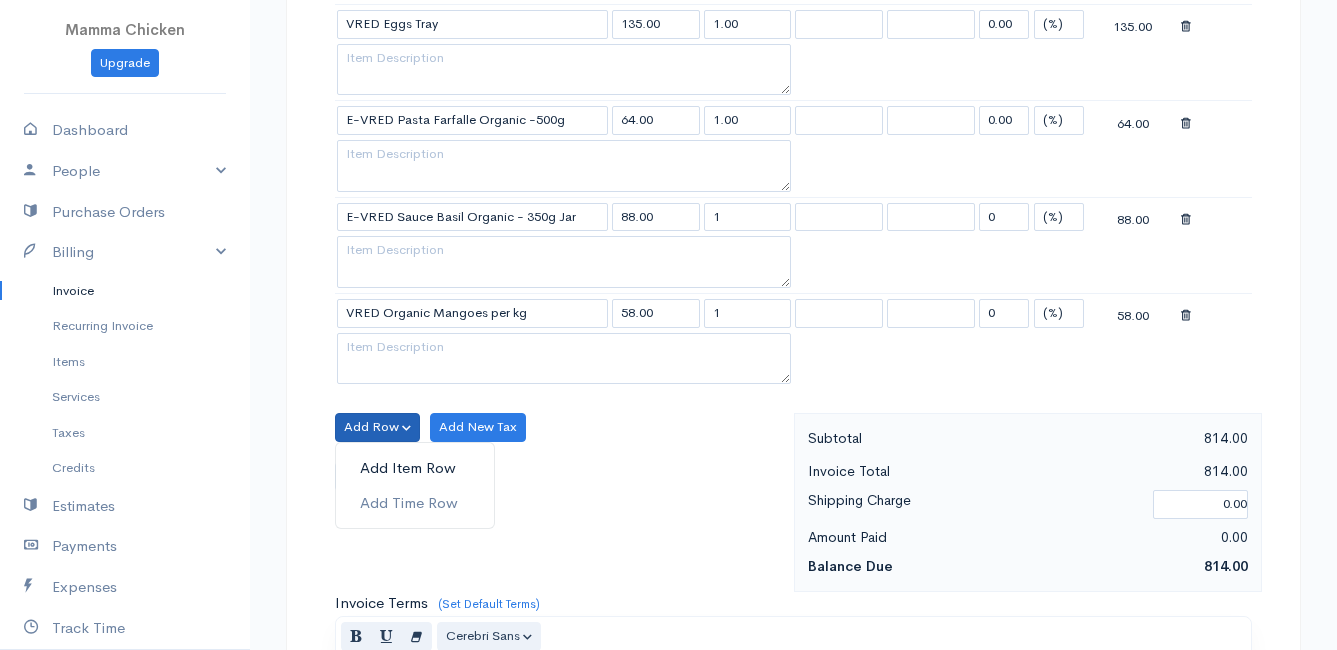 click on "Add Item Row" at bounding box center (415, 468) 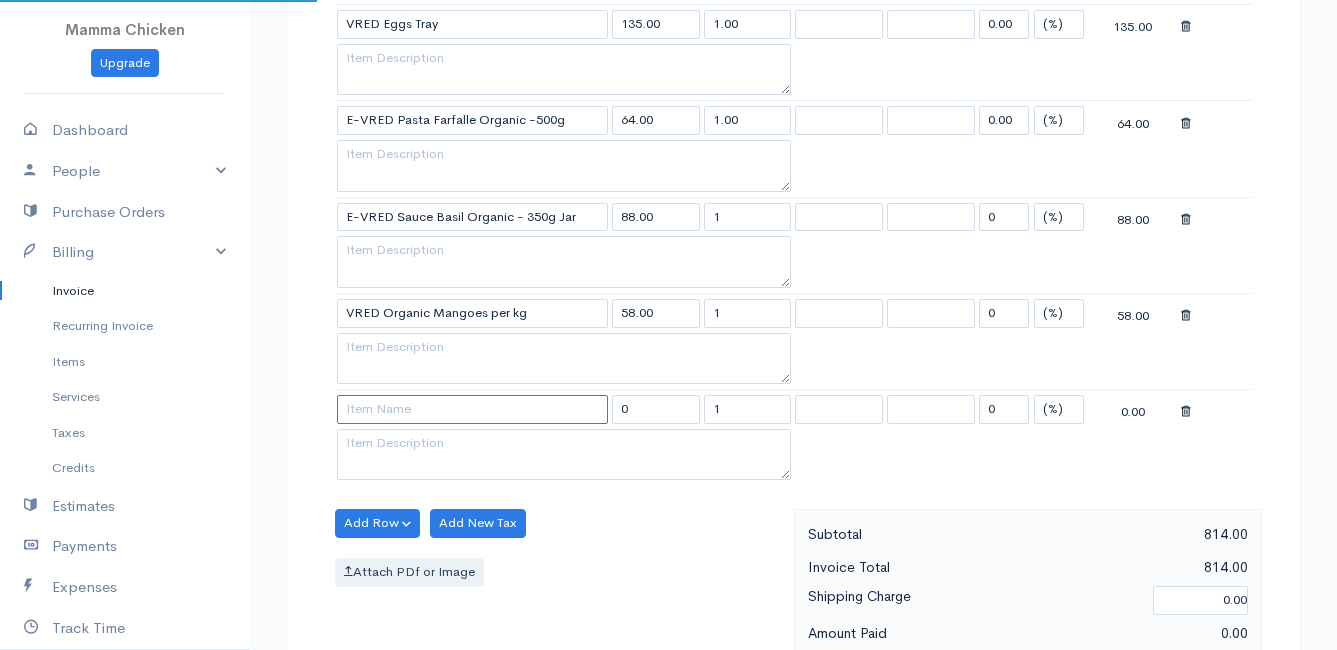 click at bounding box center (472, 409) 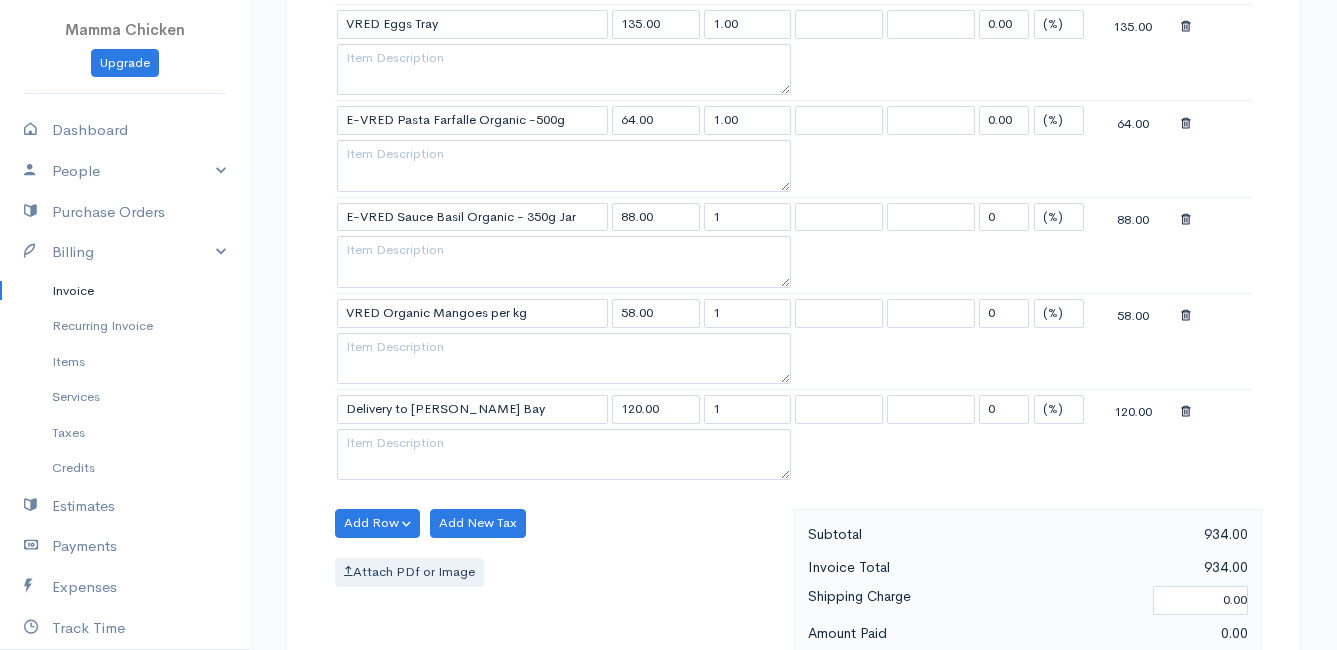 click on "Mamma Chicken
Upgrade
Dashboard
People
Clients
Vendors
Staff Users
Purchase Orders
Billing
Invoice
Recurring Invoice
Items
Services
Taxes
Credits
Estimates
Payments
Expenses
Track Time
Projects
Reports
Settings
My Organizations
Logout
Help
@CloudBooksApp 2022
Invoice
Edit Invoice #INV 250677
draft To [PERSON_NAME] [STREET_ADDRESS][PERSON_NAME][PERSON_NAME] [Choose Country] [GEOGRAPHIC_DATA] [GEOGRAPHIC_DATA] [GEOGRAPHIC_DATA] [GEOGRAPHIC_DATA] [GEOGRAPHIC_DATA] [GEOGRAPHIC_DATA] [US_STATE] [GEOGRAPHIC_DATA] [GEOGRAPHIC_DATA] [GEOGRAPHIC_DATA] [GEOGRAPHIC_DATA]" at bounding box center [668, -110] 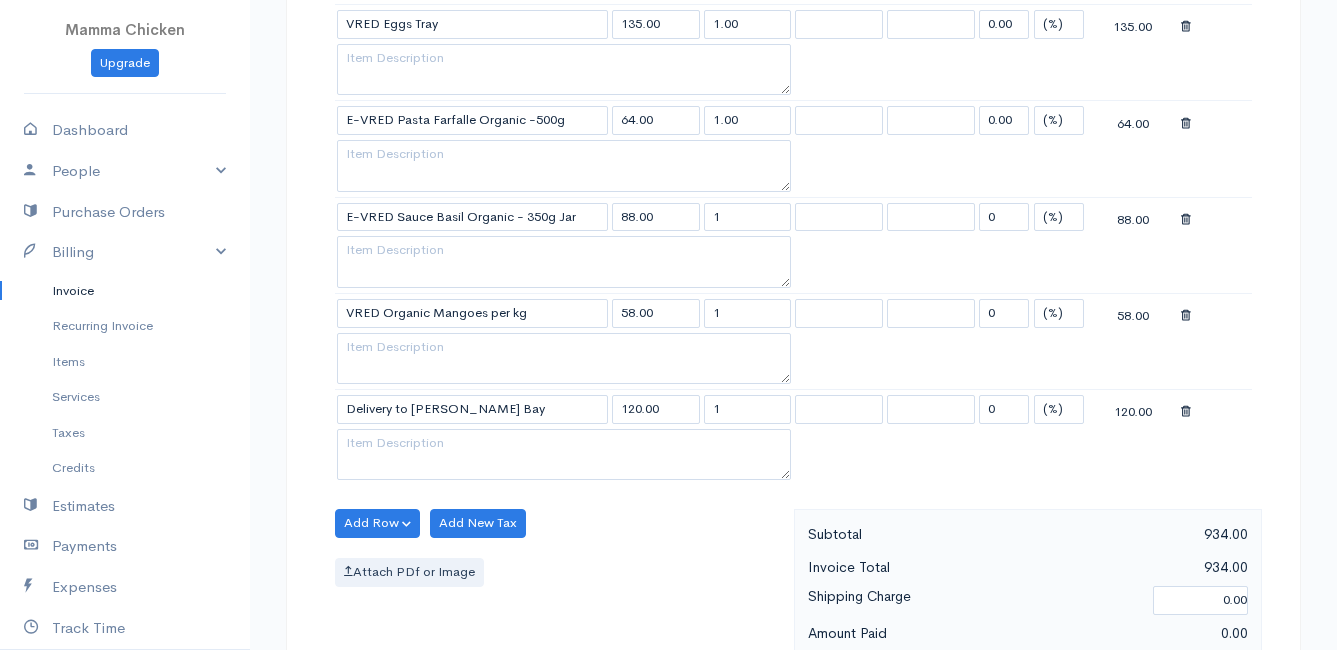 click on "Add Row Add Item Row Add Time Row Add New Tax                          Attach PDf or Image" at bounding box center (559, 598) 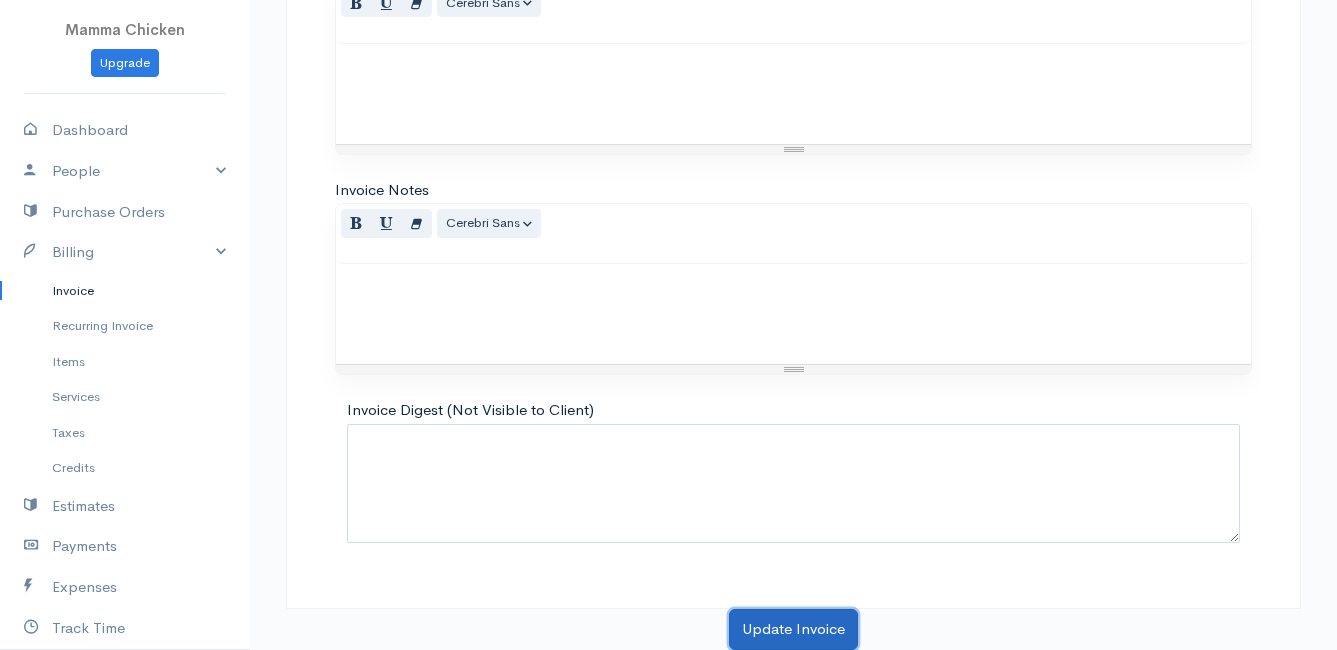 click on "Update Invoice" at bounding box center [793, 629] 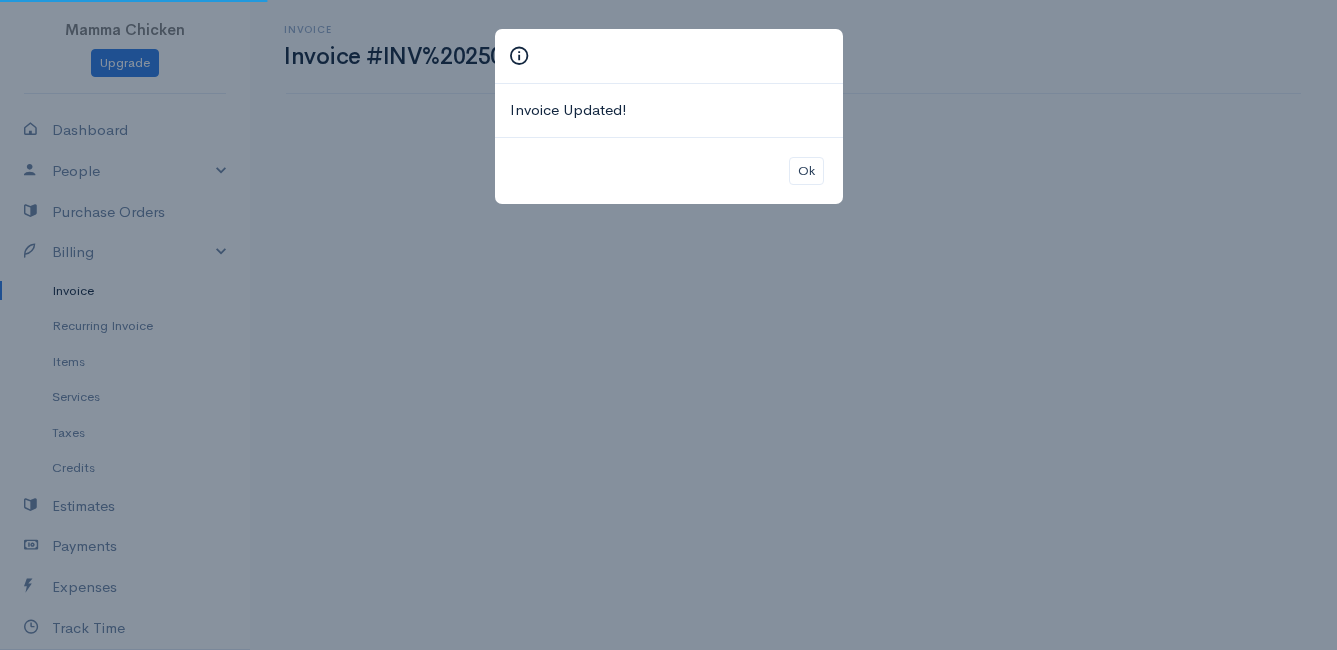scroll, scrollTop: 0, scrollLeft: 0, axis: both 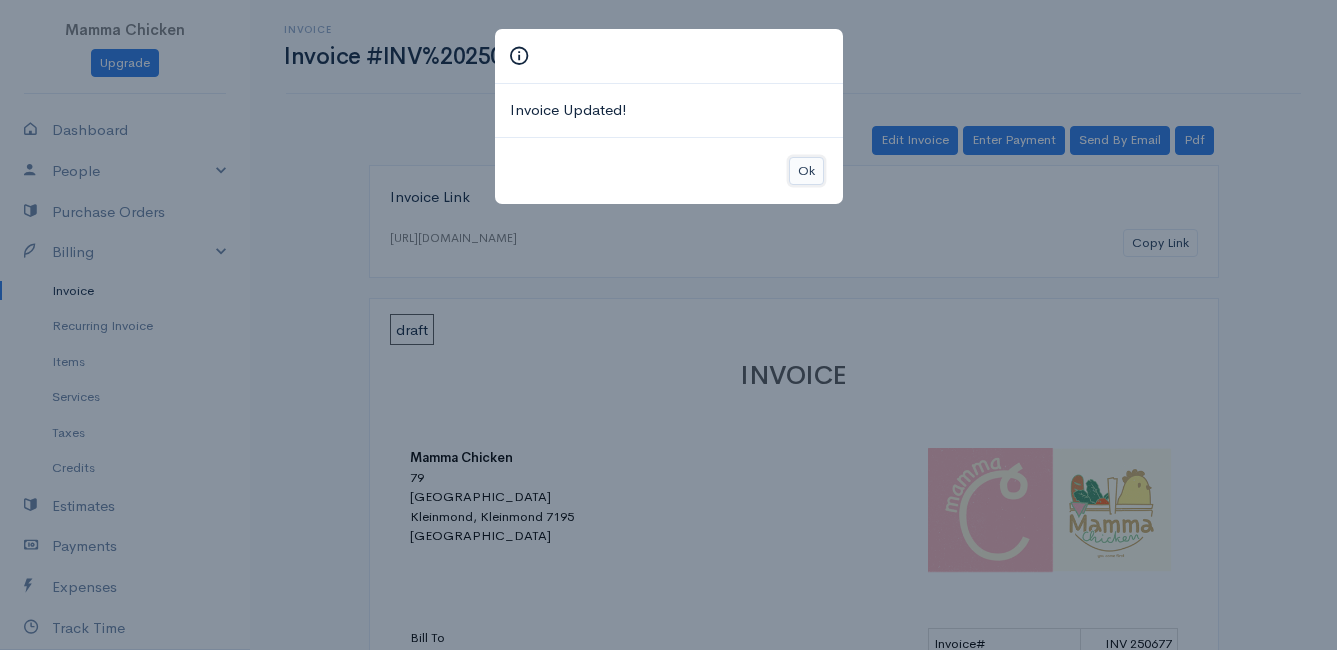 click on "Ok" at bounding box center [806, 171] 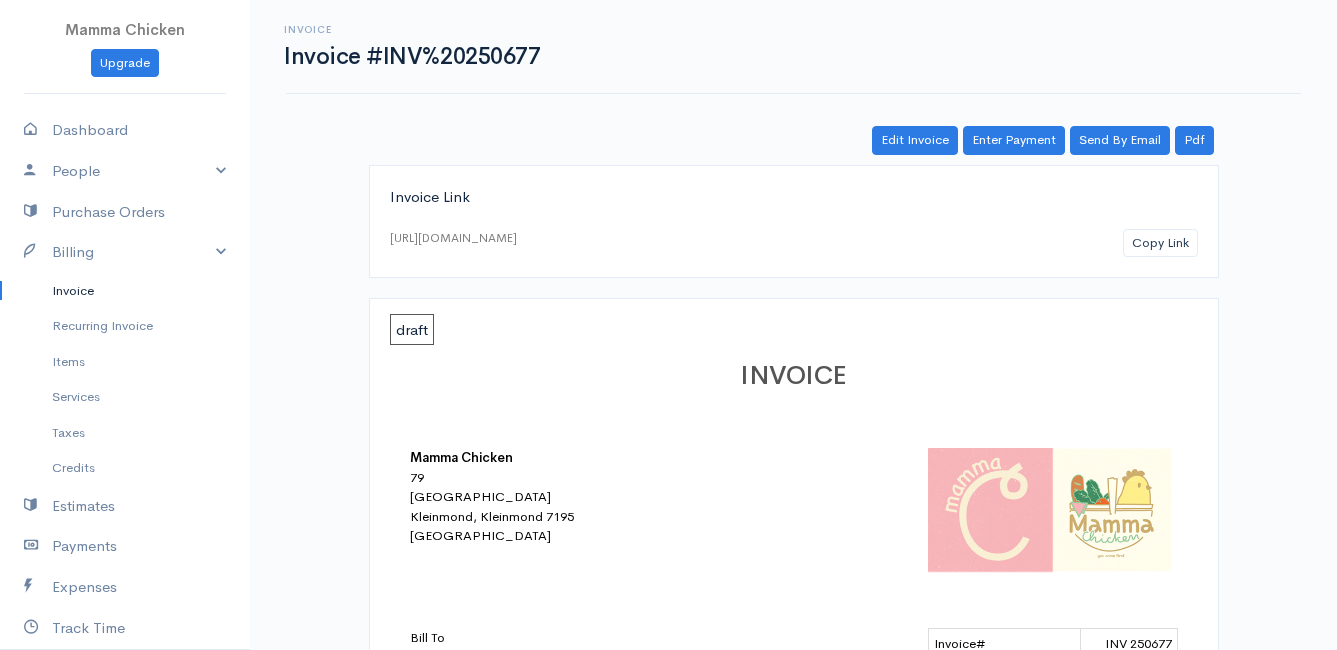 click on "Invoice" at bounding box center (125, 291) 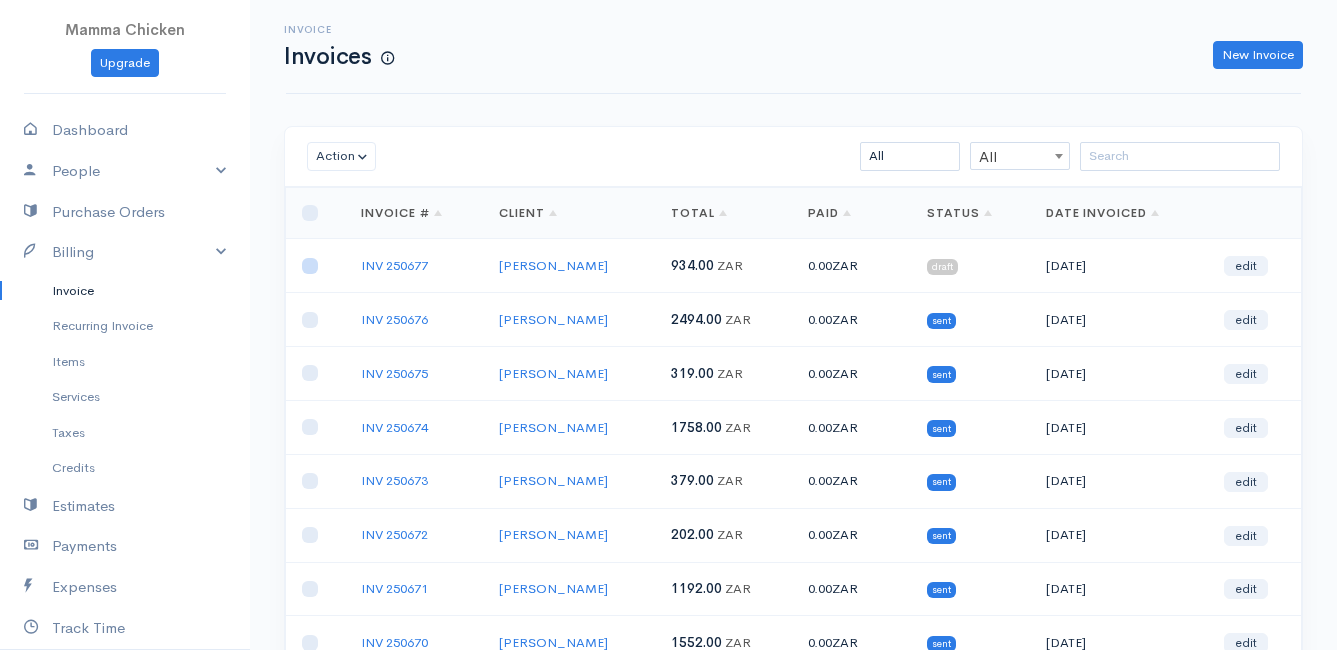 click at bounding box center [310, 266] 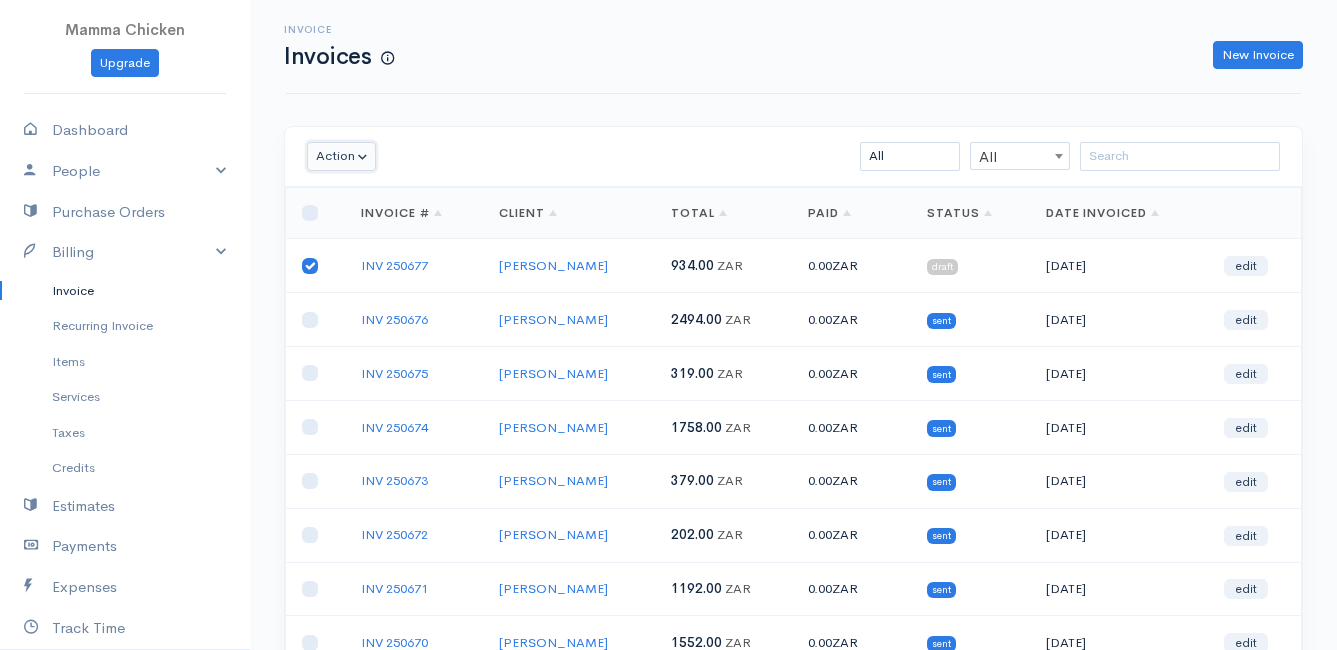 click on "Action" at bounding box center [341, 156] 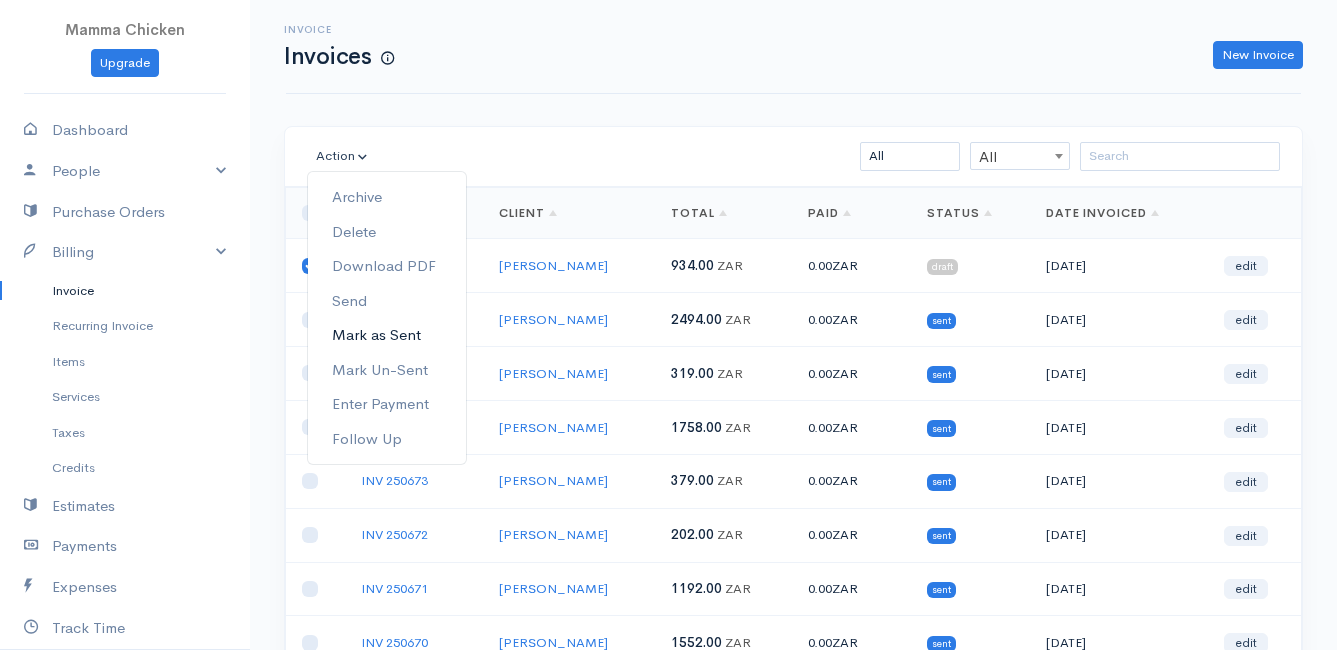 click on "Mark as Sent" at bounding box center [387, 335] 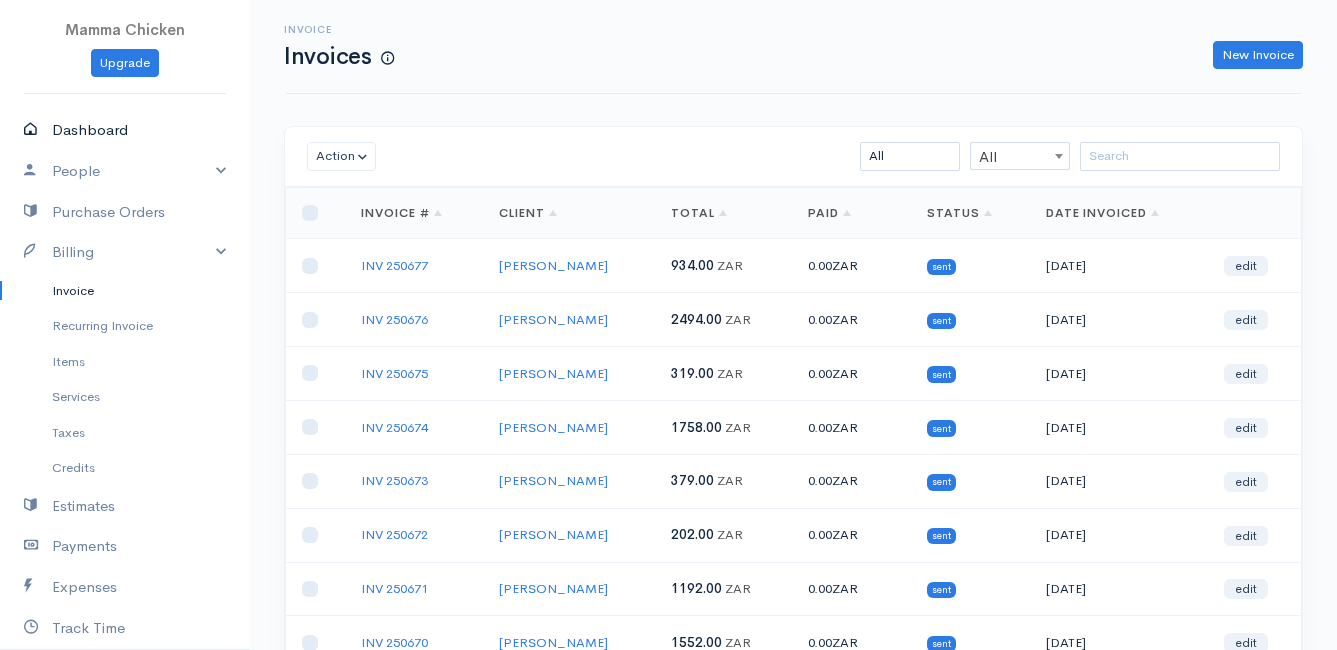 click on "Dashboard" at bounding box center [125, 130] 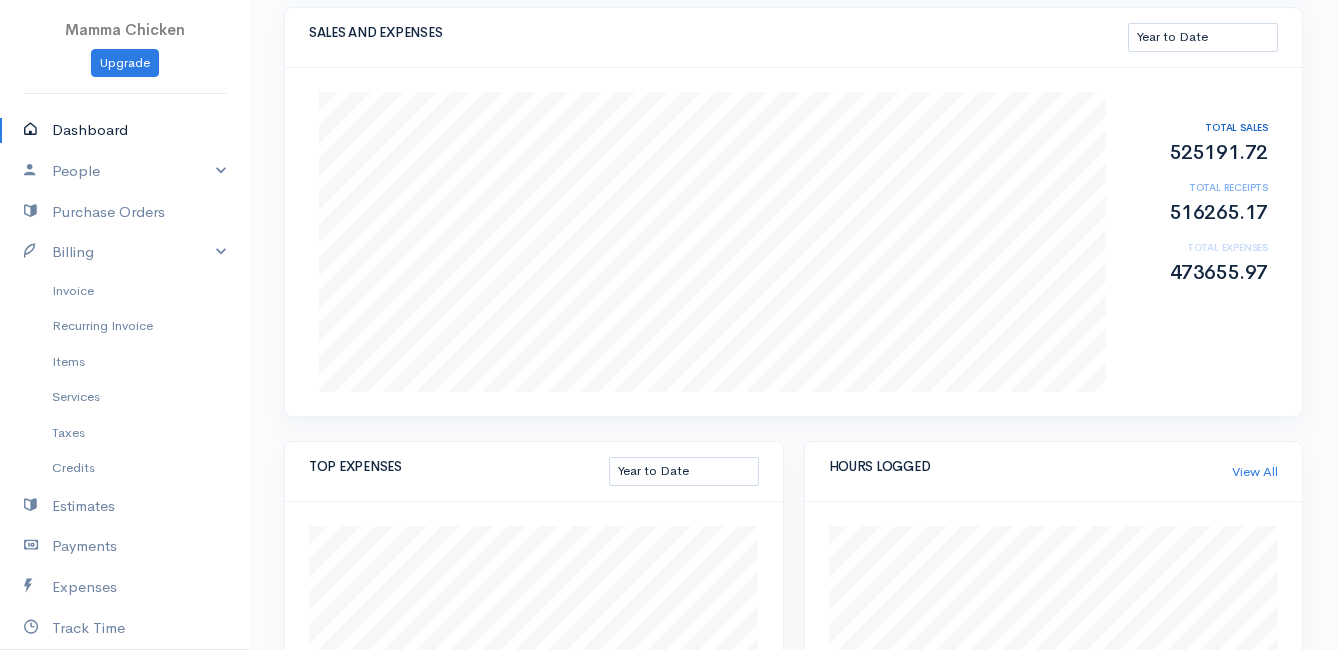 scroll, scrollTop: 190, scrollLeft: 0, axis: vertical 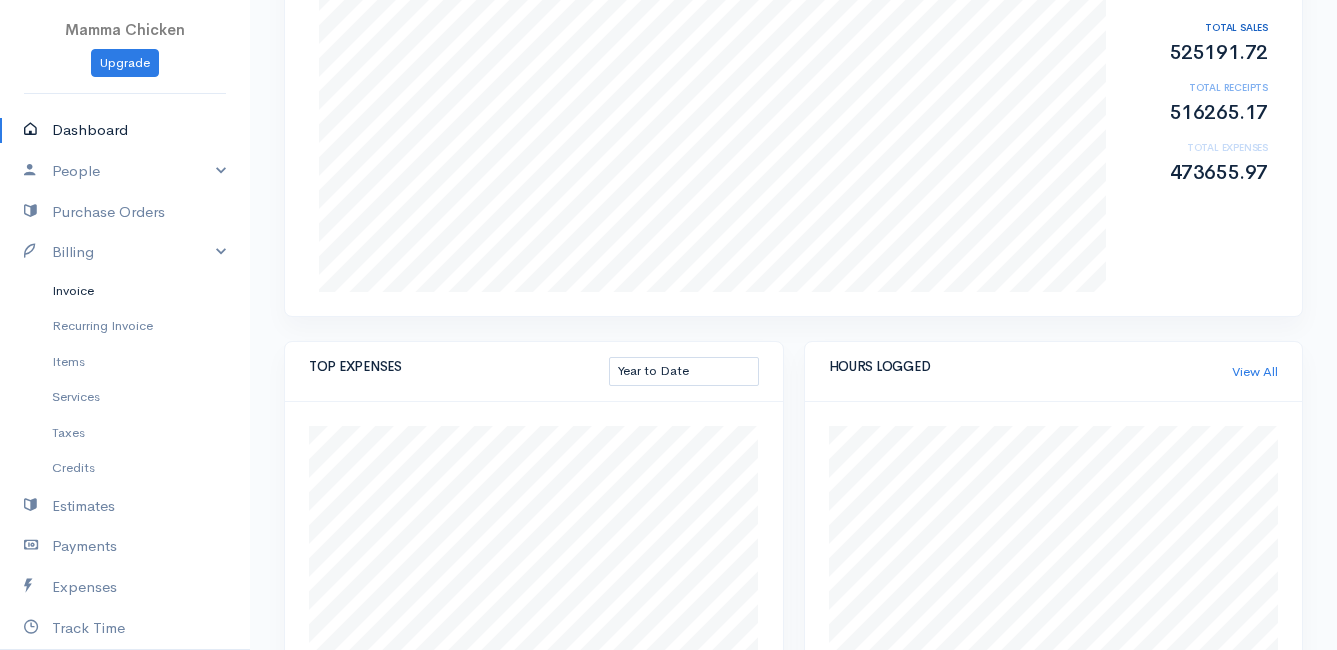 click on "Invoice" at bounding box center (125, 291) 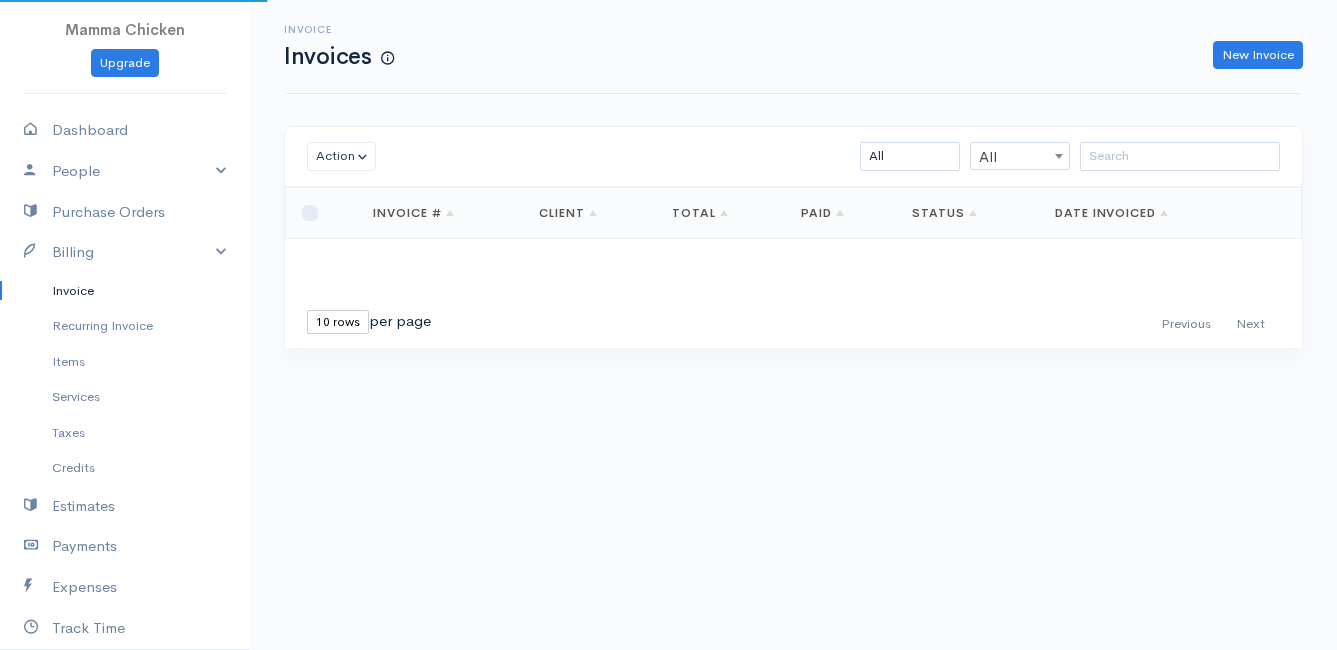 scroll, scrollTop: 0, scrollLeft: 0, axis: both 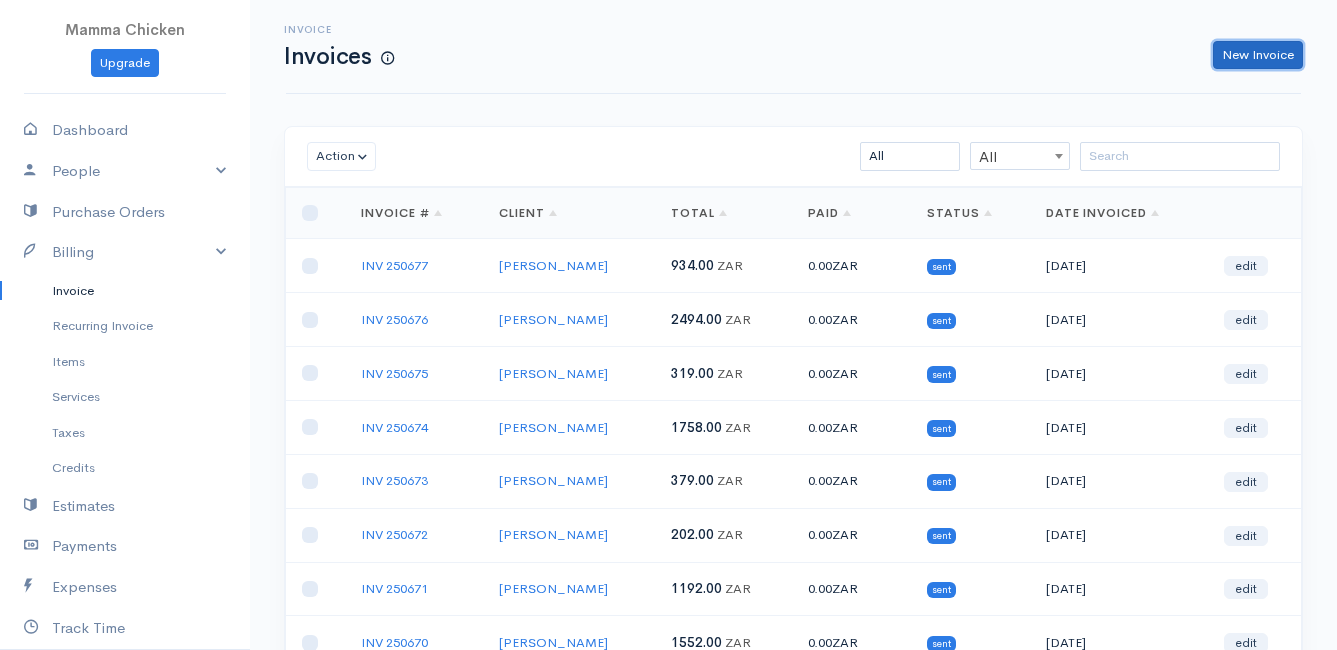 click on "New Invoice" at bounding box center [1258, 55] 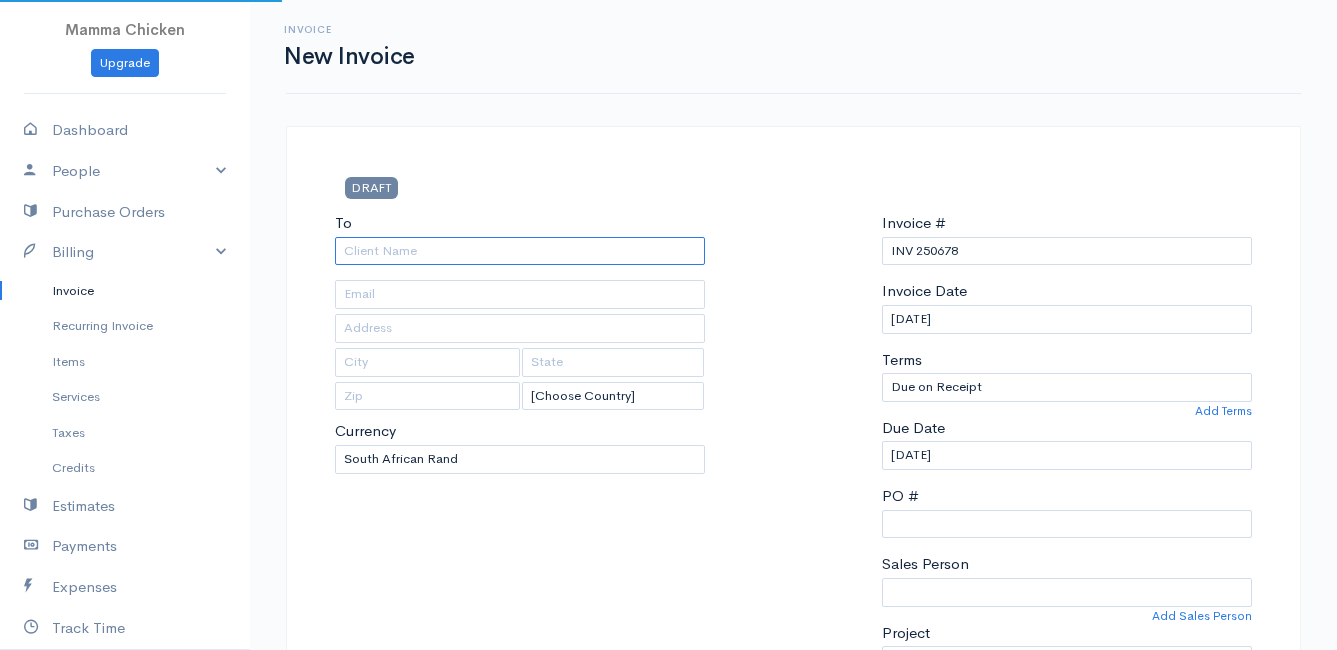 click on "To" at bounding box center (520, 251) 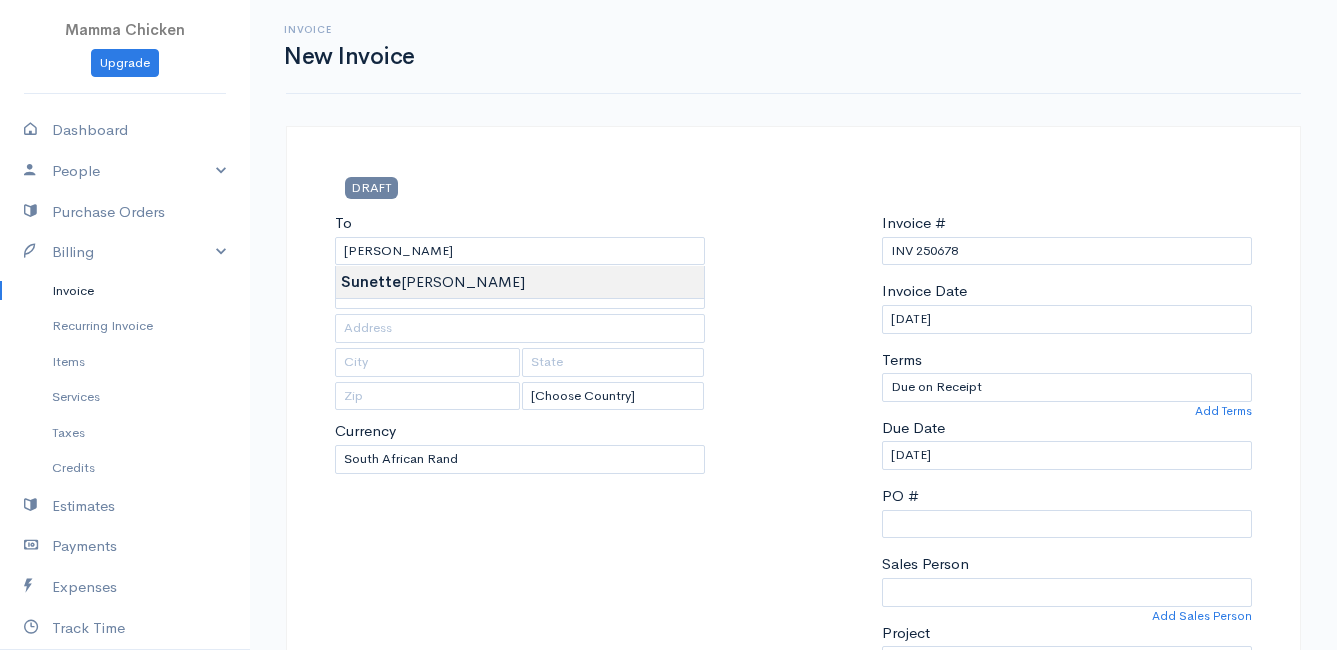 click on "Mamma Chicken
Upgrade
Dashboard
People
Clients
Vendors
Staff Users
Purchase Orders
Billing
Invoice
Recurring Invoice
Items
Services
Taxes
Credits
Estimates
Payments
Expenses
Track Time
Projects
Reports
Settings
My Organizations
Logout
Help
@CloudBooksApp 2022
Invoice
New Invoice
DRAFT To [PERSON_NAME] [Choose Country] [GEOGRAPHIC_DATA] [GEOGRAPHIC_DATA] [GEOGRAPHIC_DATA] [GEOGRAPHIC_DATA] [GEOGRAPHIC_DATA] [GEOGRAPHIC_DATA] [US_STATE] [GEOGRAPHIC_DATA] [GEOGRAPHIC_DATA] [GEOGRAPHIC_DATA] [GEOGRAPHIC_DATA] [GEOGRAPHIC_DATA] [GEOGRAPHIC_DATA] [GEOGRAPHIC_DATA] 0" at bounding box center [668, 864] 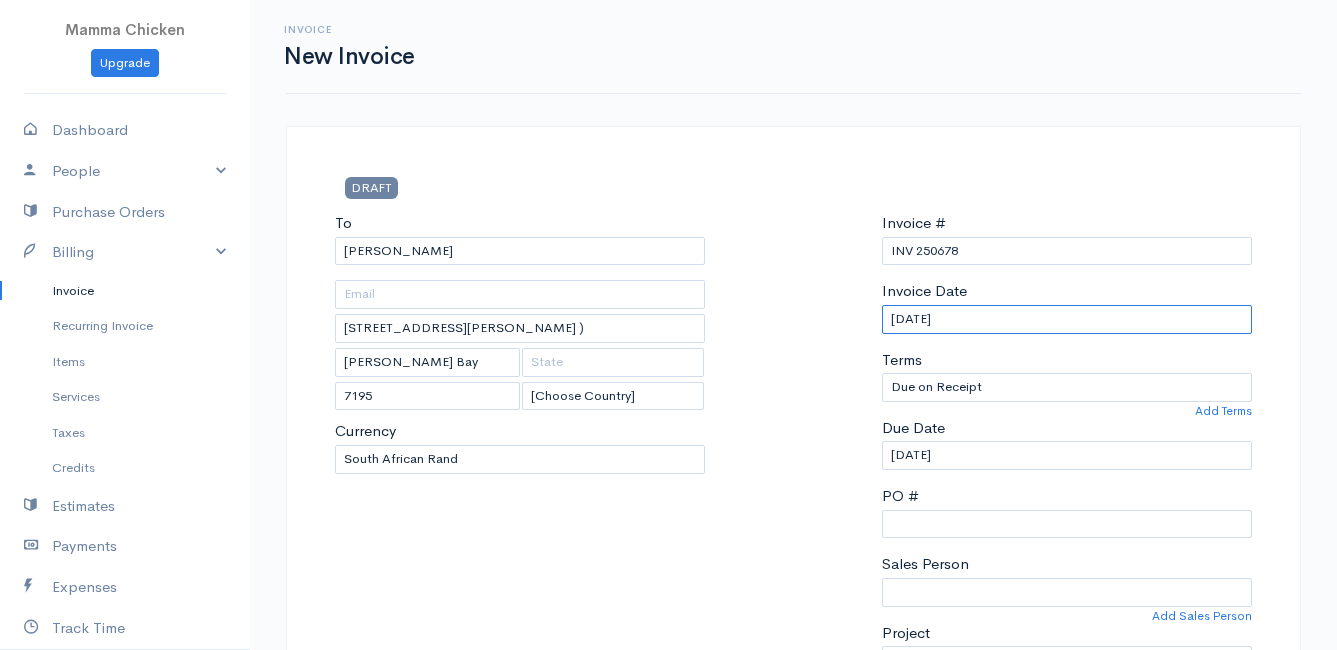 click on "[DATE]" at bounding box center [1067, 319] 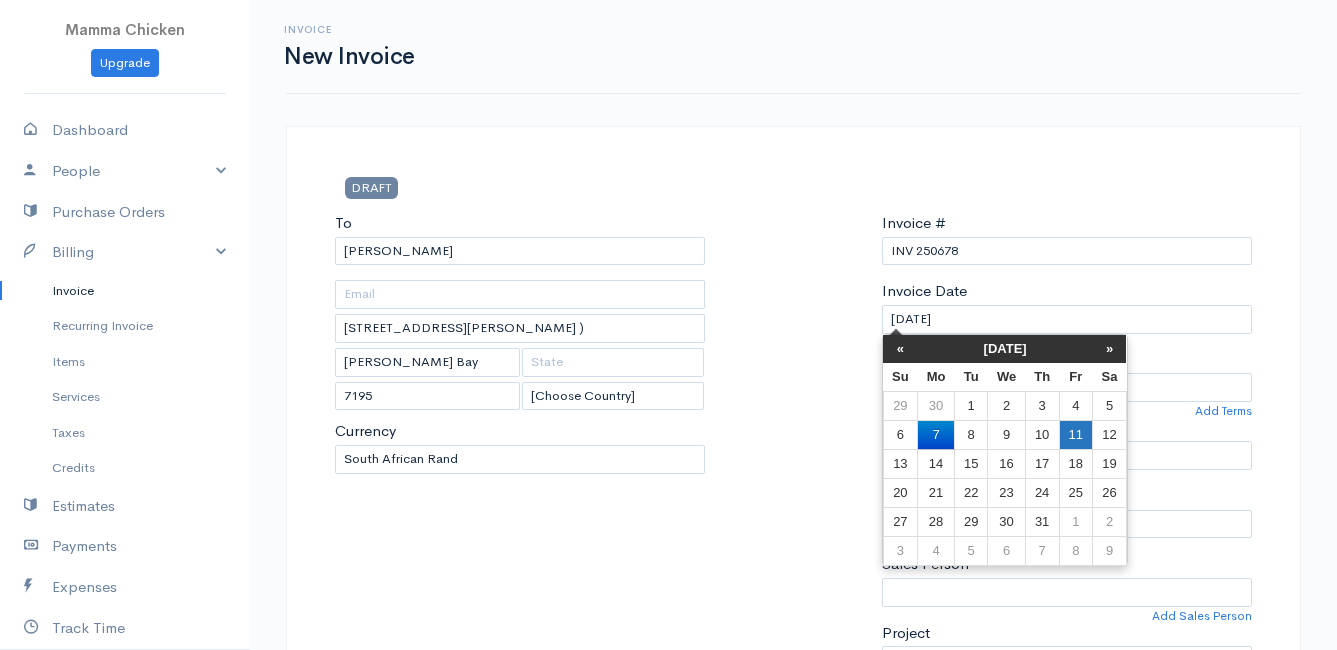 click on "11" at bounding box center (1075, 434) 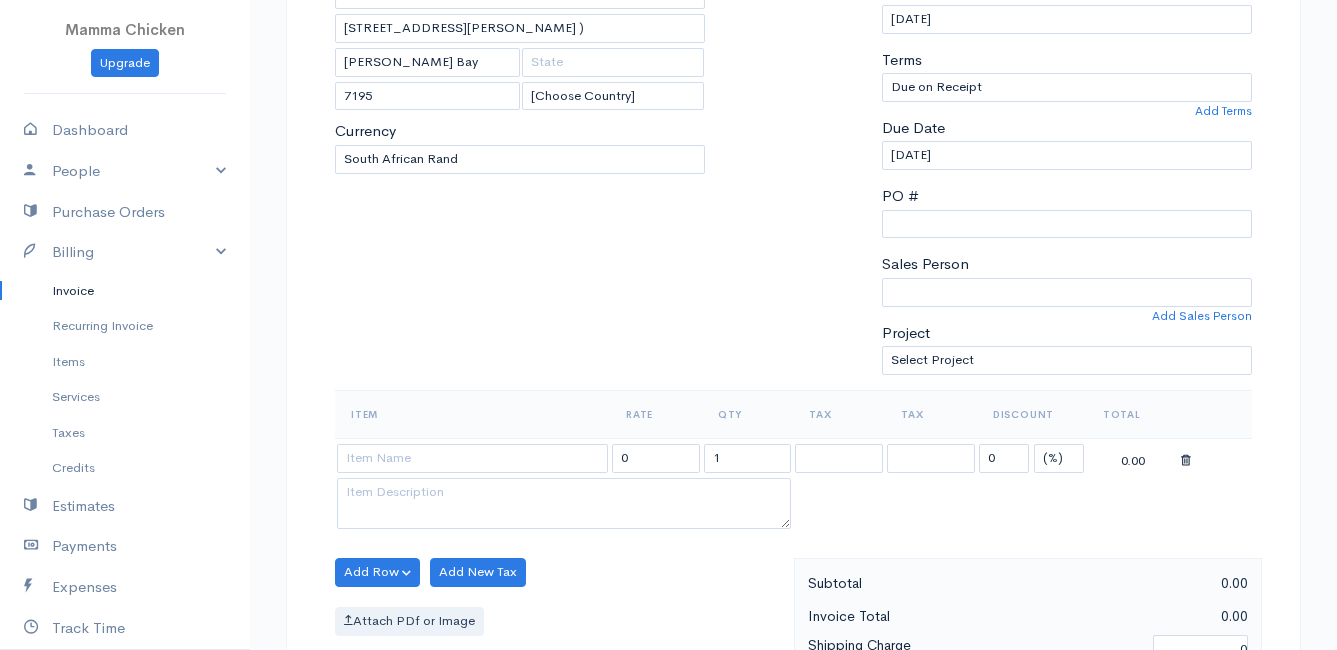 scroll, scrollTop: 500, scrollLeft: 0, axis: vertical 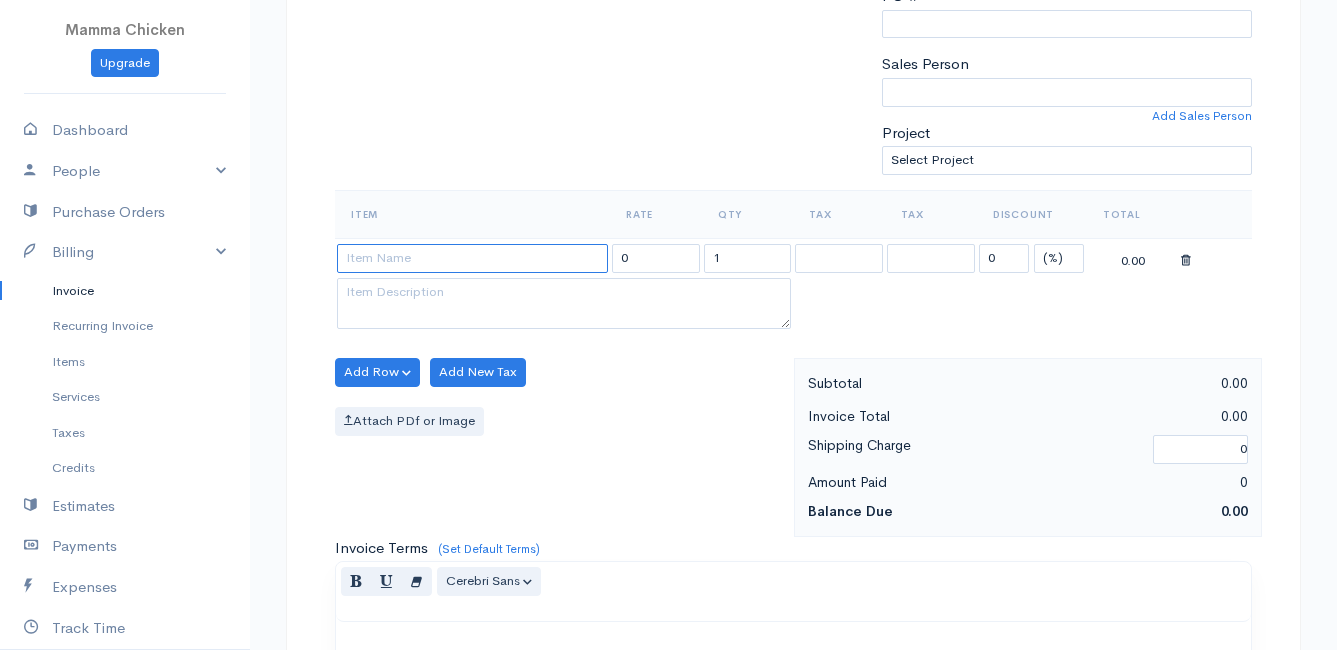 click at bounding box center [472, 258] 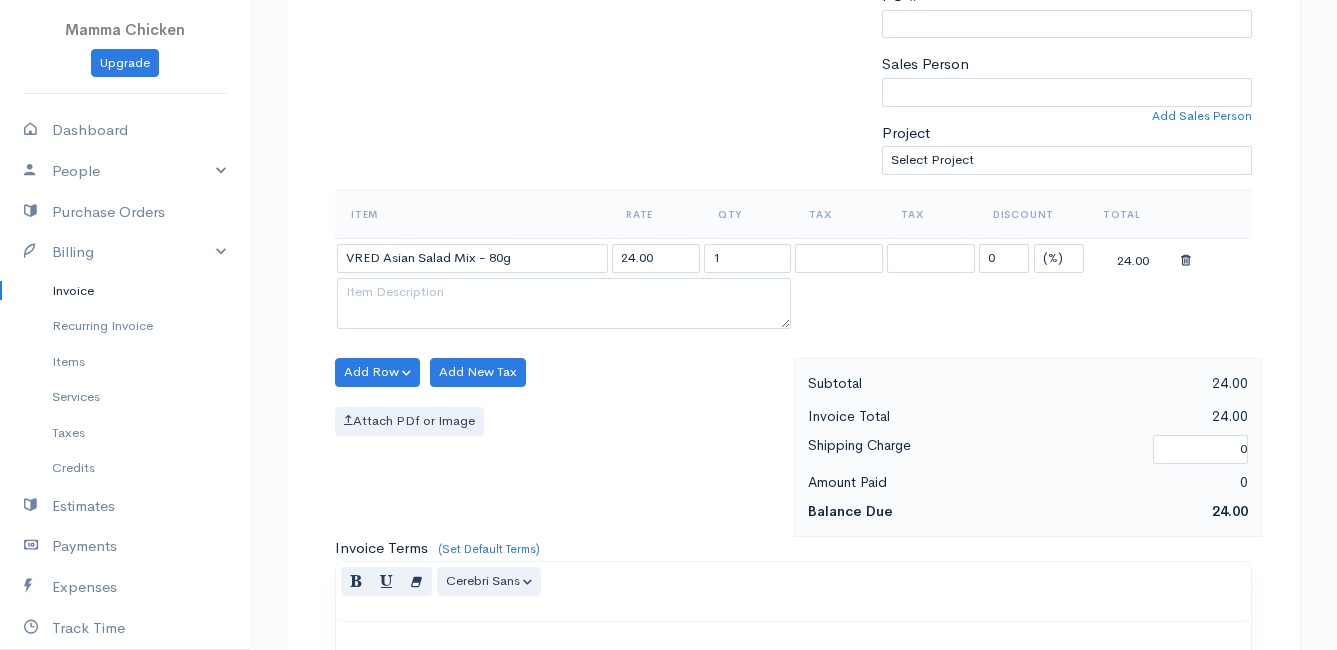 click on "Mamma Chicken
Upgrade
Dashboard
People
Clients
Vendors
Staff Users
Purchase Orders
Billing
Invoice
Recurring Invoice
Items
Services
Taxes
Credits
Estimates
Payments
Expenses
Track Time
Projects
Reports
Settings
My Organizations
Logout
Help
@CloudBooksApp 2022
Invoice
New Invoice
DRAFT To [PERSON_NAME] [STREET_ADDRESS][PERSON_NAME][PERSON_NAME] [Choose Country] [GEOGRAPHIC_DATA] [GEOGRAPHIC_DATA] [GEOGRAPHIC_DATA] [GEOGRAPHIC_DATA] [GEOGRAPHIC_DATA] [GEOGRAPHIC_DATA] [US_STATE] [GEOGRAPHIC_DATA] [GEOGRAPHIC_DATA] [GEOGRAPHIC_DATA] [GEOGRAPHIC_DATA]" at bounding box center [668, 364] 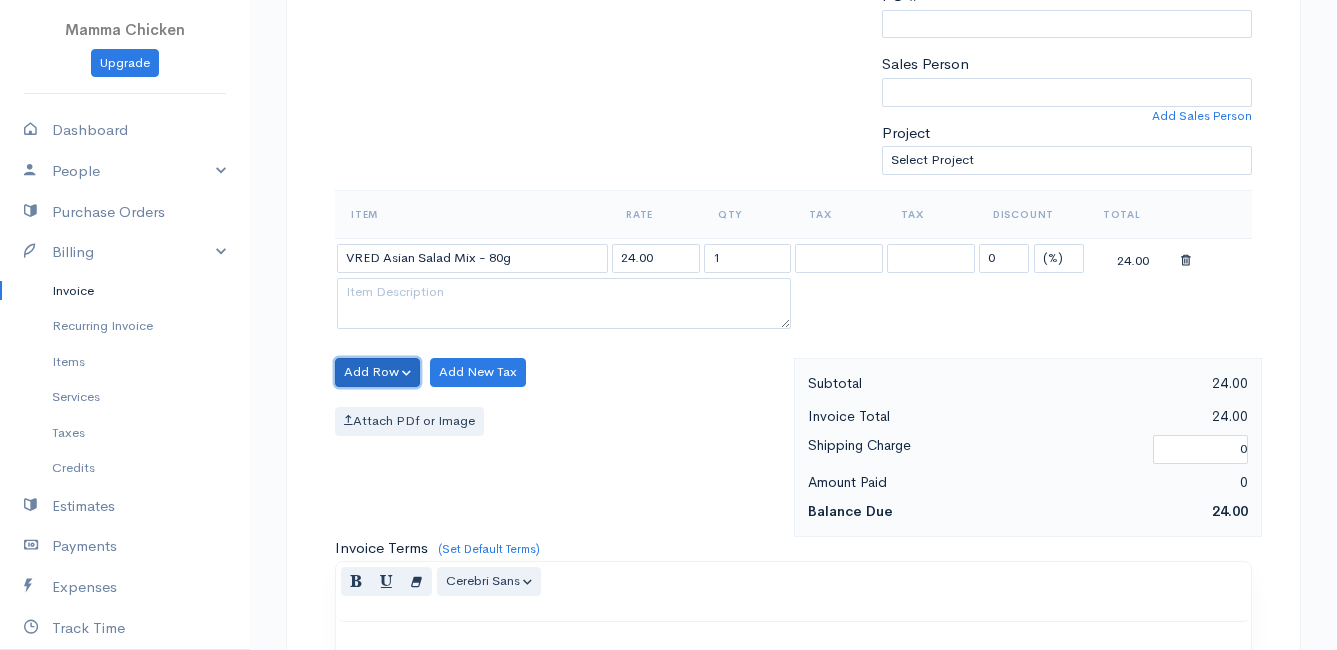 click on "Add Row" at bounding box center (377, 372) 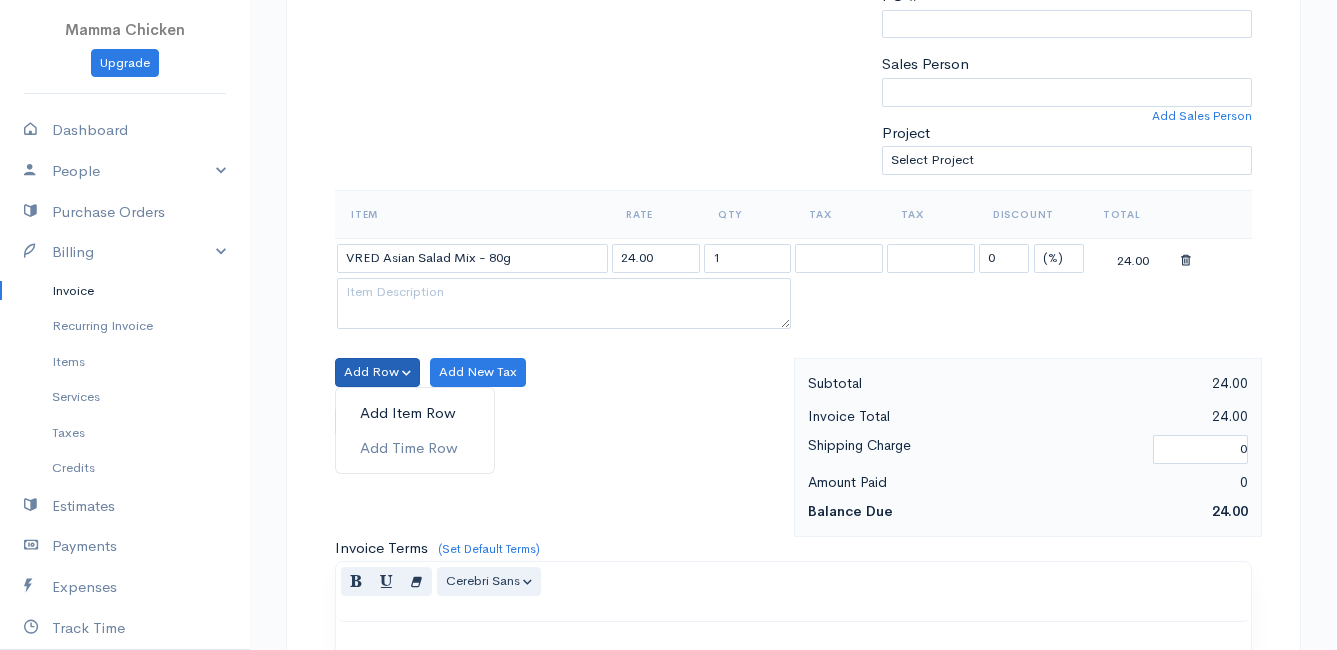 click on "Add Item Row" at bounding box center [415, 413] 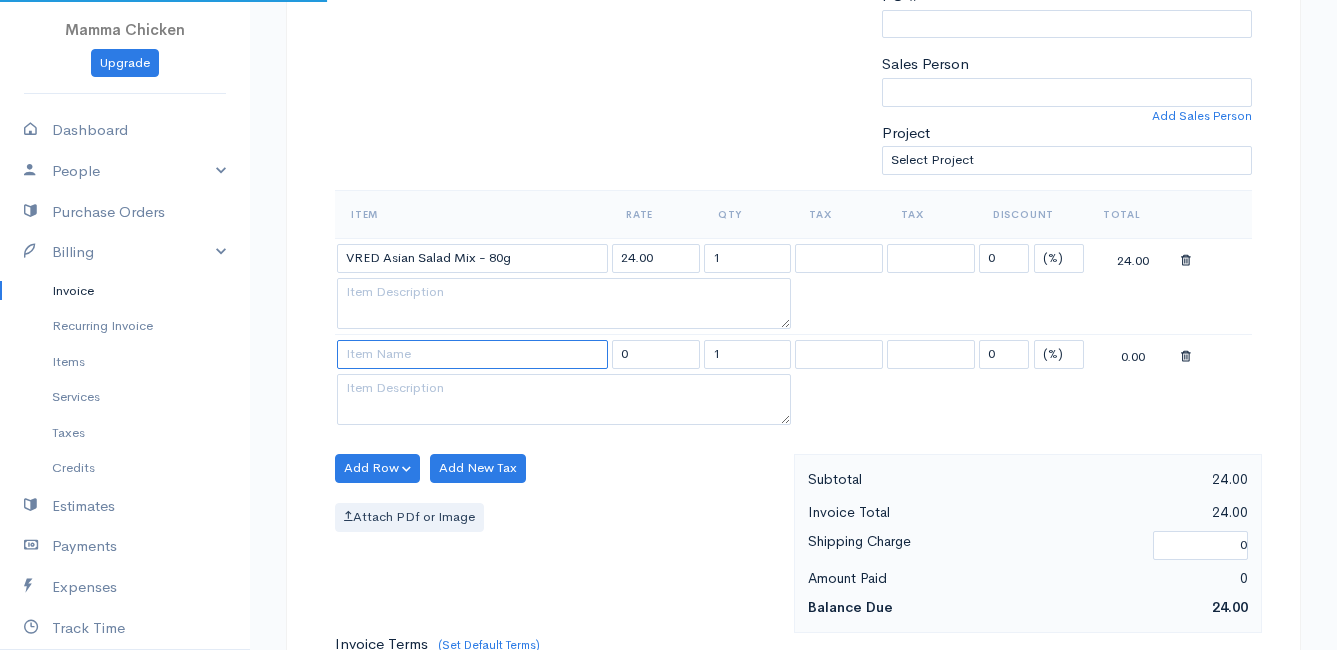 click at bounding box center [472, 354] 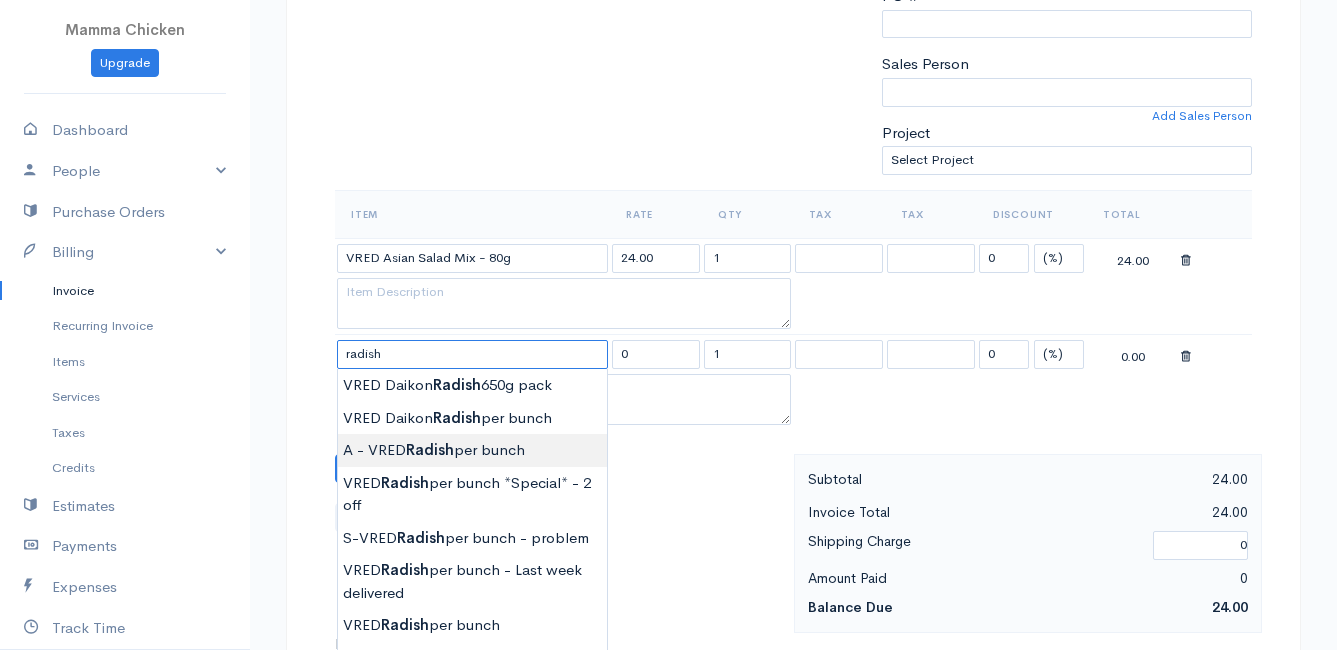 scroll, scrollTop: 600, scrollLeft: 0, axis: vertical 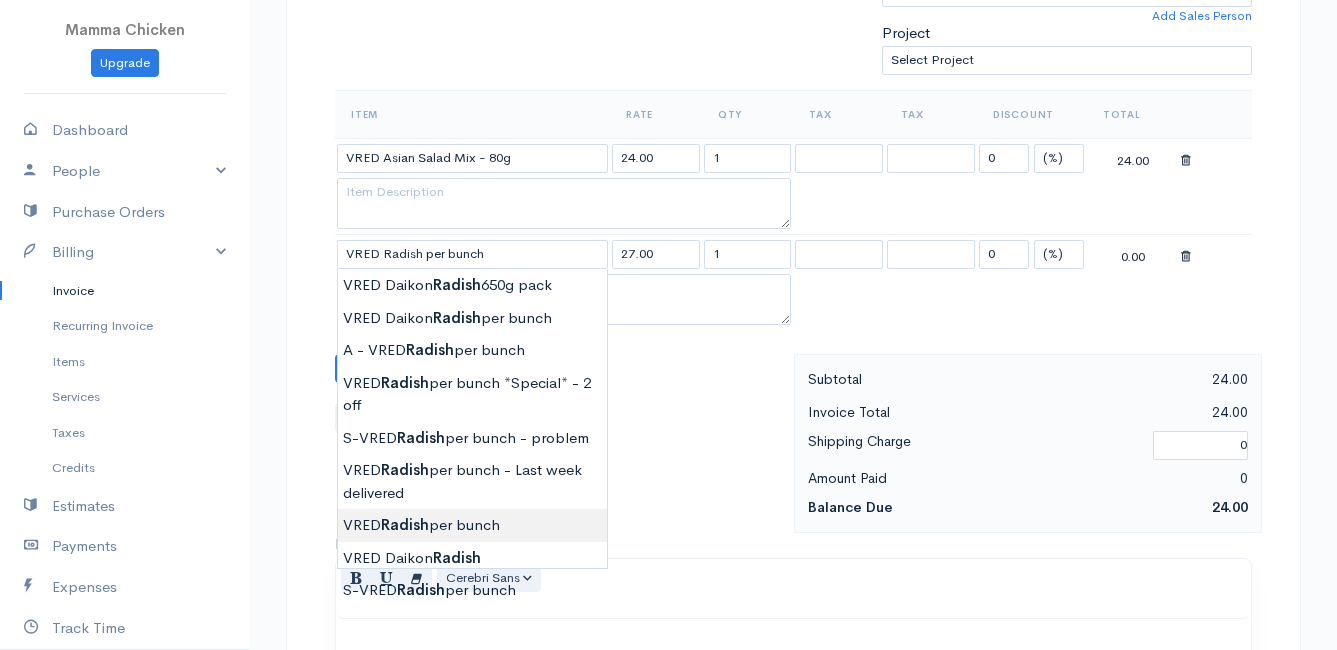 click on "Mamma Chicken
Upgrade
Dashboard
People
Clients
Vendors
Staff Users
Purchase Orders
Billing
Invoice
Recurring Invoice
Items
Services
Taxes
Credits
Estimates
Payments
Expenses
Track Time
Projects
Reports
Settings
My Organizations
Logout
Help
@CloudBooksApp 2022
Invoice
New Invoice
DRAFT To [PERSON_NAME] [STREET_ADDRESS][PERSON_NAME][PERSON_NAME] [Choose Country] [GEOGRAPHIC_DATA] [GEOGRAPHIC_DATA] [GEOGRAPHIC_DATA] [GEOGRAPHIC_DATA] [GEOGRAPHIC_DATA] [GEOGRAPHIC_DATA] [US_STATE] [GEOGRAPHIC_DATA] [GEOGRAPHIC_DATA] [GEOGRAPHIC_DATA] [GEOGRAPHIC_DATA]" at bounding box center [668, 312] 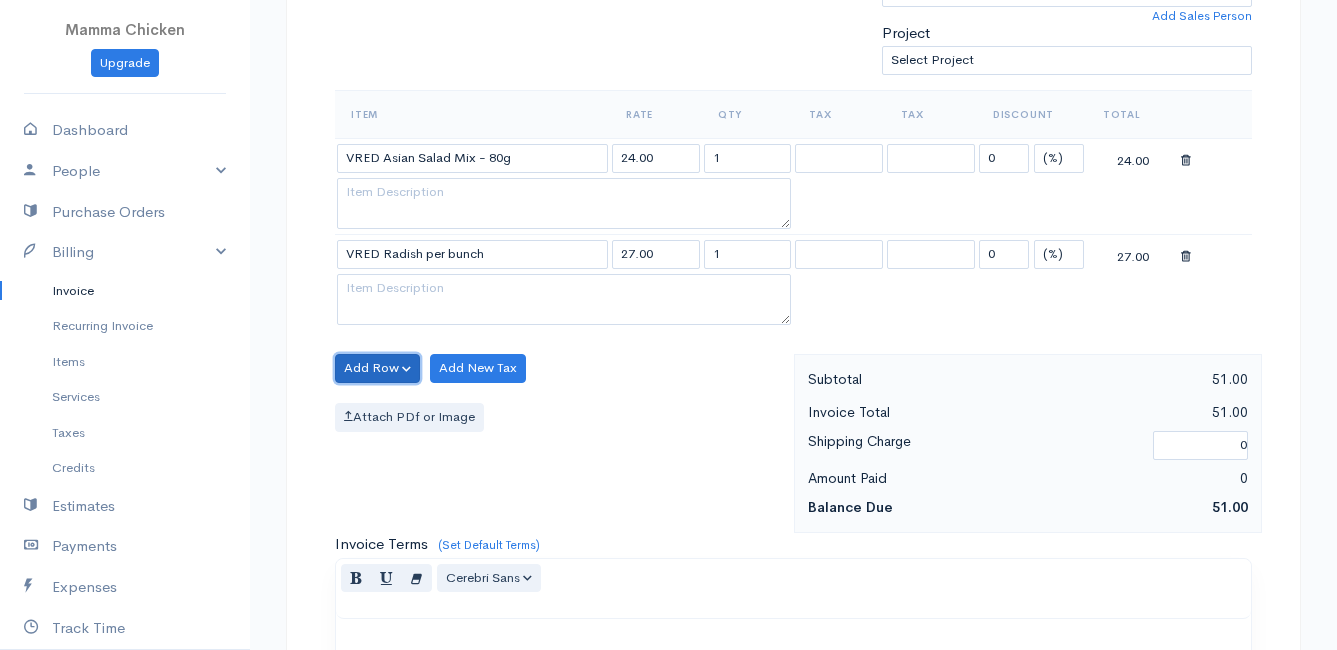 click on "Add Row" at bounding box center [377, 368] 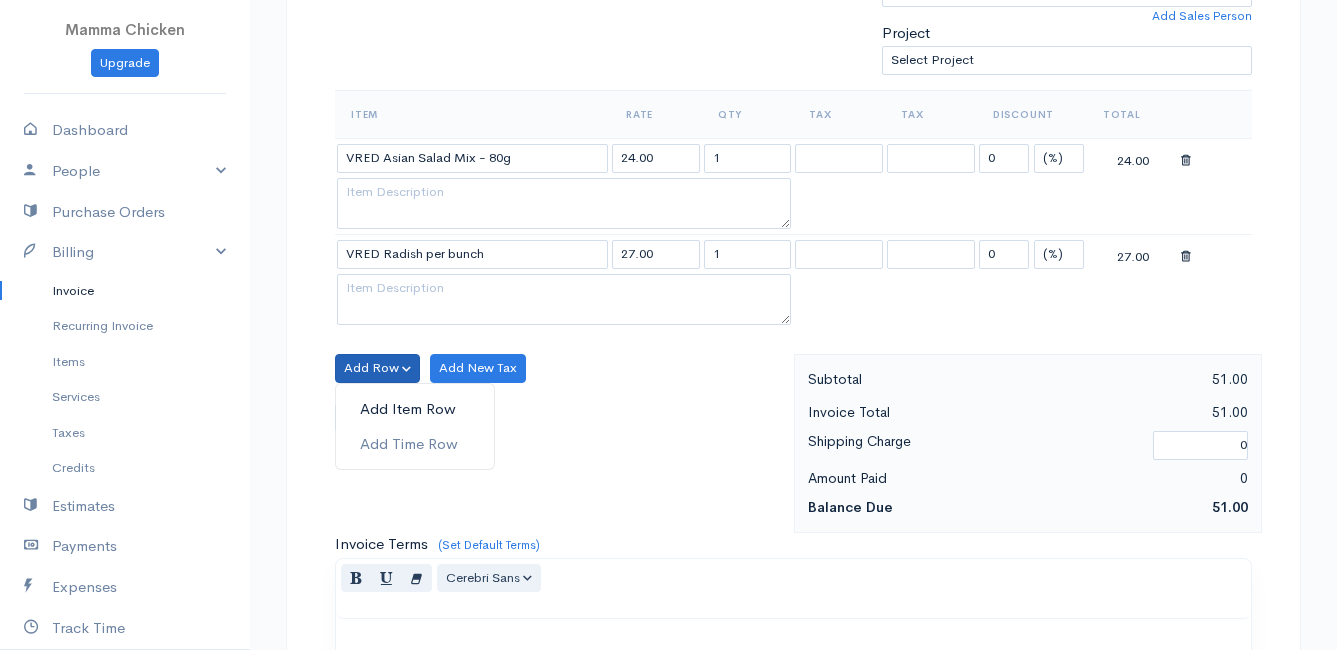 click on "Add Item Row" at bounding box center [415, 409] 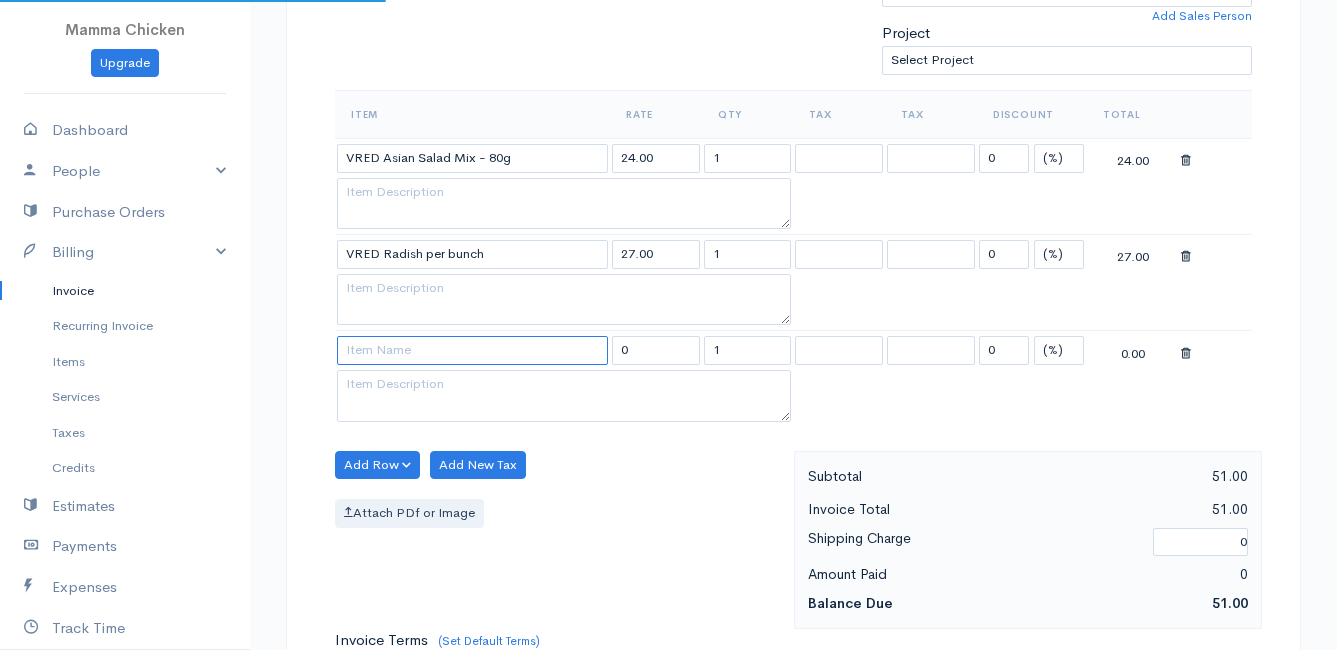 click at bounding box center (472, 350) 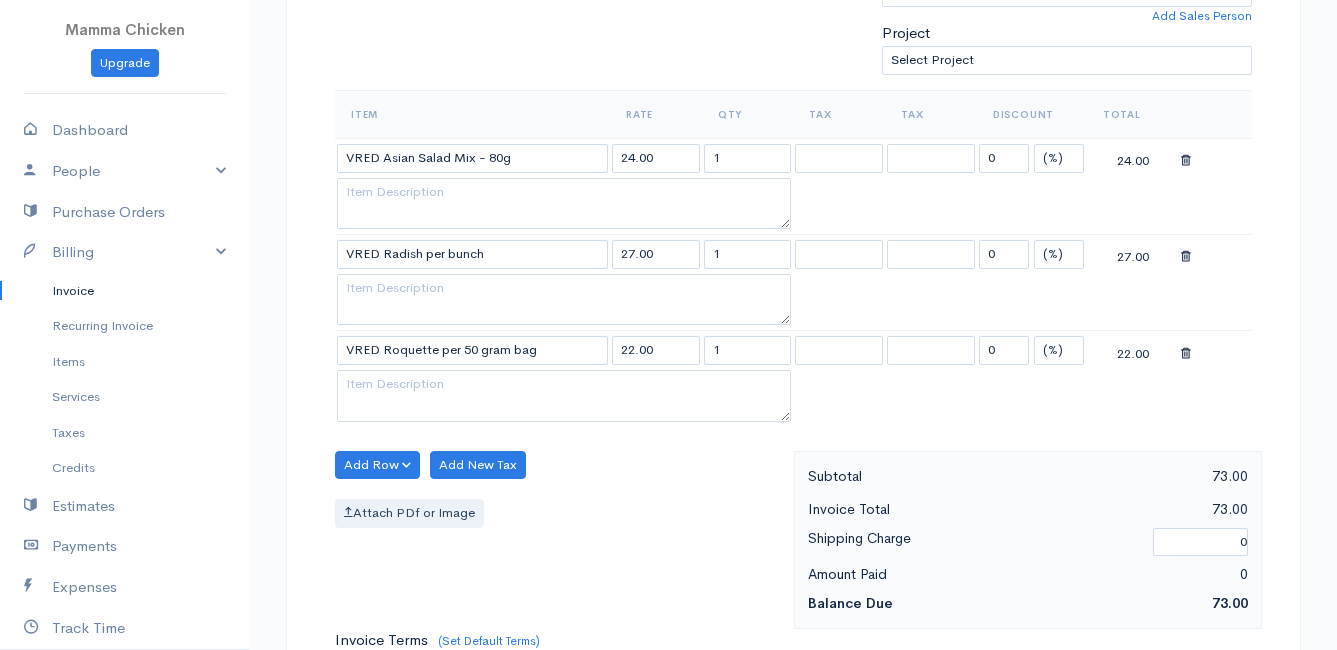 click on "Mamma Chicken
Upgrade
Dashboard
People
Clients
Vendors
Staff Users
Purchase Orders
Billing
Invoice
Recurring Invoice
Items
Services
Taxes
Credits
Estimates
Payments
Expenses
Track Time
Projects
Reports
Settings
My Organizations
Logout
Help
@CloudBooksApp 2022
Invoice
New Invoice
DRAFT To [PERSON_NAME] [STREET_ADDRESS][PERSON_NAME][PERSON_NAME] [Choose Country] [GEOGRAPHIC_DATA] [GEOGRAPHIC_DATA] [GEOGRAPHIC_DATA] [GEOGRAPHIC_DATA] [GEOGRAPHIC_DATA] [GEOGRAPHIC_DATA] [US_STATE] [GEOGRAPHIC_DATA] [GEOGRAPHIC_DATA] [GEOGRAPHIC_DATA] [GEOGRAPHIC_DATA]" at bounding box center [668, 360] 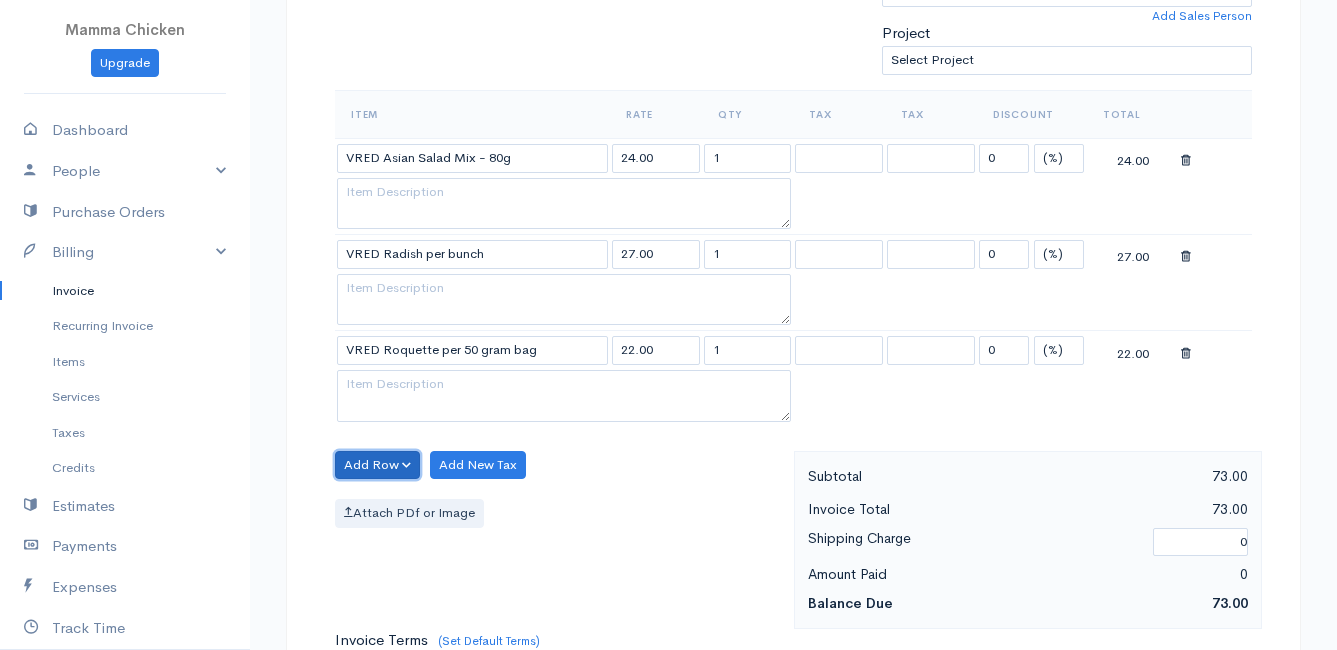 click on "Add Row" at bounding box center [377, 465] 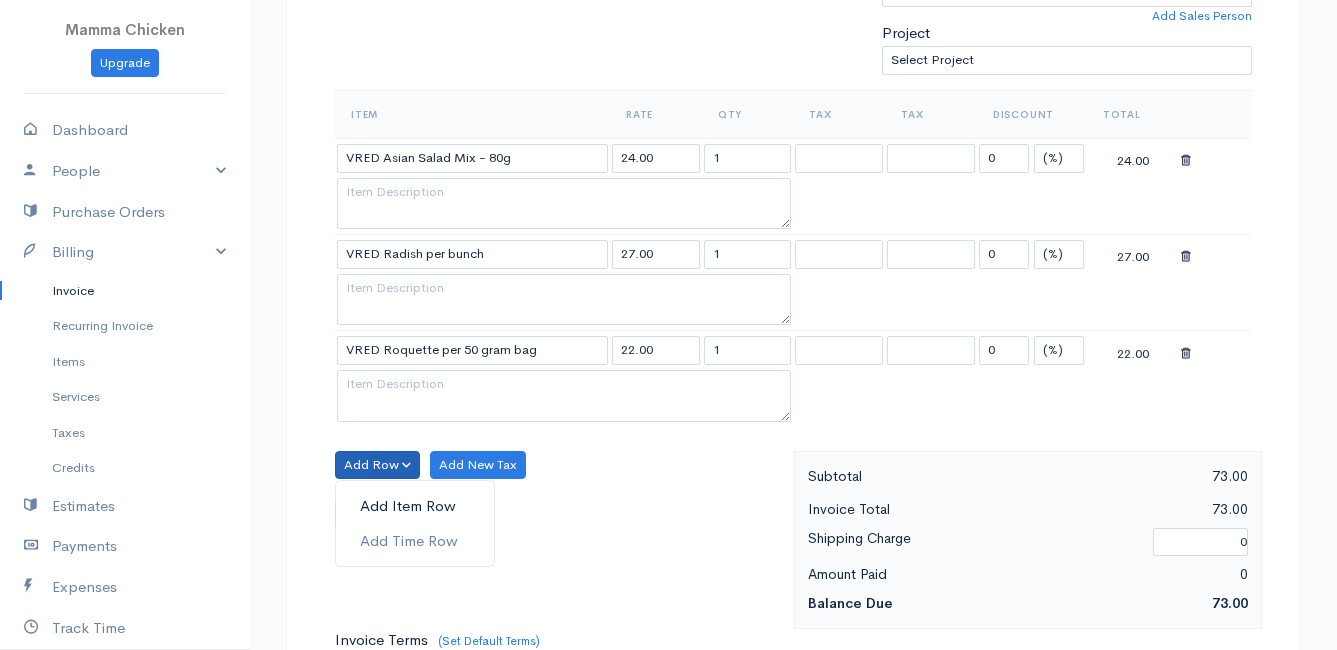 click on "Add Item Row" at bounding box center (415, 506) 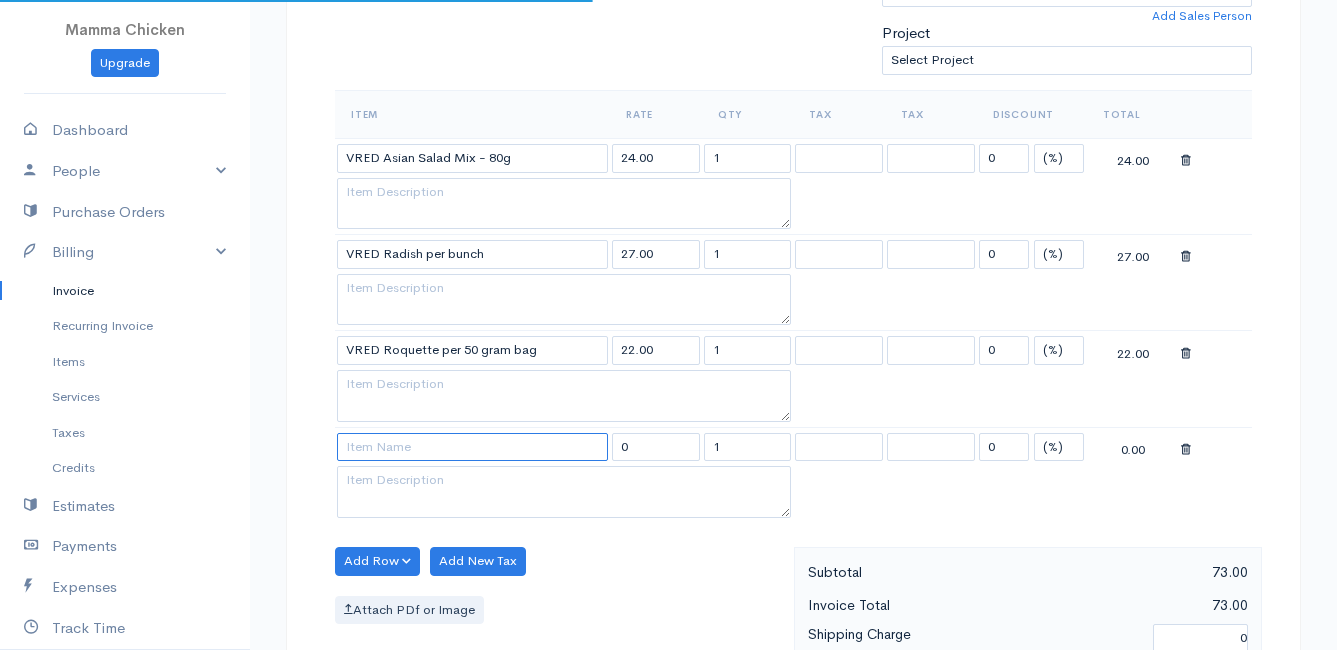click at bounding box center (472, 447) 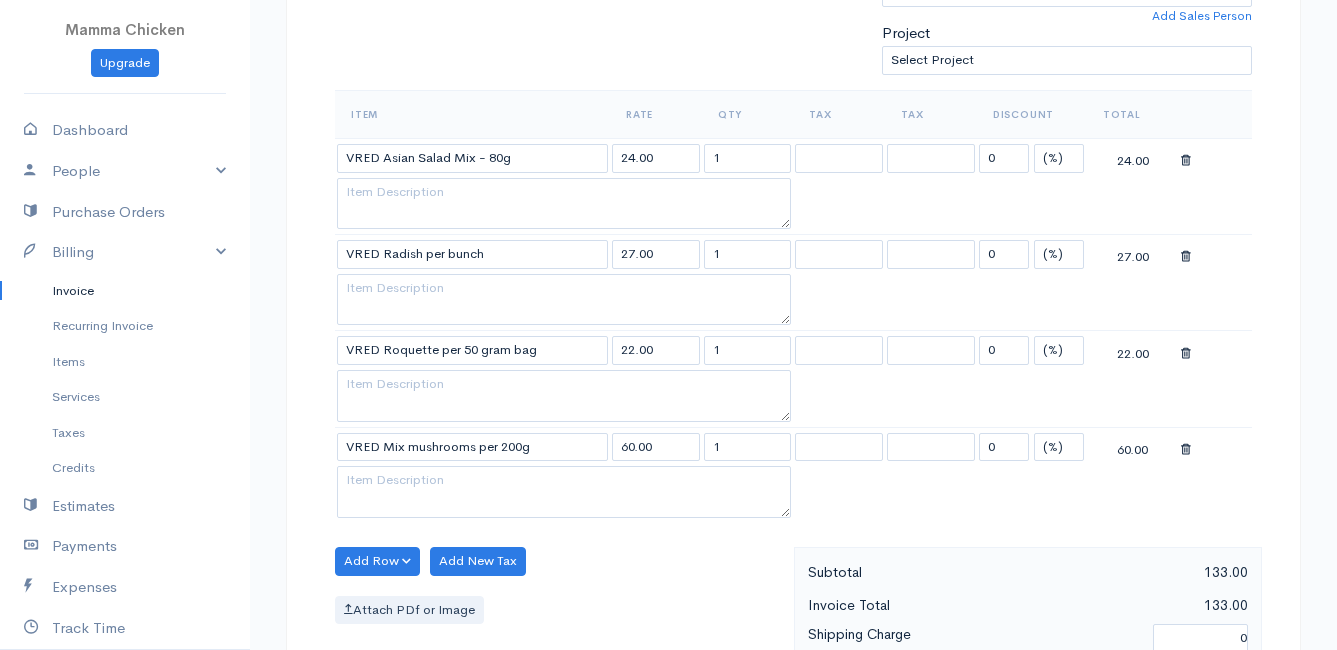 click on "Mamma Chicken
Upgrade
Dashboard
People
Clients
Vendors
Staff Users
Purchase Orders
Billing
Invoice
Recurring Invoice
Items
Services
Taxes
Credits
Estimates
Payments
Expenses
Track Time
Projects
Reports
Settings
My Organizations
Logout
Help
@CloudBooksApp 2022
Invoice
New Invoice
DRAFT To [PERSON_NAME] [STREET_ADDRESS][PERSON_NAME][PERSON_NAME] [Choose Country] [GEOGRAPHIC_DATA] [GEOGRAPHIC_DATA] [GEOGRAPHIC_DATA] [GEOGRAPHIC_DATA] [GEOGRAPHIC_DATA] [GEOGRAPHIC_DATA] [US_STATE] [GEOGRAPHIC_DATA] [GEOGRAPHIC_DATA] [GEOGRAPHIC_DATA] [GEOGRAPHIC_DATA]" at bounding box center (668, 408) 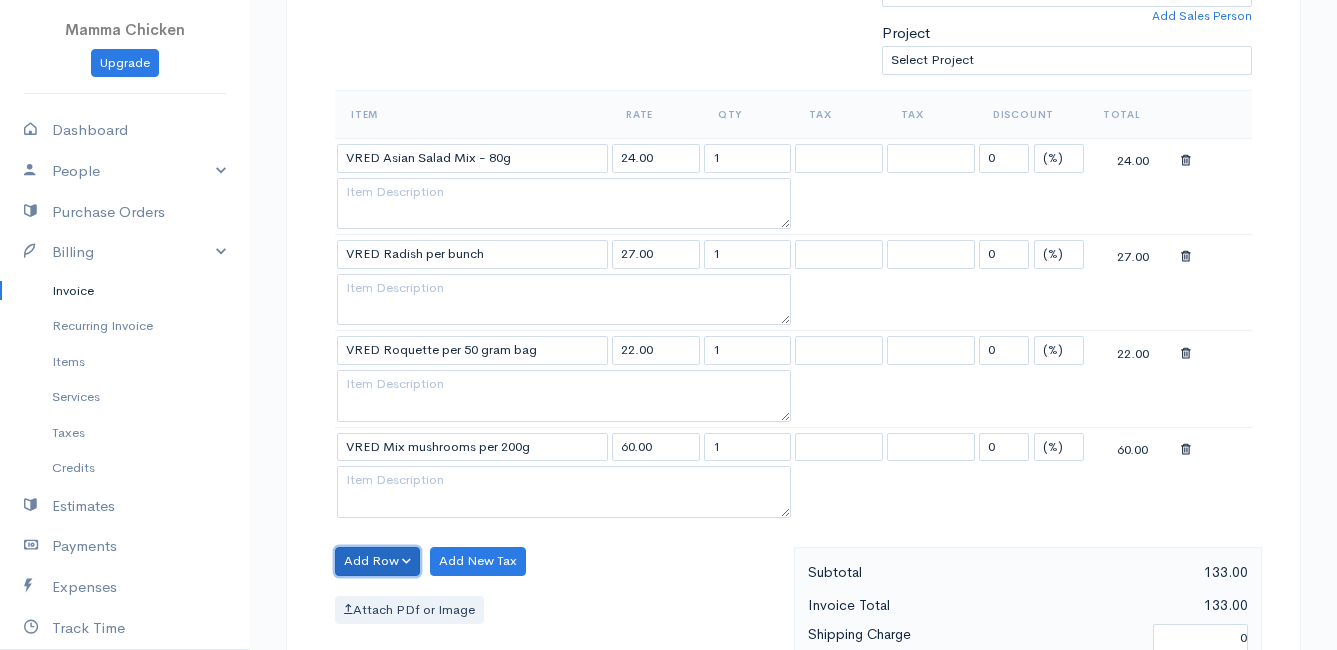 click on "Add Row" at bounding box center [377, 561] 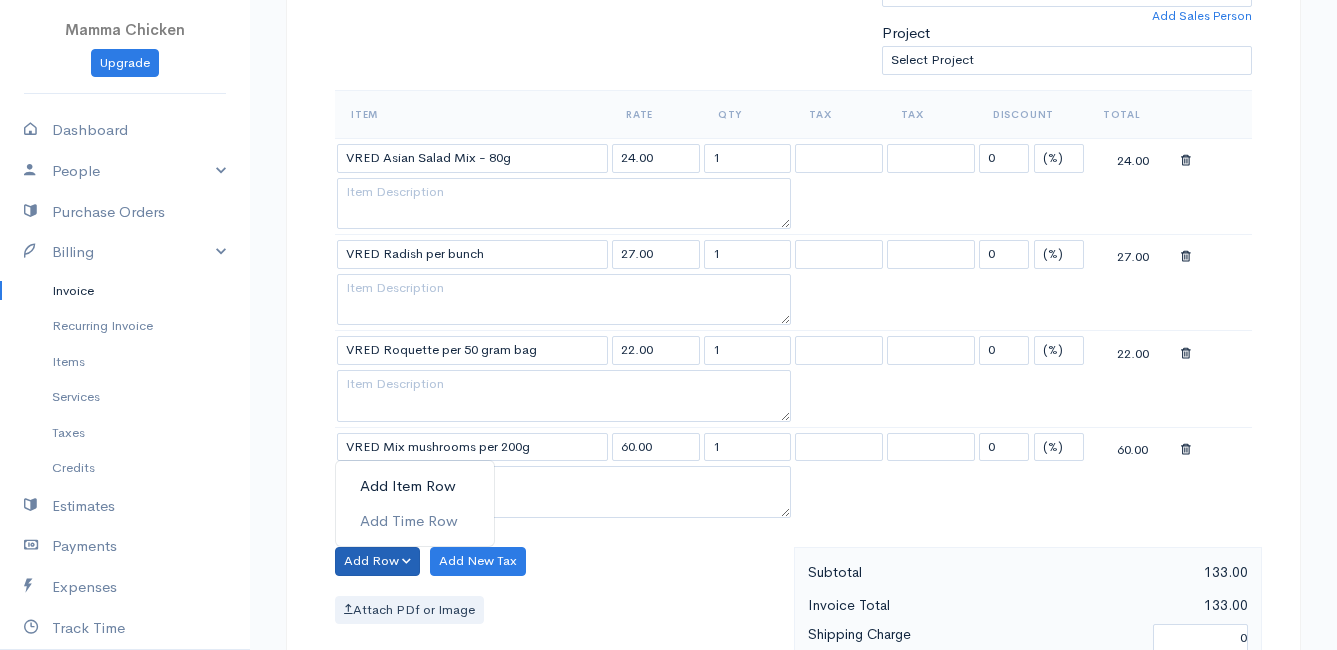 click on "Add Item Row" at bounding box center [415, 486] 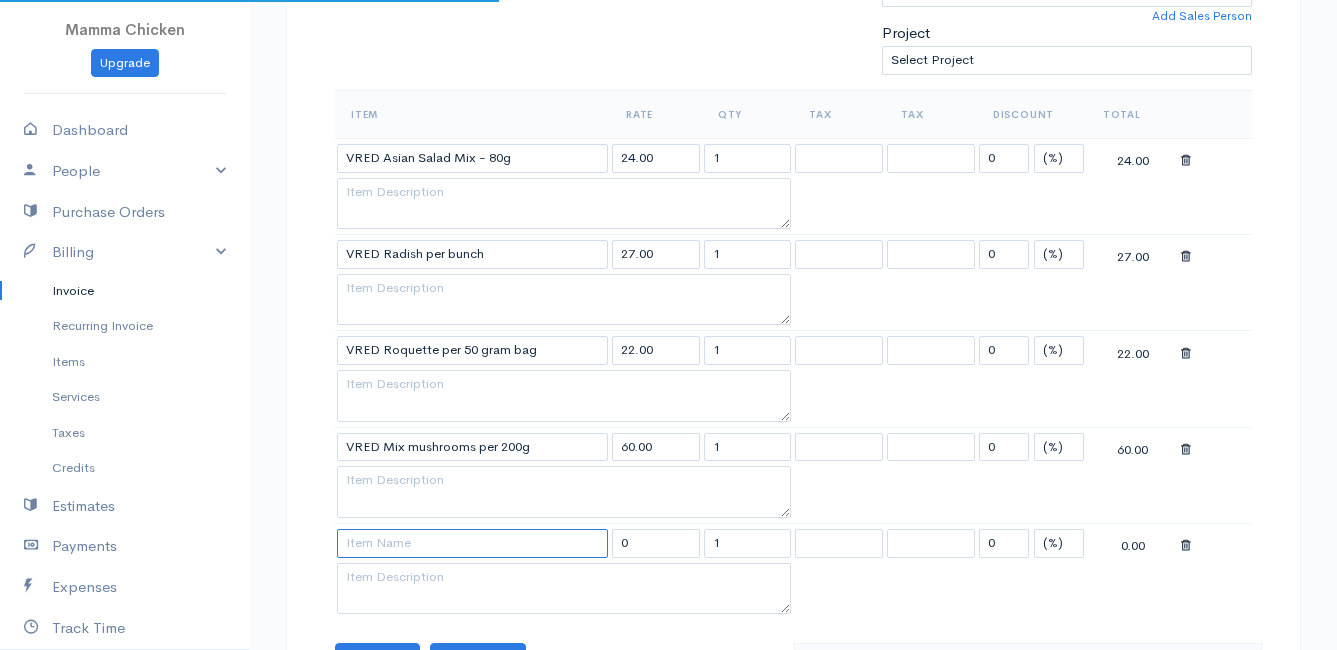 click at bounding box center (472, 543) 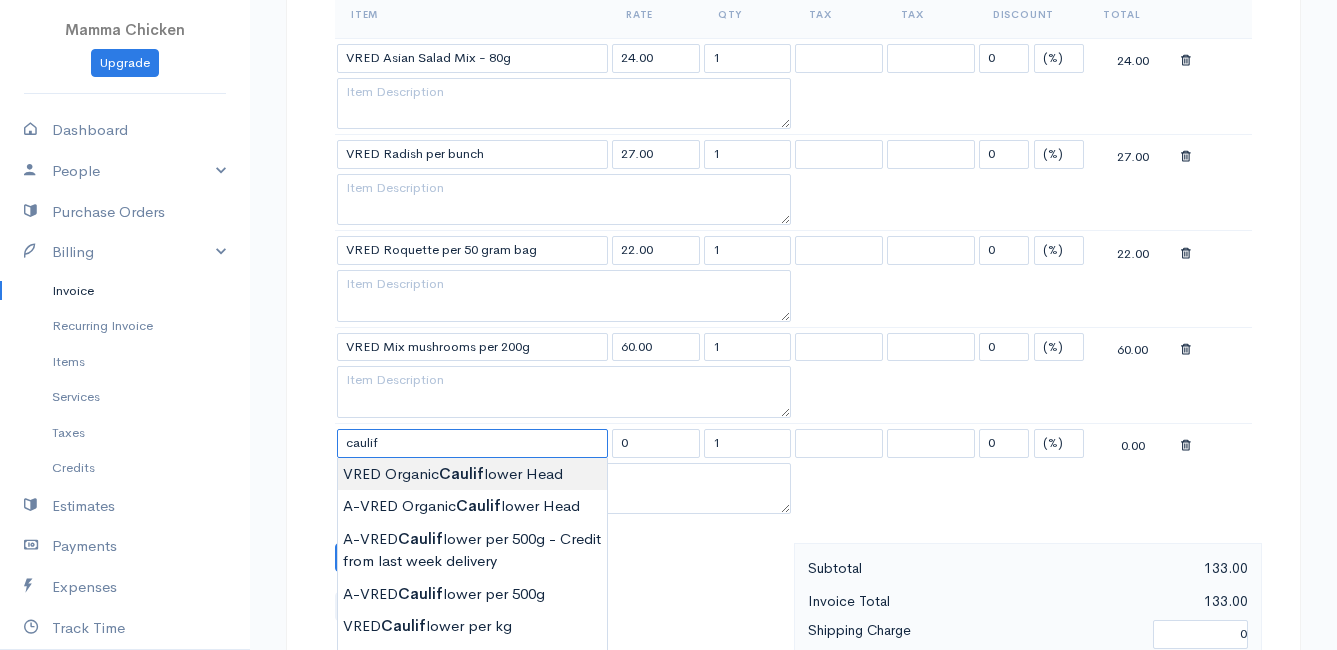 scroll, scrollTop: 800, scrollLeft: 0, axis: vertical 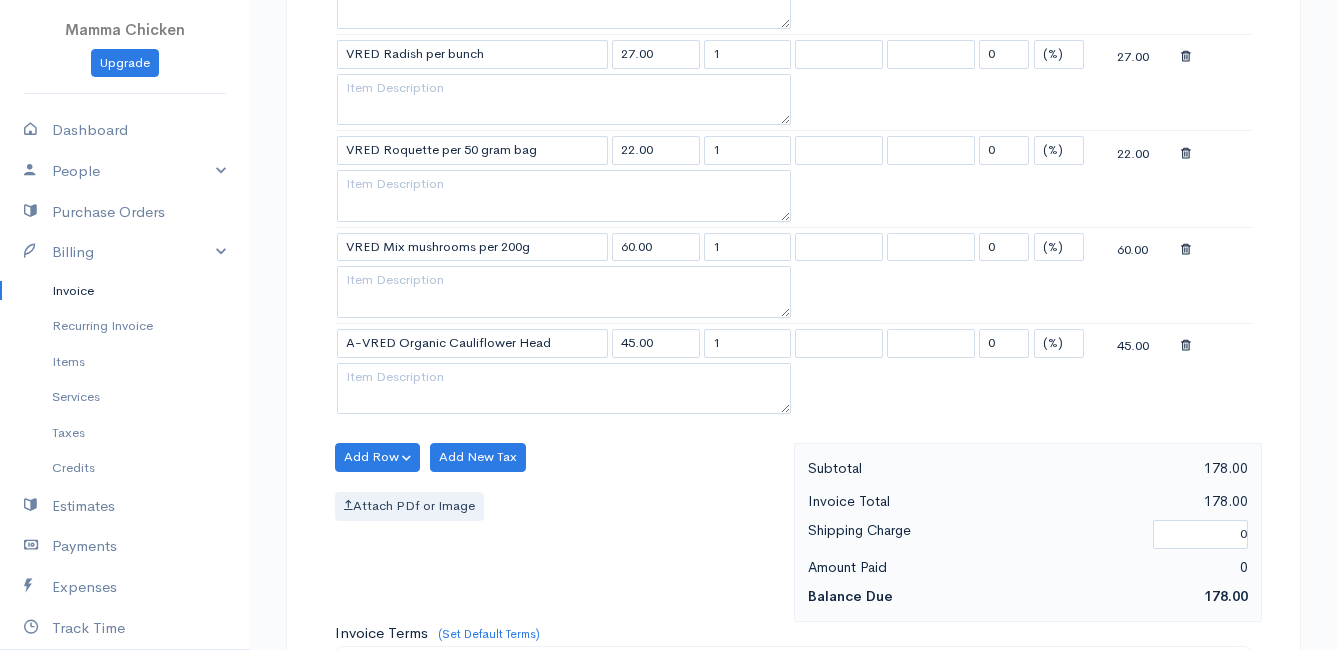 click on "Mamma Chicken
Upgrade
Dashboard
People
Clients
Vendors
Staff Users
Purchase Orders
Billing
Invoice
Recurring Invoice
Items
Services
Taxes
Credits
Estimates
Payments
Expenses
Track Time
Projects
Reports
Settings
My Organizations
Logout
Help
@CloudBooksApp 2022
Invoice
New Invoice
DRAFT To [PERSON_NAME] [STREET_ADDRESS][PERSON_NAME][PERSON_NAME] [Choose Country] [GEOGRAPHIC_DATA] [GEOGRAPHIC_DATA] [GEOGRAPHIC_DATA] [GEOGRAPHIC_DATA] [GEOGRAPHIC_DATA] [GEOGRAPHIC_DATA] [US_STATE] [GEOGRAPHIC_DATA] [GEOGRAPHIC_DATA] [GEOGRAPHIC_DATA] [GEOGRAPHIC_DATA]" at bounding box center (668, 257) 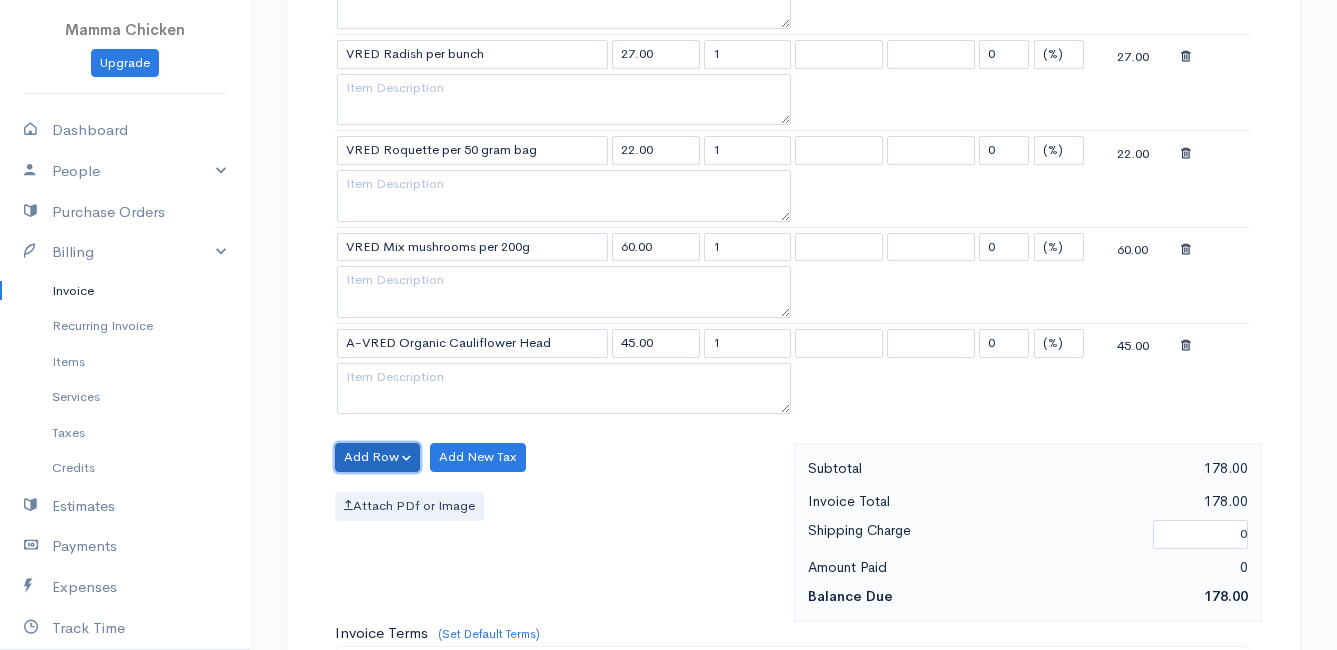 click on "Add Row" at bounding box center [377, 457] 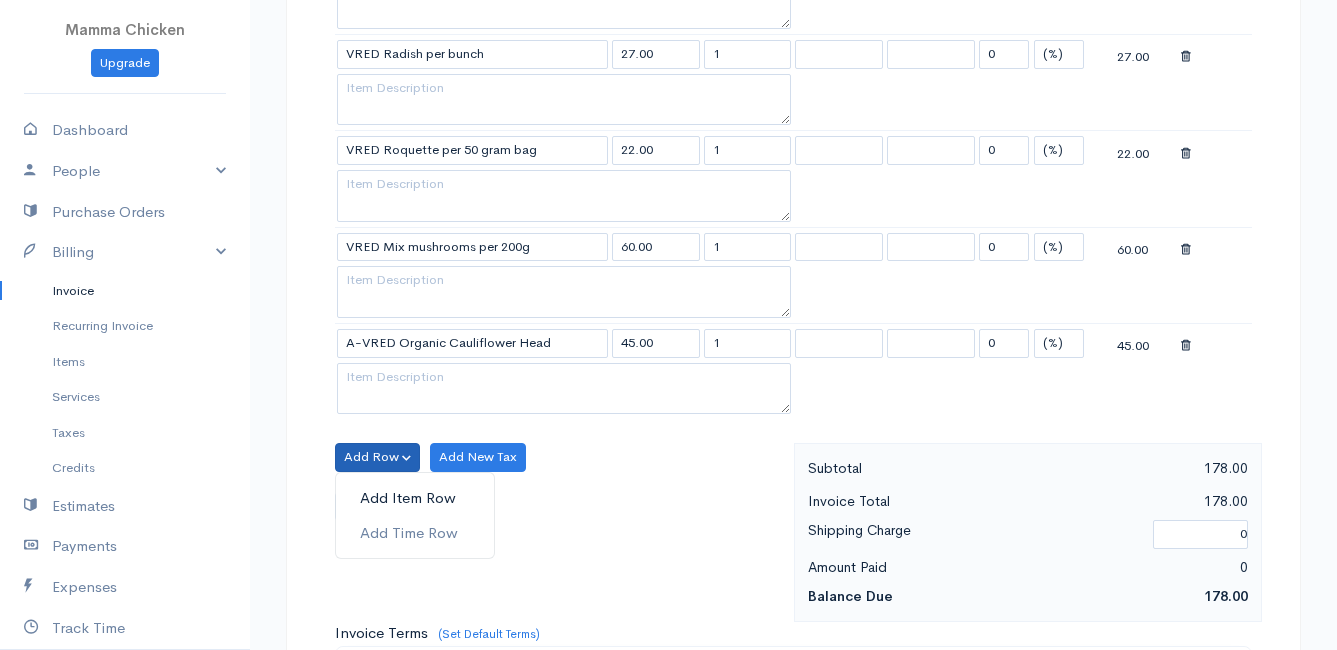click on "Add Item Row" at bounding box center (415, 498) 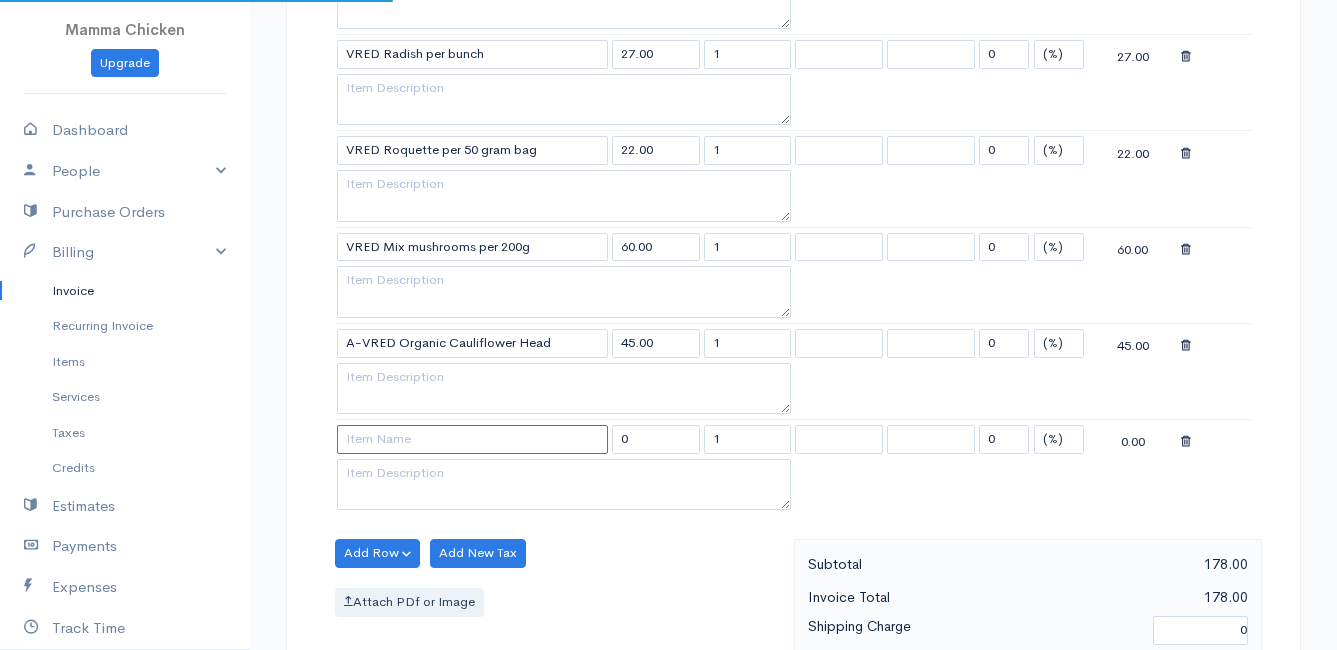 click at bounding box center [472, 439] 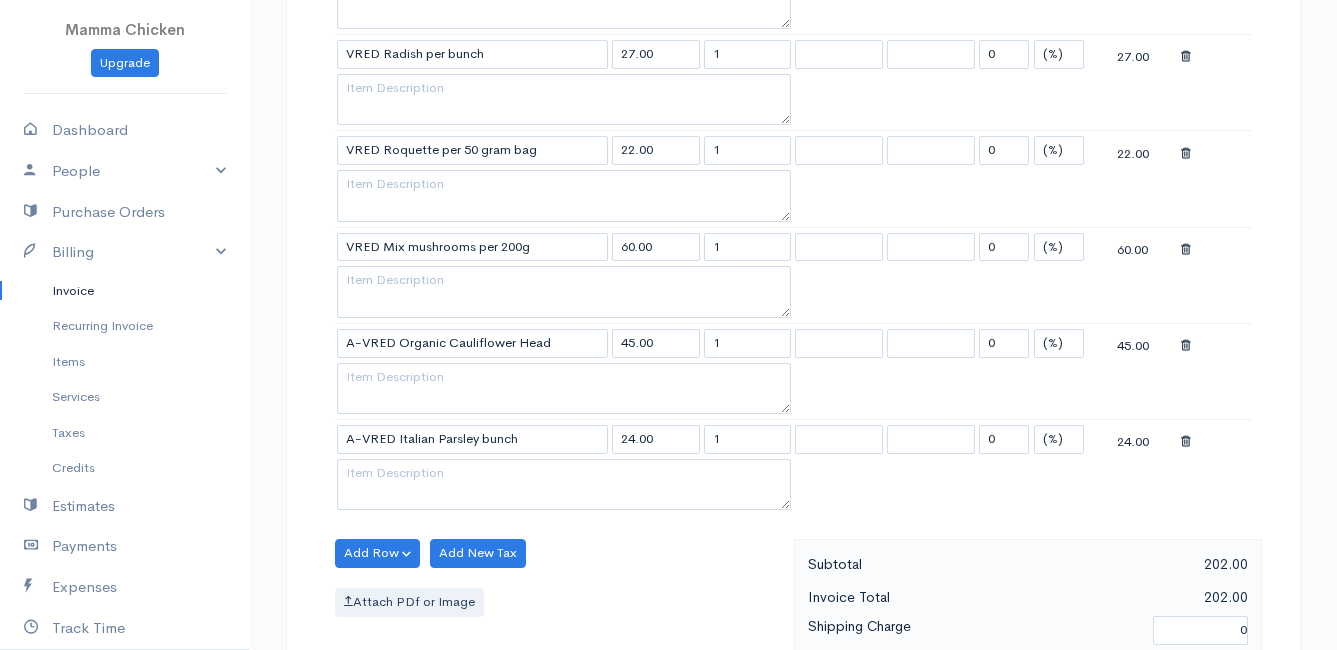 click on "Mamma Chicken
Upgrade
Dashboard
People
Clients
Vendors
Staff Users
Purchase Orders
Billing
Invoice
Recurring Invoice
Items
Services
Taxes
Credits
Estimates
Payments
Expenses
Track Time
Projects
Reports
Settings
My Organizations
Logout
Help
@CloudBooksApp 2022
Invoice
New Invoice
DRAFT To [PERSON_NAME] [STREET_ADDRESS][PERSON_NAME][PERSON_NAME] [Choose Country] [GEOGRAPHIC_DATA] [GEOGRAPHIC_DATA] [GEOGRAPHIC_DATA] [GEOGRAPHIC_DATA] [GEOGRAPHIC_DATA] [GEOGRAPHIC_DATA] [US_STATE] [GEOGRAPHIC_DATA] [GEOGRAPHIC_DATA] [GEOGRAPHIC_DATA] [GEOGRAPHIC_DATA]" at bounding box center (668, 305) 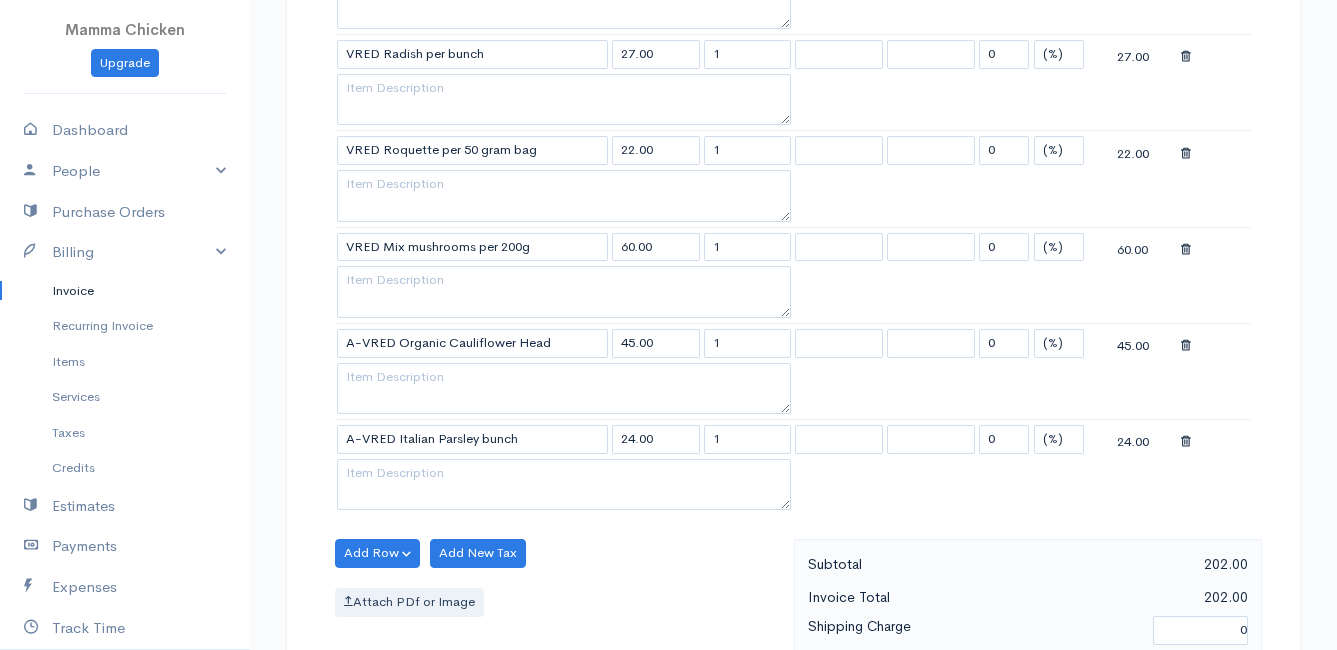 scroll, scrollTop: 900, scrollLeft: 0, axis: vertical 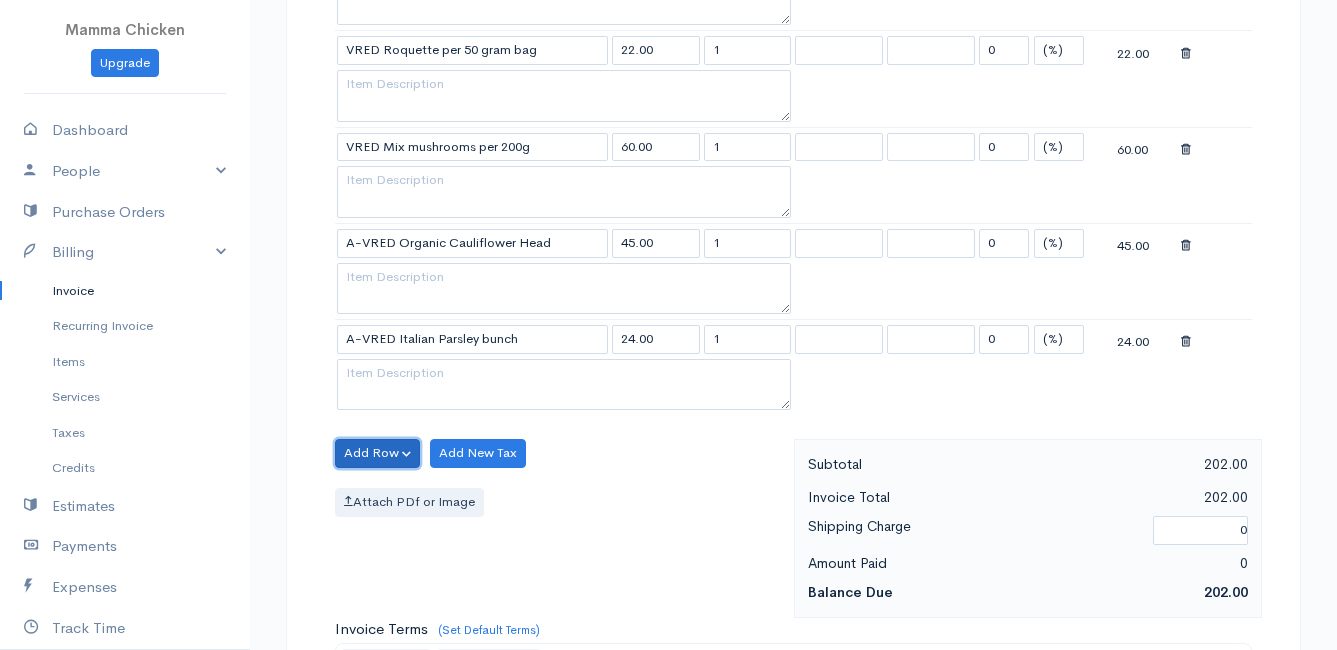 click on "Add Row" at bounding box center (377, 453) 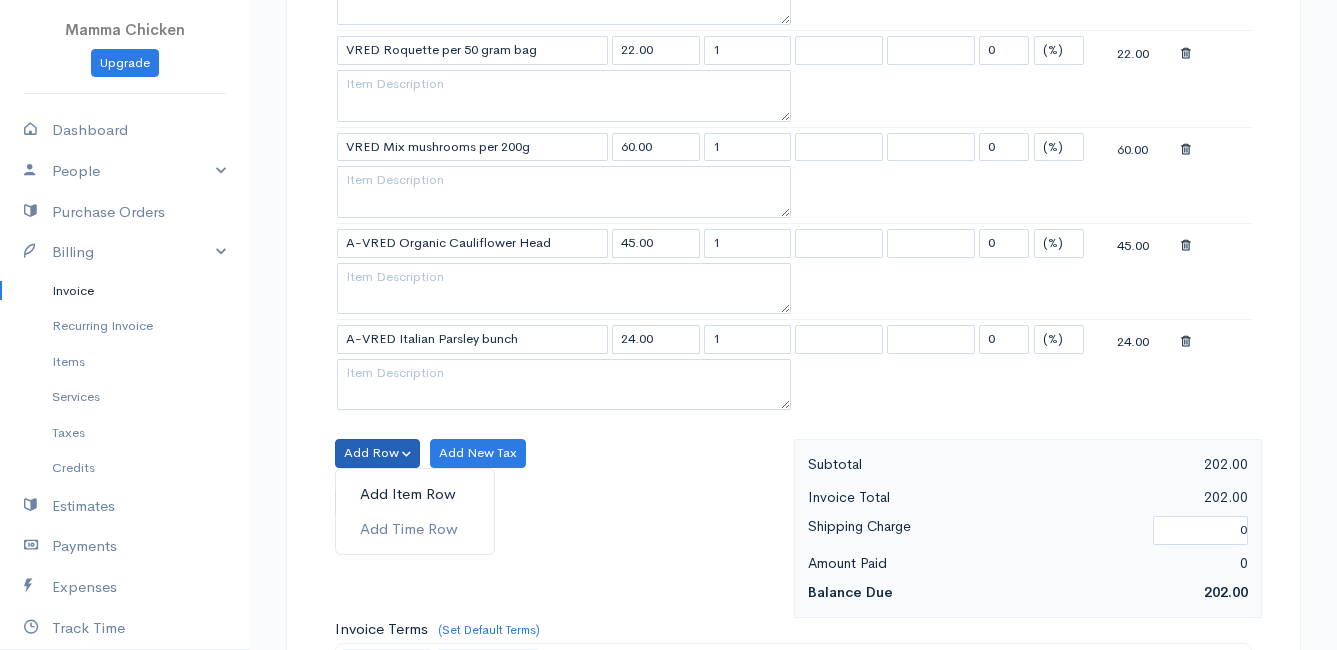 click on "Add Item Row" at bounding box center [415, 494] 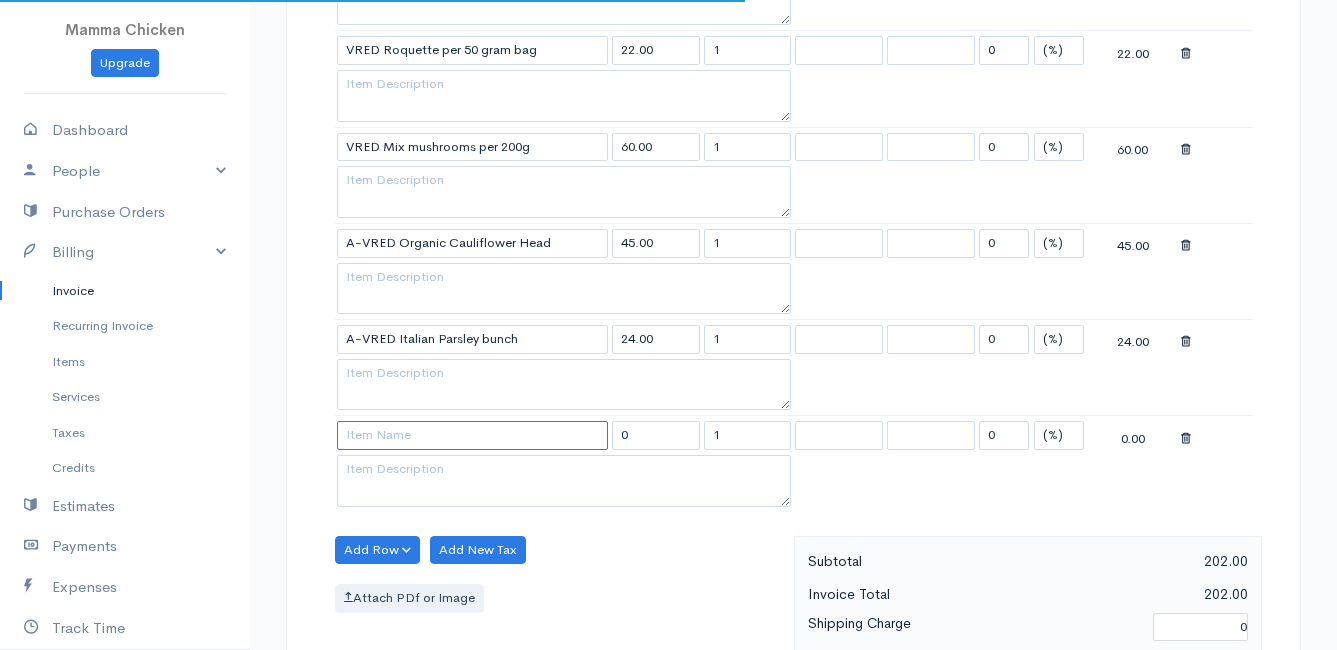 click at bounding box center [472, 435] 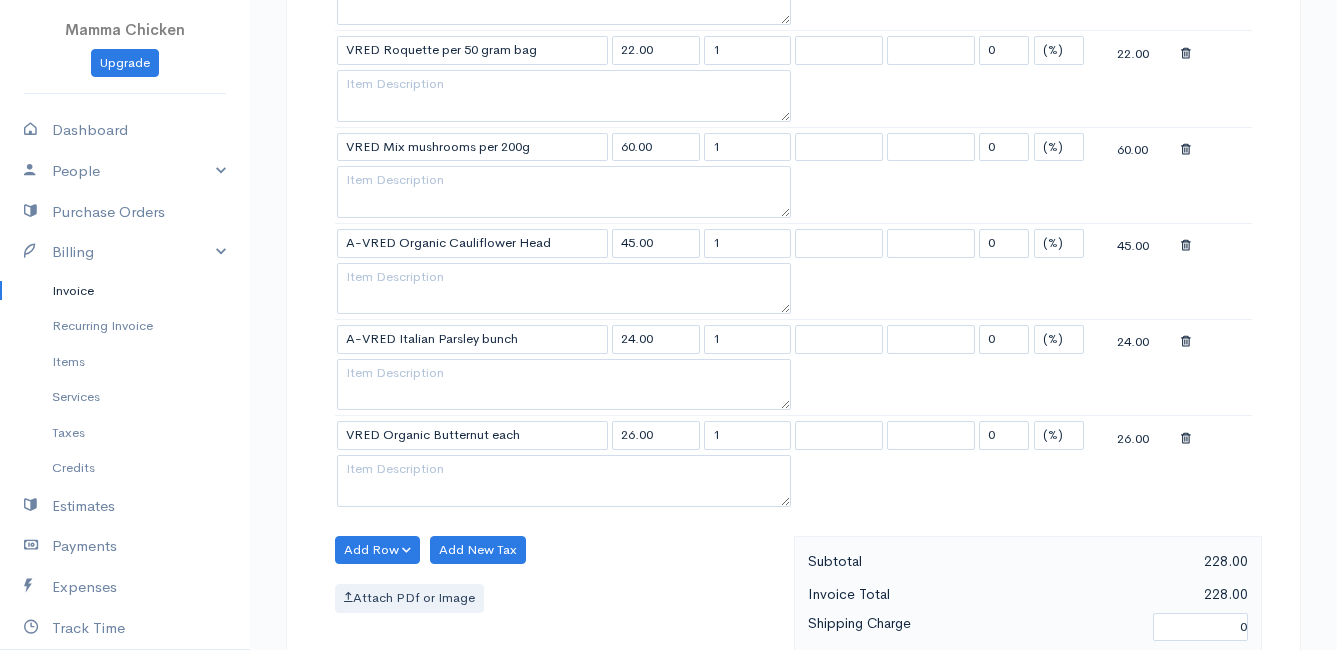 click on "Mamma Chicken
Upgrade
Dashboard
People
Clients
Vendors
Staff Users
Purchase Orders
Billing
Invoice
Recurring Invoice
Items
Services
Taxes
Credits
Estimates
Payments
Expenses
Track Time
Projects
Reports
Settings
My Organizations
Logout
Help
@CloudBooksApp 2022
Invoice
New Invoice
DRAFT To [PERSON_NAME] [STREET_ADDRESS][PERSON_NAME][PERSON_NAME] [Choose Country] [GEOGRAPHIC_DATA] [GEOGRAPHIC_DATA] [GEOGRAPHIC_DATA] [GEOGRAPHIC_DATA] [GEOGRAPHIC_DATA] [GEOGRAPHIC_DATA] [US_STATE] [GEOGRAPHIC_DATA] [GEOGRAPHIC_DATA] [GEOGRAPHIC_DATA] [GEOGRAPHIC_DATA]" at bounding box center (668, 253) 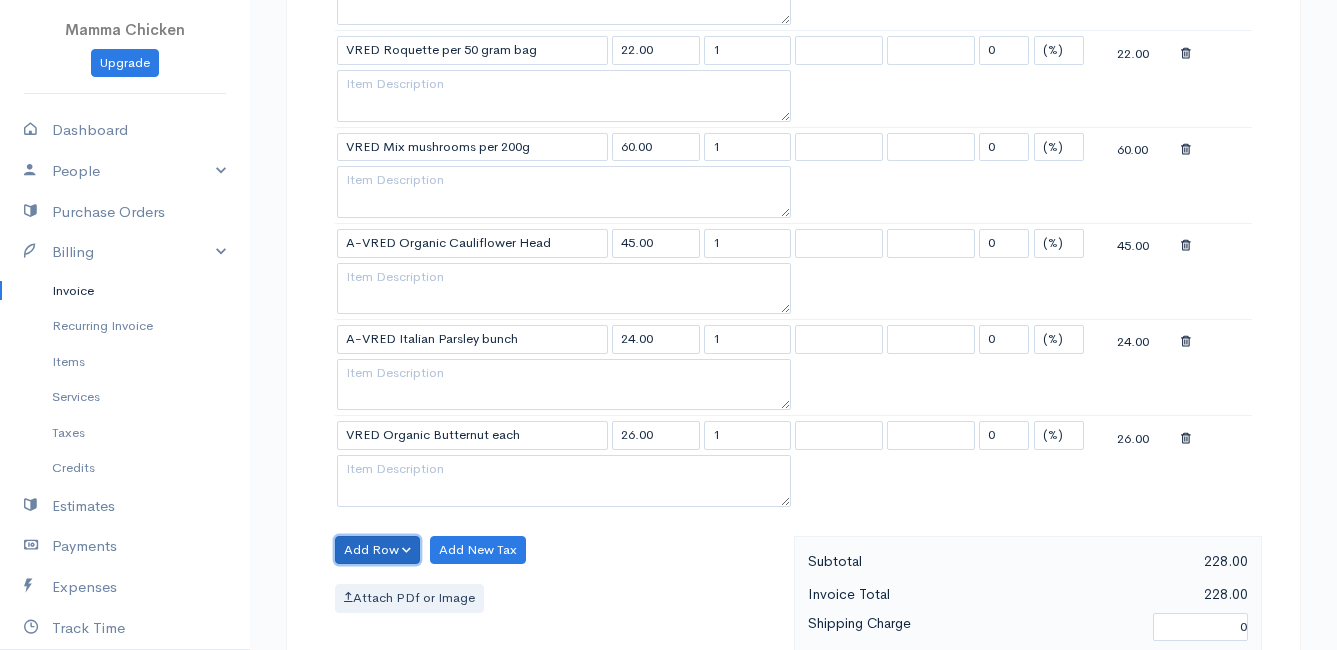 click on "Add Row" at bounding box center (377, 550) 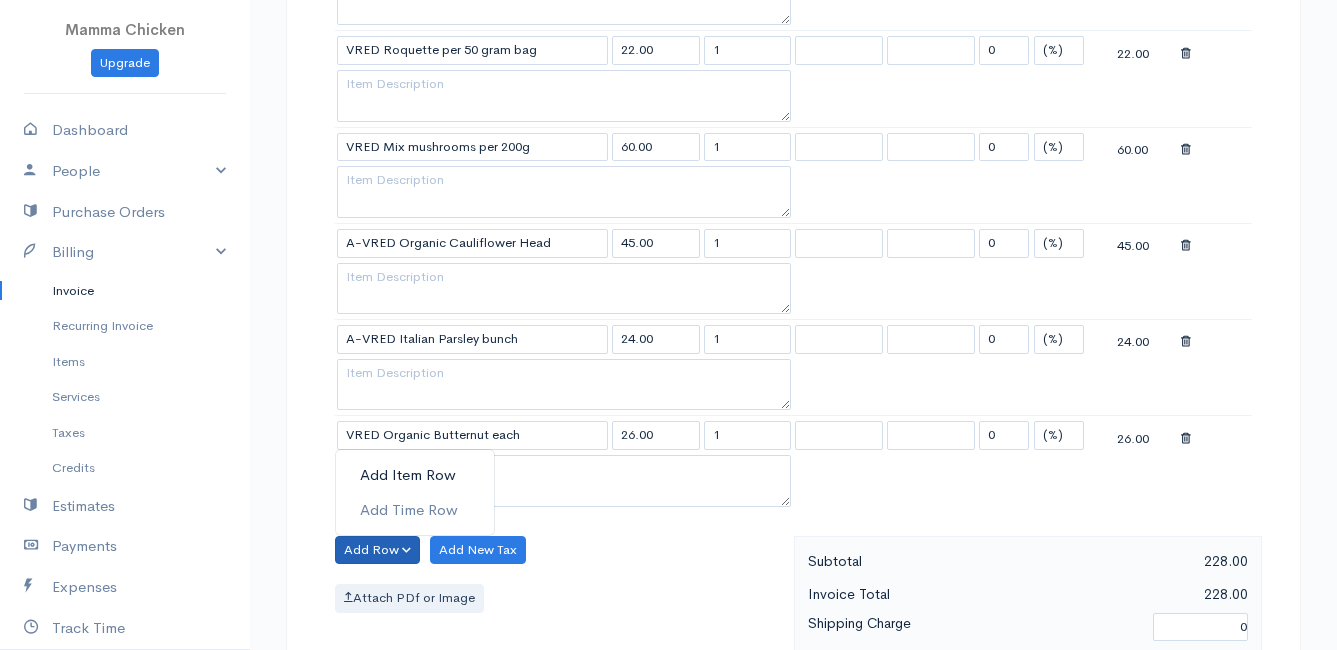 click on "Add Item Row" at bounding box center (415, 475) 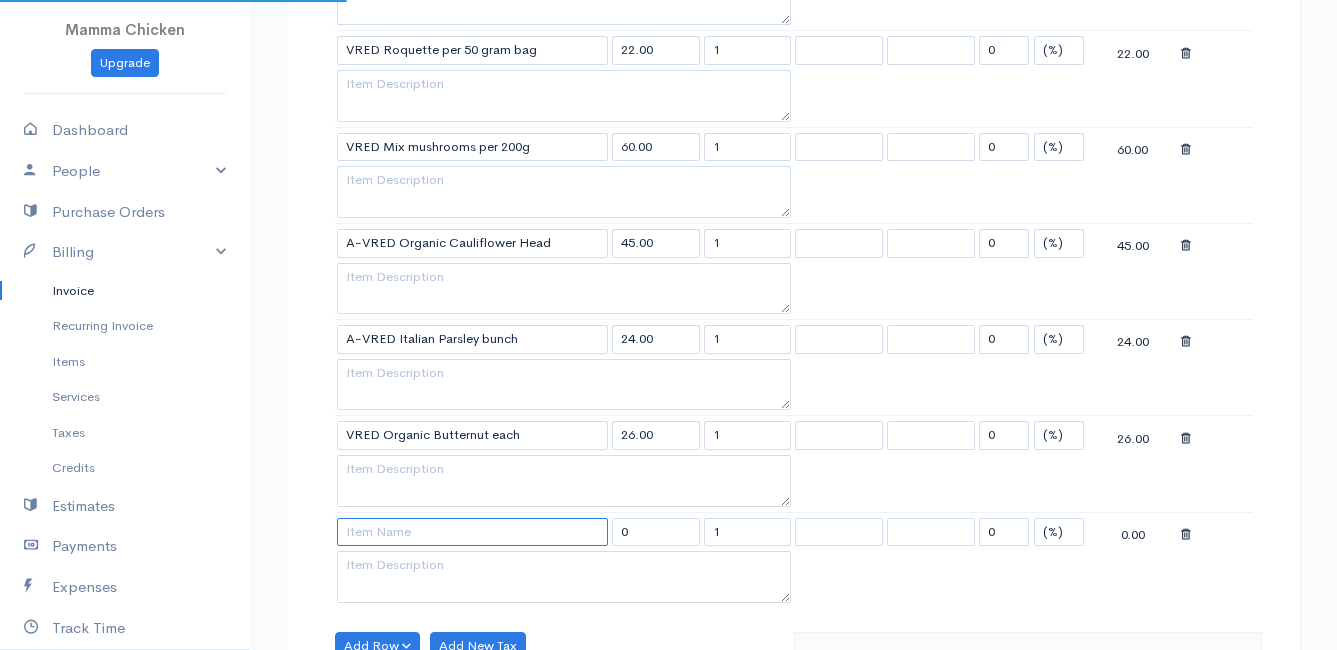 click at bounding box center (472, 532) 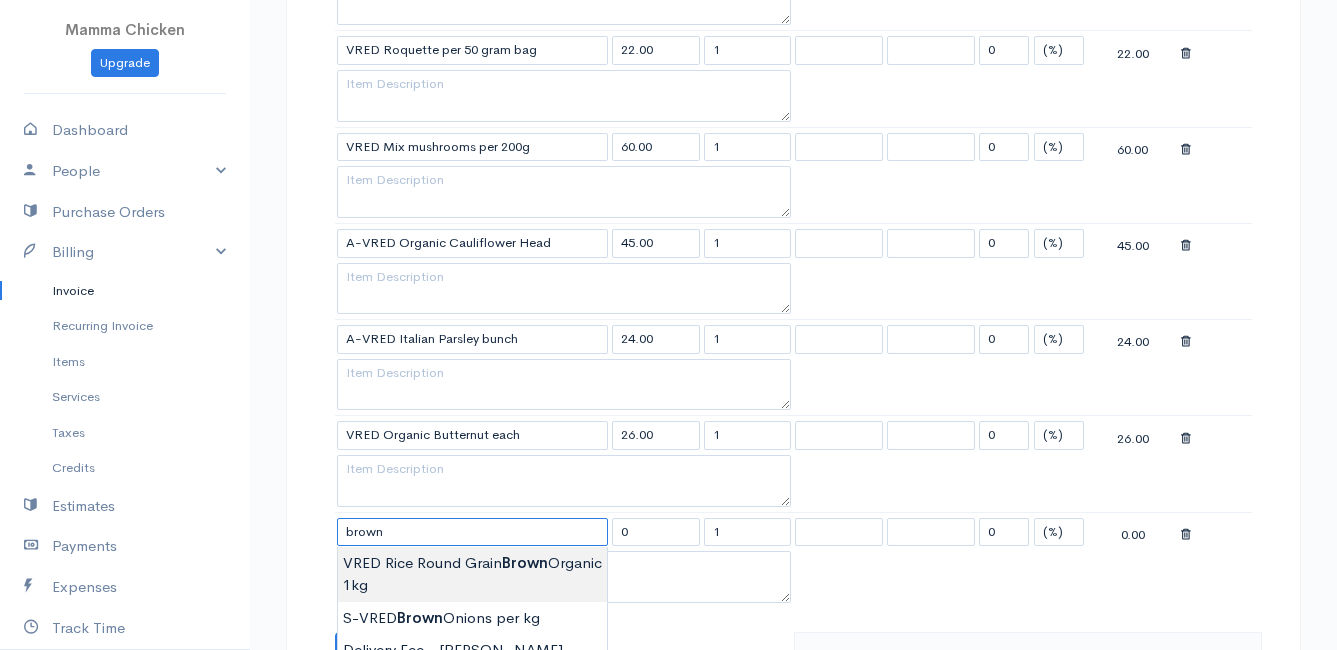 scroll, scrollTop: 1100, scrollLeft: 0, axis: vertical 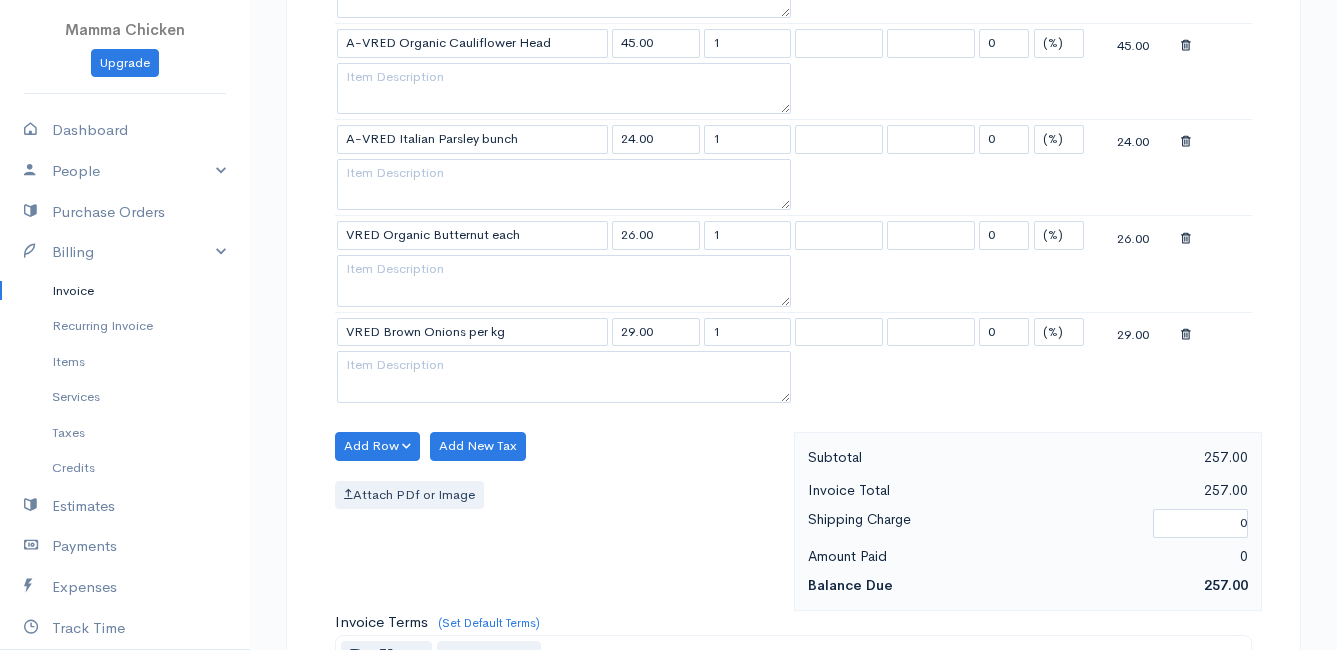 click on "Mamma Chicken
Upgrade
Dashboard
People
Clients
Vendors
Staff Users
Purchase Orders
Billing
Invoice
Recurring Invoice
Items
Services
Taxes
Credits
Estimates
Payments
Expenses
Track Time
Projects
Reports
Settings
My Organizations
Logout
Help
@CloudBooksApp 2022
Invoice
New Invoice
DRAFT To [PERSON_NAME] [STREET_ADDRESS][PERSON_NAME][PERSON_NAME] [Choose Country] [GEOGRAPHIC_DATA] [GEOGRAPHIC_DATA] [GEOGRAPHIC_DATA] [GEOGRAPHIC_DATA] [GEOGRAPHIC_DATA] [GEOGRAPHIC_DATA] [US_STATE] [GEOGRAPHIC_DATA] [GEOGRAPHIC_DATA] [GEOGRAPHIC_DATA] [GEOGRAPHIC_DATA]" at bounding box center [668, 101] 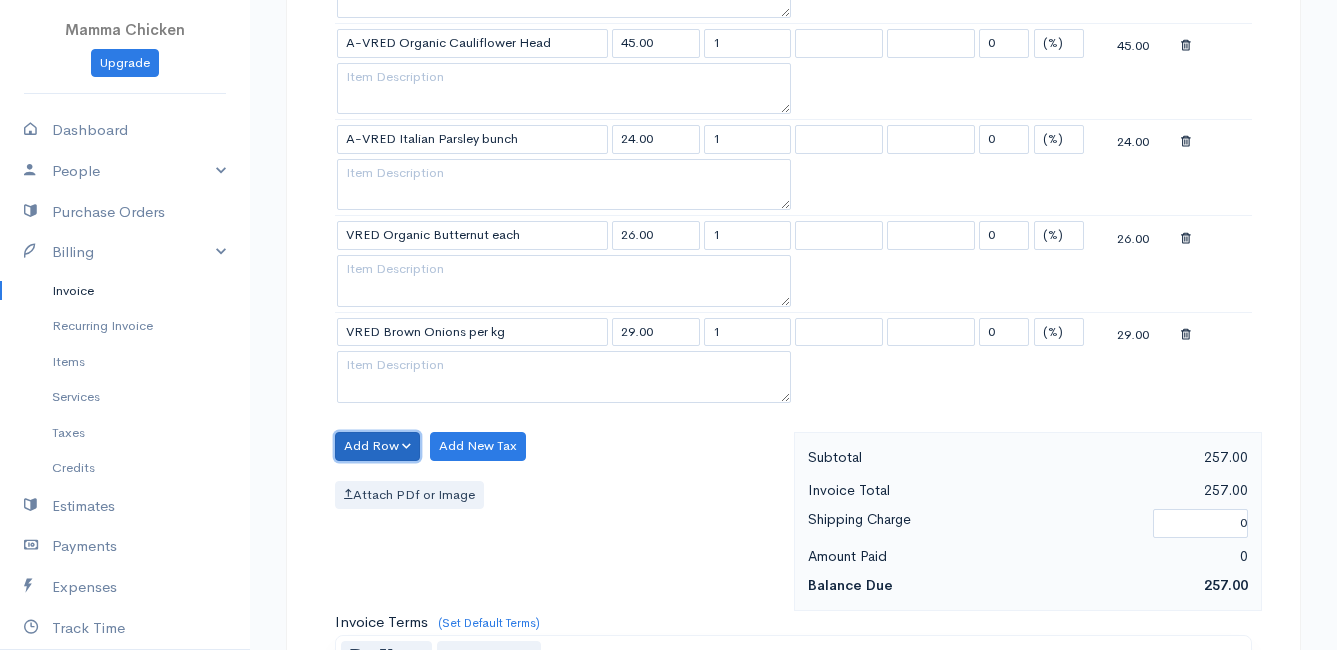 click on "Add Row" at bounding box center (377, 446) 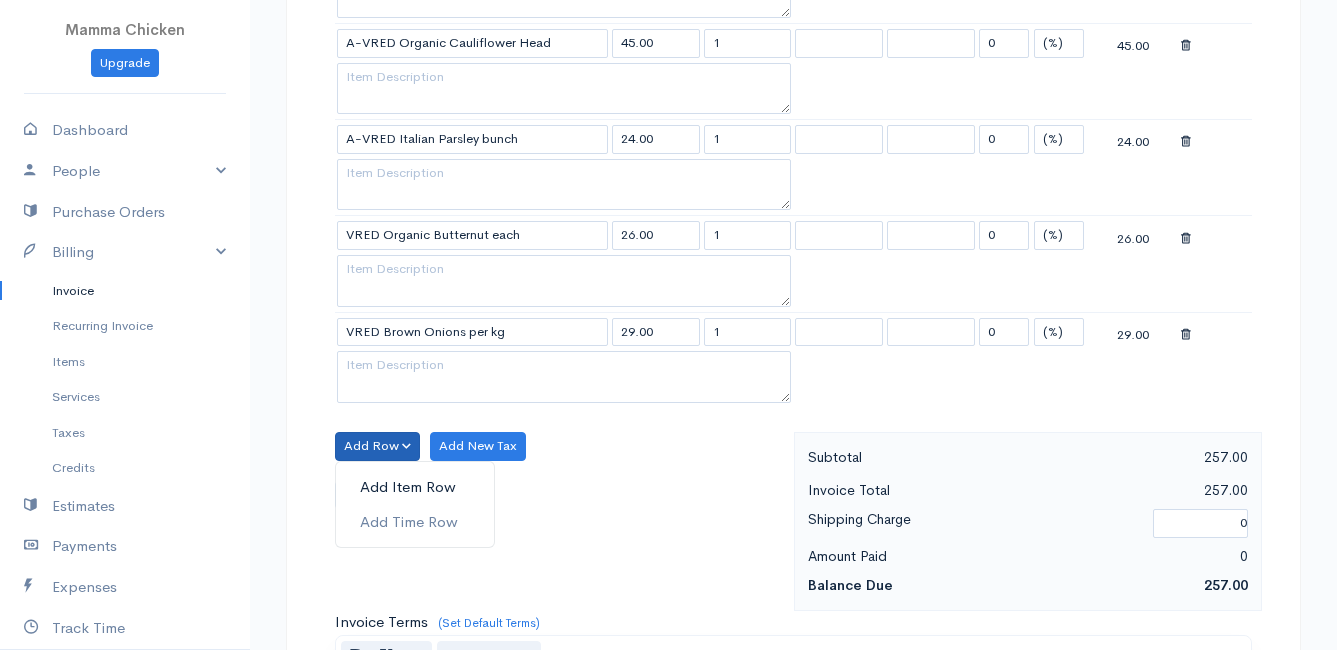 click on "Add Item Row" at bounding box center (415, 487) 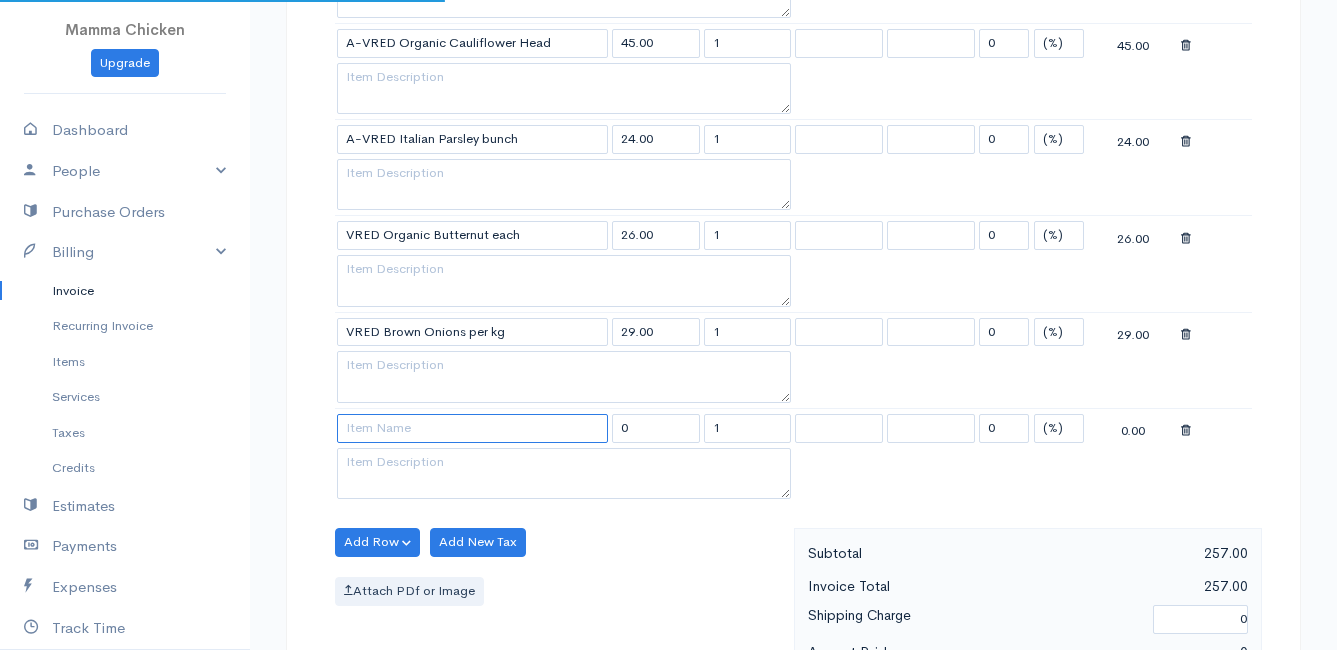 click at bounding box center (472, 428) 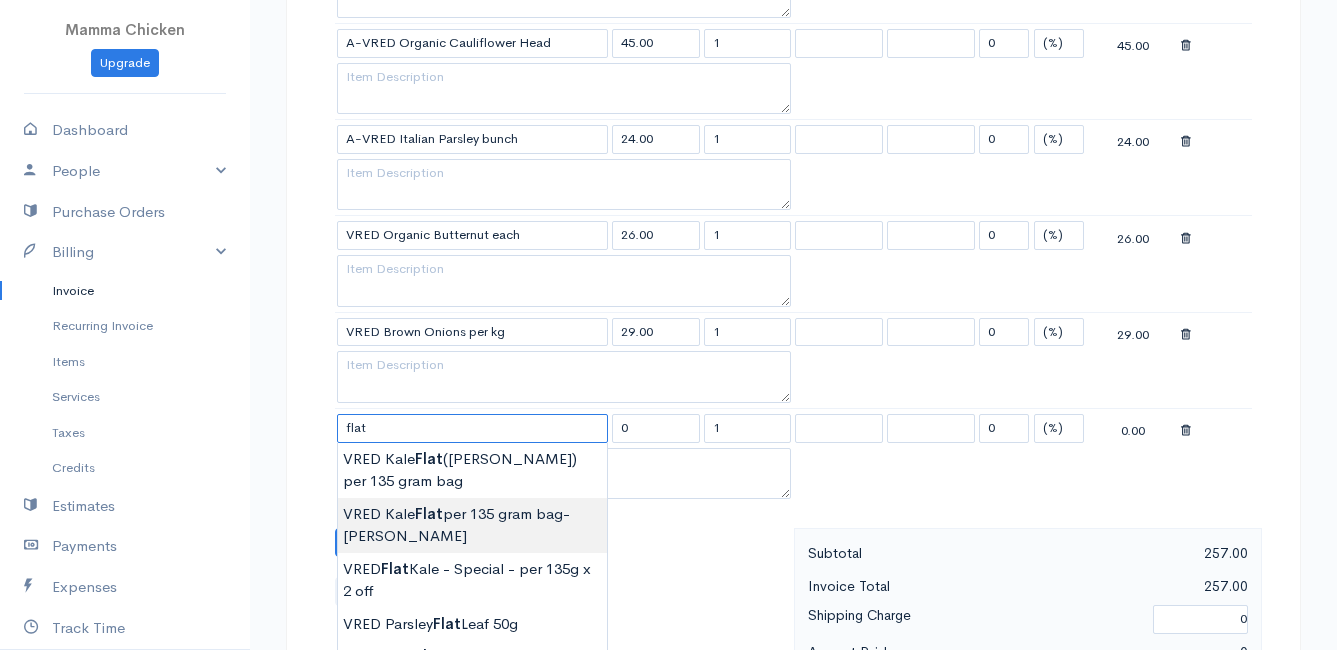scroll, scrollTop: 1200, scrollLeft: 0, axis: vertical 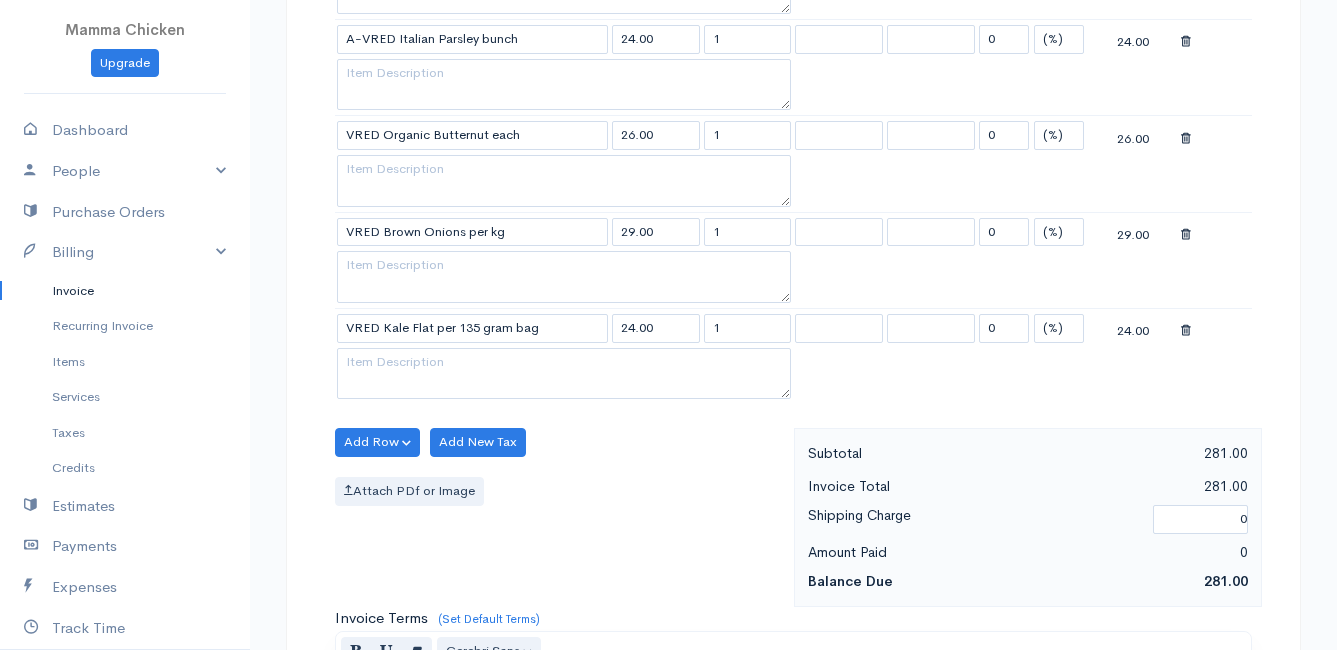 click on "Mamma Chicken
Upgrade
Dashboard
People
Clients
Vendors
Staff Users
Purchase Orders
Billing
Invoice
Recurring Invoice
Items
Services
Taxes
Credits
Estimates
Payments
Expenses
Track Time
Projects
Reports
Settings
My Organizations
Logout
Help
@CloudBooksApp 2022
Invoice
New Invoice
DRAFT To [PERSON_NAME] [STREET_ADDRESS][PERSON_NAME][PERSON_NAME] [Choose Country] [GEOGRAPHIC_DATA] [GEOGRAPHIC_DATA] [GEOGRAPHIC_DATA] [GEOGRAPHIC_DATA] [GEOGRAPHIC_DATA] [GEOGRAPHIC_DATA] [US_STATE] [GEOGRAPHIC_DATA] [GEOGRAPHIC_DATA] [GEOGRAPHIC_DATA] [GEOGRAPHIC_DATA]" at bounding box center (668, 49) 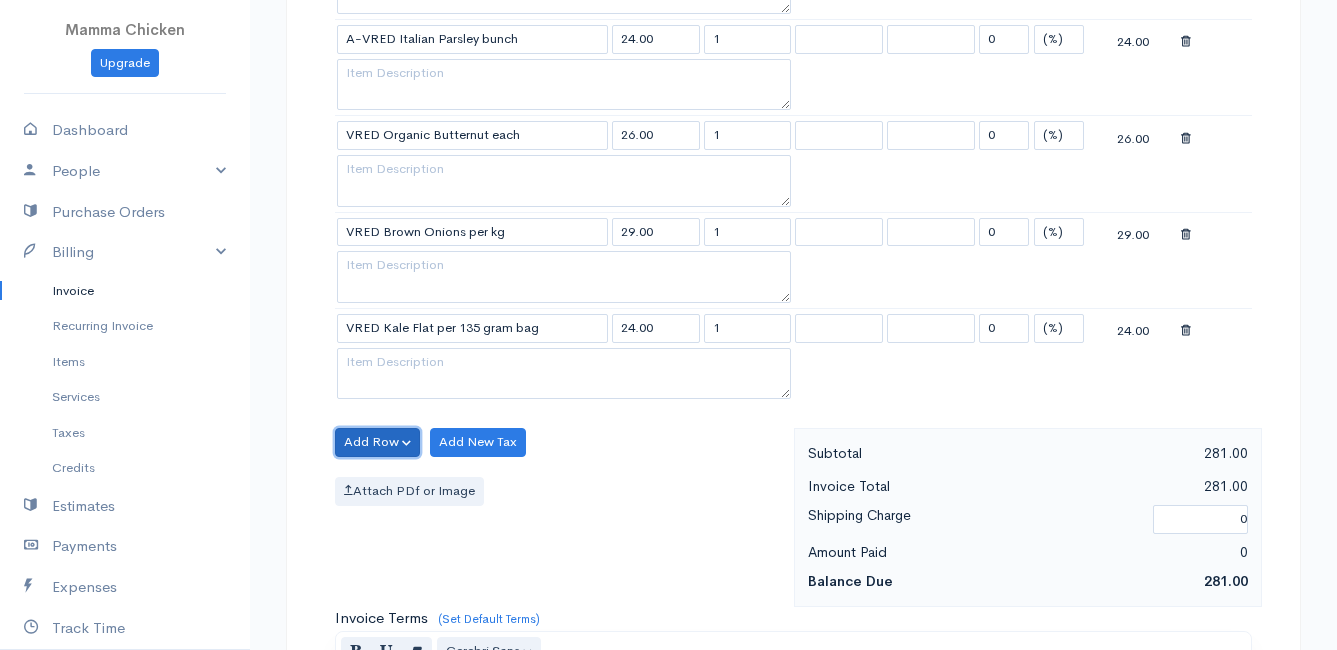 click on "Add Row" at bounding box center (377, 442) 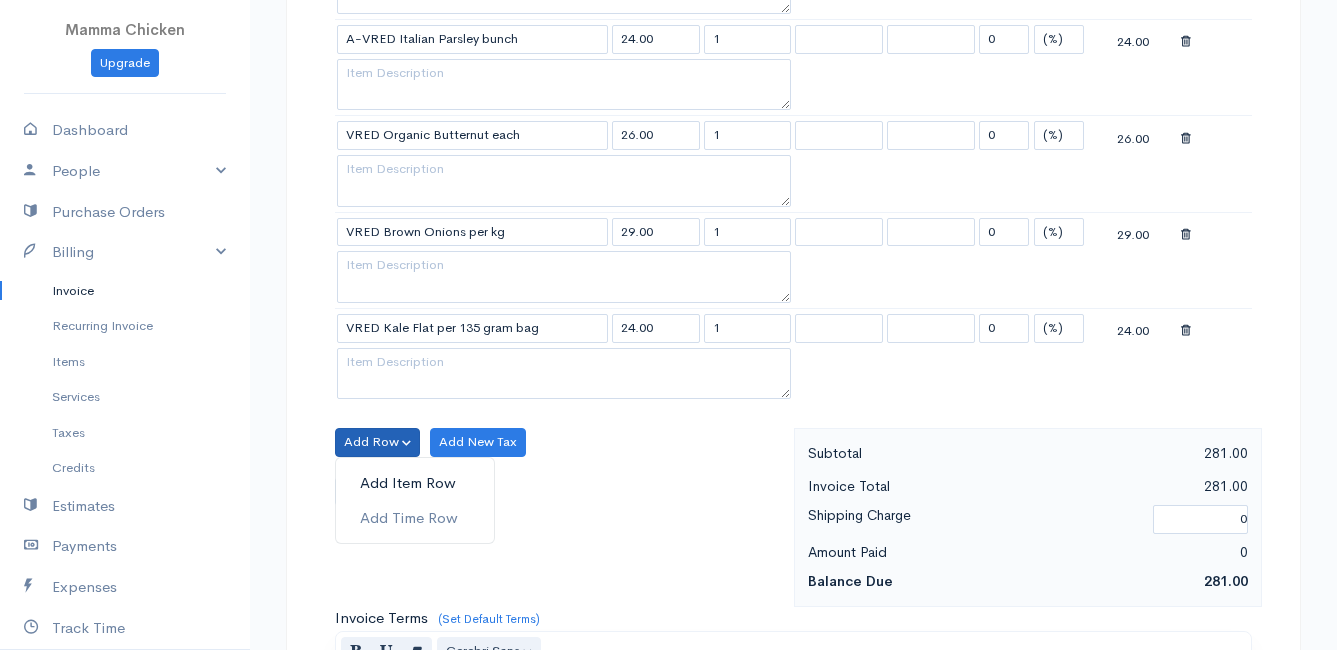 click on "Add Item Row" at bounding box center [415, 483] 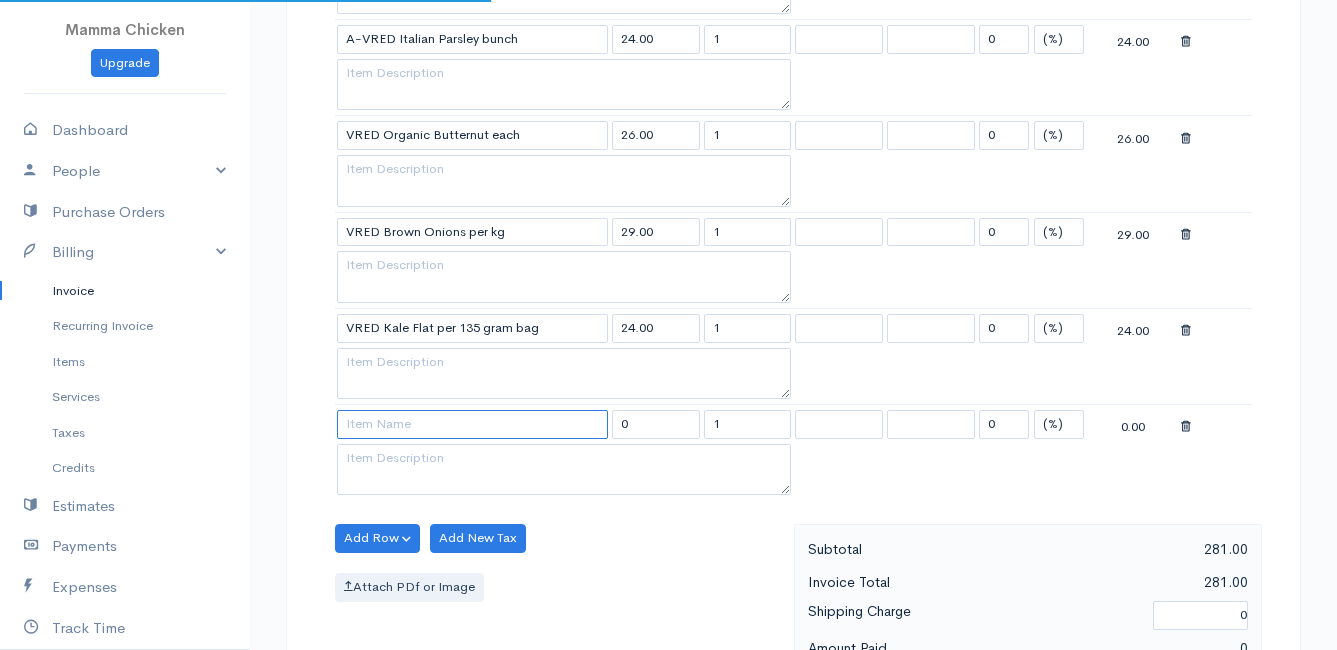 click at bounding box center [472, 424] 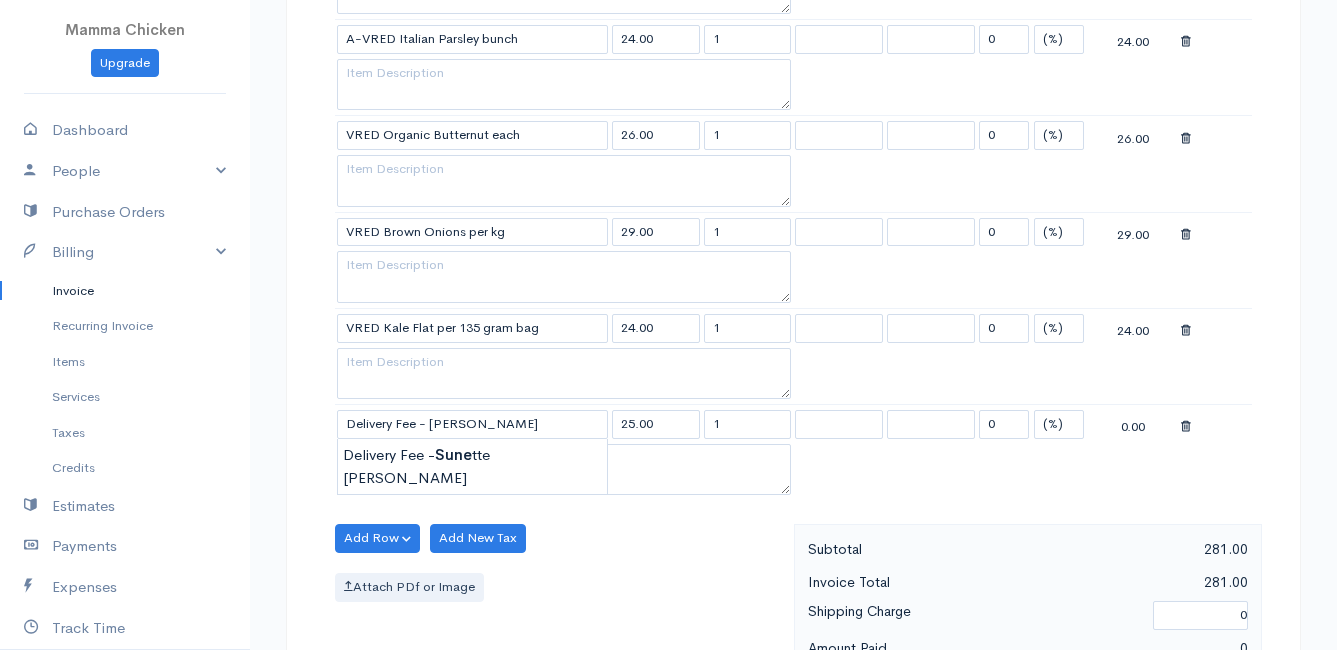 click on "Mamma Chicken
Upgrade
Dashboard
People
Clients
Vendors
Staff Users
Purchase Orders
Billing
Invoice
Recurring Invoice
Items
Services
Taxes
Credits
Estimates
Payments
Expenses
Track Time
Projects
Reports
Settings
My Organizations
Logout
Help
@CloudBooksApp 2022
Invoice
New Invoice
DRAFT To [PERSON_NAME] [STREET_ADDRESS][PERSON_NAME][PERSON_NAME] [Choose Country] [GEOGRAPHIC_DATA] [GEOGRAPHIC_DATA] [GEOGRAPHIC_DATA] [GEOGRAPHIC_DATA] [GEOGRAPHIC_DATA] [GEOGRAPHIC_DATA] [US_STATE] [GEOGRAPHIC_DATA] [GEOGRAPHIC_DATA] [GEOGRAPHIC_DATA] [GEOGRAPHIC_DATA]" at bounding box center (668, 97) 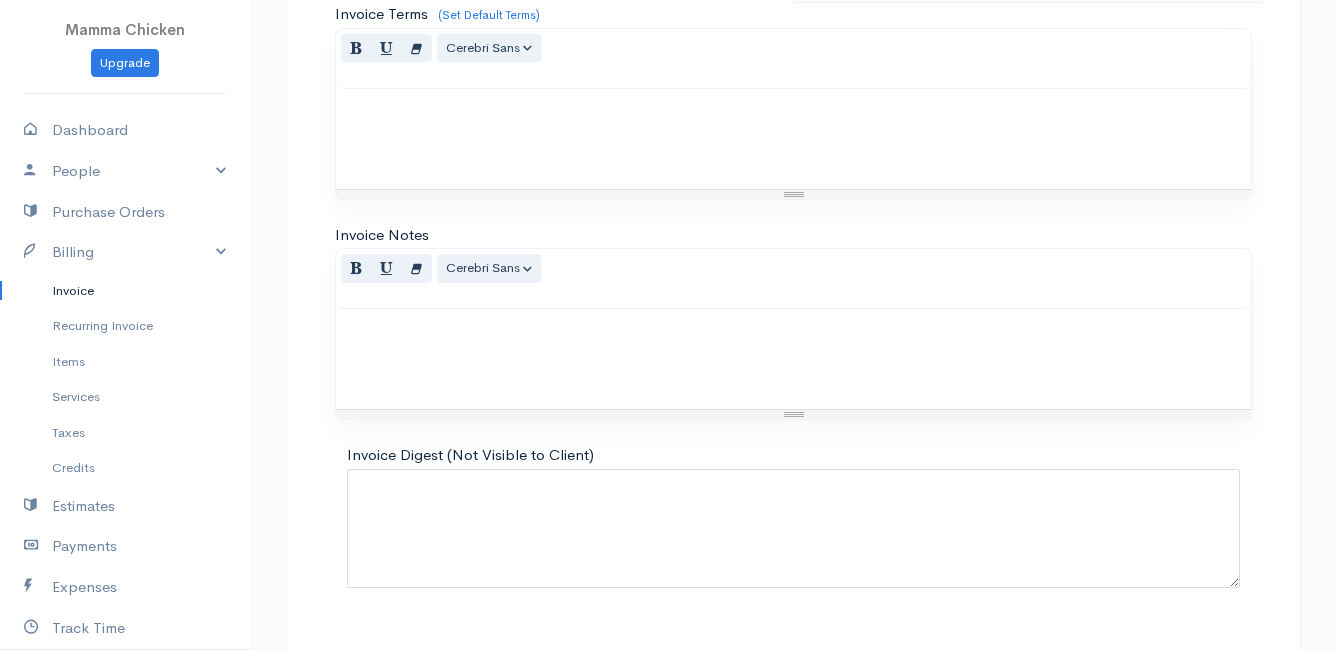 scroll, scrollTop: 1945, scrollLeft: 0, axis: vertical 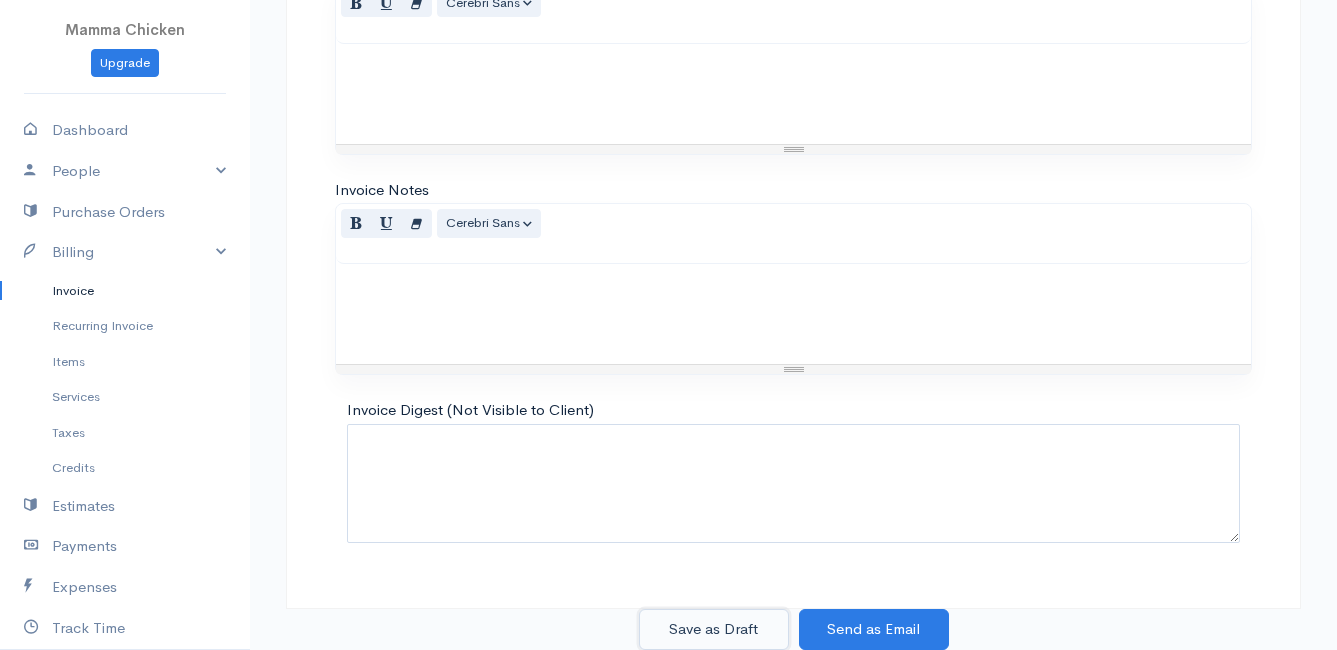 click on "Save as Draft" at bounding box center (714, 629) 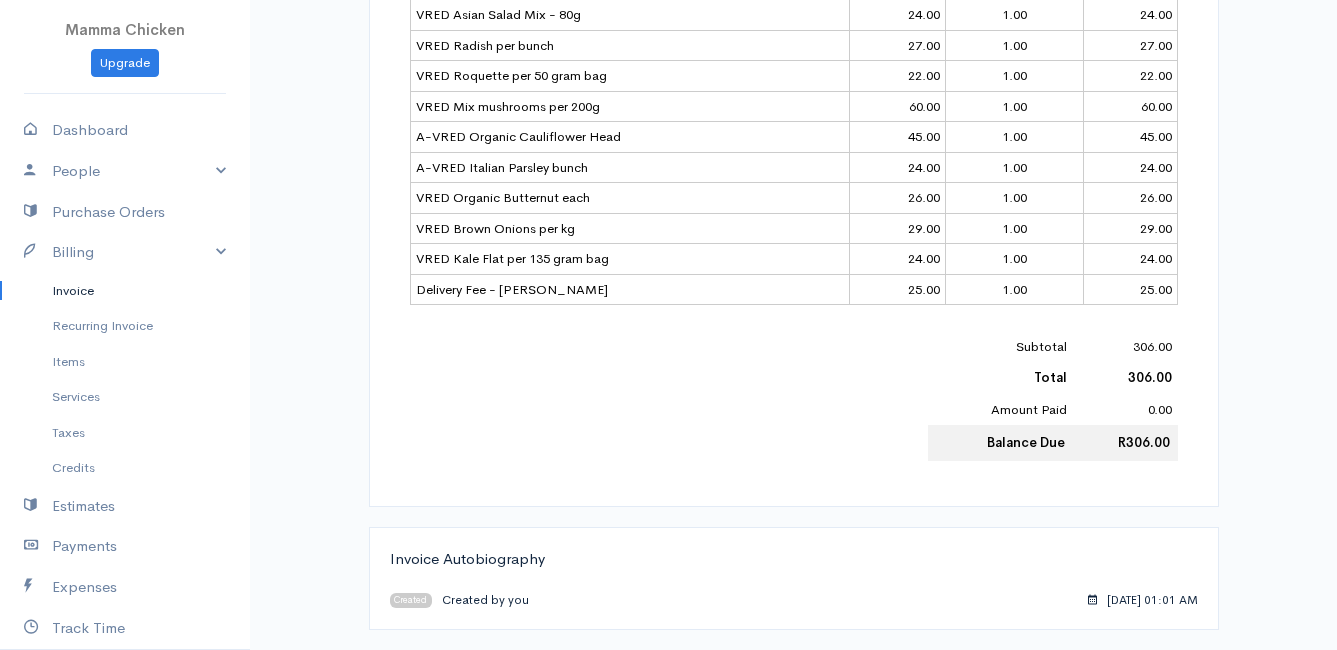 scroll, scrollTop: 0, scrollLeft: 0, axis: both 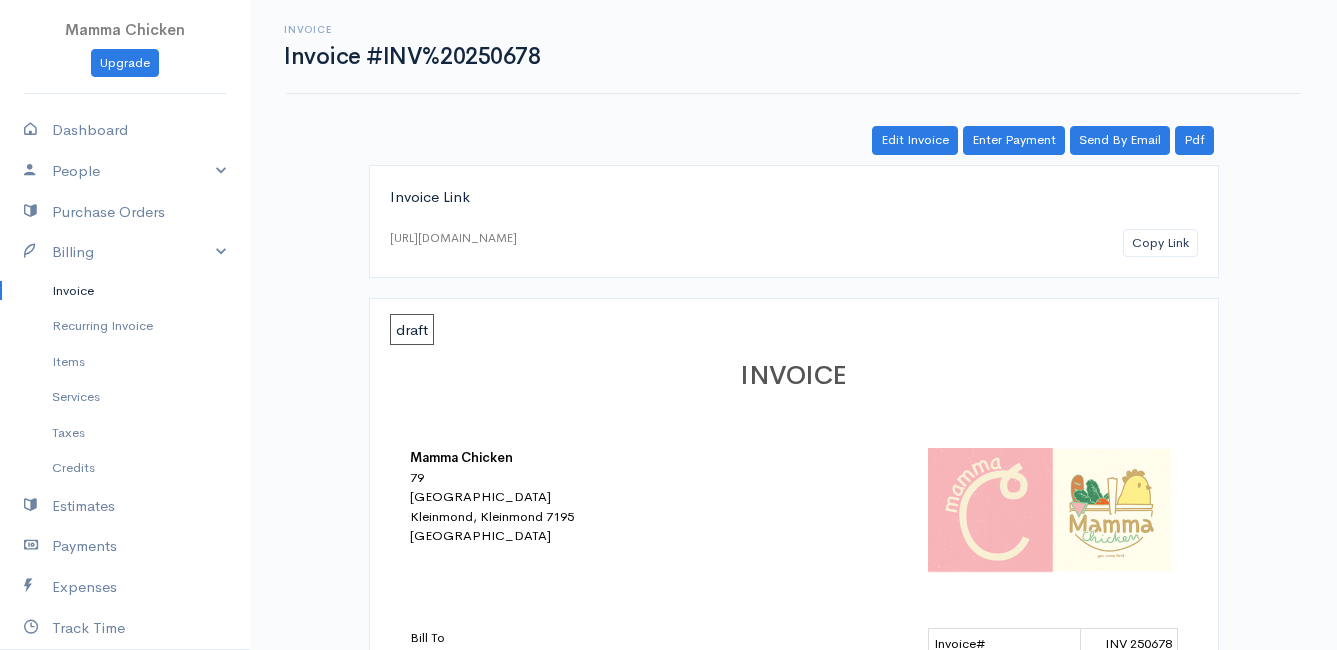 click on "Invoice" at bounding box center [125, 291] 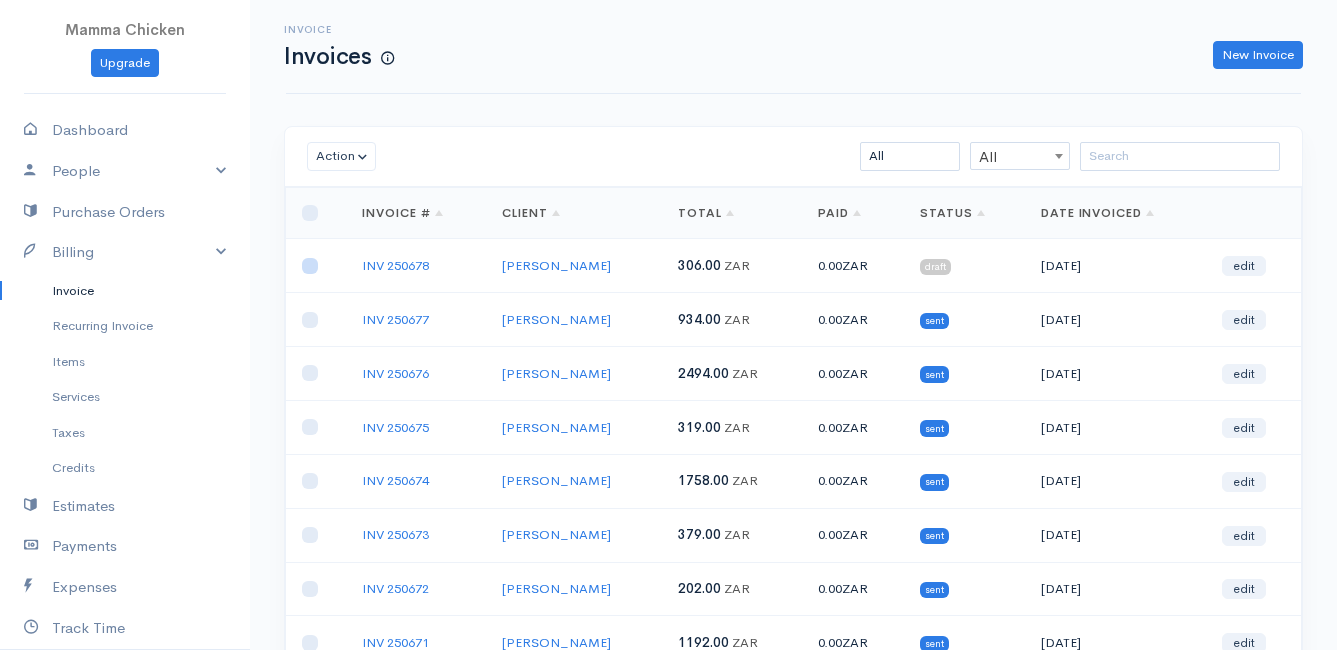 click at bounding box center (310, 266) 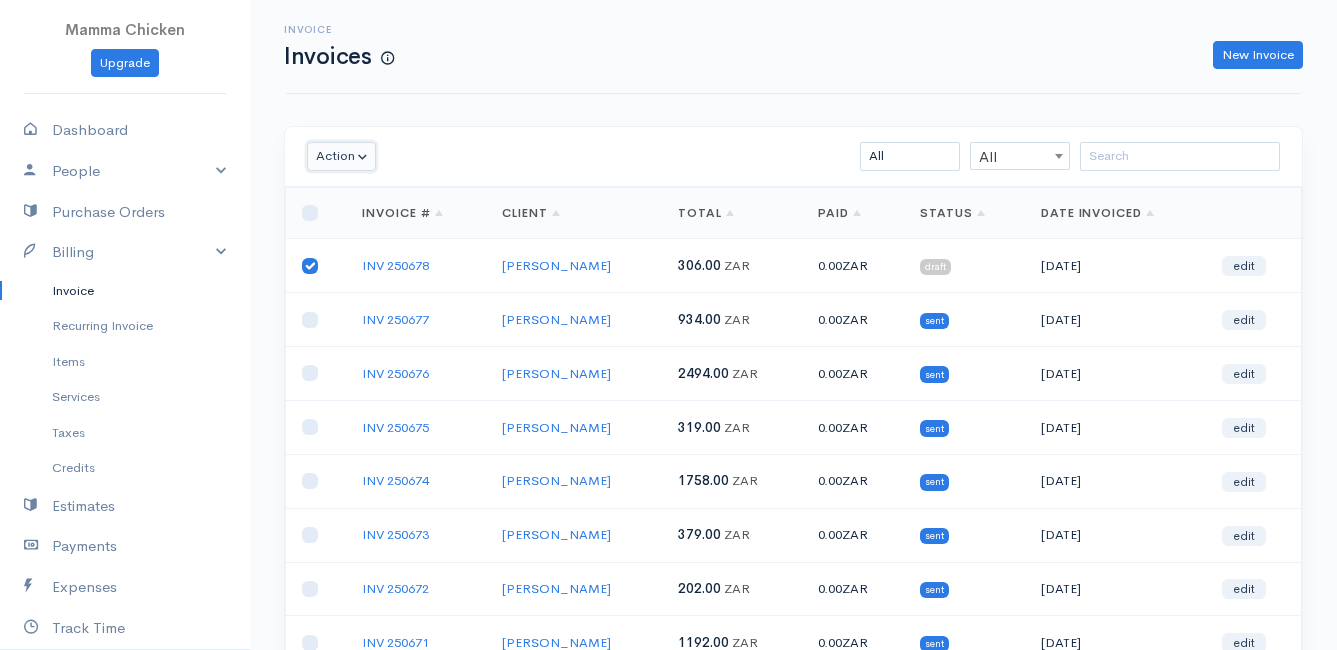 click on "Action" at bounding box center (341, 156) 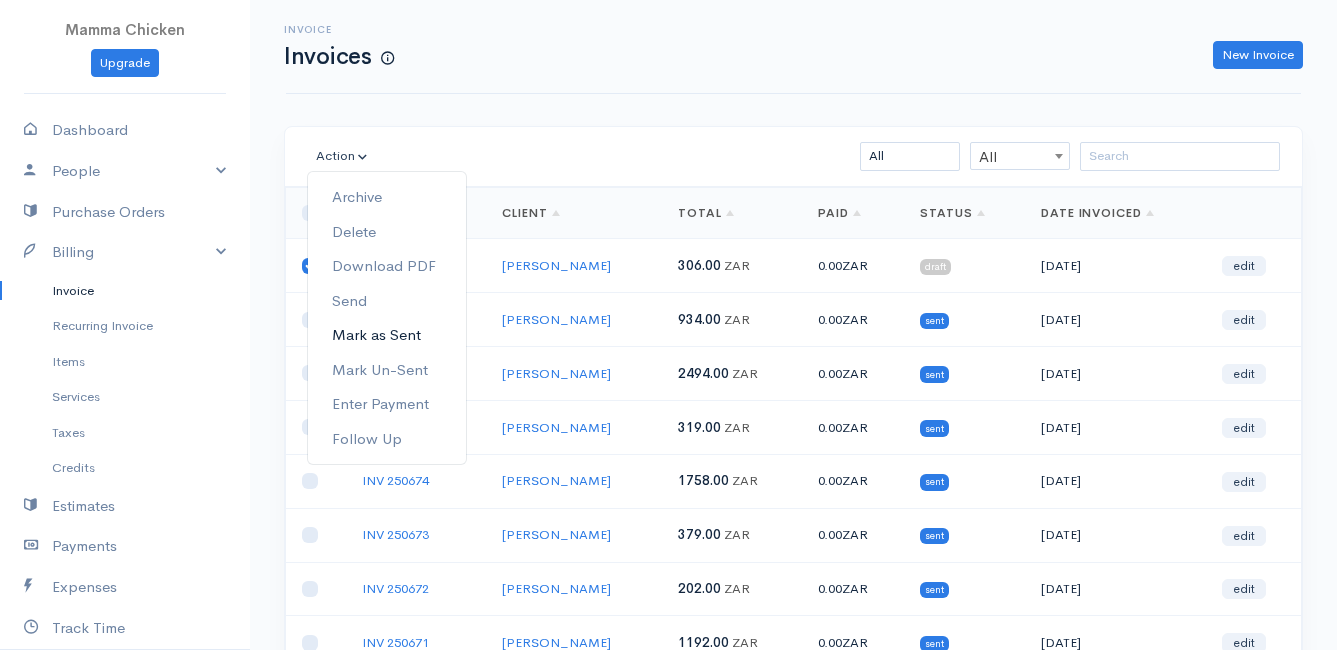 click on "Mark as Sent" at bounding box center (387, 335) 